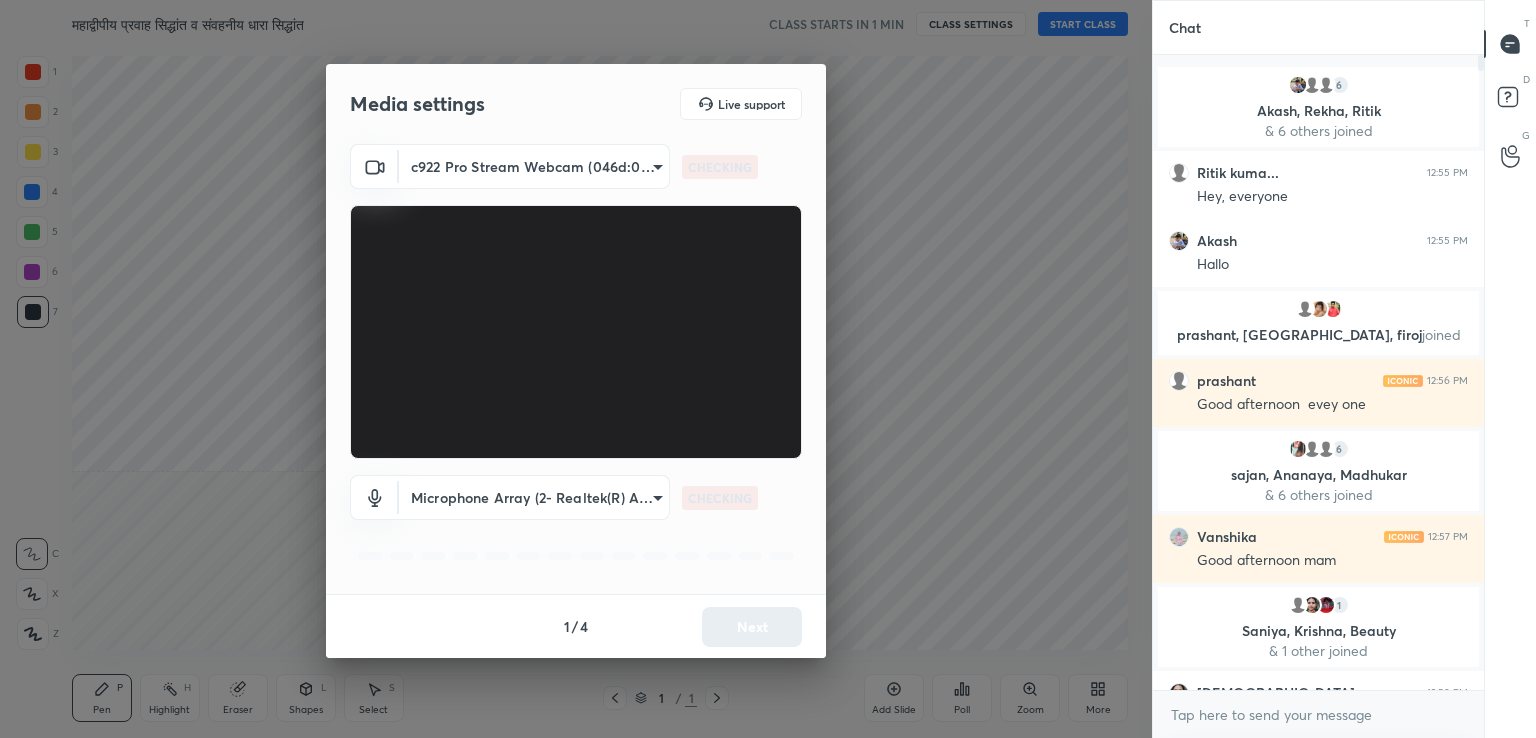 scroll, scrollTop: 0, scrollLeft: 0, axis: both 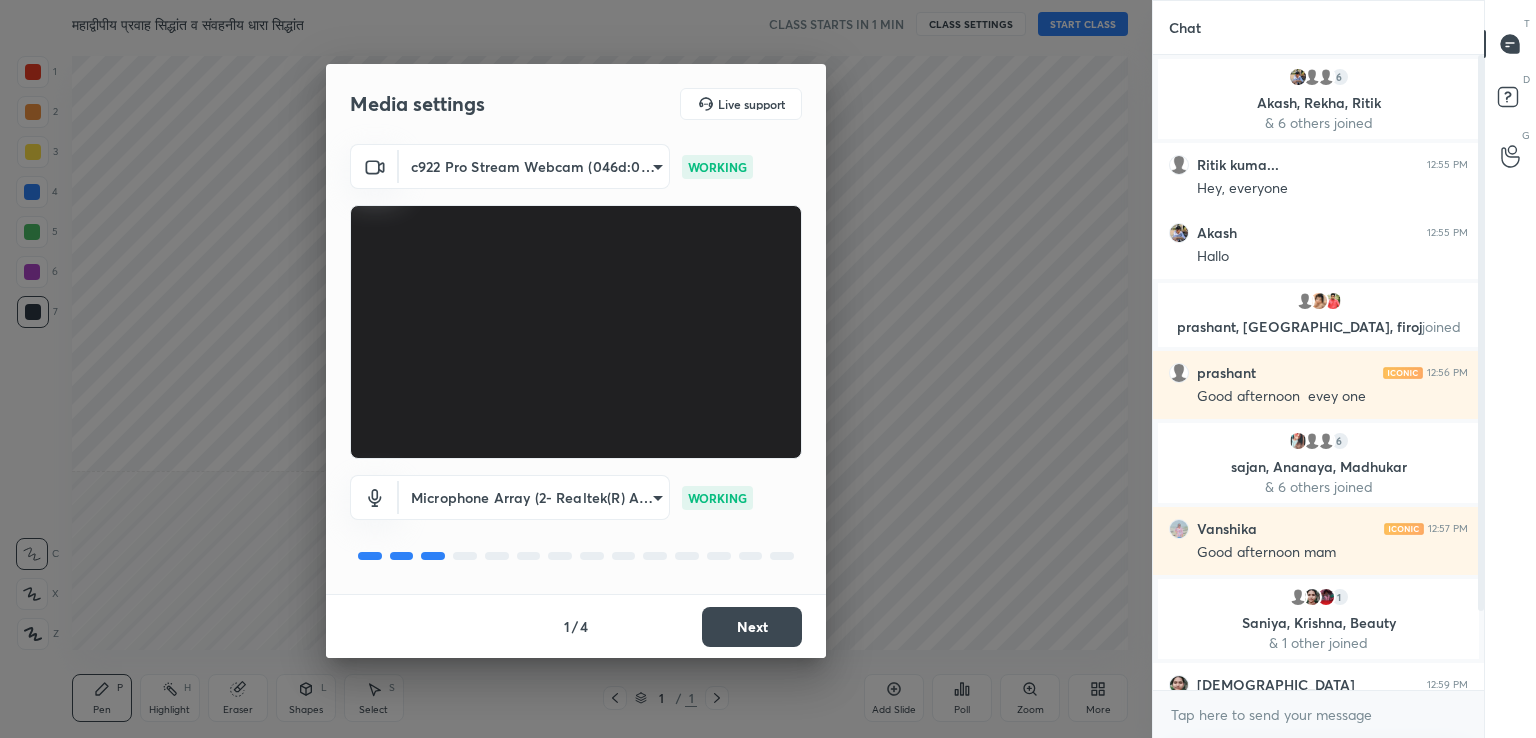 click on "Next" at bounding box center [752, 627] 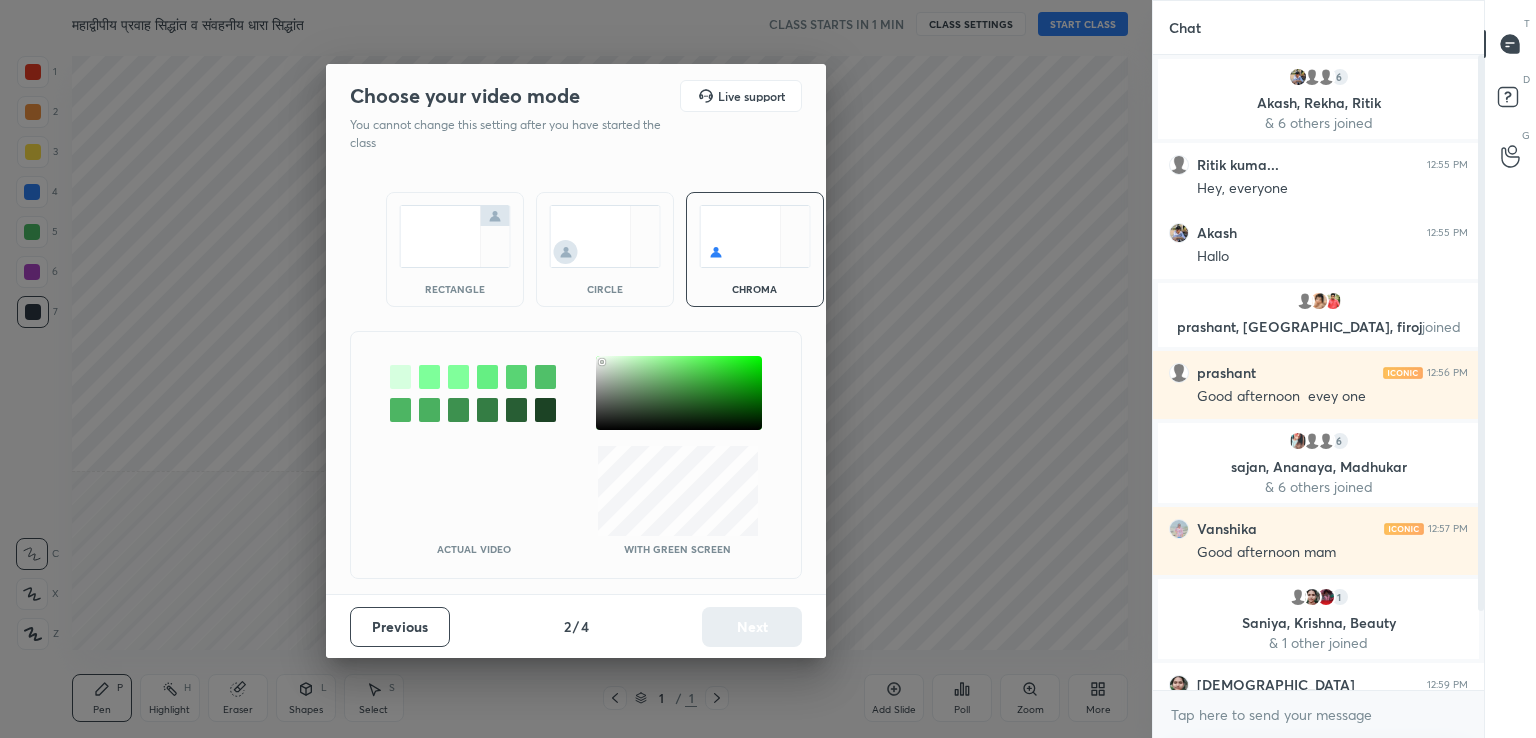 click at bounding box center [679, 393] 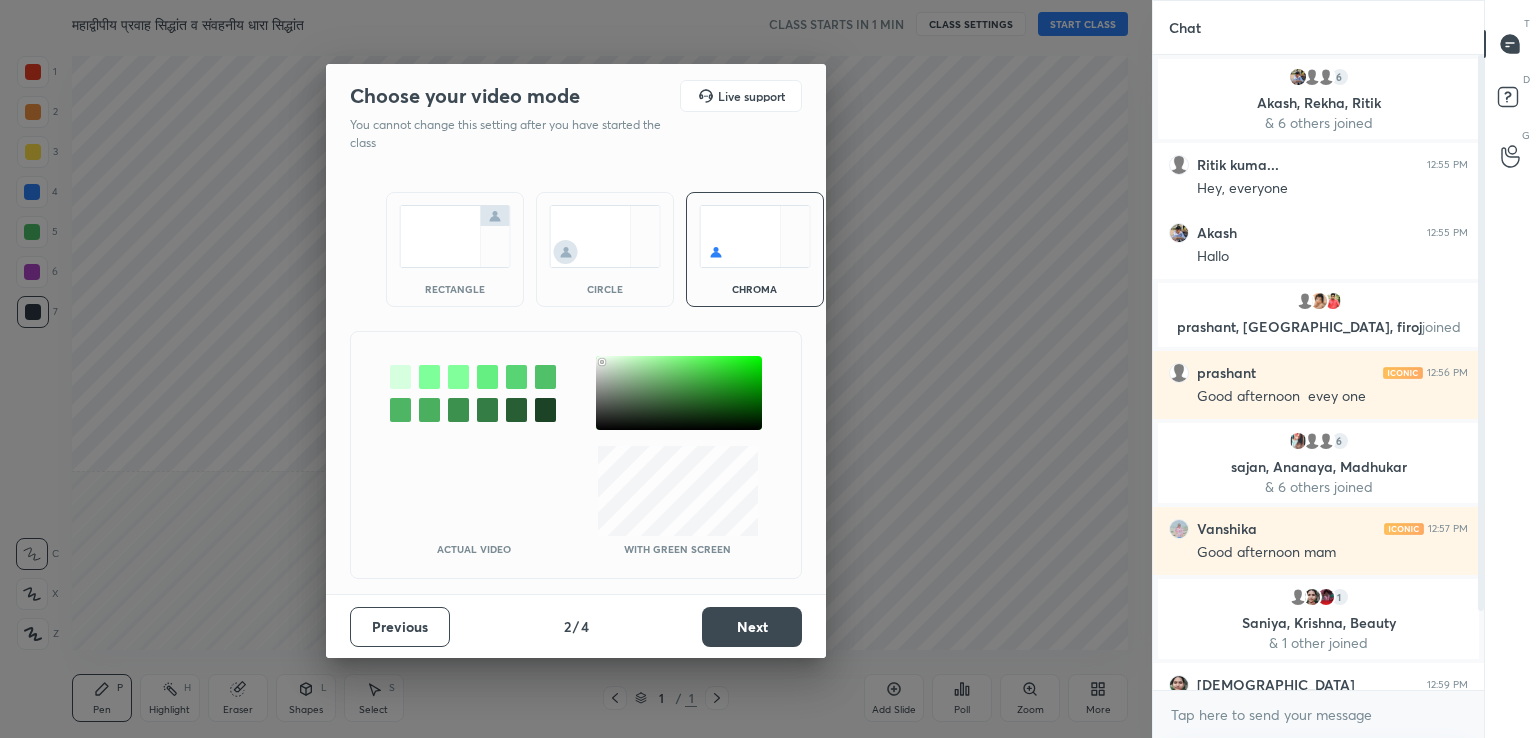 click on "Next" at bounding box center [752, 627] 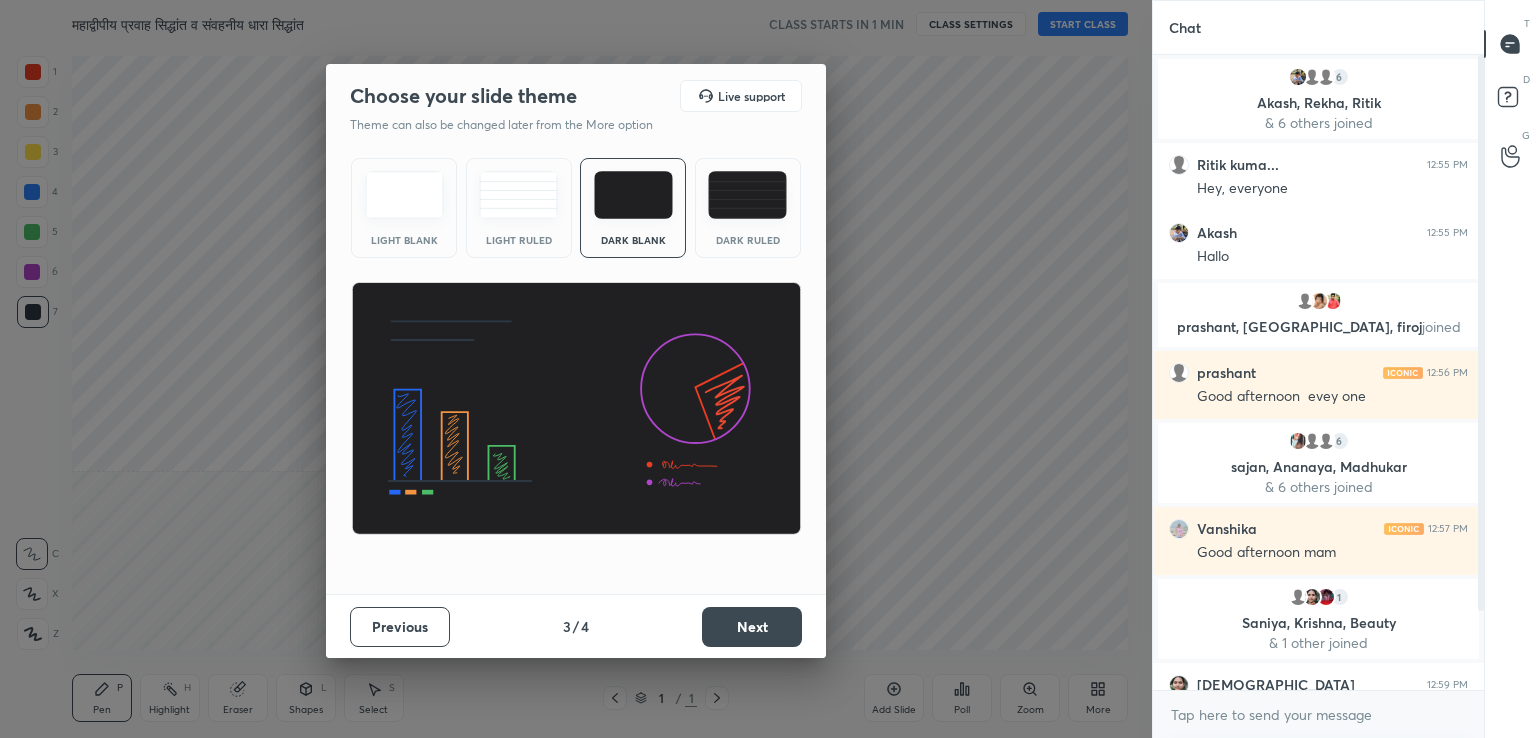 click at bounding box center (404, 195) 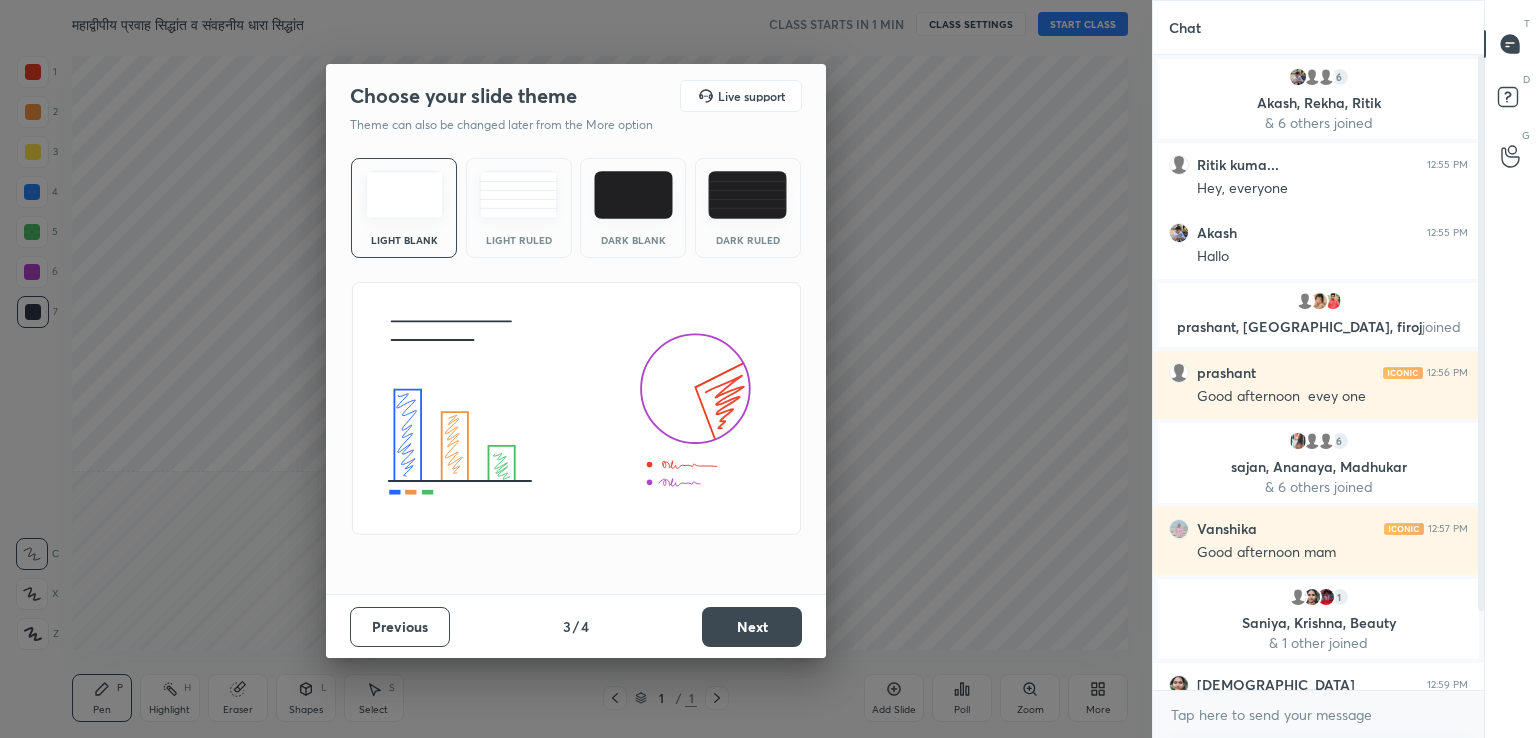 click on "Next" at bounding box center (752, 627) 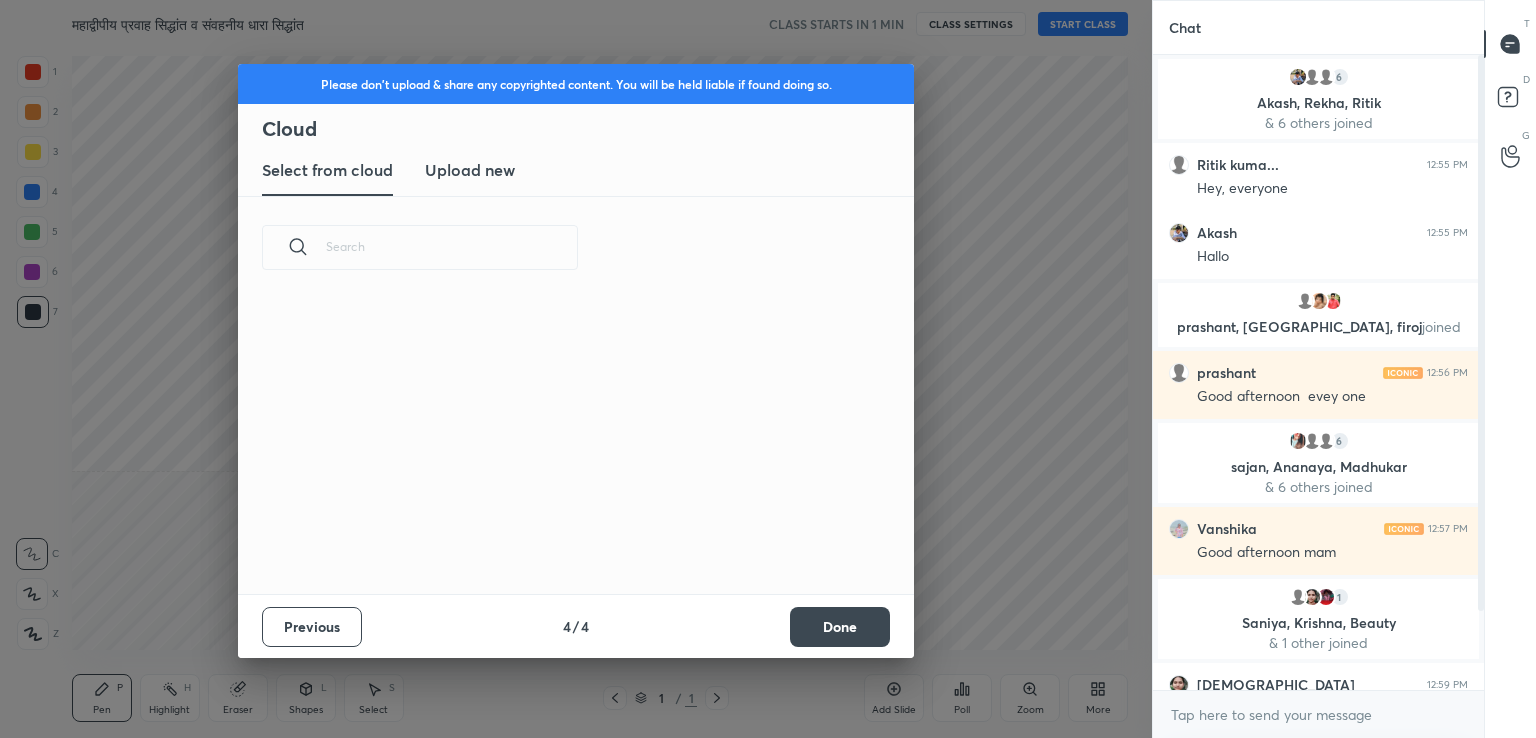 scroll, scrollTop: 6, scrollLeft: 10, axis: both 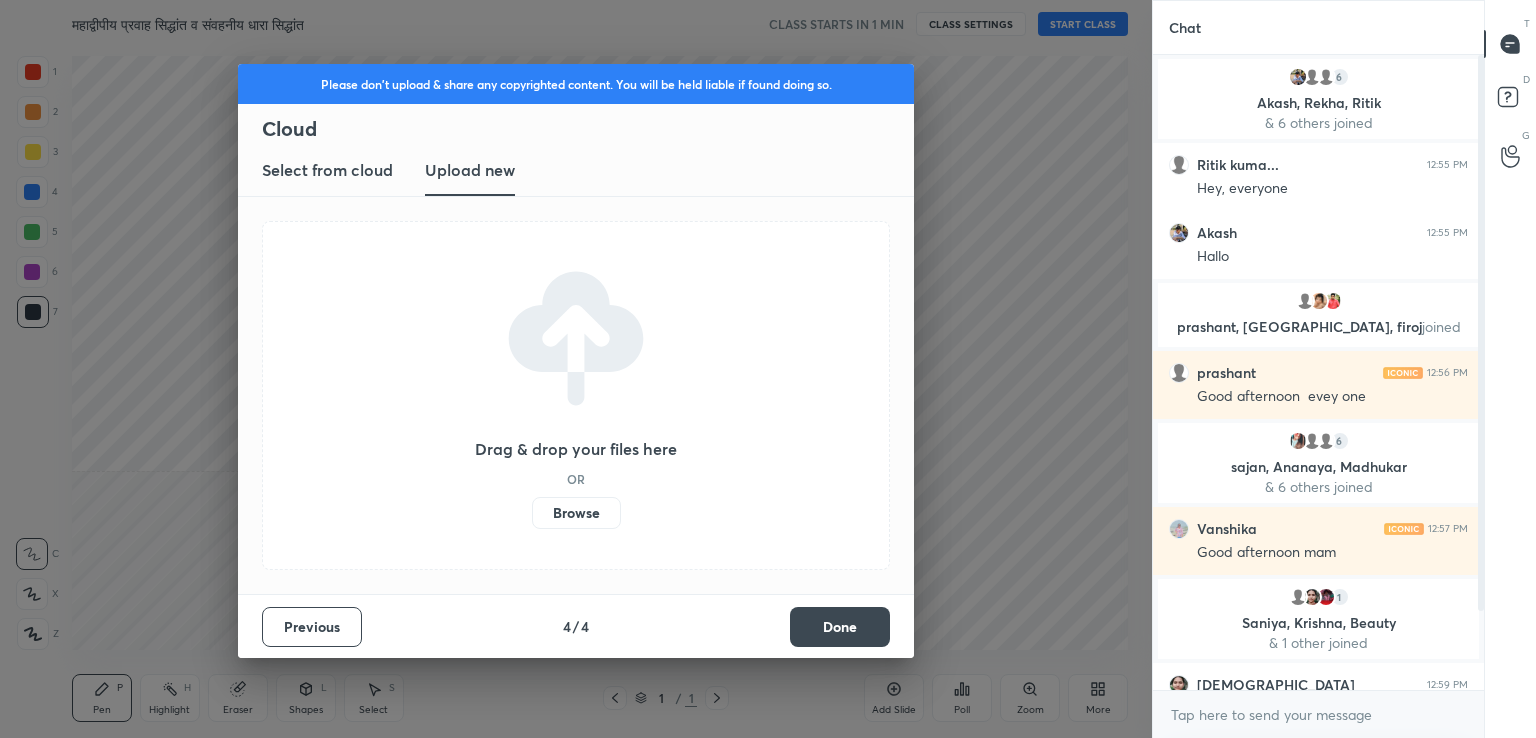 click on "Browse" at bounding box center (576, 513) 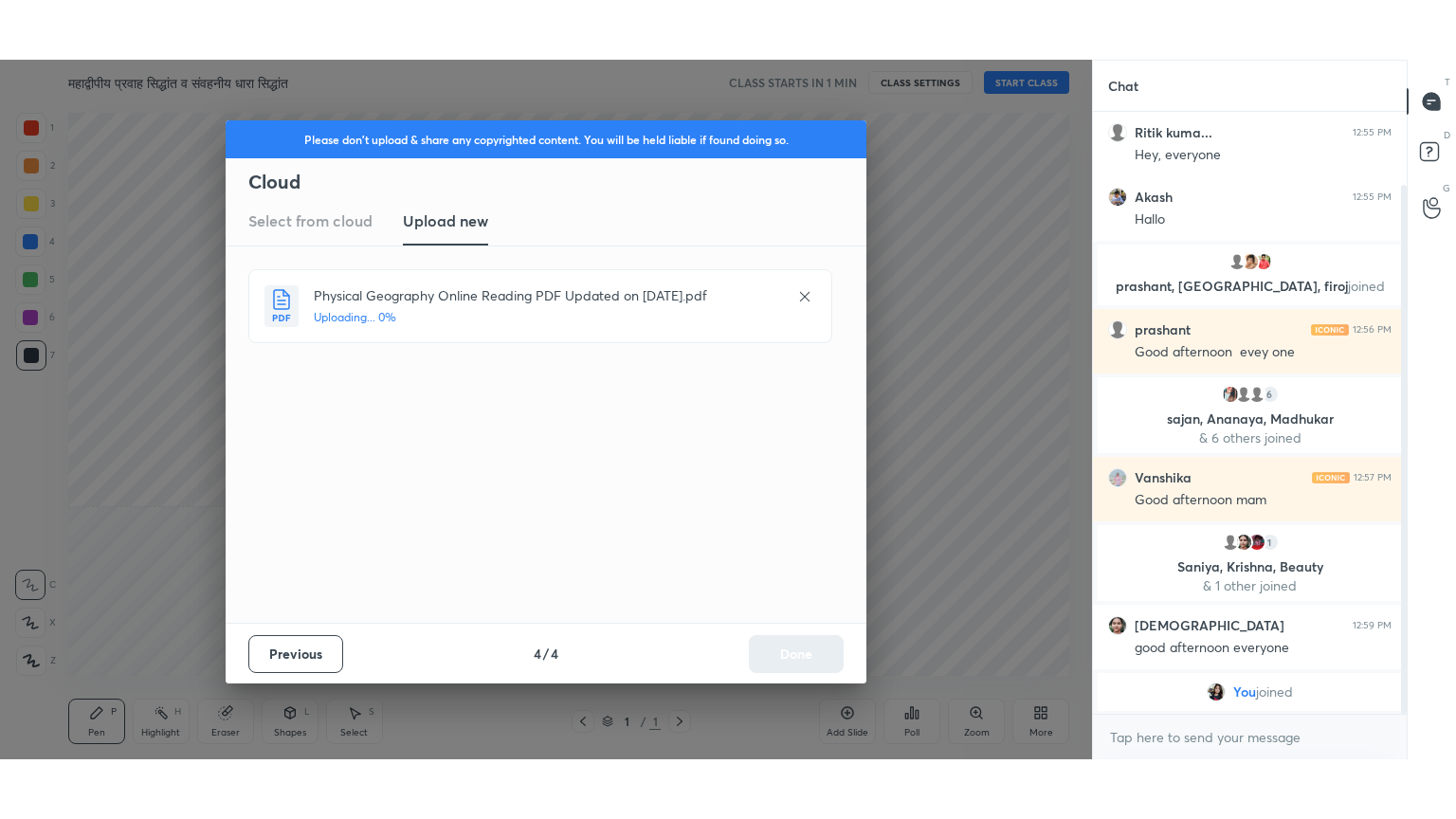 scroll, scrollTop: 148, scrollLeft: 0, axis: vertical 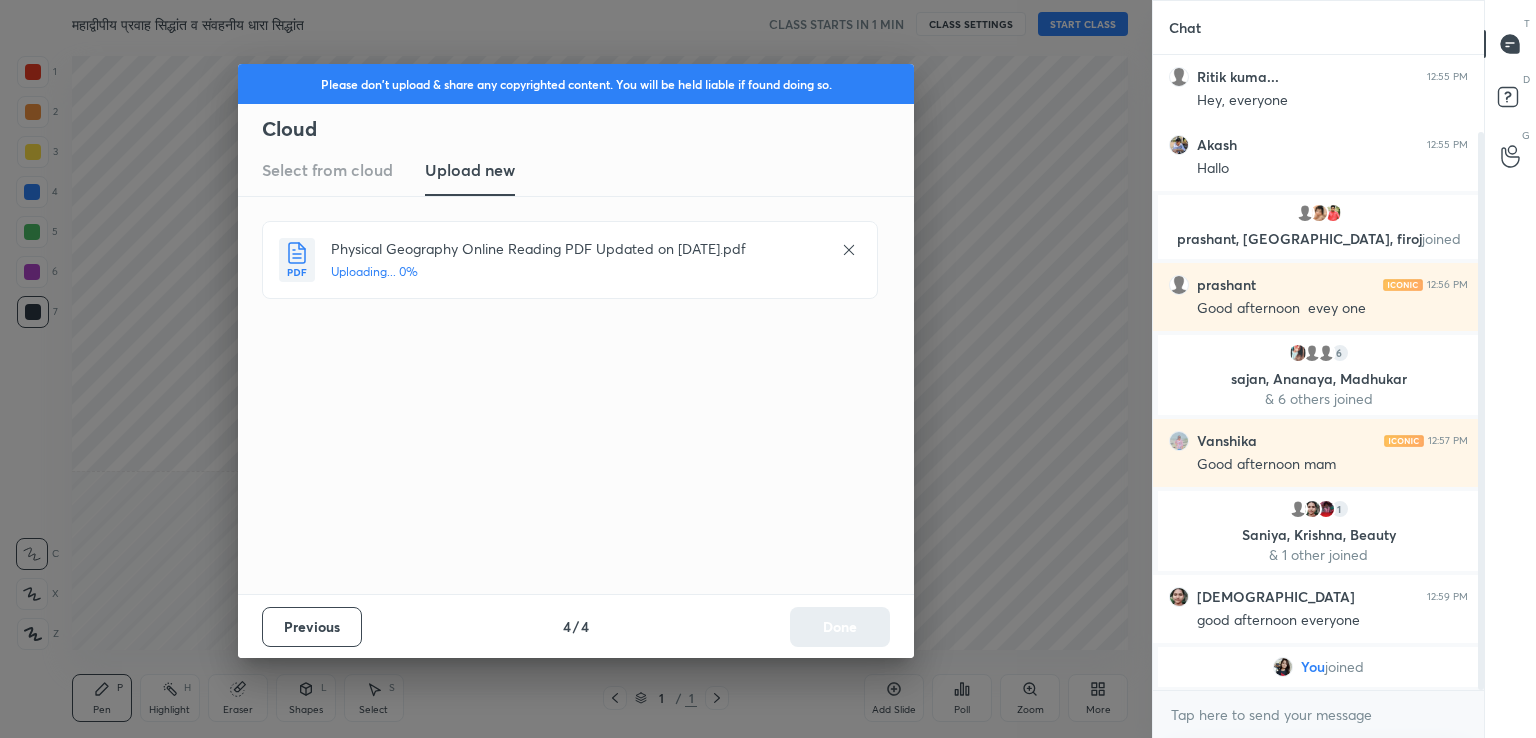 drag, startPoint x: 1481, startPoint y: 581, endPoint x: 1448, endPoint y: 703, distance: 126.38433 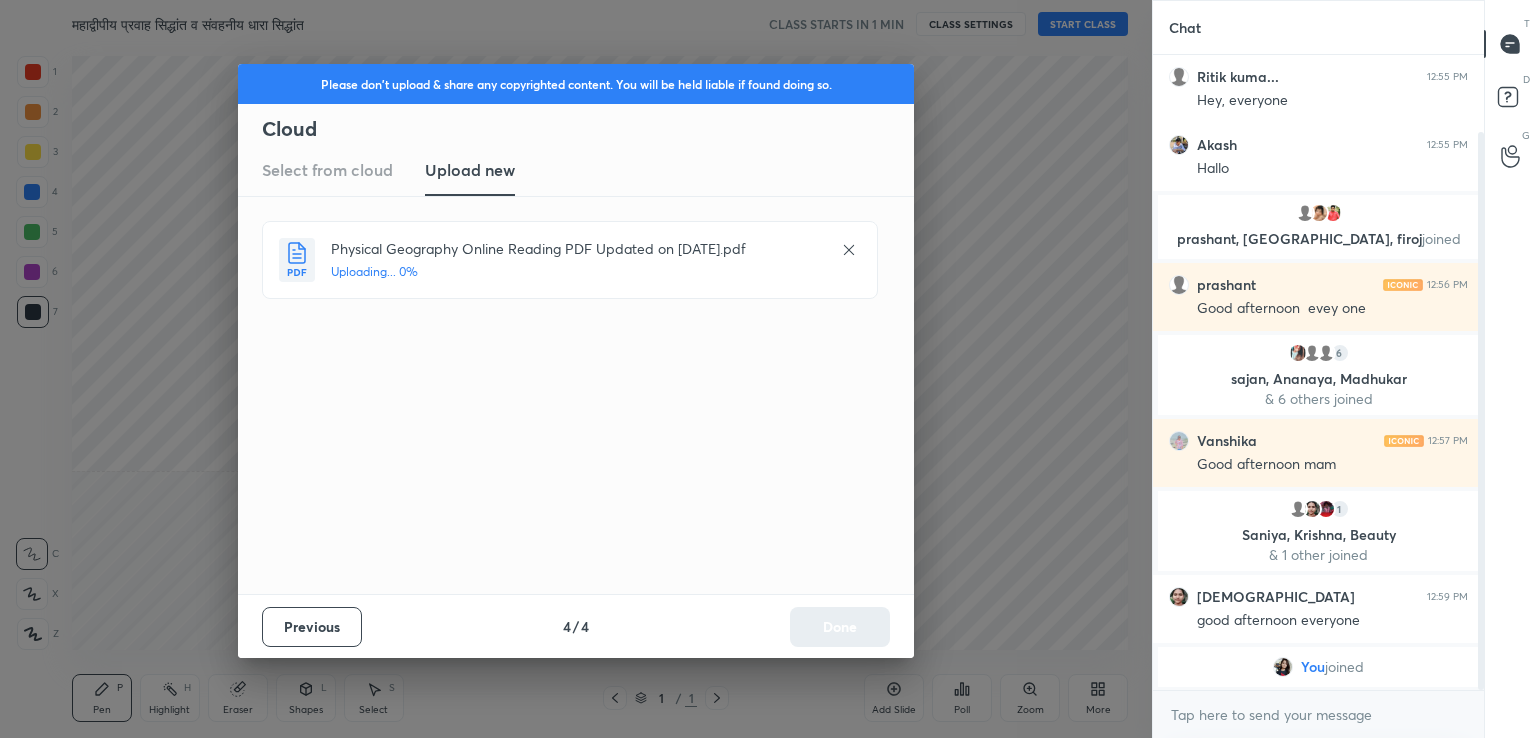click on "6 Akash, [PERSON_NAME], Ritik &  6 others  joined Ritik kuma... 12:55 PM Hey, everyone Akash 12:55 PM [PERSON_NAME], [GEOGRAPHIC_DATA], [PERSON_NAME]  joined prashant 12:56 PM Good afternoon  evey one 6 sajan, [PERSON_NAME], Madhukar &  6 others  joined Vanshika 12:57 PM Good afternoon mam 1 [PERSON_NAME], [PERSON_NAME], Beauty &  1 other  joined [PERSON_NAME] 12:59 PM good afternoon everyone You  joined JUMP TO LATEST Enable hand raising Enable raise hand to speak to learners. Once enabled, chat will be turned off temporarily. Enable x" at bounding box center (1318, 396) 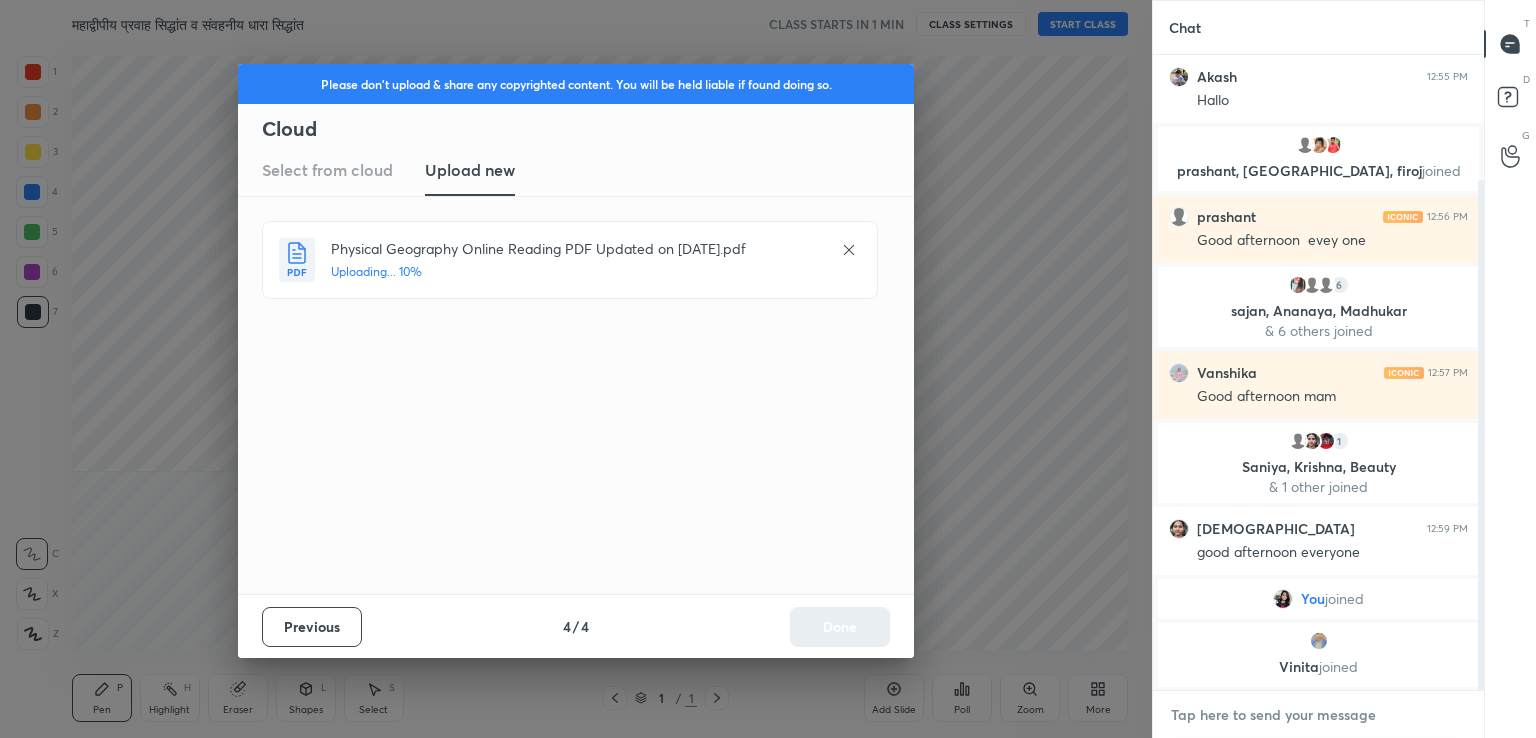 click at bounding box center (1318, 715) 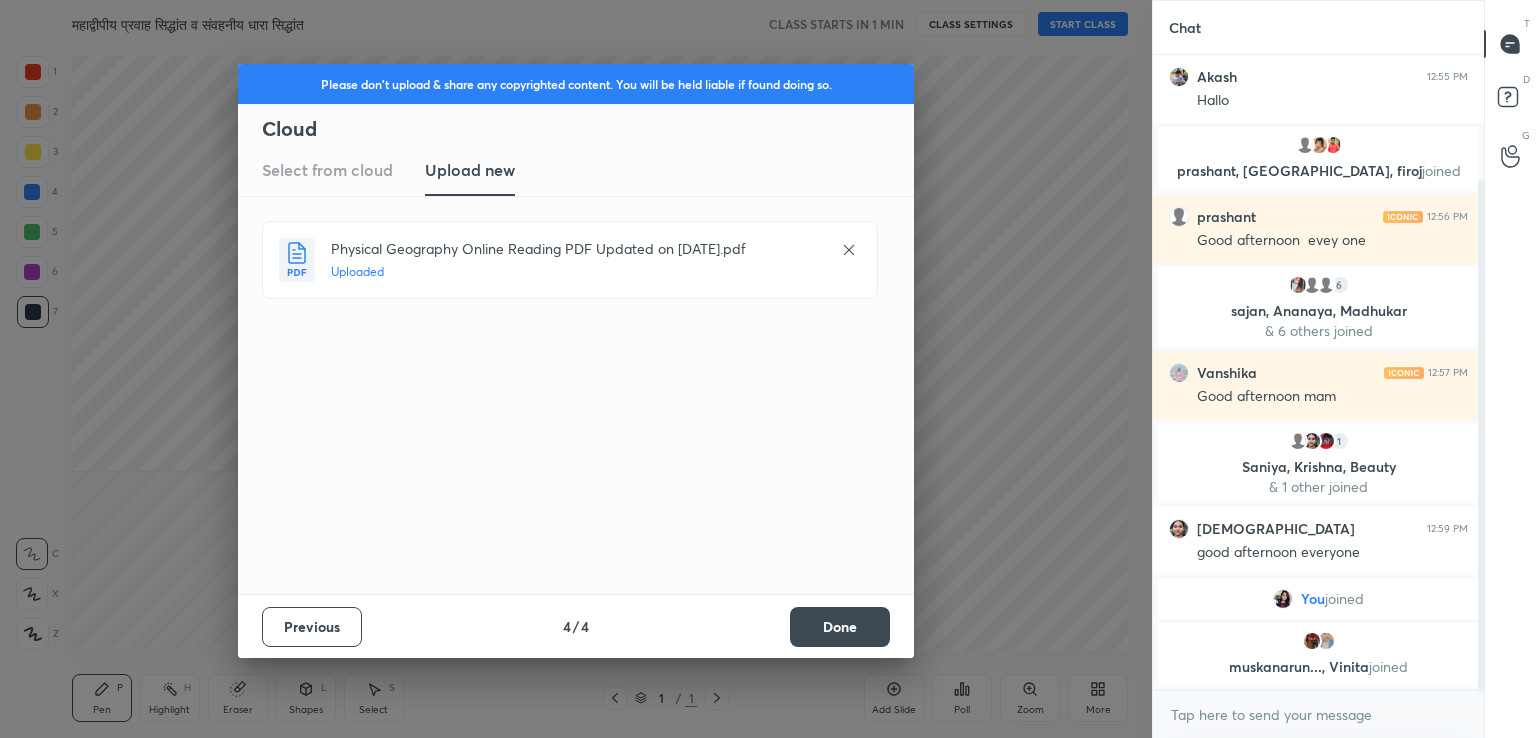 click on "Done" at bounding box center [840, 627] 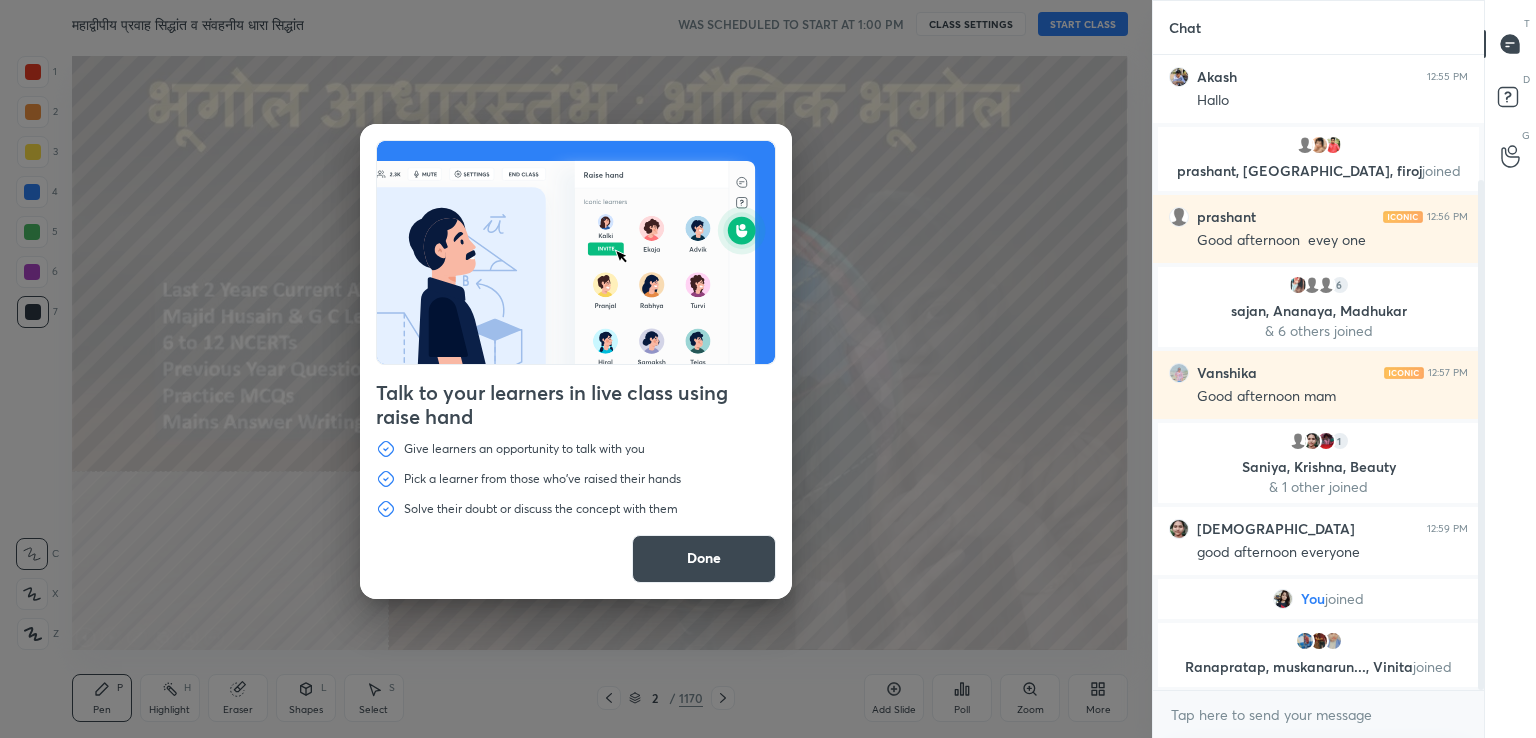 click on "Done" at bounding box center [704, 559] 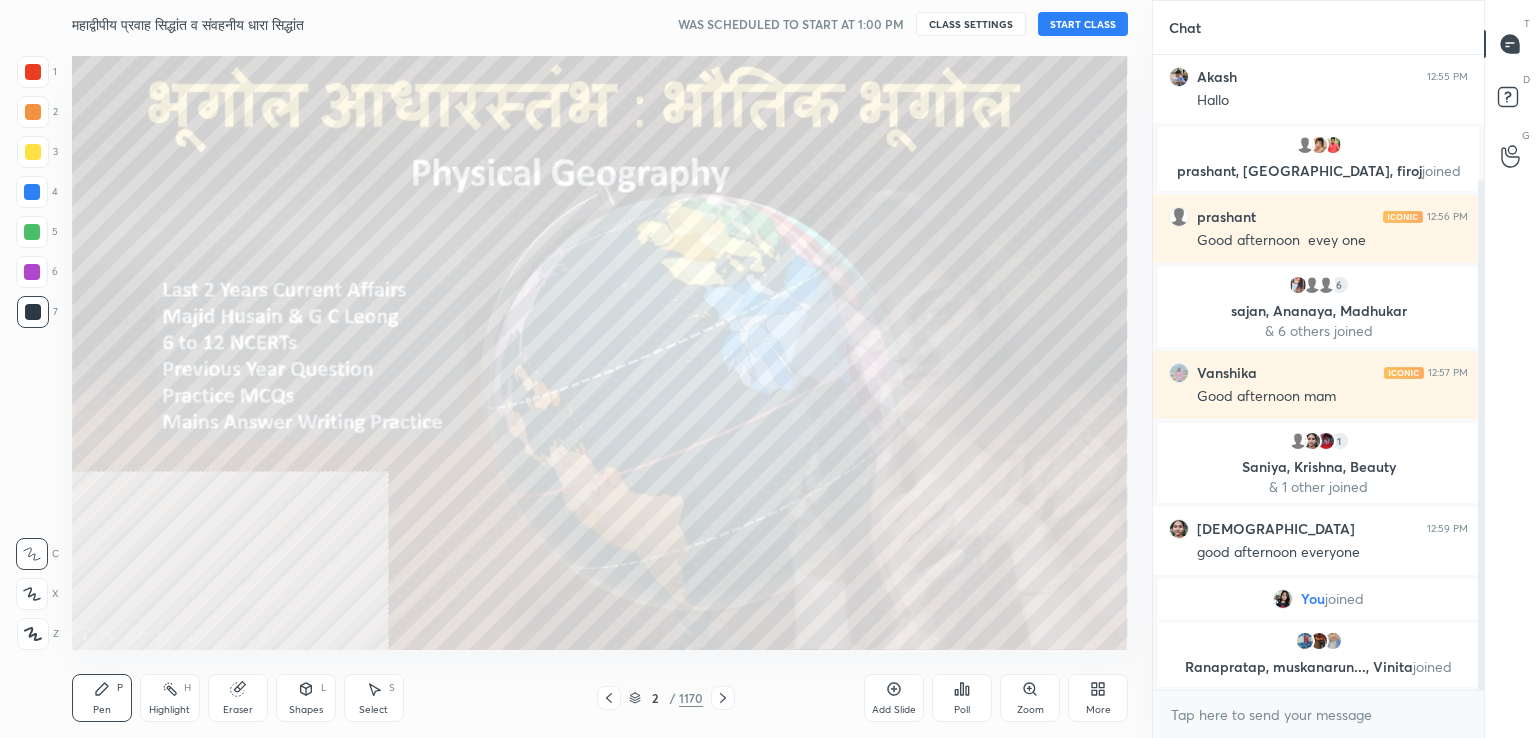 click 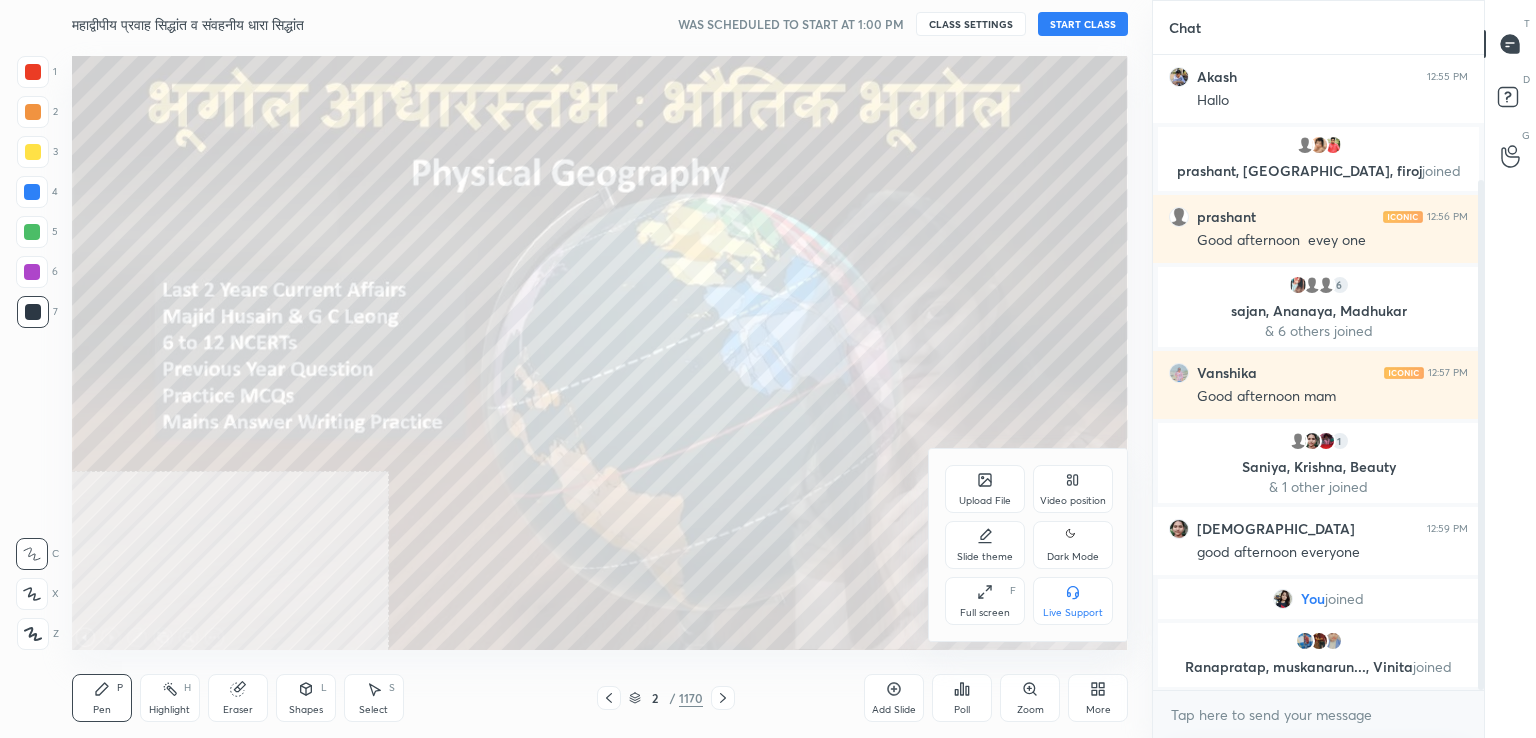 click on "Video position" at bounding box center [1073, 489] 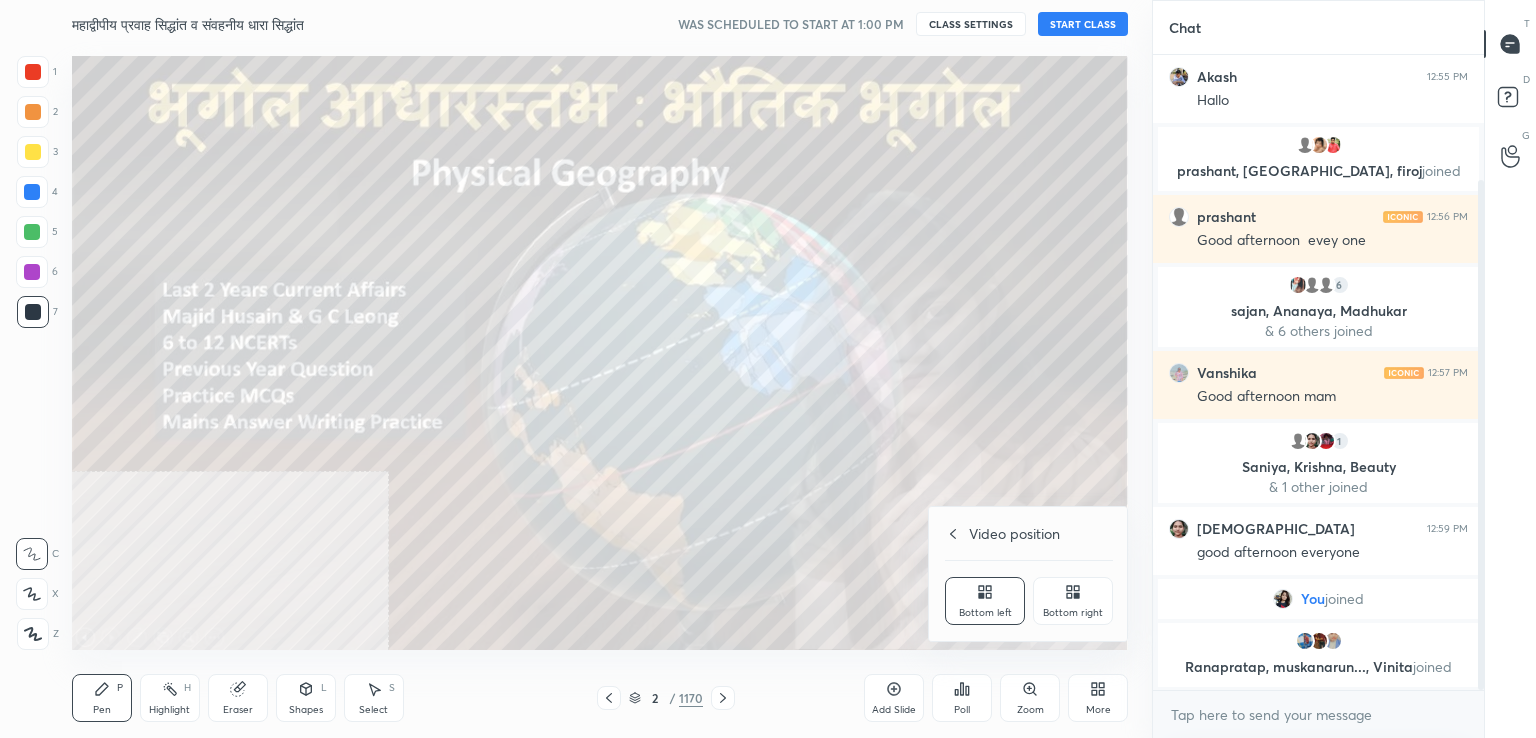 drag, startPoint x: 1088, startPoint y: 596, endPoint x: 1092, endPoint y: 647, distance: 51.156624 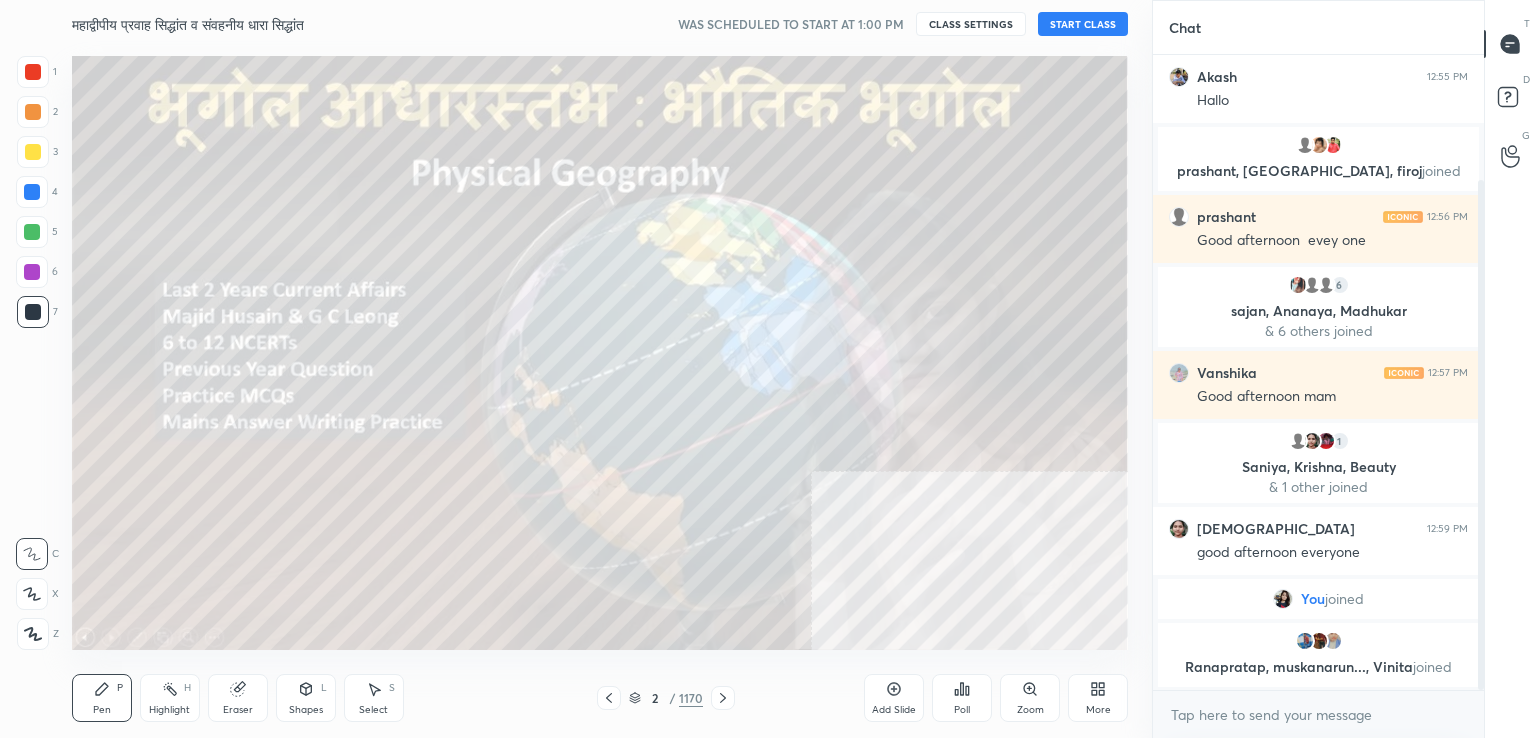 click on "More" at bounding box center [1098, 698] 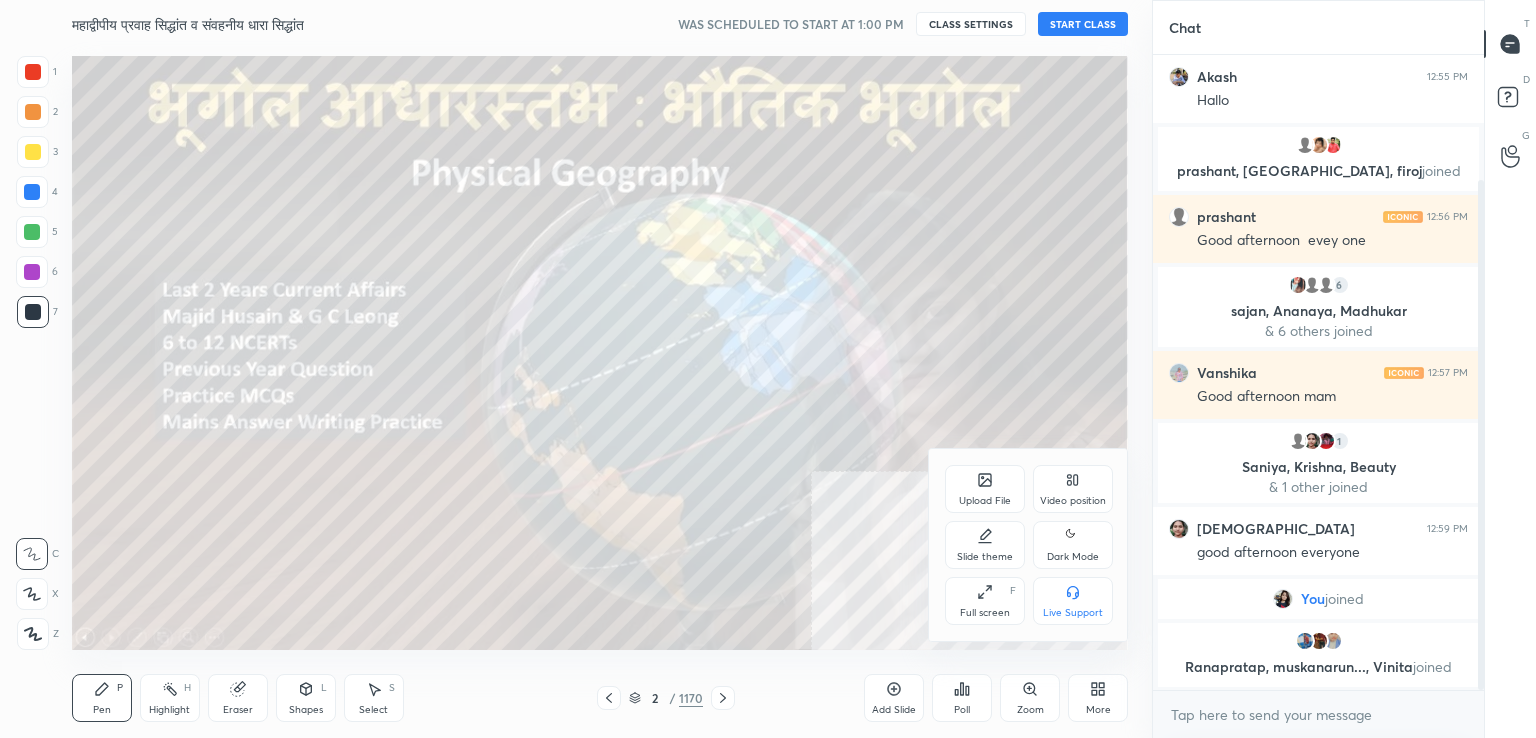 click on "Full screen F" at bounding box center [985, 601] 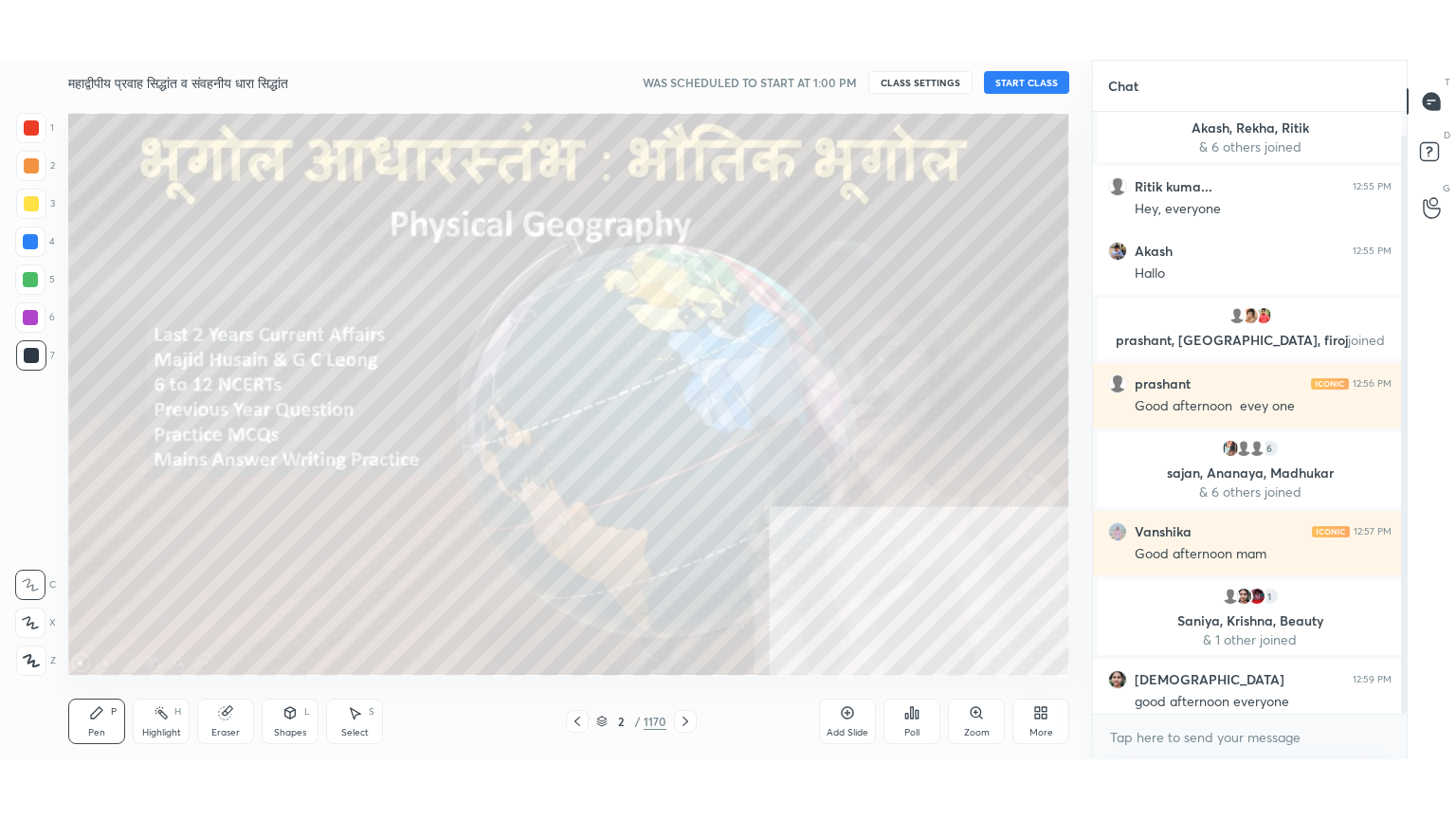 scroll, scrollTop: 94094, scrollLeft: 93776, axis: both 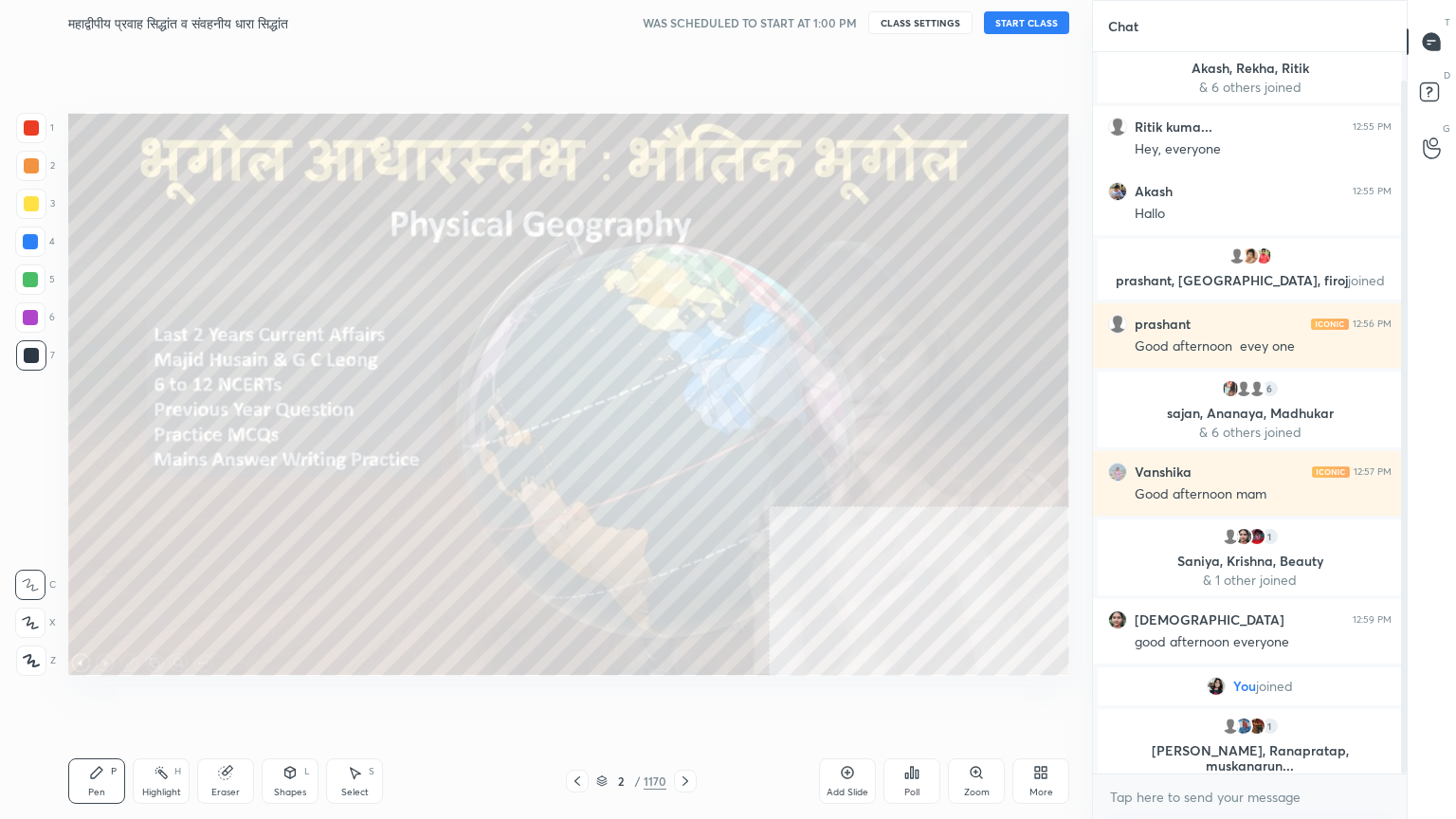 click 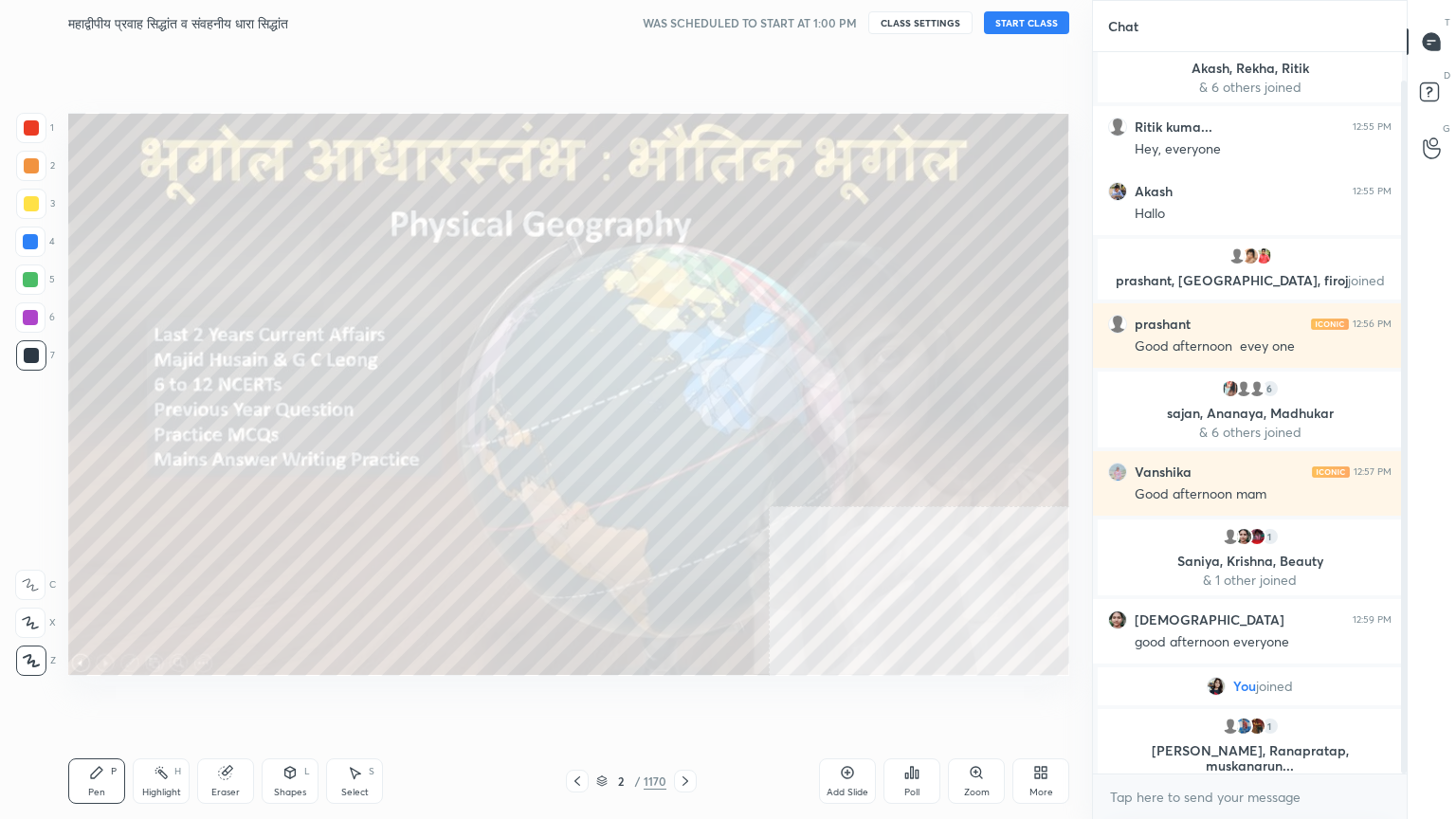 click 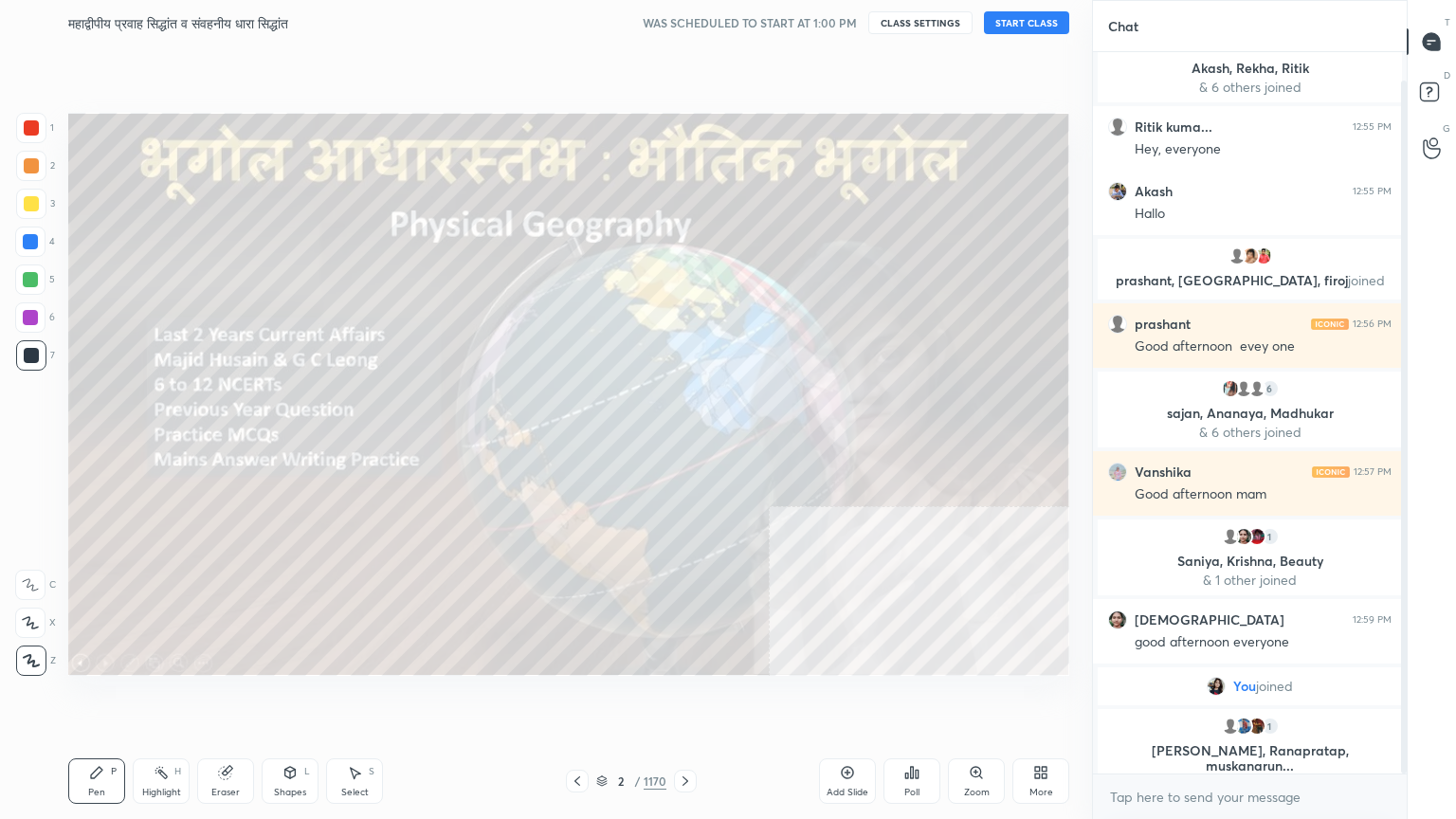 click at bounding box center (30, 242) 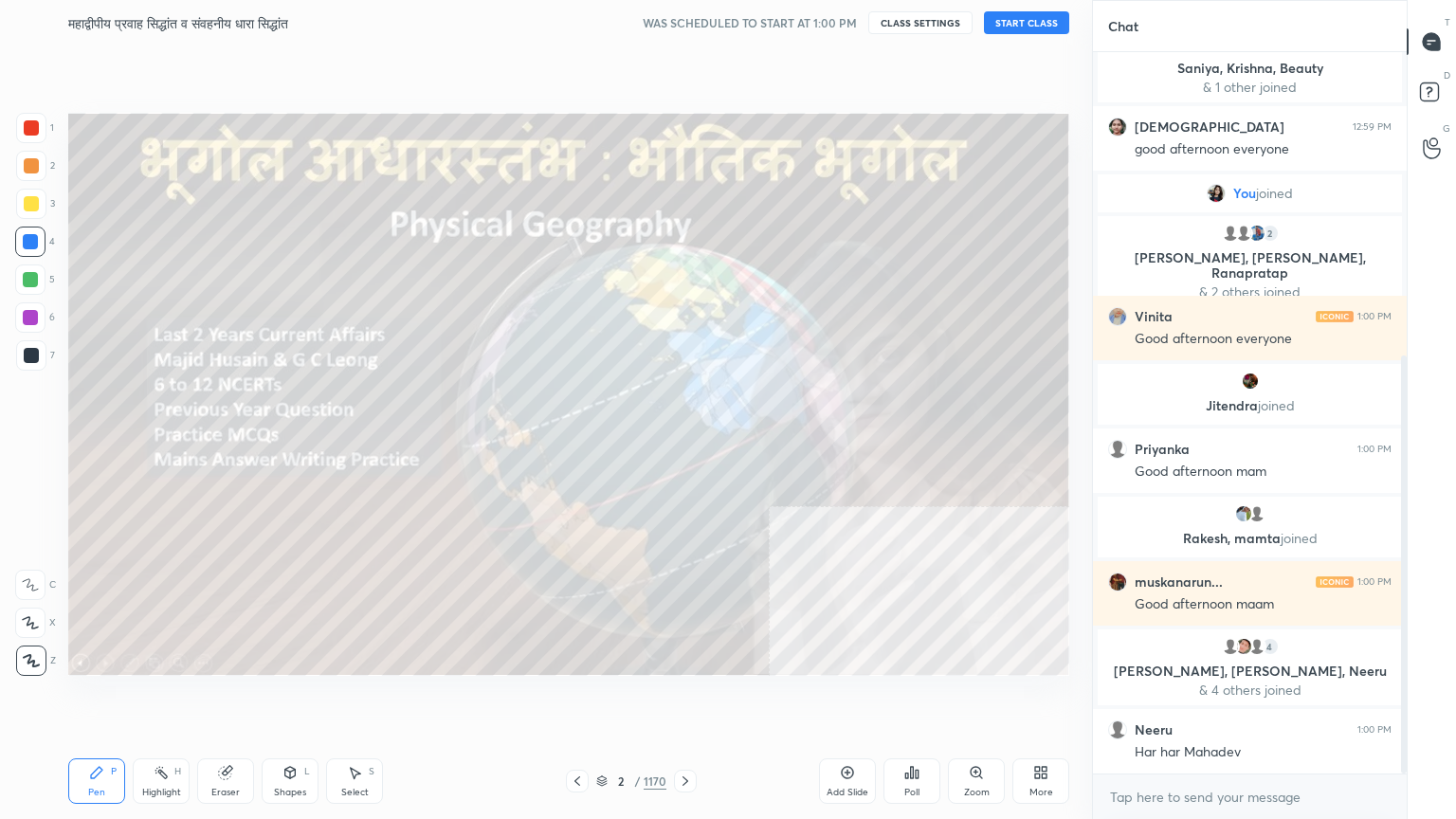 scroll, scrollTop: 591, scrollLeft: 0, axis: vertical 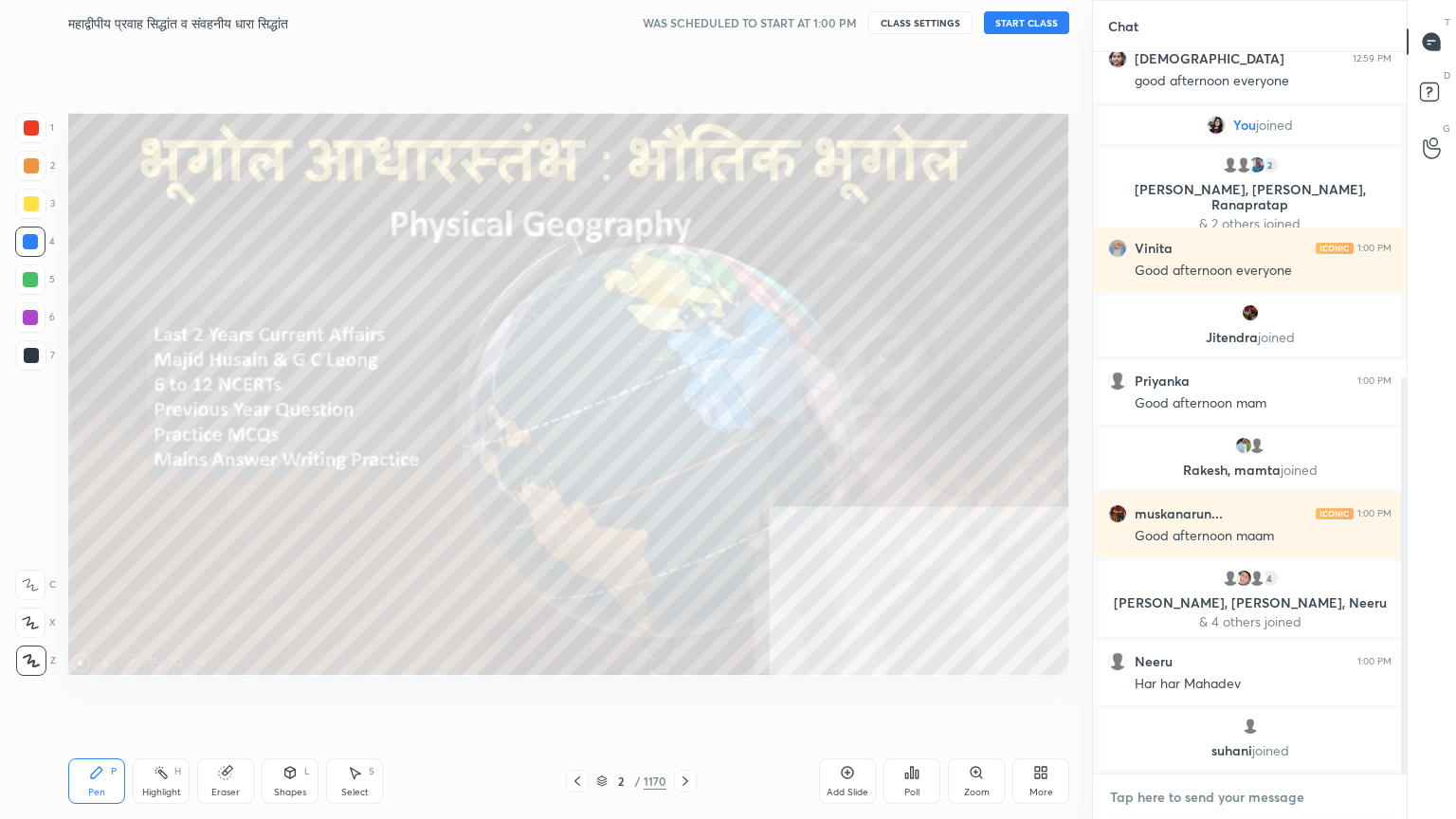 type on "x" 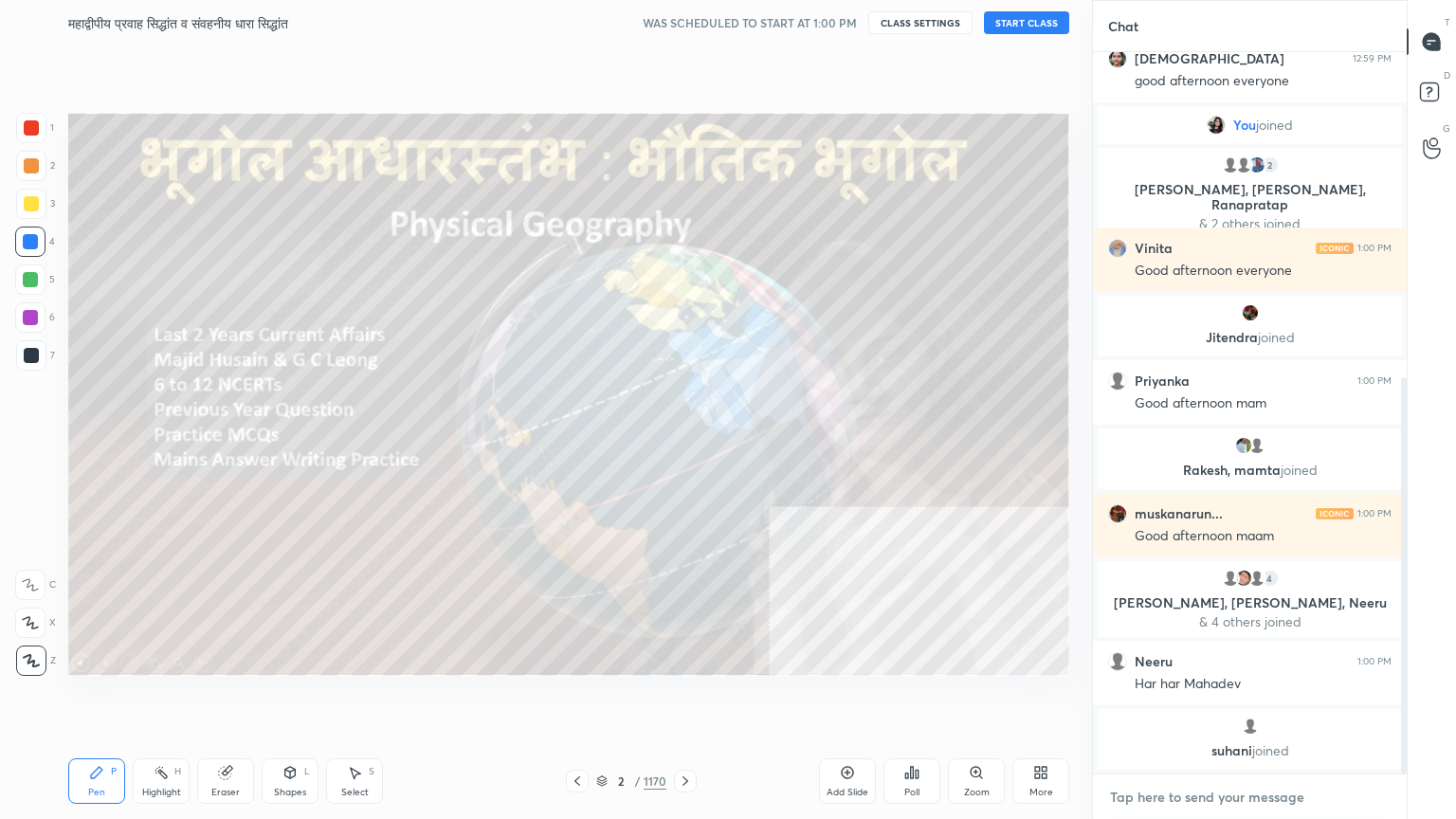 click at bounding box center (1249, 797) 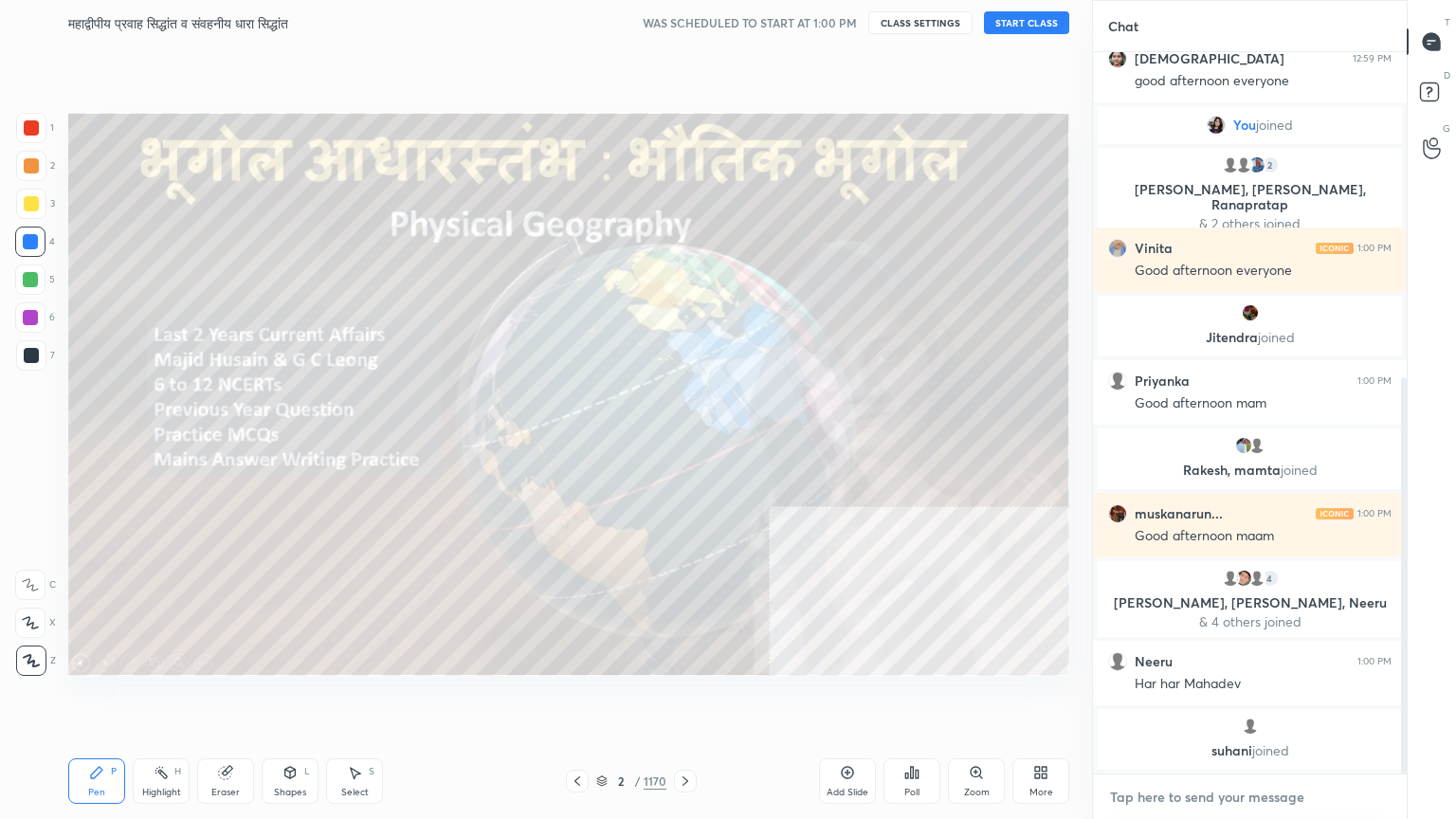 paste on "[URL][DOMAIN_NAME]" 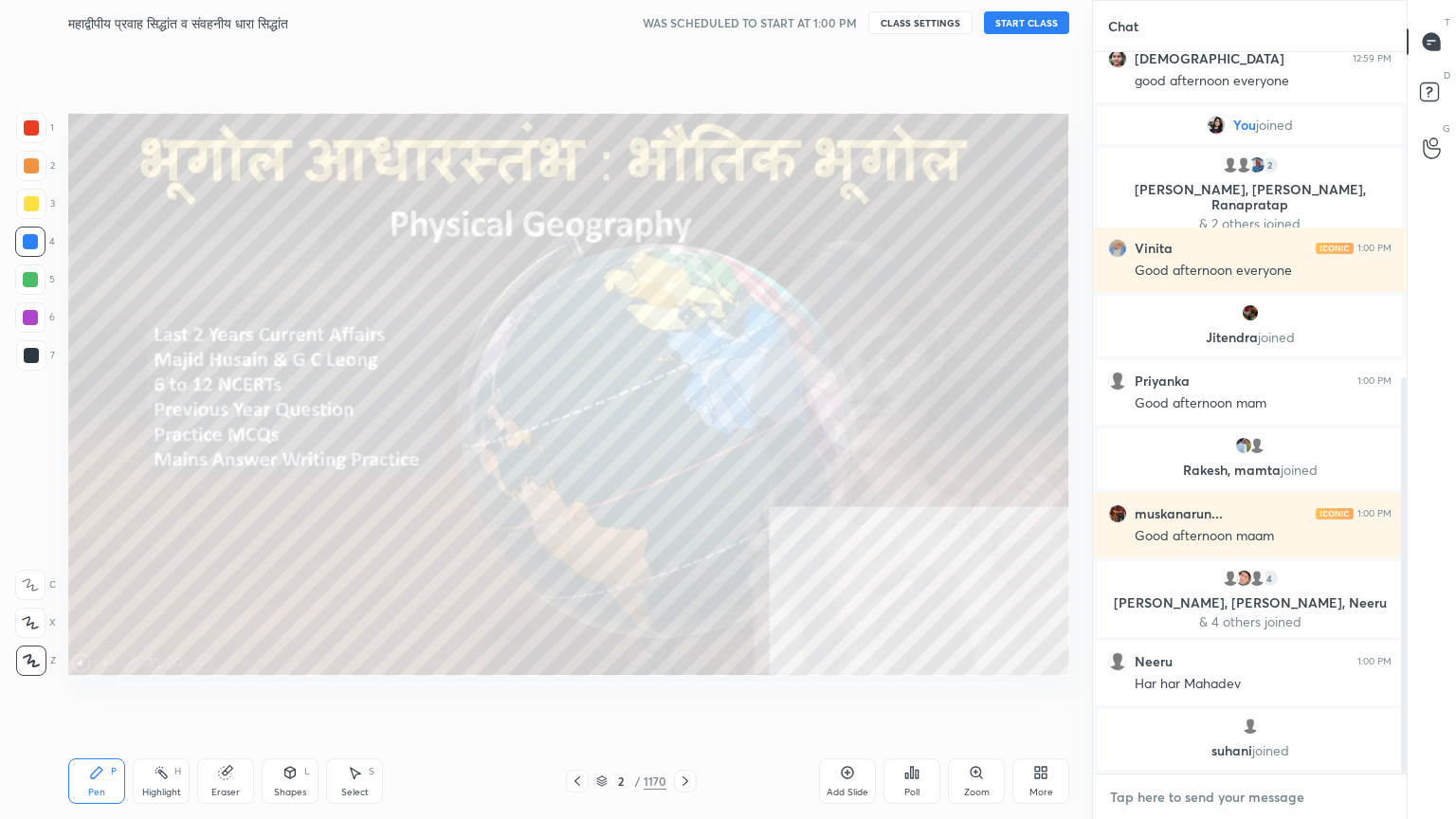 type on "[URL][DOMAIN_NAME]" 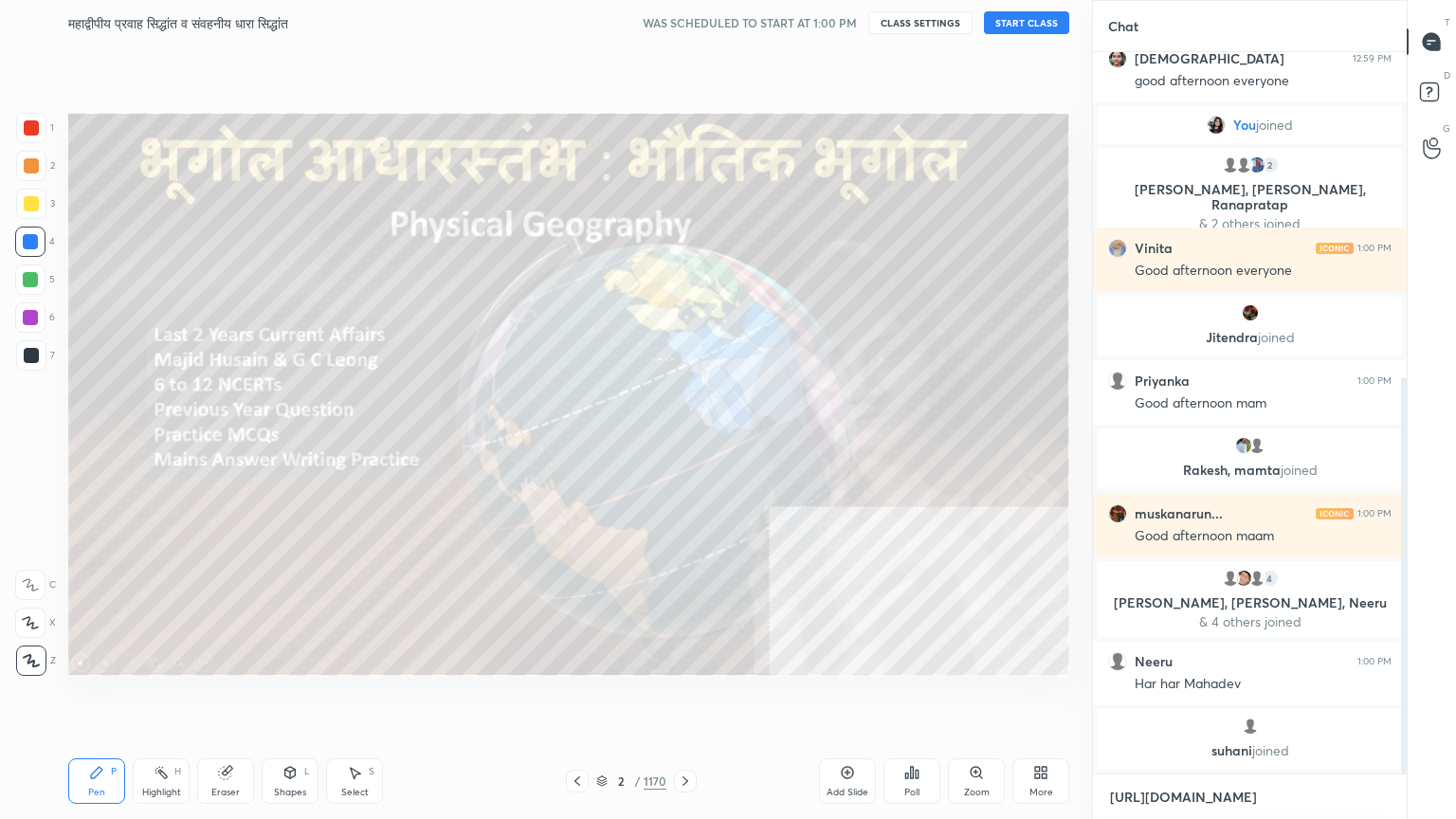 scroll, scrollTop: 716, scrollLeft: 308, axis: both 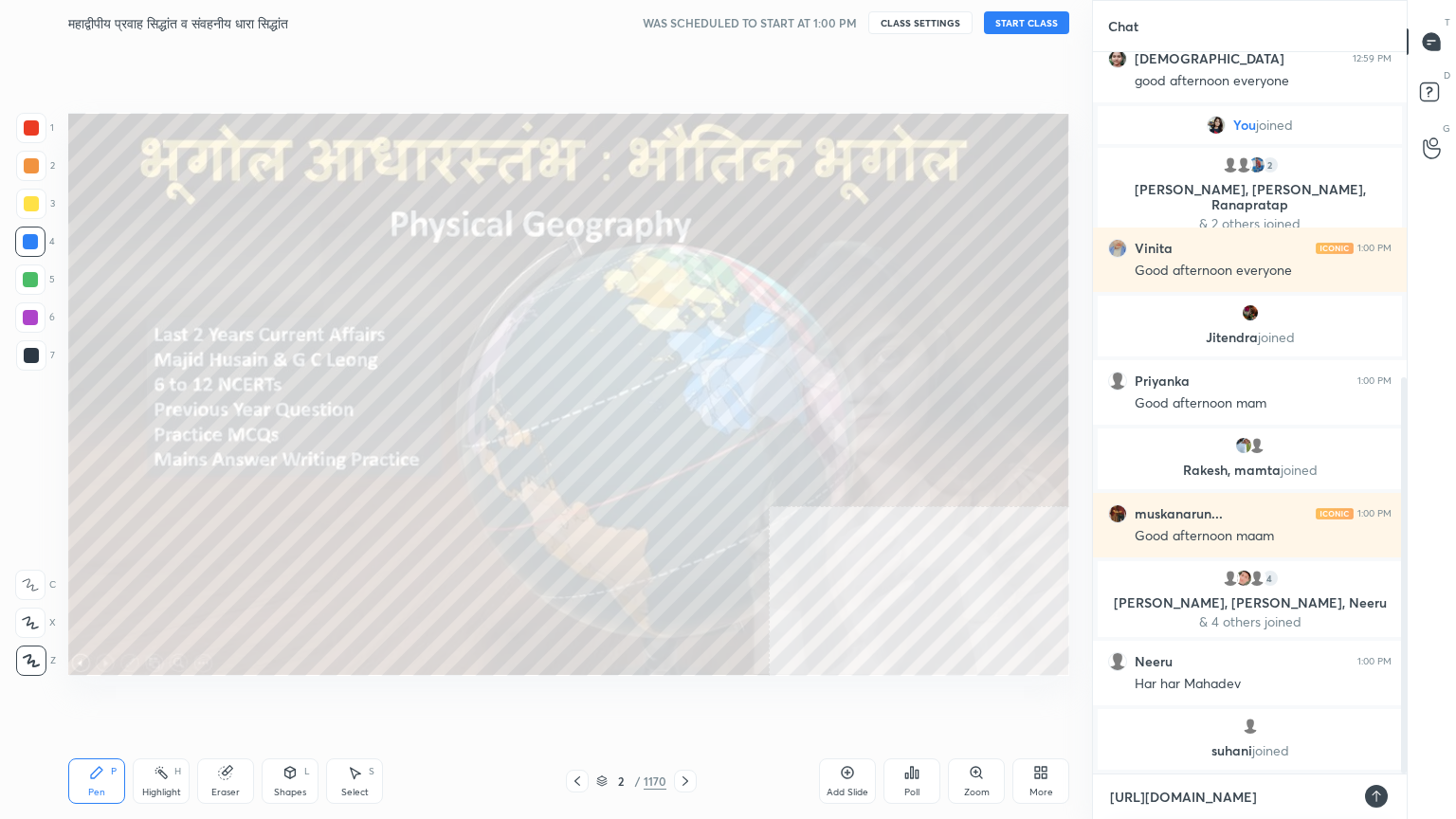 type on "[URL][DOMAIN_NAME]" 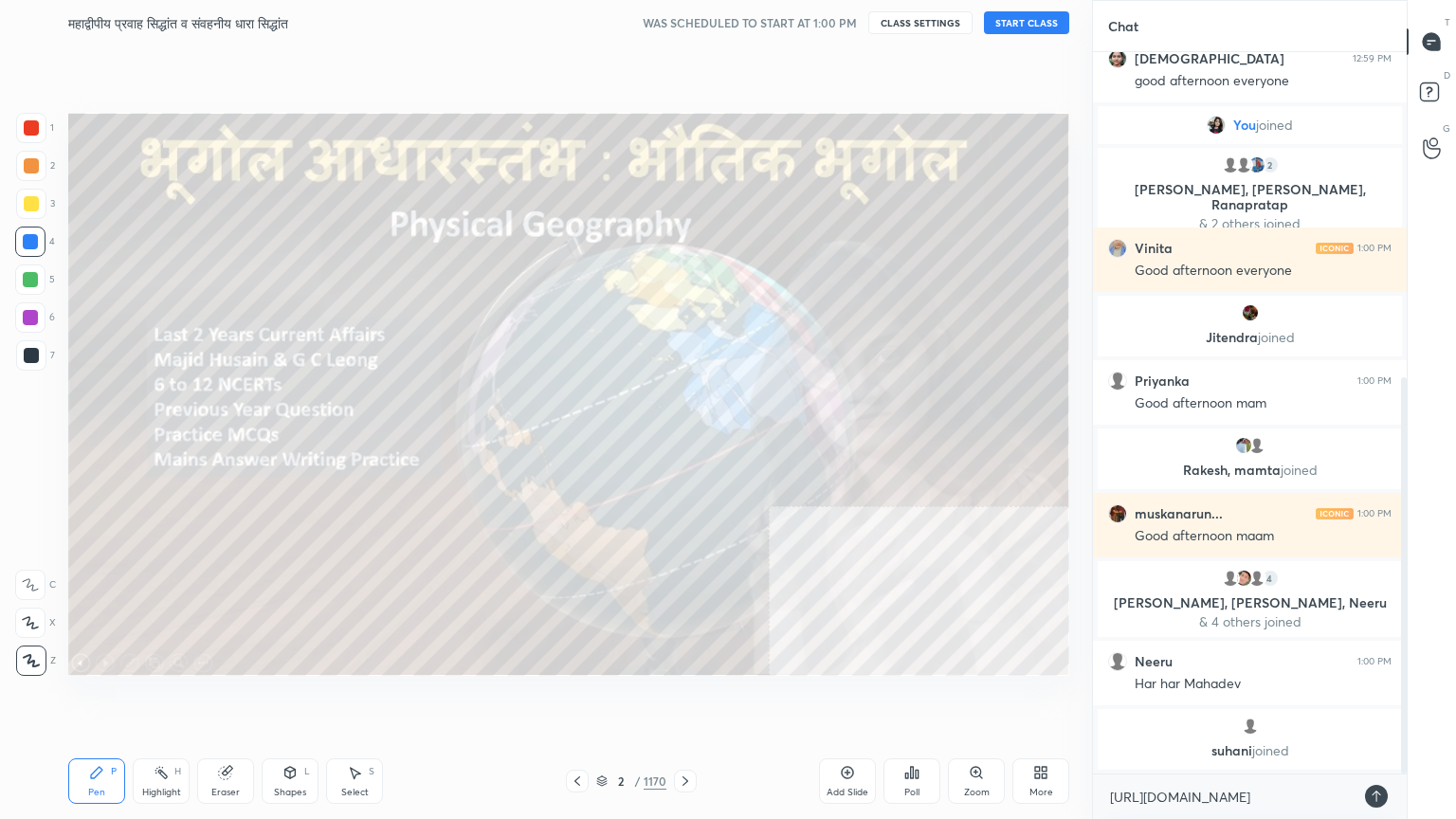 type on "x" 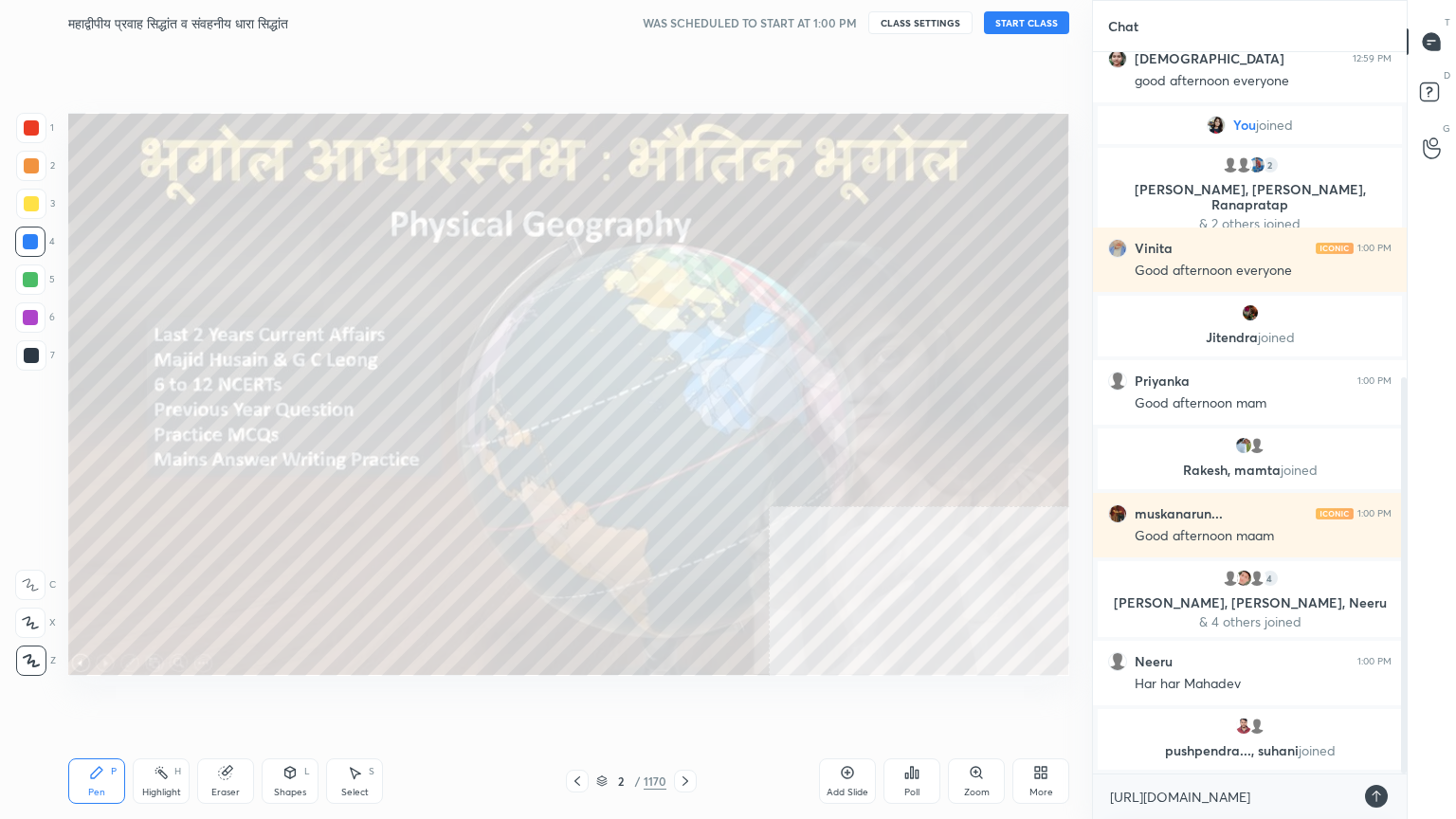 drag, startPoint x: 1378, startPoint y: 797, endPoint x: 1371, endPoint y: 791, distance: 9.219544 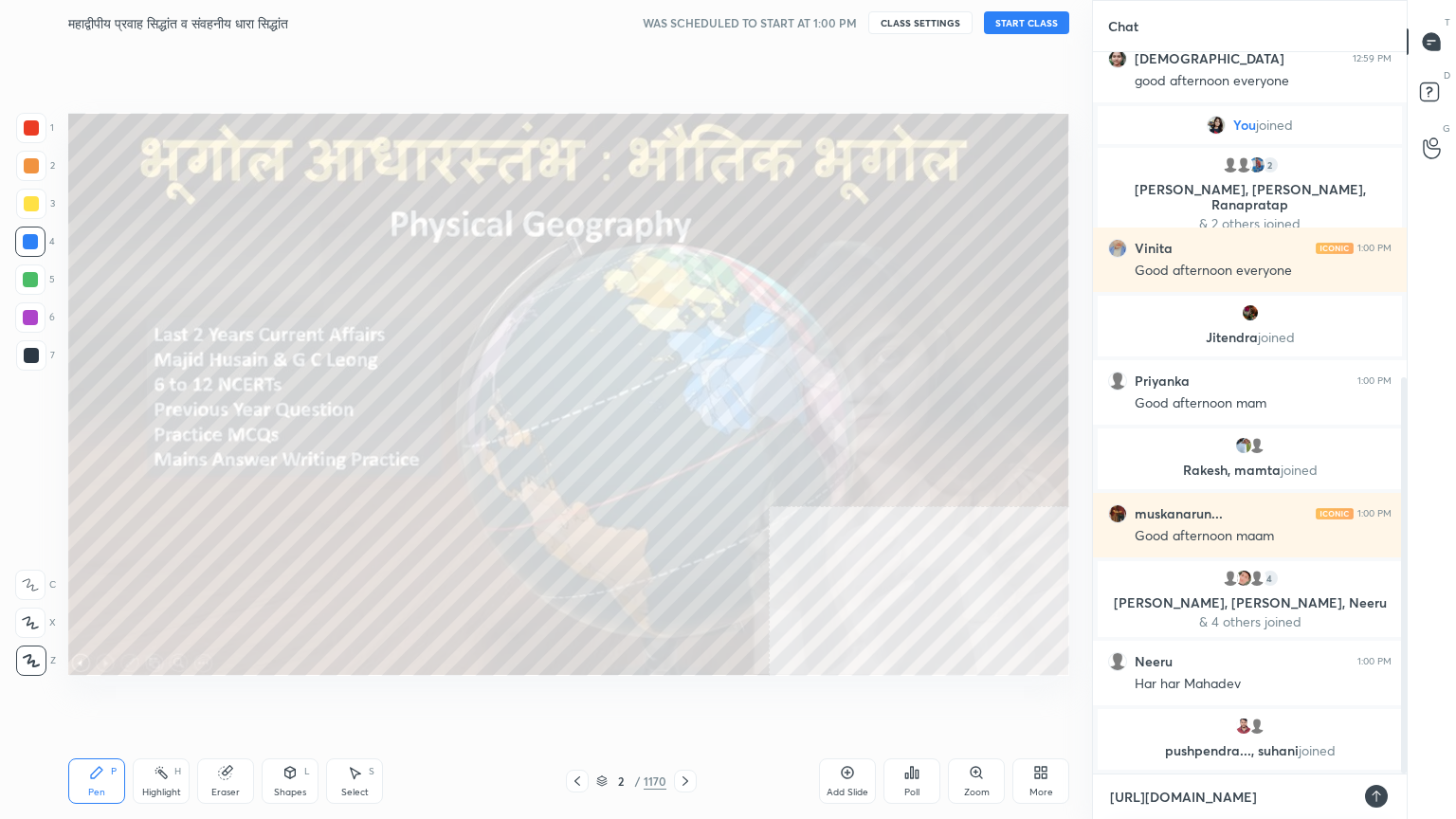 type 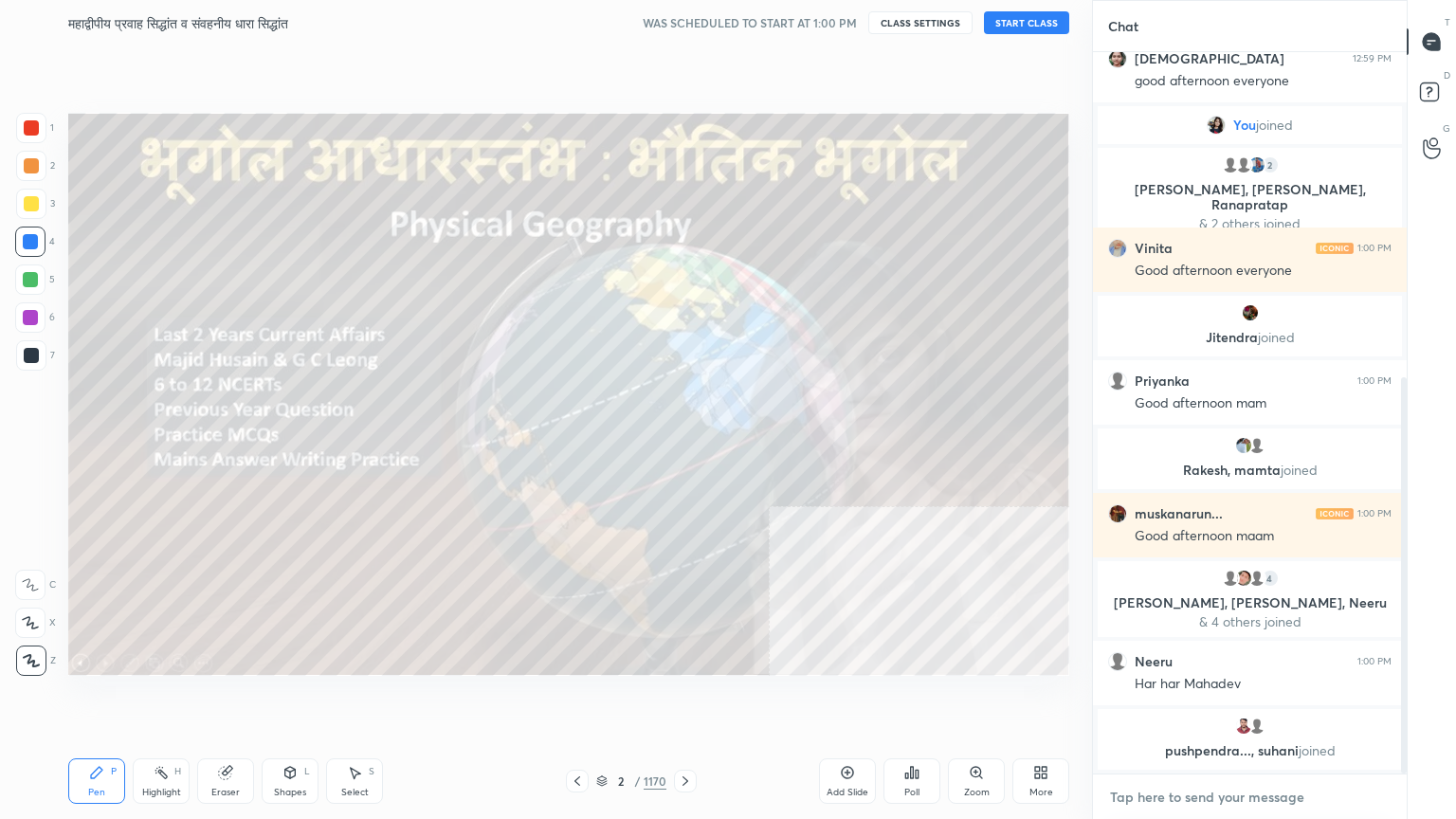 scroll, scrollTop: 697, scrollLeft: 0, axis: vertical 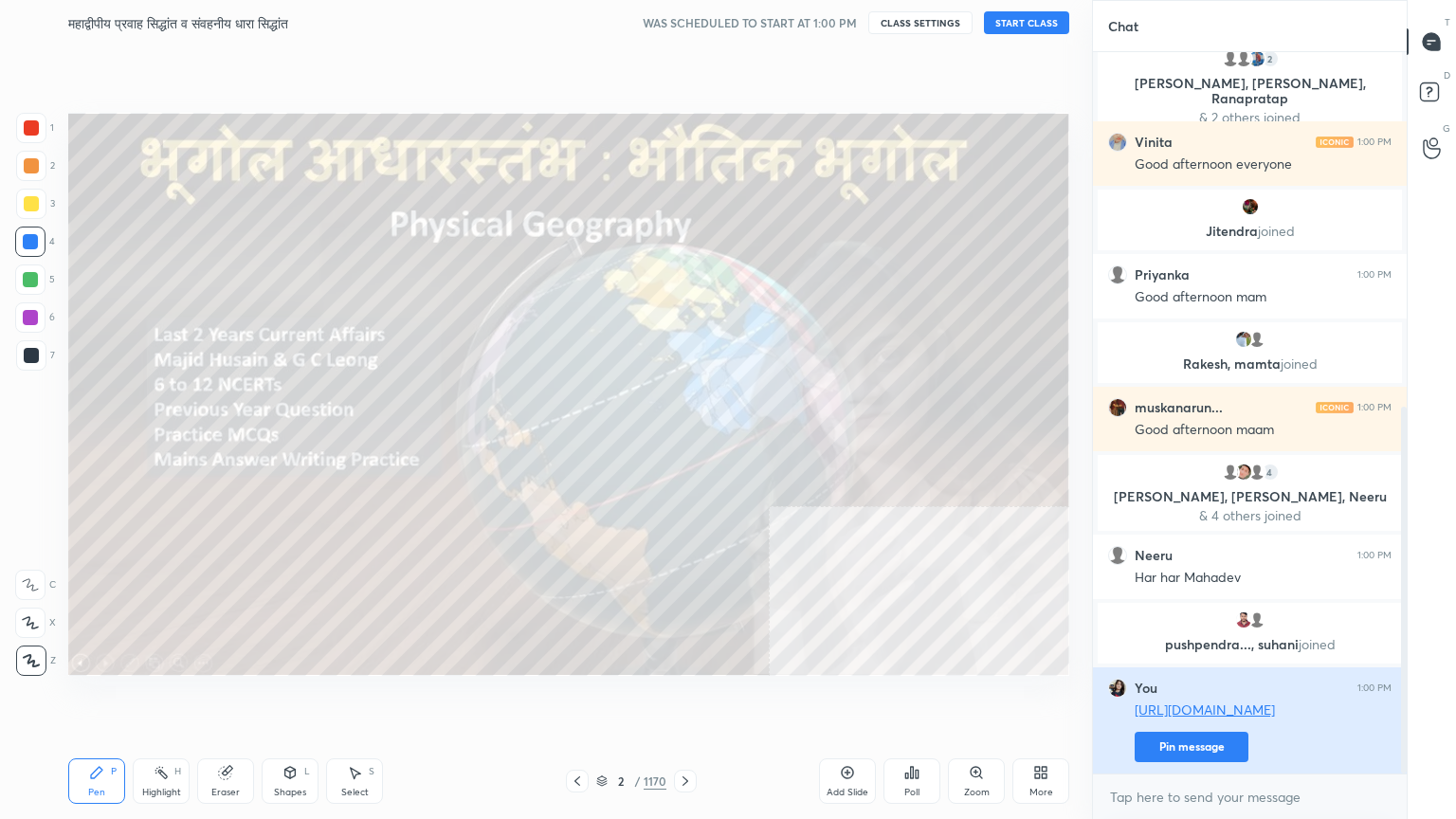 click on "Pin message" at bounding box center (1192, 747) 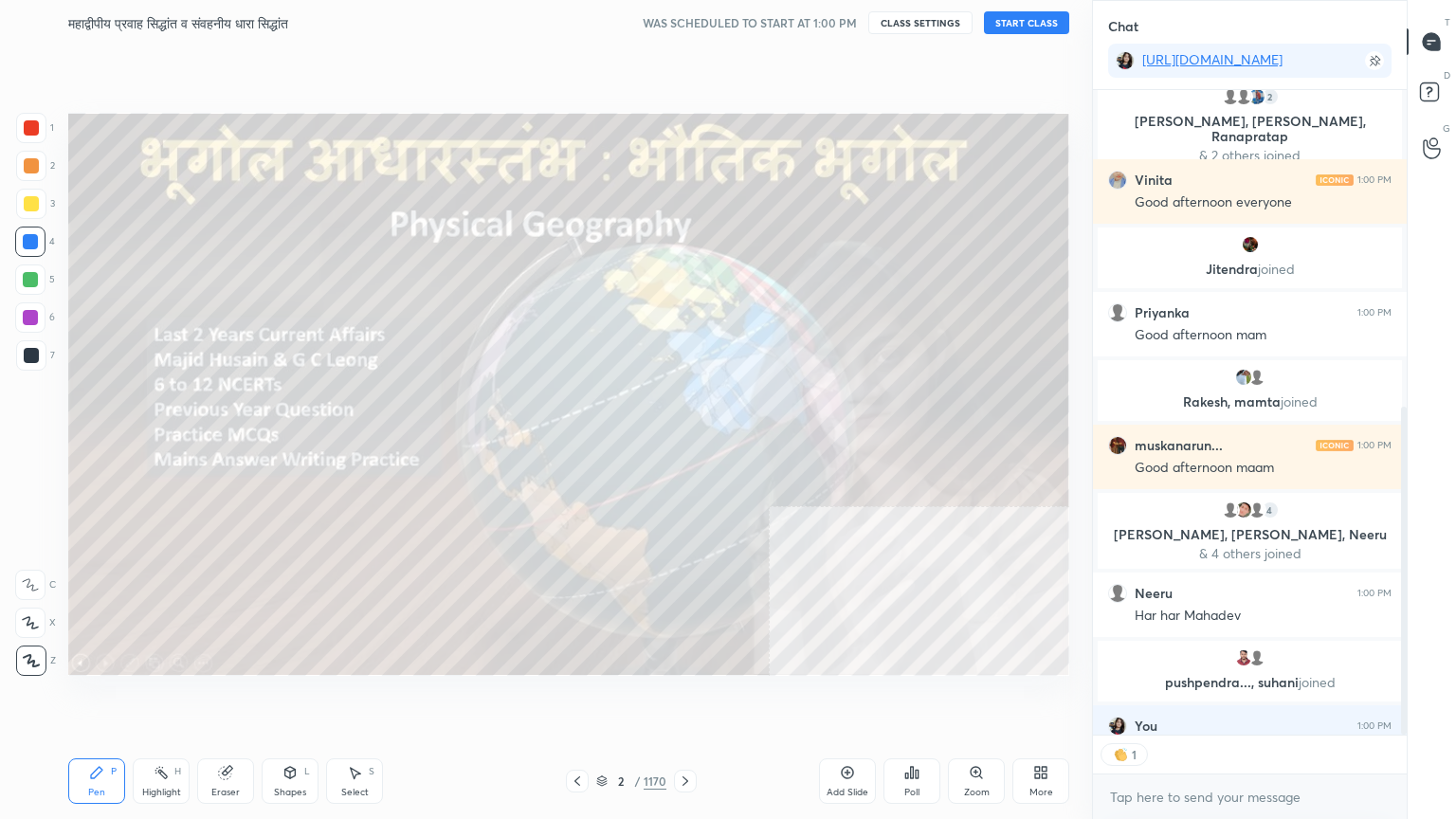 scroll, scrollTop: 640, scrollLeft: 308, axis: both 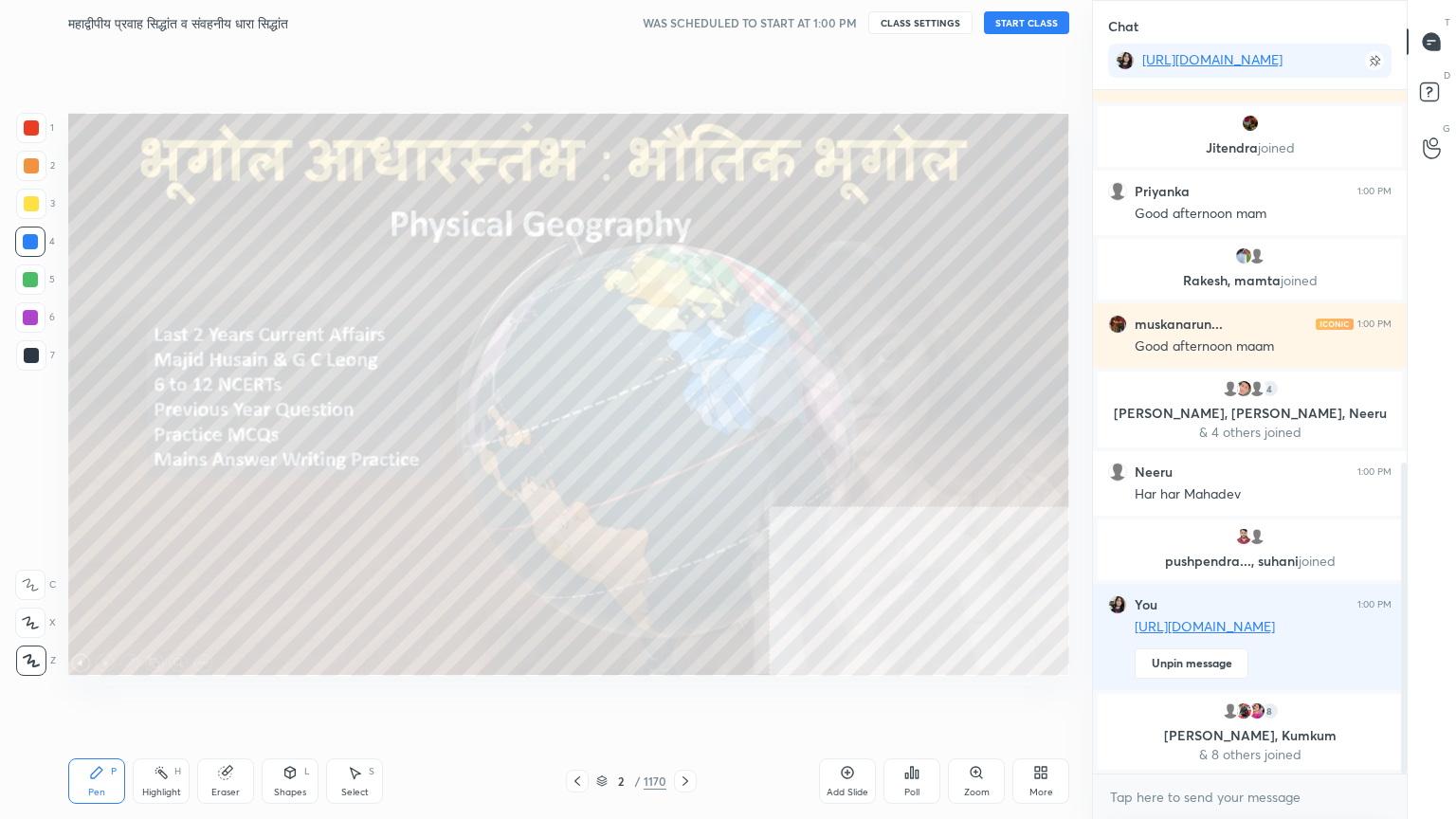 click on "START CLASS" at bounding box center [1027, 23] 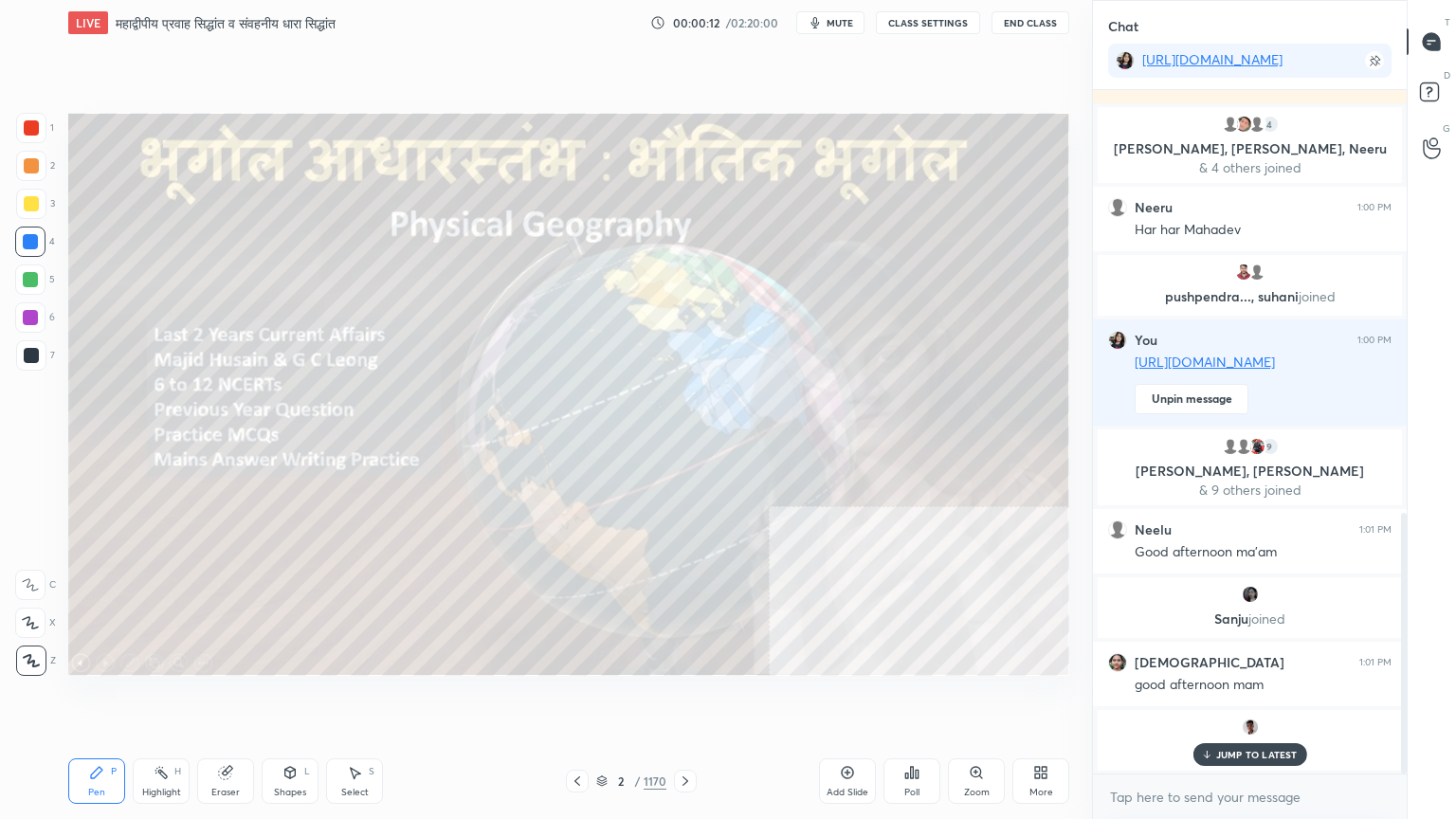 scroll, scrollTop: 1111, scrollLeft: 0, axis: vertical 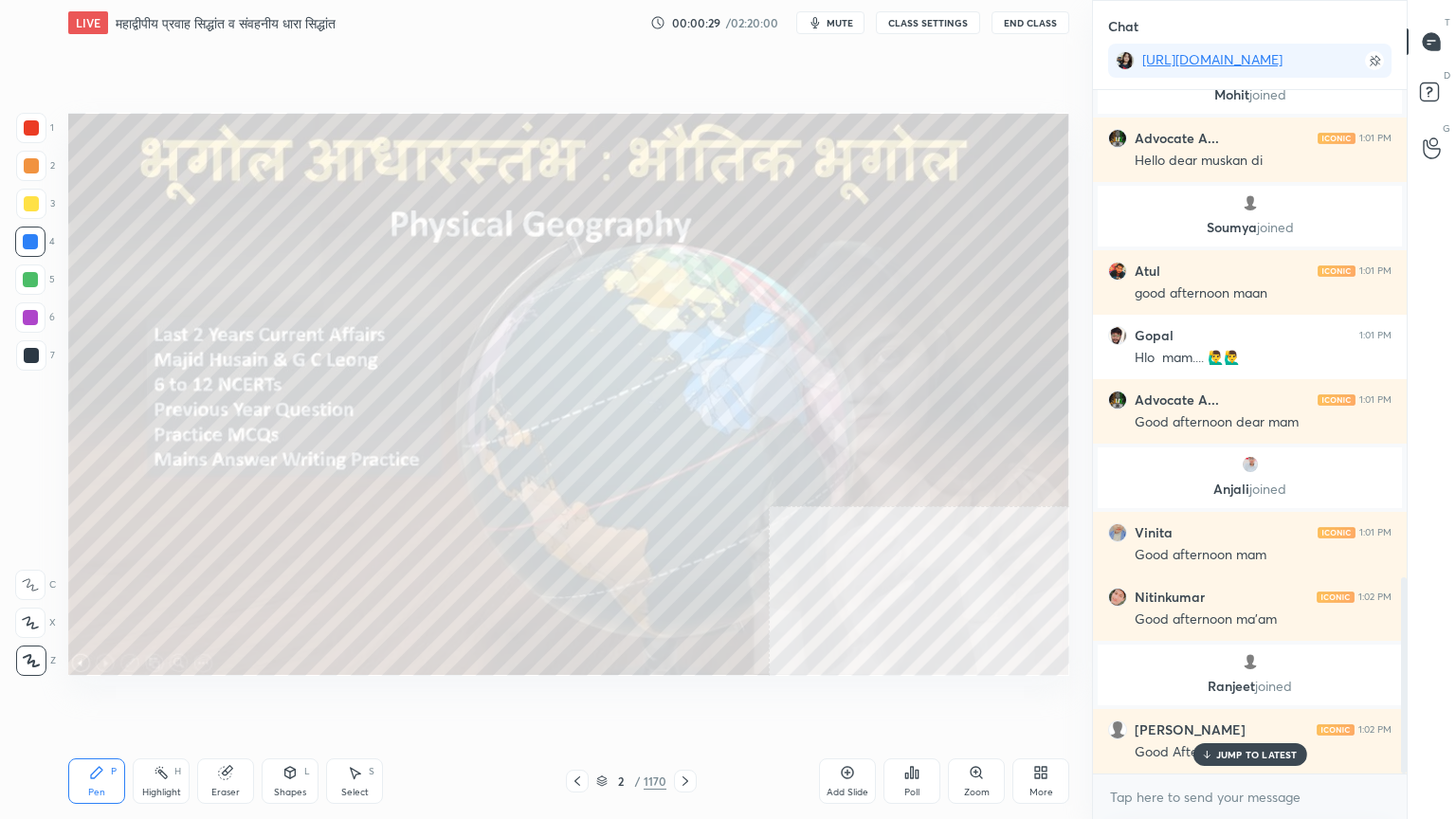 click on "Rakesh, [PERSON_NAME]  joined muskanarun... 1:00 PM Good afternoon maam 4 [PERSON_NAME], [PERSON_NAME], [PERSON_NAME] &  4 others  joined Neeru 1:00 PM Har har [PERSON_NAME] pushpendra..., [PERSON_NAME]  joined You 1:00 PM [URL][DOMAIN_NAME] Unpin message 9 [PERSON_NAME], [PERSON_NAME], [PERSON_NAME] &  9 others  joined Neelu 1:01 PM Good afternoon ma'am Sanju  joined Krishna 1:01 PM good afternoon mam [PERSON_NAME]  joined Advocate A... 1:01 PM Hello dear muskan di [PERSON_NAME]  joined Atul 1:01 PM good afternoon maan Gopal 1:01 PM Hlo  mam.... 🙋‍♂️🙋‍♂️ Advocate A... 1:01 PM Good afternoon dear mam [PERSON_NAME]  joined Vinita 1:01 PM Good afternoon mam [PERSON_NAME] 1:02 PM Good afternoon ma'am [PERSON_NAME]  joined [PERSON_NAME] 1:02 PM Good Afternoon Mam" at bounding box center (1249, 431) 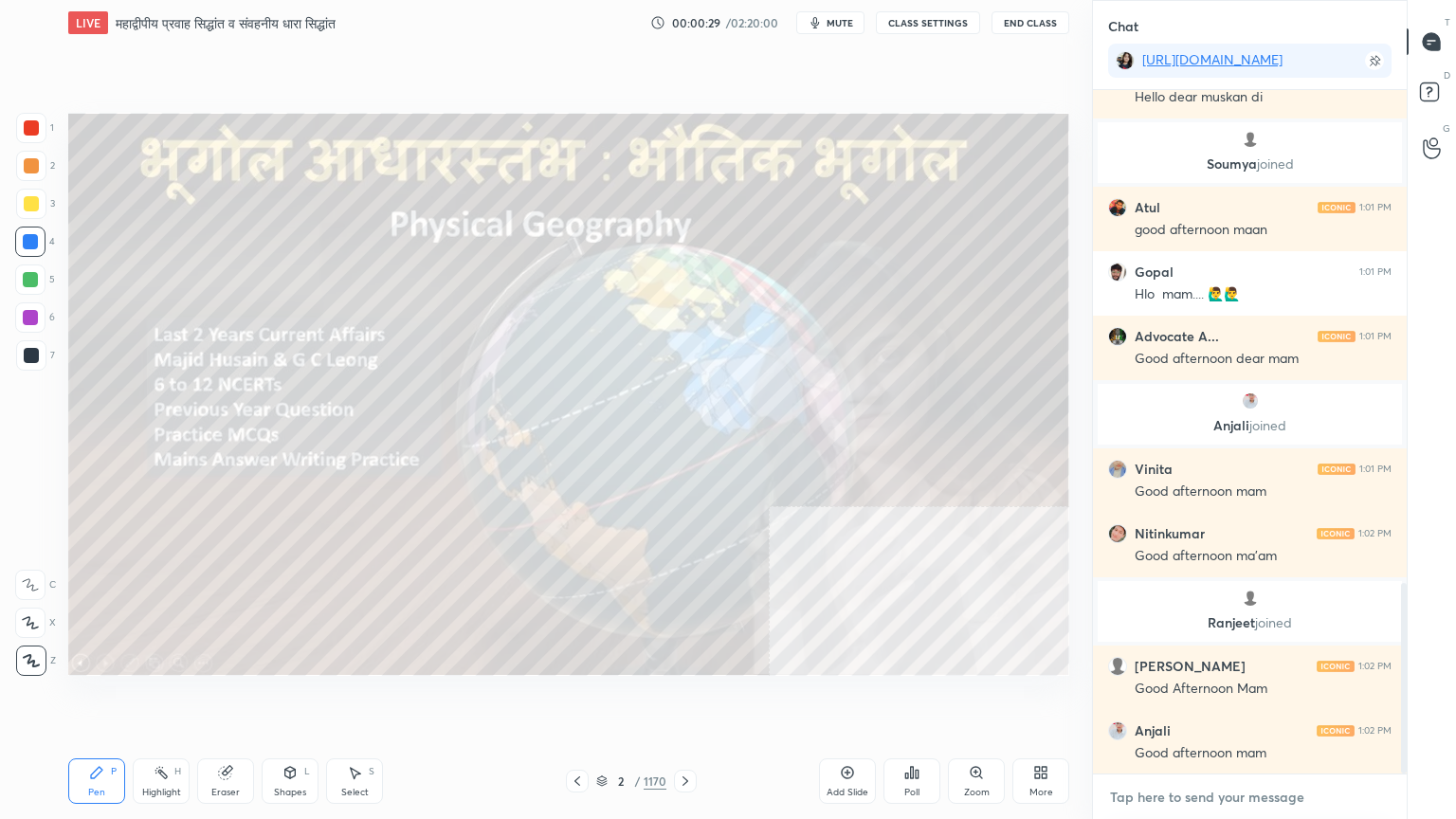 click at bounding box center (1249, 797) 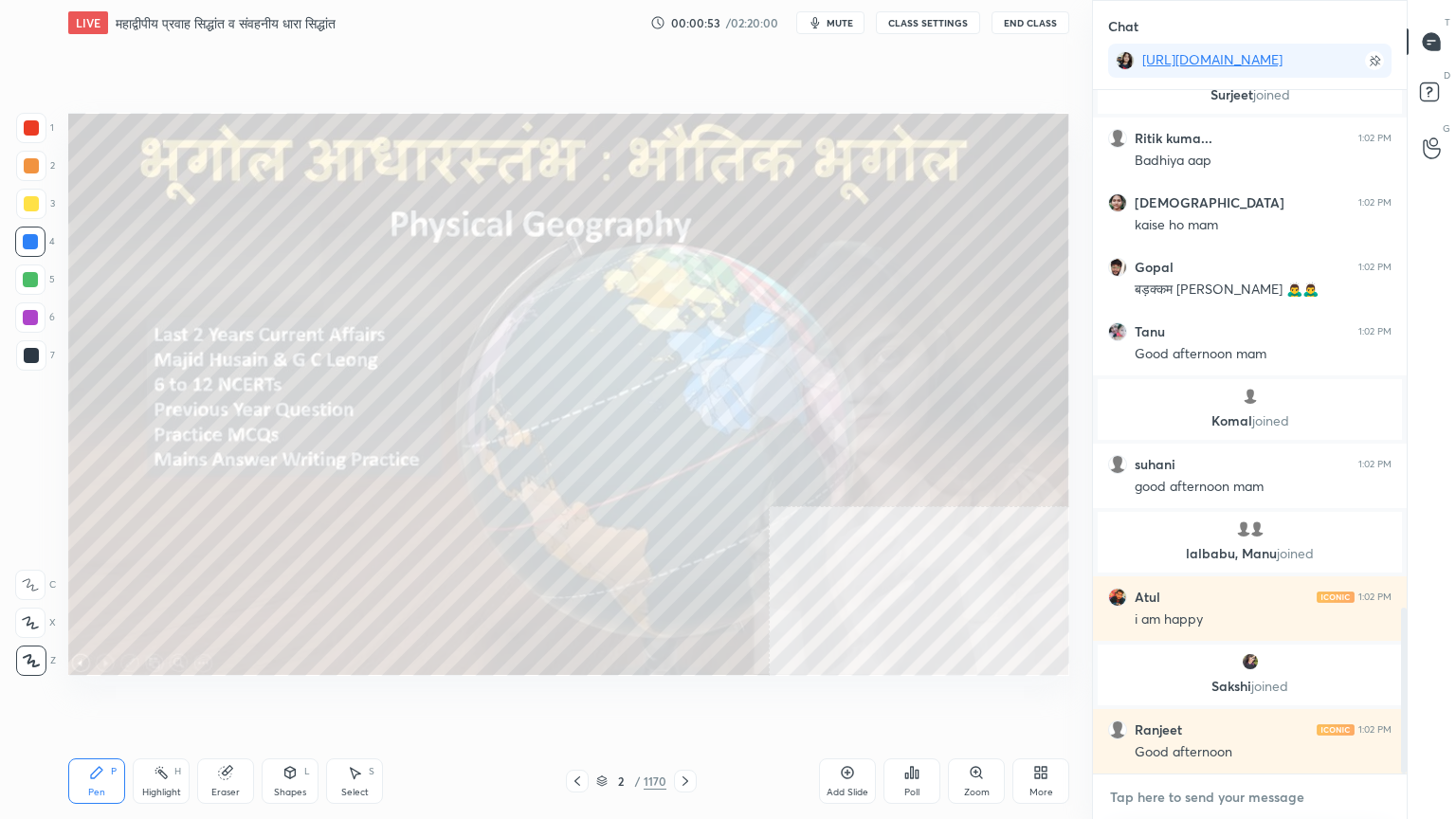scroll, scrollTop: 2191, scrollLeft: 0, axis: vertical 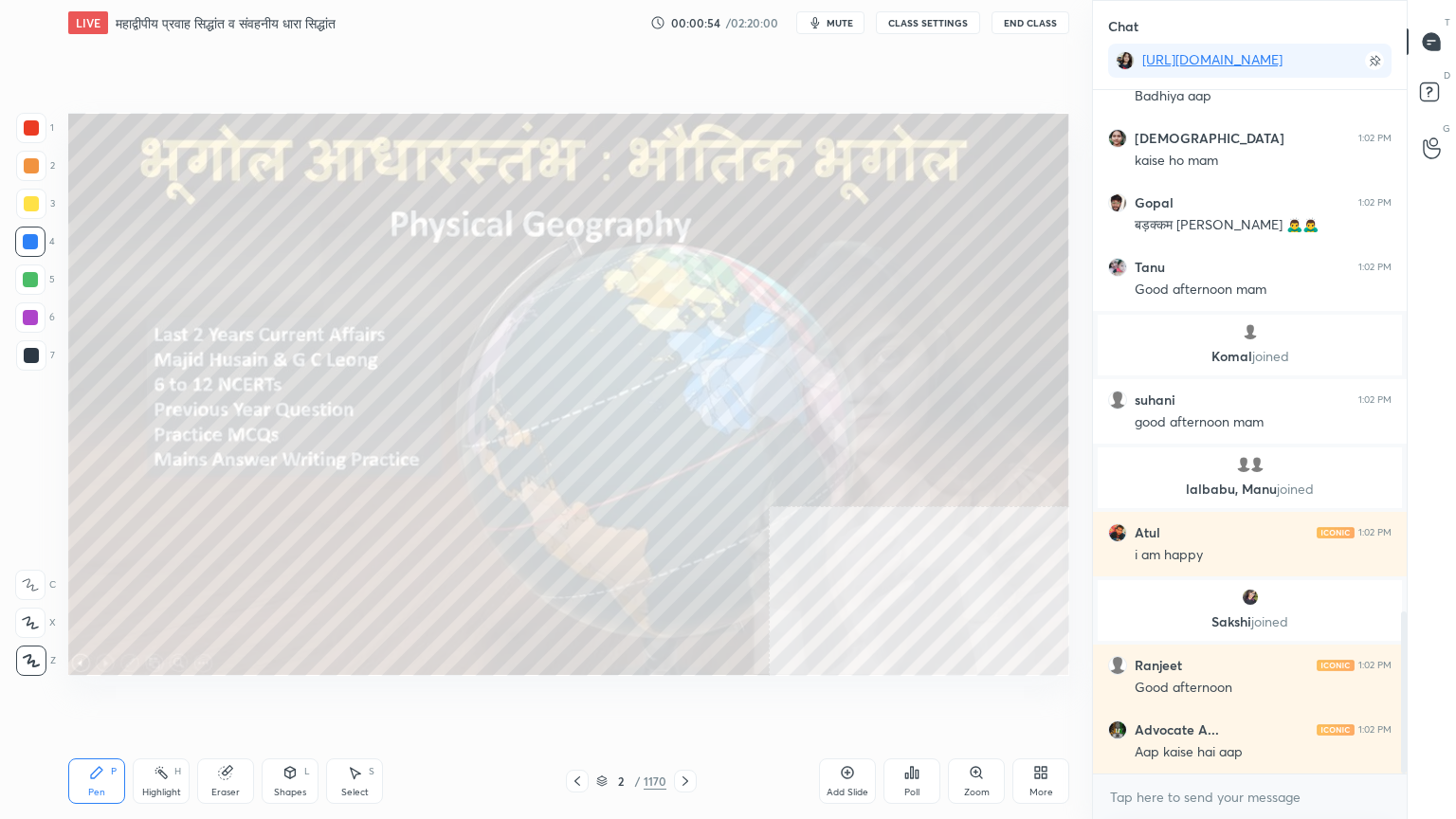 click on "4" at bounding box center (35, 246) 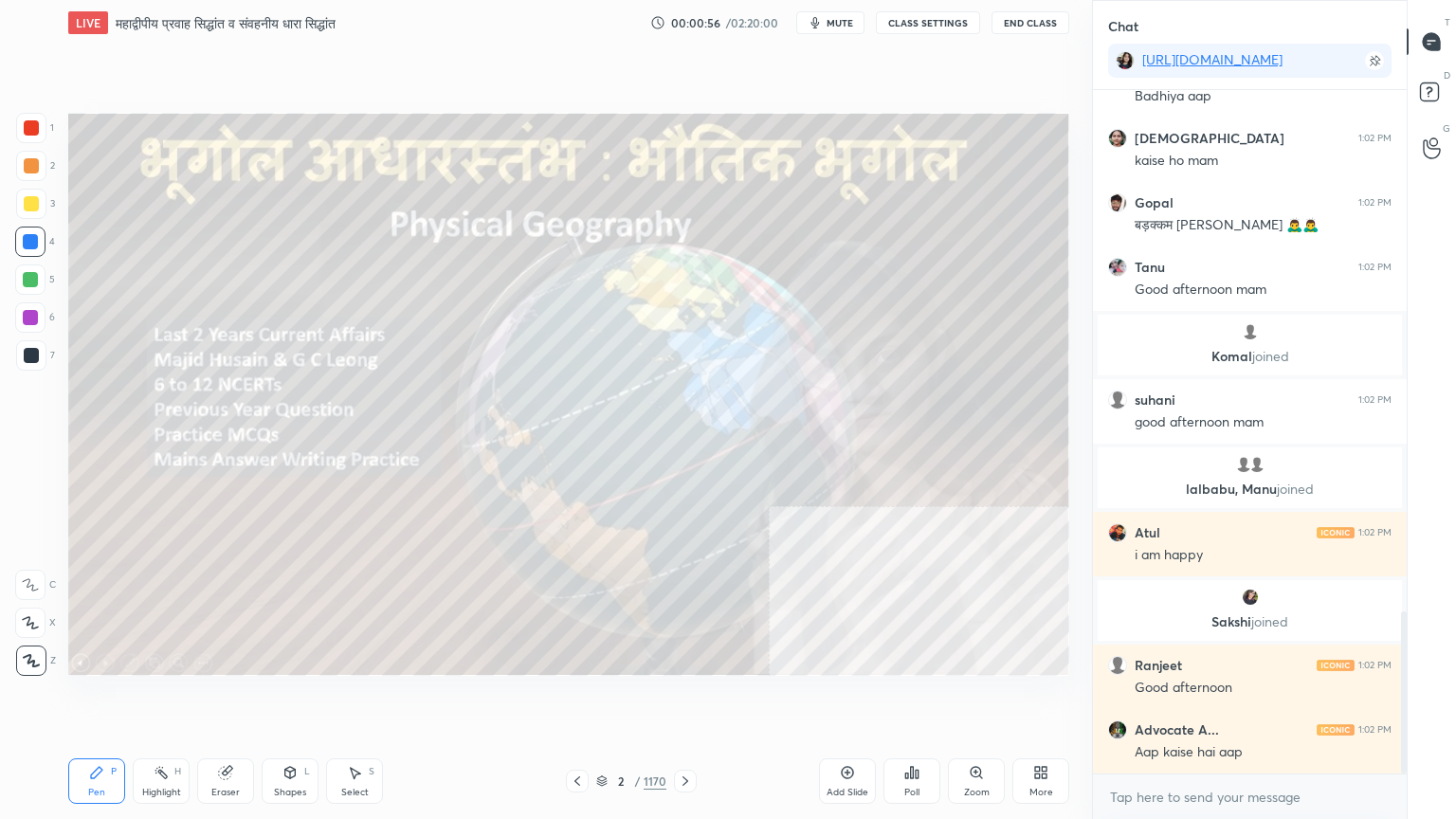scroll, scrollTop: 2259, scrollLeft: 0, axis: vertical 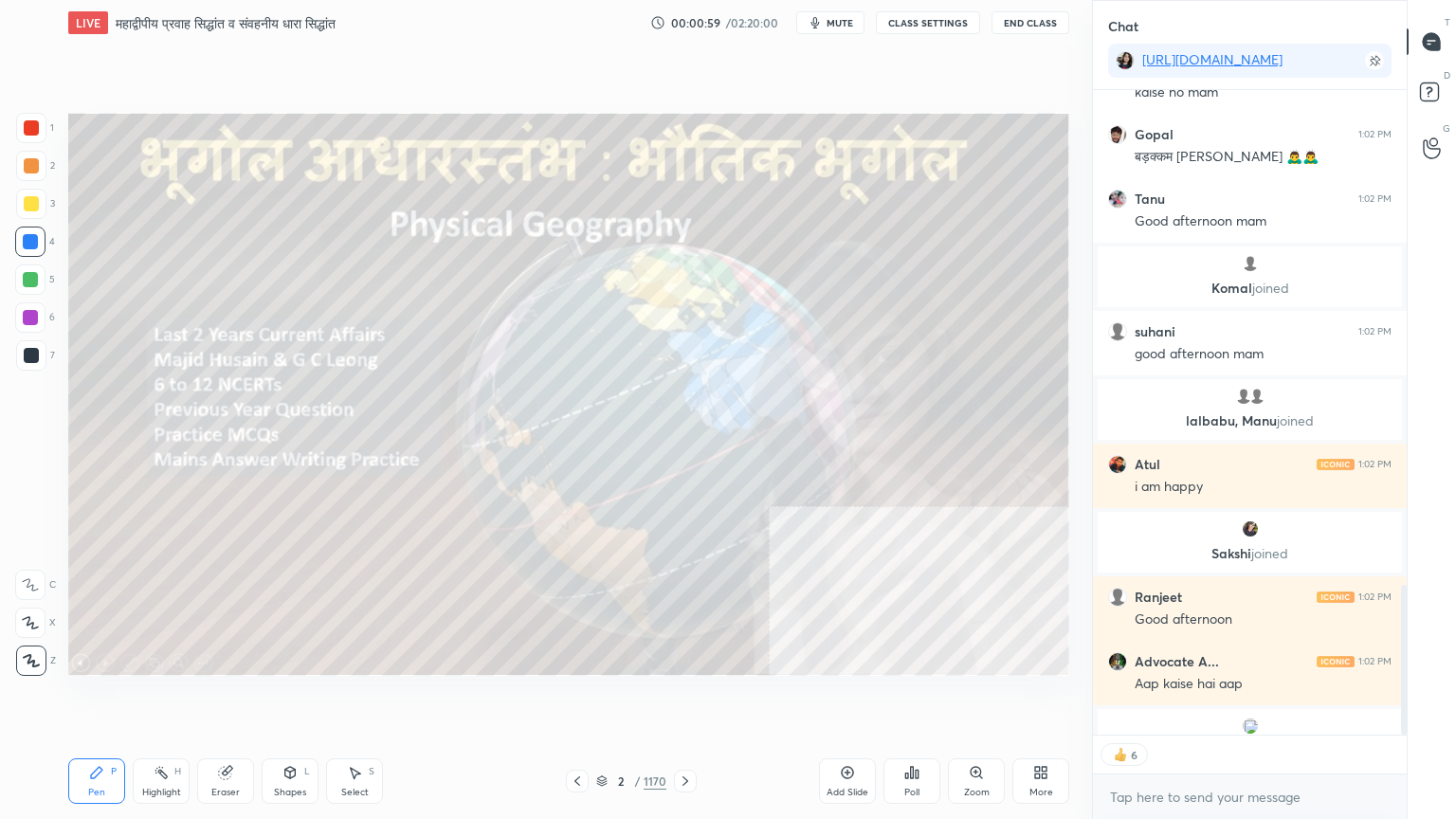 drag, startPoint x: 1189, startPoint y: 815, endPoint x: 1198, endPoint y: 814, distance: 9.055385 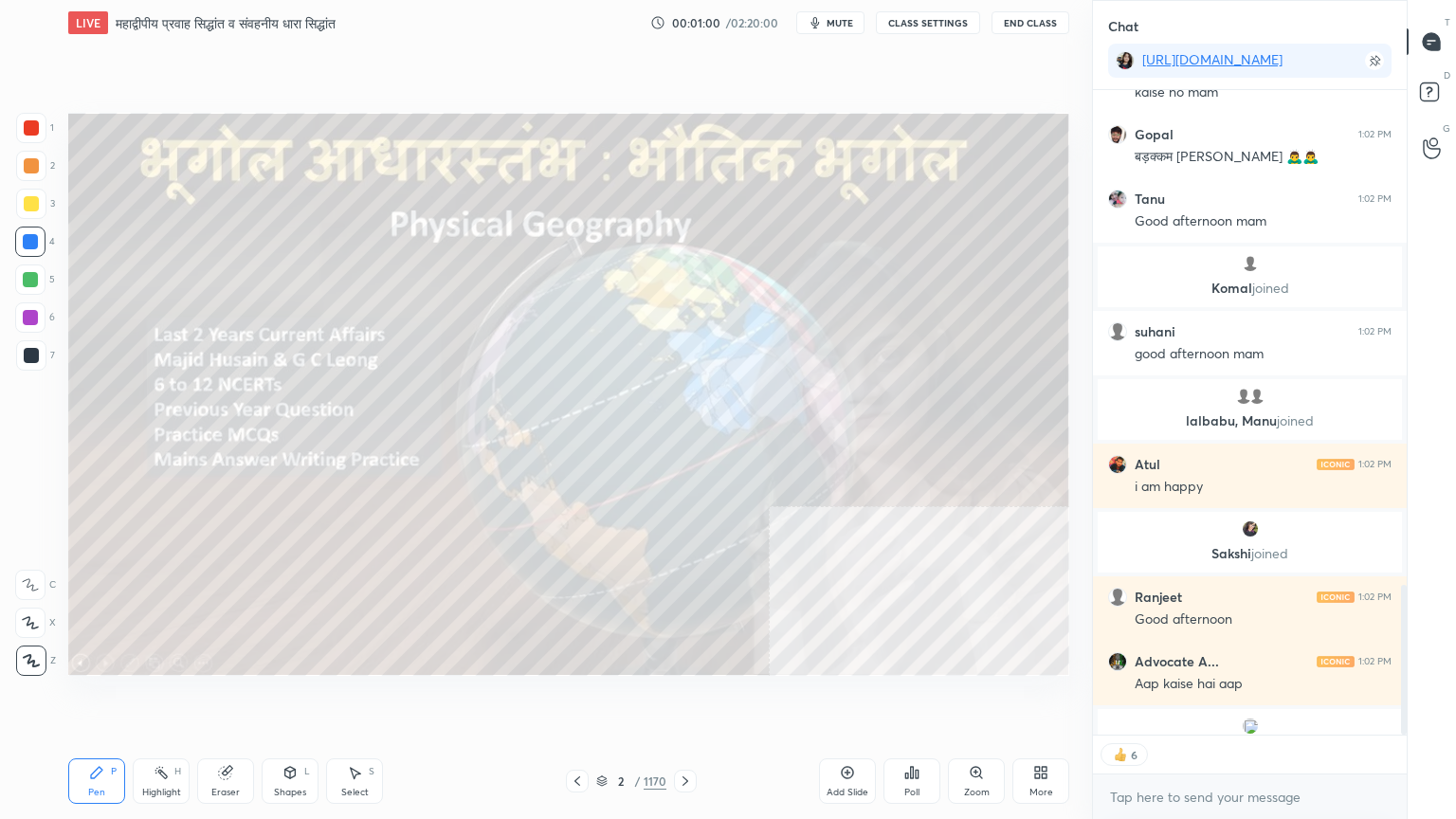 click on "Setting up your live class Poll for   secs No correct answer Start poll" at bounding box center (569, 394) 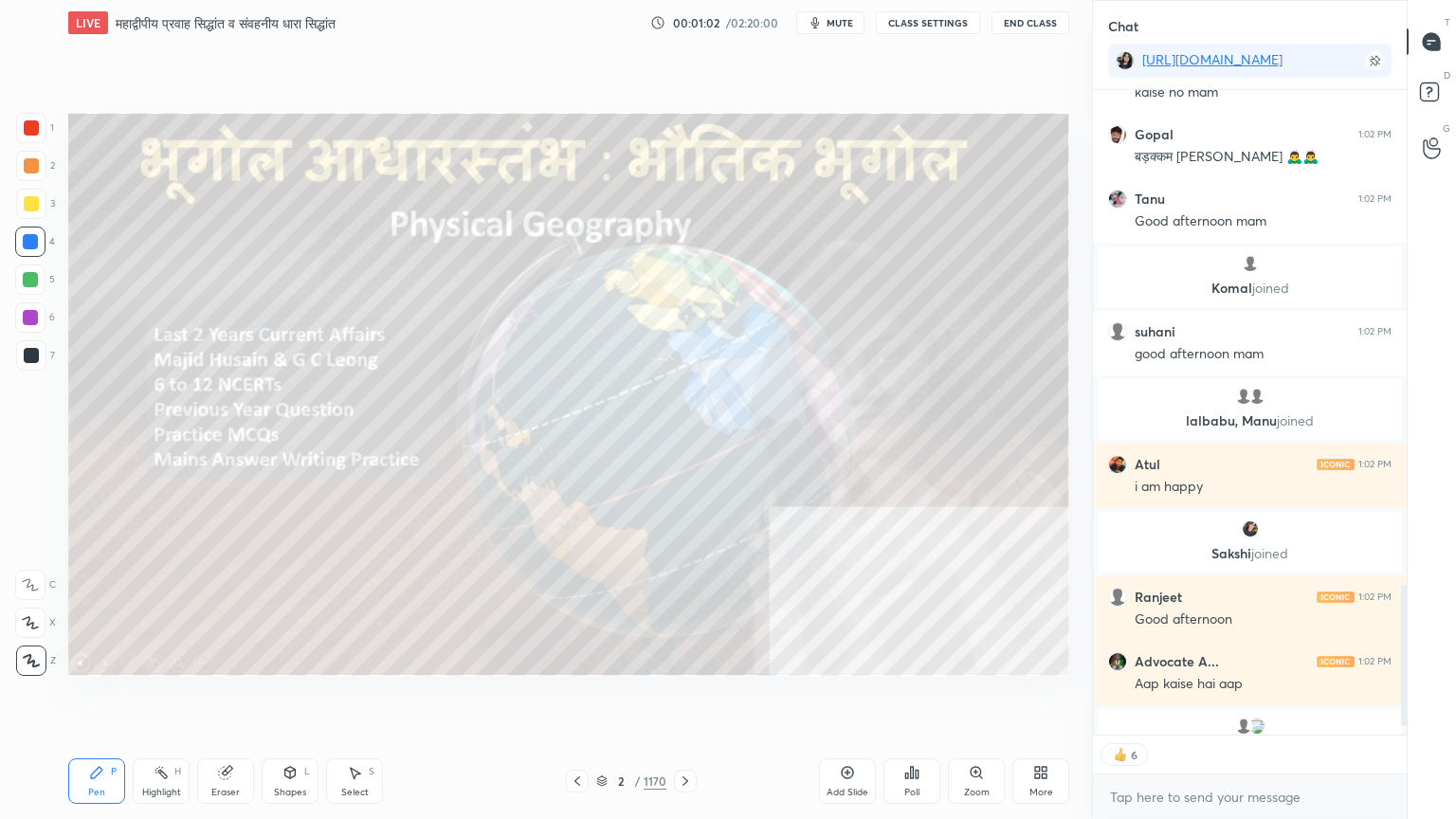 scroll, scrollTop: 2290, scrollLeft: 0, axis: vertical 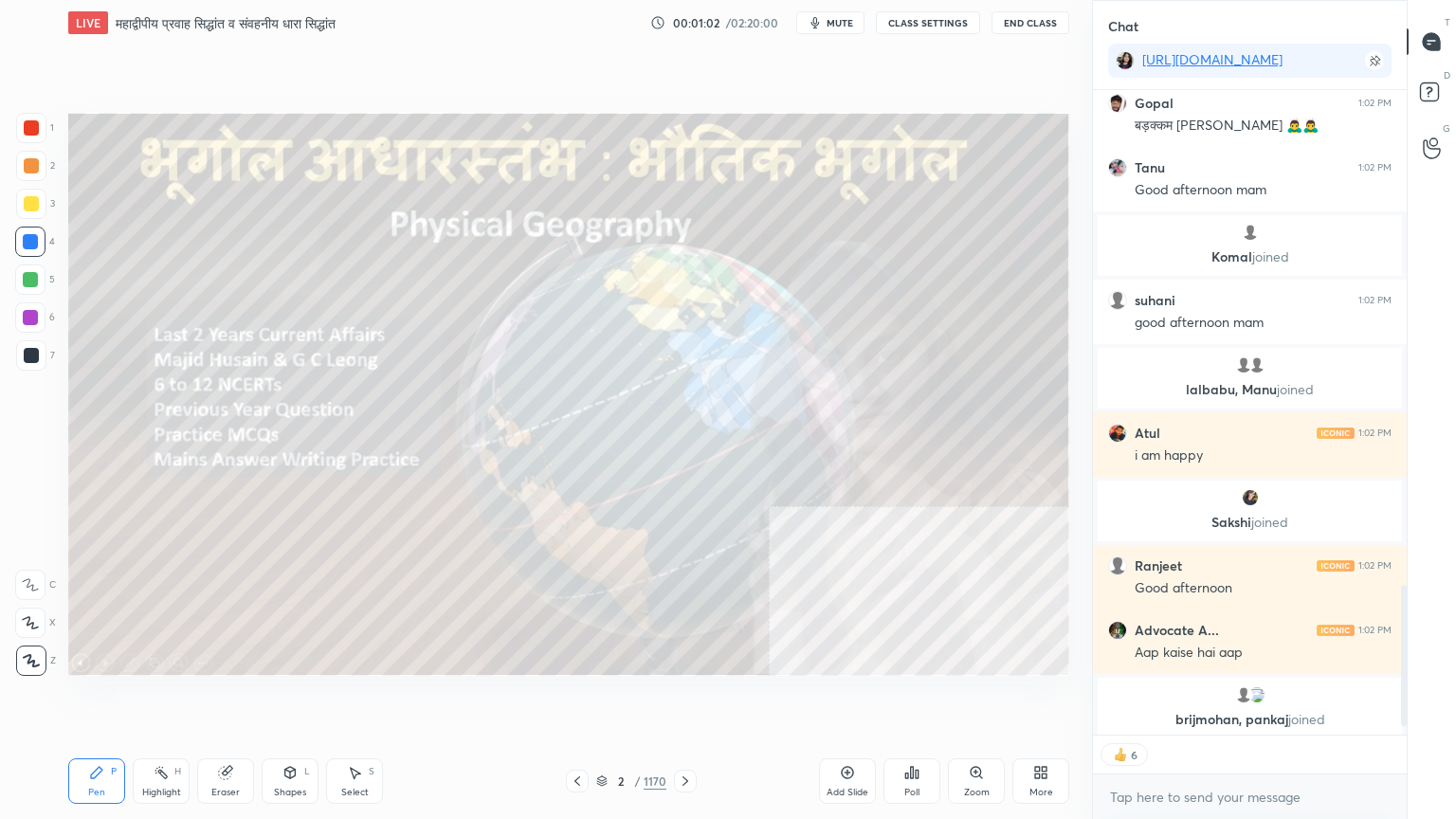 click at bounding box center [685, 781] 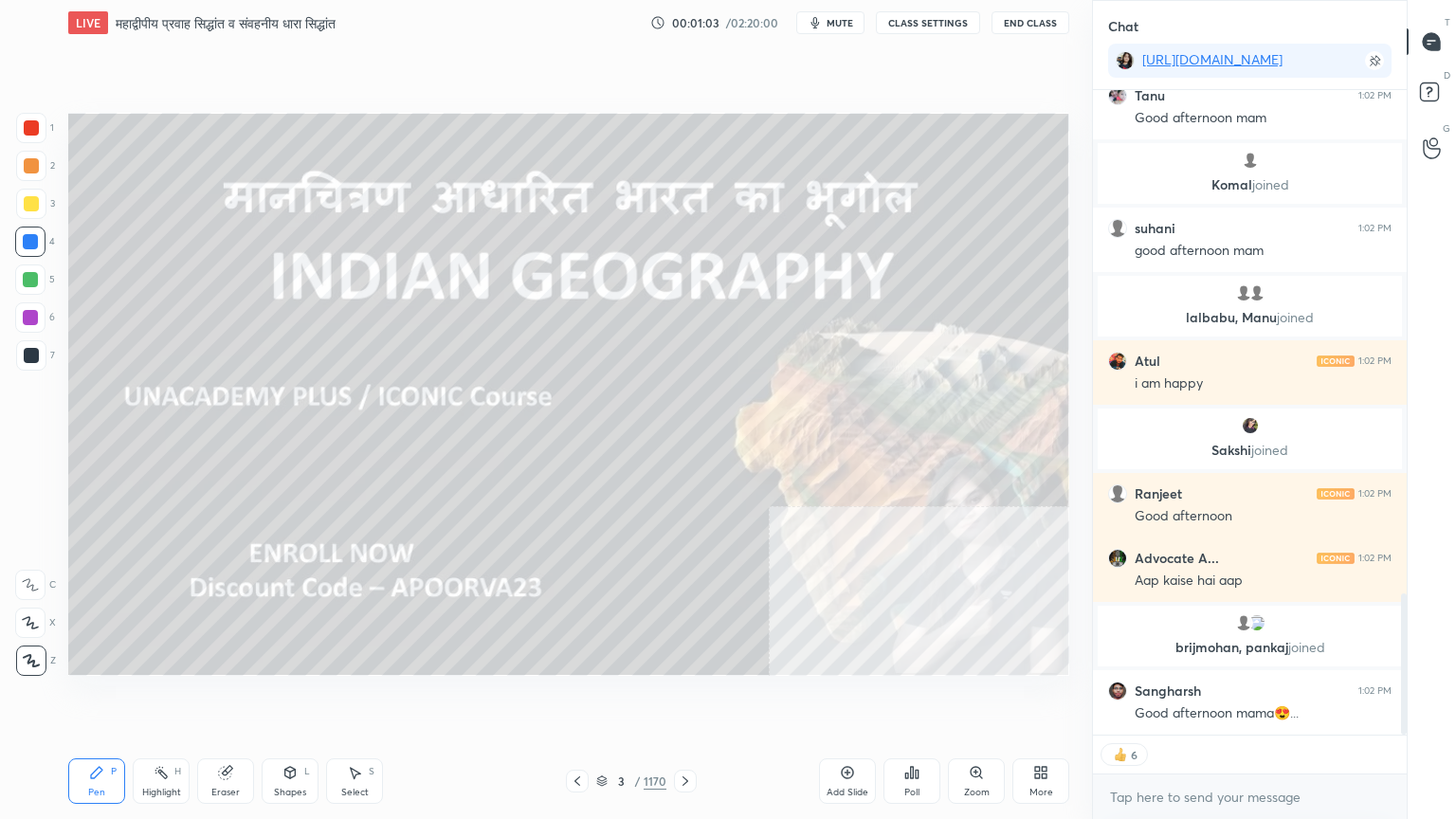 click 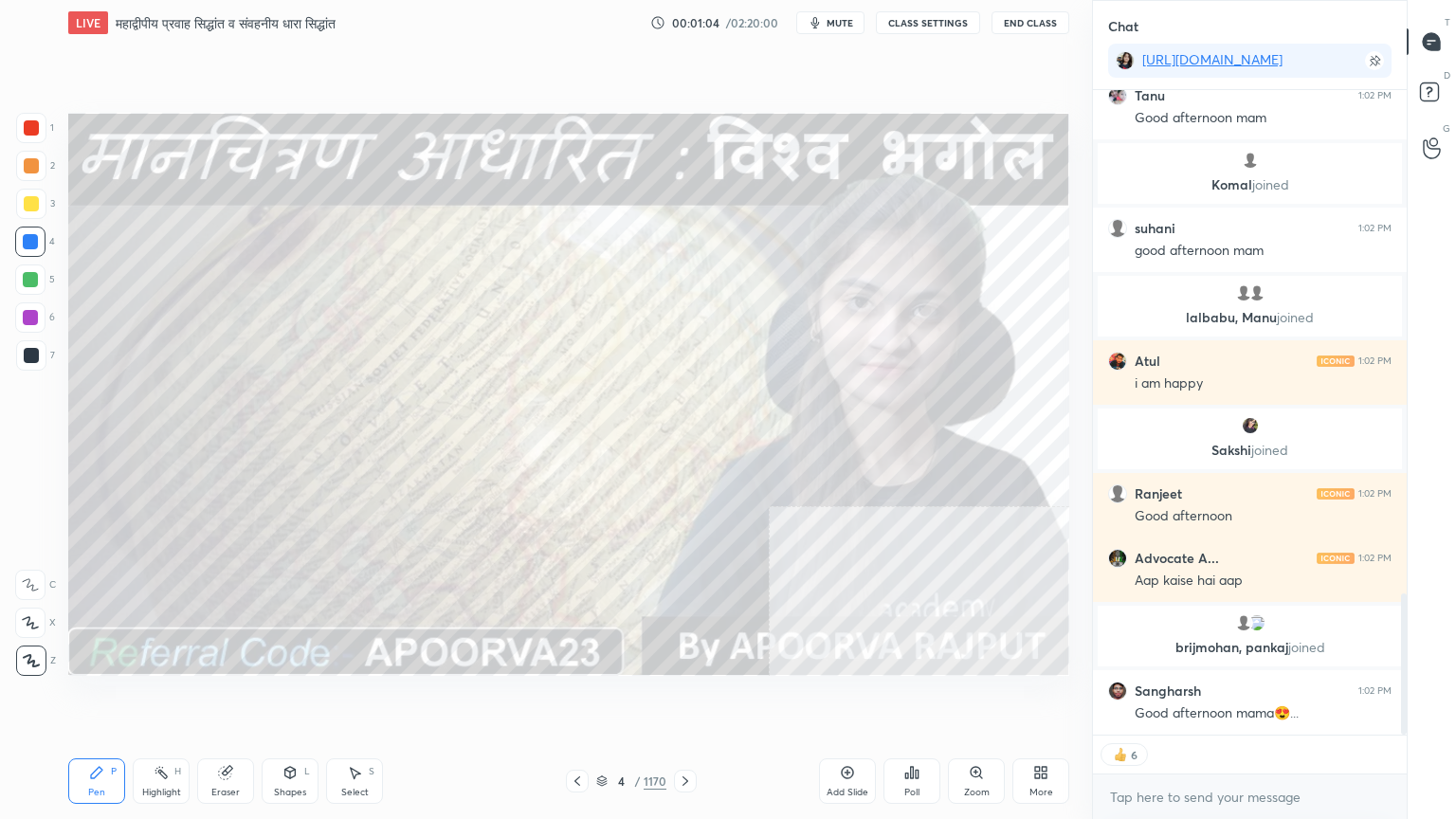click 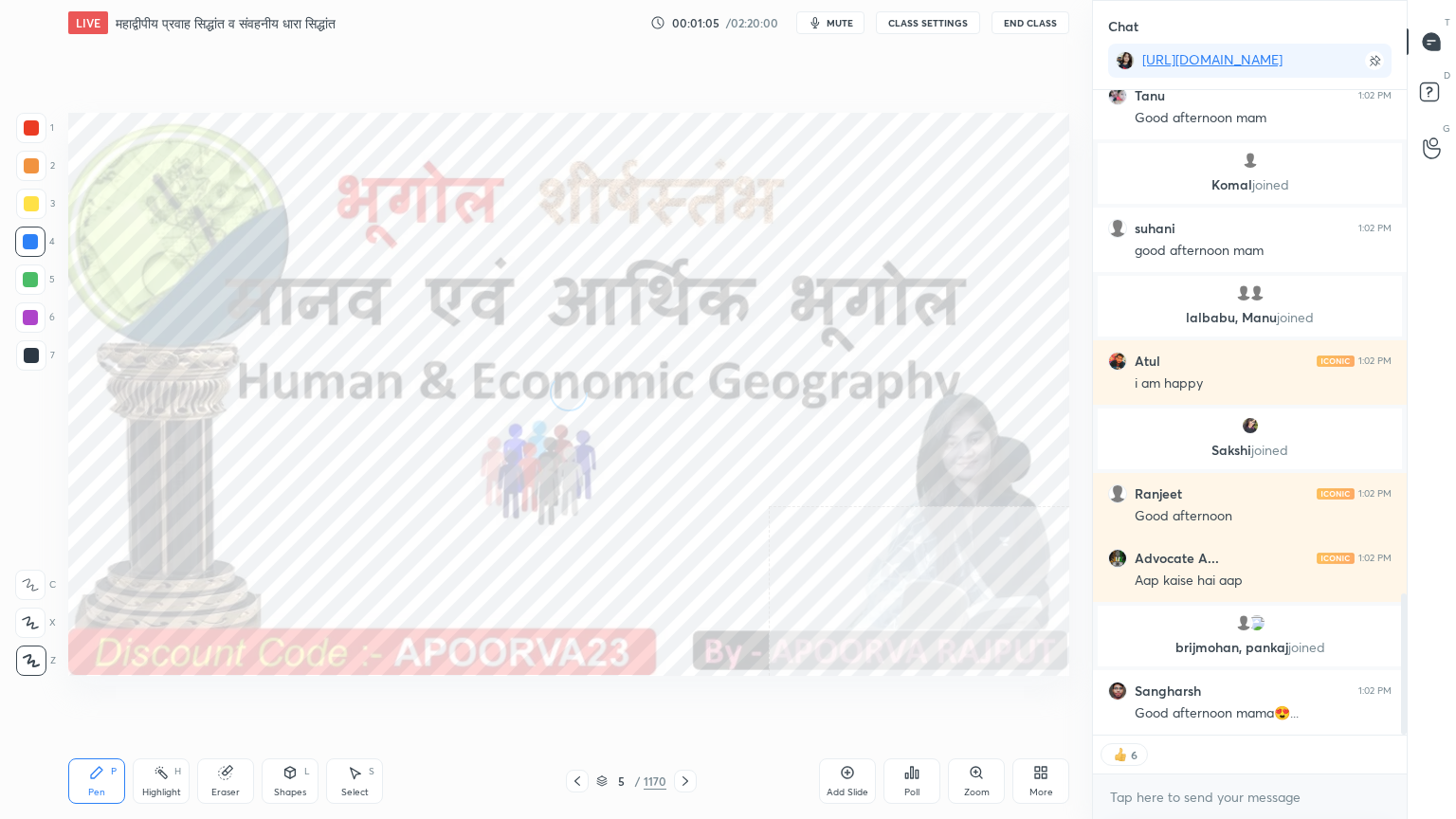 click 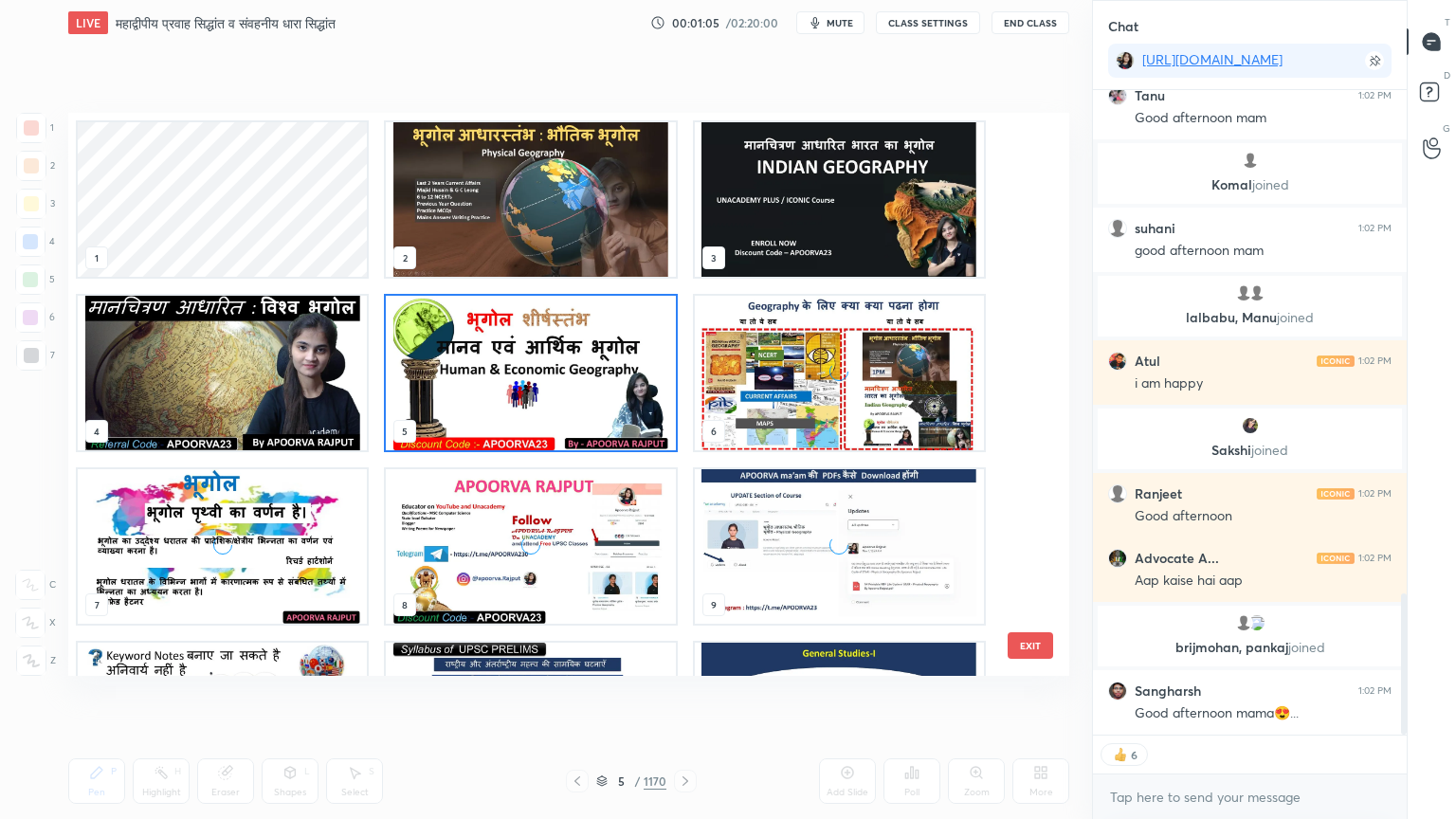 scroll, scrollTop: 6, scrollLeft: 9, axis: both 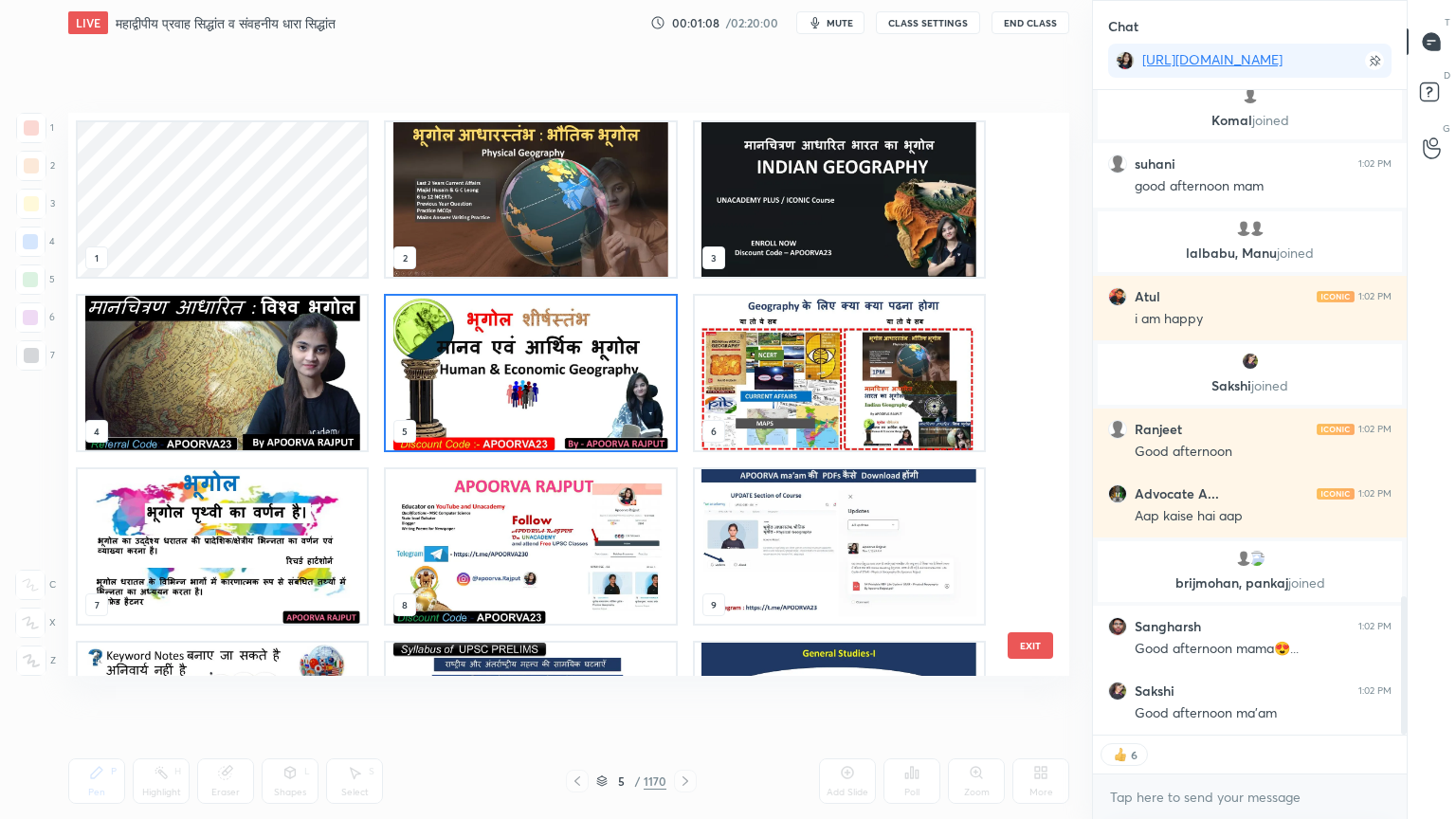 click at bounding box center [530, 373] 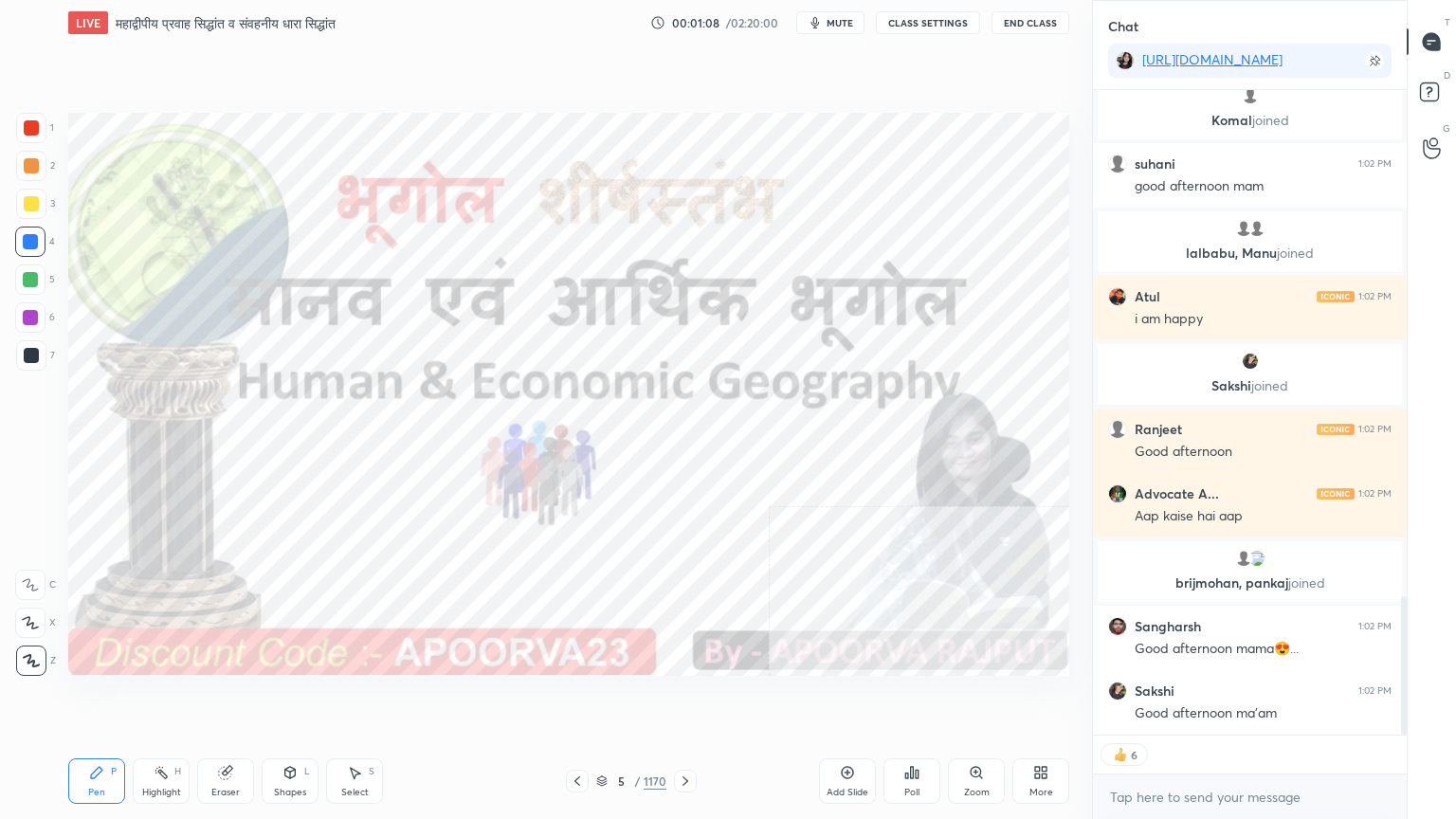 click at bounding box center (530, 373) 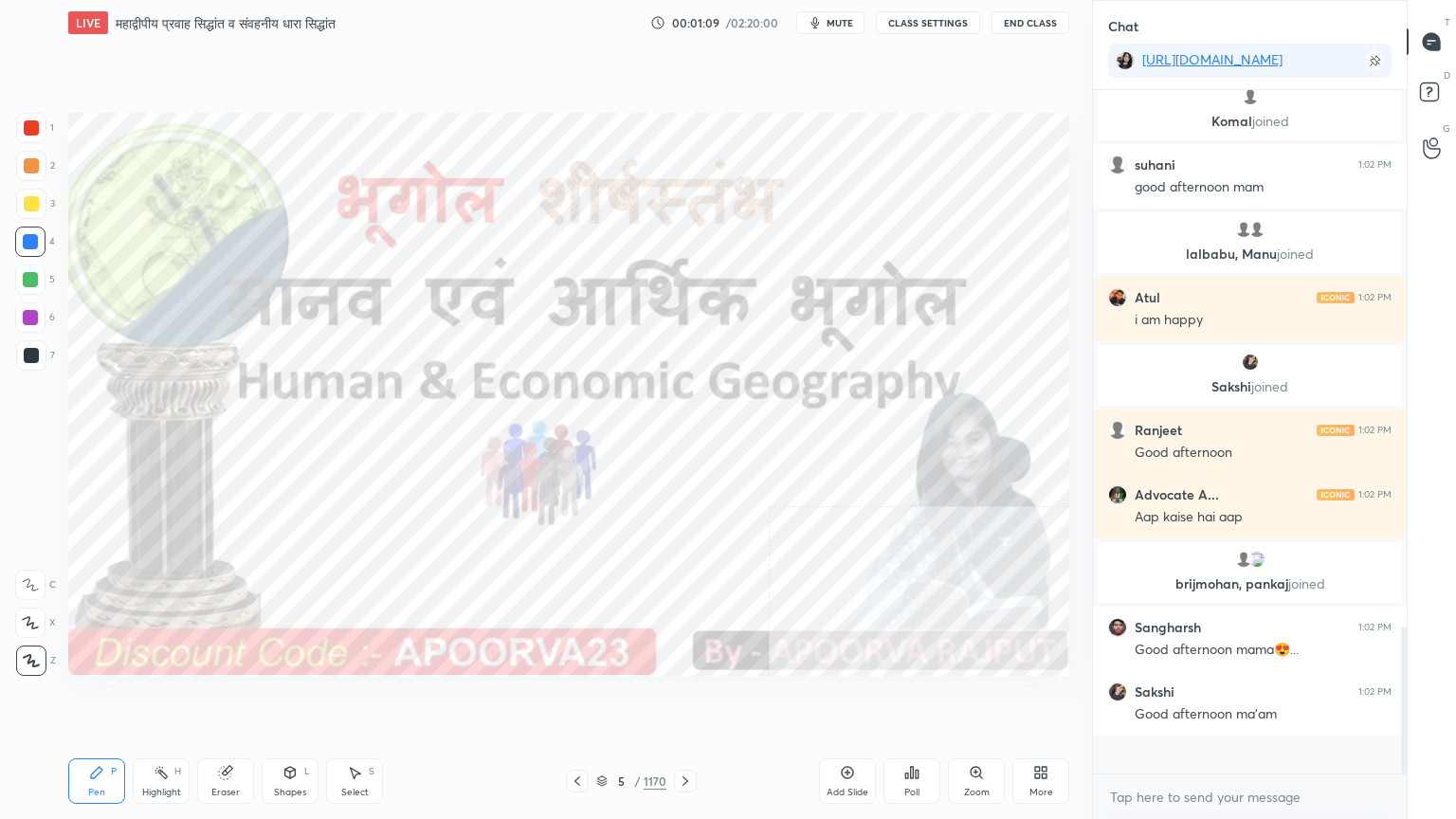 scroll, scrollTop: 6, scrollLeft: 6, axis: both 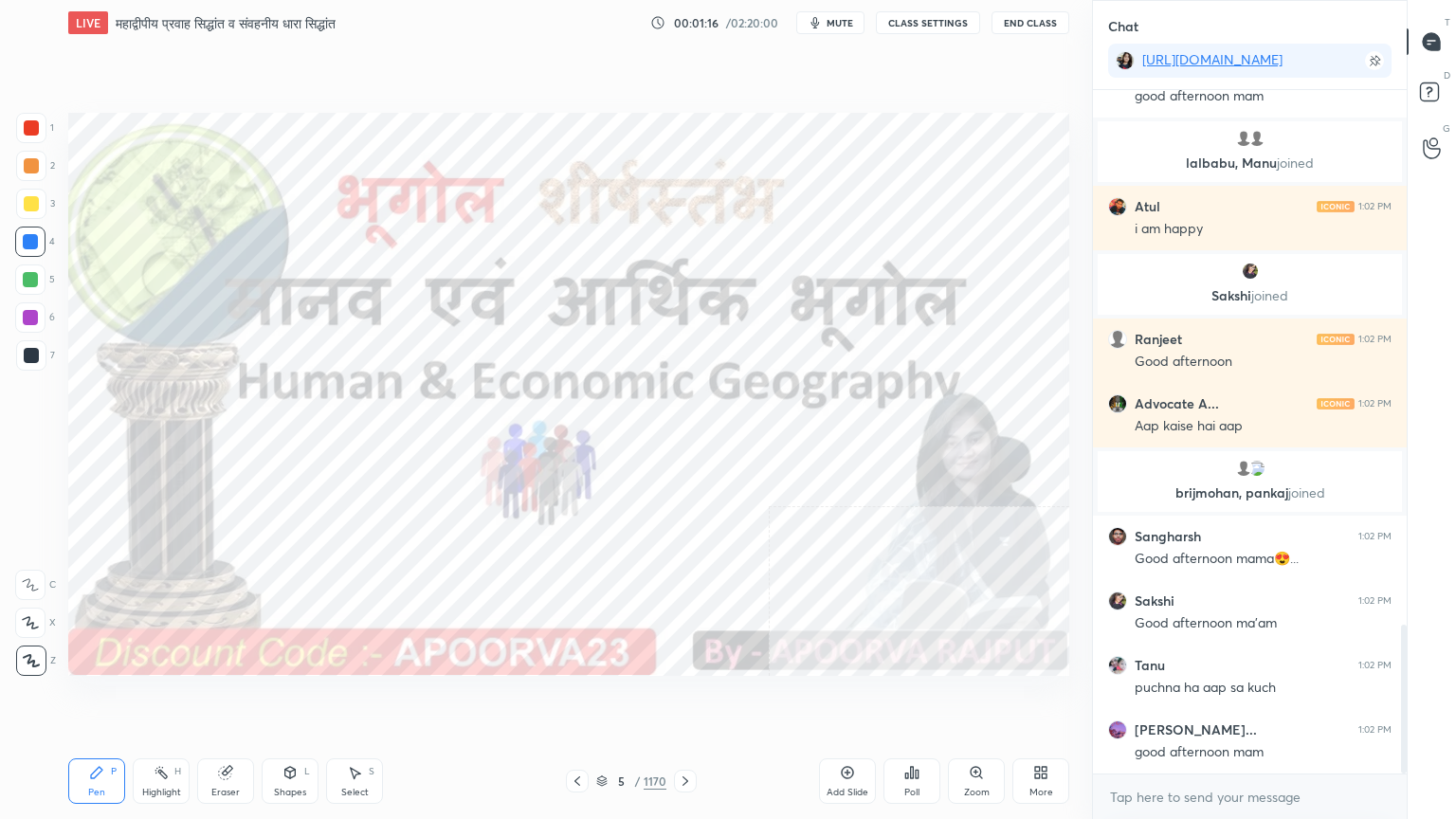 click on "Eraser" at bounding box center (226, 792) 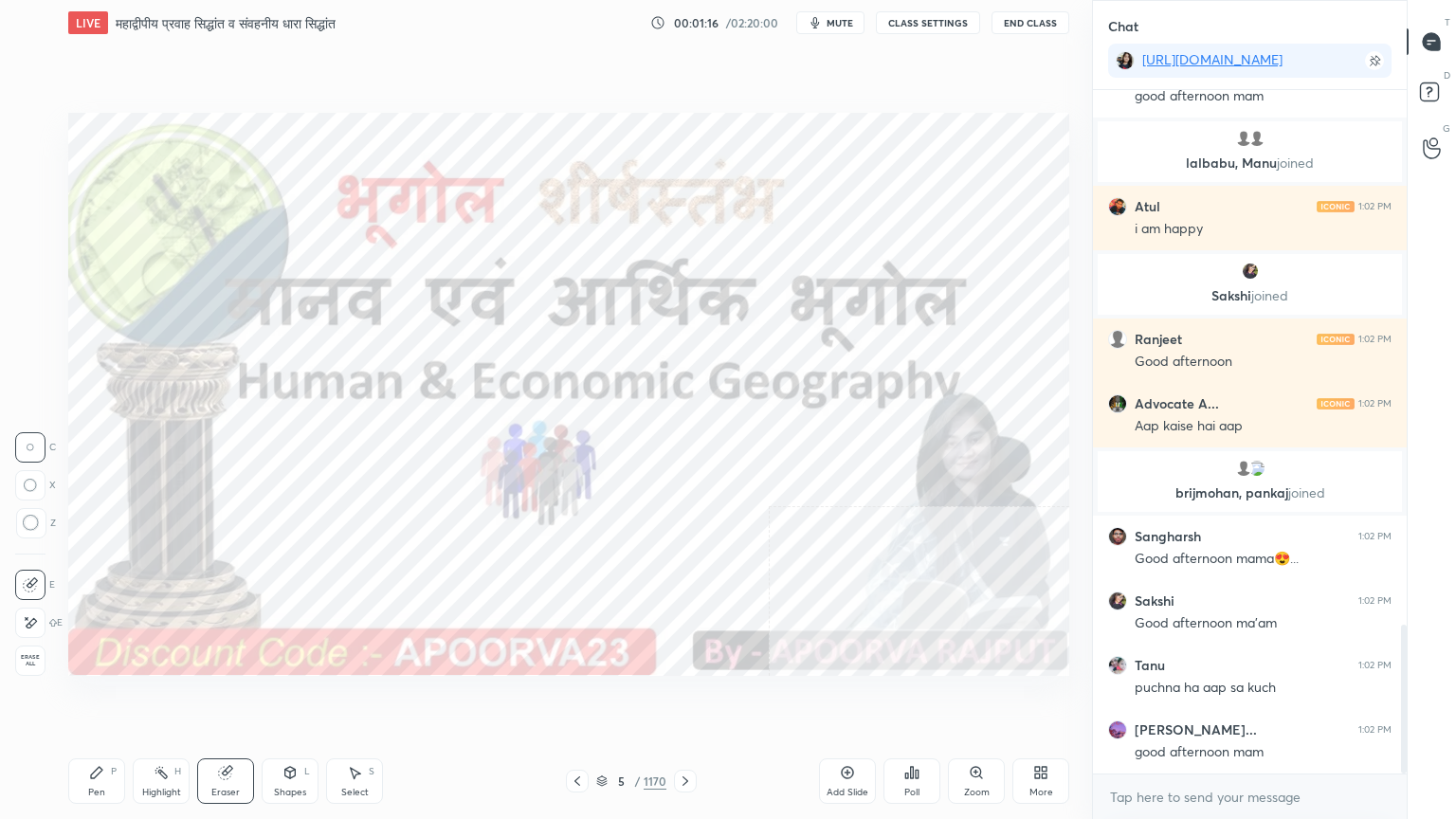 click on "Erase all" at bounding box center (30, 661) 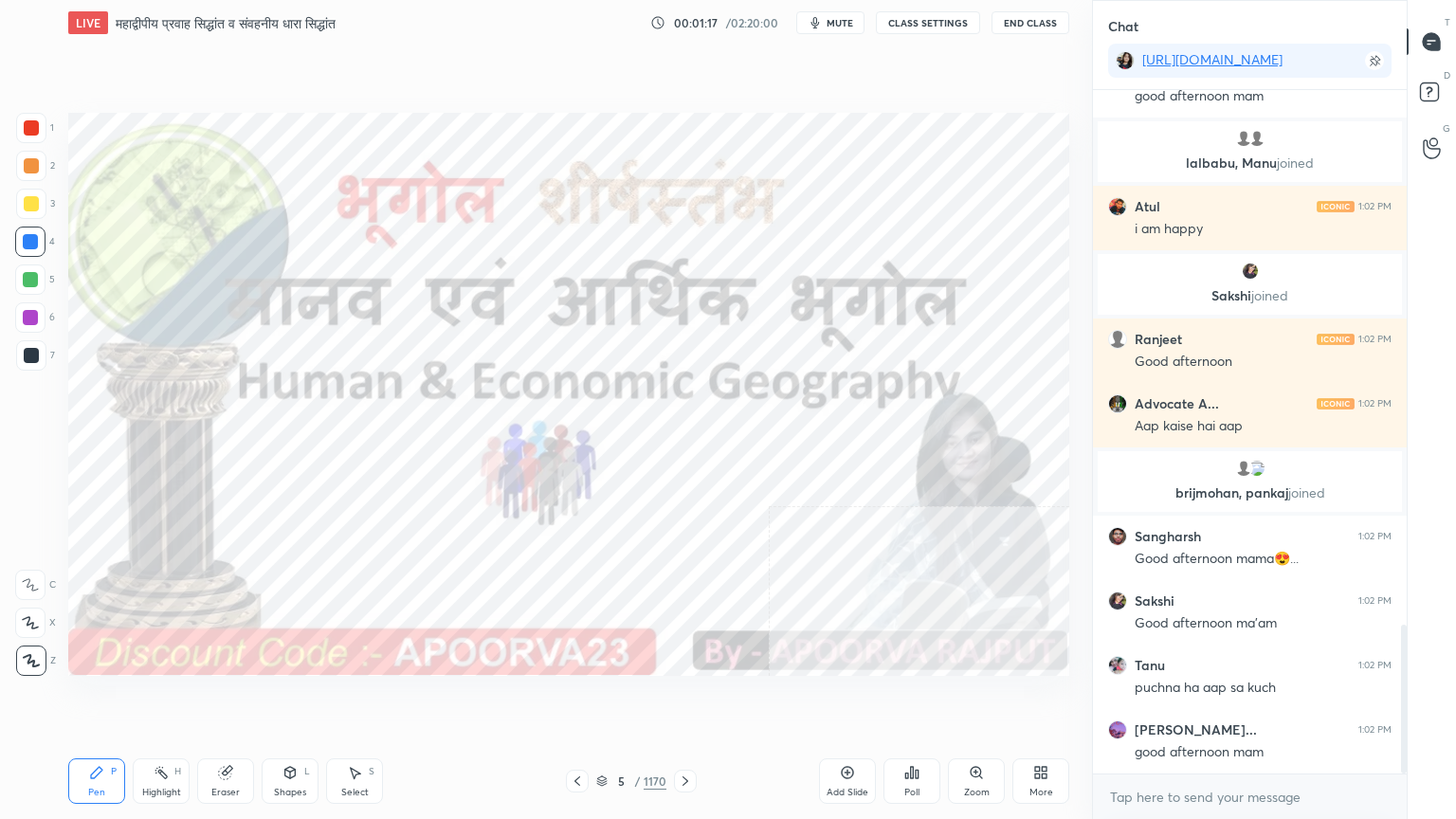 click on "1 2 3 4 5 6 7 C X Z C X Z E E Erase all   H H" at bounding box center (30, 394) 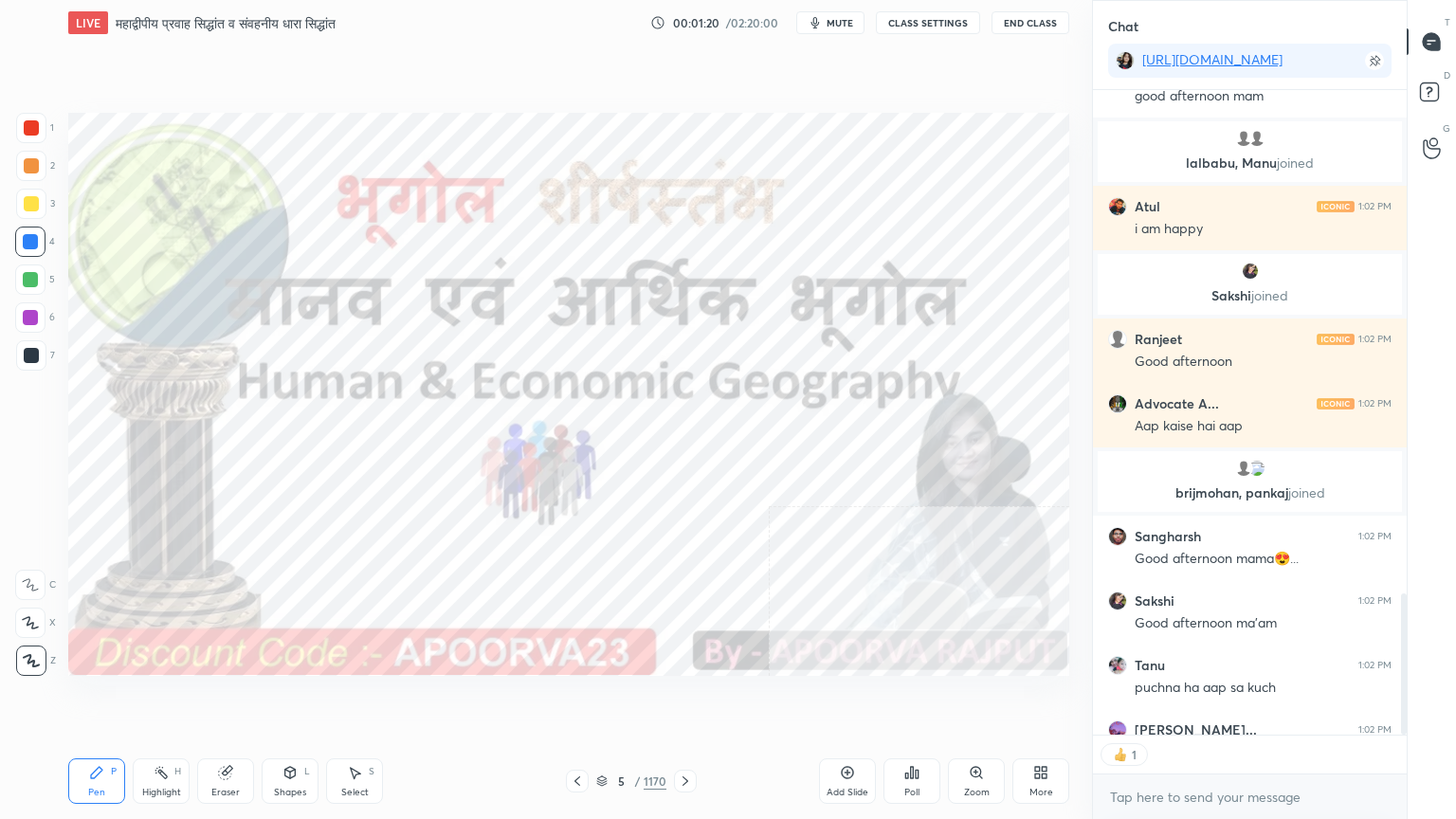 scroll, scrollTop: 640, scrollLeft: 308, axis: both 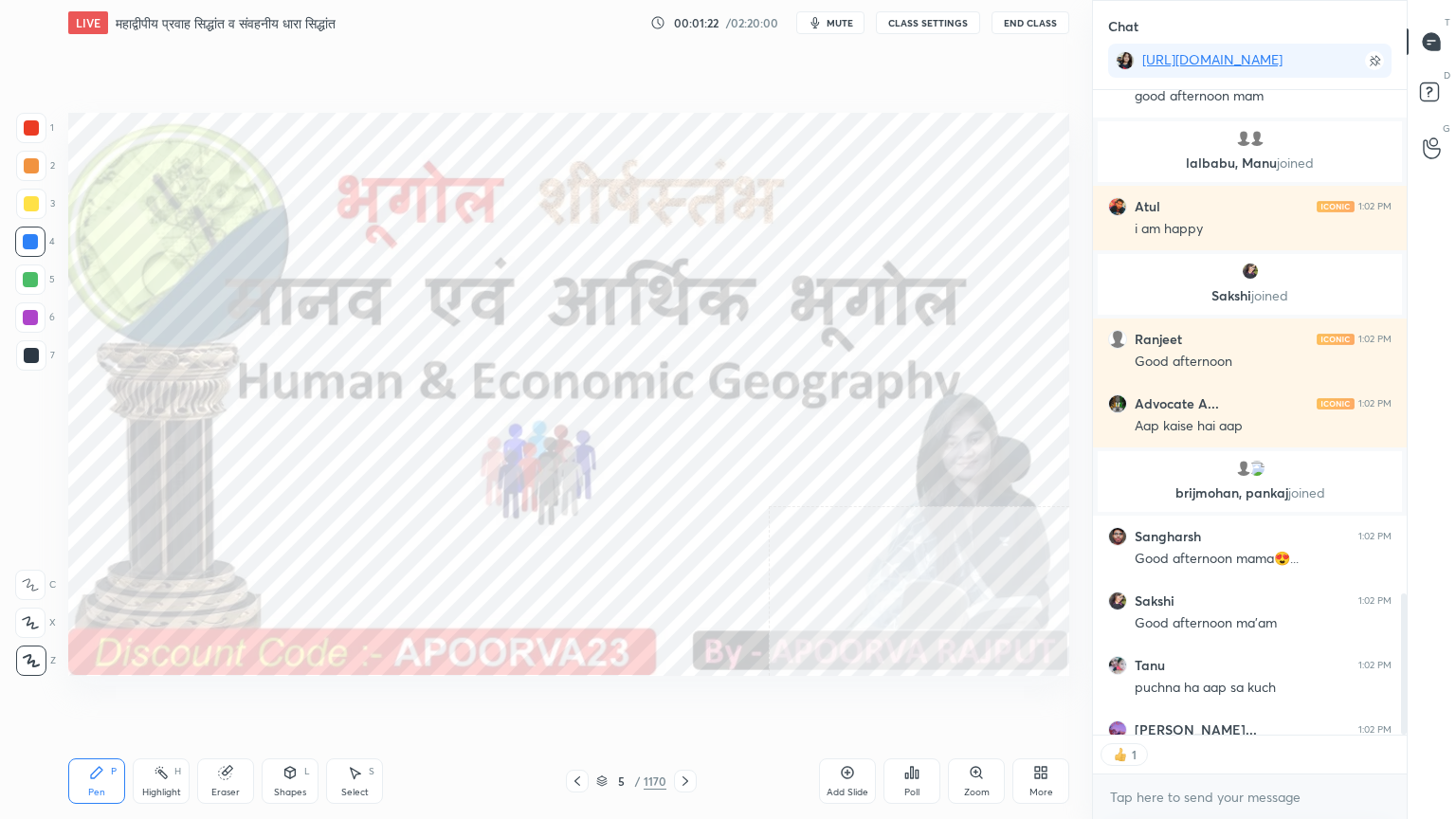click on "Eraser" at bounding box center (226, 781) 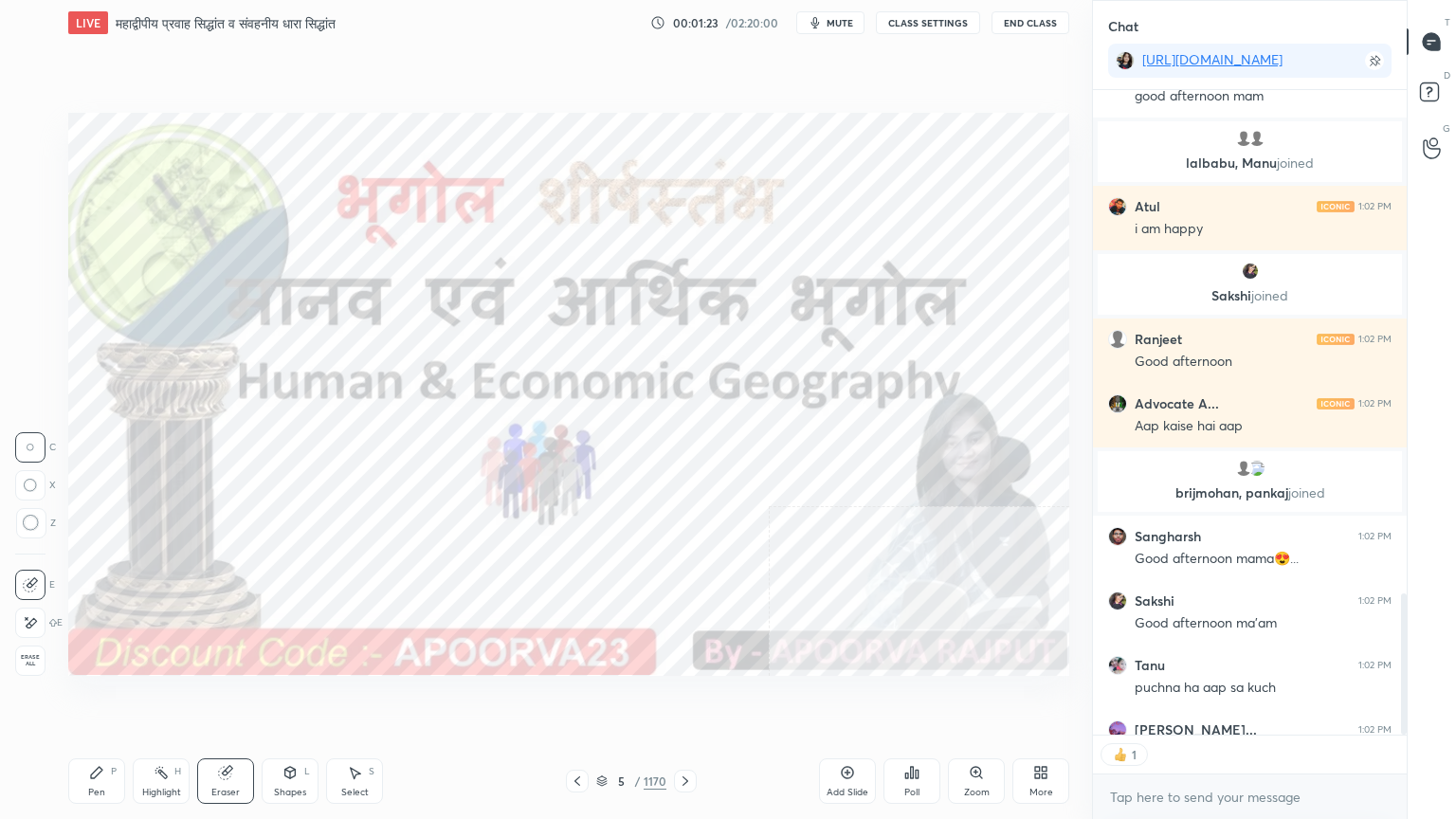 click on "Erase all" at bounding box center [30, 661] 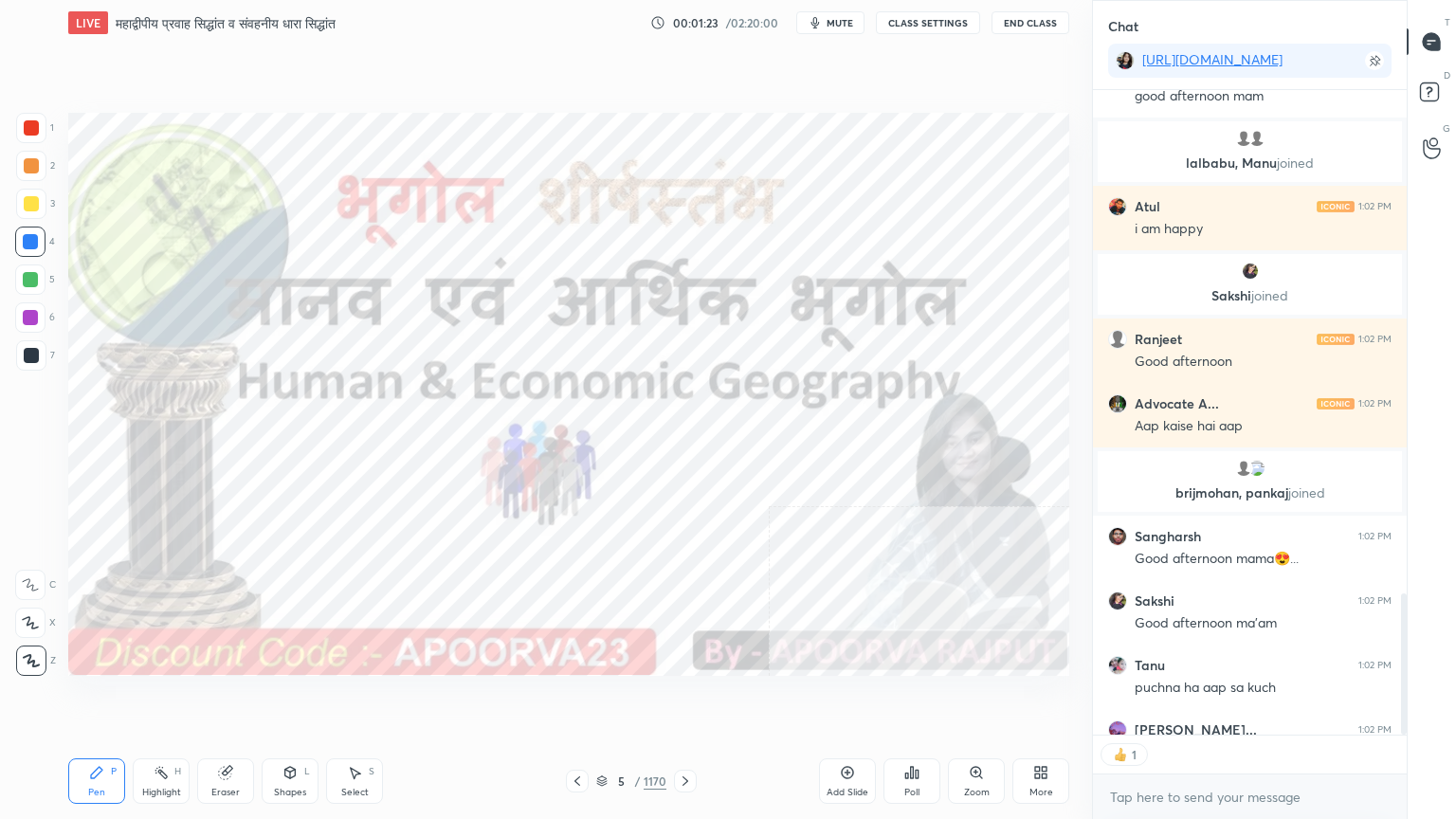 click on "1 2 3 4 5 6 7 C X Z C X Z E E Erase all   H H" at bounding box center [30, 394] 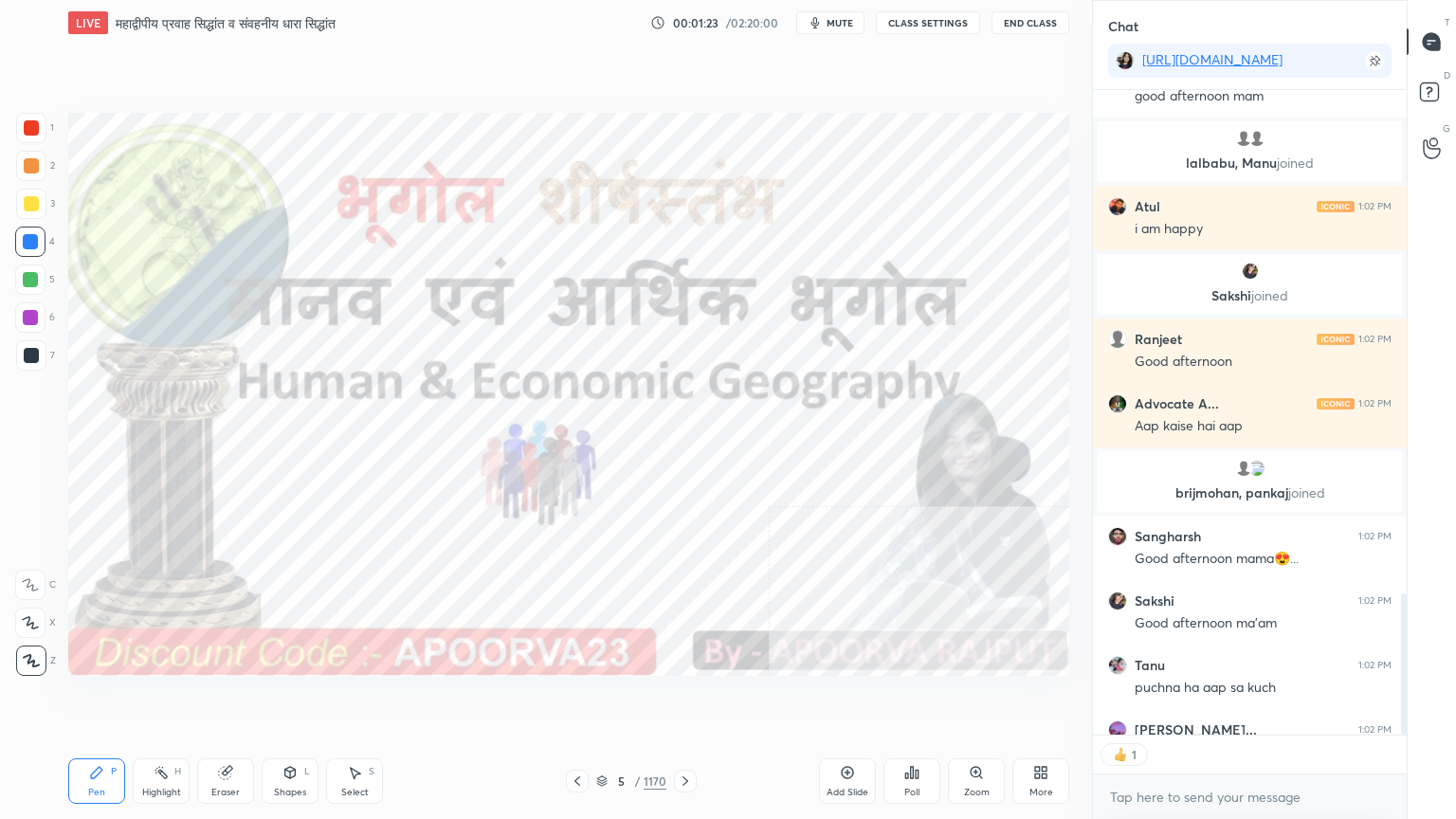 click 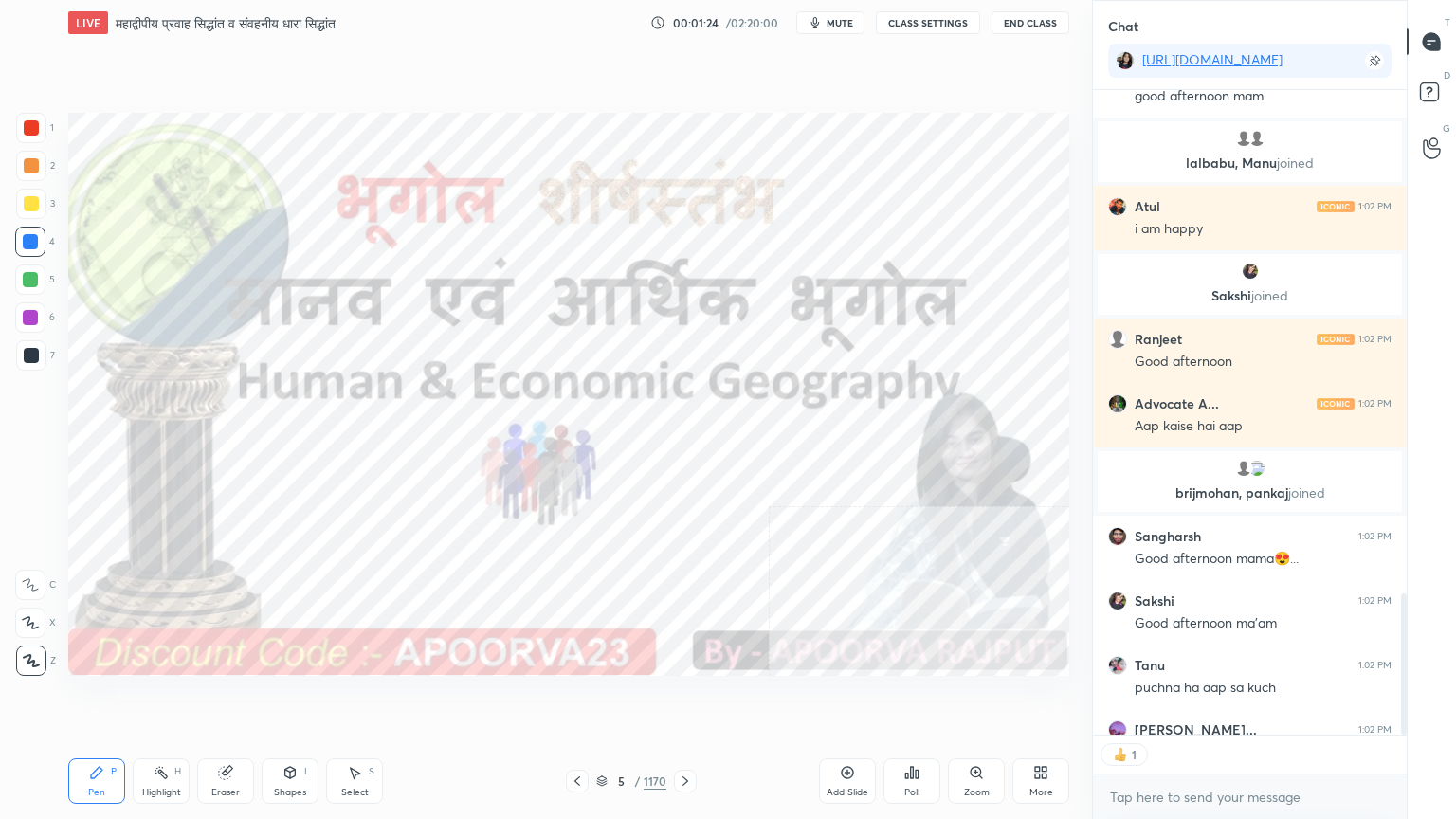 click 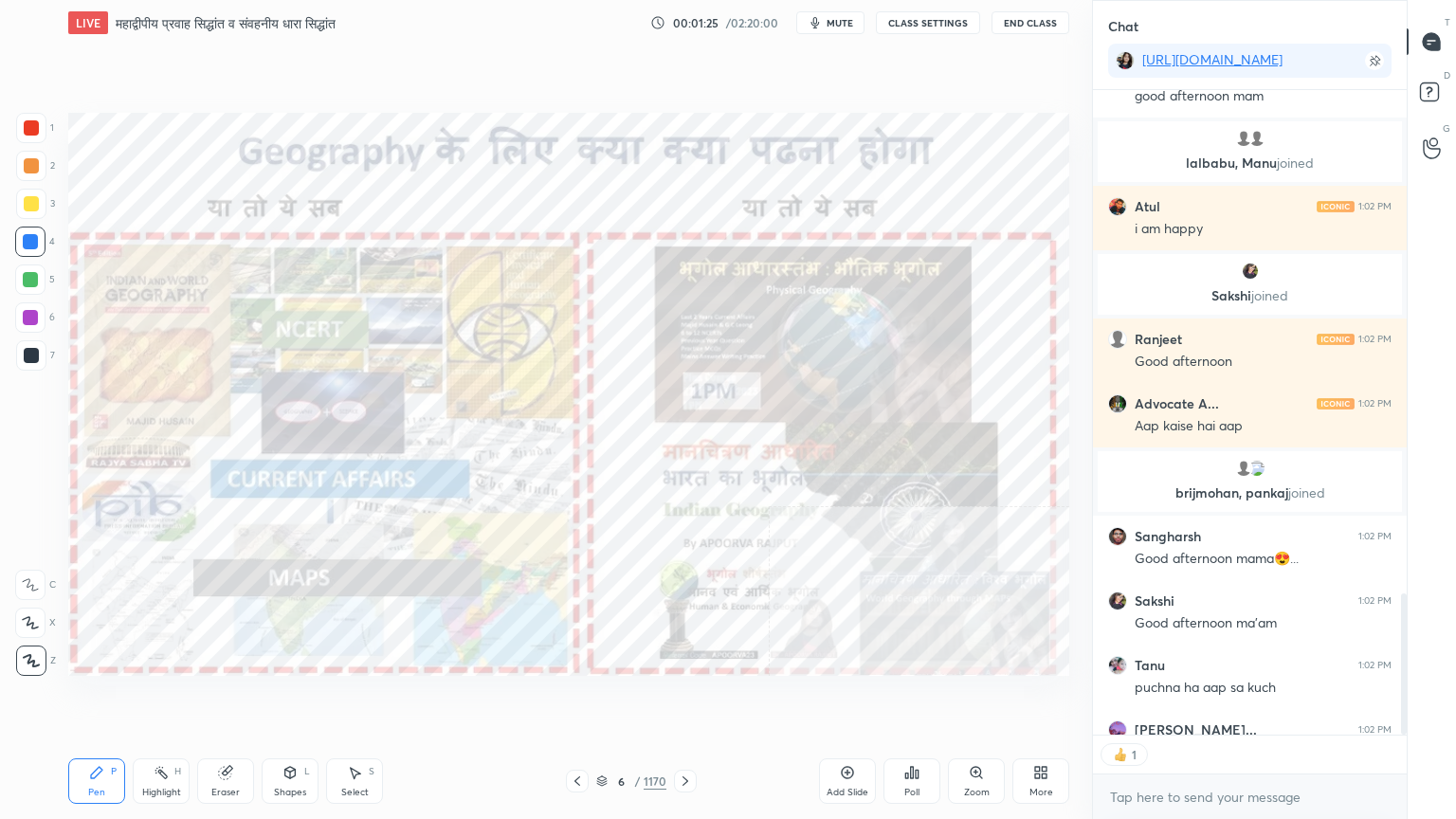 click 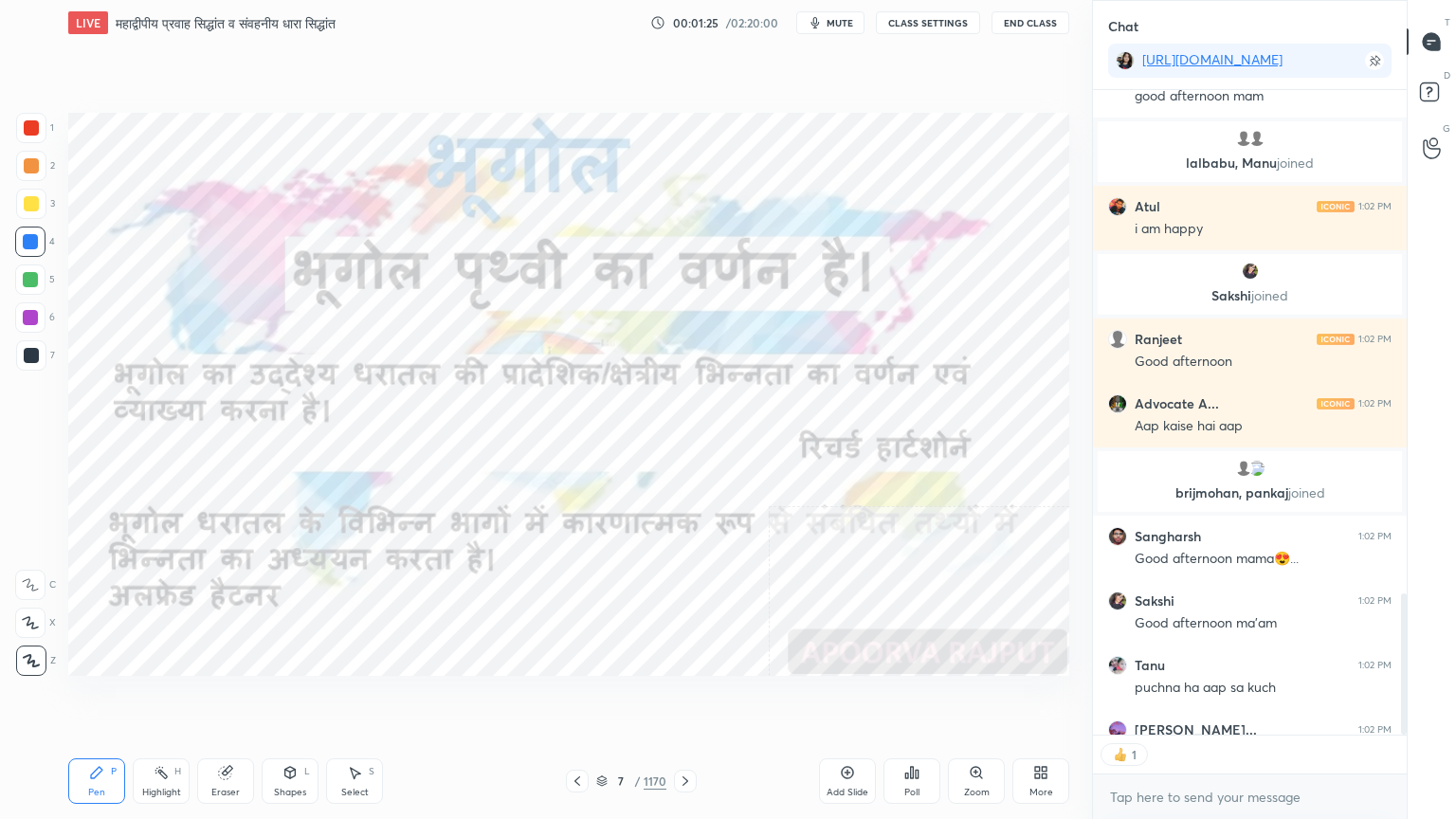 click on "7 / 1170" at bounding box center (631, 781) 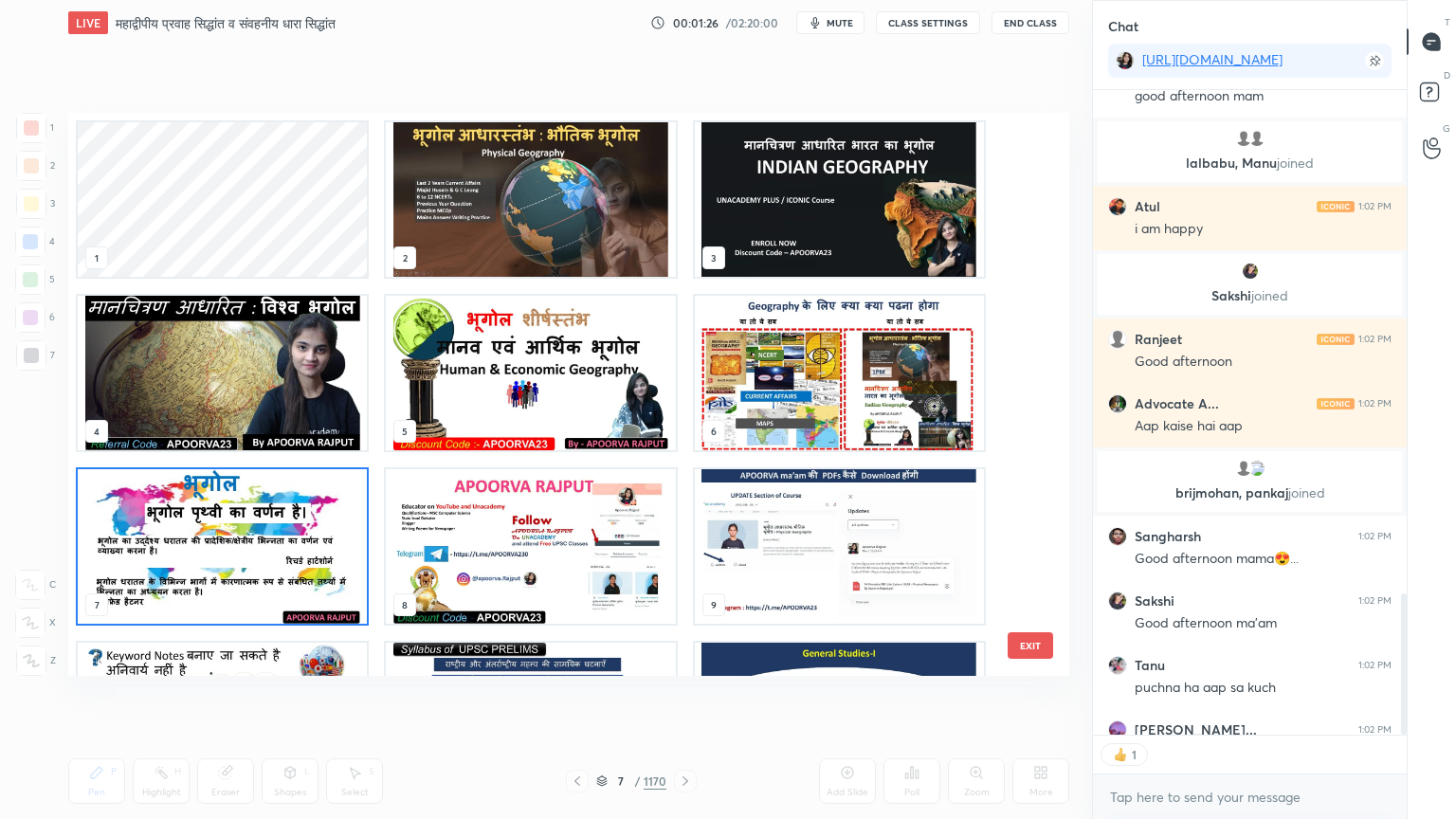 scroll, scrollTop: 6, scrollLeft: 9, axis: both 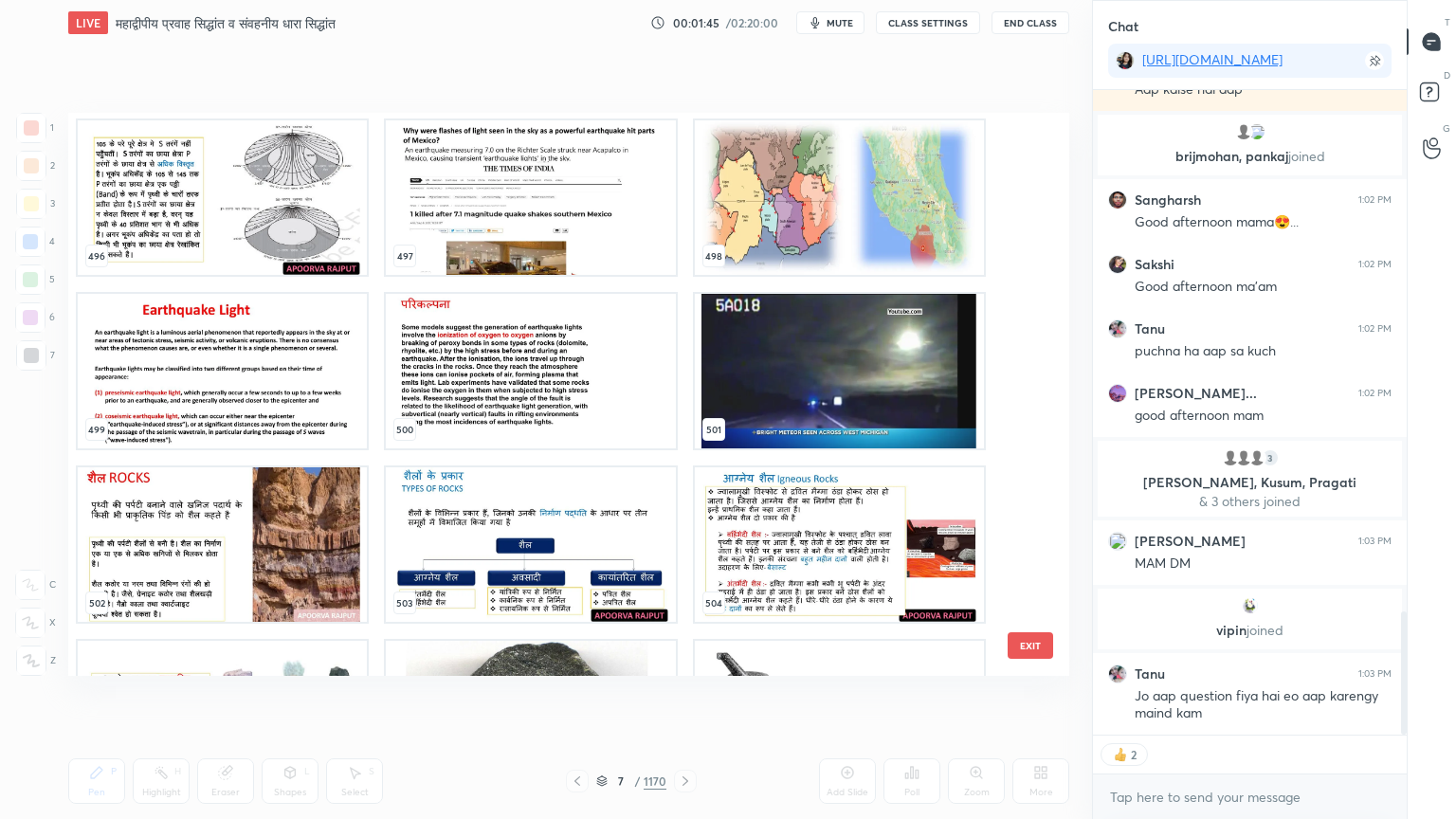 click at bounding box center [530, 544] 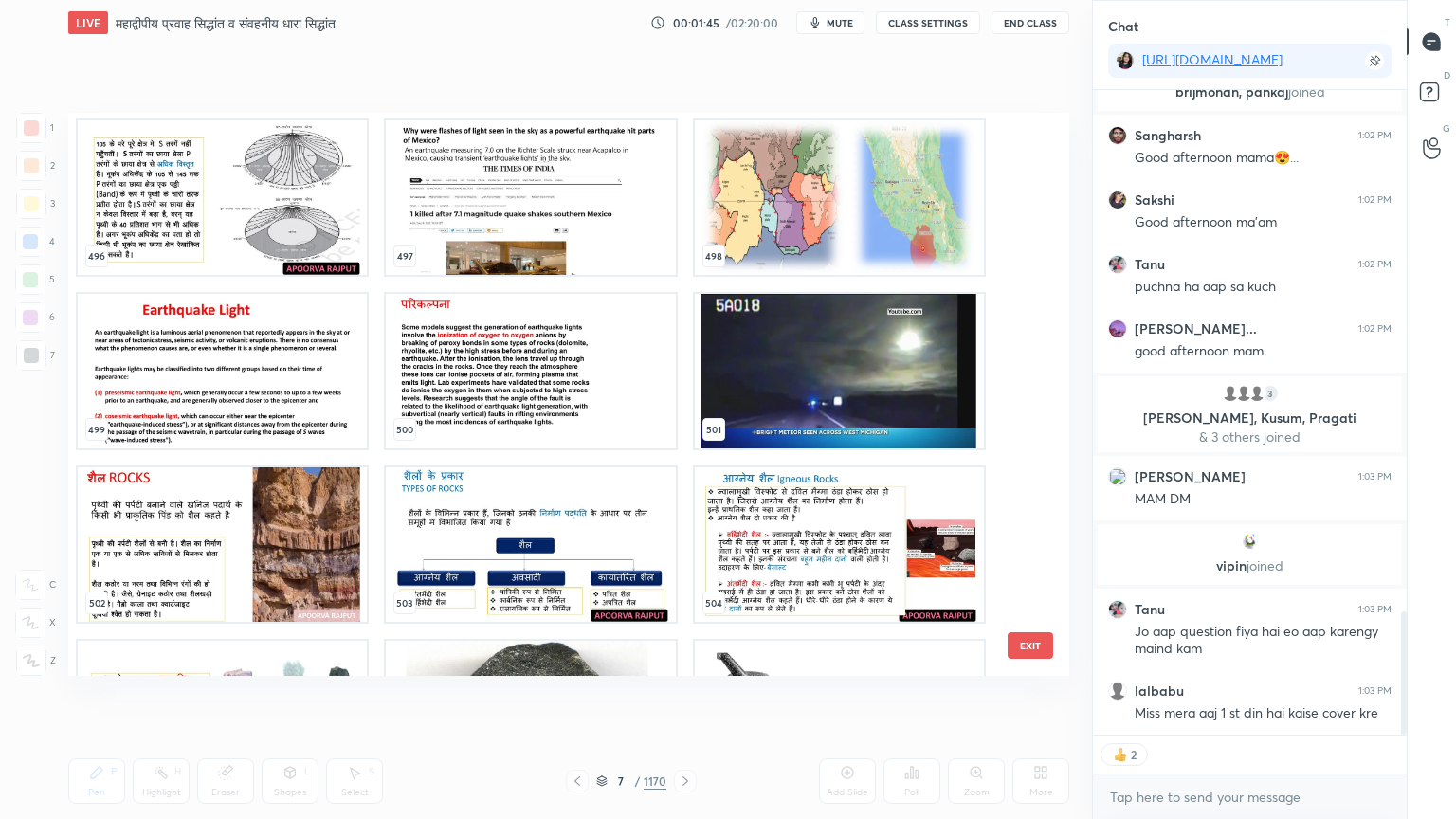 click at bounding box center [530, 544] 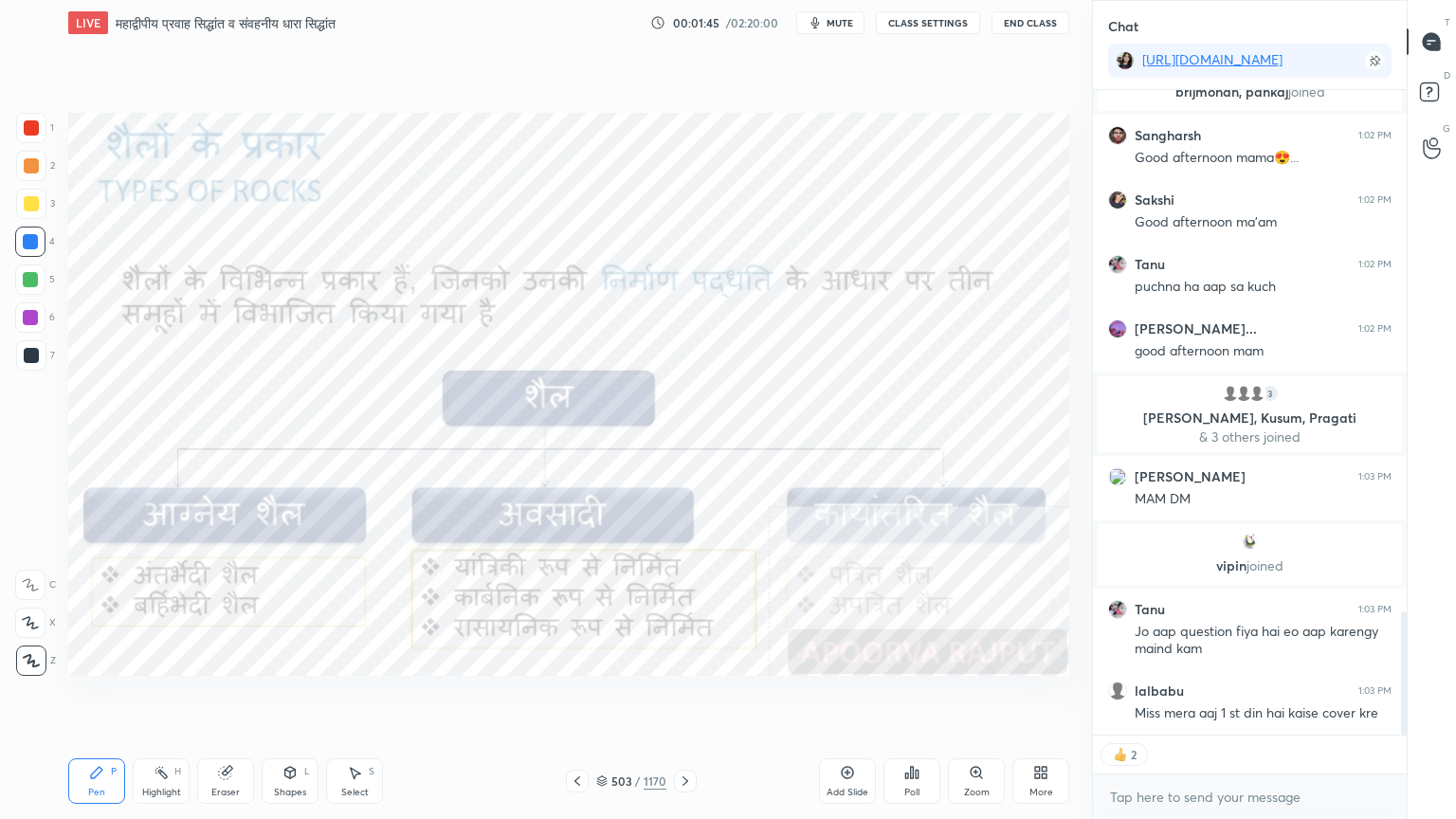 click at bounding box center [530, 544] 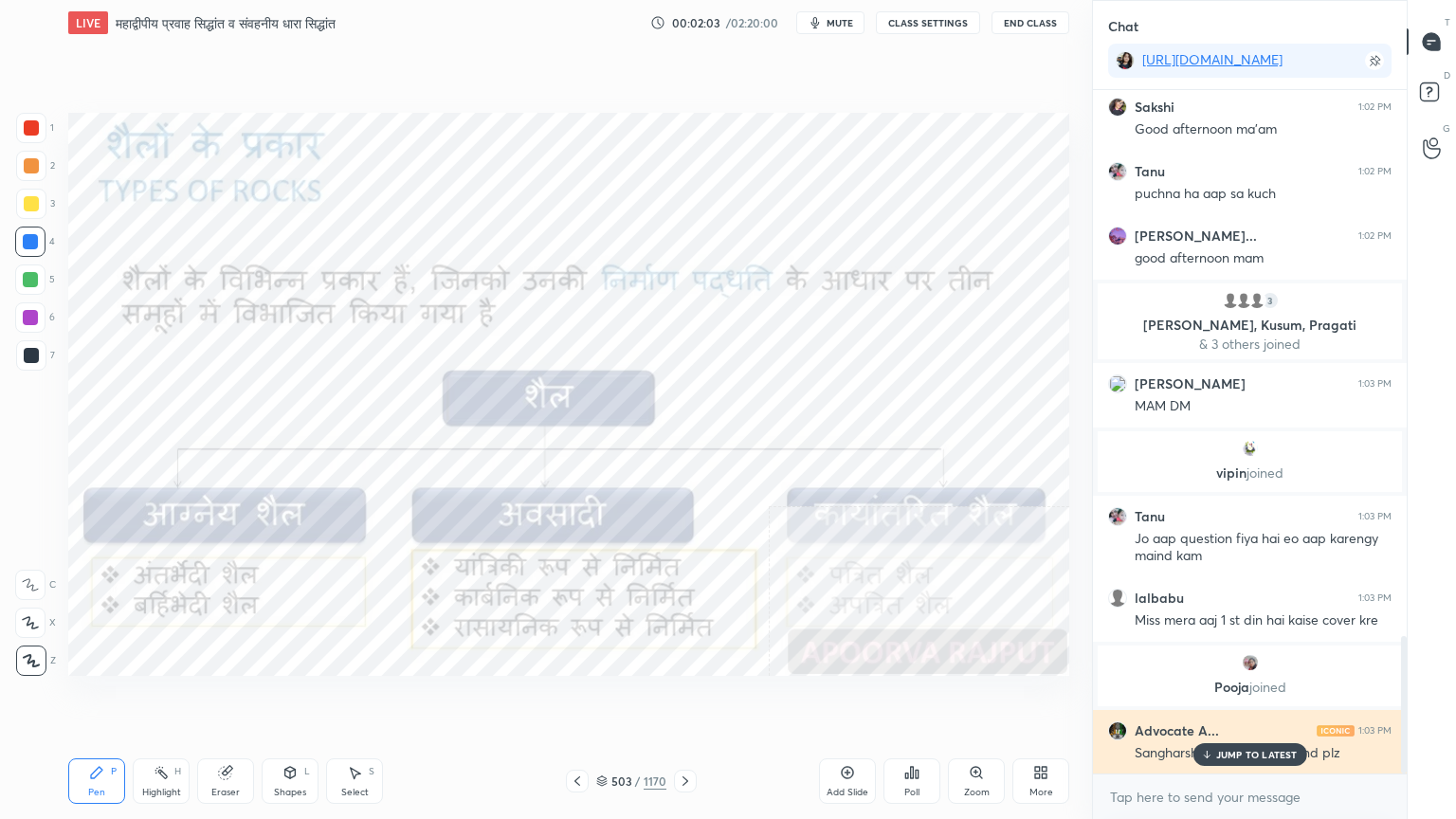 click on "JUMP TO LATEST" at bounding box center [1257, 755] 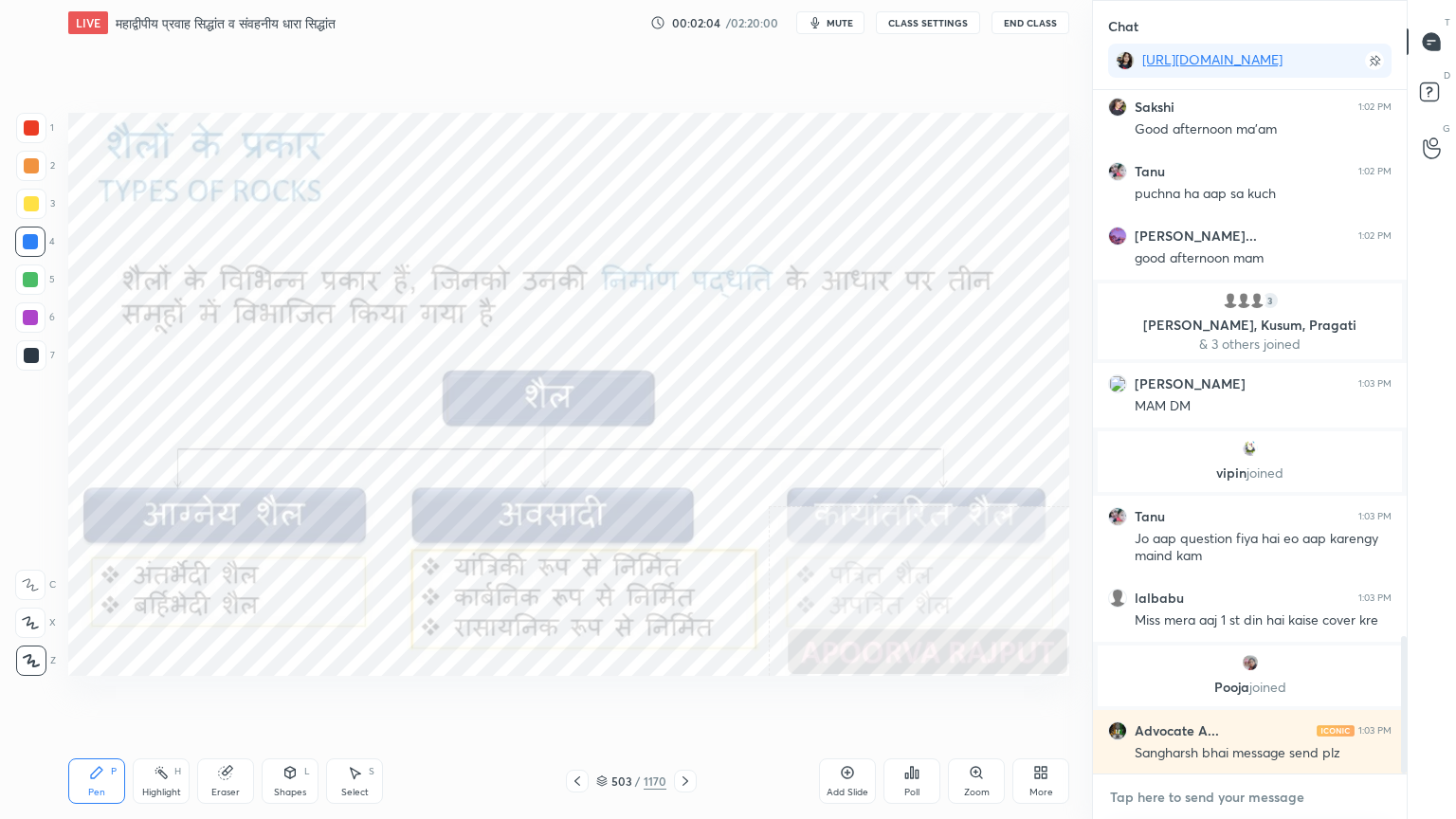 click at bounding box center (1249, 797) 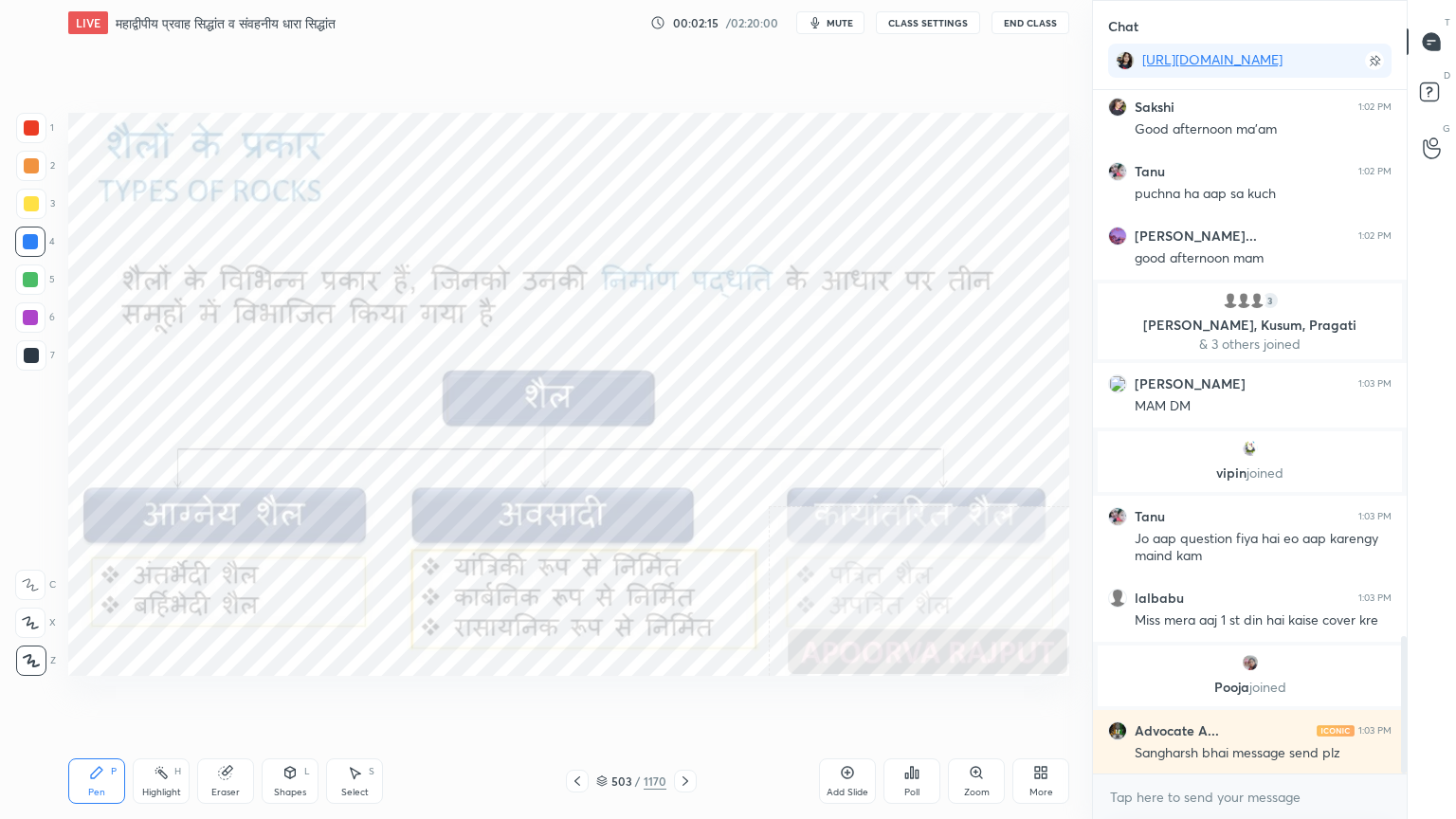 click on "503 / 1170" at bounding box center (631, 781) 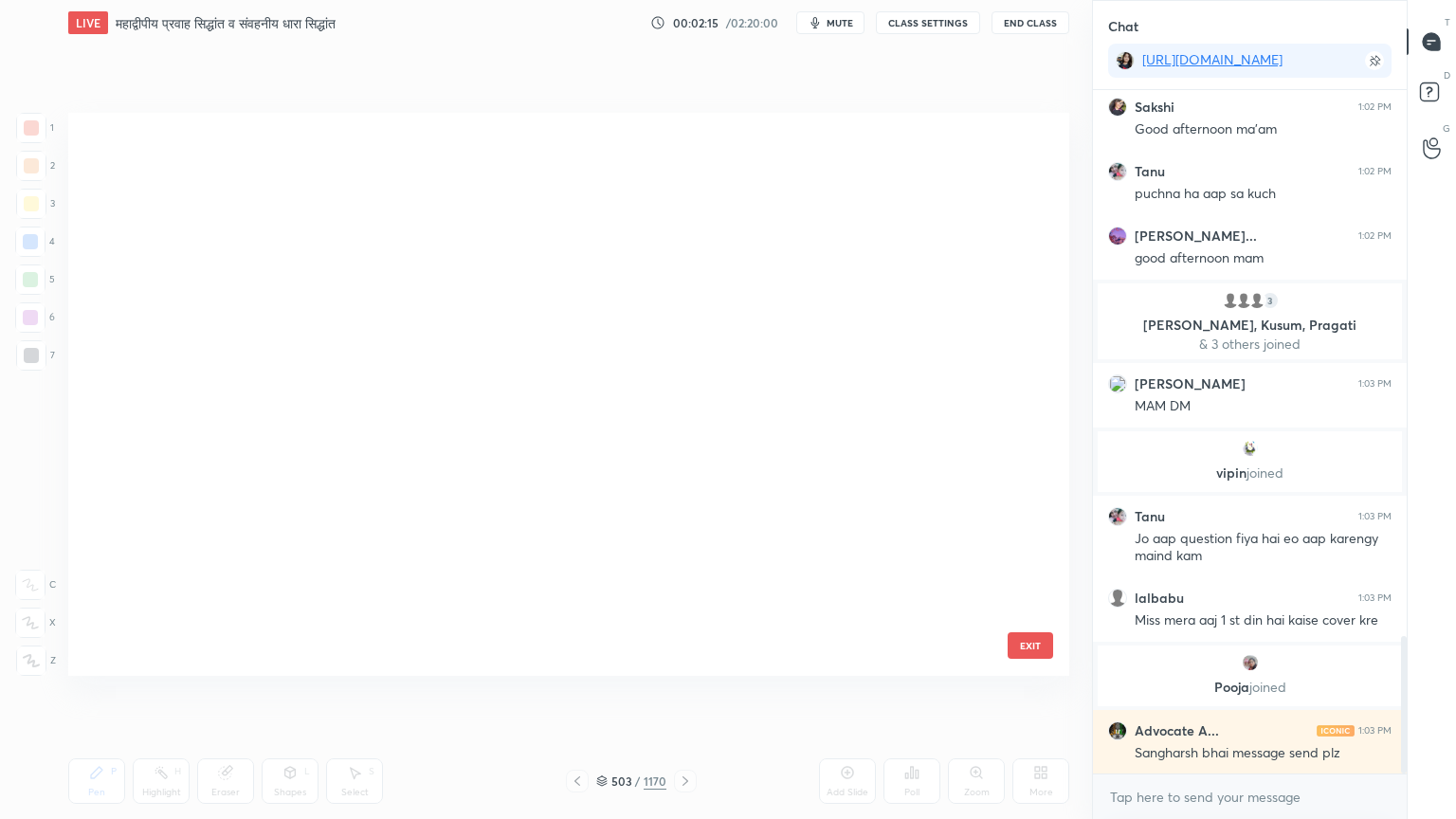 scroll, scrollTop: 28580, scrollLeft: 0, axis: vertical 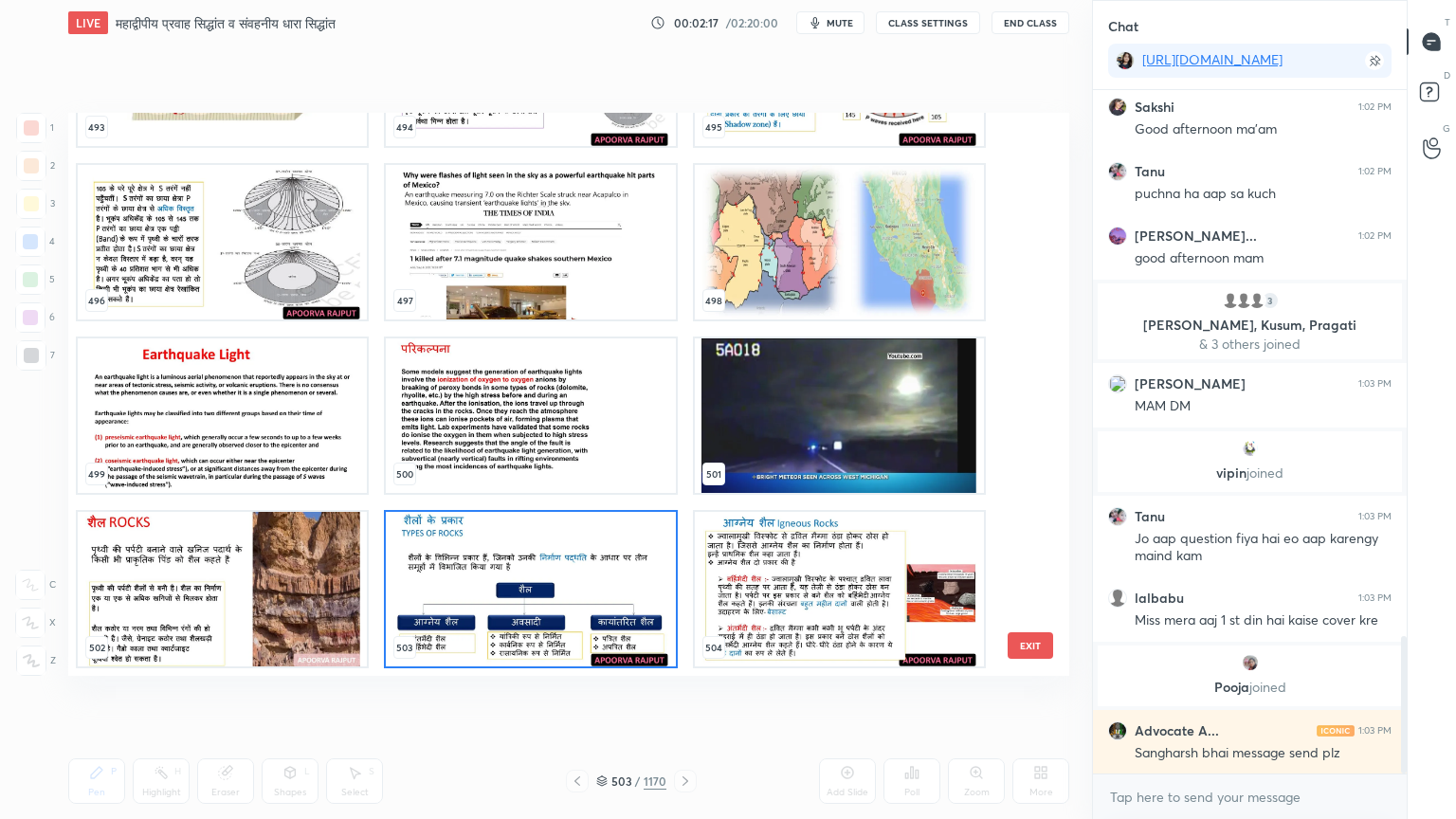 click at bounding box center (530, 589) 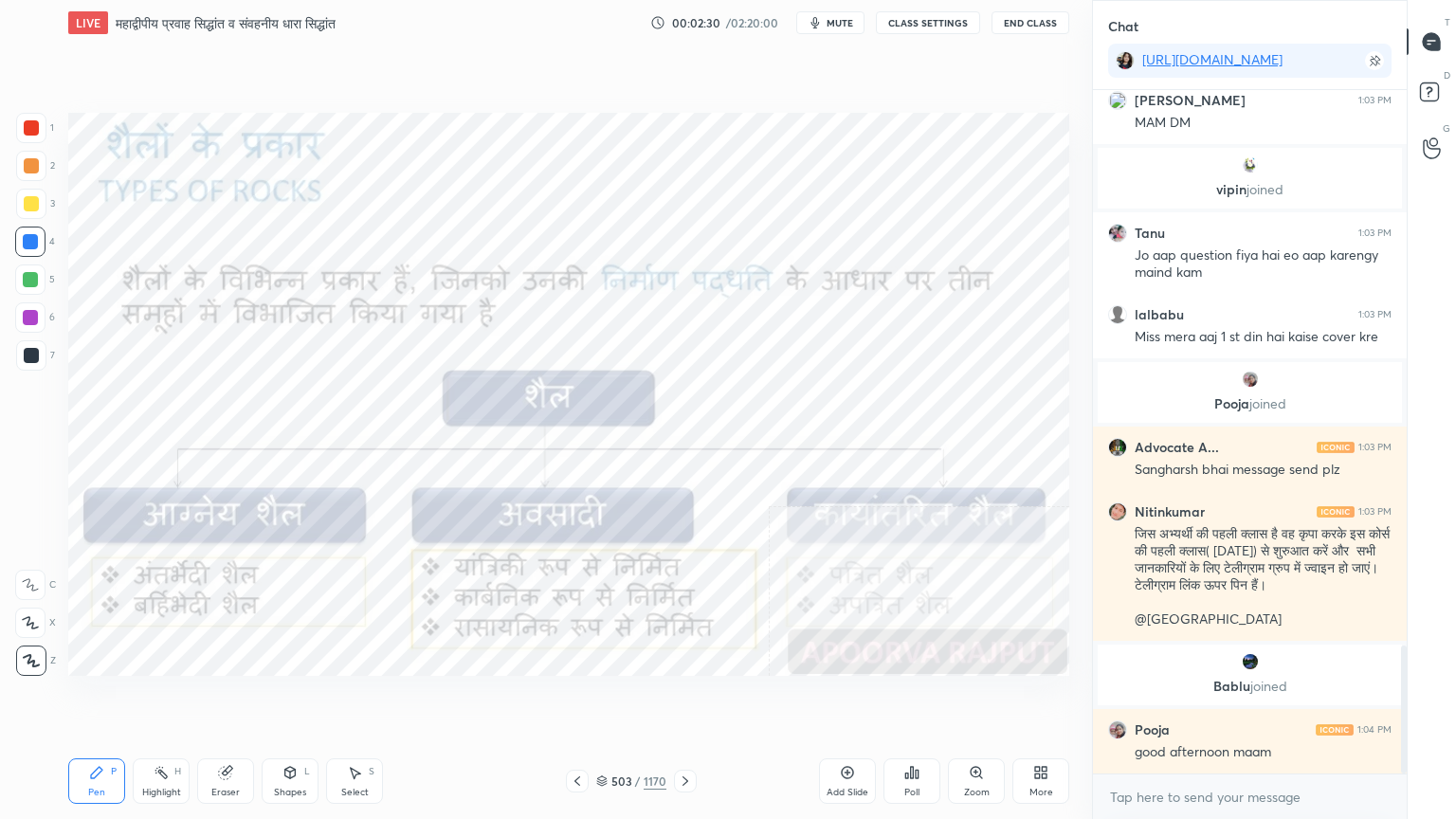 scroll, scrollTop: 3036, scrollLeft: 0, axis: vertical 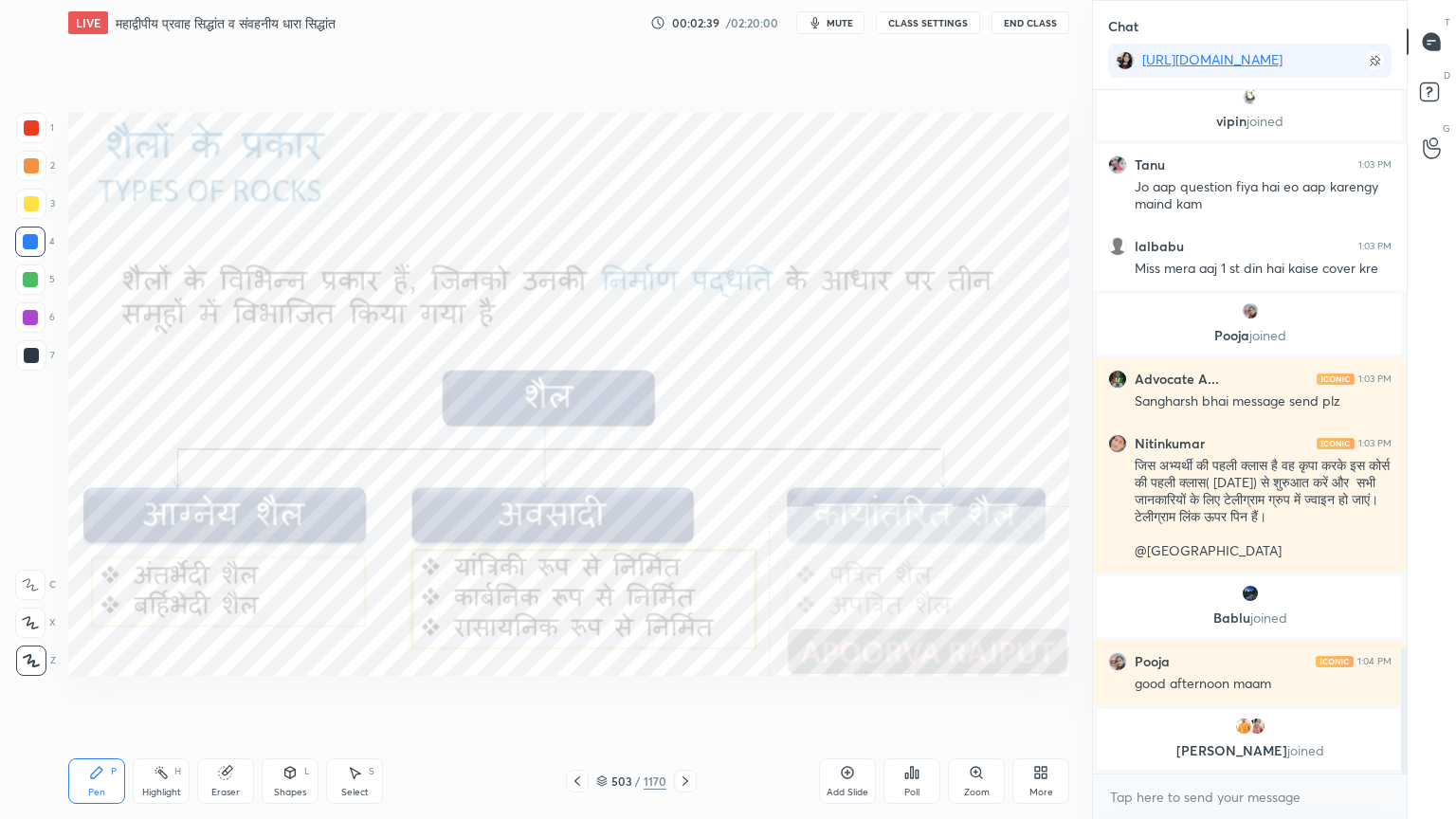 click at bounding box center (685, 781) 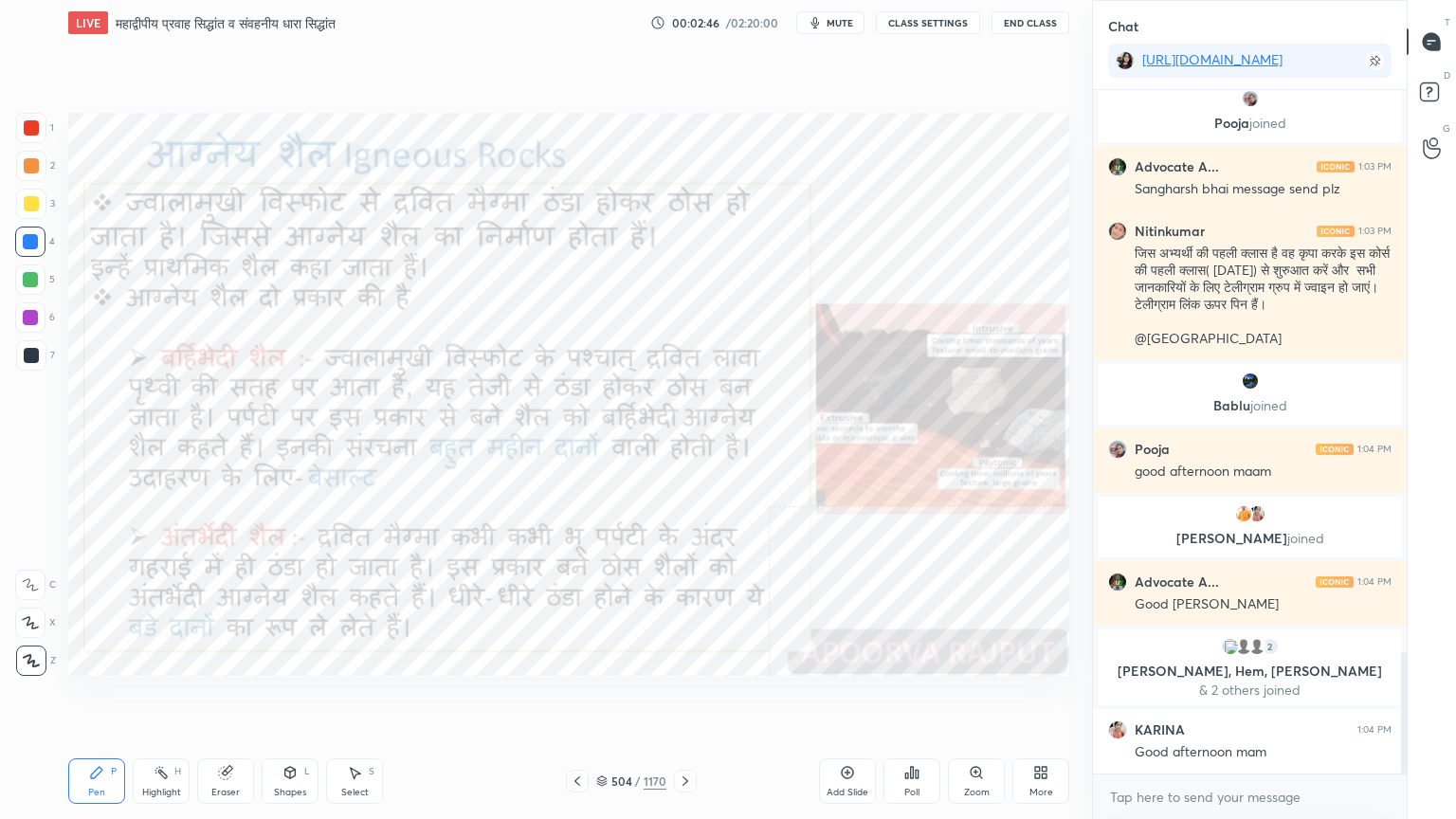 scroll, scrollTop: 3241, scrollLeft: 0, axis: vertical 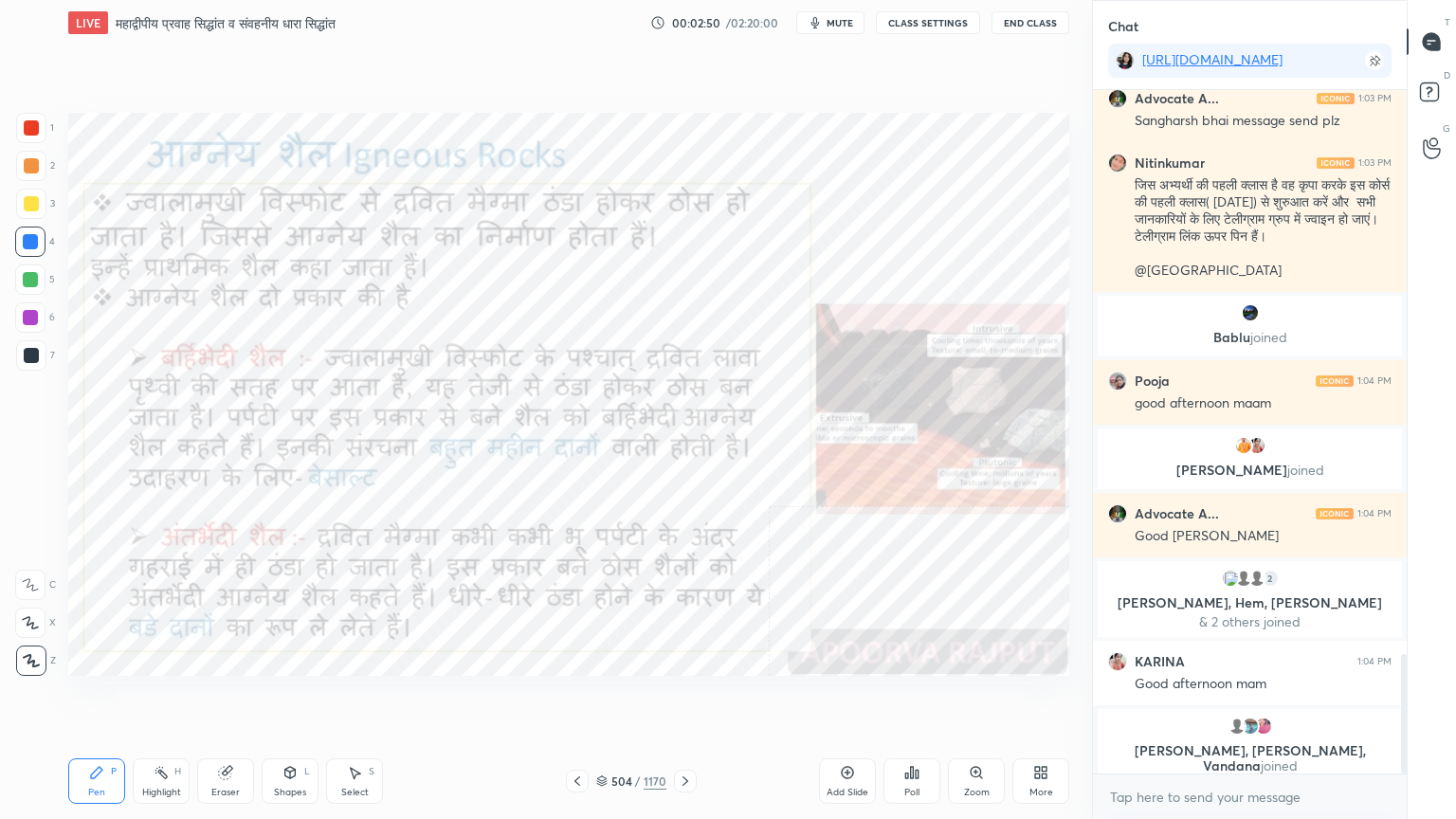click 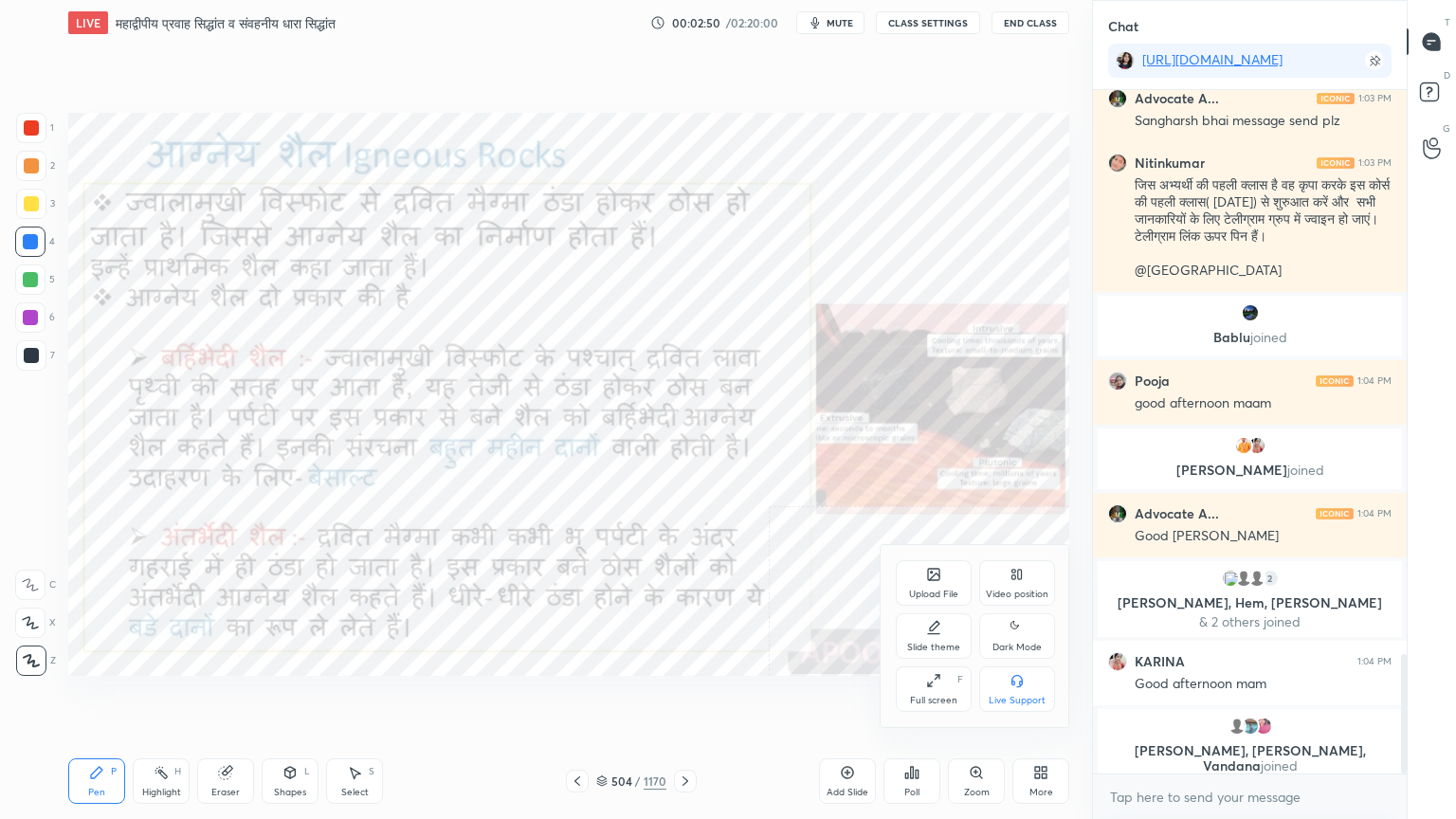 click on "Slide theme" at bounding box center (934, 636) 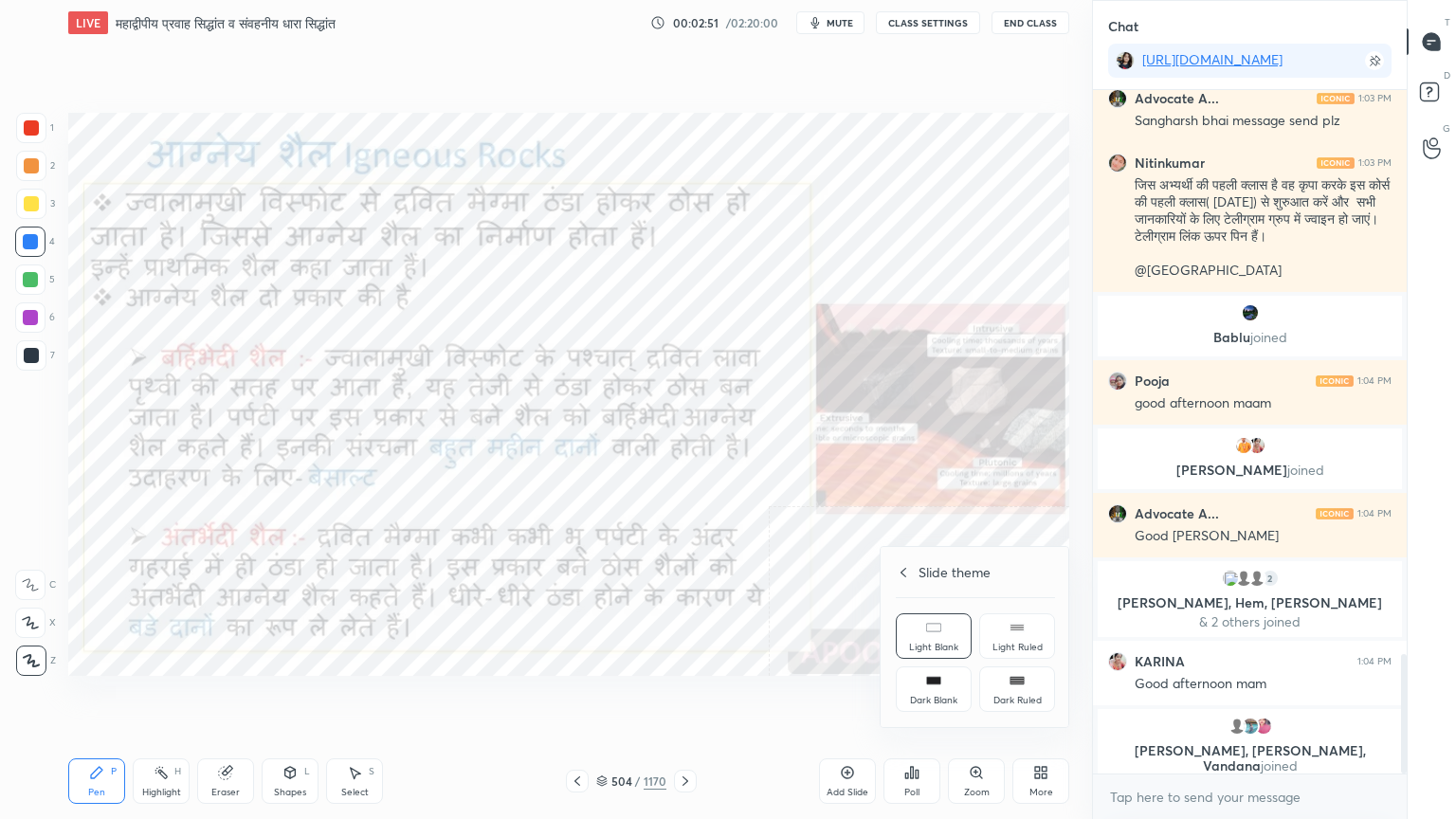drag, startPoint x: 936, startPoint y: 696, endPoint x: 916, endPoint y: 694, distance: 20.099751 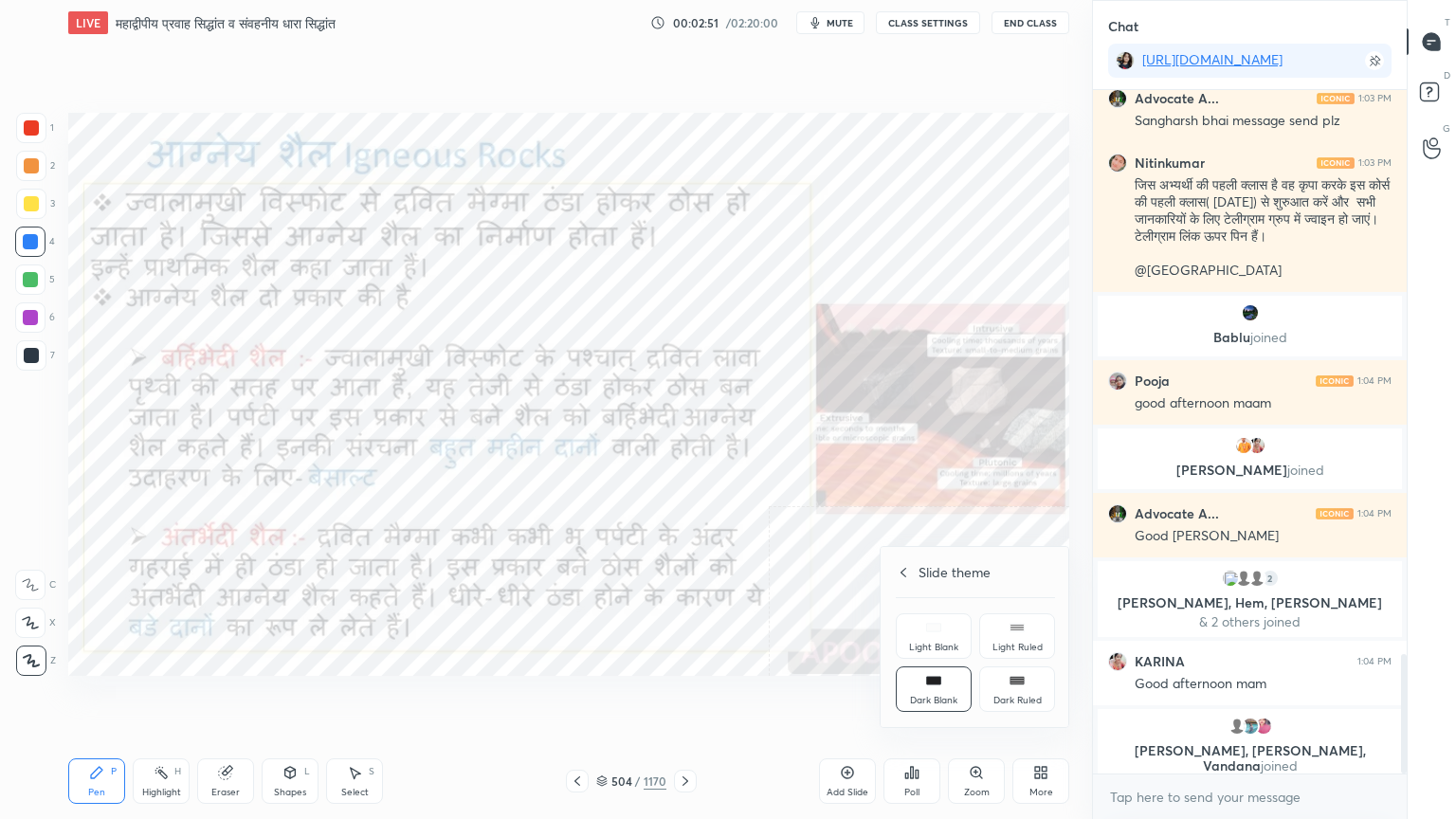 drag, startPoint x: 744, startPoint y: 689, endPoint x: 758, endPoint y: 695, distance: 15.231546 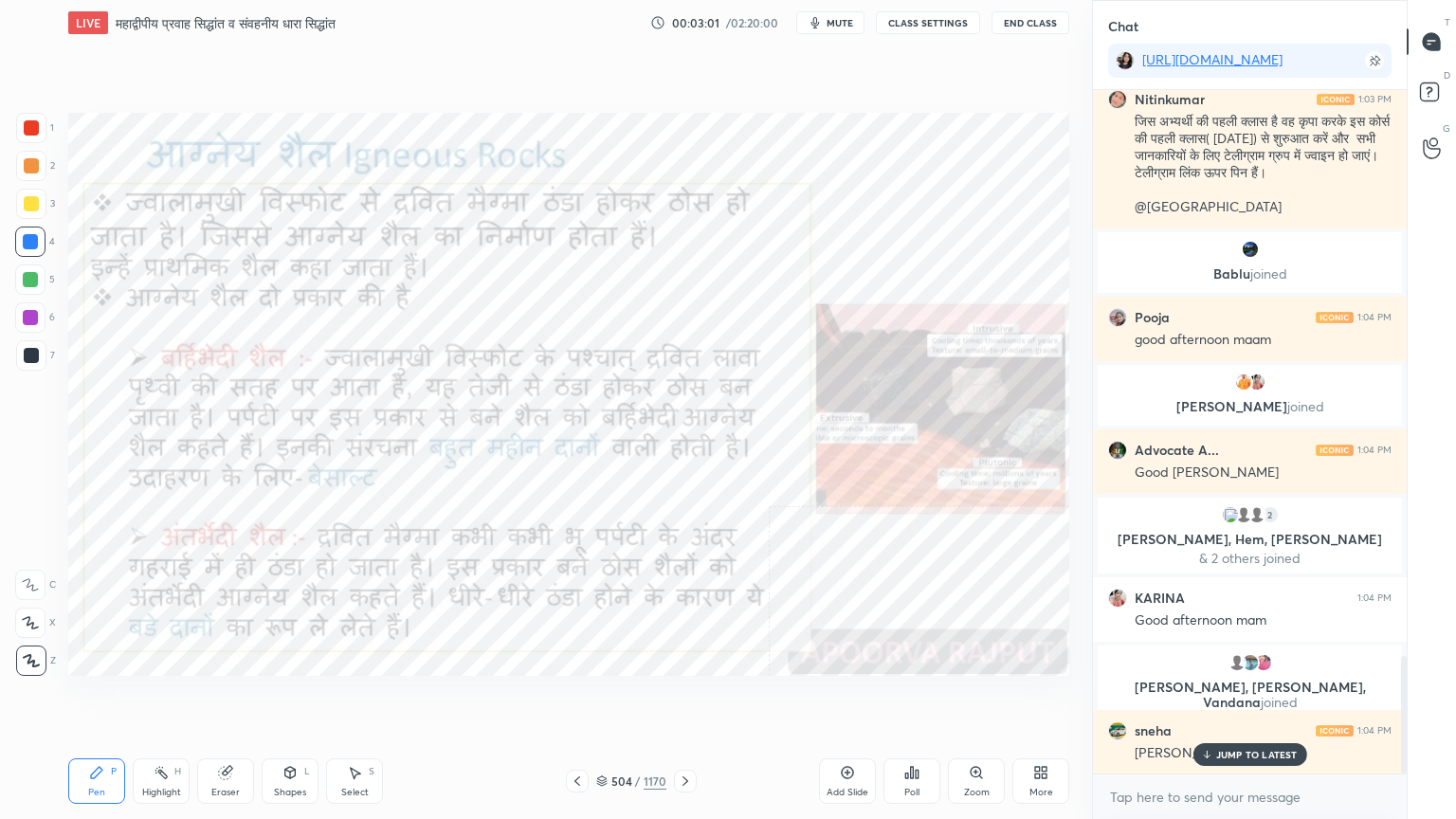 scroll, scrollTop: 3352, scrollLeft: 0, axis: vertical 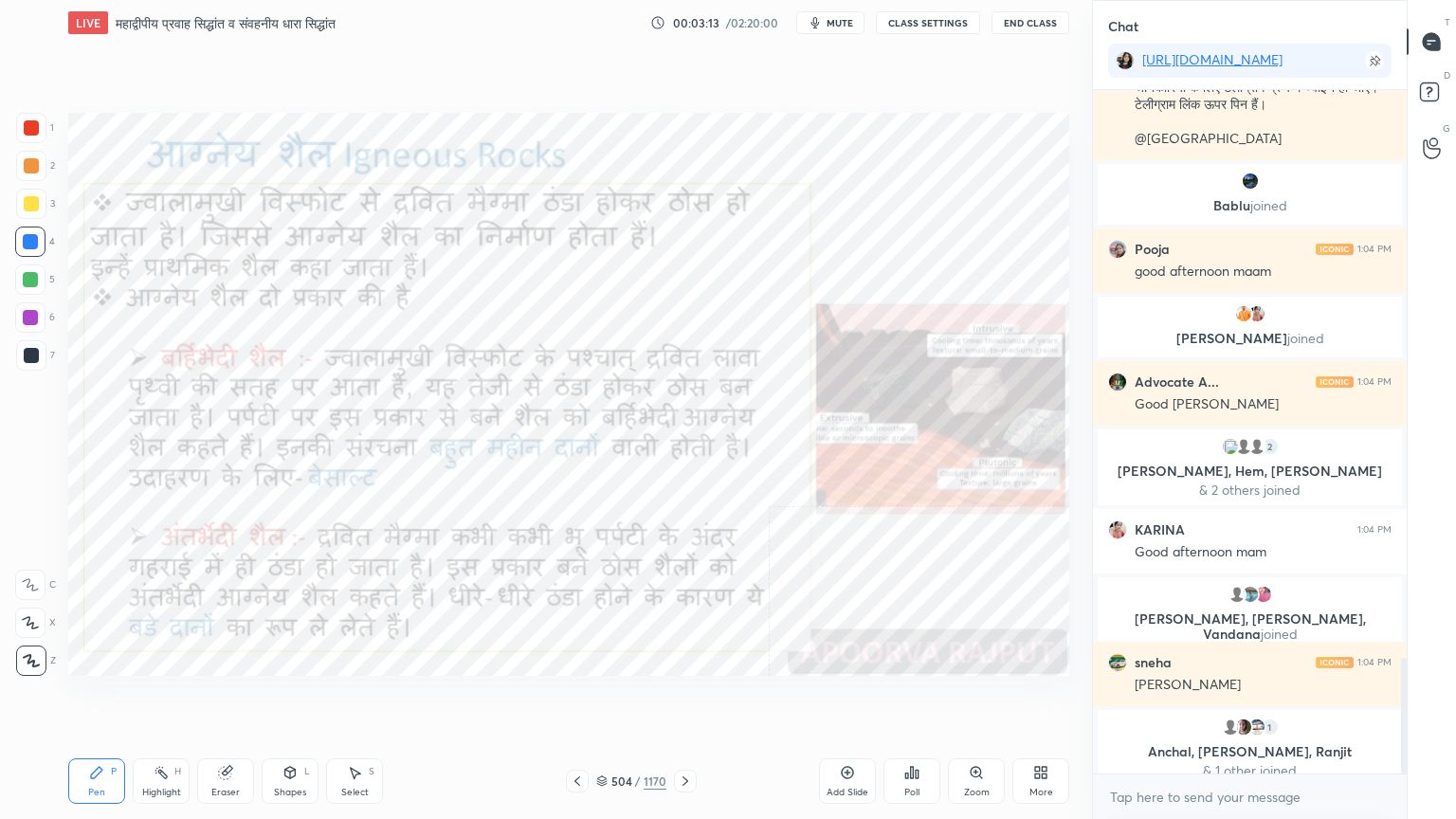 click on "1" at bounding box center (35, 132) 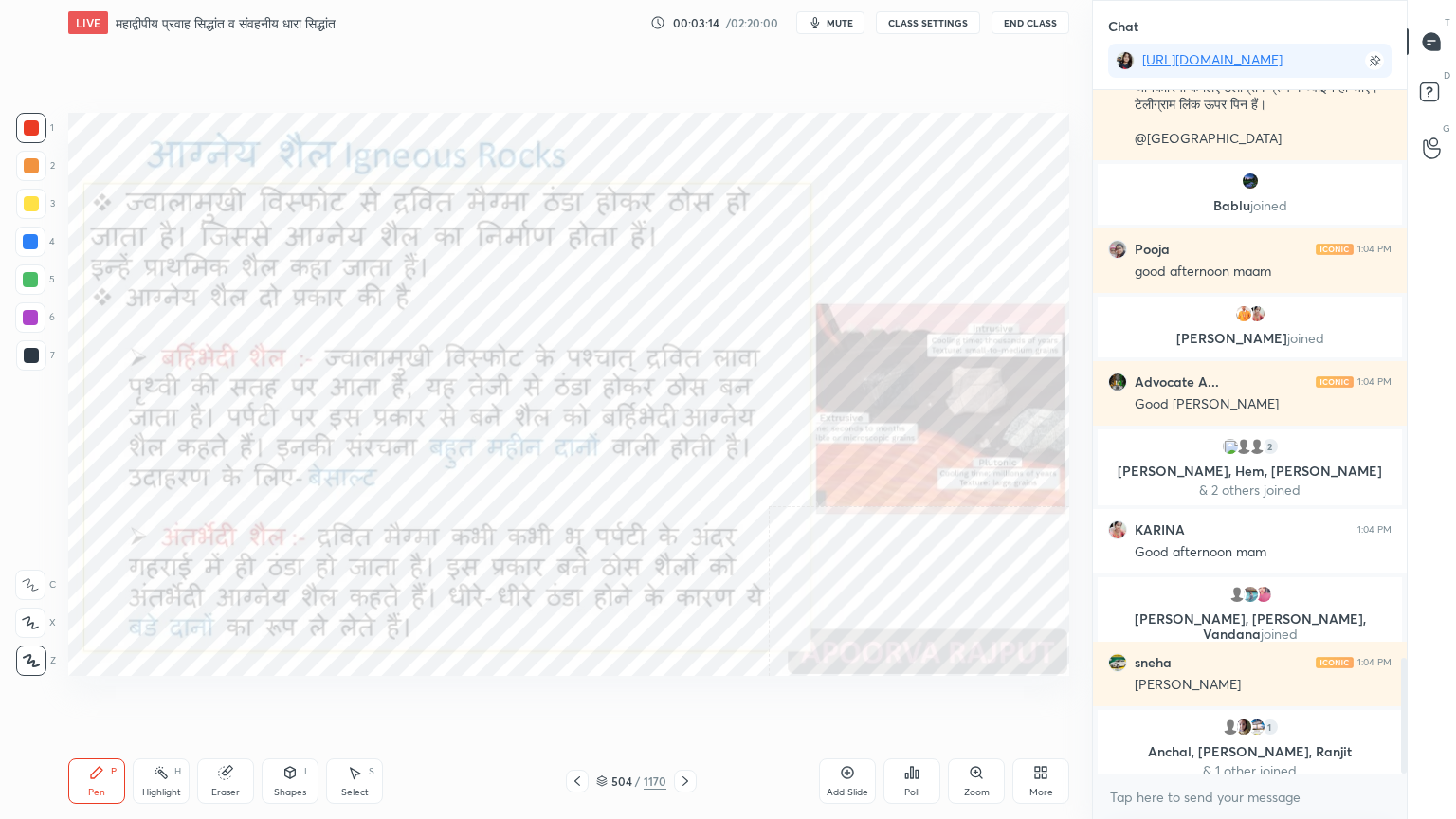 click at bounding box center (31, 128) 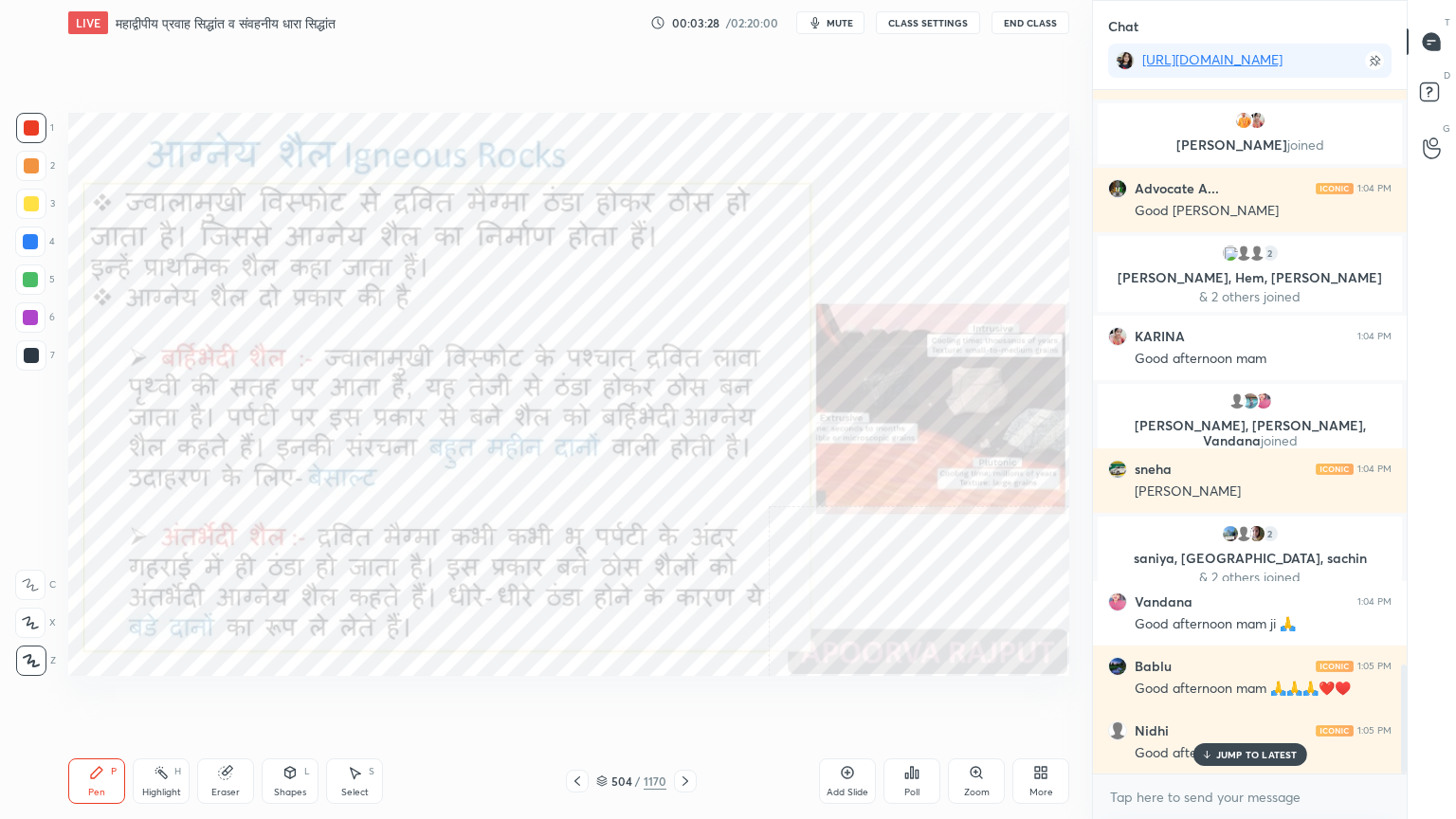 scroll, scrollTop: 3610, scrollLeft: 0, axis: vertical 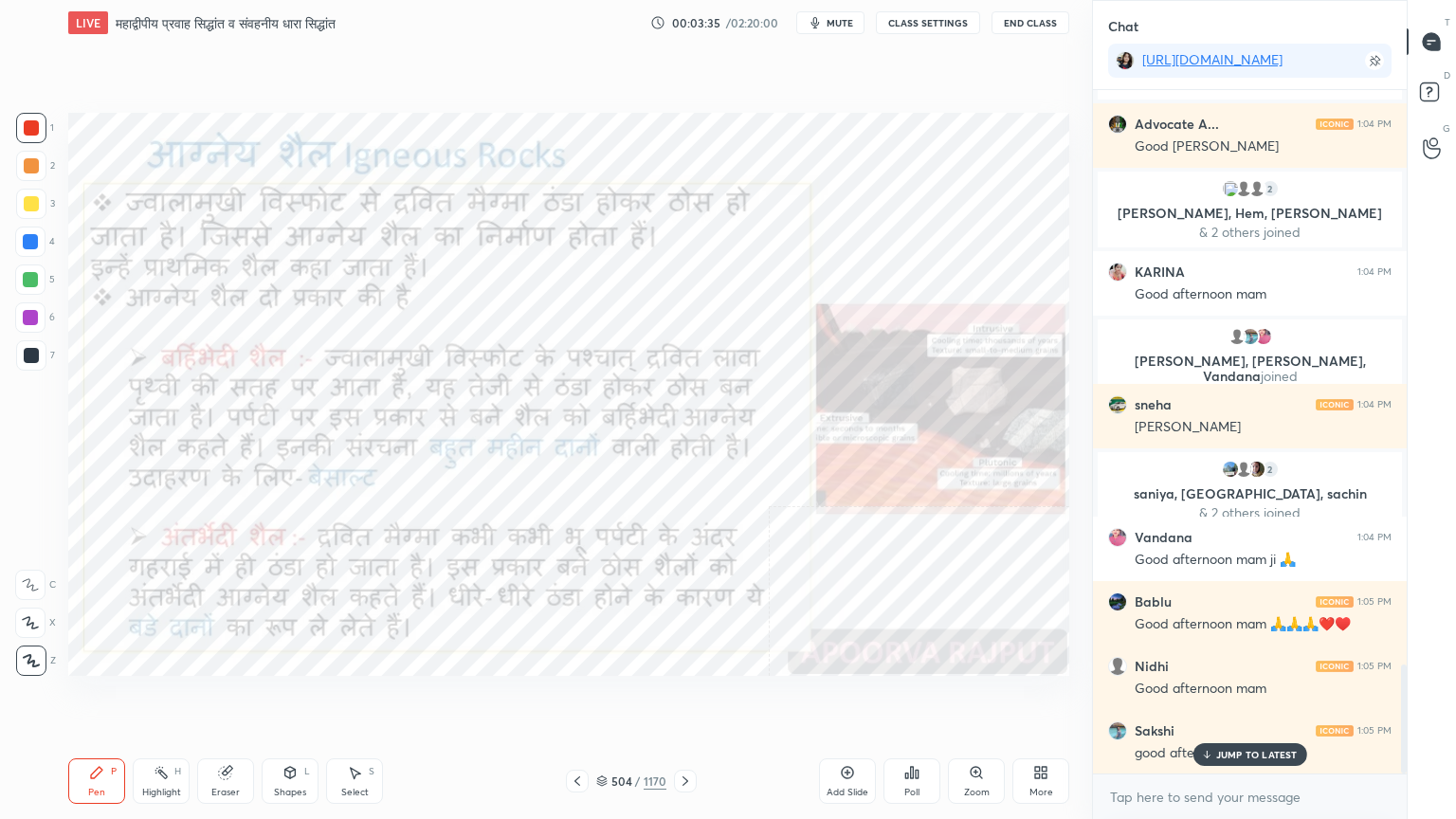 click on "Eraser" at bounding box center [226, 792] 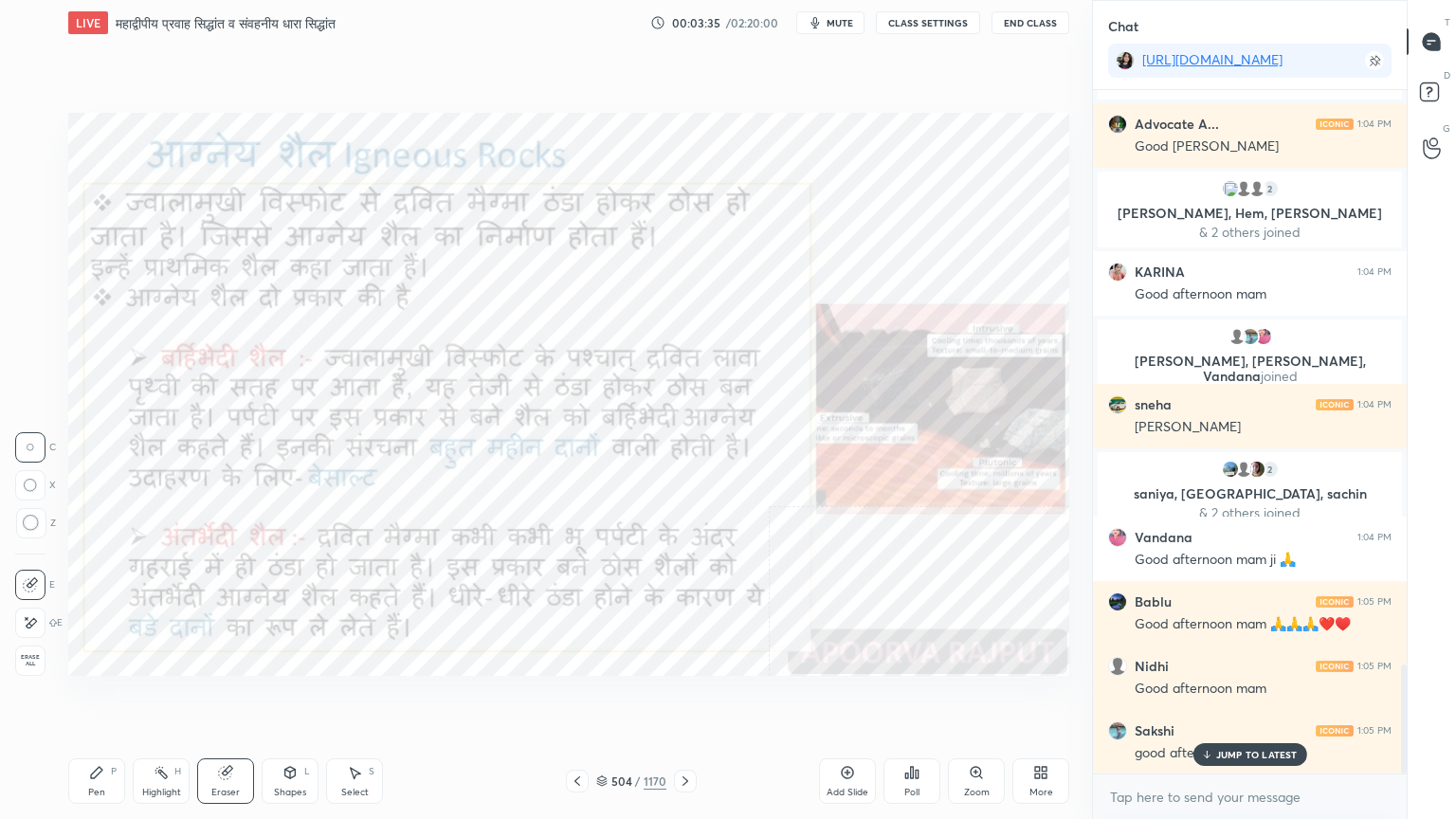 click on "Erase all" at bounding box center (30, 661) 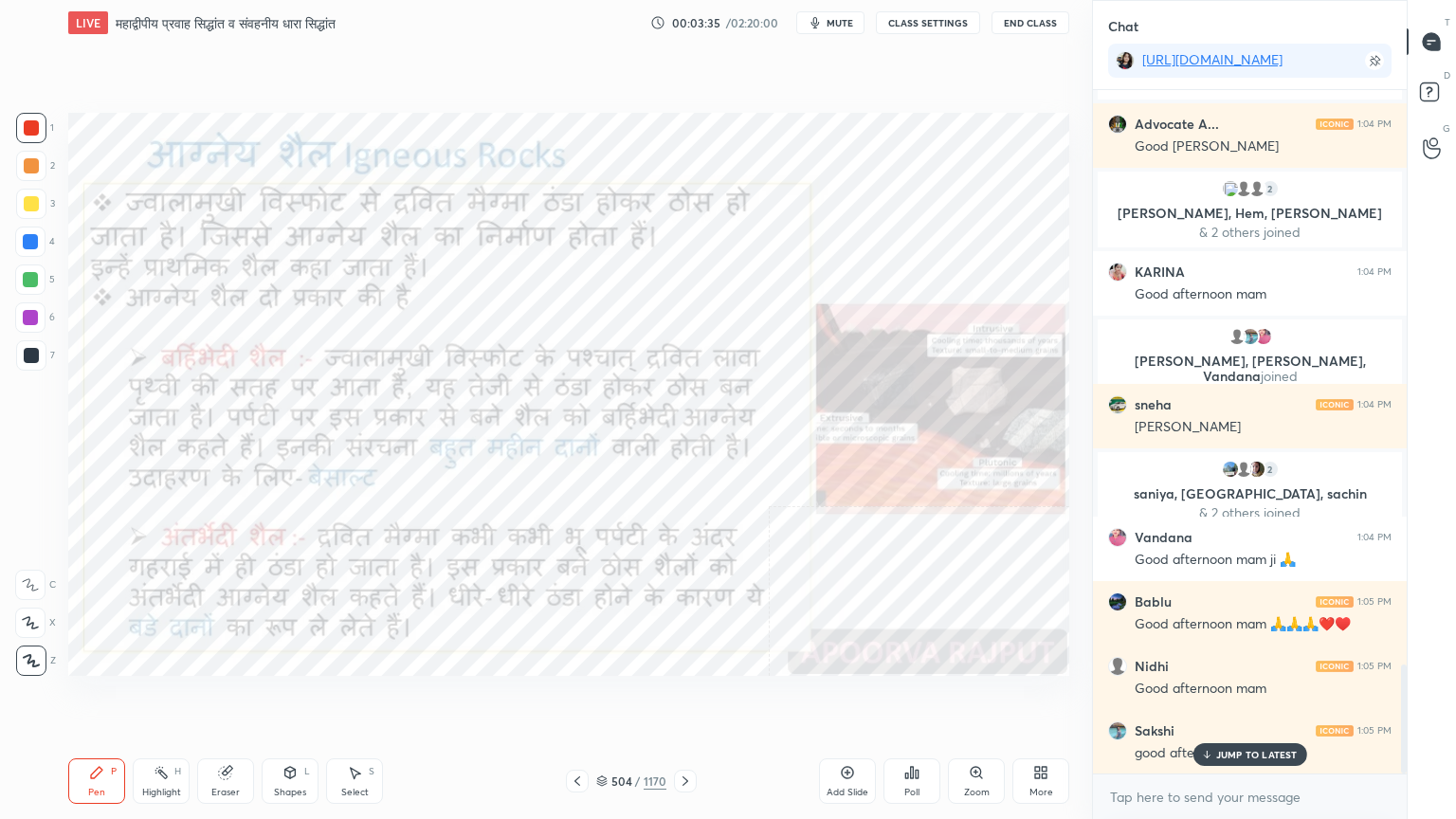click on "1 2 3 4 5 6 7 C X Z C X Z E E Erase all   H H" at bounding box center [30, 394] 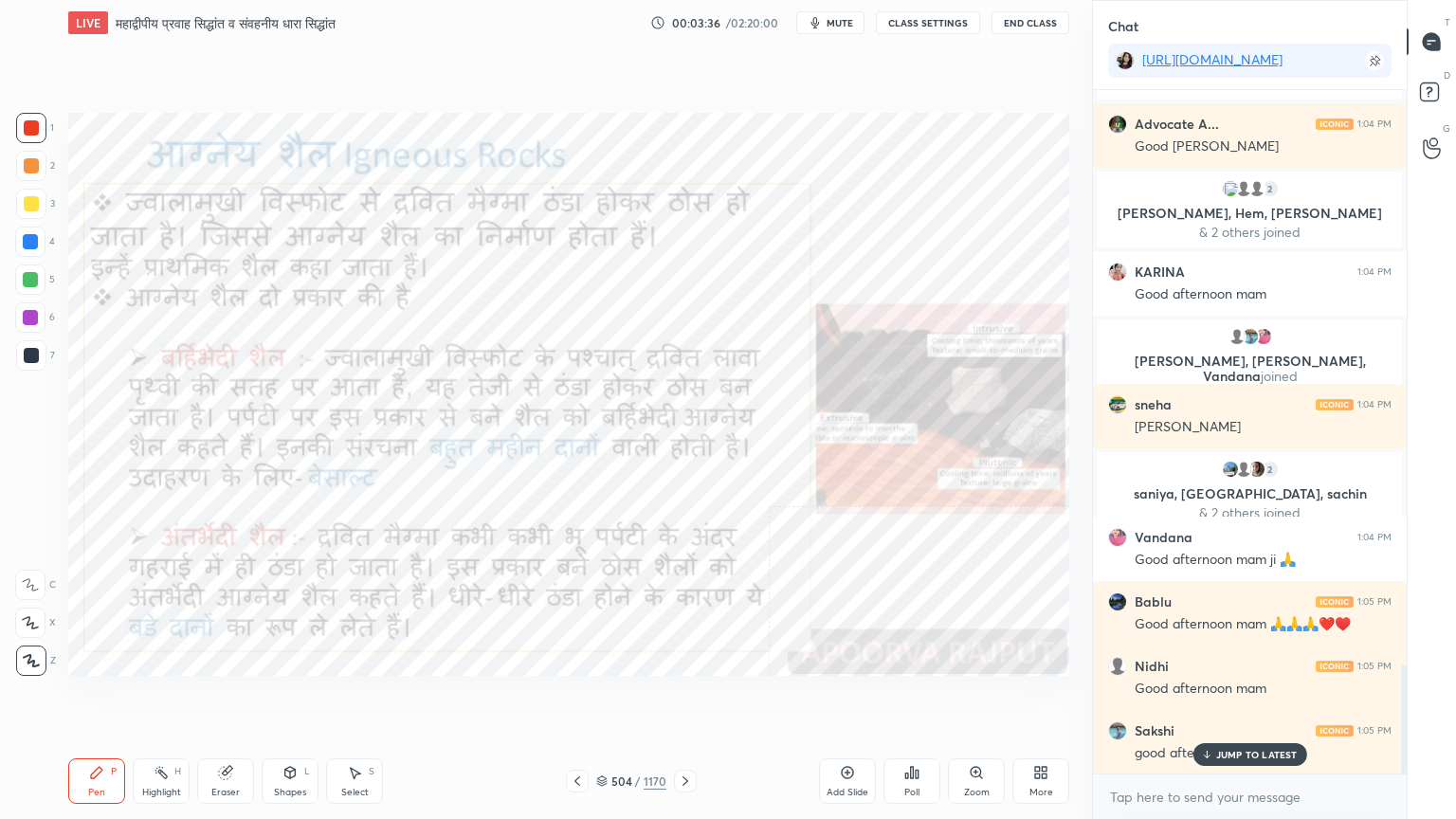 click at bounding box center [30, 242] 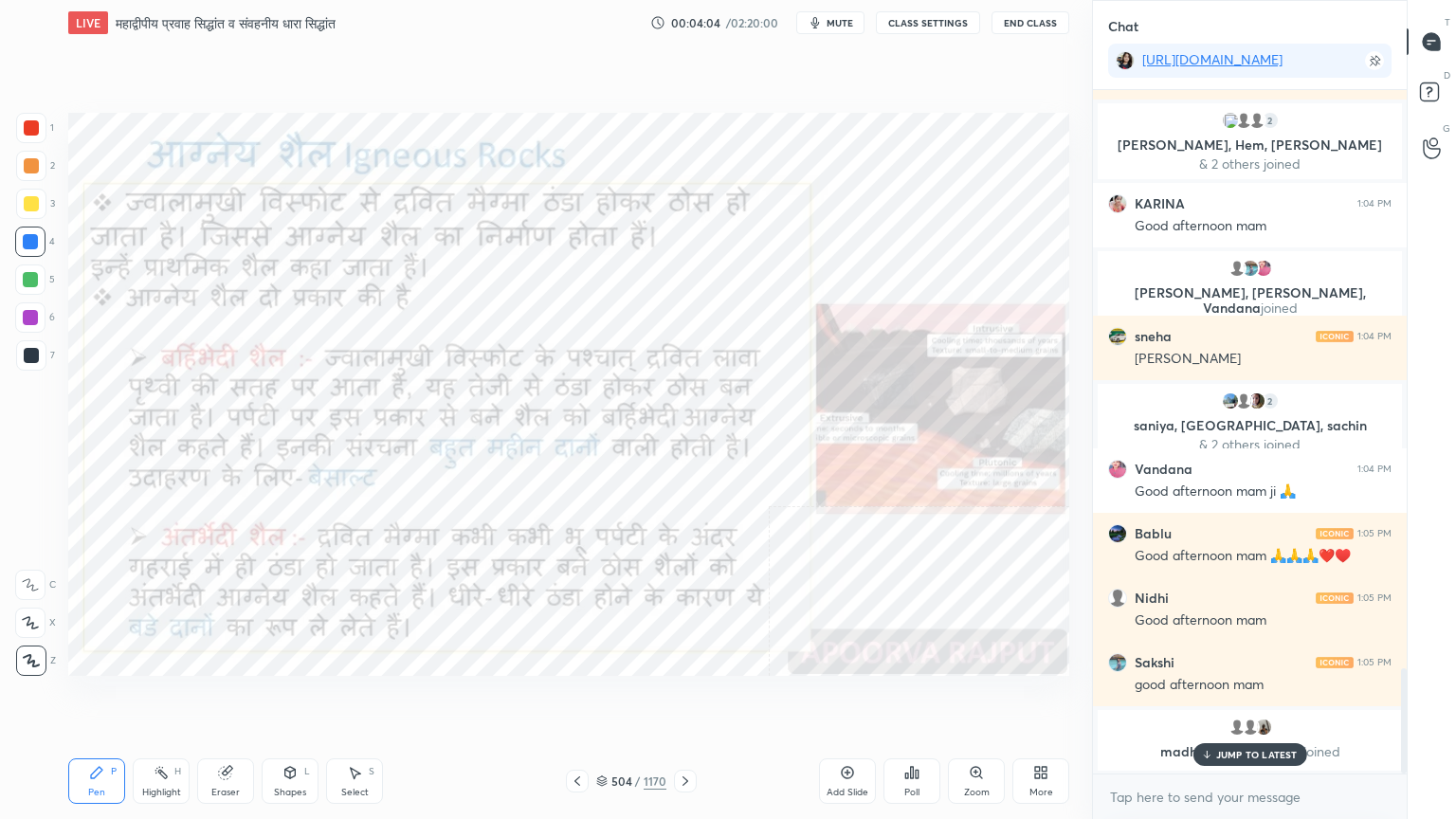 scroll, scrollTop: 3742, scrollLeft: 0, axis: vertical 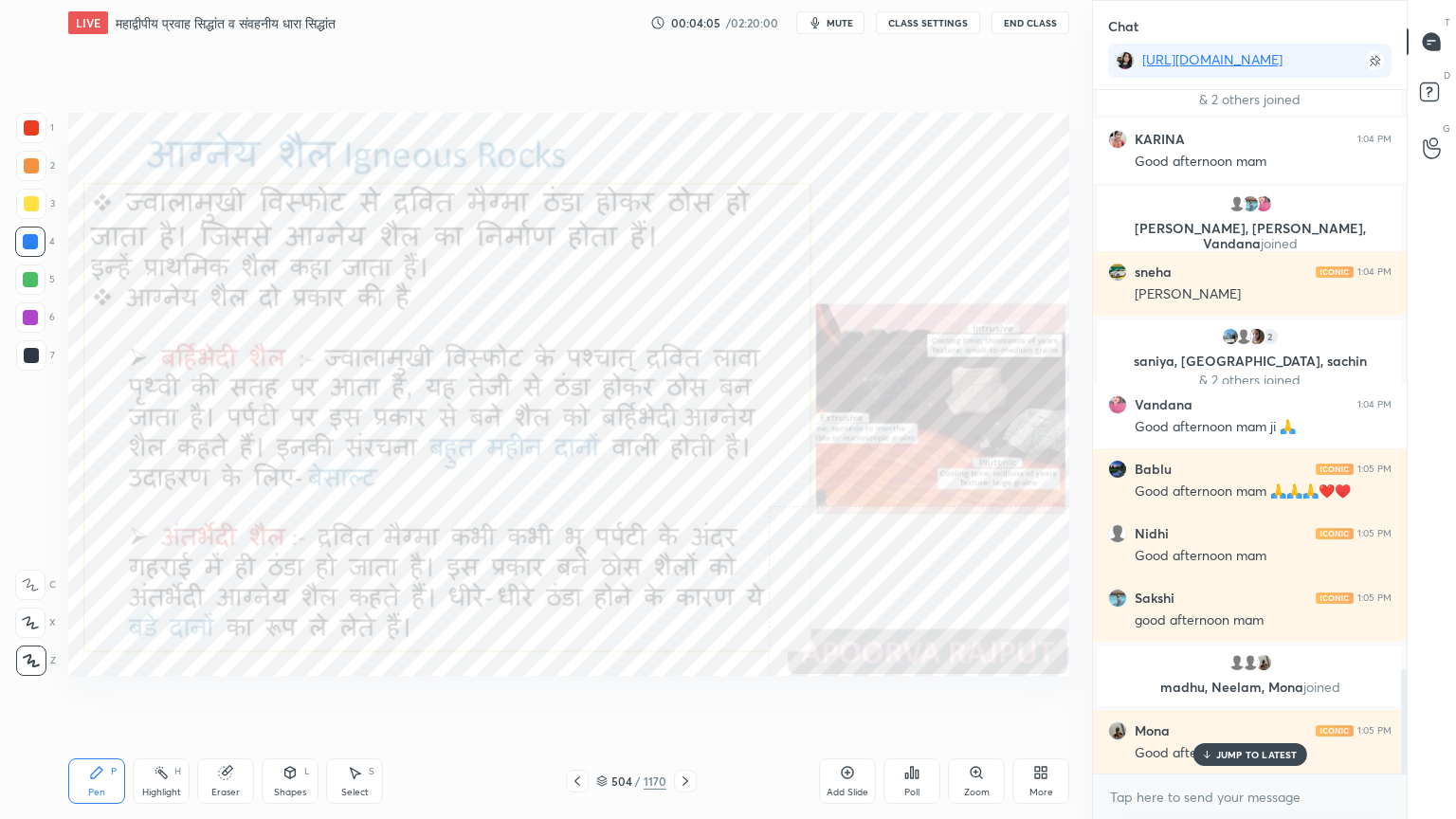 click on "Eraser" at bounding box center [226, 781] 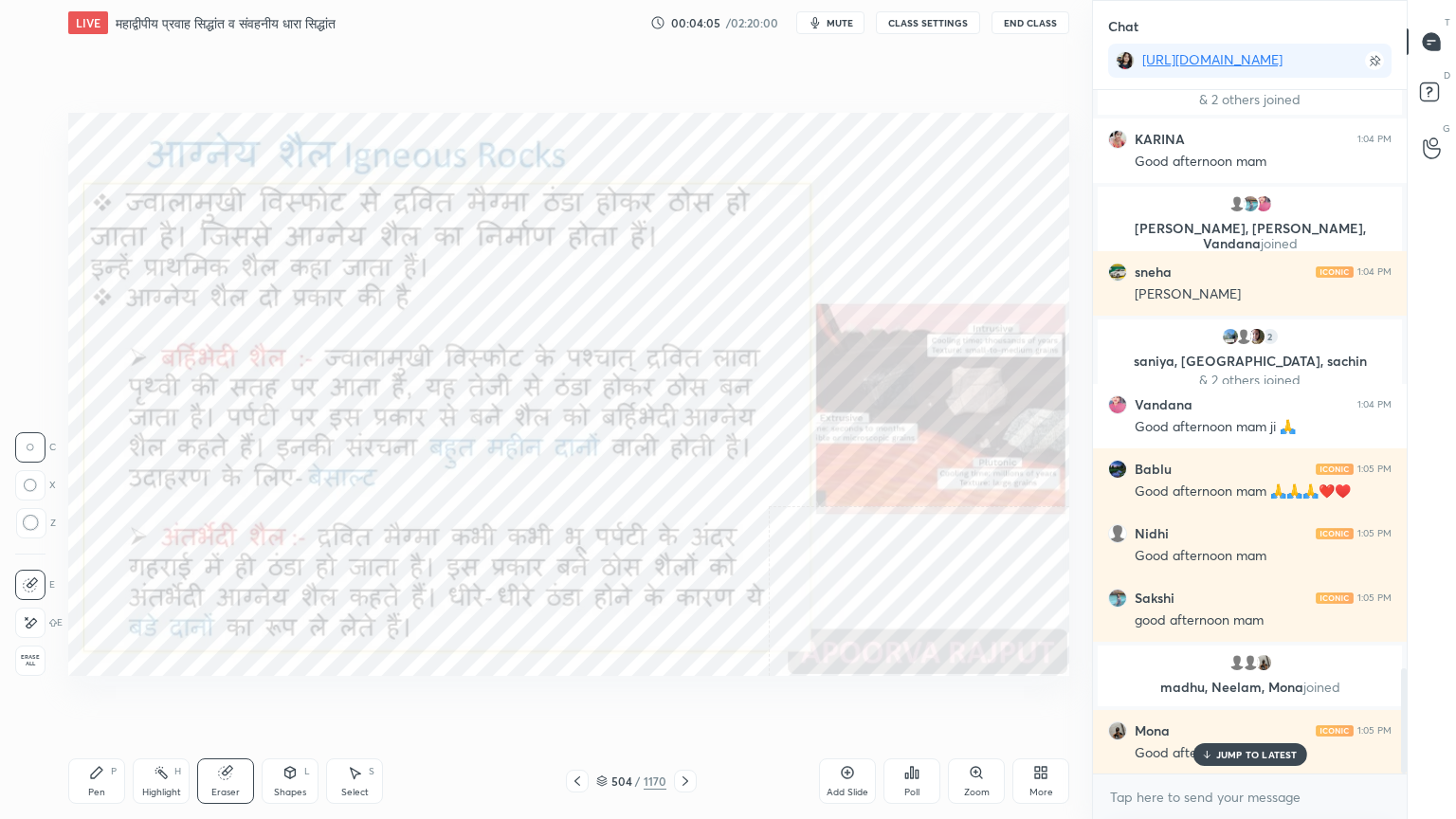 click on "Erase all" at bounding box center [30, 661] 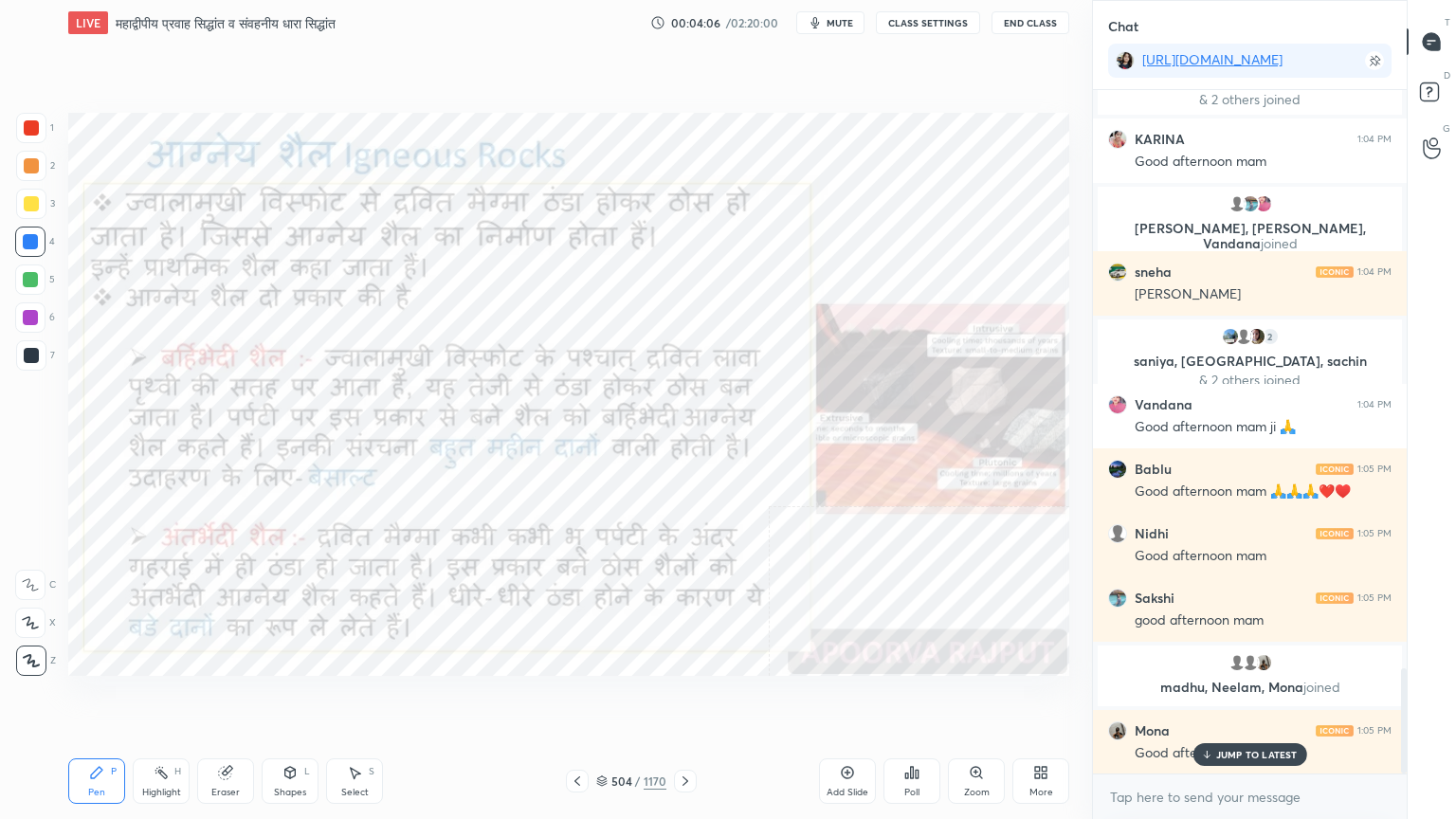 click on "1 2 3 4 5 6 7 C X Z C X Z E E Erase all   H H" at bounding box center (30, 394) 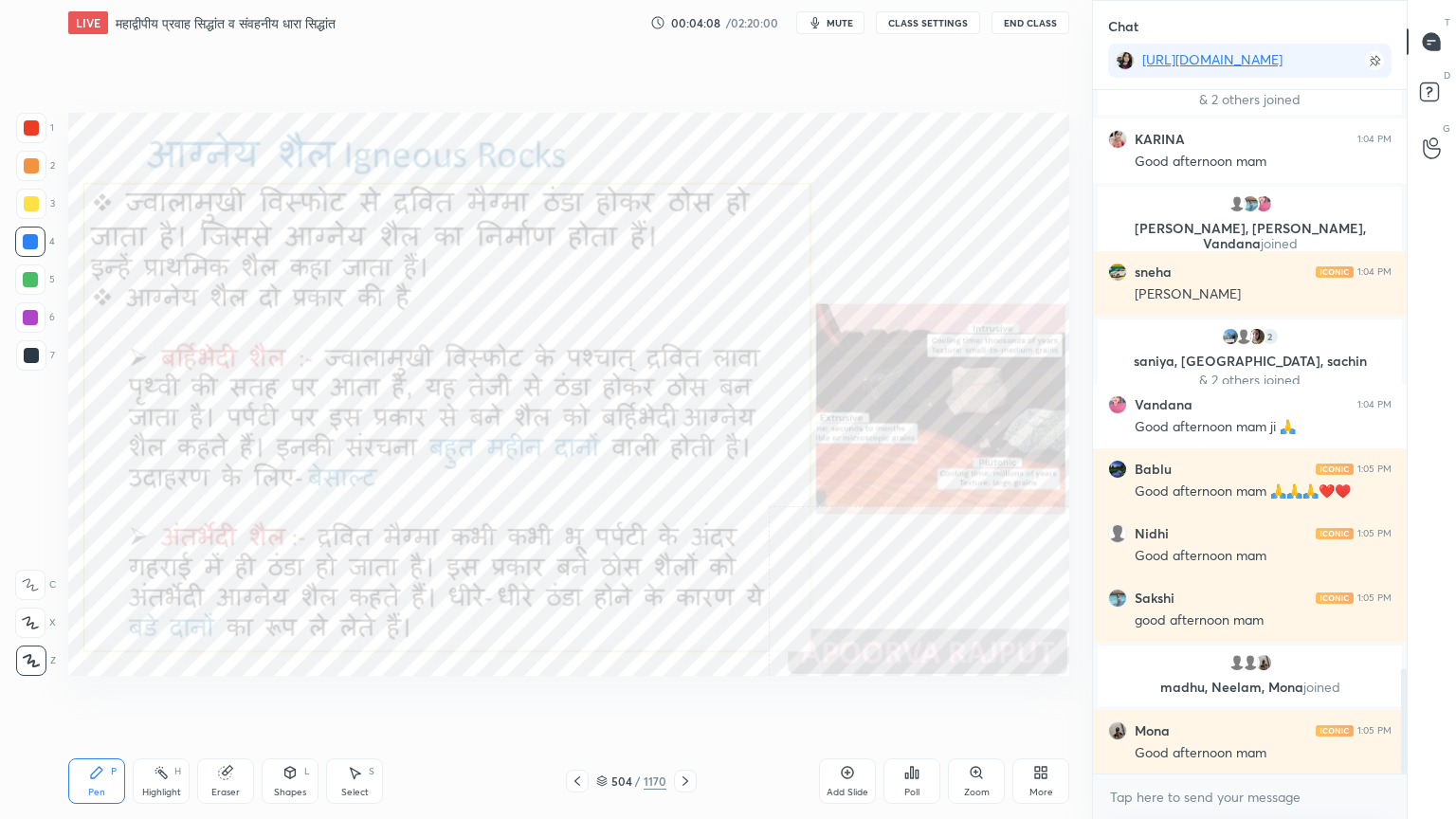 scroll, scrollTop: 3826, scrollLeft: 0, axis: vertical 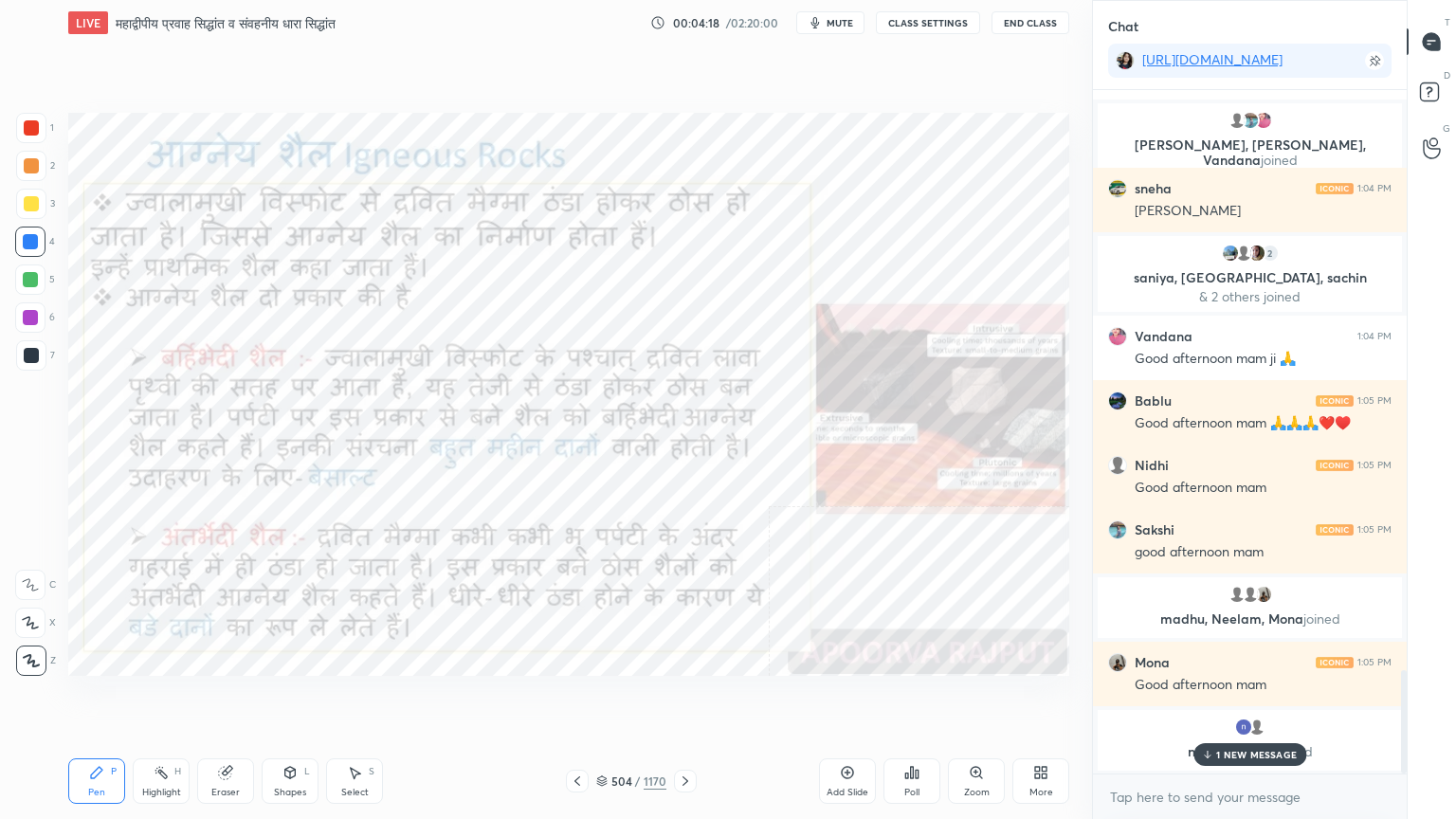 click on "Eraser" at bounding box center (226, 781) 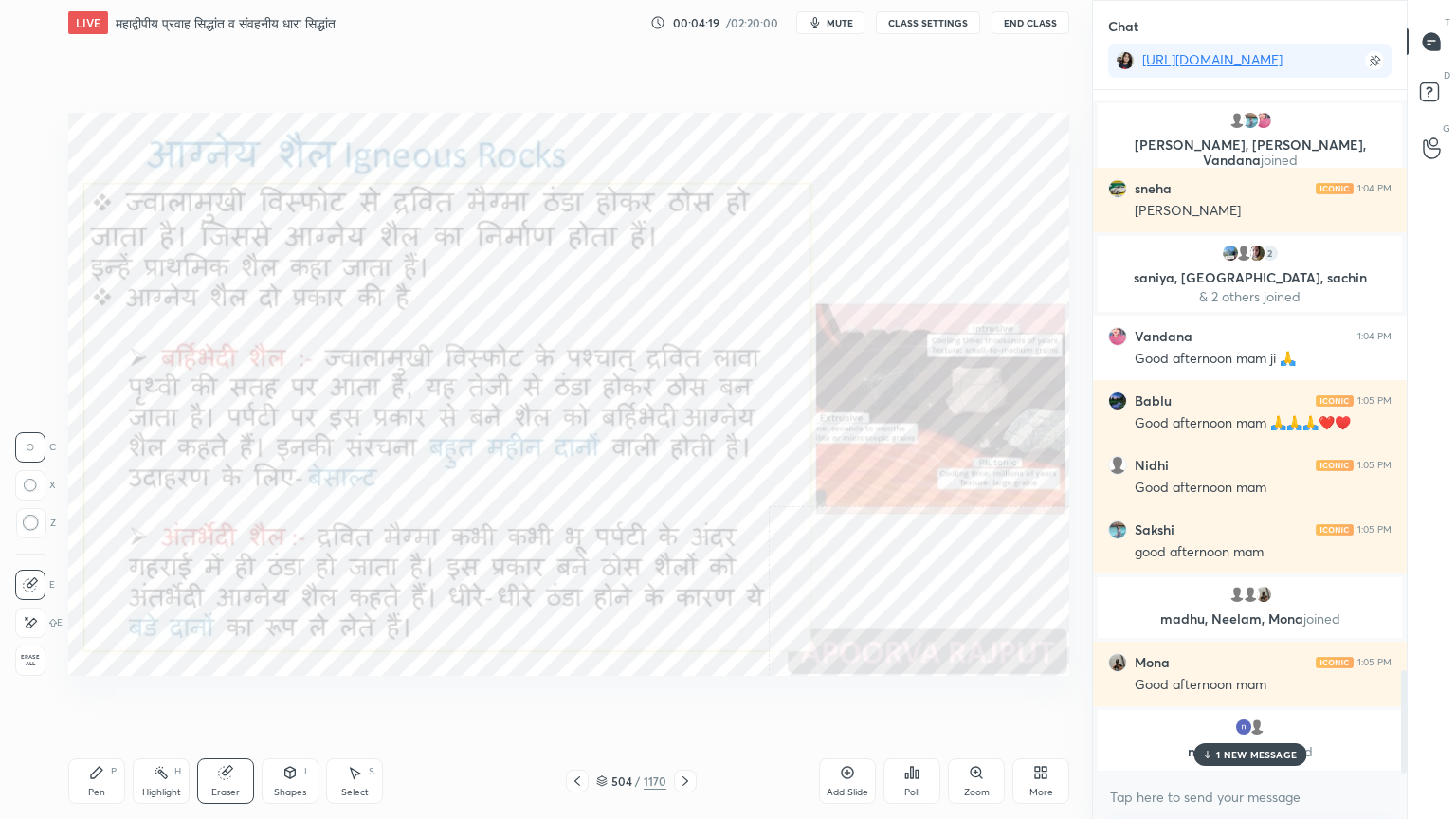 click on "Erase all" at bounding box center [30, 661] 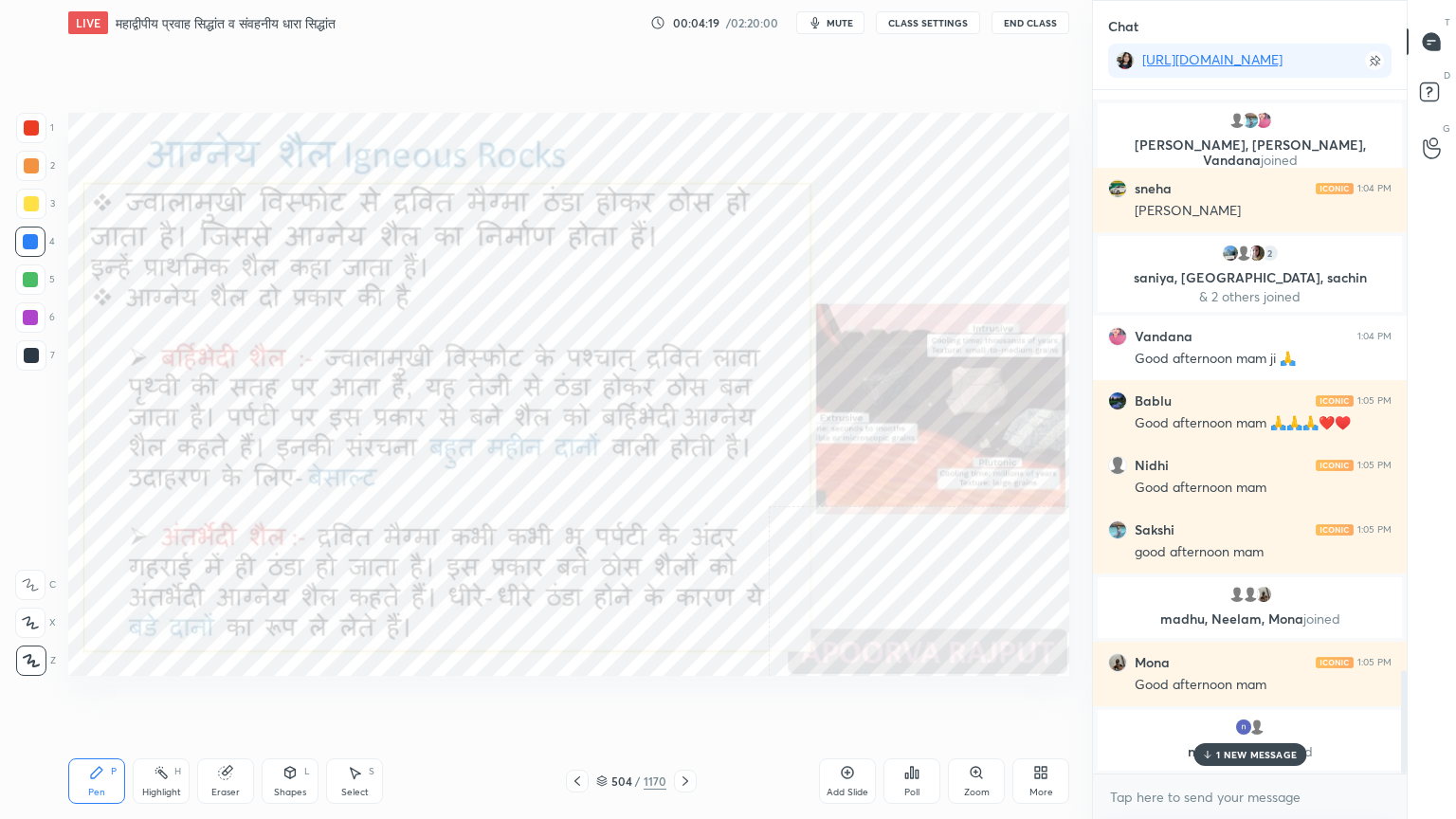 drag, startPoint x: 29, startPoint y: 657, endPoint x: 66, endPoint y: 625, distance: 48.918299 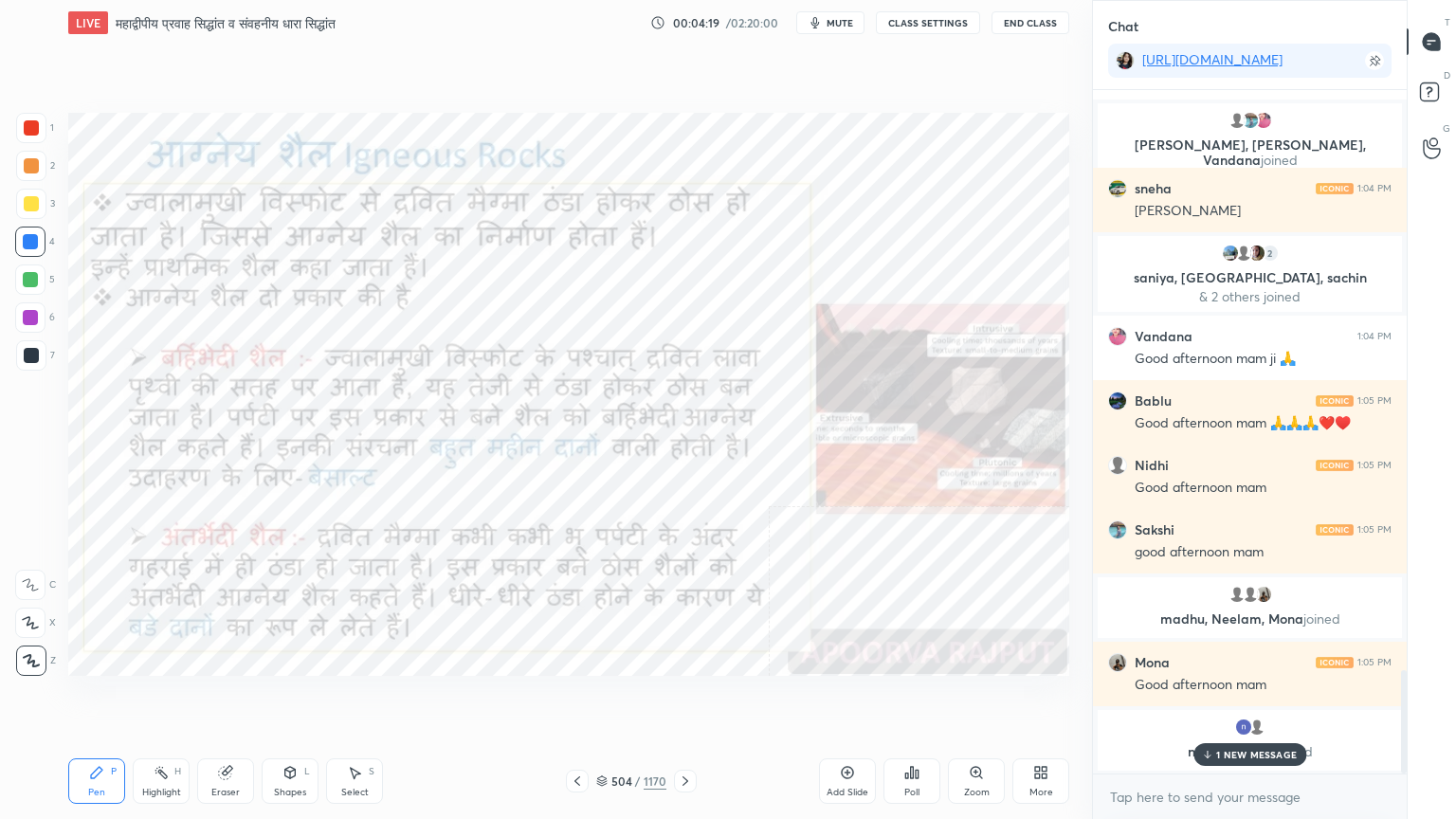 click on "1 2 3 4 5 6 7 C X Z C X Z E E Erase all   H H" at bounding box center [30, 394] 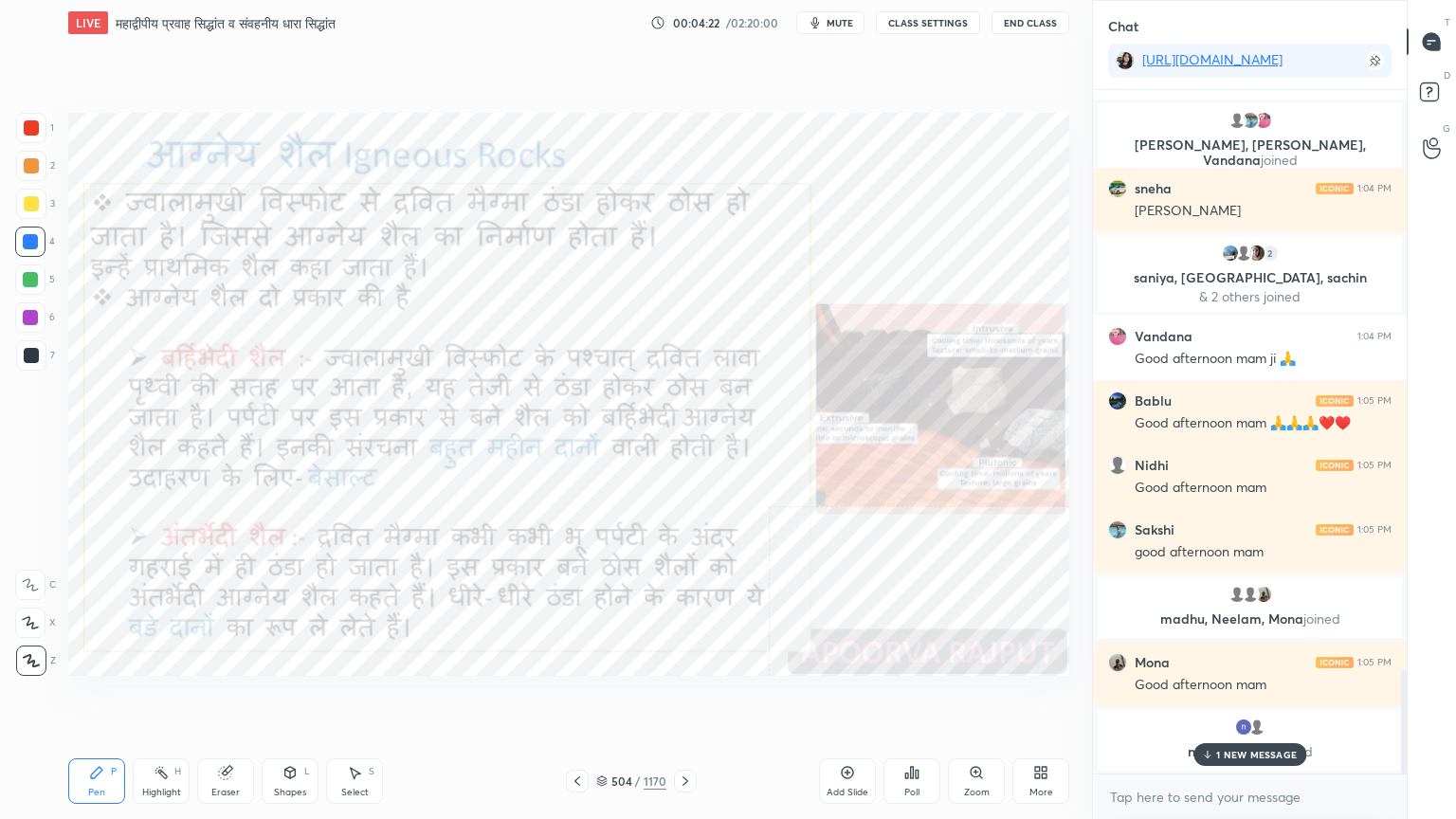 click on "1 NEW MESSAGE" at bounding box center [1256, 755] 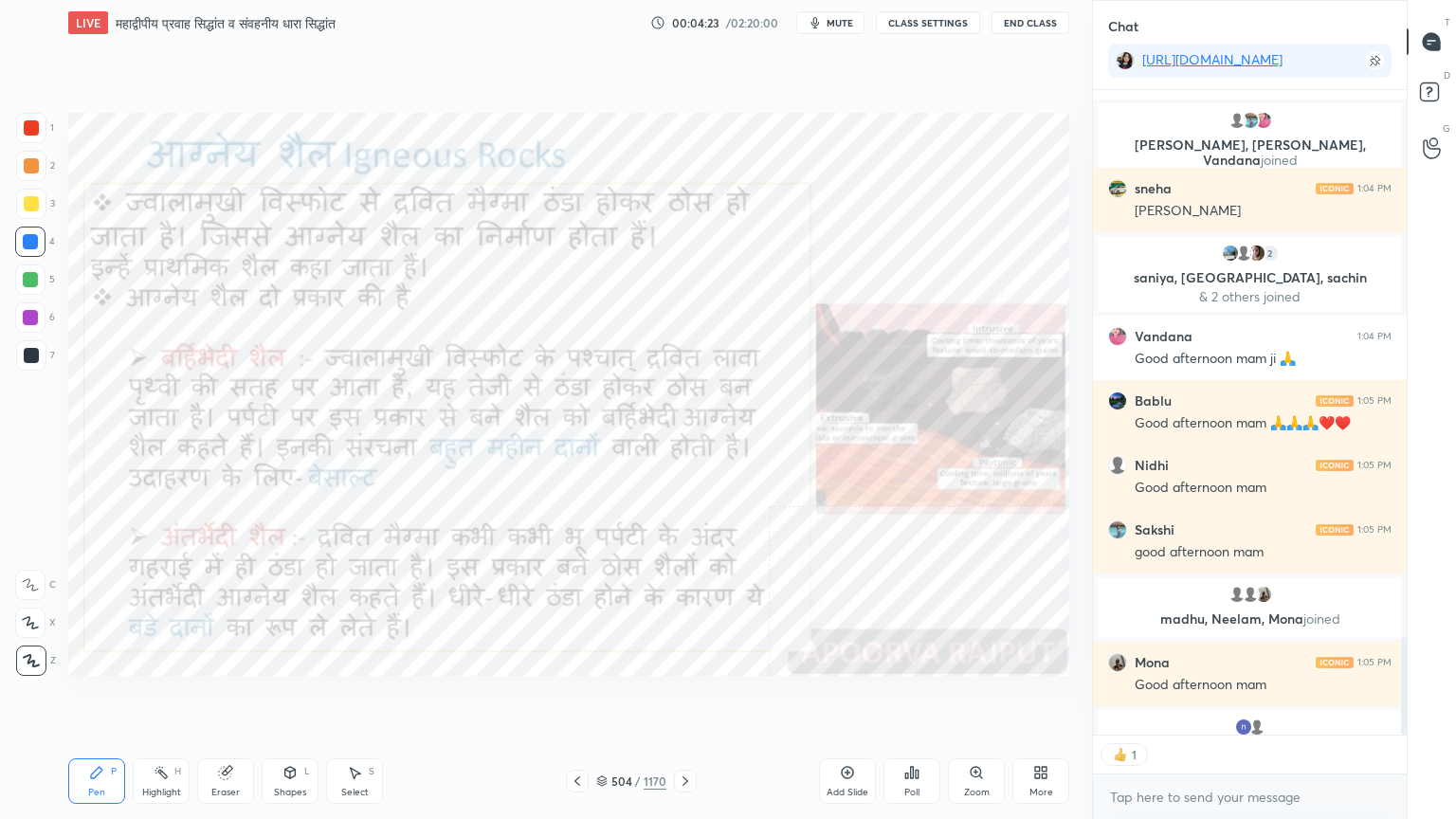 scroll, scrollTop: 640, scrollLeft: 308, axis: both 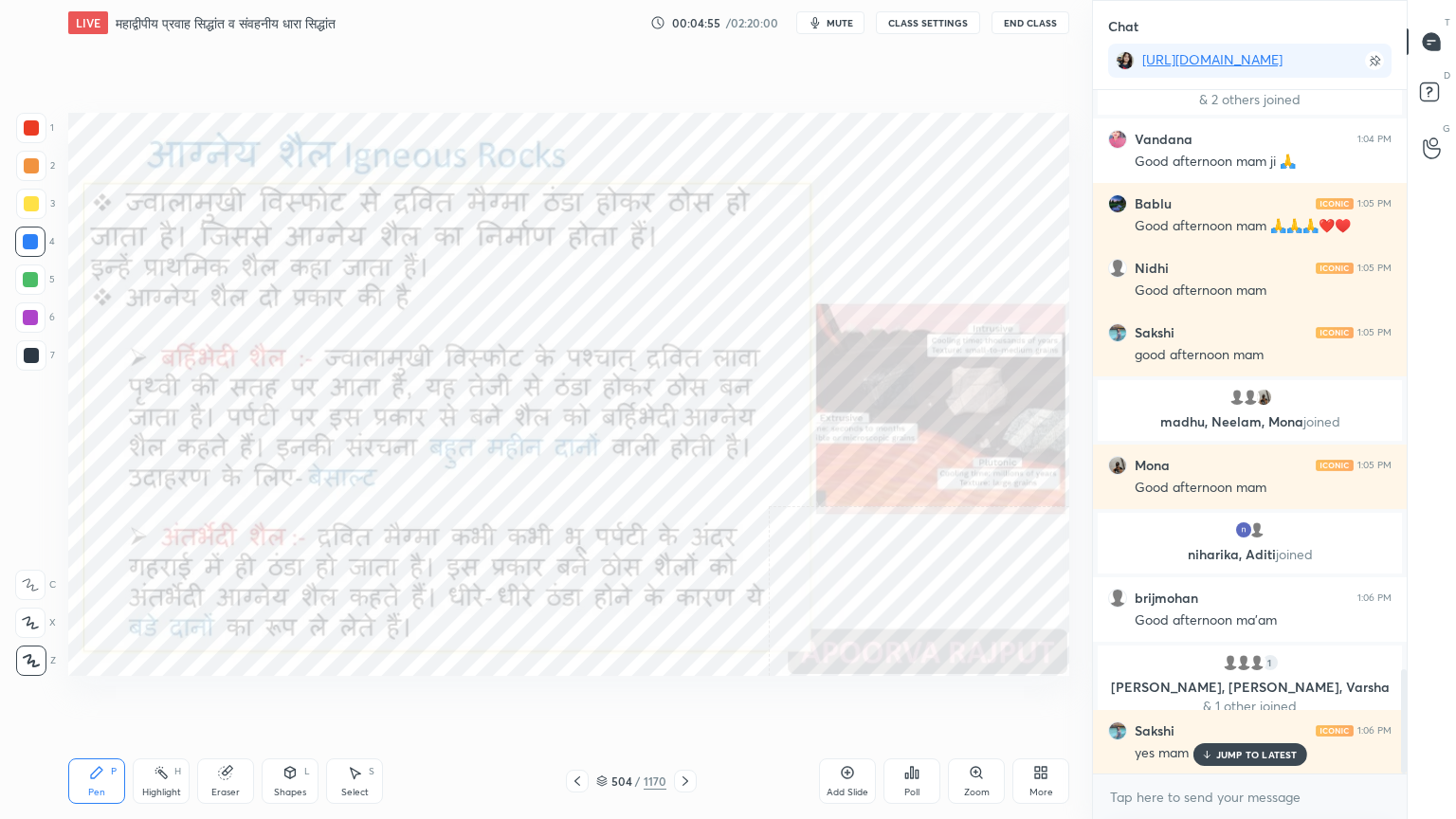 click on "JUMP TO LATEST" at bounding box center [1257, 755] 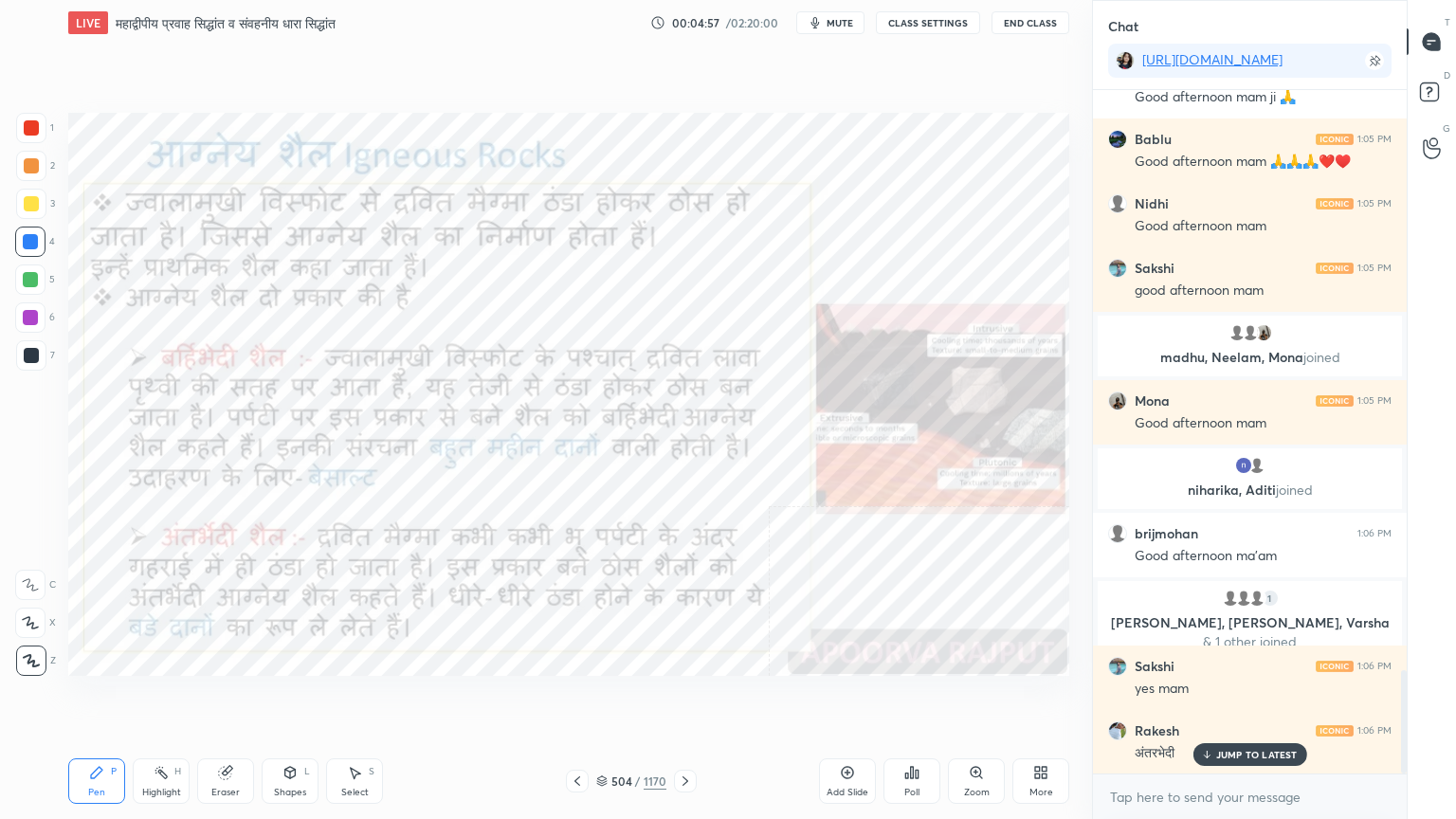 scroll, scrollTop: 3924, scrollLeft: 0, axis: vertical 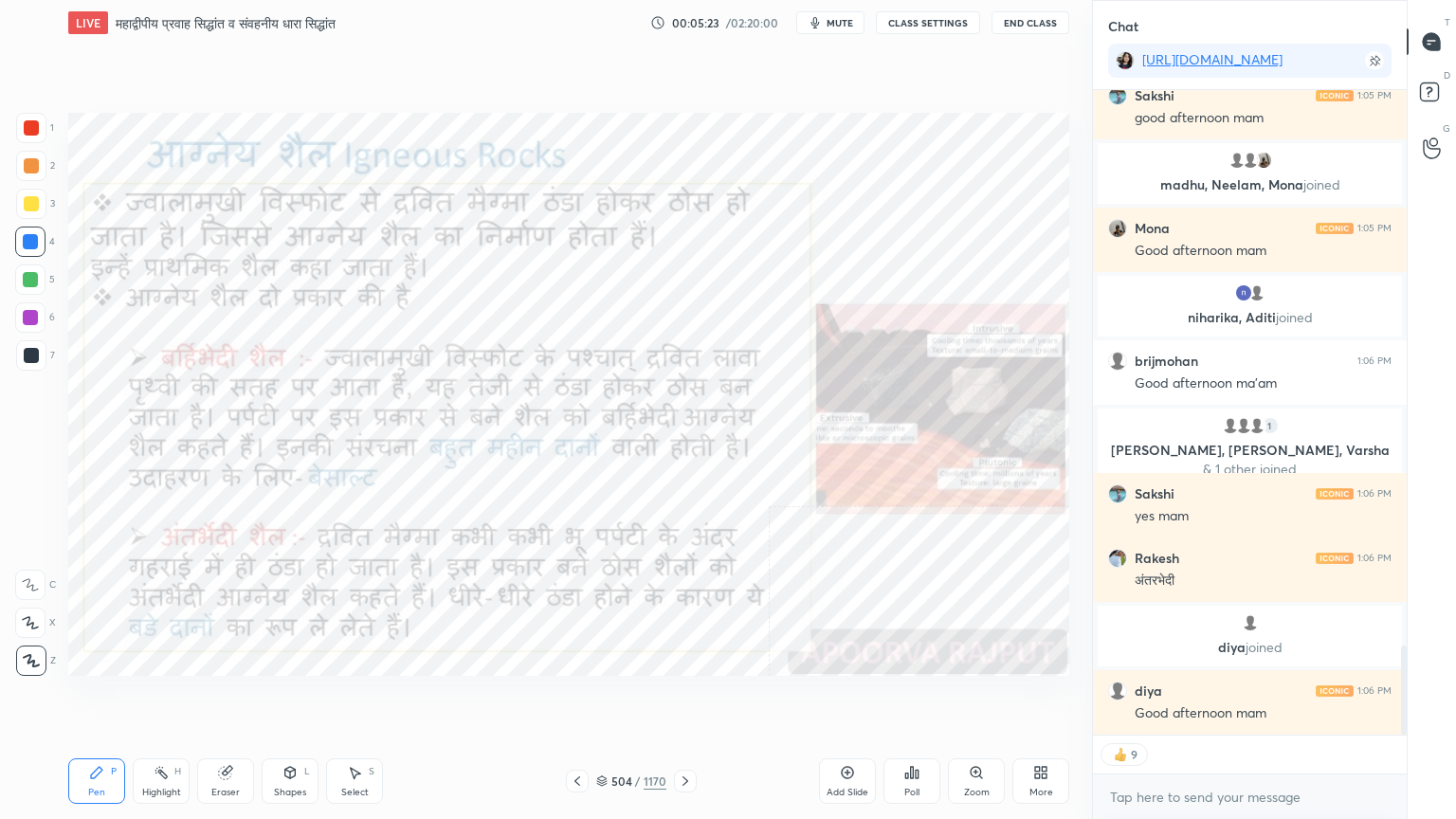 click on "Eraser" at bounding box center [226, 781] 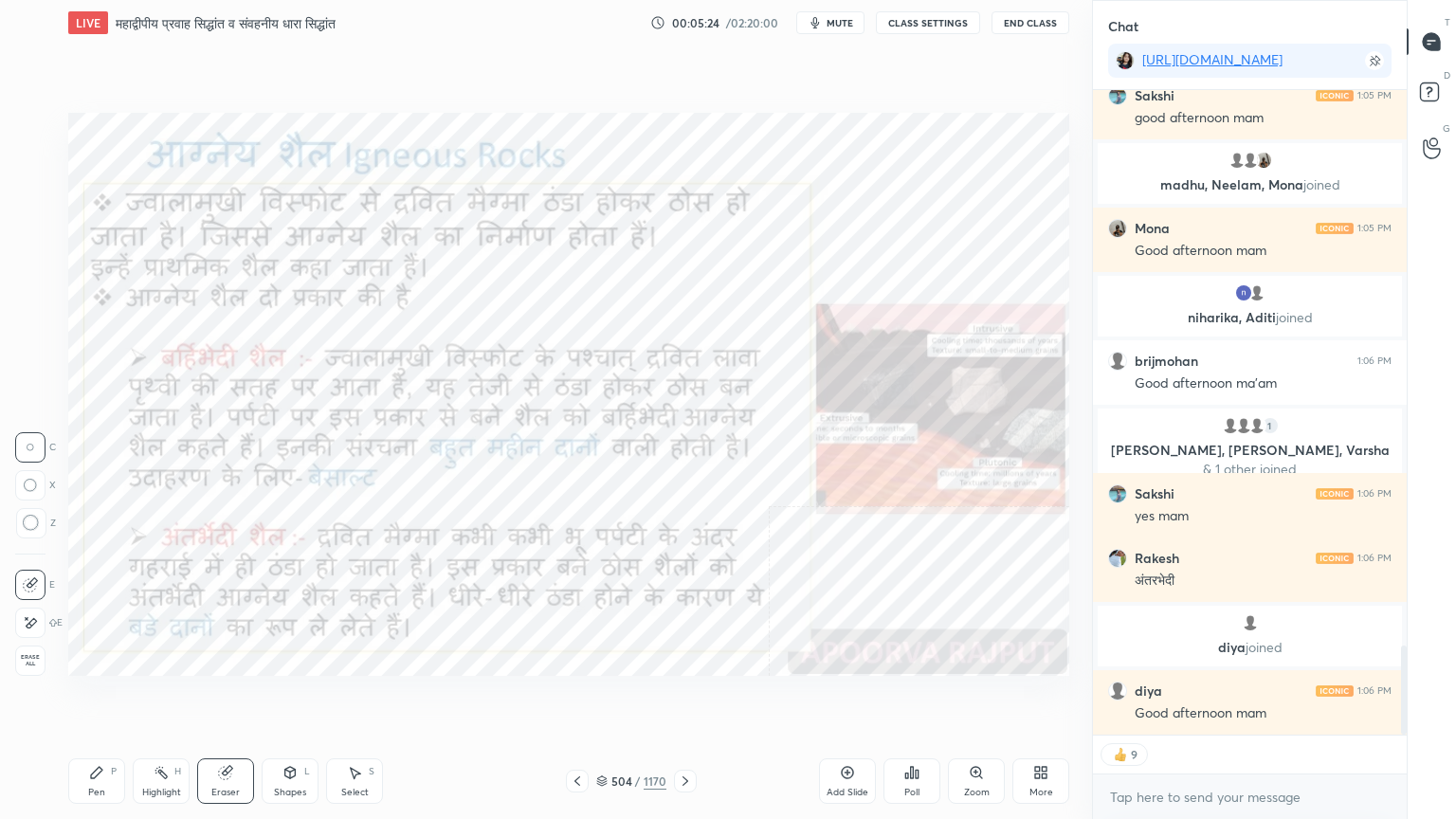 click on "Erase all" at bounding box center [30, 661] 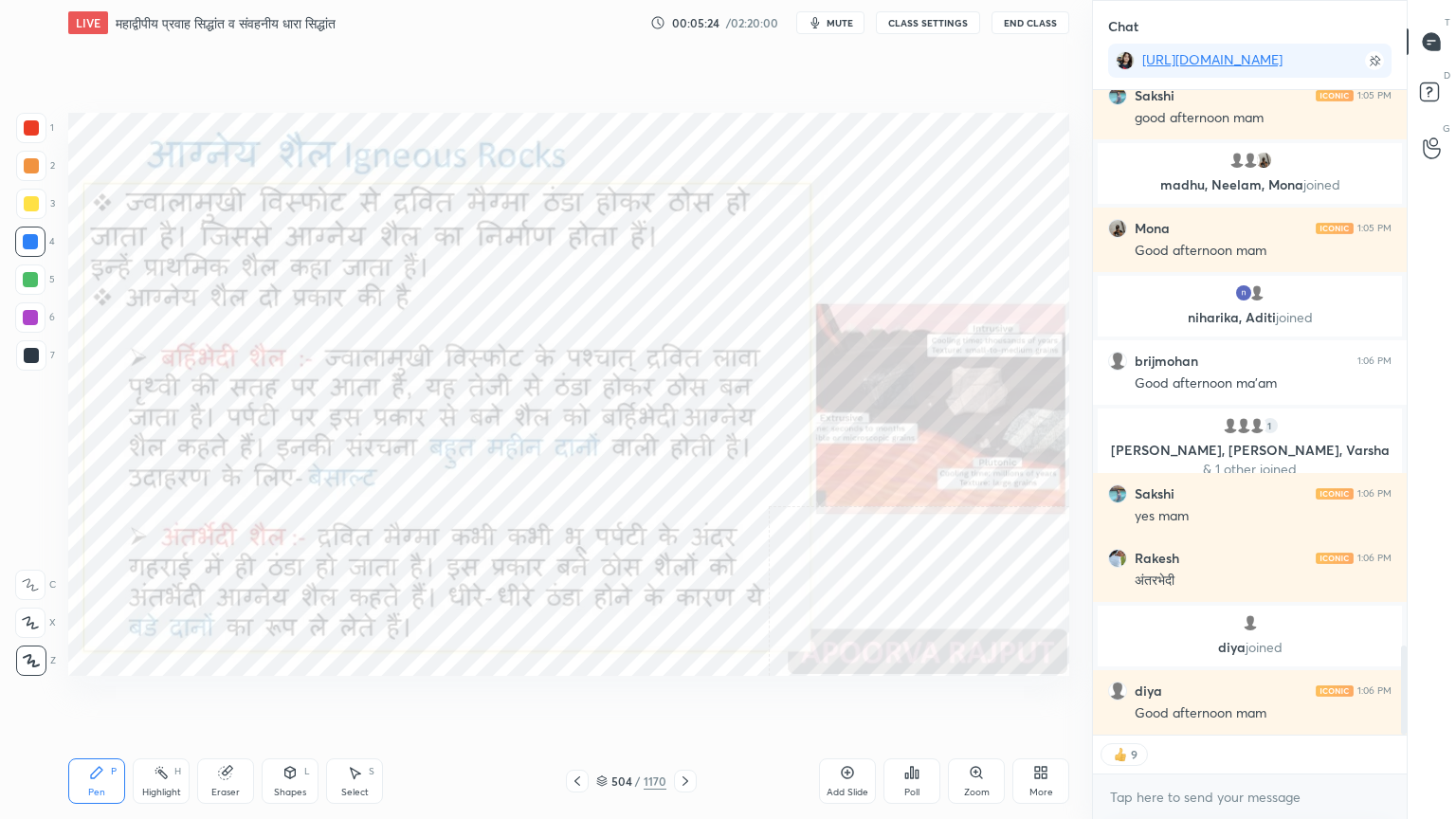 click 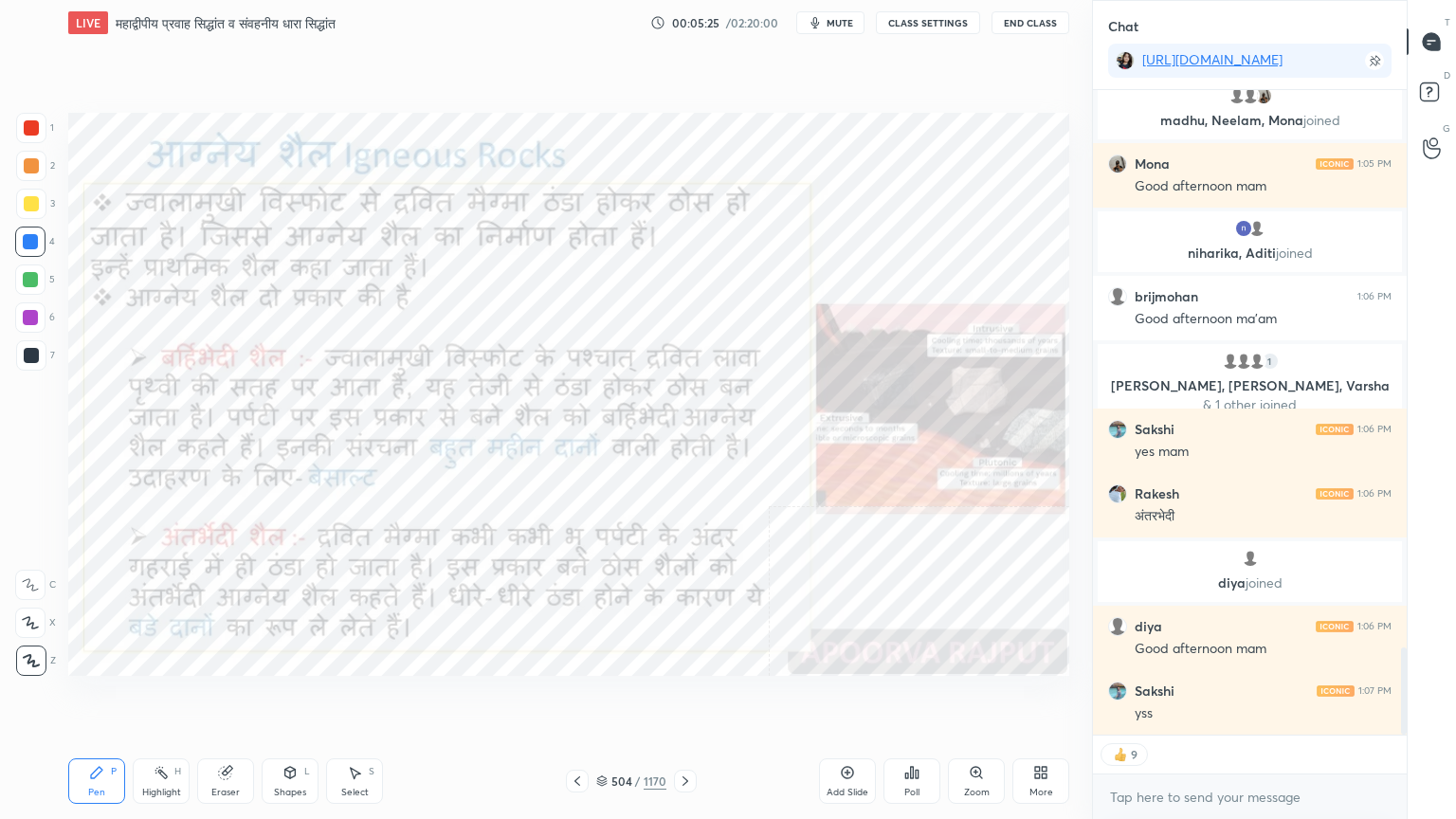 click 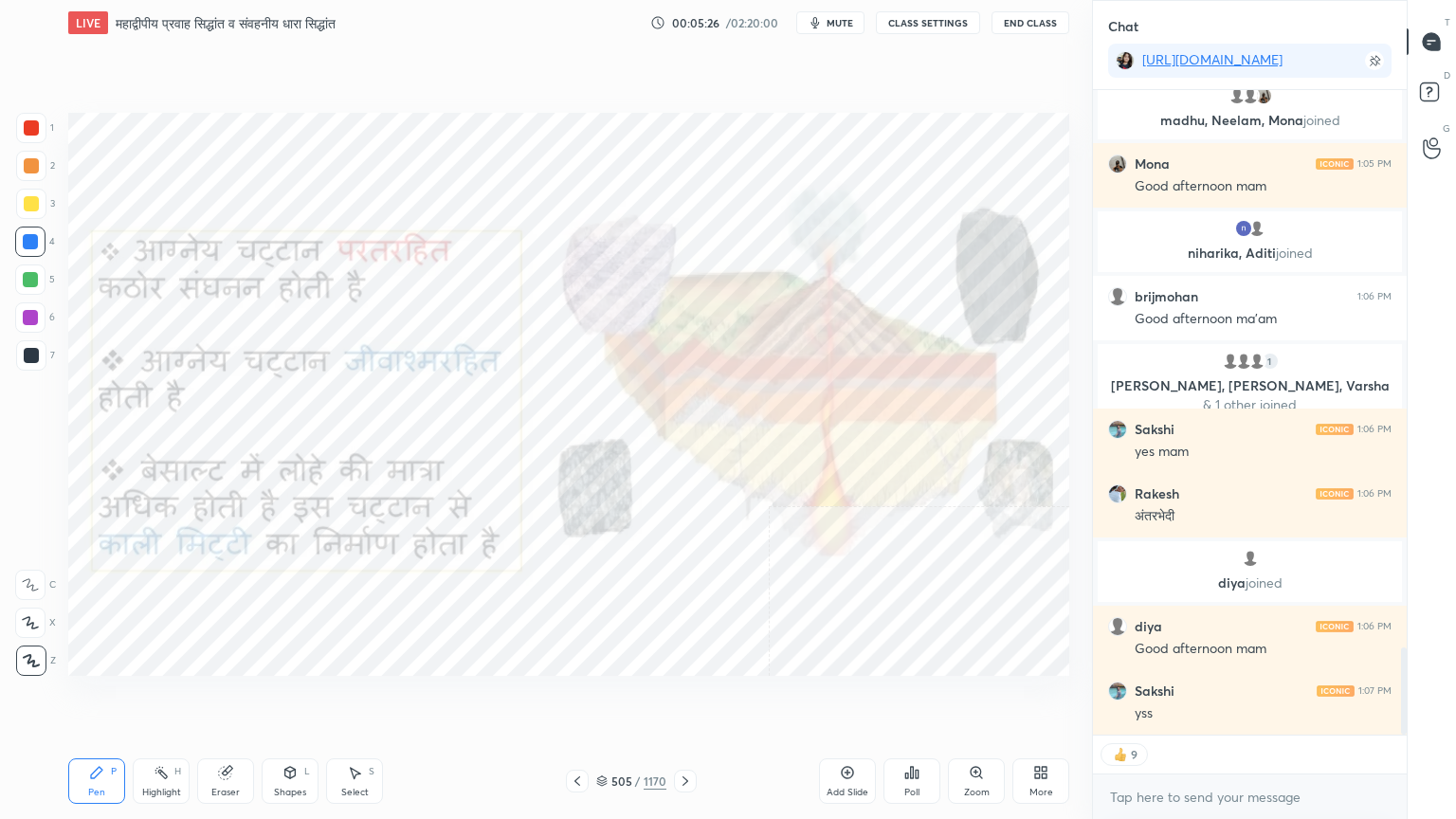 click at bounding box center (30, 242) 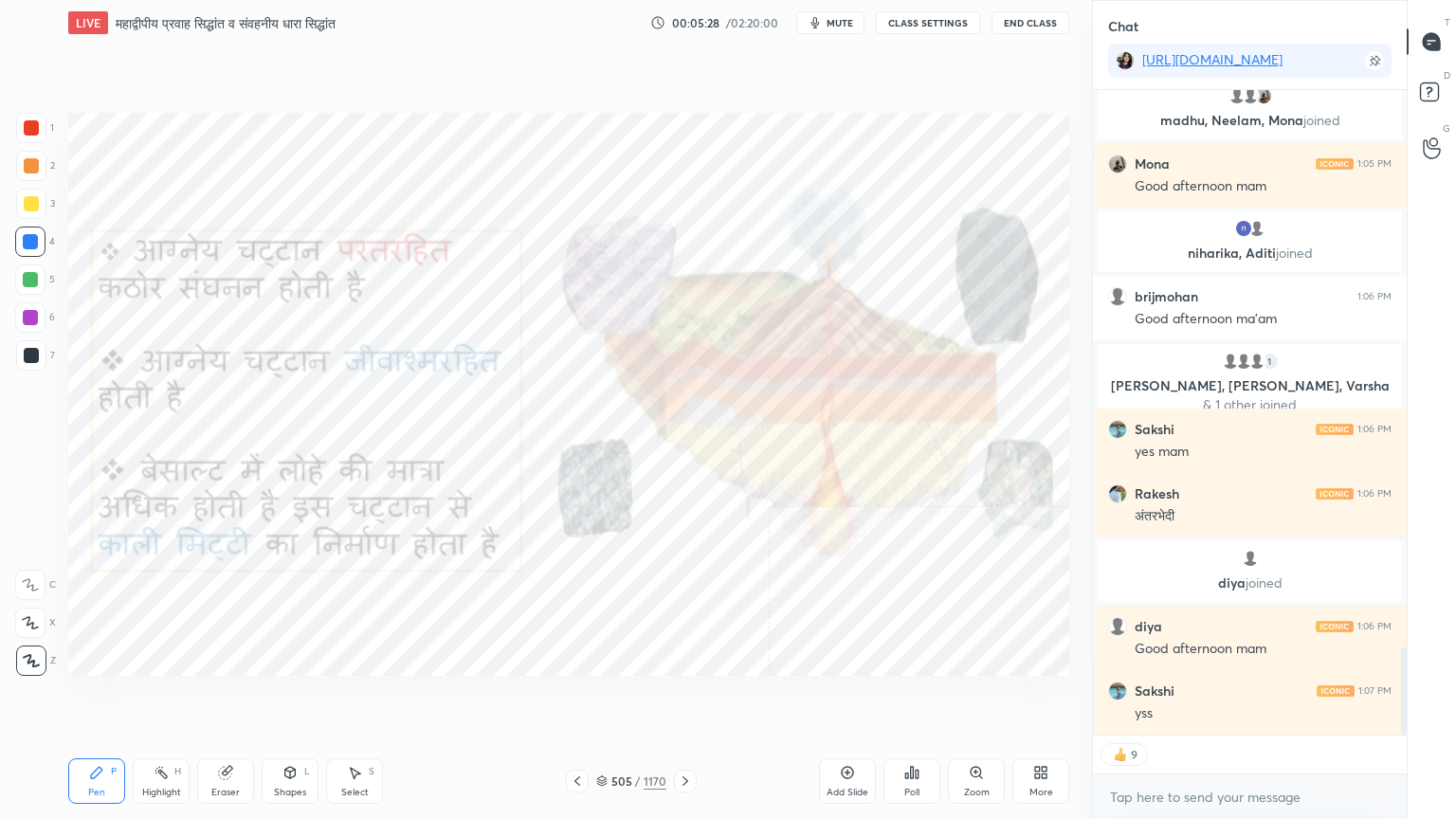 scroll, scrollTop: 4158, scrollLeft: 0, axis: vertical 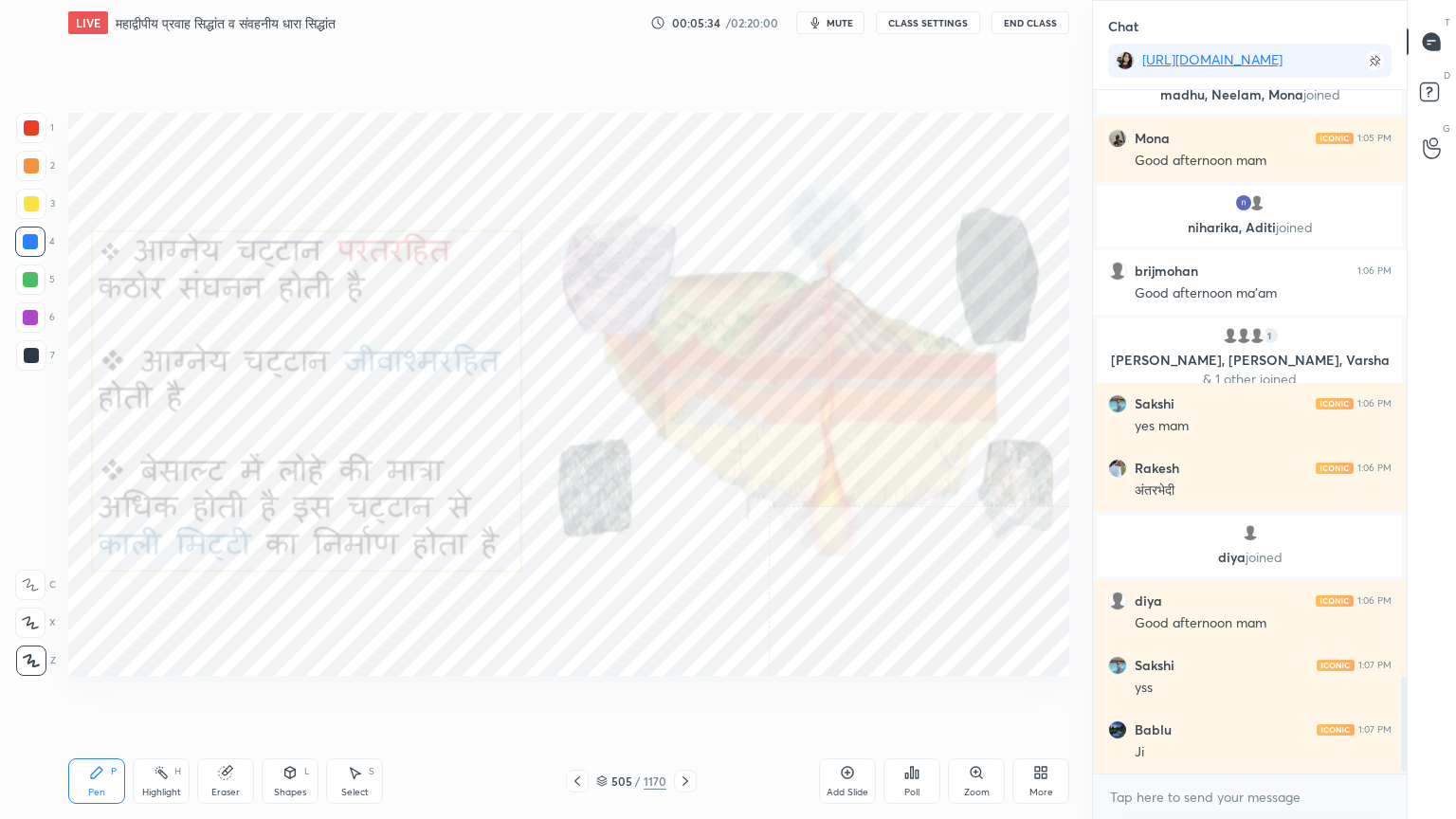 click at bounding box center [577, 781] 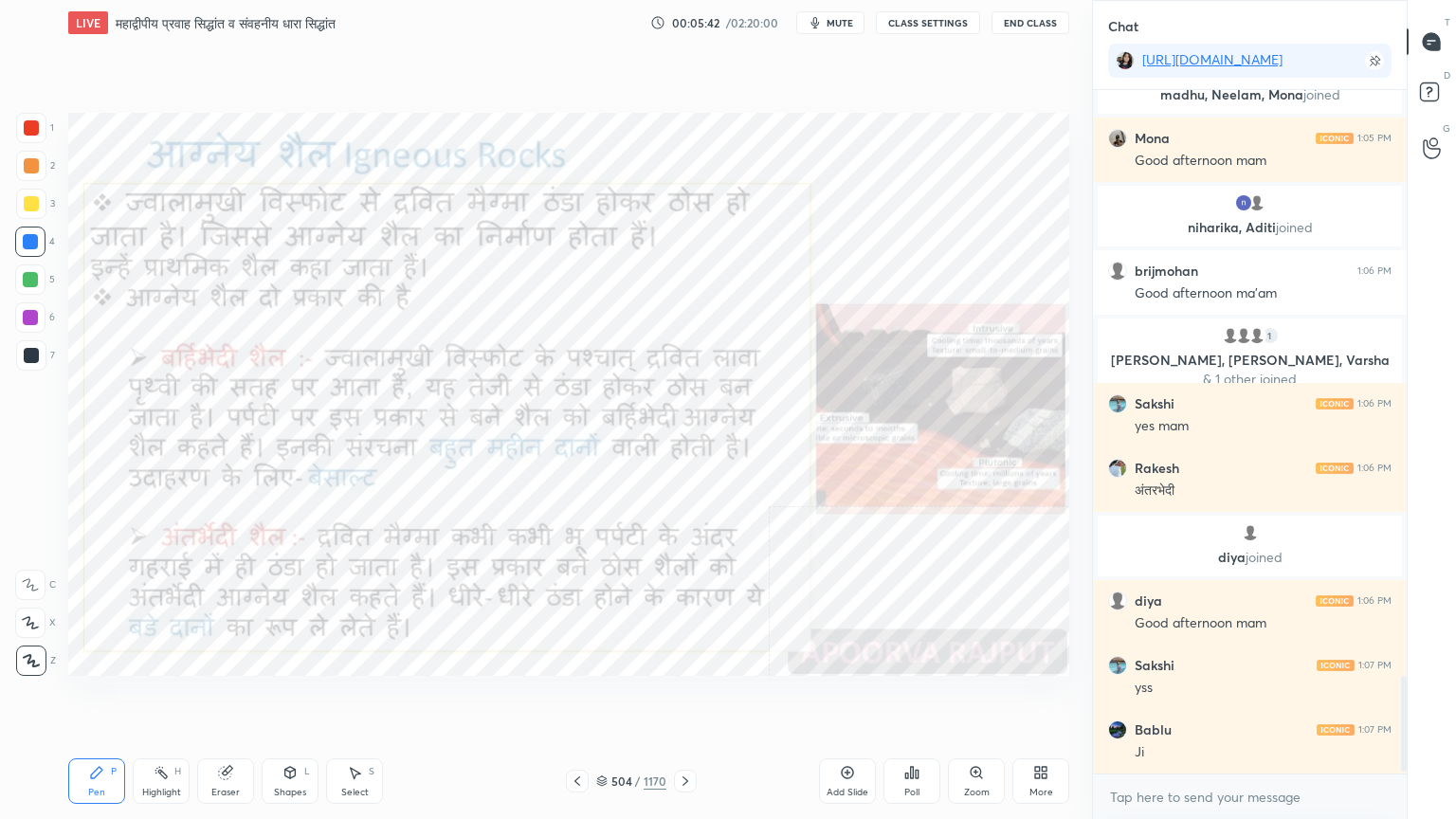click on "Eraser" at bounding box center (226, 781) 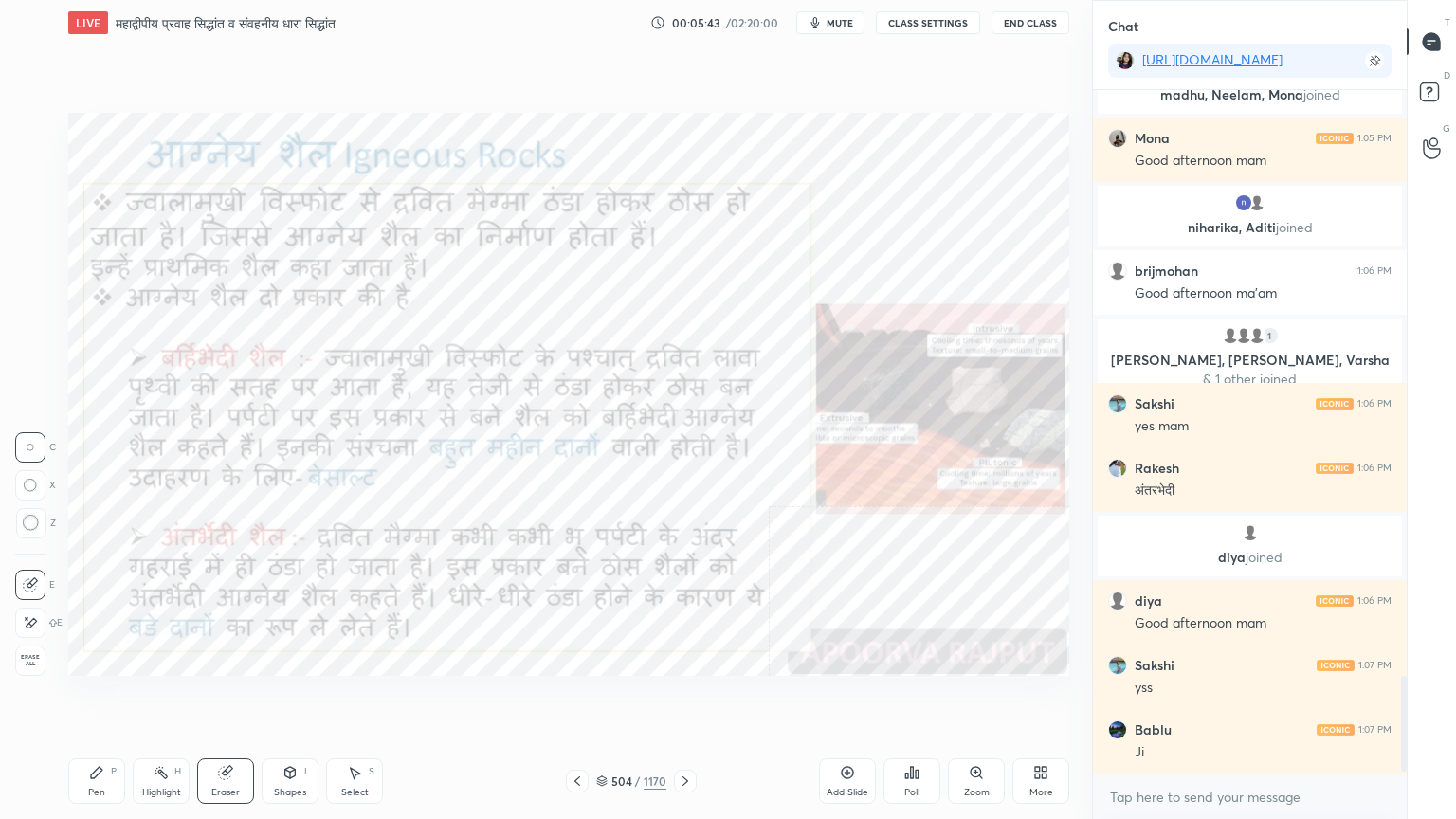 click on "Erase all" at bounding box center [30, 661] 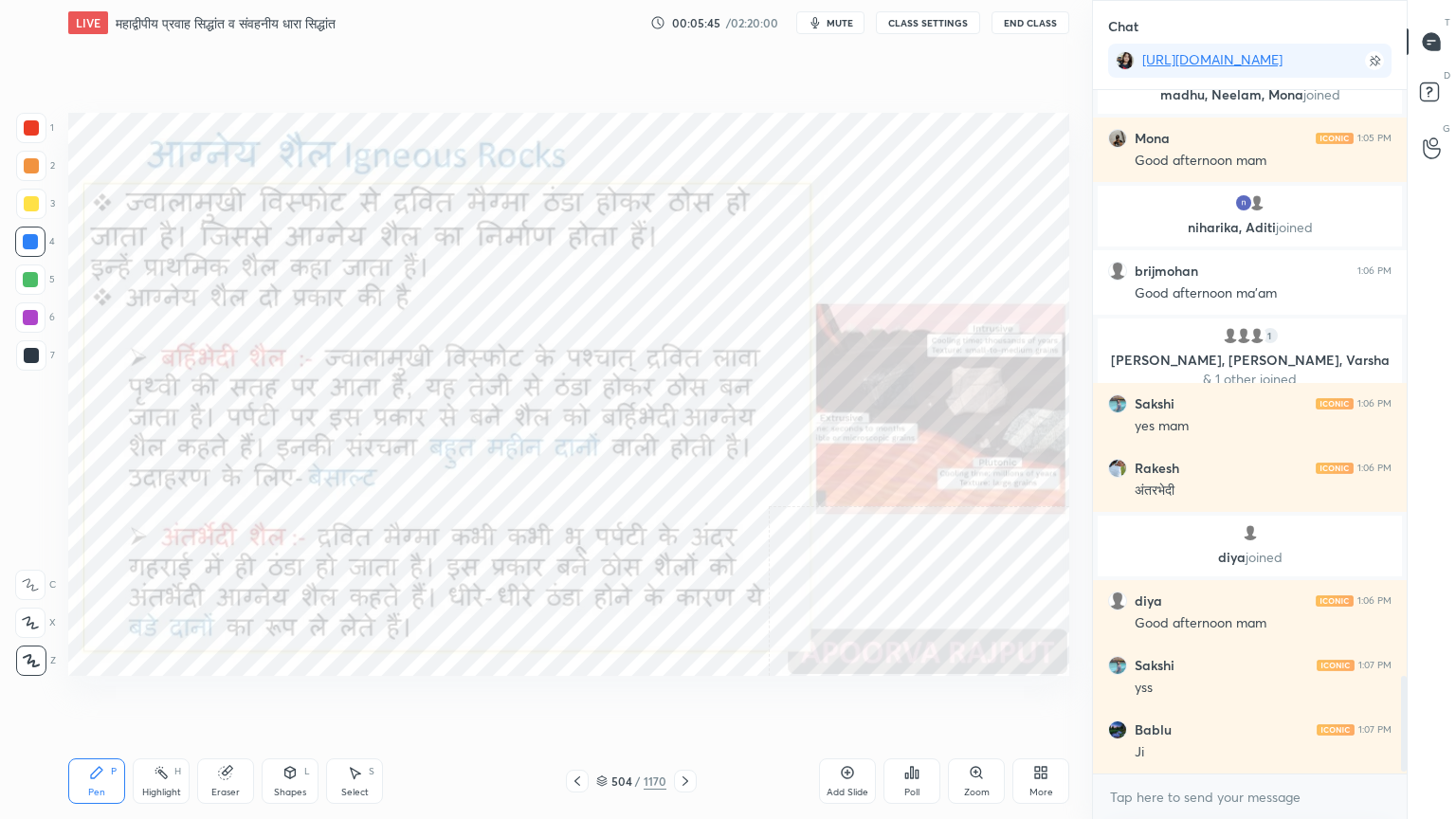 click 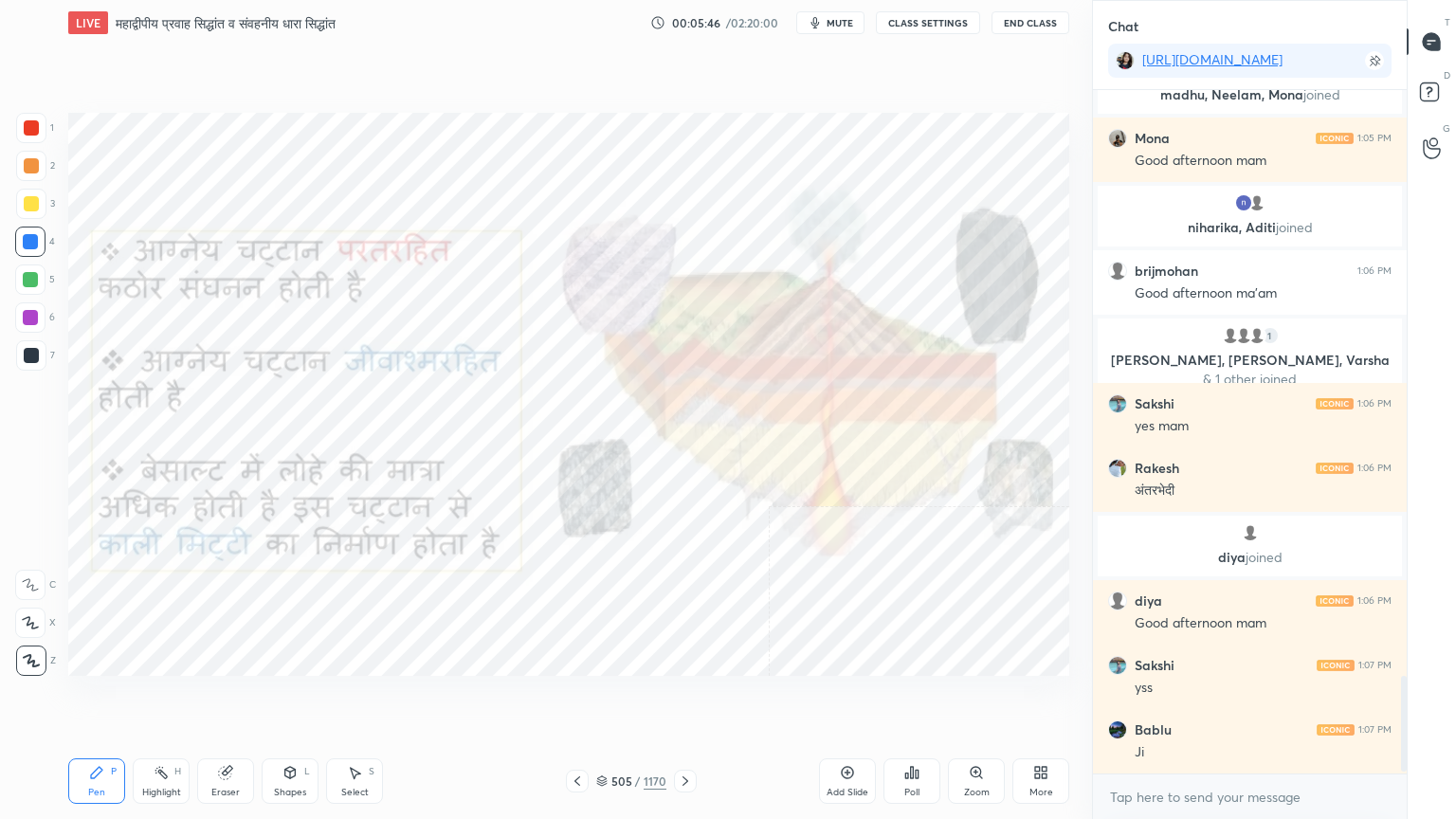 click on "Eraser" at bounding box center [226, 781] 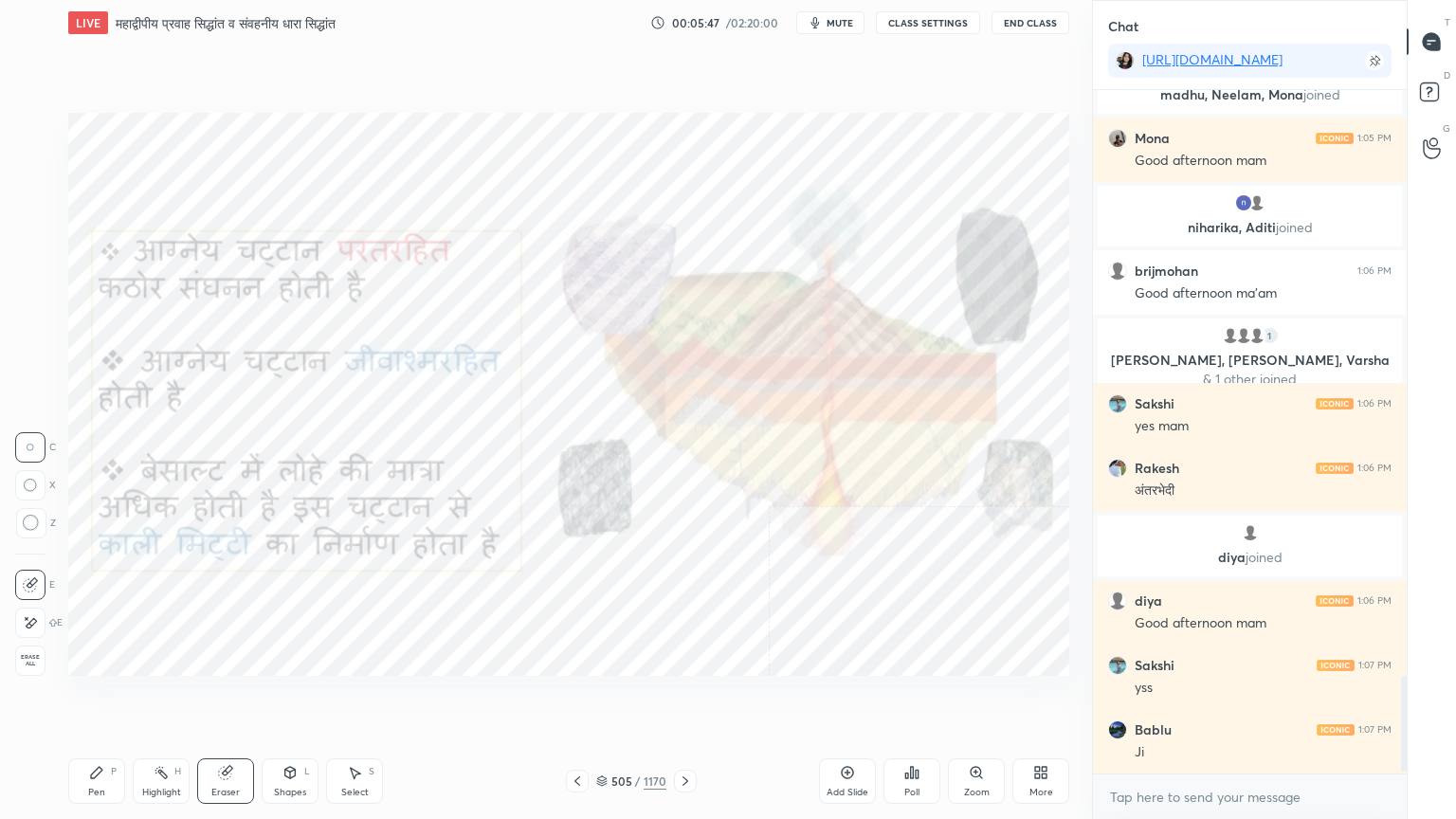 click on "Erase all" at bounding box center [30, 661] 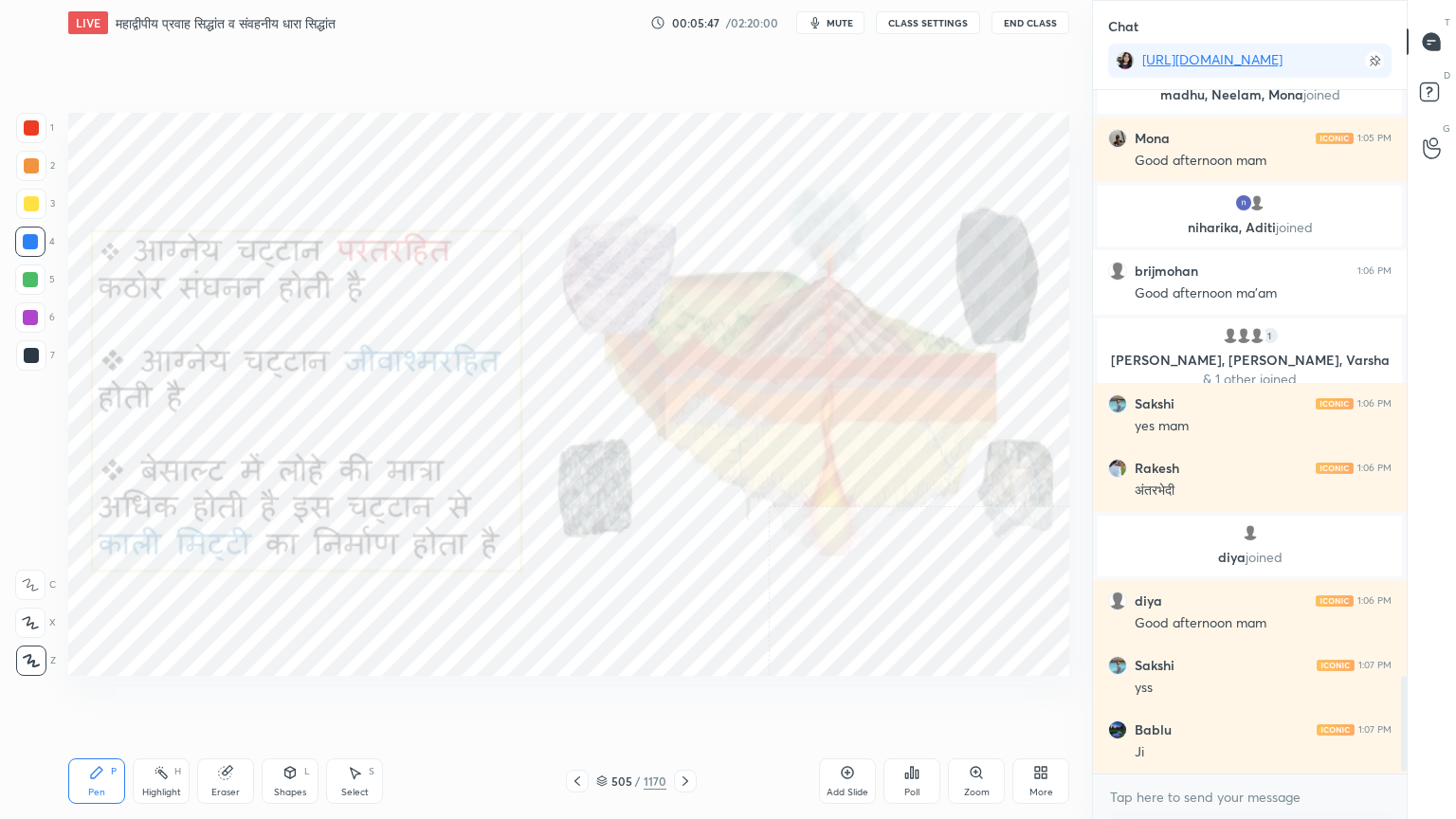 click on "1 2 3 4 5 6 7 C X Z C X Z E E Erase all   H H" at bounding box center (30, 394) 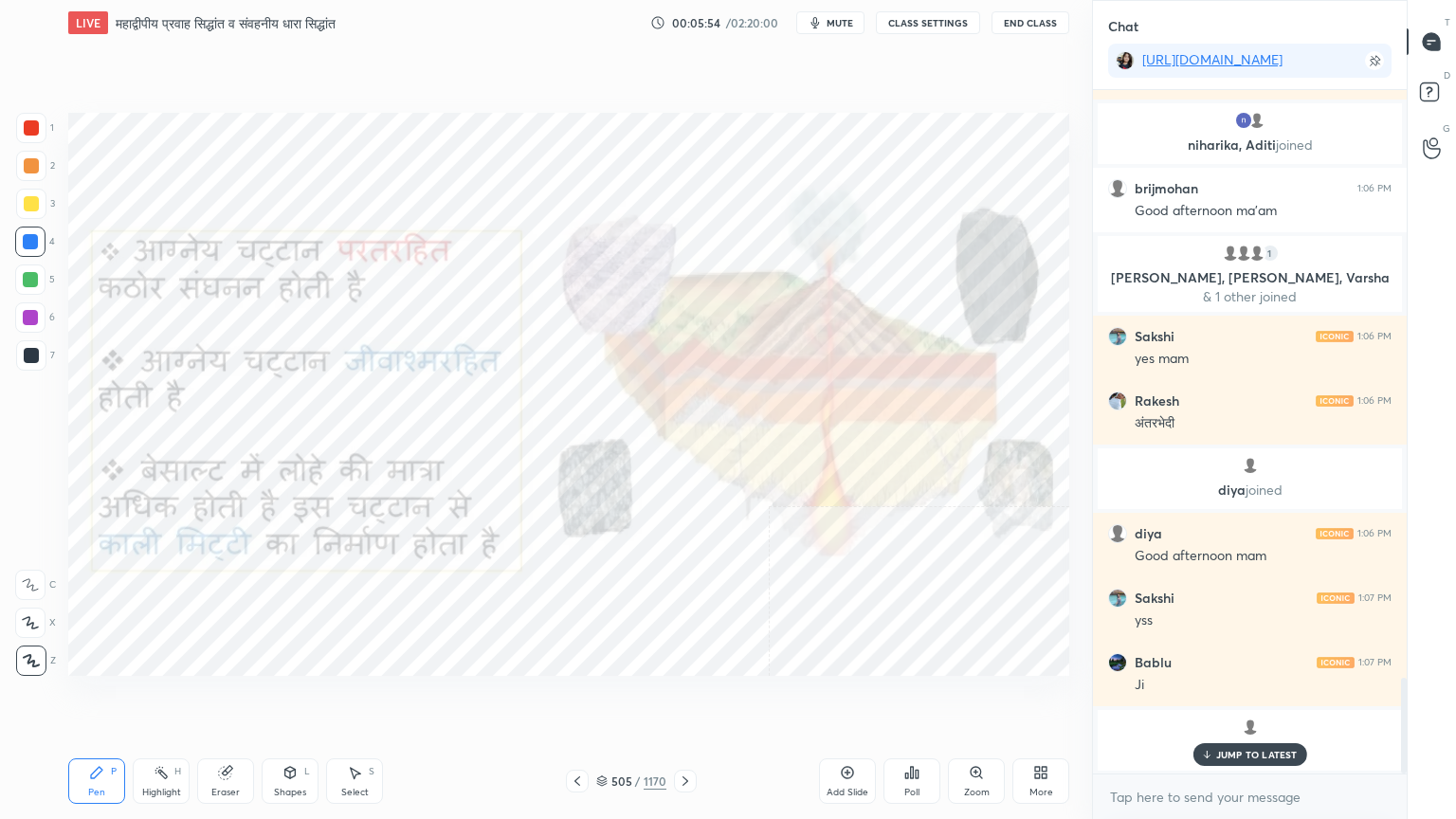 scroll, scrollTop: 4050, scrollLeft: 0, axis: vertical 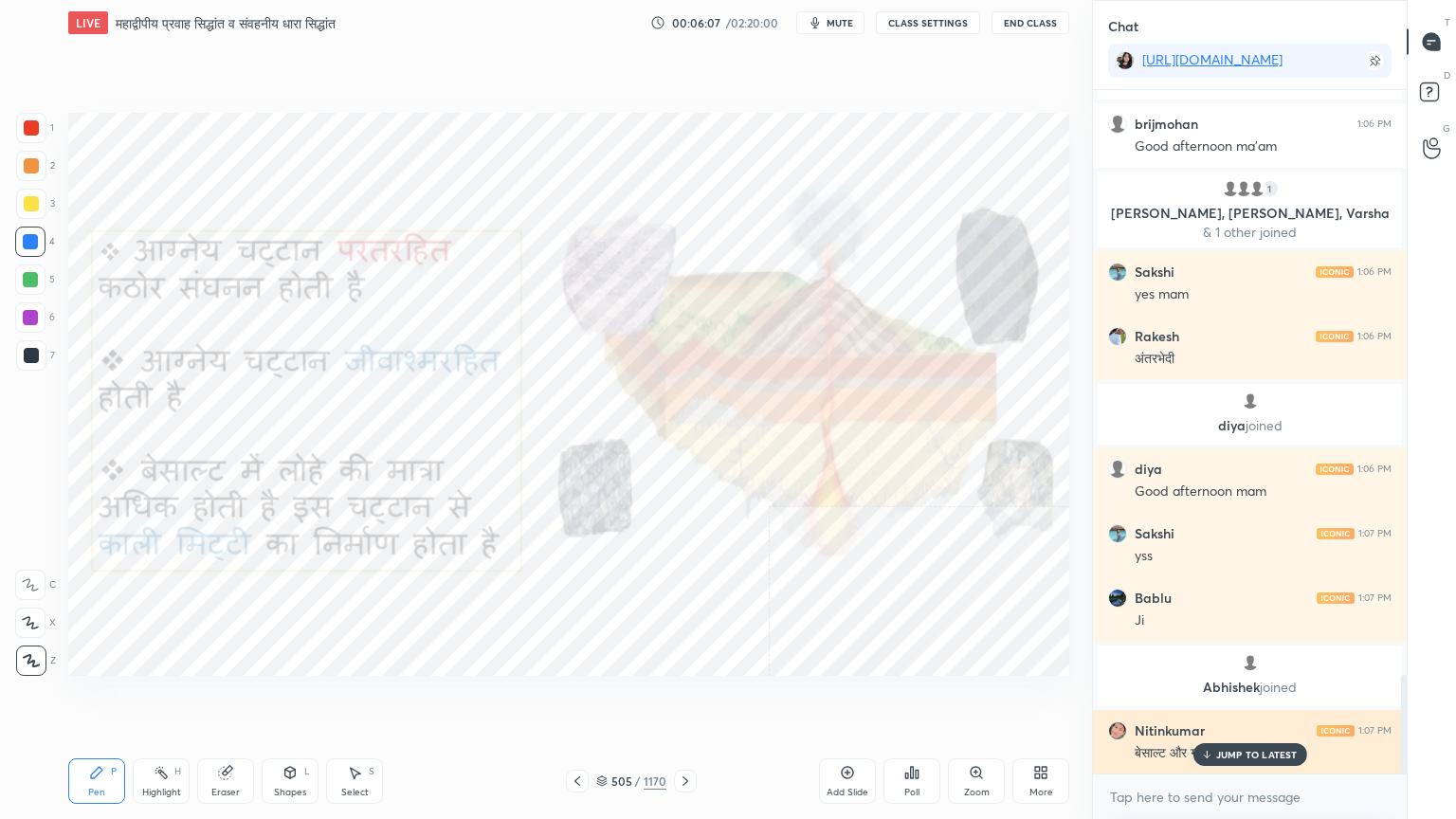 click on "JUMP TO LATEST" at bounding box center [1257, 755] 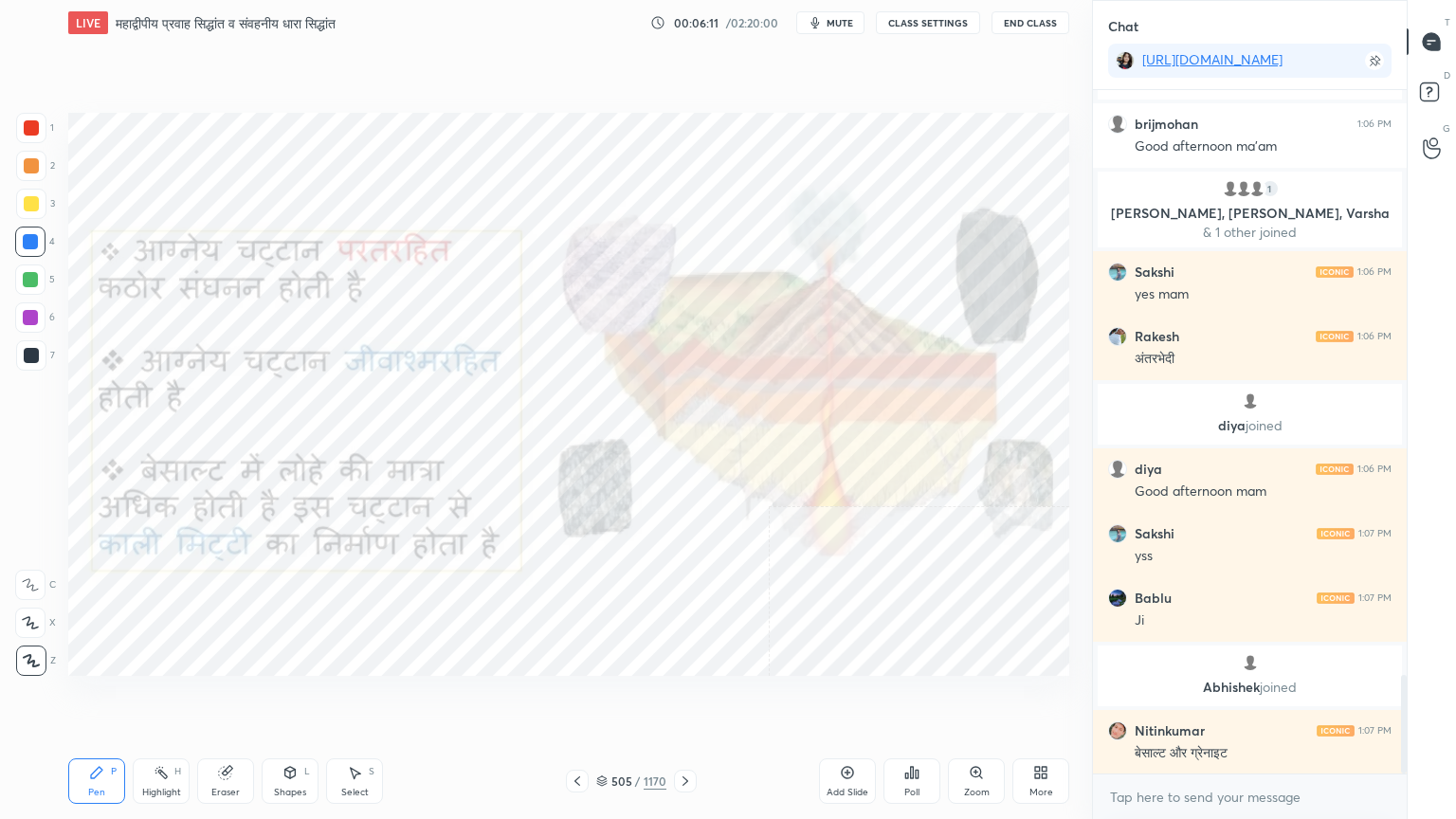 click on "Eraser" at bounding box center [226, 792] 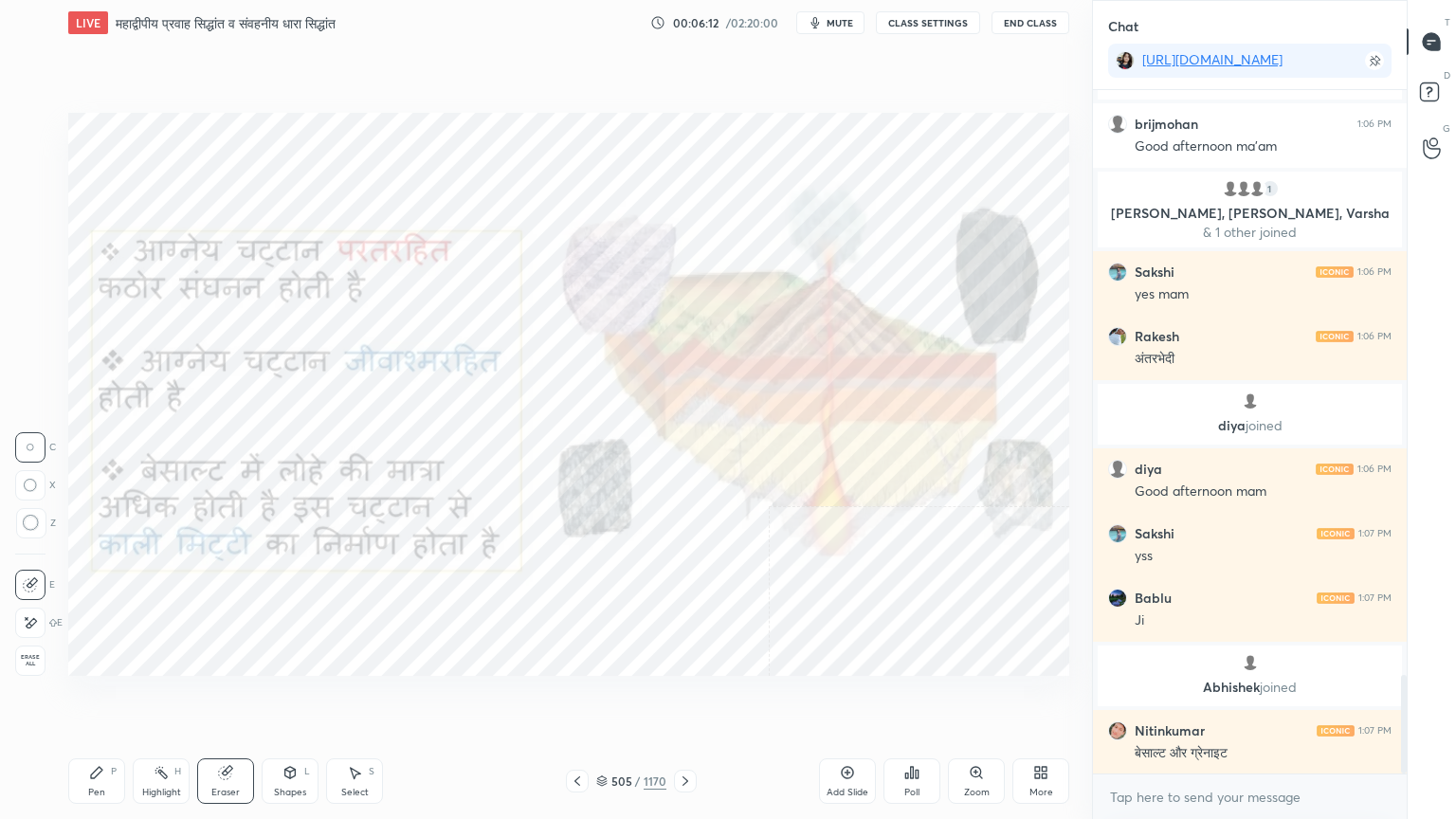 click on "Erase all" at bounding box center [30, 661] 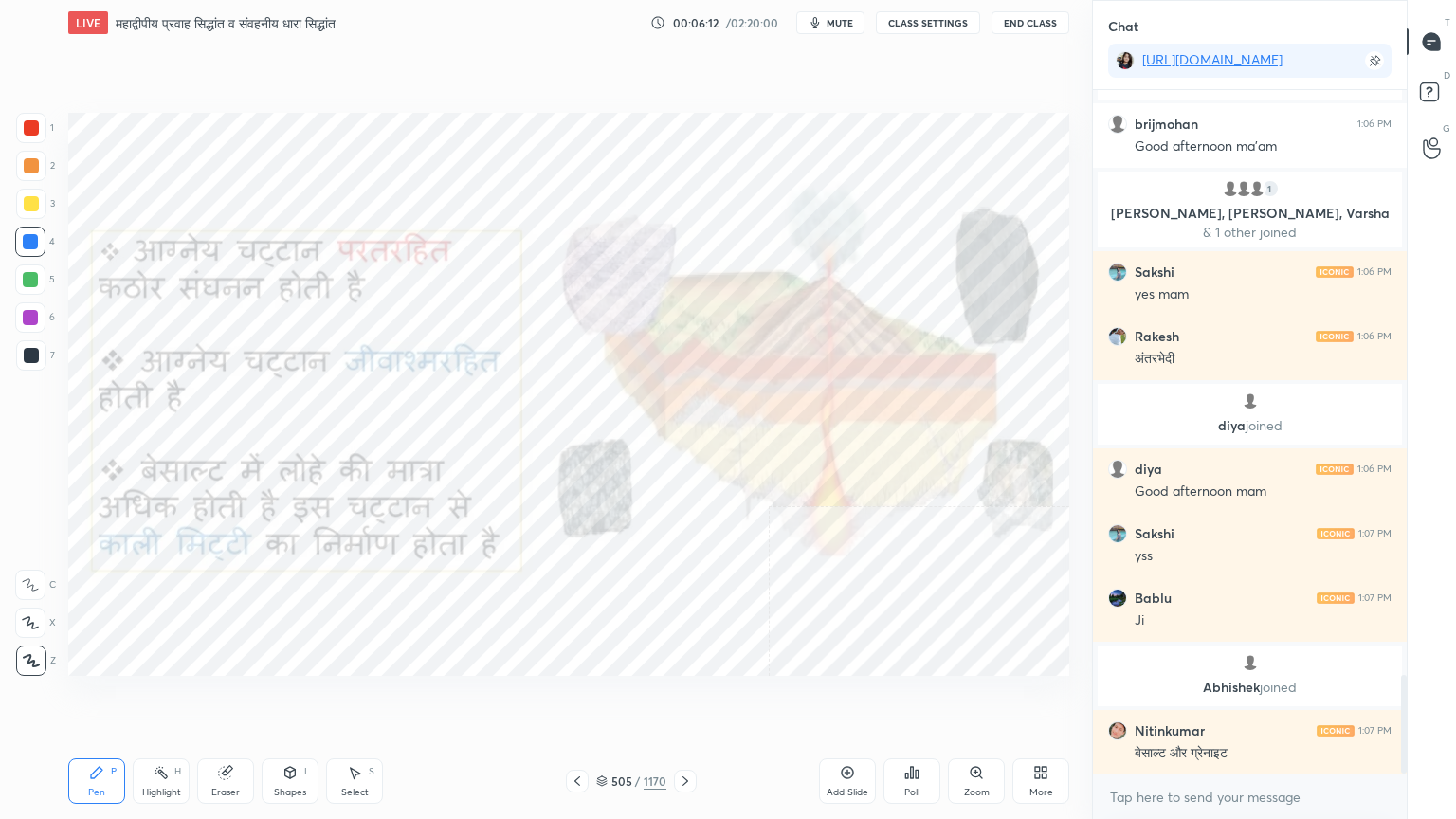click on "1 2 3 4 5 6 7 C X Z C X Z E E Erase all   H H" at bounding box center [30, 394] 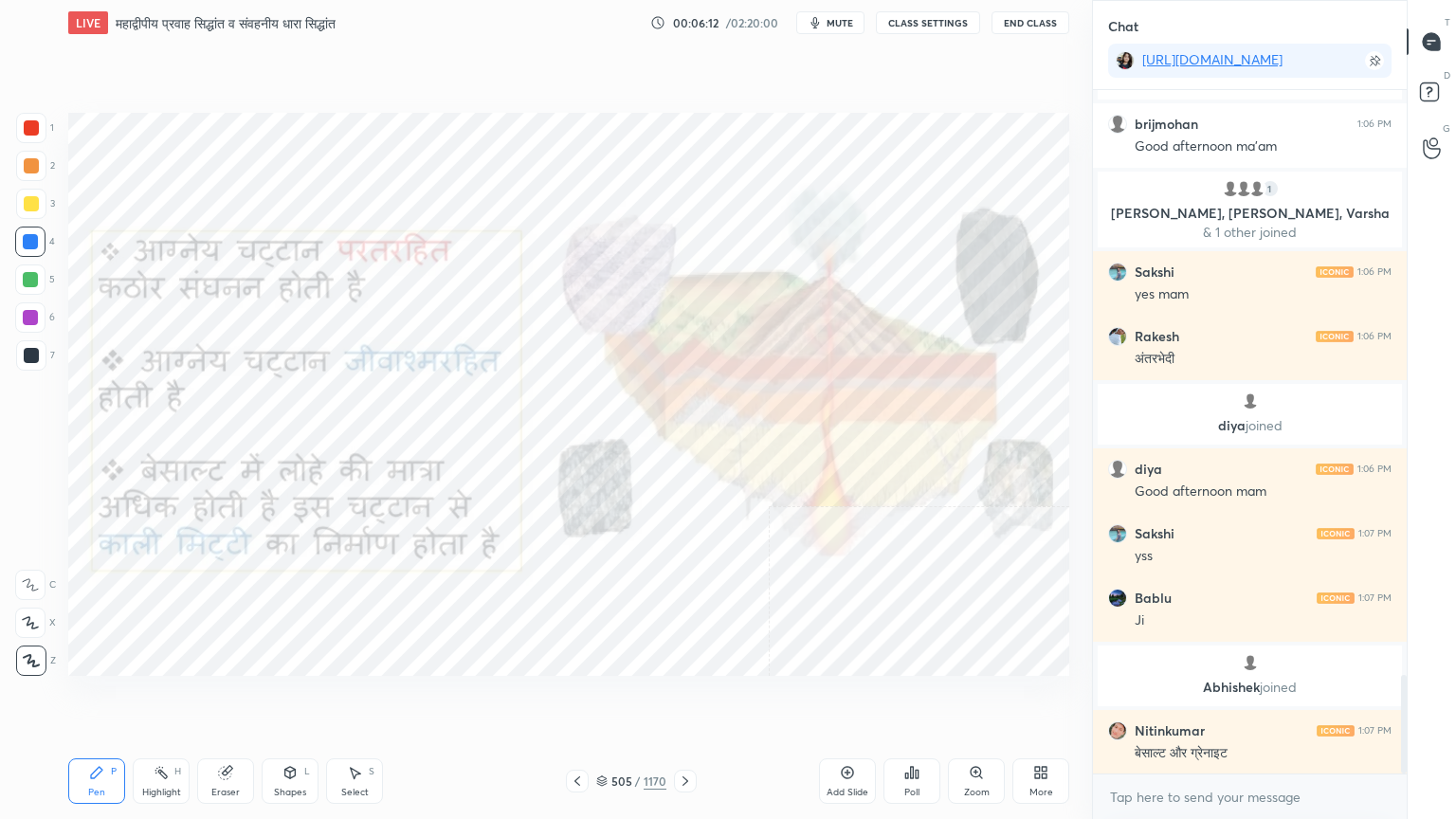 click at bounding box center (31, 661) 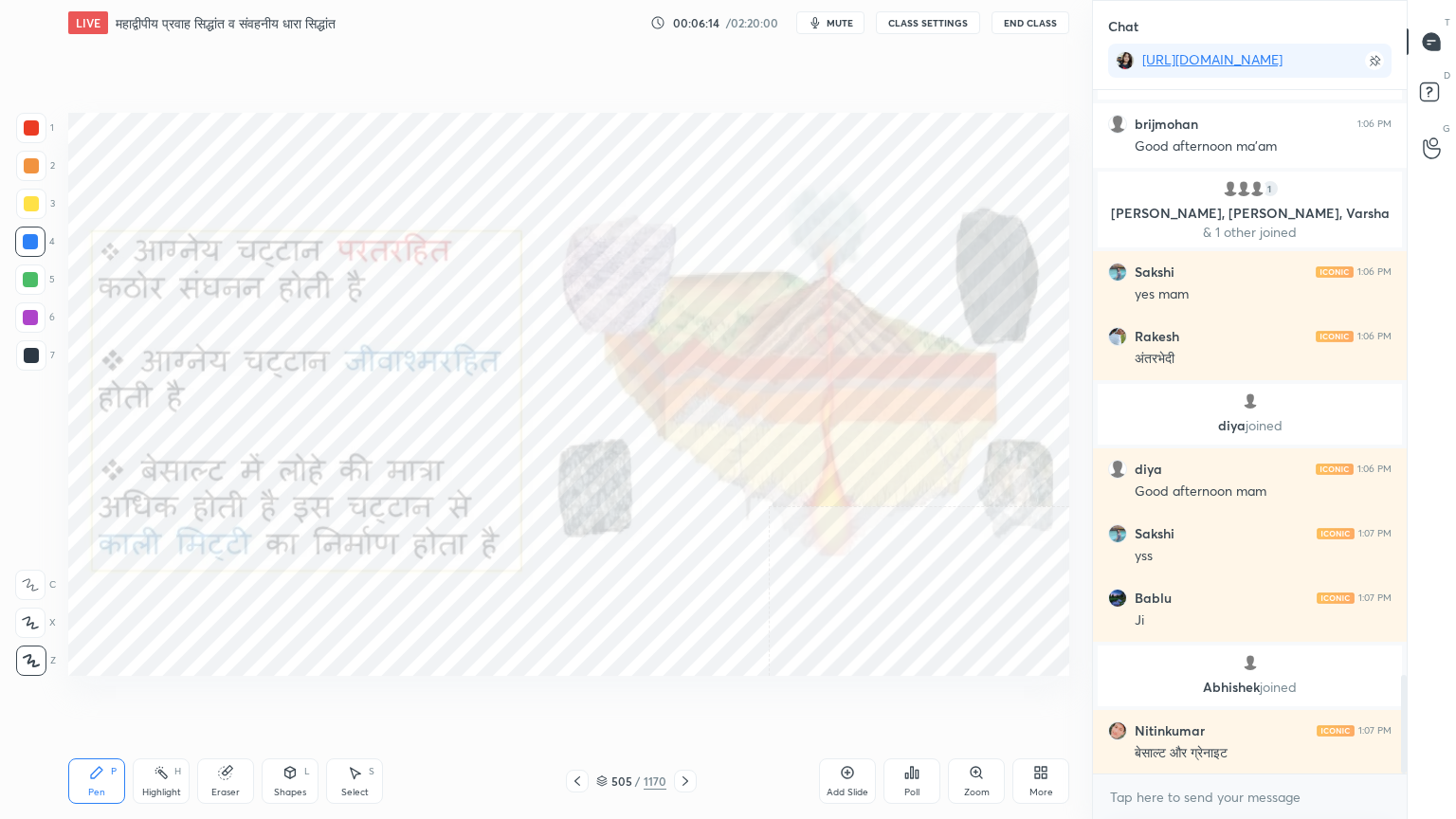 click on "Setting up your live class Poll for   secs No correct answer Start poll" at bounding box center [569, 394] 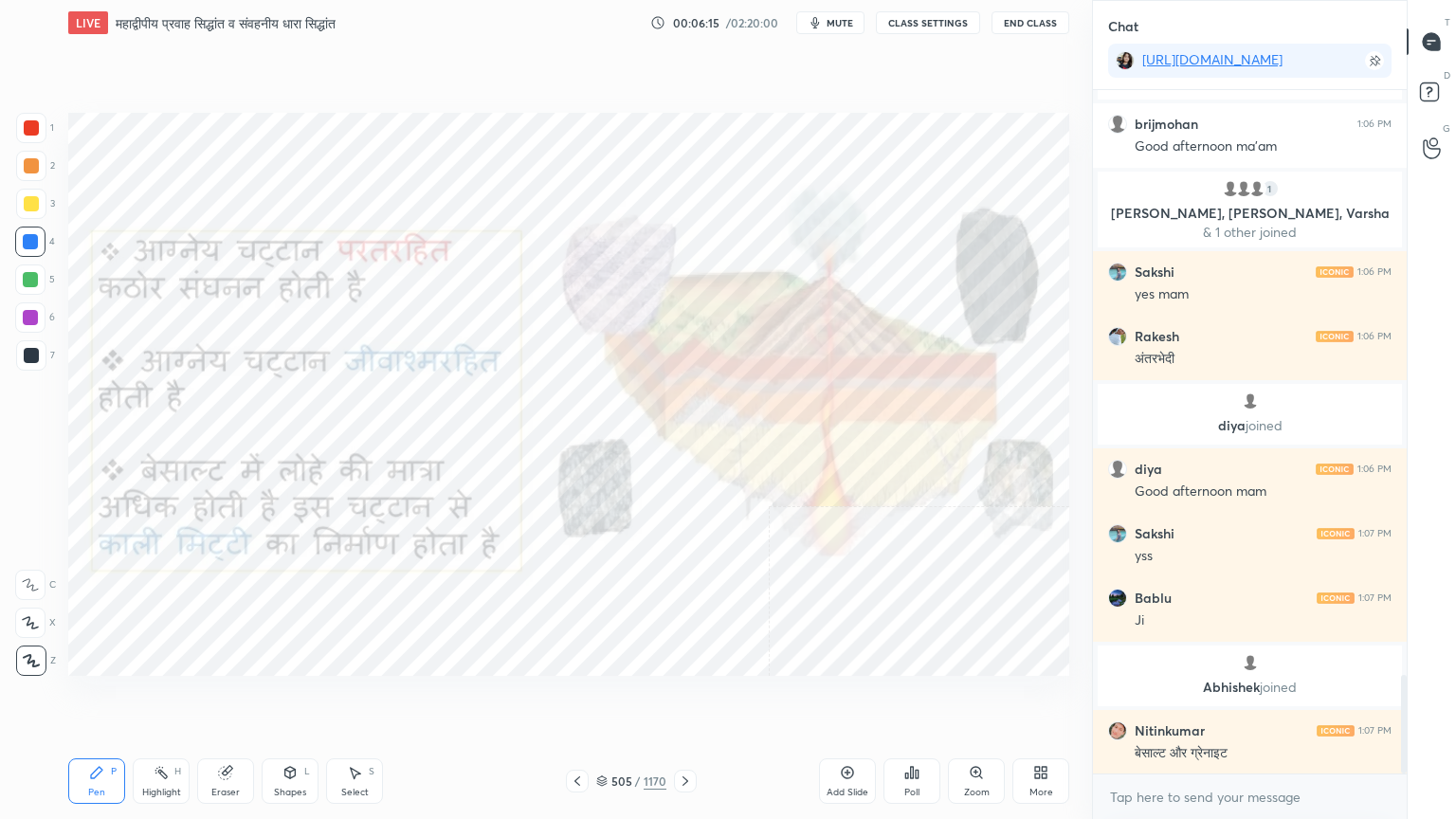 click 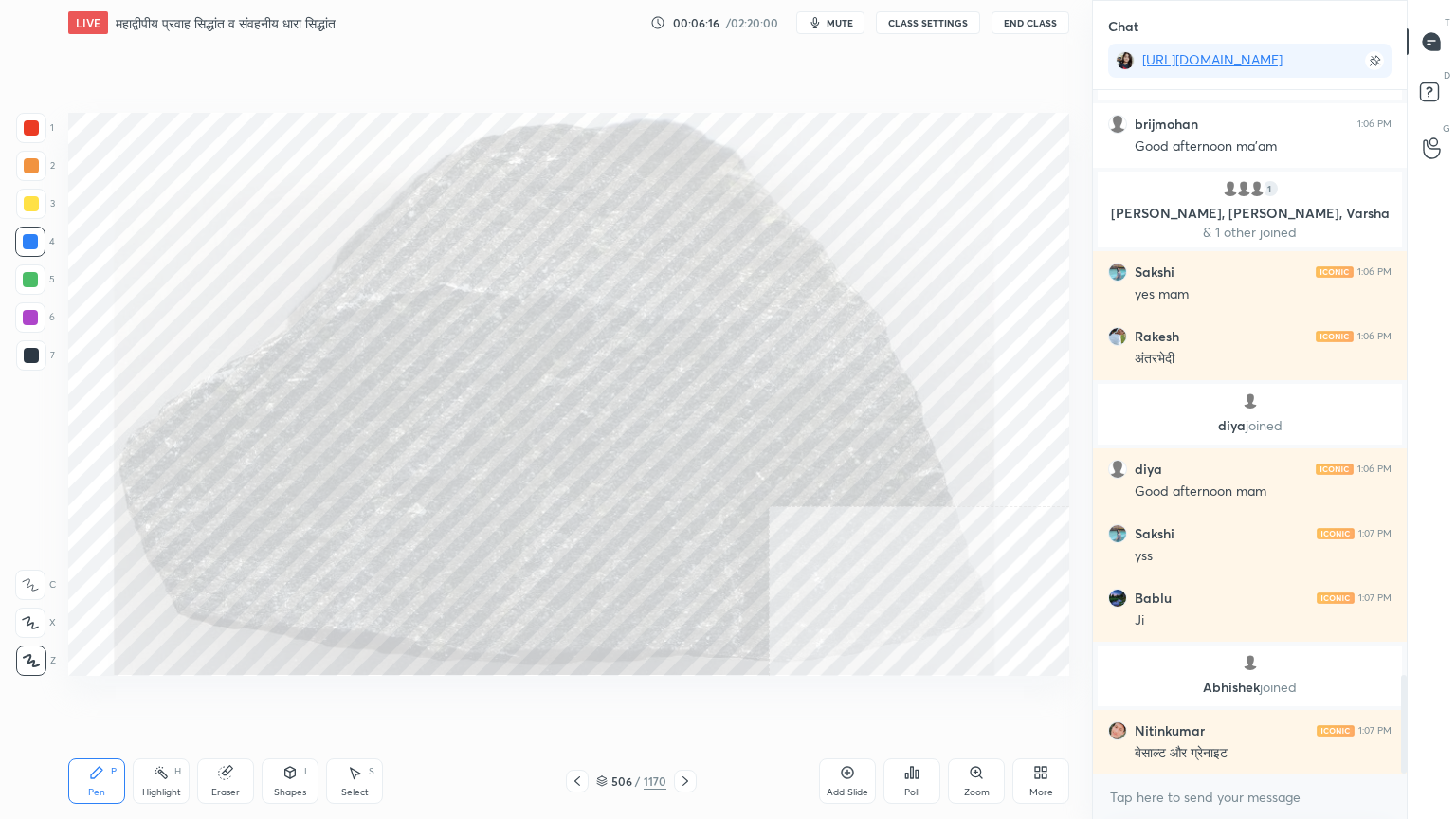 click 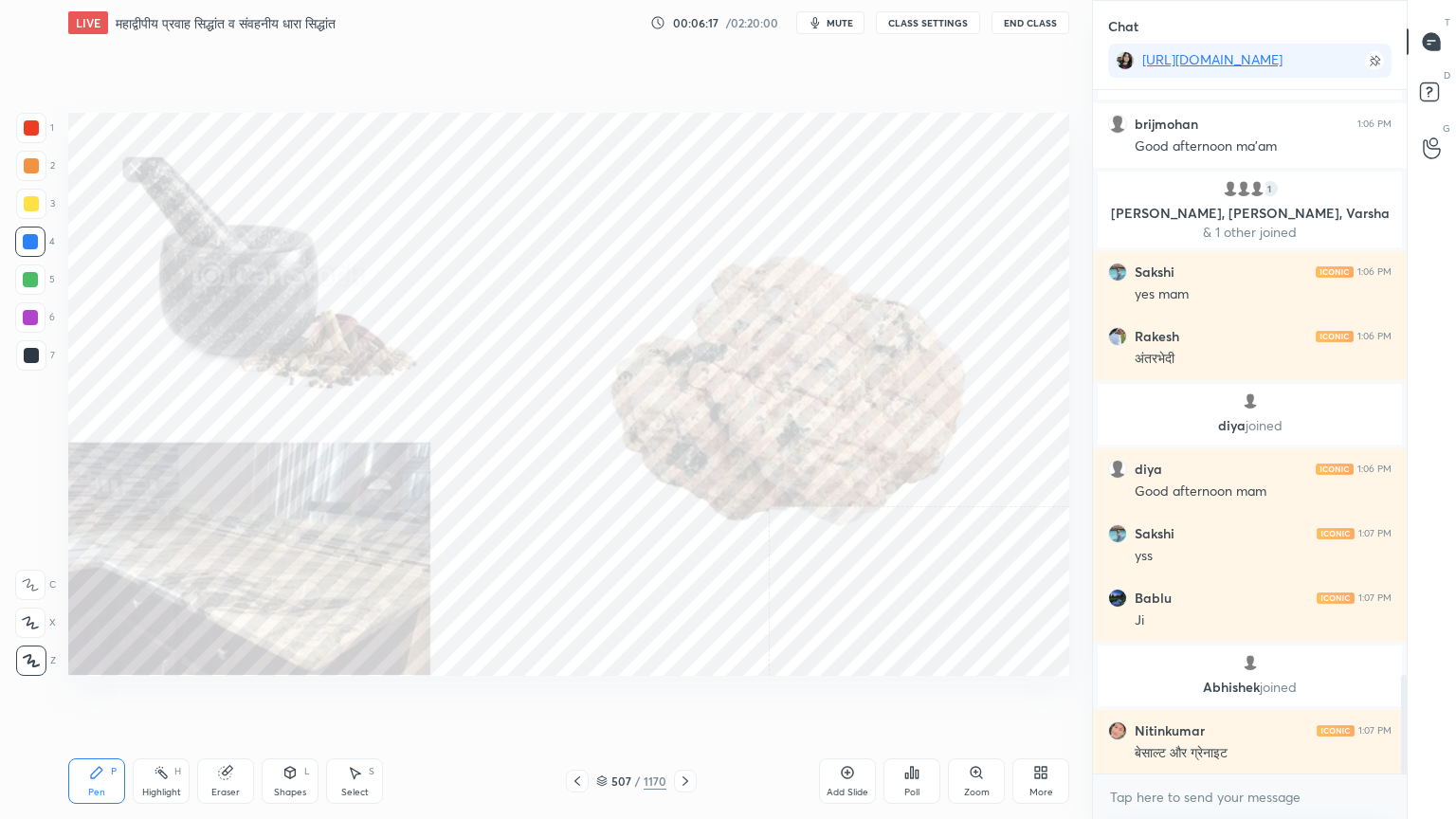 click 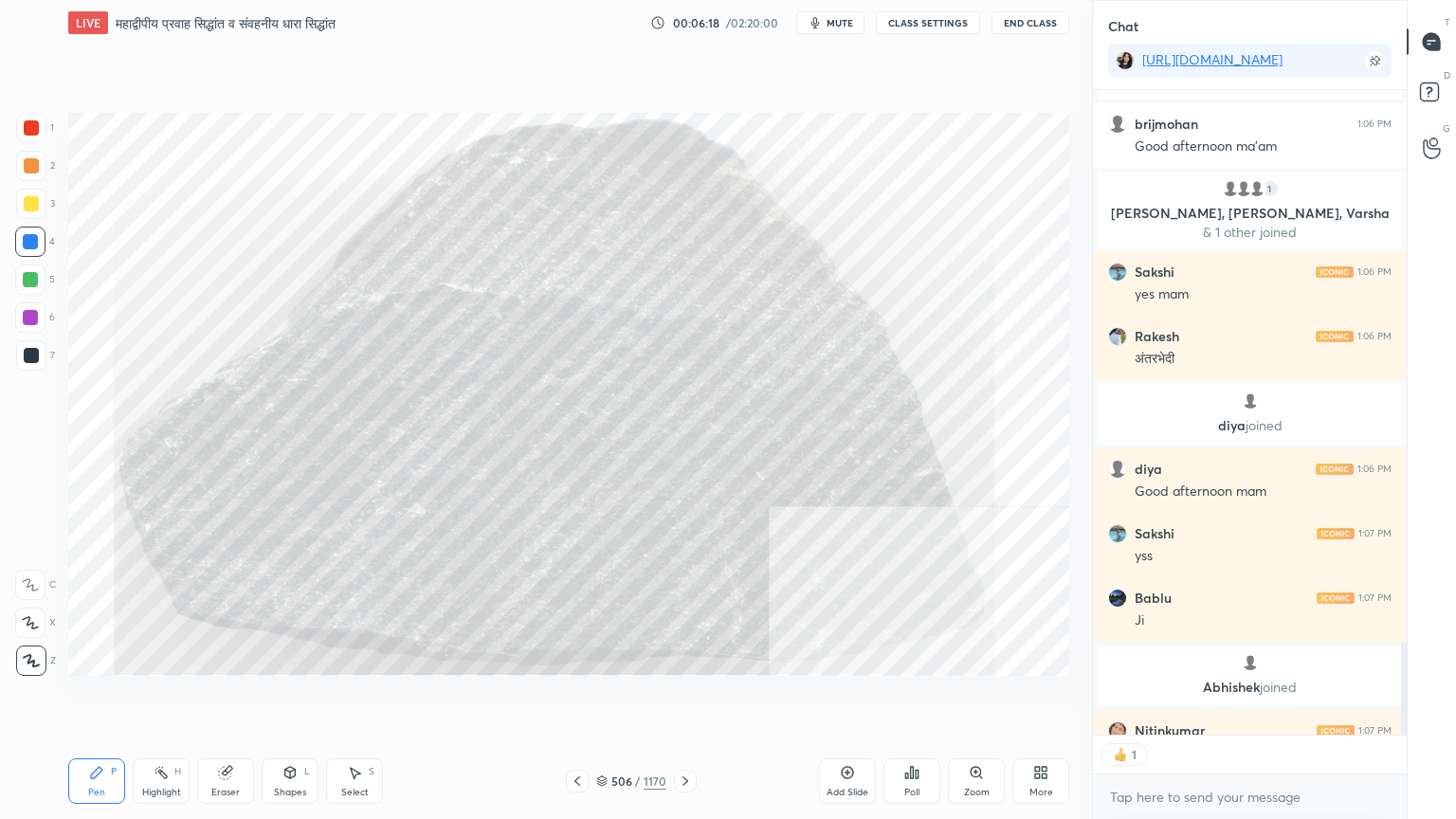 scroll, scrollTop: 640, scrollLeft: 308, axis: both 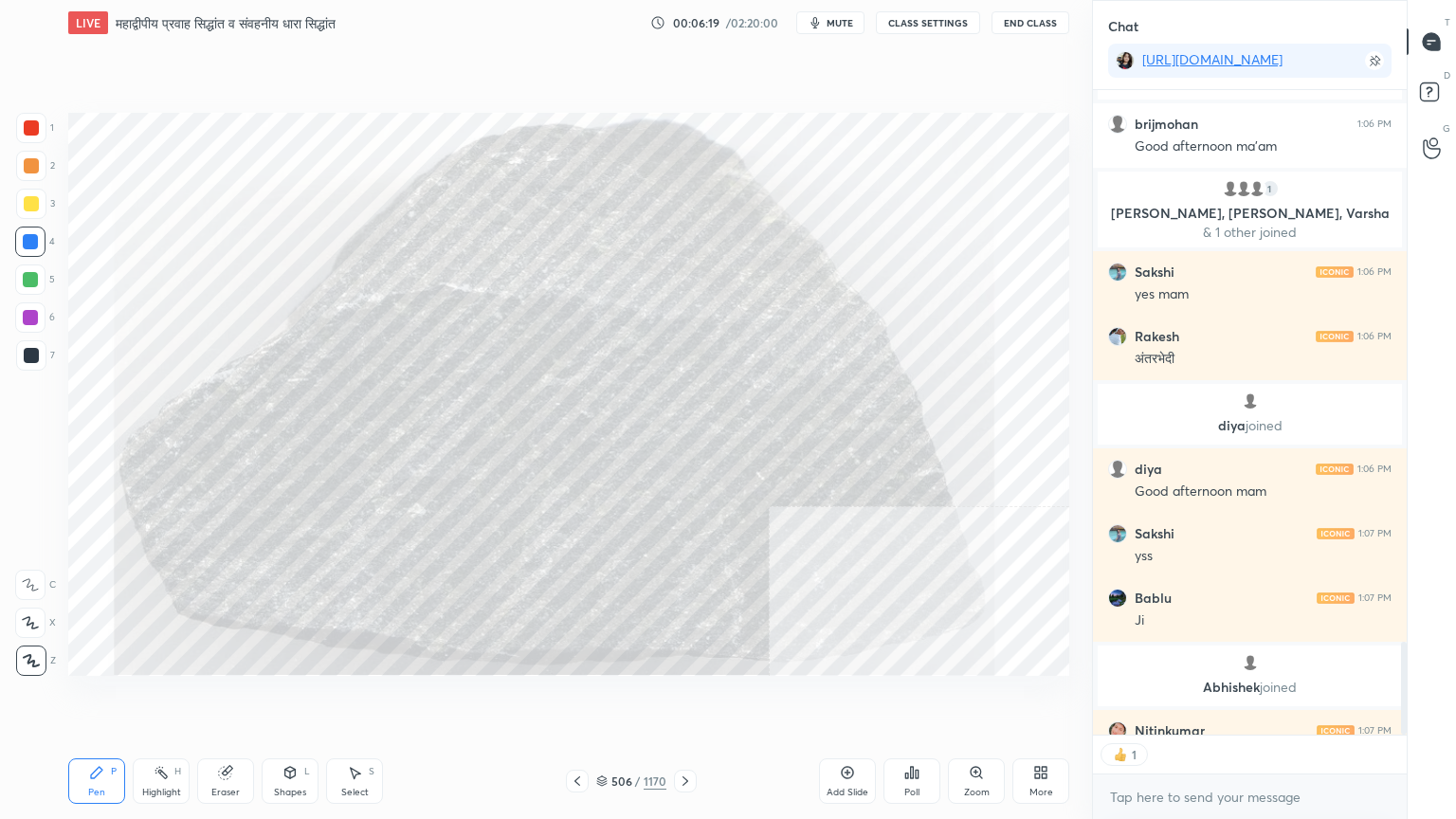 click on "Eraser" at bounding box center (226, 781) 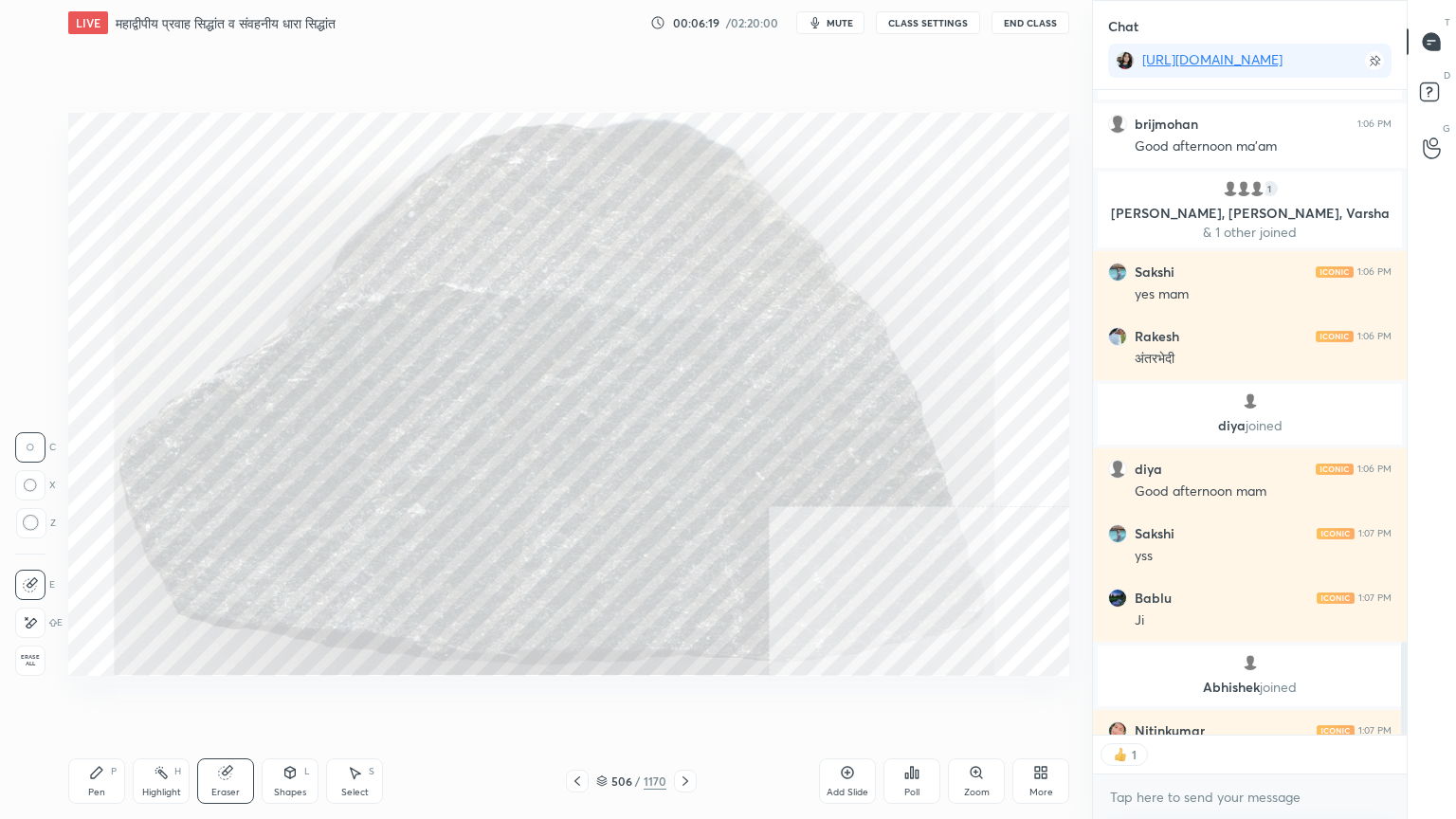 click on "Erase all" at bounding box center (30, 661) 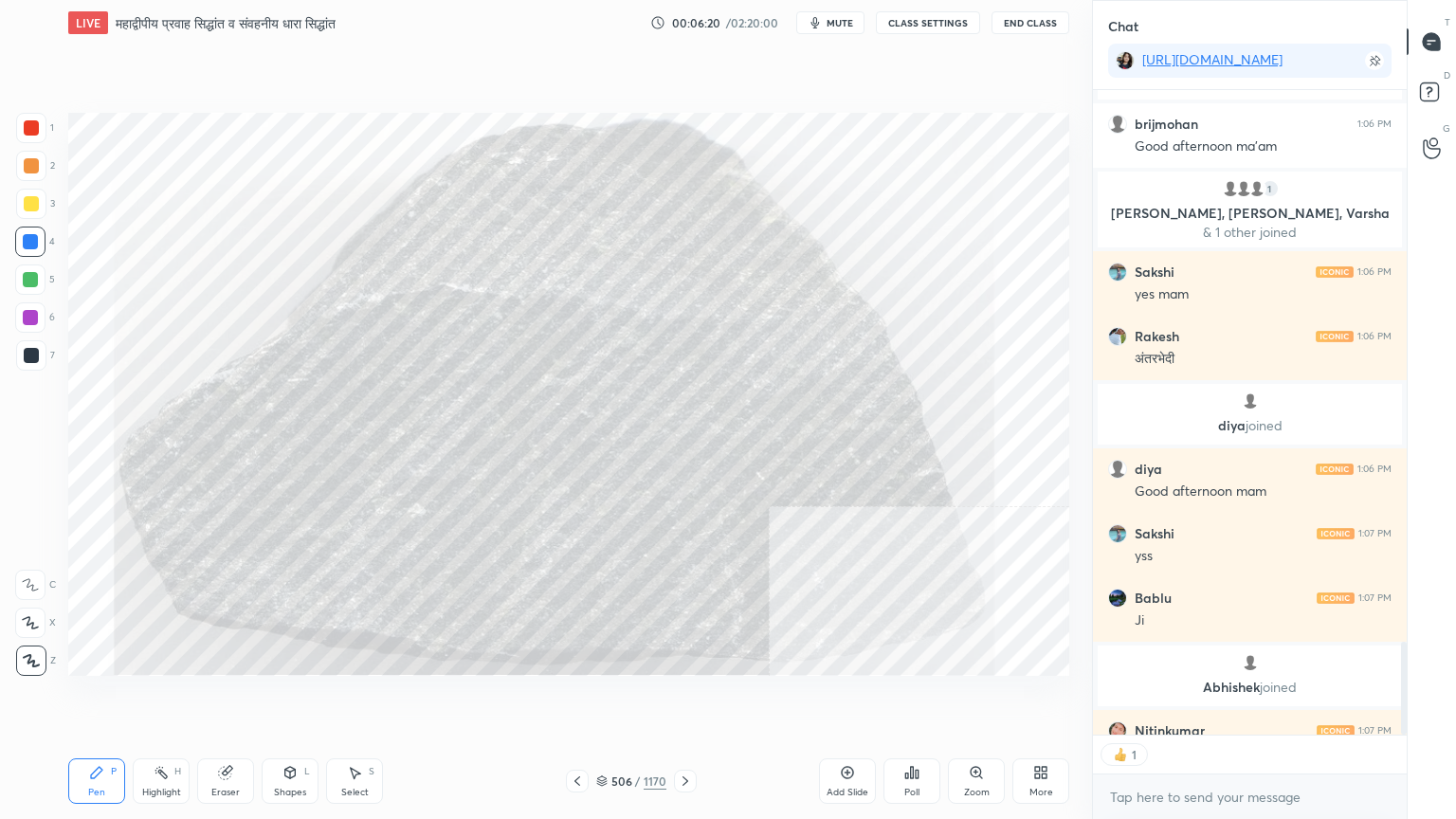 click 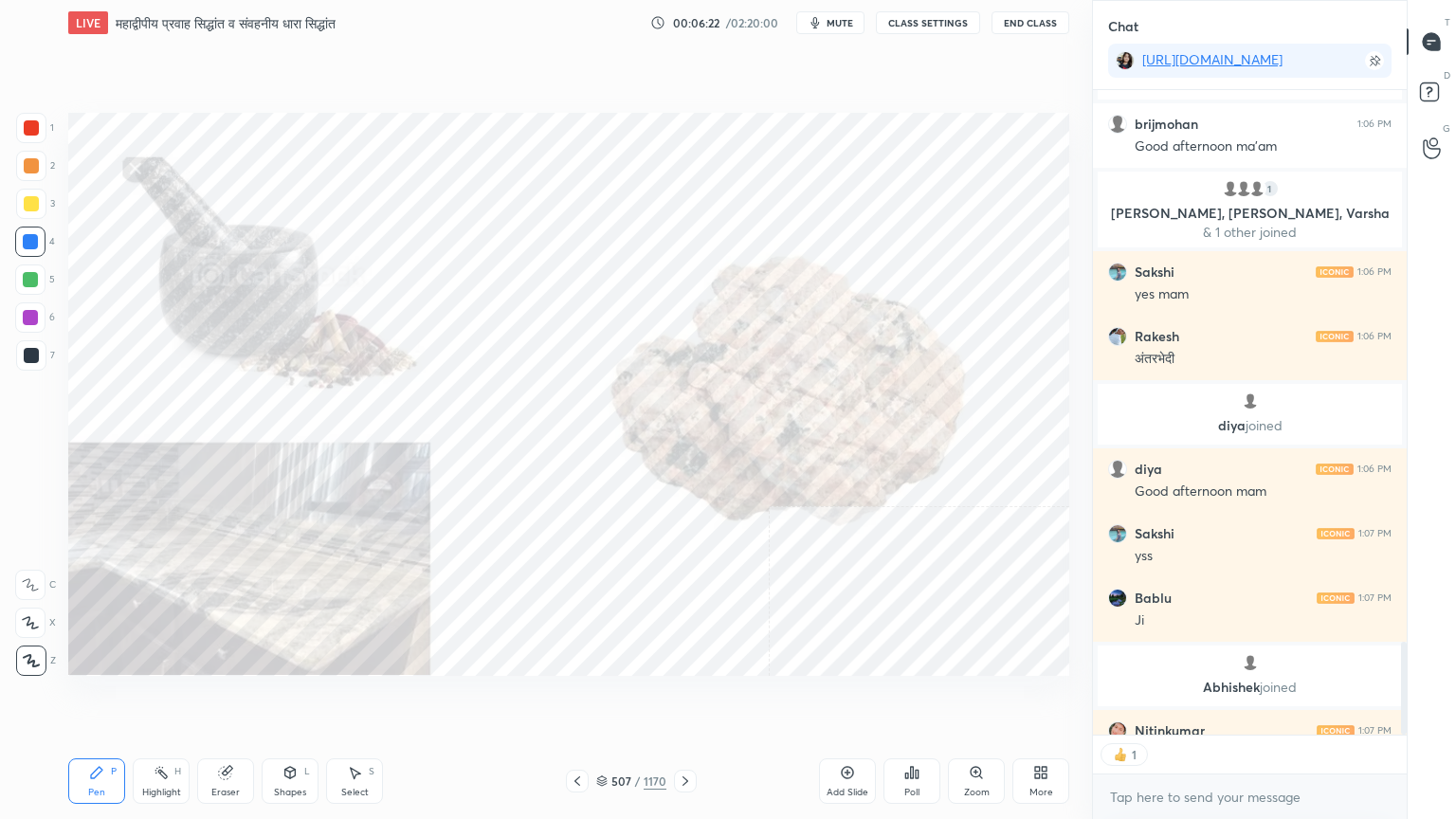click 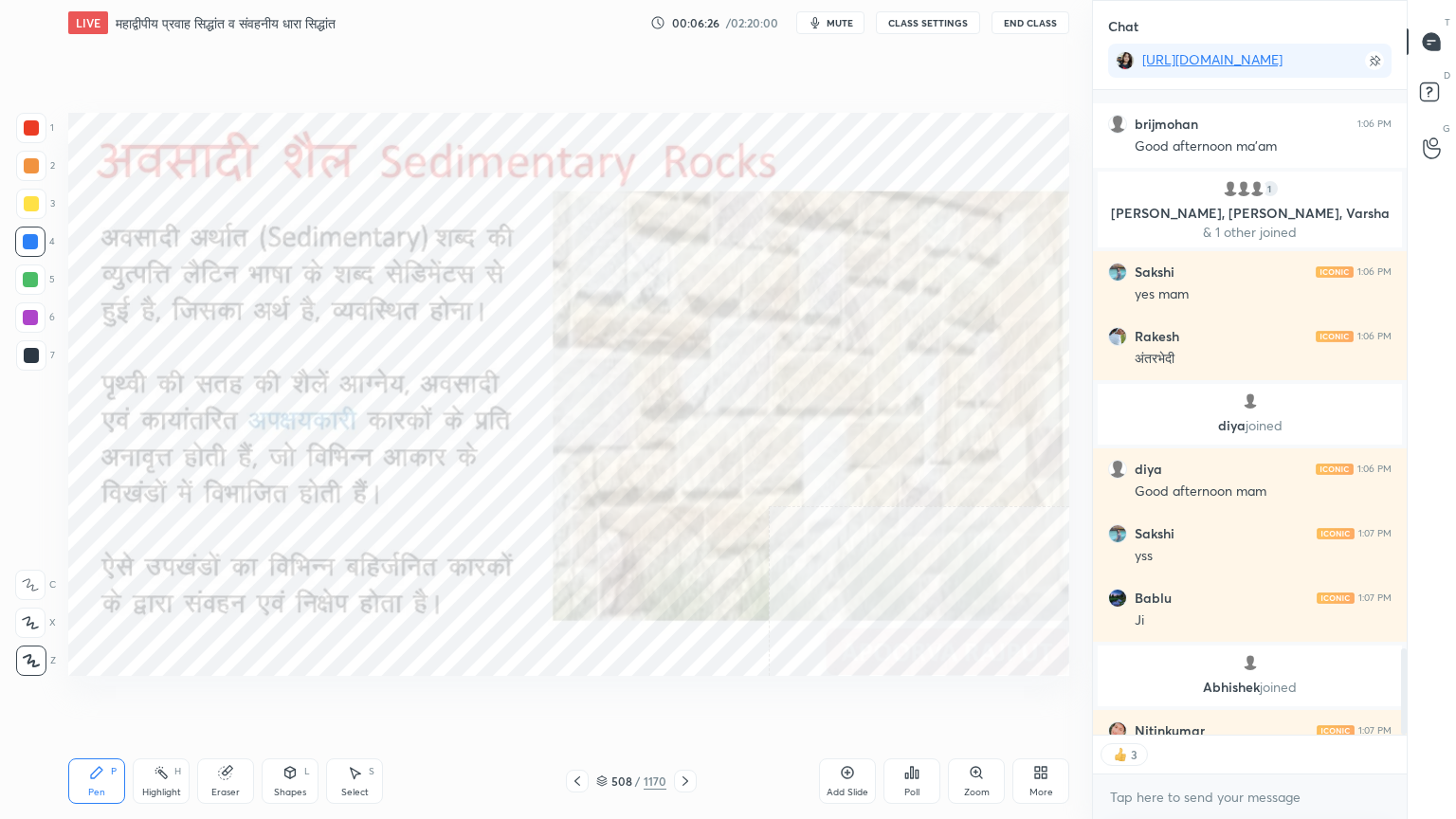 scroll, scrollTop: 4158, scrollLeft: 0, axis: vertical 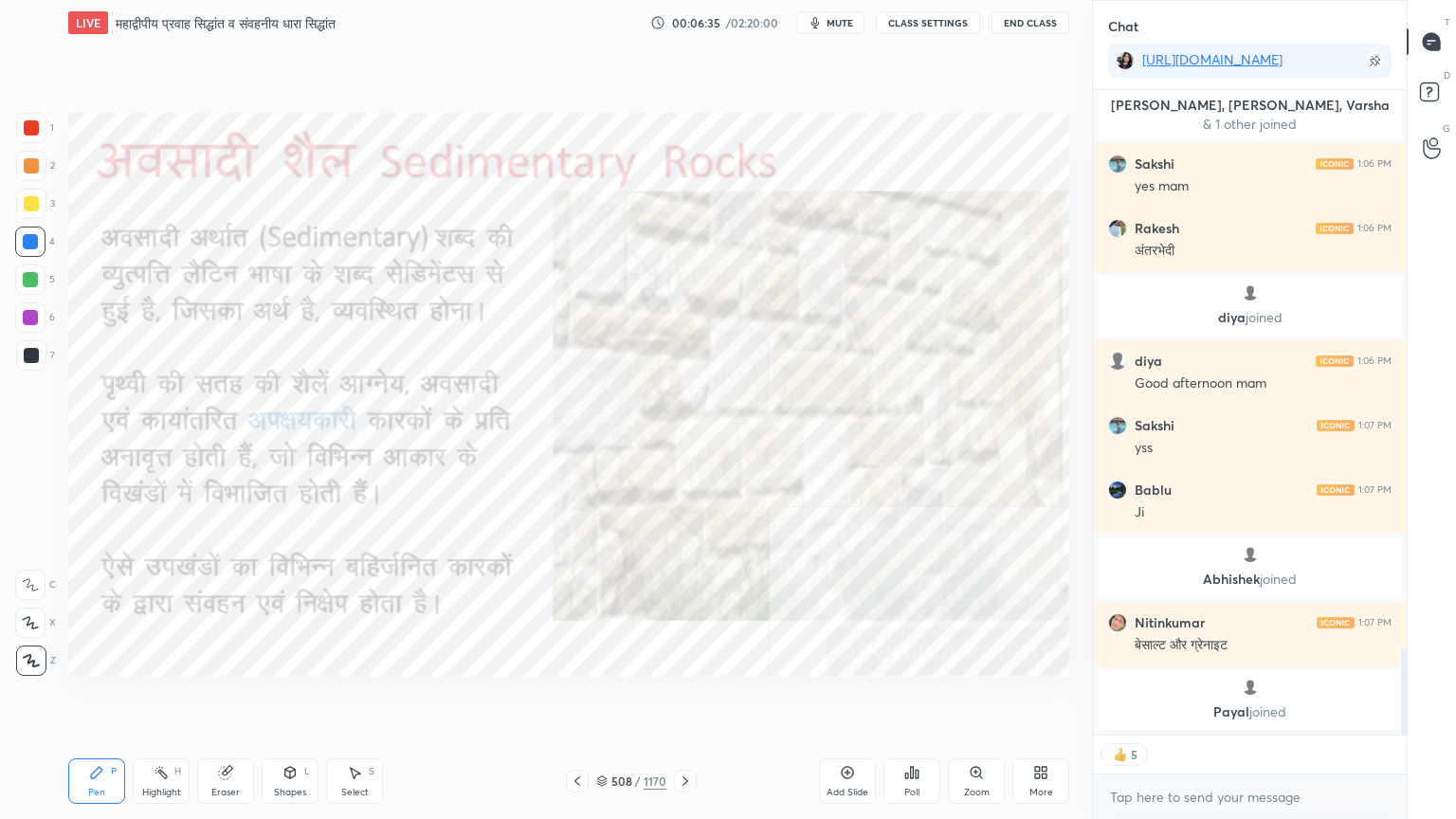 click on "More" at bounding box center (1041, 781) 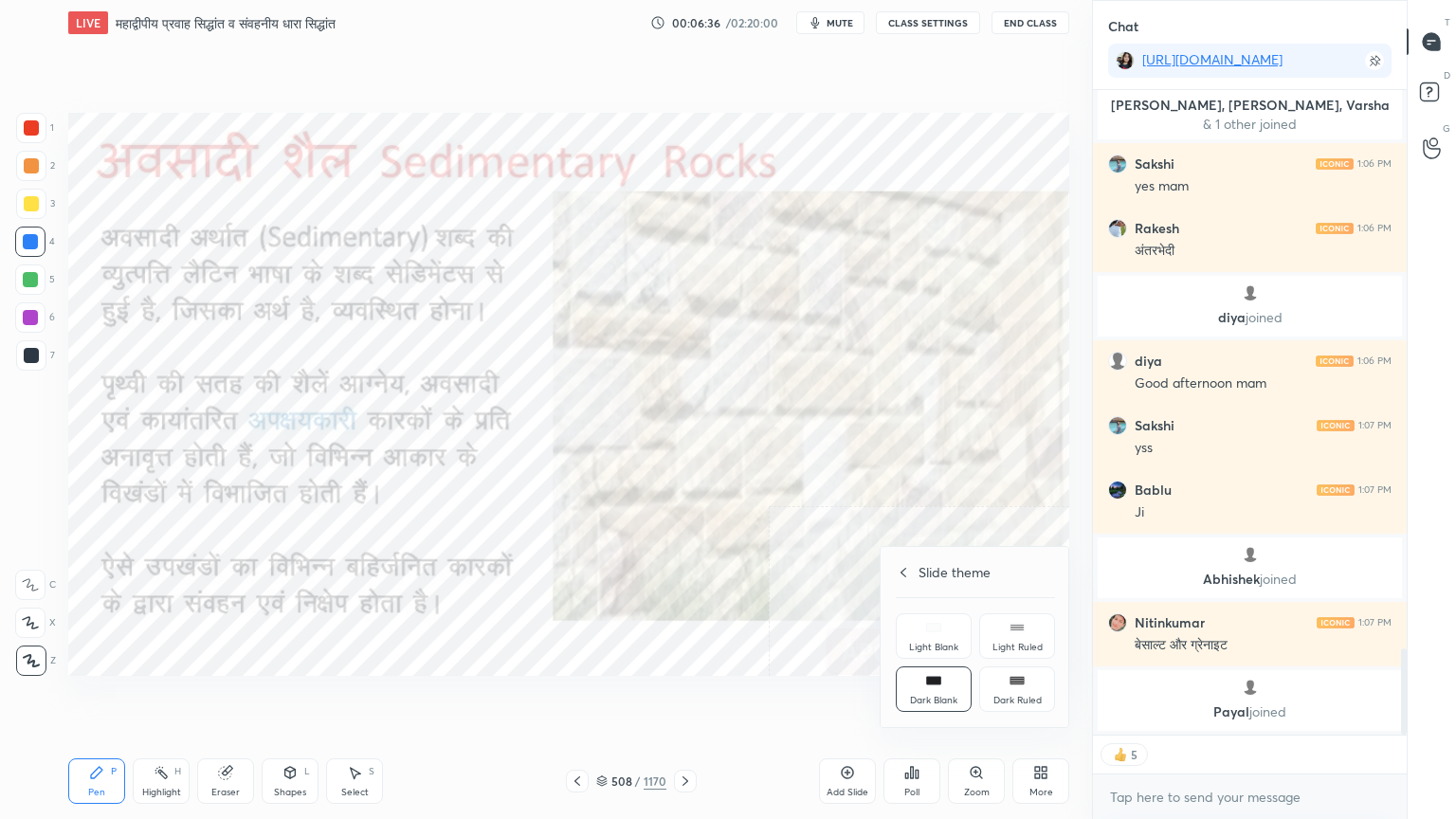 click 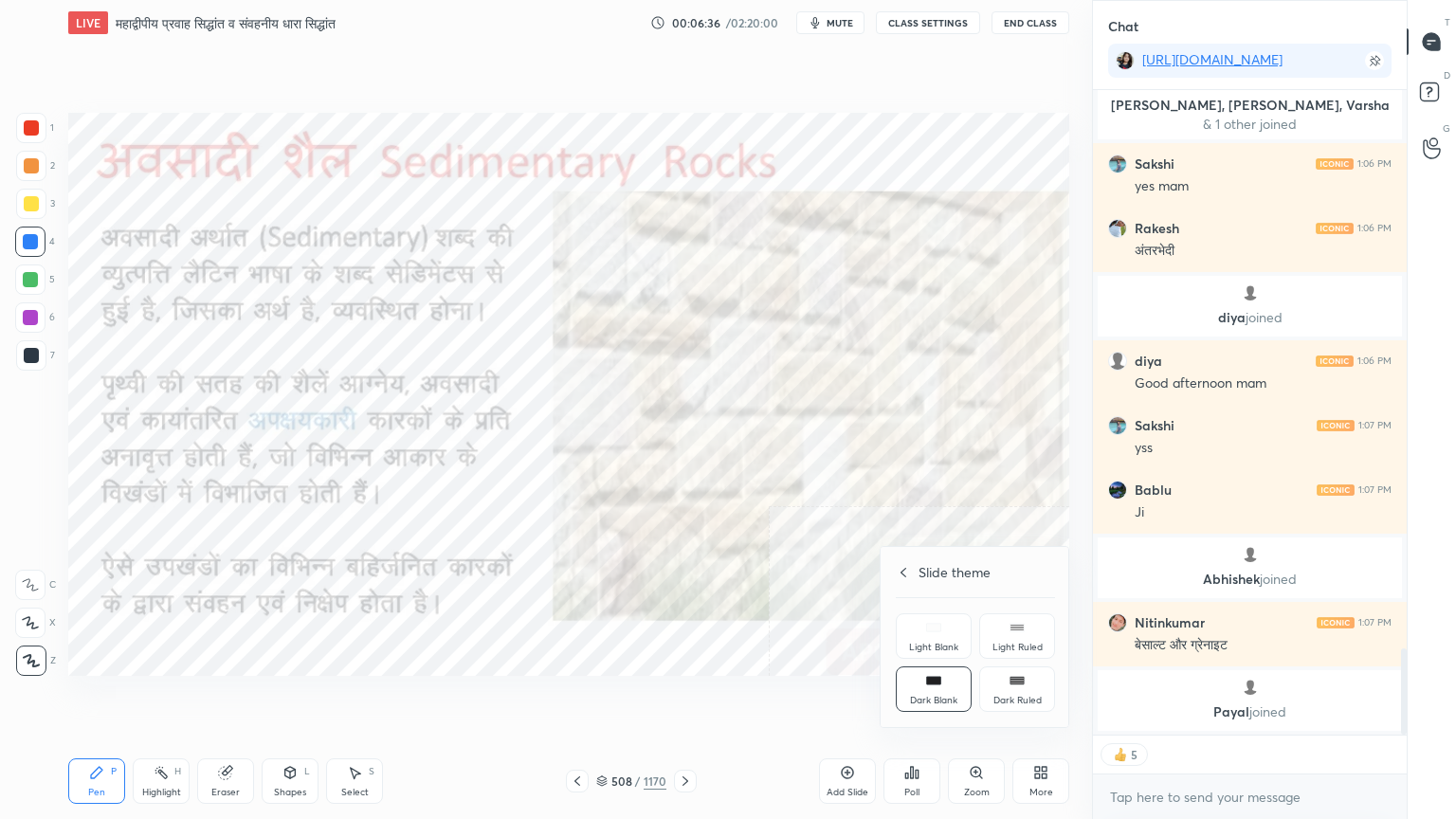 click at bounding box center (728, 410) 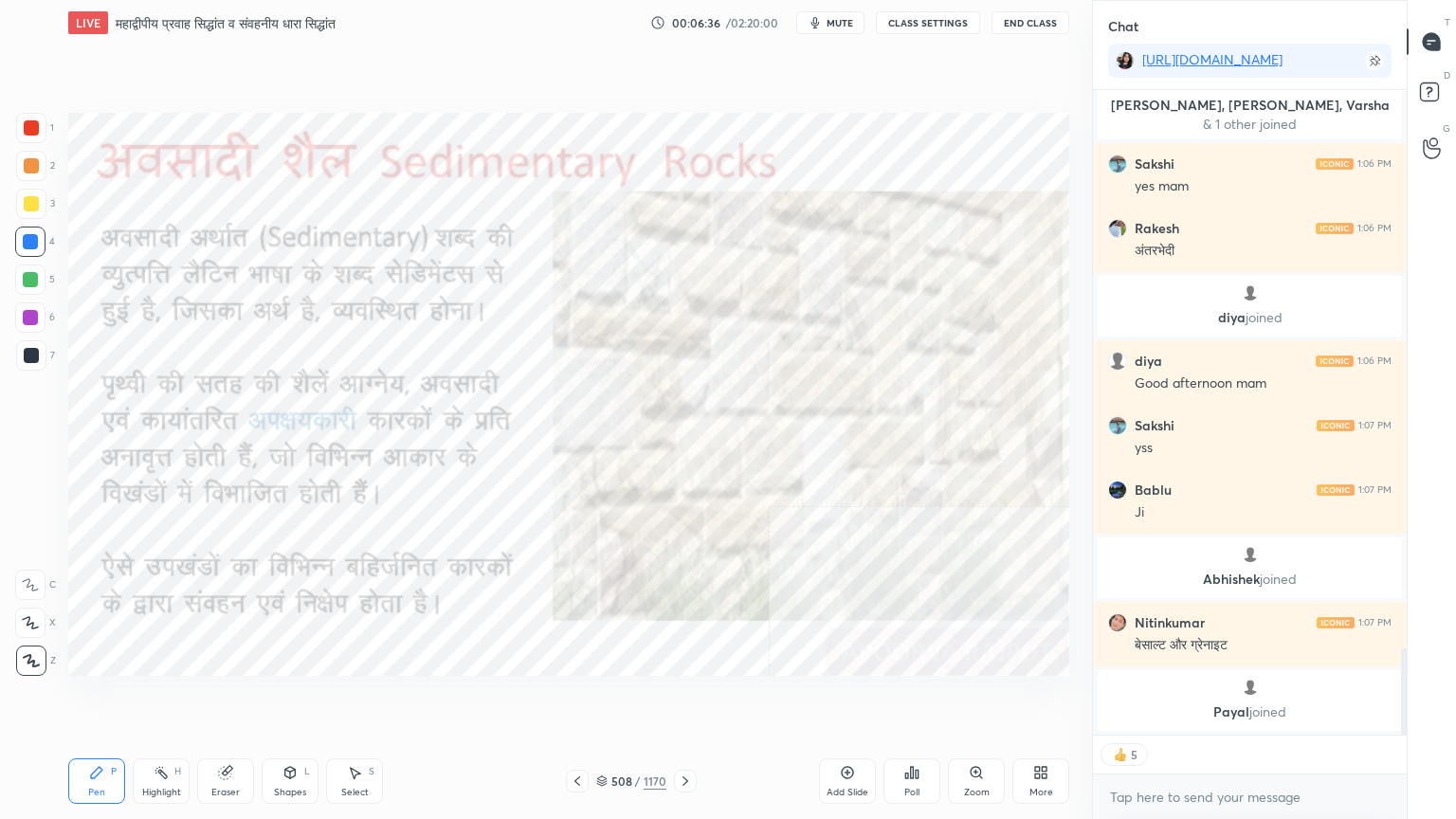 click on "Add Slide" at bounding box center (847, 781) 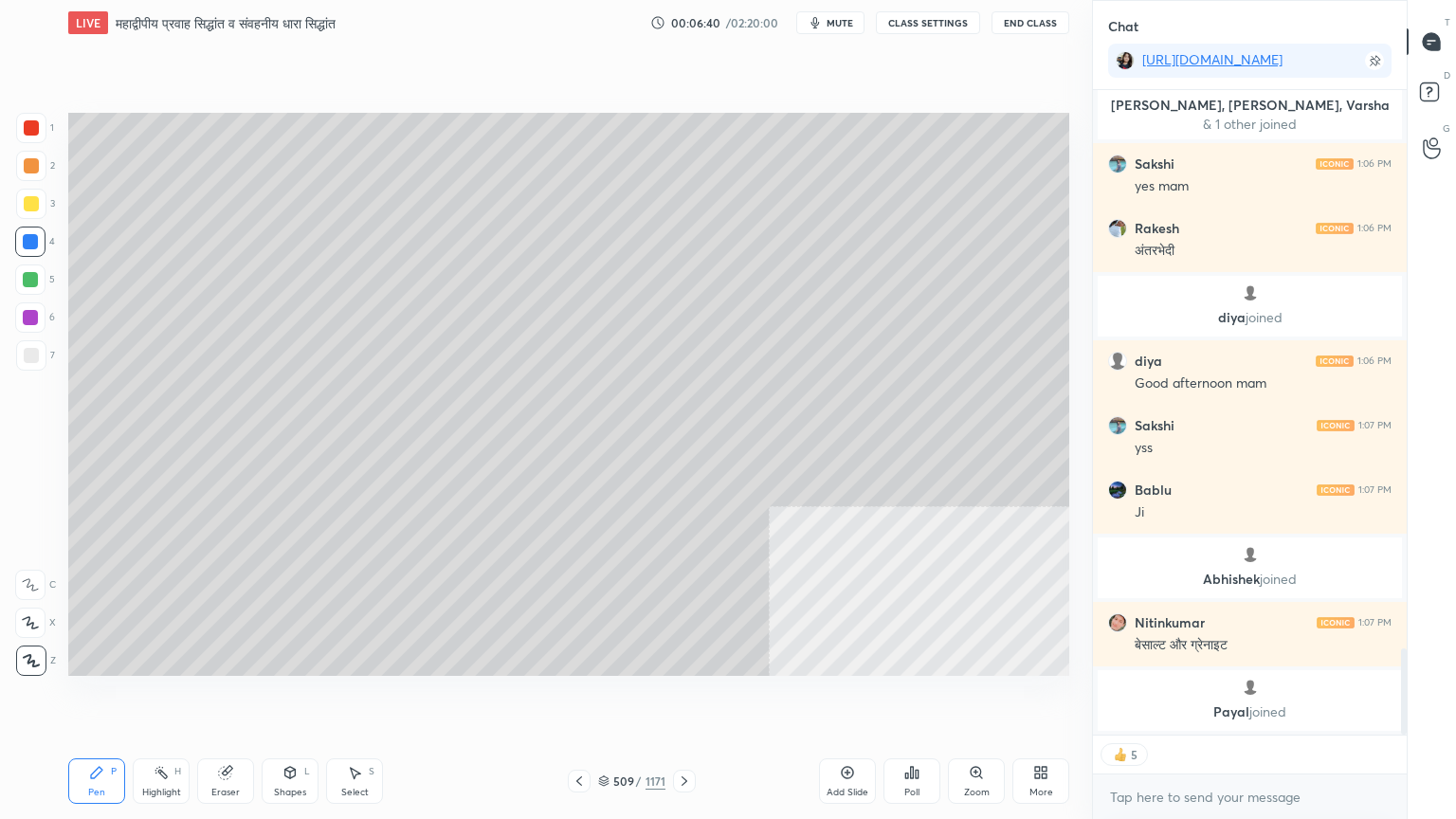 click at bounding box center [31, 355] 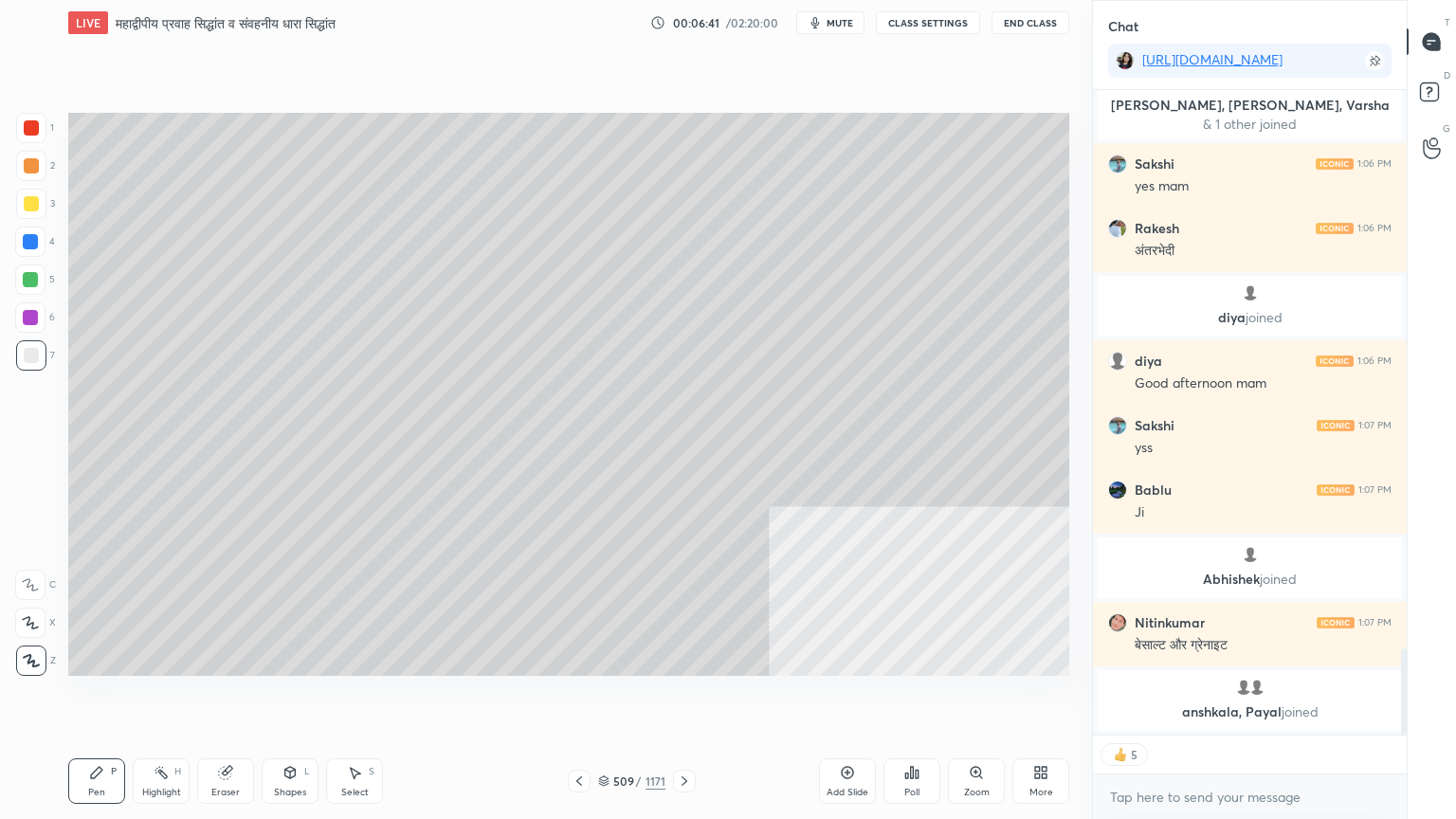 click at bounding box center (31, 355) 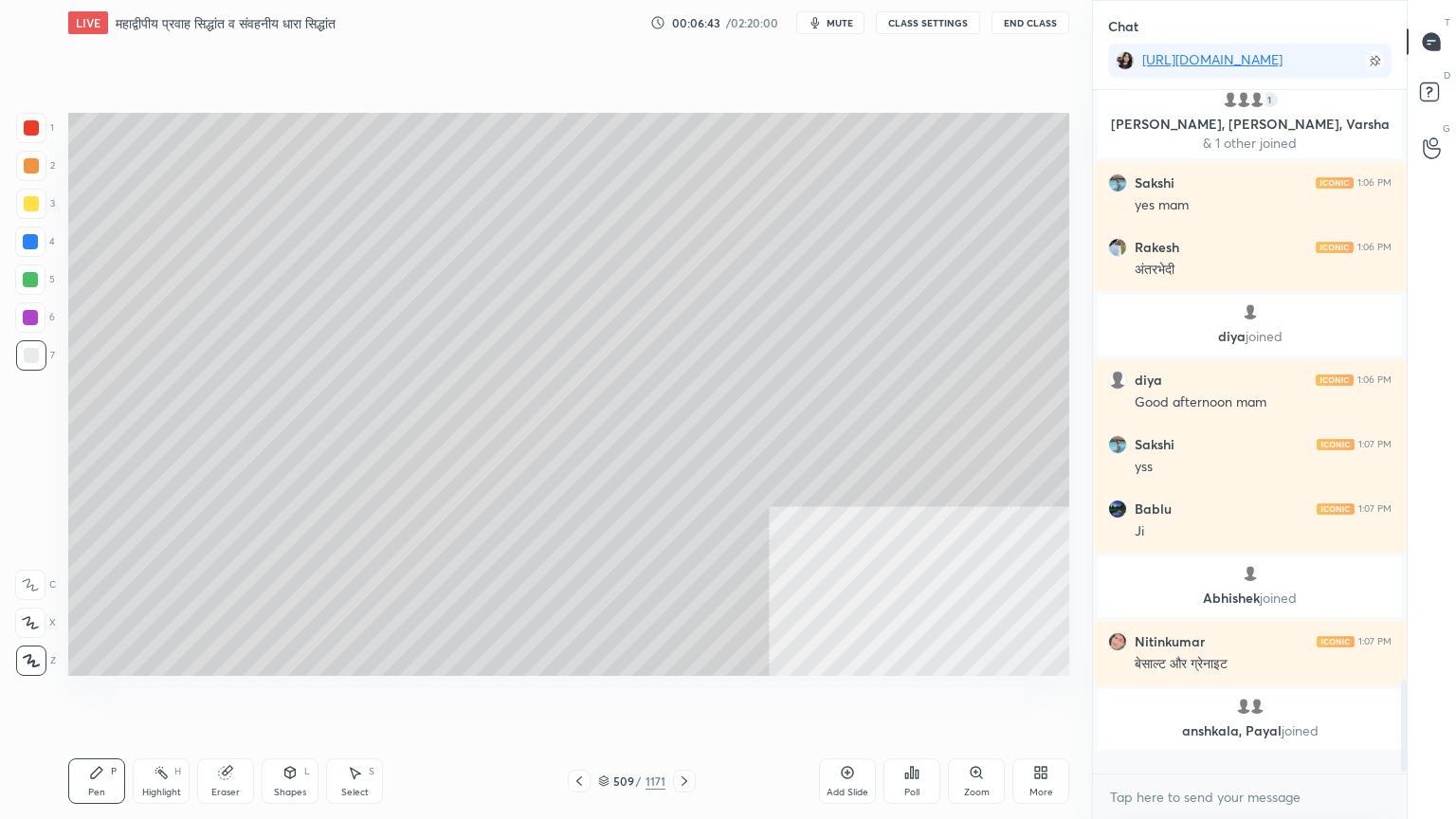 scroll, scrollTop: 6, scrollLeft: 6, axis: both 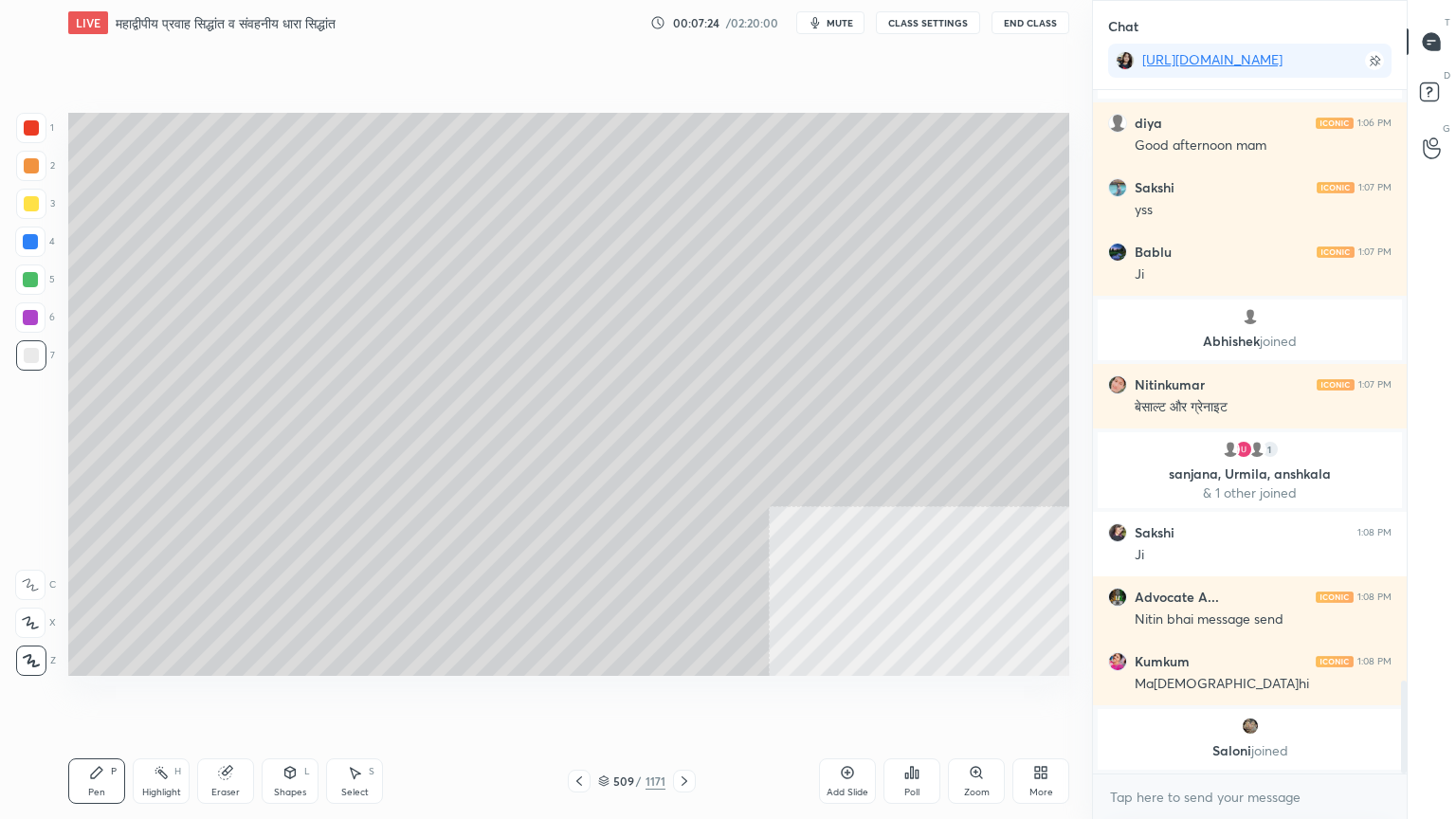 click at bounding box center (30, 242) 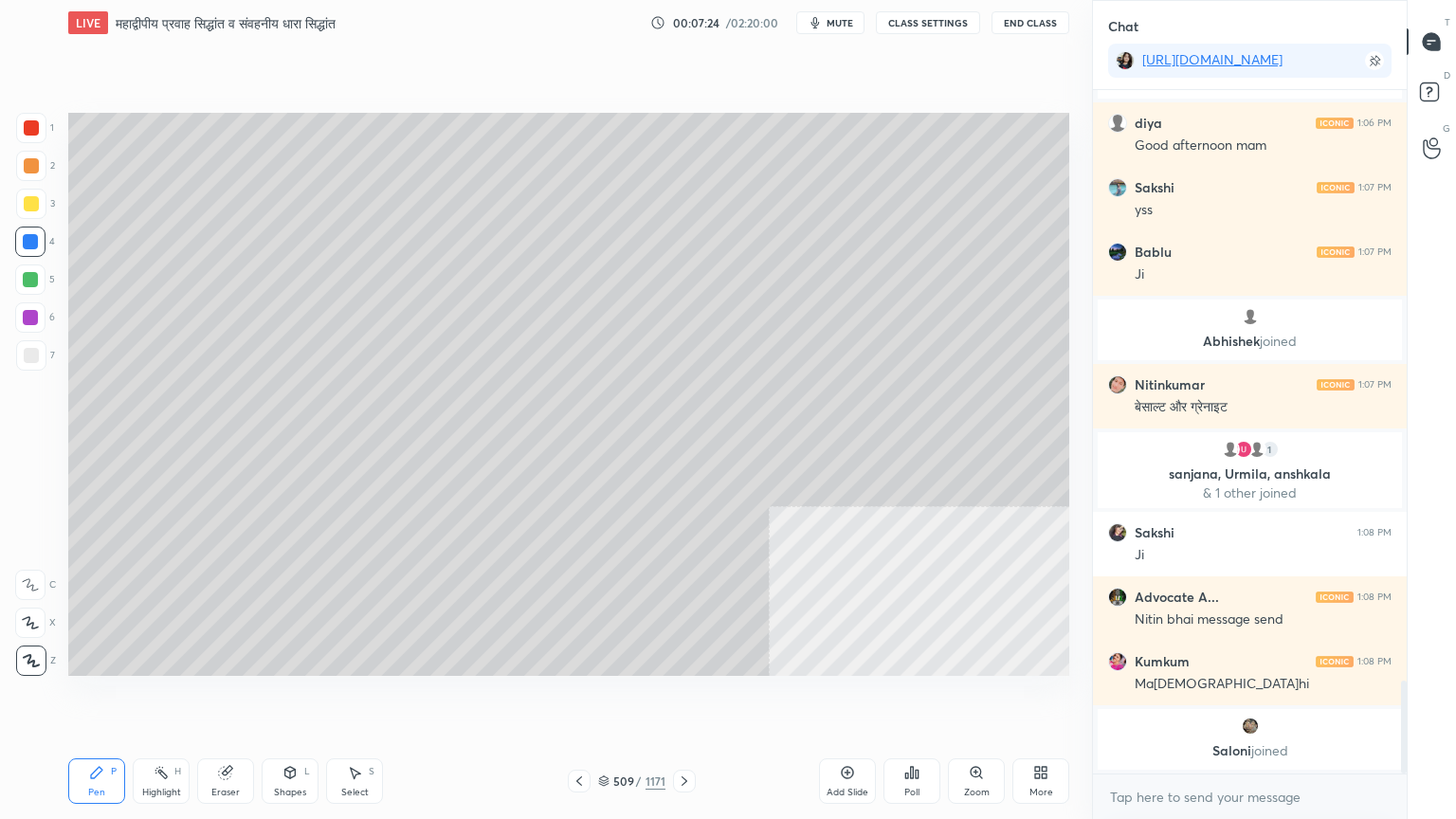 click at bounding box center (30, 242) 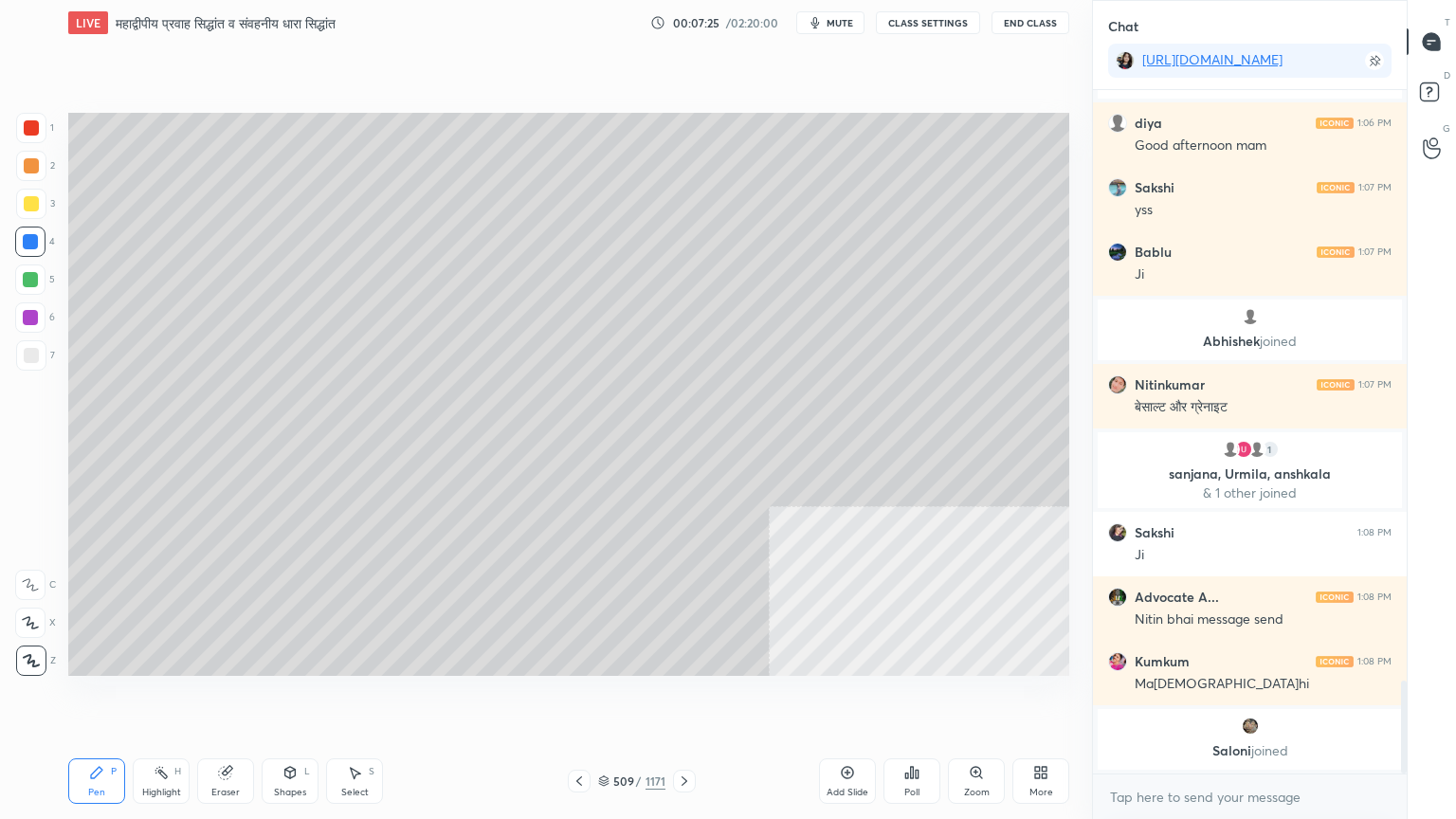 scroll, scrollTop: 4352, scrollLeft: 0, axis: vertical 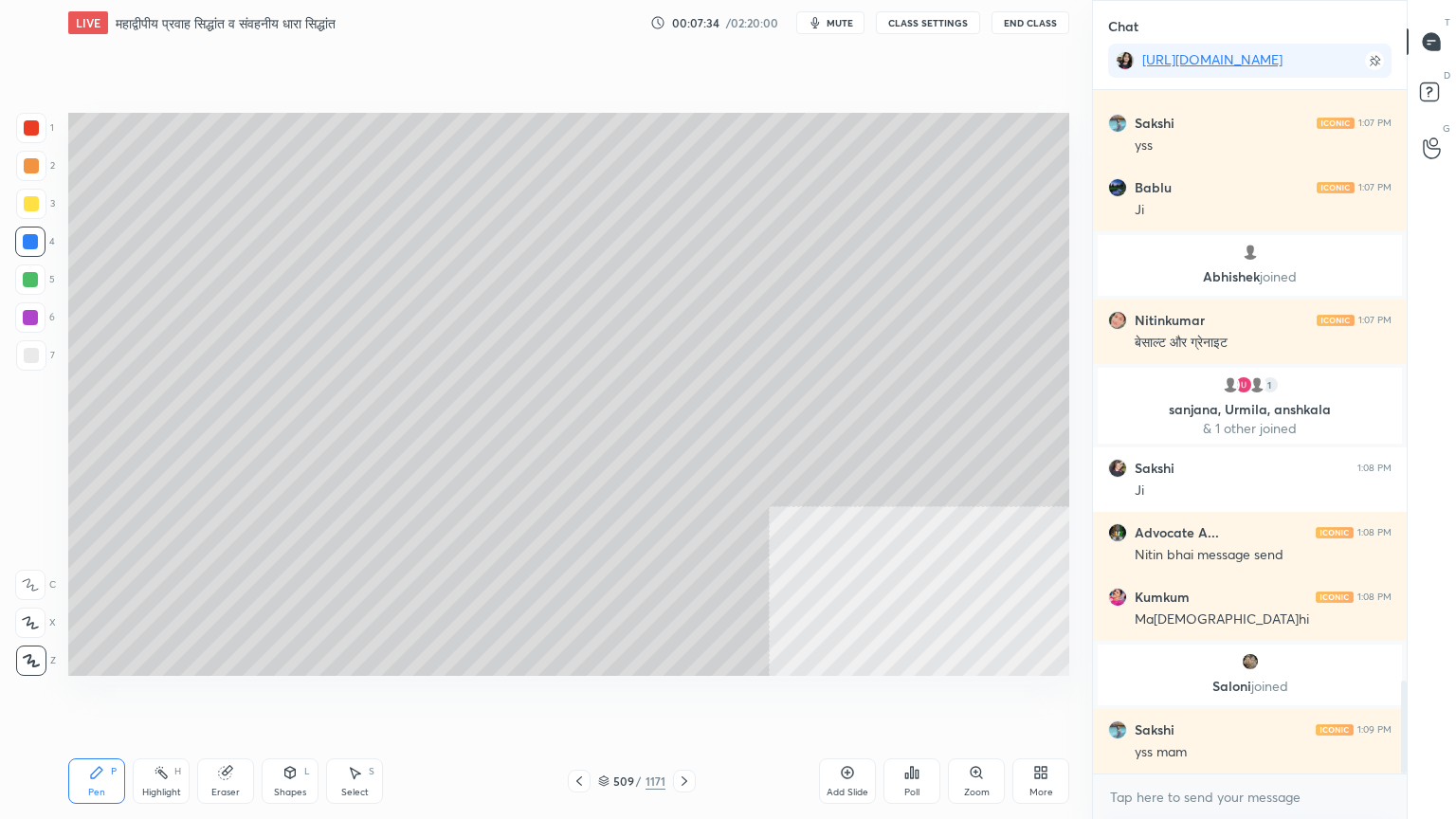 click at bounding box center (31, 128) 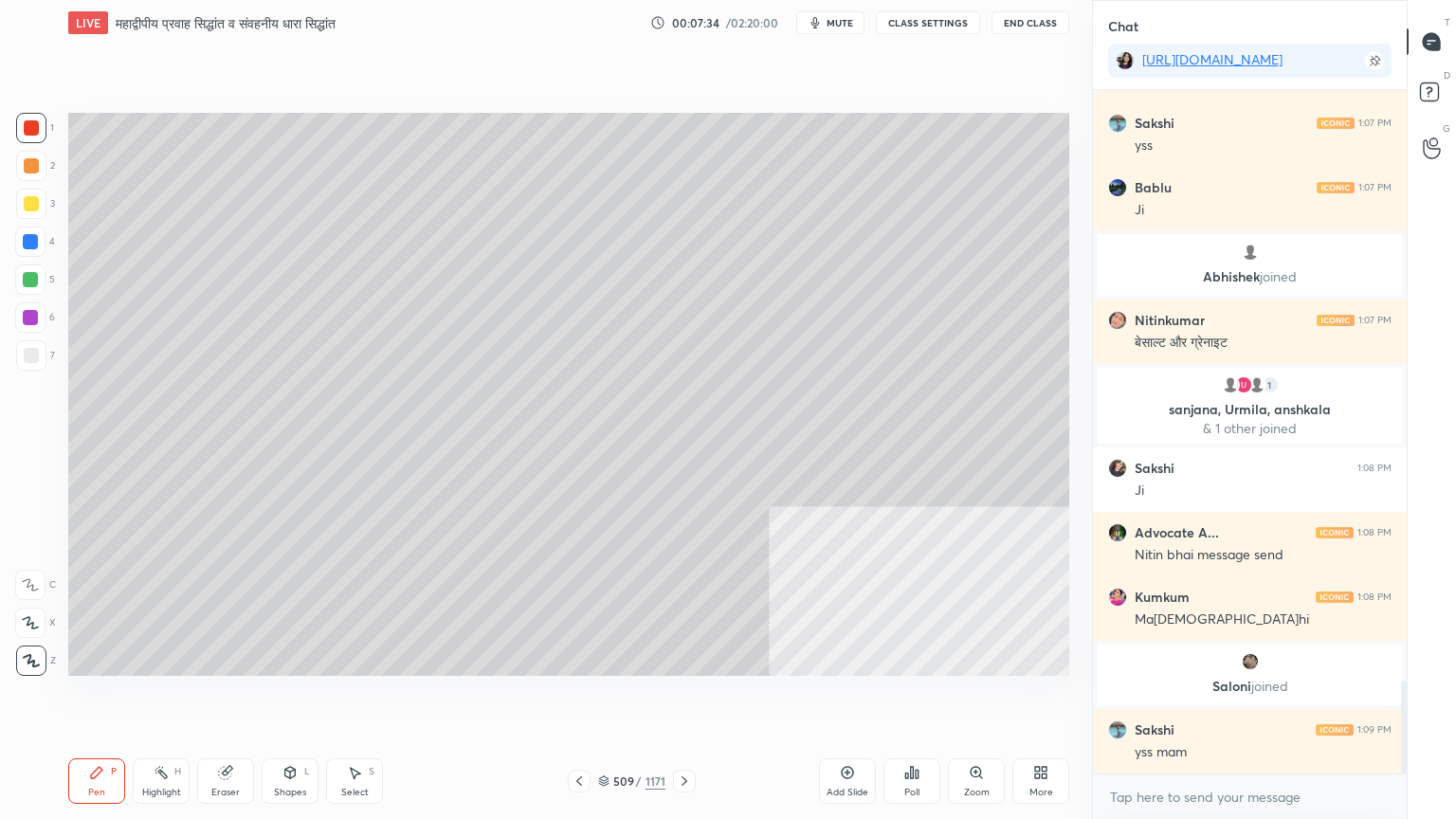click at bounding box center (31, 128) 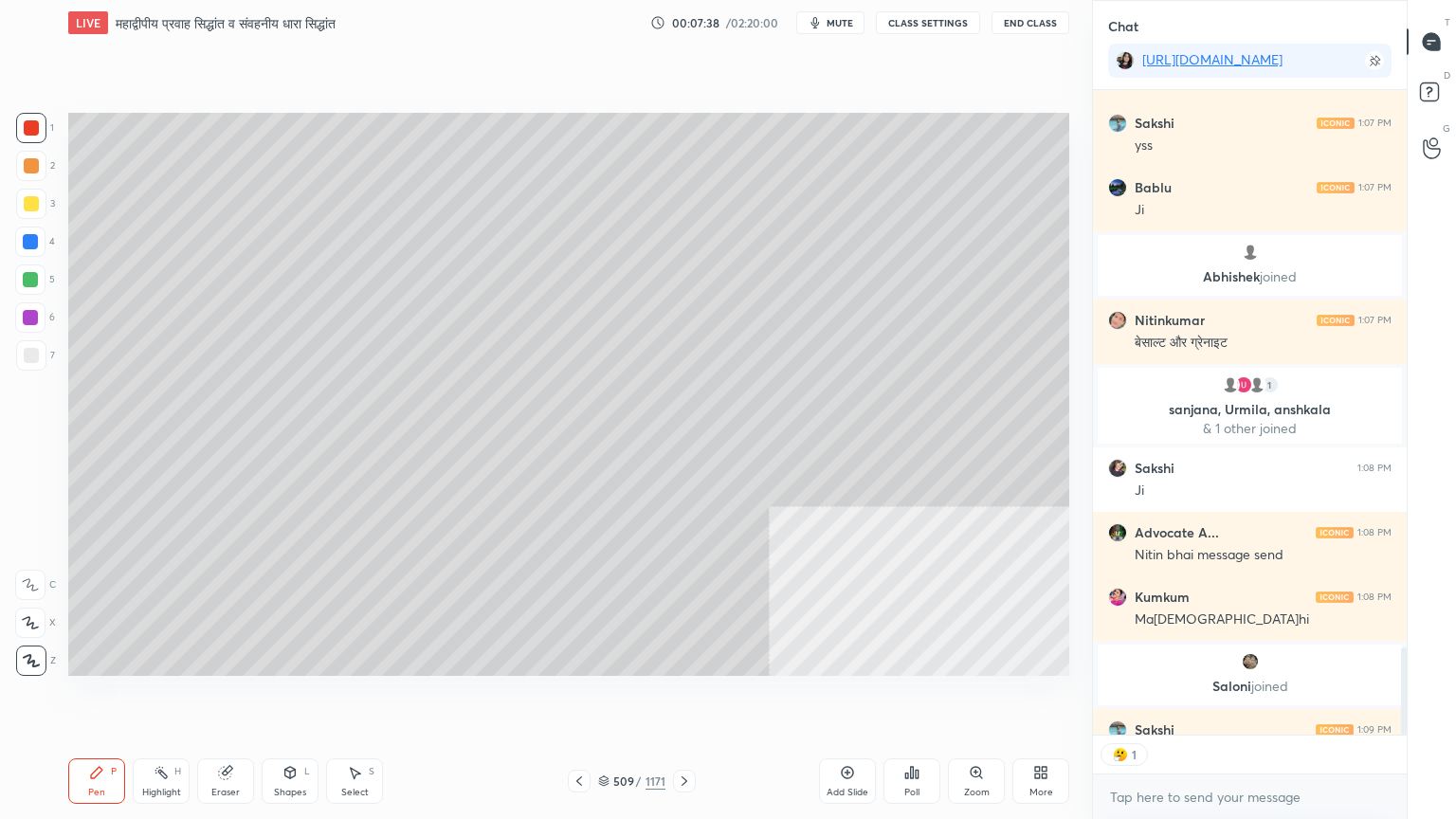 scroll, scrollTop: 640, scrollLeft: 308, axis: both 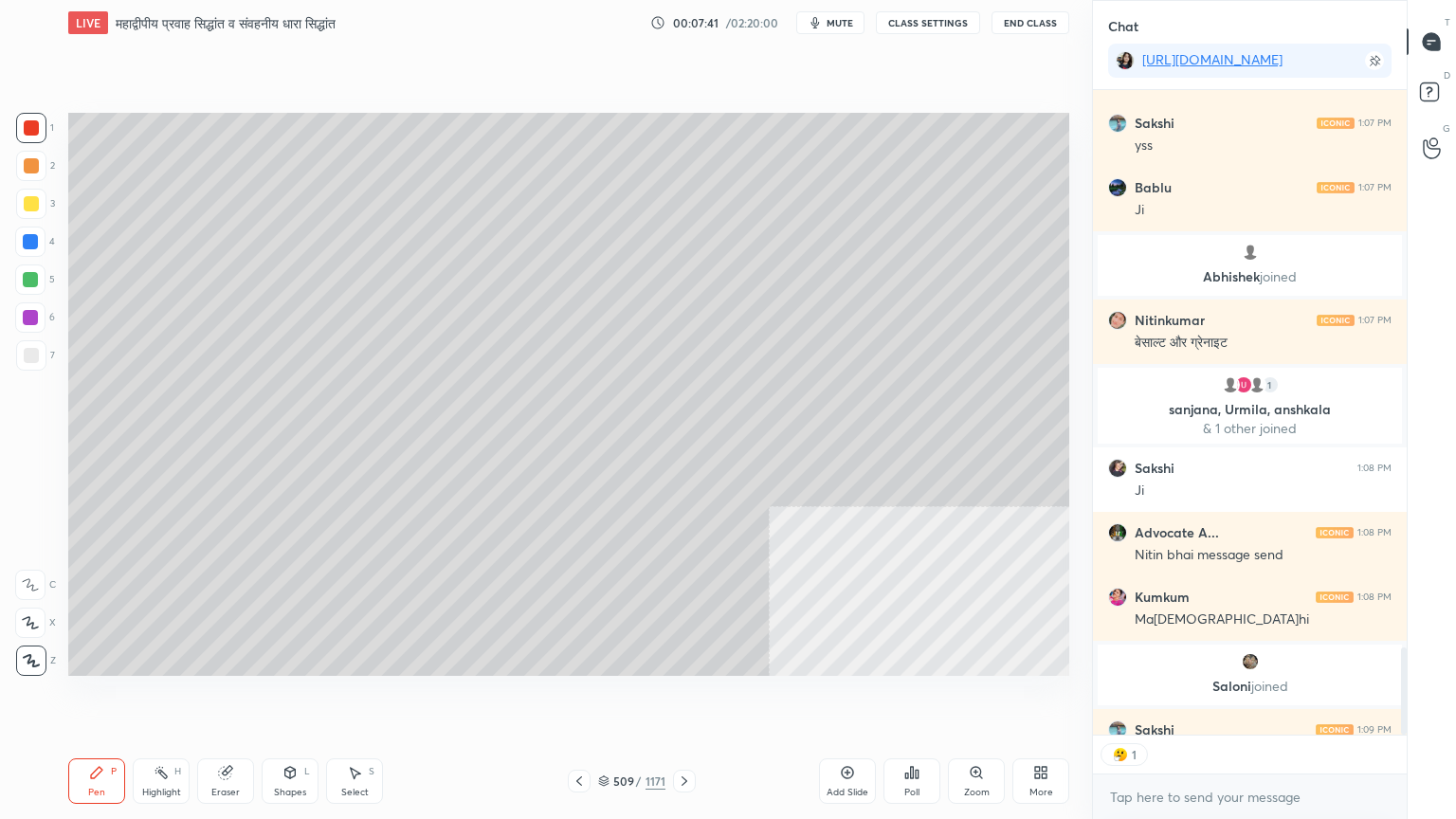 click on "CLASS SETTINGS" at bounding box center (928, 23) 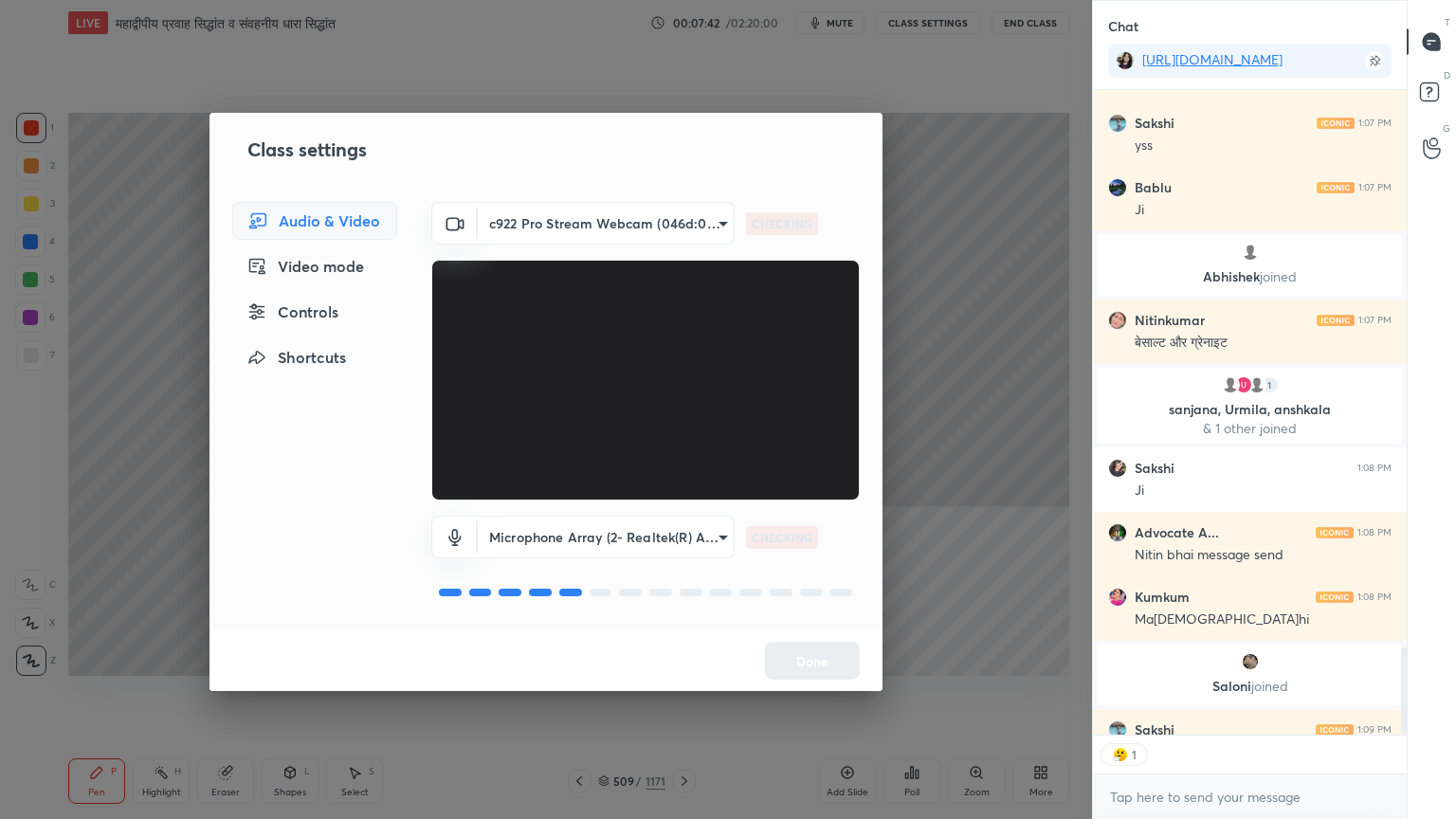 click on "Controls" at bounding box center (315, 312) 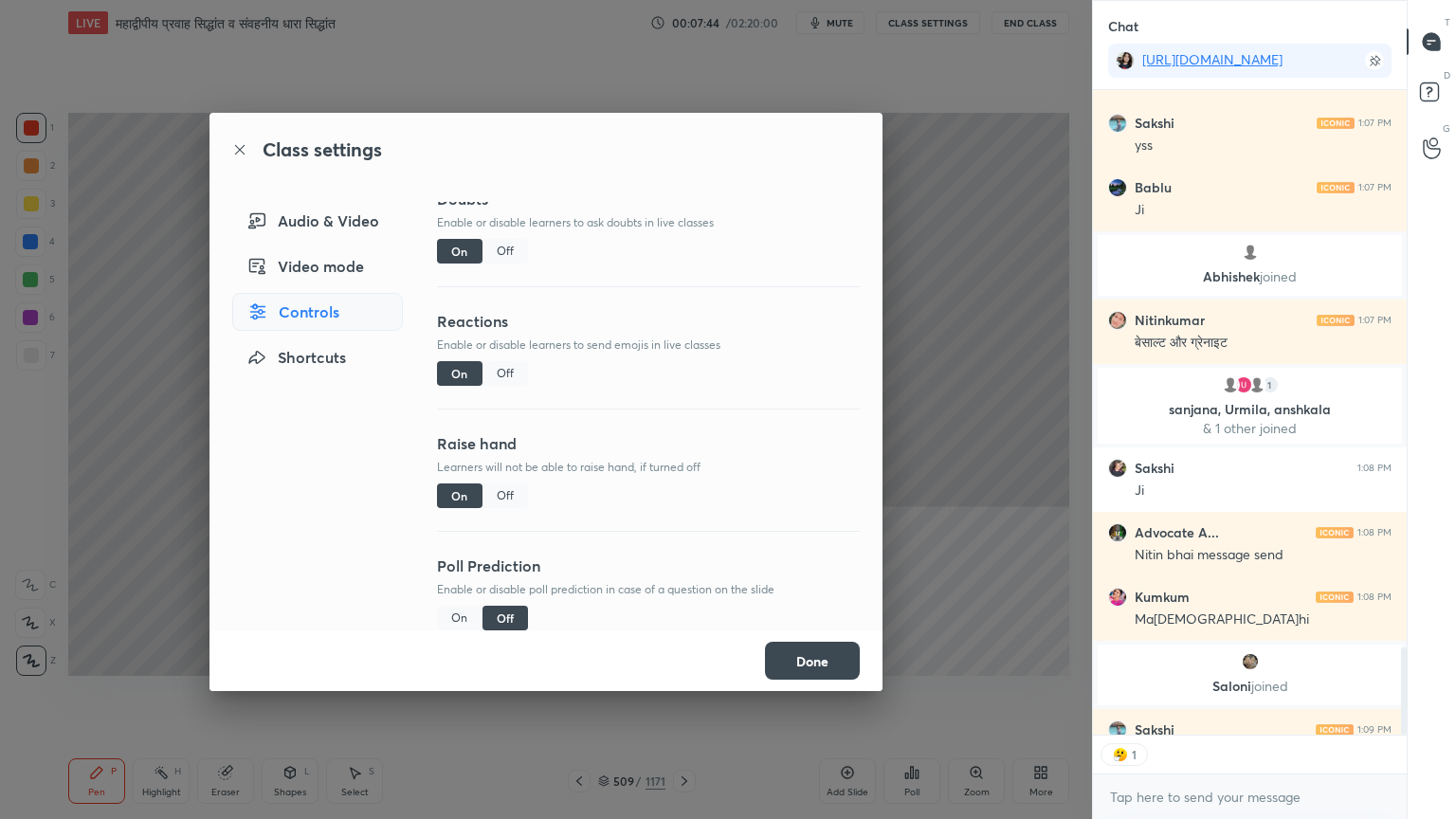 scroll, scrollTop: 164, scrollLeft: 0, axis: vertical 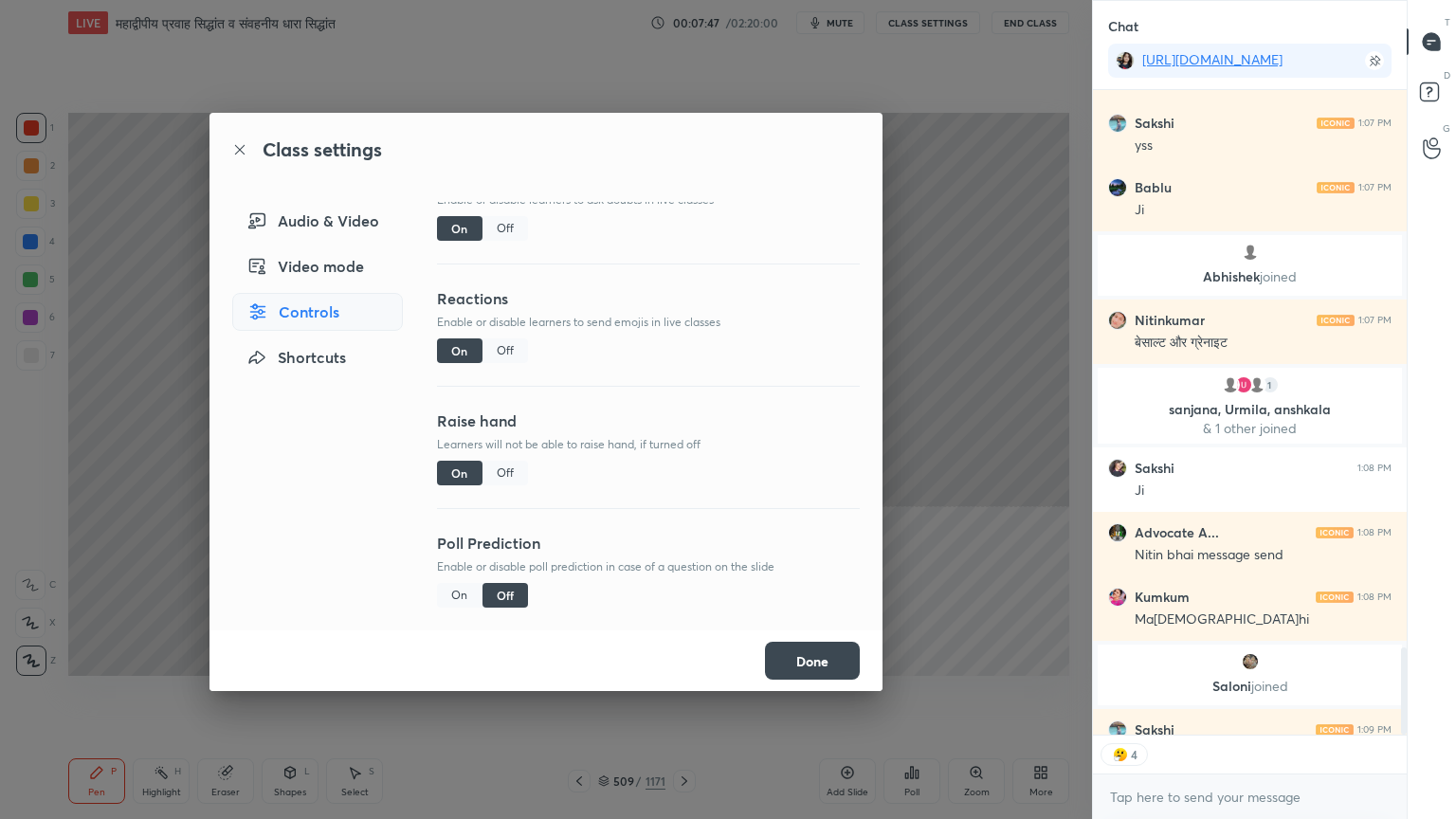 click on "Off" at bounding box center [505, 351] 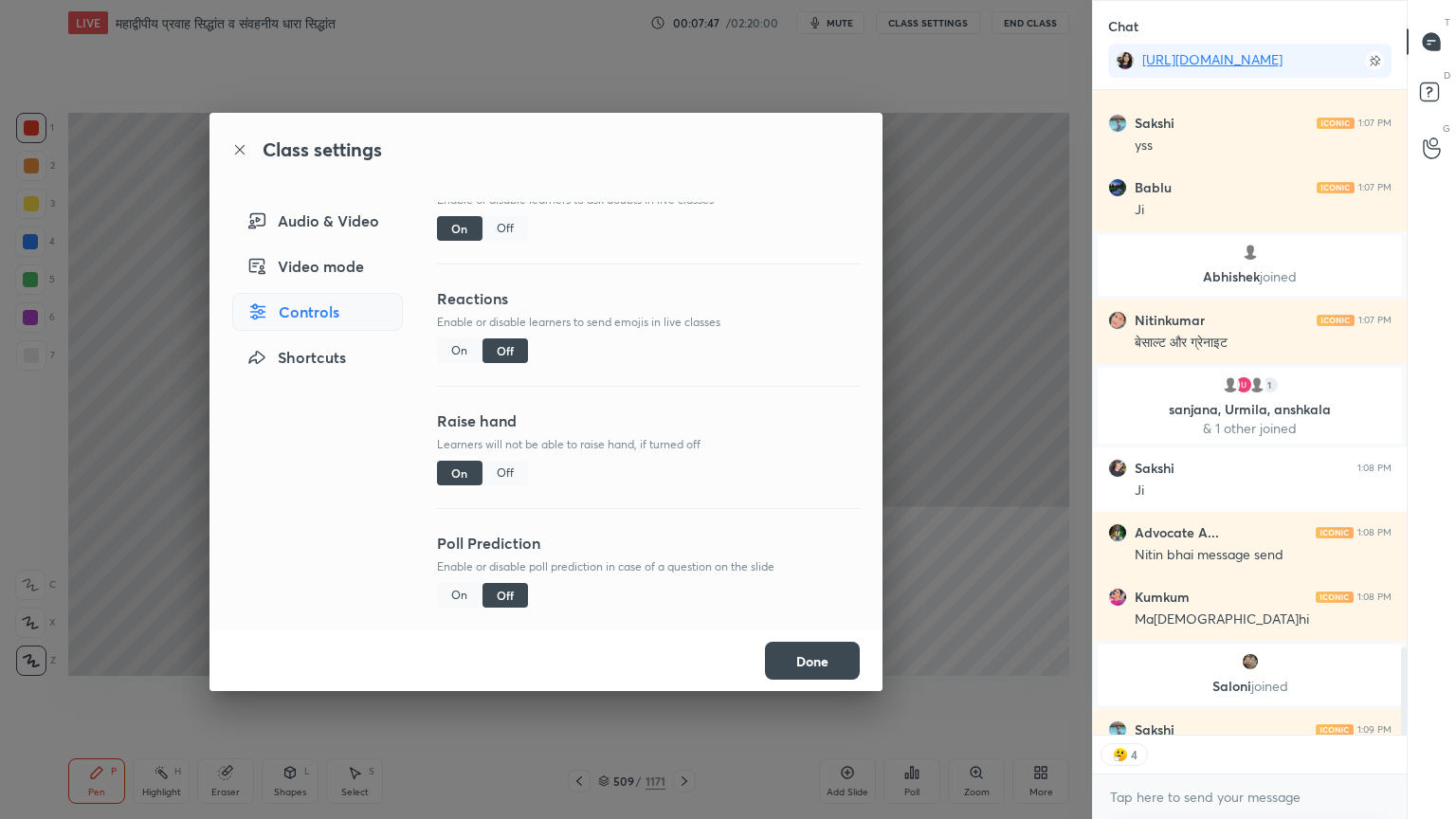 scroll, scrollTop: 6, scrollLeft: 6, axis: both 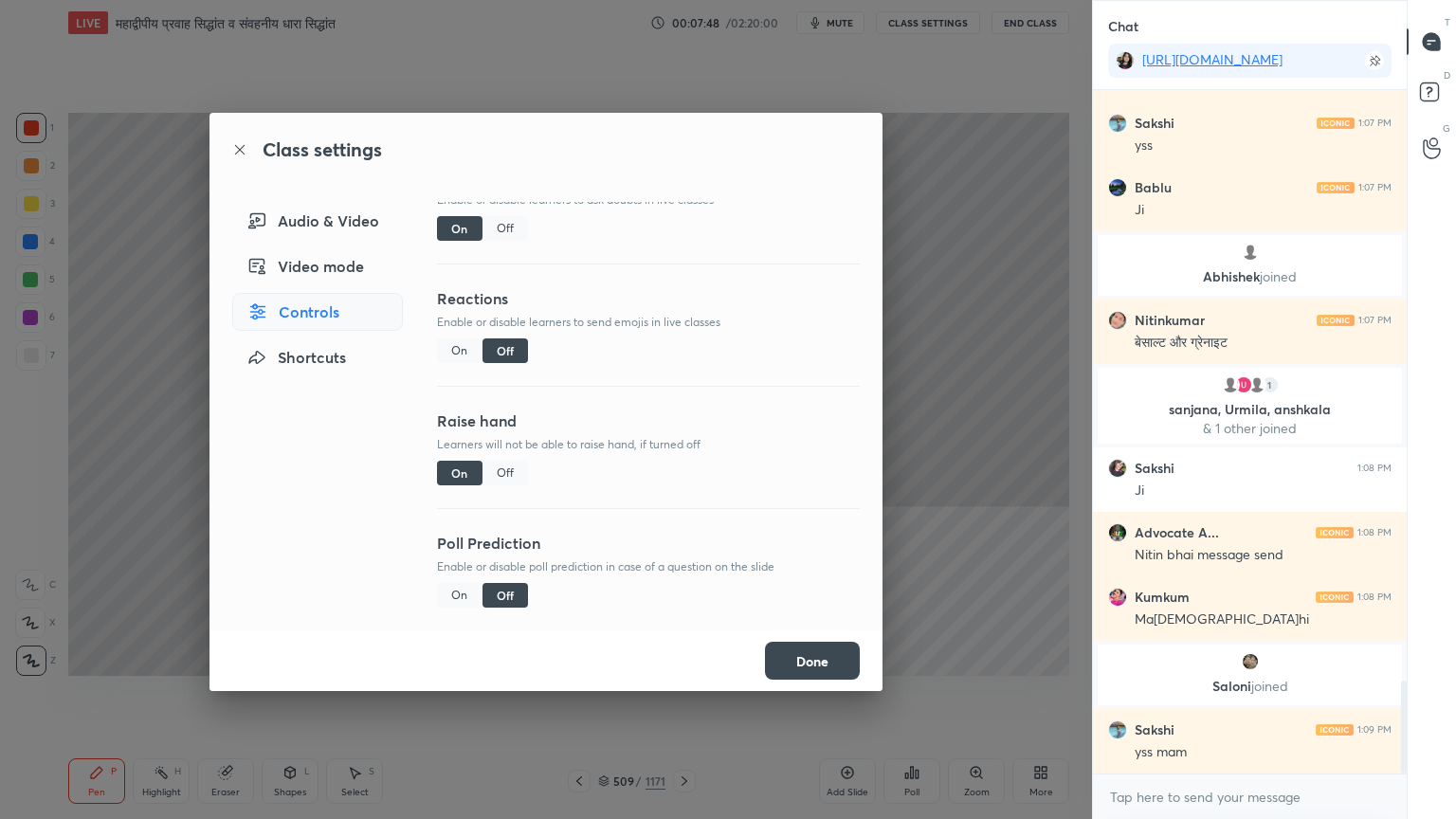 click on "Done" at bounding box center (812, 661) 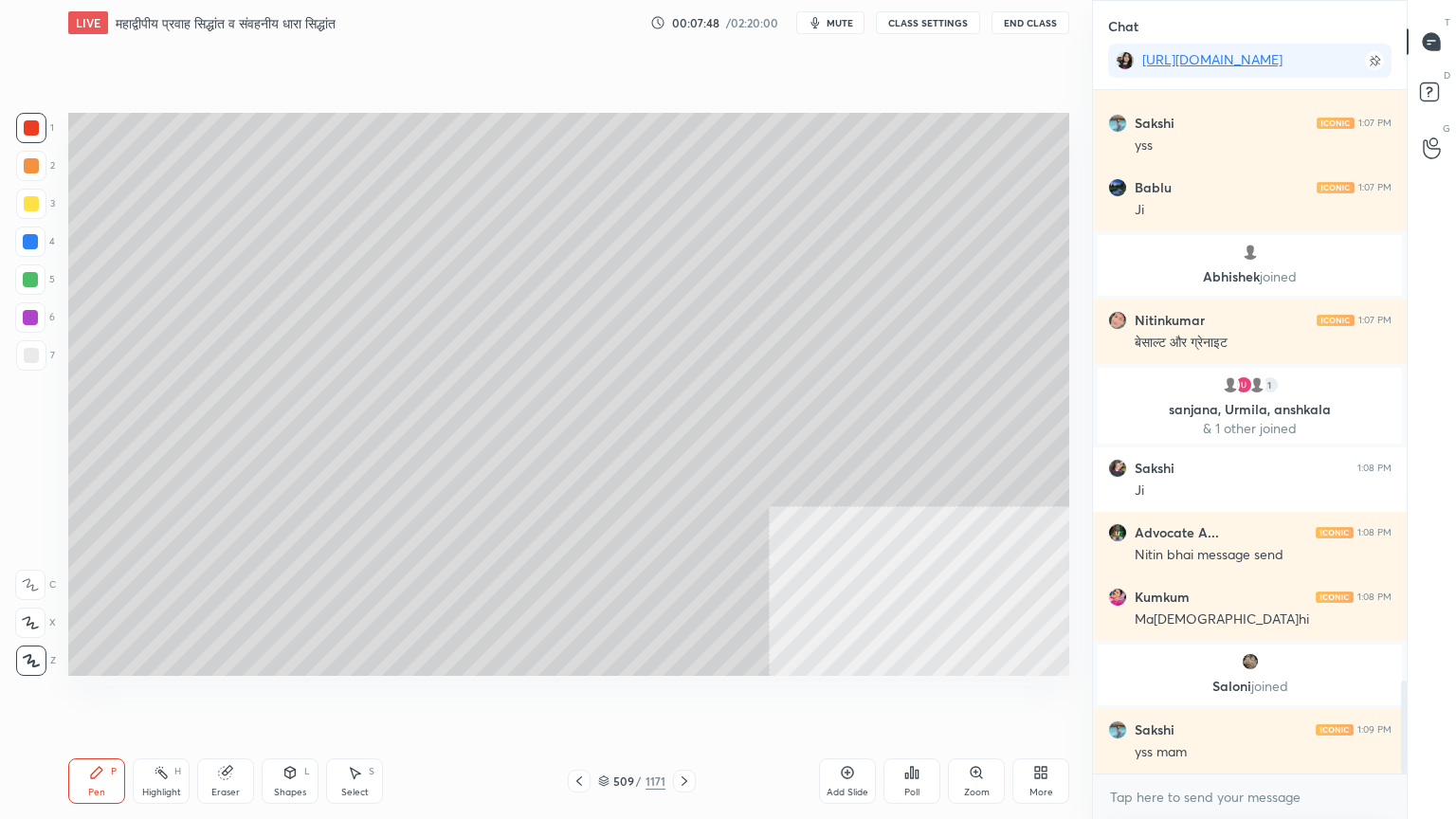 scroll, scrollTop: 4416, scrollLeft: 0, axis: vertical 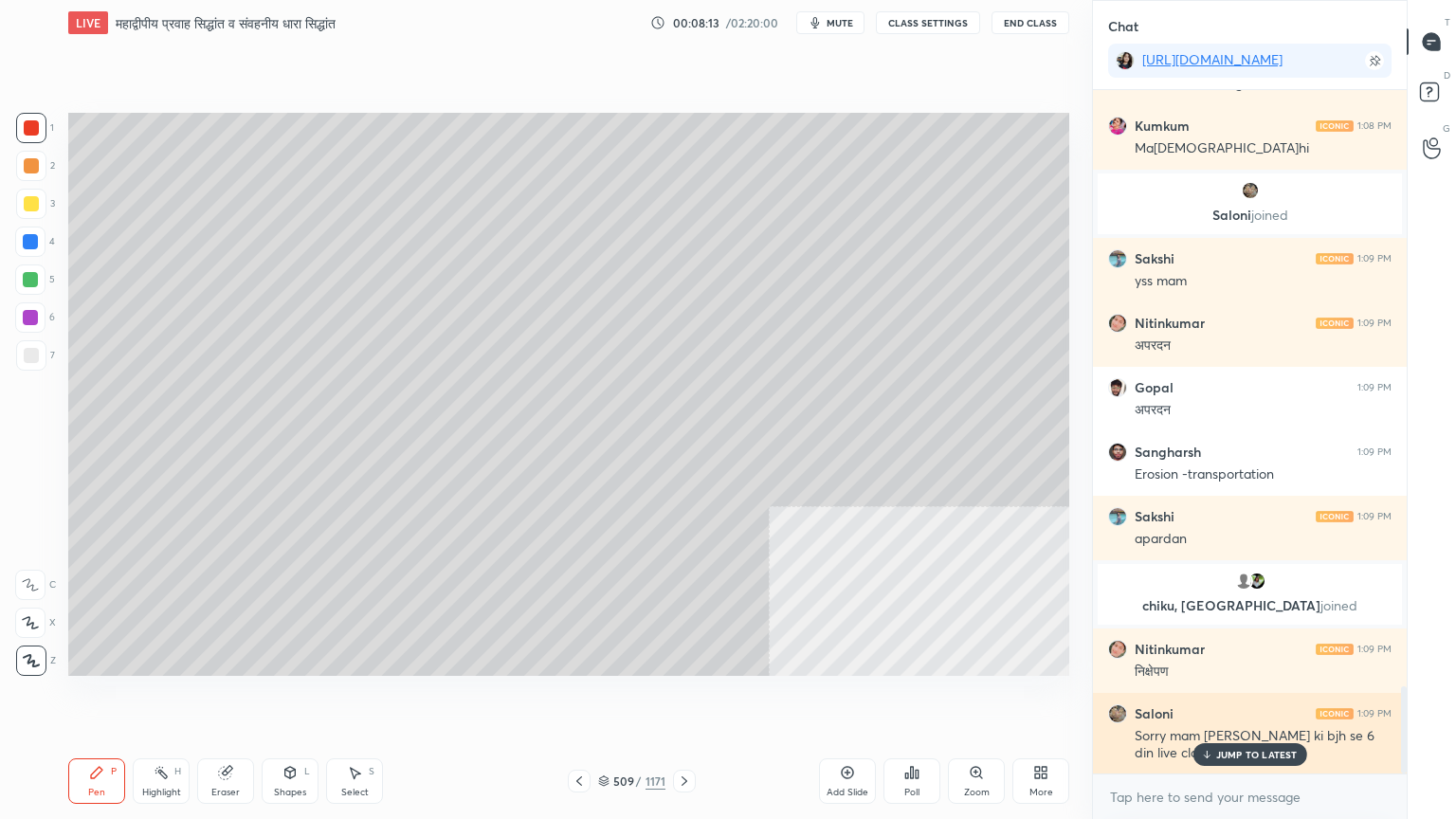 click on "JUMP TO LATEST" at bounding box center [1257, 755] 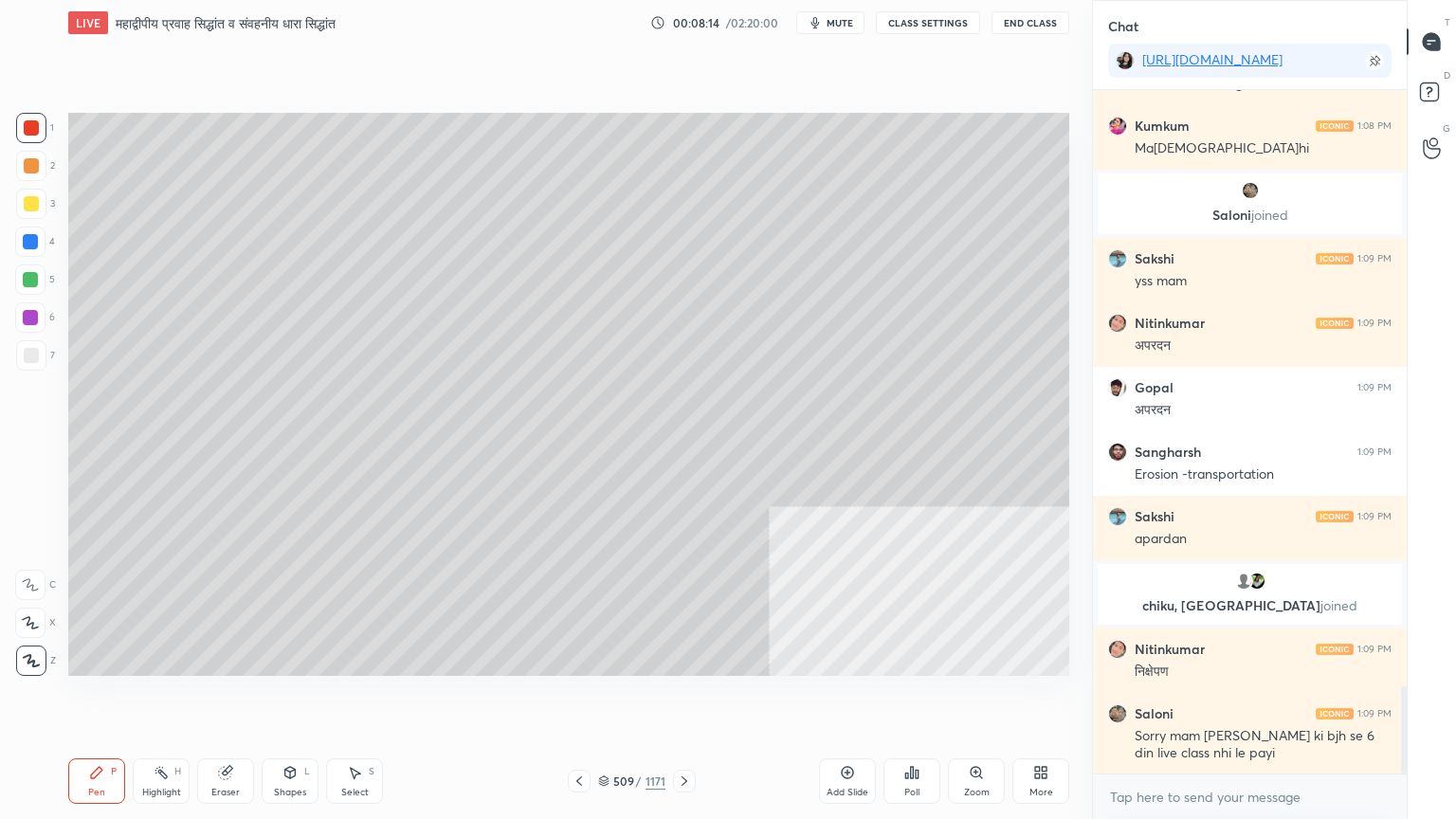 scroll, scrollTop: 4724, scrollLeft: 0, axis: vertical 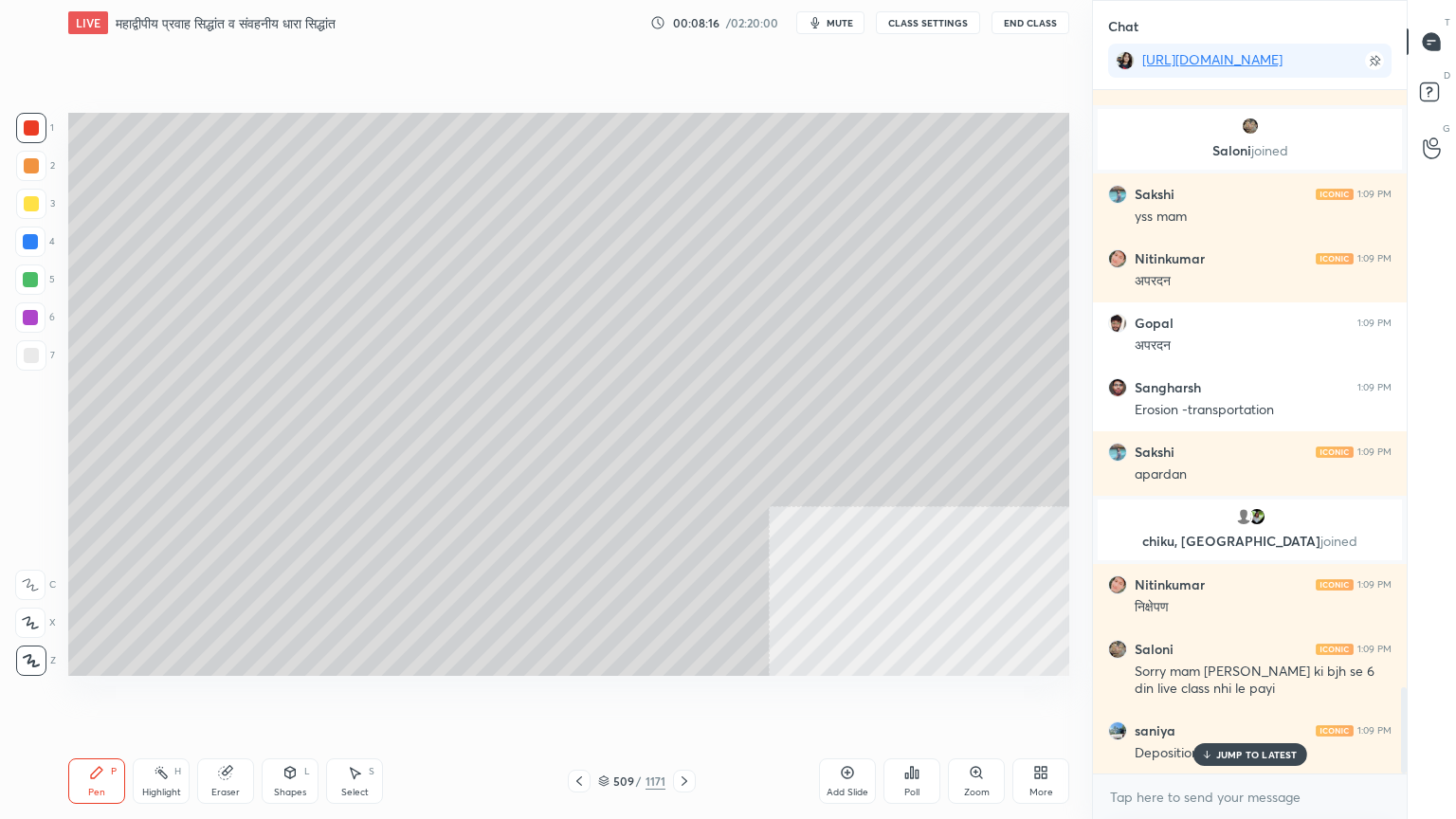 click on "1 2 3 4 5 6 7 C X Z C X Z E E Erase all   H H" at bounding box center [30, 394] 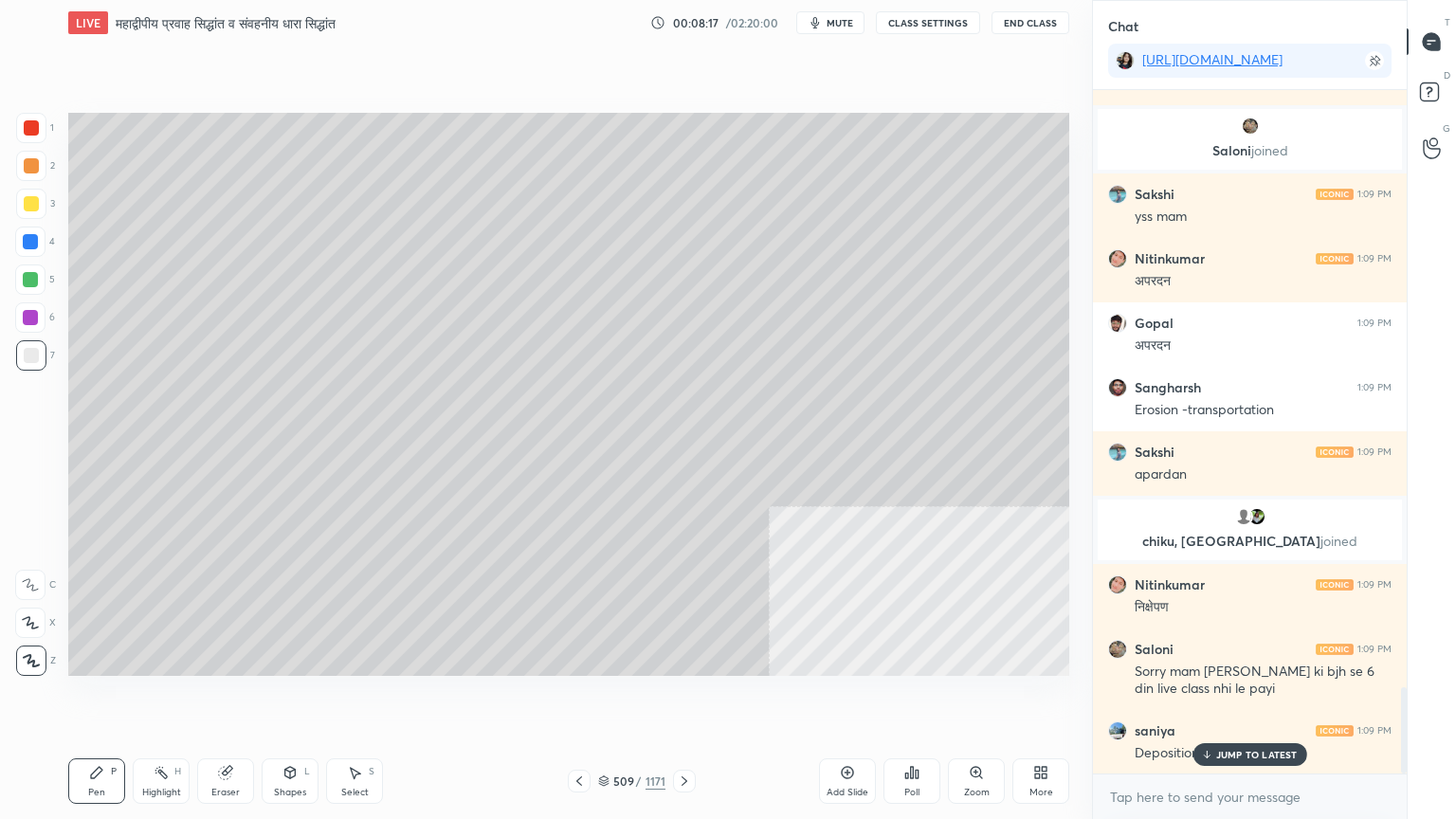 click at bounding box center (31, 355) 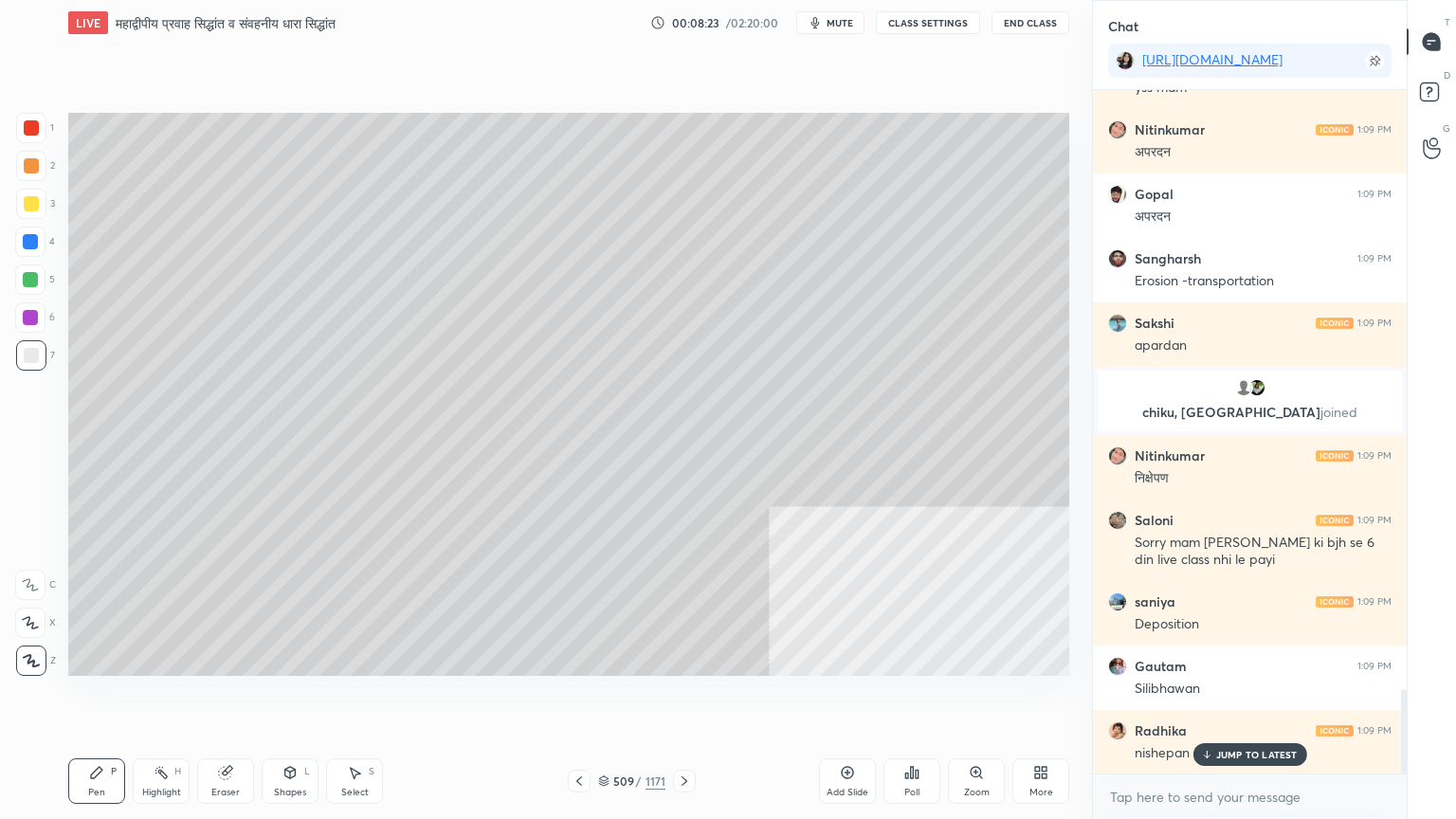 scroll, scrollTop: 4922, scrollLeft: 0, axis: vertical 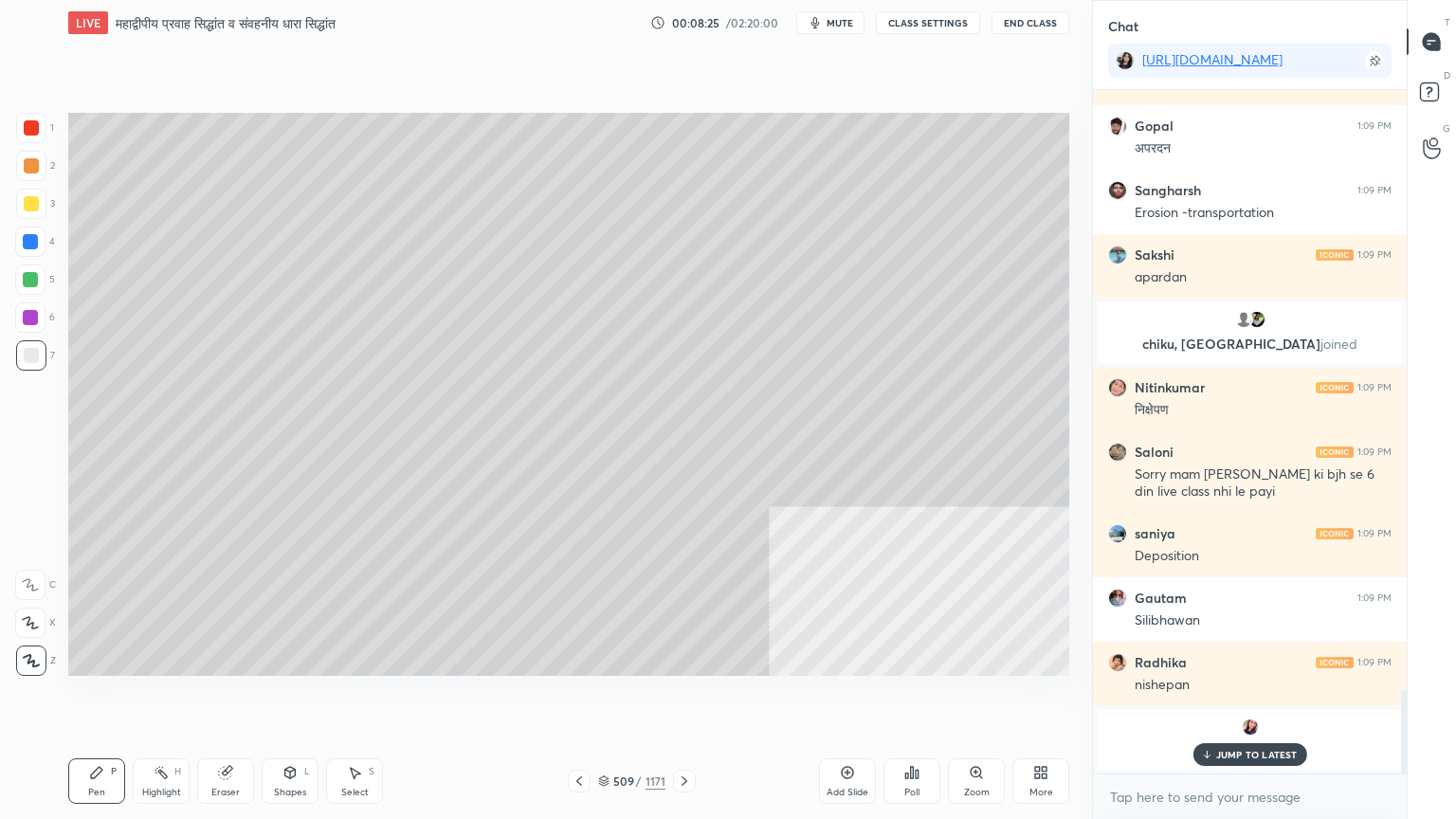 click on "JUMP TO LATEST" at bounding box center (1257, 755) 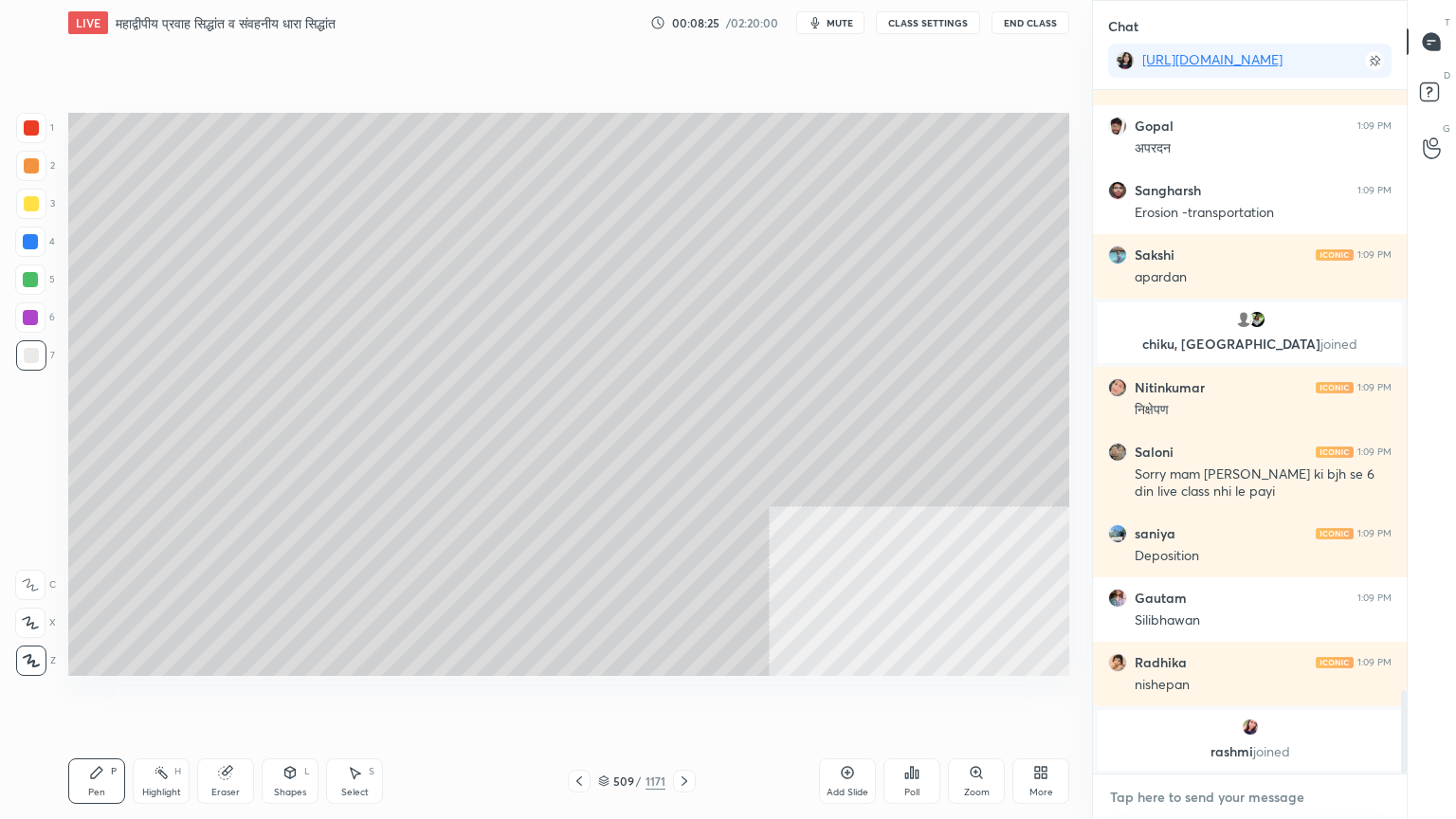 click at bounding box center (1249, 797) 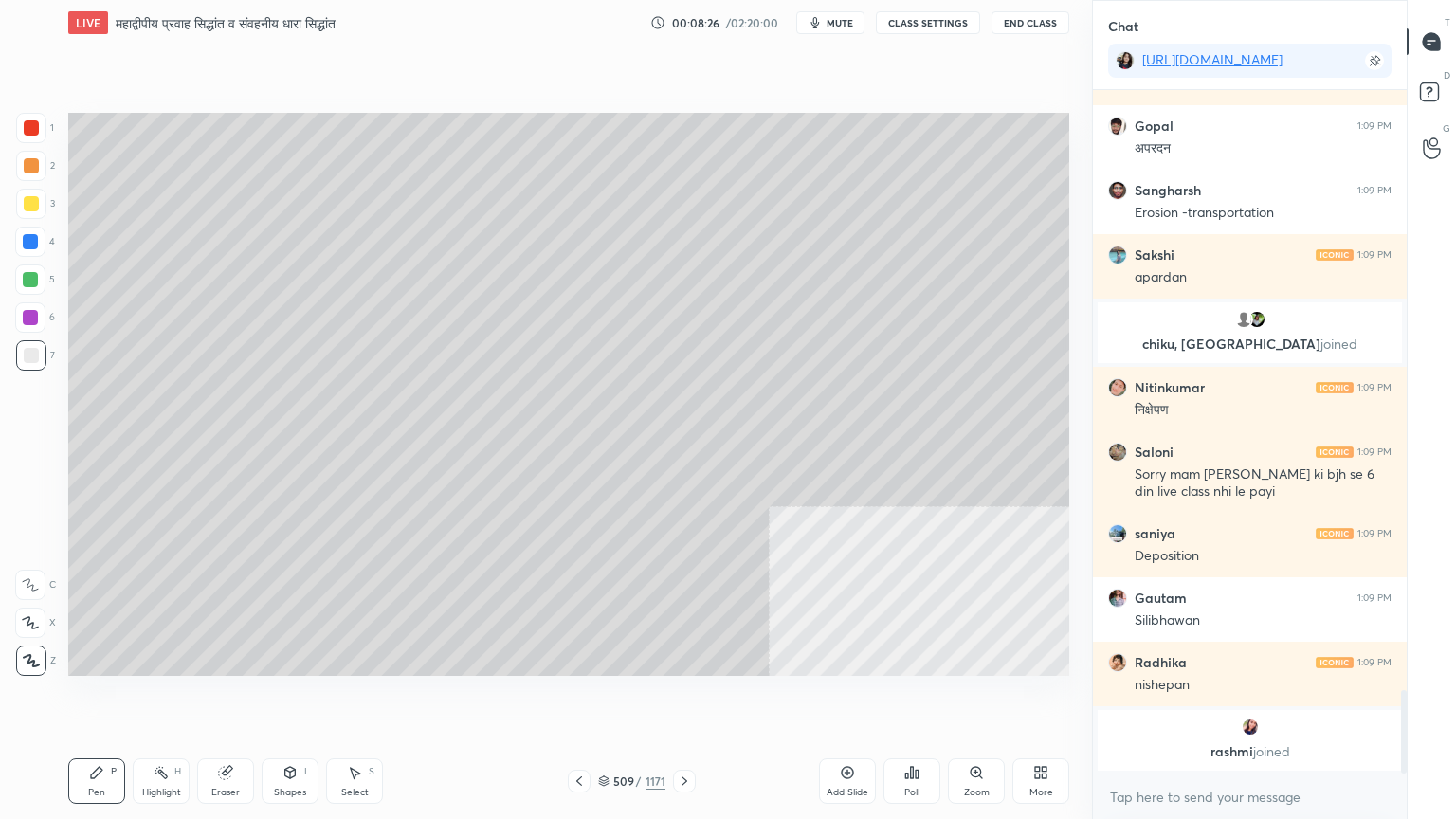 click on "Eraser" at bounding box center (226, 781) 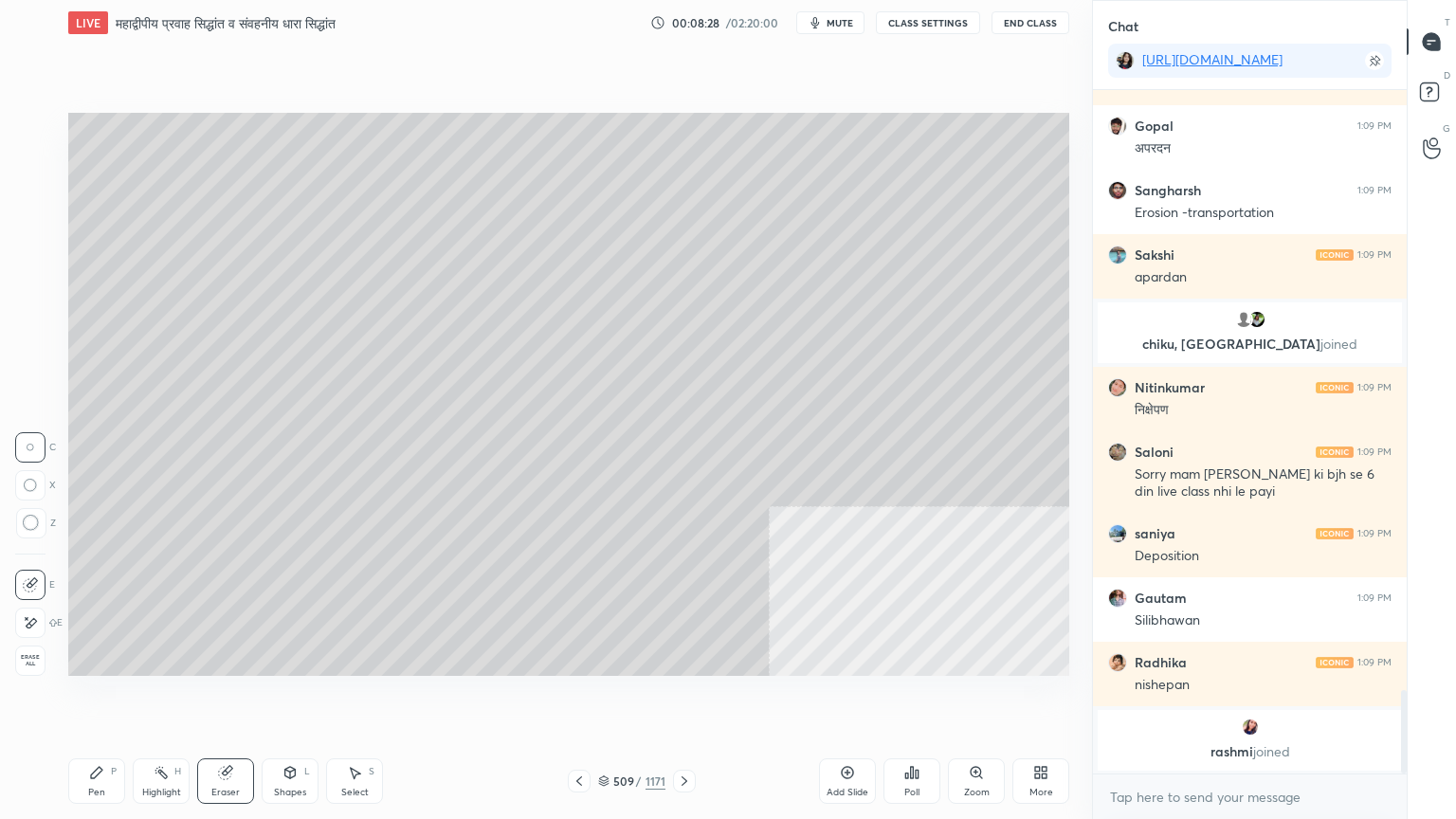 click 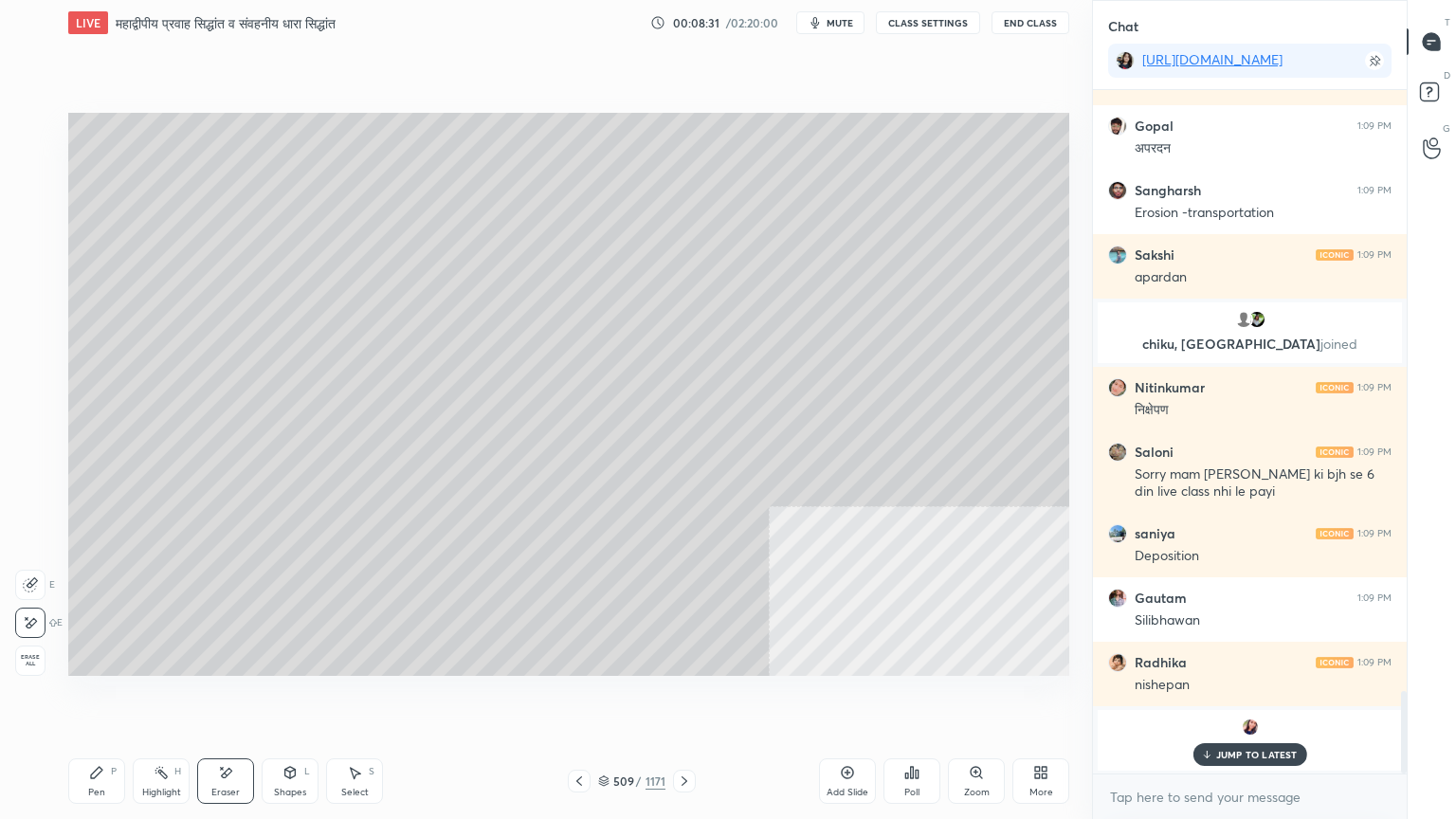 scroll, scrollTop: 4986, scrollLeft: 0, axis: vertical 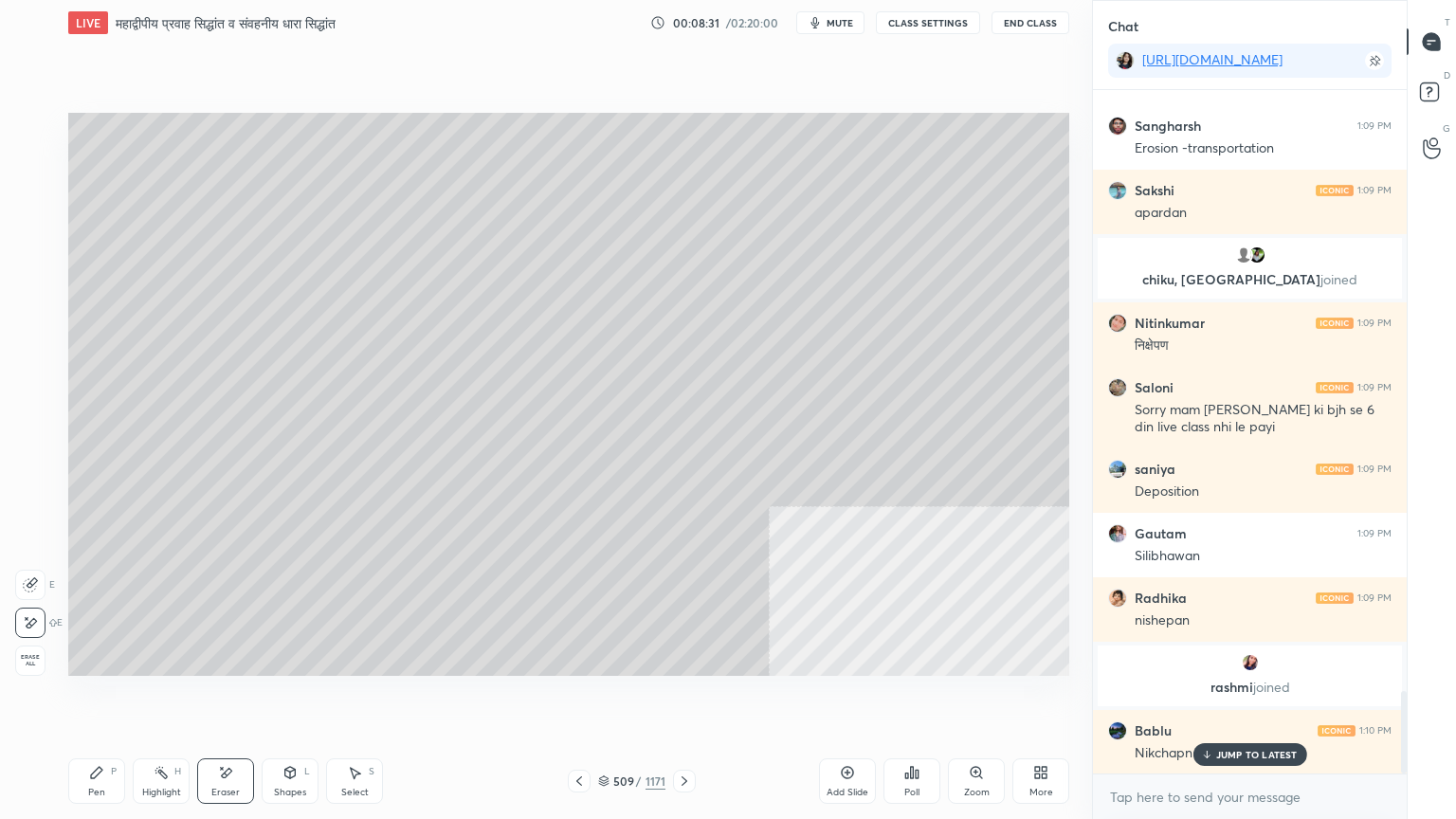 click on "Select S" at bounding box center [355, 781] 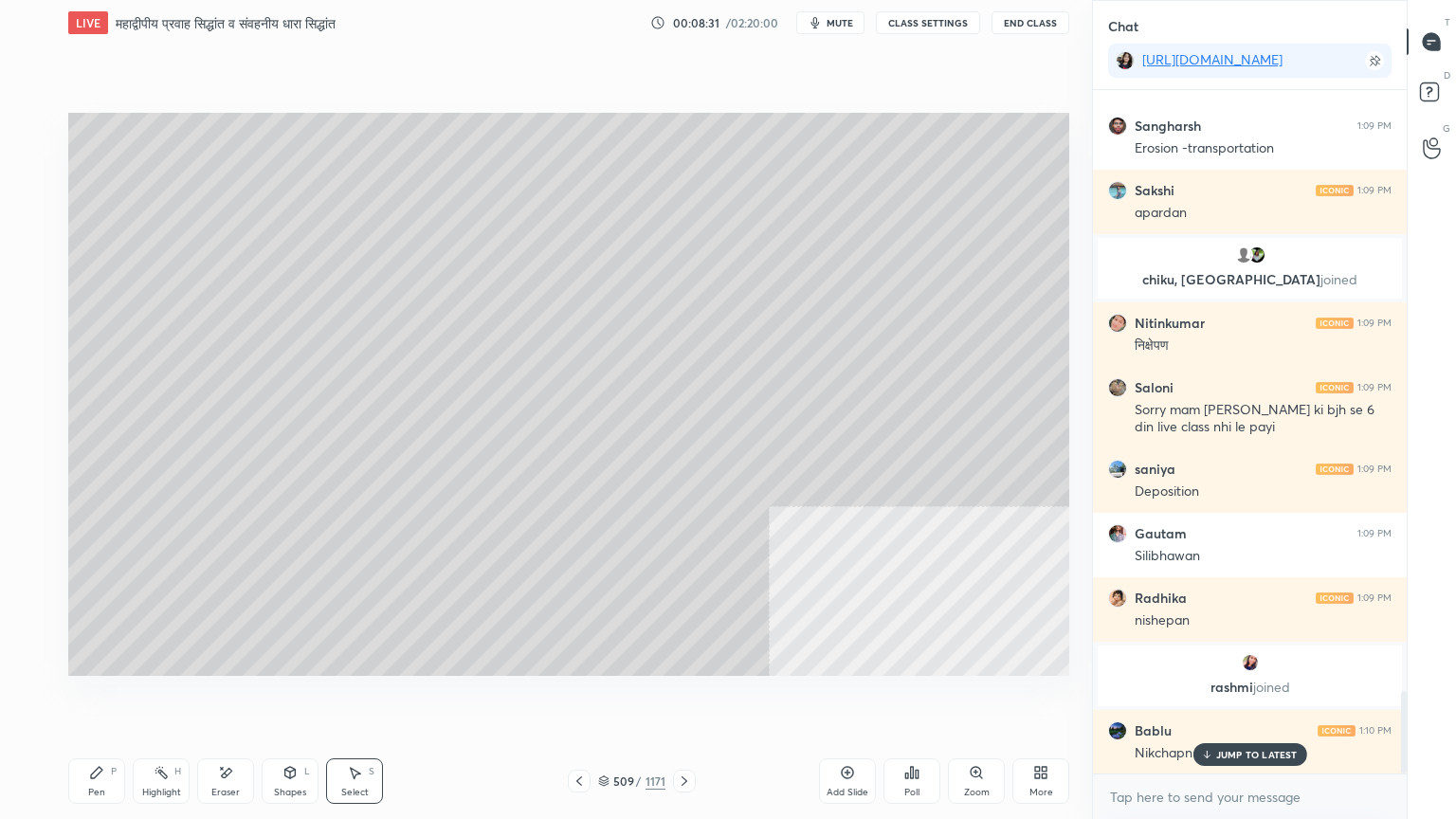 click 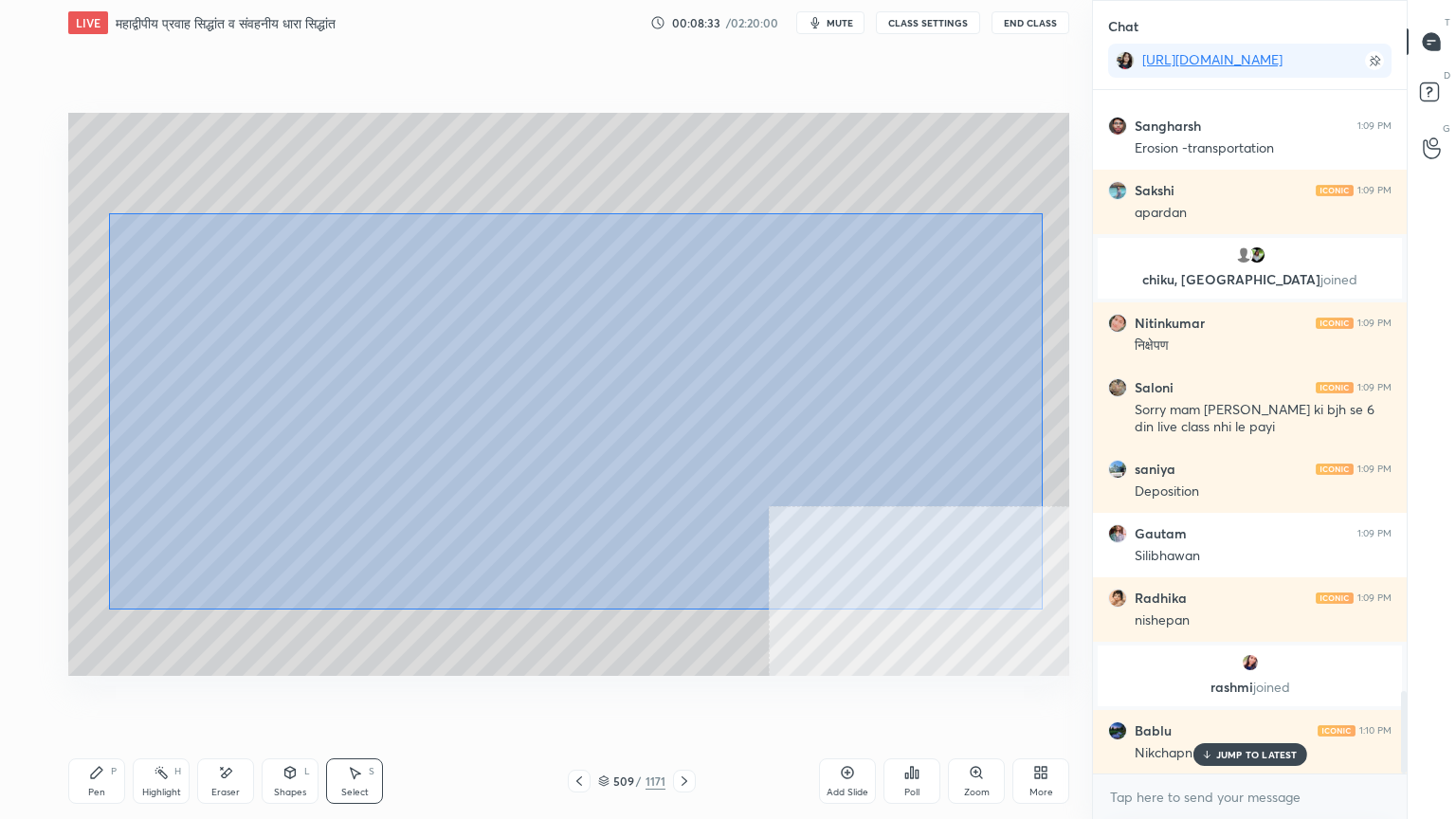 drag, startPoint x: 127, startPoint y: 230, endPoint x: 1042, endPoint y: 596, distance: 985.4852 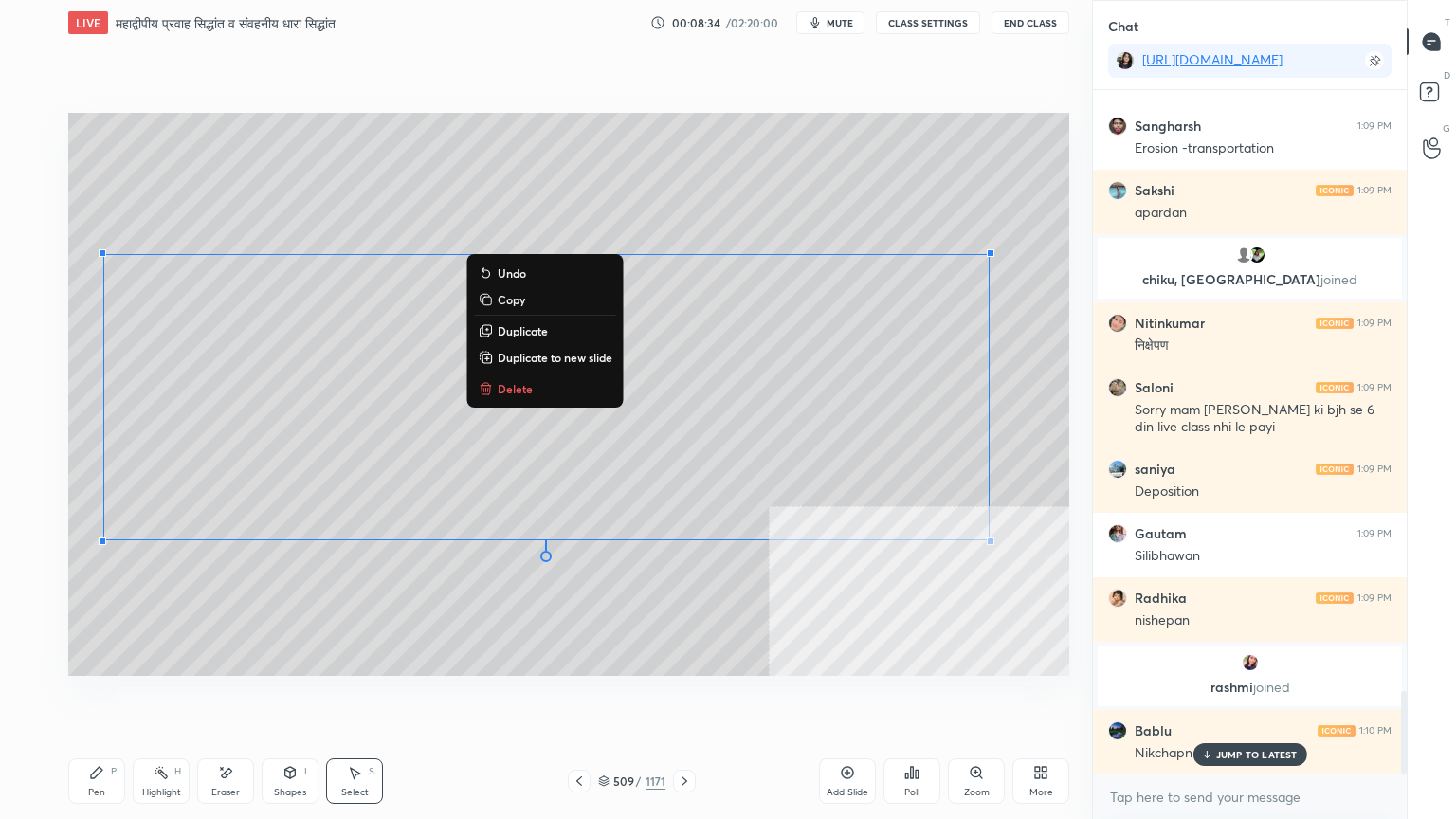 scroll, scrollTop: 5054, scrollLeft: 0, axis: vertical 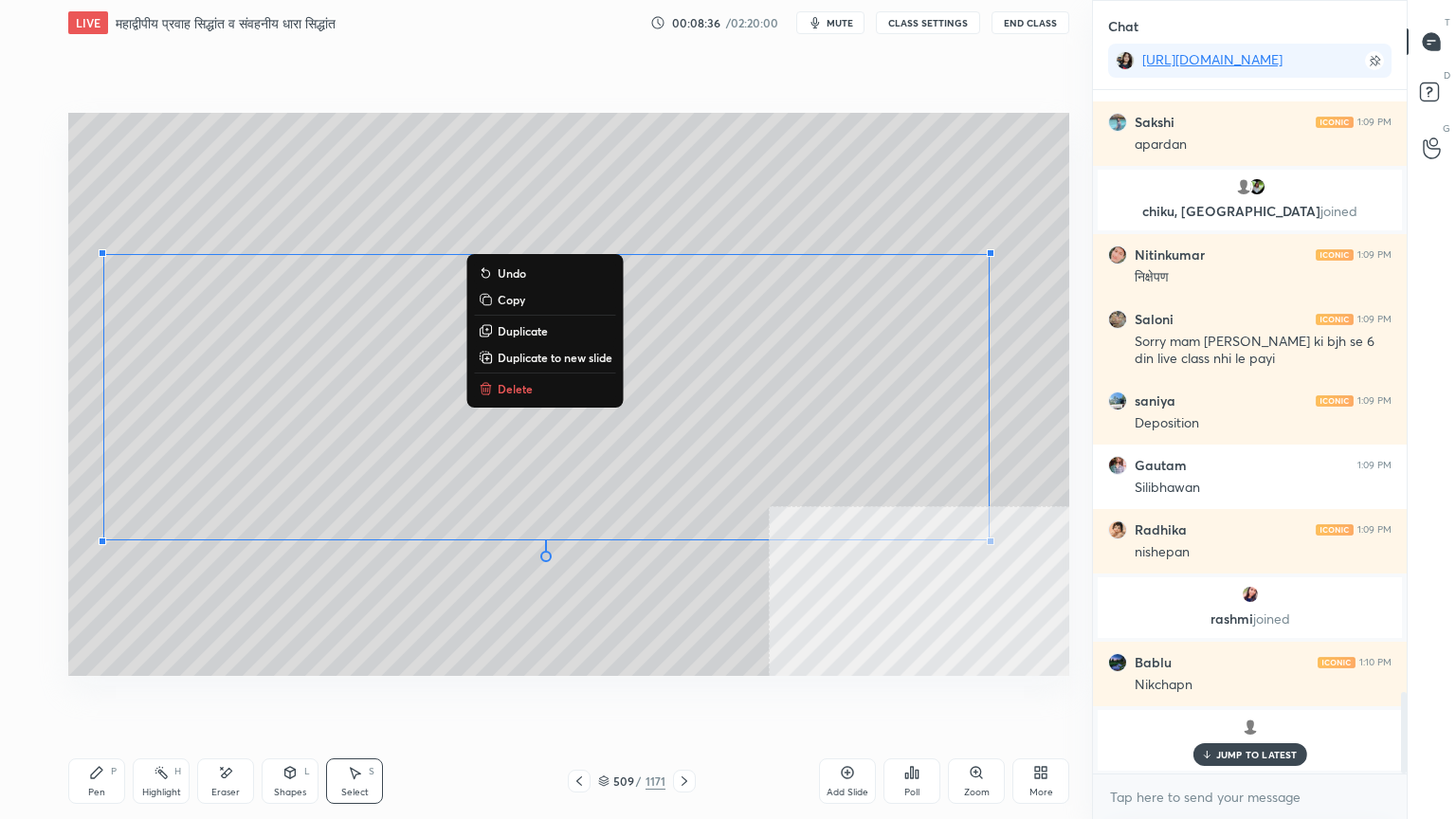 click on "Copy" at bounding box center (511, 300) 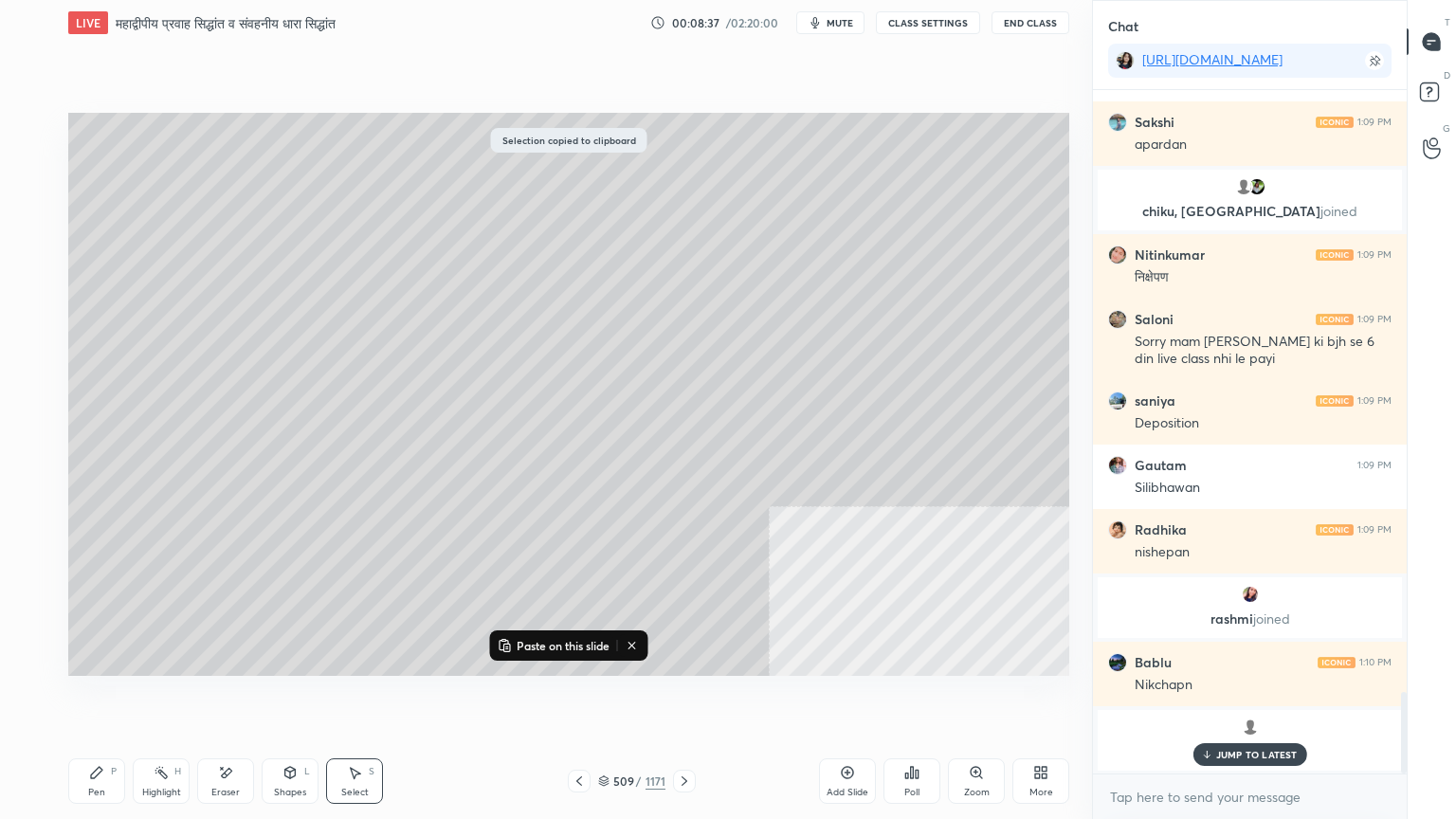 click on "Eraser" at bounding box center [226, 781] 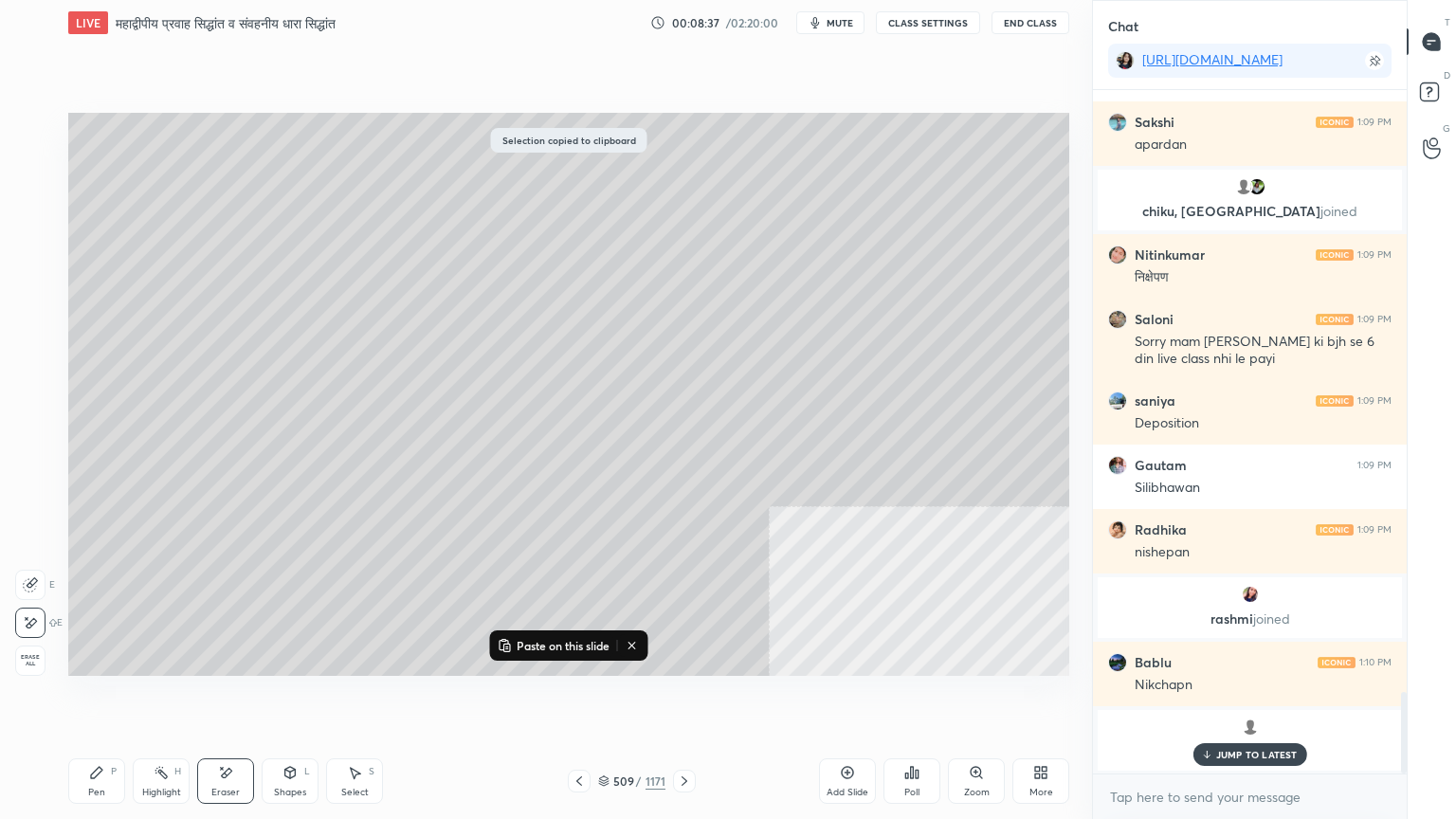 click on "Erase all" at bounding box center [30, 661] 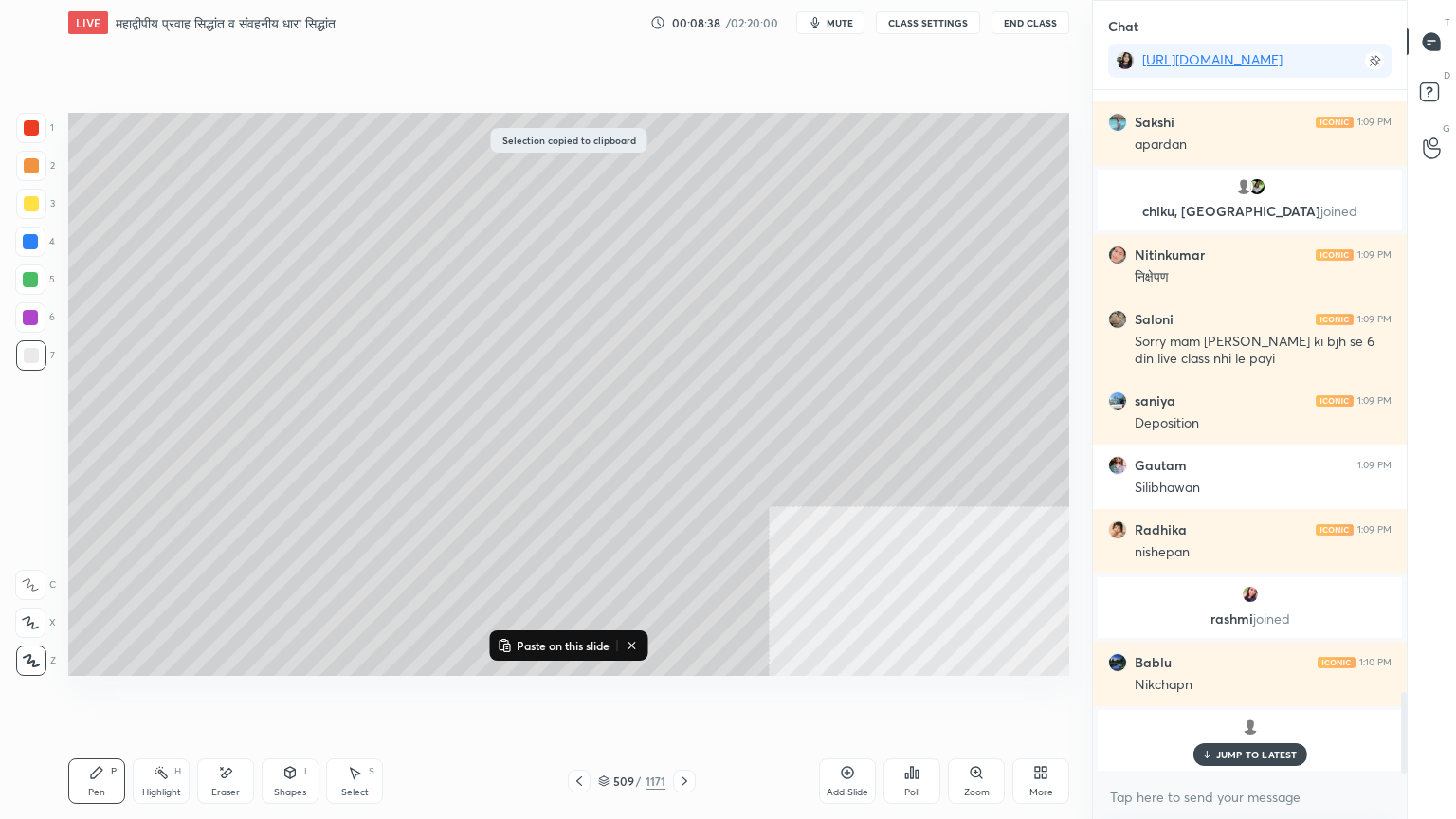 click on "Paste on this slide" at bounding box center [563, 646] 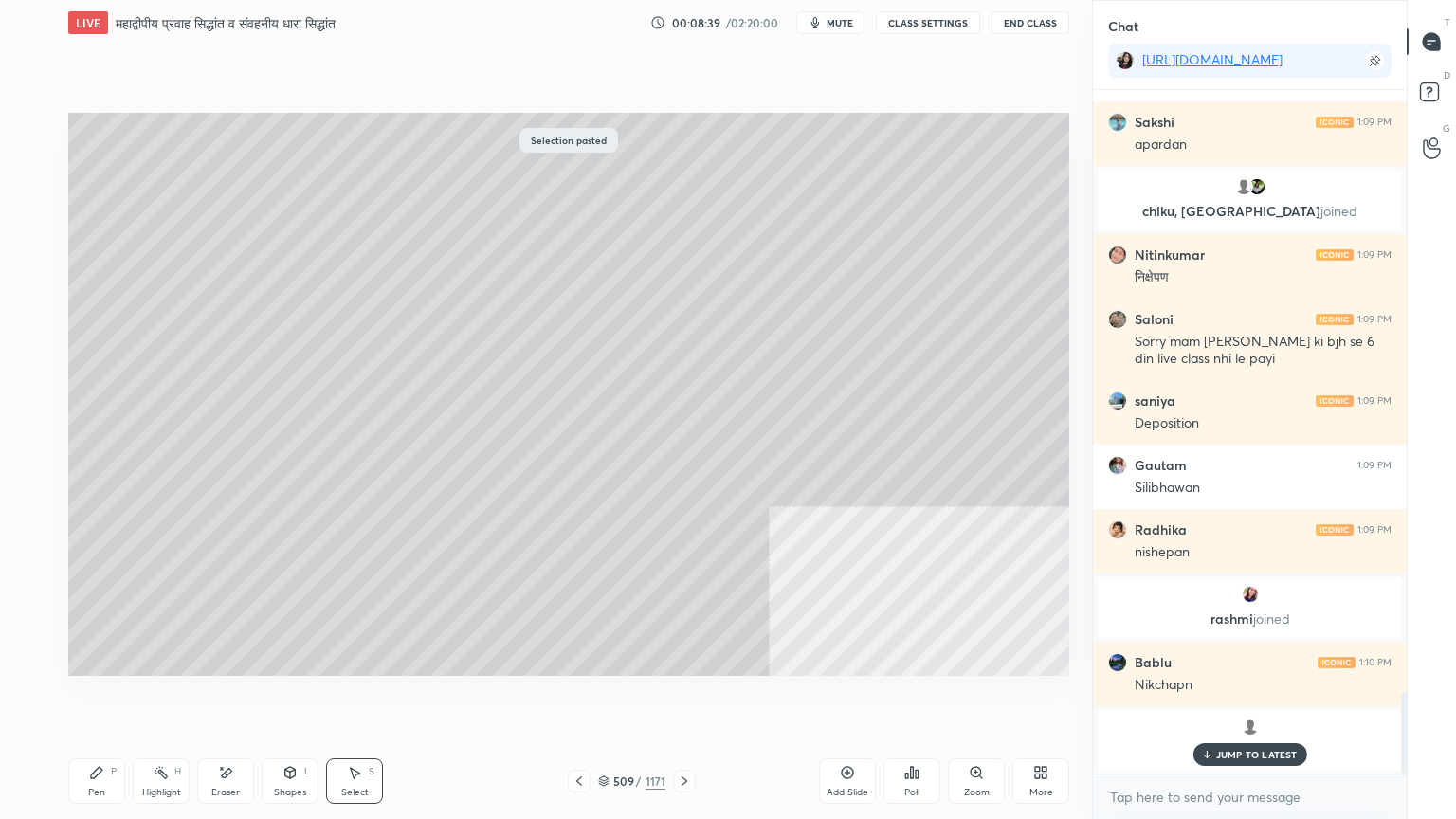 click on "P" at bounding box center [114, 772] 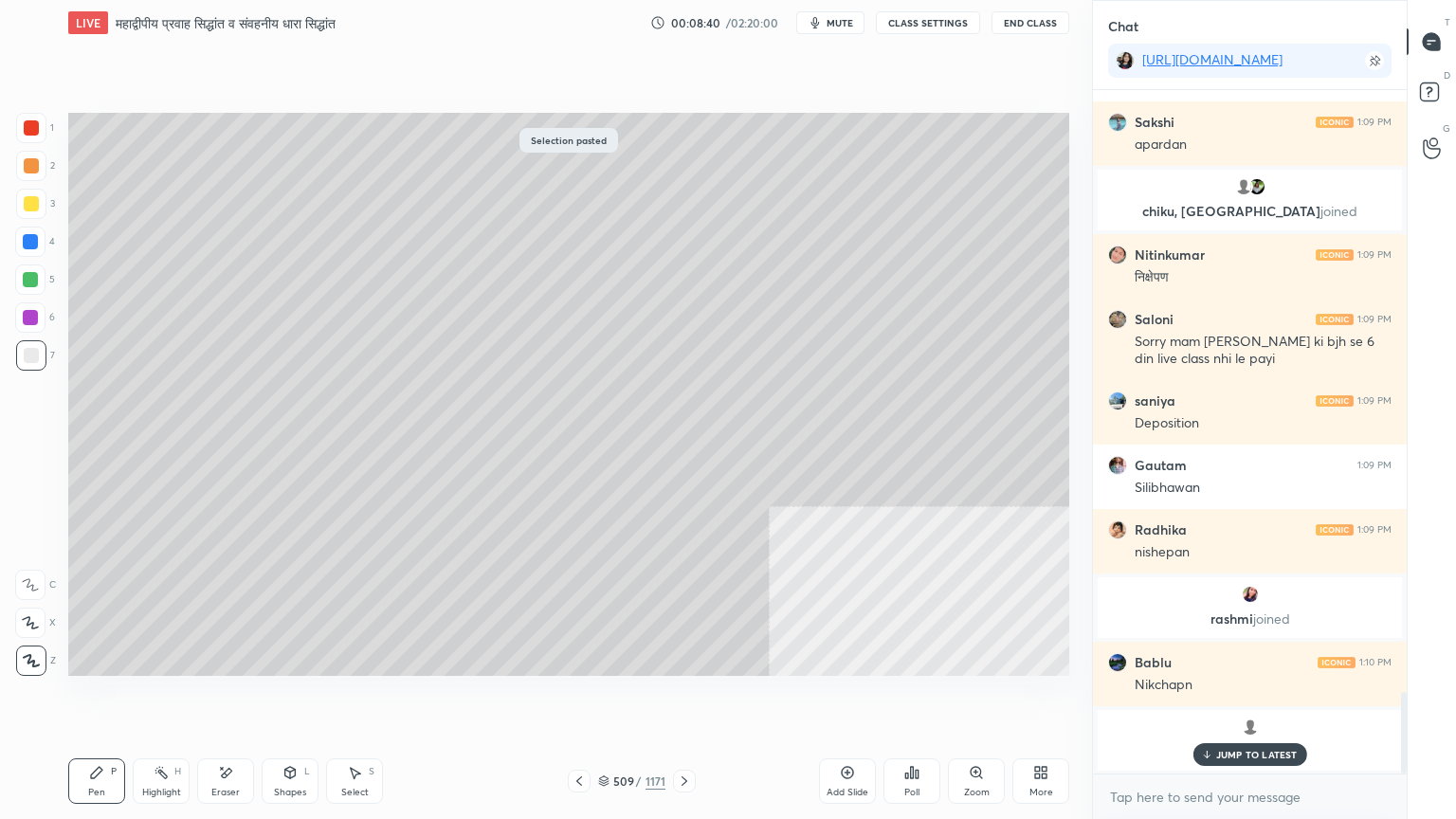 click on "JUMP TO LATEST" at bounding box center (1257, 755) 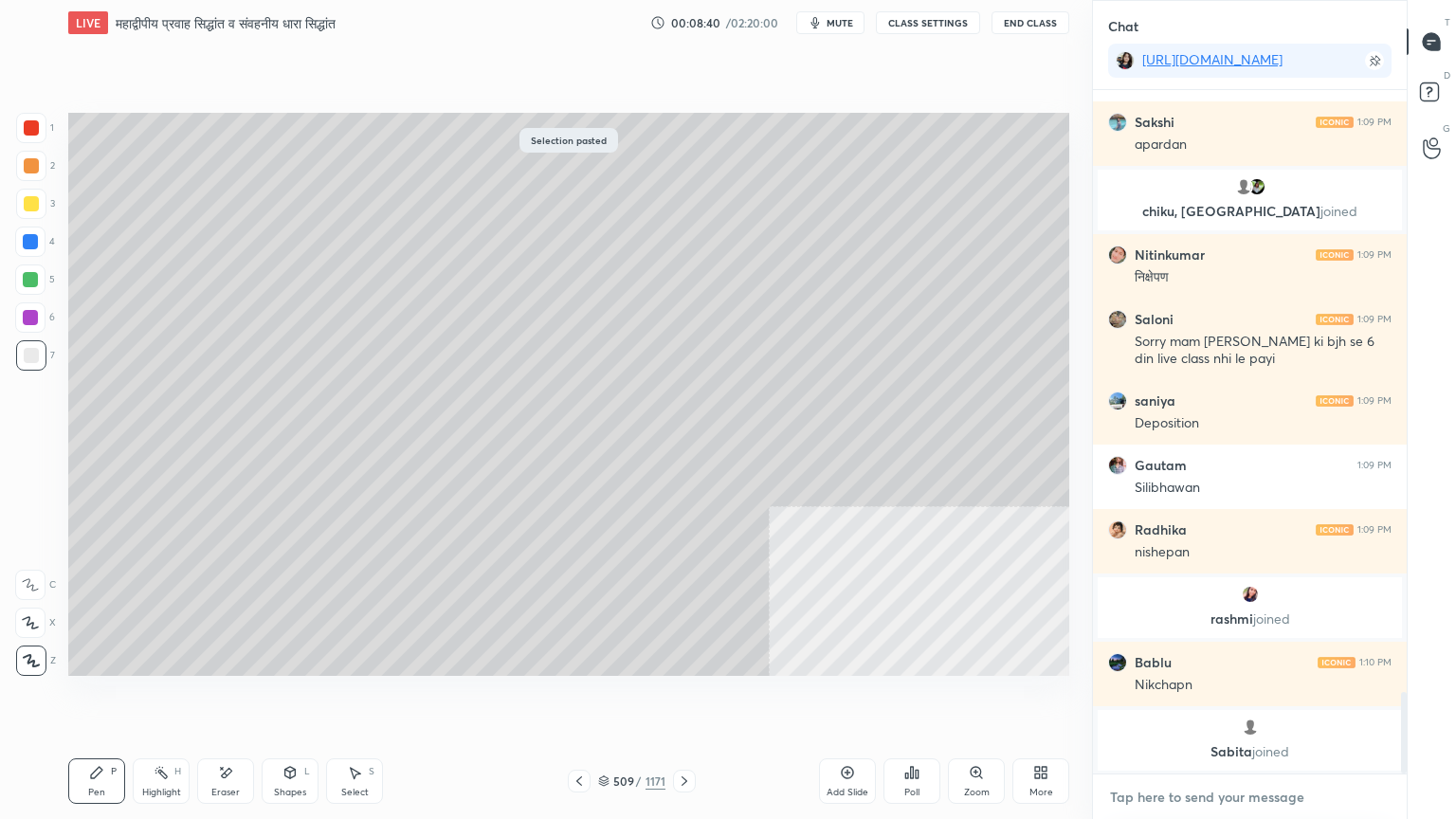 click at bounding box center (1249, 797) 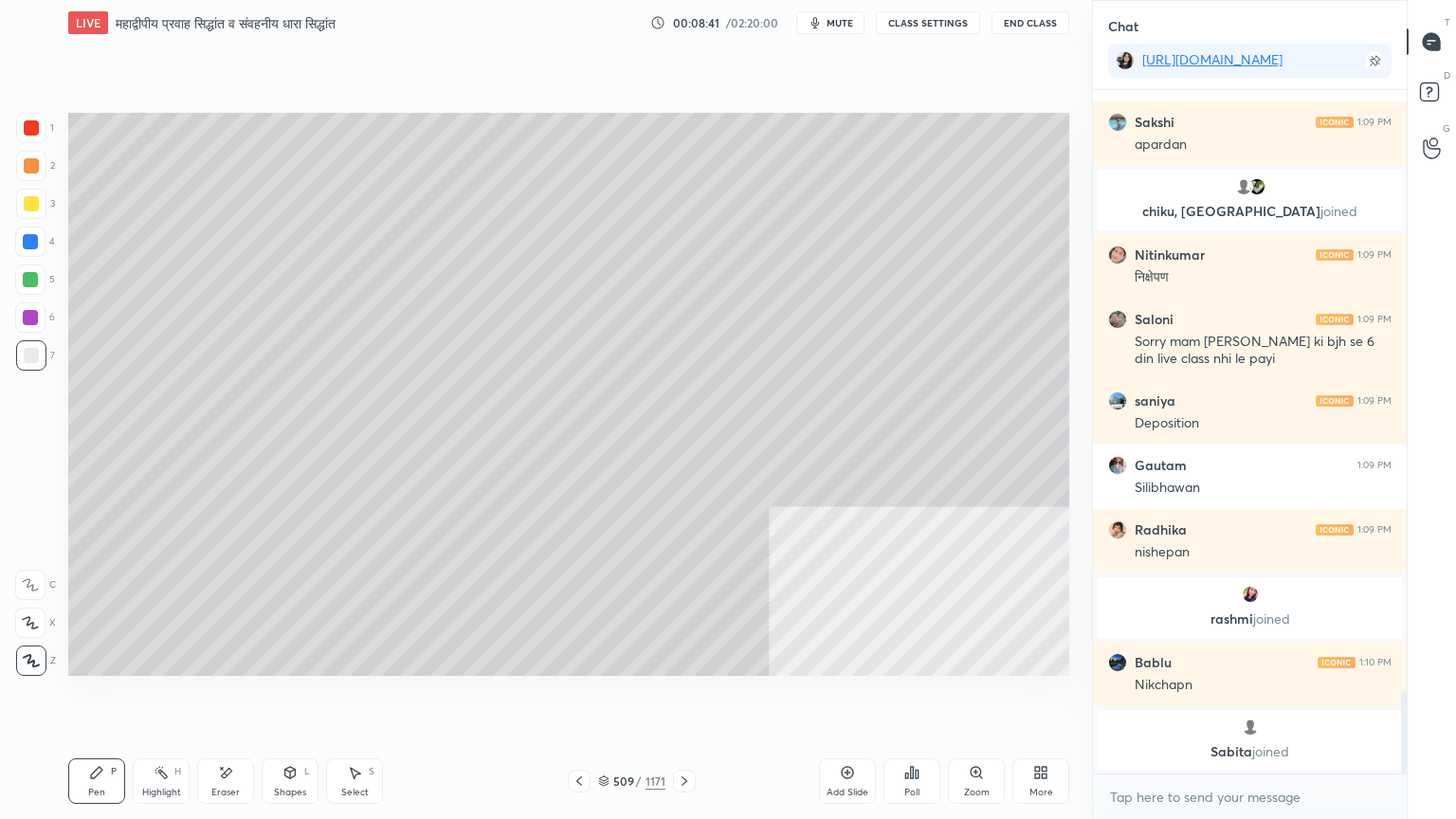 drag, startPoint x: 45, startPoint y: 239, endPoint x: 35, endPoint y: 243, distance: 10.77033 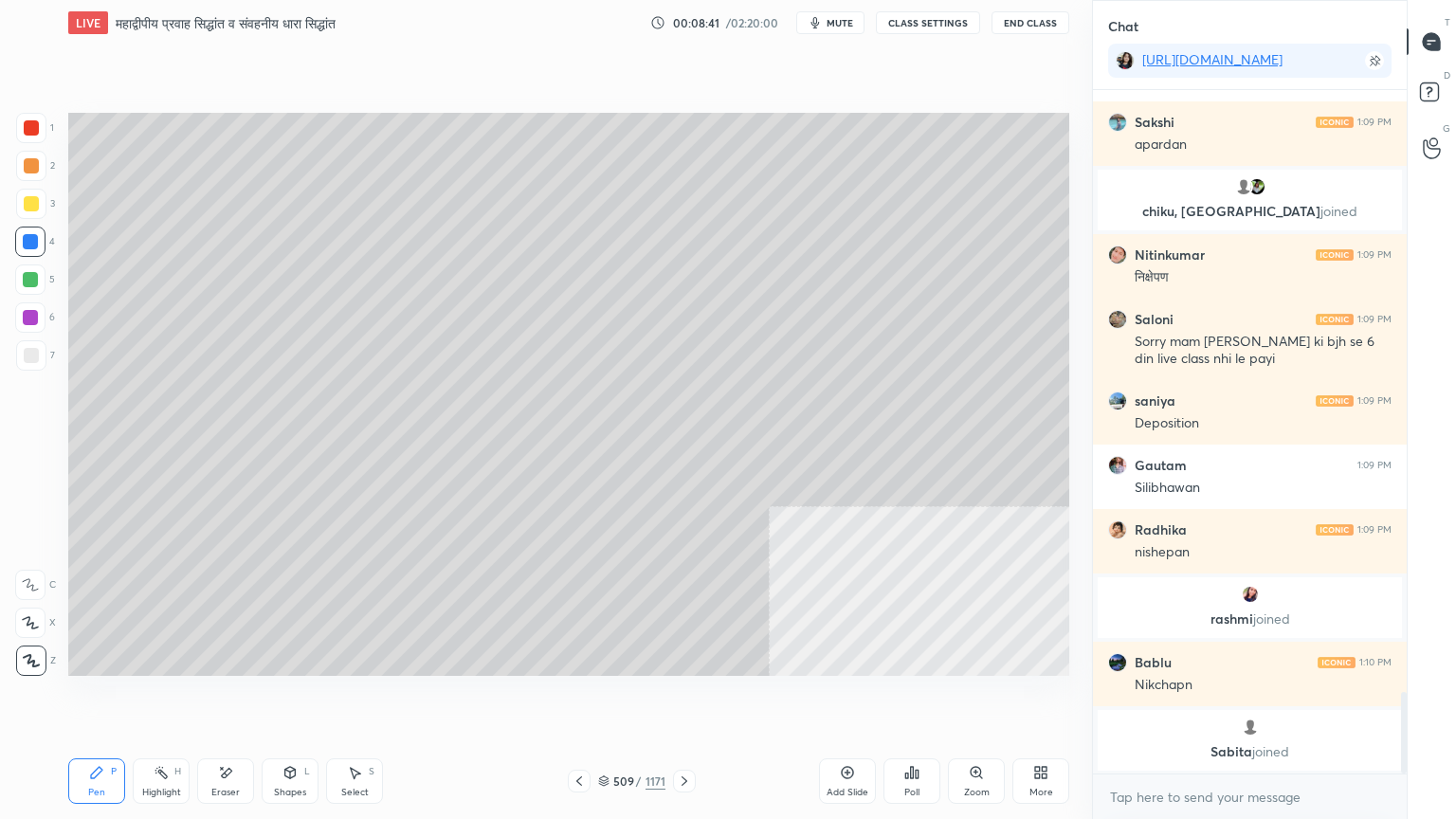 drag, startPoint x: 36, startPoint y: 243, endPoint x: 63, endPoint y: 243, distance: 27 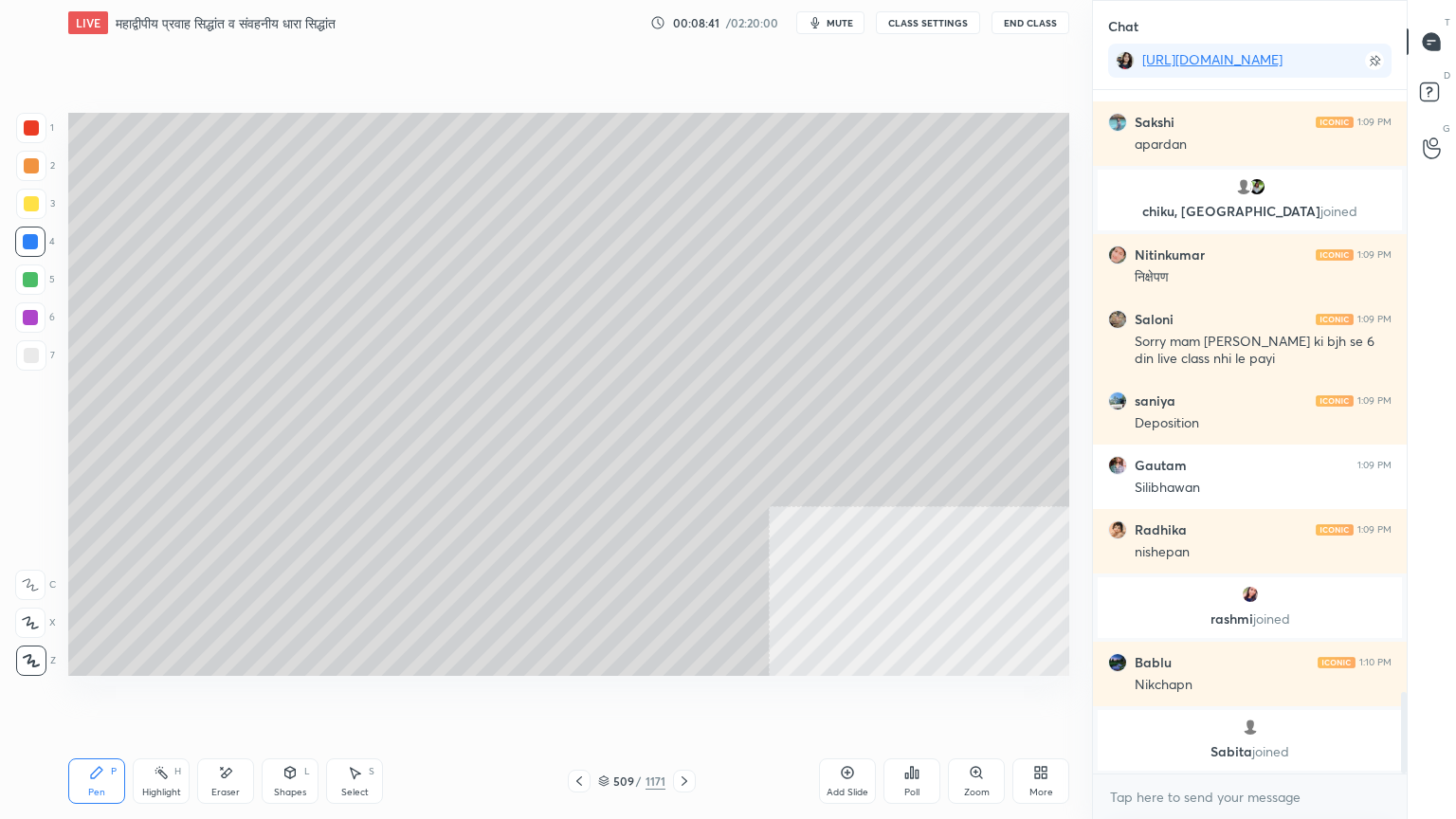 click at bounding box center (30, 242) 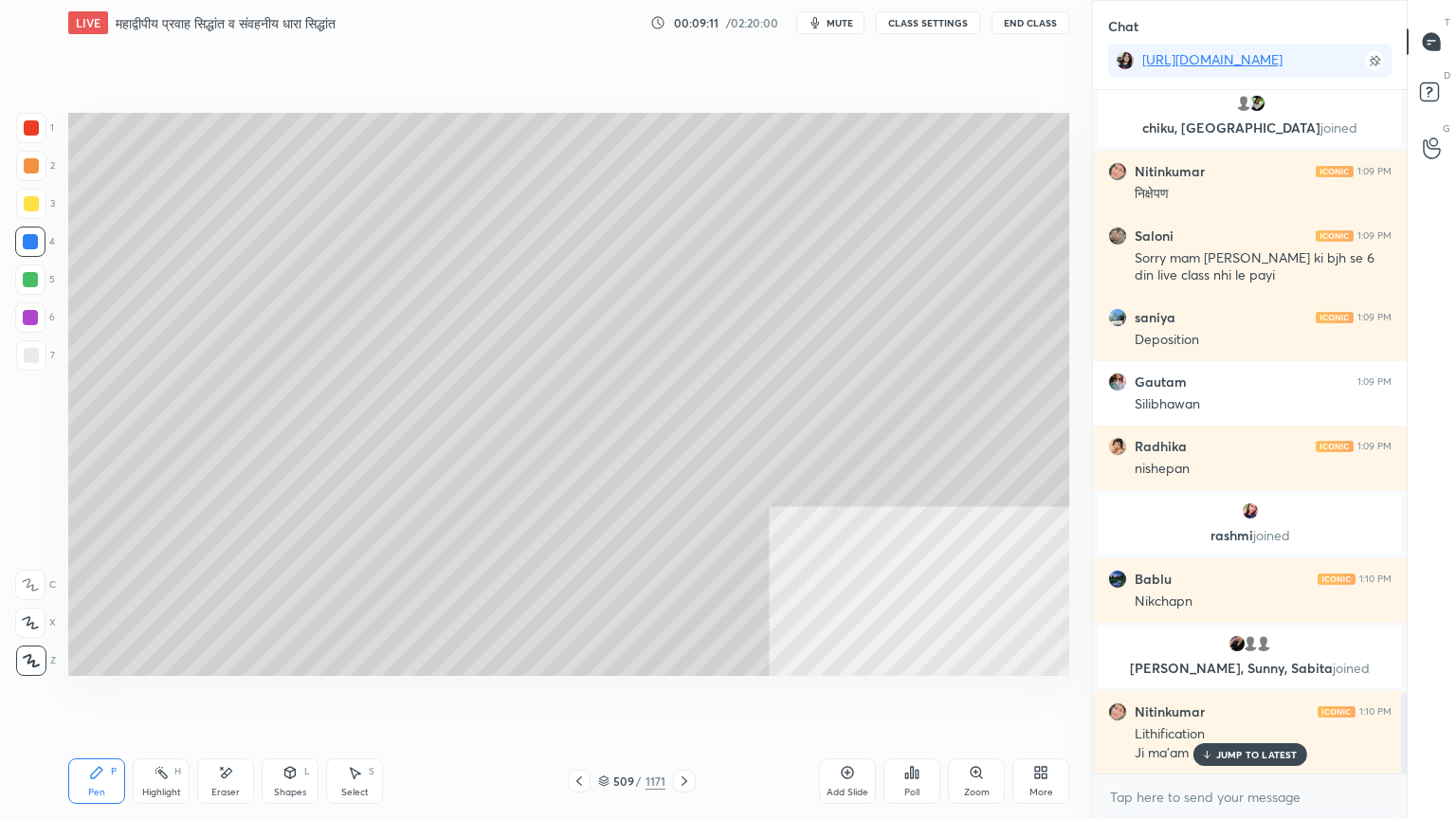 scroll, scrollTop: 5202, scrollLeft: 0, axis: vertical 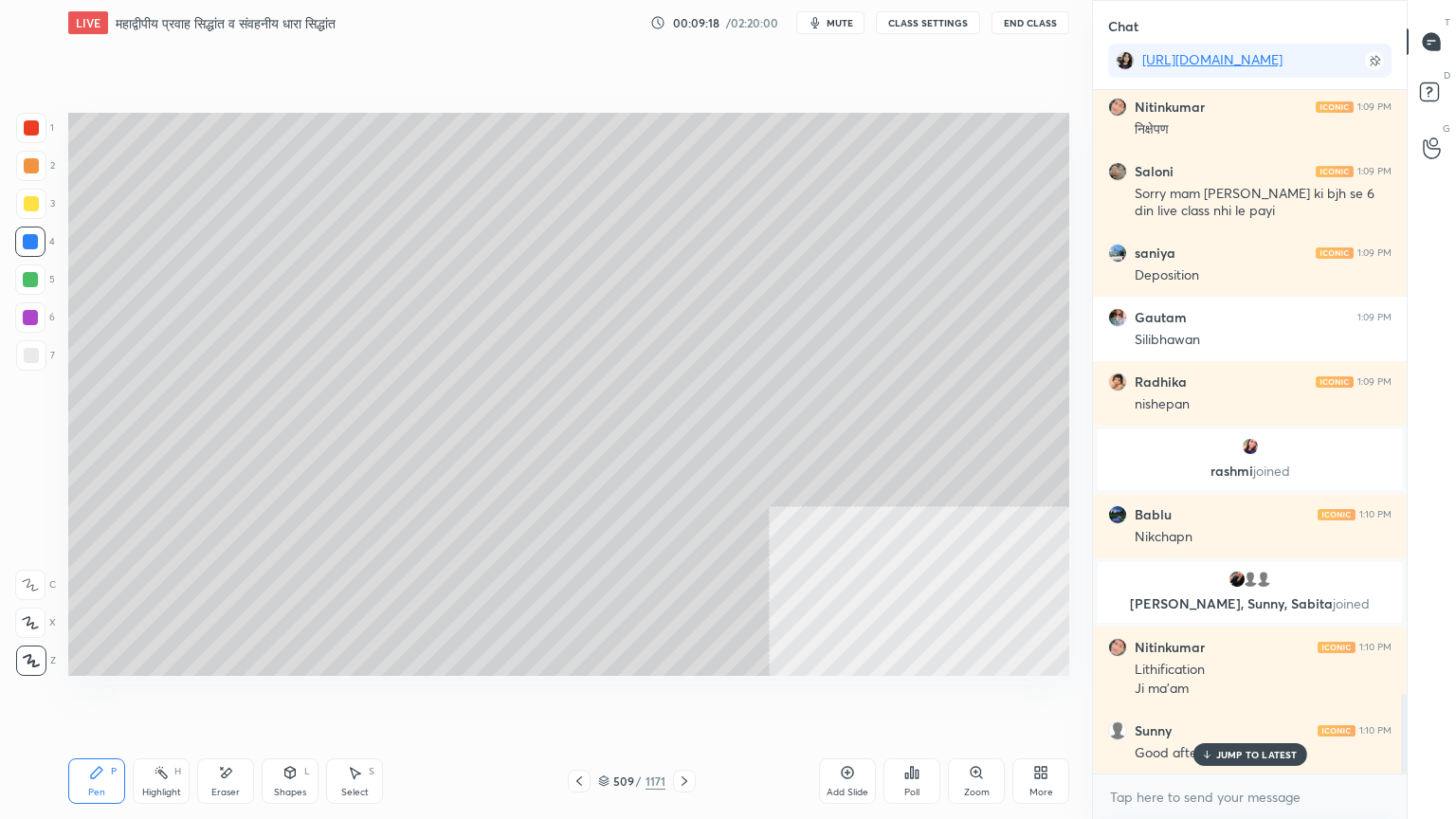 drag, startPoint x: 1242, startPoint y: 752, endPoint x: 1232, endPoint y: 786, distance: 35.44009 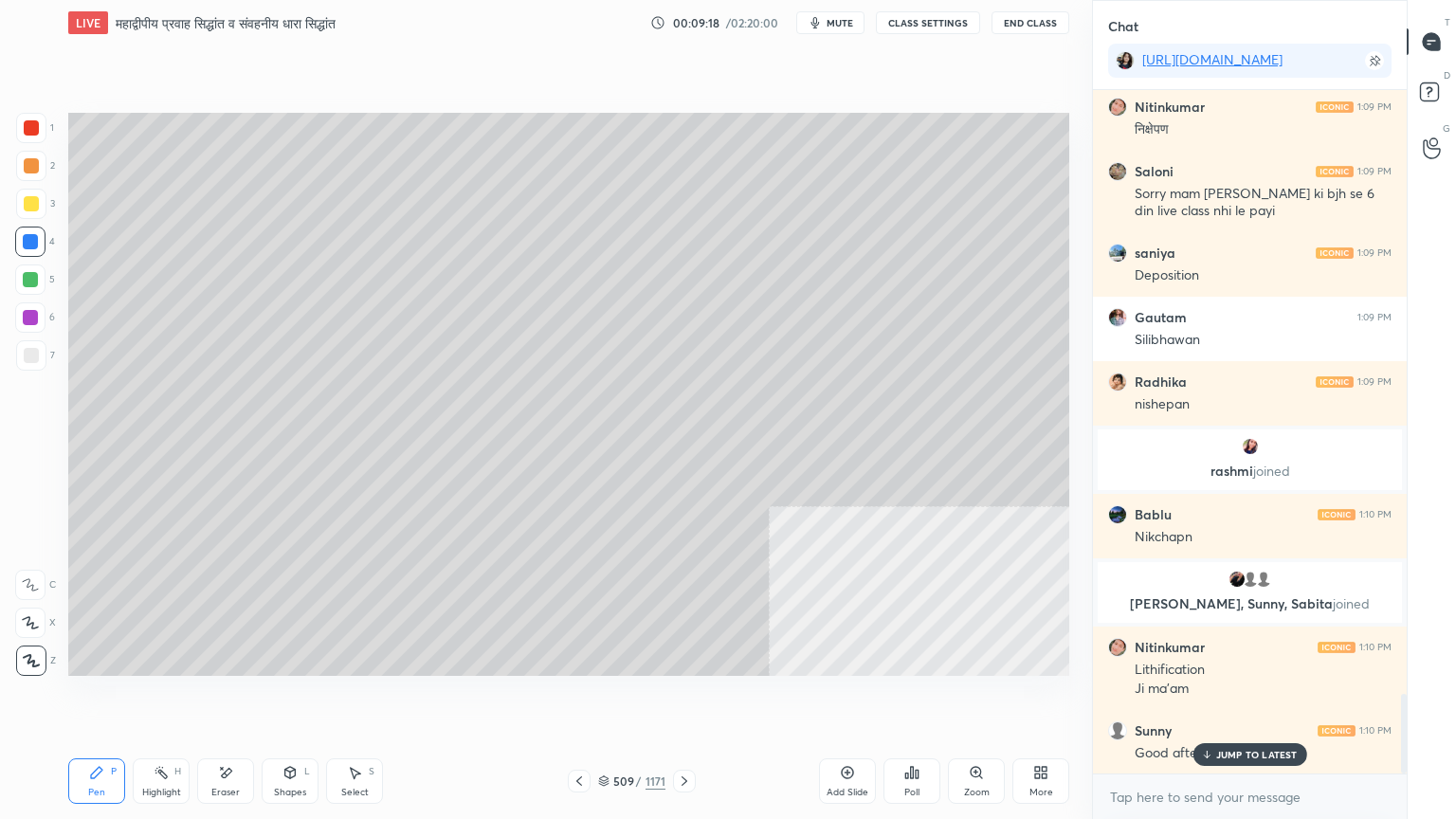 click on "JUMP TO LATEST" at bounding box center [1257, 755] 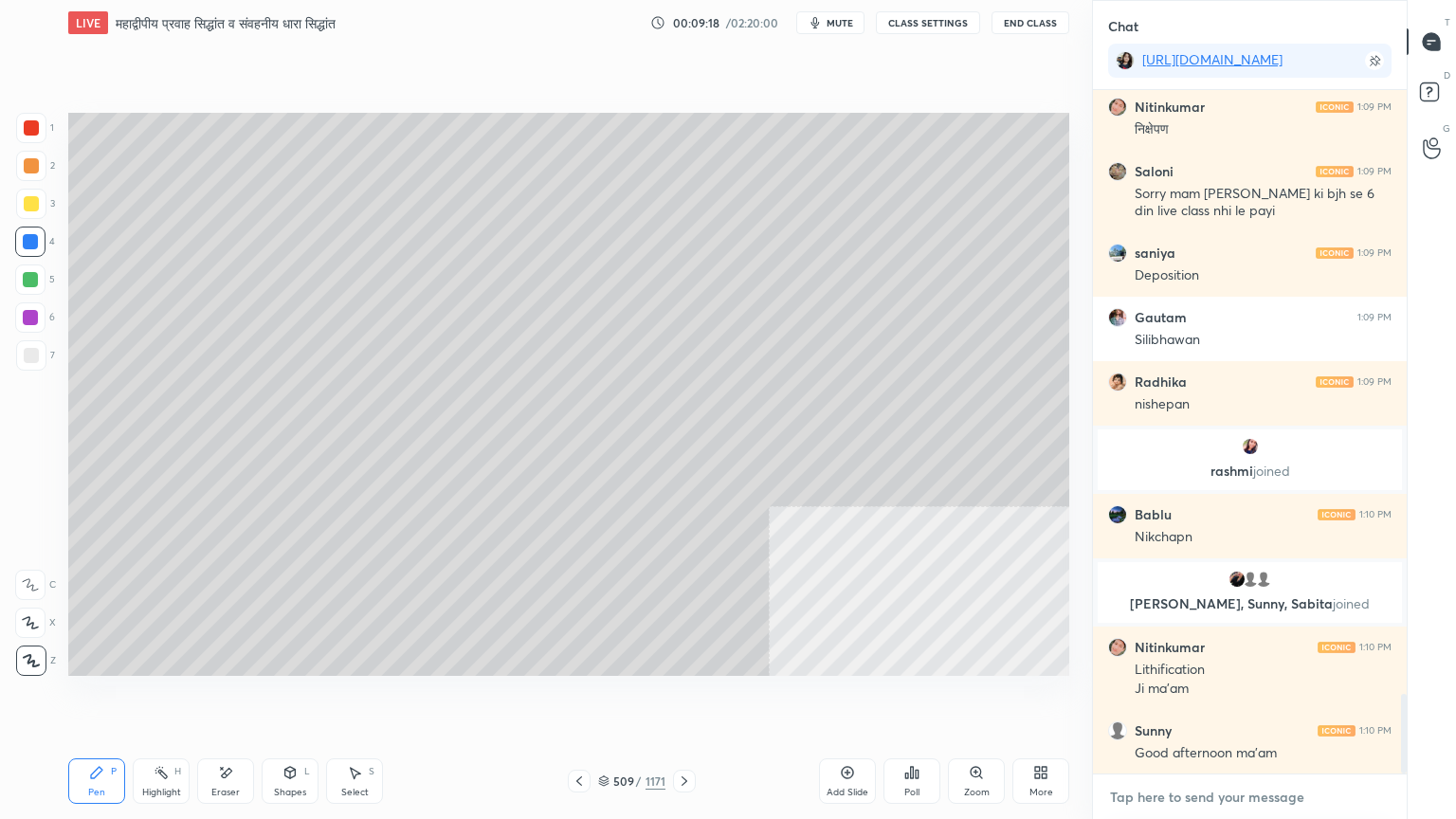 click at bounding box center [1249, 797] 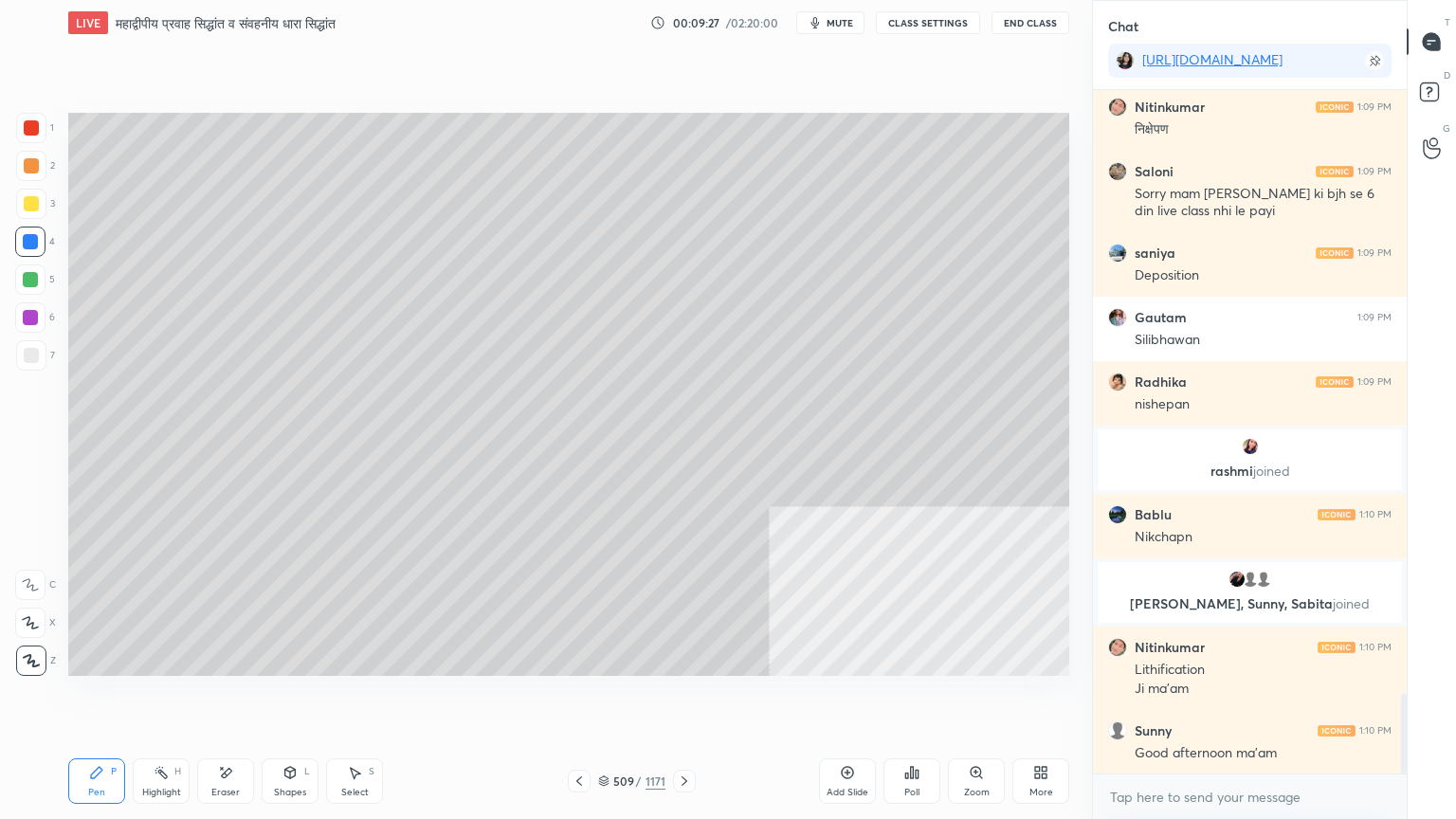 click at bounding box center (31, 355) 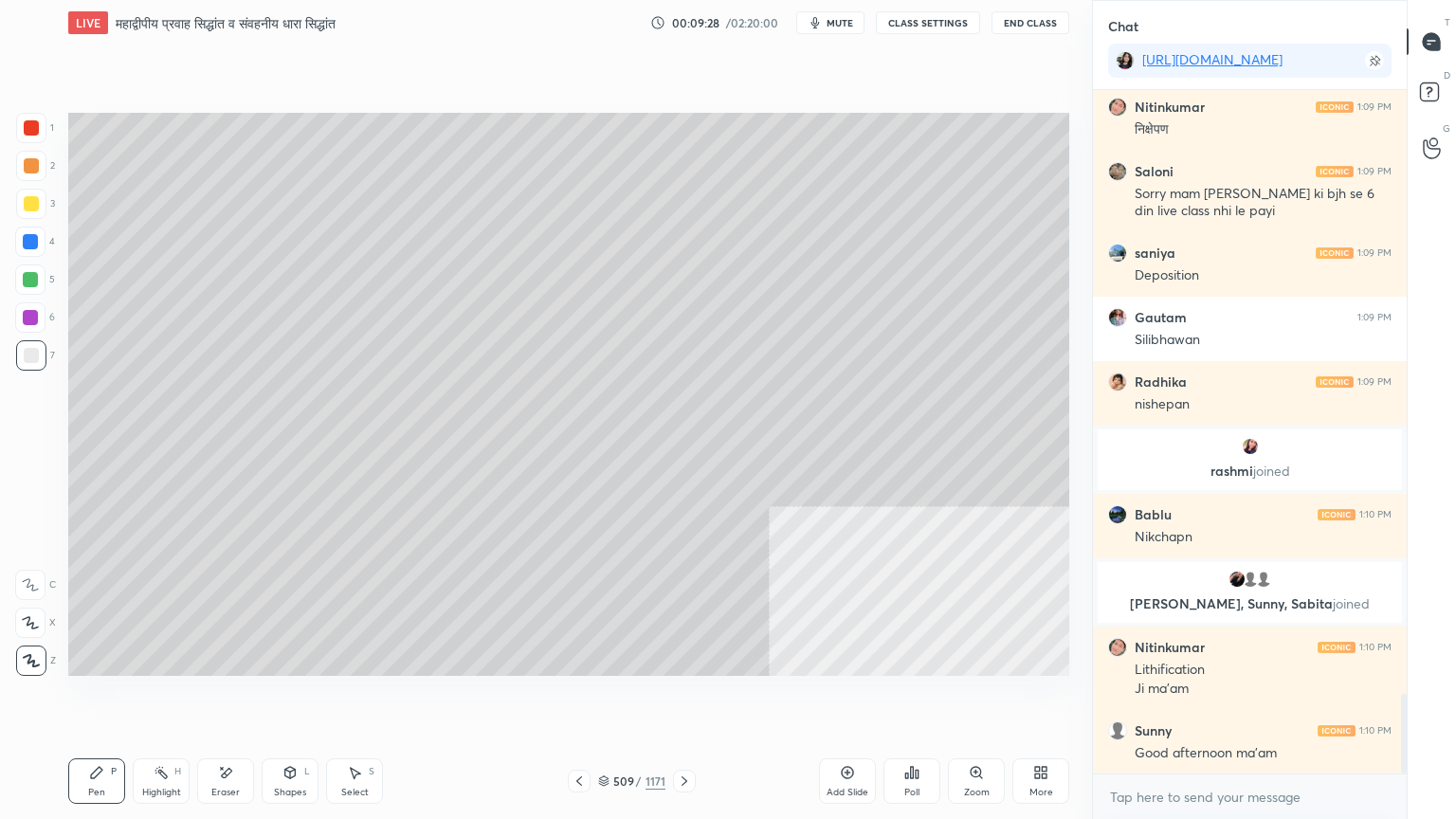 click at bounding box center [31, 355] 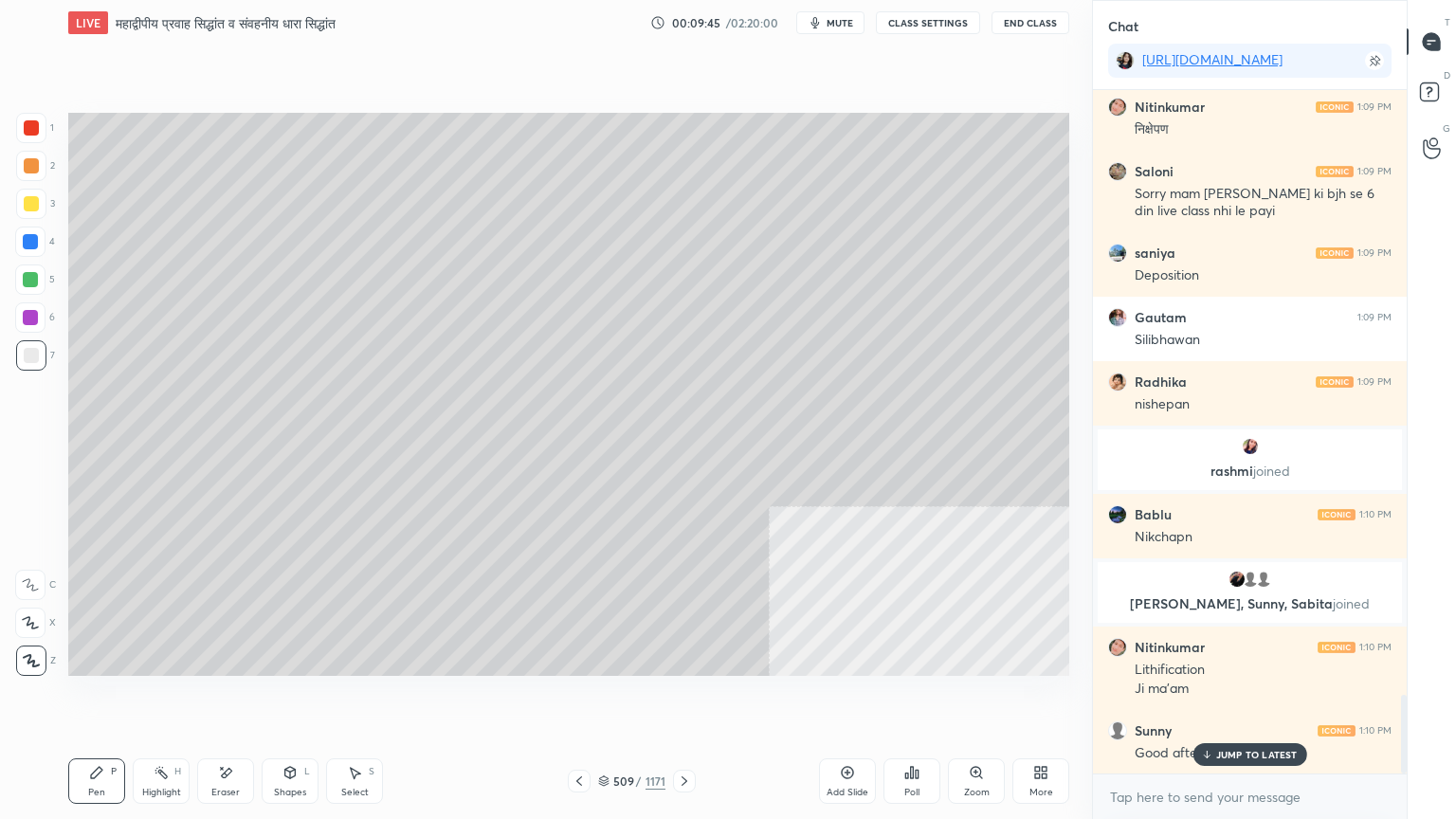 scroll, scrollTop: 5267, scrollLeft: 0, axis: vertical 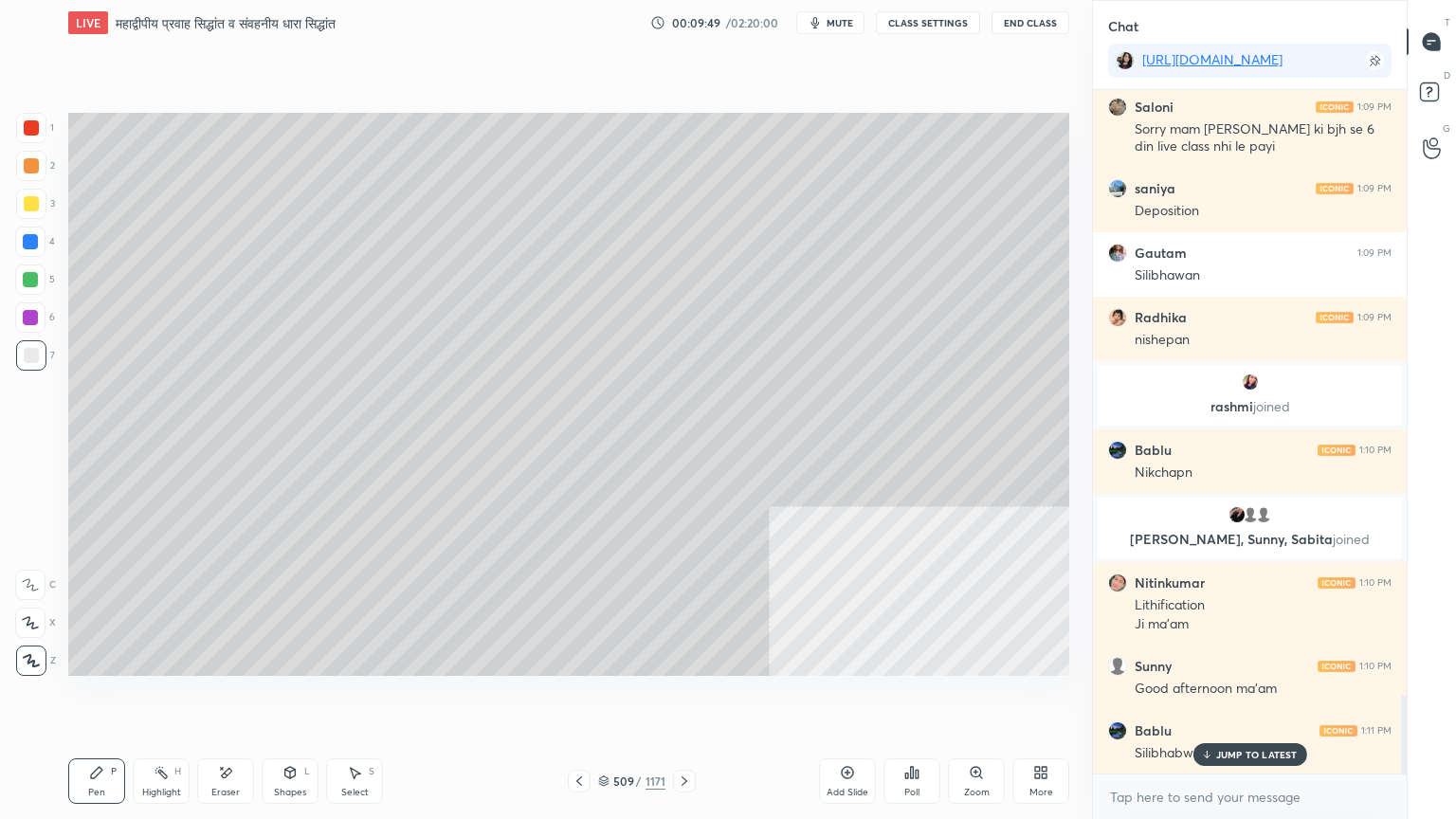 click on "JUMP TO LATEST" at bounding box center [1257, 755] 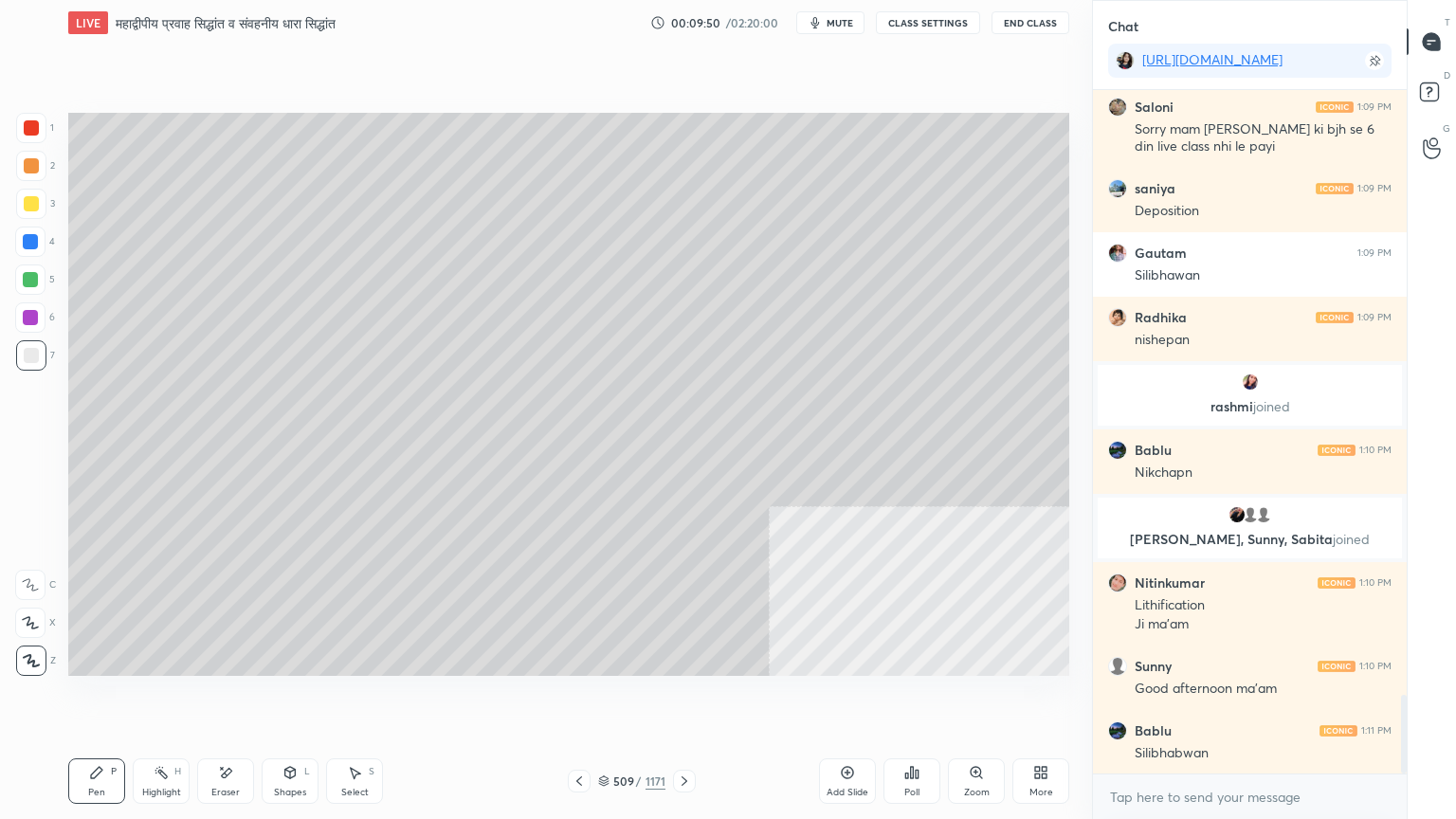 click on "Select" at bounding box center [355, 792] 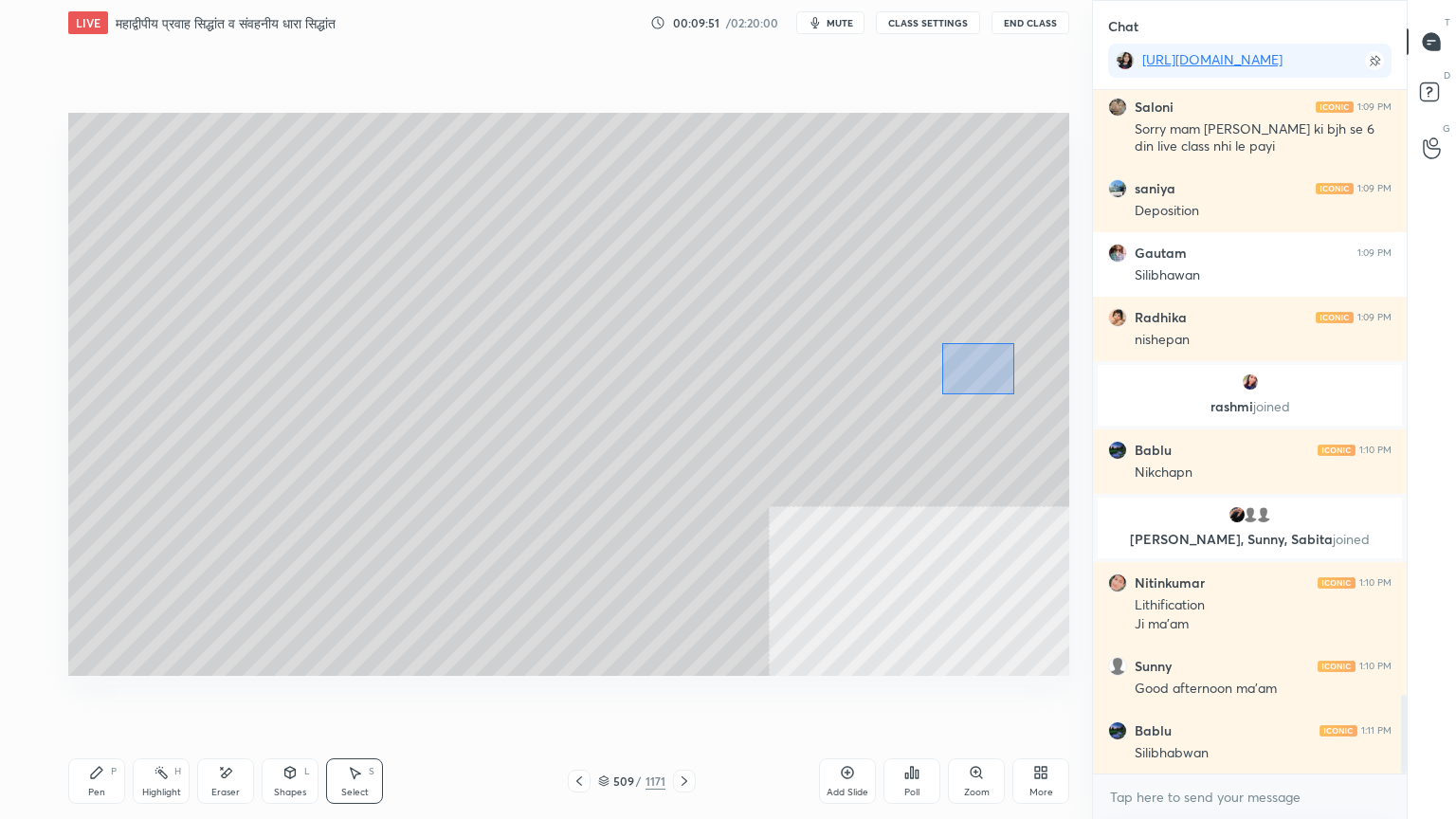 drag, startPoint x: 965, startPoint y: 358, endPoint x: 1005, endPoint y: 384, distance: 47.70744 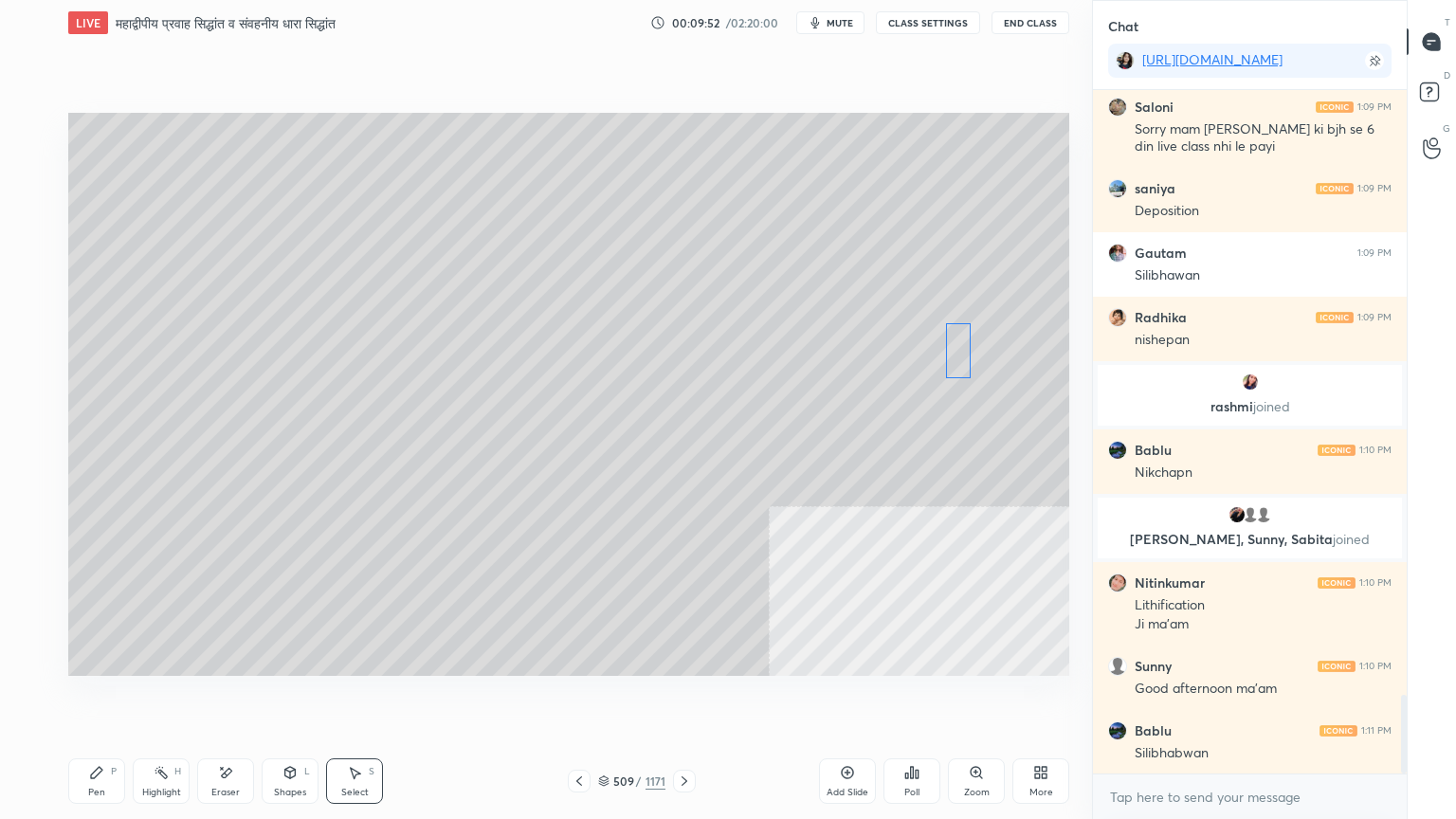 drag, startPoint x: 964, startPoint y: 373, endPoint x: 949, endPoint y: 345, distance: 32 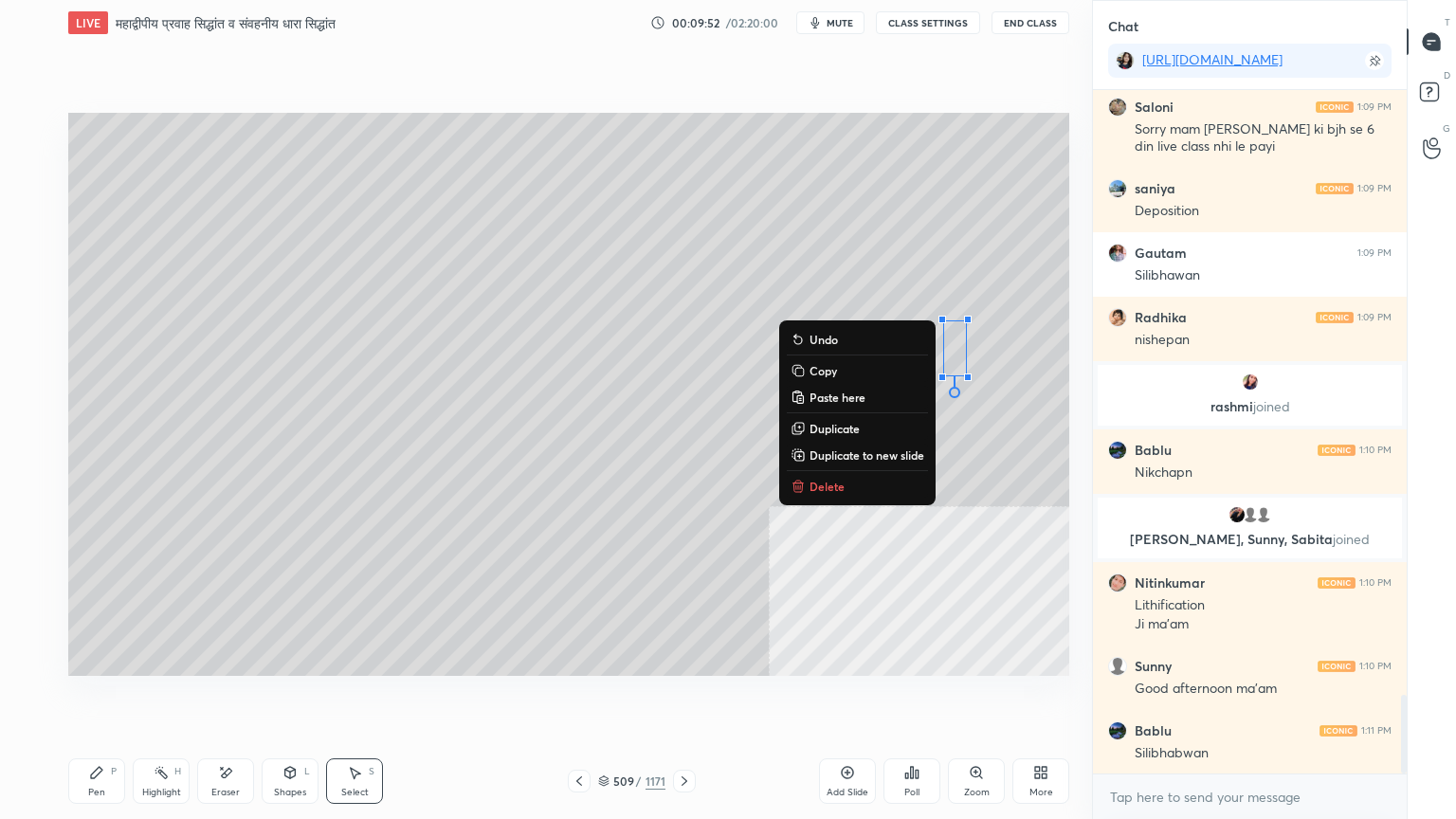 scroll, scrollTop: 5331, scrollLeft: 0, axis: vertical 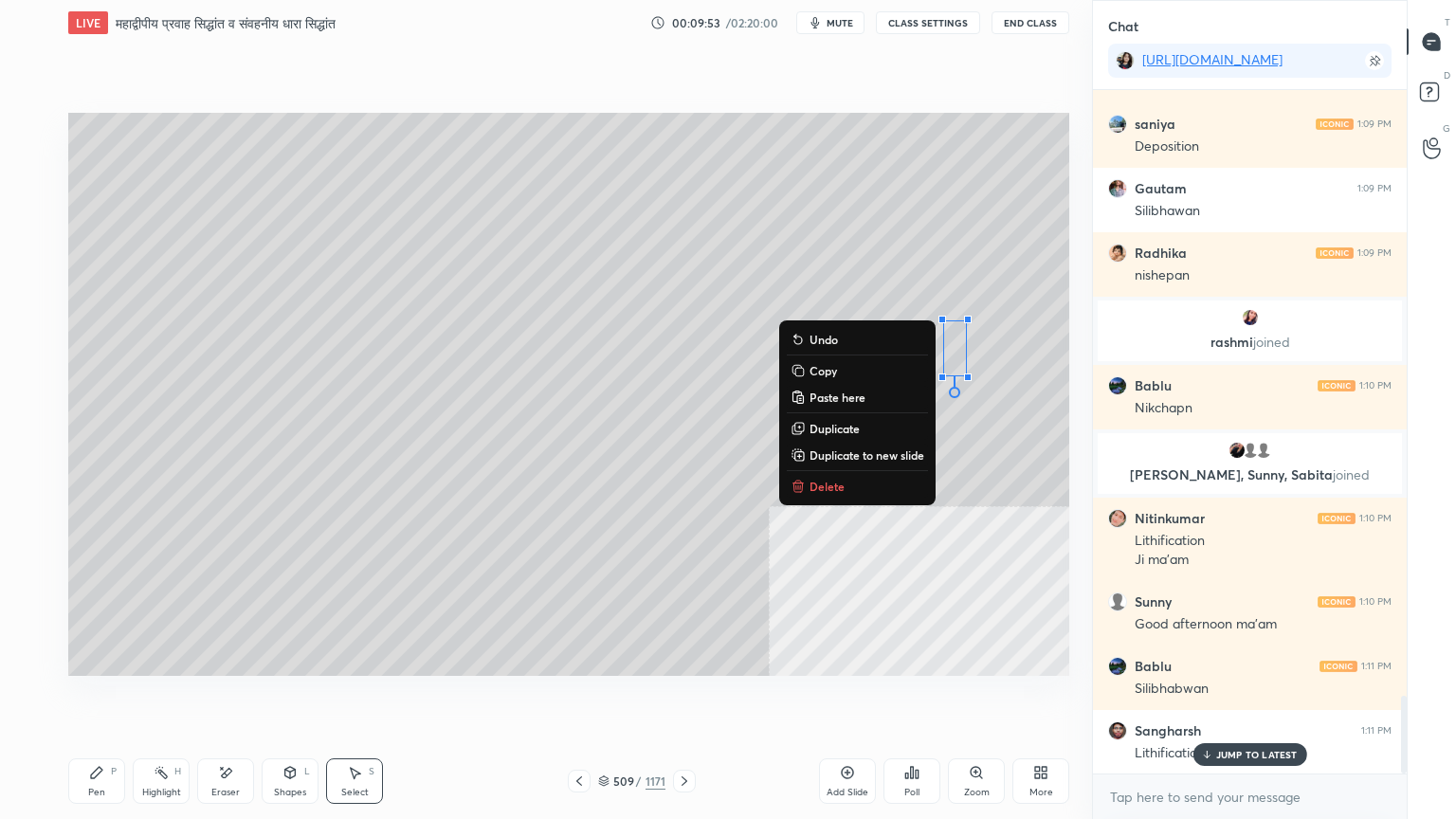 click on "Pen P" at bounding box center (97, 781) 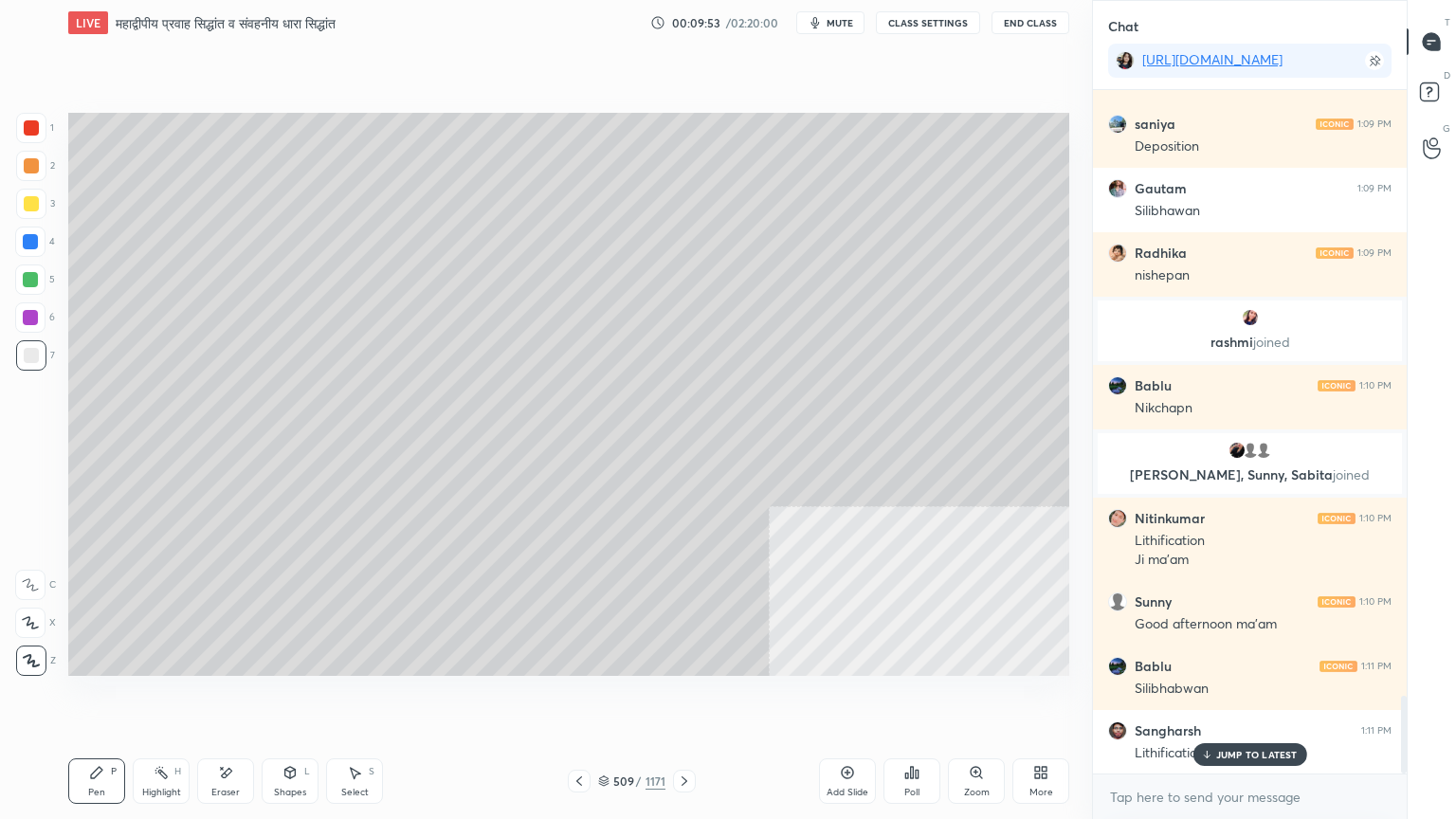 click on "Pen P" at bounding box center [97, 781] 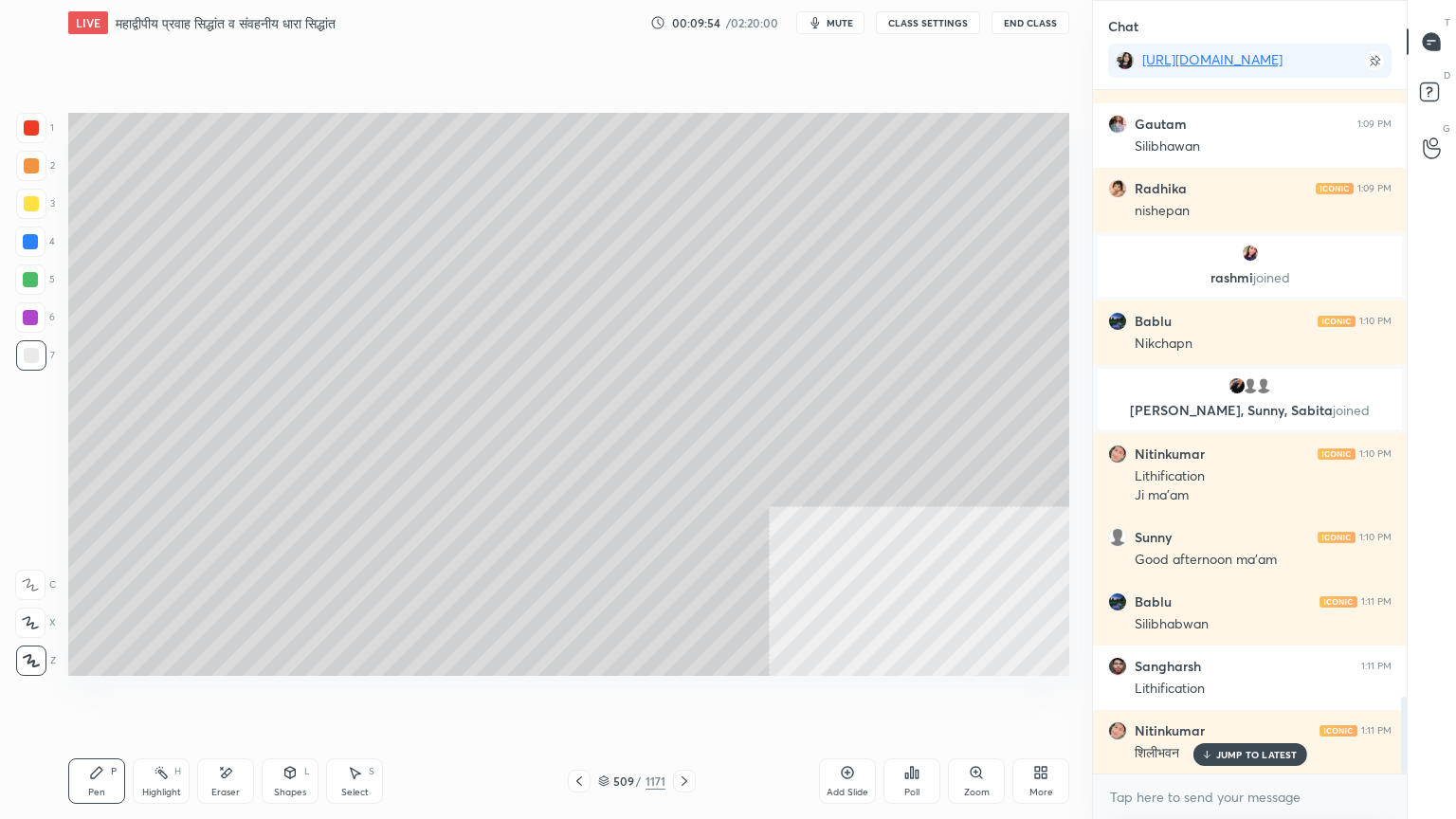 drag, startPoint x: 1235, startPoint y: 764, endPoint x: 1231, endPoint y: 781, distance: 17.464249 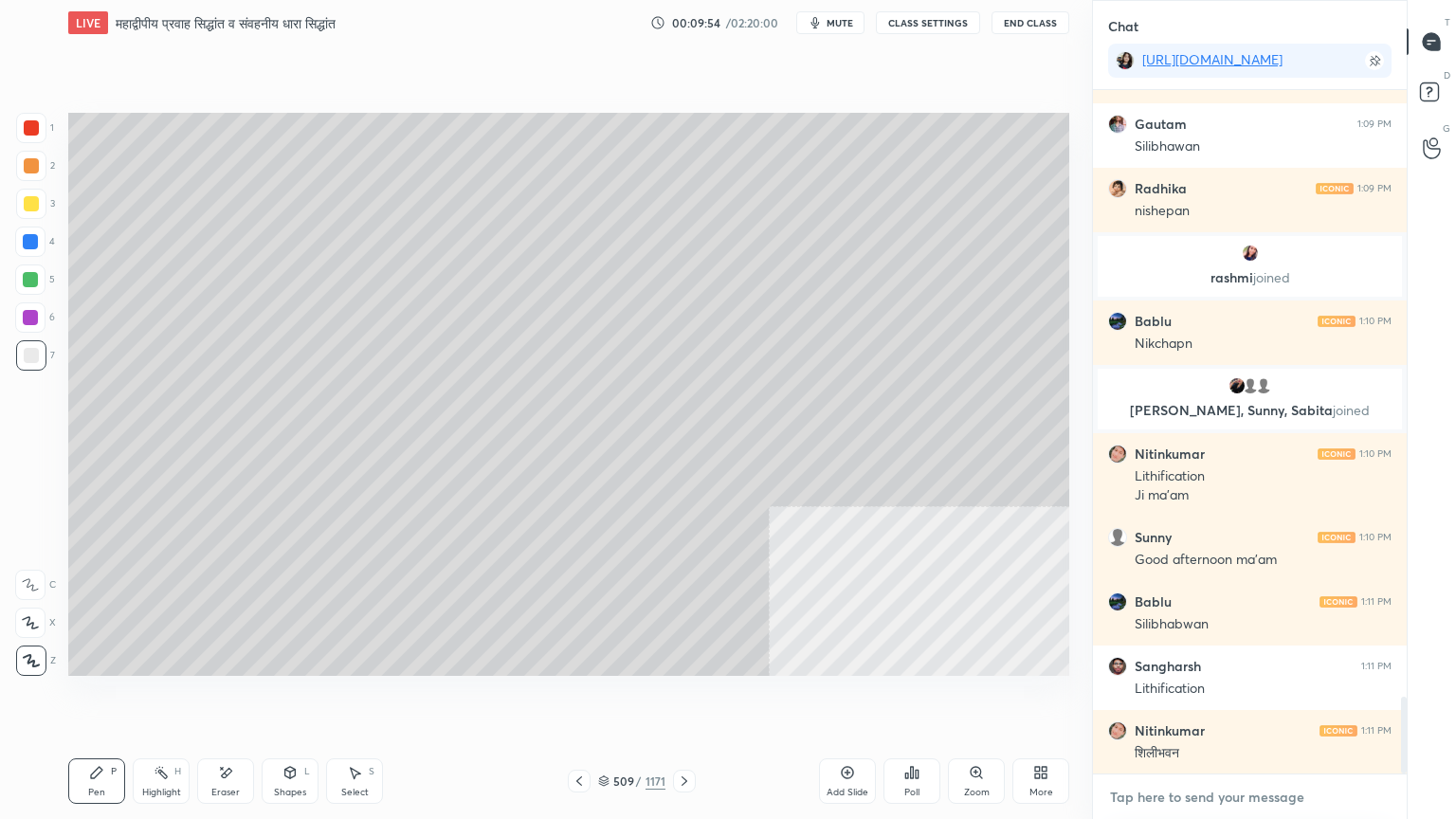 click at bounding box center [1249, 797] 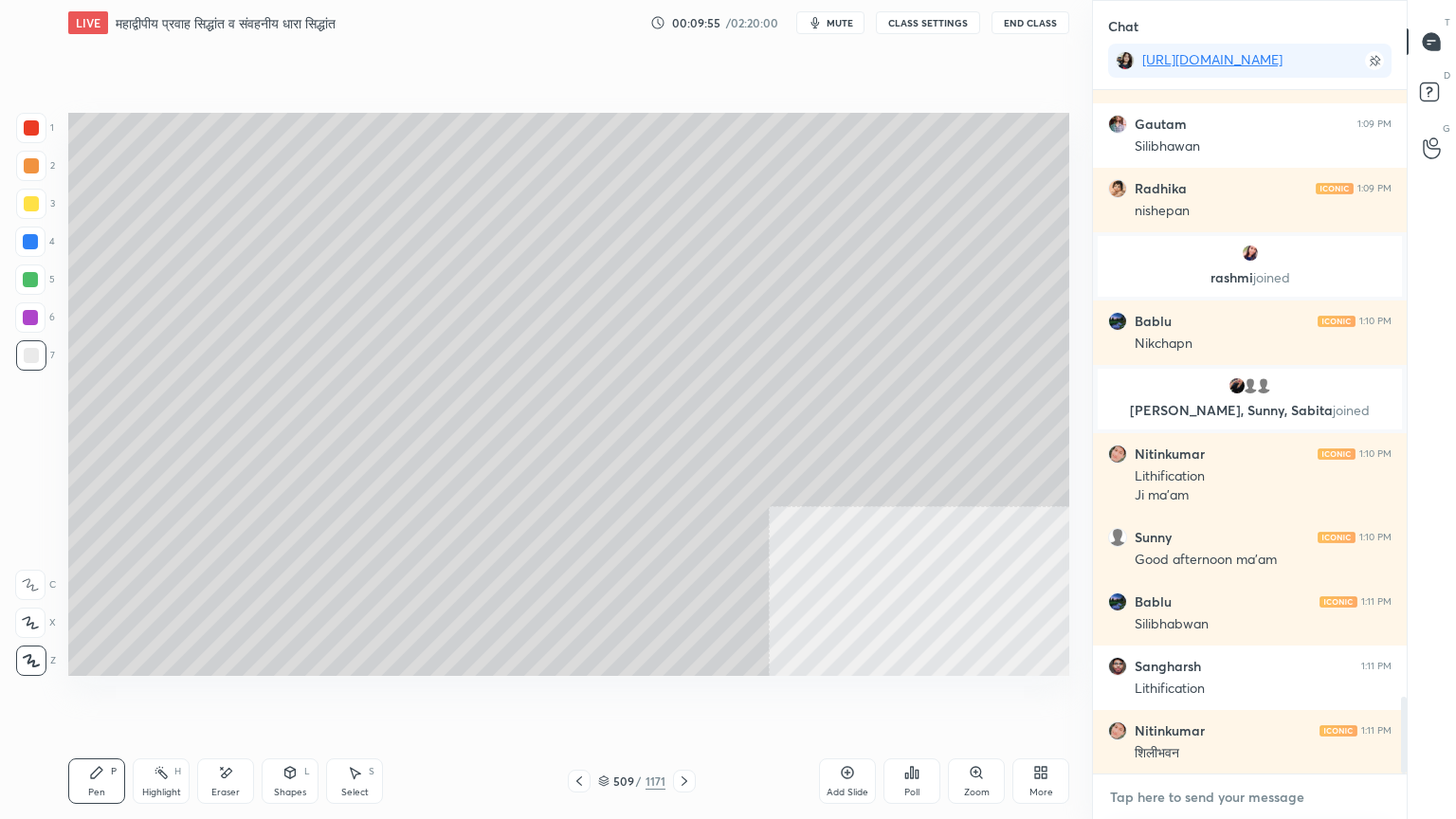 scroll, scrollTop: 5524, scrollLeft: 0, axis: vertical 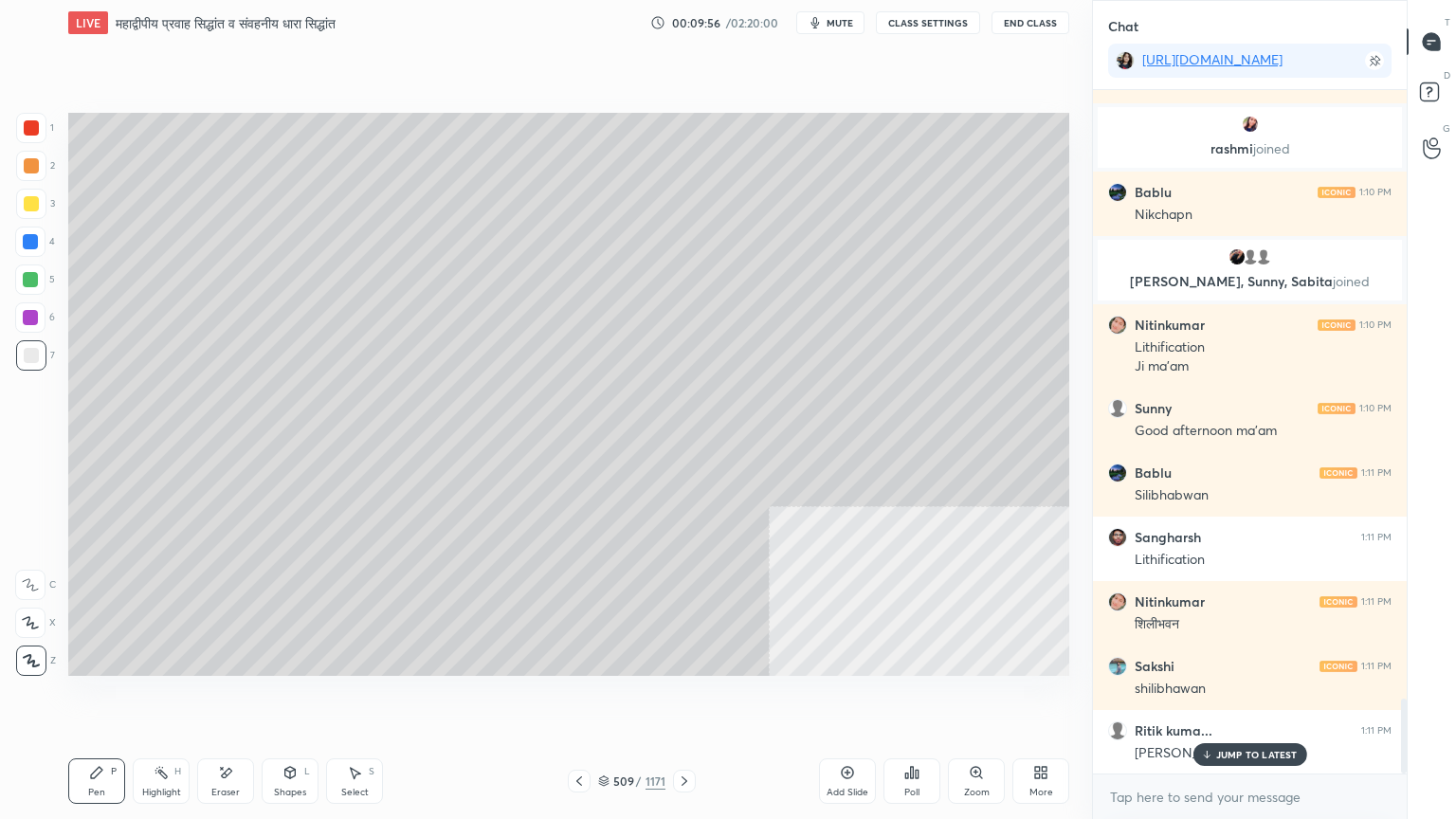 drag, startPoint x: 1230, startPoint y: 754, endPoint x: 1224, endPoint y: 784, distance: 30.59412 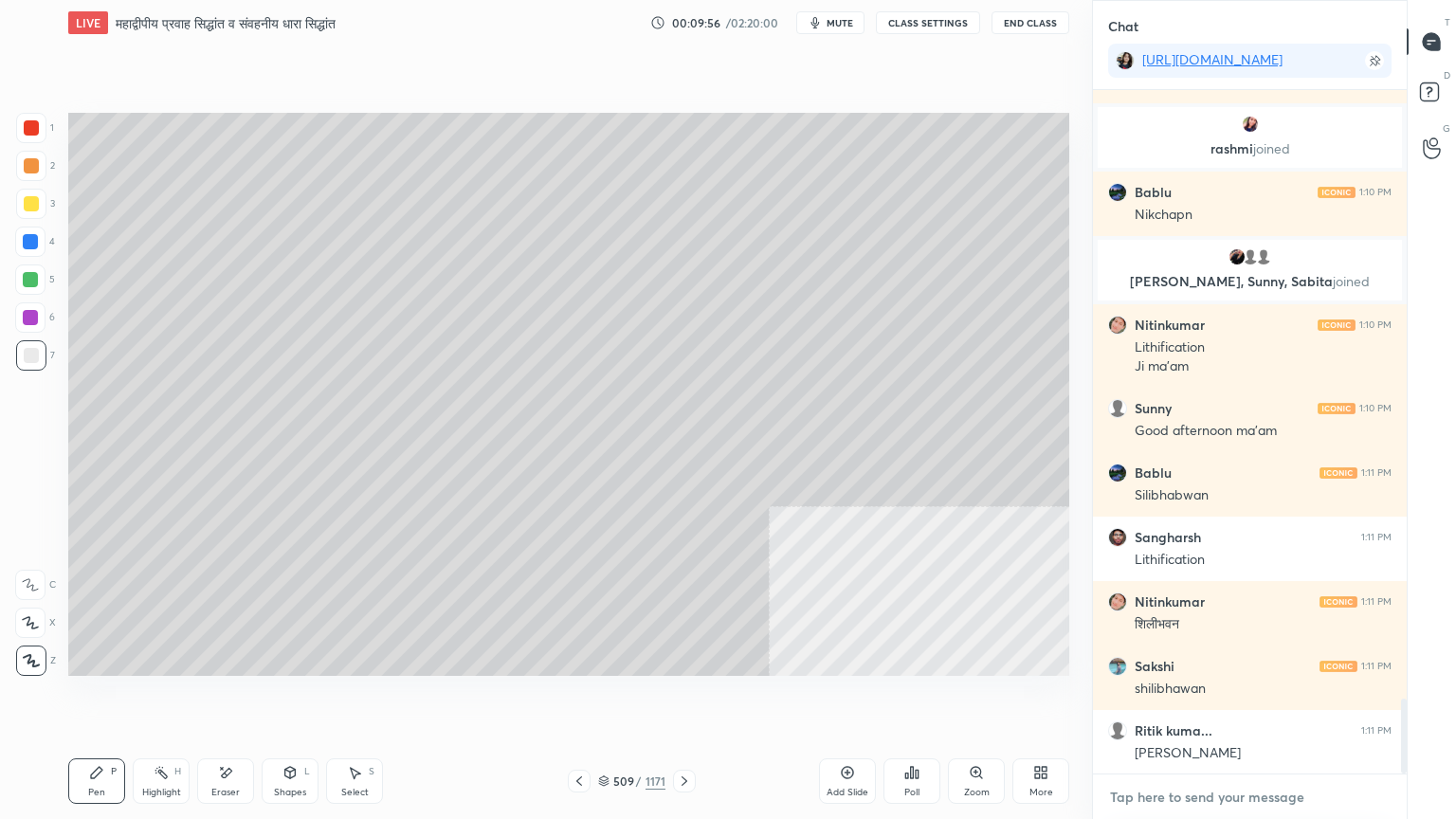 click at bounding box center [1249, 797] 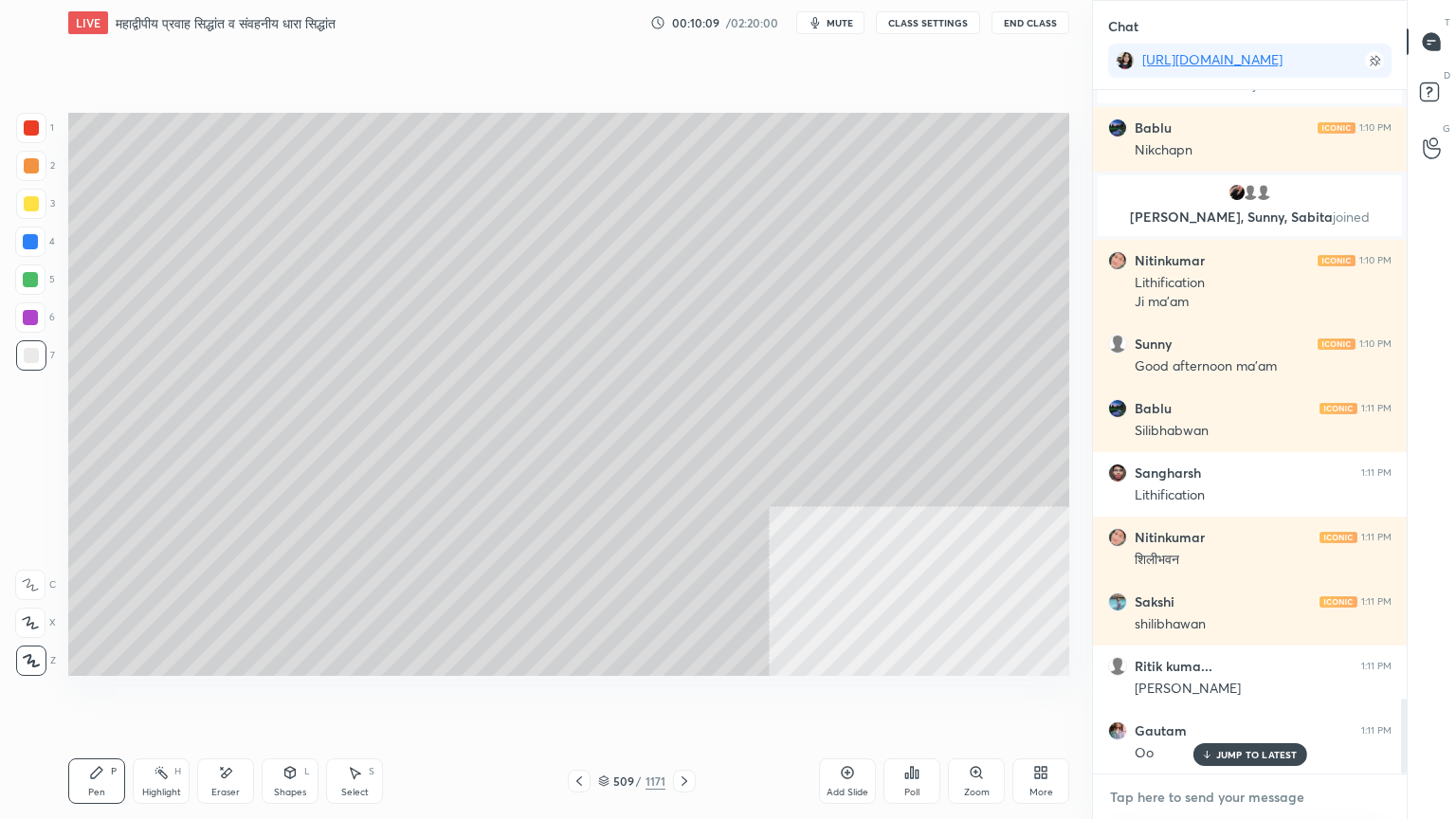 scroll, scrollTop: 5657, scrollLeft: 0, axis: vertical 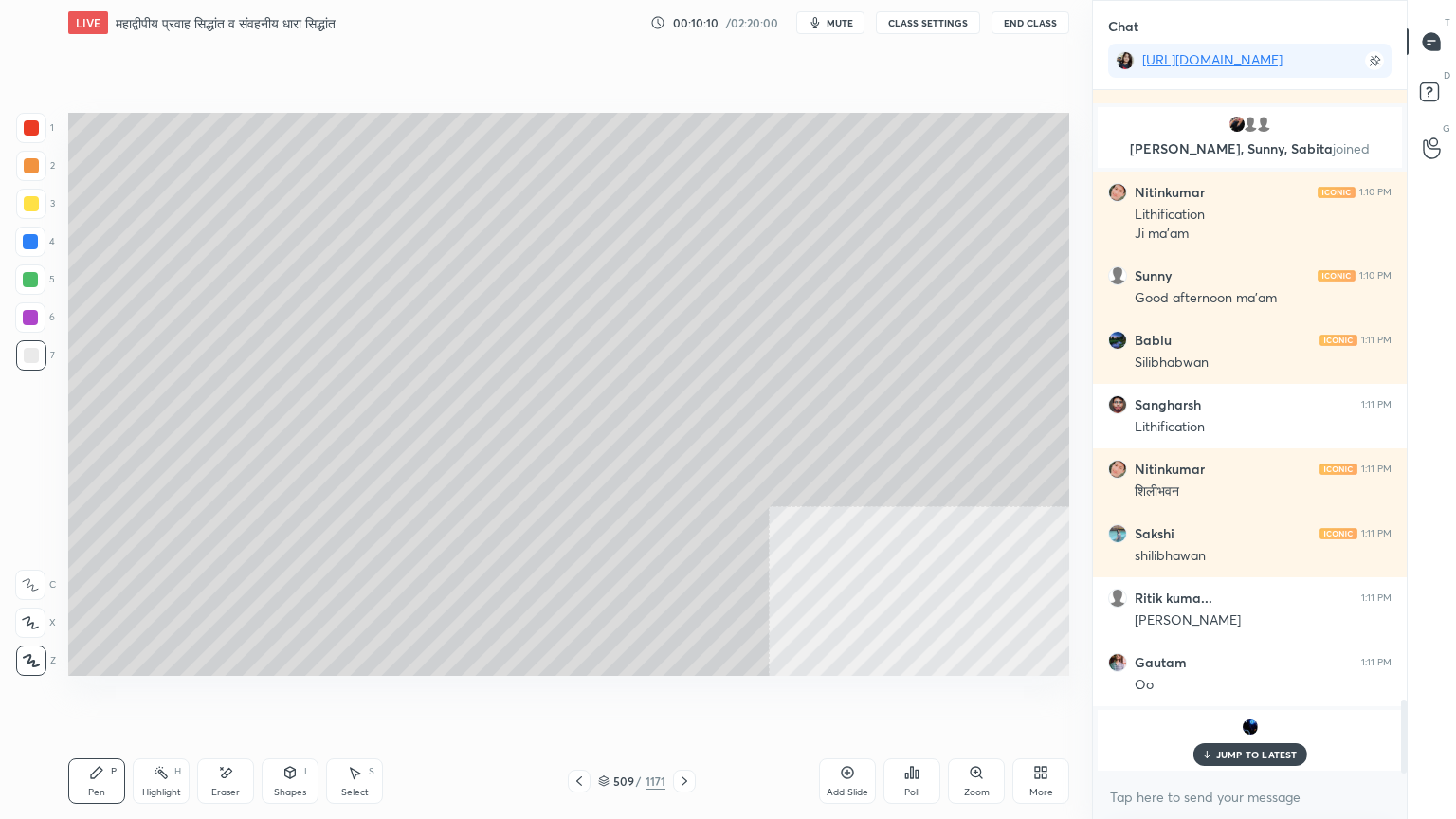 click at bounding box center (30, 242) 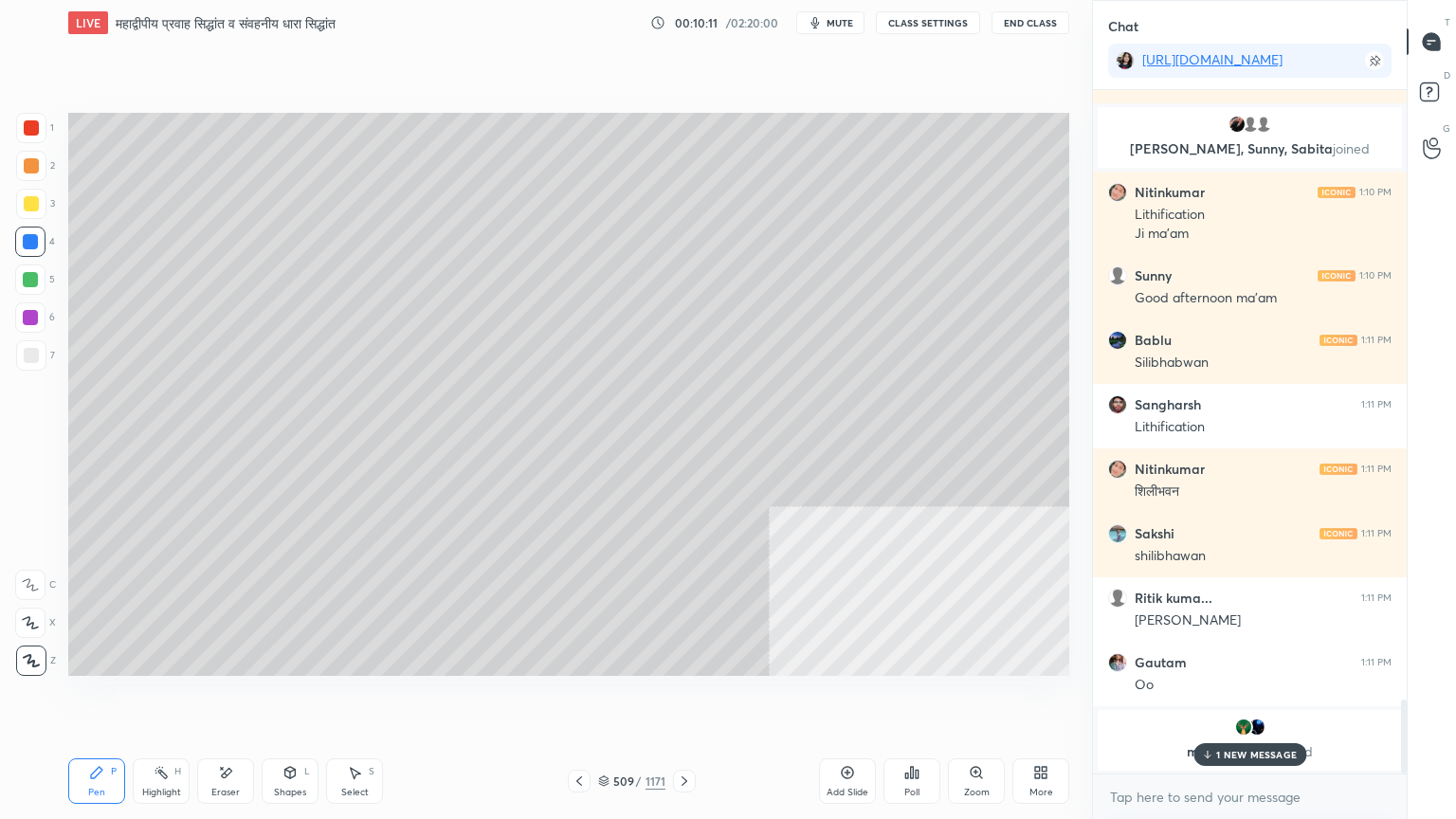 click on "1 NEW MESSAGE" at bounding box center (1249, 755) 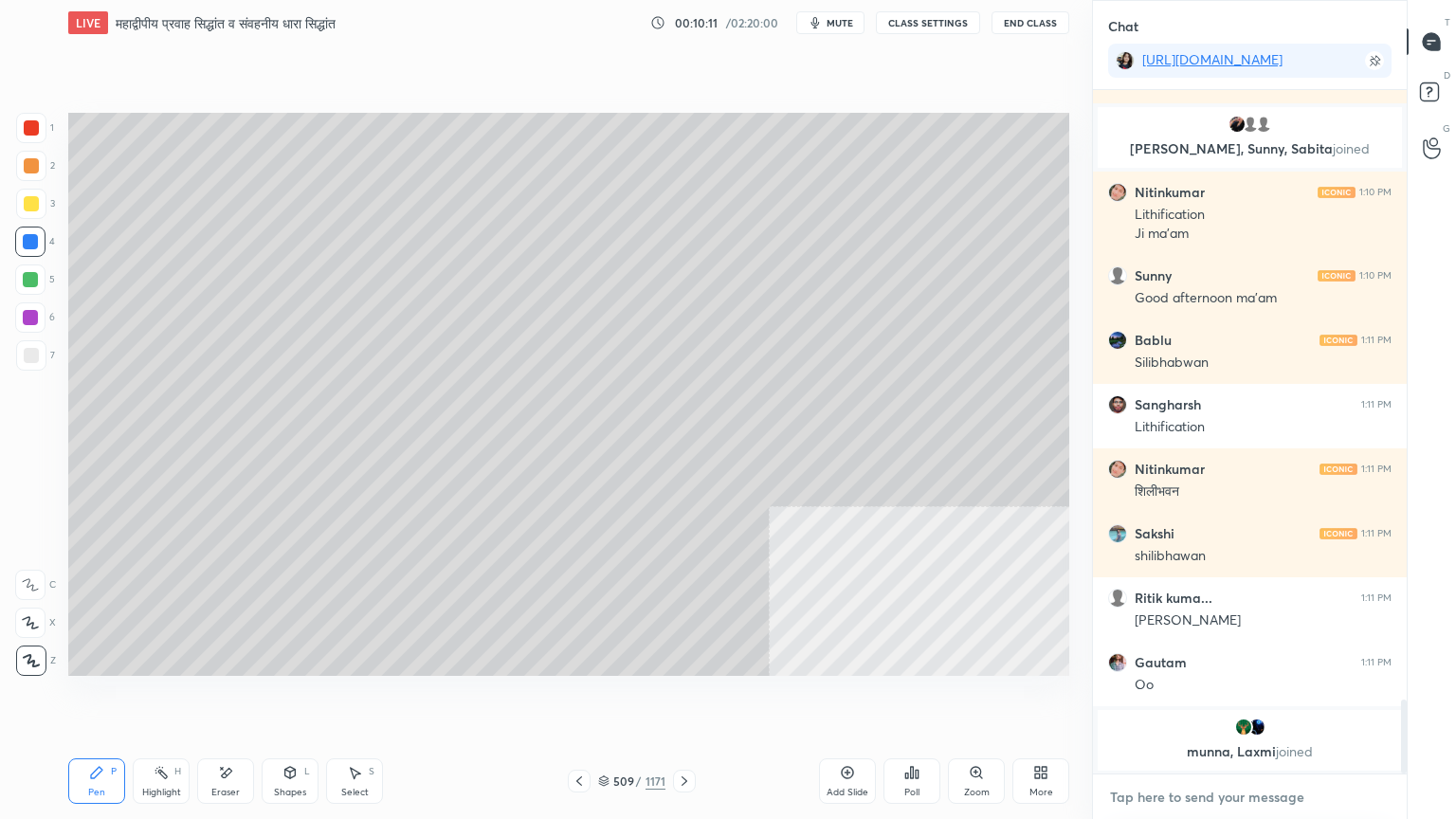 click at bounding box center [1249, 797] 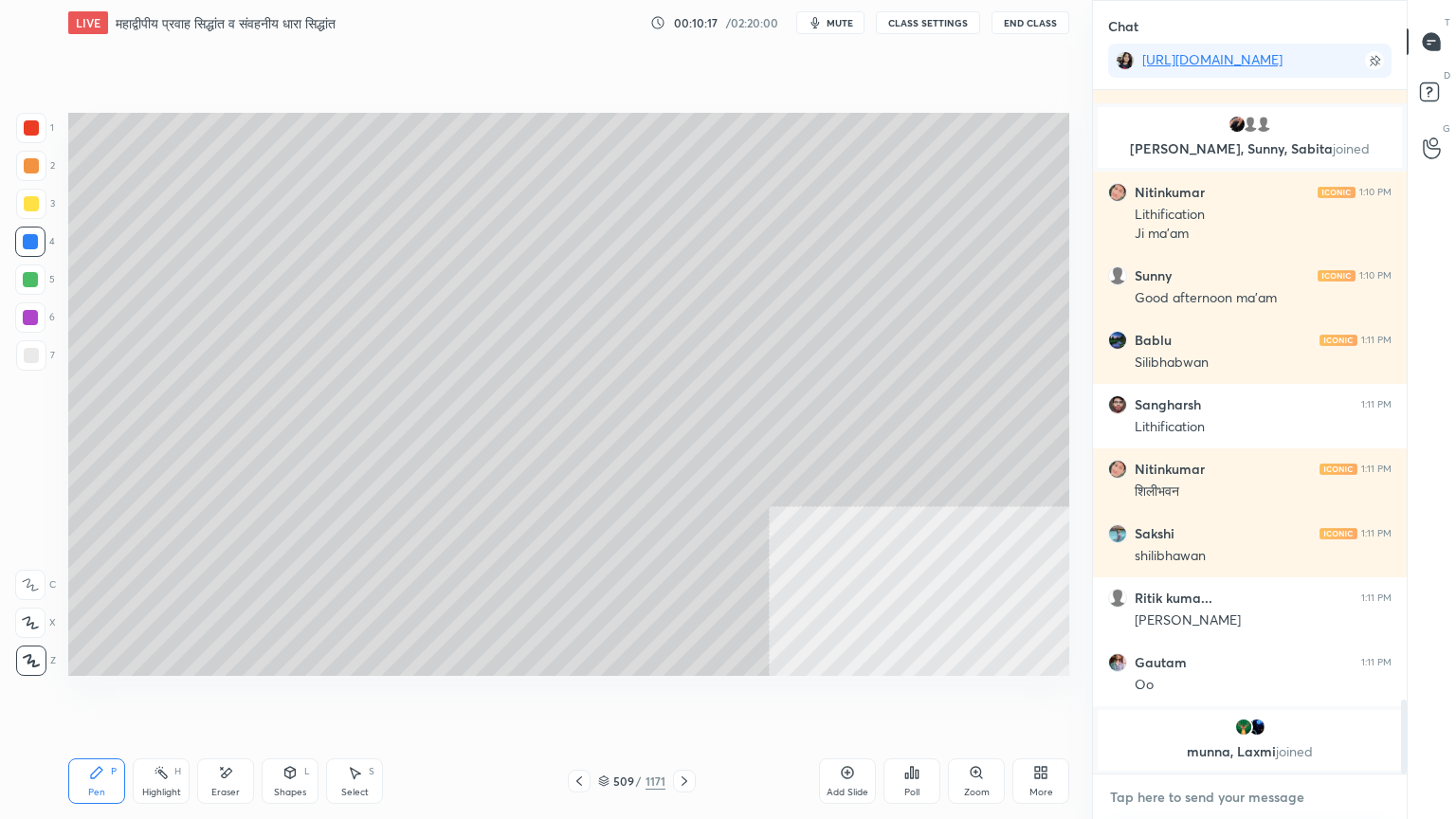 scroll, scrollTop: 5722, scrollLeft: 0, axis: vertical 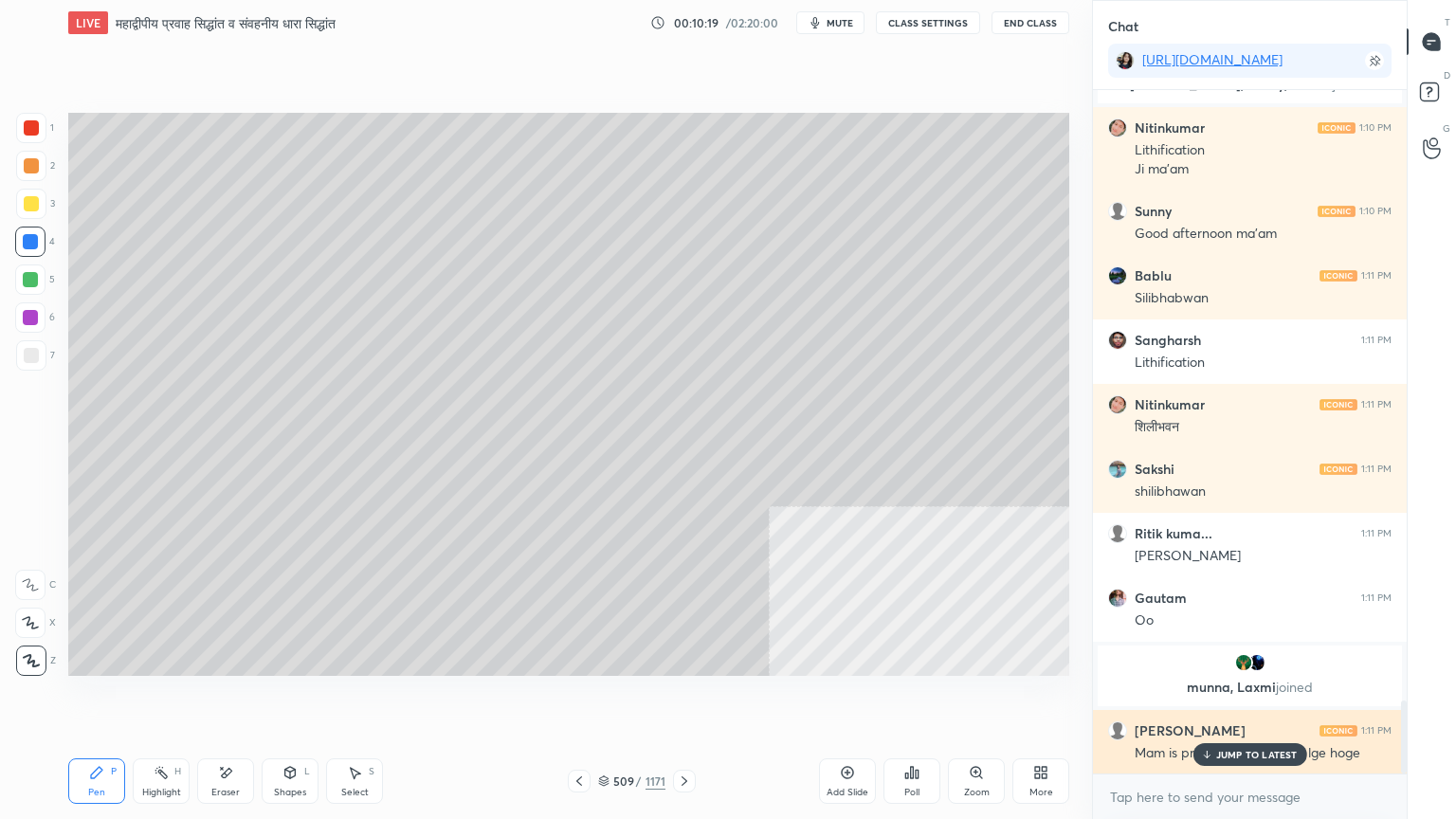 click on "JUMP TO LATEST" at bounding box center (1257, 755) 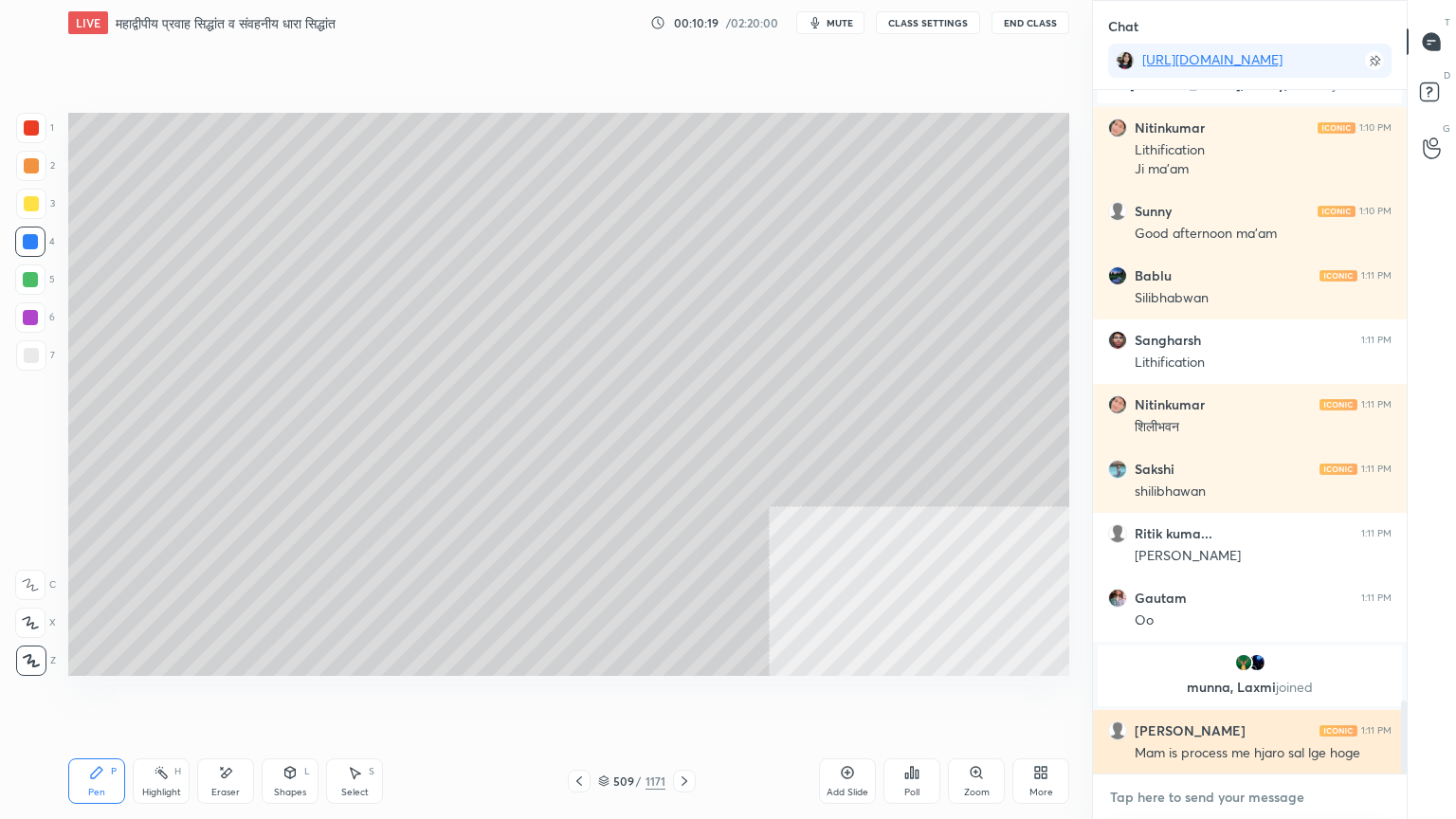 drag, startPoint x: 1228, startPoint y: 807, endPoint x: 1200, endPoint y: 748, distance: 65.307 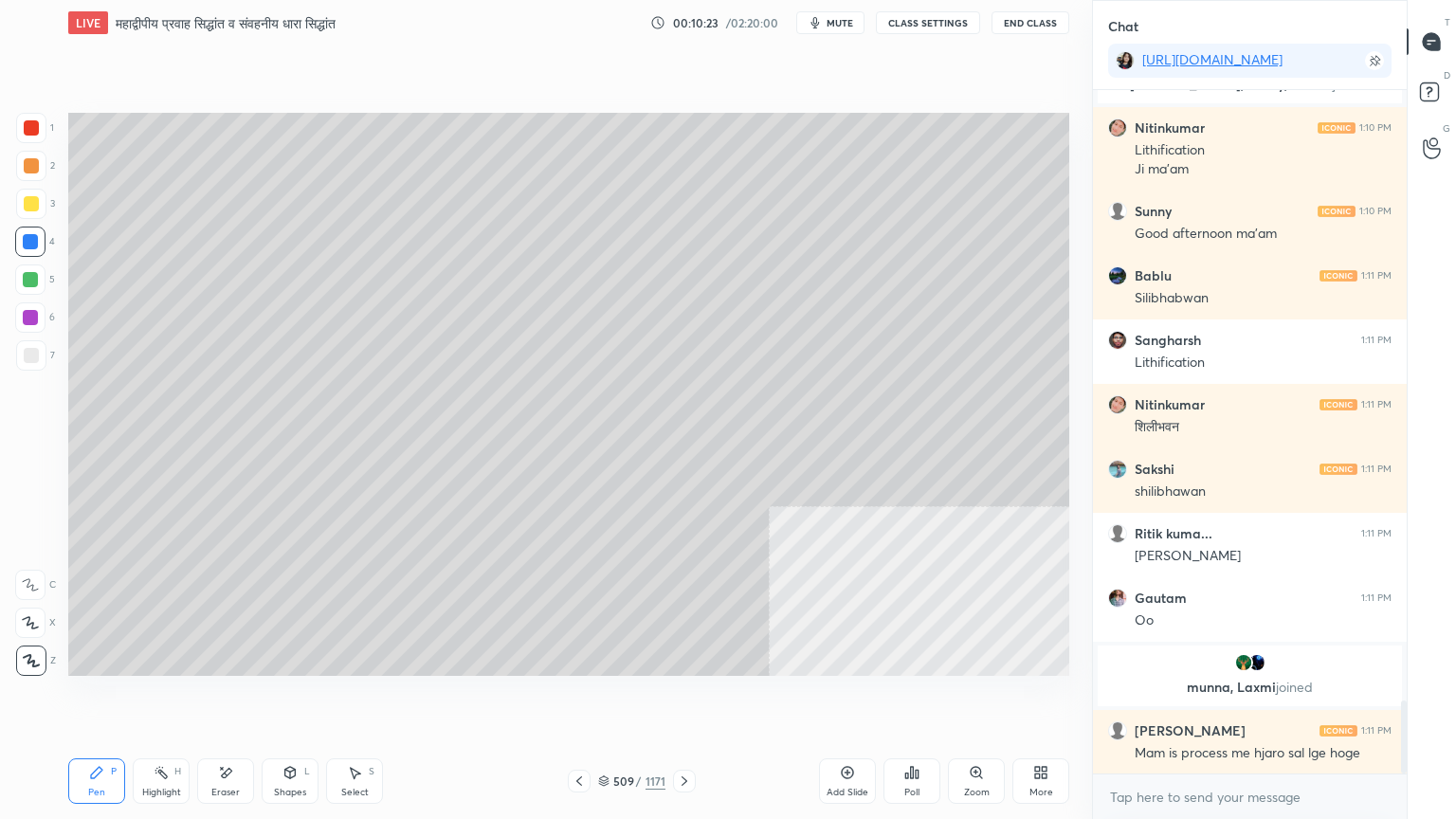 click on "Setting up your live class Poll for   secs No correct answer Start poll" at bounding box center (569, 394) 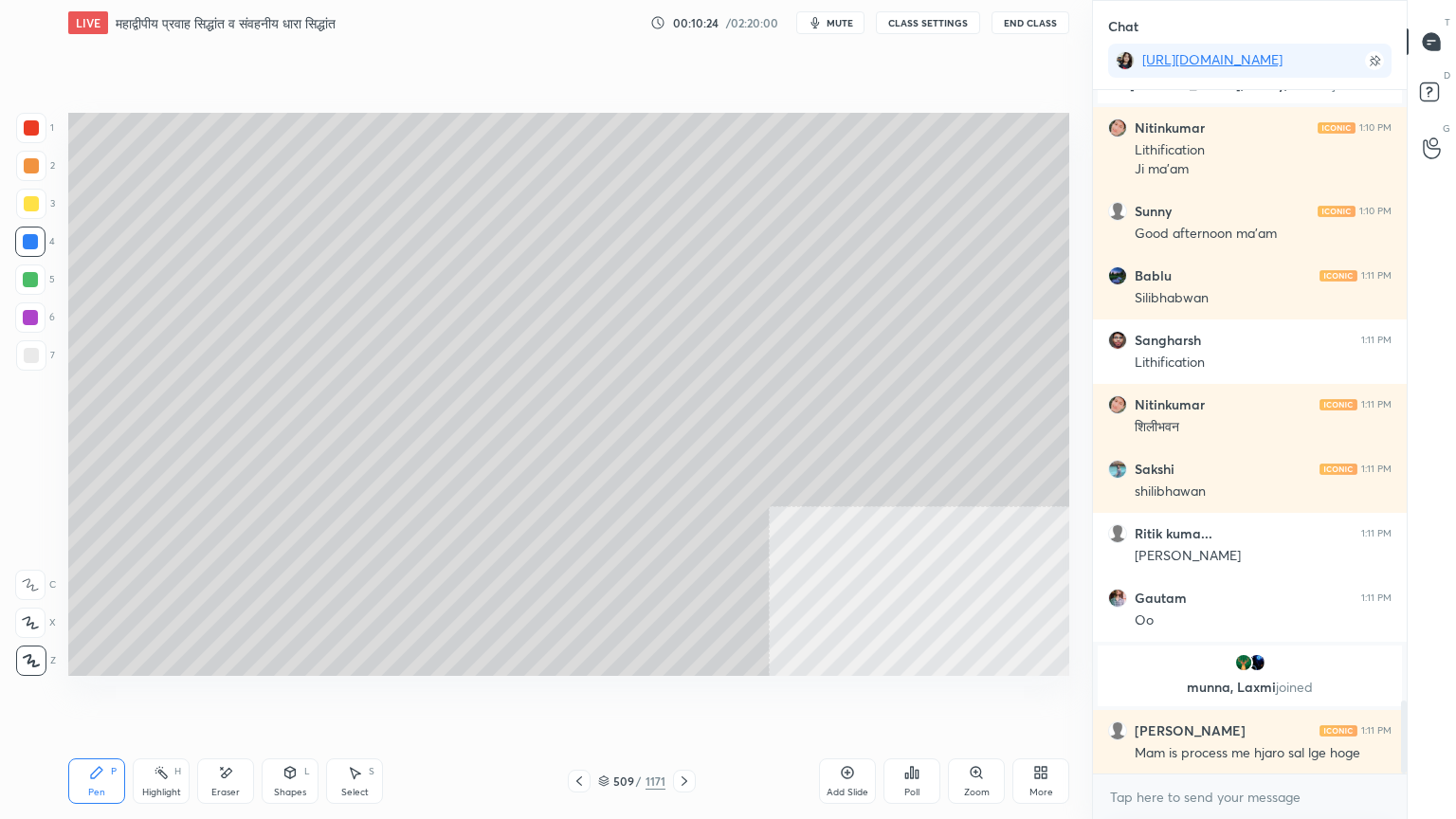 click on "7" at bounding box center (35, 355) 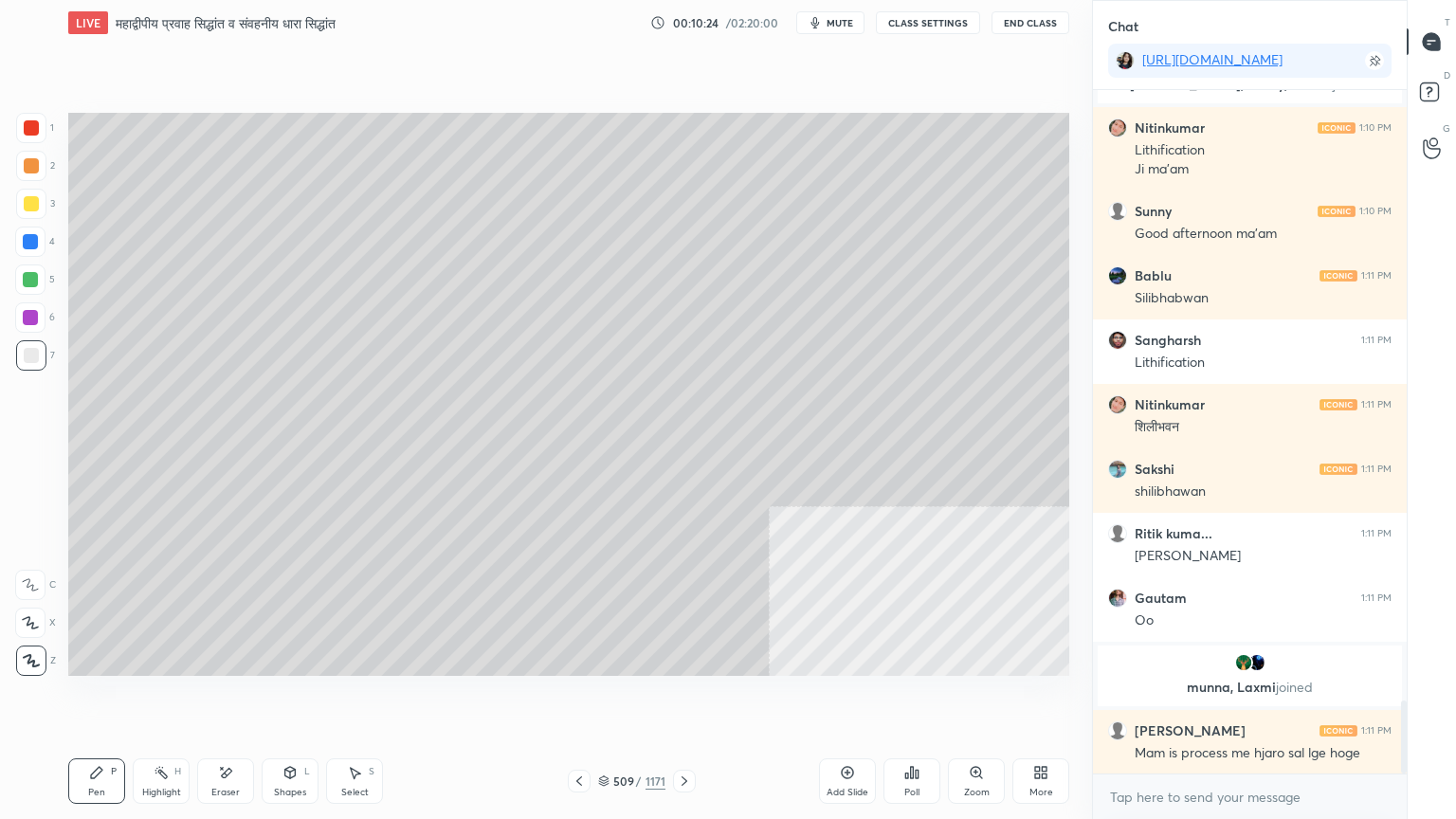 drag, startPoint x: 41, startPoint y: 364, endPoint x: 67, endPoint y: 361, distance: 26.172505 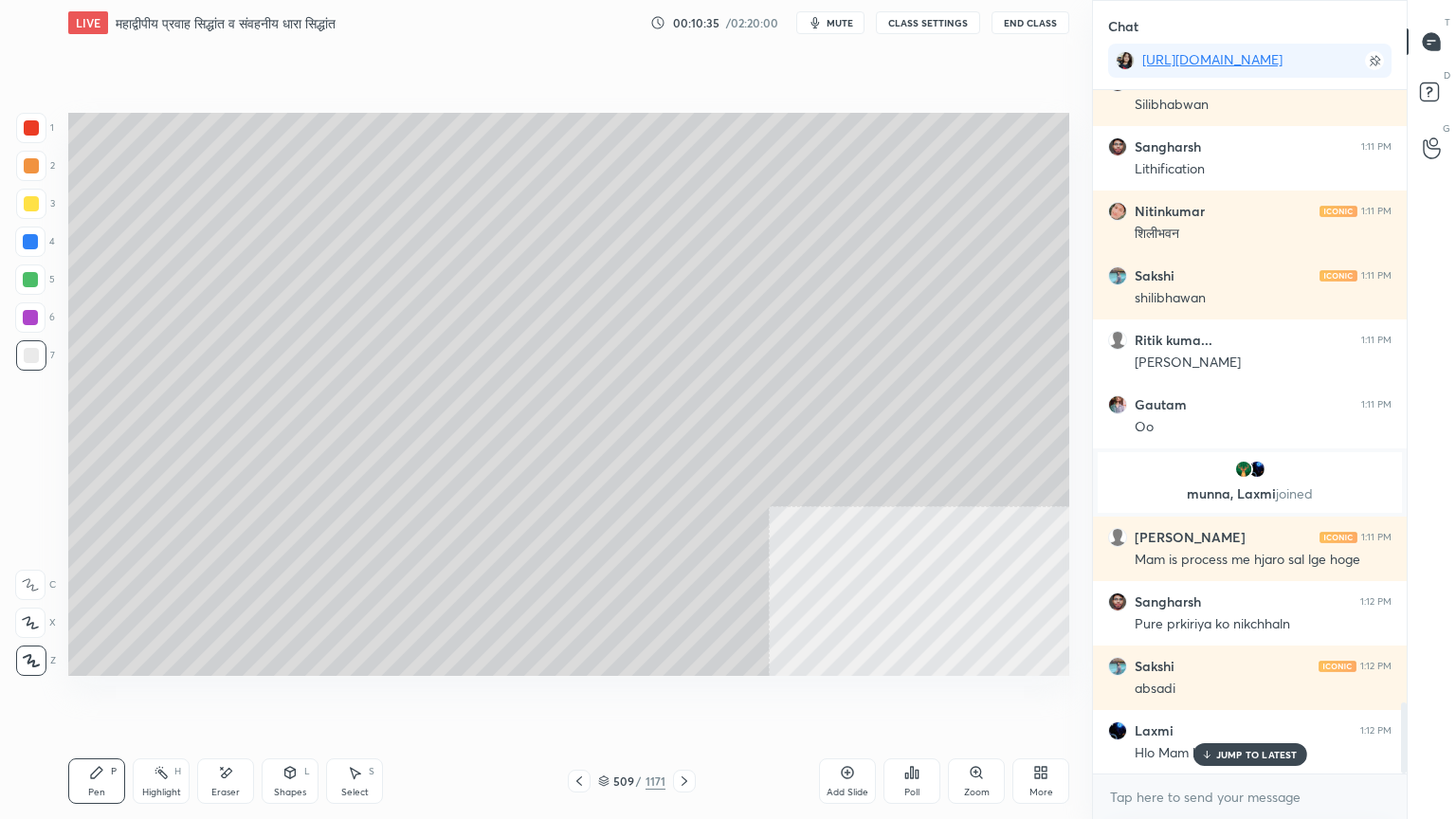 scroll, scrollTop: 5983, scrollLeft: 0, axis: vertical 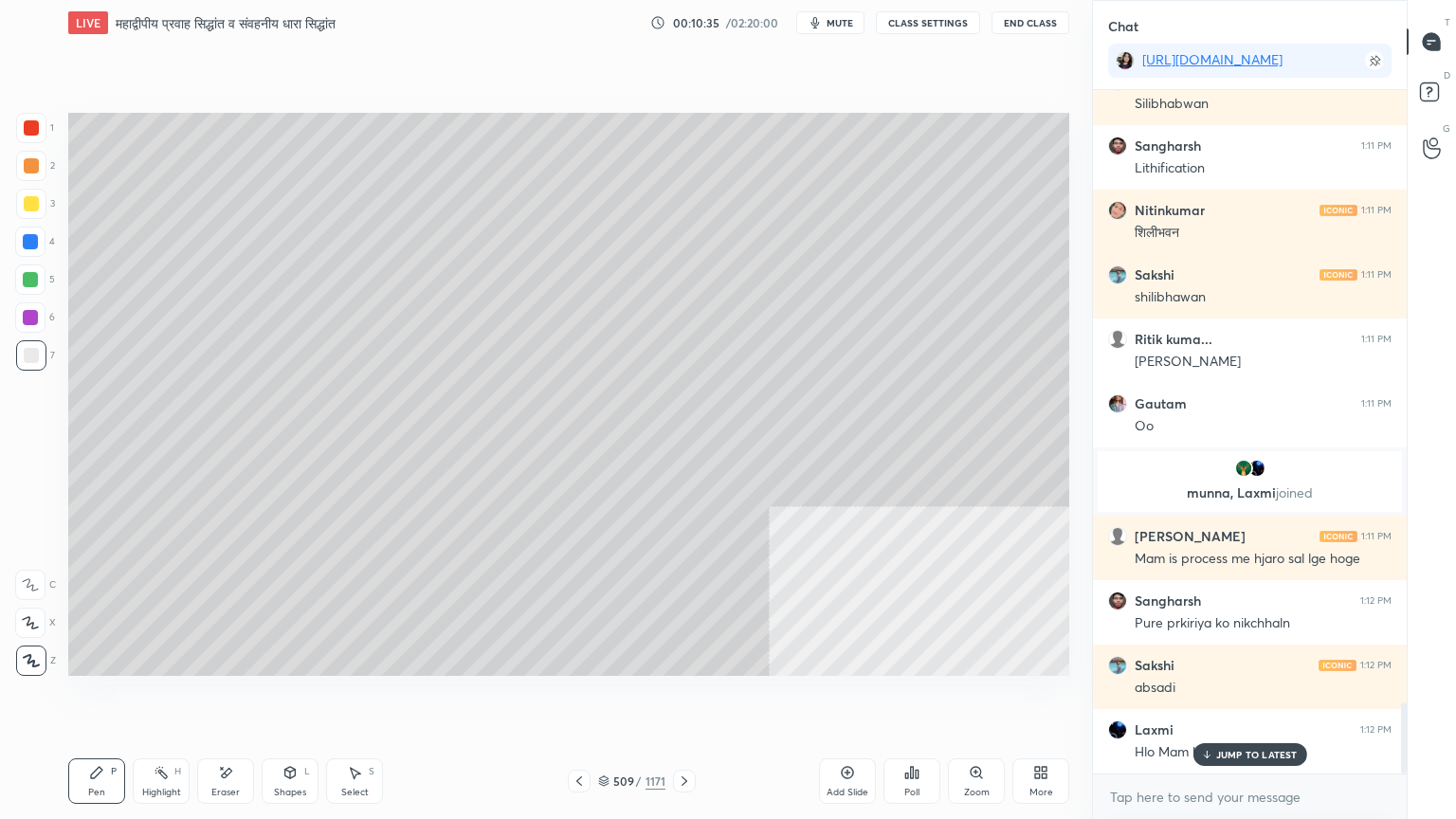 click on "JUMP TO LATEST" at bounding box center (1257, 755) 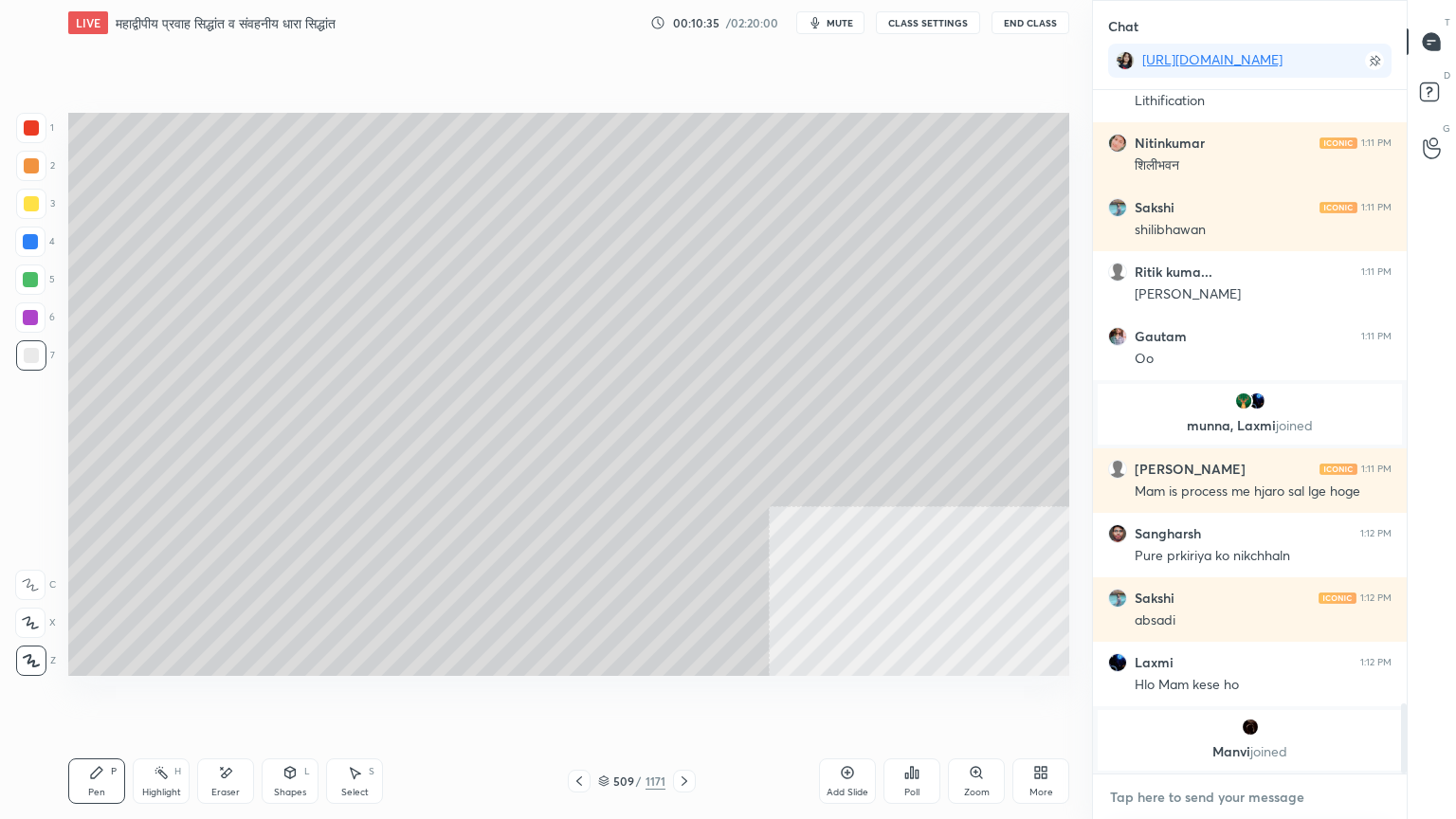 drag, startPoint x: 1227, startPoint y: 802, endPoint x: 1218, endPoint y: 785, distance: 19.23538 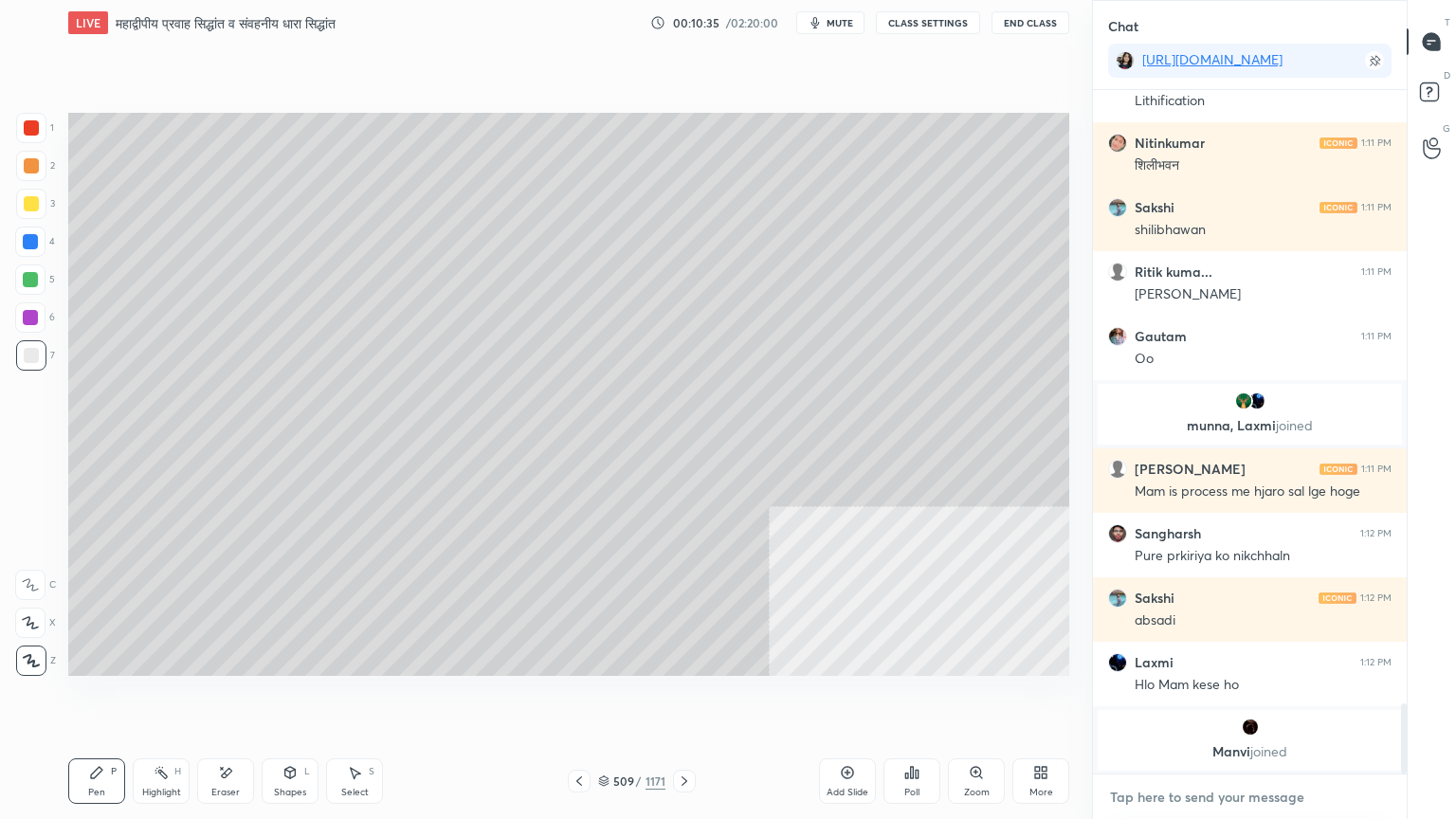 click at bounding box center [1249, 797] 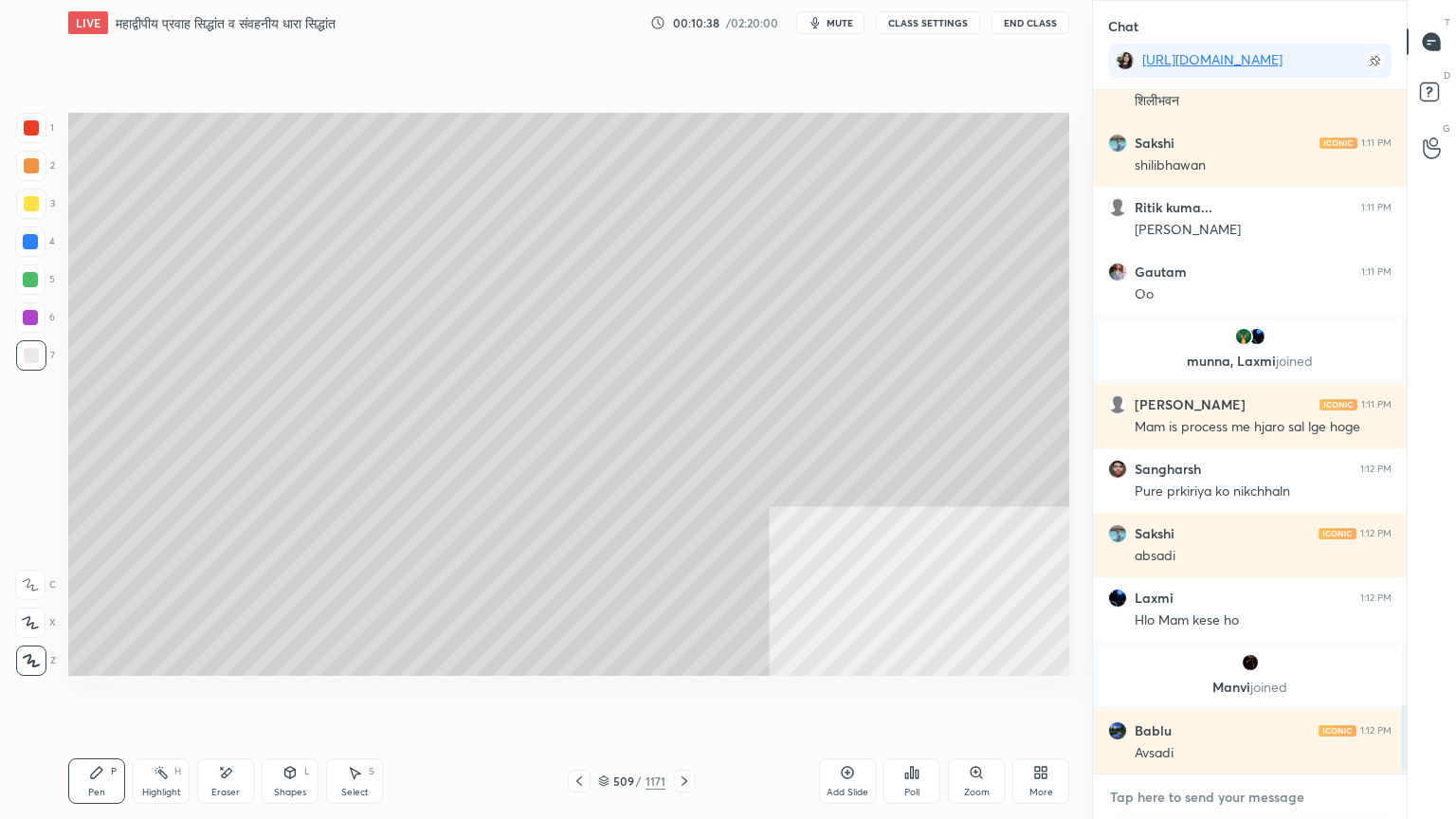 scroll, scrollTop: 6112, scrollLeft: 0, axis: vertical 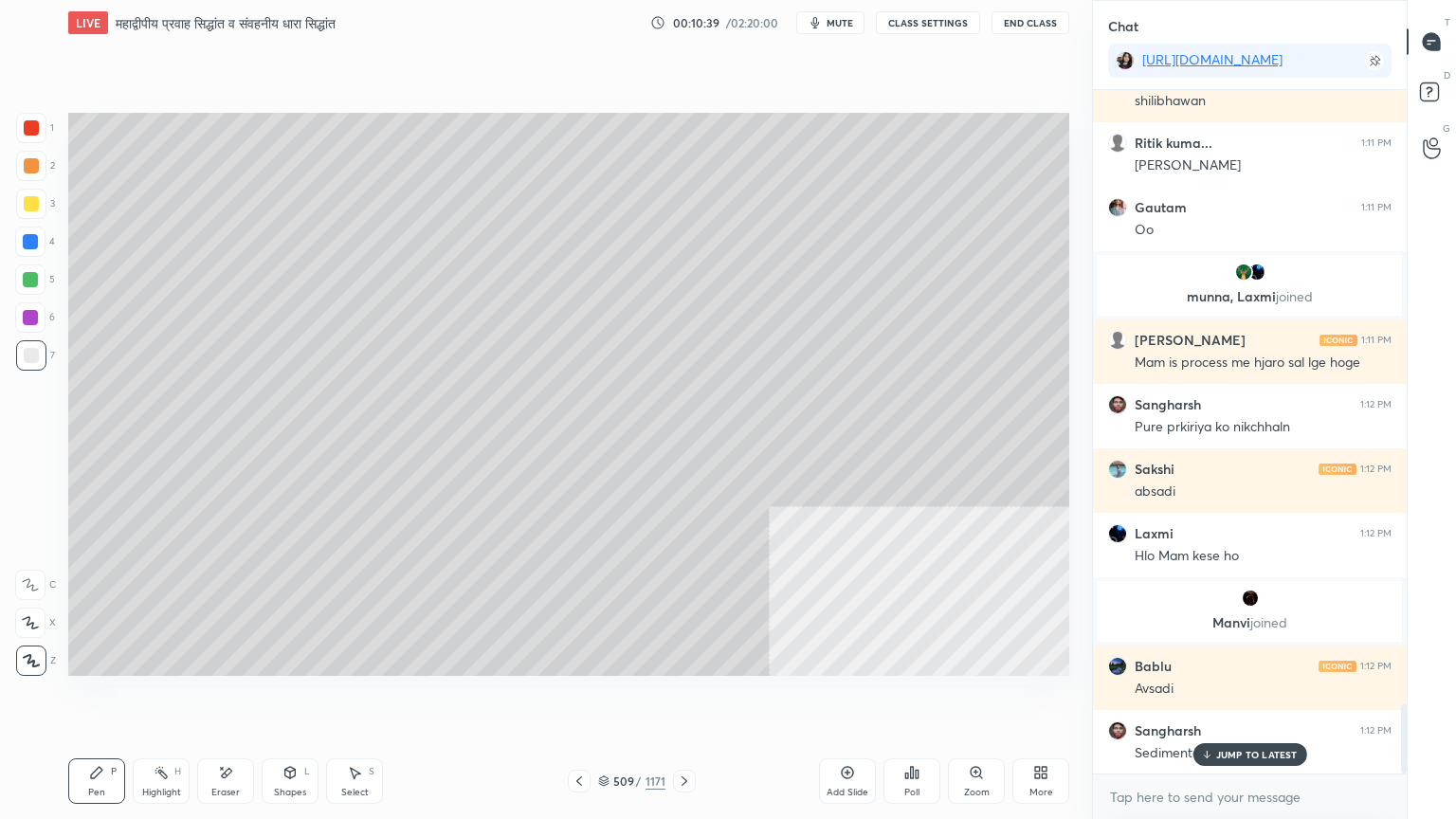 click on "509 / 1171" at bounding box center [631, 781] 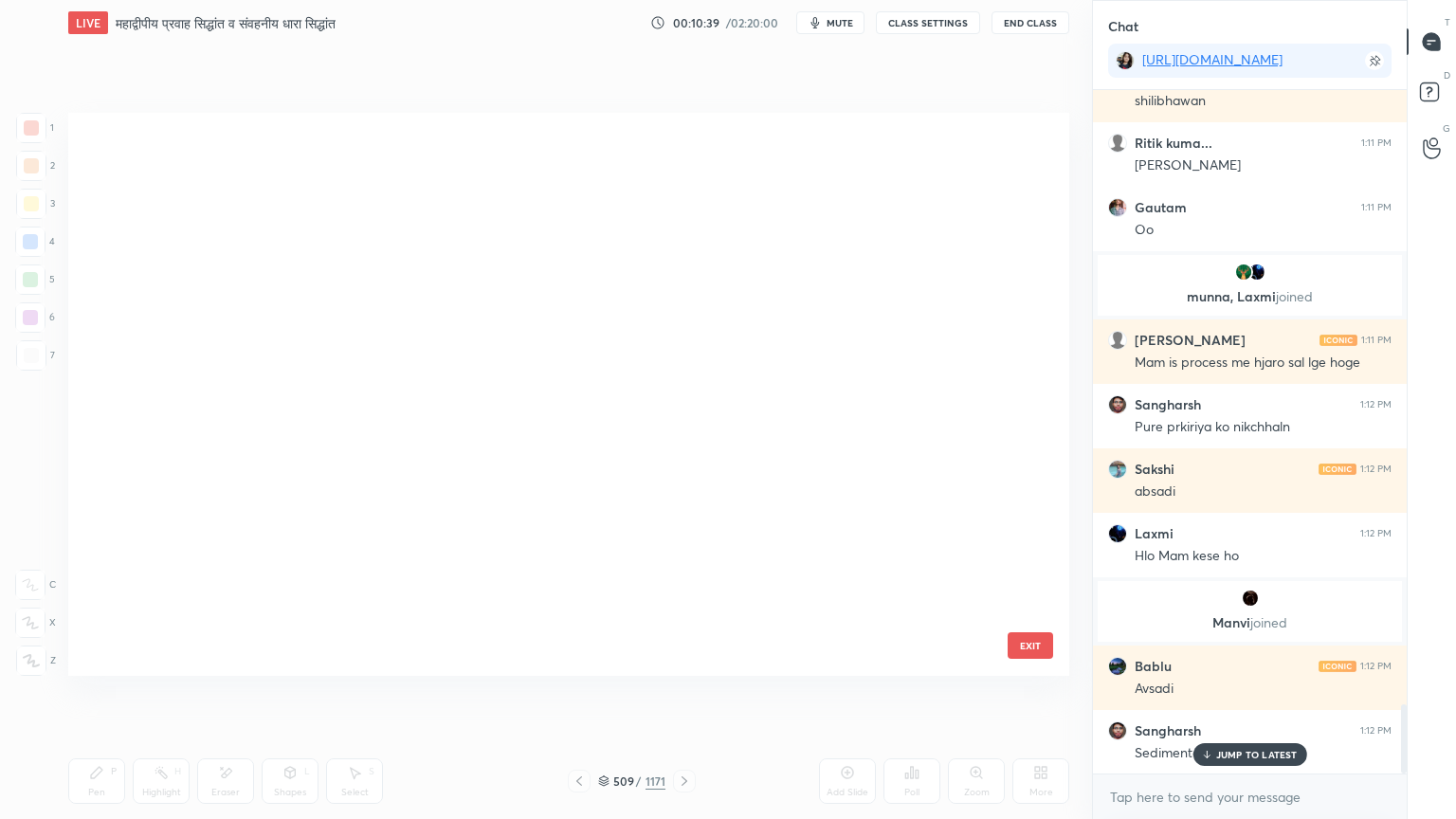 scroll, scrollTop: 28927, scrollLeft: 0, axis: vertical 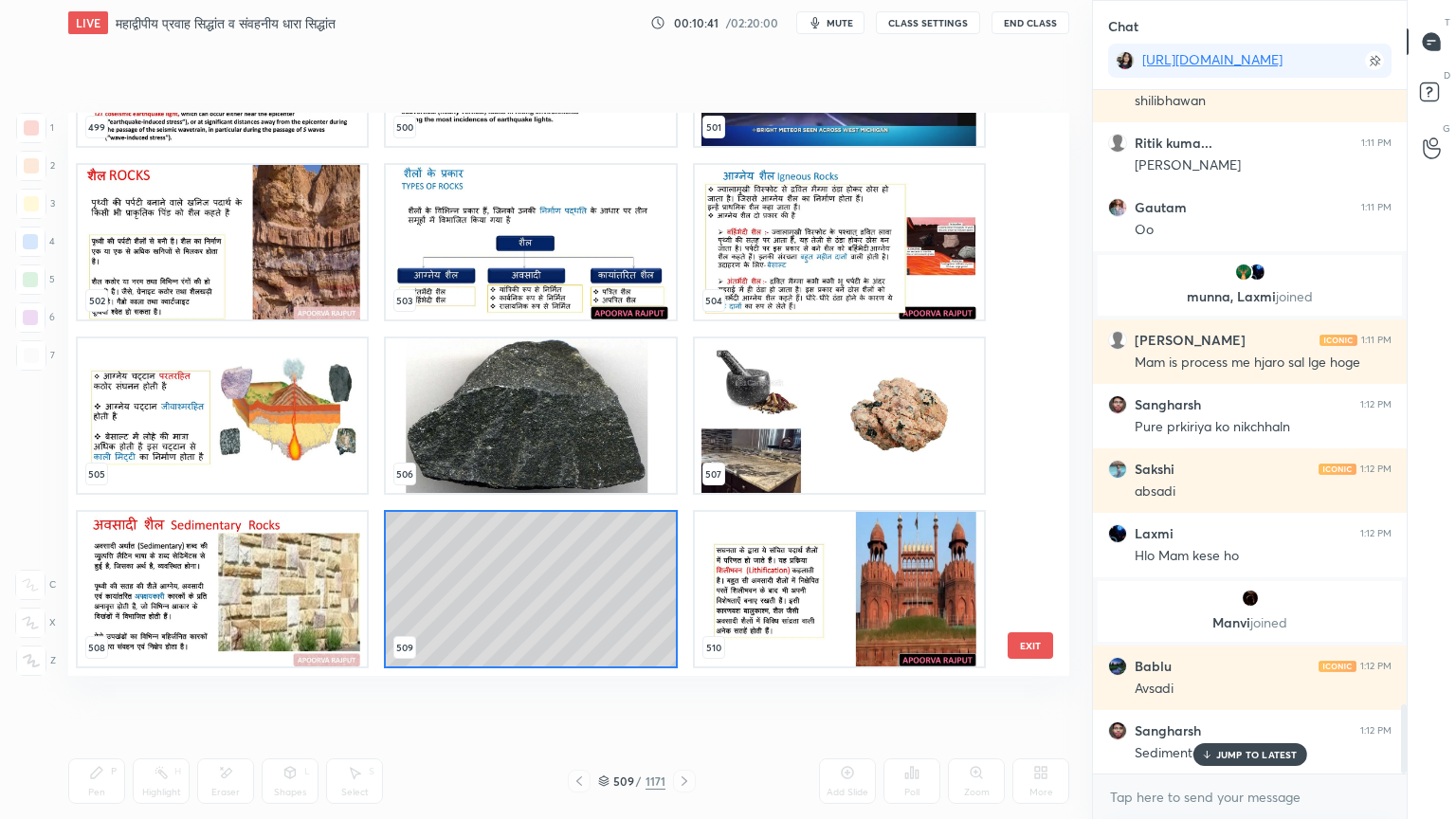 click at bounding box center [222, 589] 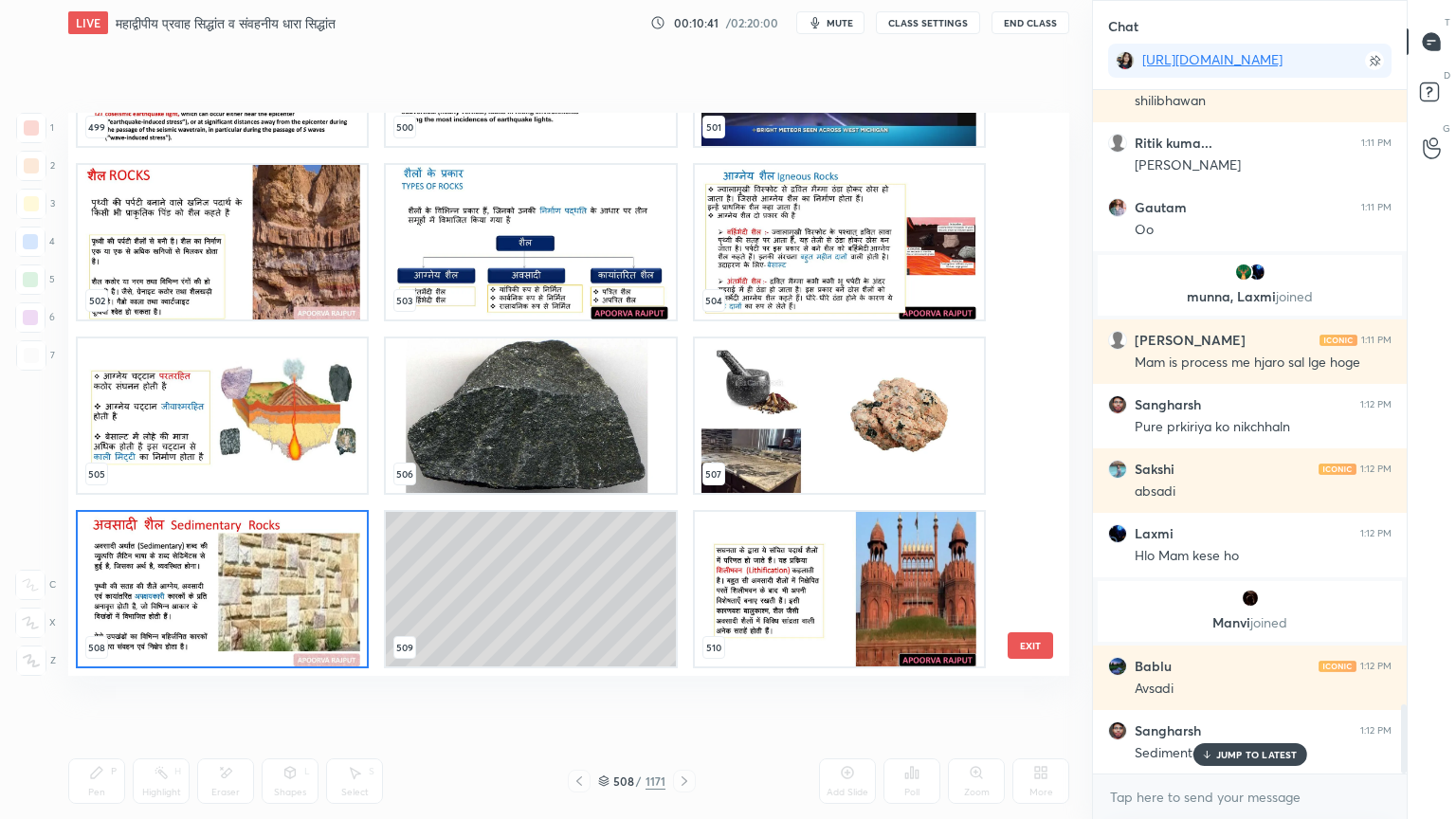 click at bounding box center [222, 589] 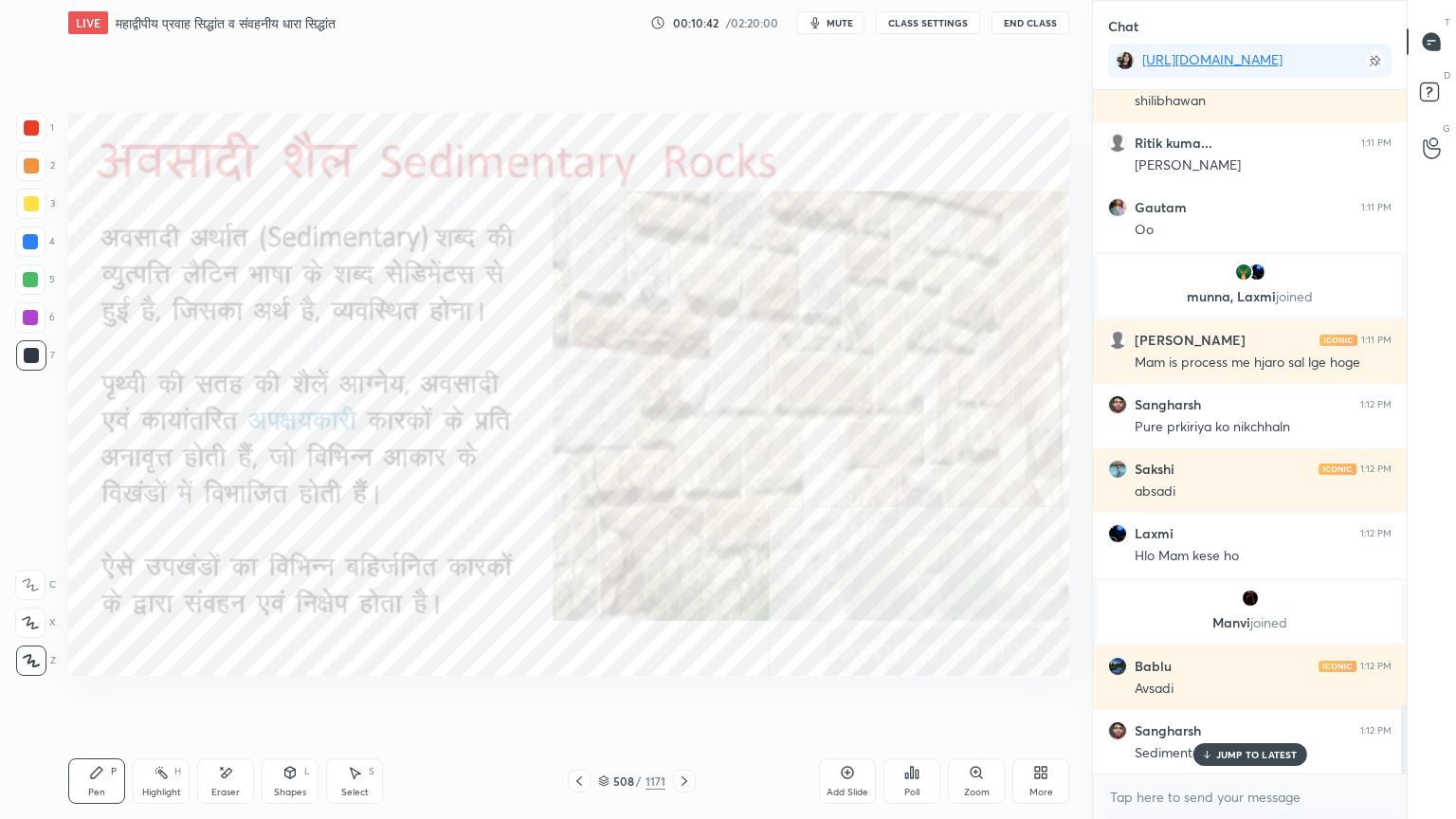 scroll, scrollTop: 6177, scrollLeft: 0, axis: vertical 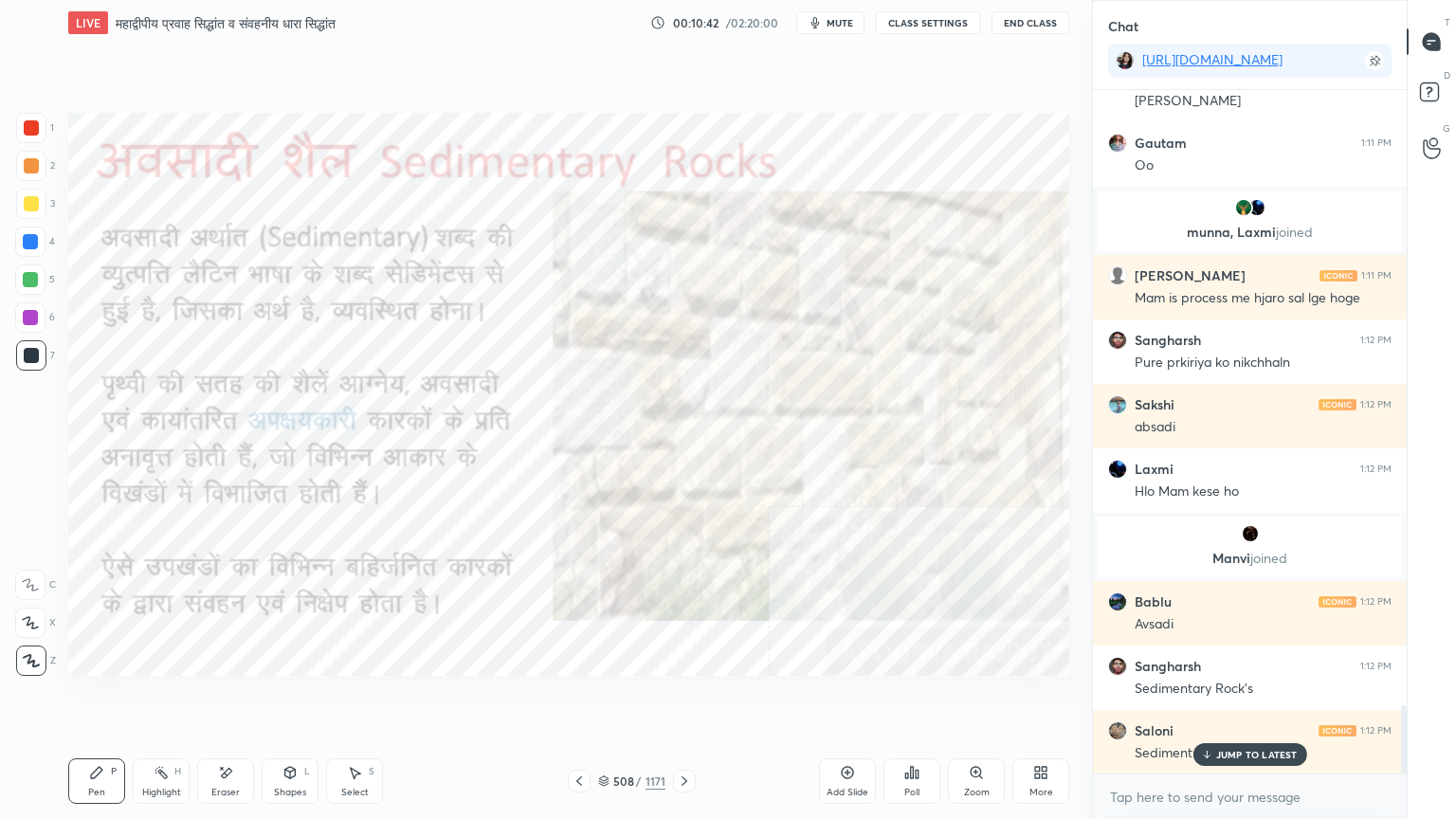 click at bounding box center (30, 242) 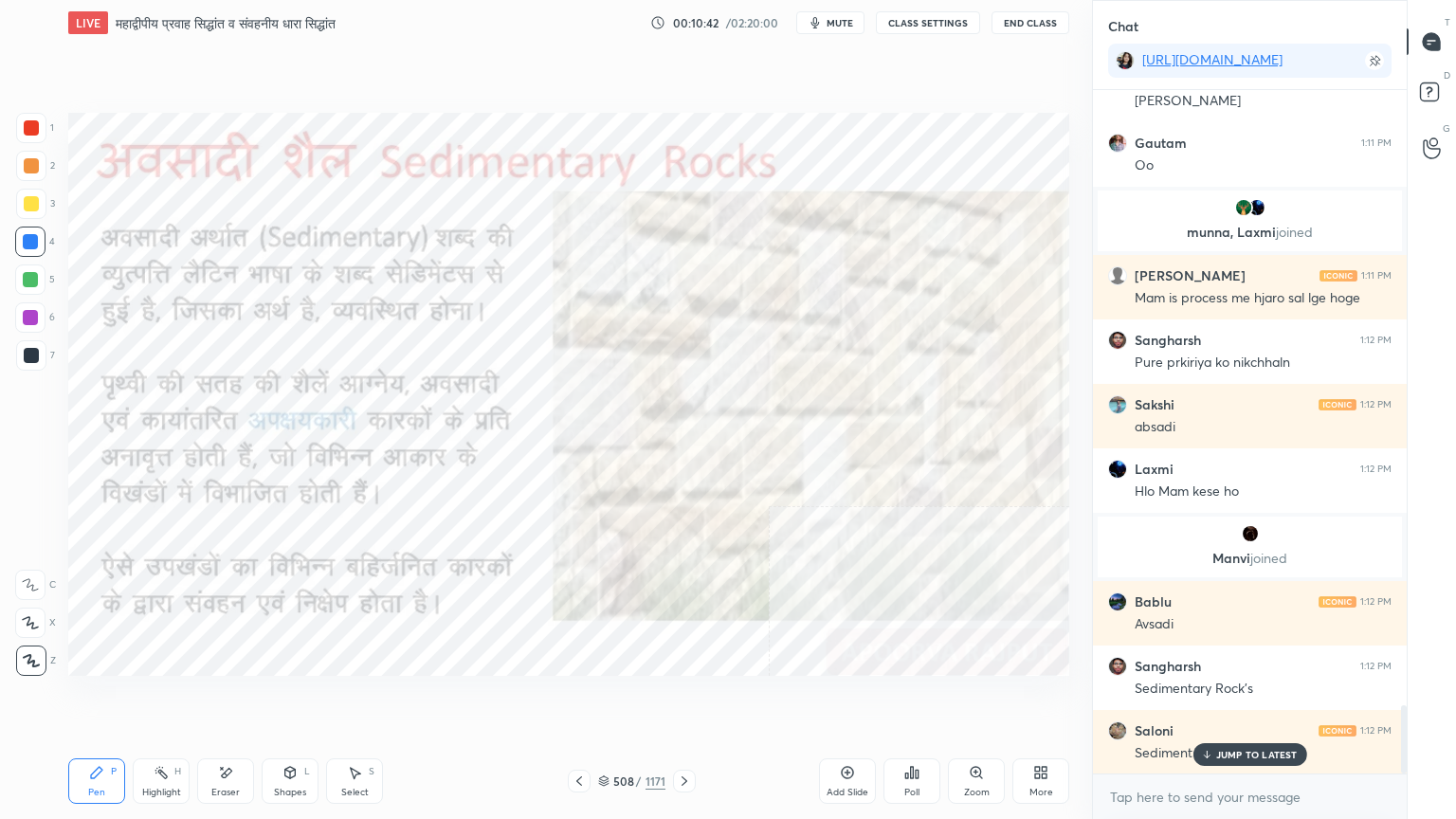 click at bounding box center (30, 242) 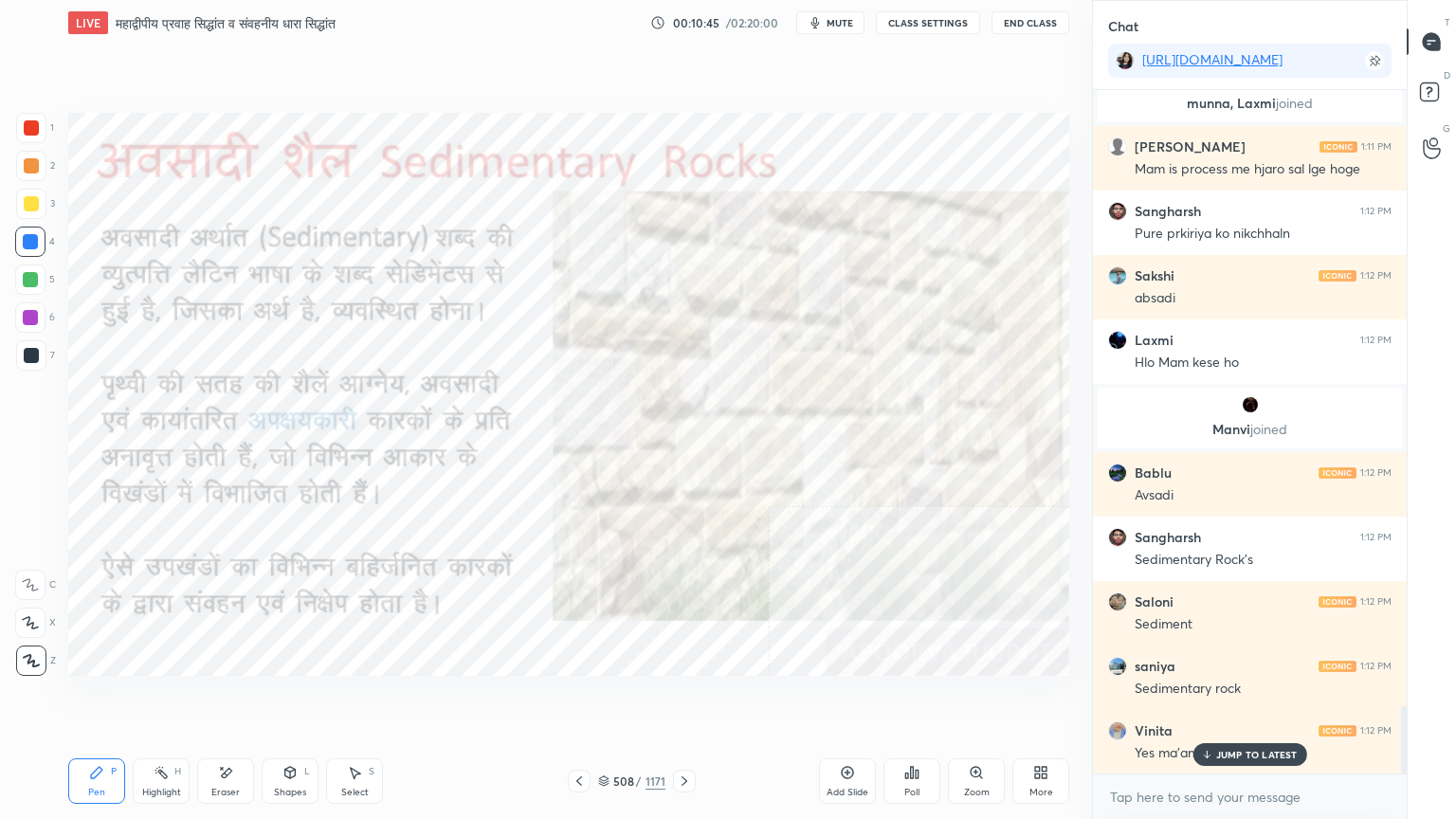 scroll, scrollTop: 6370, scrollLeft: 0, axis: vertical 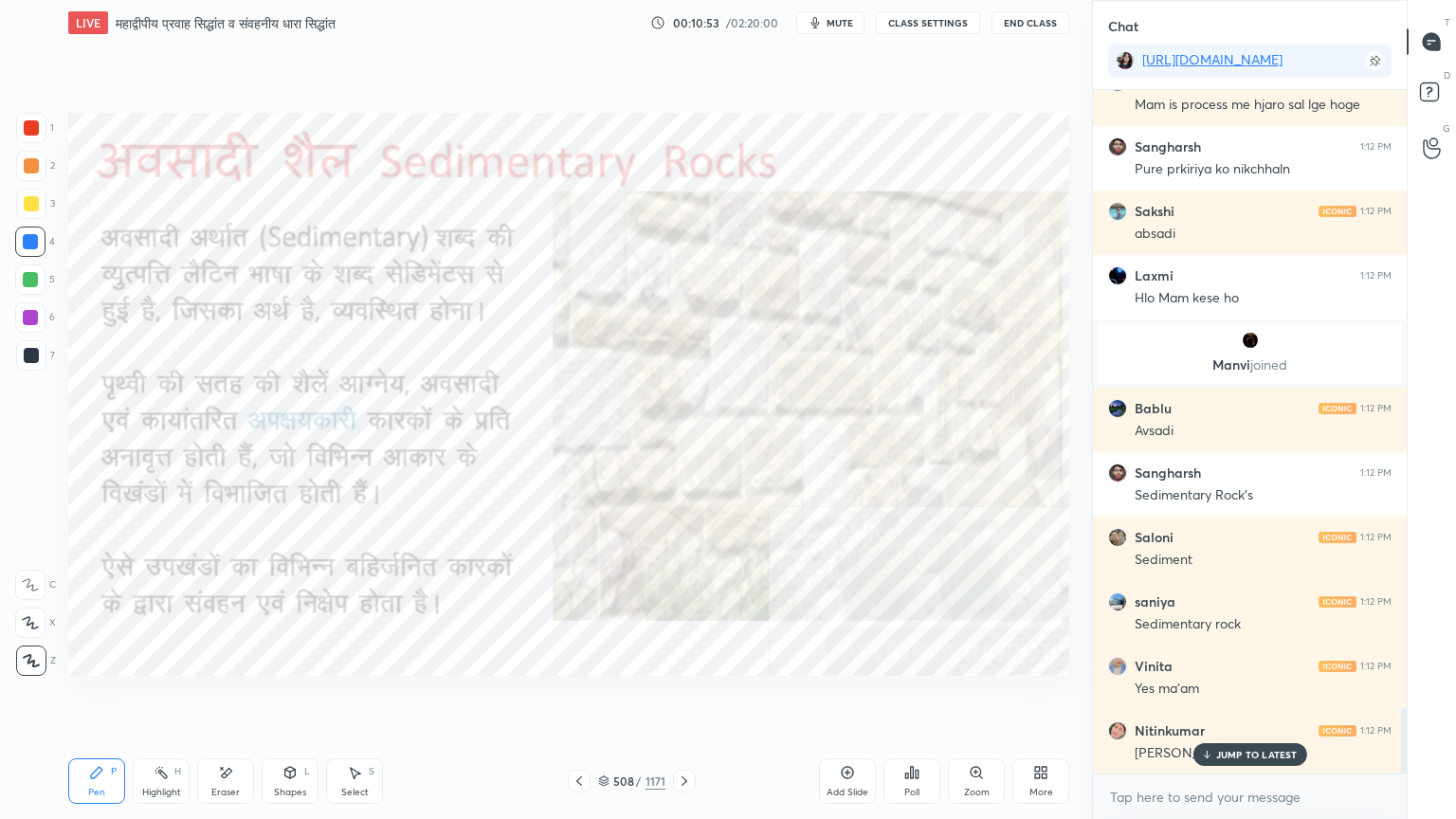 click 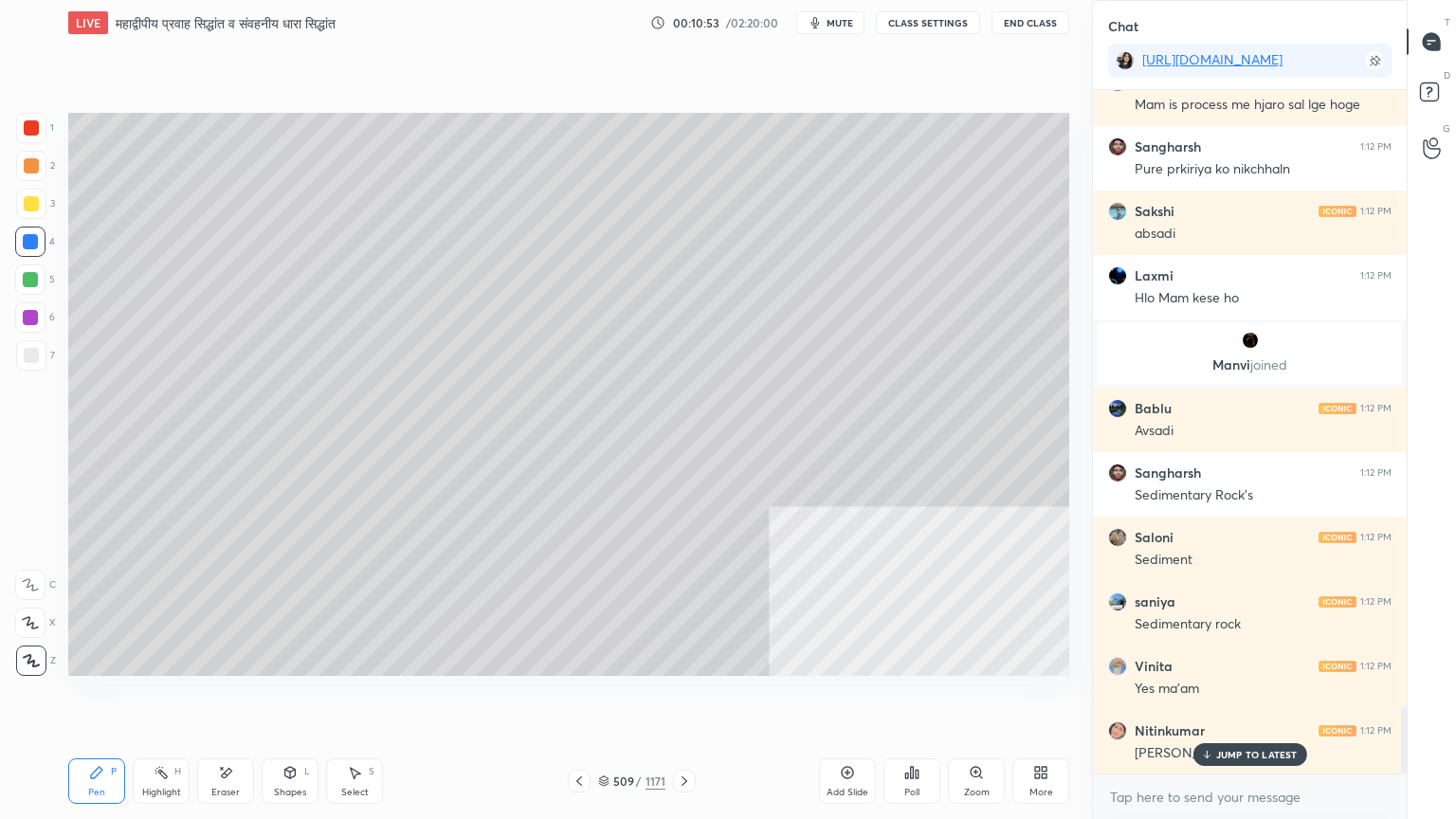 click 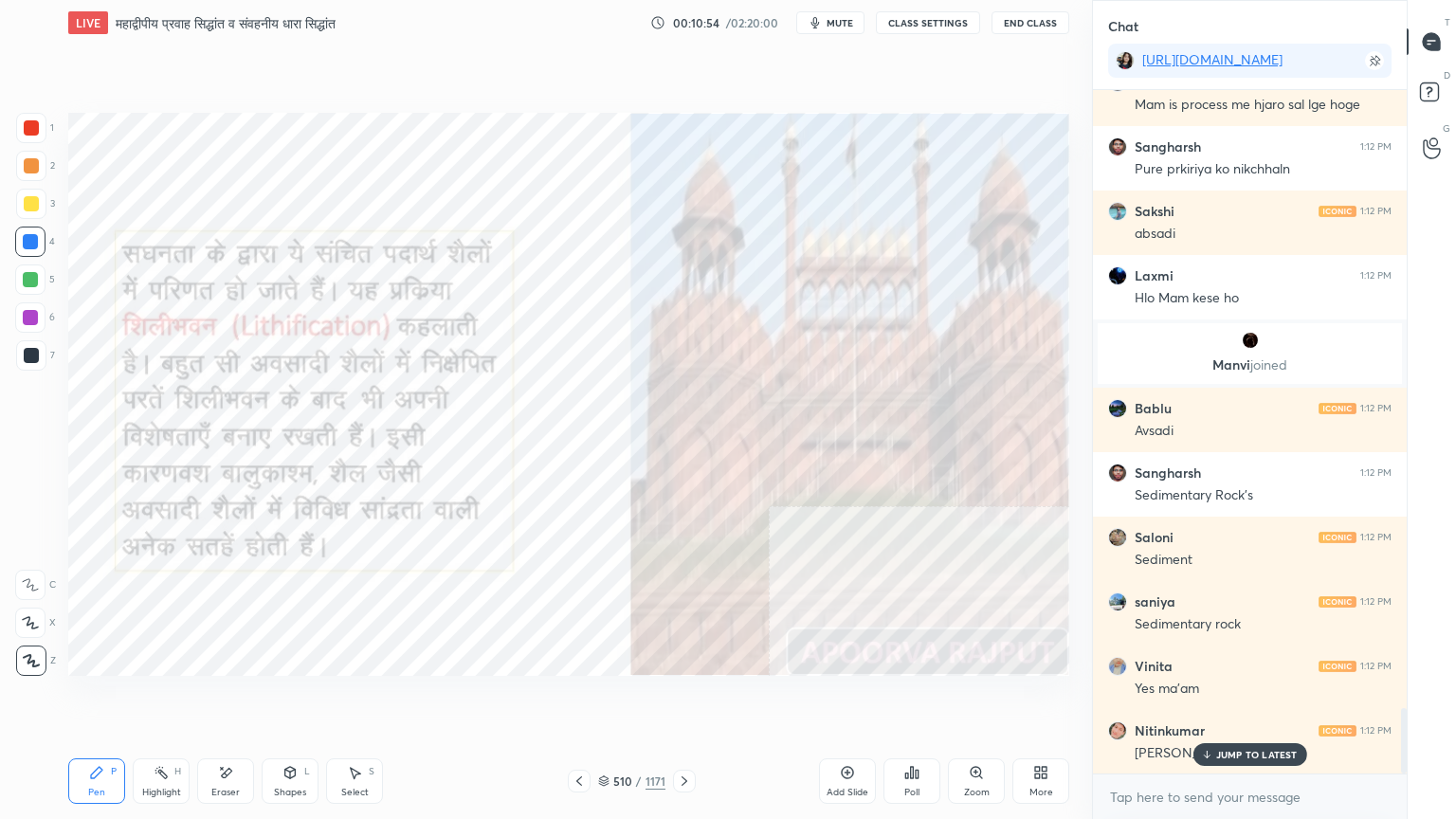 scroll, scrollTop: 6434, scrollLeft: 0, axis: vertical 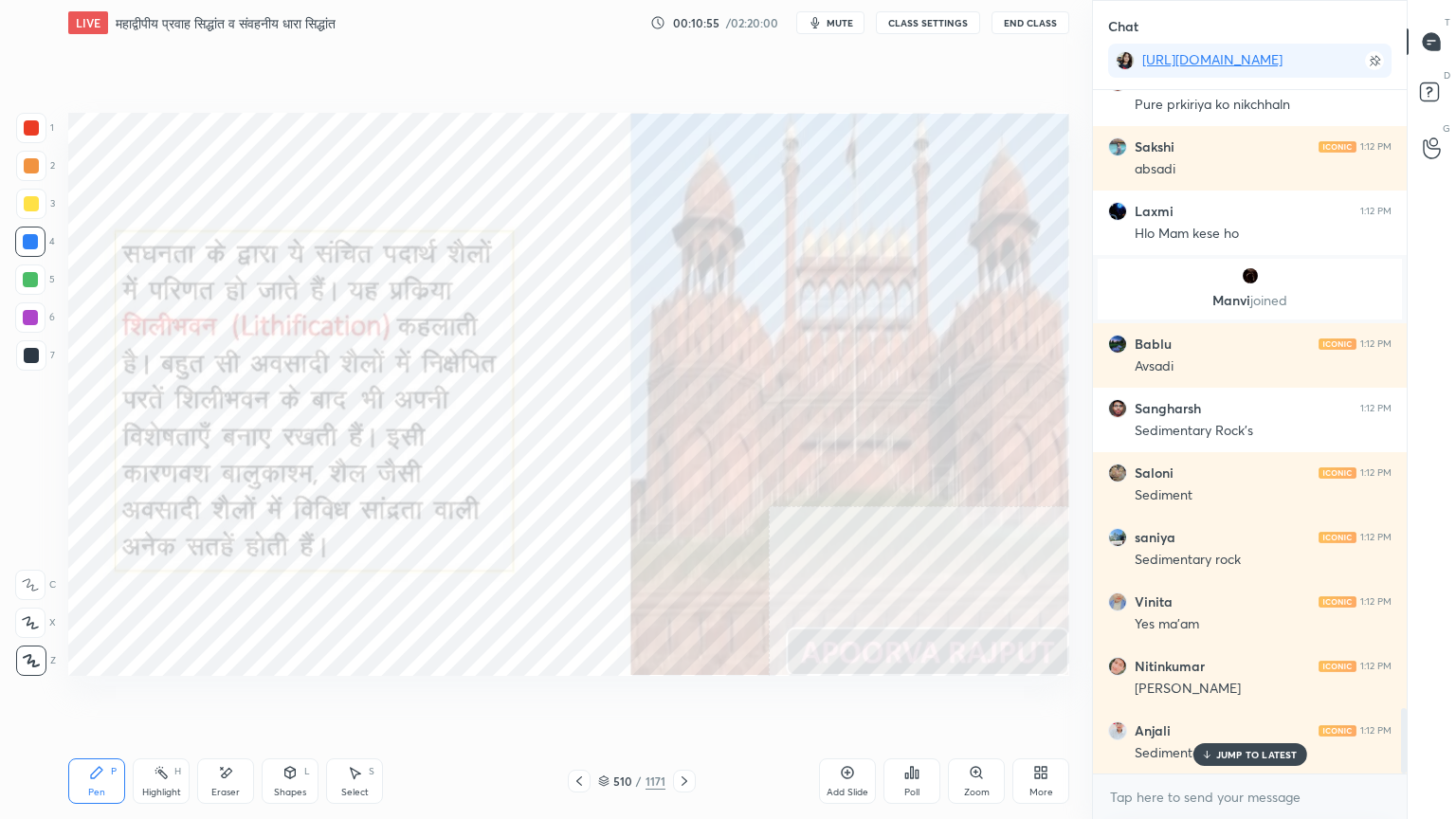 click on "JUMP TO LATEST" at bounding box center [1257, 755] 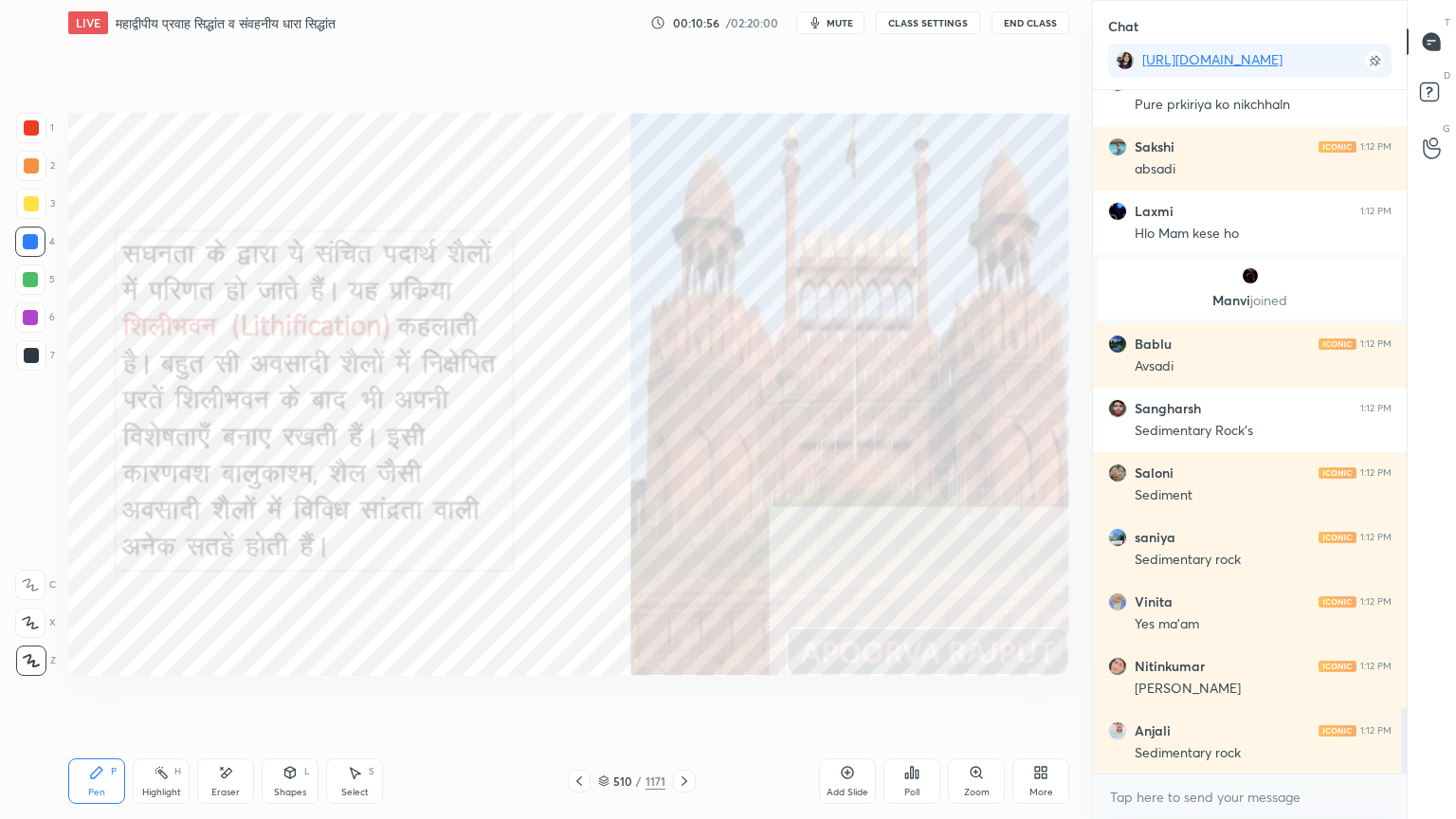 click 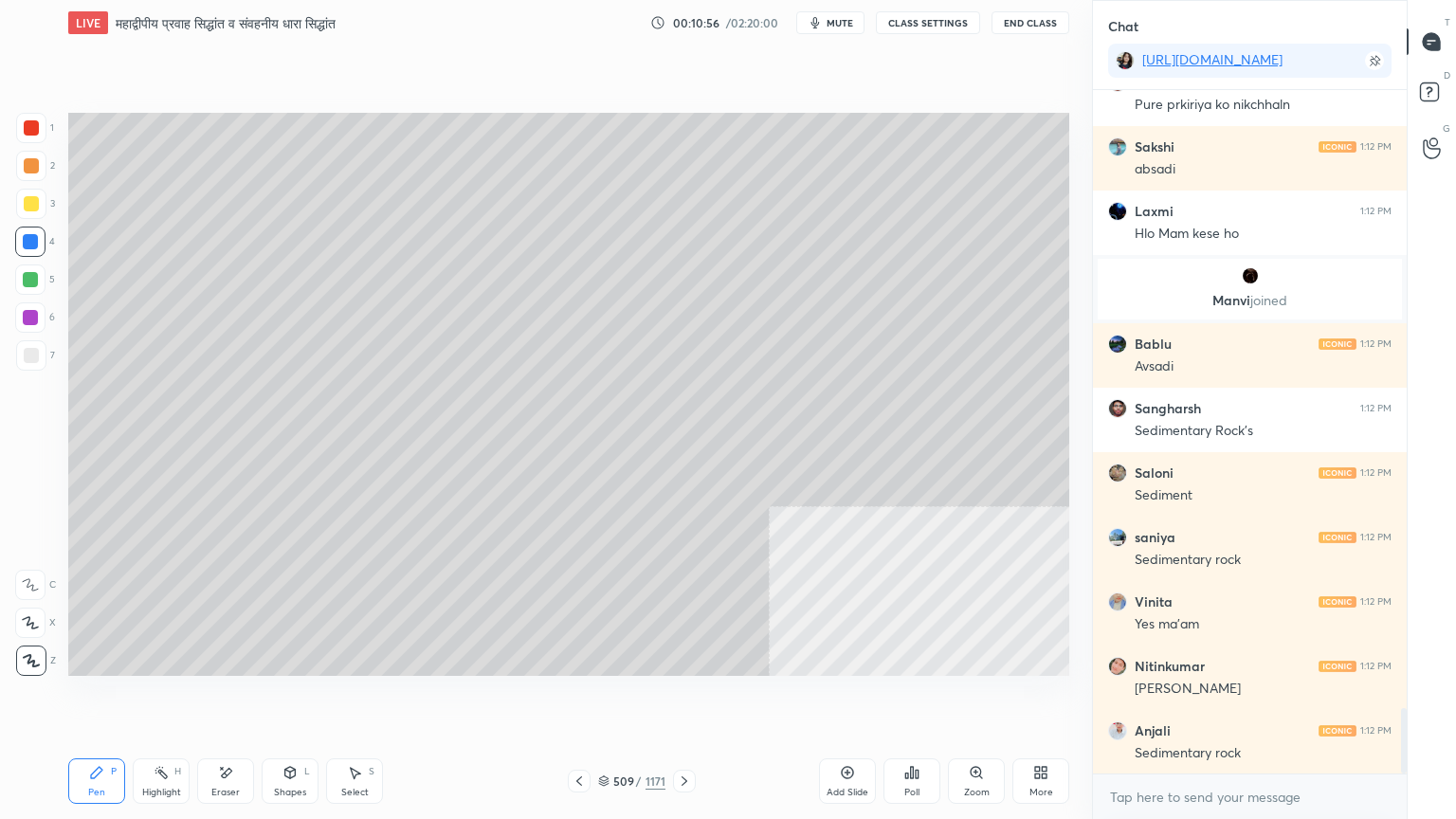 click 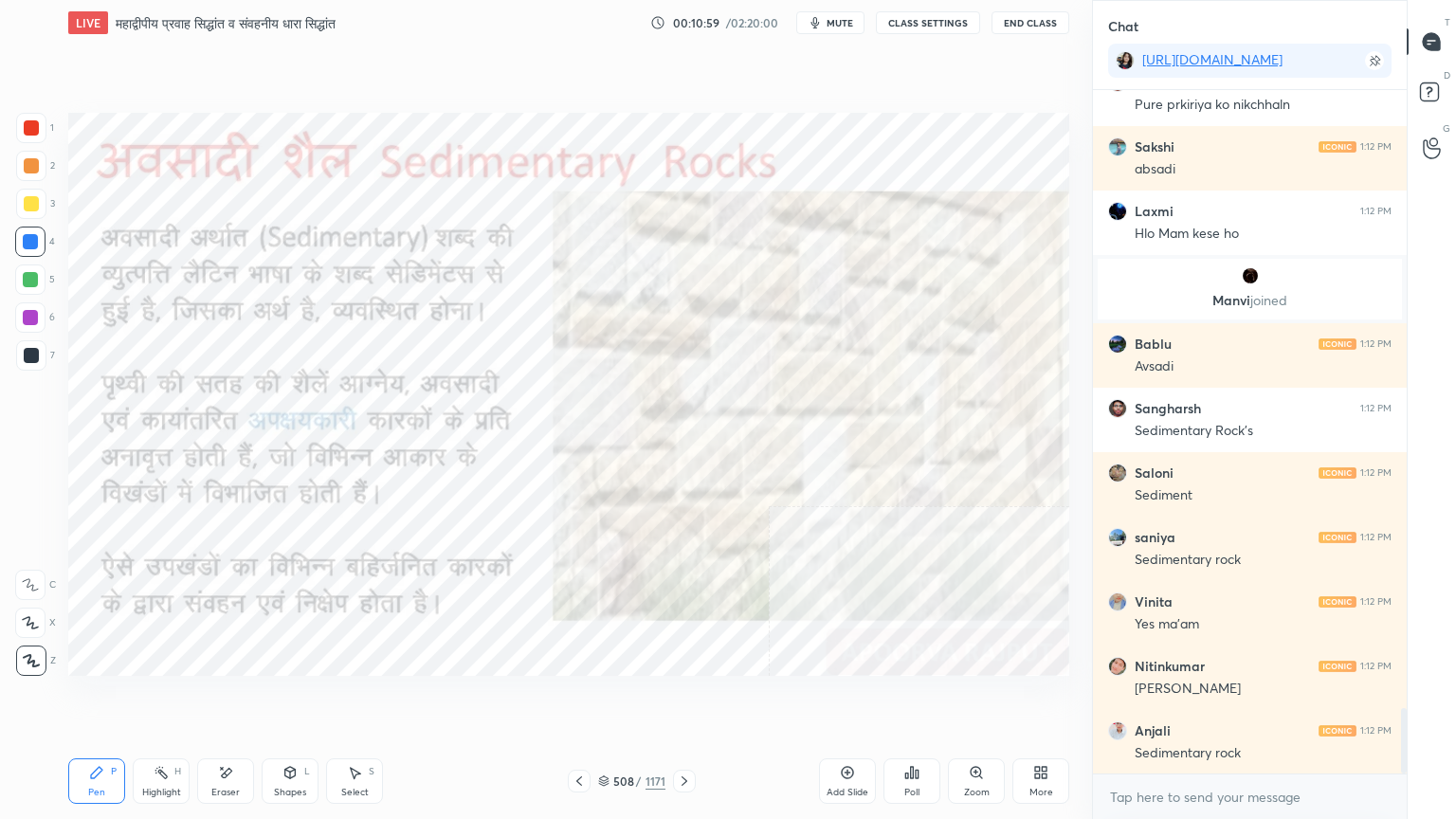 scroll, scrollTop: 6499, scrollLeft: 0, axis: vertical 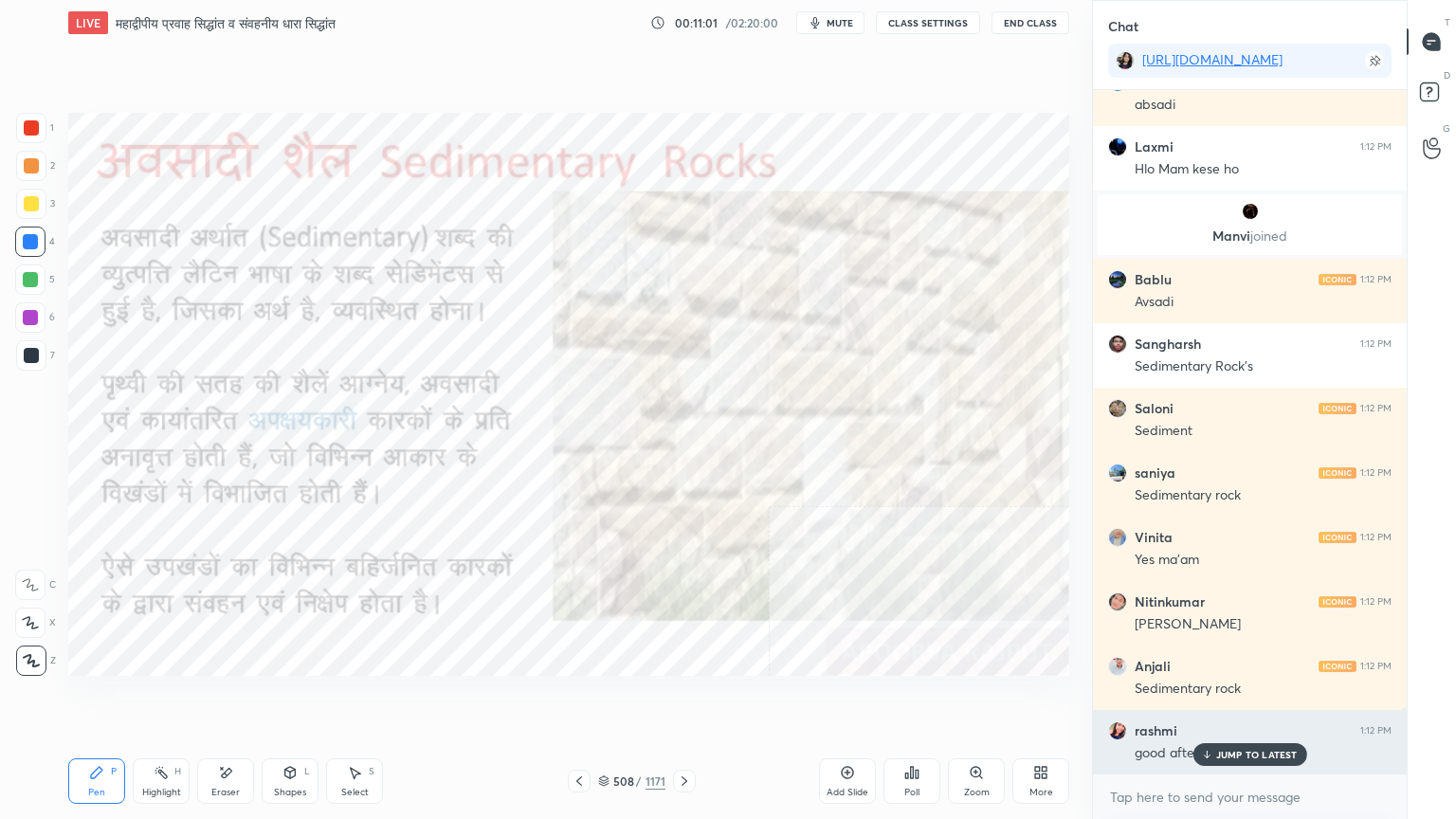 click on "JUMP TO LATEST" at bounding box center [1257, 755] 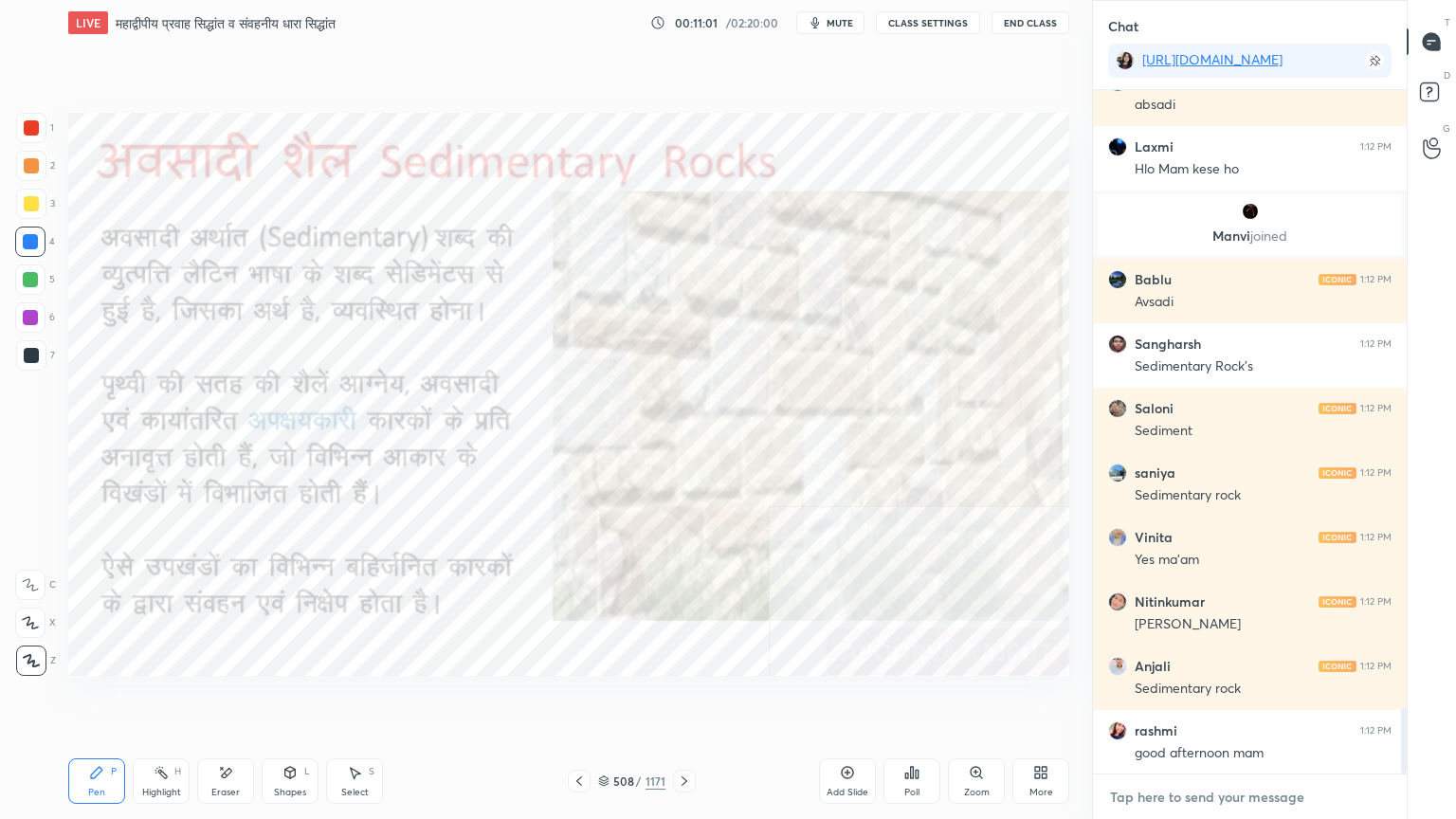 click at bounding box center [1249, 797] 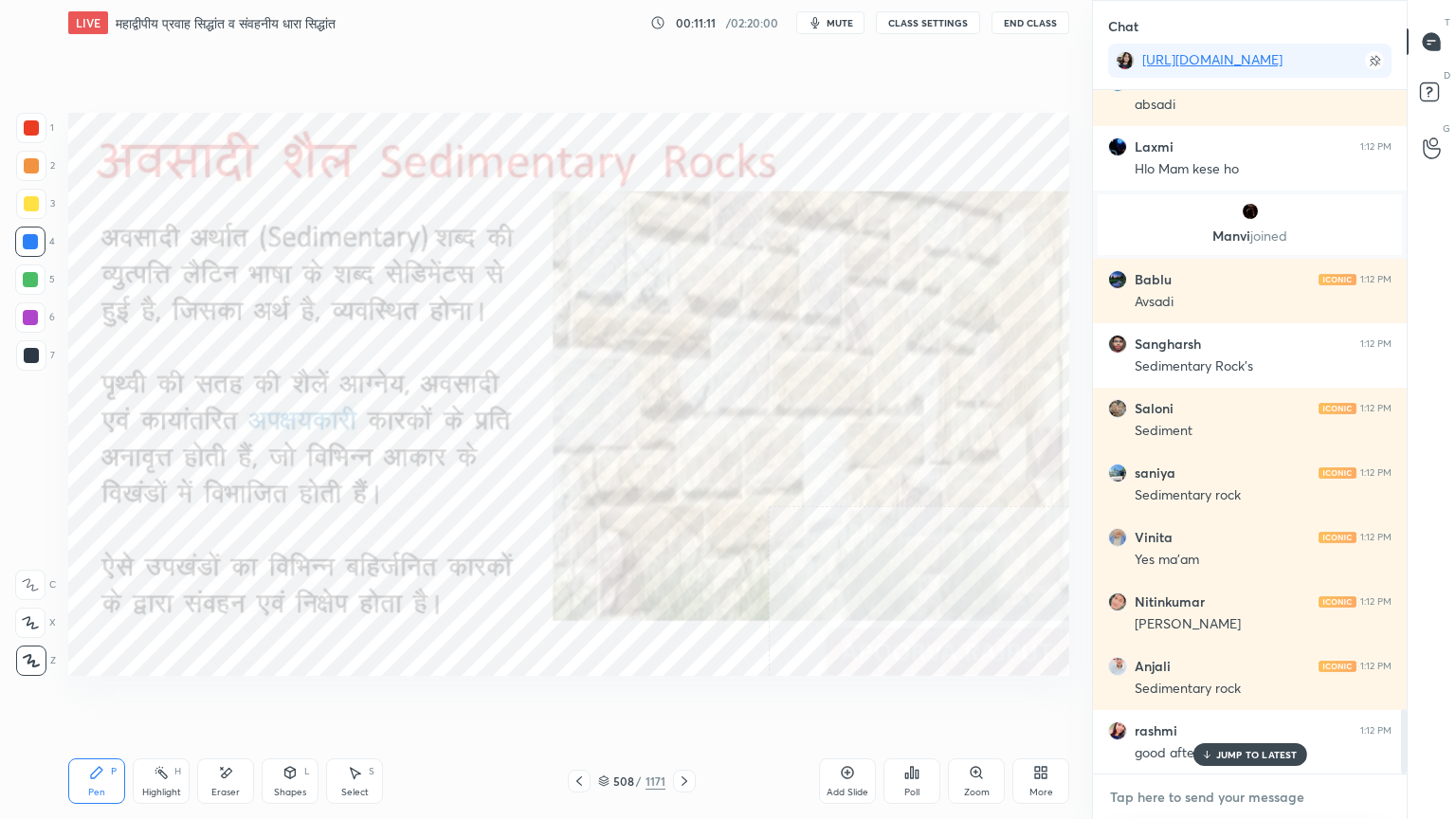 scroll, scrollTop: 6567, scrollLeft: 0, axis: vertical 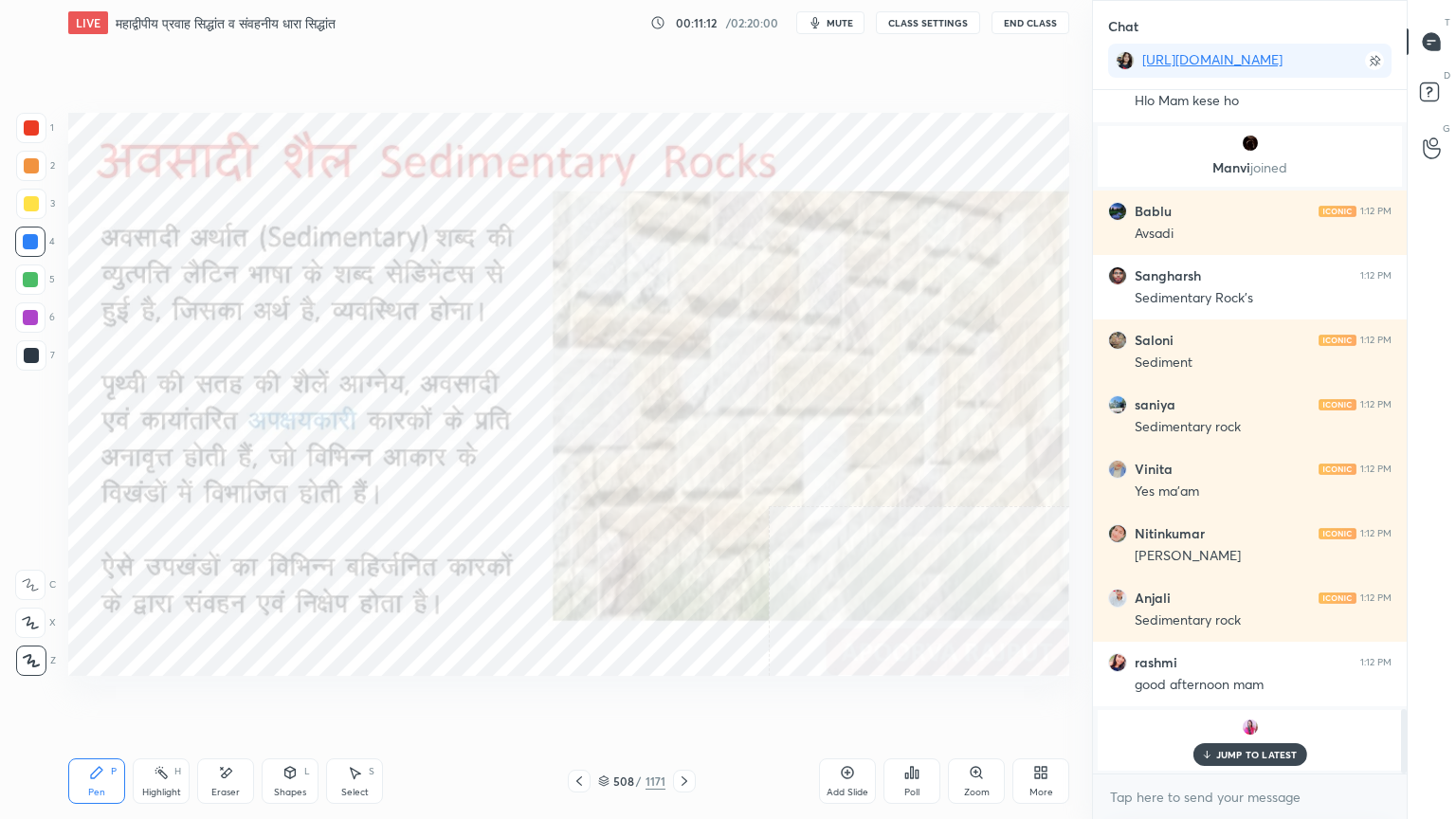 click on "JUMP TO LATEST" at bounding box center [1257, 755] 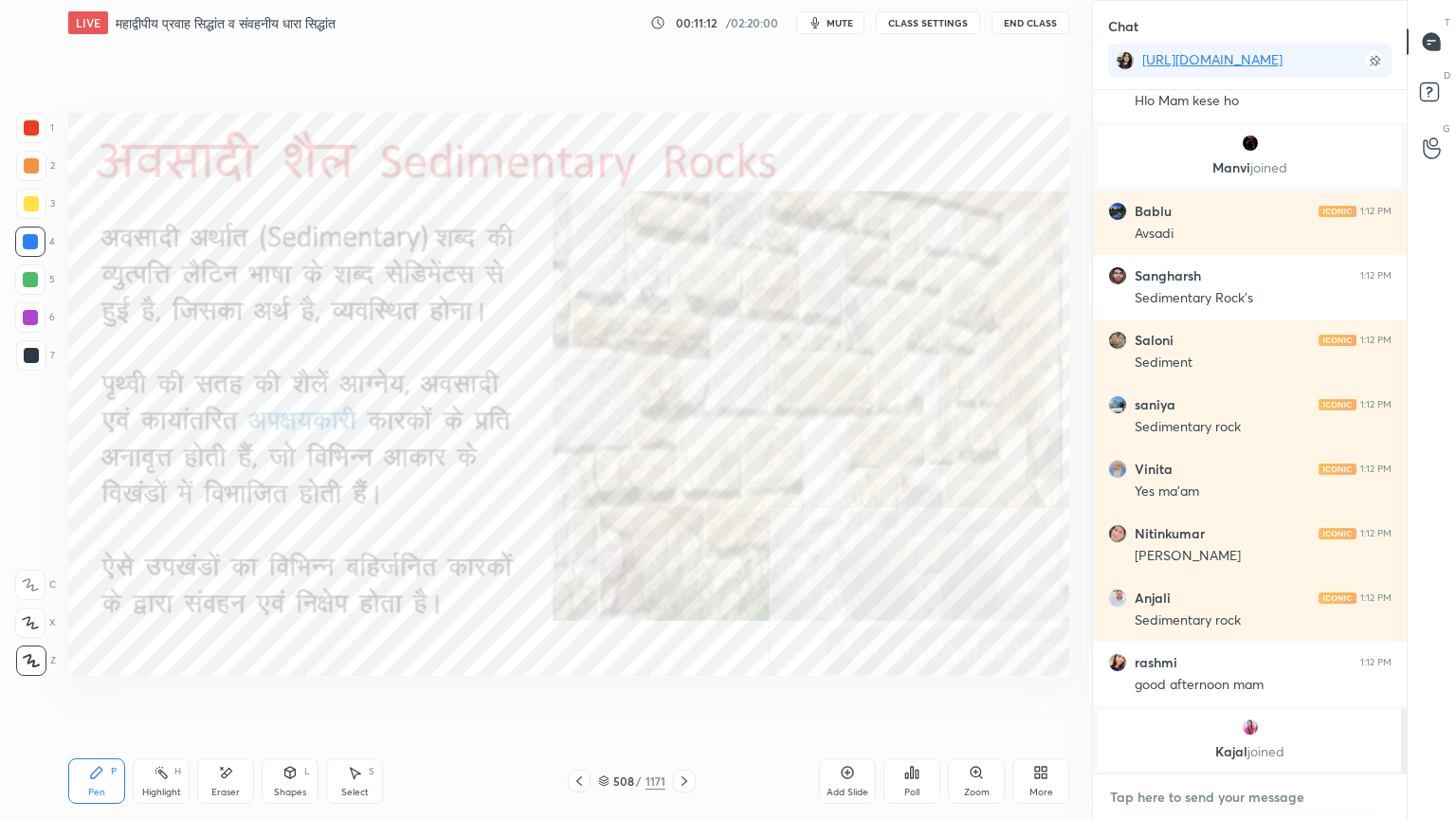 click at bounding box center [1249, 797] 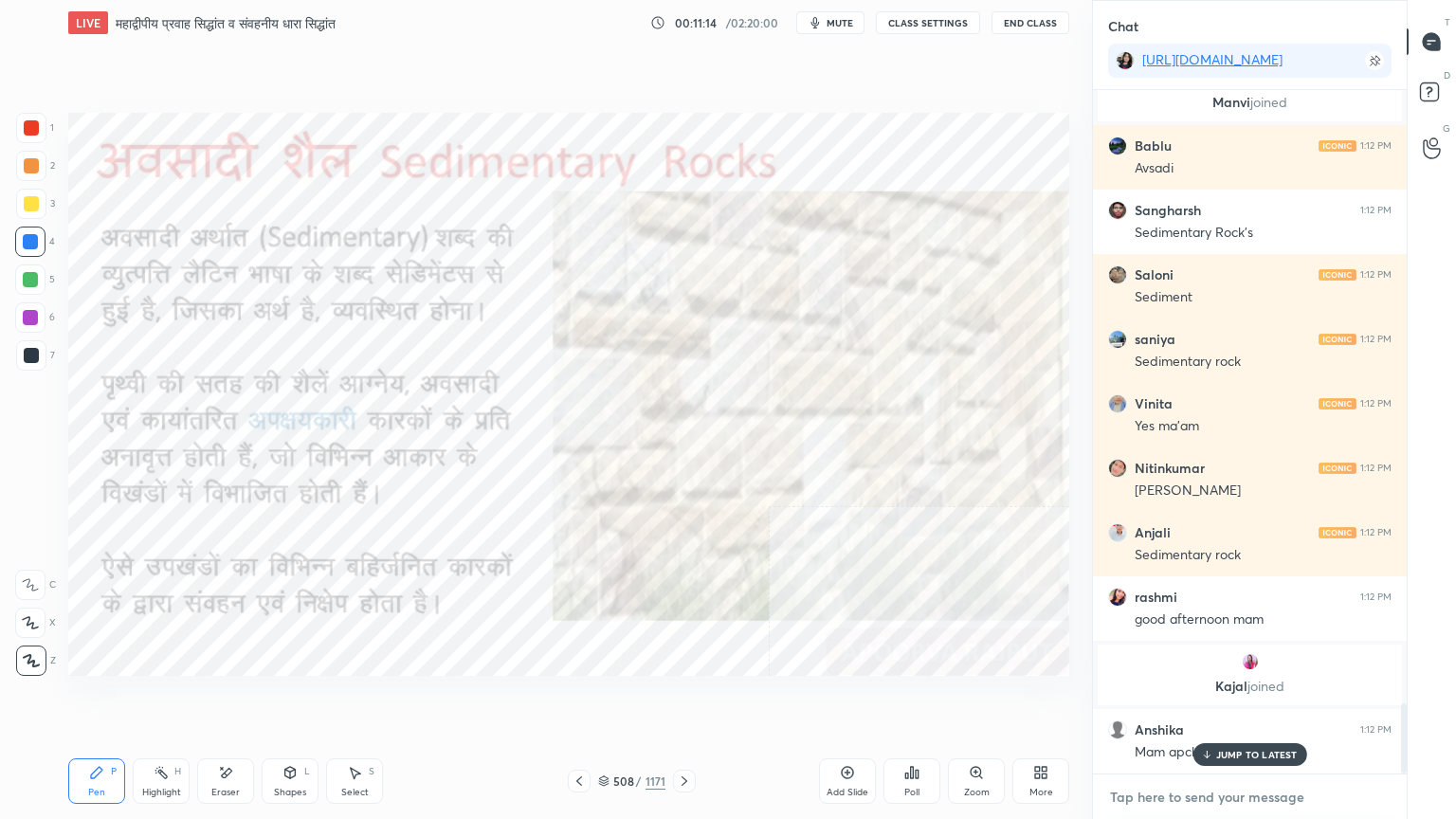 scroll, scrollTop: 6006, scrollLeft: 0, axis: vertical 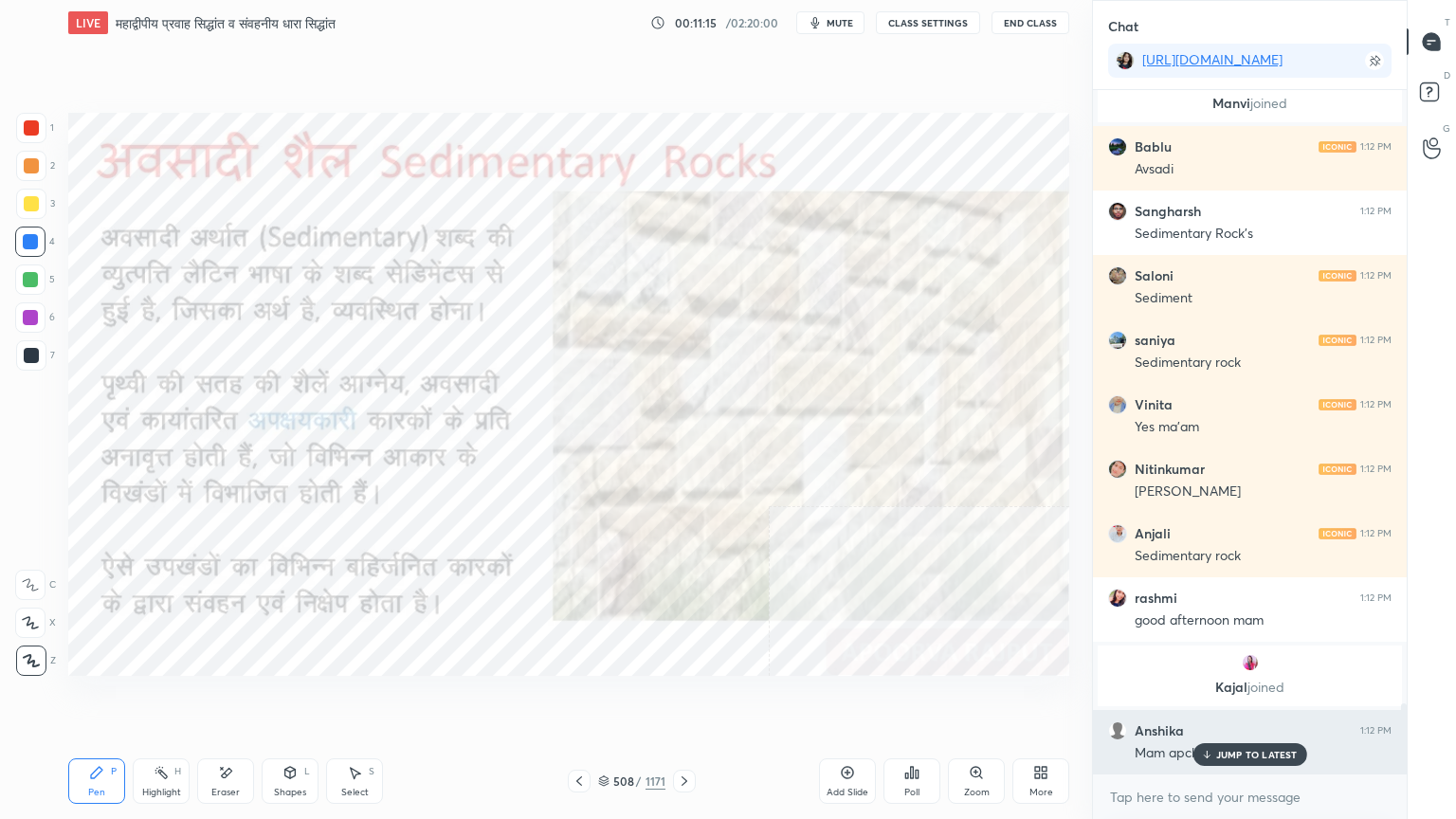 click on "JUMP TO LATEST" at bounding box center [1257, 755] 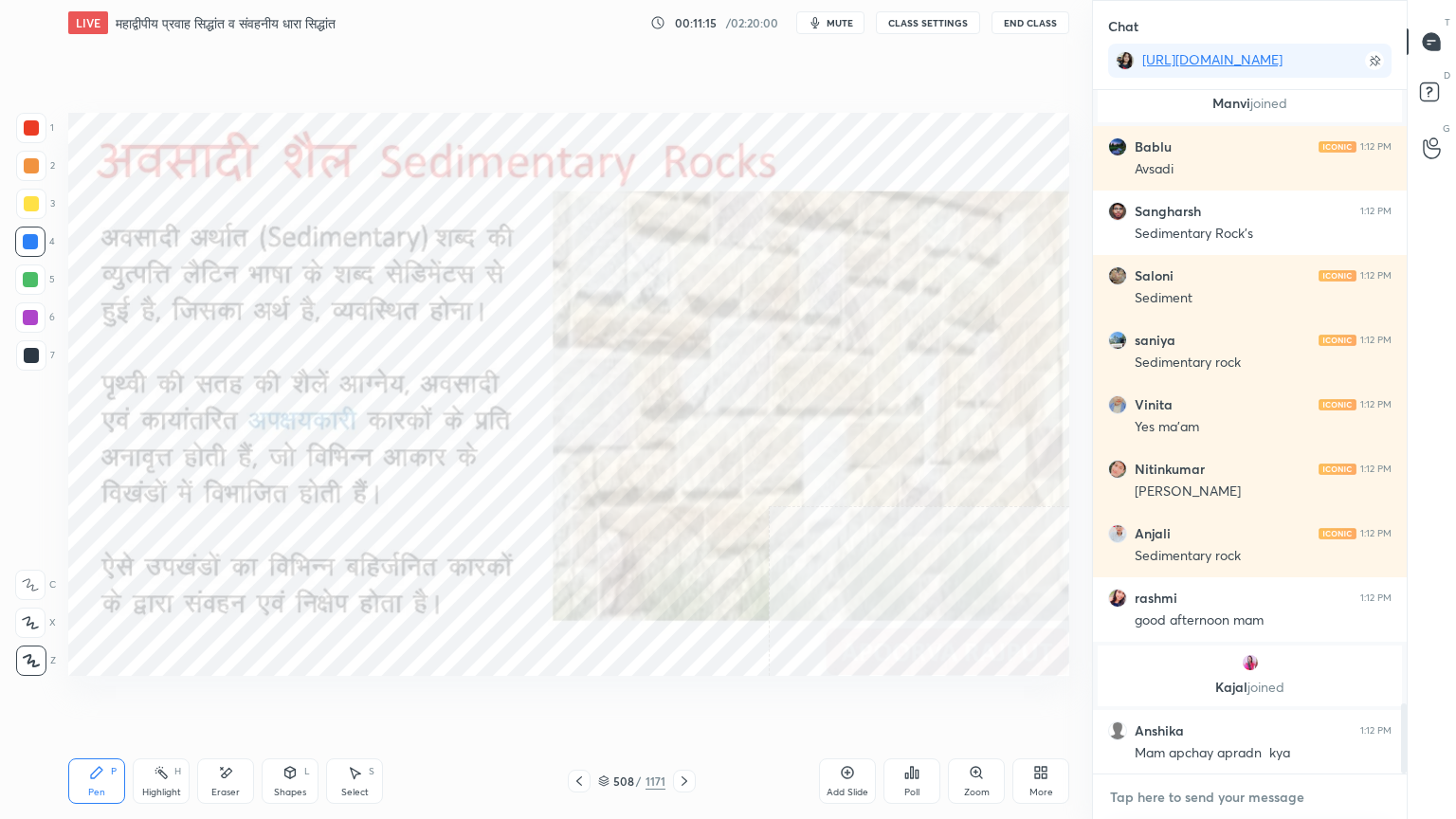 click at bounding box center [1249, 797] 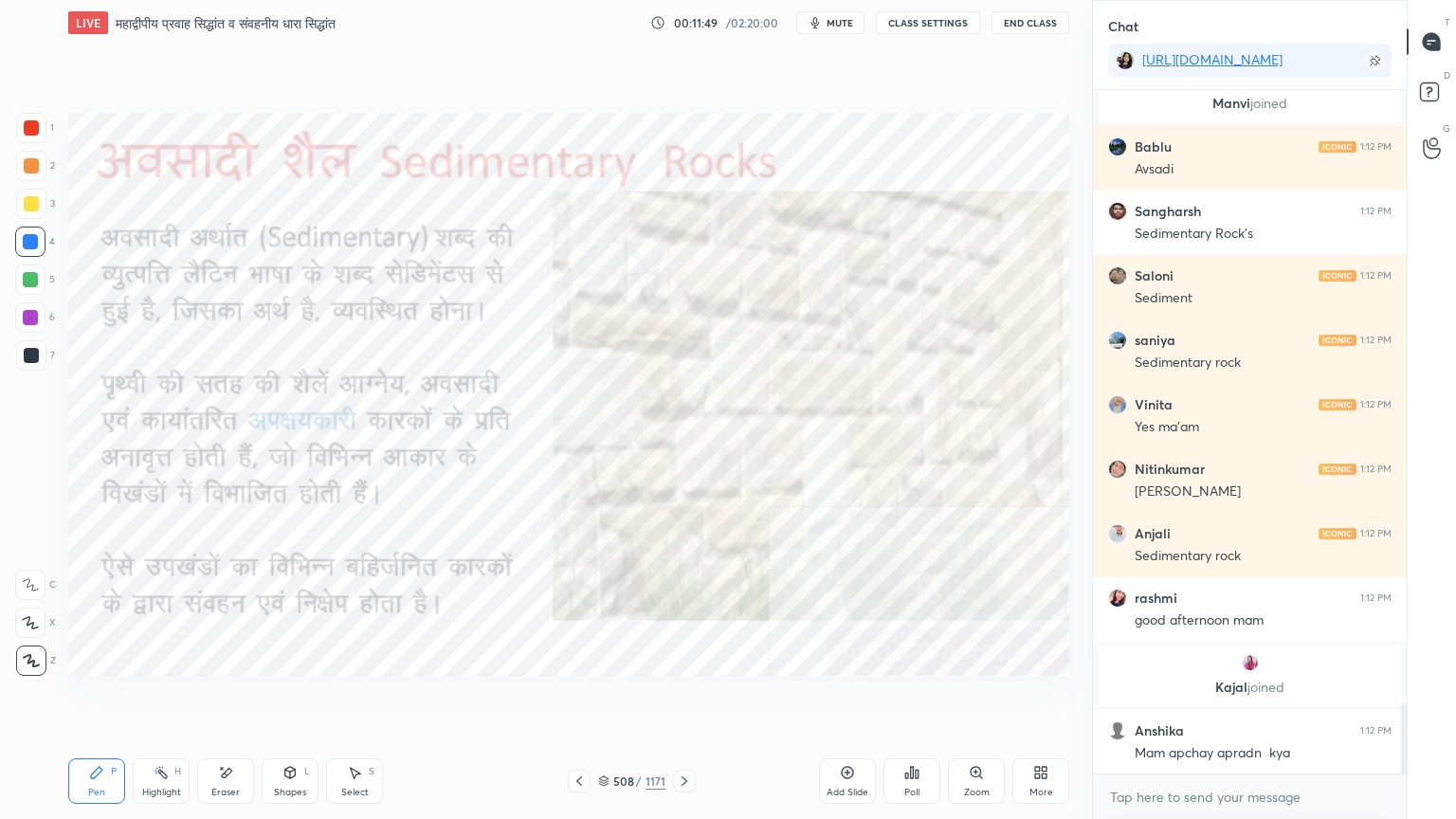click on "Eraser" at bounding box center (226, 781) 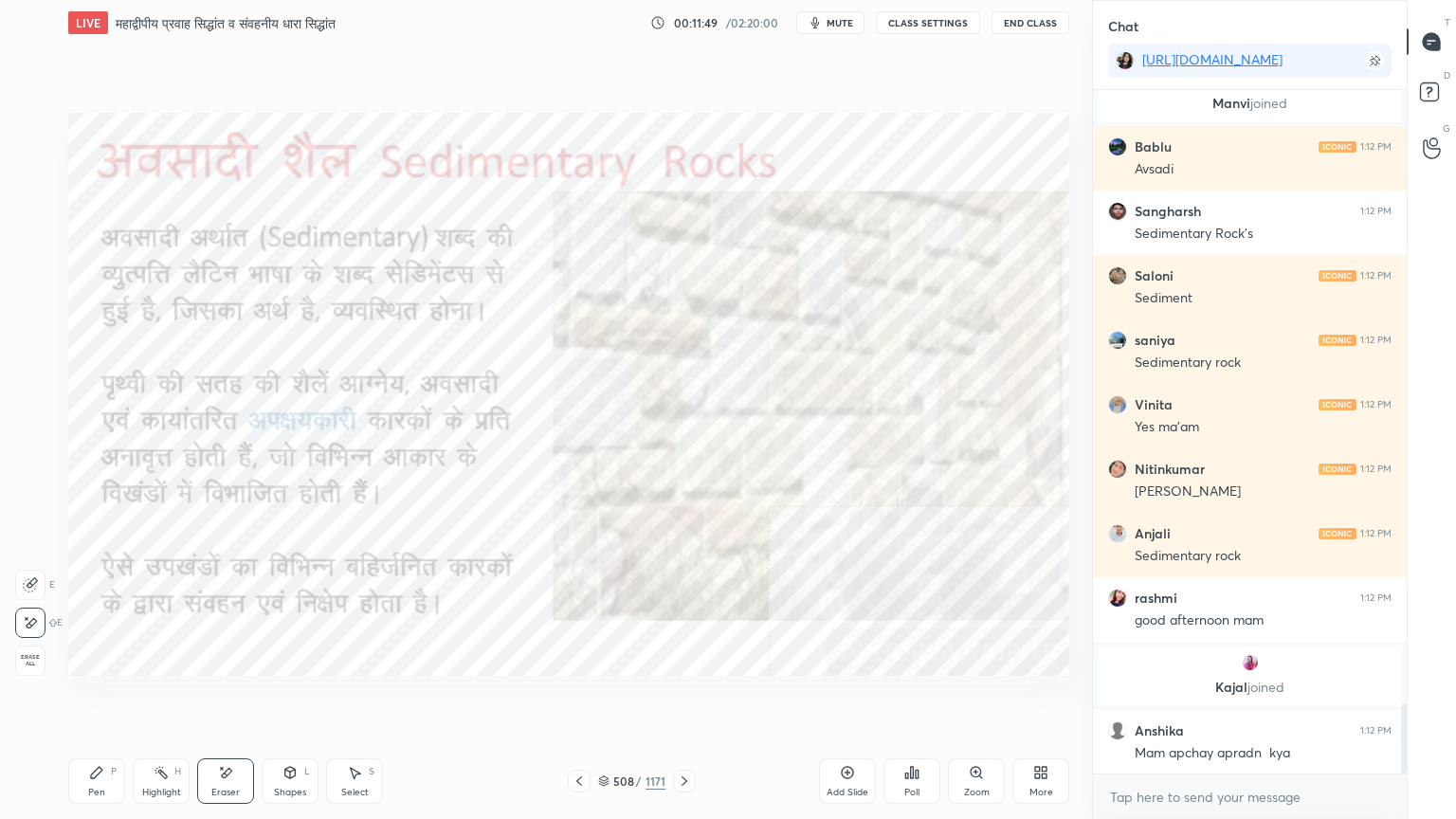 click on "Eraser" at bounding box center [226, 781] 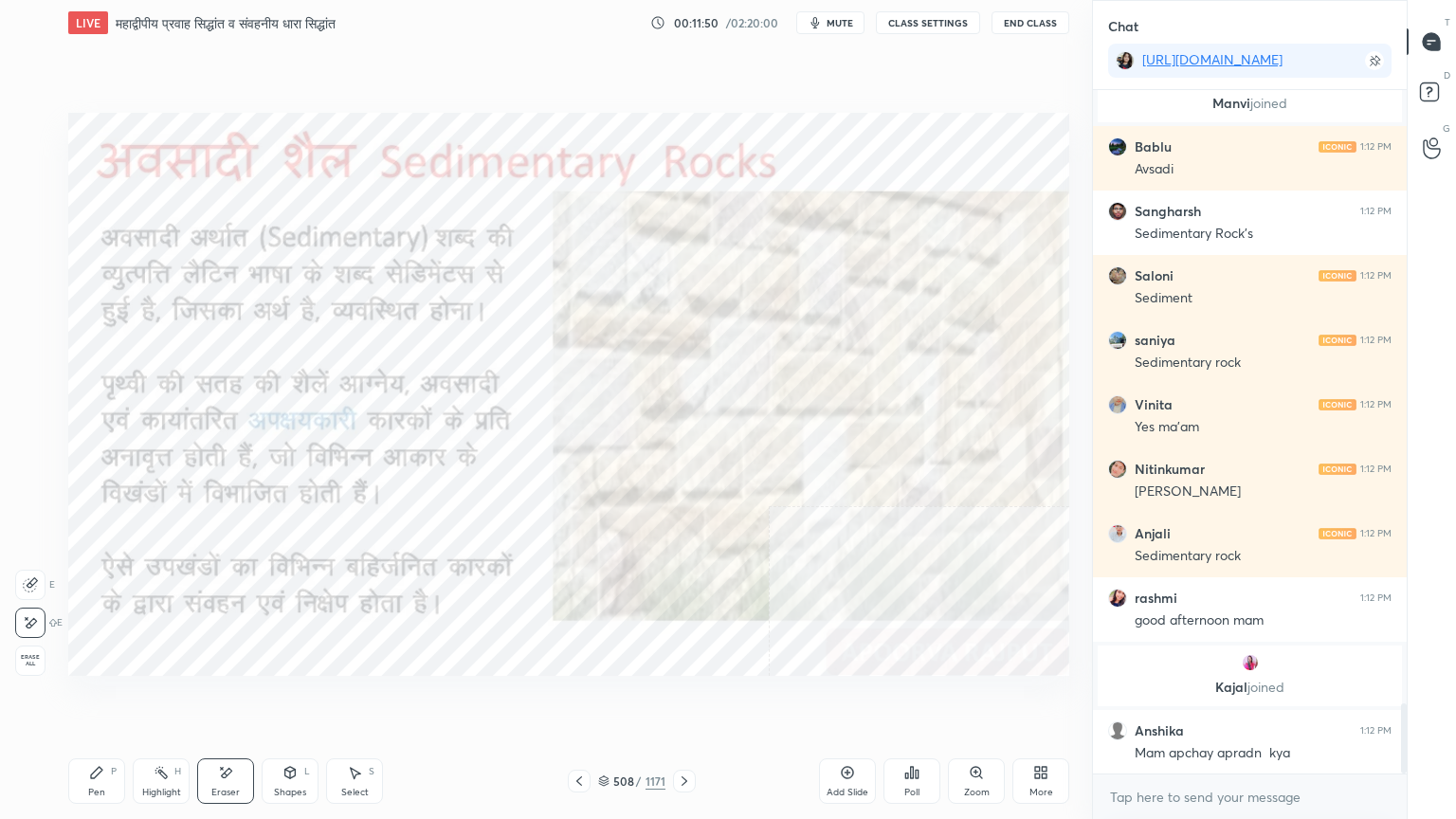 click on "Erase all" at bounding box center [30, 661] 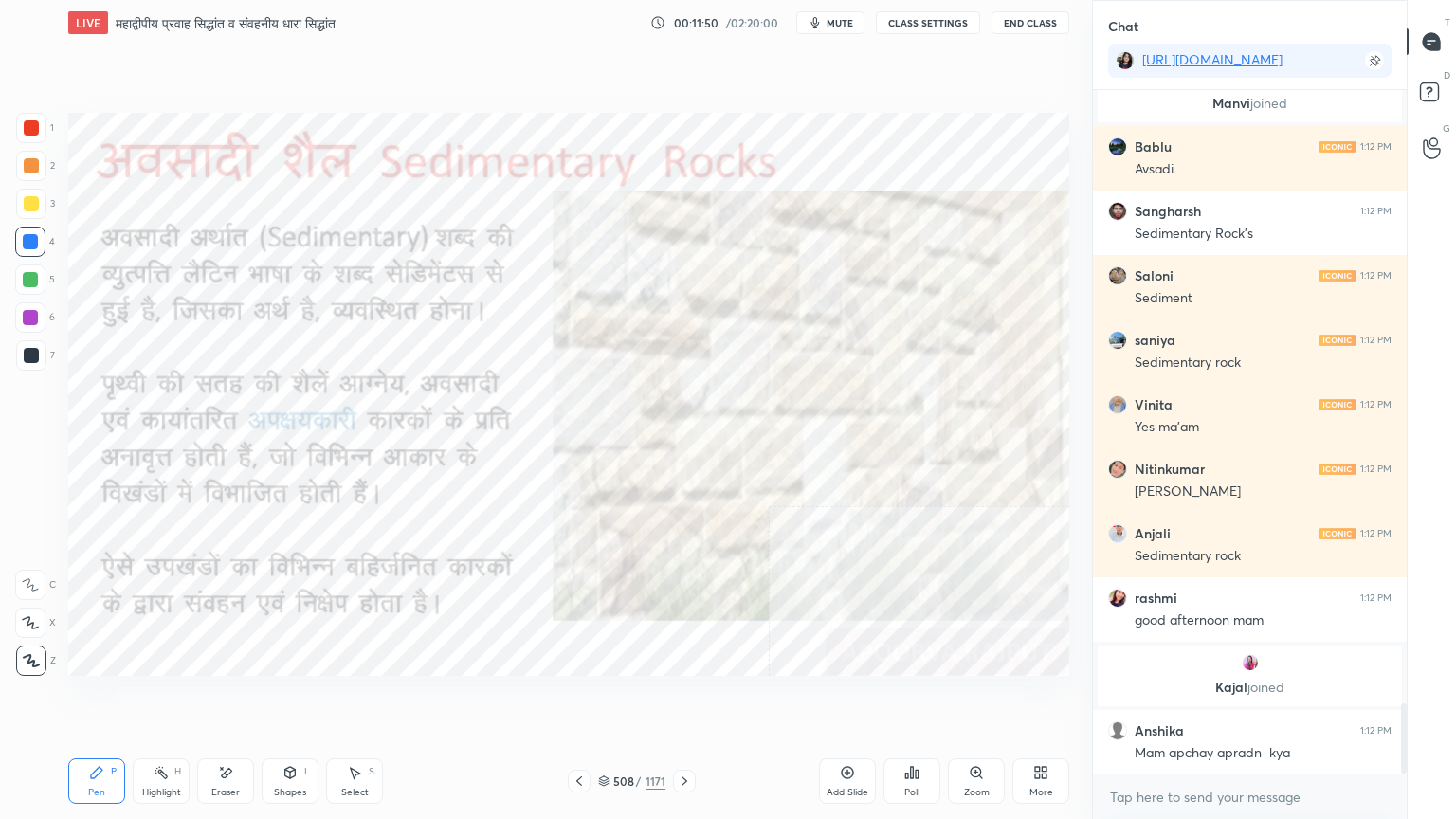 click on "1 2 3 4 5 6 7 C X Z E E Erase all   H H" at bounding box center [30, 394] 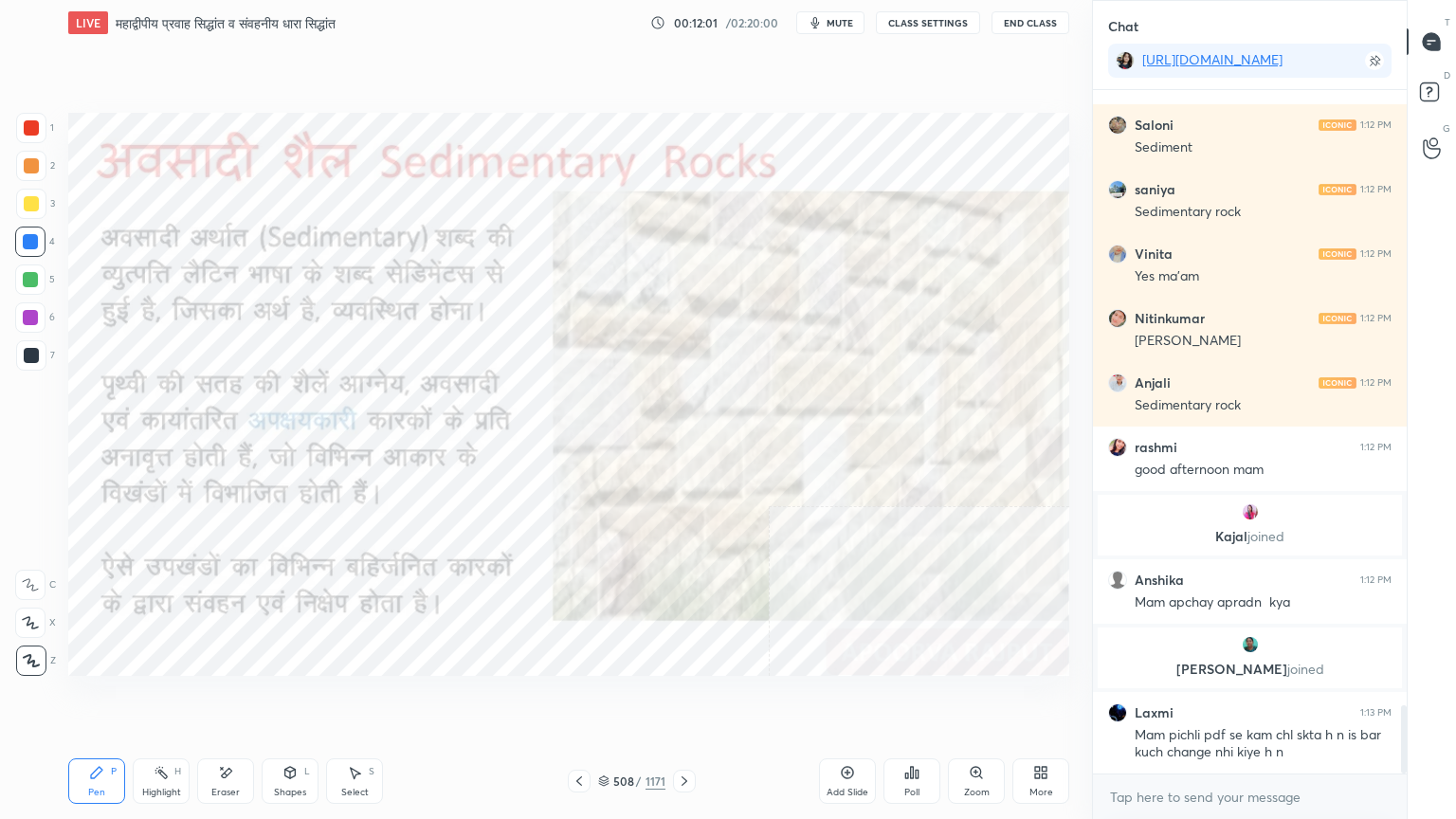 scroll, scrollTop: 6187, scrollLeft: 0, axis: vertical 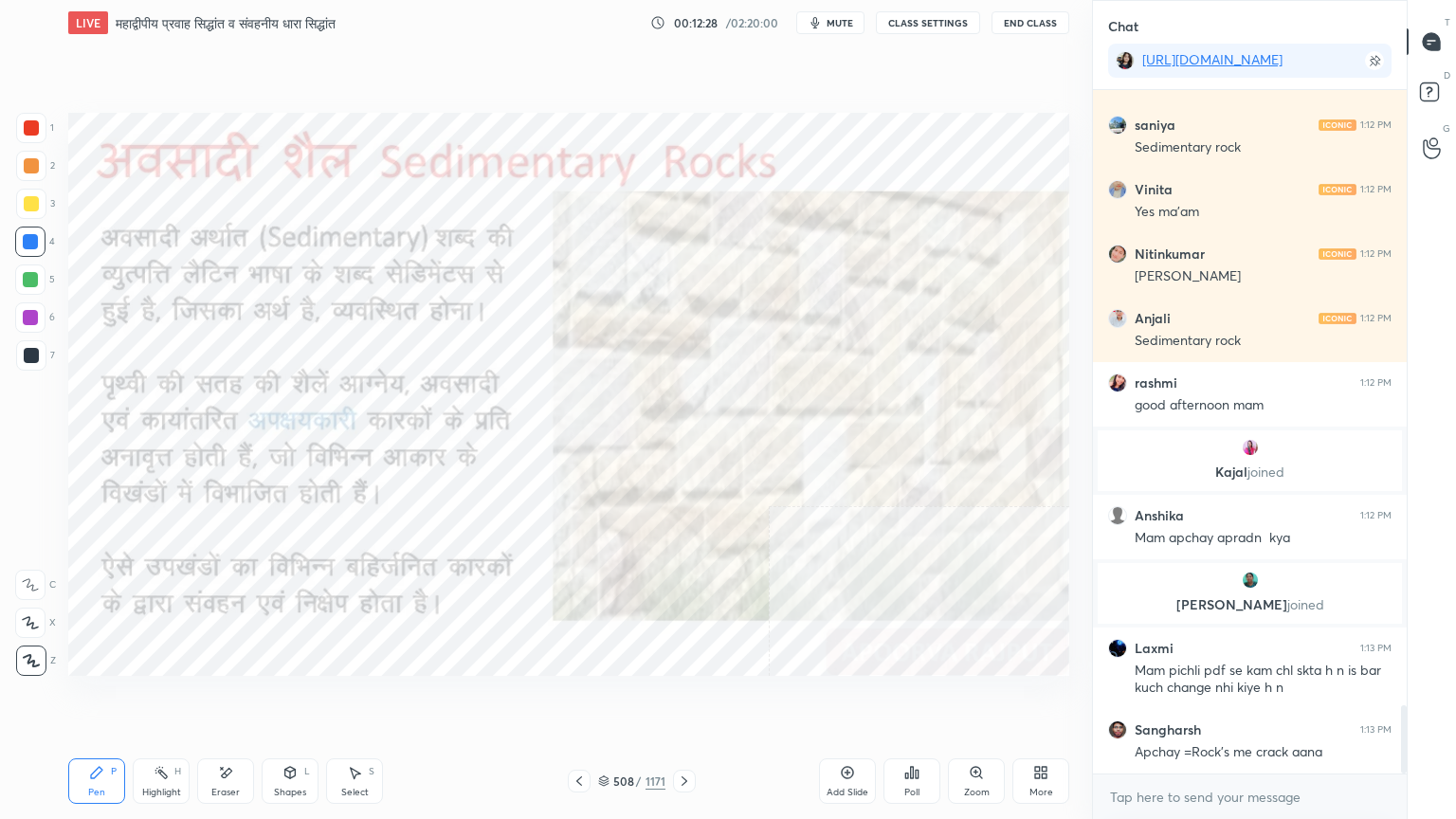 click 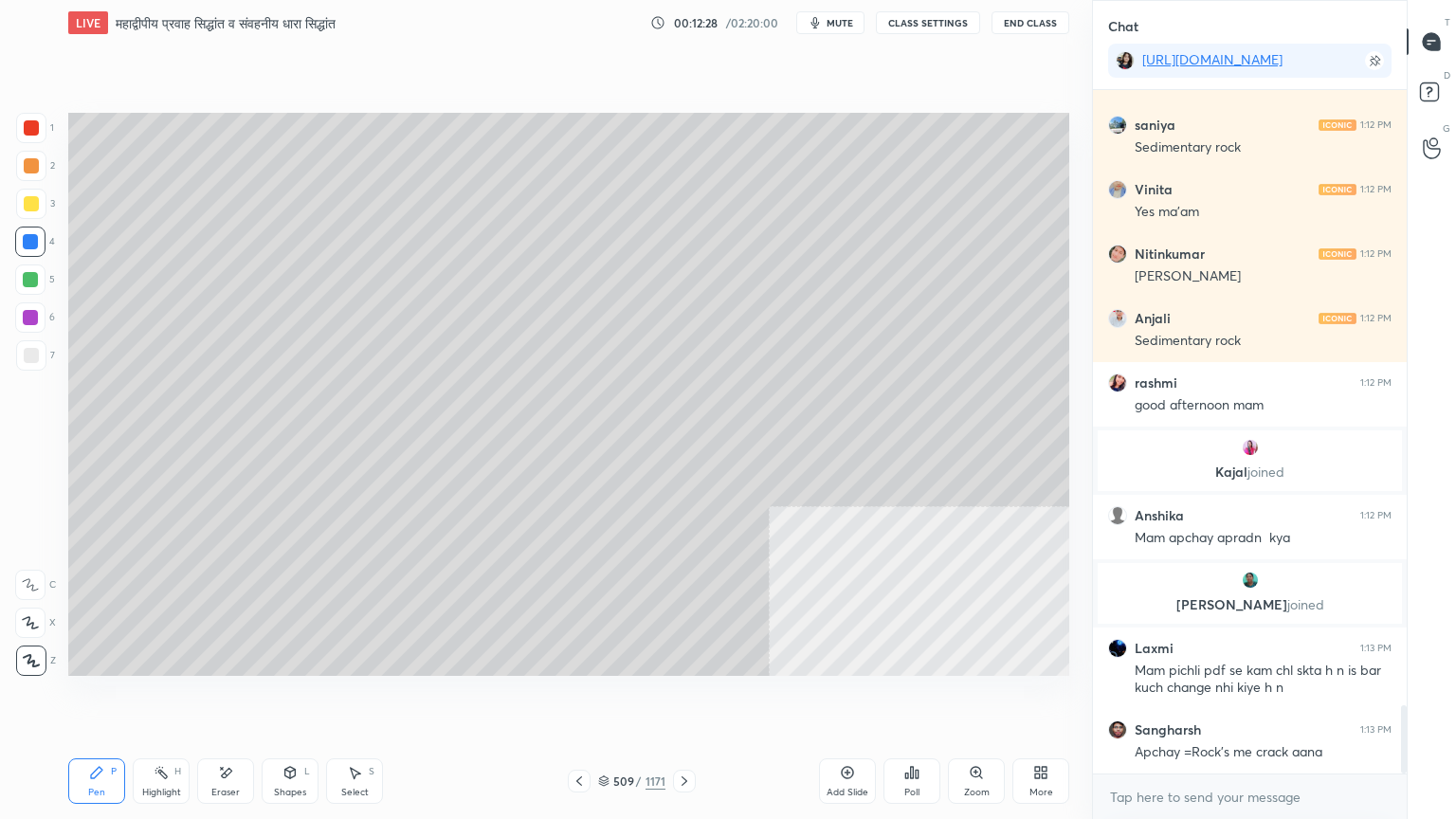 click 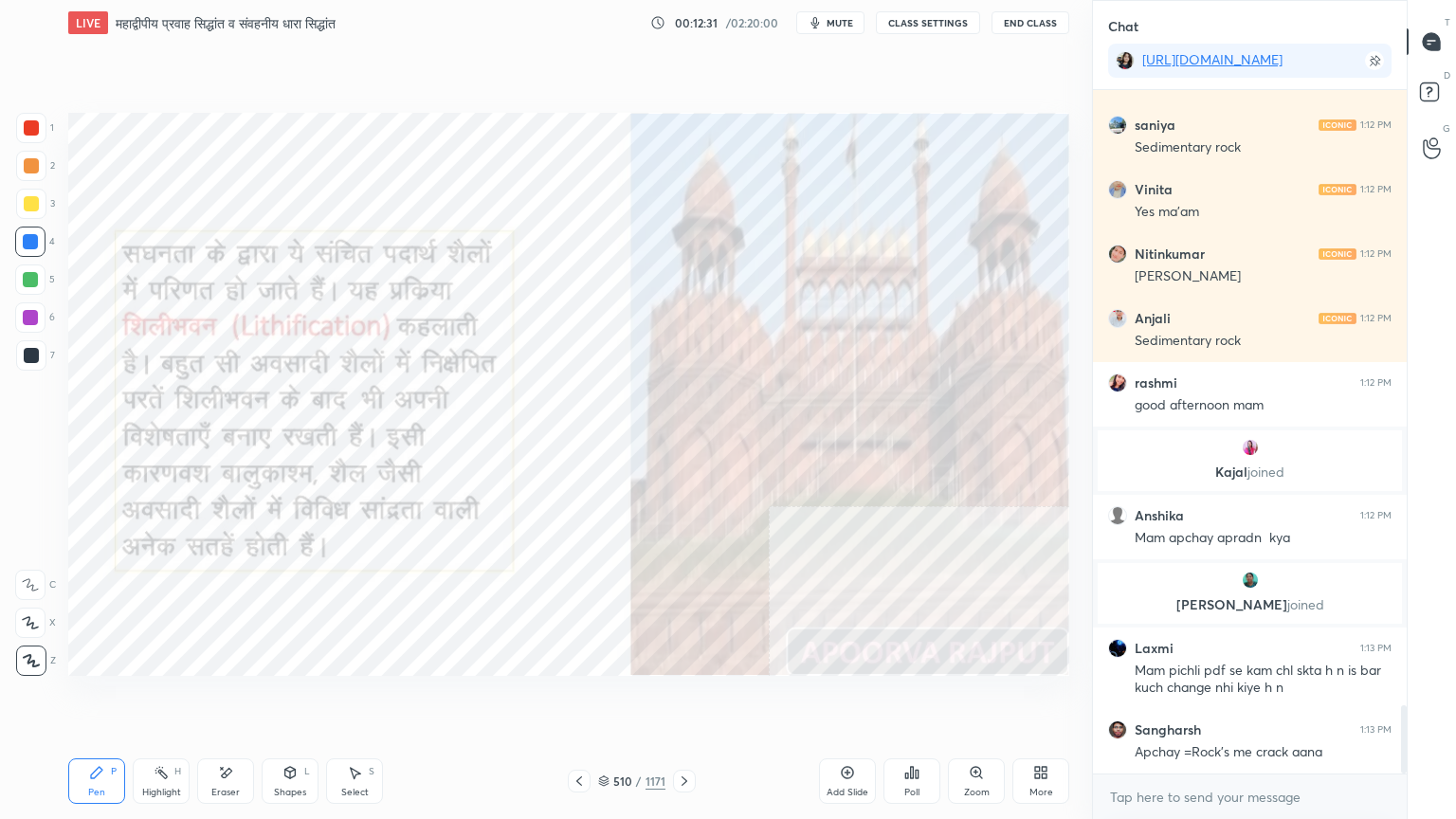 scroll, scrollTop: 6252, scrollLeft: 0, axis: vertical 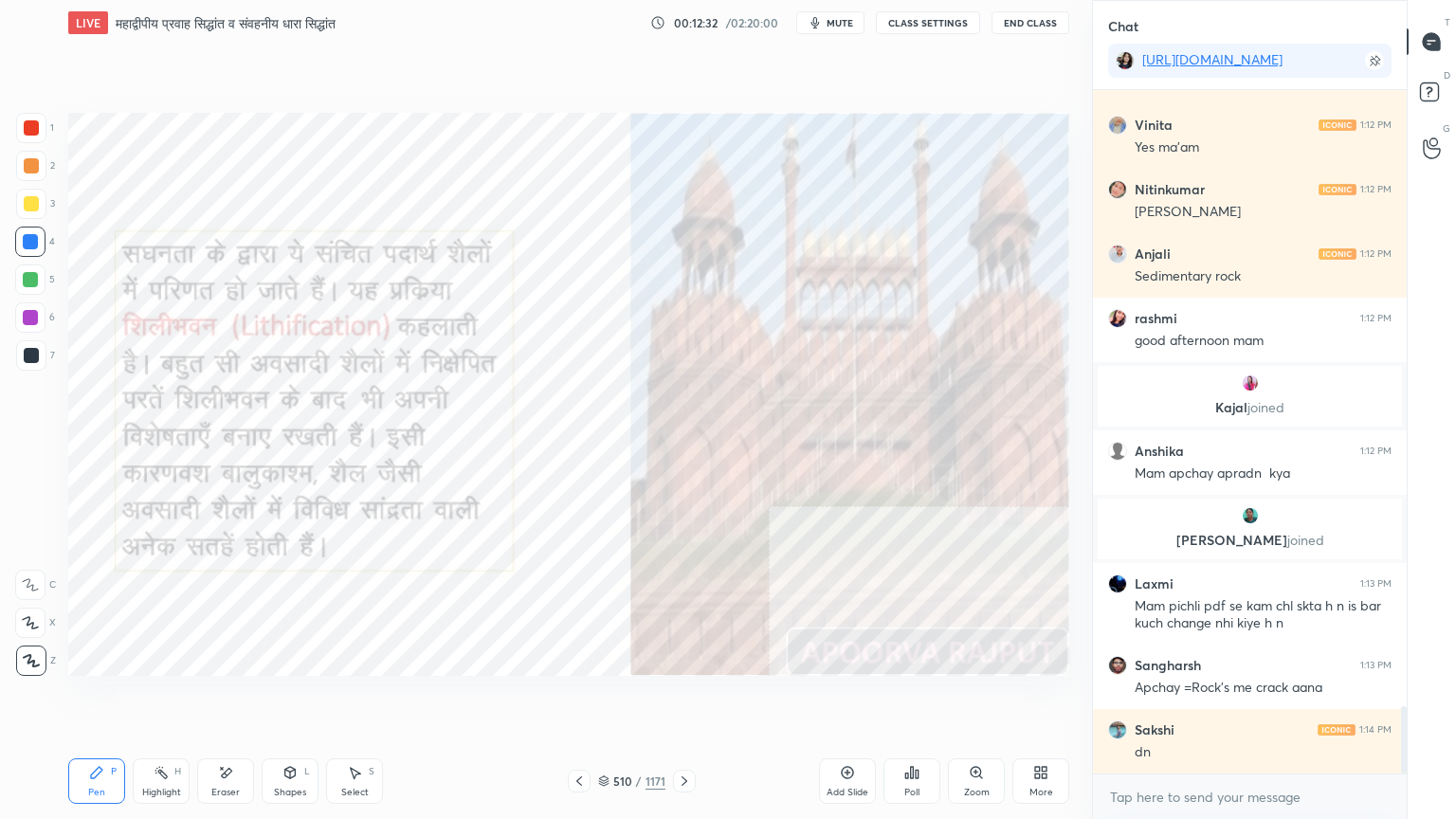click 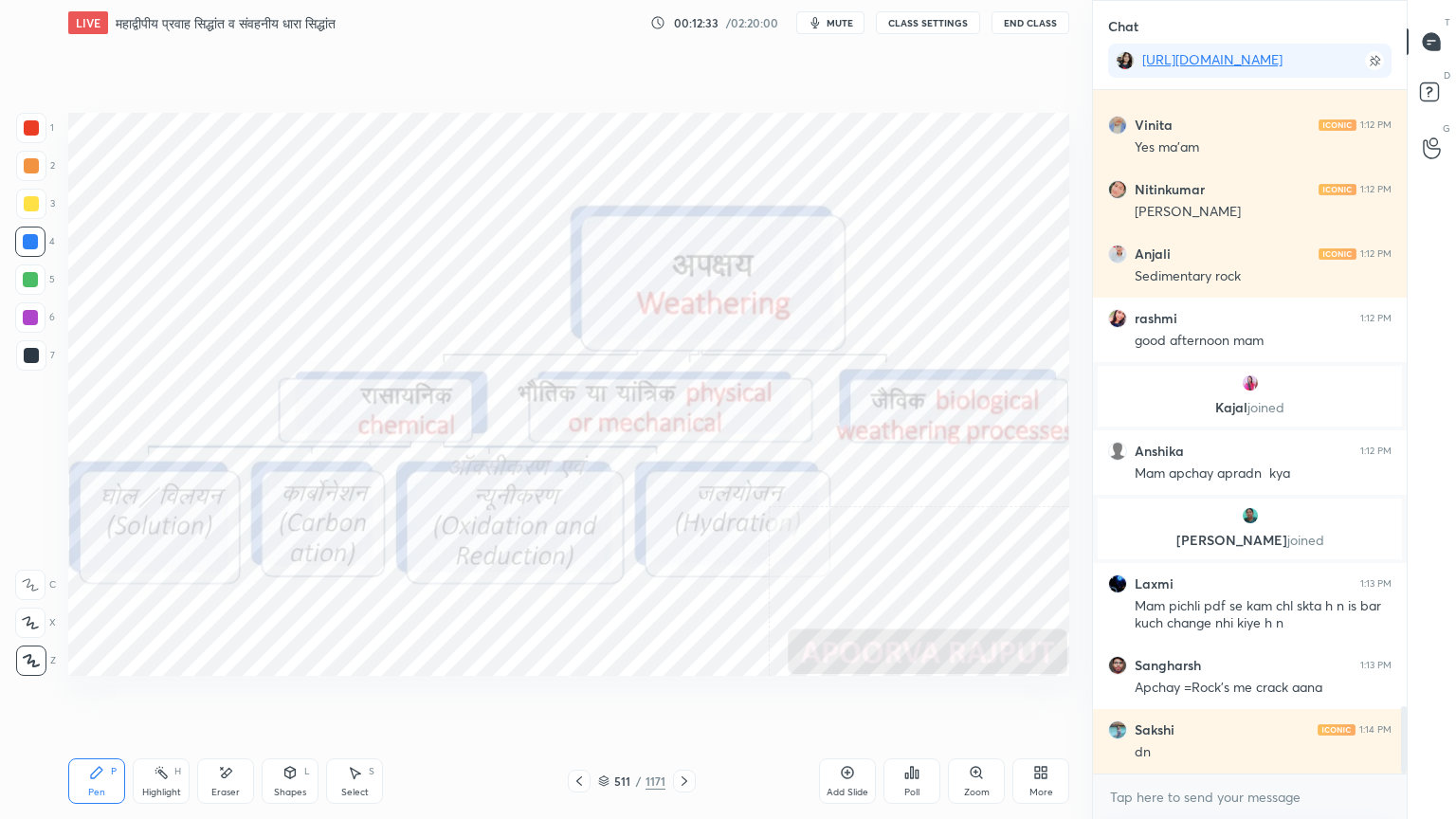 click at bounding box center [684, 781] 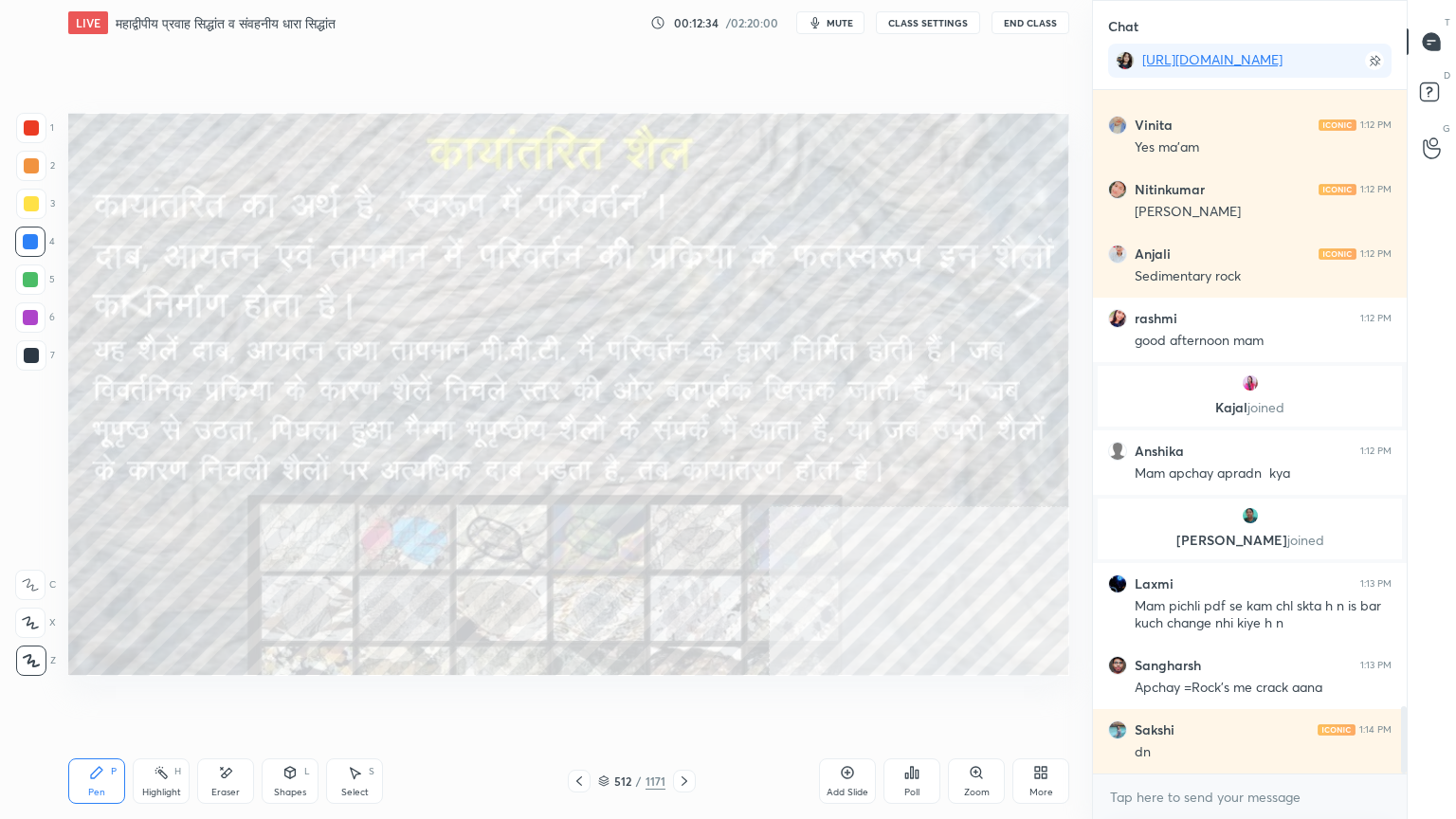 click at bounding box center (579, 781) 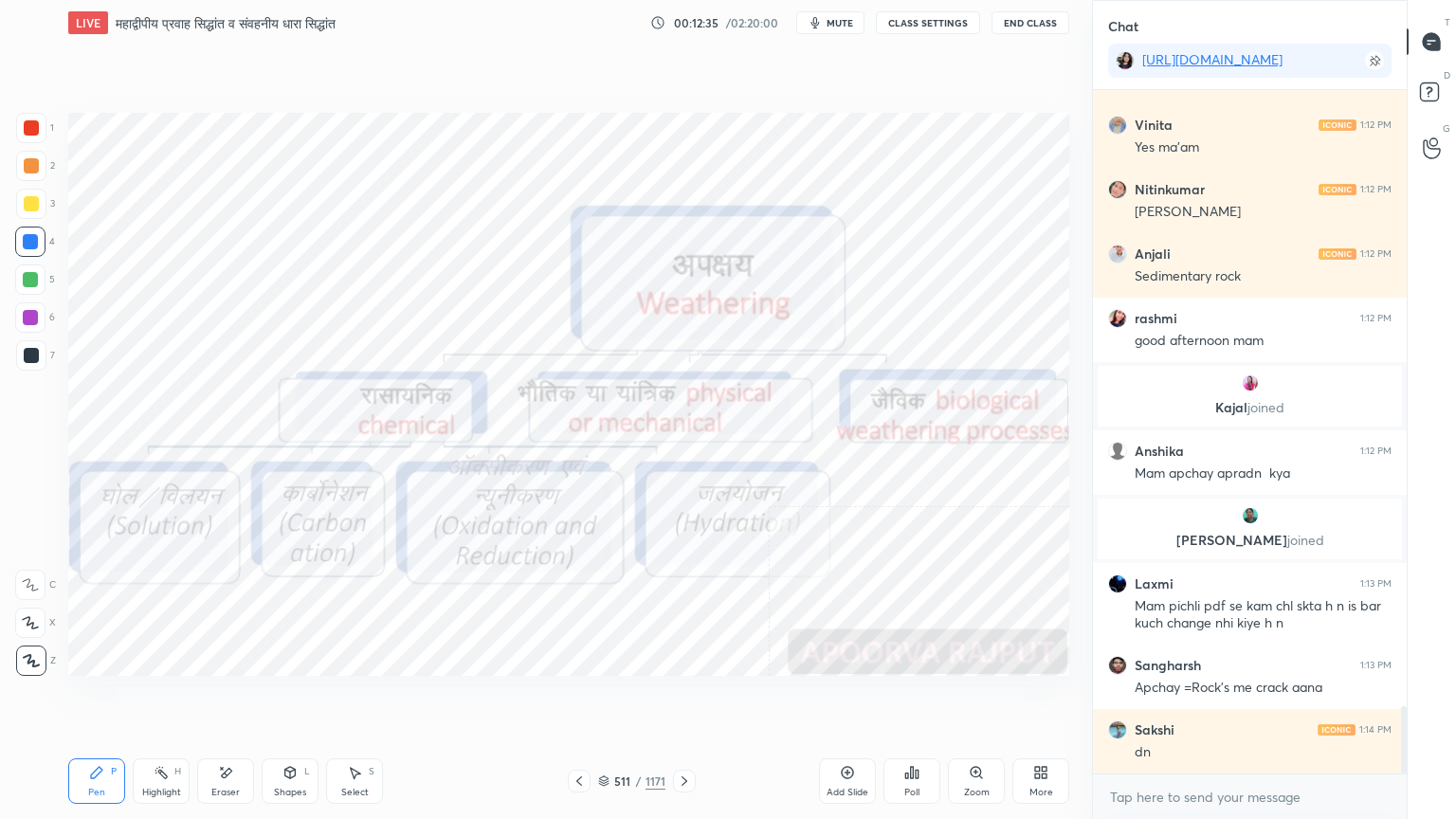 click at bounding box center (579, 781) 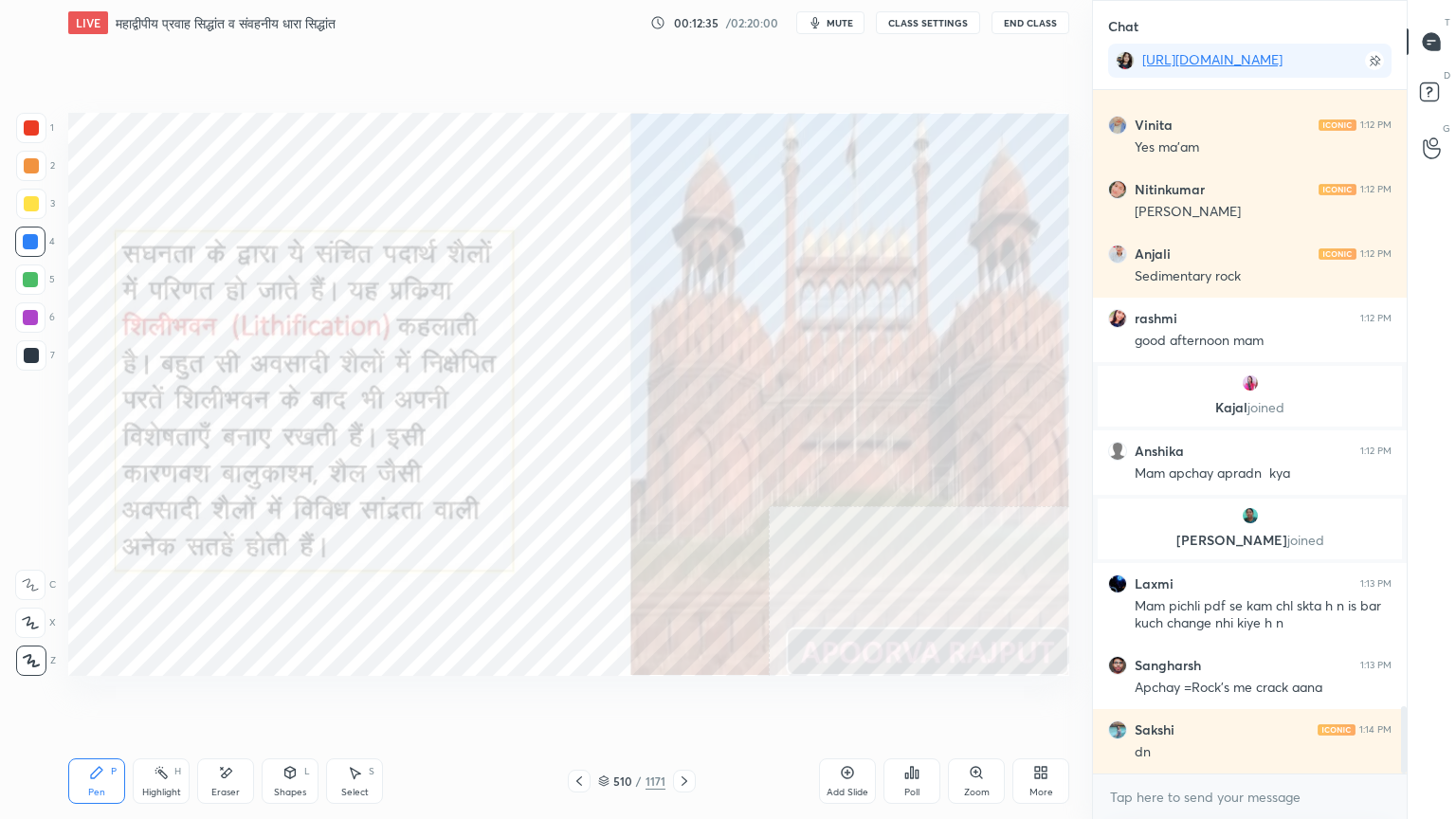 click 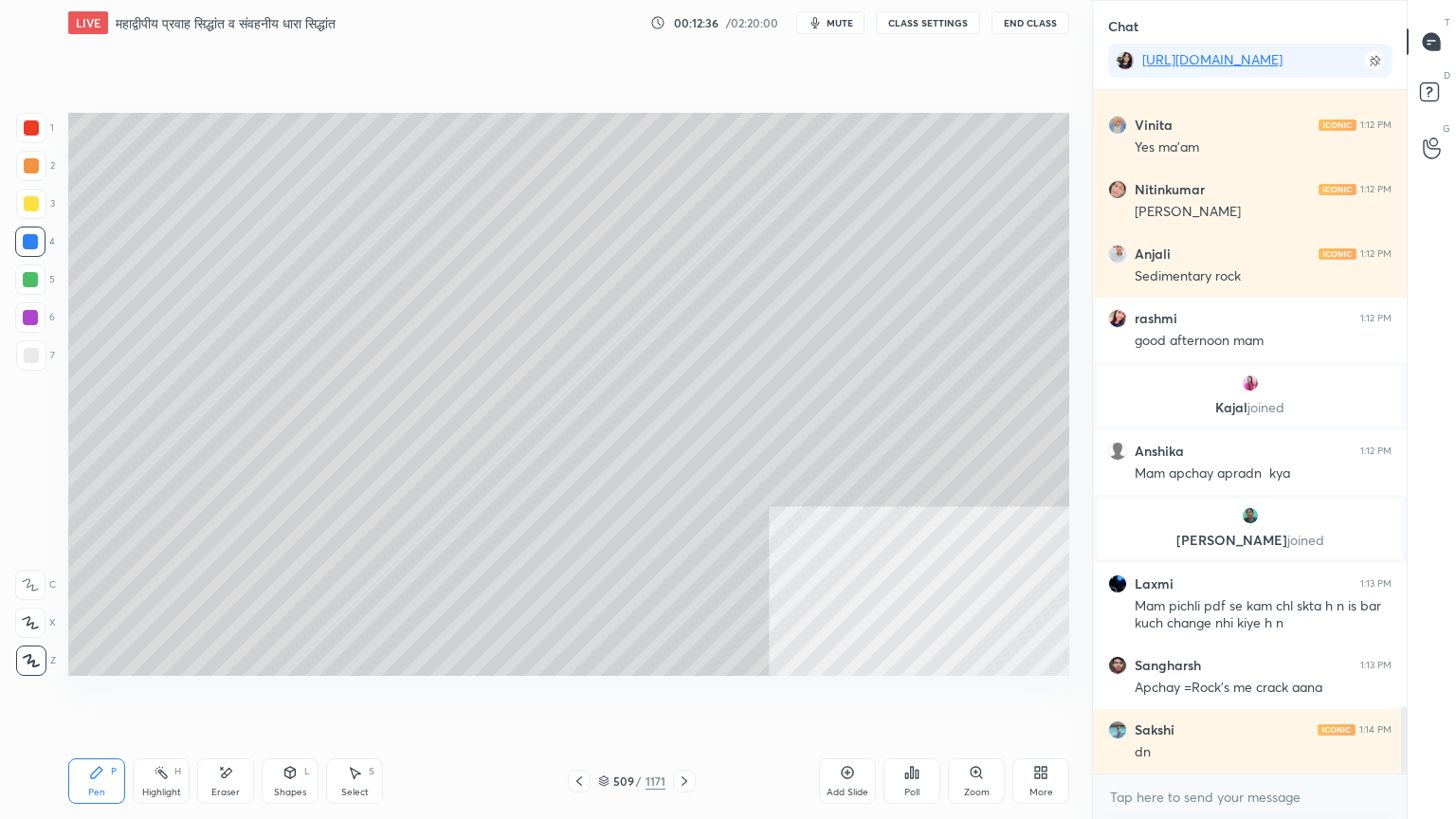 click 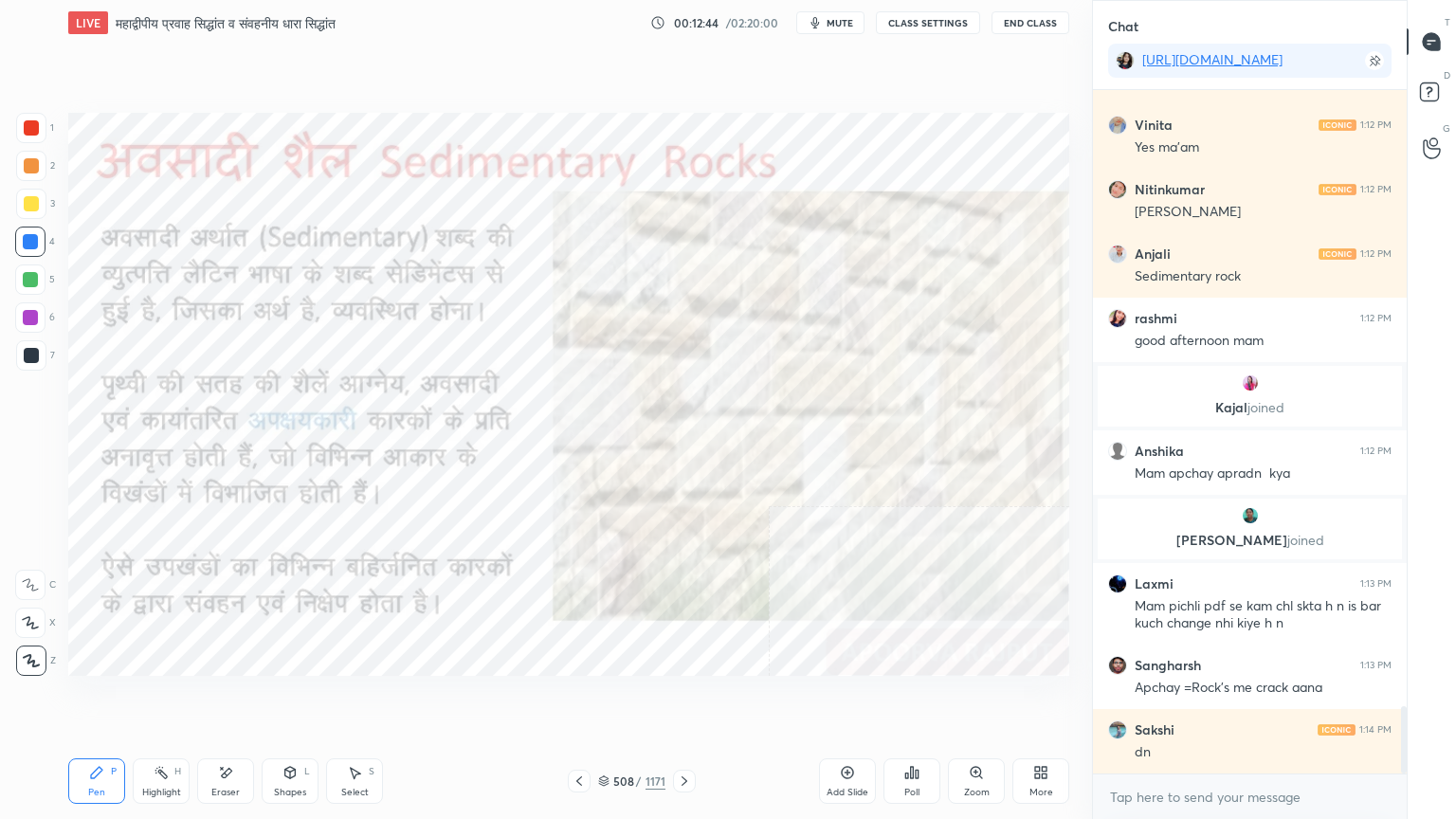 scroll, scrollTop: 6316, scrollLeft: 0, axis: vertical 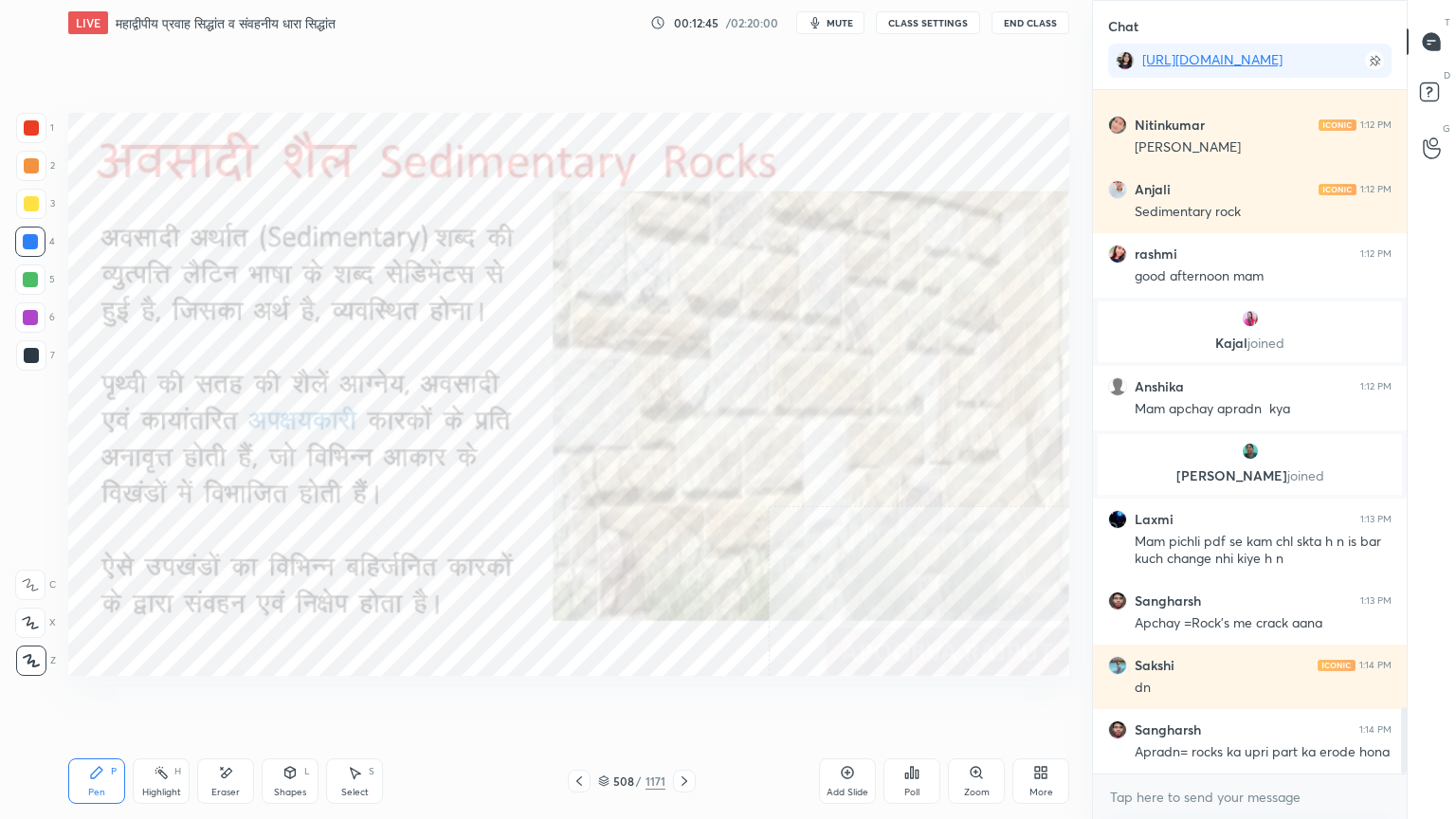 drag, startPoint x: 690, startPoint y: 781, endPoint x: 805, endPoint y: 780, distance: 115.004348 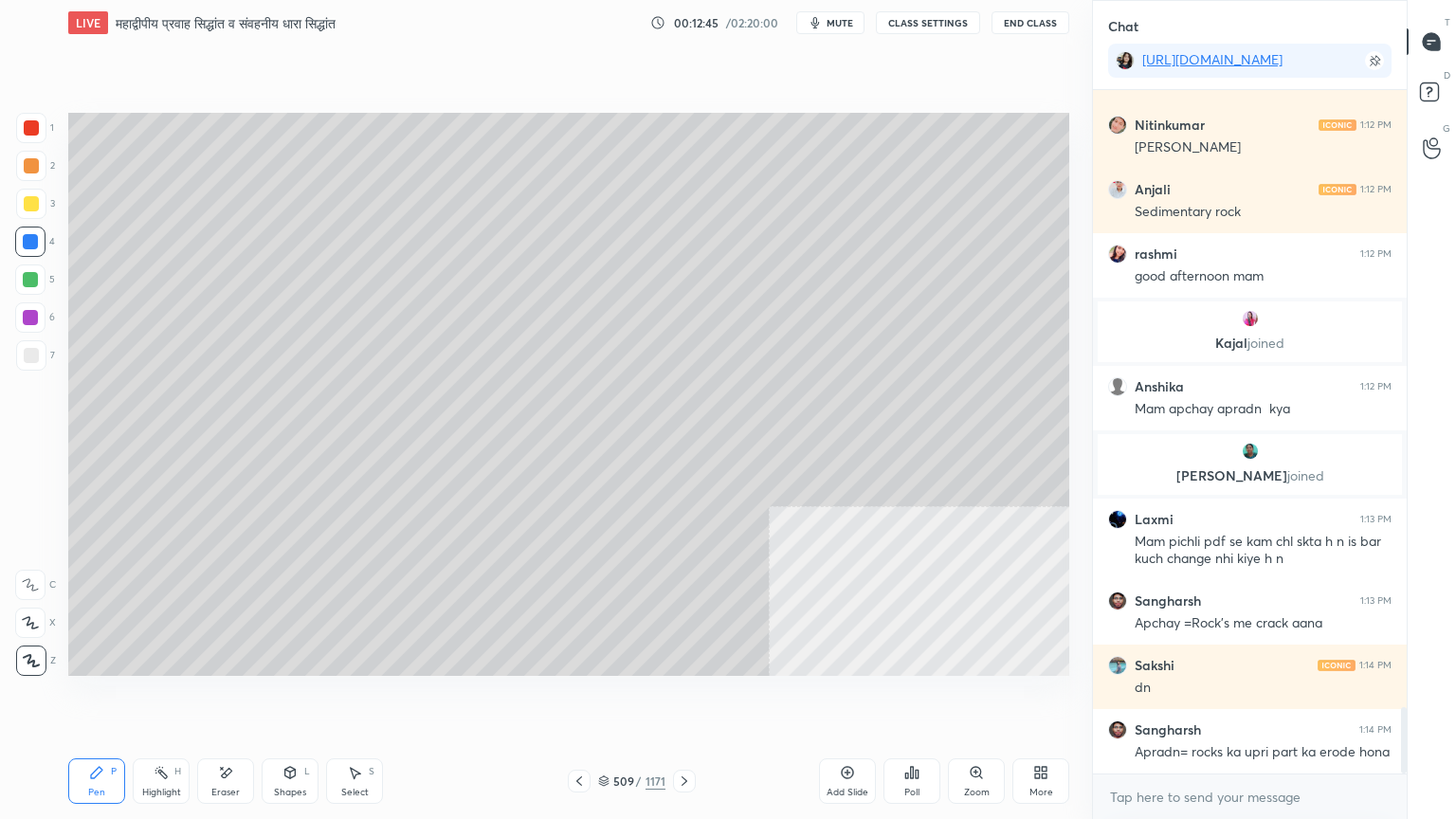 click on "Add Slide" at bounding box center [847, 781] 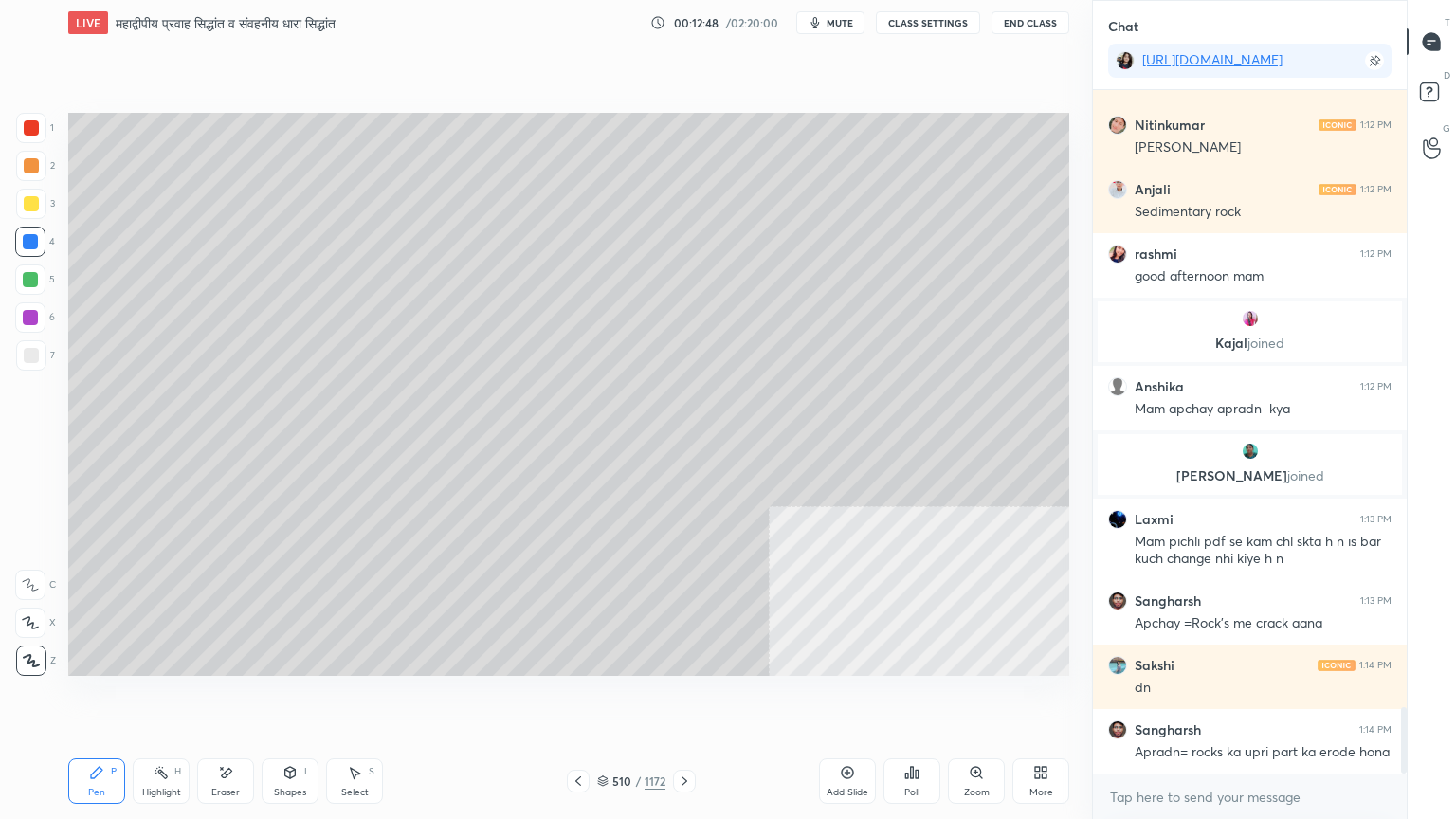 scroll, scrollTop: 6380, scrollLeft: 0, axis: vertical 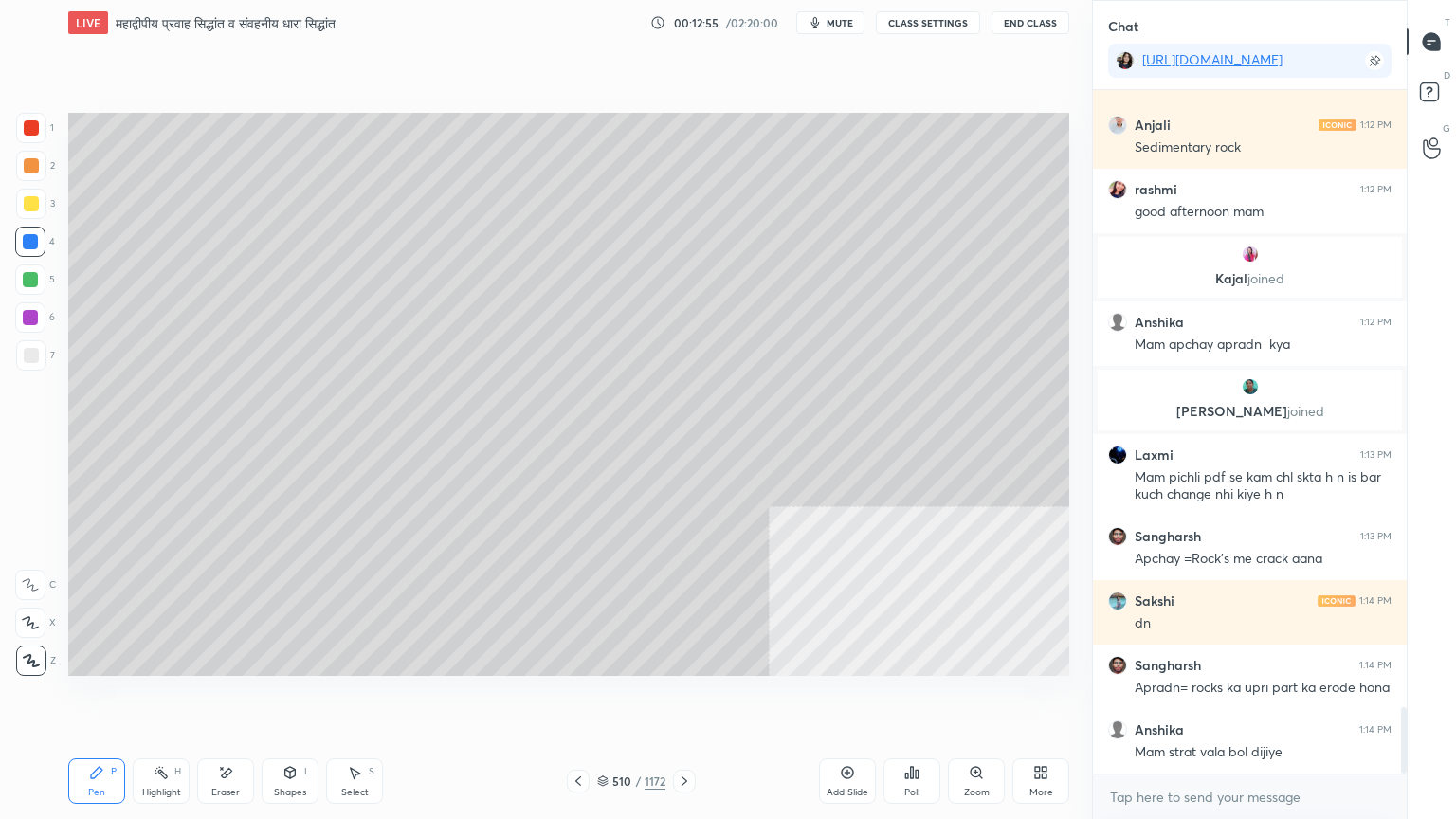 click at bounding box center (31, 355) 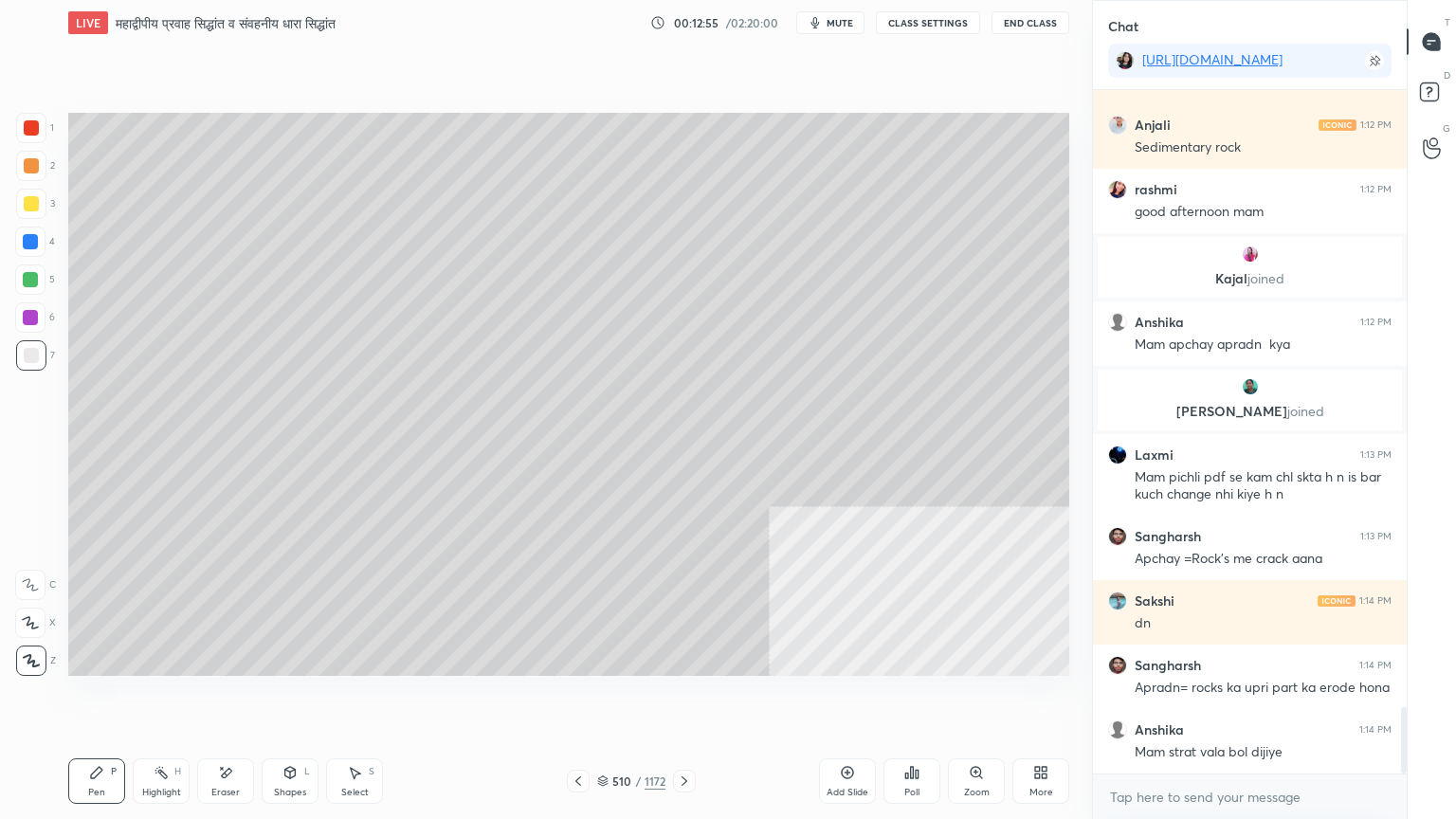 drag, startPoint x: 40, startPoint y: 364, endPoint x: 65, endPoint y: 353, distance: 27.313001 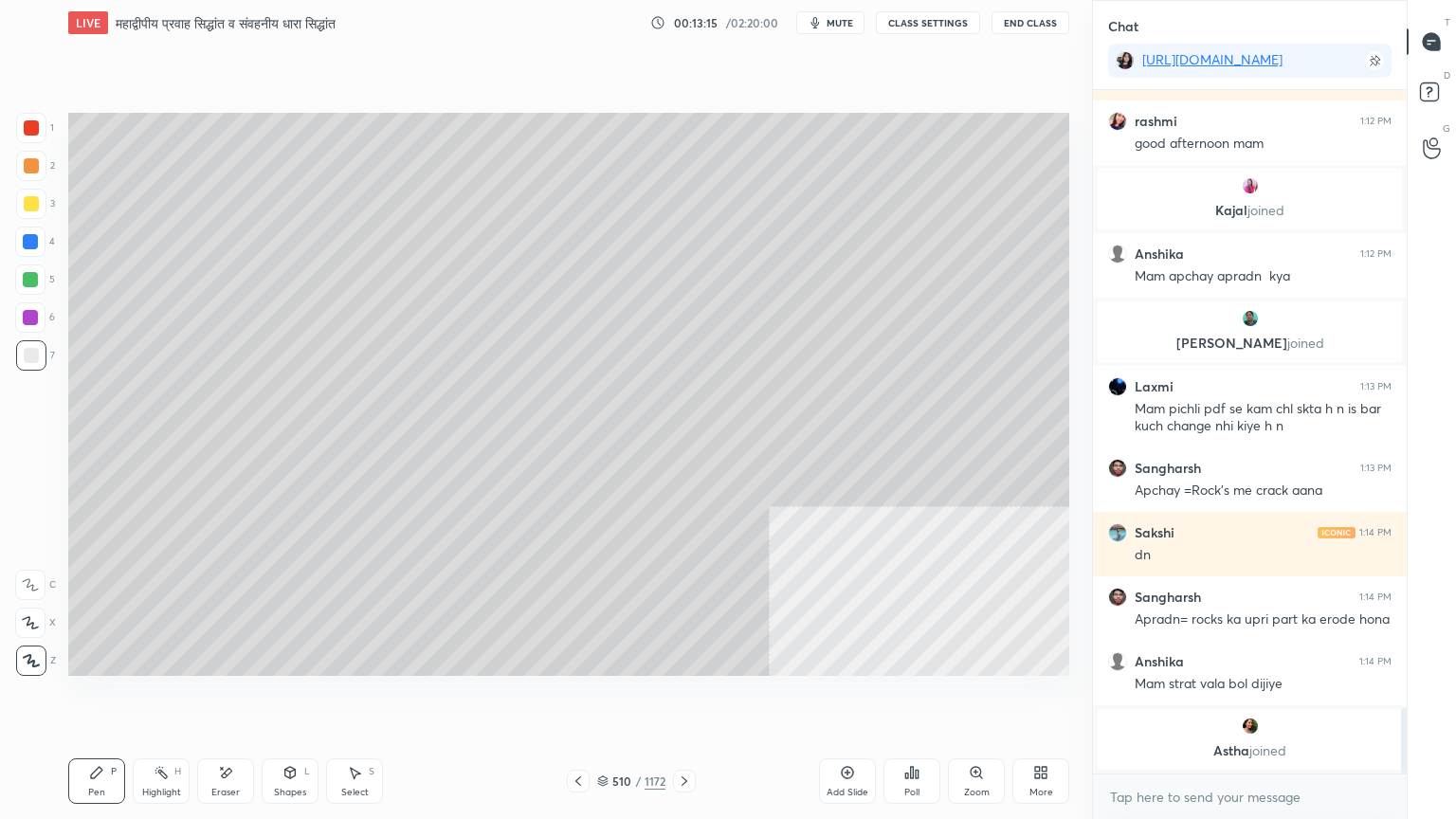 scroll, scrollTop: 6423, scrollLeft: 0, axis: vertical 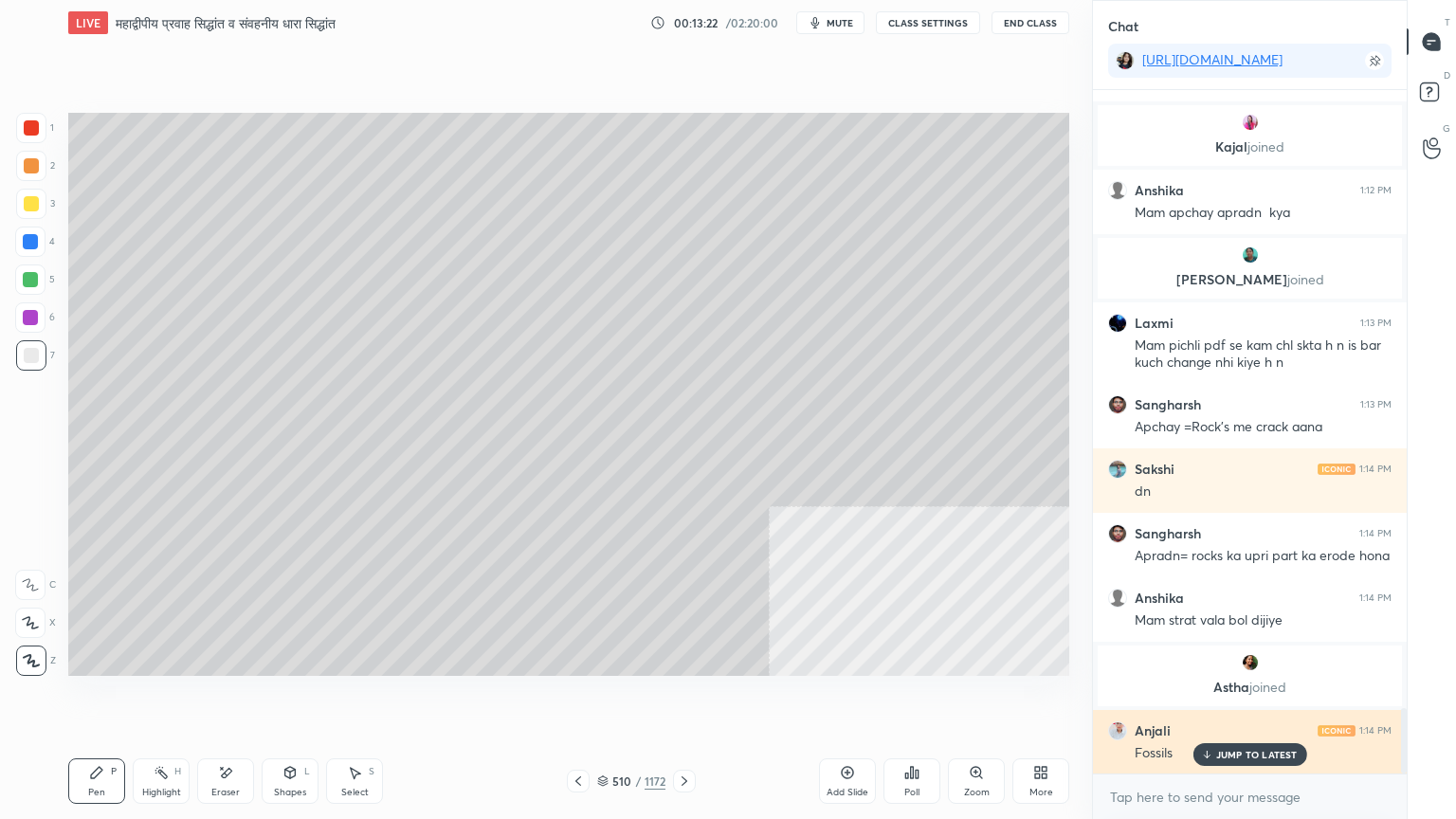 click on "JUMP TO LATEST" at bounding box center [1257, 755] 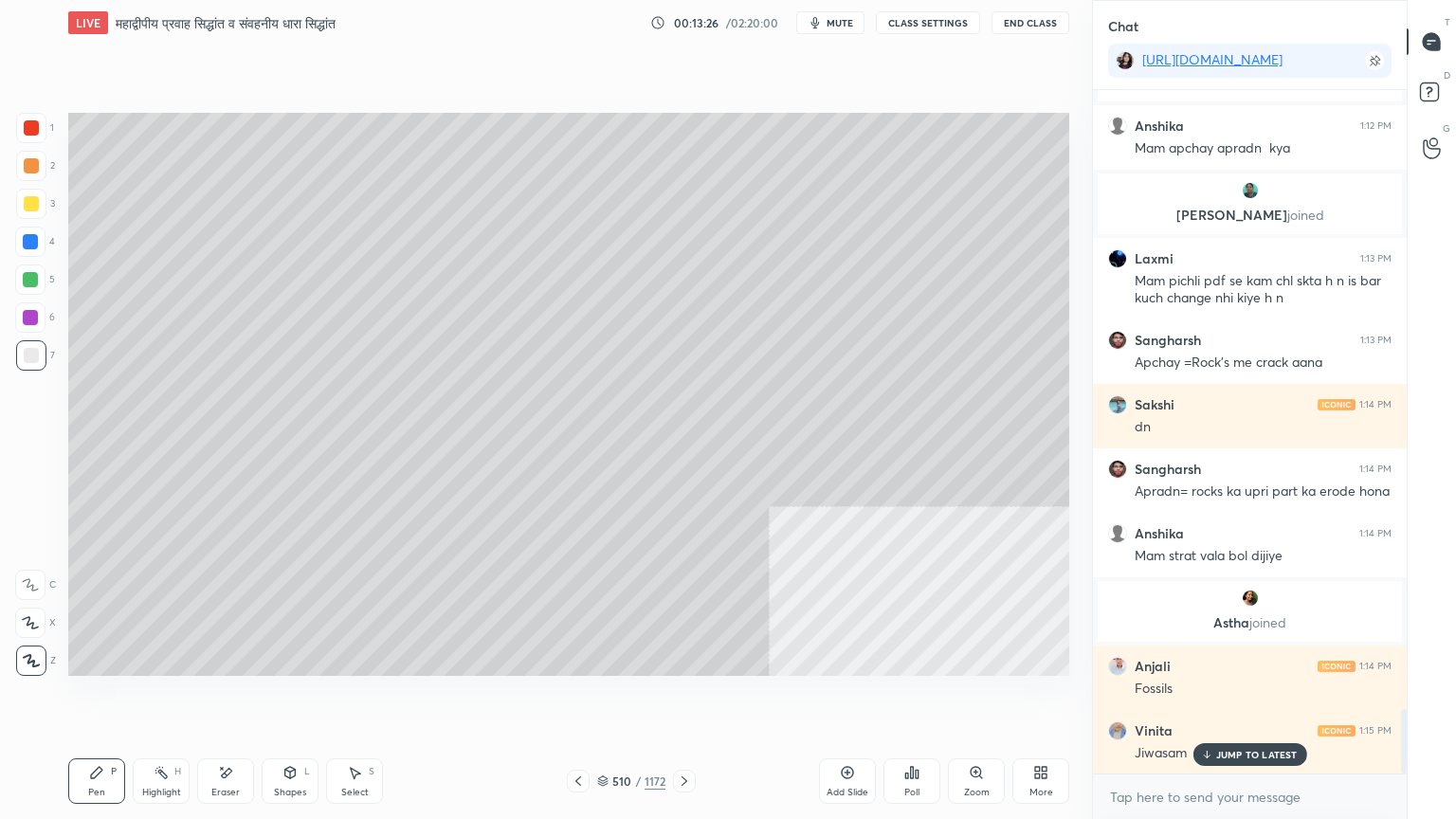 scroll, scrollTop: 6552, scrollLeft: 0, axis: vertical 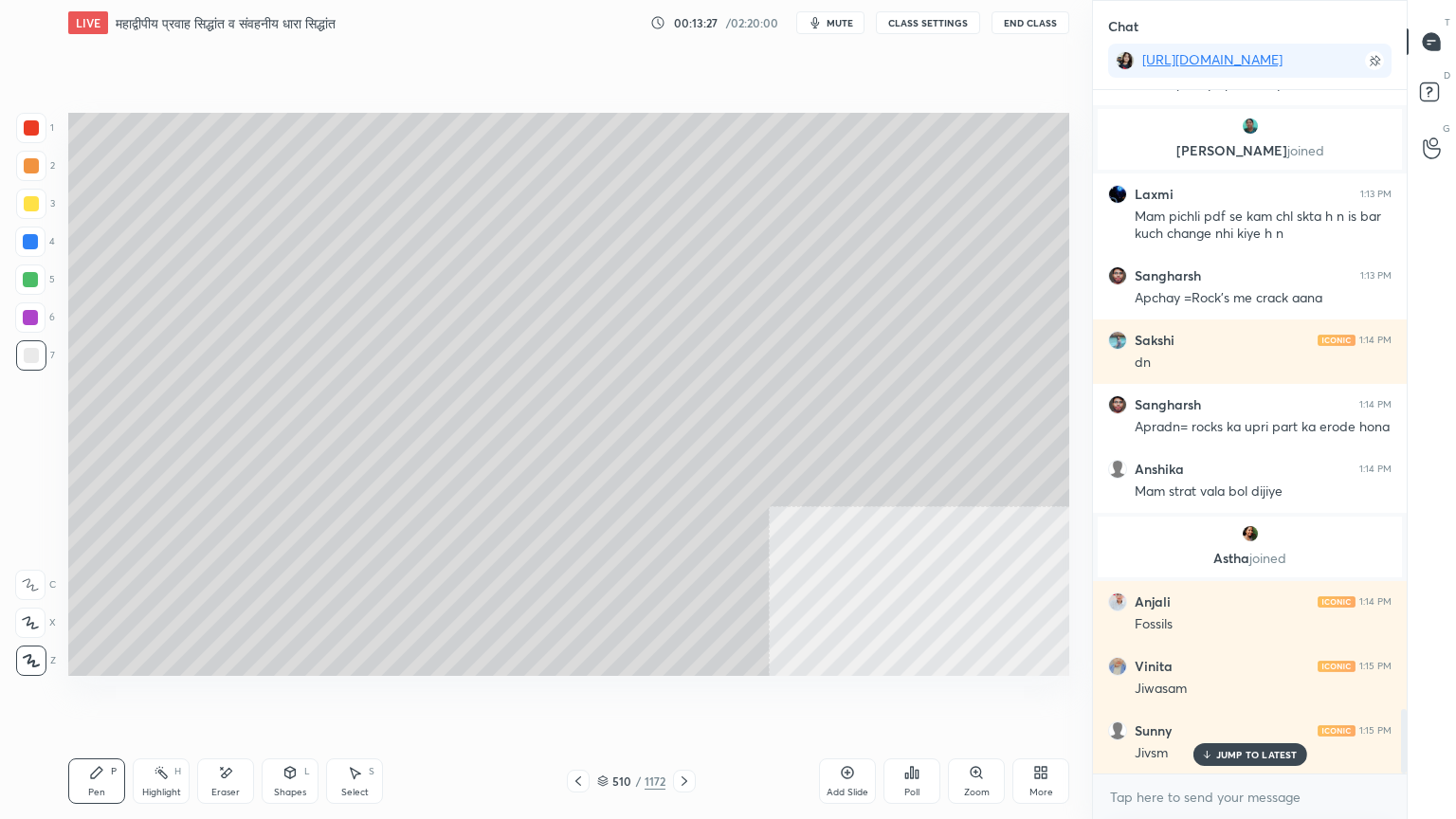 click at bounding box center [30, 242] 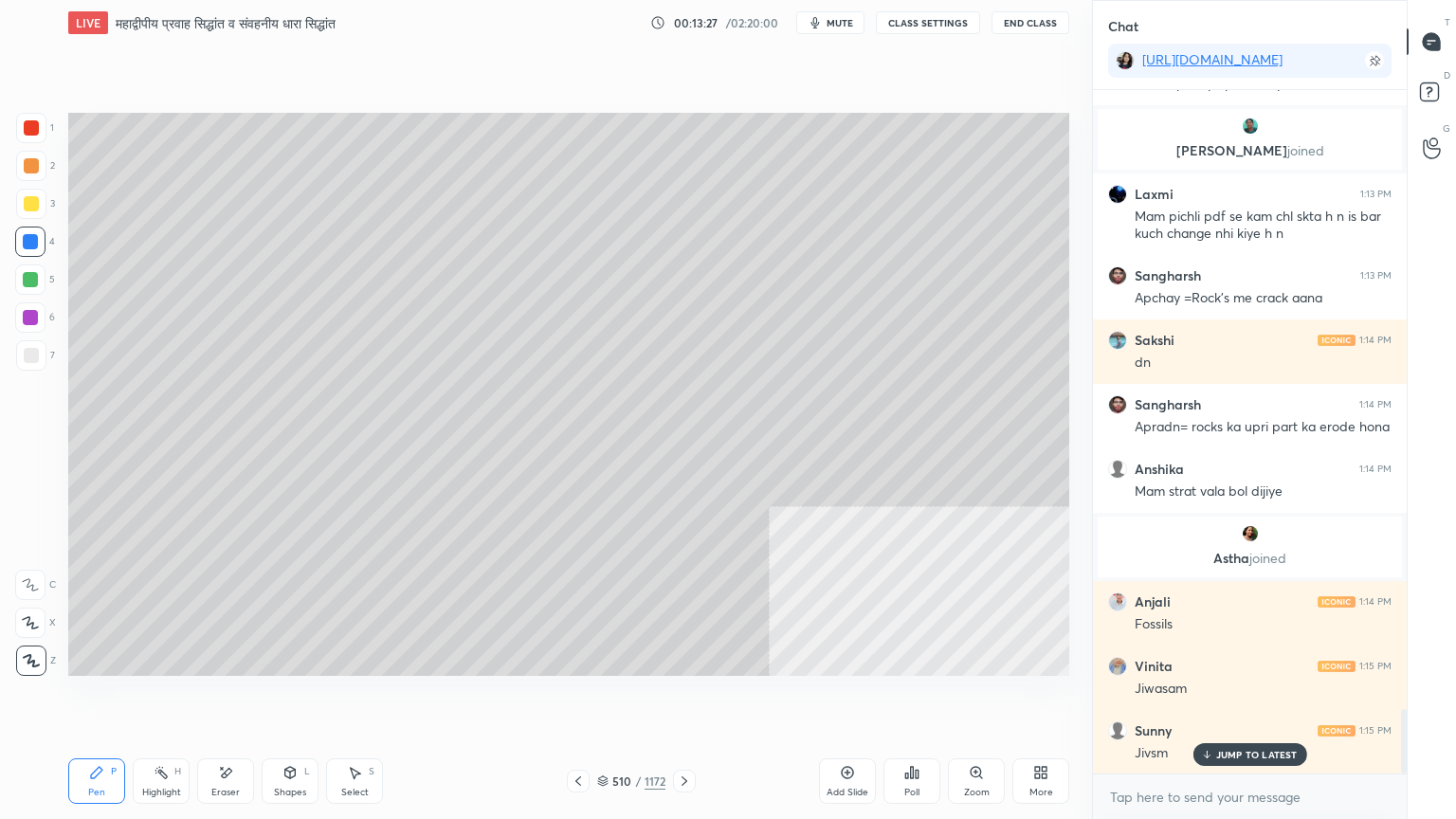 click at bounding box center [30, 242] 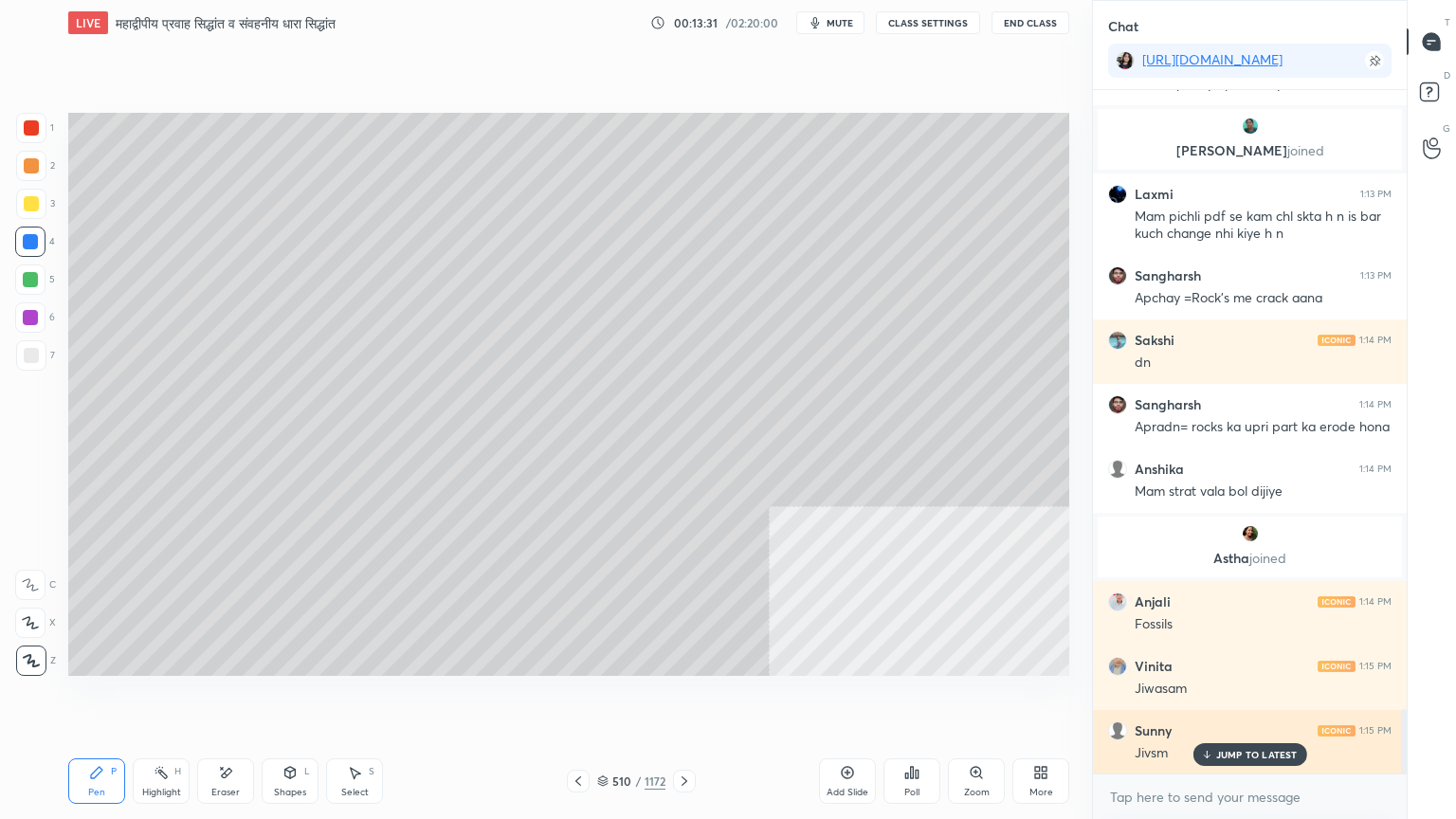 drag, startPoint x: 1237, startPoint y: 755, endPoint x: 1232, endPoint y: 714, distance: 41.303753 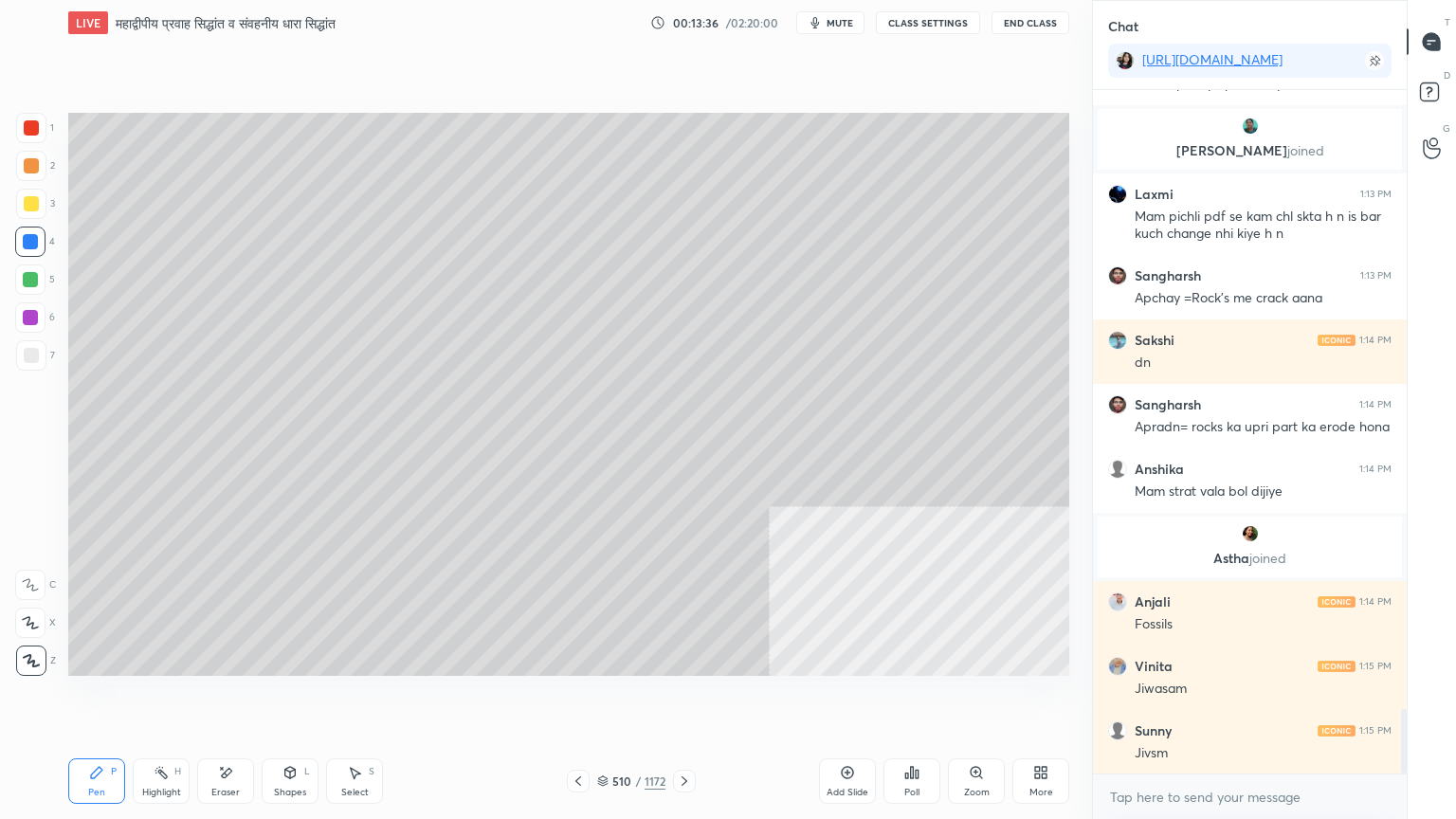 scroll, scrollTop: 6634, scrollLeft: 0, axis: vertical 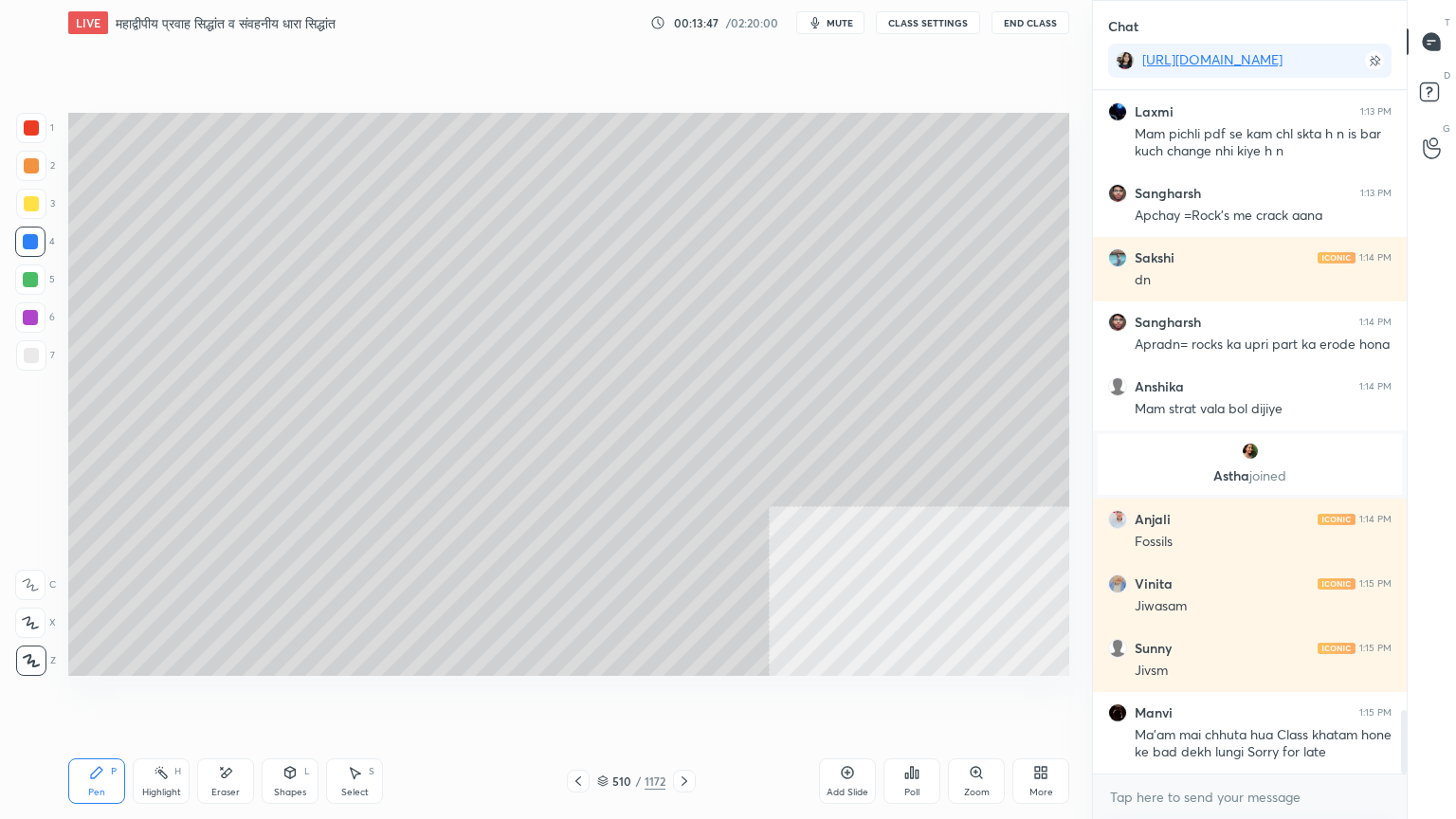 click at bounding box center [30, 280] 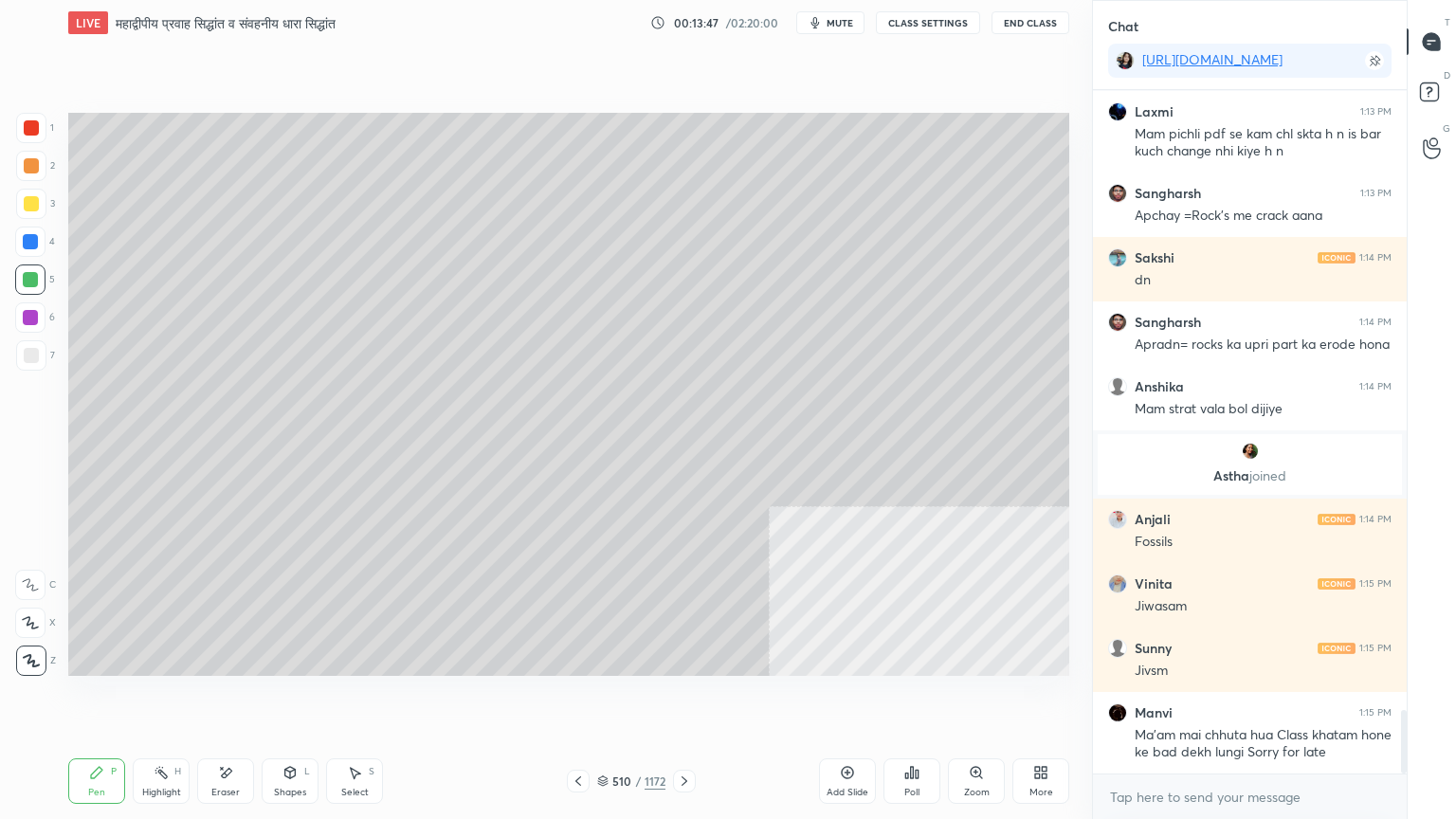 click at bounding box center (30, 280) 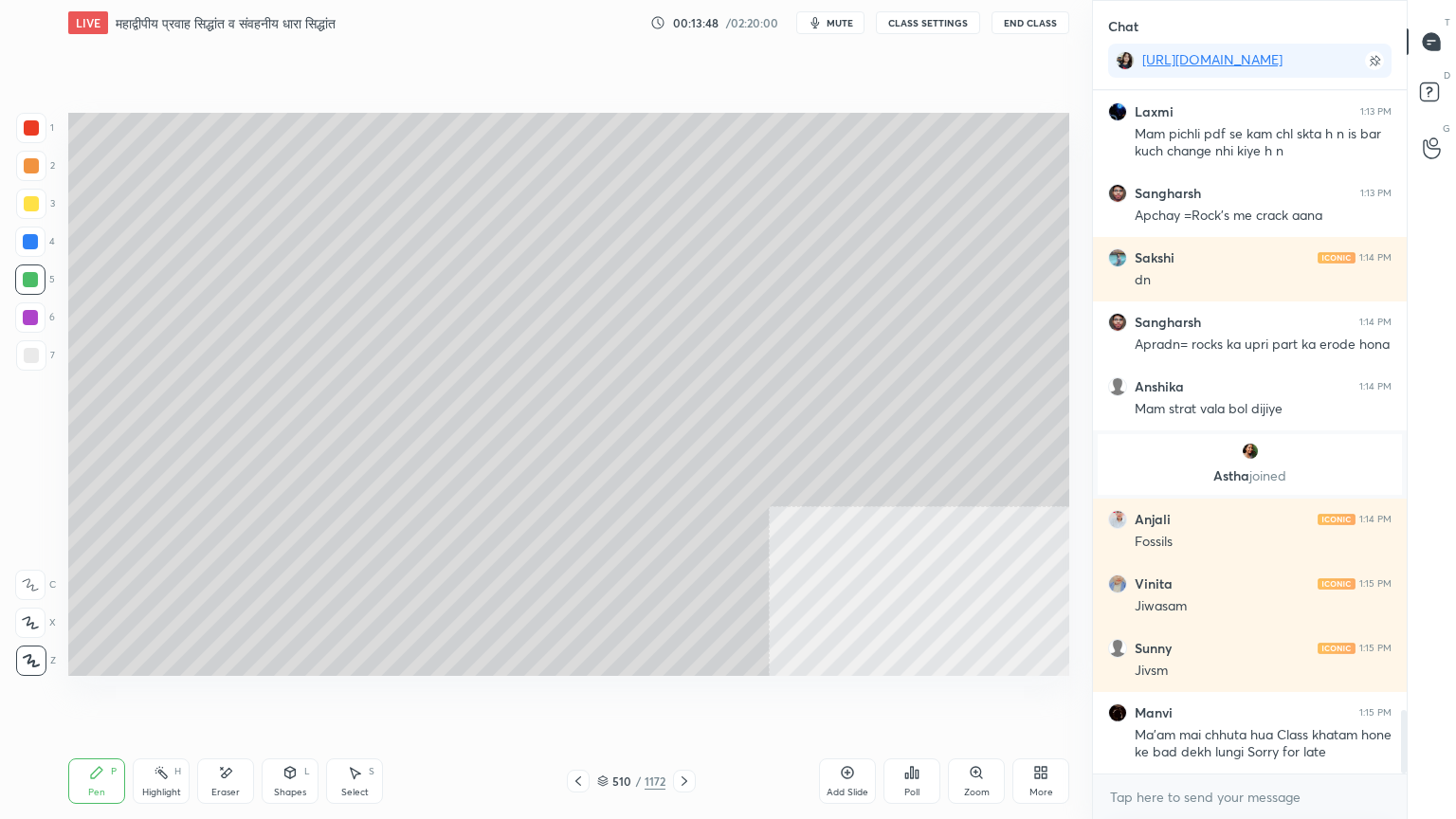 click at bounding box center [30, 242] 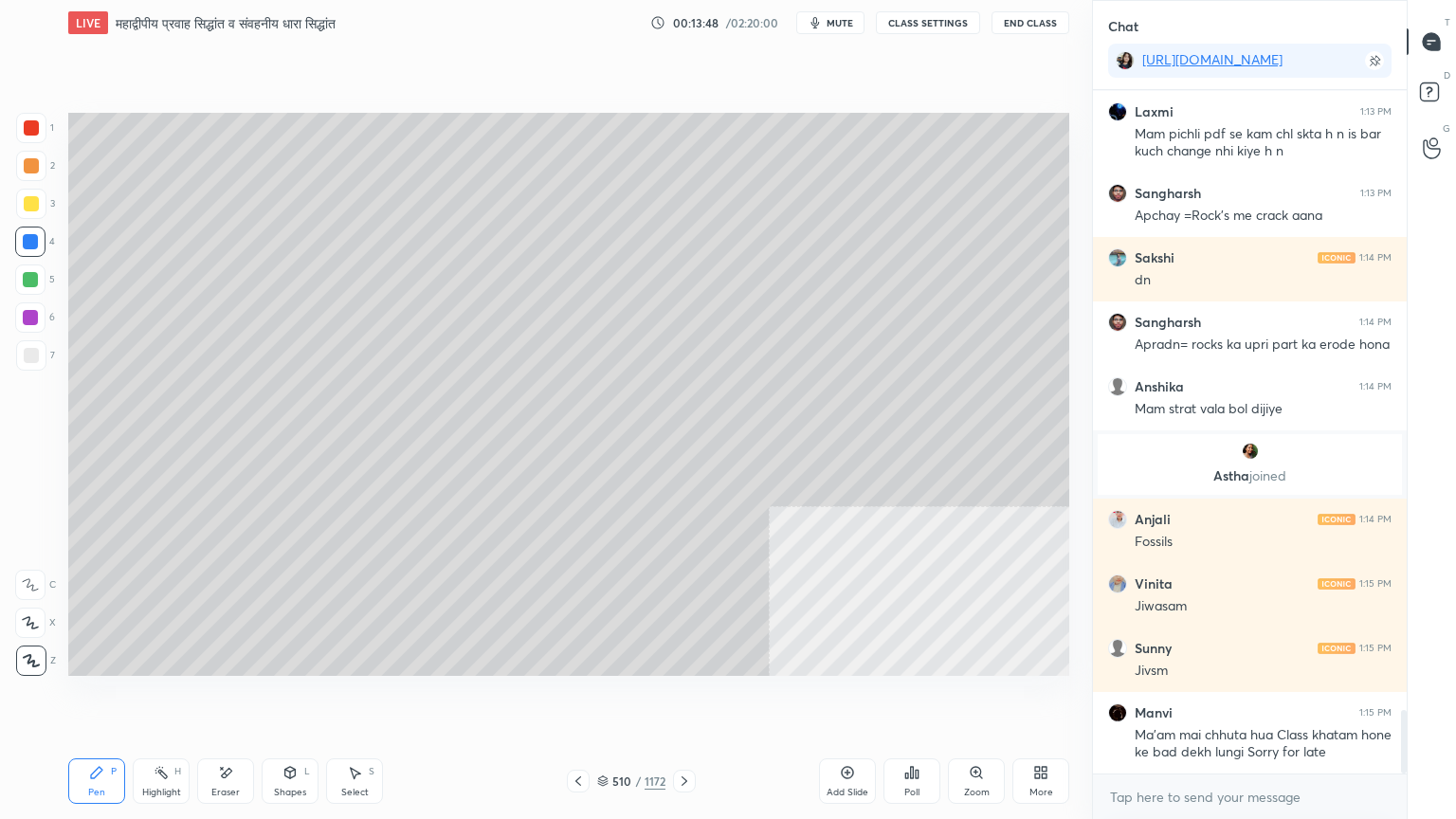 click at bounding box center (30, 242) 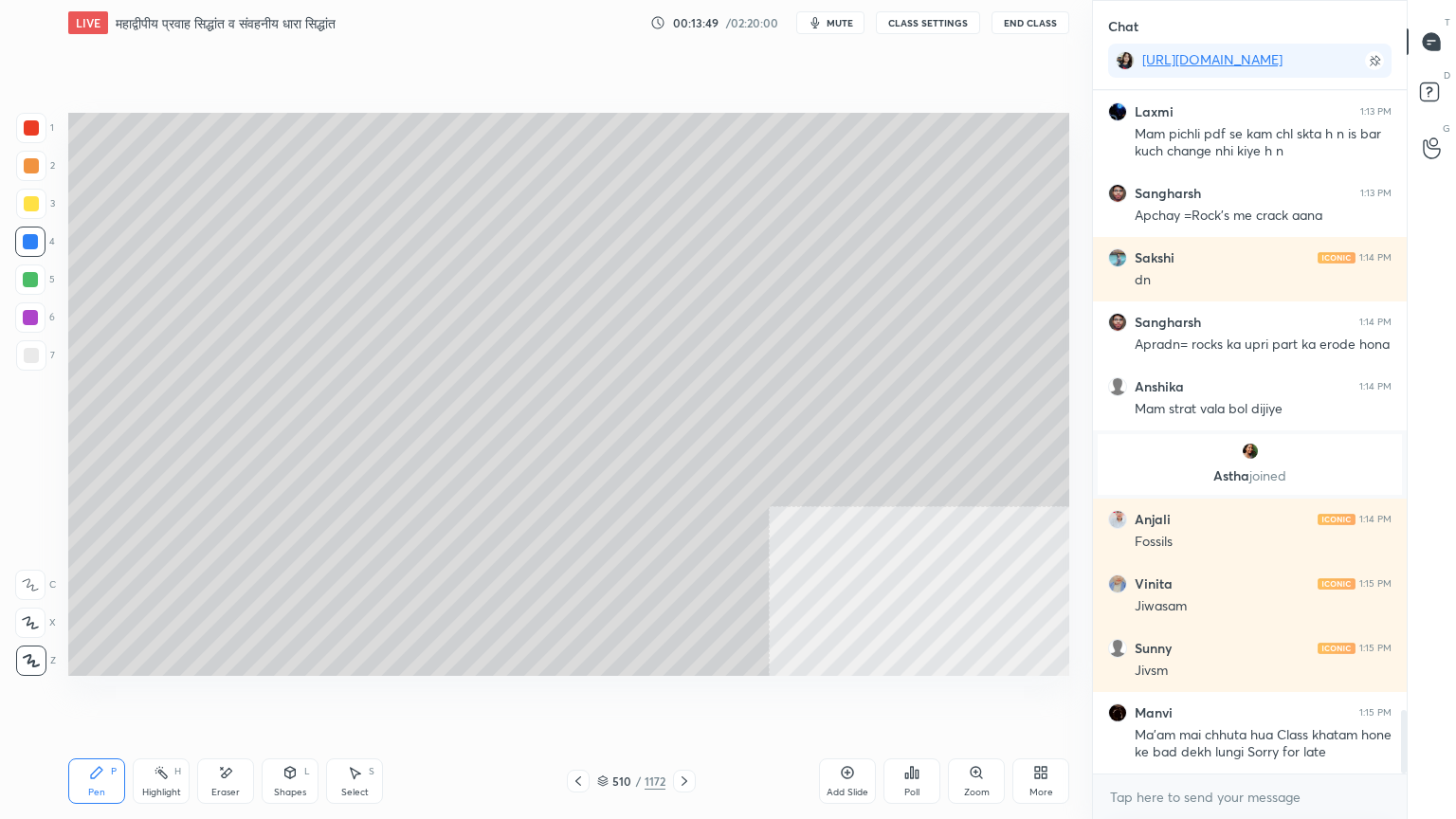 scroll, scrollTop: 6703, scrollLeft: 0, axis: vertical 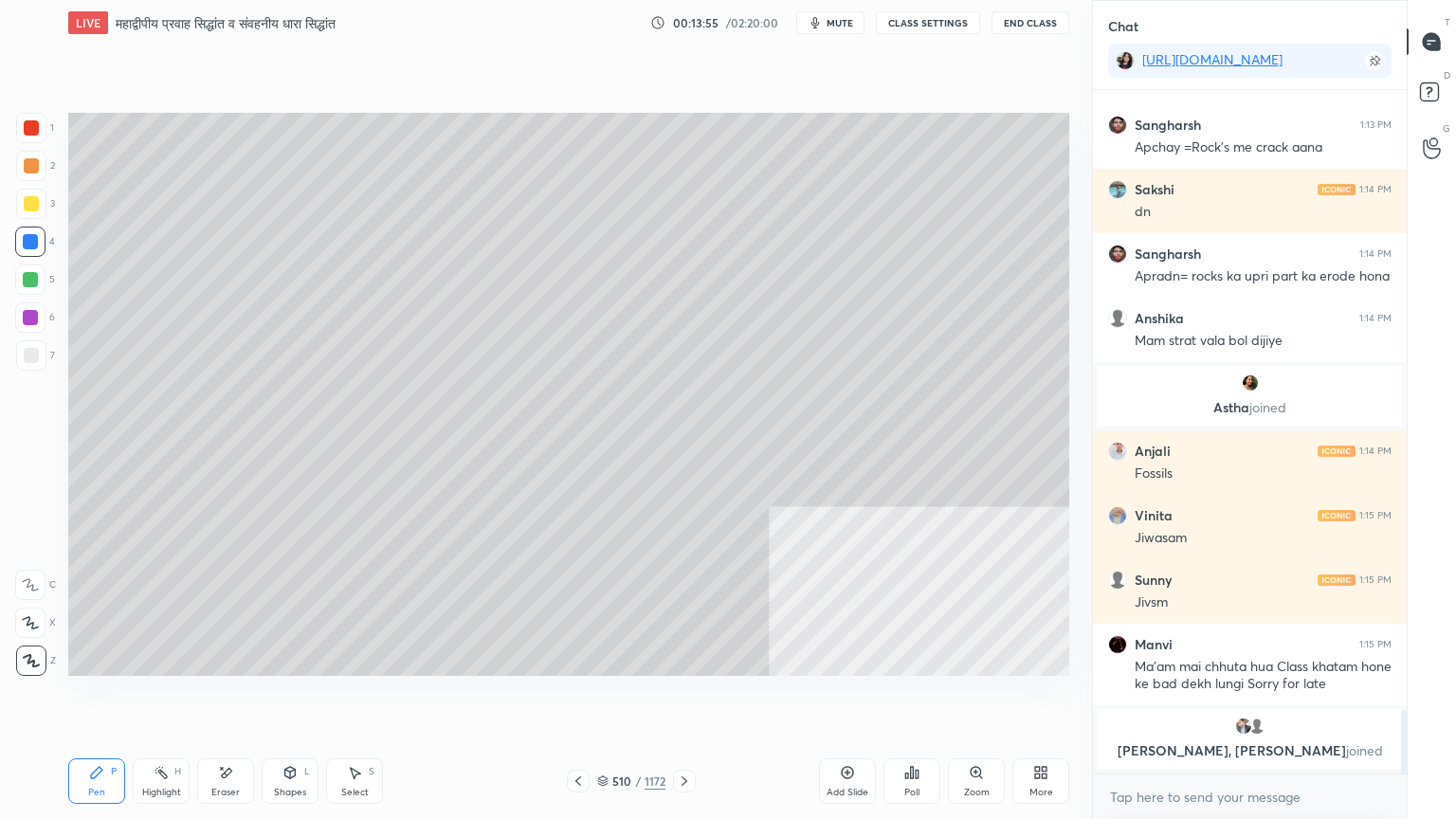 click at bounding box center [31, 355] 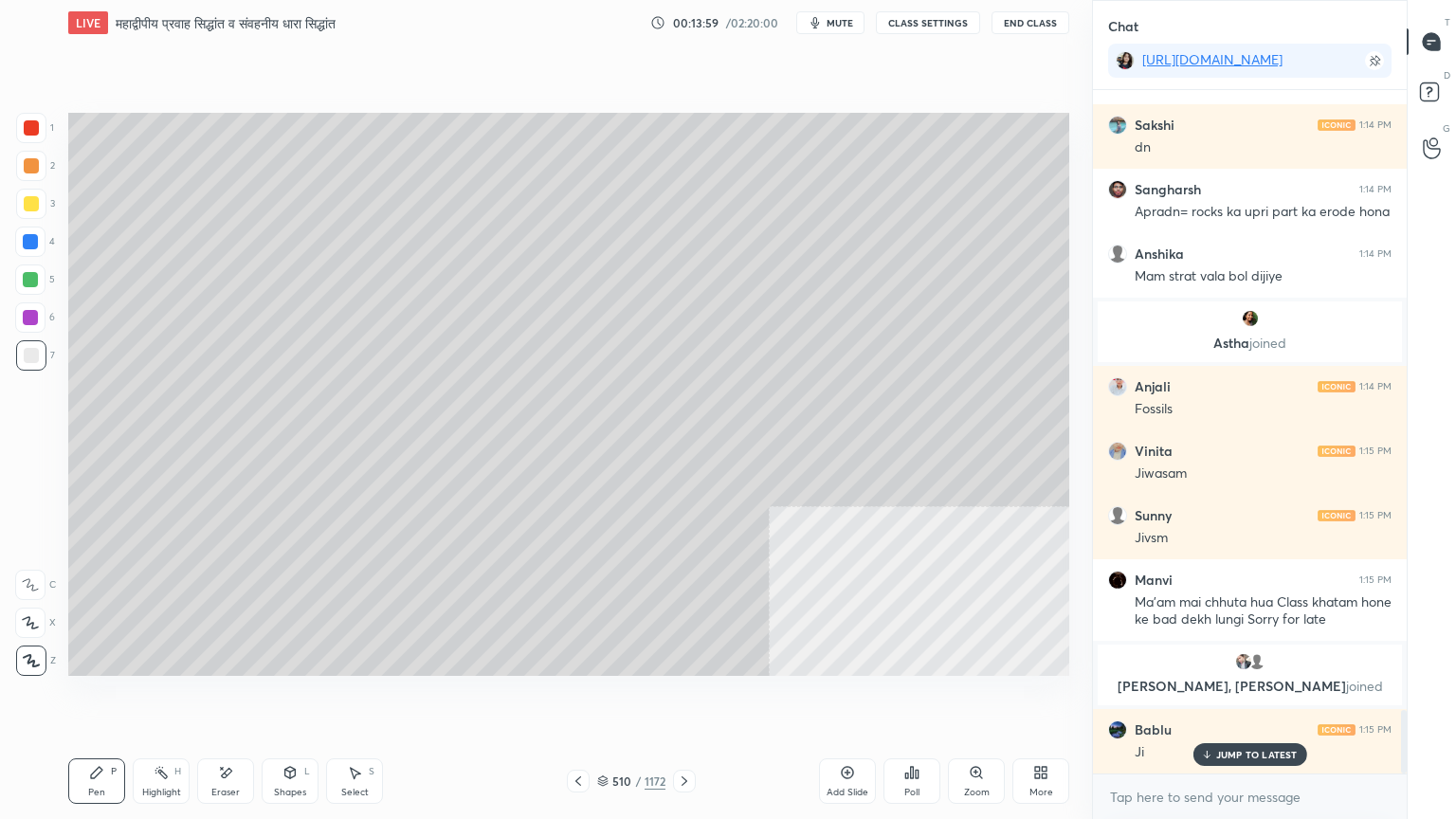 scroll, scrollTop: 6677, scrollLeft: 0, axis: vertical 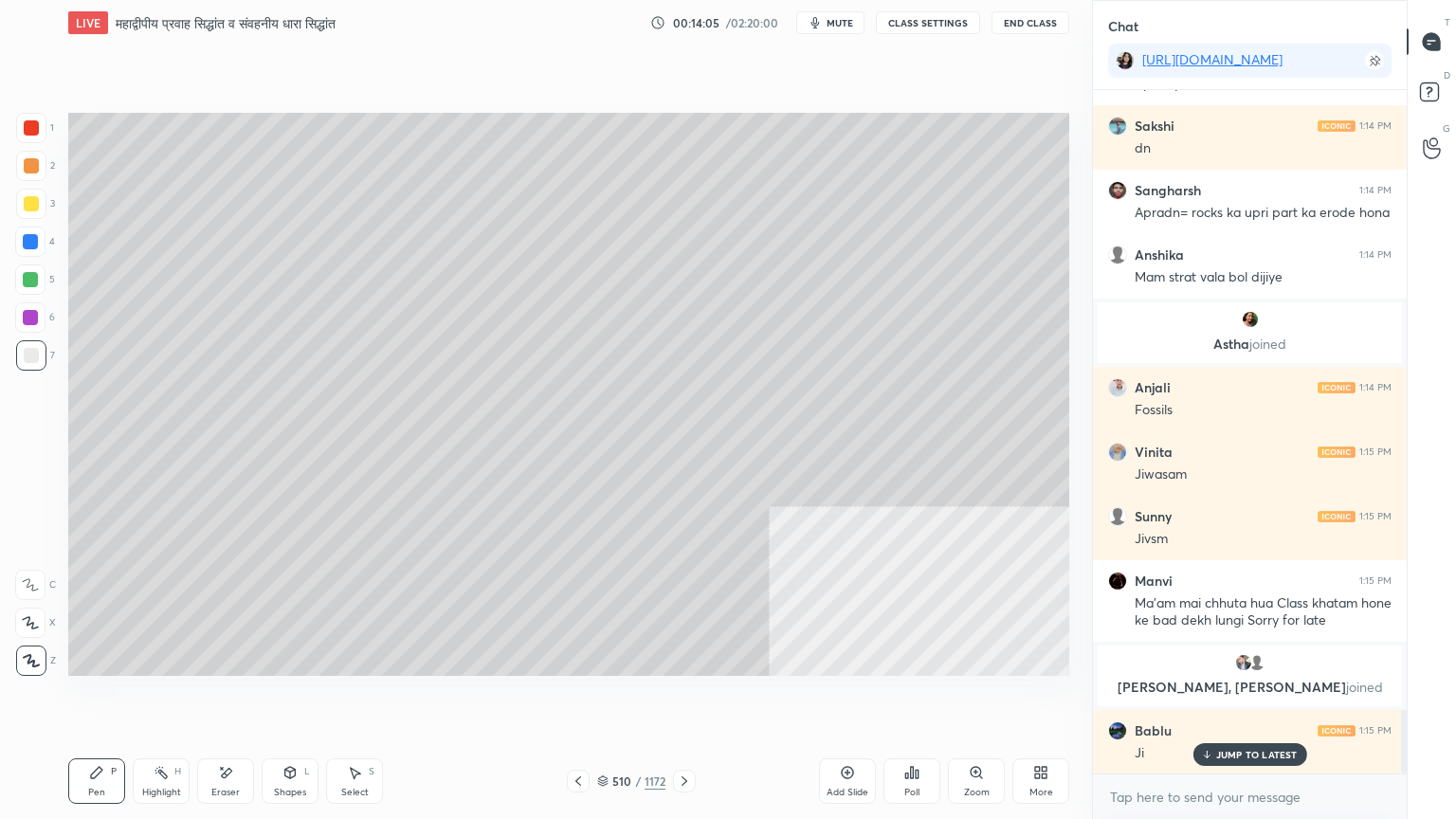 click at bounding box center (30, 242) 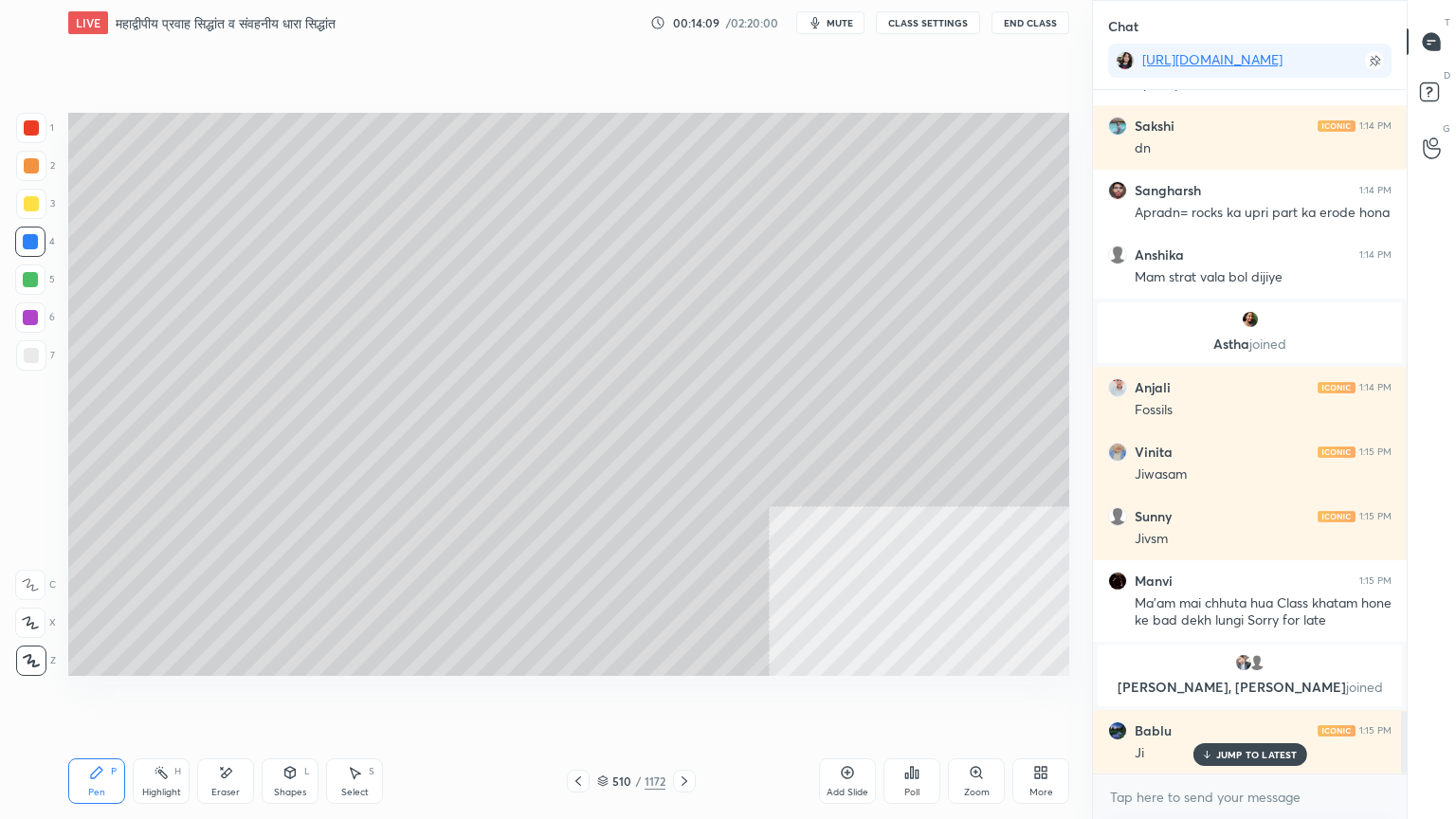scroll, scrollTop: 6745, scrollLeft: 0, axis: vertical 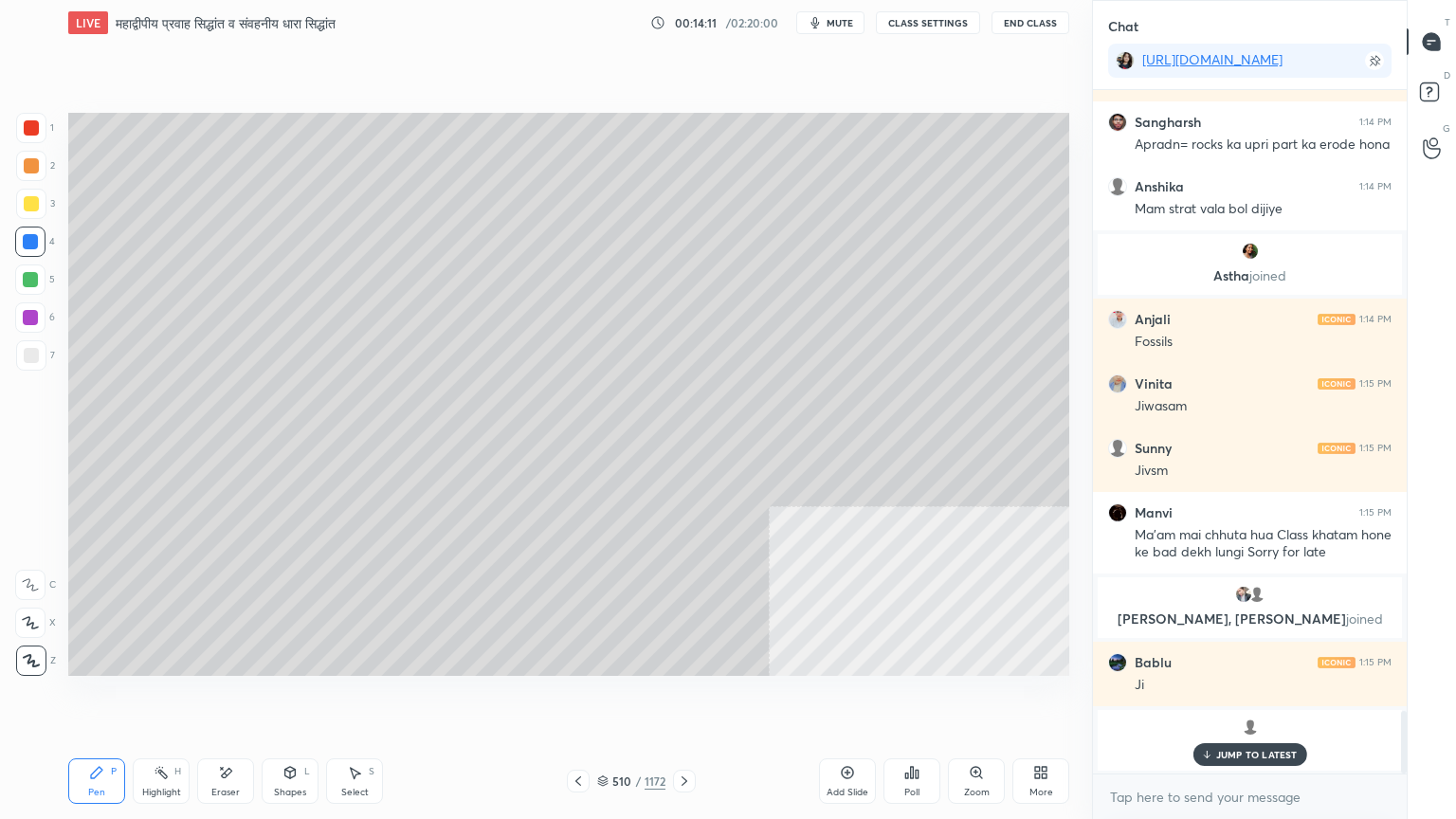 click on "7" at bounding box center [35, 355] 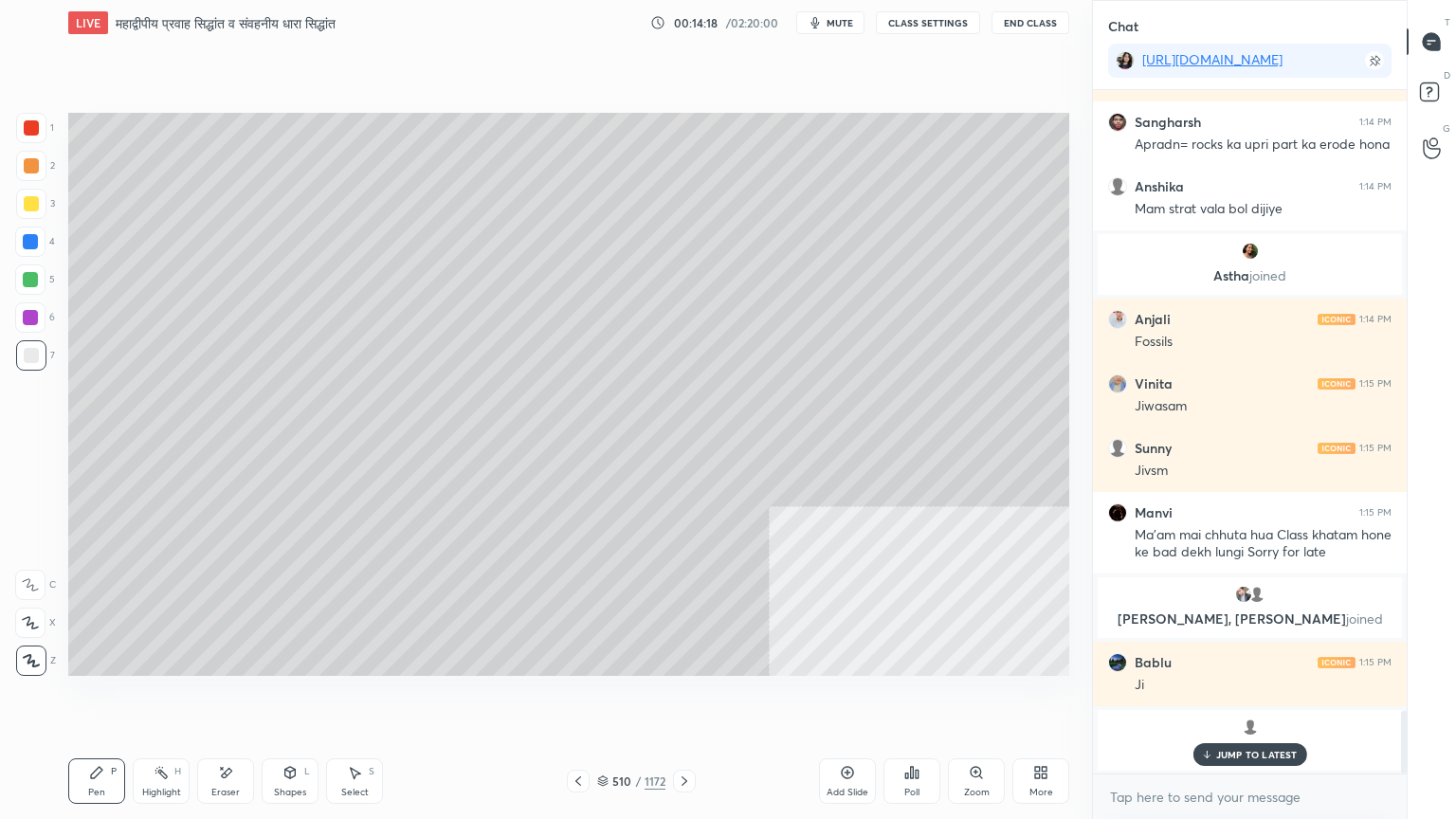 click on "4" at bounding box center (35, 242) 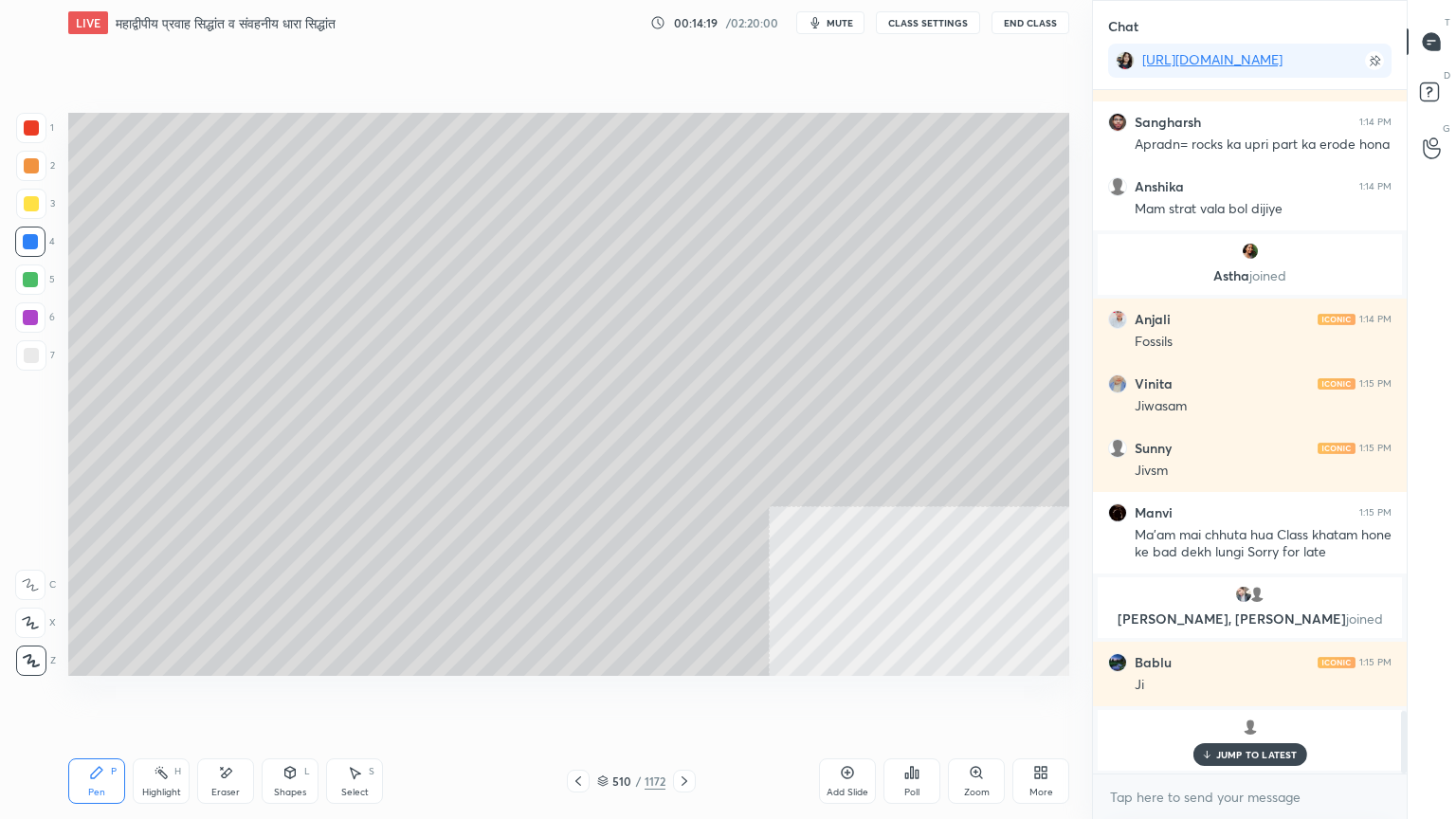 click at bounding box center [30, 242] 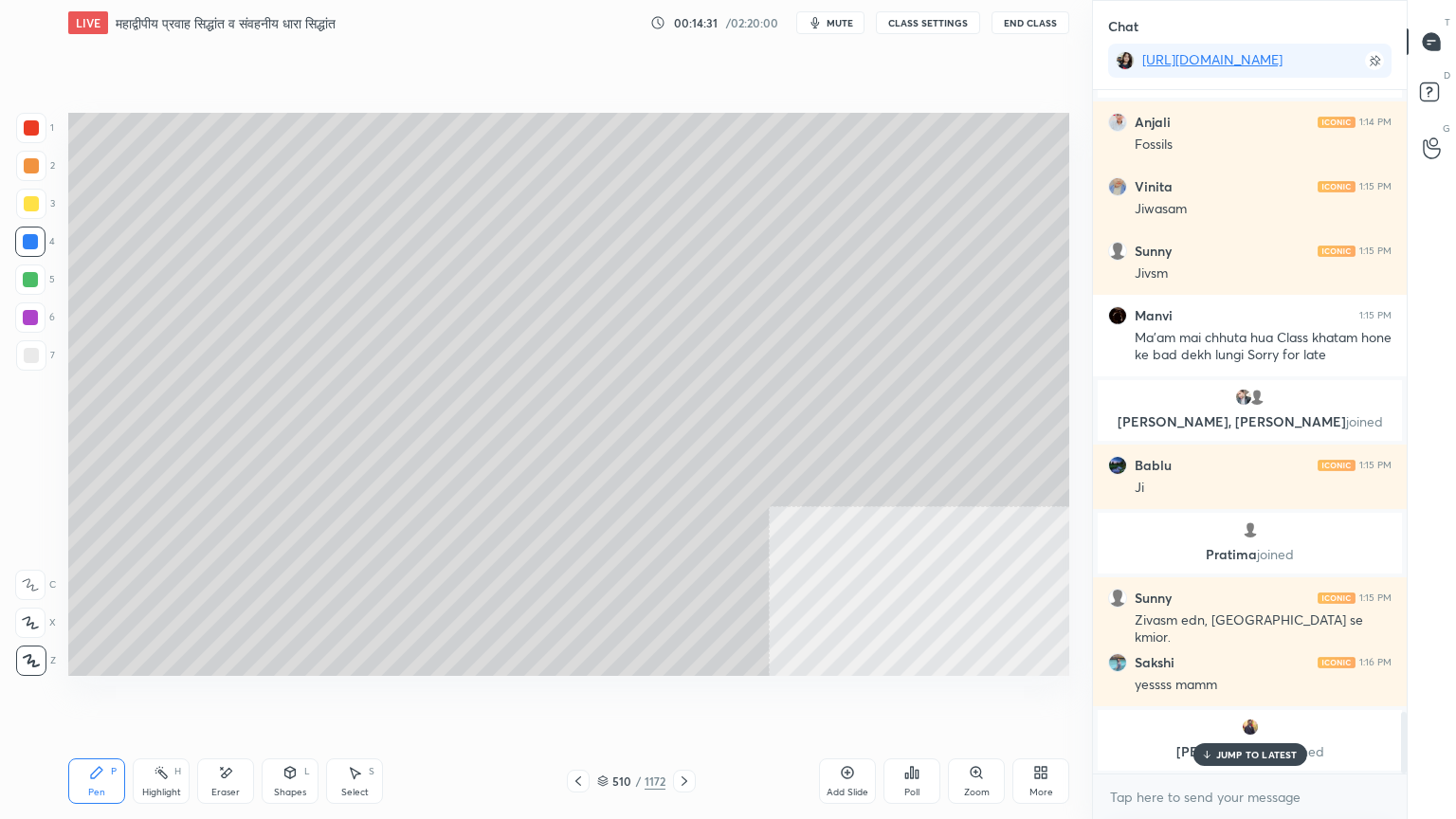 scroll, scrollTop: 7007, scrollLeft: 0, axis: vertical 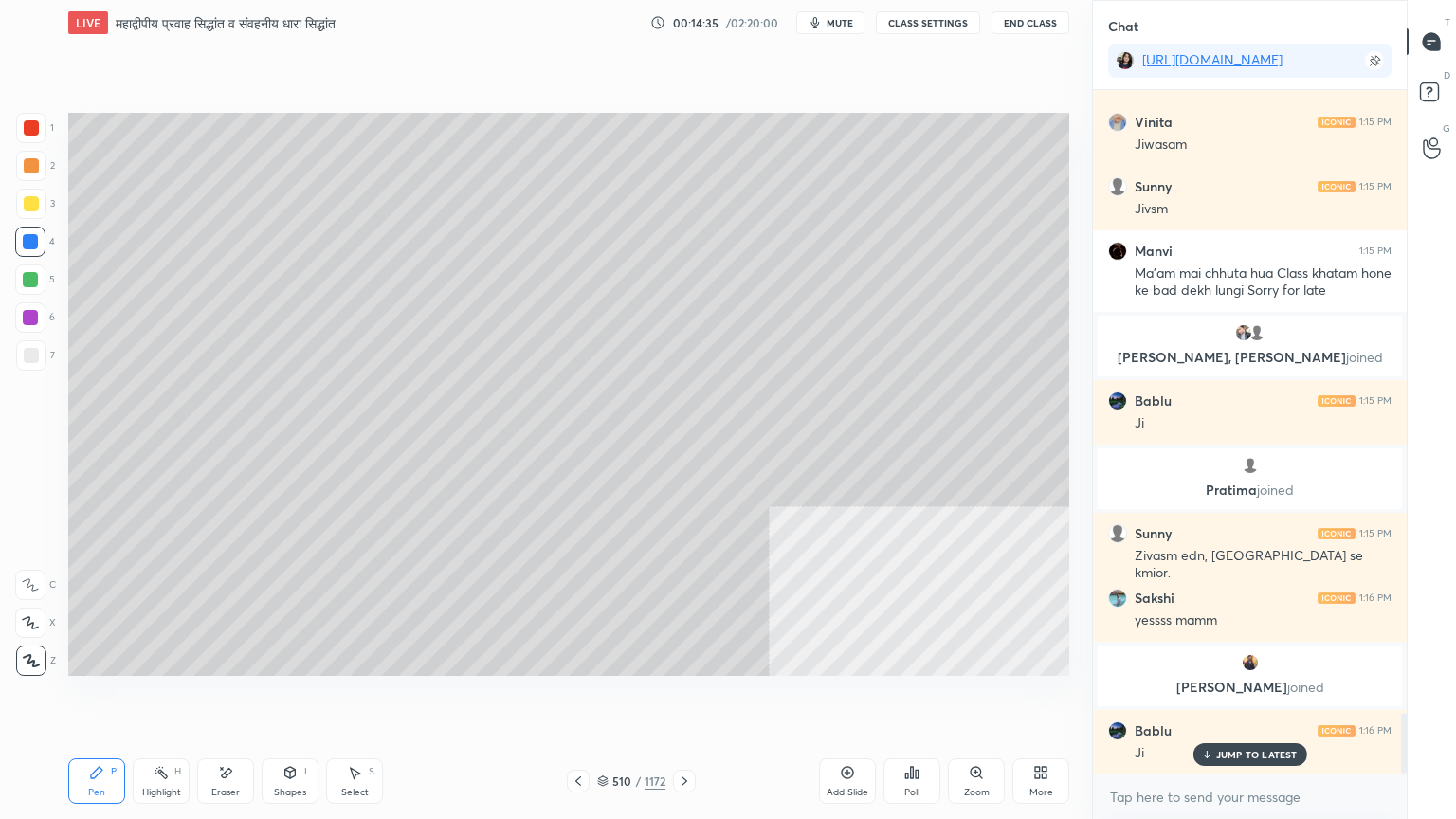 click at bounding box center (31, 355) 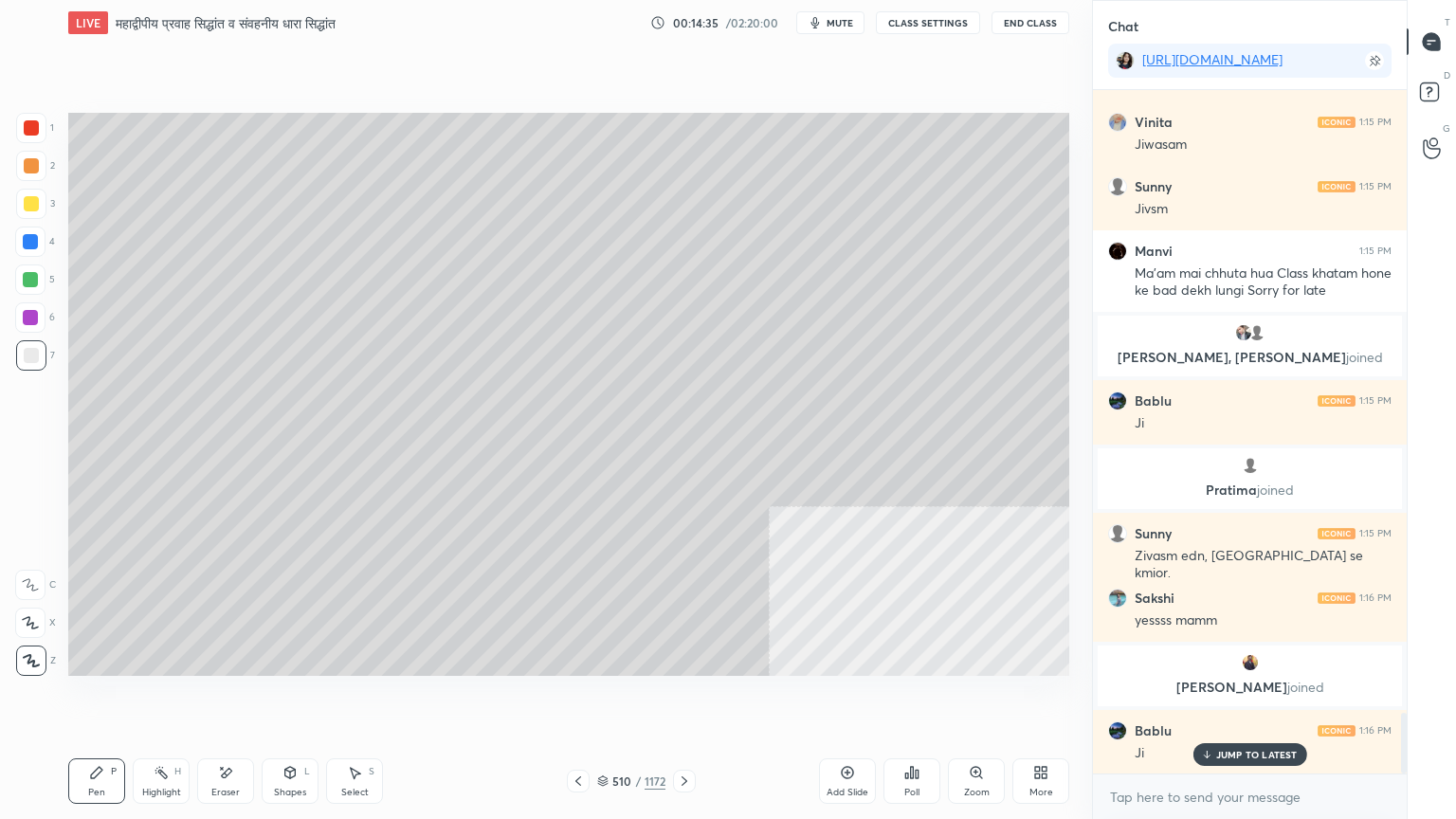 drag, startPoint x: 41, startPoint y: 355, endPoint x: 55, endPoint y: 364, distance: 16.643317 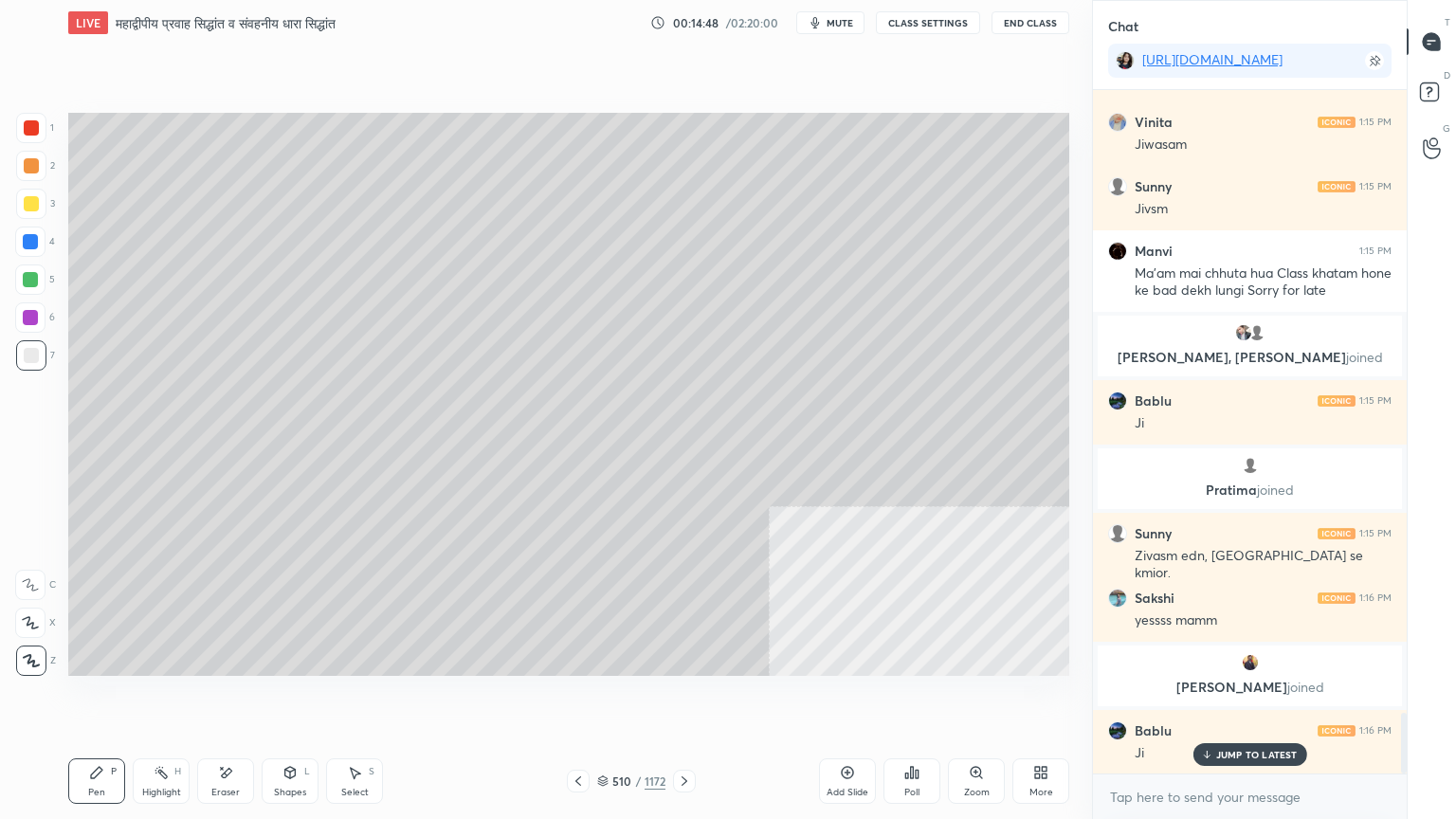 scroll, scrollTop: 7075, scrollLeft: 0, axis: vertical 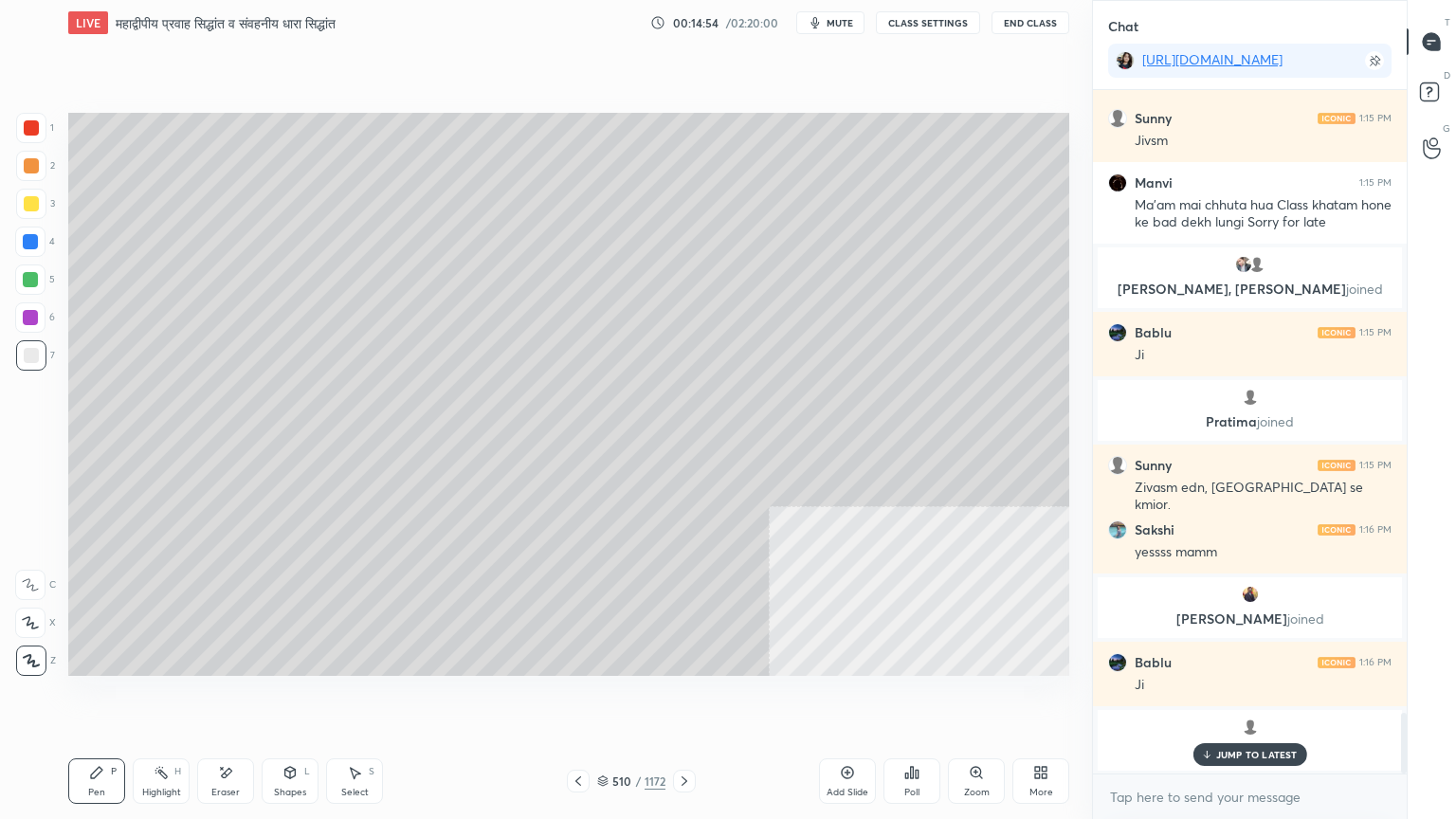 click on "JUMP TO LATEST" at bounding box center (1257, 755) 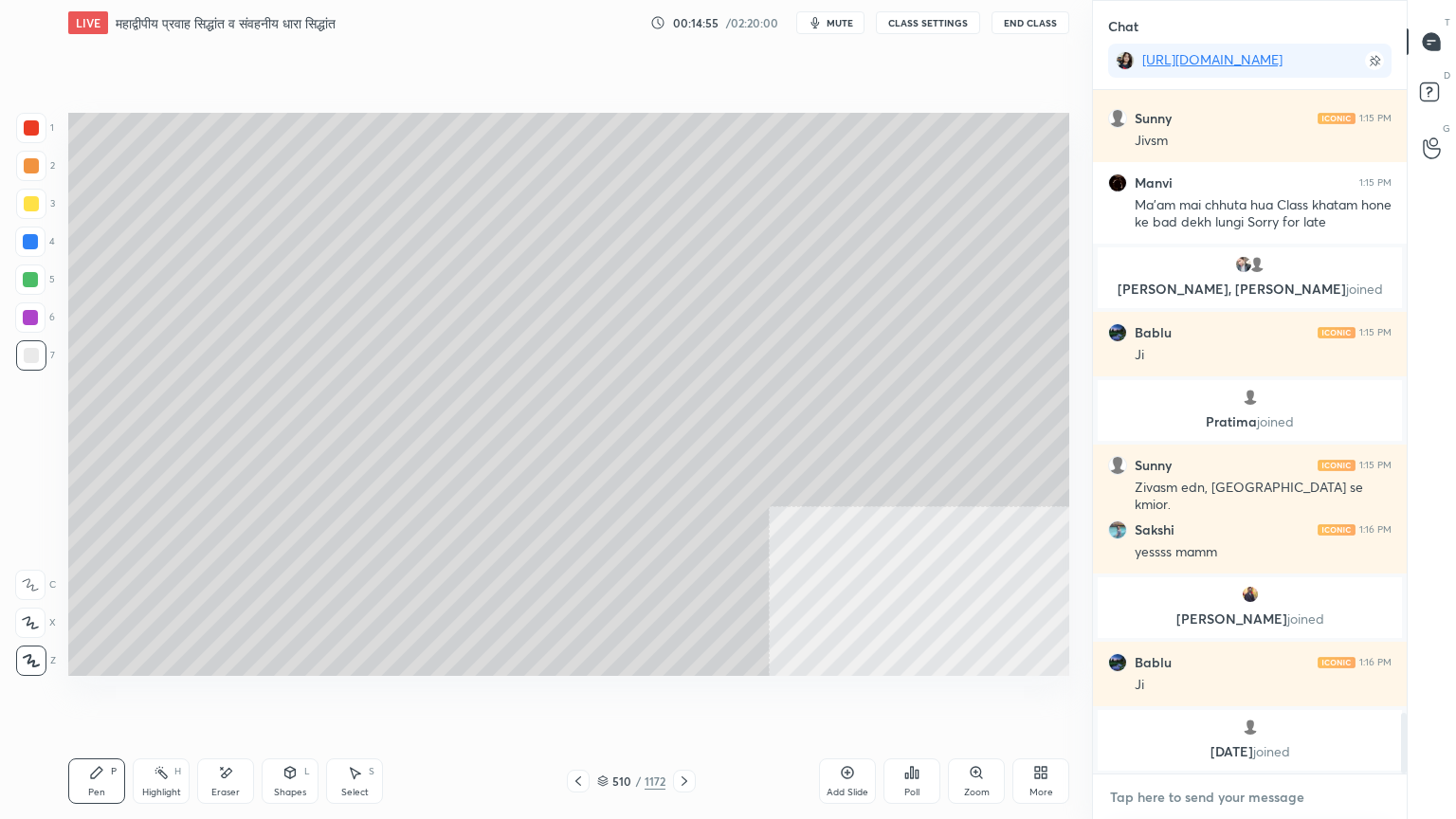 click at bounding box center (1249, 797) 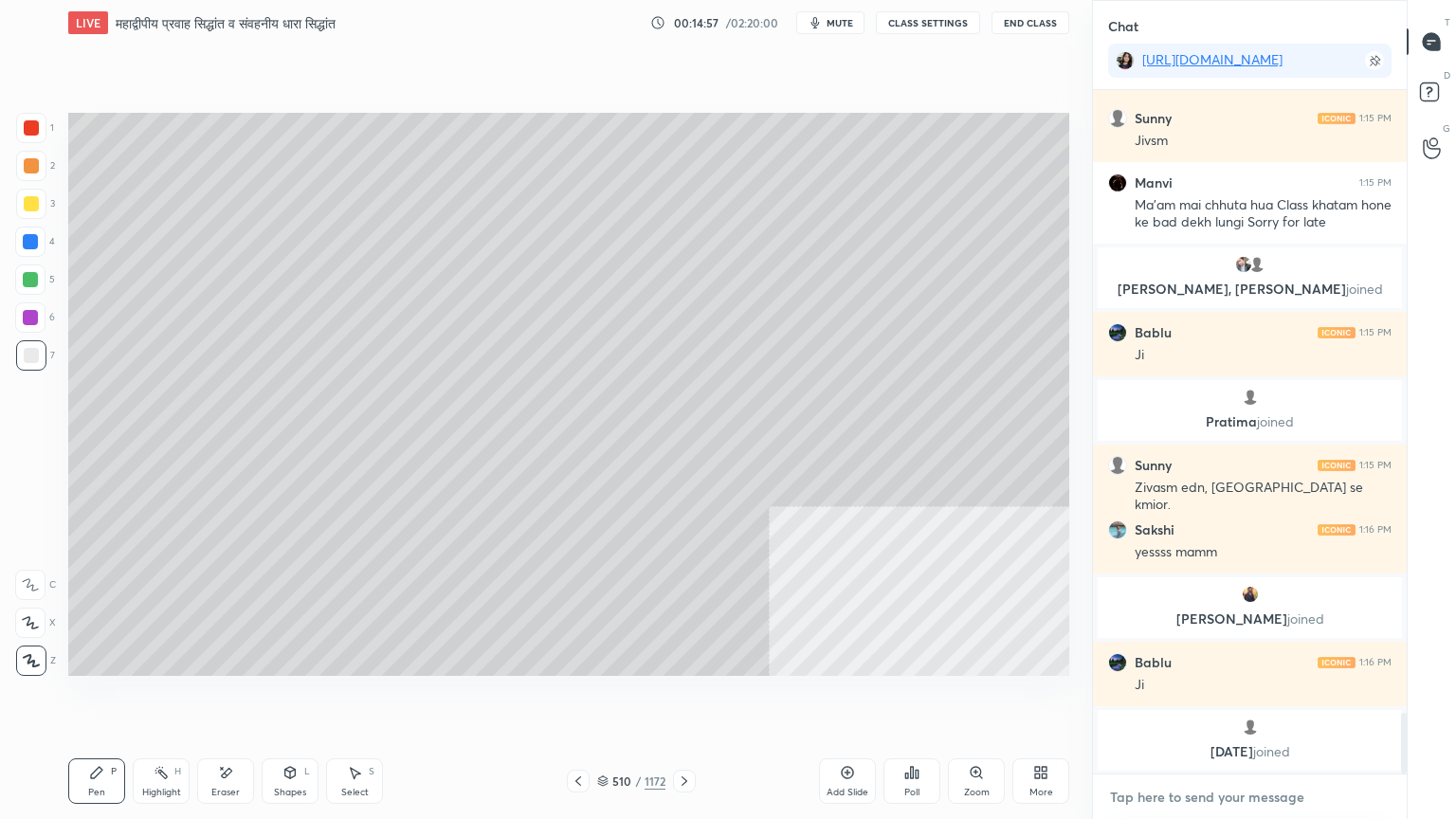 click at bounding box center [1249, 797] 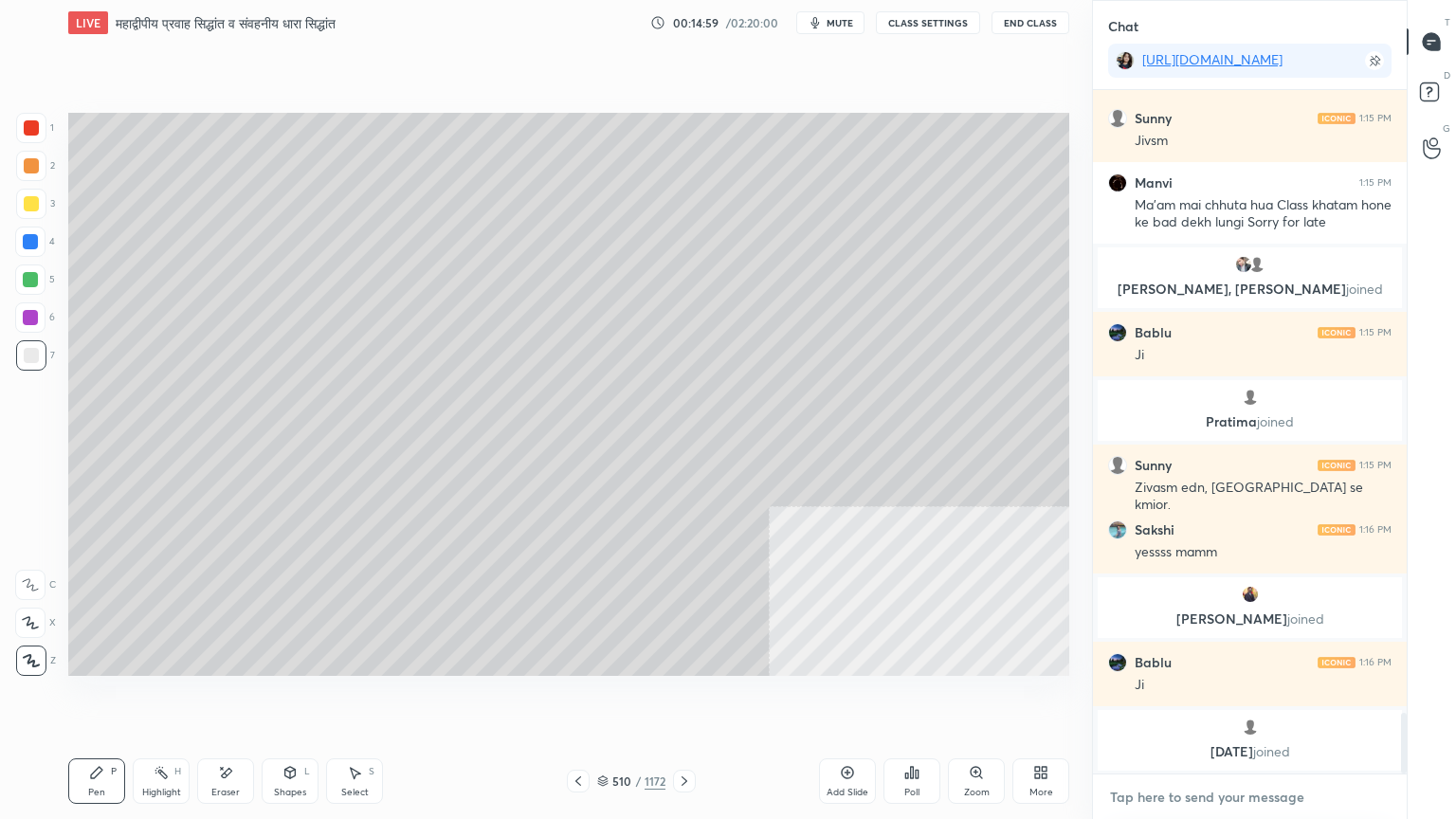 scroll, scrollTop: 7140, scrollLeft: 0, axis: vertical 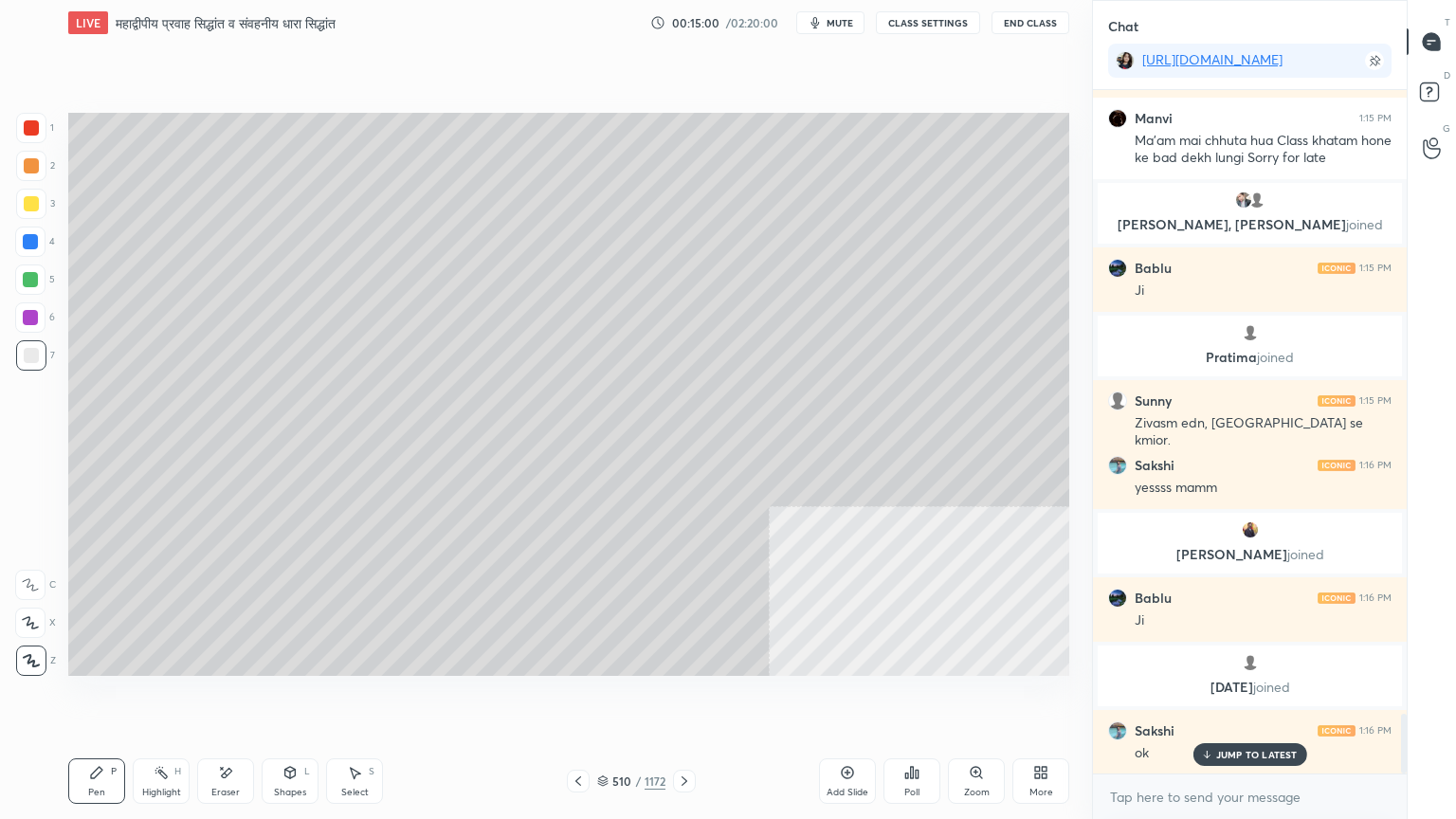 click on "JUMP TO LATEST" at bounding box center (1257, 755) 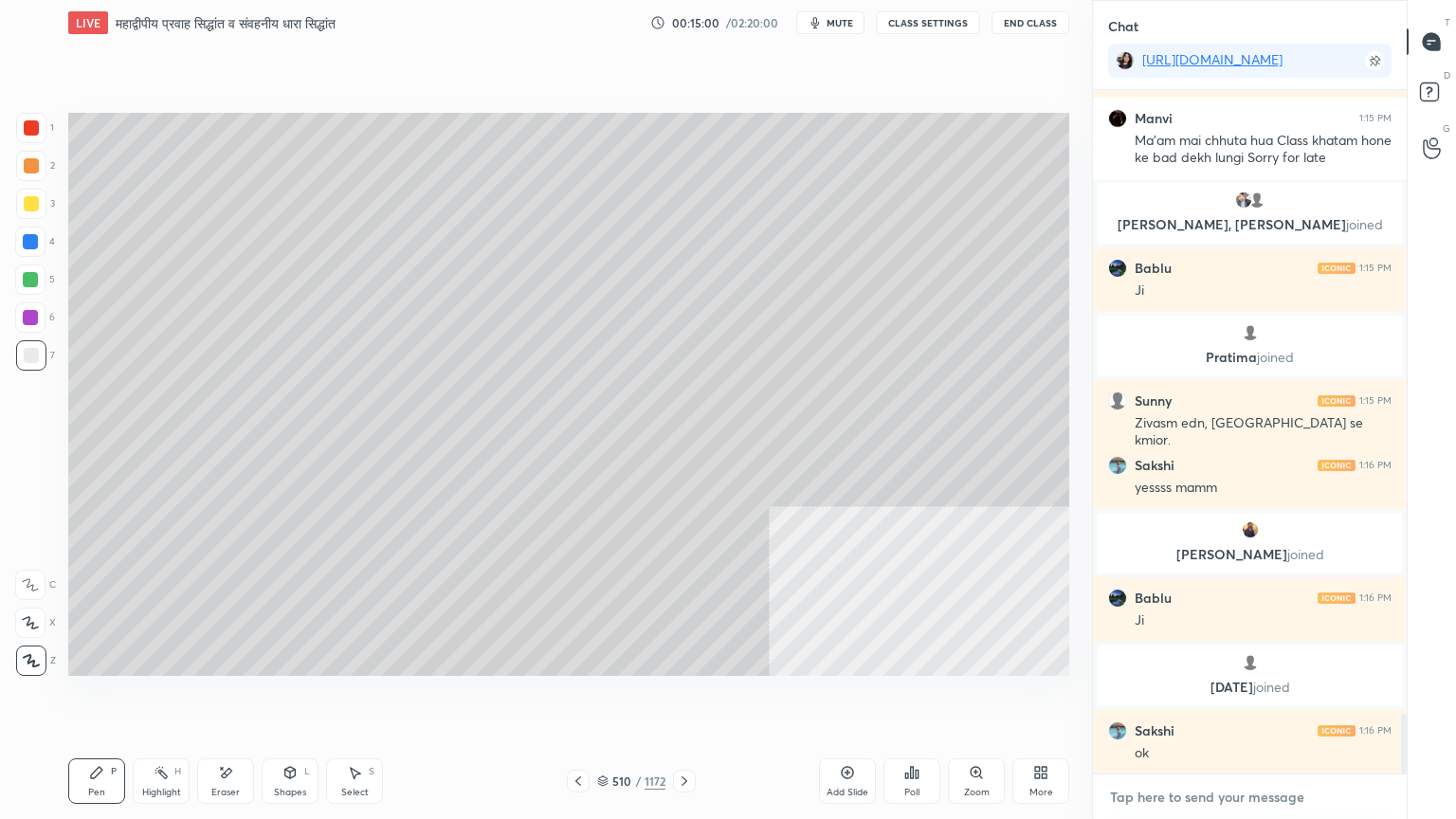 click at bounding box center (1249, 797) 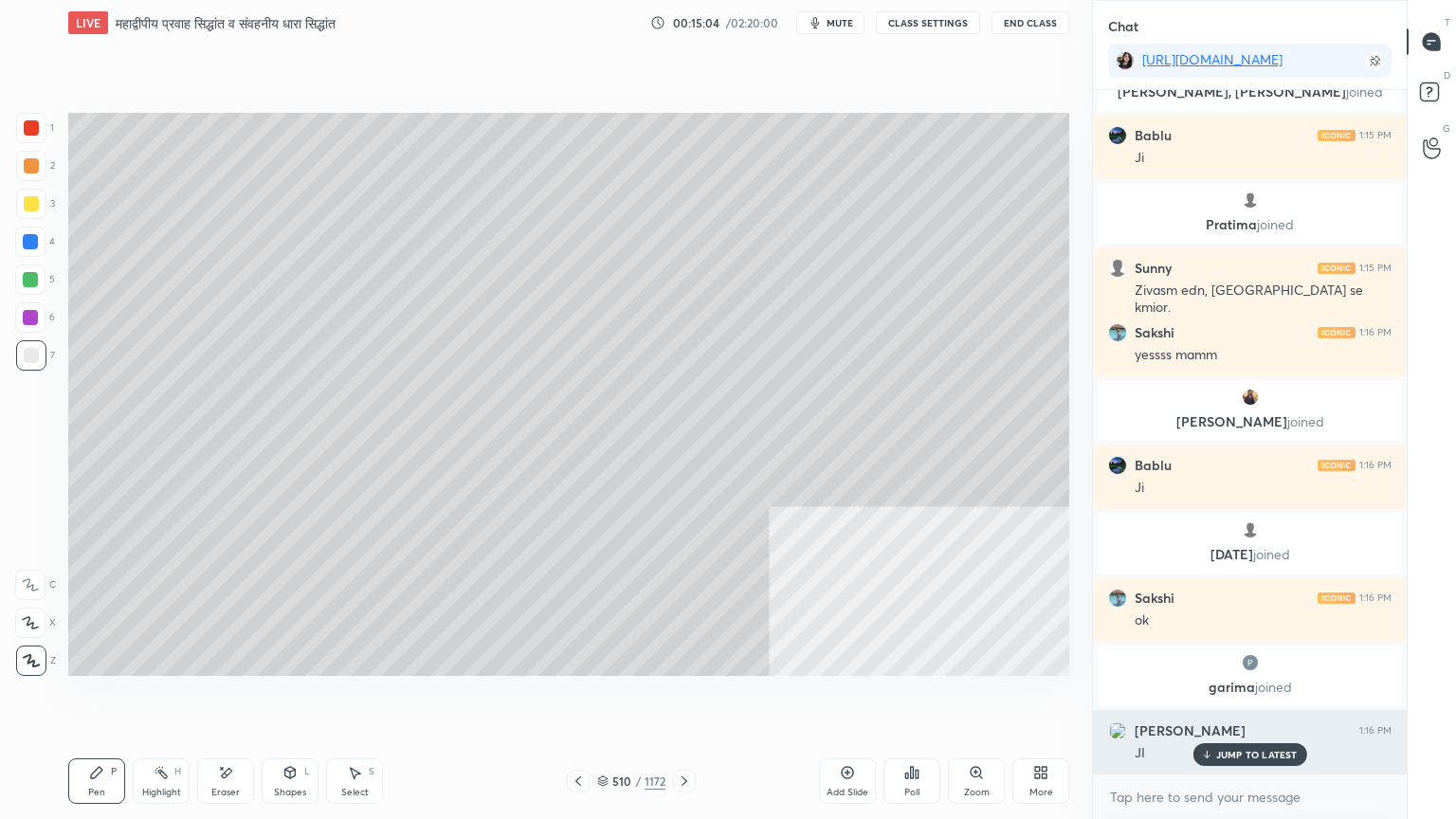 click on "JUMP TO LATEST" at bounding box center [1257, 755] 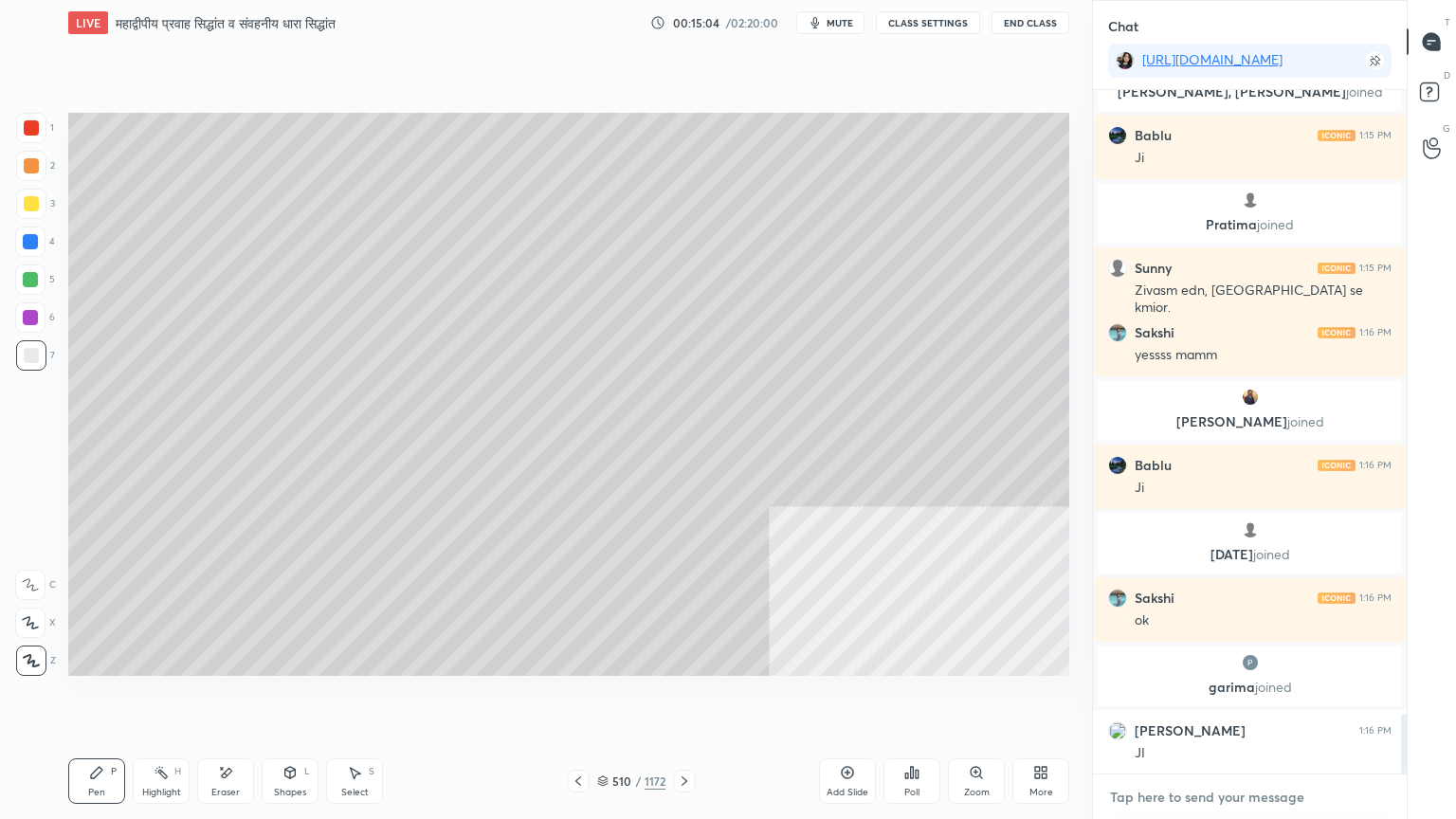 scroll, scrollTop: 7162, scrollLeft: 0, axis: vertical 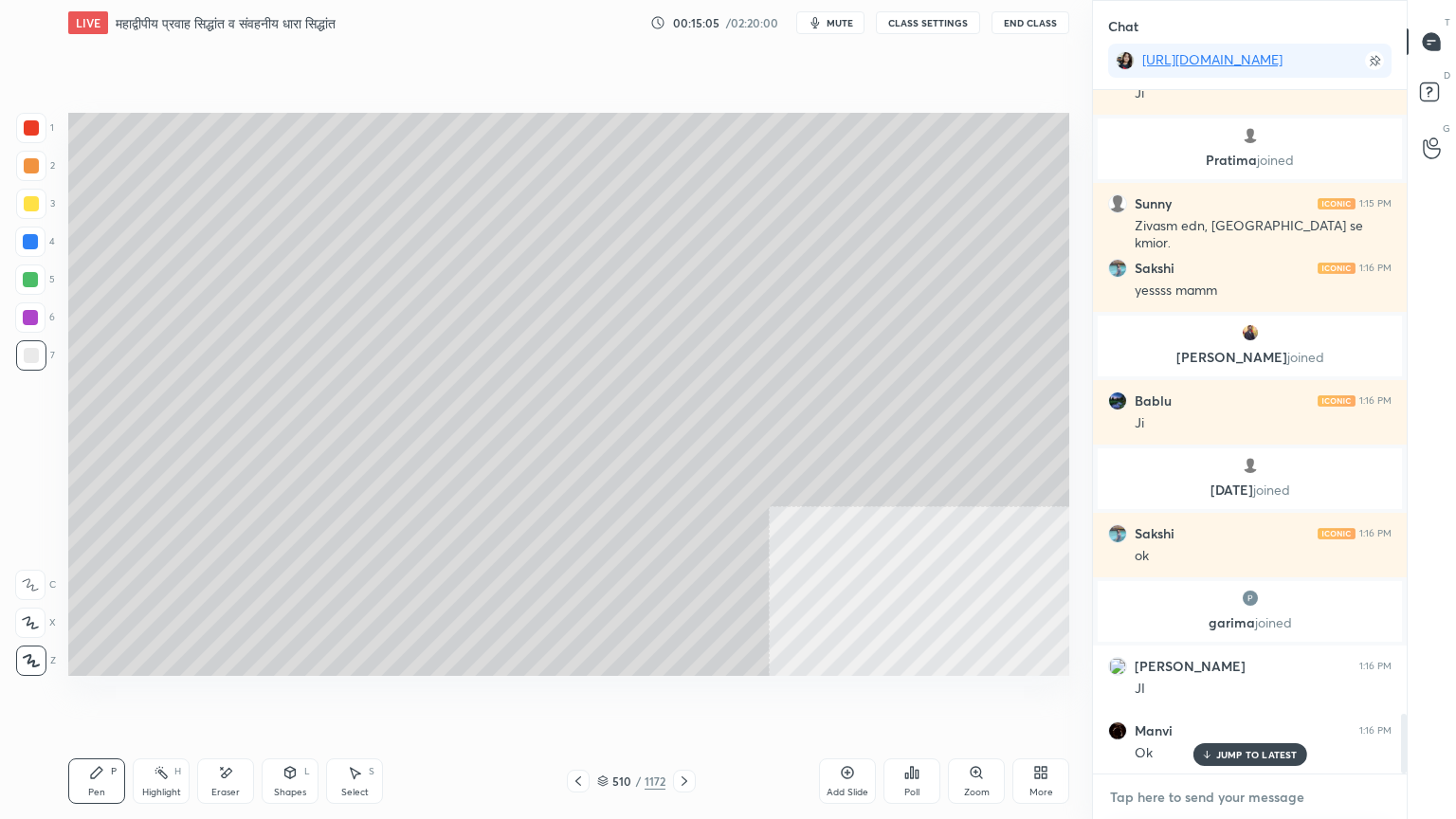 click at bounding box center [1249, 797] 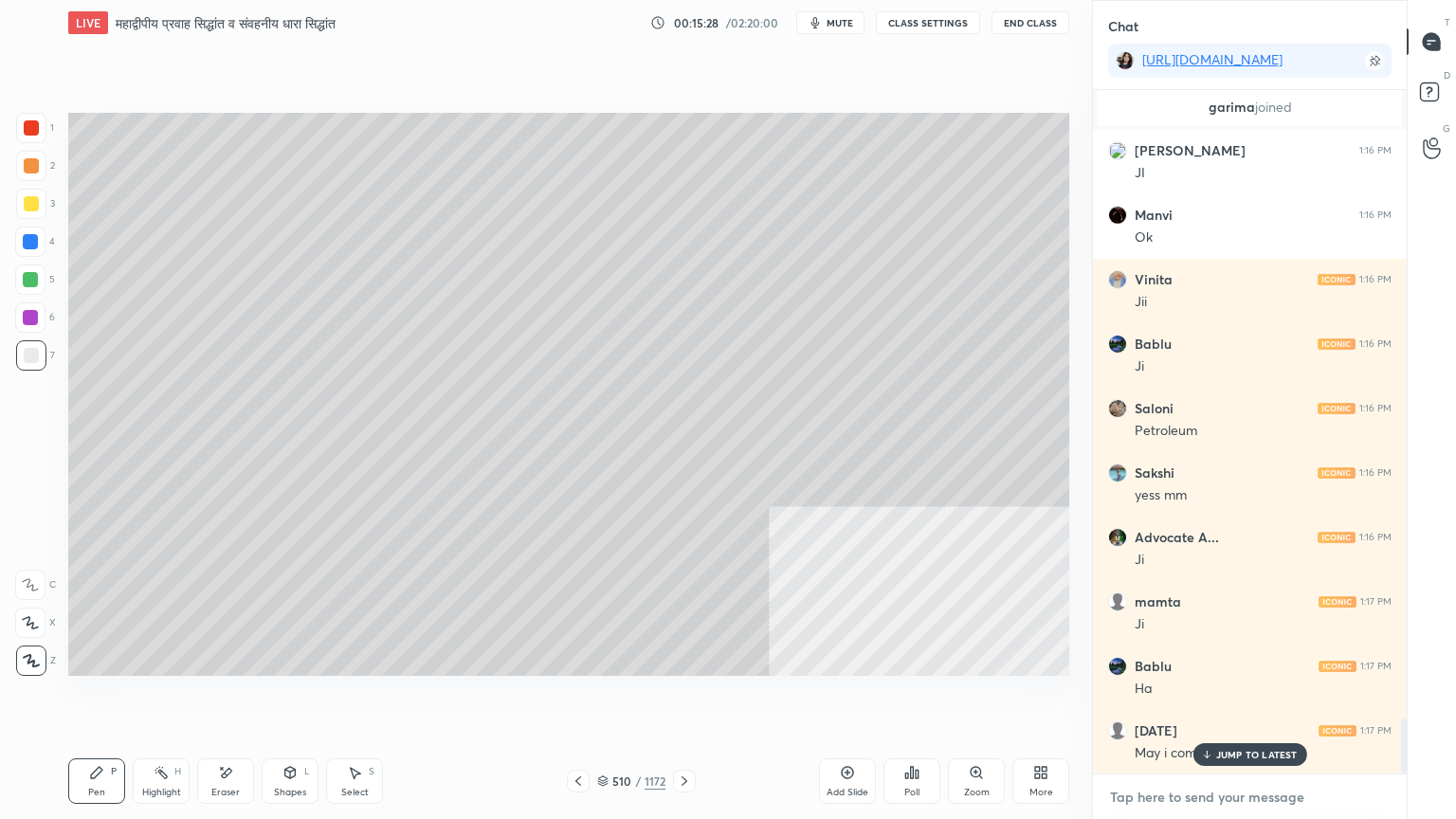 scroll, scrollTop: 7743, scrollLeft: 0, axis: vertical 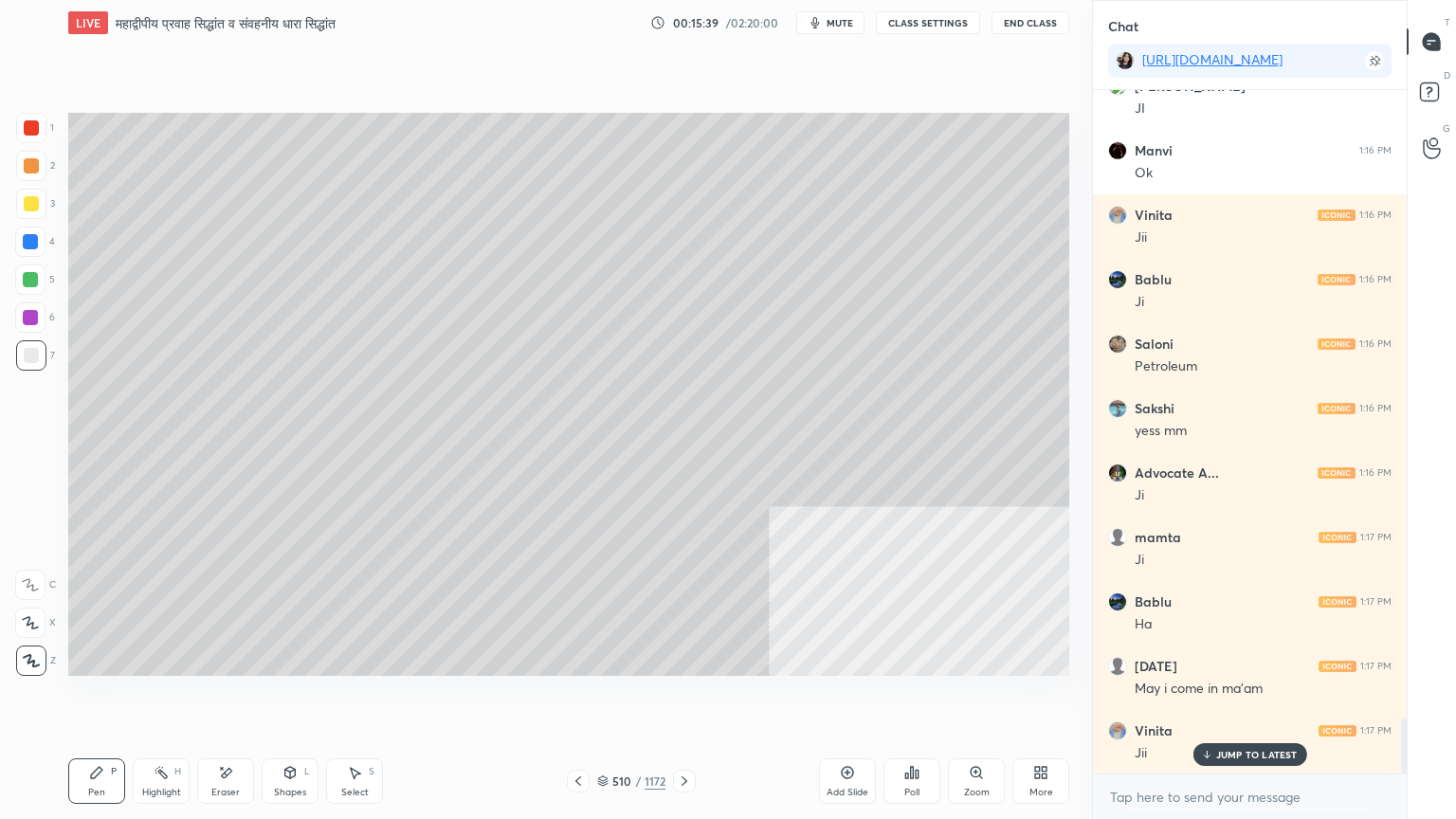 click at bounding box center [30, 242] 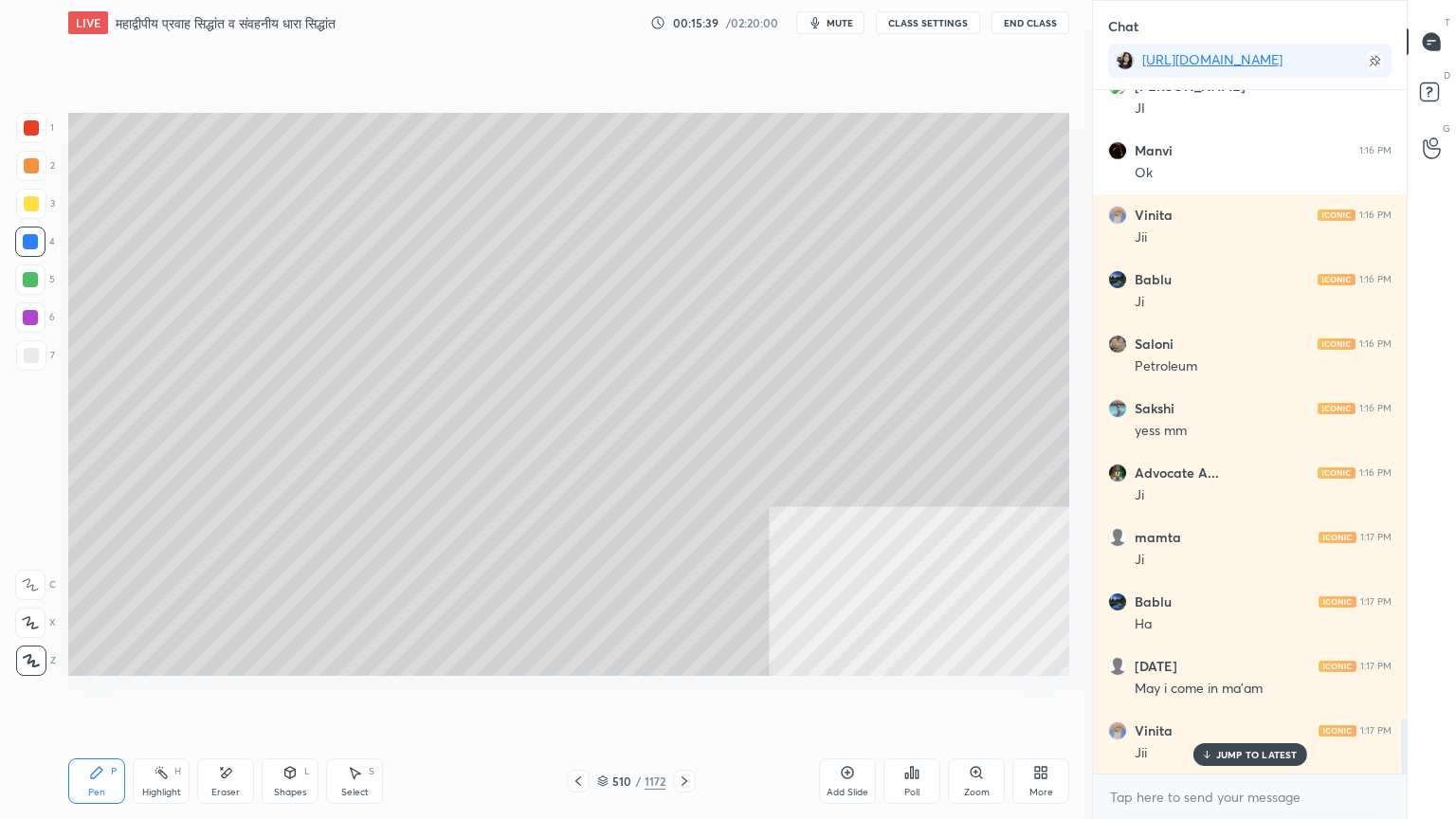 click at bounding box center (30, 242) 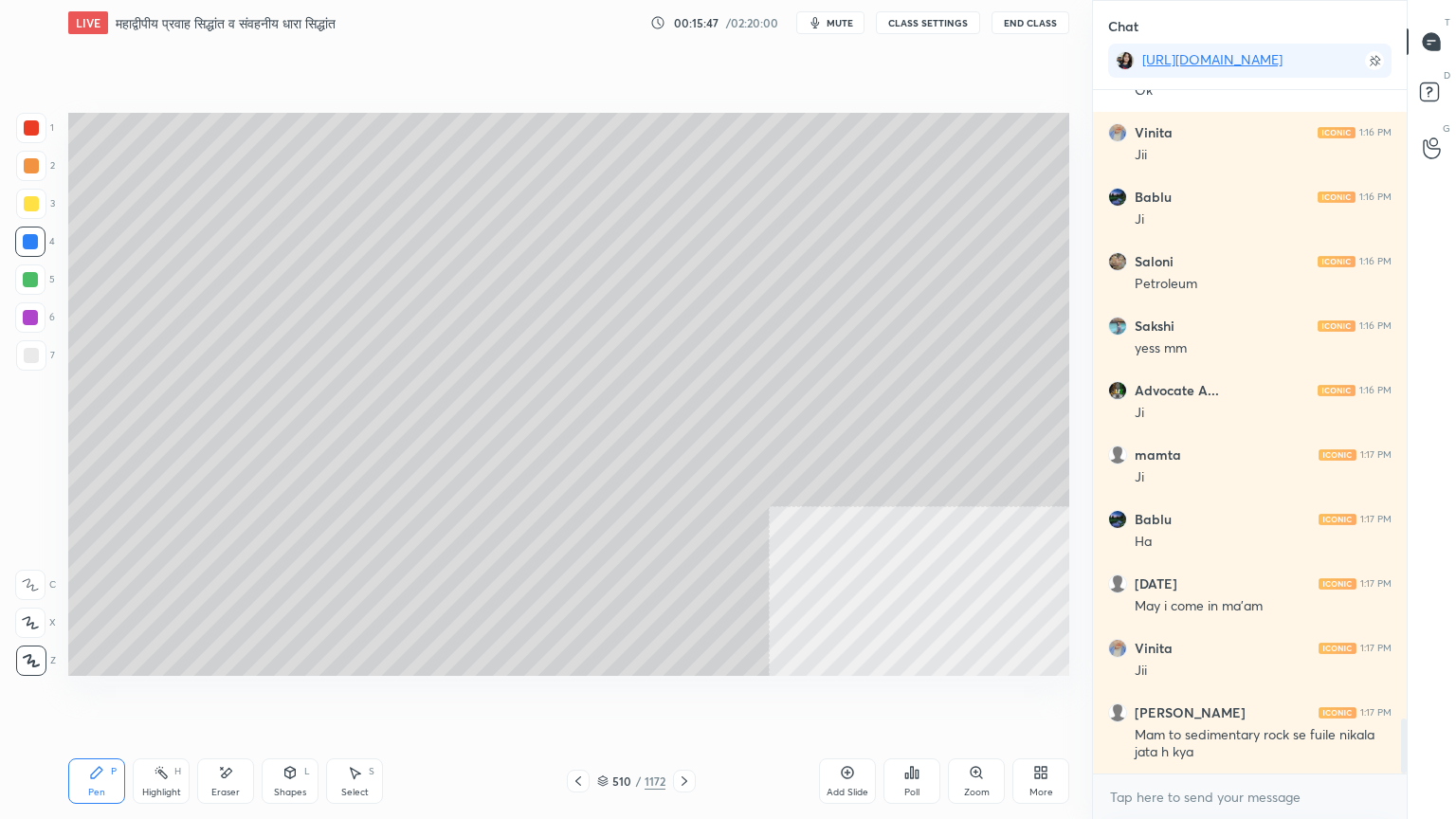 scroll, scrollTop: 7890, scrollLeft: 0, axis: vertical 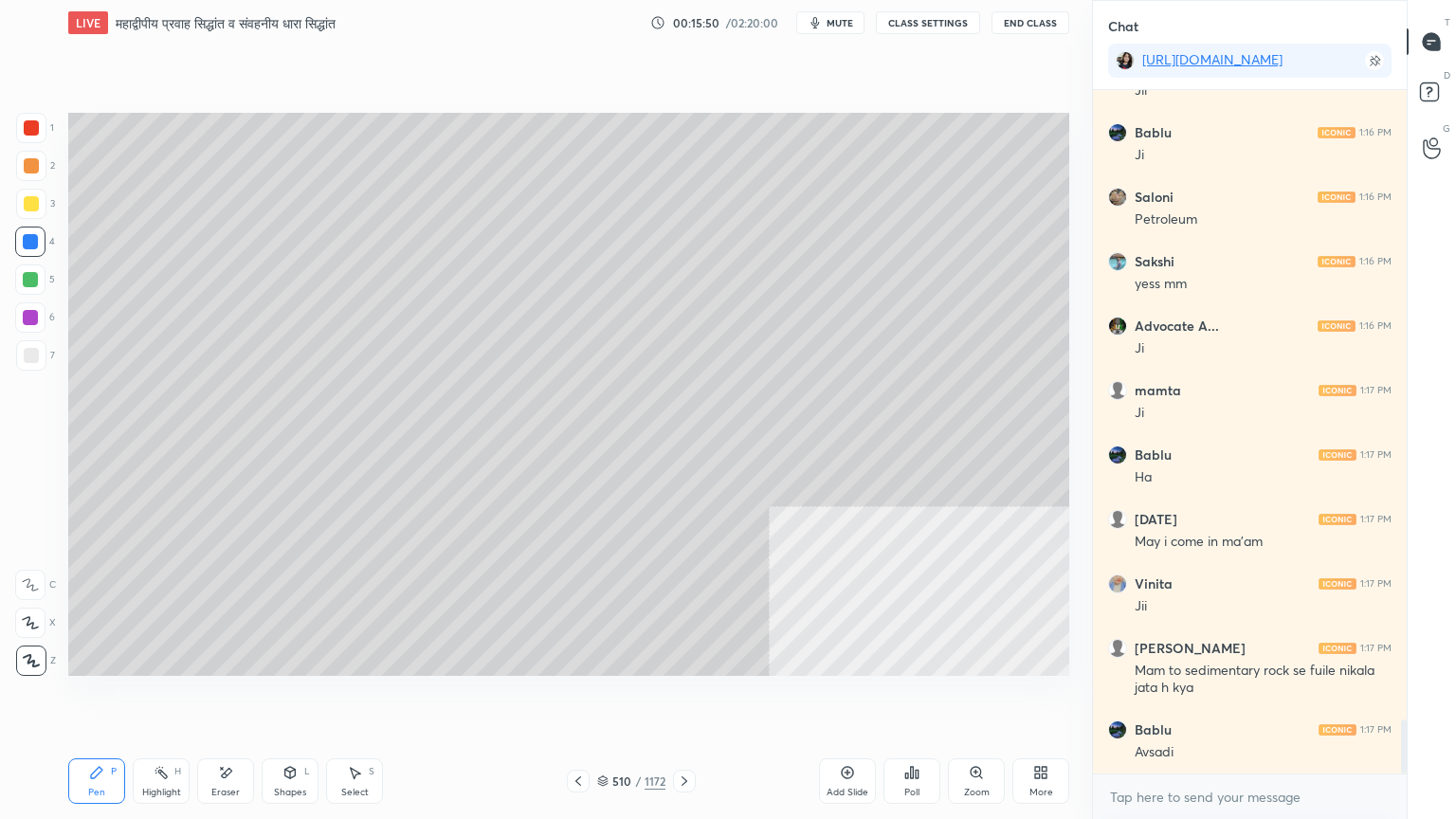 click on "LIVE महाद्वीपीय प्रवाह सिद्धांत व संवहनीय धारा सिद्धांत 00:15:50 /  02:20:00 mute CLASS SETTINGS End Class Setting up your live class Poll for   secs No correct answer Start poll Back महाद्वीपीय प्रवाह सिद्धांत व संवहनीय धारा सिद्धांत • L17 of भूगोल आधारस्‍तंभ: भौतिक भूगोल - Physical Geography [PERSON_NAME] Pen P Highlight H Eraser Shapes L Select S 510 / 1172 Add Slide Poll Zoom More" at bounding box center [569, 410] 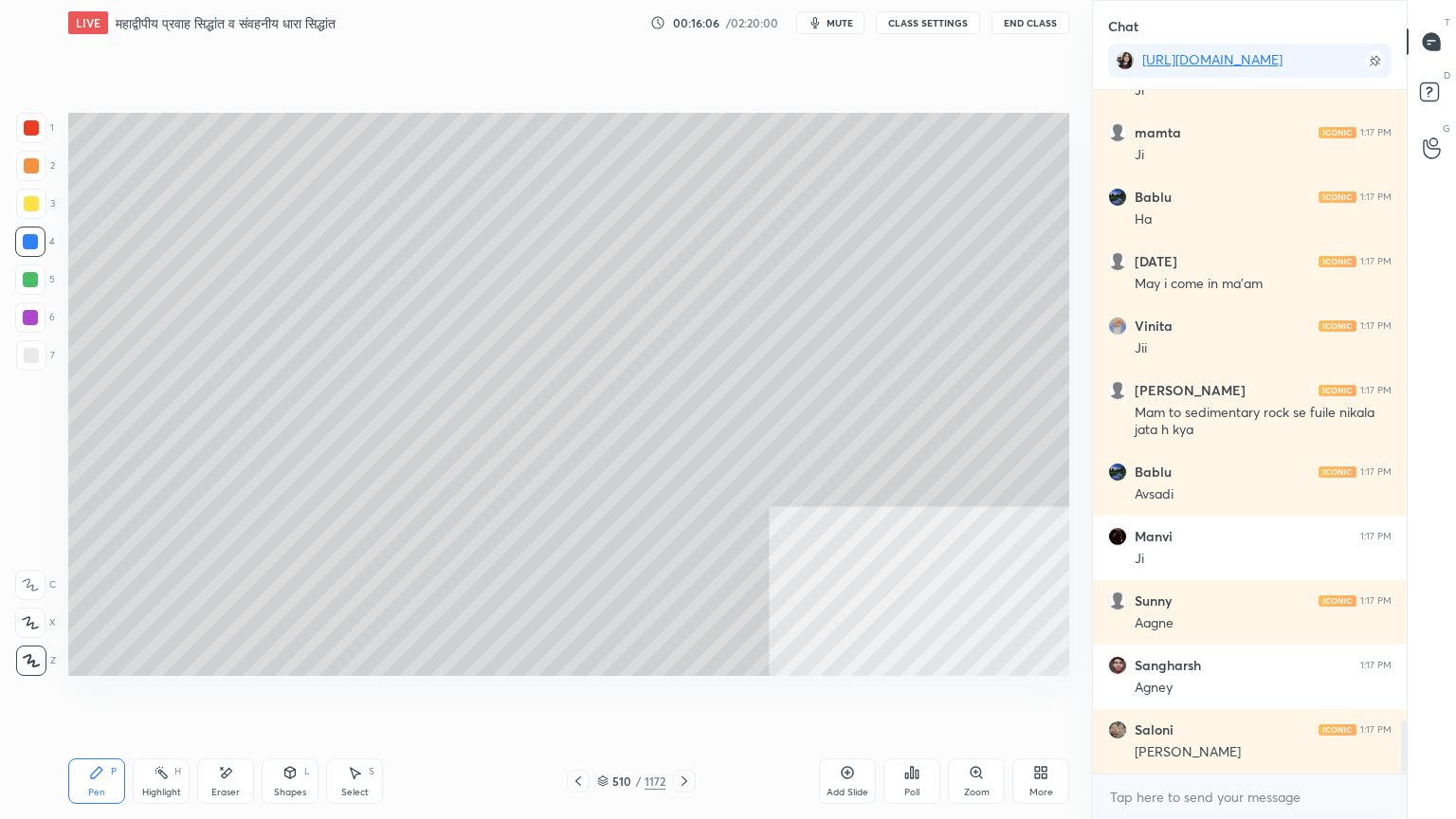 scroll, scrollTop: 8212, scrollLeft: 0, axis: vertical 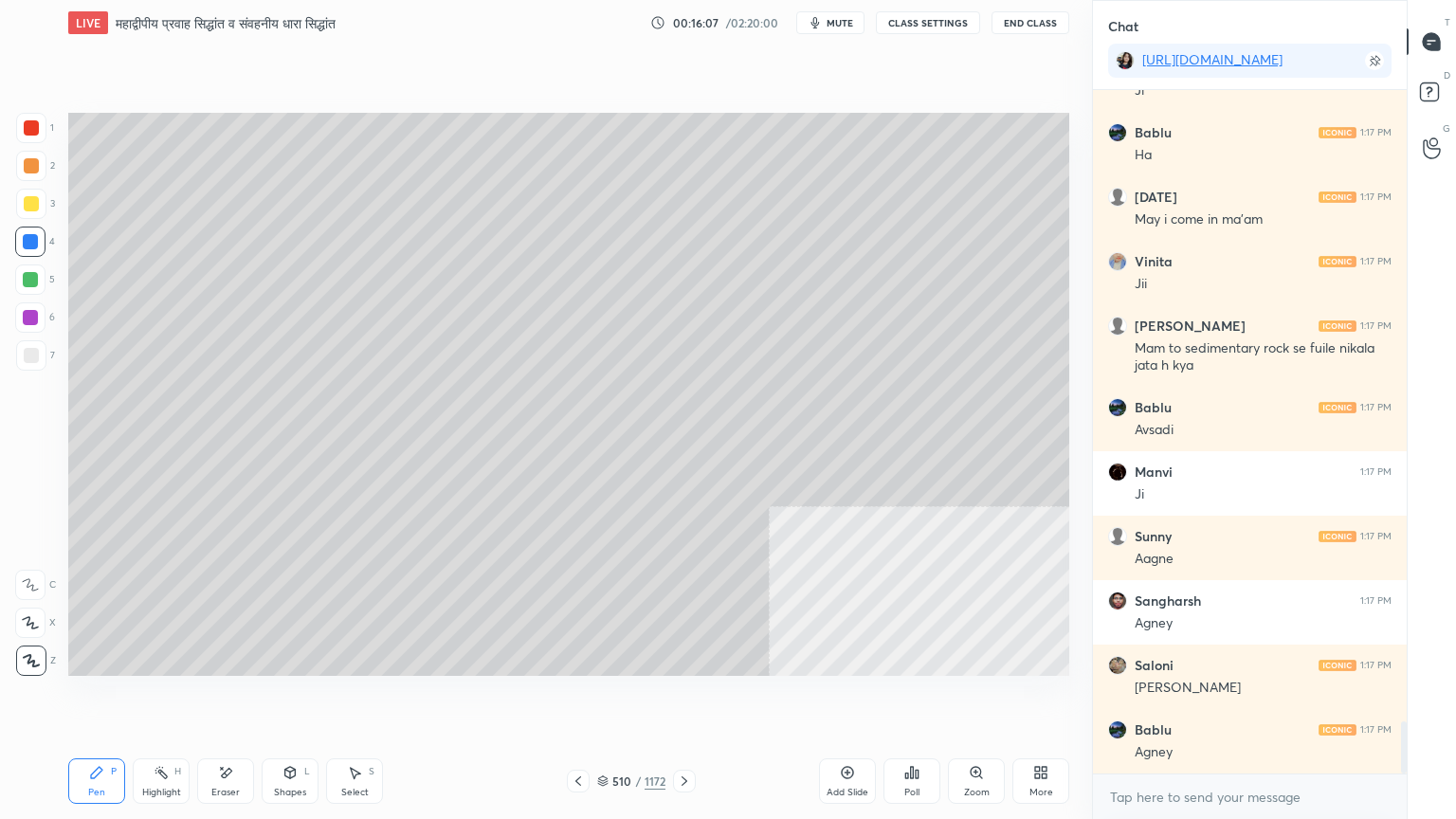 click on "Select S" at bounding box center [355, 781] 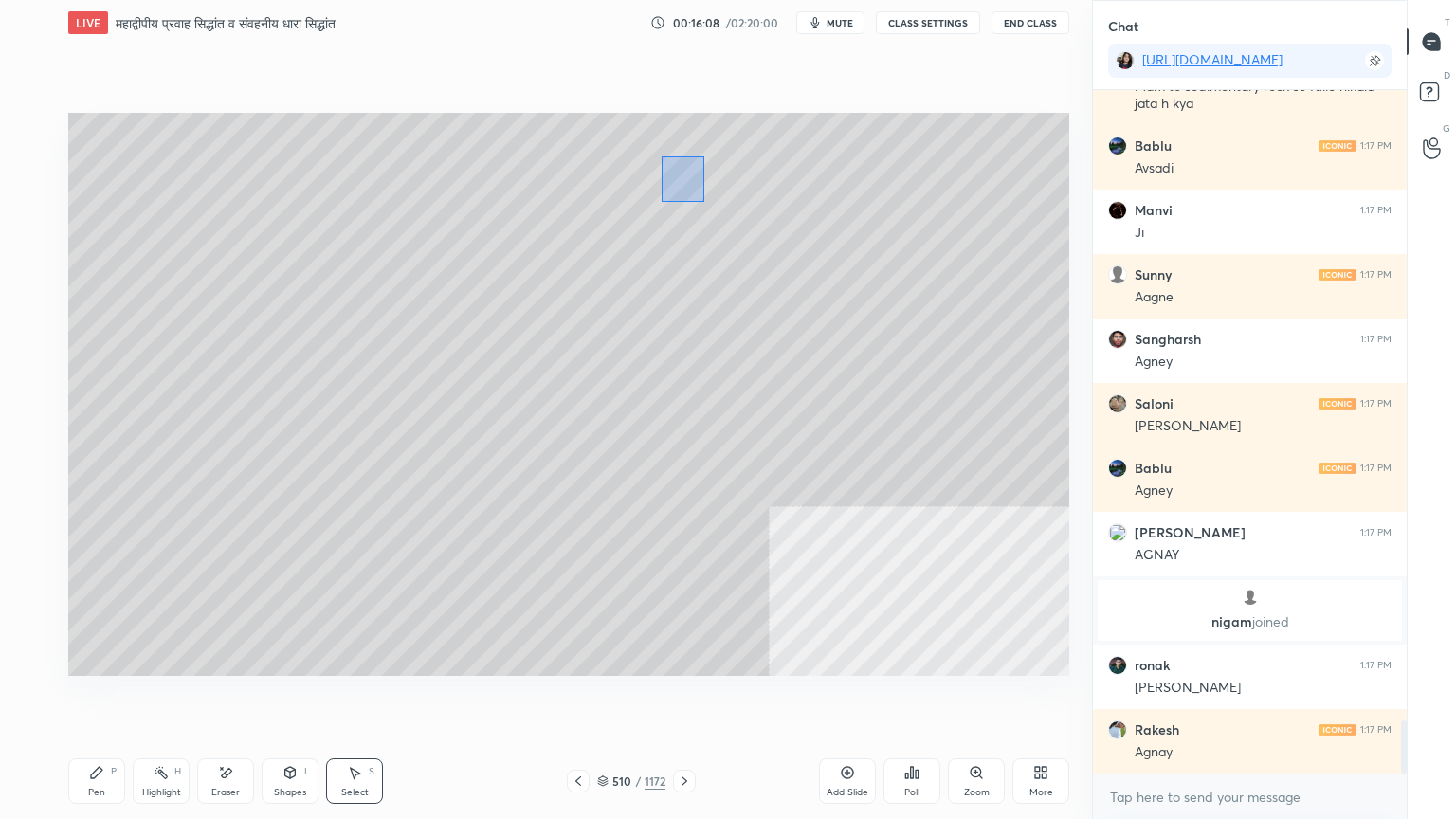 scroll, scrollTop: 8075, scrollLeft: 0, axis: vertical 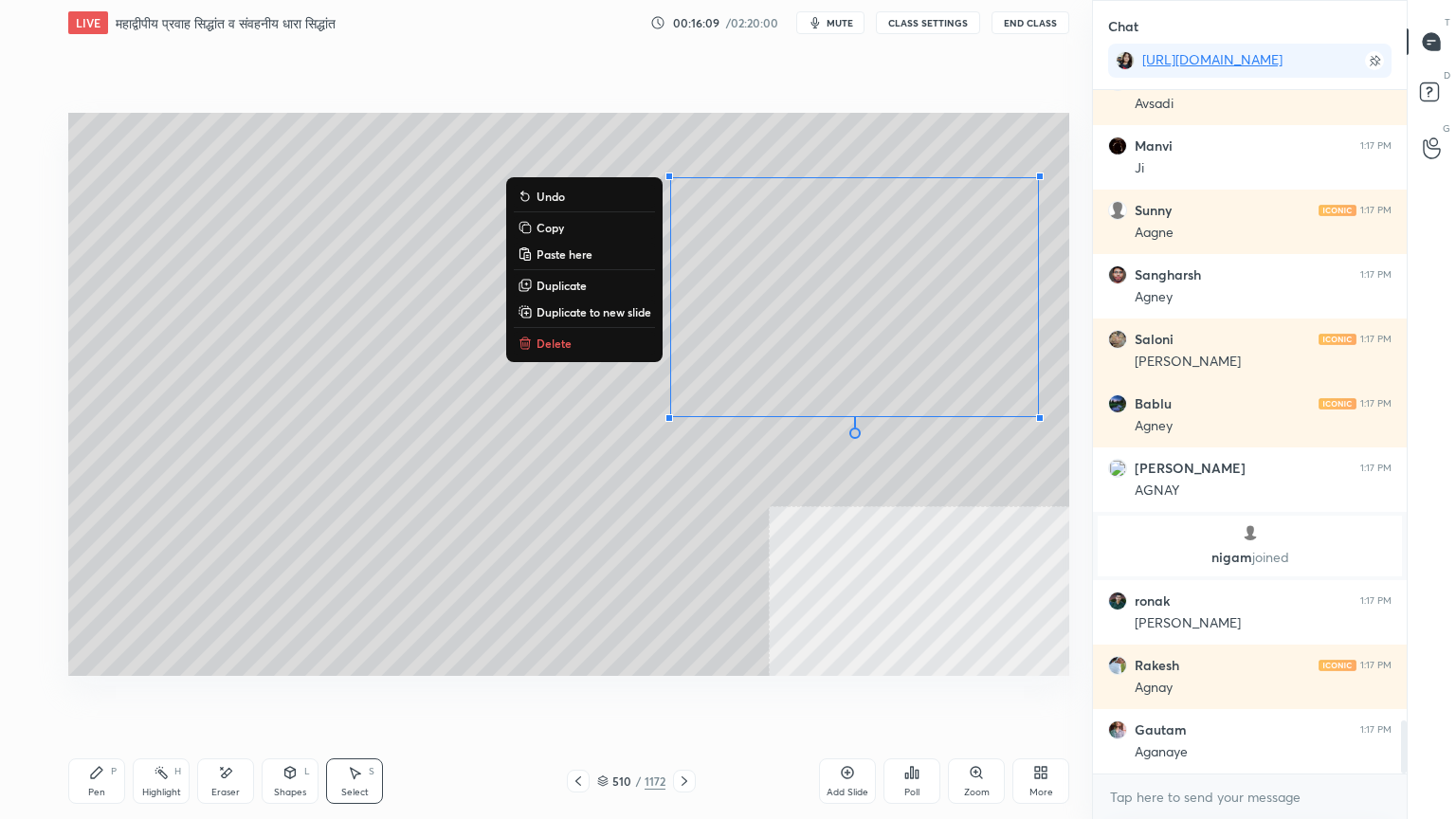 drag, startPoint x: 662, startPoint y: 155, endPoint x: 1063, endPoint y: 463, distance: 505.6333 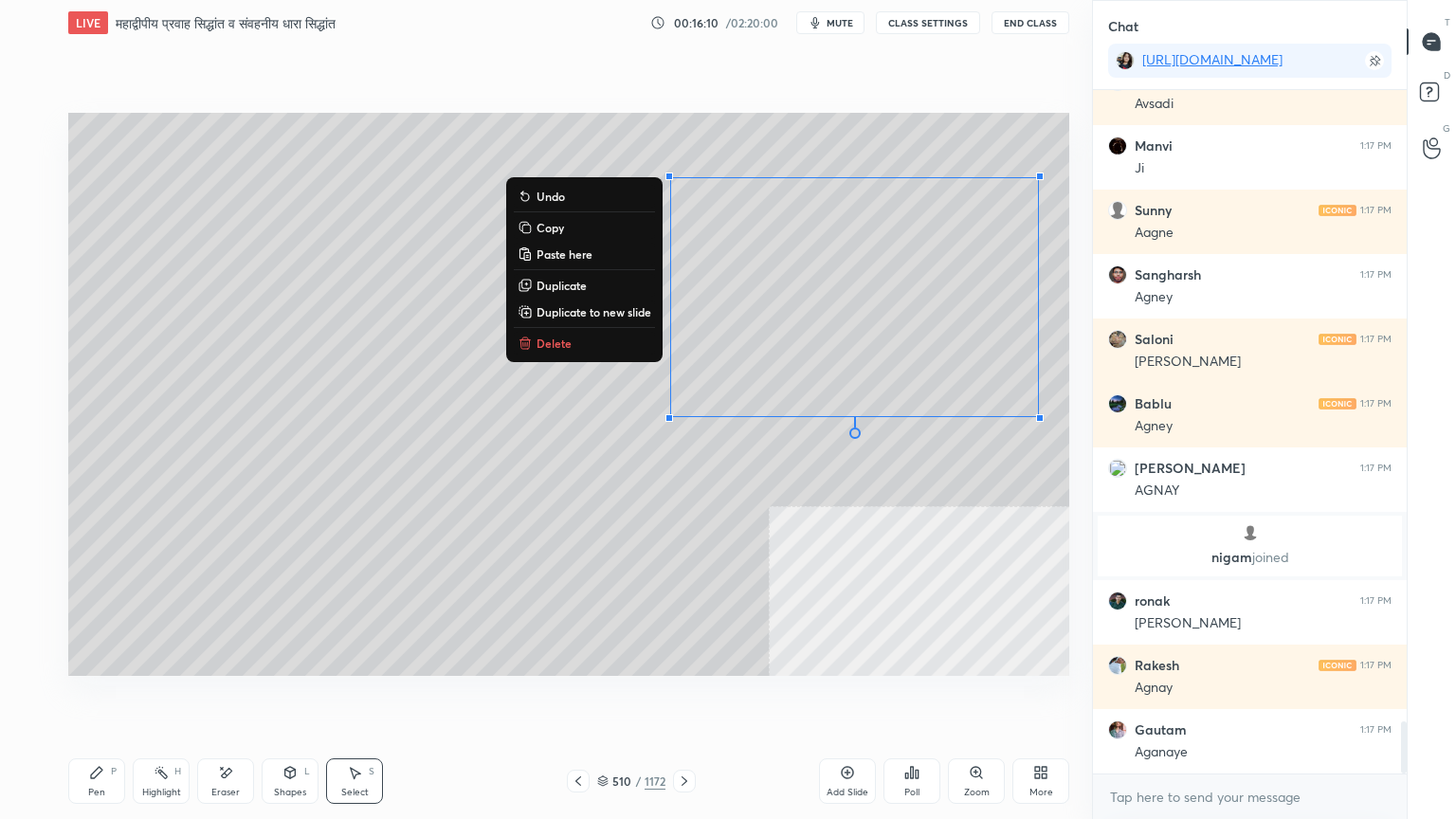 scroll, scrollTop: 8208, scrollLeft: 0, axis: vertical 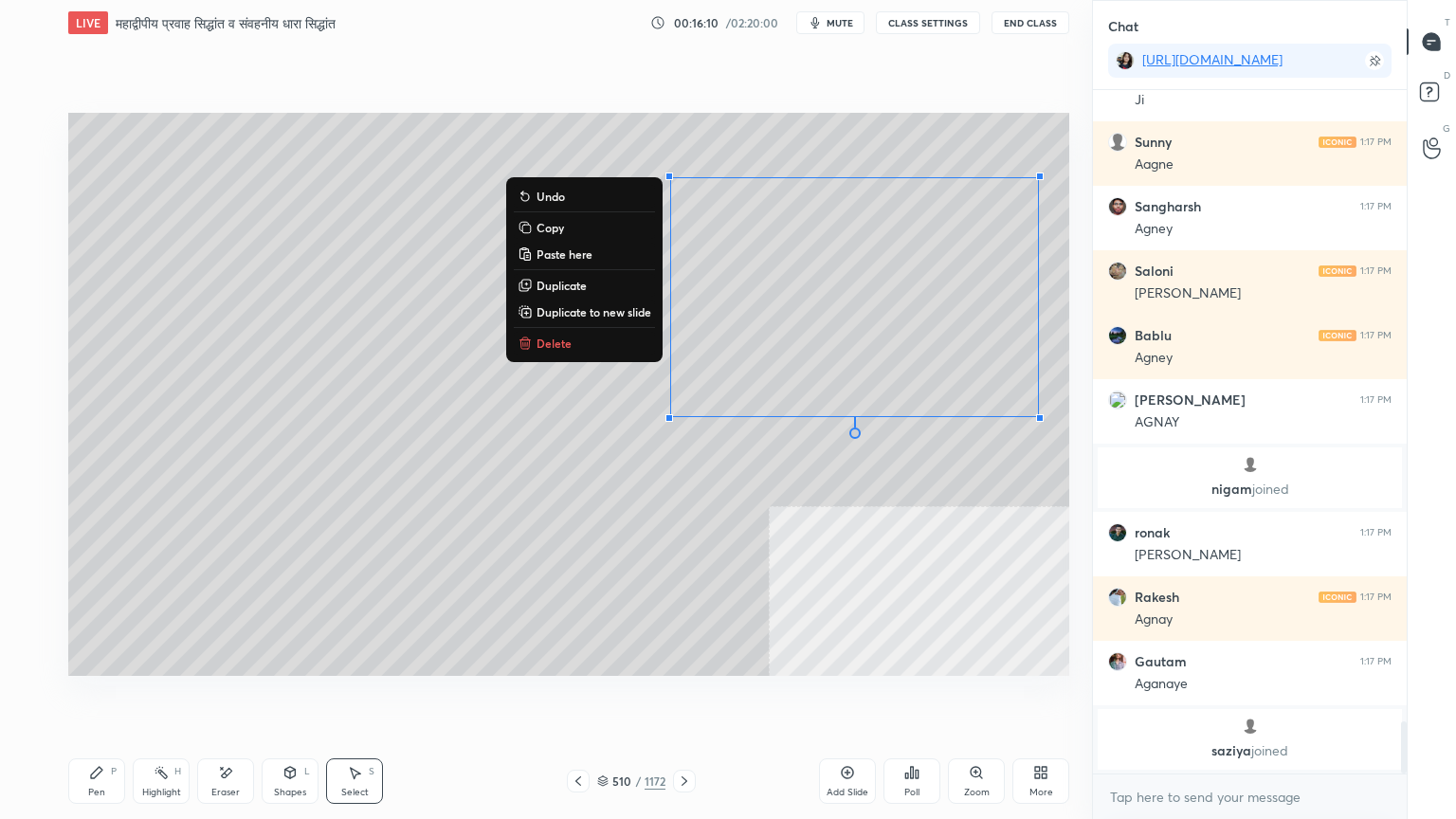 click on "Delete" at bounding box center (554, 343) 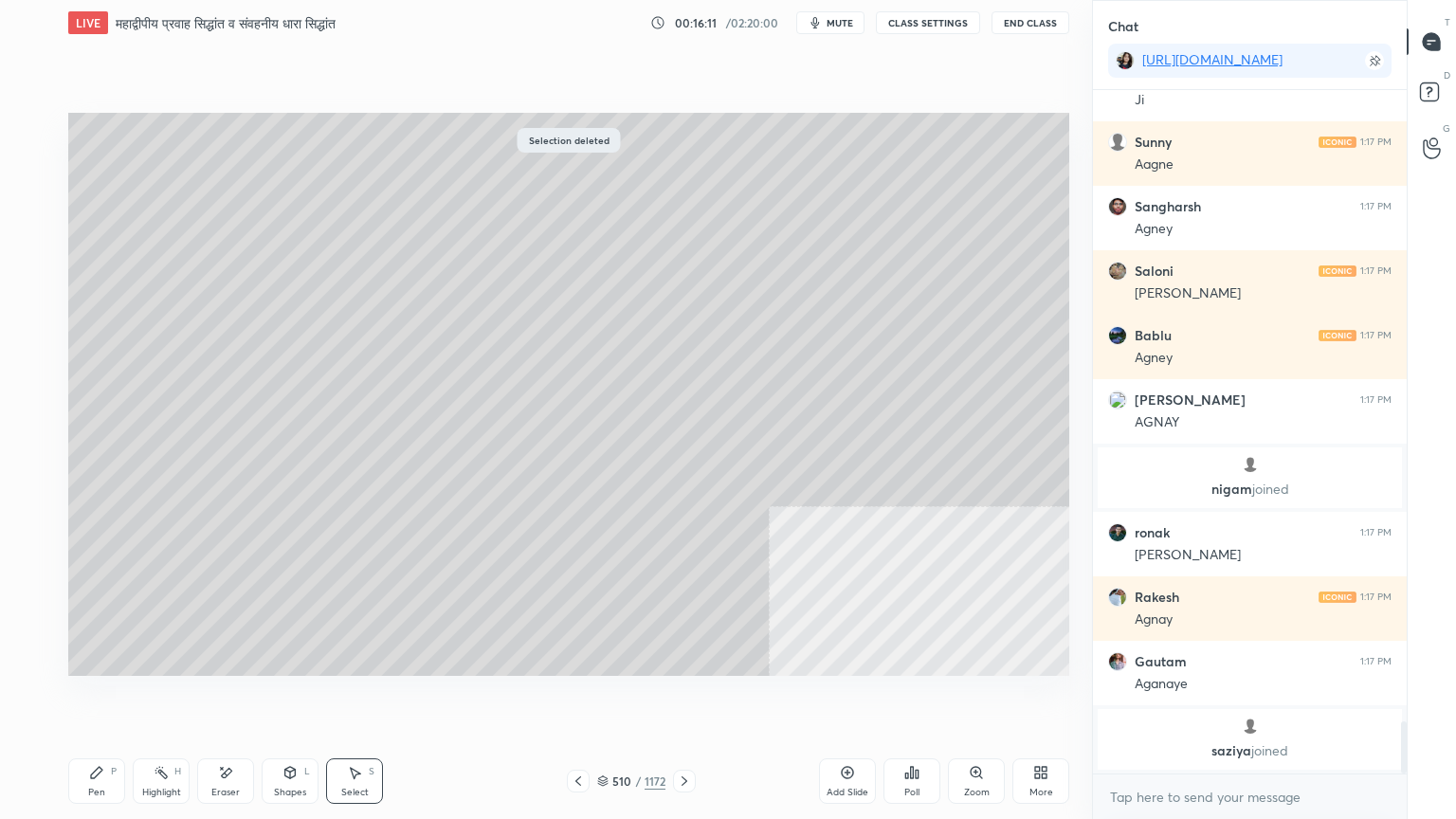 click on "Pen P" at bounding box center [97, 781] 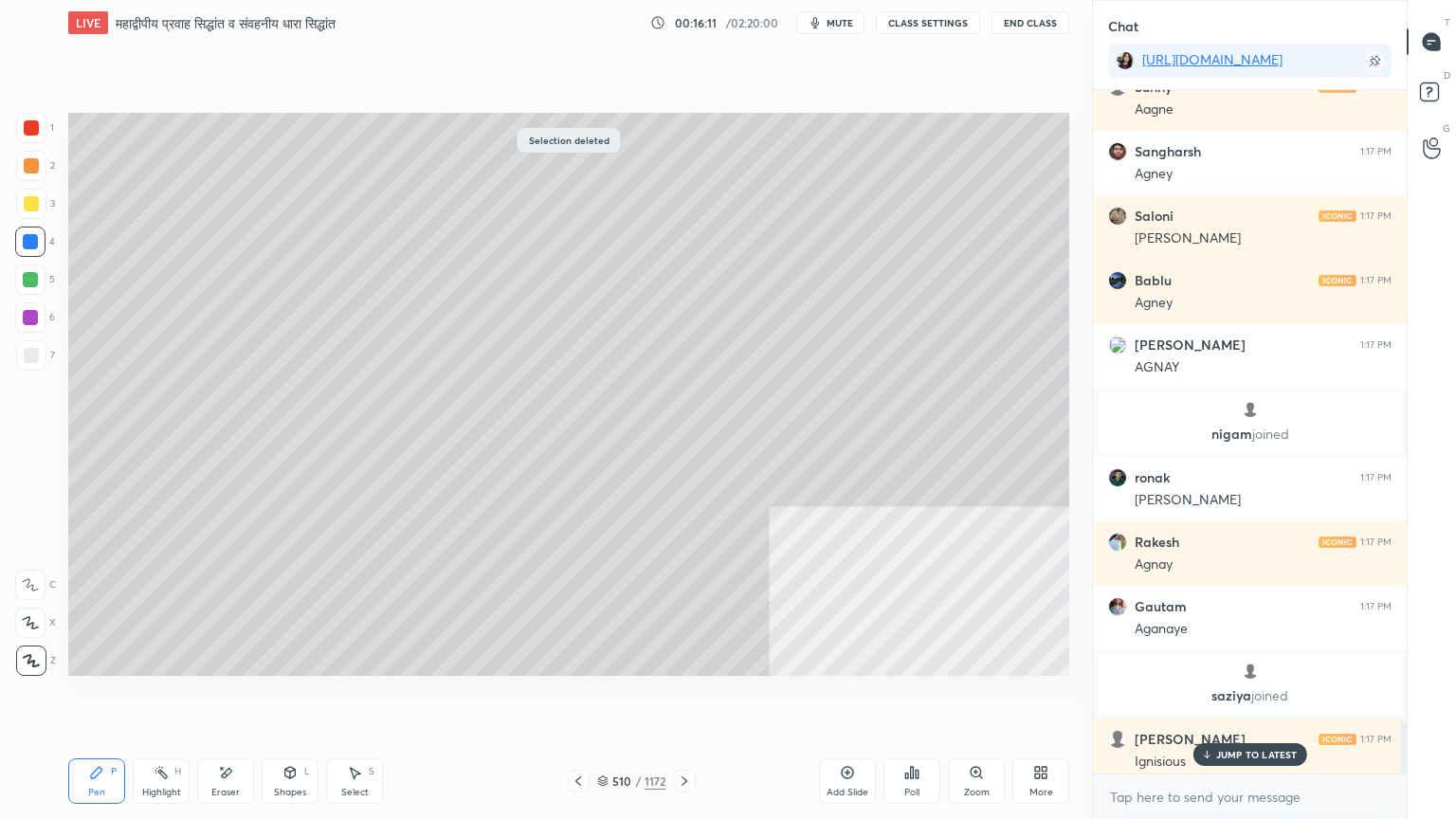 drag, startPoint x: 113, startPoint y: 776, endPoint x: 108, endPoint y: 760, distance: 16.763055 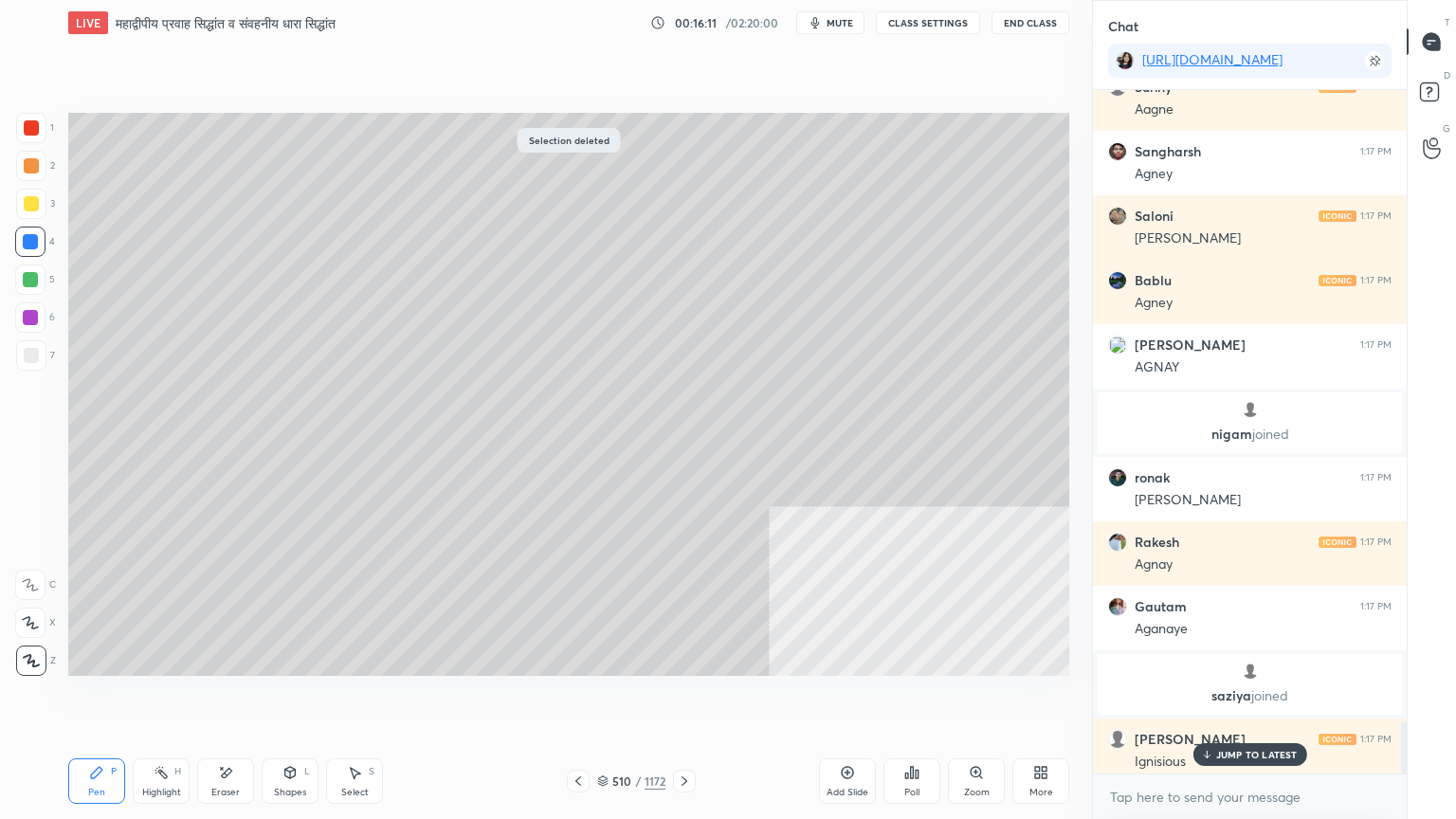 click on "Pen P" at bounding box center (97, 781) 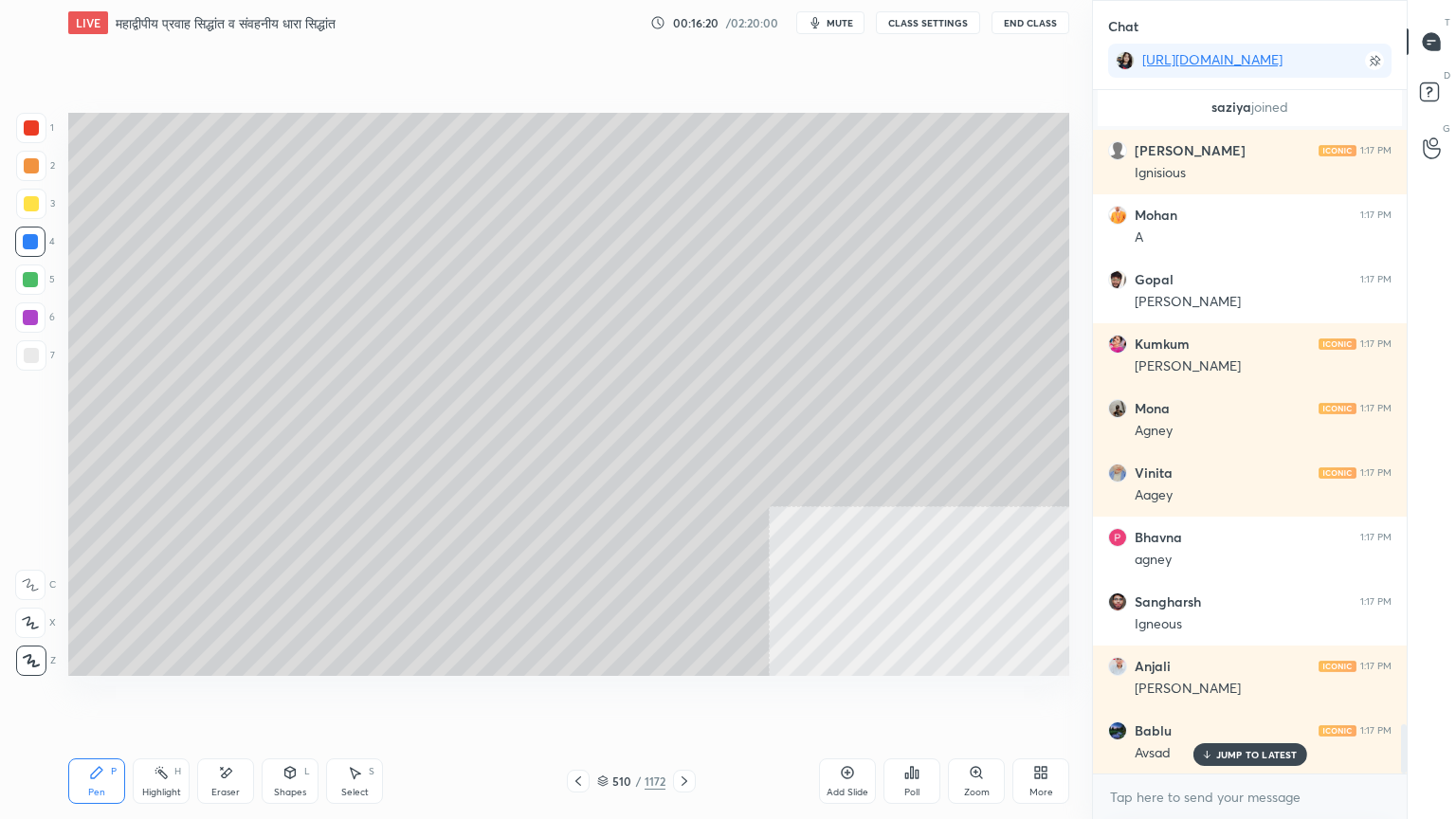 scroll, scrollTop: 8861, scrollLeft: 0, axis: vertical 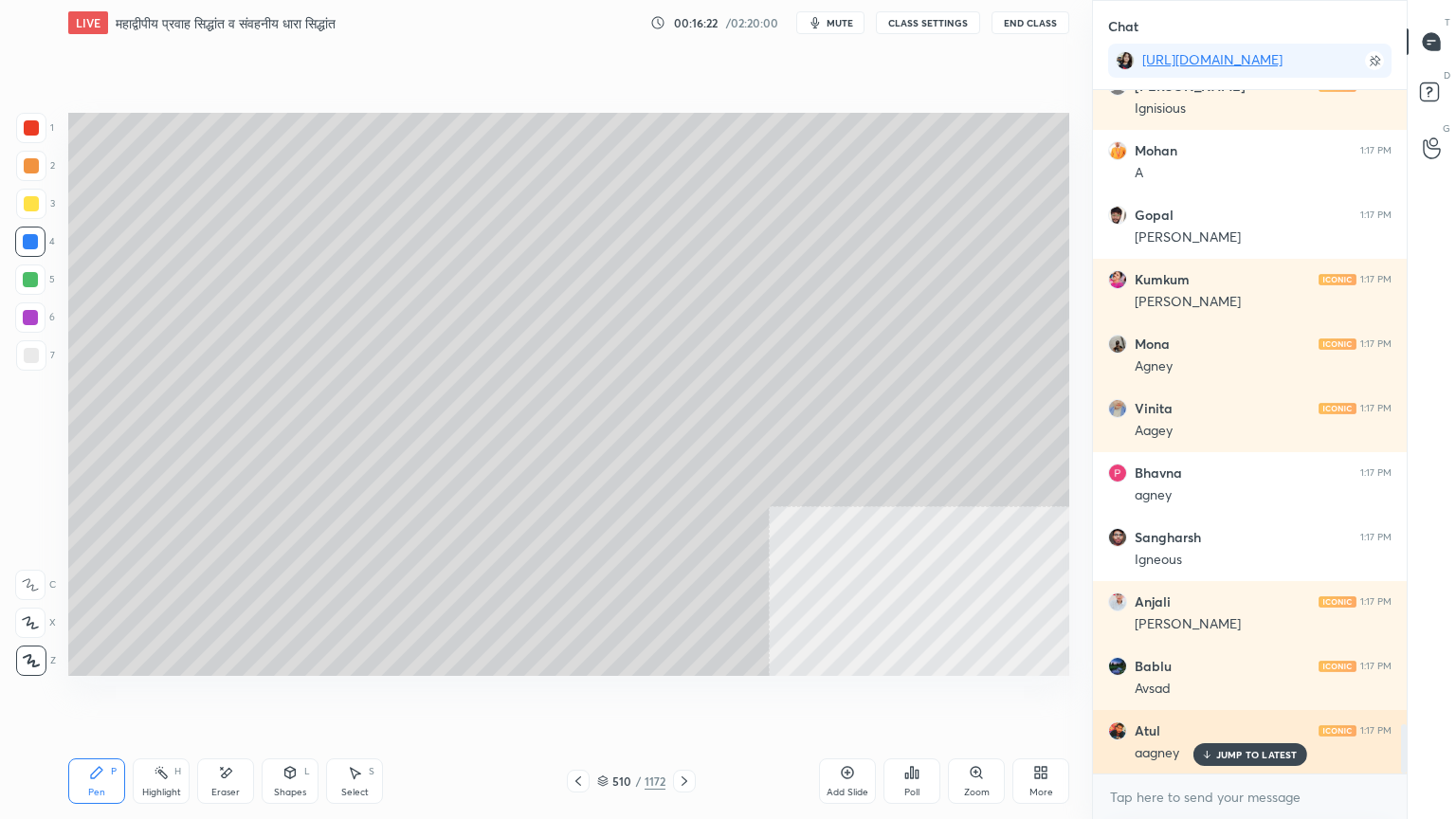 click on "JUMP TO LATEST" at bounding box center (1257, 755) 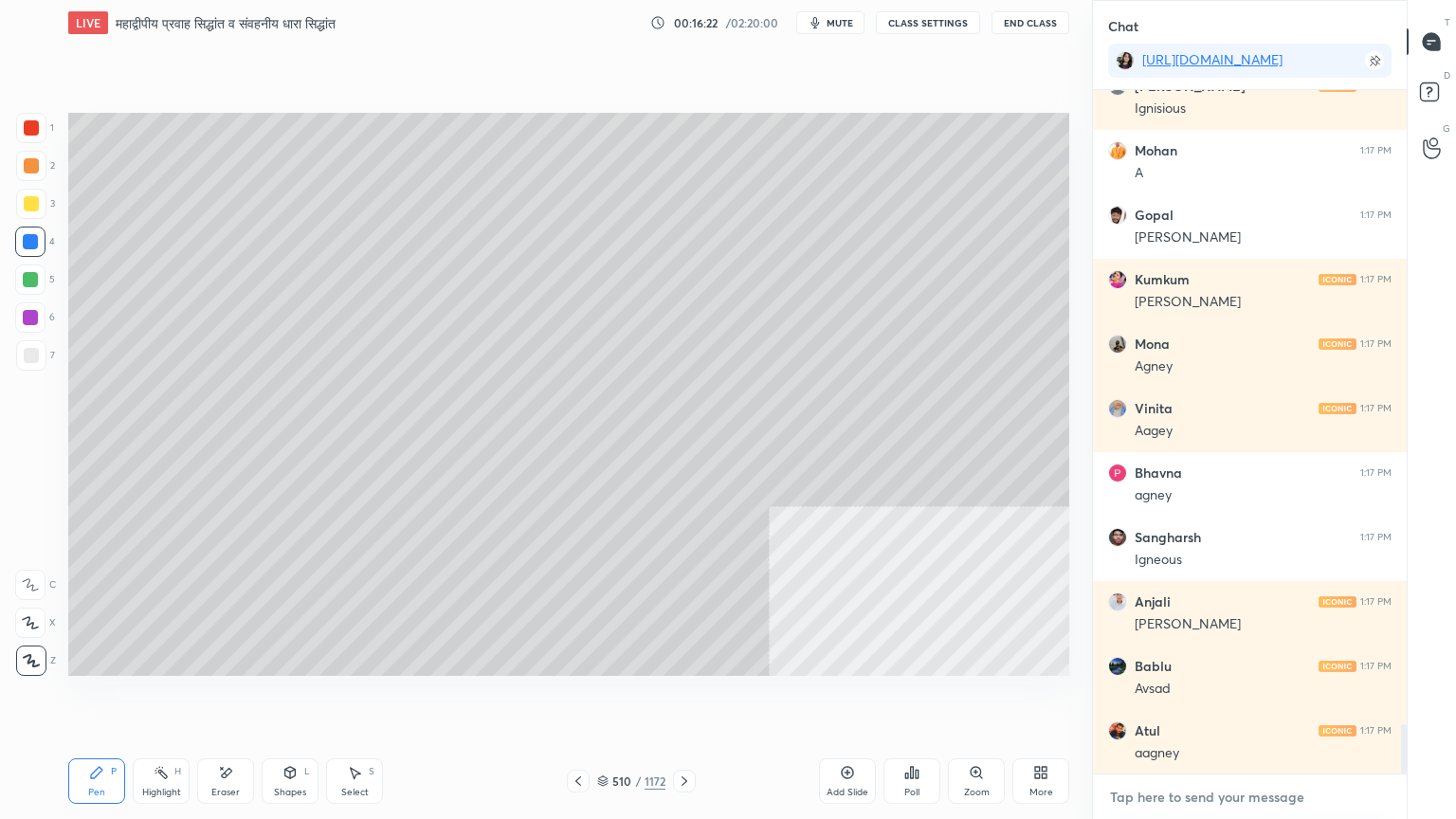 click at bounding box center [1249, 797] 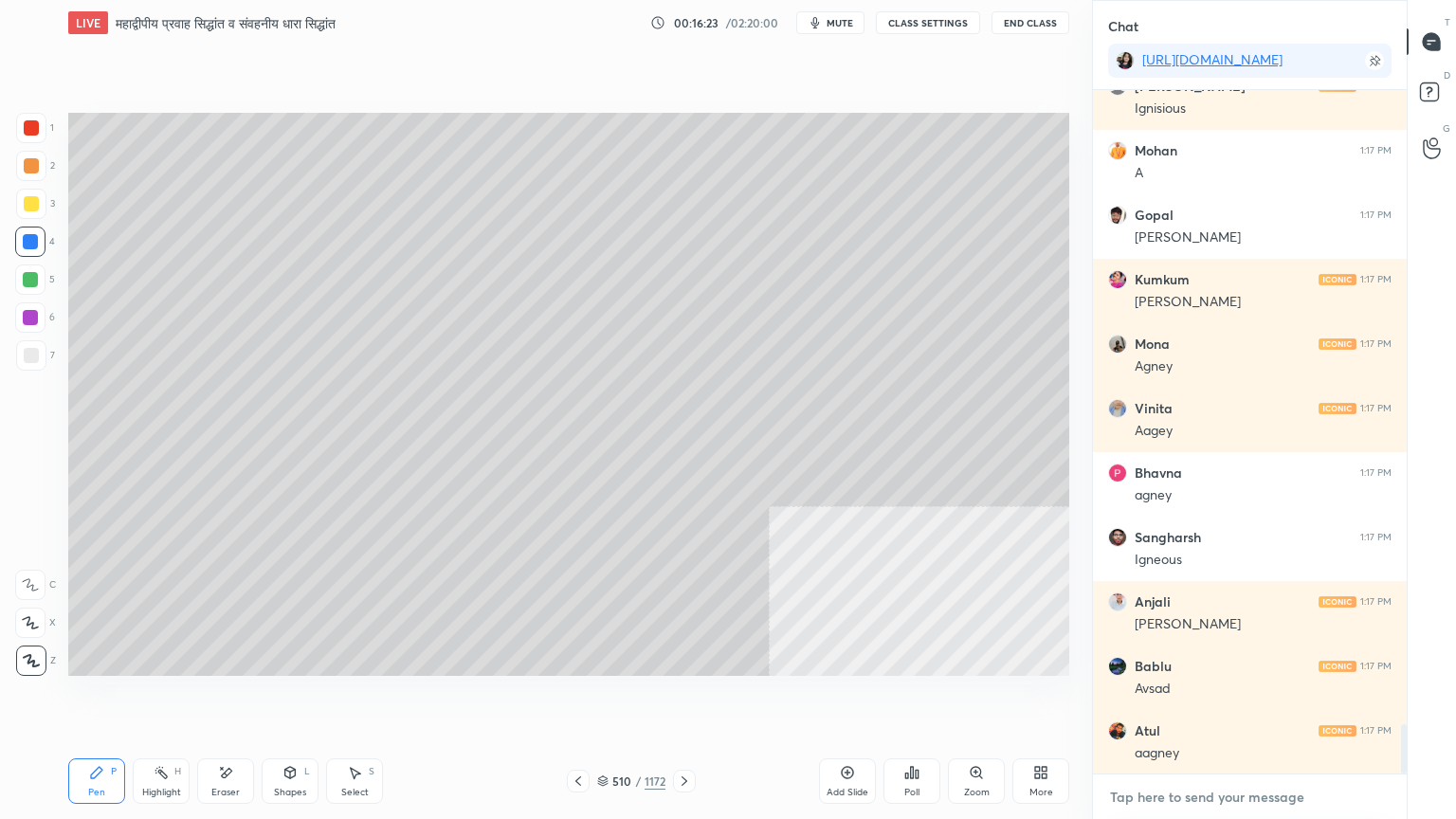 click at bounding box center (1249, 797) 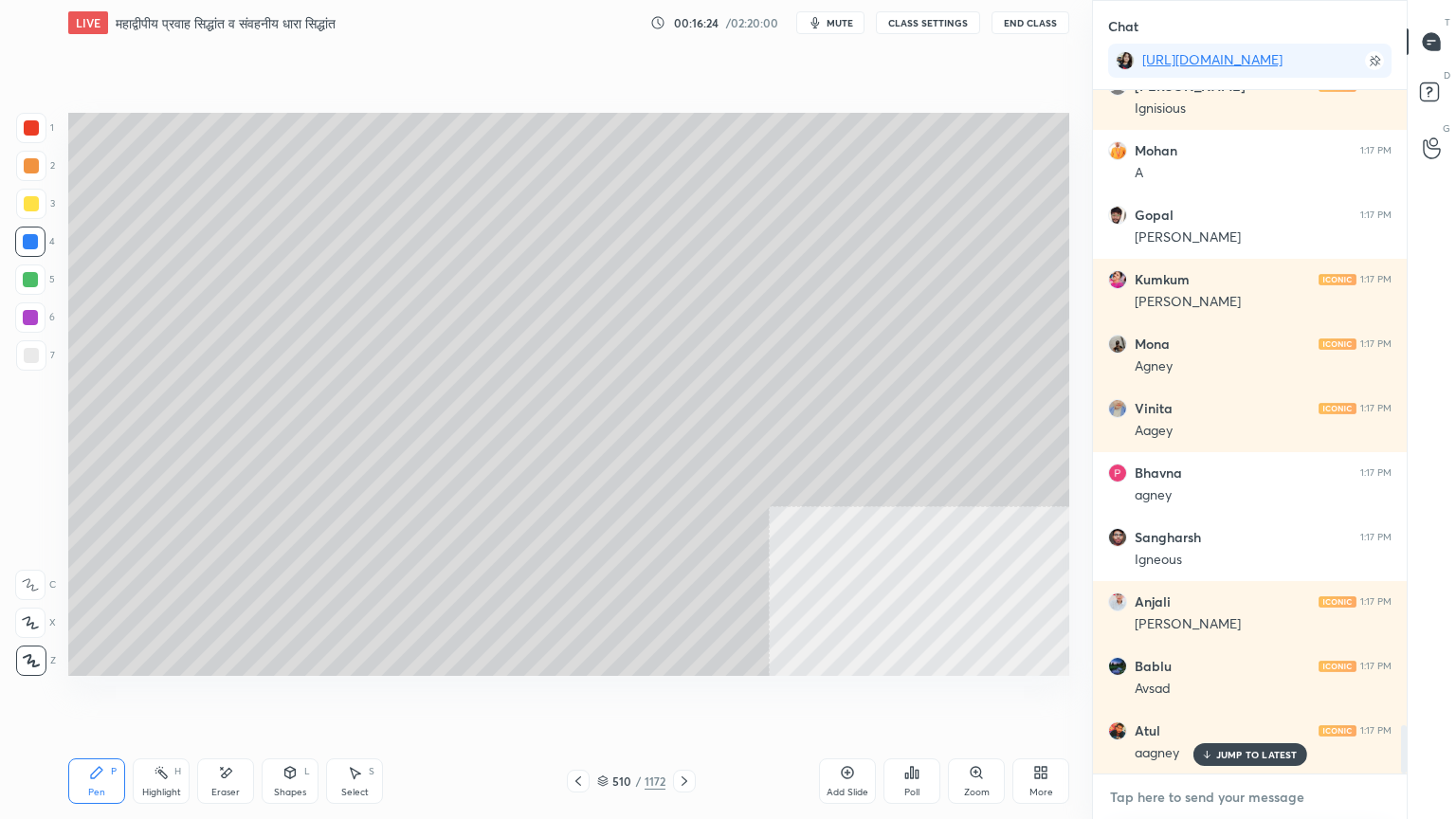 scroll, scrollTop: 8926, scrollLeft: 0, axis: vertical 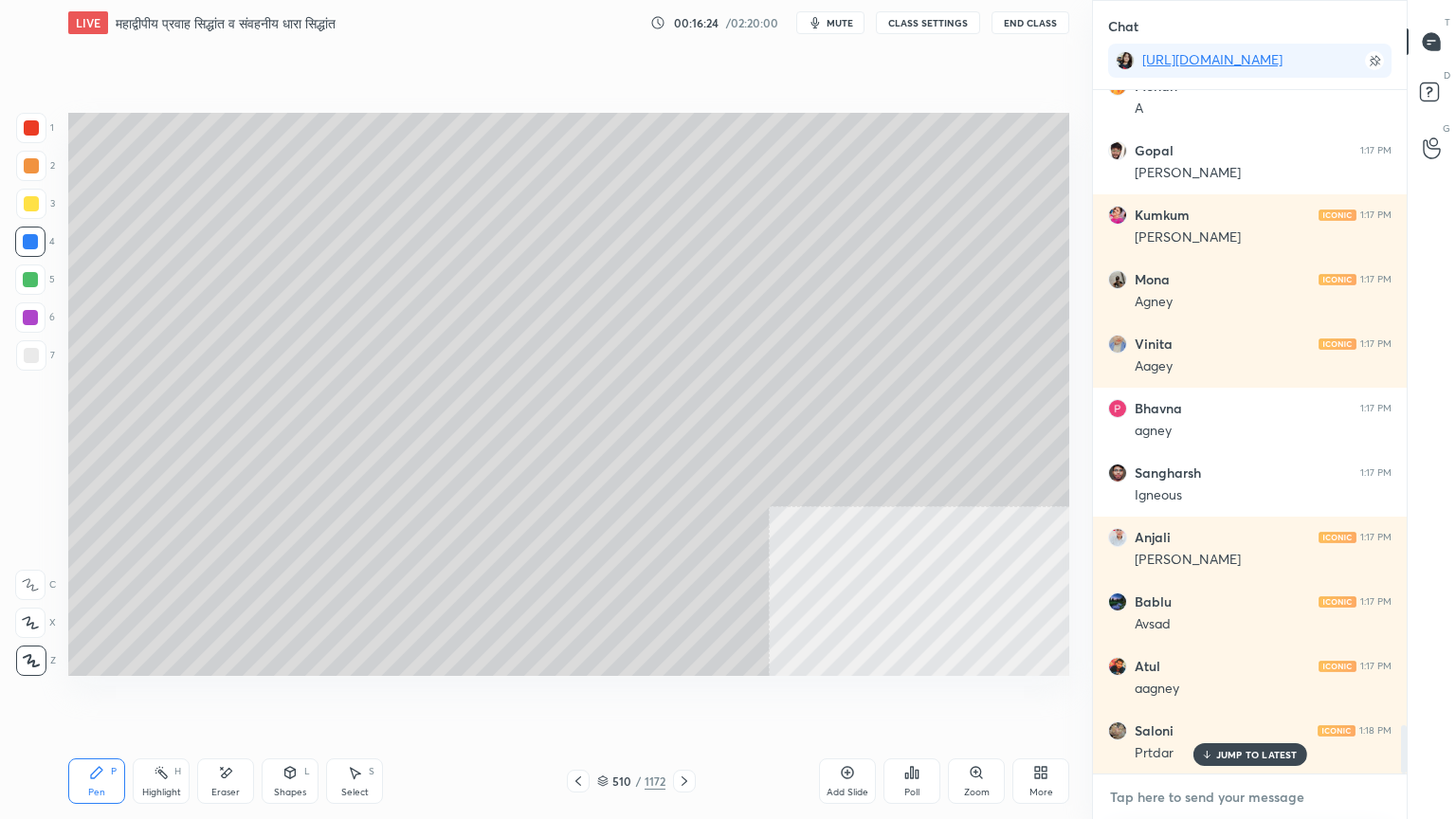 click at bounding box center (1249, 797) 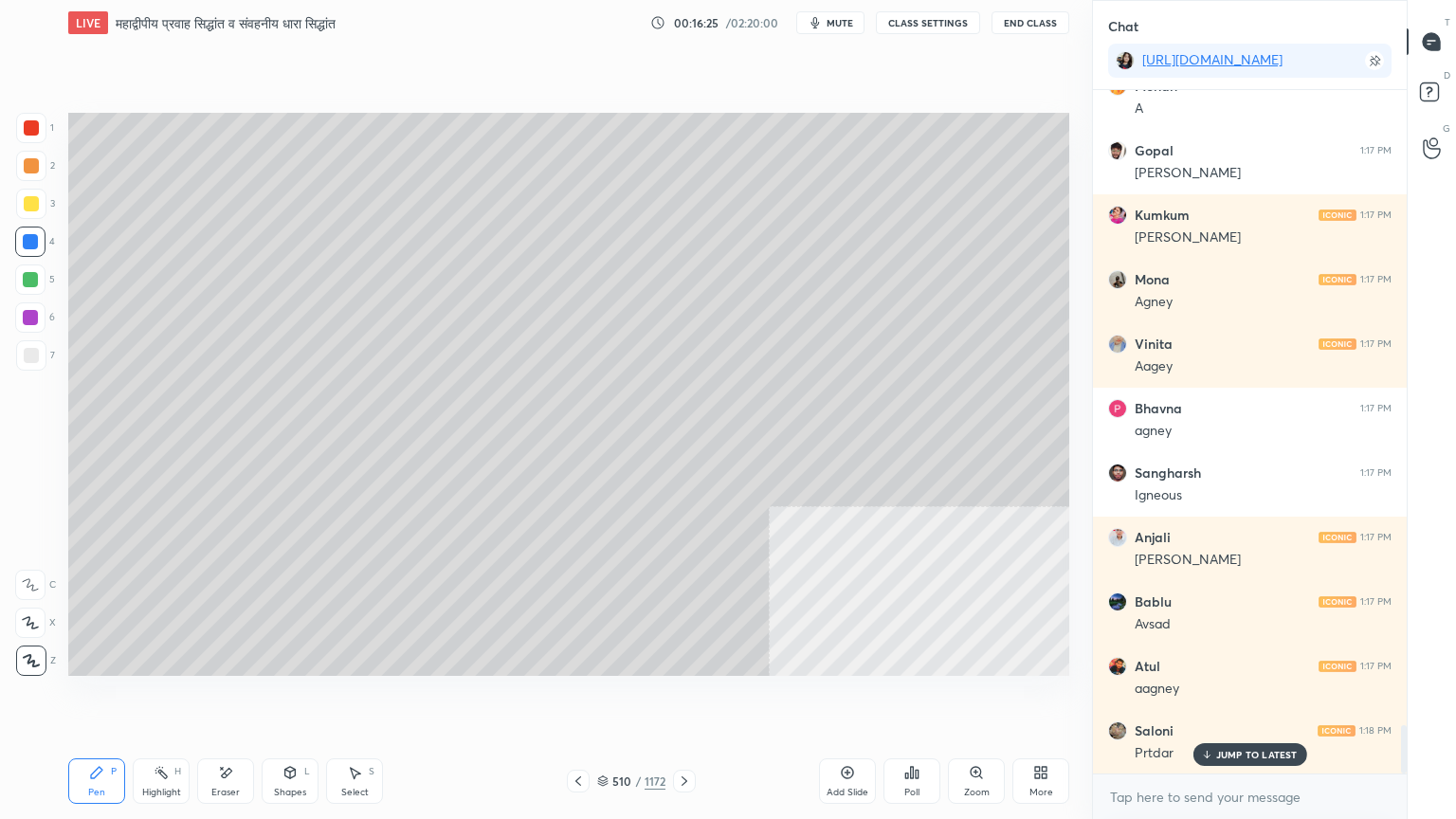 scroll, scrollTop: 8990, scrollLeft: 0, axis: vertical 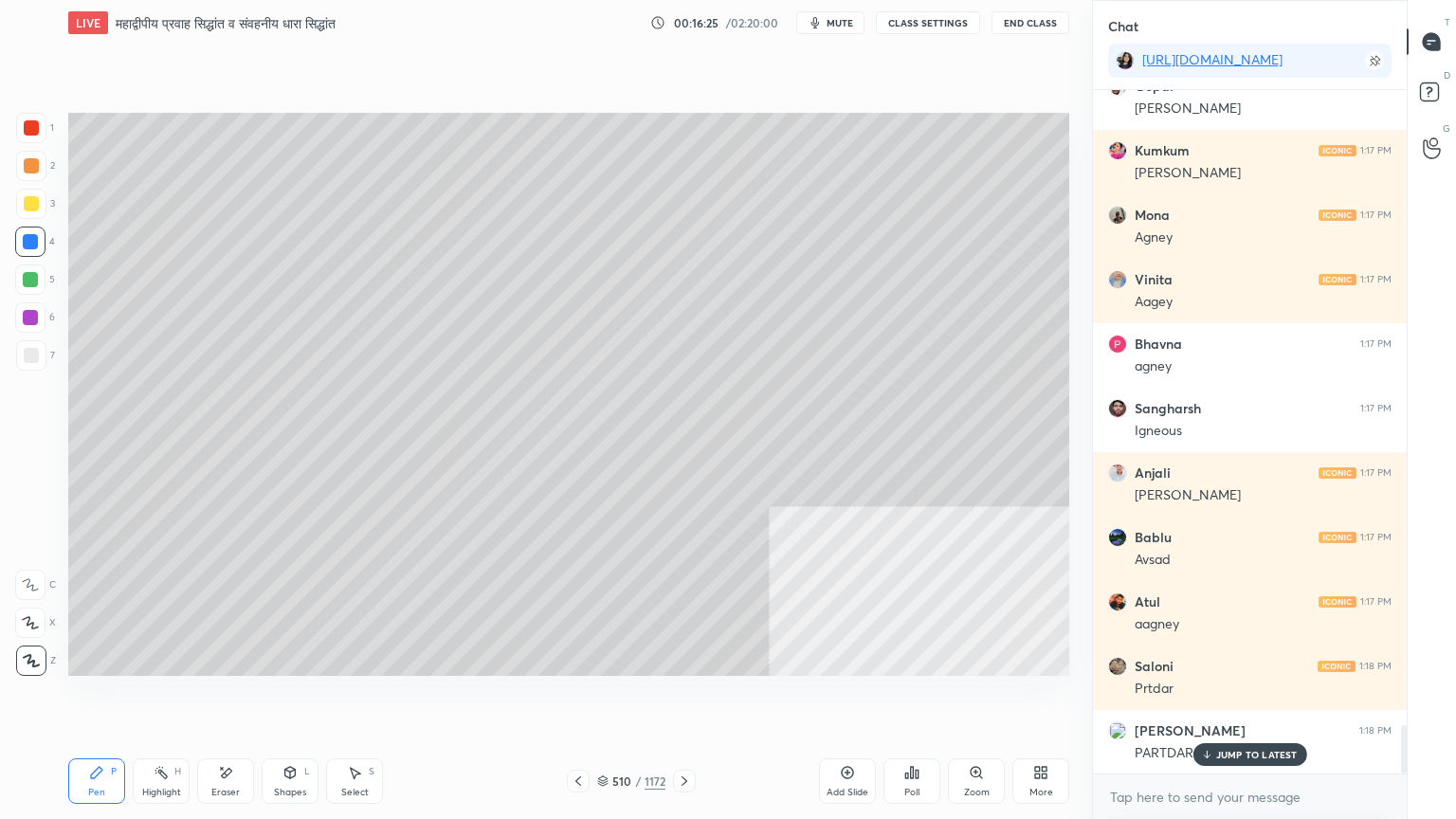 click on "JUMP TO LATEST" at bounding box center (1249, 755) 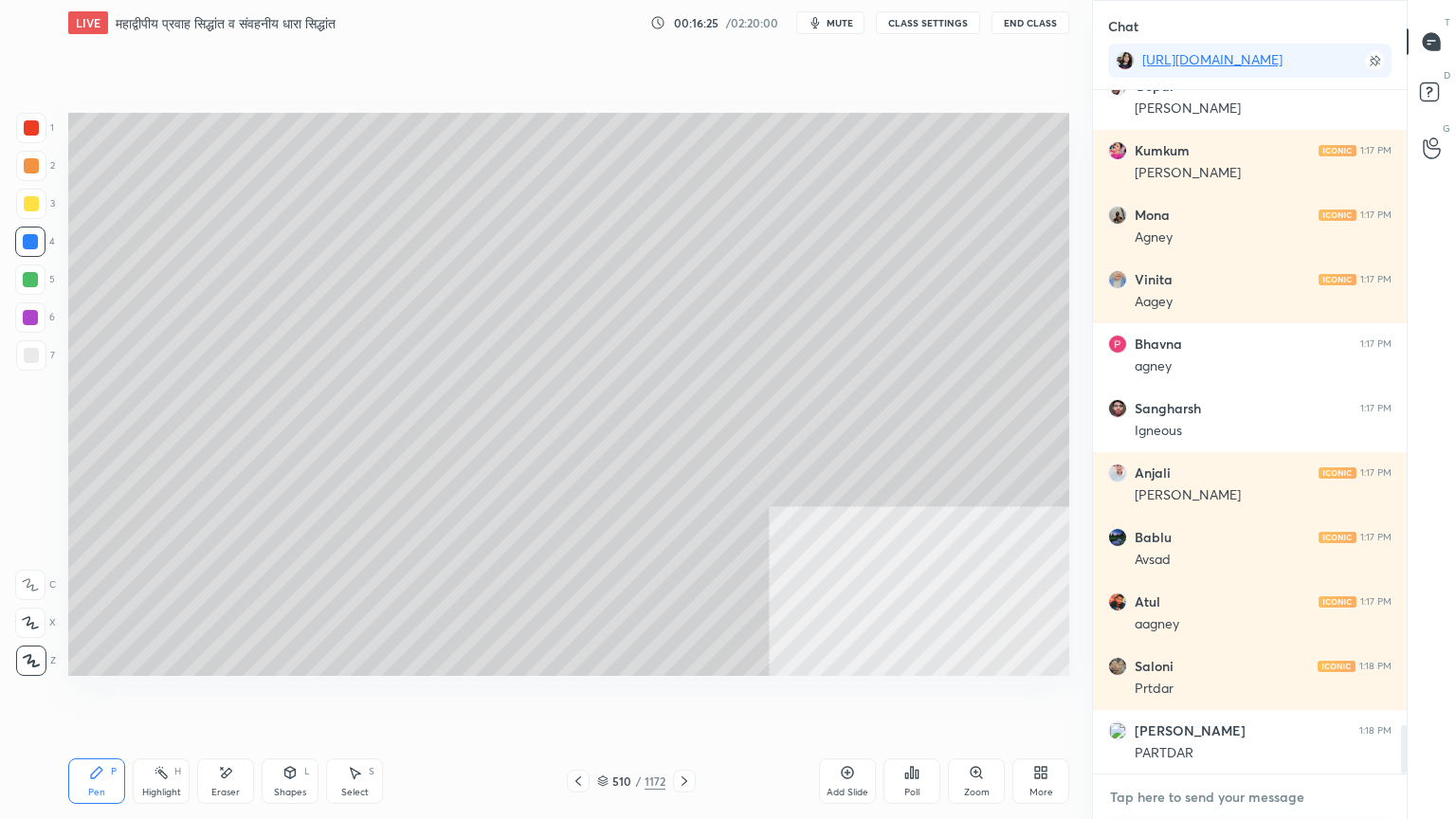 click at bounding box center (1249, 797) 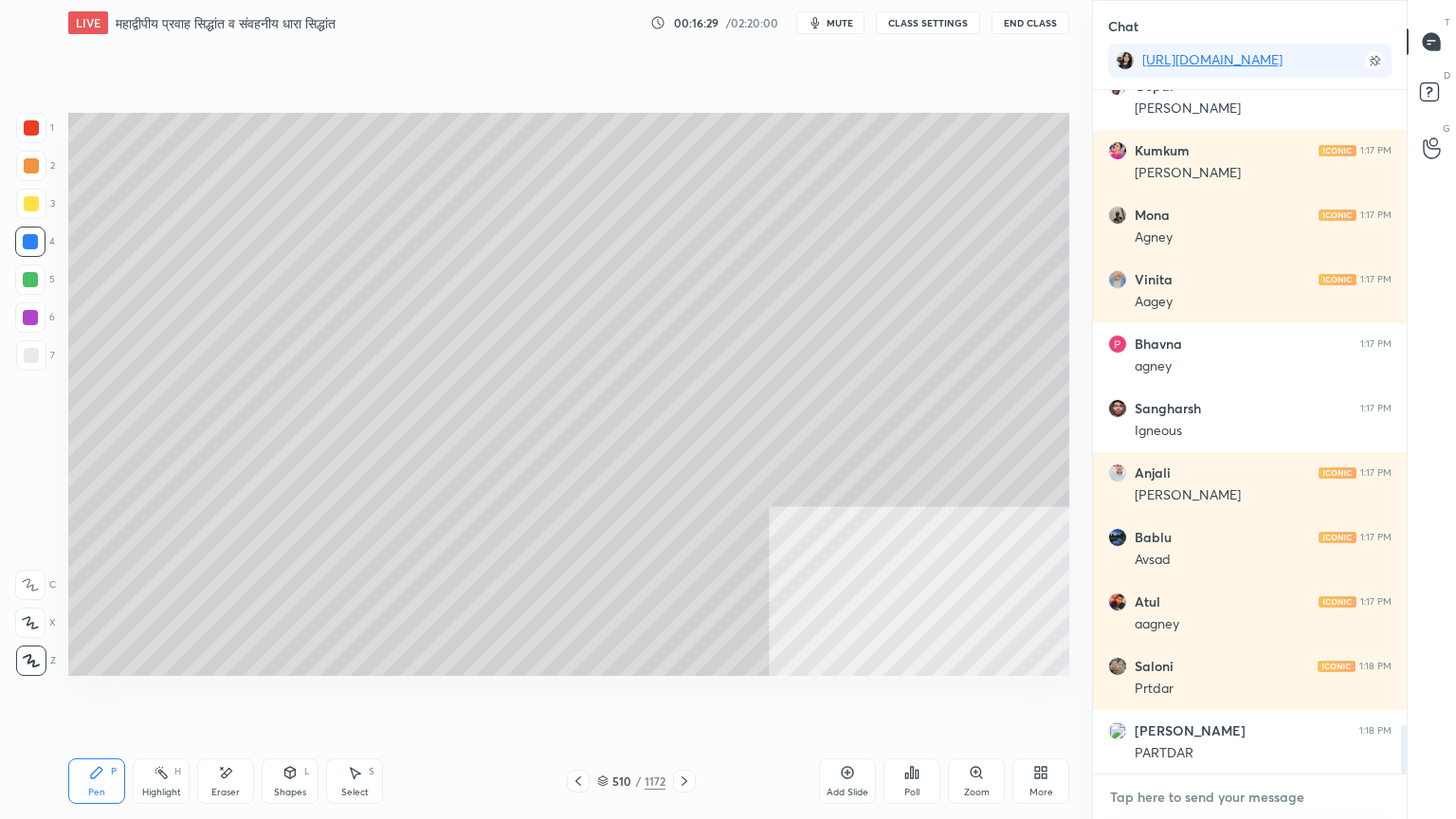drag, startPoint x: 1199, startPoint y: 808, endPoint x: 1213, endPoint y: 800, distance: 16 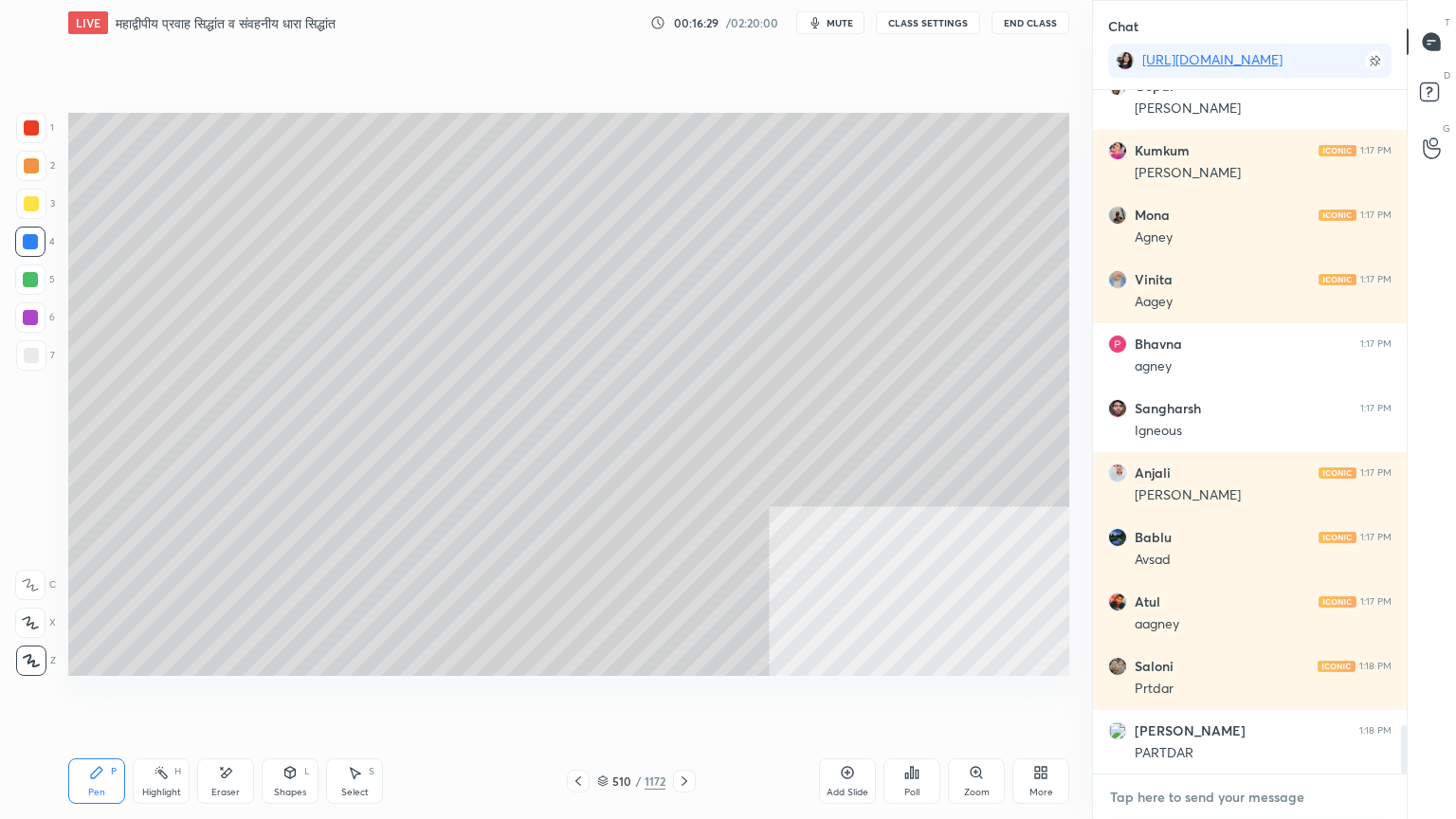 click at bounding box center (1249, 797) 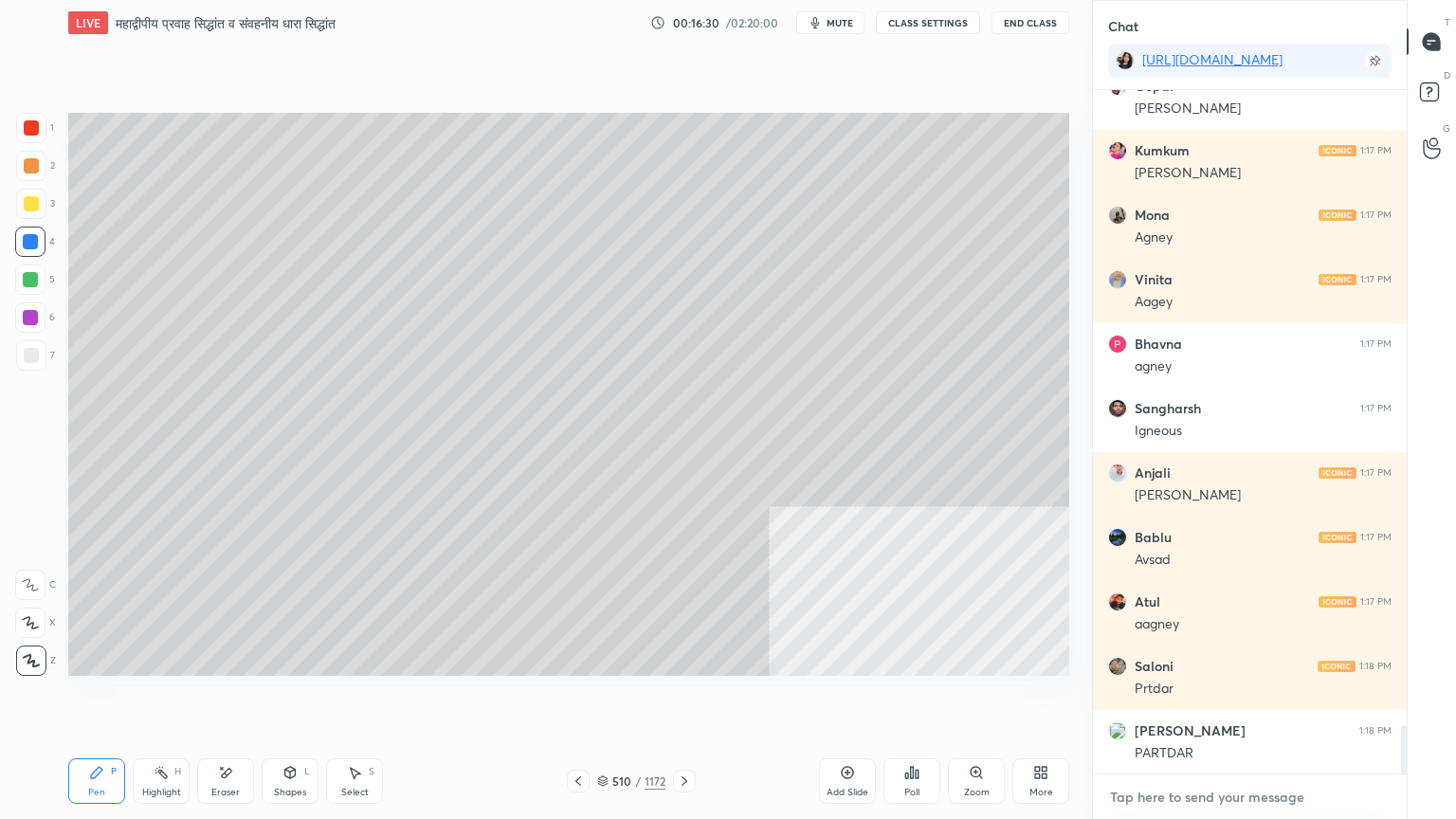 click at bounding box center (1249, 797) 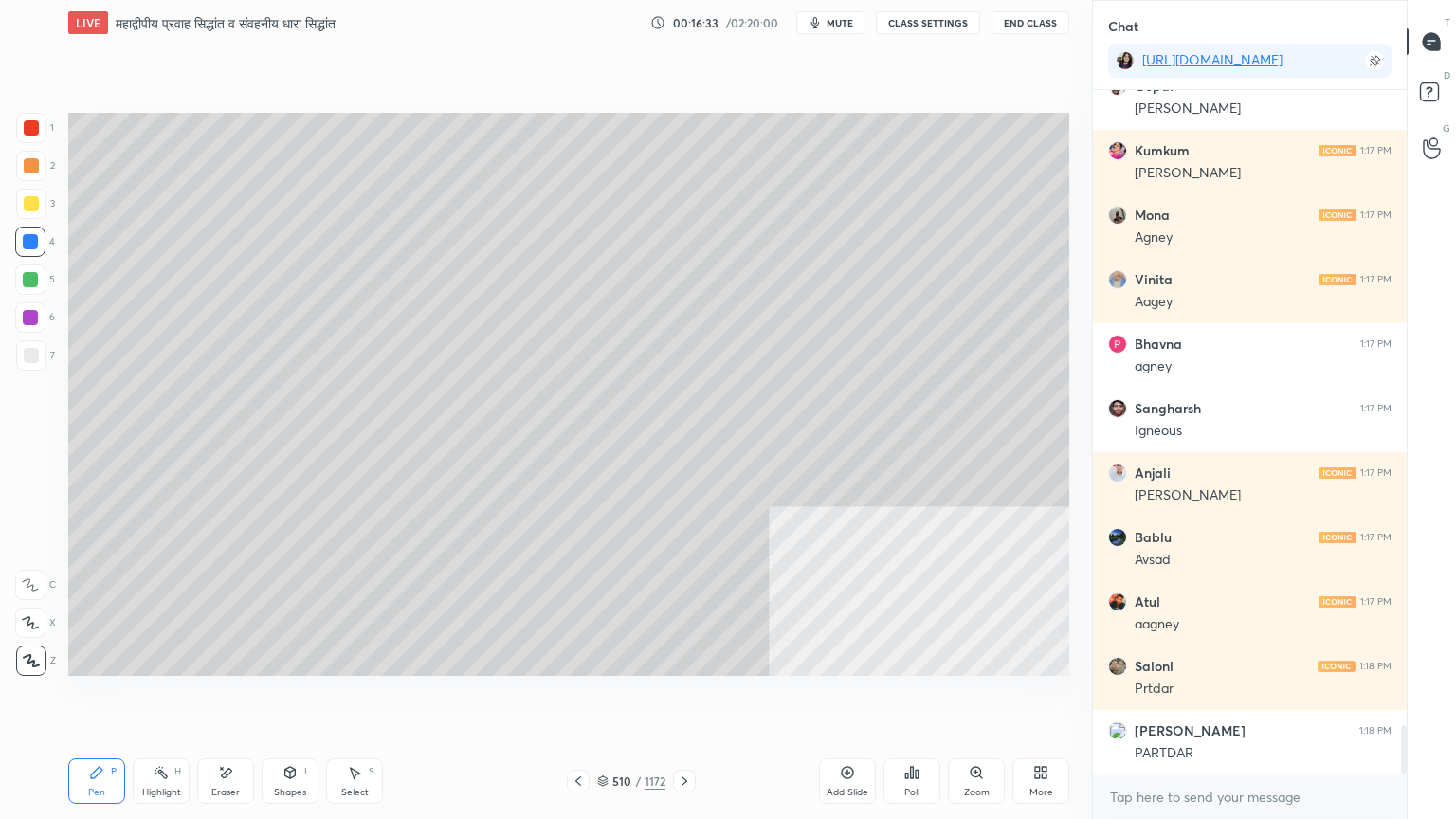 click 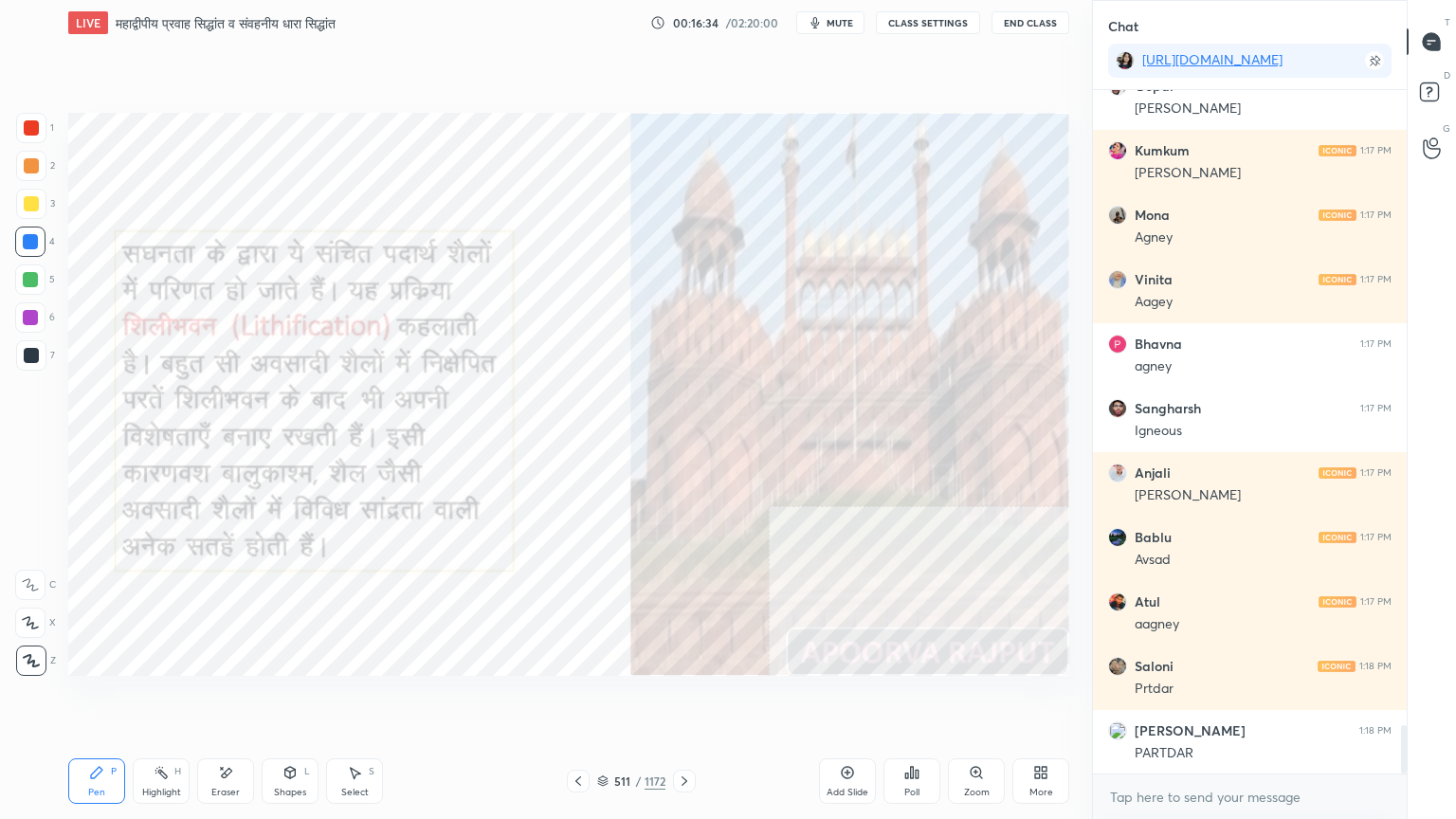 click 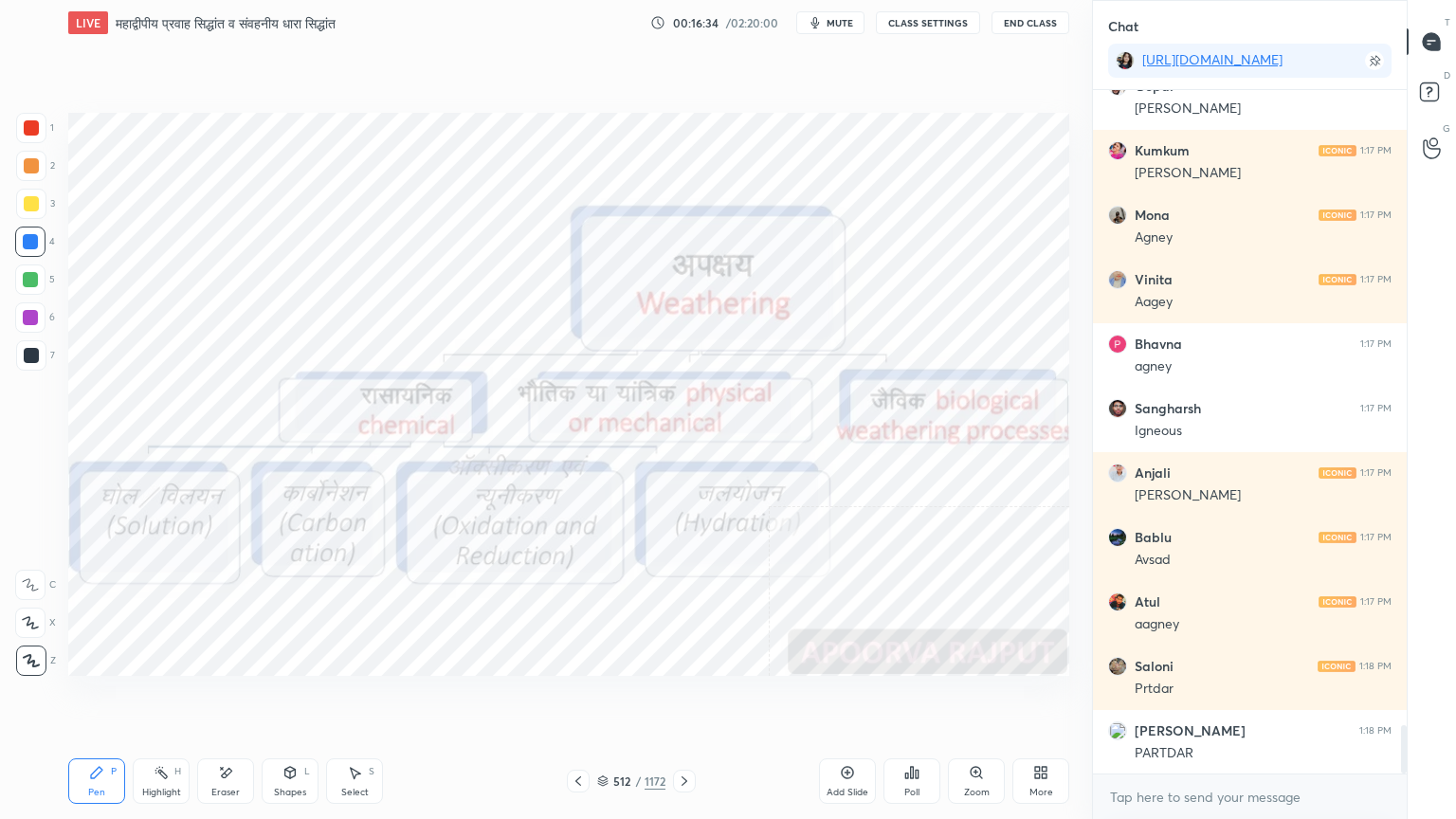click at bounding box center [684, 781] 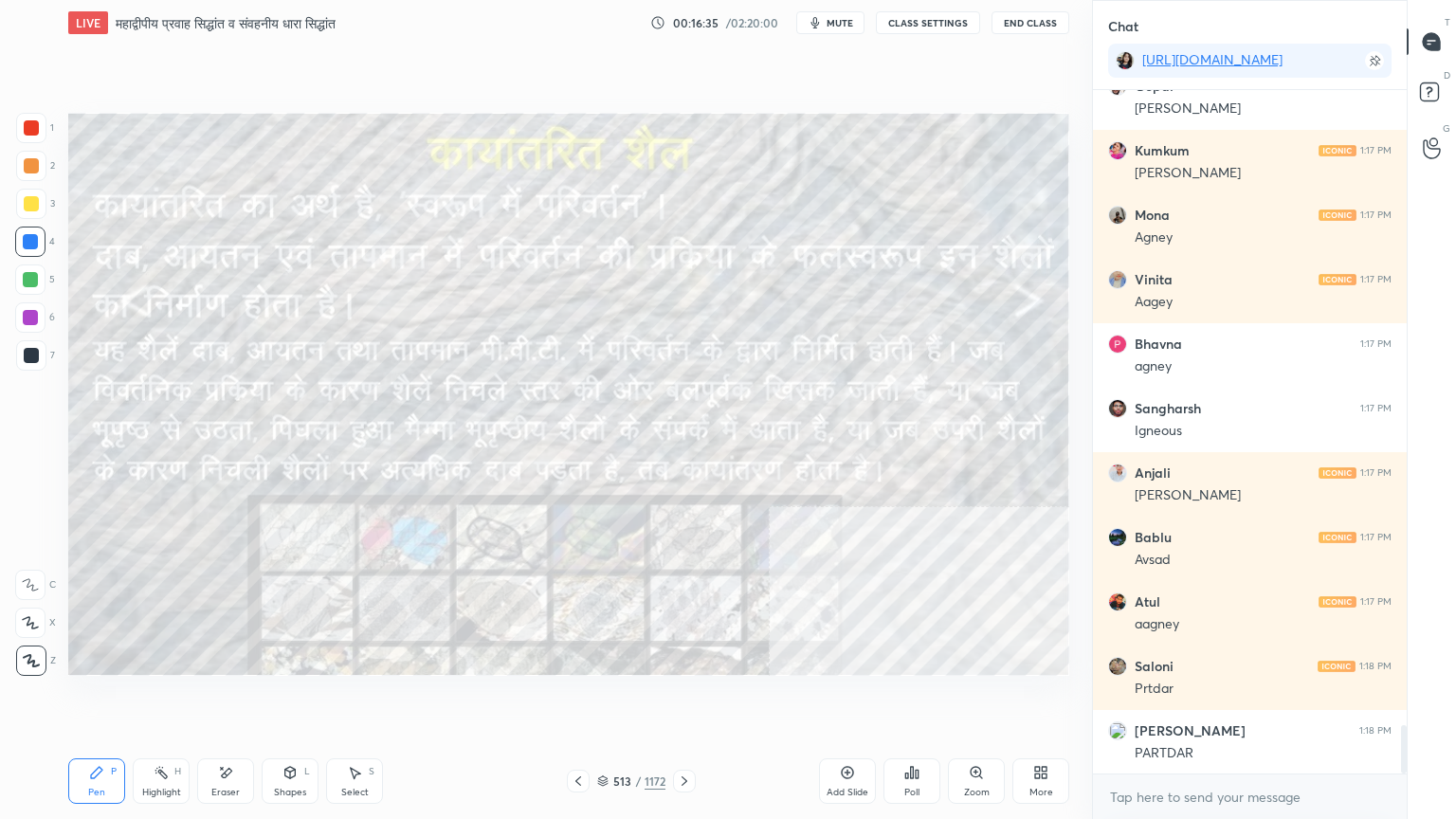 click at bounding box center [684, 781] 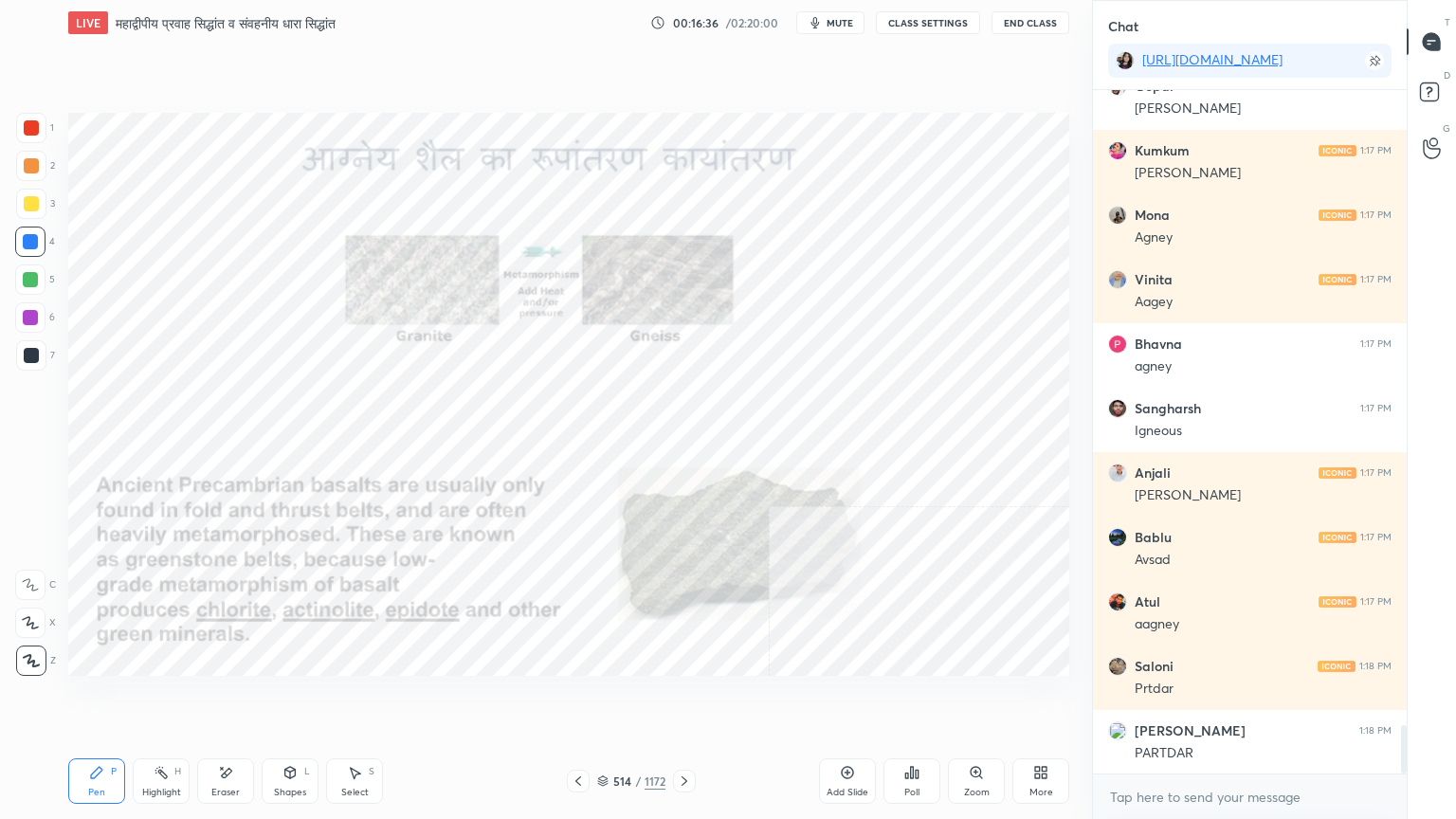scroll, scrollTop: 9054, scrollLeft: 0, axis: vertical 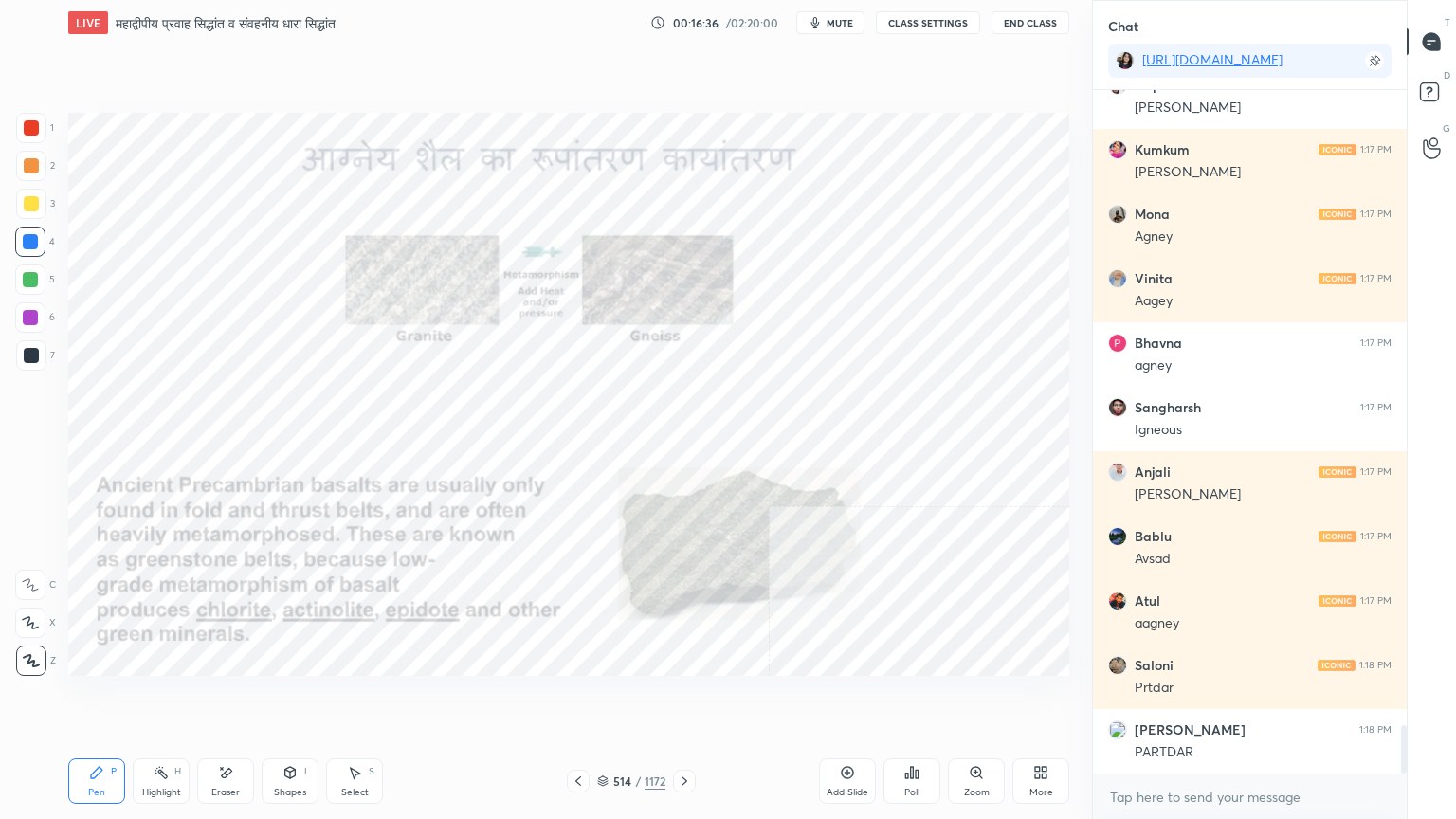 click 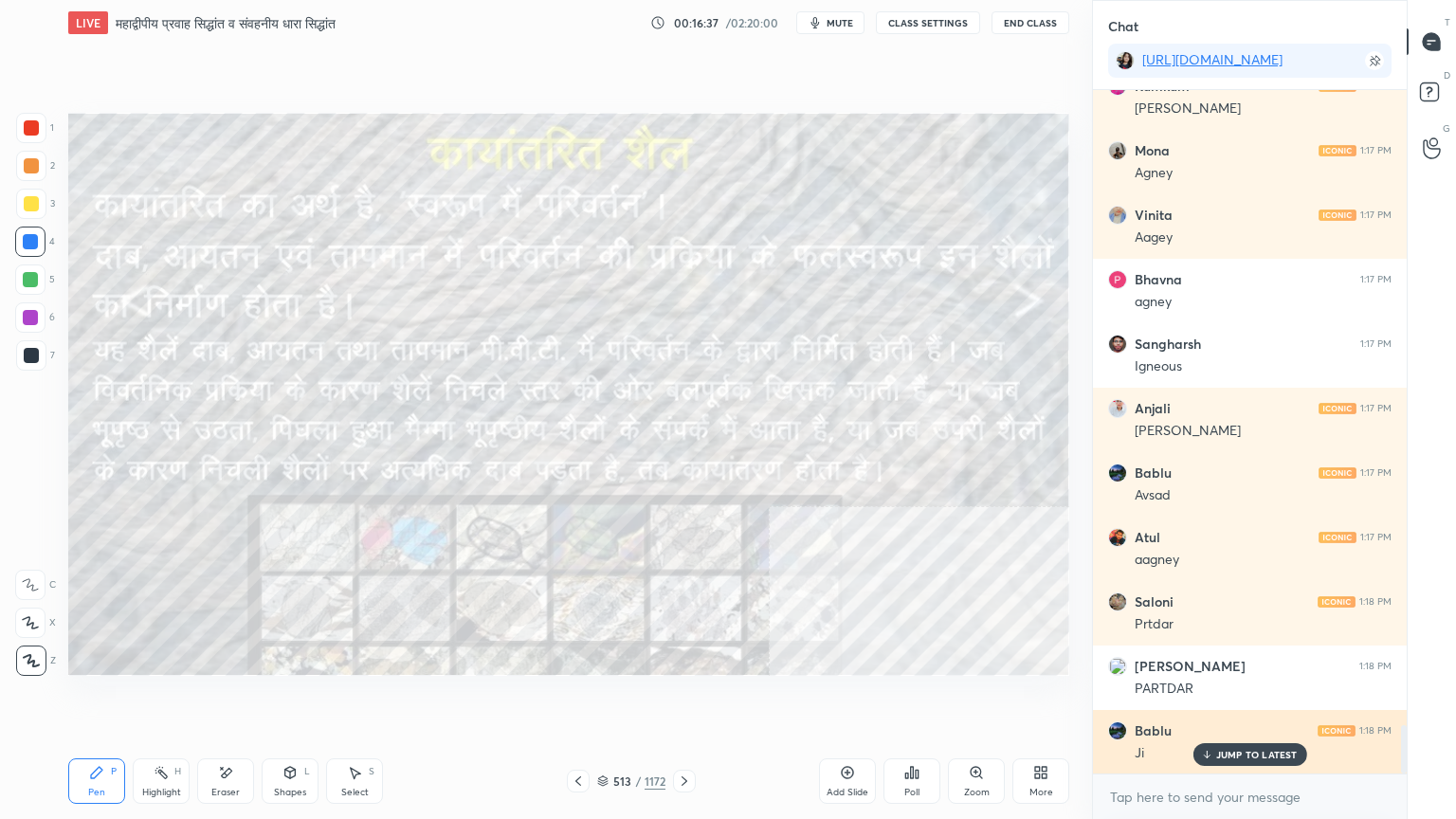 click on "JUMP TO LATEST" at bounding box center (1257, 755) 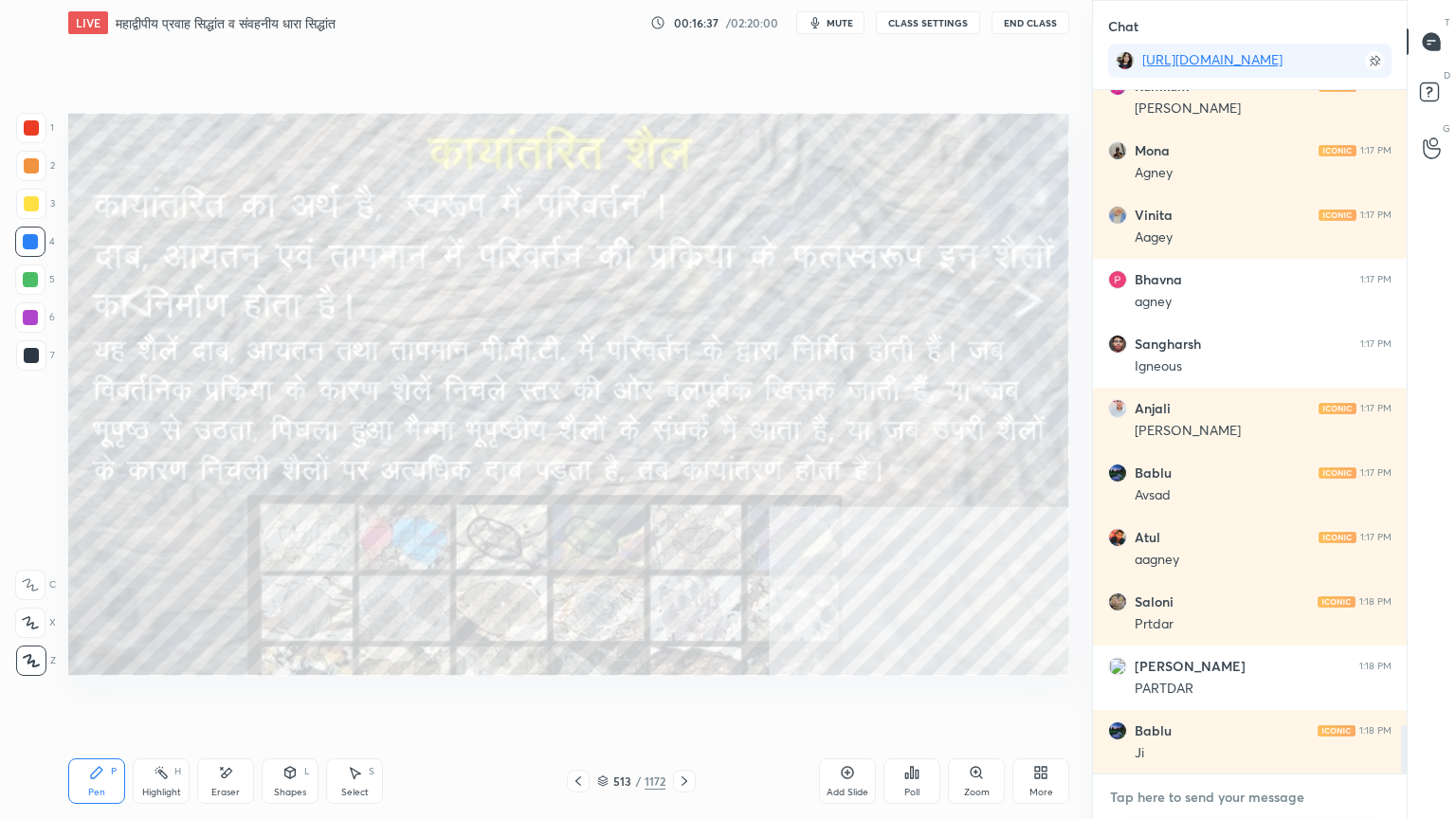 click at bounding box center [1249, 797] 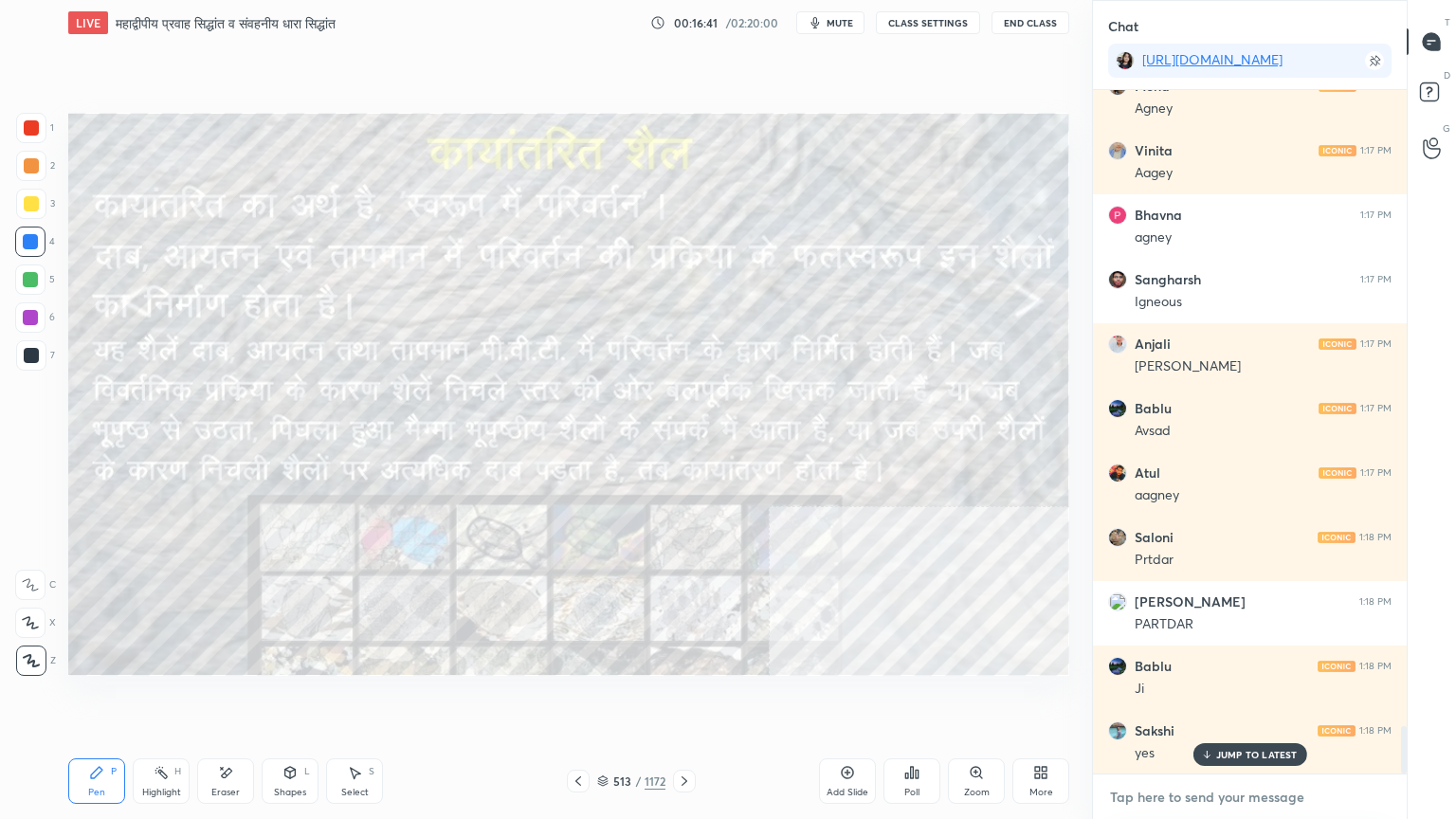 scroll, scrollTop: 9183, scrollLeft: 0, axis: vertical 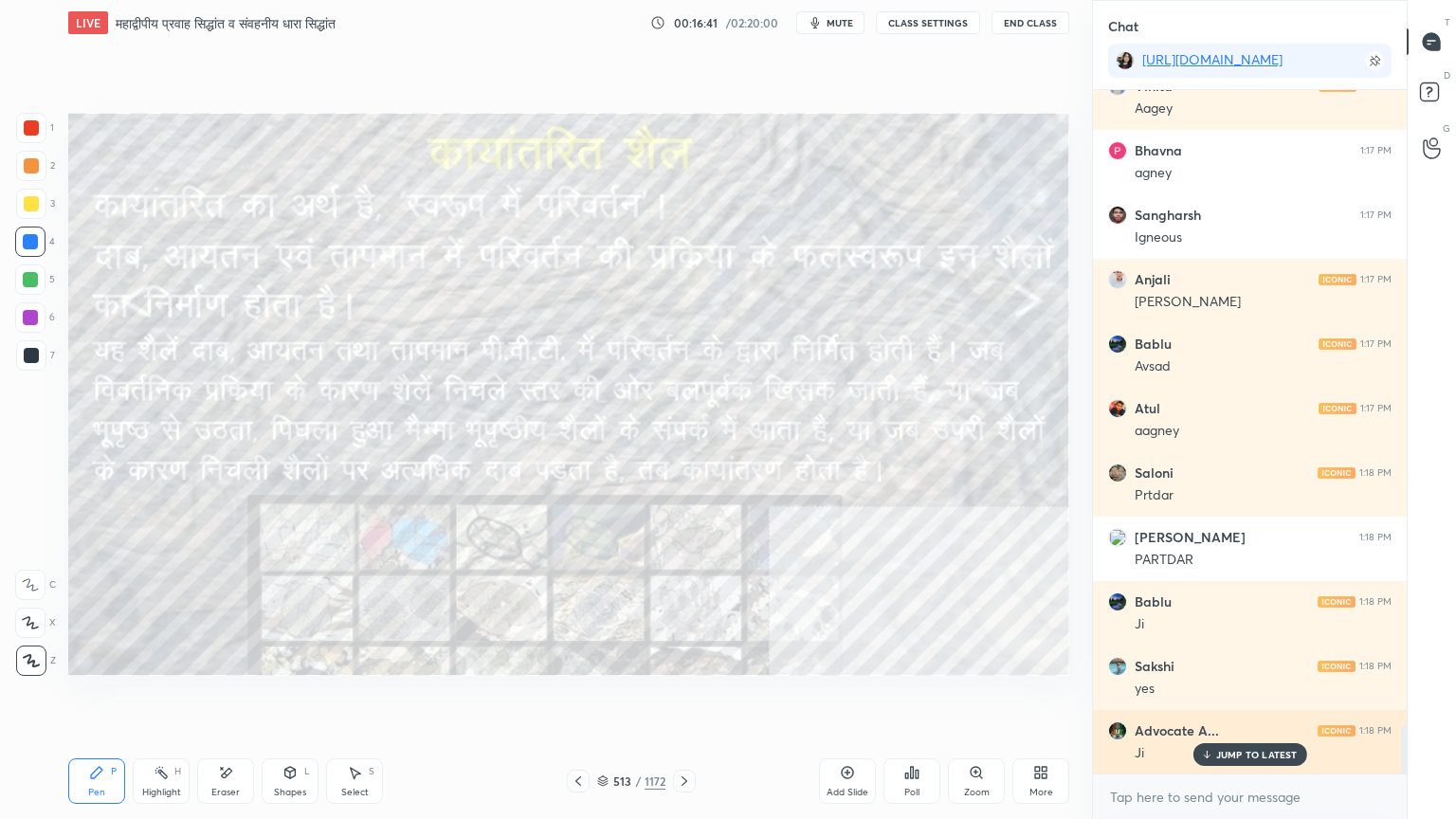 click on "JUMP TO LATEST" at bounding box center [1249, 755] 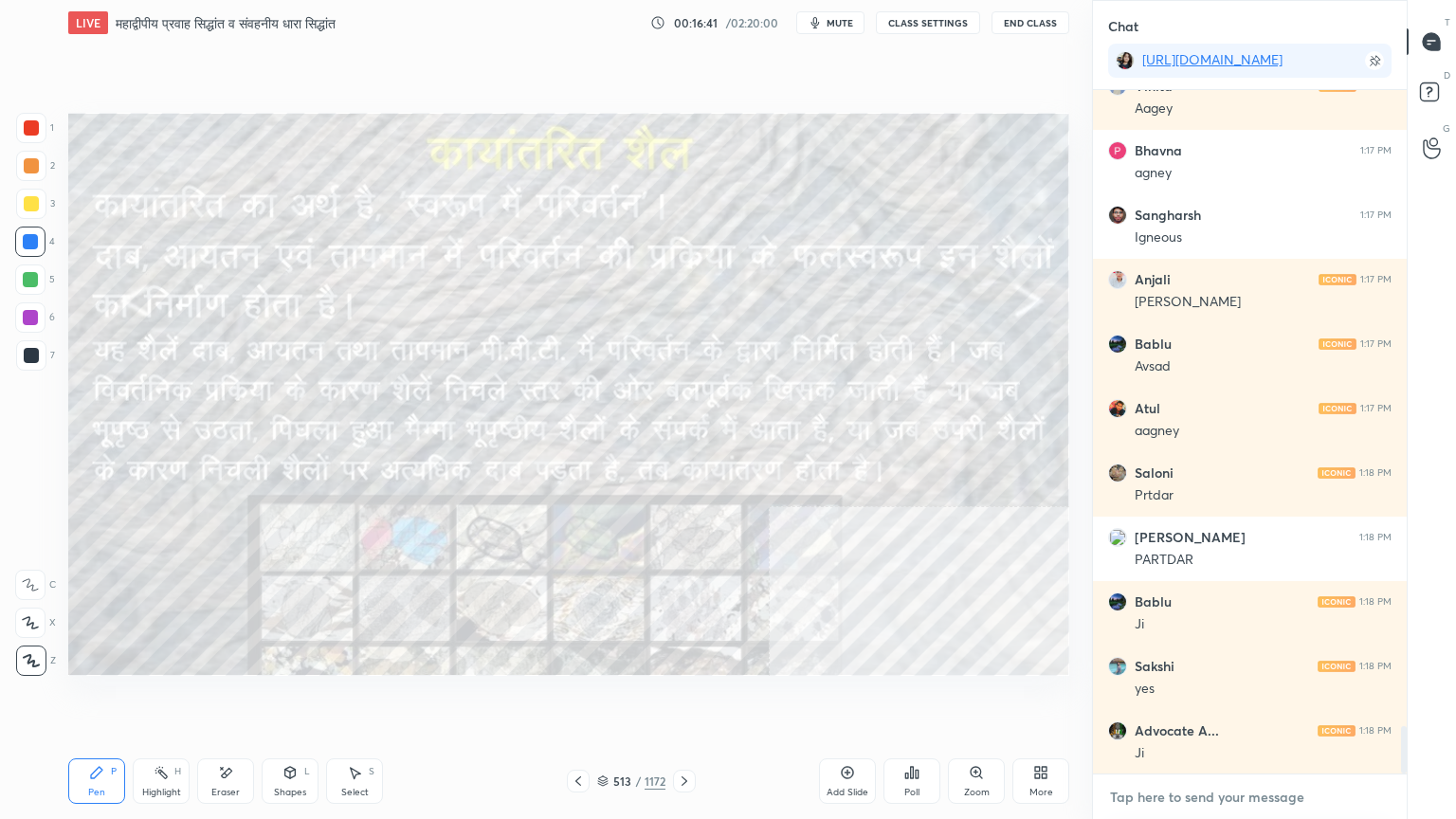 click at bounding box center (1249, 797) 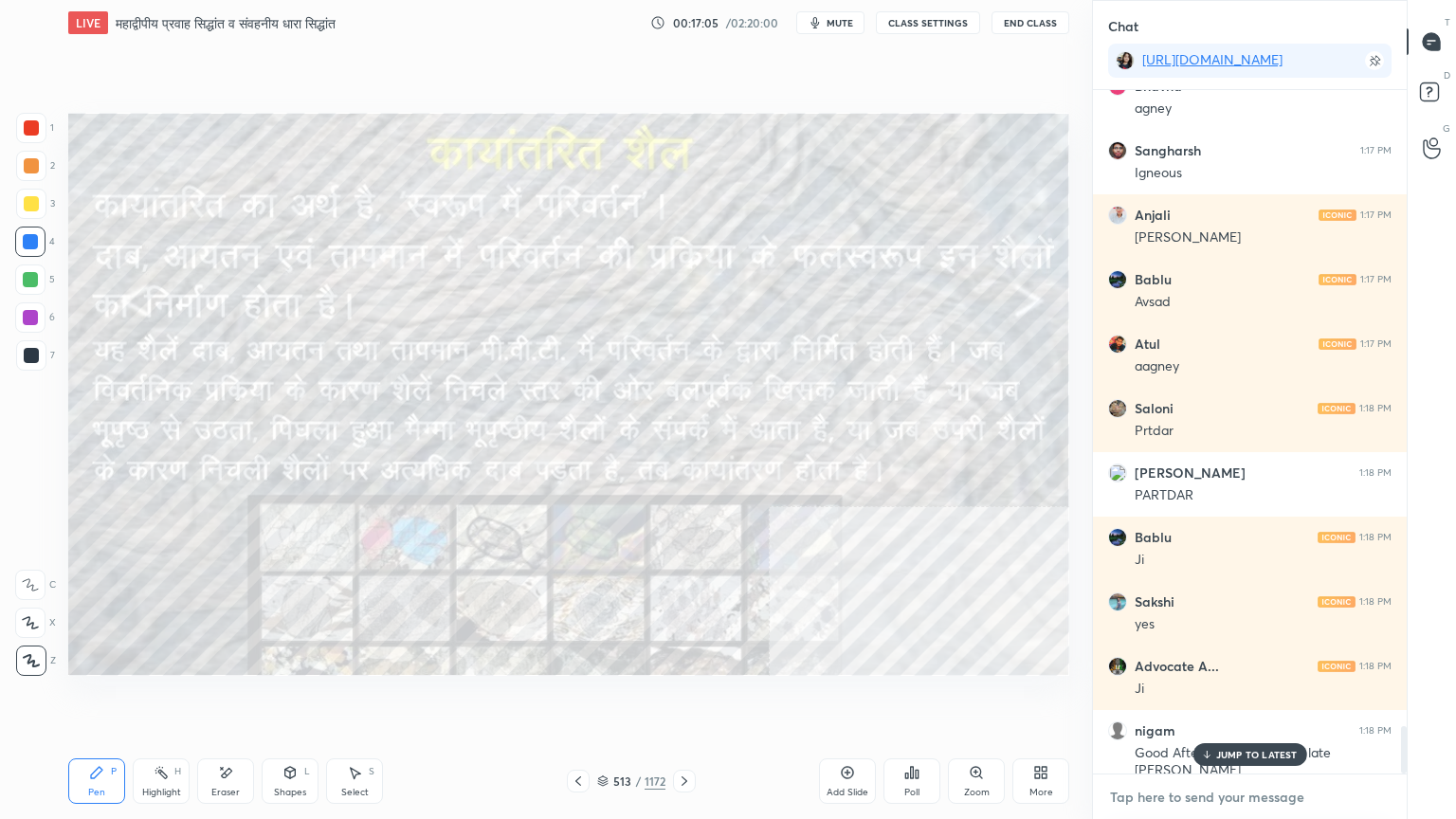 scroll, scrollTop: 9312, scrollLeft: 0, axis: vertical 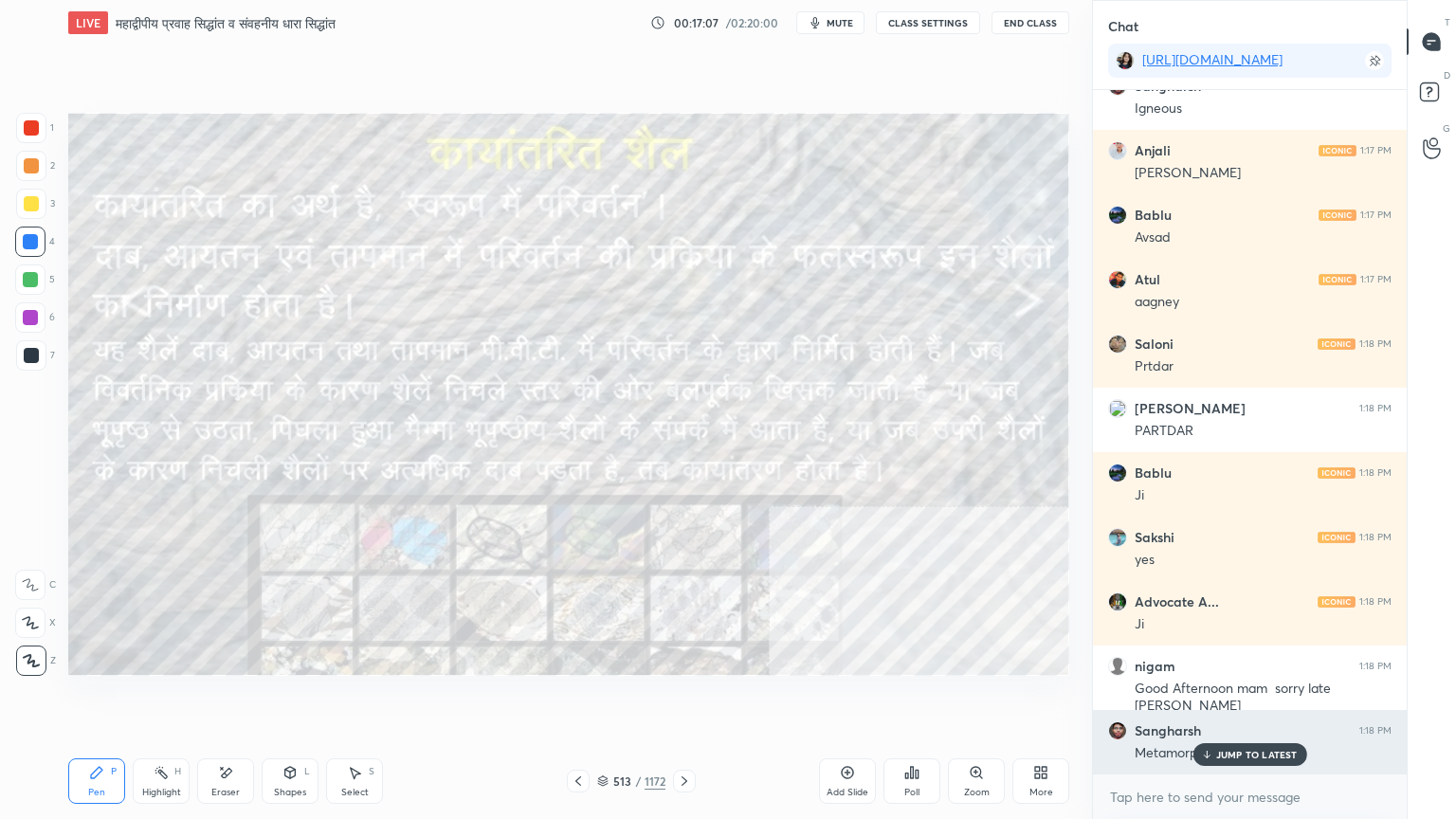 click on "JUMP TO LATEST" at bounding box center [1257, 755] 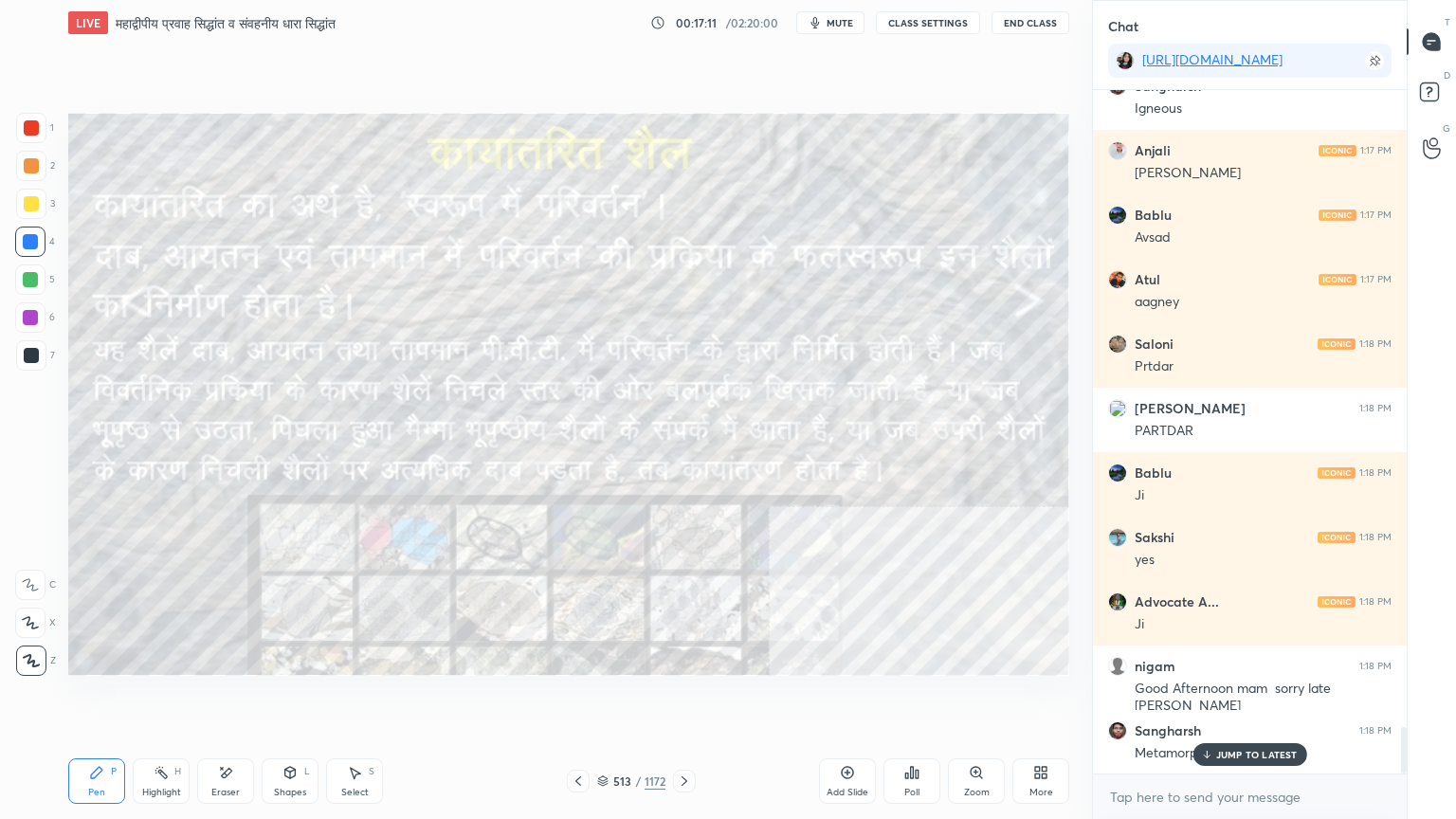 scroll, scrollTop: 9381, scrollLeft: 0, axis: vertical 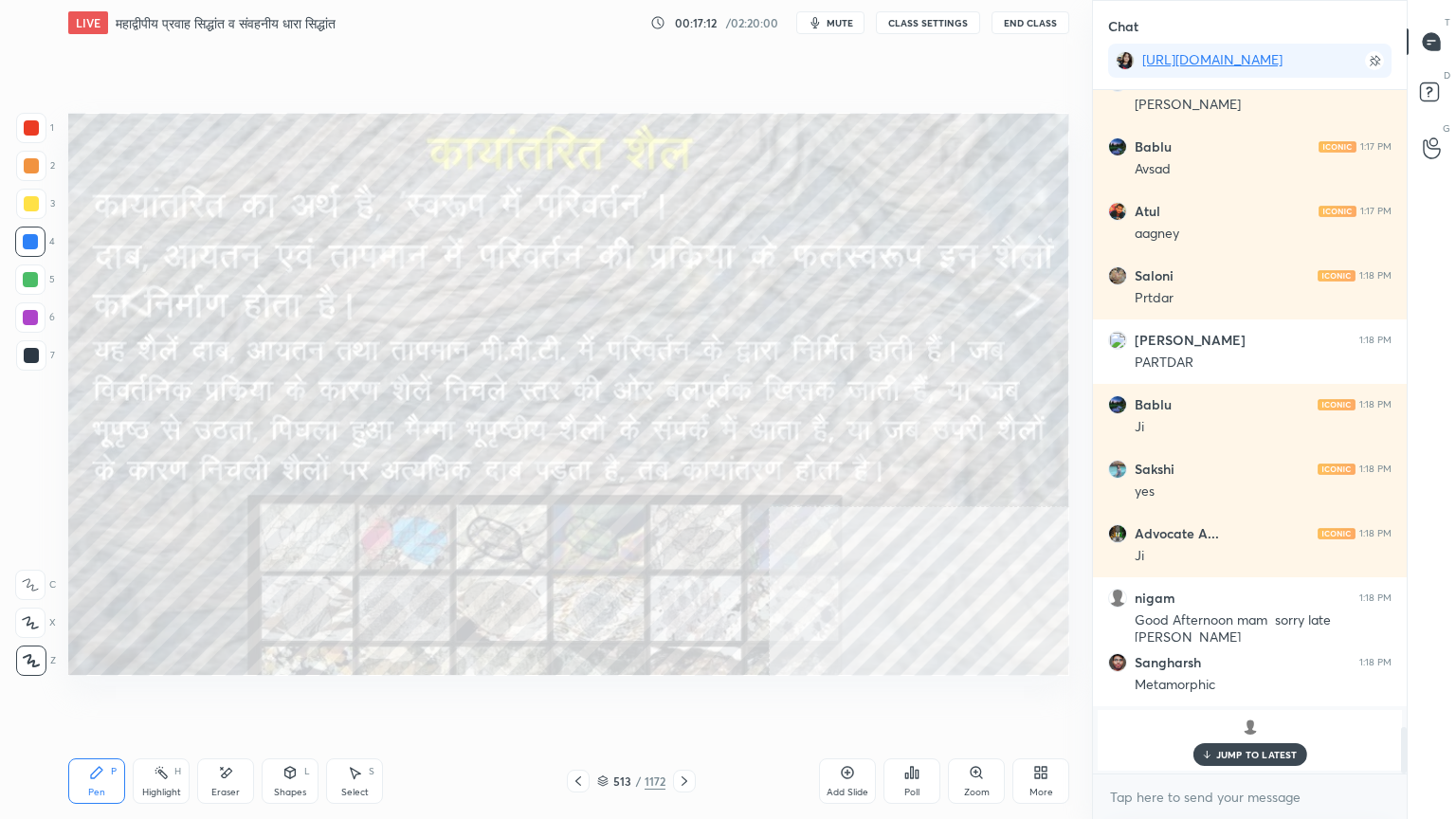 click on "JUMP TO LATEST" at bounding box center (1257, 755) 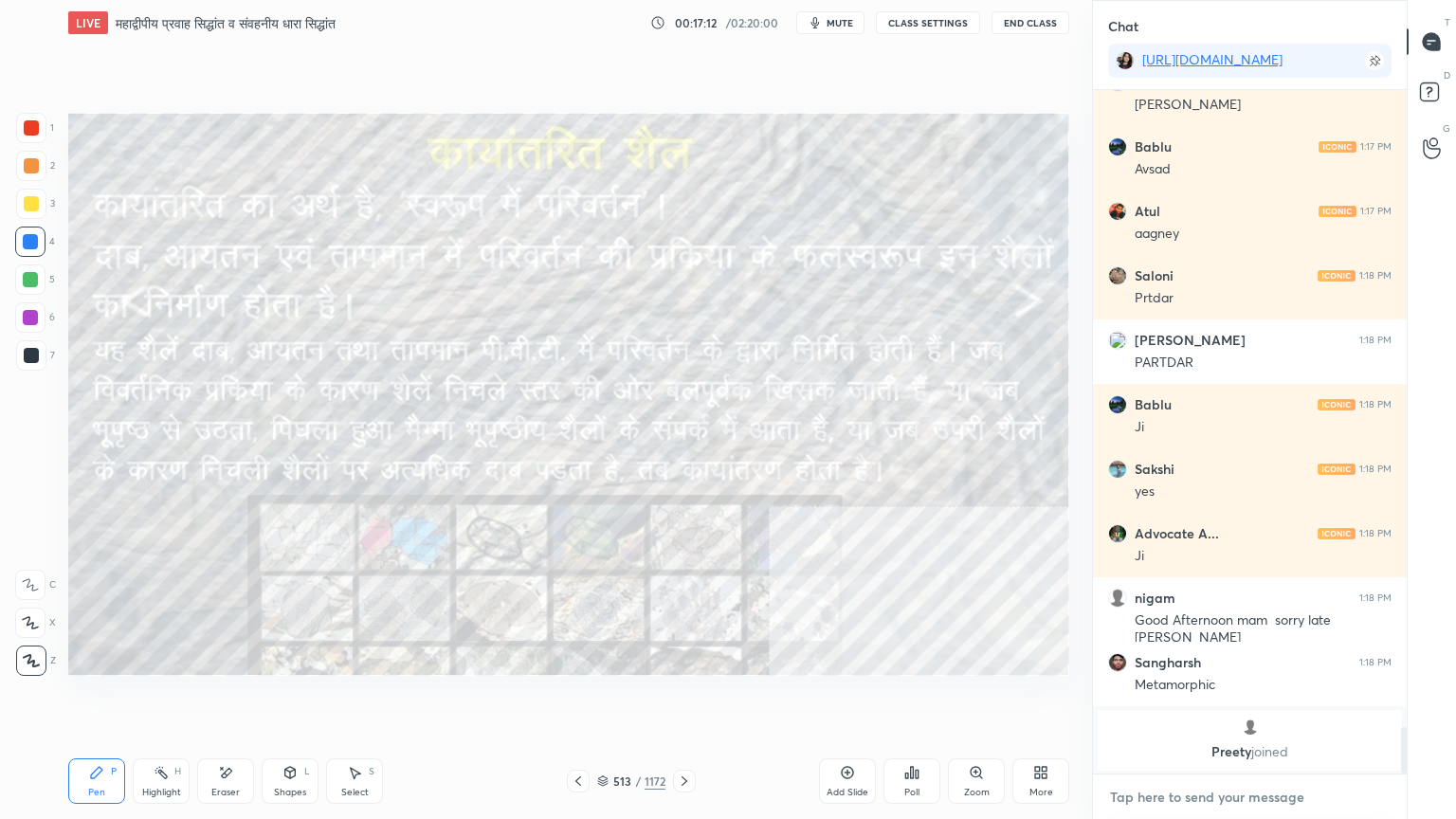 click at bounding box center (1249, 797) 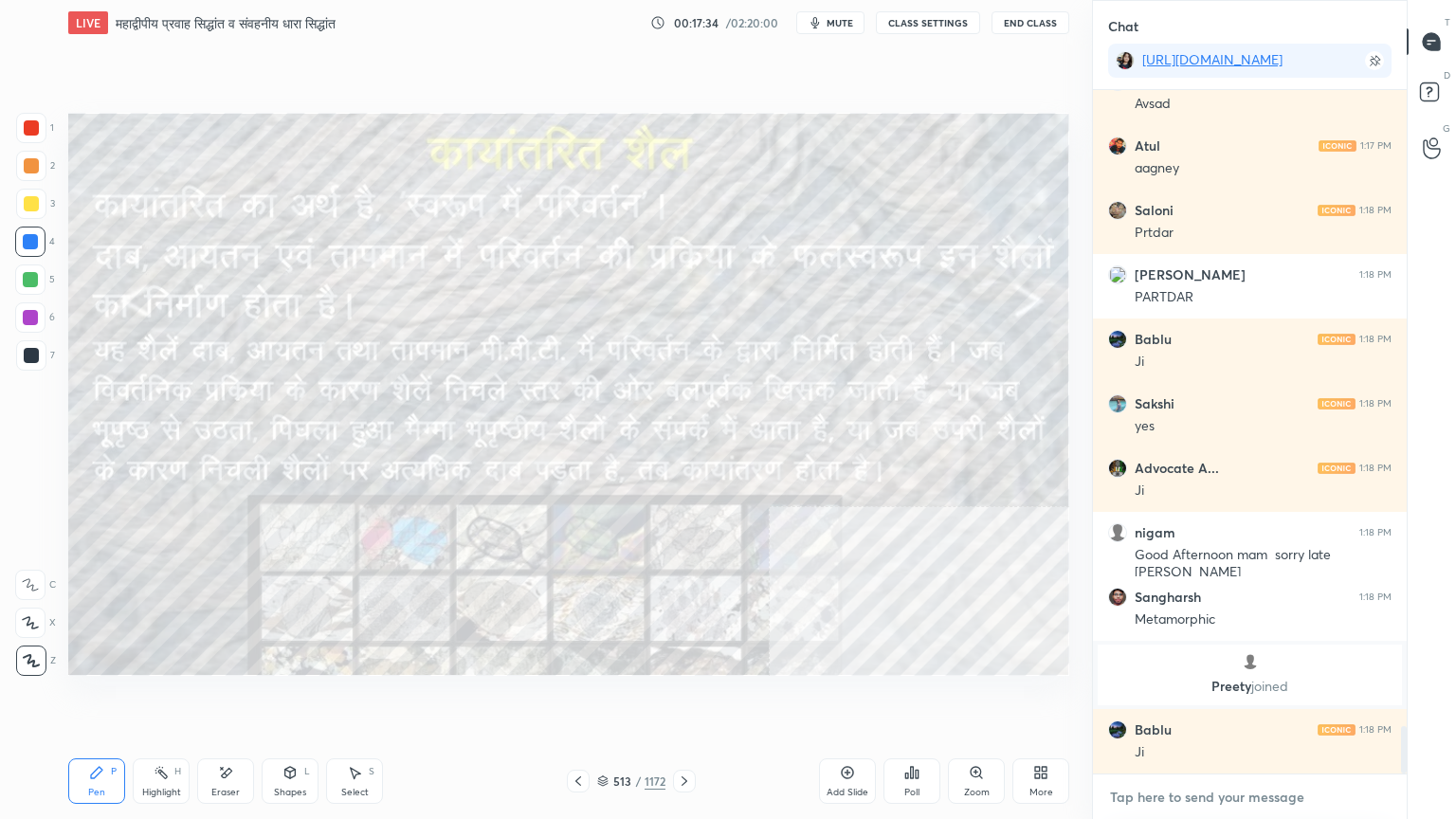 scroll, scrollTop: 9148, scrollLeft: 0, axis: vertical 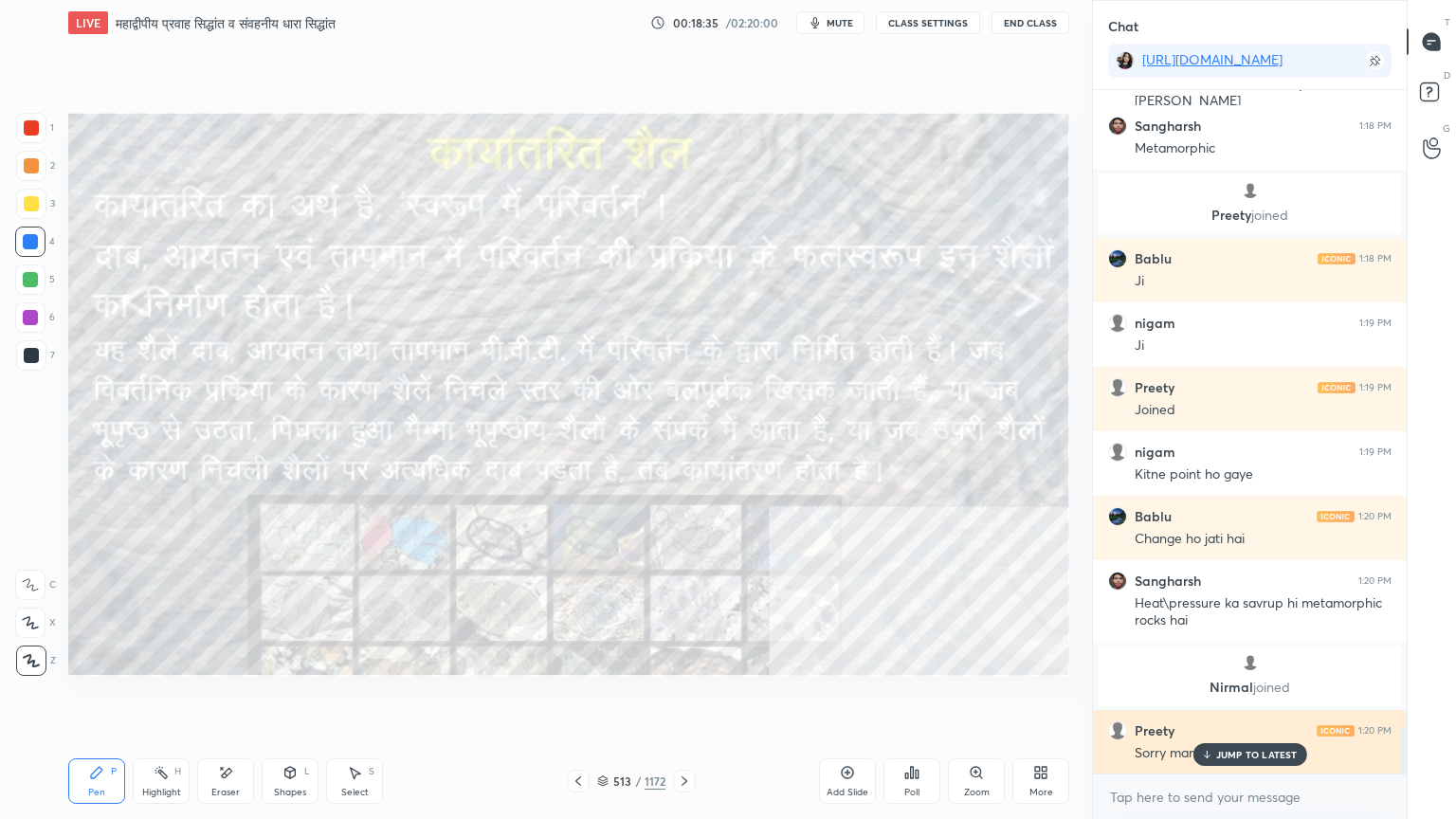 click 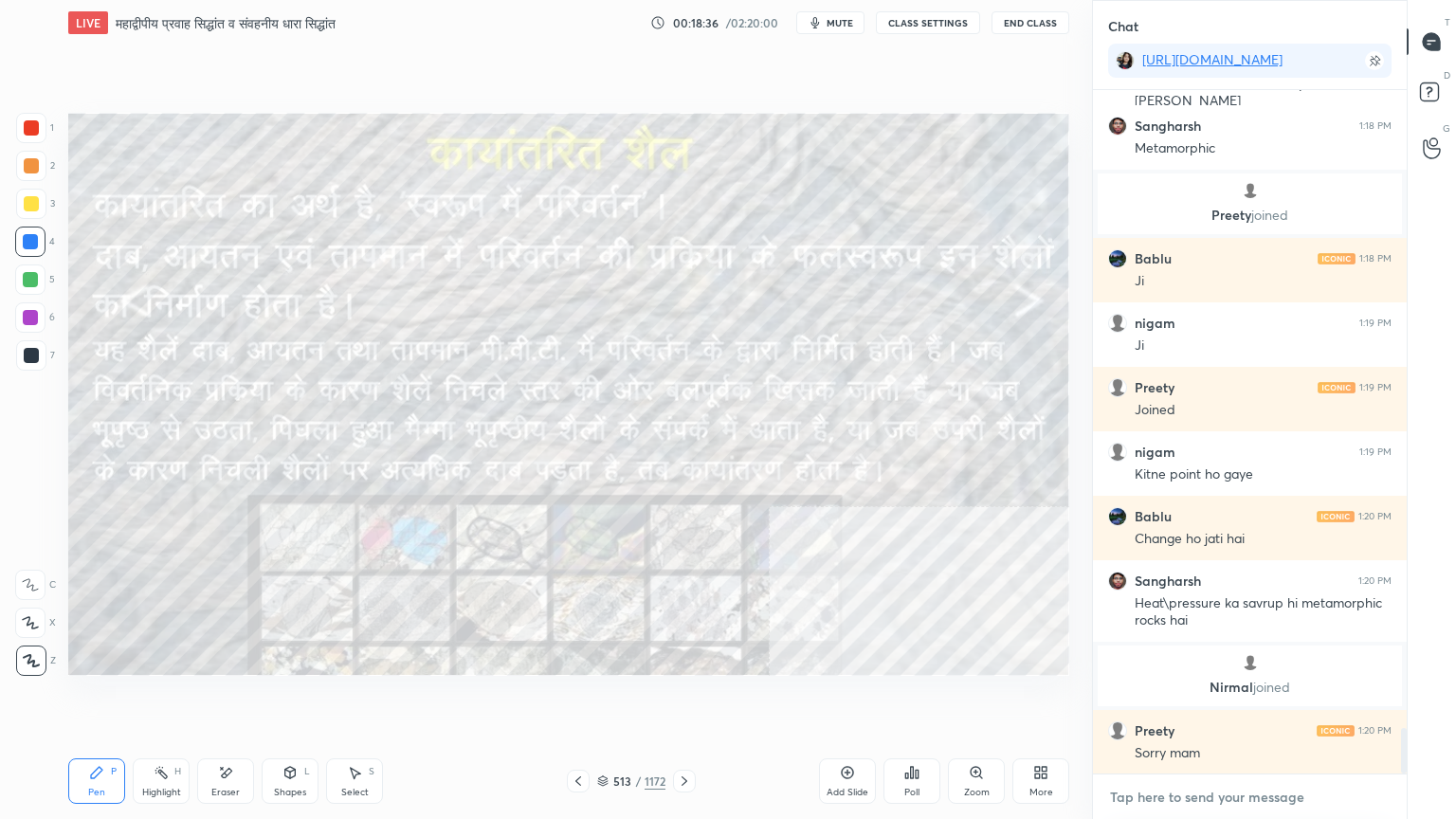 click at bounding box center [1249, 797] 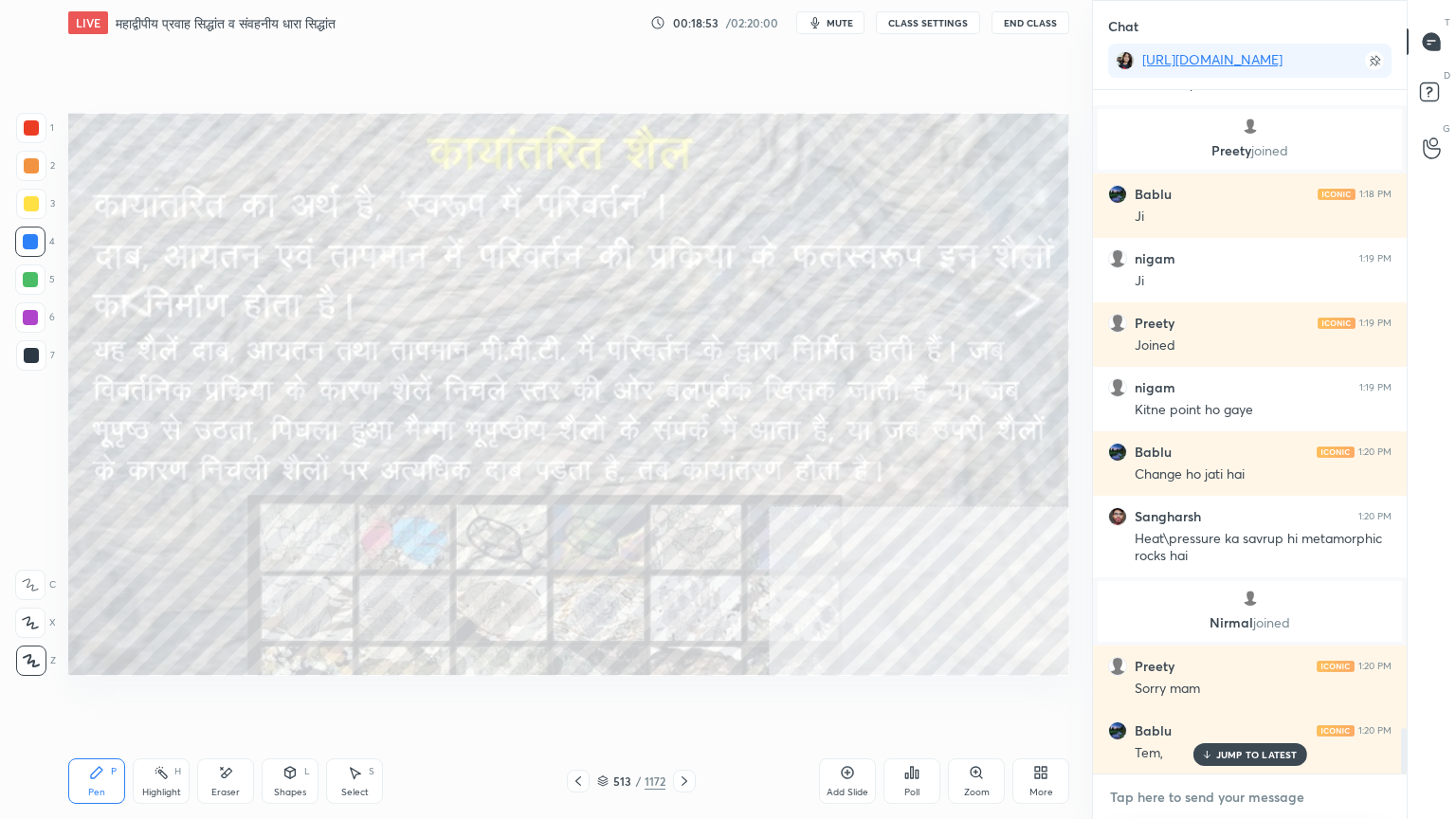 scroll, scrollTop: 9684, scrollLeft: 0, axis: vertical 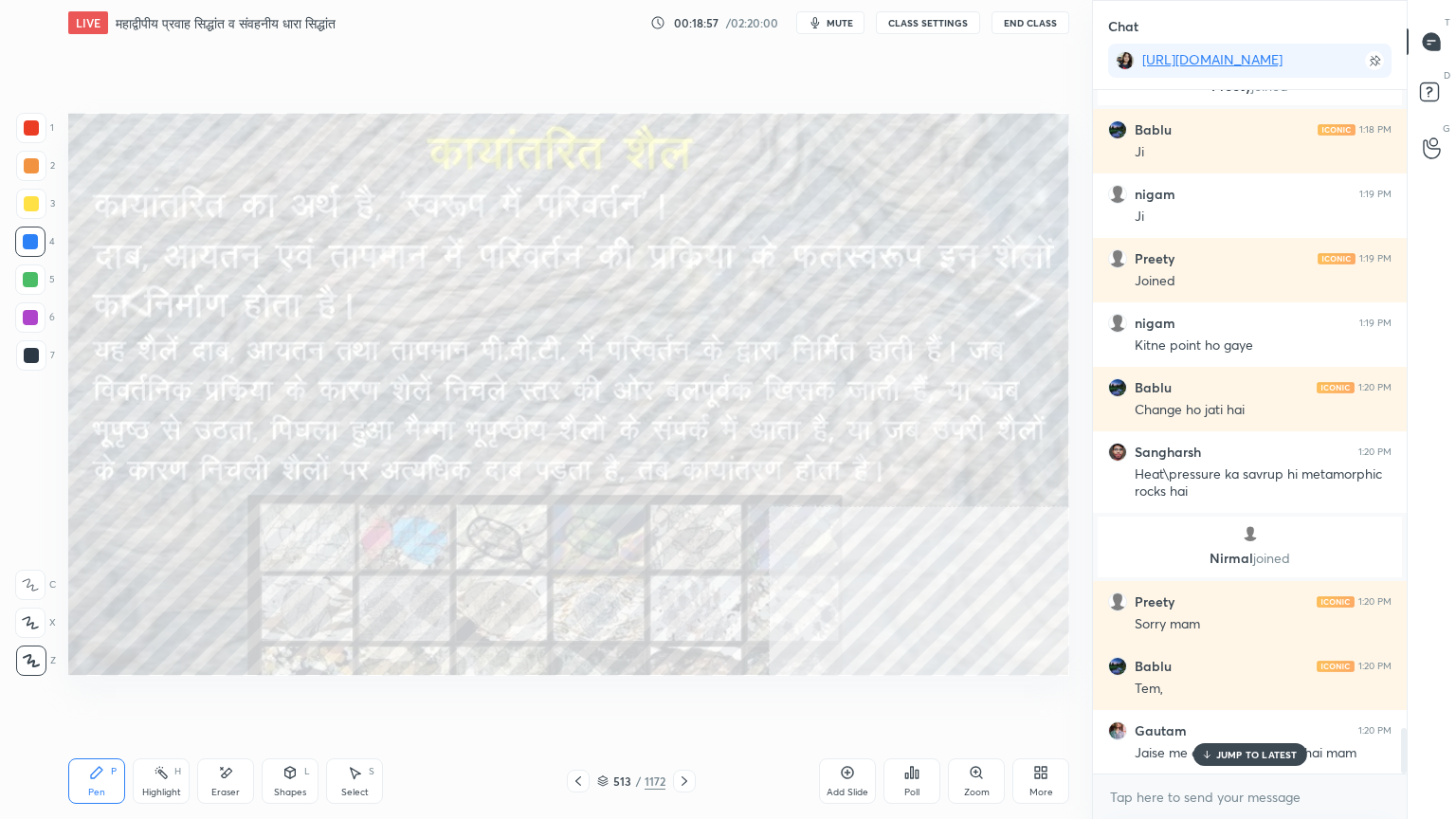 click on "JUMP TO LATEST" at bounding box center (1257, 755) 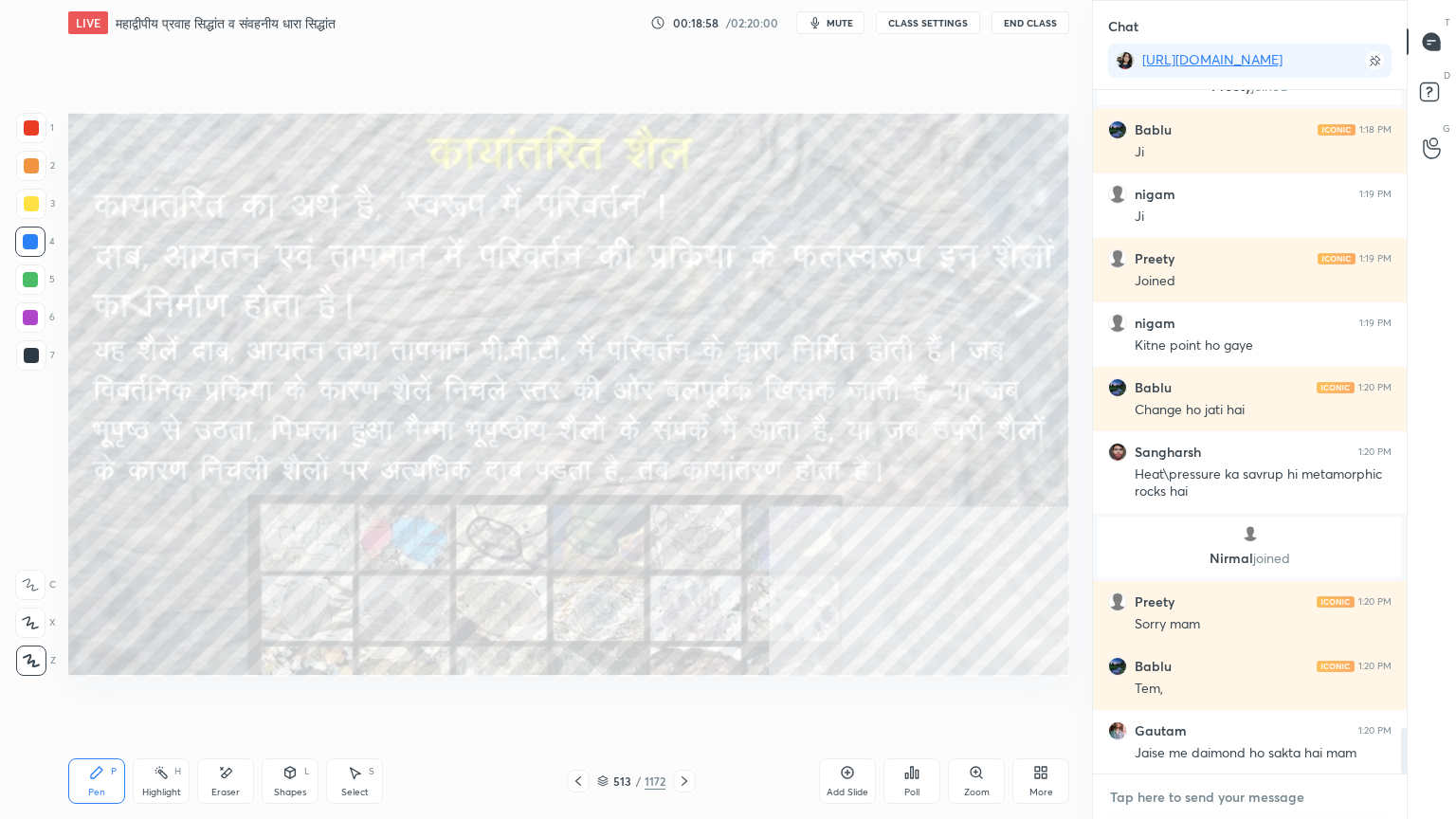 click at bounding box center (1249, 797) 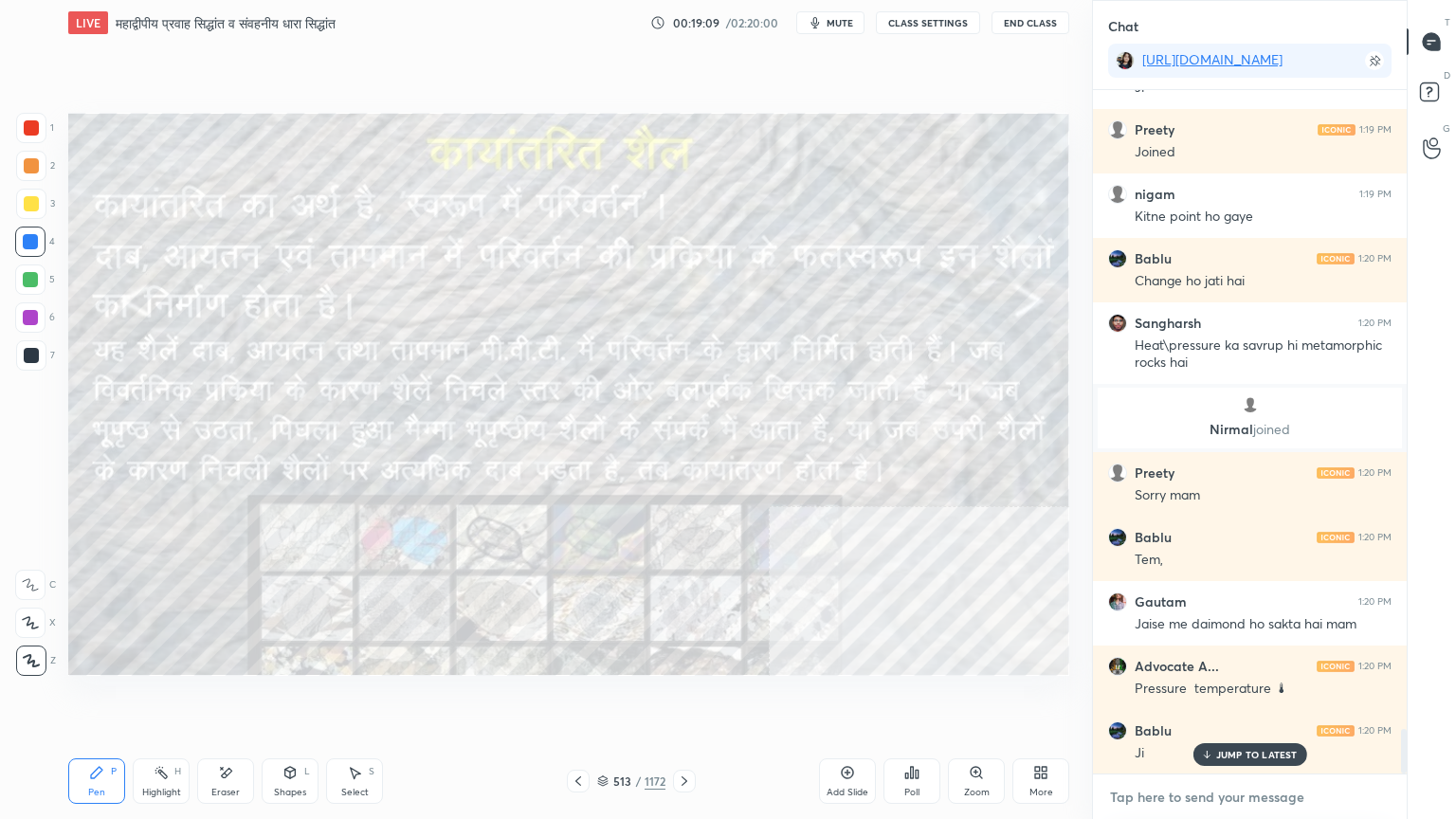 scroll, scrollTop: 9877, scrollLeft: 0, axis: vertical 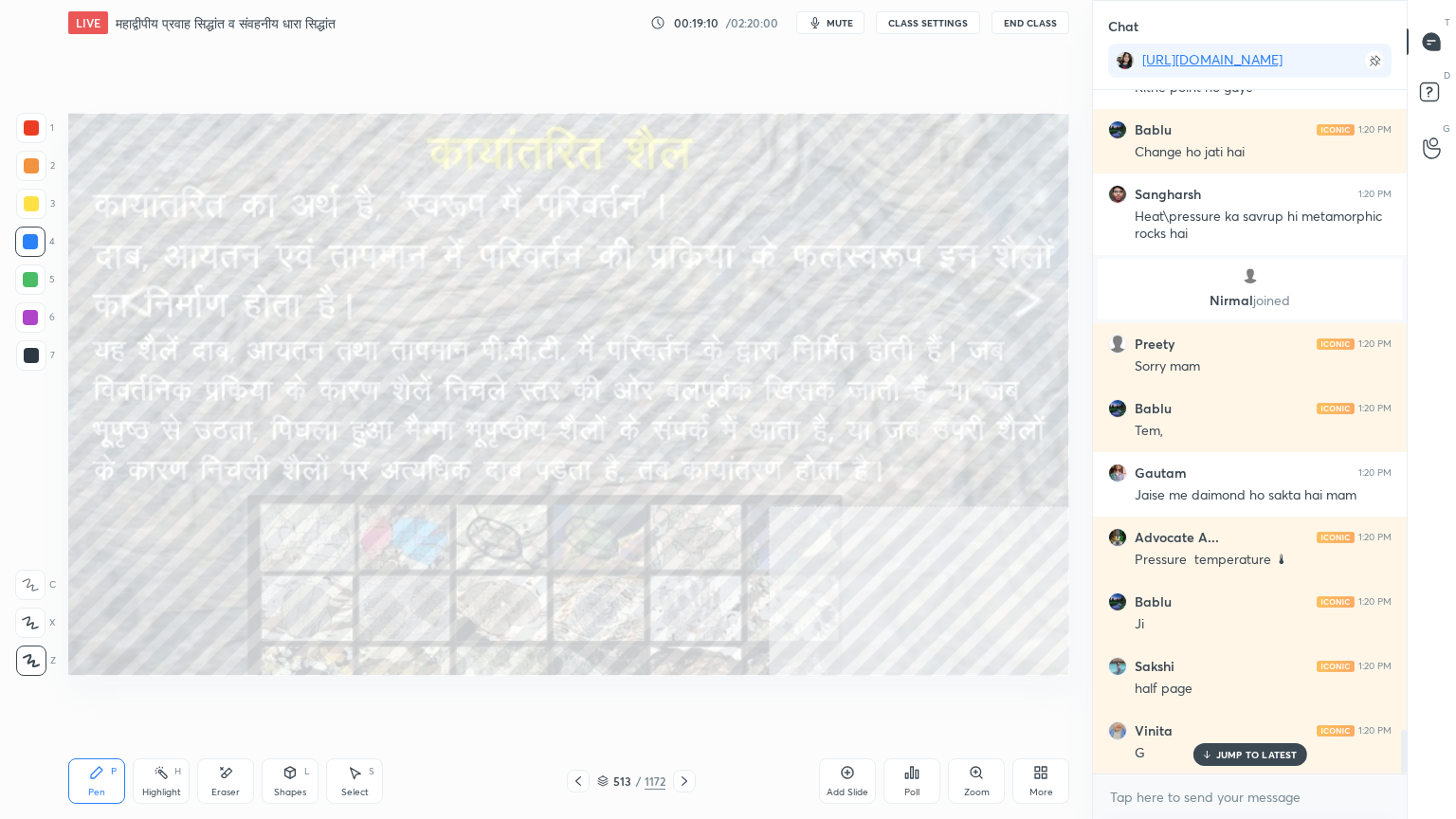 click on "JUMP TO LATEST" at bounding box center [1249, 755] 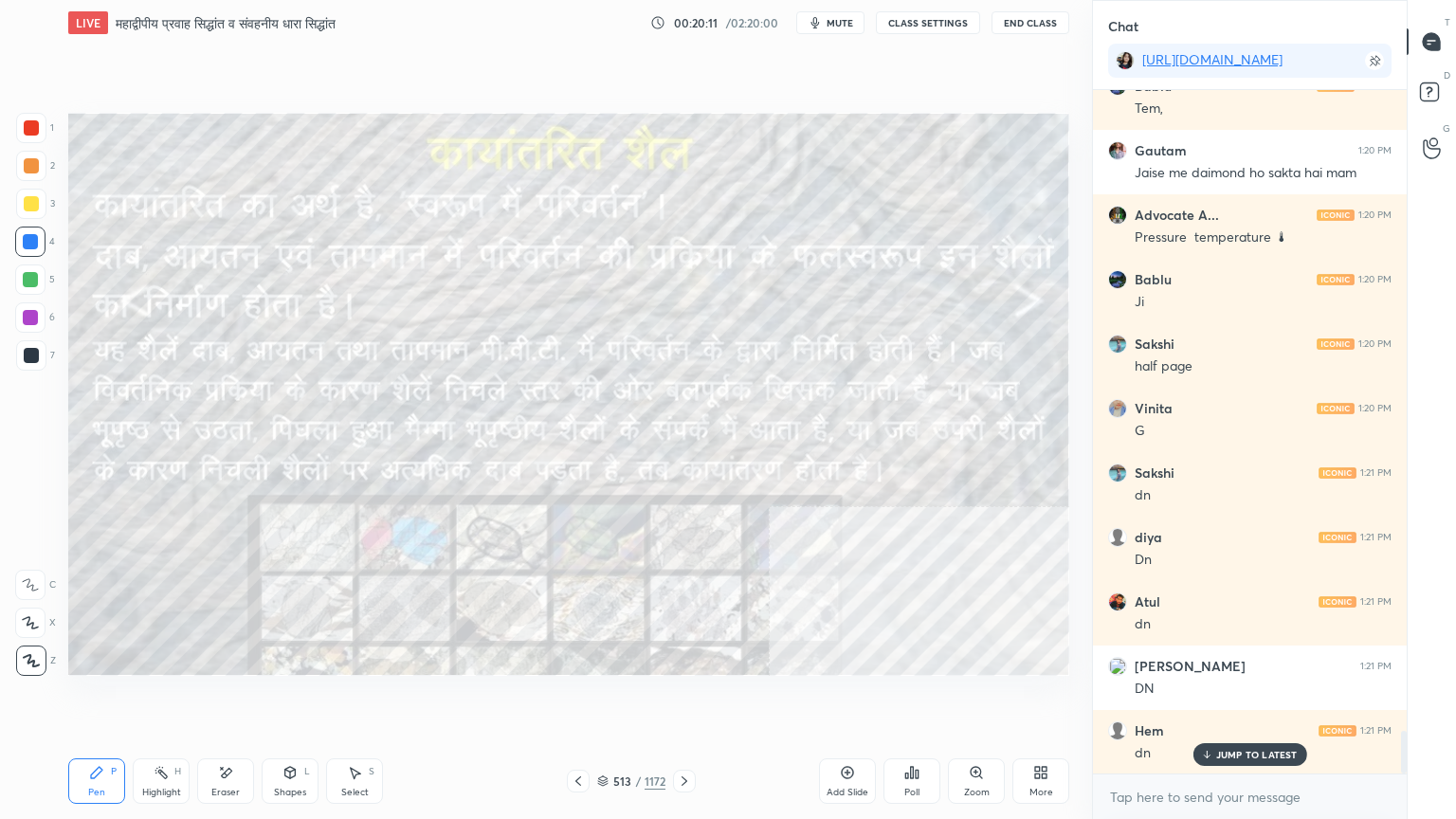 scroll, scrollTop: 10328, scrollLeft: 0, axis: vertical 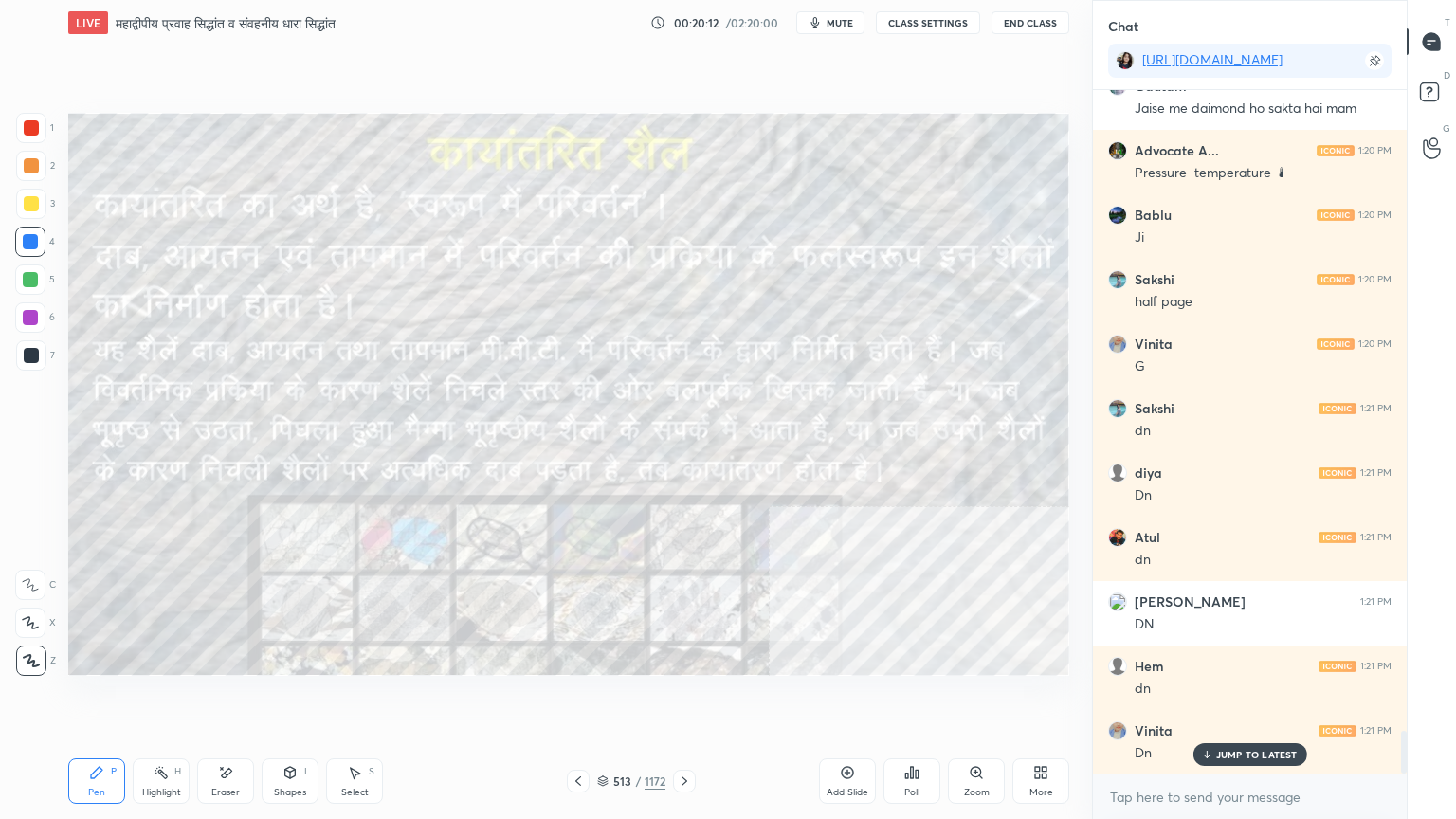 click at bounding box center [31, 204] 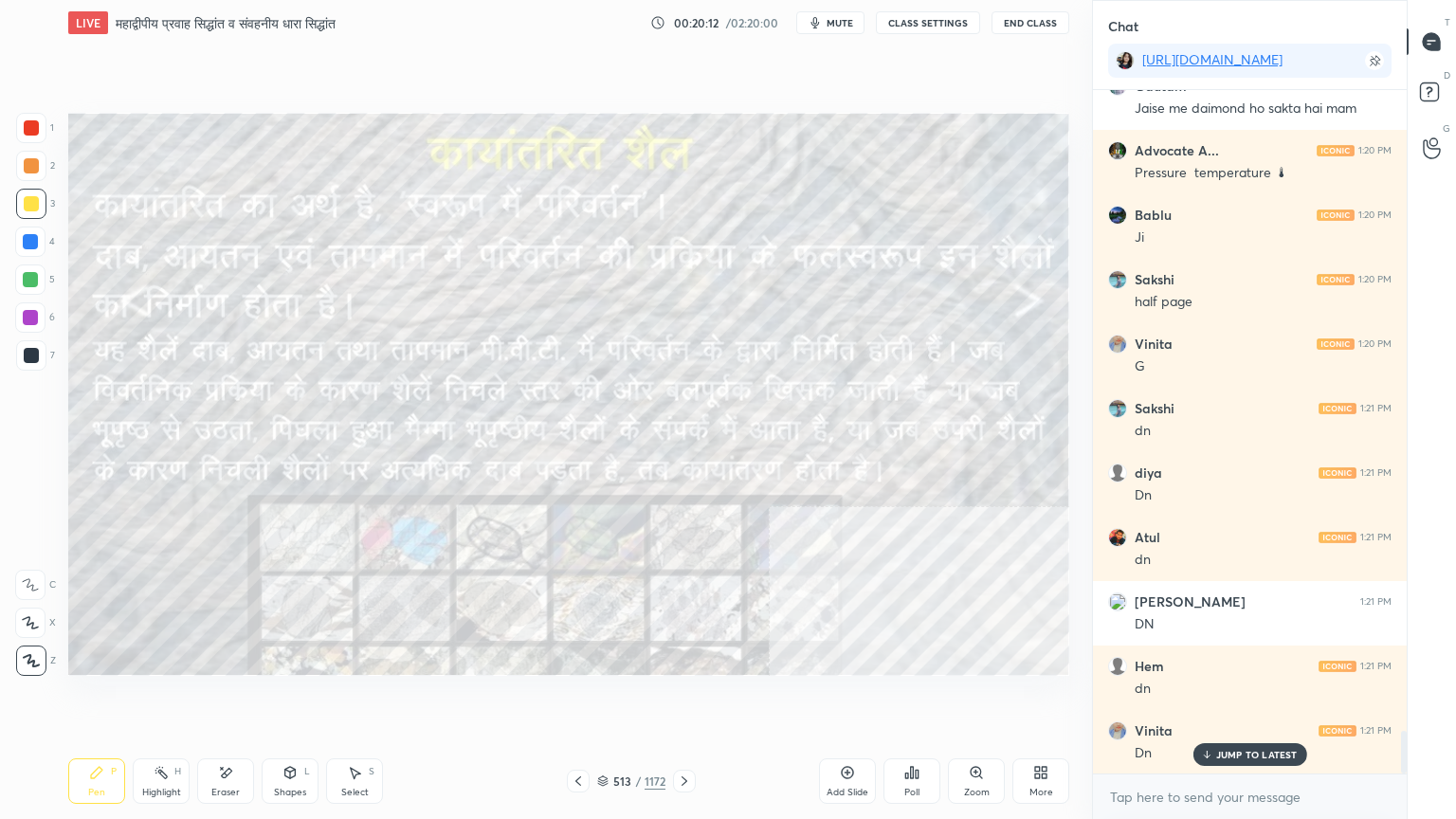 click at bounding box center [31, 204] 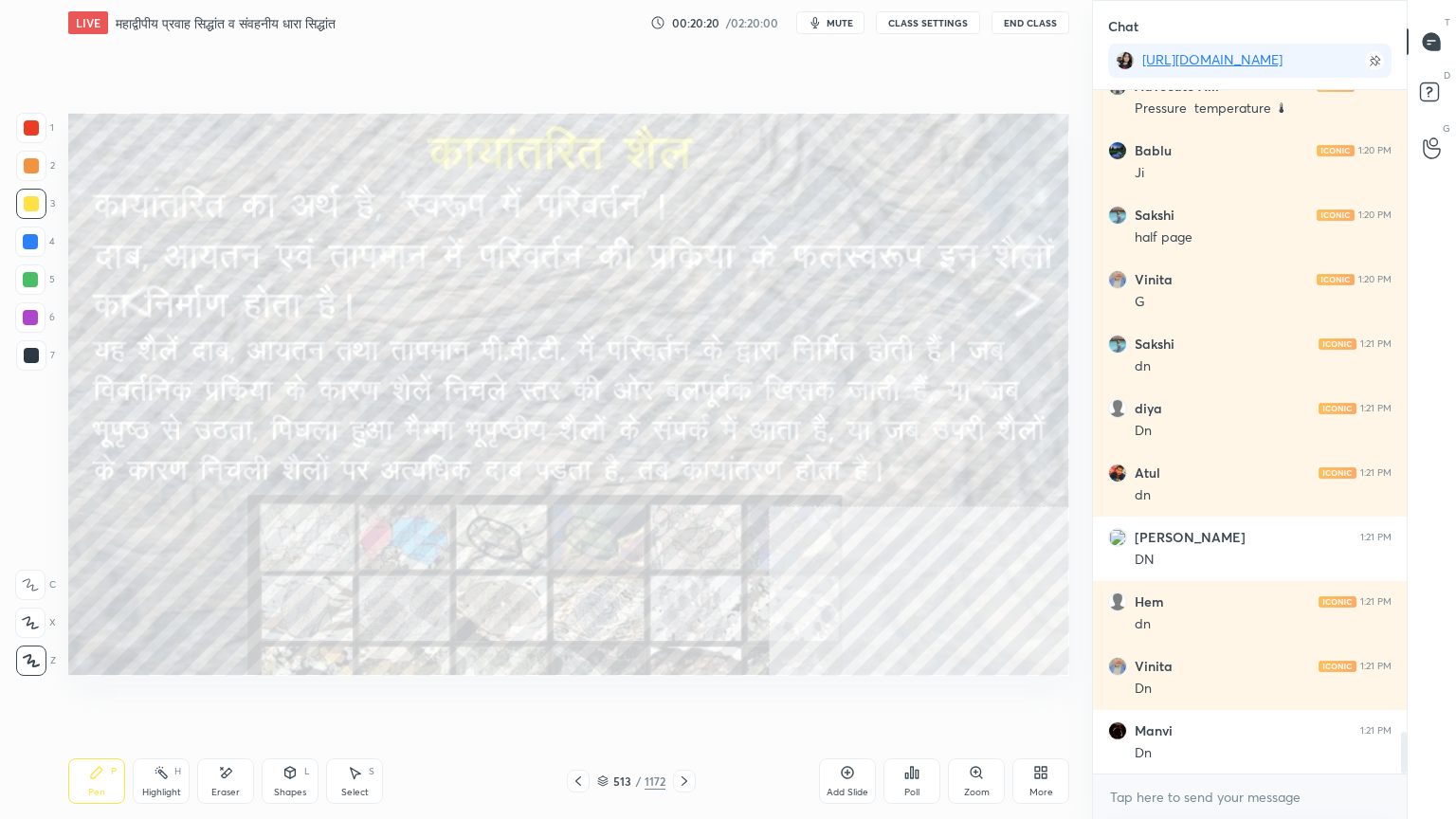 scroll, scrollTop: 10461, scrollLeft: 0, axis: vertical 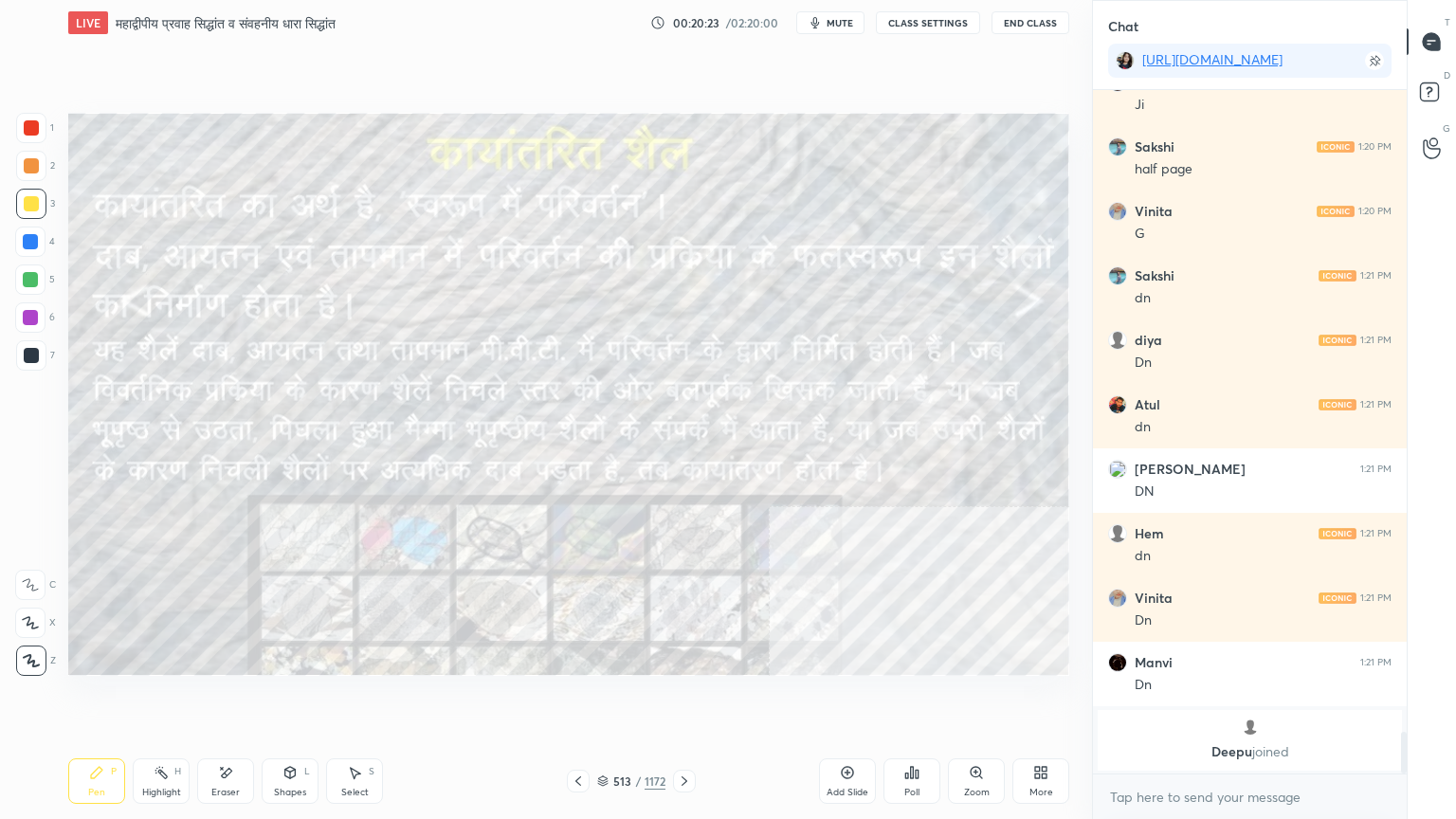 click at bounding box center (30, 242) 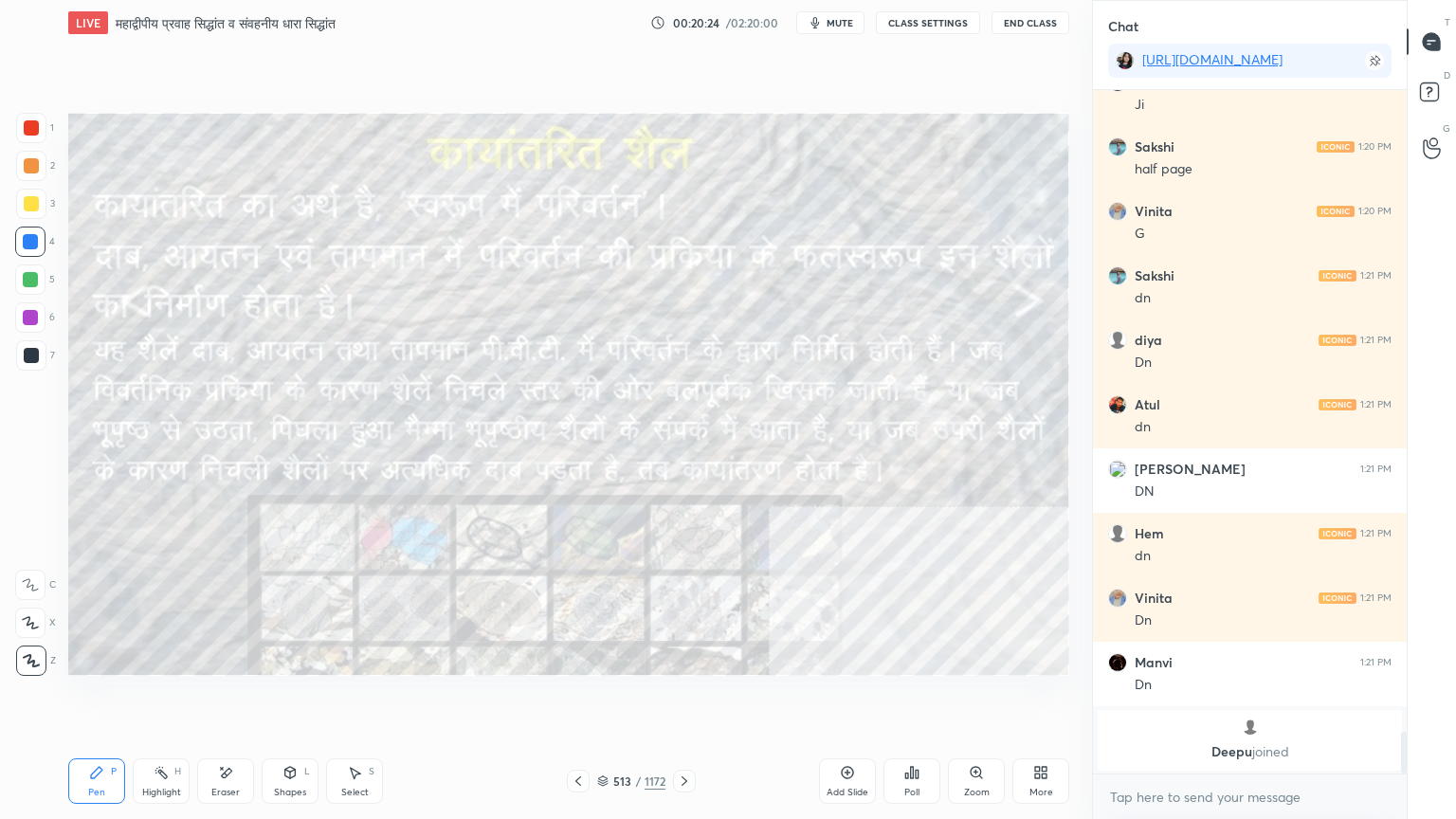 drag, startPoint x: 27, startPoint y: 246, endPoint x: 65, endPoint y: 243, distance: 38.11824 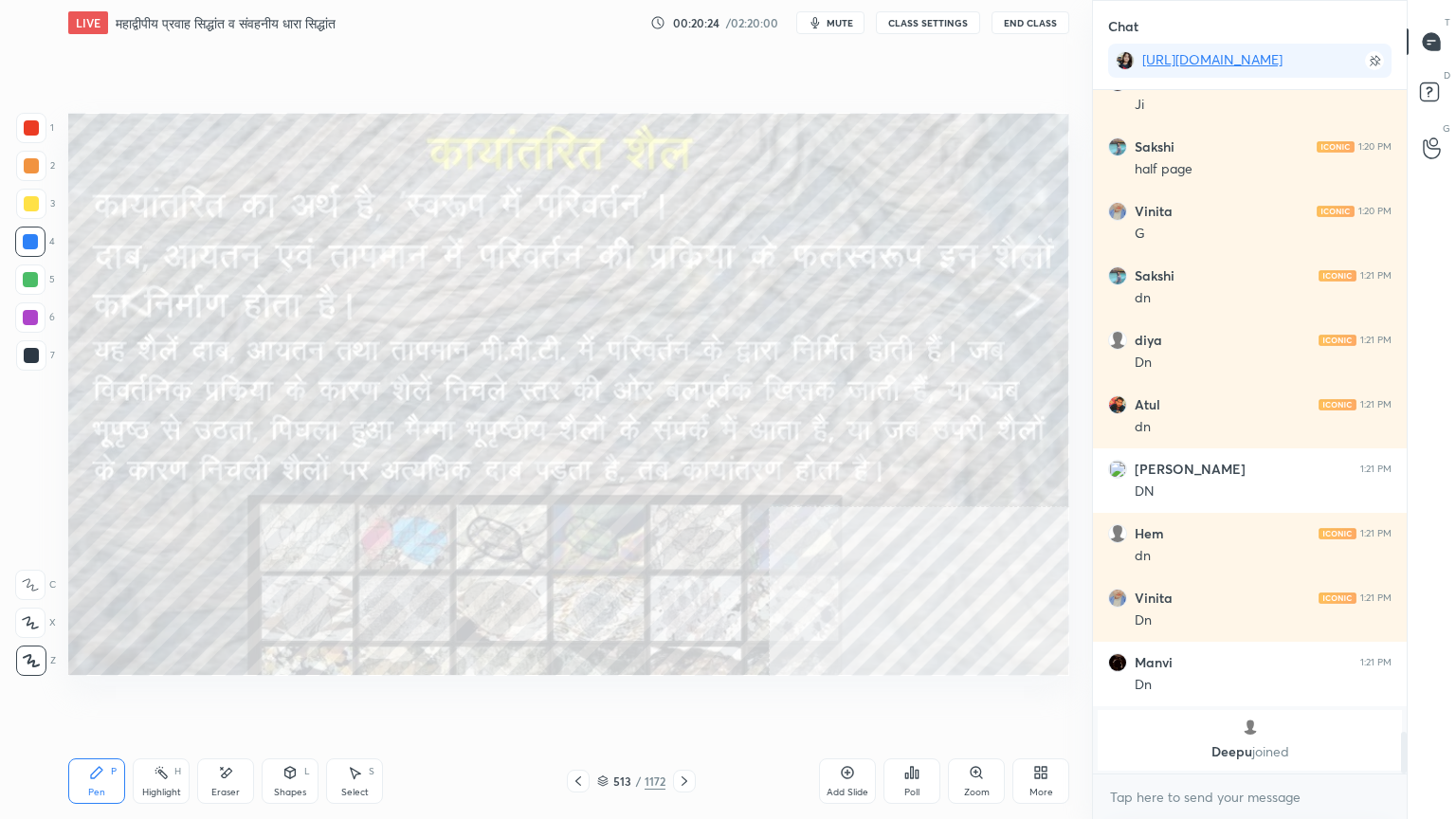 click at bounding box center [30, 242] 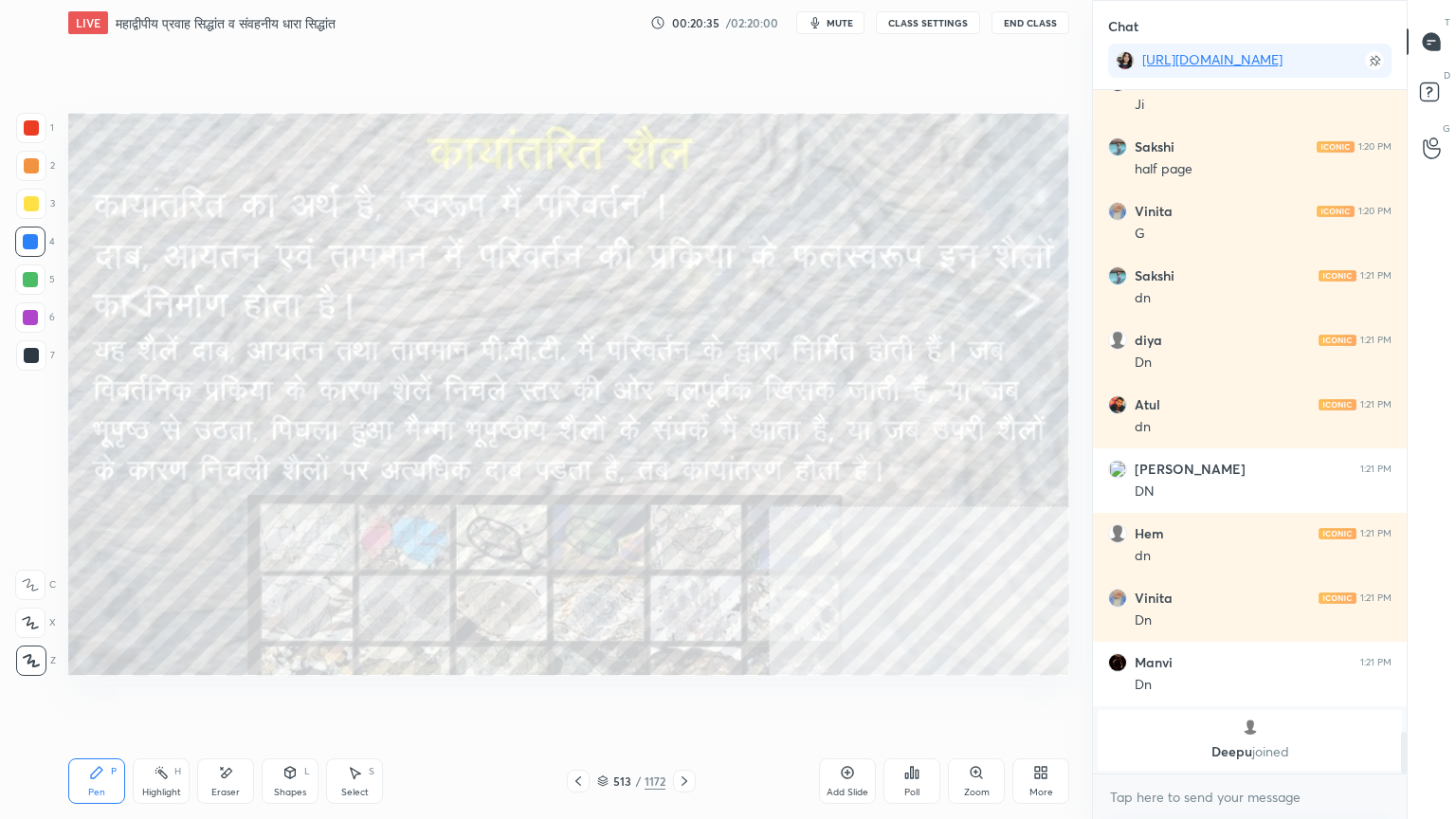click on "Eraser" at bounding box center (226, 781) 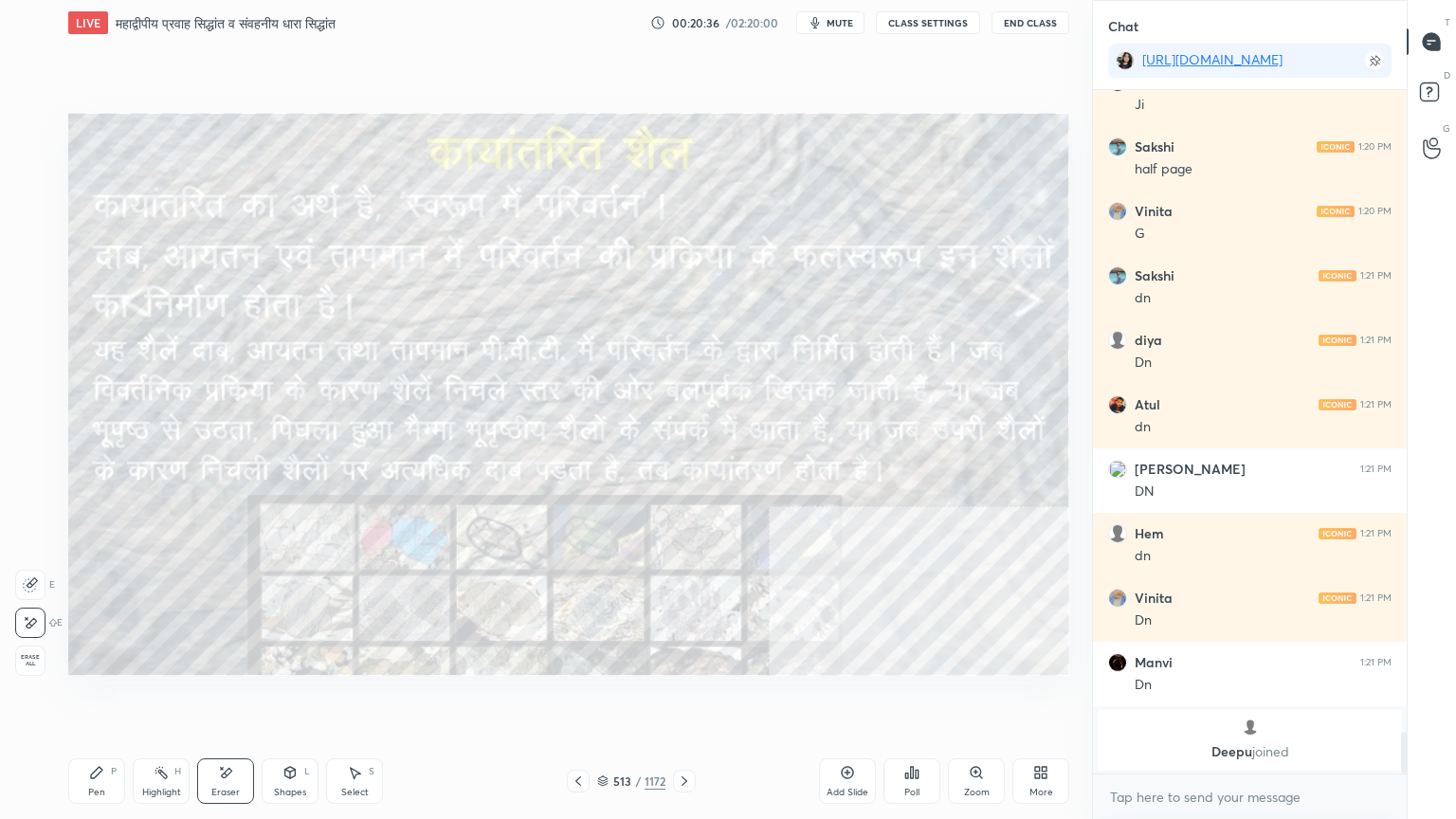 click on "E E Erase all" at bounding box center (39, 619) 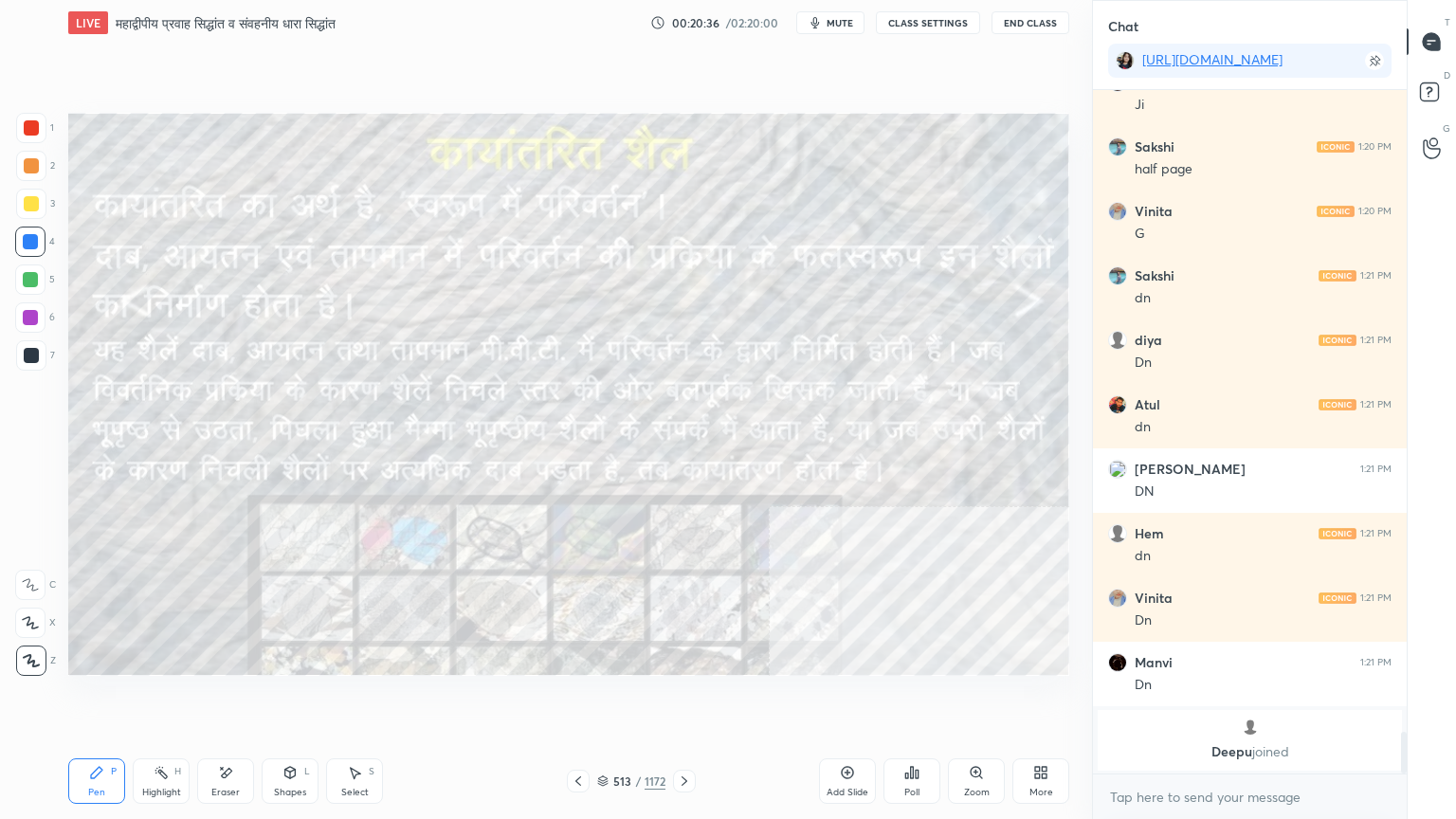 click at bounding box center (31, 661) 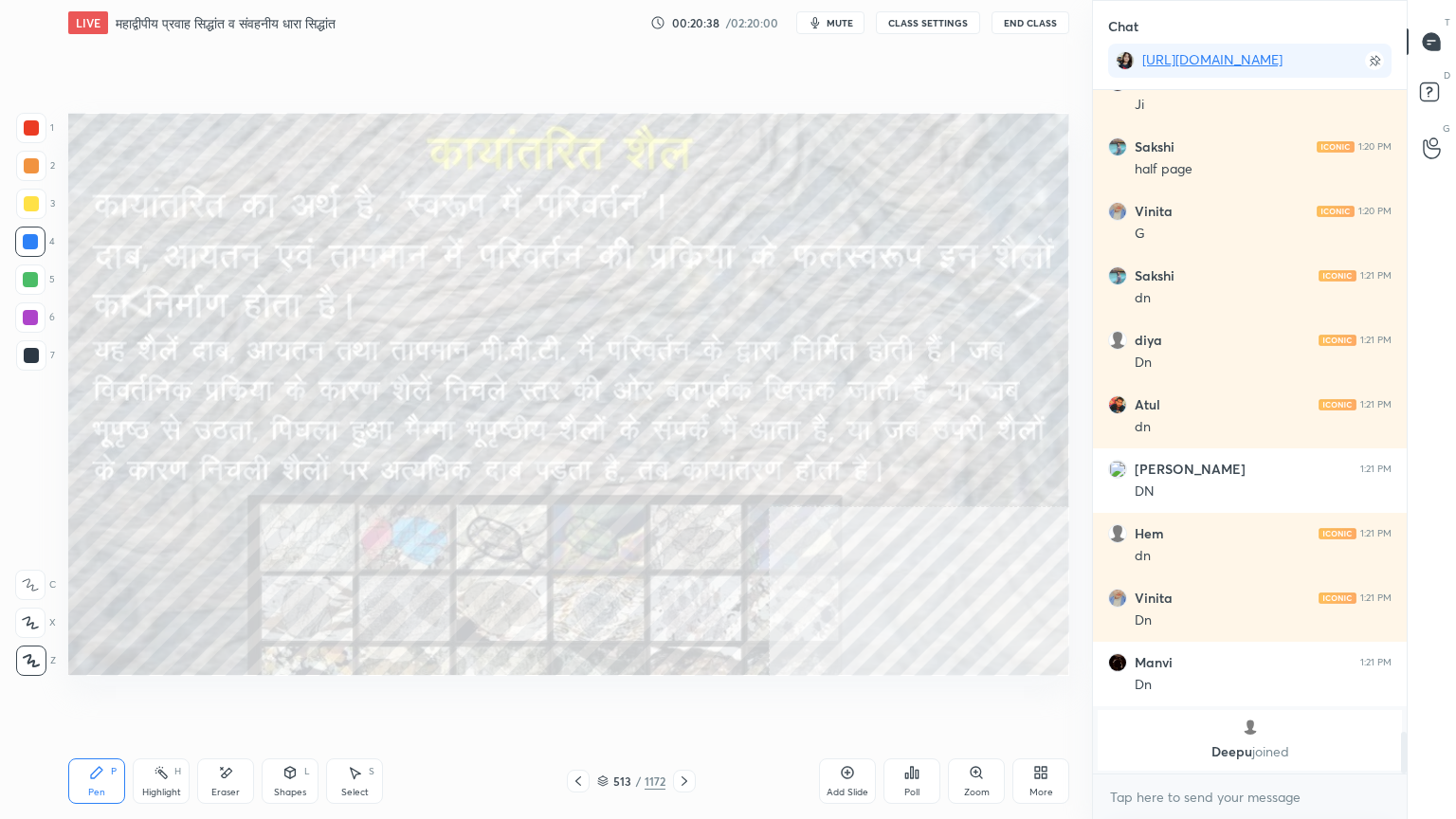 click 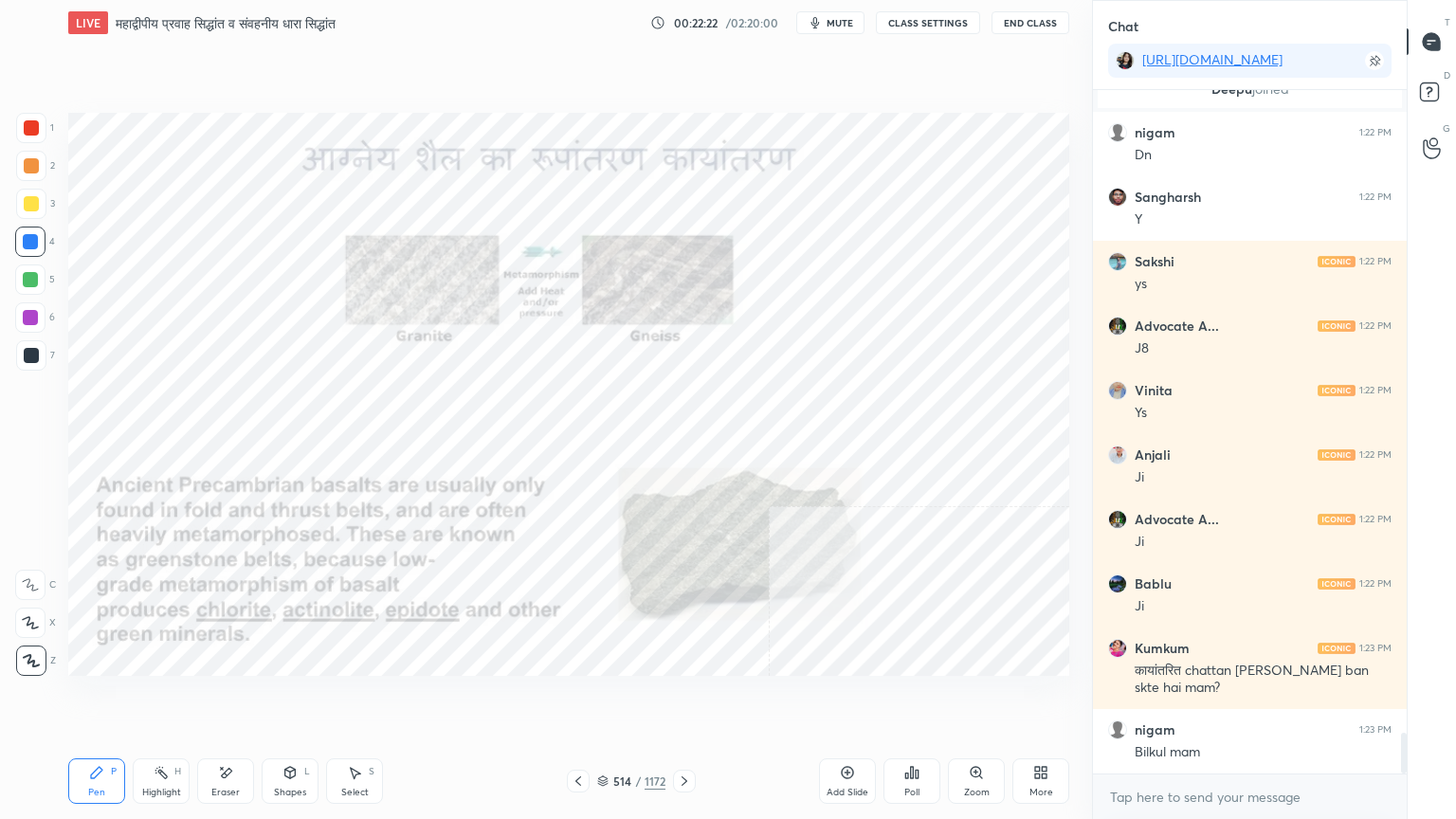 scroll, scrollTop: 10805, scrollLeft: 0, axis: vertical 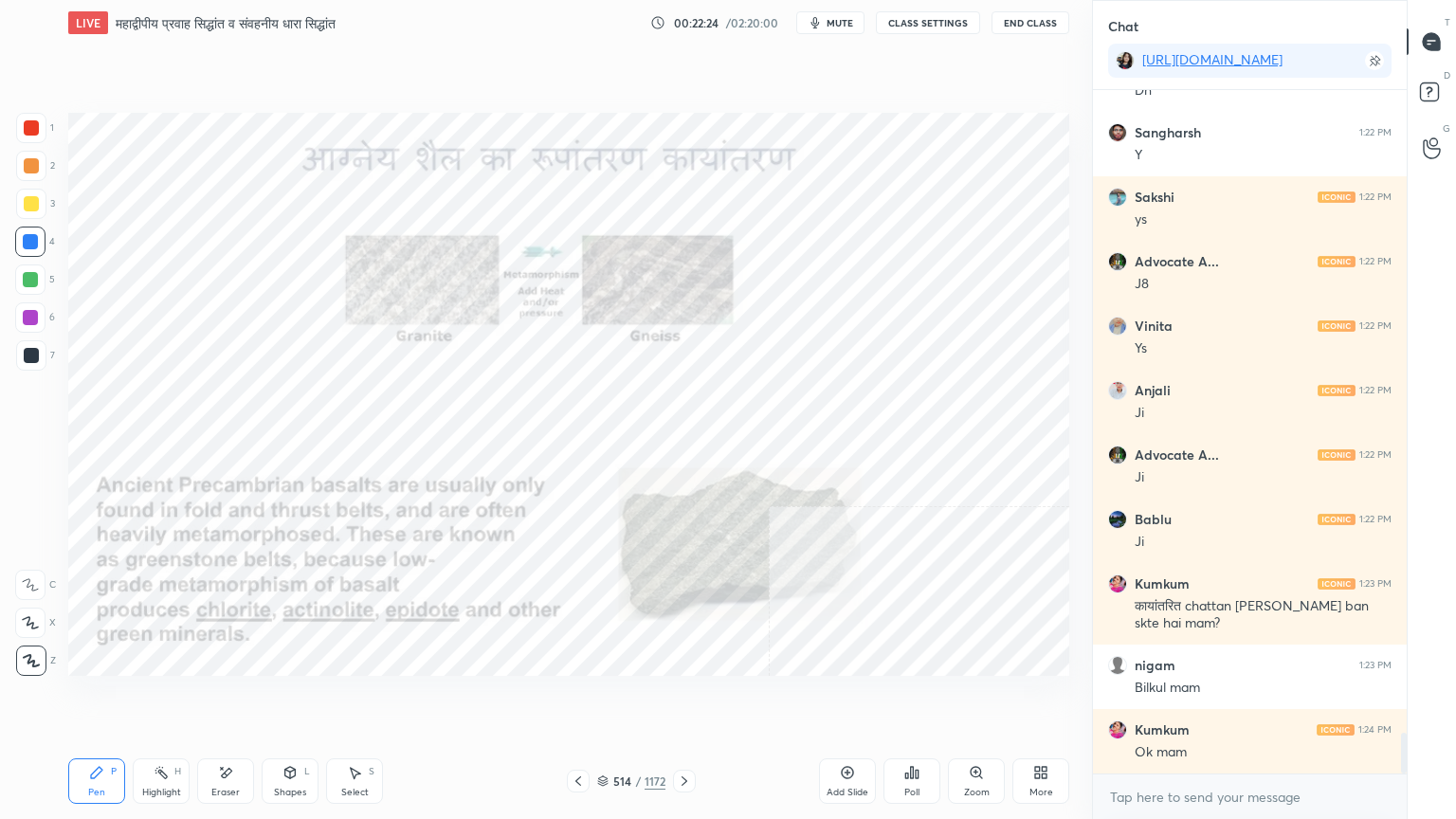 click on "More" at bounding box center [1041, 781] 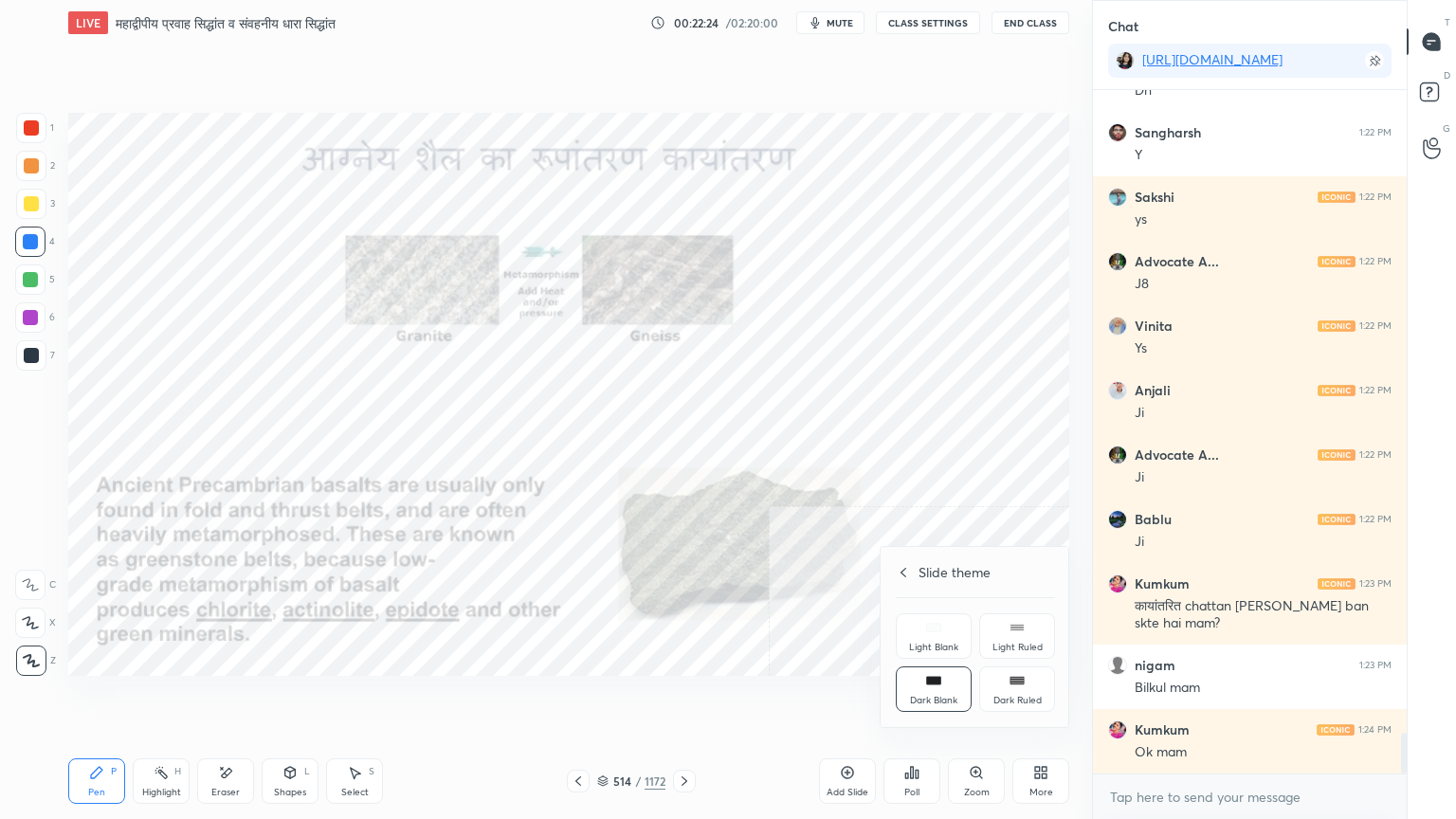 scroll, scrollTop: 10870, scrollLeft: 0, axis: vertical 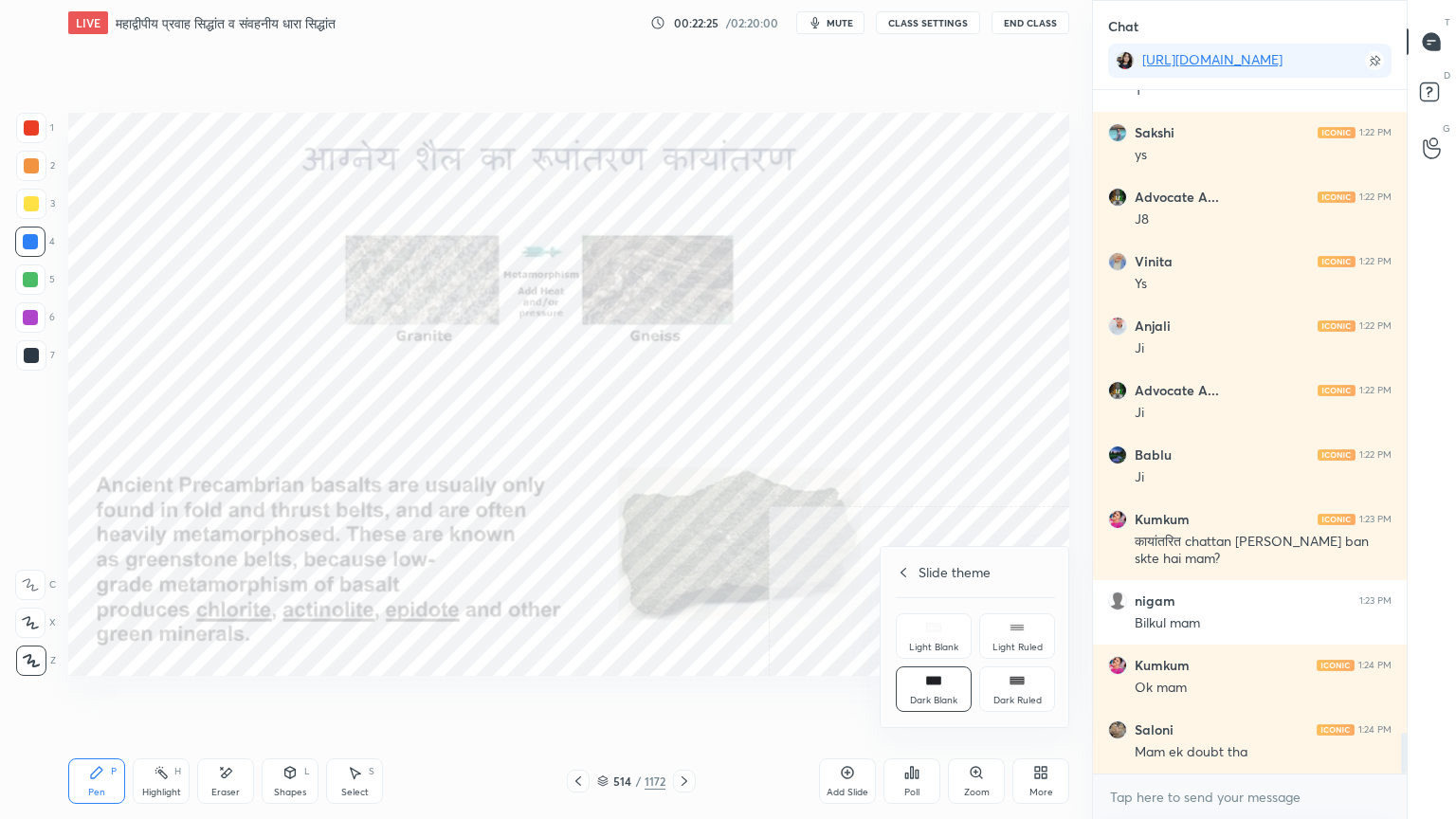 click 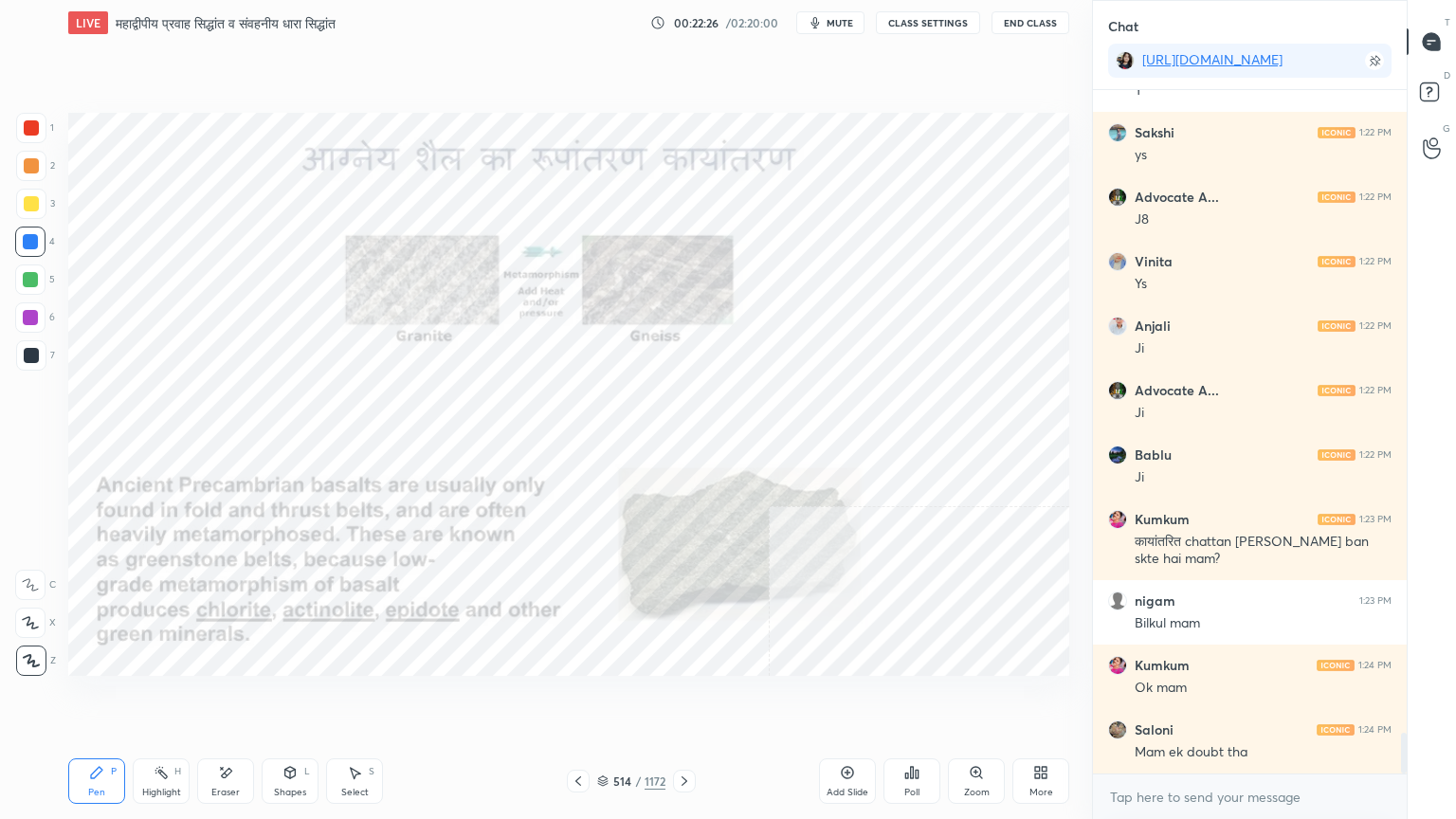 drag, startPoint x: 849, startPoint y: 784, endPoint x: 842, endPoint y: 717, distance: 67.36468 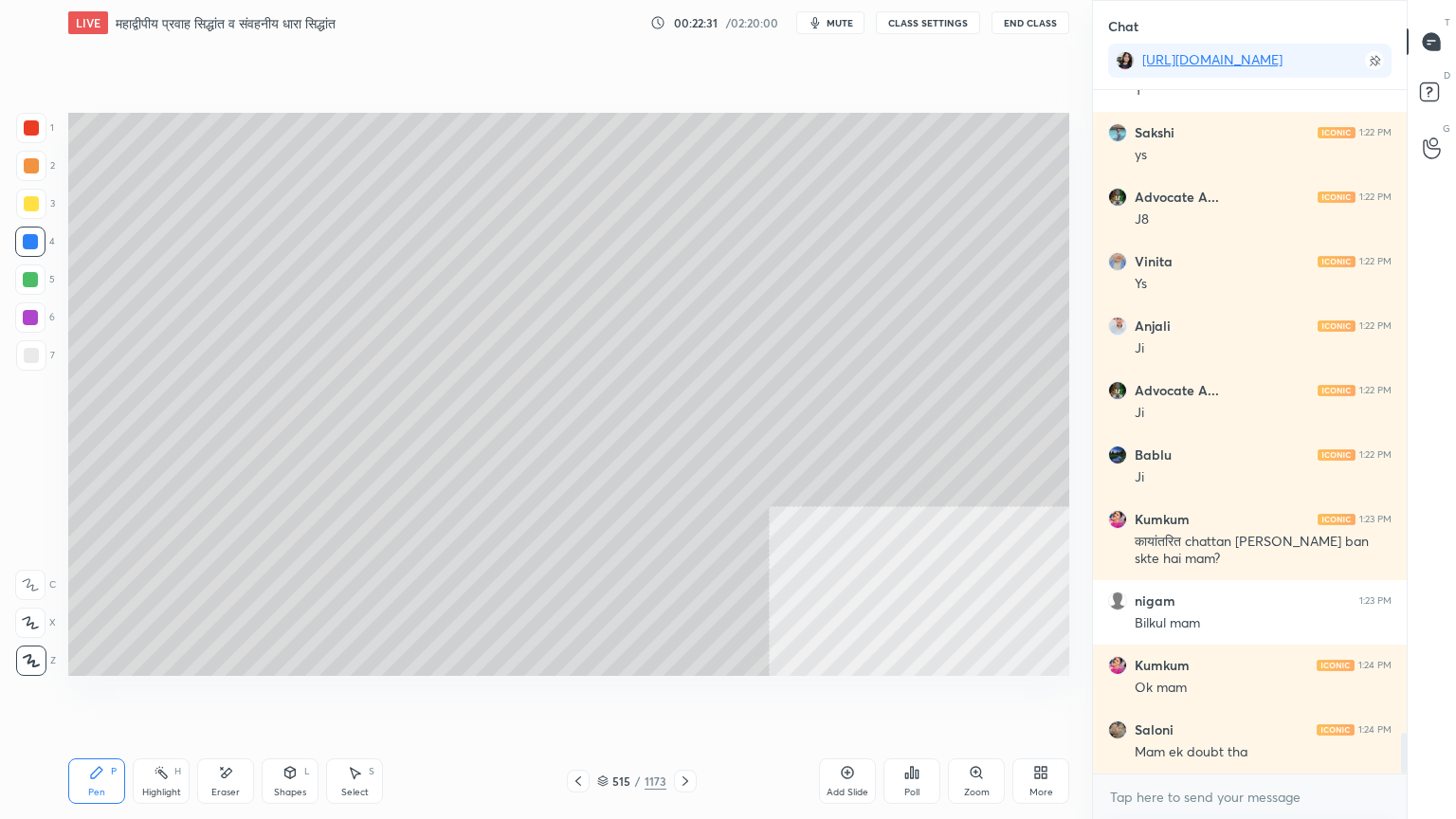 click at bounding box center [31, 355] 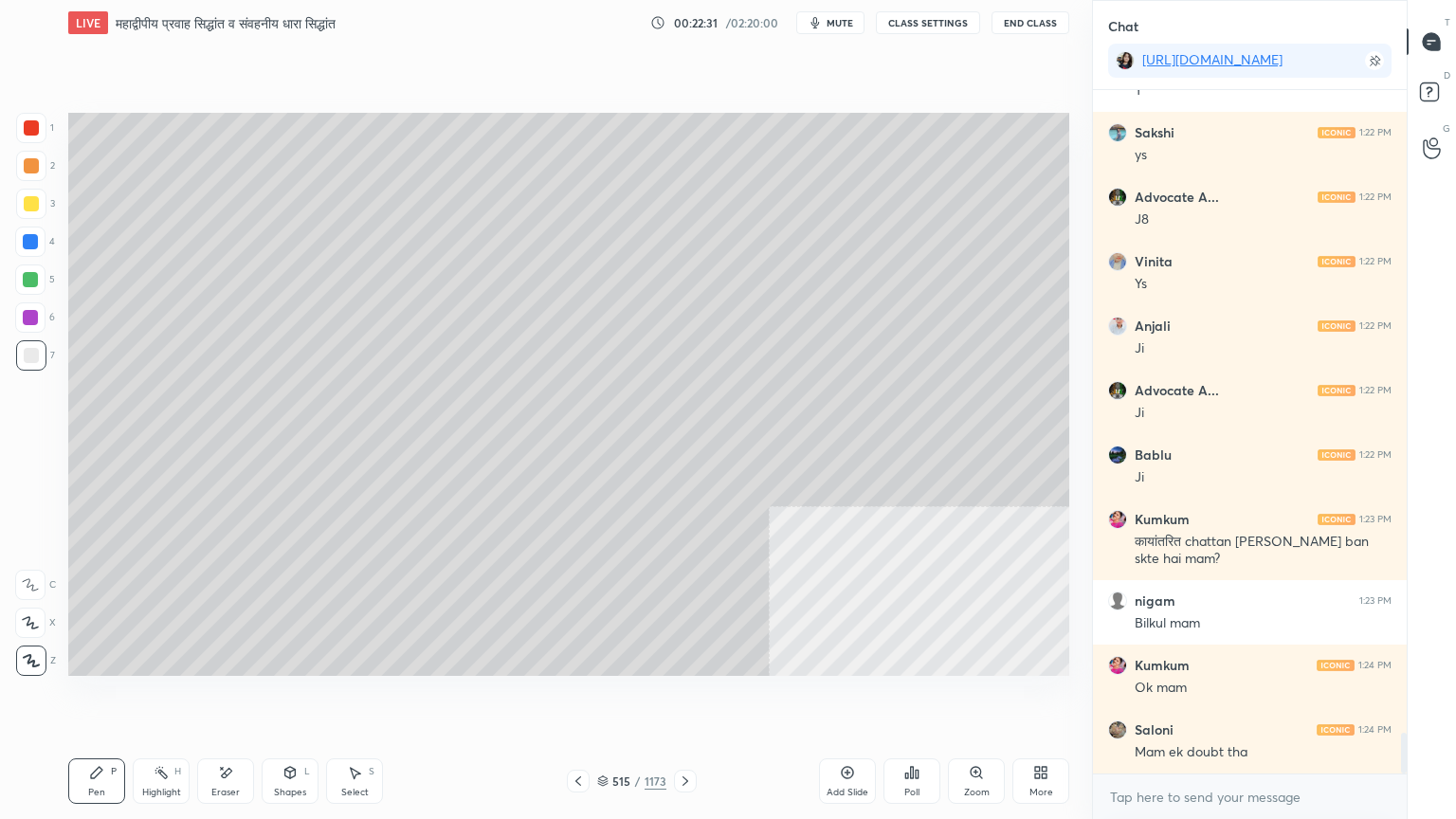 click at bounding box center [31, 355] 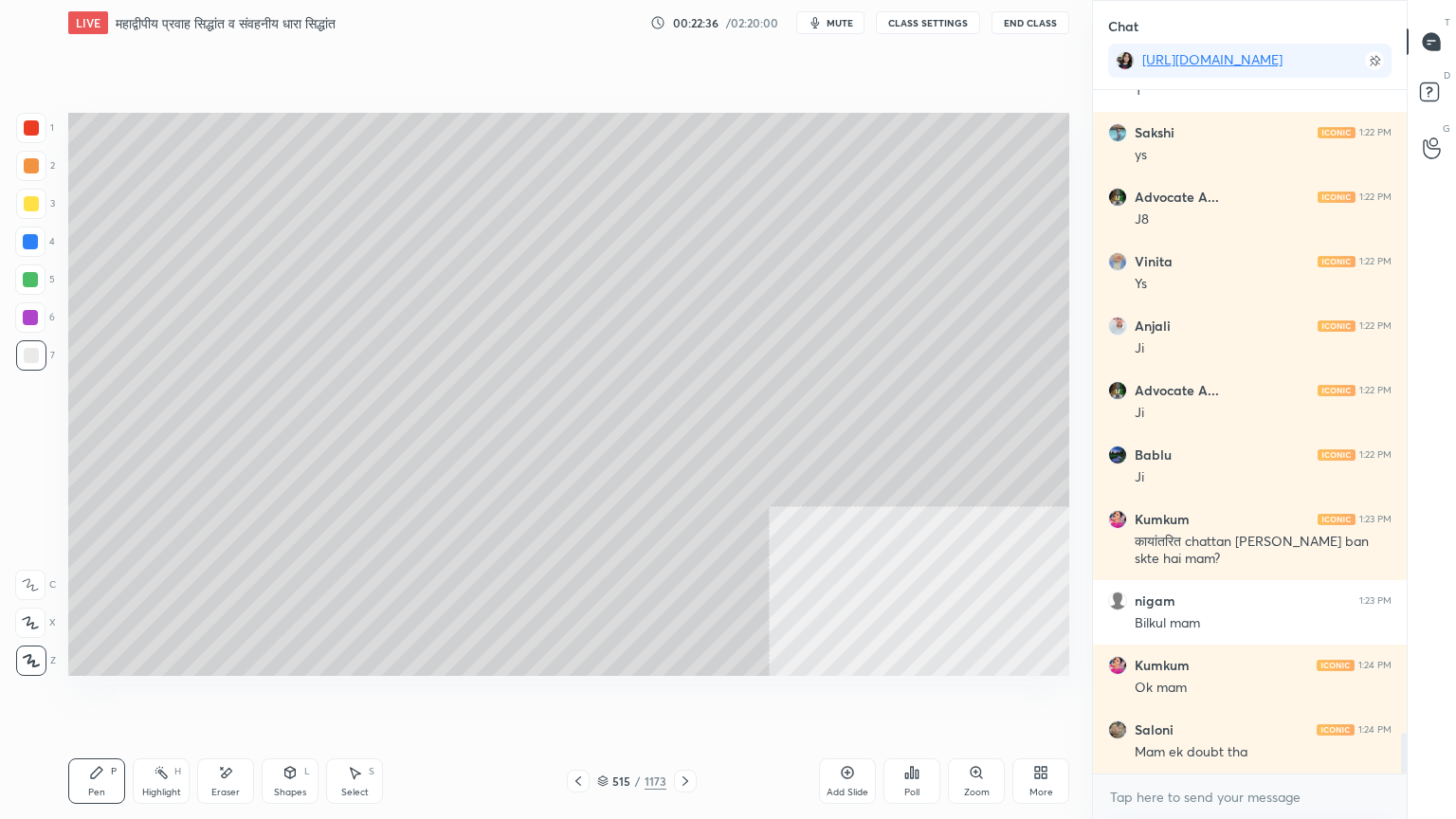 click at bounding box center (31, 128) 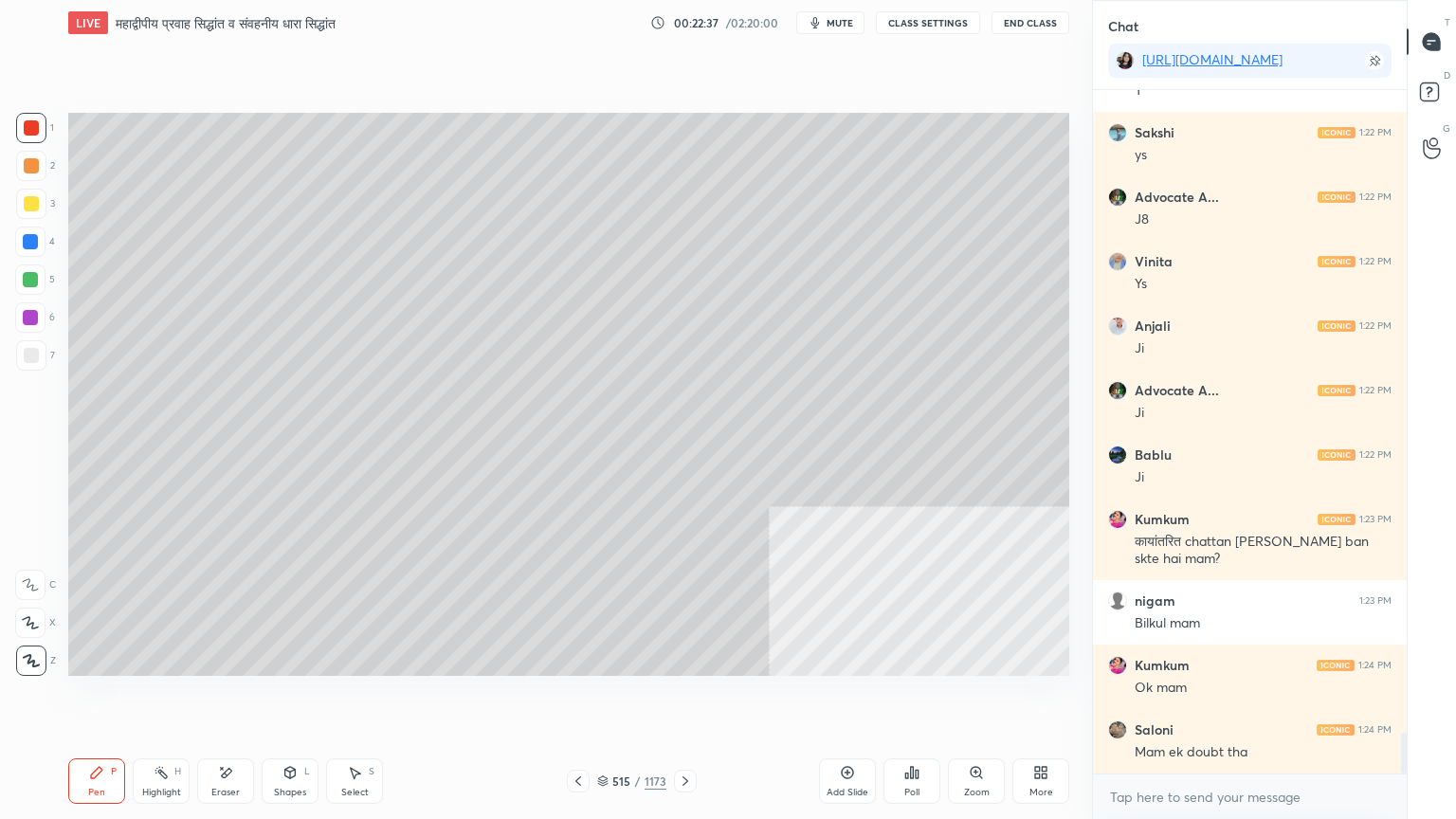 click at bounding box center (31, 128) 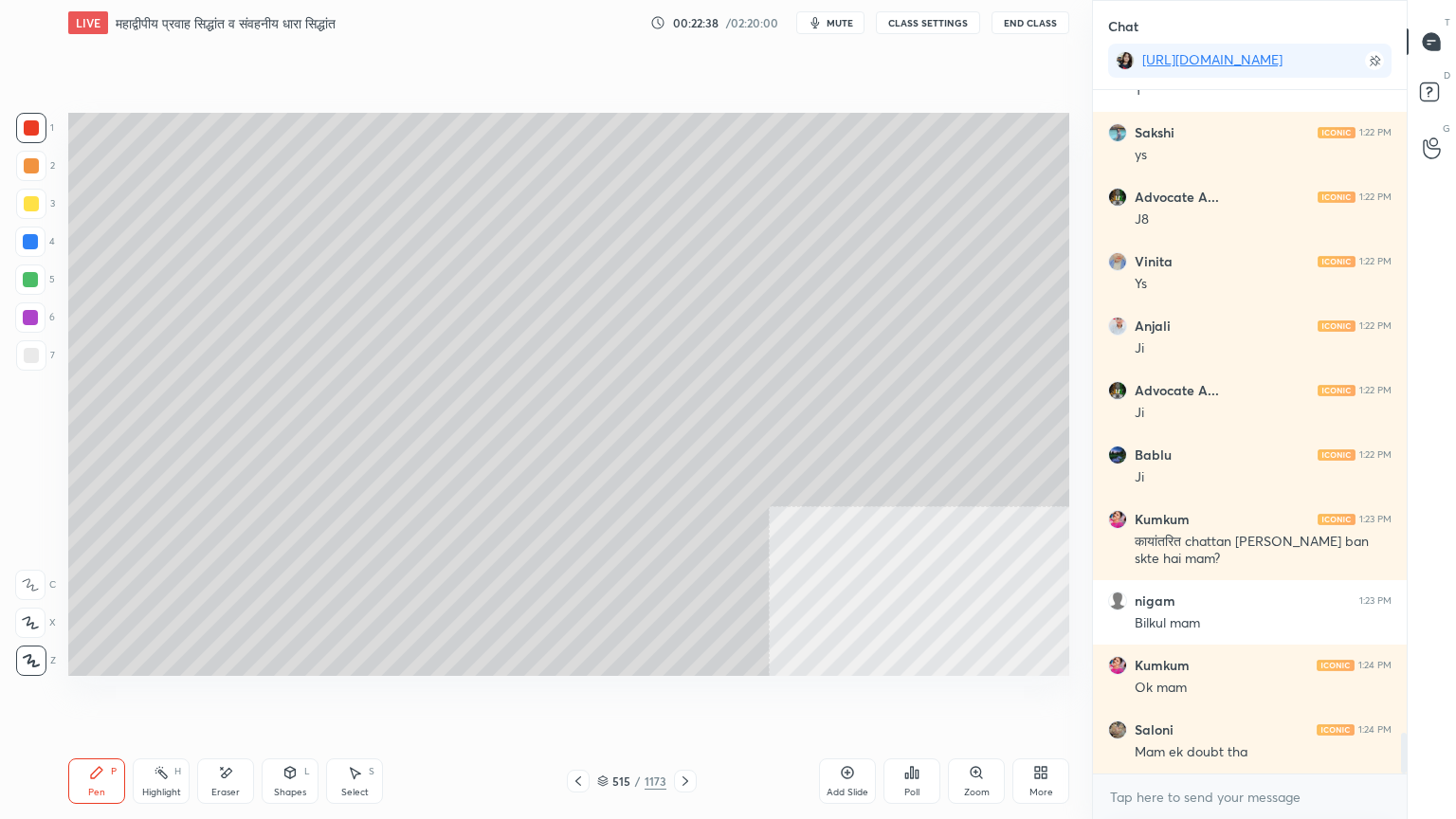 click 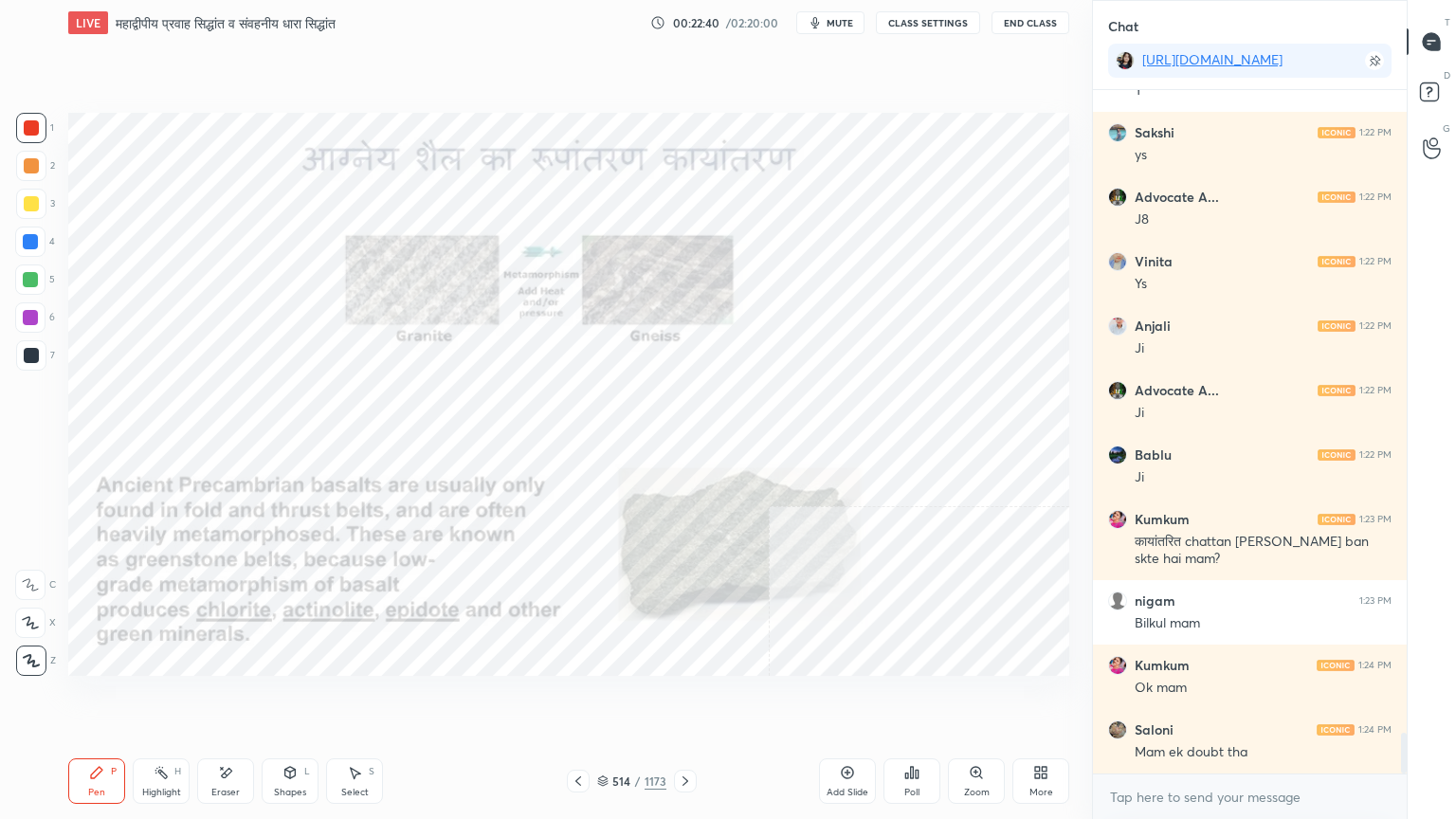 drag, startPoint x: 685, startPoint y: 780, endPoint x: 684, endPoint y: 741, distance: 39.01282 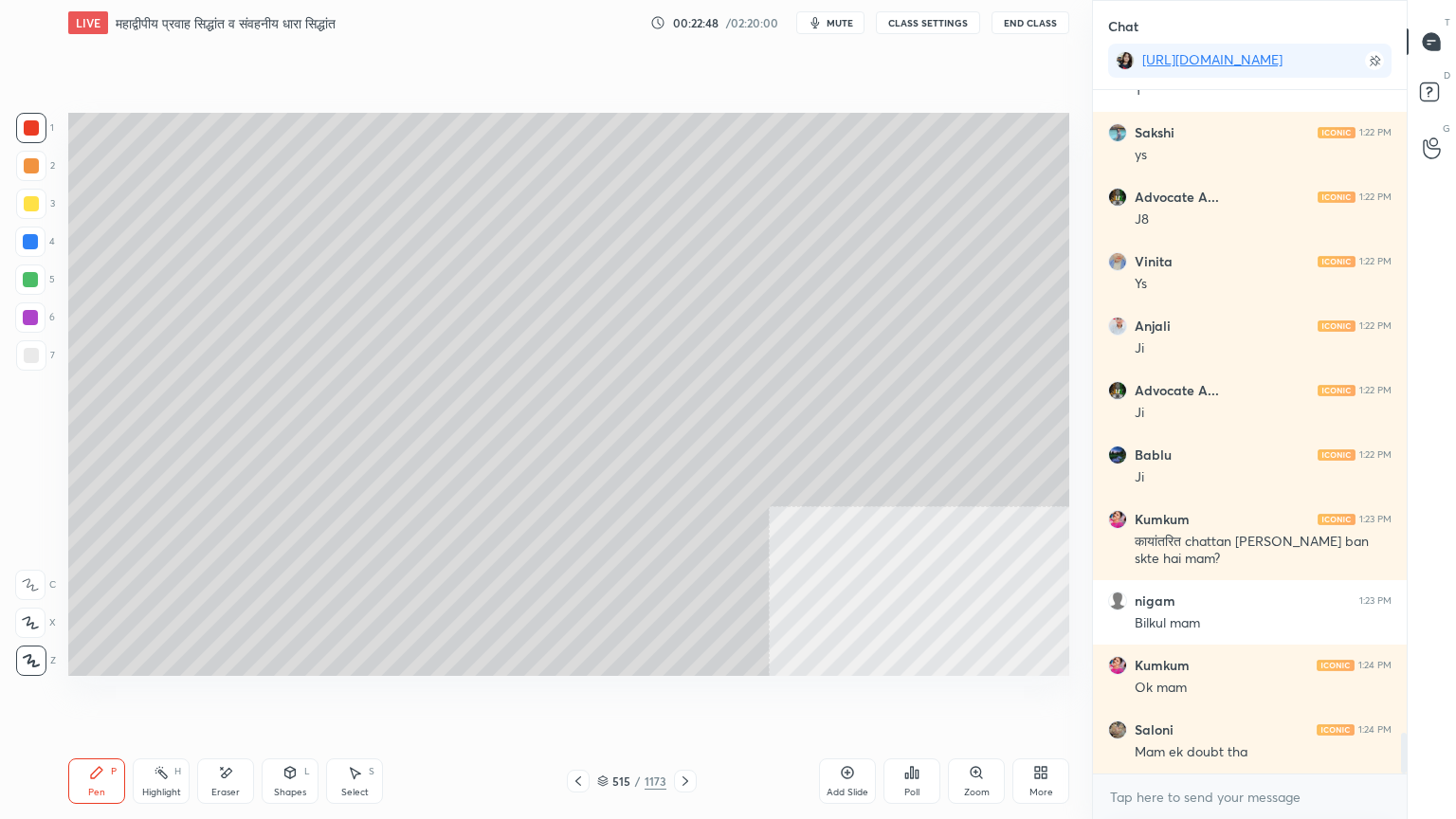 click on "Pen P Highlight H Eraser Shapes L Select S 515 / 1173 Add Slide Poll Zoom More" at bounding box center (569, 781) 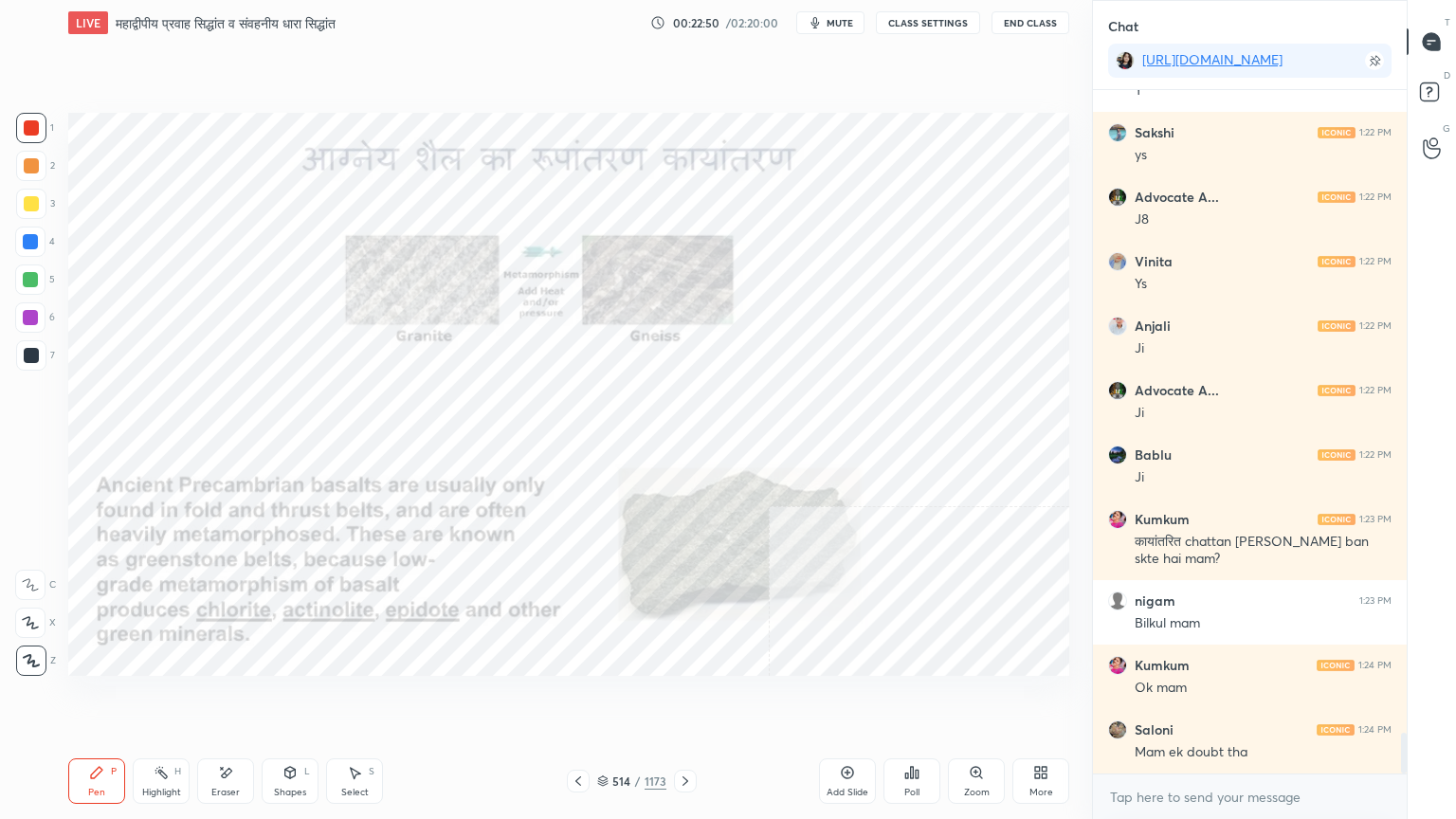 click on "Zoom" at bounding box center [976, 781] 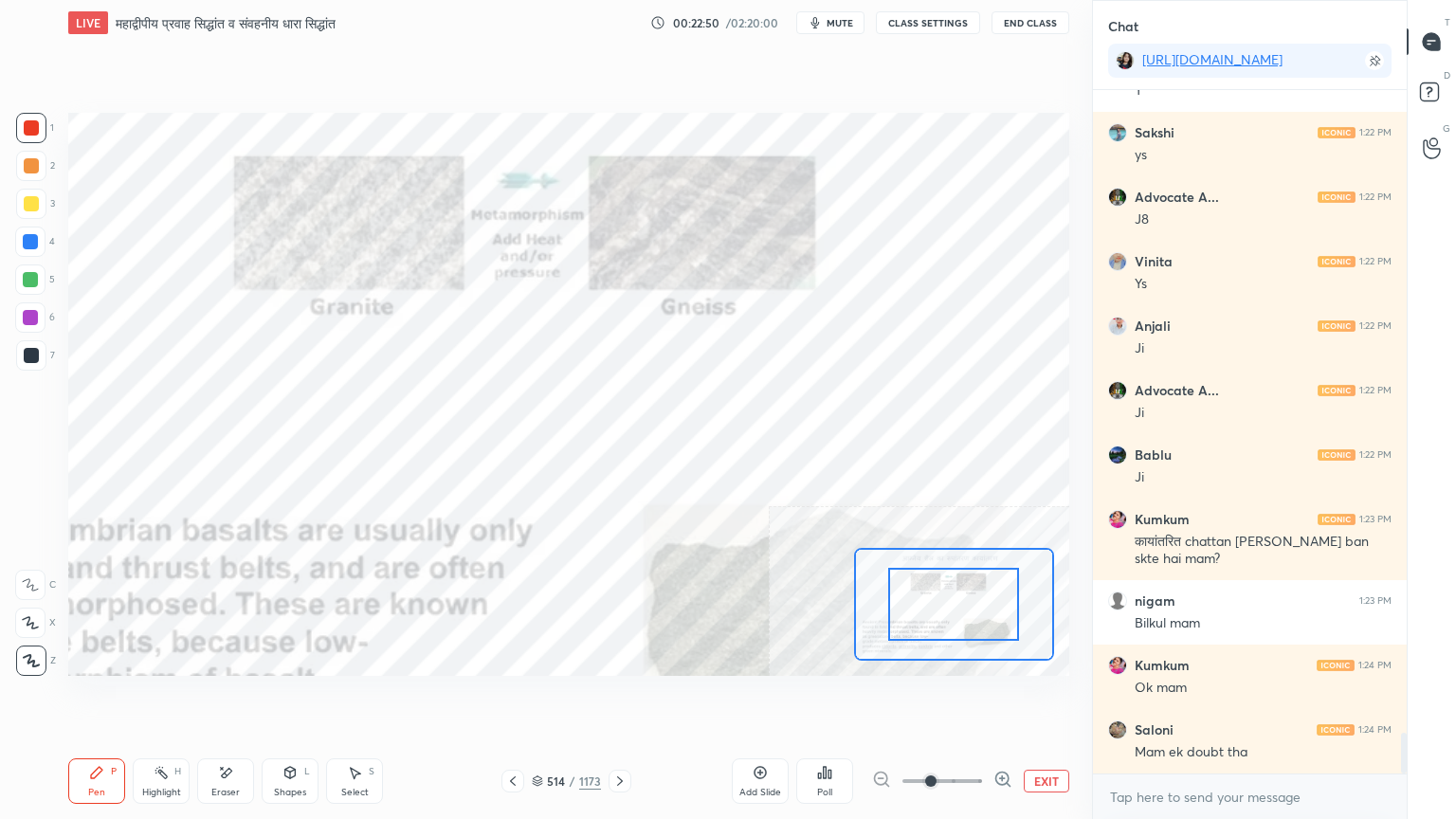 click 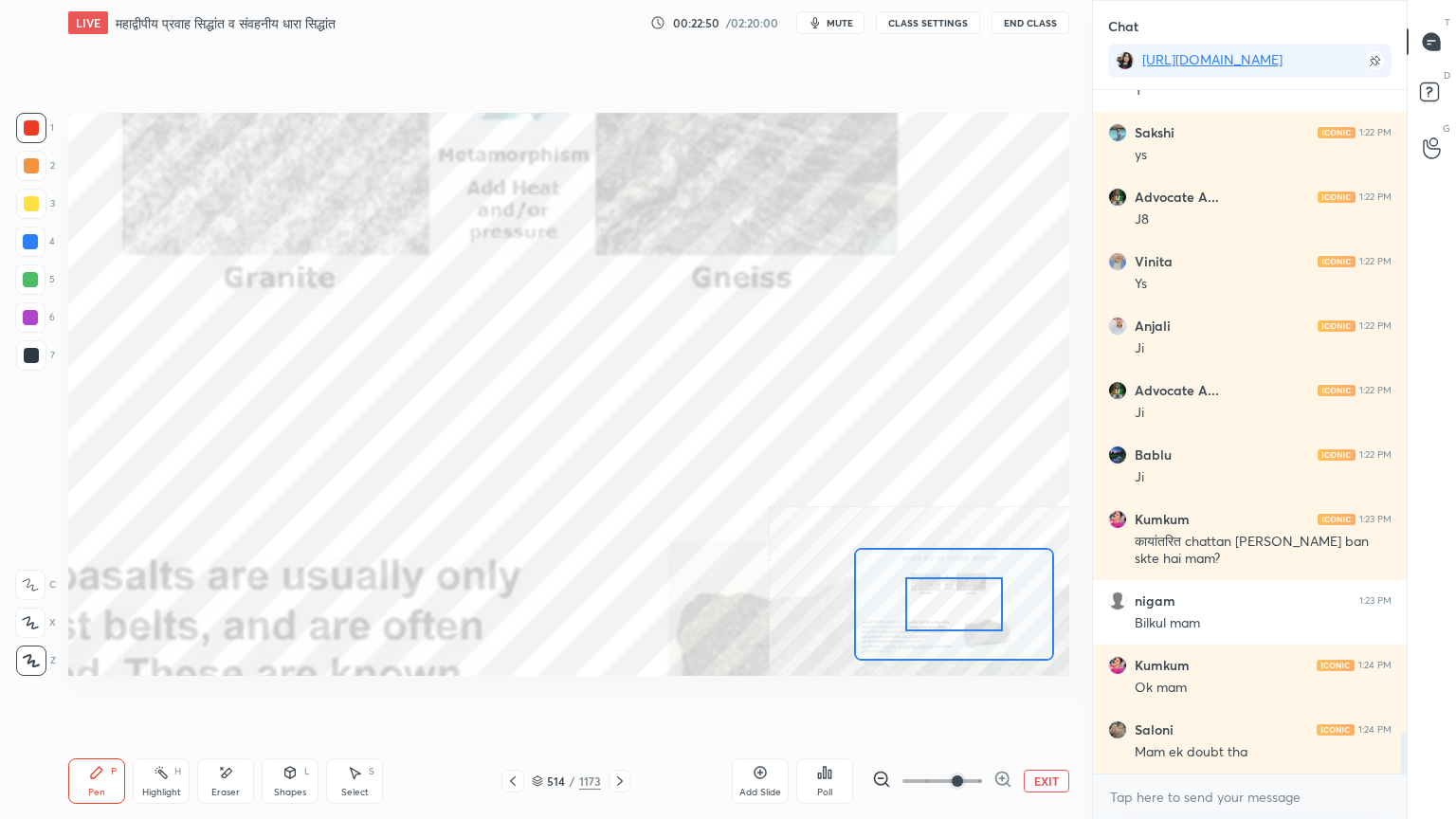 click 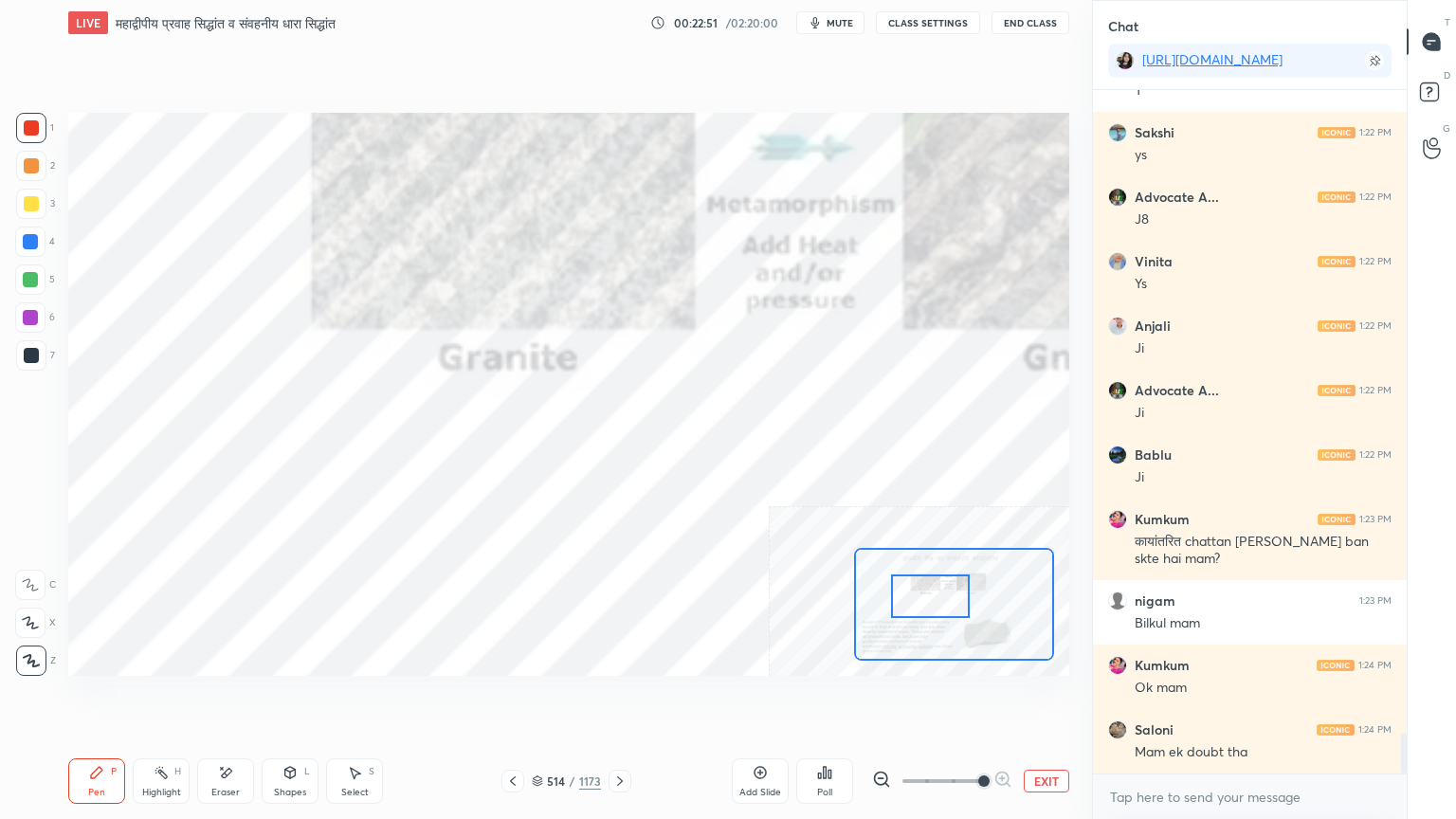 scroll, scrollTop: 10889, scrollLeft: 0, axis: vertical 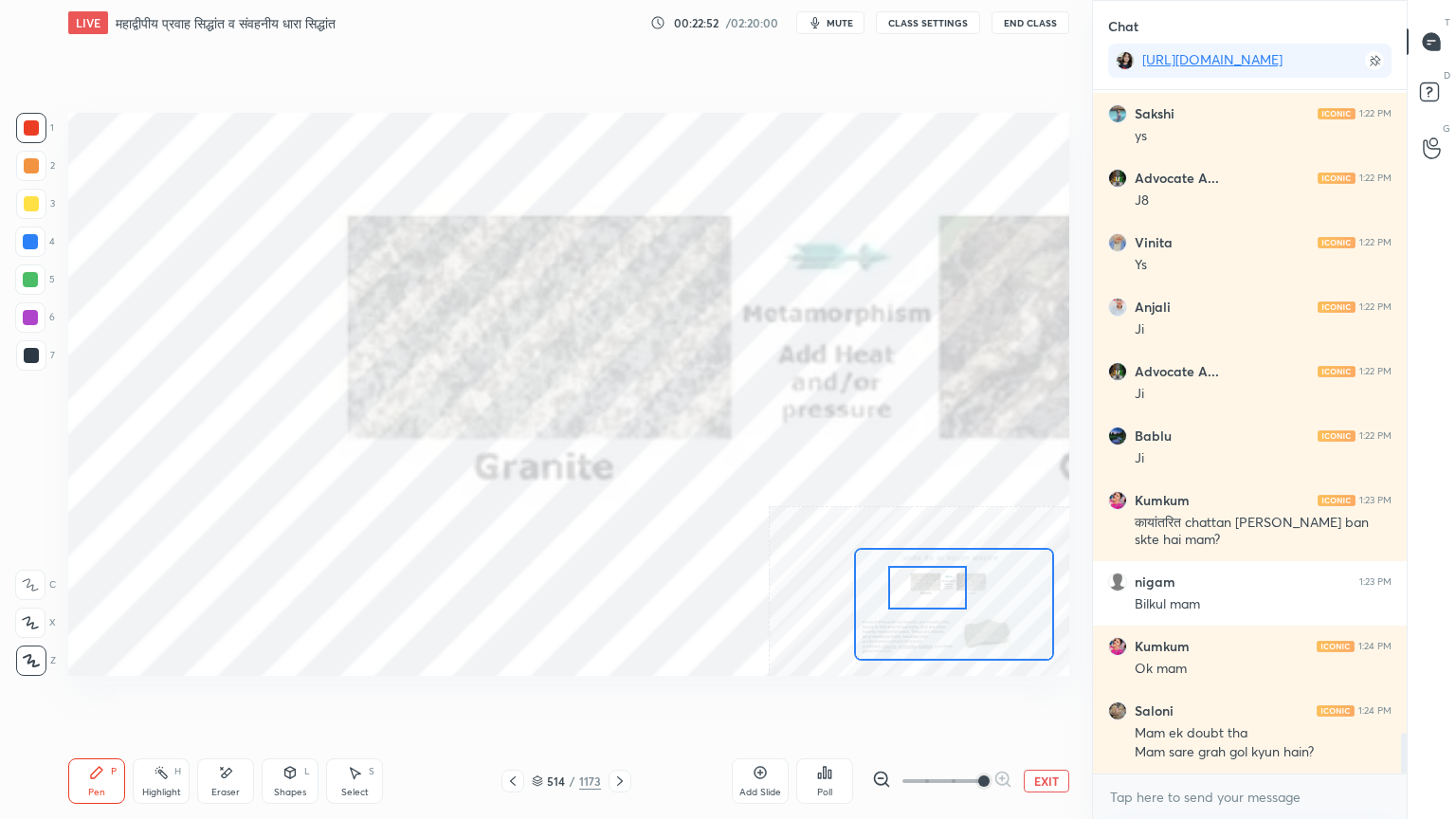 drag, startPoint x: 952, startPoint y: 601, endPoint x: 919, endPoint y: 573, distance: 43.27817 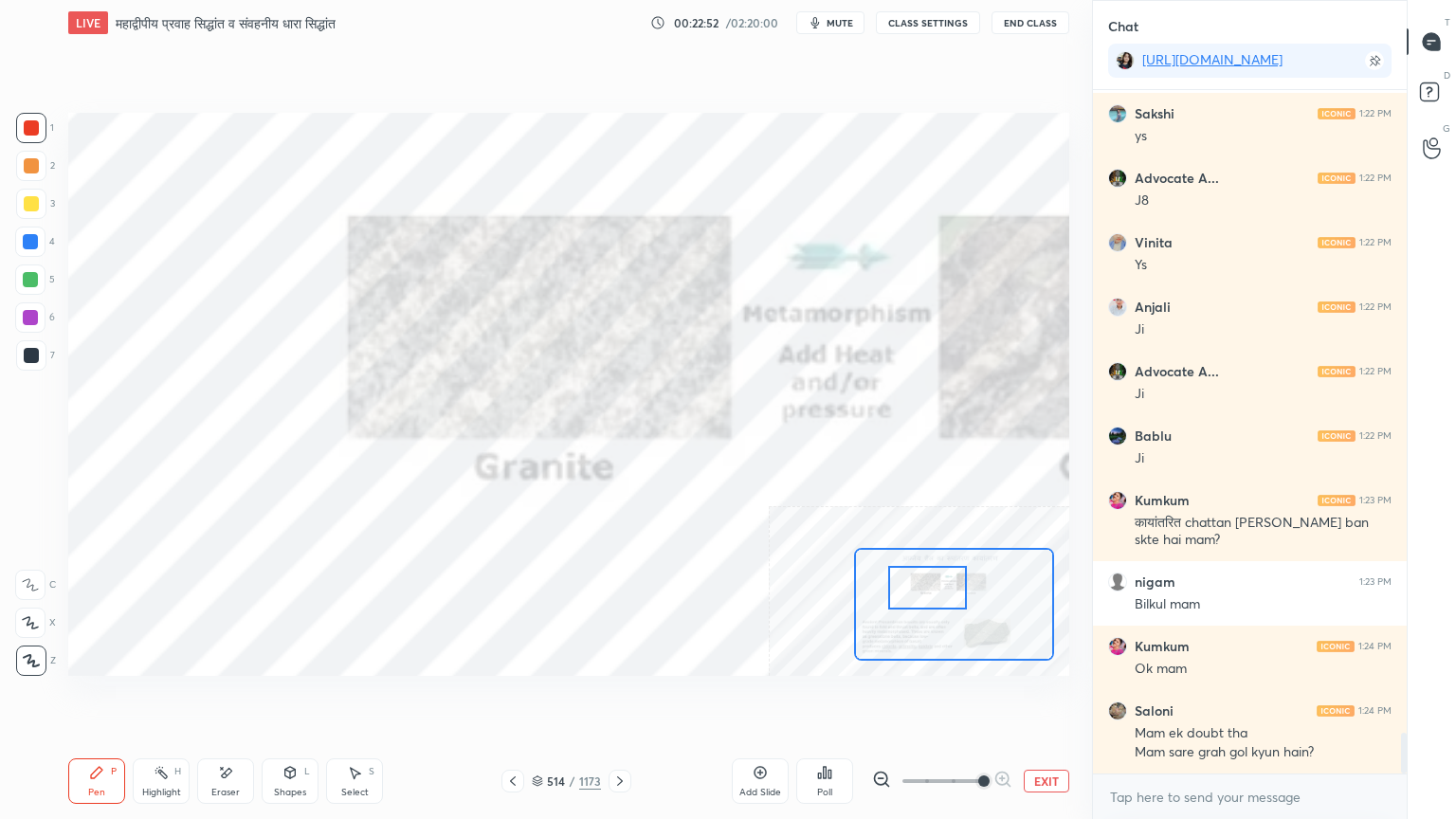 click at bounding box center [927, 588] 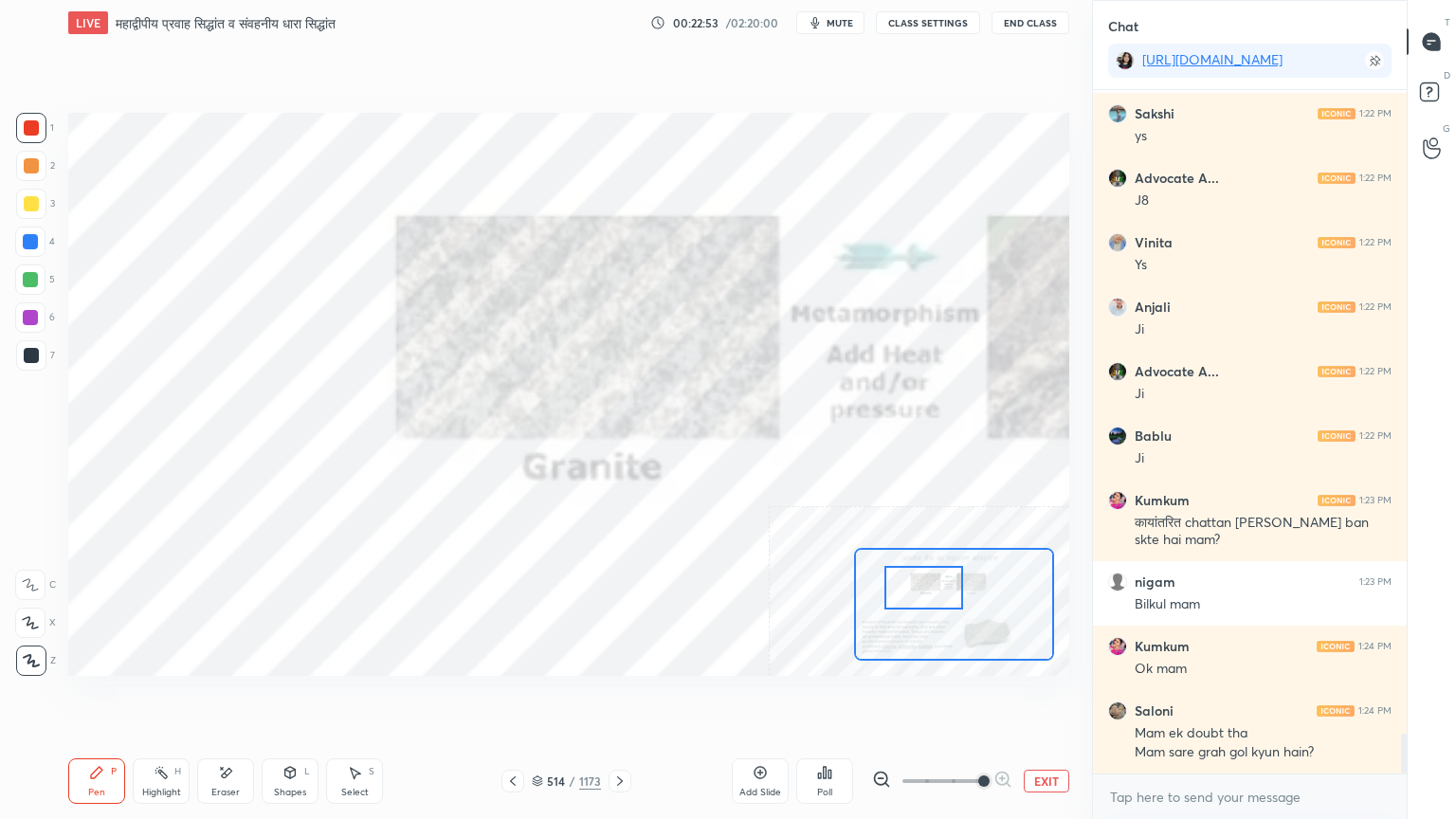 scroll, scrollTop: 10953, scrollLeft: 0, axis: vertical 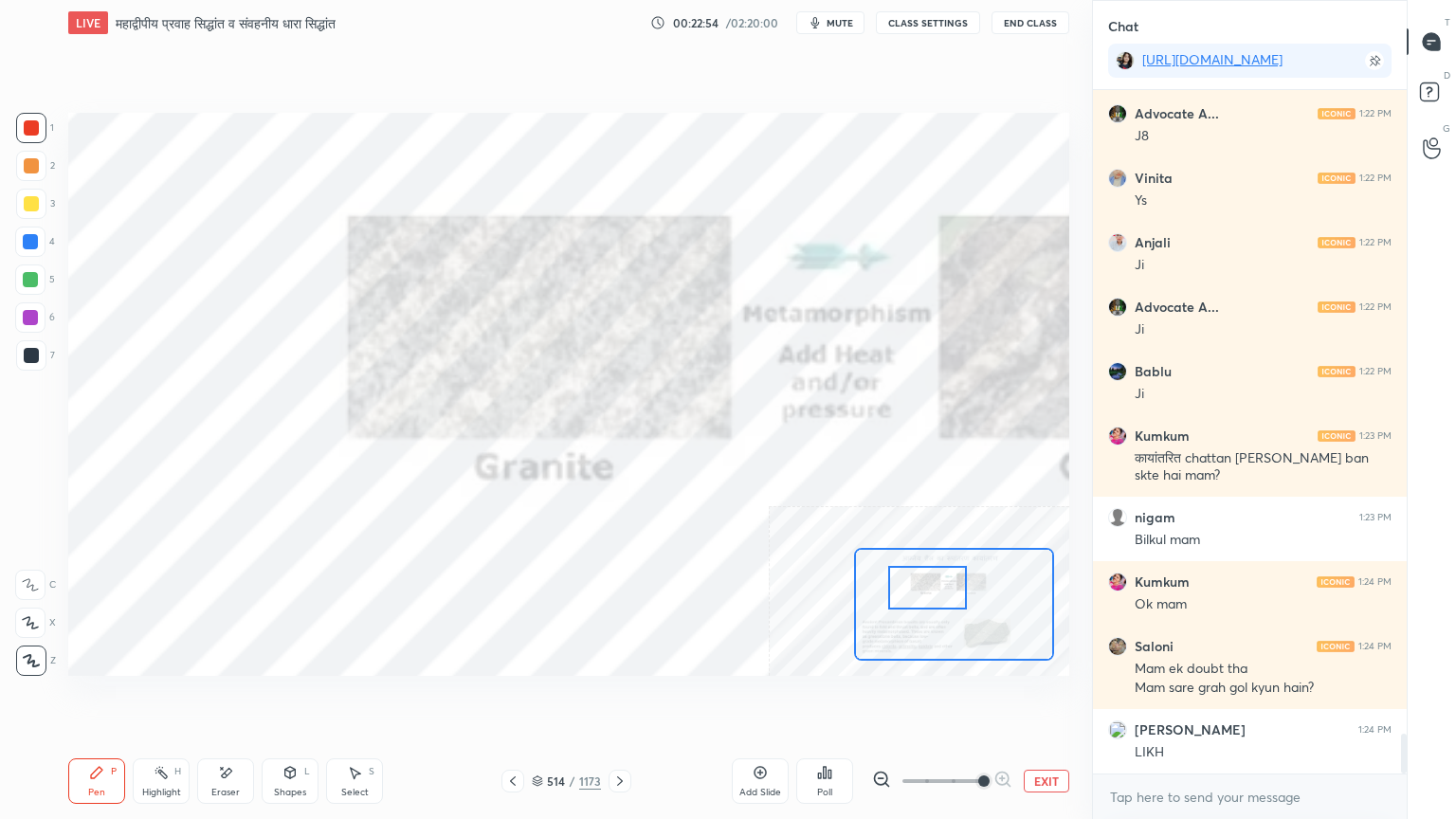 drag, startPoint x: 924, startPoint y: 580, endPoint x: 895, endPoint y: 569, distance: 31.01612 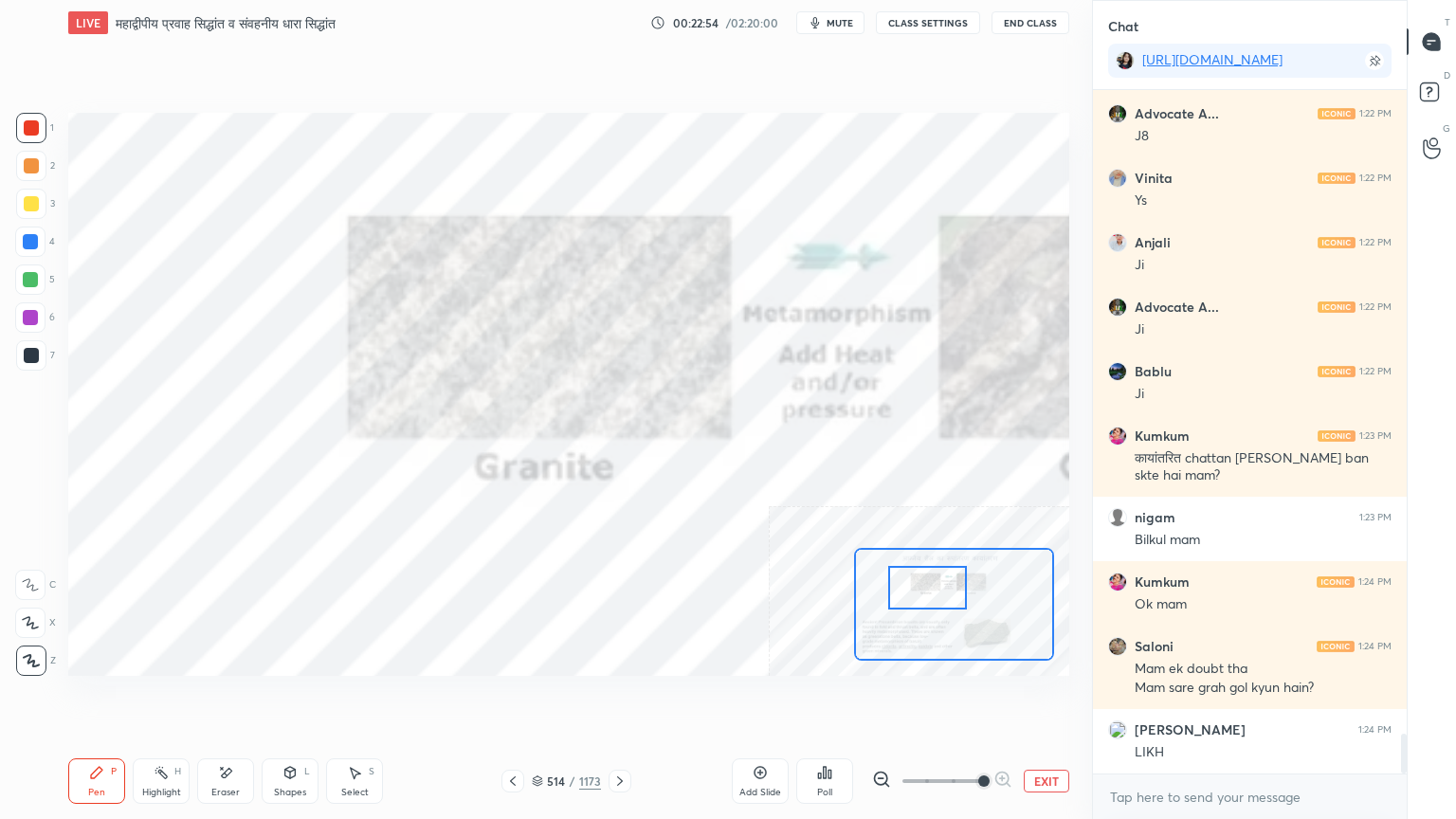 click at bounding box center [927, 588] 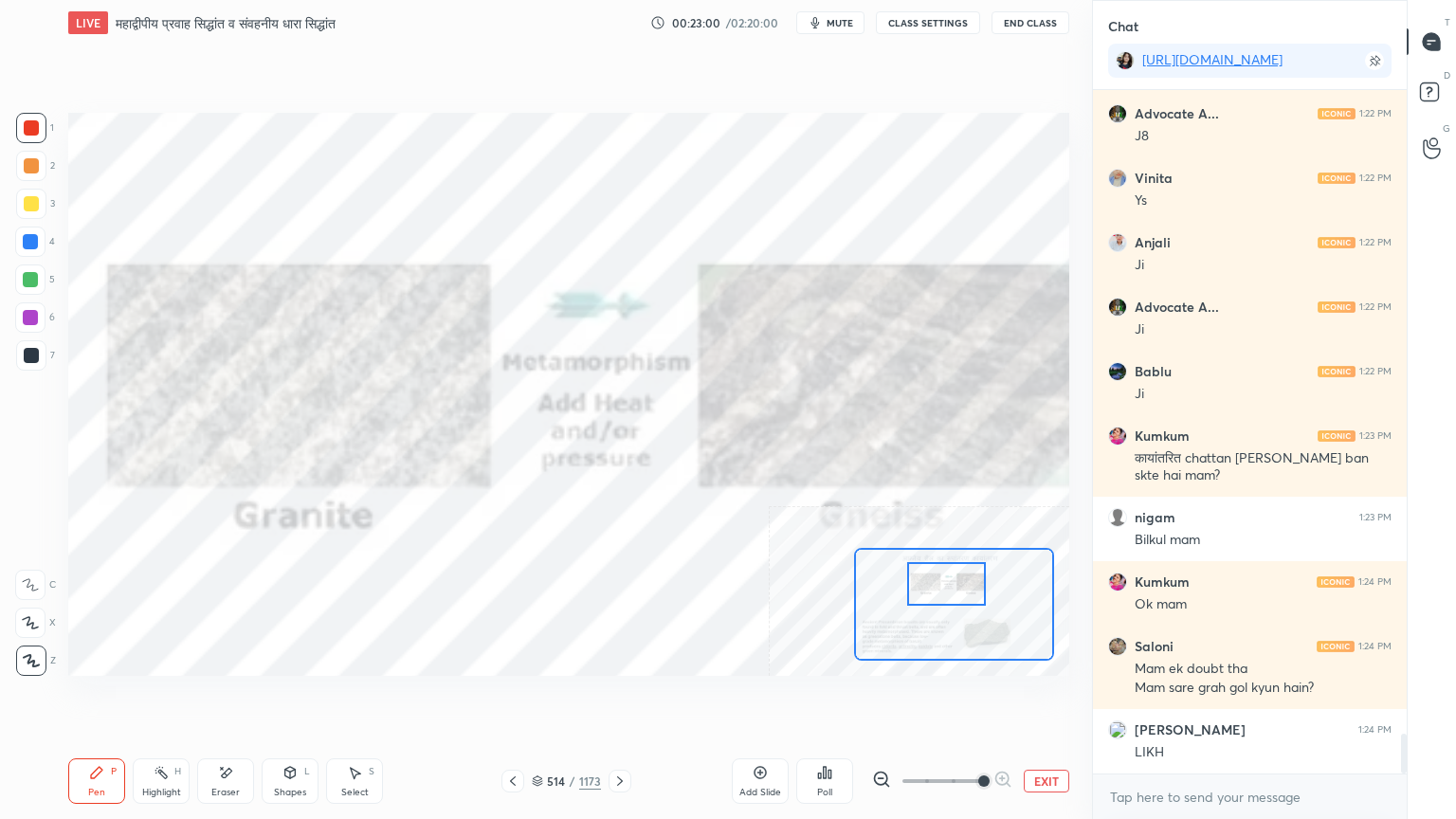 scroll, scrollTop: 11018, scrollLeft: 0, axis: vertical 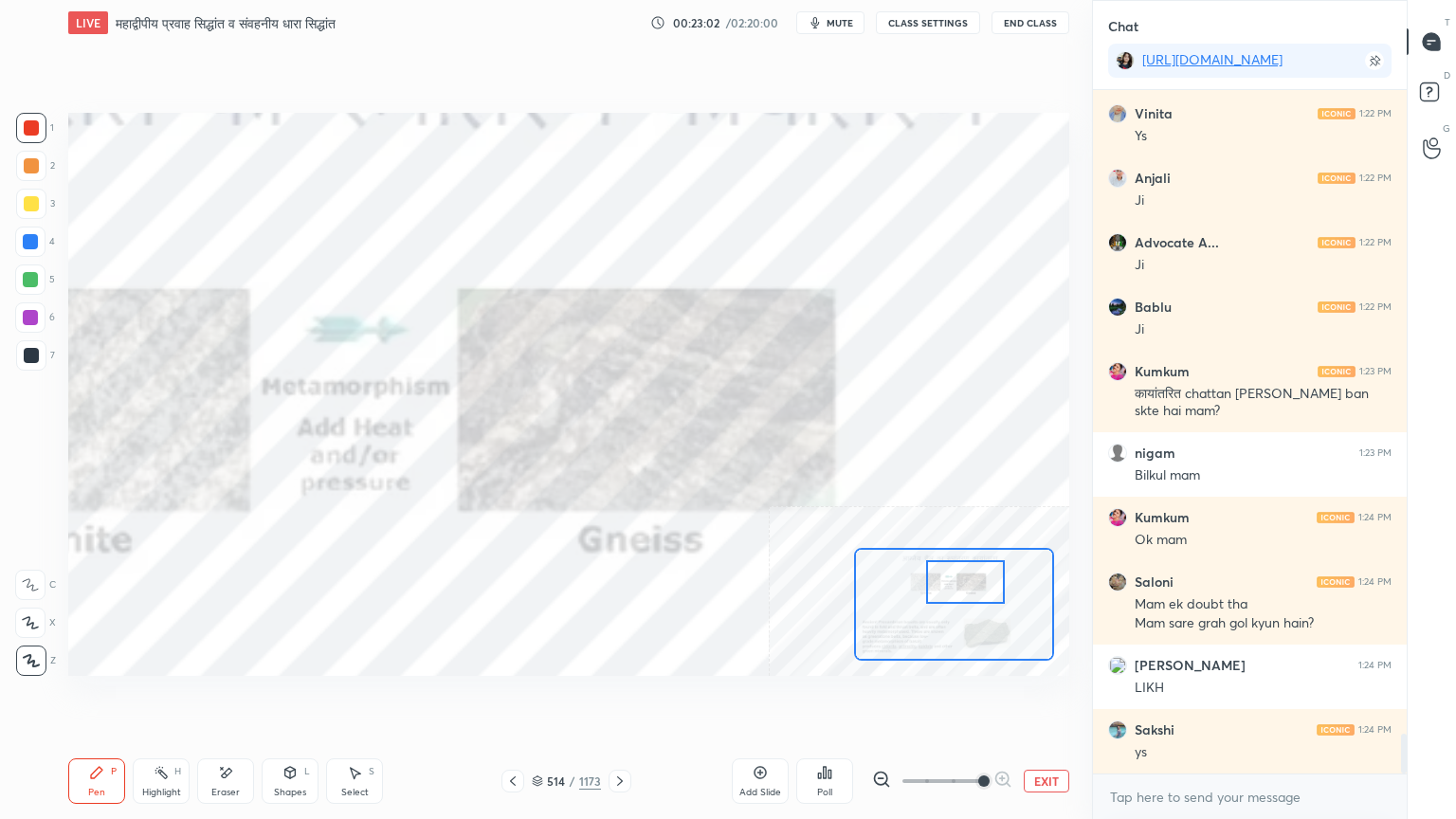 drag, startPoint x: 952, startPoint y: 593, endPoint x: 974, endPoint y: 593, distance: 22 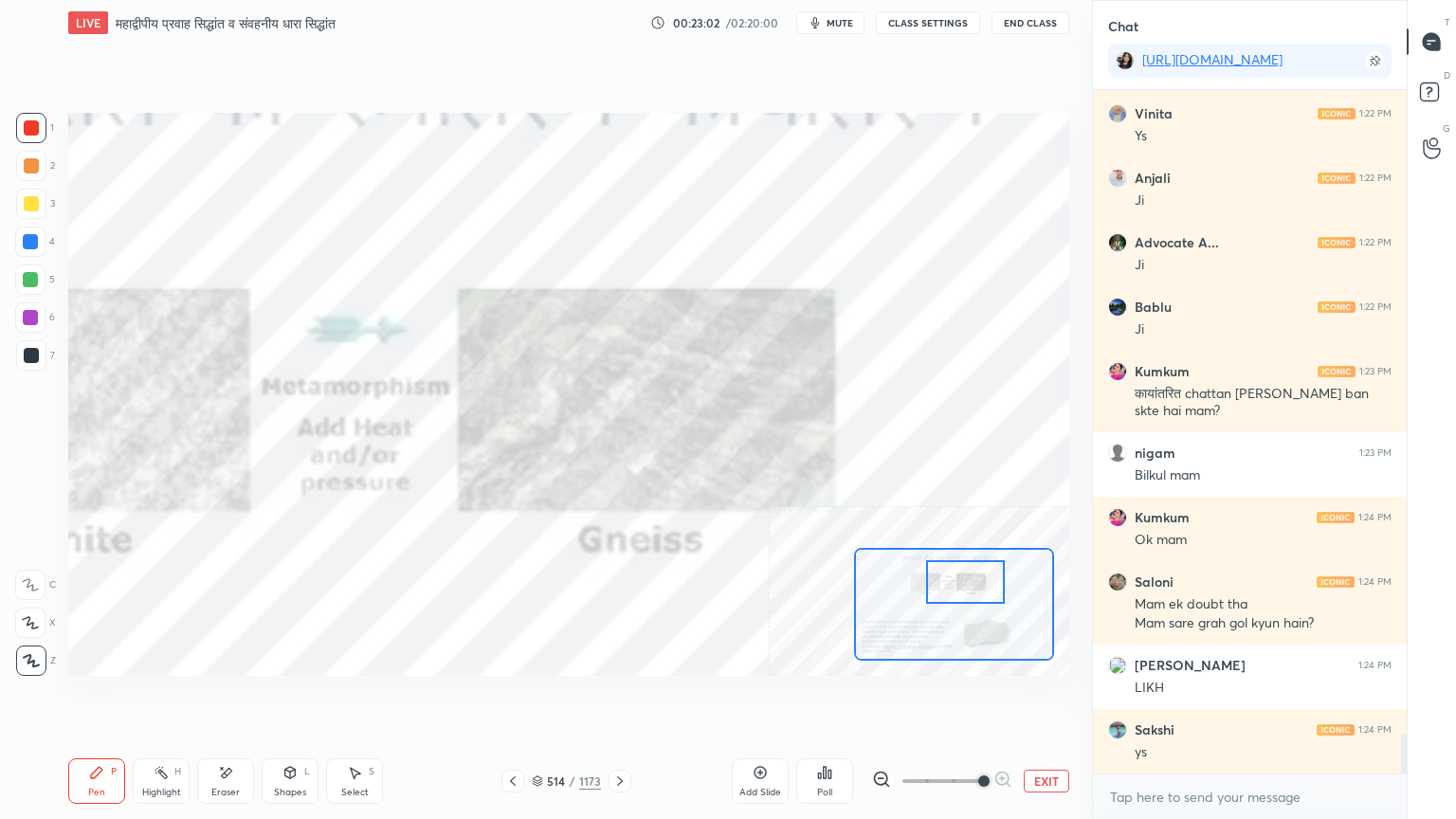 click at bounding box center (965, 582) 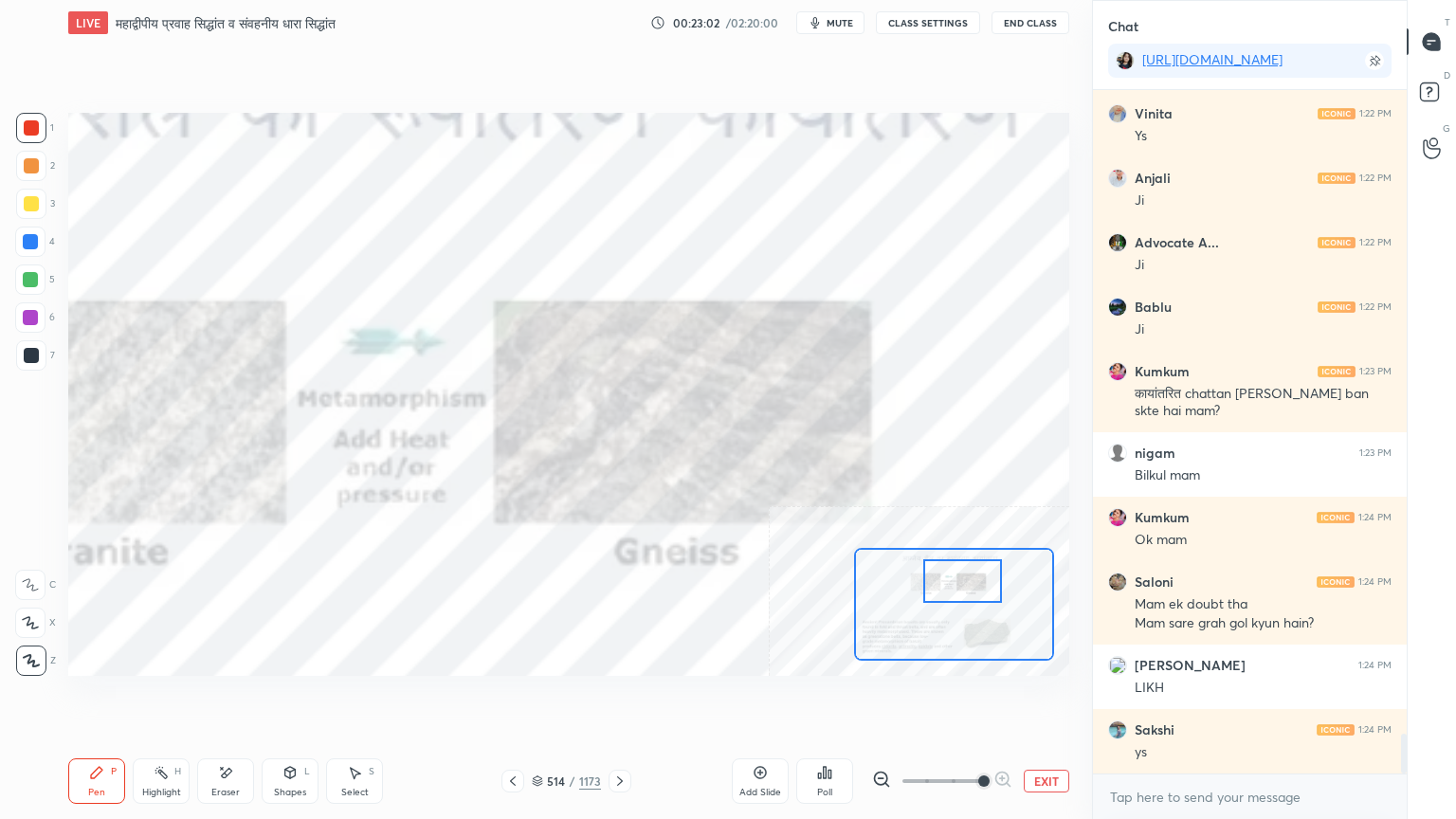 click on "EXIT" at bounding box center [1046, 781] 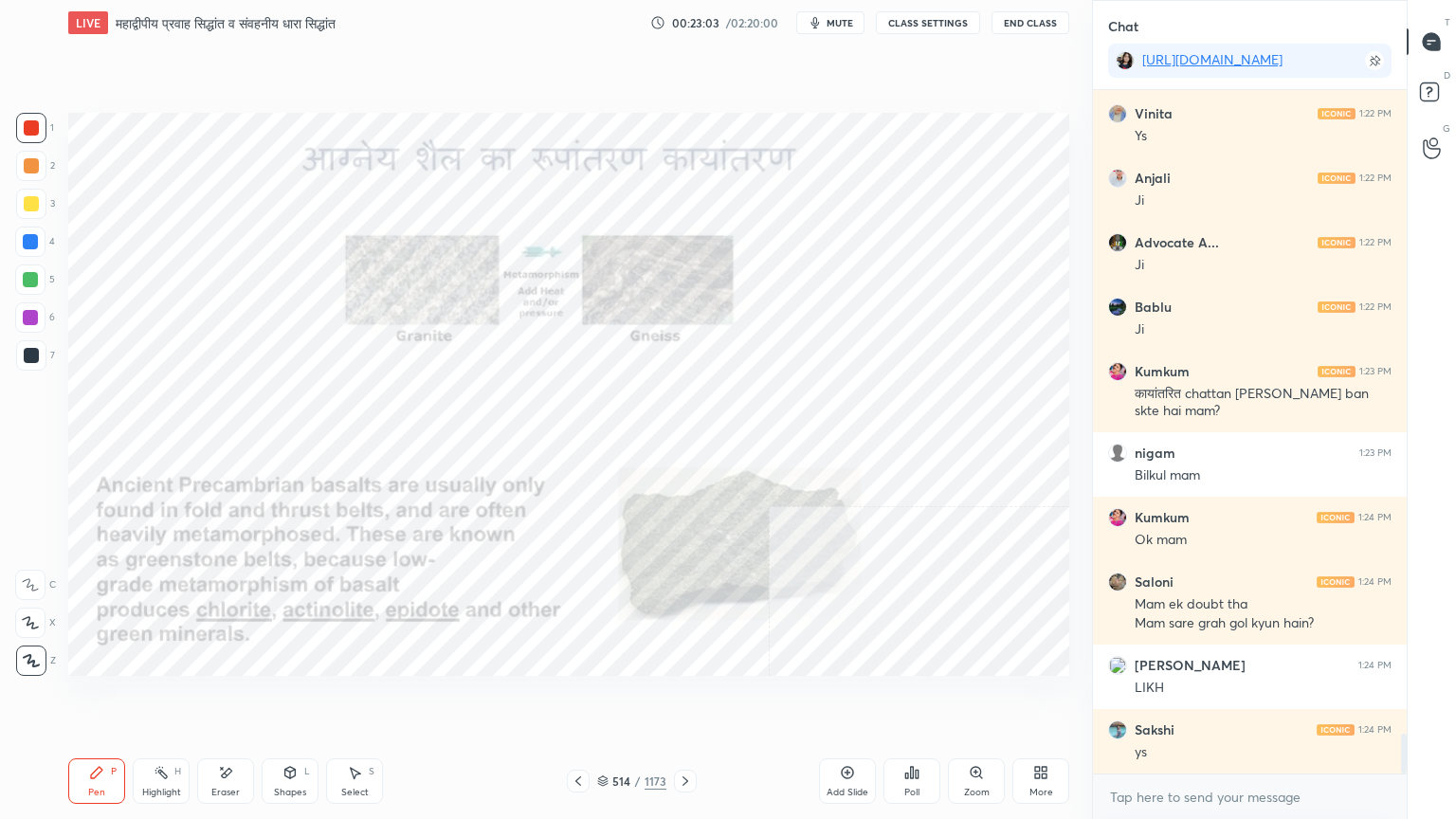 click on "Eraser" at bounding box center [226, 781] 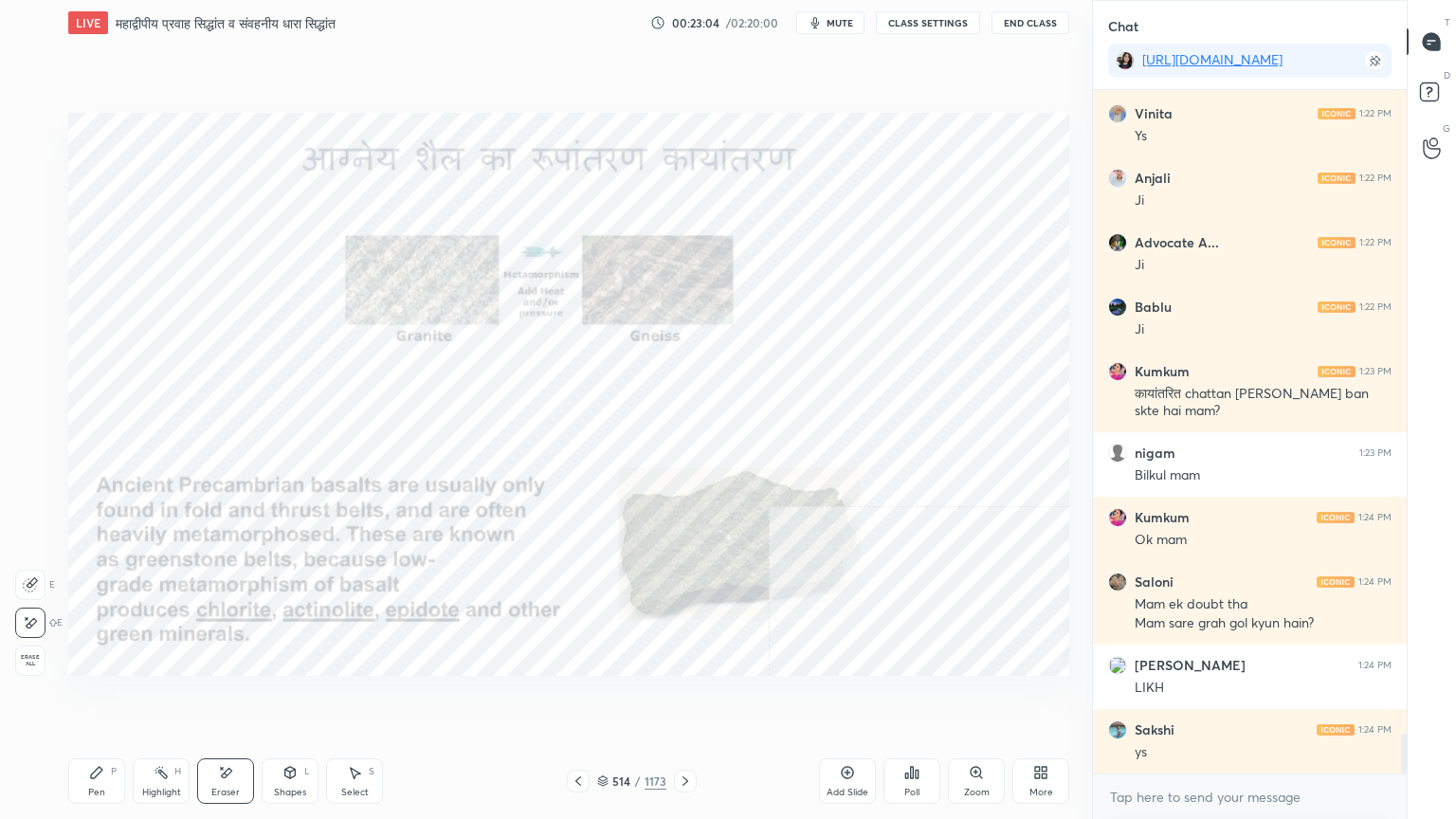 click on "Erase all" at bounding box center (30, 661) 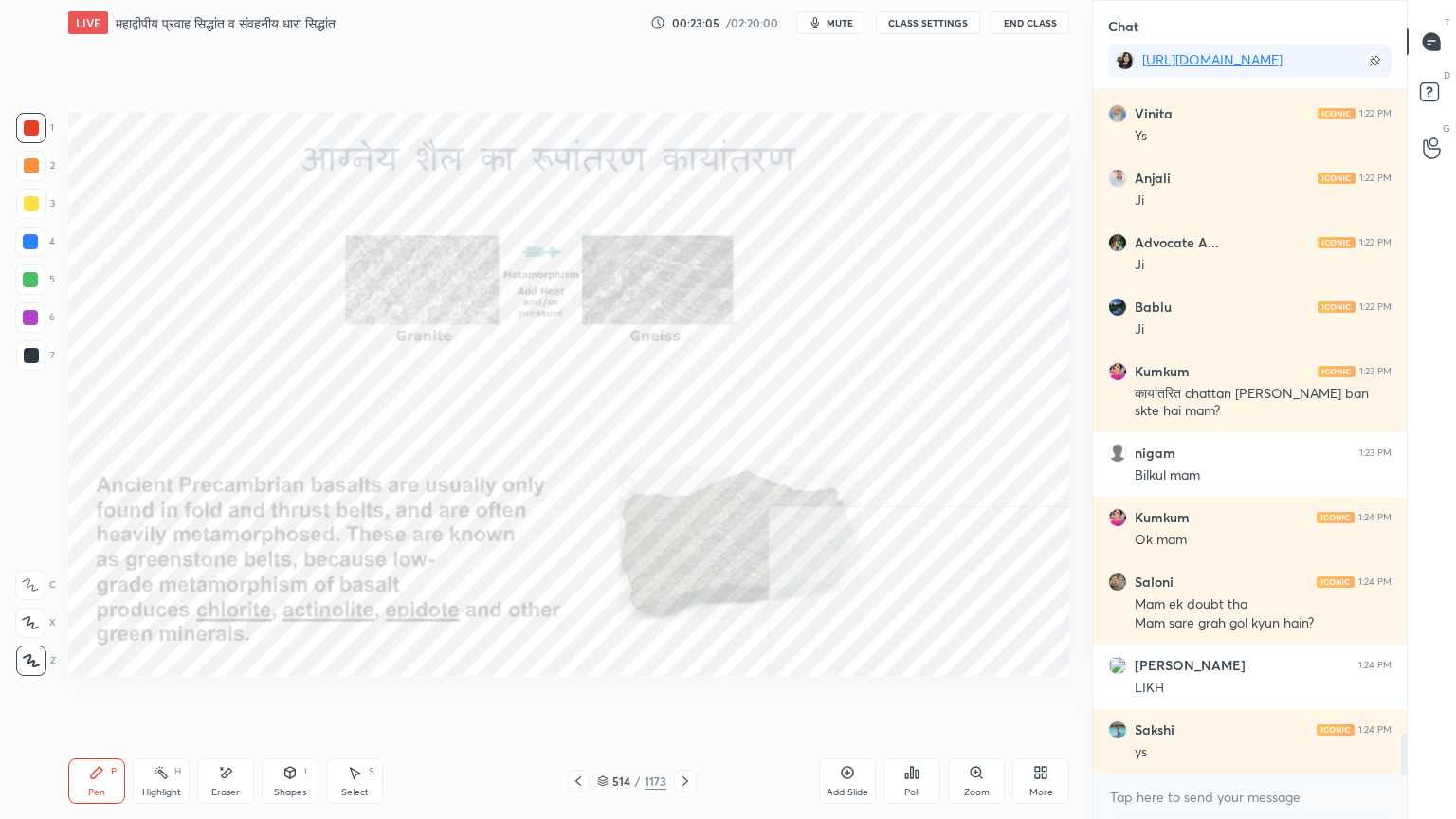 click 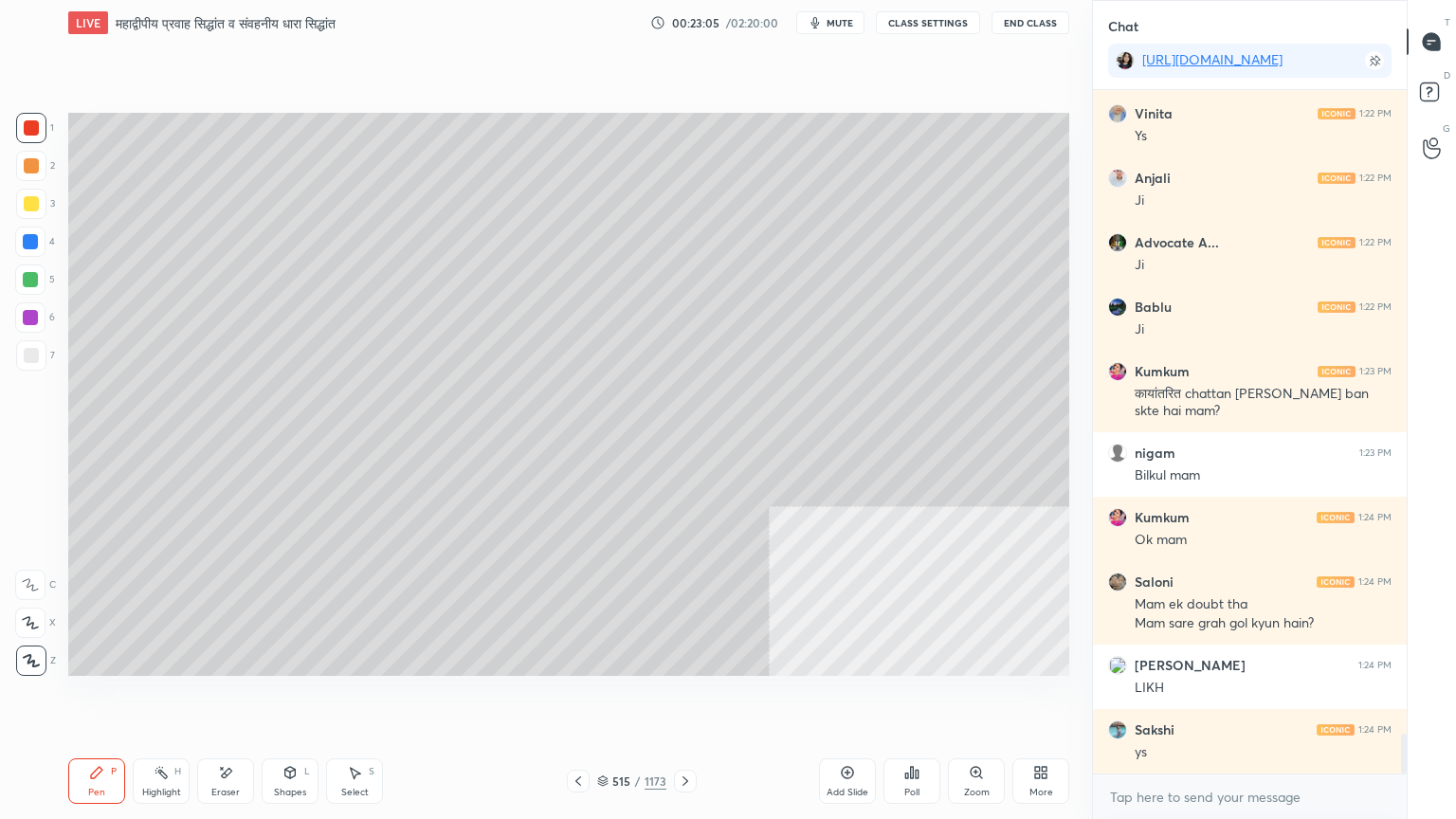 click 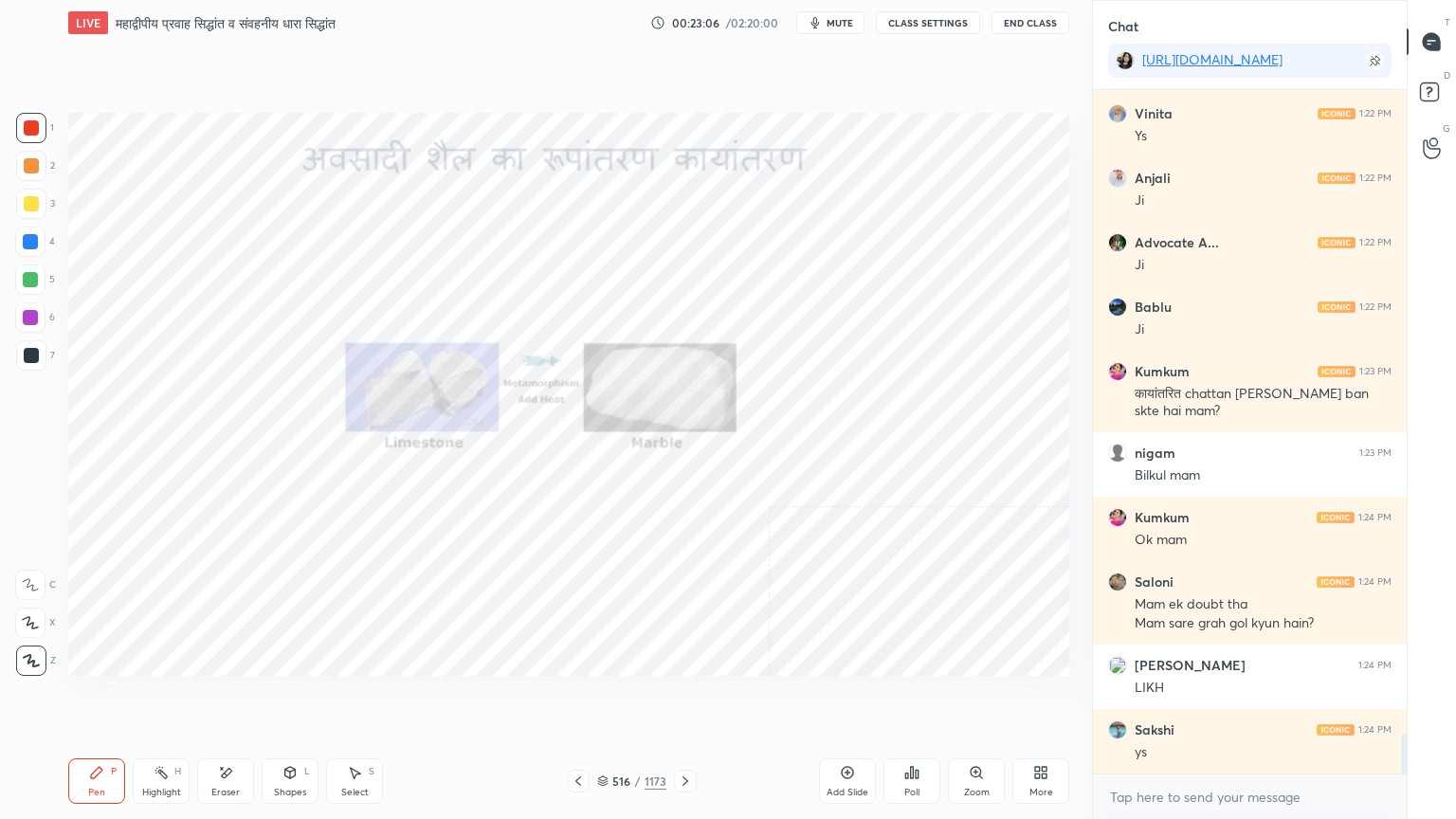 click at bounding box center (30, 242) 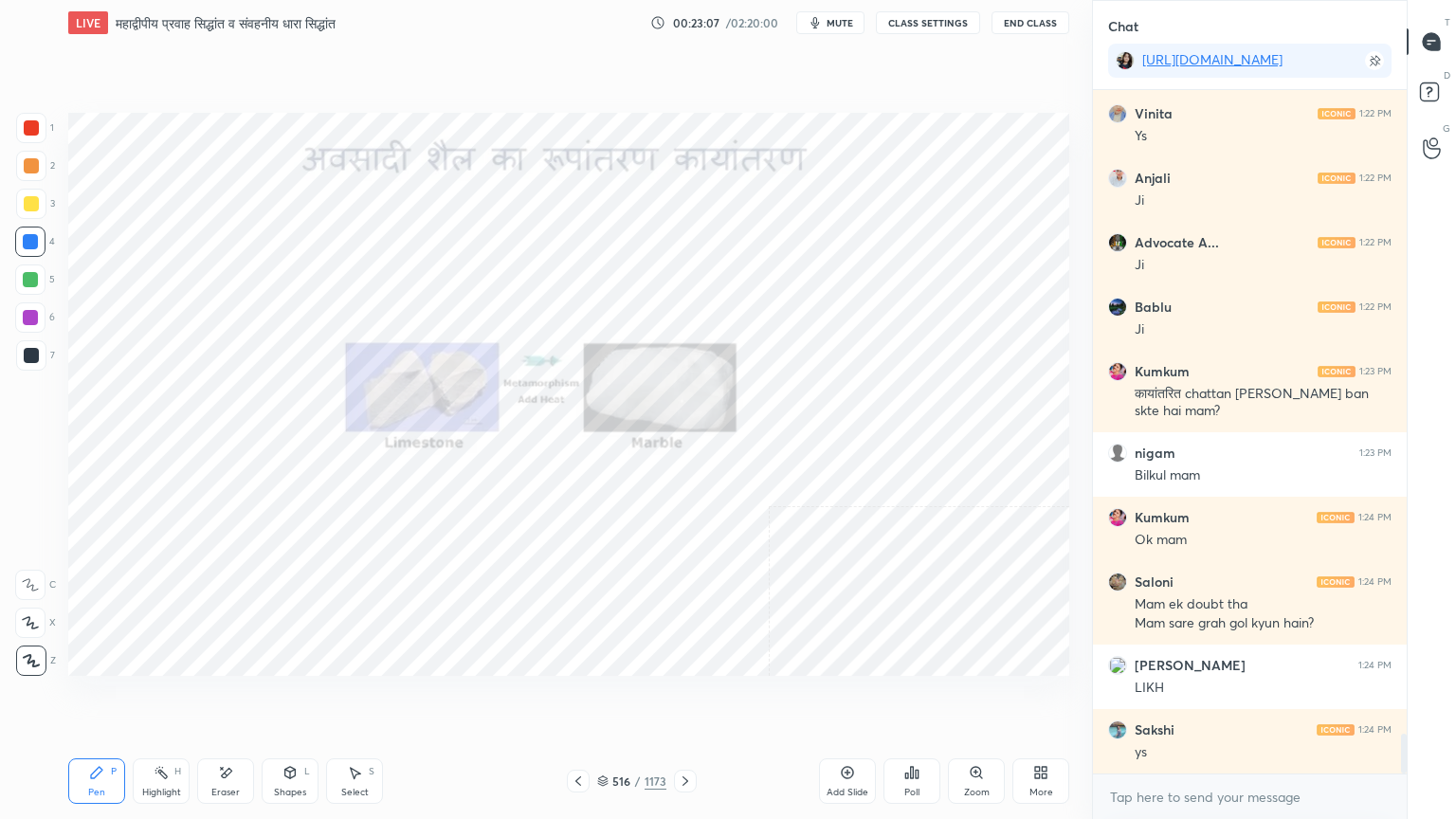 click at bounding box center [30, 242] 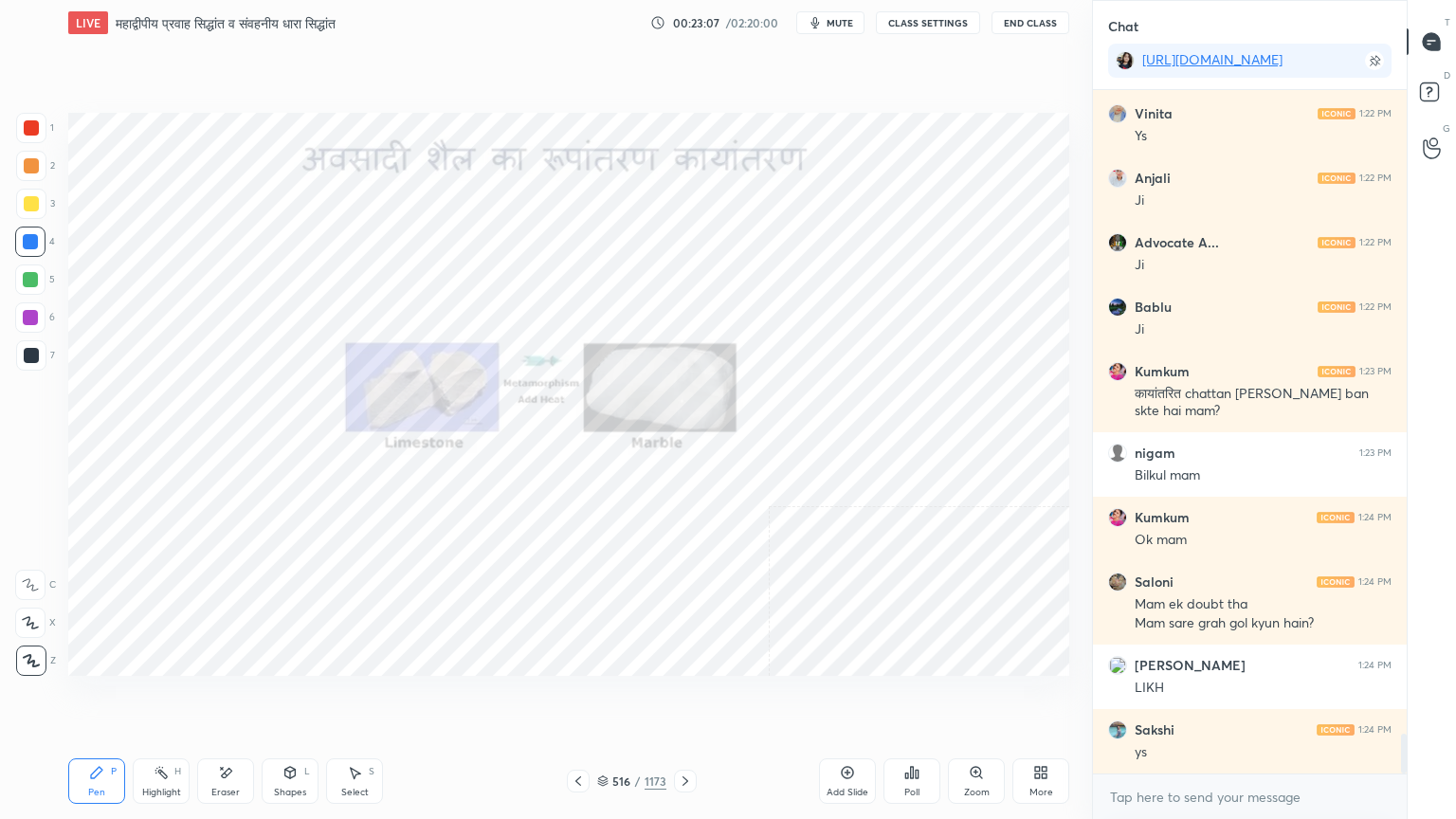 click 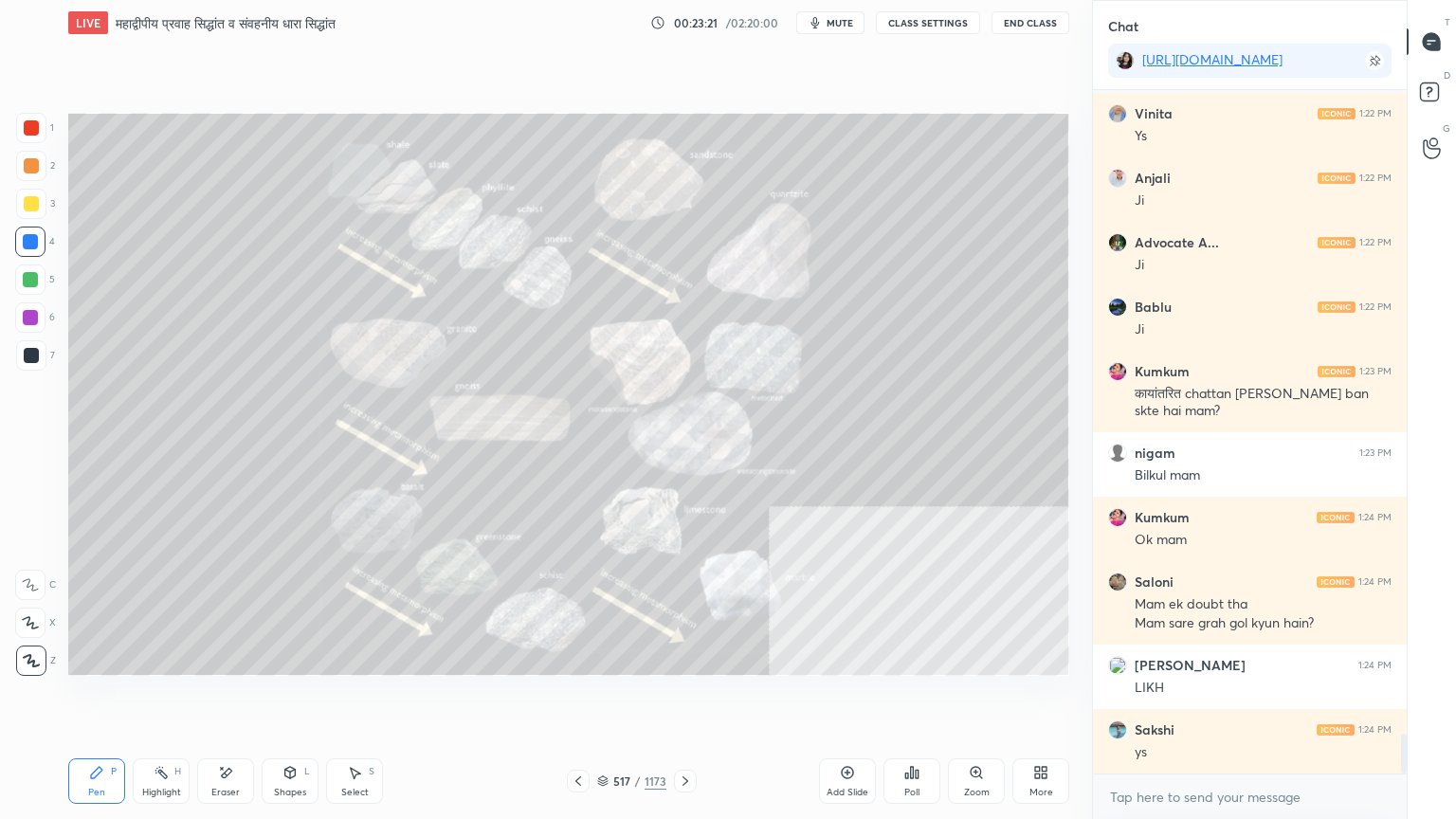 scroll, scrollTop: 11086, scrollLeft: 0, axis: vertical 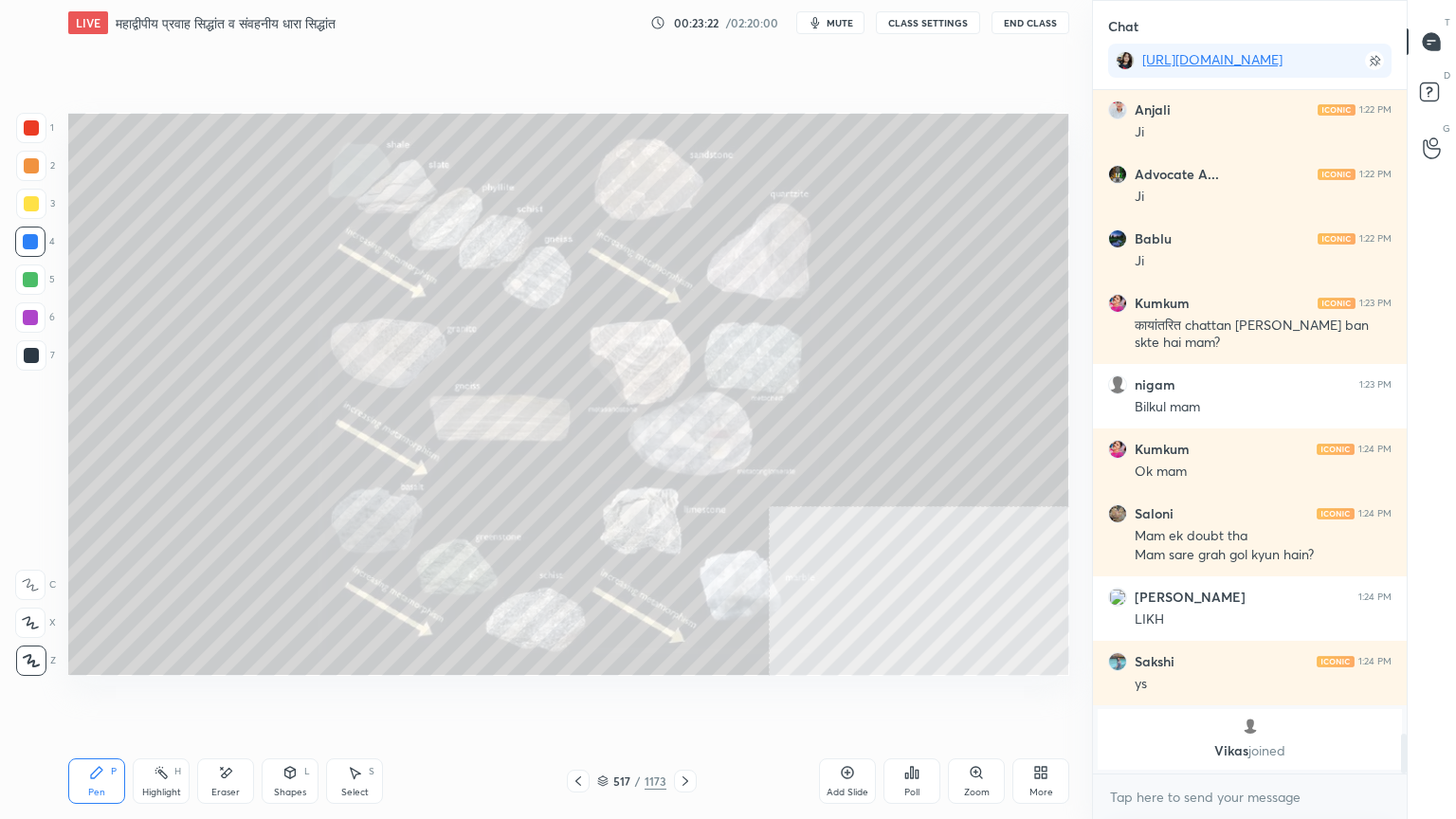 drag, startPoint x: 581, startPoint y: 781, endPoint x: 589, endPoint y: 743, distance: 38.832976 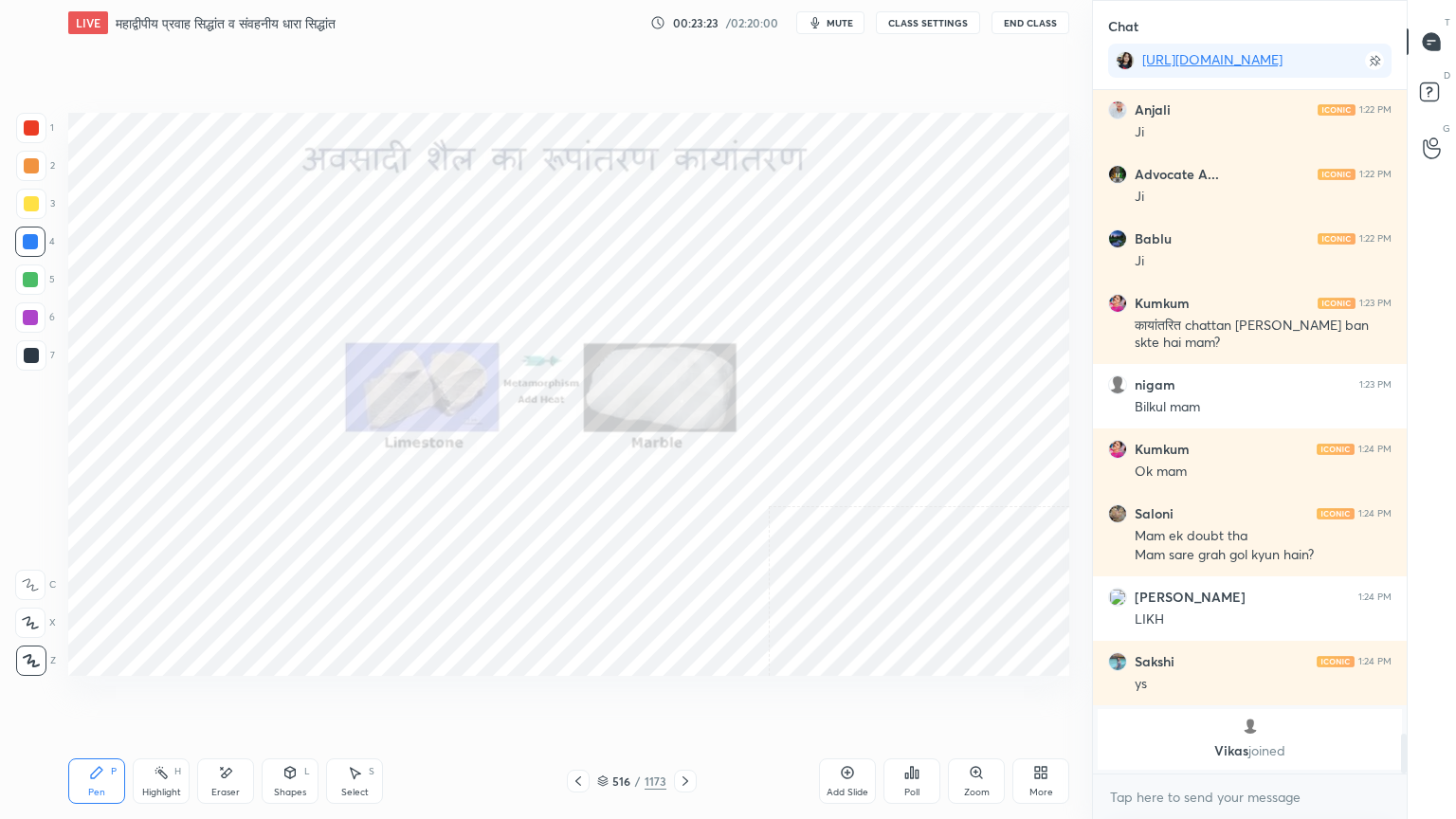 click 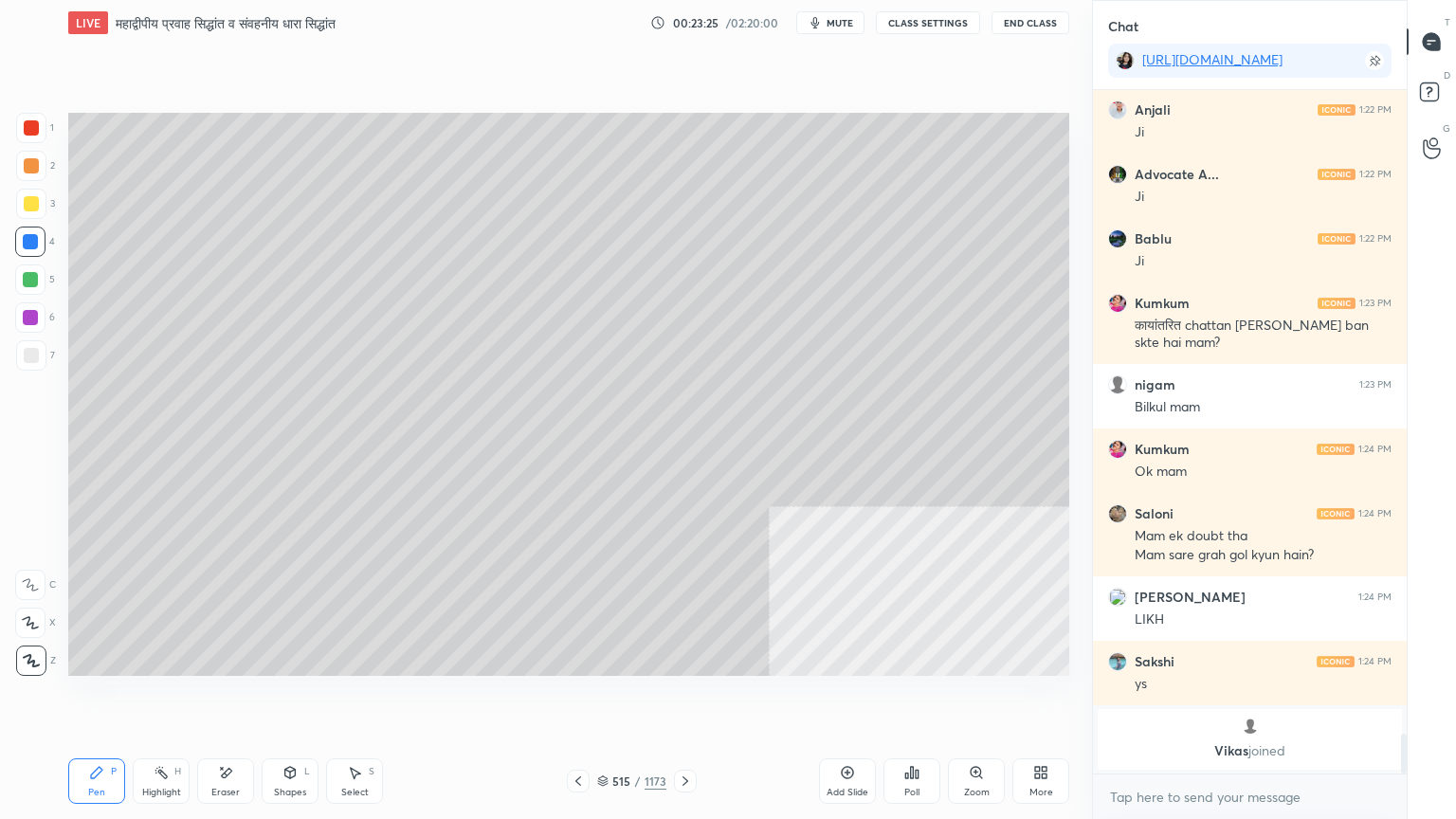 click at bounding box center [30, 242] 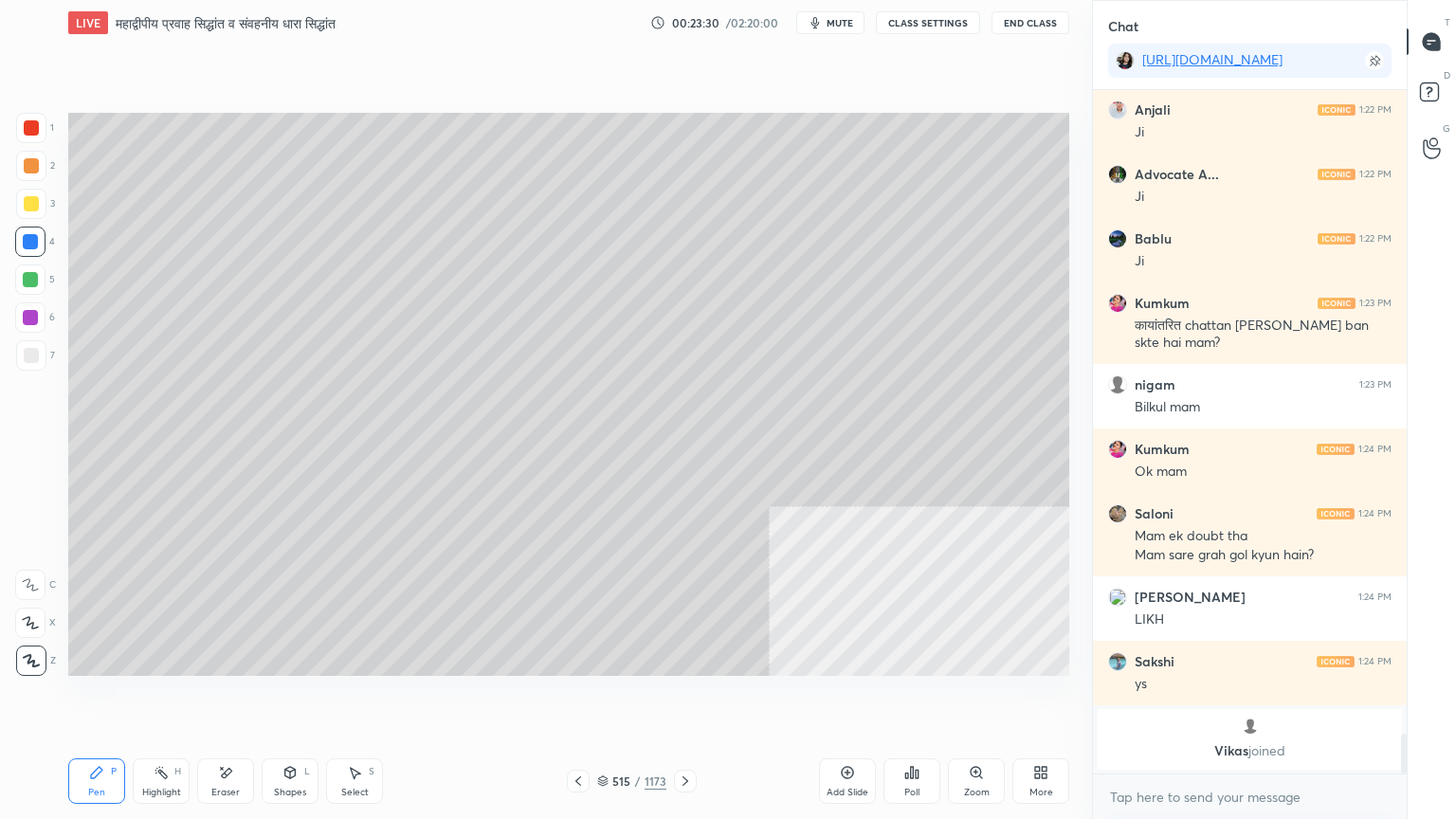 drag, startPoint x: 607, startPoint y: 789, endPoint x: 682, endPoint y: 744, distance: 87.4643 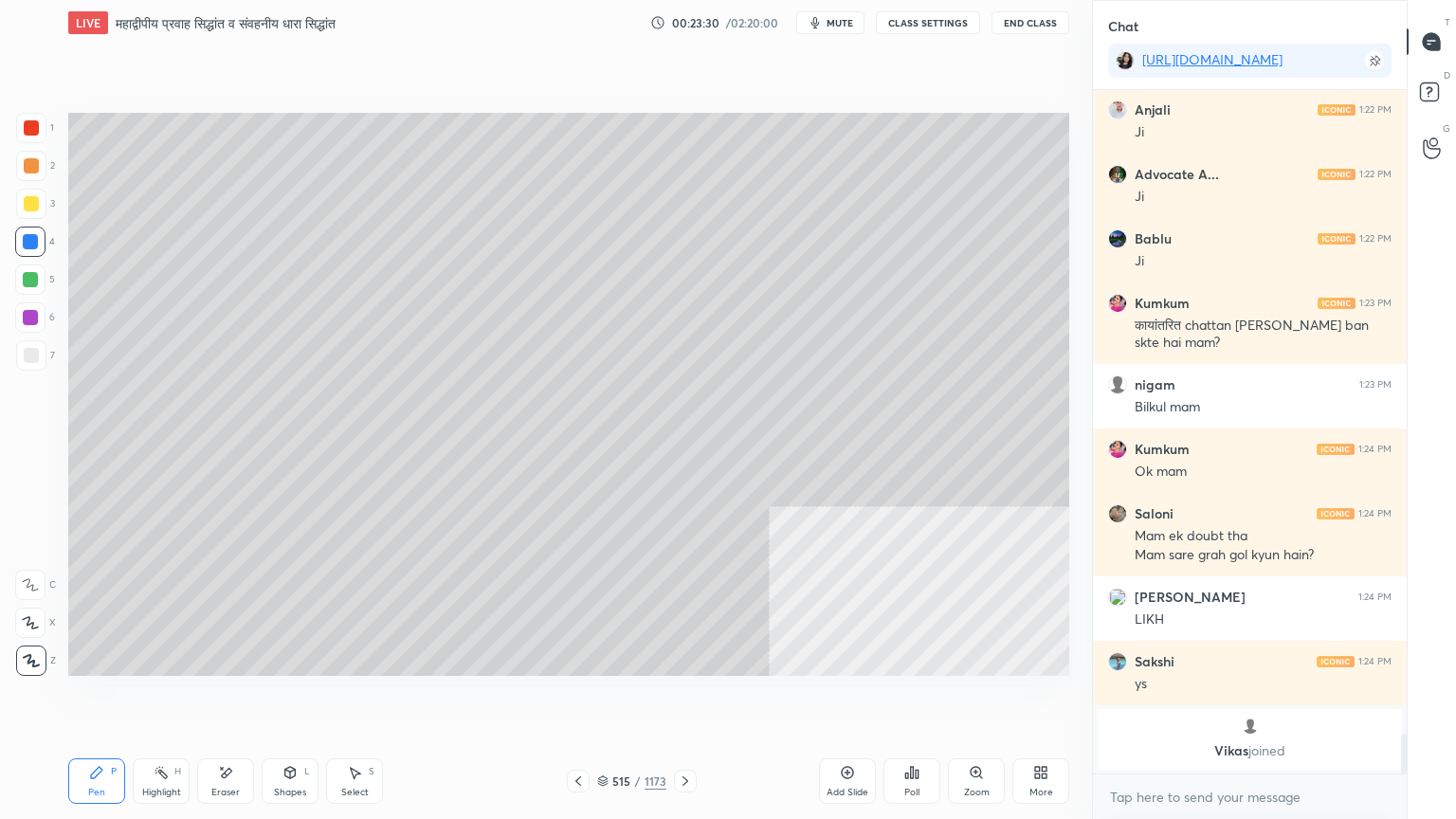 click on "515 / 1173" at bounding box center (631, 781) 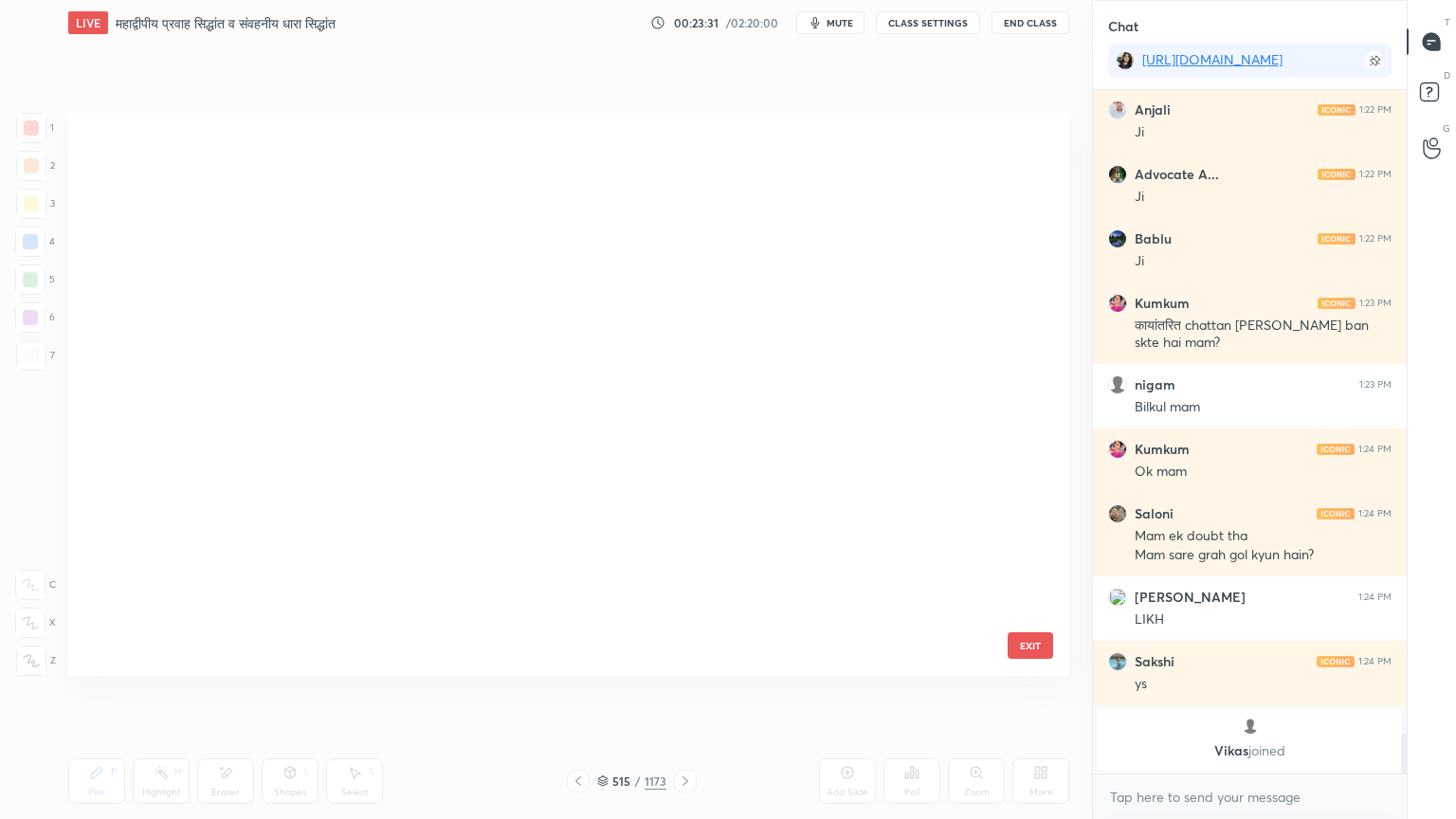 scroll, scrollTop: 29274, scrollLeft: 0, axis: vertical 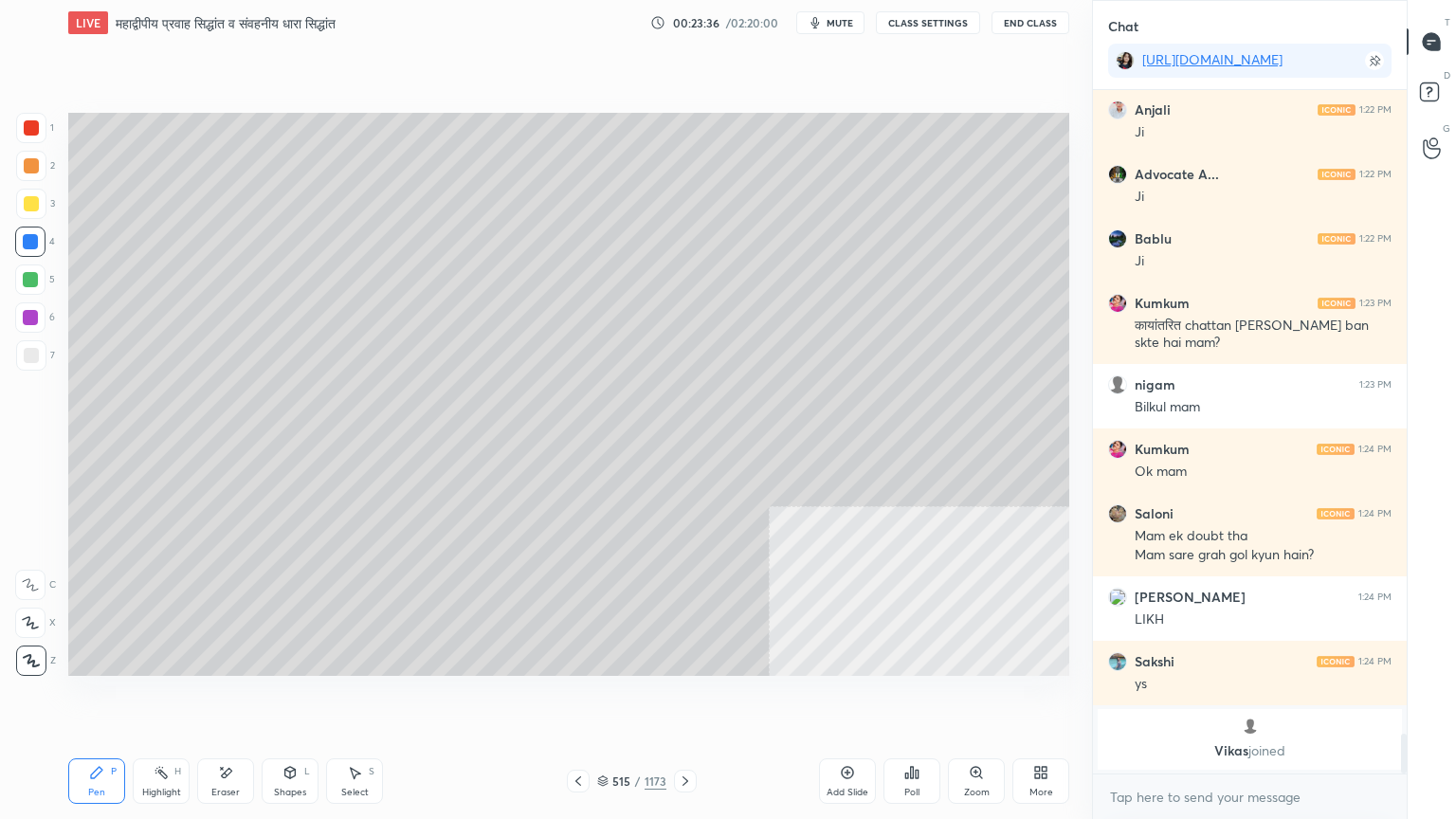 click on "1 2 3 4 5 6 7 C X Z E E Erase all   H H" at bounding box center (30, 394) 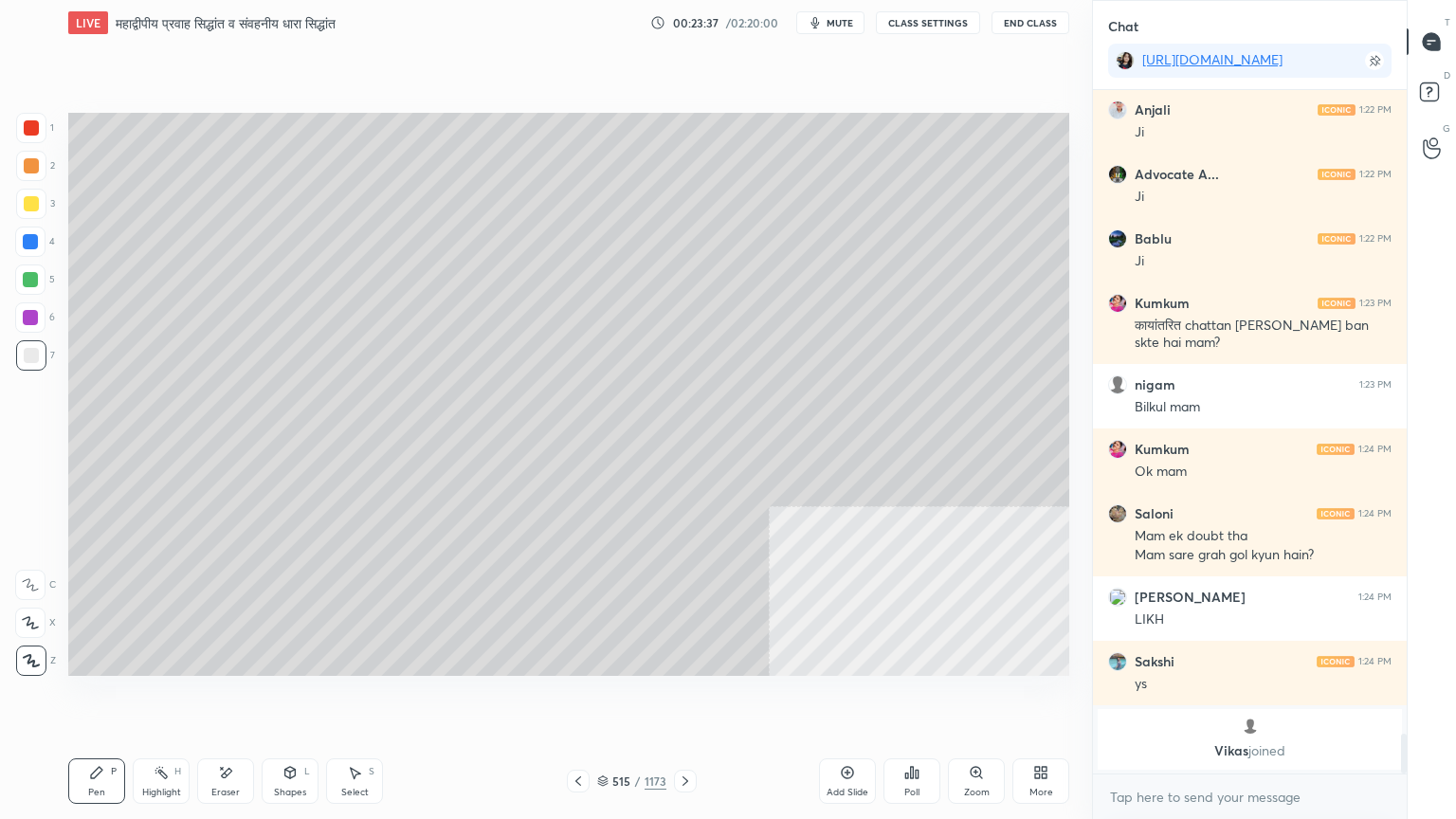 click at bounding box center [30, 242] 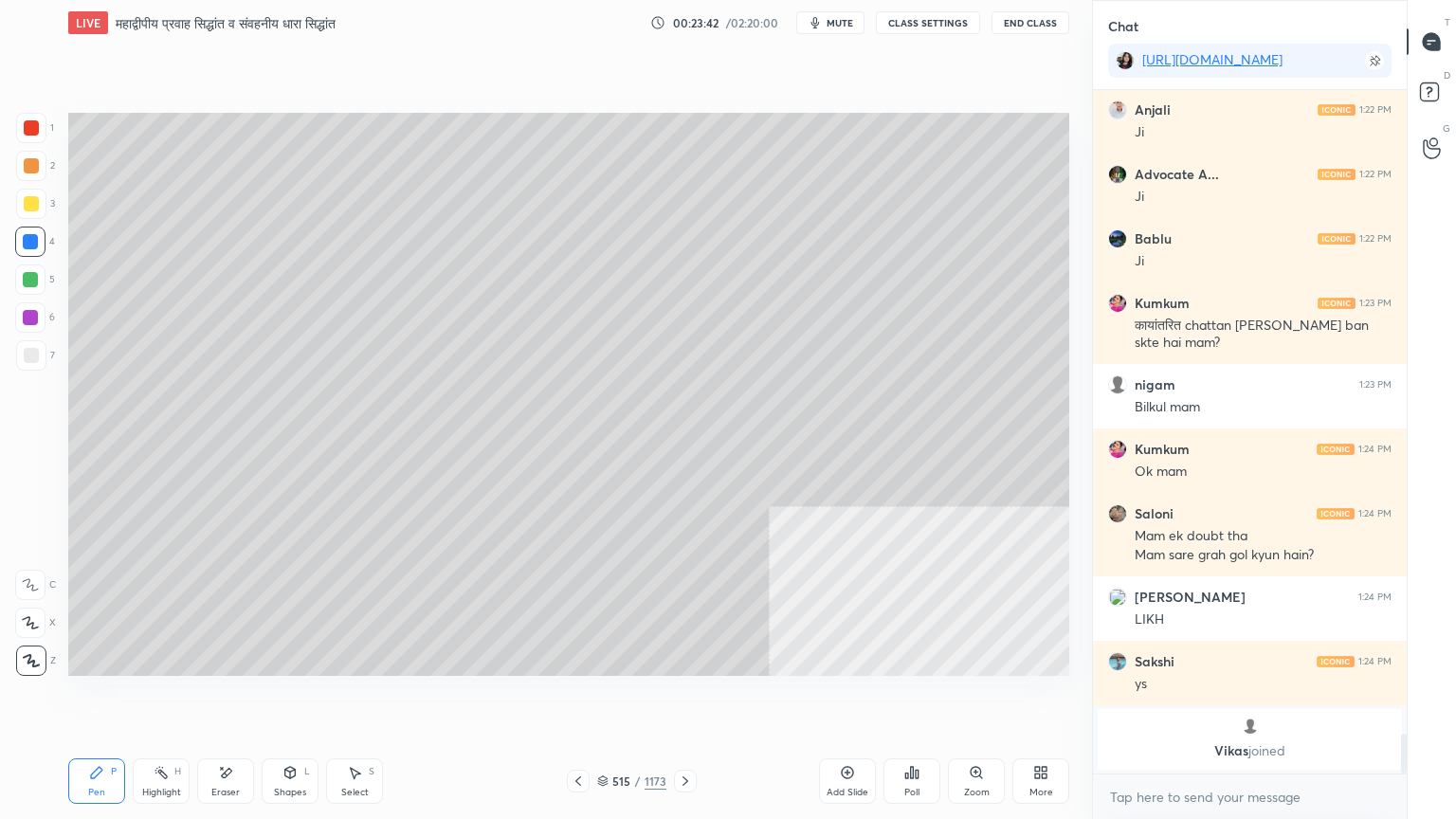 click at bounding box center [31, 128] 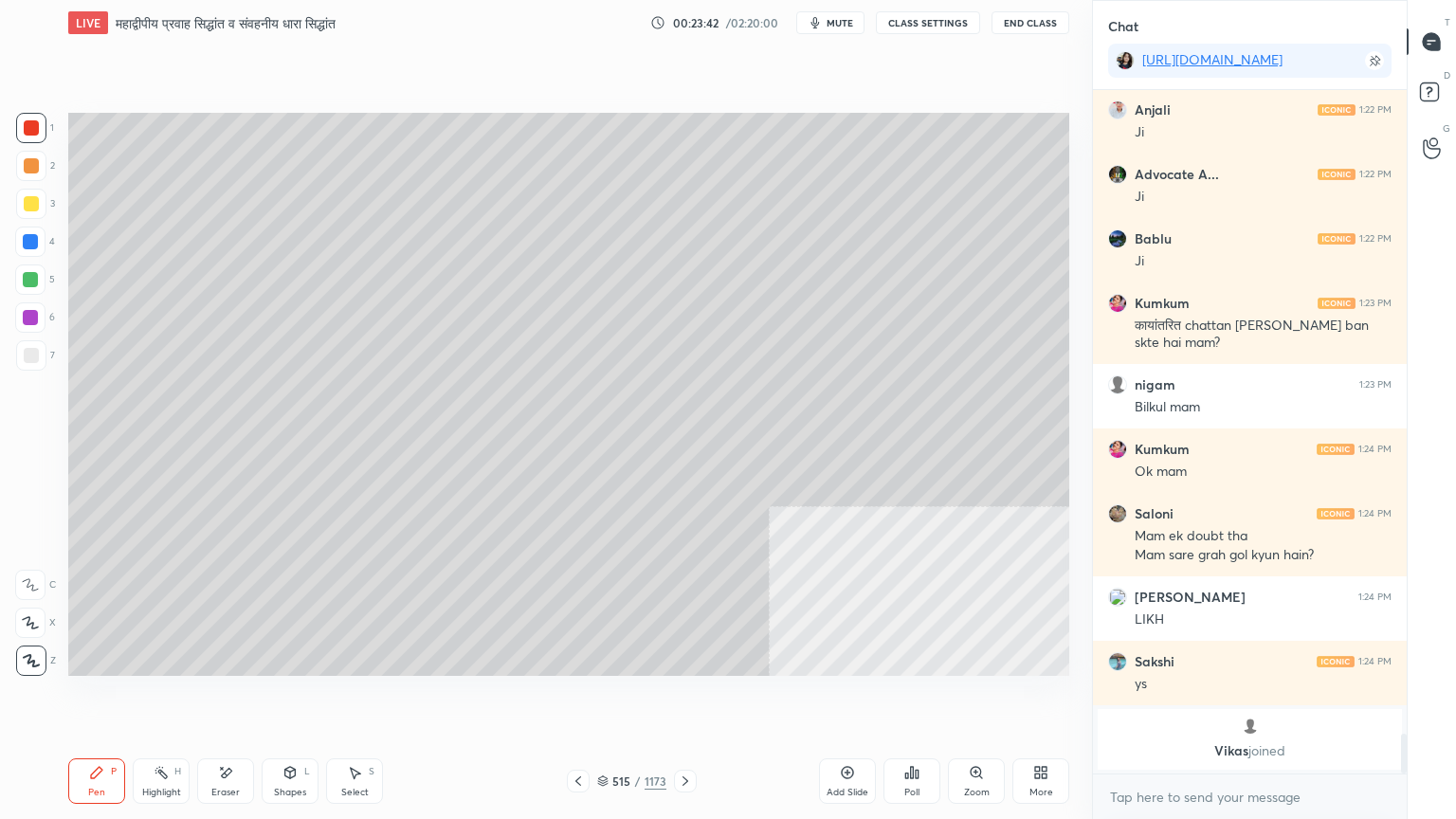click at bounding box center [31, 128] 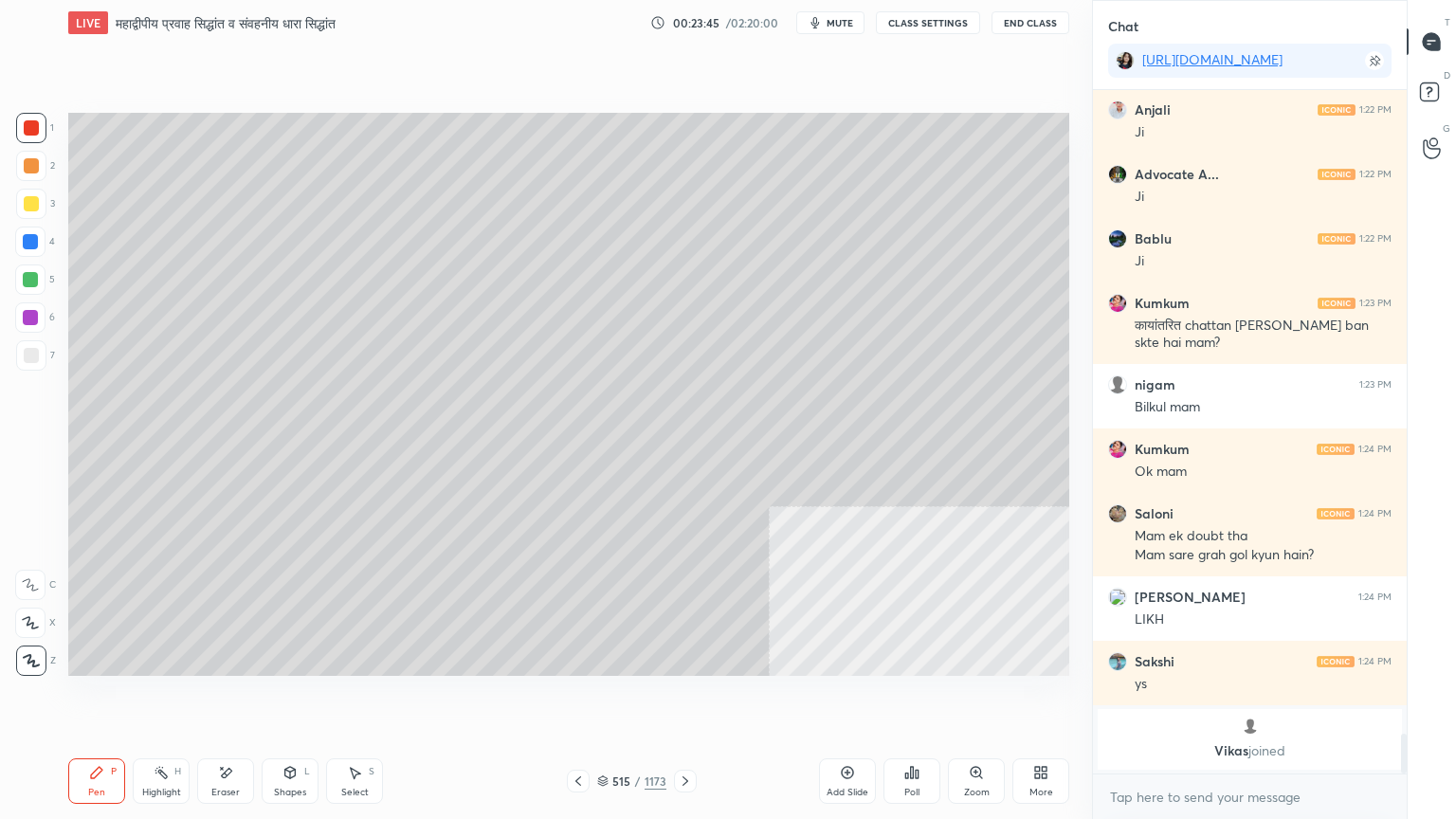 click 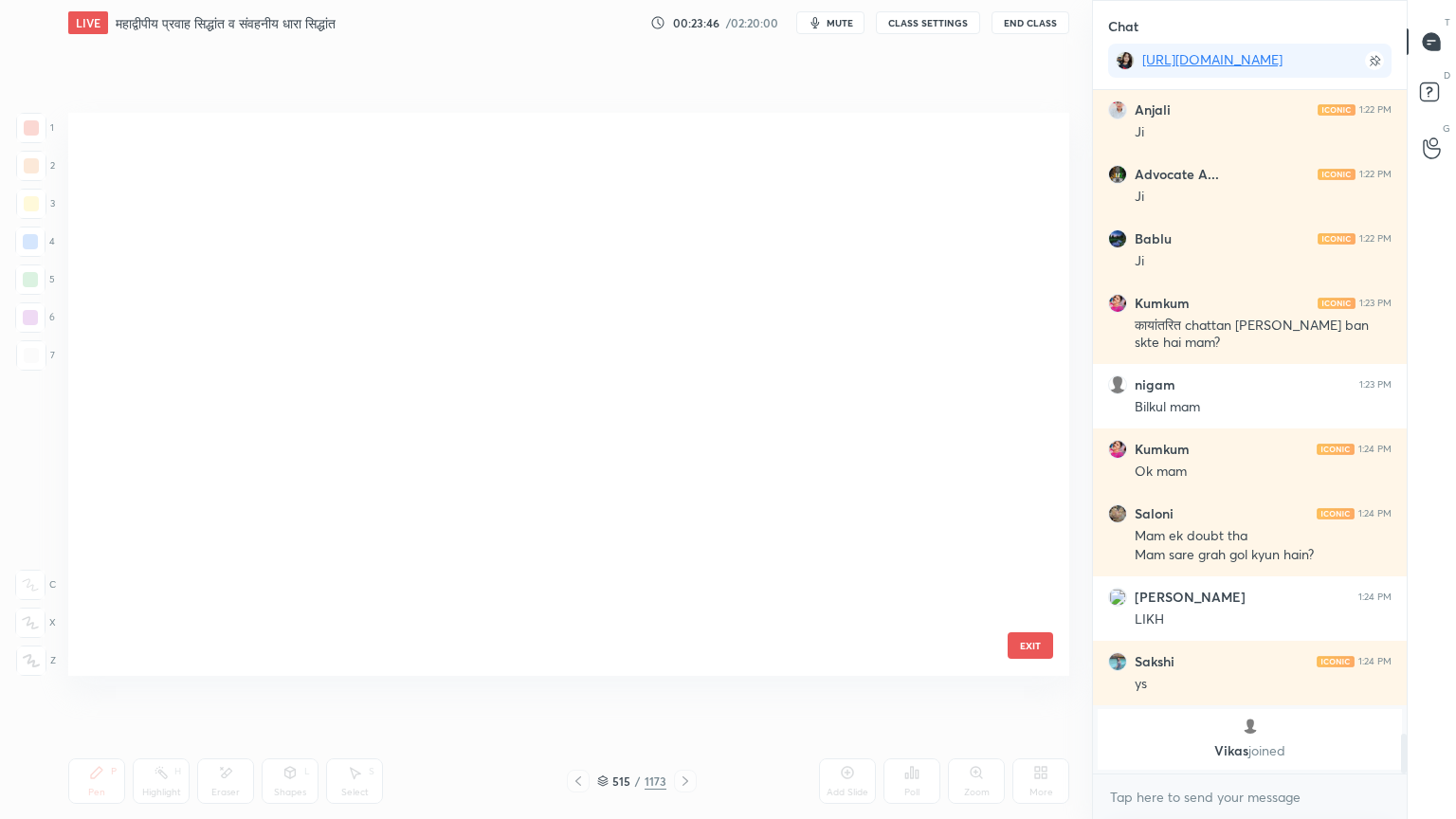scroll, scrollTop: 29274, scrollLeft: 0, axis: vertical 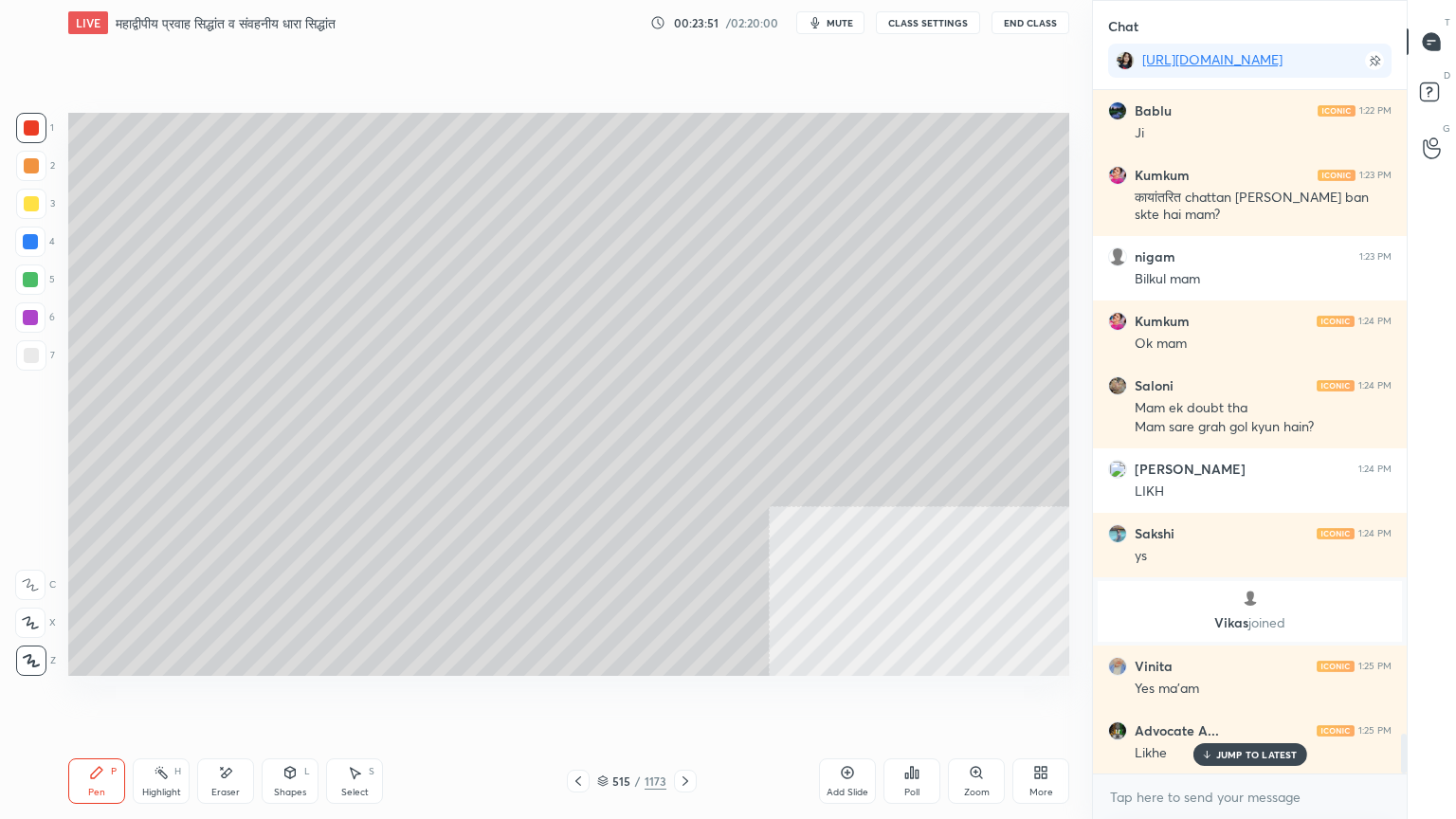 click at bounding box center (31, 128) 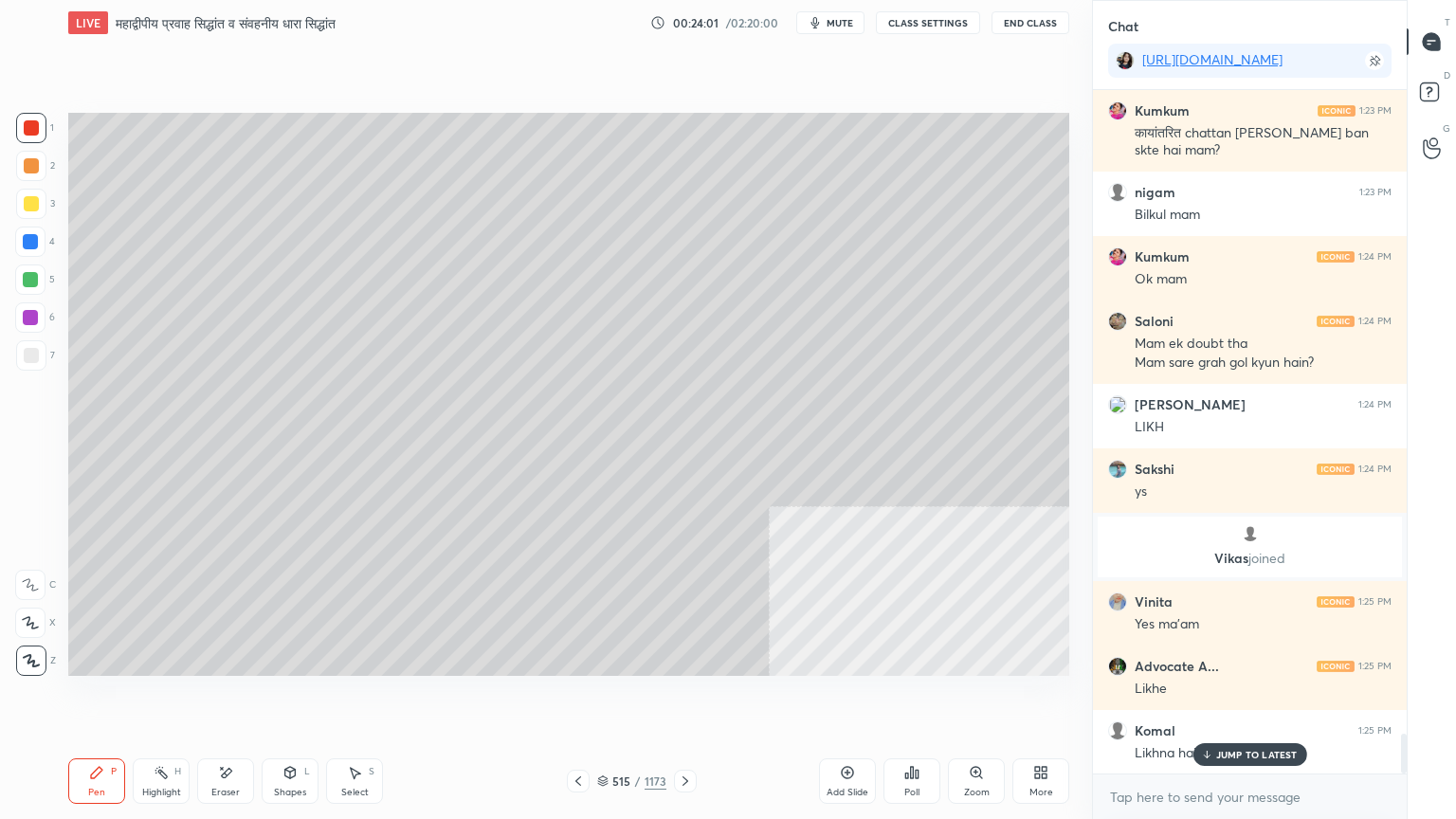 scroll, scrollTop: 11083, scrollLeft: 0, axis: vertical 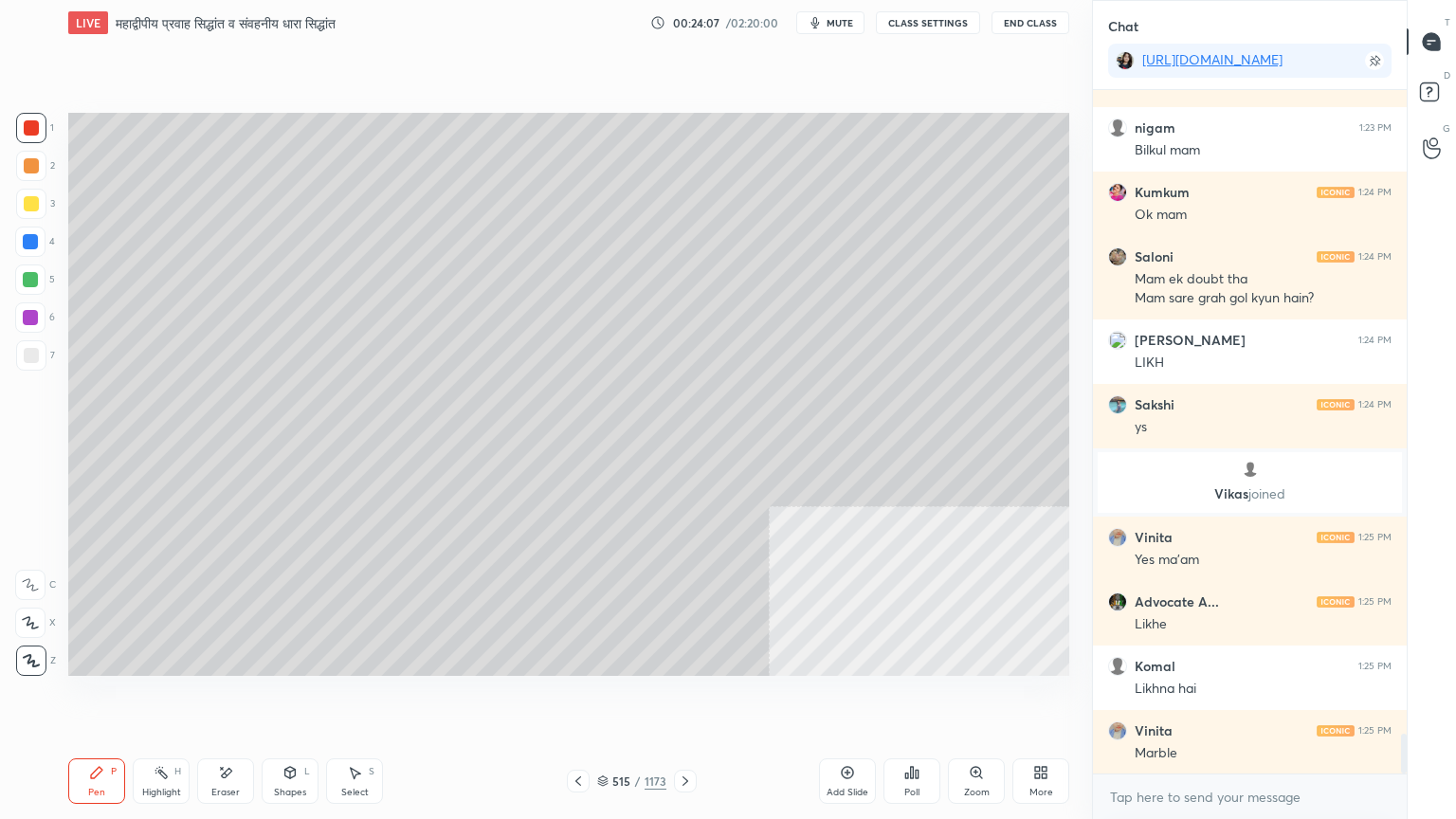 click on "Eraser" at bounding box center (226, 781) 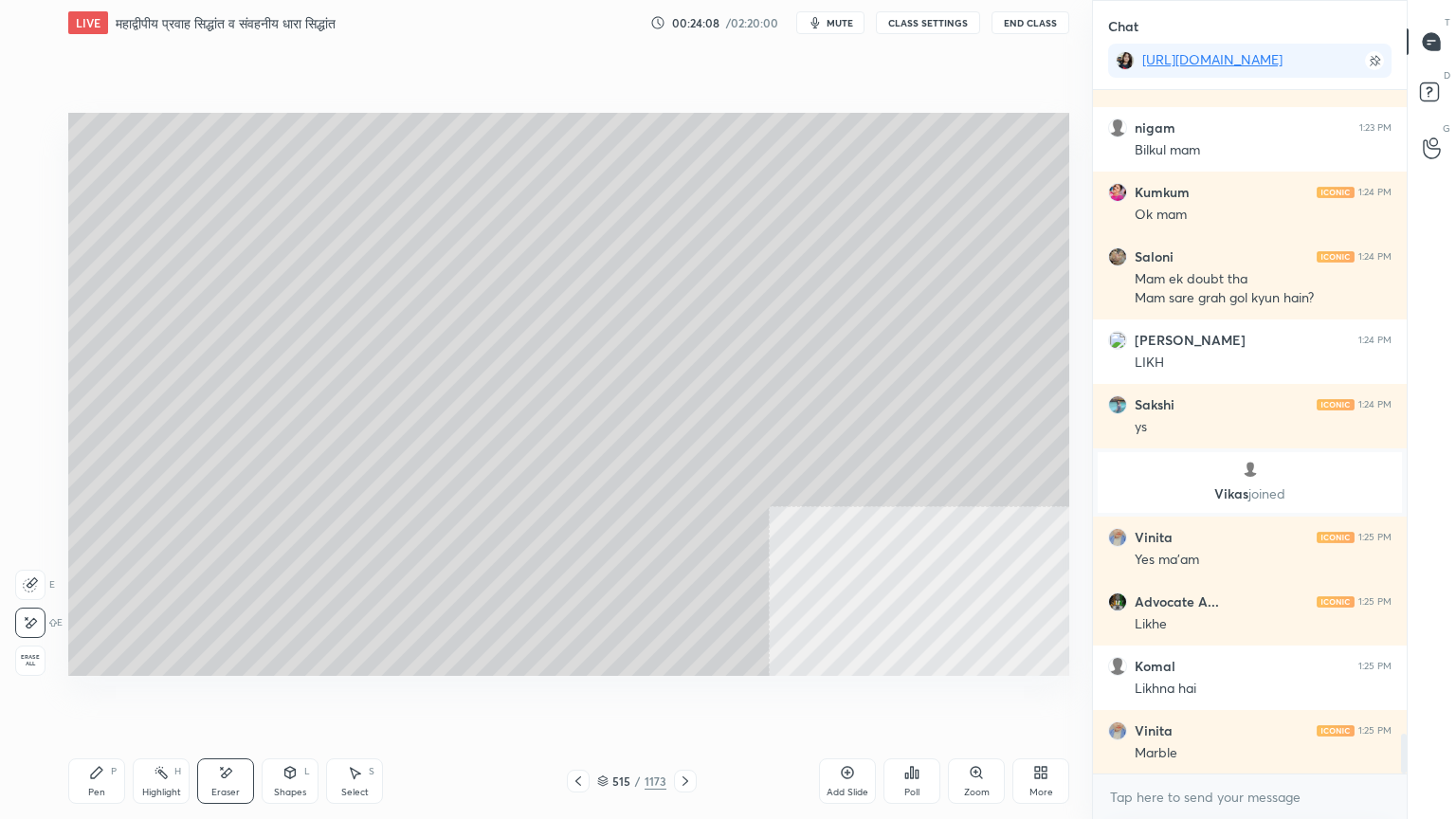click on "Eraser" at bounding box center [226, 781] 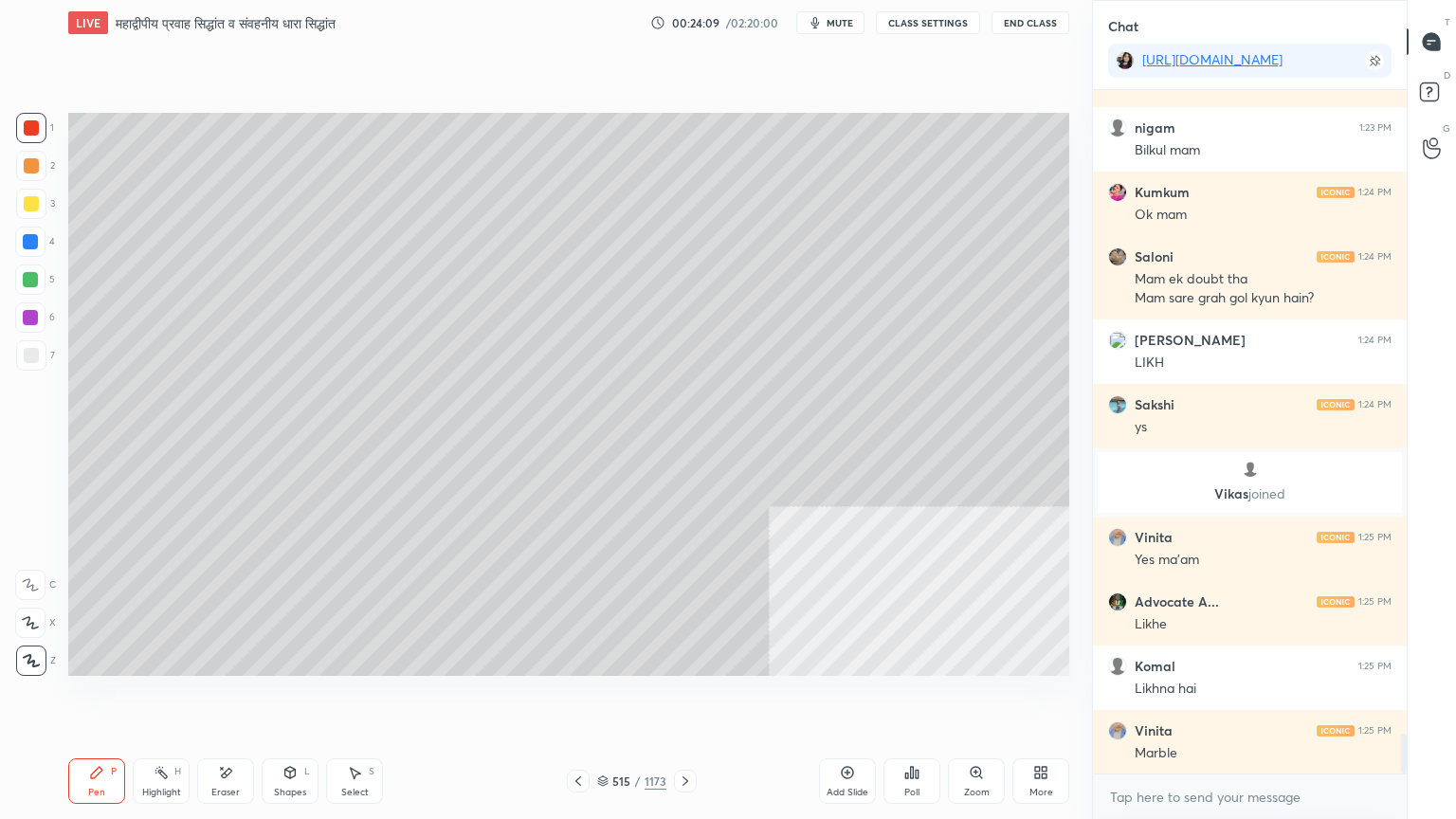 click 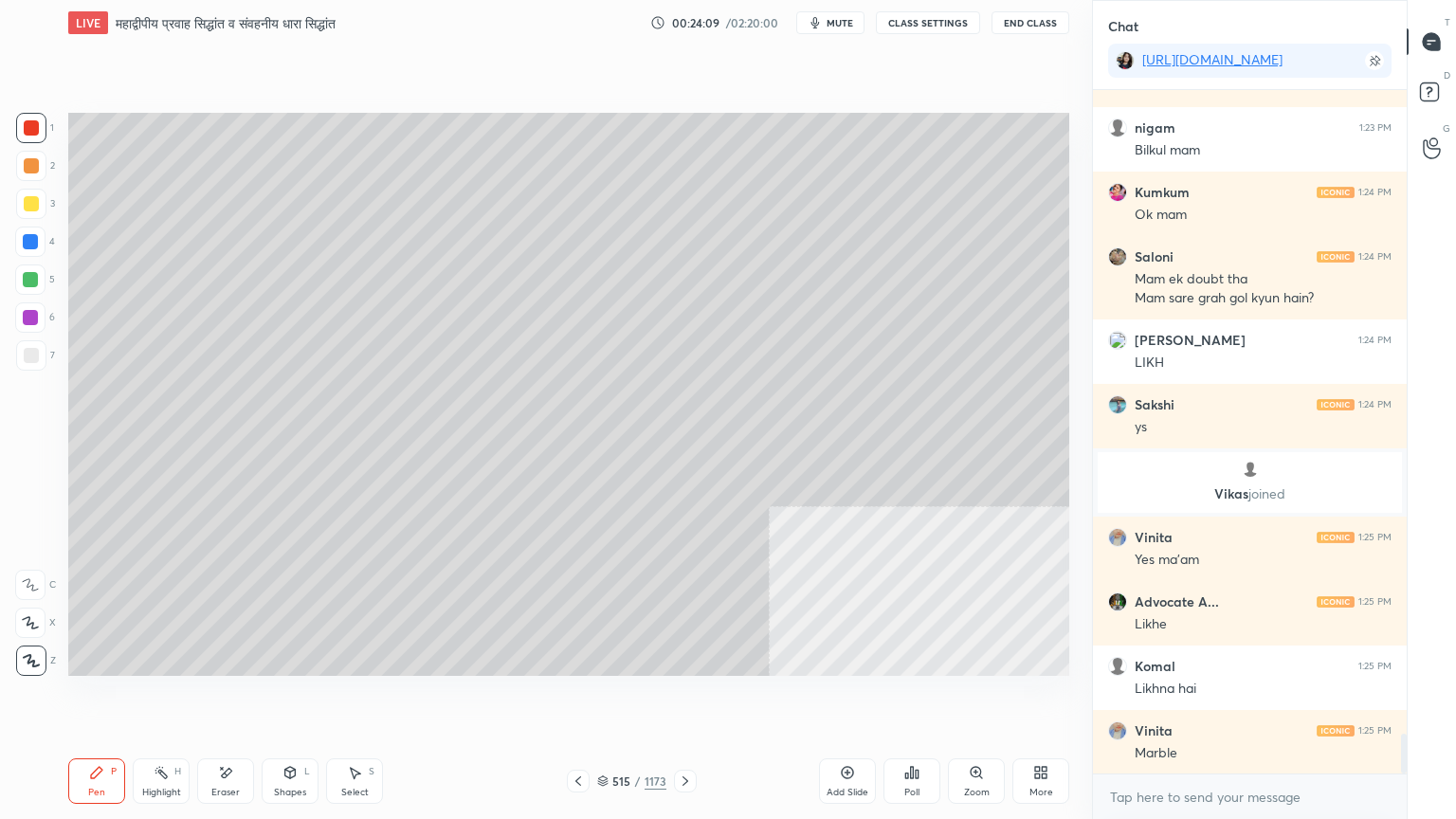 click on "Pen P" at bounding box center [97, 781] 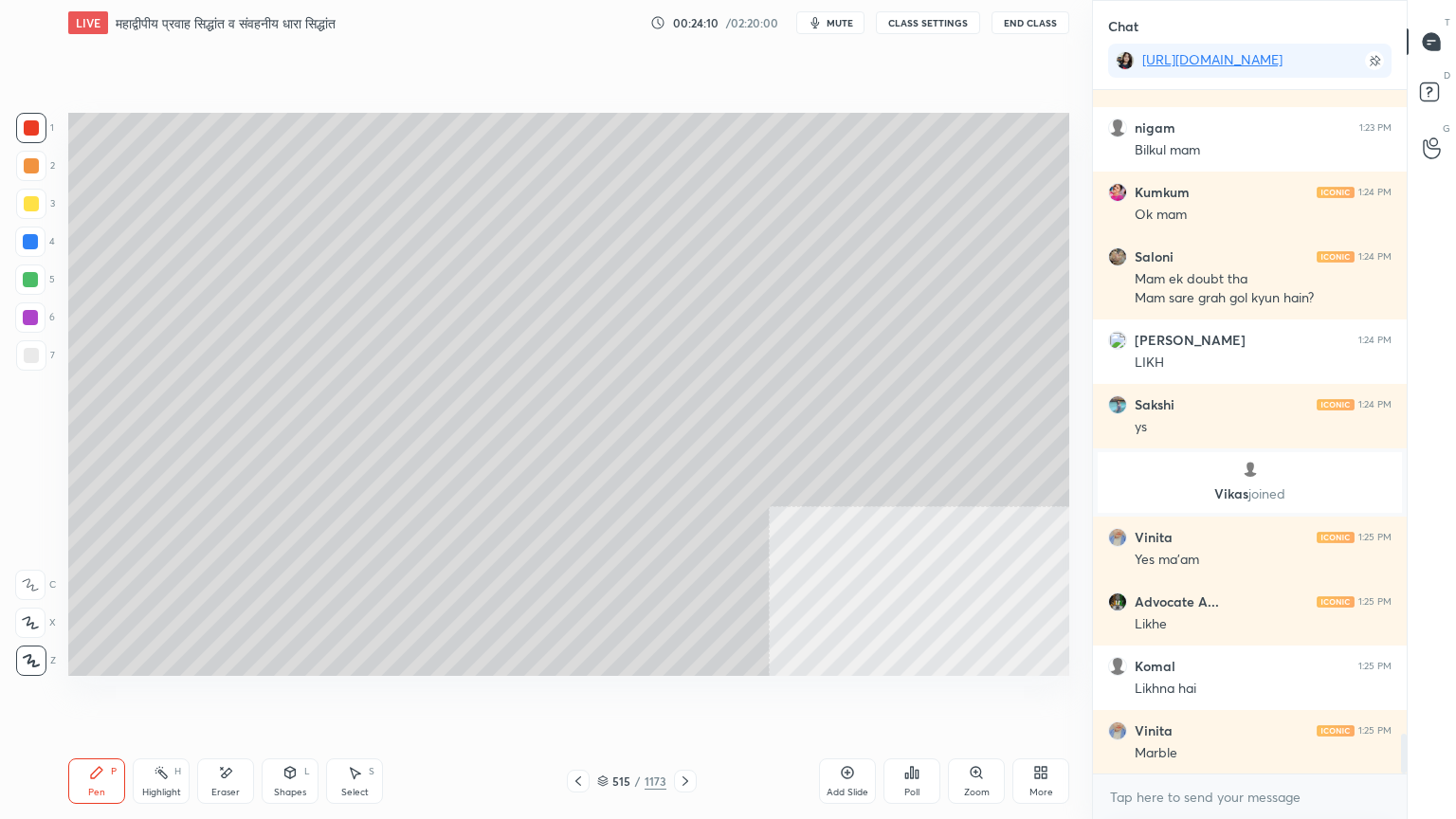 click at bounding box center [30, 242] 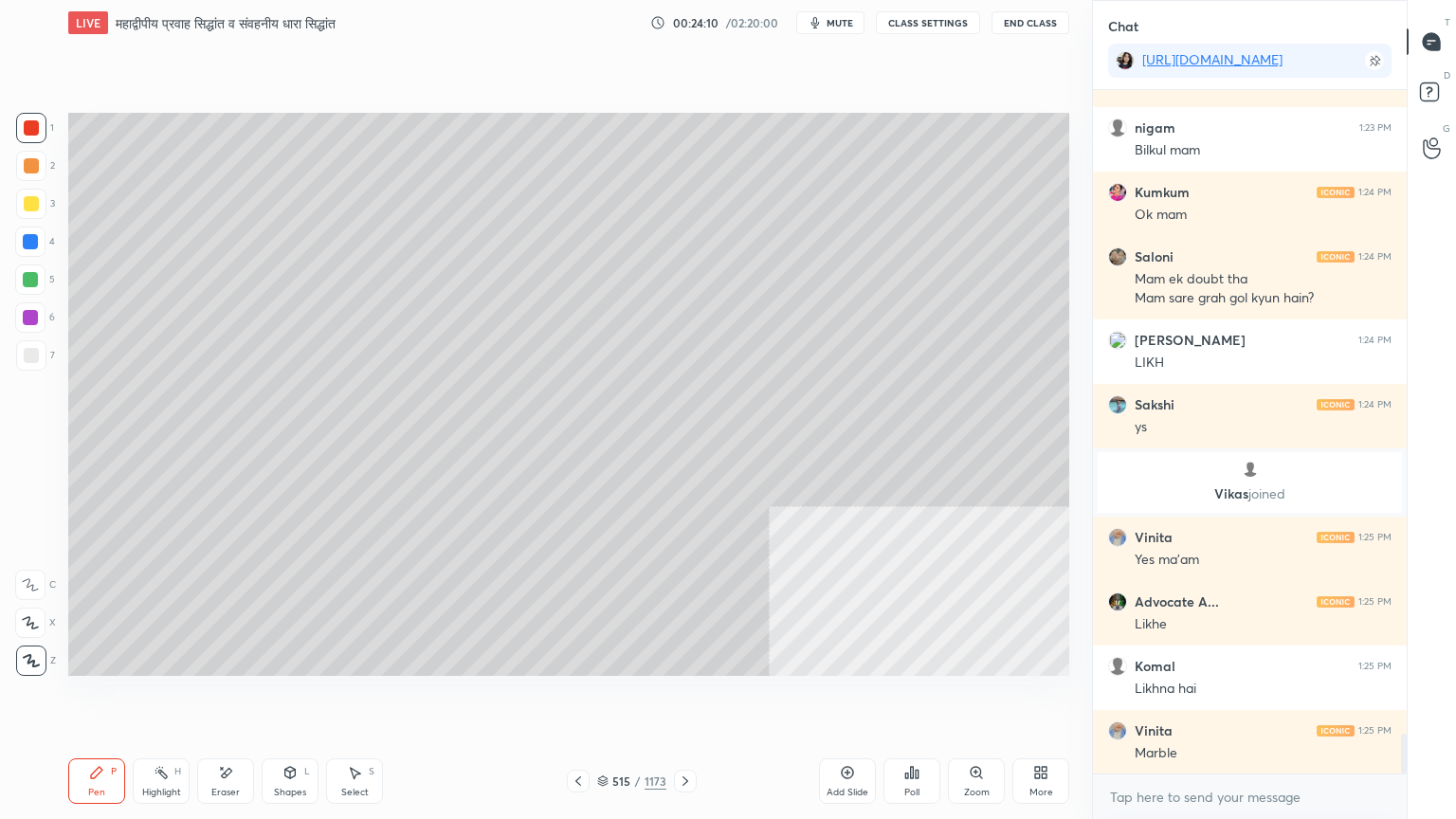 click at bounding box center [30, 242] 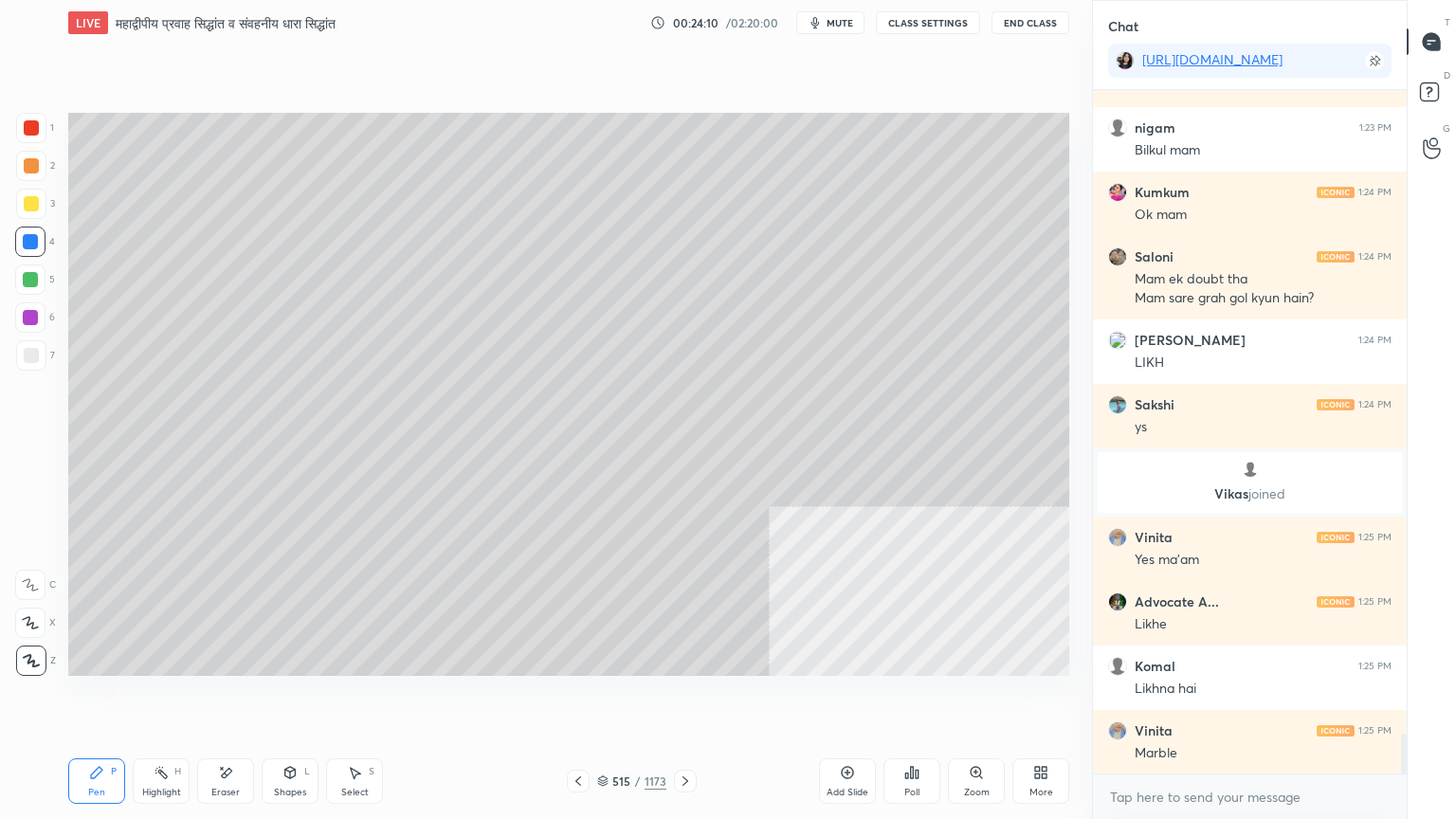 click at bounding box center (30, 242) 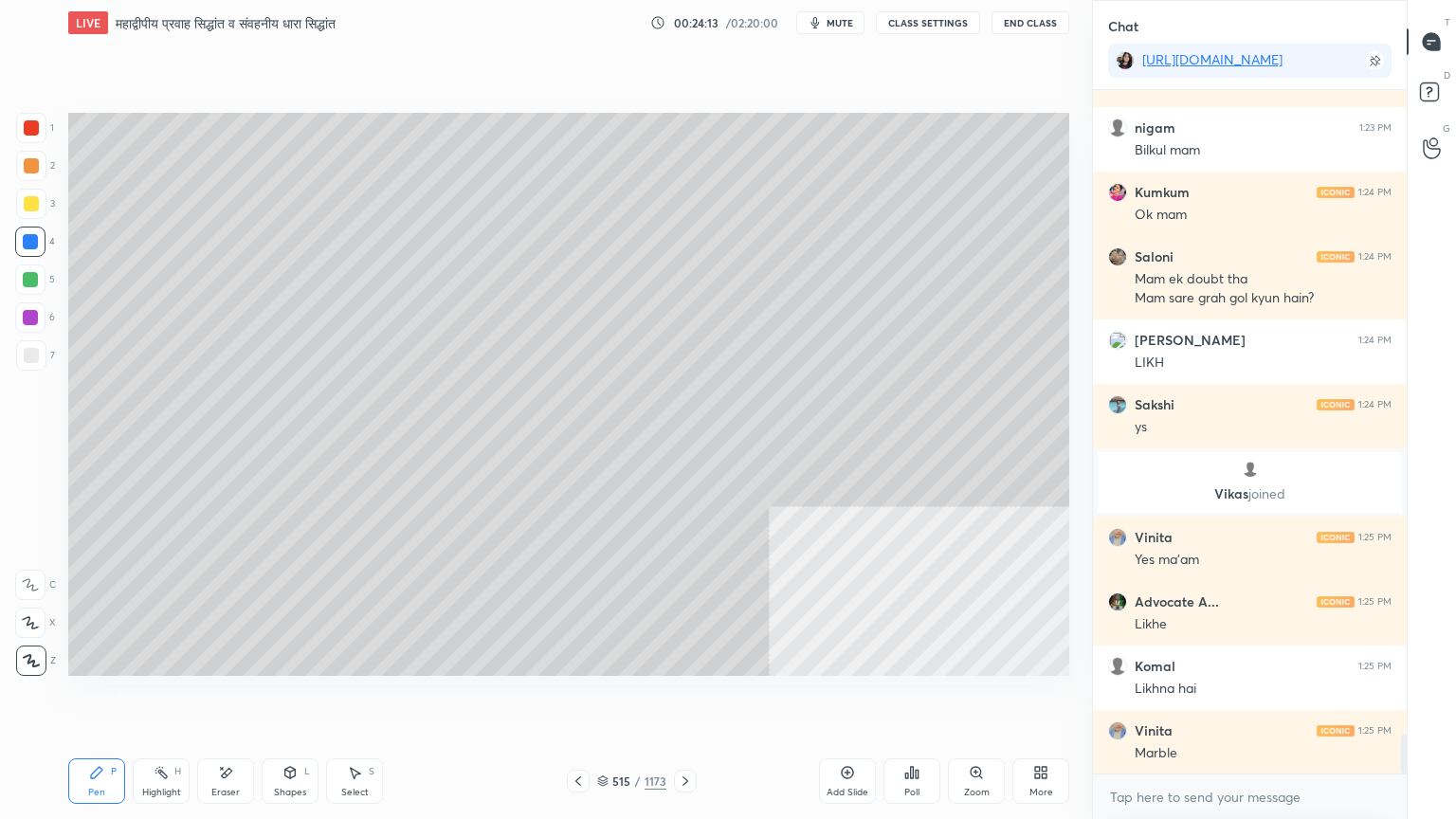 drag, startPoint x: 360, startPoint y: 773, endPoint x: 357, endPoint y: 689, distance: 84.053554 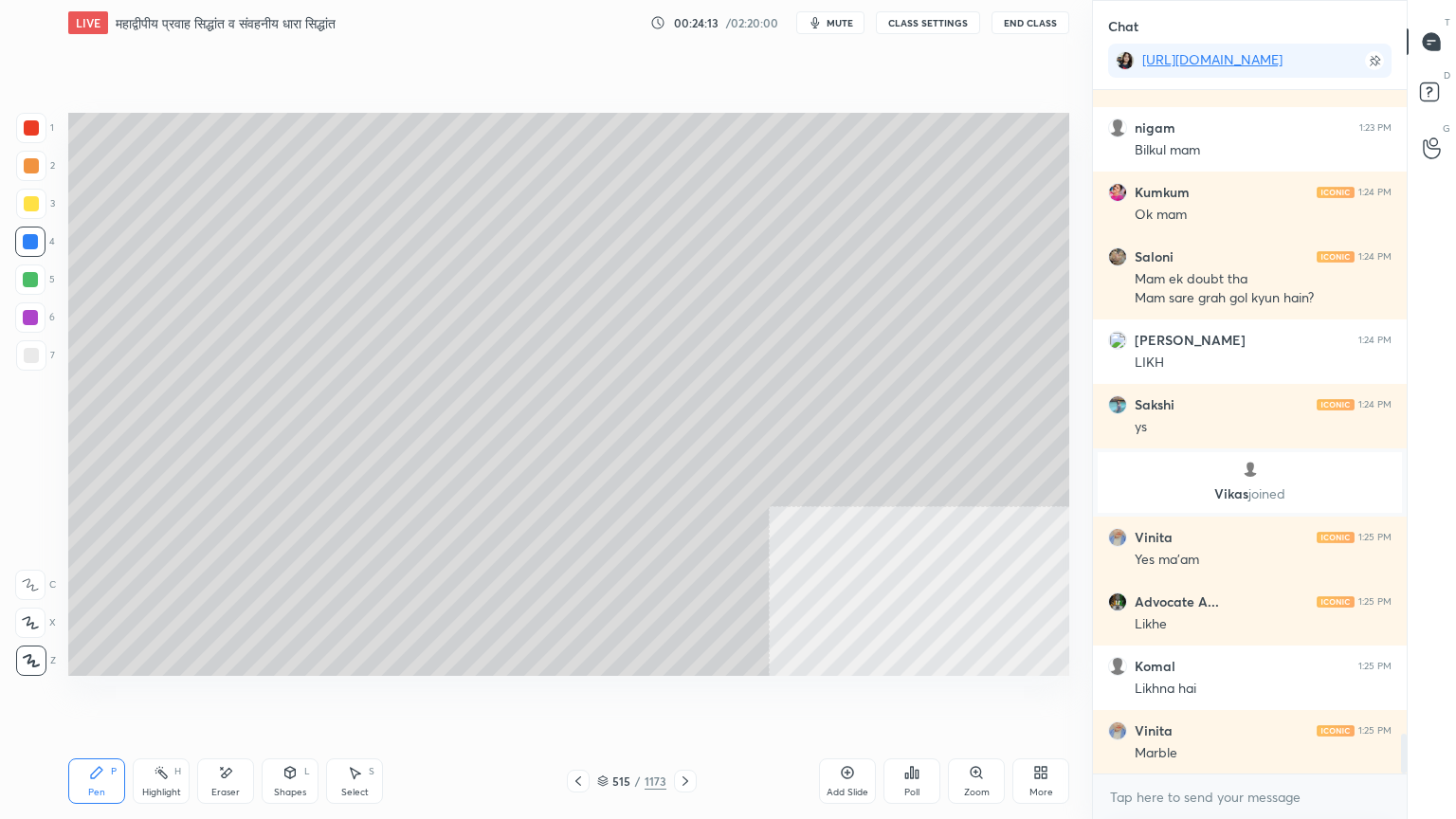 click 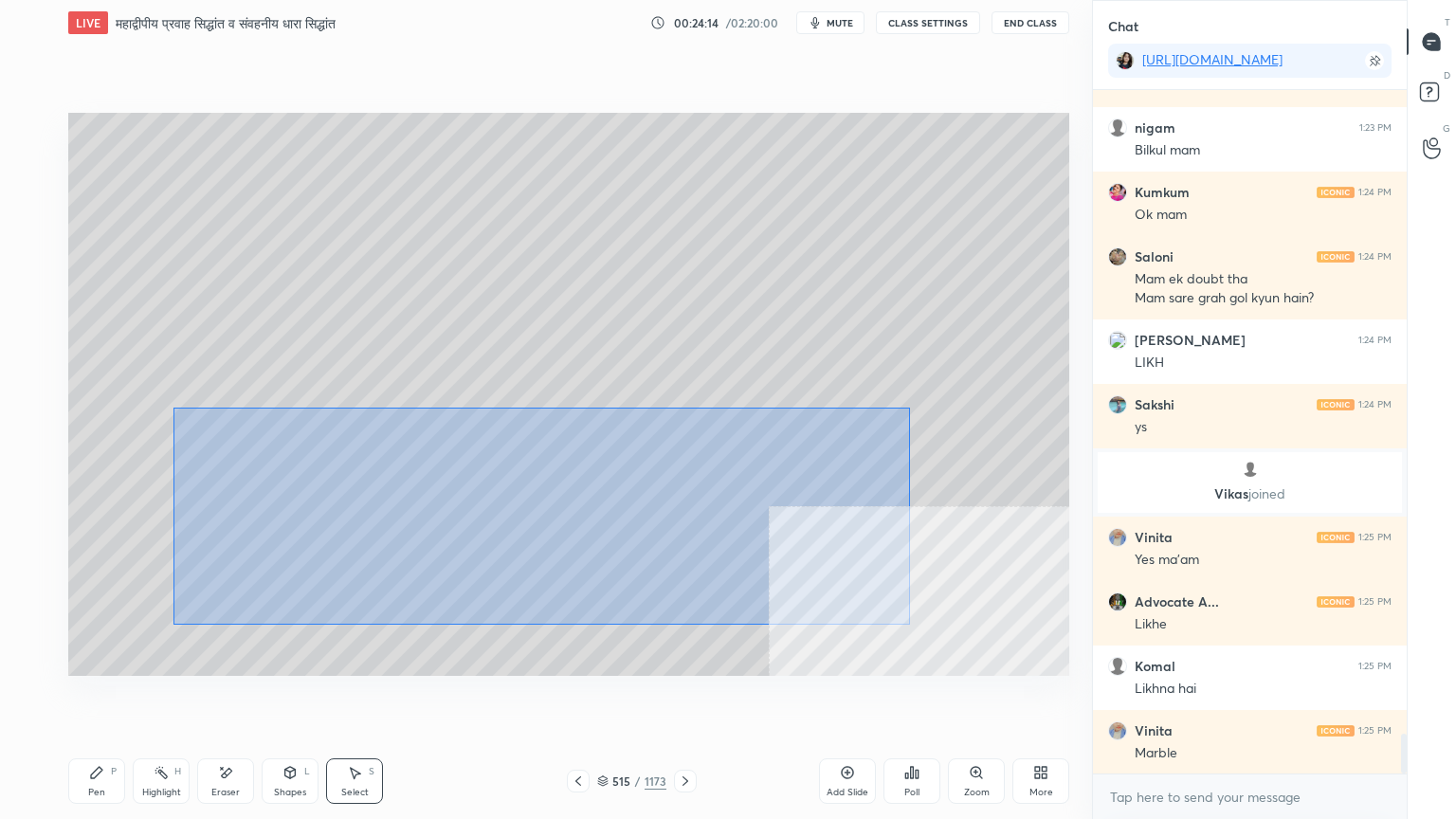 drag, startPoint x: 197, startPoint y: 417, endPoint x: 768, endPoint y: 573, distance: 591.9265 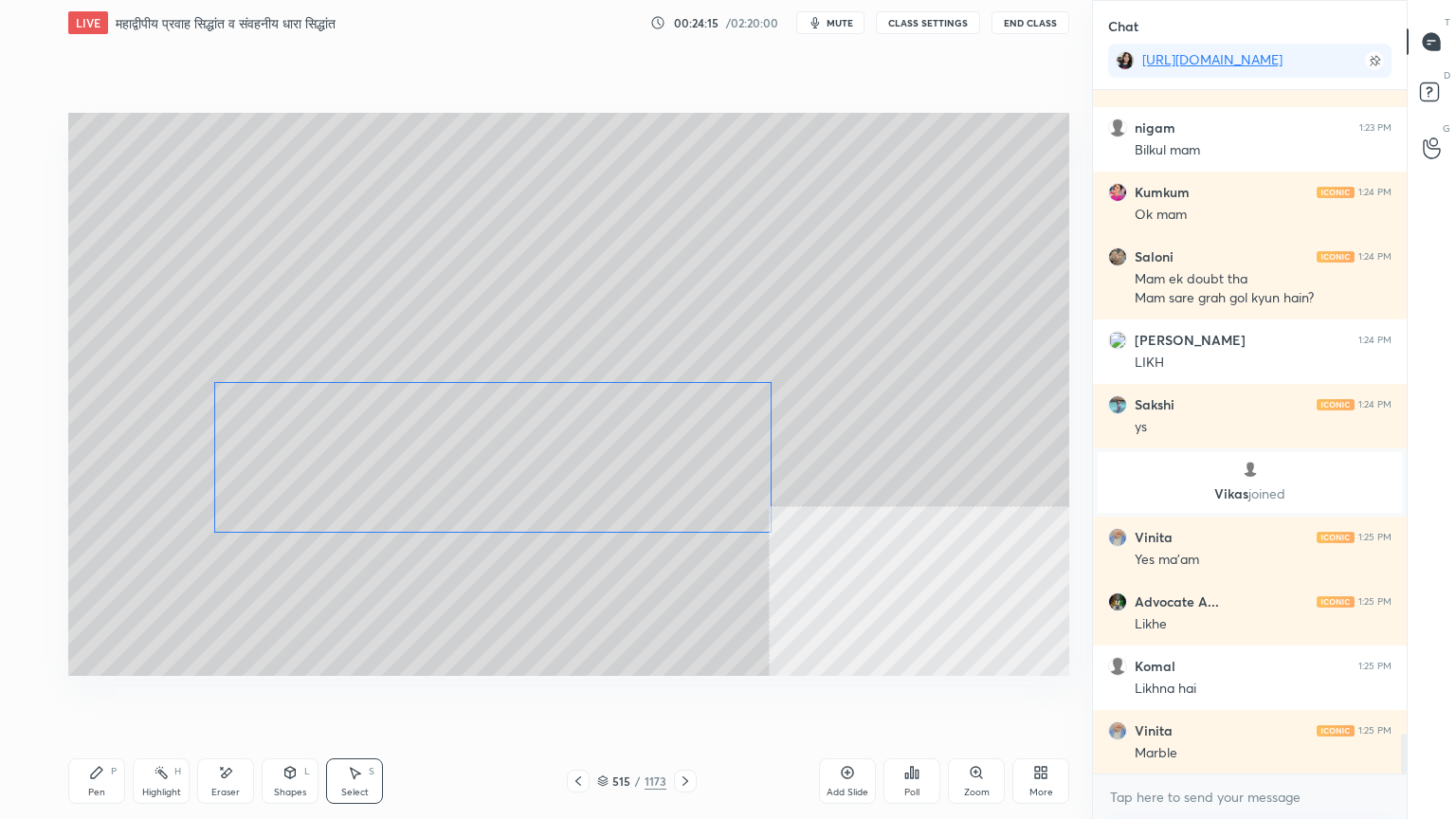 drag, startPoint x: 626, startPoint y: 458, endPoint x: 387, endPoint y: 527, distance: 248.76093 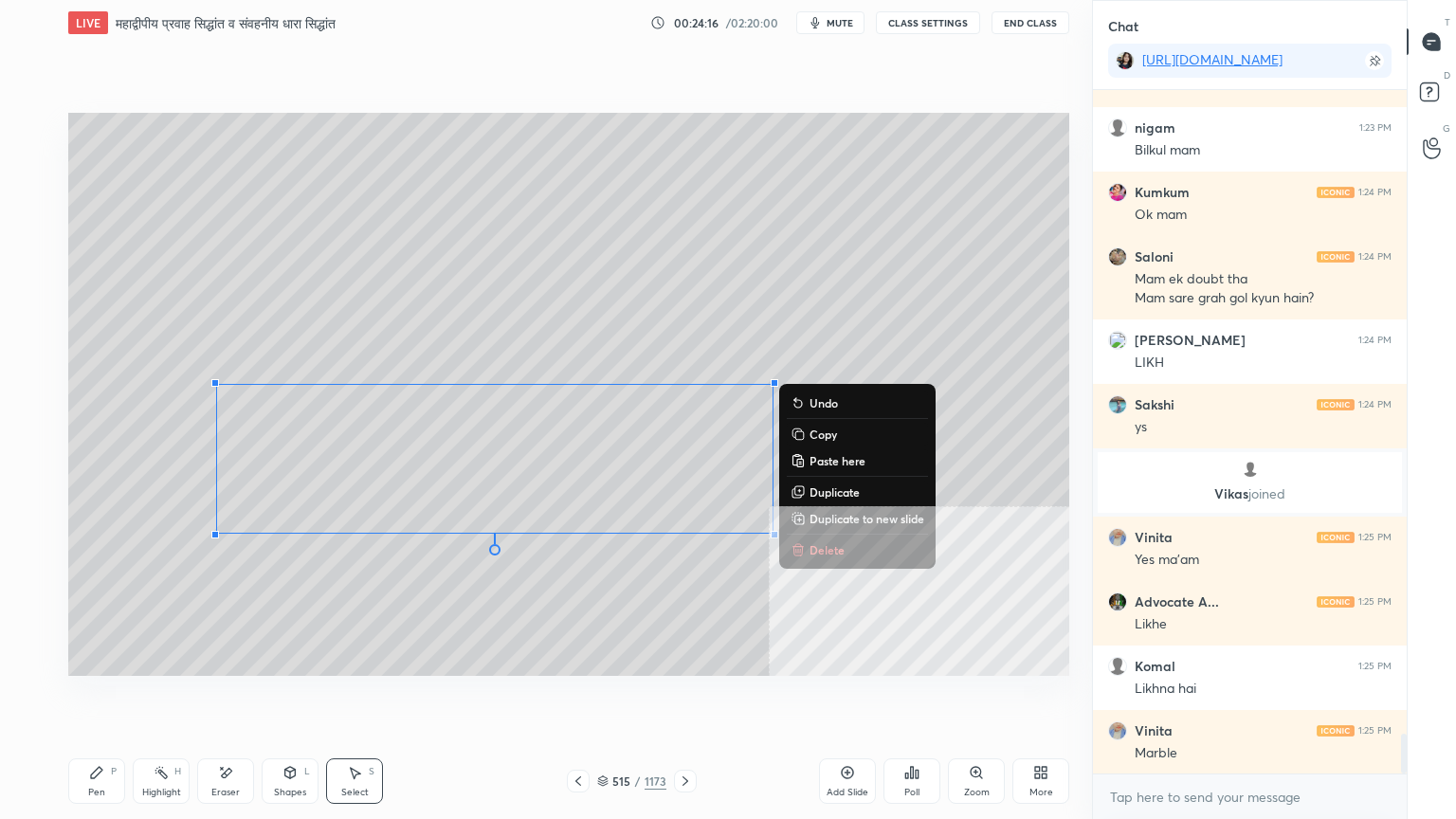 click on "Pen P" at bounding box center [97, 781] 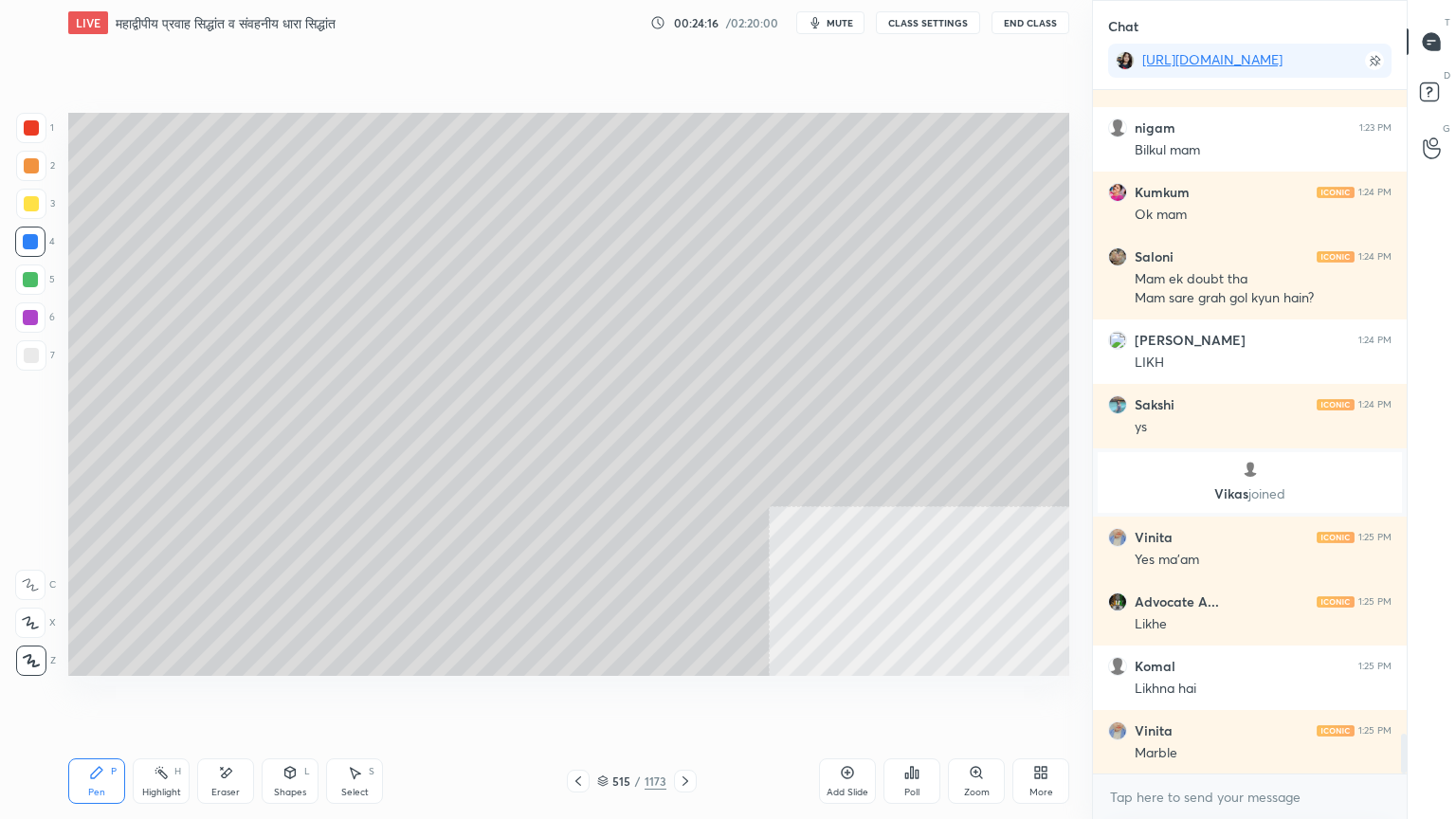 drag, startPoint x: 15, startPoint y: 148, endPoint x: 24, endPoint y: 141, distance: 11.401754 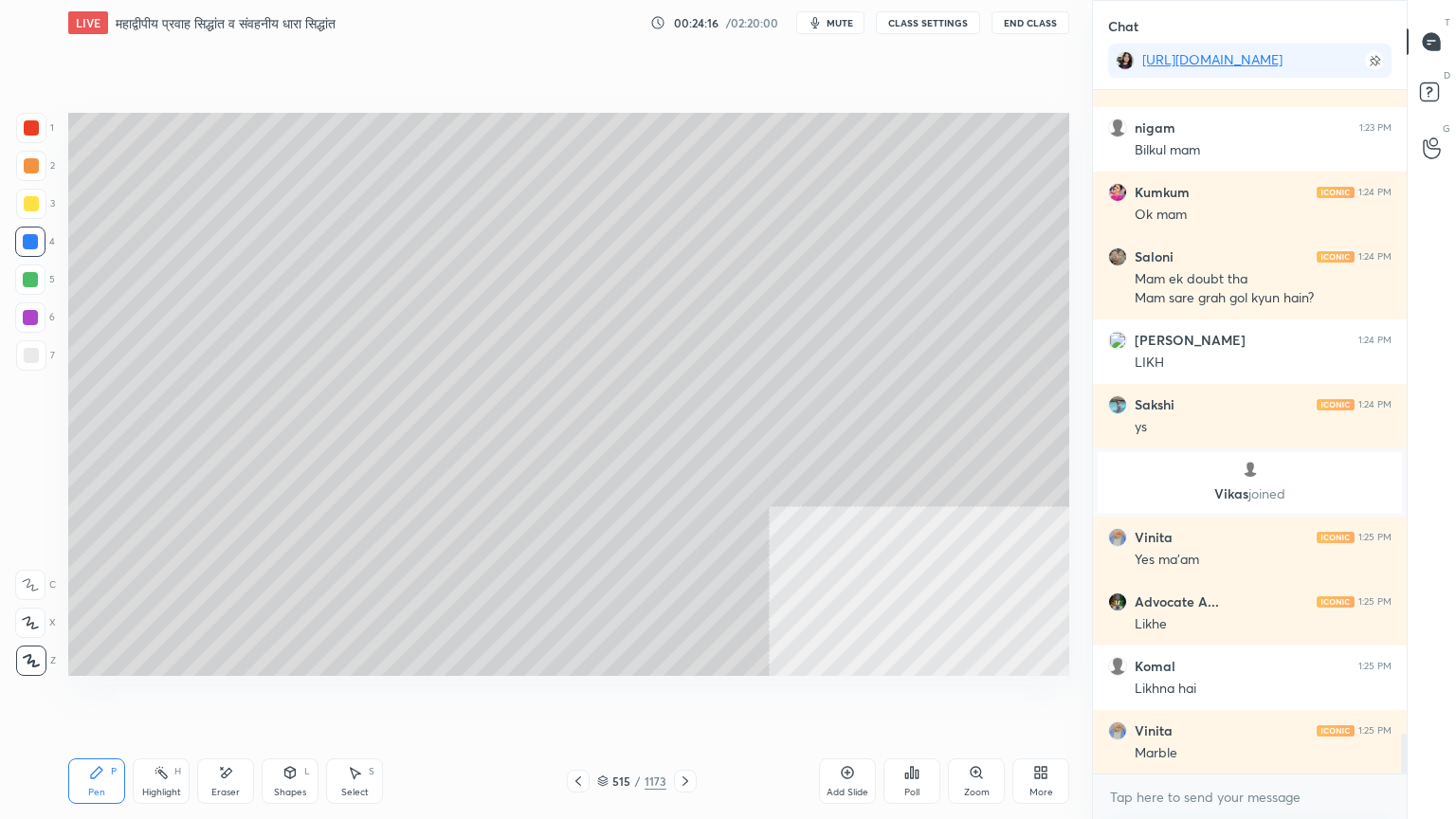click on "1" at bounding box center (35, 132) 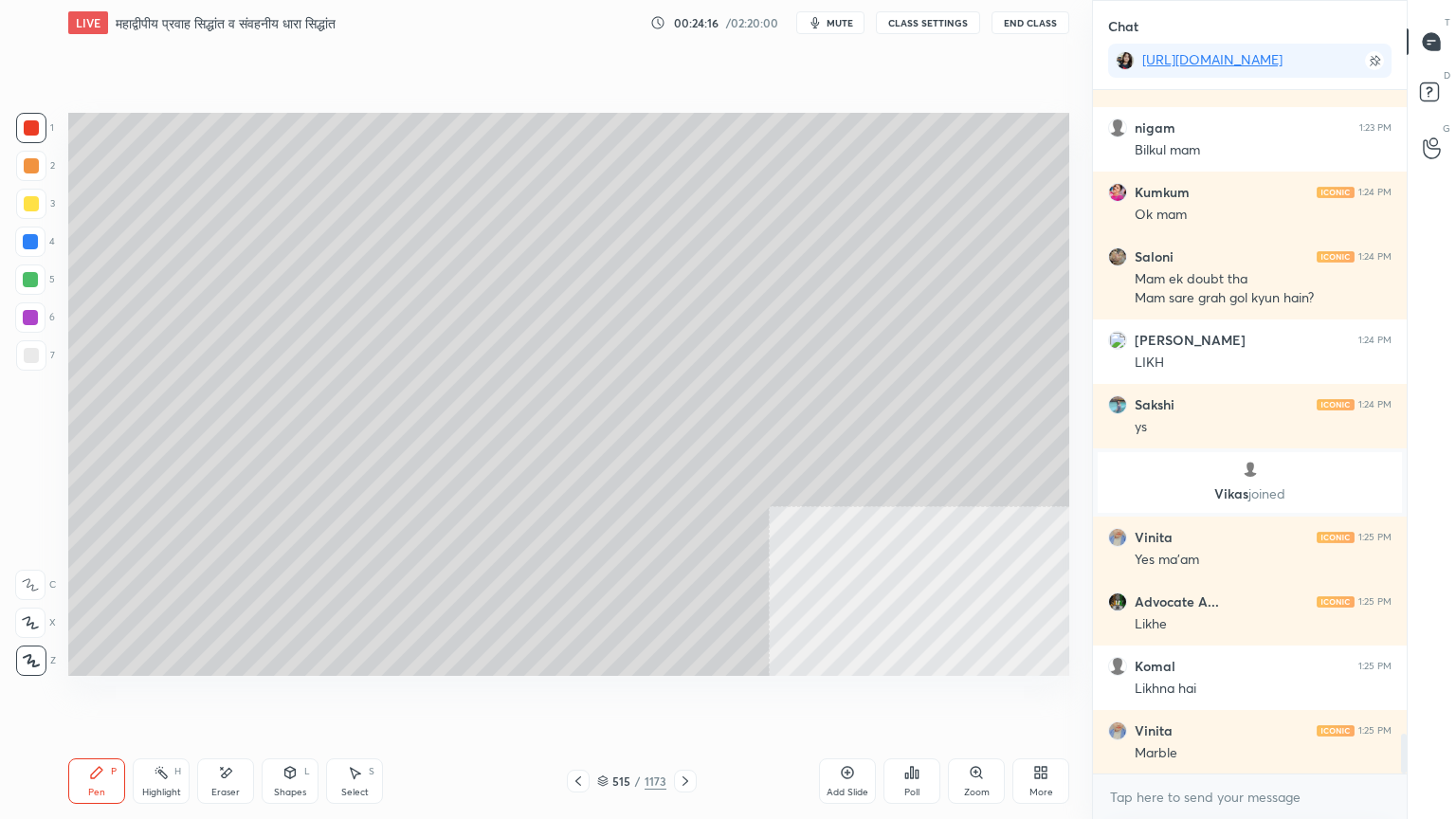 click at bounding box center (31, 128) 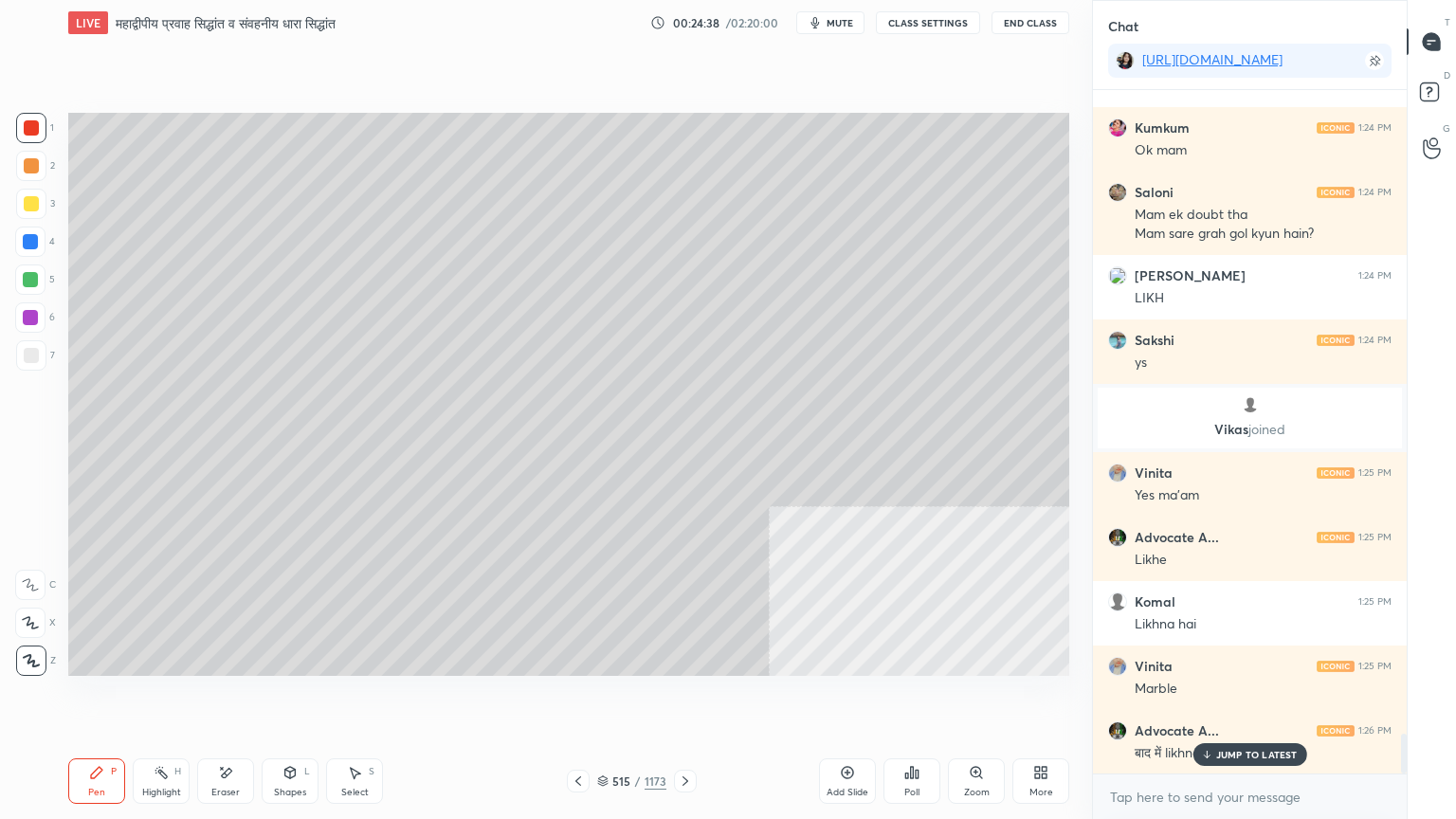 scroll, scrollTop: 11212, scrollLeft: 0, axis: vertical 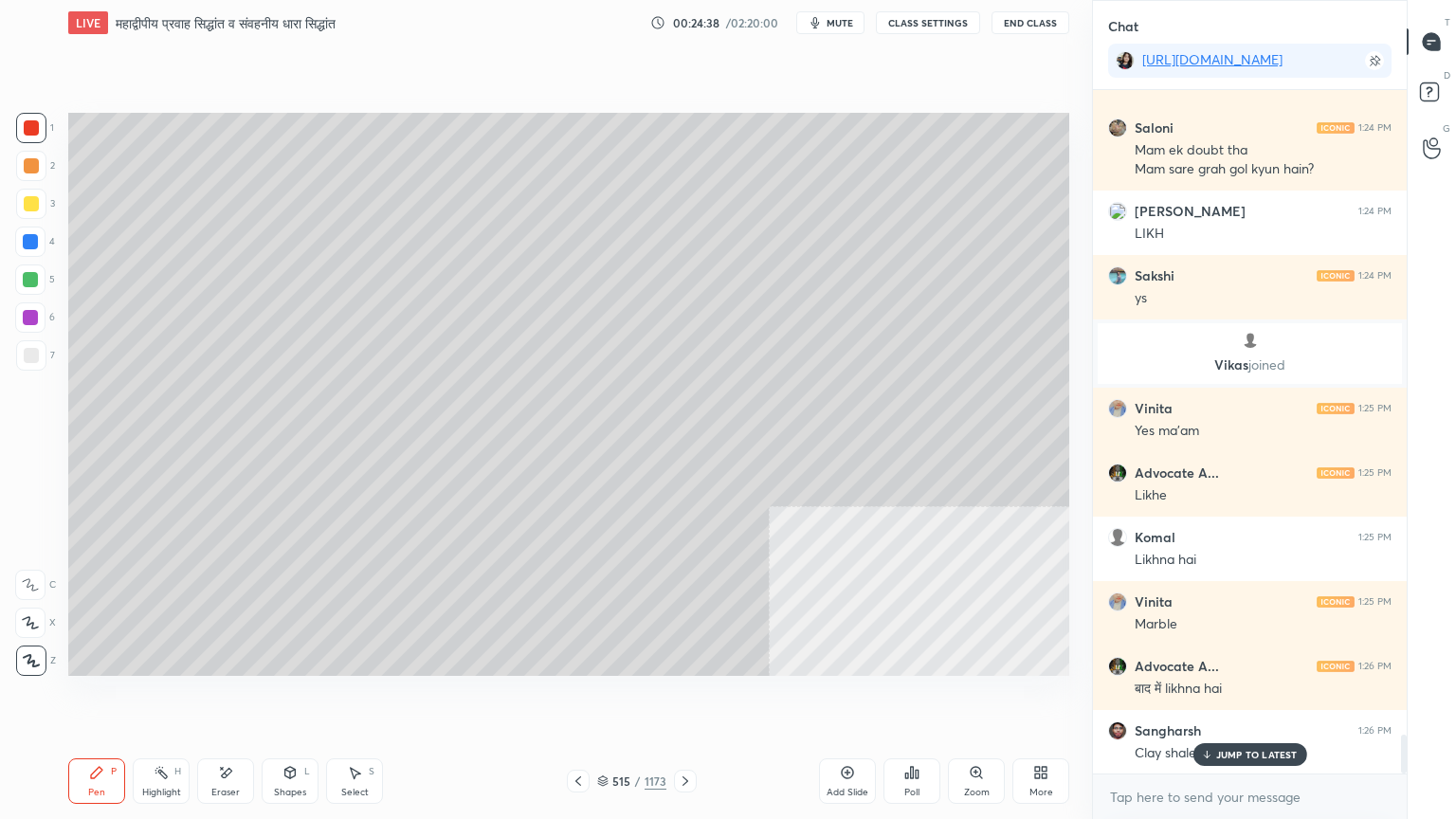 click on "JUMP TO LATEST" at bounding box center (1257, 755) 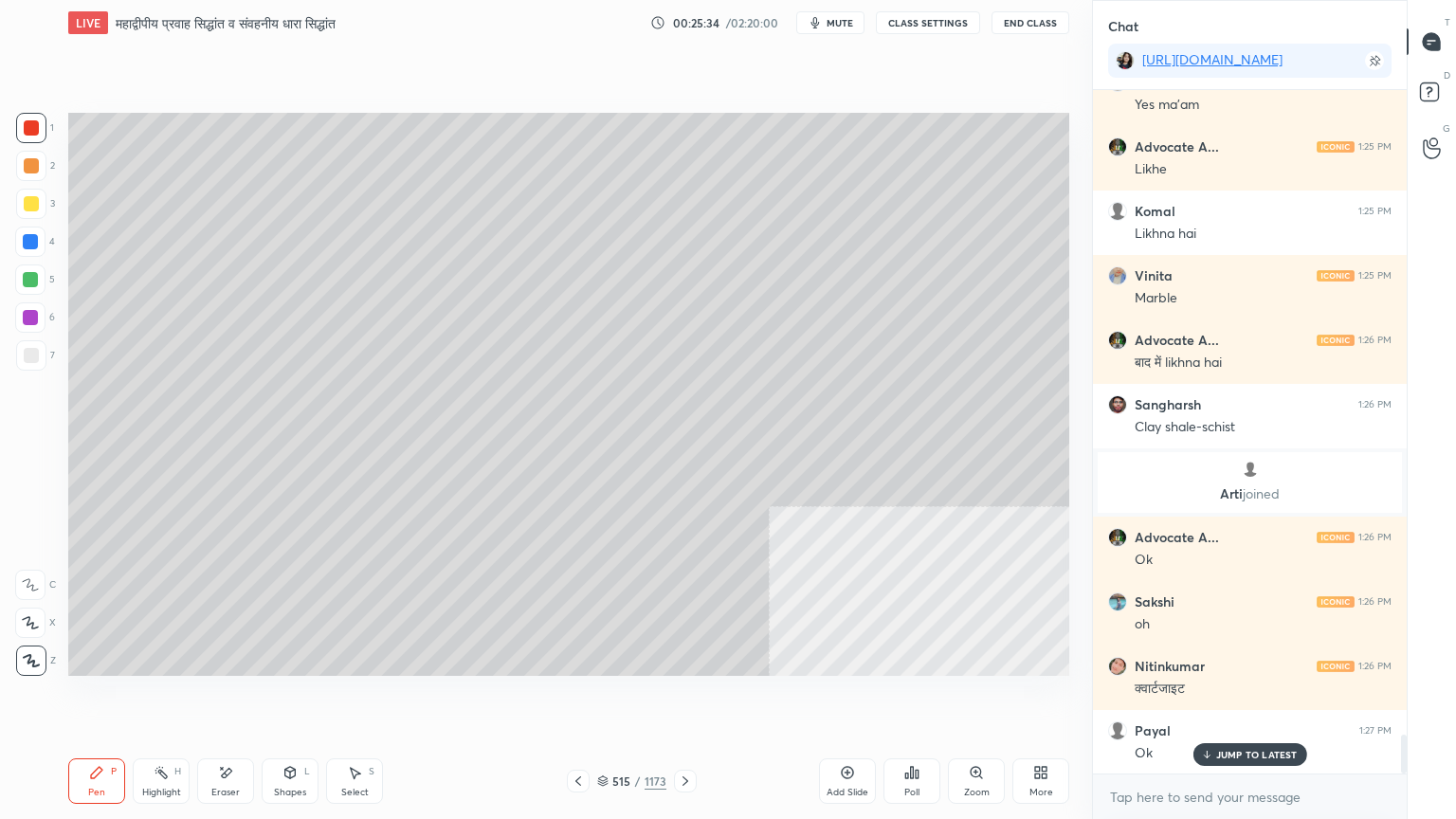 scroll, scrollTop: 11462, scrollLeft: 0, axis: vertical 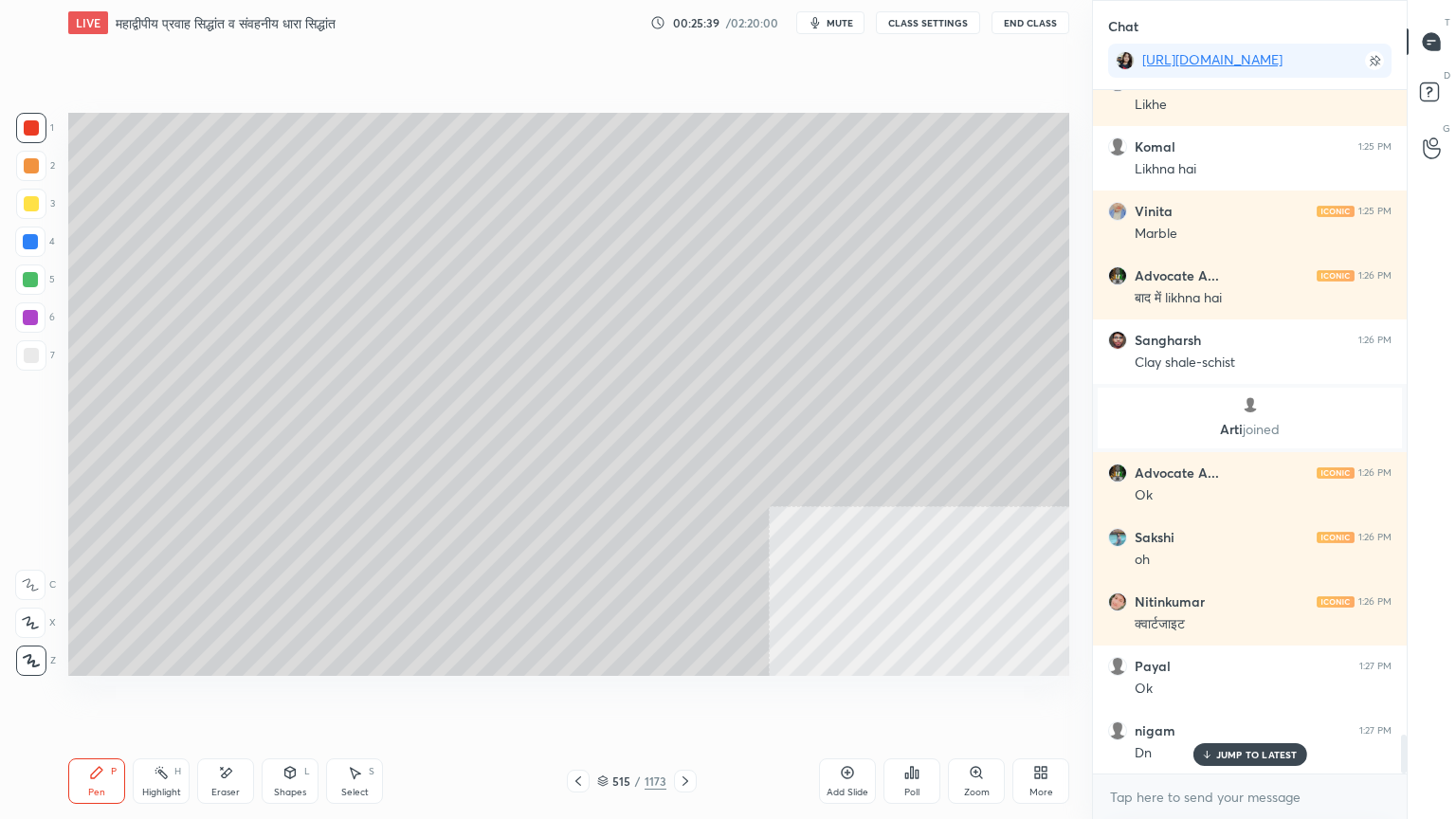 drag, startPoint x: 1215, startPoint y: 758, endPoint x: 1210, endPoint y: 791, distance: 33.376639 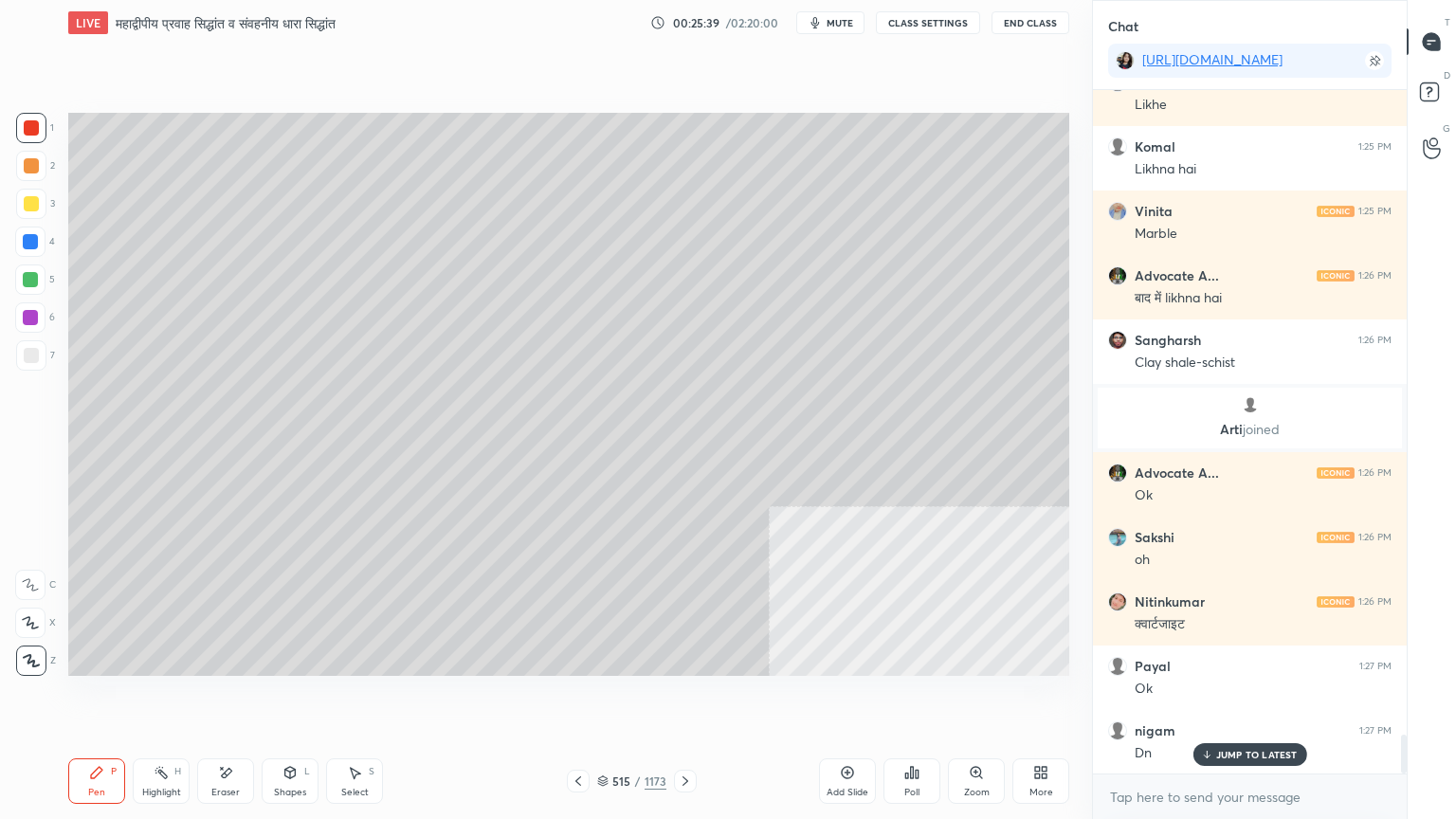 click on "JUMP TO LATEST" at bounding box center [1249, 755] 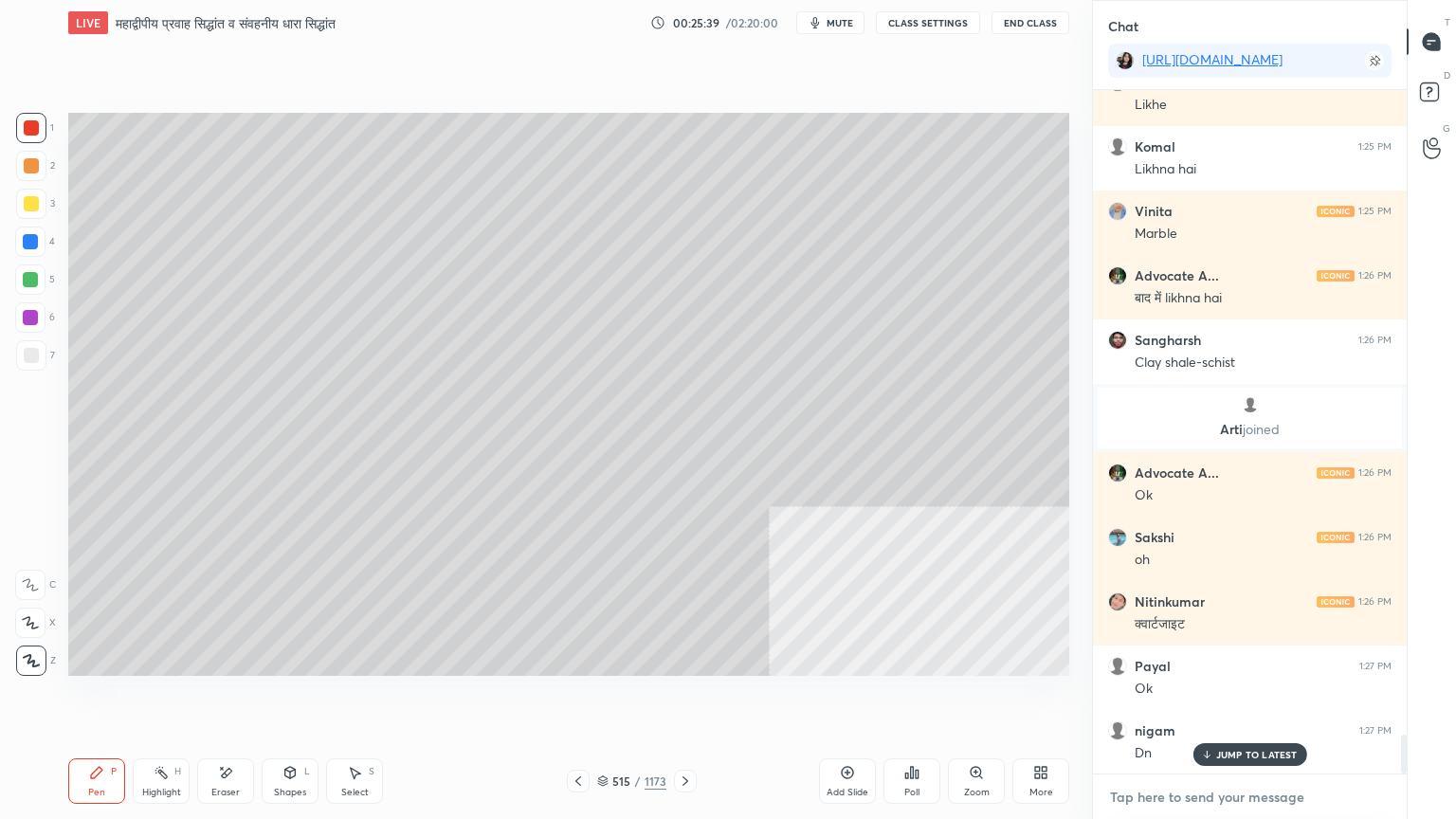 click at bounding box center [1249, 797] 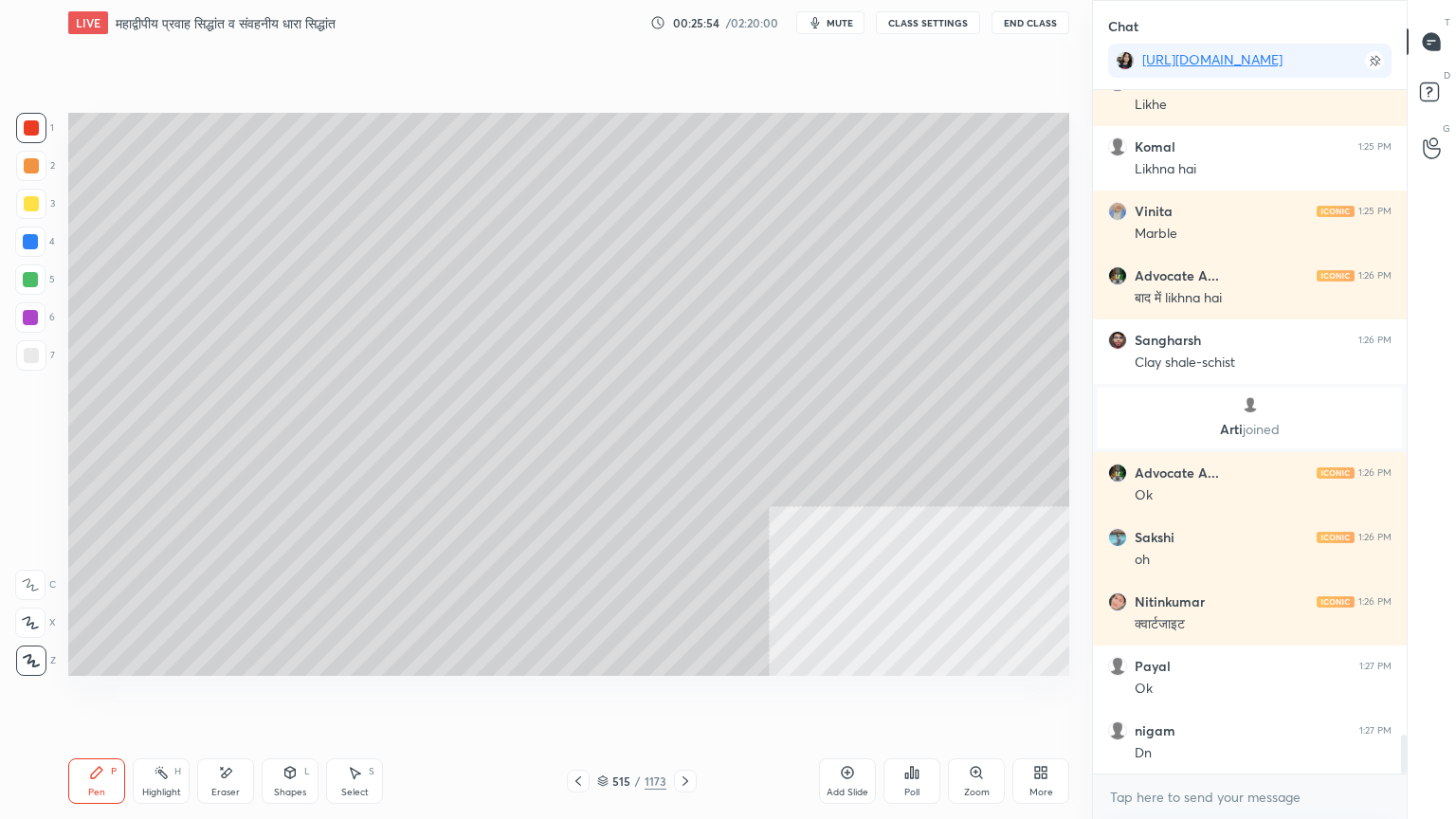 click on "Setting up your live class Poll for   secs No correct answer Start poll" at bounding box center [569, 394] 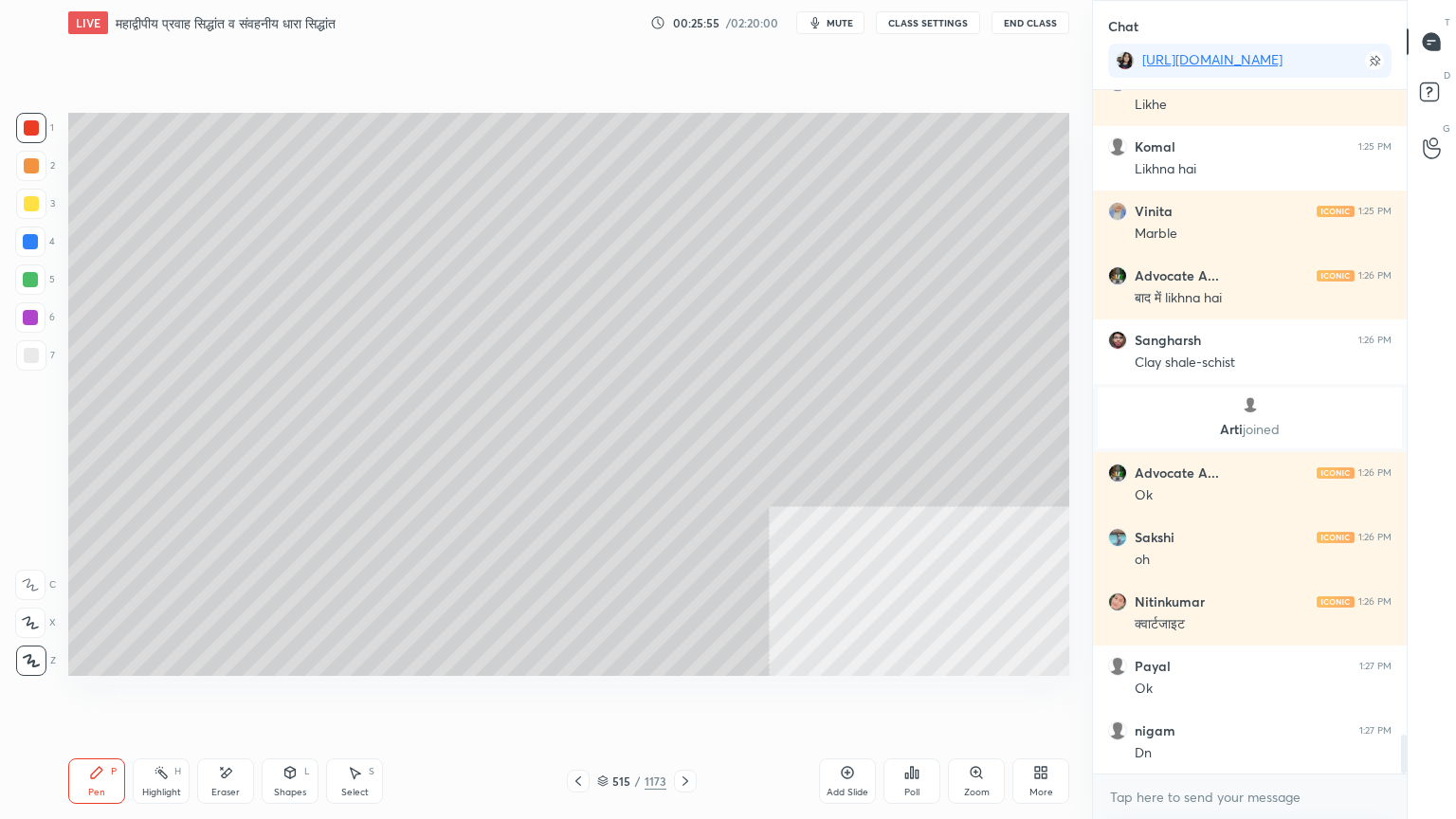 drag, startPoint x: 707, startPoint y: 739, endPoint x: 705, endPoint y: 754, distance: 15.132746 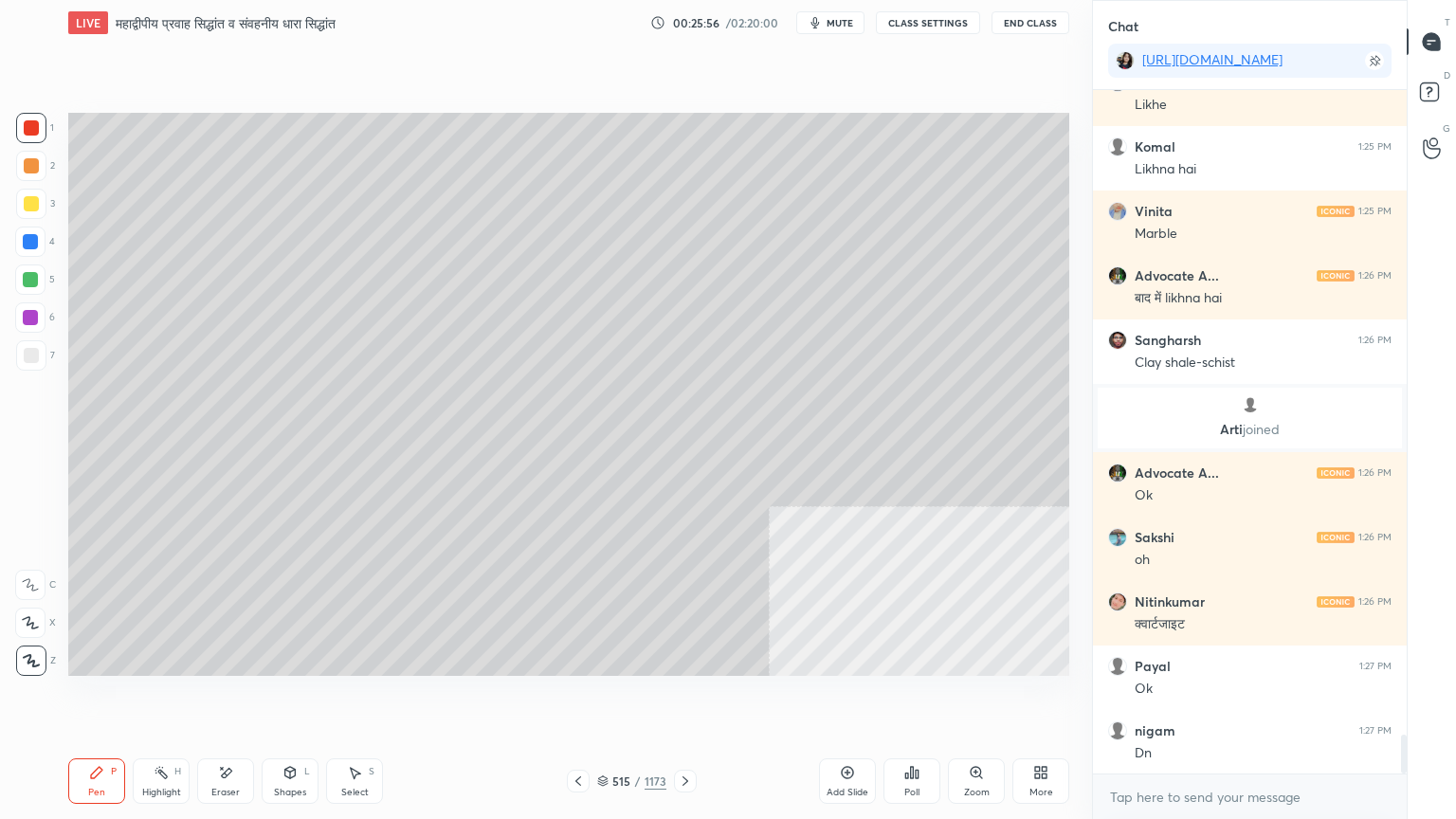 click on "LIVE महाद्वीपीय प्रवाह सिद्धांत व संवहनीय धारा सिद्धांत 00:25:56 /  02:20:00 mute CLASS SETTINGS End Class Setting up your live class Poll for   secs No correct answer Start poll Back महाद्वीपीय प्रवाह सिद्धांत व संवहनीय धारा सिद्धांत • L17 of भूगोल आधारस्‍तंभ: भौतिक भूगोल - Physical Geography [PERSON_NAME] Pen P Highlight H Eraser Shapes L Select S 515 / 1173 Add Slide Poll Zoom More" at bounding box center (569, 410) 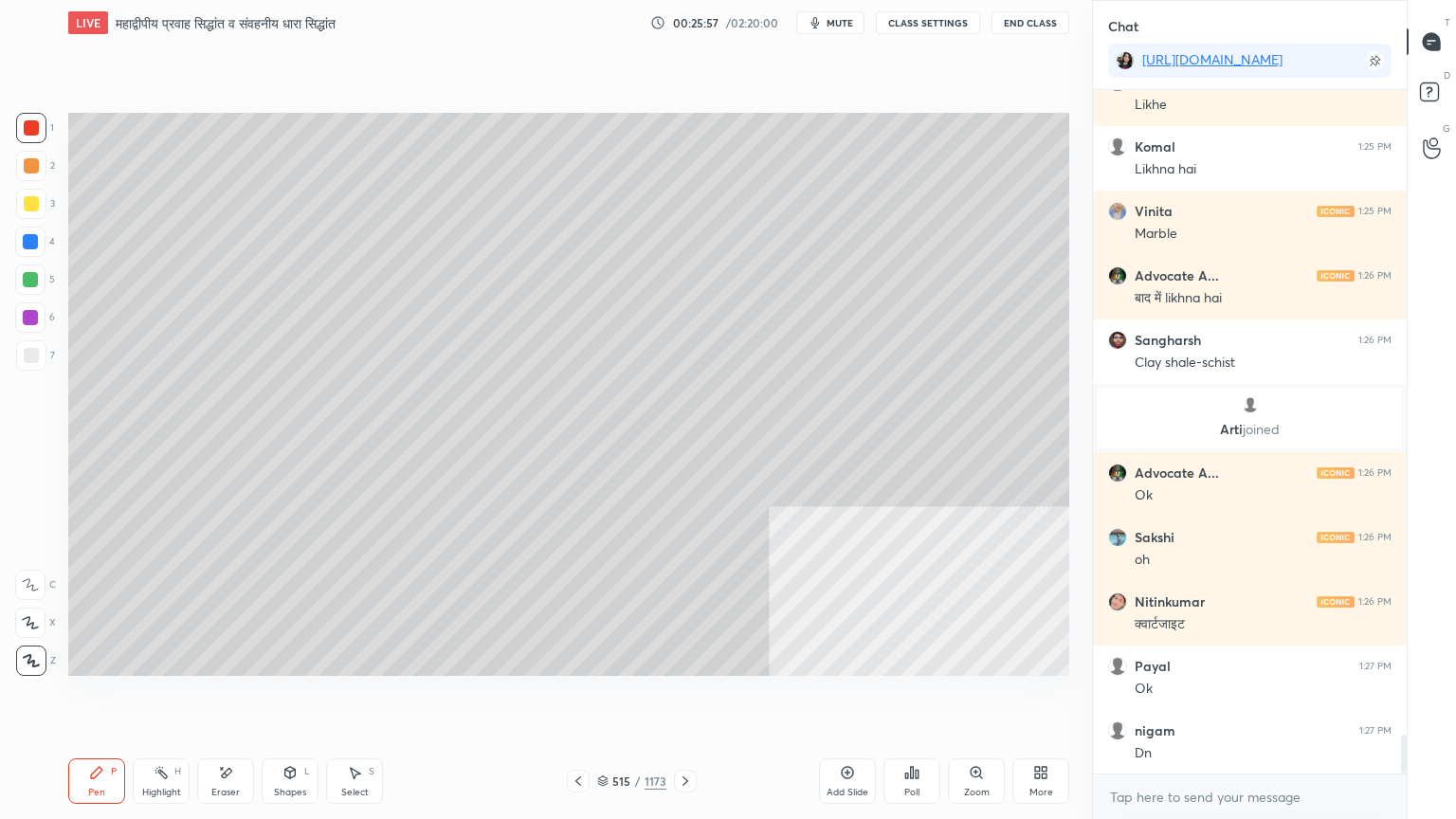 click on "Setting up your live class Poll for   secs No correct answer Start poll" at bounding box center [569, 394] 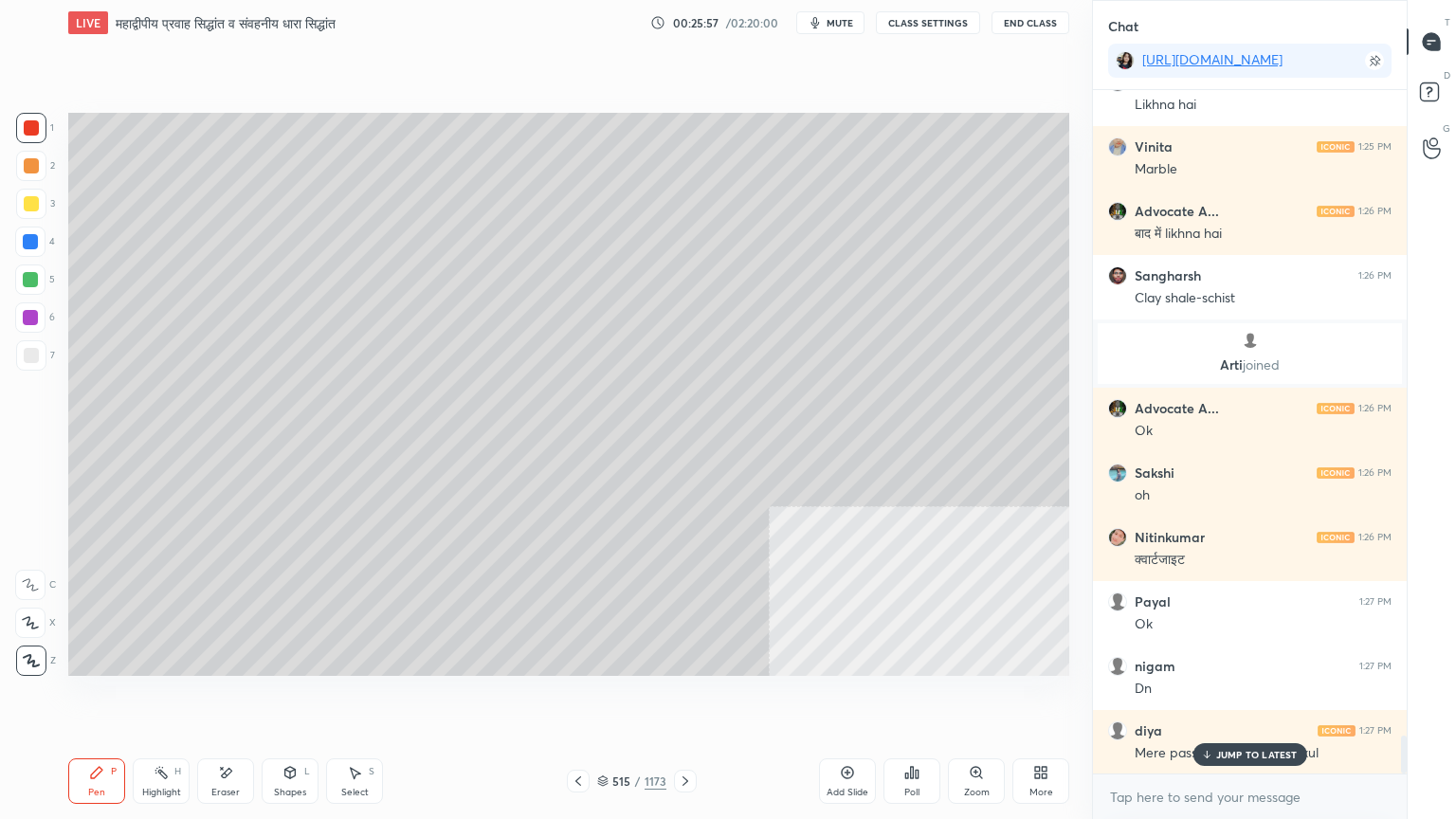 click on "Setting up your live class Poll for   secs No correct answer Start poll" at bounding box center (569, 394) 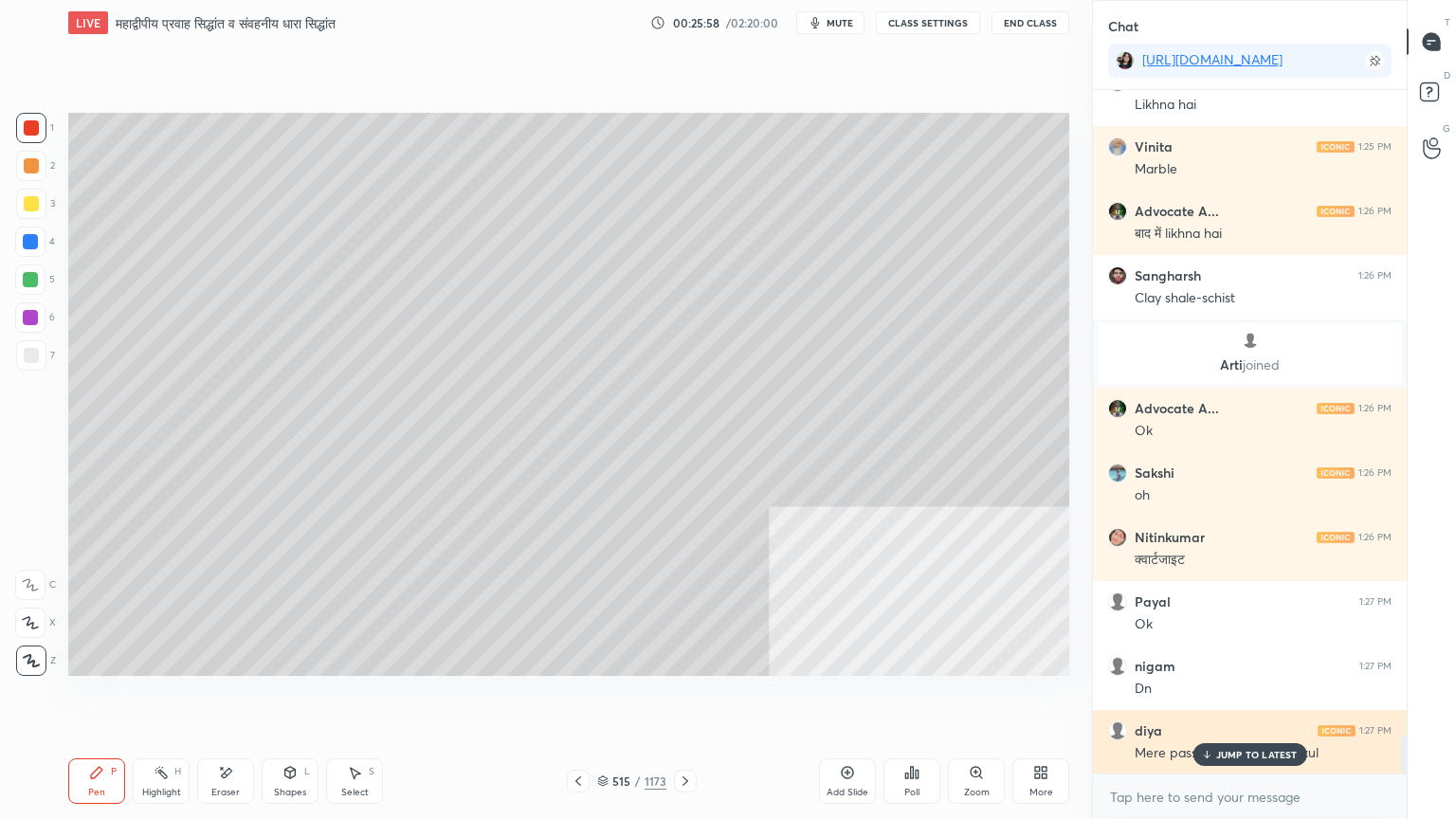 click on "JUMP TO LATEST" at bounding box center (1249, 755) 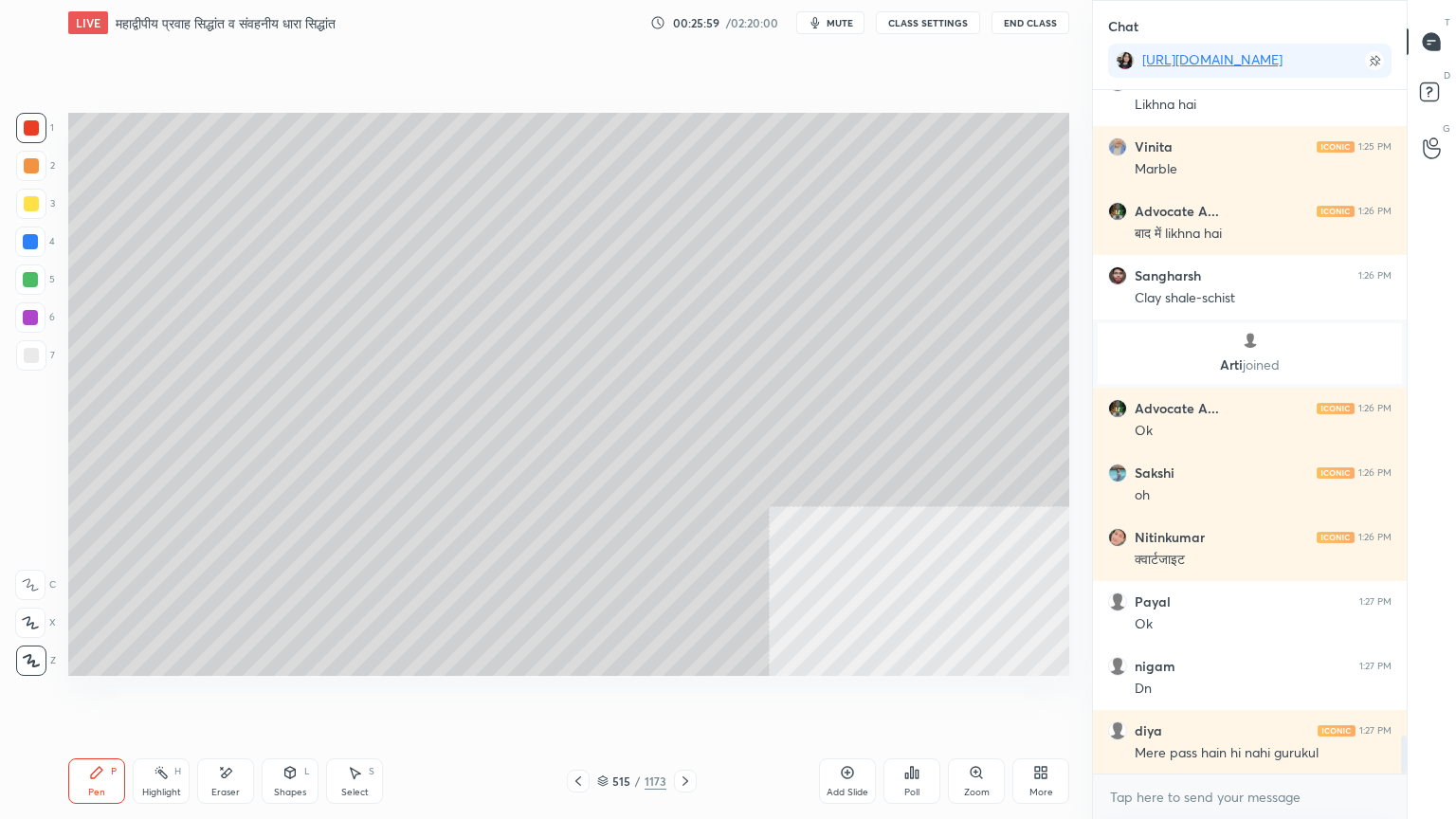 scroll, scrollTop: 11591, scrollLeft: 0, axis: vertical 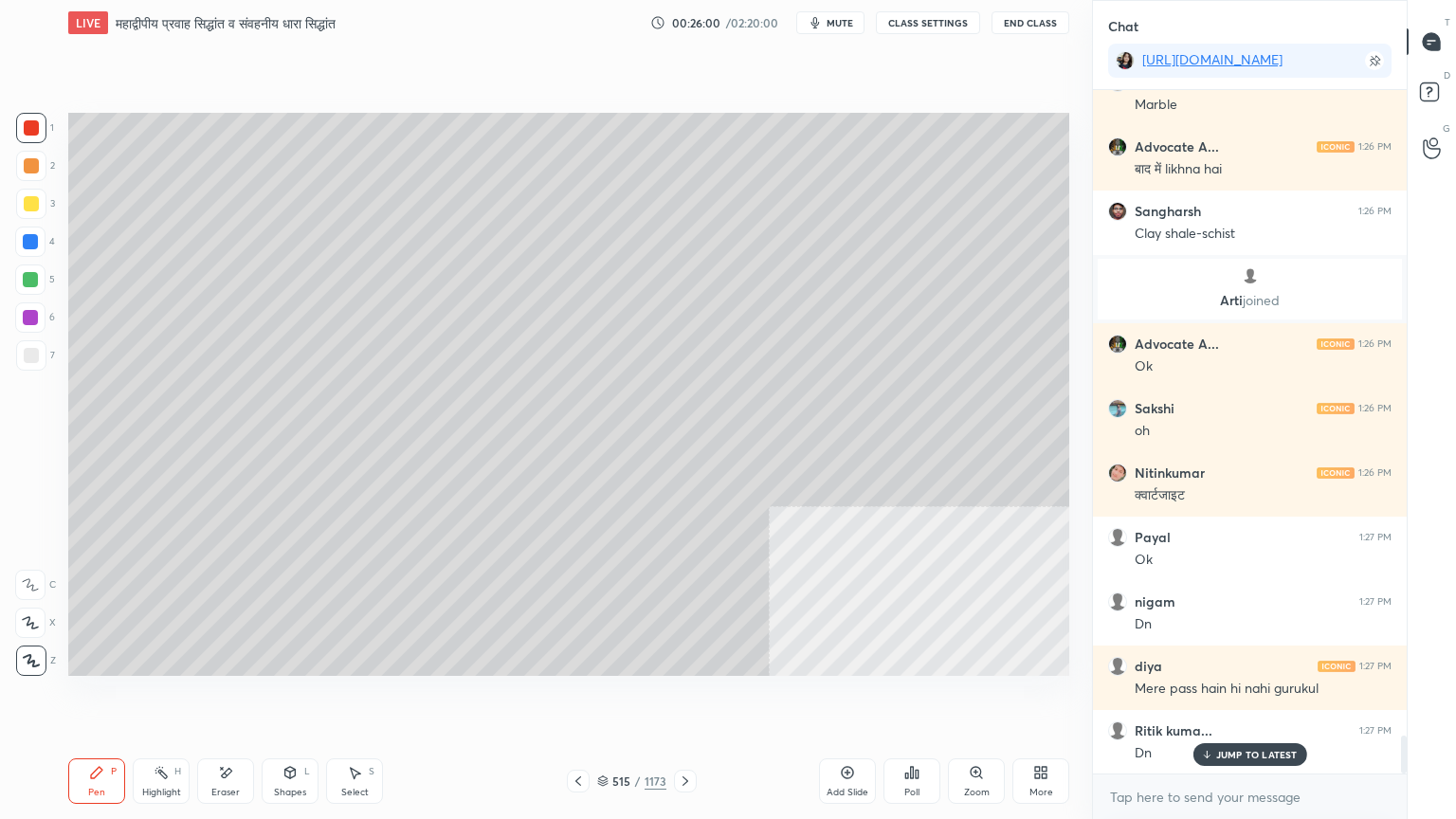 drag, startPoint x: 842, startPoint y: 784, endPoint x: 849, endPoint y: 755, distance: 29.83287 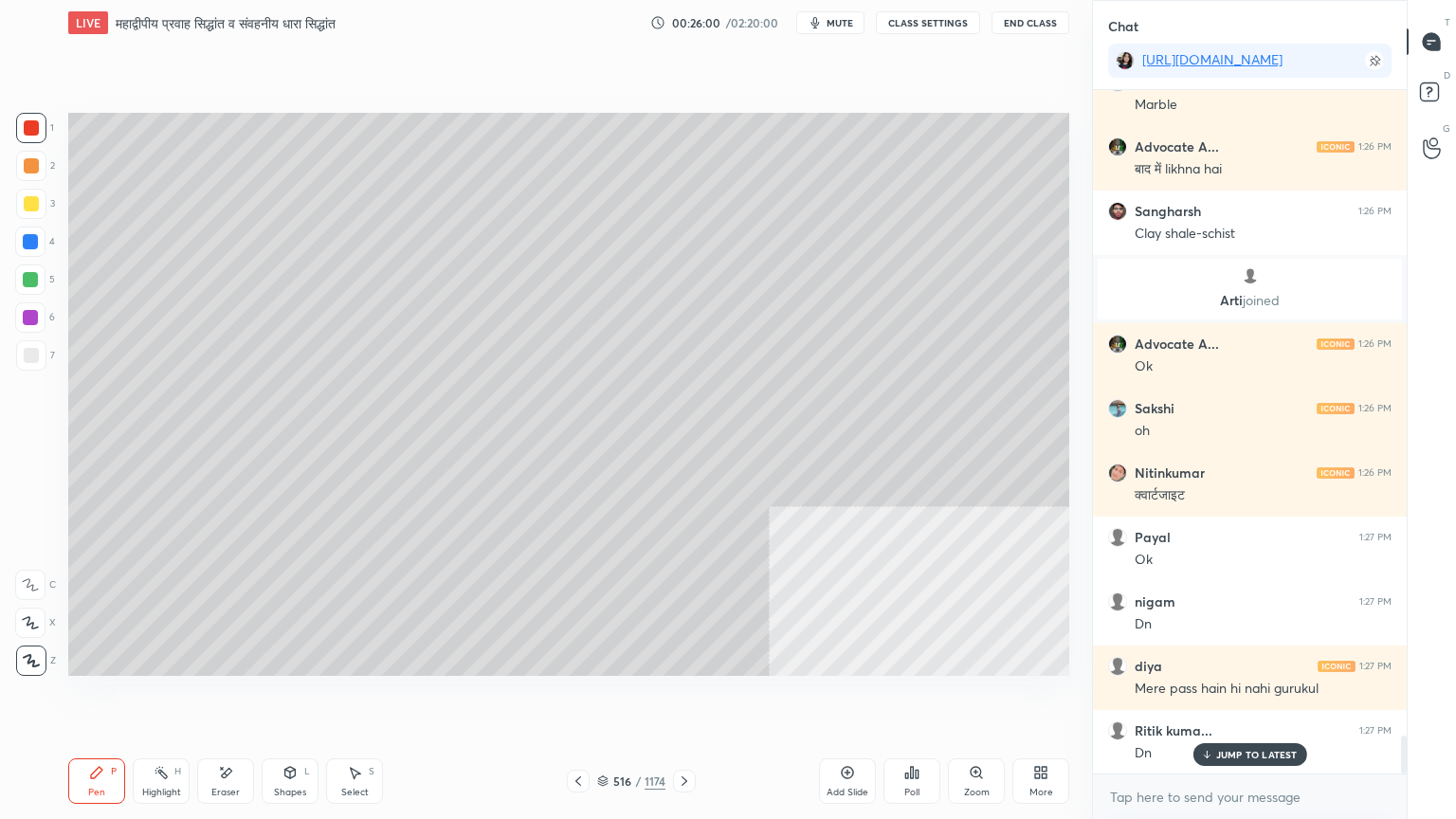 click at bounding box center [30, 242] 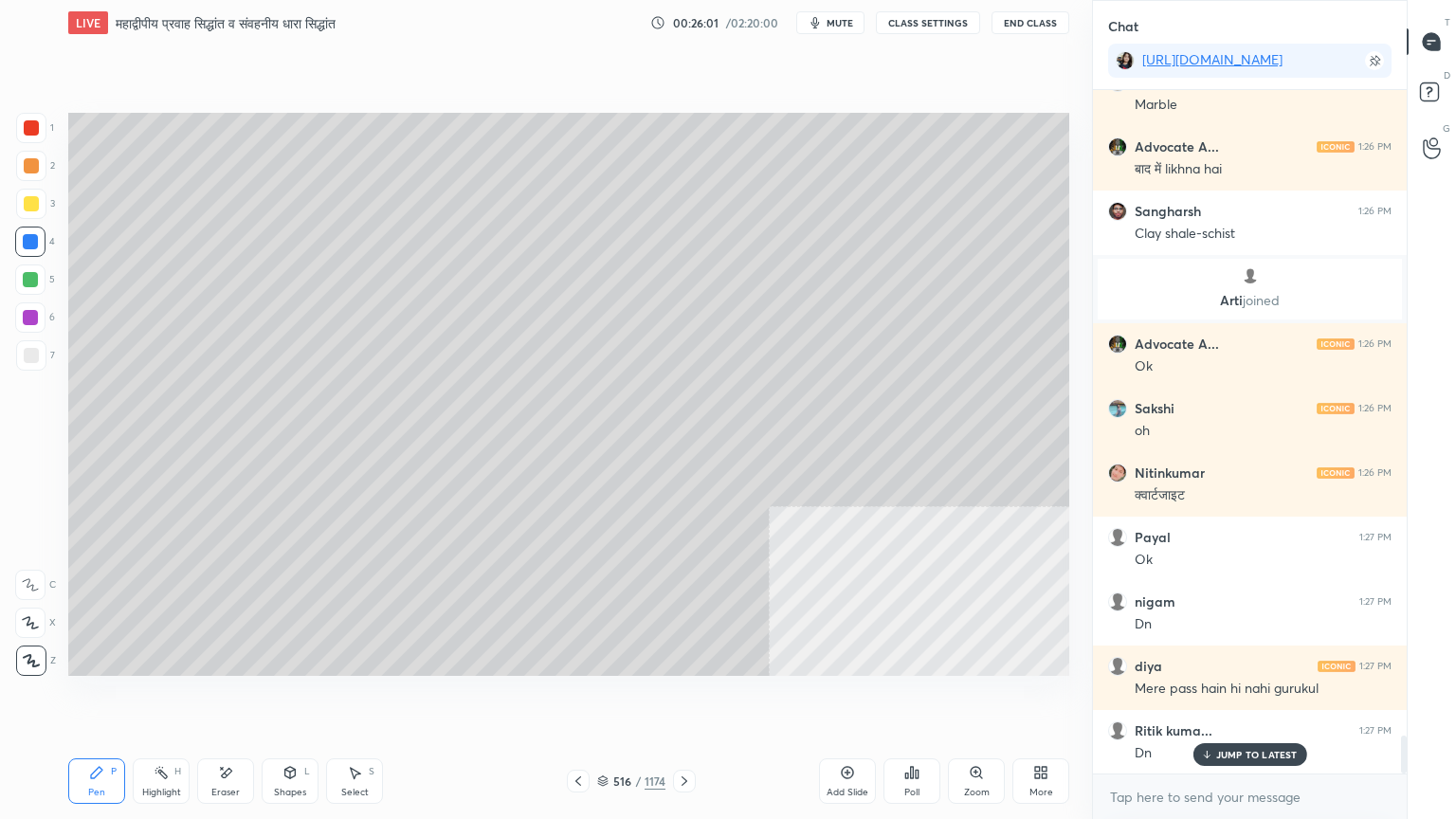 scroll, scrollTop: 11656, scrollLeft: 0, axis: vertical 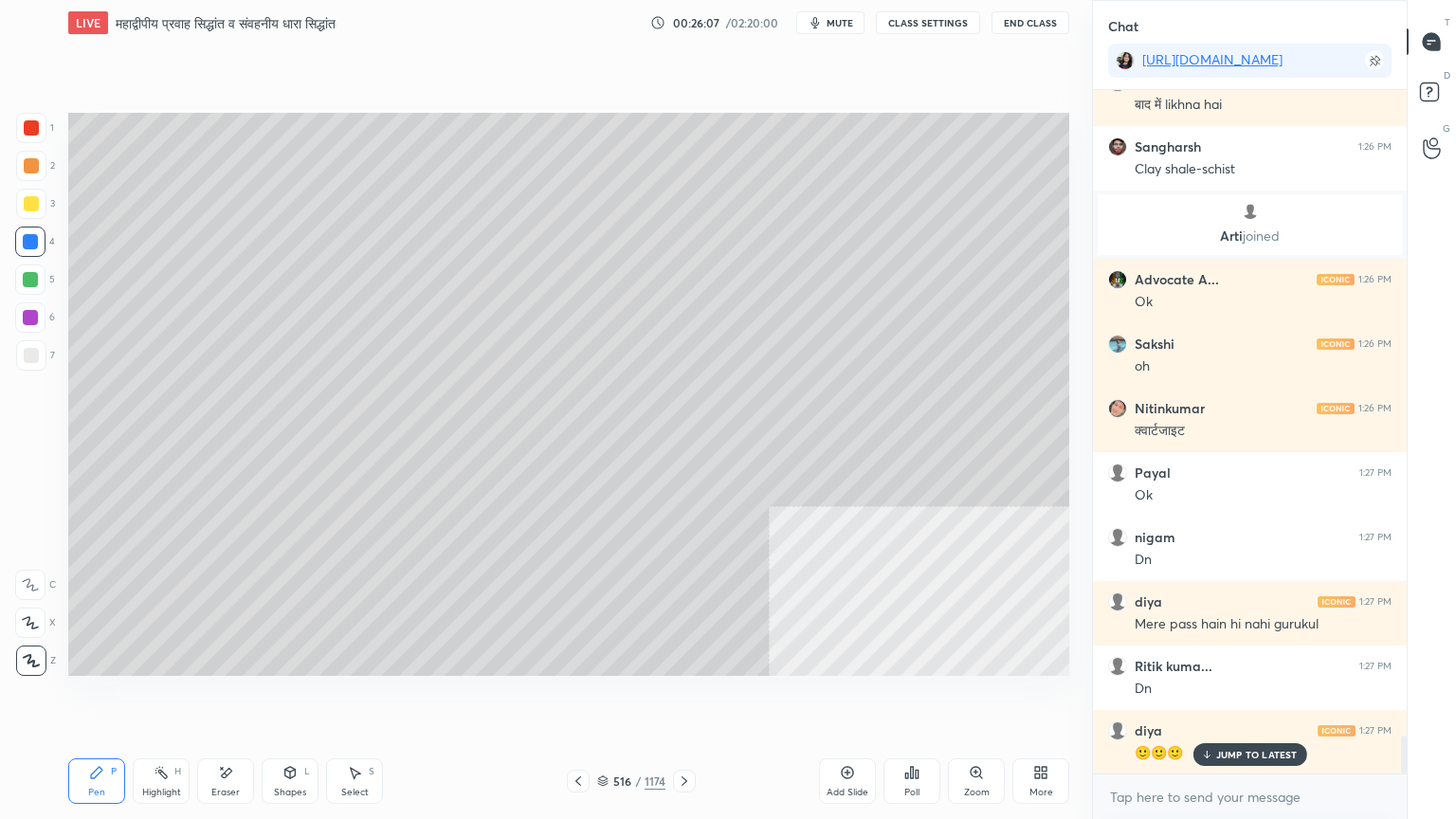 click at bounding box center (31, 355) 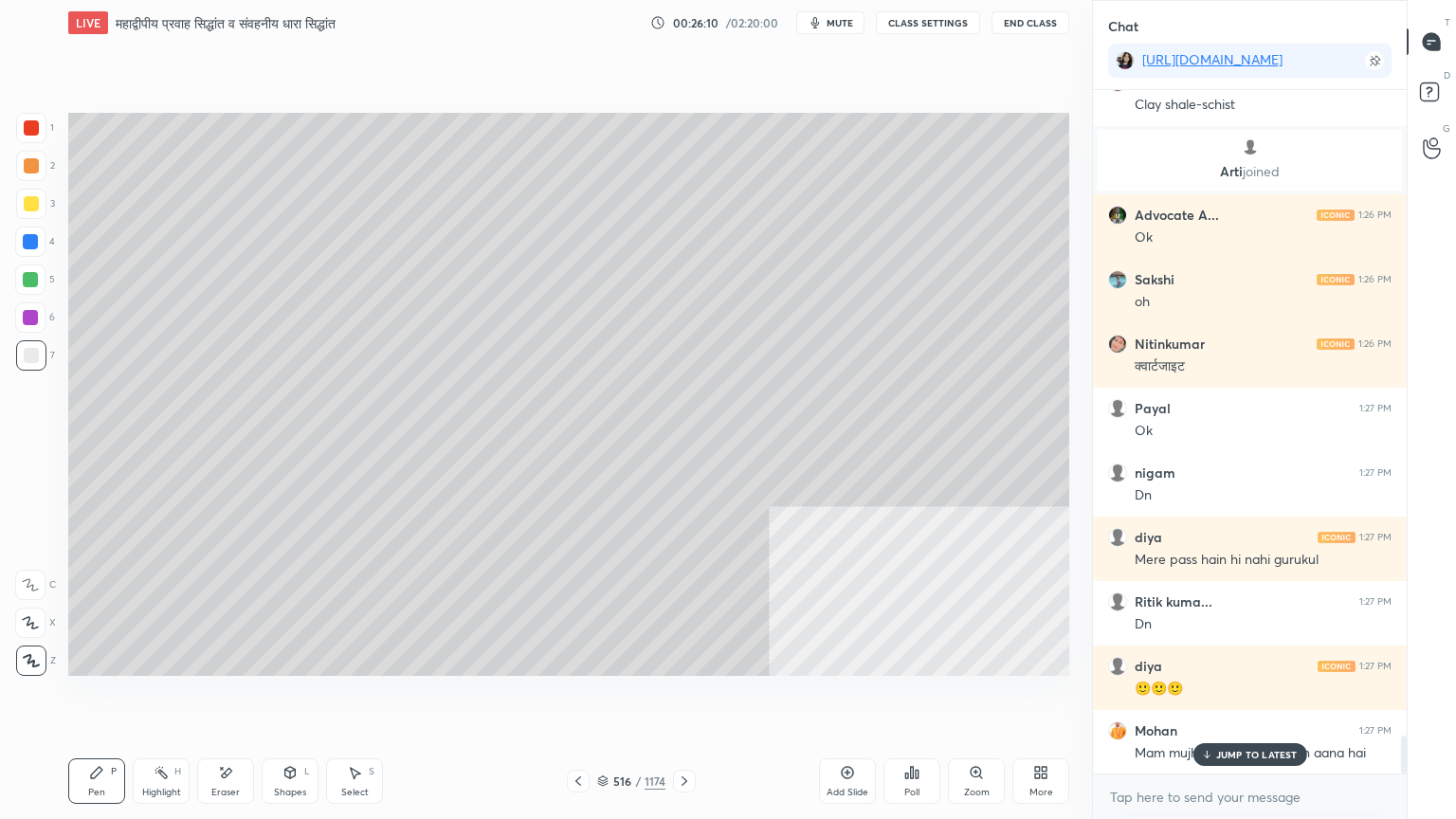 scroll, scrollTop: 11784, scrollLeft: 0, axis: vertical 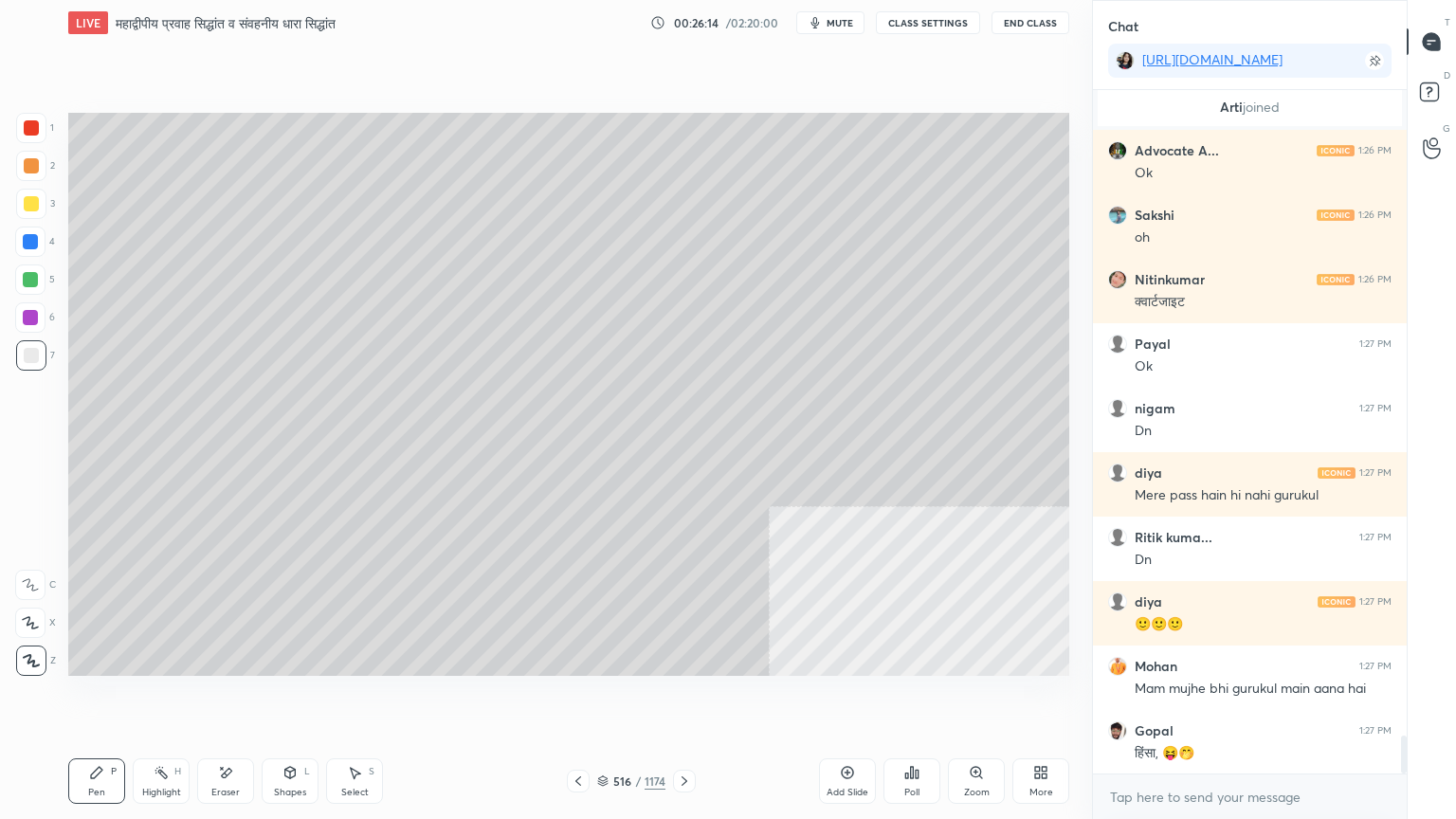 click at bounding box center (31, 128) 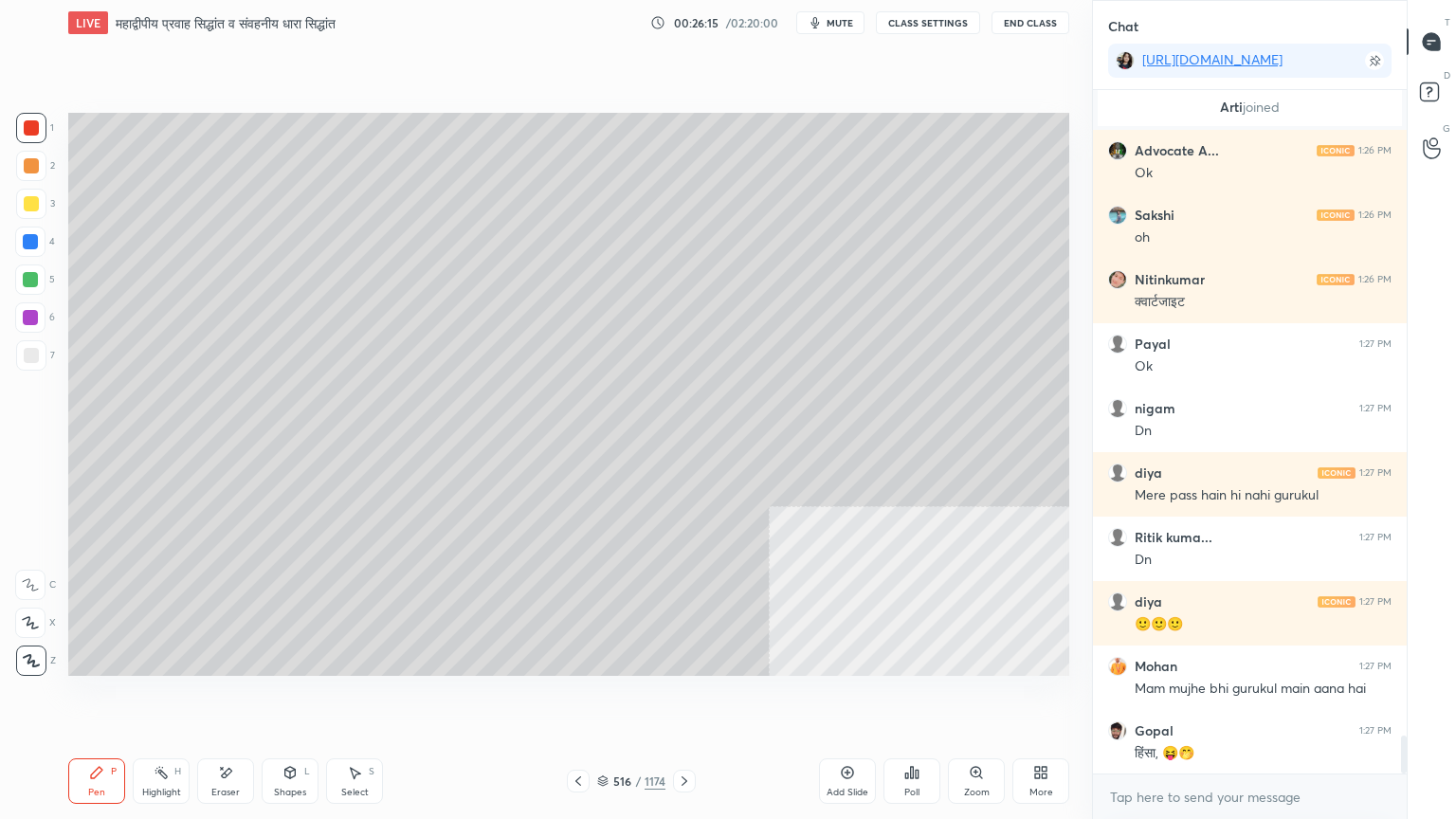 click at bounding box center [31, 128] 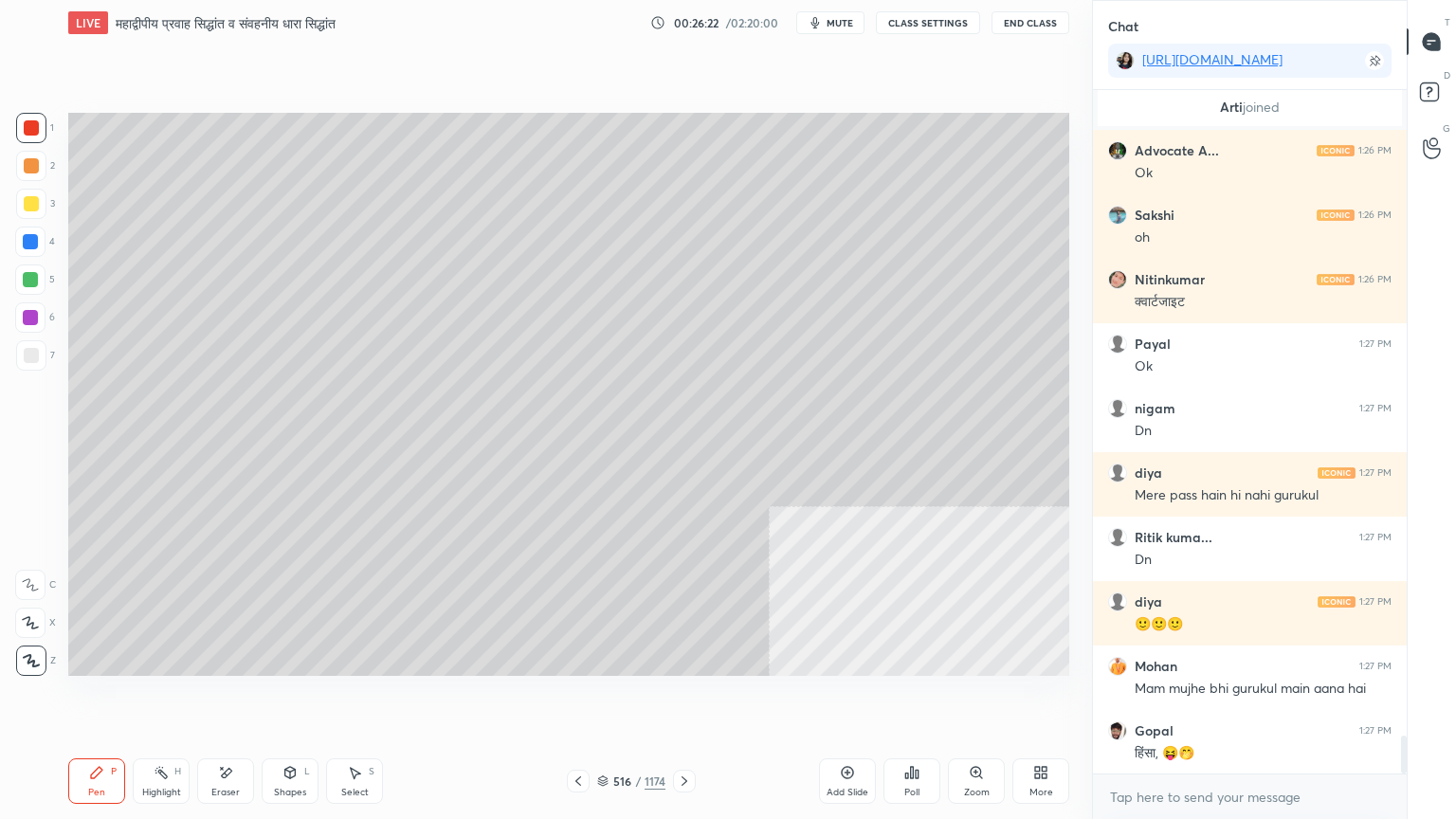 click at bounding box center [31, 355] 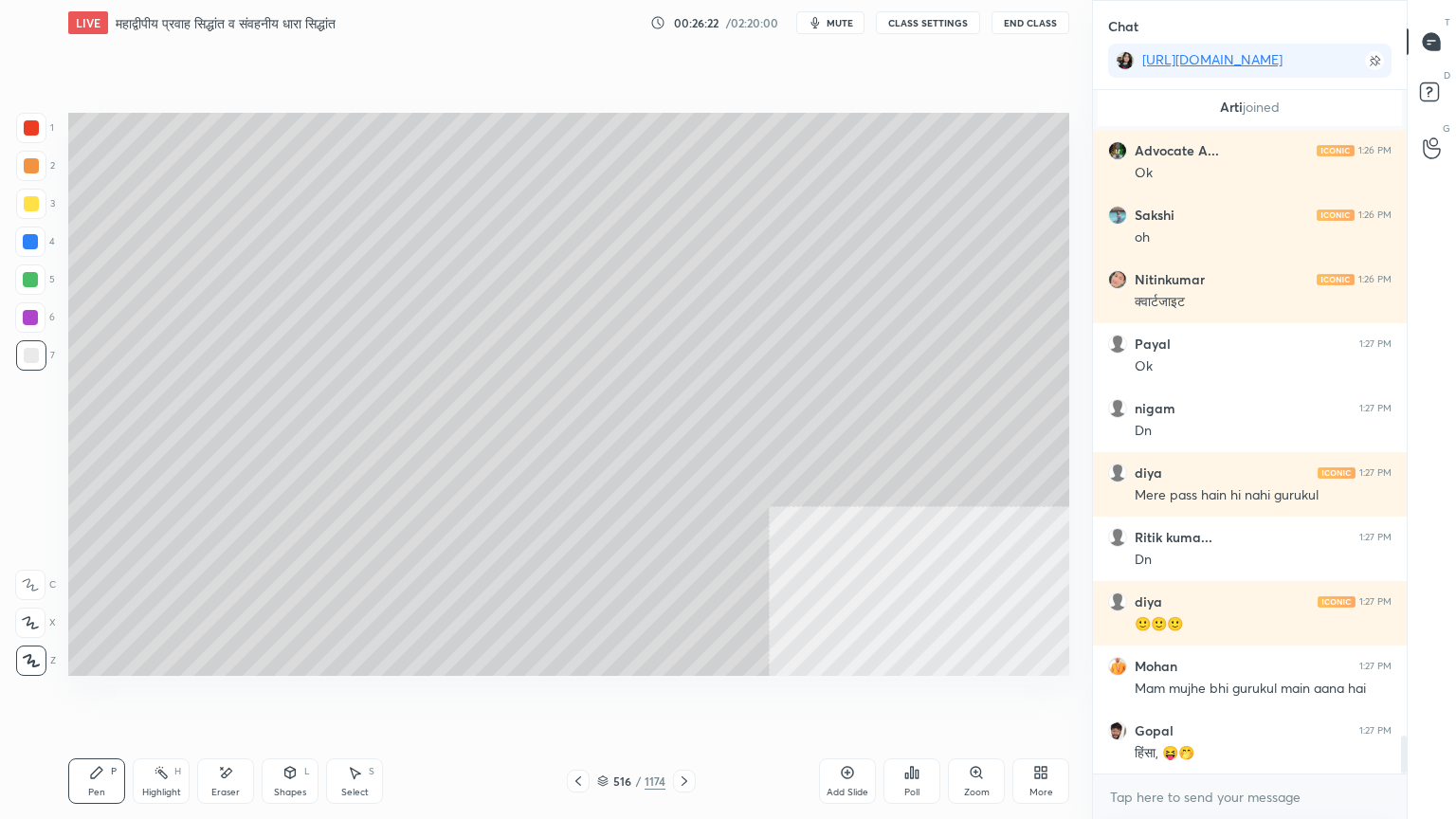 drag, startPoint x: 33, startPoint y: 354, endPoint x: 32, endPoint y: 322, distance: 32.01562 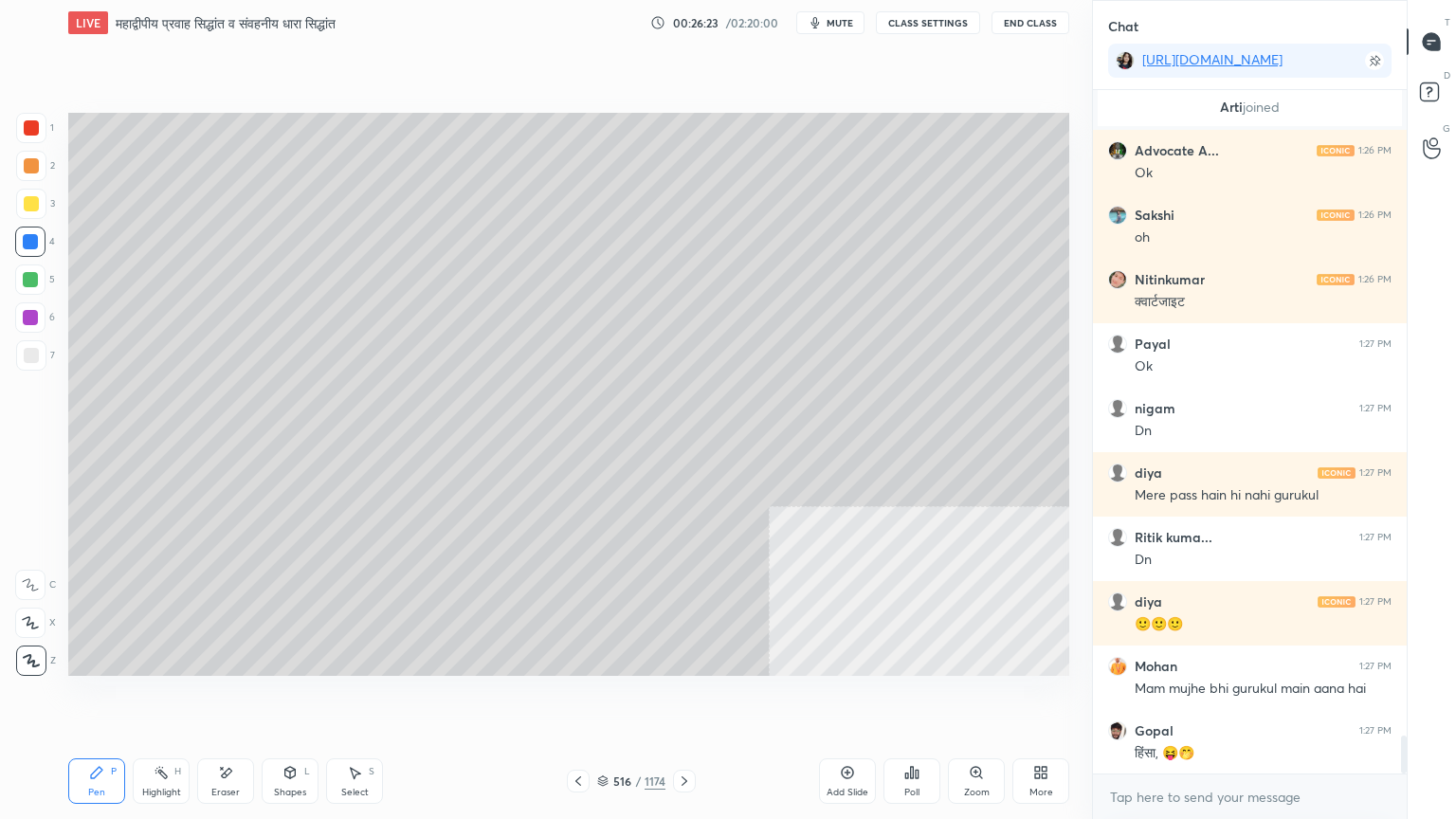 drag, startPoint x: 28, startPoint y: 246, endPoint x: 64, endPoint y: 257, distance: 37.64306 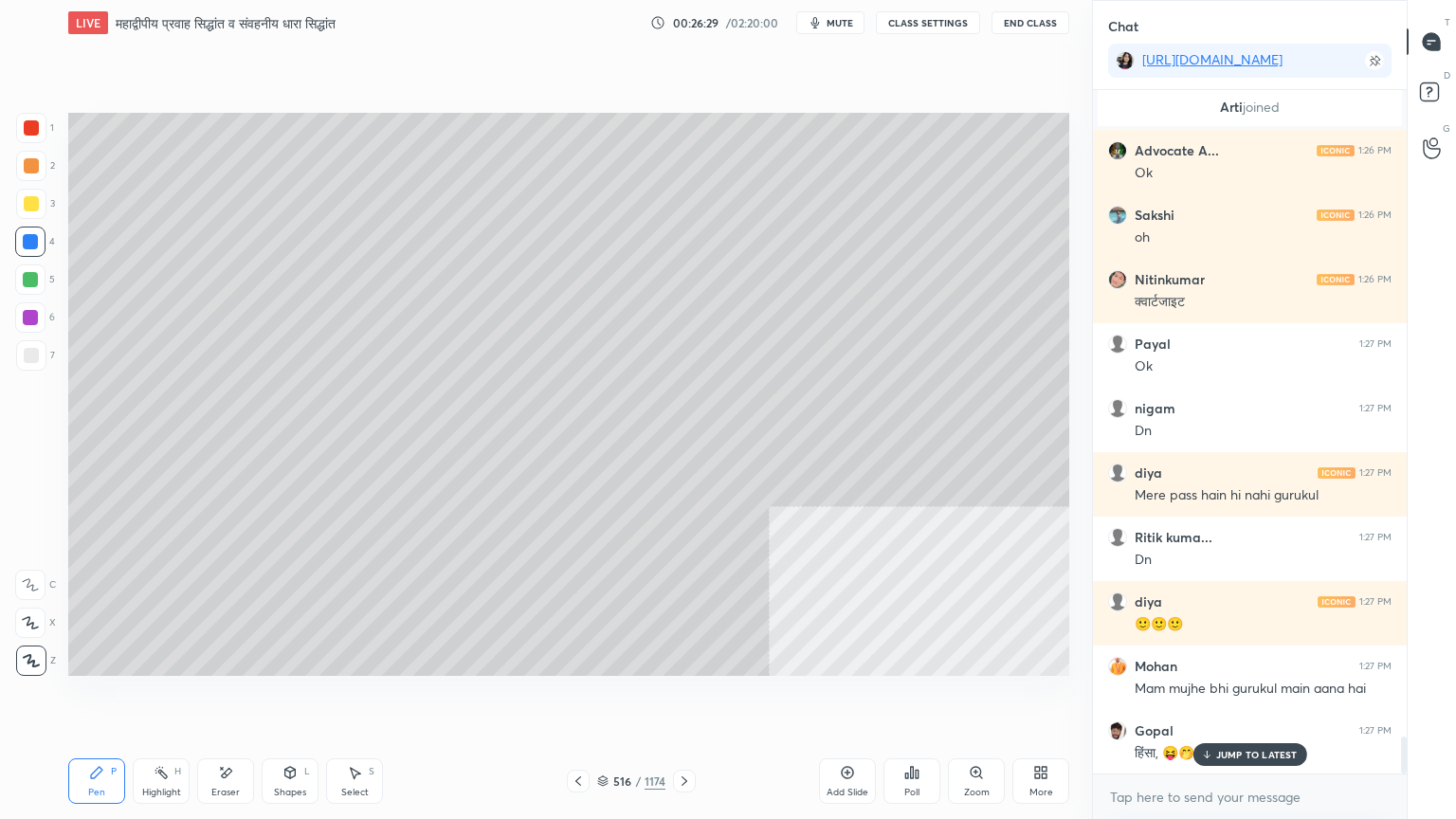 scroll, scrollTop: 11849, scrollLeft: 0, axis: vertical 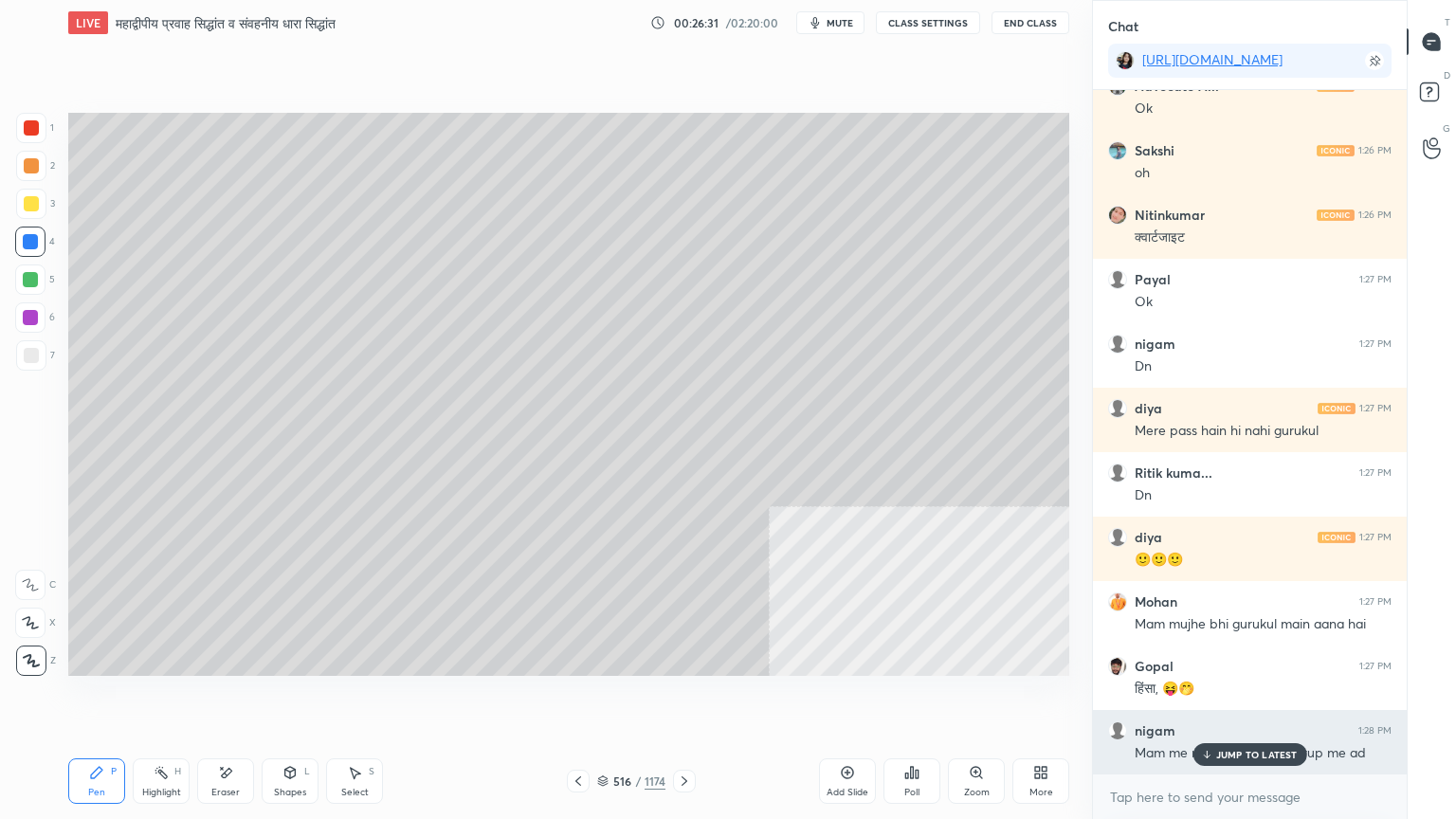 click on "JUMP TO LATEST" at bounding box center (1257, 755) 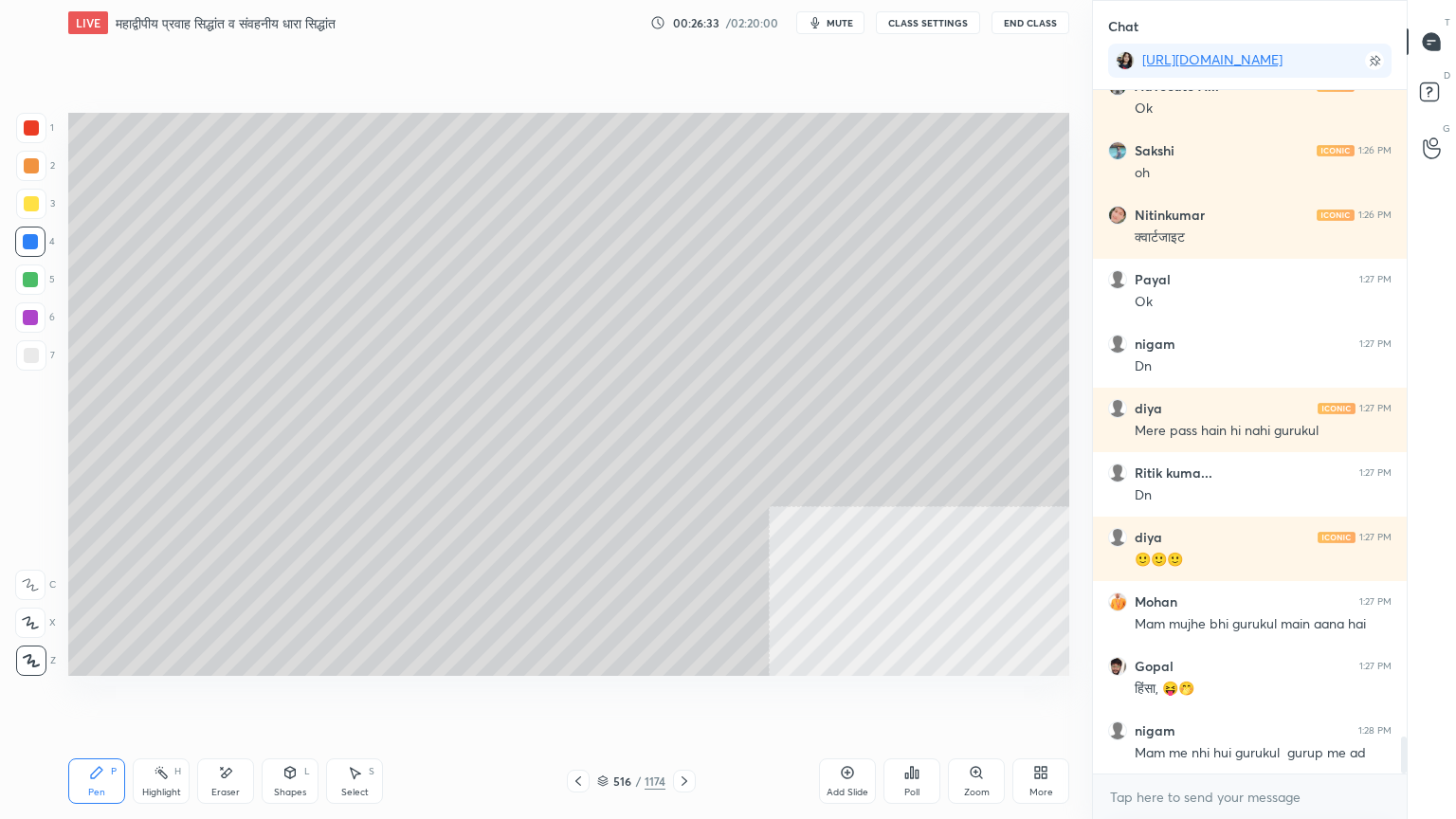 click at bounding box center (31, 355) 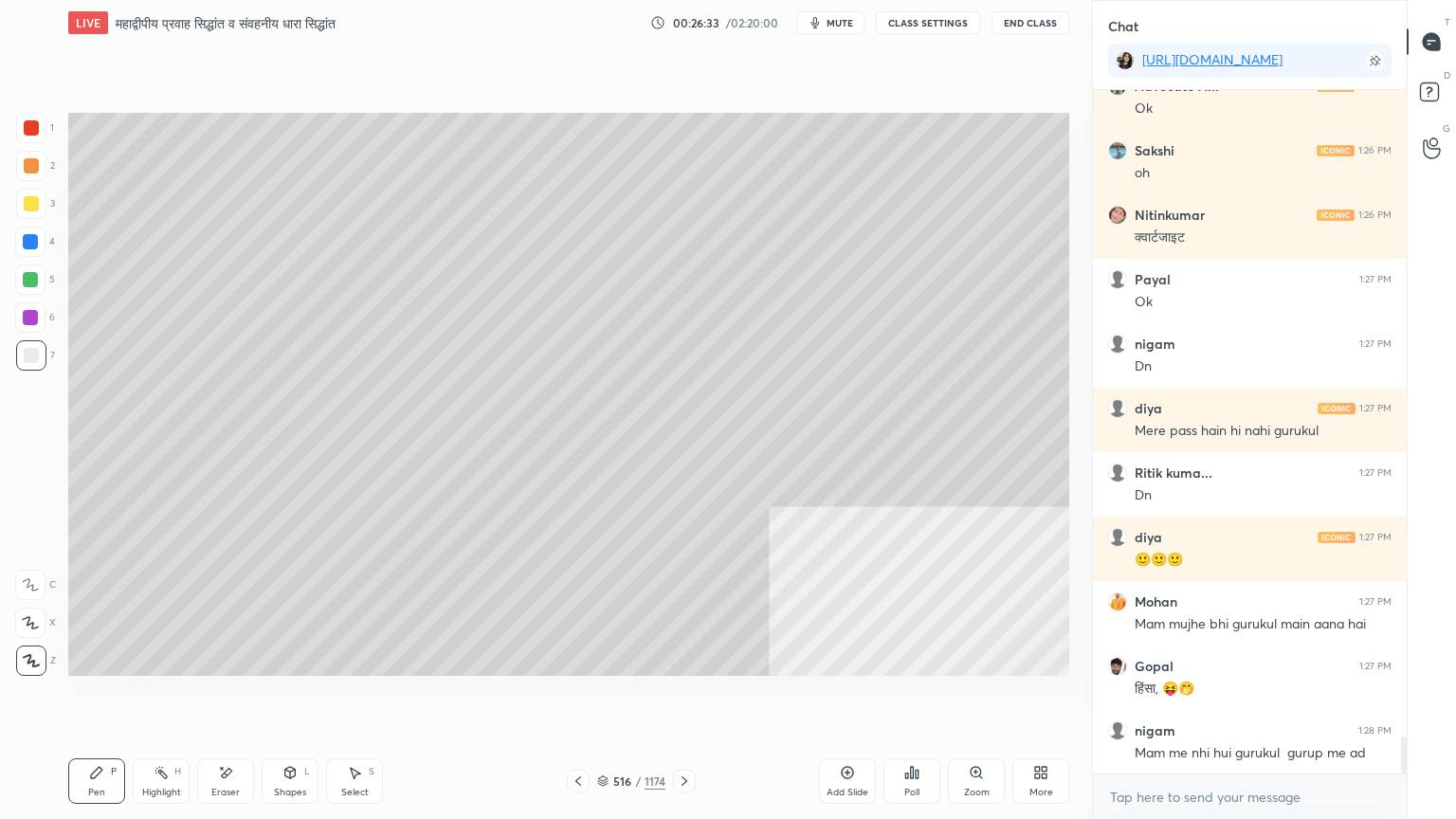 click at bounding box center [31, 355] 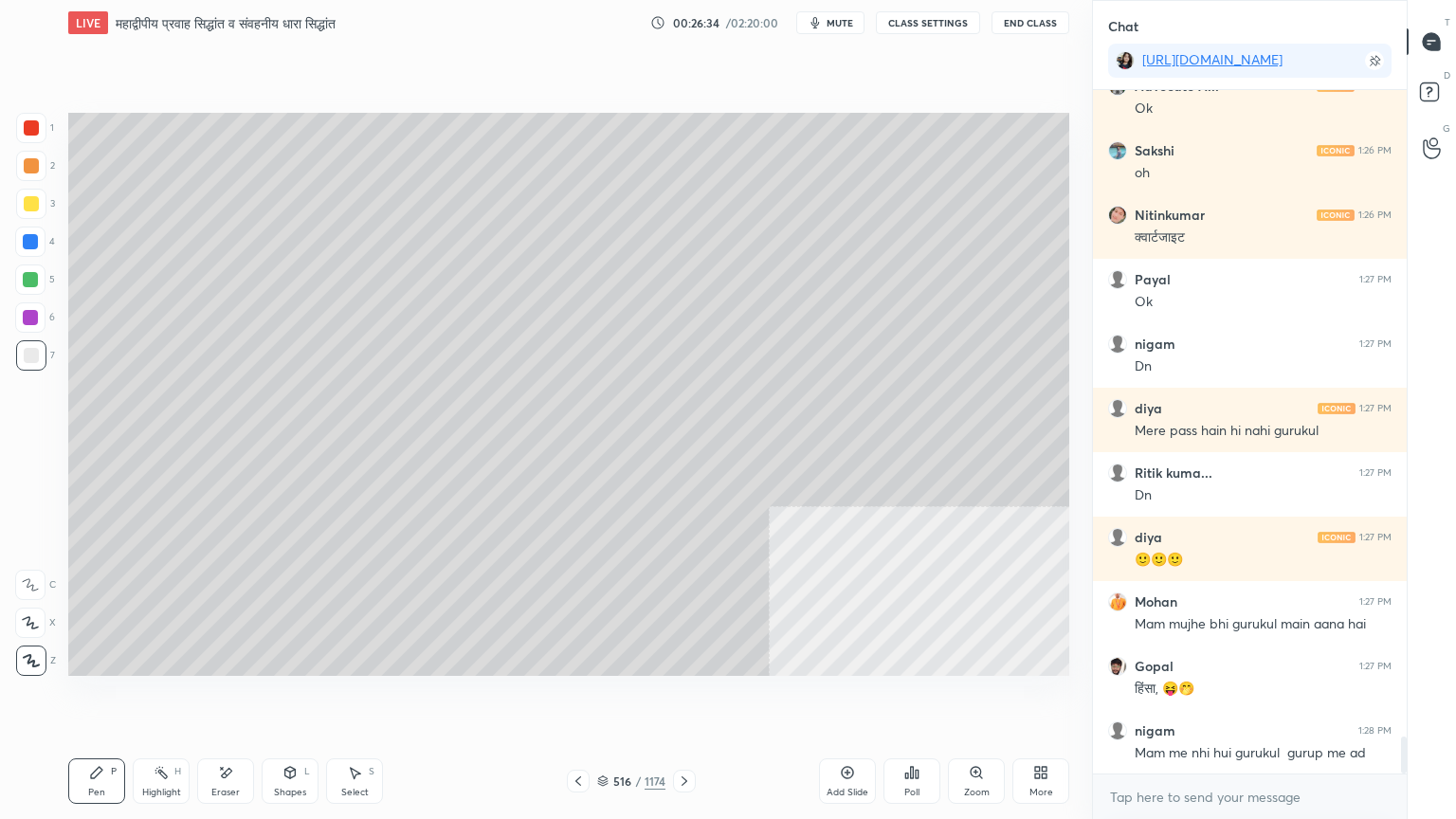 click on "Select S" at bounding box center (355, 781) 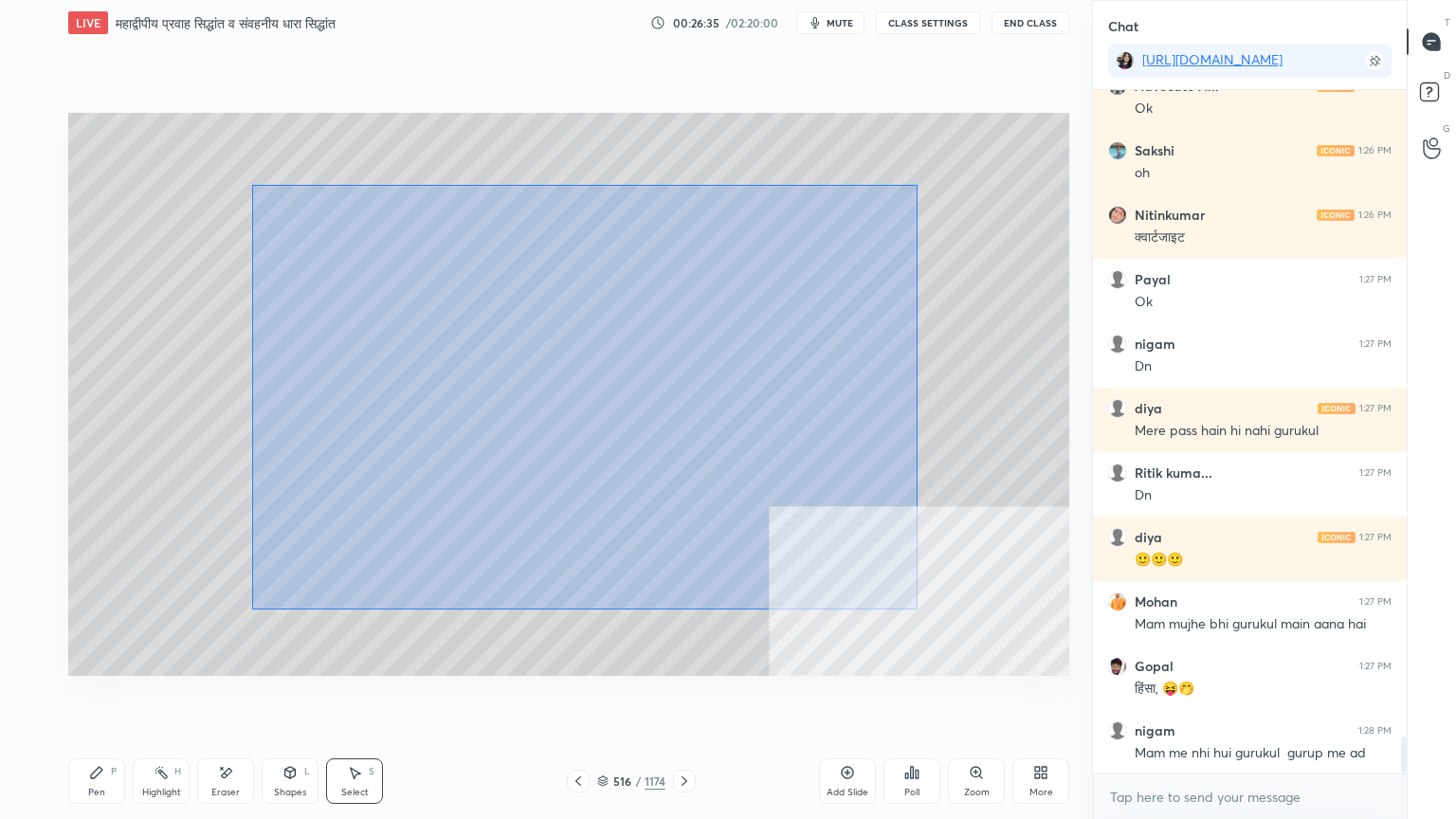 drag, startPoint x: 252, startPoint y: 185, endPoint x: 925, endPoint y: 605, distance: 793.3026 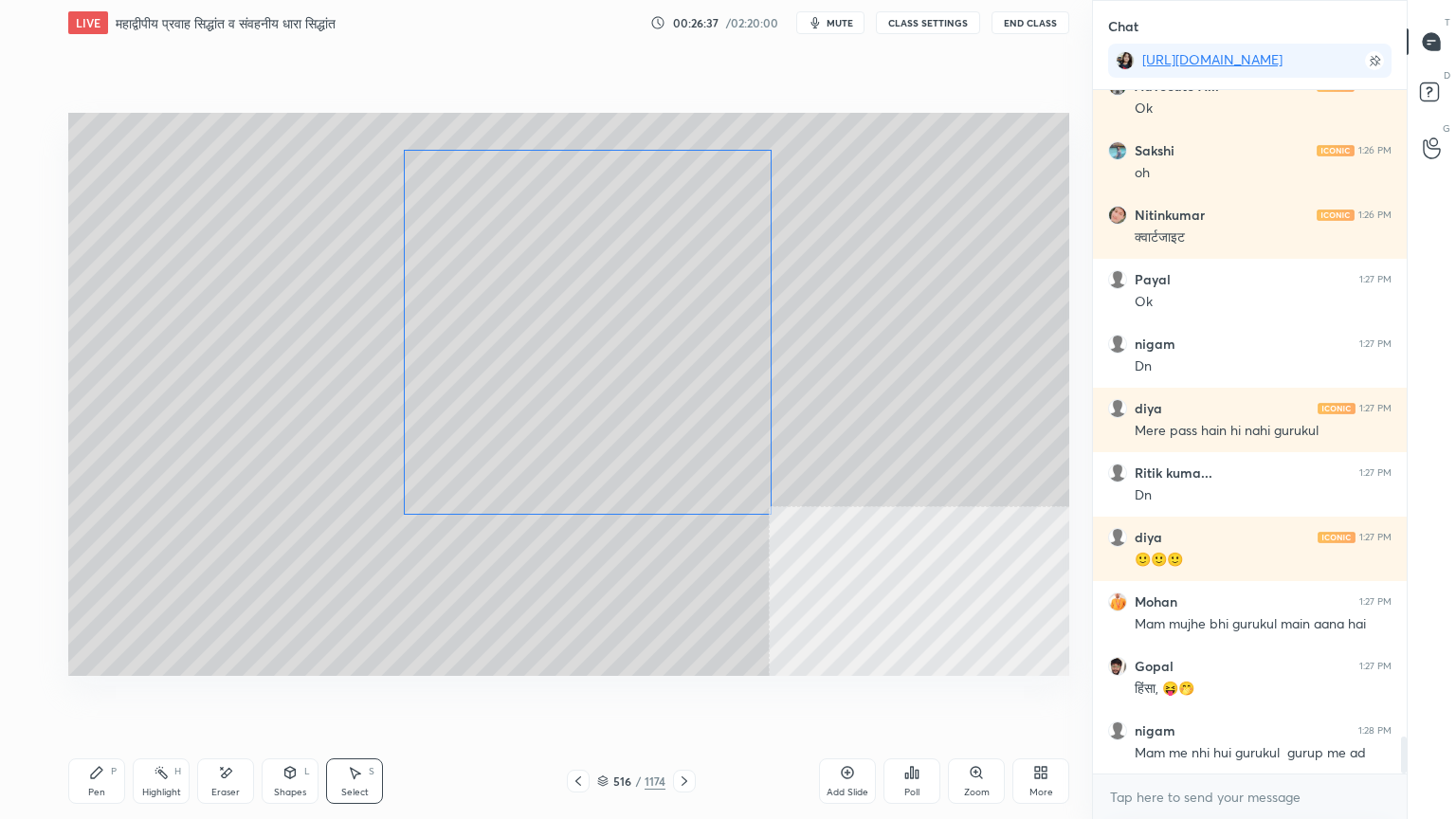 drag, startPoint x: 595, startPoint y: 398, endPoint x: 581, endPoint y: 346, distance: 53.85165 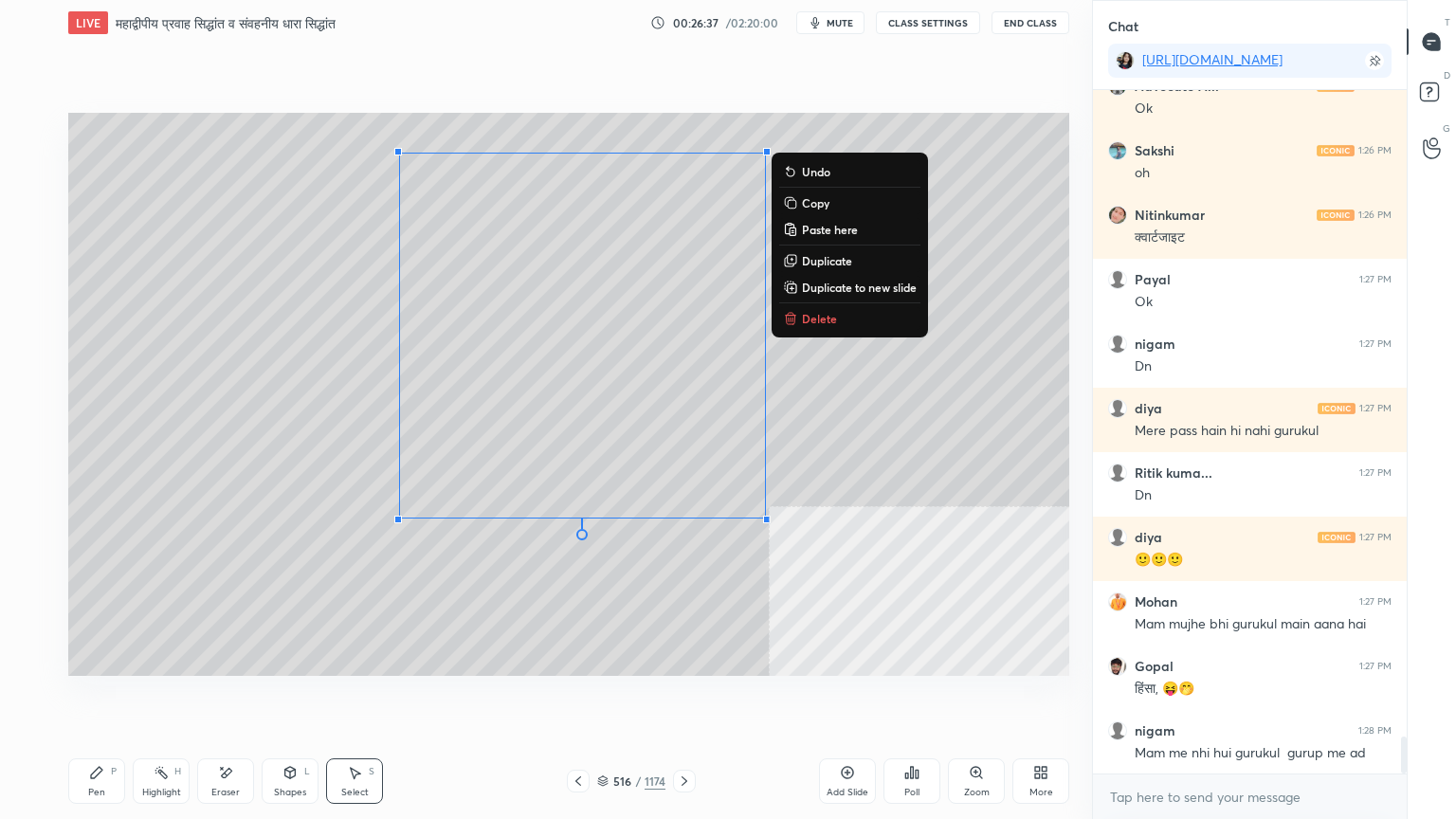 click 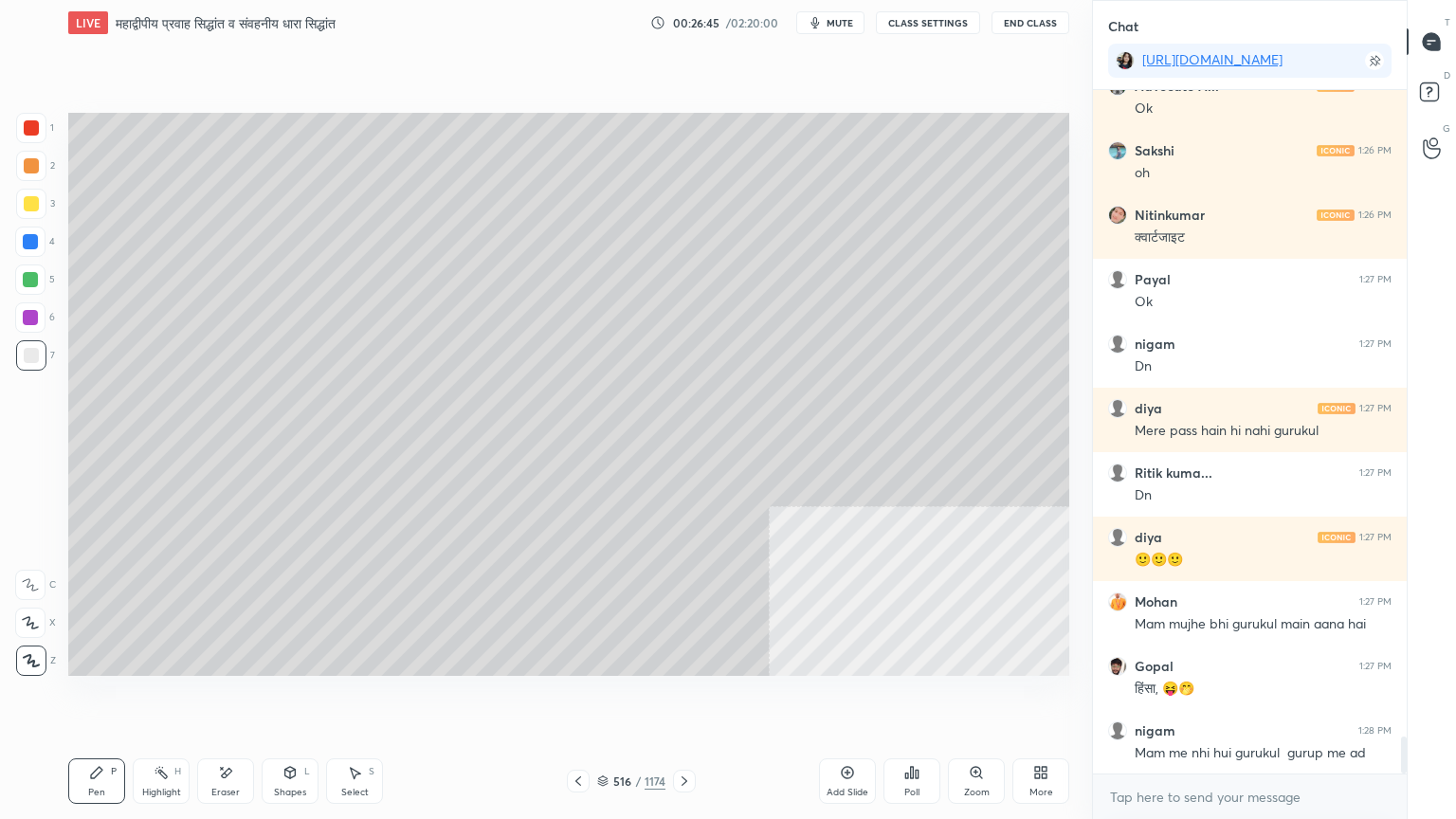 scroll, scrollTop: 11931, scrollLeft: 0, axis: vertical 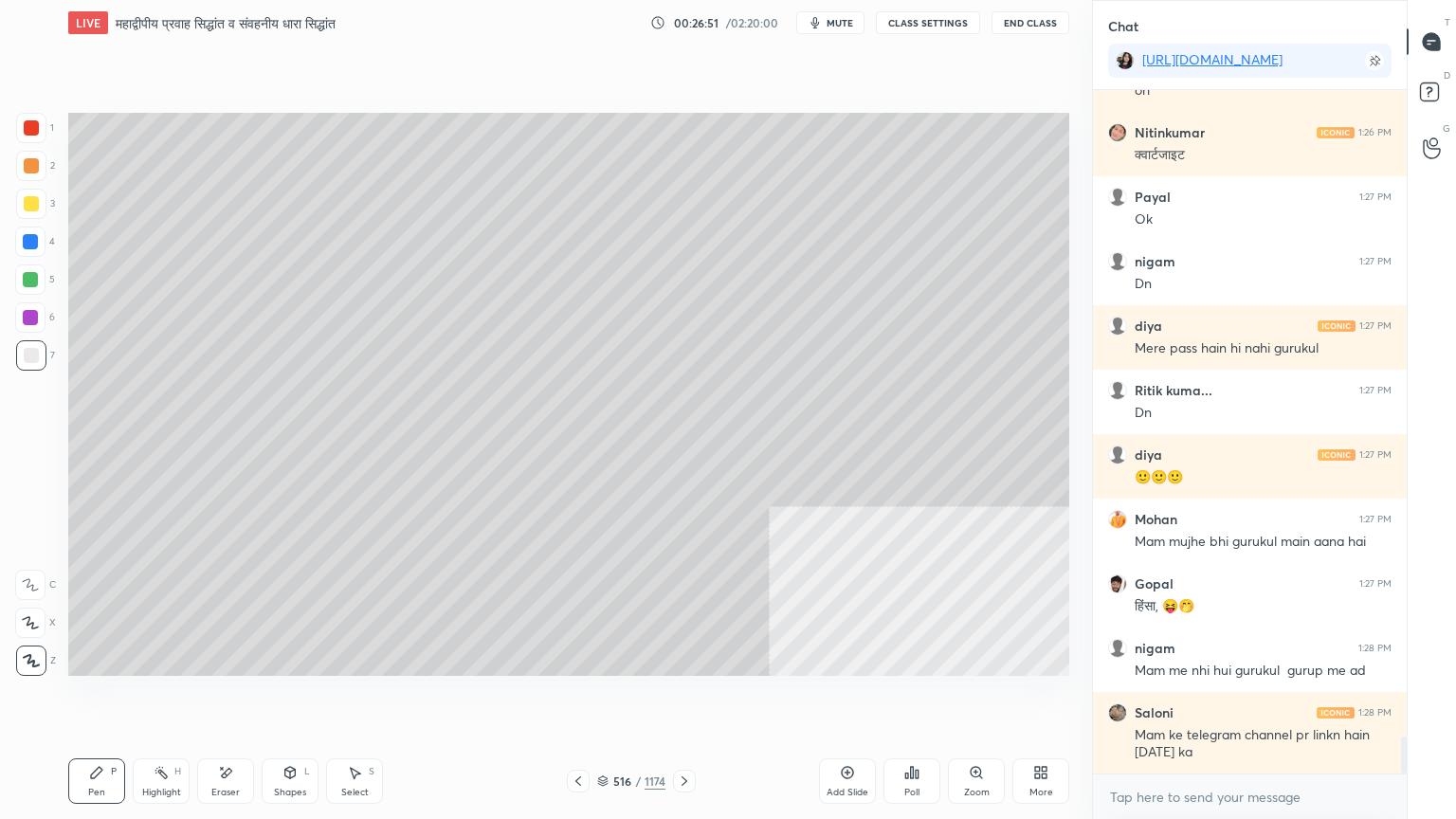 click on "Poll" at bounding box center (912, 781) 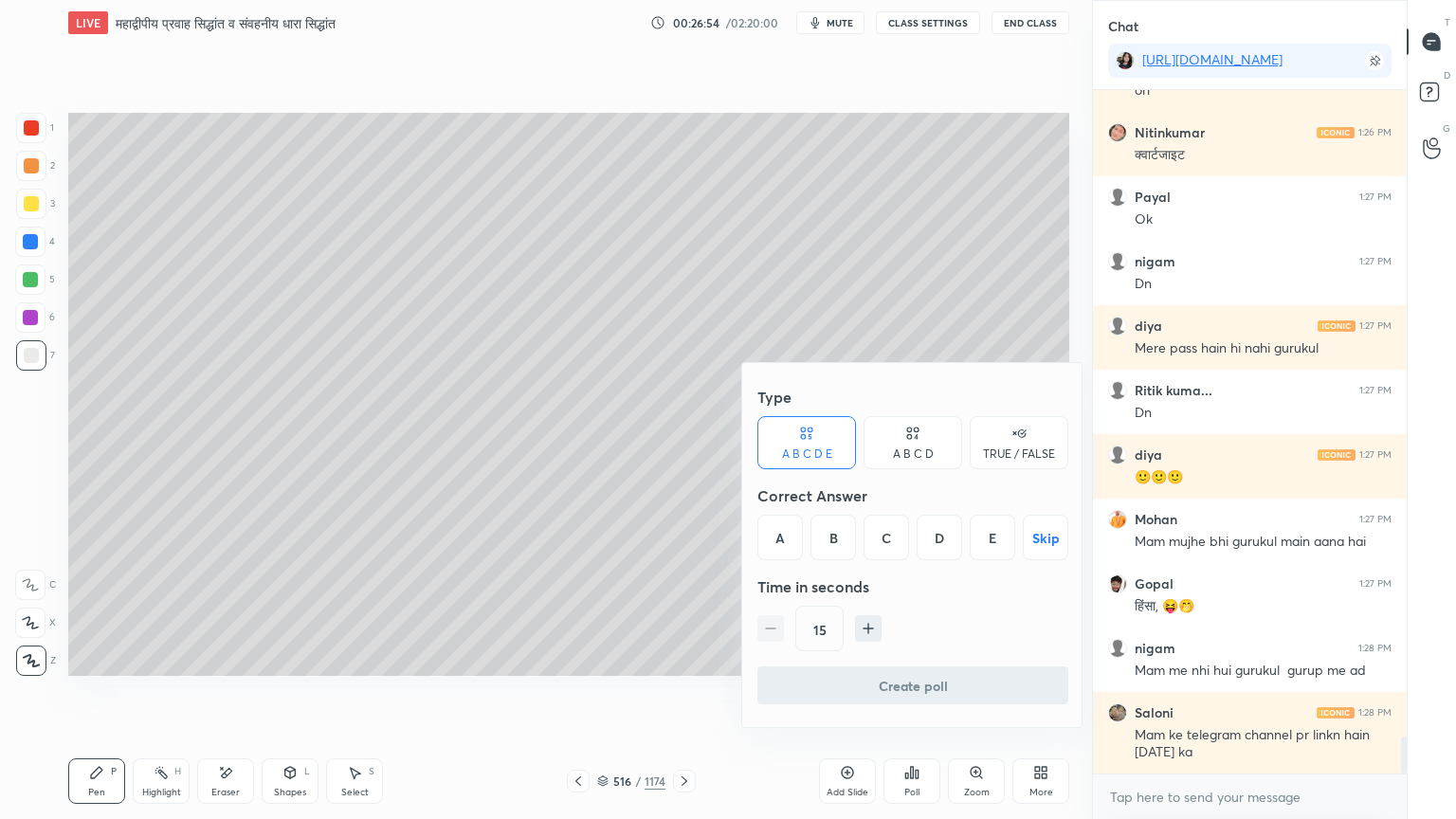 click on "B" at bounding box center [833, 537] 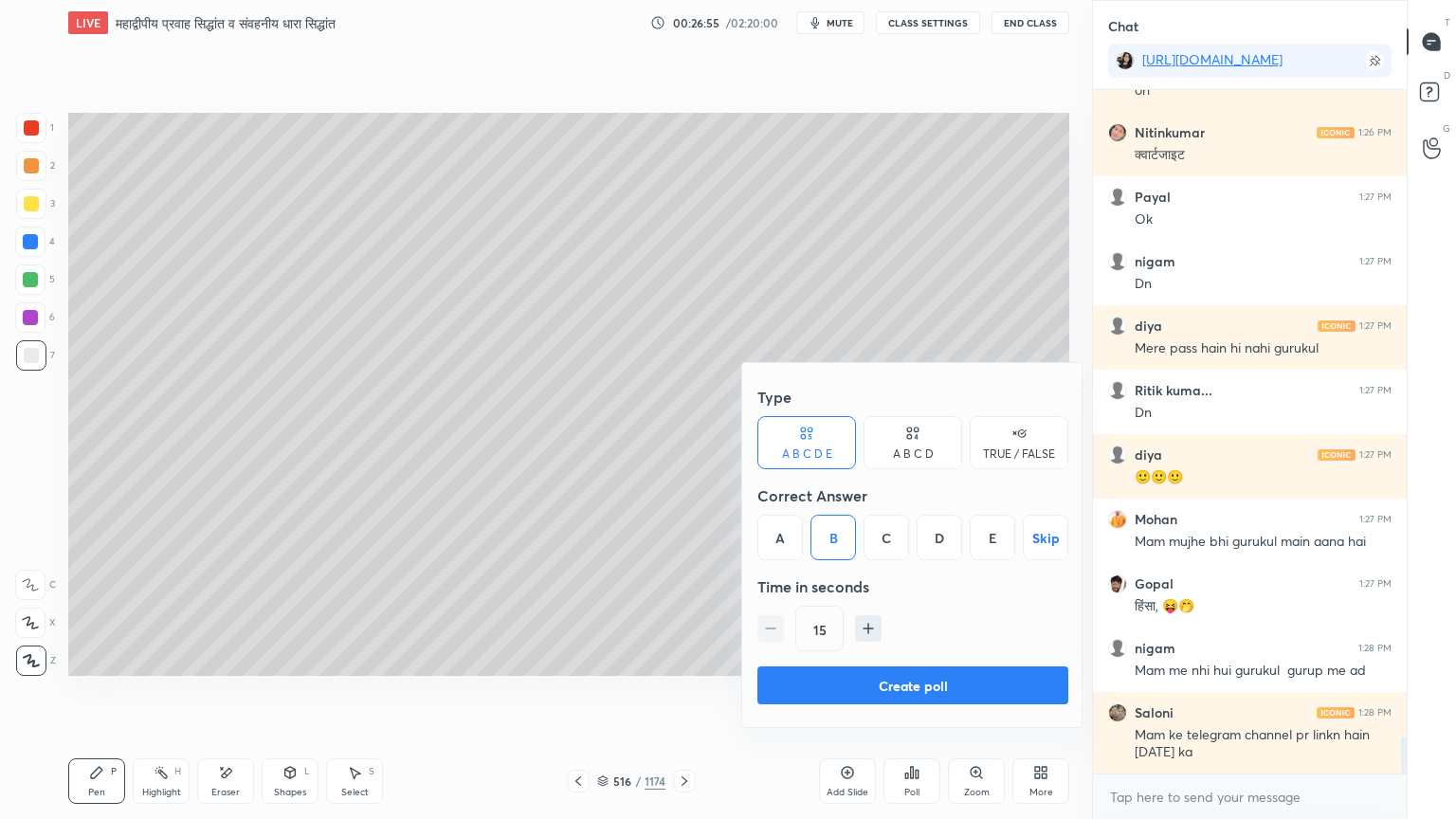 click on "Create poll" at bounding box center (913, 685) 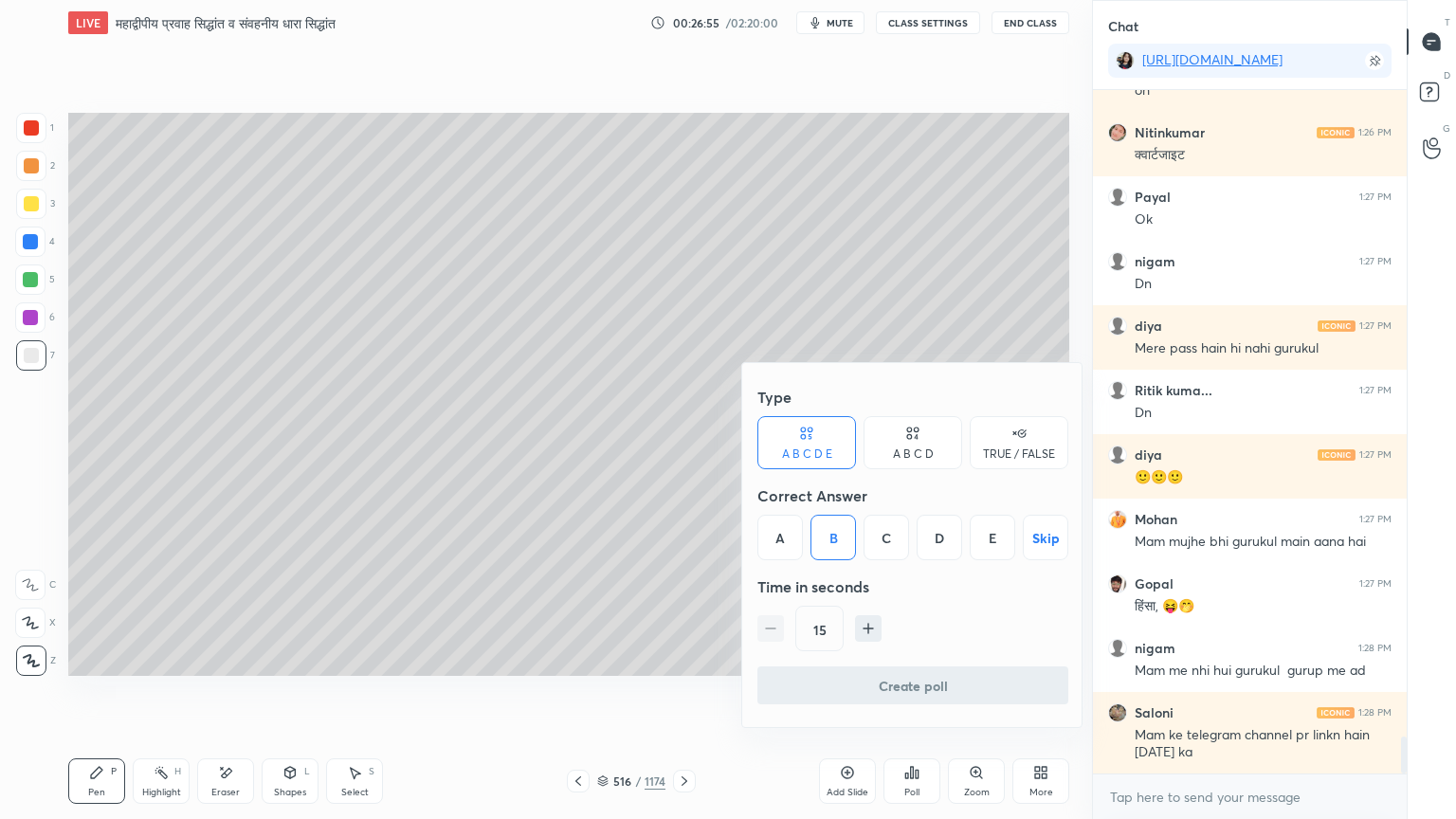 scroll, scrollTop: 615, scrollLeft: 308, axis: both 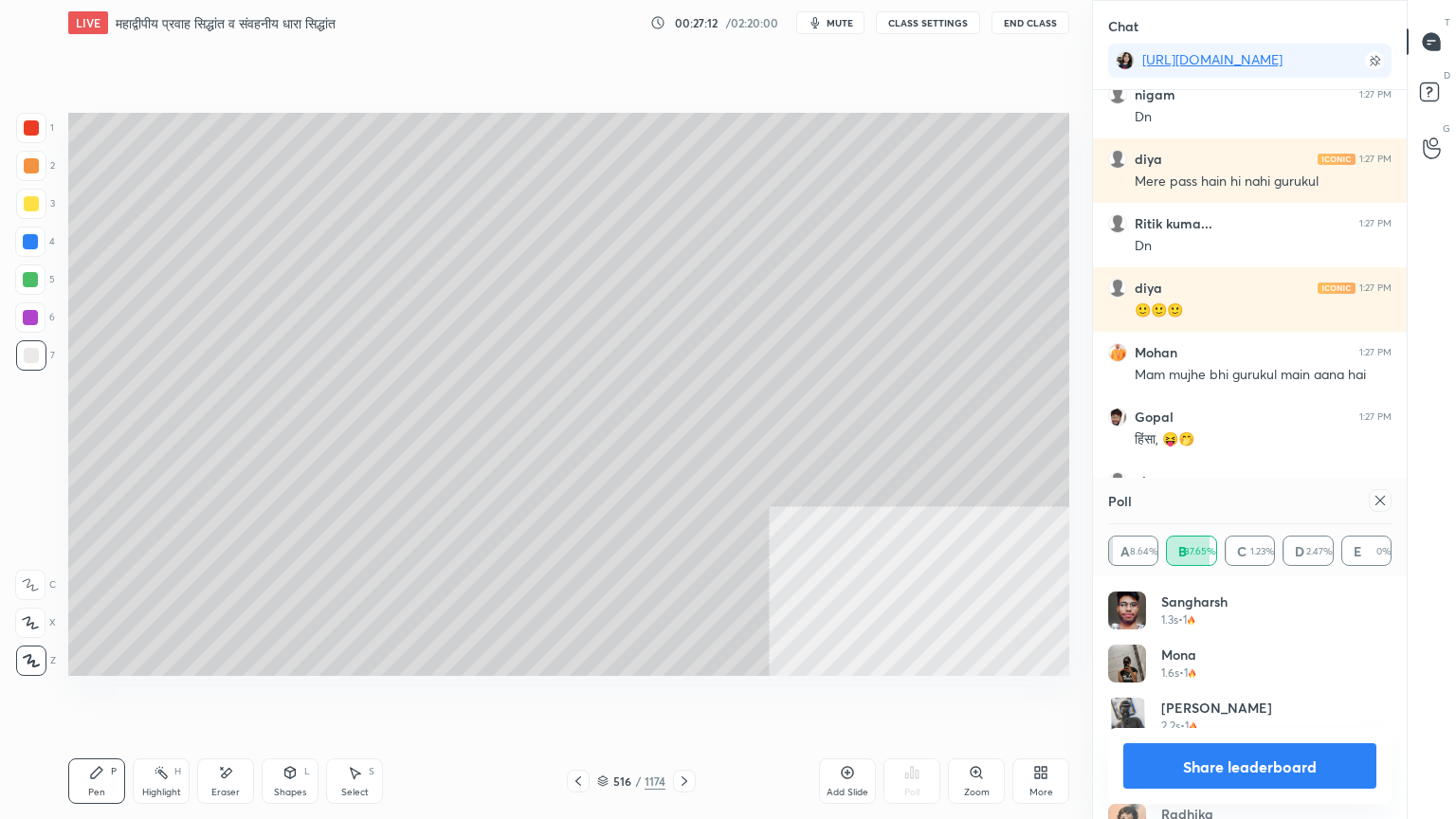 click on "Share leaderboard" at bounding box center [1249, 766] 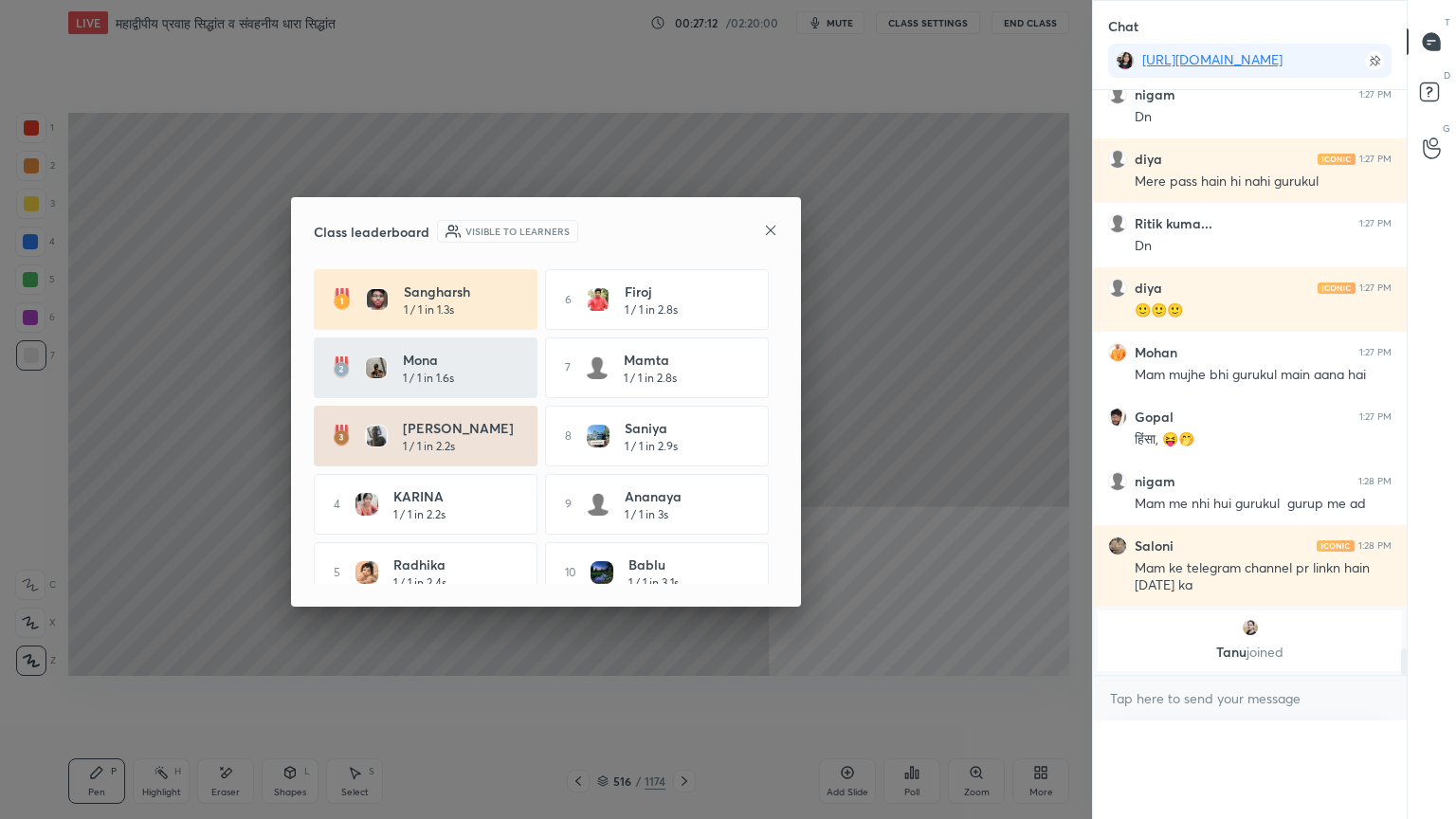 scroll, scrollTop: 0, scrollLeft: 0, axis: both 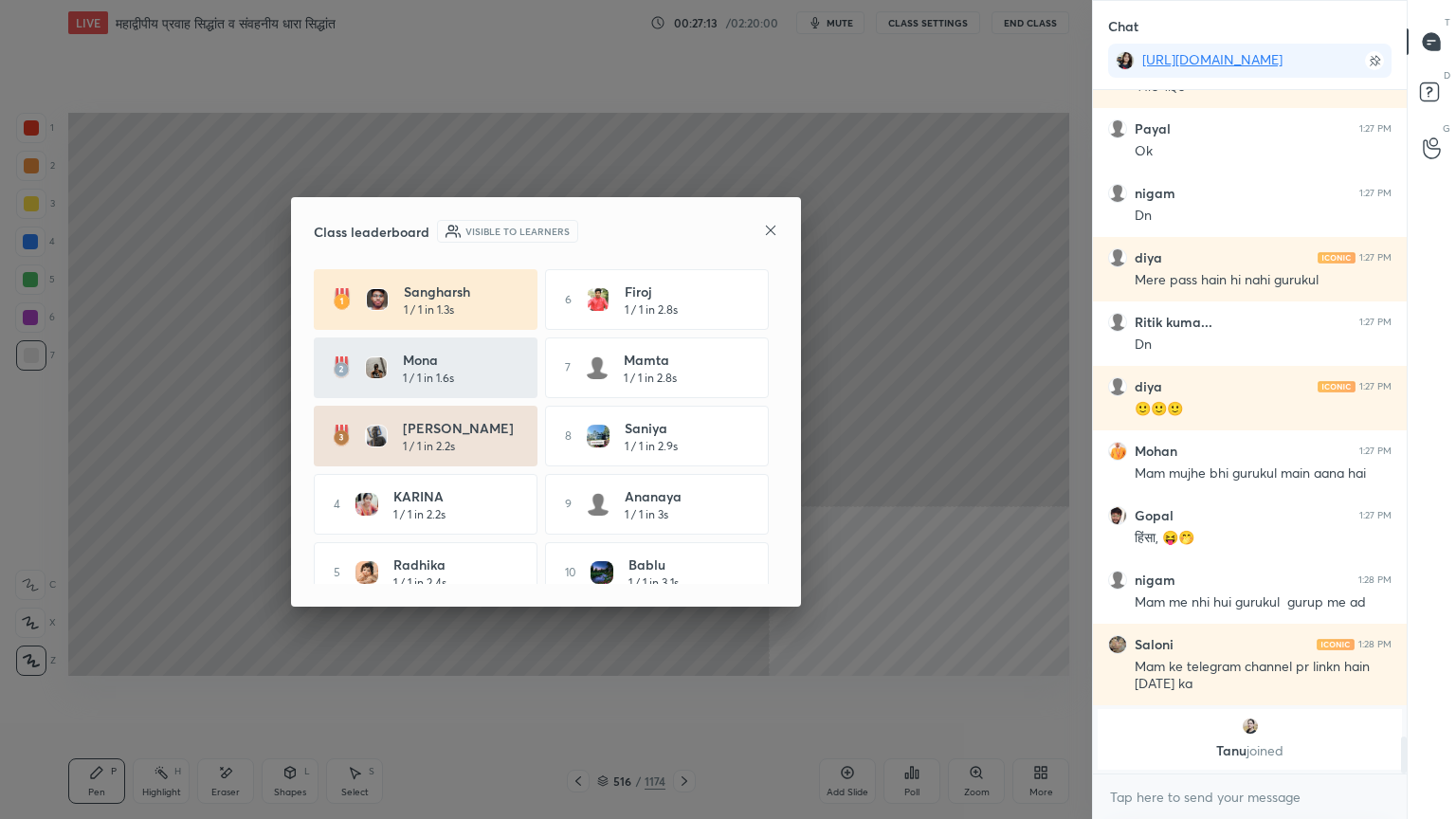 click 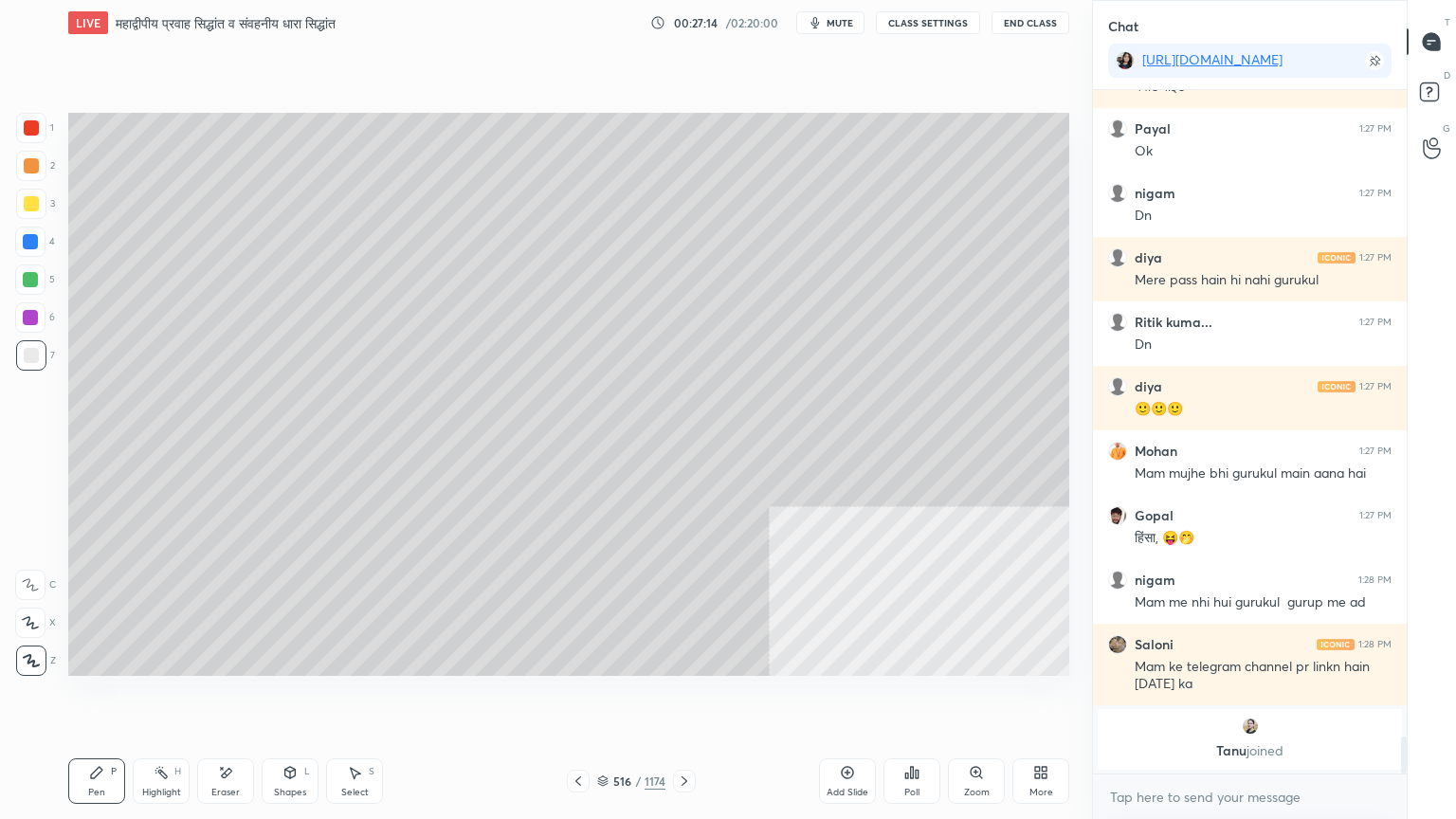 click on "Setting up your live class Poll for   secs No correct answer Start poll" at bounding box center (569, 394) 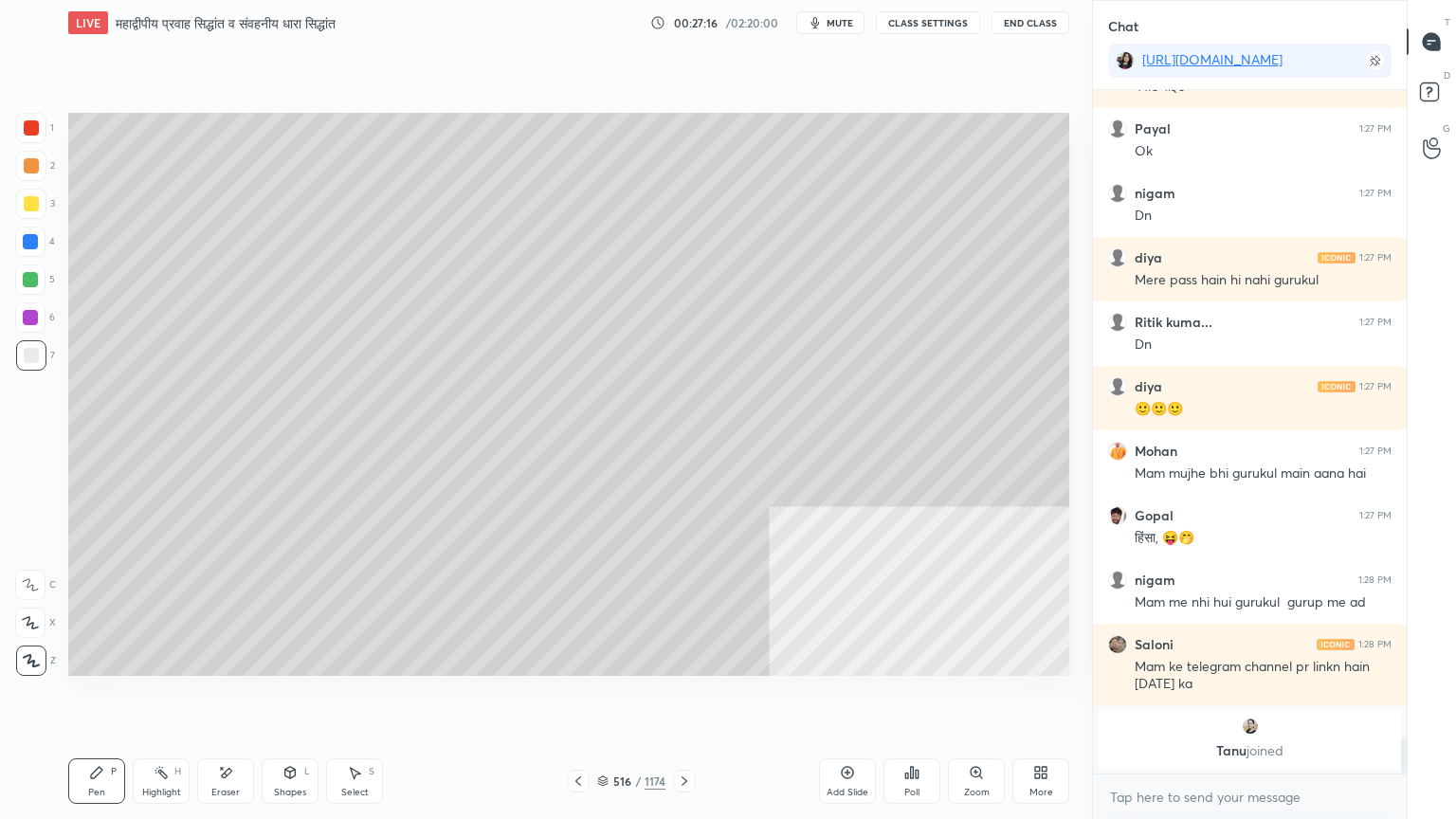 click on "Poll" at bounding box center [912, 781] 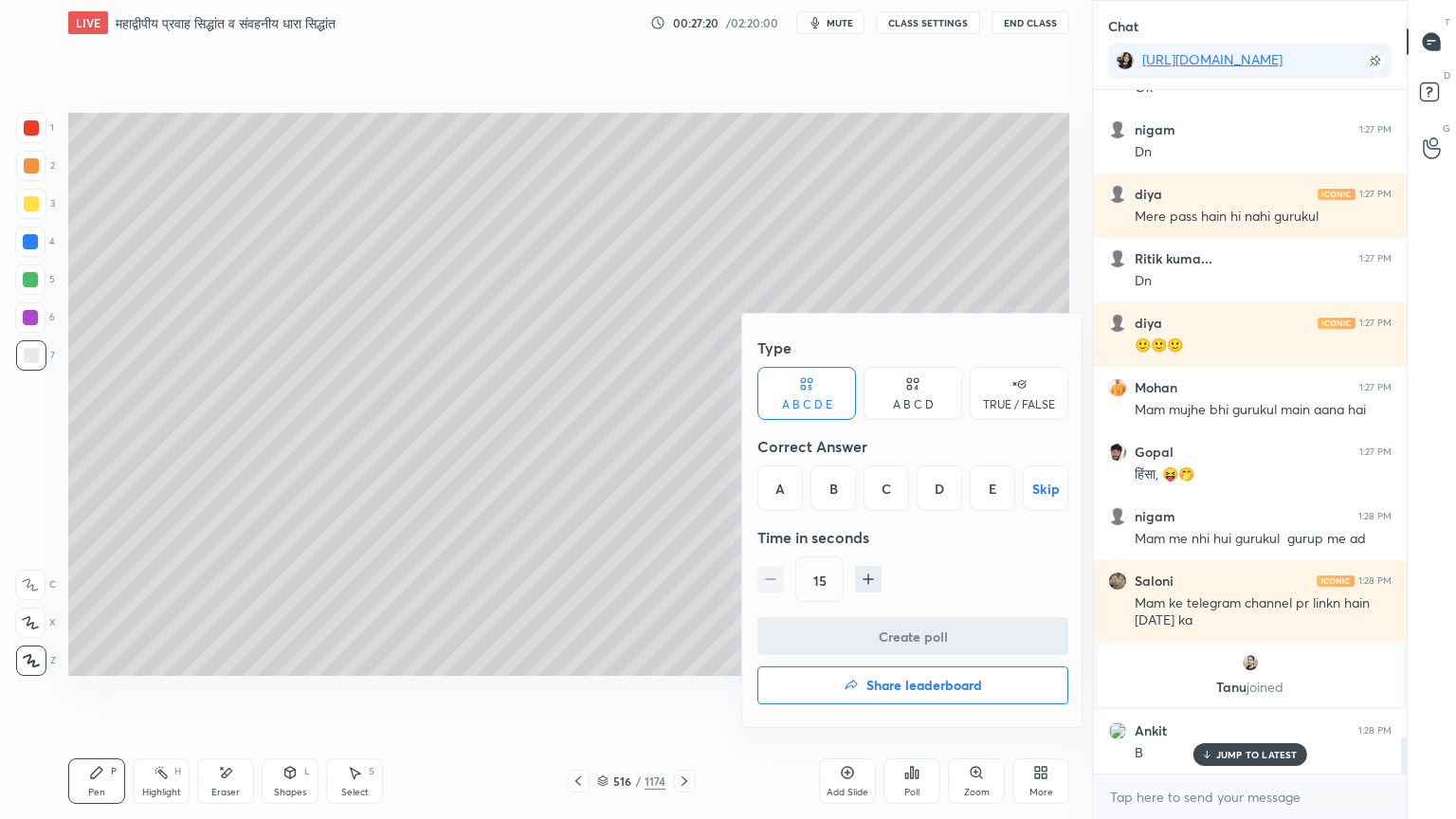 click on "C" at bounding box center [886, 488] 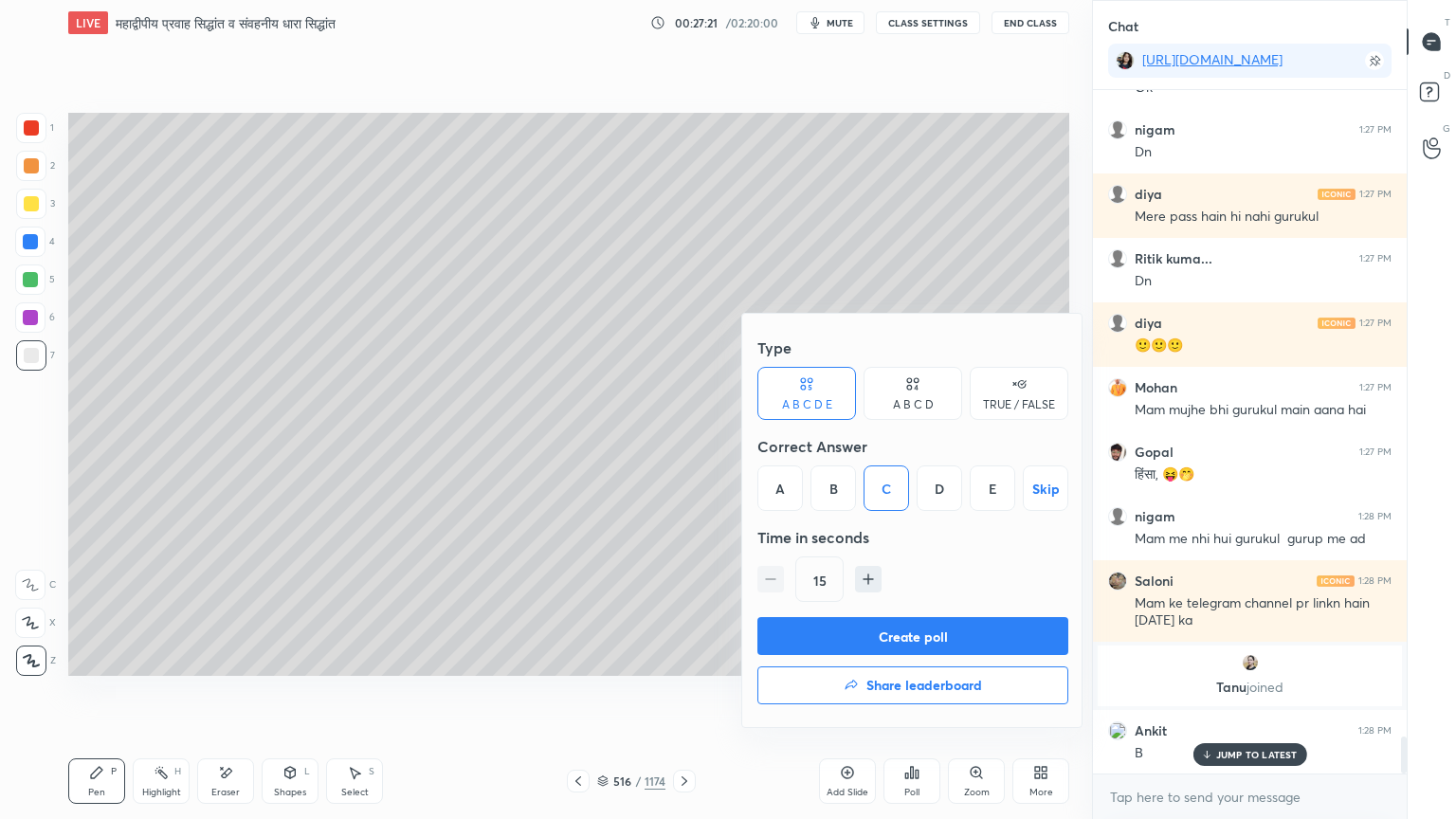 drag, startPoint x: 932, startPoint y: 633, endPoint x: 919, endPoint y: 630, distance: 13.3416641 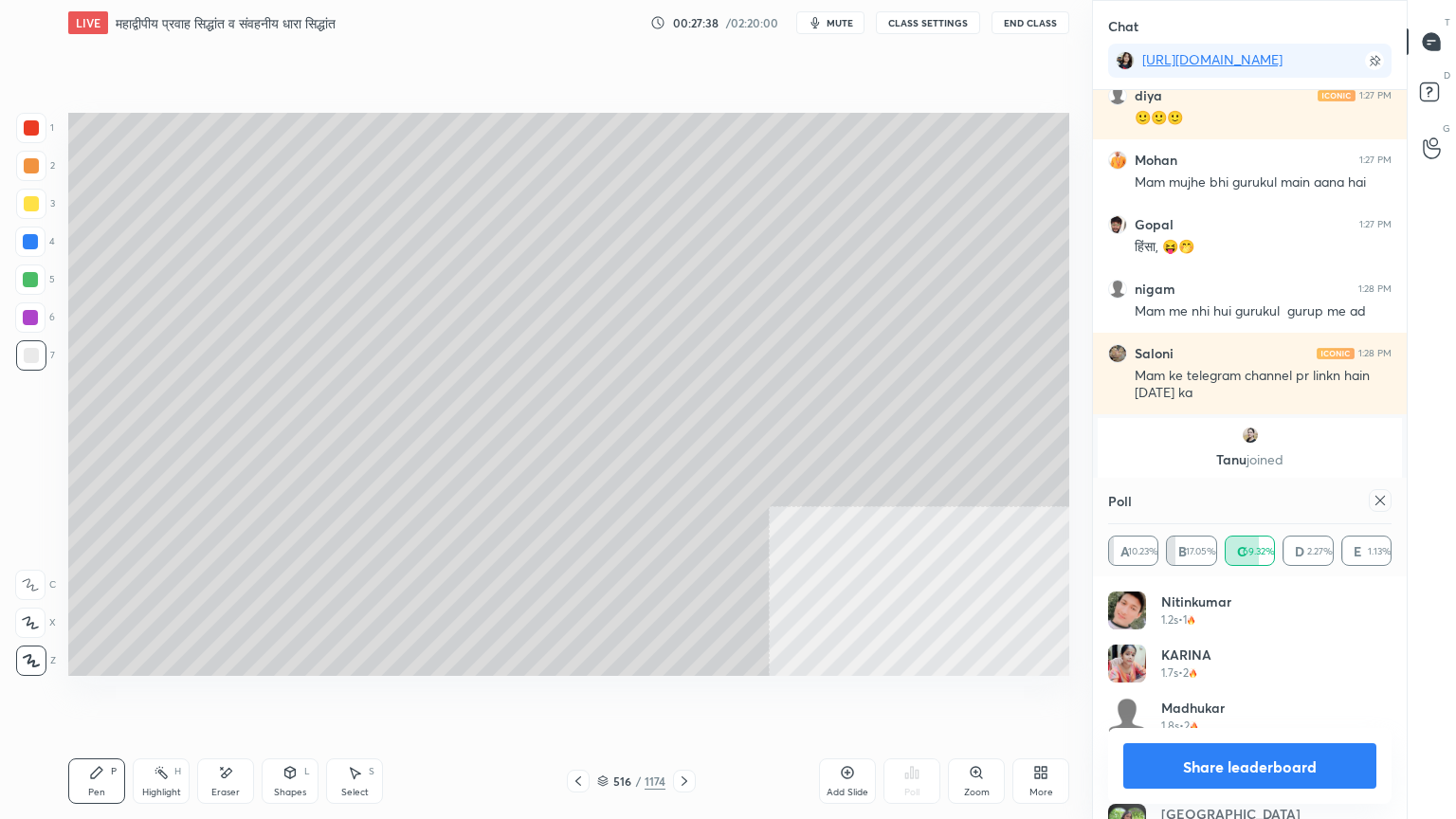 click on "Share leaderboard" at bounding box center [1249, 766] 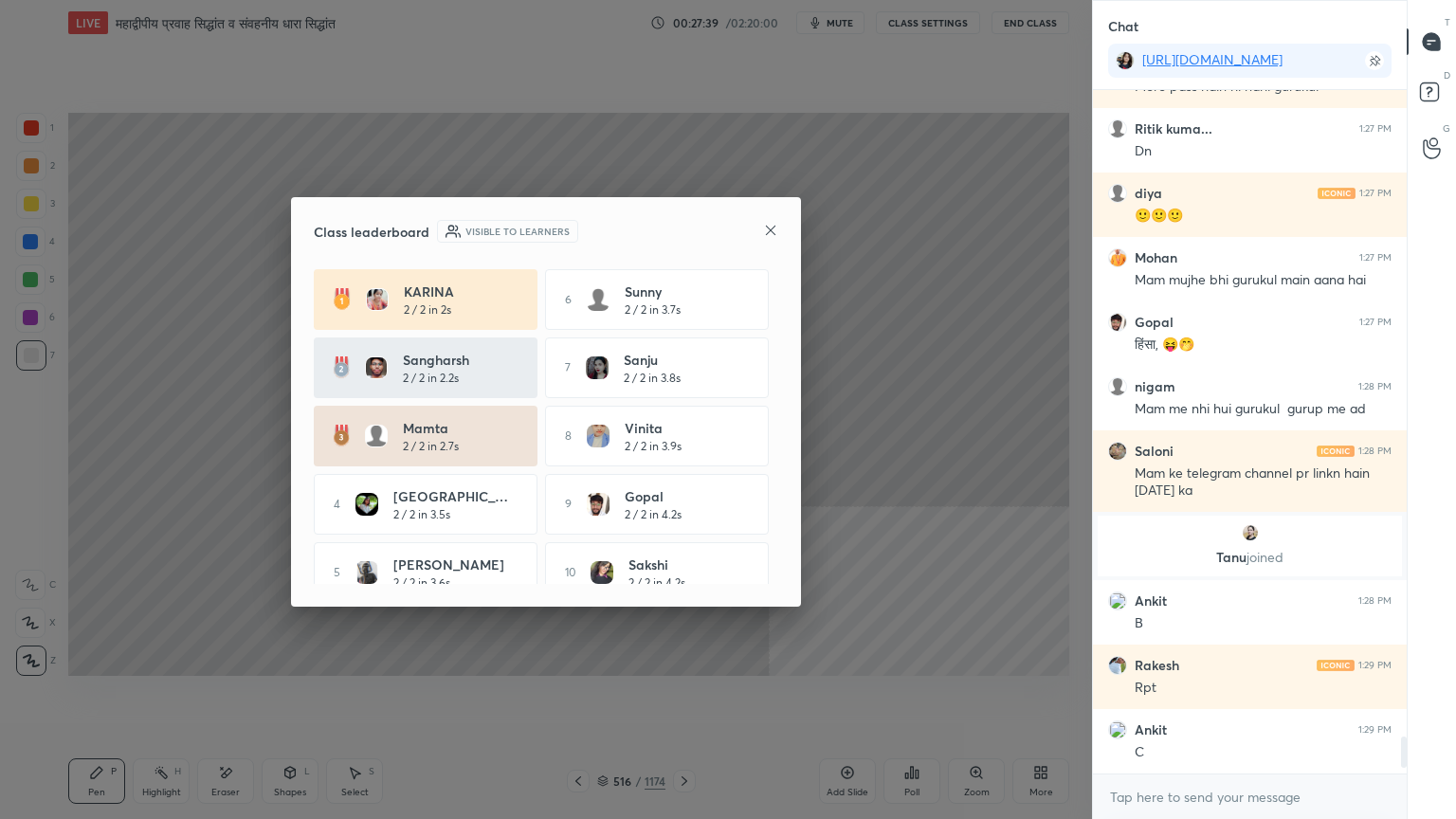 click 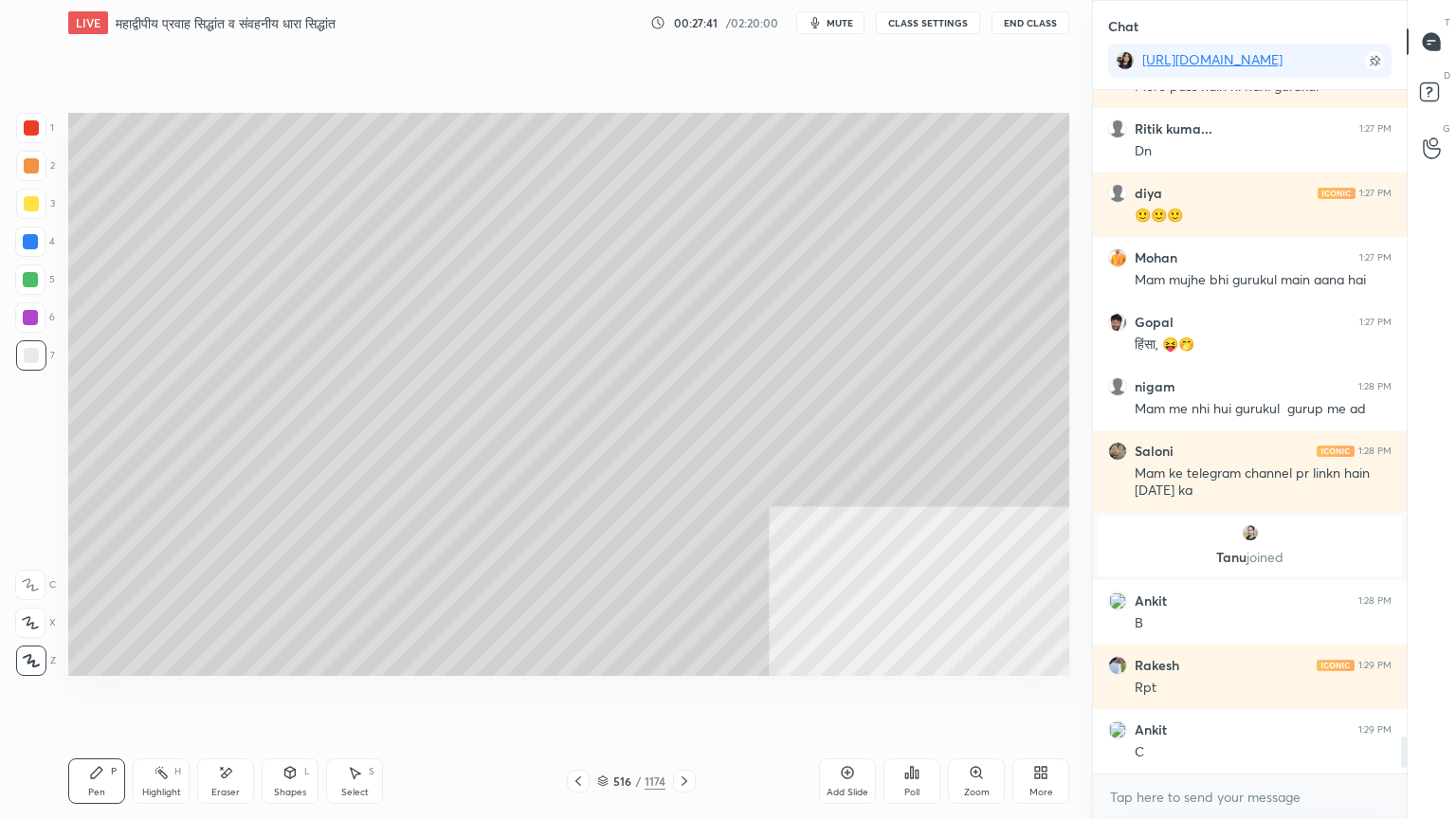 click on "Setting up your live class Poll for   secs No correct answer Start poll" at bounding box center [569, 394] 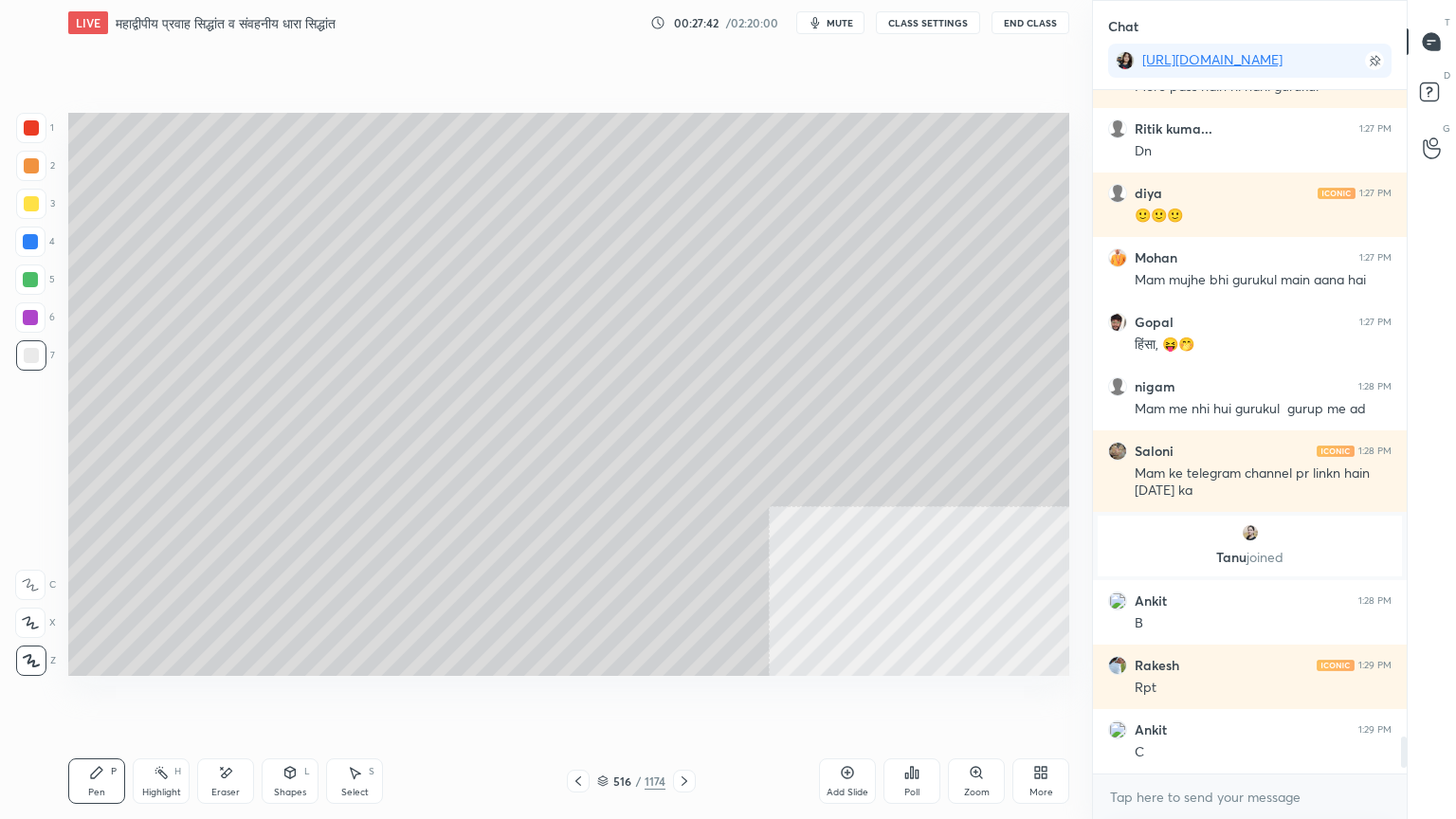 drag, startPoint x: 855, startPoint y: 715, endPoint x: 913, endPoint y: 716, distance: 58.00862 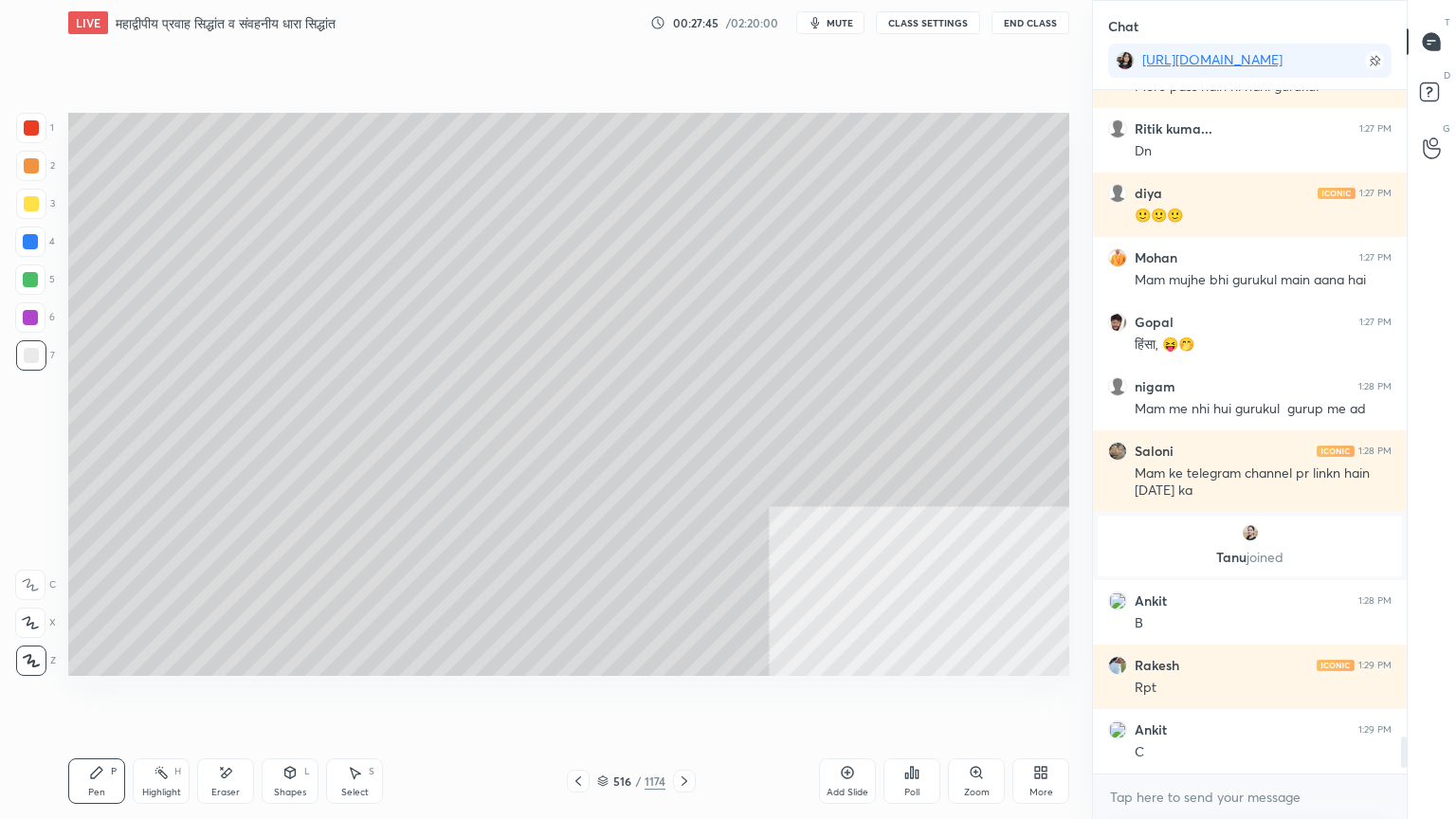 click 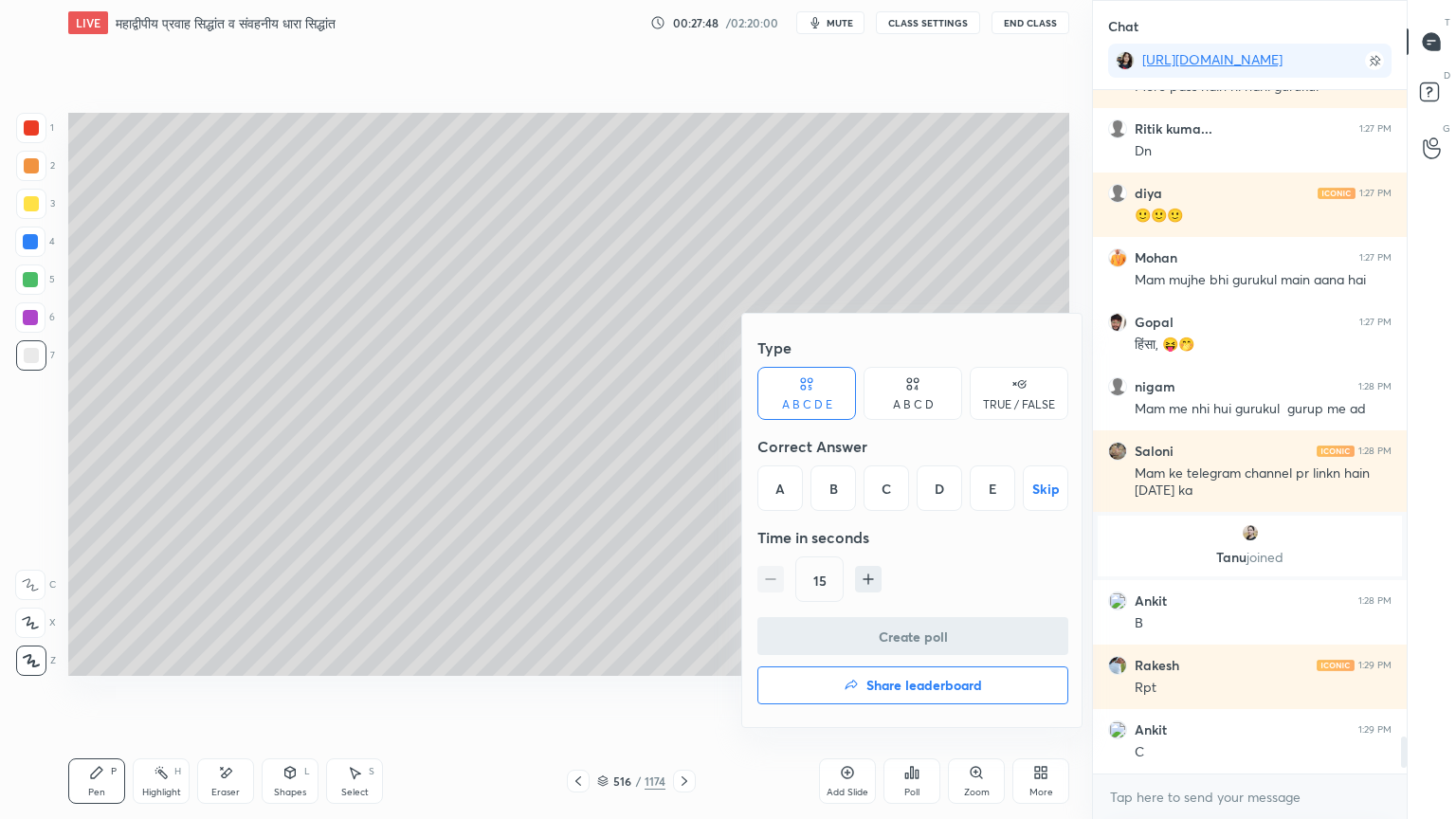 click on "A" at bounding box center (780, 488) 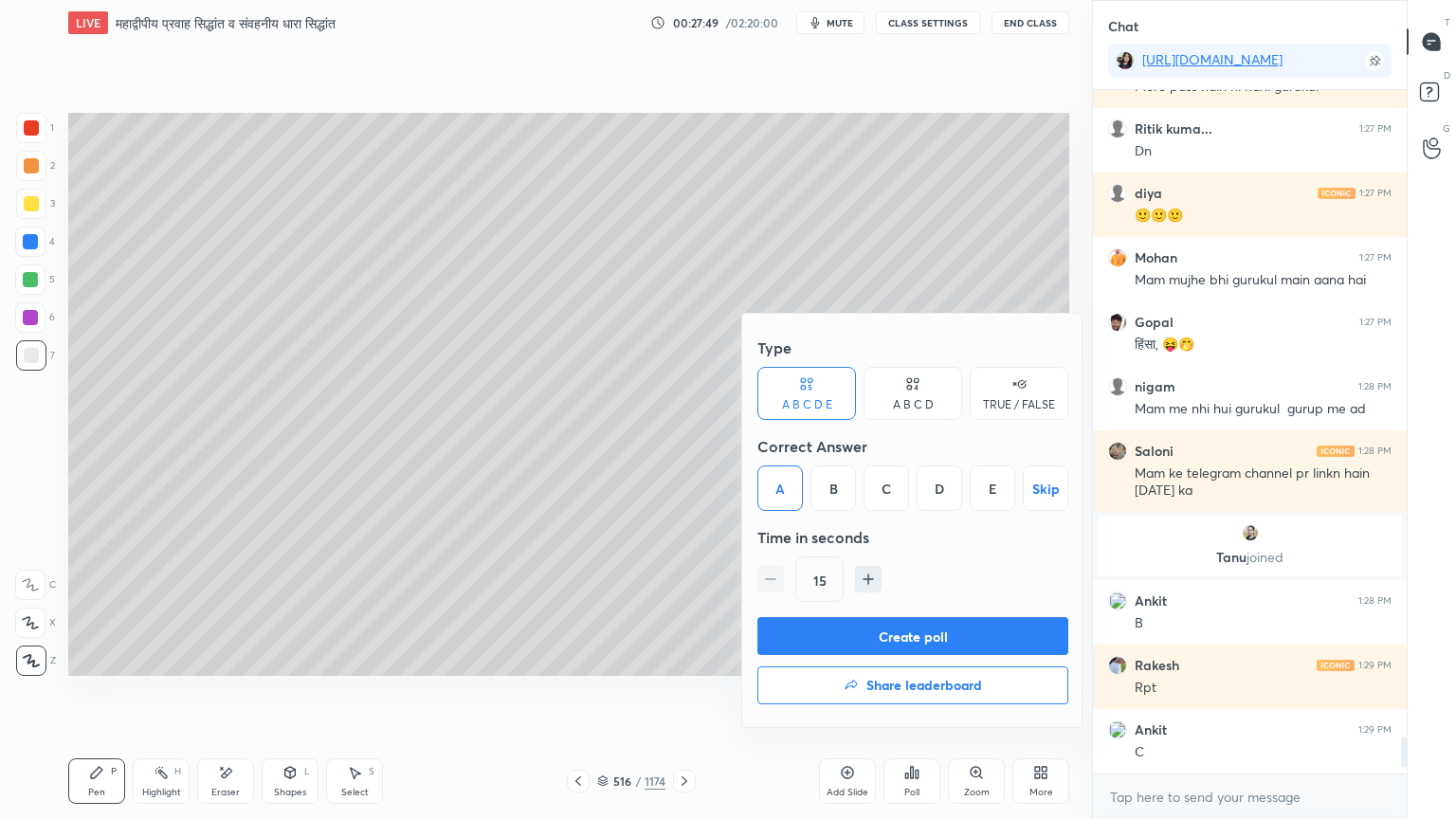 click on "Create poll" at bounding box center (913, 636) 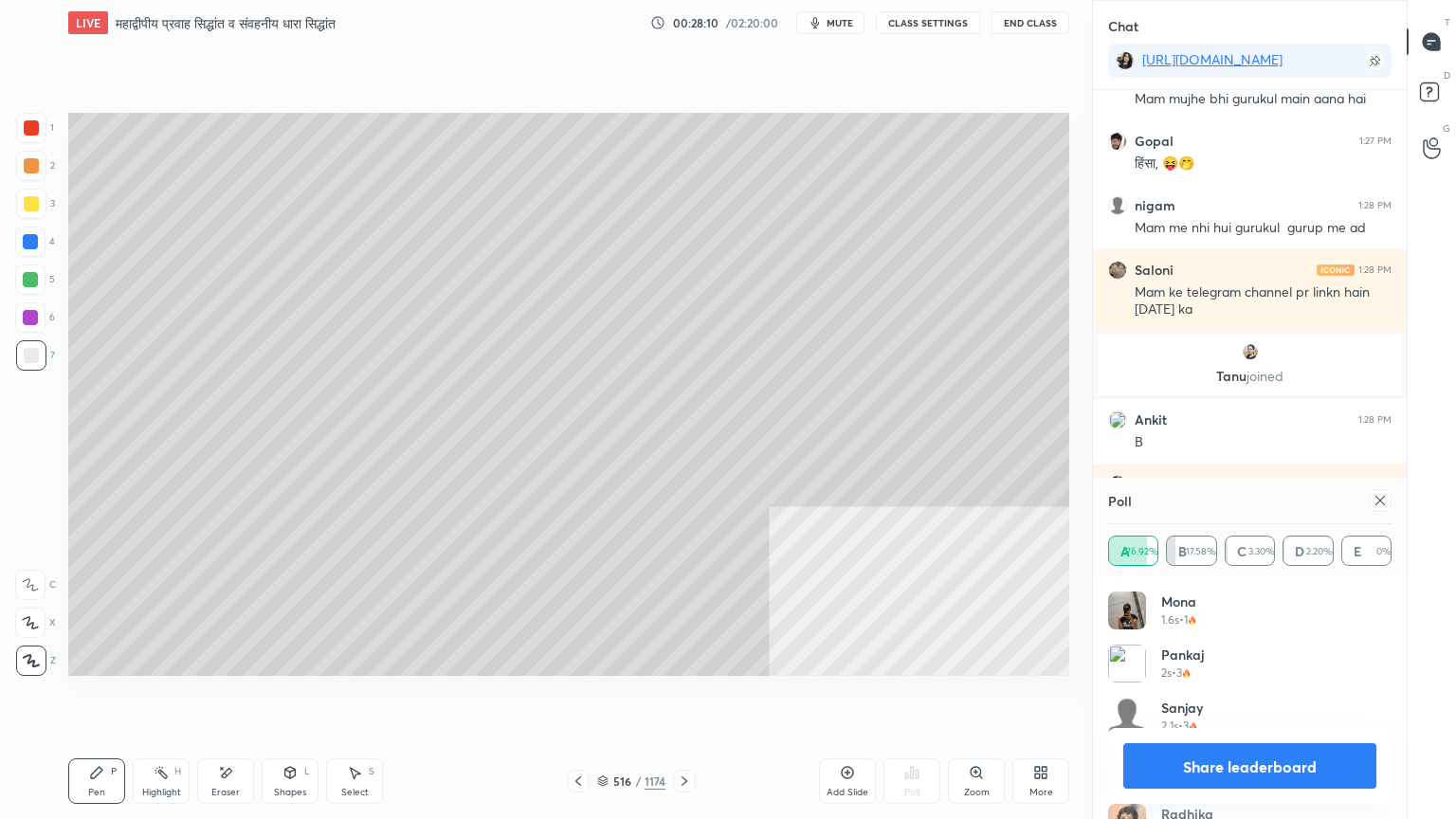 click on "Share leaderboard" at bounding box center (1249, 766) 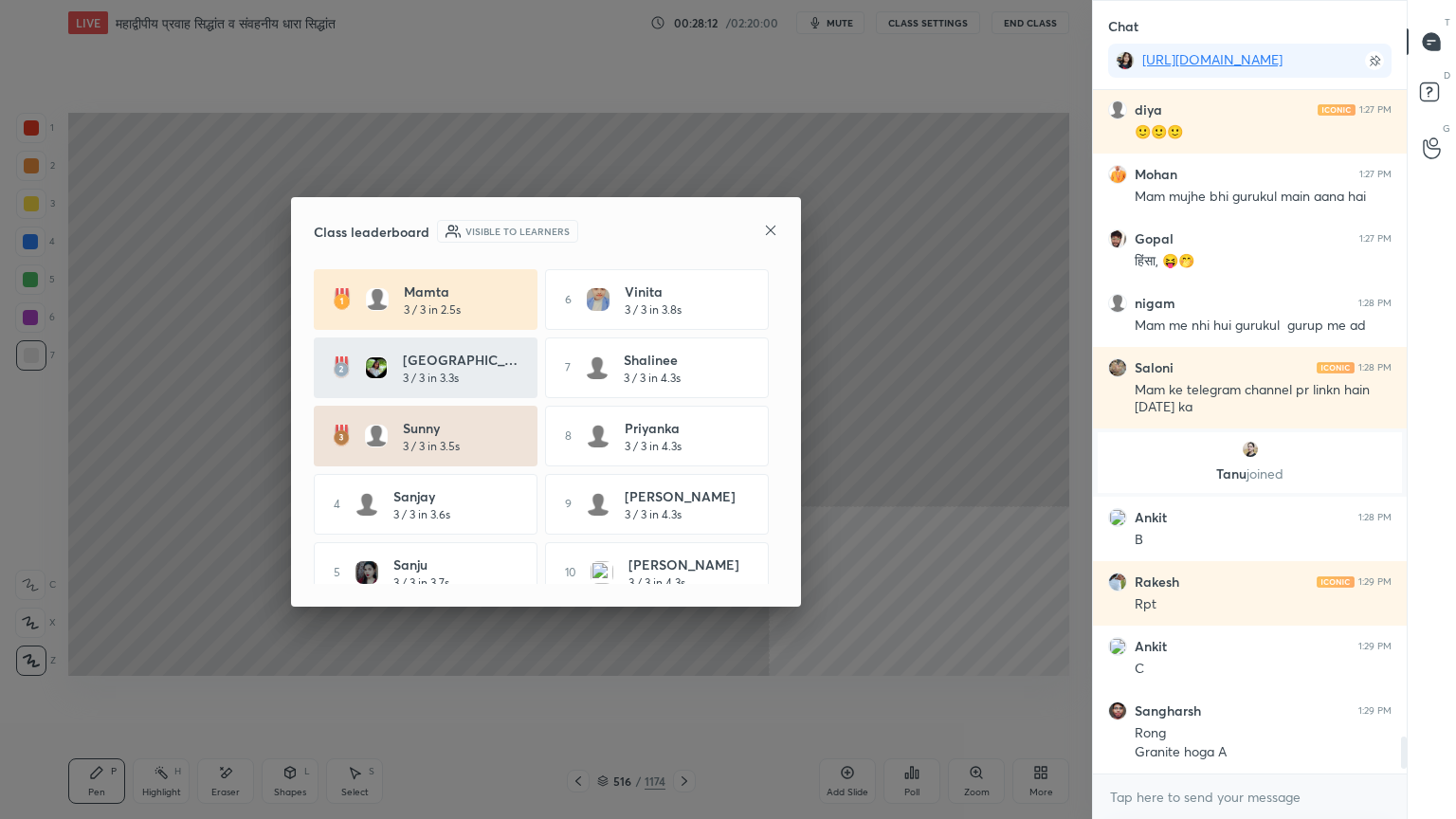 click 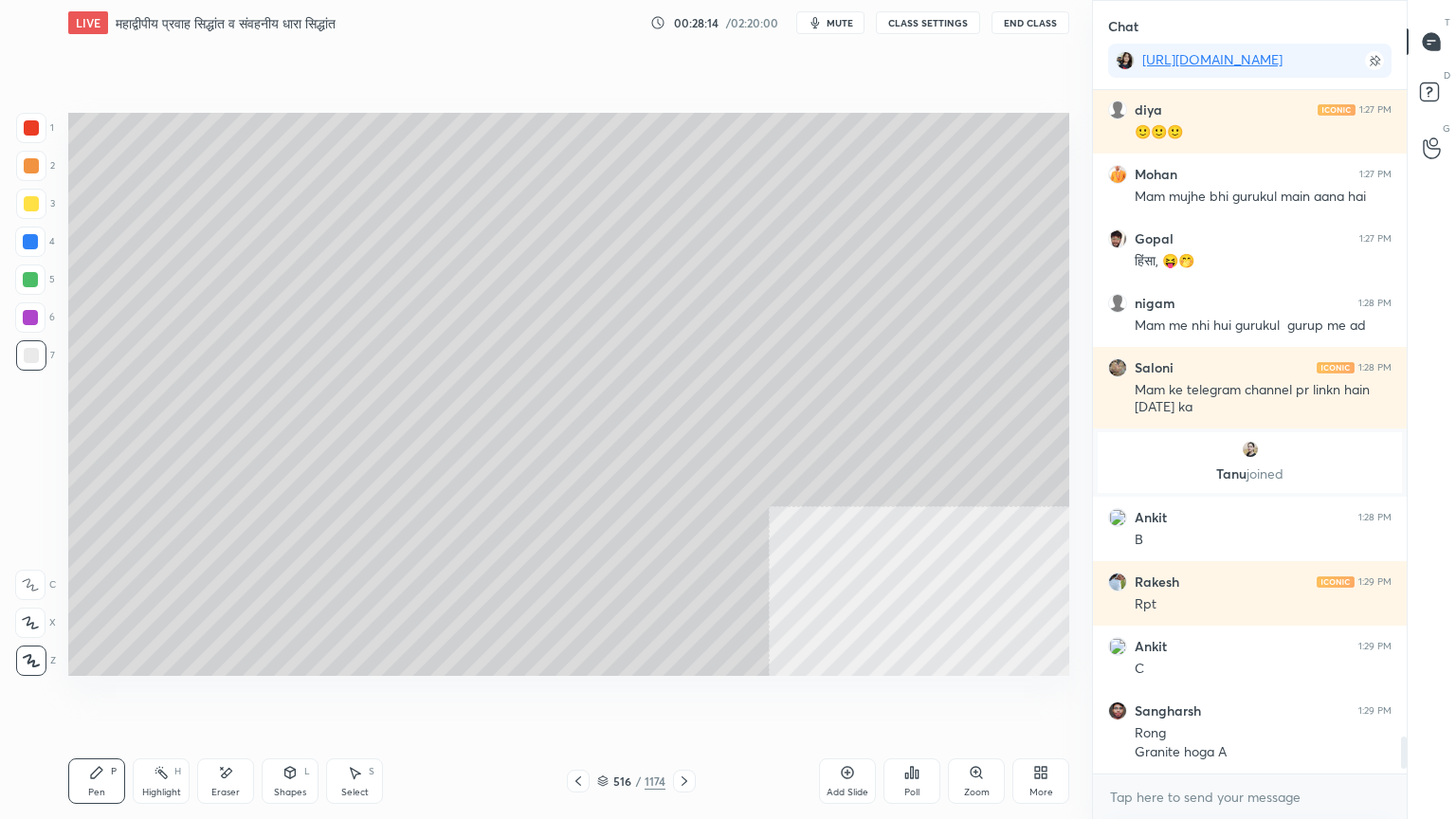 click on "Setting up your live class Poll for   secs No correct answer Start poll" at bounding box center [569, 394] 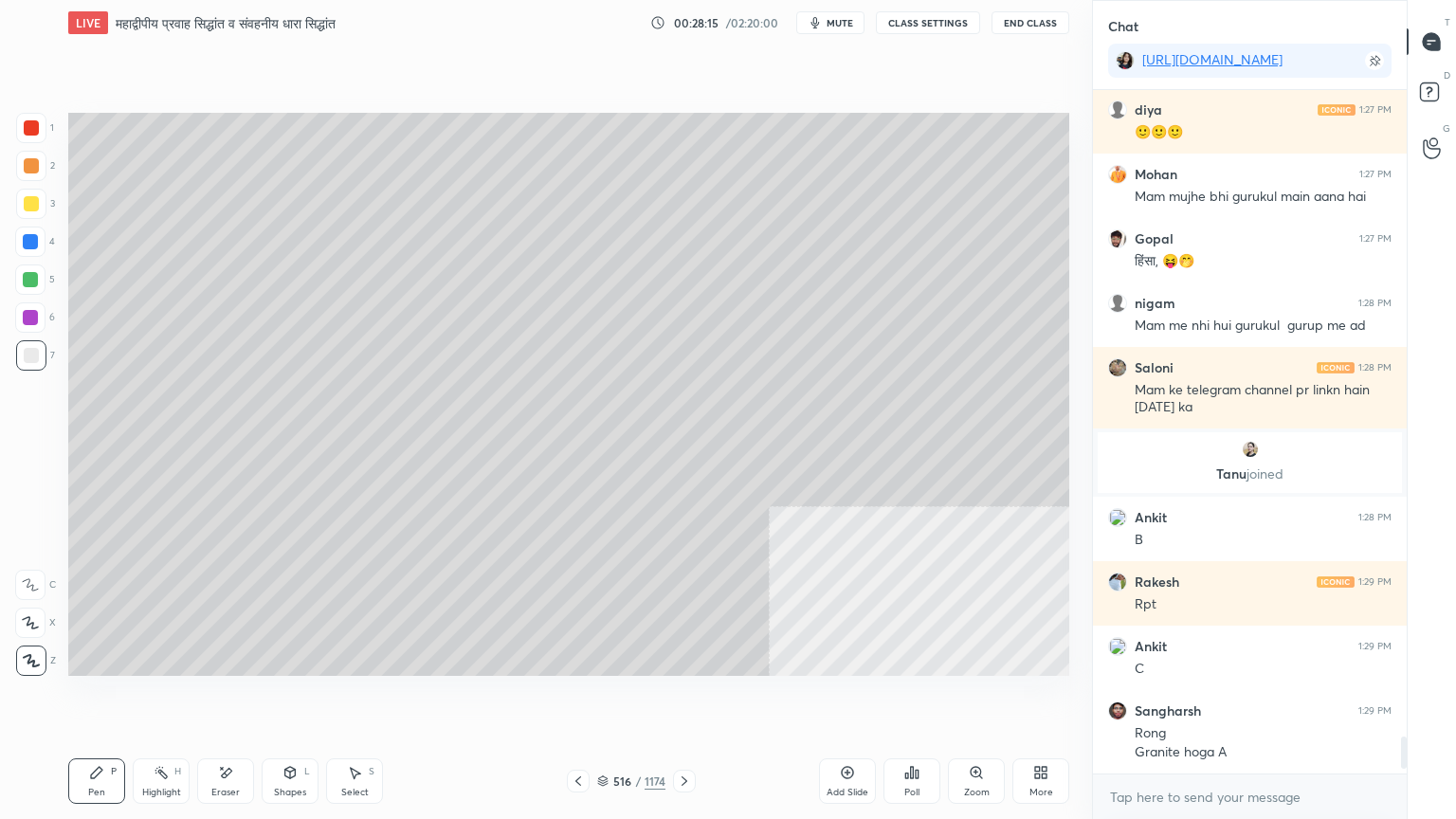 click on "Setting up your live class Poll for   secs No correct answer Start poll" at bounding box center (569, 394) 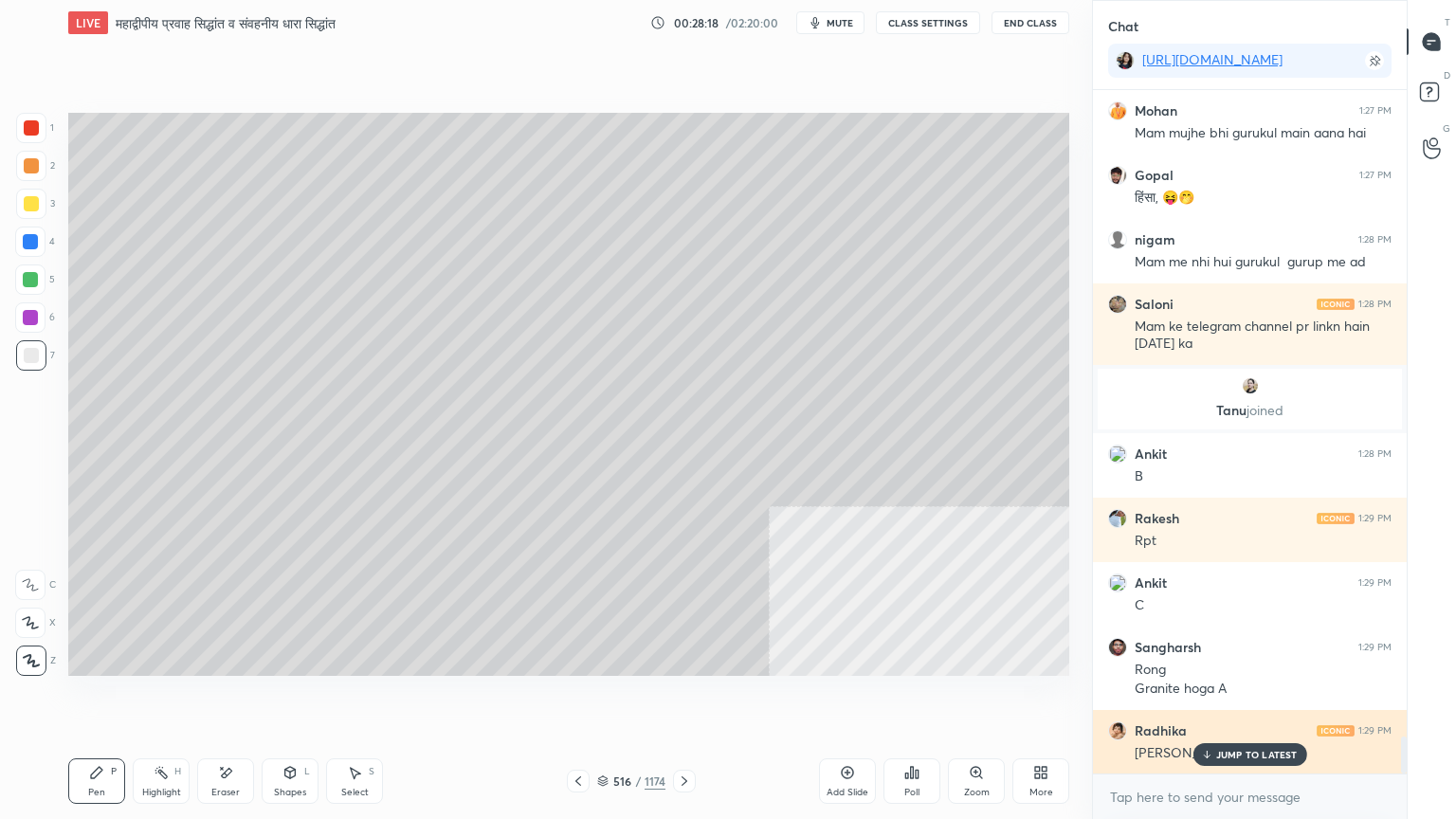 click on "JUMP TO LATEST" at bounding box center [1257, 755] 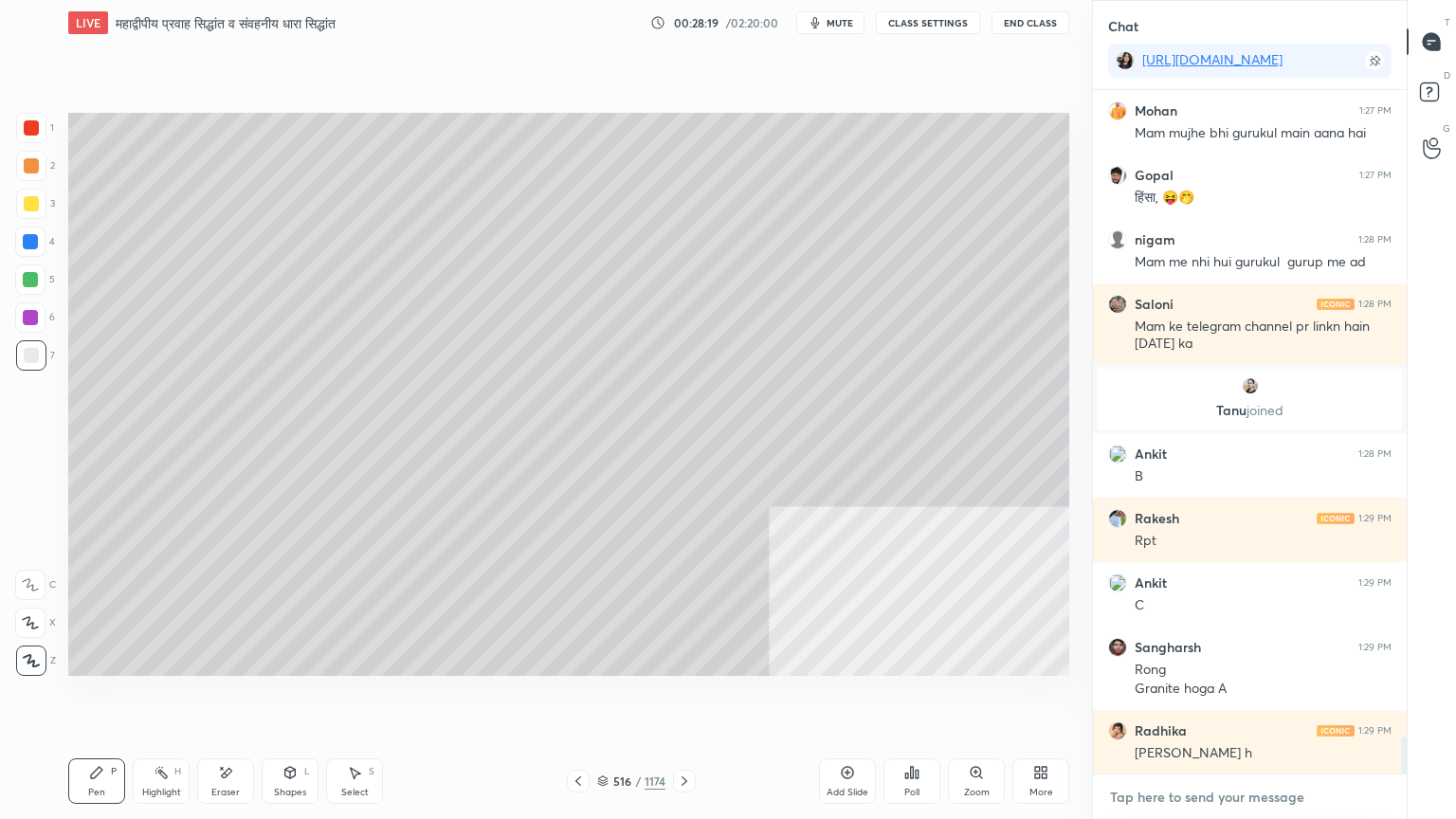 click at bounding box center (1249, 797) 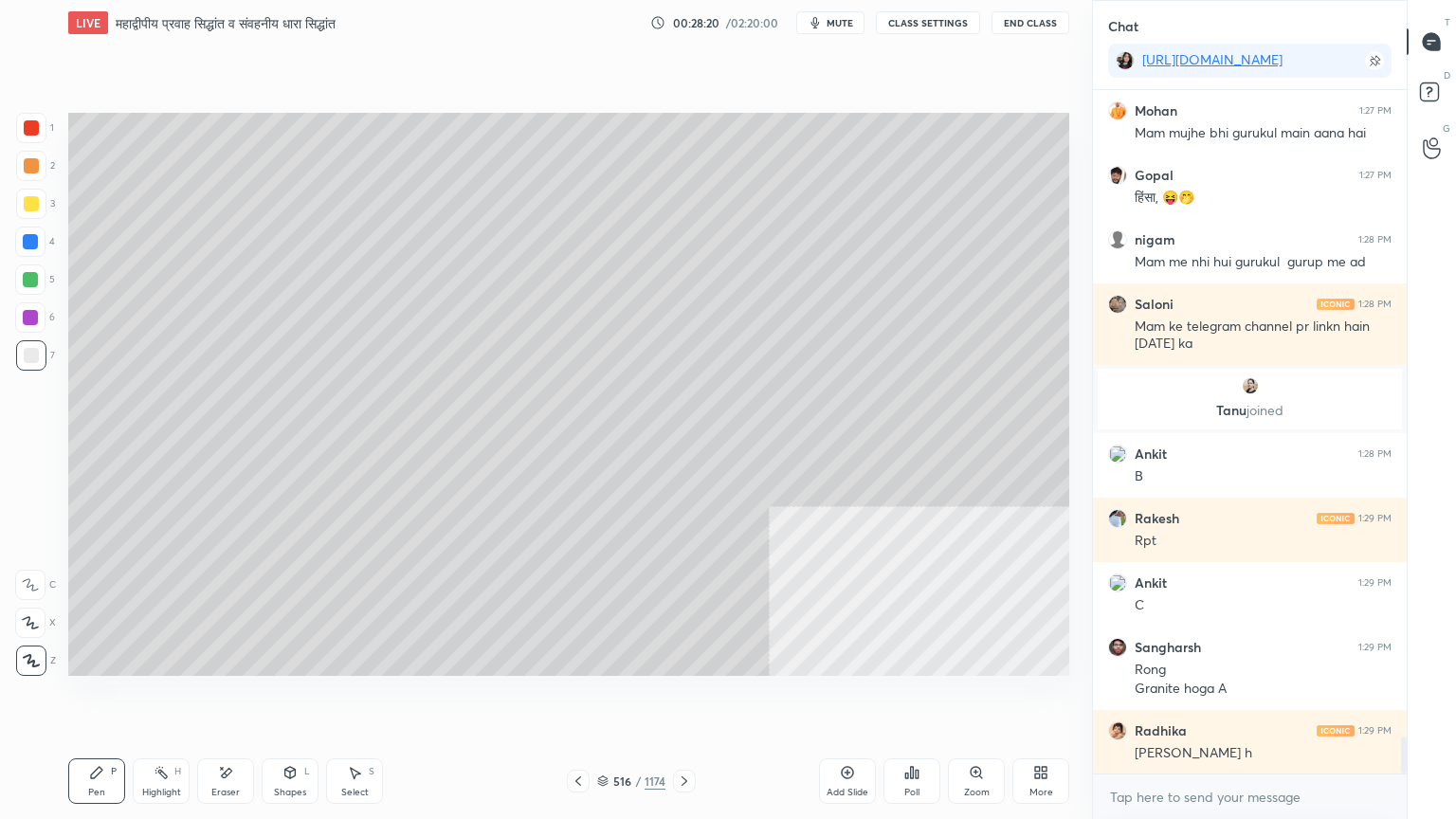 drag, startPoint x: 723, startPoint y: 710, endPoint x: 746, endPoint y: 701, distance: 25 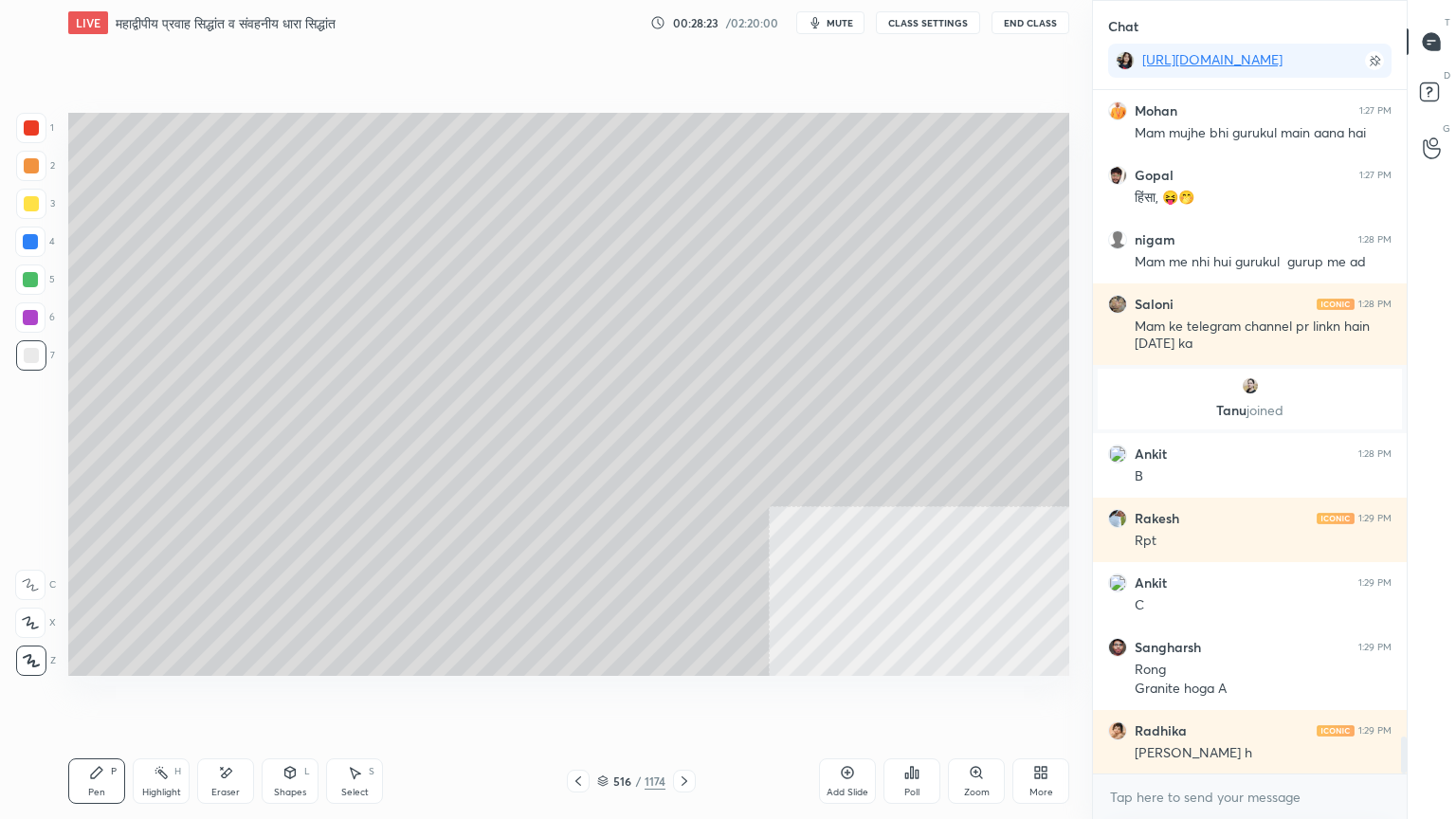 drag, startPoint x: 831, startPoint y: 720, endPoint x: 846, endPoint y: 717, distance: 15.297059 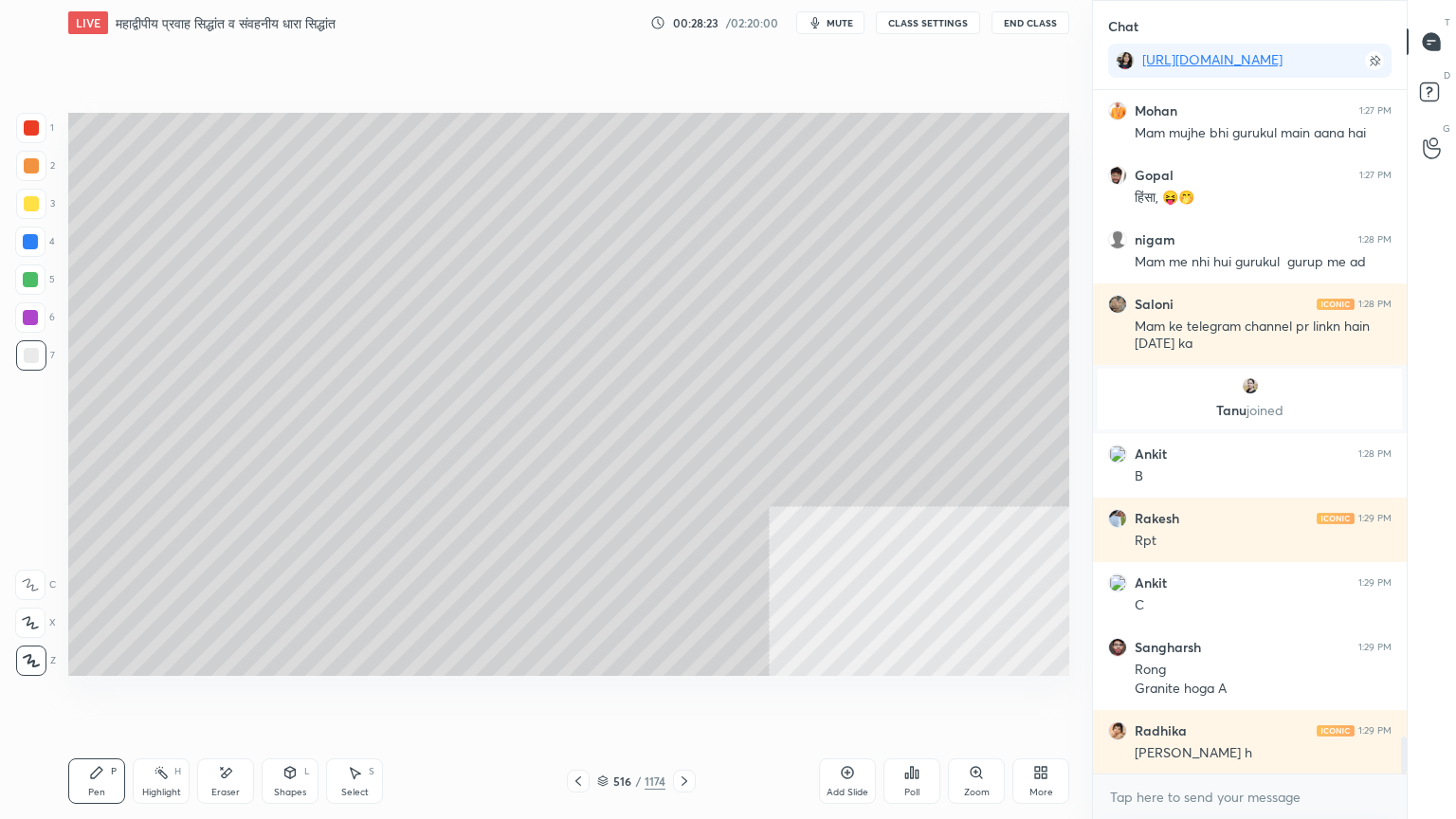 click on "Setting up your live class Poll for   secs No correct answer Start poll" at bounding box center [569, 394] 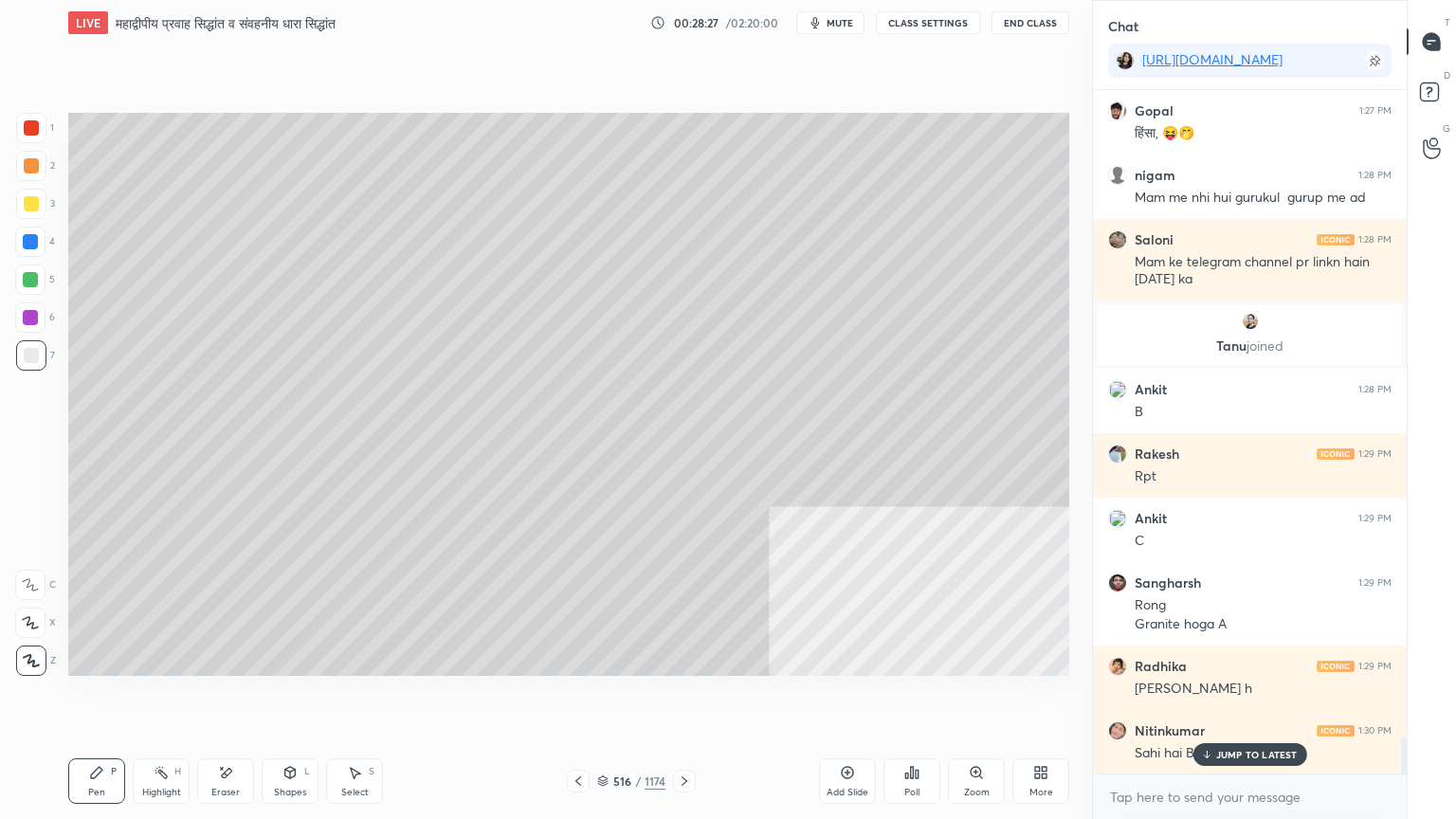 click on "JUMP TO LATEST" at bounding box center [1249, 755] 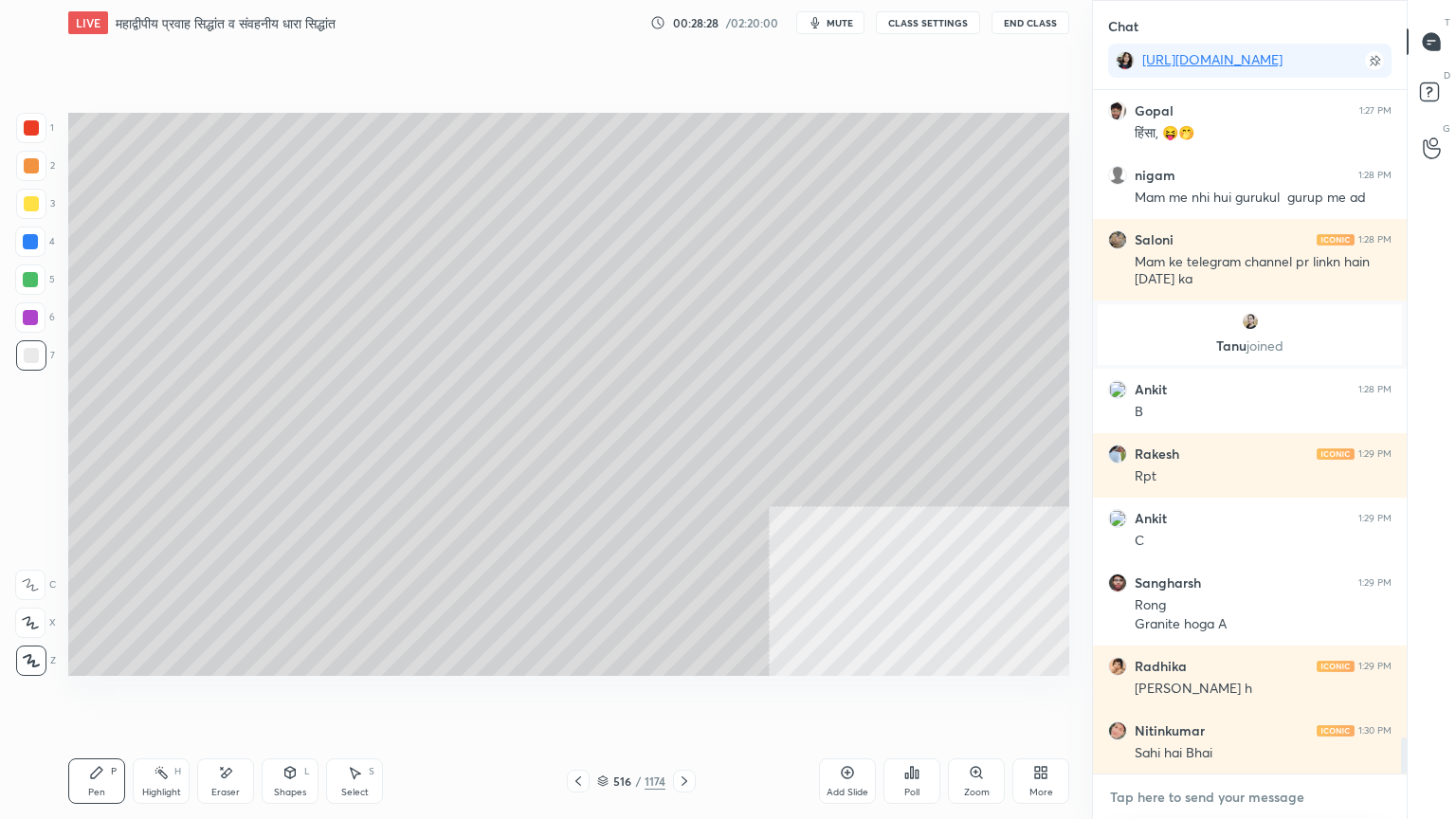 click at bounding box center [1249, 797] 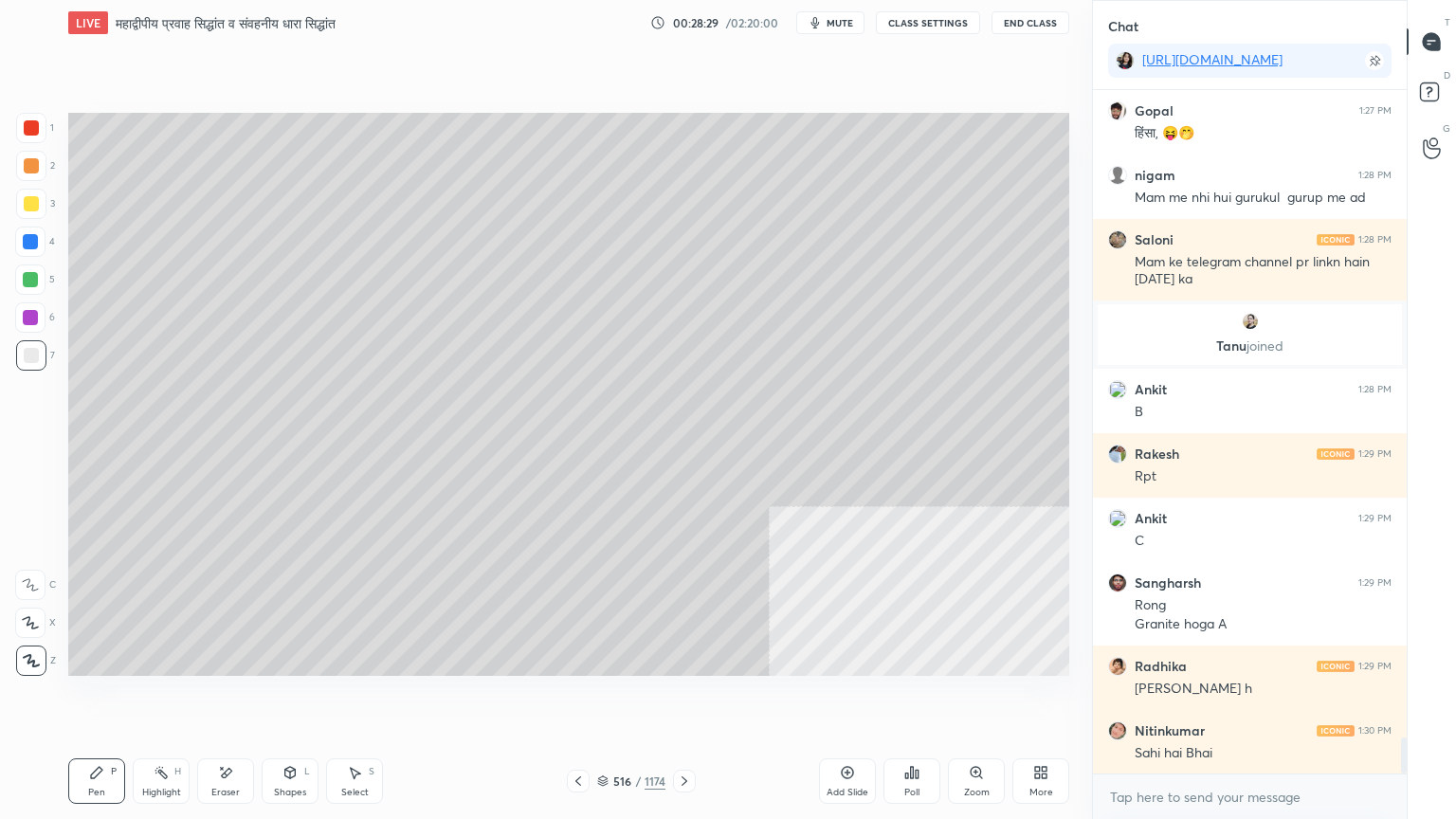 drag, startPoint x: 824, startPoint y: 712, endPoint x: 838, endPoint y: 709, distance: 14.317821 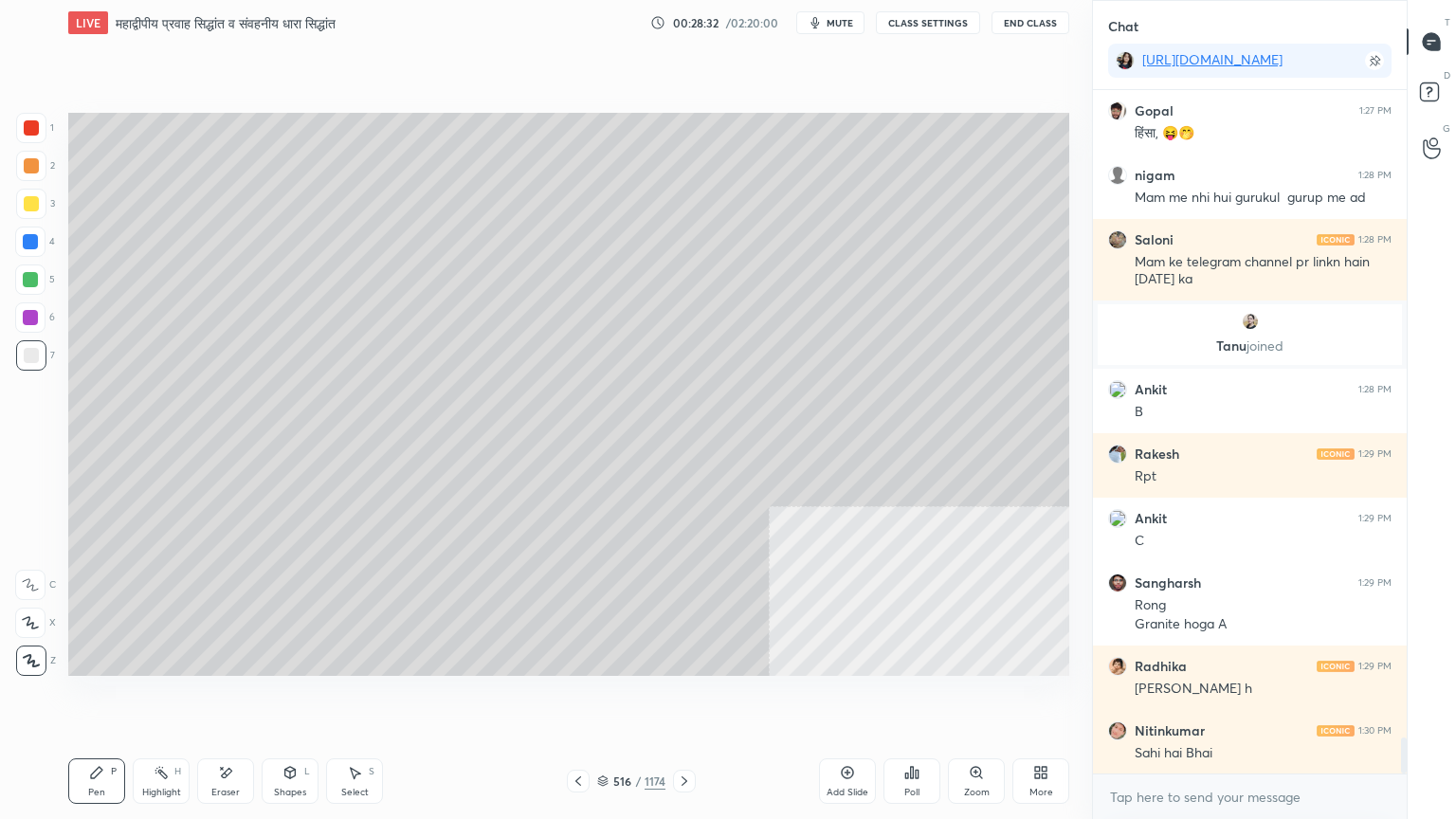click on "Setting up your live class Poll for   secs No correct answer Start poll" at bounding box center (569, 394) 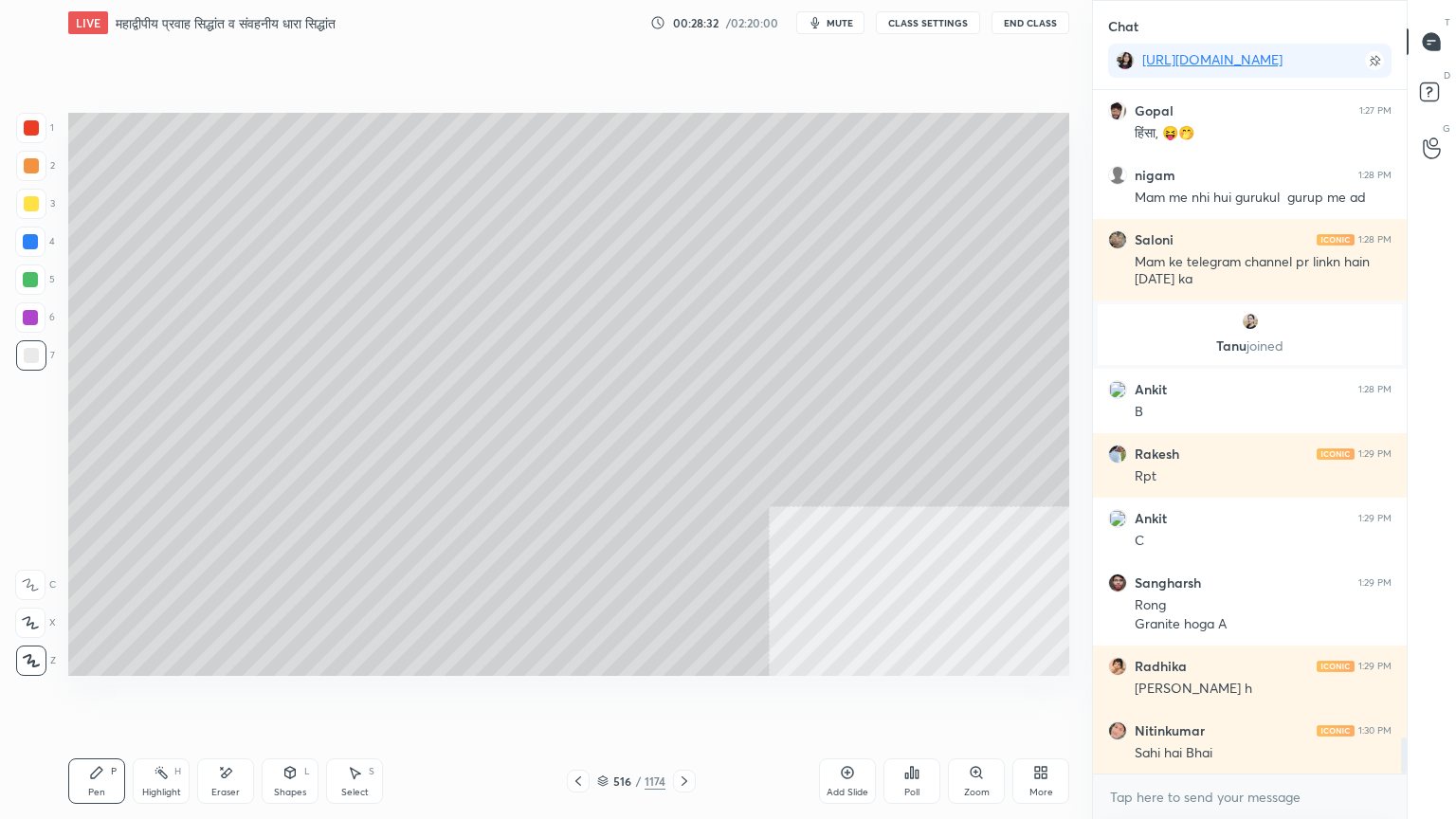 drag, startPoint x: 886, startPoint y: 724, endPoint x: 904, endPoint y: 759, distance: 39.35734 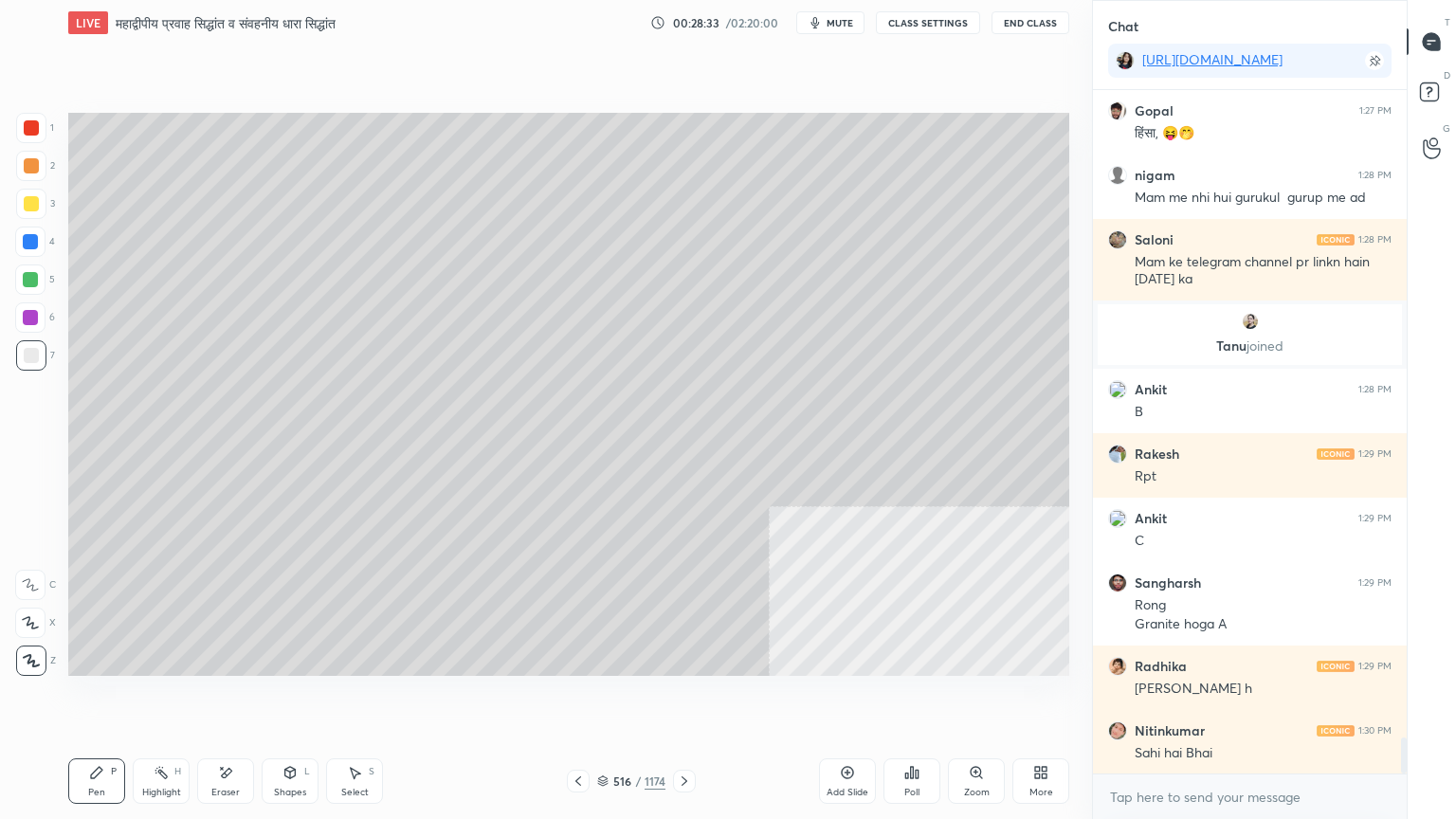 click on "Poll" at bounding box center [912, 781] 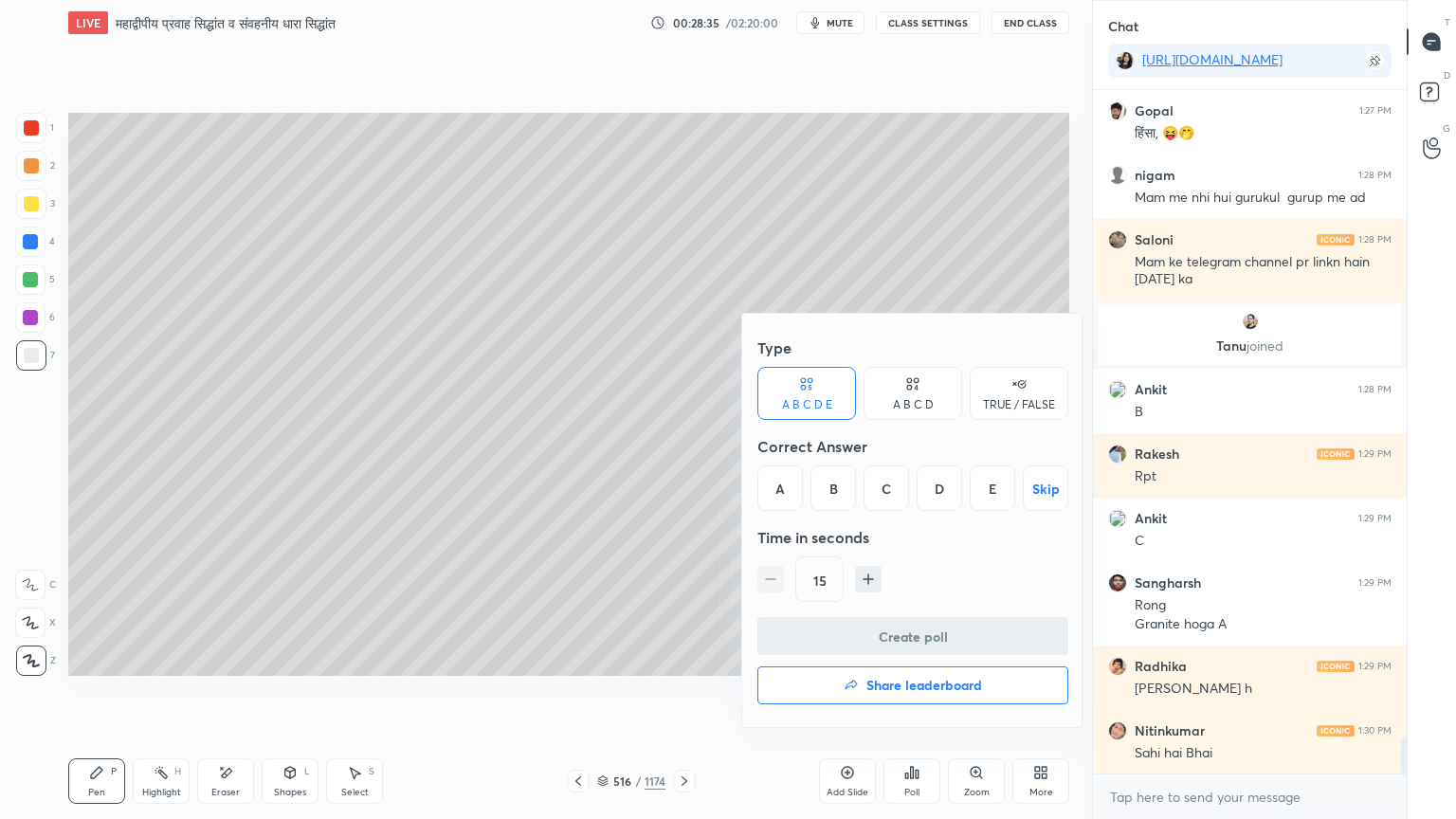 click on "B" at bounding box center (833, 488) 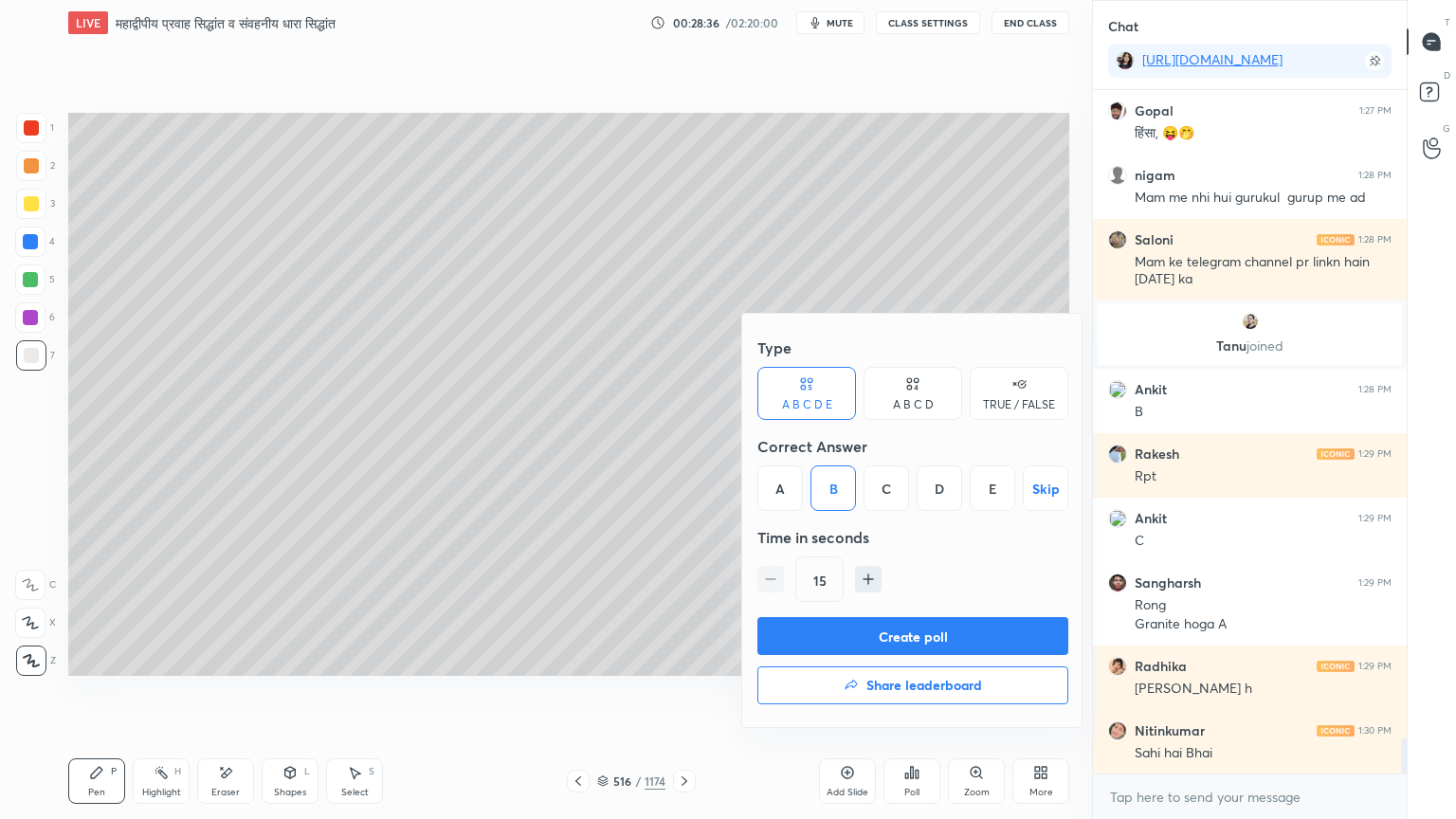 click on "Create poll" at bounding box center (913, 636) 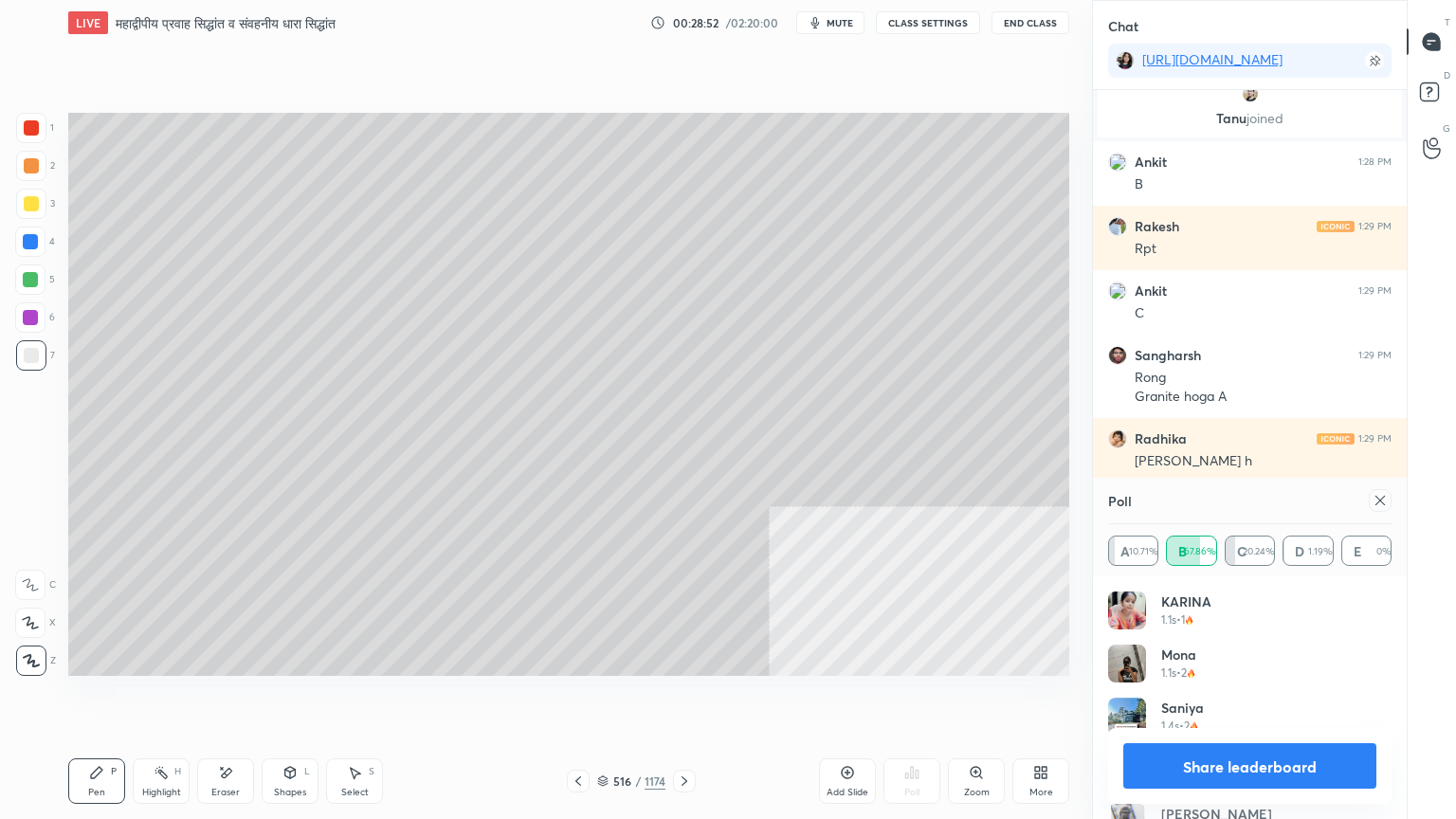 click on "Share leaderboard" at bounding box center [1249, 766] 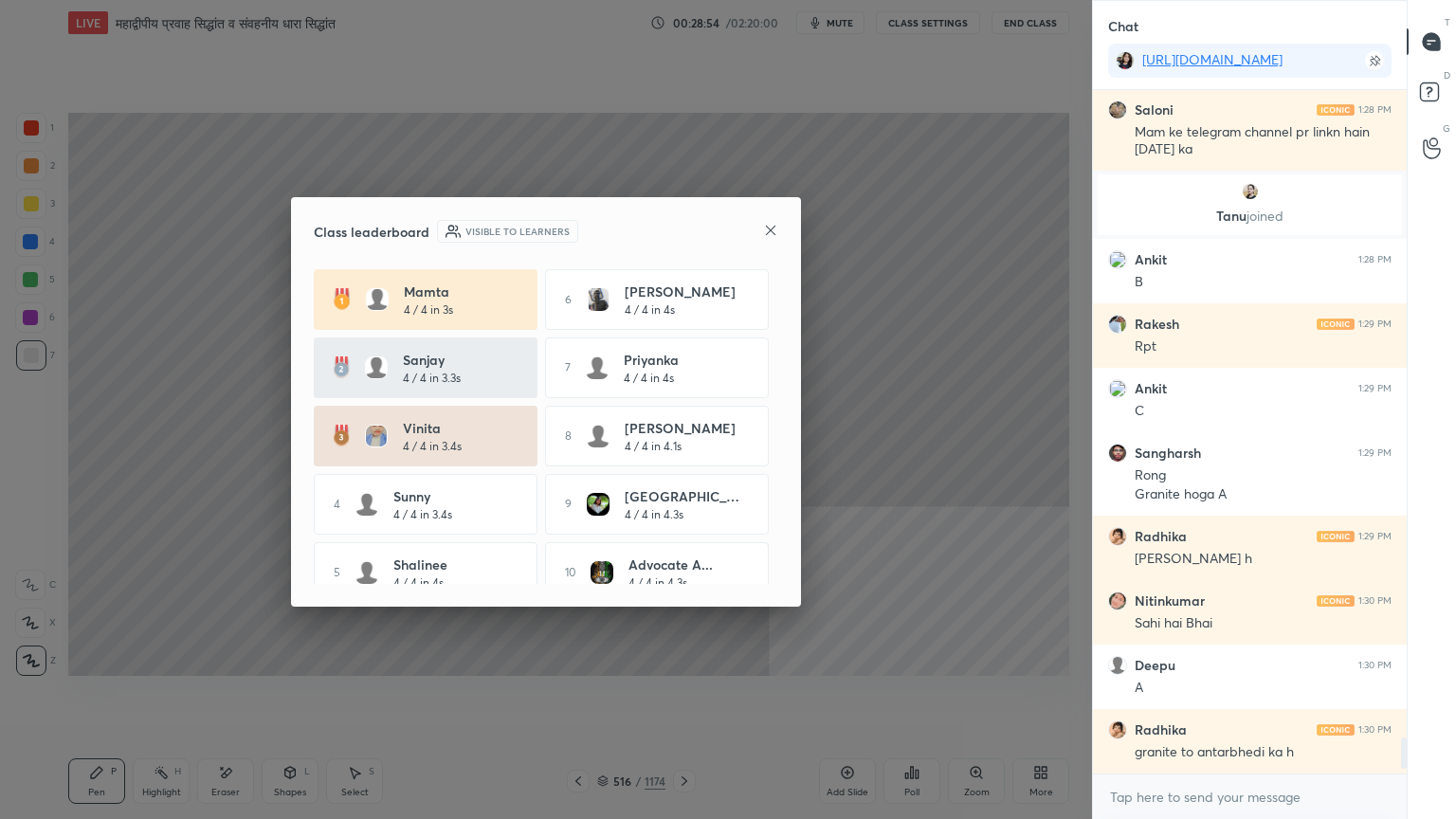 click 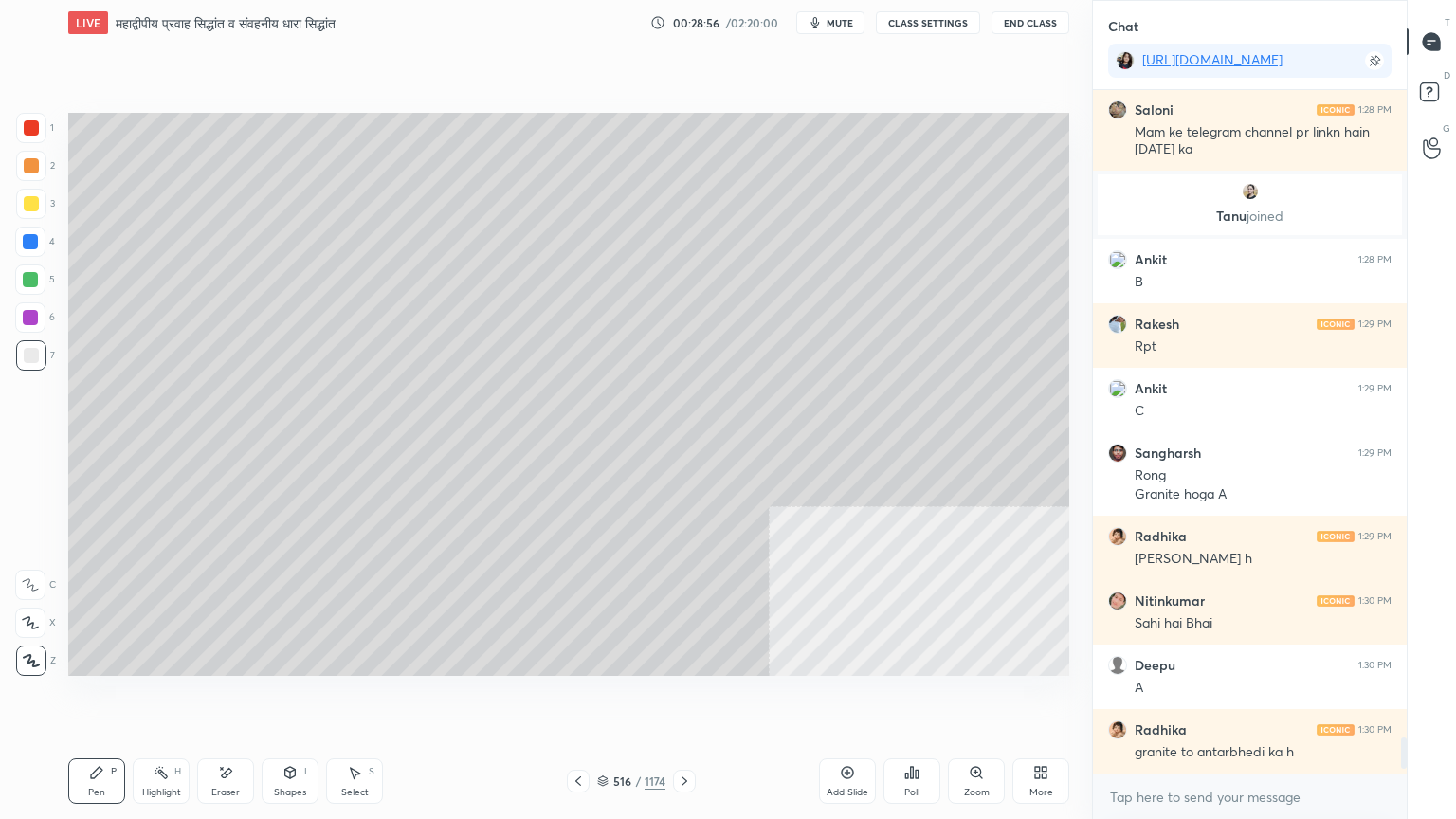 click on "Setting up your live class Poll for   secs No correct answer Start poll" at bounding box center [569, 394] 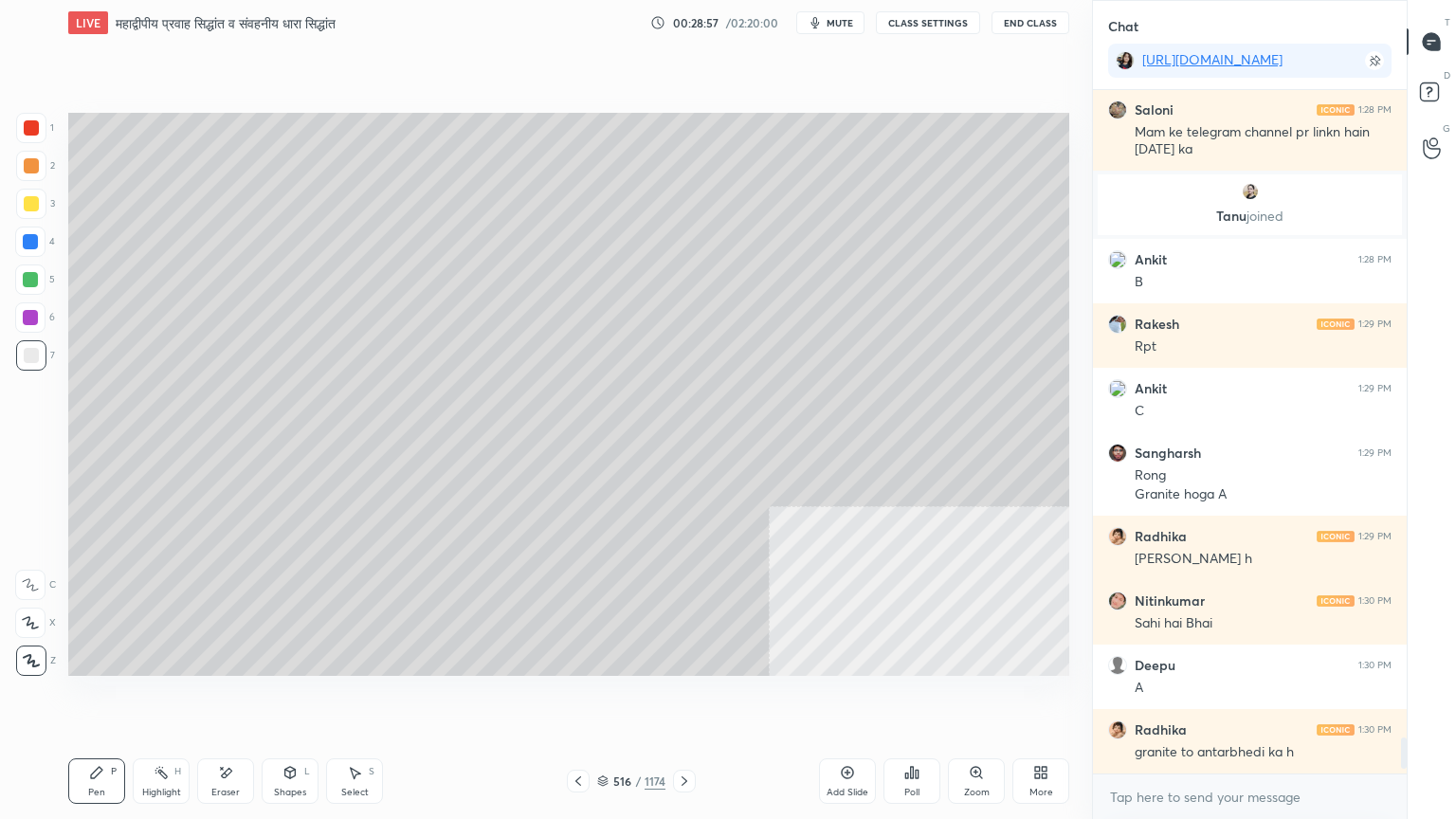 click on "Poll" at bounding box center (912, 781) 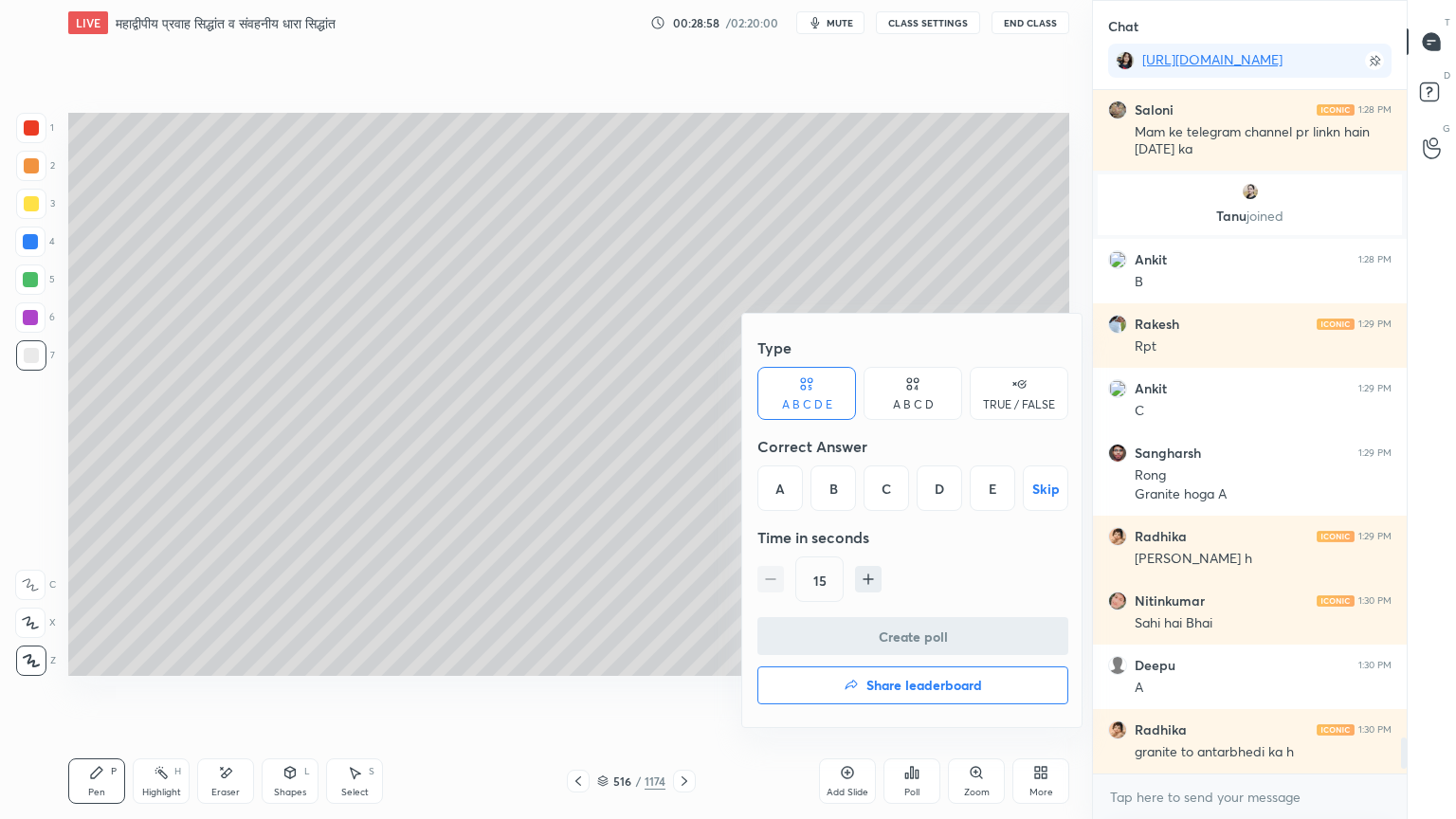 click on "A" at bounding box center [780, 488] 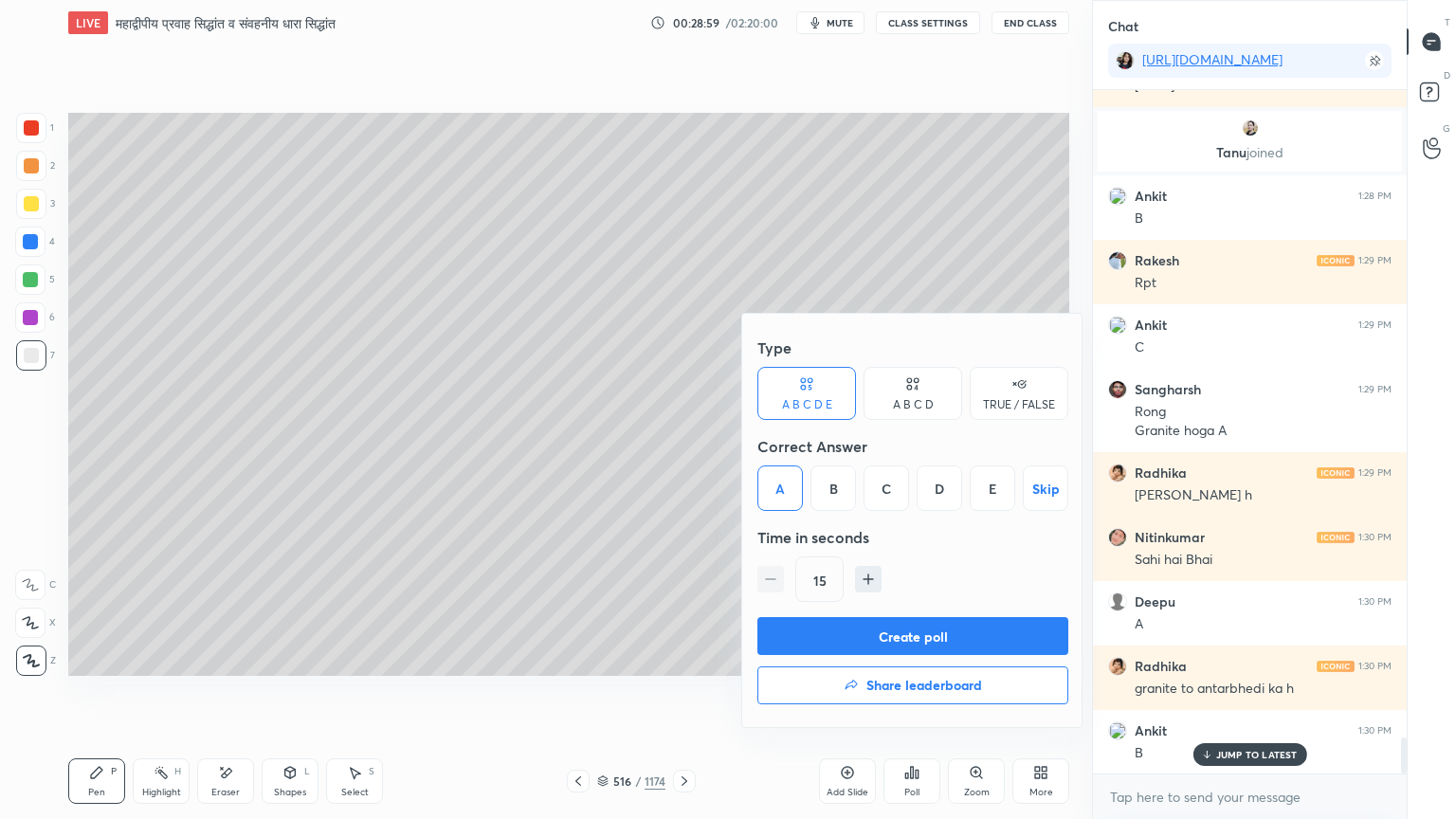 click on "Create poll" at bounding box center (913, 636) 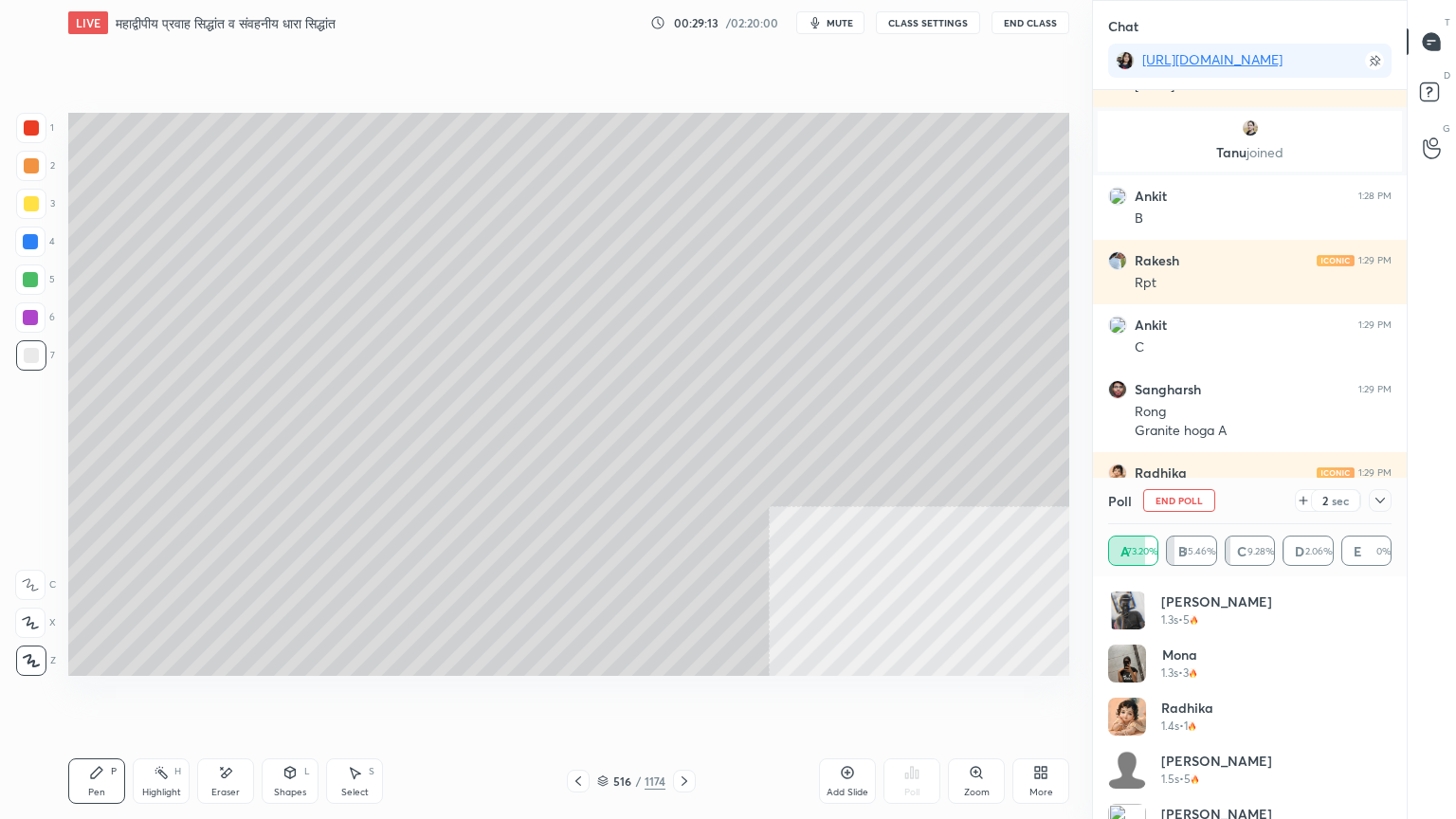 click 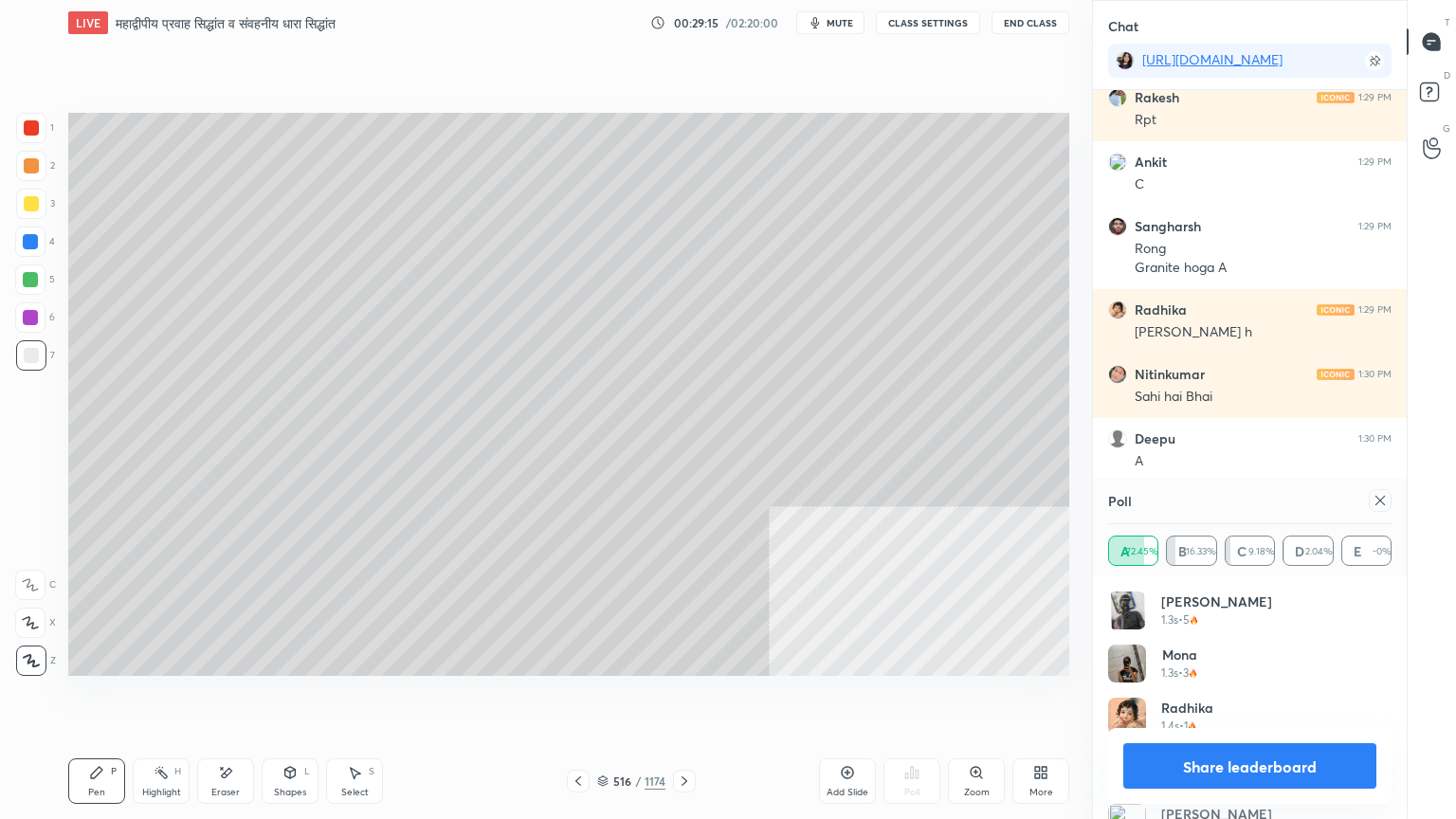 click on "Share leaderboard" at bounding box center [1249, 766] 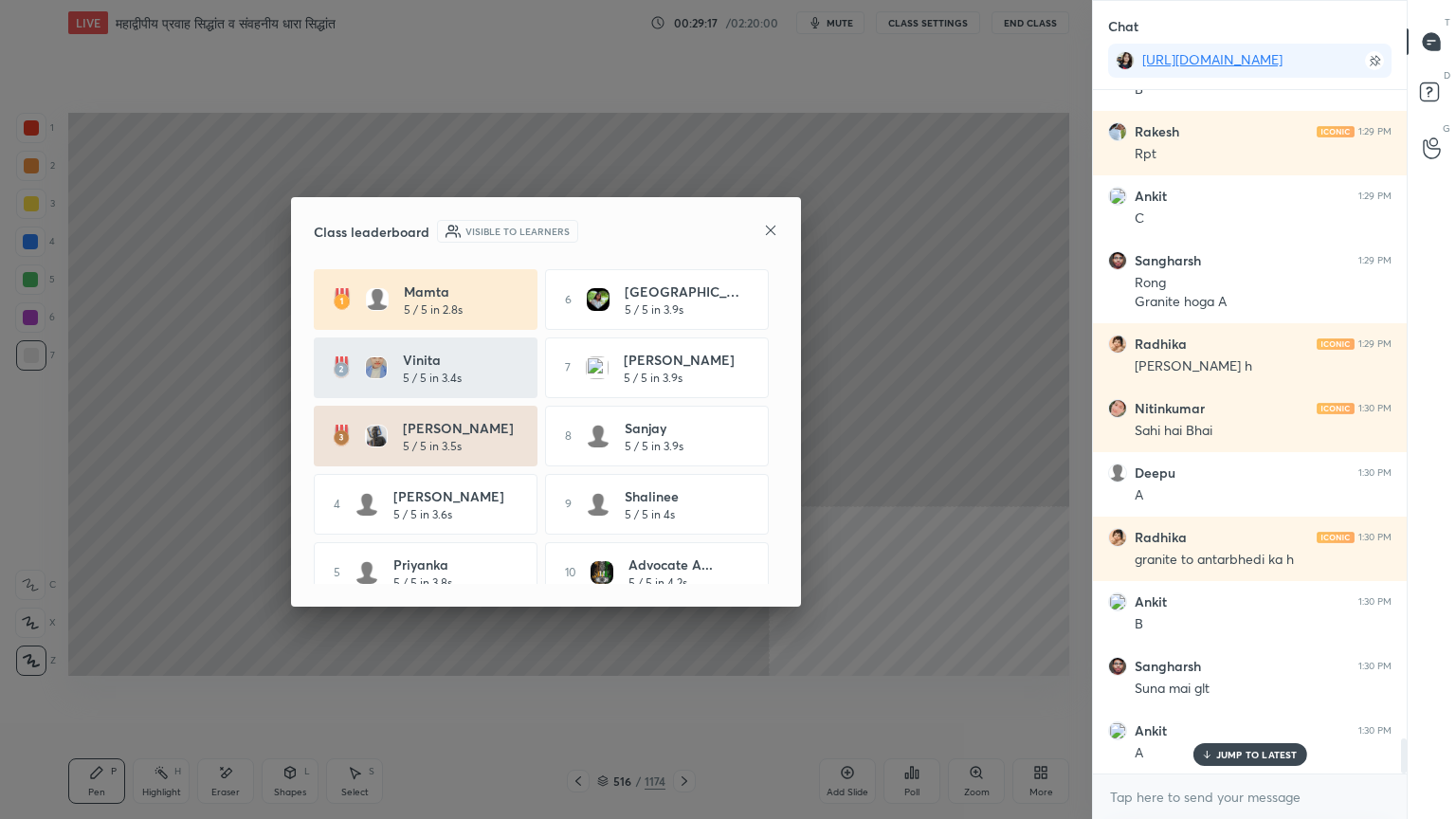 click 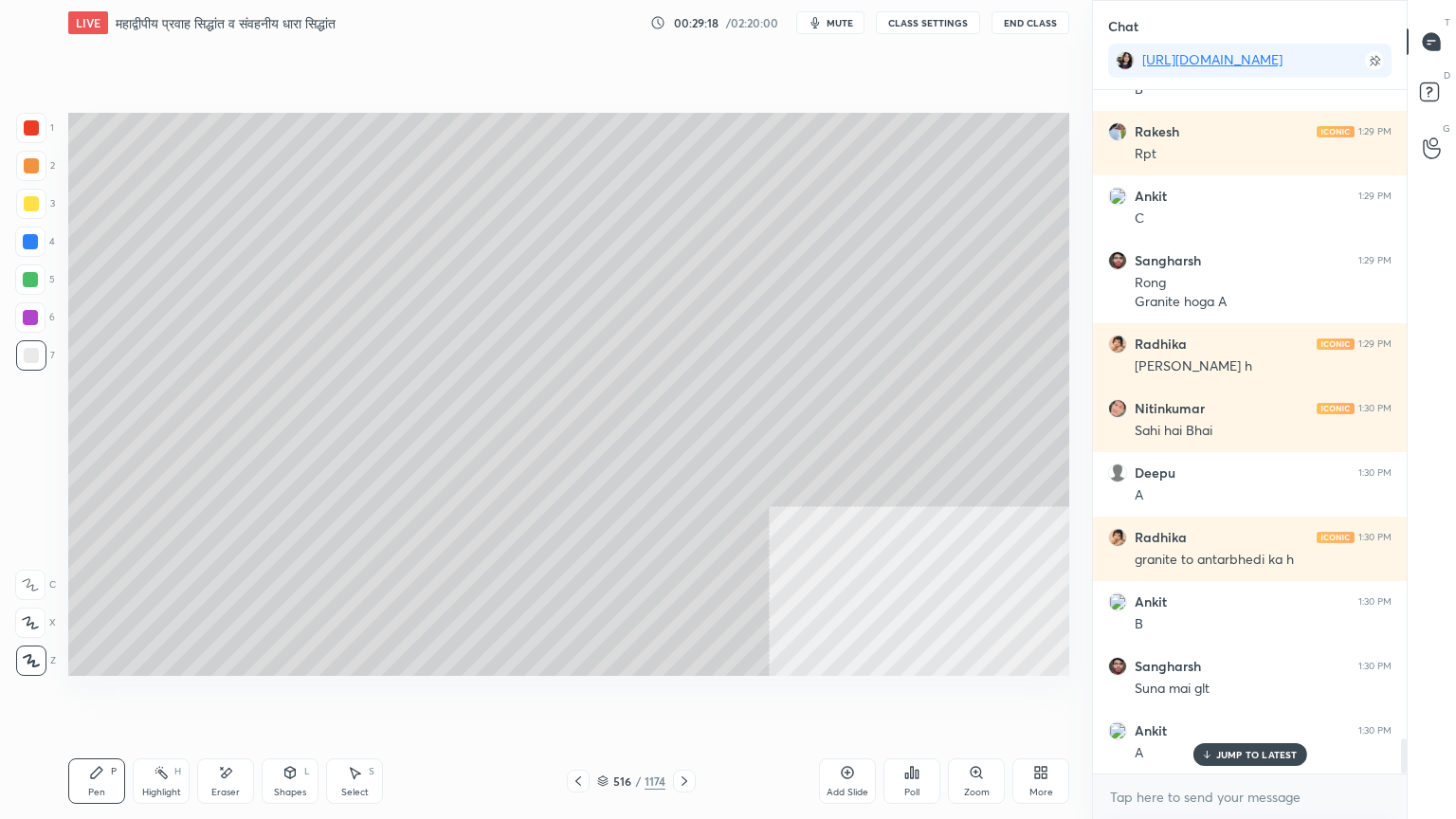click on "Setting up your live class Poll for   secs No correct answer Start poll" at bounding box center [569, 394] 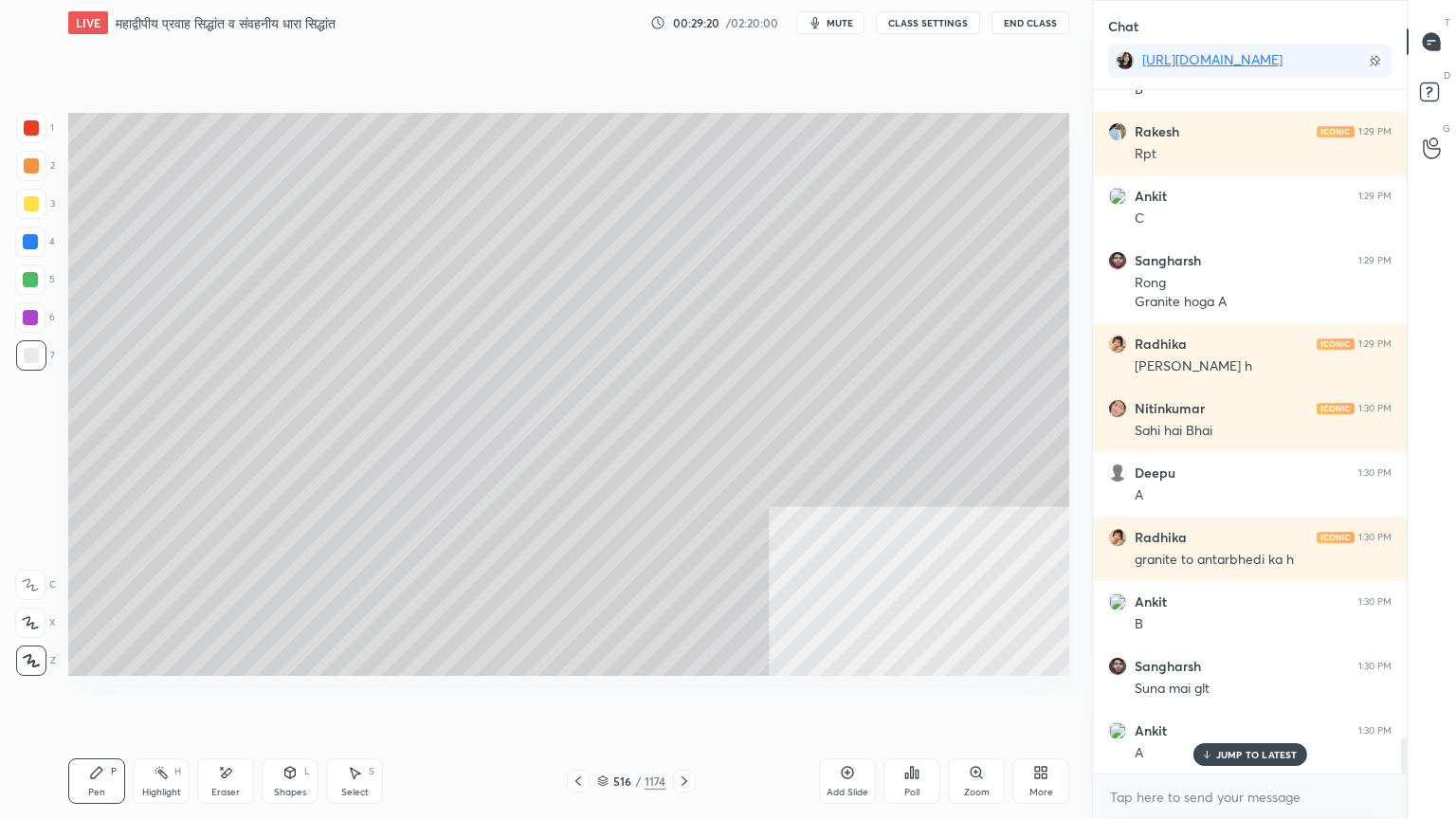 click on "Poll" at bounding box center (912, 781) 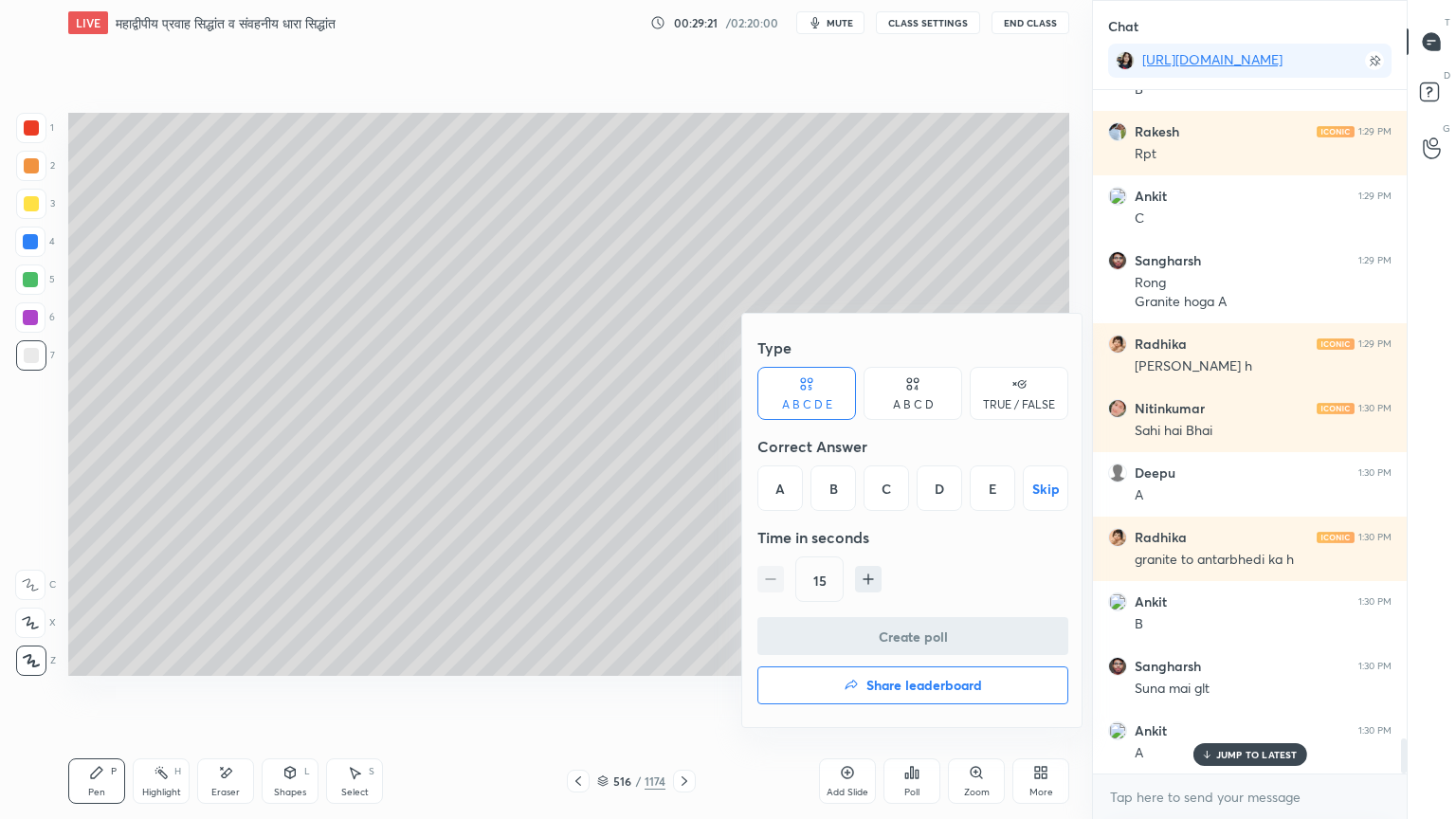 click on "A" at bounding box center [780, 488] 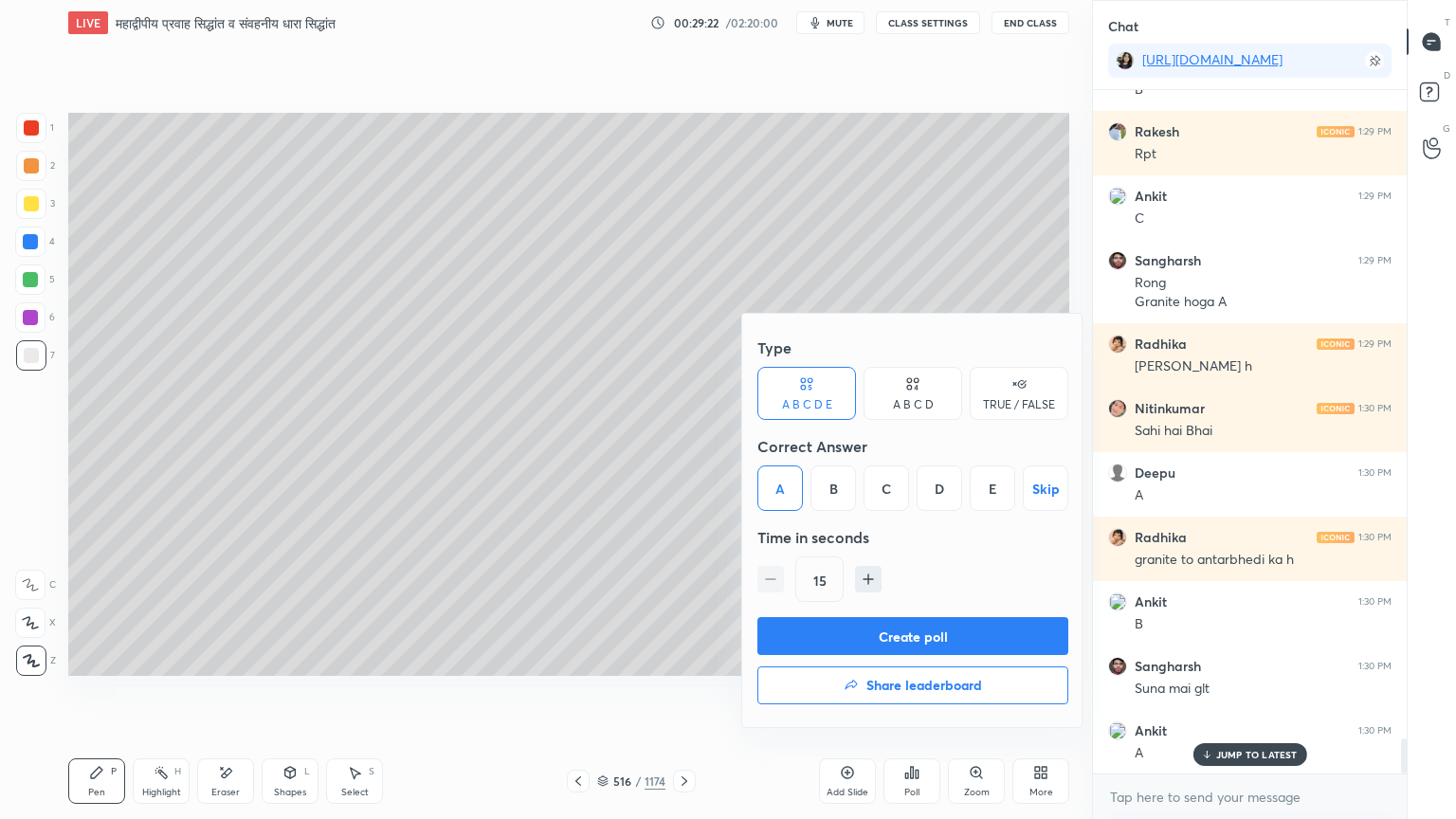 click on "Create poll" at bounding box center [913, 636] 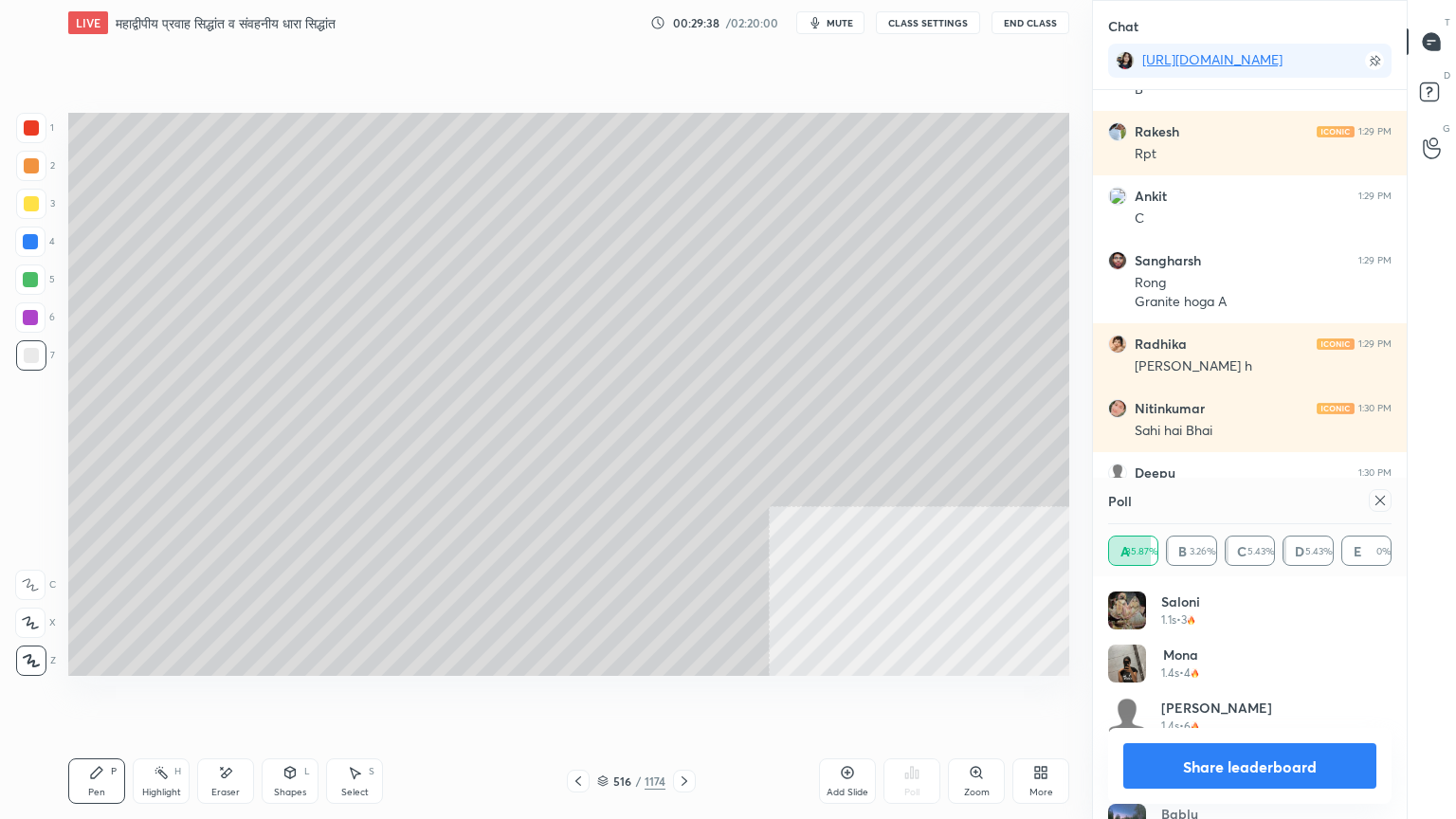 click on "Share leaderboard" at bounding box center (1249, 766) 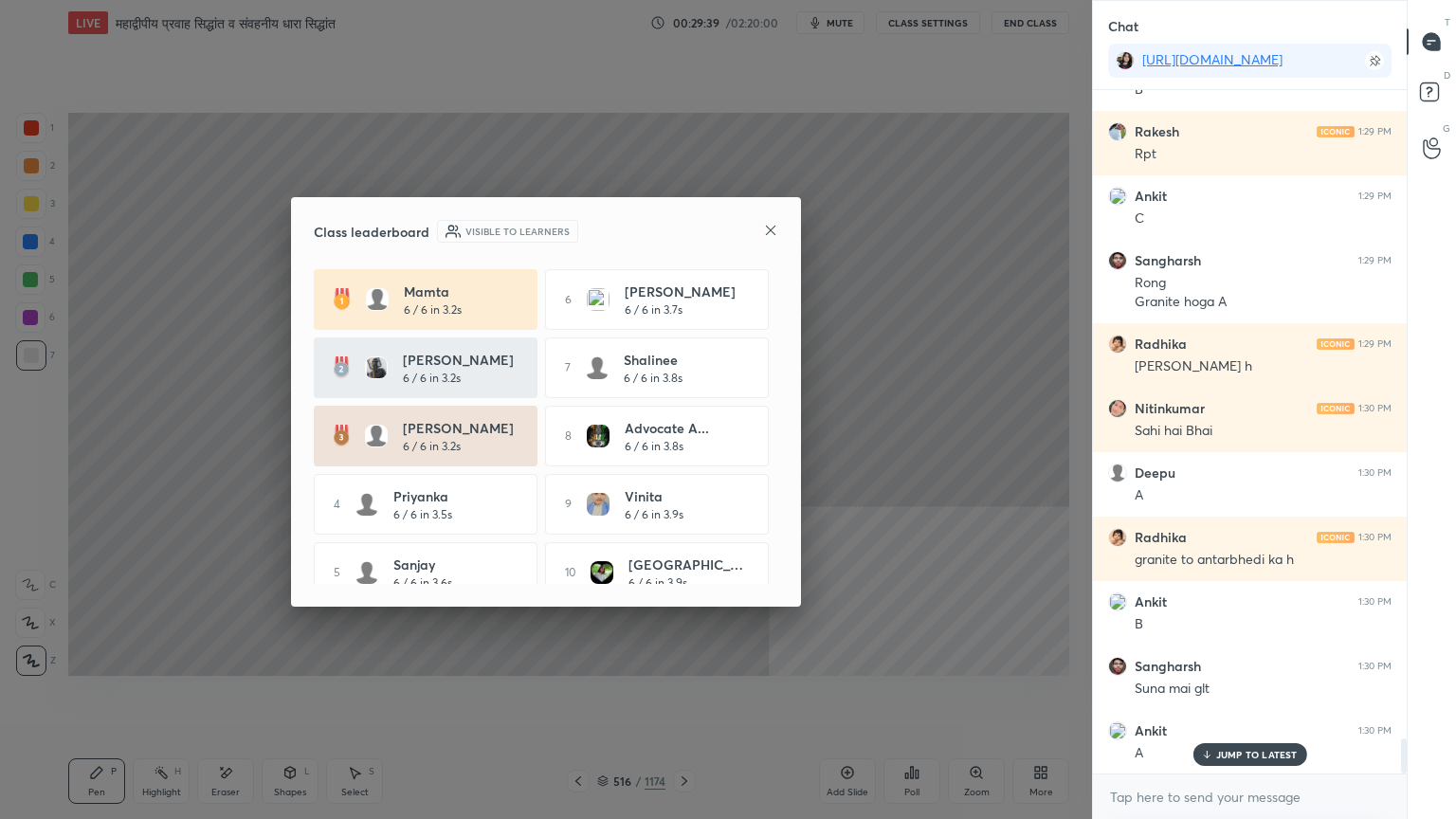 click 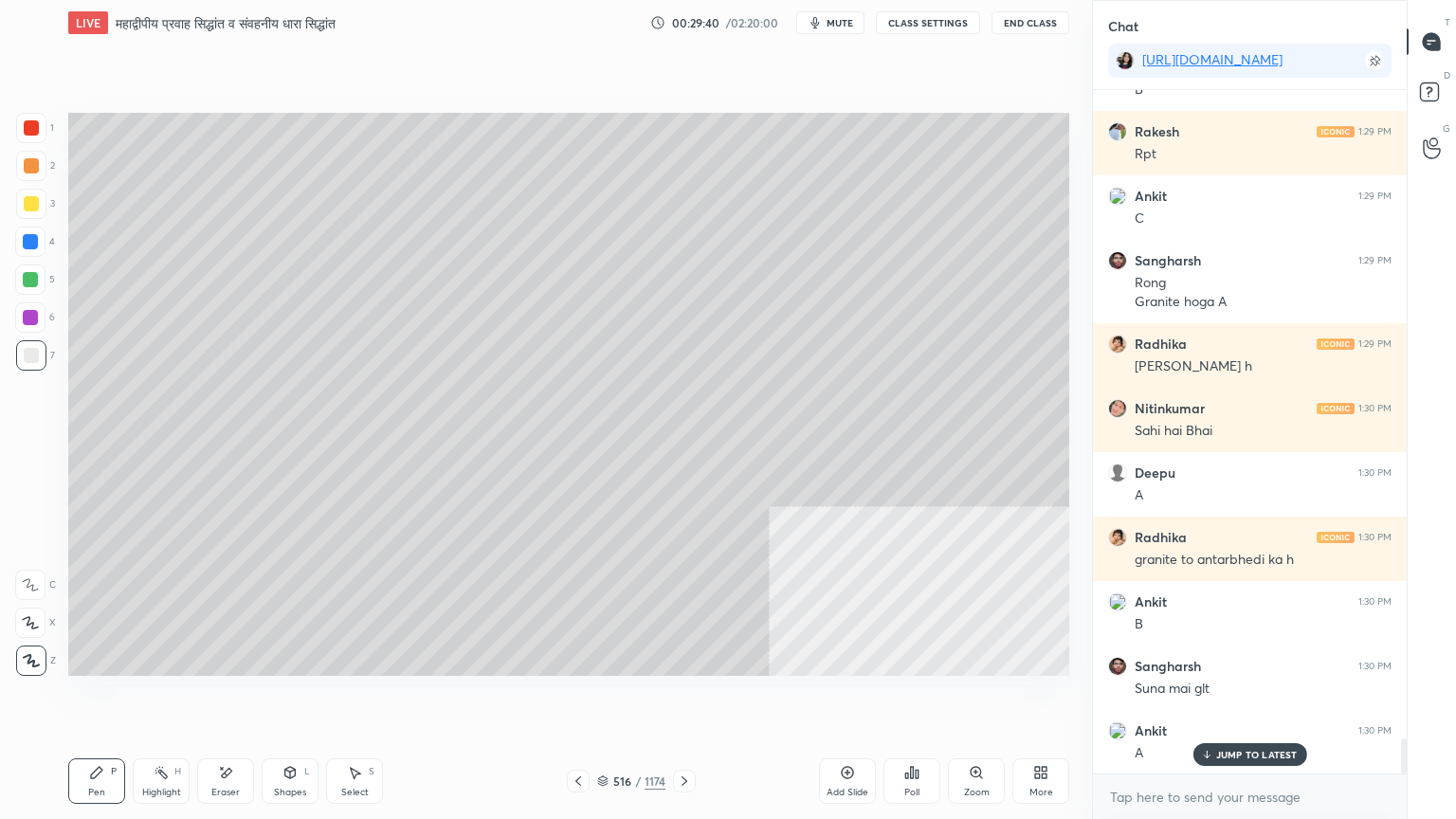 drag, startPoint x: 858, startPoint y: 717, endPoint x: 891, endPoint y: 723, distance: 33.54102 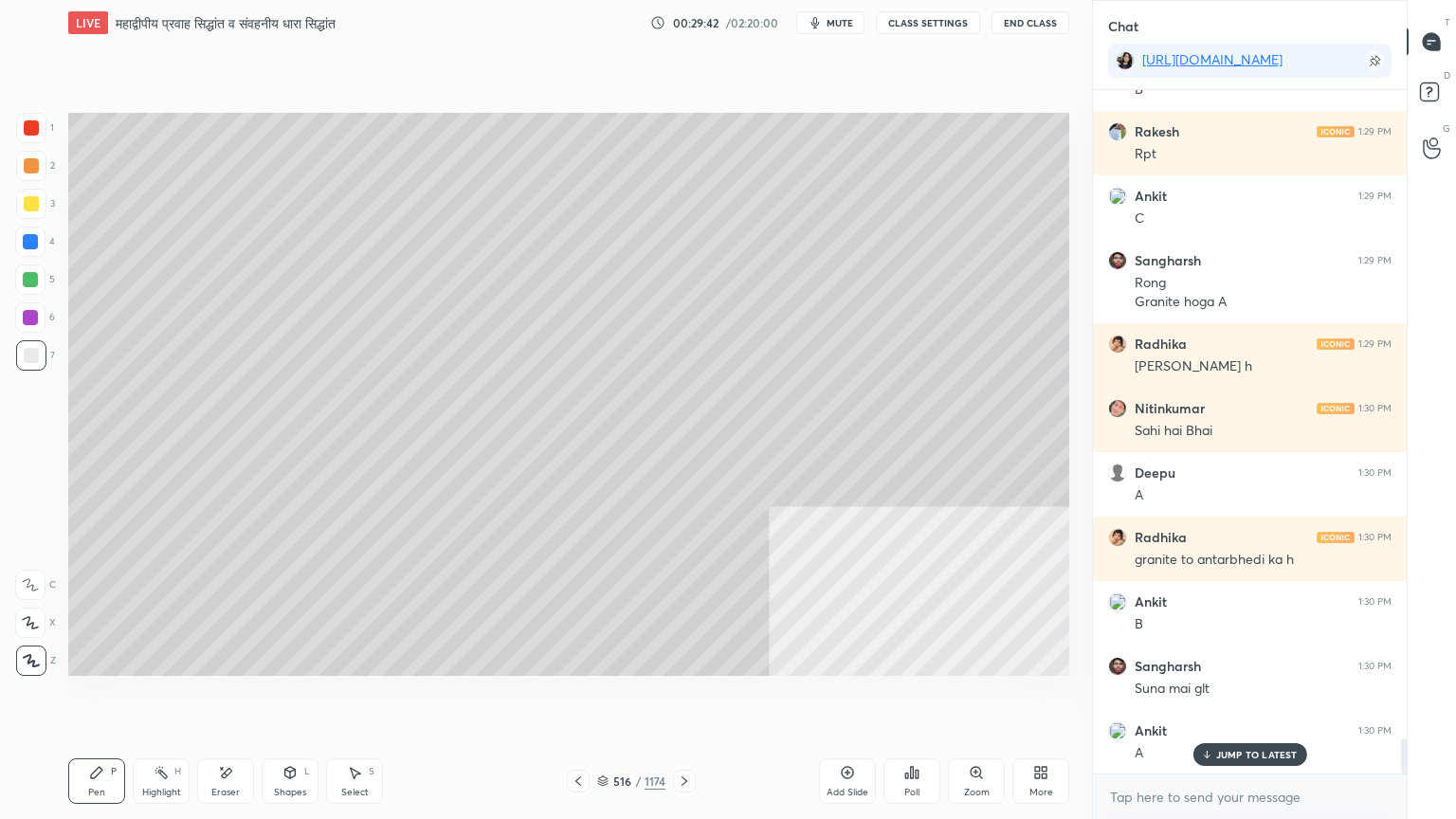 click on "Poll" at bounding box center (912, 781) 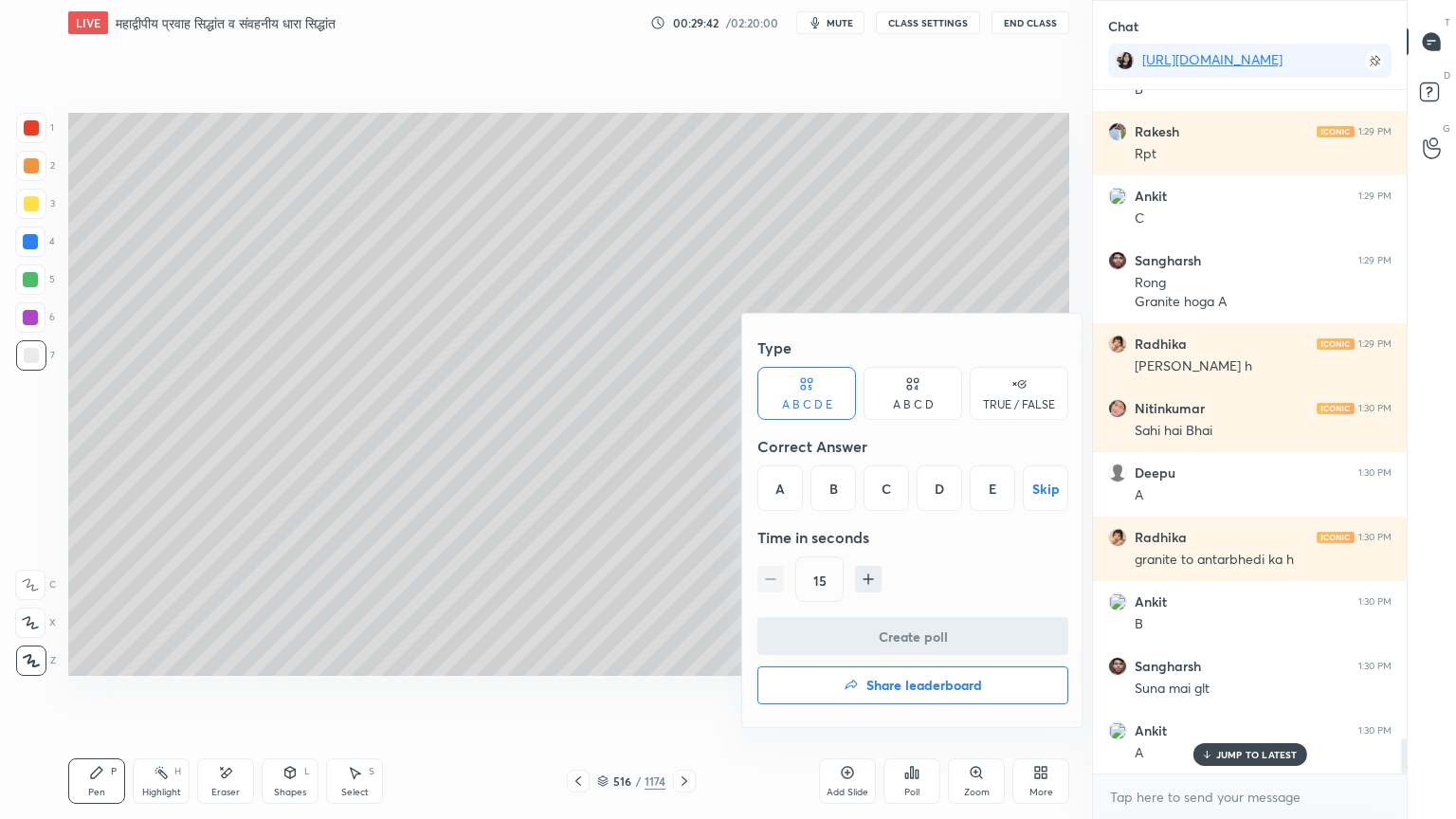 click on "A" at bounding box center (780, 488) 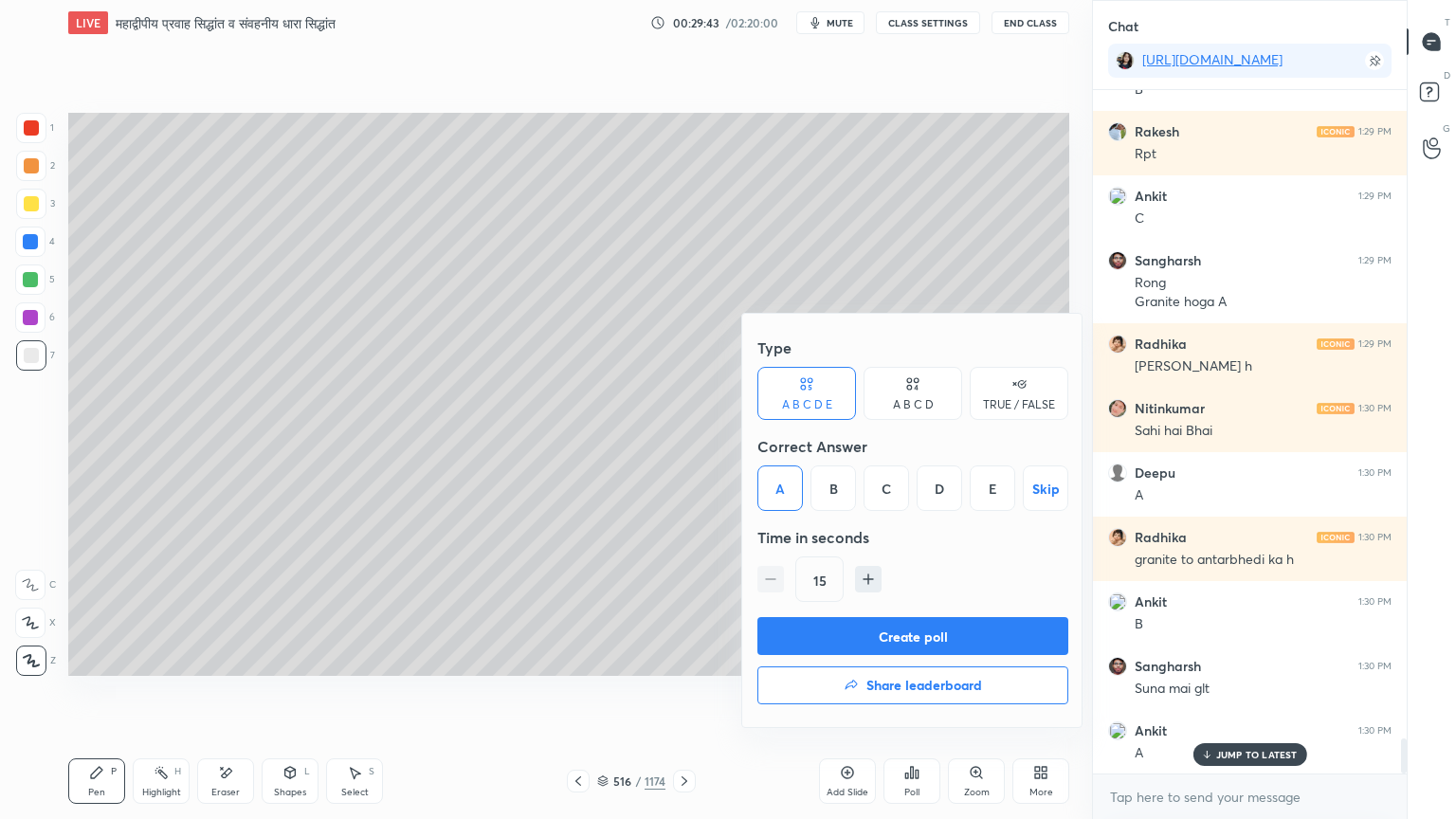 click on "Create poll" at bounding box center (913, 636) 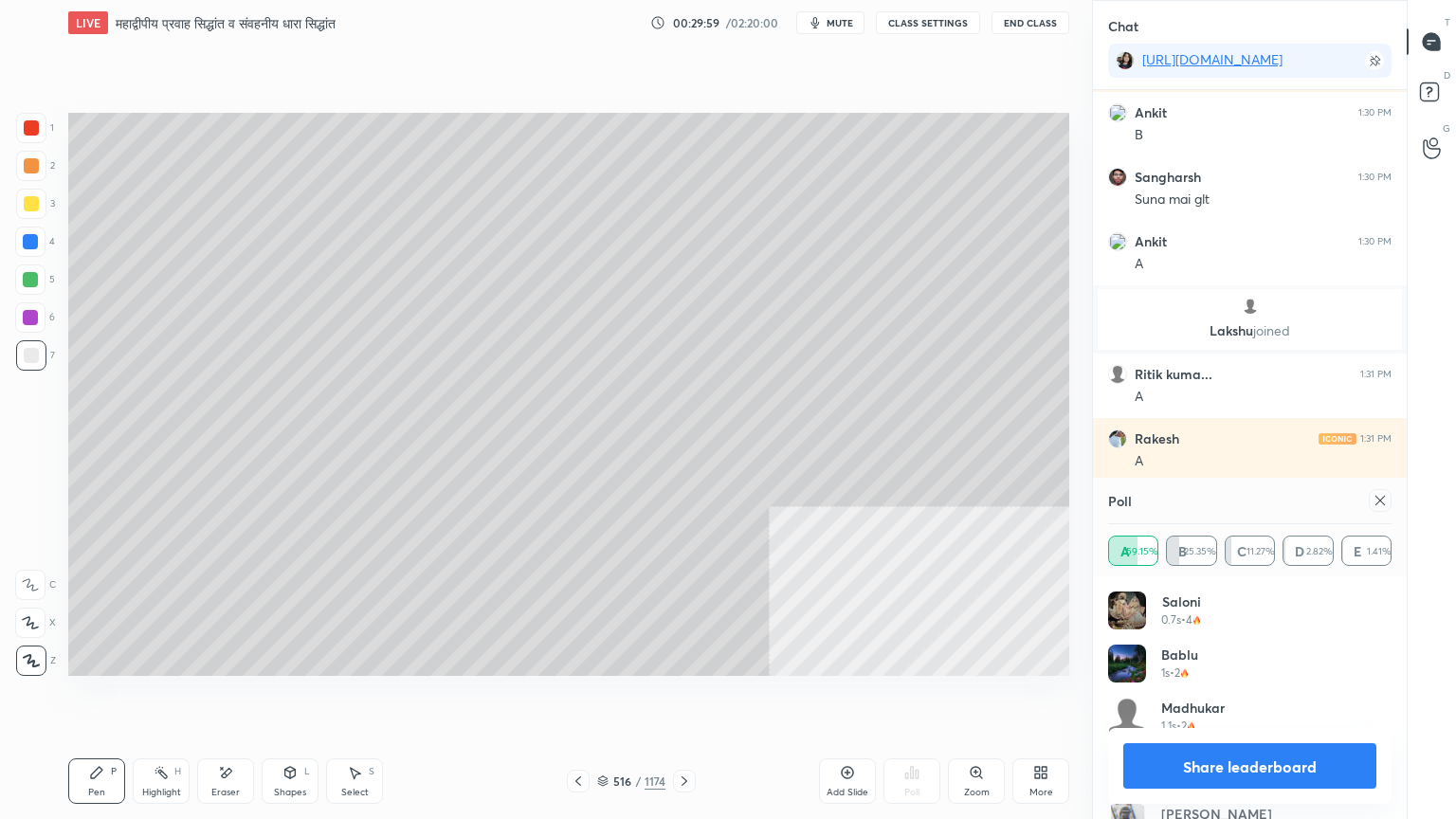 click on "Share leaderboard" at bounding box center [1249, 766] 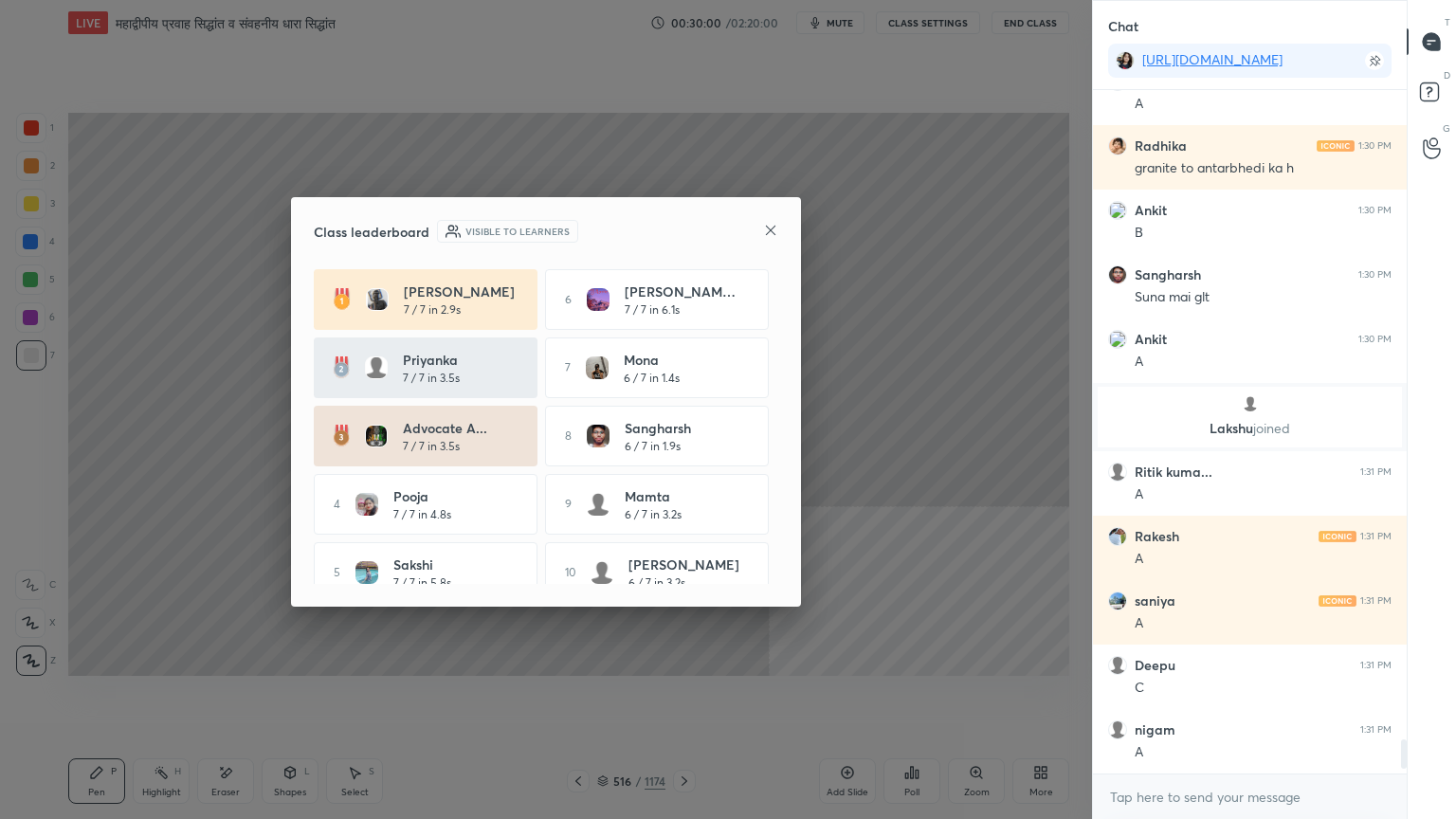 click 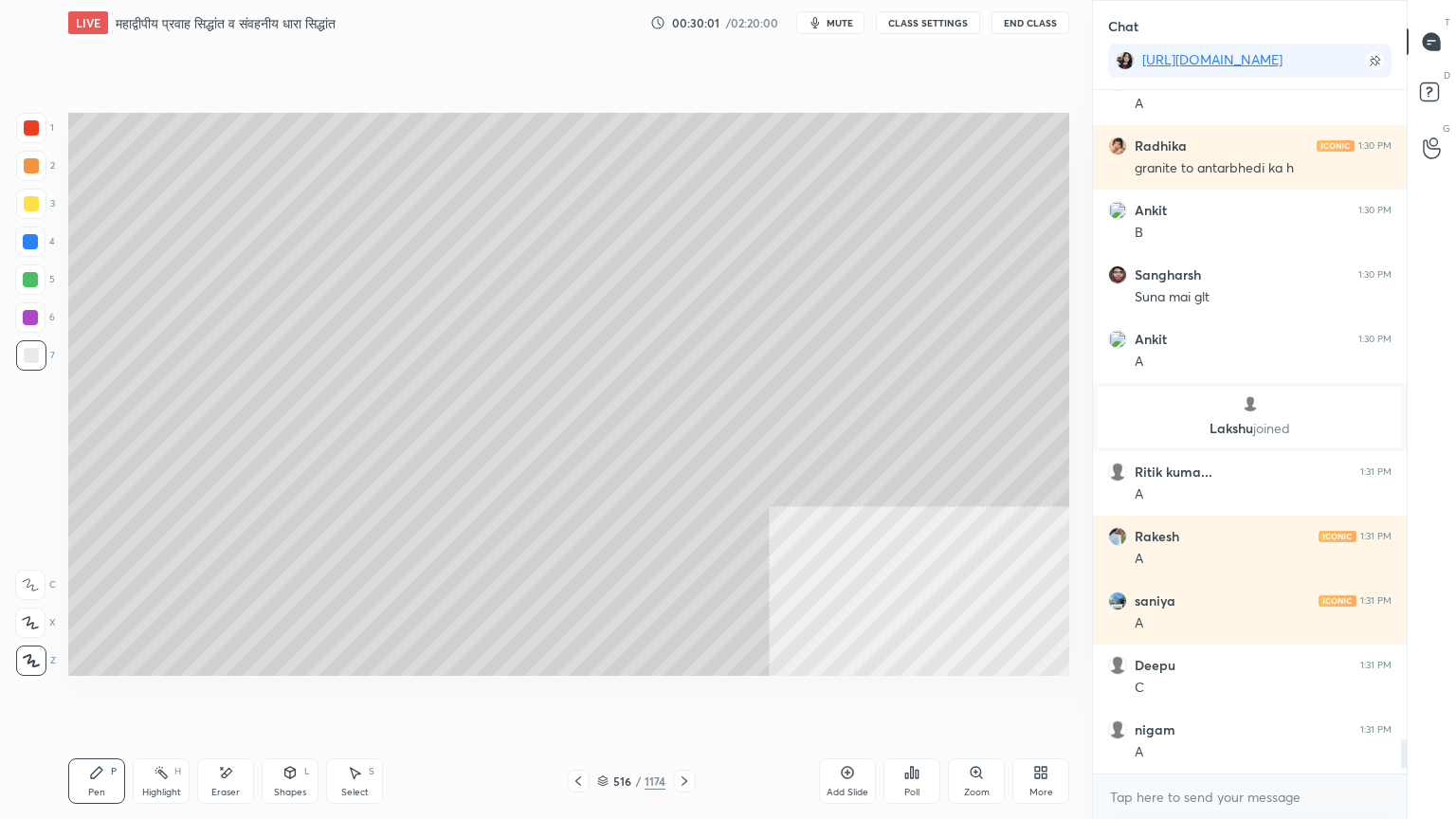 drag, startPoint x: 647, startPoint y: 728, endPoint x: 666, endPoint y: 722, distance: 19.924859 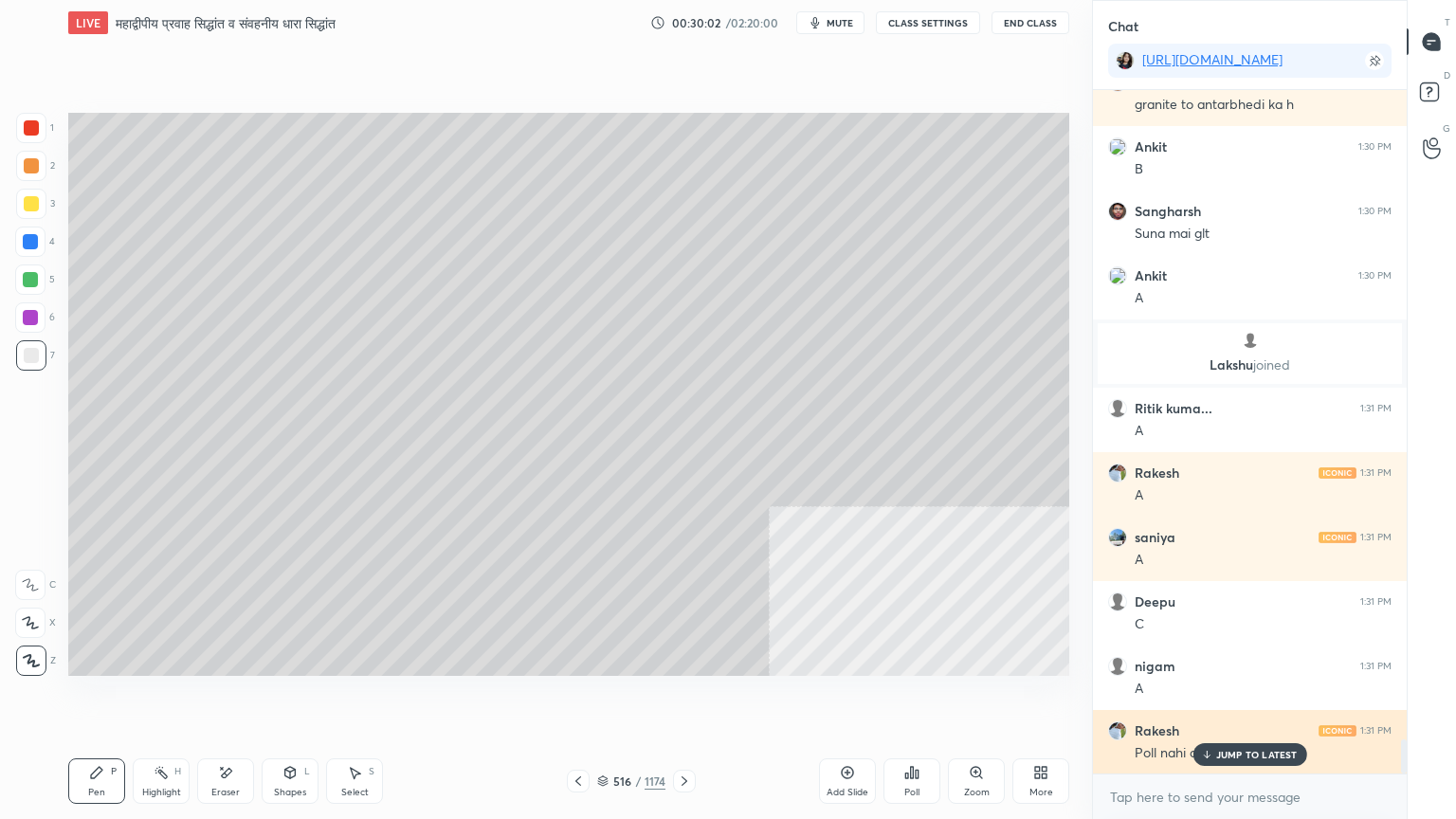 click on "JUMP TO LATEST" at bounding box center (1257, 755) 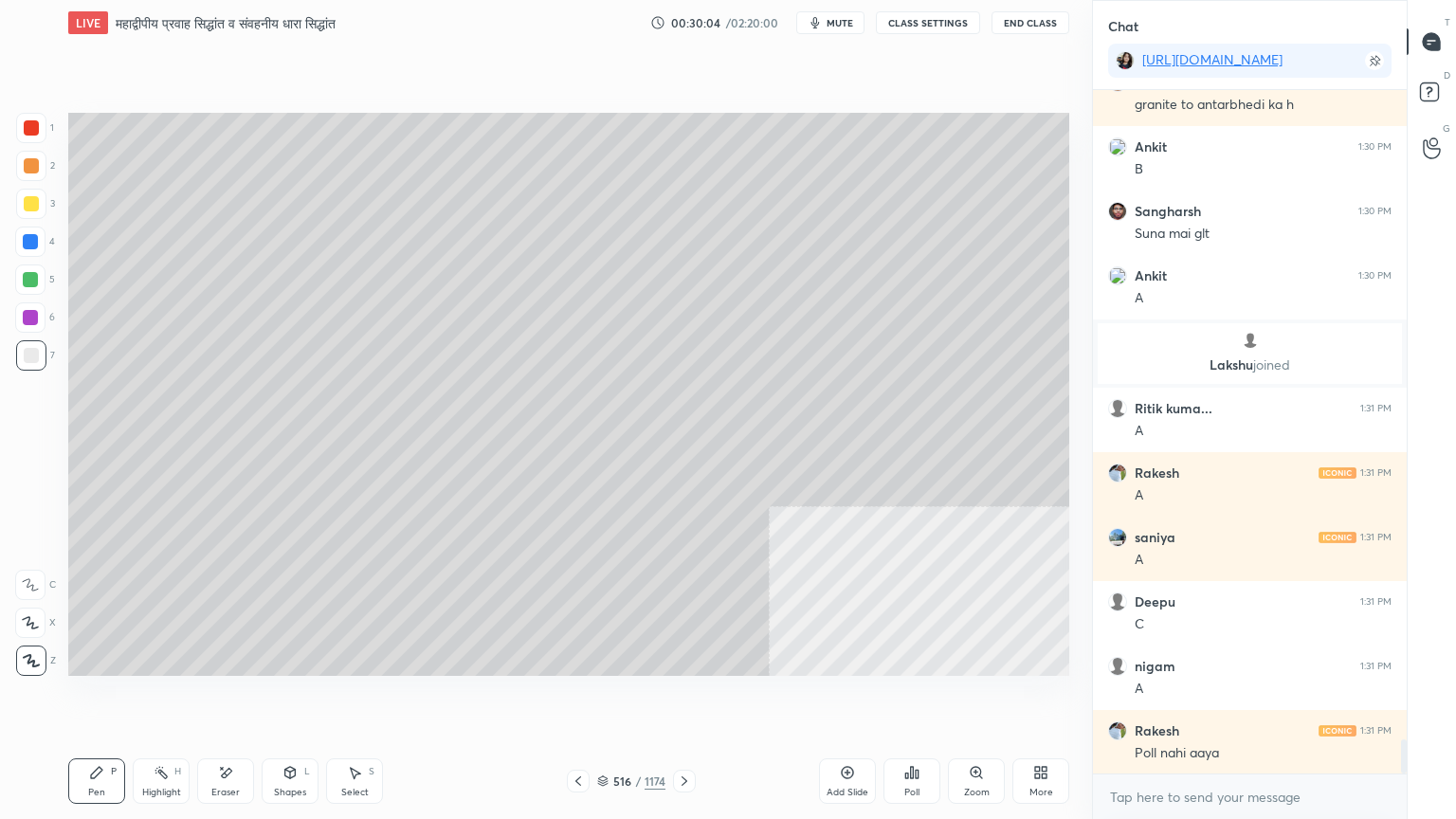 click on "Poll" at bounding box center [912, 792] 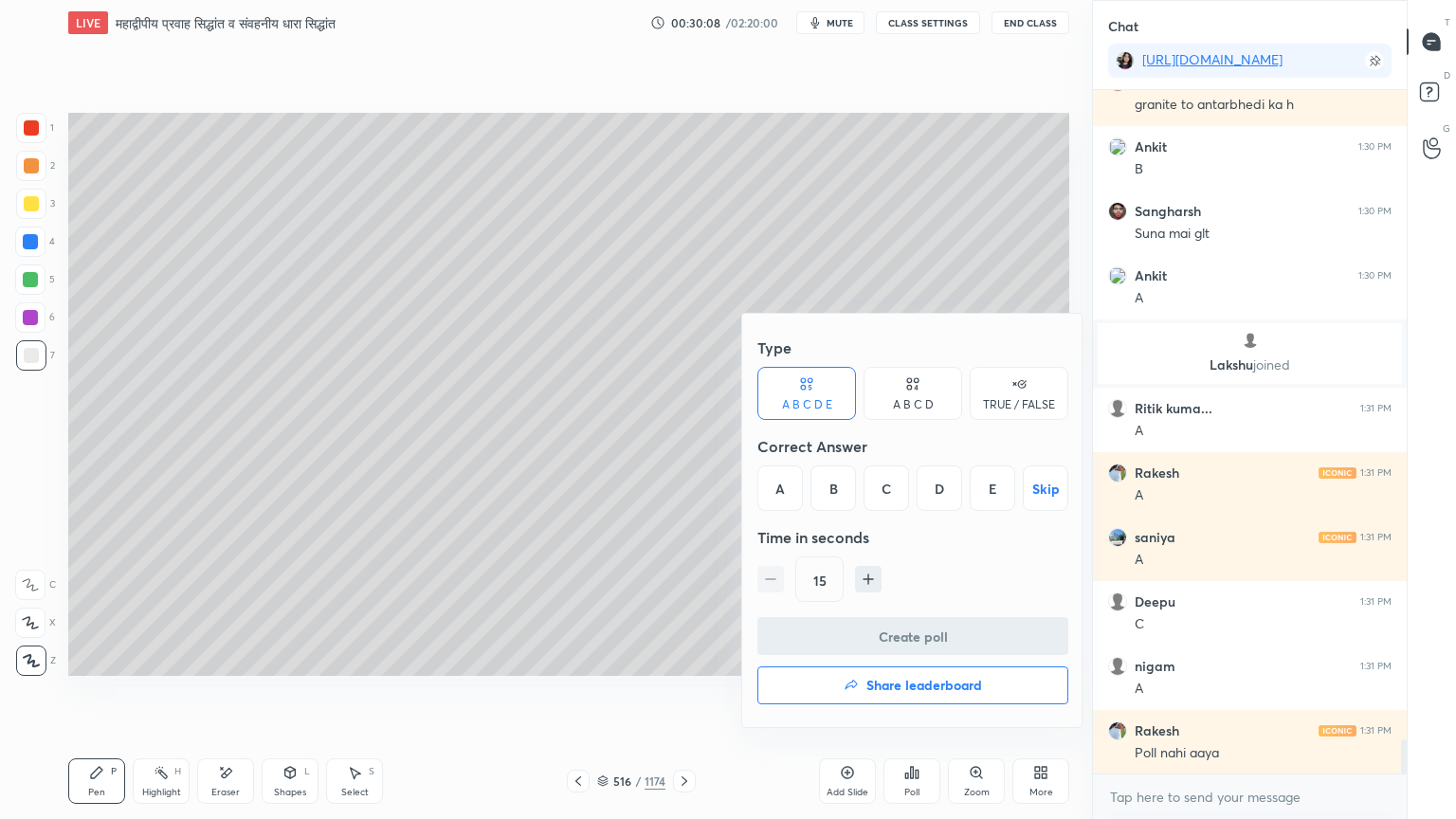 drag, startPoint x: 353, startPoint y: 710, endPoint x: 385, endPoint y: 716, distance: 32.557641 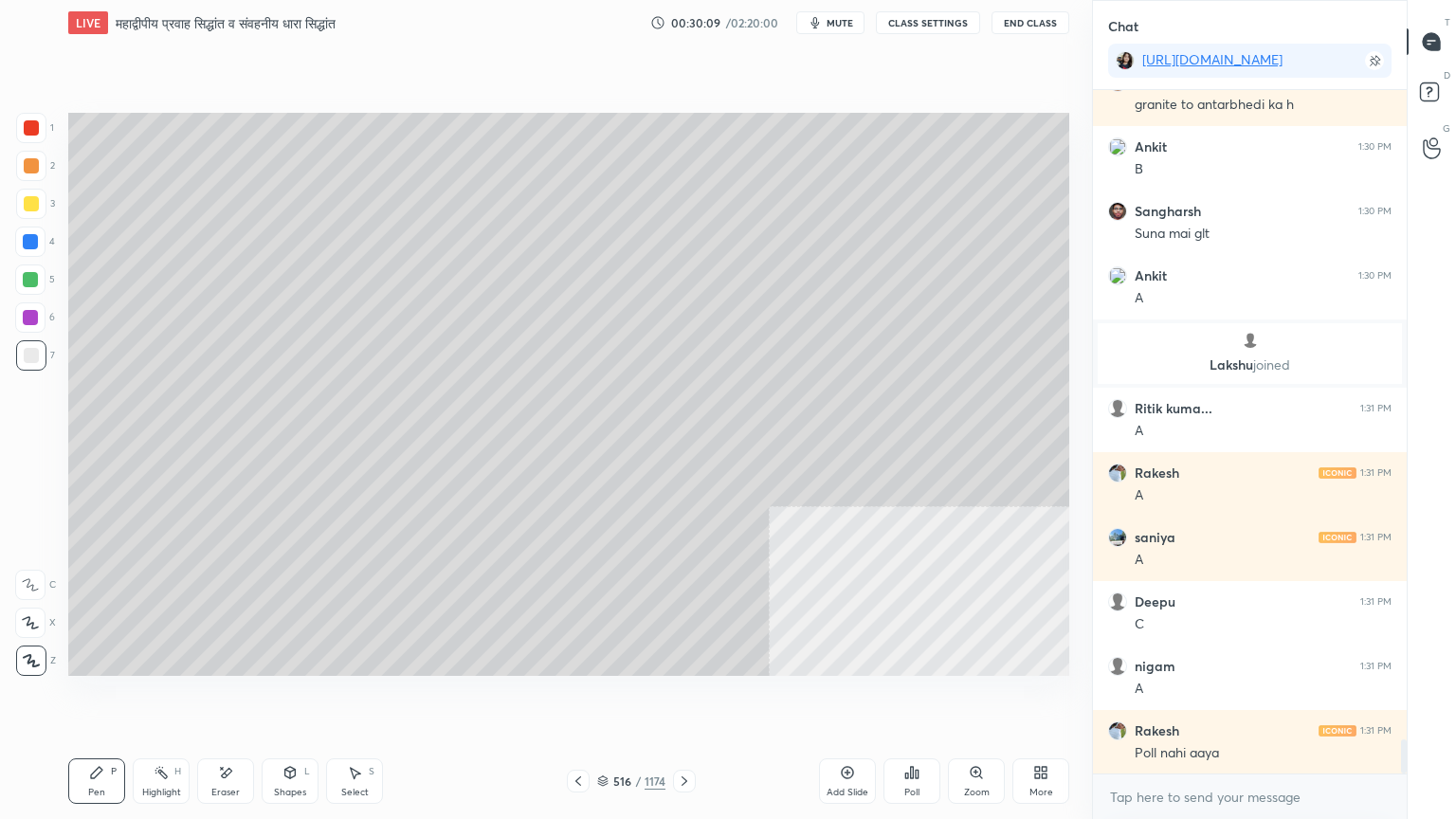 click 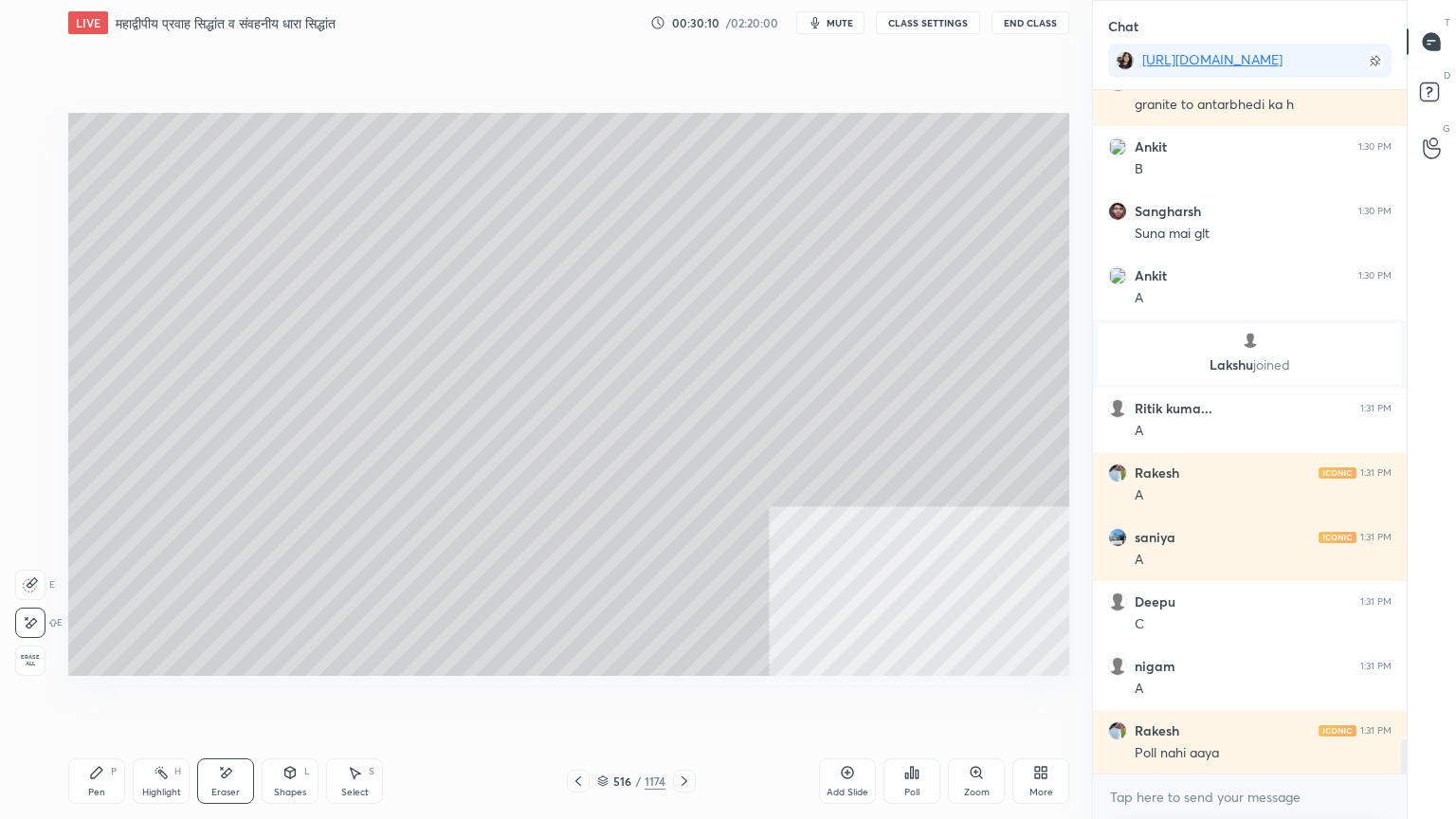 click 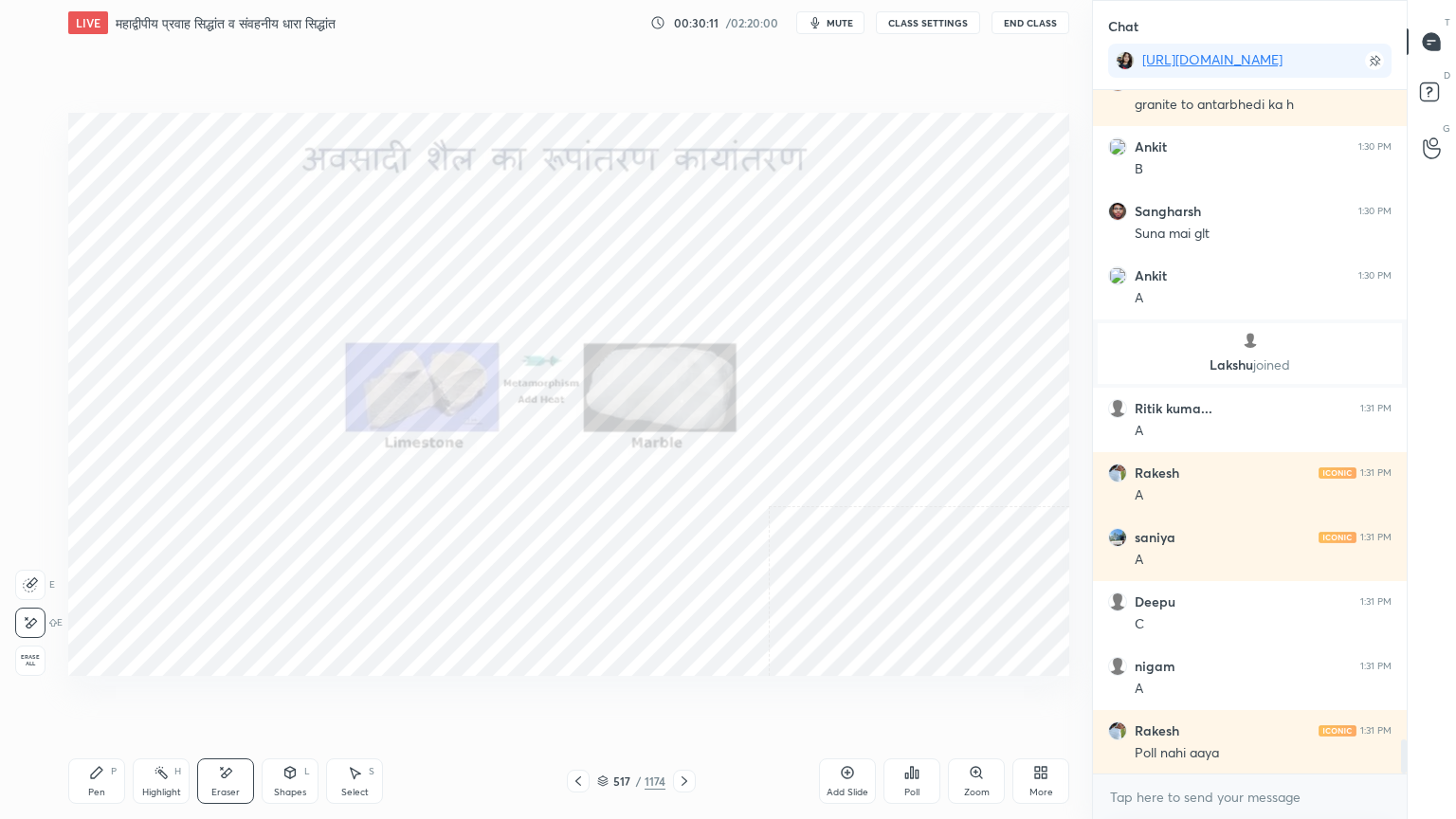 click 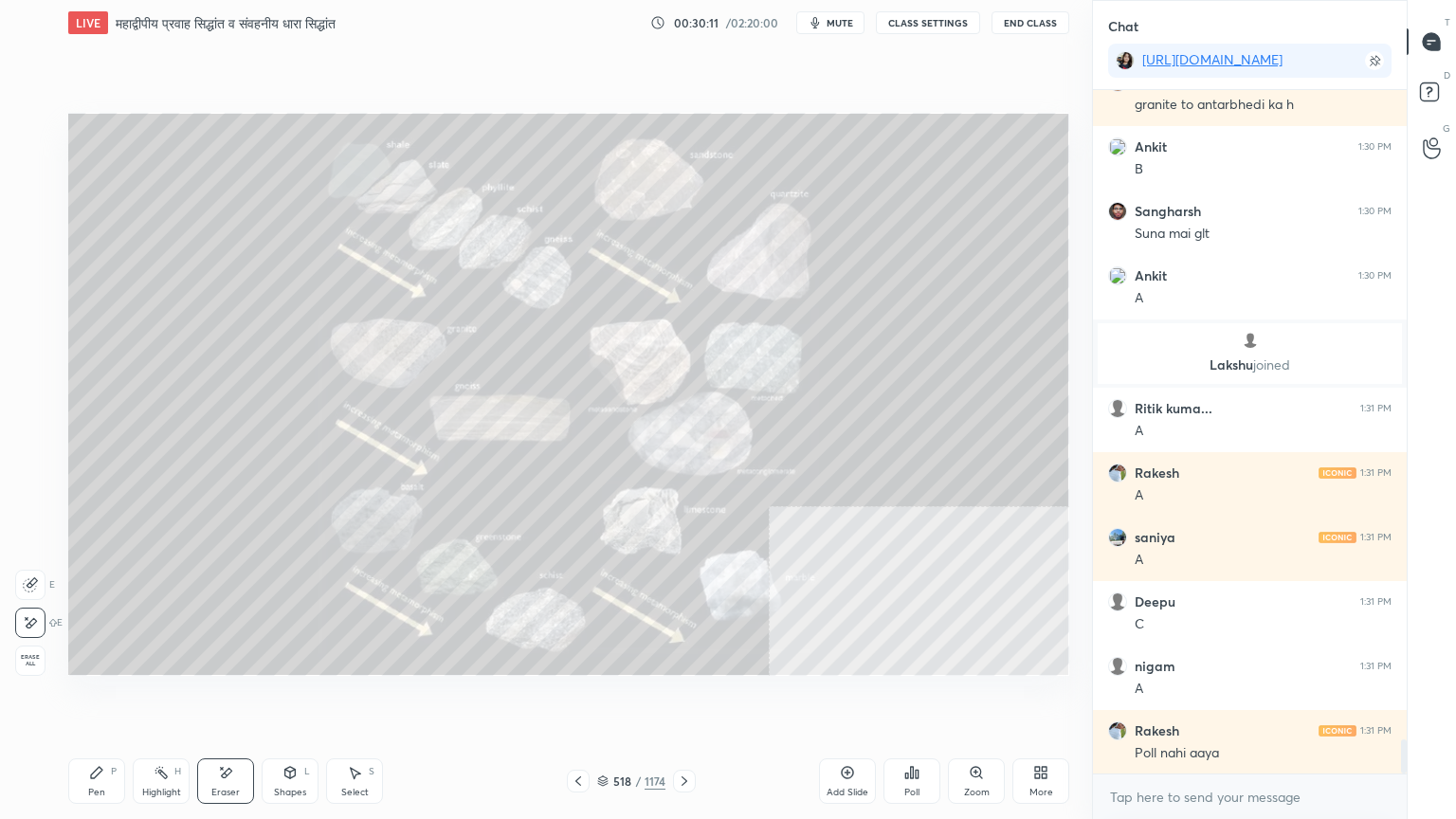 click 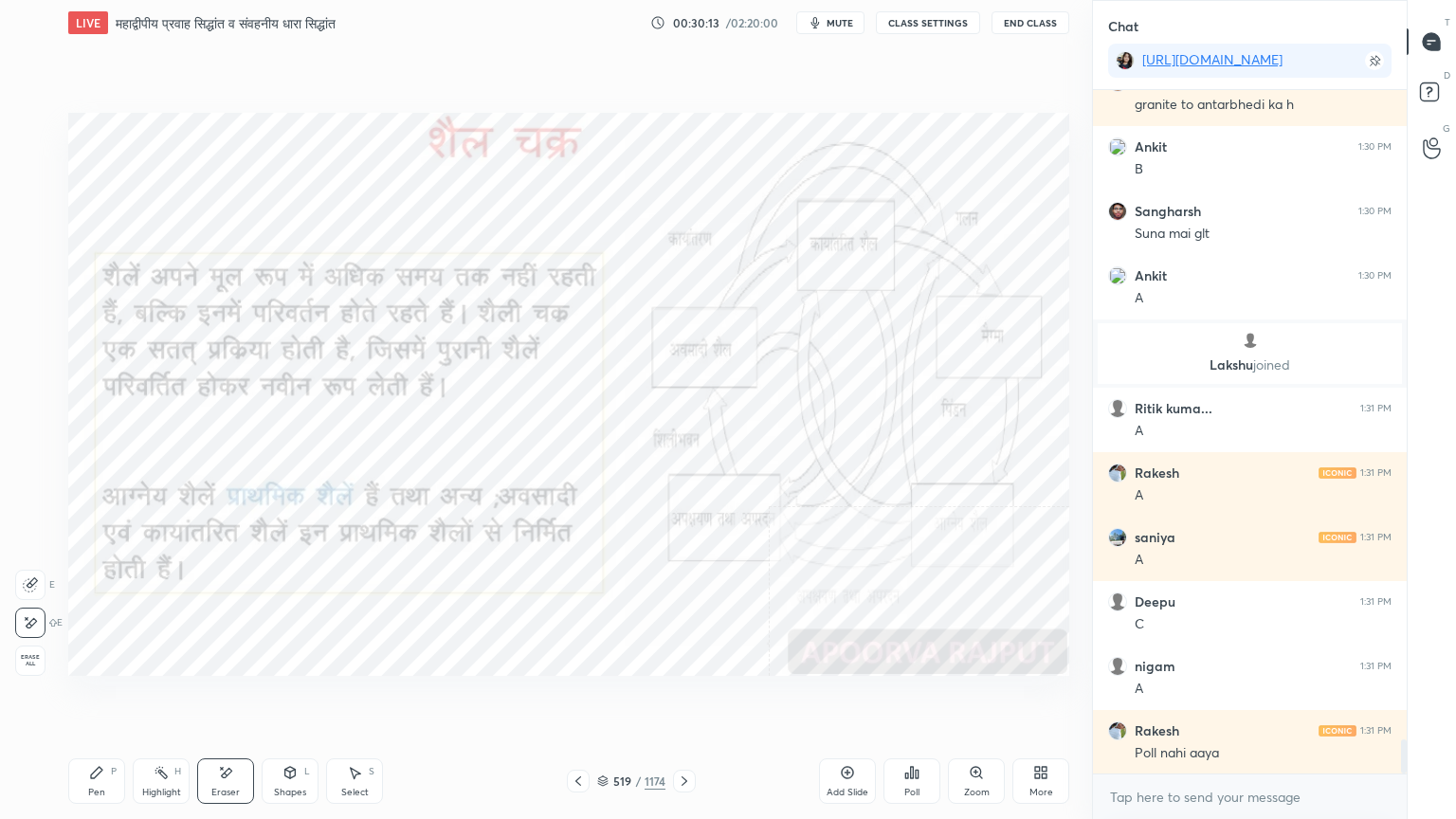 click on "Pen P" at bounding box center [97, 781] 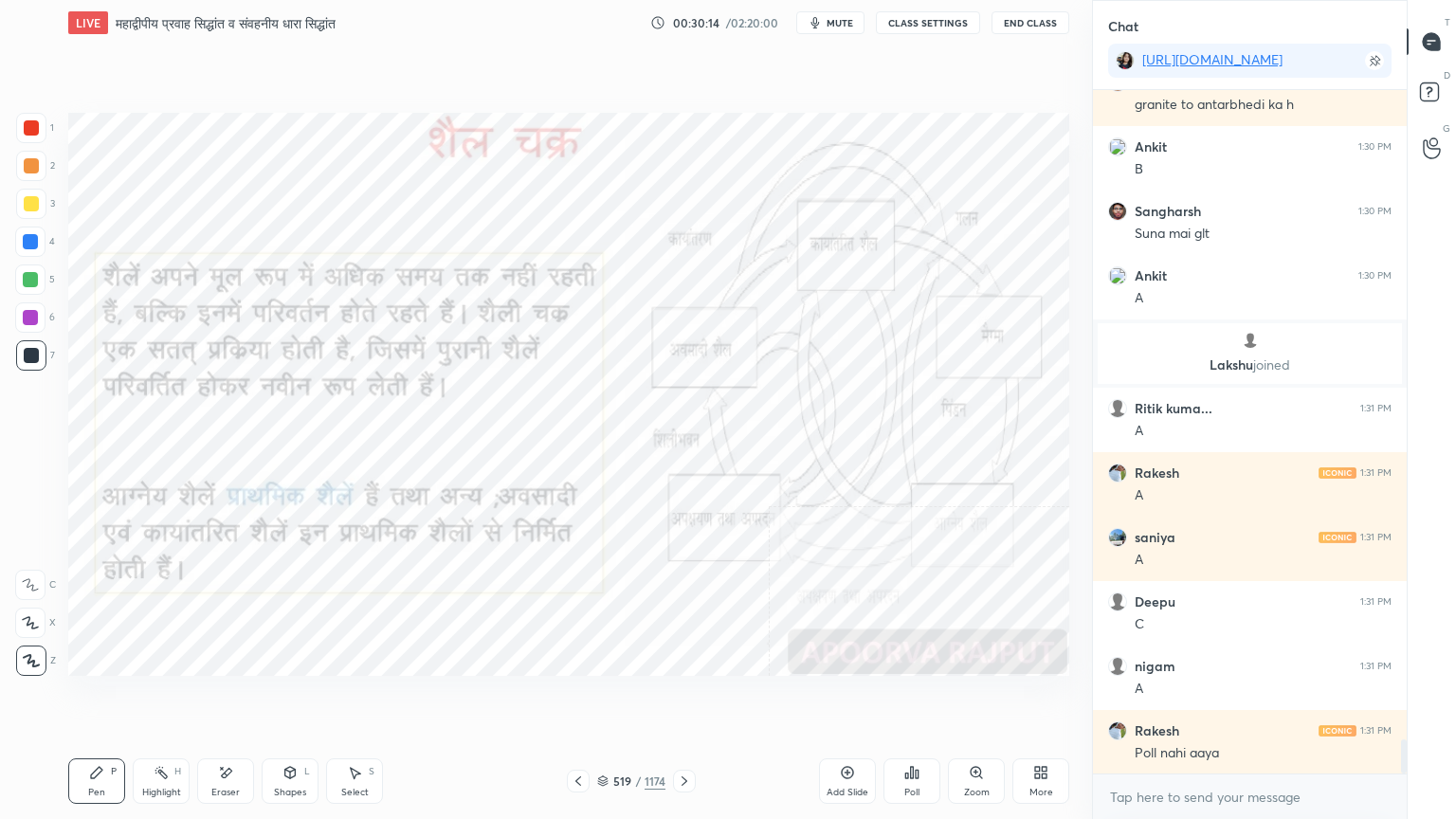 click at bounding box center (30, 242) 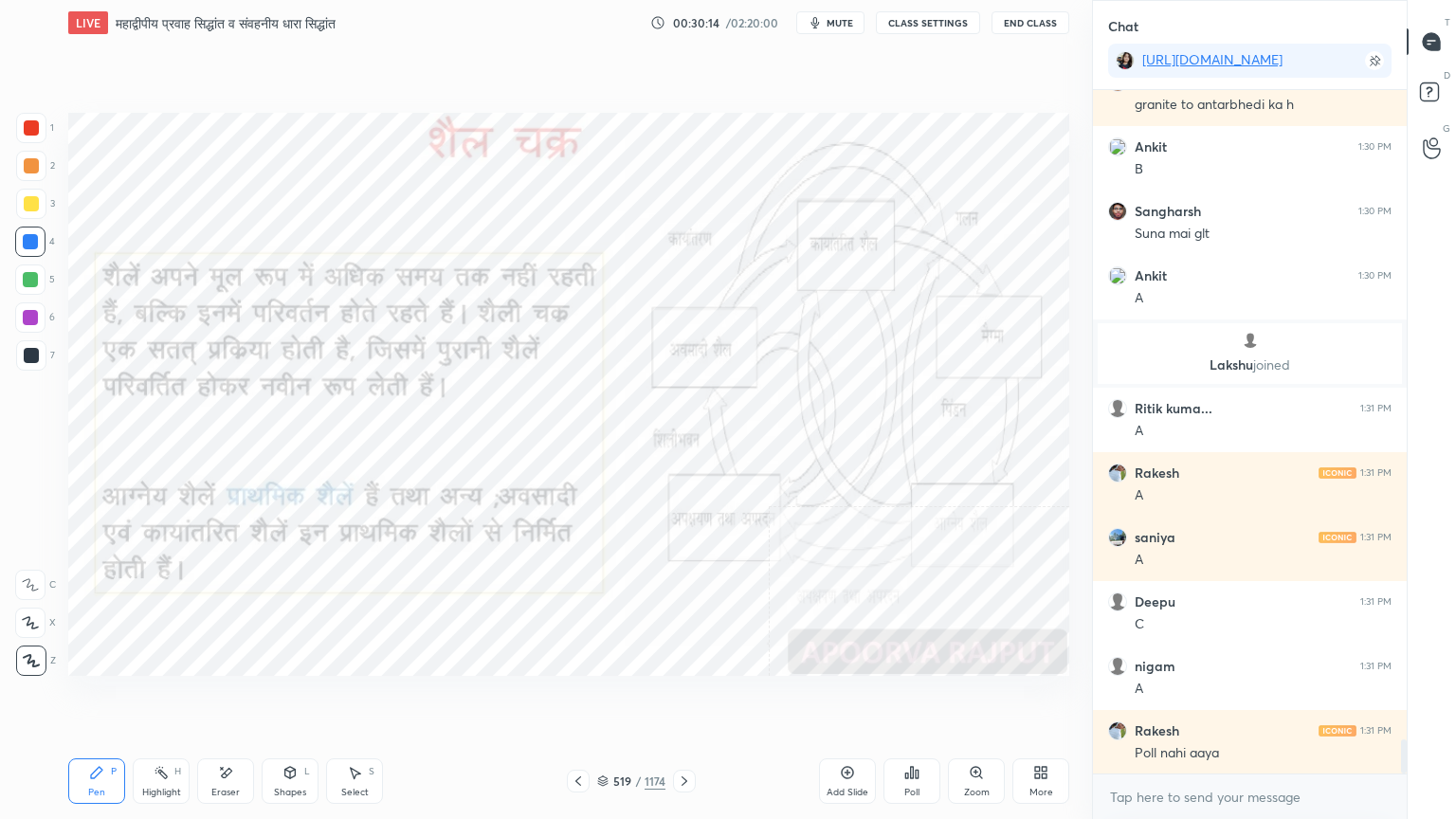 click at bounding box center [30, 242] 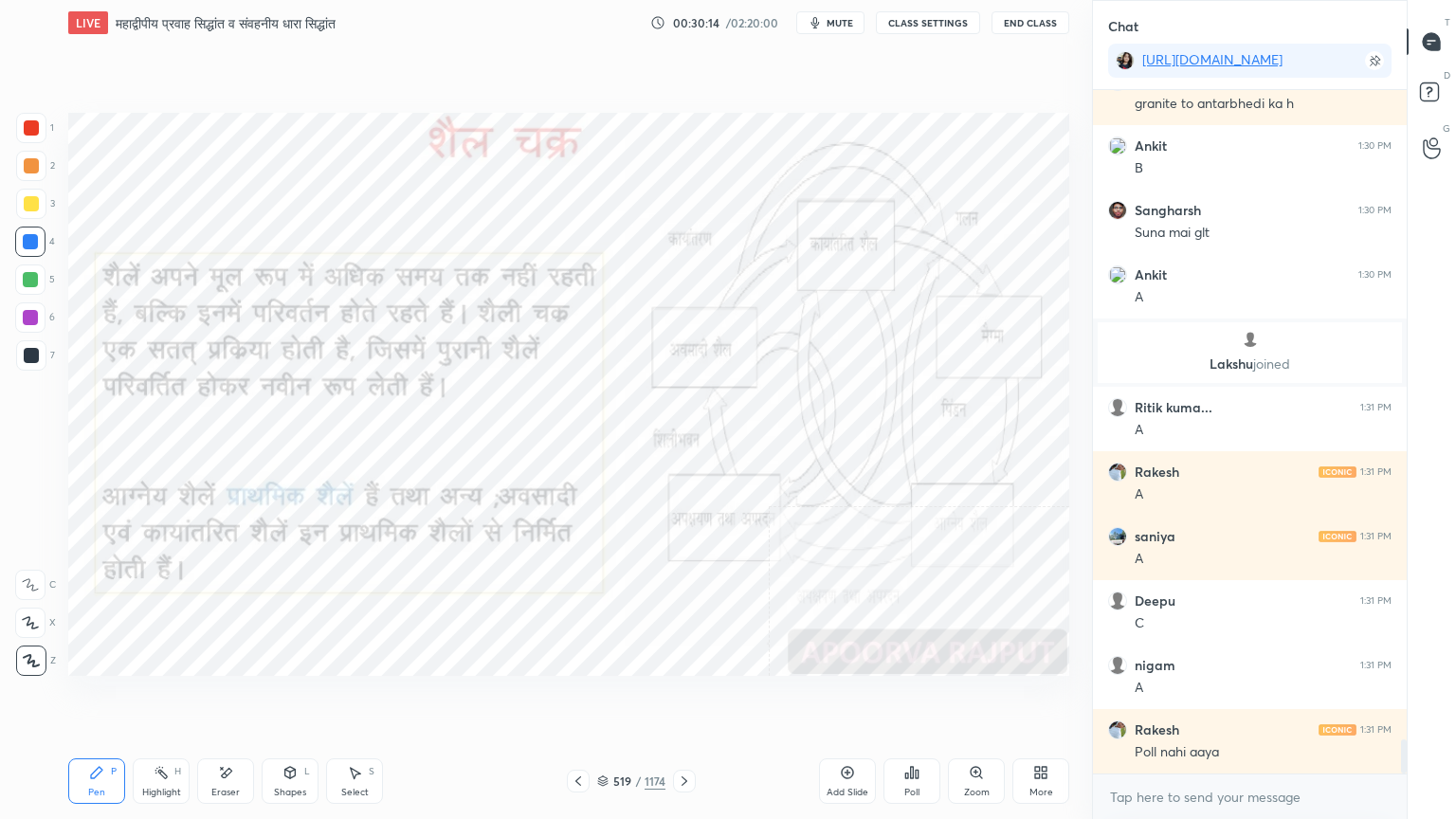 click at bounding box center (30, 242) 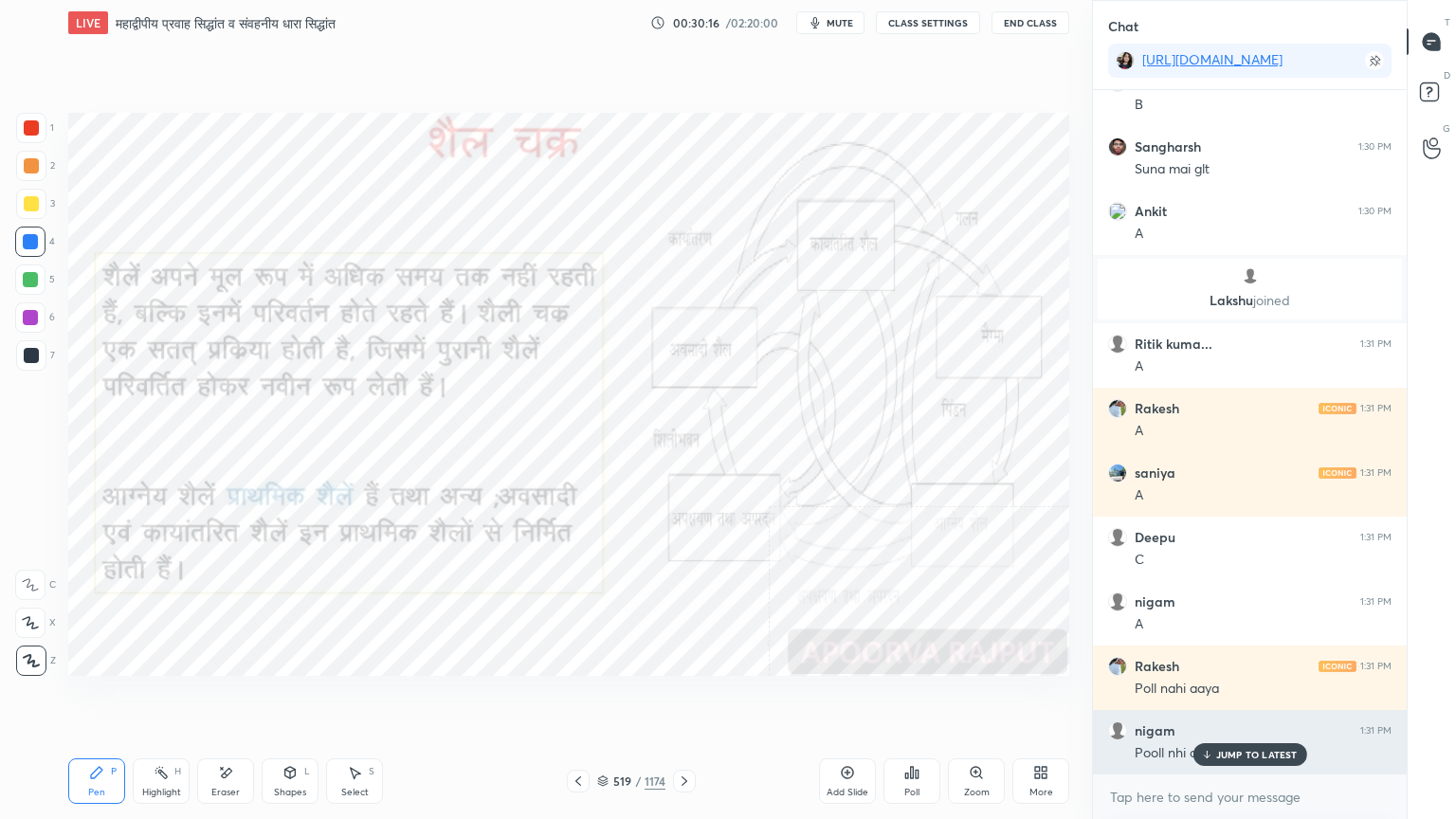 click on "JUMP TO LATEST" at bounding box center (1257, 755) 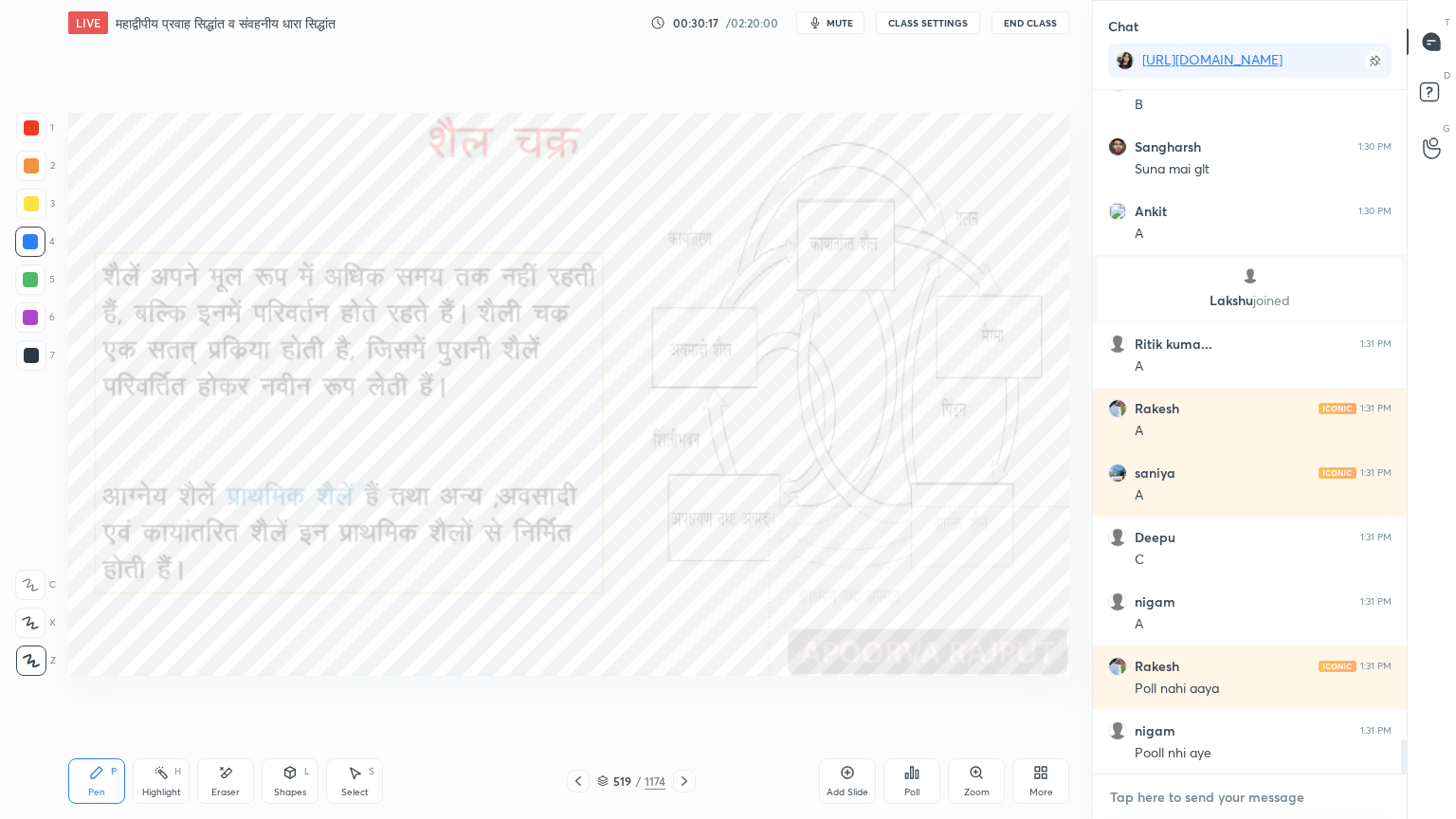 click at bounding box center (1249, 797) 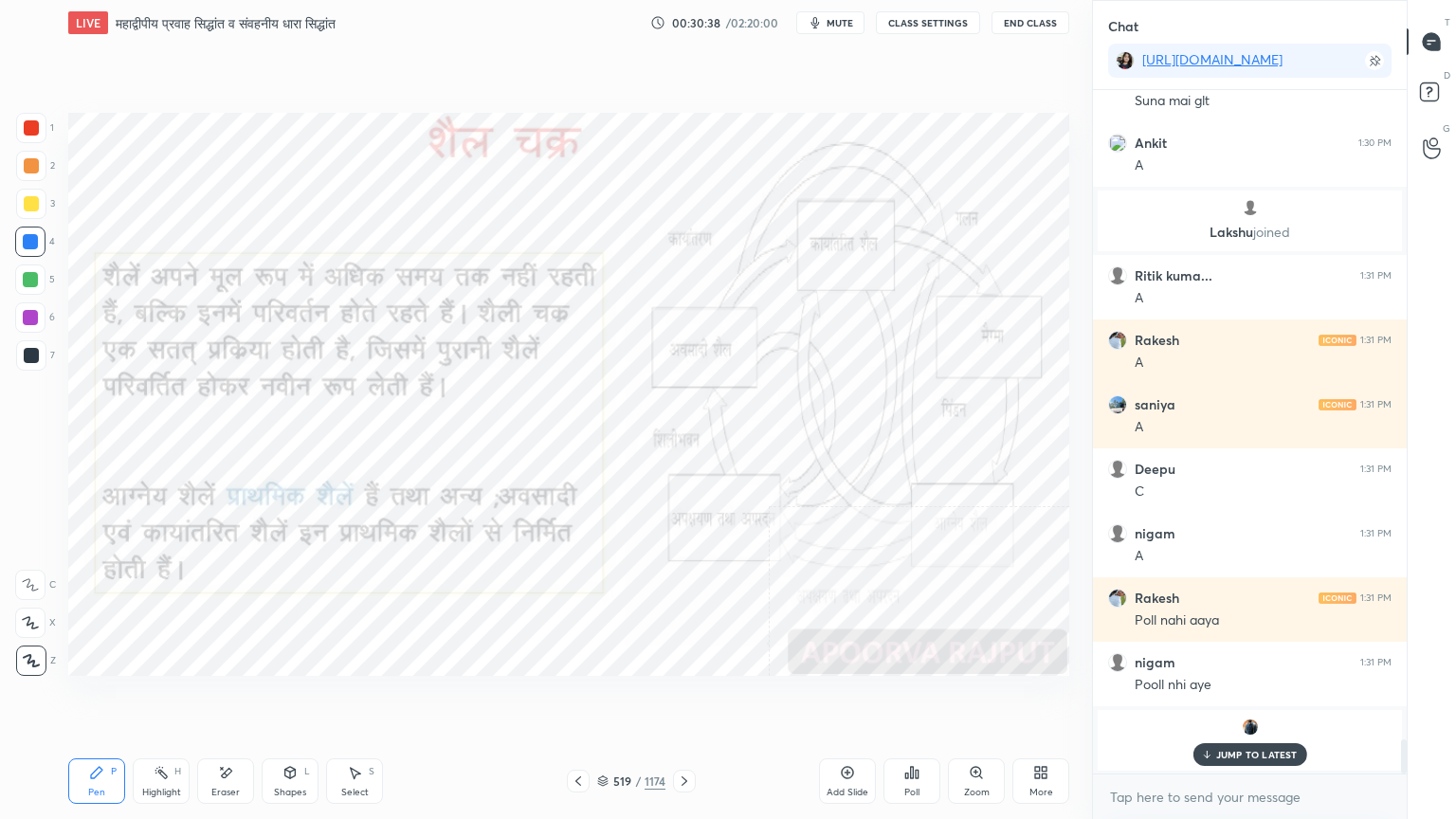 click 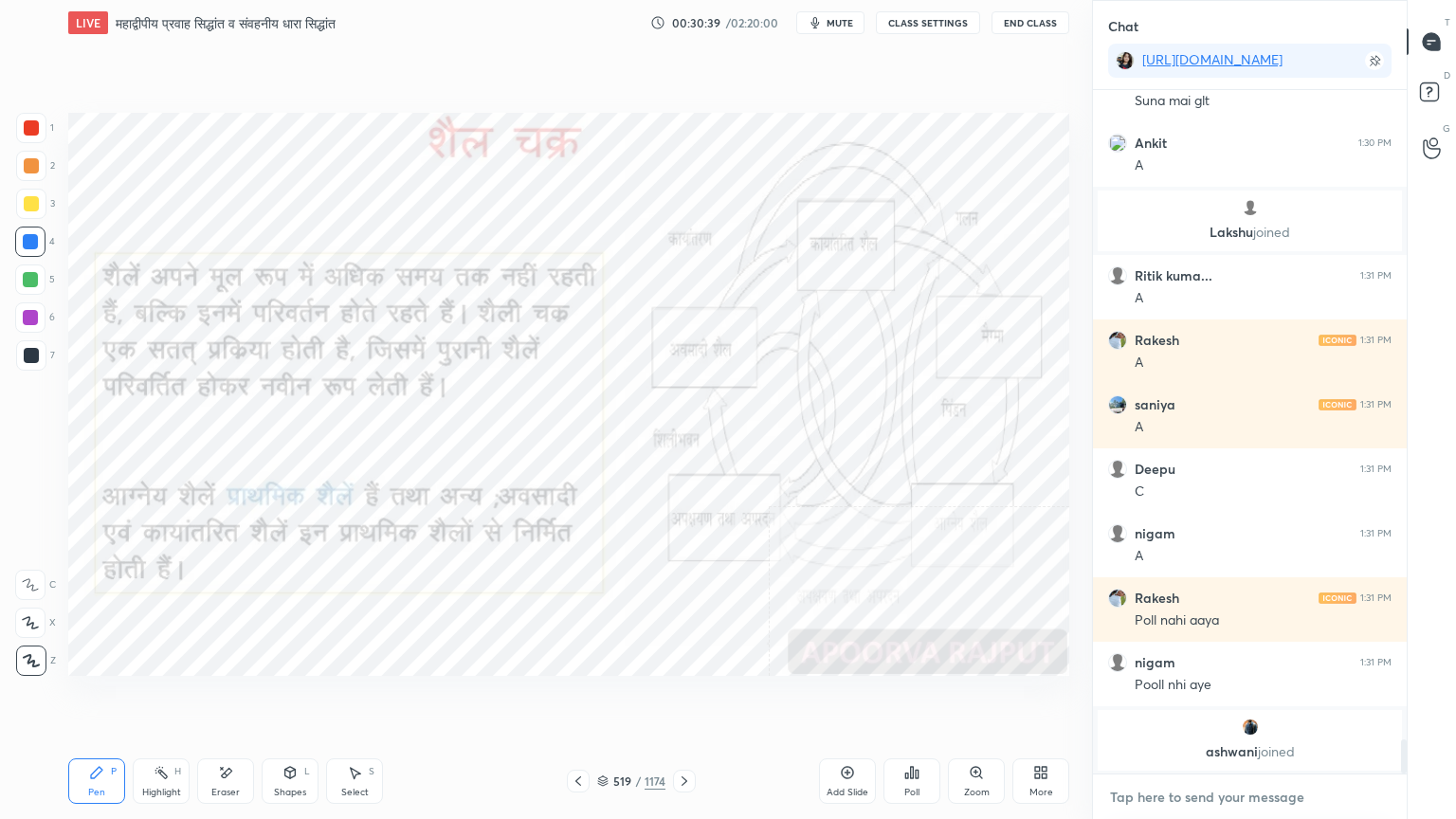 click at bounding box center [1249, 797] 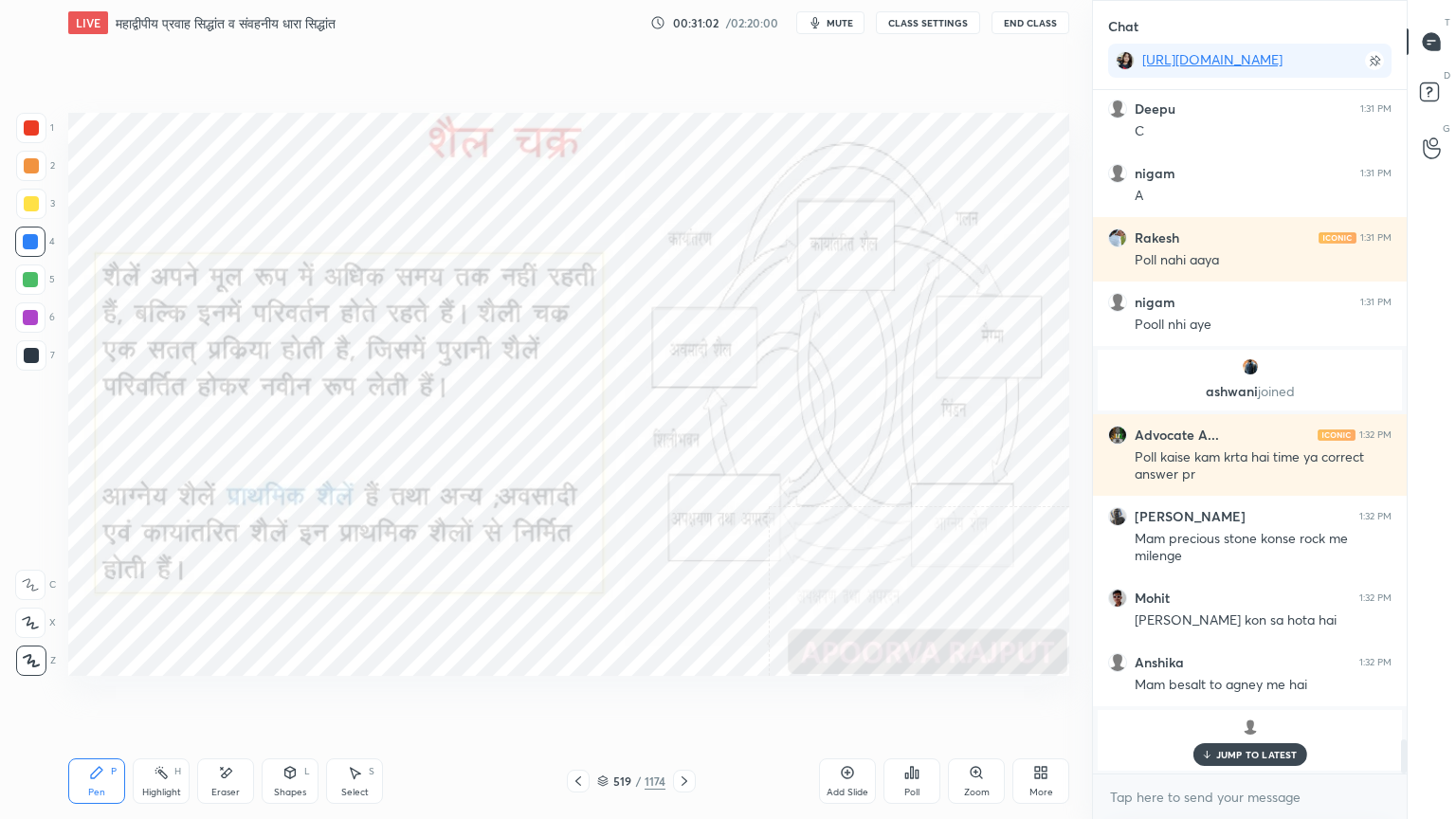 drag, startPoint x: 1281, startPoint y: 747, endPoint x: 1267, endPoint y: 785, distance: 40.496913 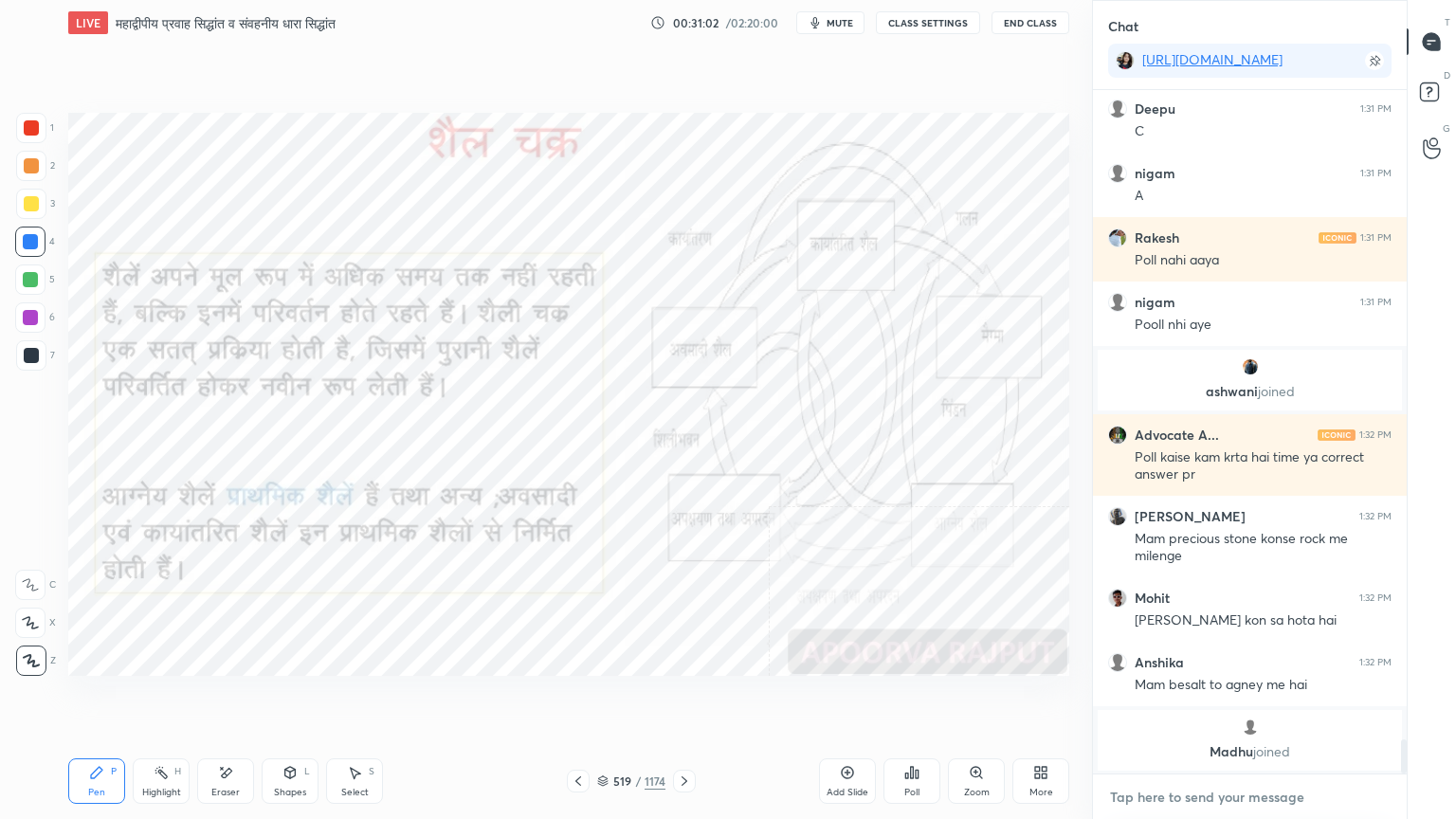 drag, startPoint x: 1263, startPoint y: 806, endPoint x: 1268, endPoint y: 792, distance: 14.866069 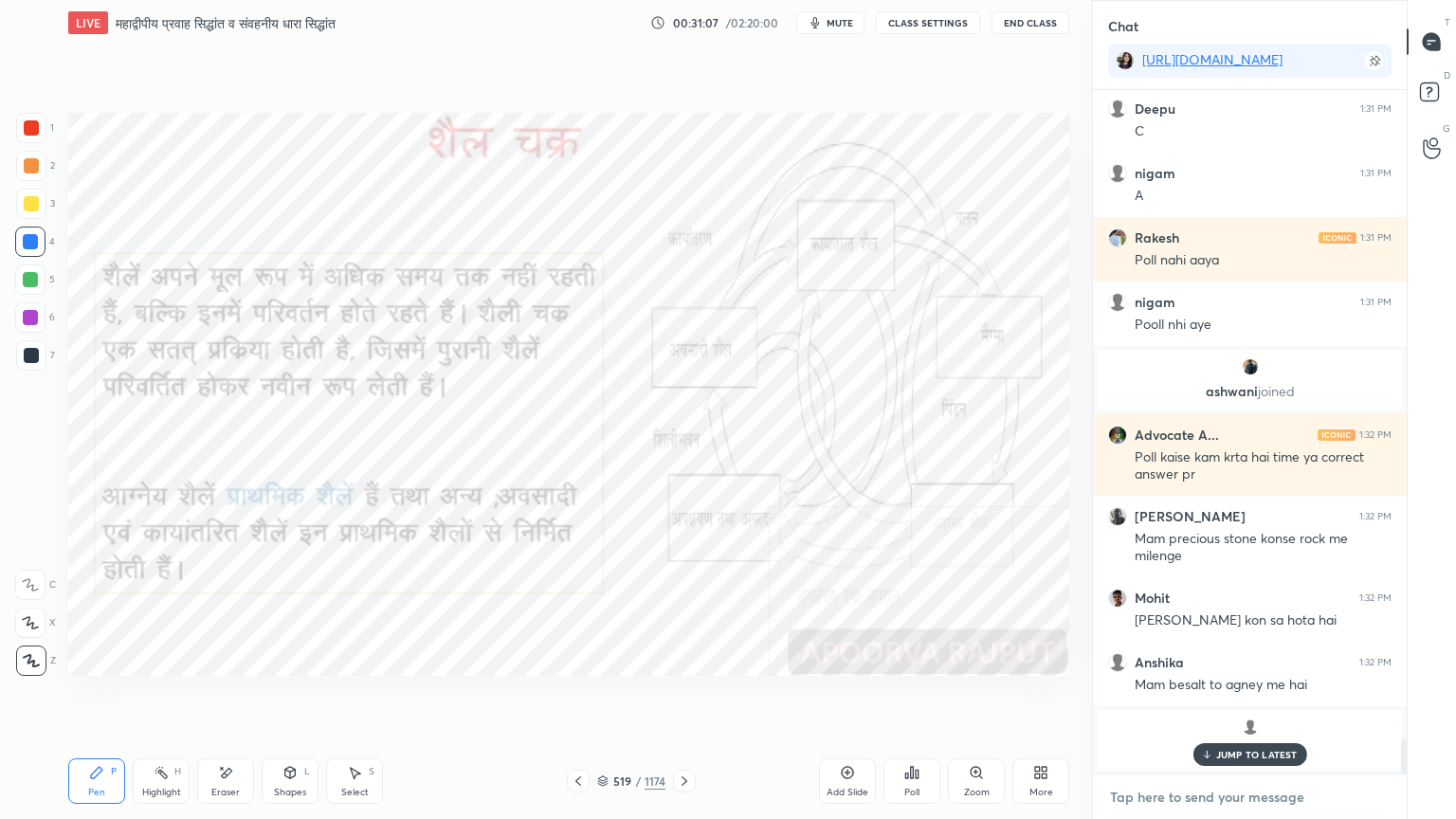 scroll, scrollTop: 13115, scrollLeft: 0, axis: vertical 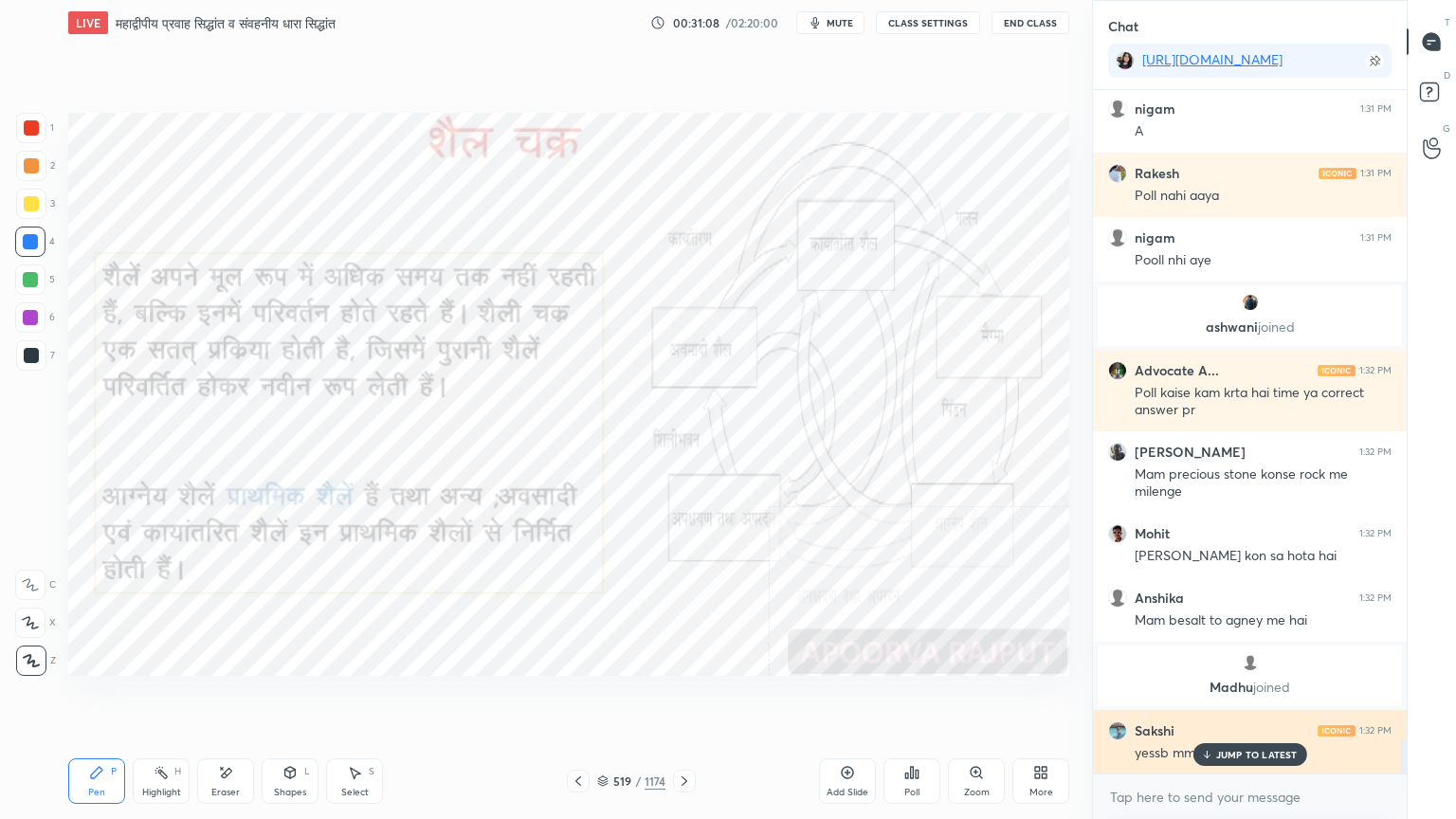 click on "JUMP TO LATEST" at bounding box center (1257, 755) 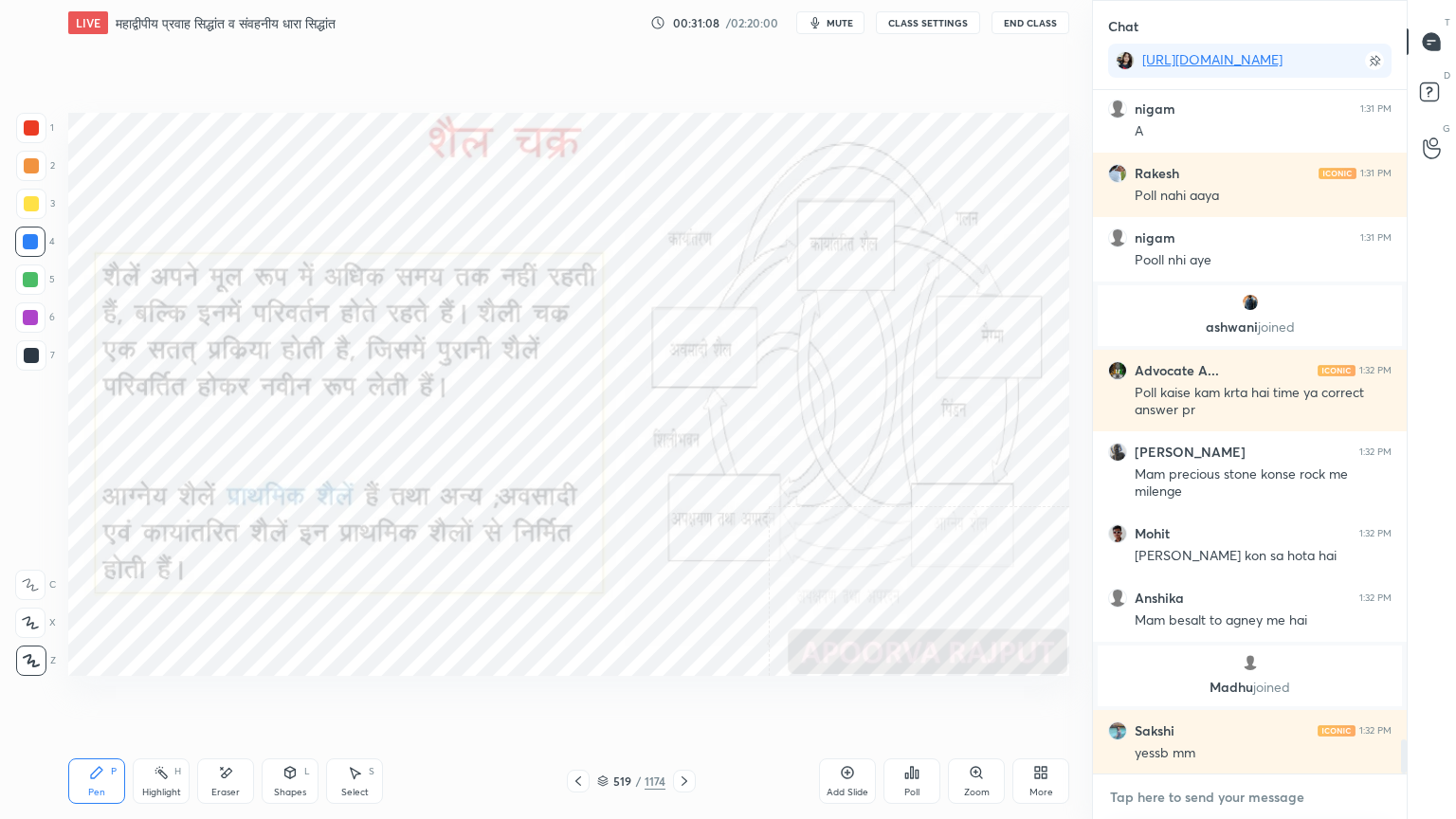 click at bounding box center [1249, 797] 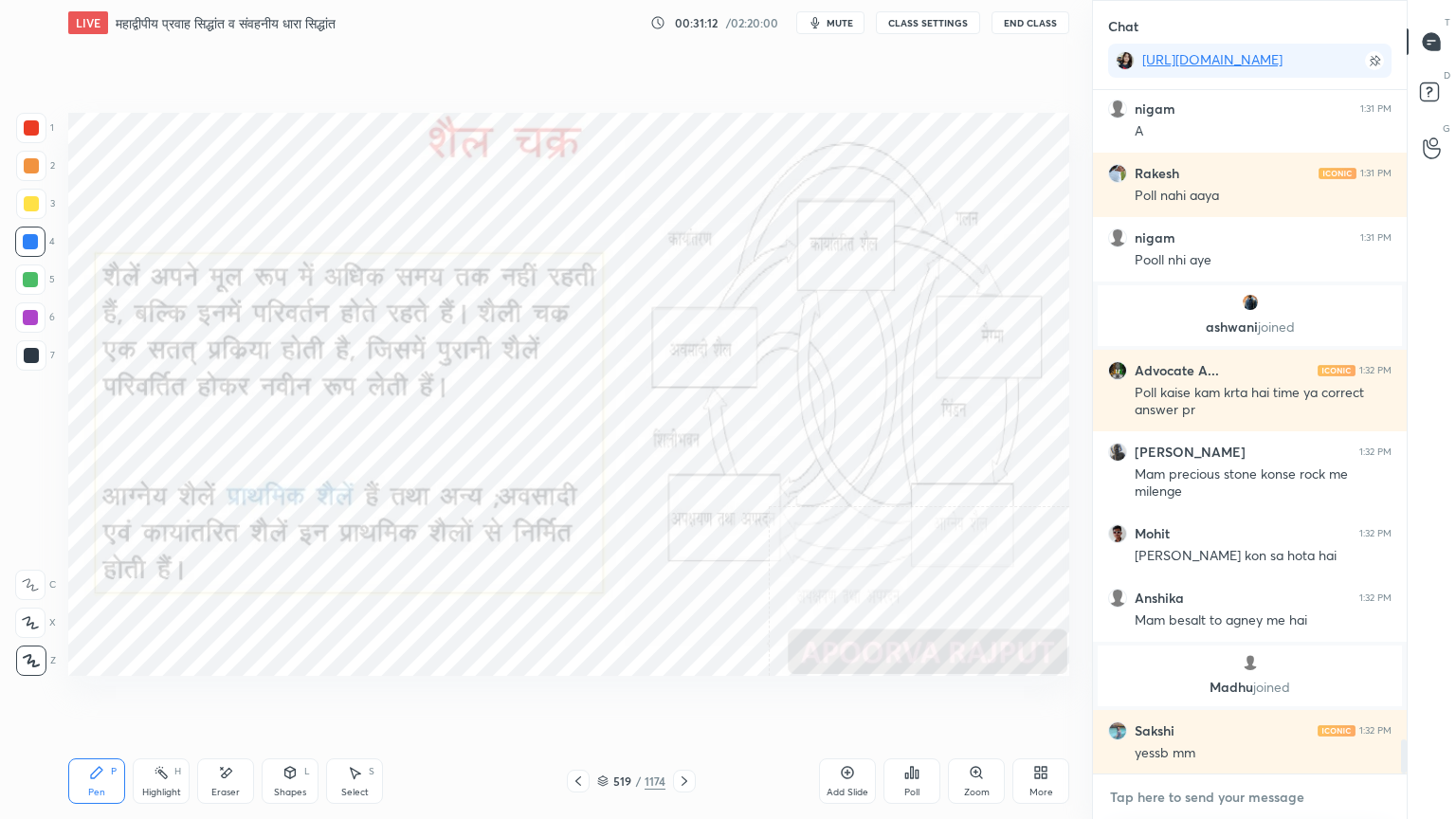 scroll, scrollTop: 13180, scrollLeft: 0, axis: vertical 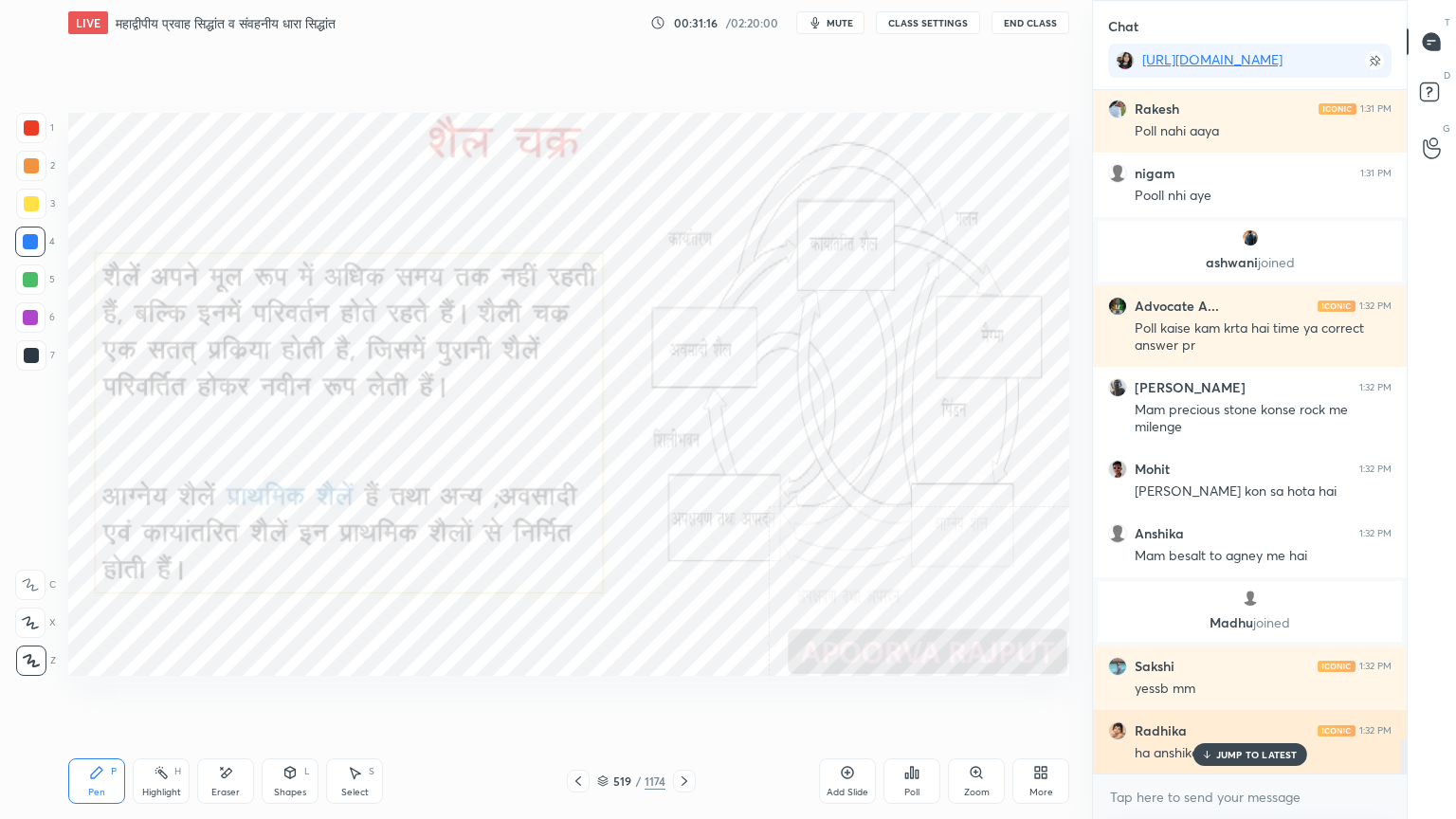 click on "JUMP TO LATEST" at bounding box center [1257, 755] 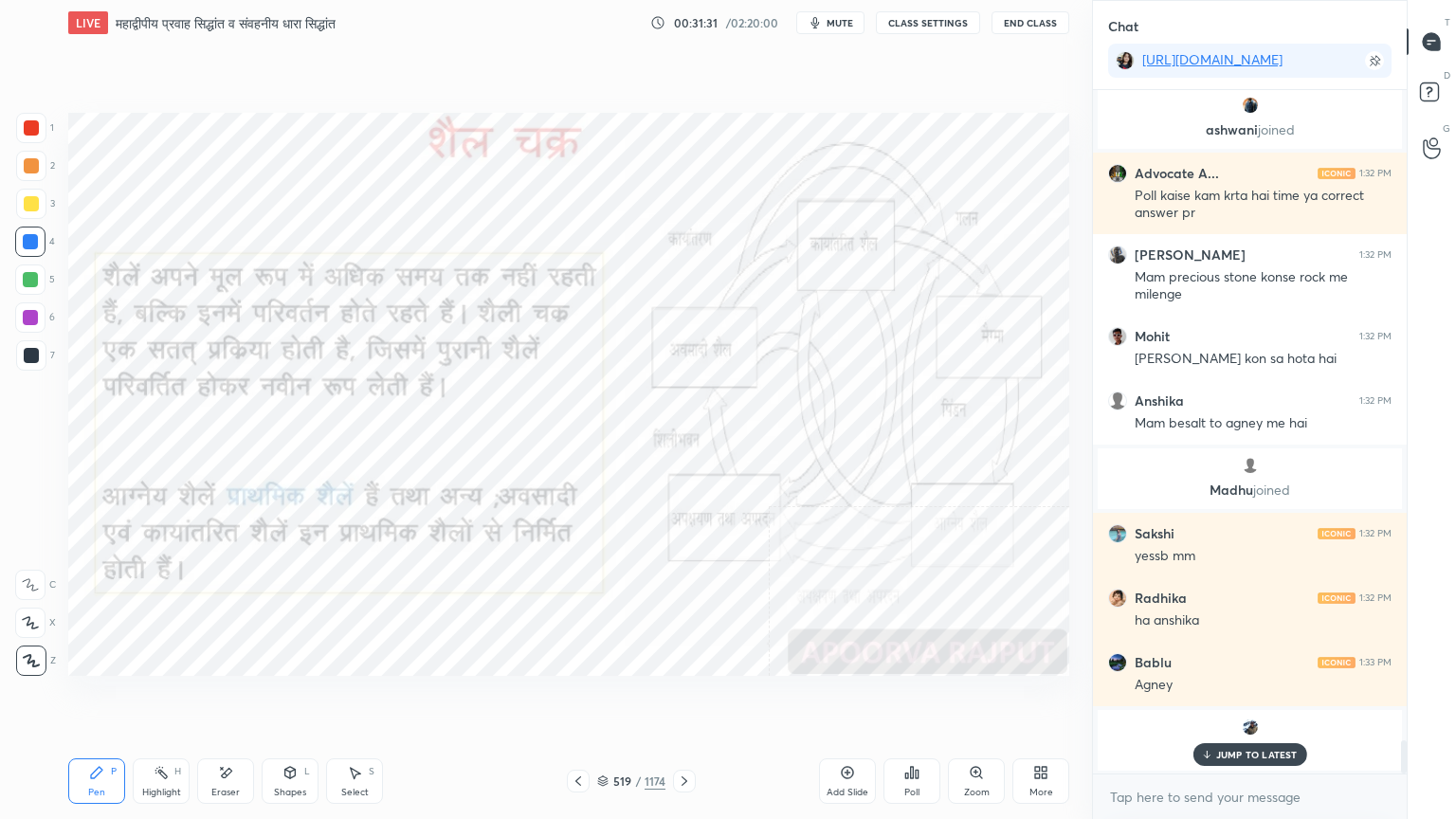 scroll, scrollTop: 13377, scrollLeft: 0, axis: vertical 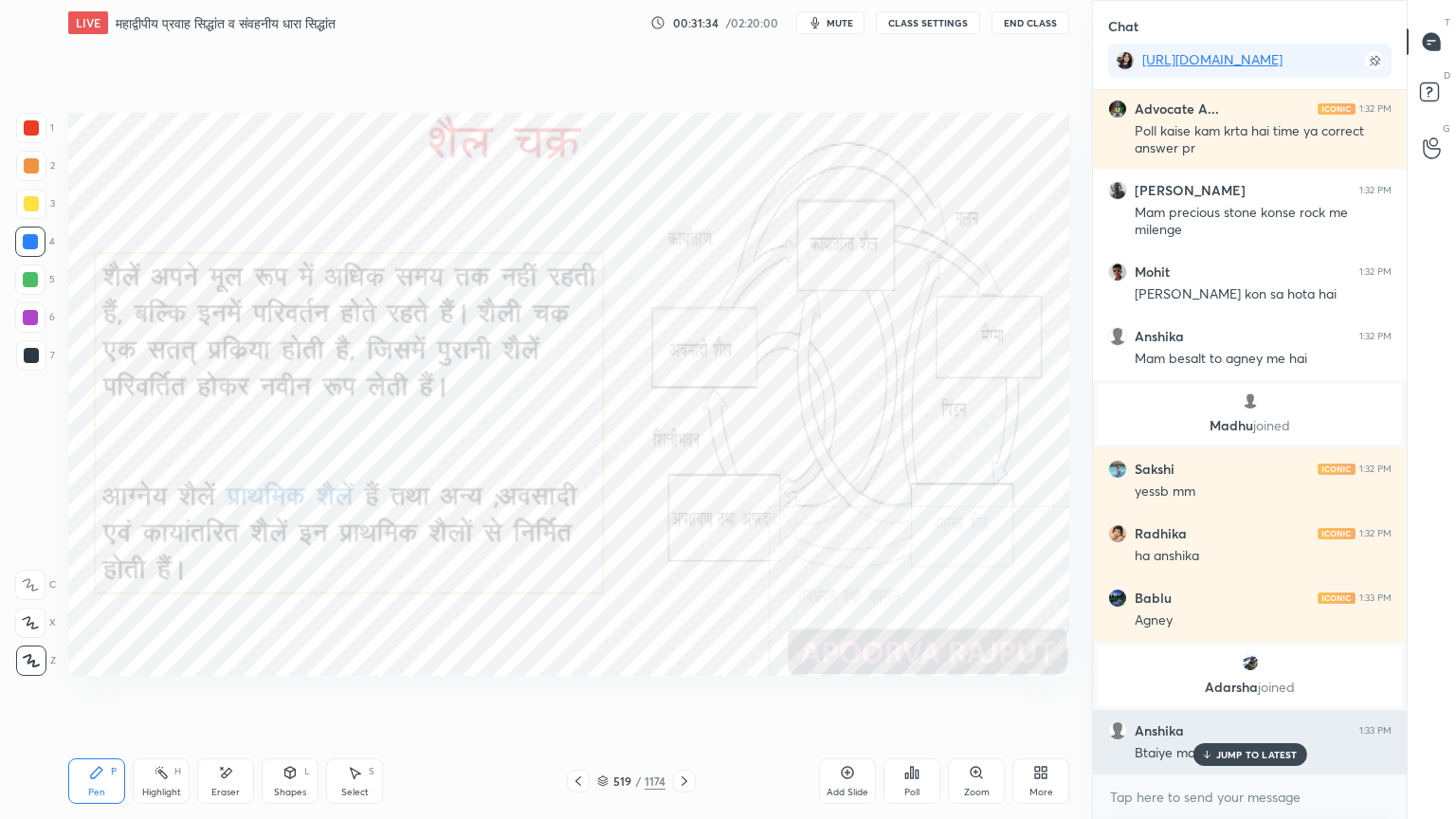 drag, startPoint x: 1237, startPoint y: 755, endPoint x: 1231, endPoint y: 772, distance: 18.027756 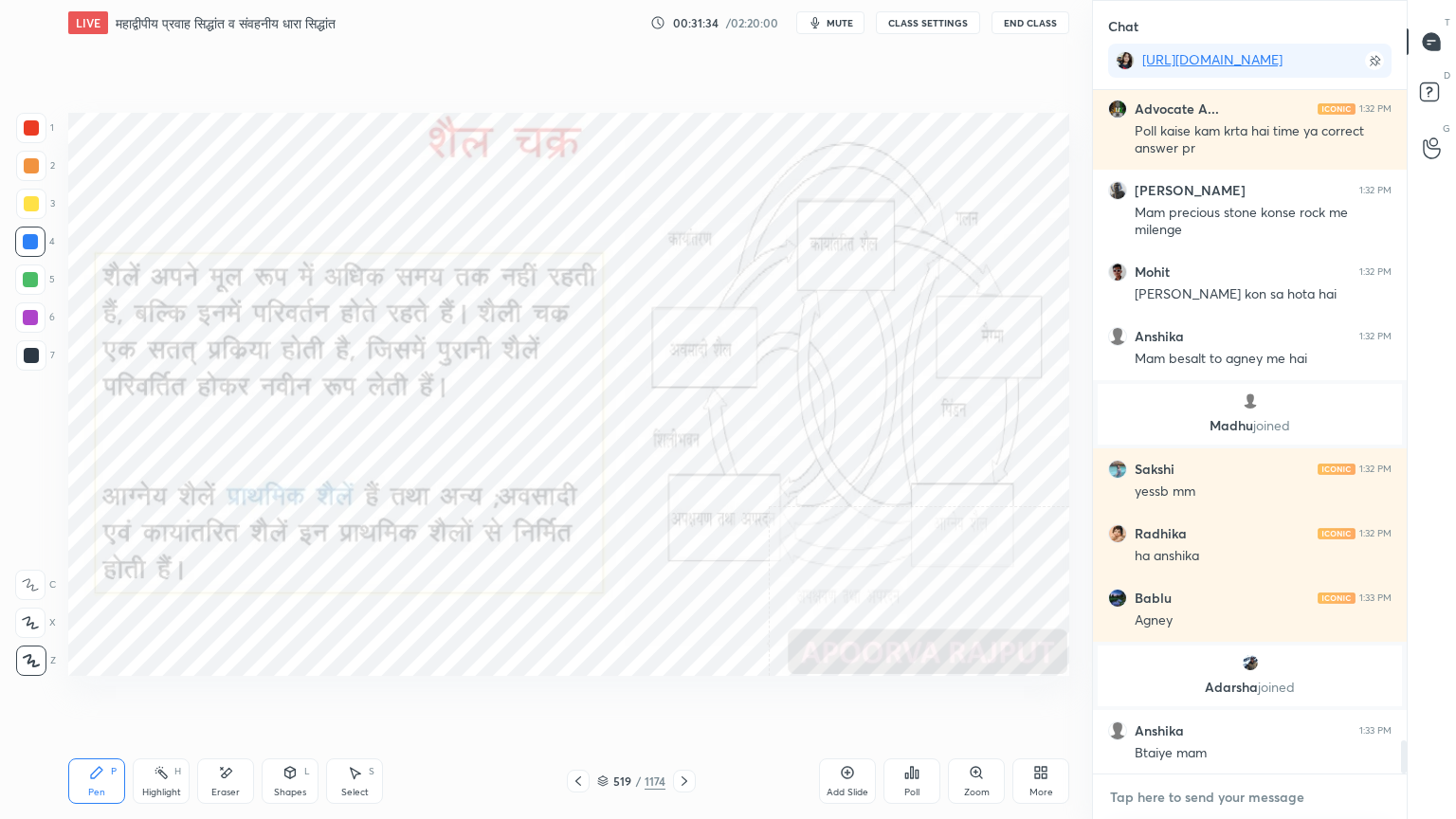 click at bounding box center (1249, 797) 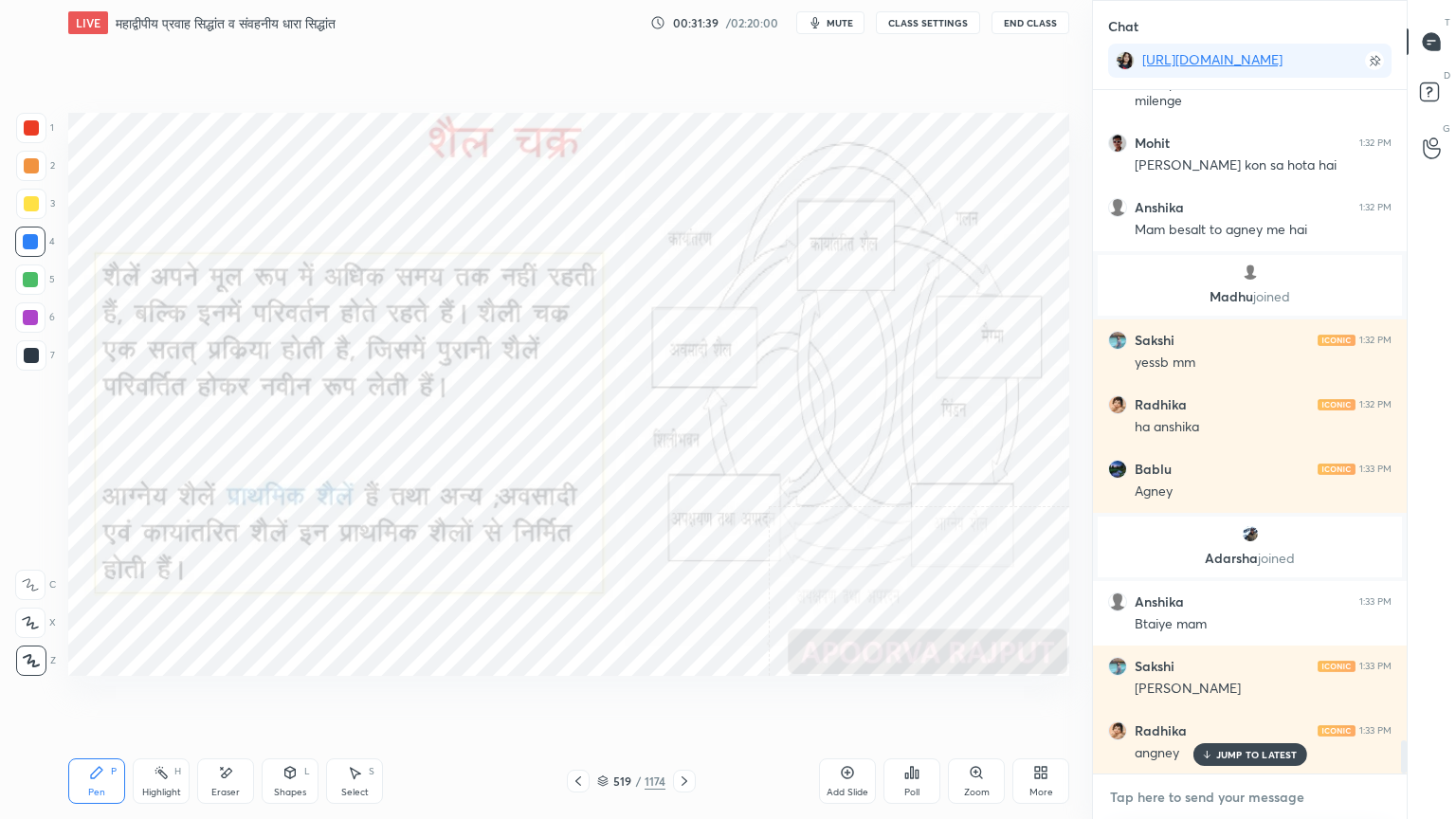 scroll, scrollTop: 13570, scrollLeft: 0, axis: vertical 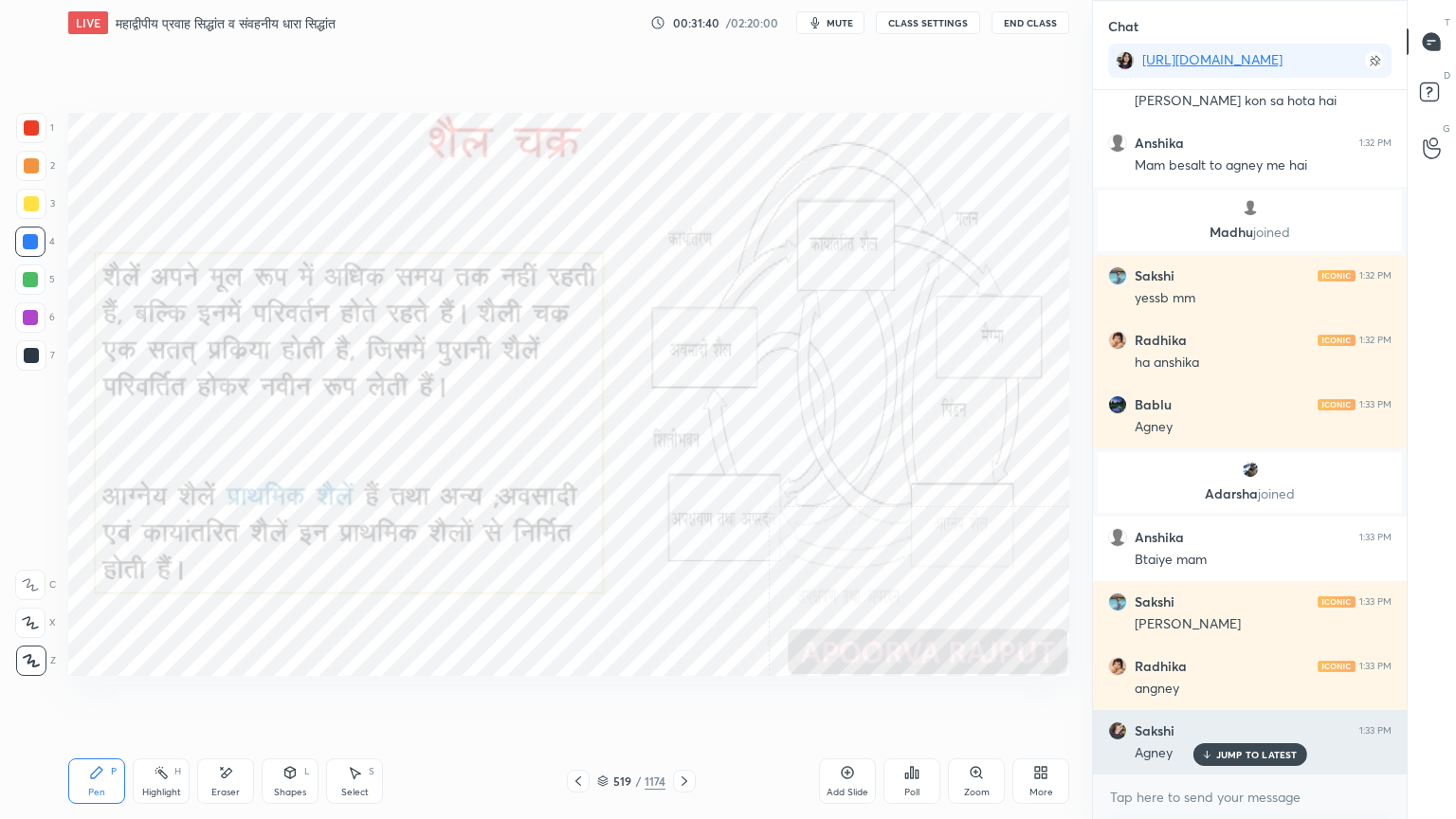 click on "JUMP TO LATEST" at bounding box center (1257, 755) 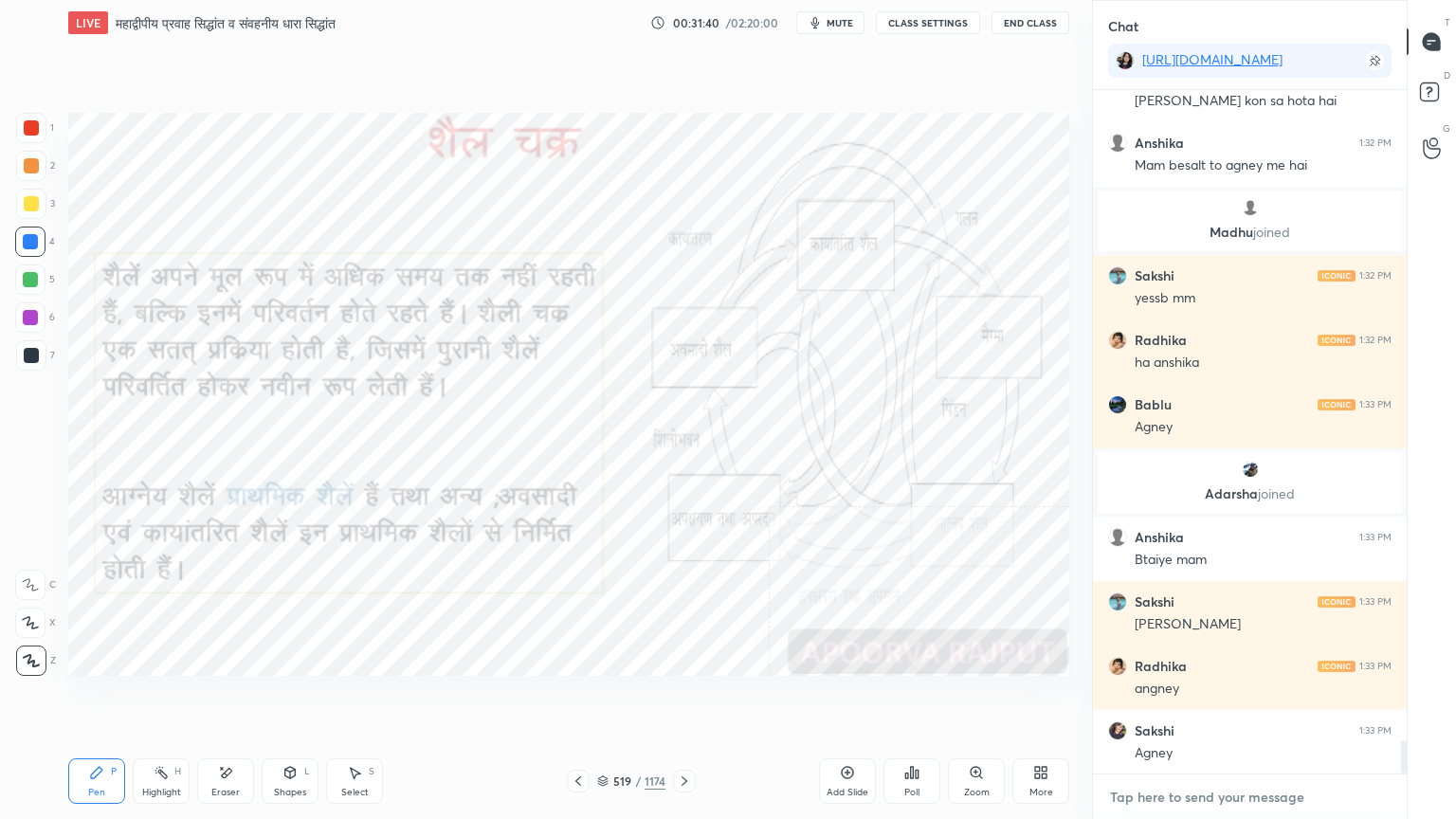 scroll, scrollTop: 13635, scrollLeft: 0, axis: vertical 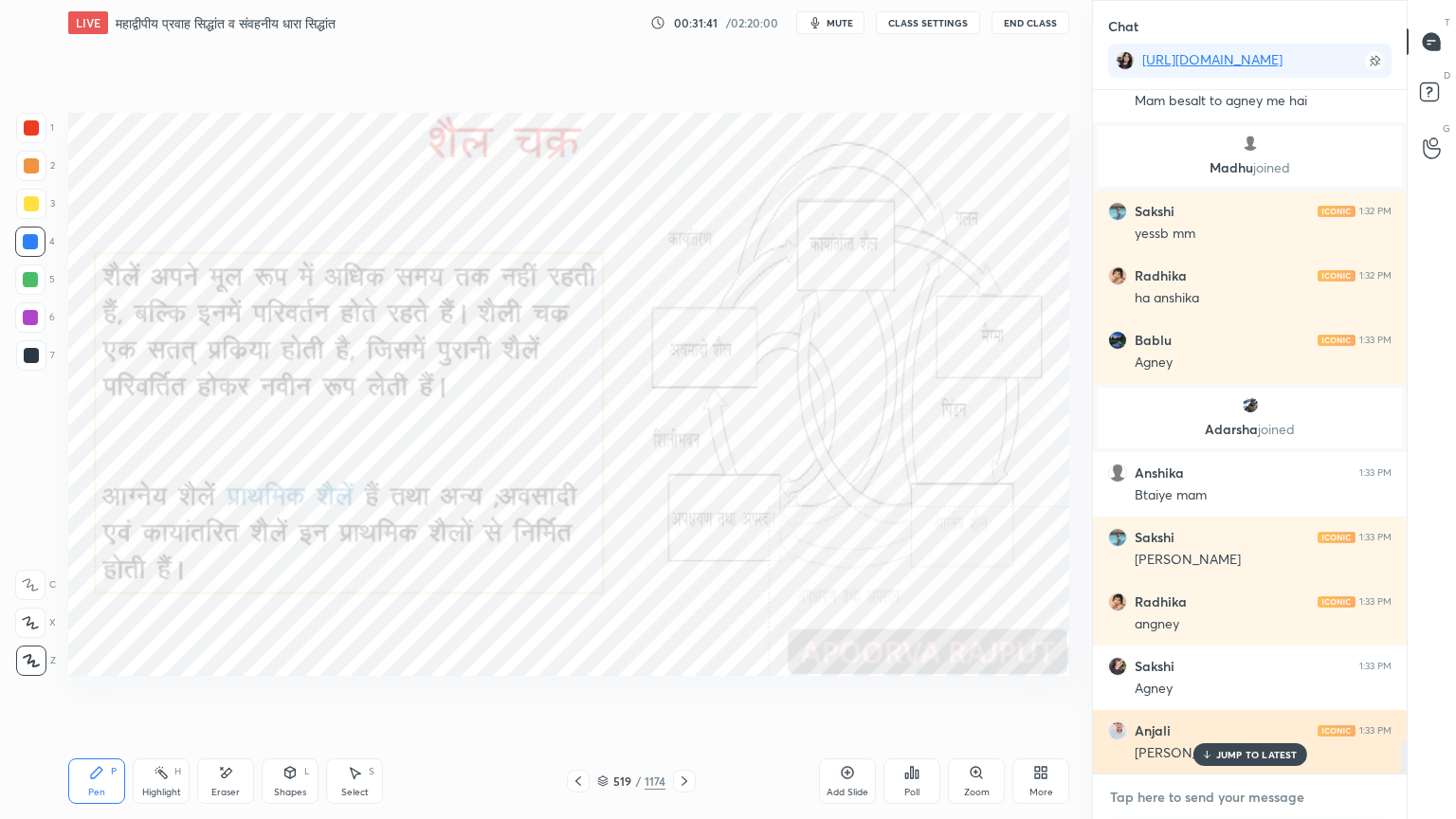 drag, startPoint x: 1223, startPoint y: 802, endPoint x: 1101, endPoint y: 714, distance: 150.4261 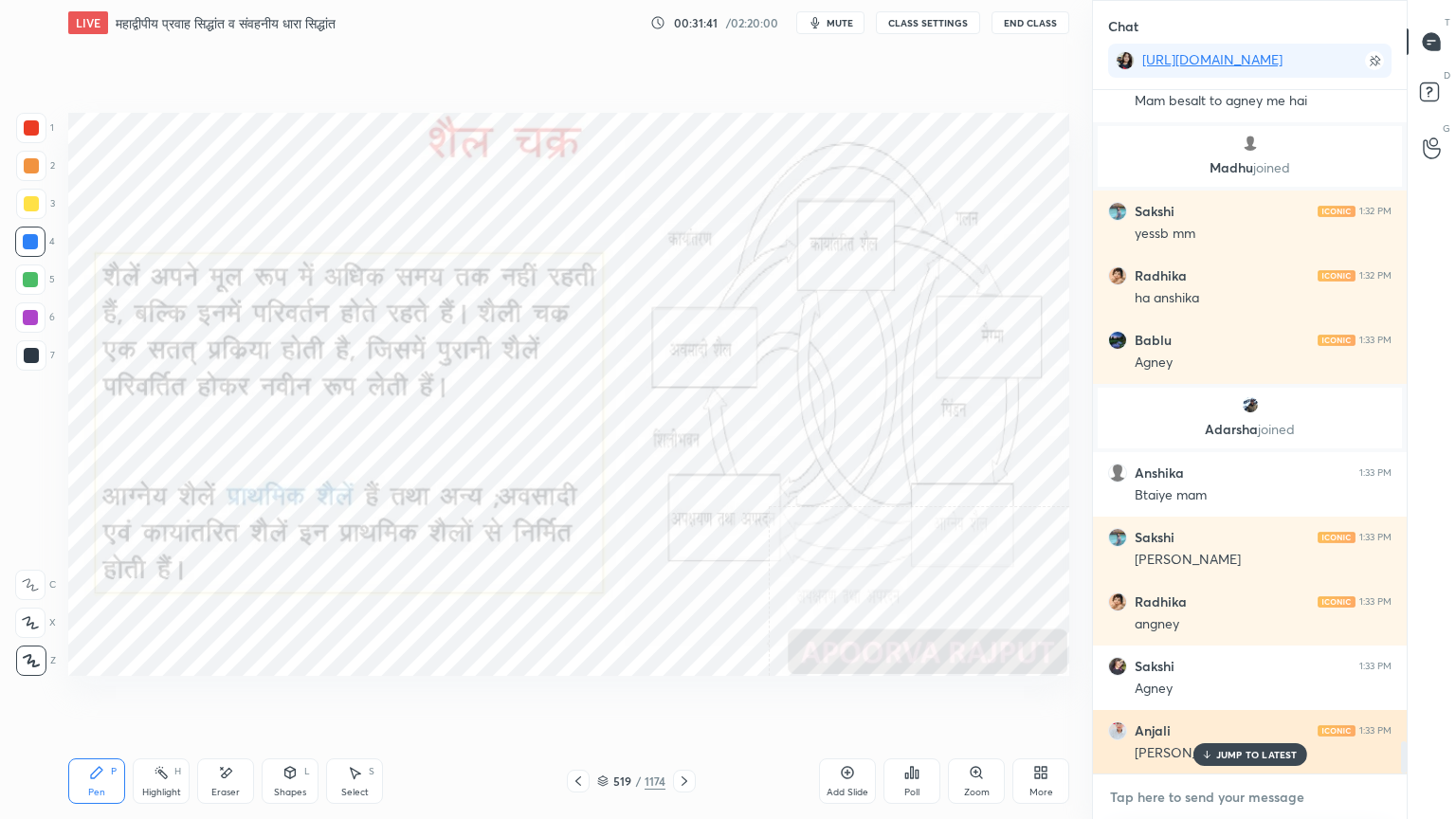 click at bounding box center (1249, 797) 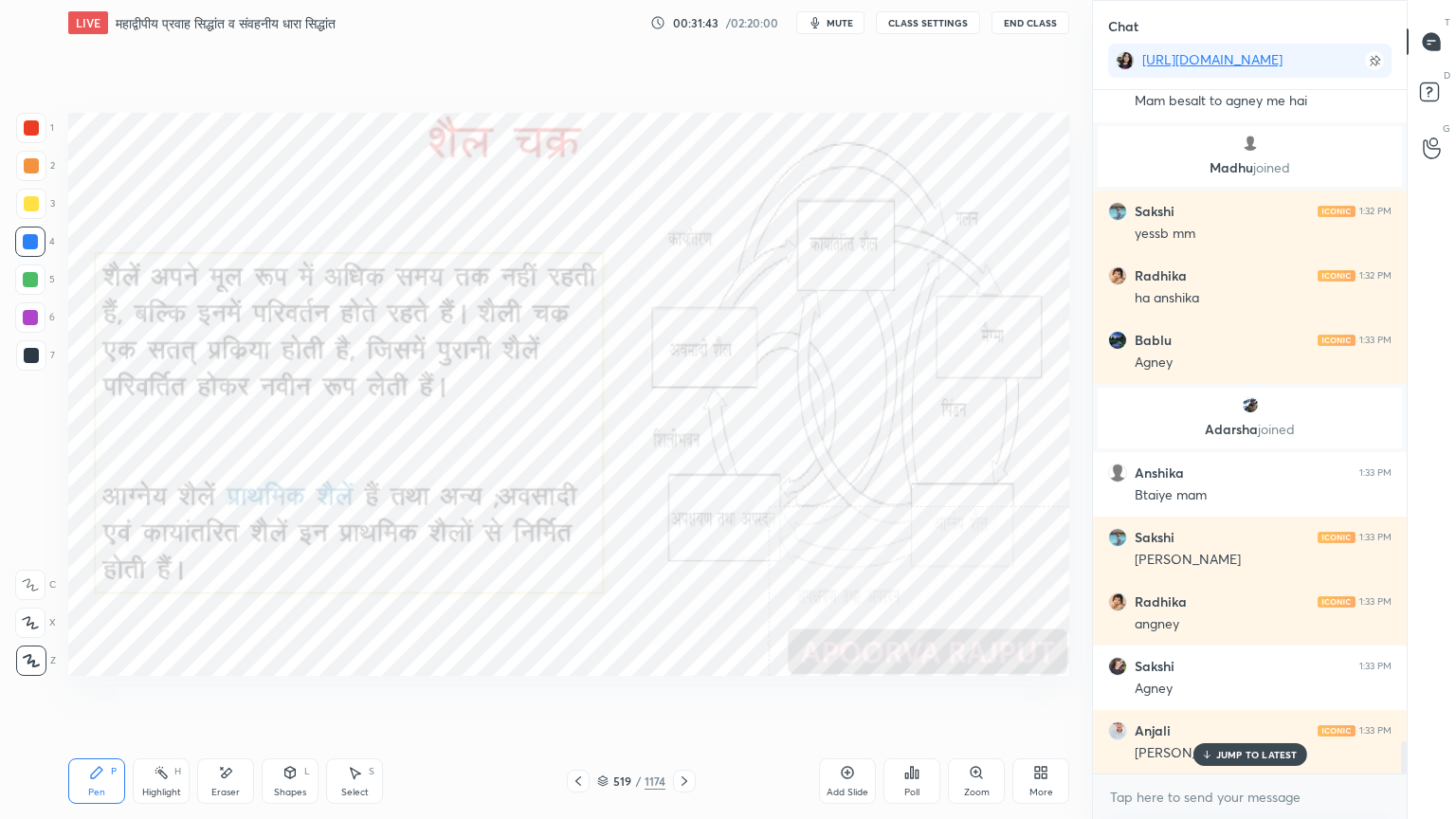 click on "JUMP TO LATEST" at bounding box center [1257, 755] 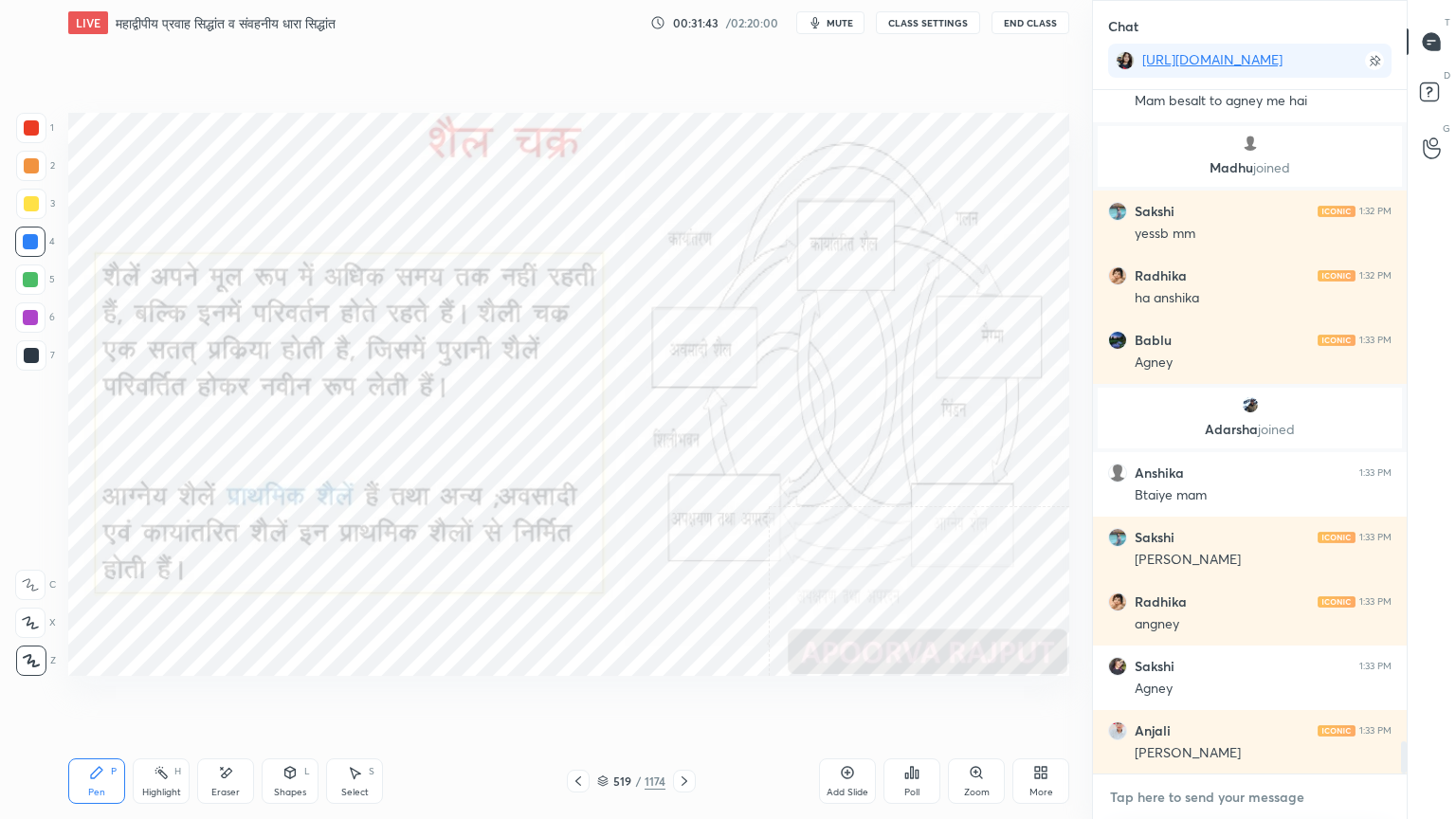 click at bounding box center [1249, 797] 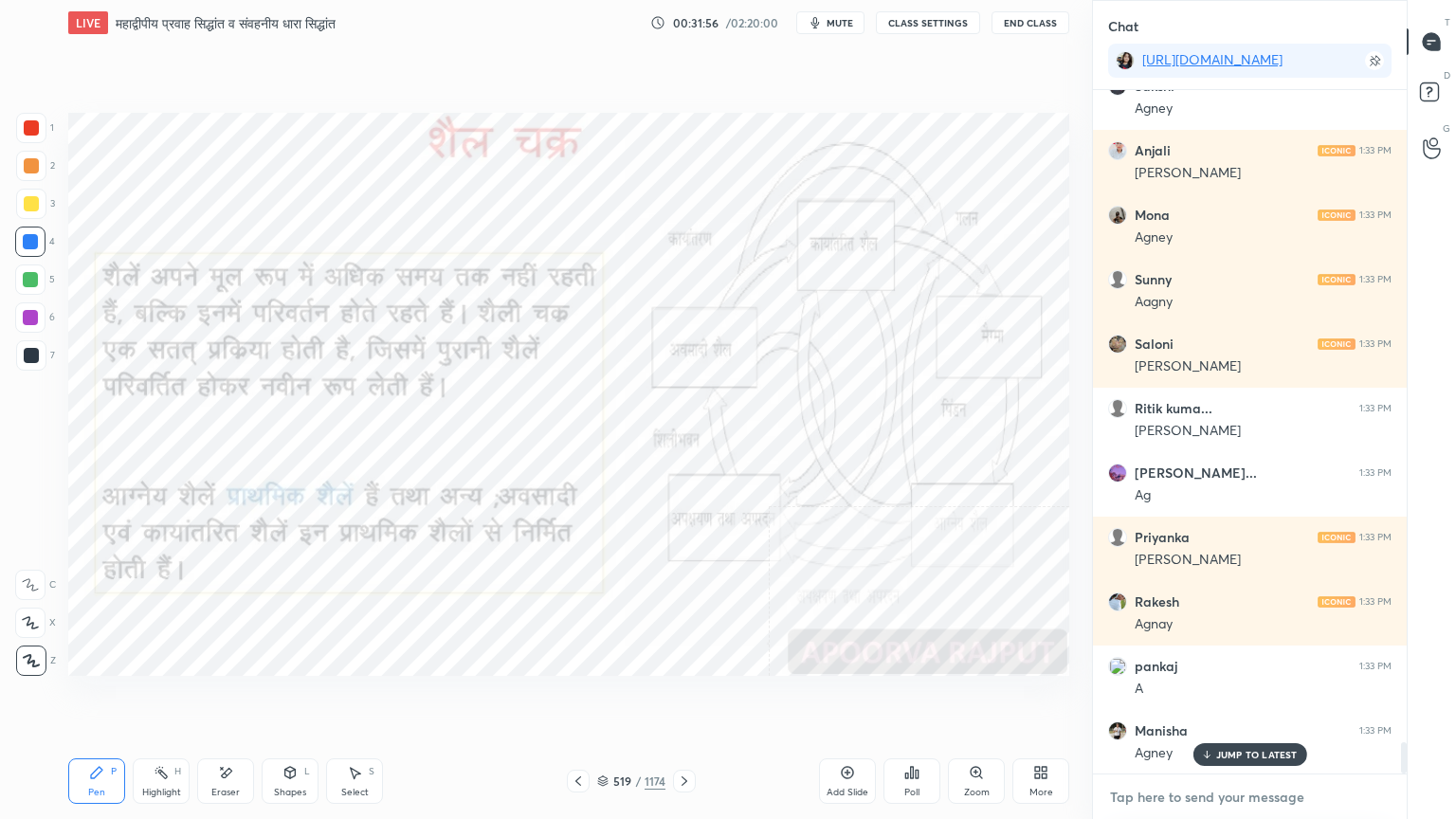 scroll, scrollTop: 14279, scrollLeft: 0, axis: vertical 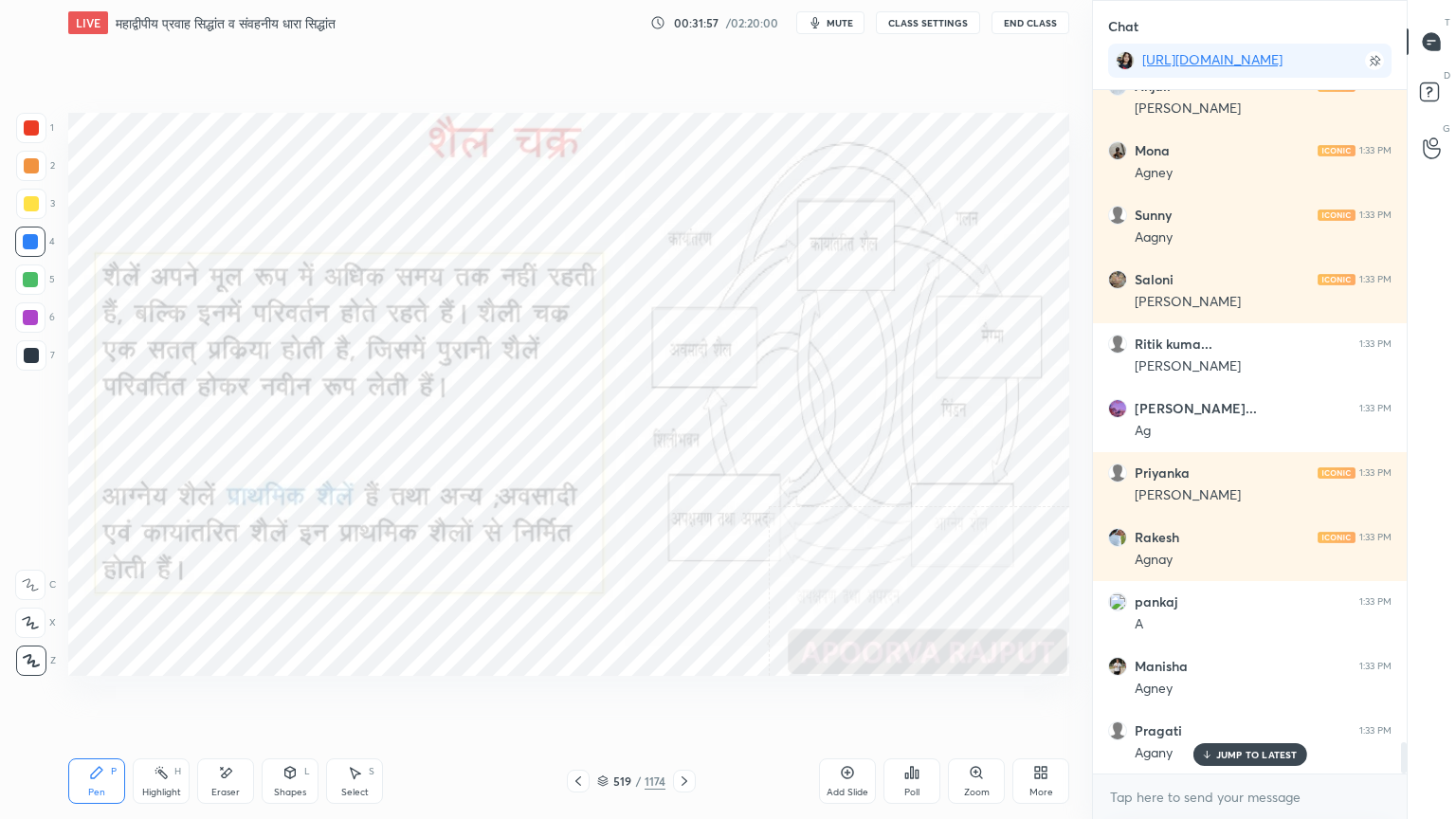 click 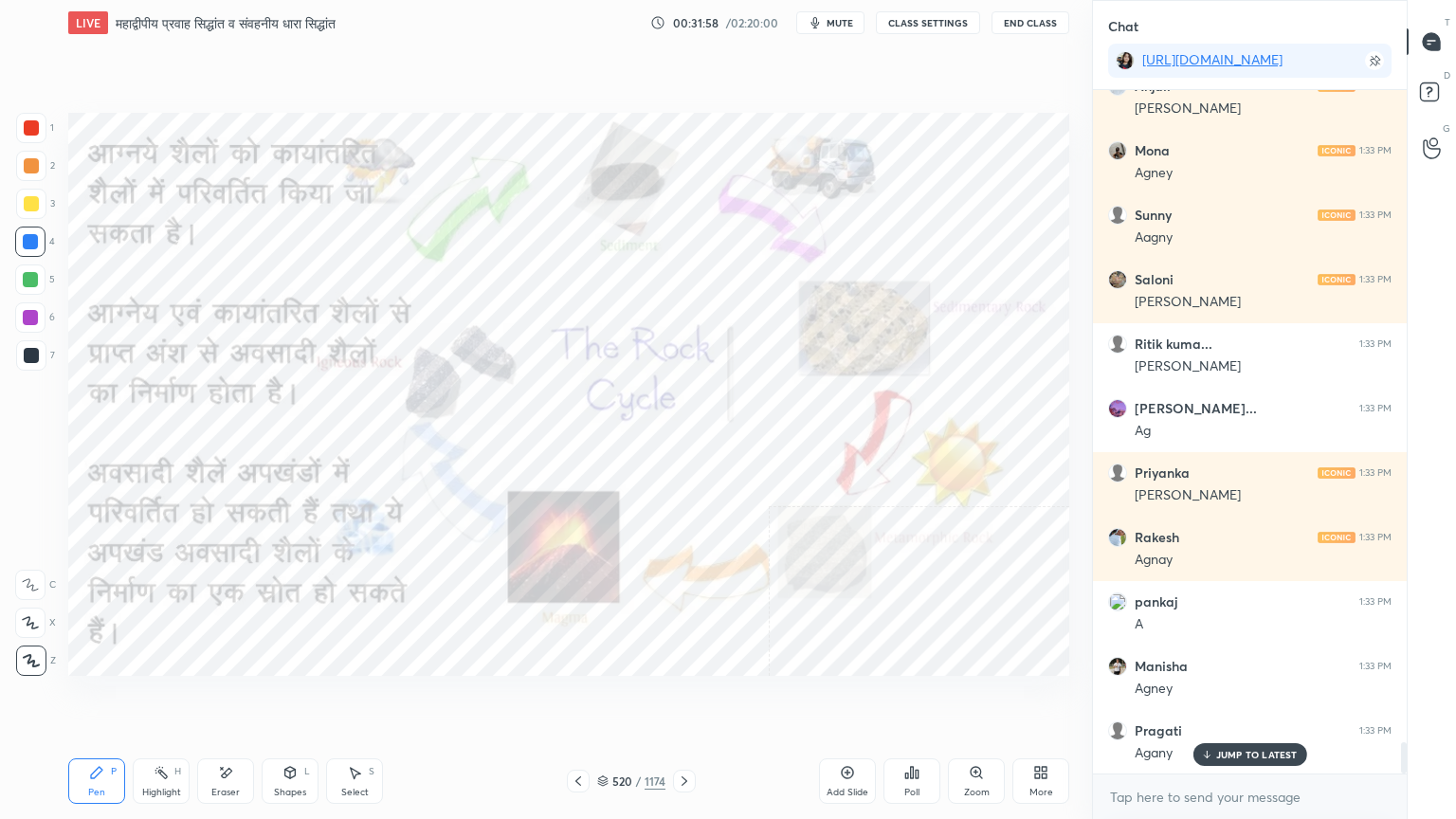 click 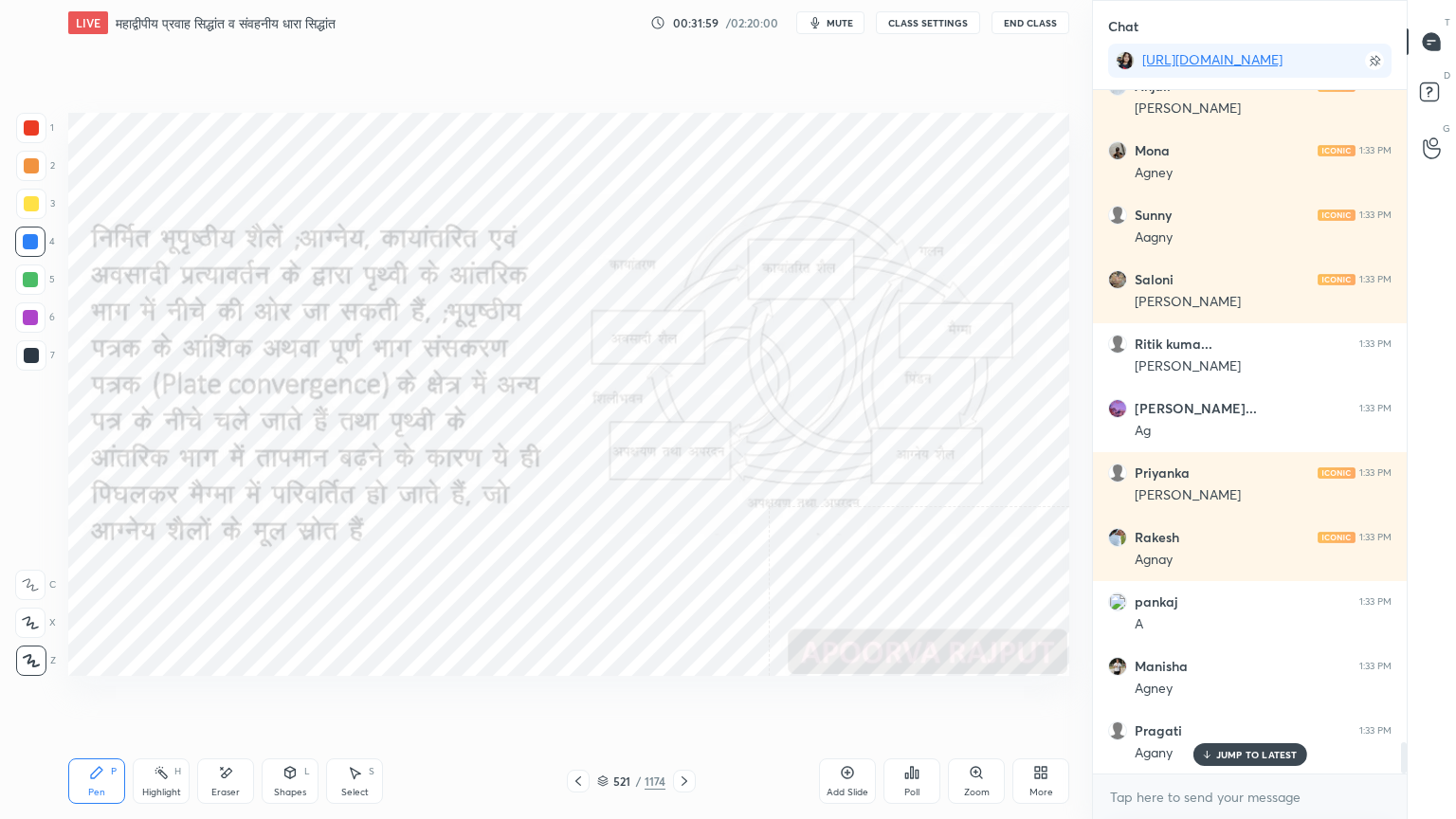 click 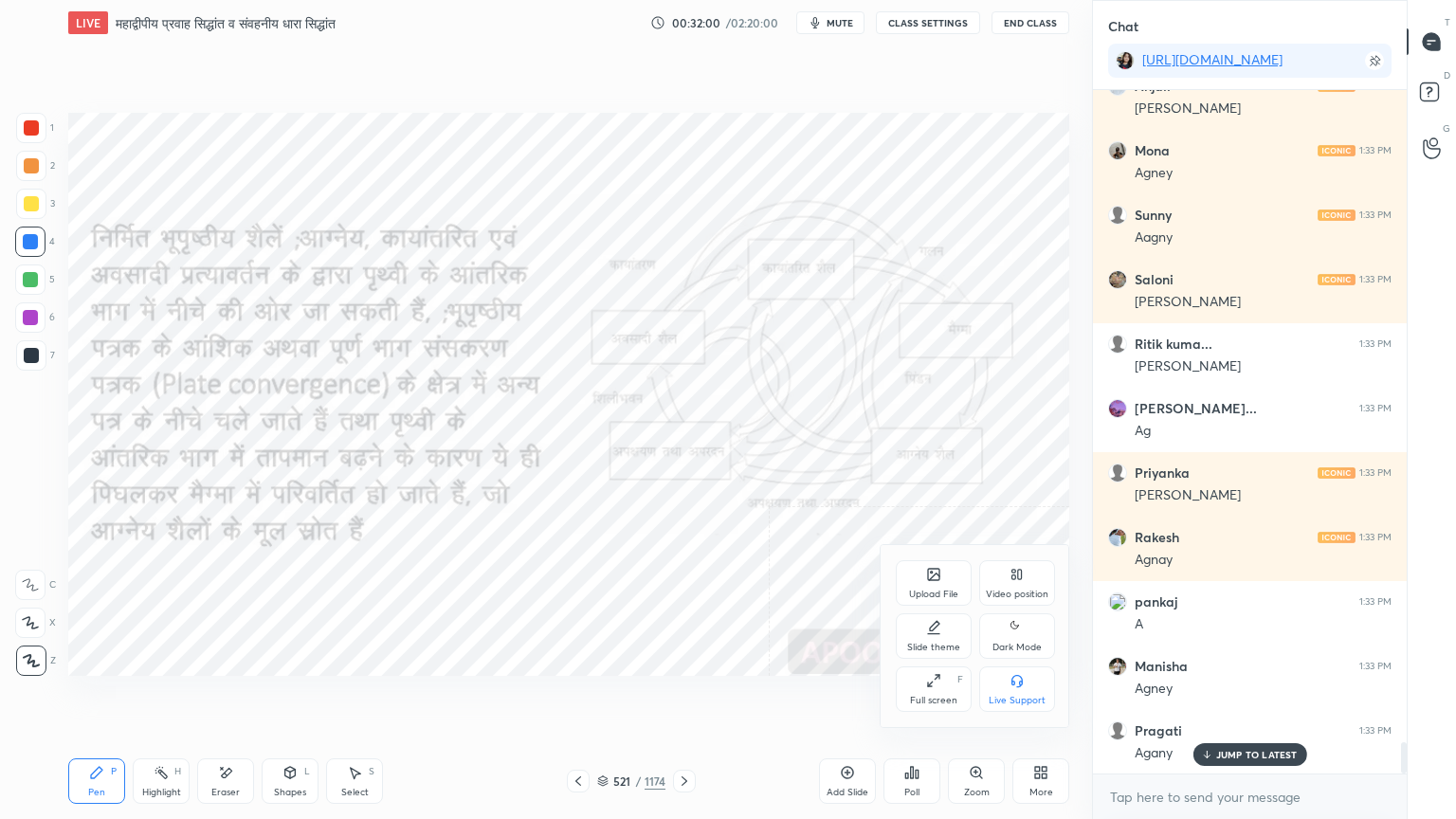 click on "Slide theme" at bounding box center (934, 647) 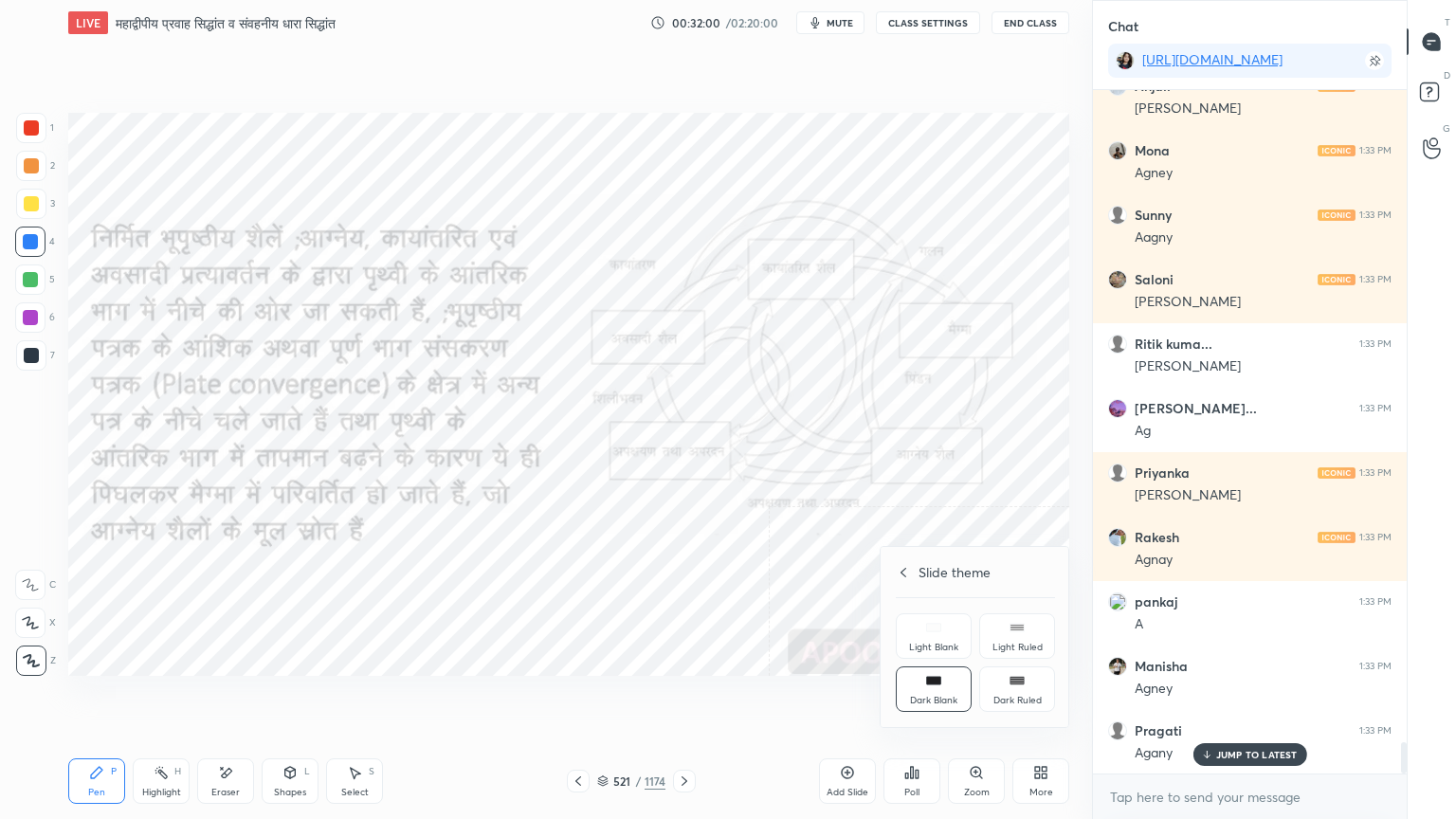 drag, startPoint x: 929, startPoint y: 701, endPoint x: 913, endPoint y: 703, distance: 16.124515 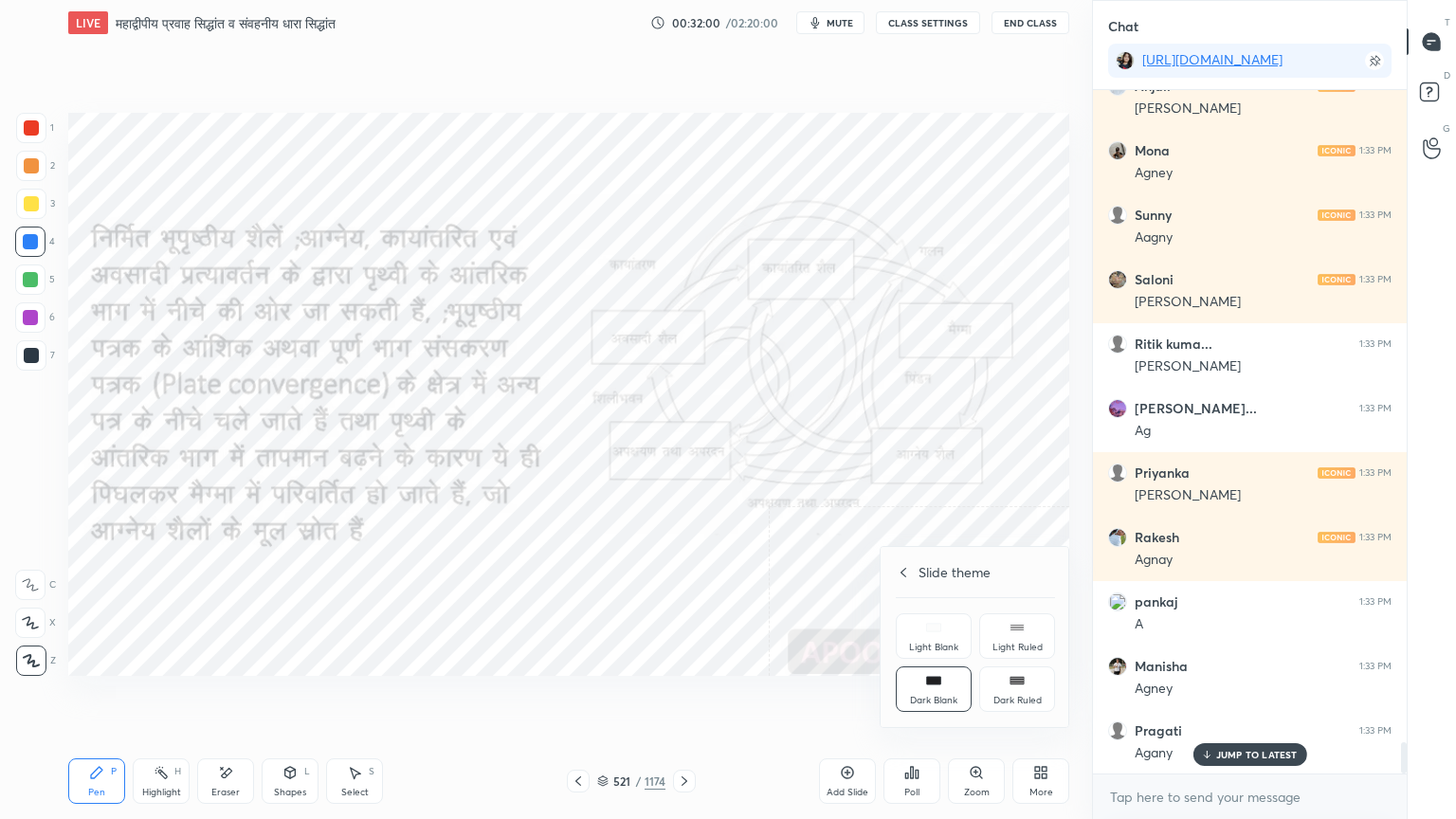 click on "Dark Blank" at bounding box center (934, 701) 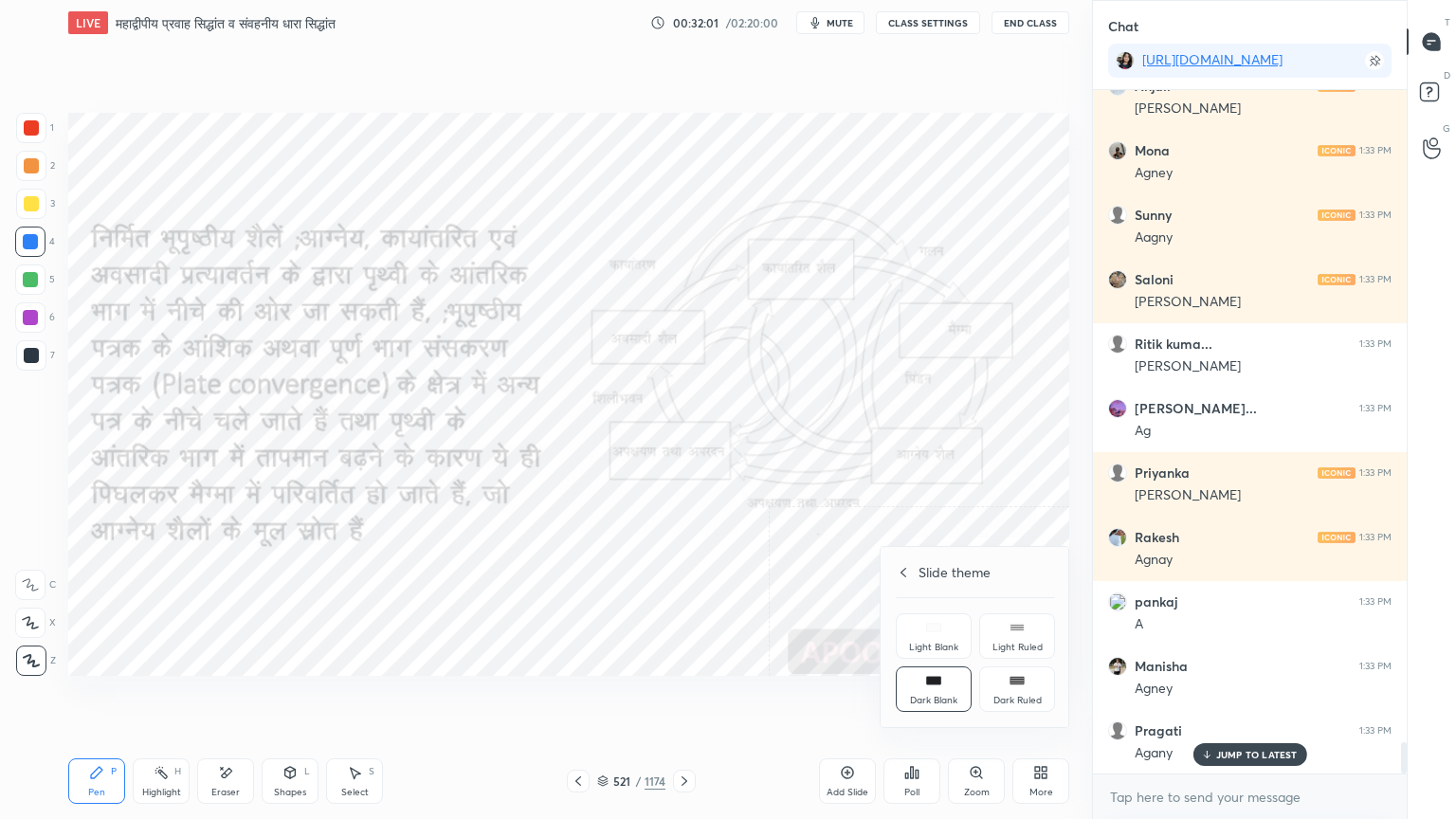 click at bounding box center [728, 410] 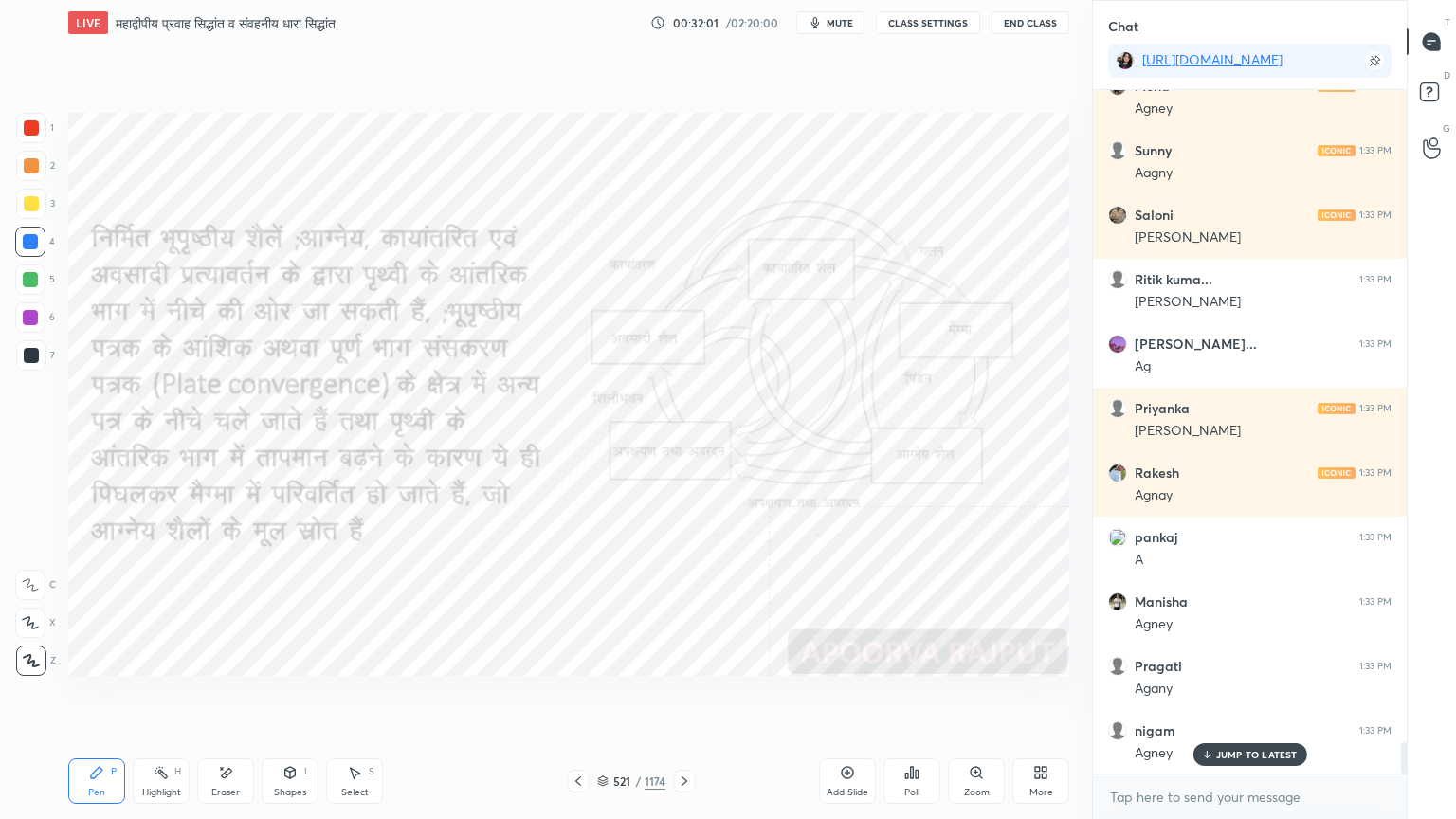 click on "Add Slide" at bounding box center (847, 781) 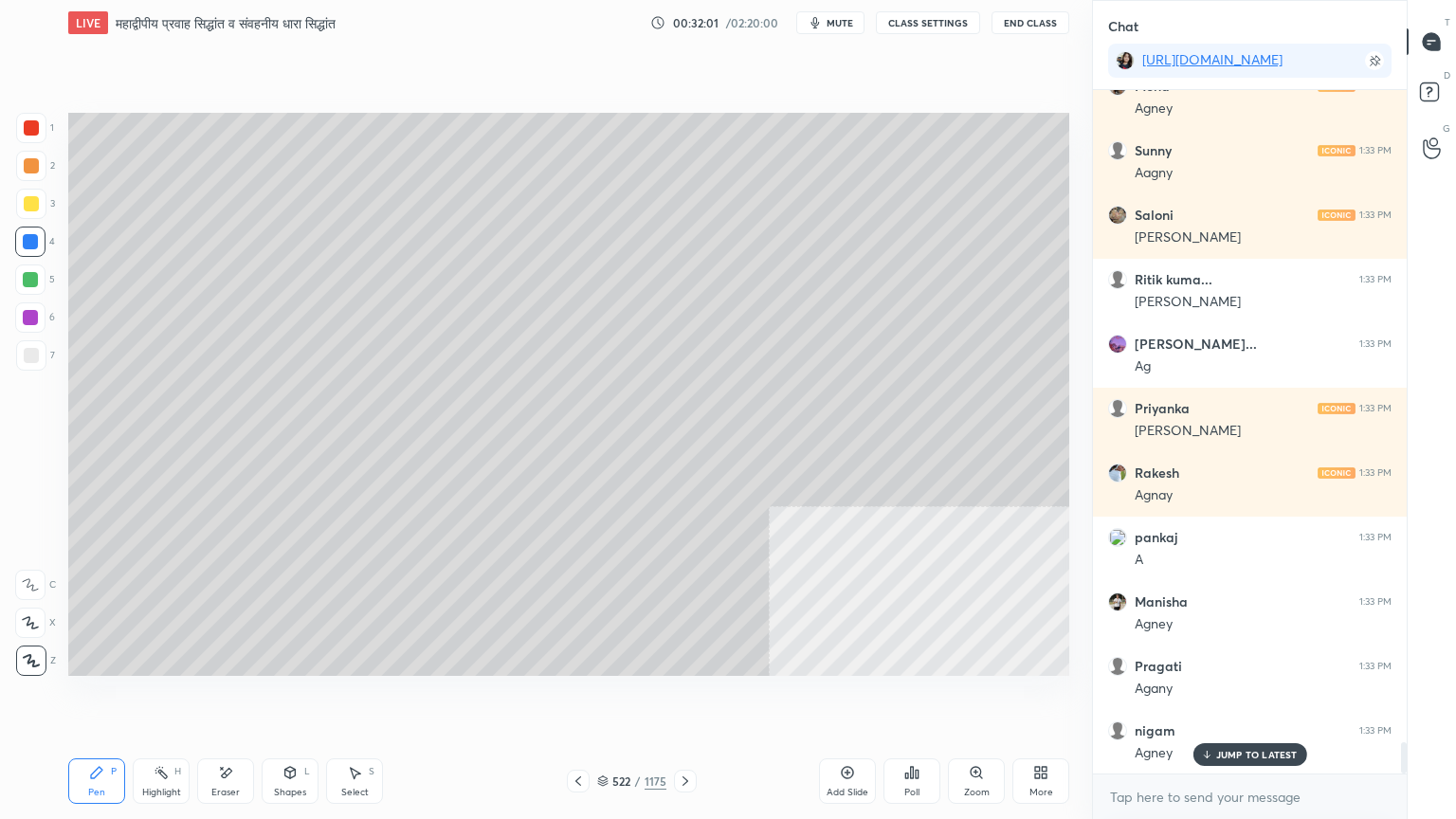 click on "Shapes L" at bounding box center (290, 781) 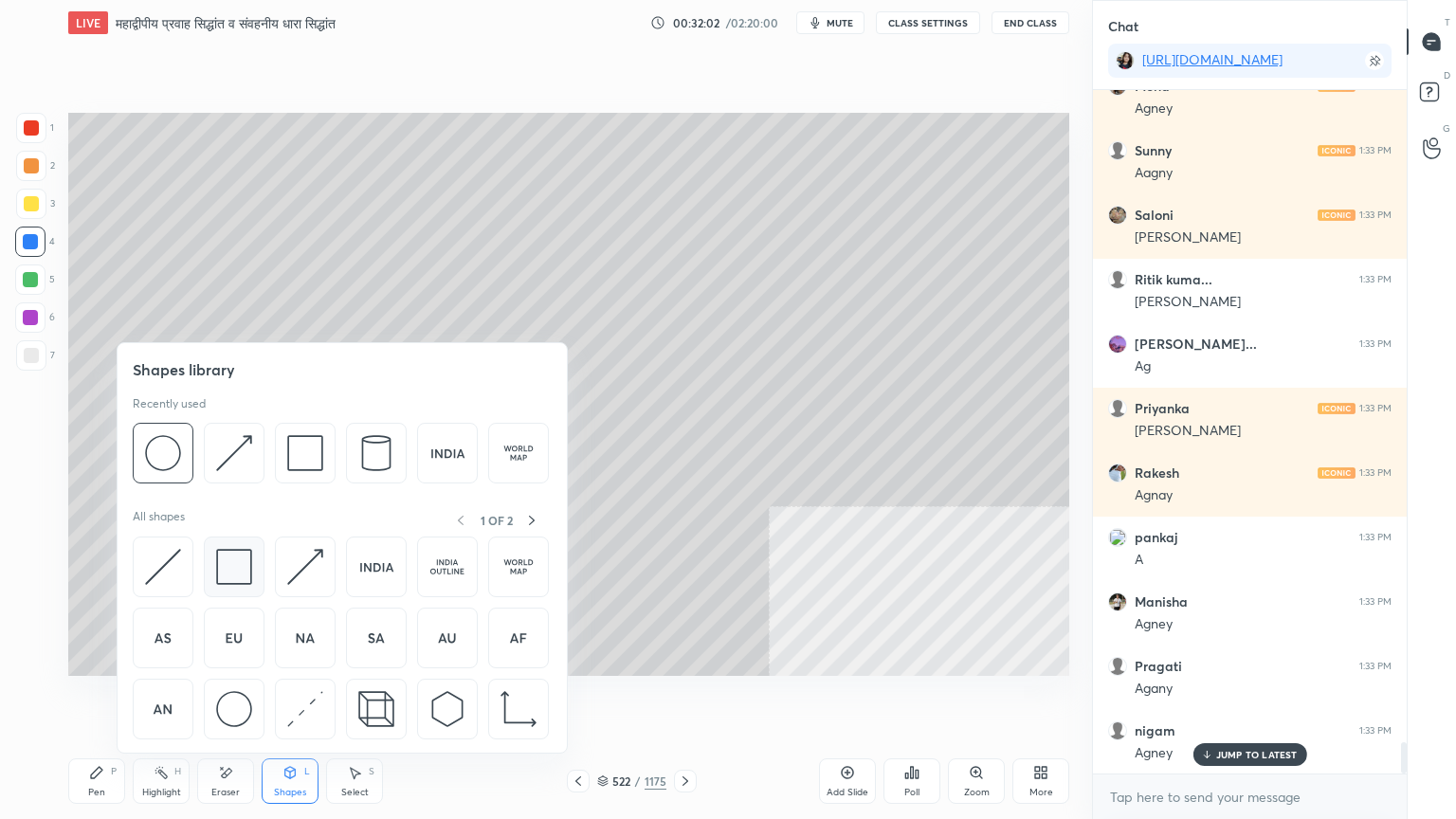 click at bounding box center [234, 567] 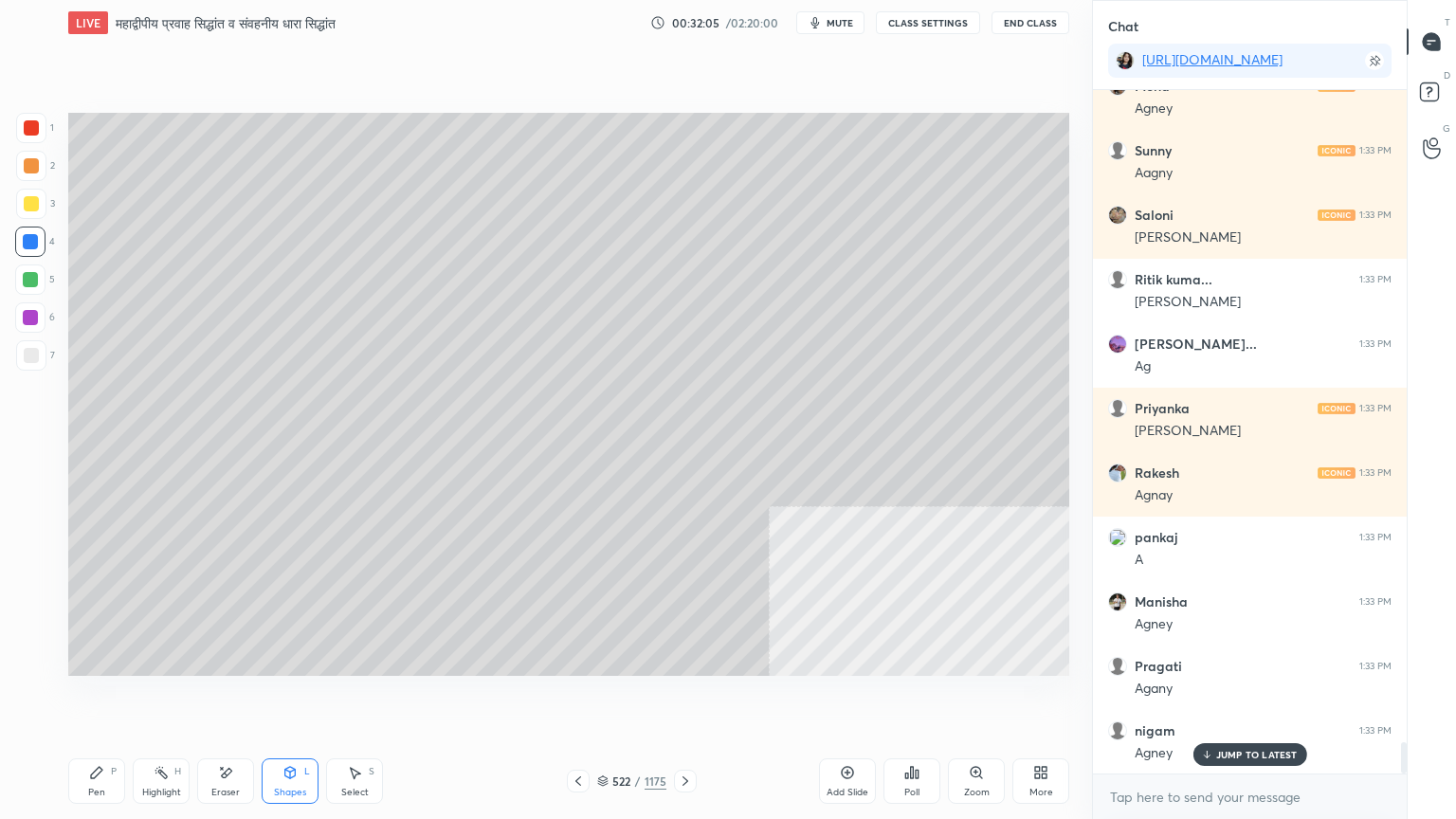 click 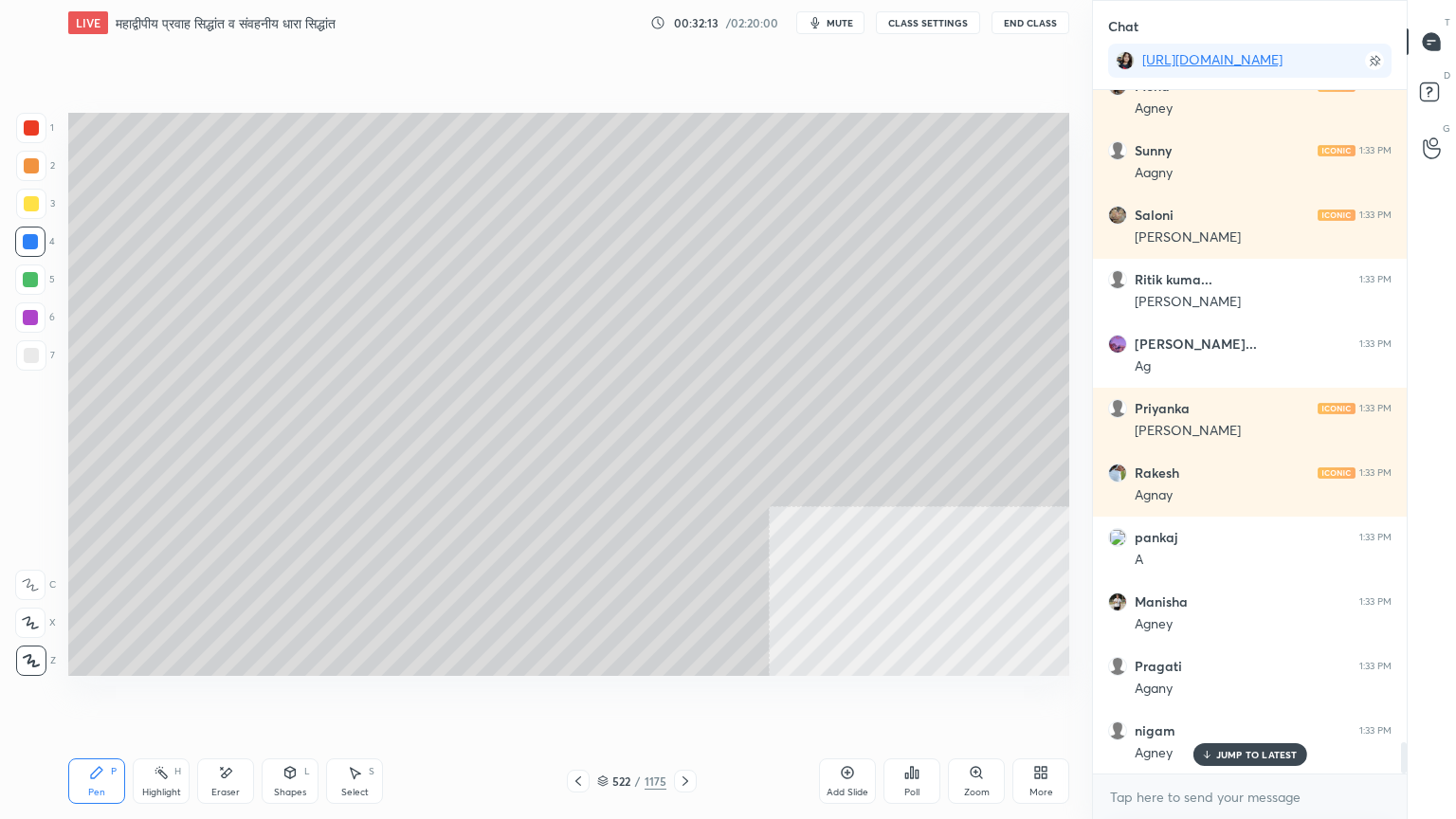 scroll, scrollTop: 14412, scrollLeft: 0, axis: vertical 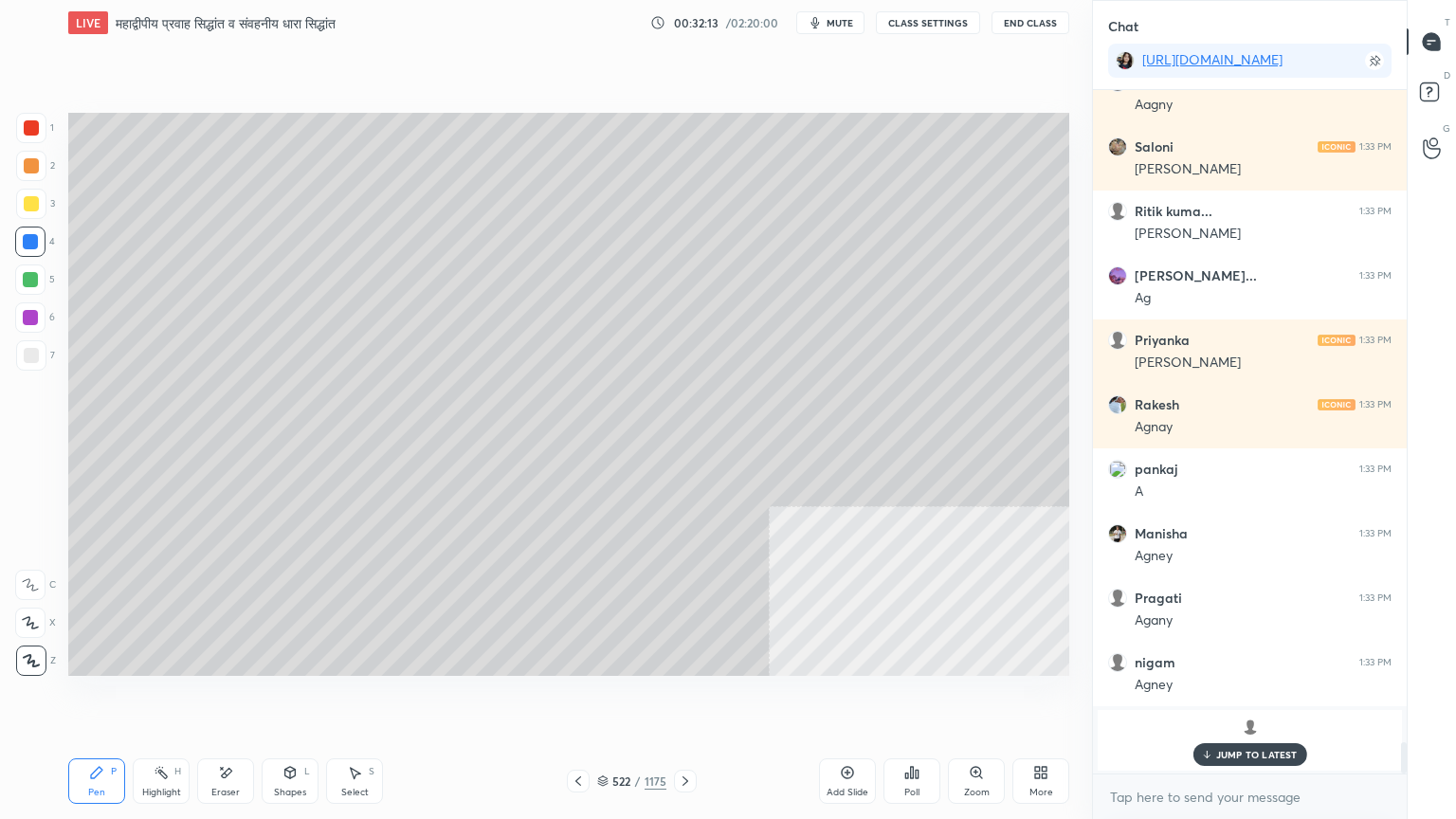 click on "Select" at bounding box center (355, 792) 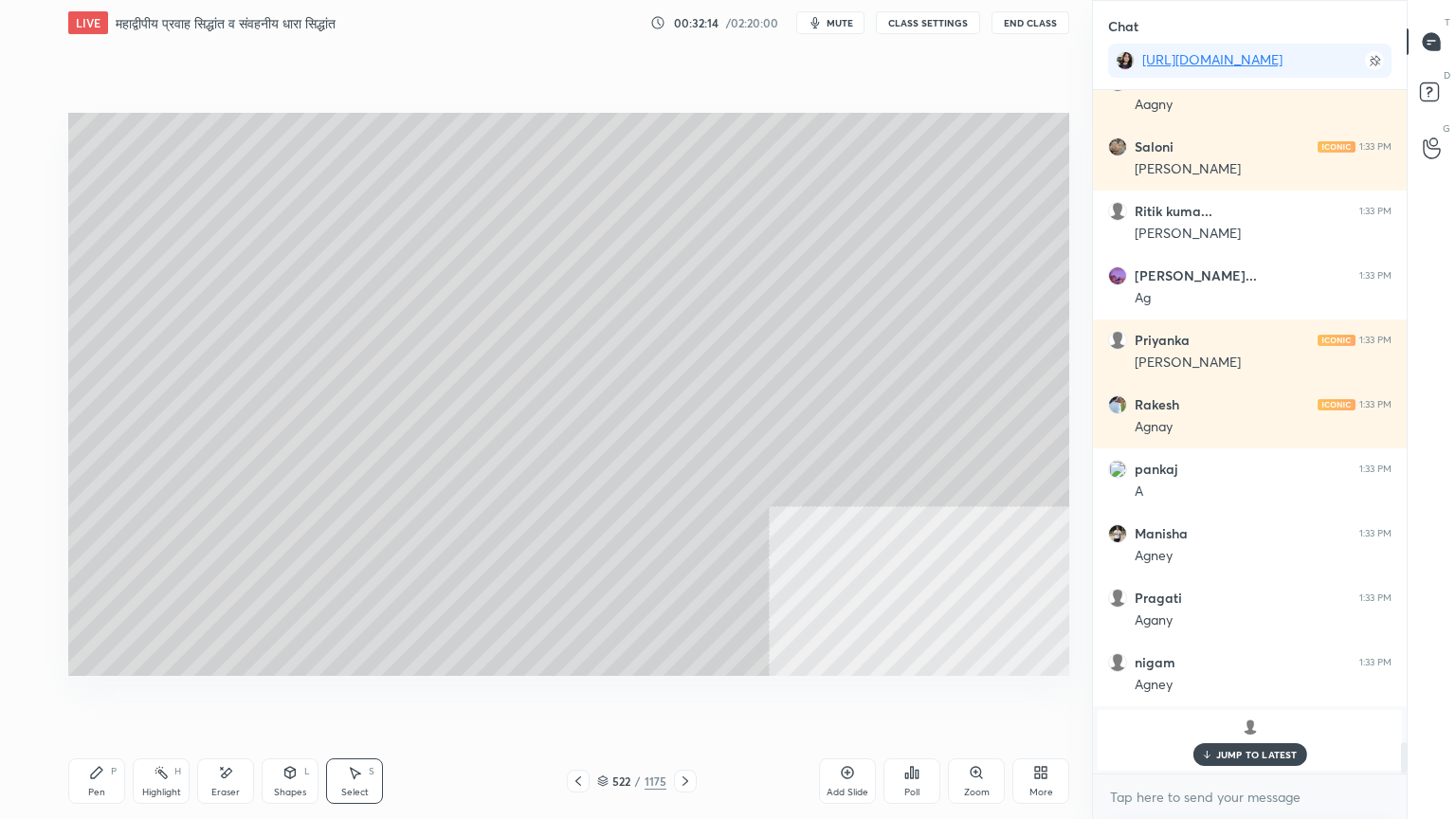drag, startPoint x: 648, startPoint y: 136, endPoint x: 678, endPoint y: 197, distance: 67.97794 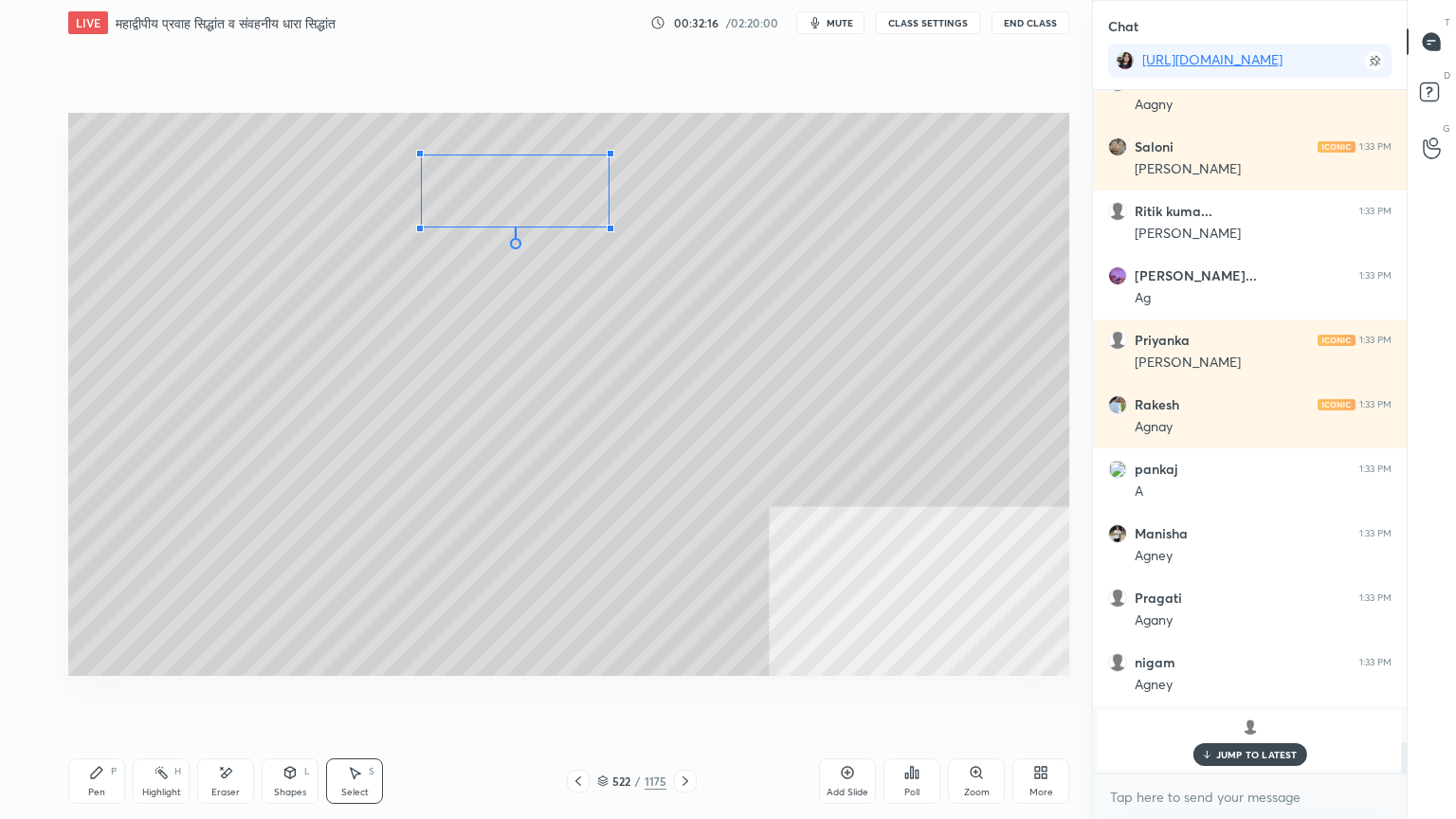 drag, startPoint x: 660, startPoint y: 239, endPoint x: 581, endPoint y: 227, distance: 79.9062 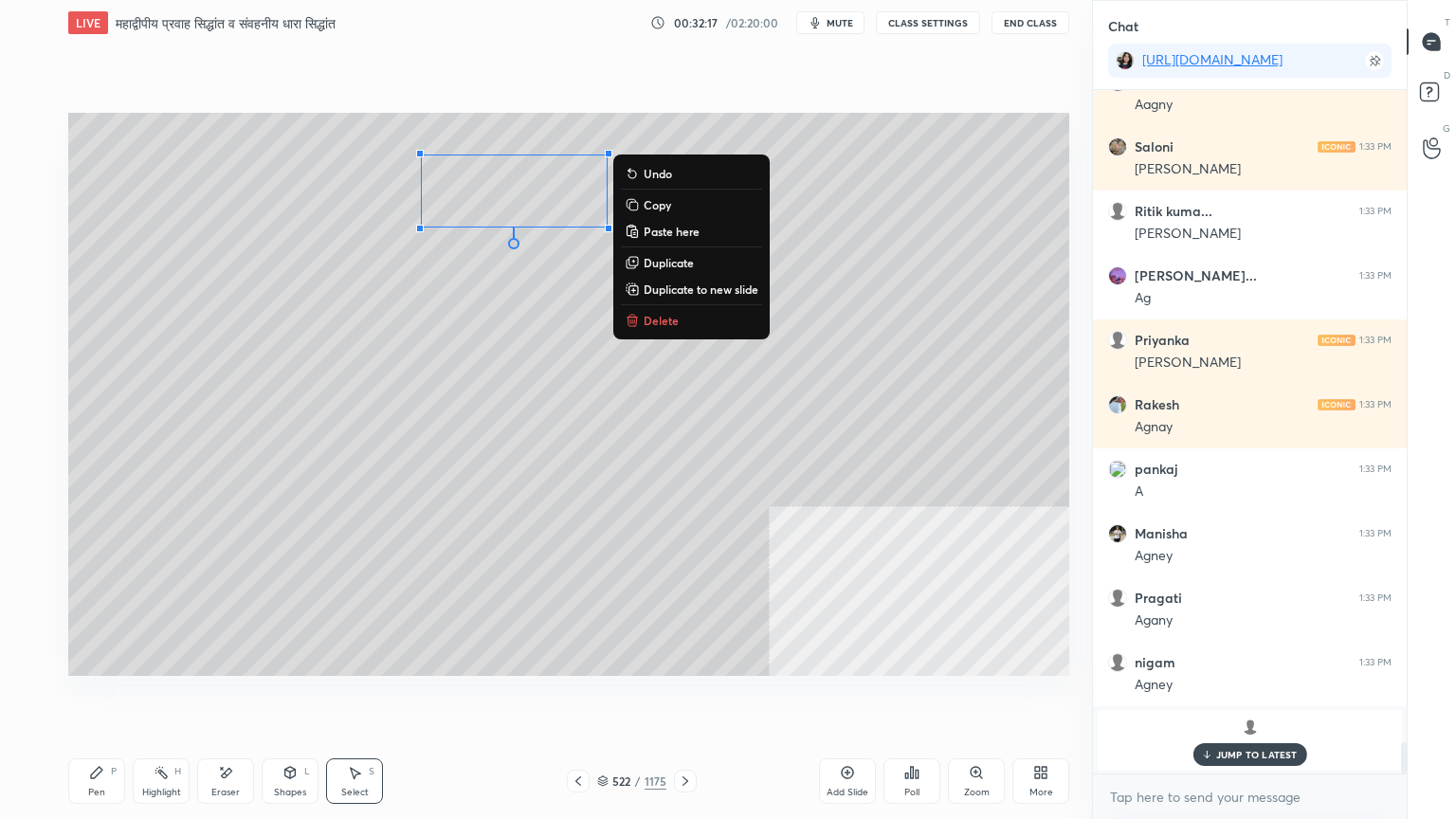 click on "0 ° Undo Copy Paste here Duplicate Duplicate to new slide Delete" at bounding box center (569, 394) 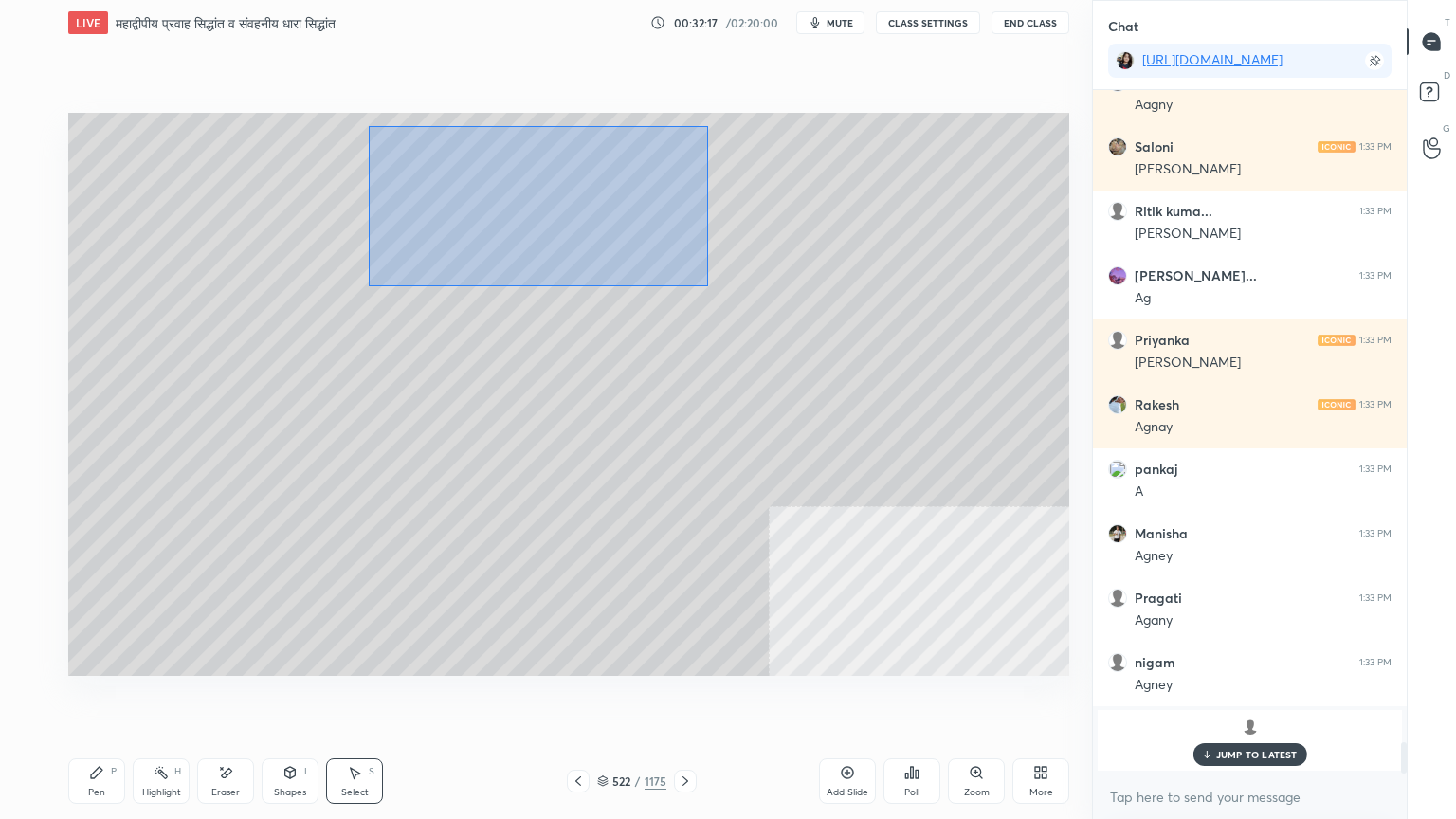 drag, startPoint x: 375, startPoint y: 122, endPoint x: 628, endPoint y: 237, distance: 277.91006 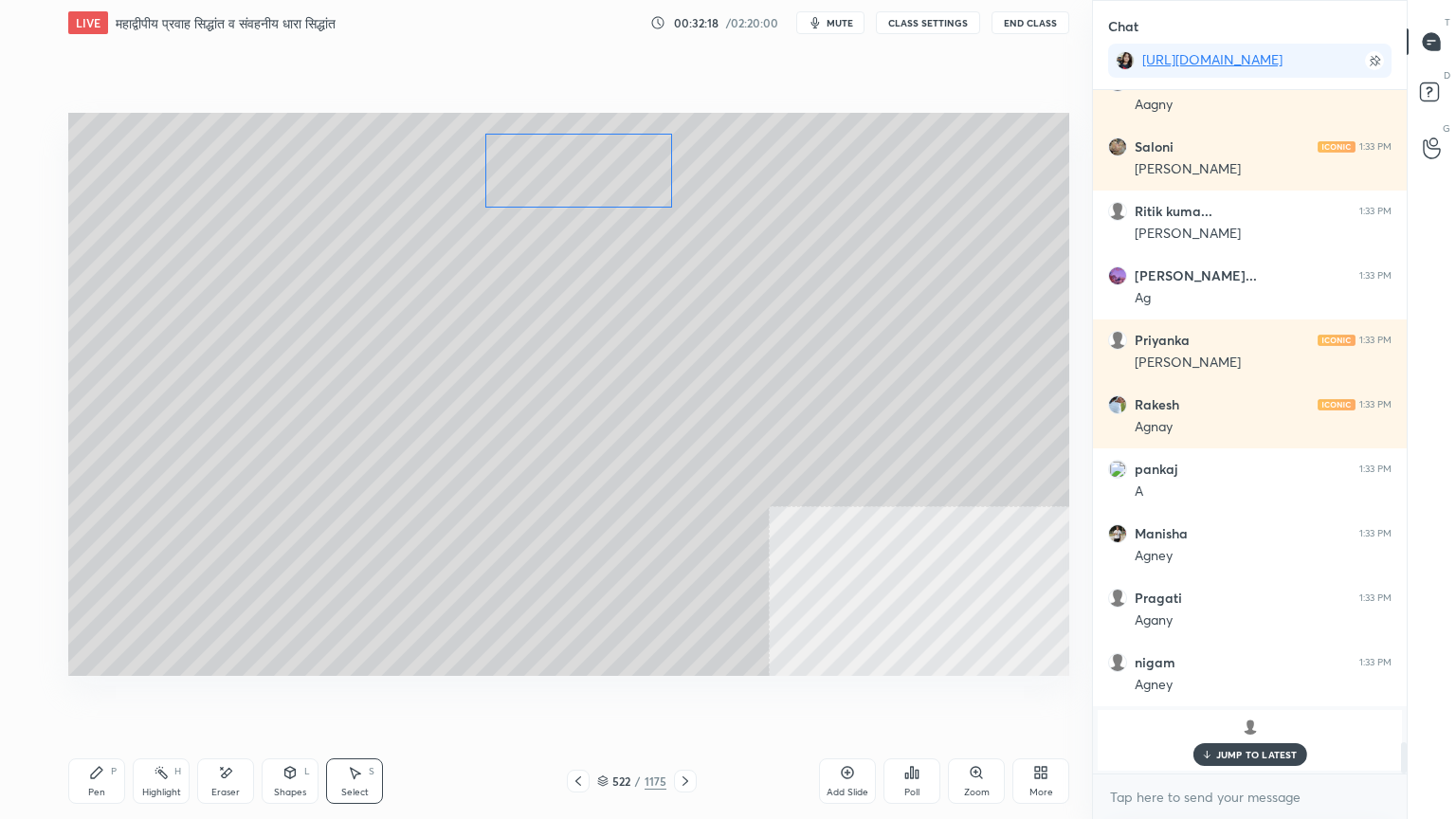drag, startPoint x: 543, startPoint y: 196, endPoint x: 594, endPoint y: 174, distance: 55.542776 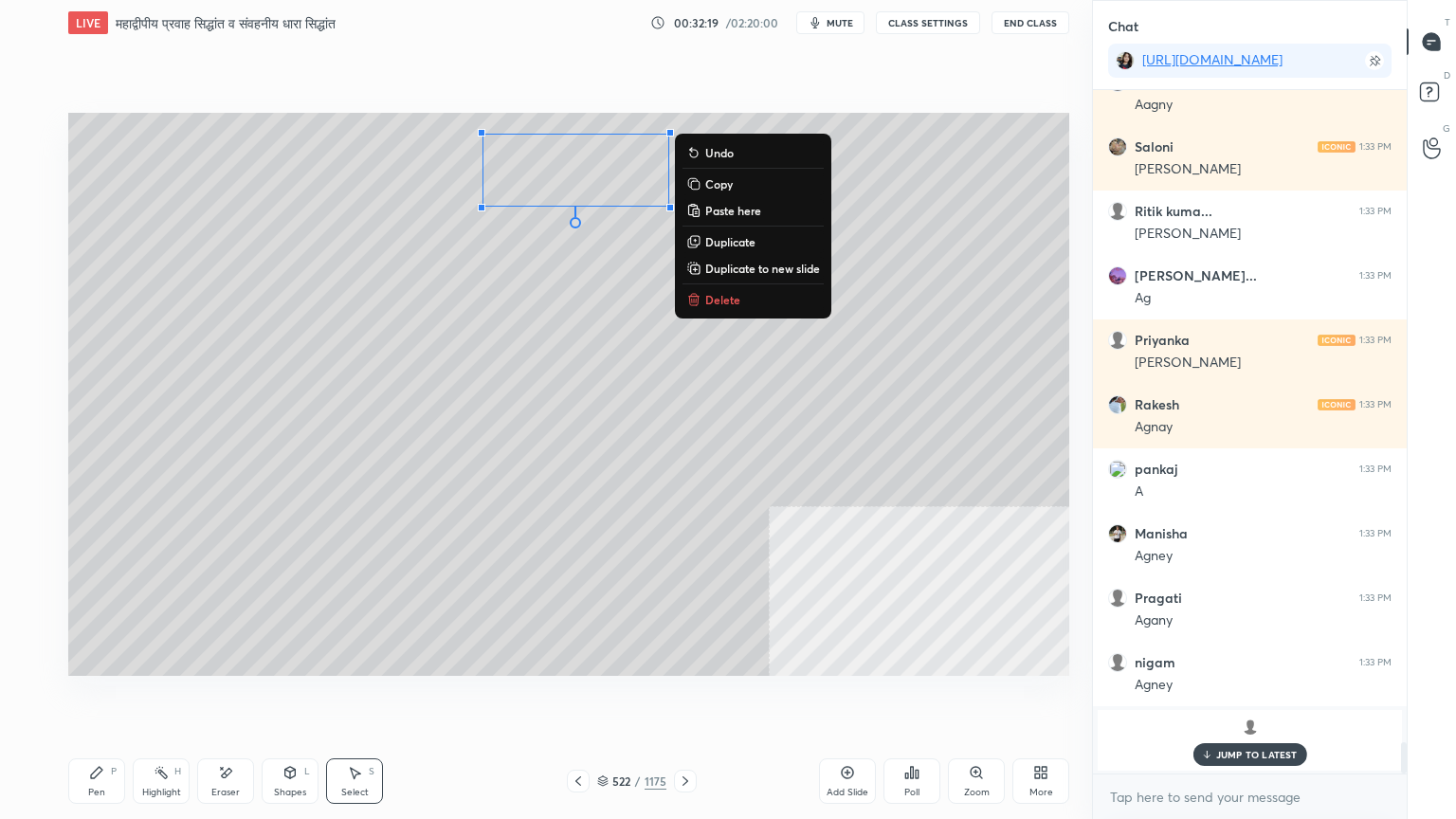 click on "Pen P" at bounding box center (97, 781) 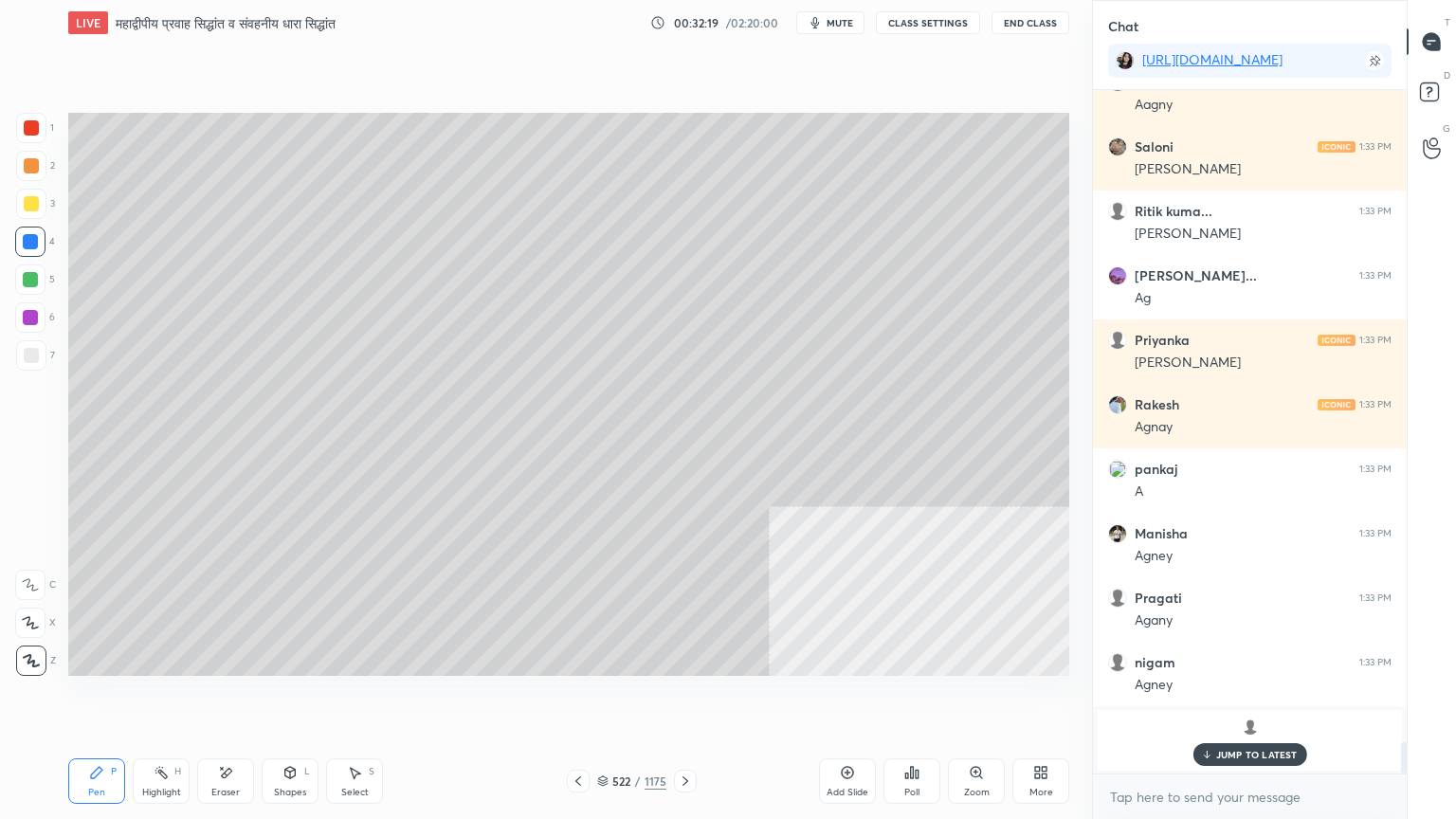 drag, startPoint x: 107, startPoint y: 781, endPoint x: 97, endPoint y: 699, distance: 82.60751 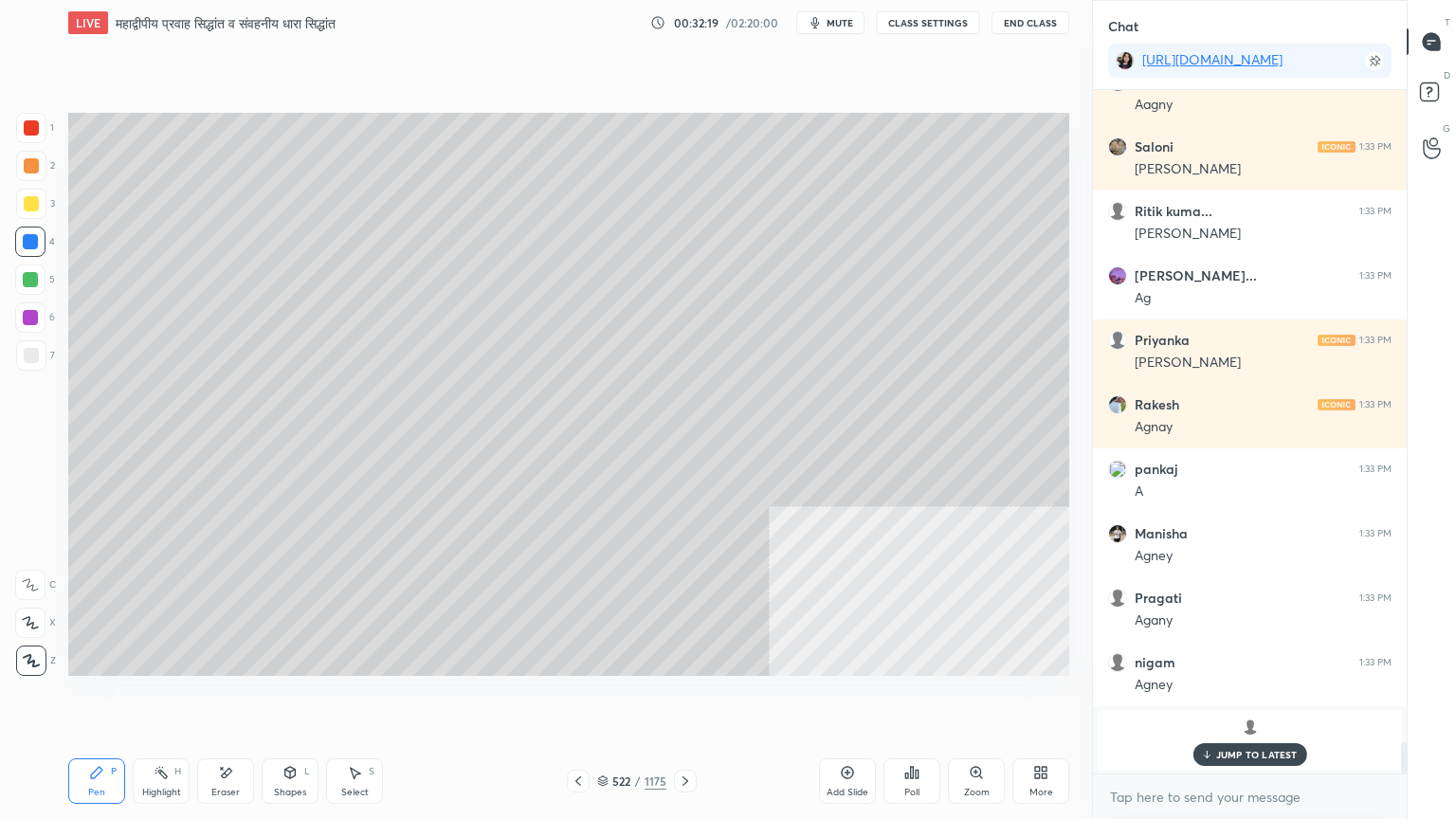 click on "Pen P" at bounding box center (97, 781) 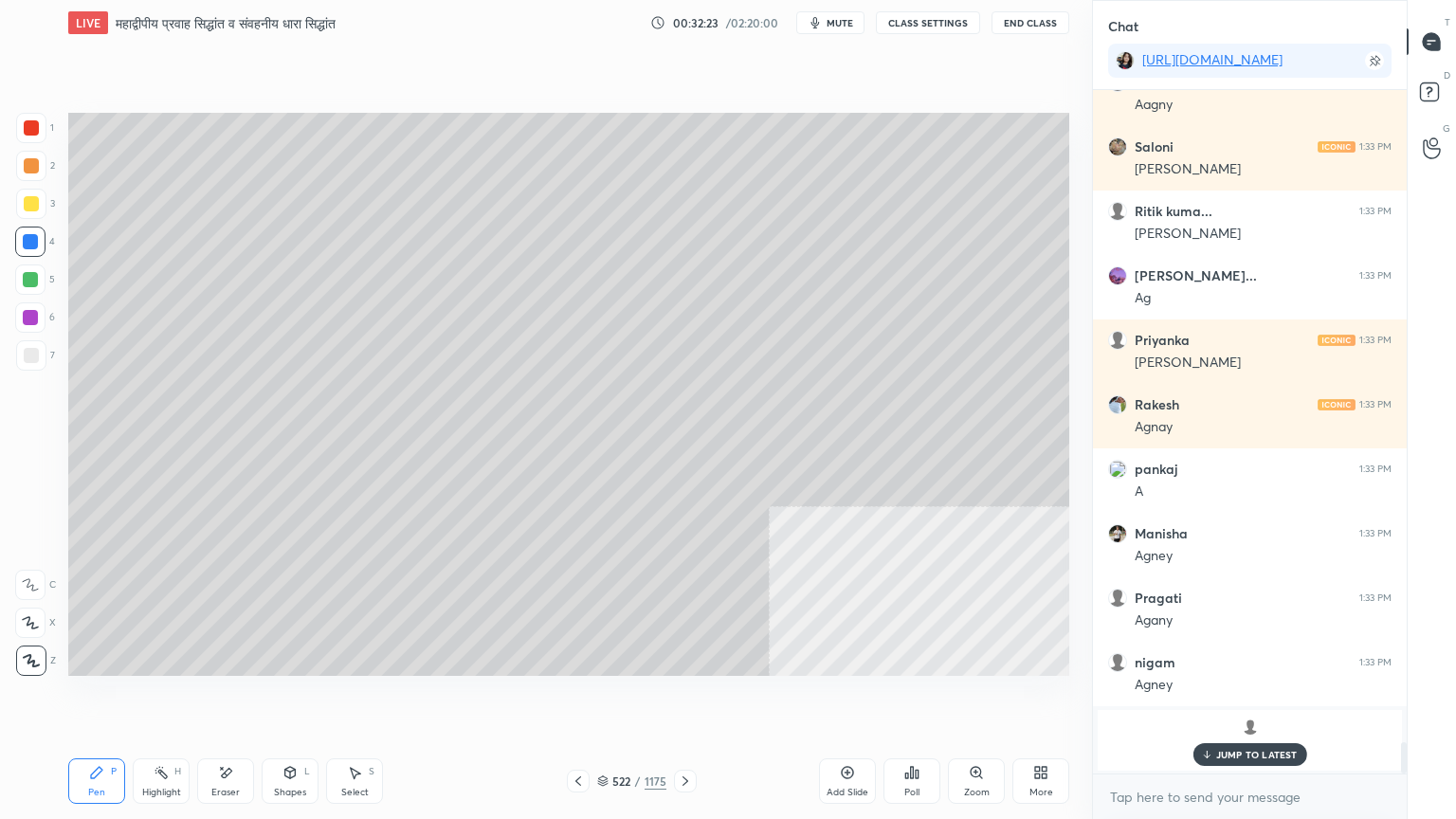 click at bounding box center (31, 355) 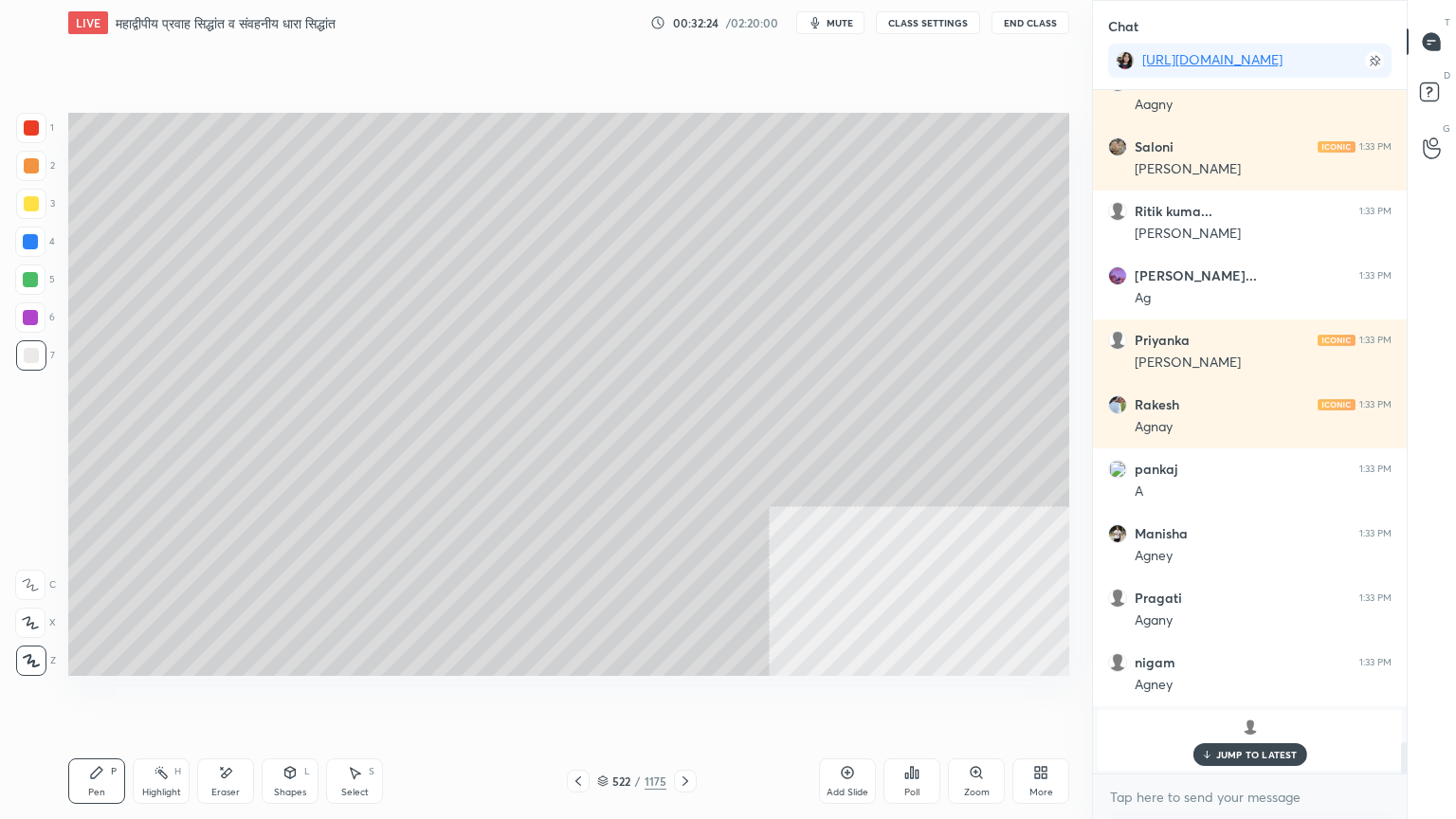 drag, startPoint x: 28, startPoint y: 355, endPoint x: 44, endPoint y: 356, distance: 16.03122 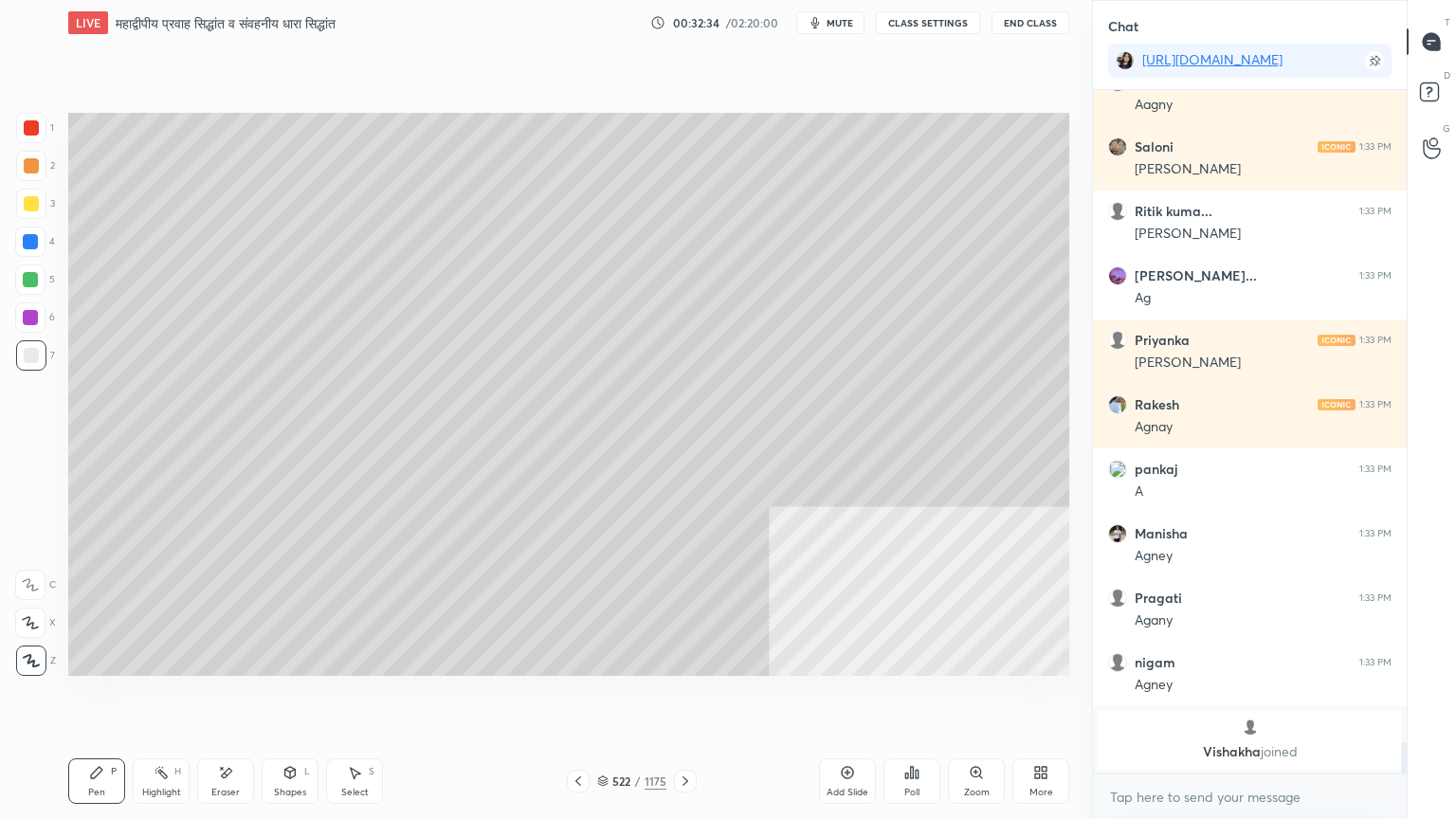 click on "Shapes L" at bounding box center (290, 781) 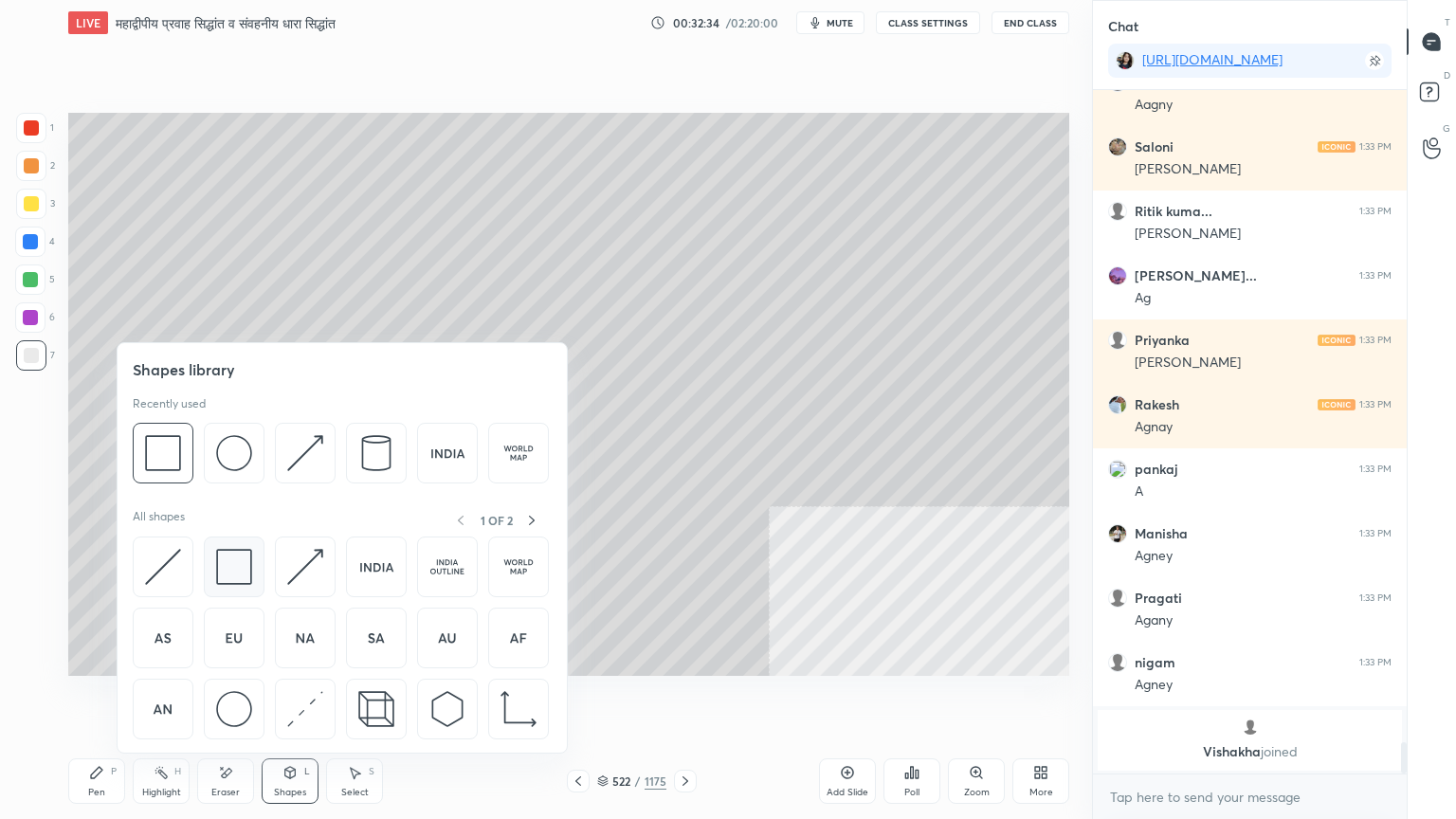 click at bounding box center [234, 567] 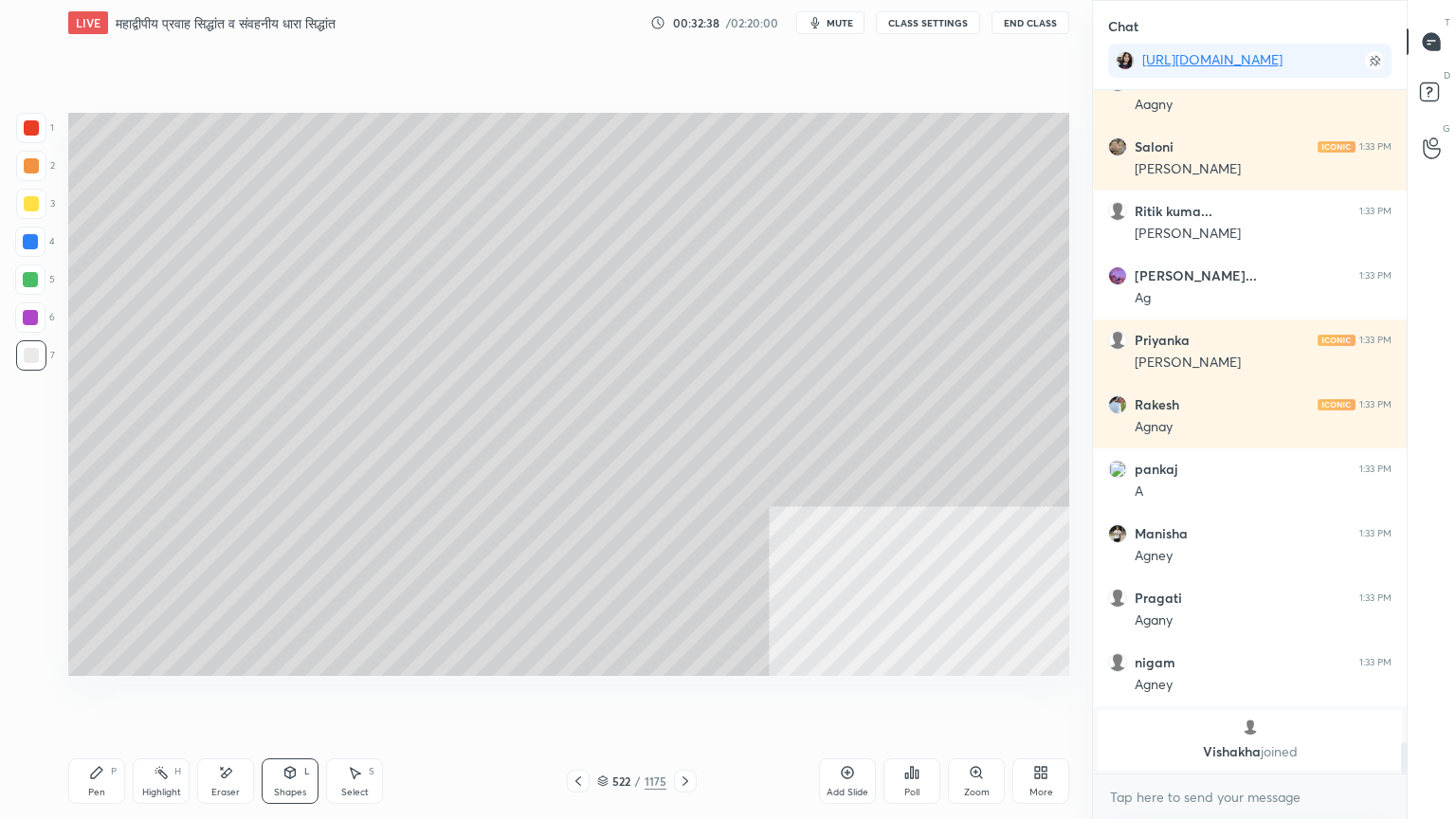 click on "Pen P" at bounding box center (97, 781) 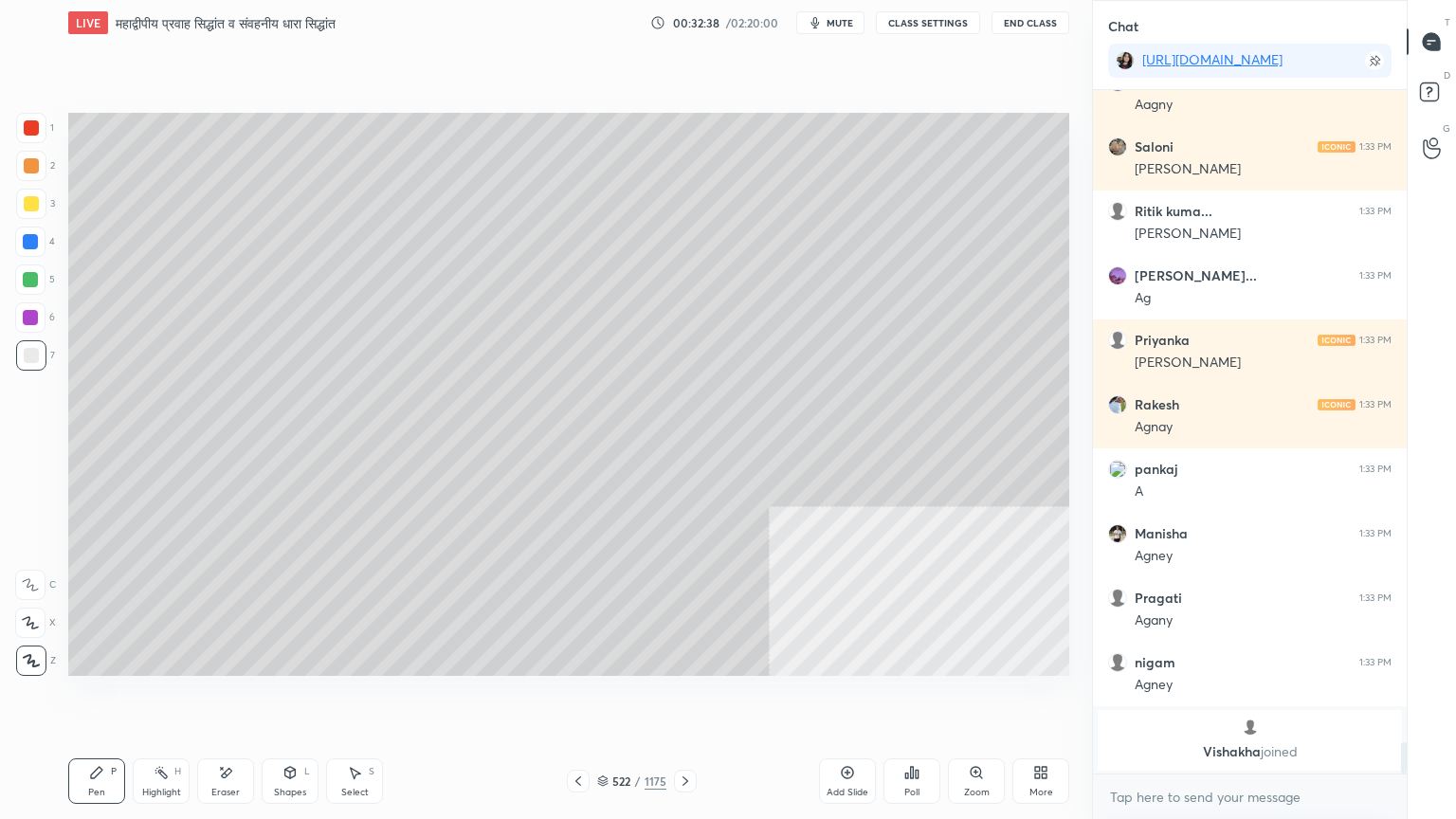 click 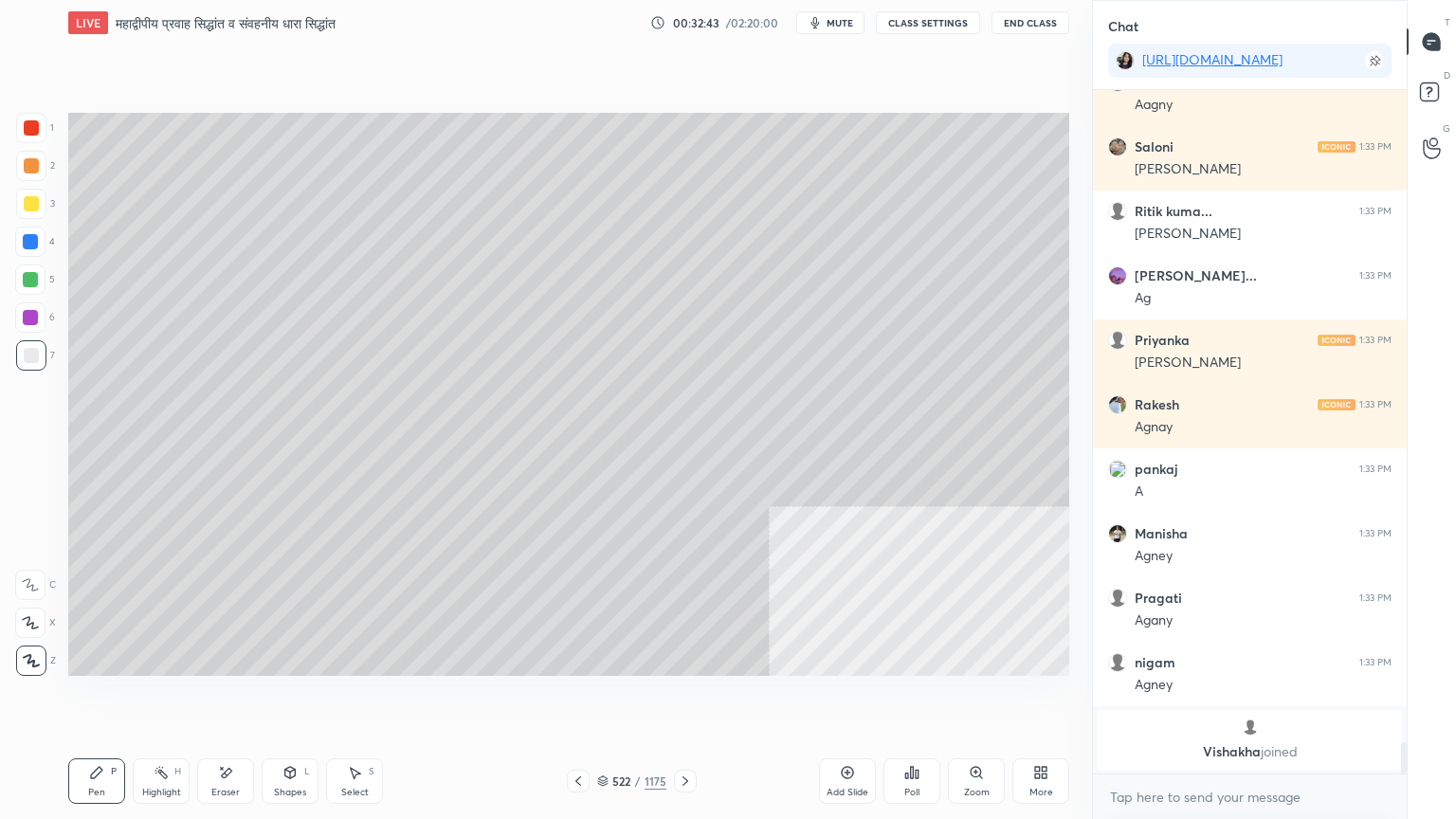 scroll, scrollTop: 14477, scrollLeft: 0, axis: vertical 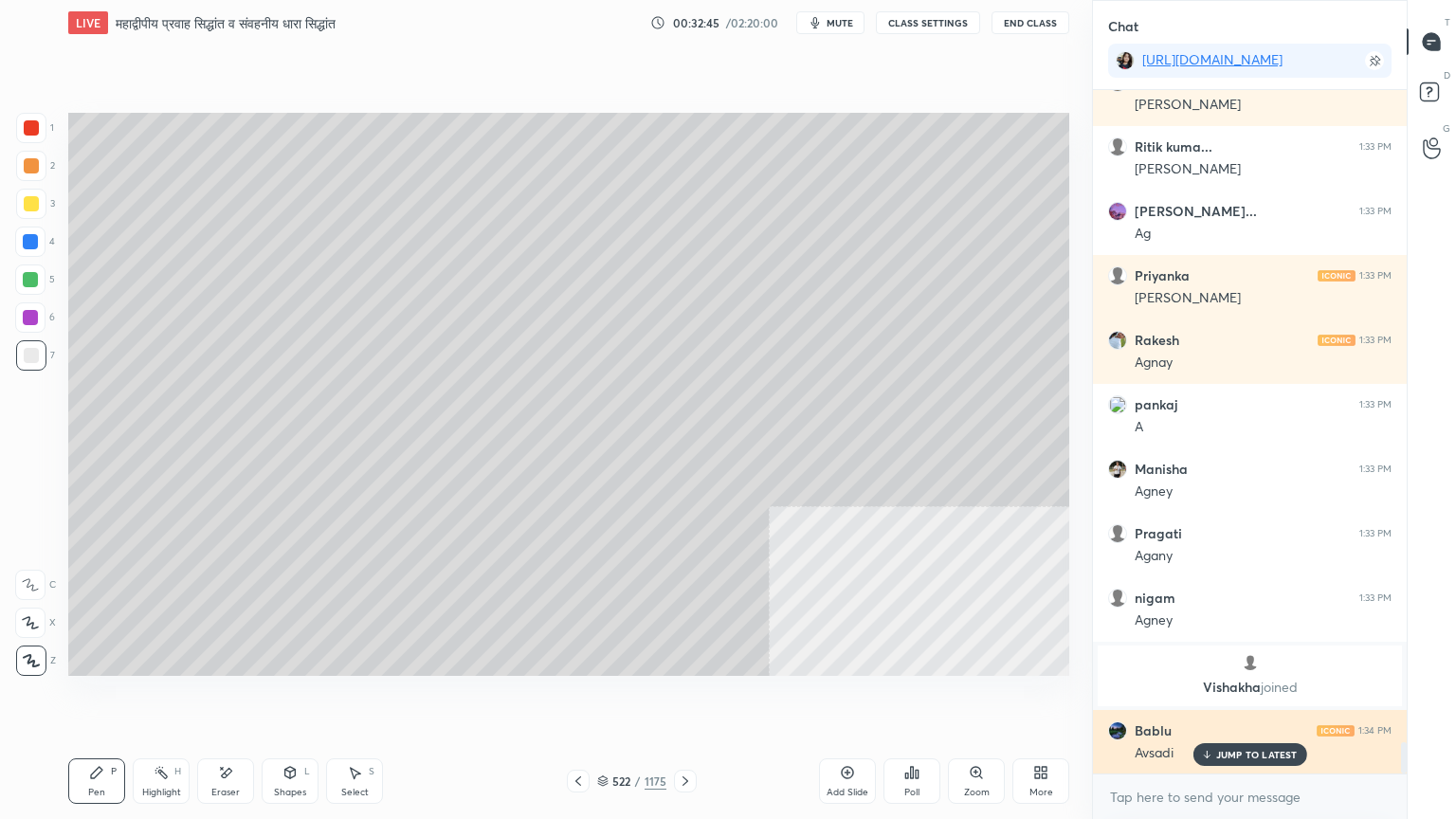 click on "JUMP TO LATEST" at bounding box center (1257, 755) 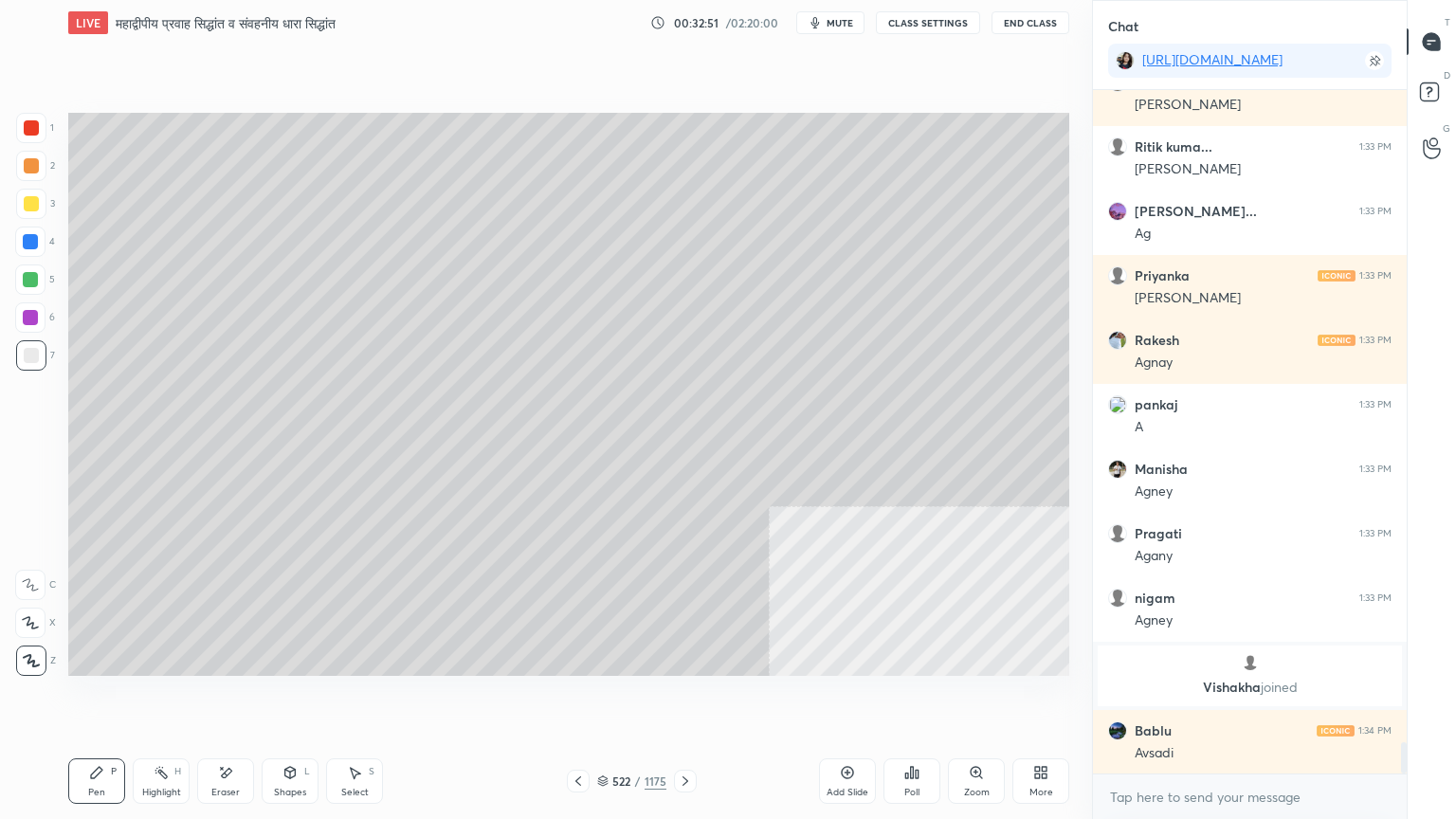 scroll, scrollTop: 14541, scrollLeft: 0, axis: vertical 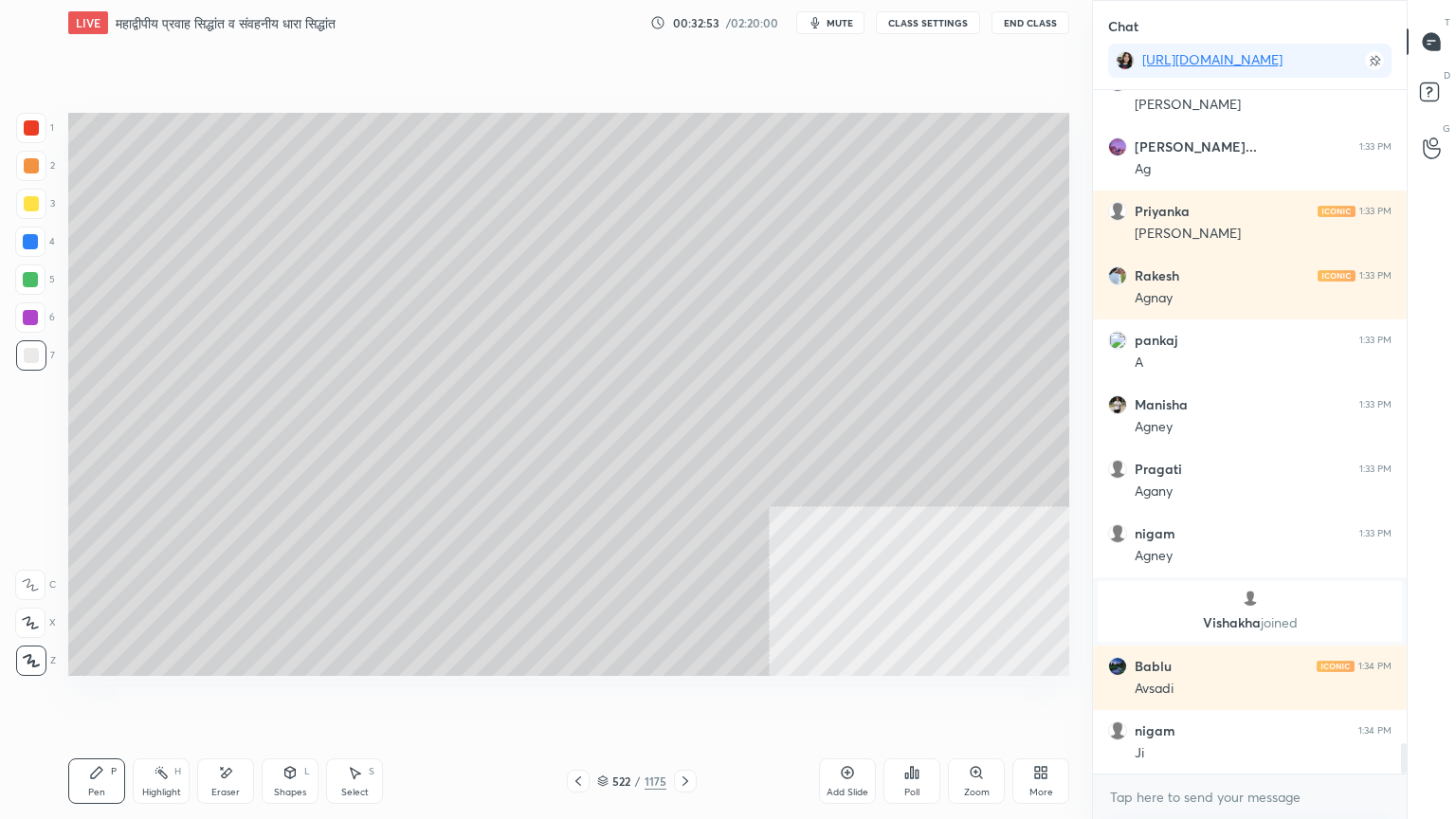 click at bounding box center [31, 204] 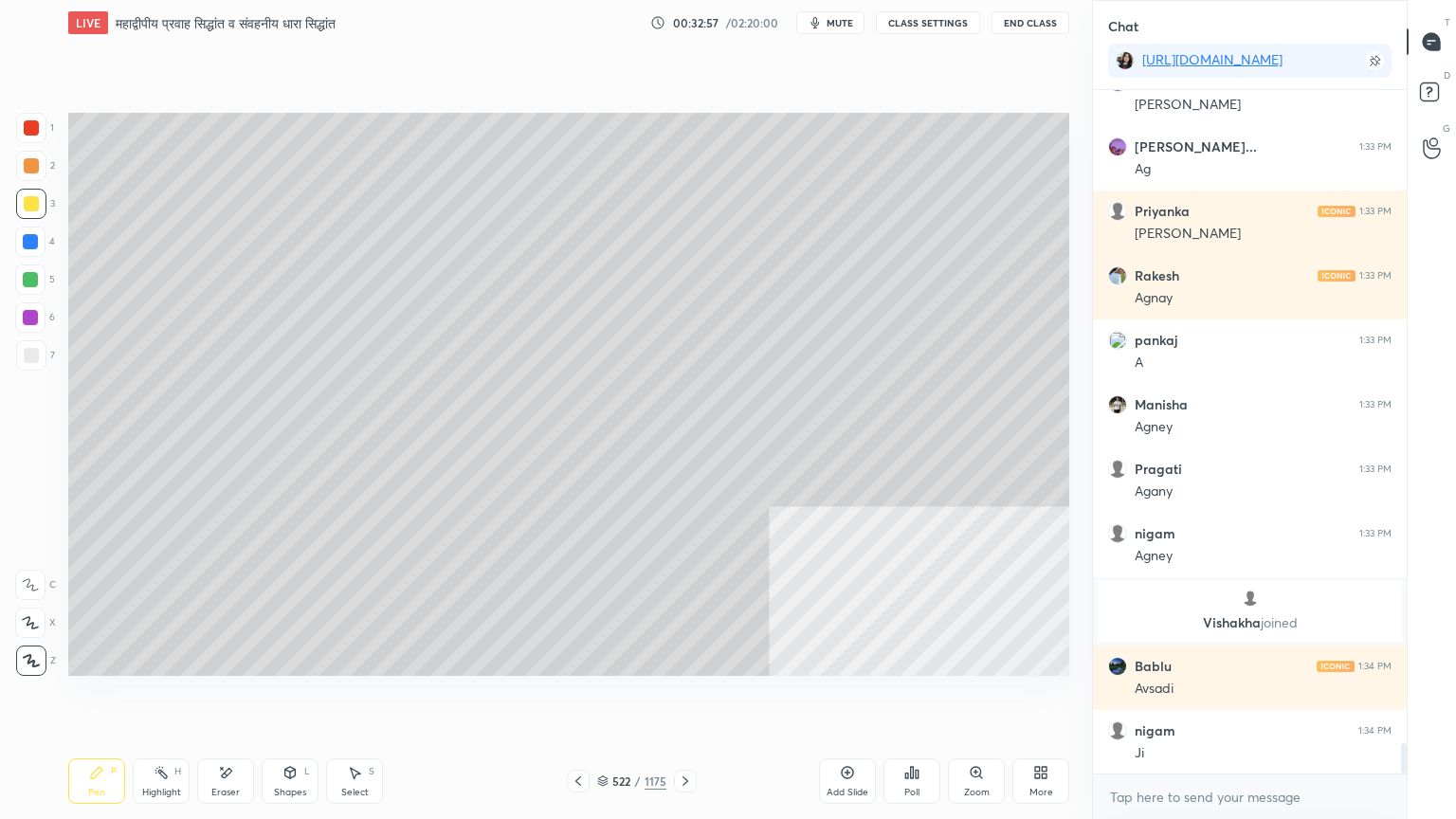 scroll, scrollTop: 14606, scrollLeft: 0, axis: vertical 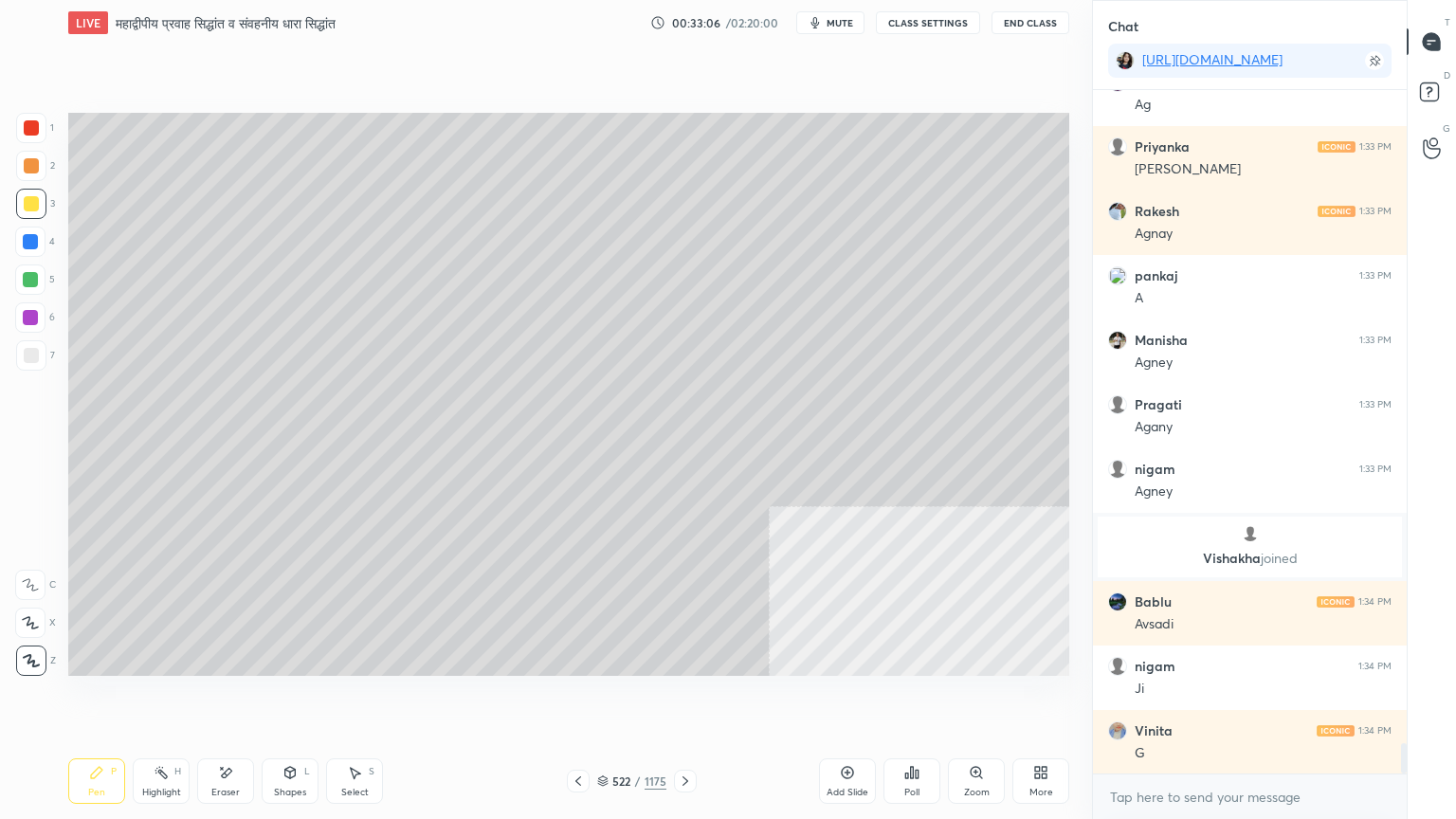 click at bounding box center (30, 280) 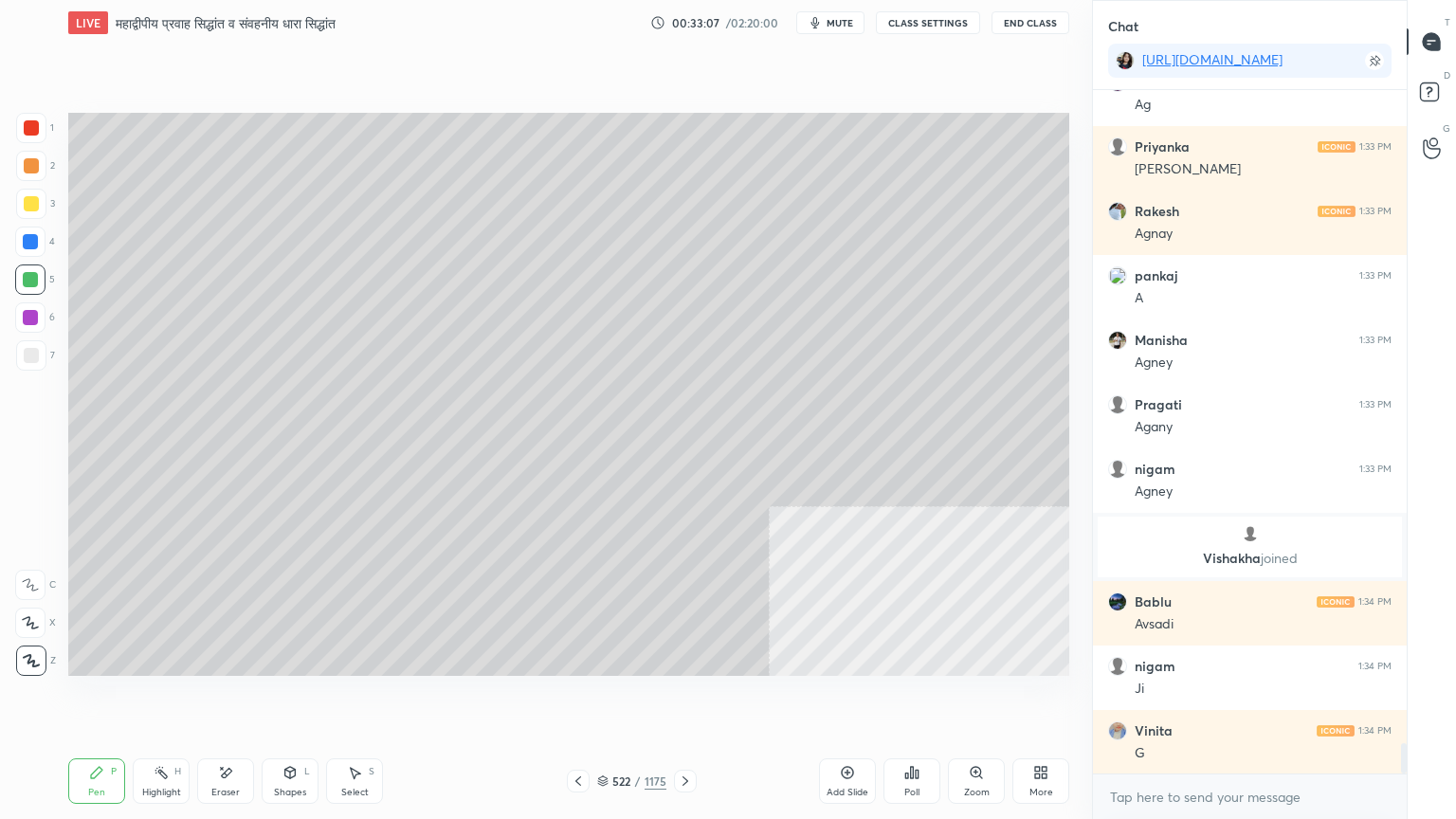 click on "Shapes L" at bounding box center (290, 781) 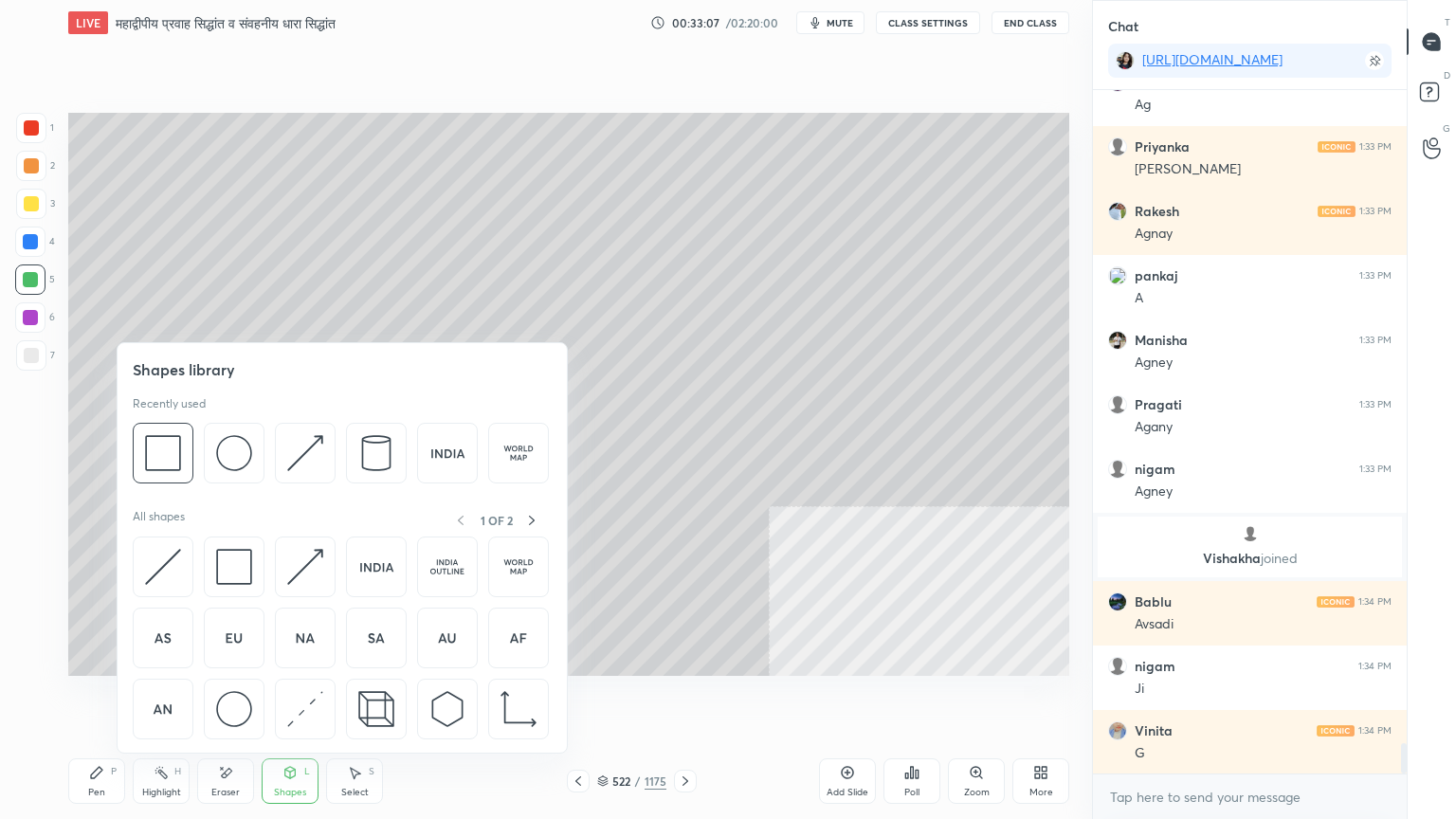 click at bounding box center [234, 709] 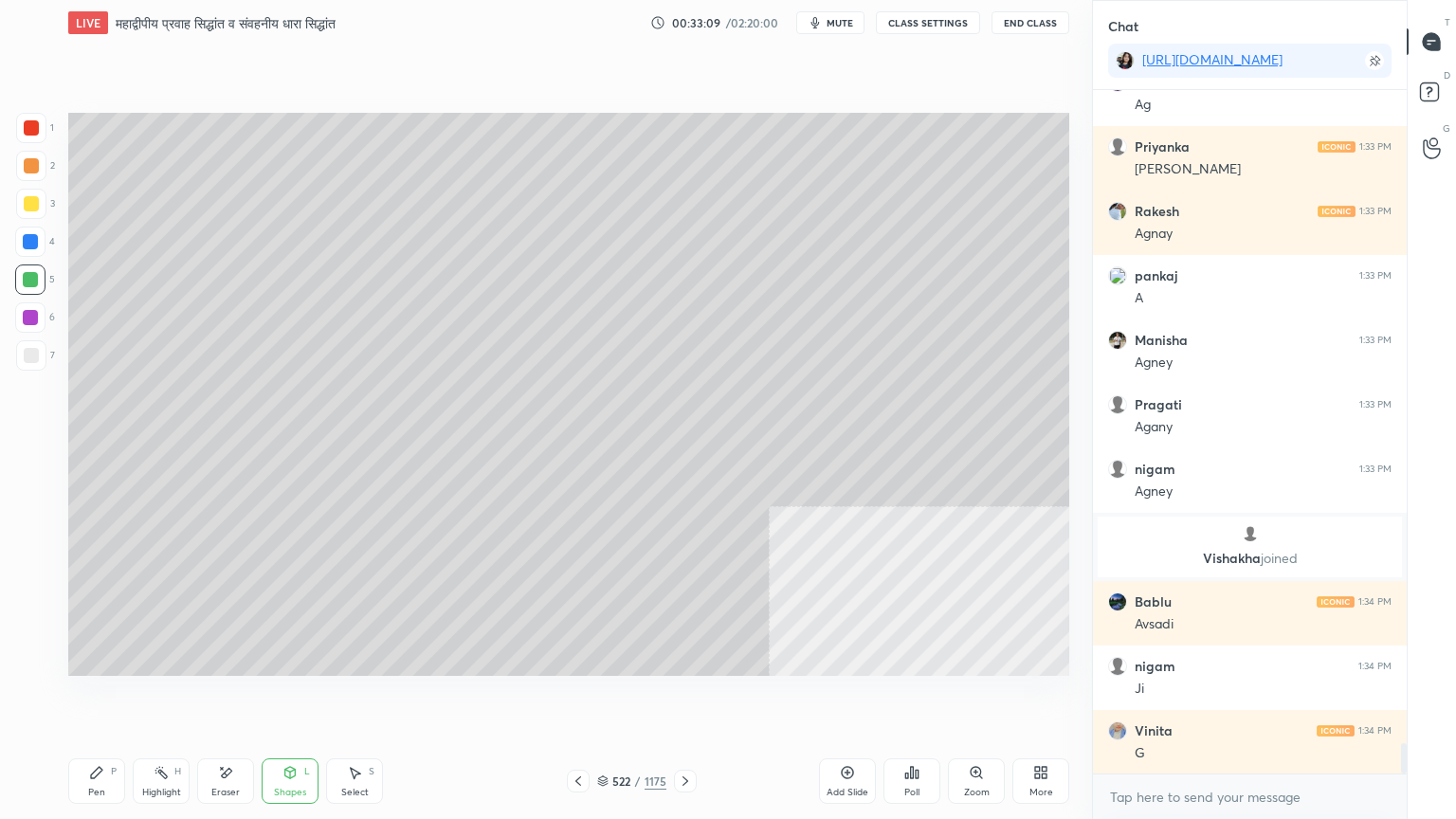 drag, startPoint x: 30, startPoint y: 133, endPoint x: 61, endPoint y: 161, distance: 41.773197 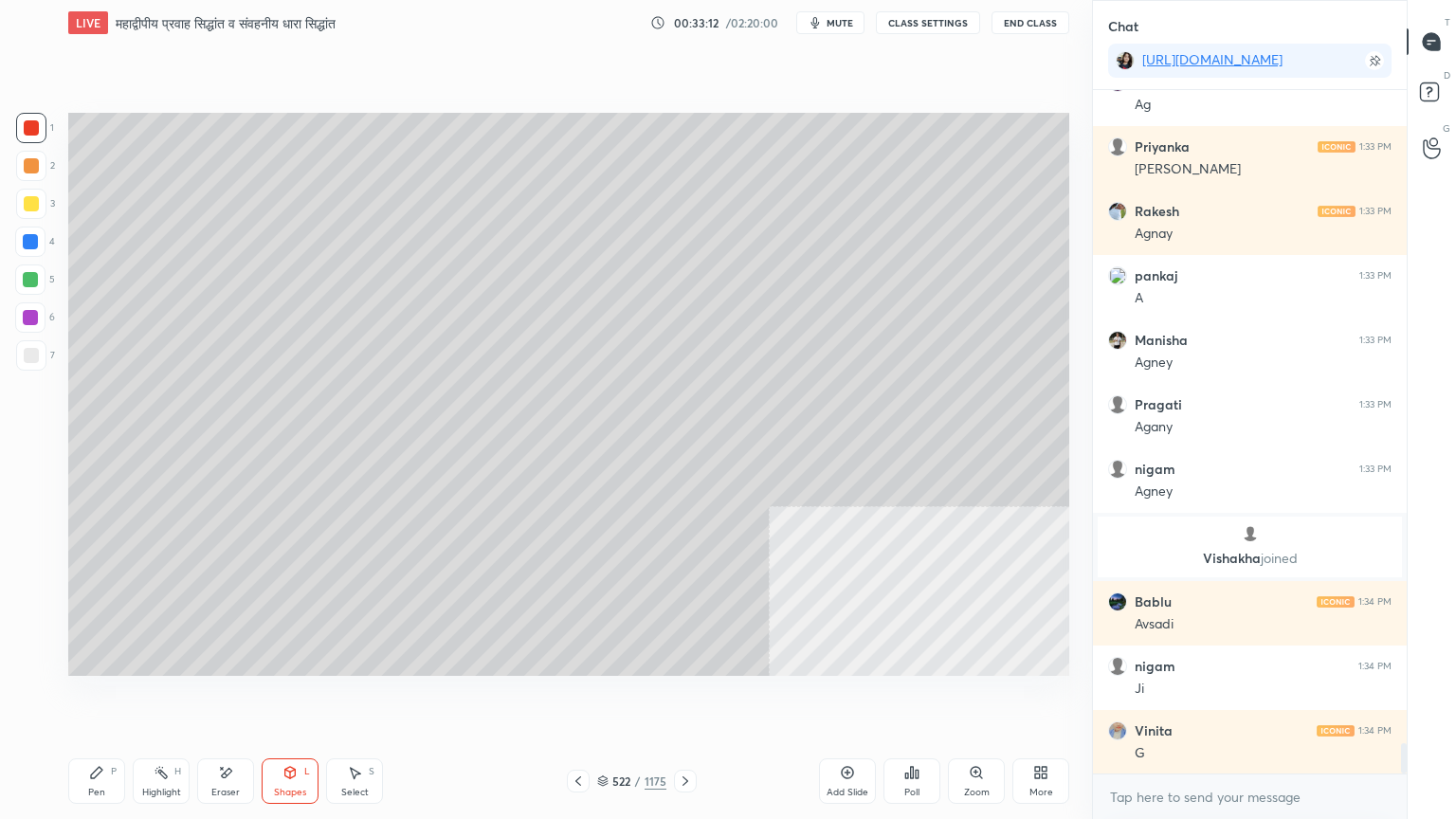 click on "Eraser" at bounding box center [226, 781] 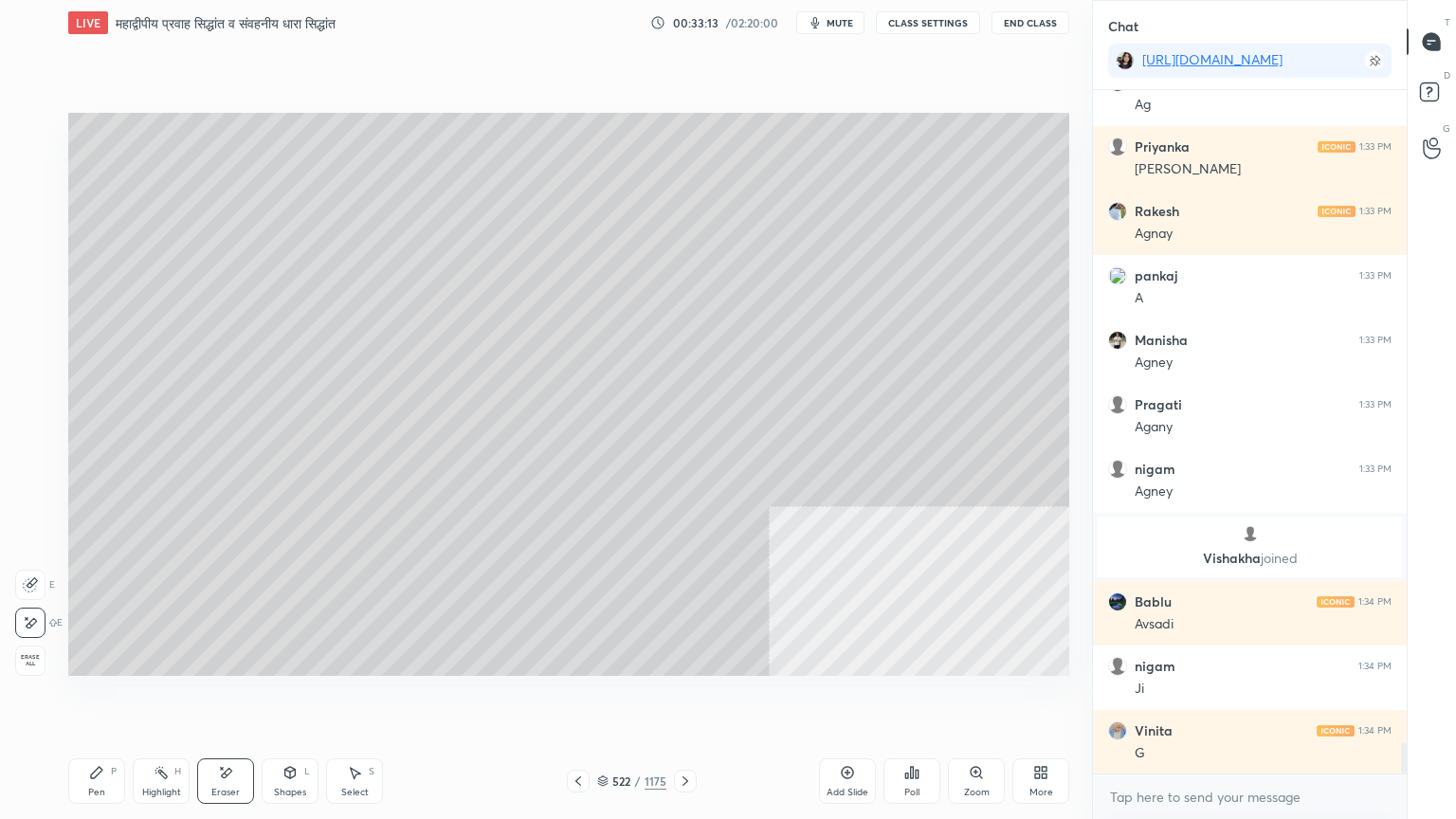 click on "Shapes L" at bounding box center (290, 781) 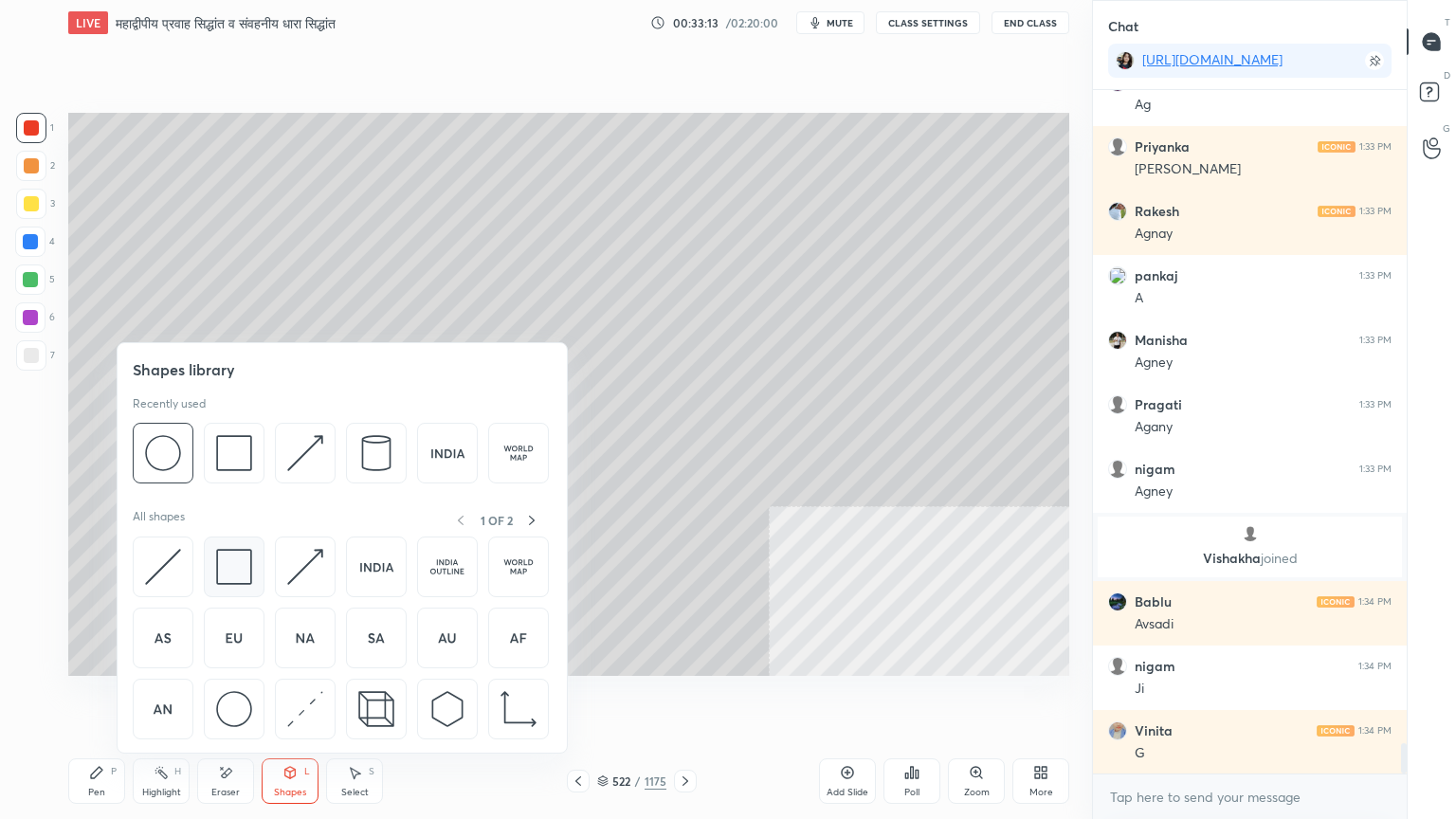 click at bounding box center [234, 567] 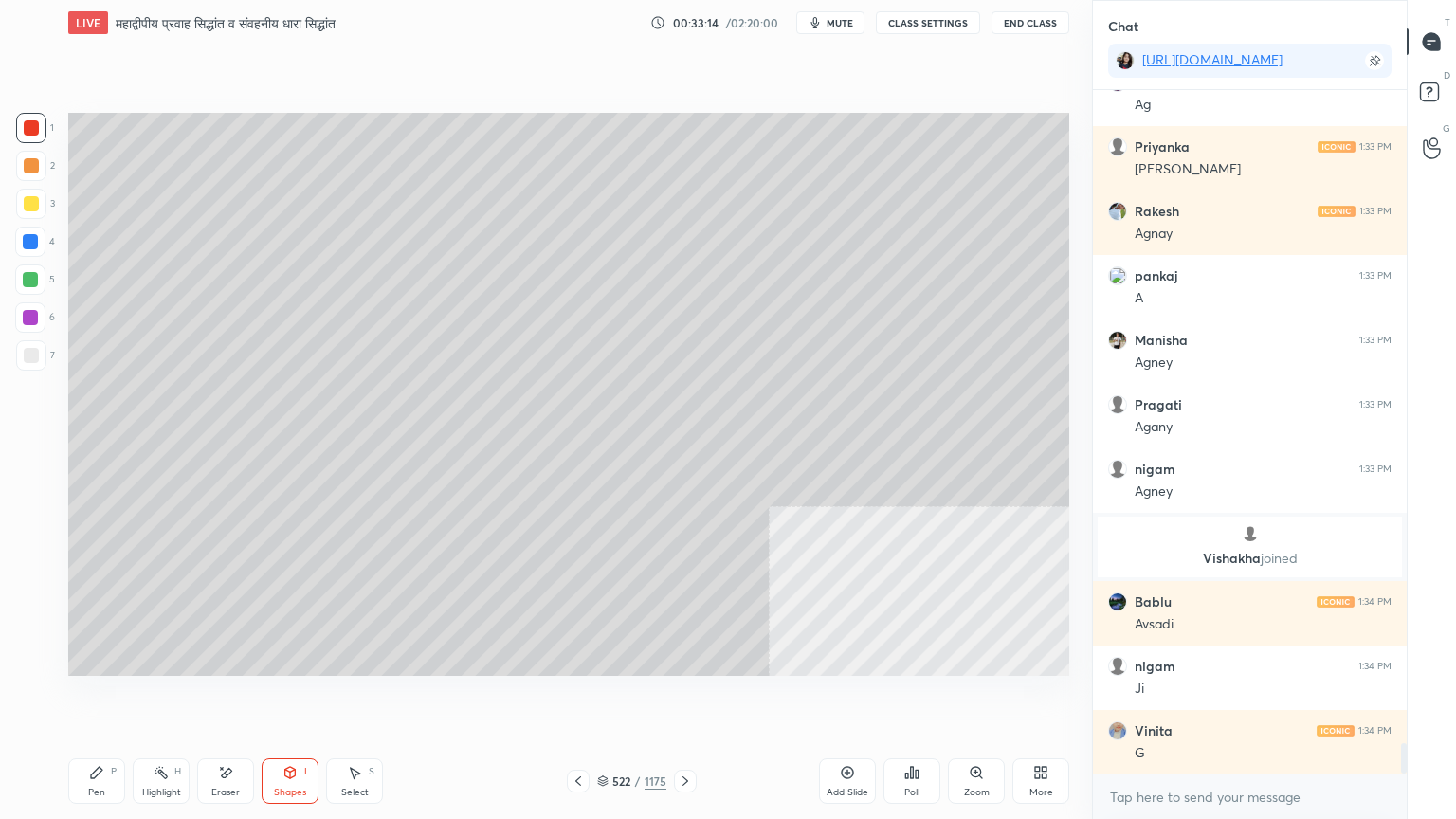 scroll, scrollTop: 14670, scrollLeft: 0, axis: vertical 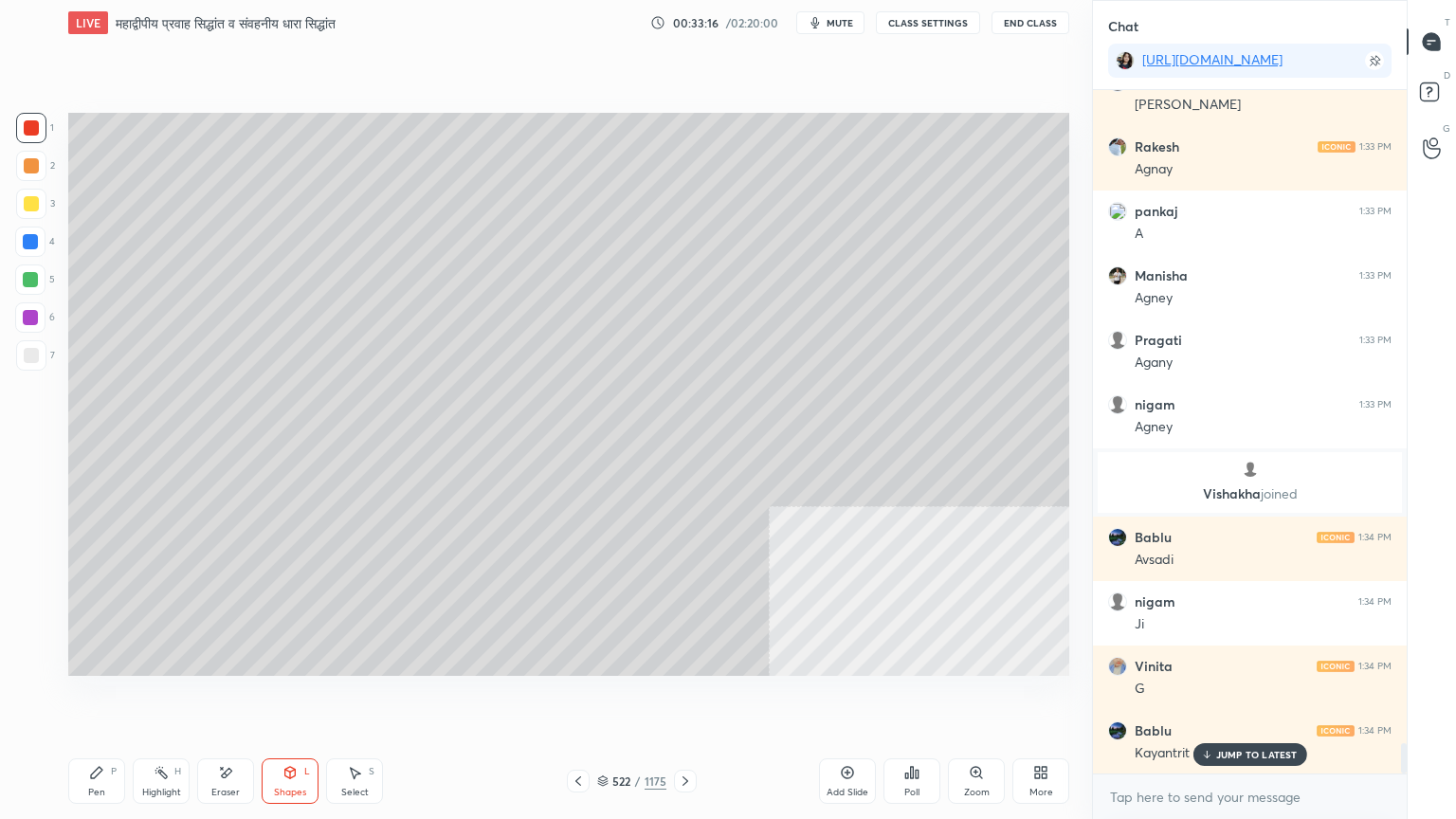 click at bounding box center (31, 355) 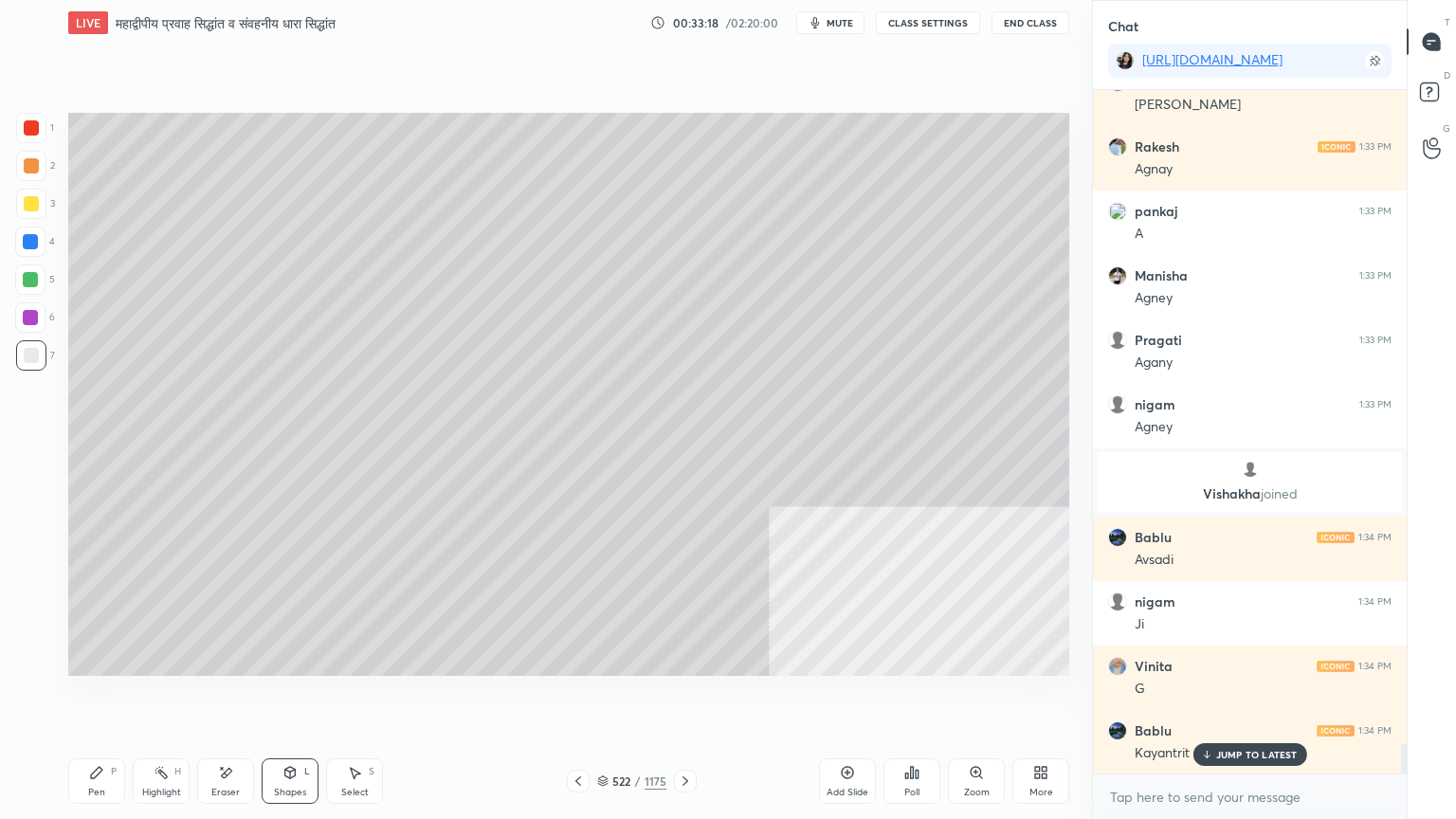 click at bounding box center (31, 204) 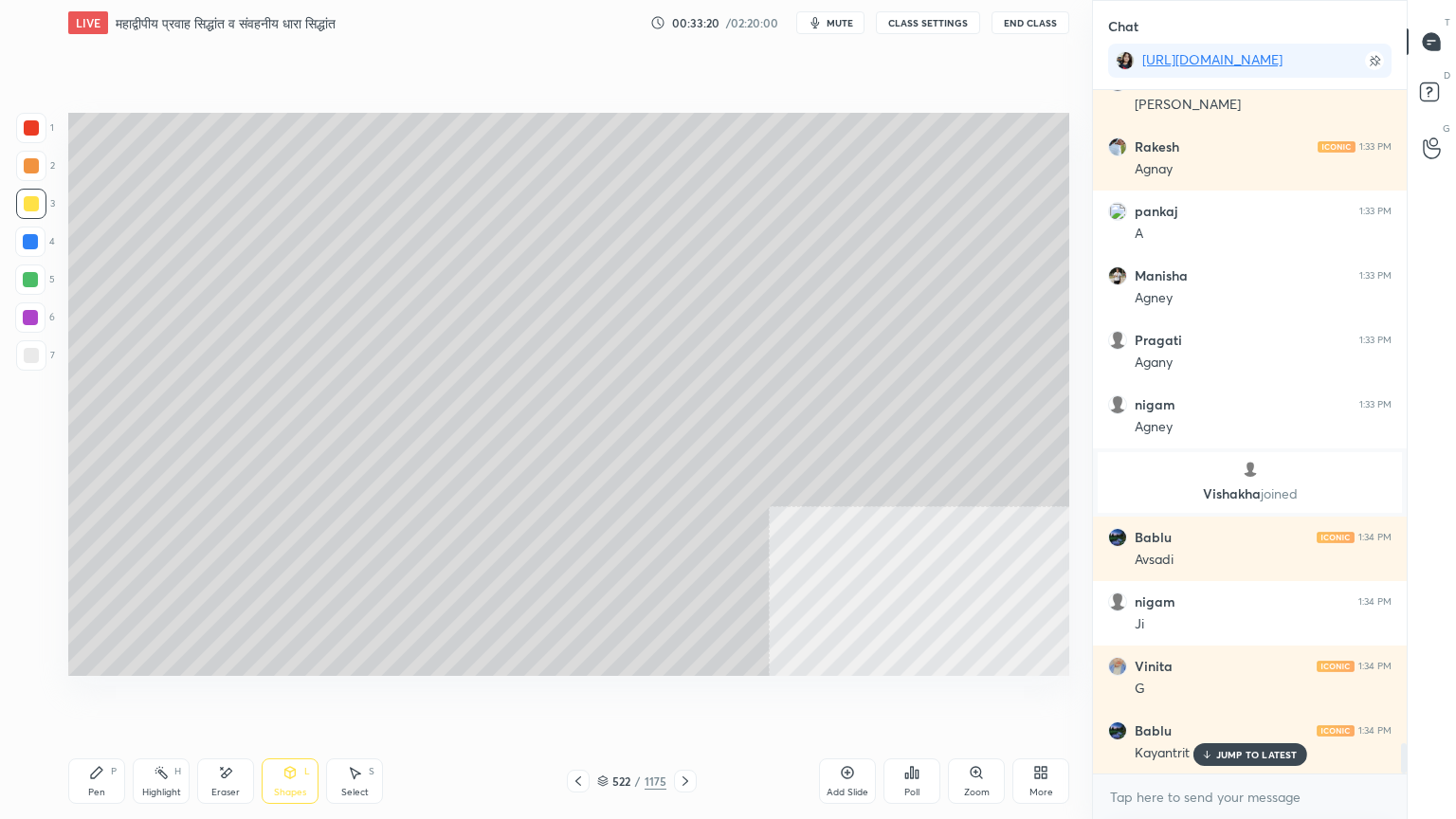 scroll, scrollTop: 14738, scrollLeft: 0, axis: vertical 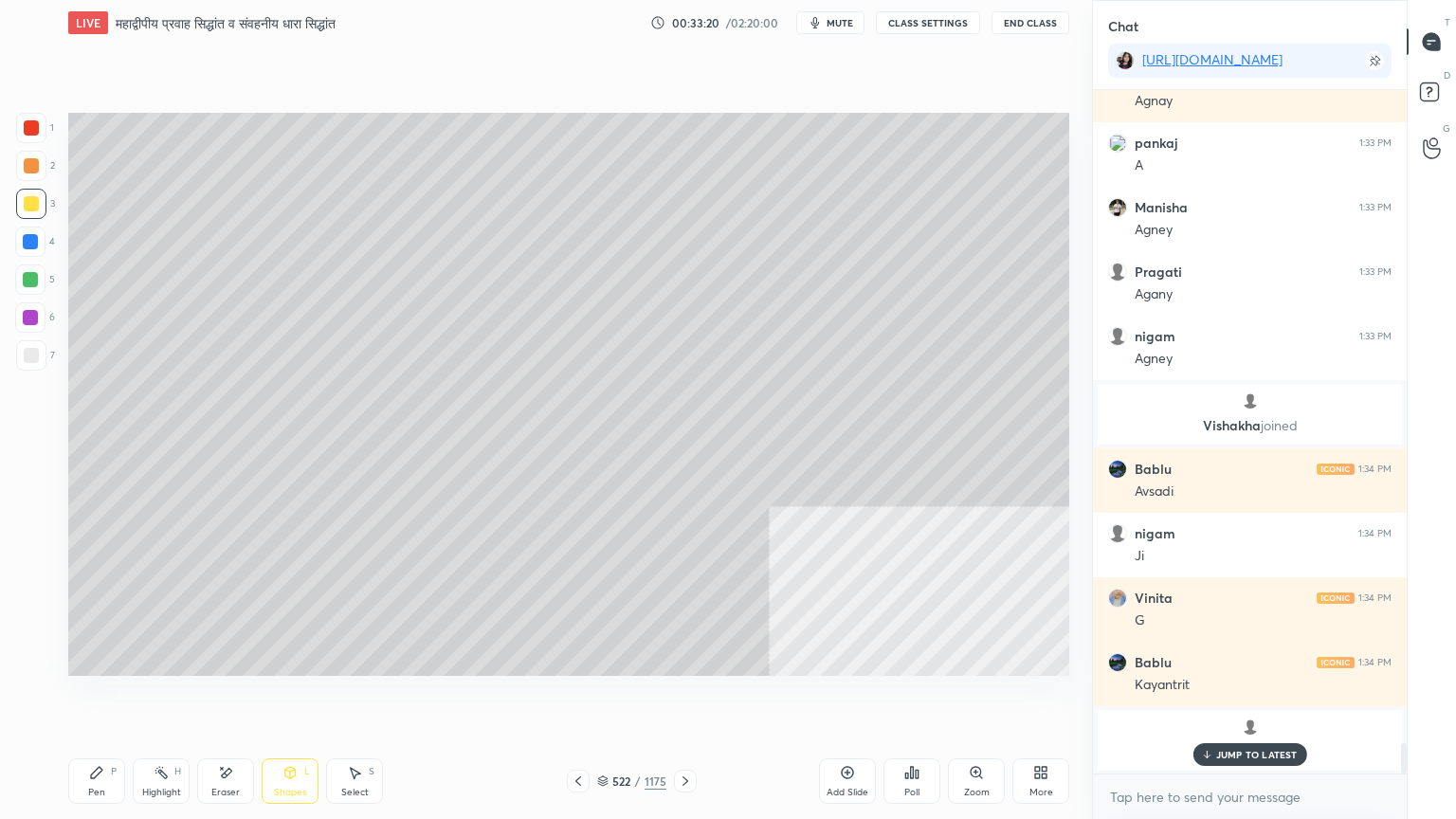 click on "Pen" at bounding box center [97, 792] 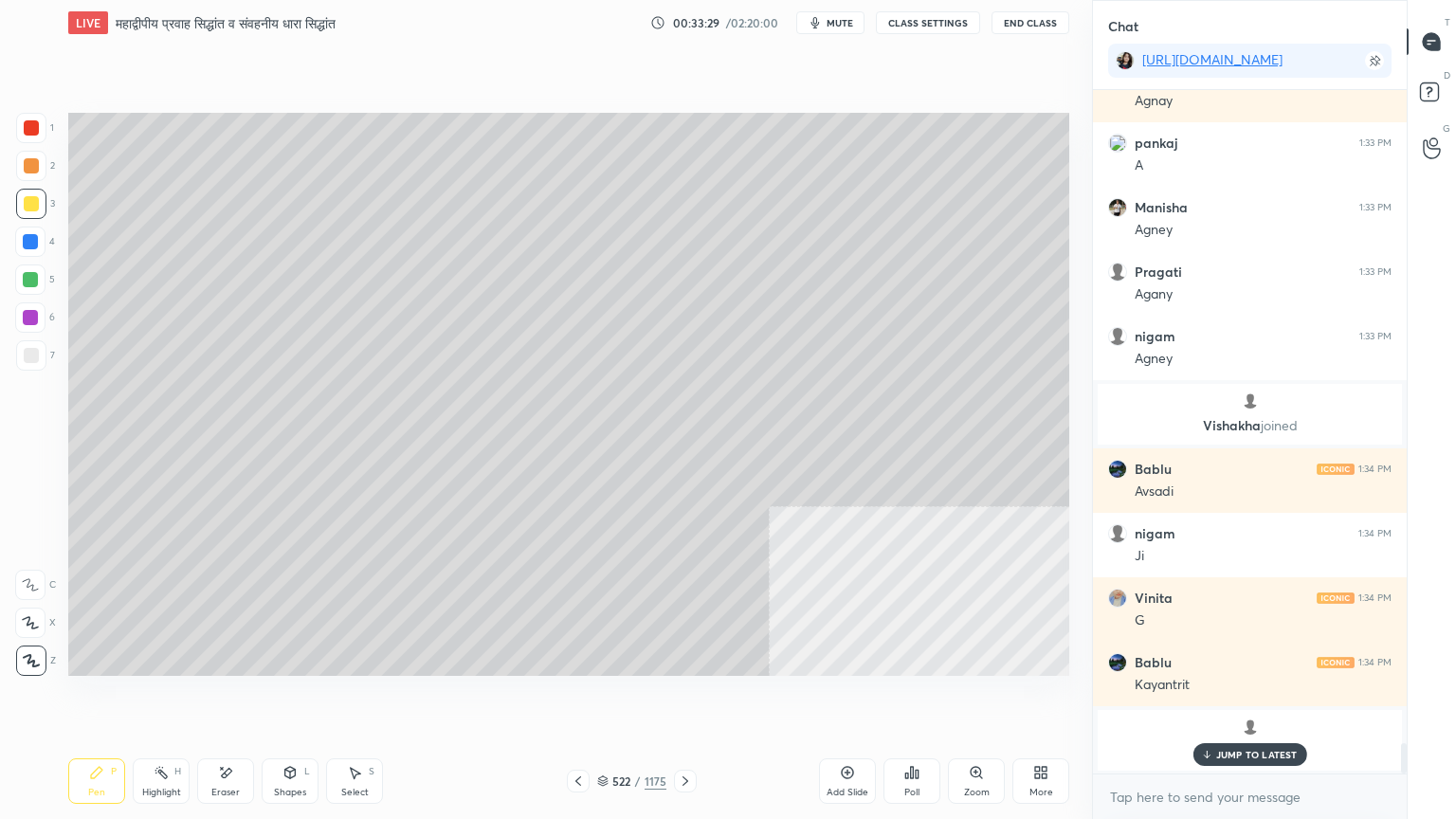 scroll, scrollTop: 14803, scrollLeft: 0, axis: vertical 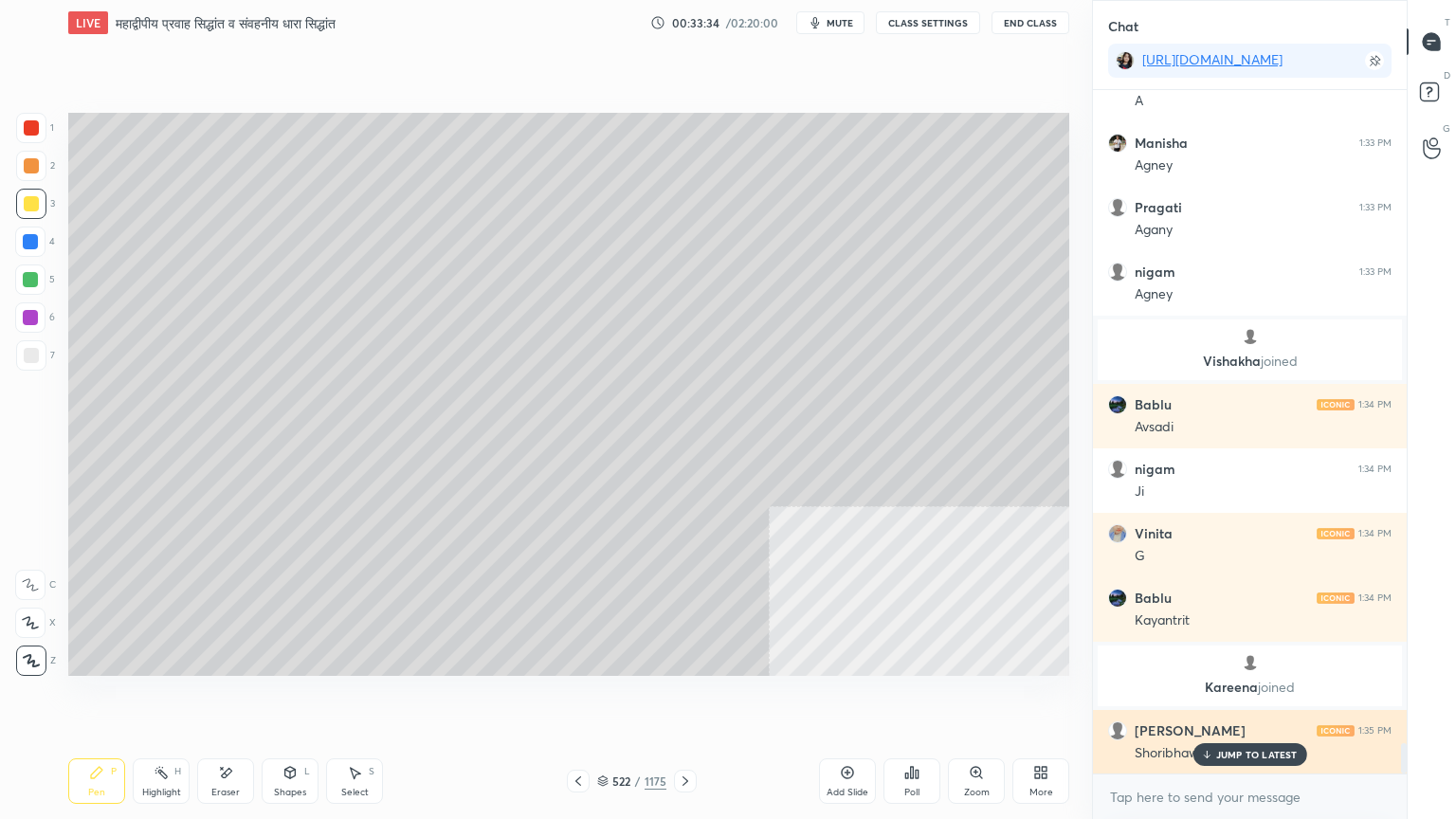 click on "JUMP TO LATEST" at bounding box center [1257, 755] 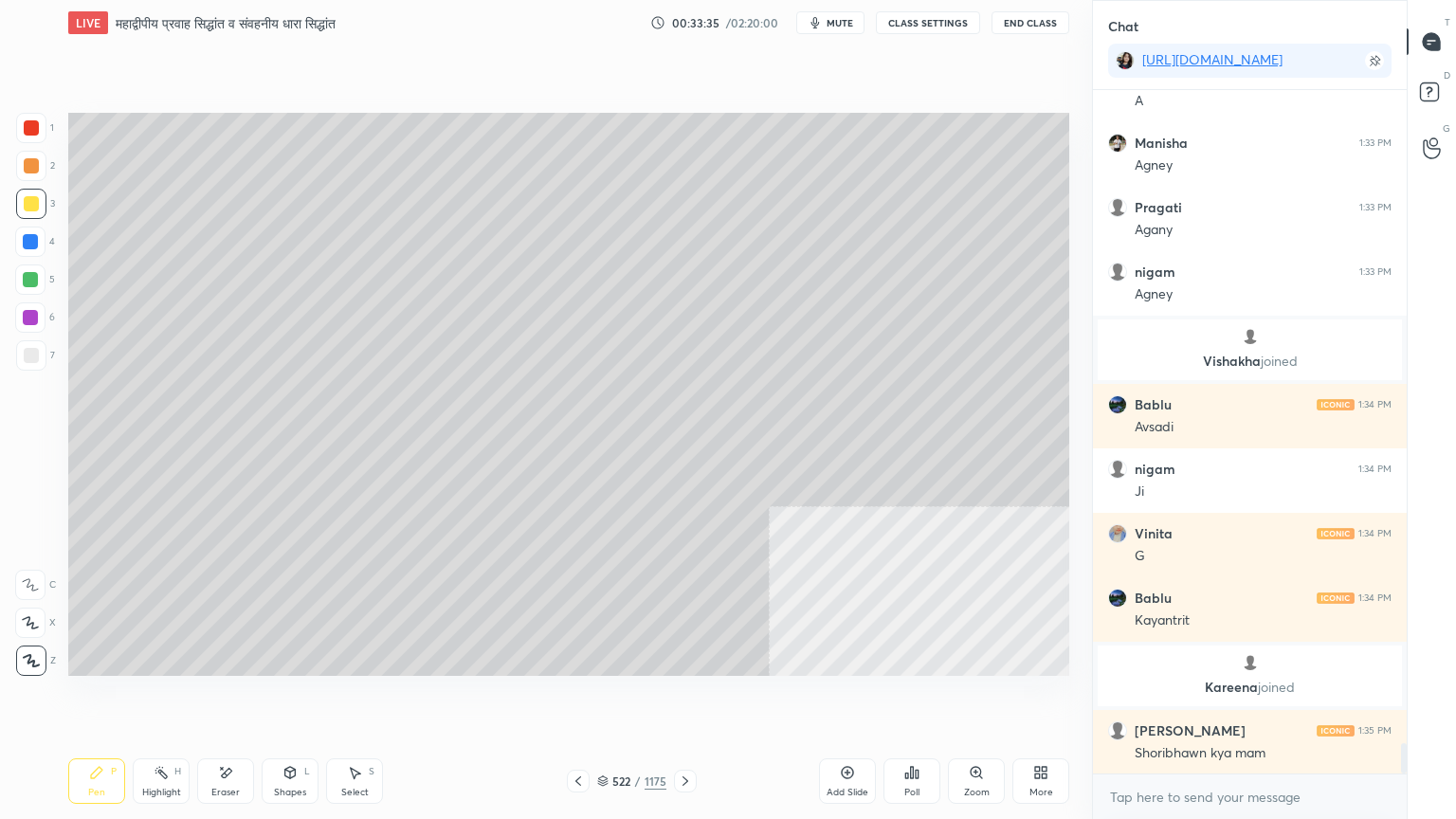scroll, scrollTop: 14867, scrollLeft: 0, axis: vertical 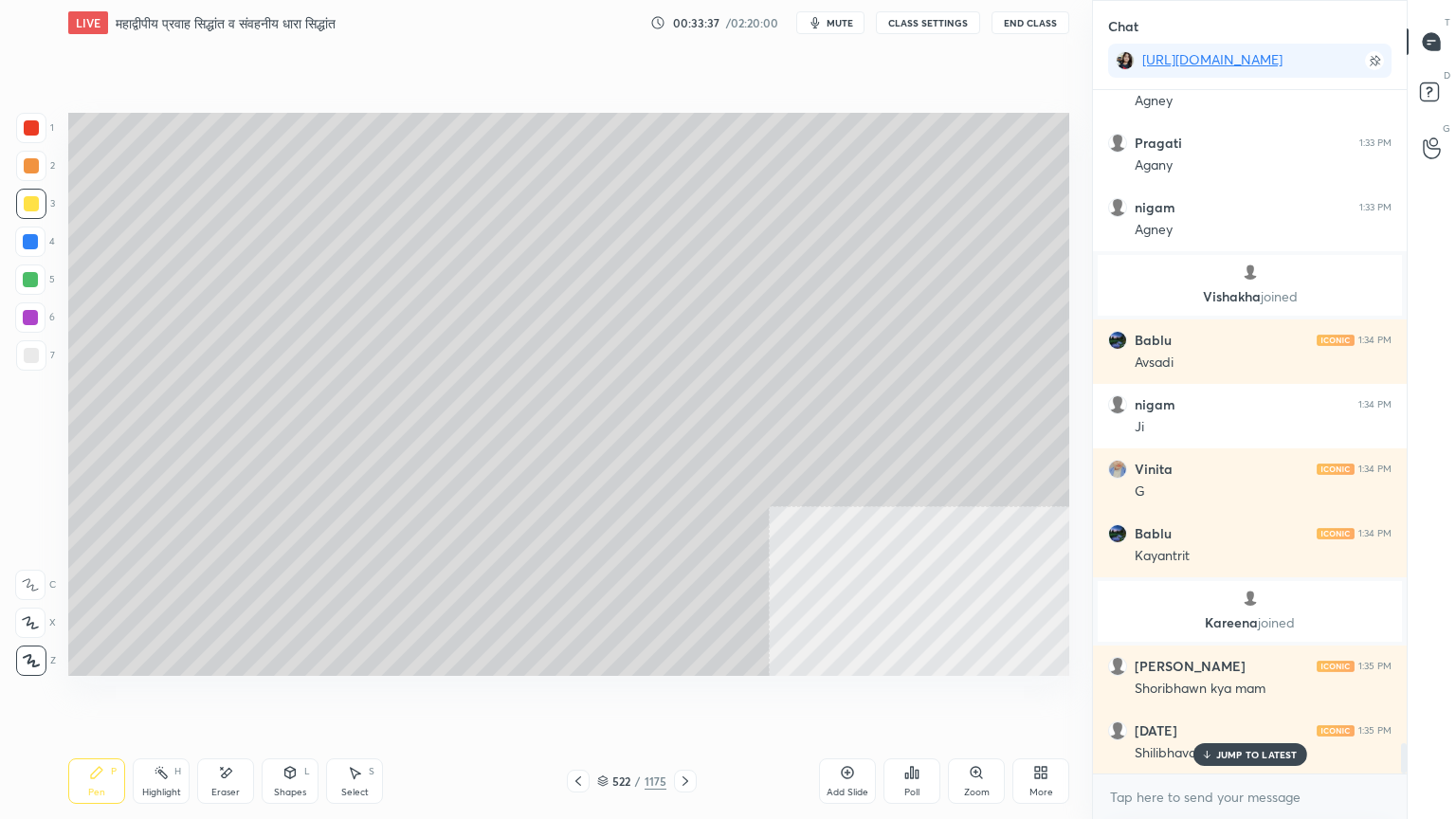 click on "JUMP TO LATEST" at bounding box center [1257, 755] 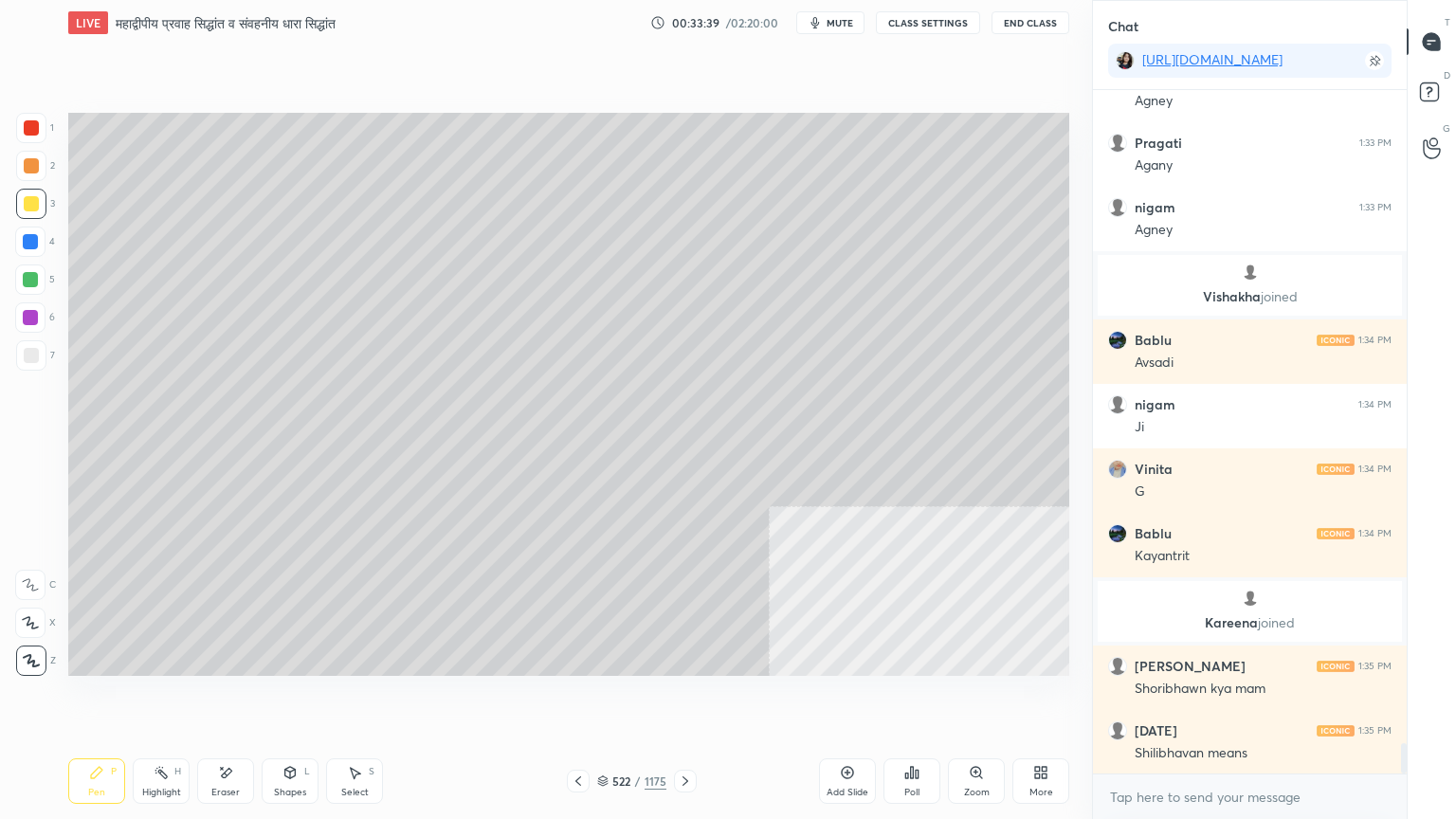 click at bounding box center [31, 355] 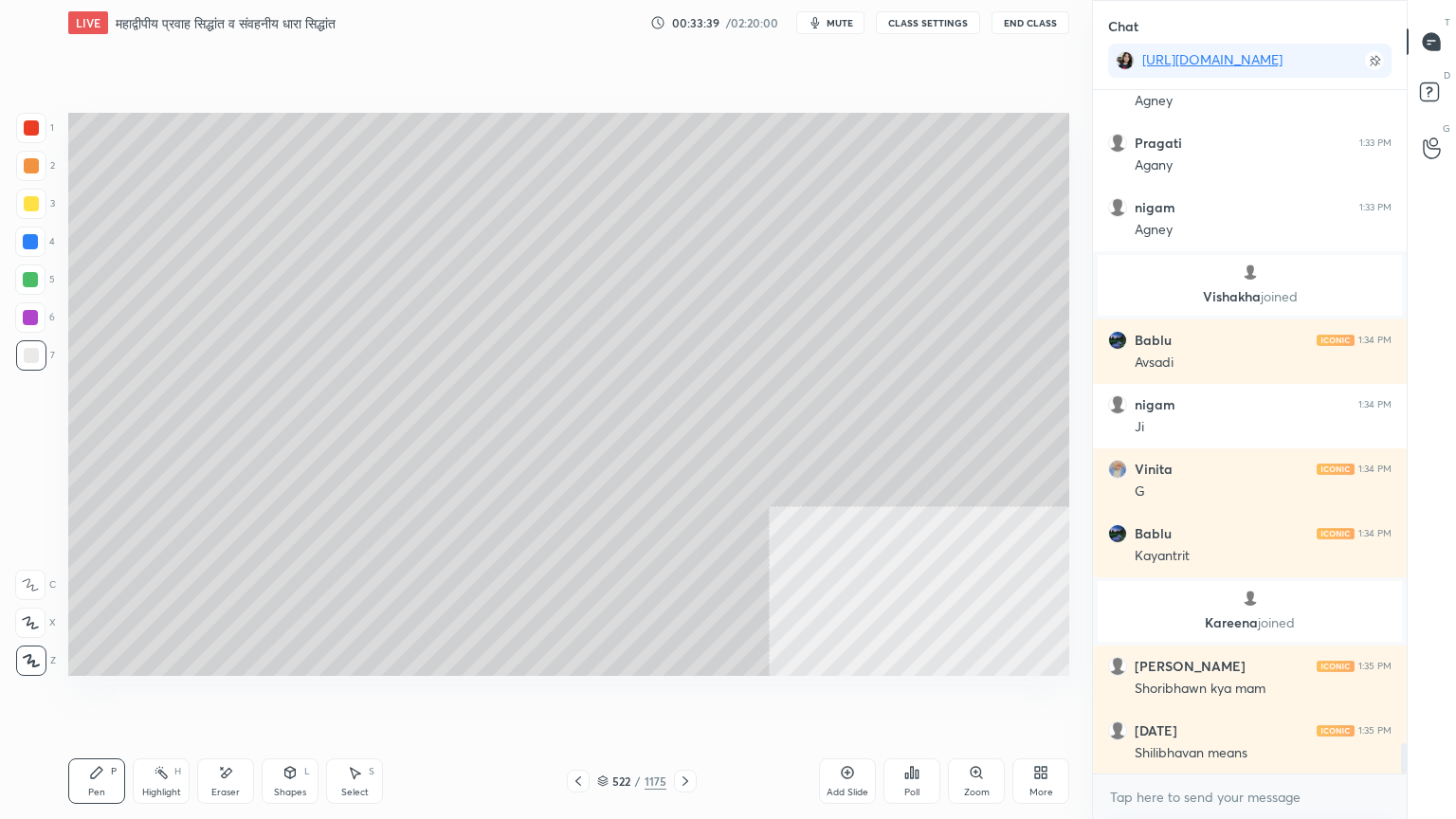 click at bounding box center [31, 355] 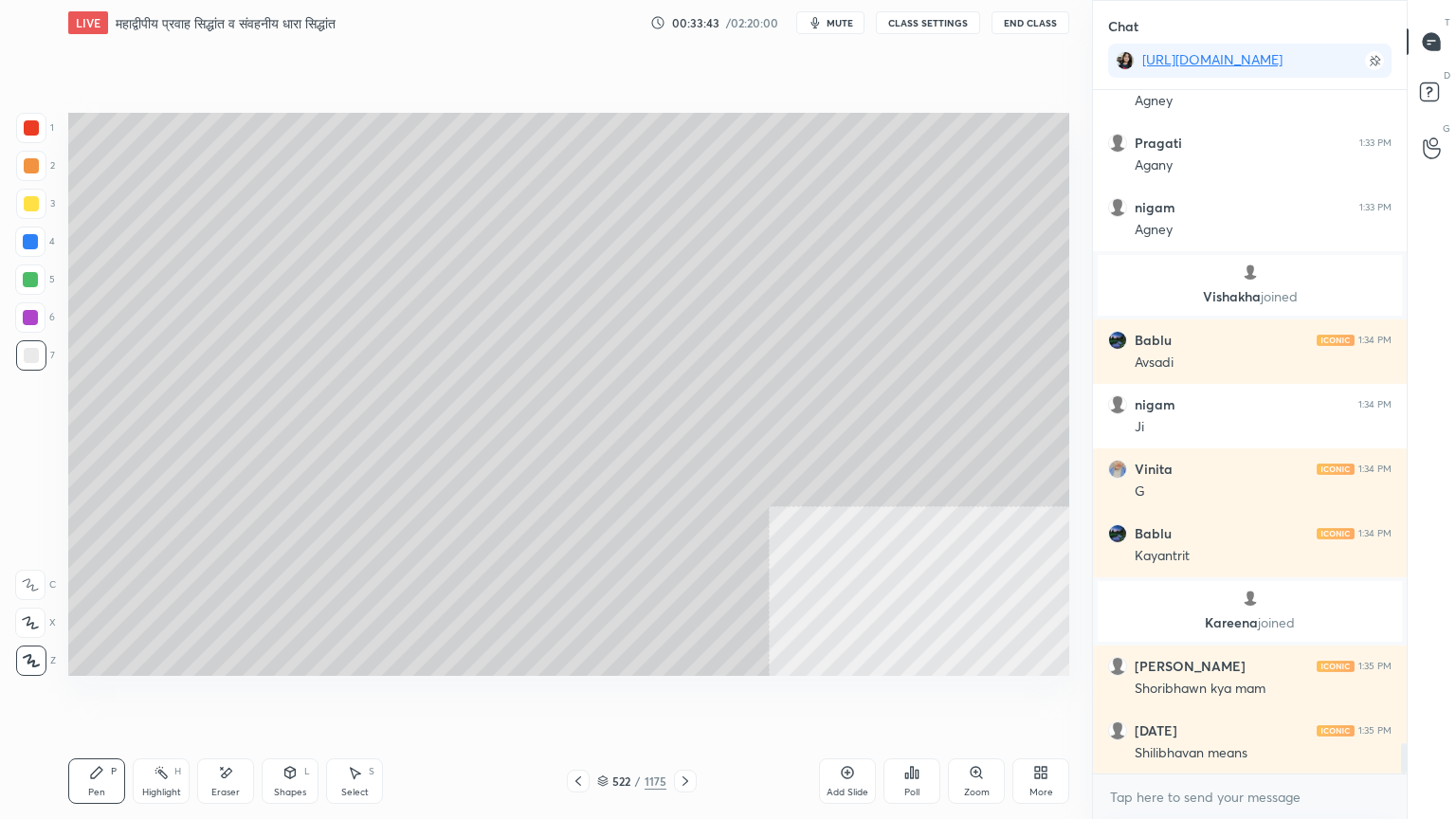 click at bounding box center [31, 128] 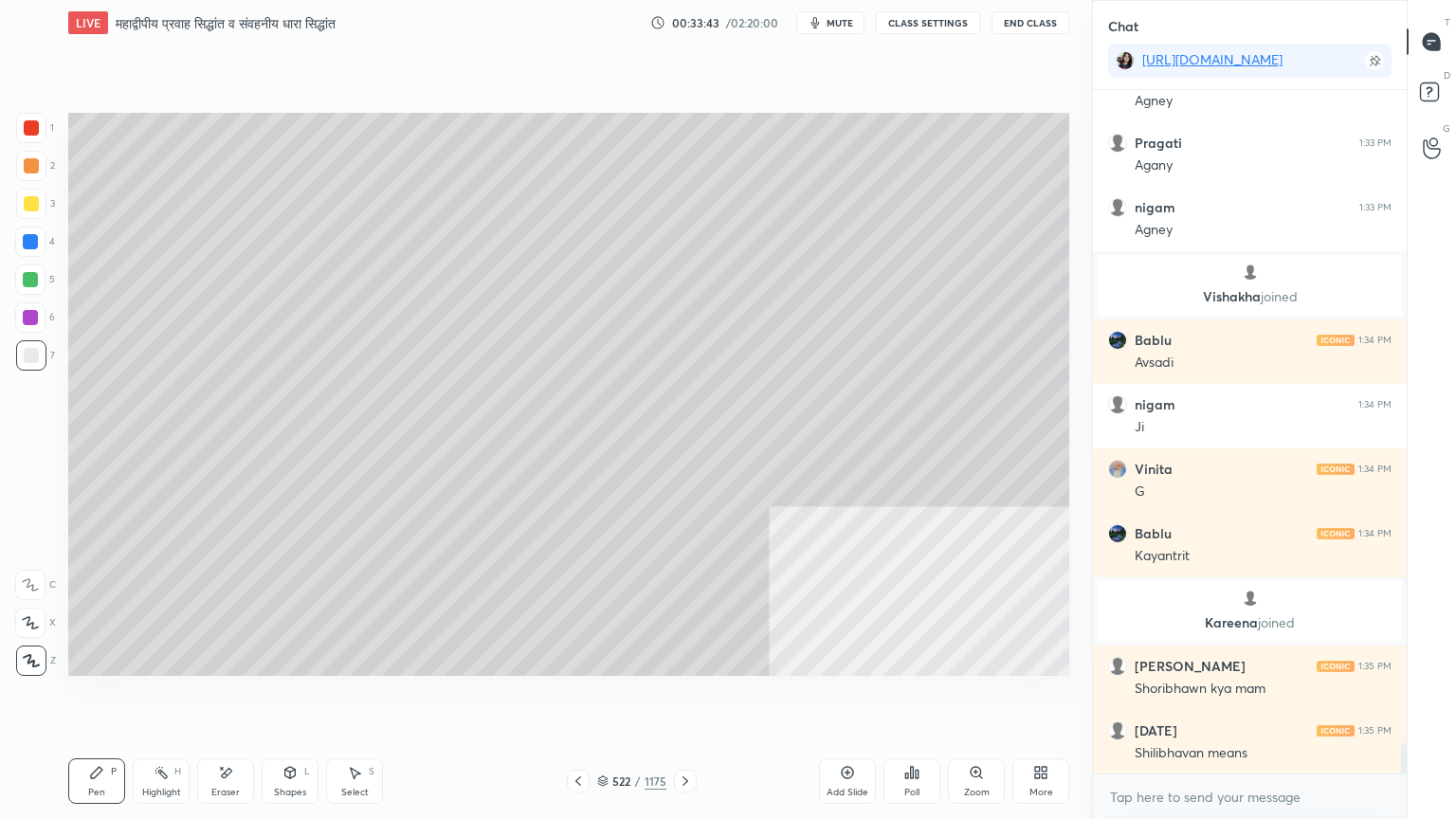 scroll, scrollTop: 14935, scrollLeft: 0, axis: vertical 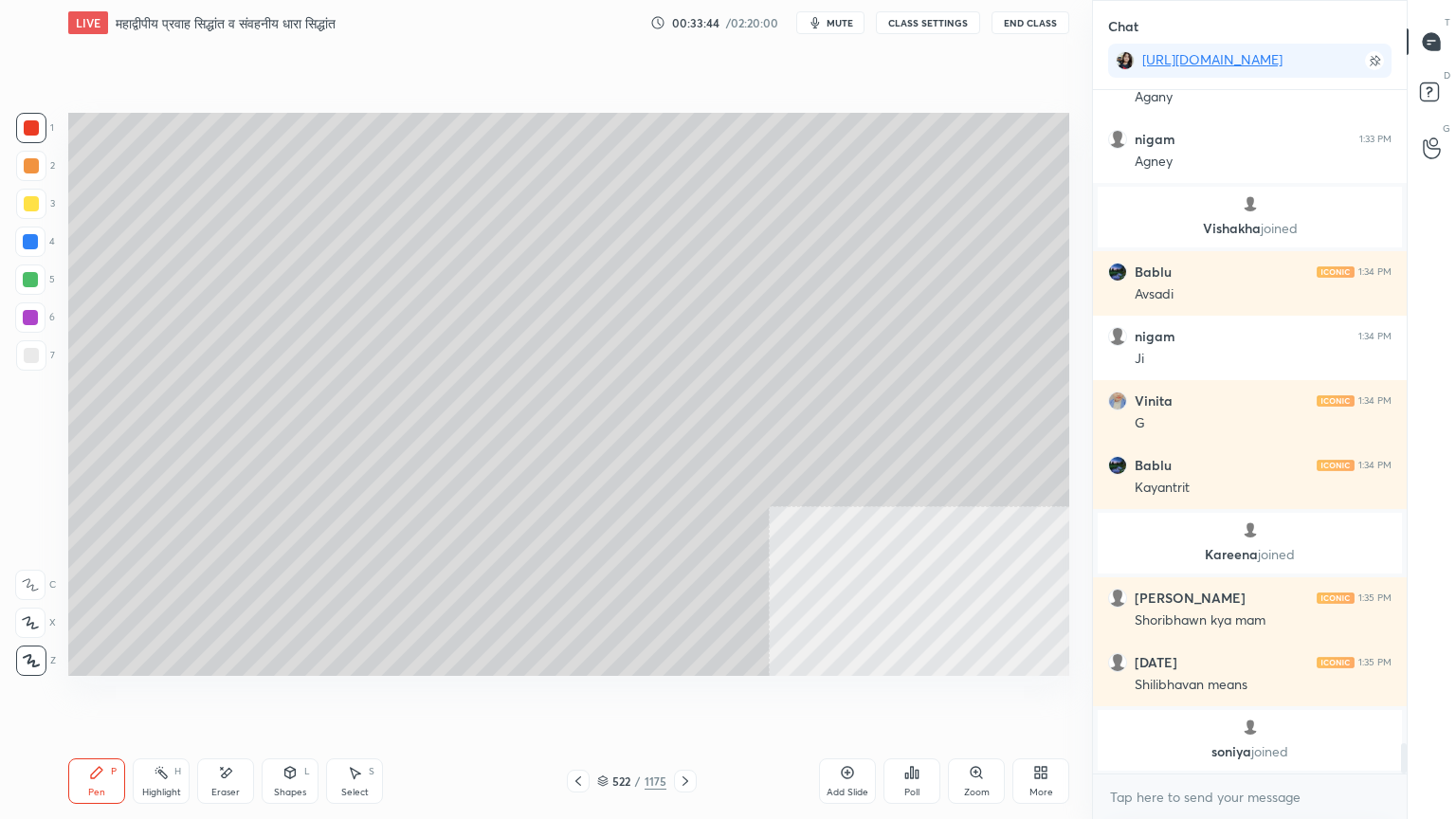 click at bounding box center (30, 242) 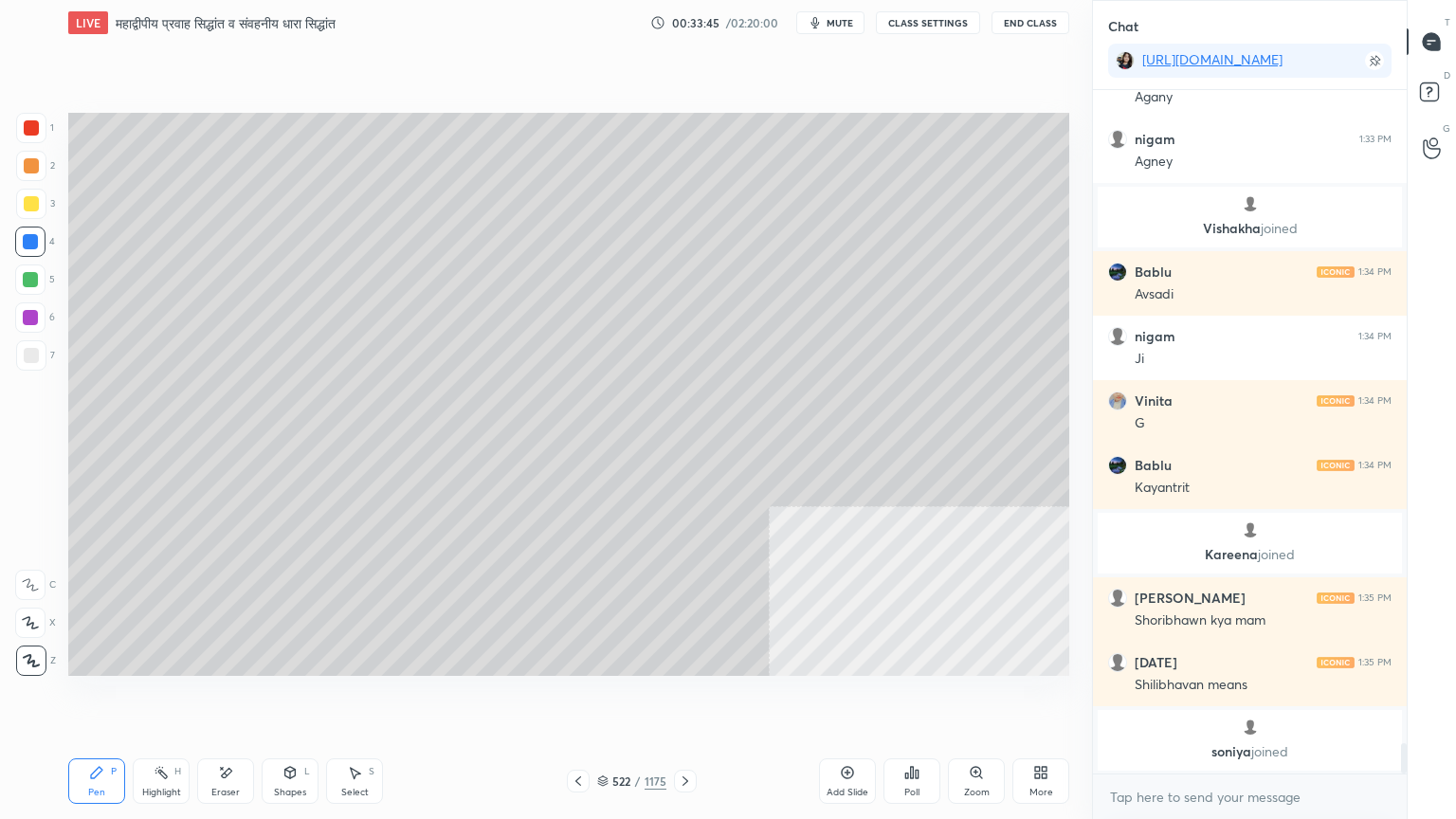 click at bounding box center (30, 242) 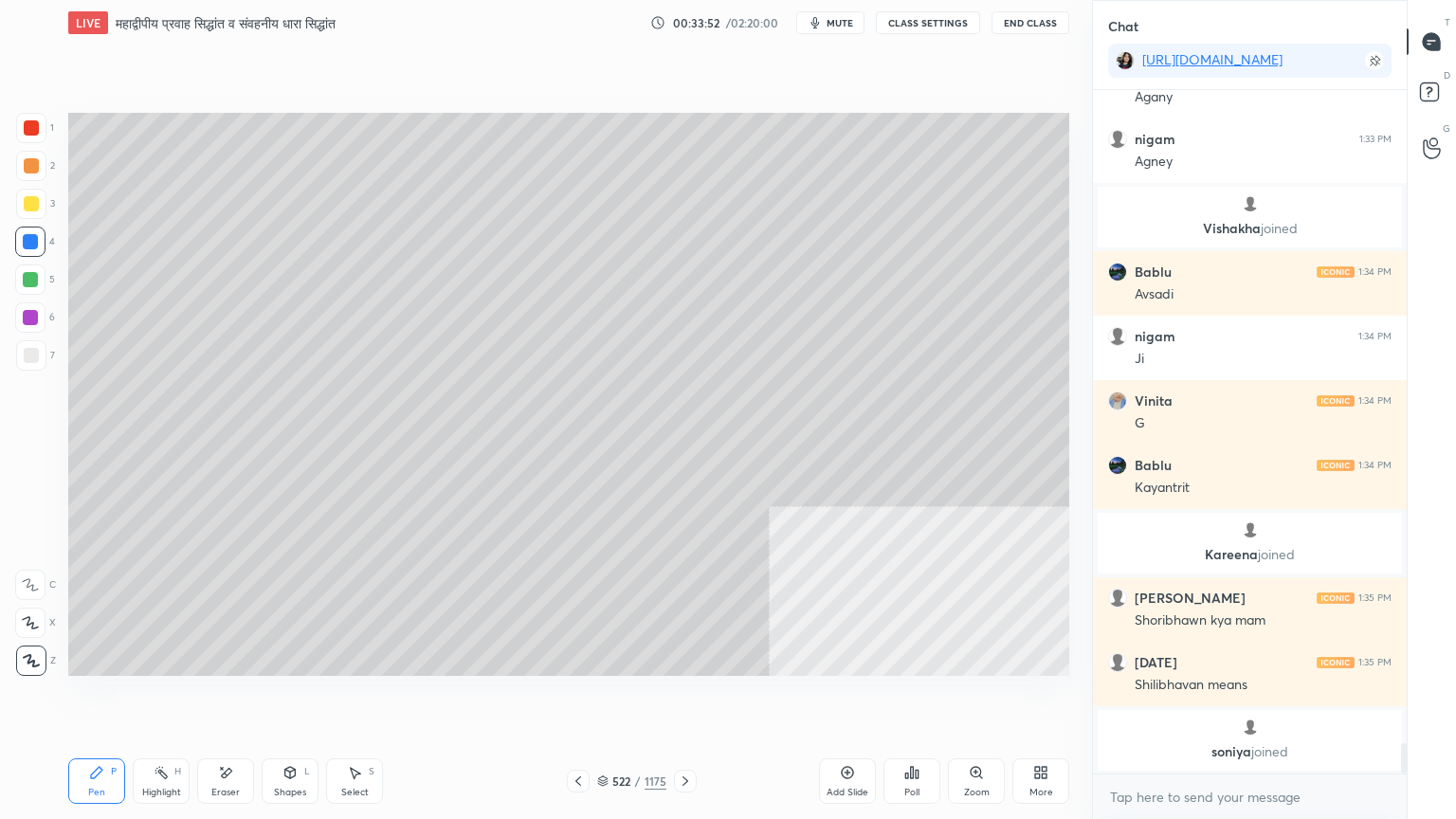 scroll, scrollTop: 14348, scrollLeft: 0, axis: vertical 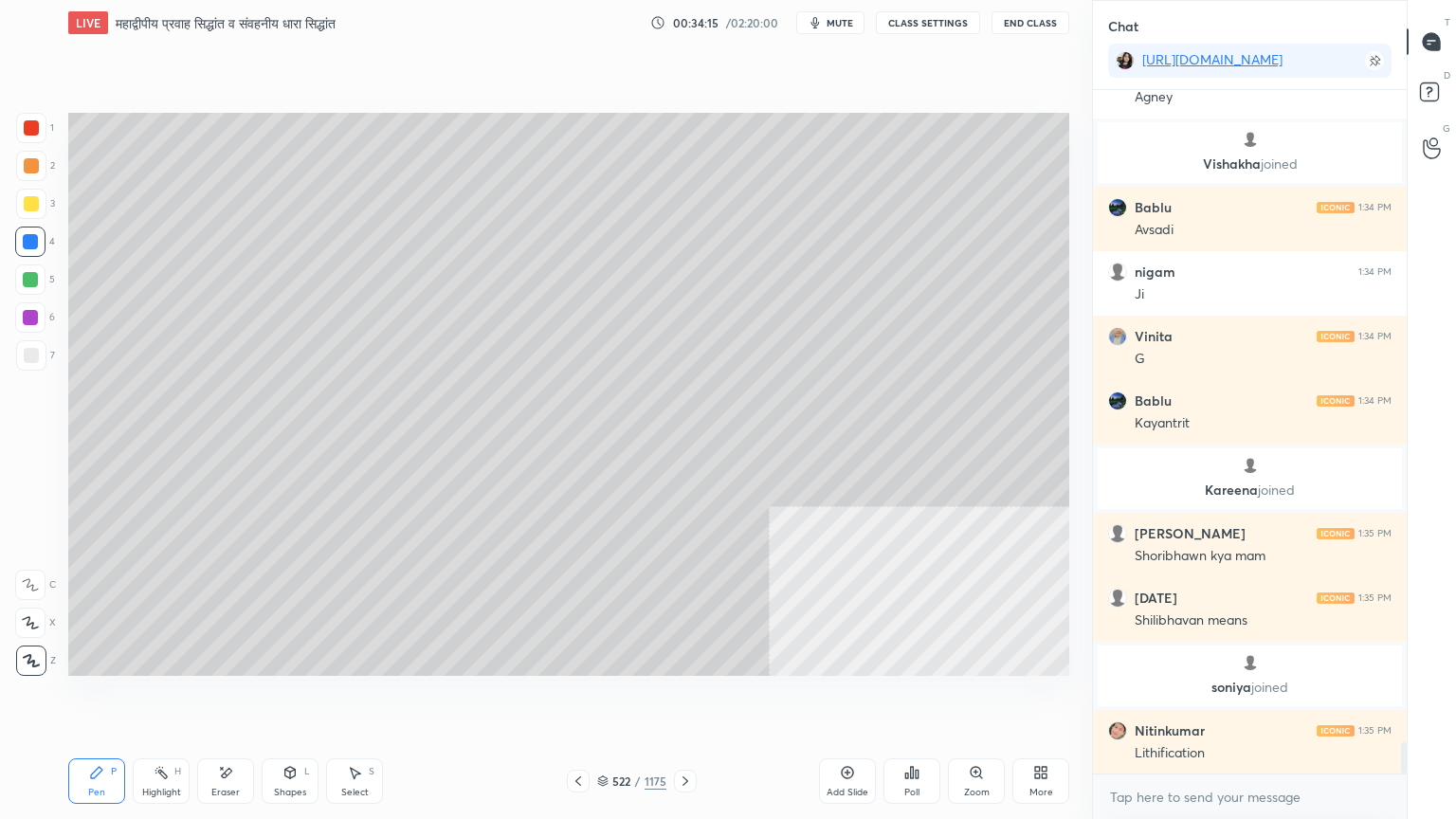 click at bounding box center [30, 242] 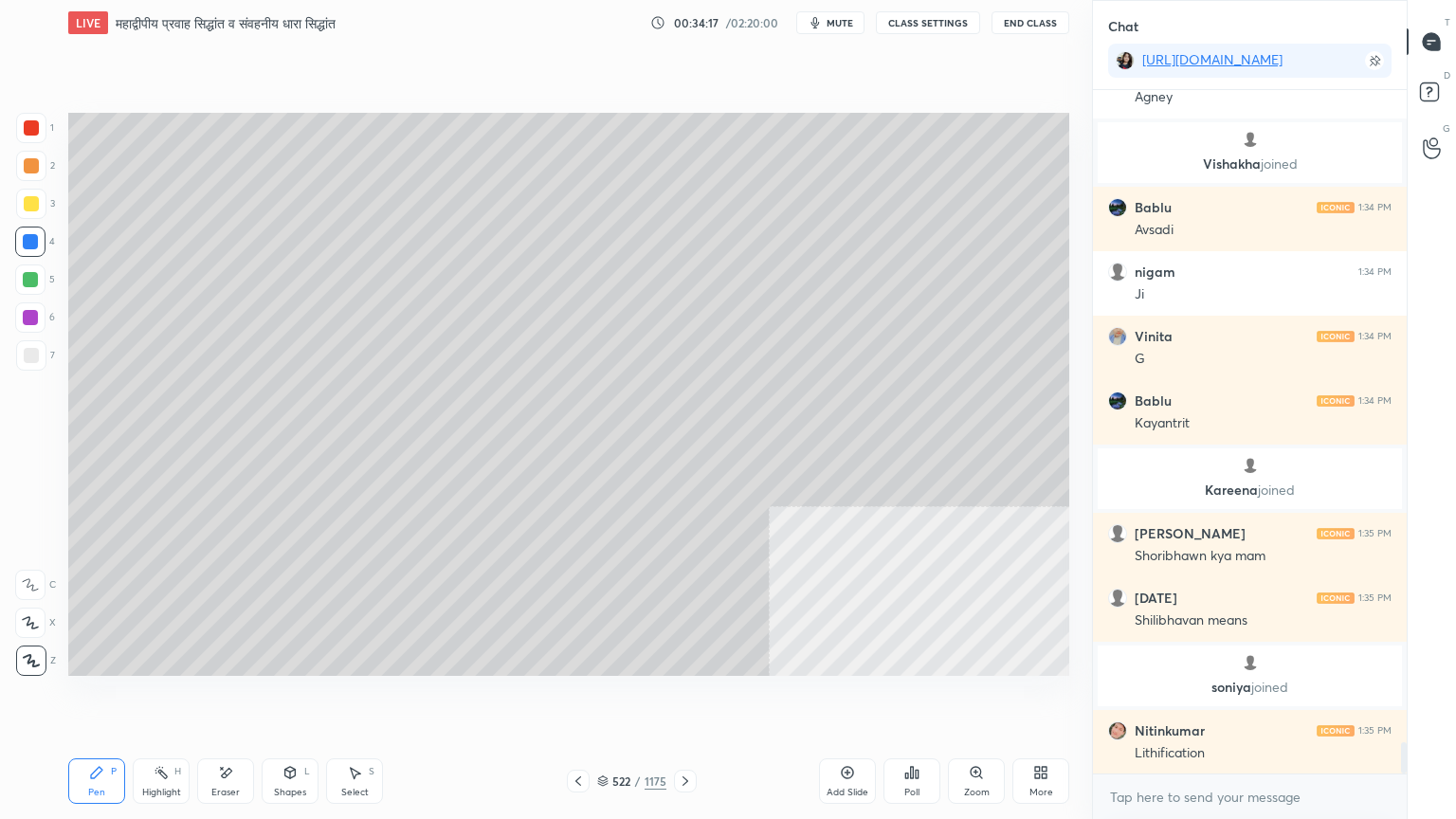scroll, scrollTop: 14412, scrollLeft: 0, axis: vertical 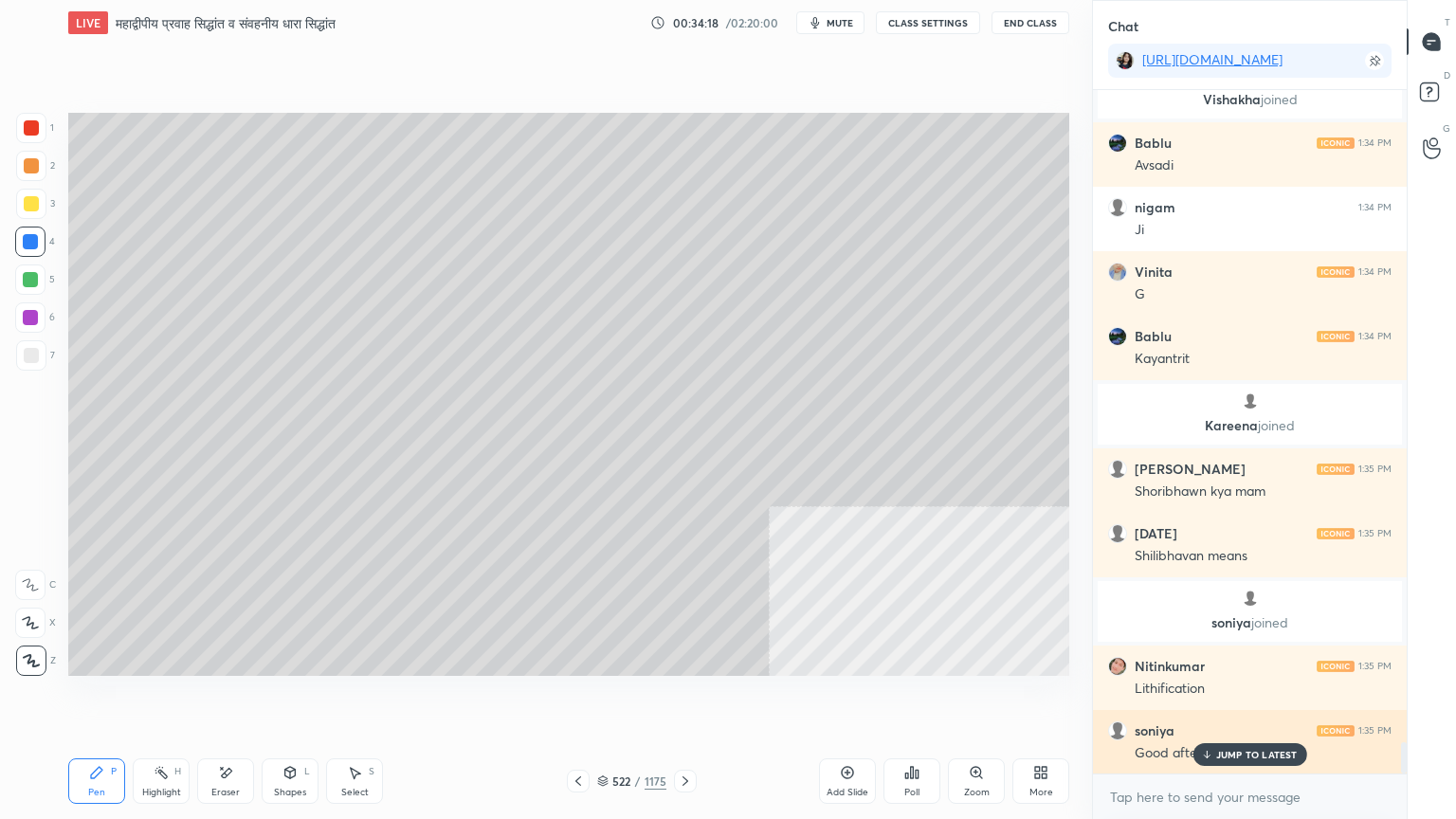 click on "JUMP TO LATEST" at bounding box center (1257, 755) 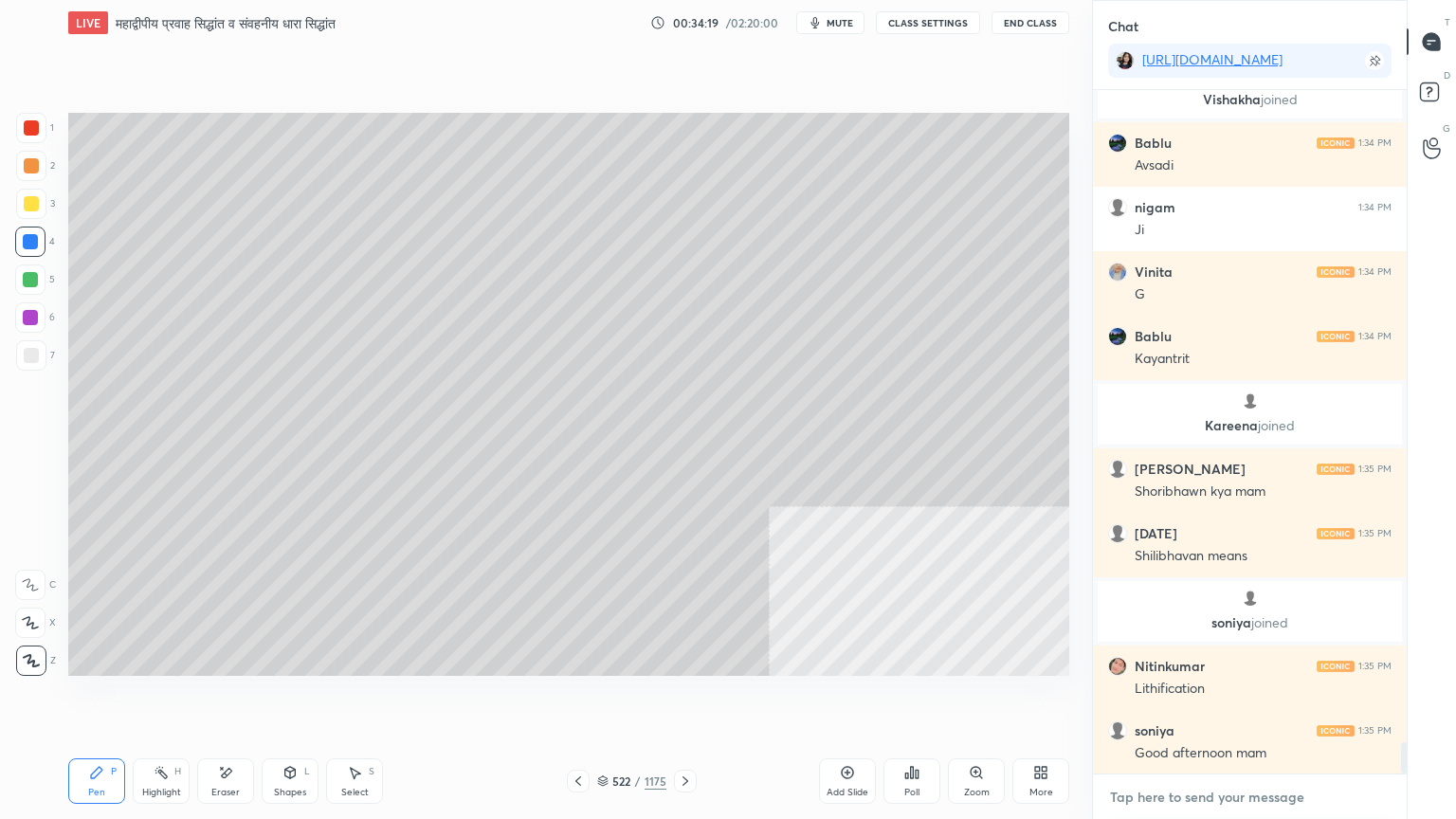 click at bounding box center [1249, 797] 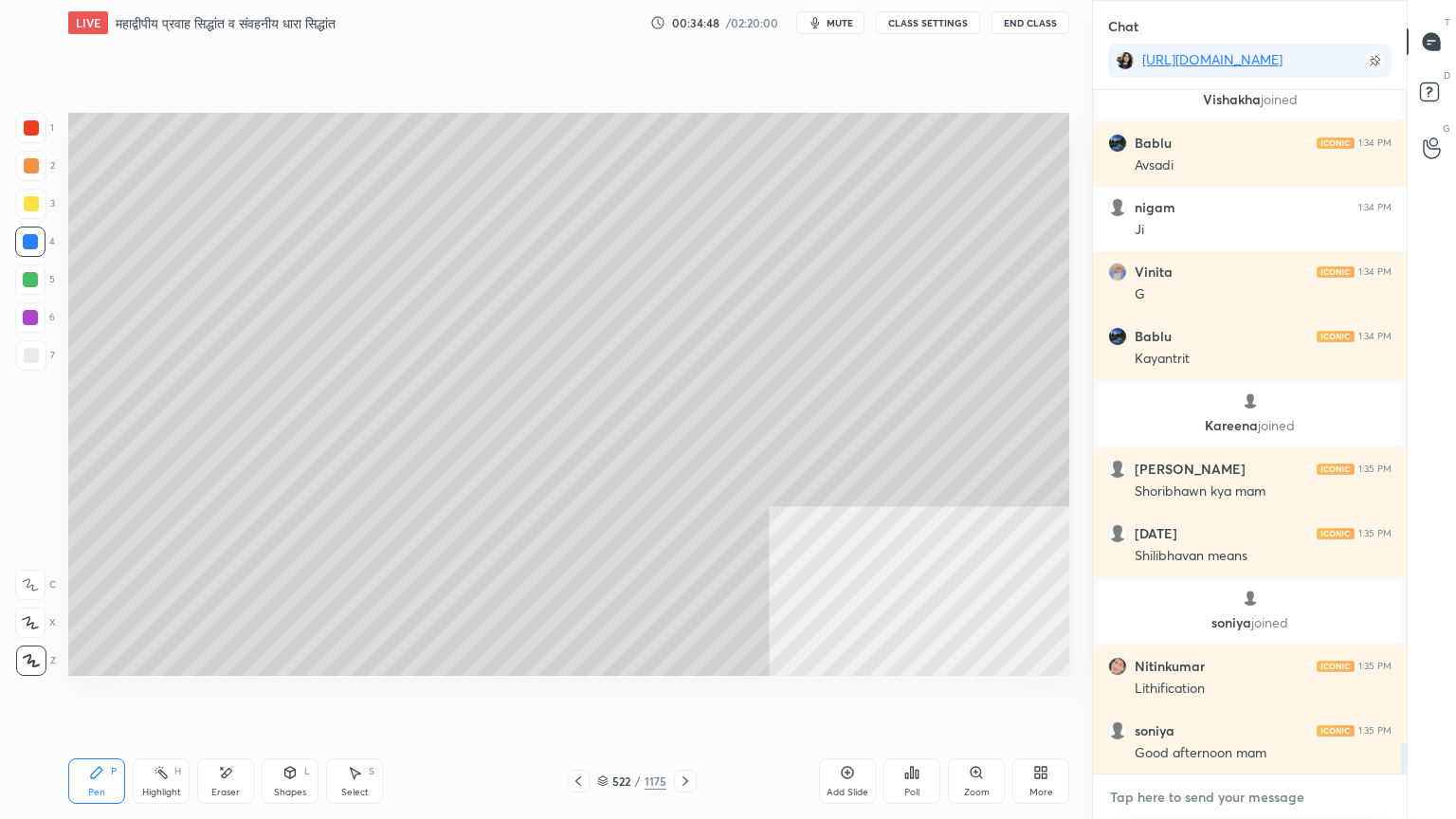 scroll, scrollTop: 14477, scrollLeft: 0, axis: vertical 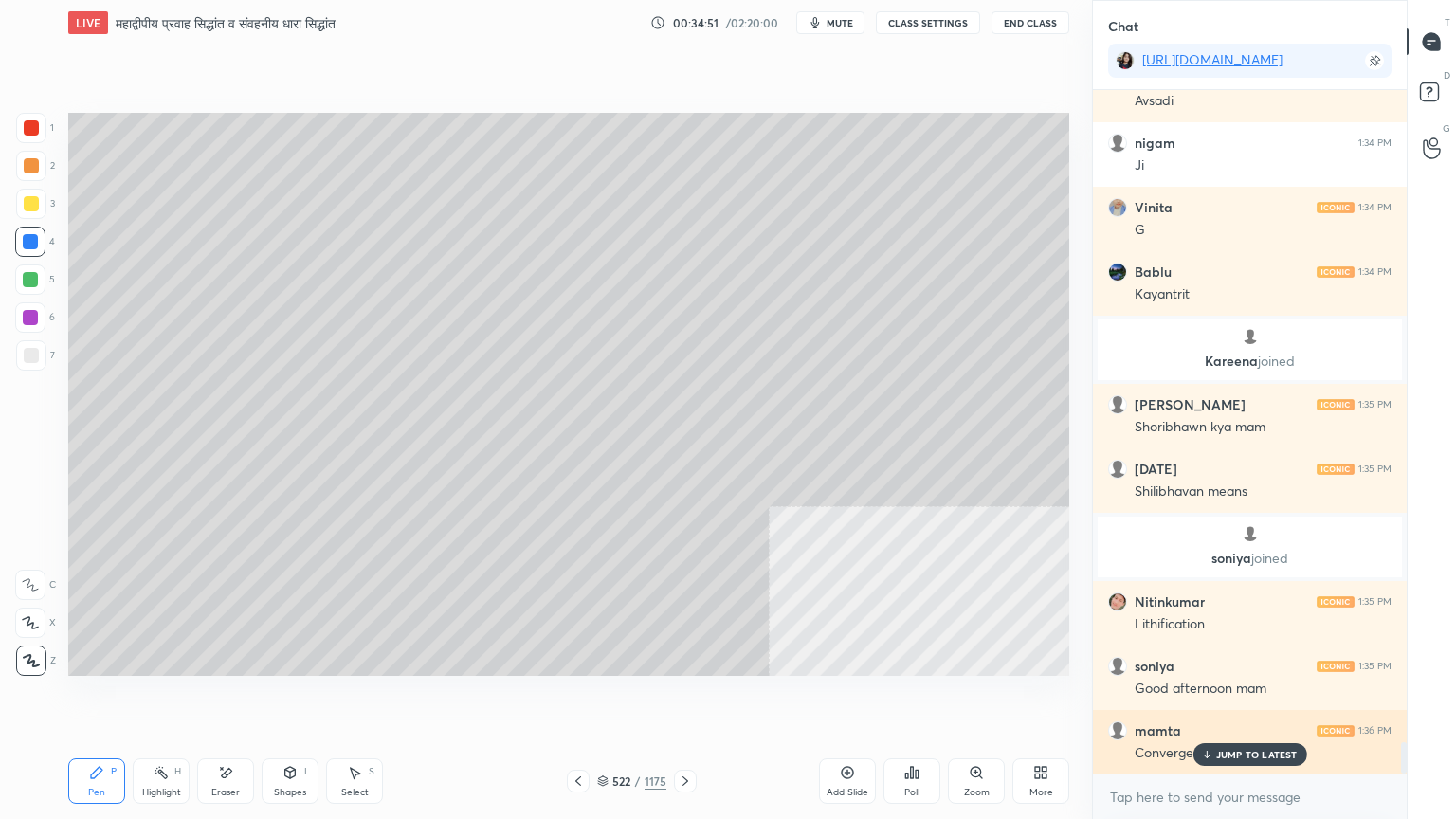 click on "JUMP TO LATEST" at bounding box center [1257, 755] 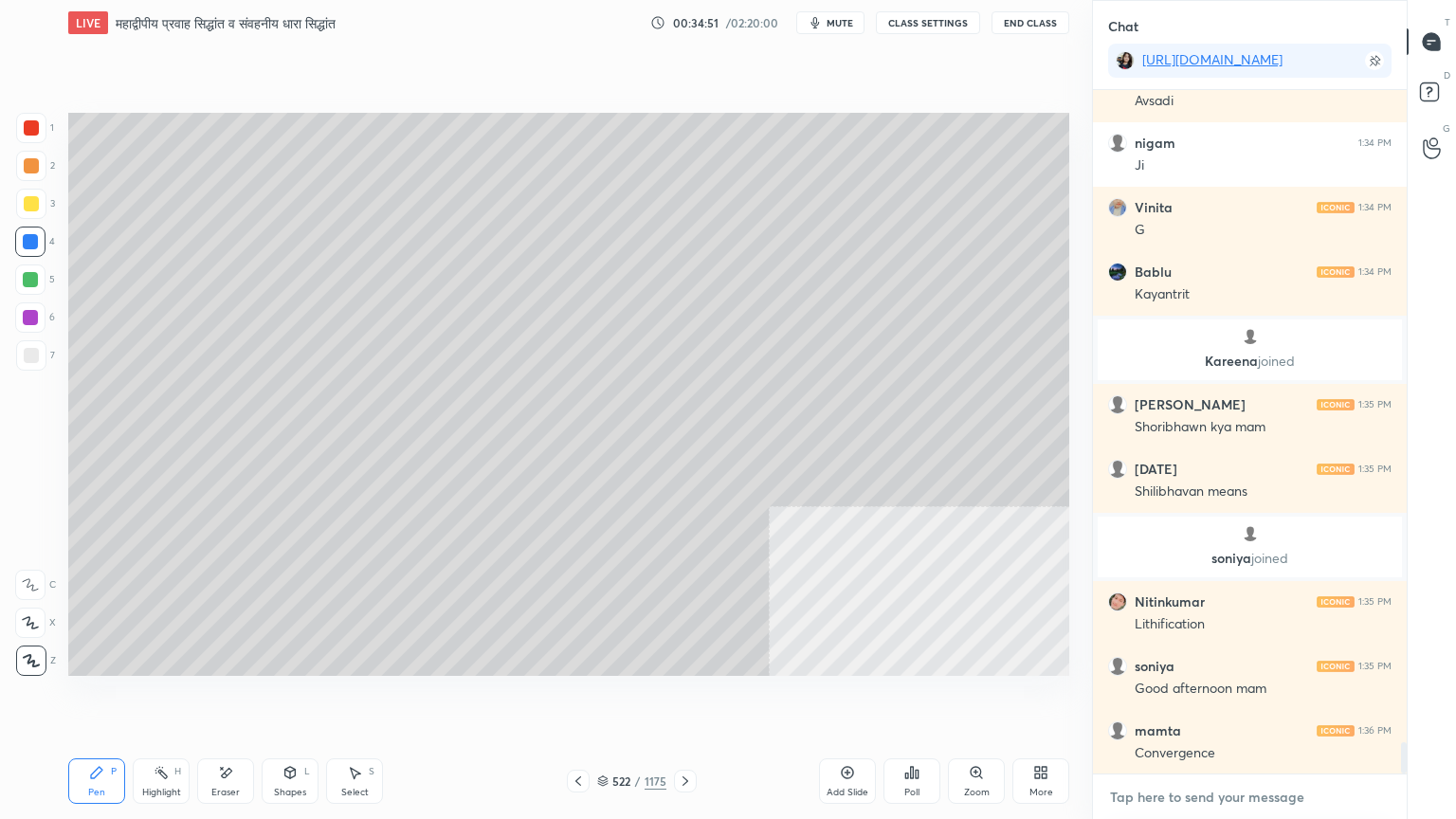 click at bounding box center [1249, 797] 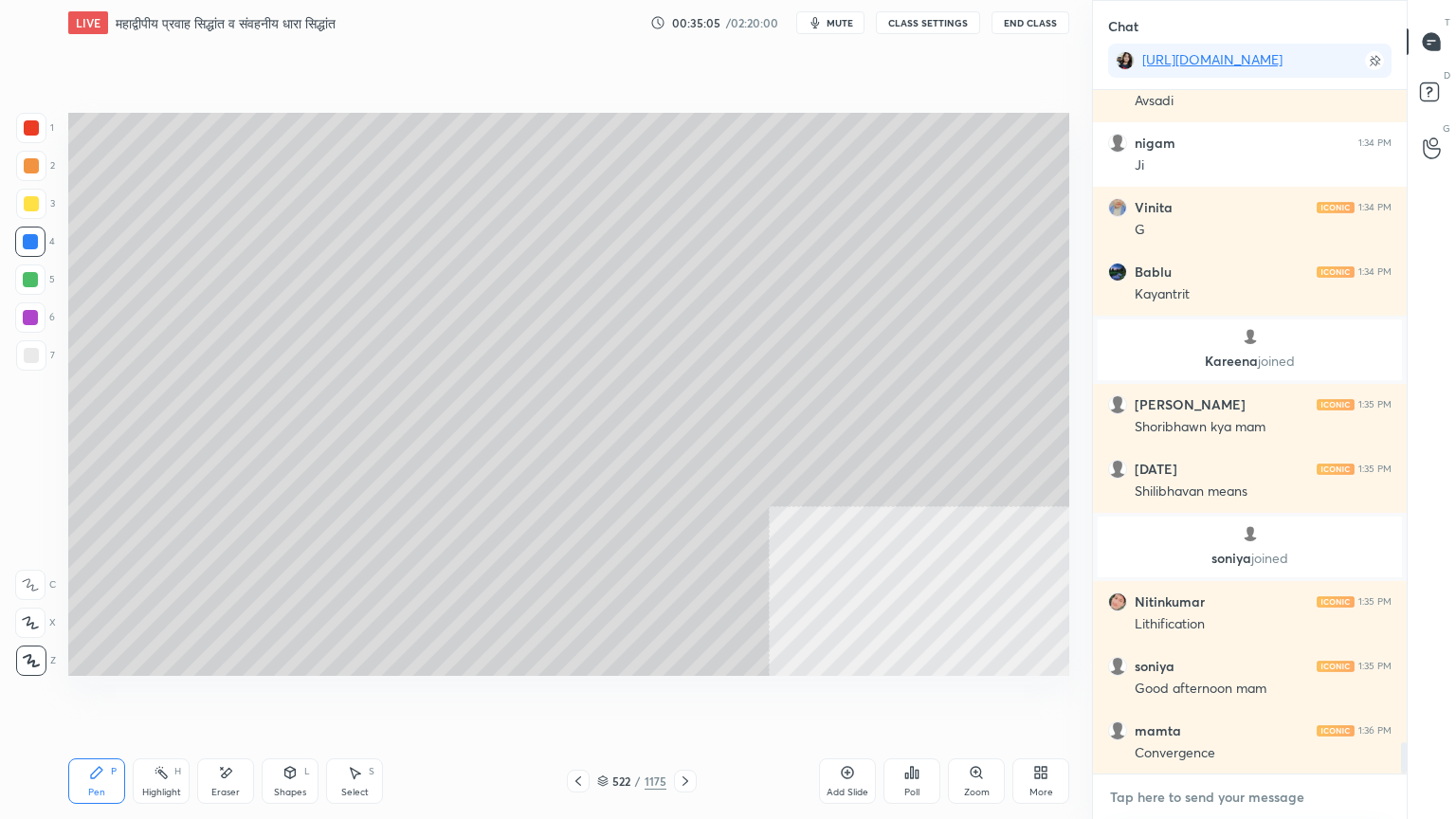 scroll, scrollTop: 14541, scrollLeft: 0, axis: vertical 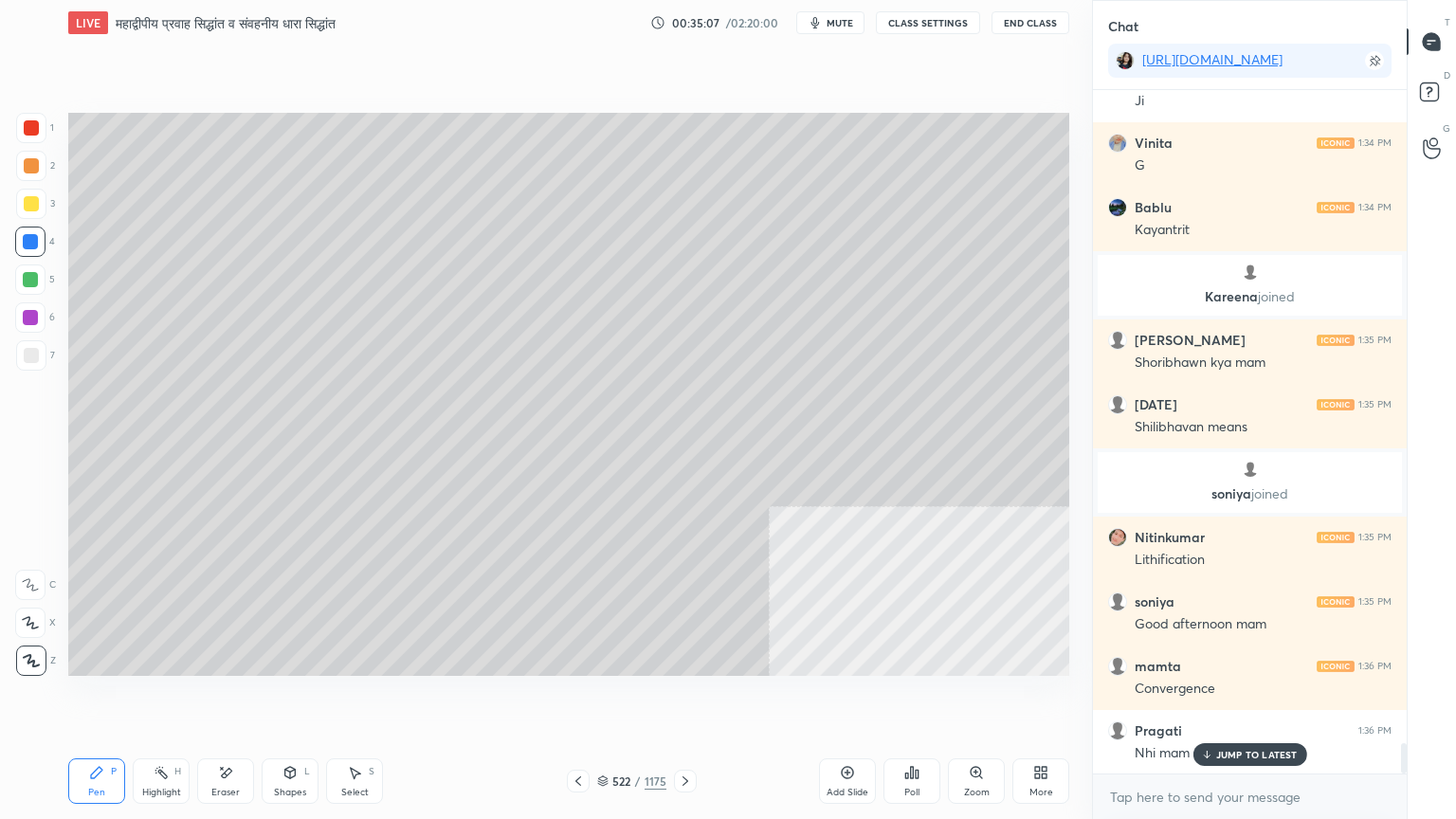 click on "JUMP TO LATEST" at bounding box center [1257, 755] 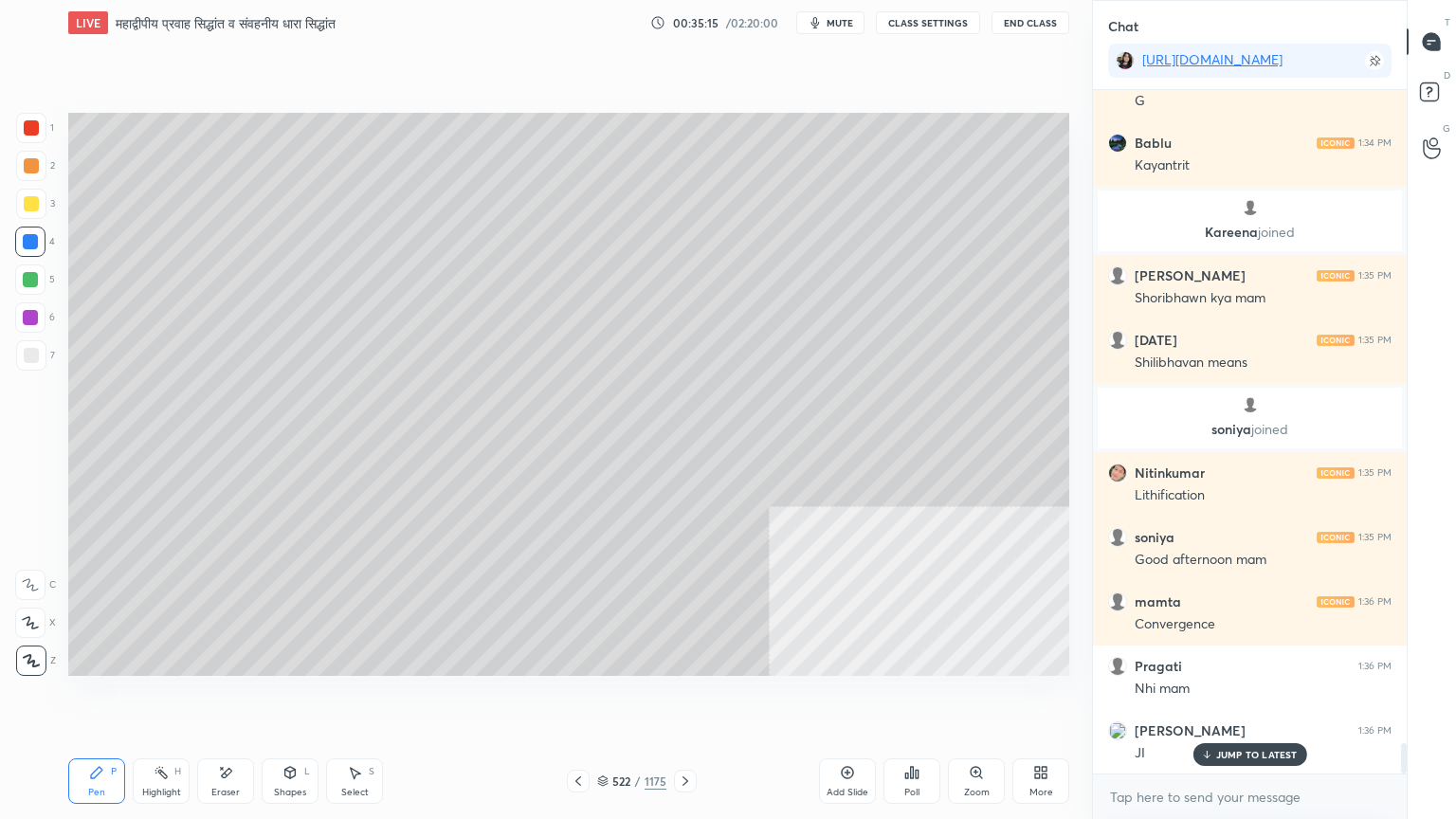 scroll, scrollTop: 14670, scrollLeft: 0, axis: vertical 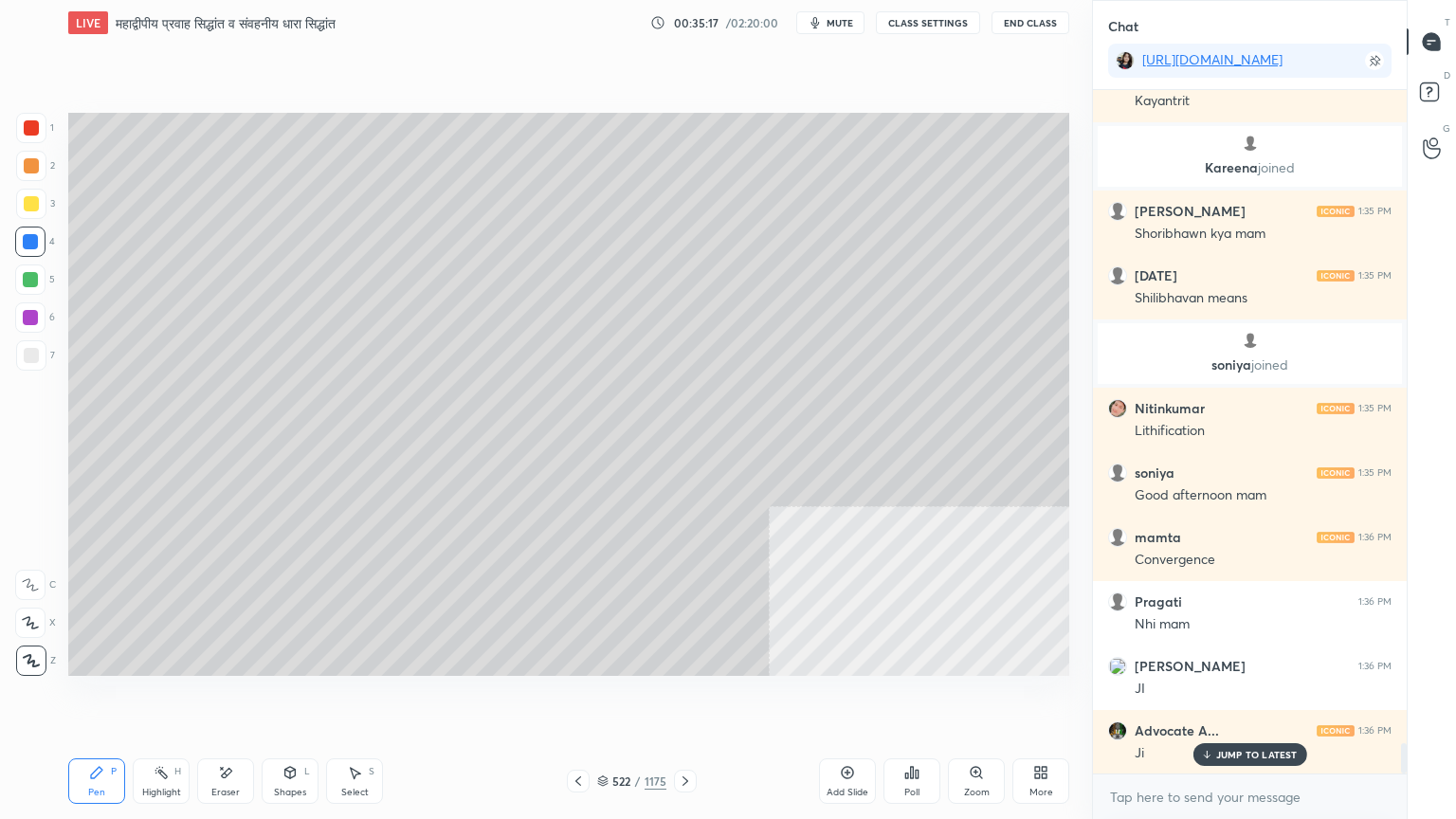 click at bounding box center (30, 242) 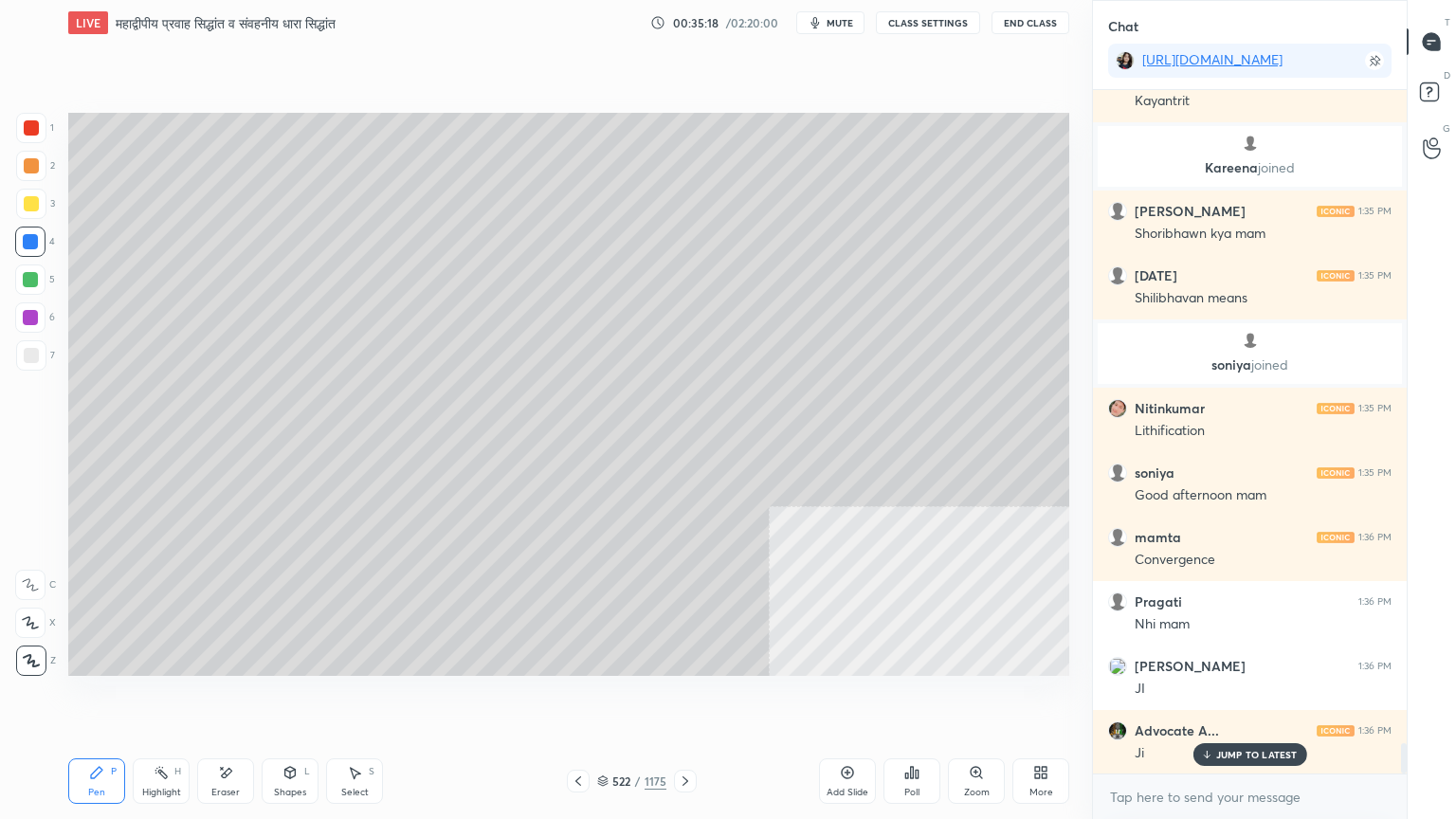 click at bounding box center [31, 355] 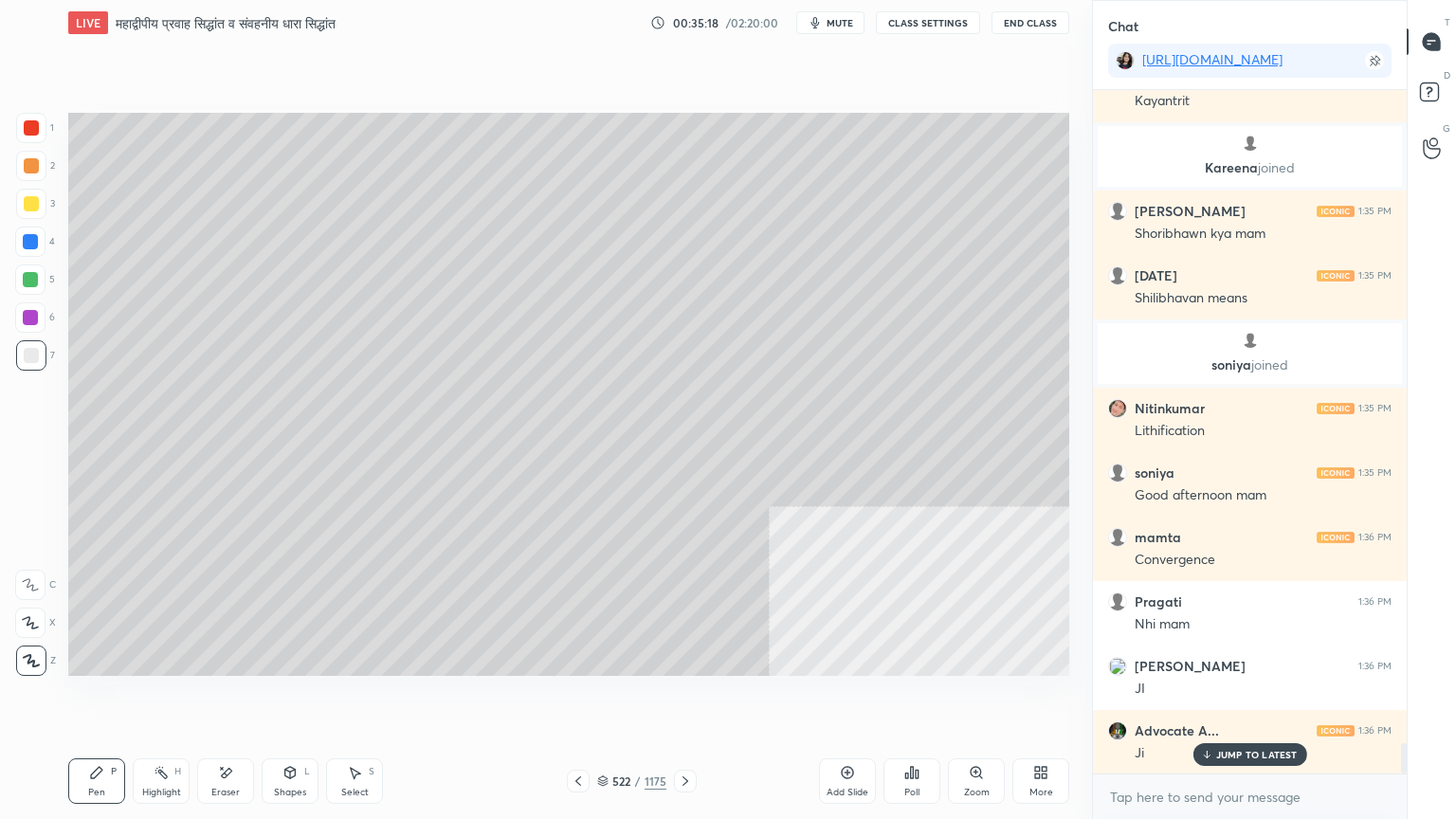 drag, startPoint x: 32, startPoint y: 352, endPoint x: 44, endPoint y: 299, distance: 54.341513 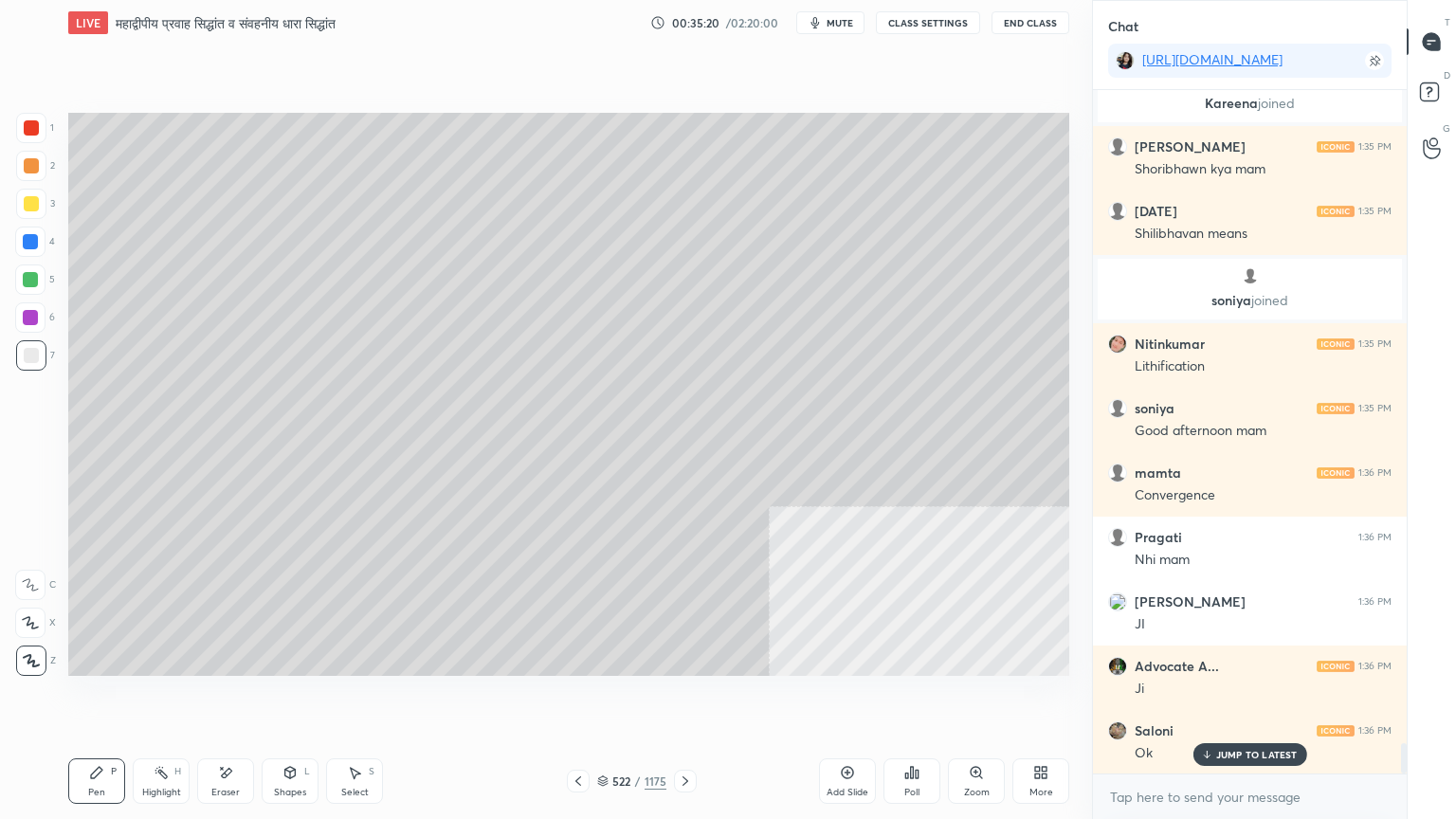 scroll, scrollTop: 14863, scrollLeft: 0, axis: vertical 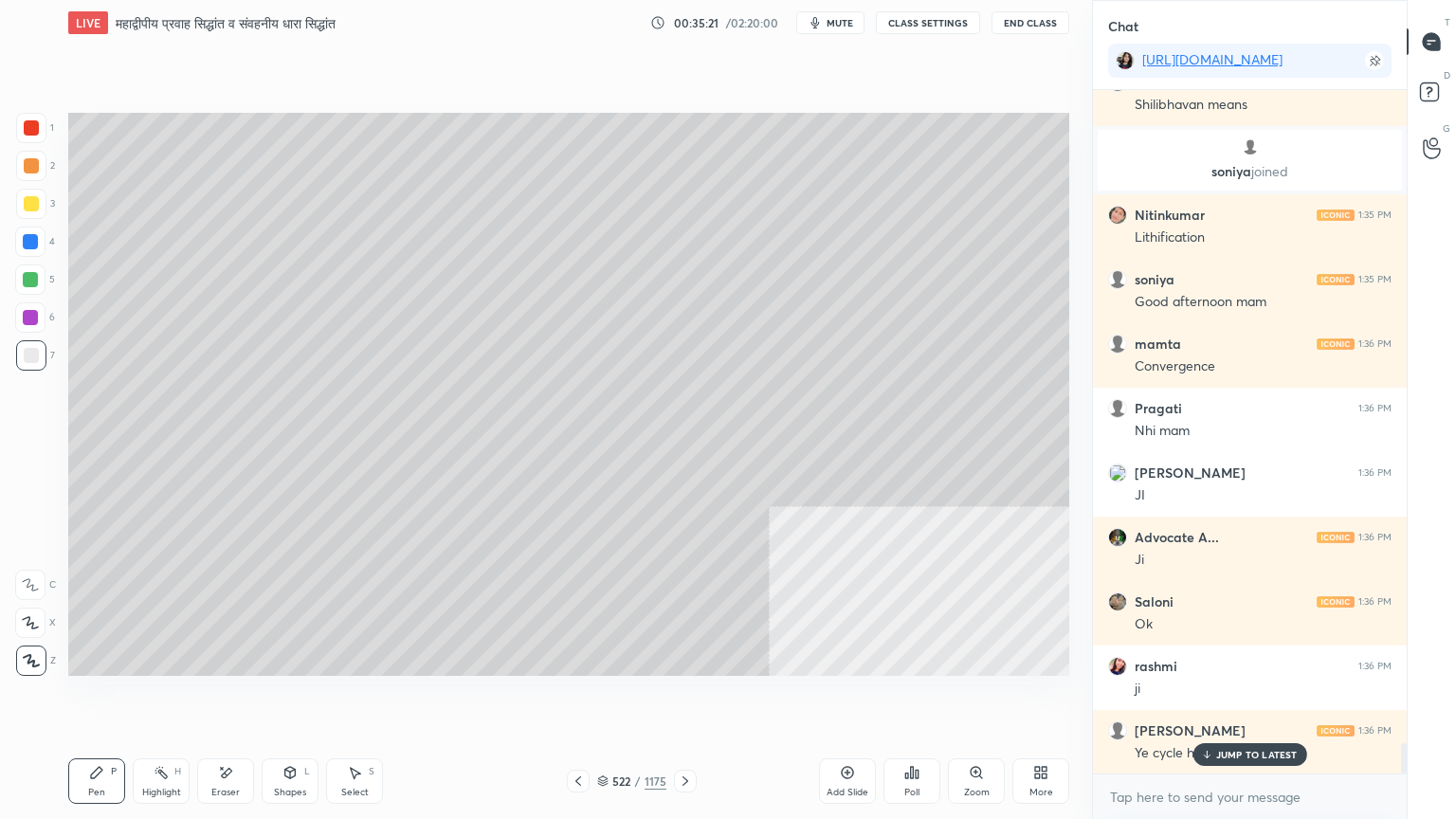 click at bounding box center [30, 242] 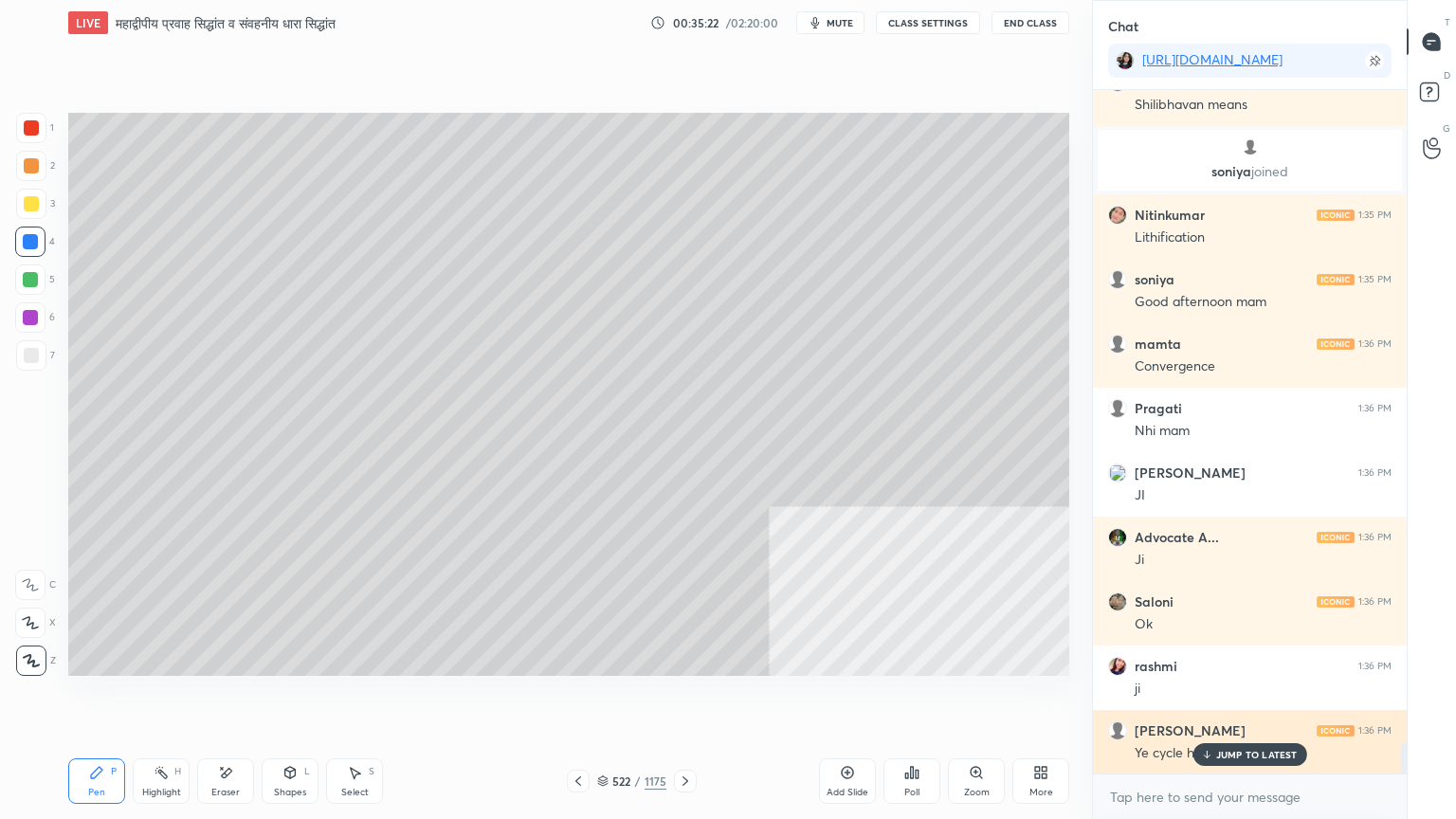 click on "JUMP TO LATEST" at bounding box center (1257, 755) 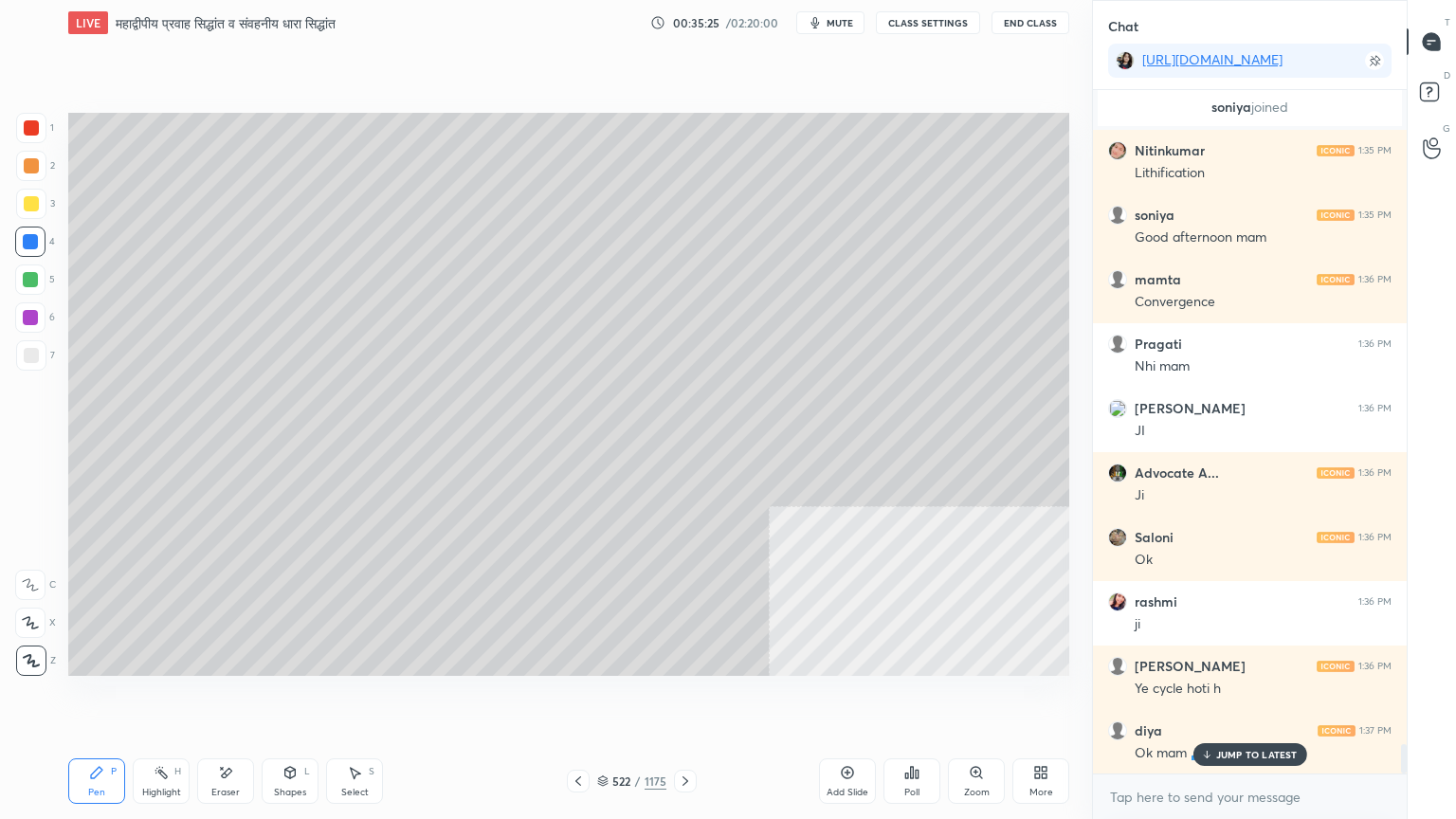 scroll, scrollTop: 14992, scrollLeft: 0, axis: vertical 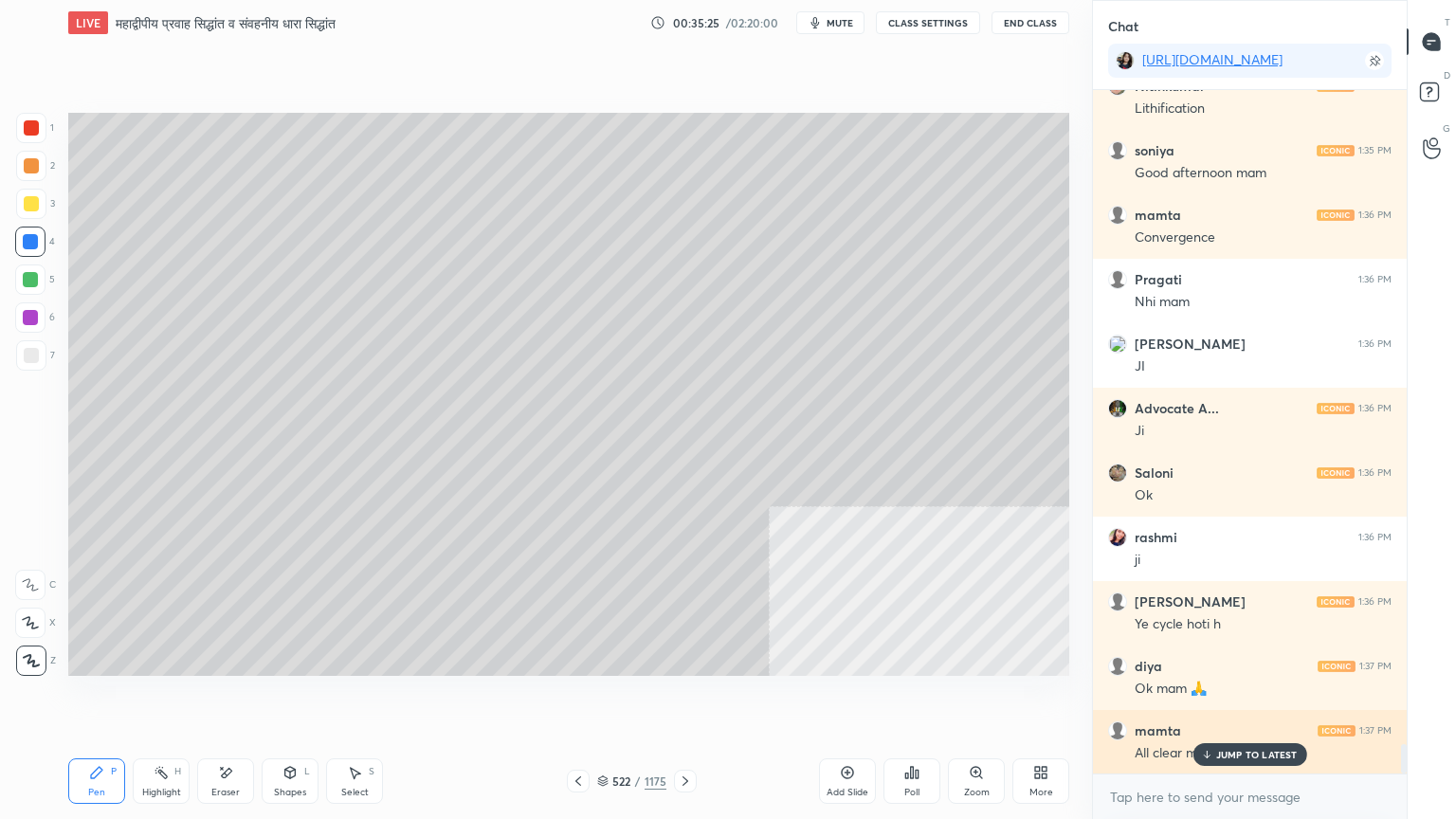 click on "JUMP TO LATEST" at bounding box center (1257, 755) 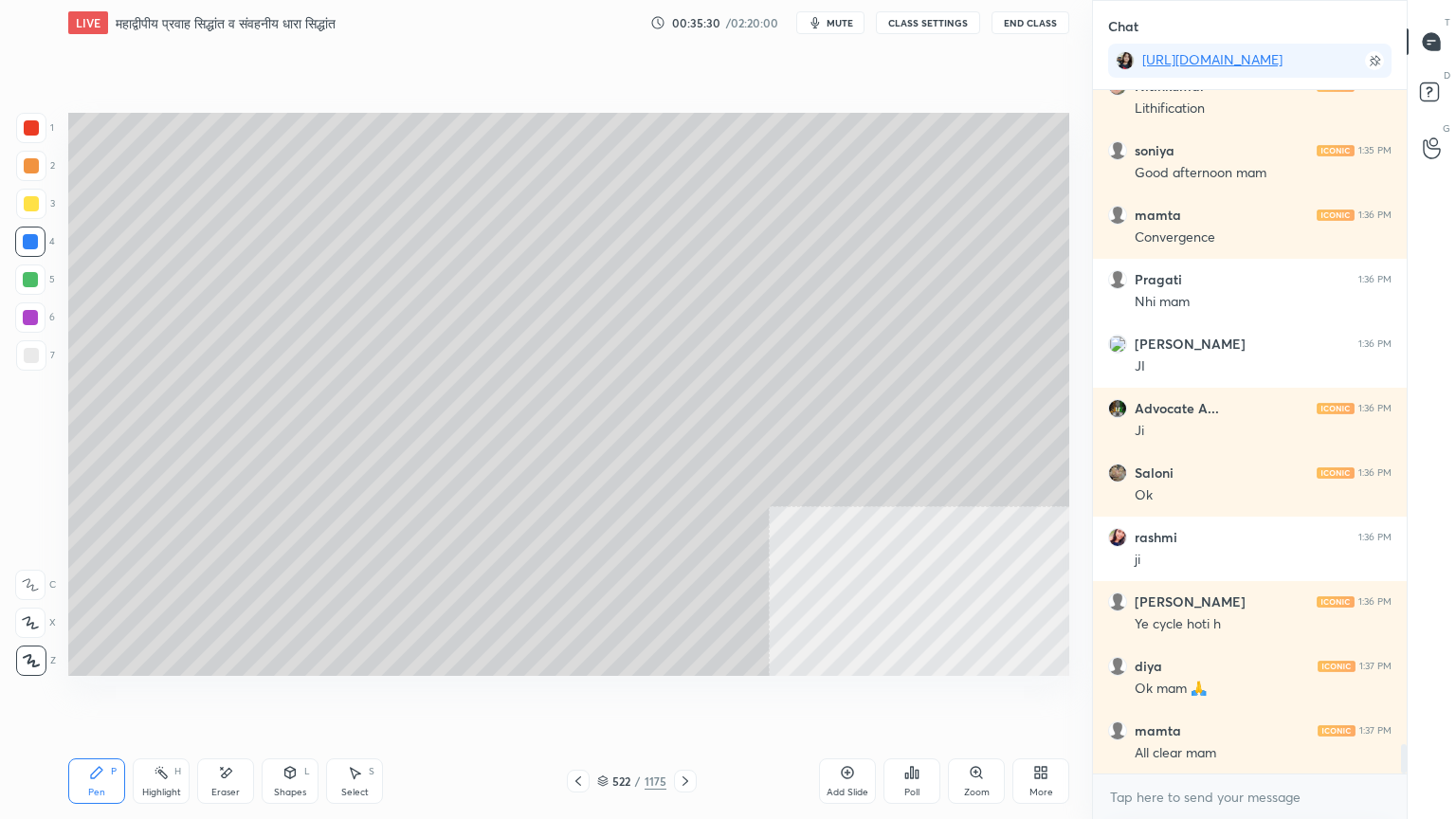 click at bounding box center (31, 204) 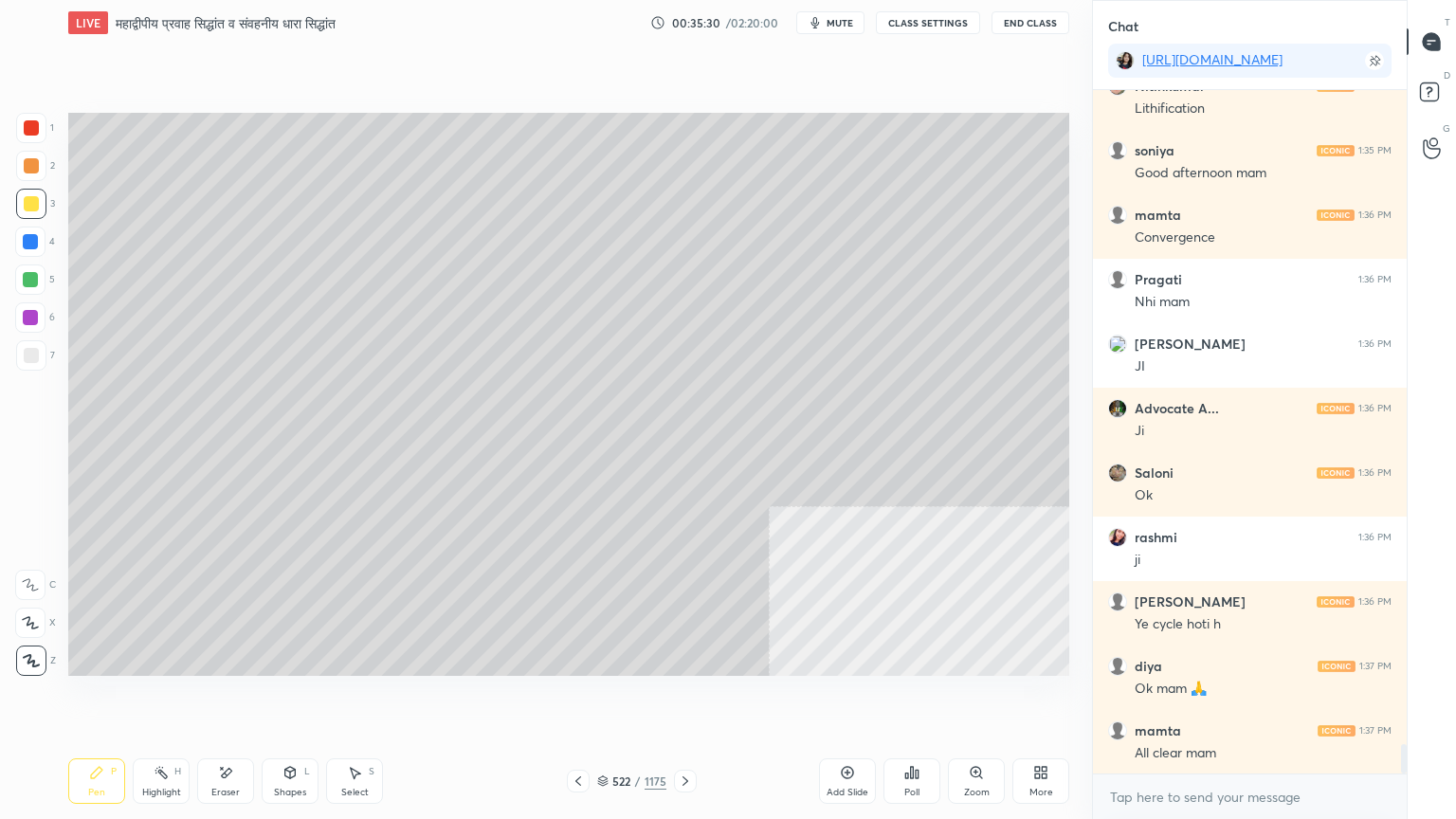 click at bounding box center (31, 204) 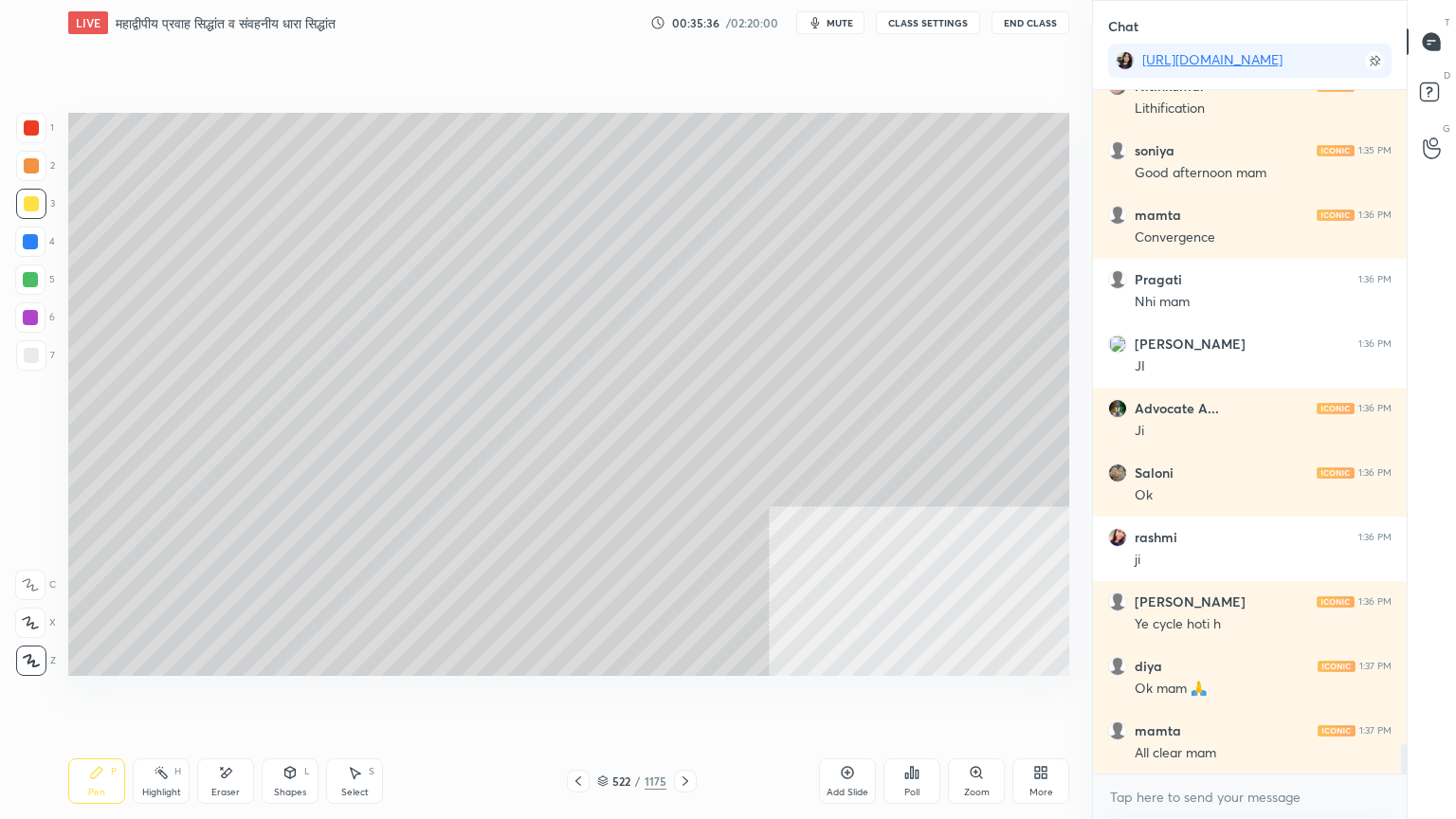 click at bounding box center (30, 242) 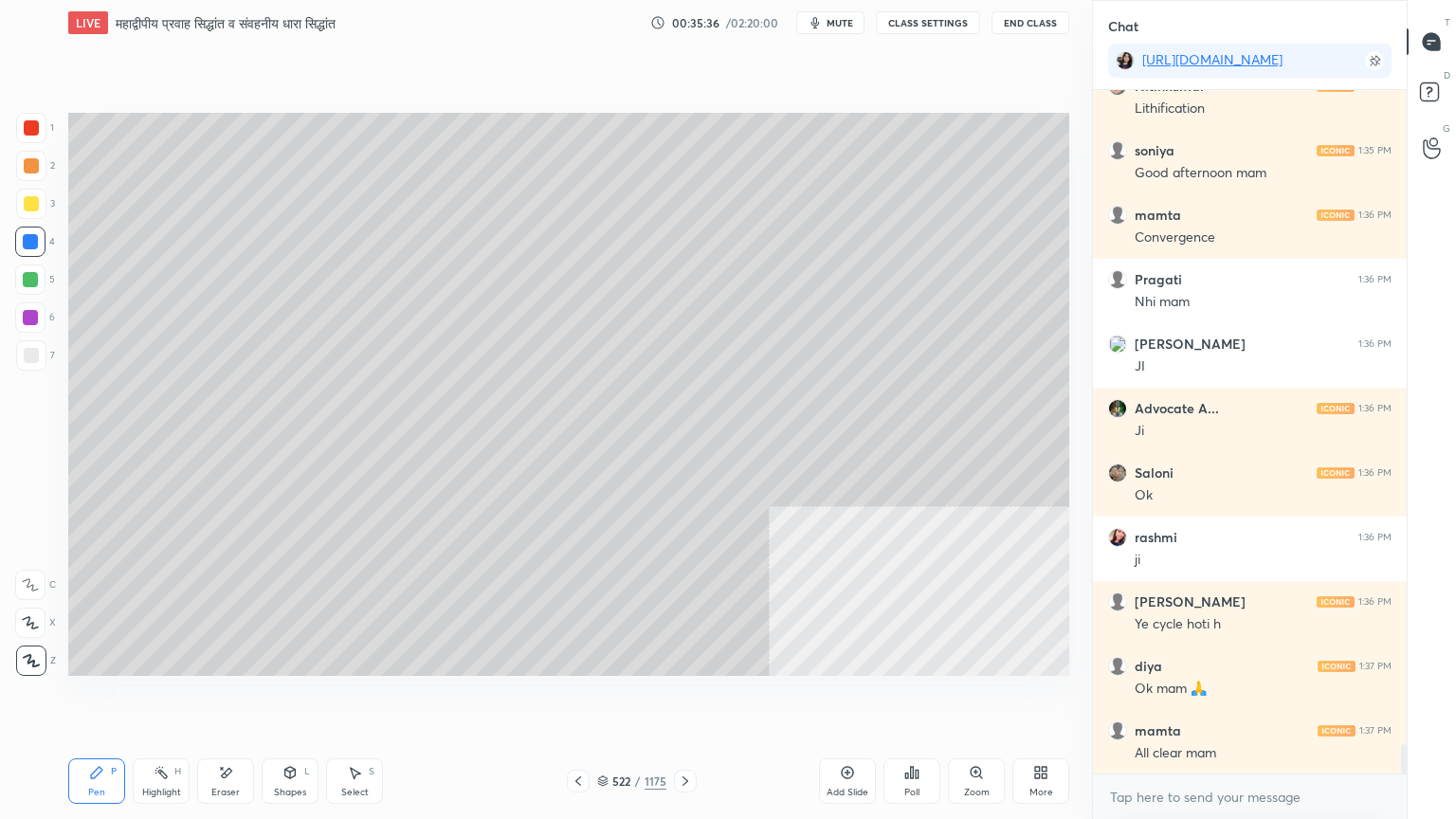 click at bounding box center (30, 242) 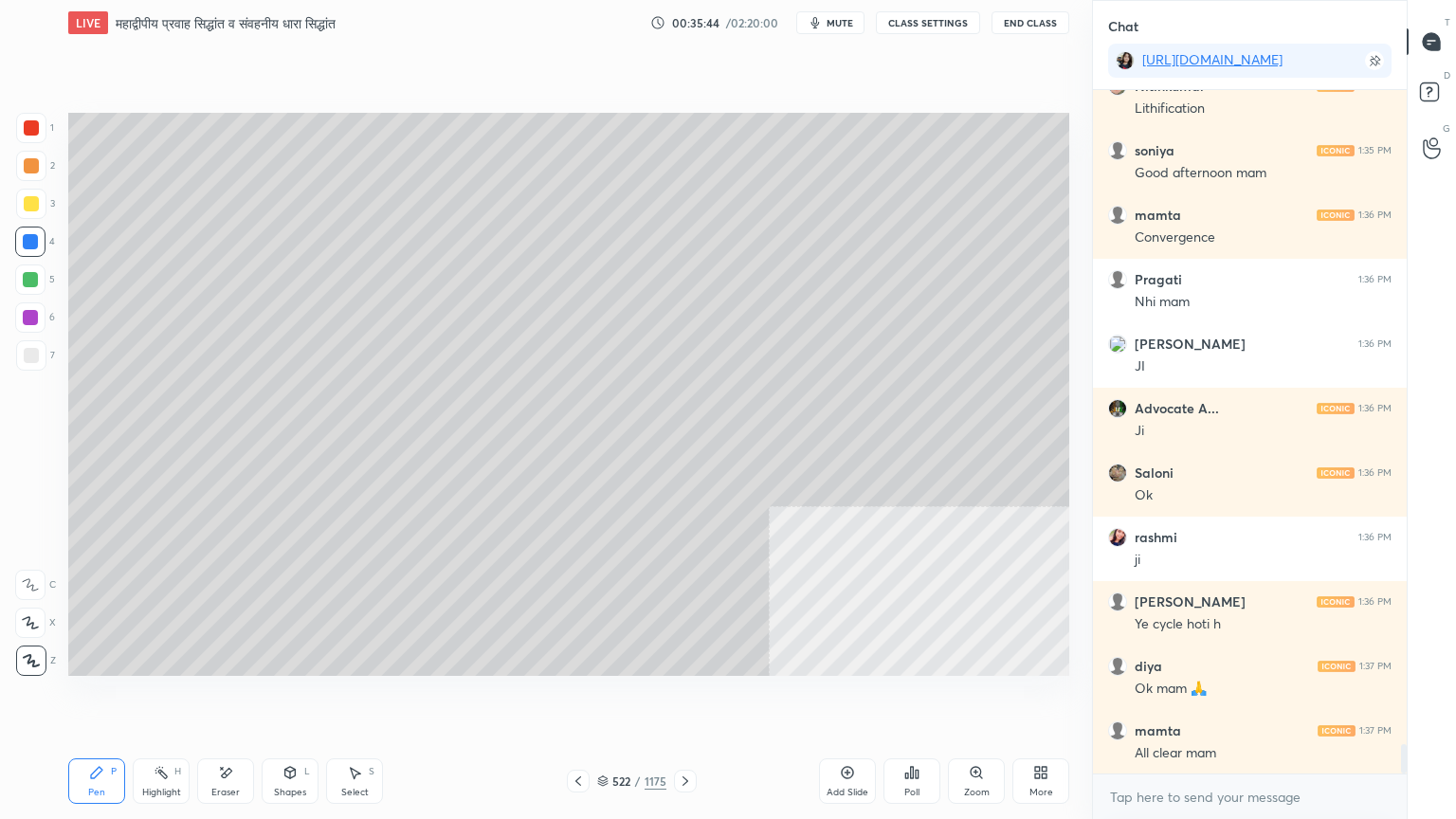 click at bounding box center (31, 355) 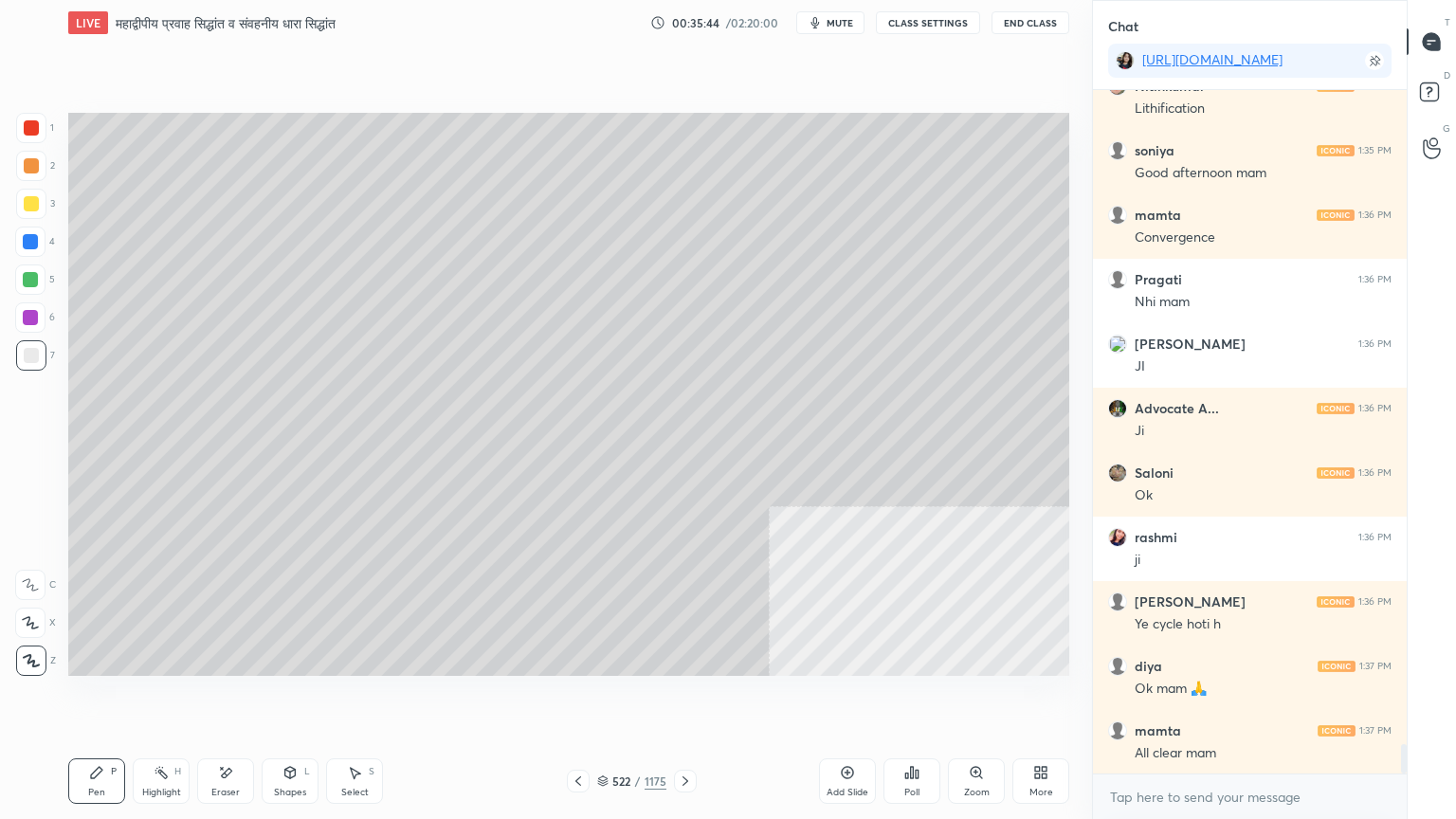 drag, startPoint x: 21, startPoint y: 353, endPoint x: 38, endPoint y: 351, distance: 17.117243 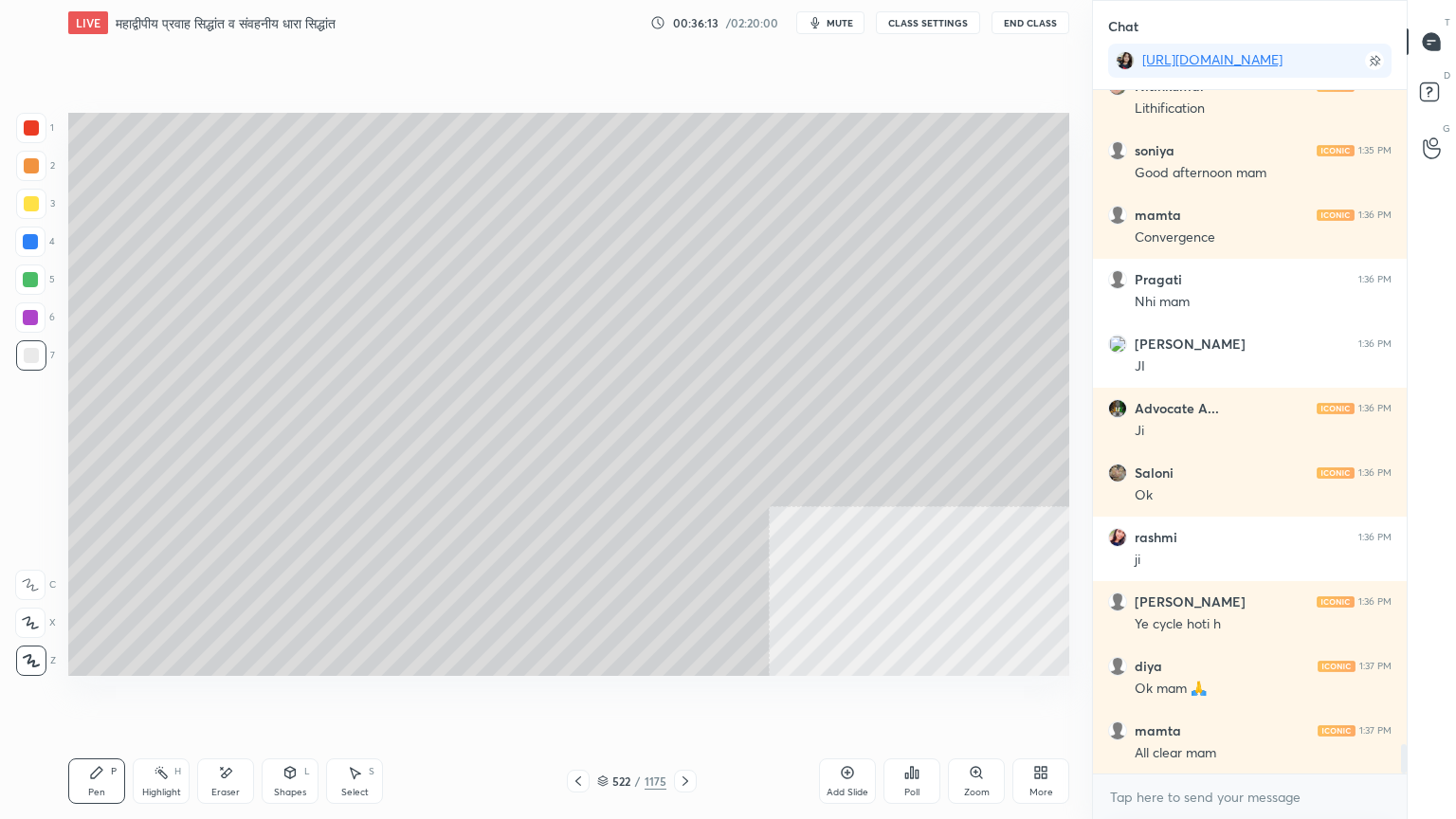 click at bounding box center [31, 204] 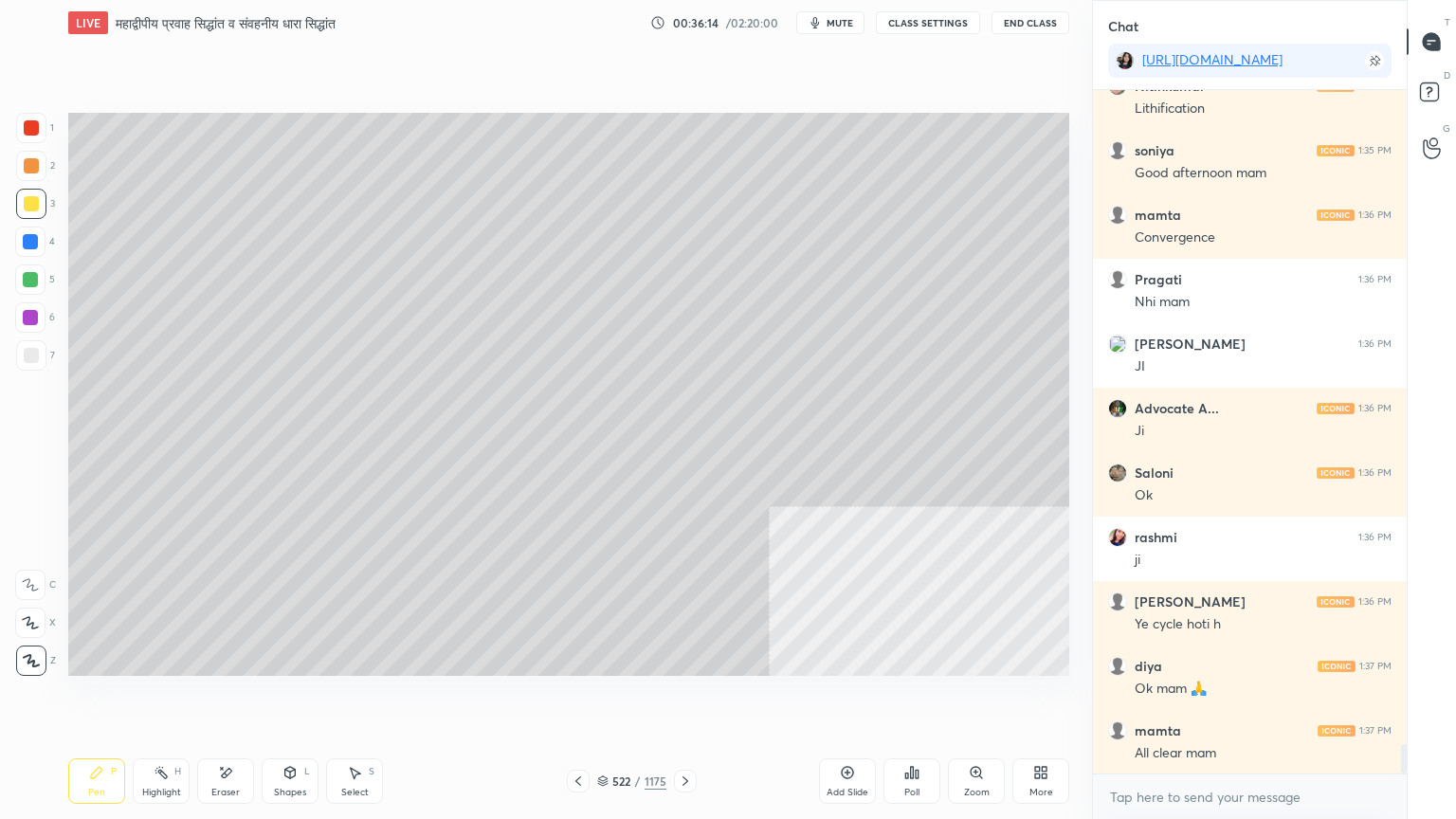 click at bounding box center (31, 204) 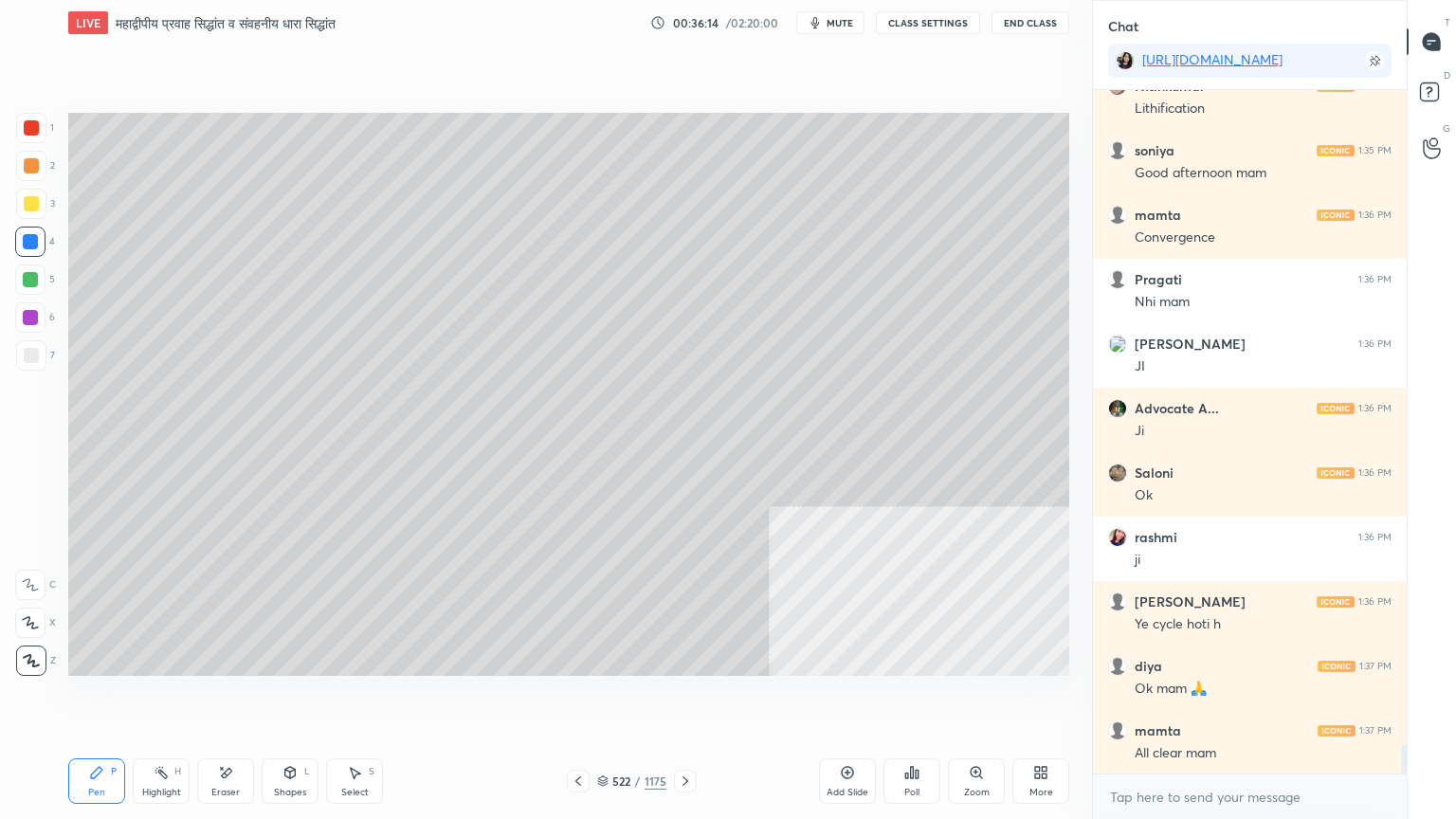 click at bounding box center [30, 242] 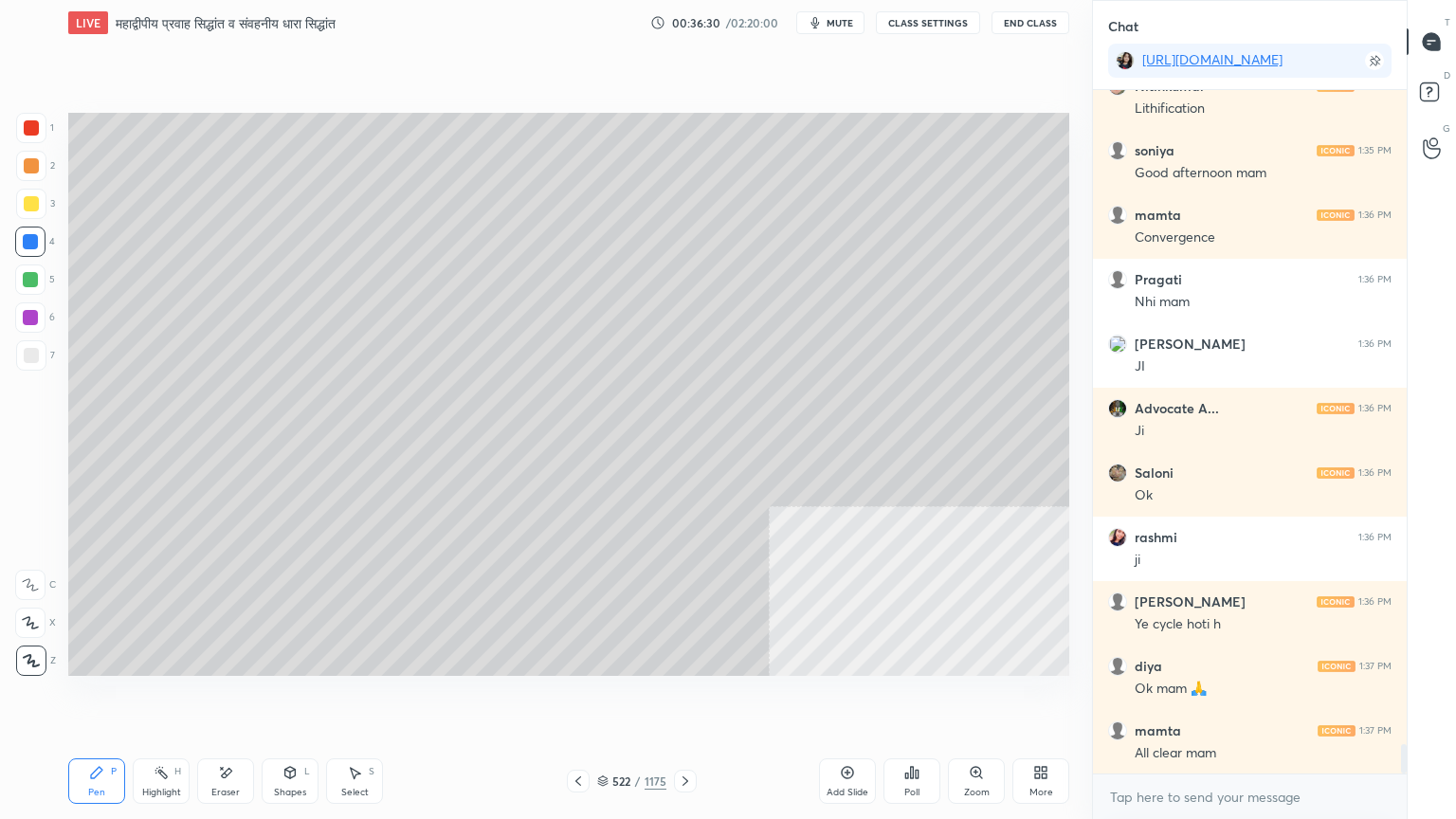 click at bounding box center [31, 204] 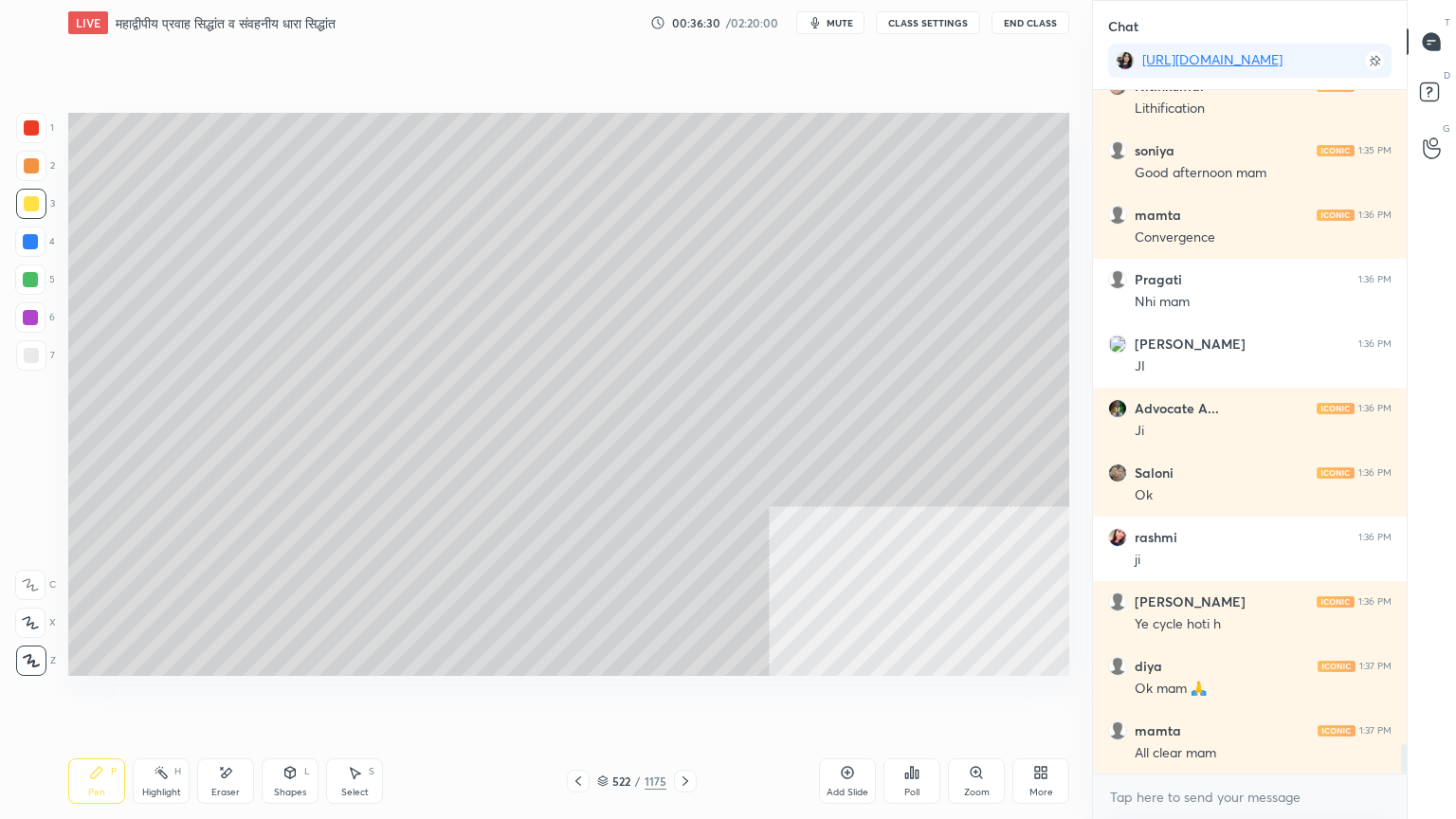 click at bounding box center (31, 204) 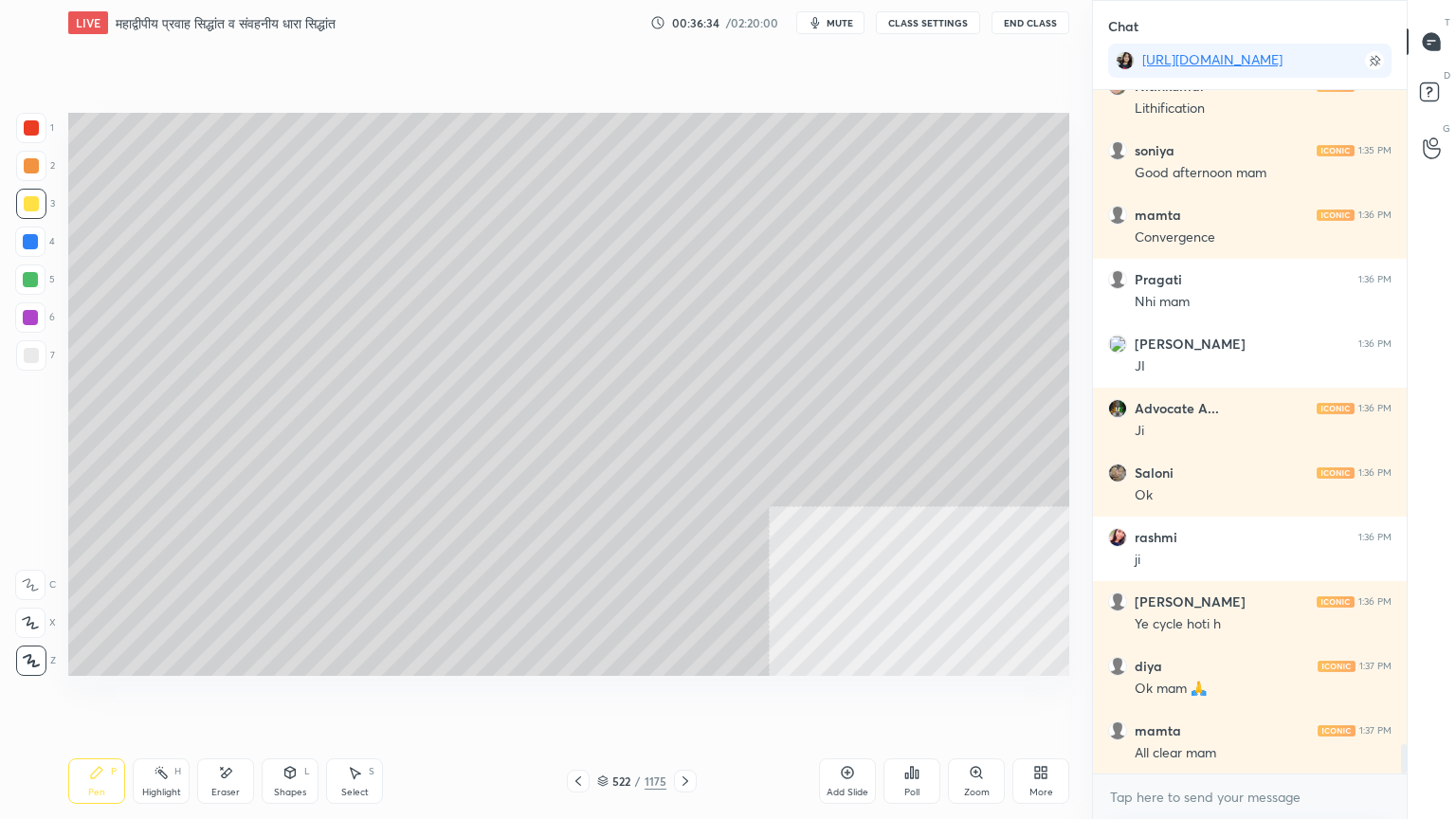 click at bounding box center [31, 355] 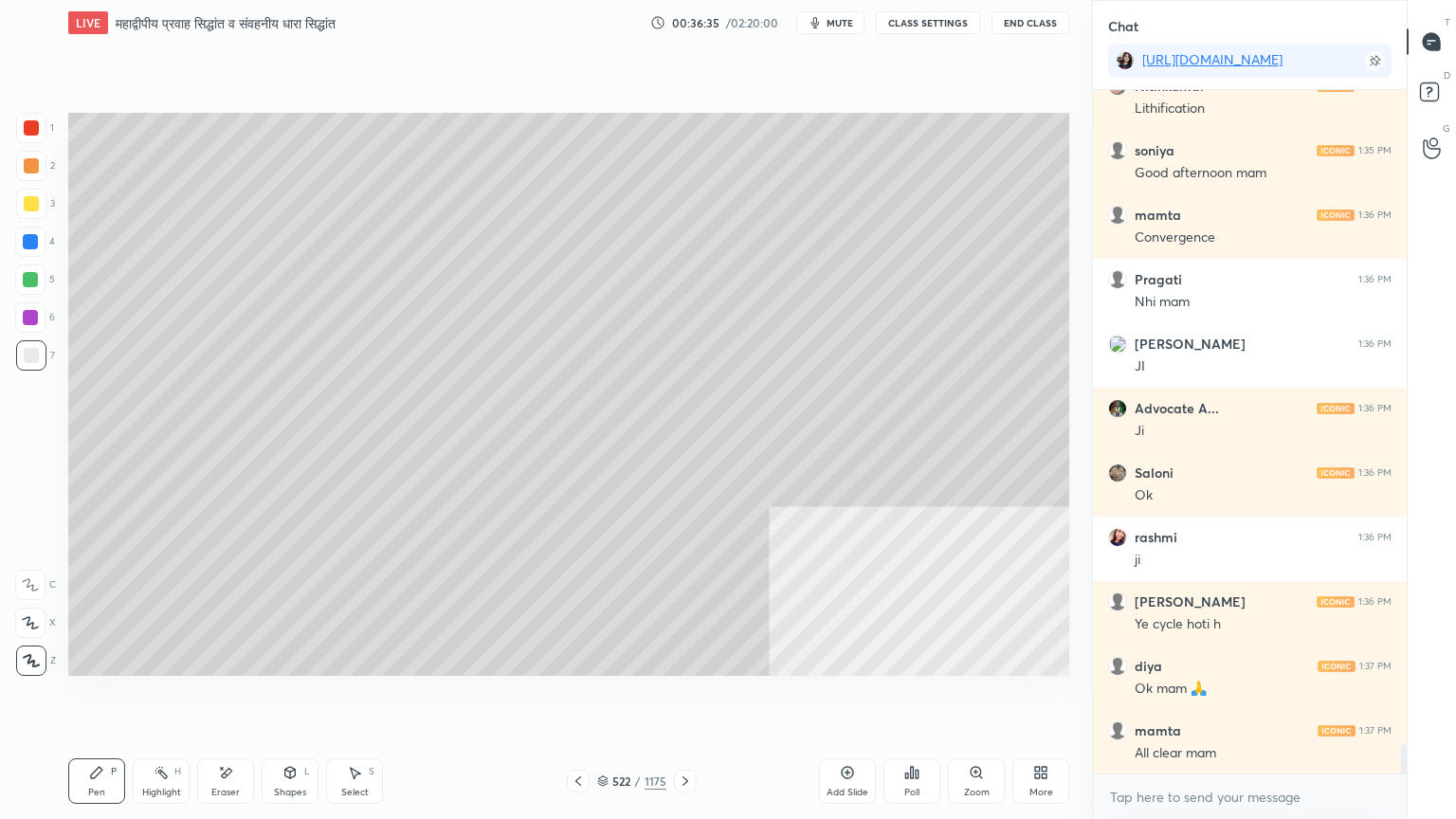 click at bounding box center (31, 355) 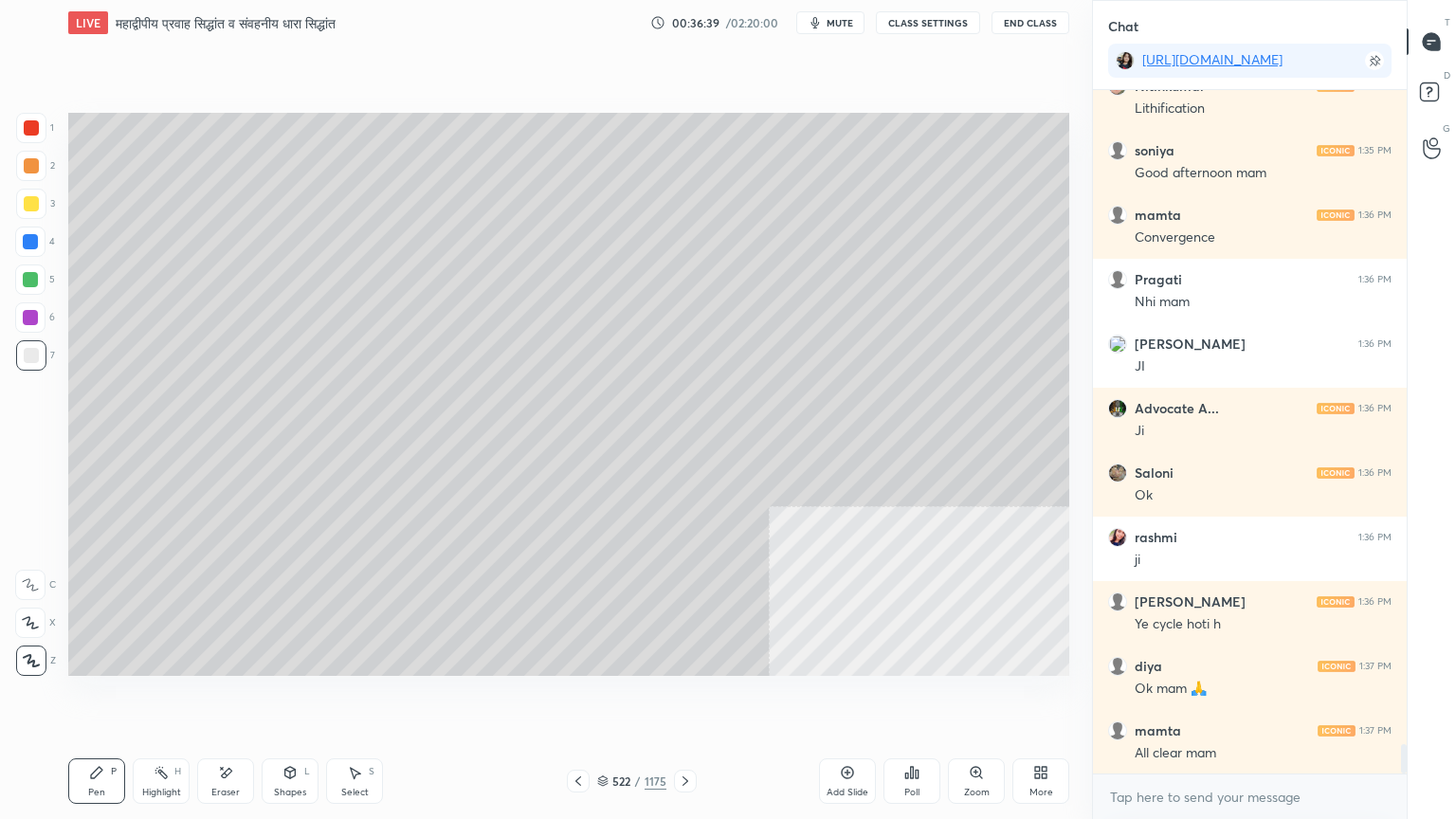 click at bounding box center (31, 204) 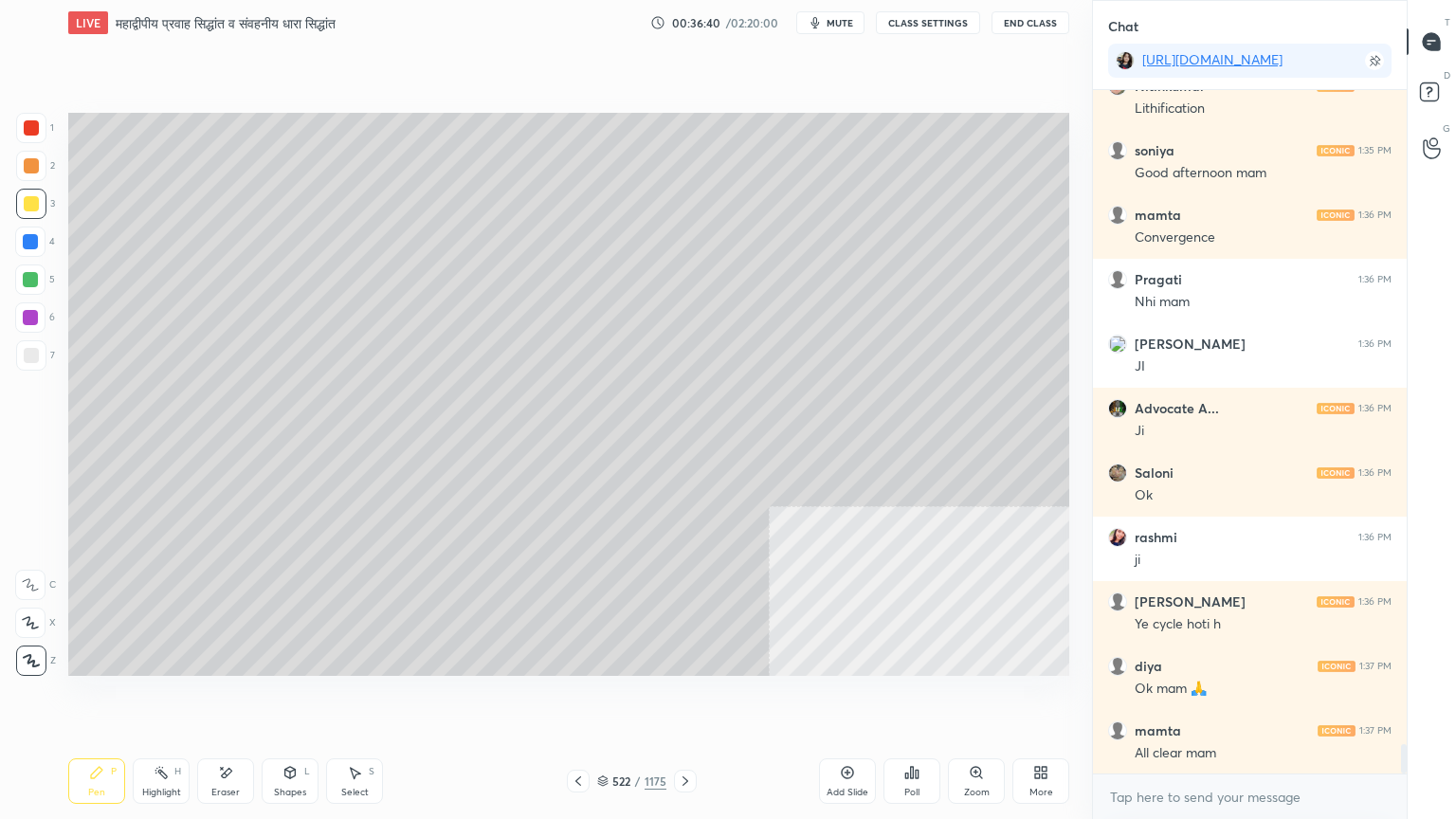 click at bounding box center [31, 204] 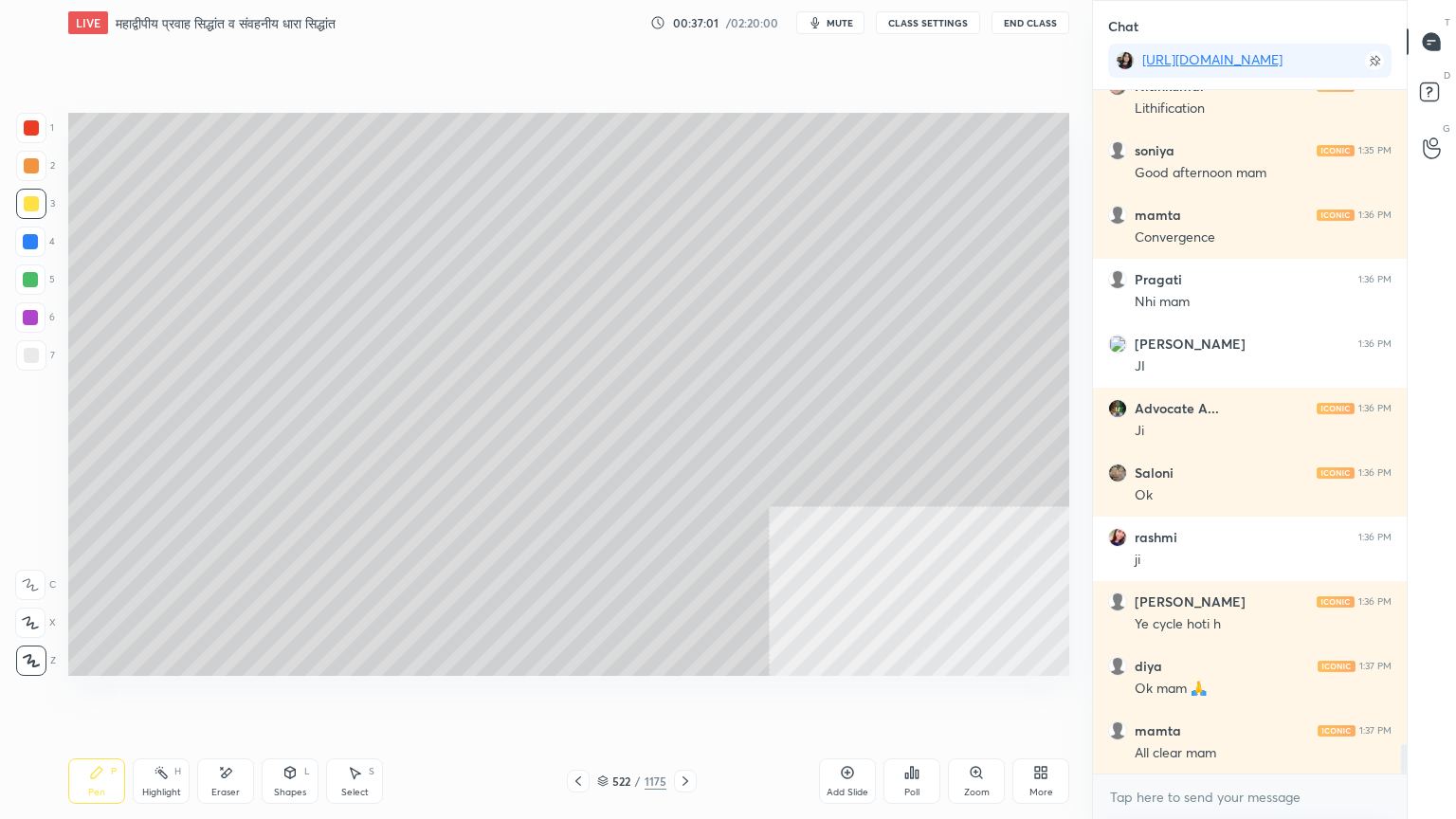 scroll, scrollTop: 15057, scrollLeft: 0, axis: vertical 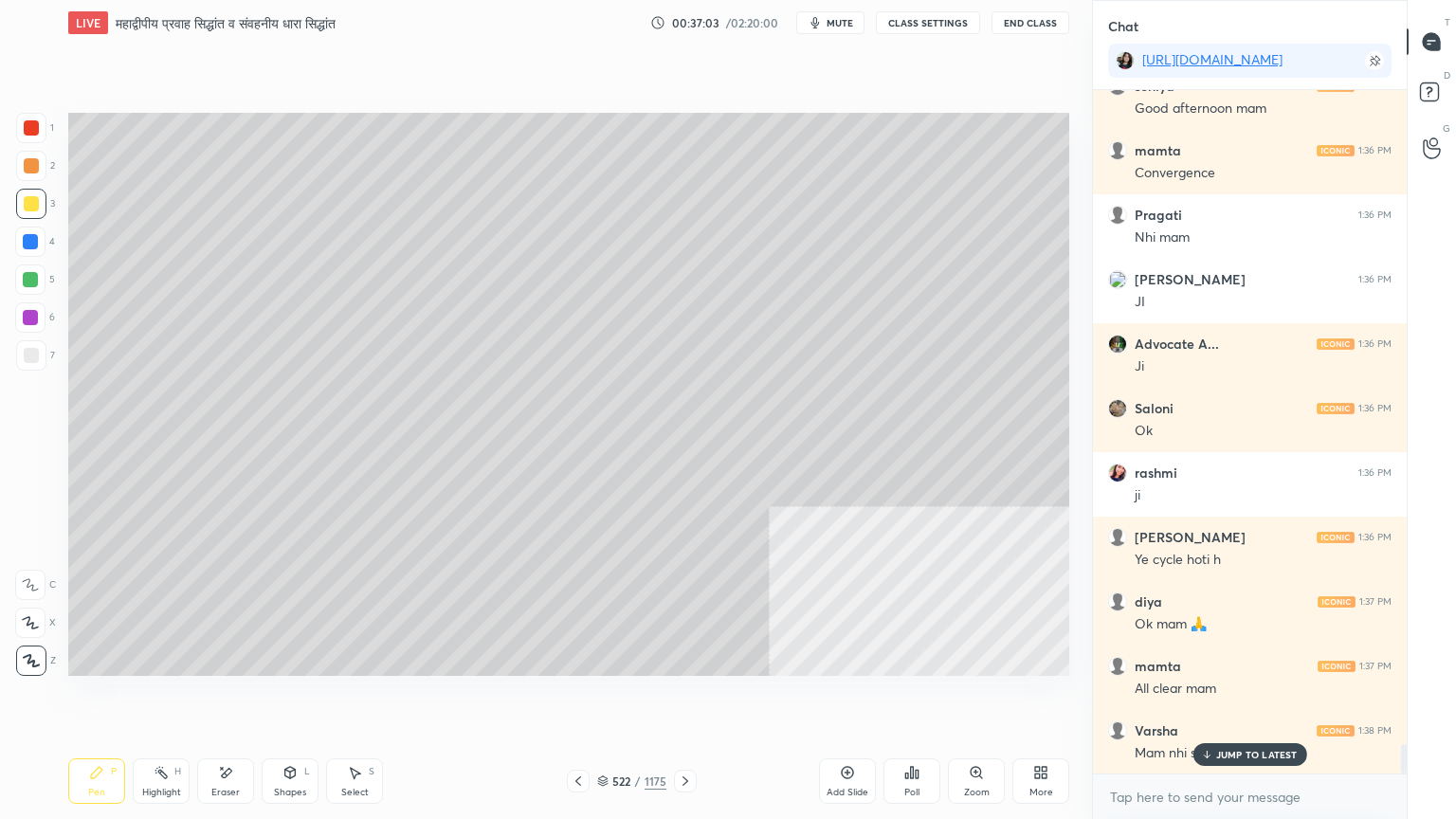 drag, startPoint x: 1222, startPoint y: 755, endPoint x: 1225, endPoint y: 775, distance: 20.223748 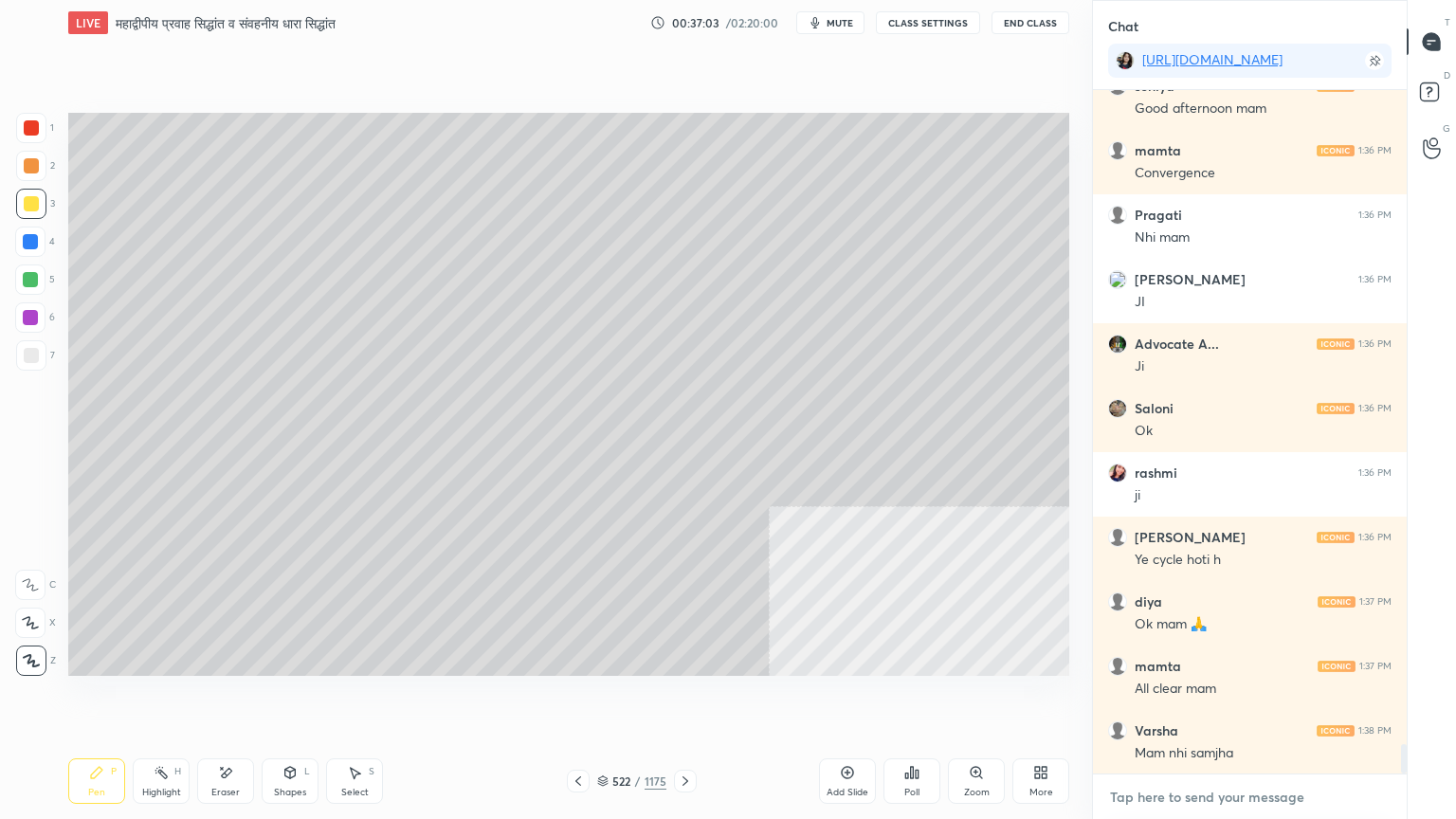 click at bounding box center (1249, 797) 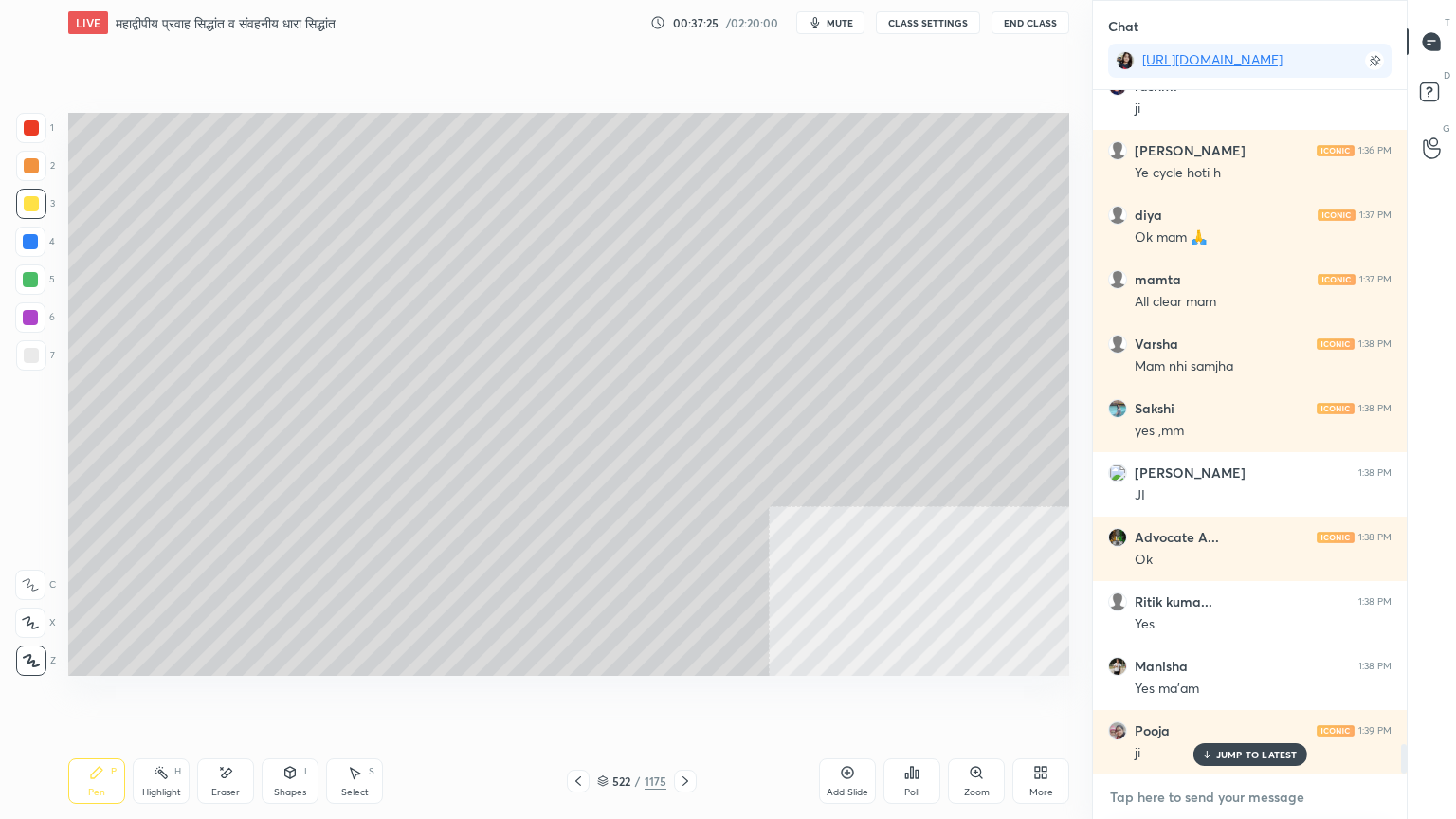 scroll, scrollTop: 15508, scrollLeft: 0, axis: vertical 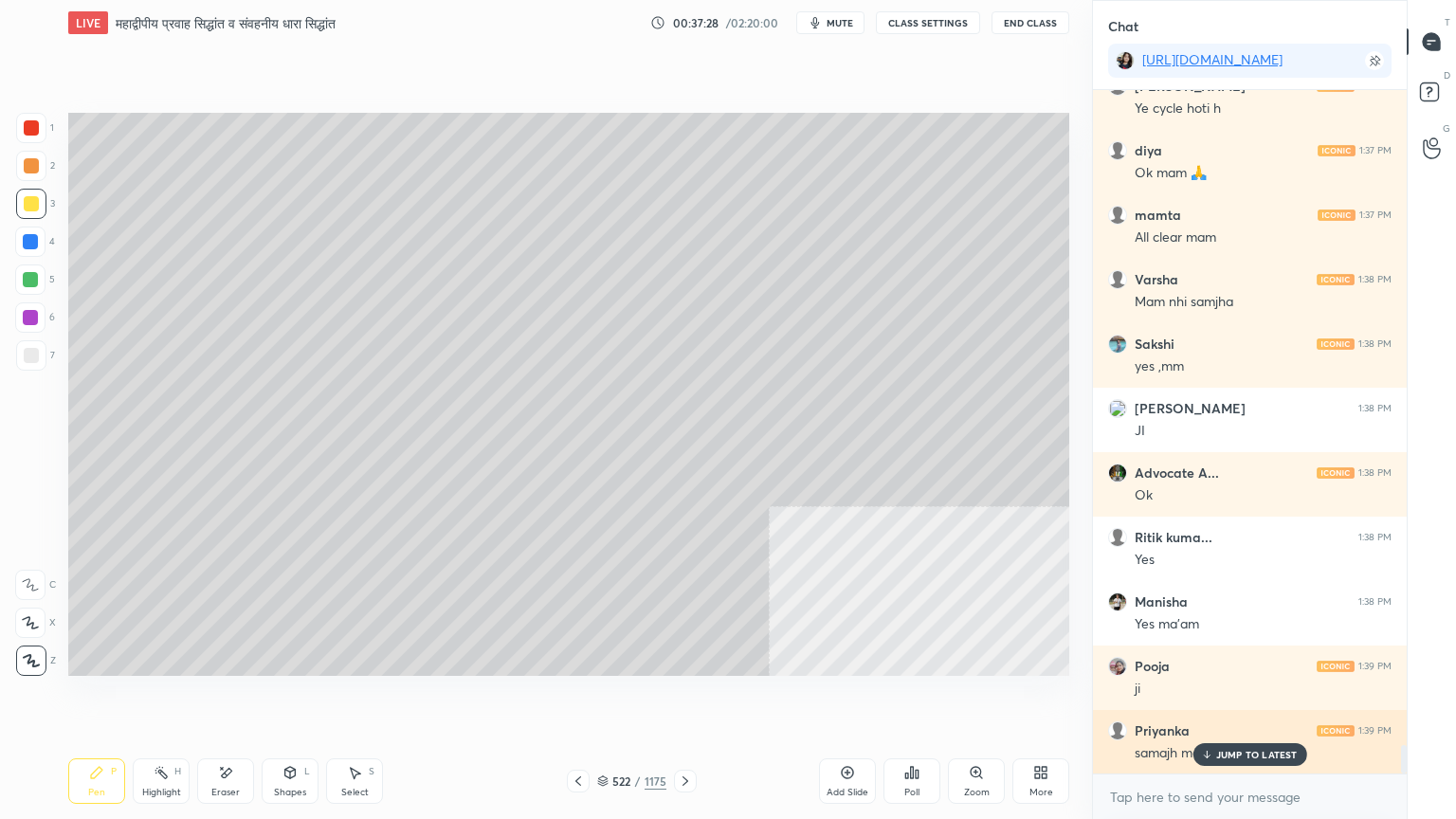 click on "JUMP TO LATEST" at bounding box center (1257, 755) 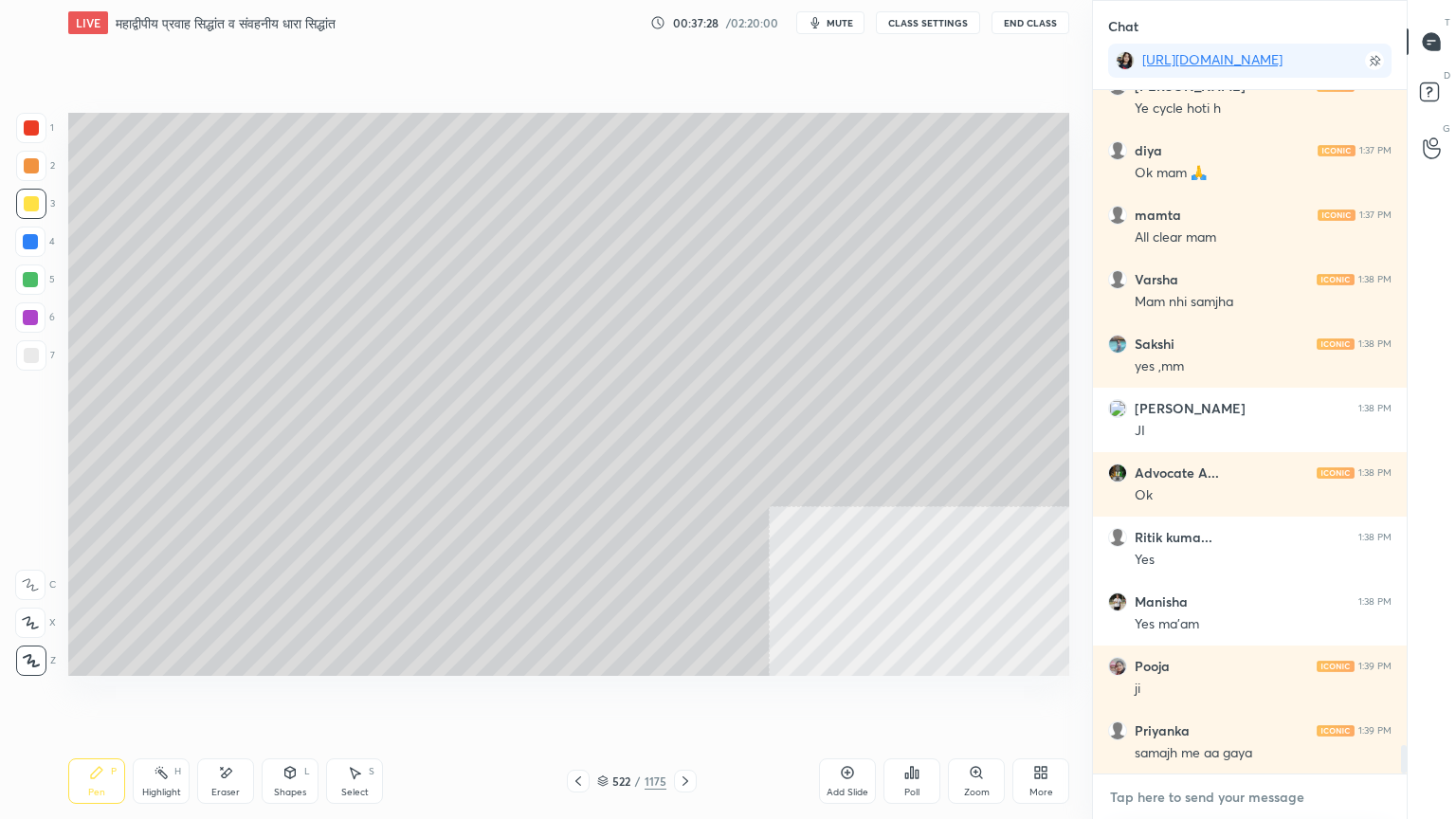 click at bounding box center [1249, 797] 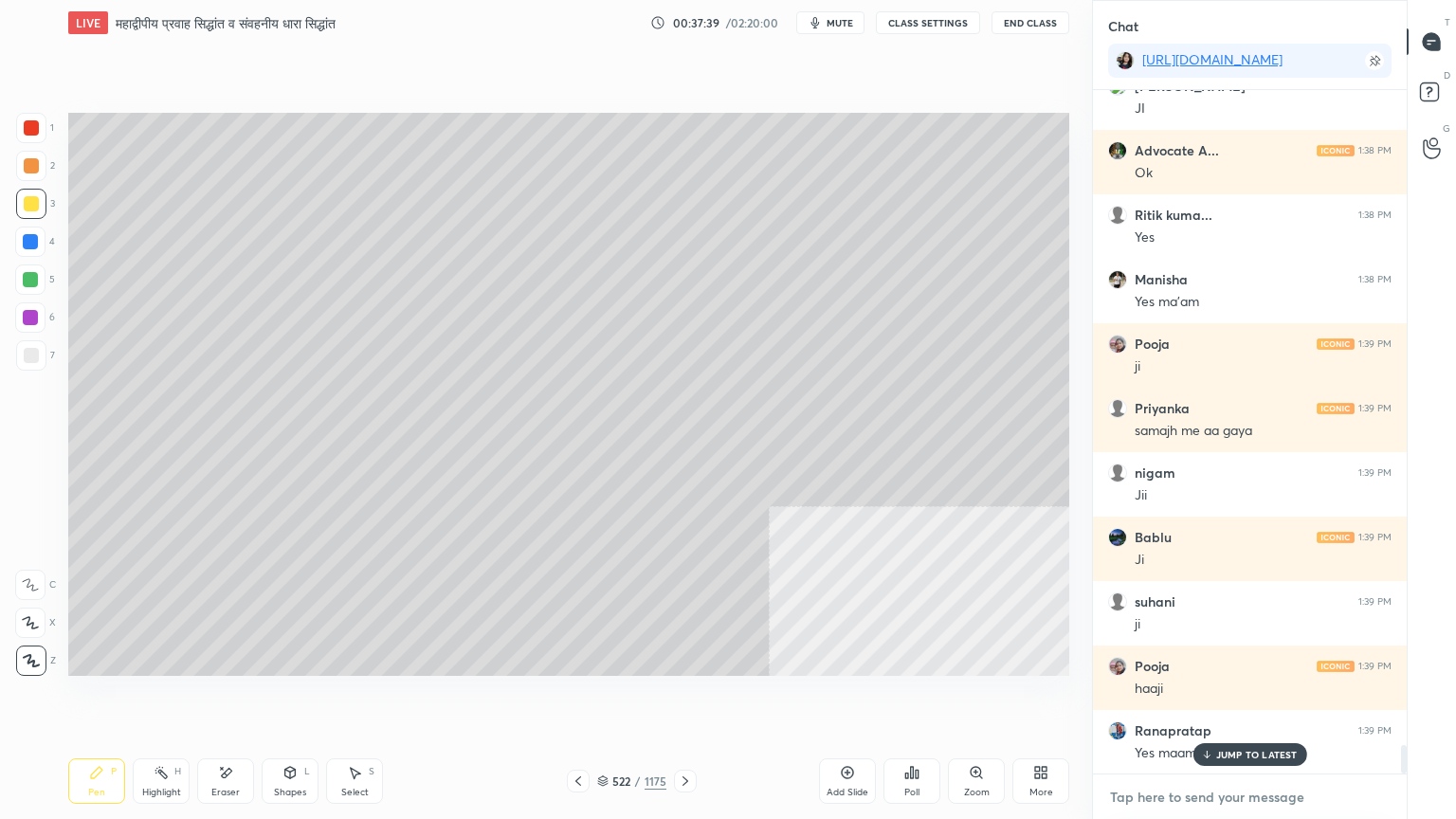 scroll, scrollTop: 15895, scrollLeft: 0, axis: vertical 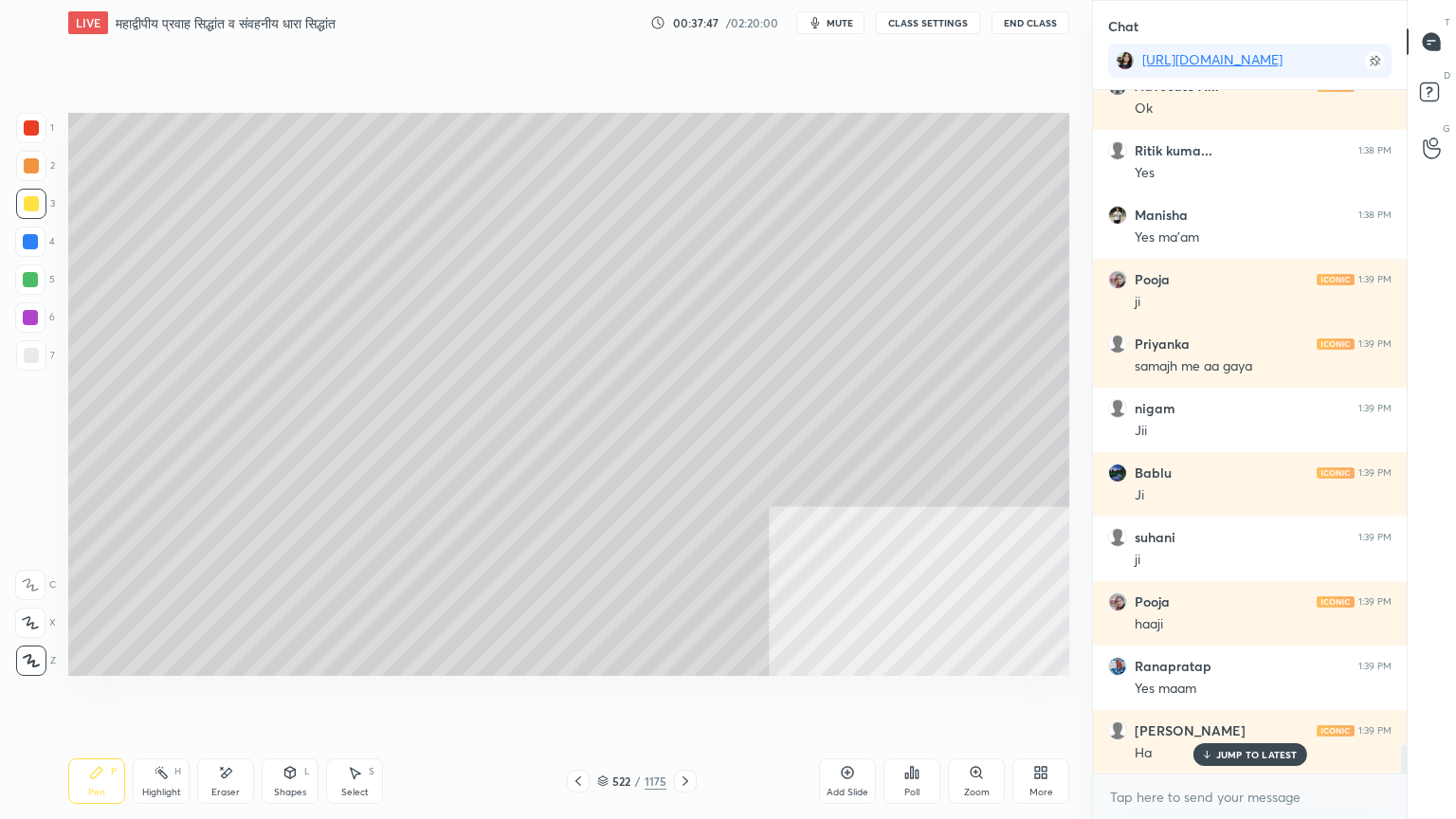 click on "522 / 1175" at bounding box center (631, 781) 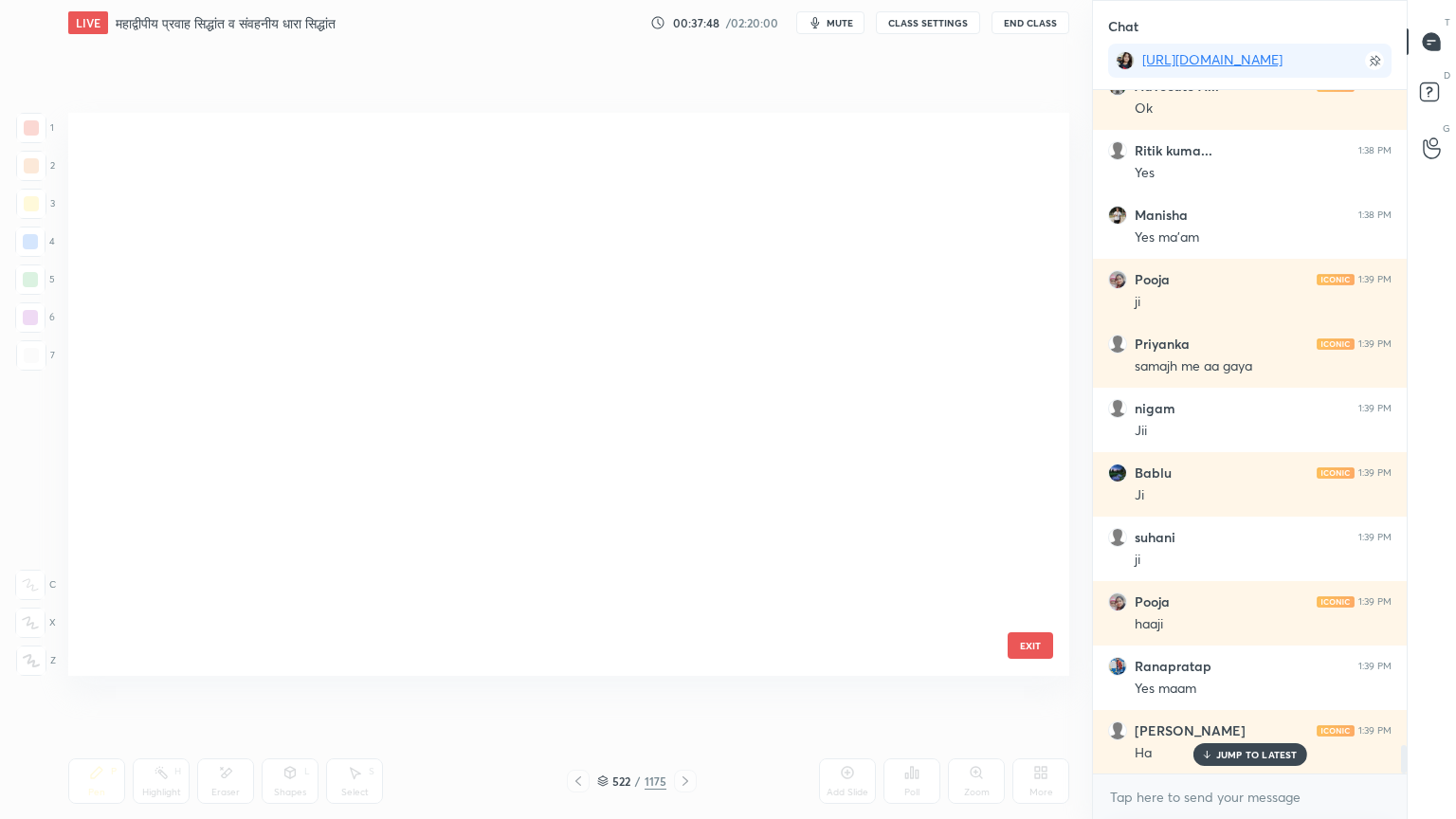 scroll, scrollTop: 29620, scrollLeft: 0, axis: vertical 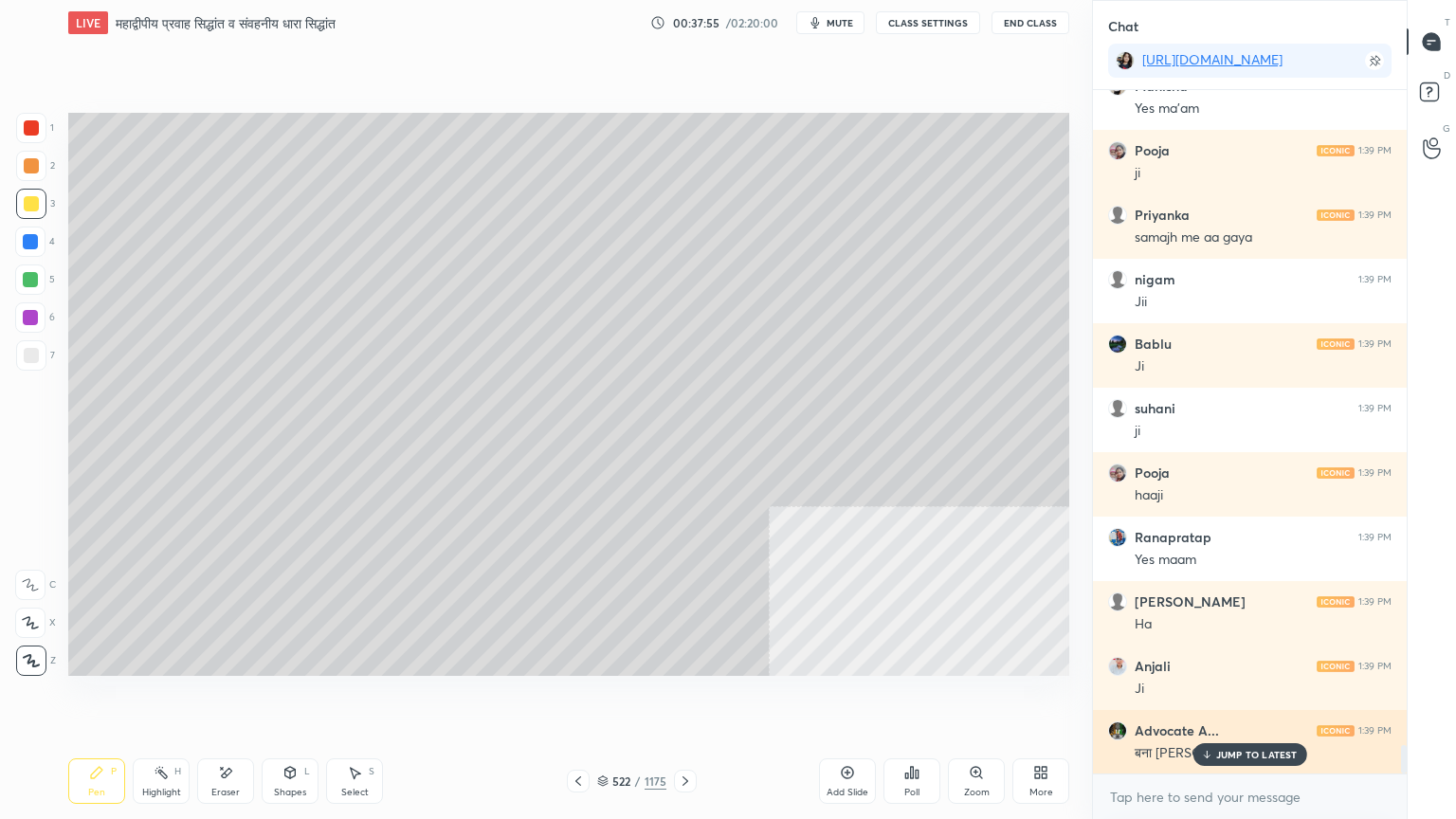click on "JUMP TO LATEST" at bounding box center (1257, 755) 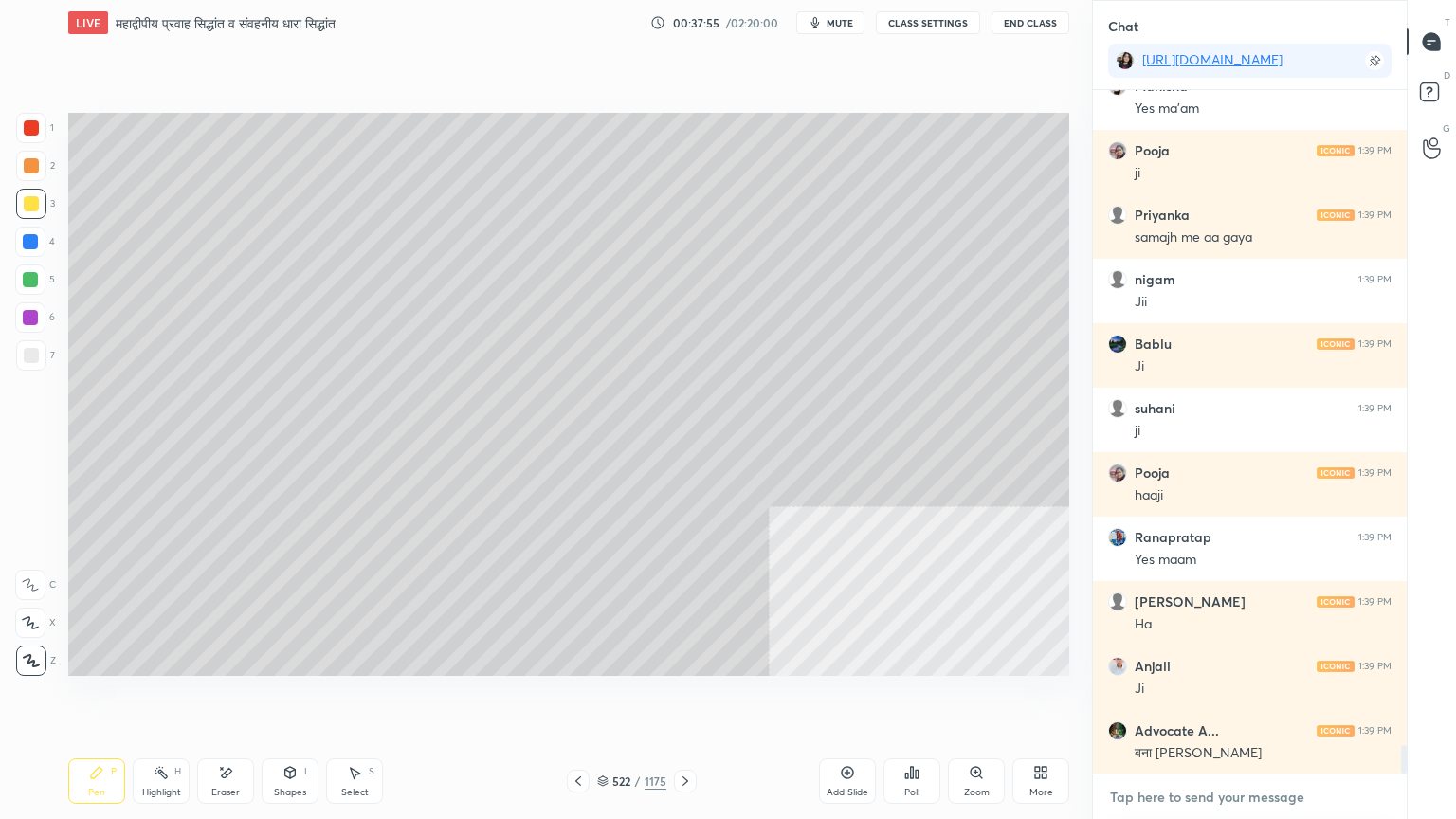 click at bounding box center [1249, 797] 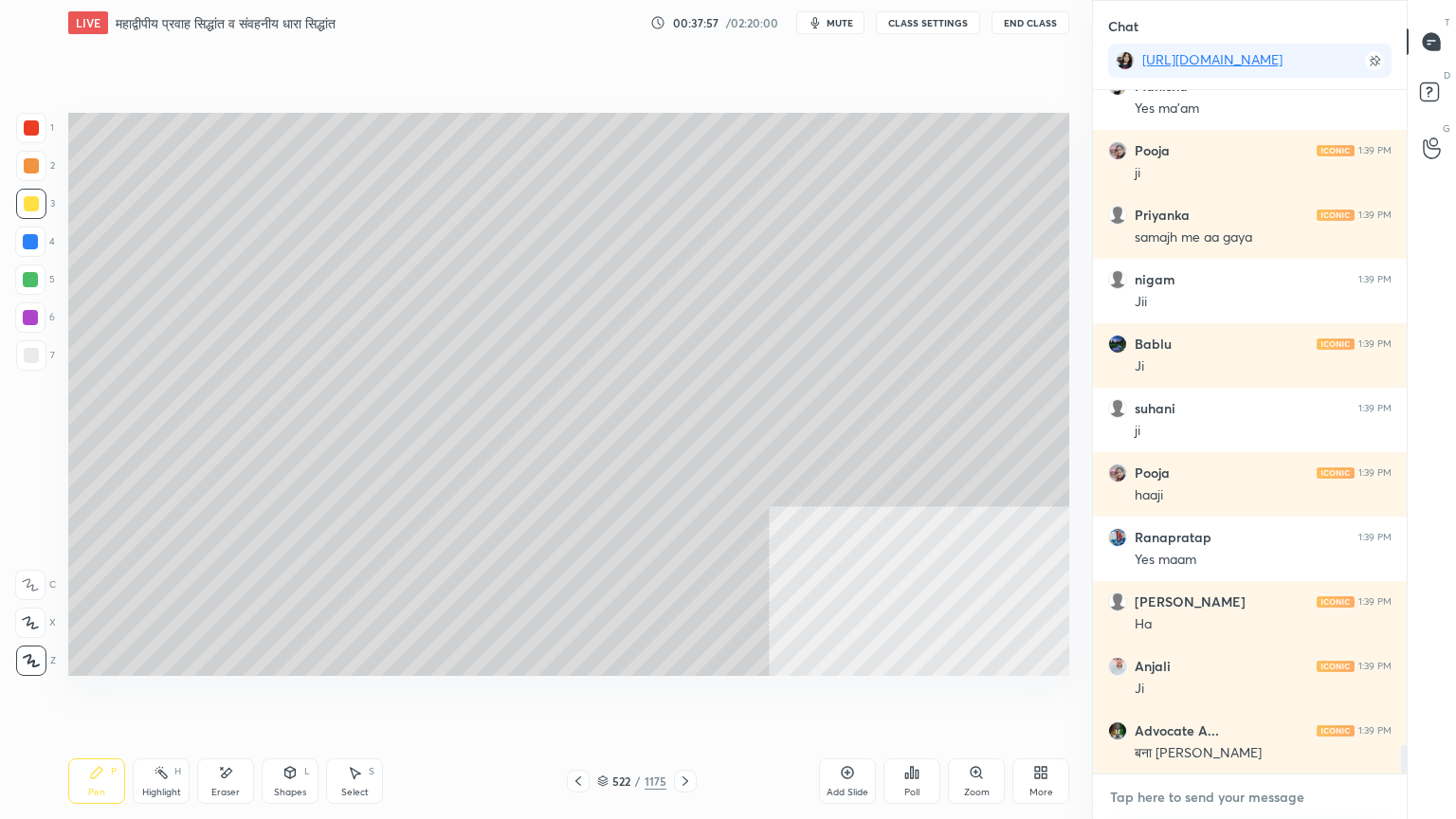 scroll, scrollTop: 16088, scrollLeft: 0, axis: vertical 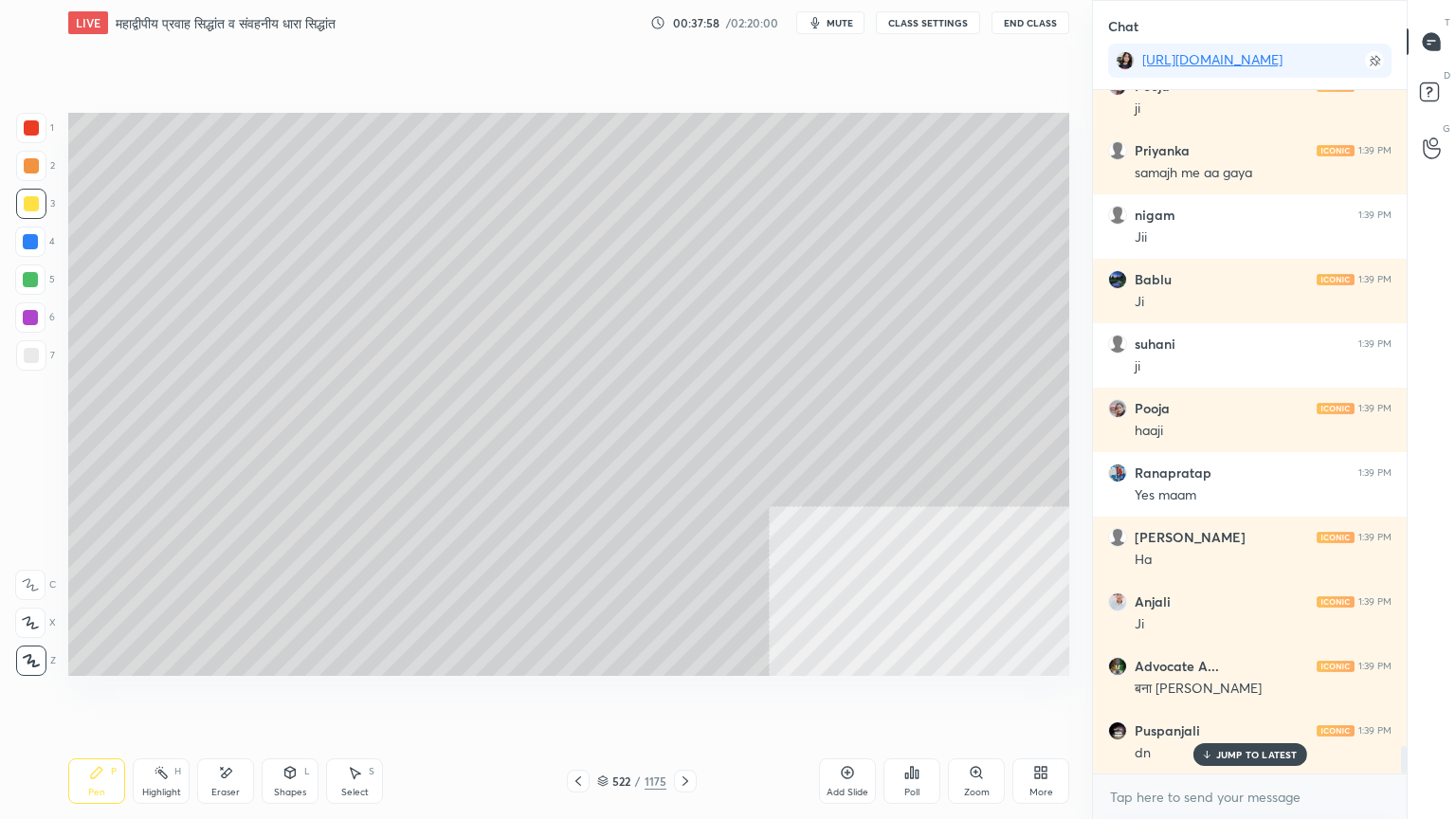 click 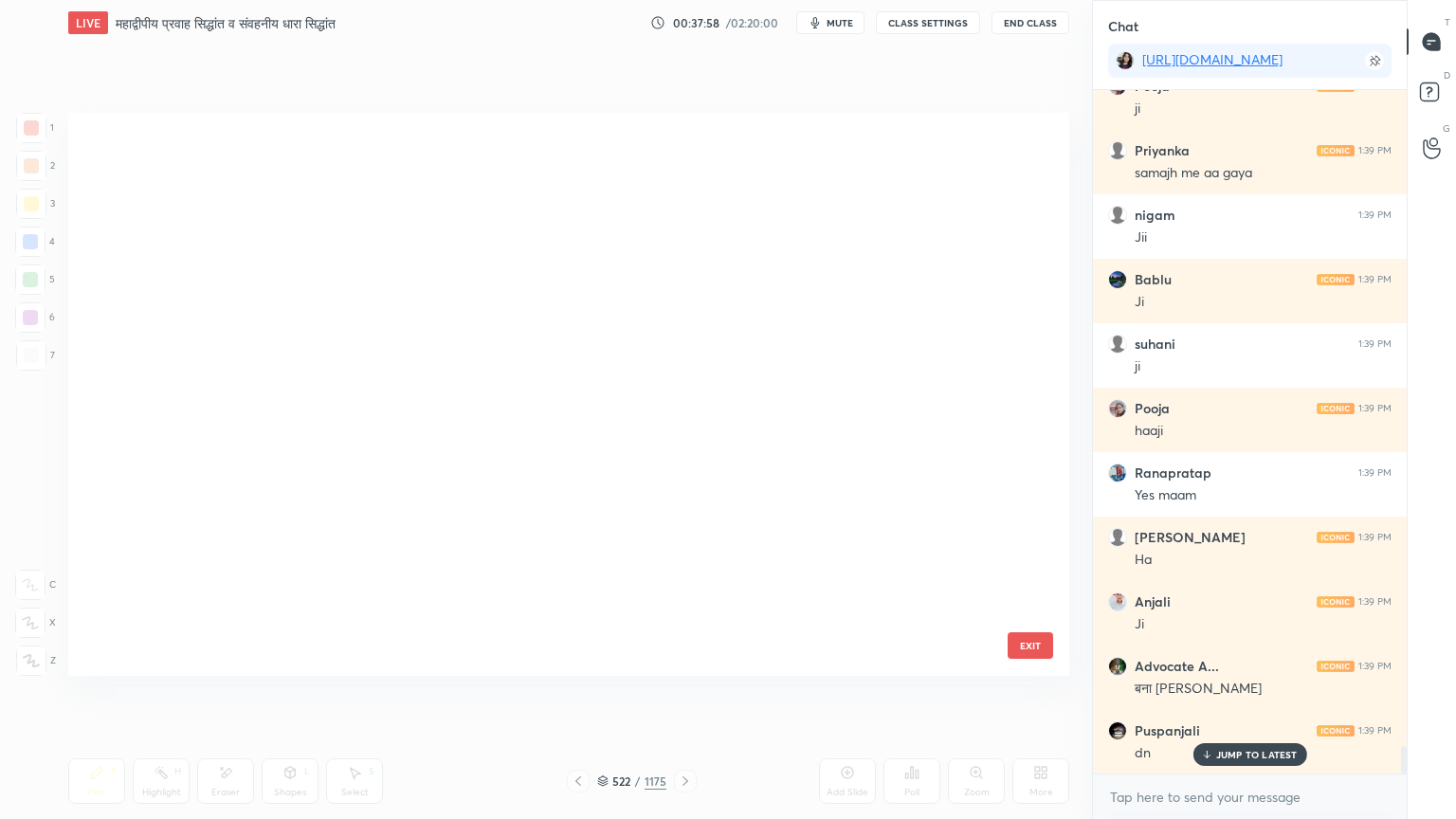 scroll, scrollTop: 29620, scrollLeft: 0, axis: vertical 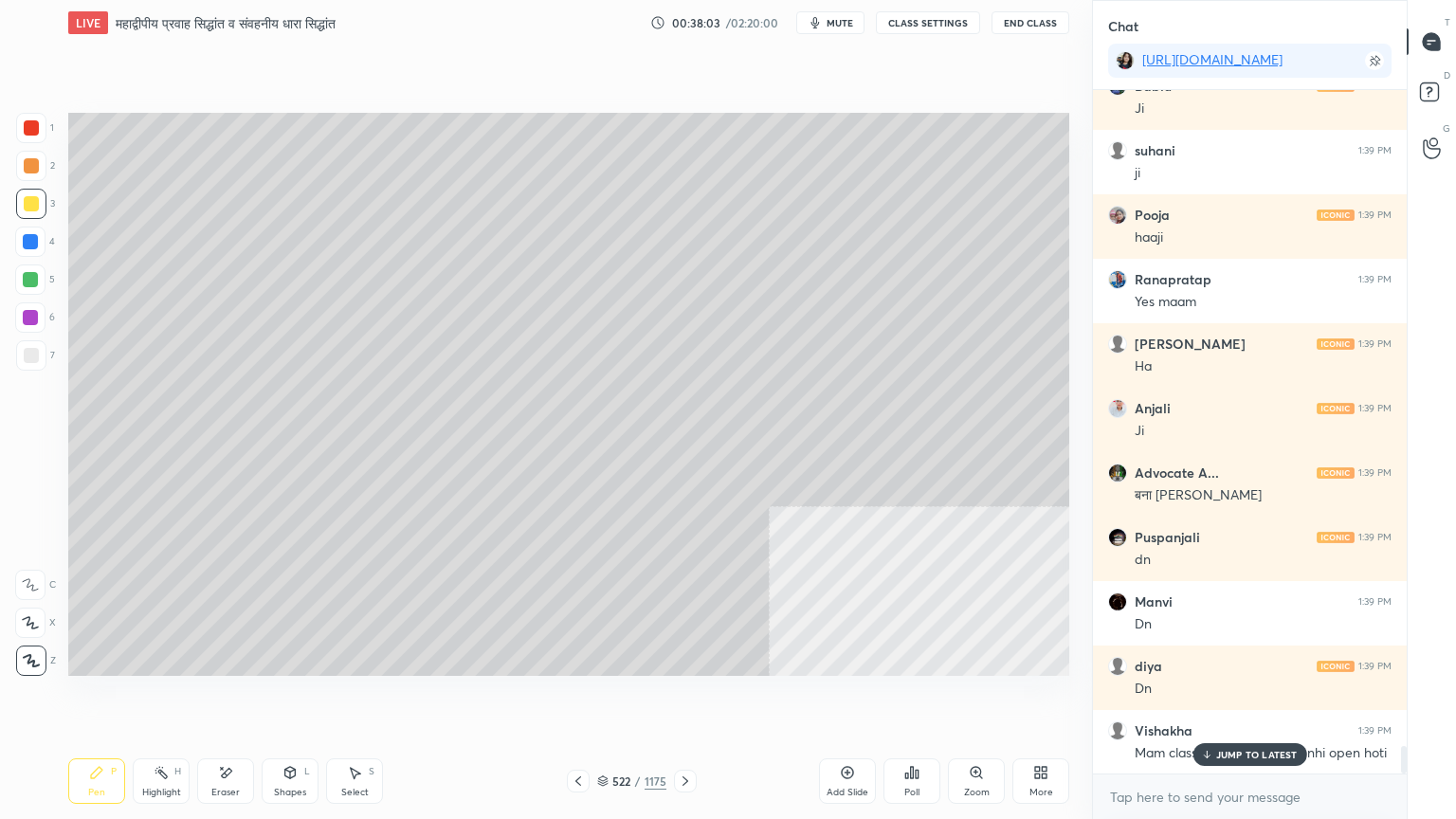 click on "JUMP TO LATEST" at bounding box center (1249, 755) 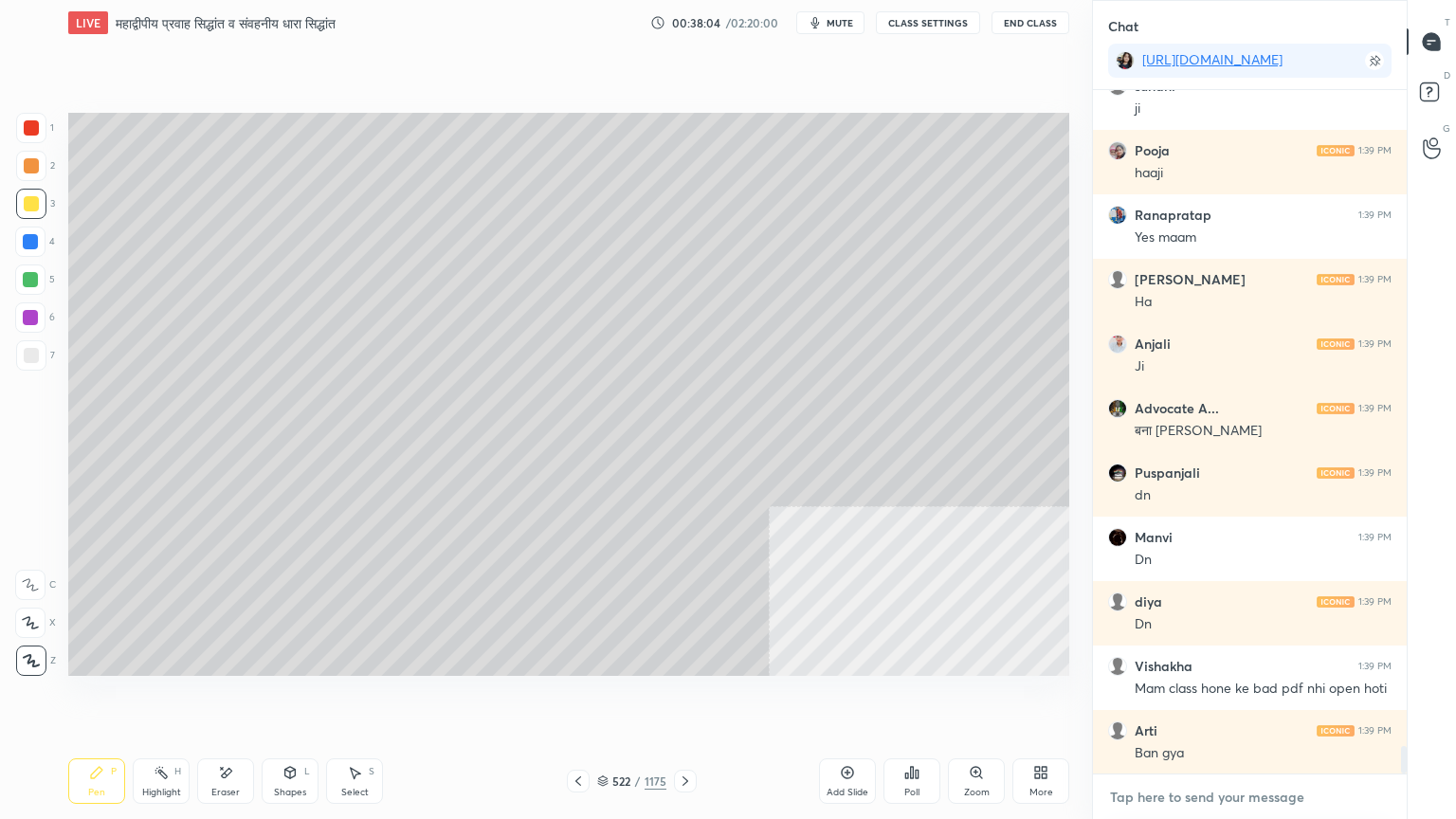 click at bounding box center [1249, 797] 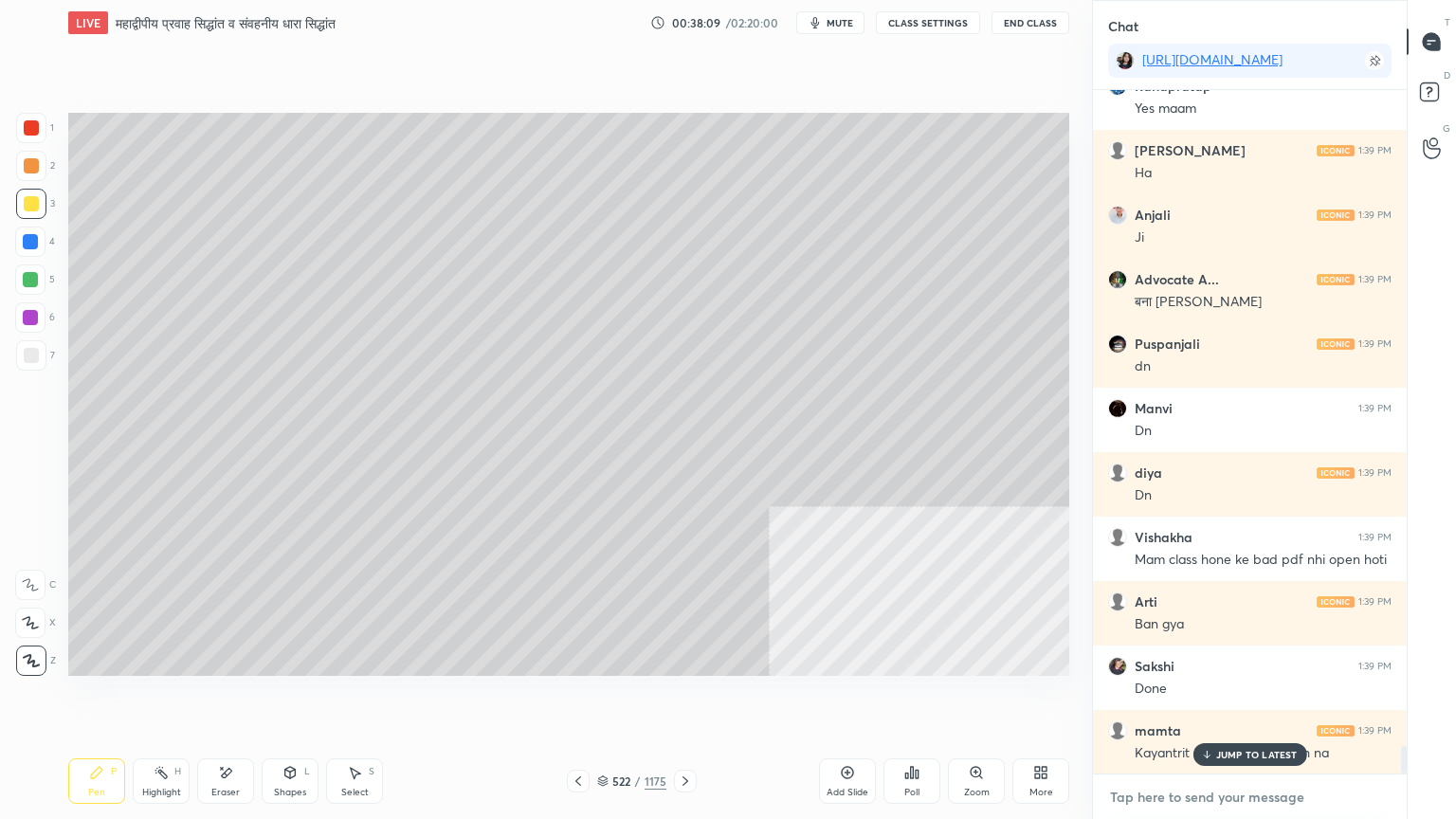 scroll, scrollTop: 16539, scrollLeft: 0, axis: vertical 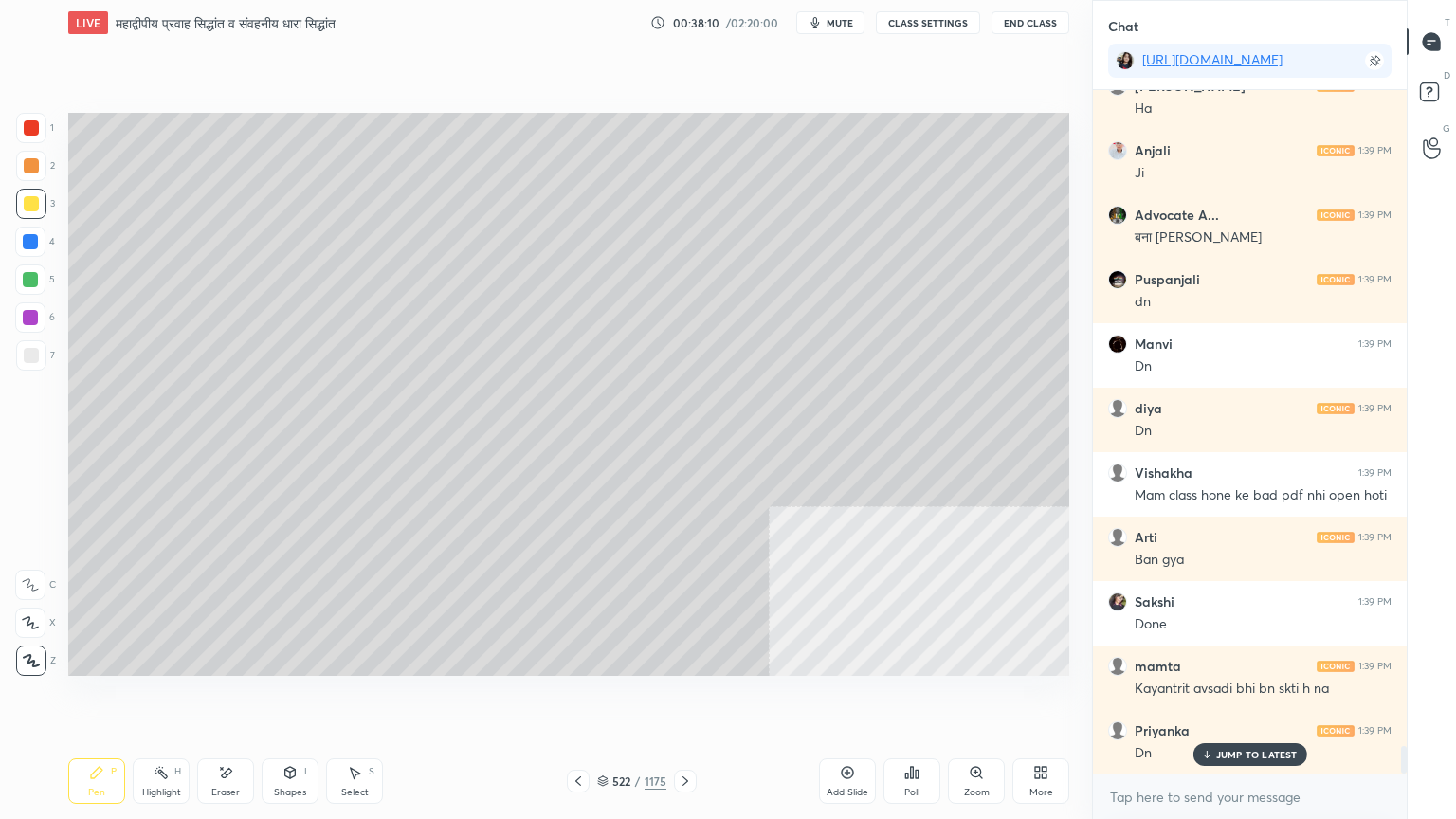 click on "JUMP TO LATEST" at bounding box center [1257, 755] 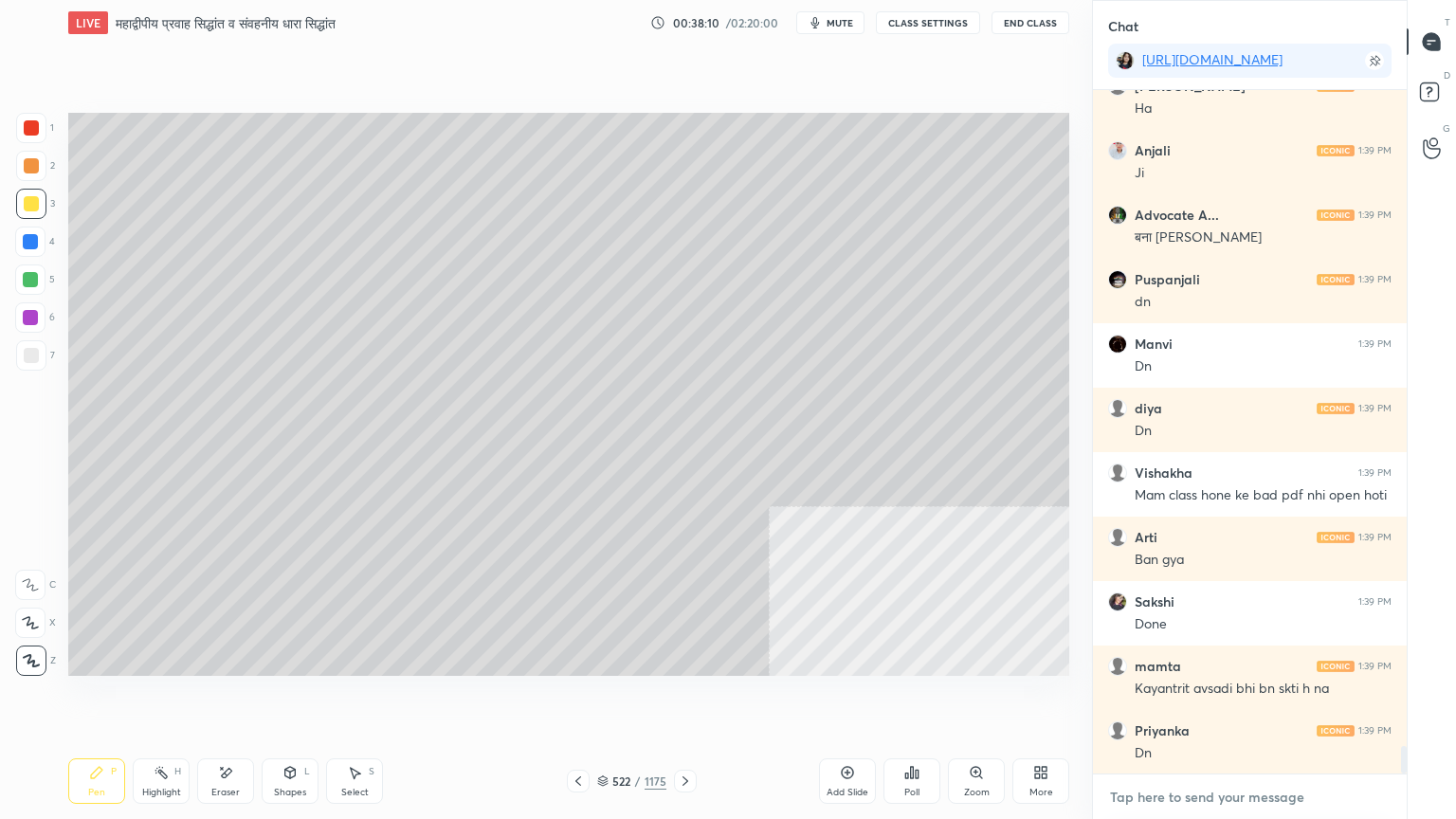 drag, startPoint x: 1213, startPoint y: 802, endPoint x: 1206, endPoint y: 788, distance: 16 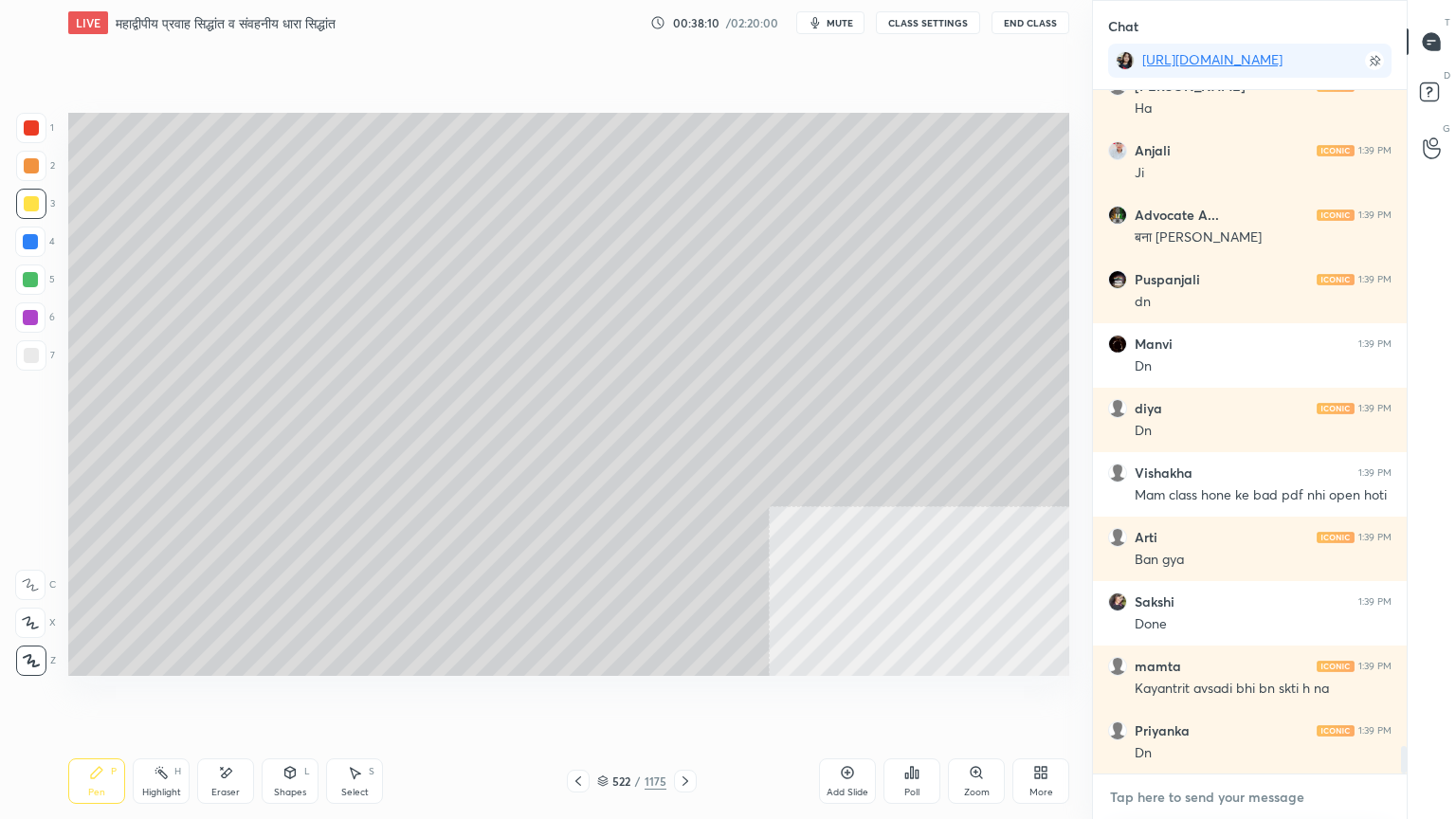 click at bounding box center (1249, 797) 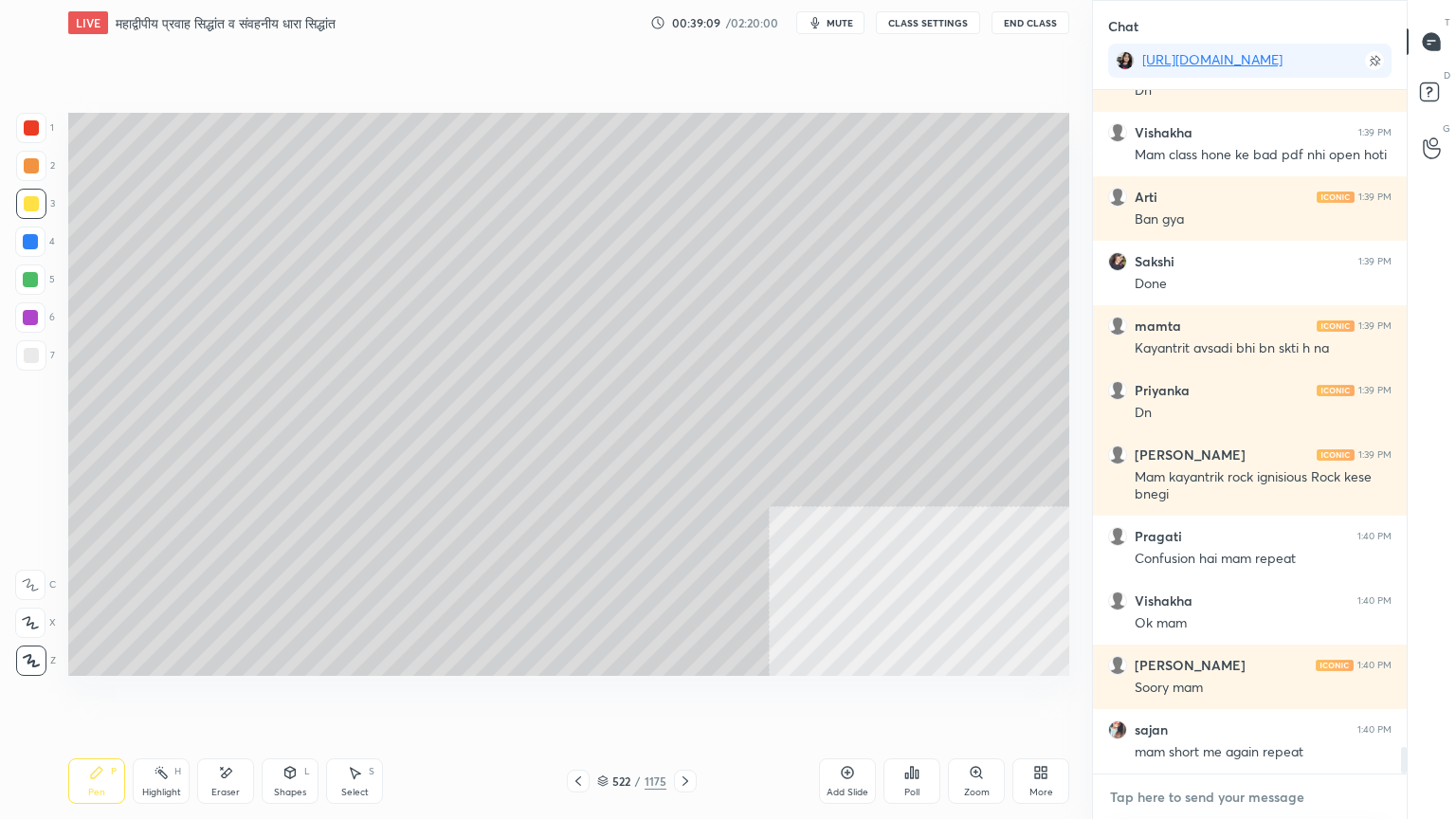 scroll, scrollTop: 16365, scrollLeft: 0, axis: vertical 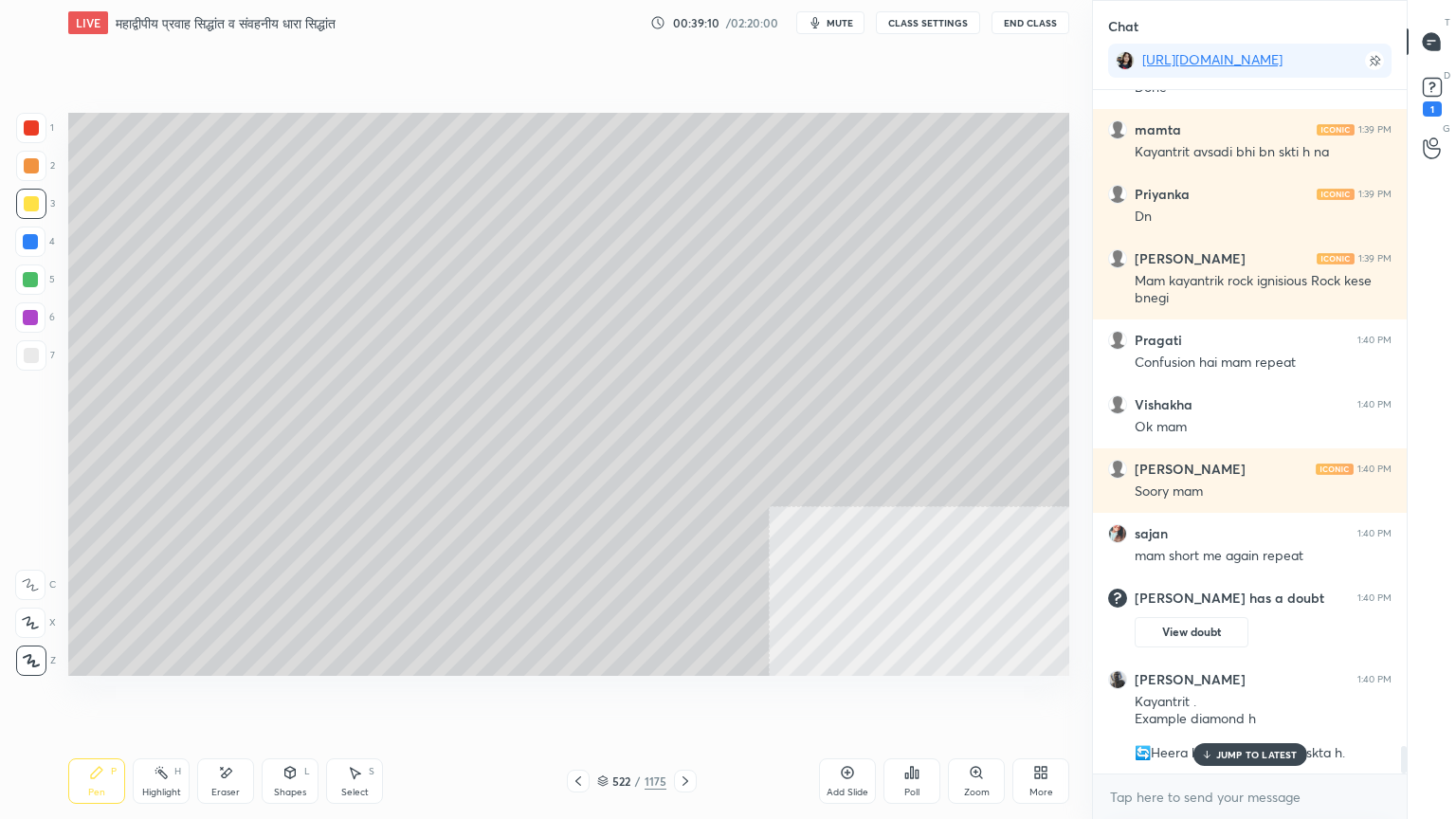 drag, startPoint x: 1259, startPoint y: 754, endPoint x: 1257, endPoint y: 779, distance: 25.079872 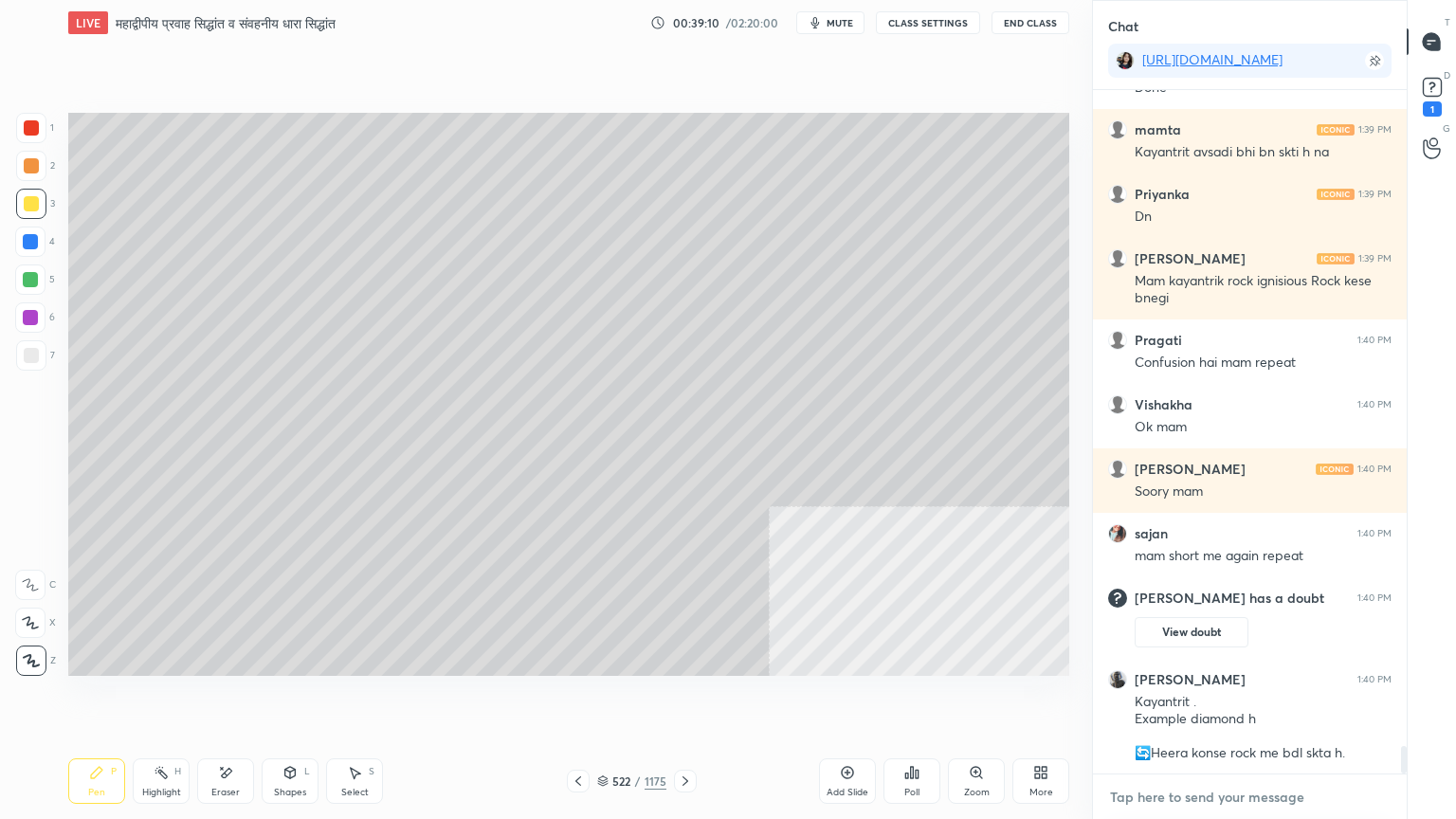 click at bounding box center [1249, 797] 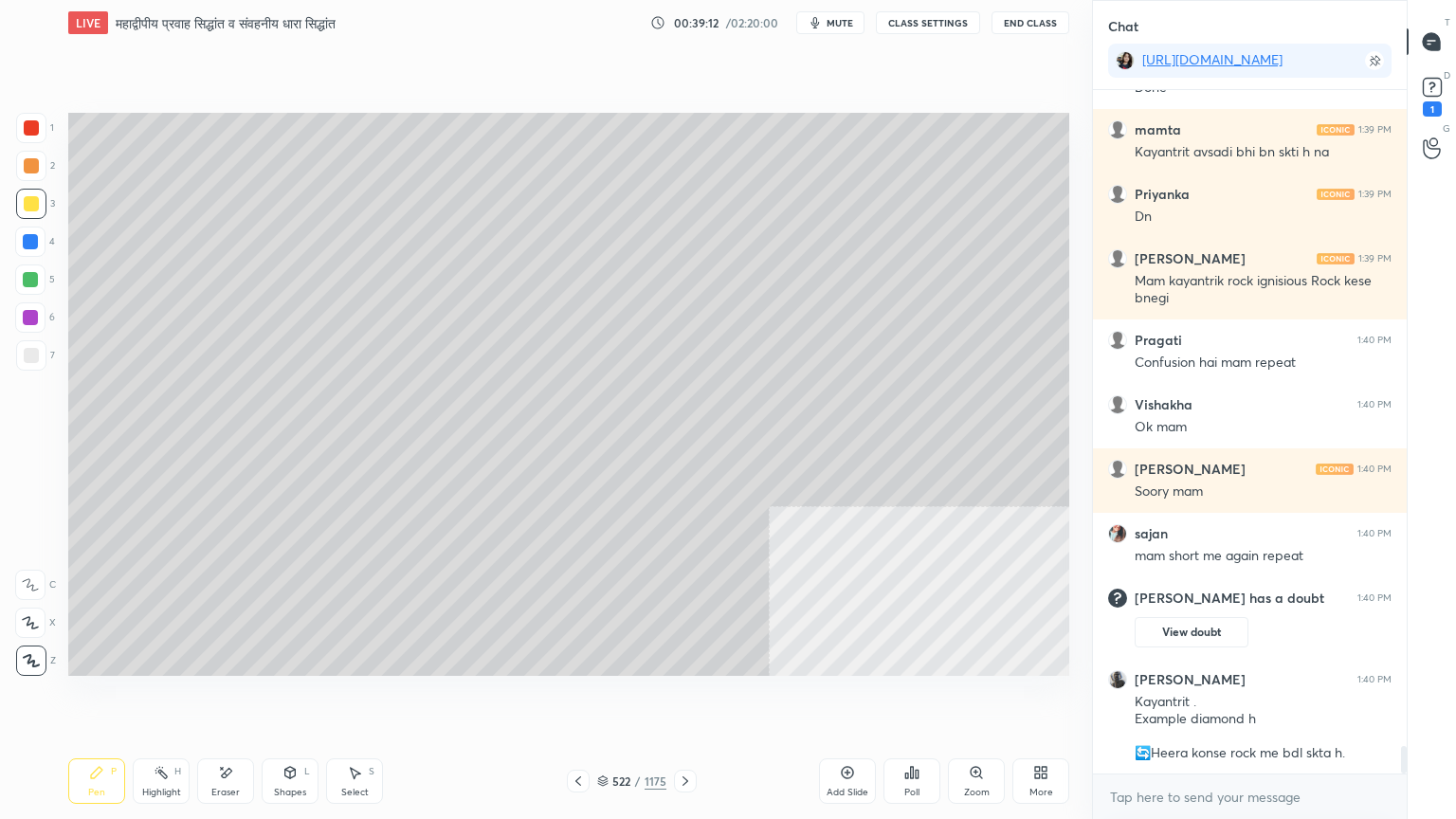 click at bounding box center [30, 242] 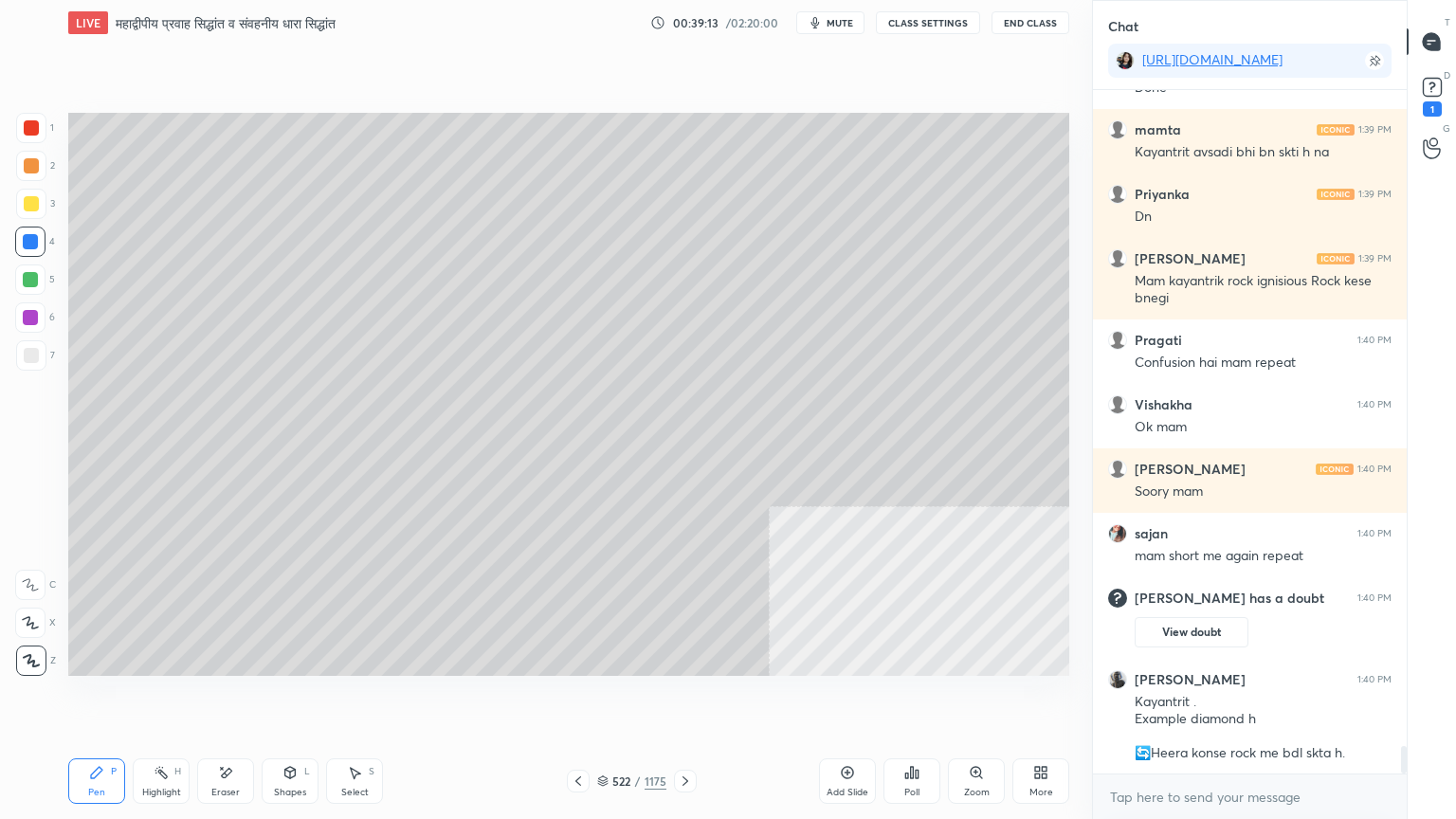 click at bounding box center [30, 242] 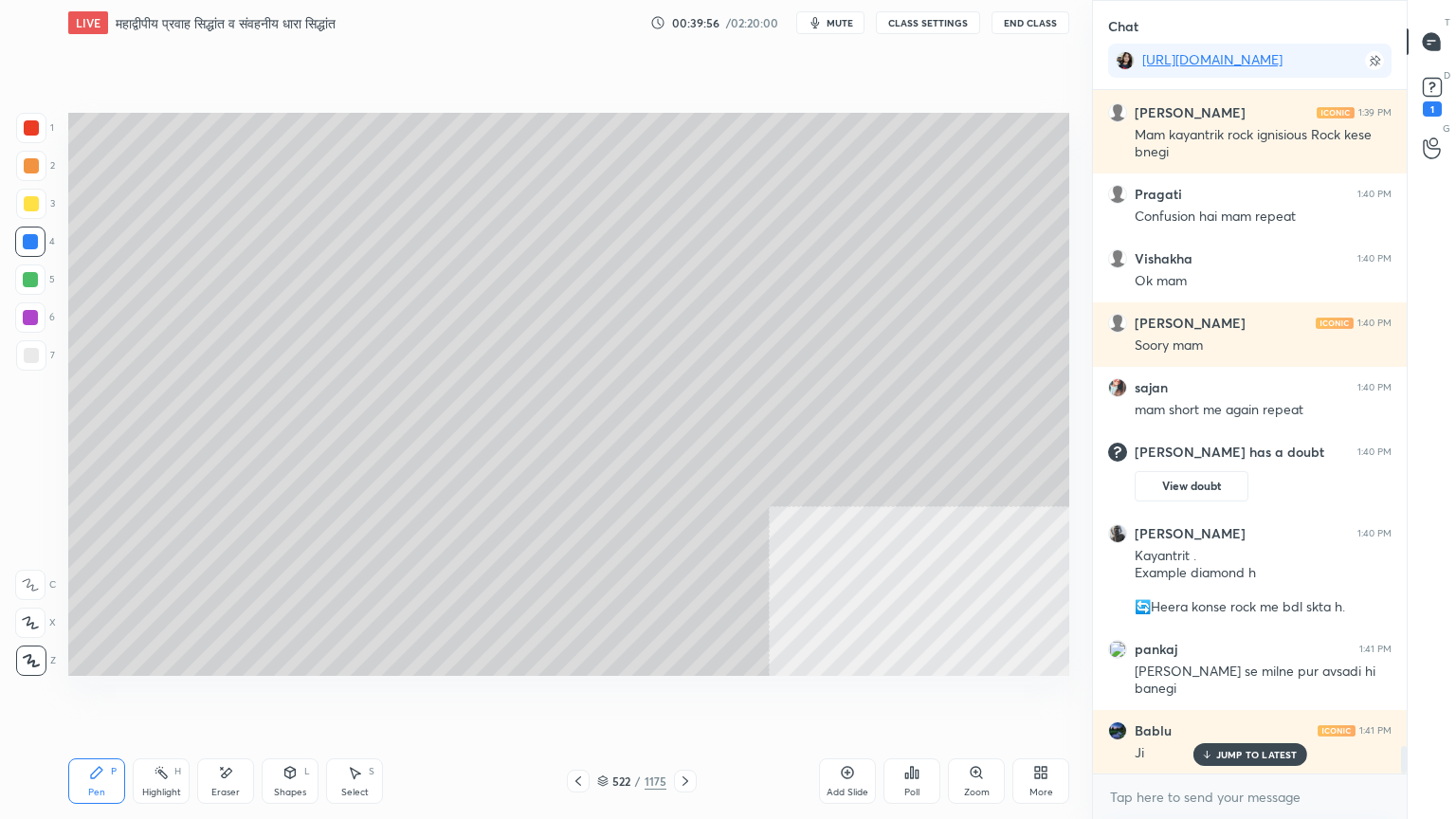 scroll, scrollTop: 16558, scrollLeft: 0, axis: vertical 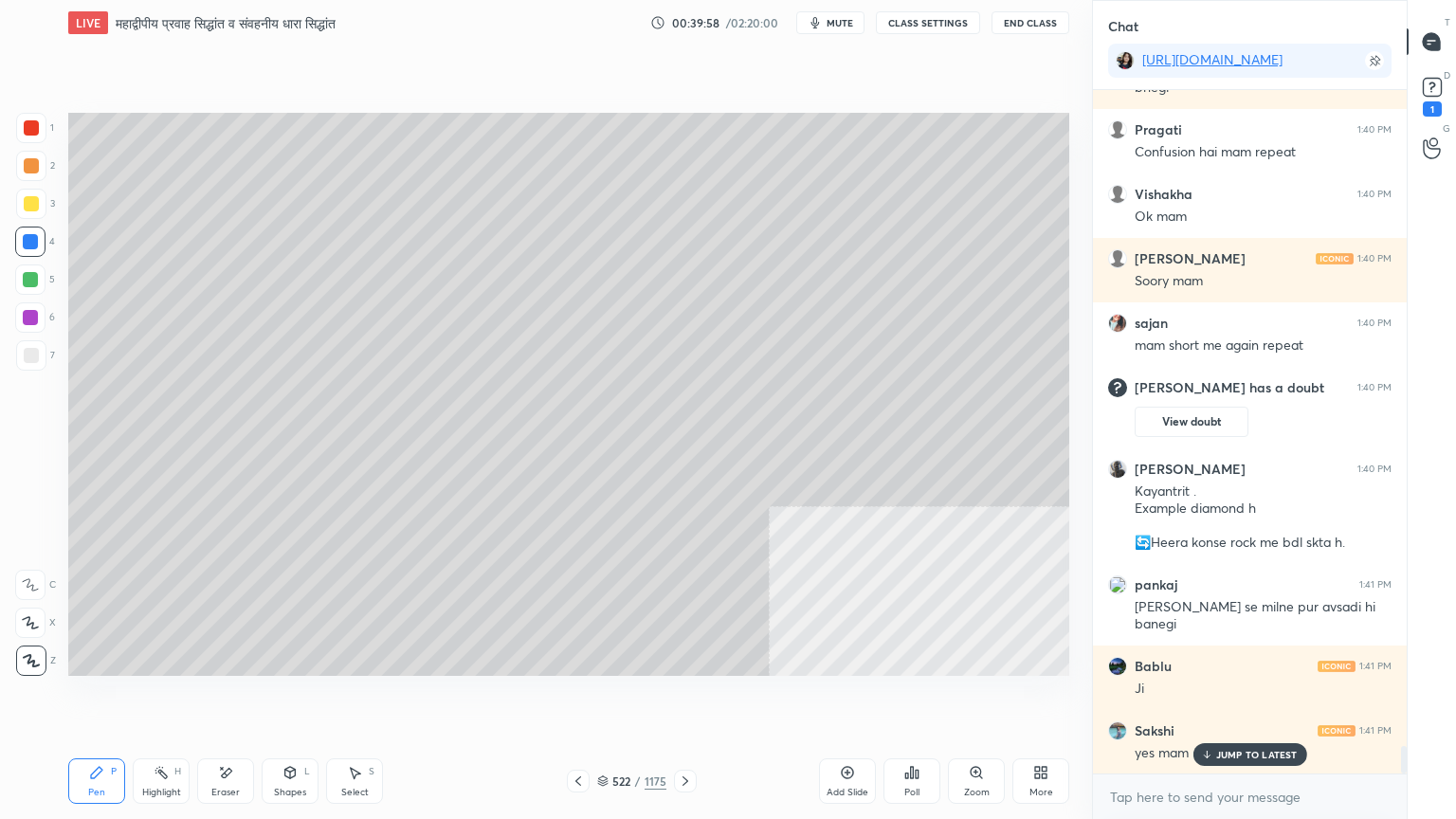 click on "JUMP TO LATEST" at bounding box center [1249, 755] 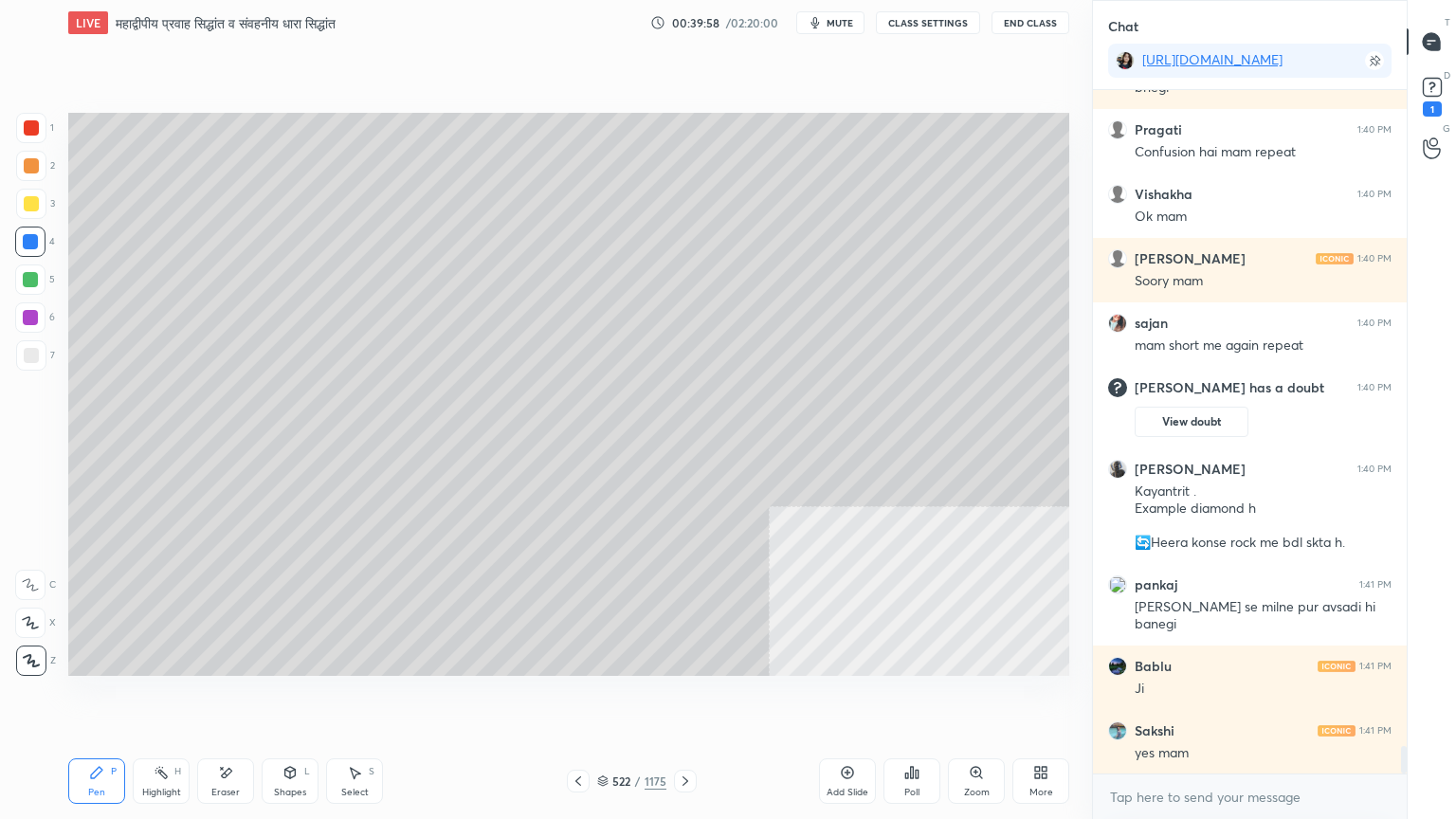 drag, startPoint x: 1264, startPoint y: 814, endPoint x: 1260, endPoint y: 805, distance: 9.848858 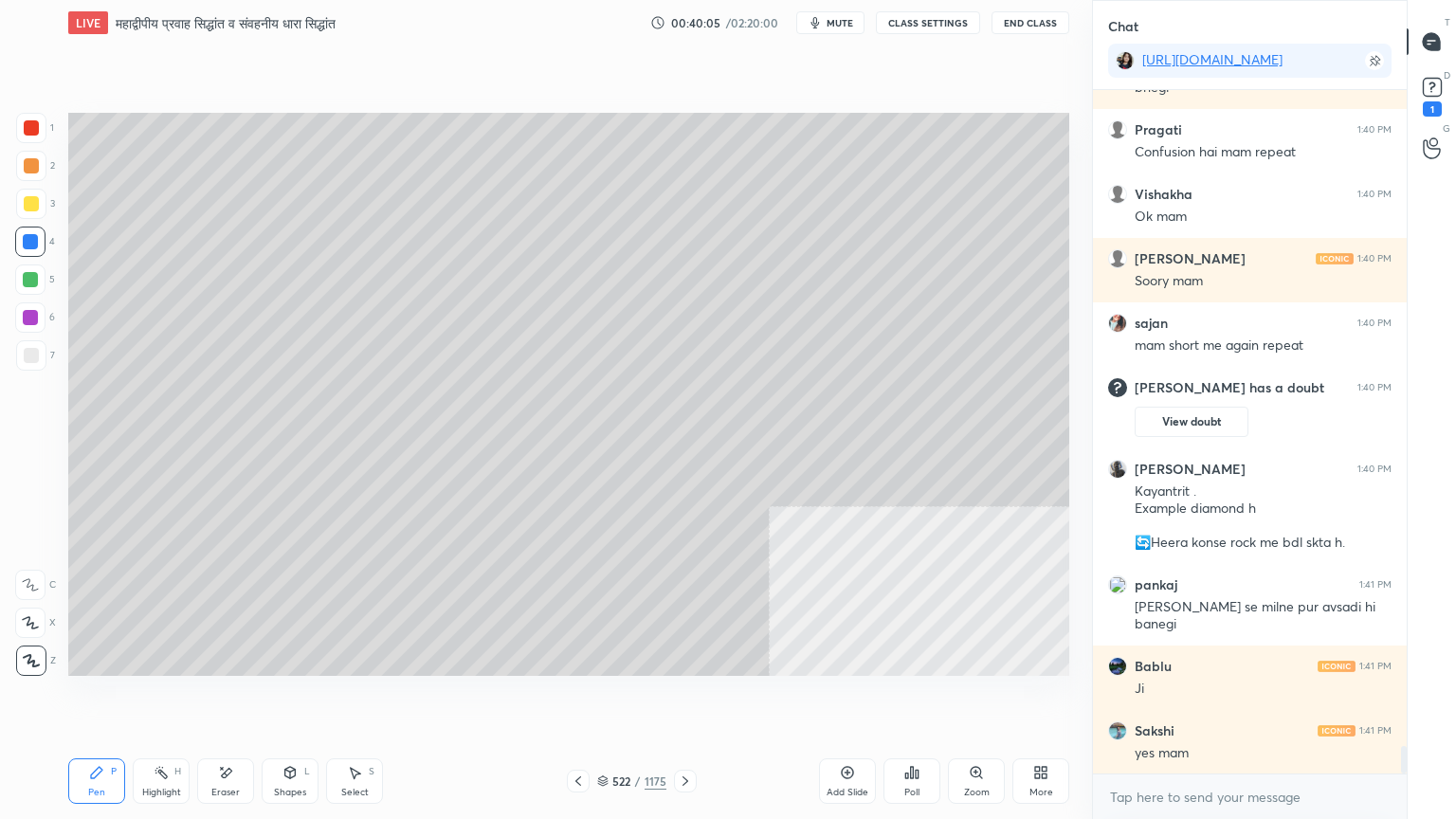 click at bounding box center [31, 355] 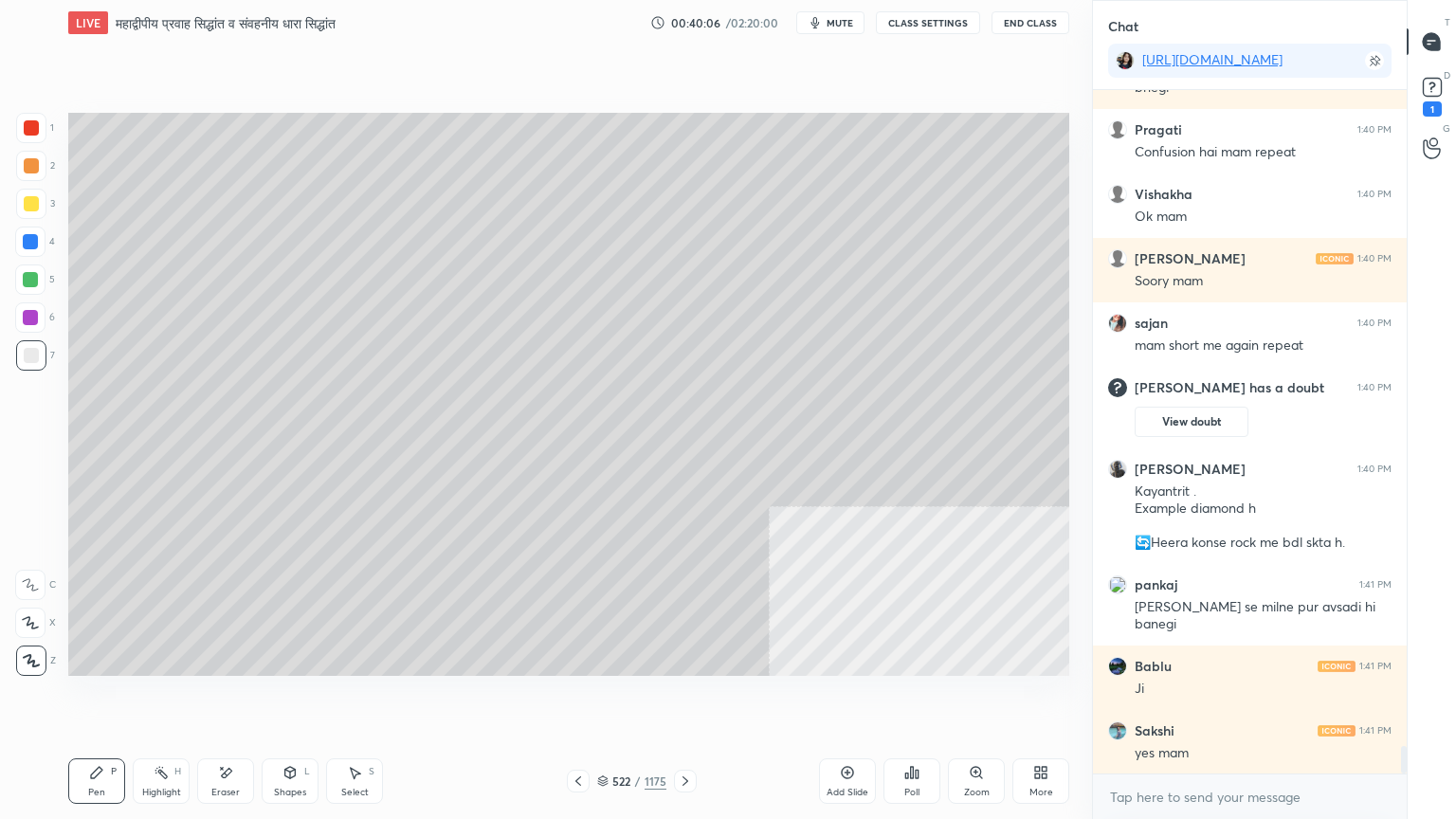 click at bounding box center [31, 355] 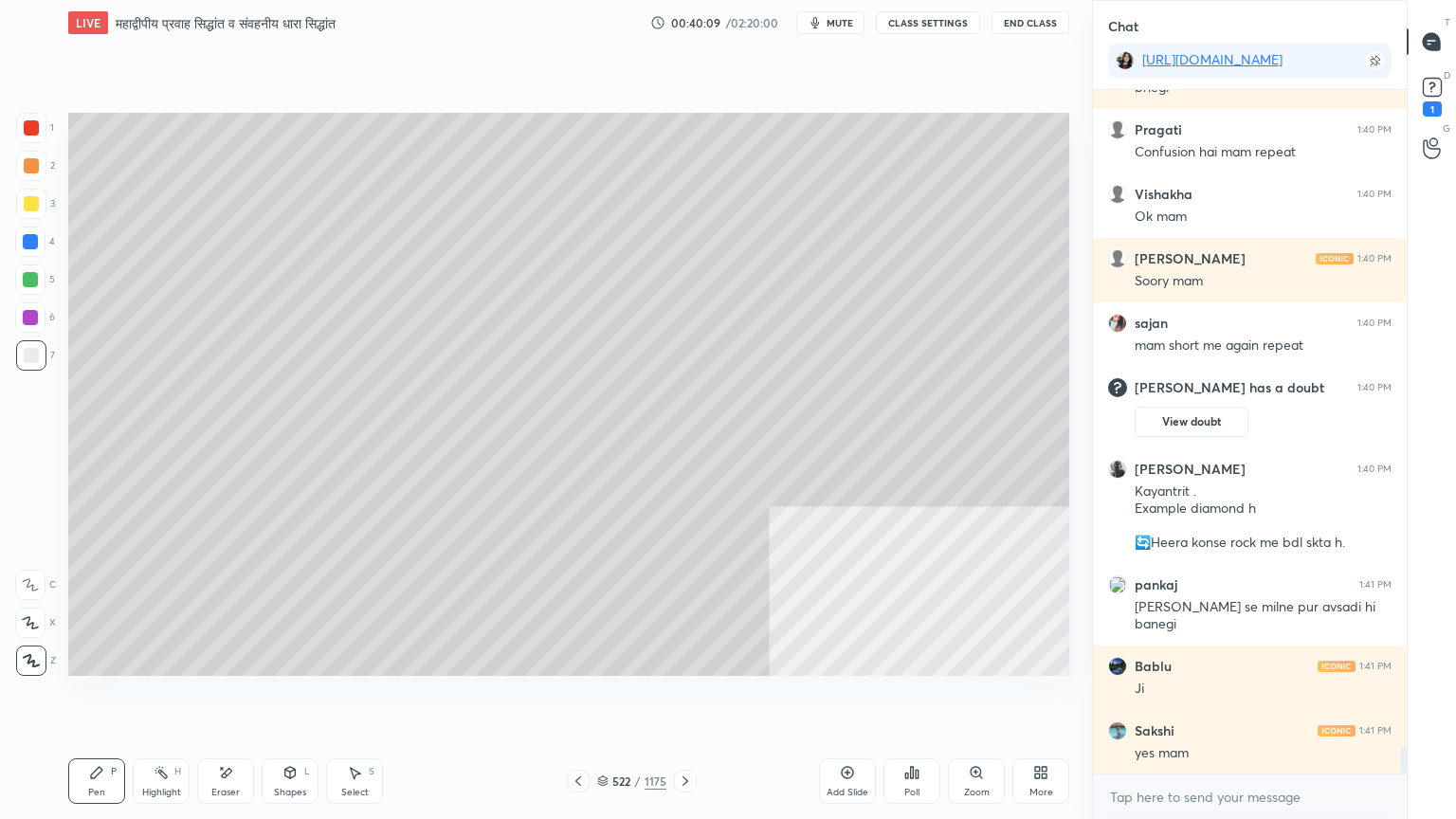 click on "Eraser" at bounding box center (226, 792) 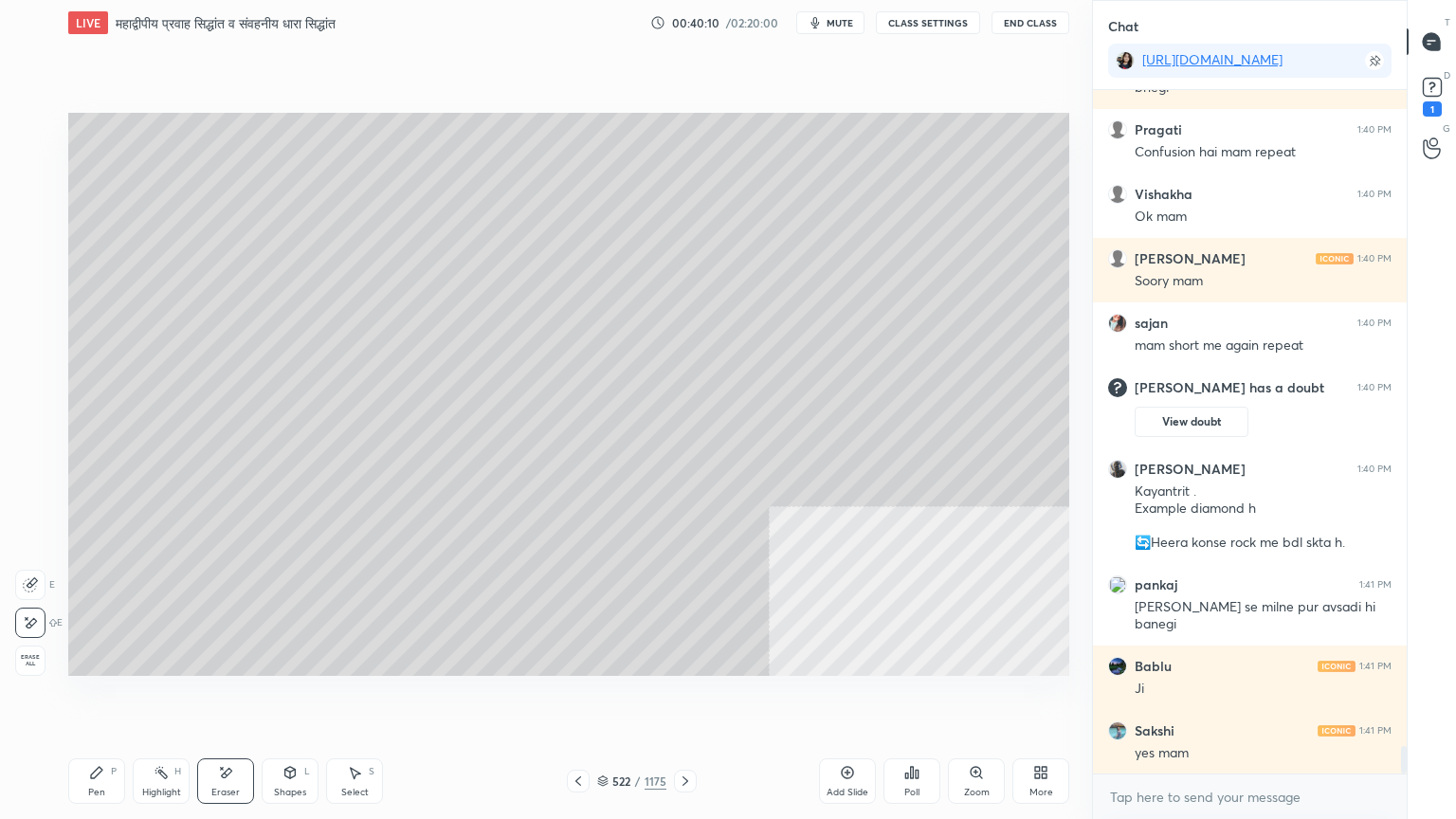click on "Pen P" at bounding box center (97, 781) 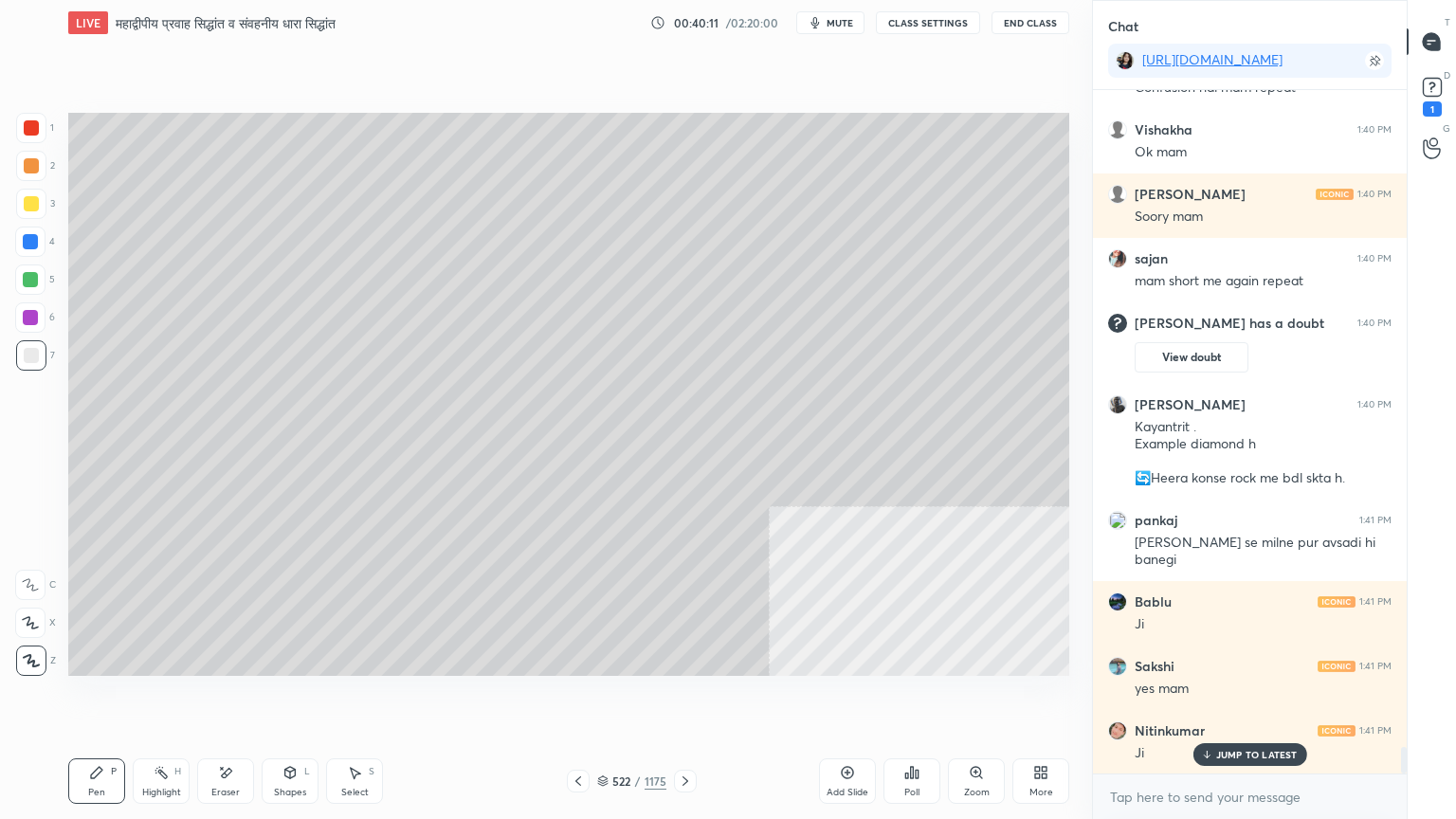 click 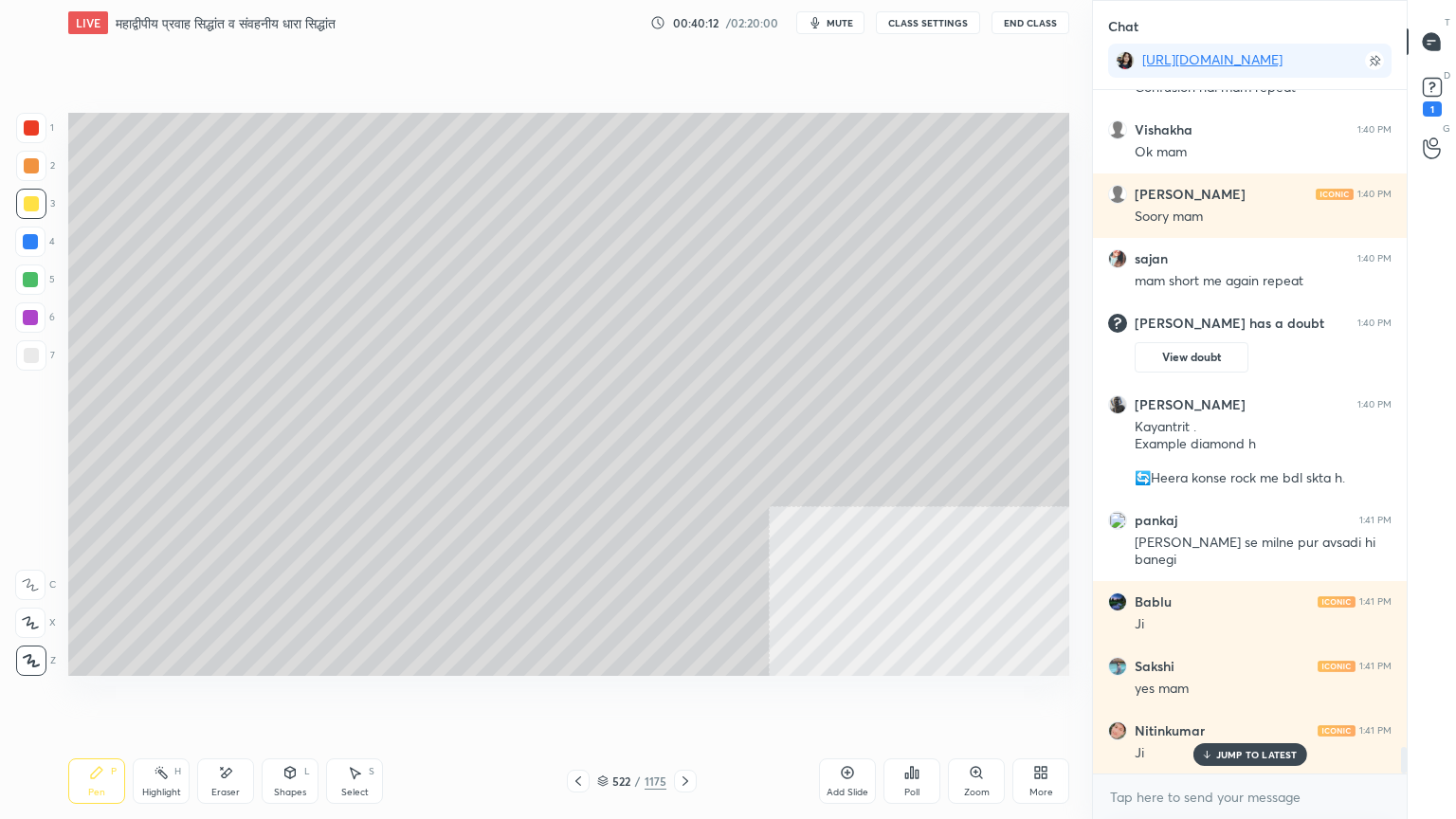 drag, startPoint x: 33, startPoint y: 196, endPoint x: 67, endPoint y: 227, distance: 46.010868 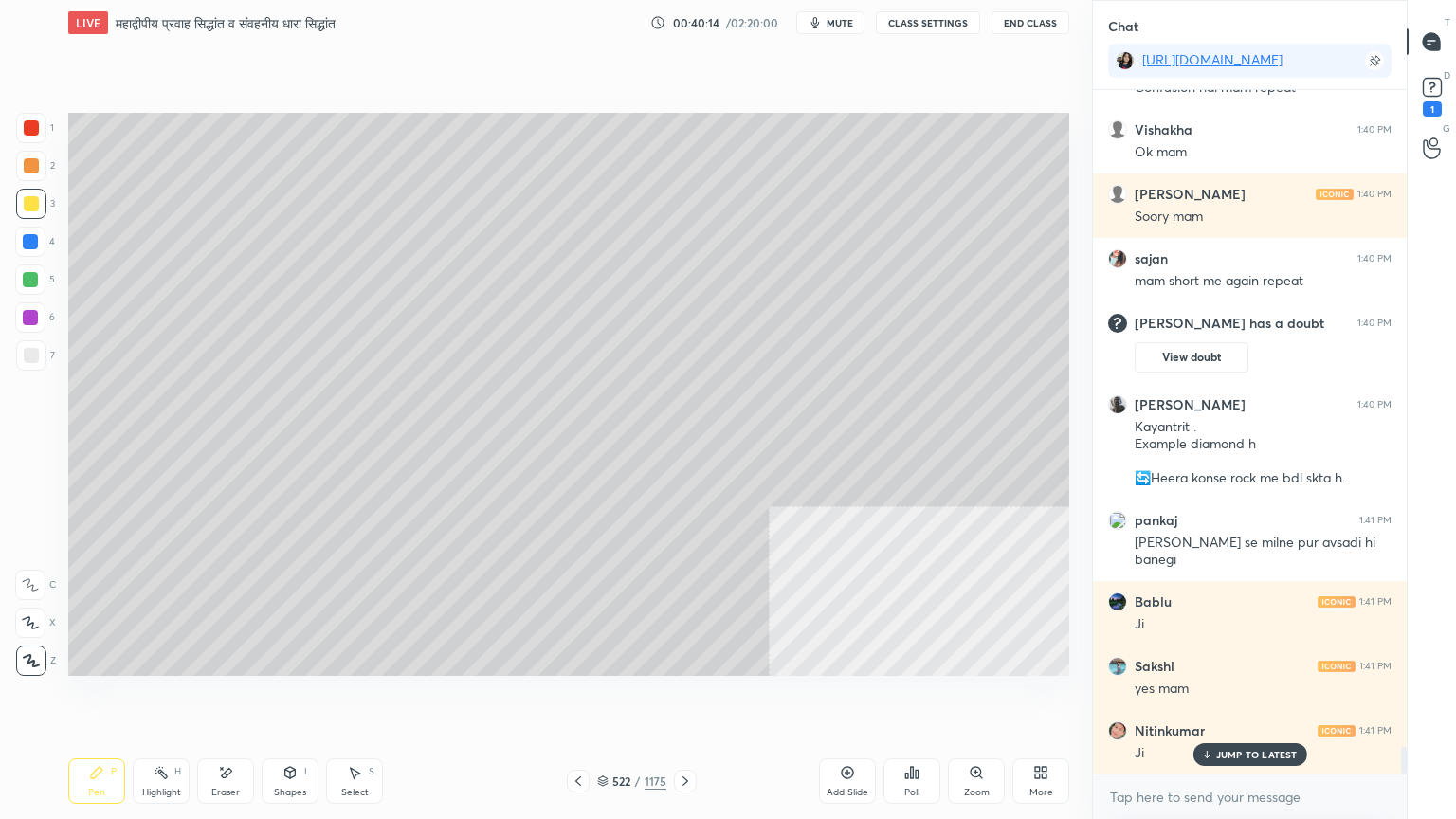 click on "Eraser" at bounding box center (226, 781) 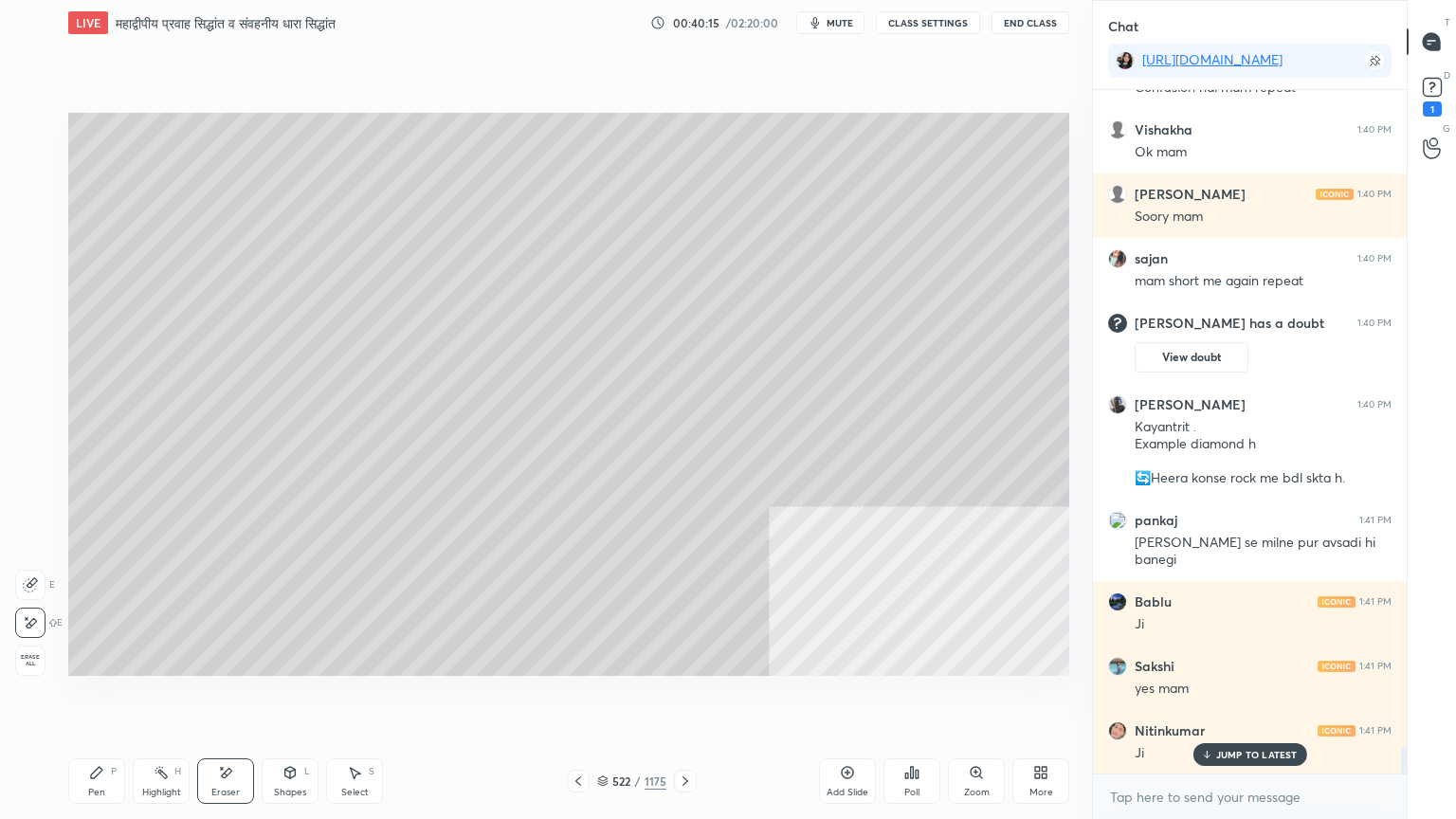 click on "Pen" at bounding box center [97, 792] 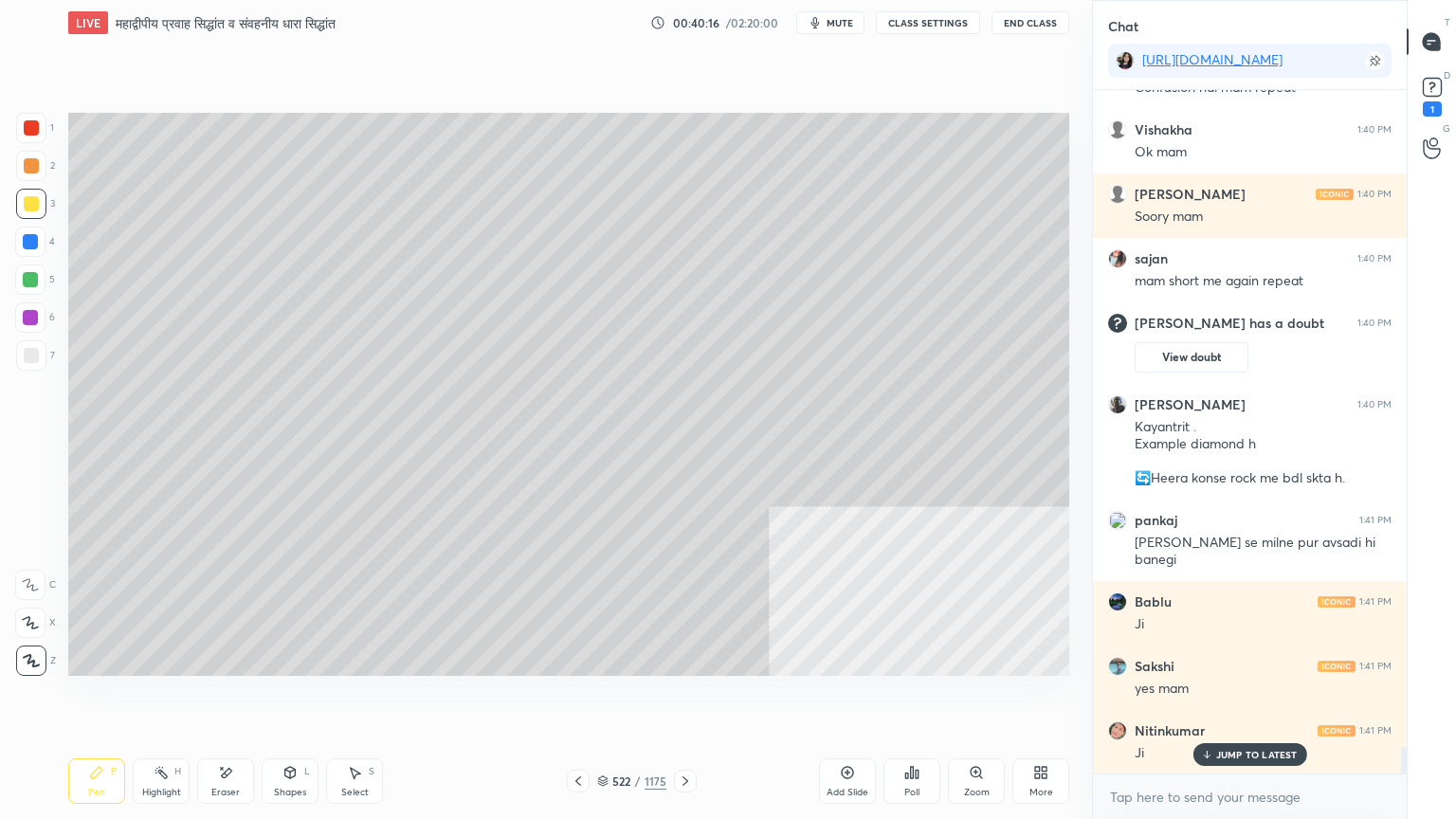 drag, startPoint x: 97, startPoint y: 781, endPoint x: 112, endPoint y: 752, distance: 32.64966 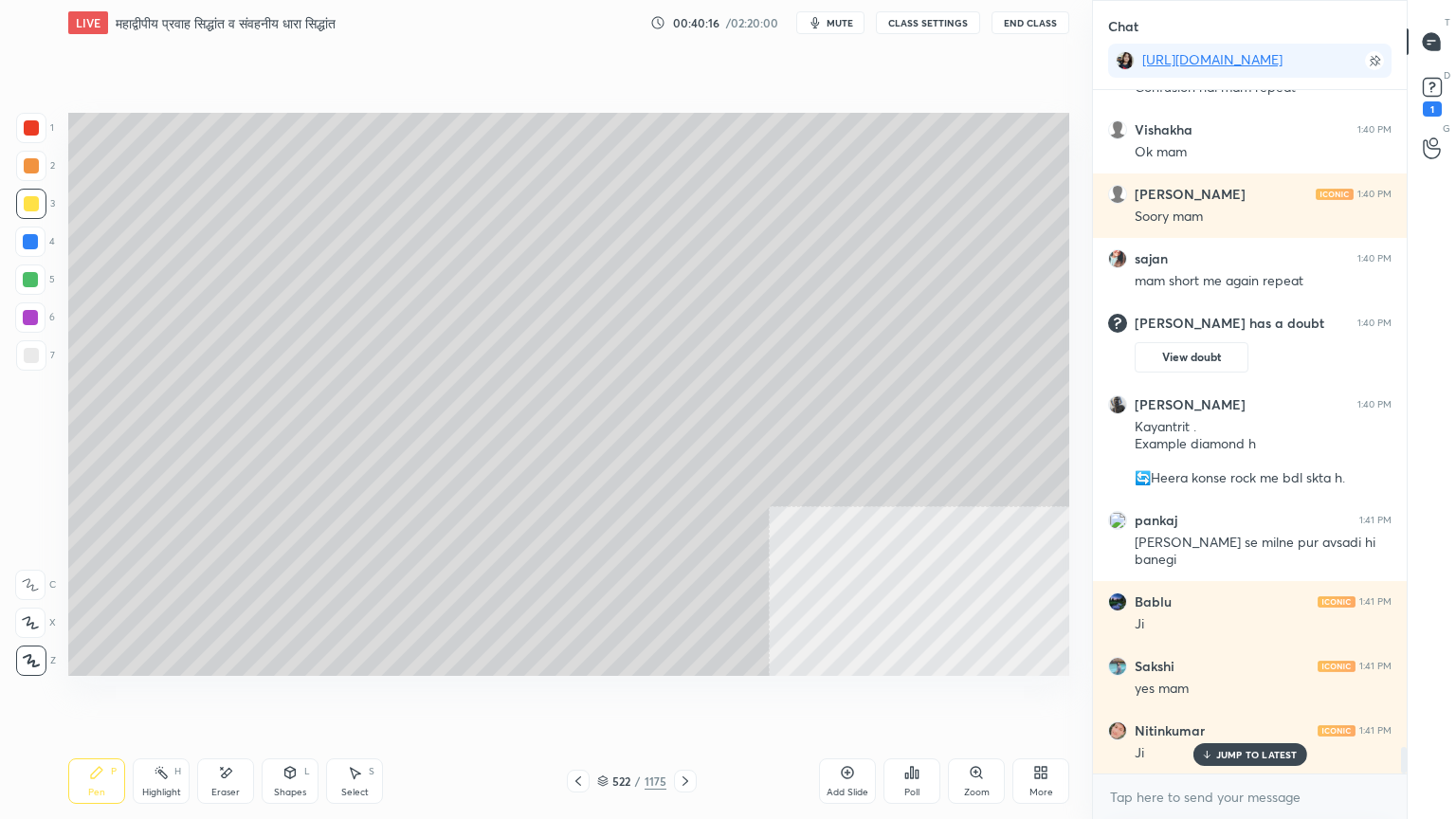 click on "Pen P" at bounding box center [97, 781] 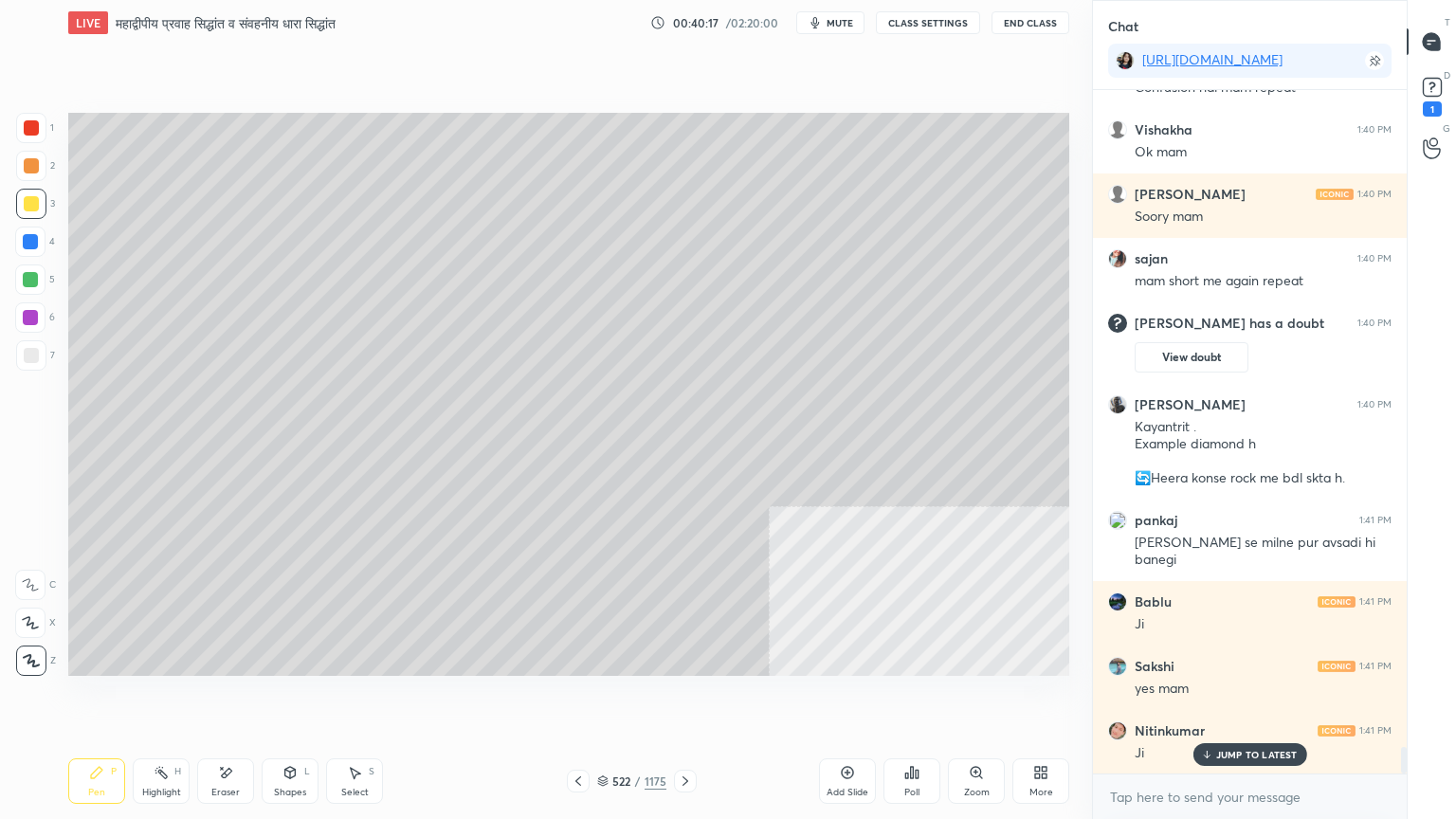 click on "Eraser" at bounding box center [226, 781] 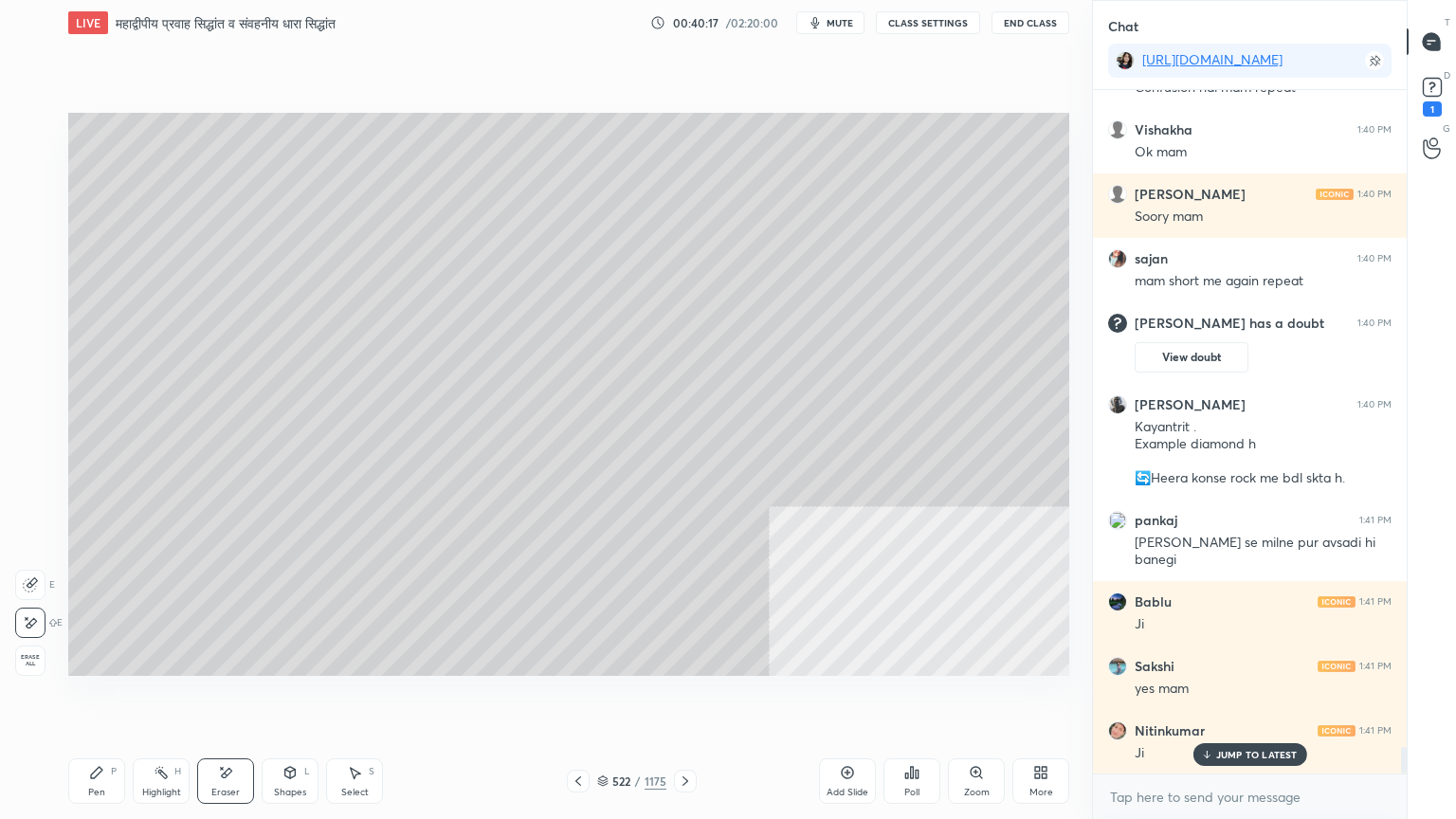 scroll, scrollTop: 16687, scrollLeft: 0, axis: vertical 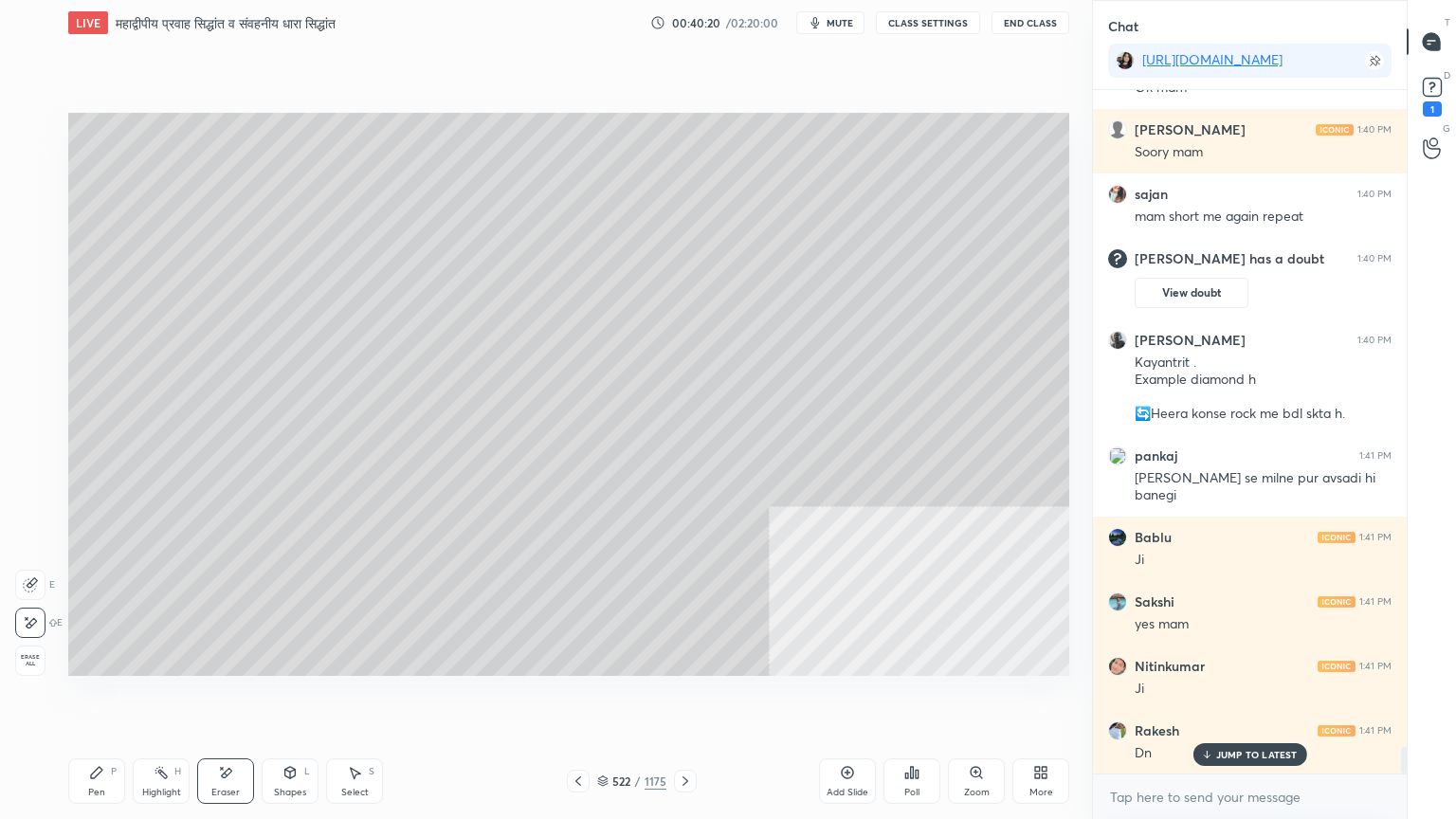 click 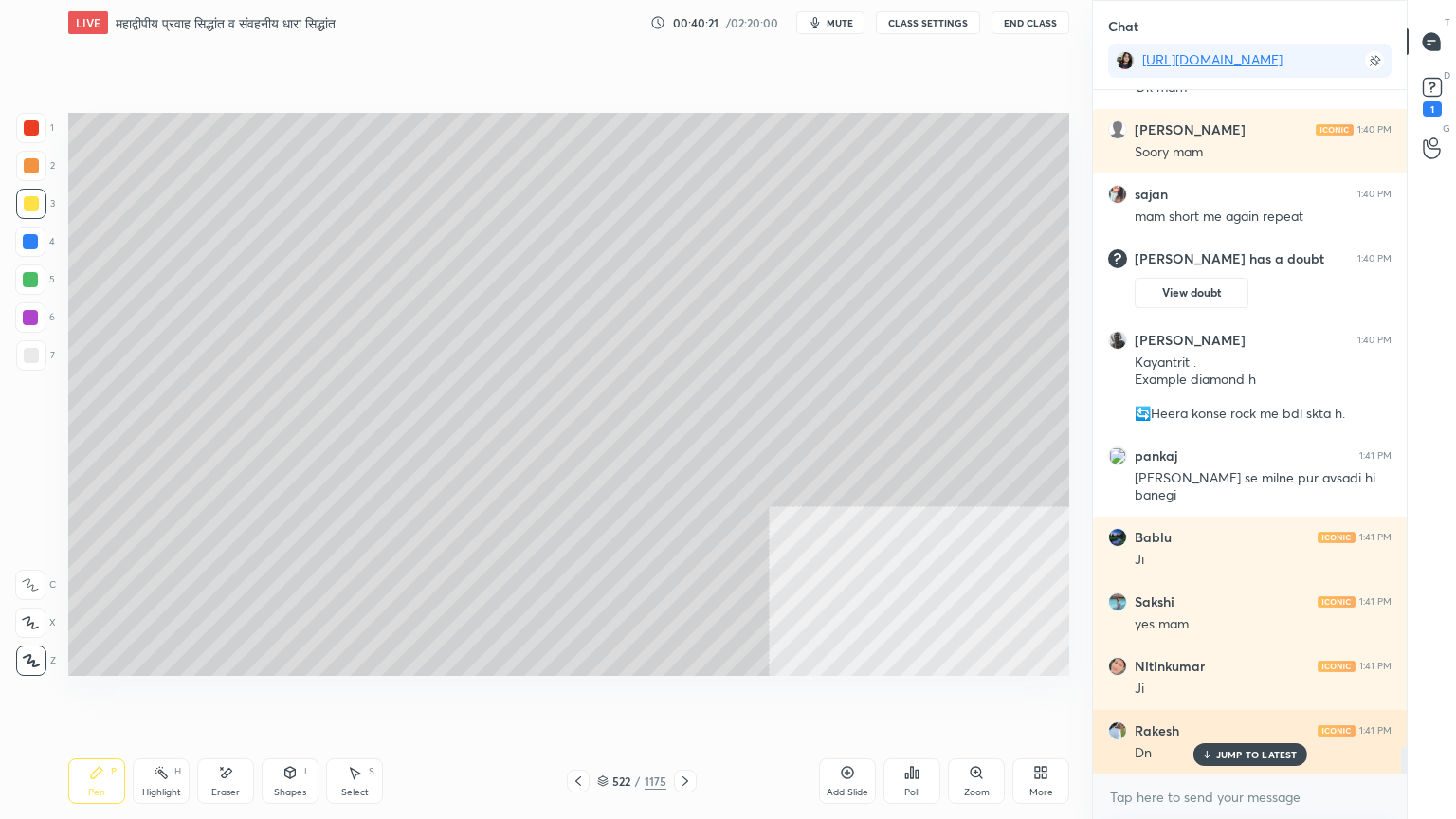 click on "JUMP TO LATEST" at bounding box center [1257, 755] 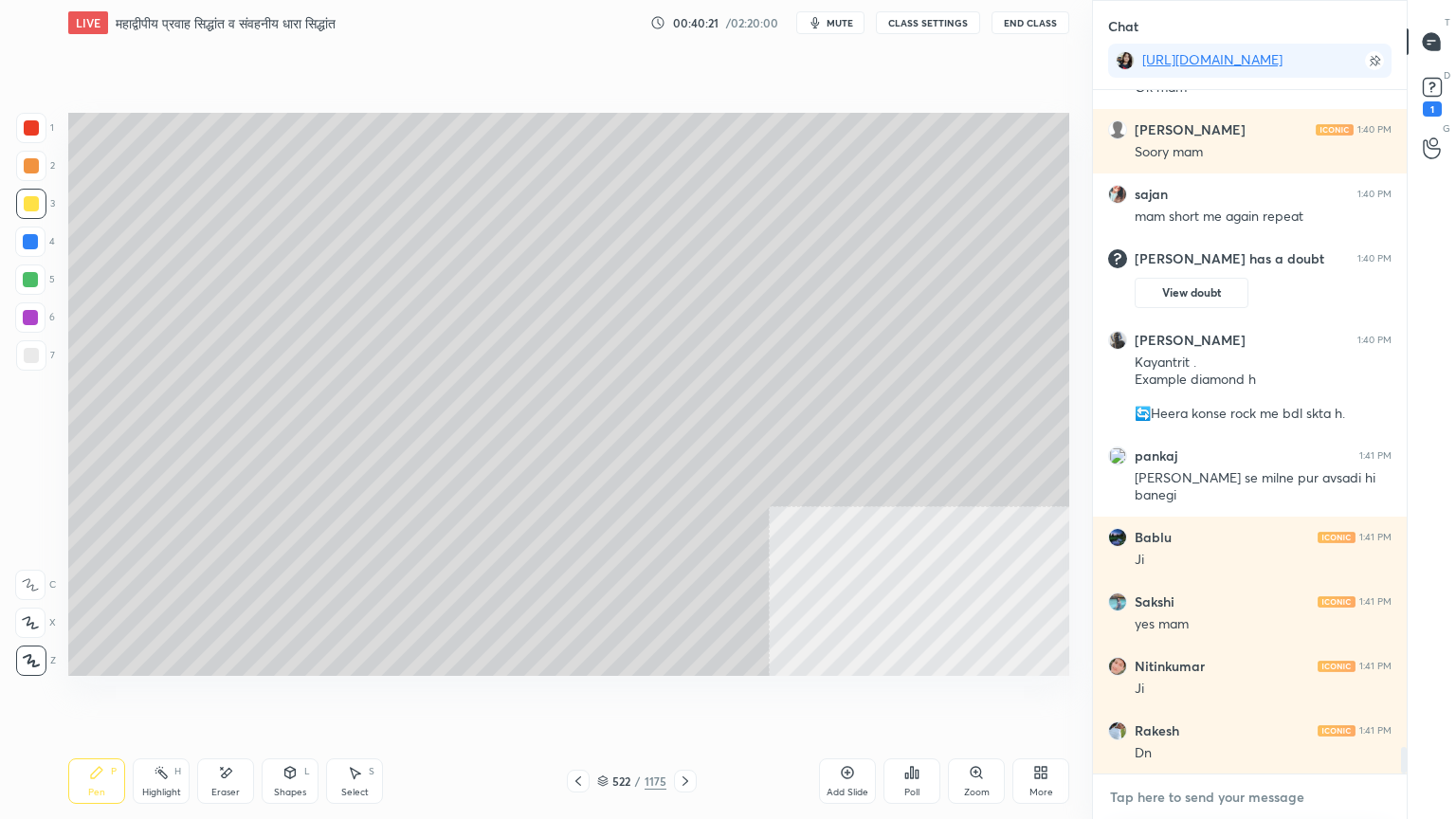 click at bounding box center [1249, 797] 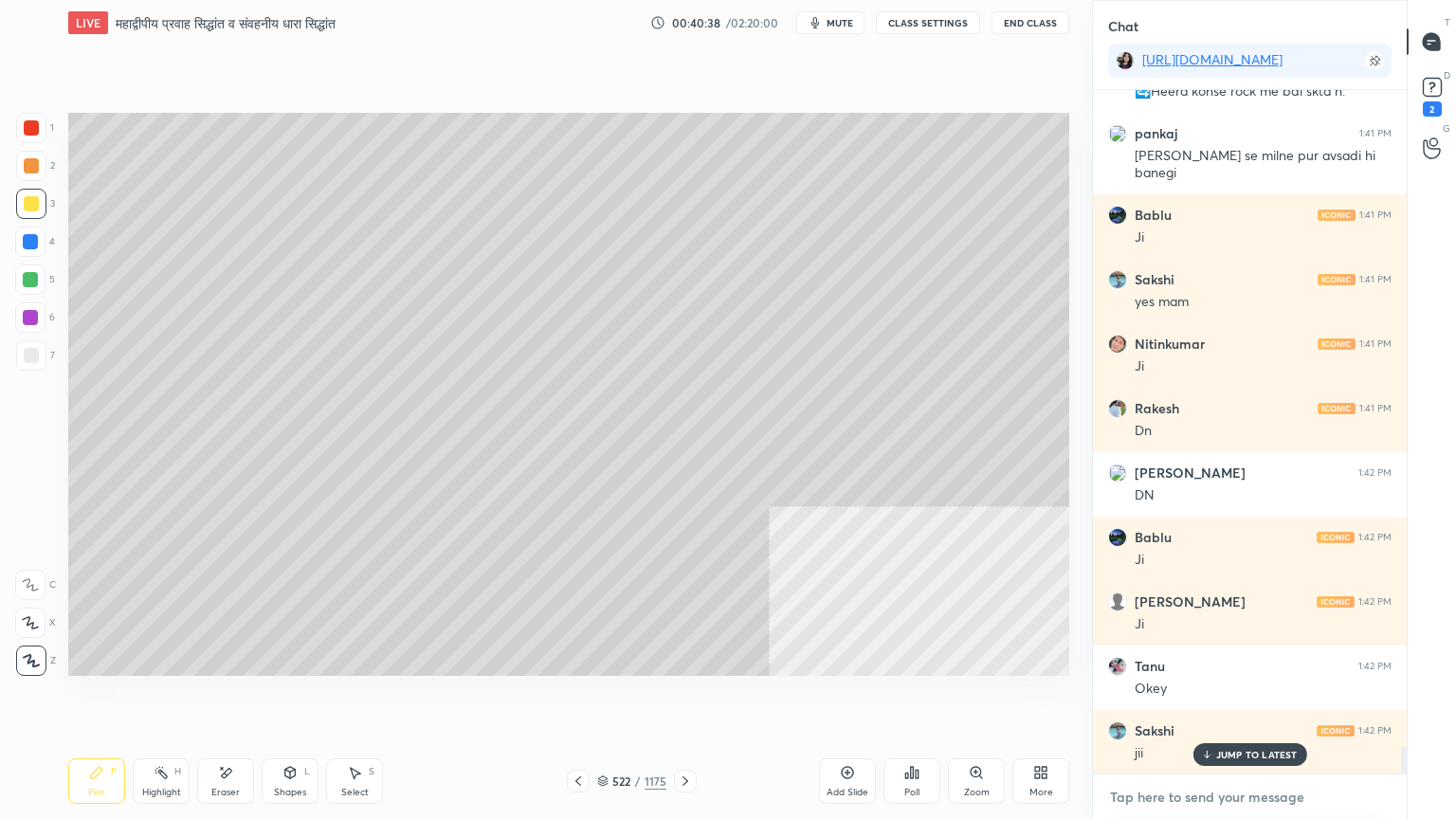 scroll, scrollTop: 17074, scrollLeft: 0, axis: vertical 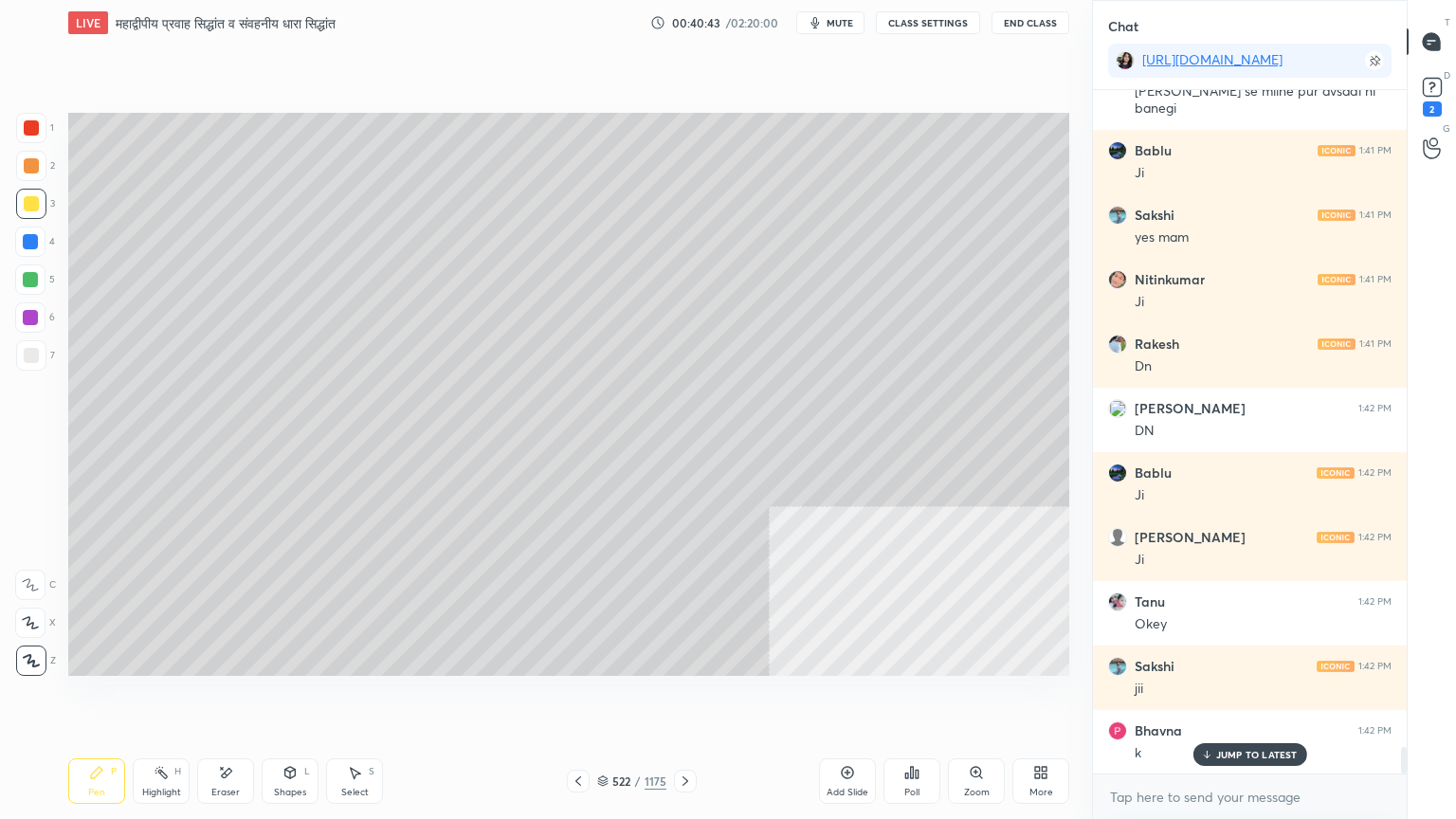 click at bounding box center [30, 242] 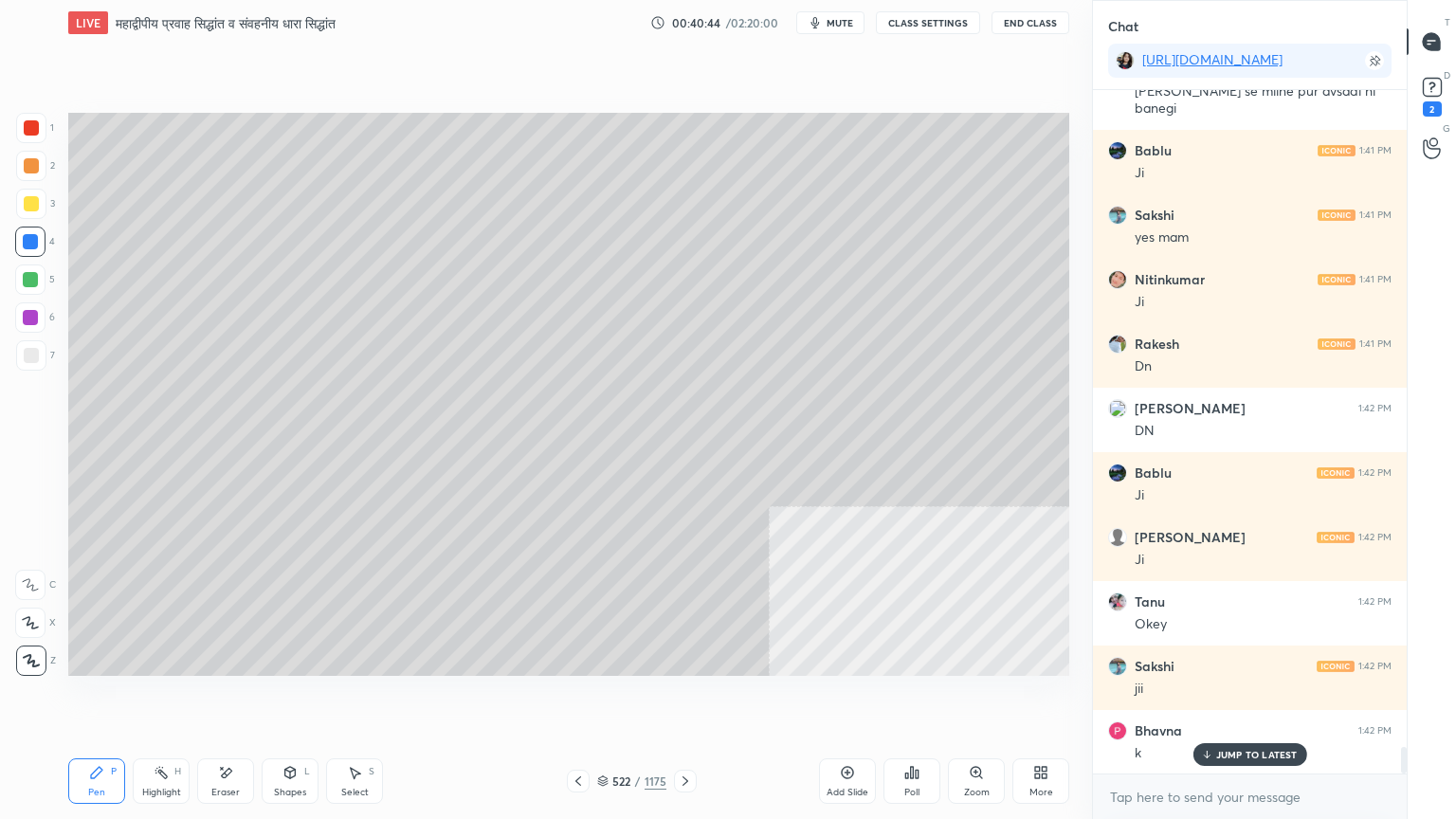 drag, startPoint x: 31, startPoint y: 243, endPoint x: 58, endPoint y: 246, distance: 27.166155 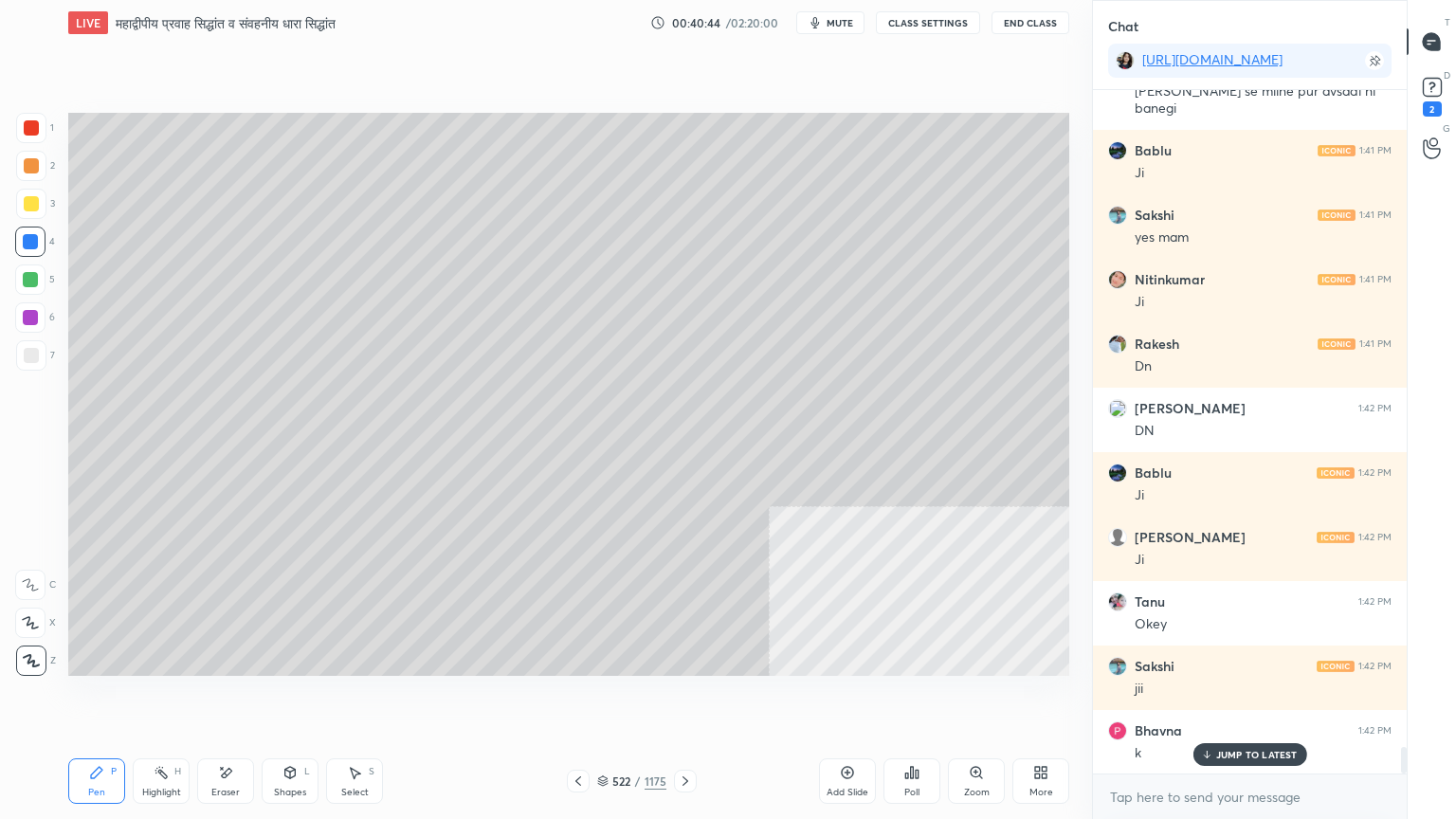 click at bounding box center [30, 242] 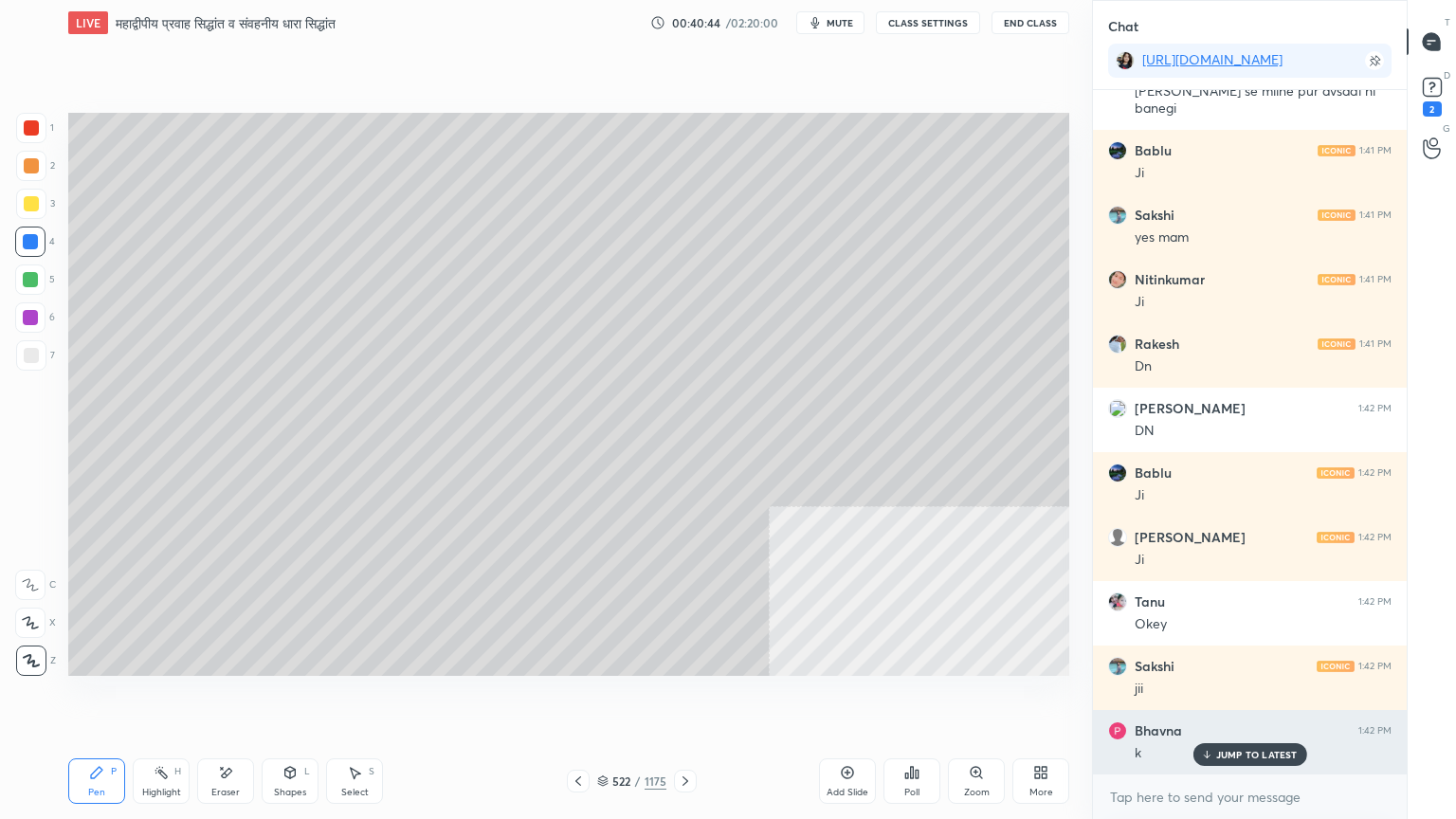 drag, startPoint x: 1256, startPoint y: 757, endPoint x: 1252, endPoint y: 771, distance: 14.56022 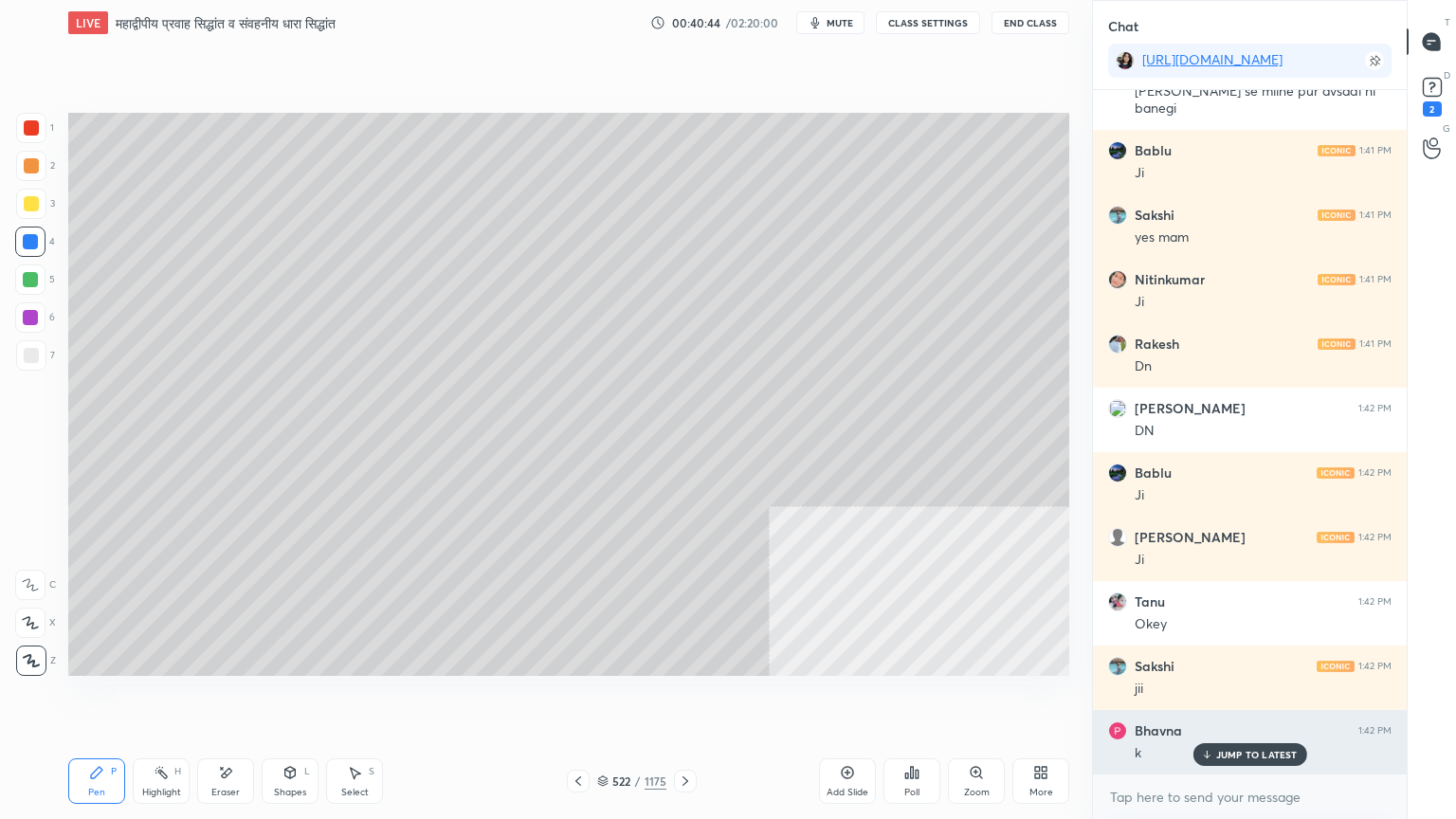 click on "JUMP TO LATEST" at bounding box center [1257, 755] 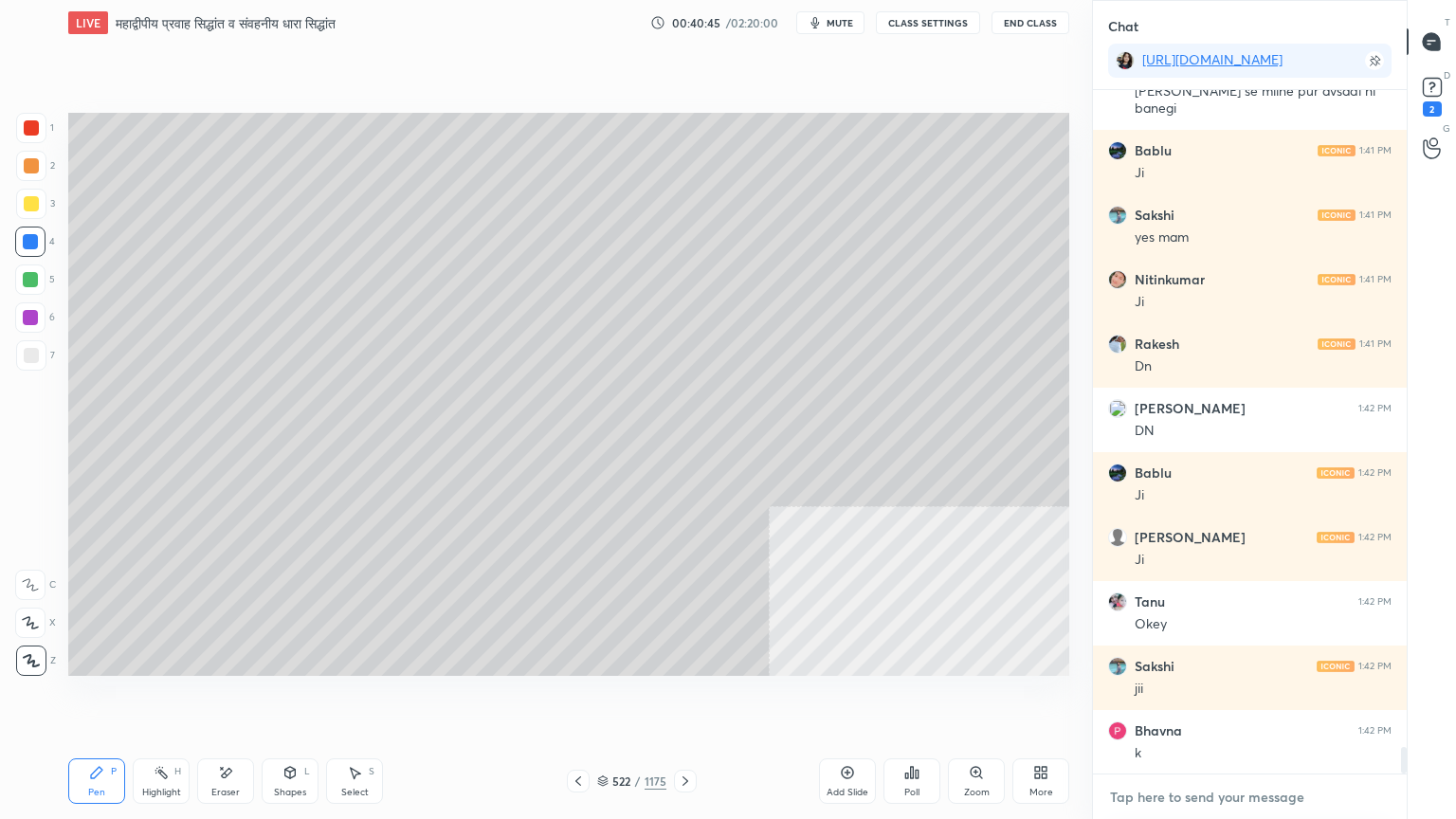 click at bounding box center (1249, 797) 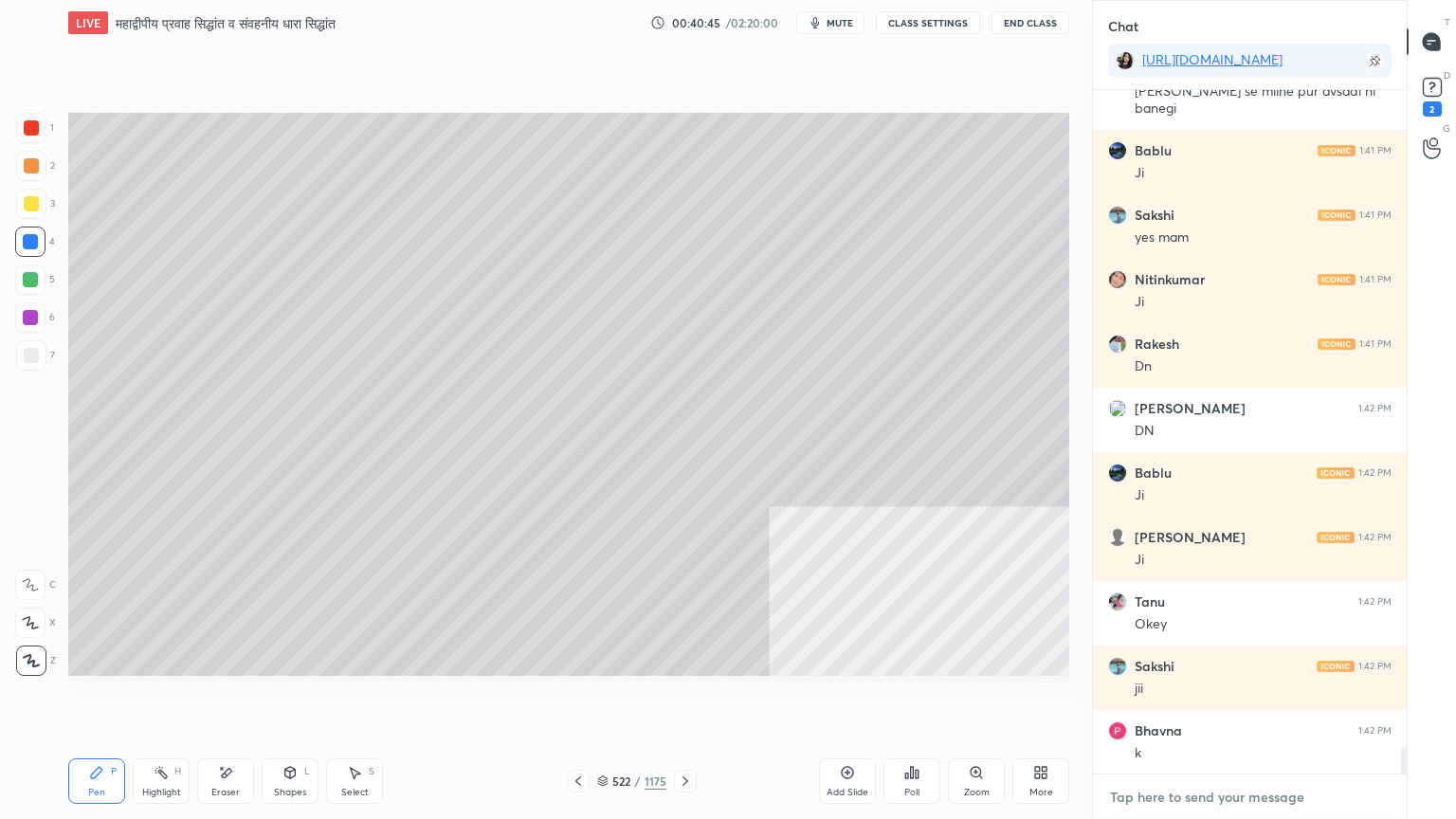 scroll, scrollTop: 17138, scrollLeft: 0, axis: vertical 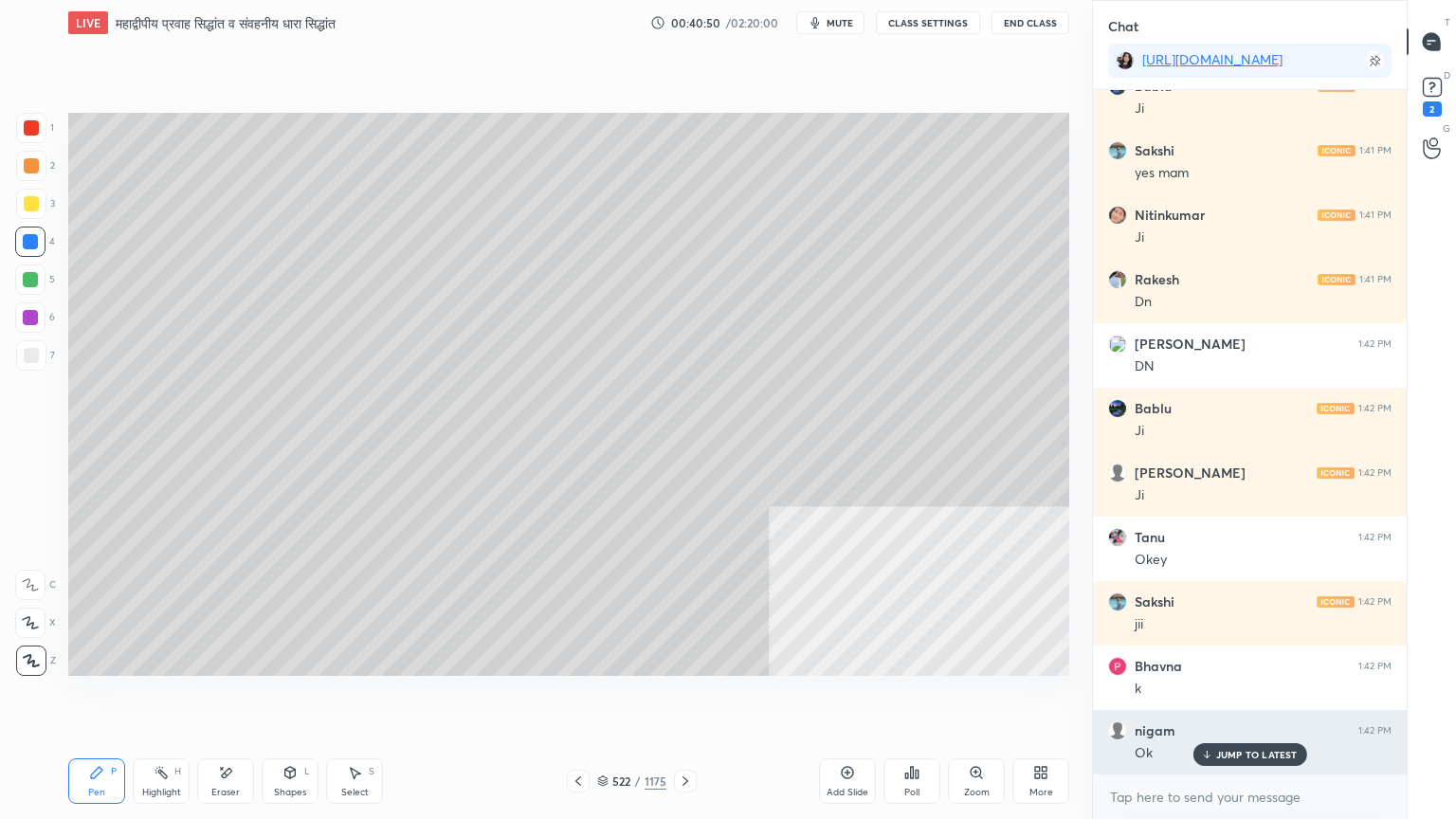click on "JUMP TO LATEST" at bounding box center [1257, 755] 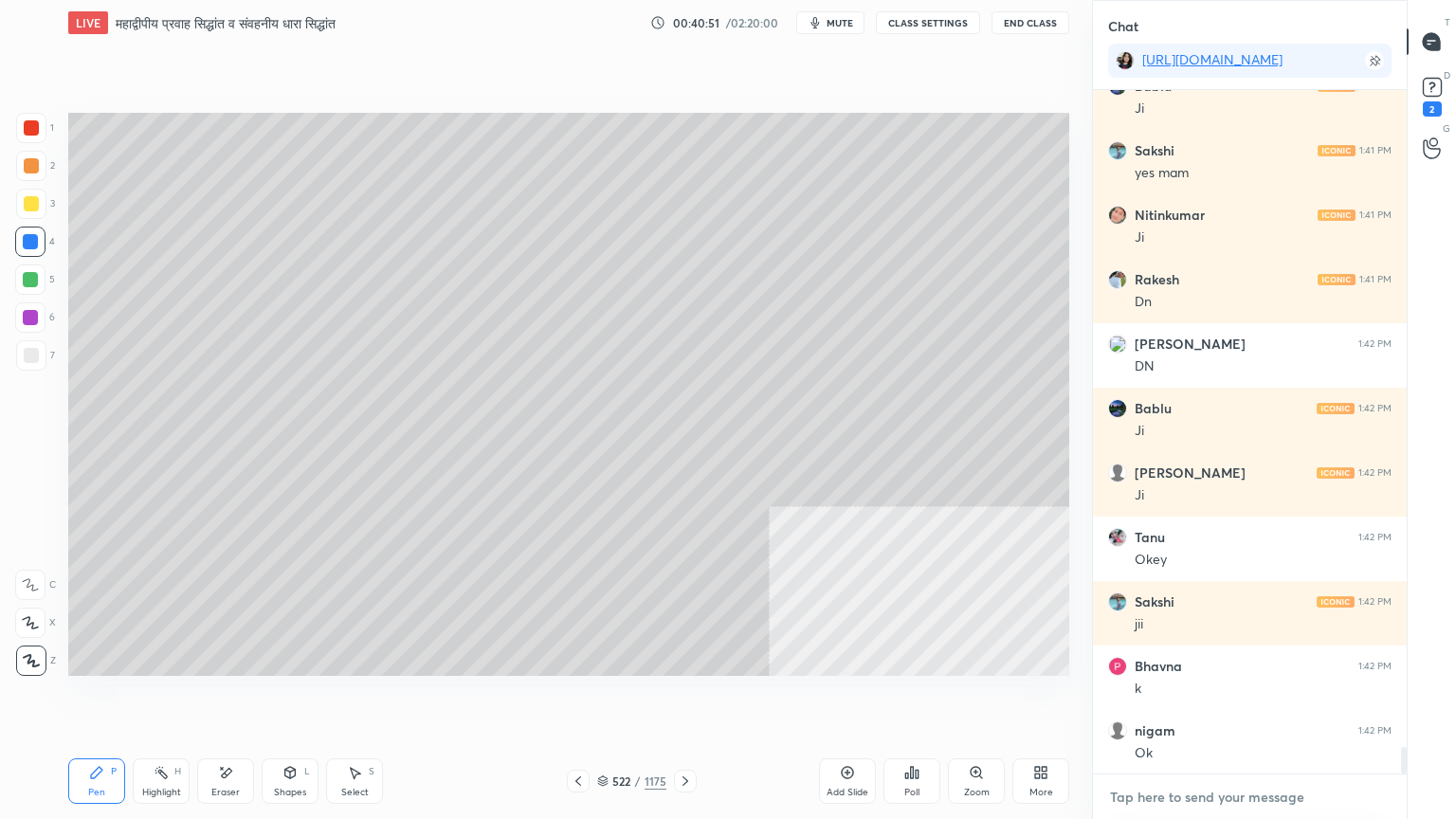 click at bounding box center (1249, 797) 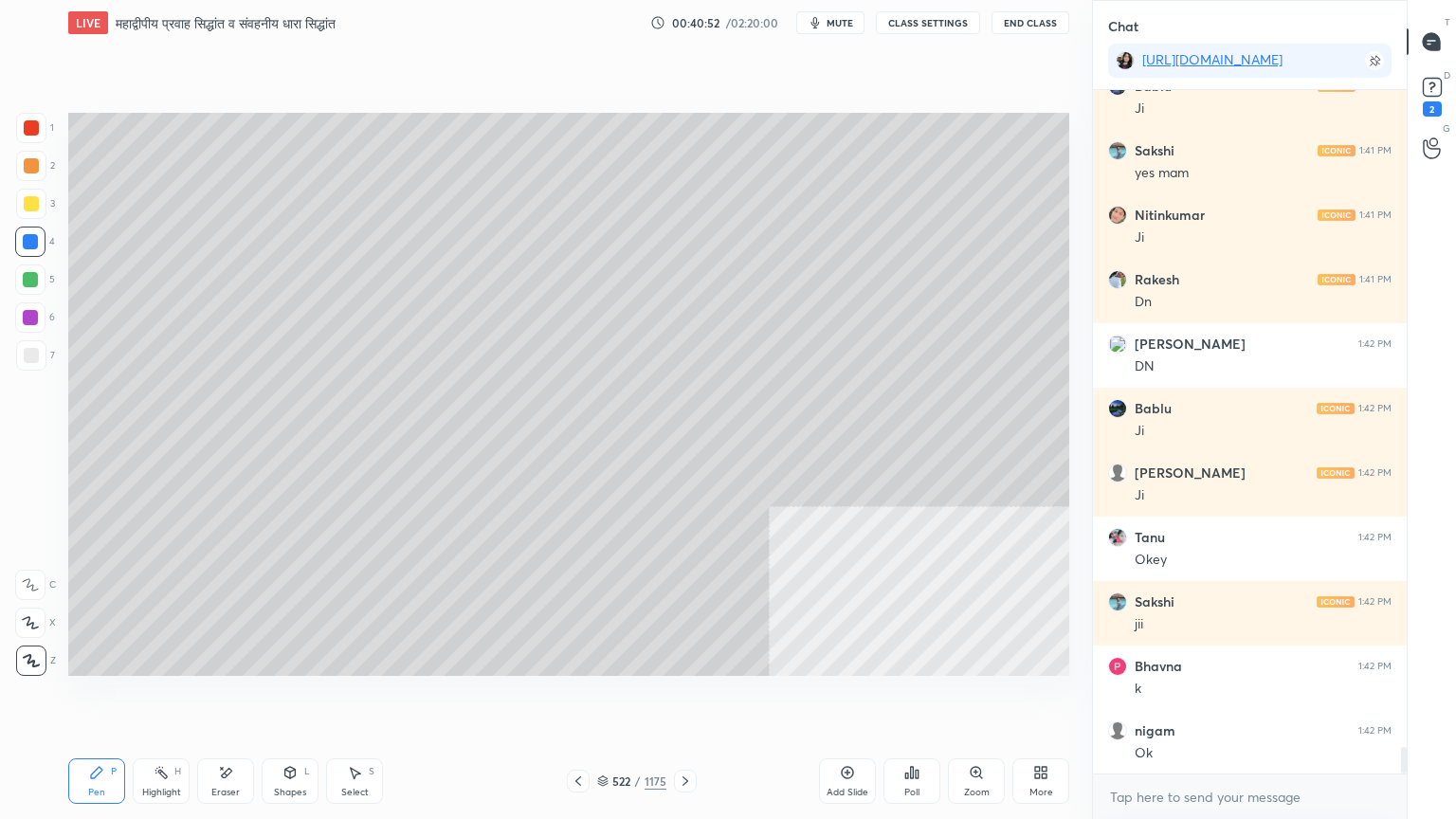click on "x" at bounding box center [1249, 796] 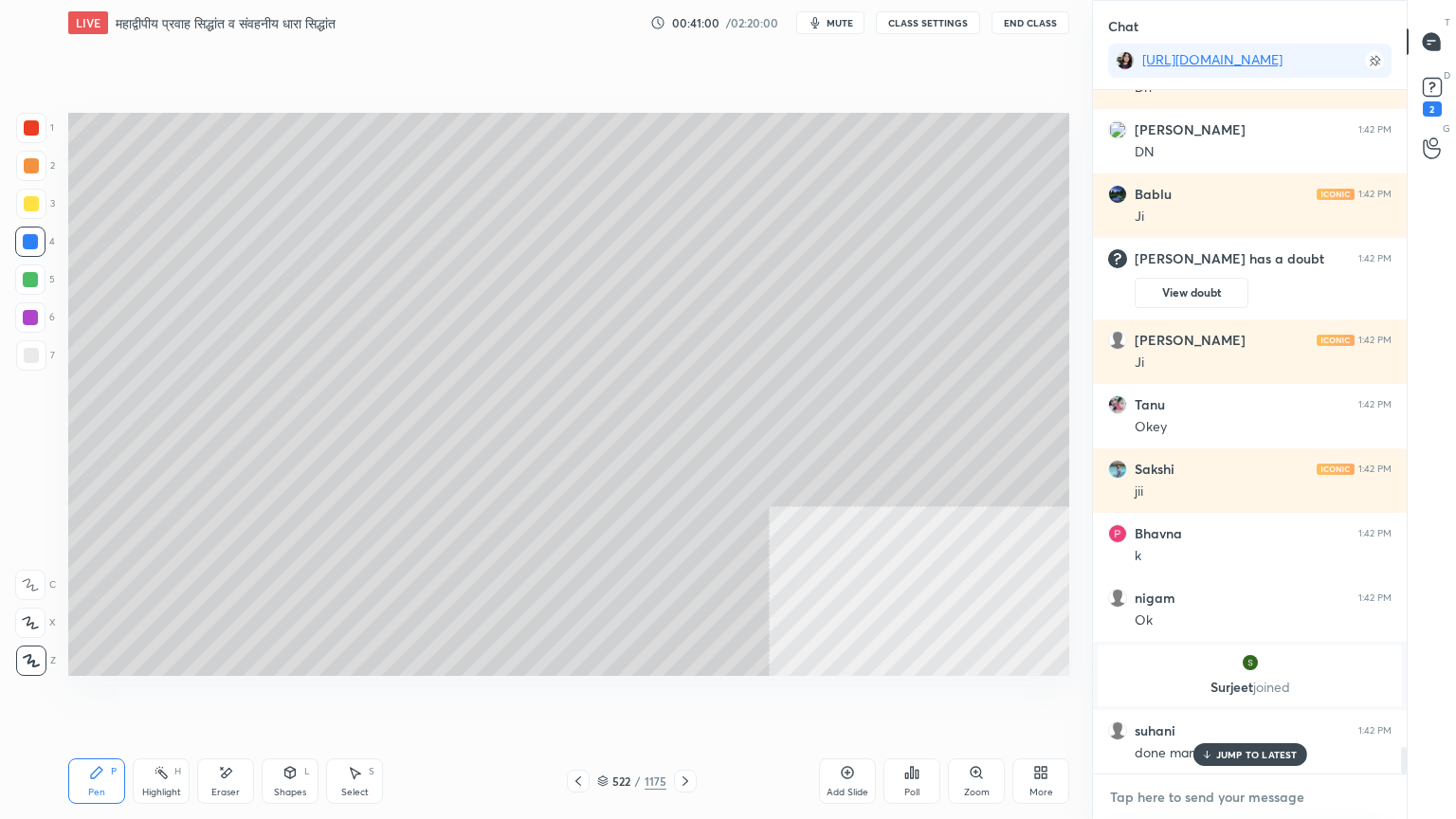 scroll, scrollTop: 17229, scrollLeft: 0, axis: vertical 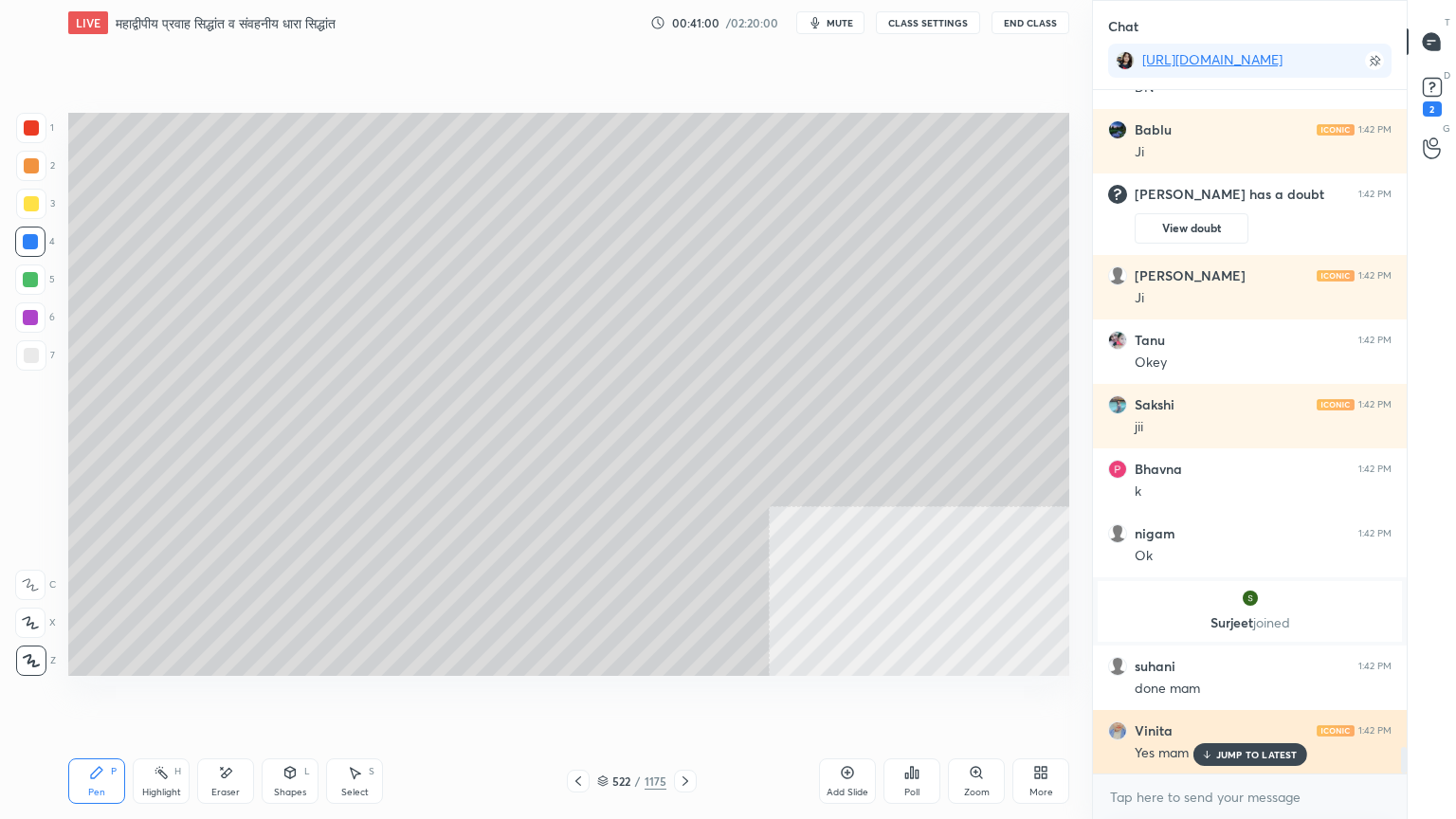 click on "JUMP TO LATEST" at bounding box center [1257, 755] 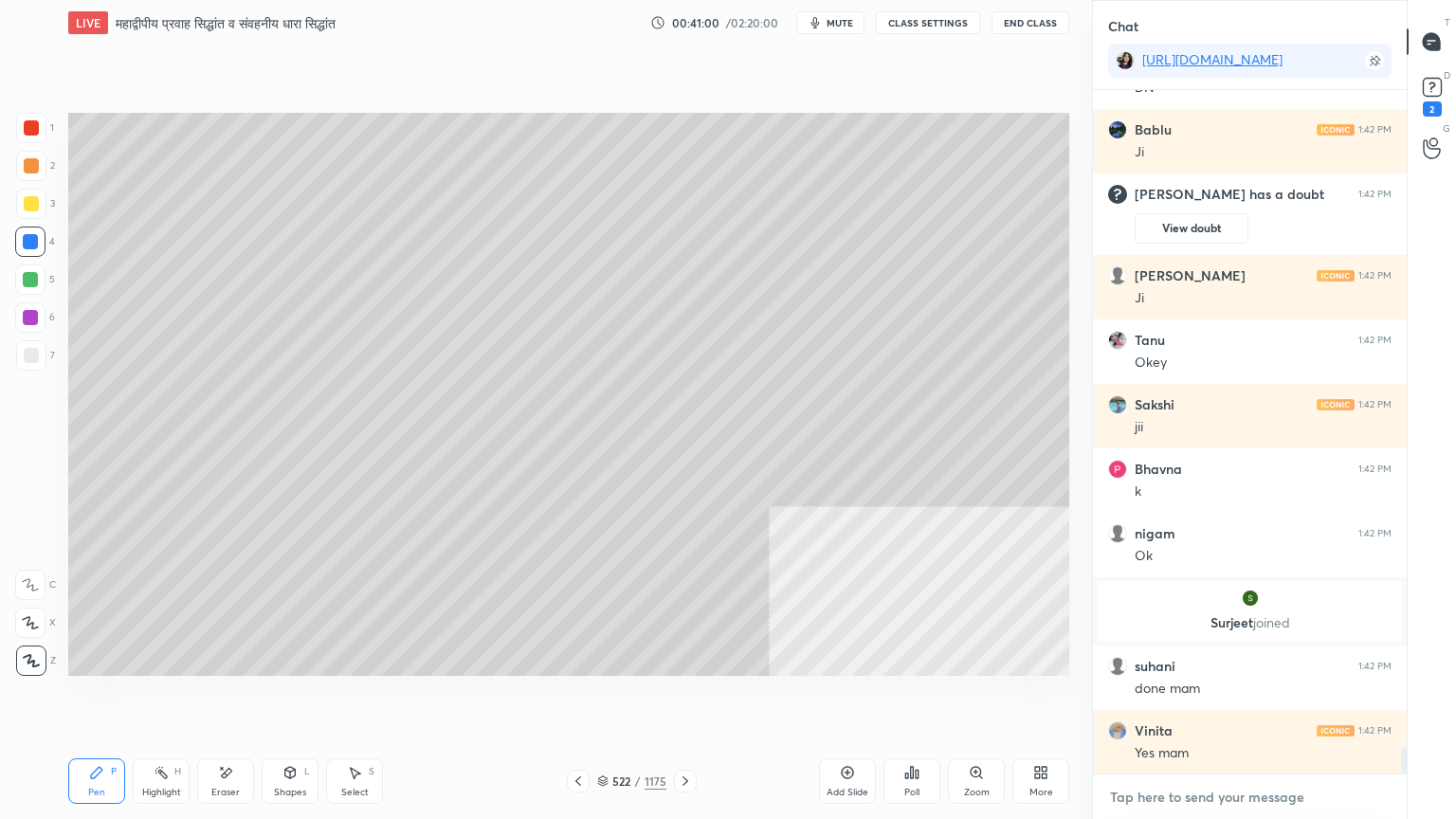 click at bounding box center (1249, 797) 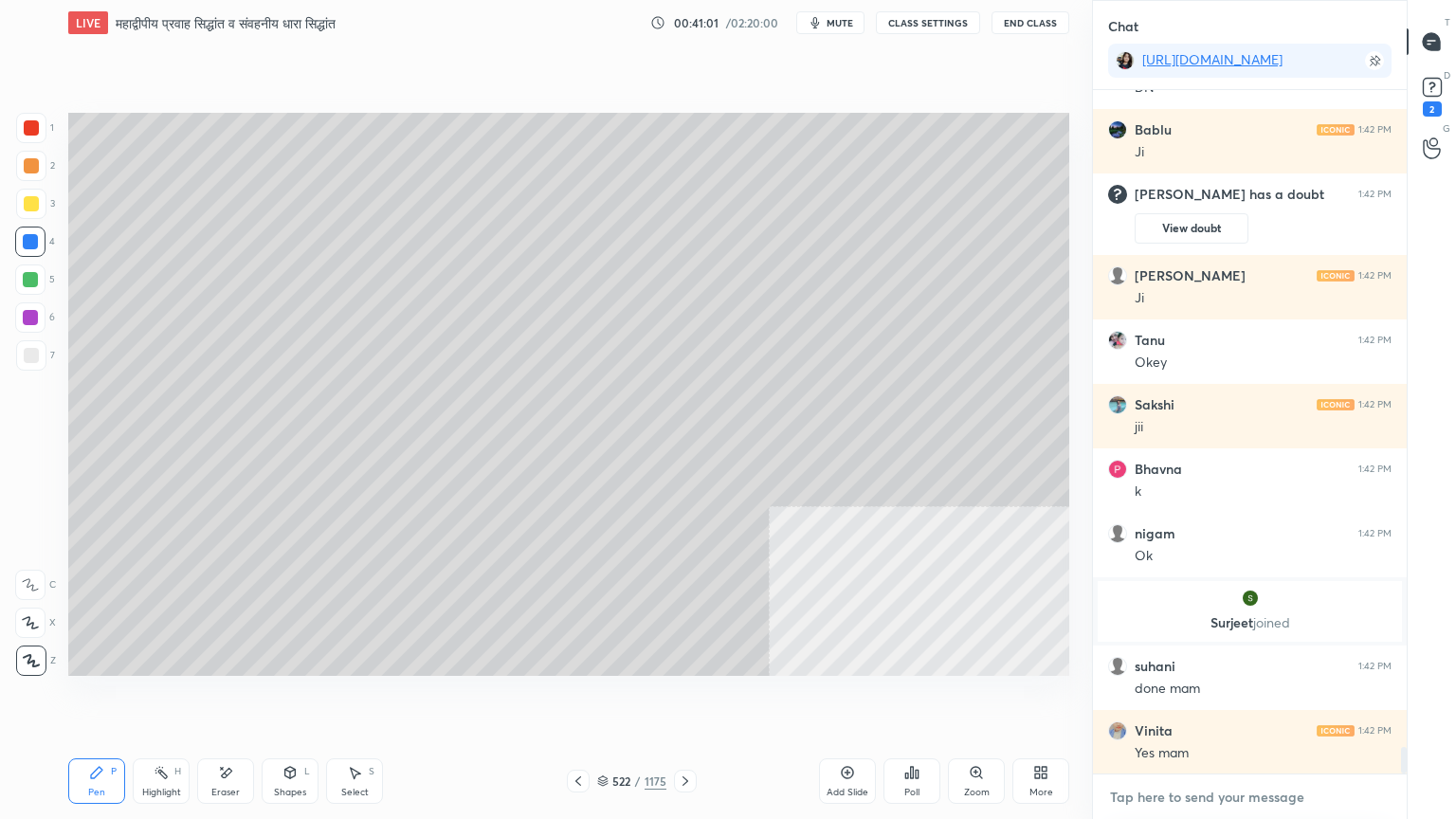 scroll, scrollTop: 17294, scrollLeft: 0, axis: vertical 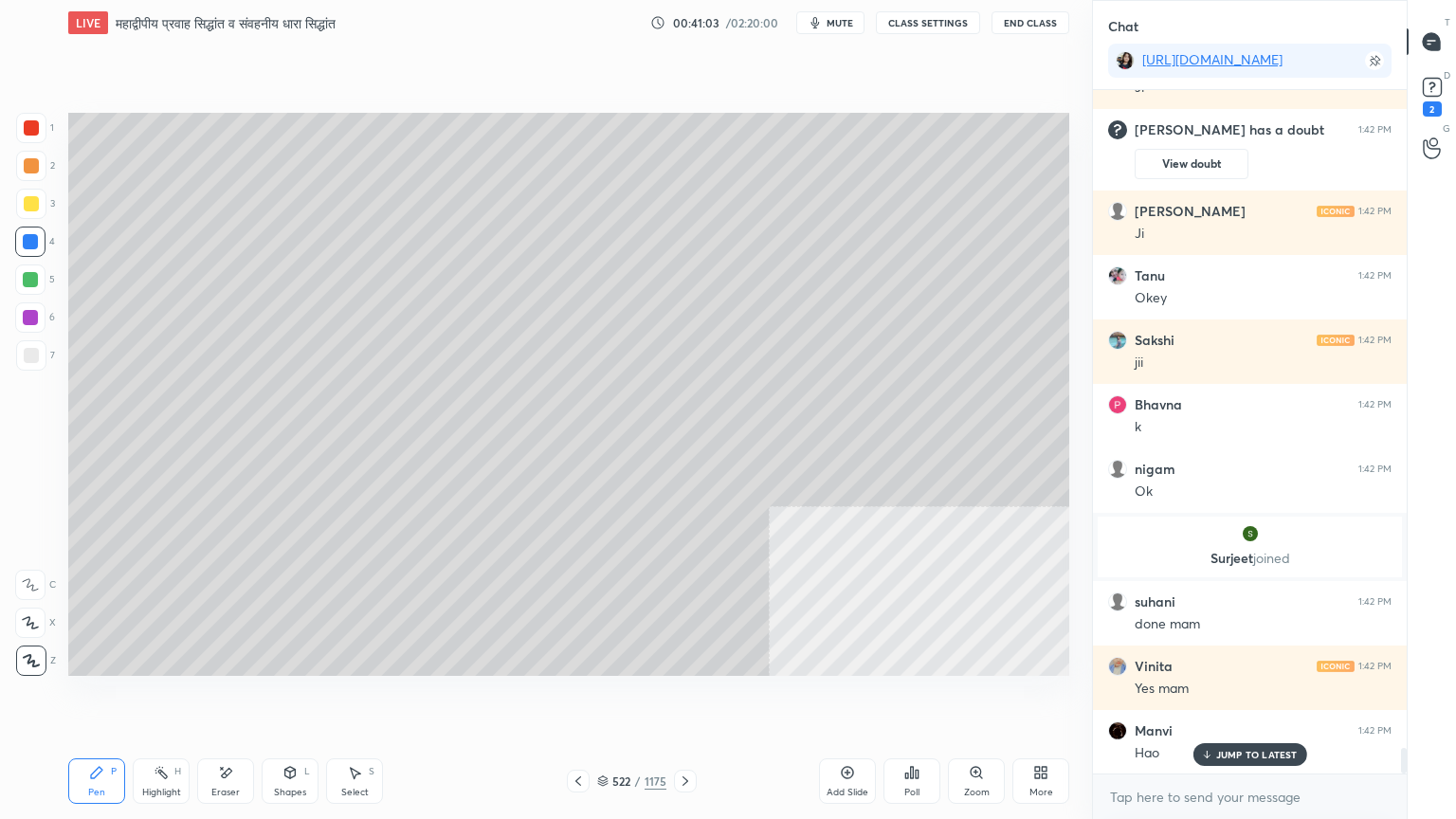 click on "JUMP TO LATEST" at bounding box center [1257, 755] 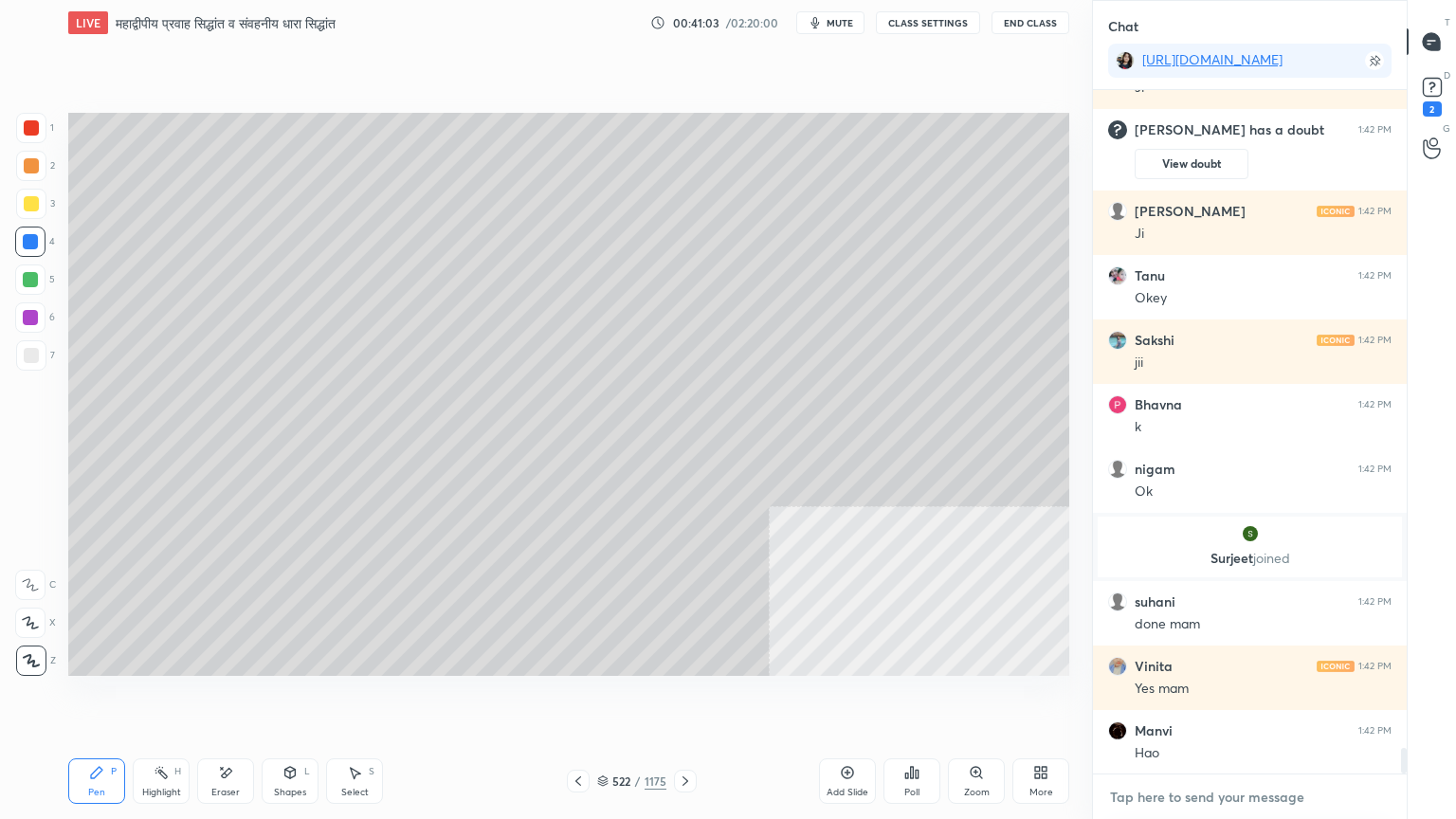 drag, startPoint x: 1192, startPoint y: 810, endPoint x: 1181, endPoint y: 796, distance: 17.804494 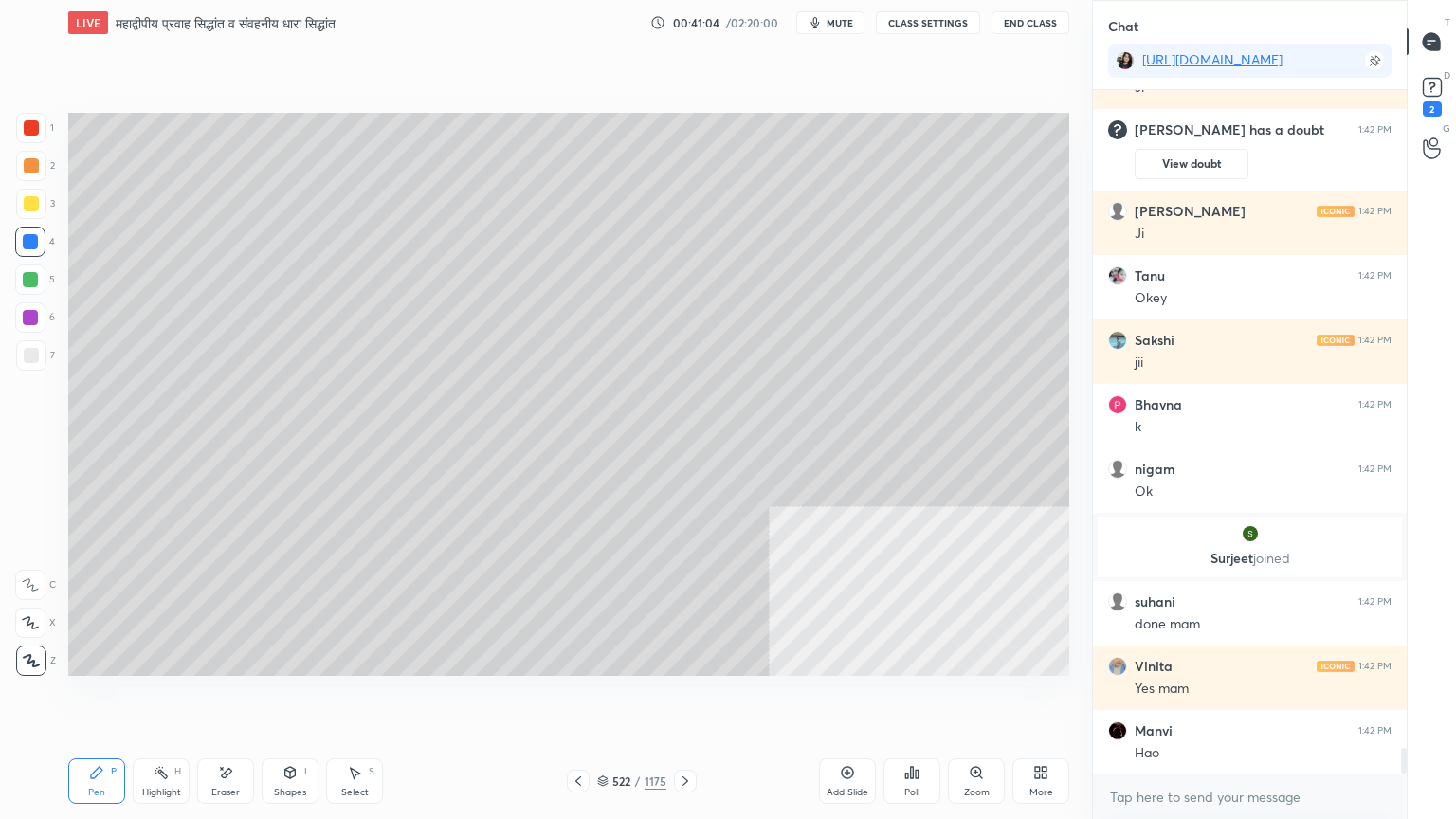 click on "Setting up your live class Poll for   secs No correct answer Start poll" at bounding box center [569, 394] 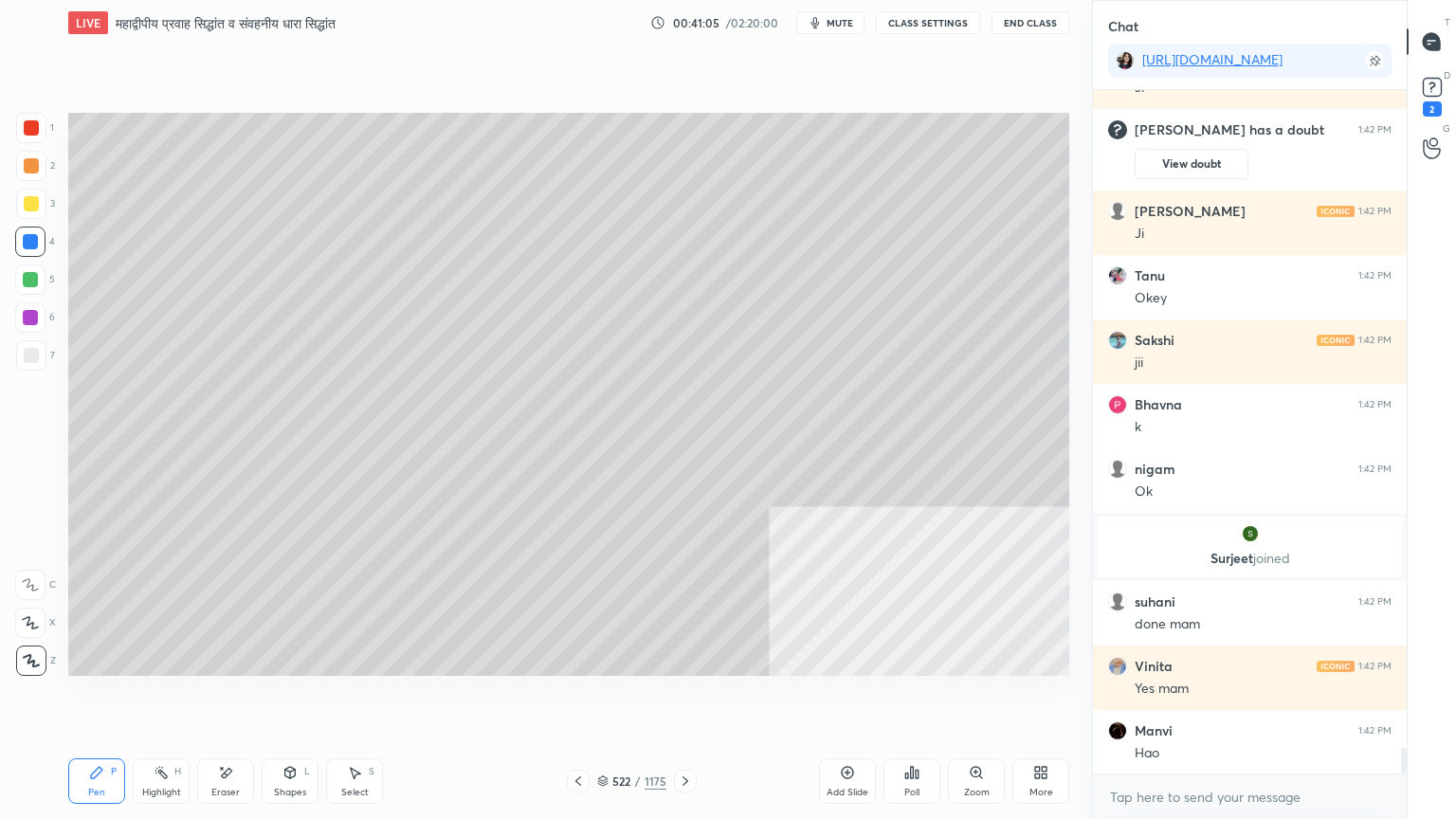 click 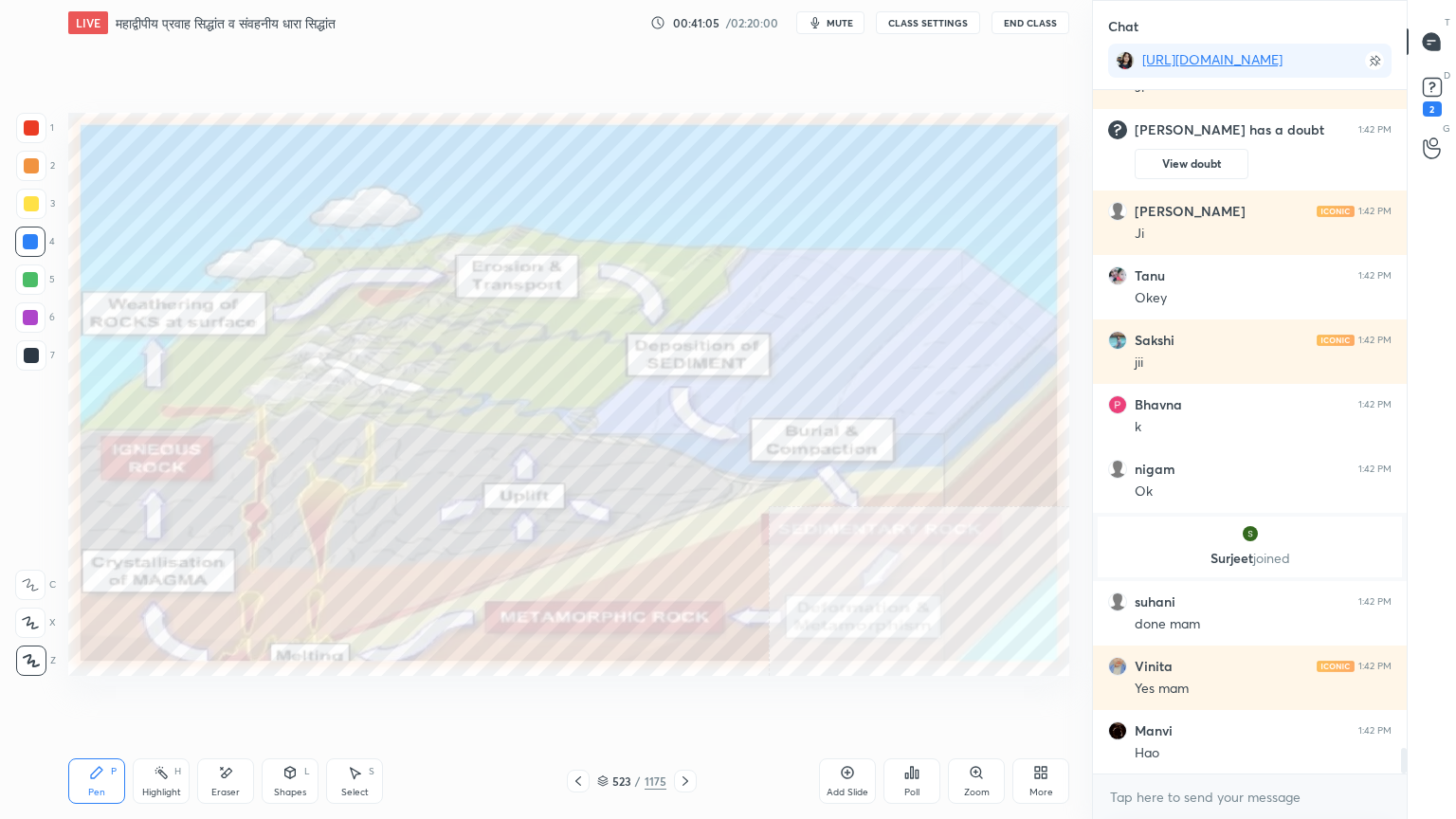 scroll, scrollTop: 17358, scrollLeft: 0, axis: vertical 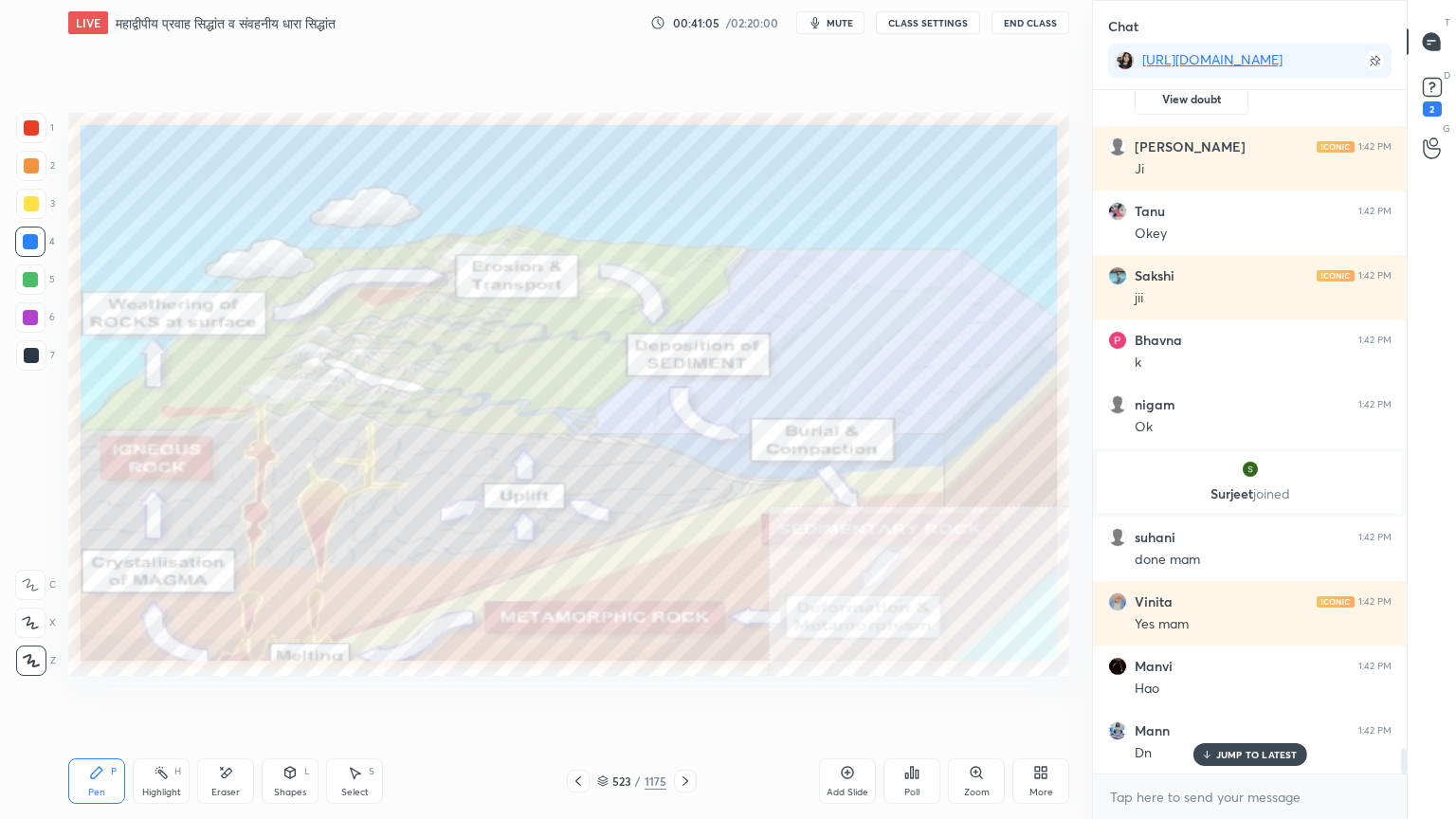 click 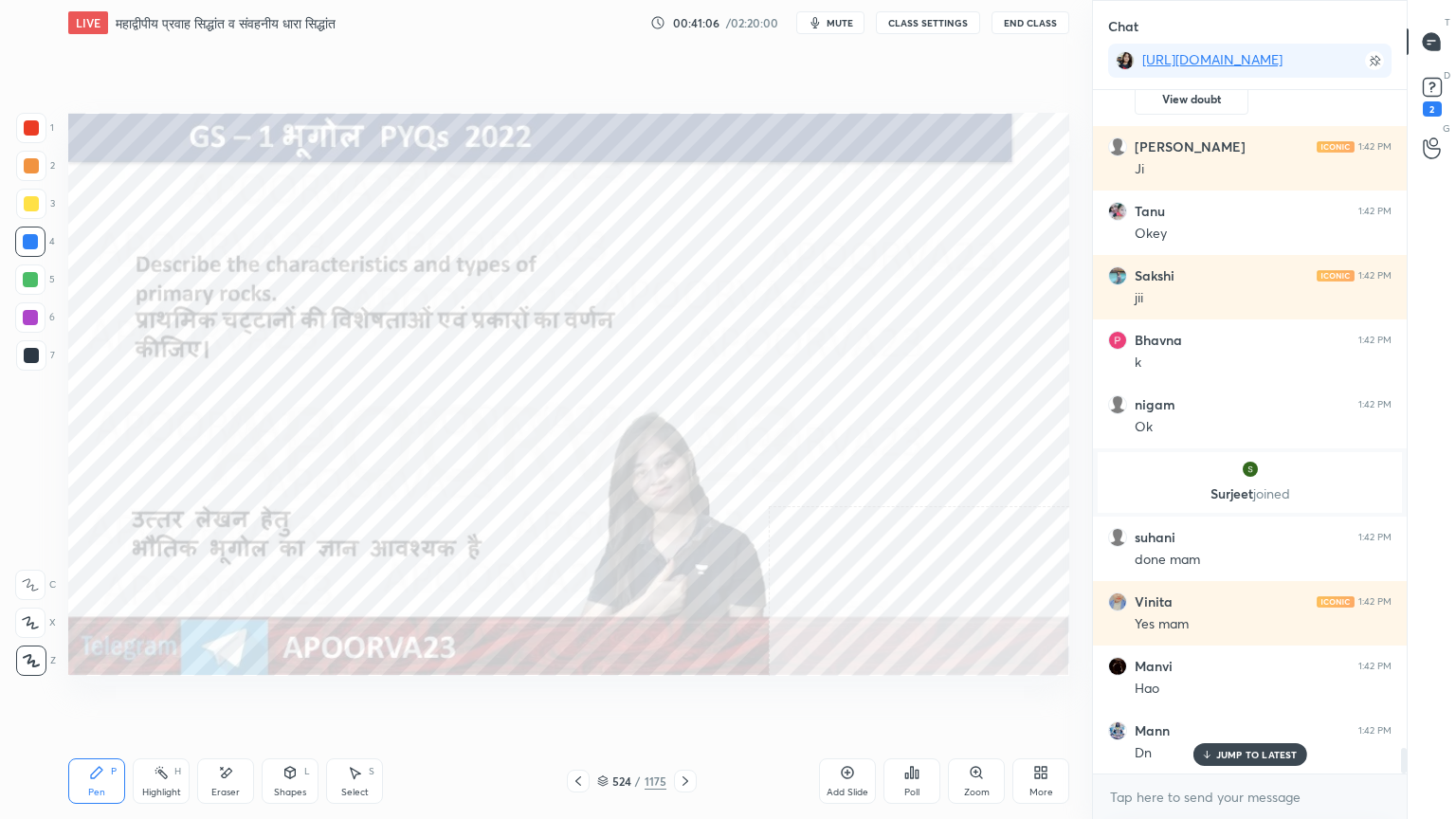 scroll, scrollTop: 17441, scrollLeft: 0, axis: vertical 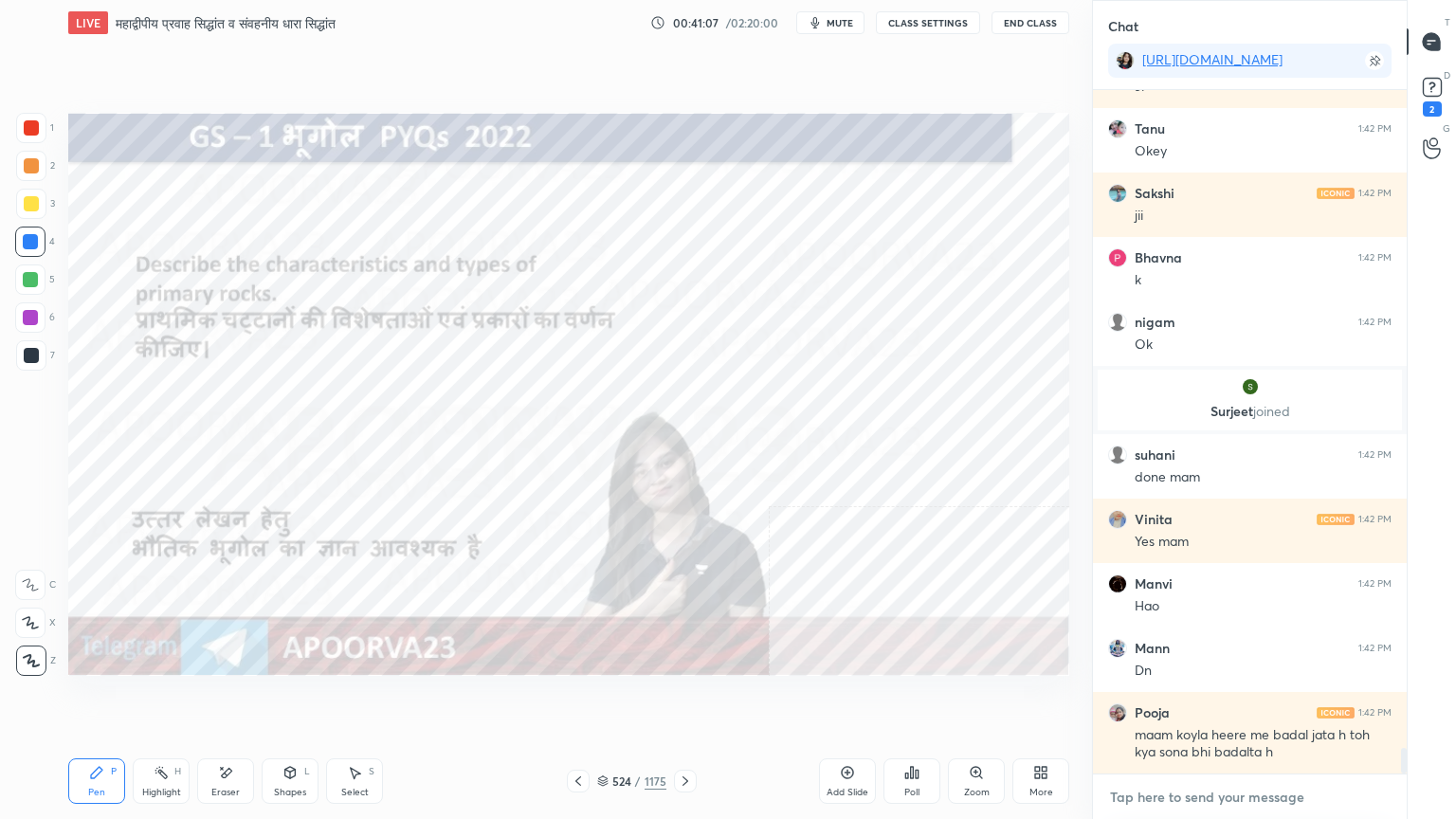 click at bounding box center [1249, 797] 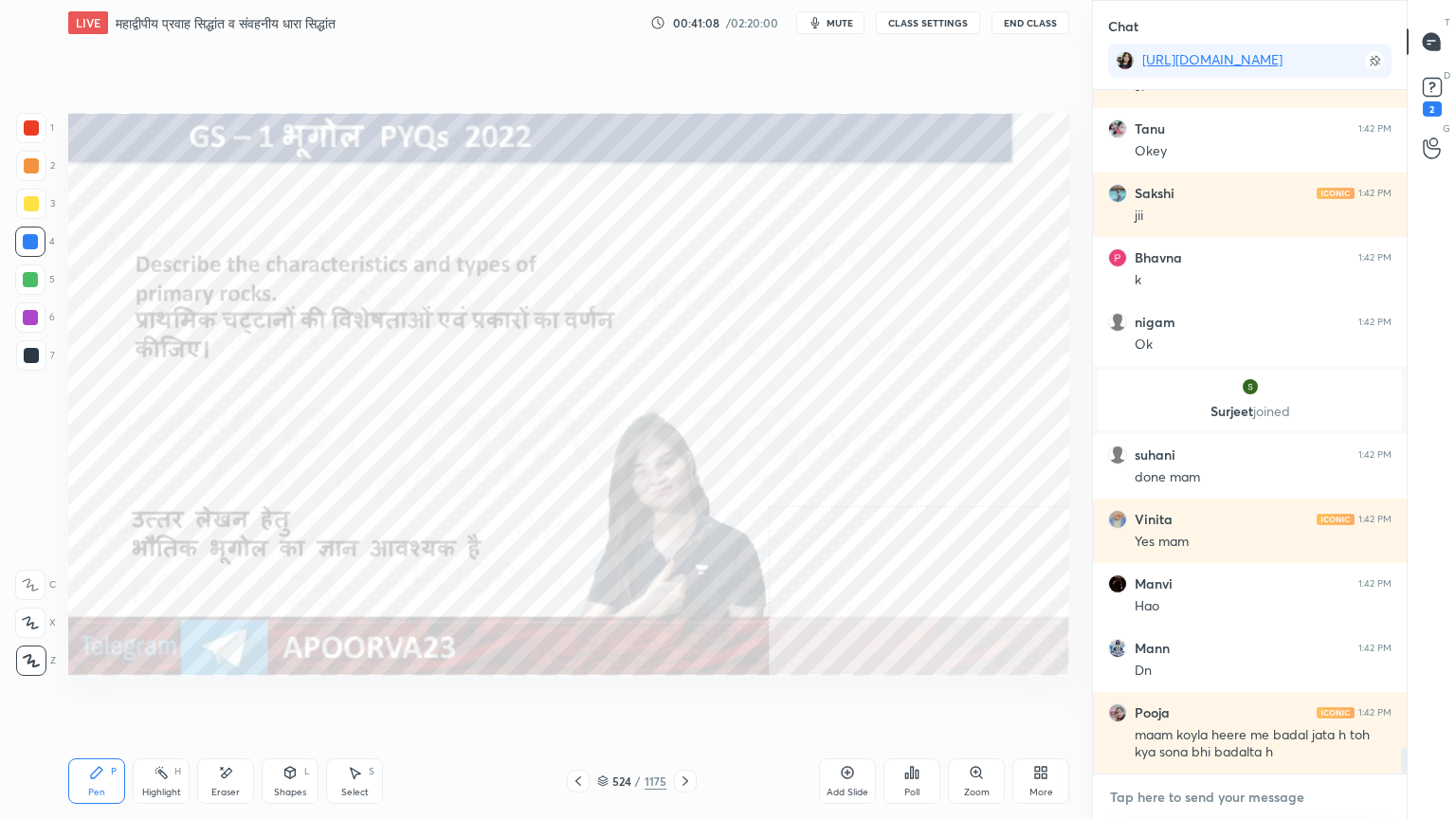 scroll, scrollTop: 17505, scrollLeft: 0, axis: vertical 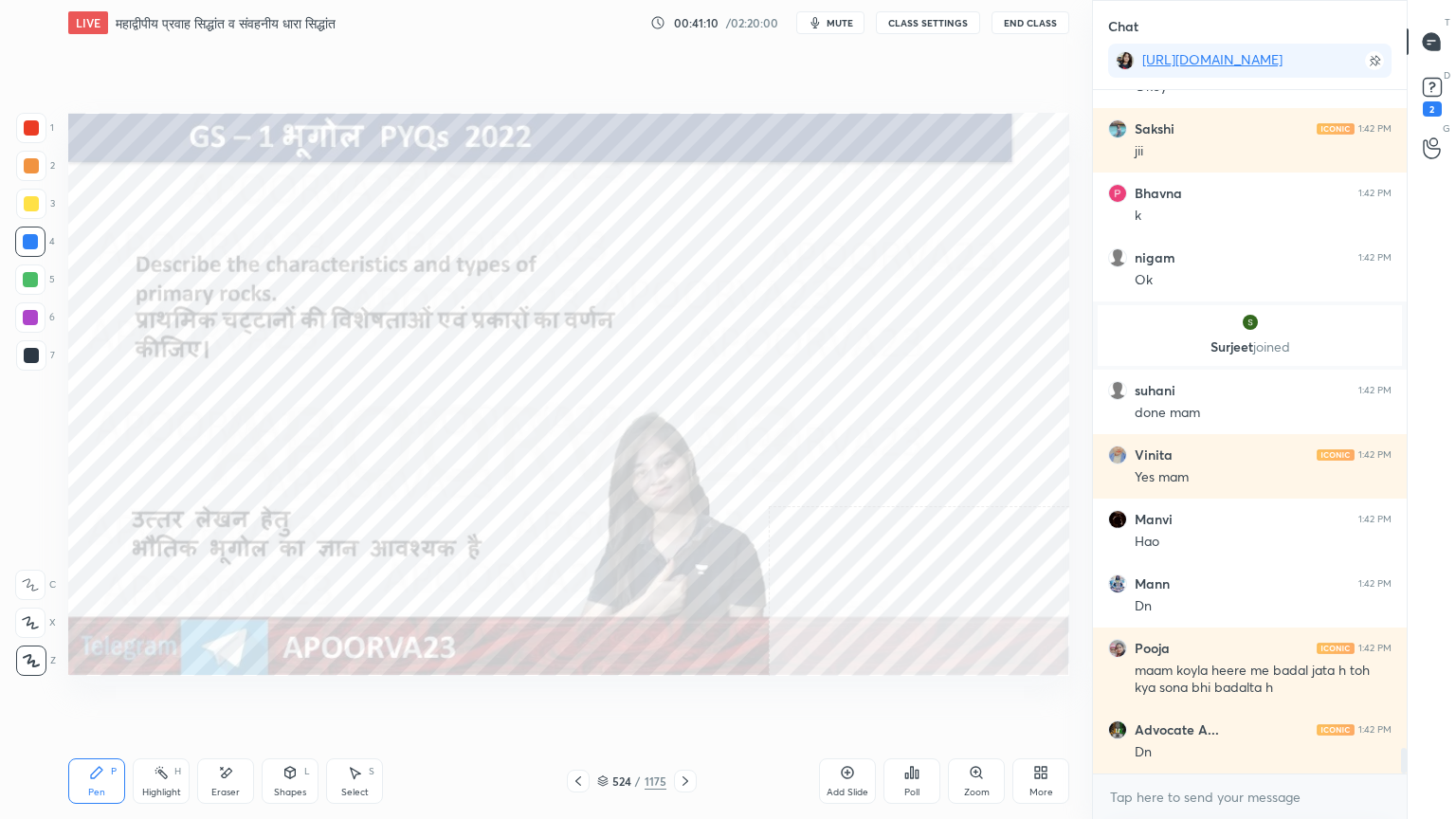 click 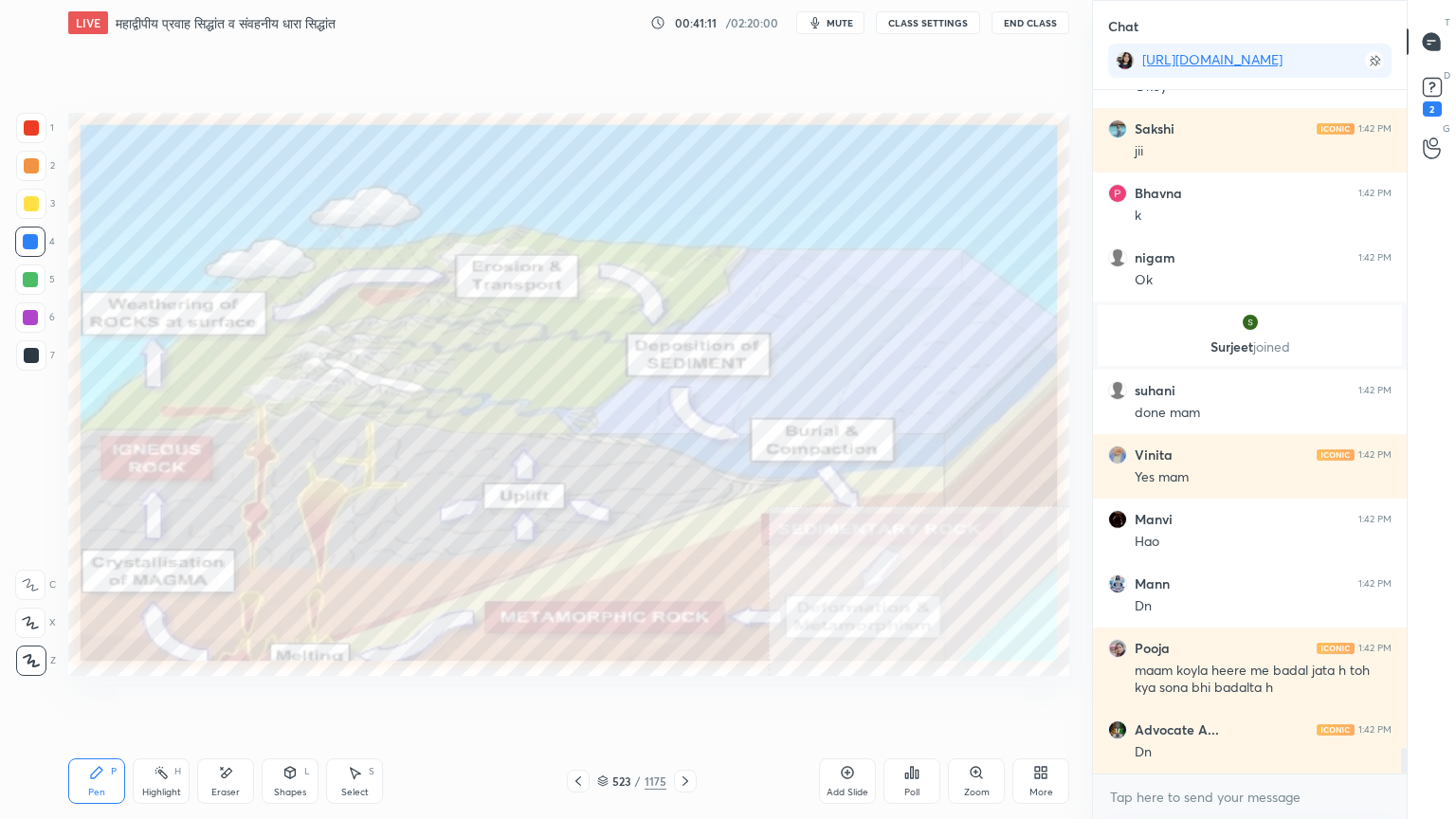 click 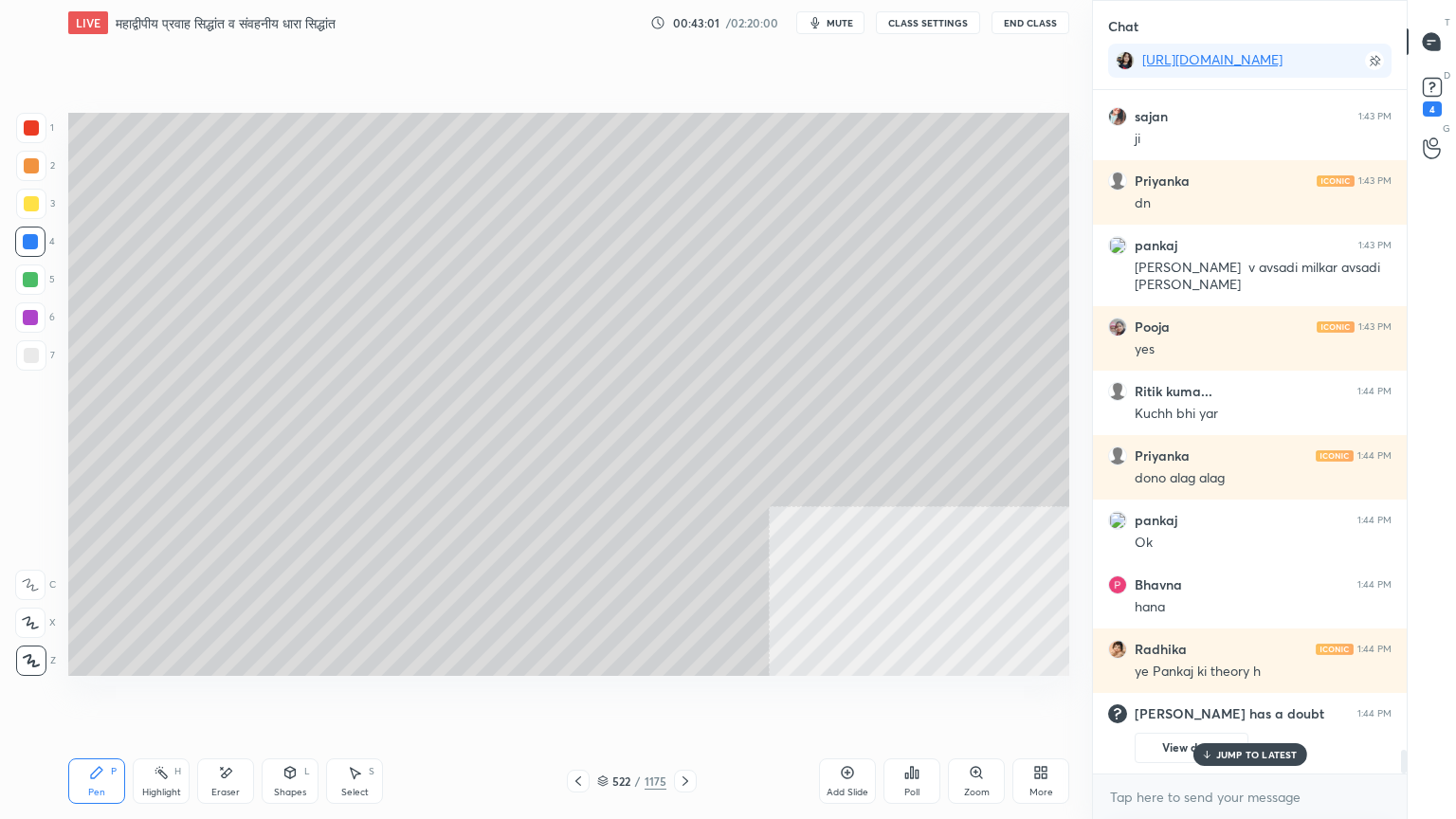 scroll, scrollTop: 18541, scrollLeft: 0, axis: vertical 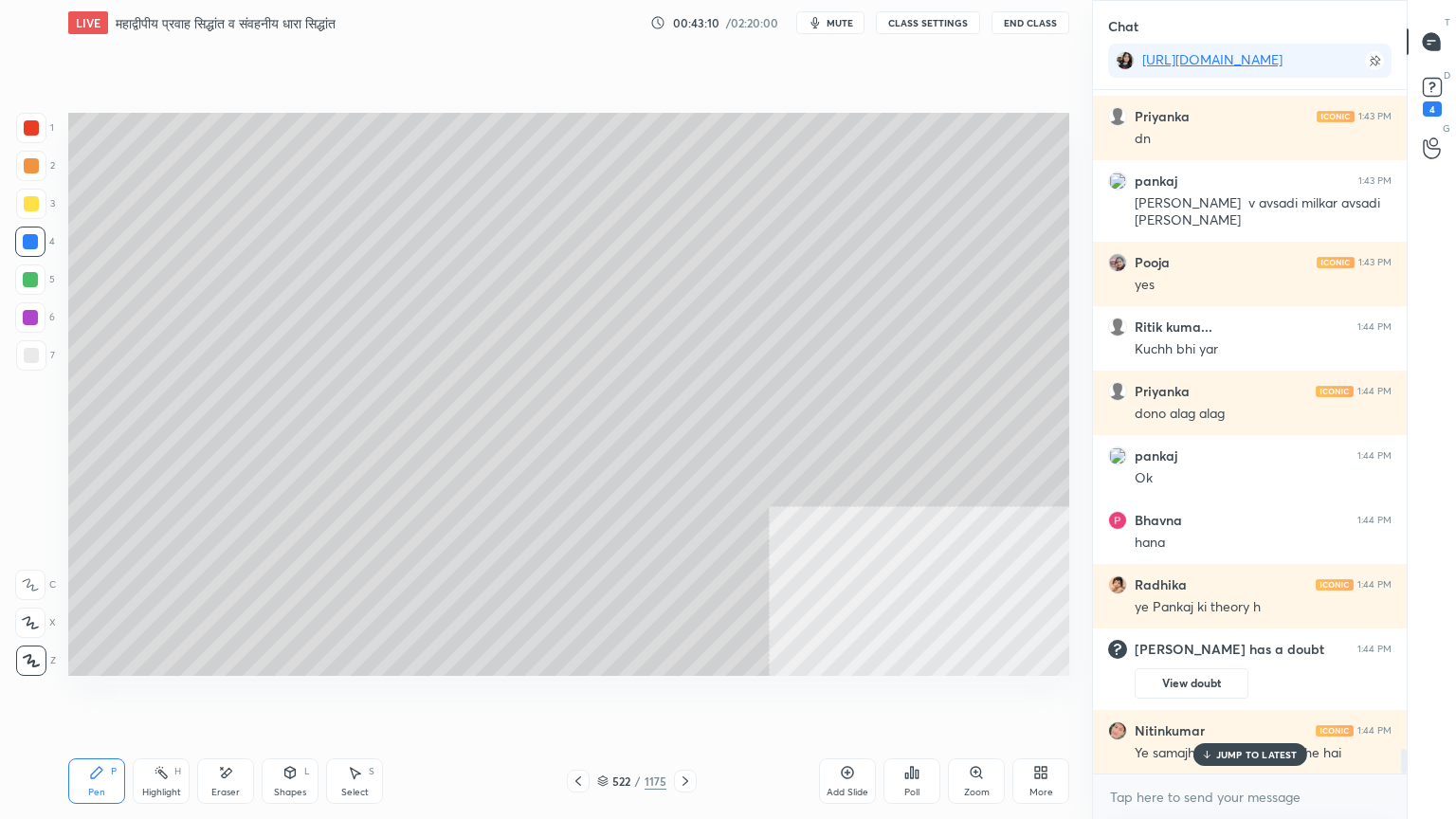 click on "JUMP TO LATEST" at bounding box center [1257, 755] 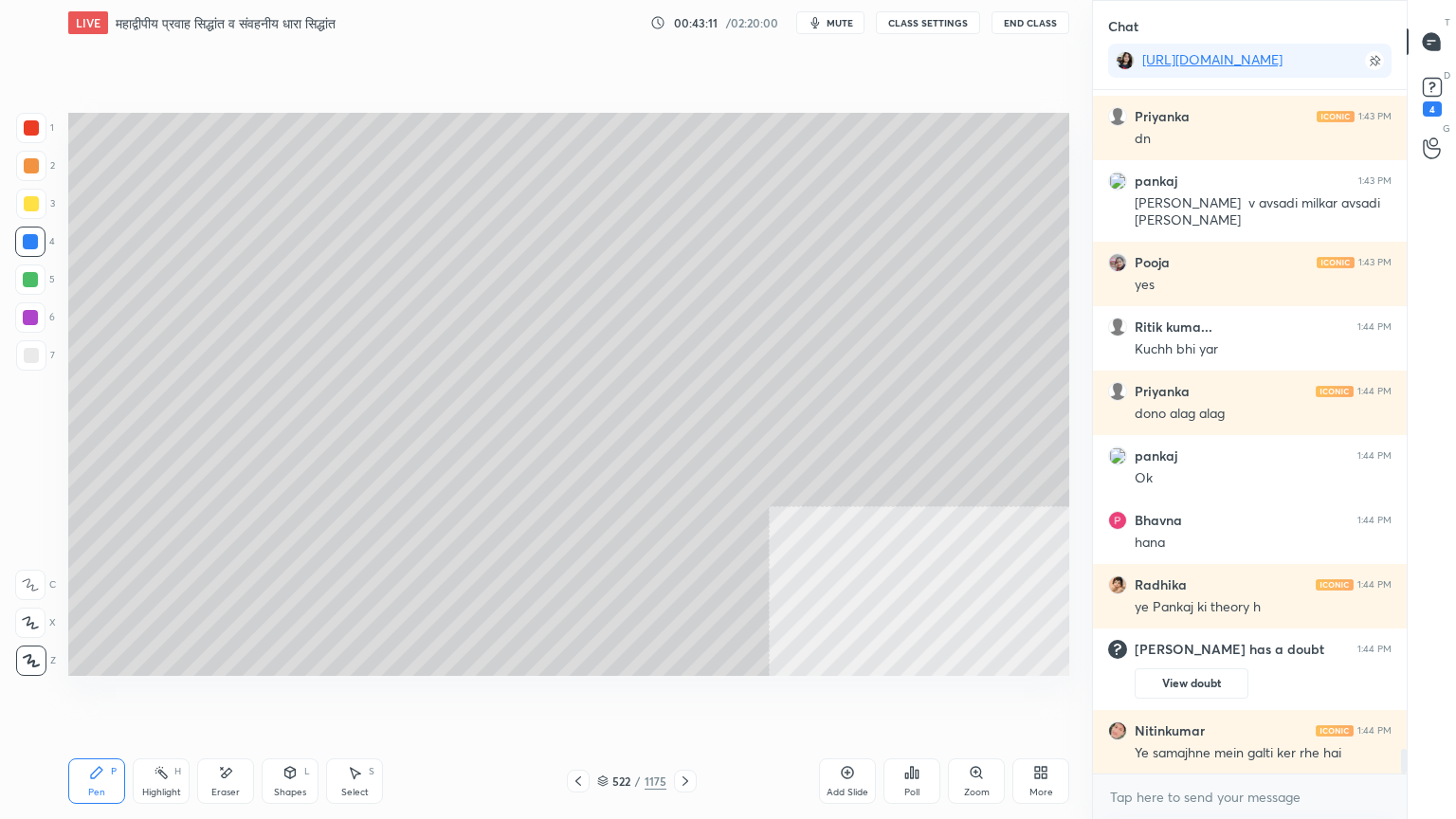 click on "x" at bounding box center (1249, 796) 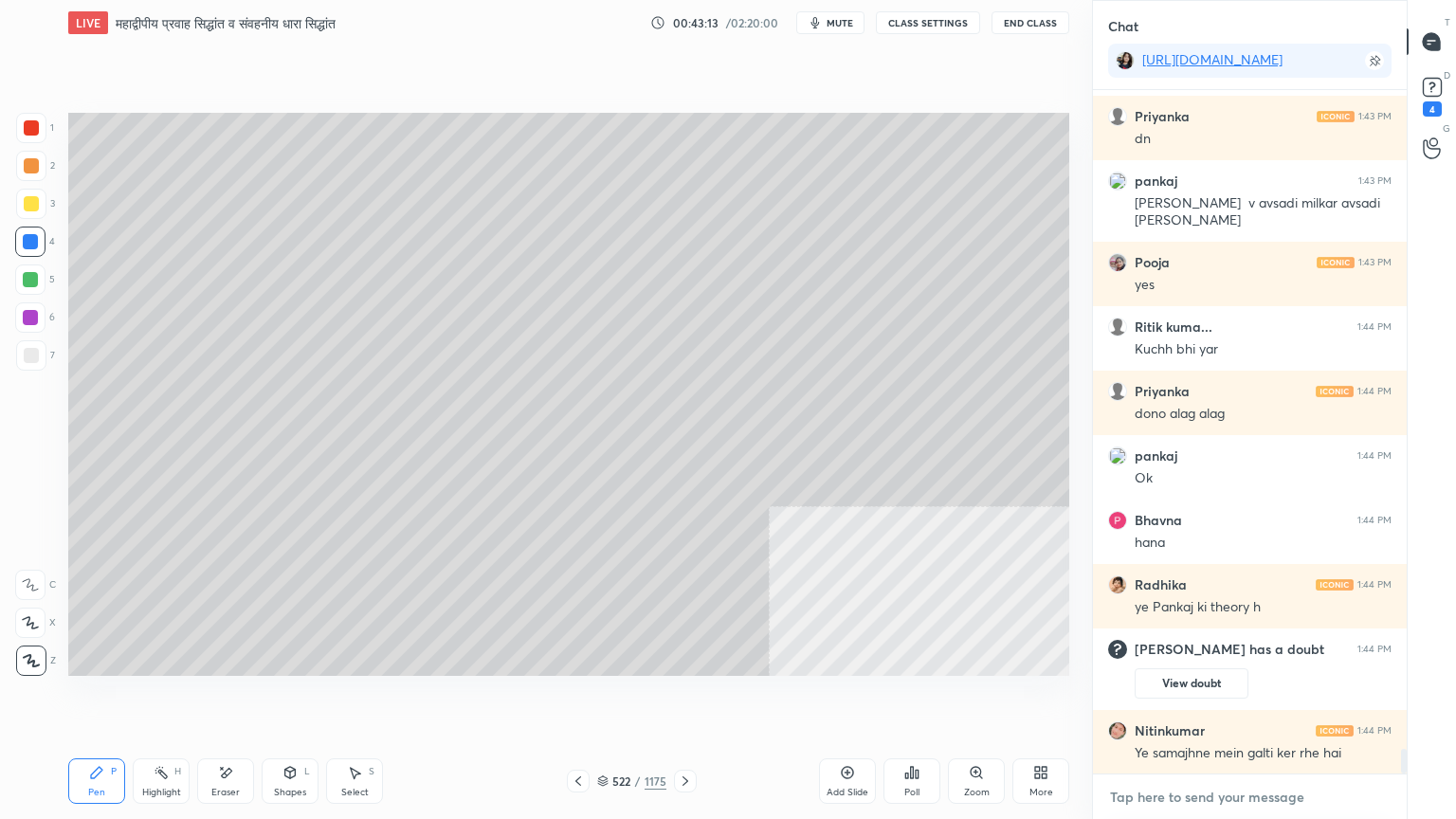 scroll, scrollTop: 18606, scrollLeft: 0, axis: vertical 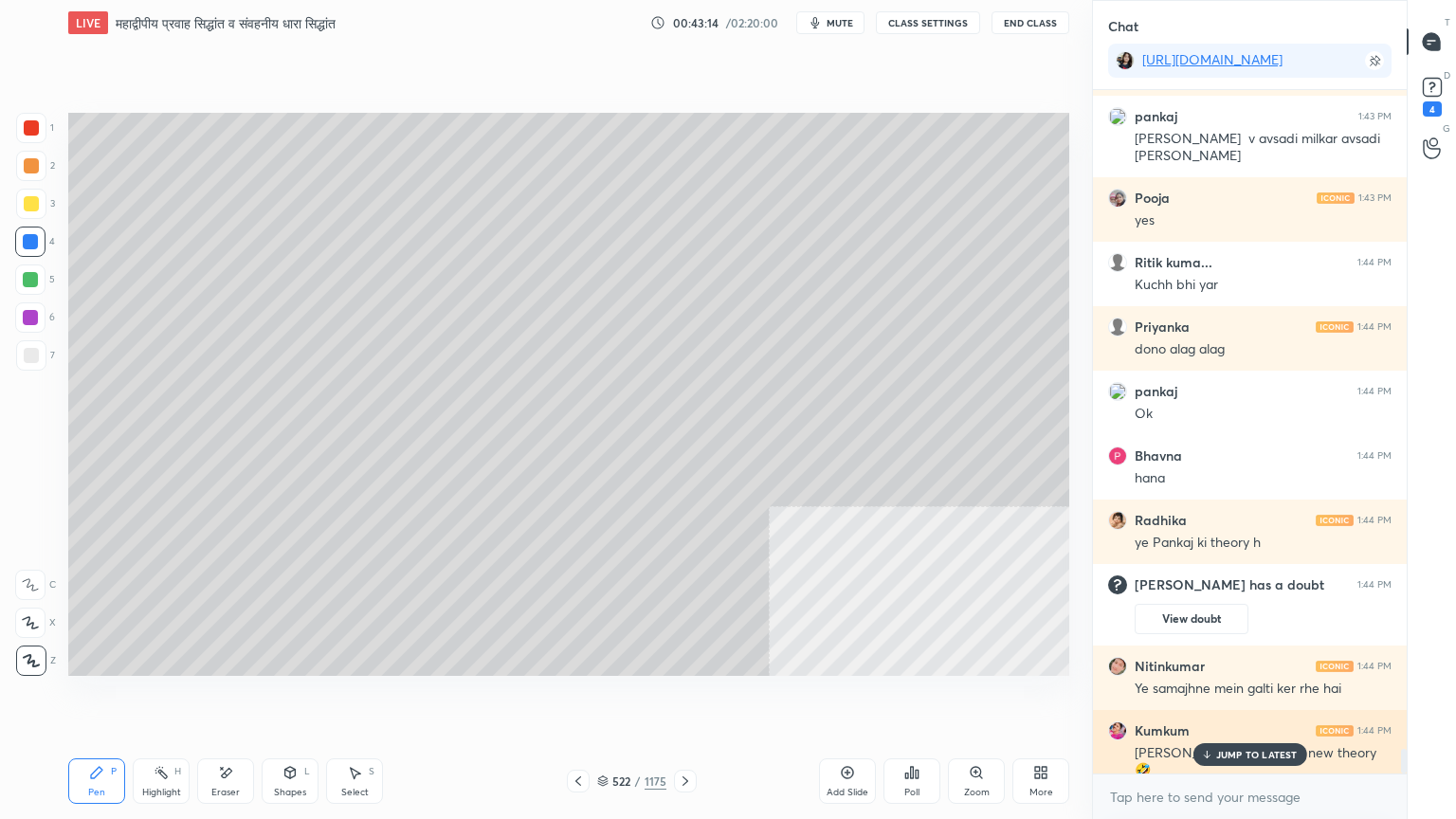 click on "JUMP TO LATEST" at bounding box center [1249, 755] 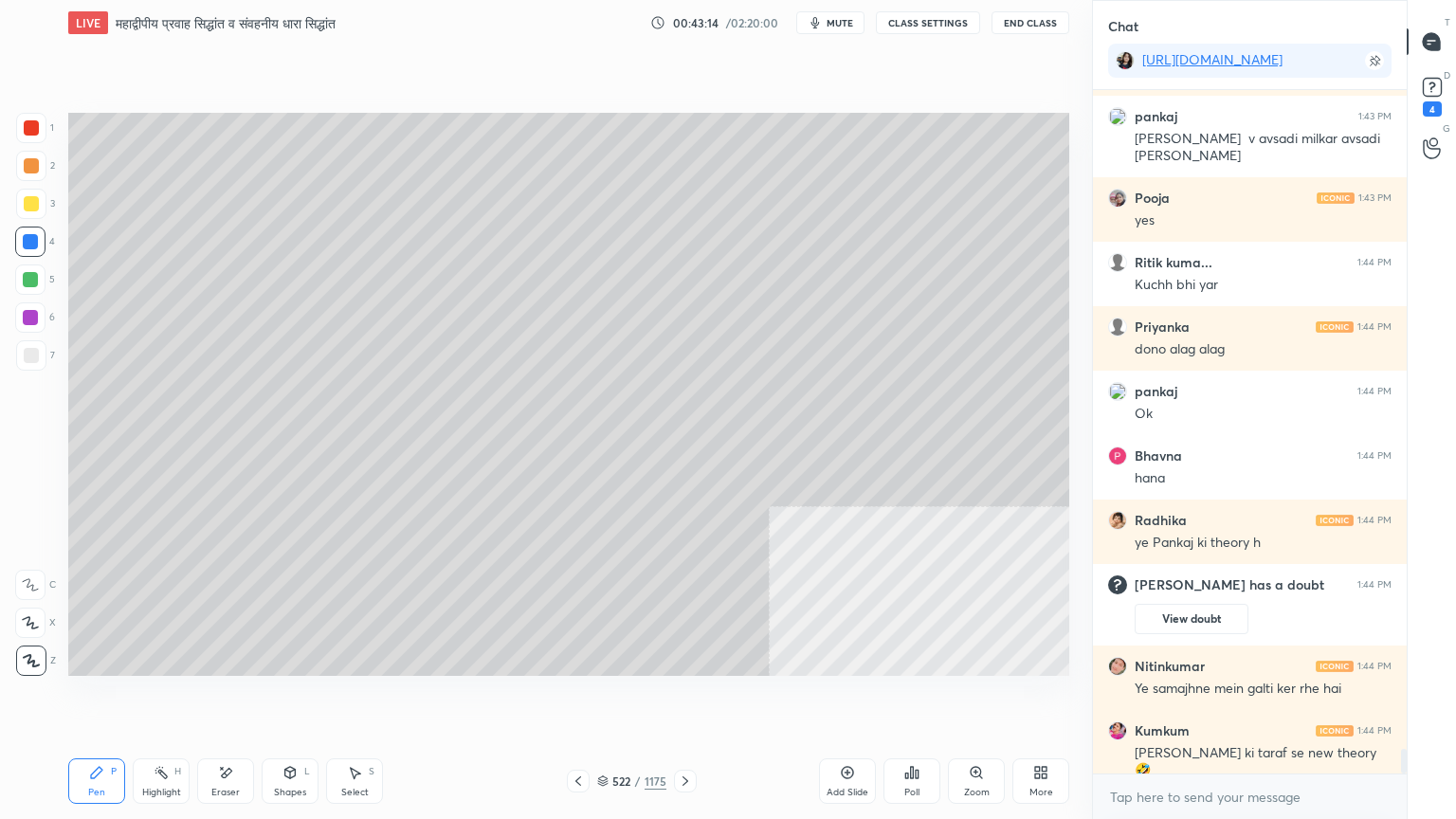 drag, startPoint x: 1233, startPoint y: 812, endPoint x: 1232, endPoint y: 800, distance: 12.041595 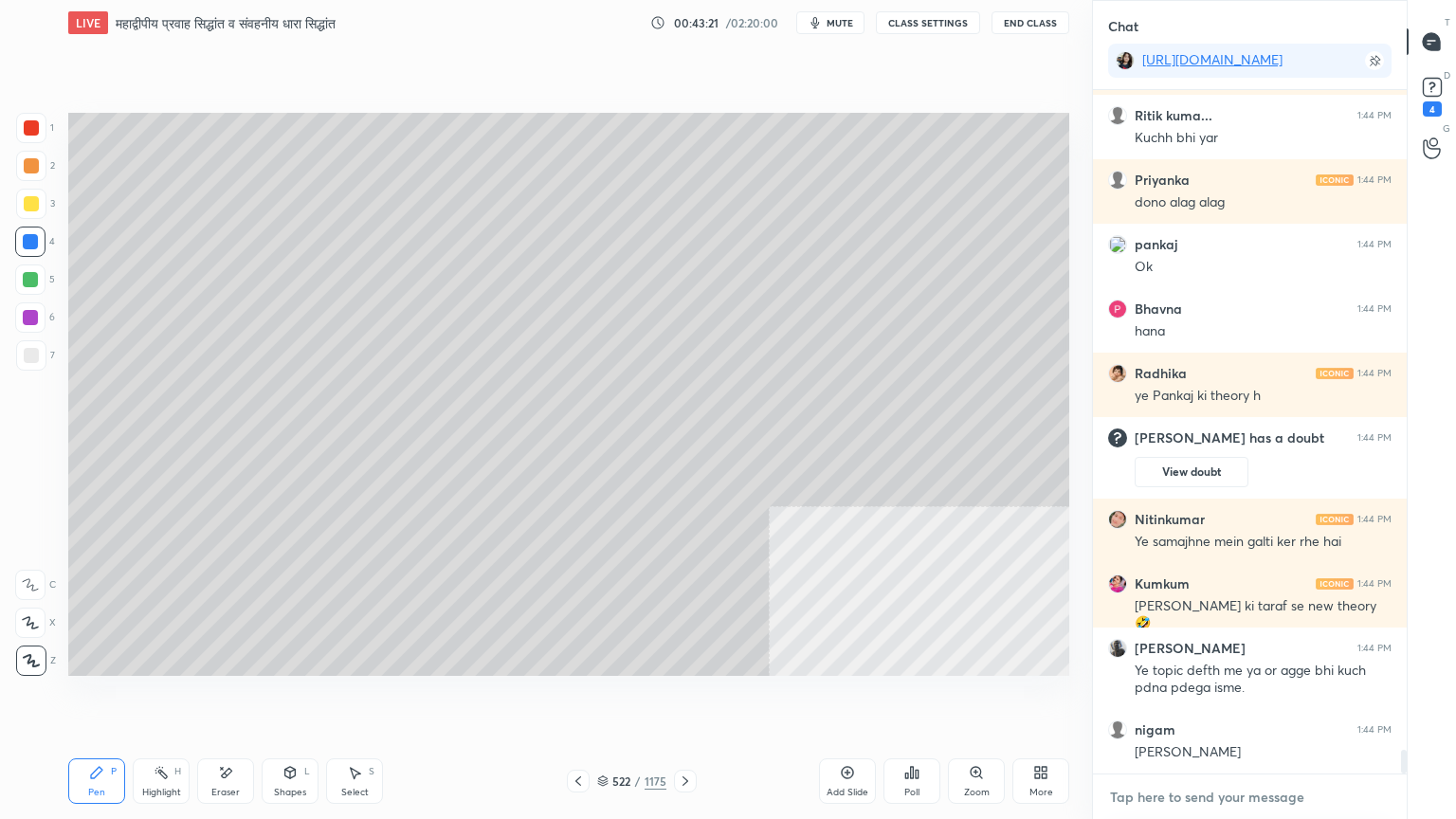 scroll, scrollTop: 18817, scrollLeft: 0, axis: vertical 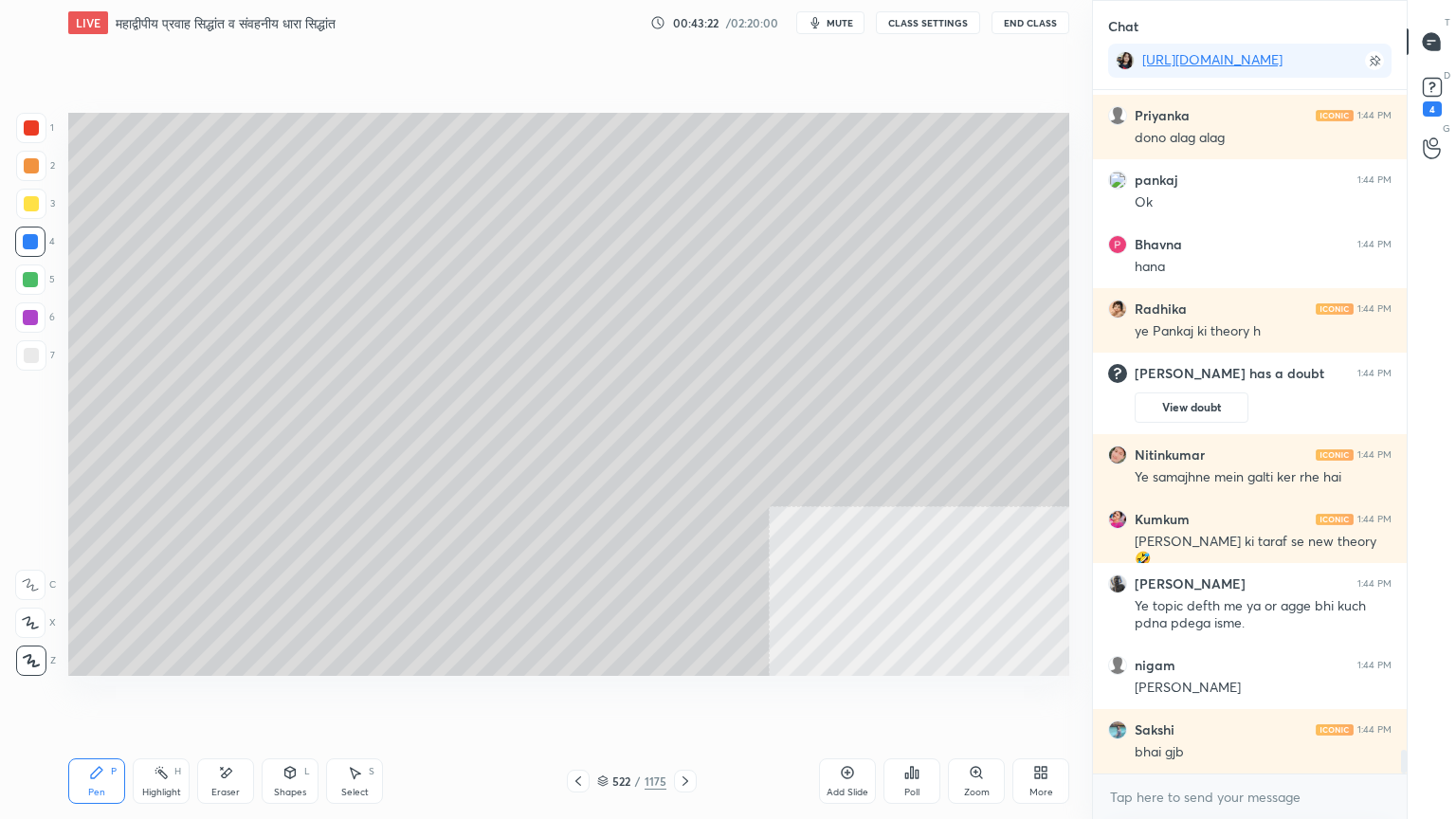 click on "Pen P Highlight H Eraser Shapes L Select S 522 / 1175 Add Slide Poll Zoom More" at bounding box center [569, 781] 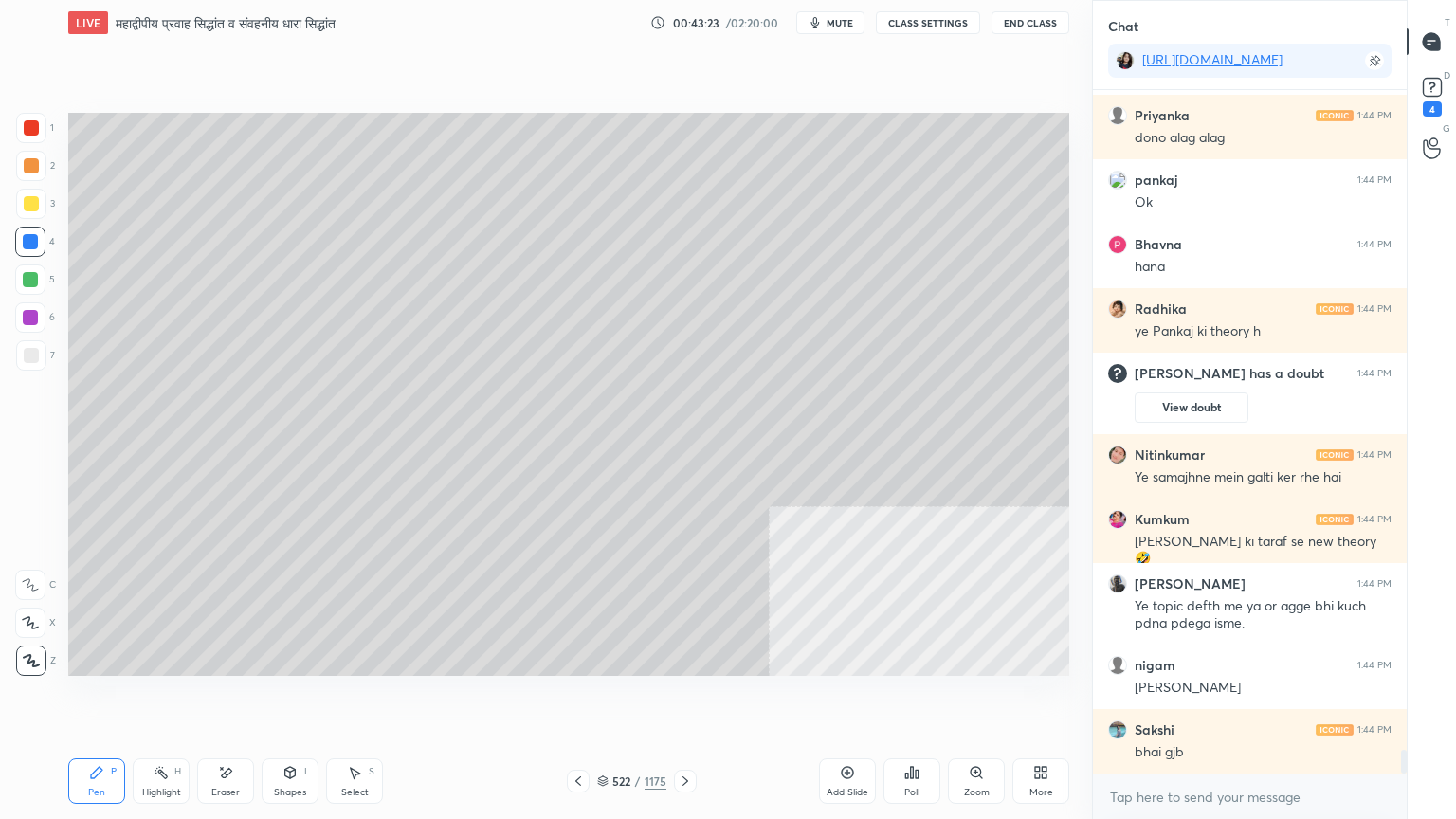 scroll, scrollTop: 18882, scrollLeft: 0, axis: vertical 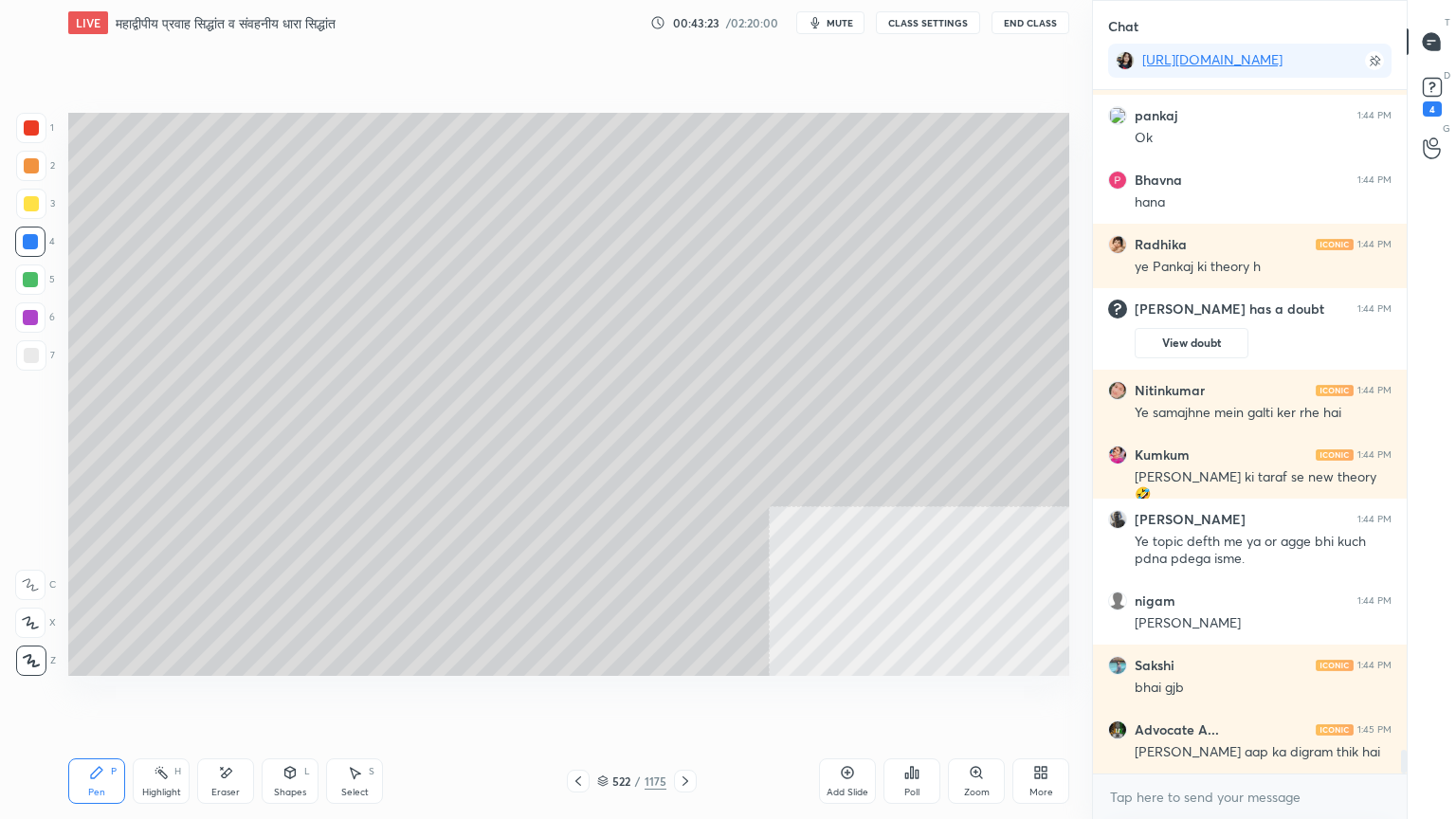 click on "LIVE महाद्वीपीय प्रवाह सिद्धांत व संवहनीय धारा सिद्धांत 00:43:23 /  02:20:00 mute CLASS SETTINGS End Class Setting up your live class Poll for   secs No correct answer Start poll Back महाद्वीपीय प्रवाह सिद्धांत व संवहनीय धारा सिद्धांत • L17 of भूगोल आधारस्‍तंभ: भौतिक भूगोल - Physical Geography [PERSON_NAME] Pen P Highlight H Eraser Shapes L Select S 522 / 1175 Add Slide Poll Zoom More" at bounding box center (569, 410) 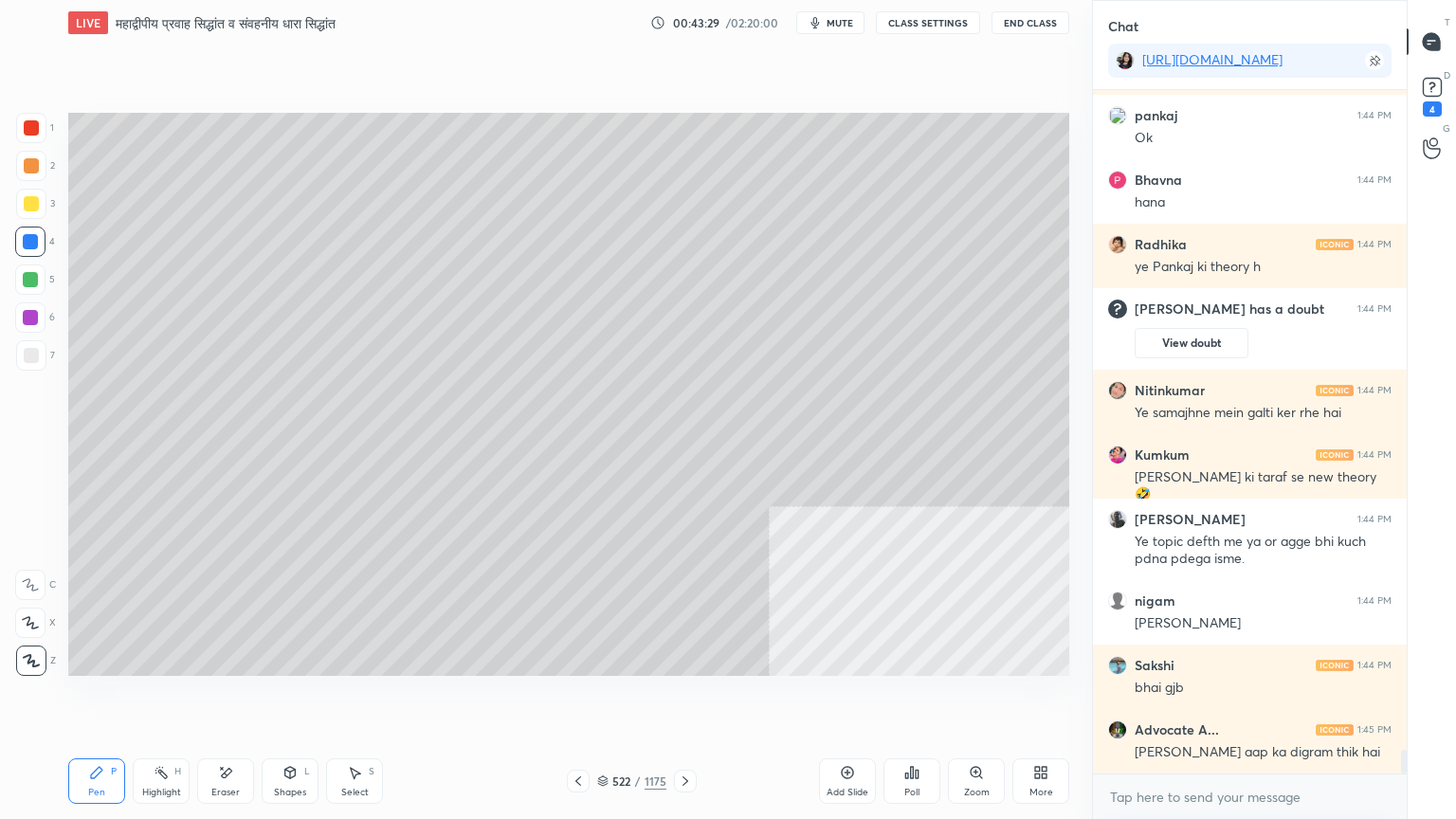 click 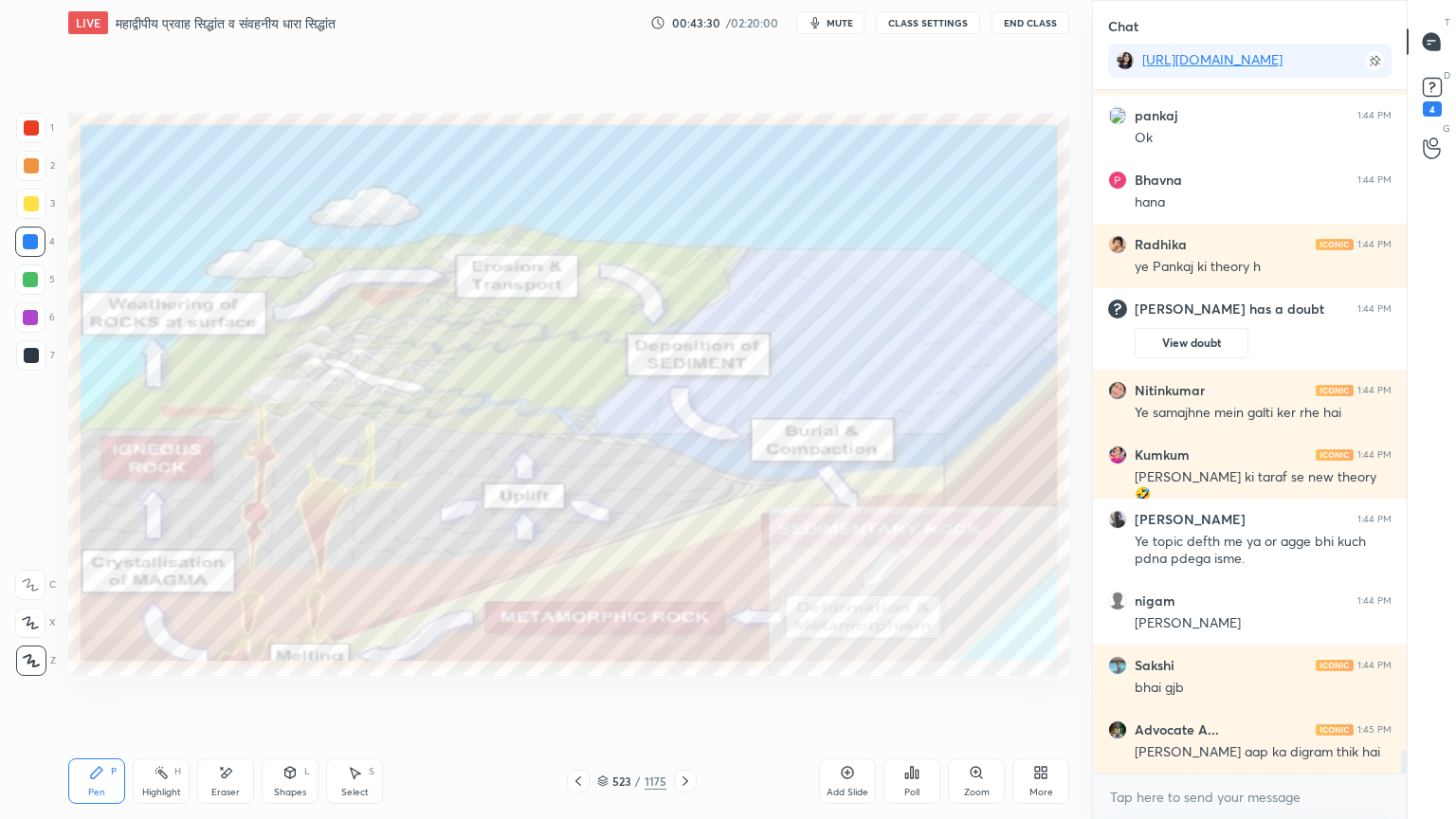 click 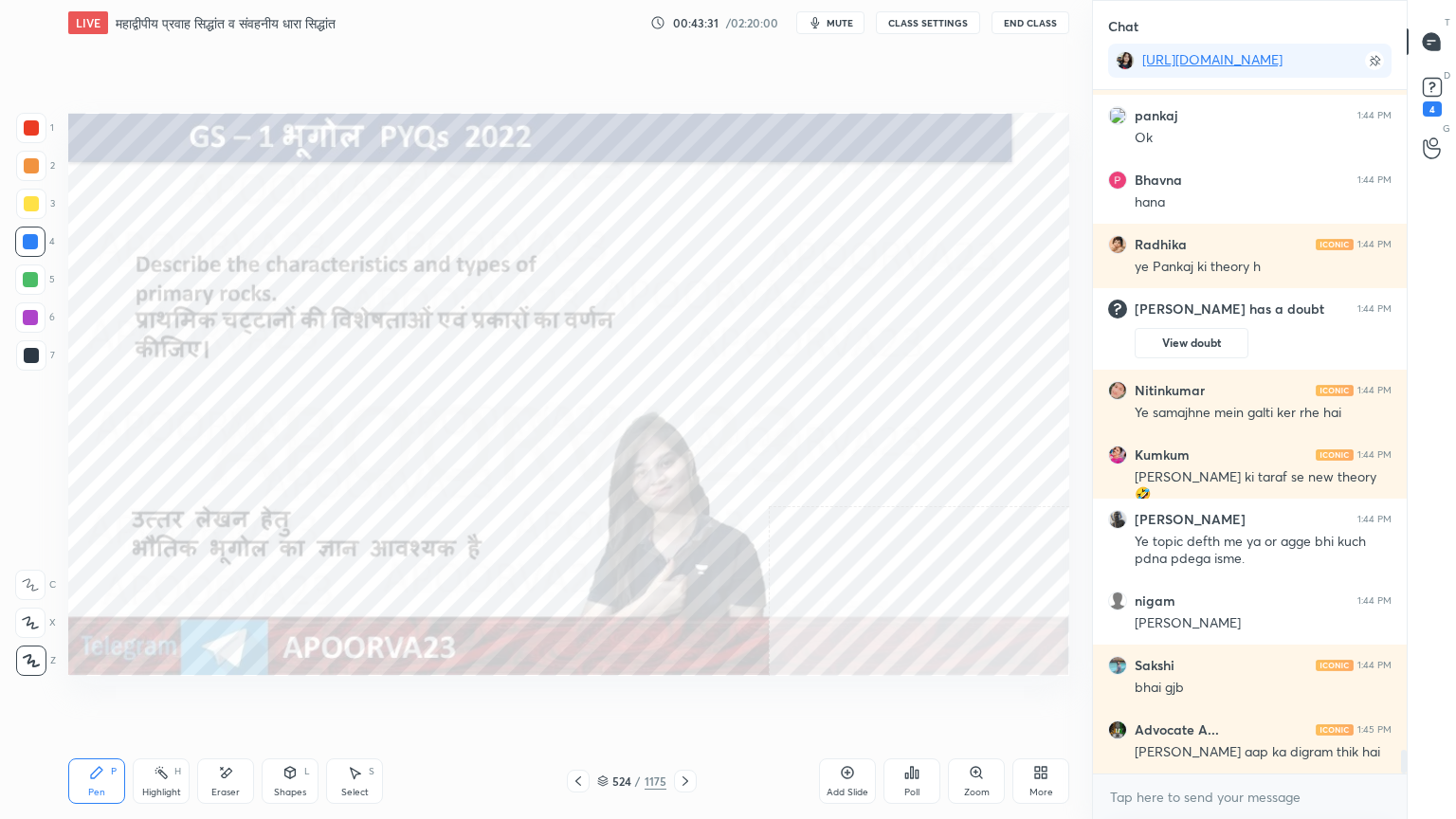 drag, startPoint x: 686, startPoint y: 781, endPoint x: 705, endPoint y: 757, distance: 30.61046 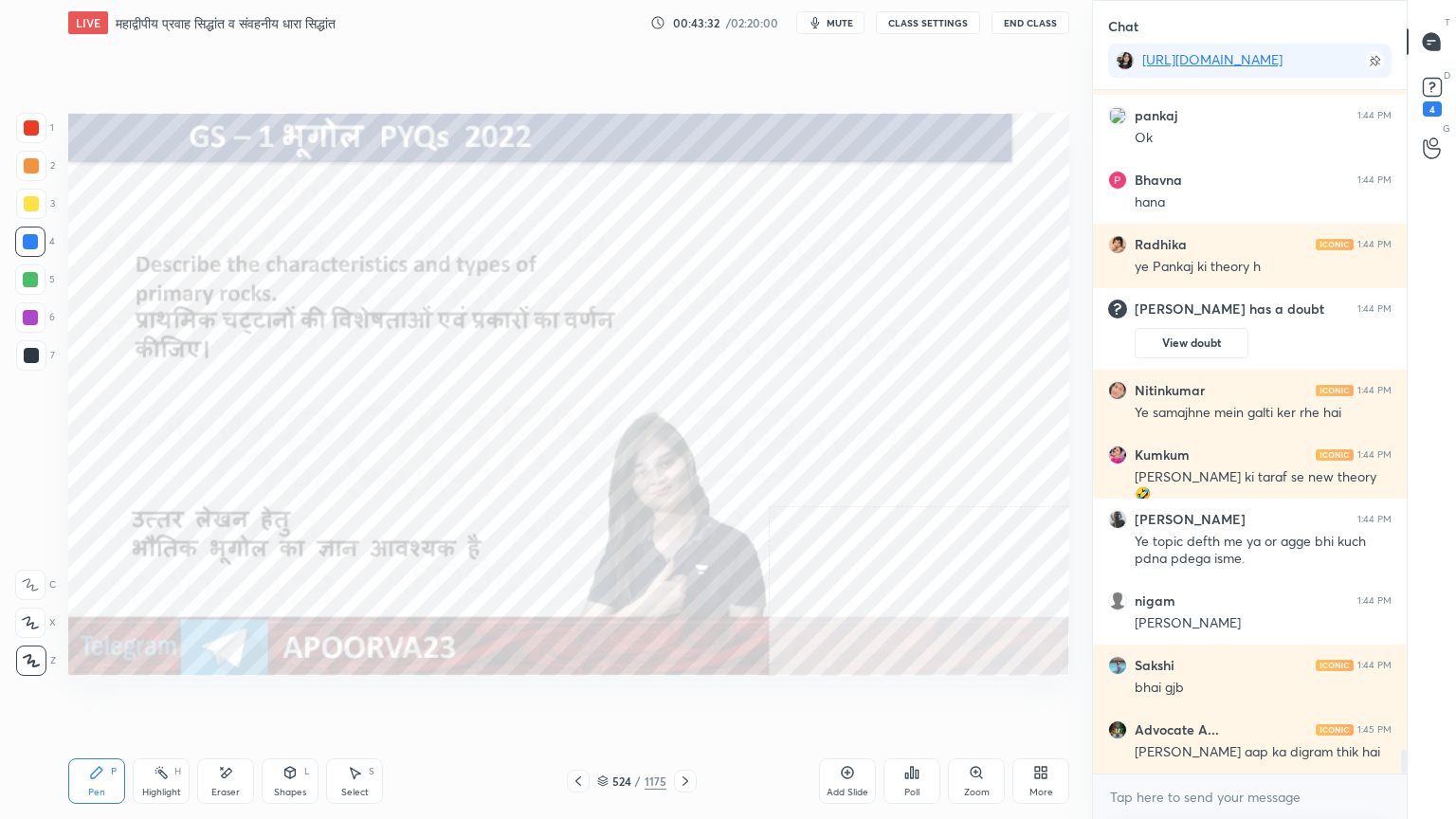 click at bounding box center [30, 242] 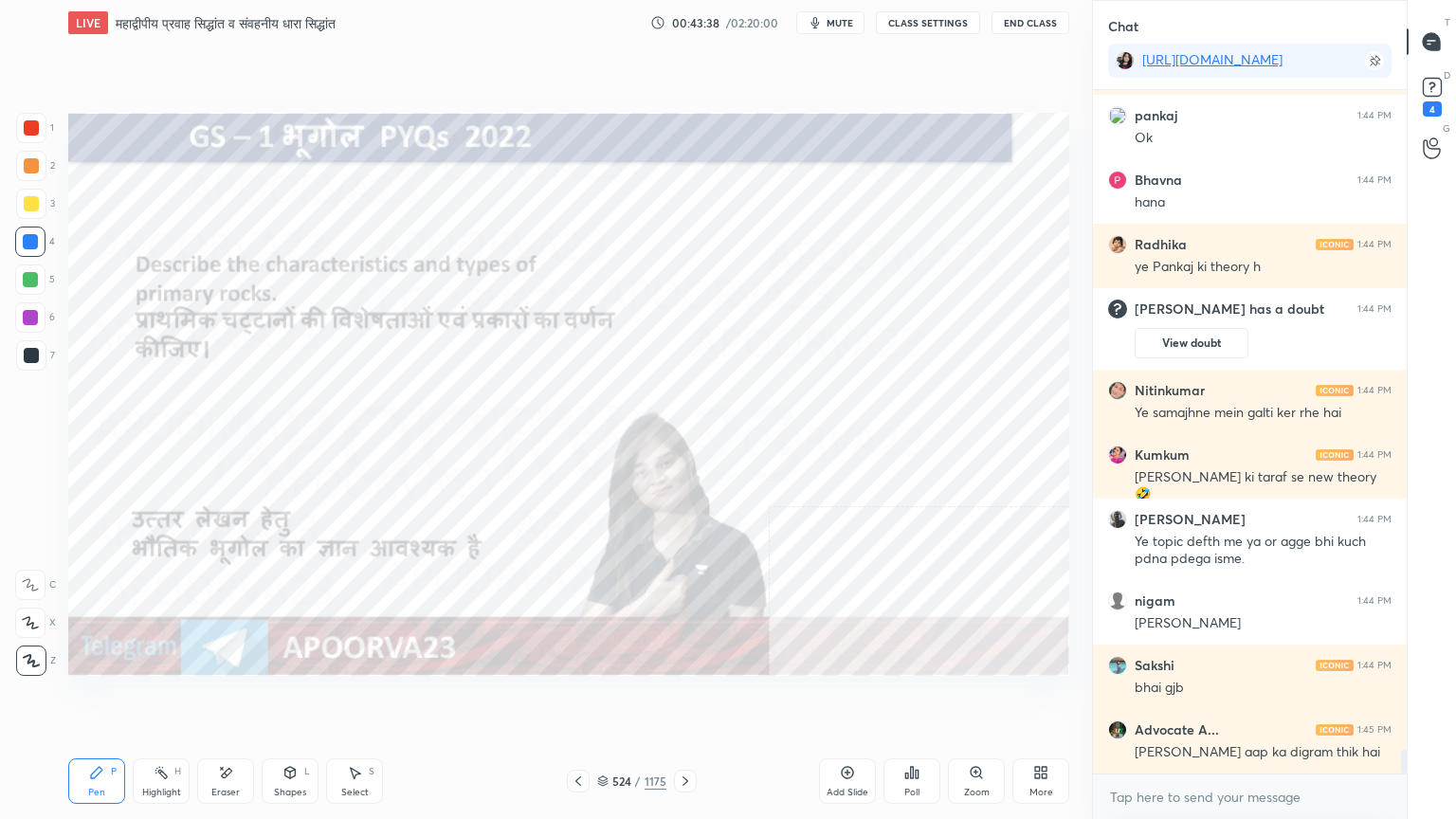 click on "Eraser" at bounding box center (226, 781) 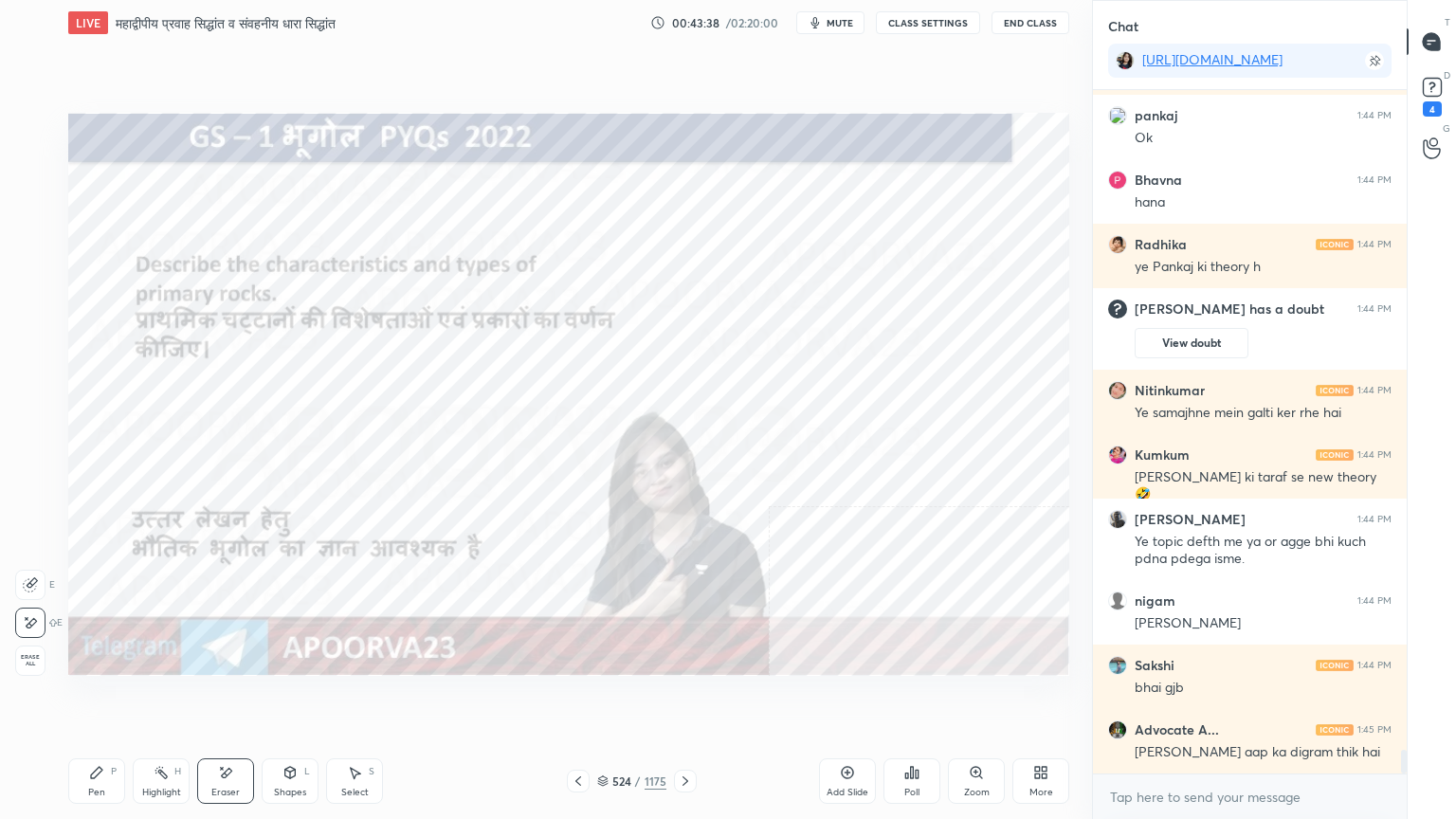 click on "Erase all" at bounding box center (30, 661) 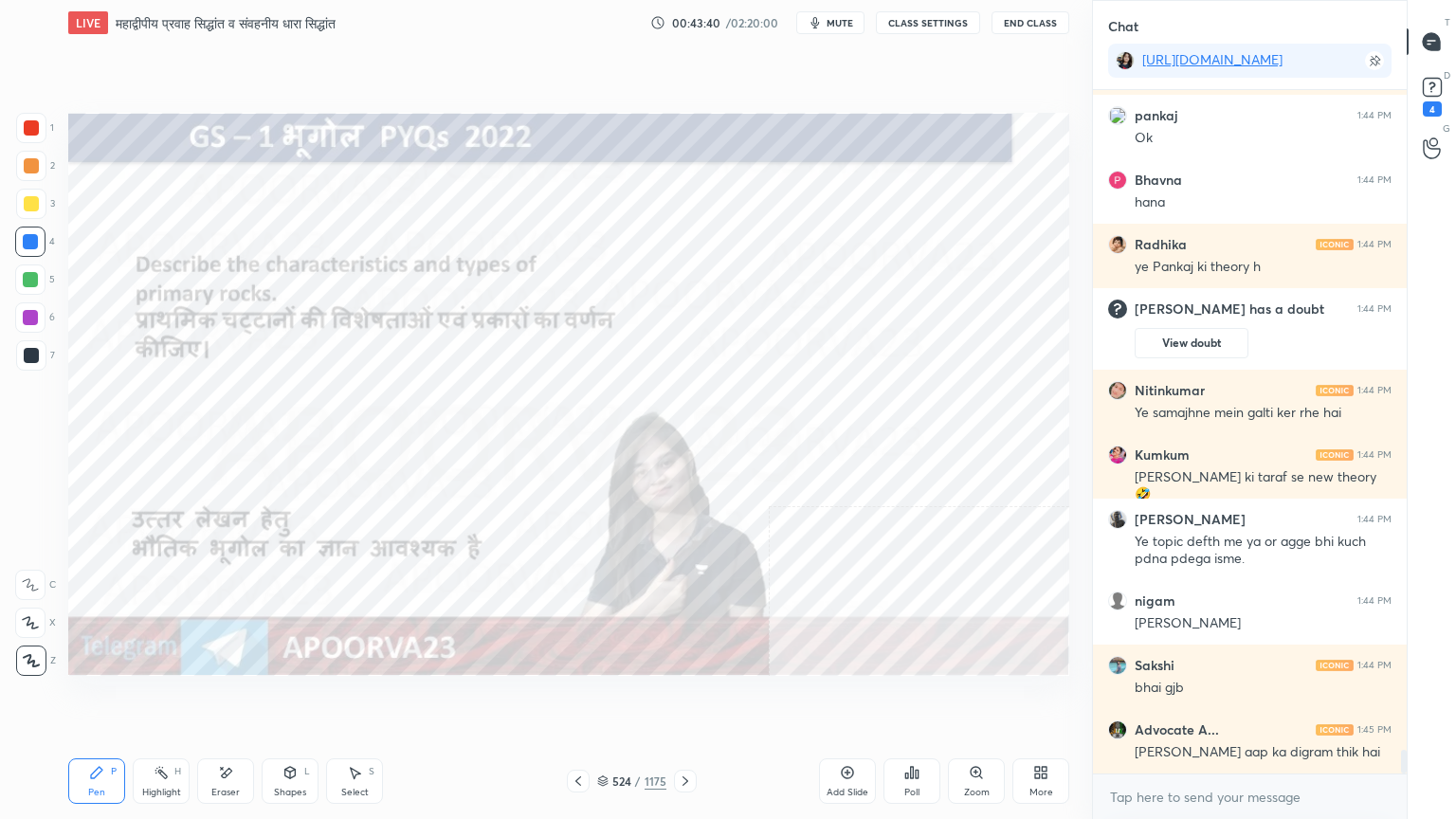 click 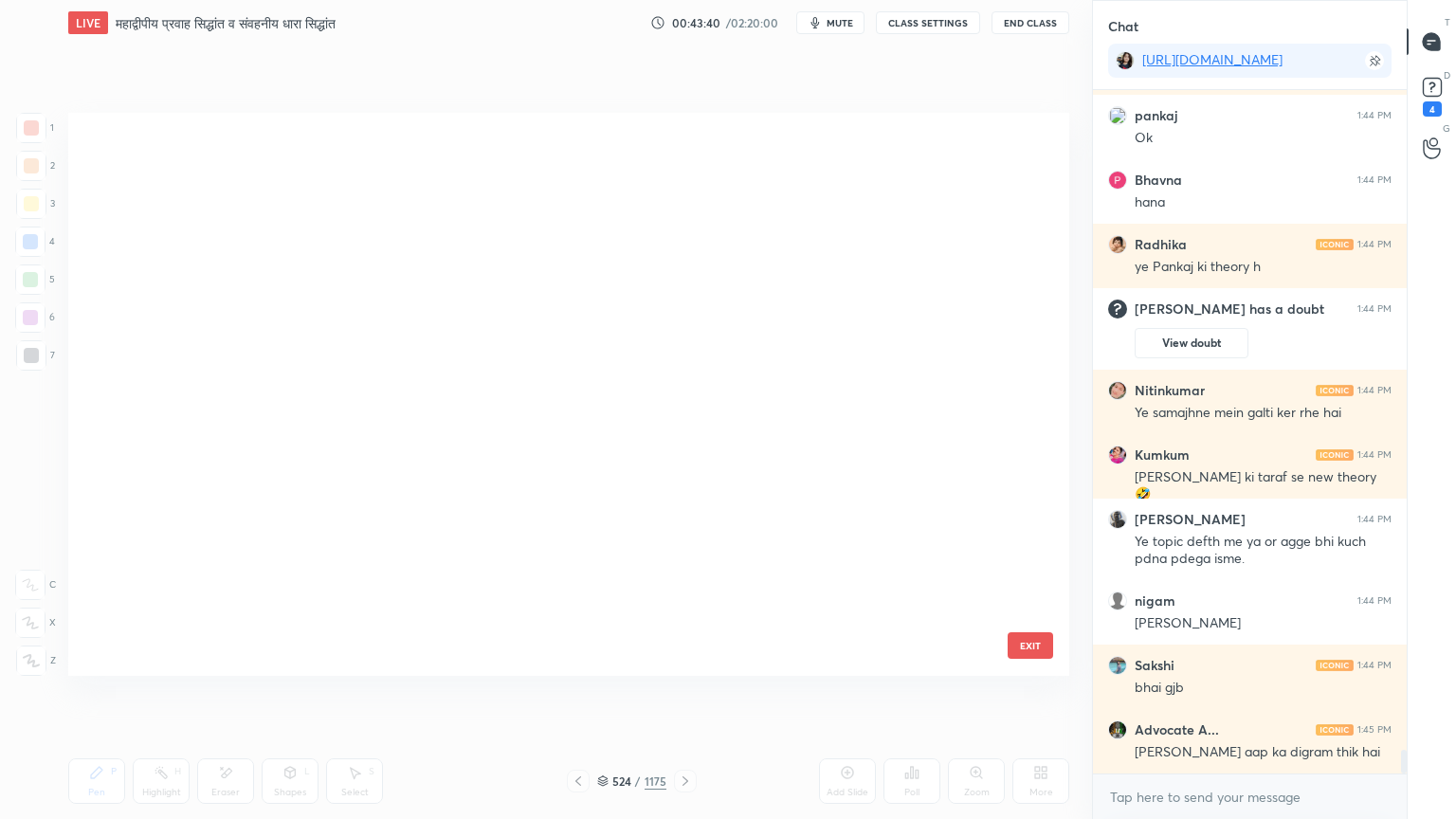 scroll, scrollTop: 29794, scrollLeft: 0, axis: vertical 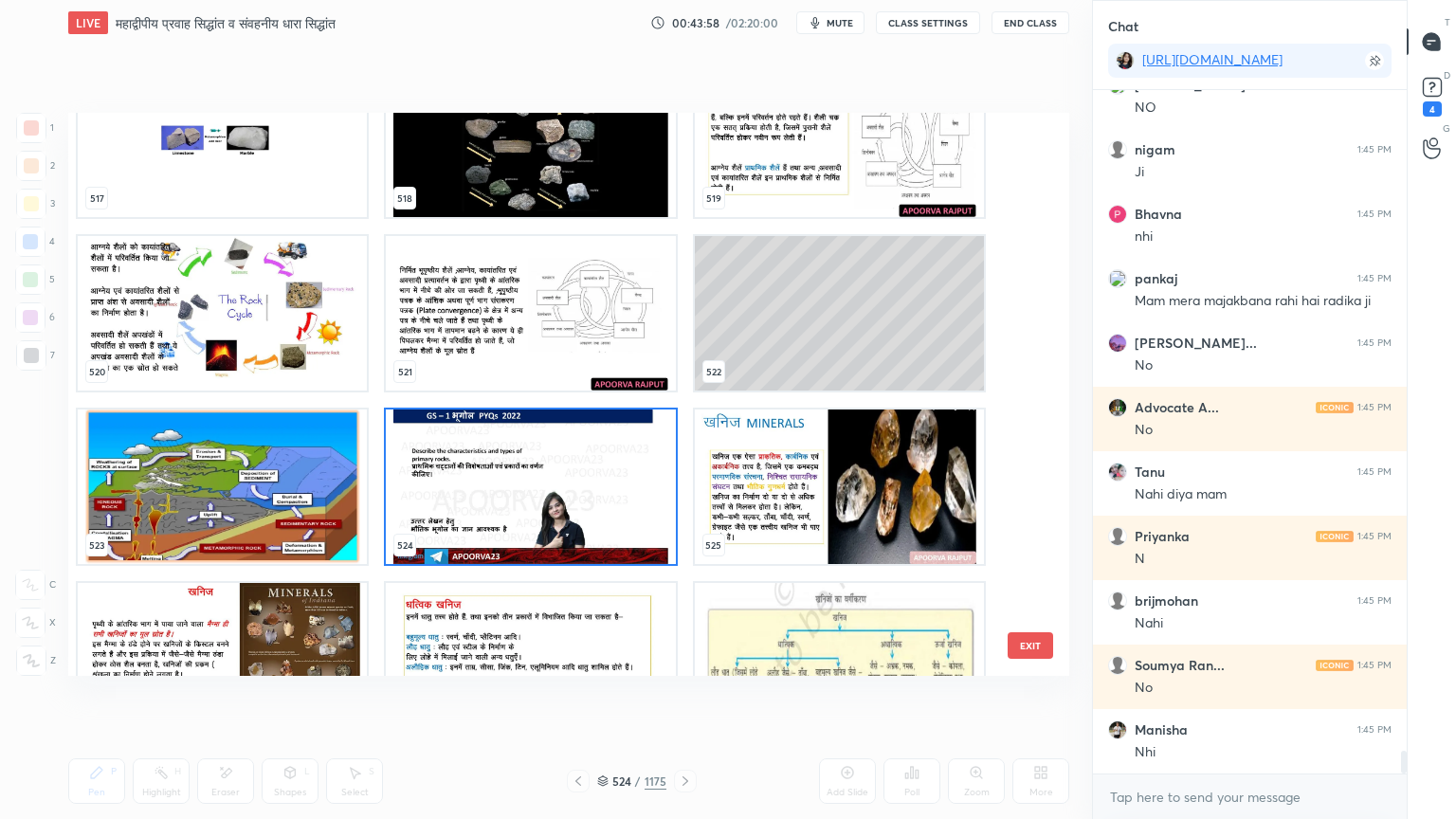 click on "EXIT" at bounding box center (1030, 646) 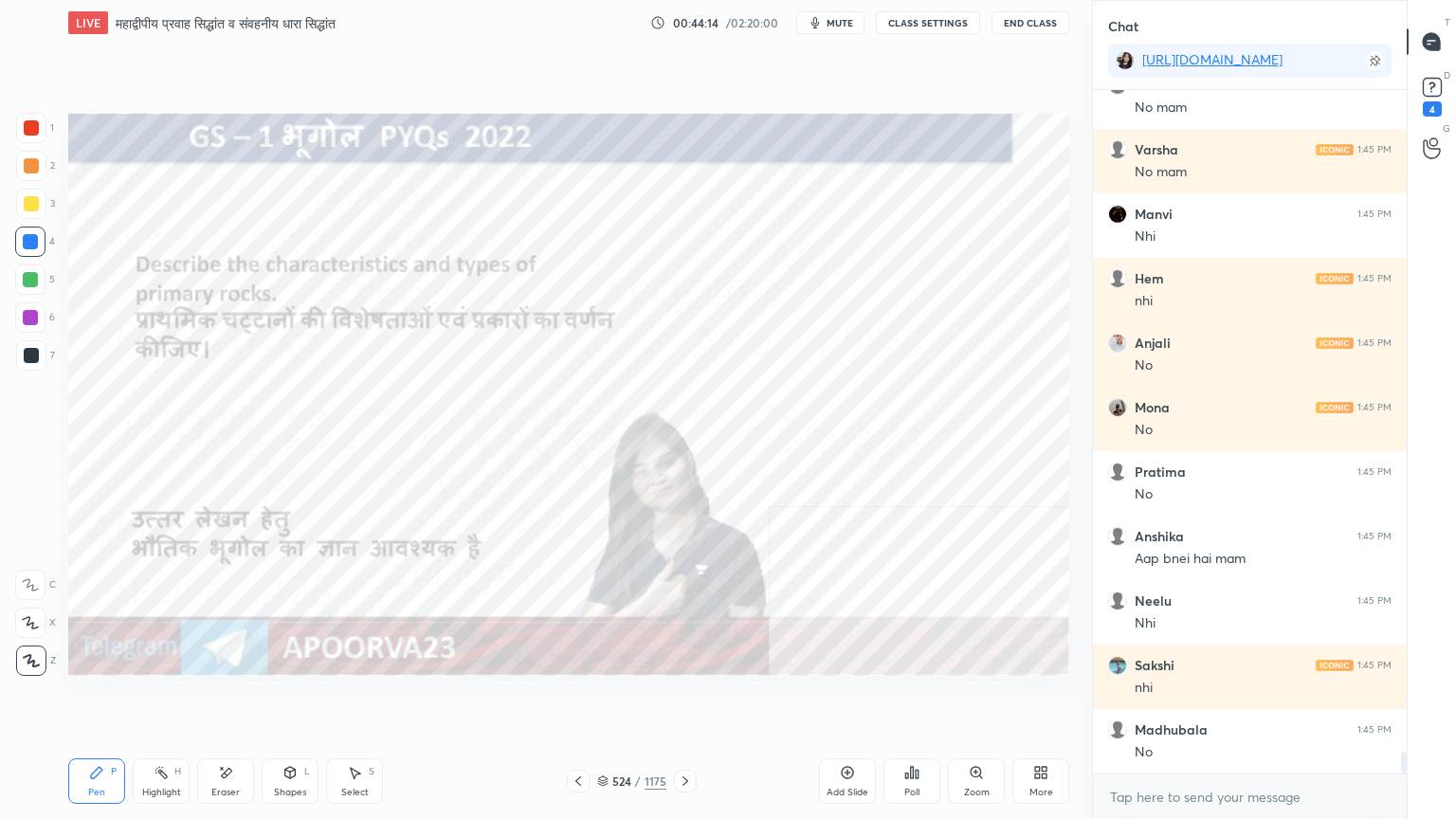 scroll, scrollTop: 20815, scrollLeft: 0, axis: vertical 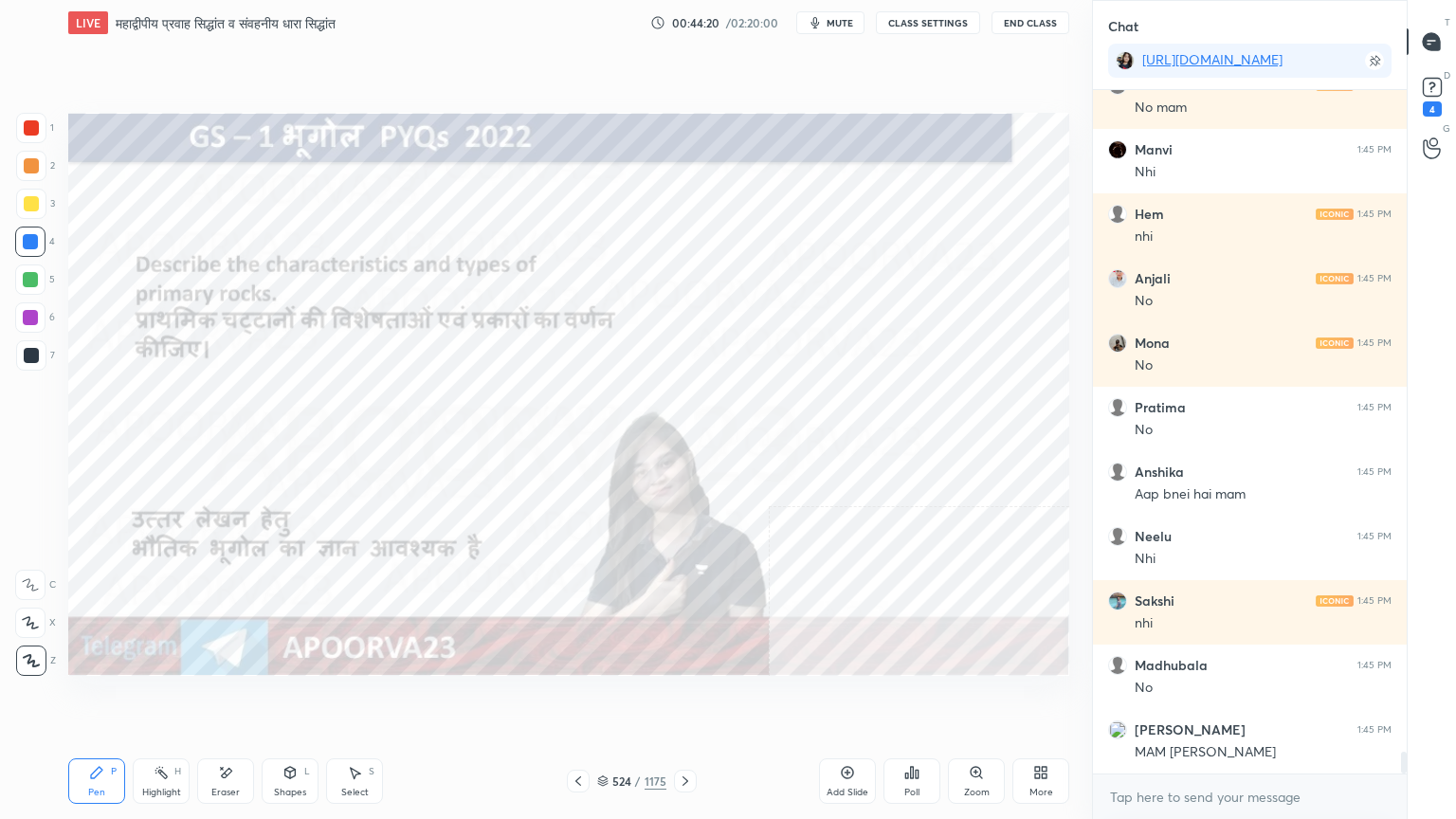 click on "Eraser" at bounding box center [226, 792] 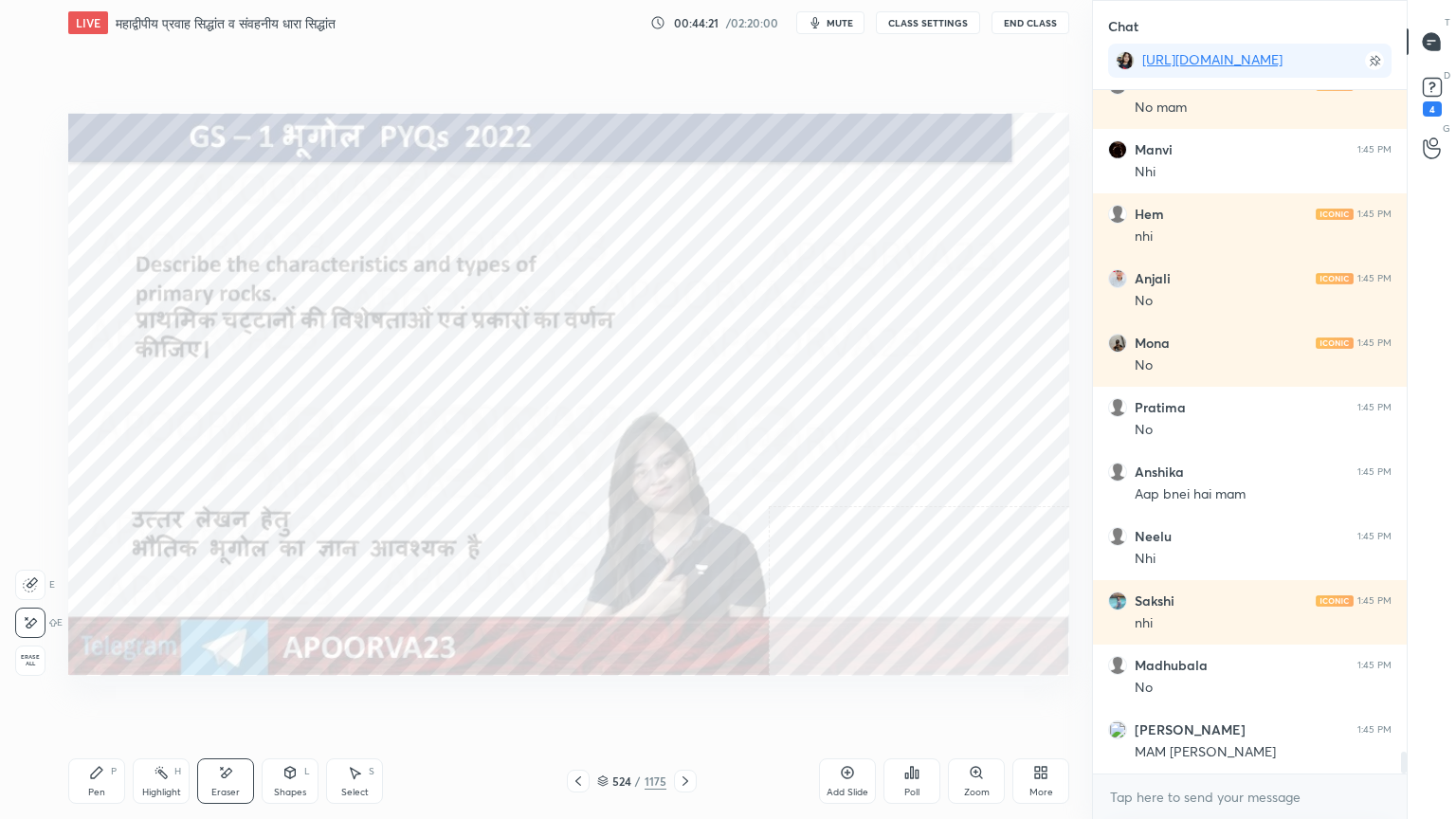 drag, startPoint x: 33, startPoint y: 657, endPoint x: 50, endPoint y: 631, distance: 31.064449 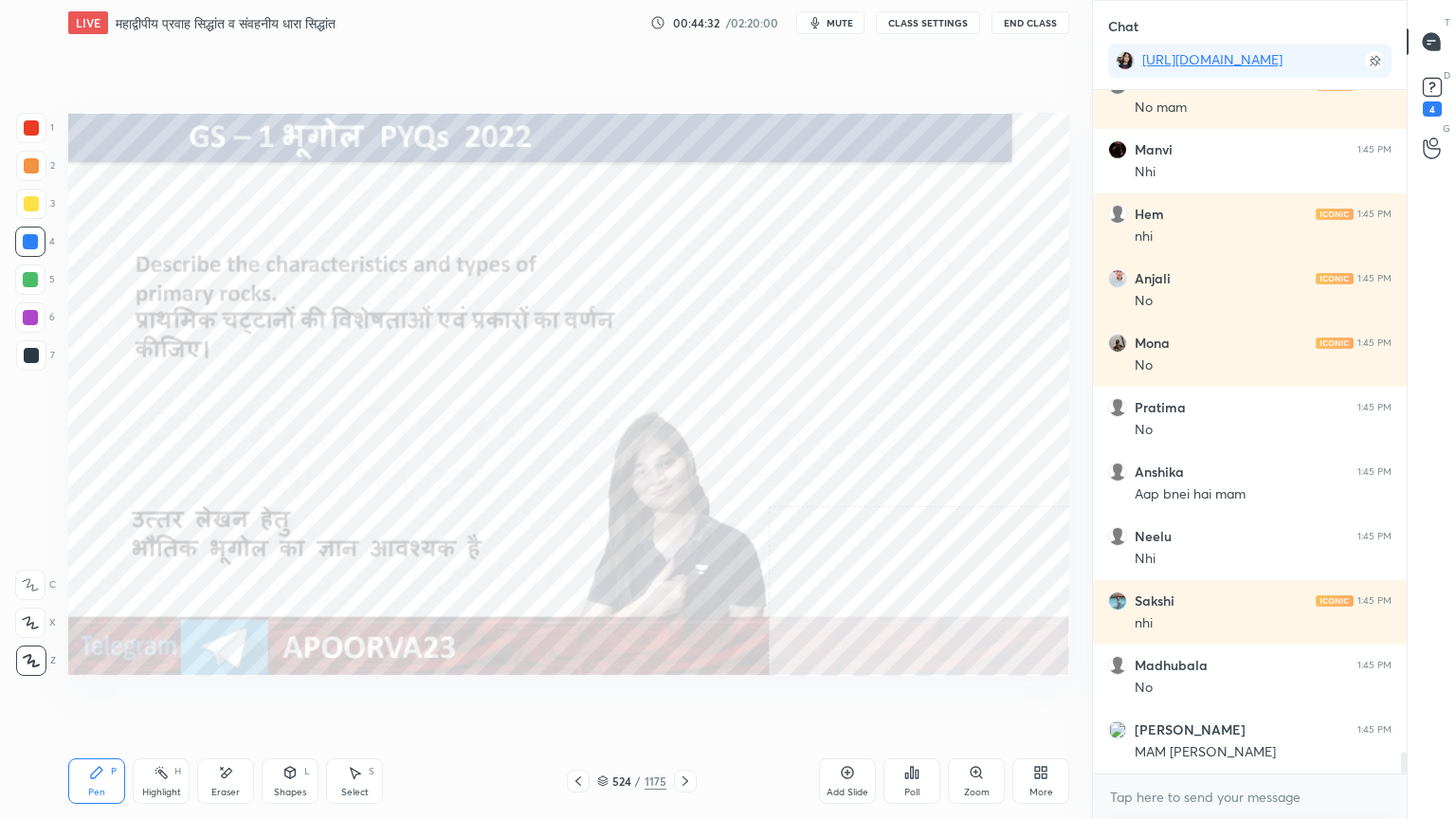 click on "Eraser" at bounding box center (226, 781) 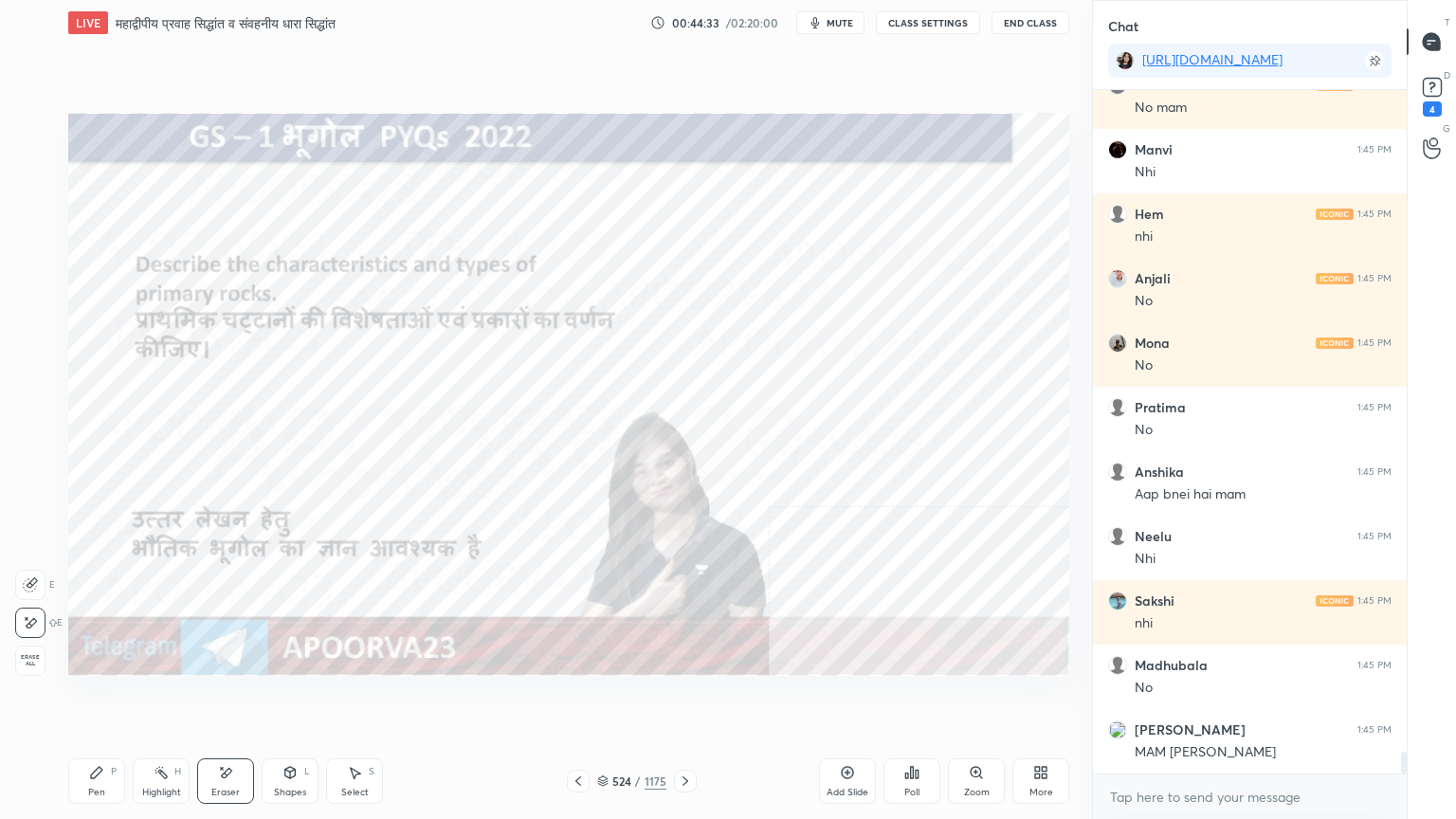 drag, startPoint x: 34, startPoint y: 661, endPoint x: 53, endPoint y: 642, distance: 26.870058 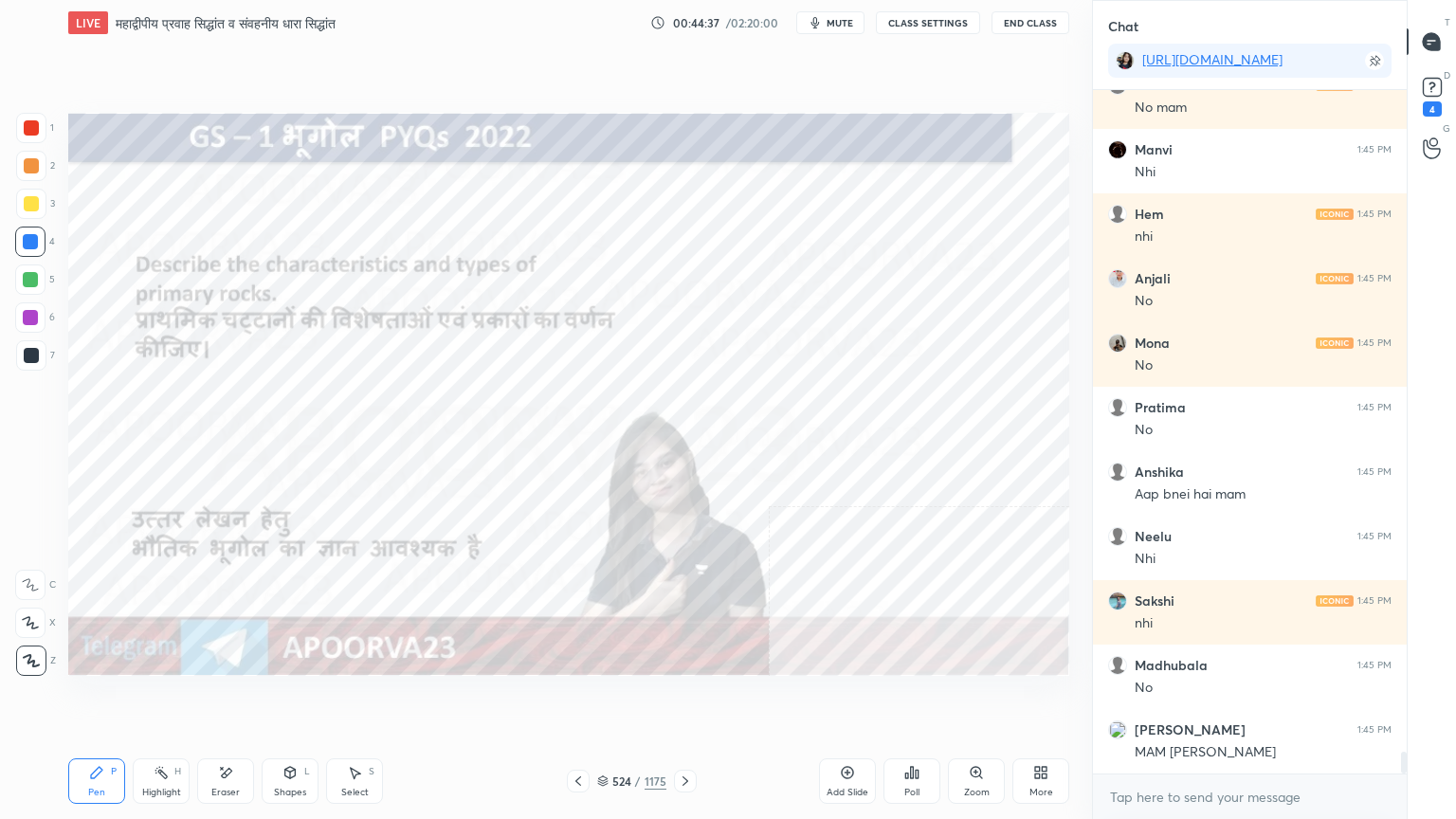 click on "Eraser" at bounding box center [226, 781] 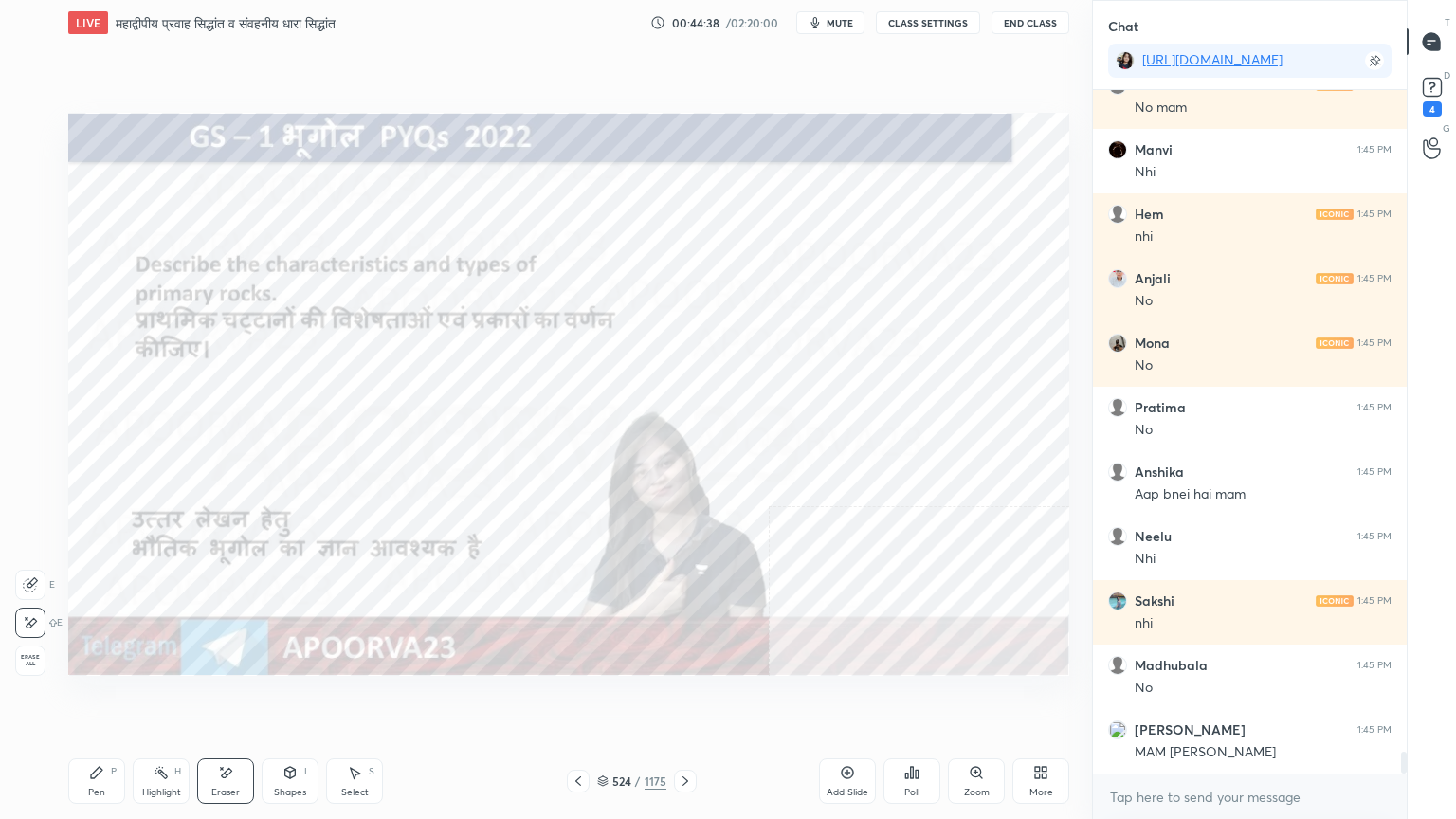 click on "Erase all" at bounding box center [30, 661] 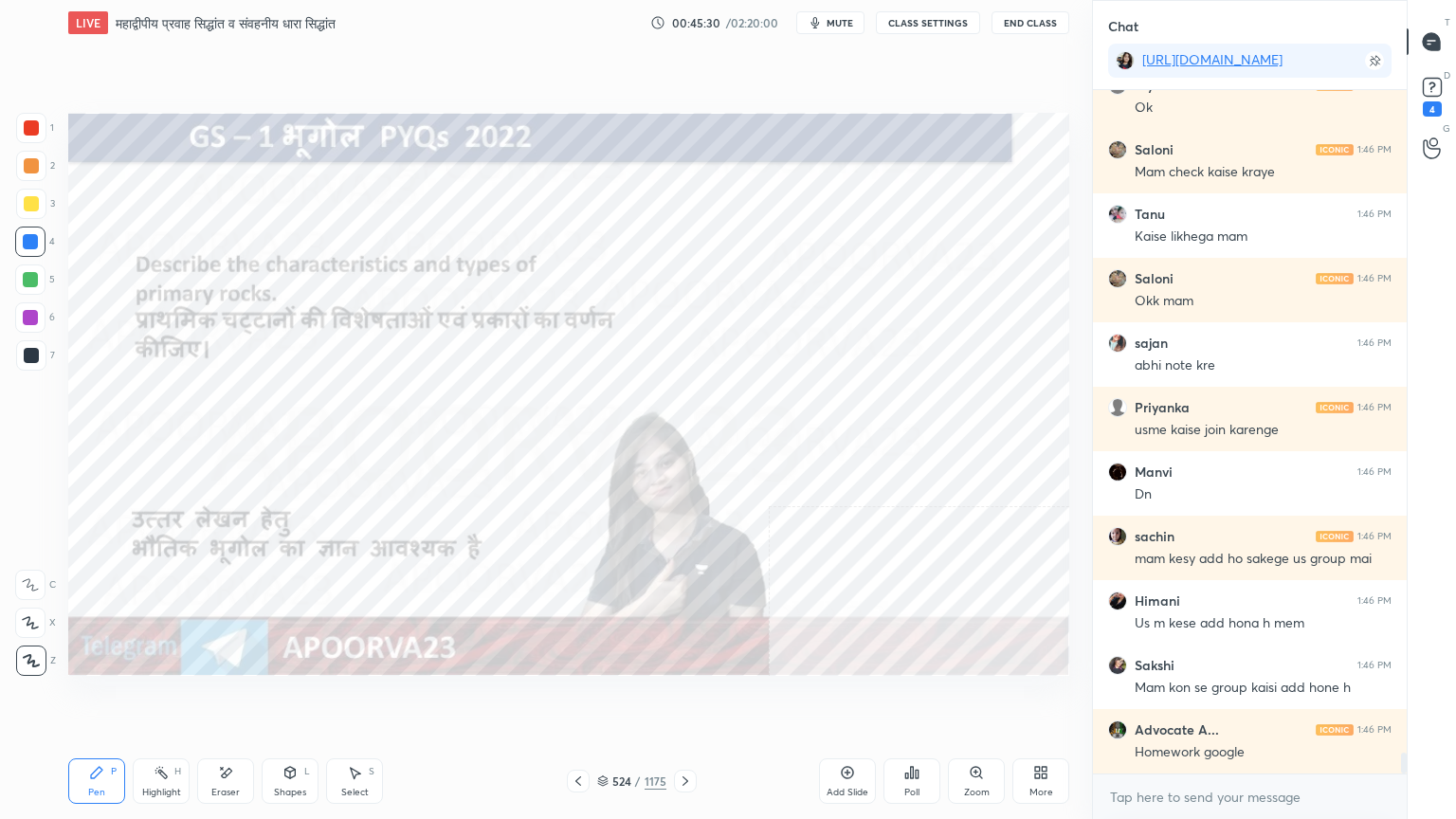 scroll, scrollTop: 21782, scrollLeft: 0, axis: vertical 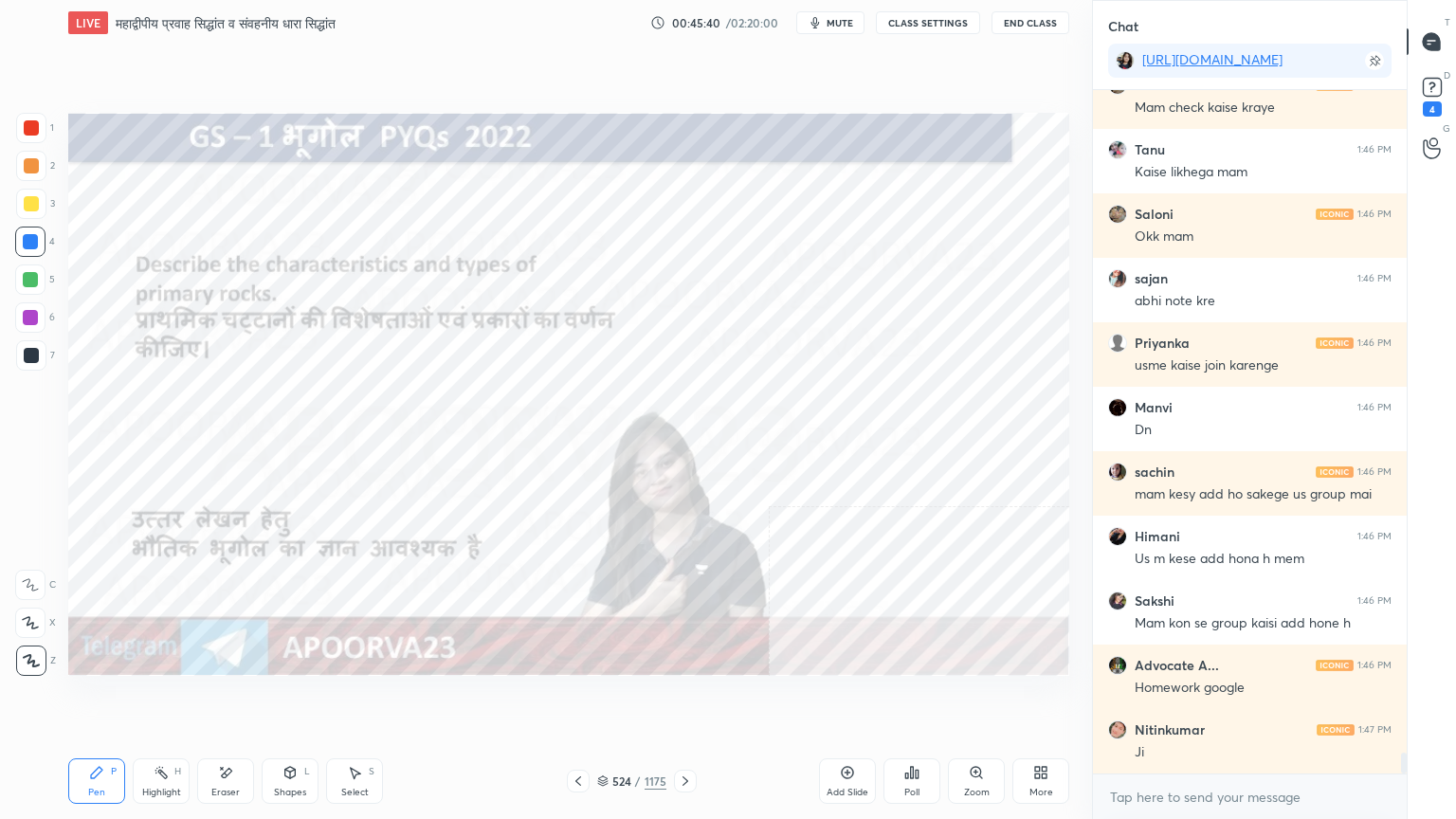 click on "Eraser" at bounding box center [226, 781] 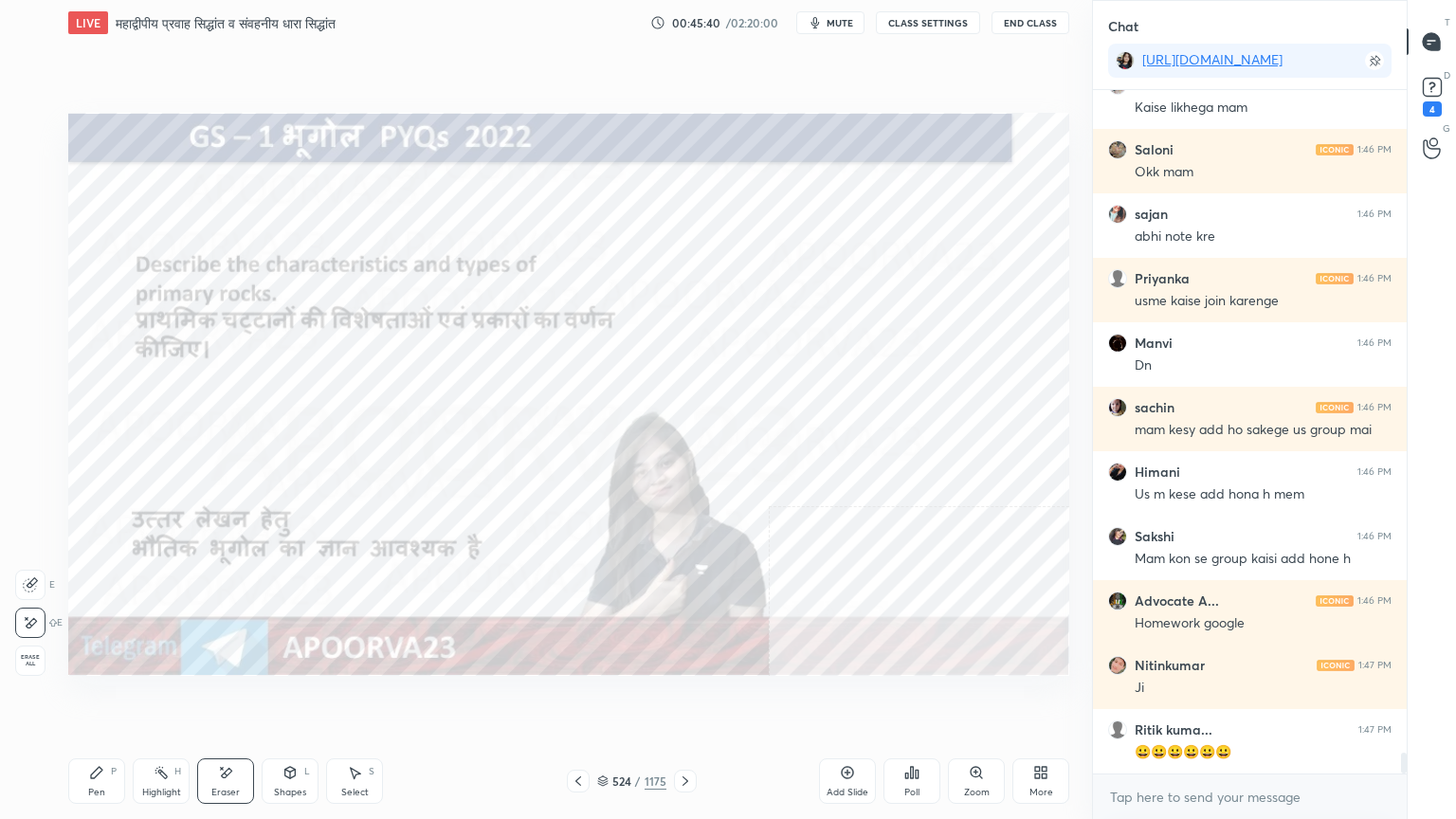 click on "Eraser" at bounding box center [226, 781] 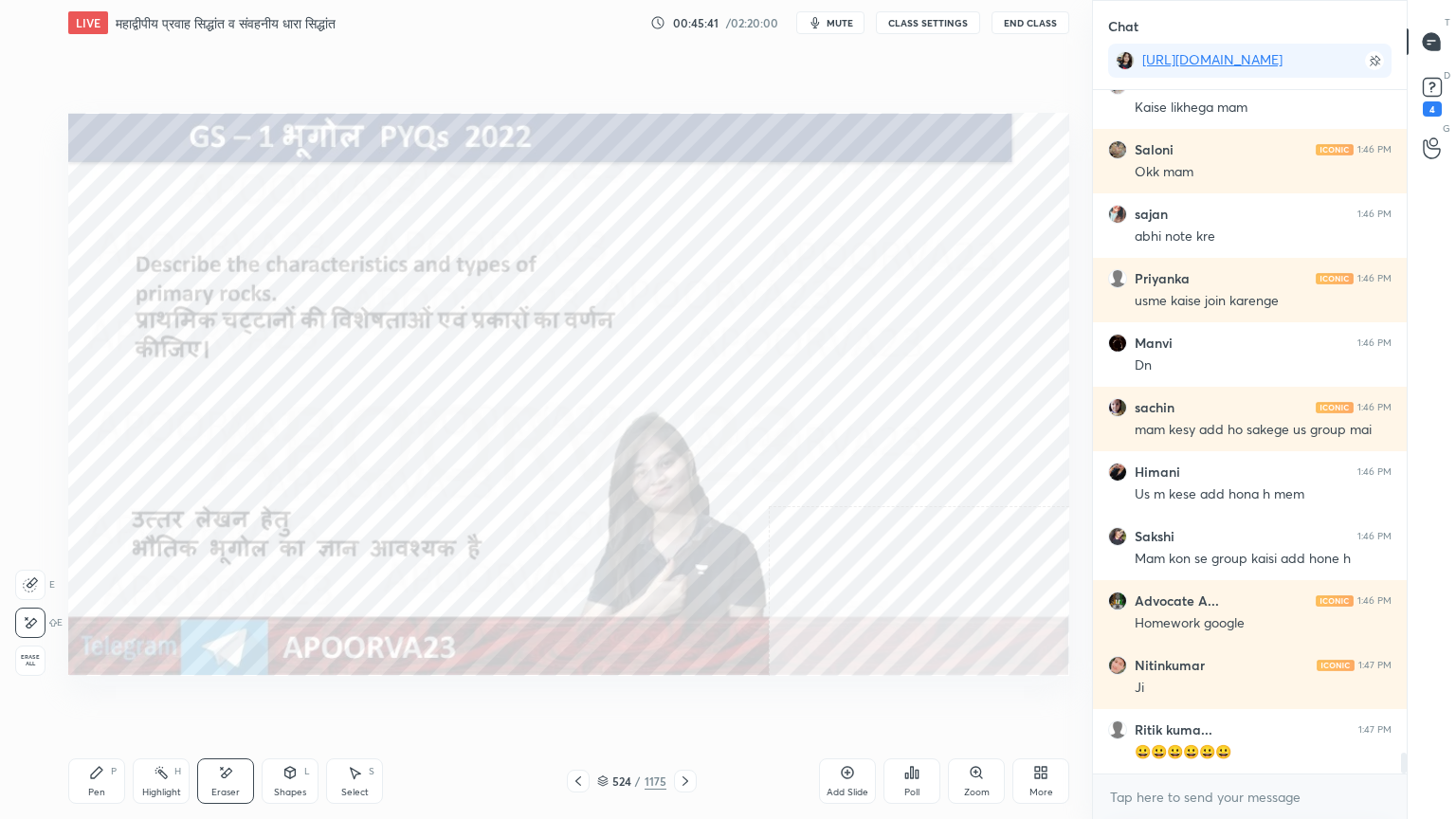click on "Erase all" at bounding box center (30, 661) 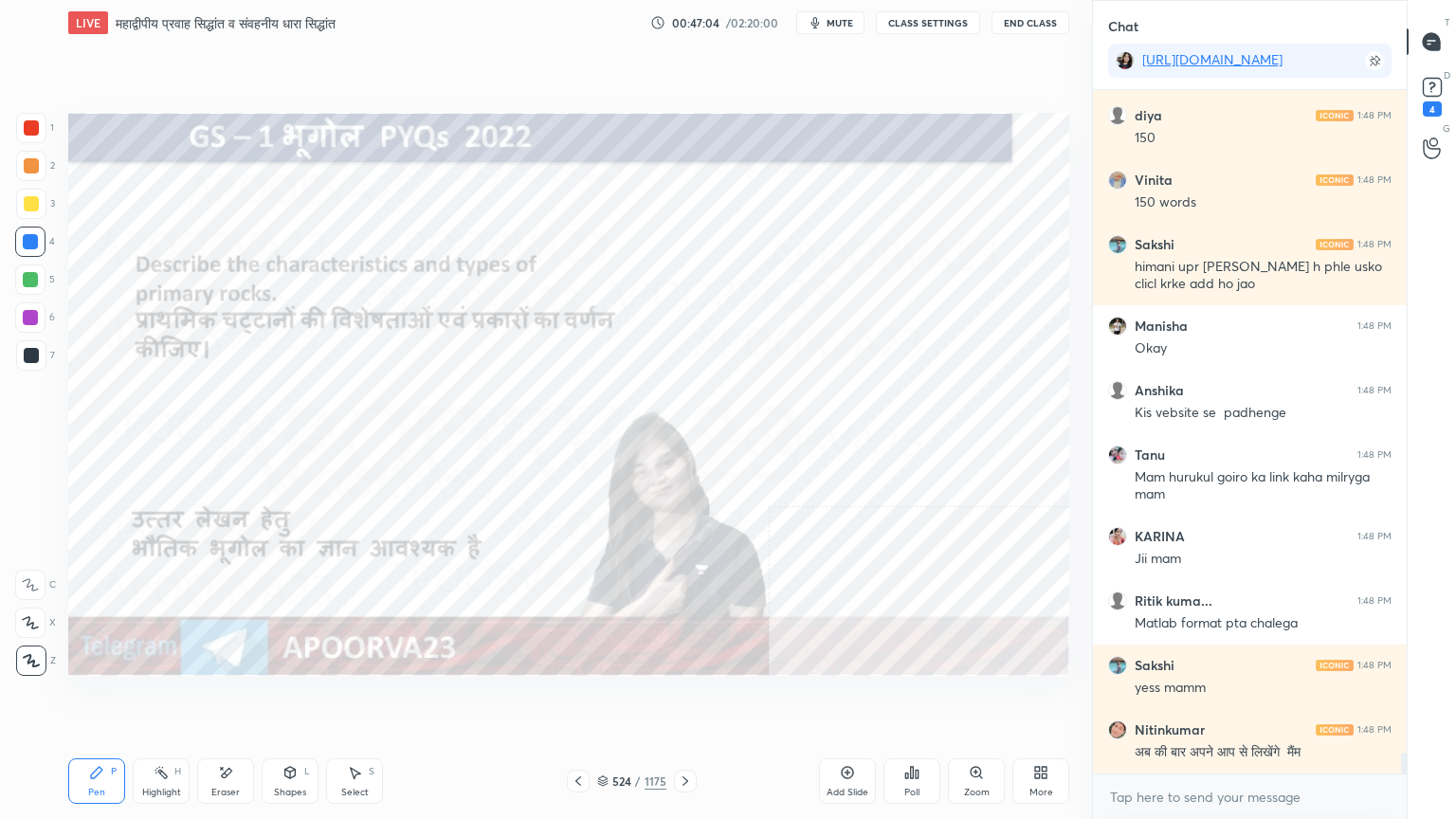 scroll, scrollTop: 22245, scrollLeft: 0, axis: vertical 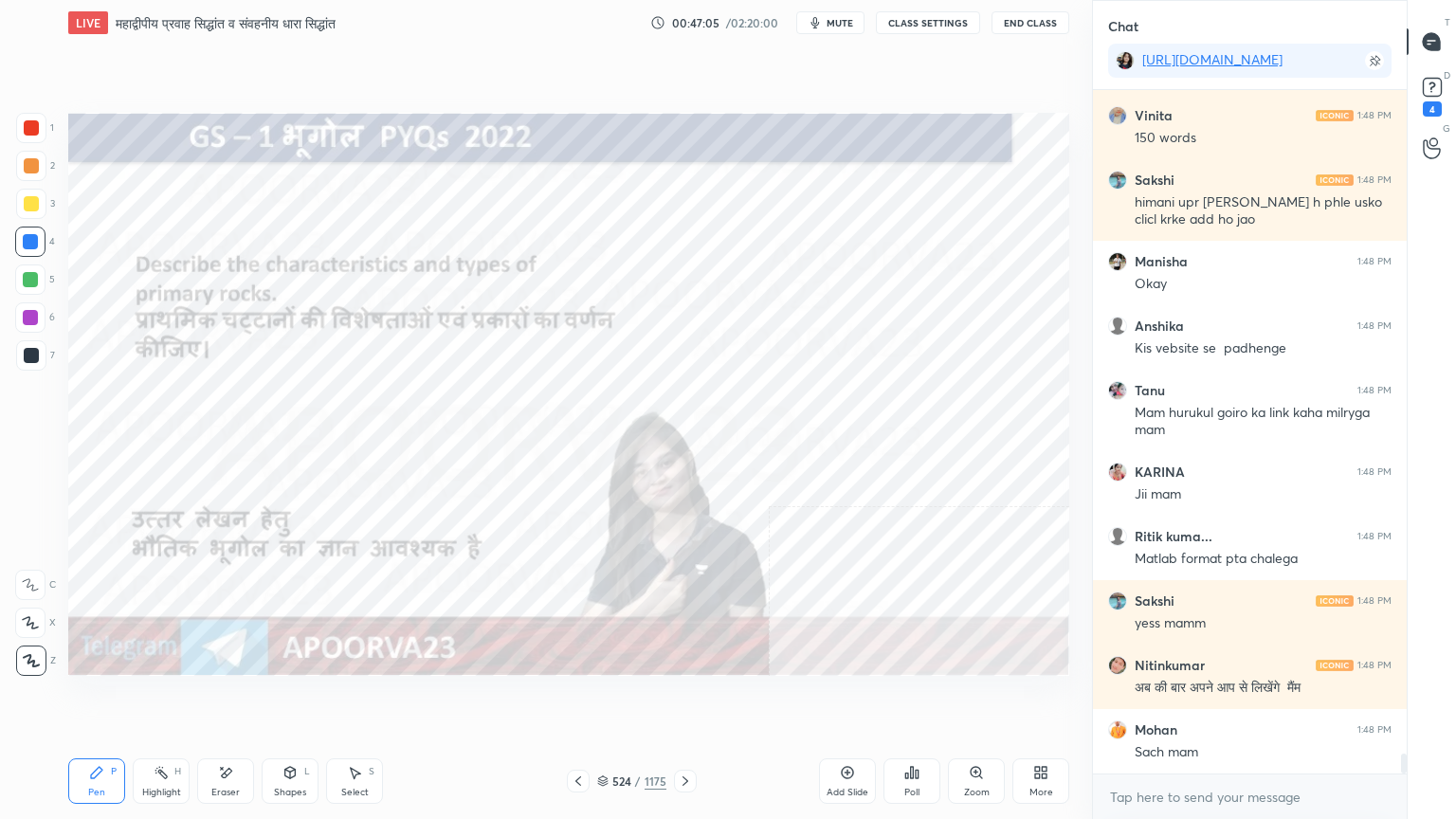 click on "Eraser" at bounding box center [226, 781] 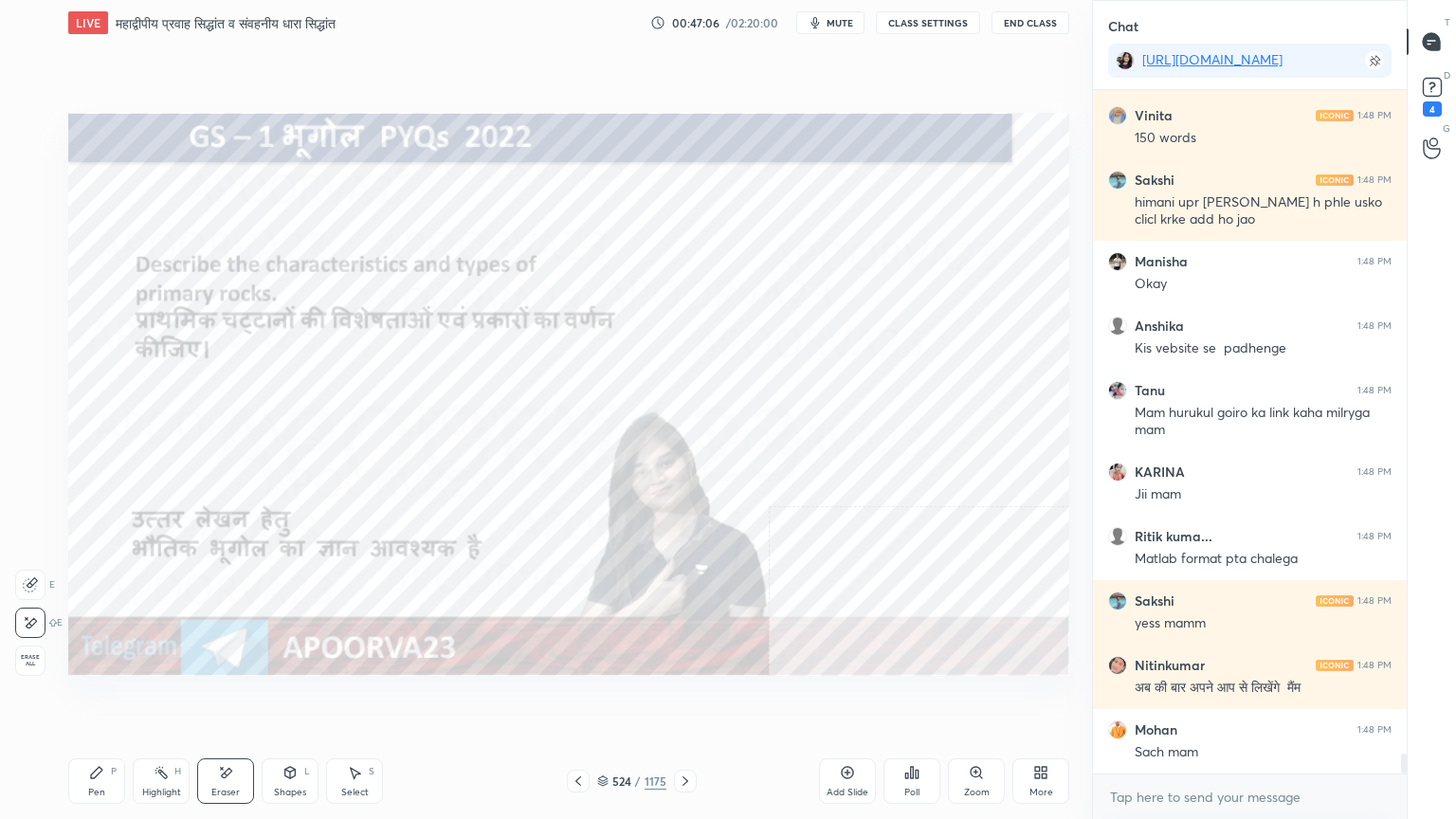 click on "Erase all" at bounding box center (30, 661) 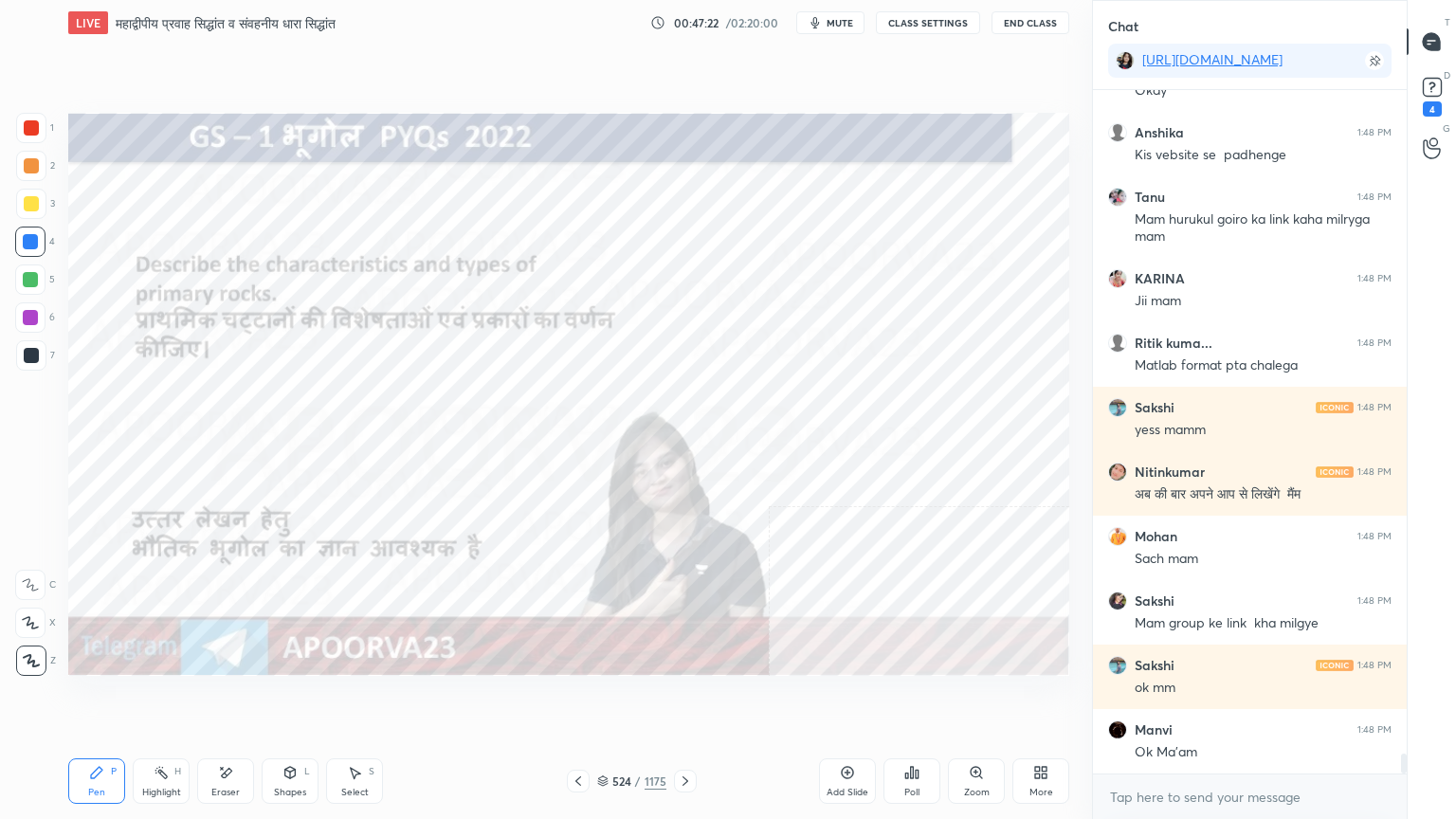 scroll, scrollTop: 22503, scrollLeft: 0, axis: vertical 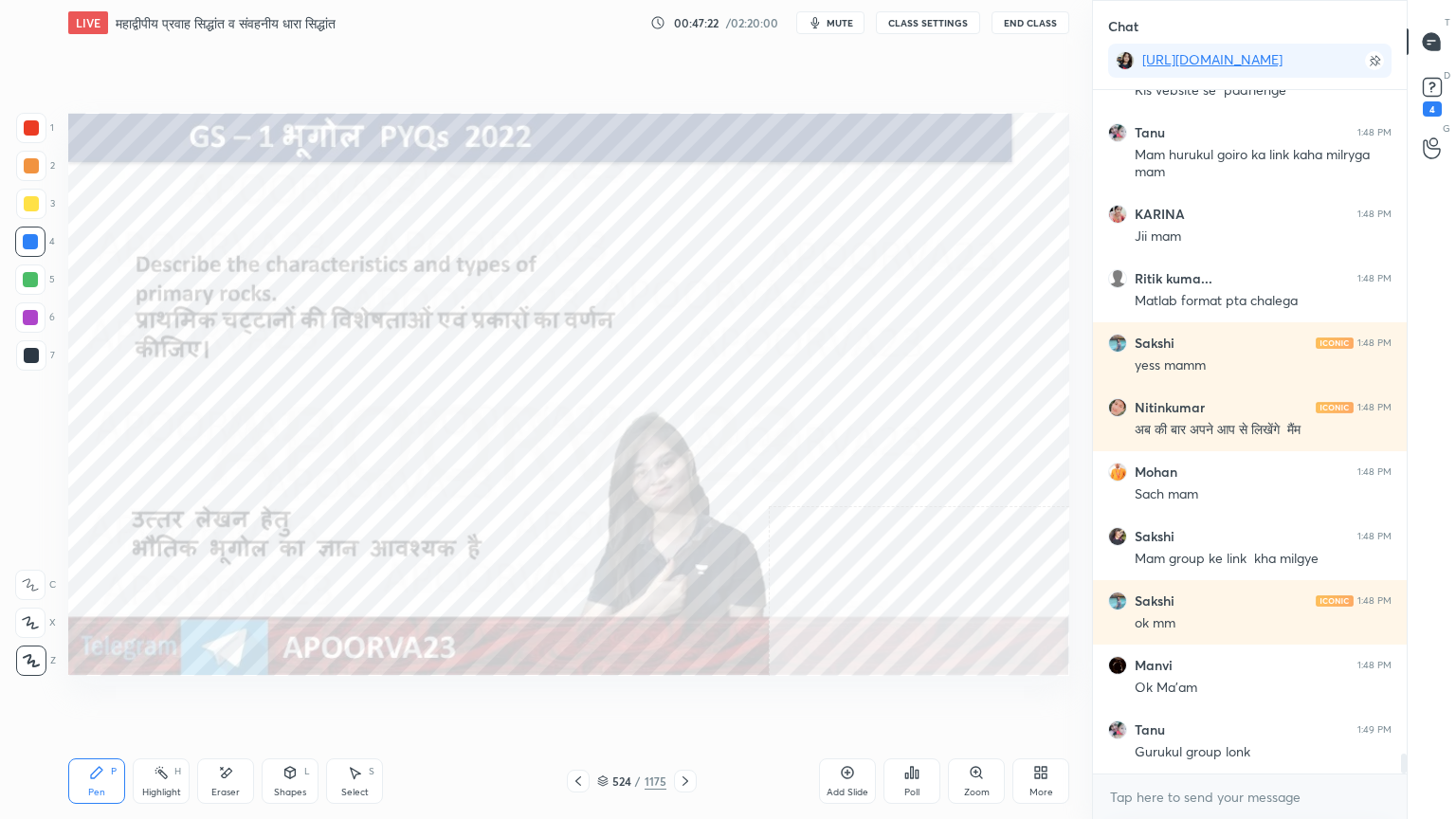 click on "Eraser" at bounding box center [226, 781] 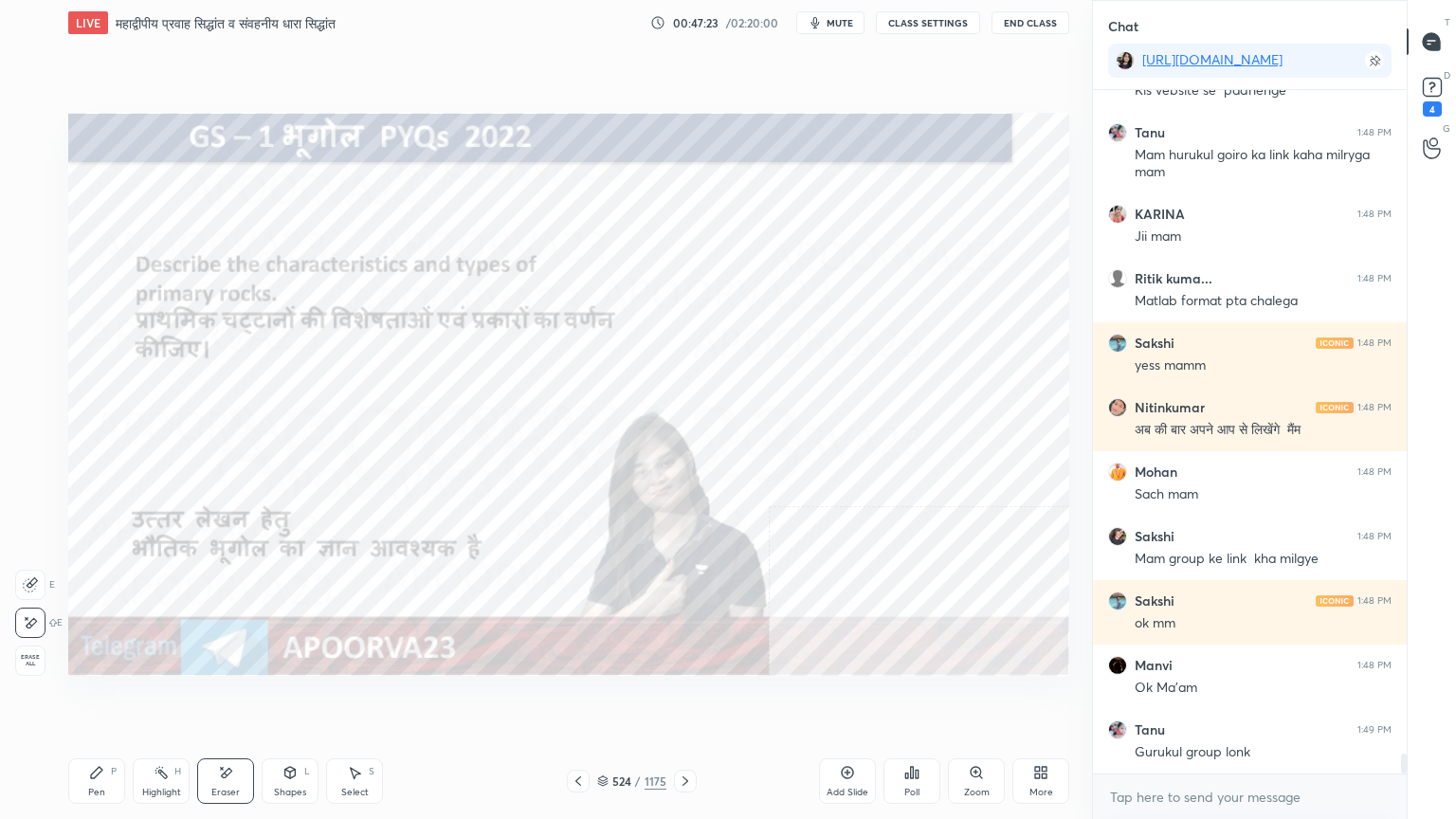 click on "Erase all" at bounding box center (30, 661) 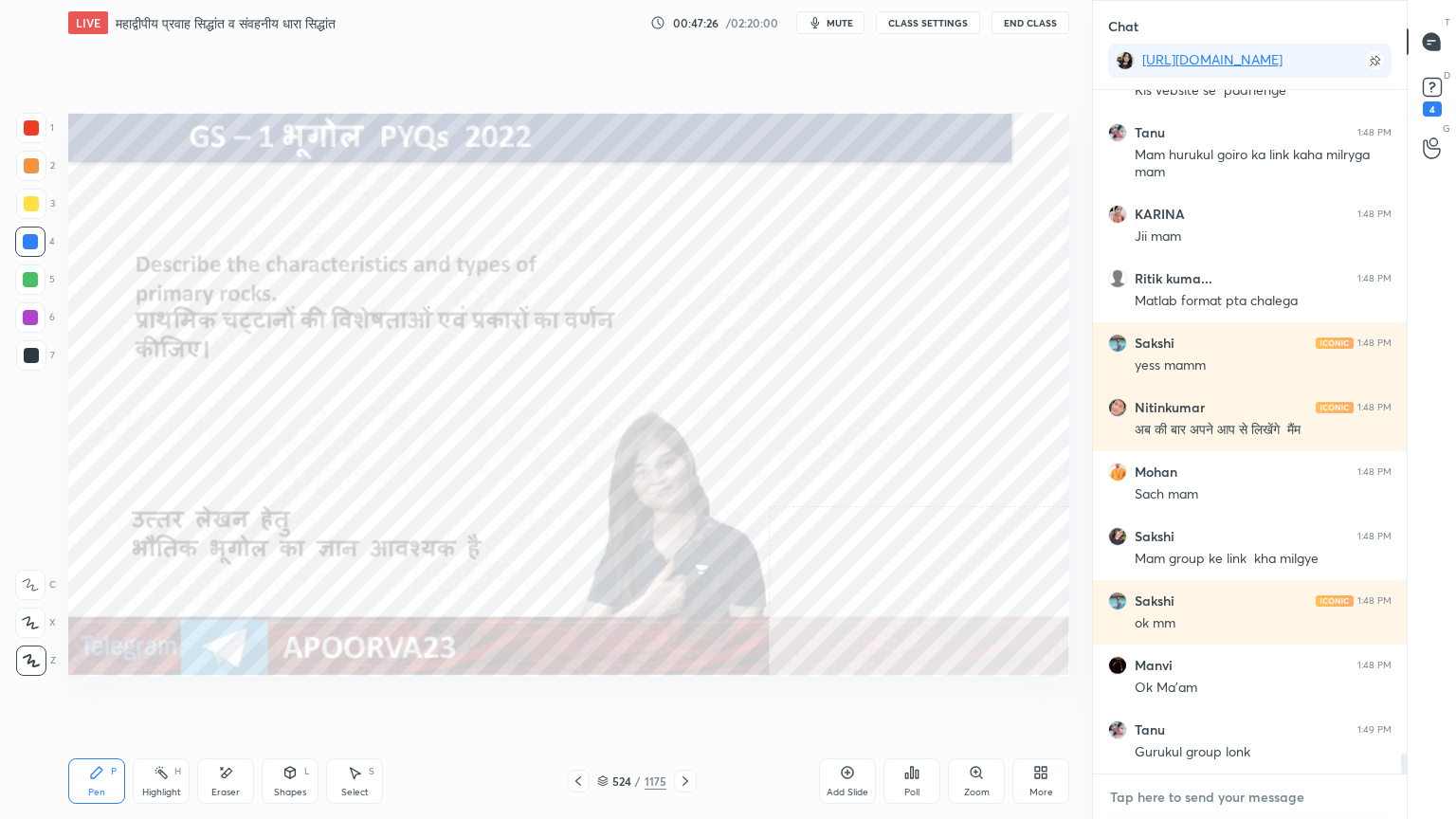 drag, startPoint x: 1224, startPoint y: 808, endPoint x: 1311, endPoint y: 785, distance: 89.98889 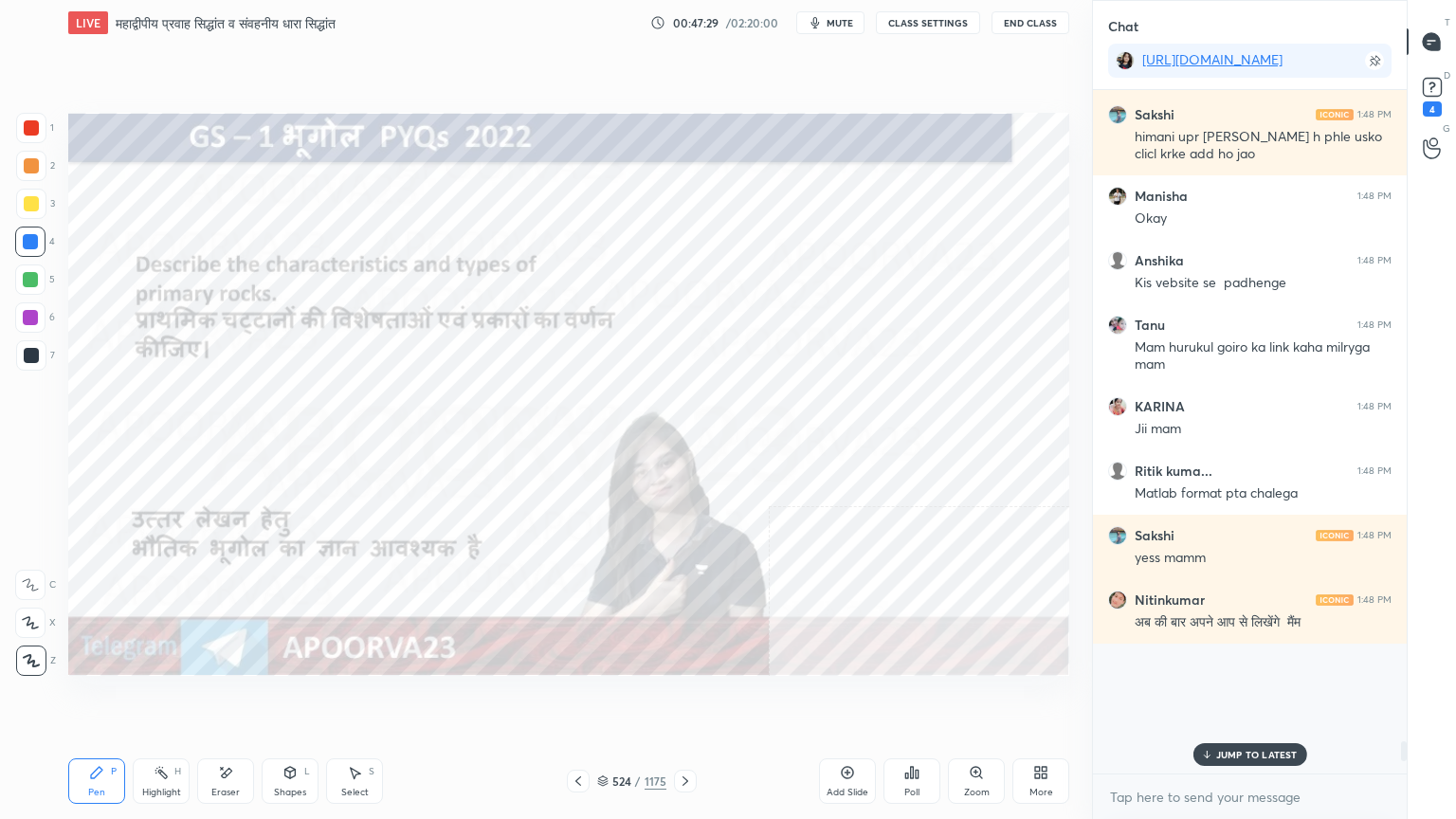 scroll, scrollTop: 22503, scrollLeft: 0, axis: vertical 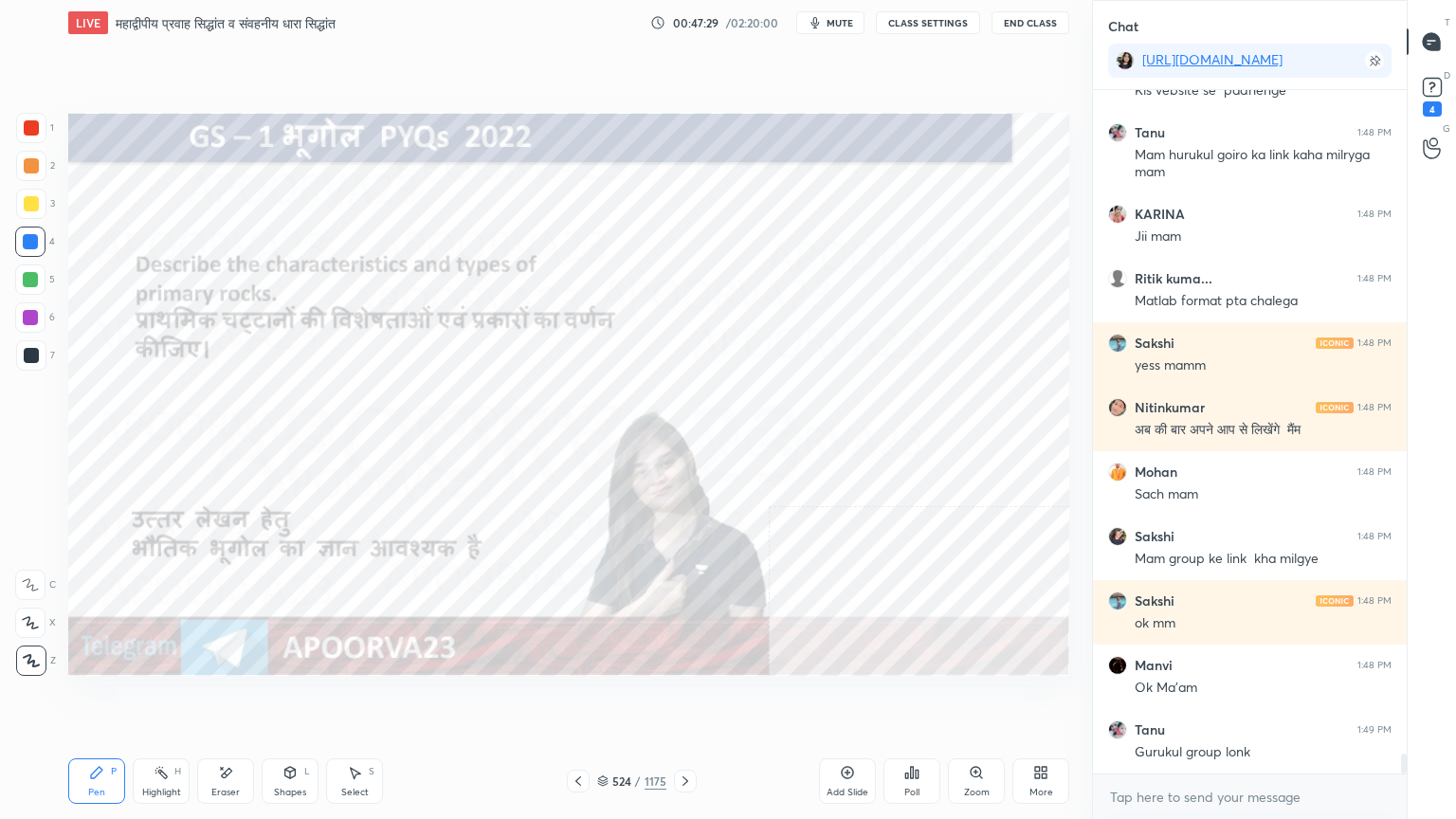 drag, startPoint x: 1404, startPoint y: 761, endPoint x: 1338, endPoint y: 793, distance: 73.348483 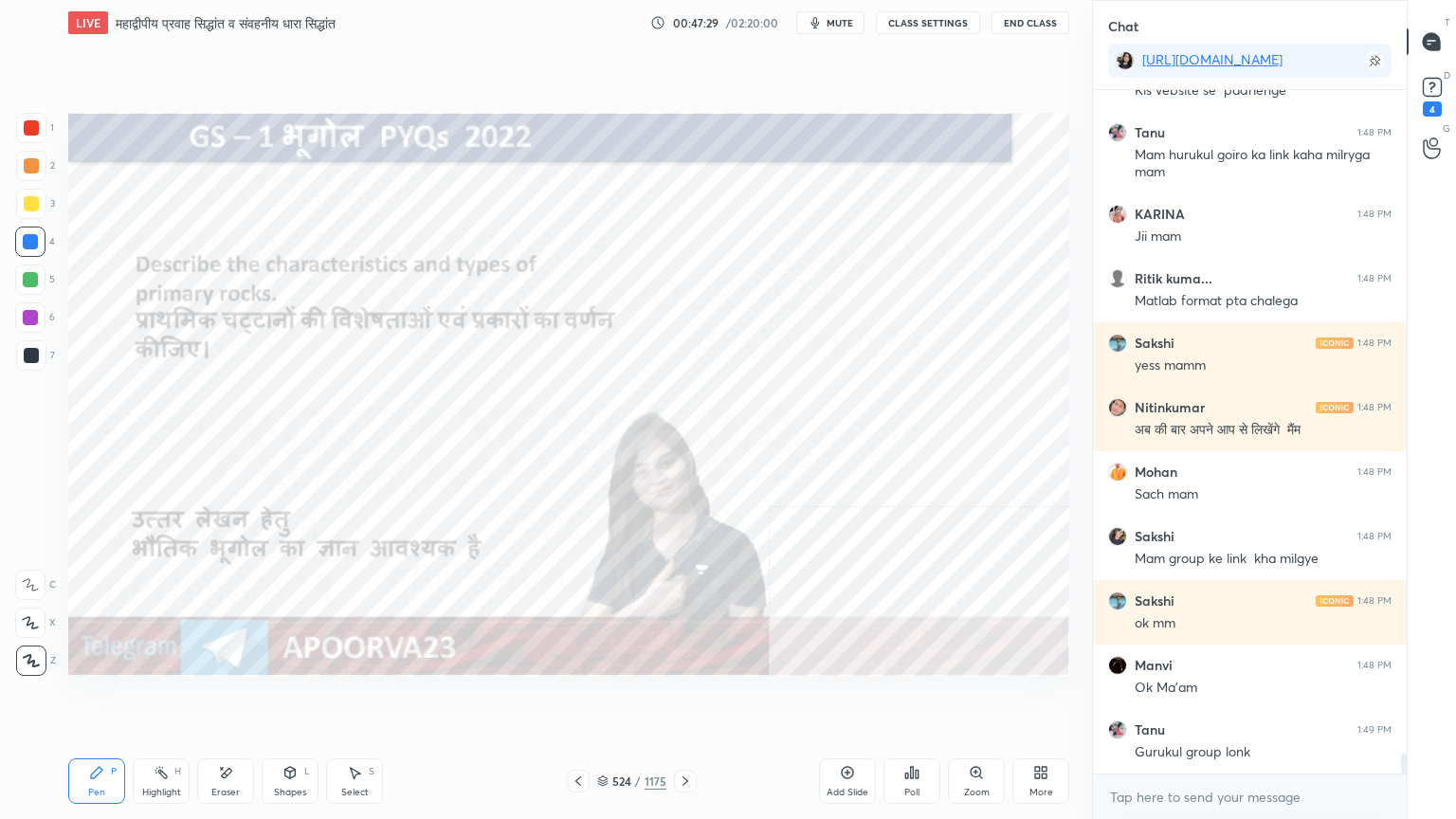click on "Manisha 1:48 PM Okay Anshika 1:48 PM Kis vebsite se  padhenge Tanu 1:48 PM Mam hurukul goiro ka link kaha milryga mam [PERSON_NAME] 1:48 PM Jii mam Ritik kuma... 1:48 PM Matlab format pta chalega Sakshi 1:48 PM yess mamm [PERSON_NAME] 1:48 PM अब की बार अपने आप से लिखेंगे  [PERSON_NAME] 1:48 PM Sach mam Sakshi 1:48 PM Mam group ke link  kha milgye Sakshi 1:48 PM ok mm Manvi 1:48 PM Ok Ma'am Tanu 1:49 PM Gurukul group lonk JUMP TO LATEST Enable hand raising Enable raise hand to speak to learners. Once enabled, chat will be turned off temporarily. Enable x" at bounding box center (1249, 454) 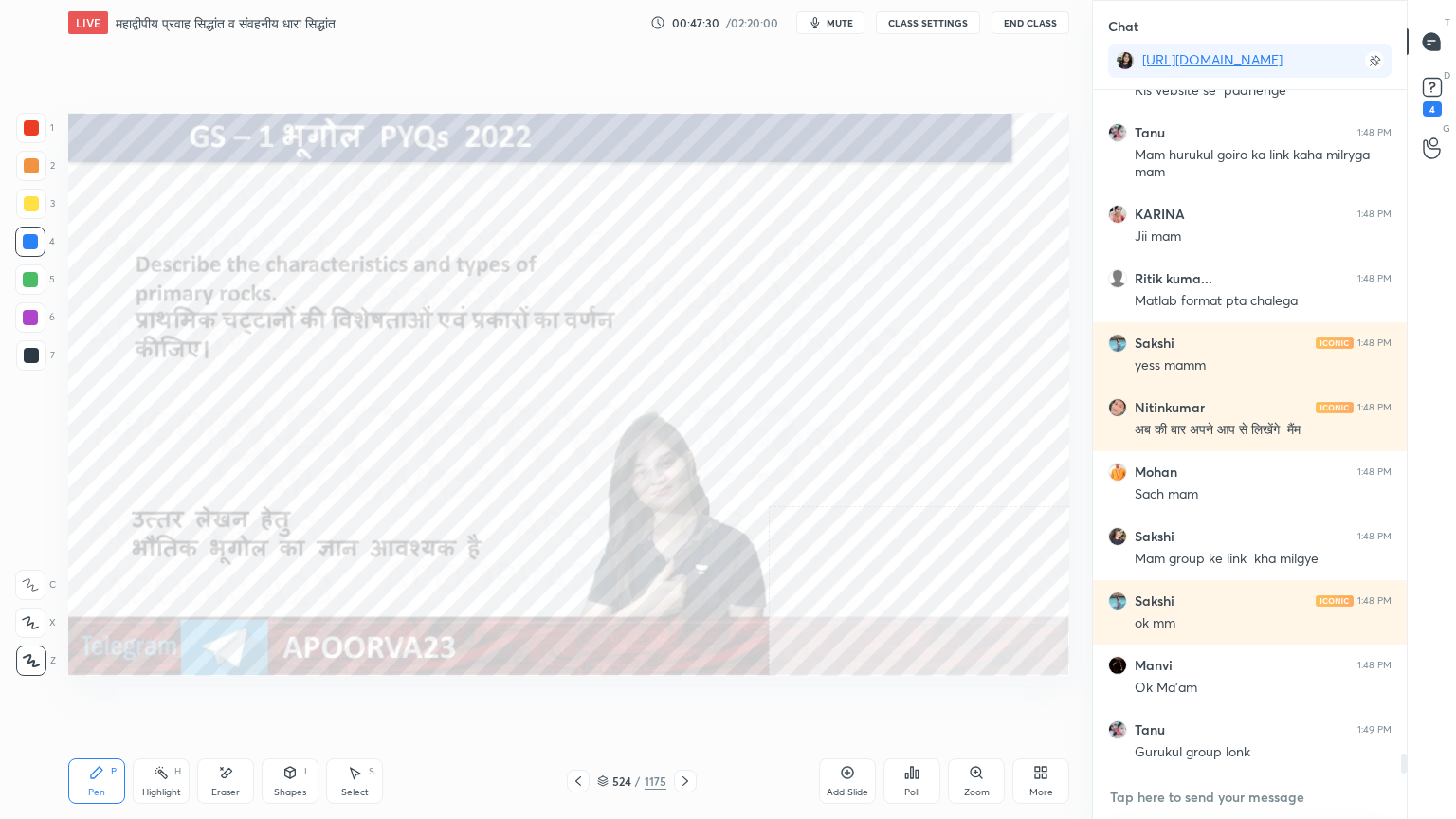 click at bounding box center (1249, 797) 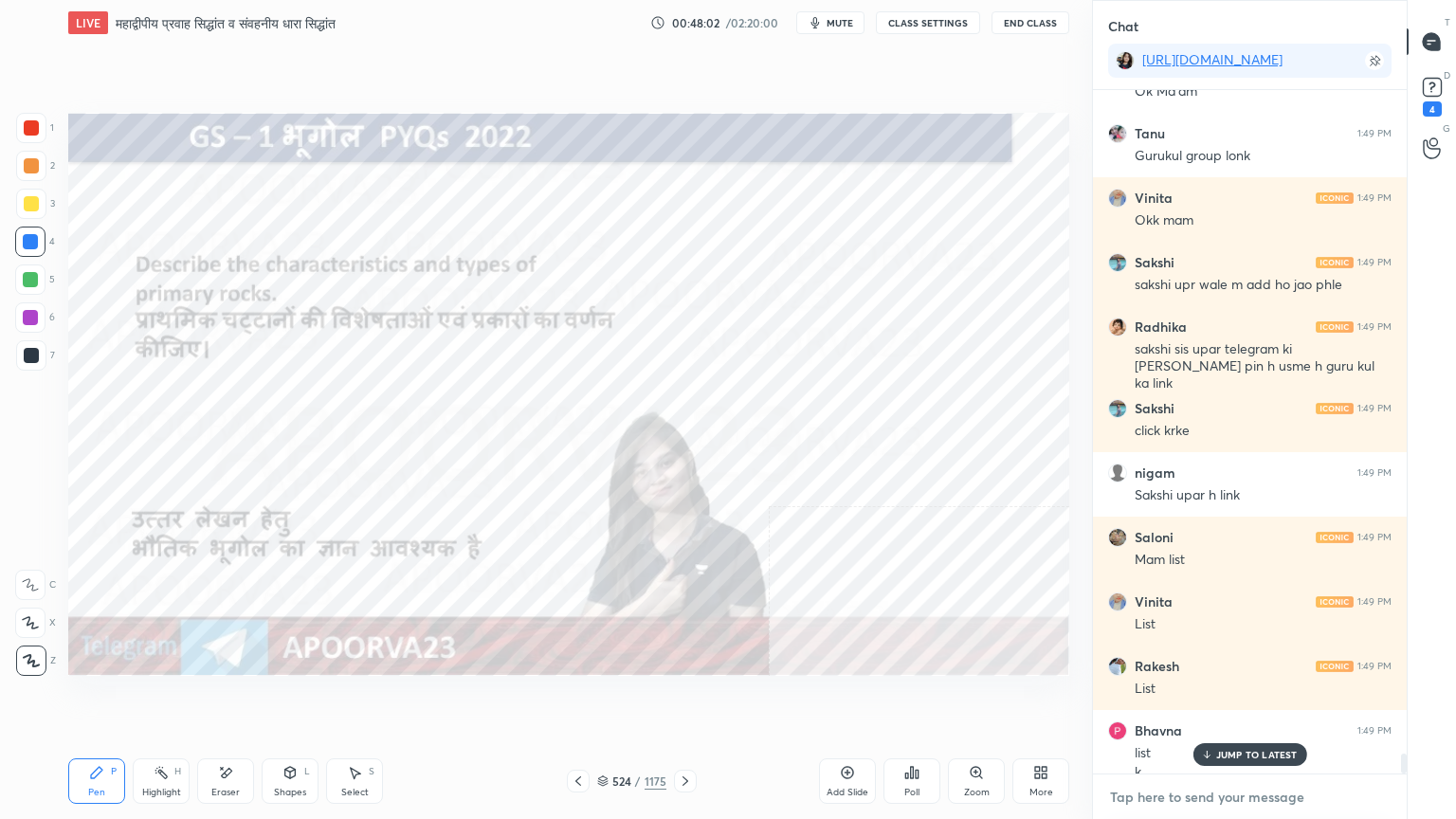 scroll, scrollTop: 23118, scrollLeft: 0, axis: vertical 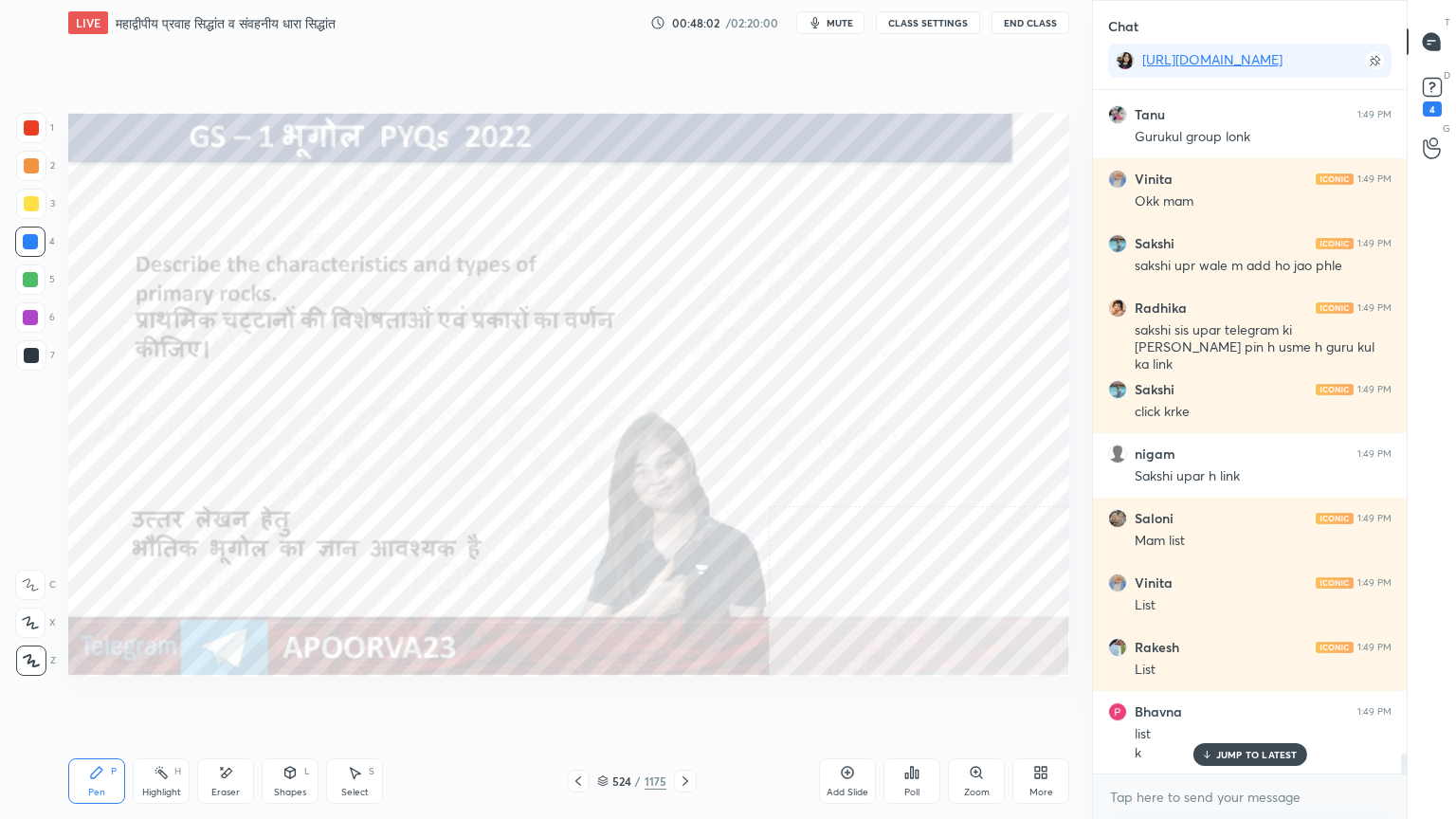 drag, startPoint x: 243, startPoint y: 786, endPoint x: 220, endPoint y: 780, distance: 23.769729 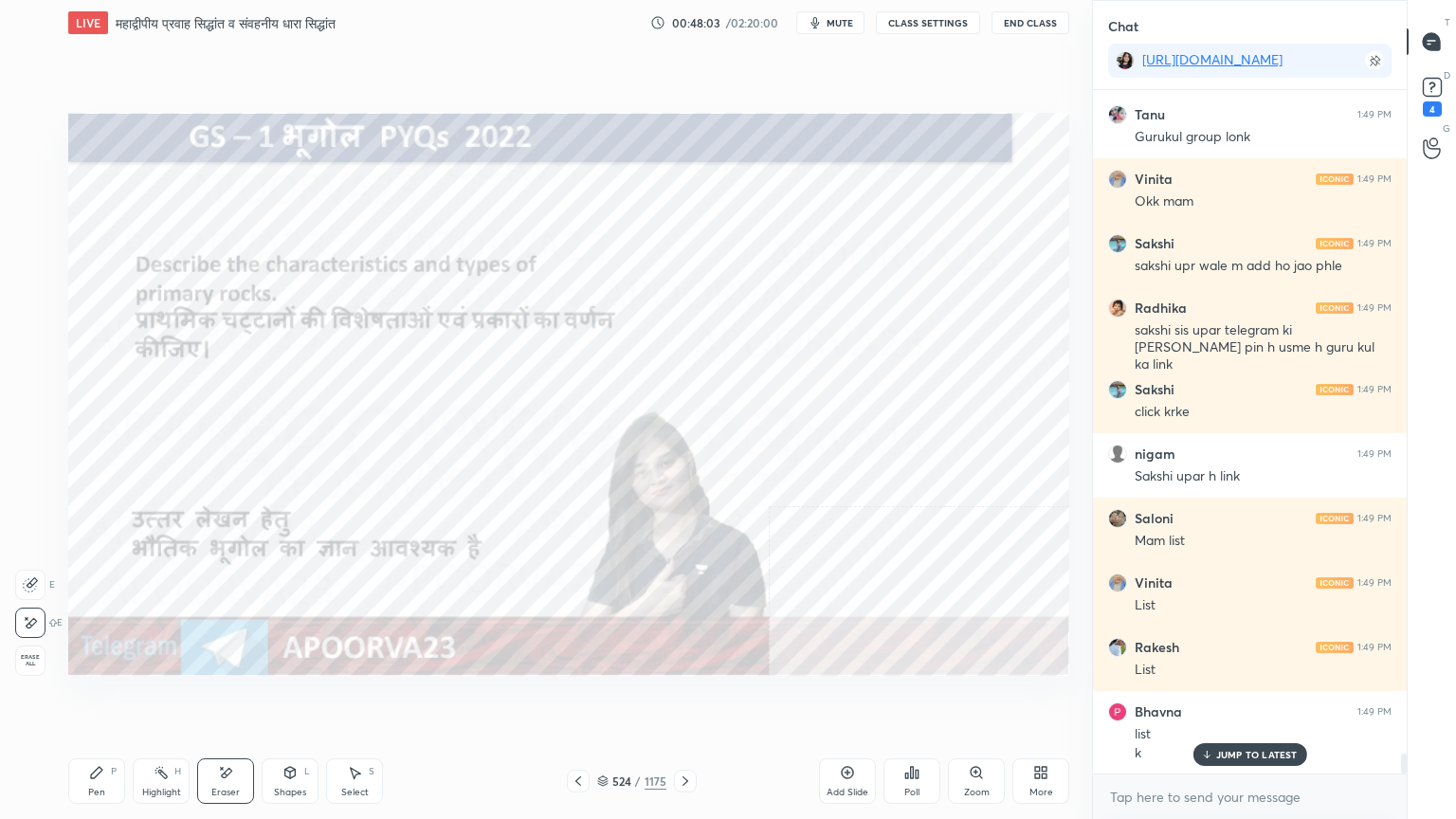 drag, startPoint x: 27, startPoint y: 661, endPoint x: 37, endPoint y: 658, distance: 10.440307 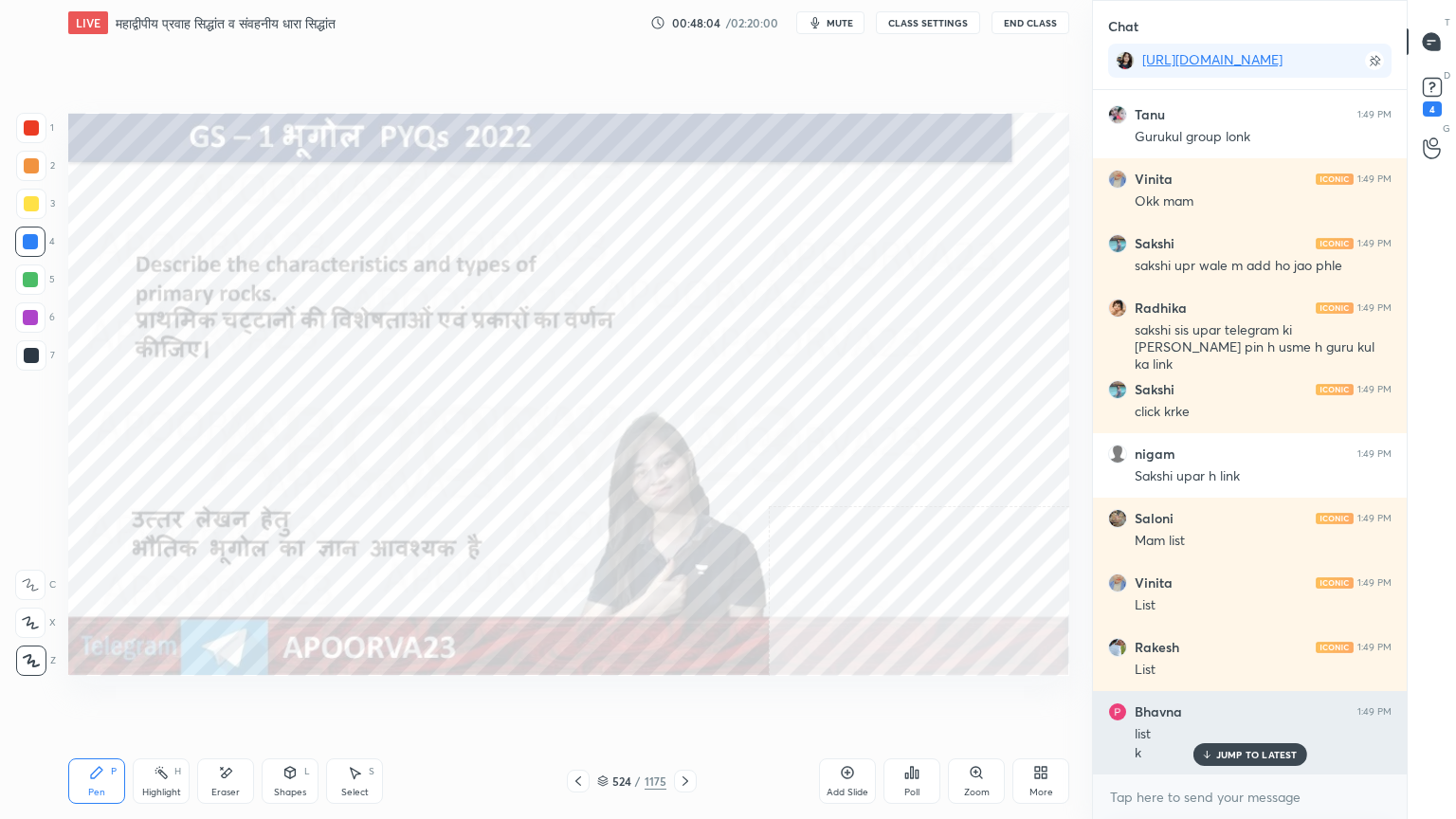 click on "JUMP TO LATEST" at bounding box center (1257, 755) 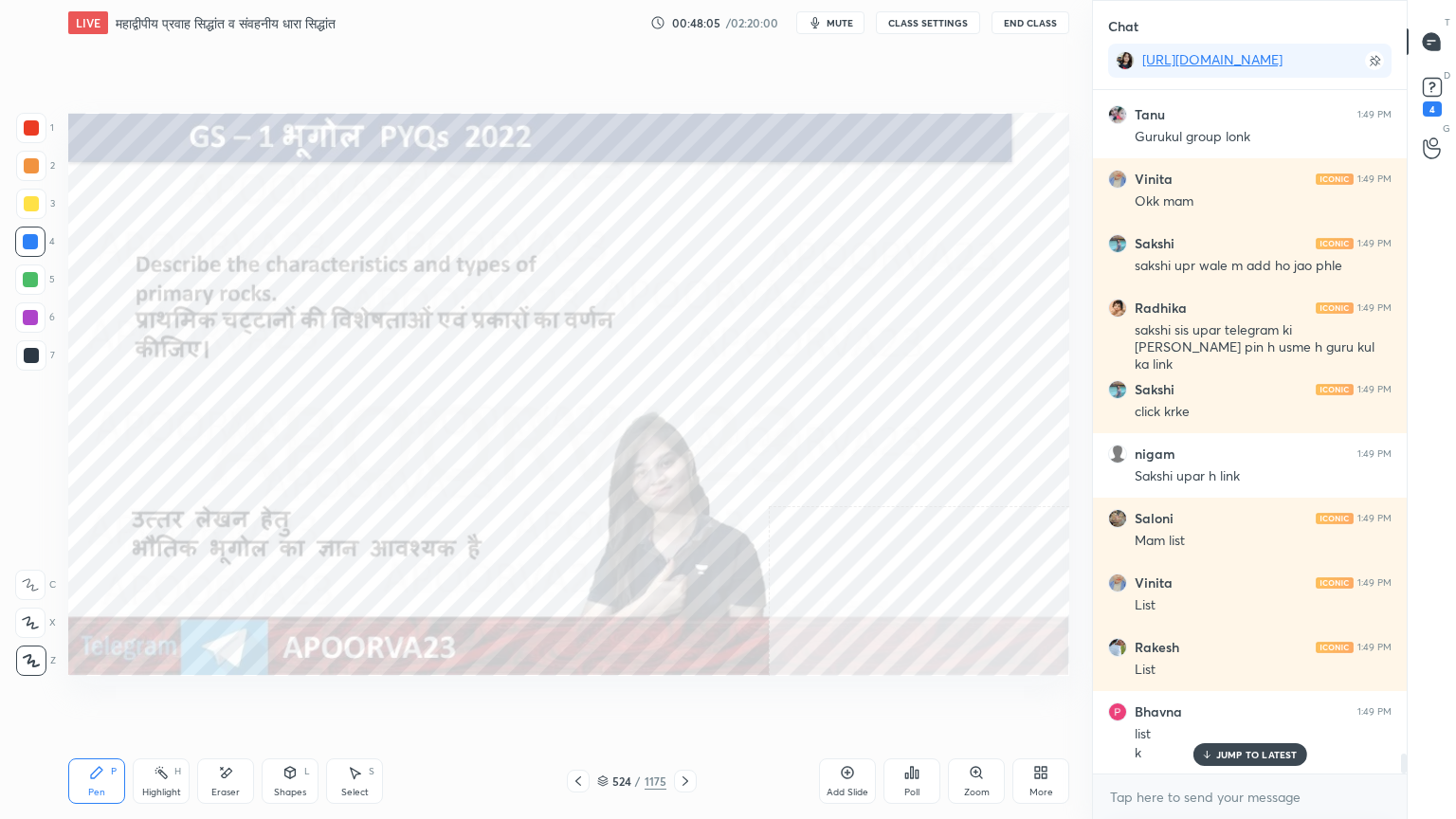 scroll, scrollTop: 23182, scrollLeft: 0, axis: vertical 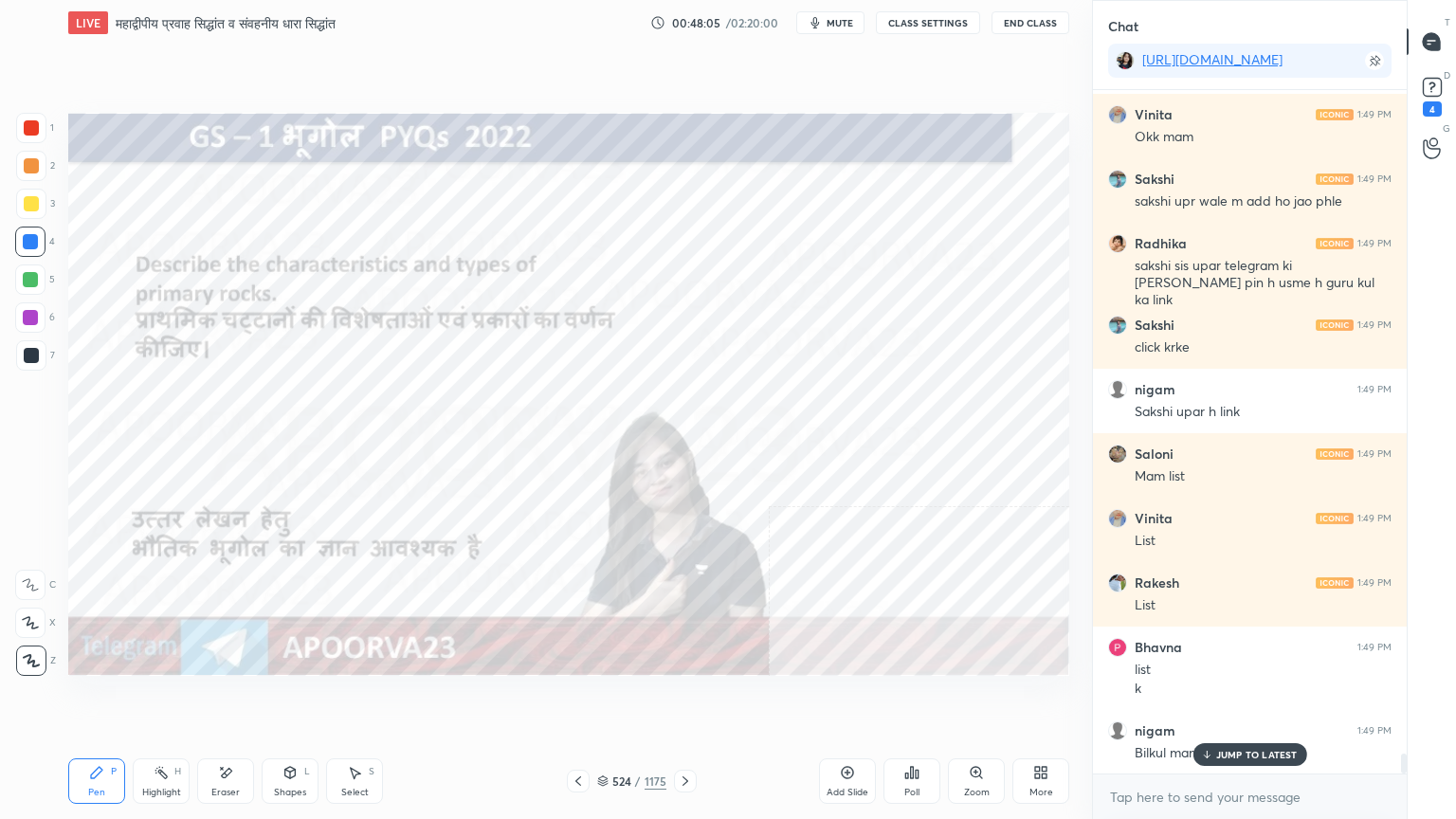click 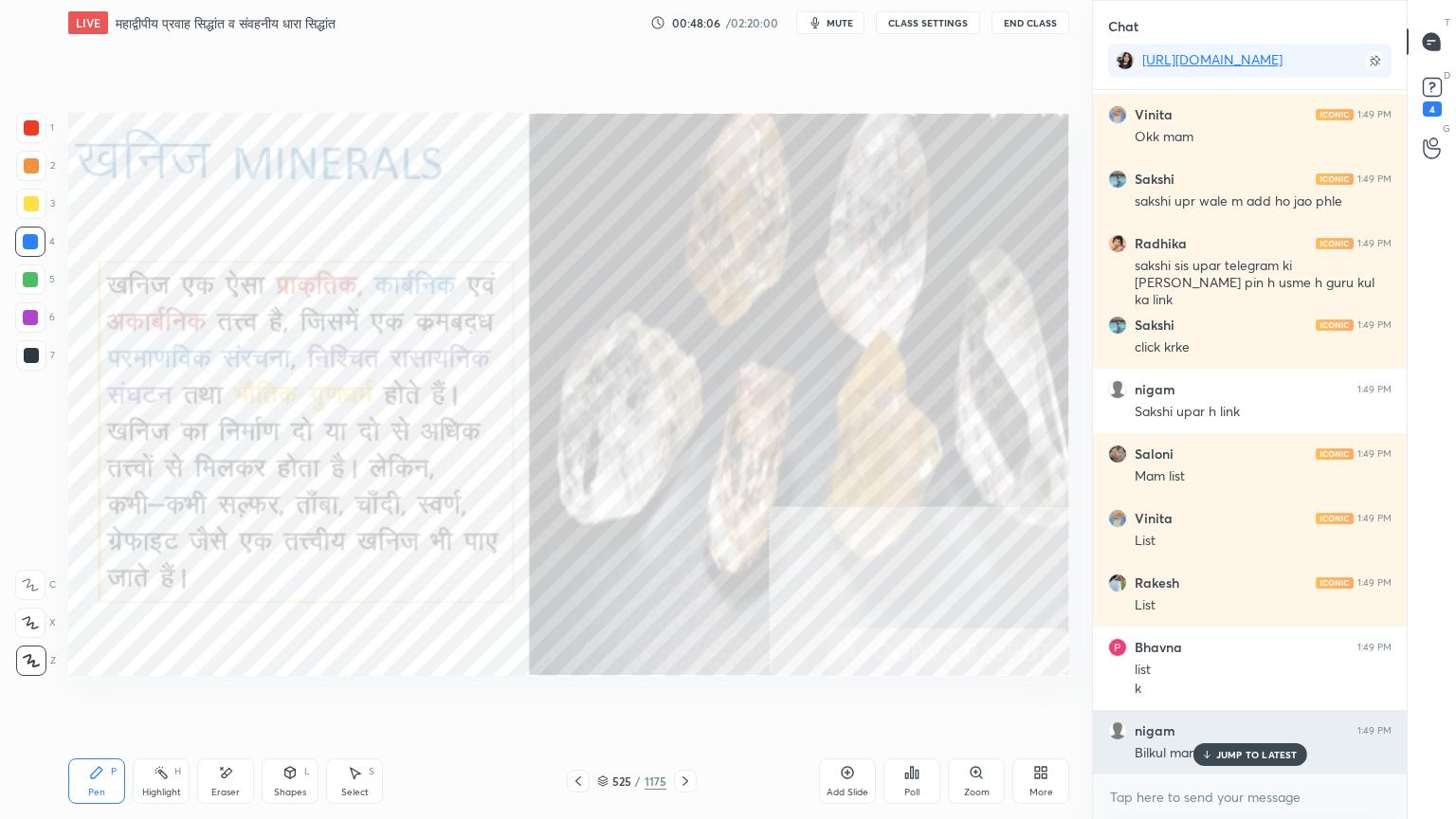 click on "JUMP TO LATEST" at bounding box center [1257, 755] 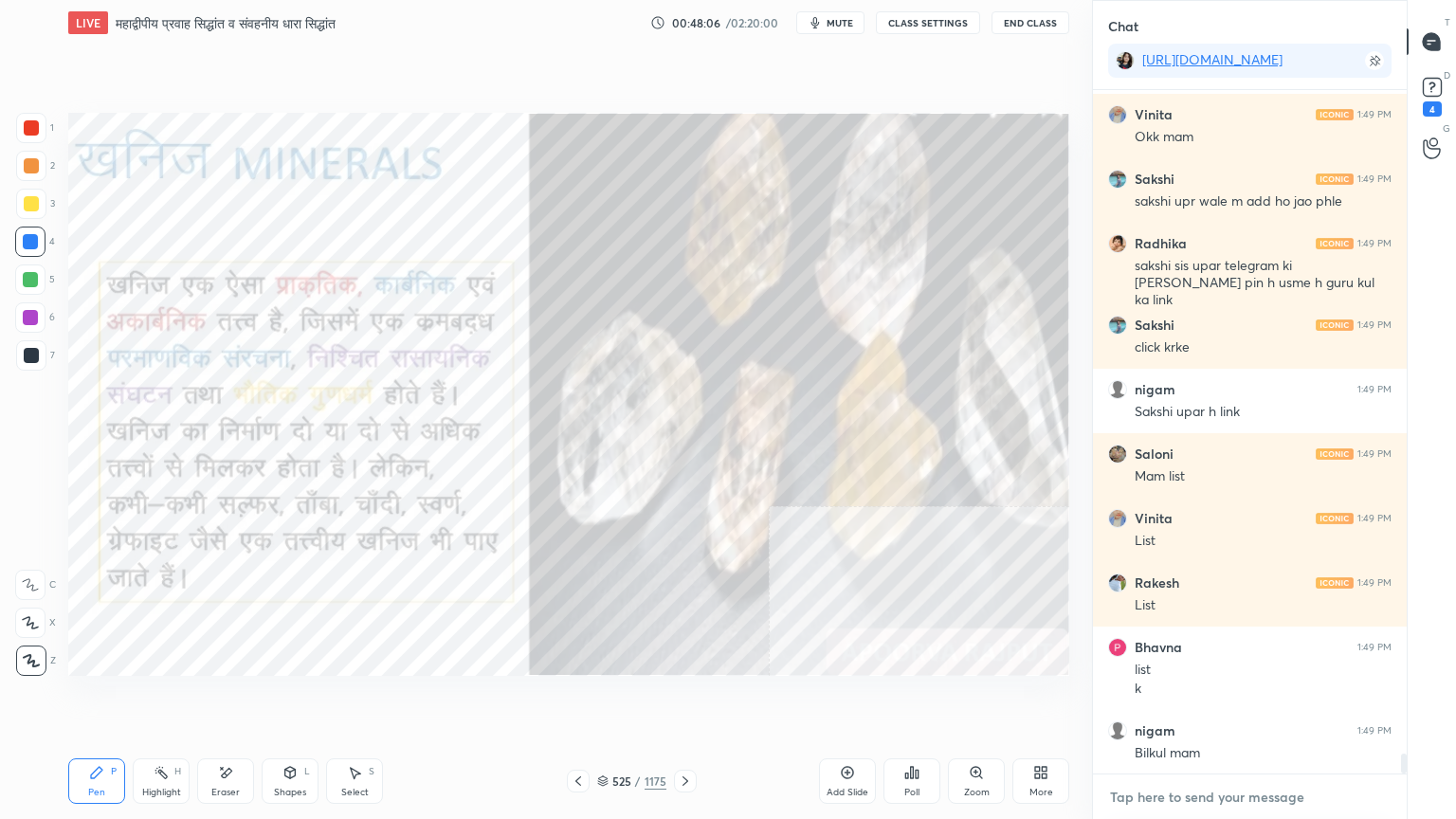 click at bounding box center [1249, 797] 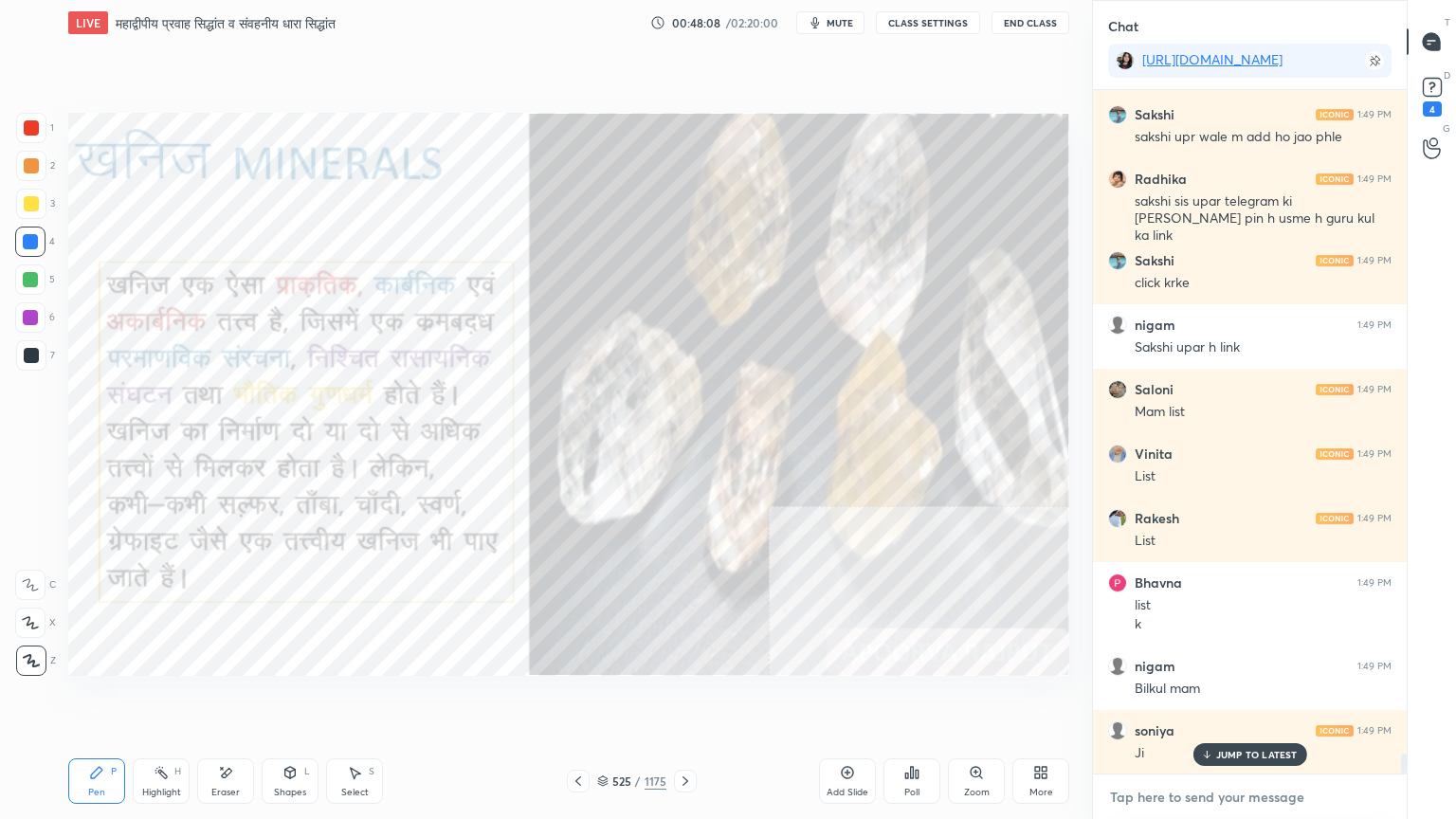 scroll, scrollTop: 23311, scrollLeft: 0, axis: vertical 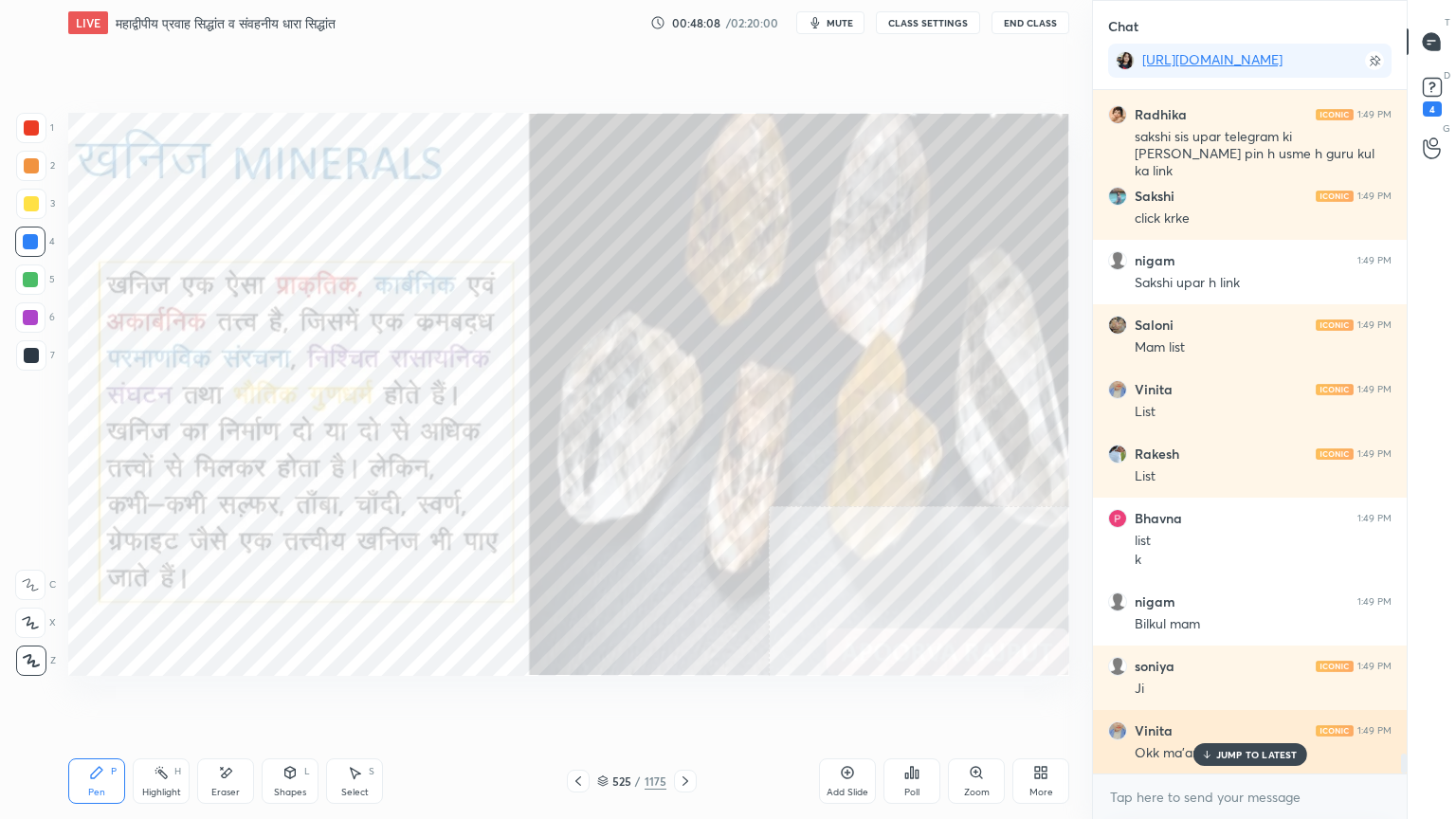click on "JUMP TO LATEST" at bounding box center [1249, 755] 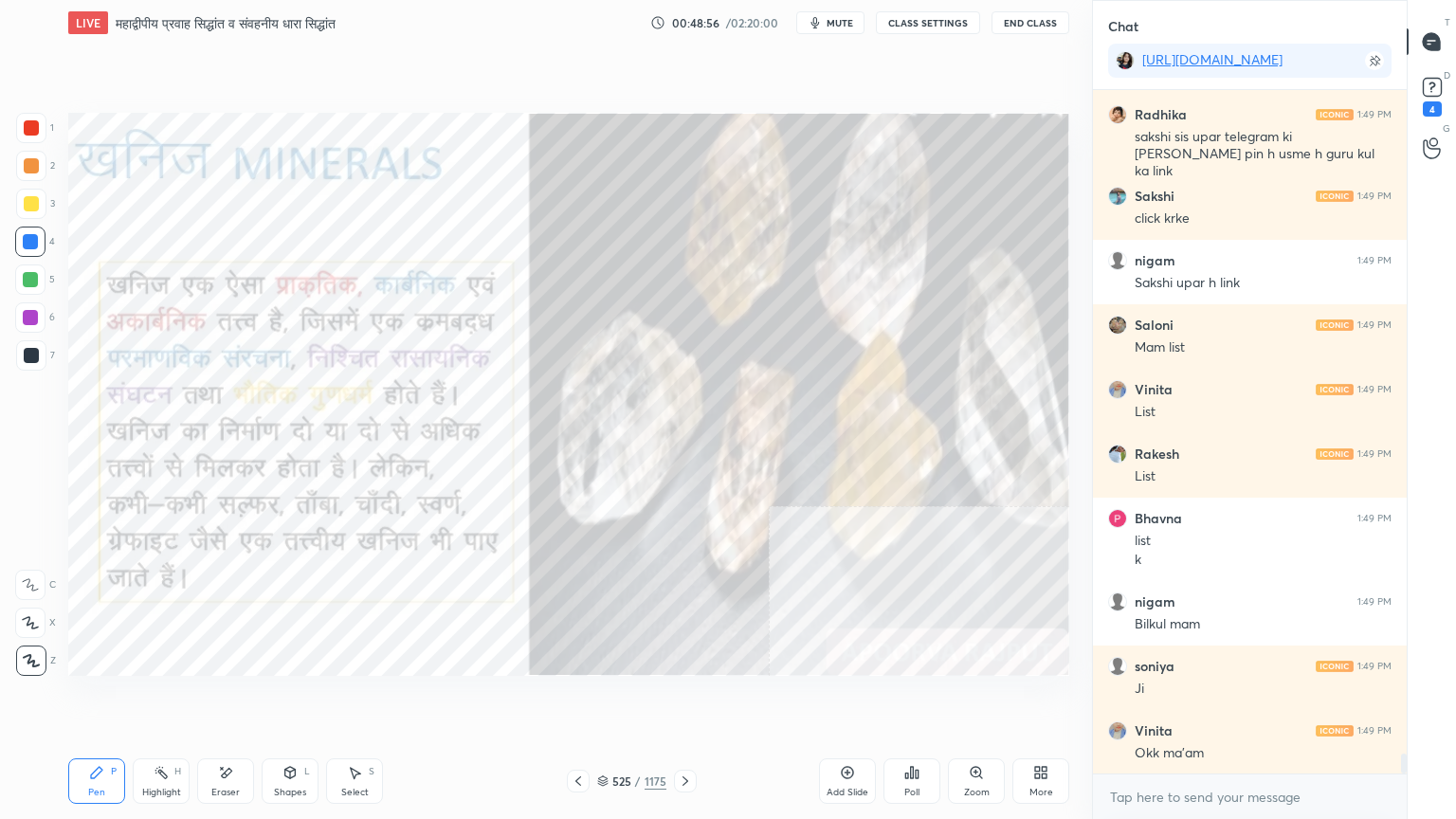 drag, startPoint x: 231, startPoint y: 773, endPoint x: 167, endPoint y: 743, distance: 70.68239 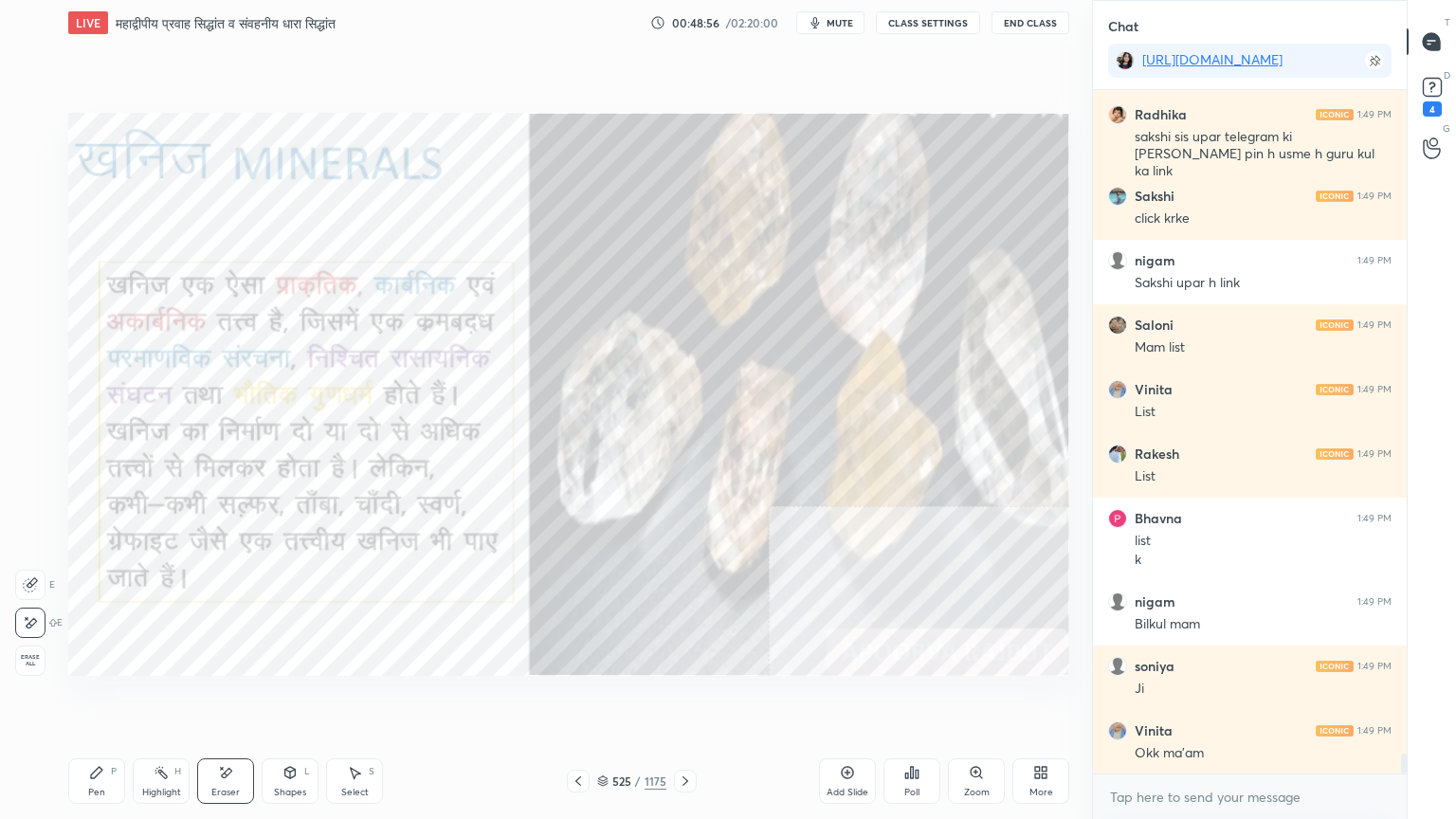 click on "Erase all" at bounding box center [30, 661] 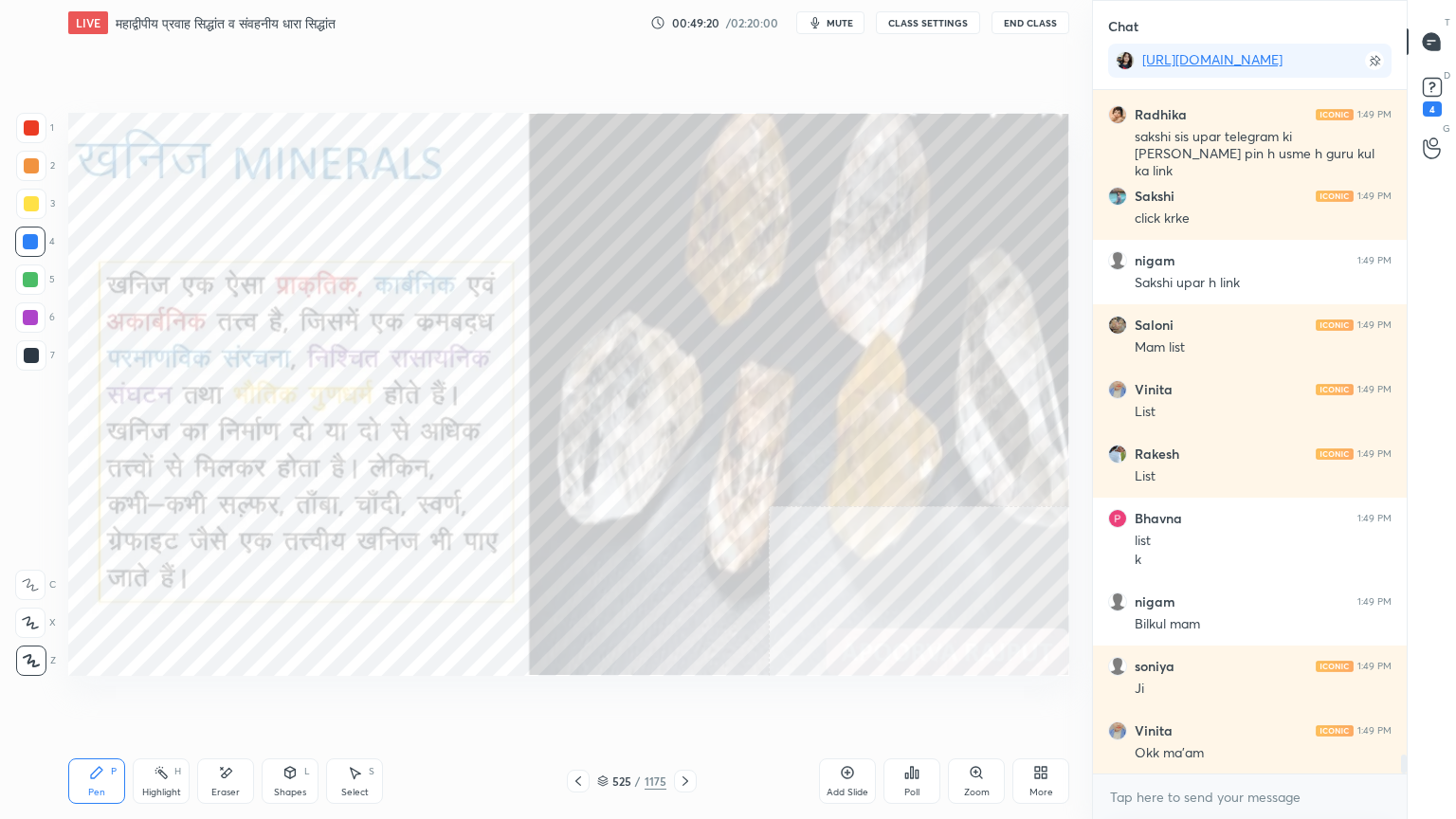 scroll, scrollTop: 23376, scrollLeft: 0, axis: vertical 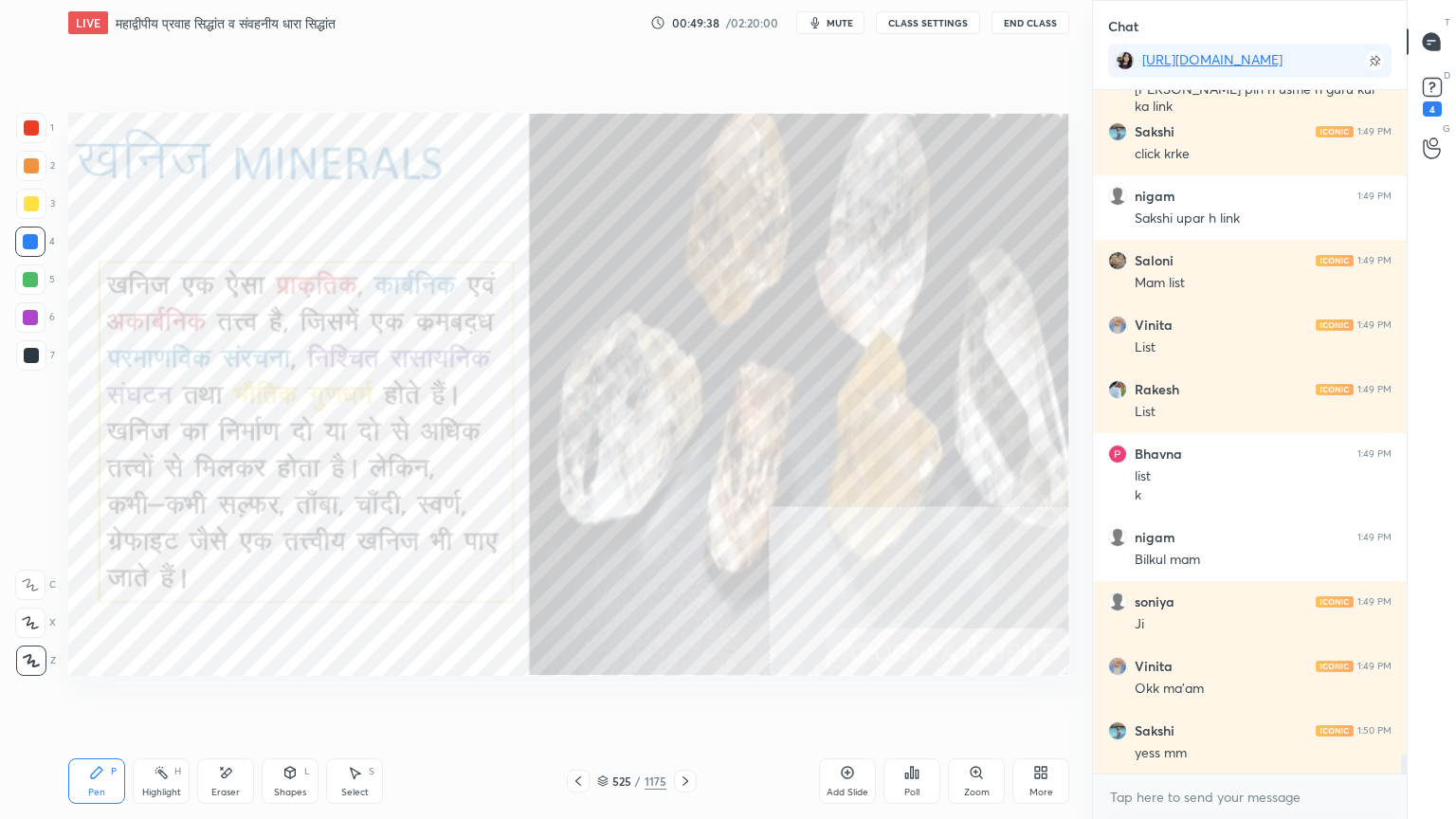 click on "Eraser" at bounding box center [226, 781] 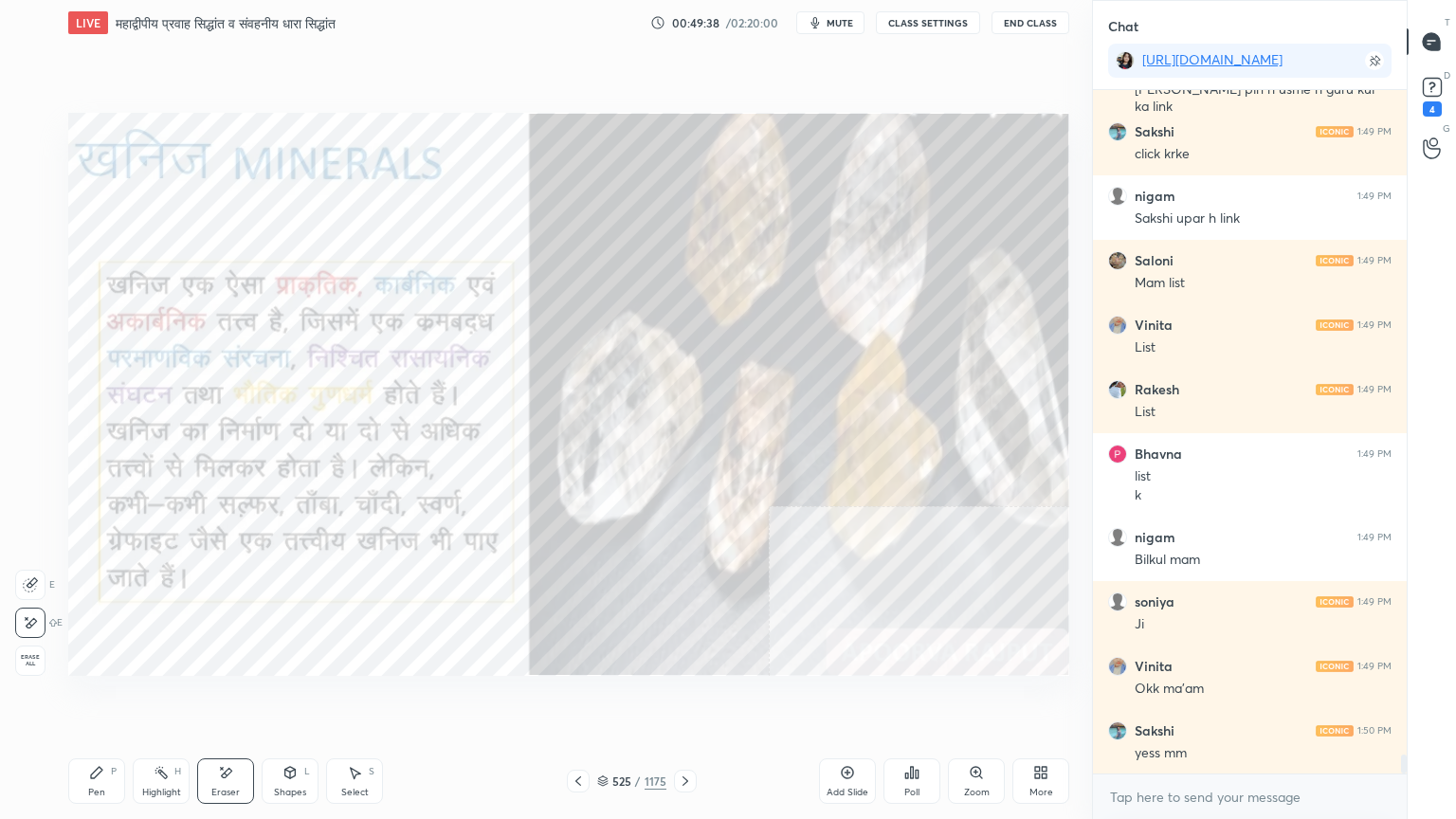 click on "Erase all" at bounding box center (30, 661) 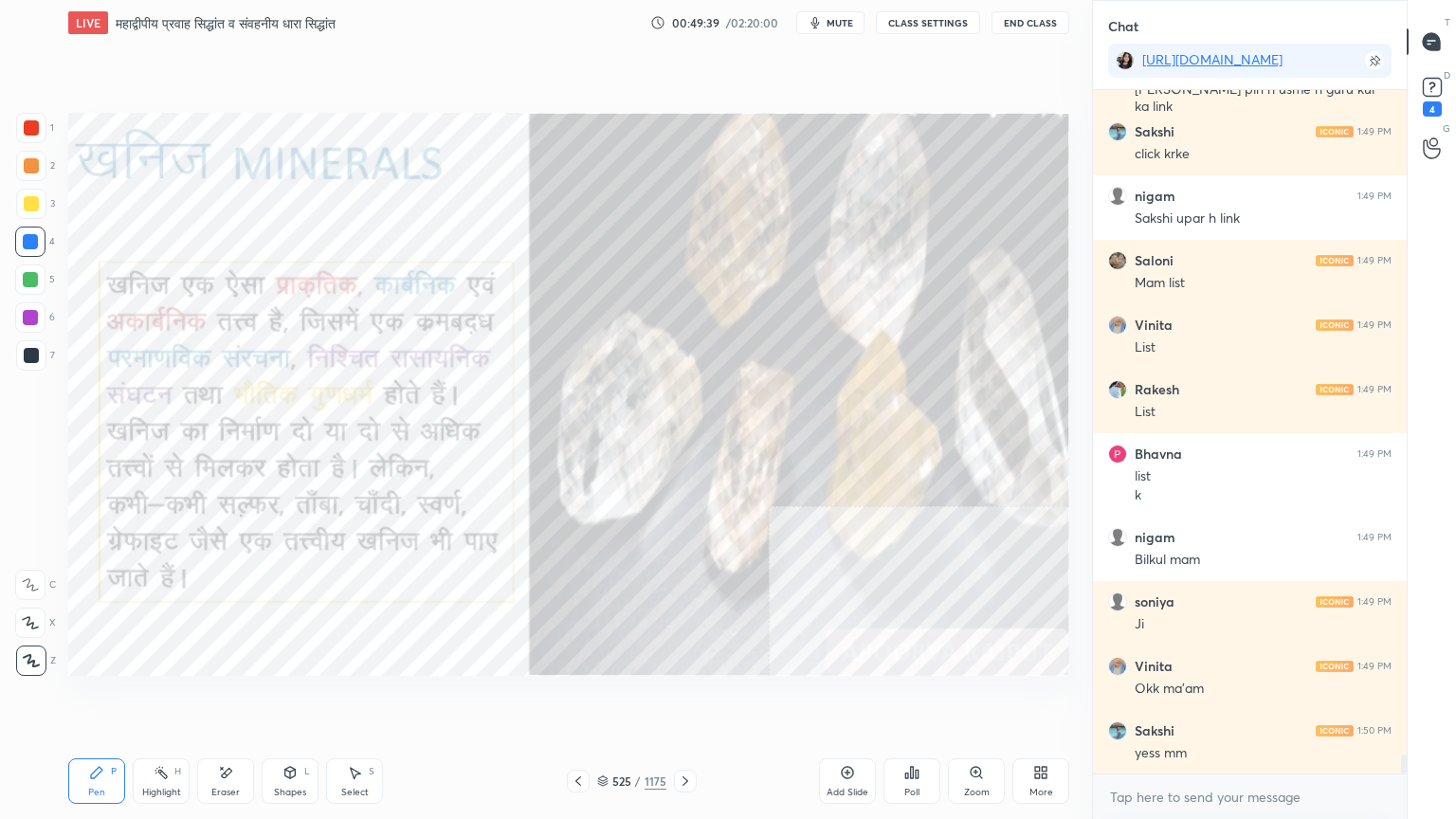 click on "1 2 3 4 5 6 7 C X Z E E Erase all   H H" at bounding box center (30, 394) 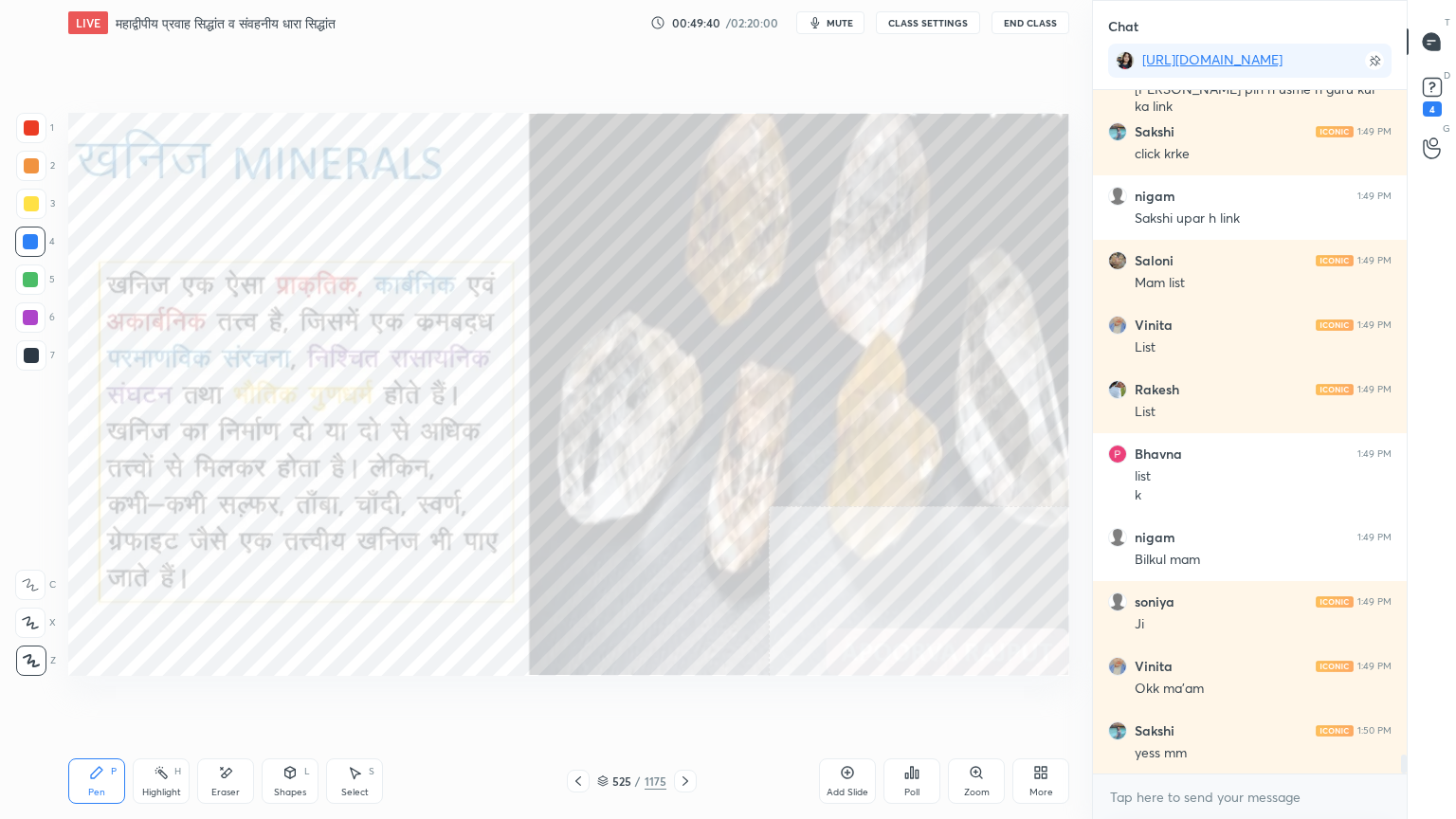 click 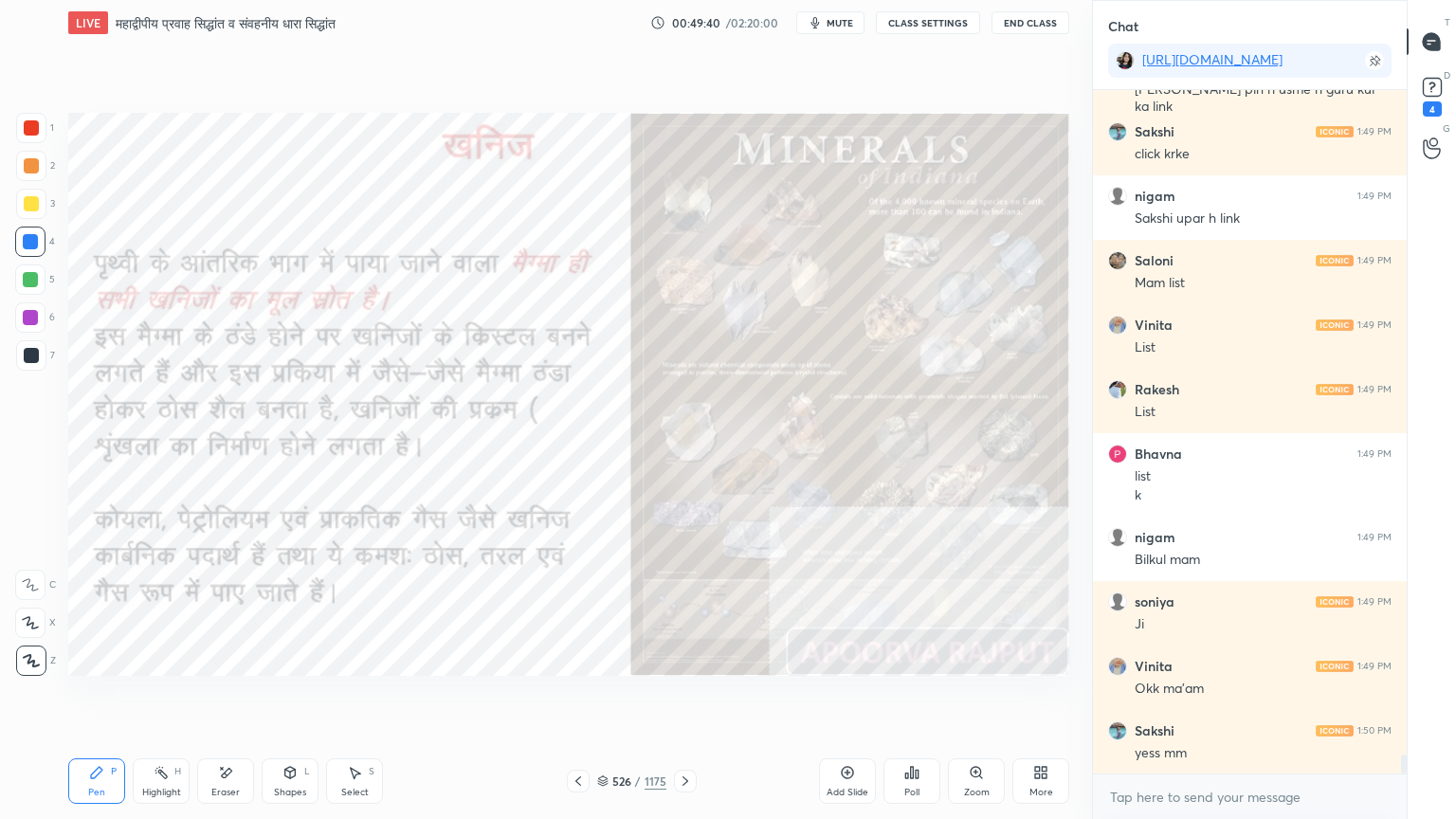 scroll, scrollTop: 23440, scrollLeft: 0, axis: vertical 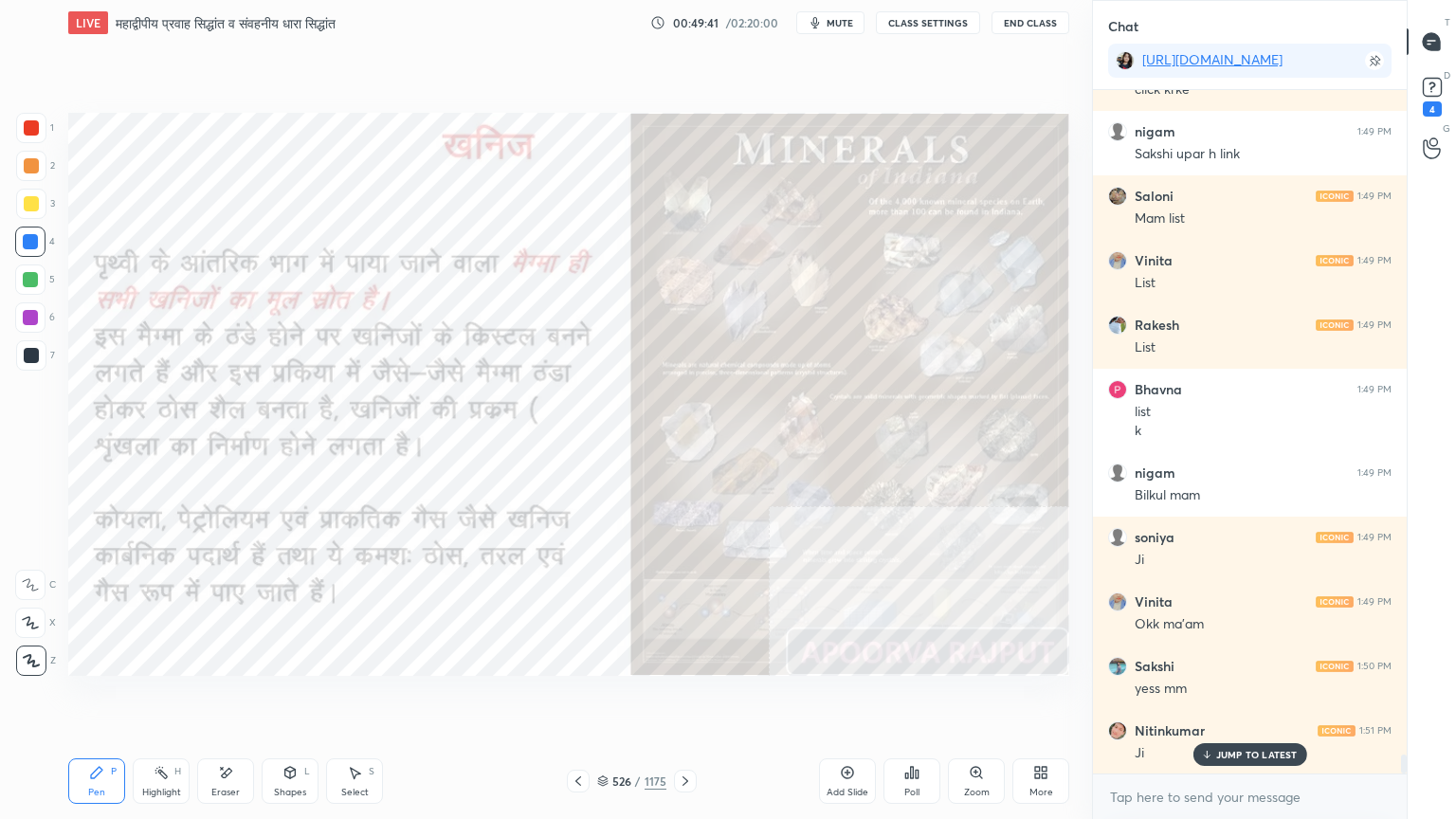 click on "JUMP TO LATEST" at bounding box center [1257, 755] 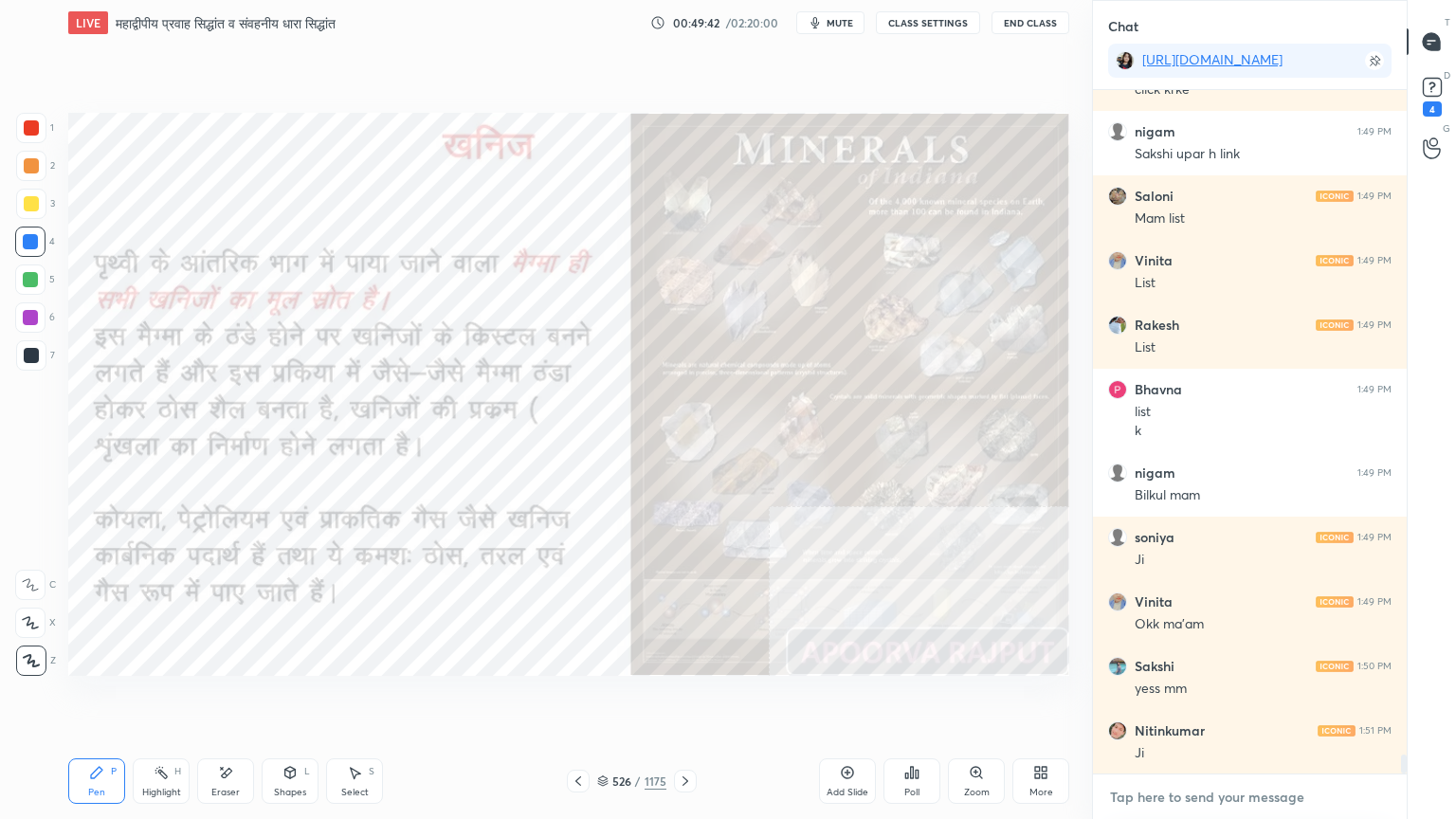click at bounding box center (1249, 797) 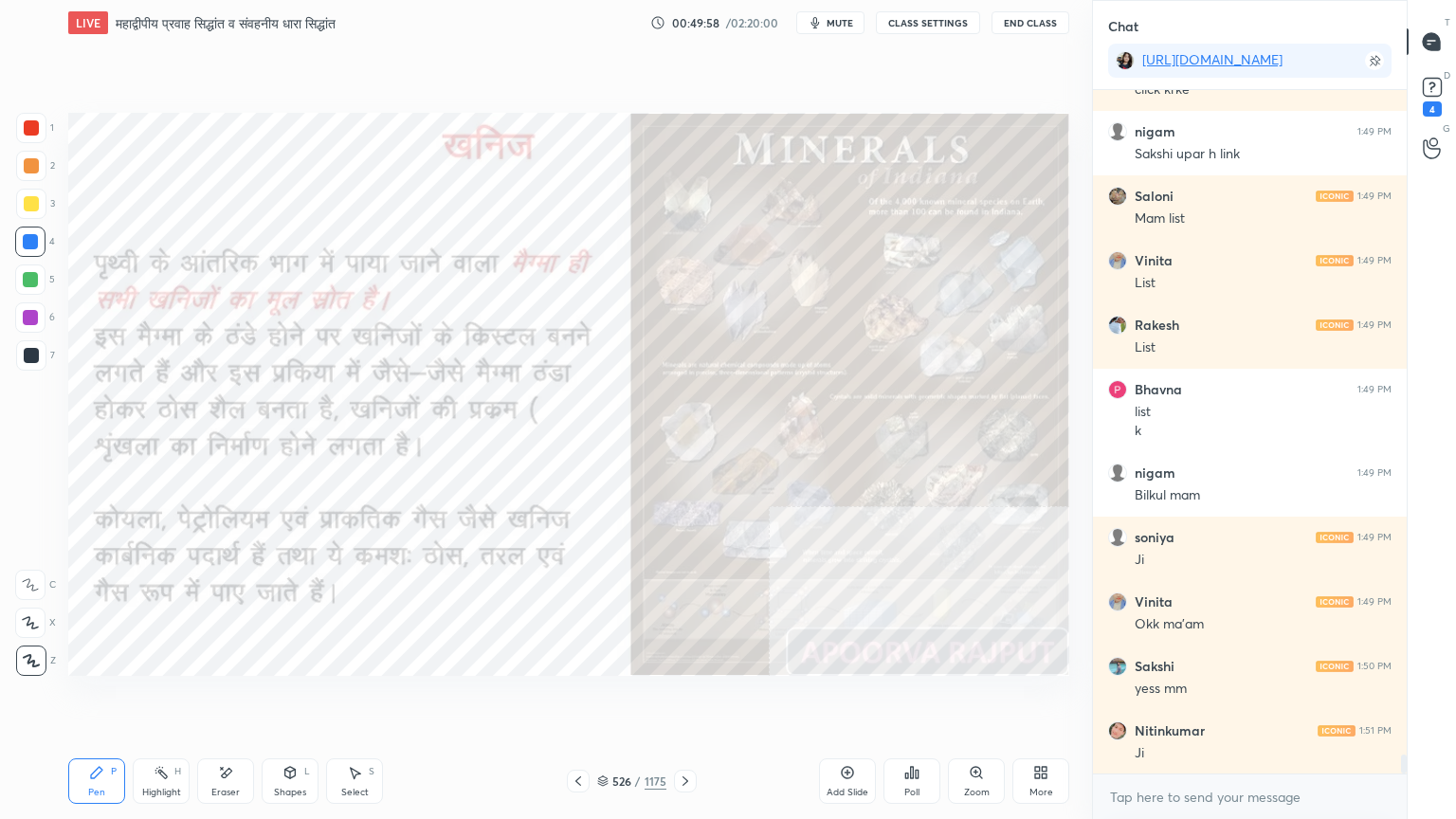 click on "Eraser" at bounding box center [226, 781] 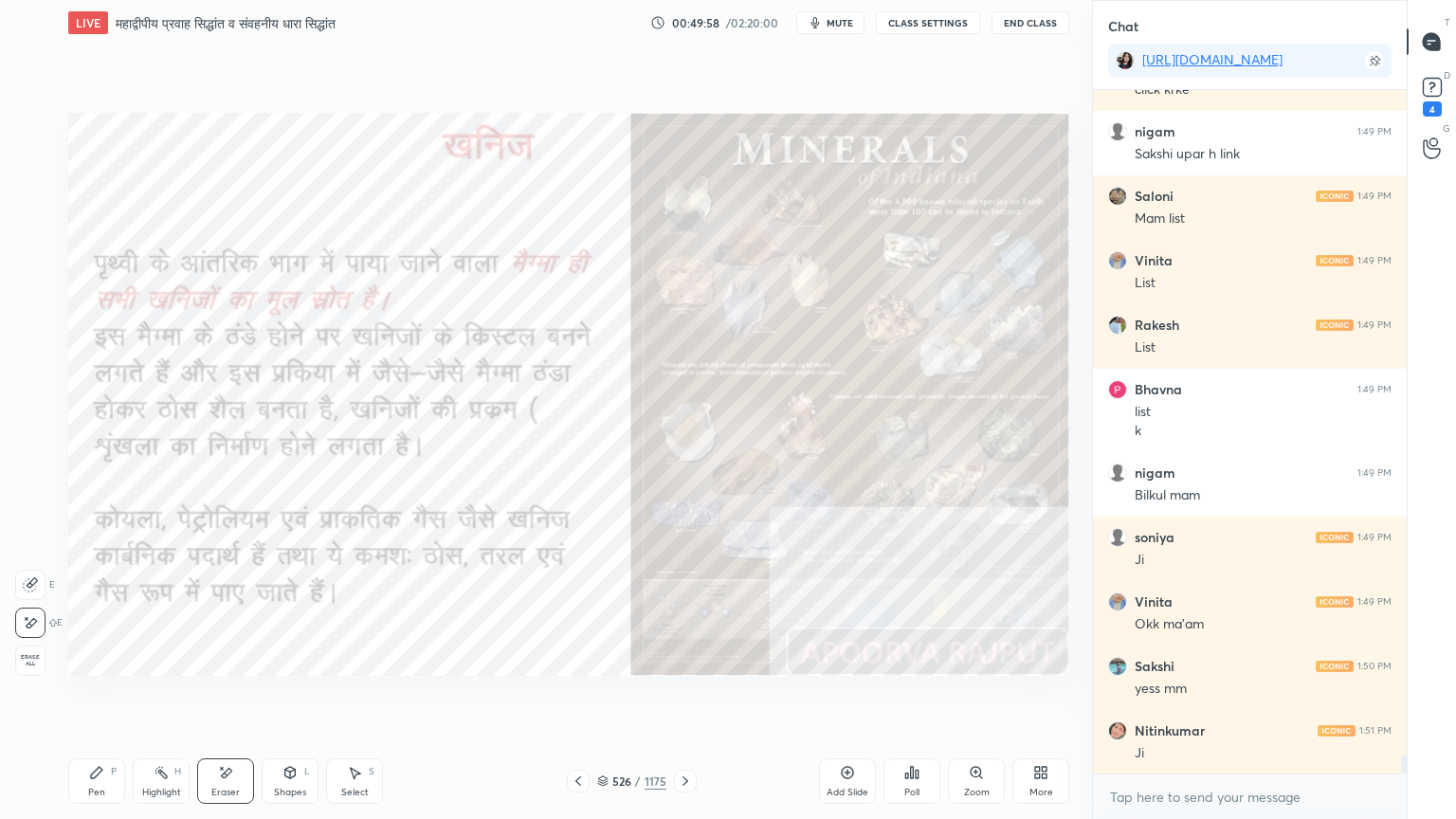 drag, startPoint x: 25, startPoint y: 656, endPoint x: 46, endPoint y: 652, distance: 21.37756 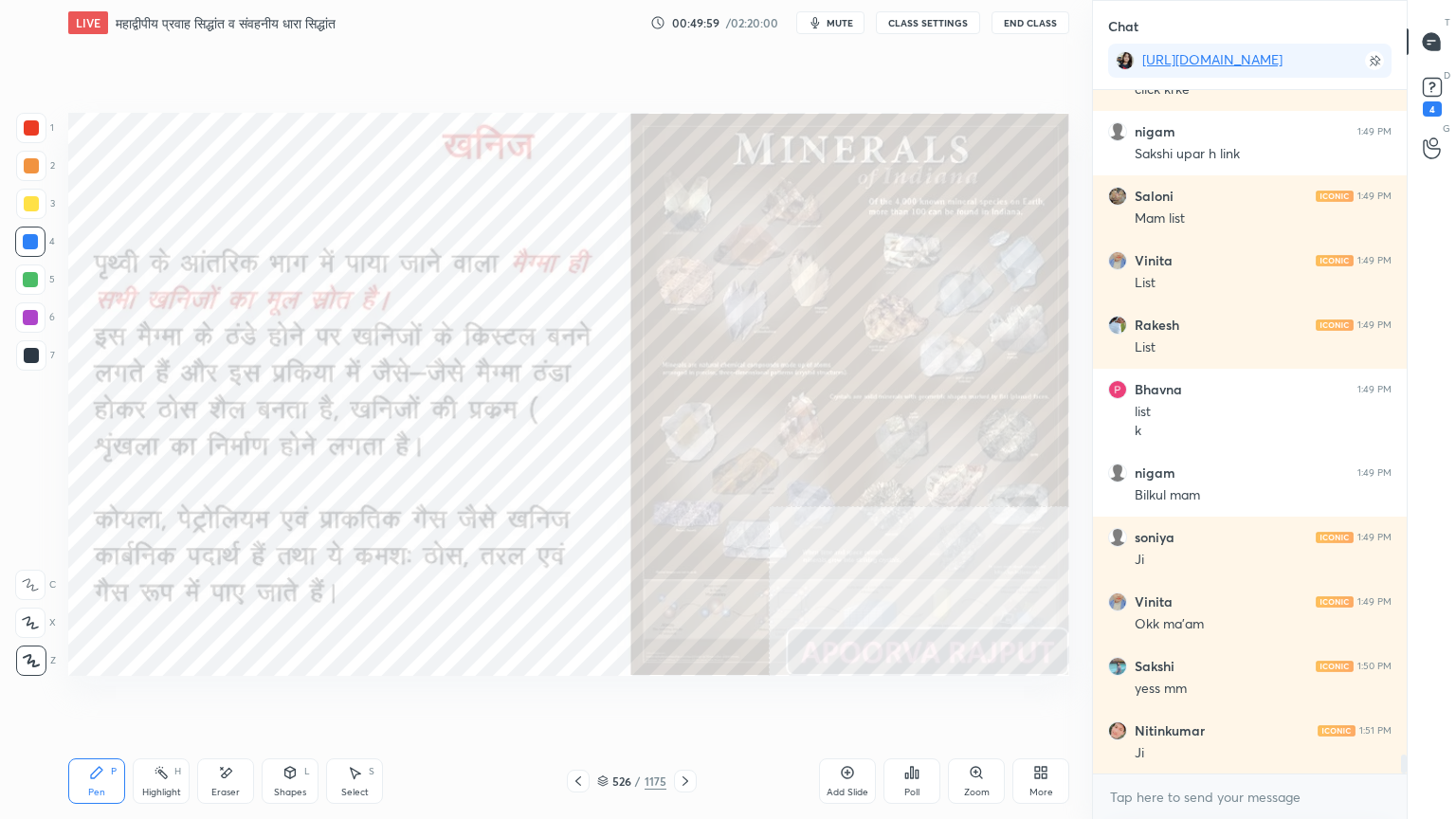 drag, startPoint x: 684, startPoint y: 747, endPoint x: 695, endPoint y: 749, distance: 11.18034 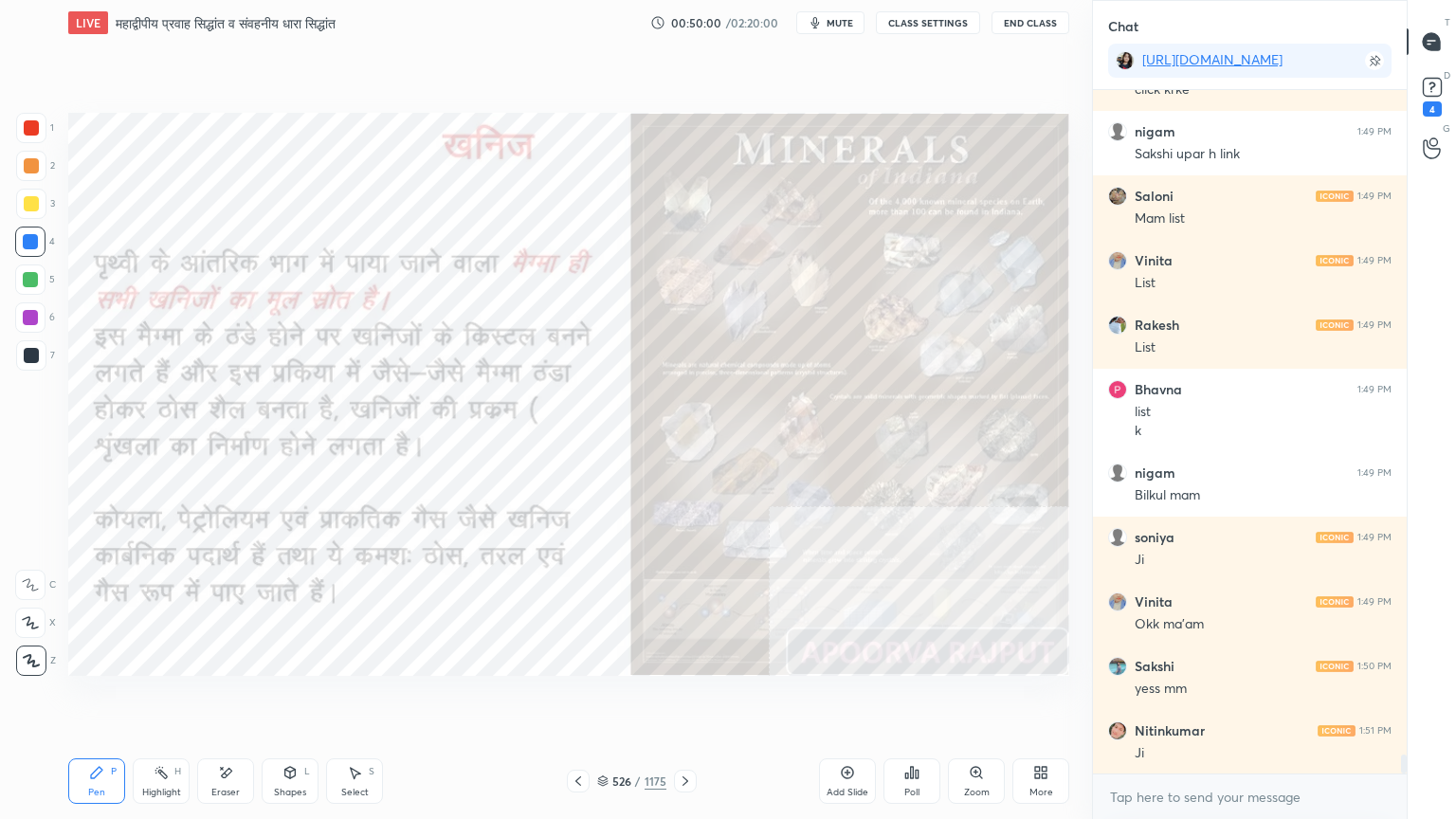 click 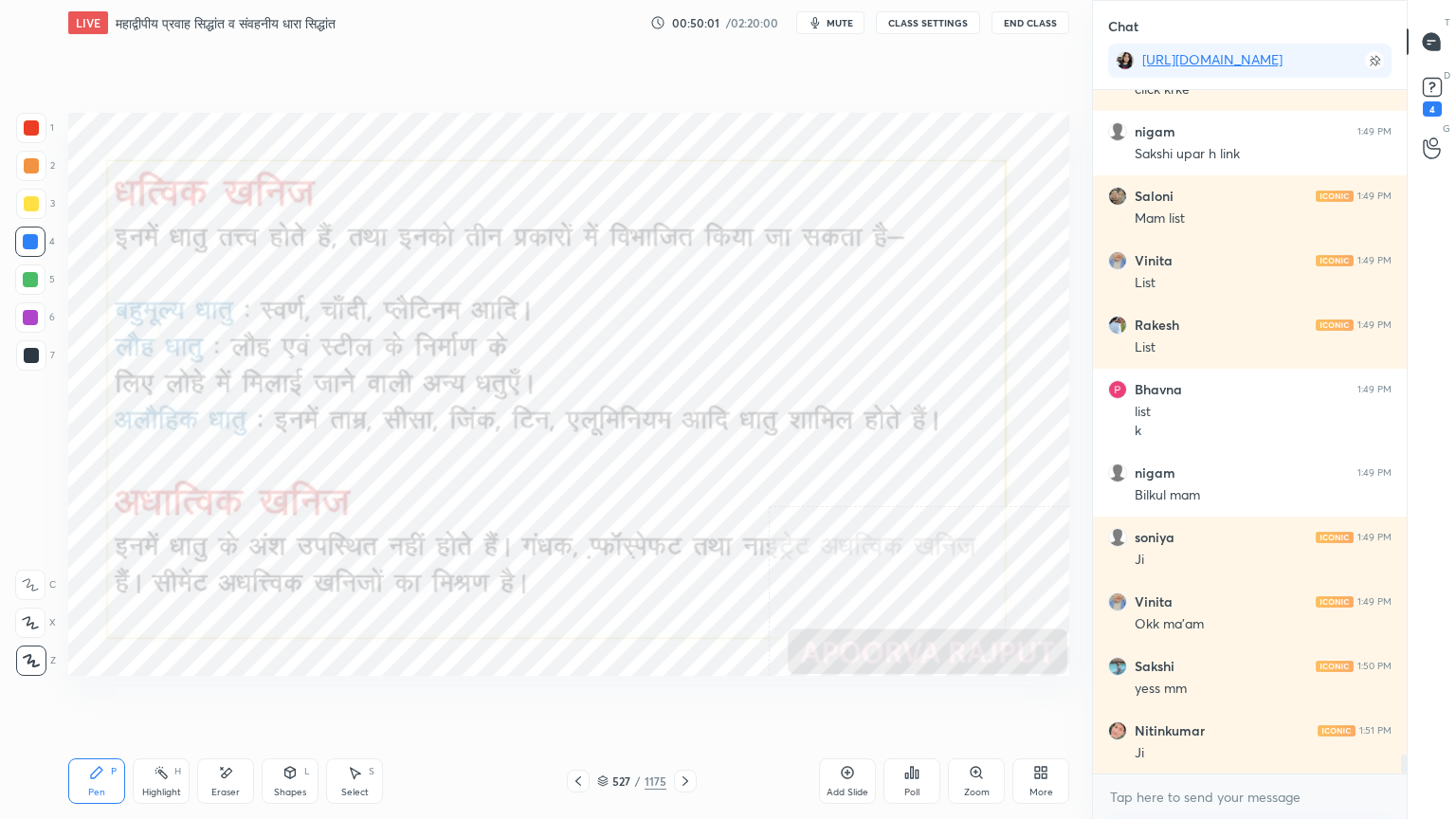click 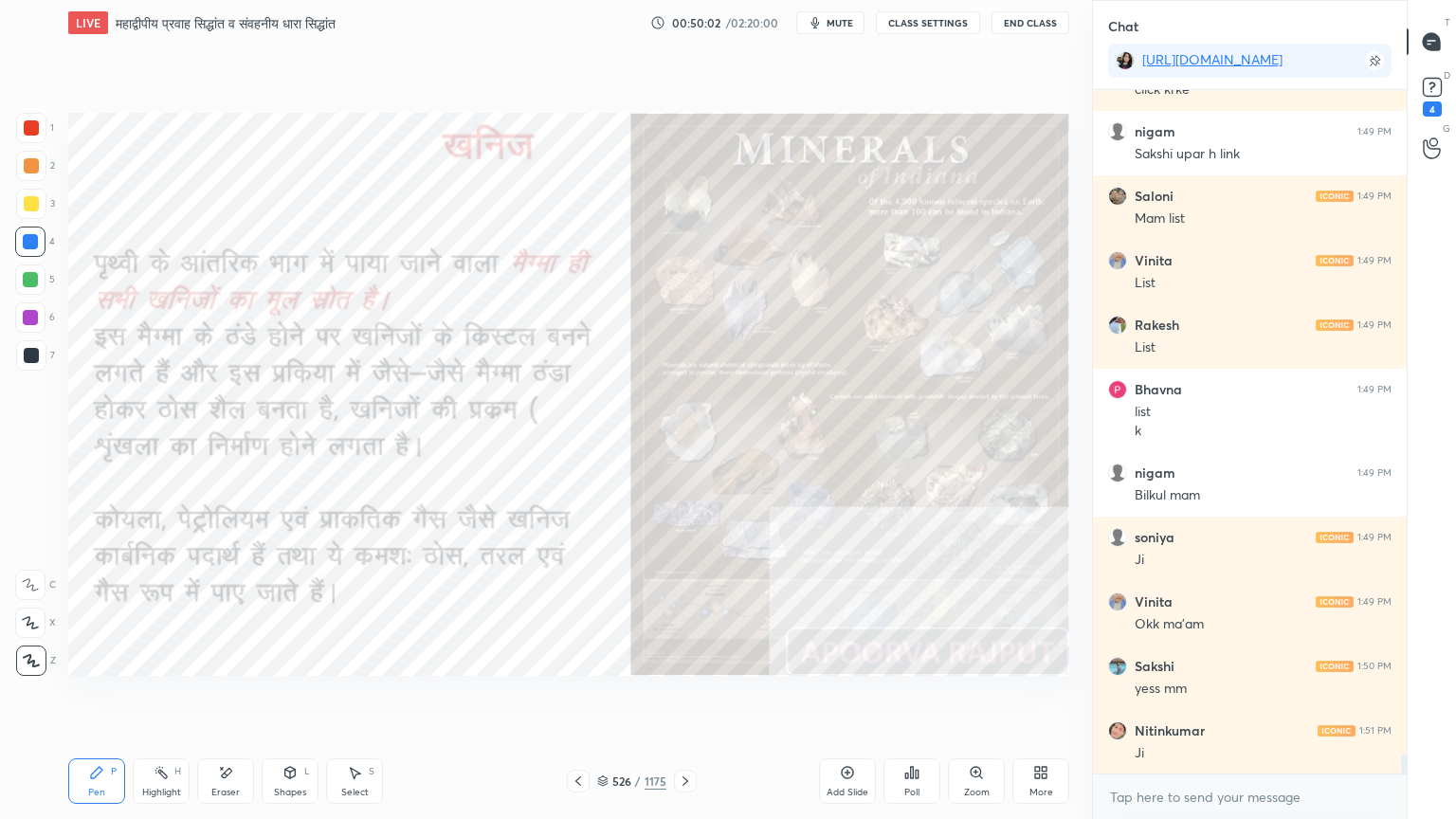 click 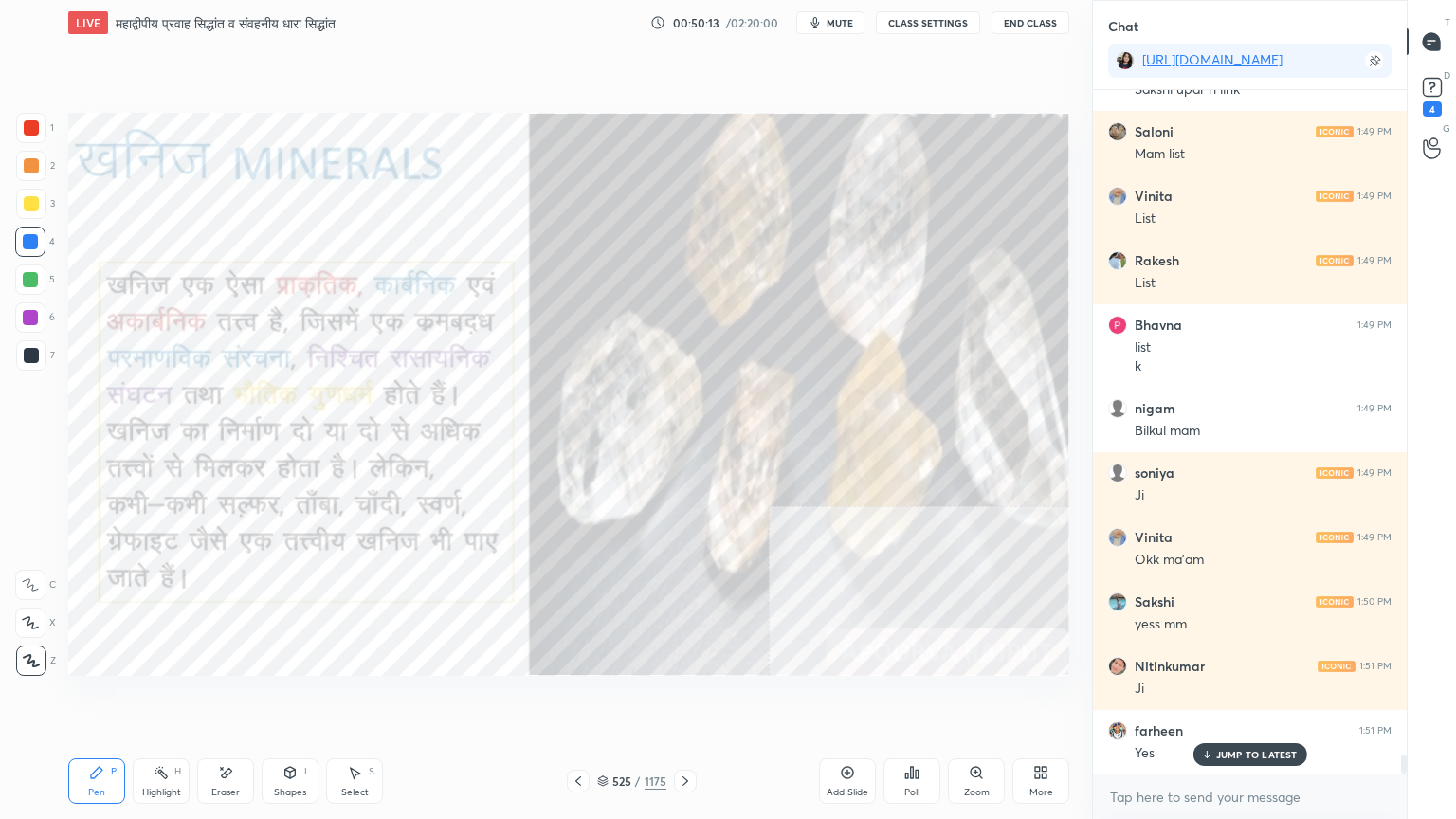 scroll, scrollTop: 23569, scrollLeft: 0, axis: vertical 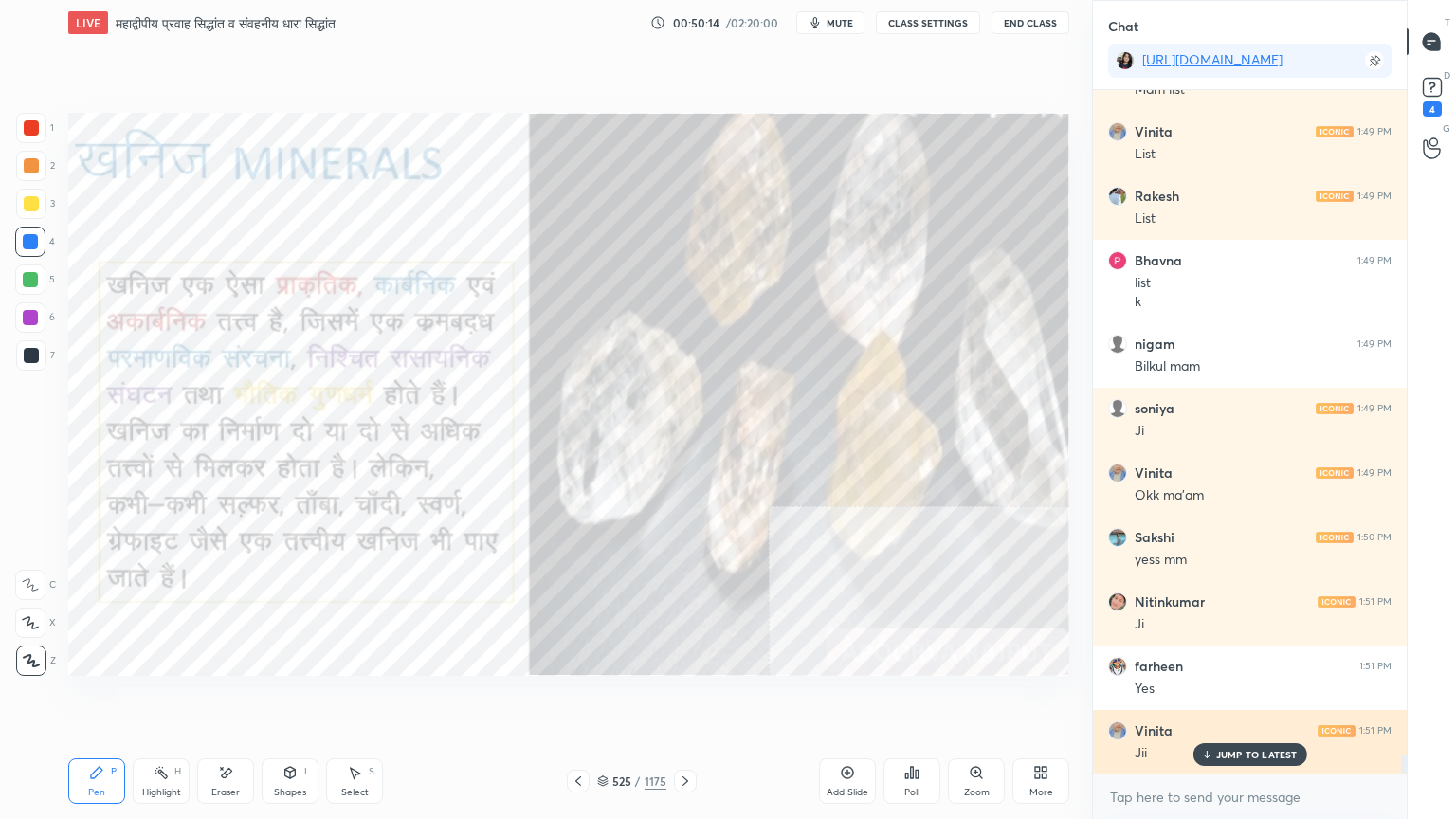 click on "JUMP TO LATEST" at bounding box center (1257, 755) 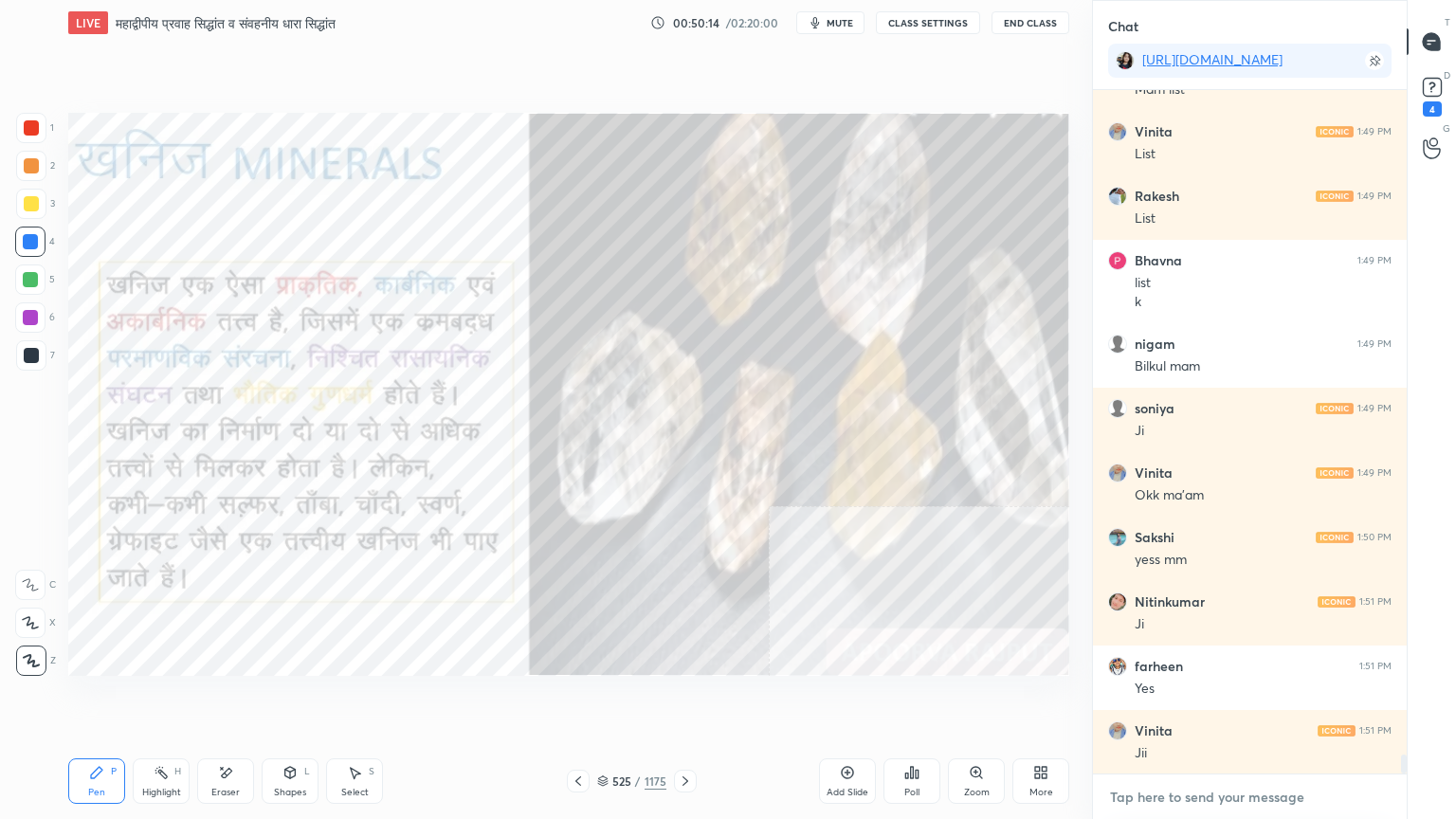 click at bounding box center [1249, 797] 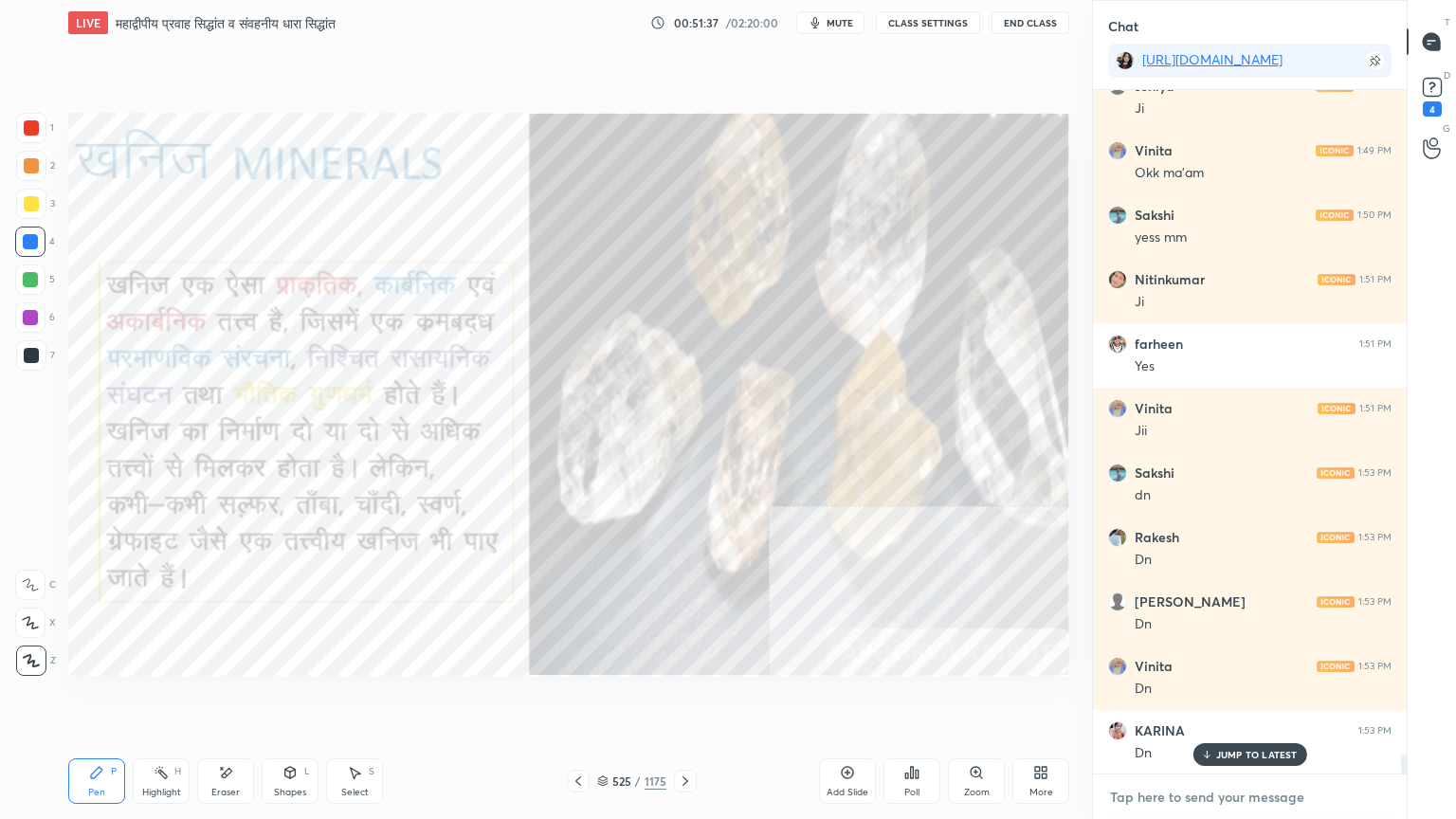 scroll, scrollTop: 23956, scrollLeft: 0, axis: vertical 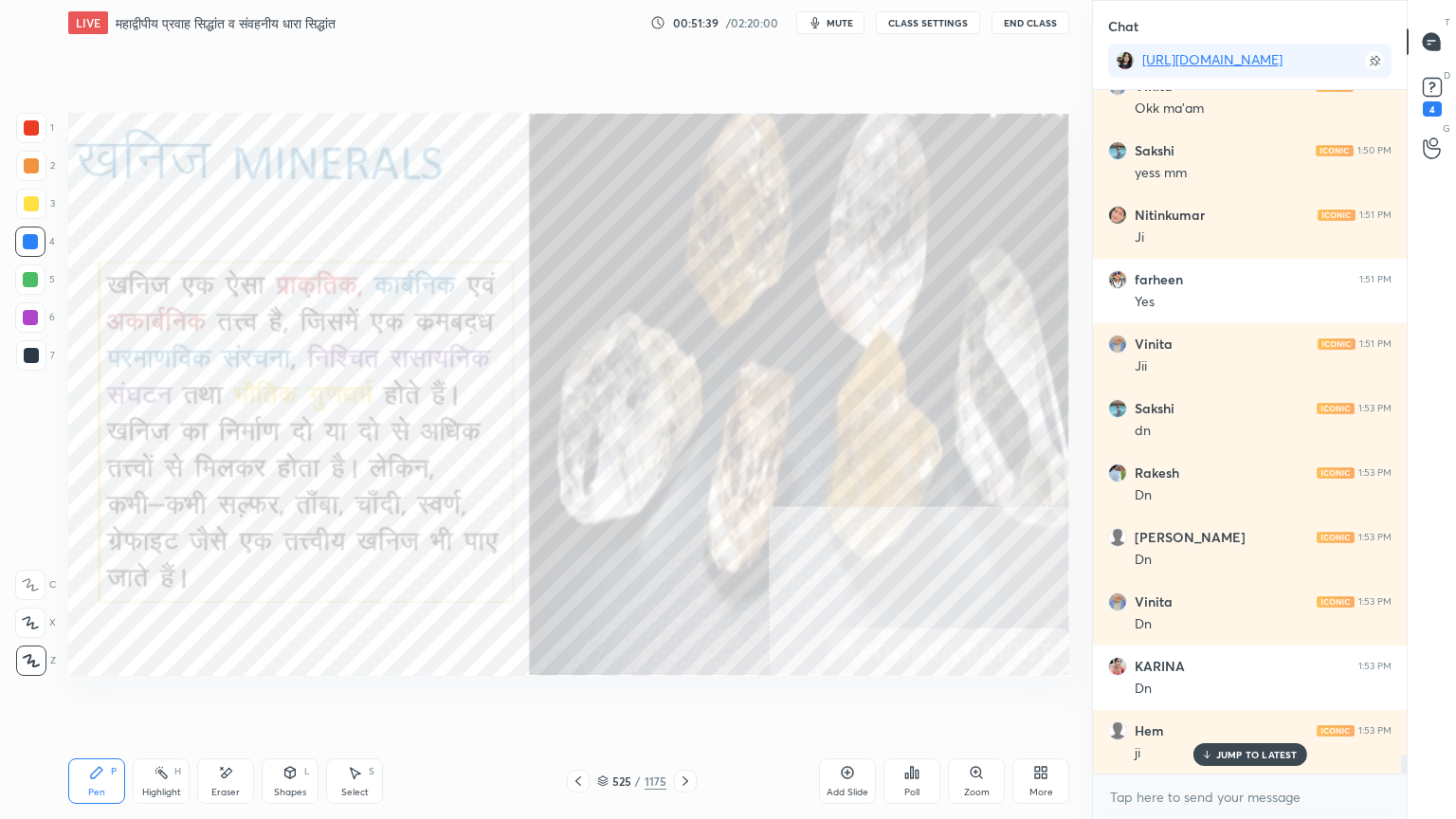 click on "Eraser" at bounding box center [226, 781] 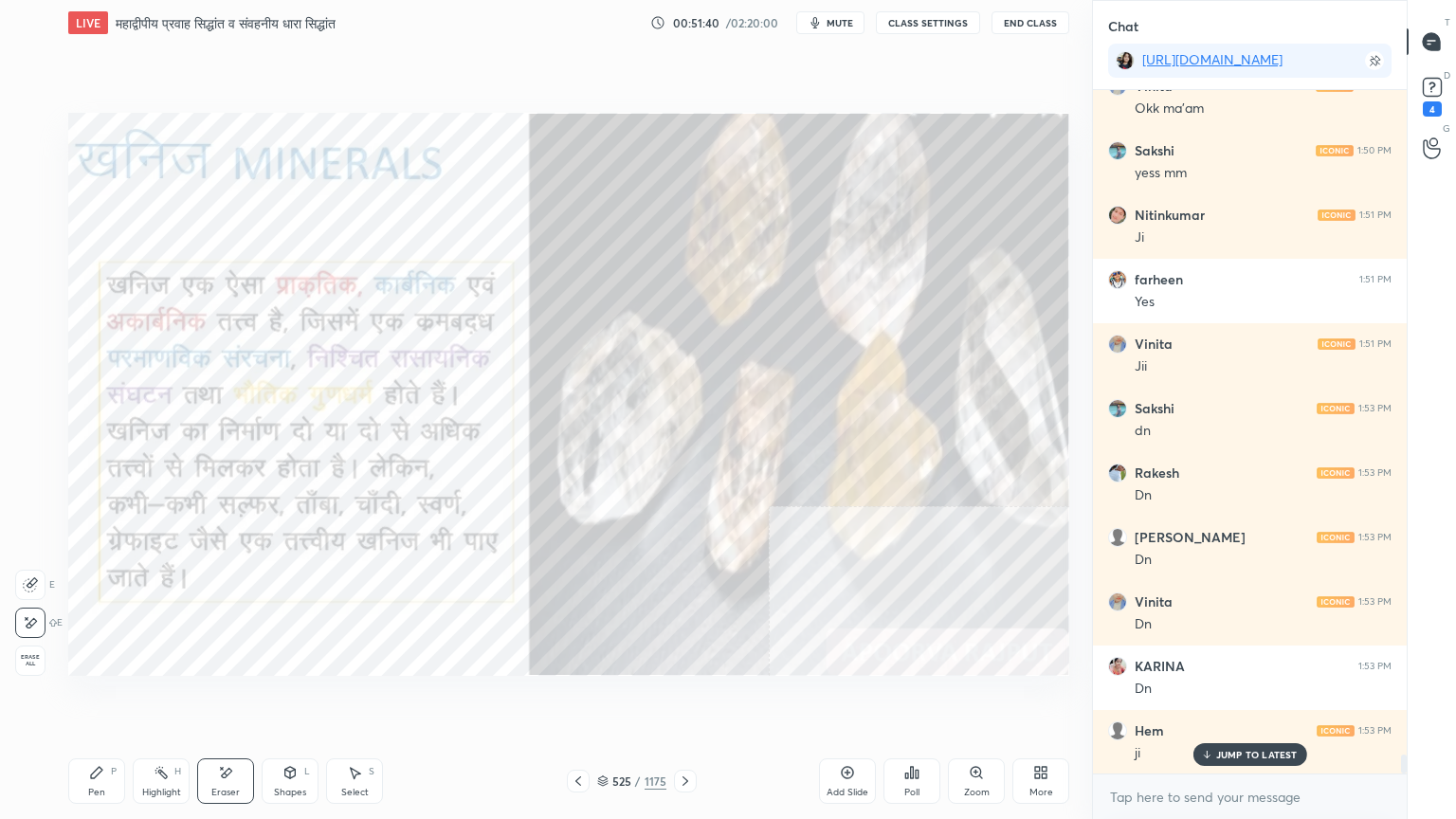 drag, startPoint x: 34, startPoint y: 659, endPoint x: 67, endPoint y: 629, distance: 44.59821 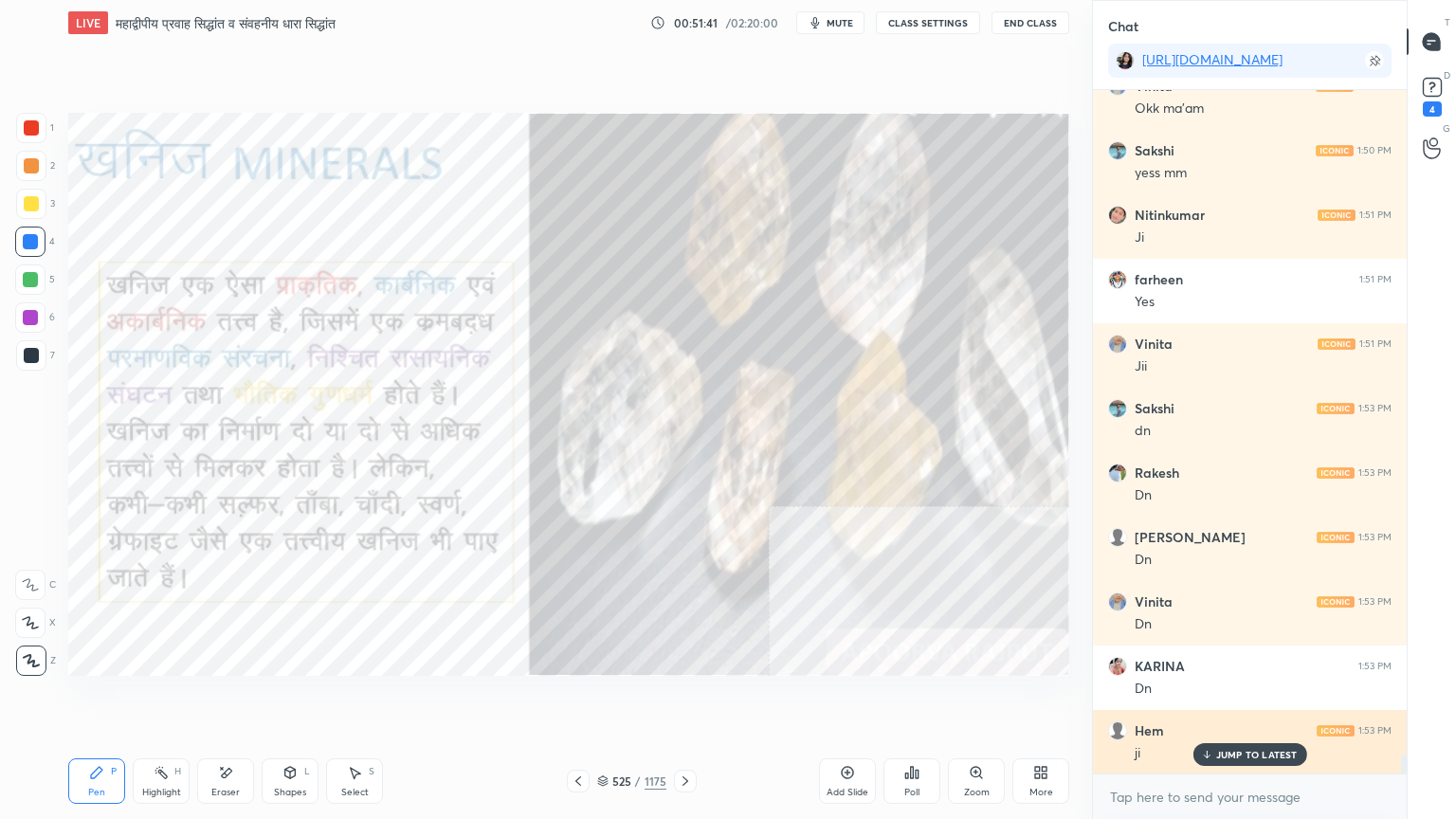 click on "JUMP TO LATEST" at bounding box center (1257, 755) 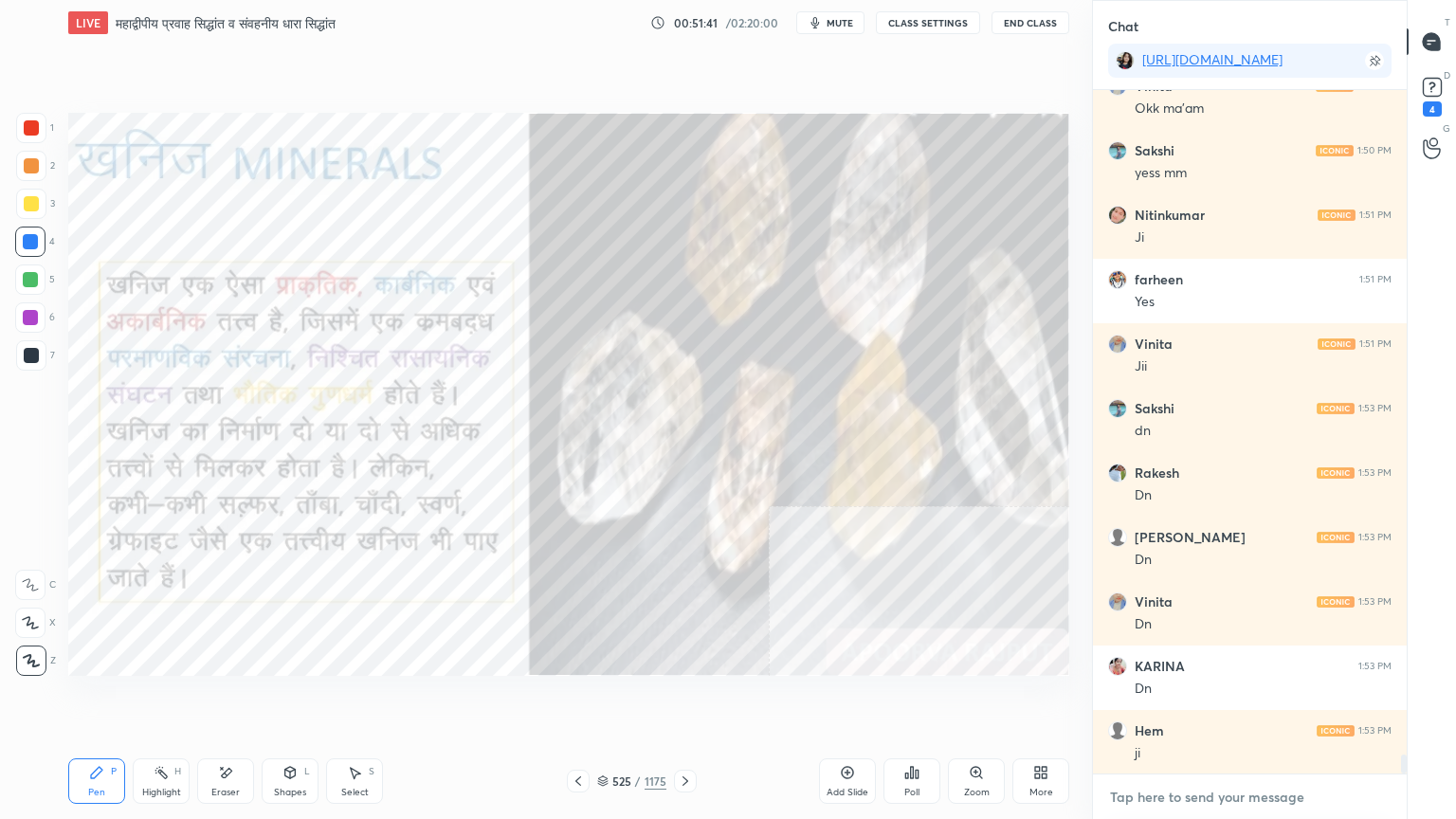 click at bounding box center [1249, 797] 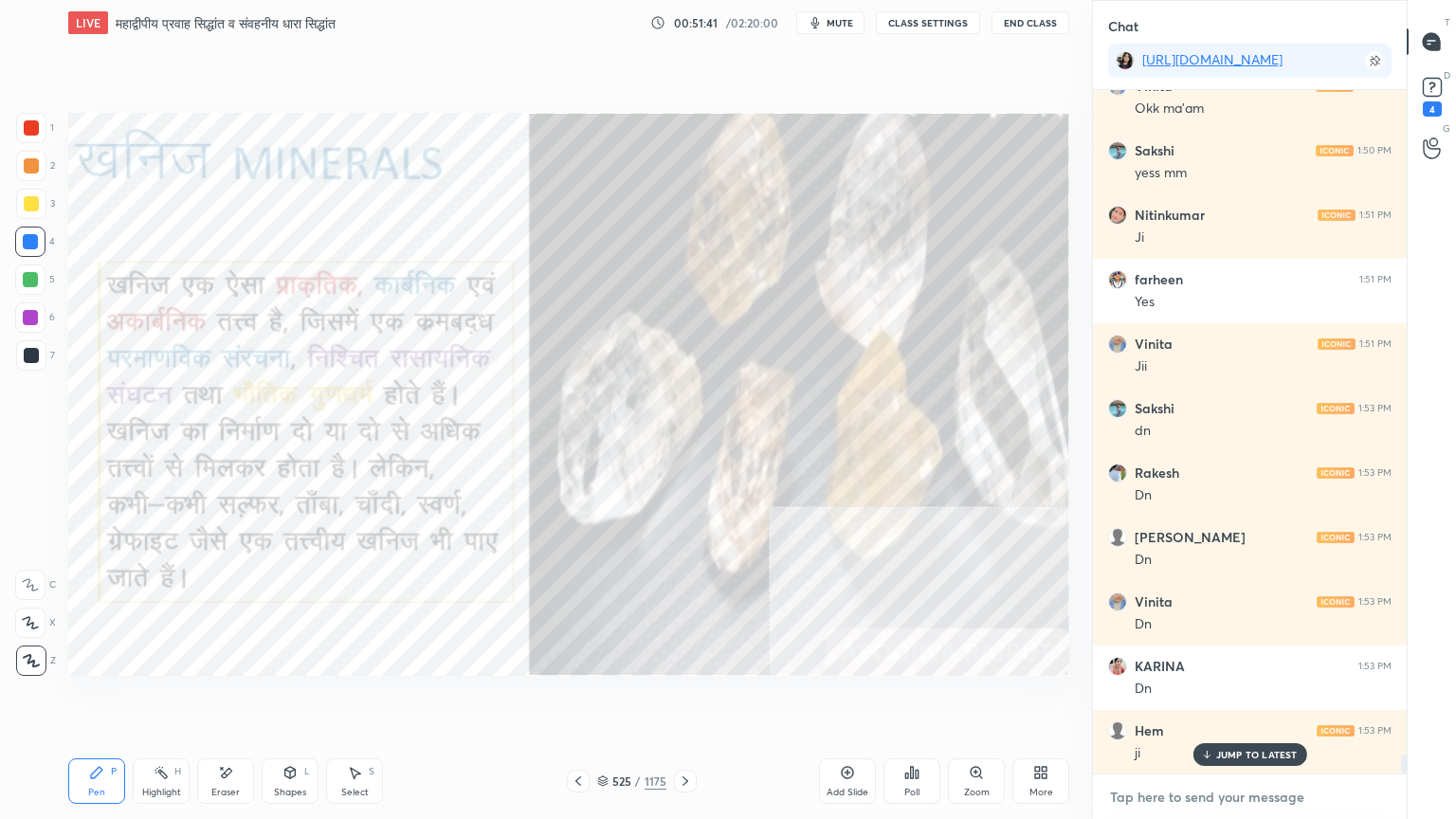 scroll, scrollTop: 24020, scrollLeft: 0, axis: vertical 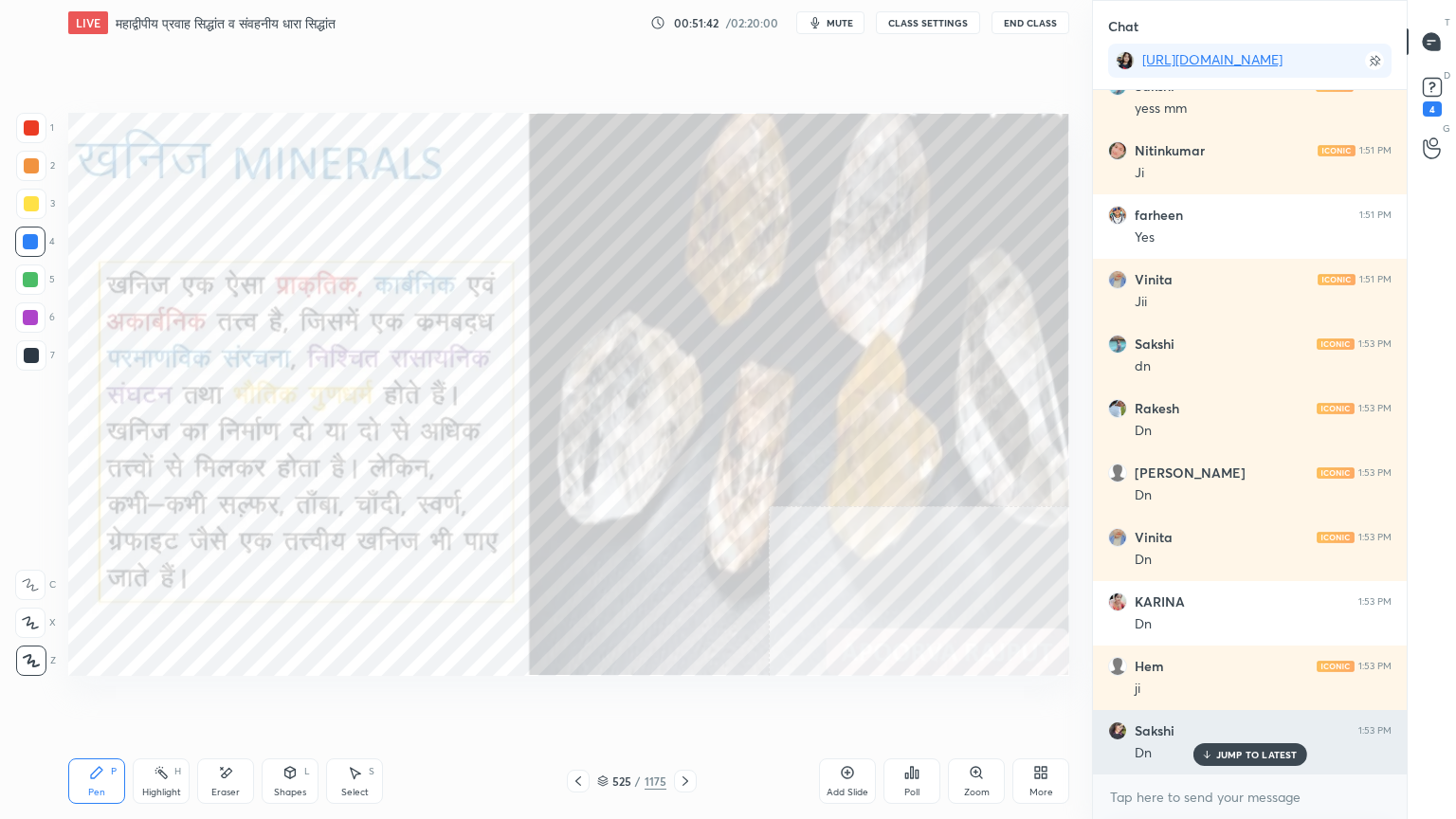 click on "JUMP TO LATEST" at bounding box center [1257, 755] 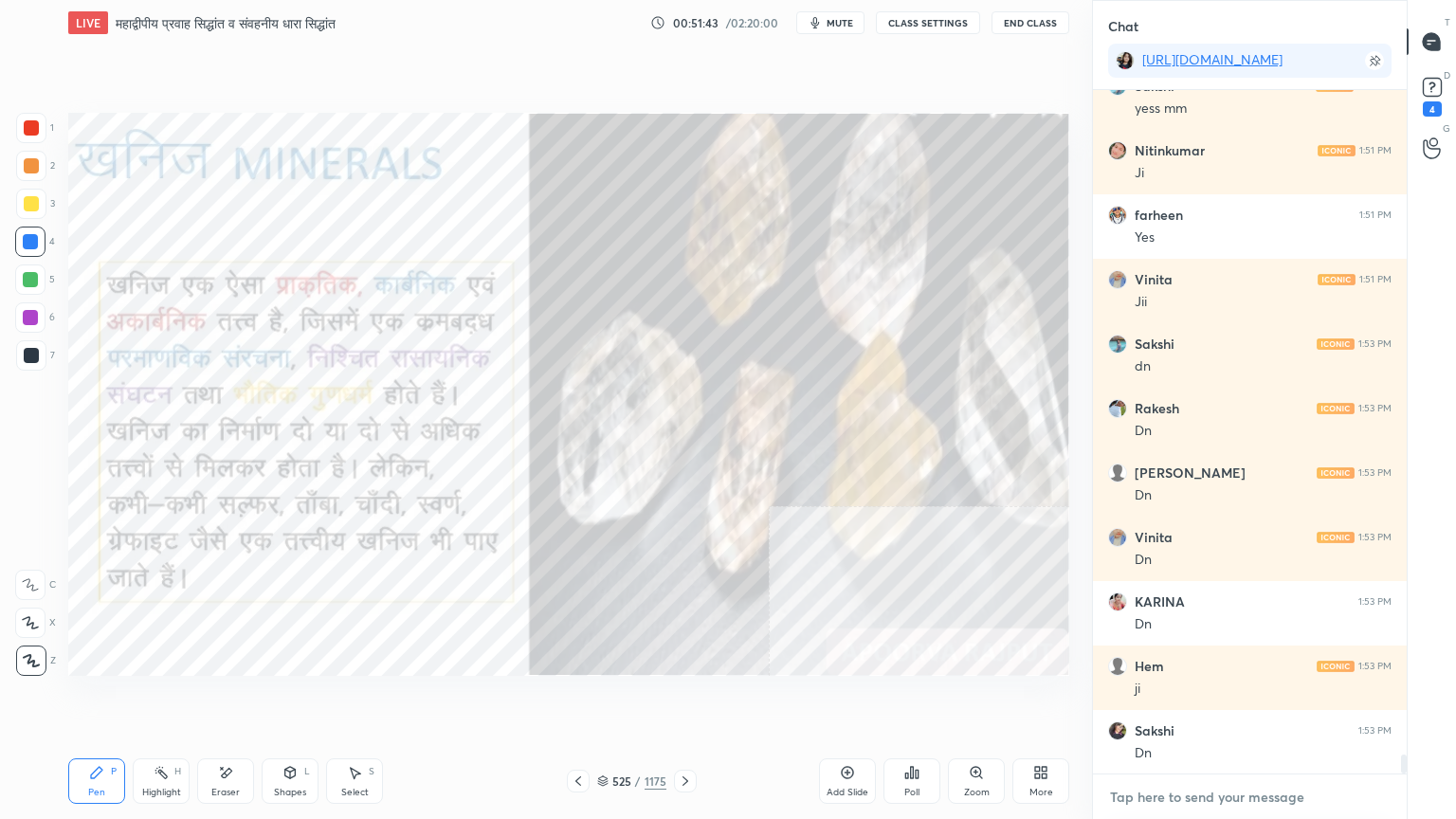 drag, startPoint x: 1254, startPoint y: 804, endPoint x: 1264, endPoint y: 792, distance: 15.6205 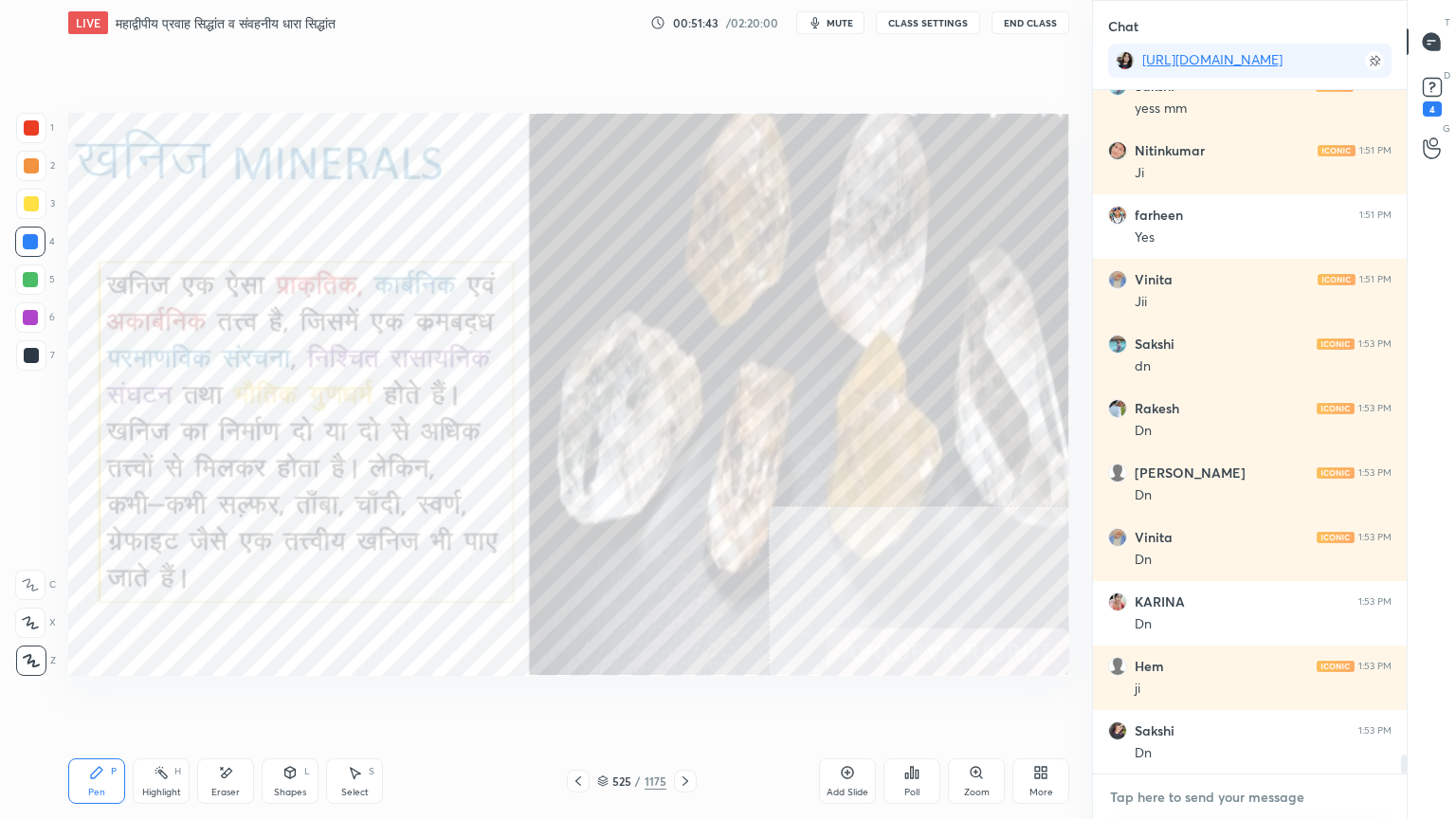 click at bounding box center (1249, 797) 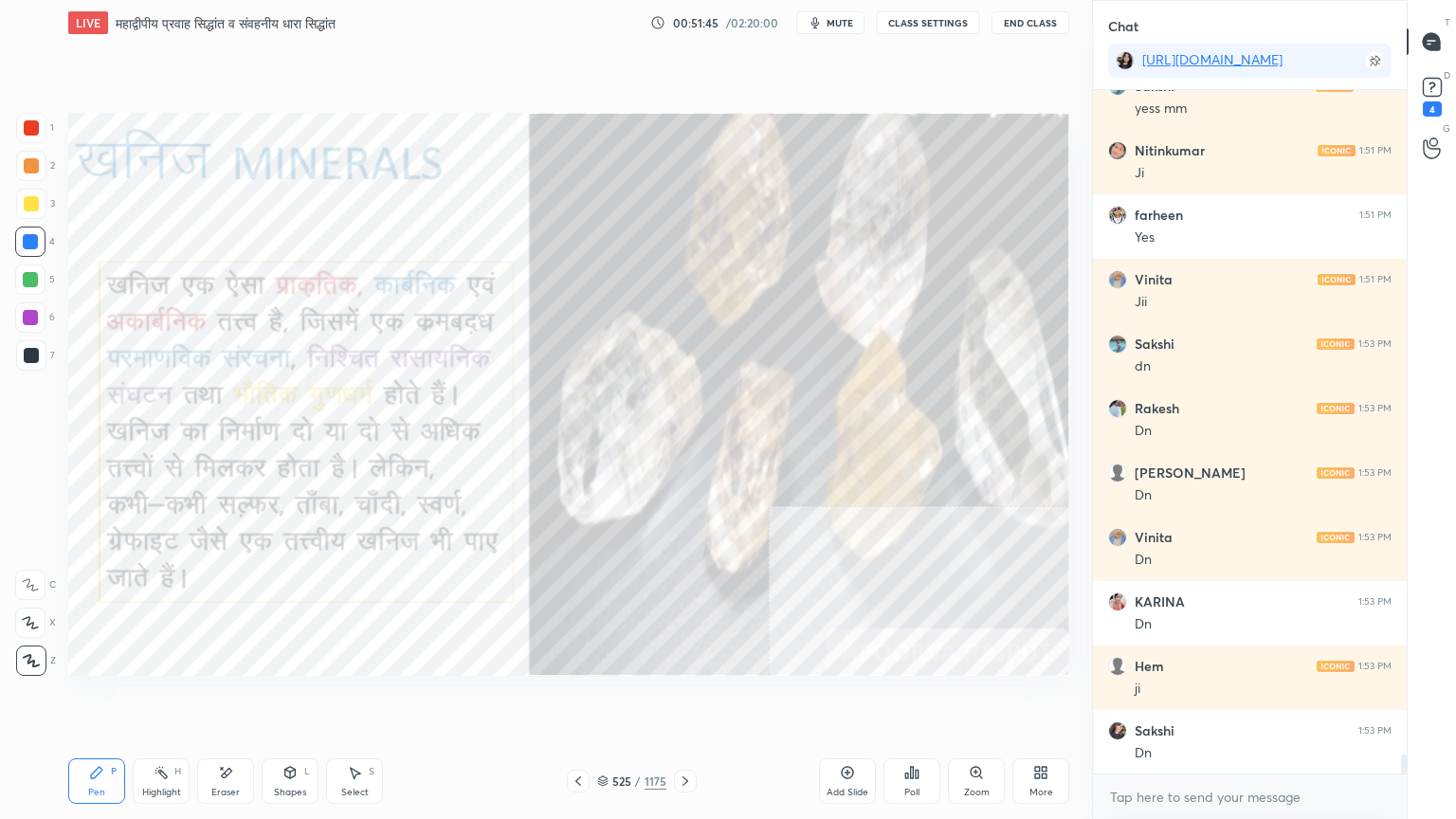 drag, startPoint x: 717, startPoint y: 734, endPoint x: 727, endPoint y: 731, distance: 10.440307 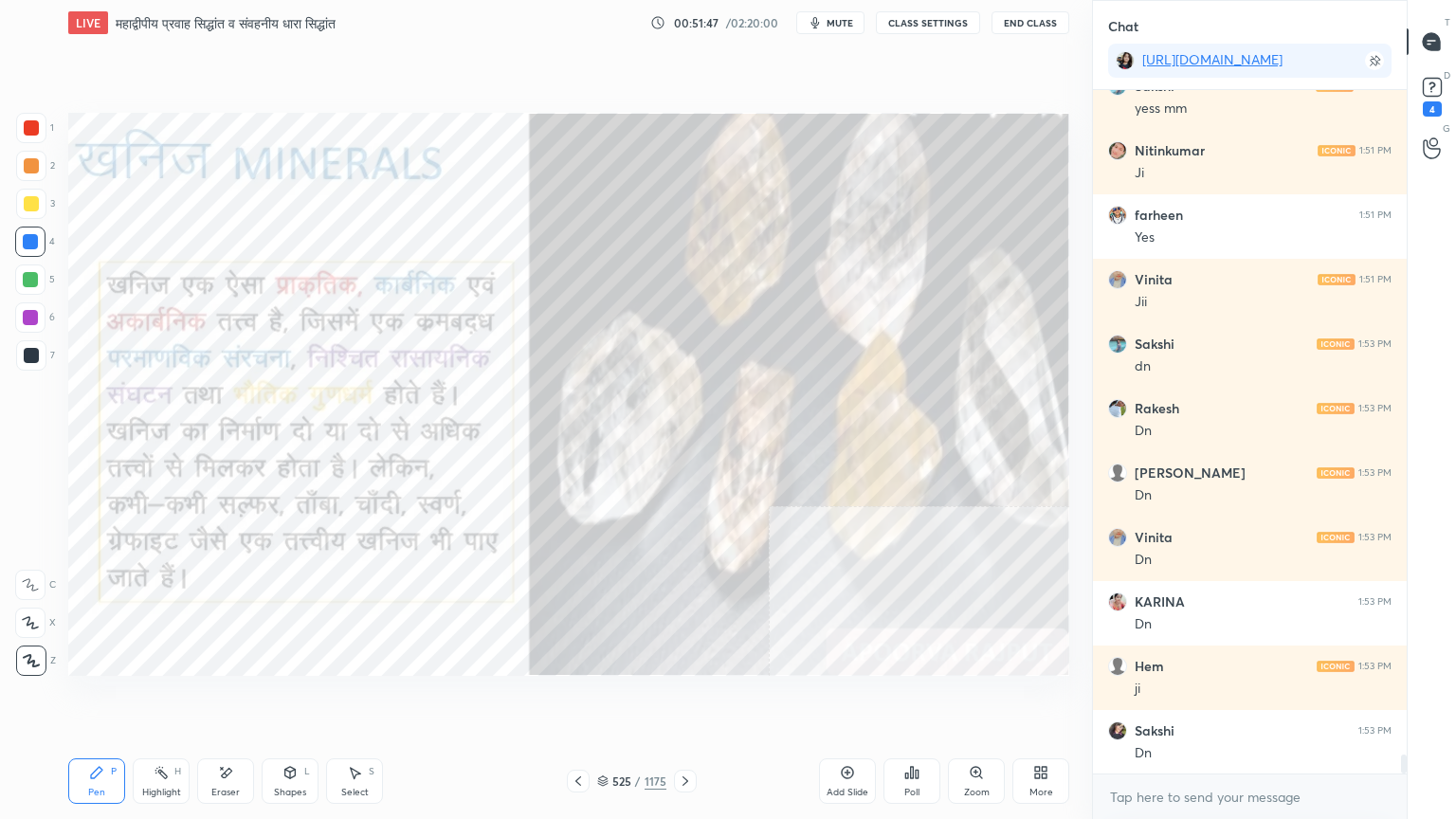 scroll, scrollTop: 24085, scrollLeft: 0, axis: vertical 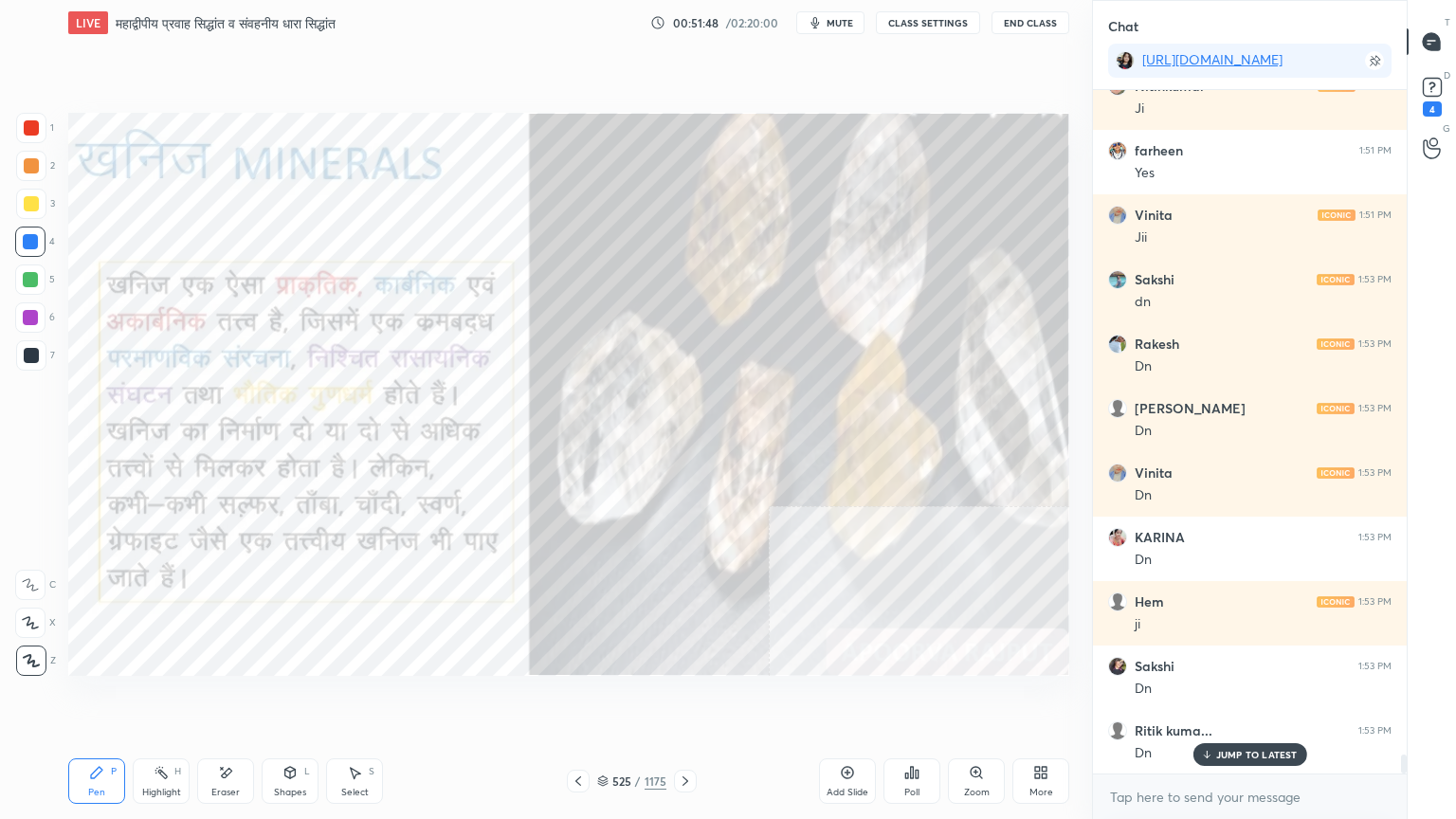 click on "Setting up your live class Poll for   secs No correct answer Start poll" at bounding box center [569, 394] 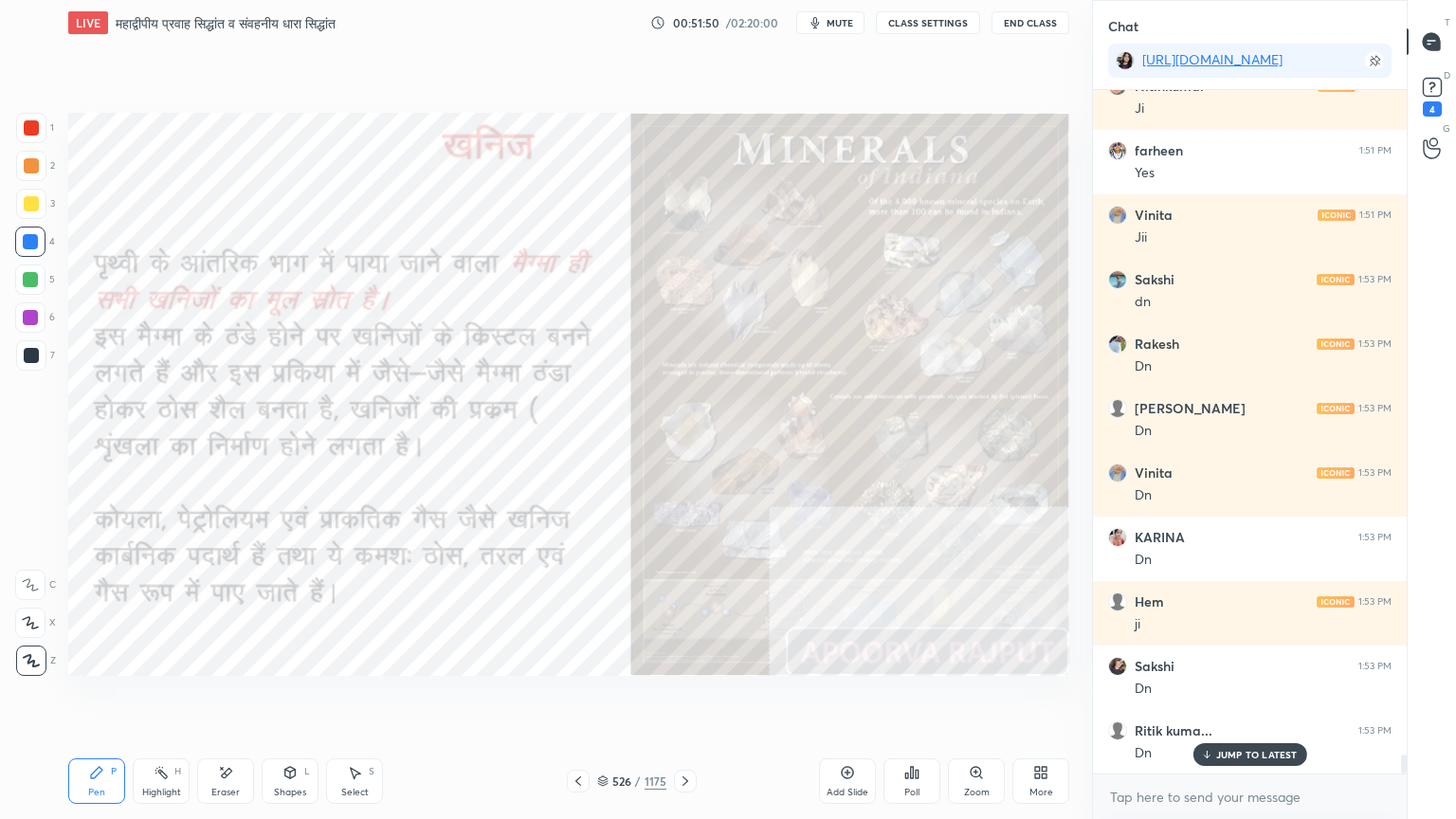 click 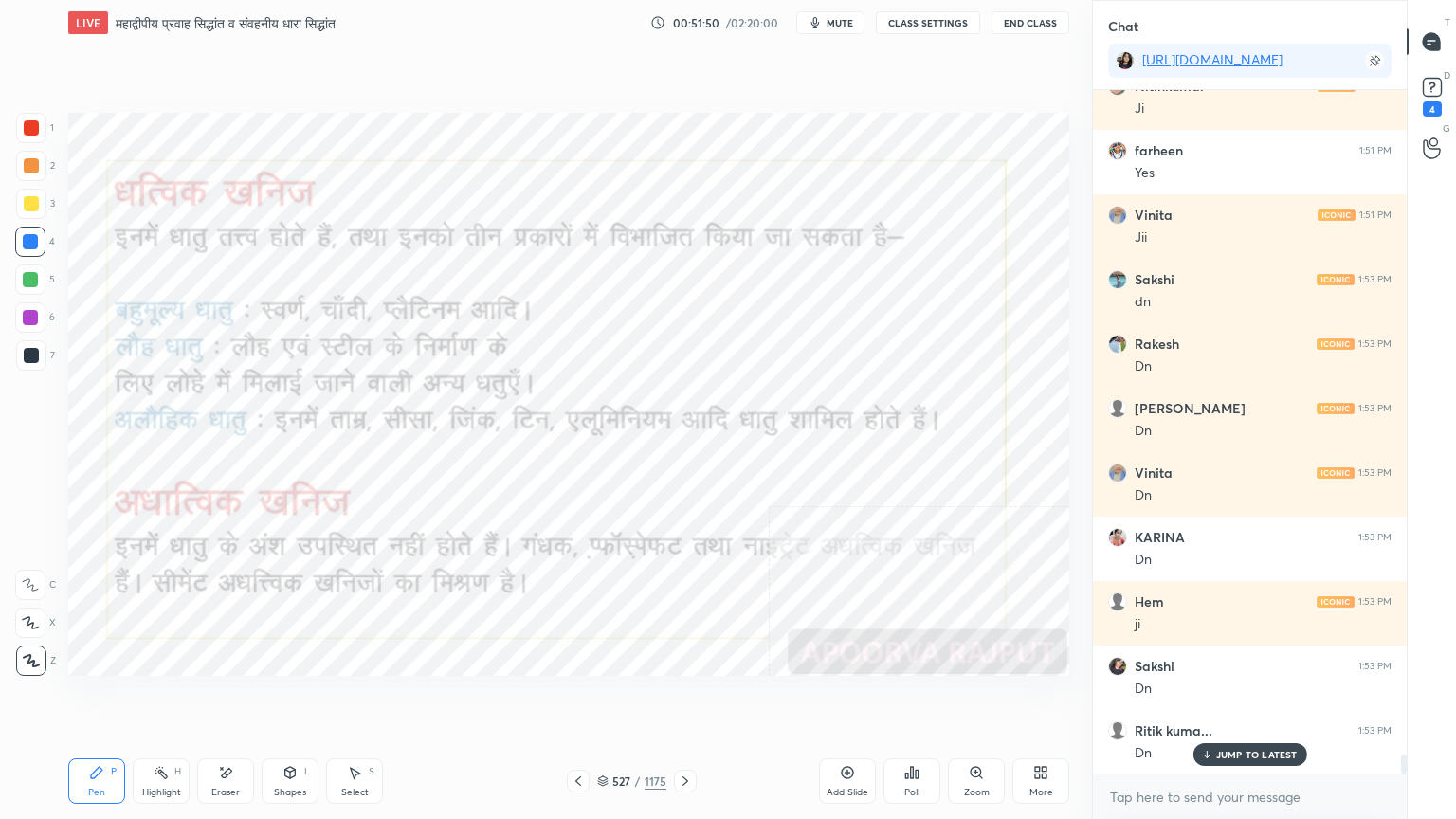 scroll, scrollTop: 24149, scrollLeft: 0, axis: vertical 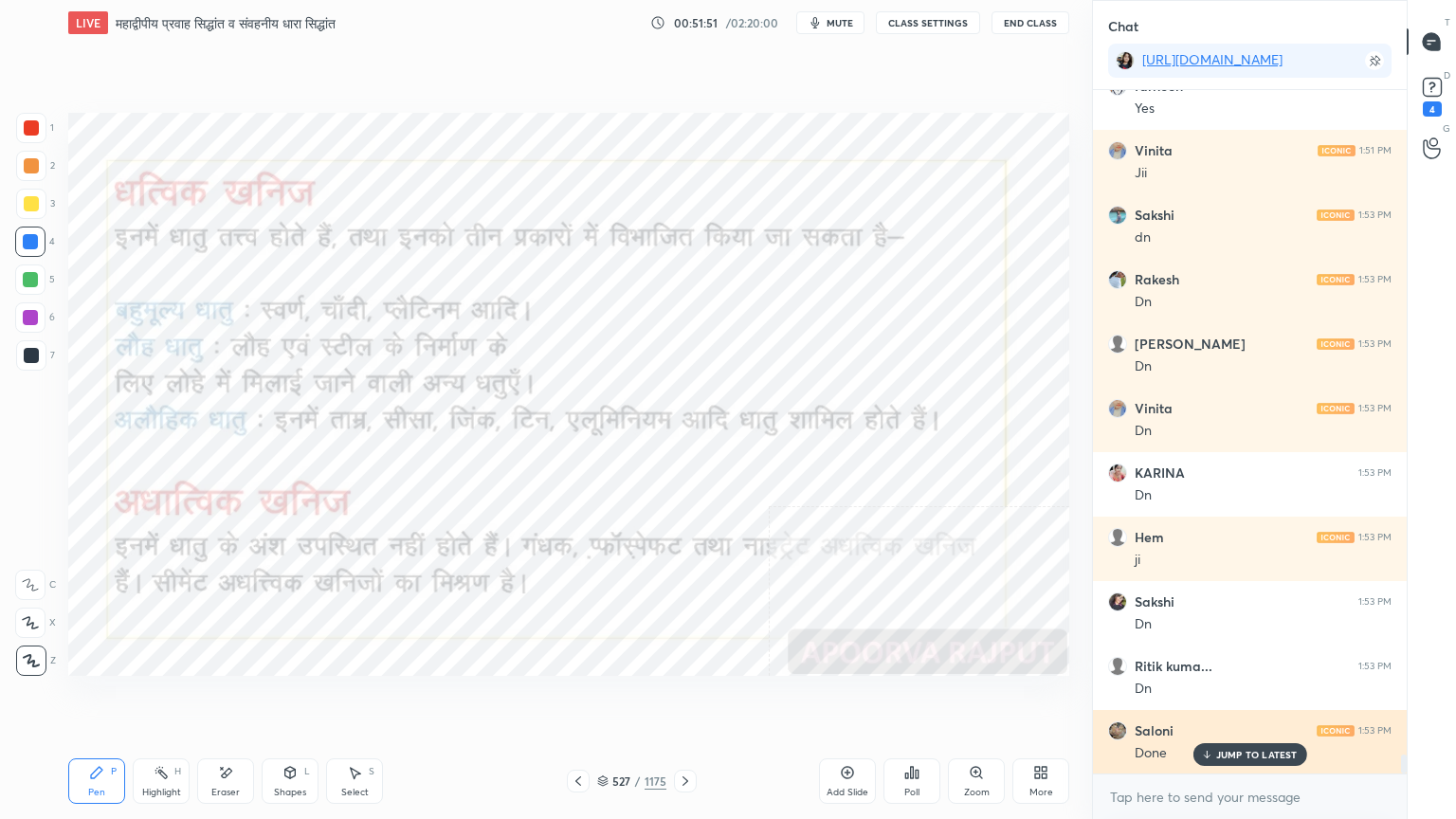click on "JUMP TO LATEST" at bounding box center [1257, 755] 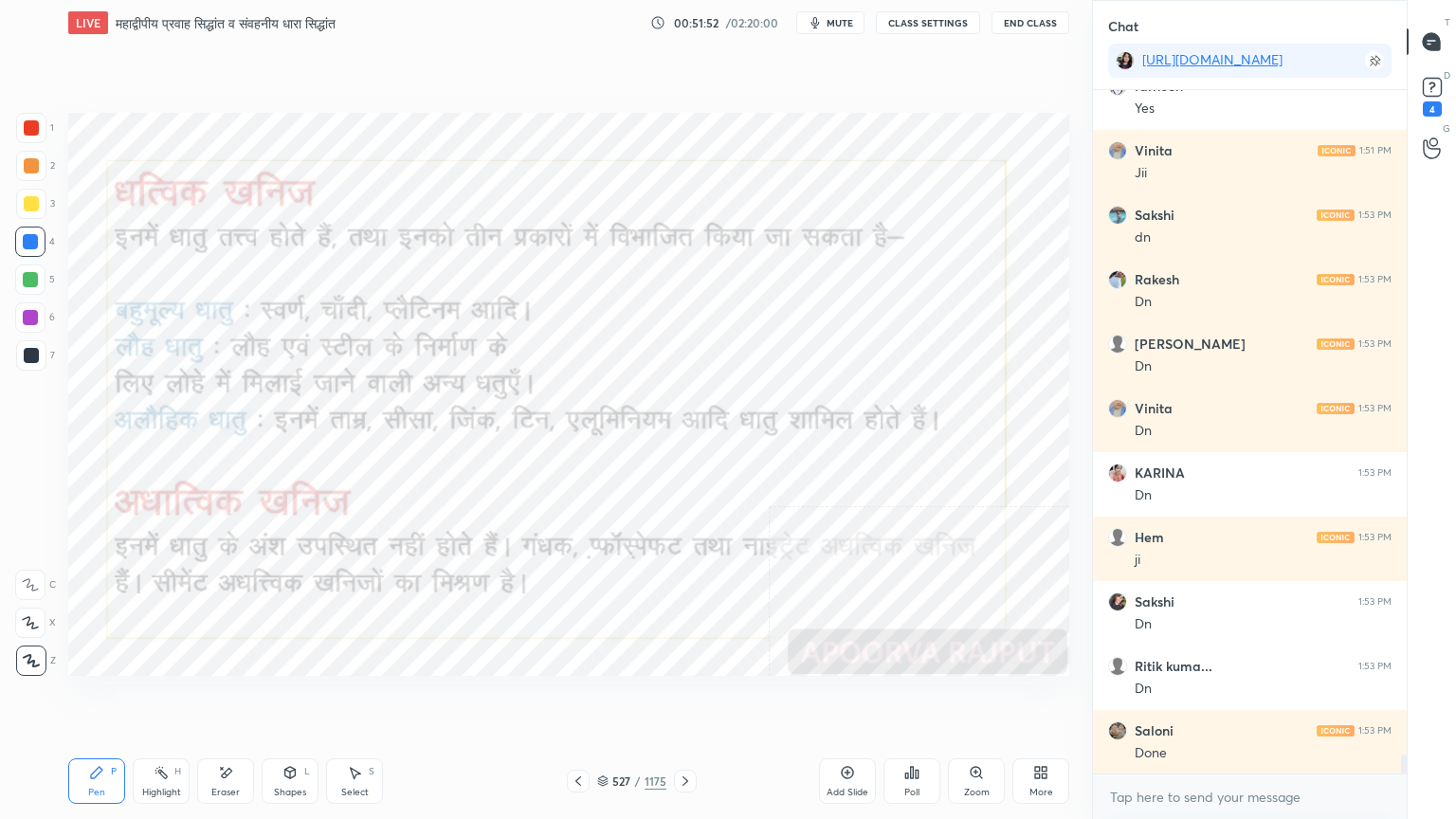 scroll, scrollTop: 24214, scrollLeft: 0, axis: vertical 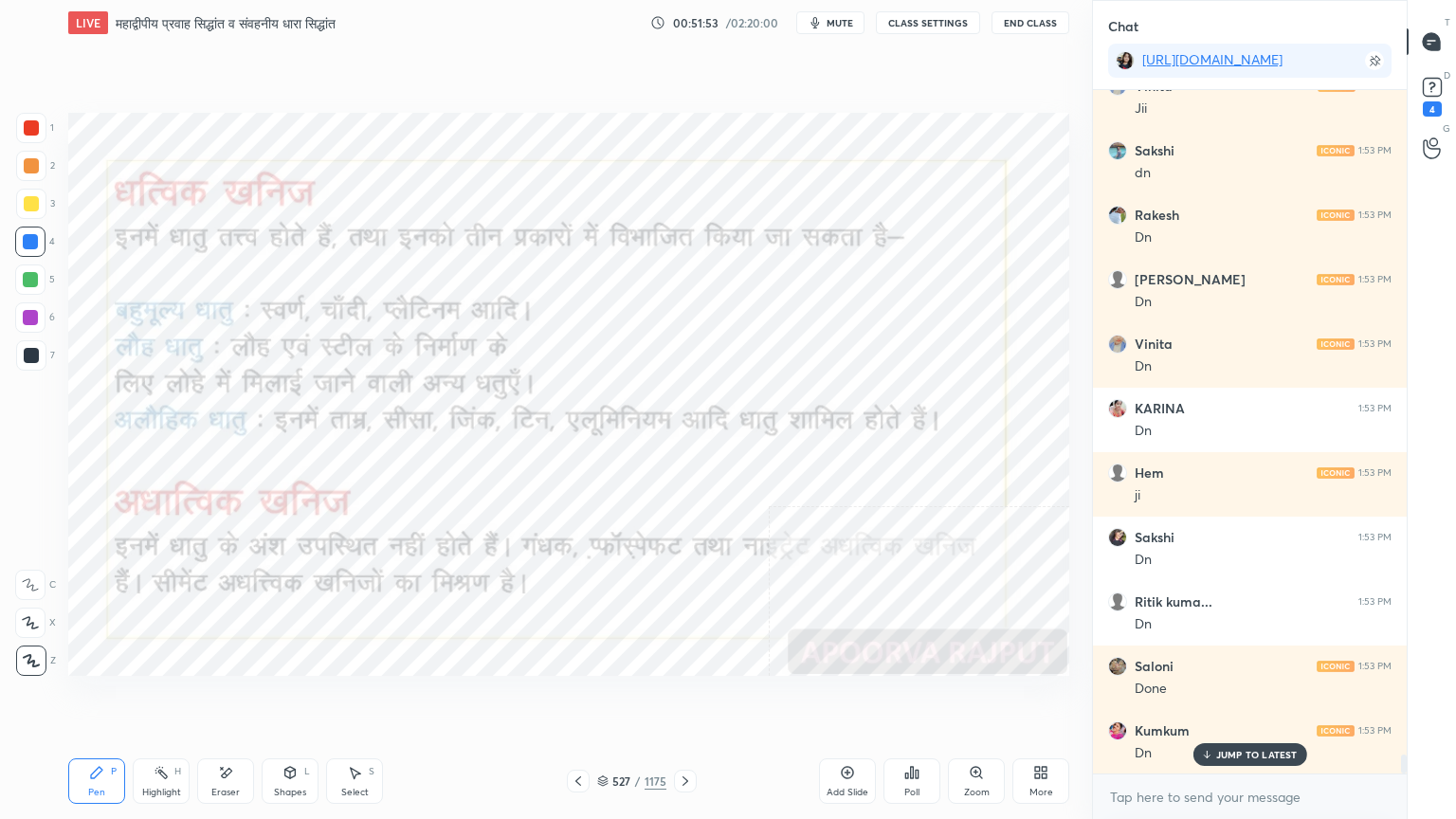 drag, startPoint x: 682, startPoint y: 778, endPoint x: 727, endPoint y: 765, distance: 46.8402 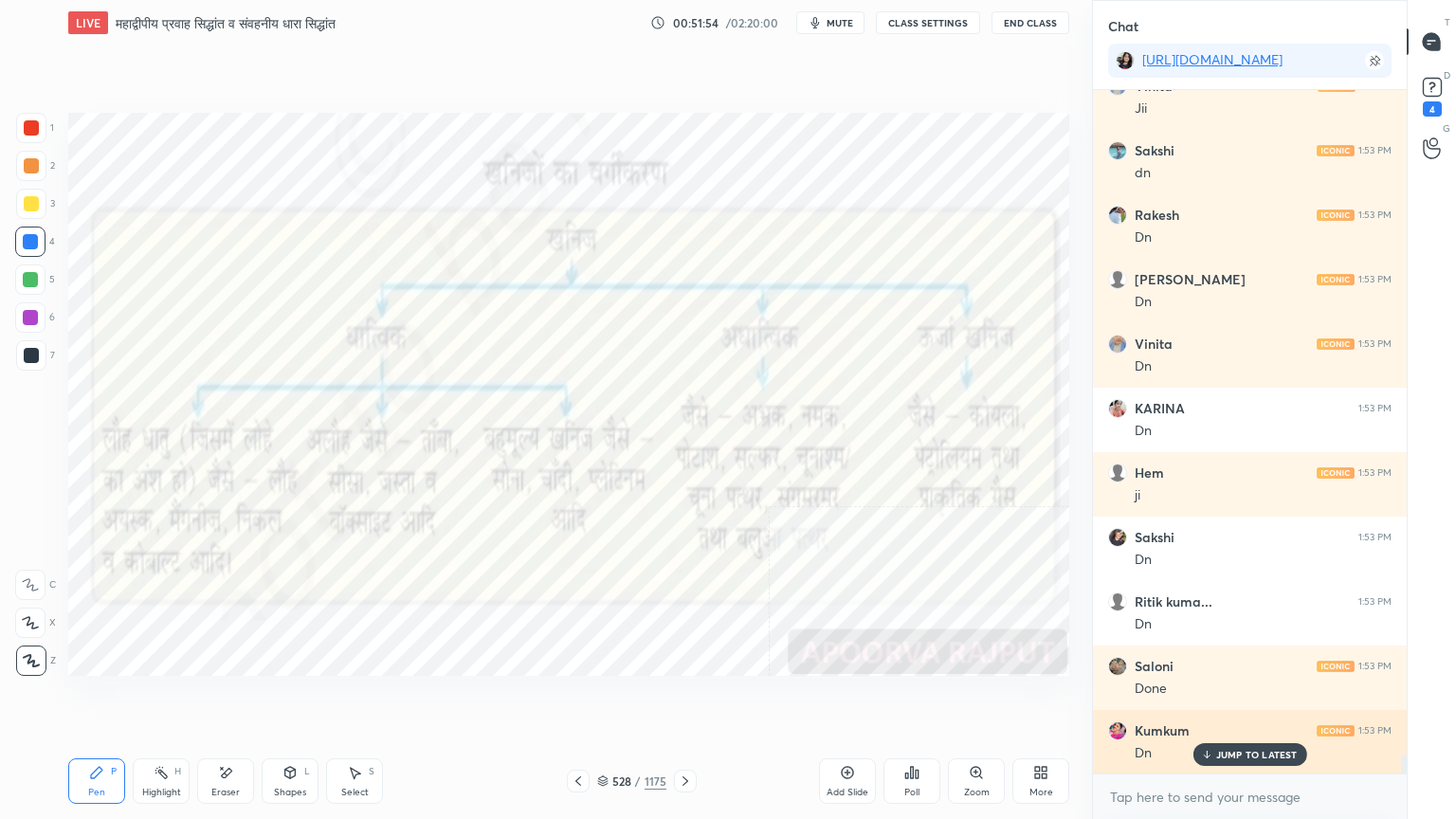 click on "JUMP TO LATEST" at bounding box center [1257, 755] 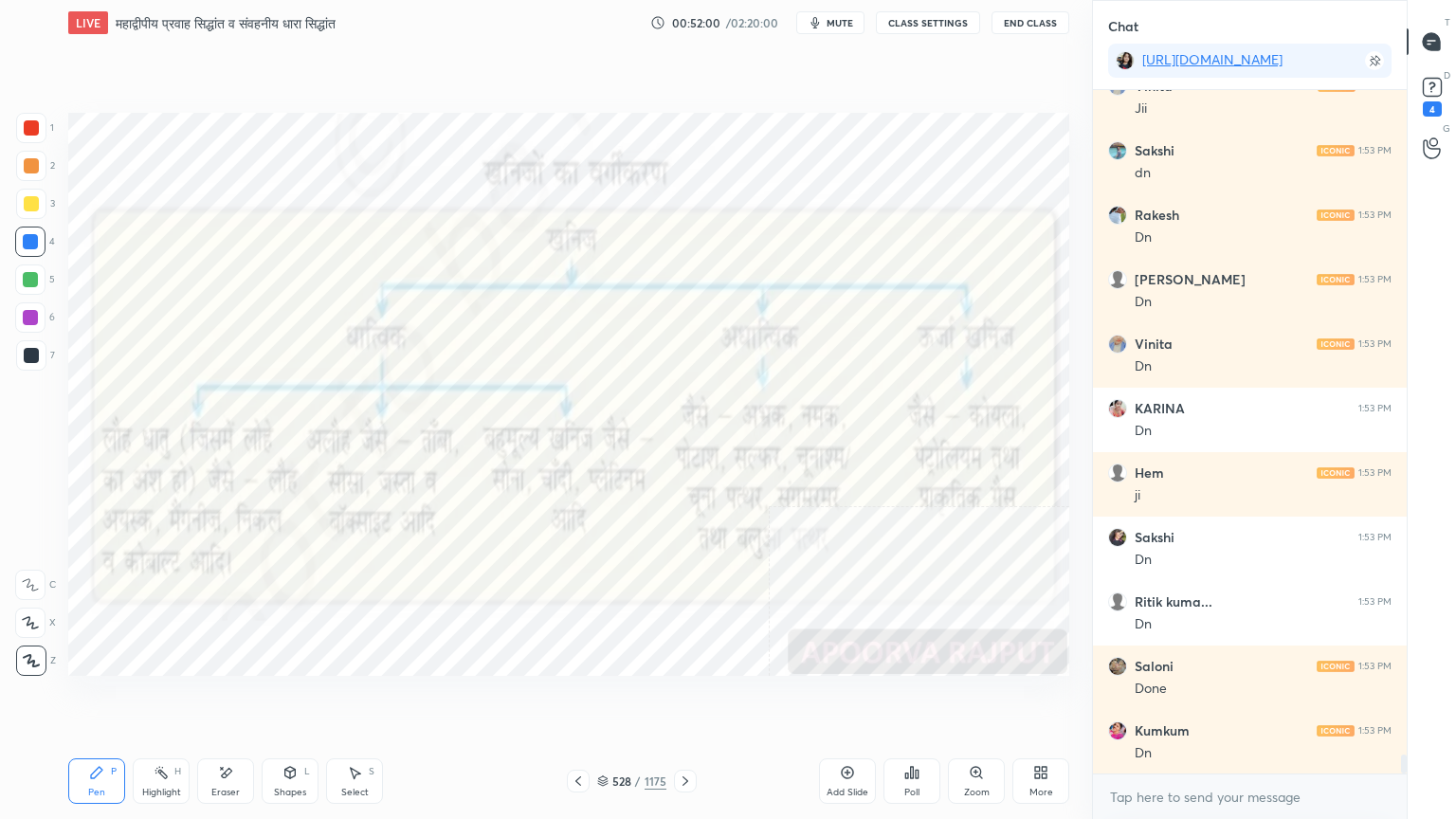 click on "Eraser" at bounding box center (226, 781) 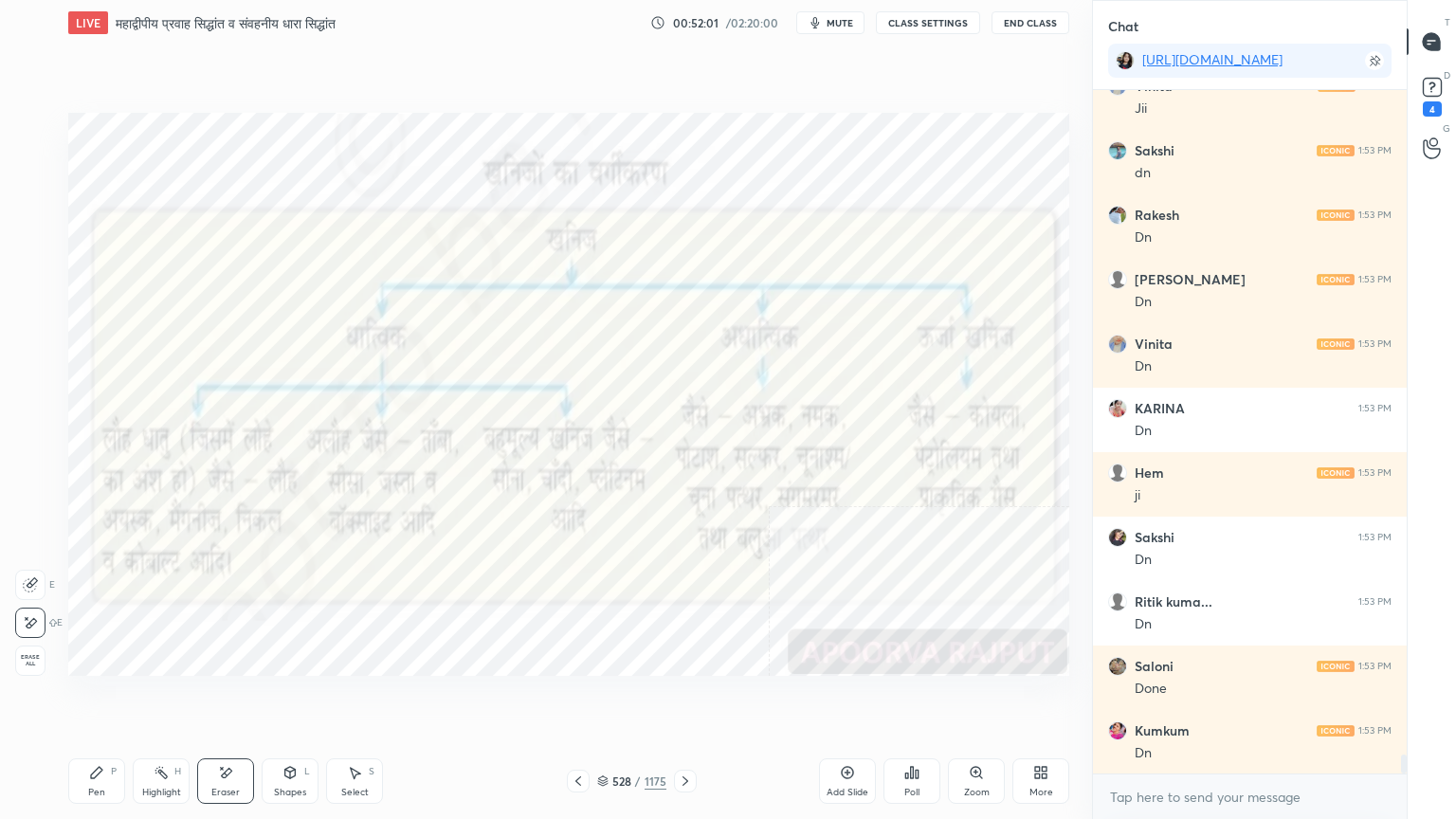 click on "Erase all" at bounding box center [30, 661] 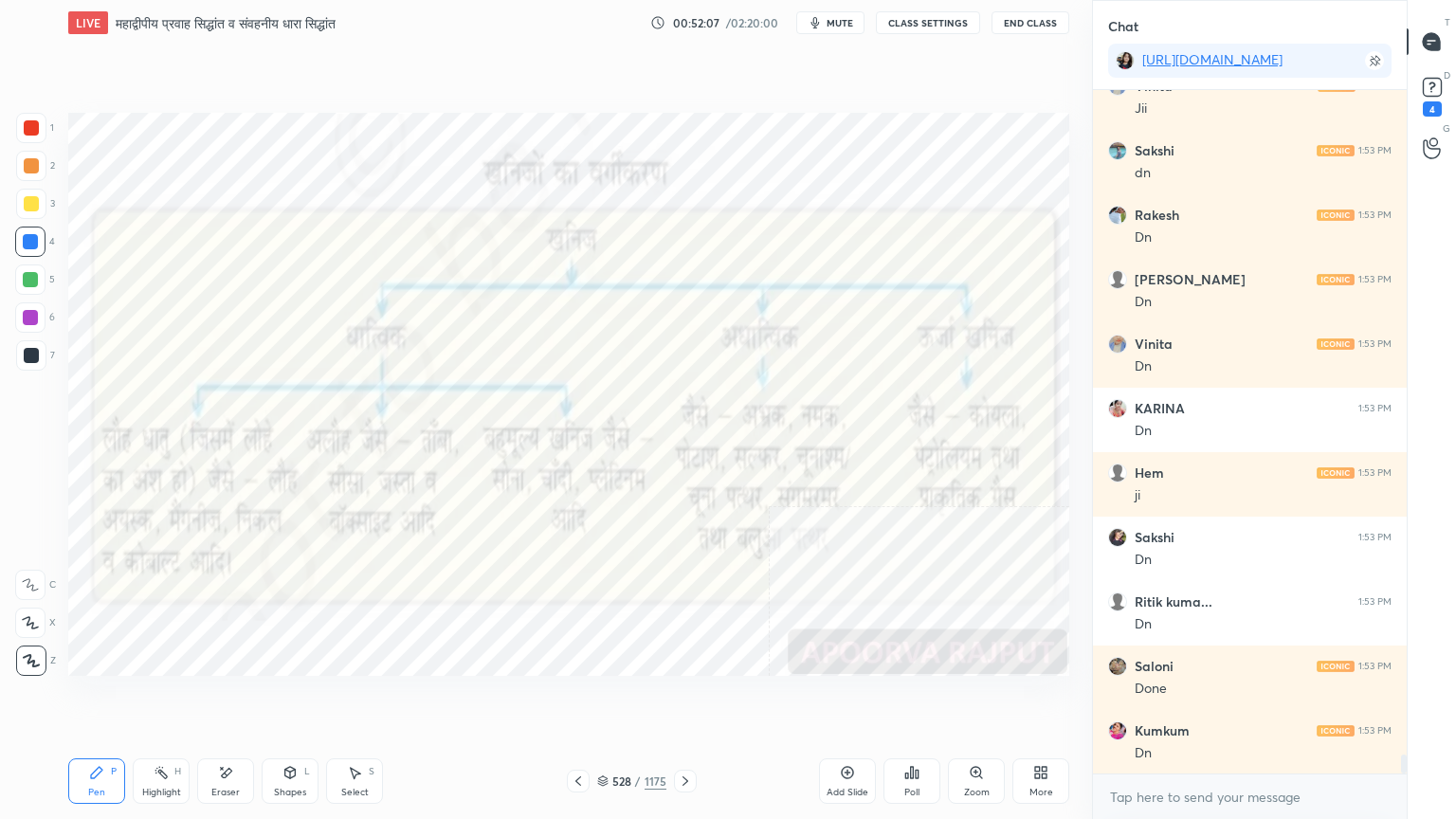 click on "Eraser" at bounding box center (226, 781) 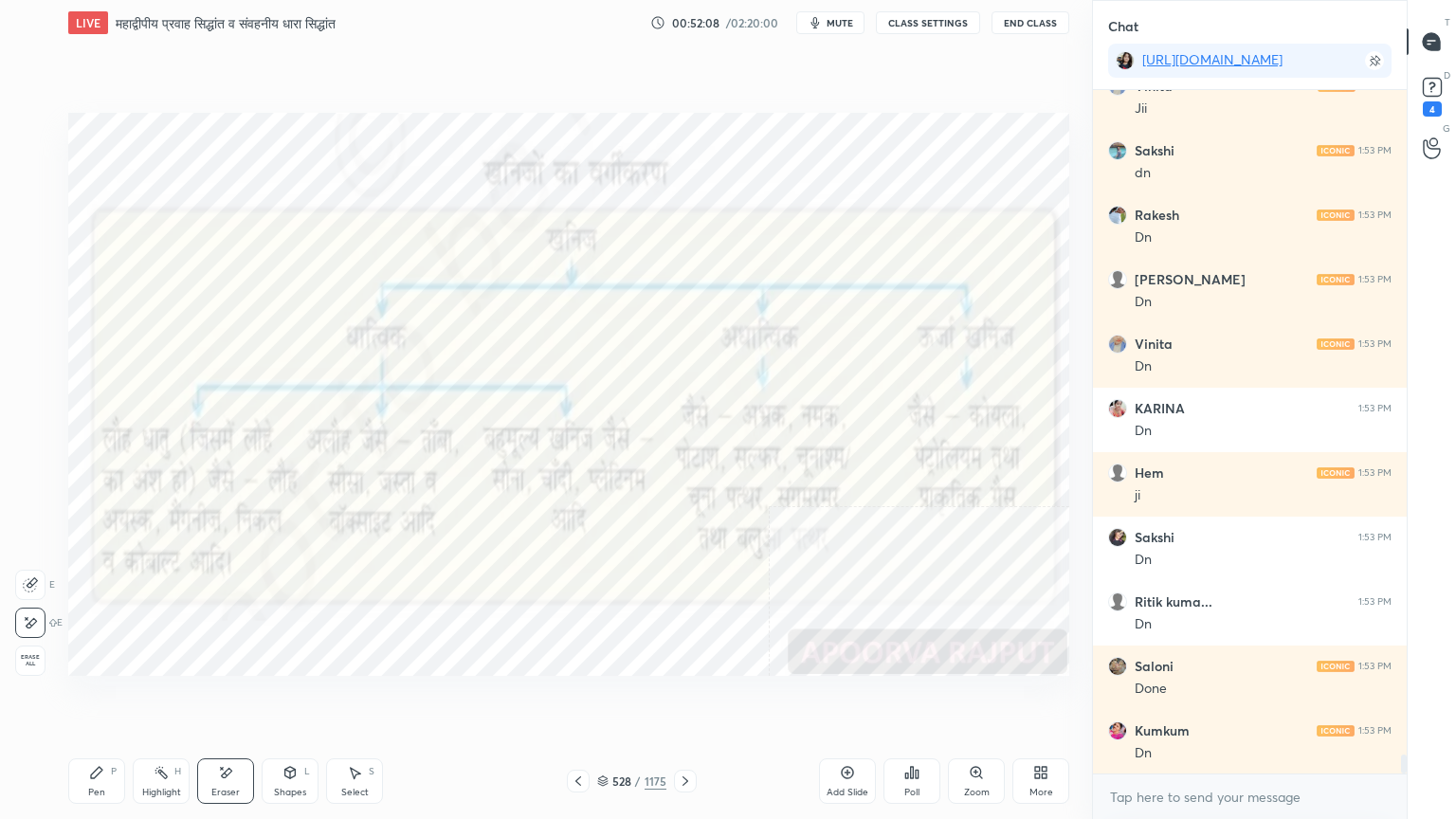 click on "Erase all" at bounding box center [30, 661] 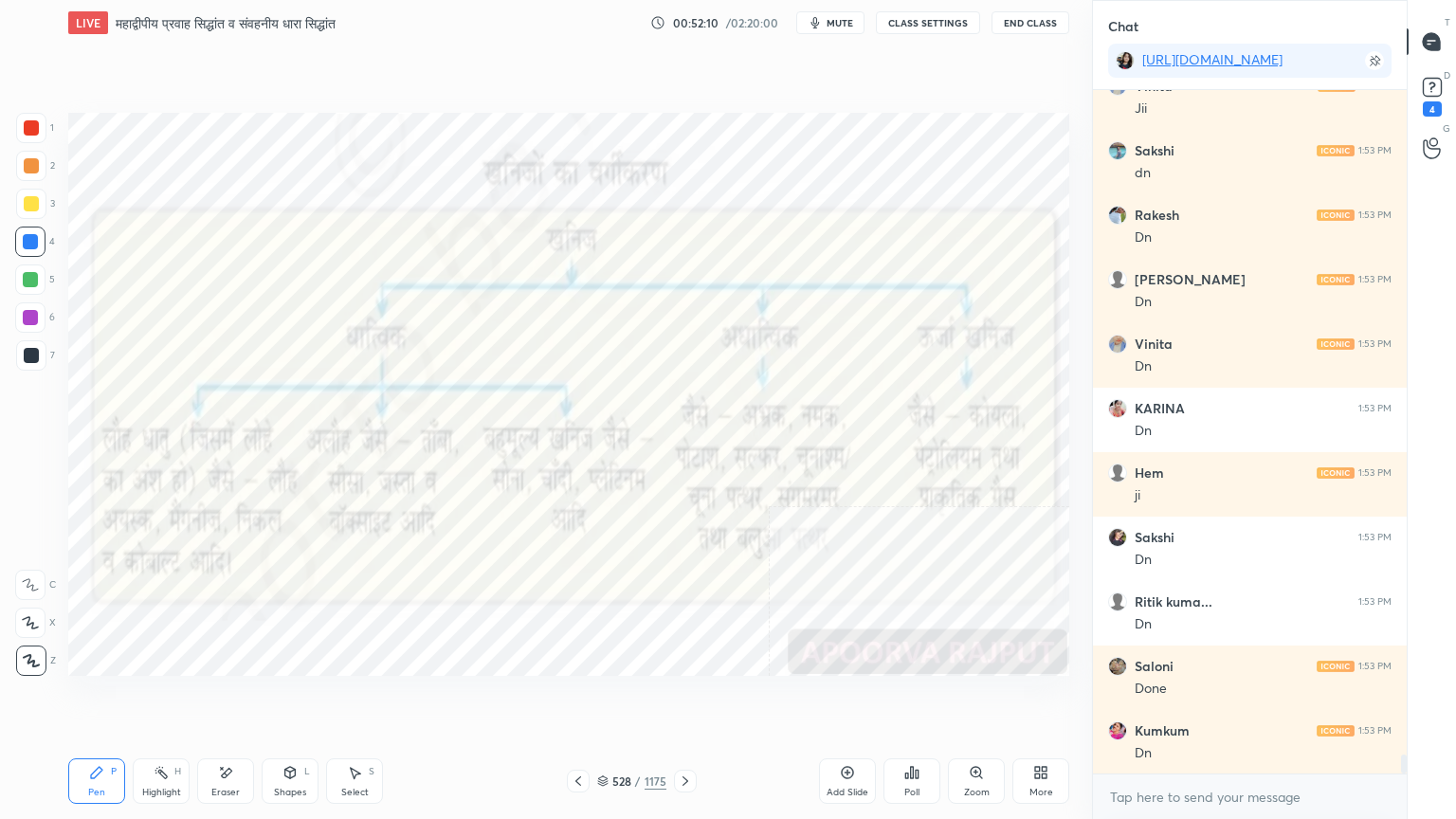 click 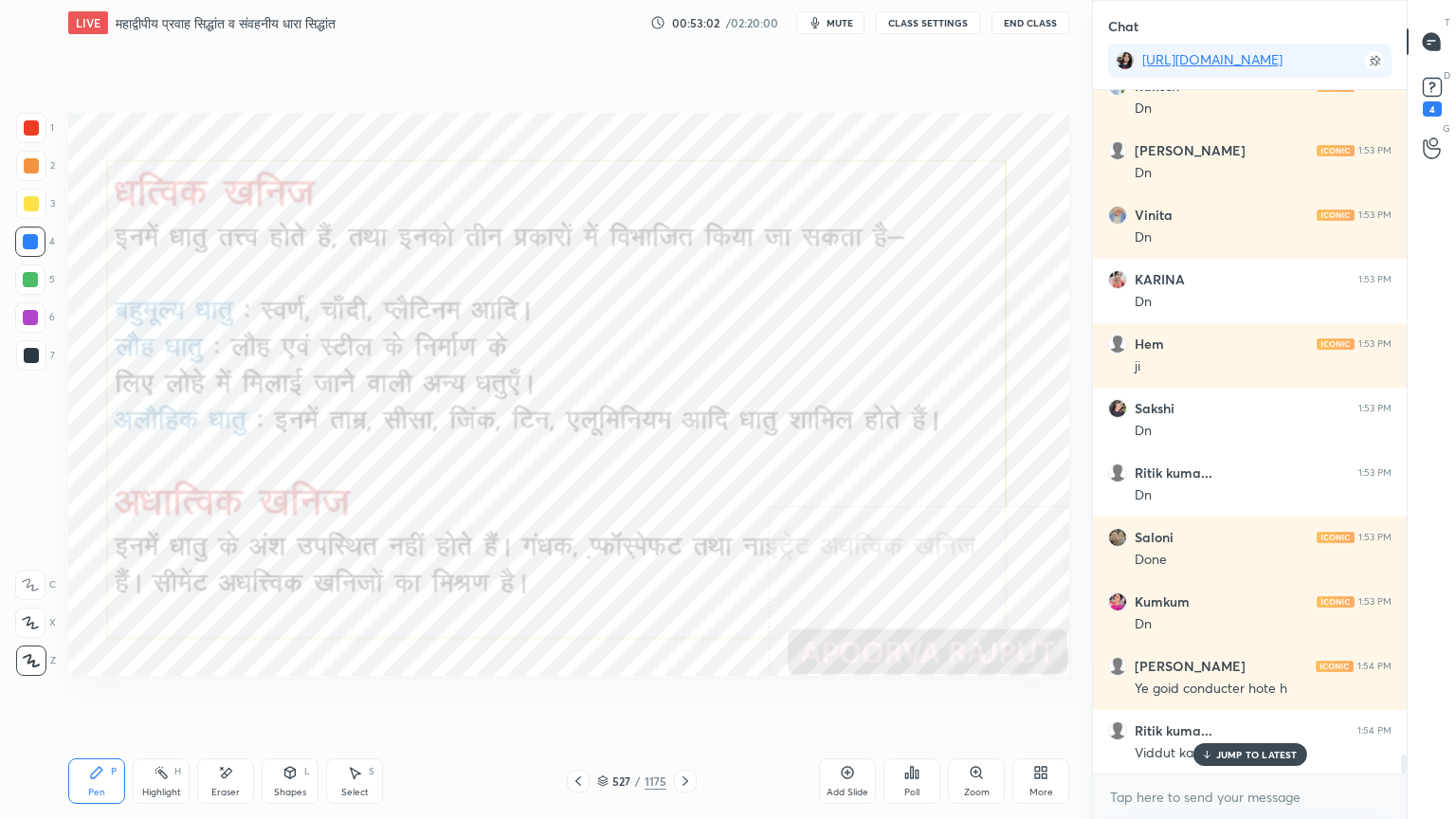 scroll, scrollTop: 24407, scrollLeft: 0, axis: vertical 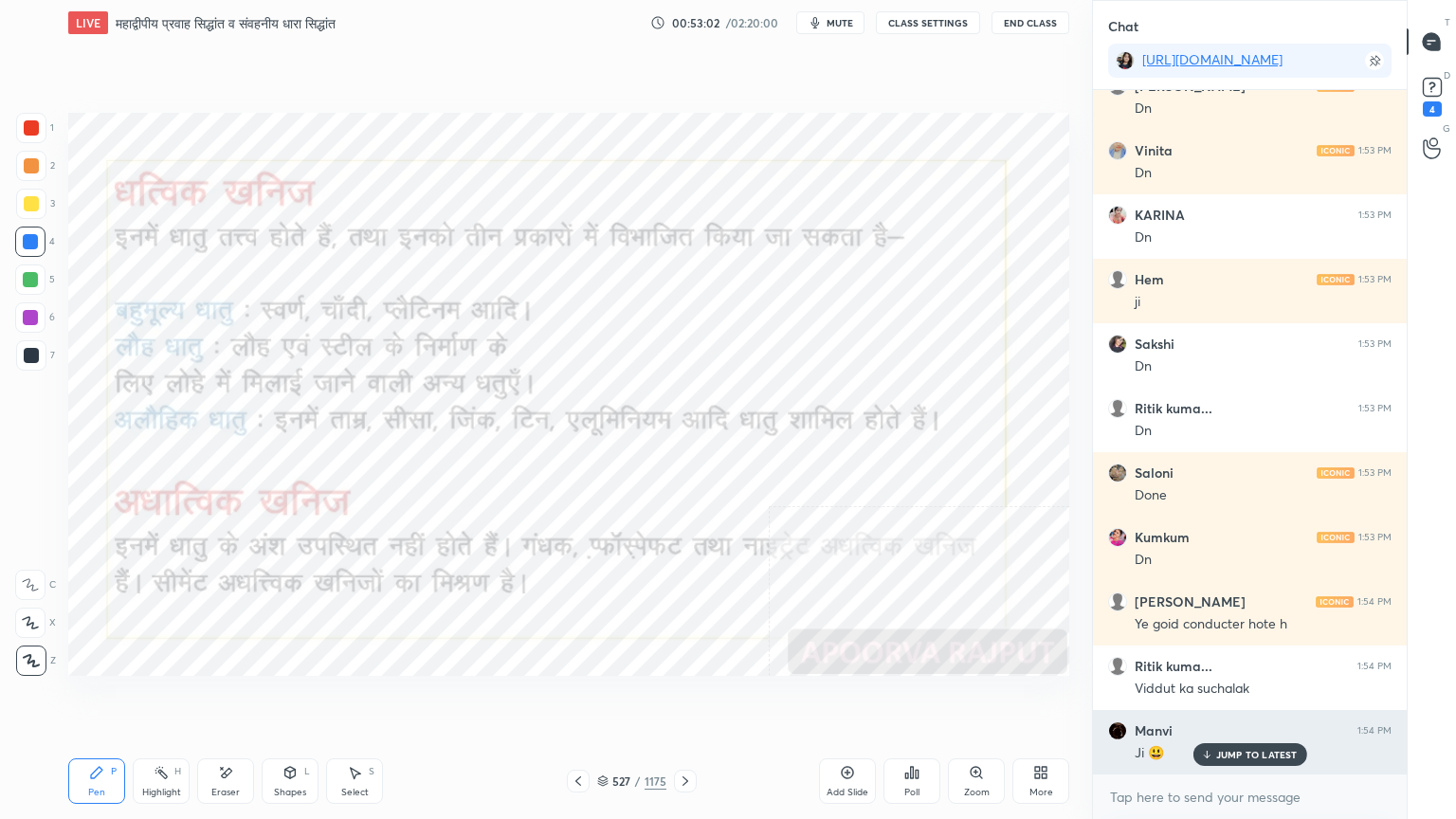 click on "JUMP TO LATEST" at bounding box center [1249, 755] 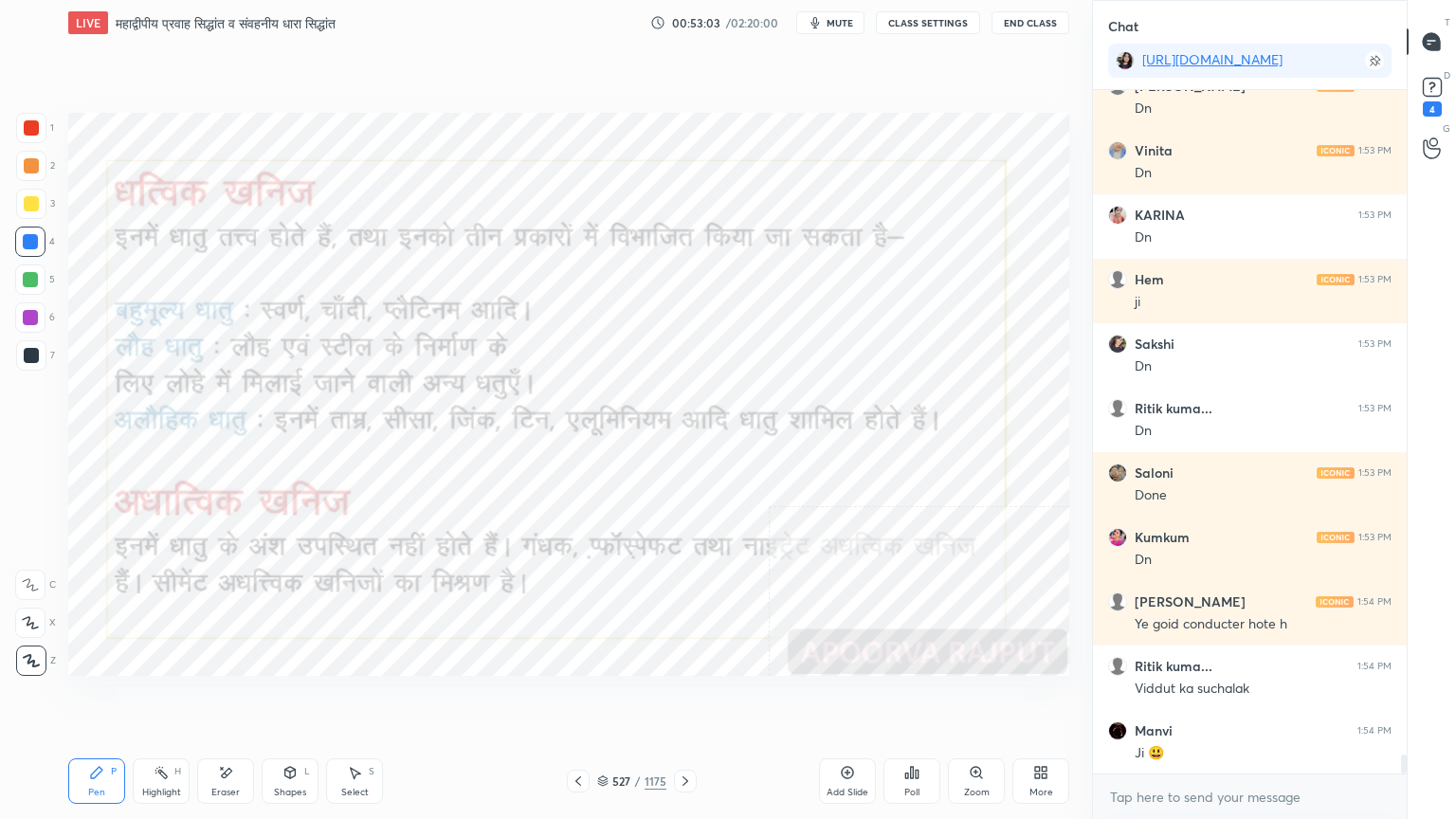 click on "x" at bounding box center (1249, 796) 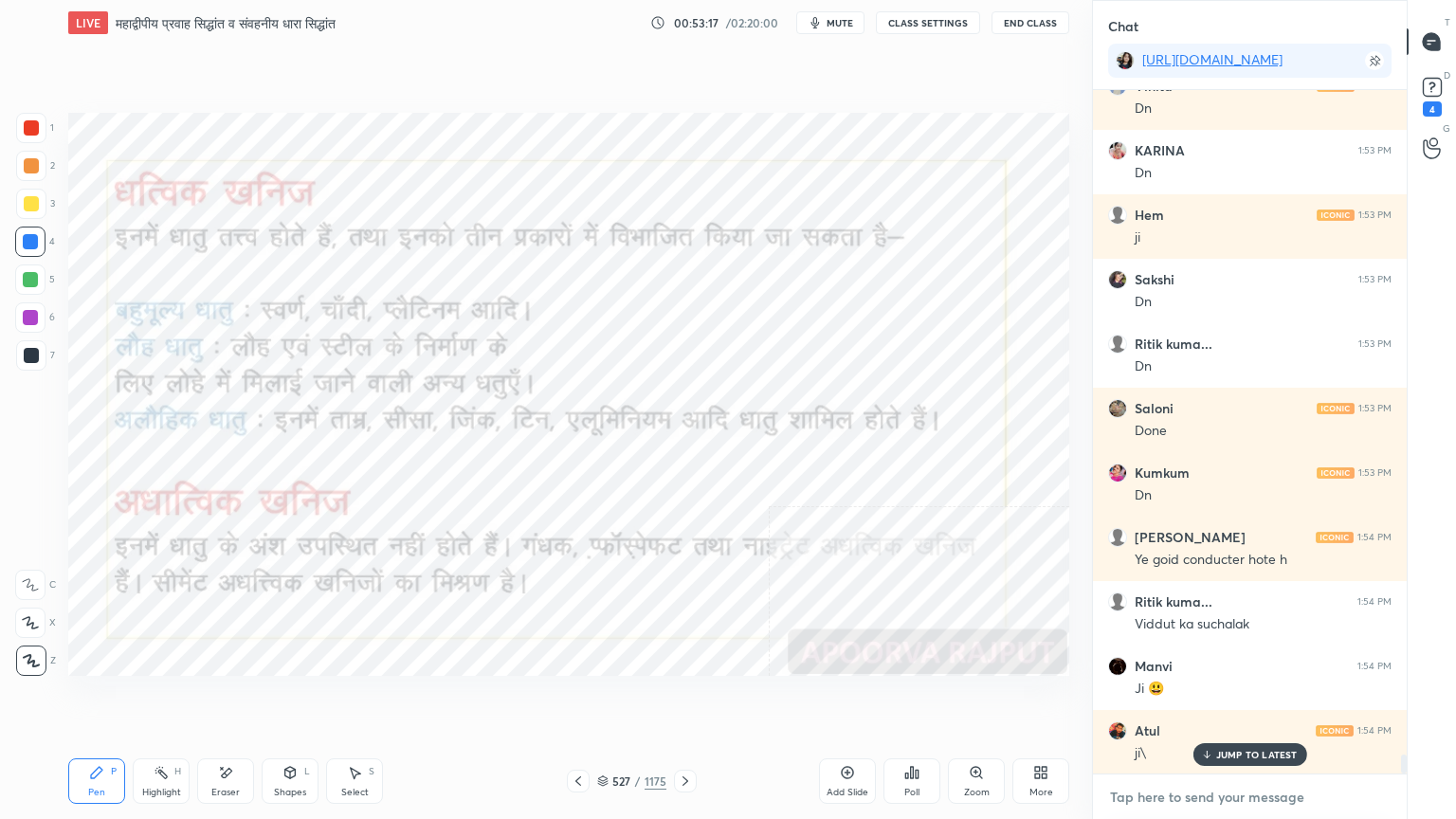 scroll, scrollTop: 24536, scrollLeft: 0, axis: vertical 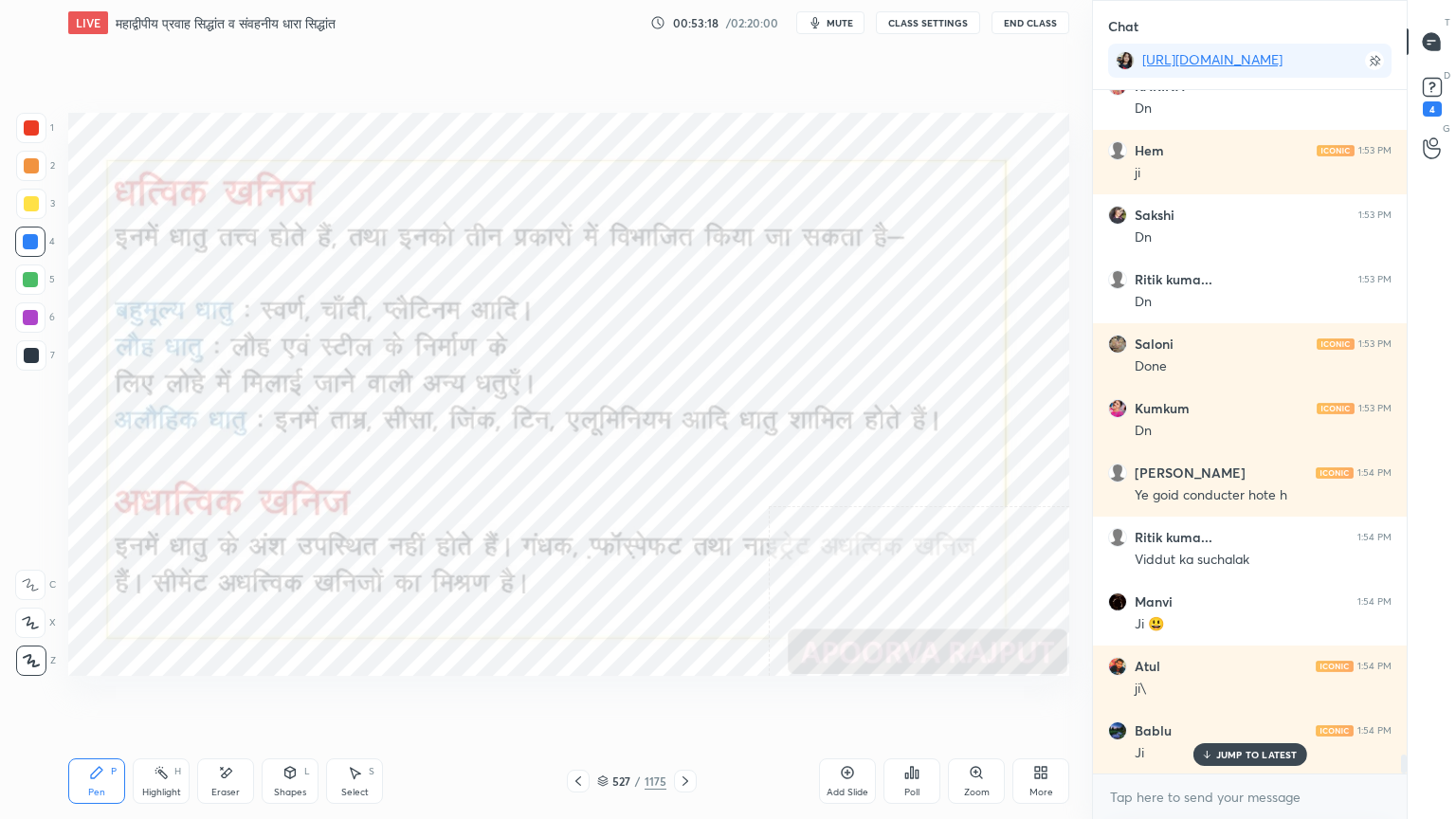 click on "Eraser" at bounding box center (226, 781) 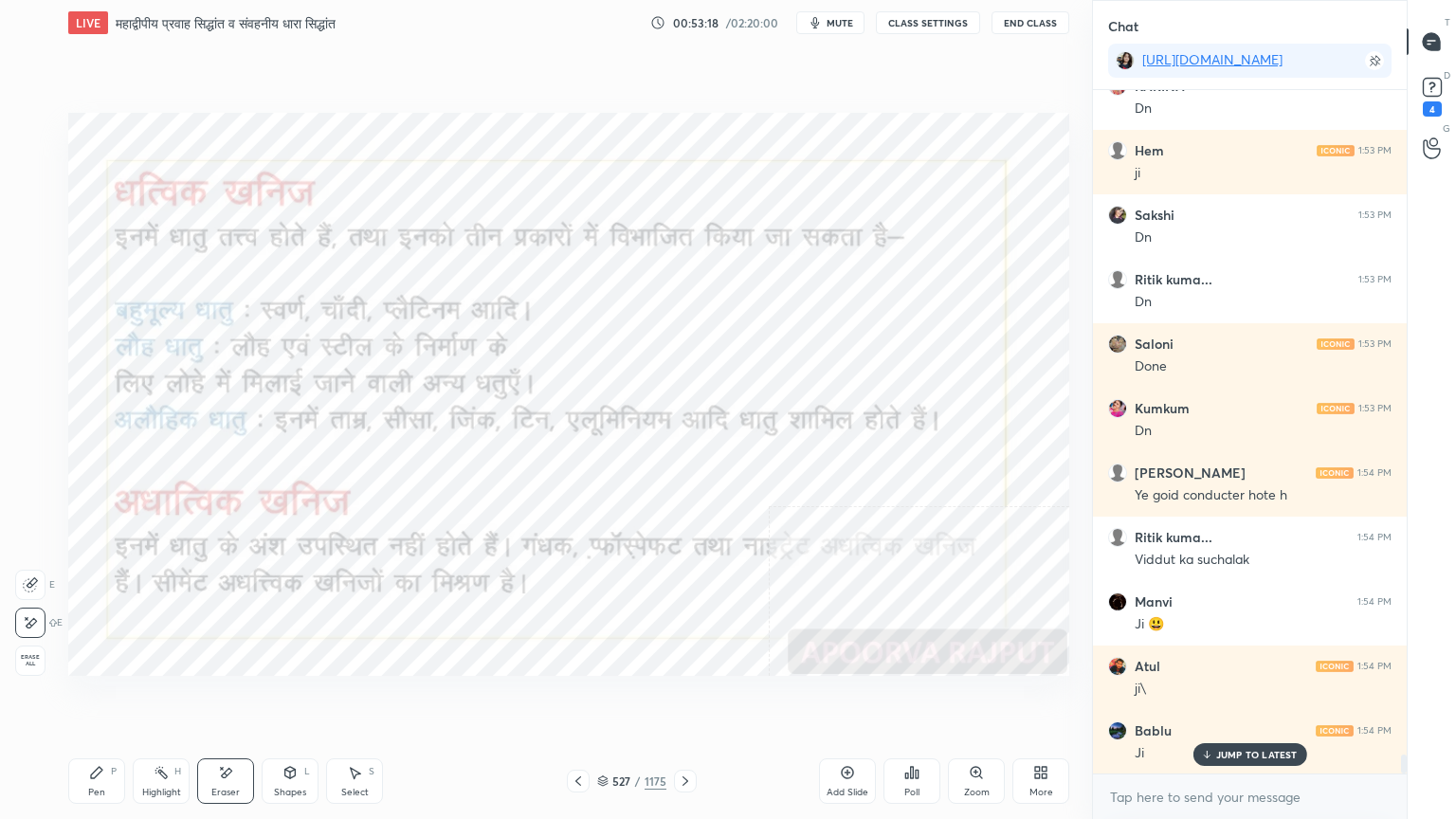 click on "Erase all" at bounding box center [30, 661] 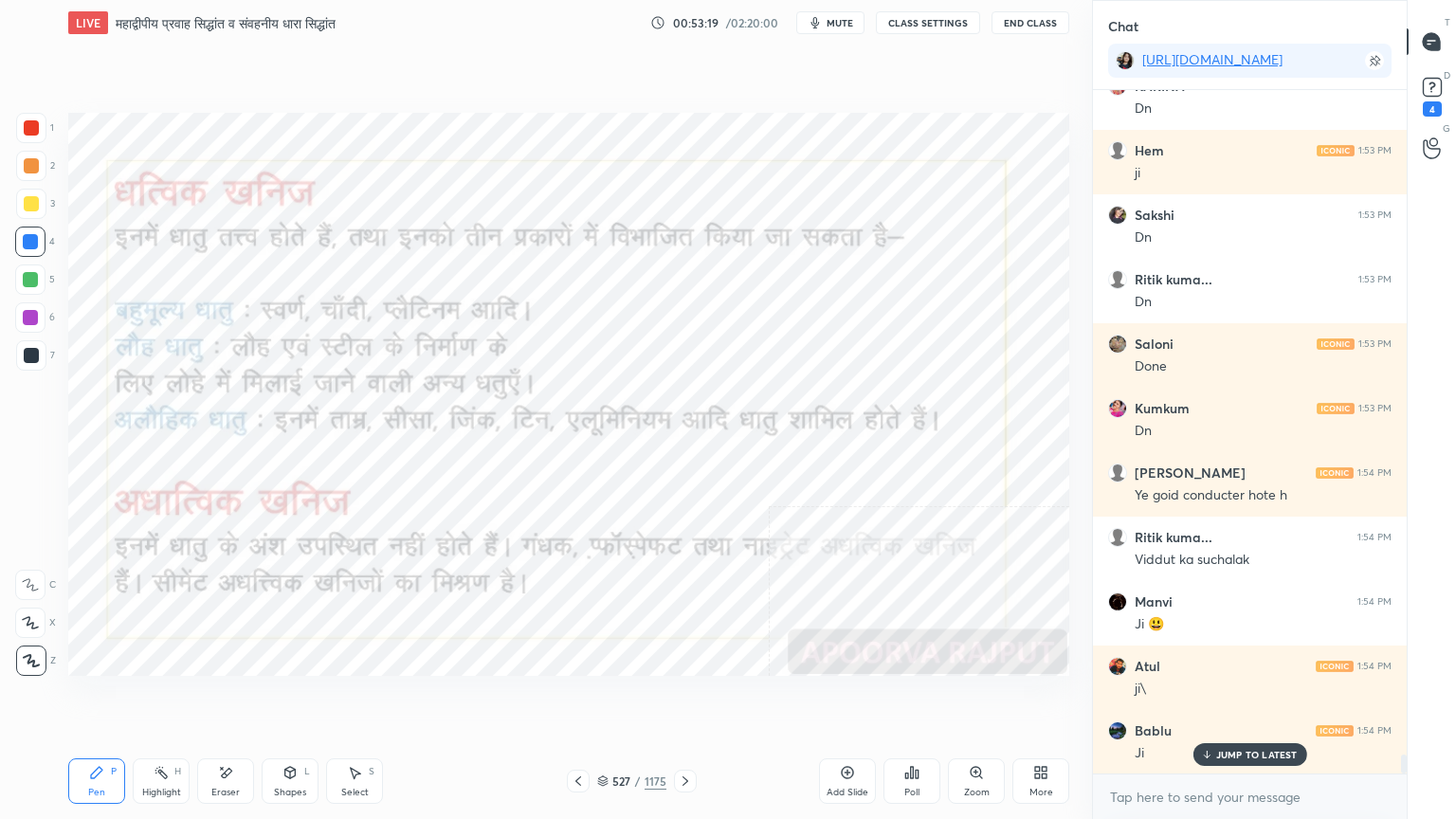 drag, startPoint x: 31, startPoint y: 661, endPoint x: 59, endPoint y: 633, distance: 39.59798 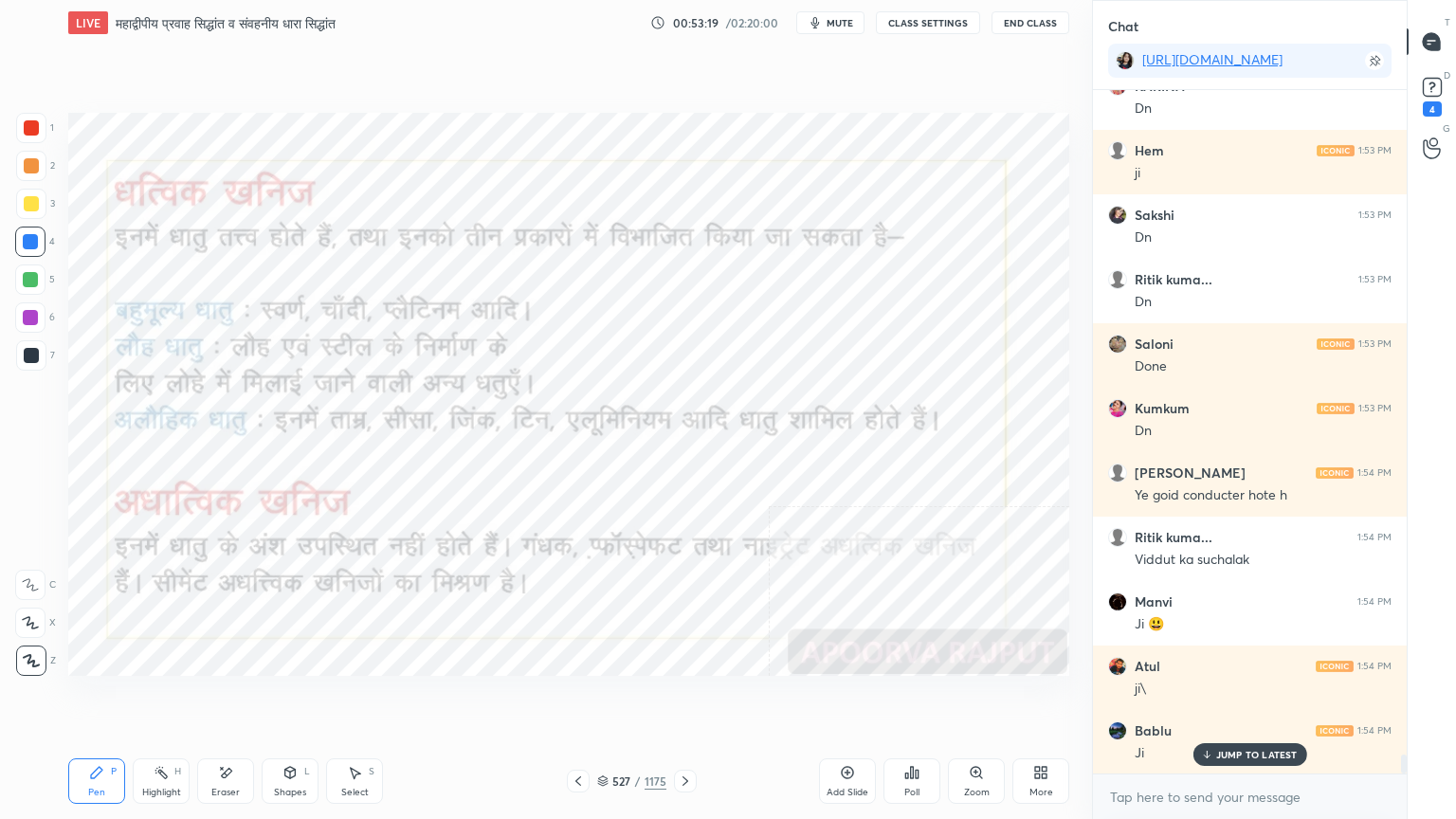 click on "1 2 3 4 5 6 7 C X Z E E Erase all   H H" at bounding box center [30, 394] 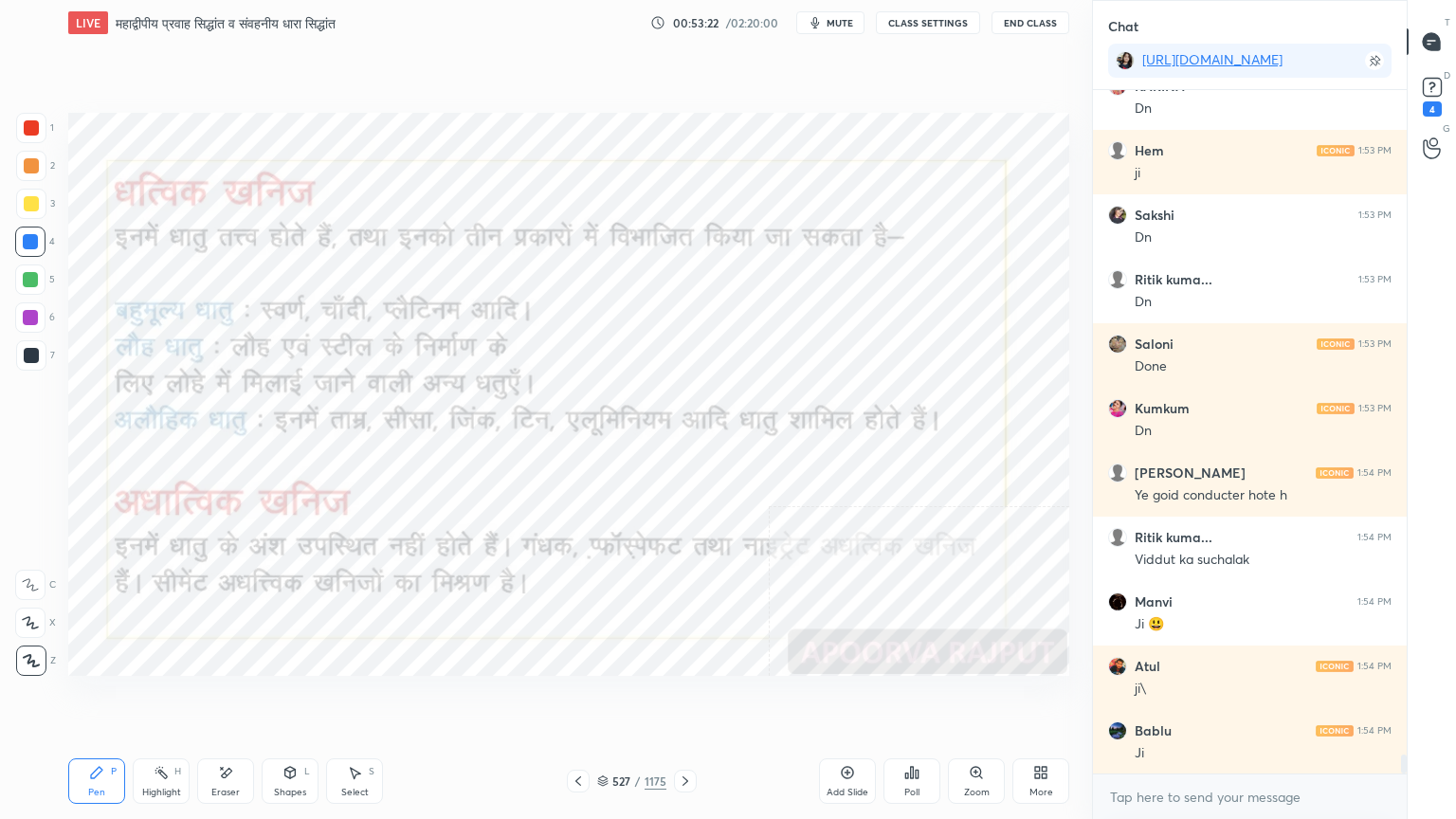 scroll, scrollTop: 24600, scrollLeft: 0, axis: vertical 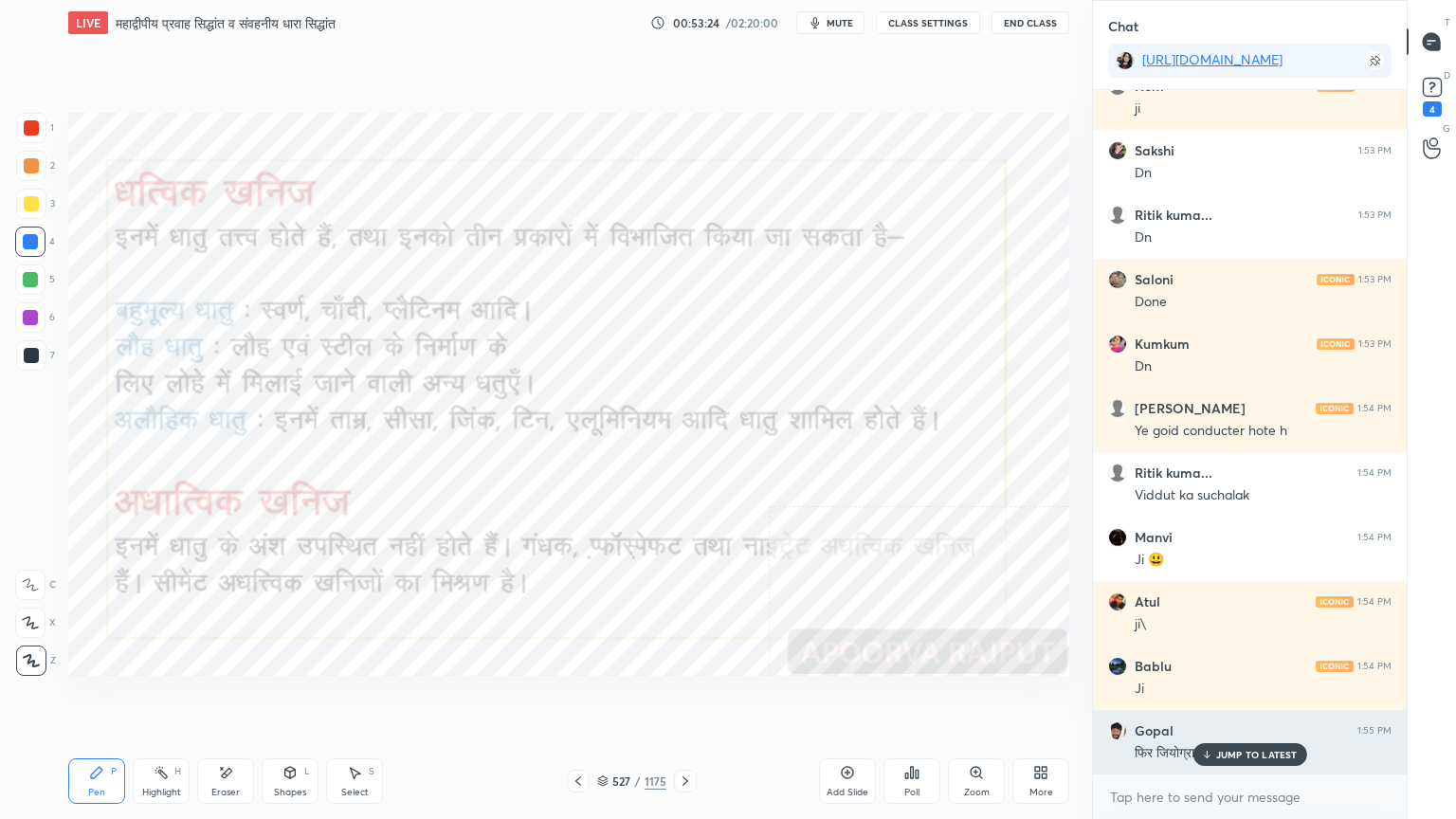 click on "JUMP TO LATEST" at bounding box center [1257, 755] 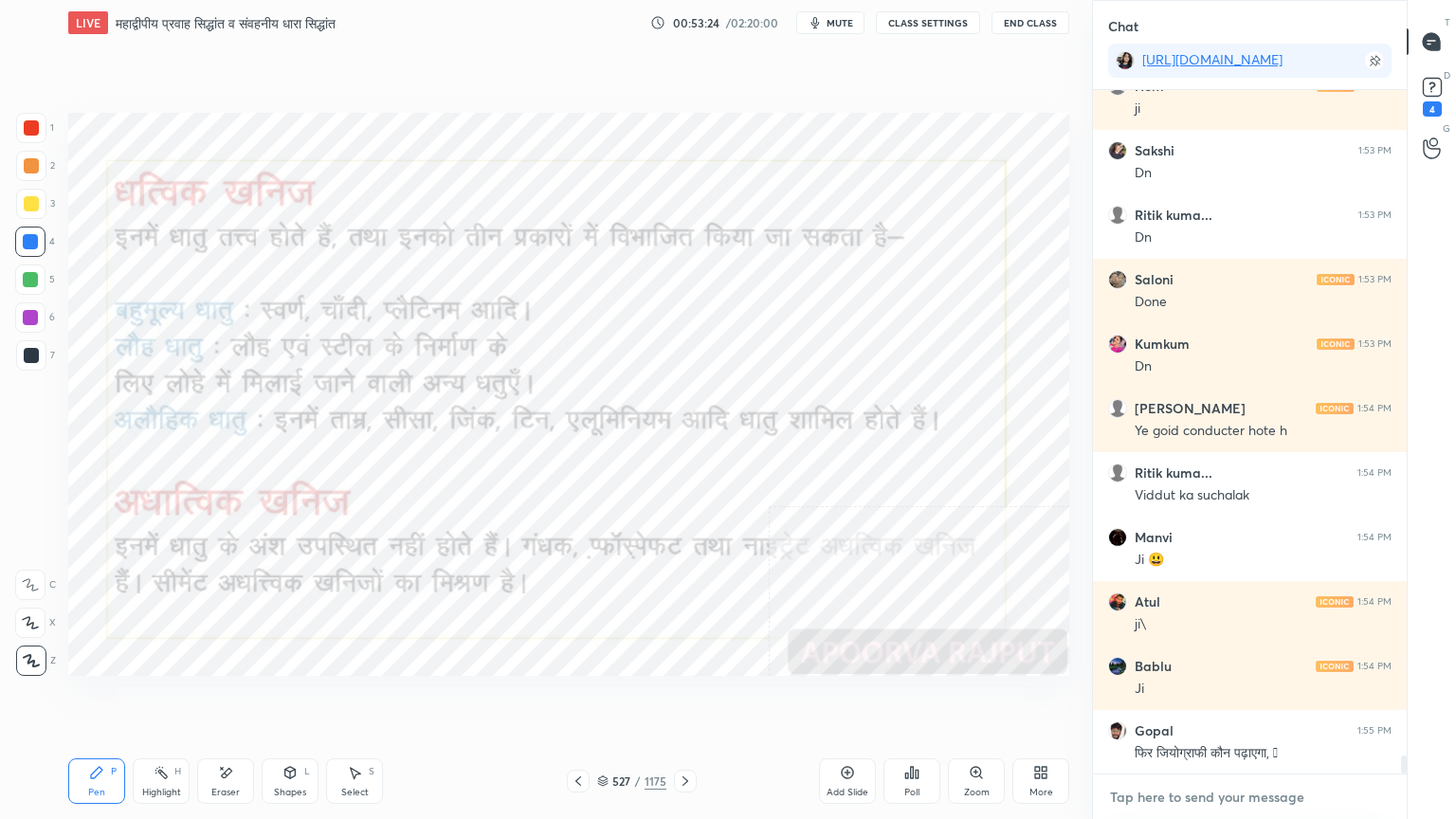 click at bounding box center (1249, 797) 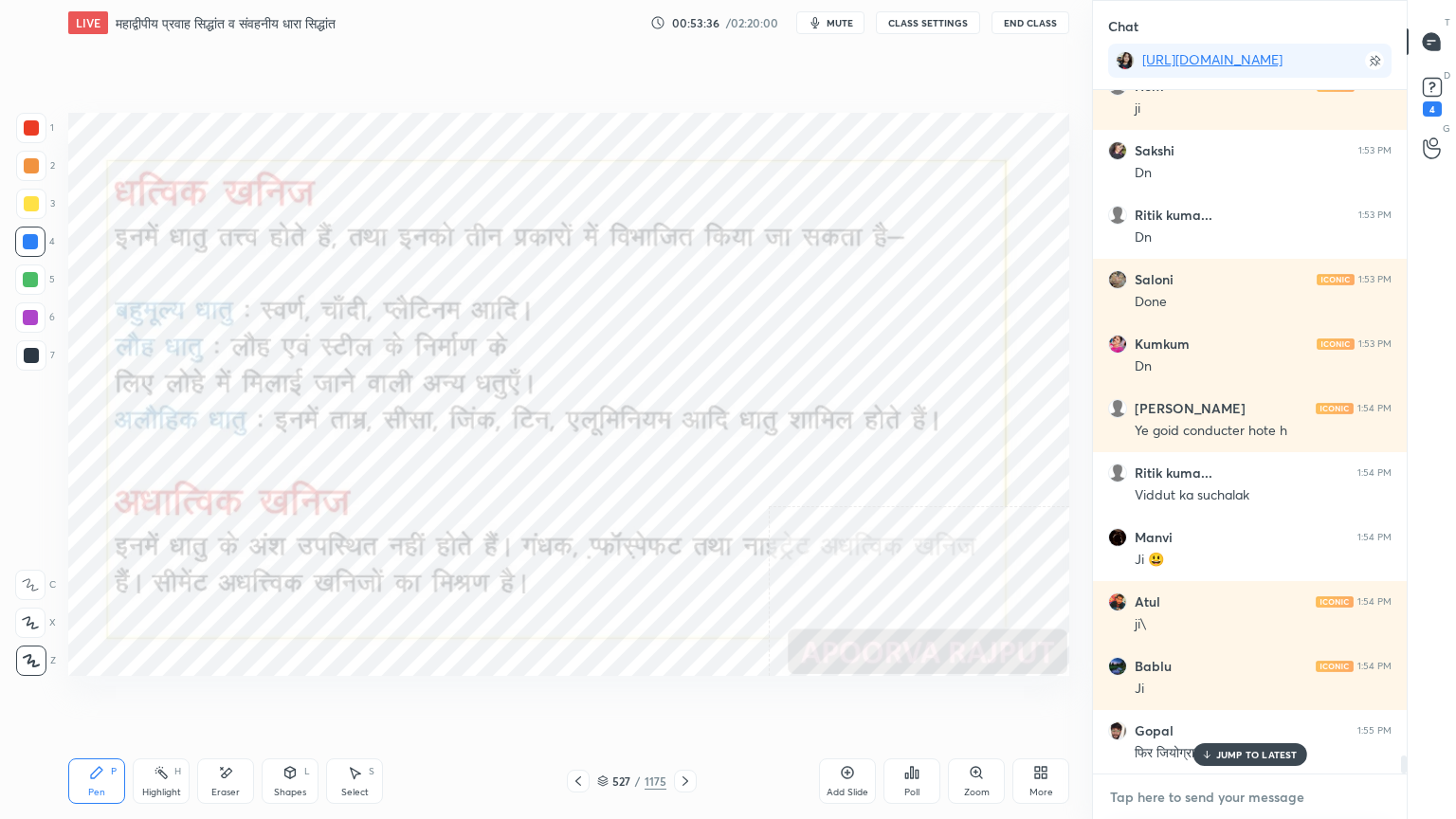 scroll, scrollTop: 24665, scrollLeft: 0, axis: vertical 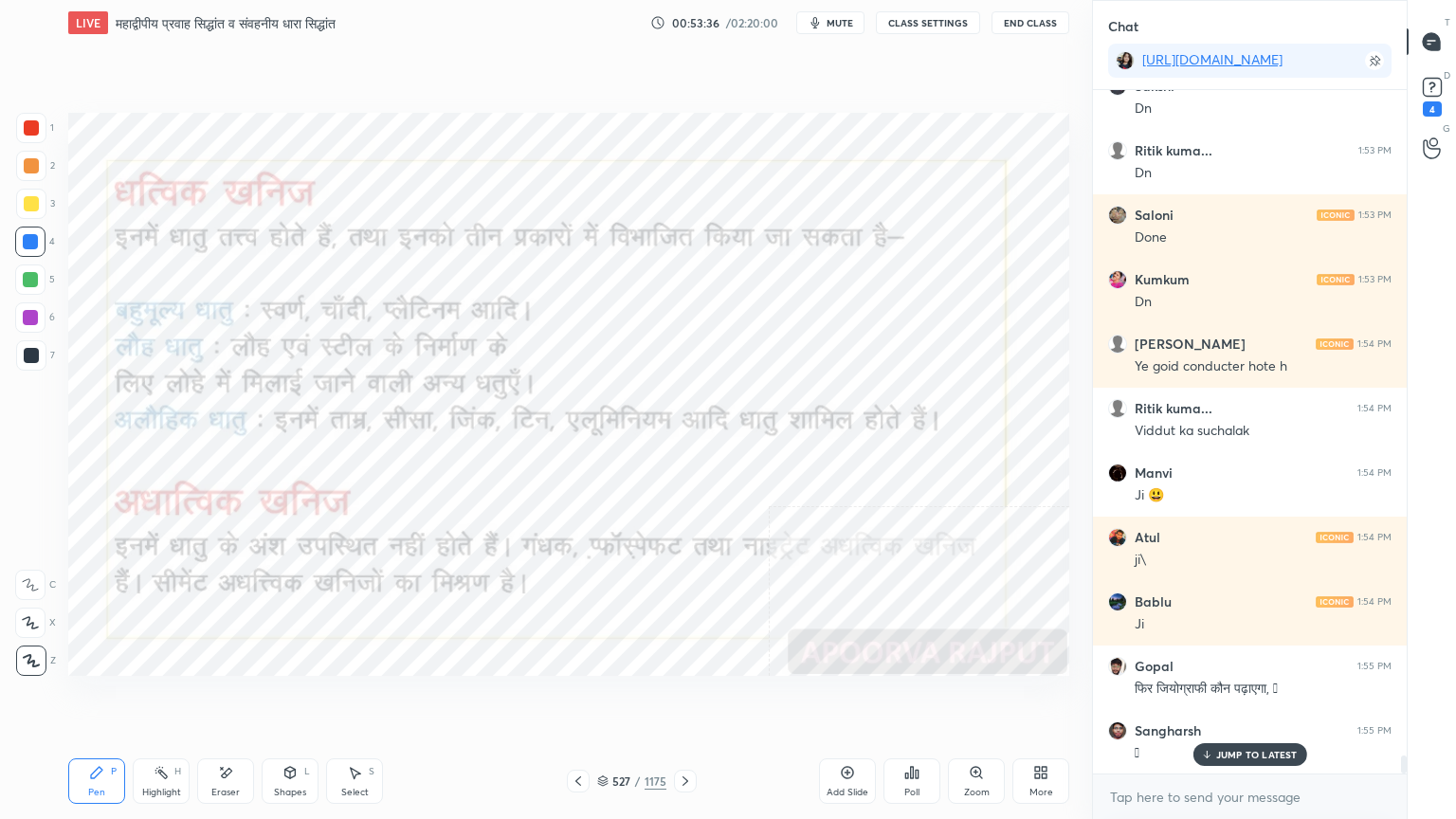 click 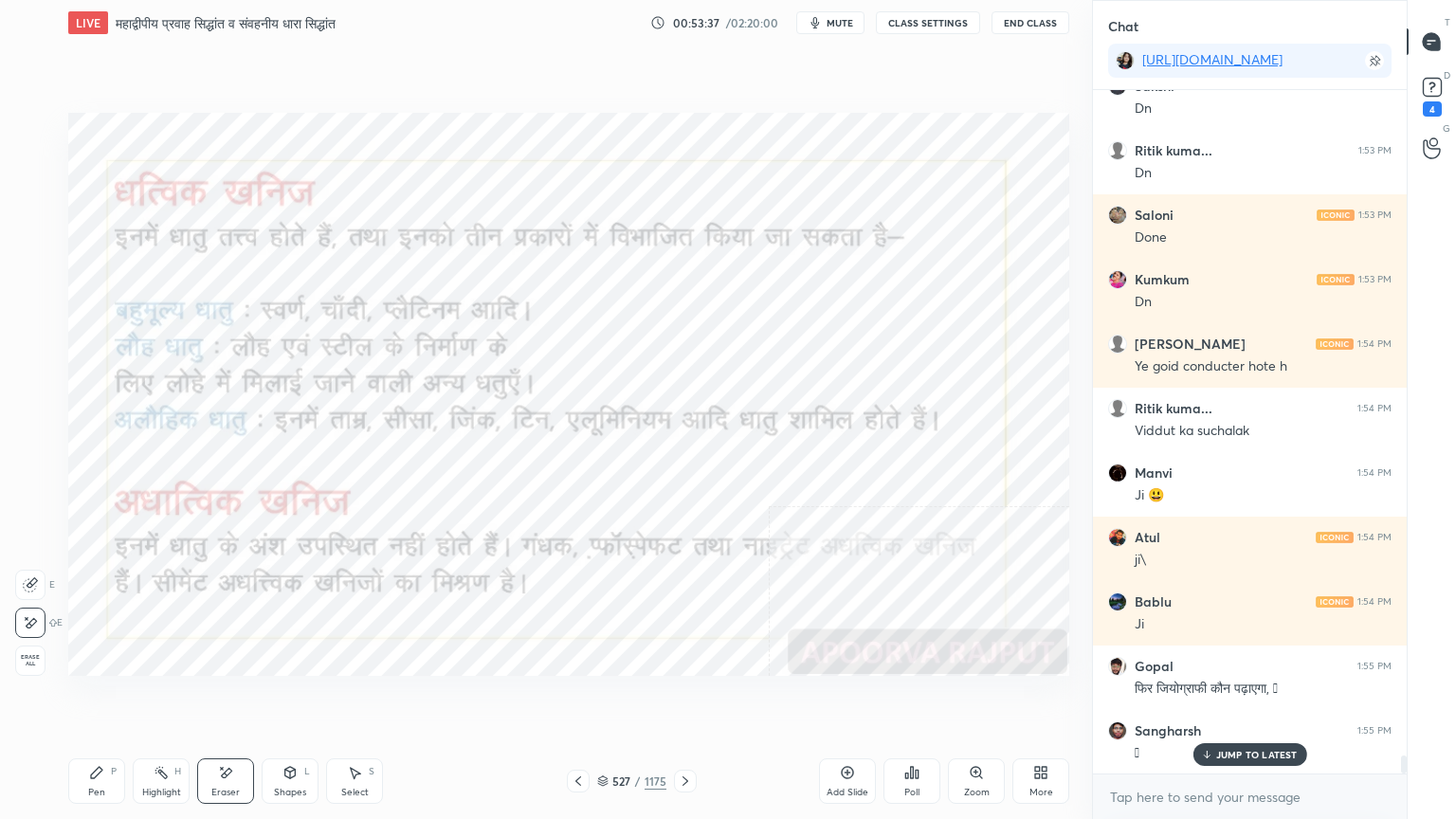 scroll, scrollTop: 24729, scrollLeft: 0, axis: vertical 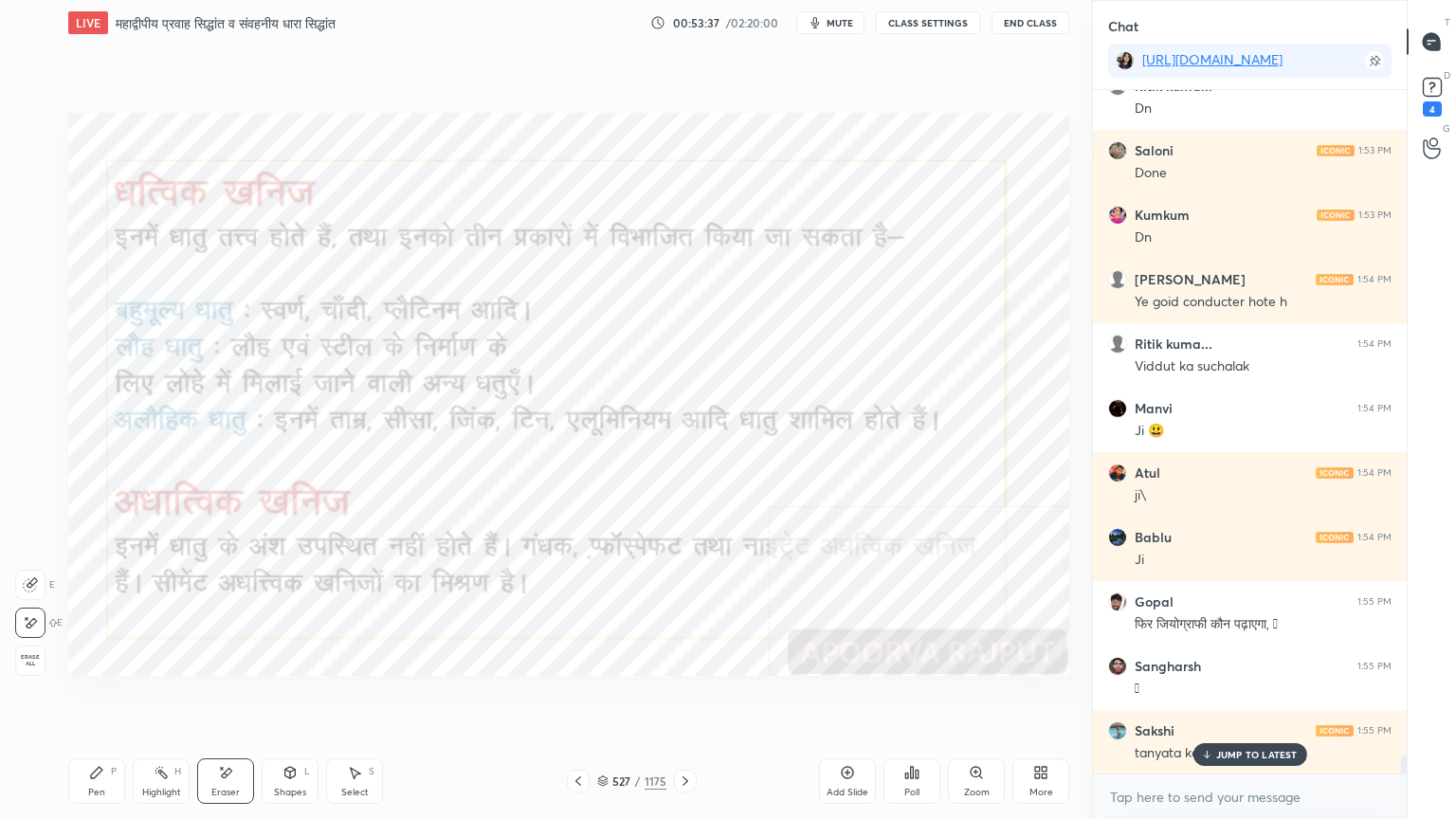 click on "Erase all" at bounding box center (30, 661) 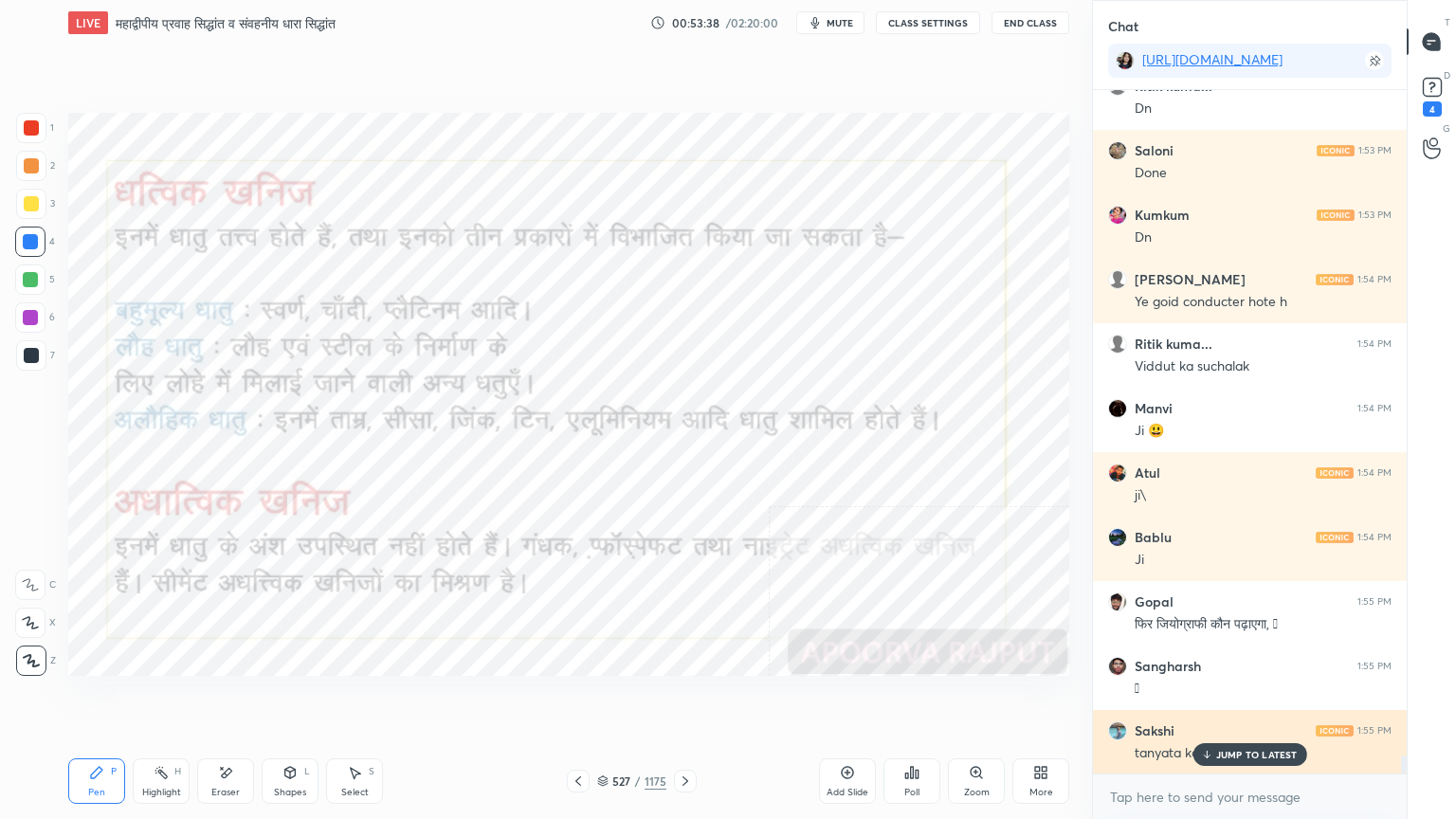 click on "JUMP TO LATEST" at bounding box center [1257, 755] 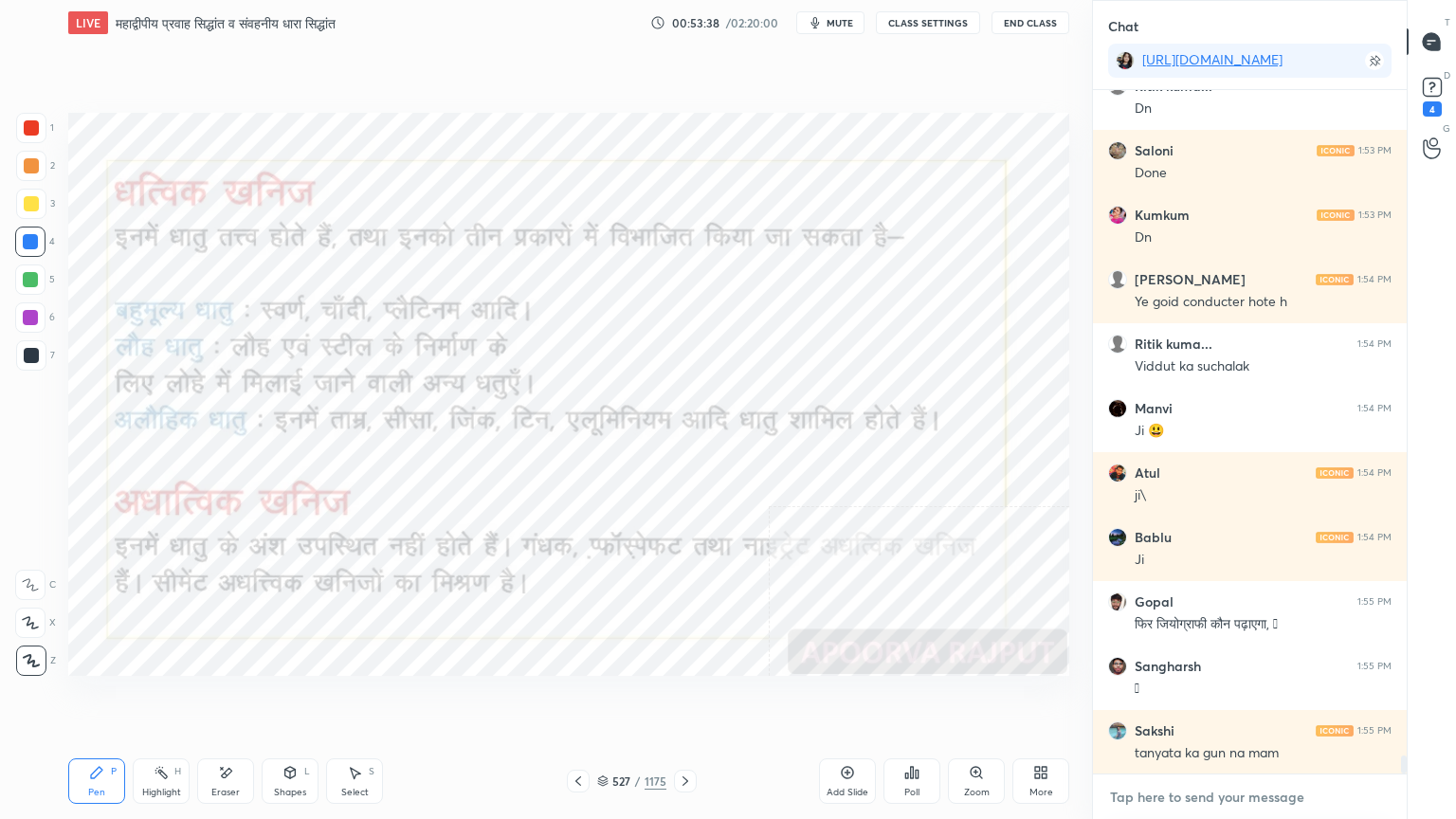 click at bounding box center [1249, 797] 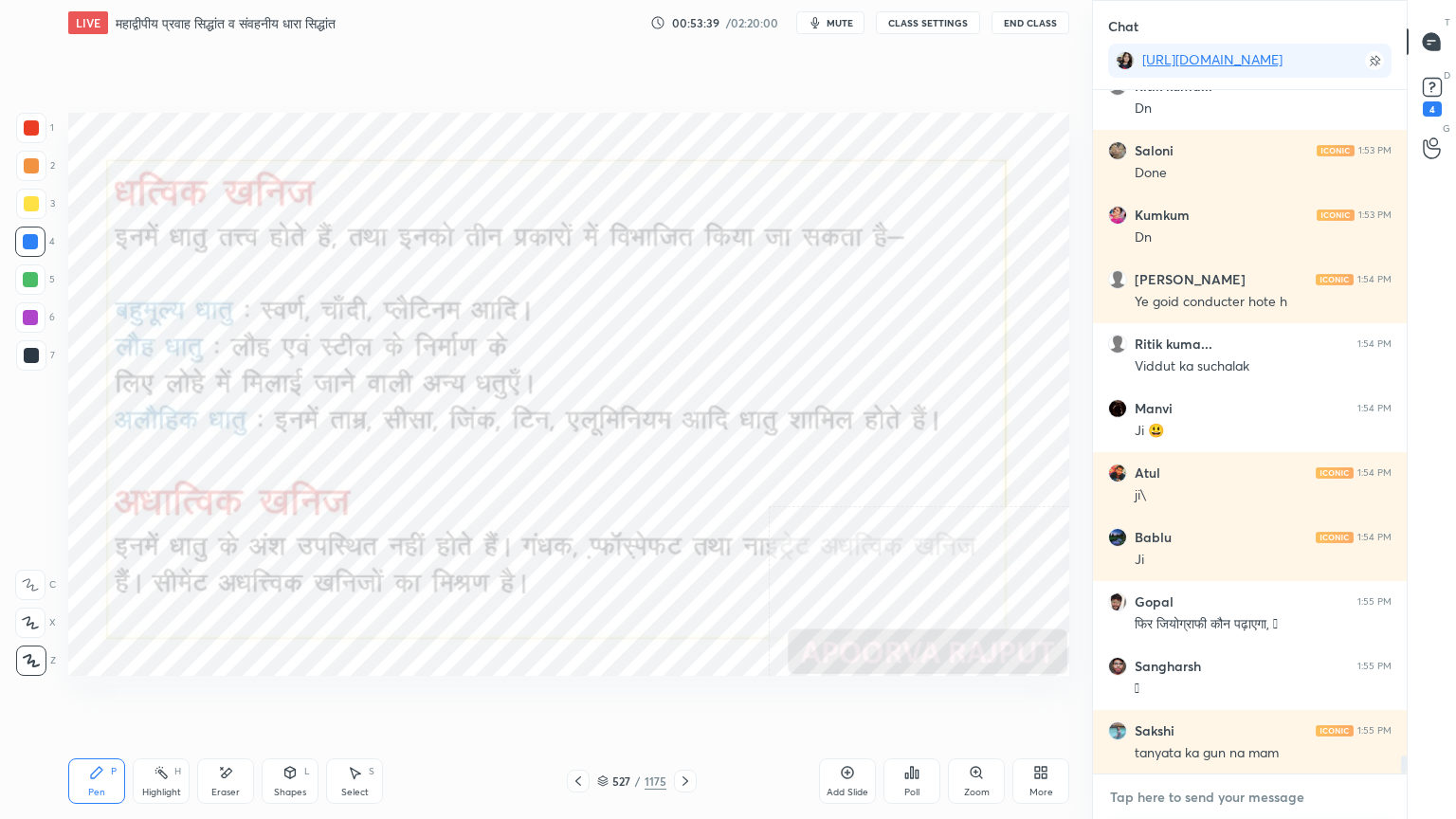 scroll, scrollTop: 24794, scrollLeft: 0, axis: vertical 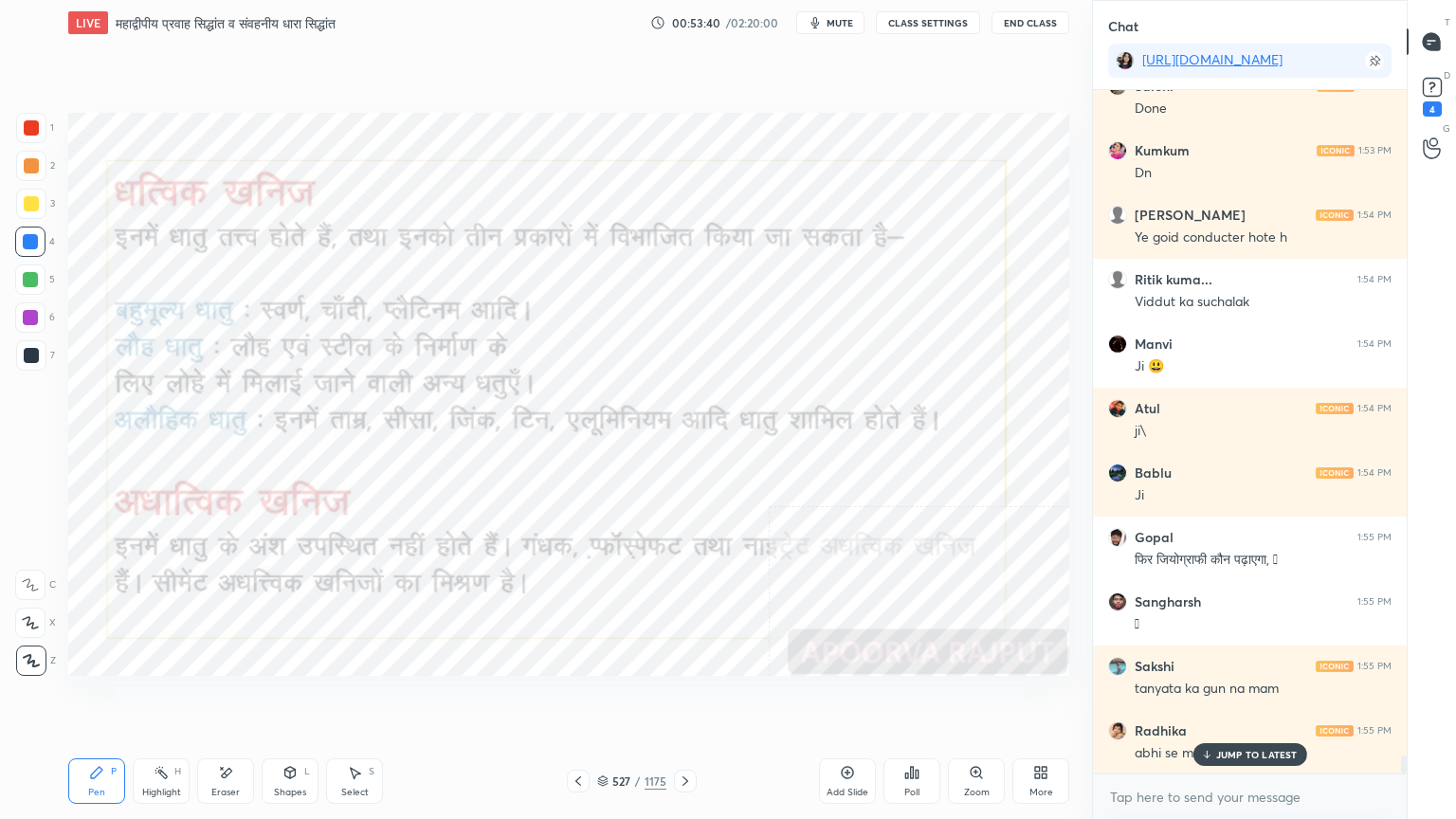 click on "JUMP TO LATEST" at bounding box center (1257, 755) 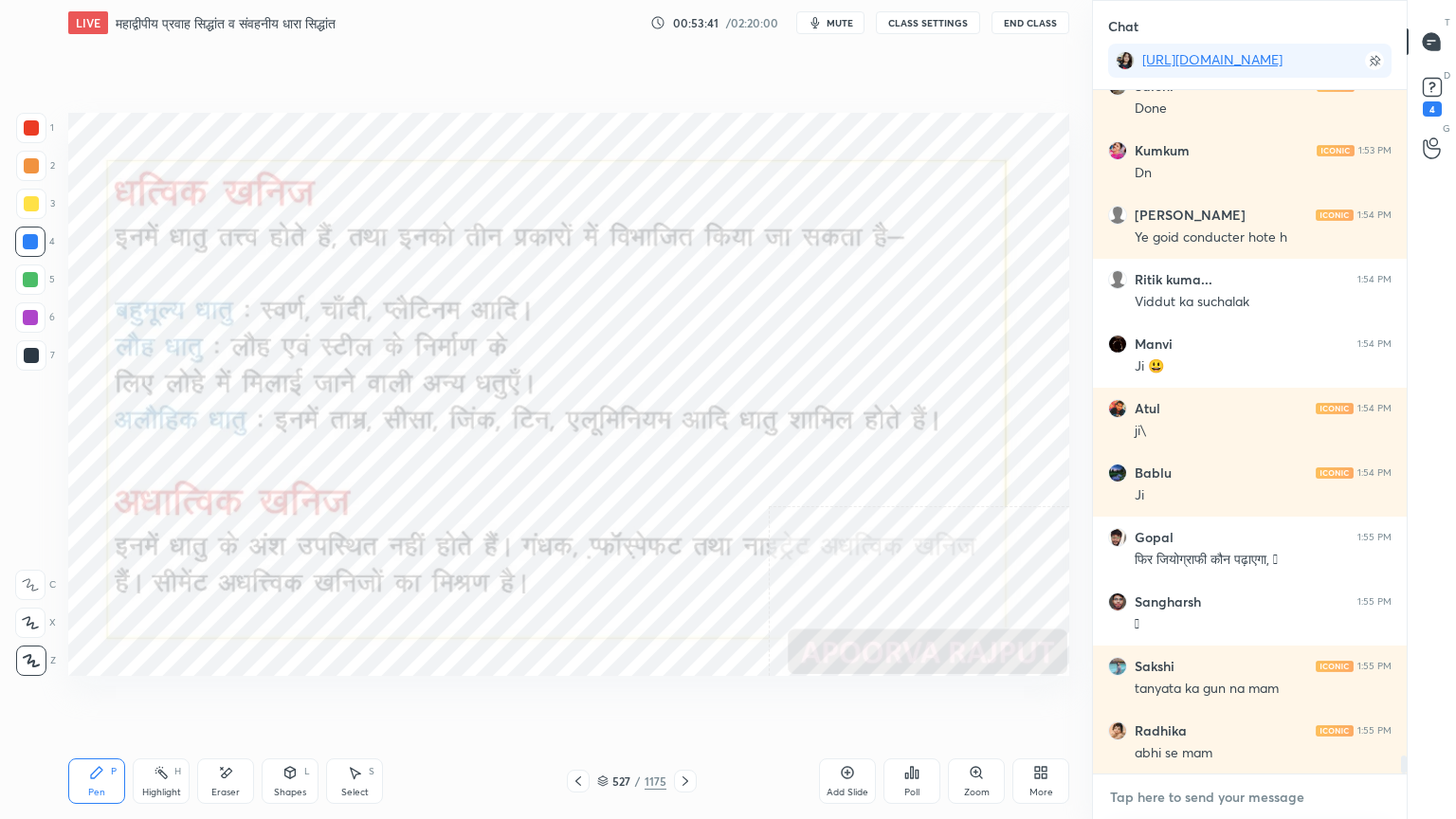 click at bounding box center (1249, 797) 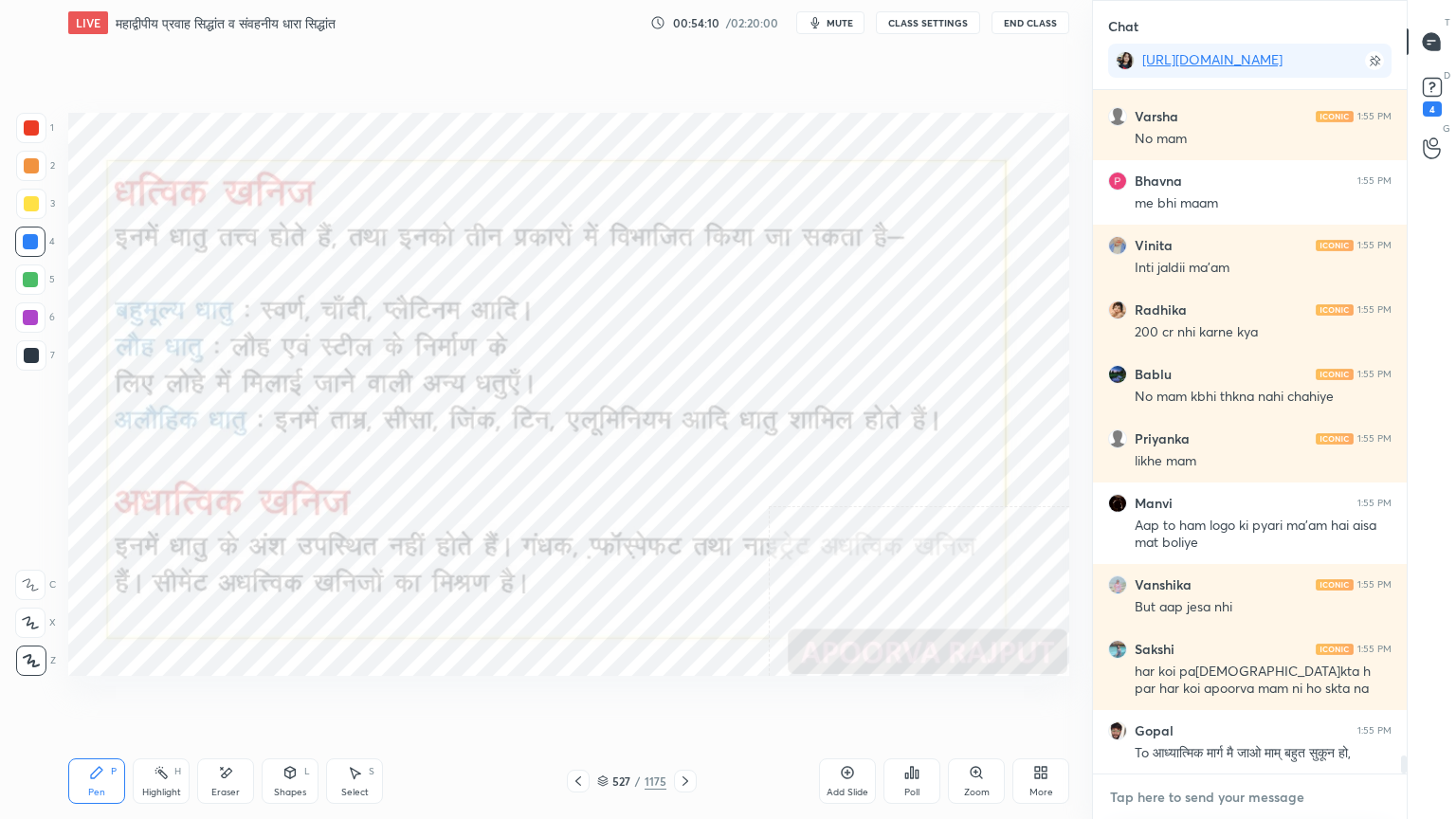 scroll, scrollTop: 24722, scrollLeft: 0, axis: vertical 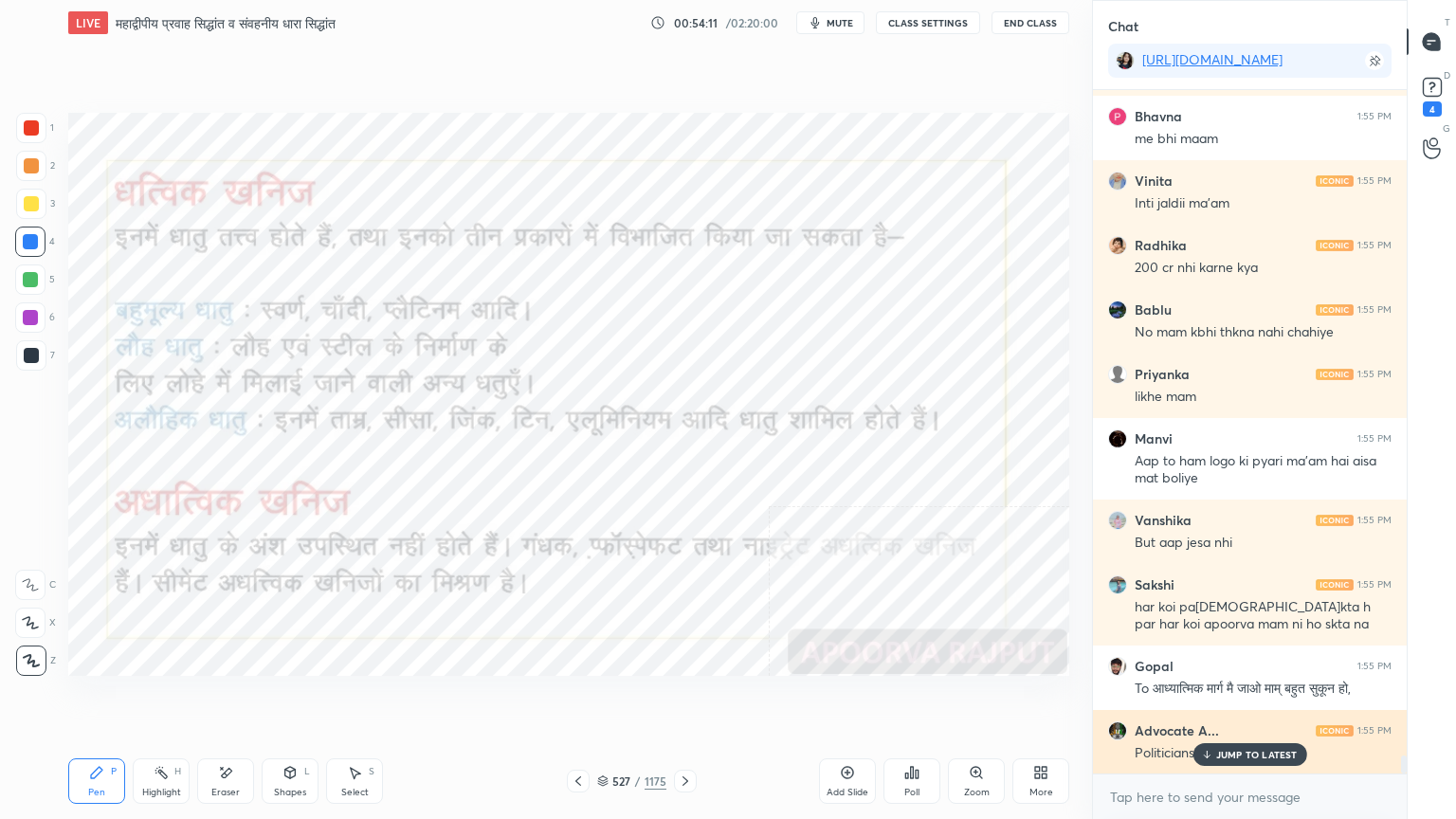 click on "JUMP TO LATEST" at bounding box center (1257, 755) 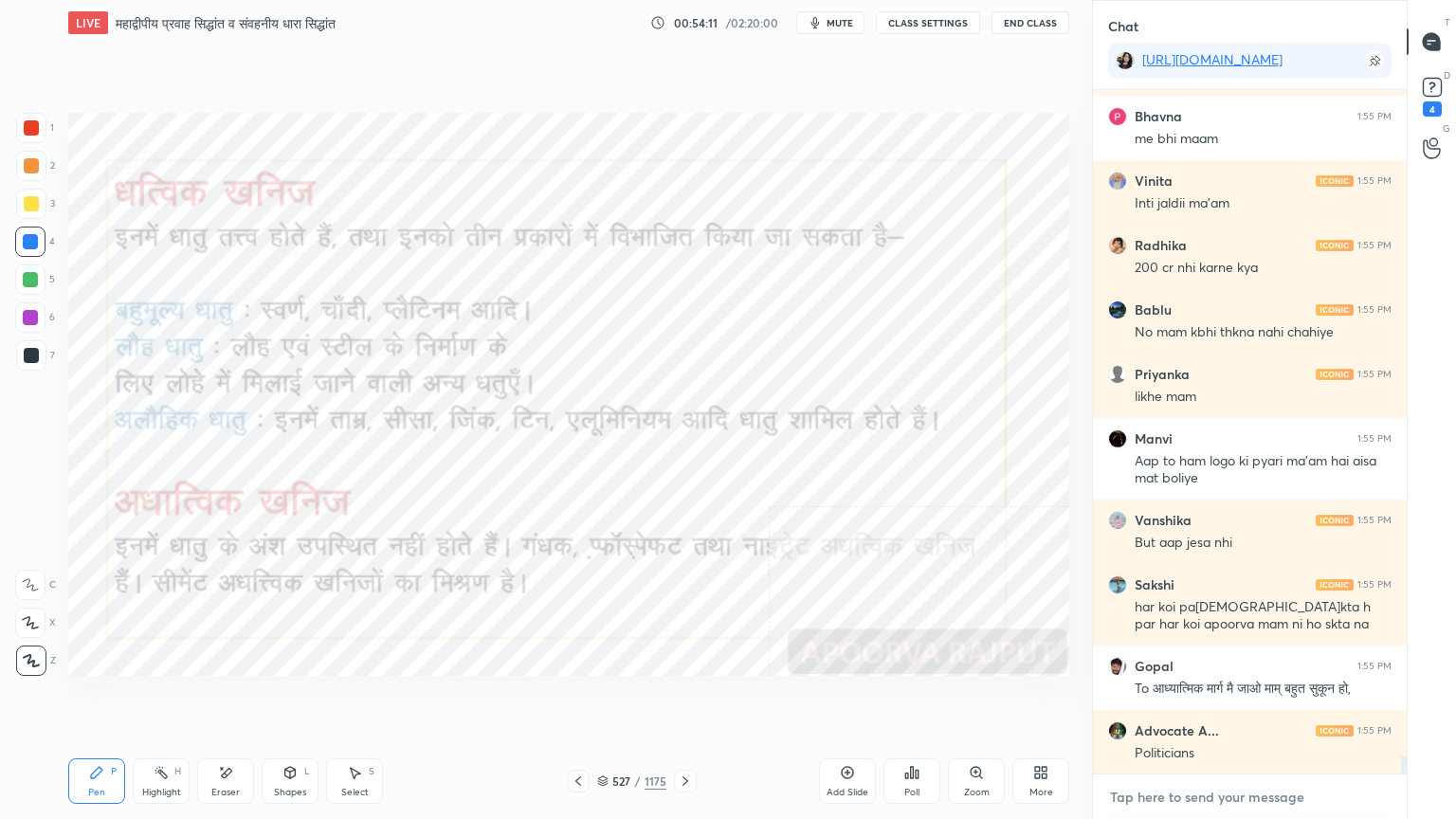 click at bounding box center [1249, 797] 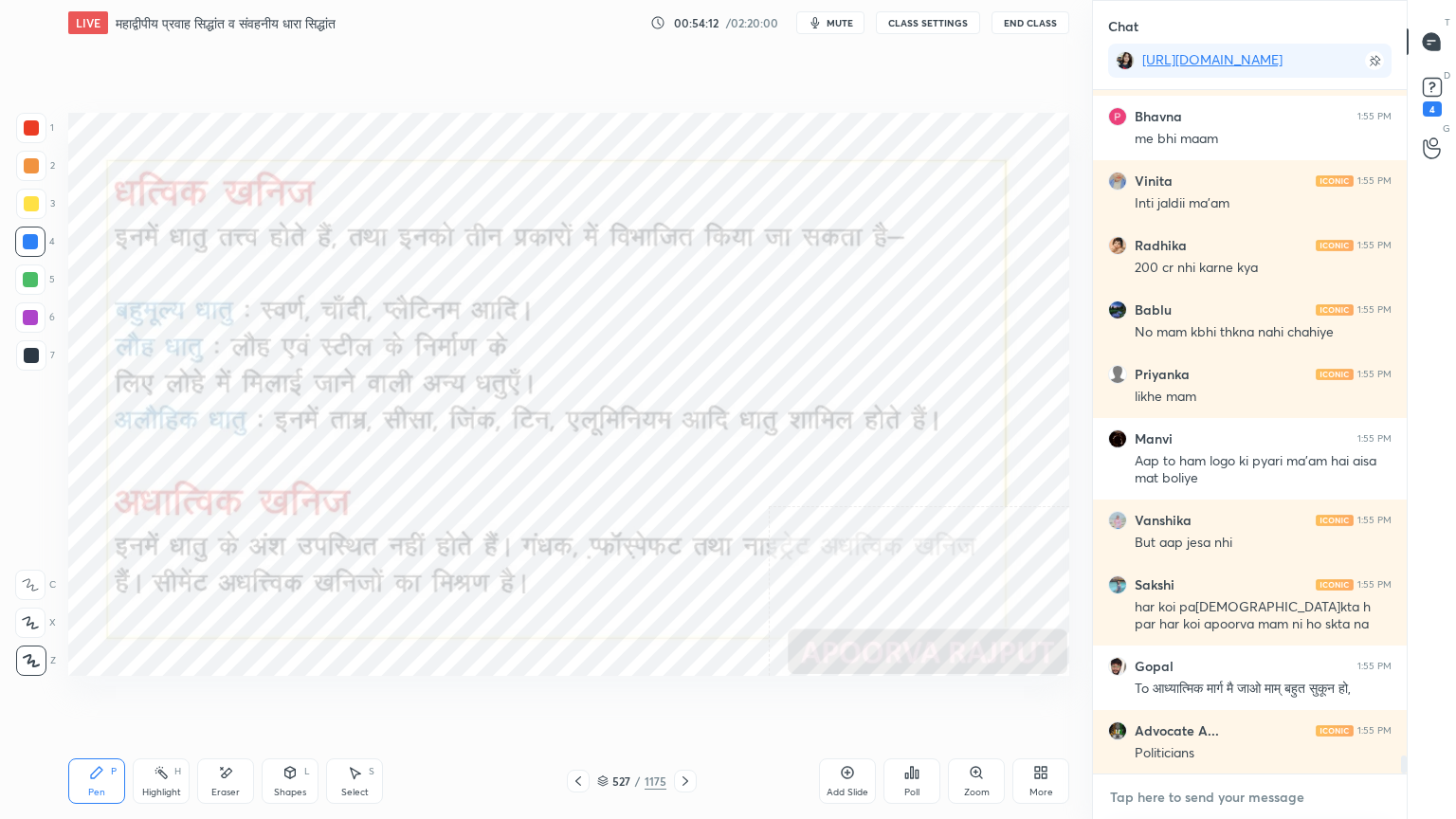 scroll, scrollTop: 24786, scrollLeft: 0, axis: vertical 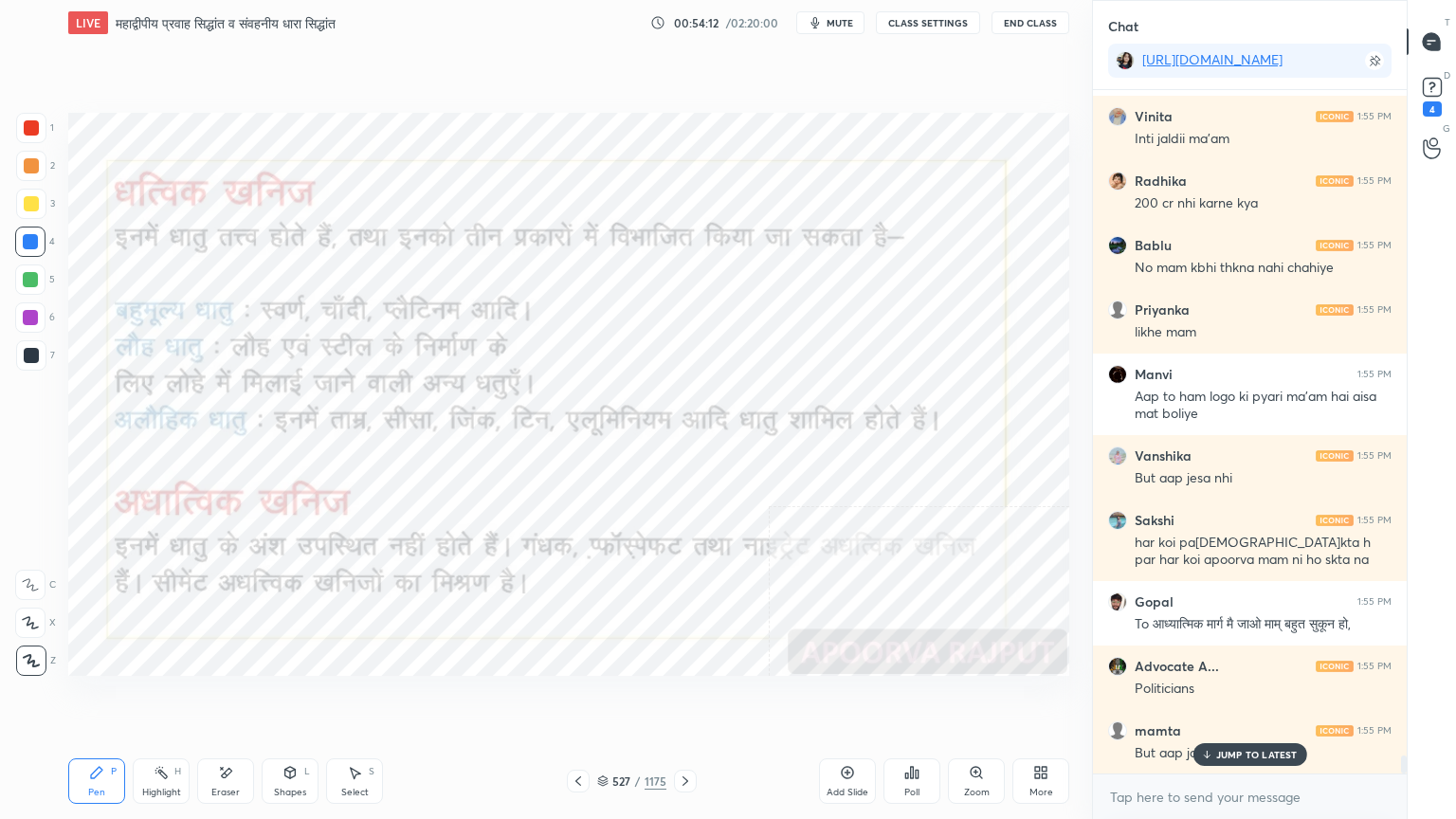 click on "JUMP TO LATEST" at bounding box center (1257, 755) 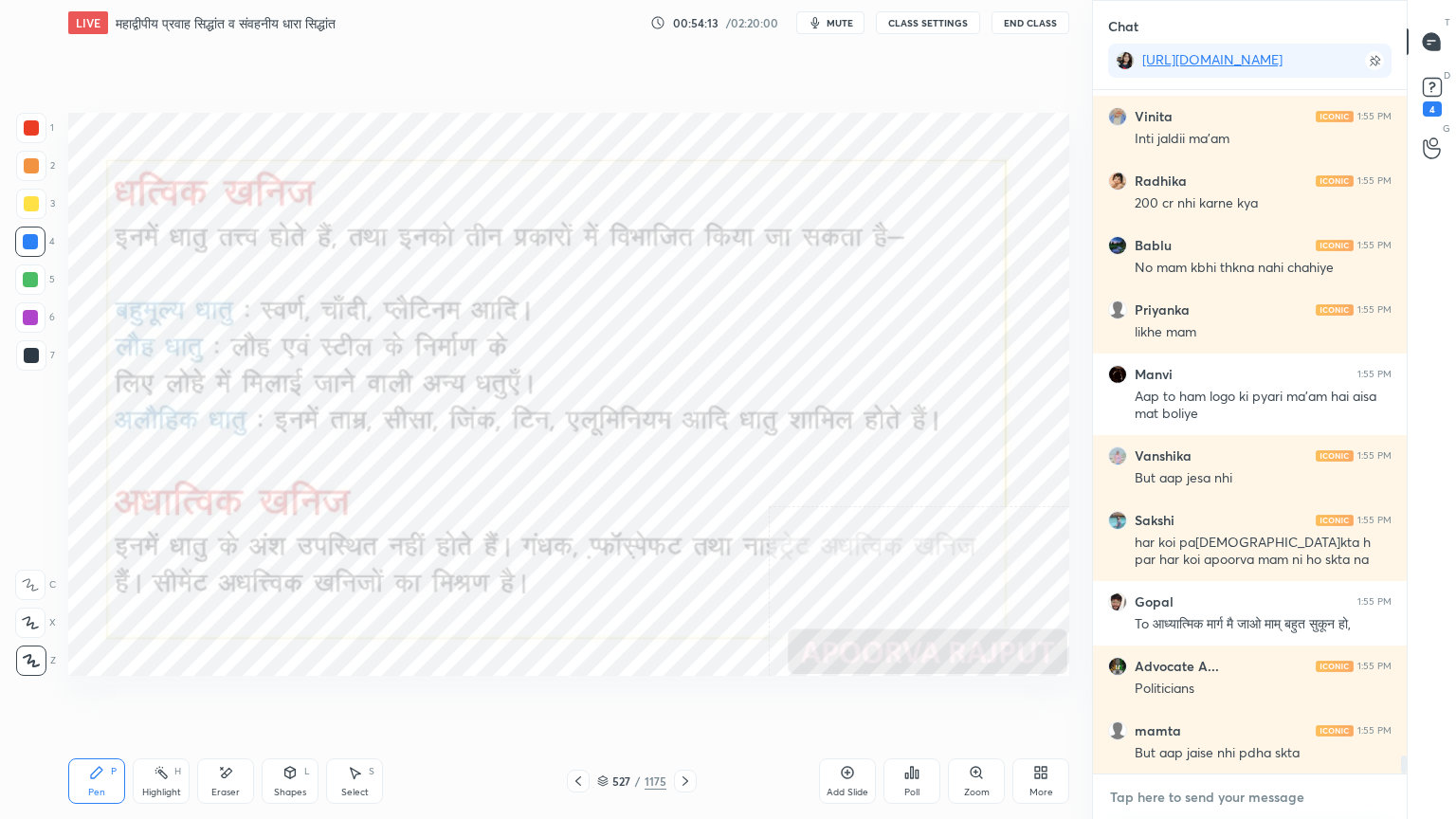 click at bounding box center (1249, 797) 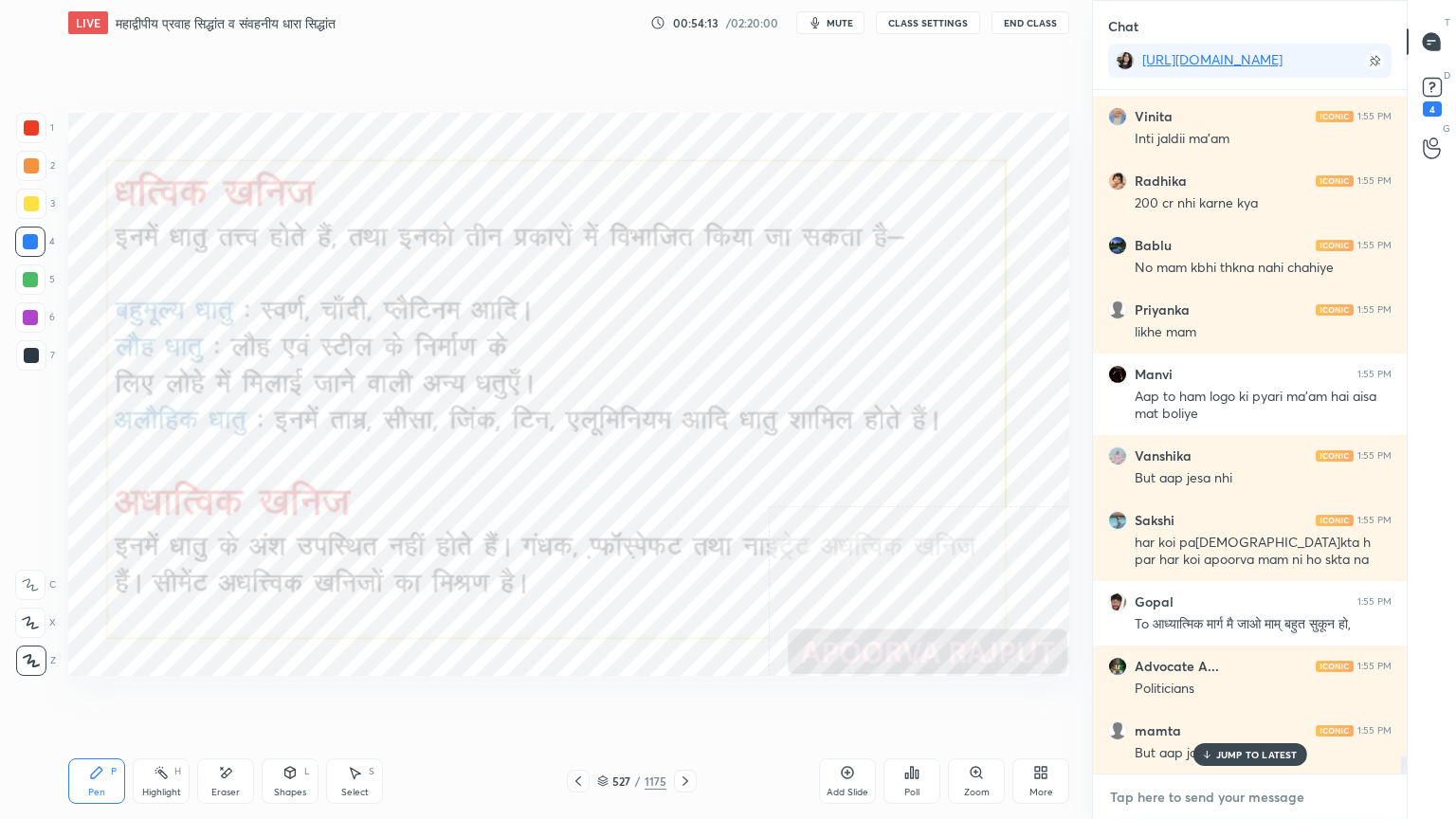 scroll, scrollTop: 24851, scrollLeft: 0, axis: vertical 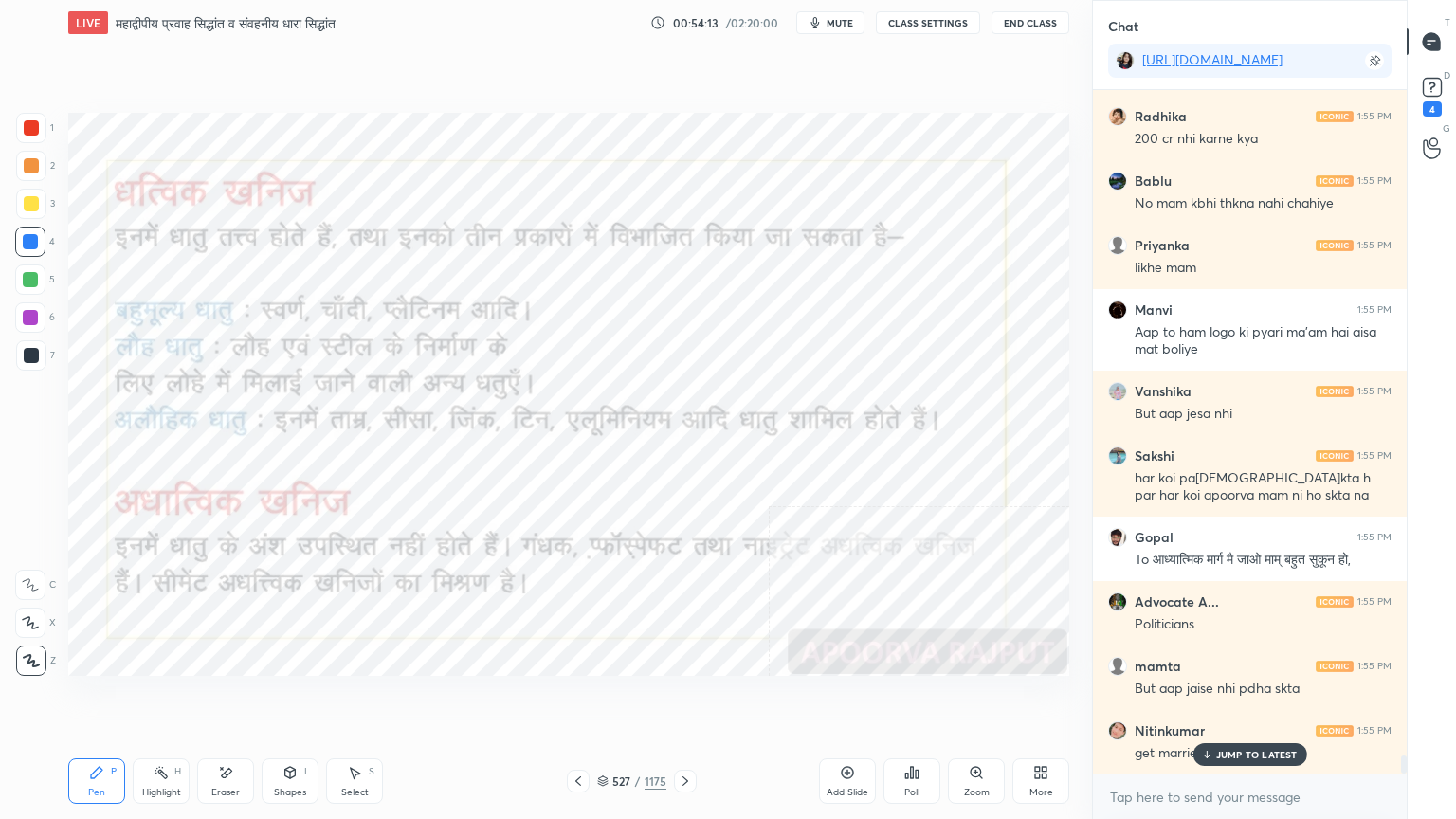 click on "JUMP TO LATEST" at bounding box center (1257, 755) 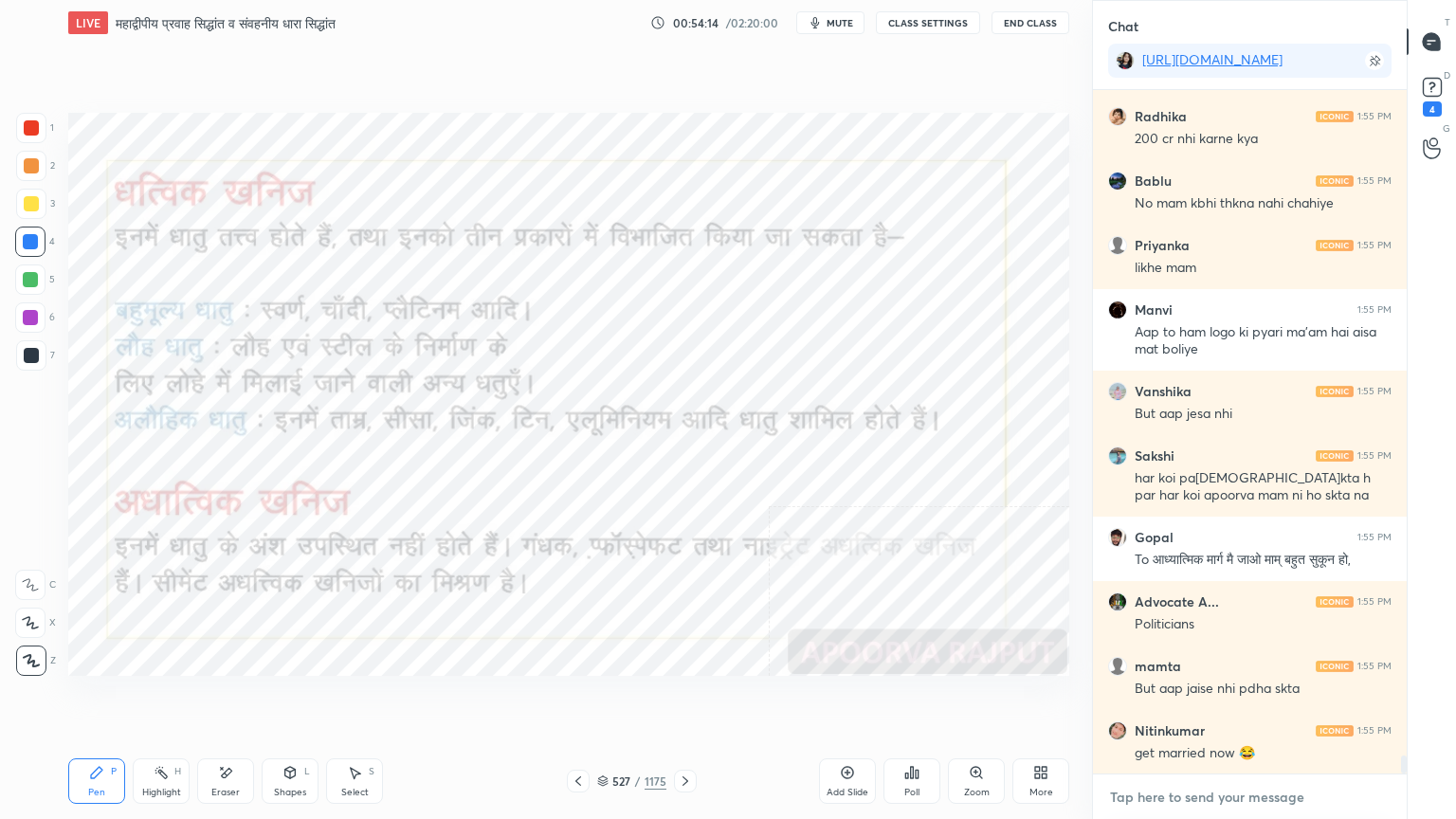 click at bounding box center (1249, 797) 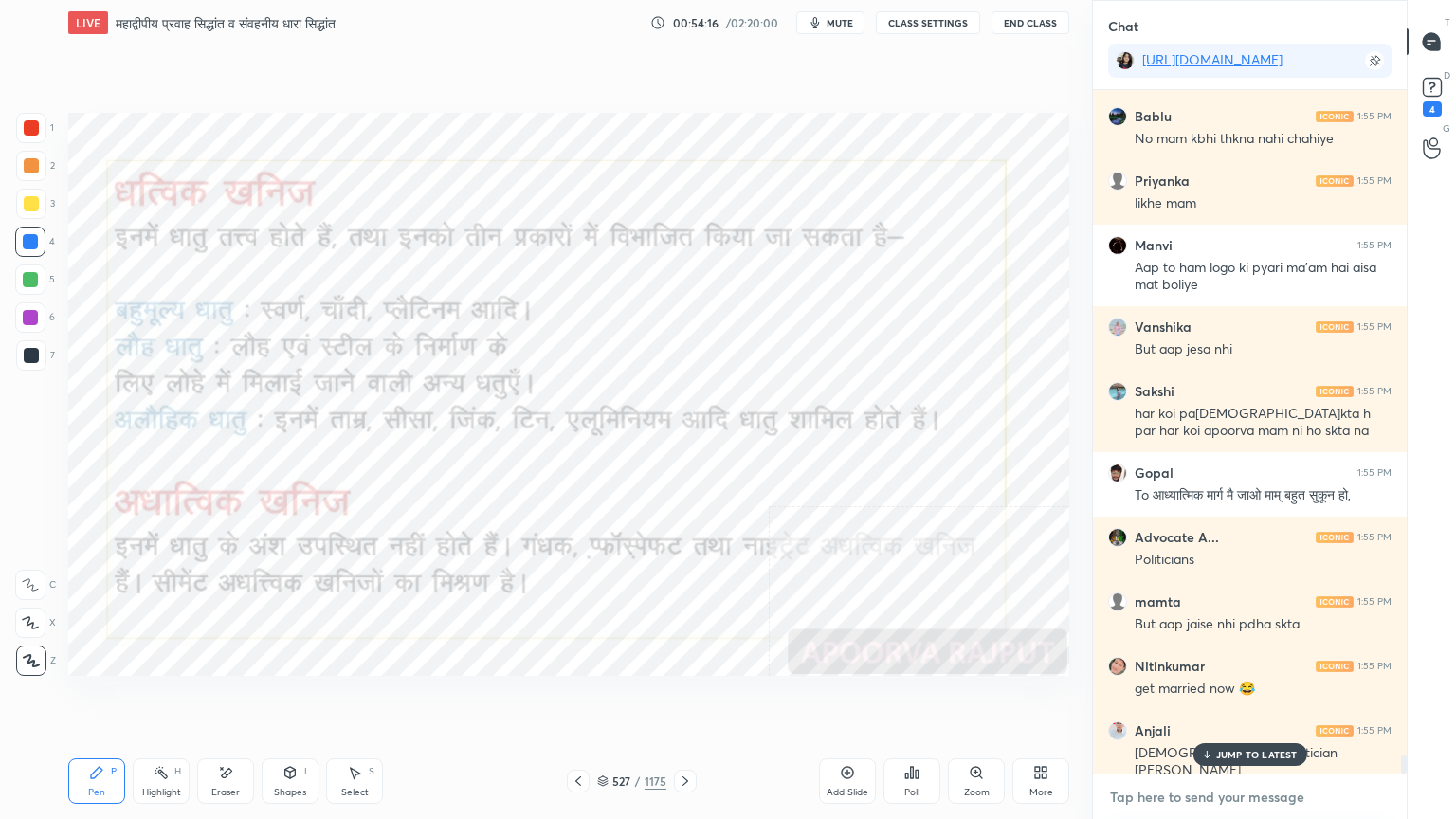 scroll, scrollTop: 24980, scrollLeft: 0, axis: vertical 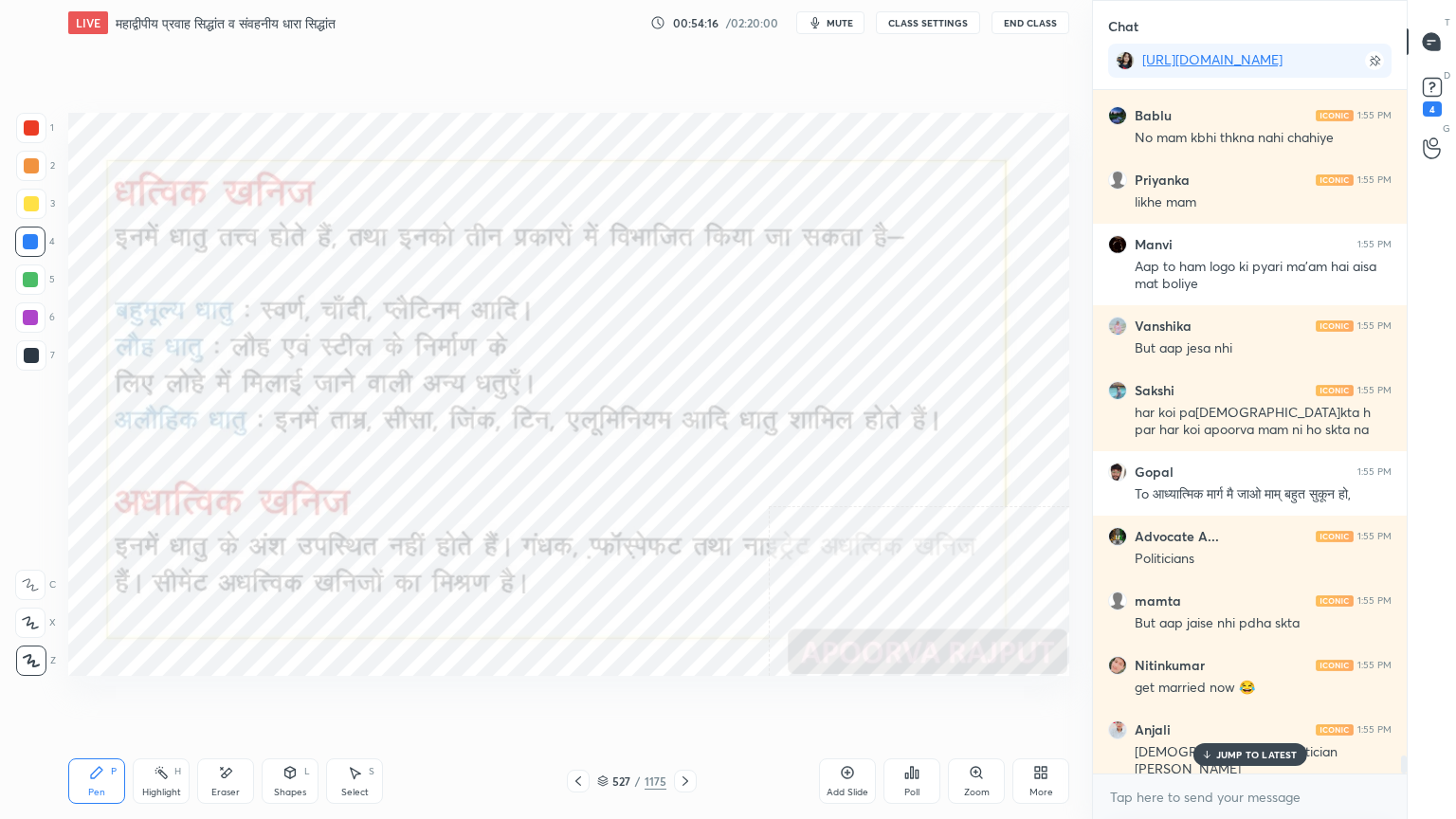 click on "JUMP TO LATEST" at bounding box center [1257, 755] 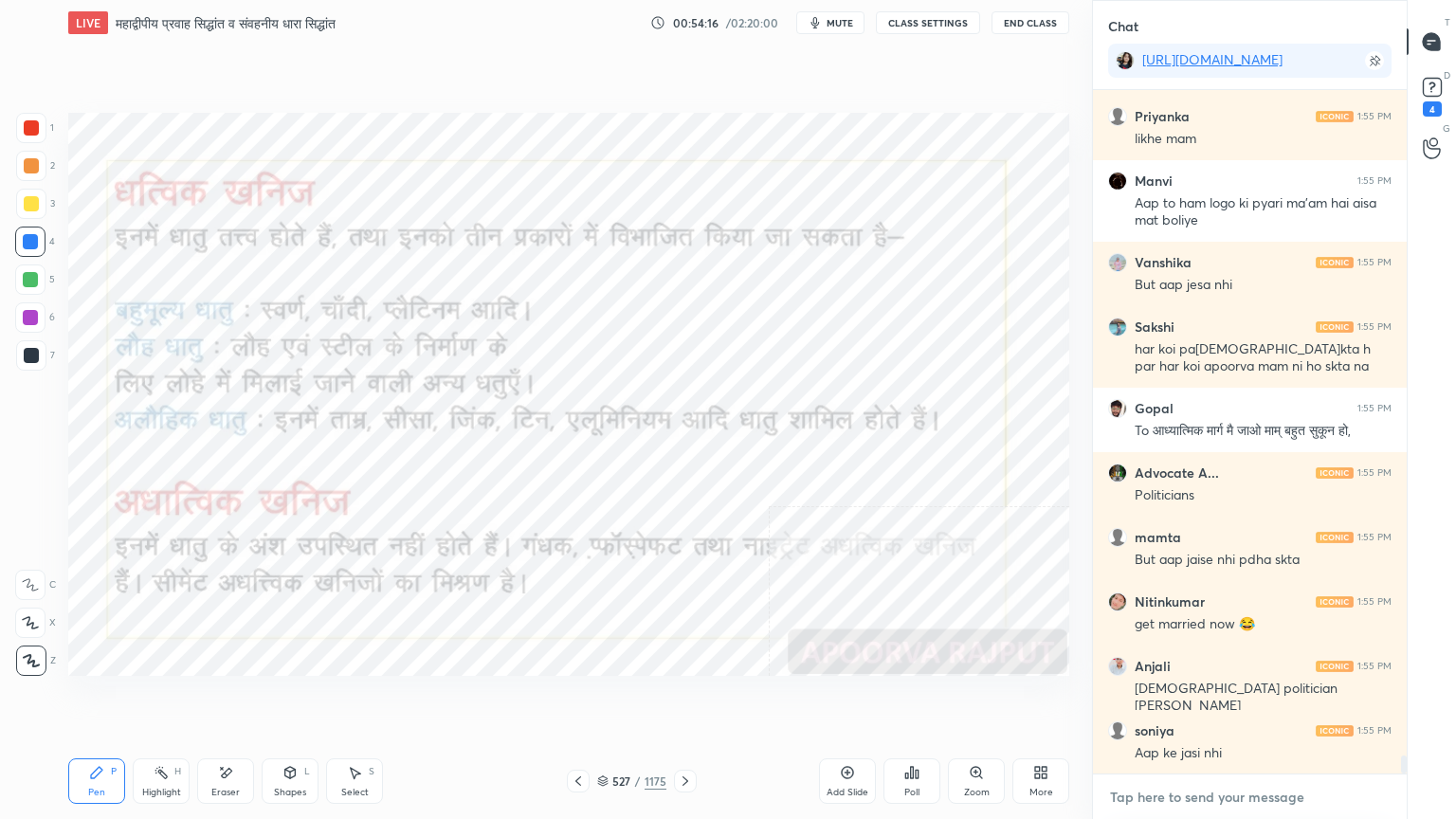 click at bounding box center [1249, 797] 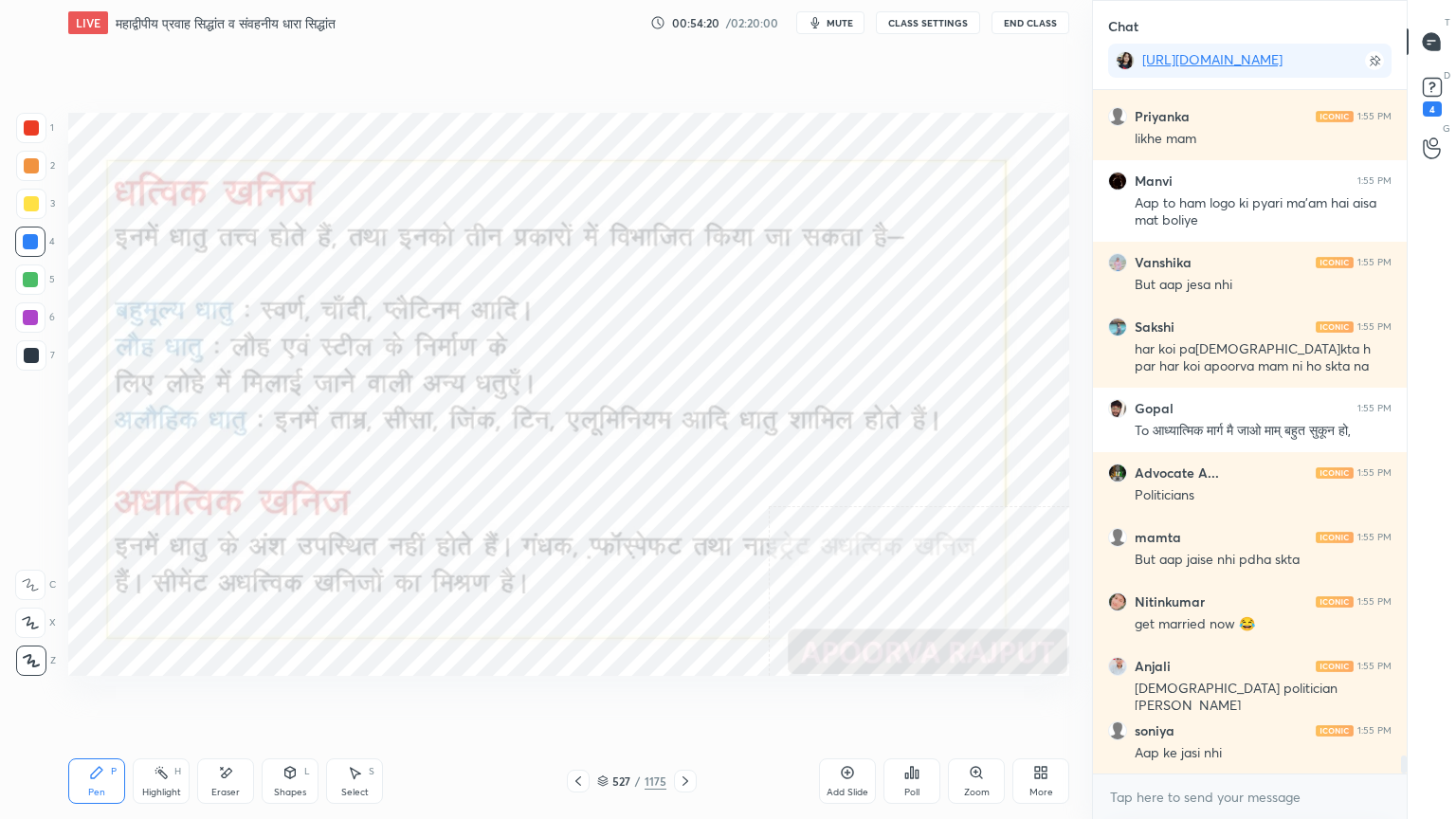click at bounding box center [30, 242] 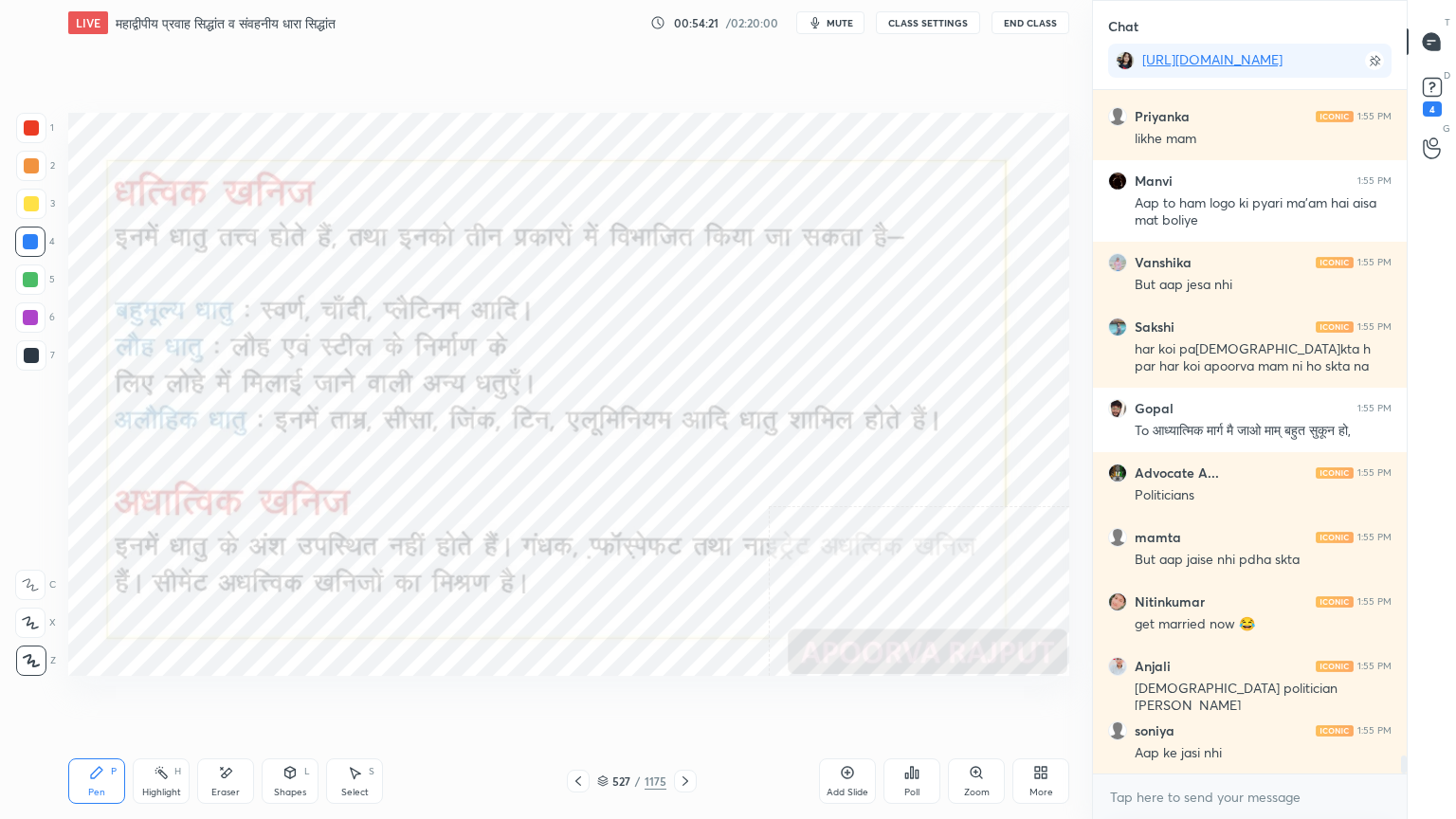 click at bounding box center (30, 242) 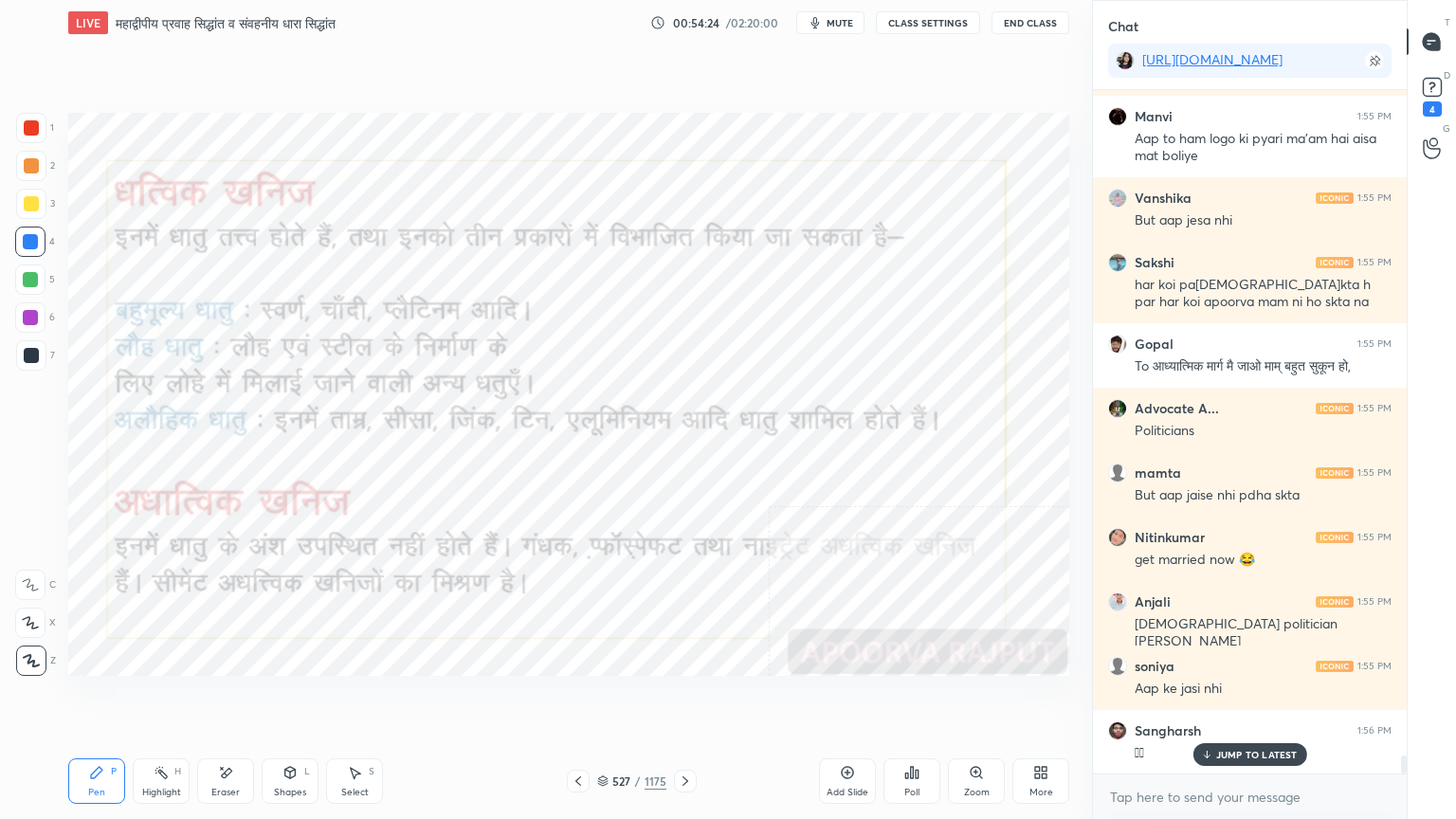 scroll, scrollTop: 25173, scrollLeft: 0, axis: vertical 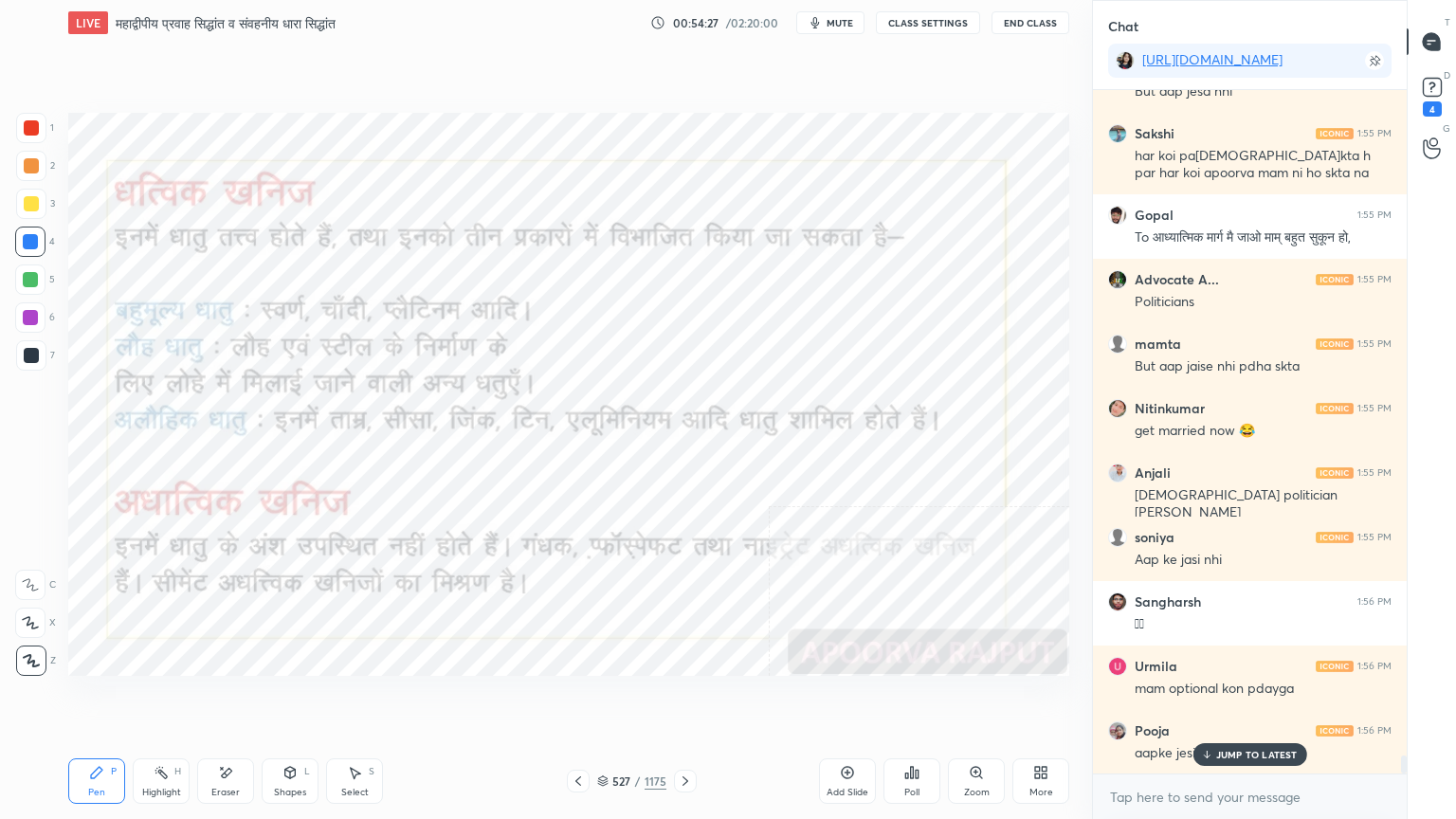 click on "JUMP TO LATEST" at bounding box center [1257, 755] 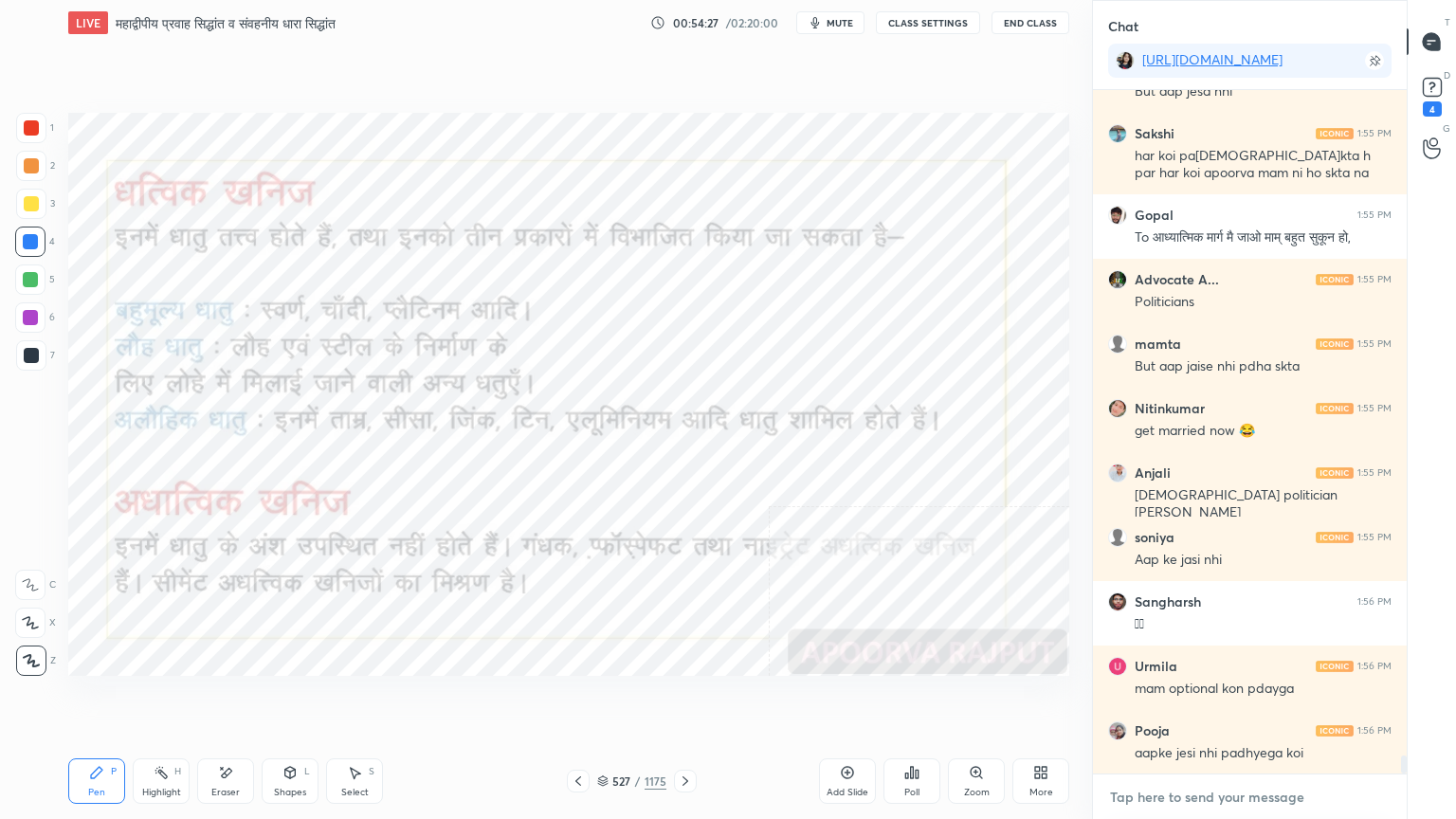 click at bounding box center [1249, 797] 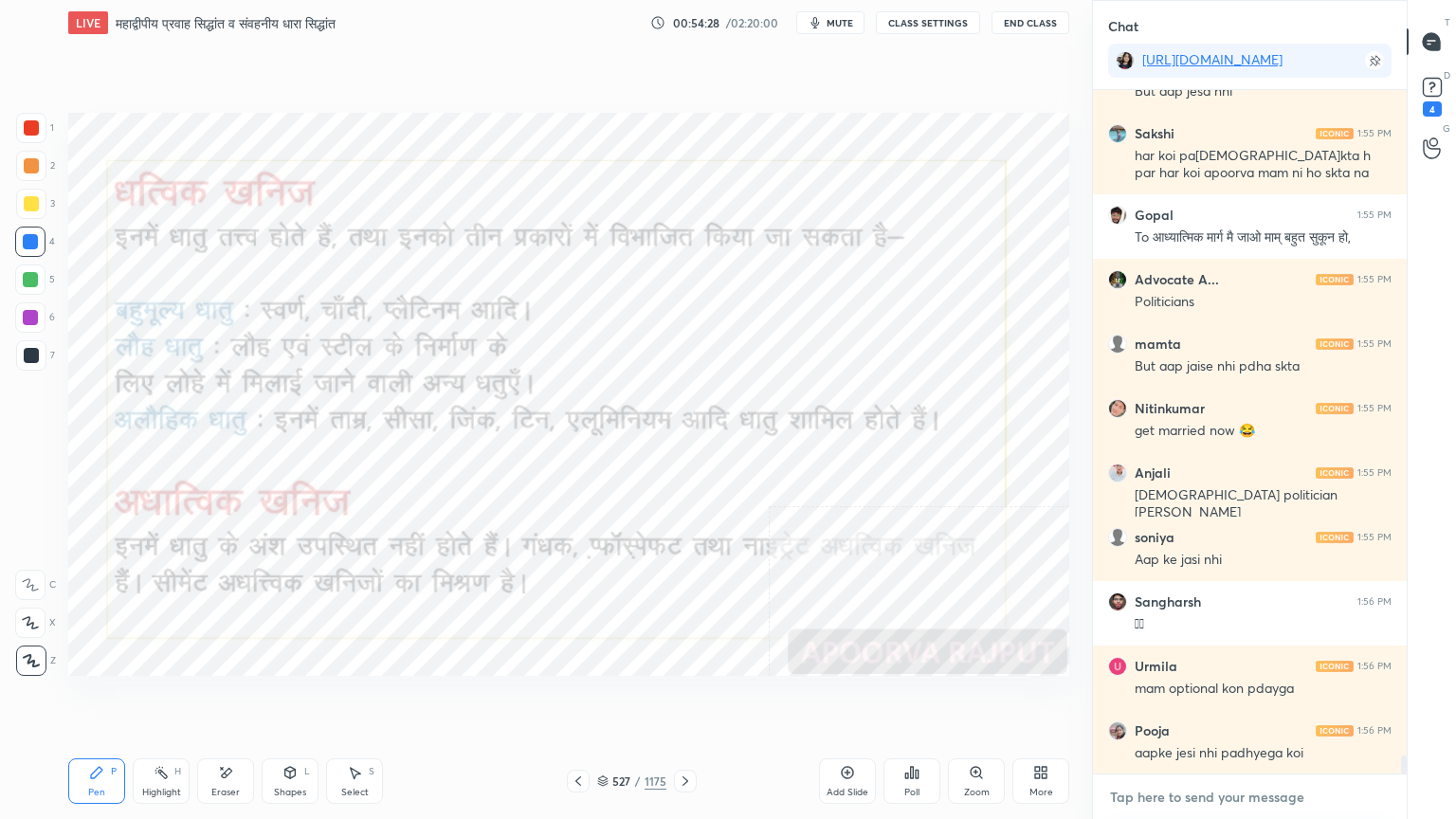 scroll, scrollTop: 25237, scrollLeft: 0, axis: vertical 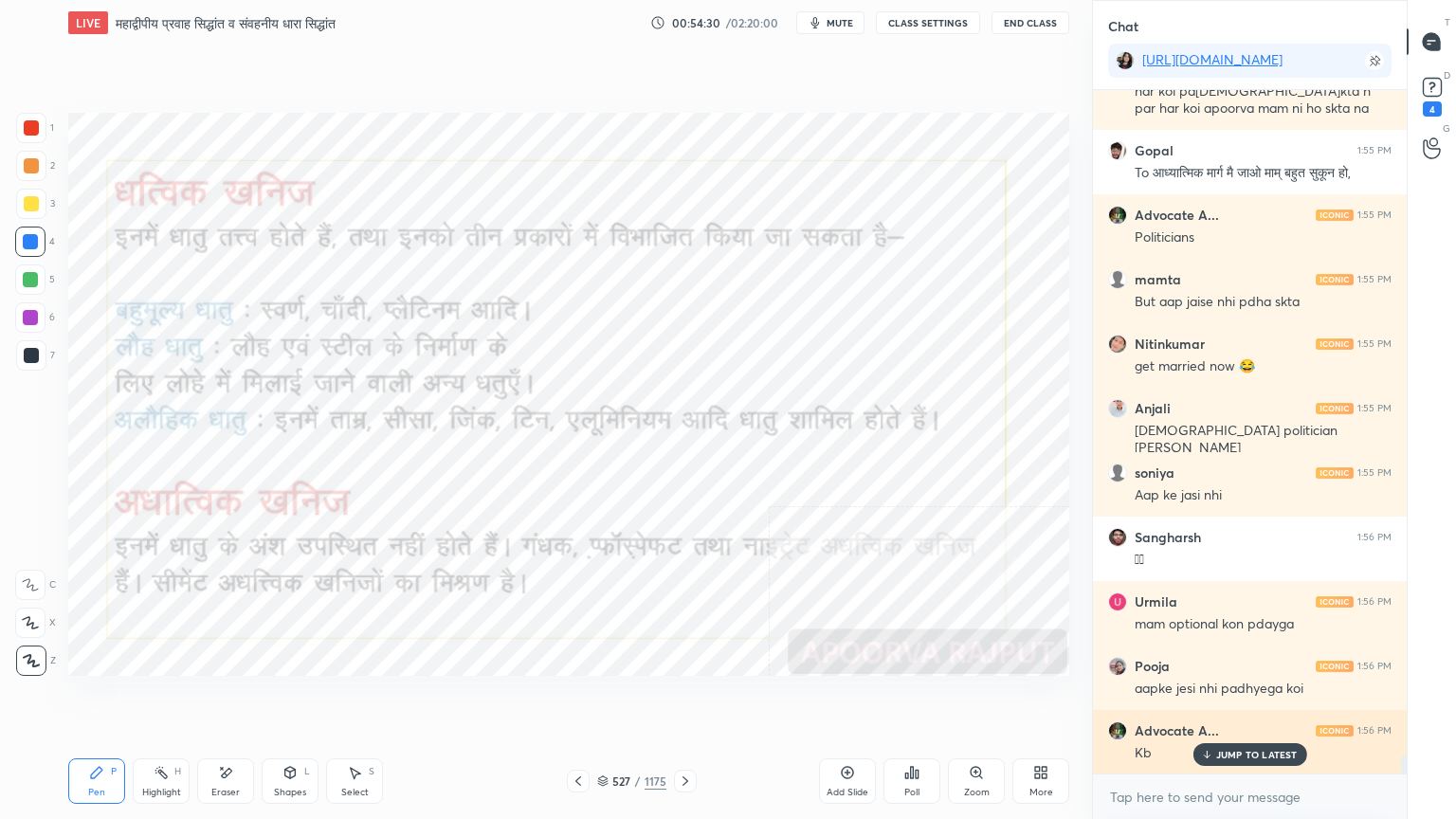 click on "JUMP TO LATEST" at bounding box center (1257, 755) 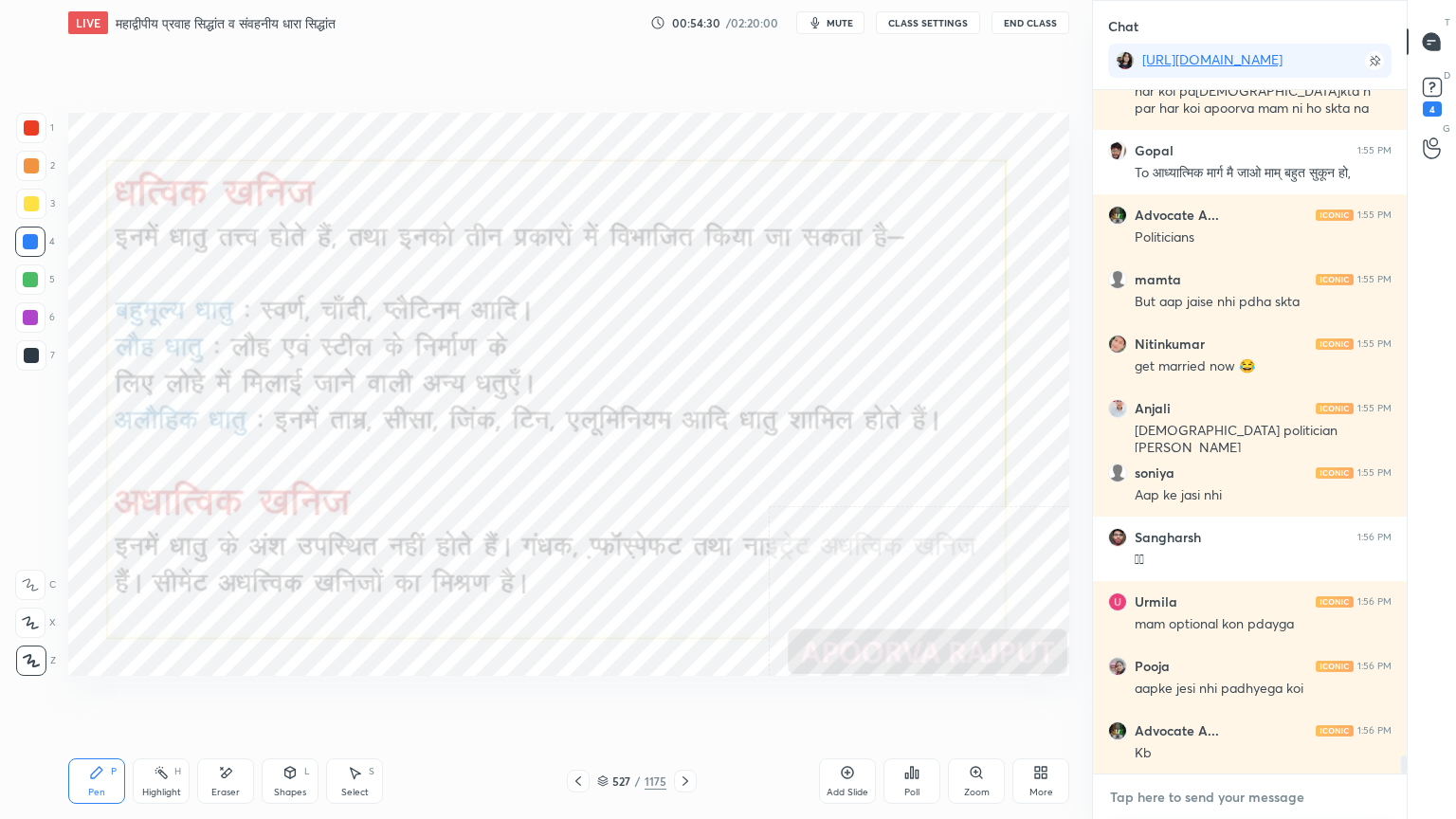 click at bounding box center [1249, 797] 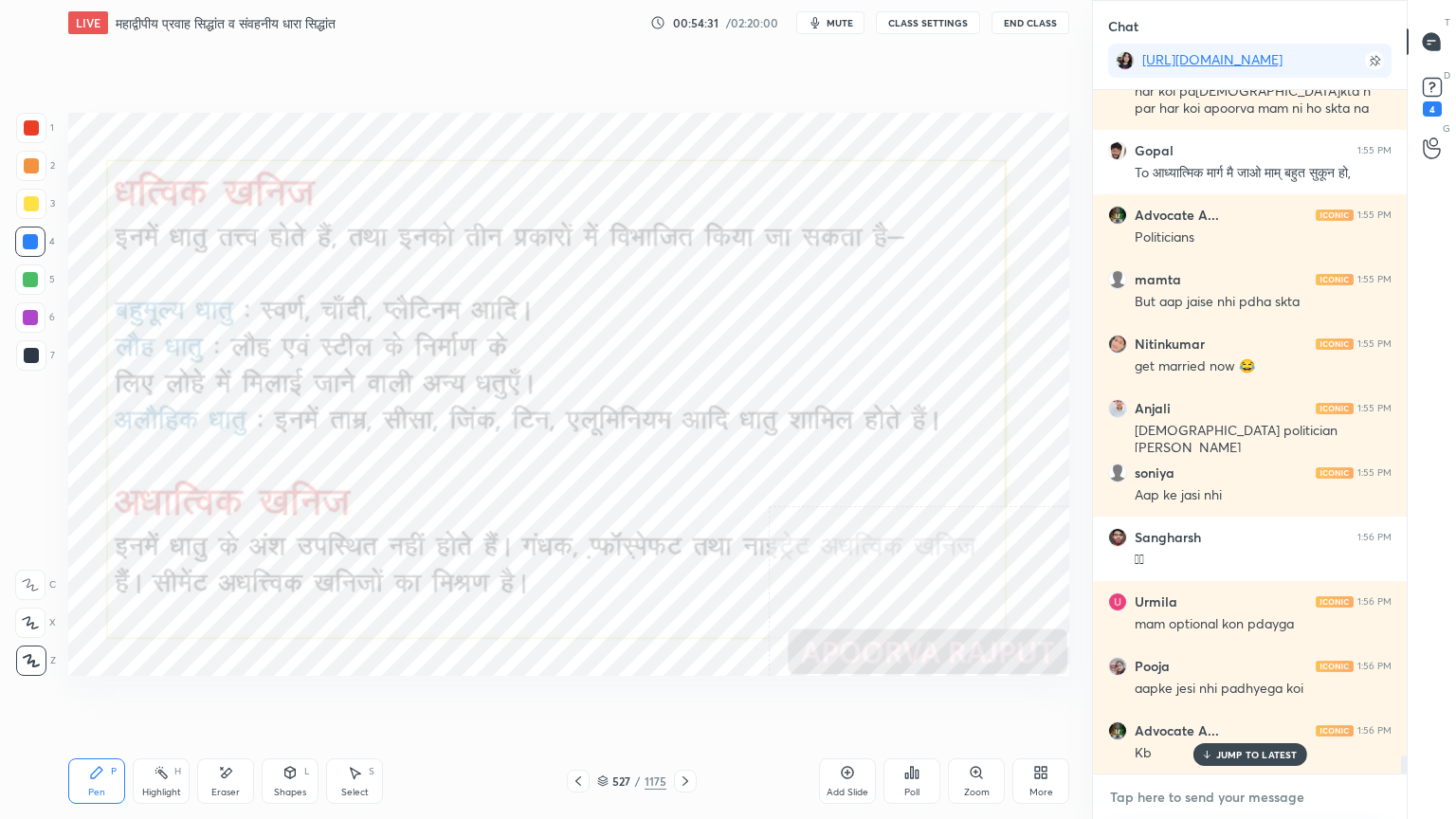 scroll, scrollTop: 25302, scrollLeft: 0, axis: vertical 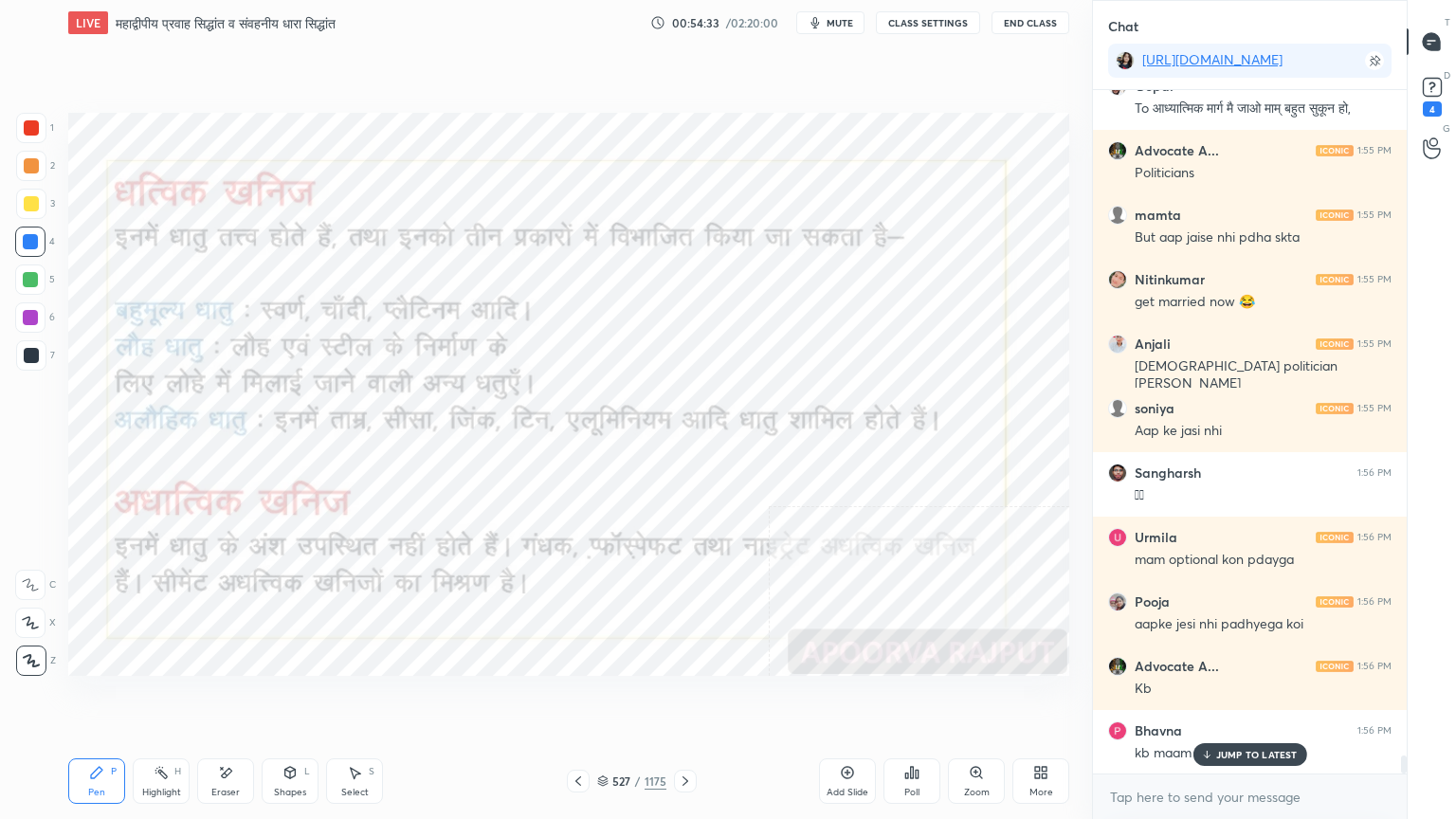 click on "JUMP TO LATEST" at bounding box center (1257, 755) 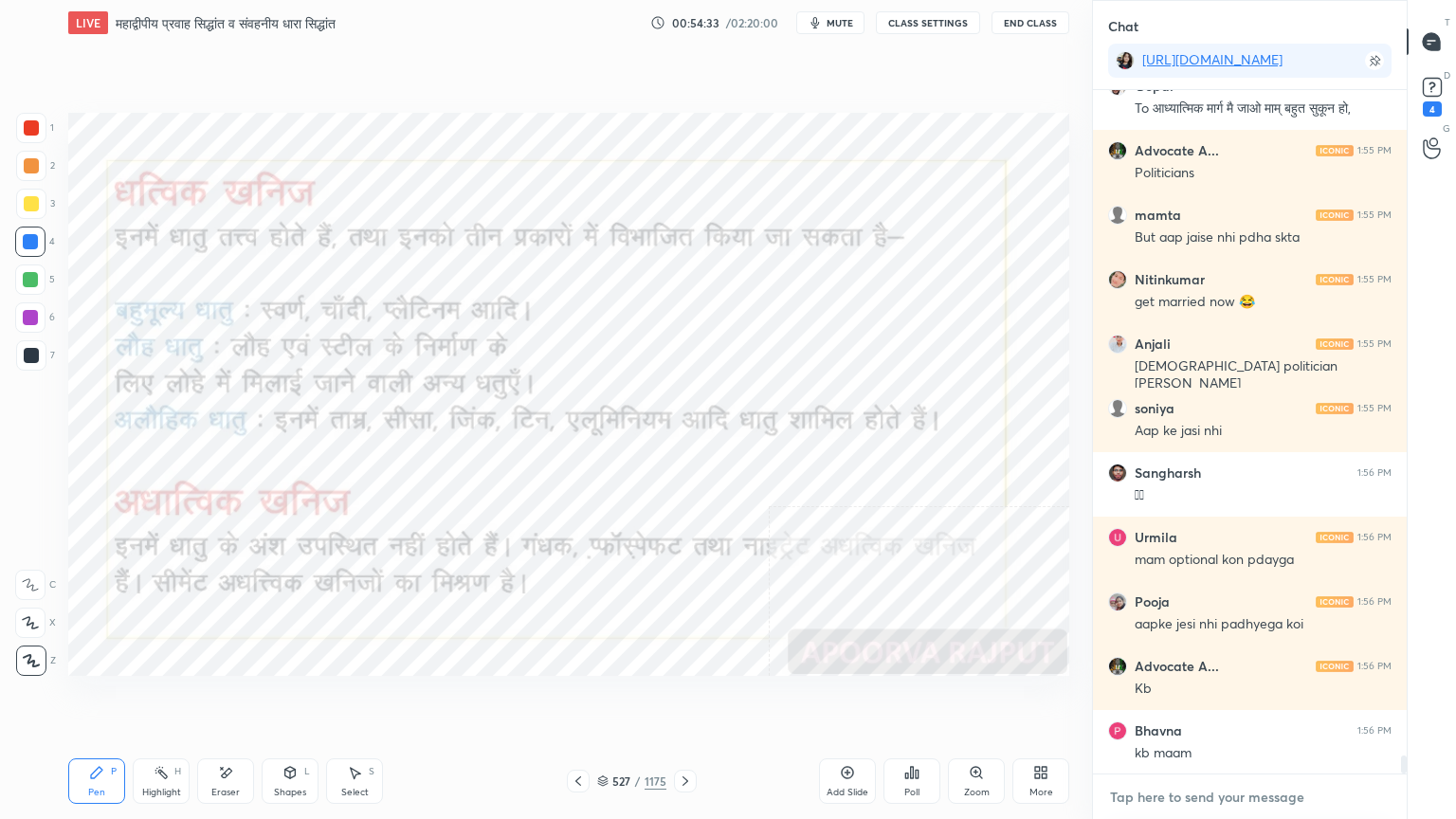 click at bounding box center (1249, 797) 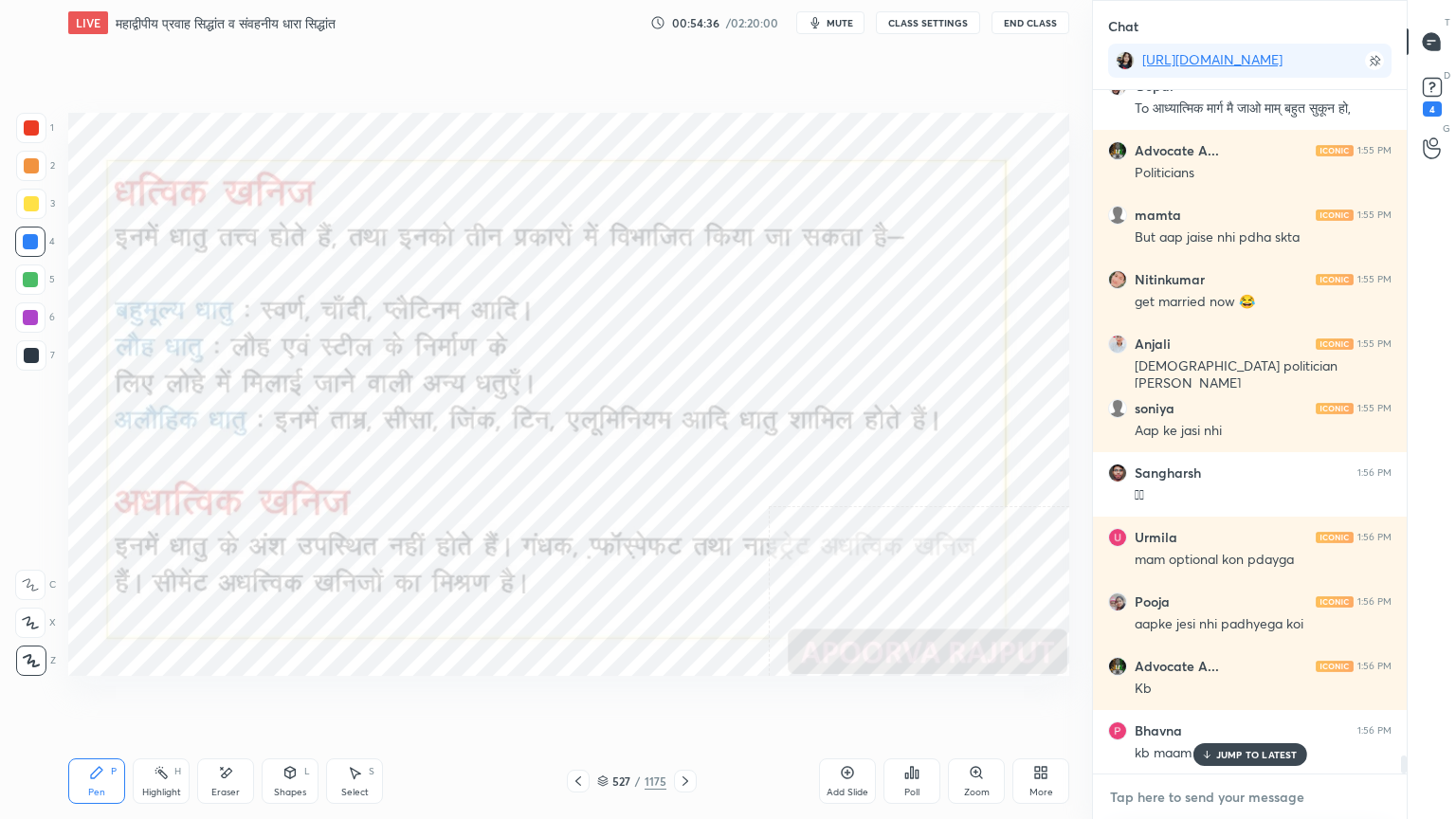 scroll, scrollTop: 25366, scrollLeft: 0, axis: vertical 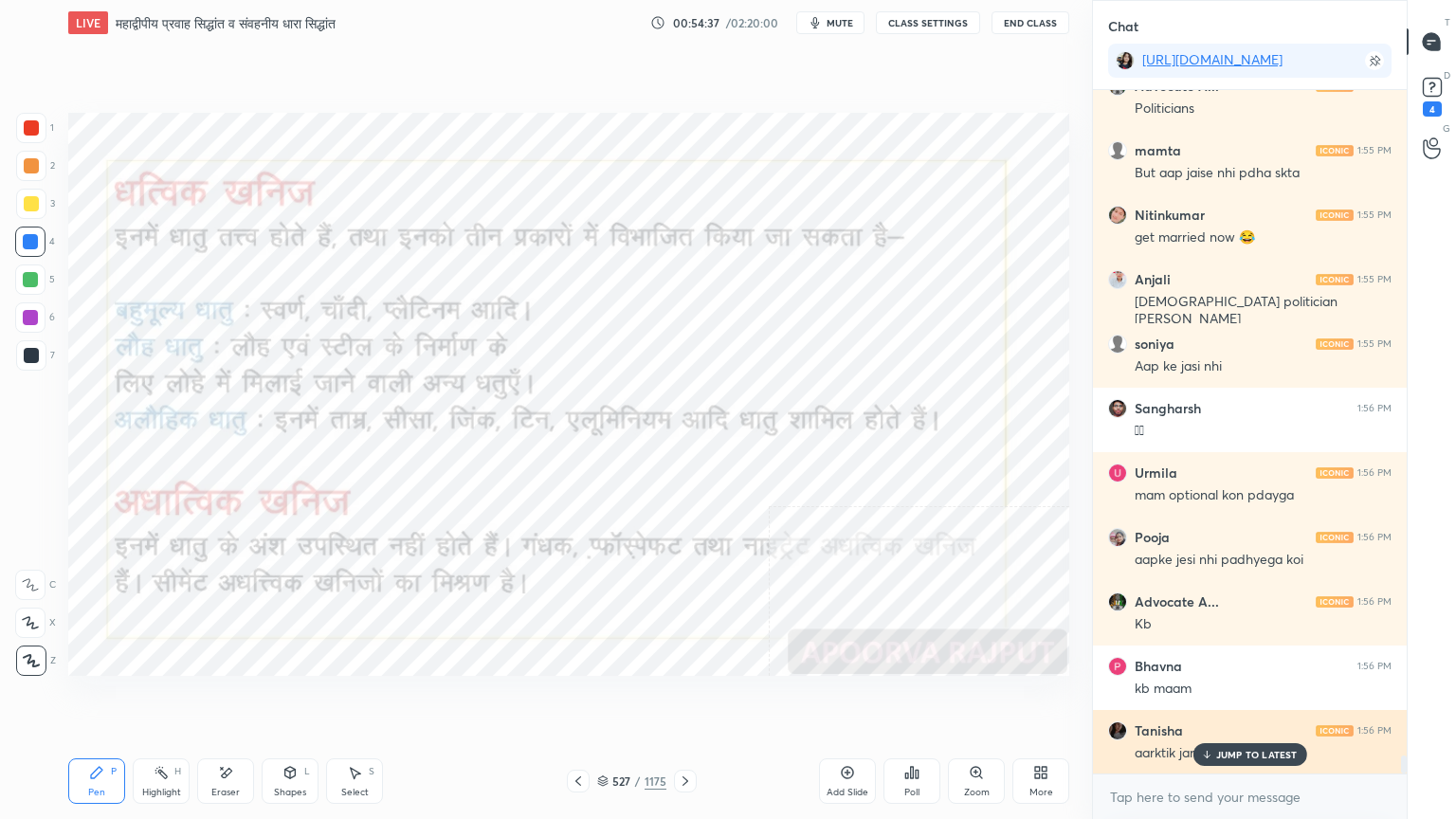 click on "JUMP TO LATEST" at bounding box center [1257, 755] 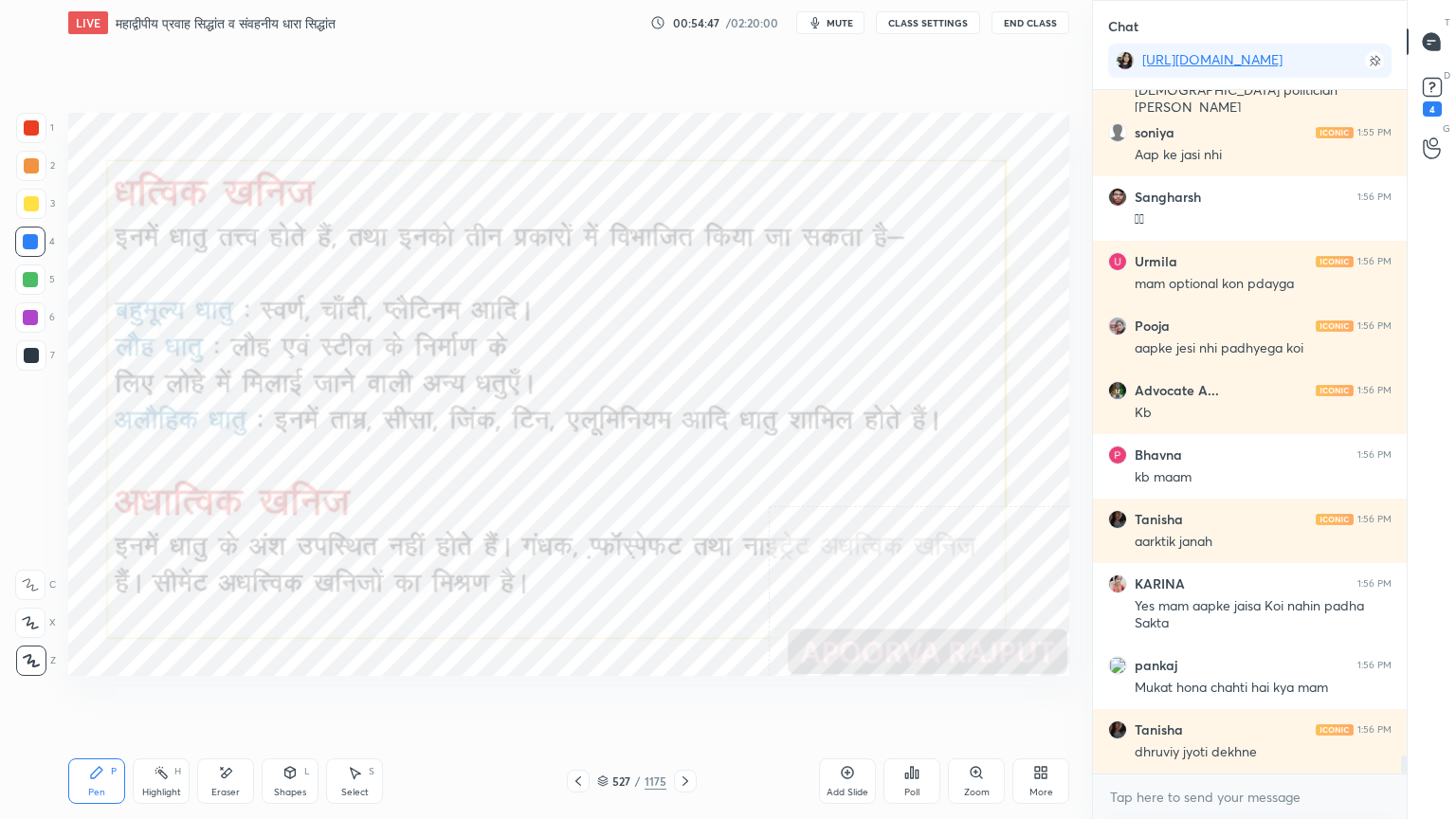 scroll, scrollTop: 25642, scrollLeft: 0, axis: vertical 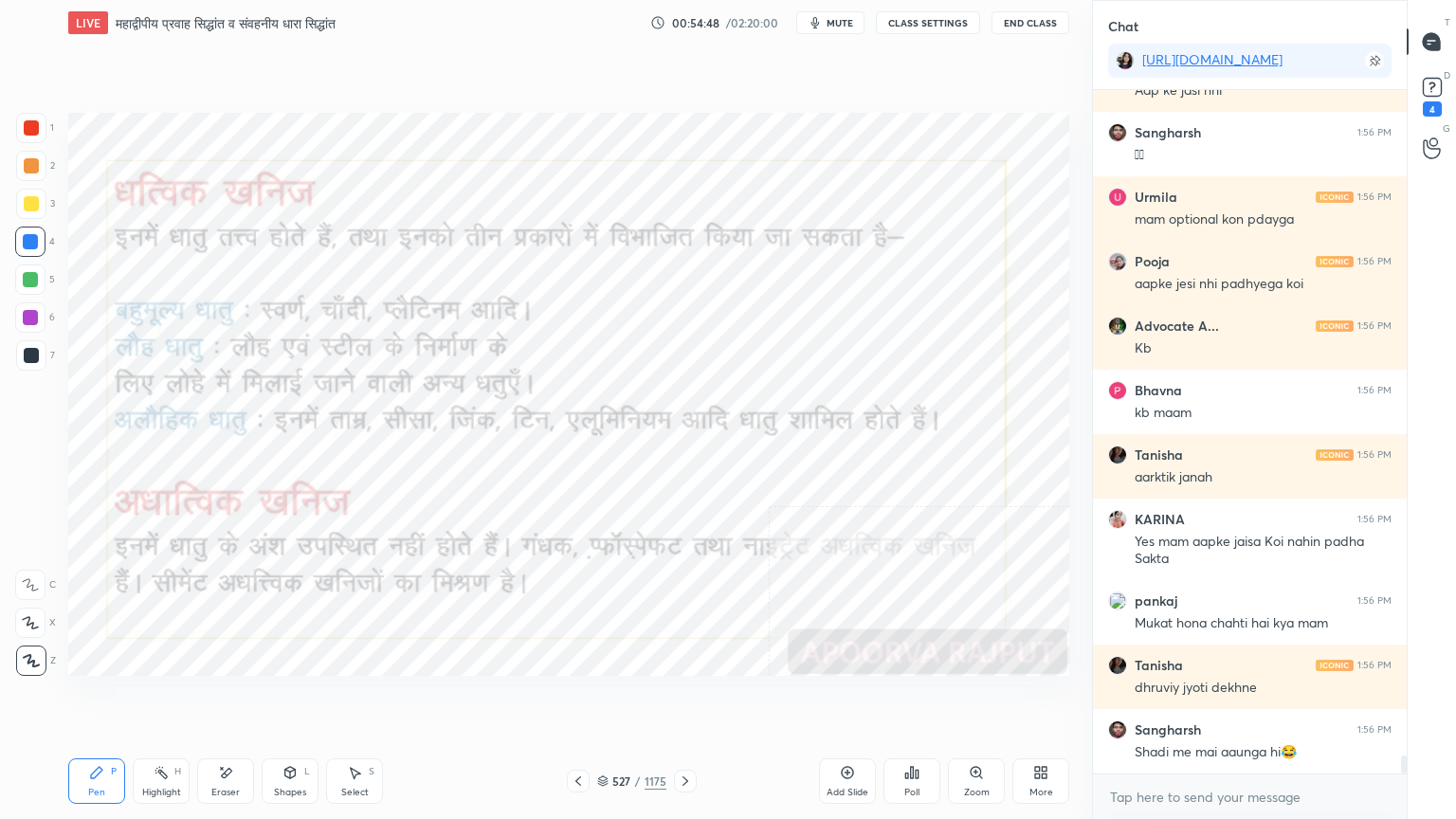 click on "x" at bounding box center (1249, 796) 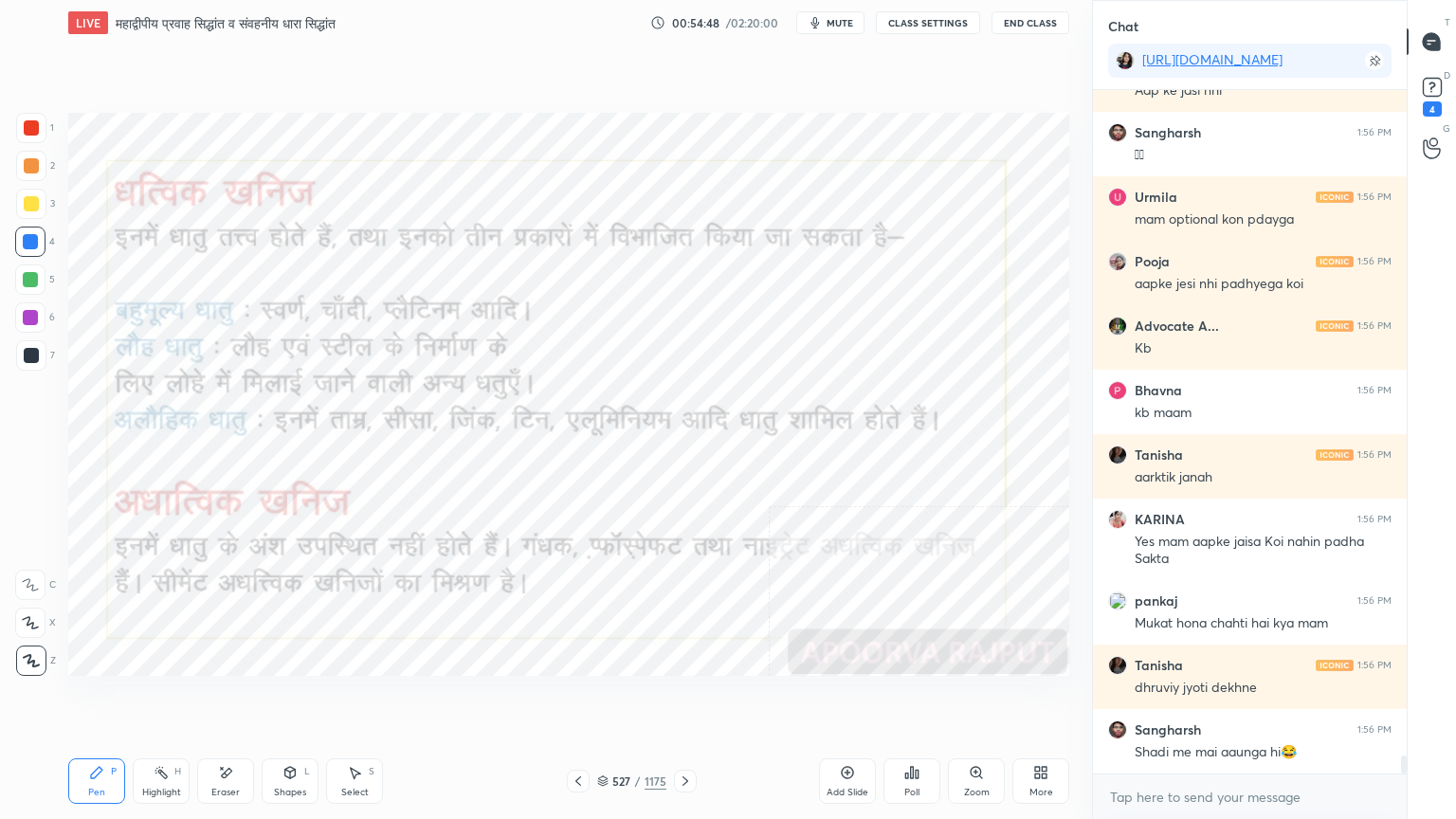 click on "x" at bounding box center [1249, 796] 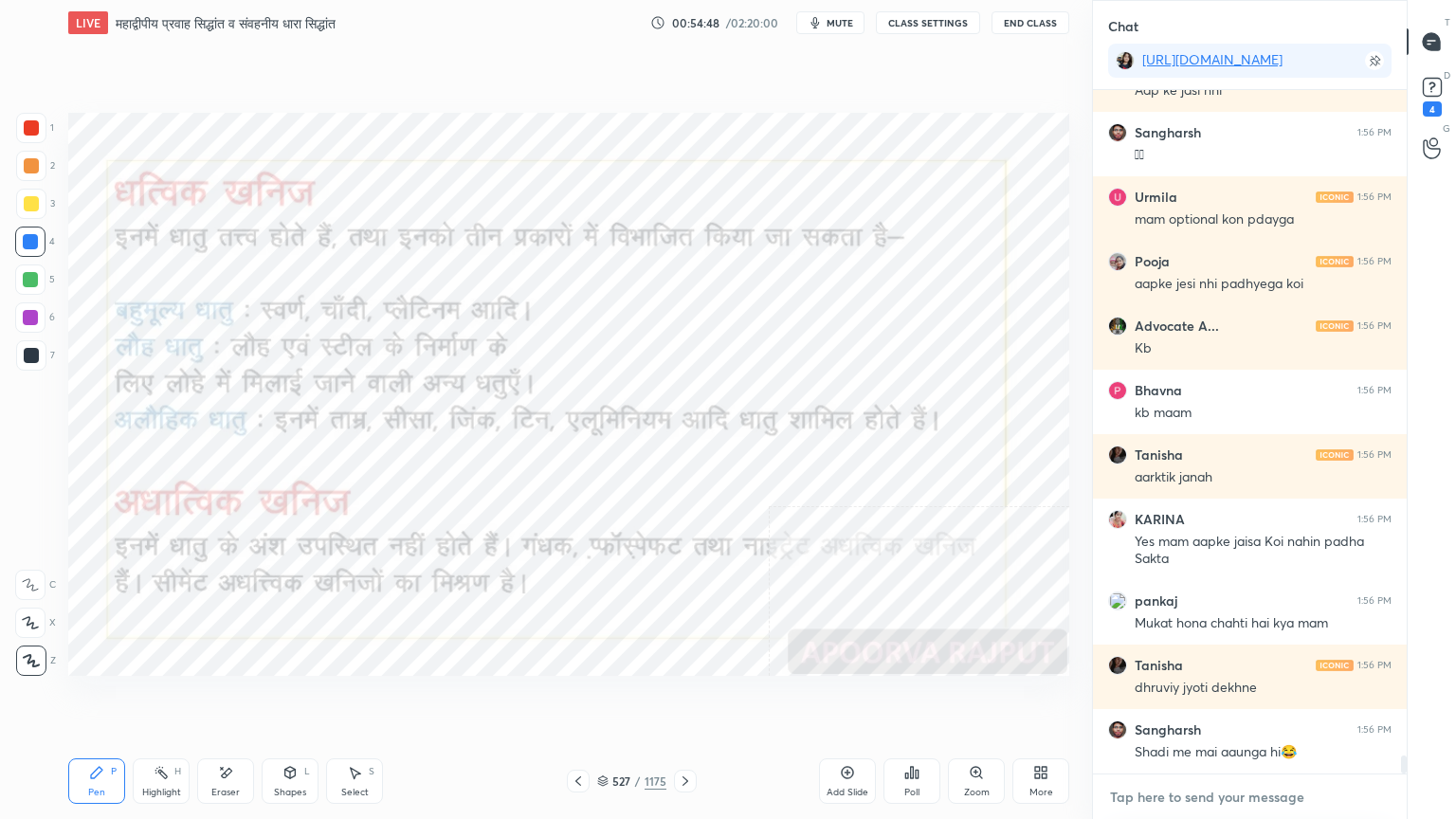 scroll, scrollTop: 25787, scrollLeft: 0, axis: vertical 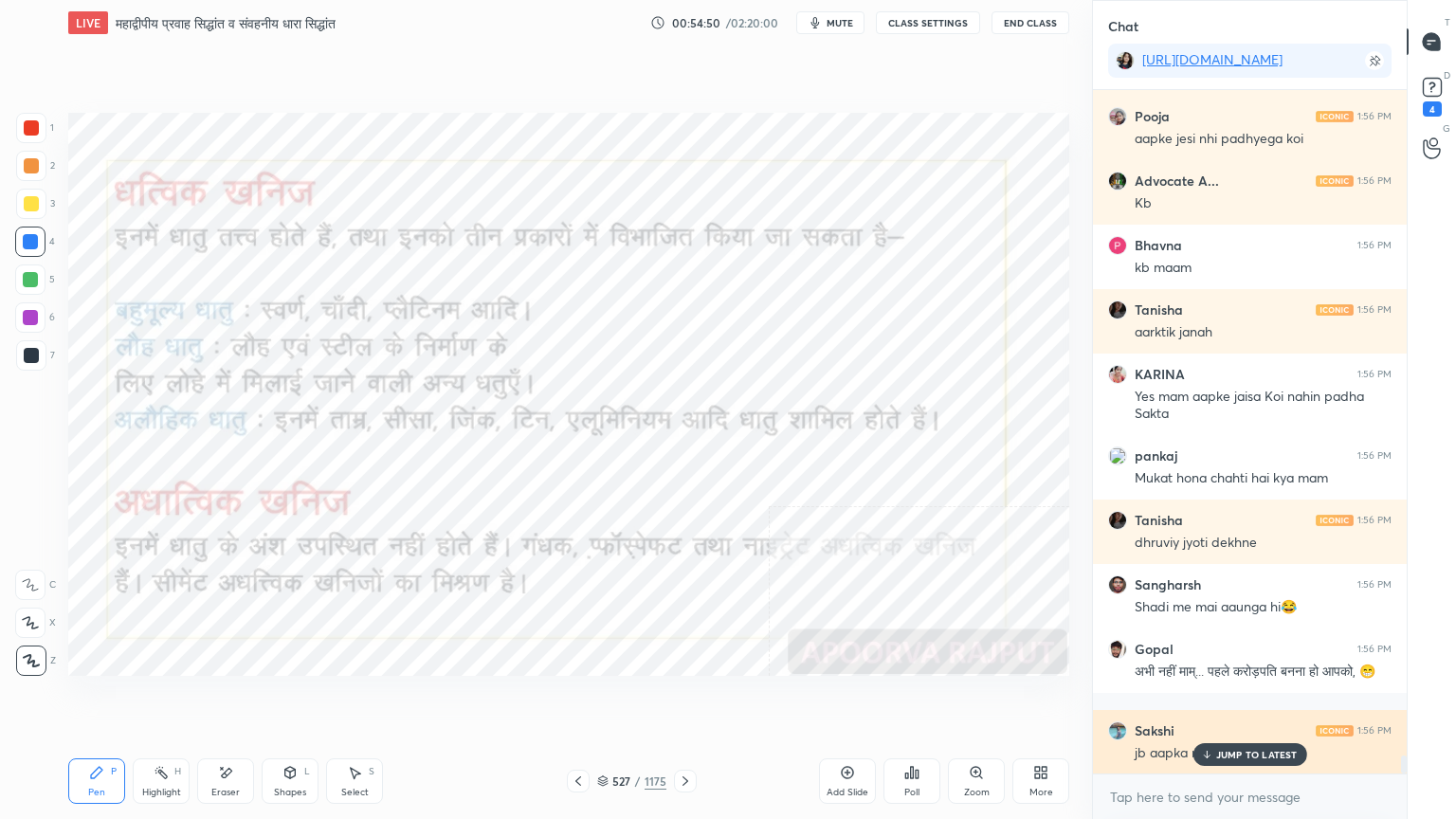 click on "JUMP TO LATEST" at bounding box center (1249, 755) 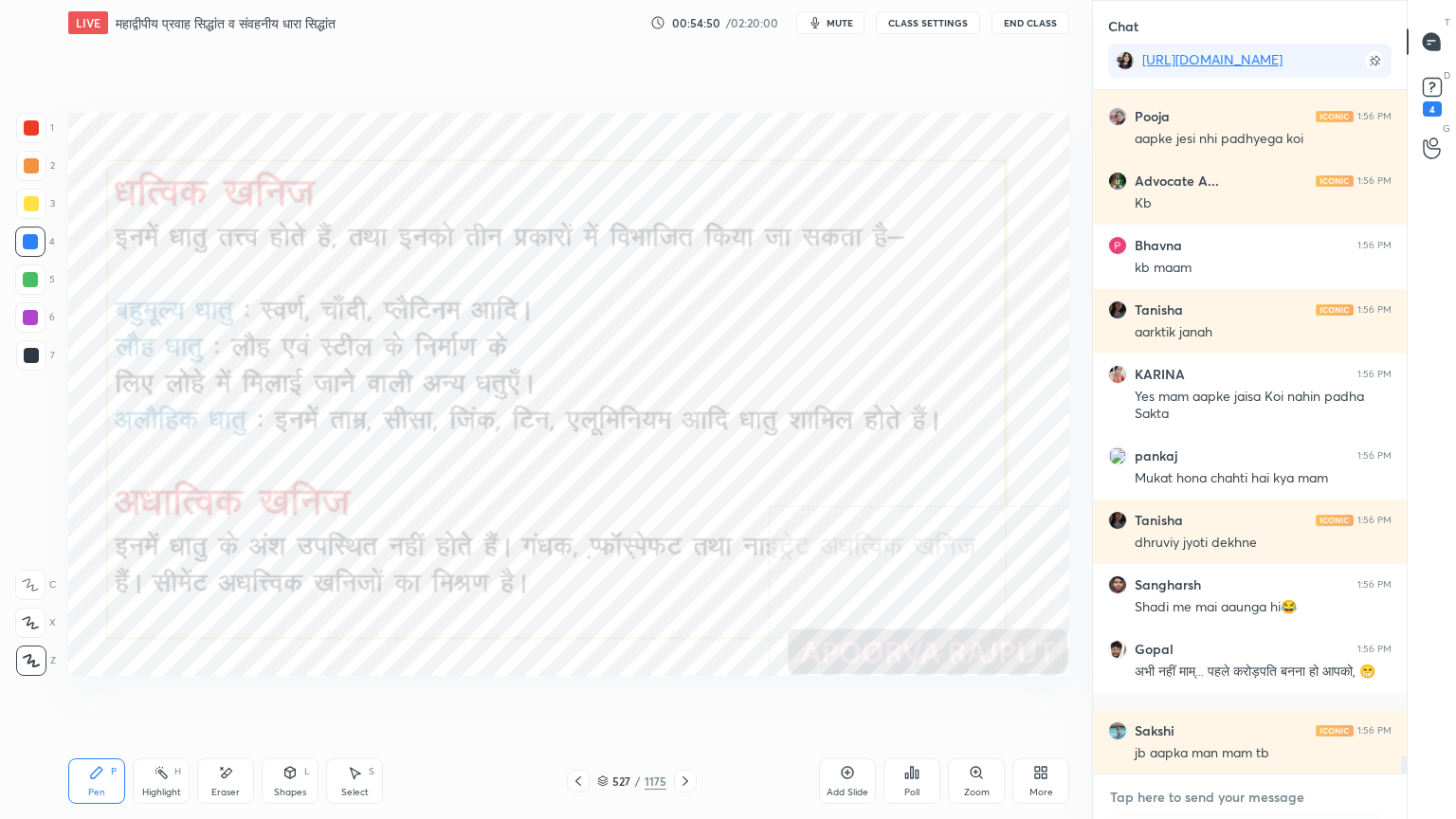 click at bounding box center (1249, 797) 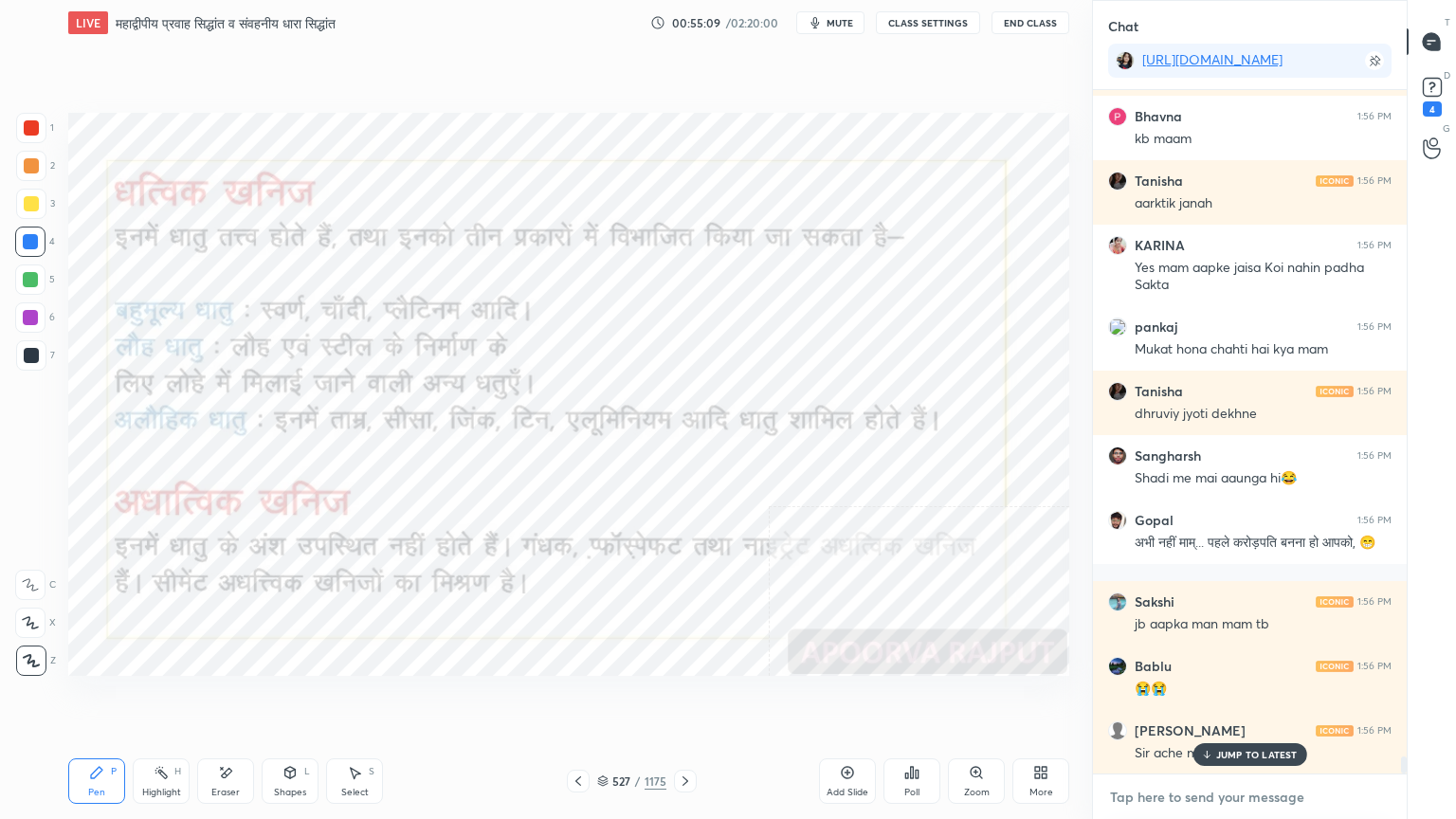 scroll, scrollTop: 25980, scrollLeft: 0, axis: vertical 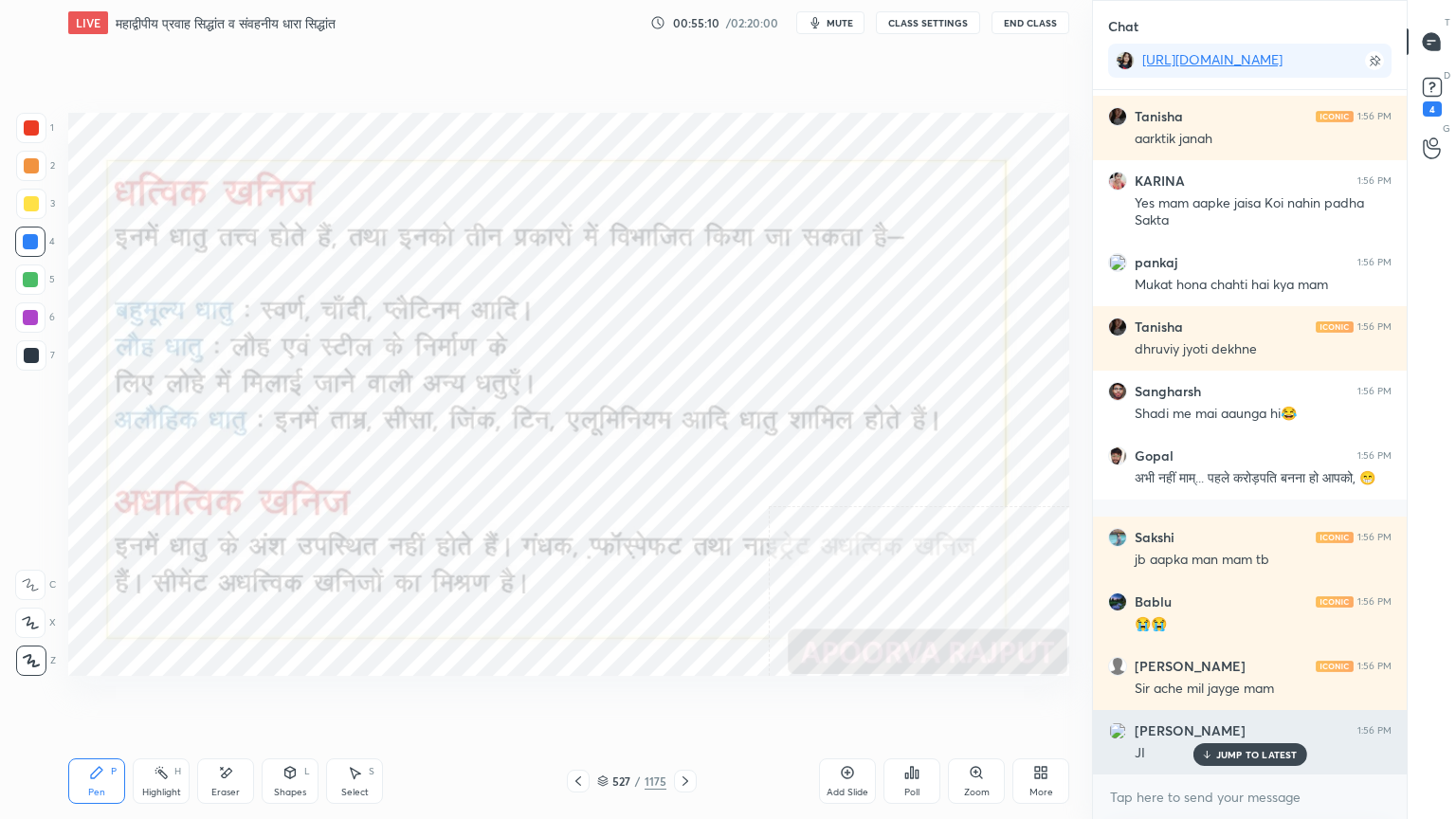click on "JUMP TO LATEST" at bounding box center (1257, 755) 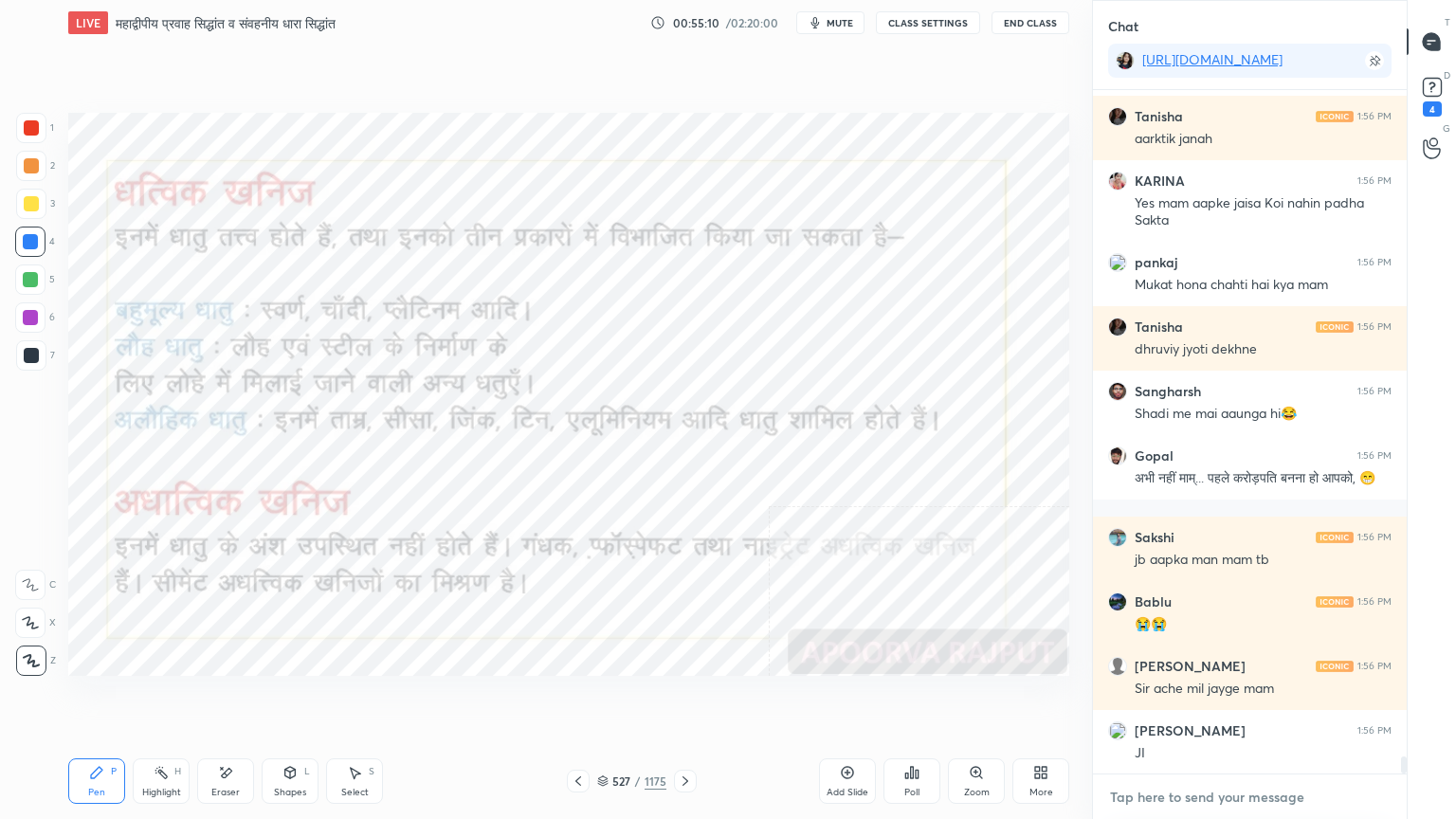 click at bounding box center [1249, 797] 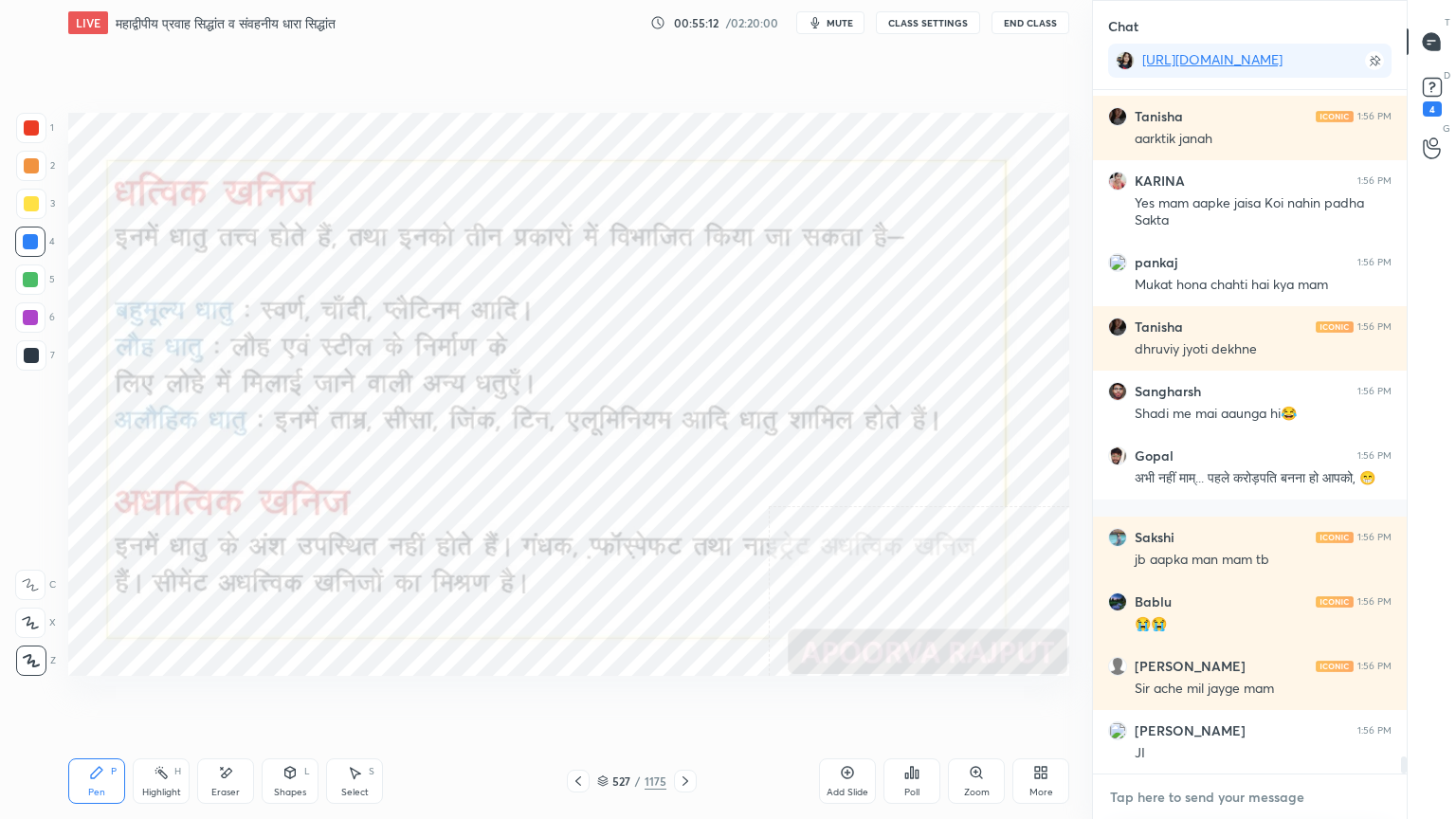 scroll, scrollTop: 26045, scrollLeft: 0, axis: vertical 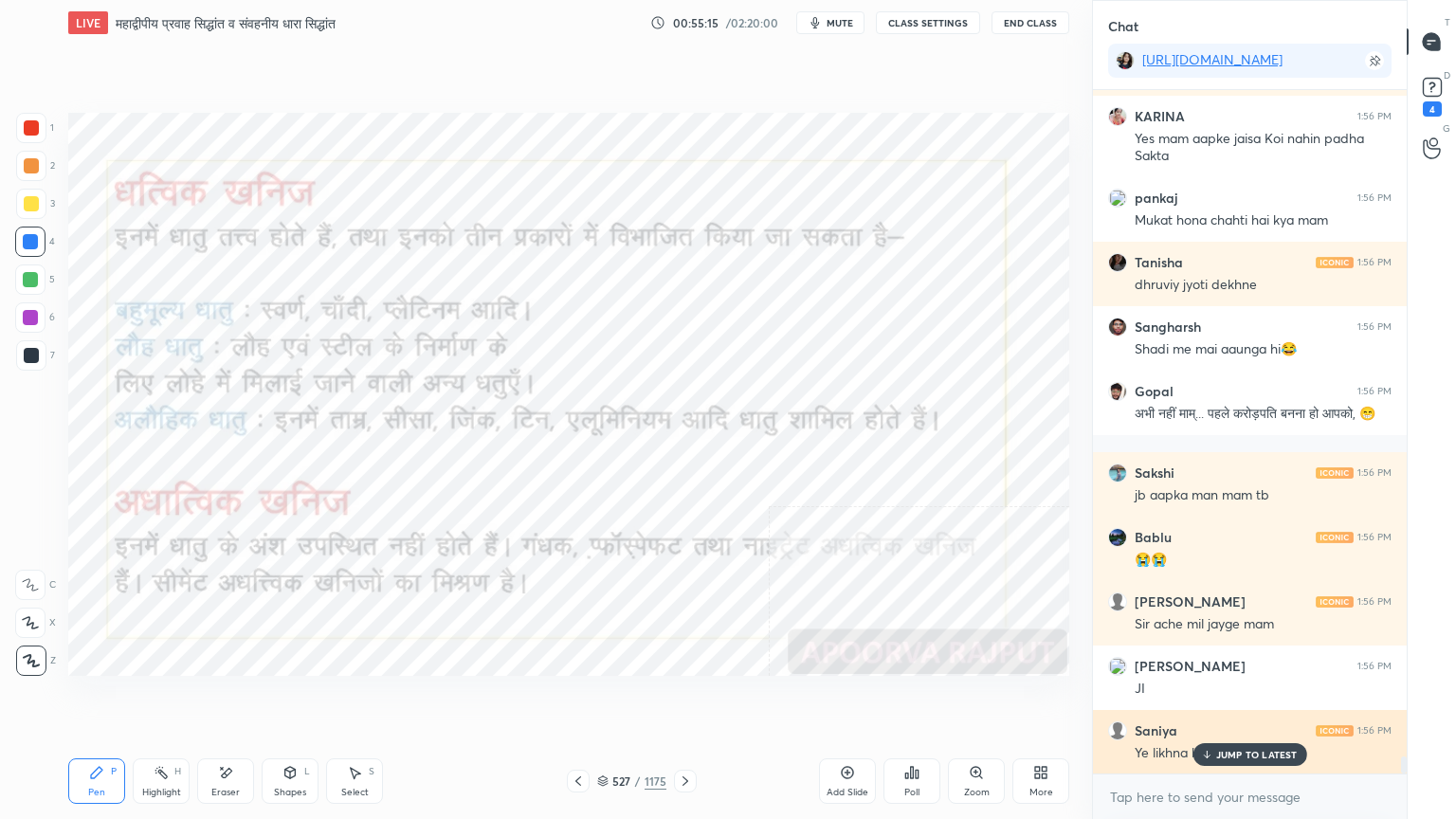 click on "JUMP TO LATEST" at bounding box center [1249, 755] 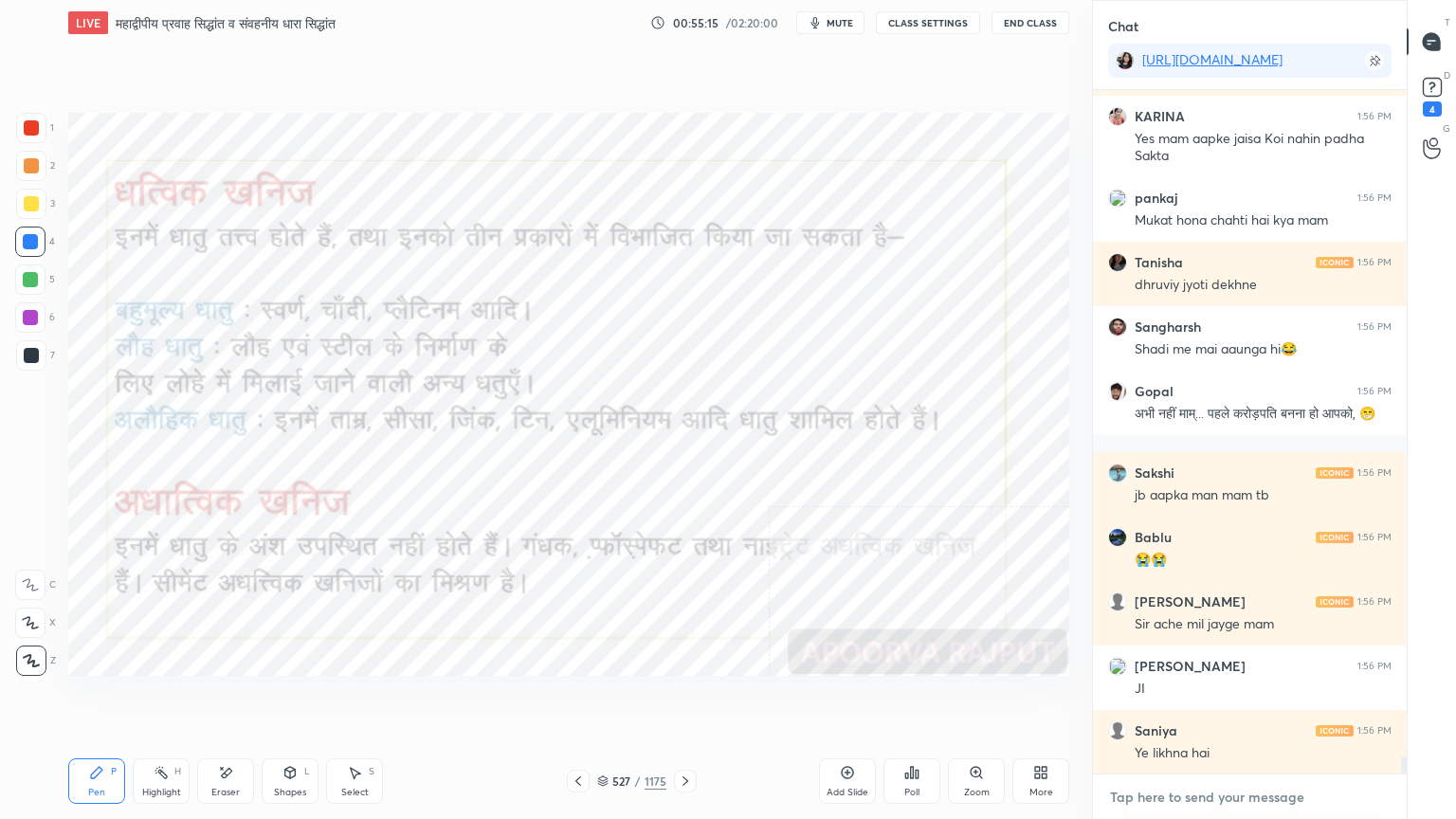 drag, startPoint x: 1269, startPoint y: 810, endPoint x: 1282, endPoint y: 800, distance: 16.40122 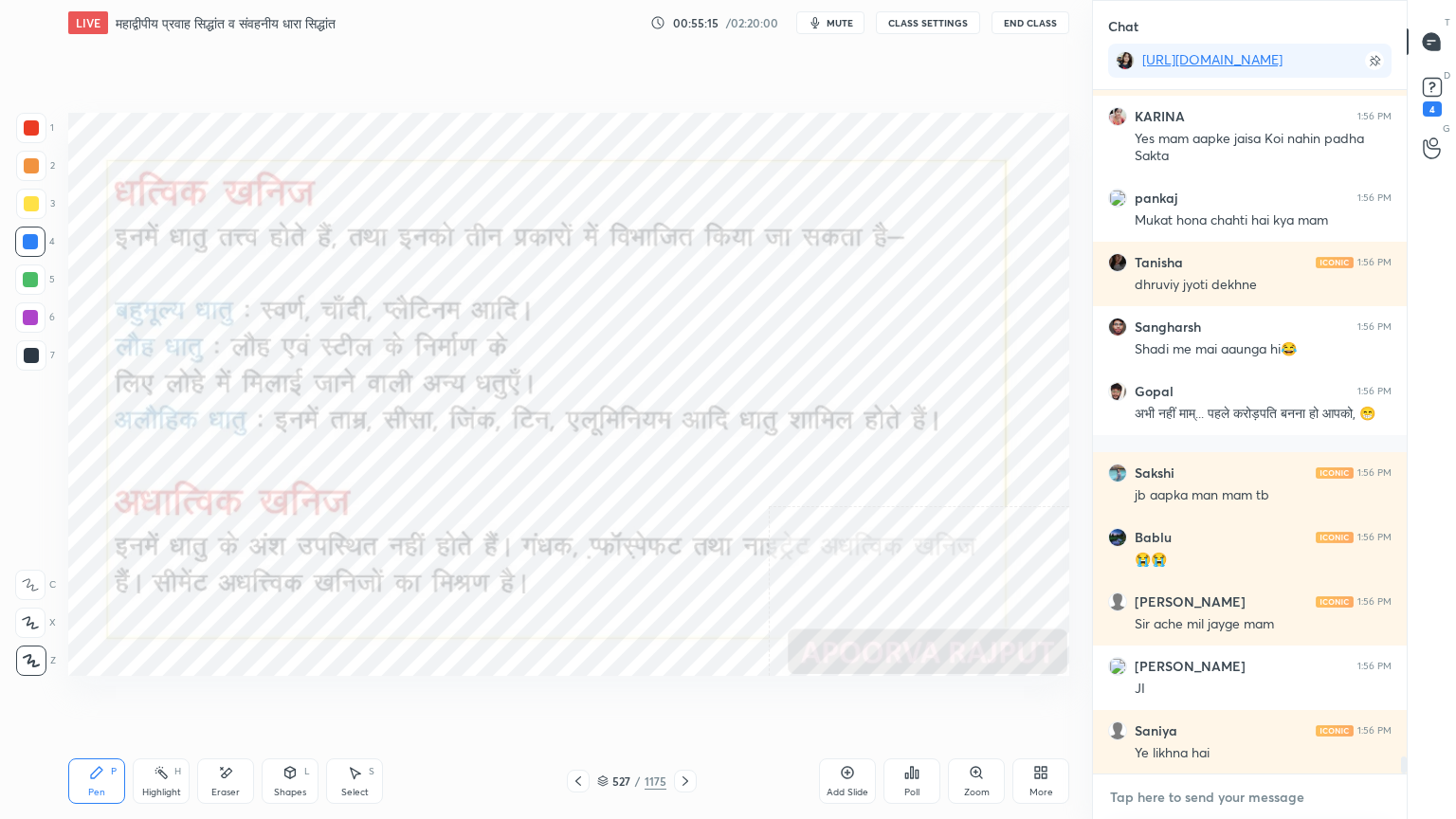 click at bounding box center [1249, 797] 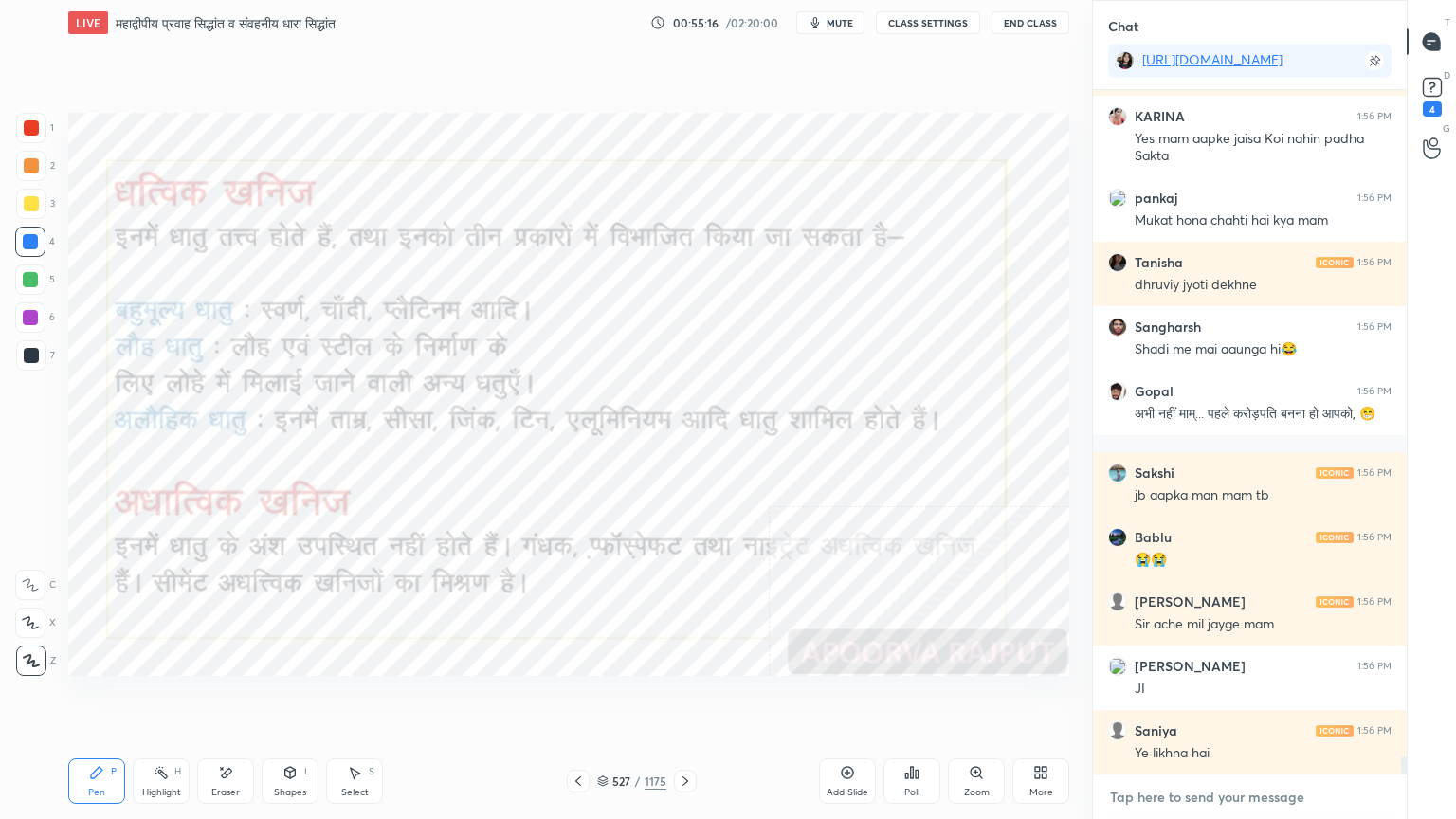 scroll, scrollTop: 26109, scrollLeft: 0, axis: vertical 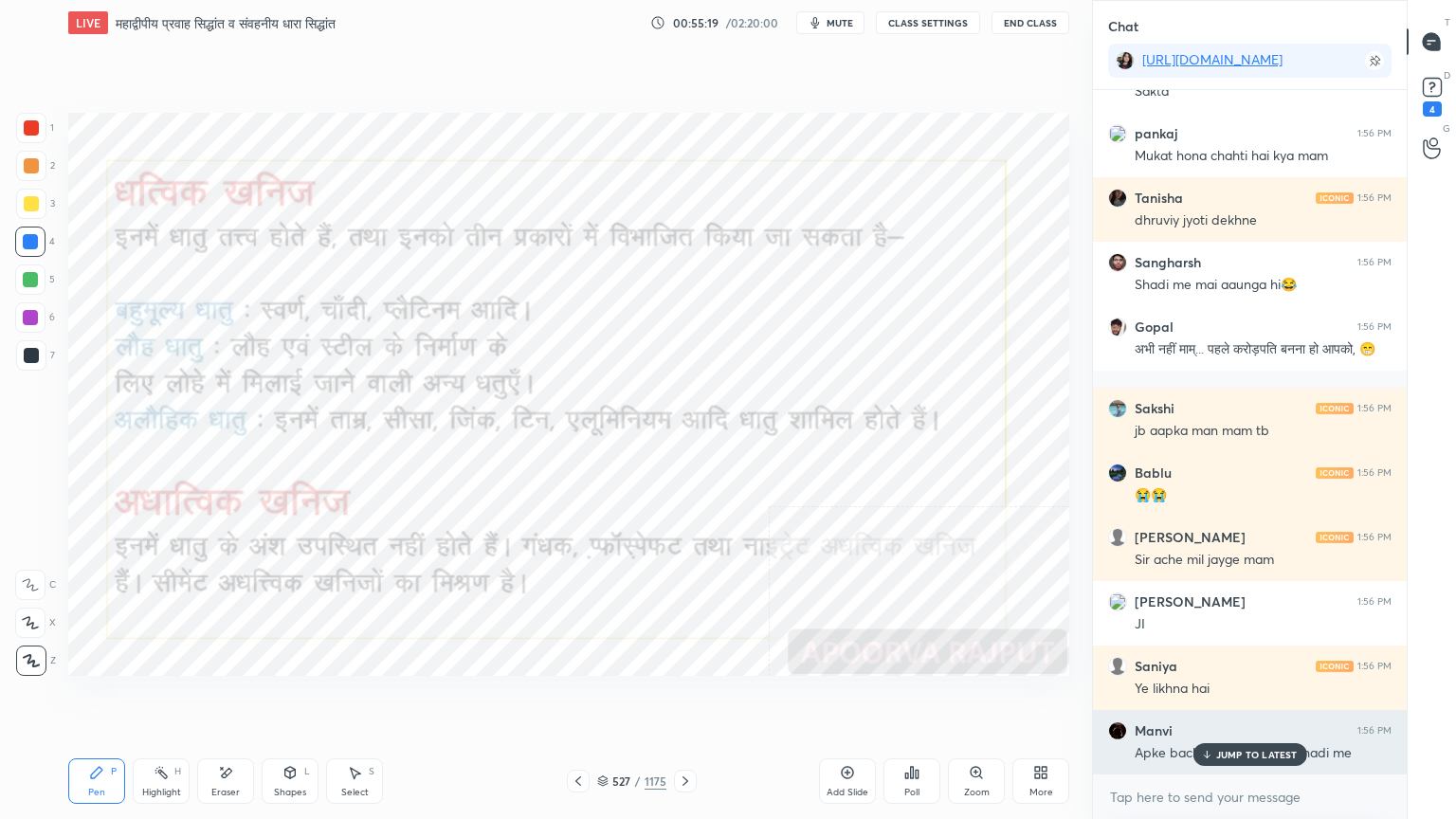click on "JUMP TO LATEST" at bounding box center (1257, 755) 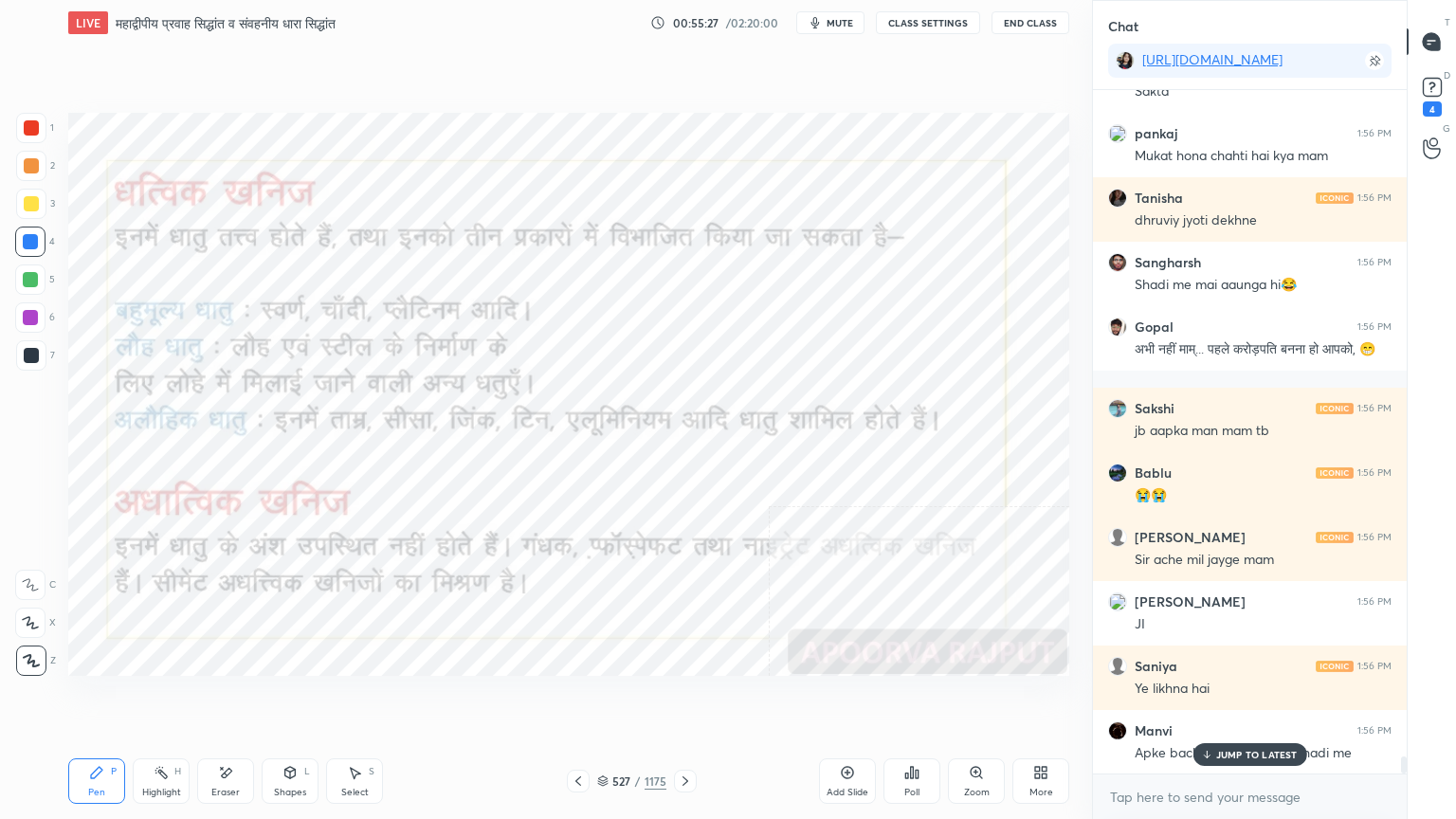 scroll, scrollTop: 26174, scrollLeft: 0, axis: vertical 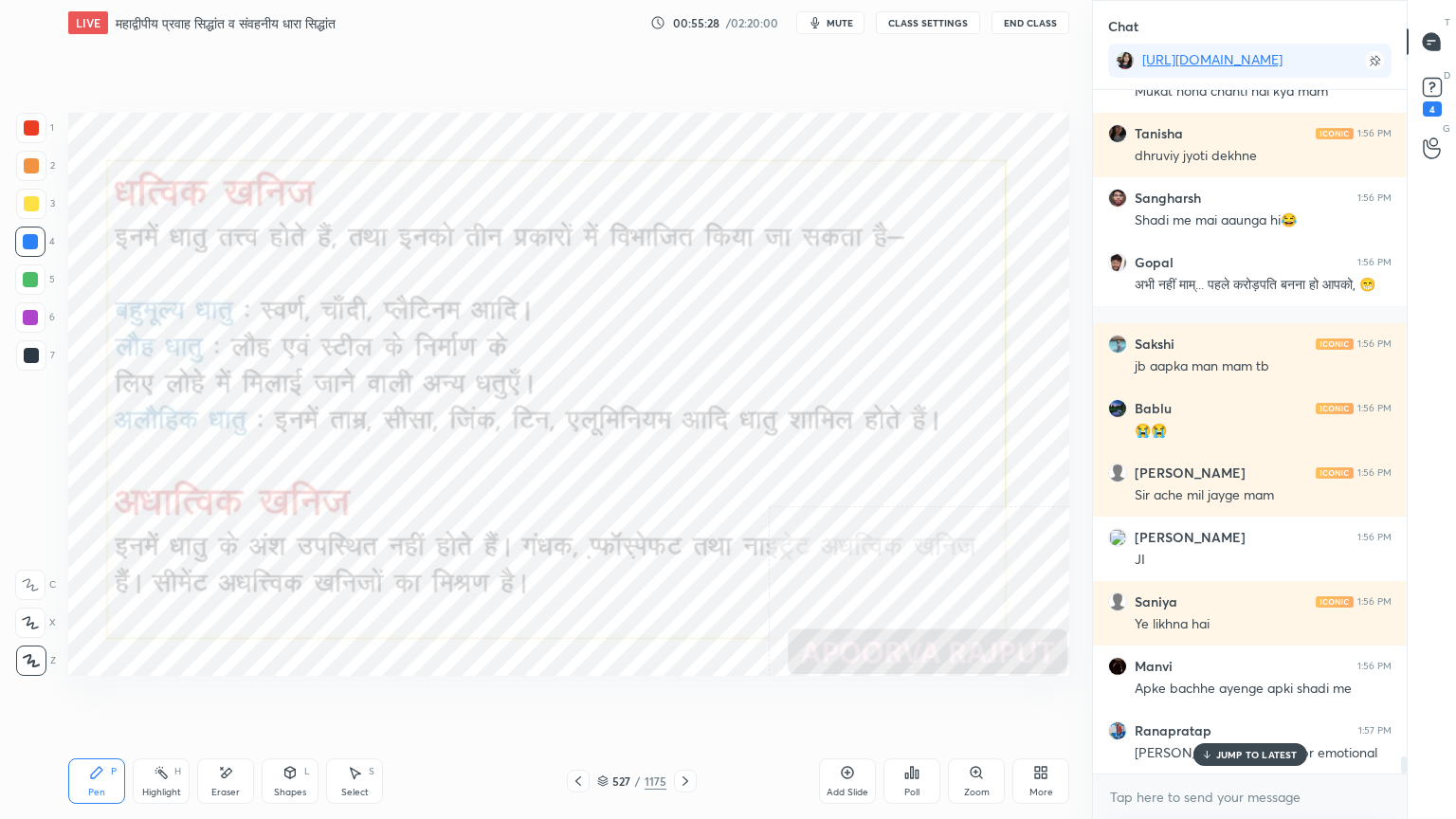 click on "JUMP TO LATEST" at bounding box center [1249, 755] 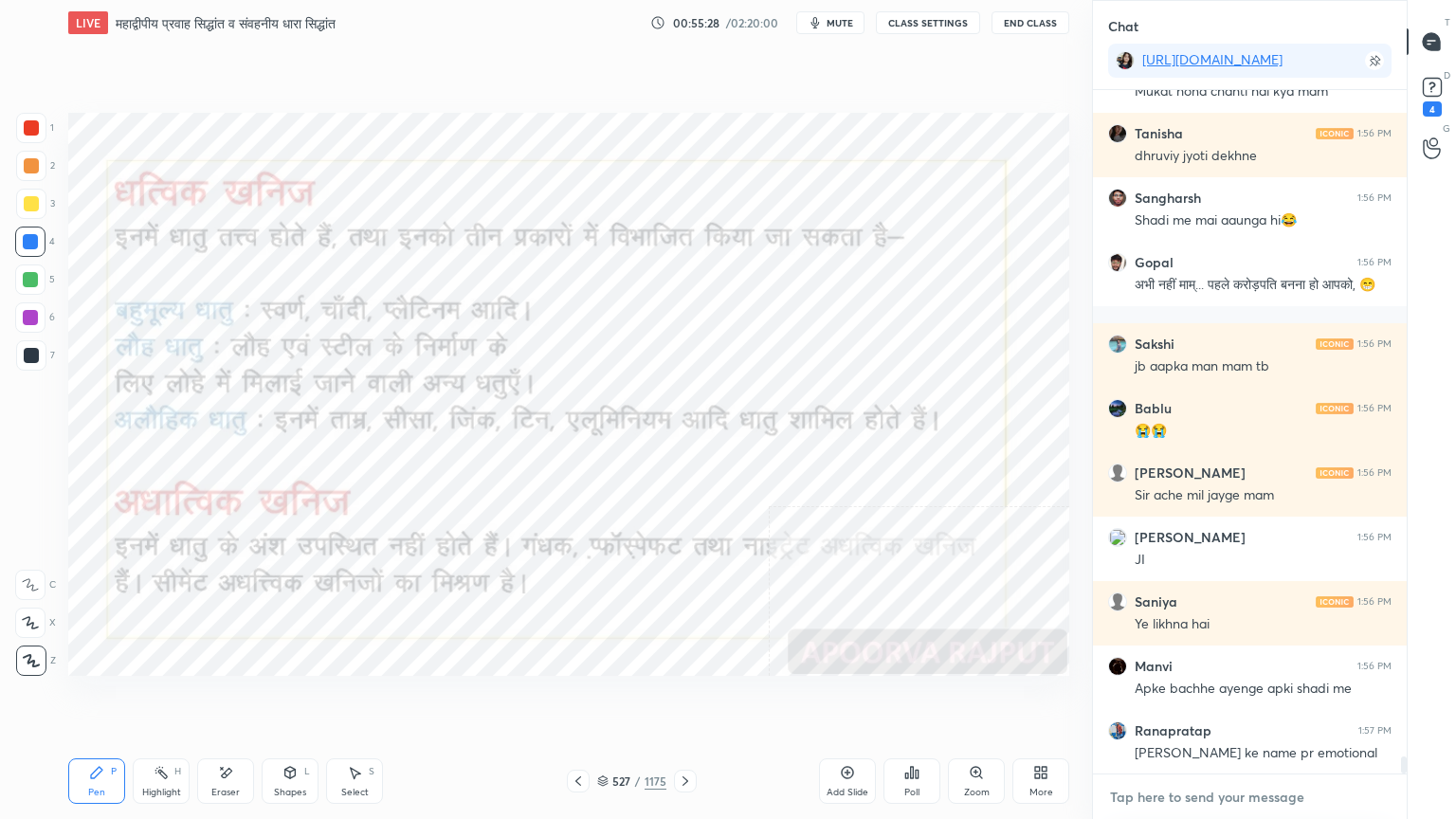 click at bounding box center (1249, 797) 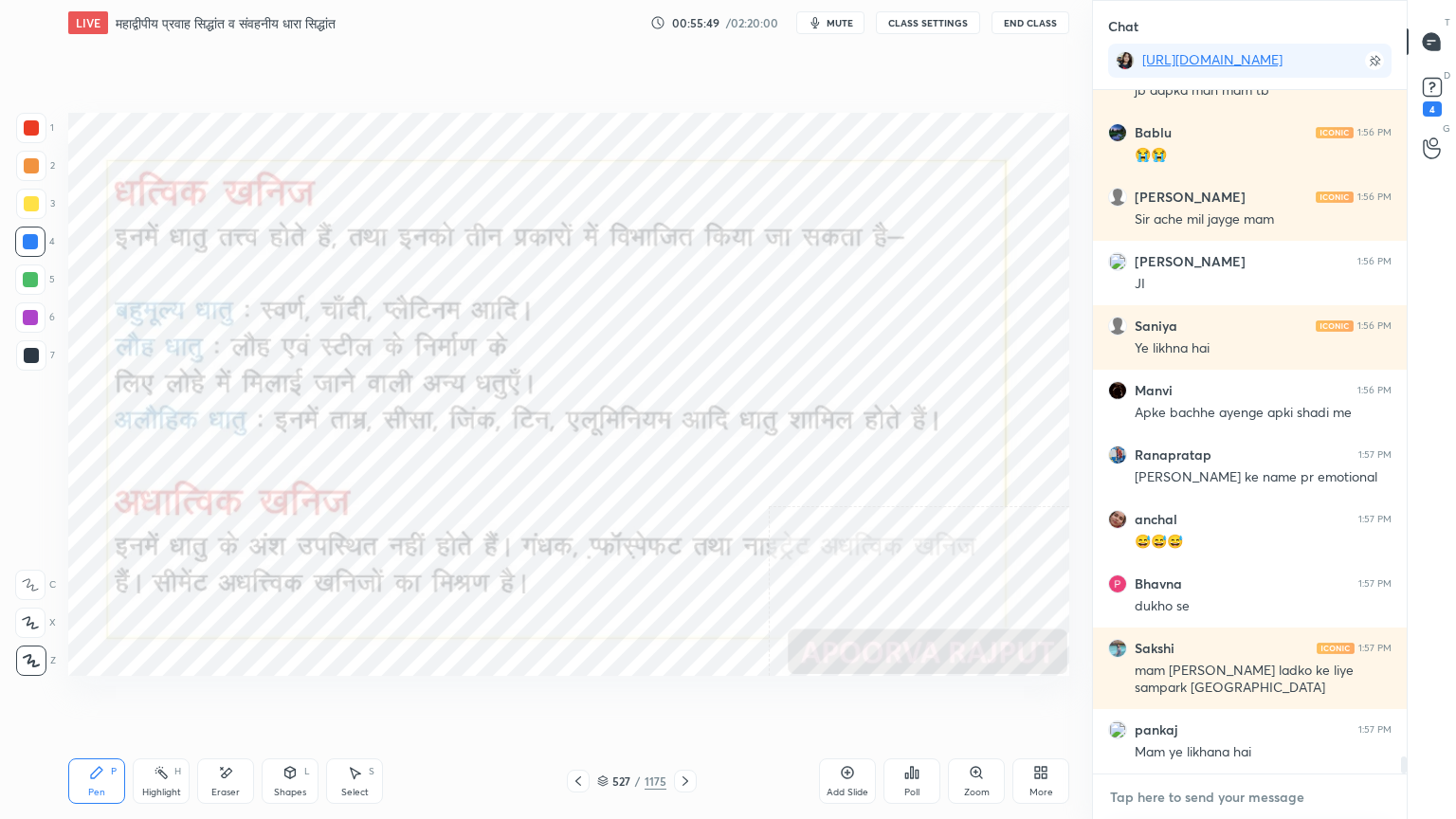 scroll, scrollTop: 26514, scrollLeft: 0, axis: vertical 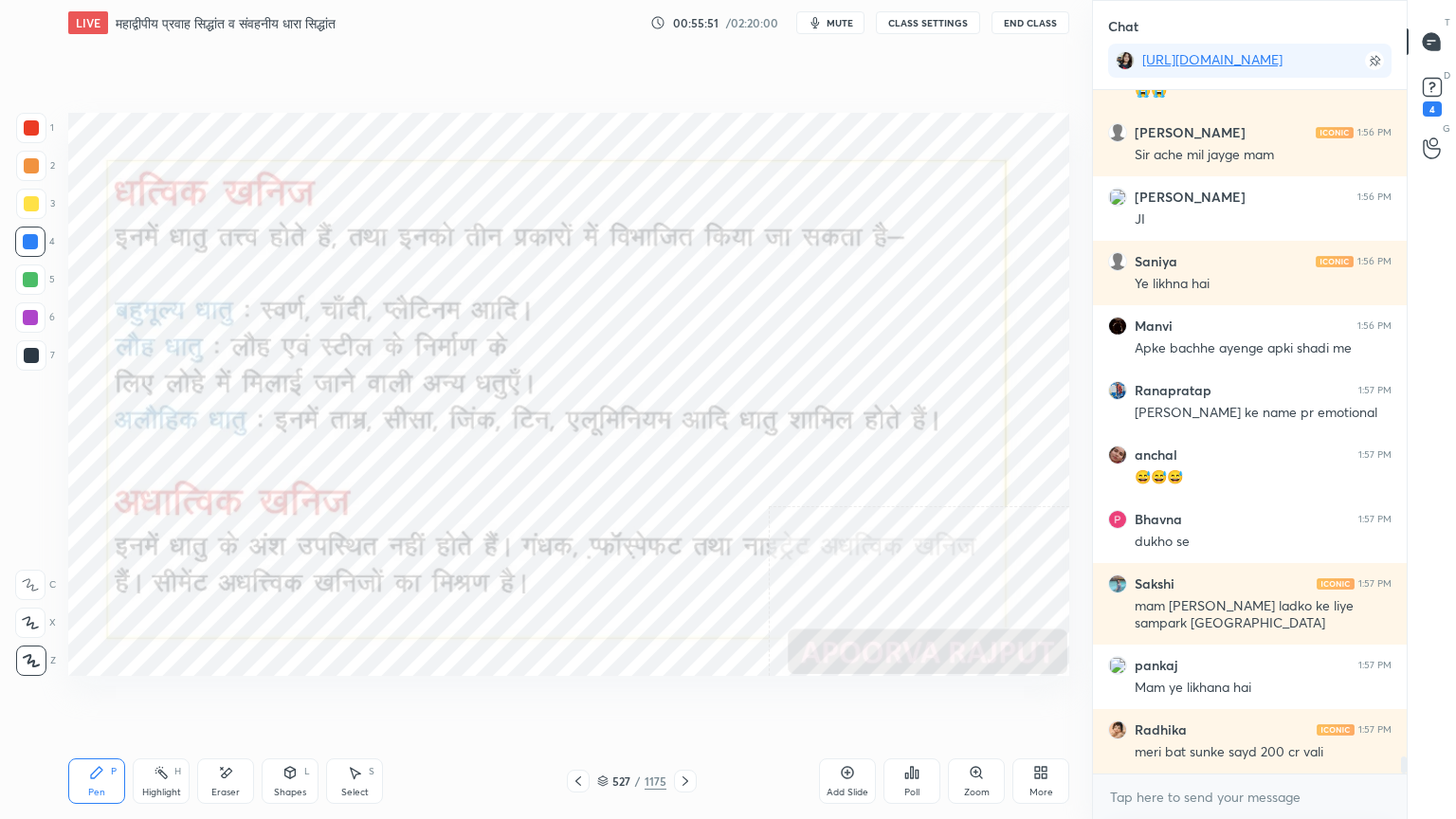 click on "x" at bounding box center (1249, 796) 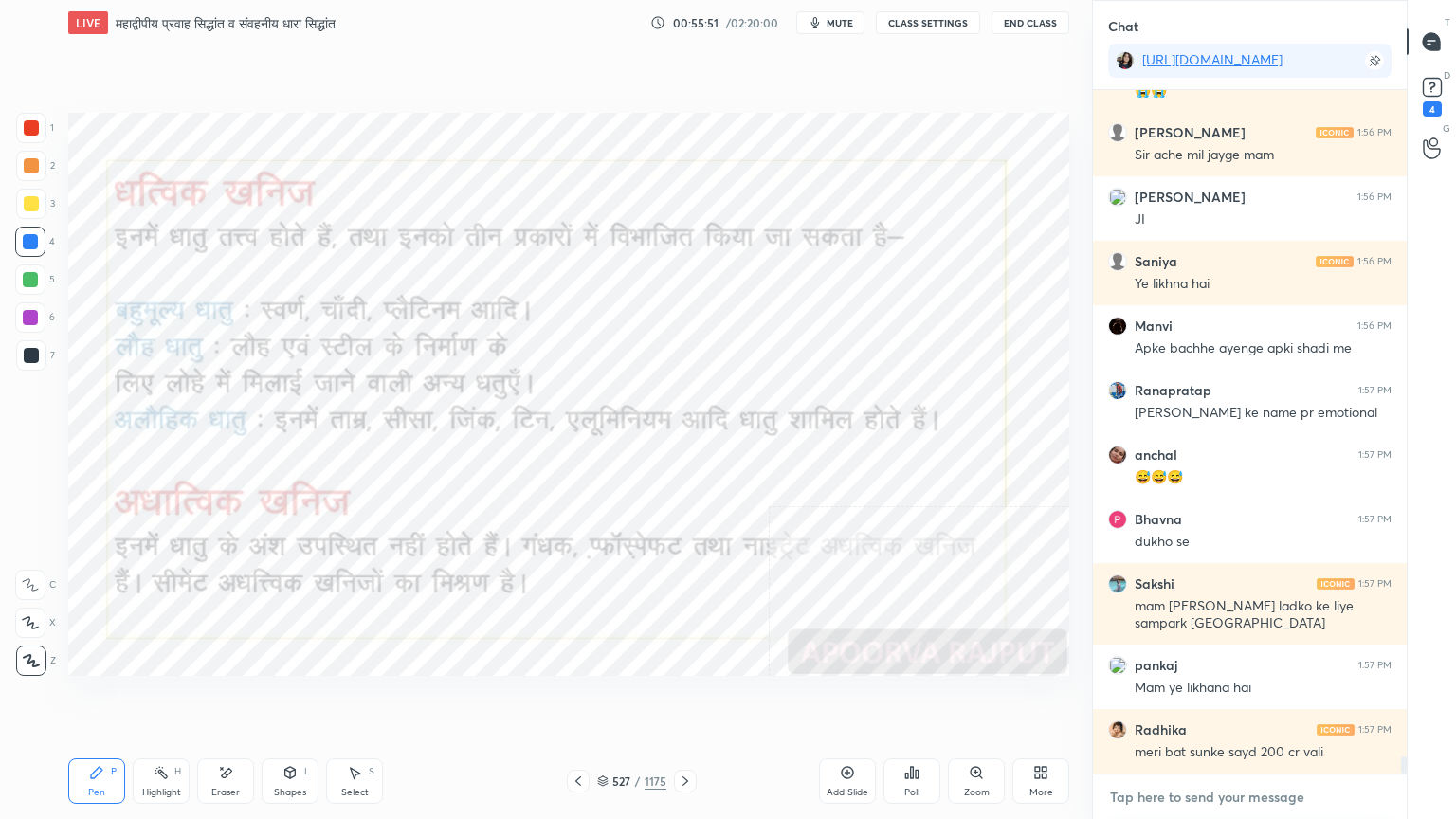 scroll, scrollTop: 26595, scrollLeft: 0, axis: vertical 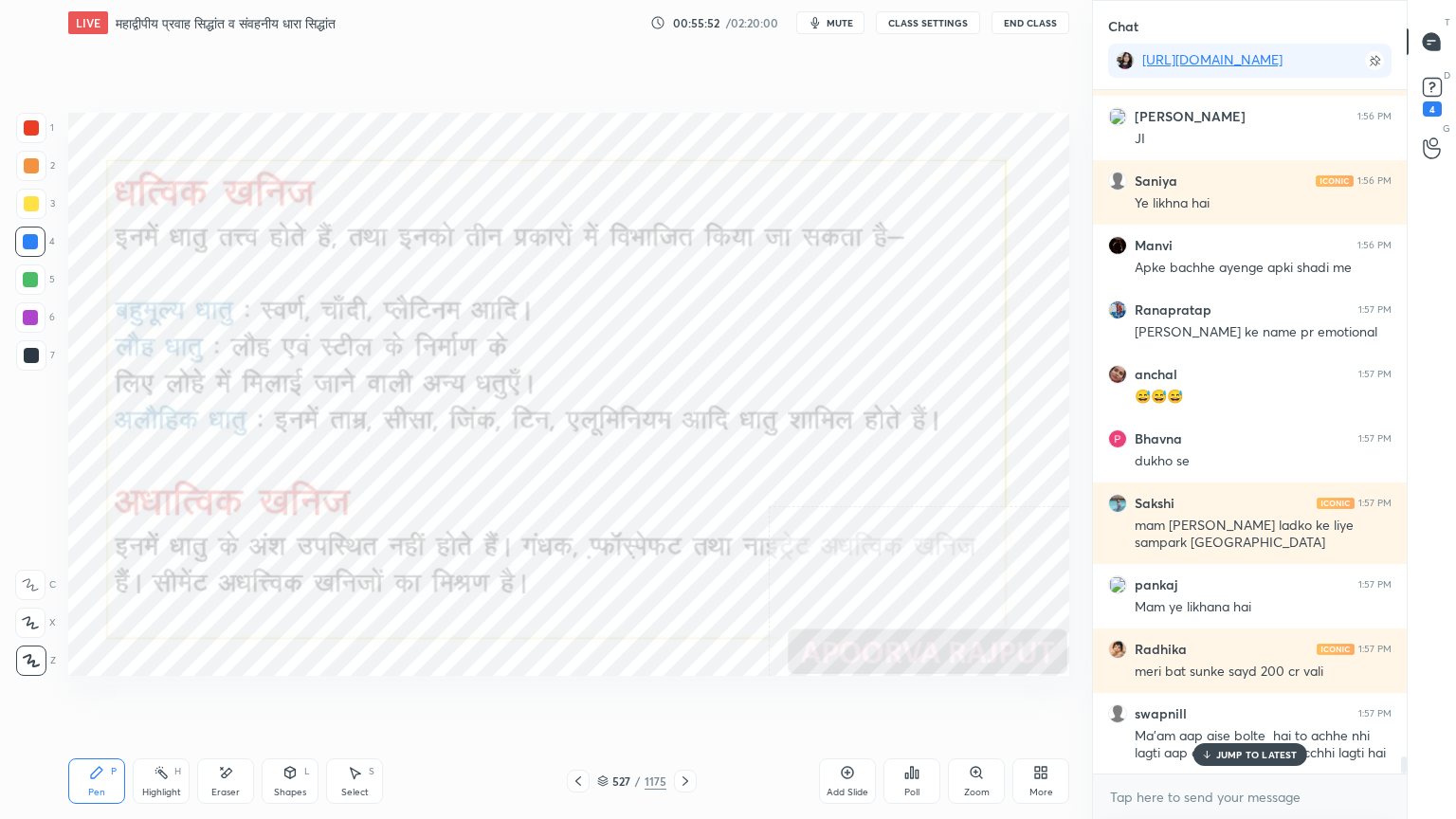 drag, startPoint x: 1166, startPoint y: 818, endPoint x: 1194, endPoint y: 800, distance: 33.286634 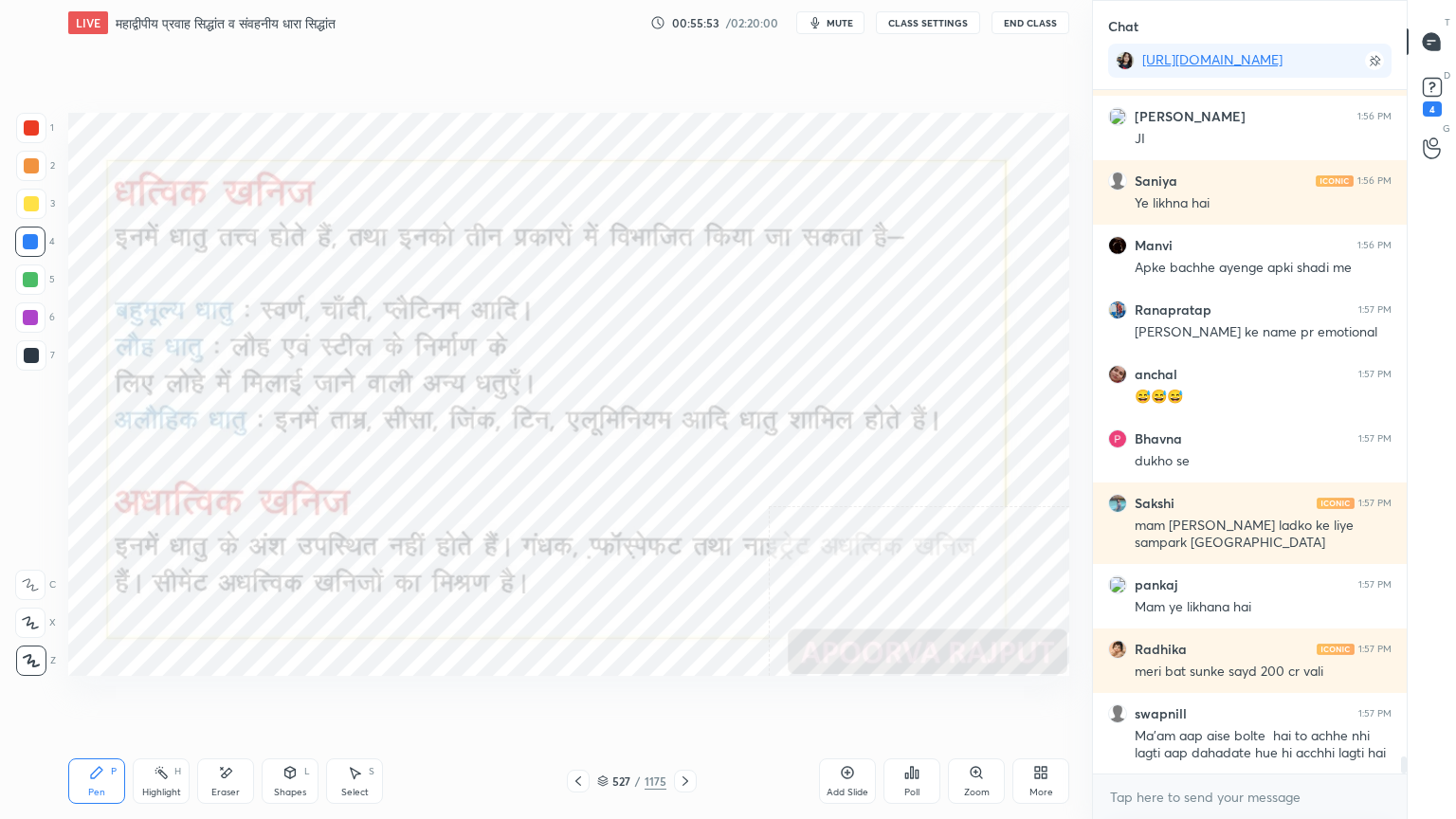 click on "x" at bounding box center [1249, 796] 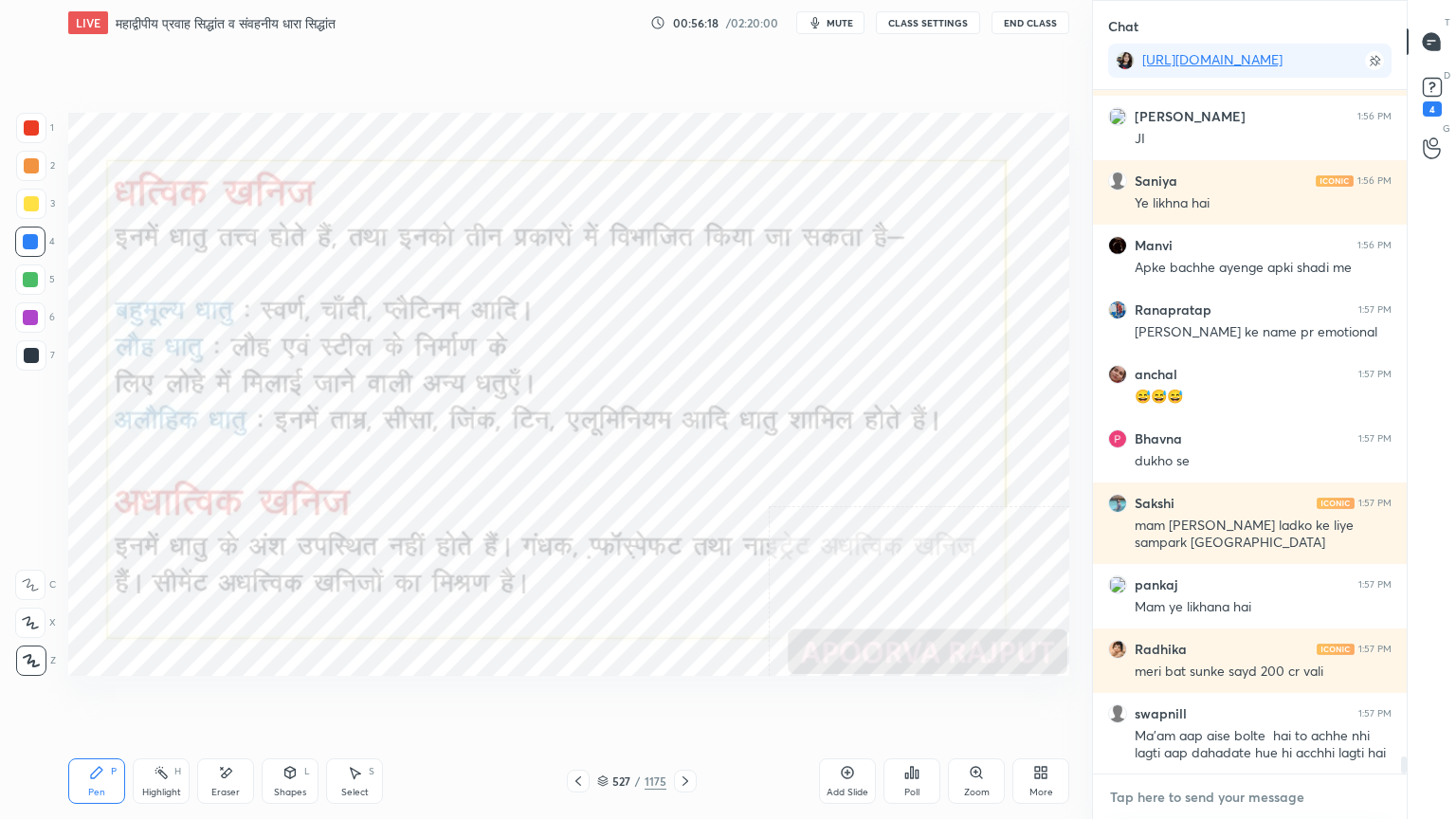 scroll, scrollTop: 26659, scrollLeft: 0, axis: vertical 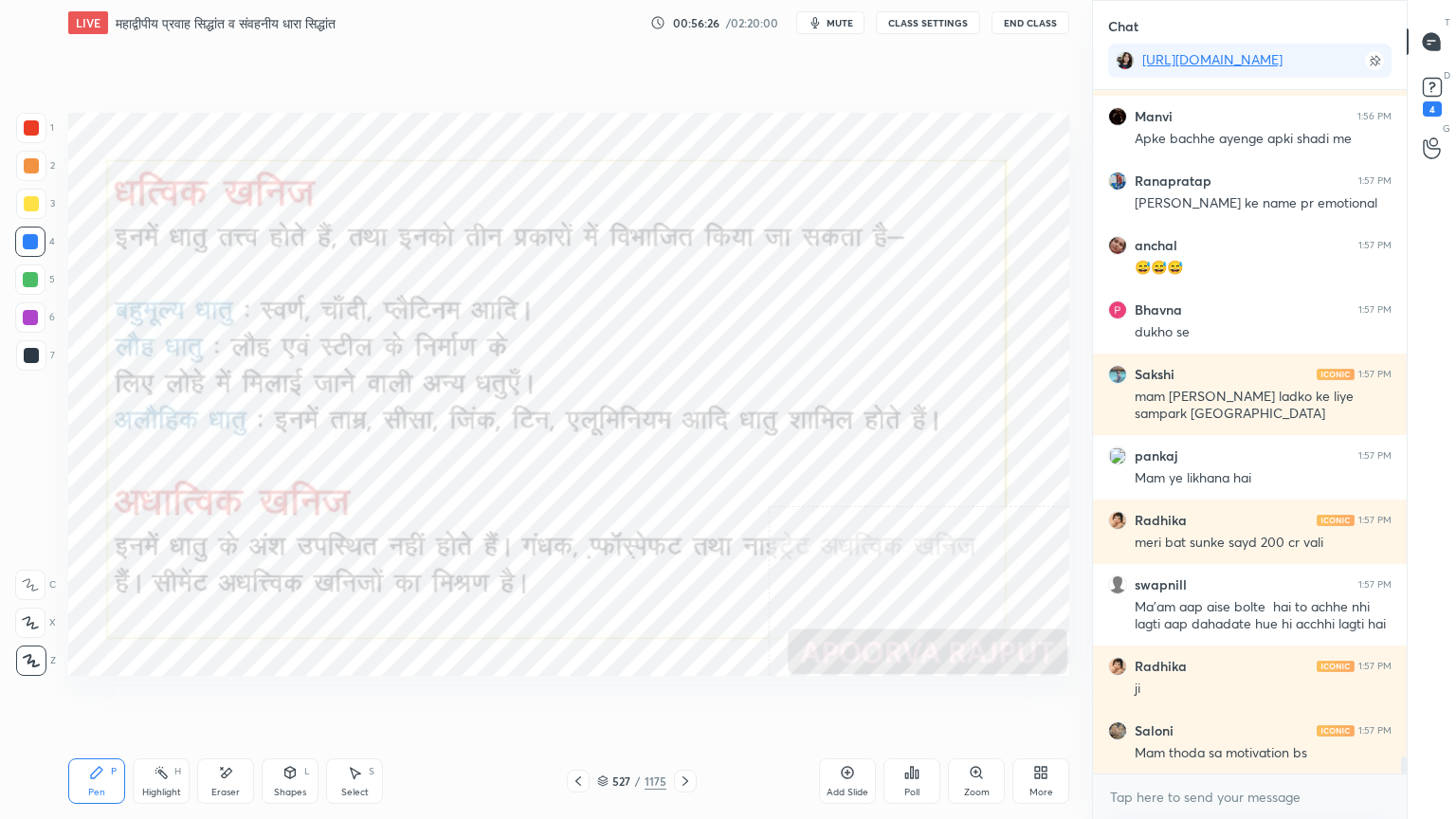 click 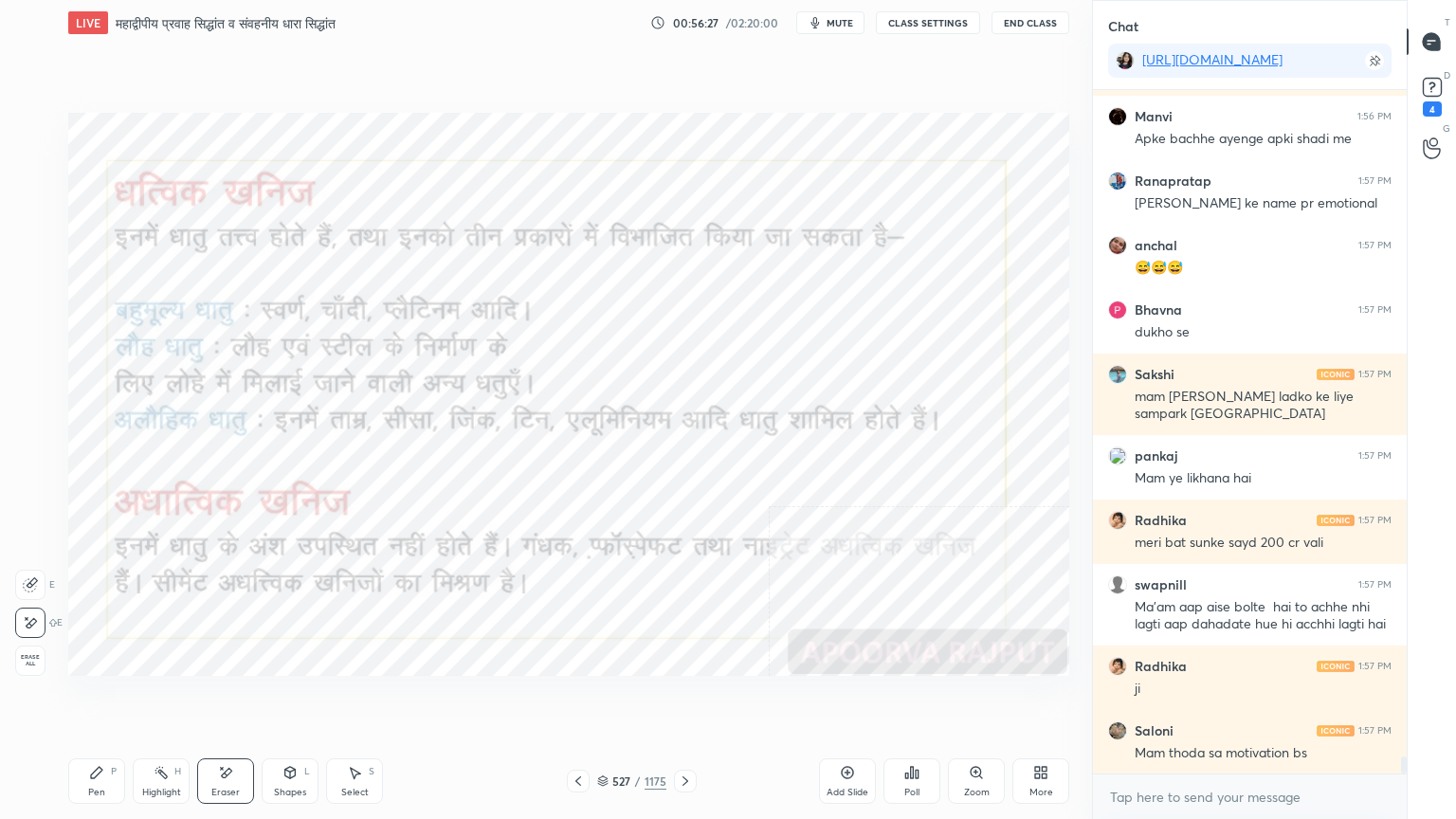 click on "Erase all" at bounding box center (30, 661) 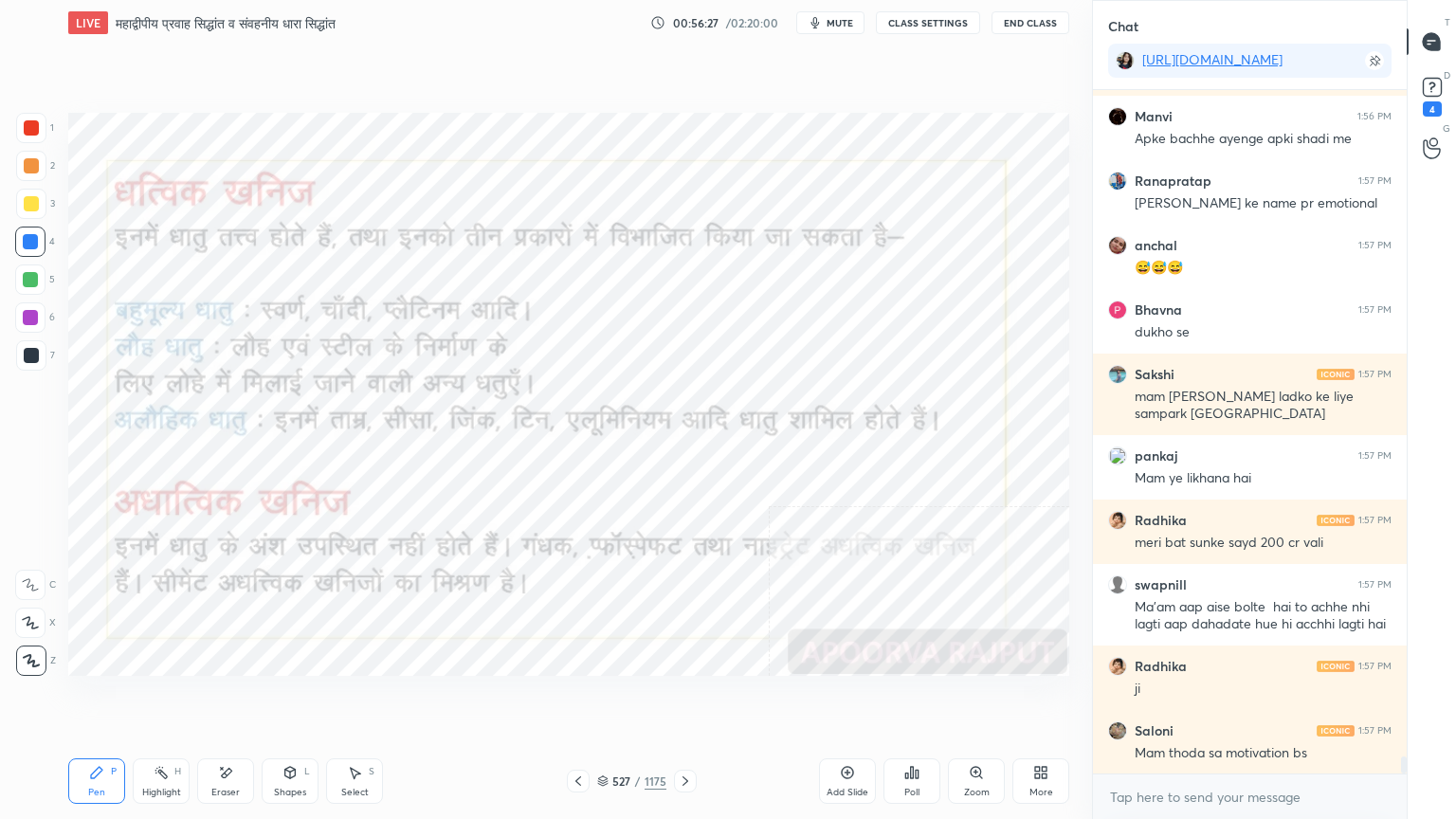 click on "1 2 3 4 5 6 7 C X Z E E Erase all   H H" at bounding box center (30, 394) 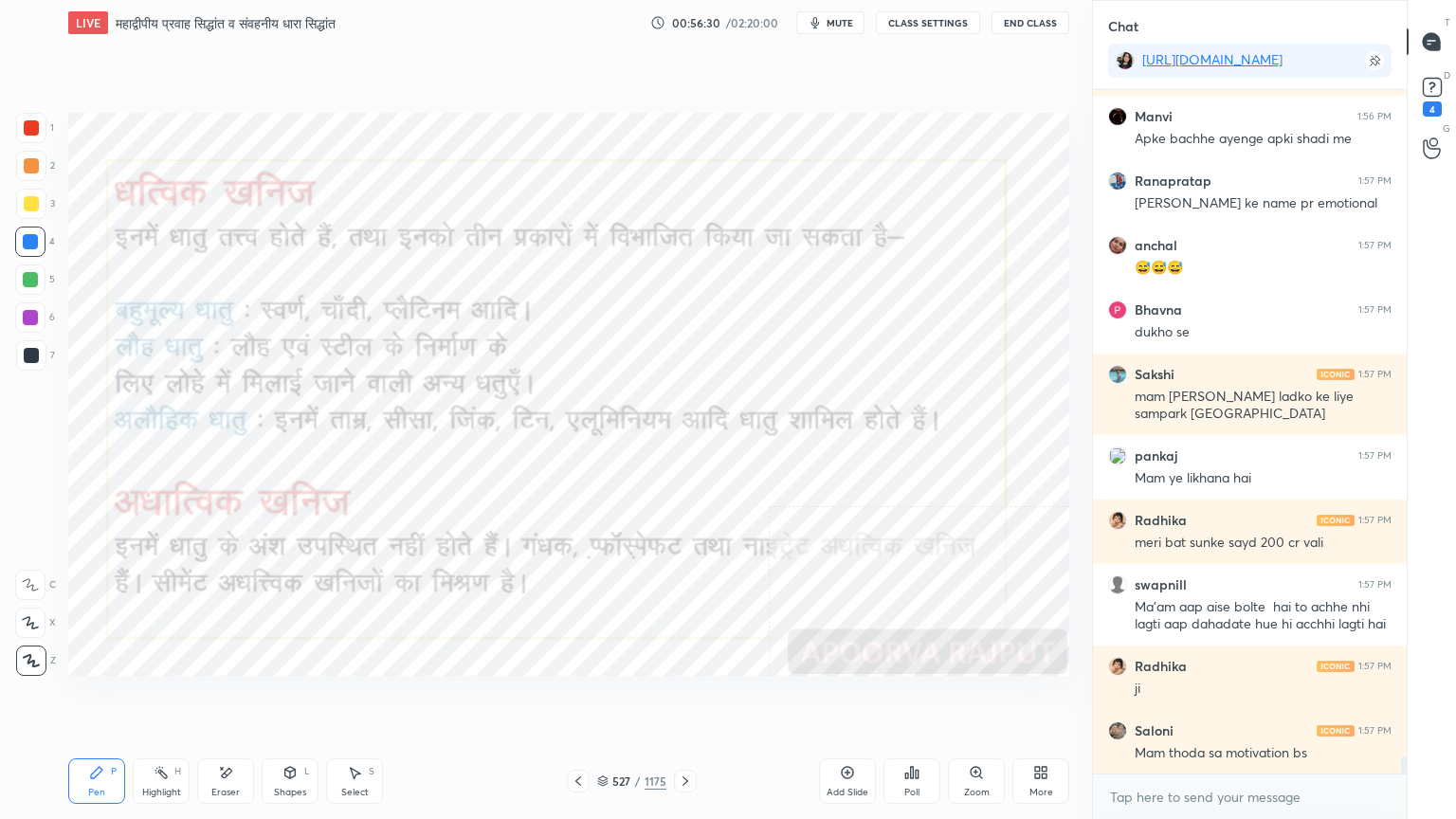 scroll, scrollTop: 26788, scrollLeft: 0, axis: vertical 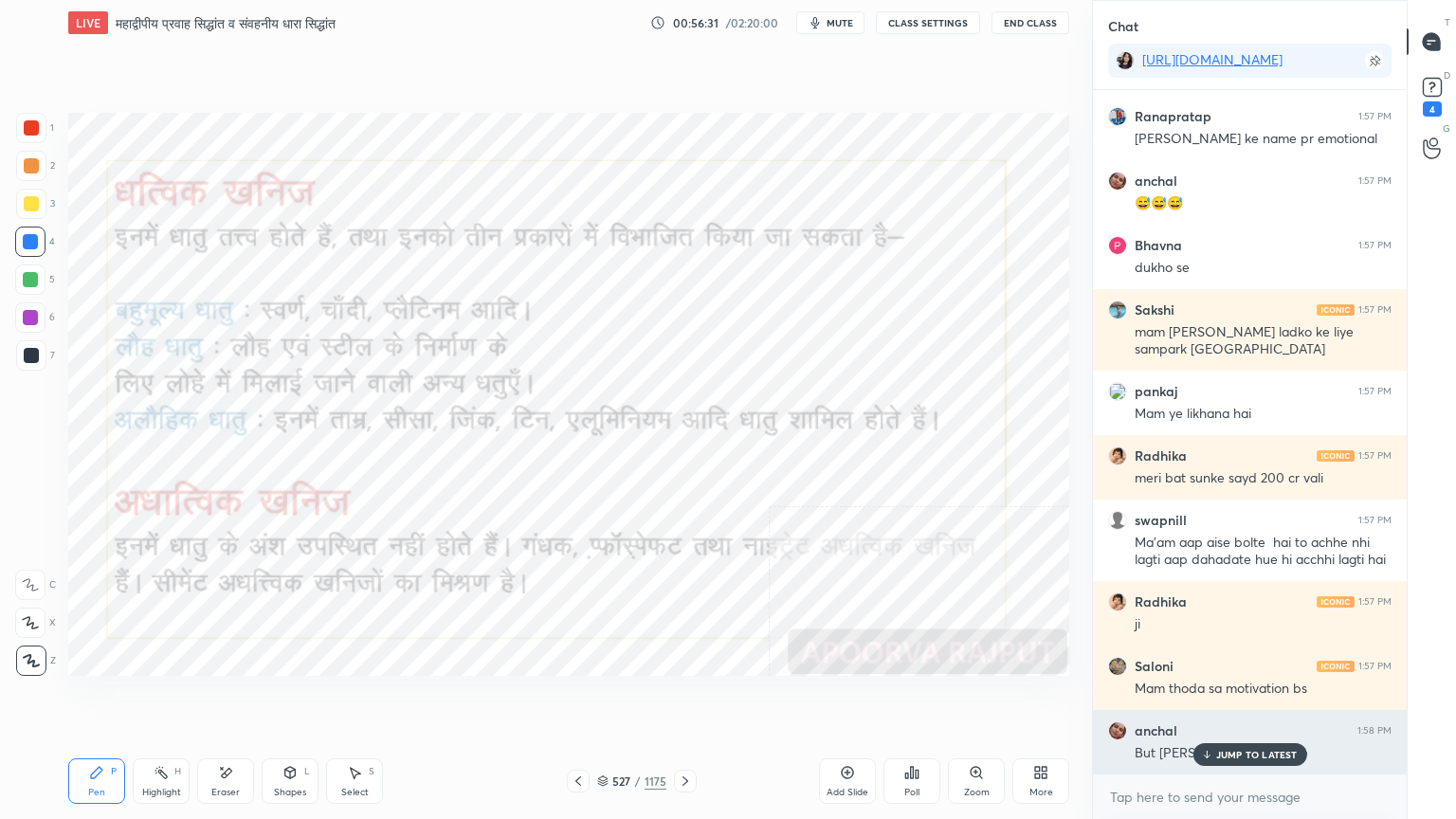 click on "JUMP TO LATEST" at bounding box center [1257, 755] 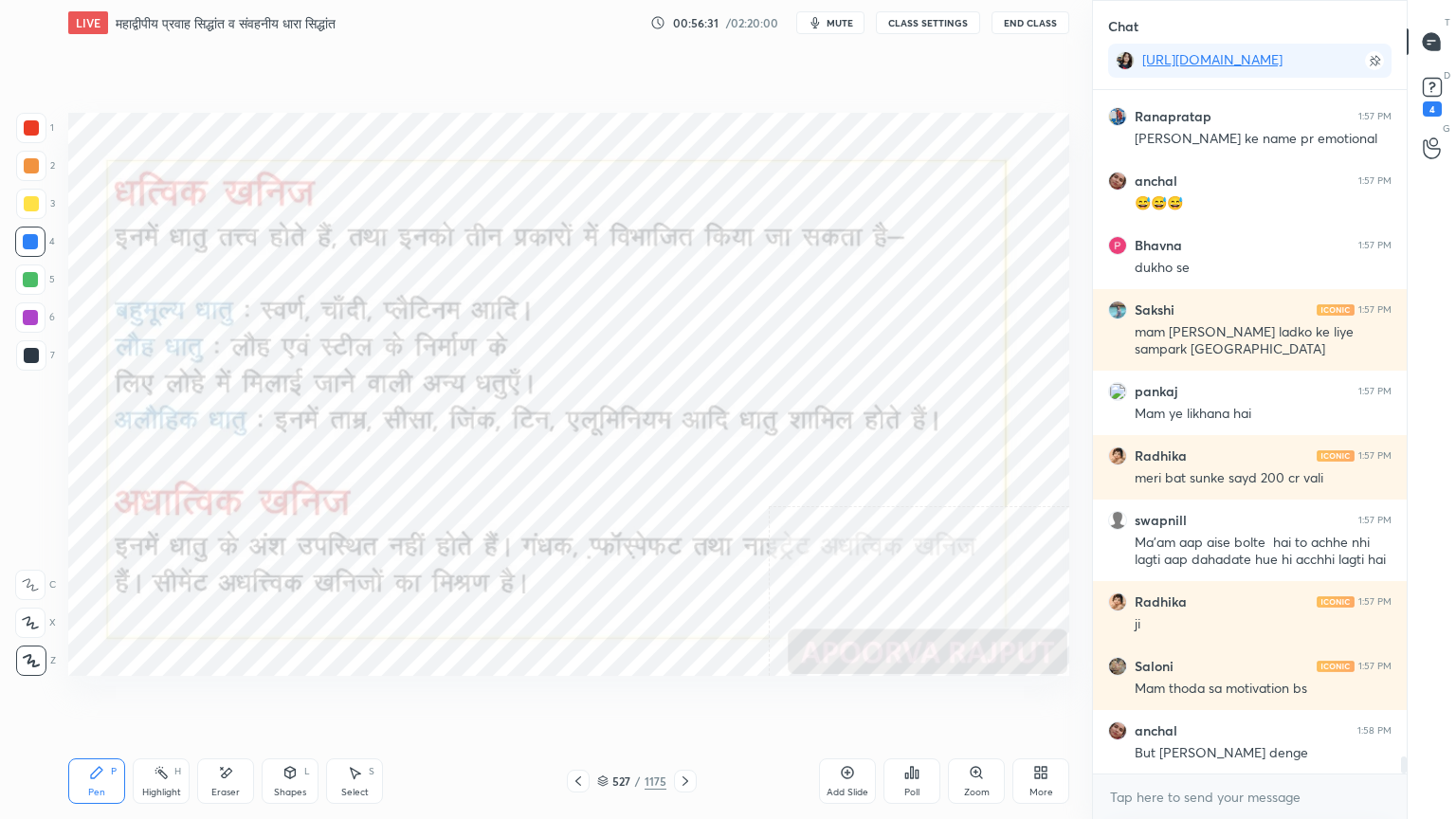 click on "x" at bounding box center (1249, 796) 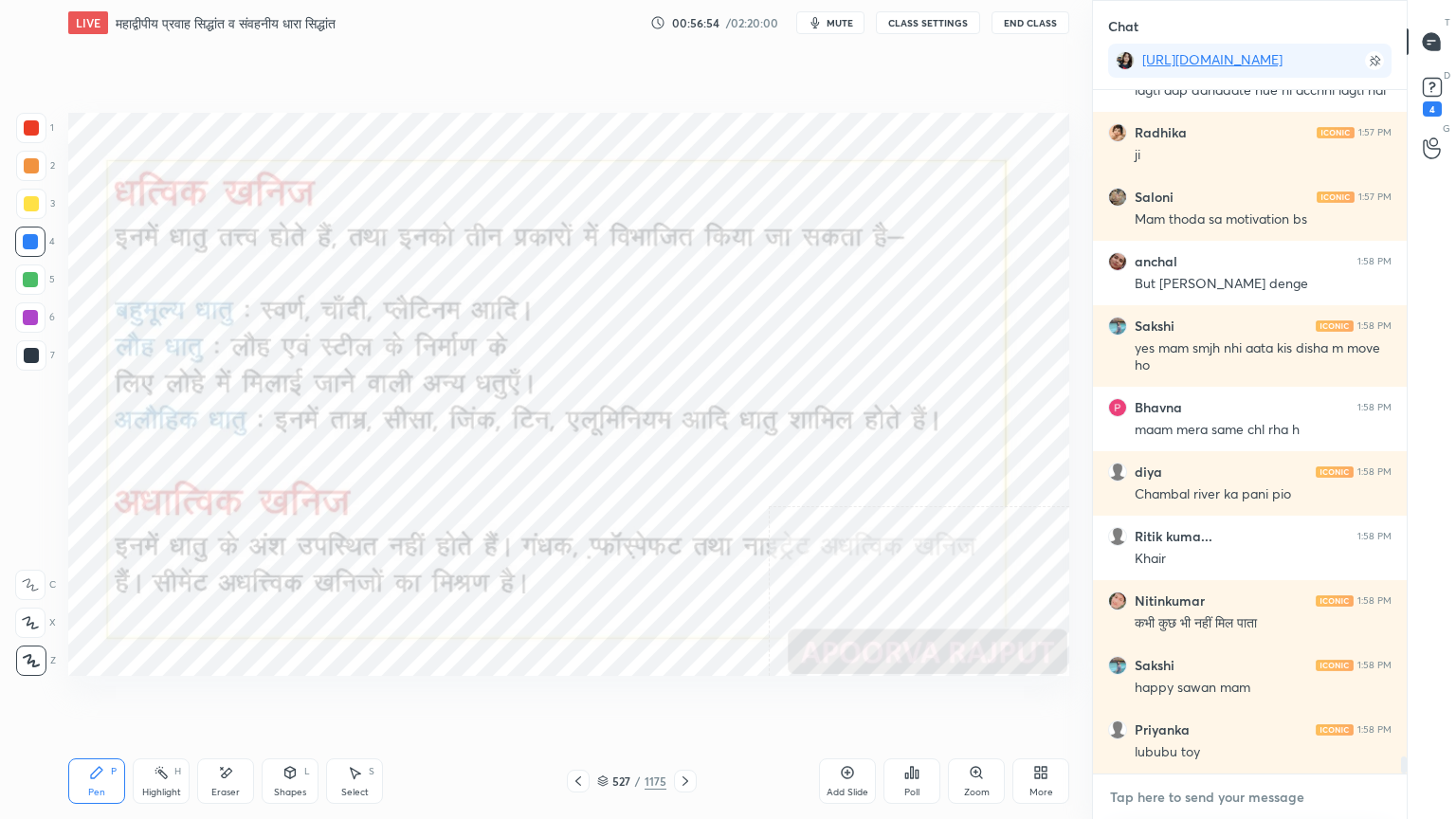 scroll, scrollTop: 27338, scrollLeft: 0, axis: vertical 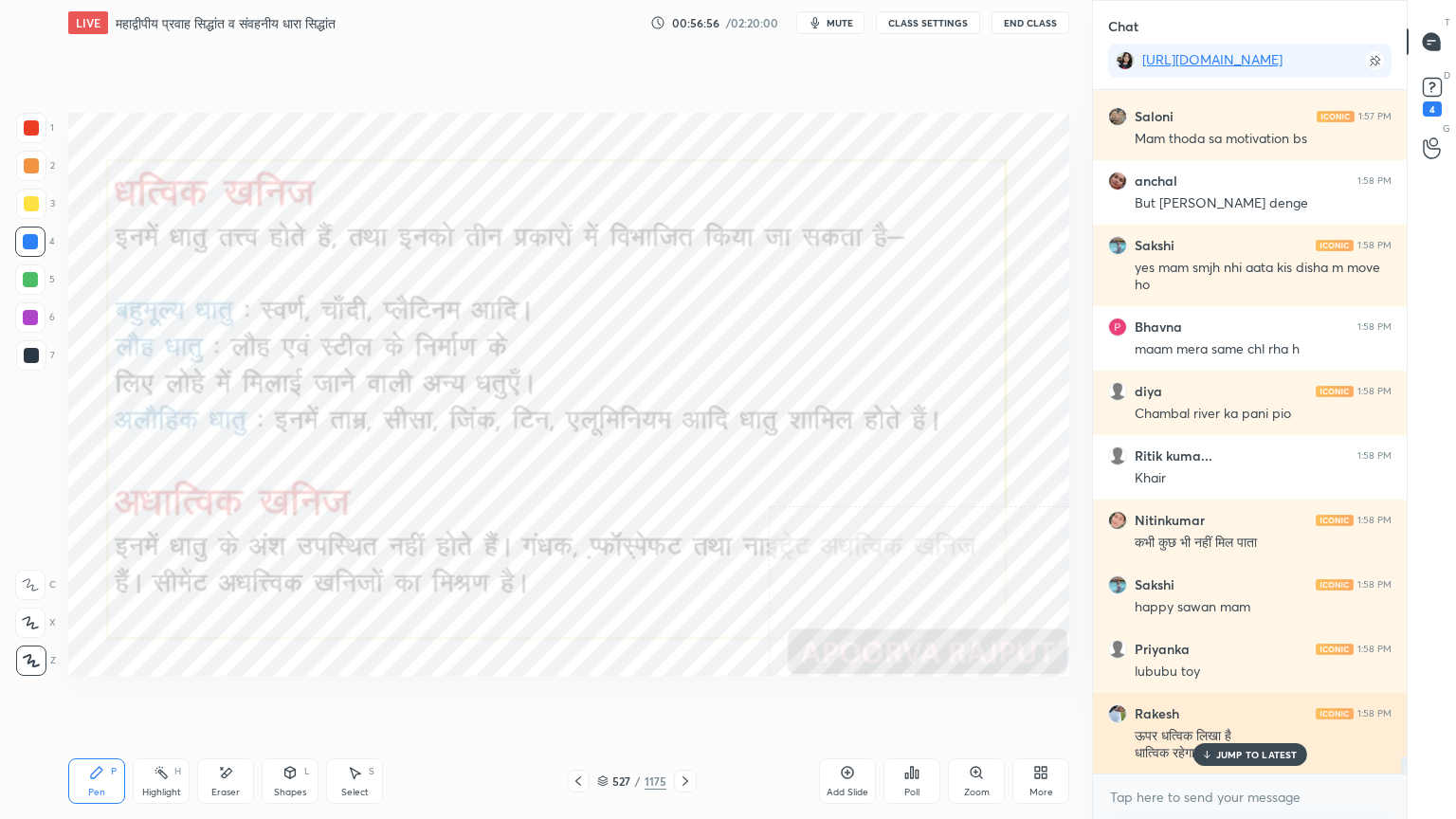 click on "JUMP TO LATEST" at bounding box center [1249, 755] 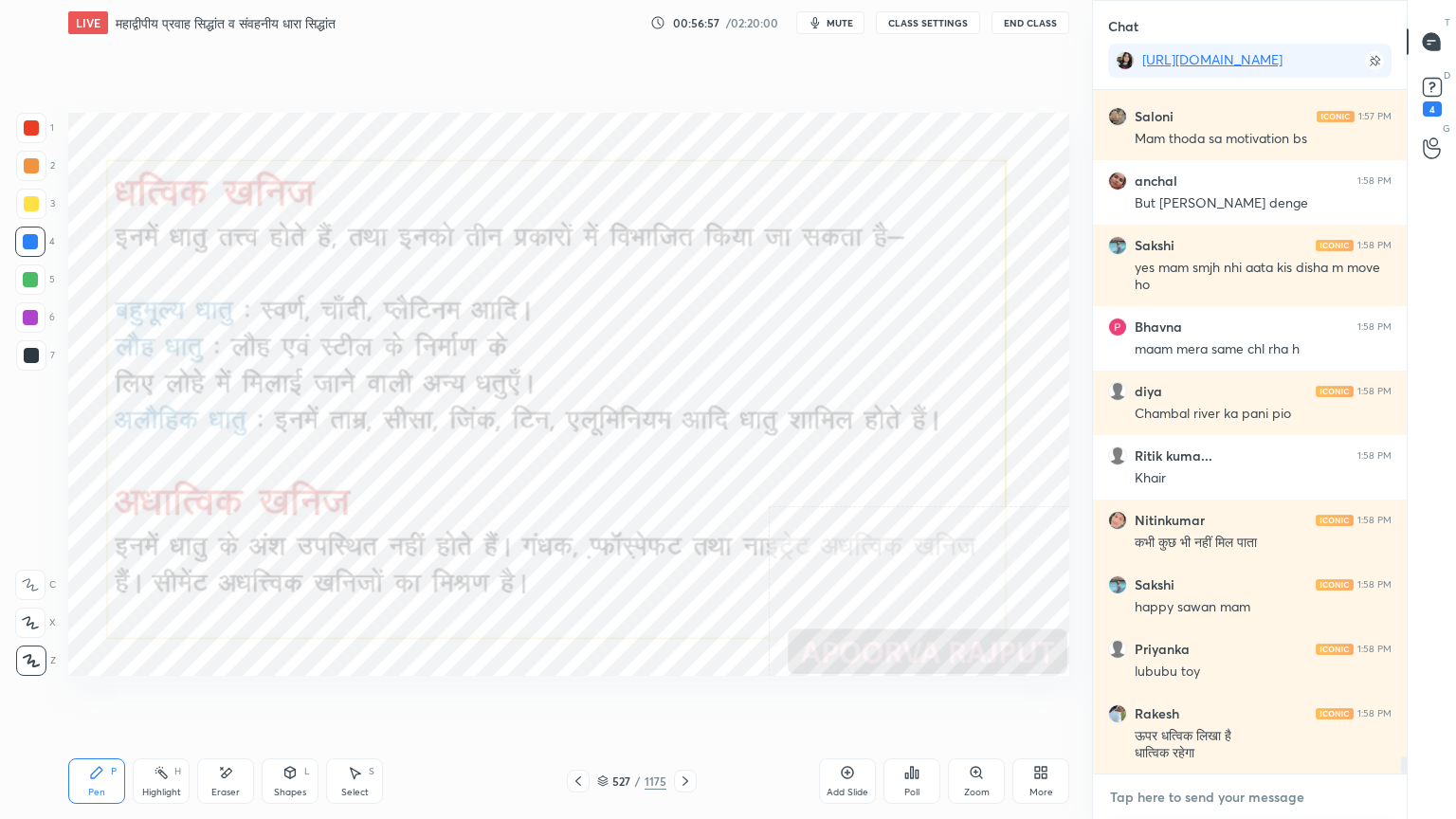 drag, startPoint x: 1254, startPoint y: 810, endPoint x: 1263, endPoint y: 804, distance: 10.816654 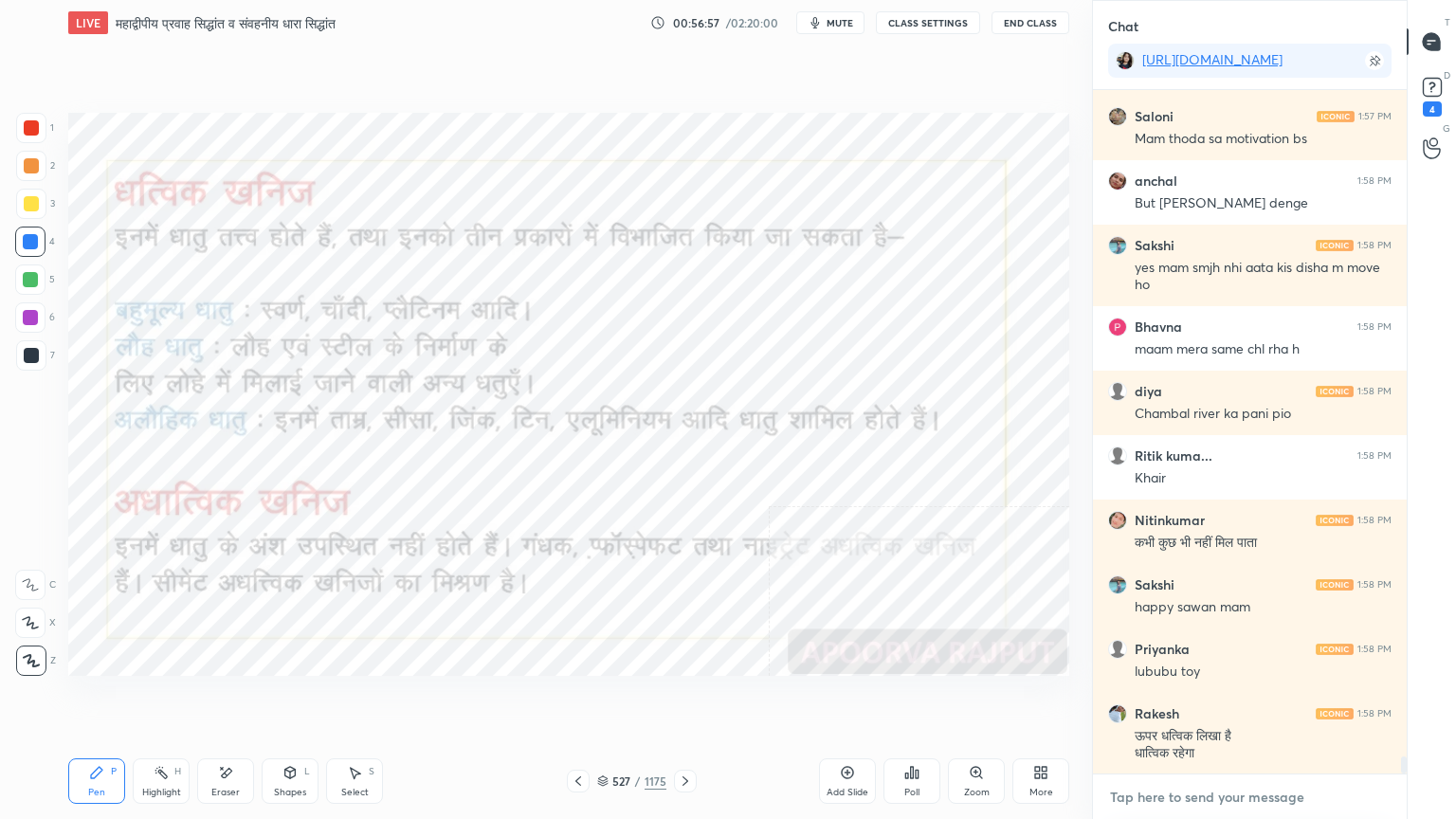 click at bounding box center [1249, 797] 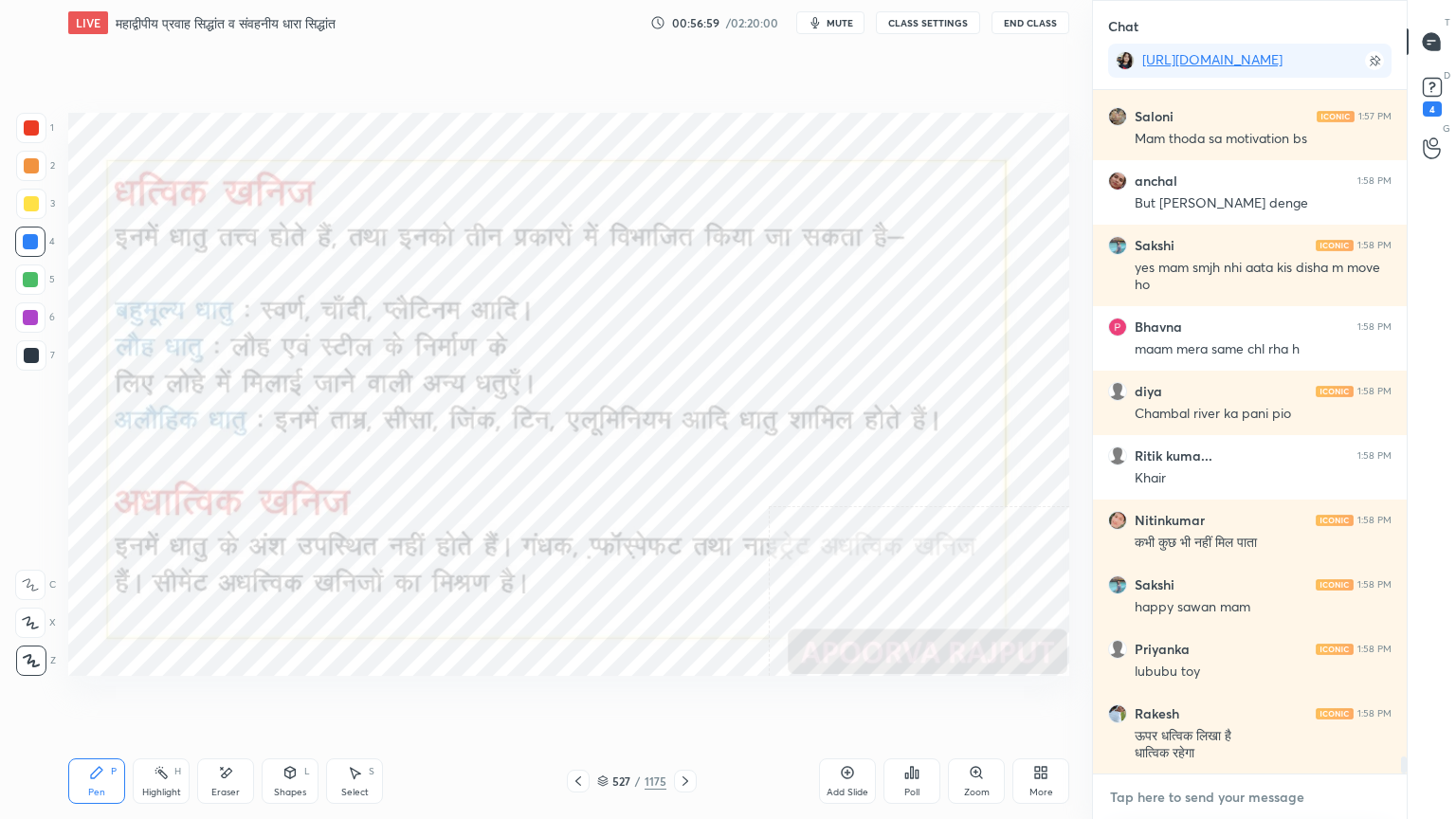 scroll, scrollTop: 27402, scrollLeft: 0, axis: vertical 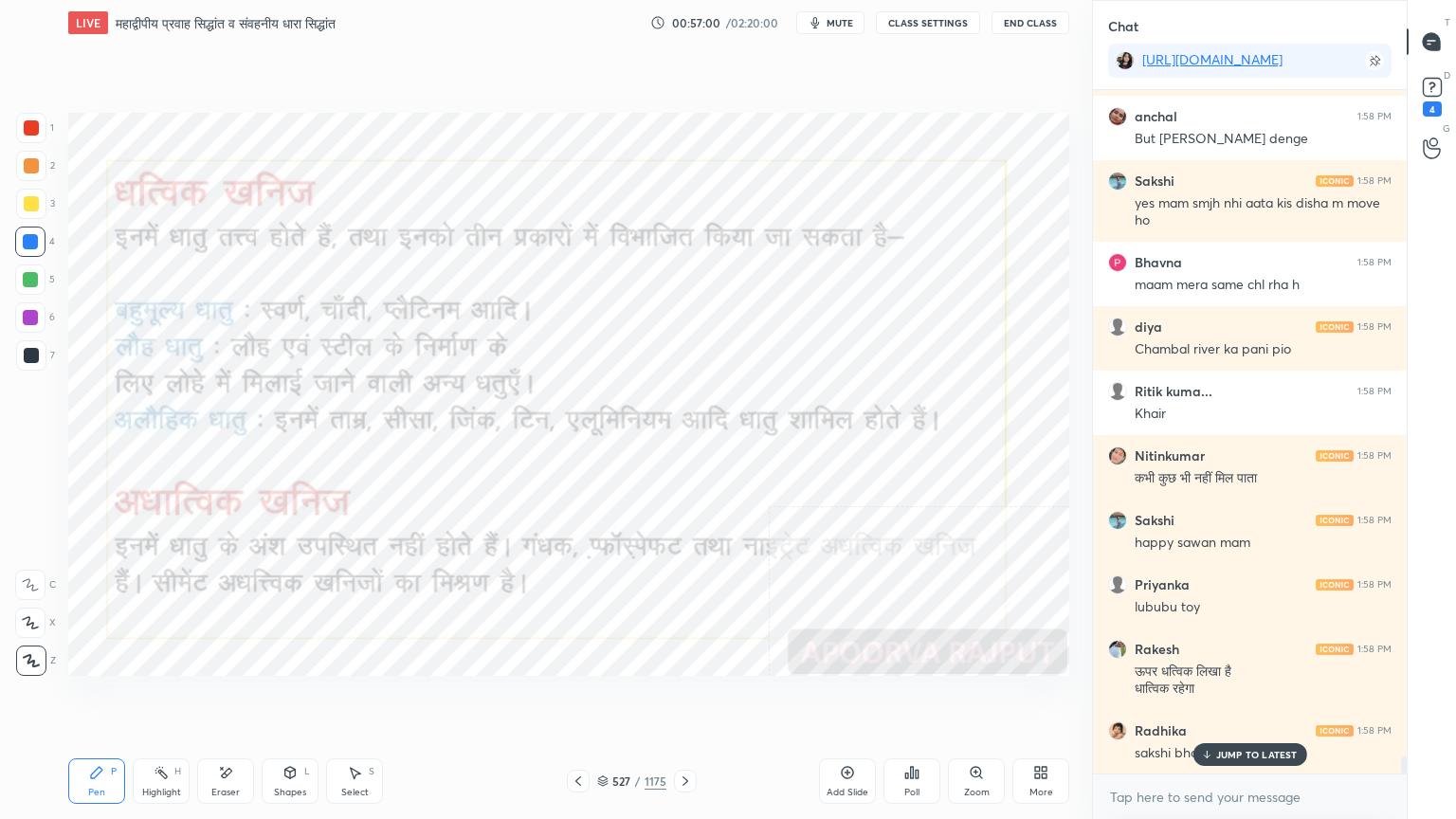 click on "JUMP TO LATEST" at bounding box center [1249, 755] 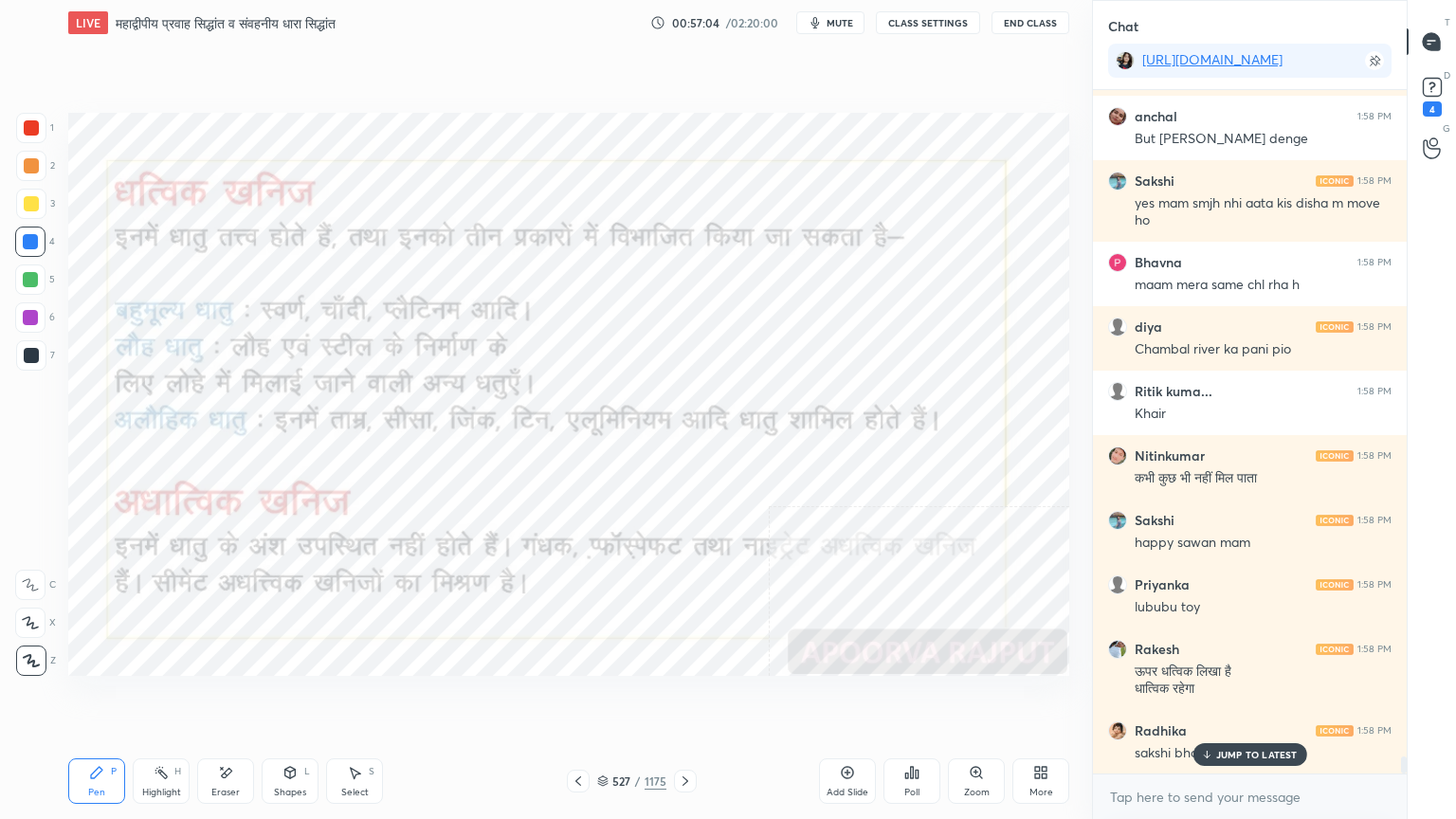 scroll, scrollTop: 27467, scrollLeft: 0, axis: vertical 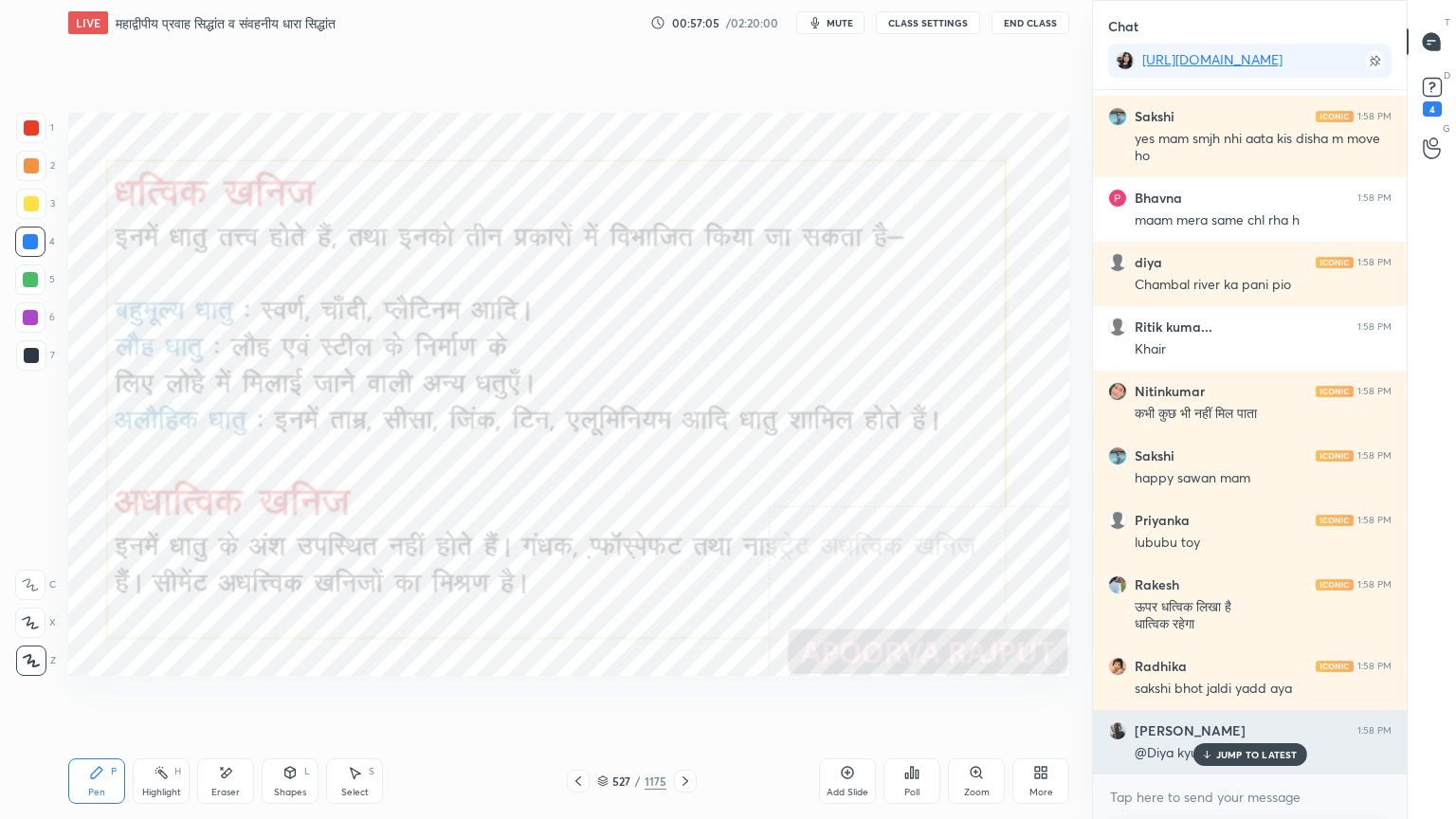 click on "JUMP TO LATEST" at bounding box center [1257, 755] 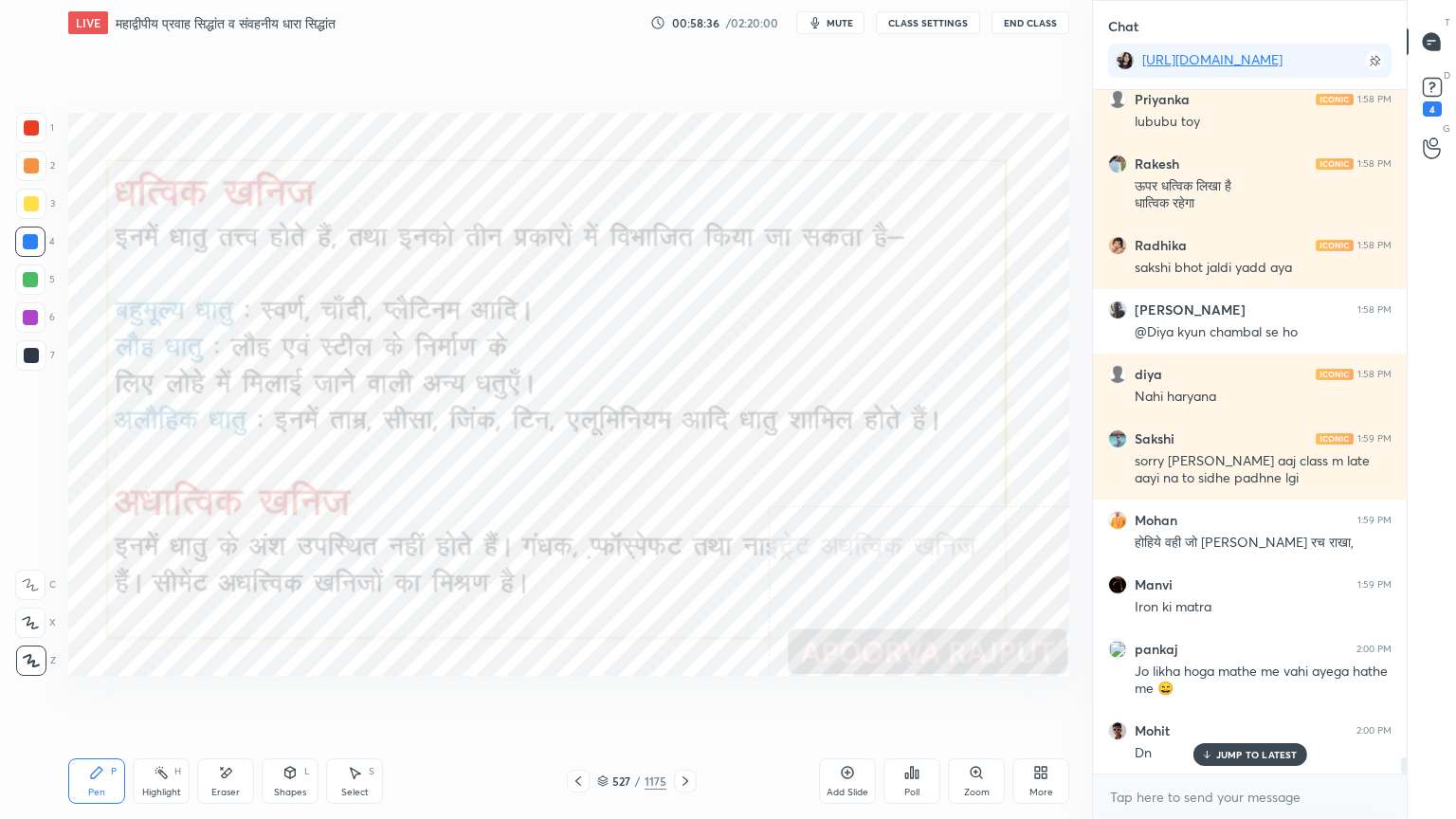 scroll, scrollTop: 27907, scrollLeft: 0, axis: vertical 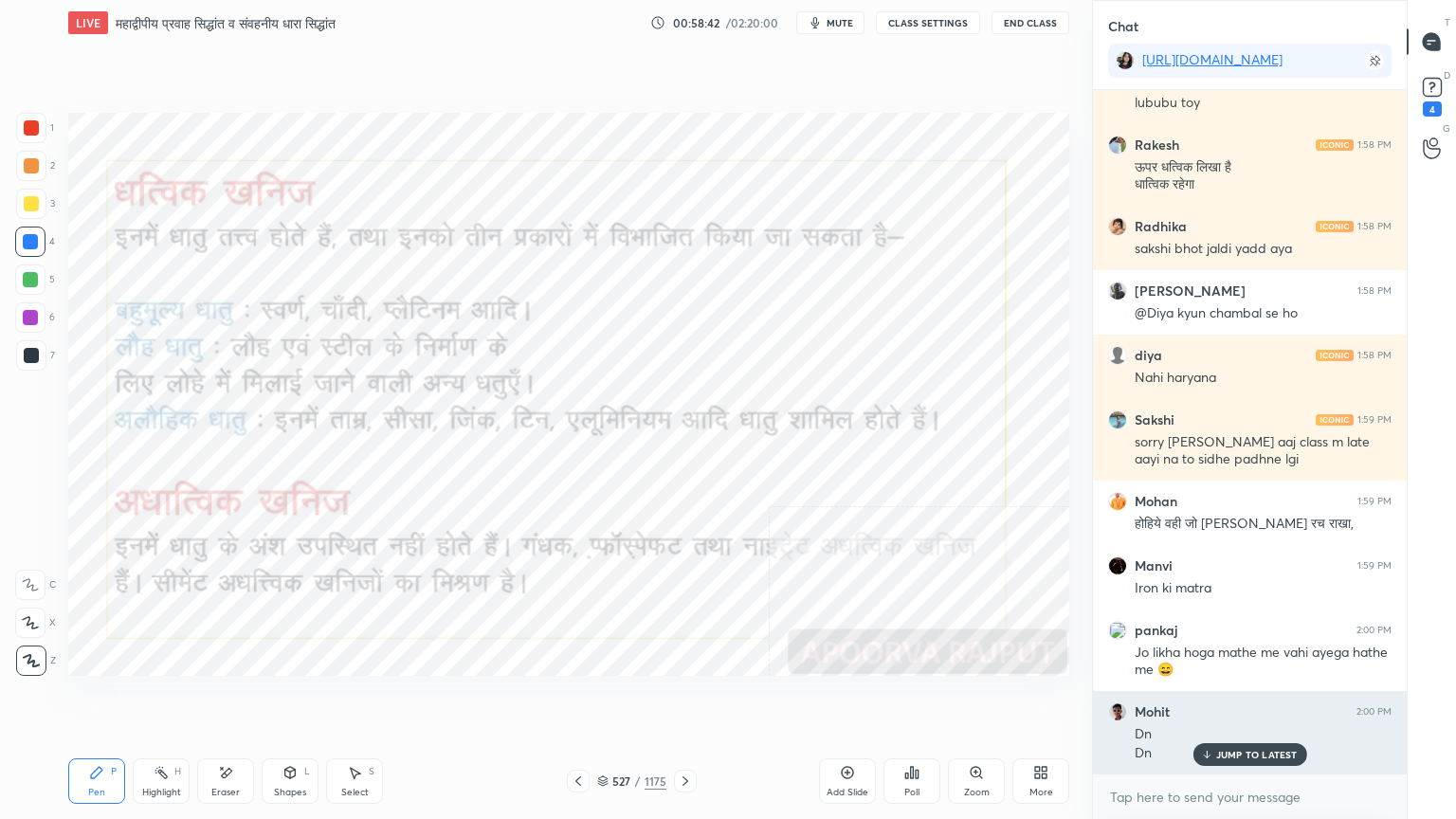 click on "JUMP TO LATEST" at bounding box center [1249, 755] 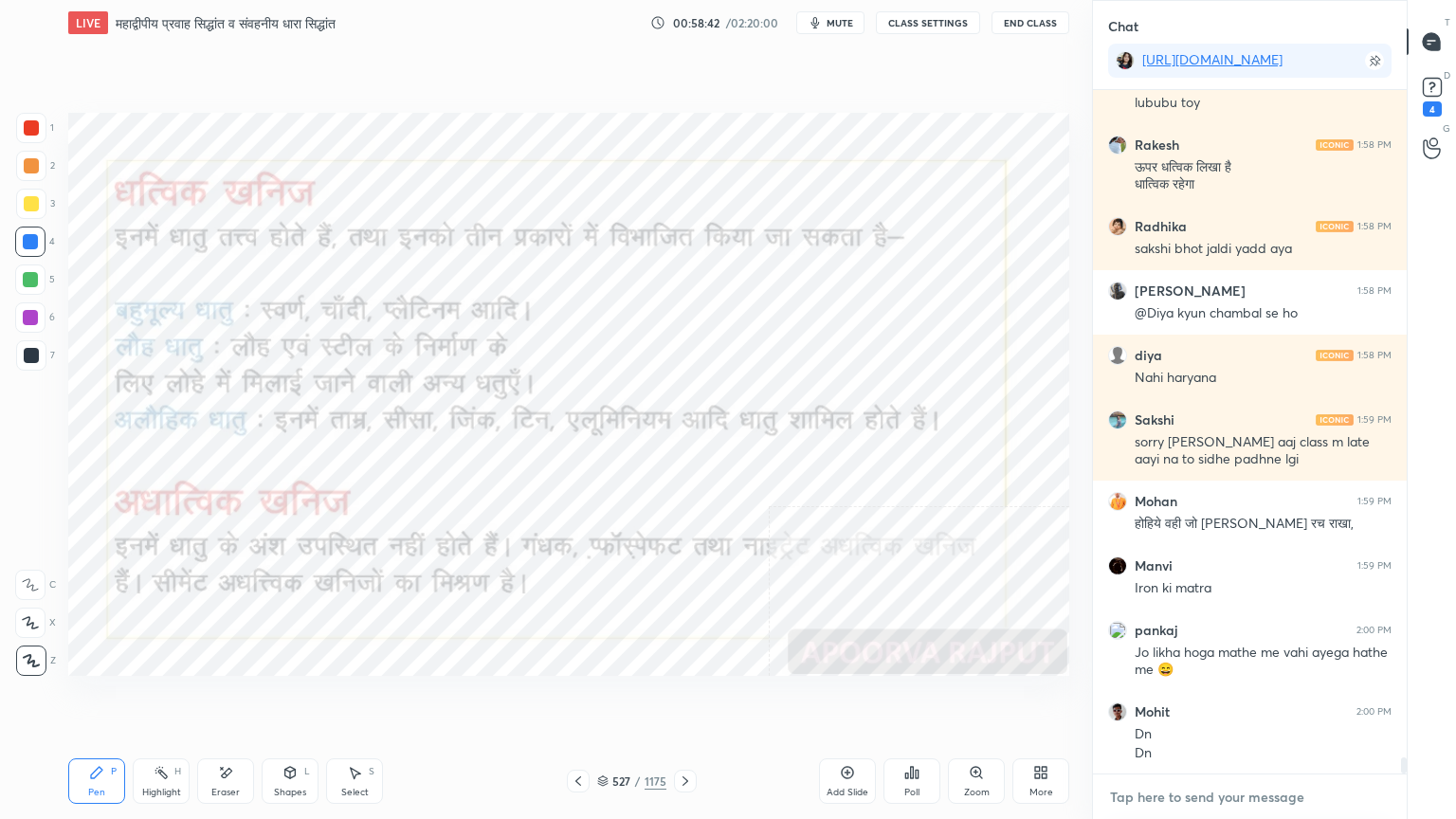 click at bounding box center [1249, 797] 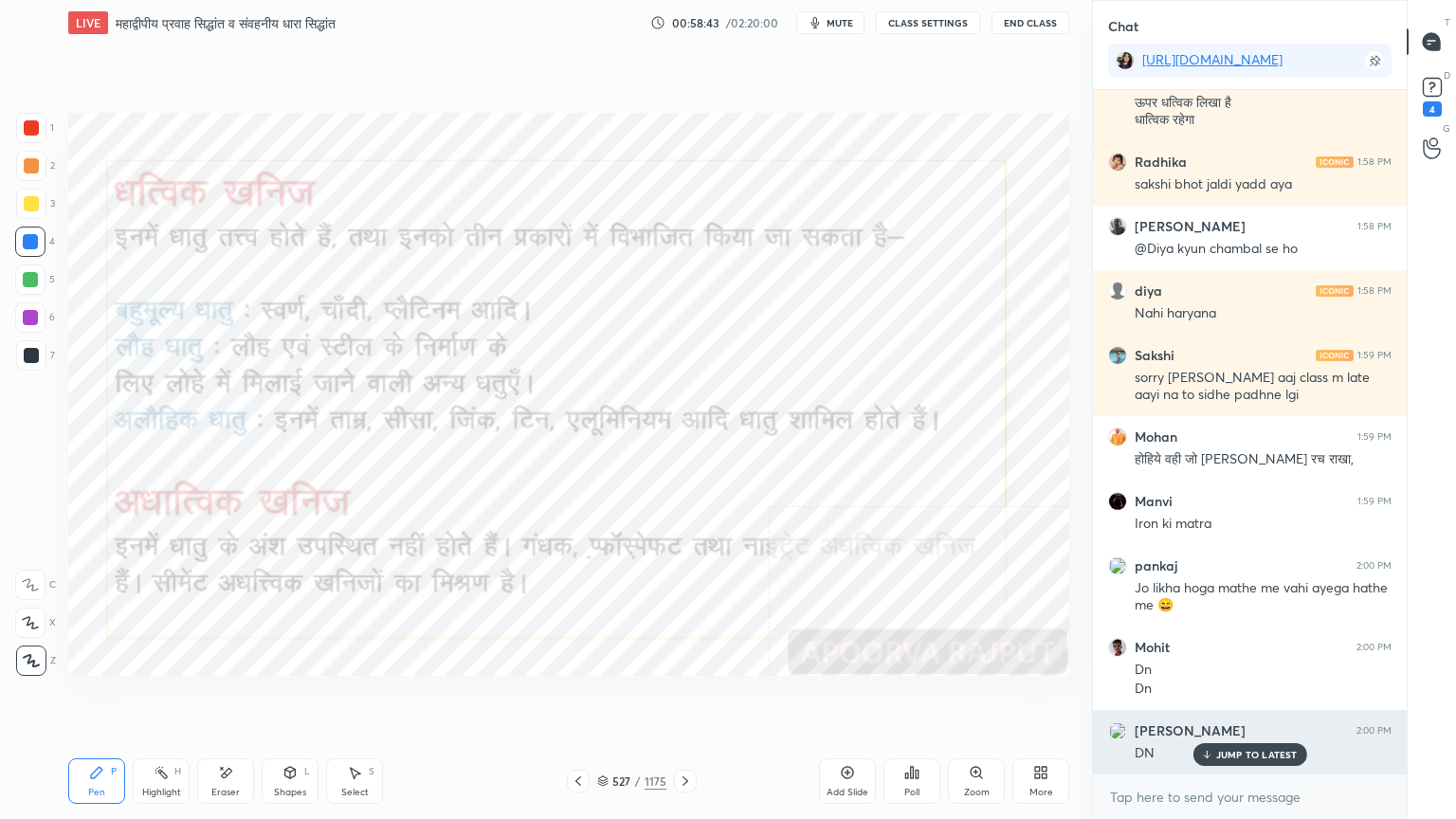 click on "JUMP TO LATEST" at bounding box center (1257, 755) 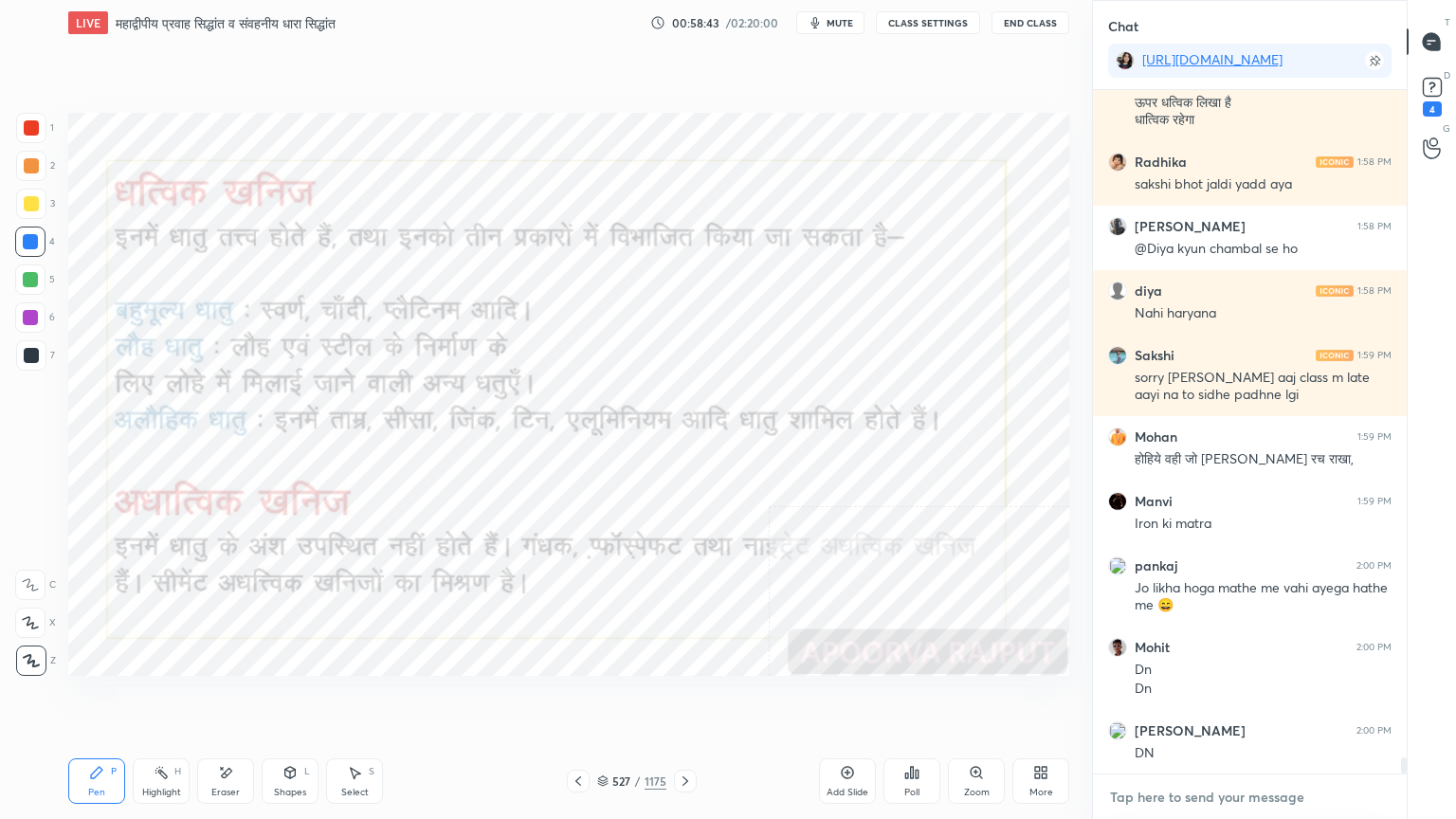 click at bounding box center (1249, 797) 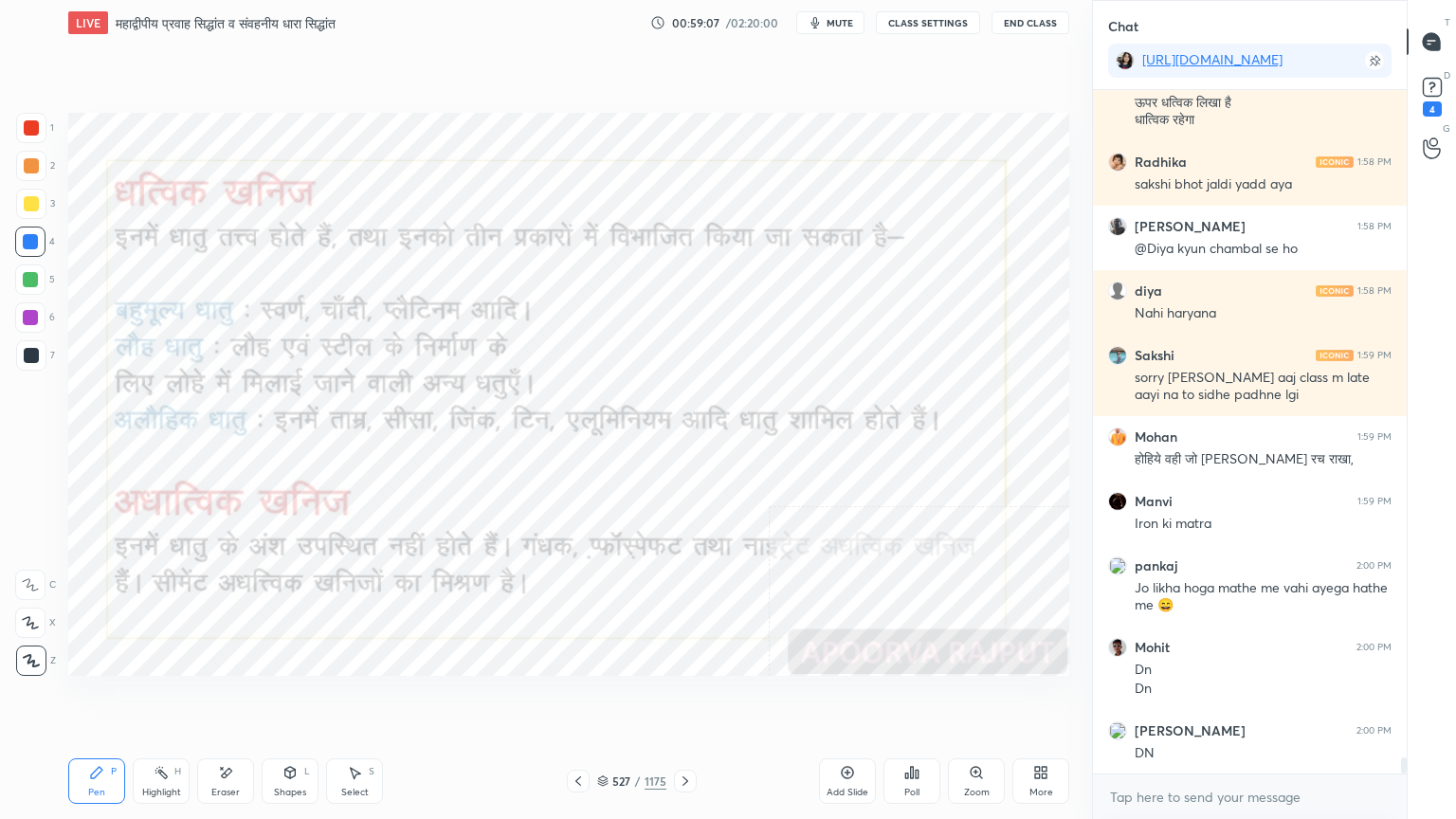 click on "Eraser" at bounding box center [226, 781] 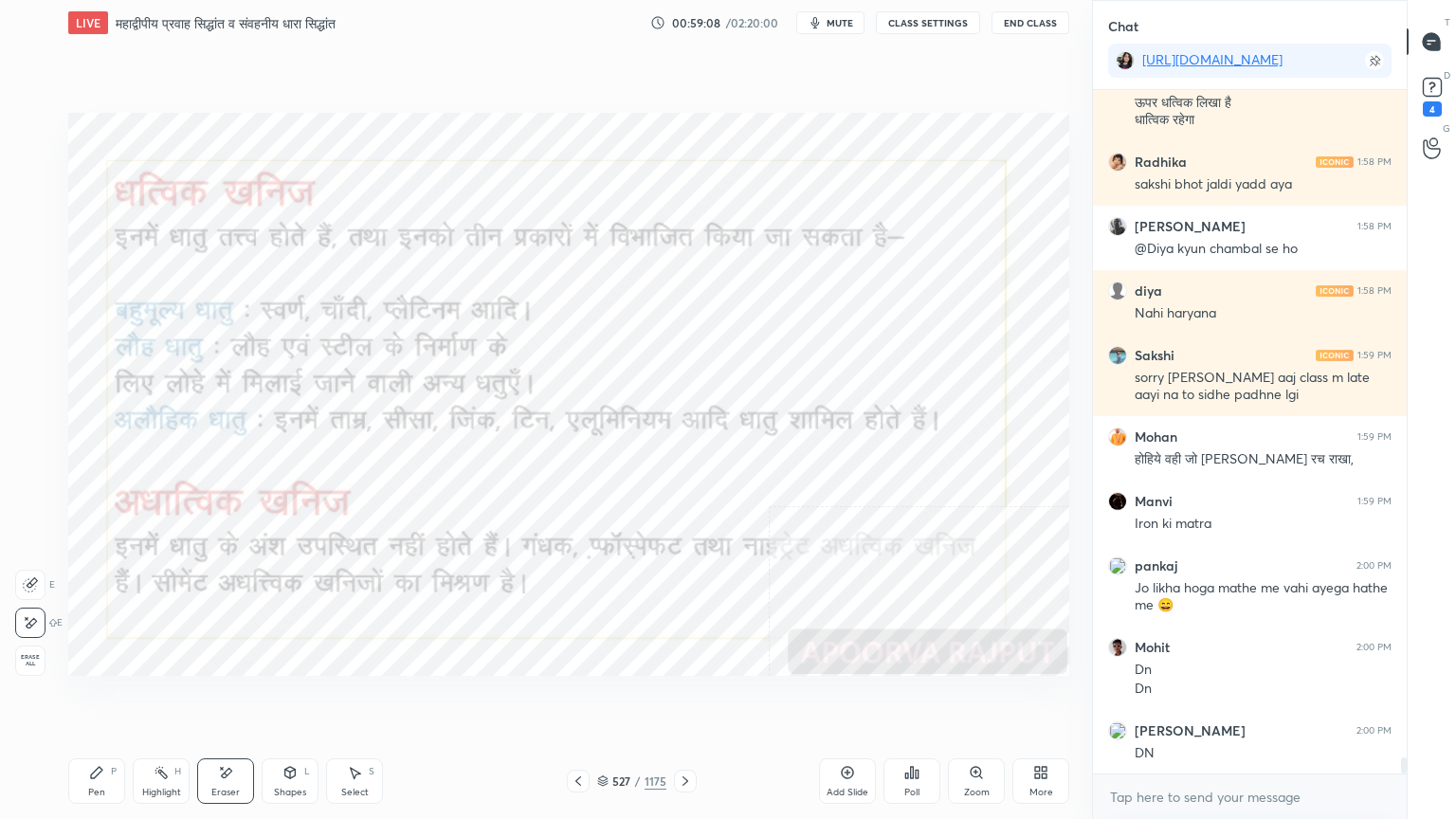 click on "Erase all" at bounding box center [30, 661] 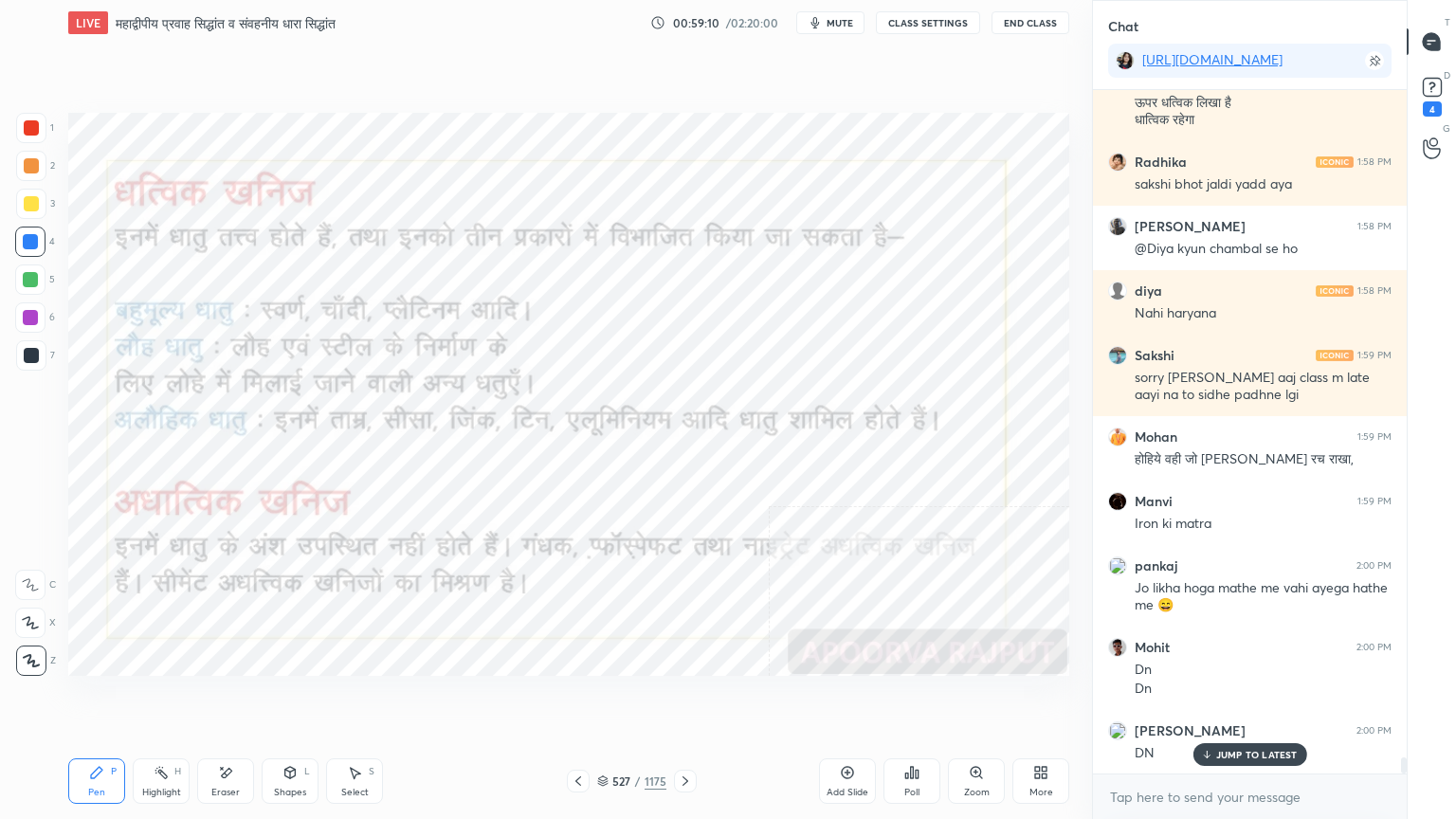 scroll, scrollTop: 28036, scrollLeft: 0, axis: vertical 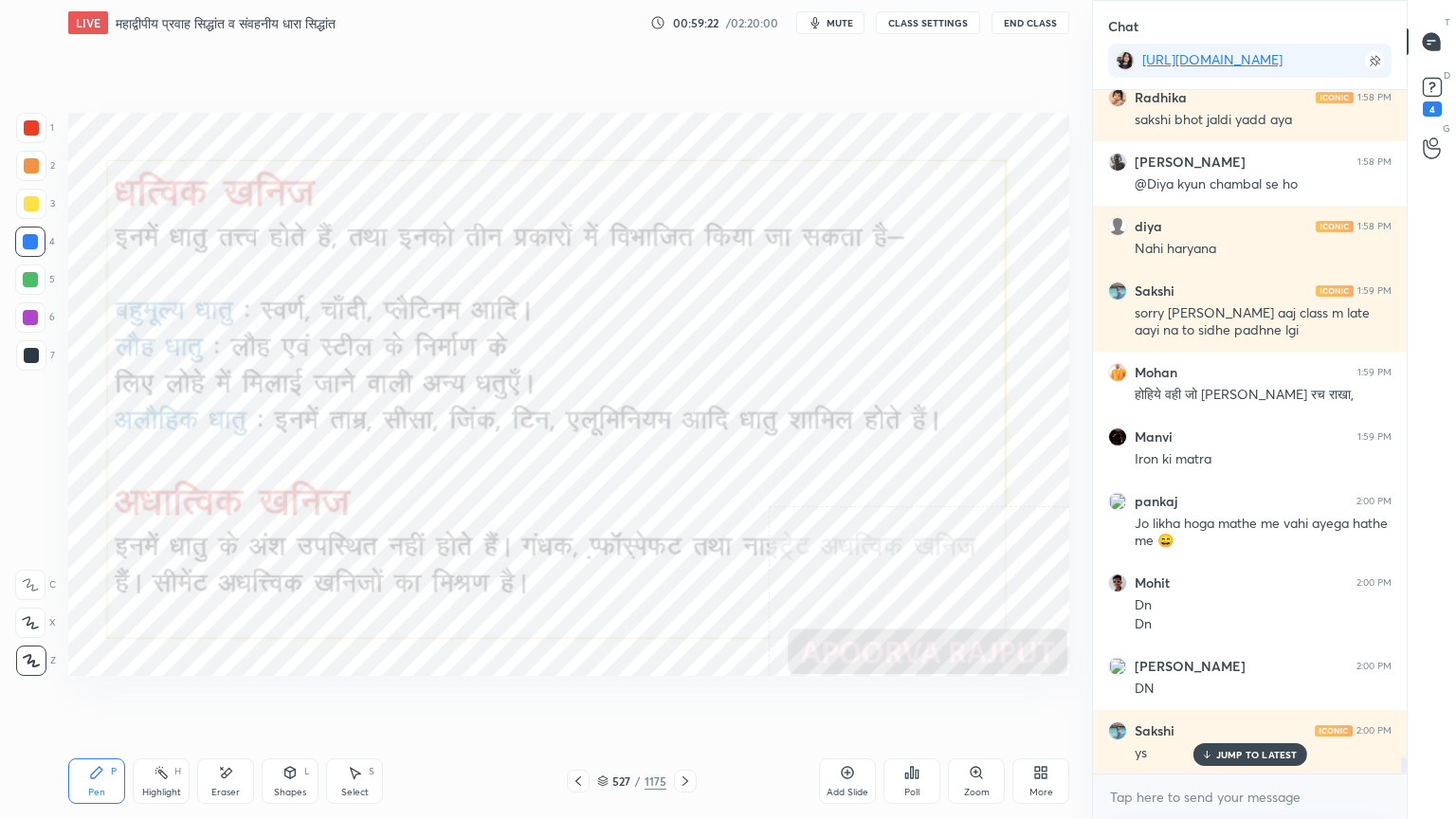 click on "Eraser" at bounding box center [226, 781] 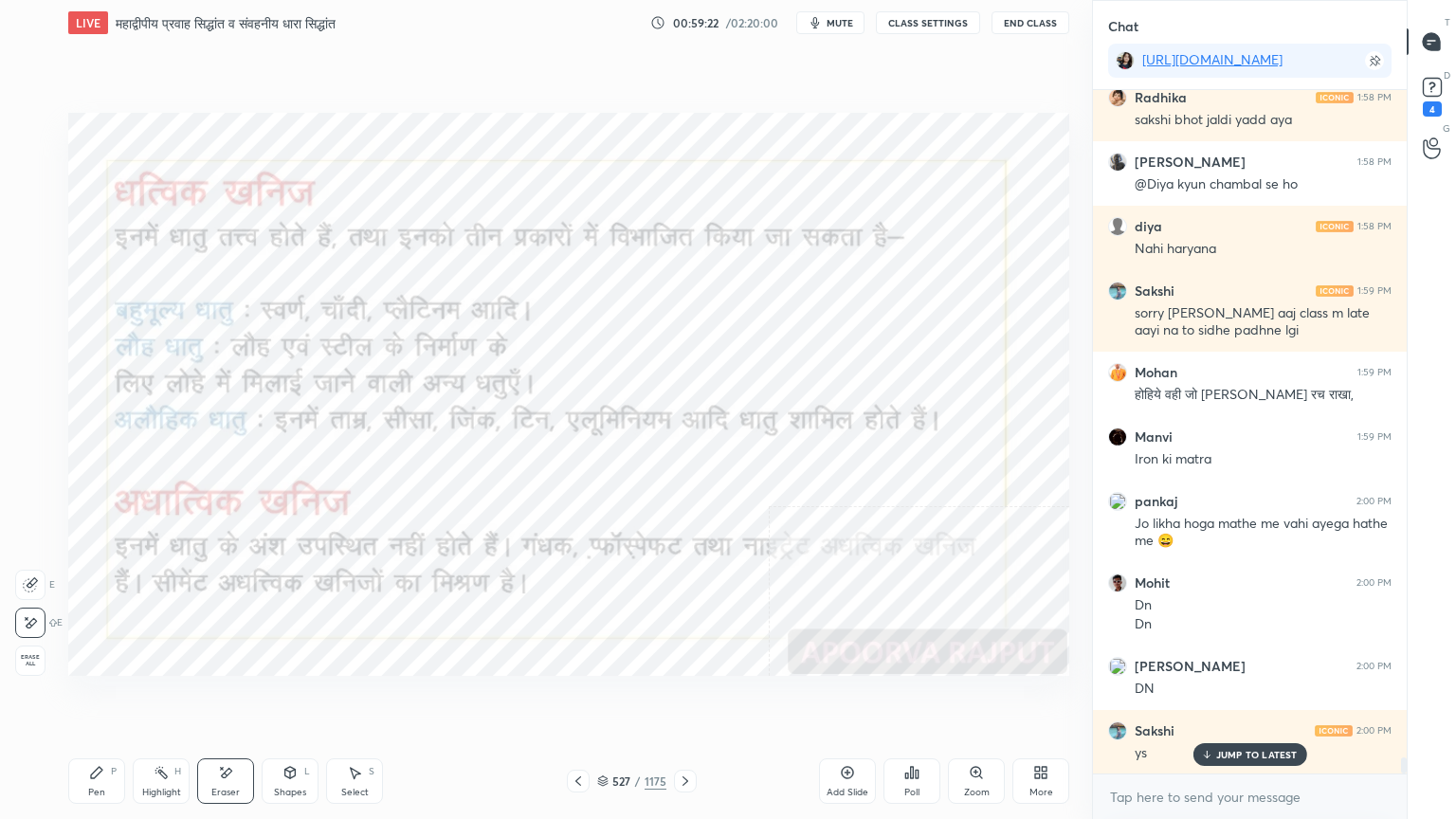 click on "Eraser" at bounding box center (226, 781) 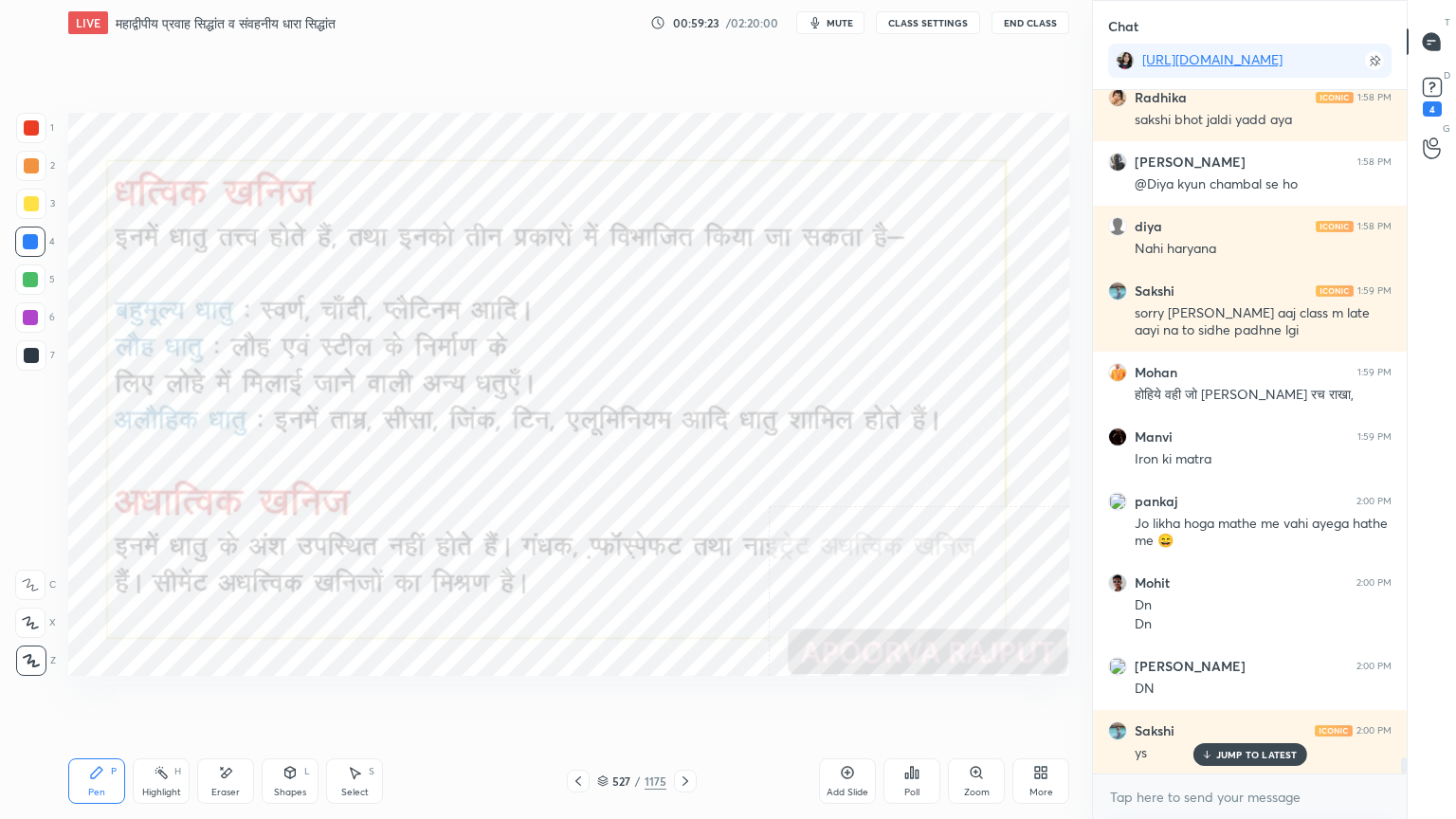 drag, startPoint x: 27, startPoint y: 652, endPoint x: 64, endPoint y: 612, distance: 54.48853 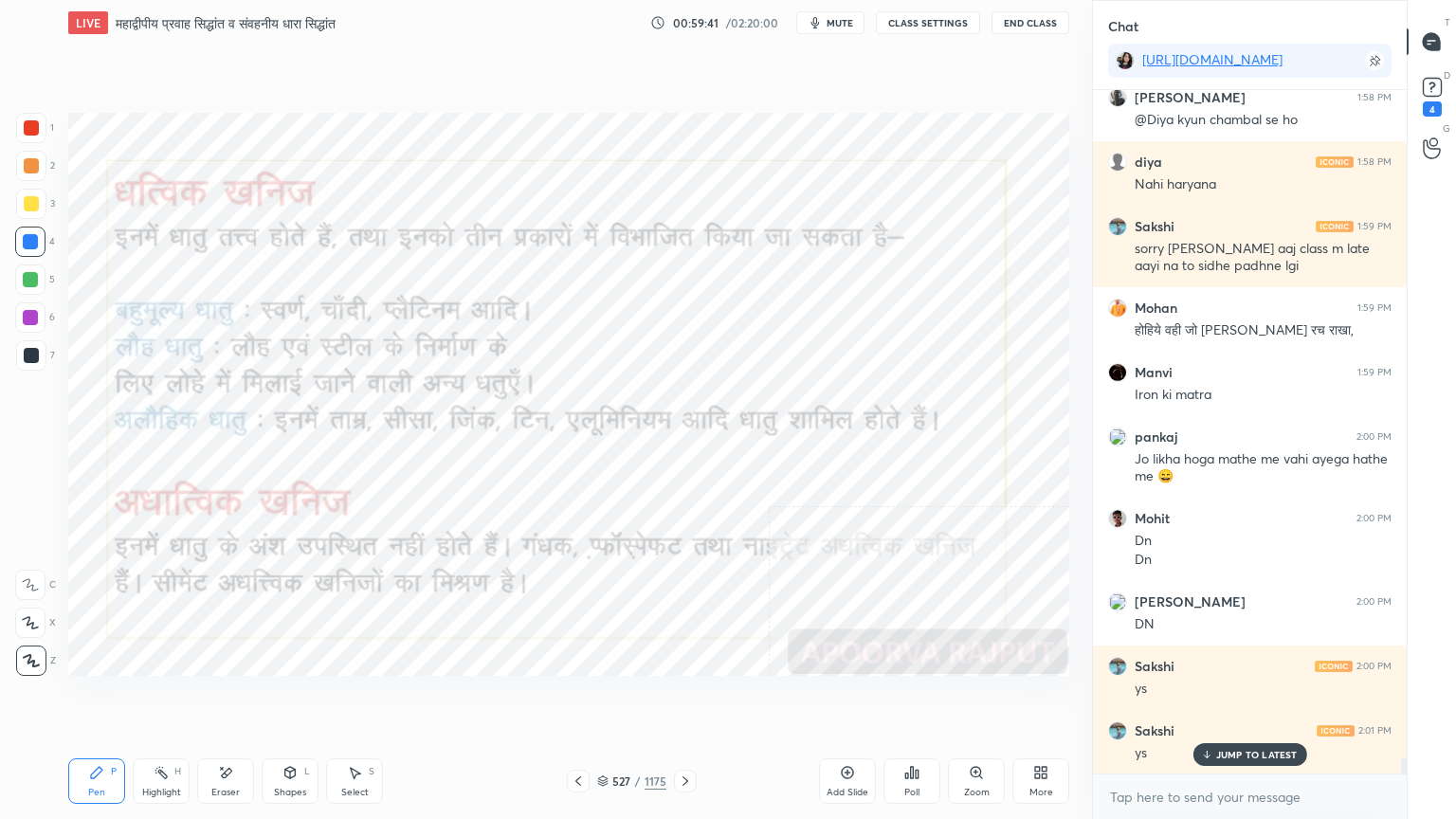 scroll, scrollTop: 28164, scrollLeft: 0, axis: vertical 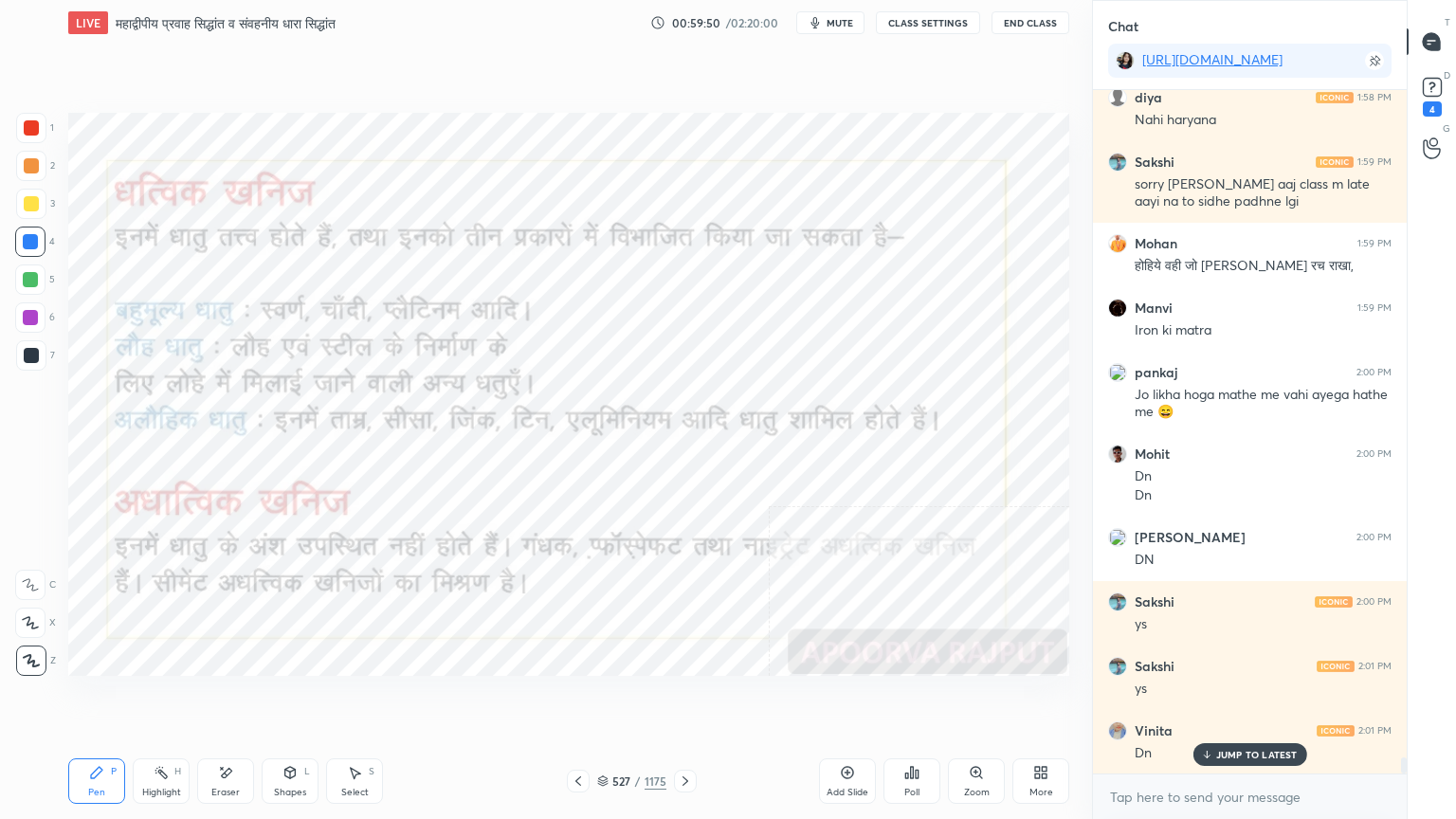 click on "Eraser" at bounding box center [226, 781] 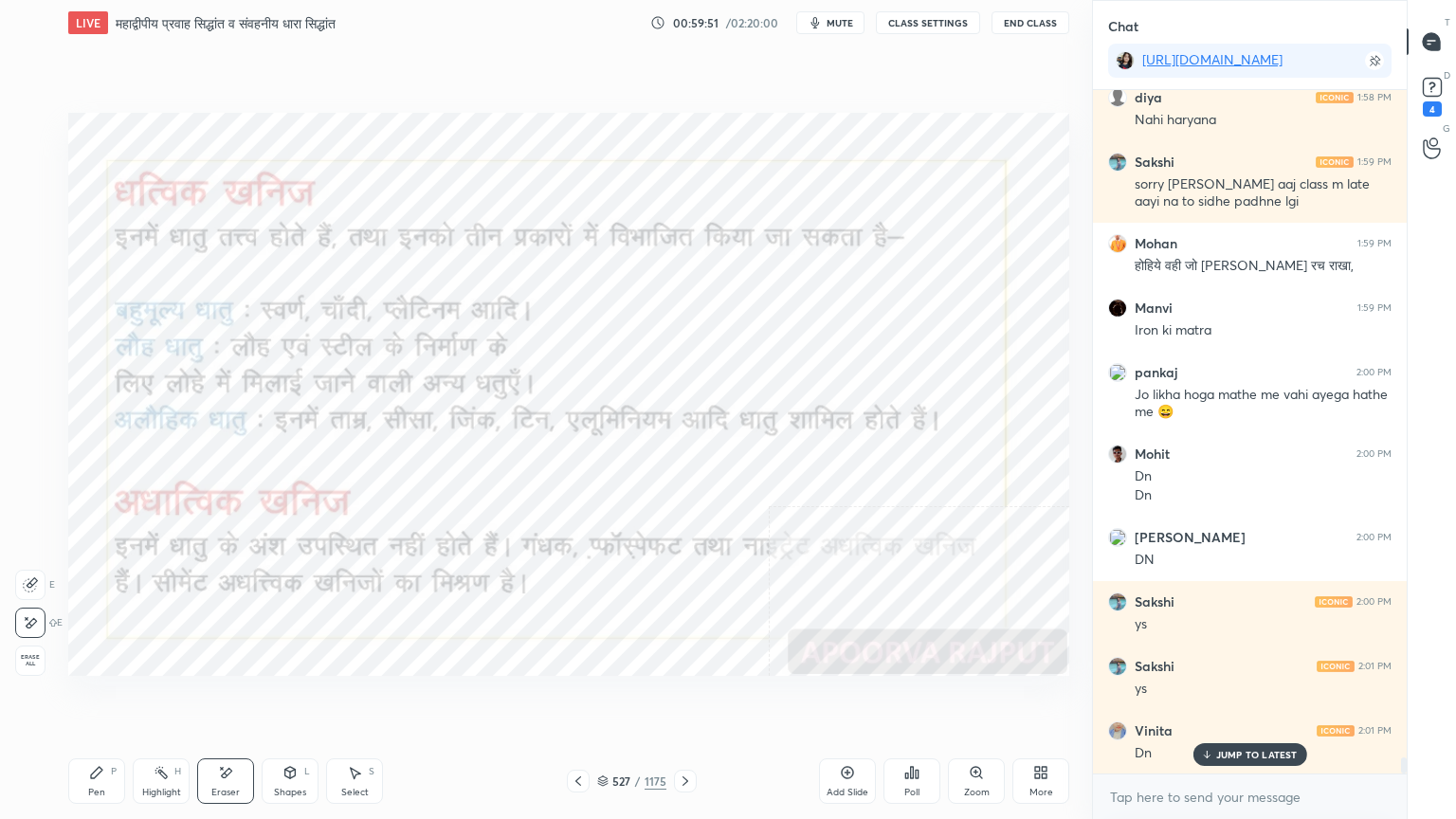 click on "Erase all" at bounding box center (30, 661) 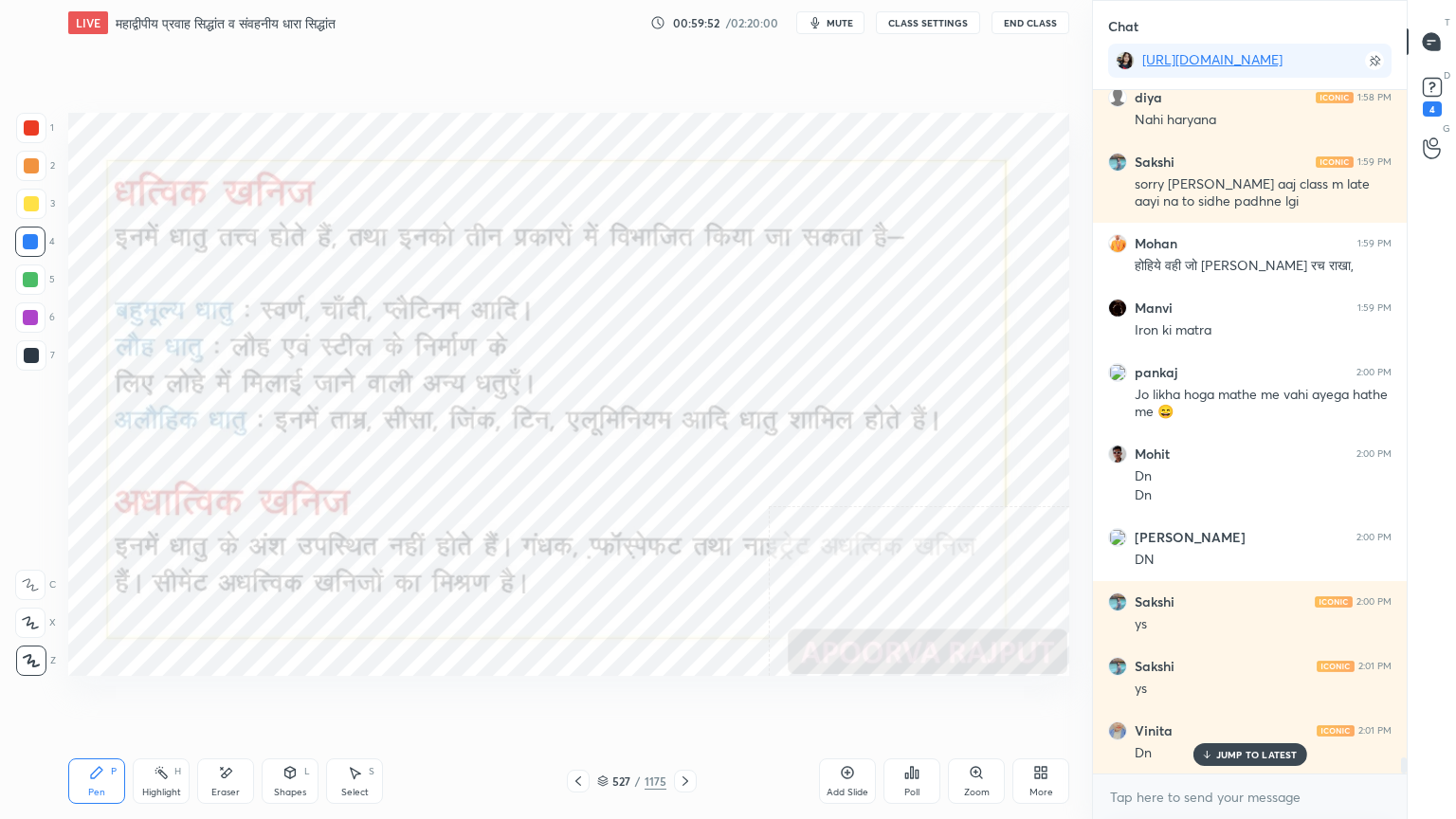 drag, startPoint x: 650, startPoint y: 737, endPoint x: 701, endPoint y: 730, distance: 51.478151 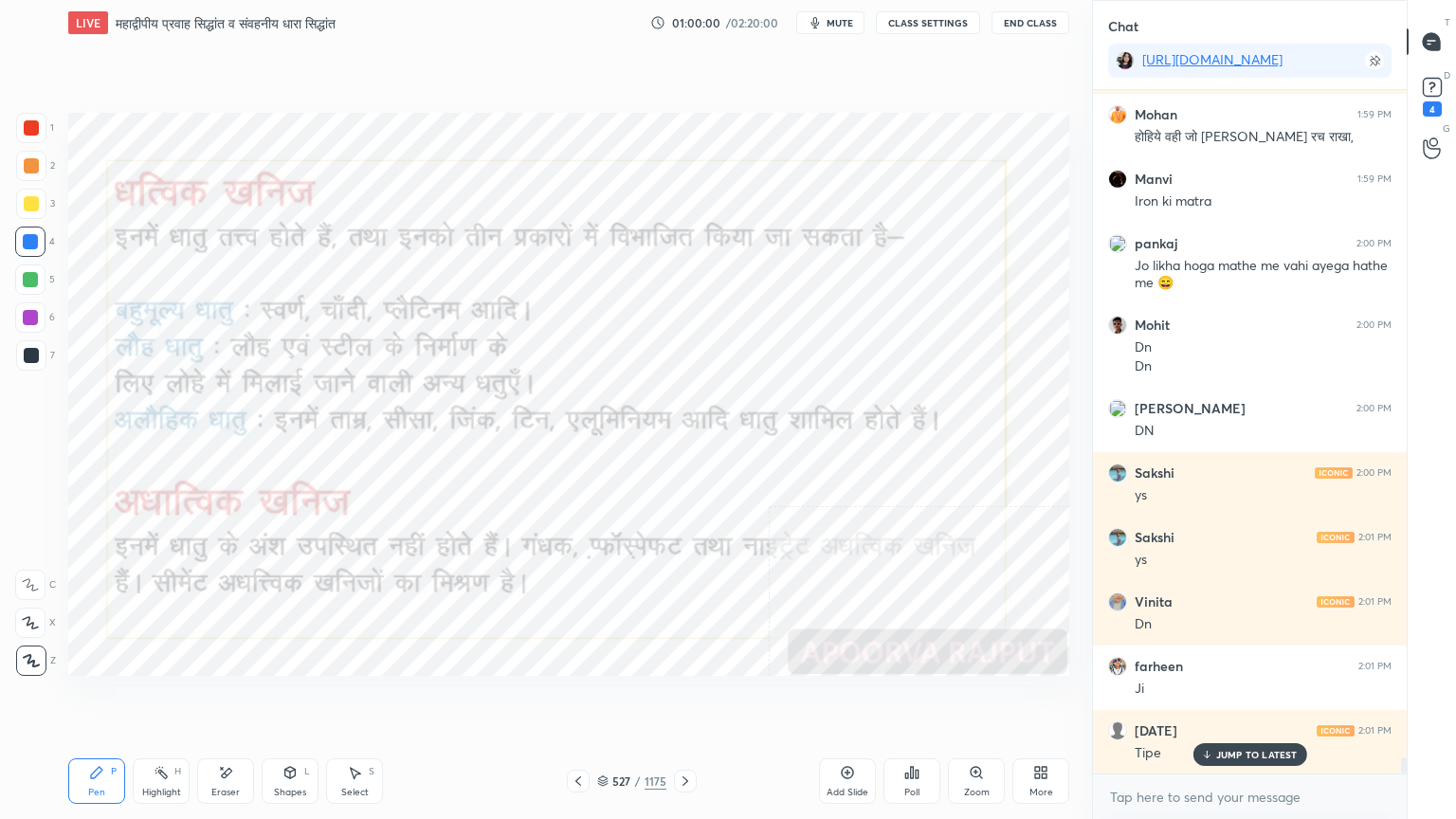 scroll, scrollTop: 28358, scrollLeft: 0, axis: vertical 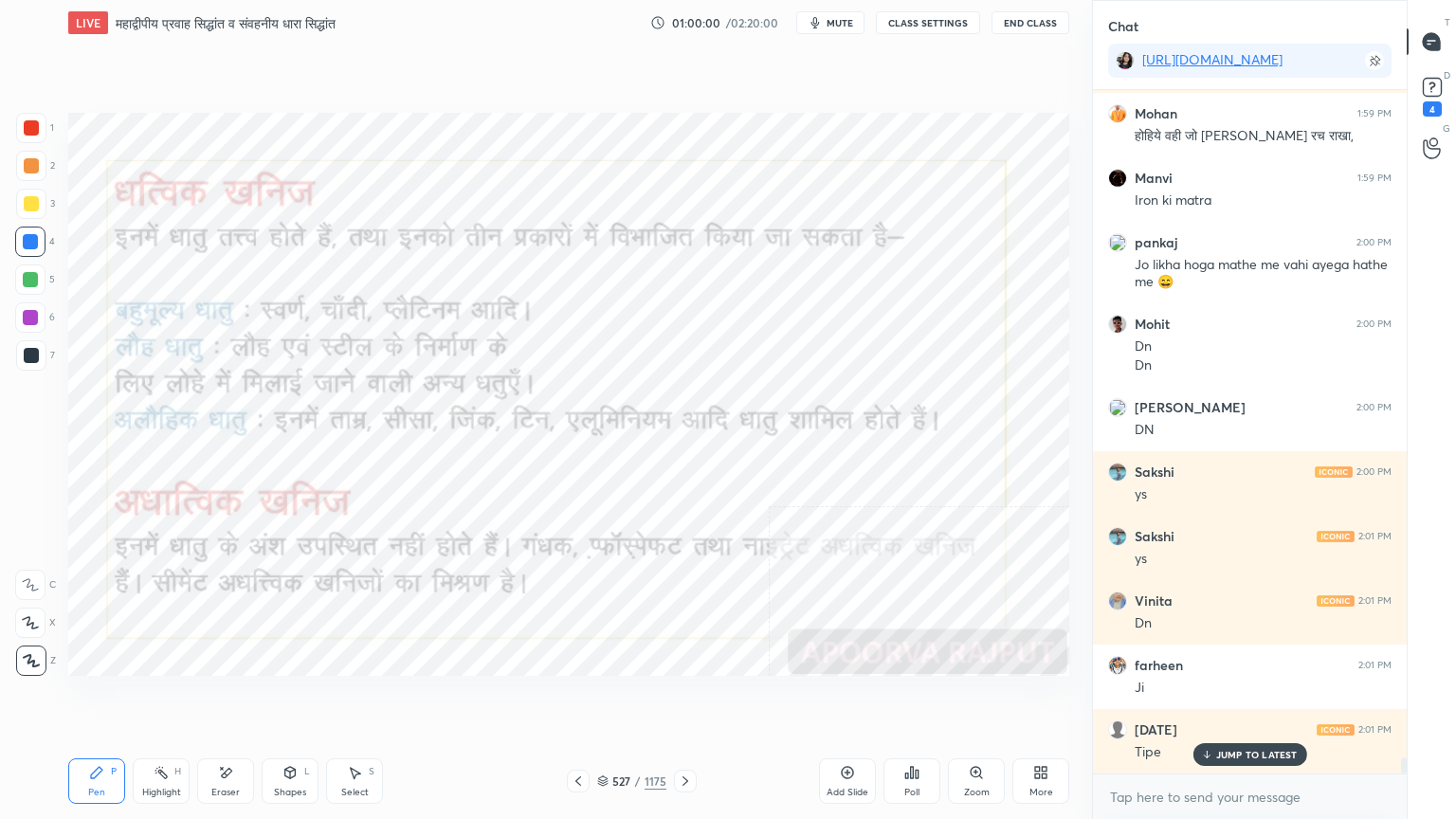 click 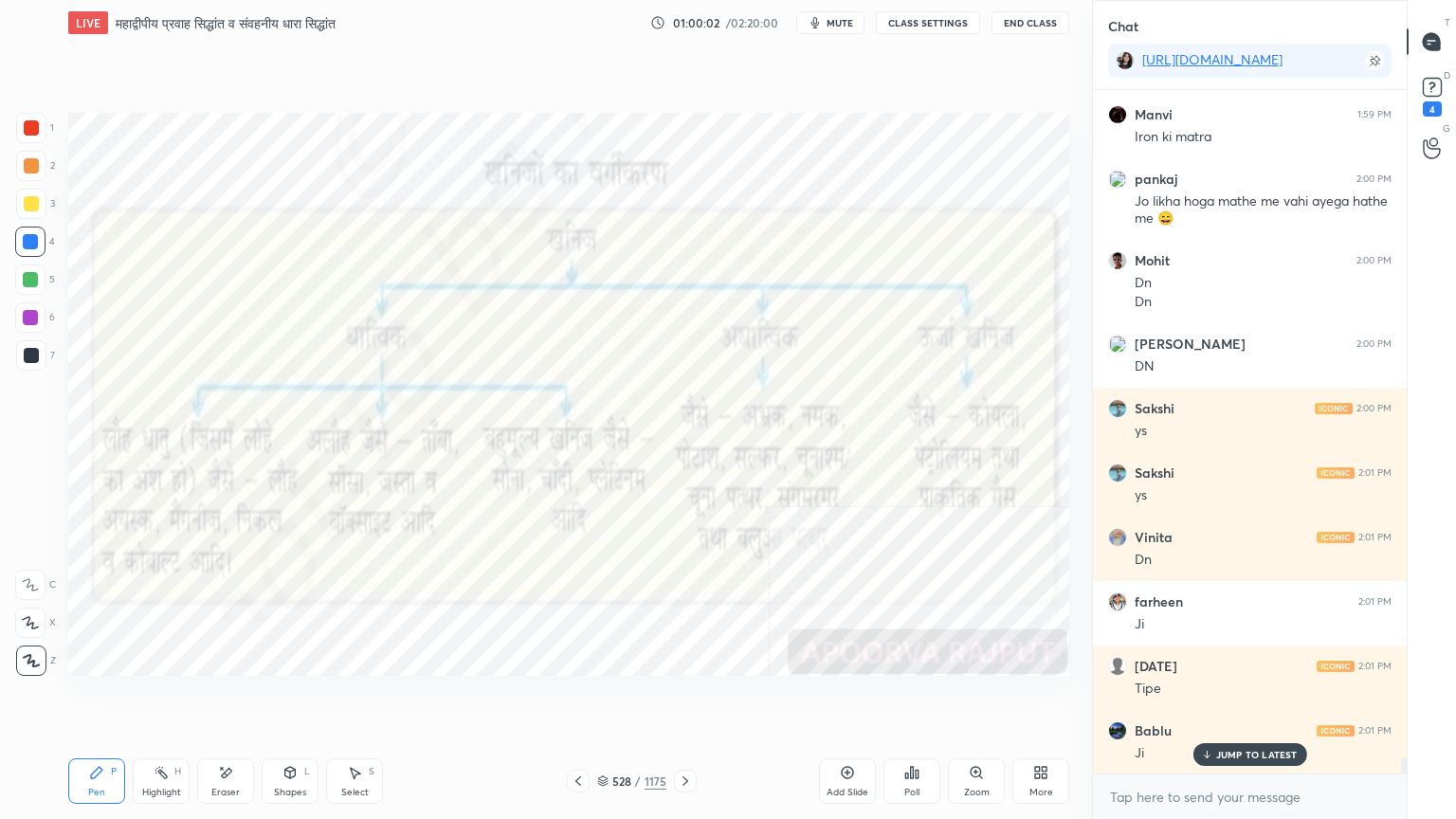 click 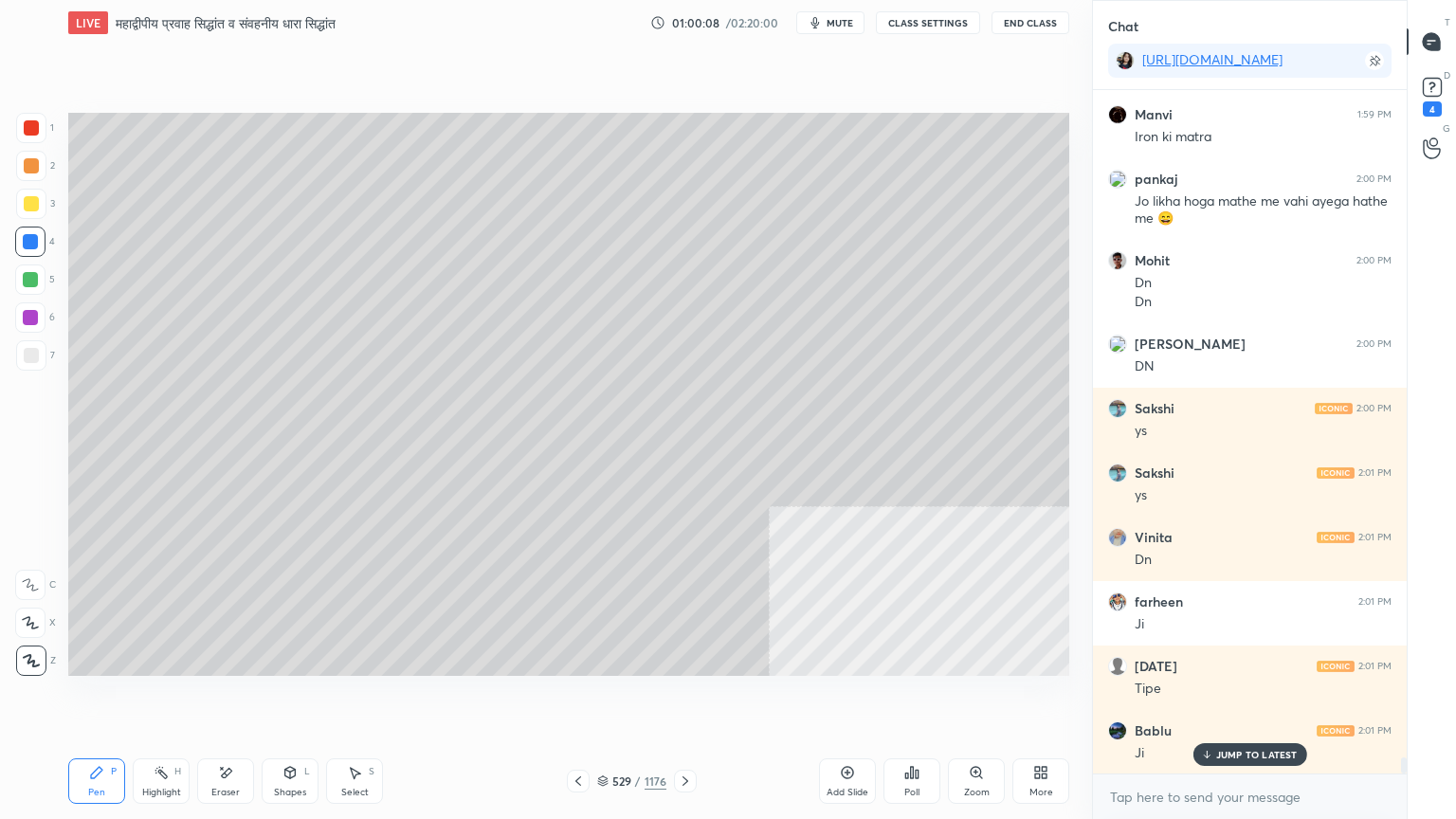 click on "1 2 3 4 5 6 7 C X Z E E Erase all   H H" at bounding box center (30, 394) 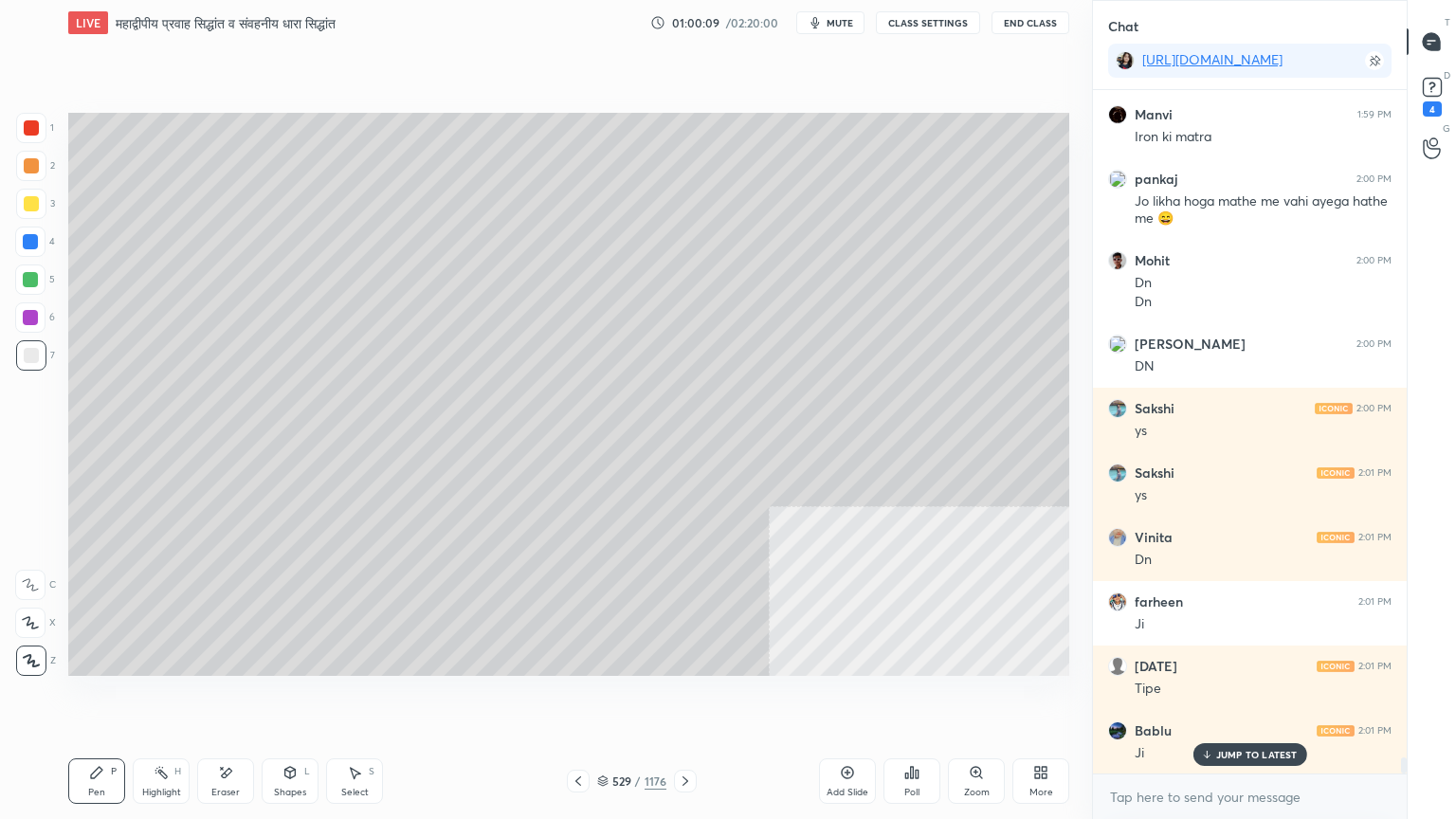 click at bounding box center (31, 355) 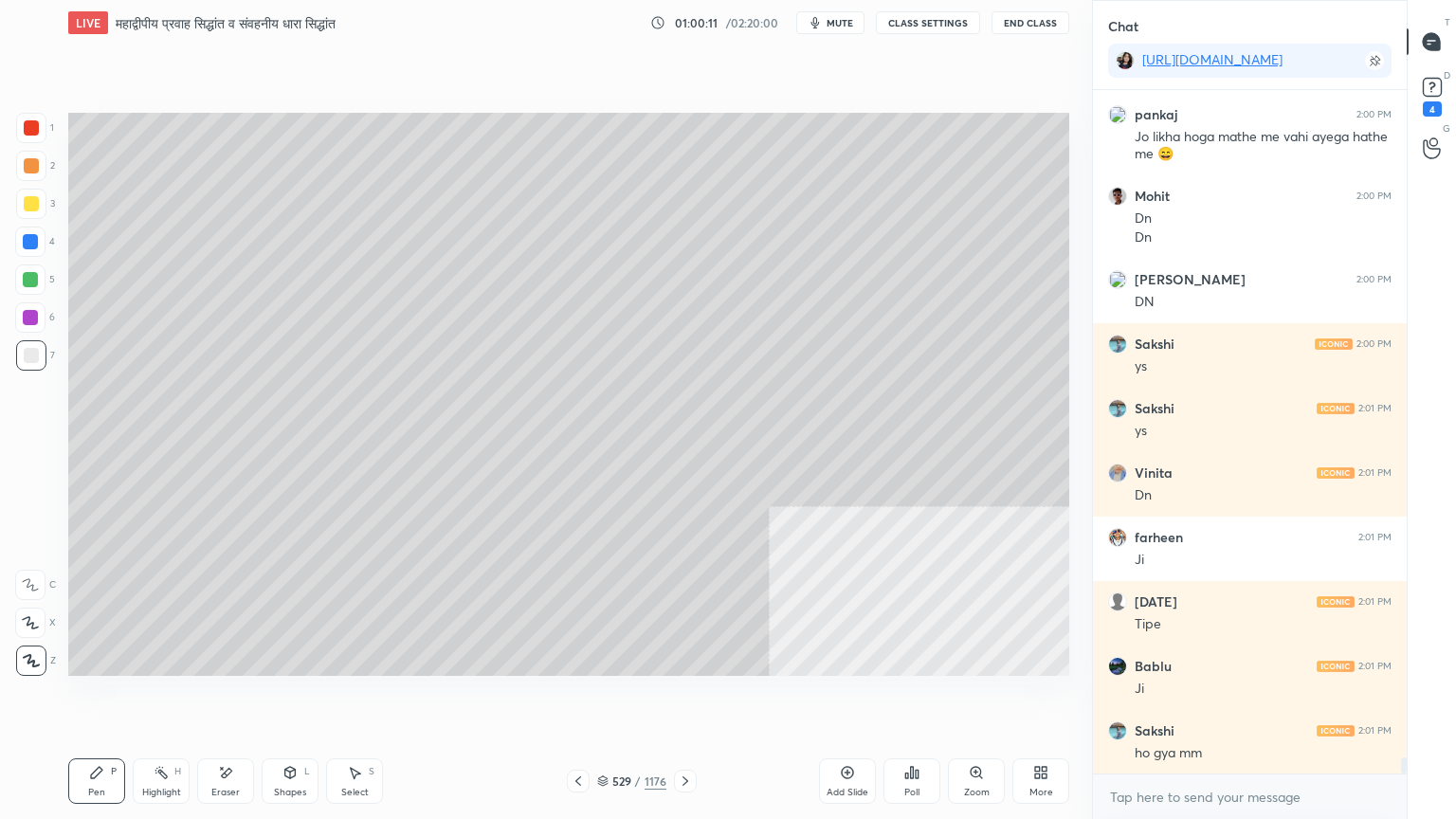 scroll, scrollTop: 28487, scrollLeft: 0, axis: vertical 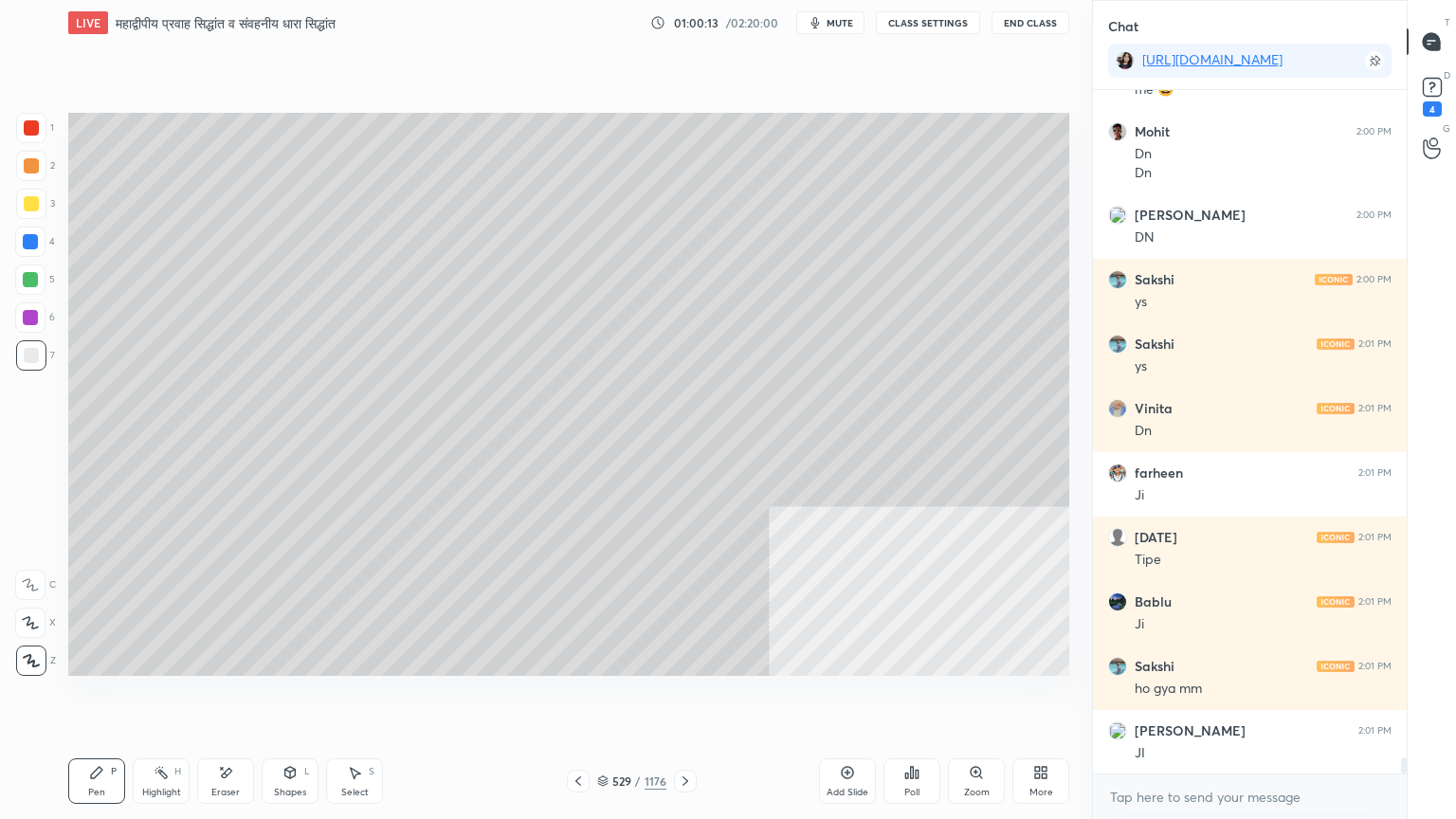 click at bounding box center (30, 242) 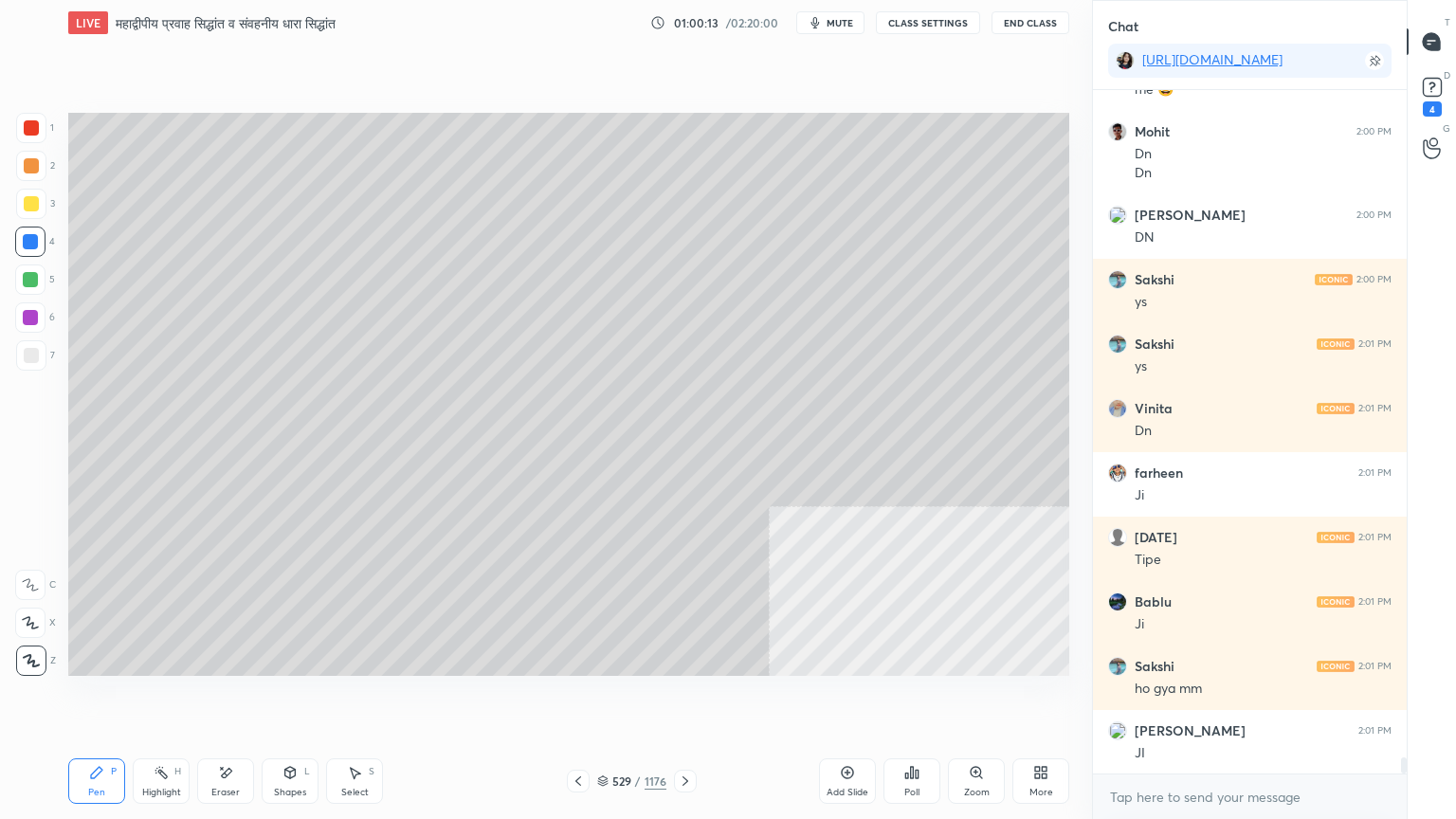 click at bounding box center (30, 242) 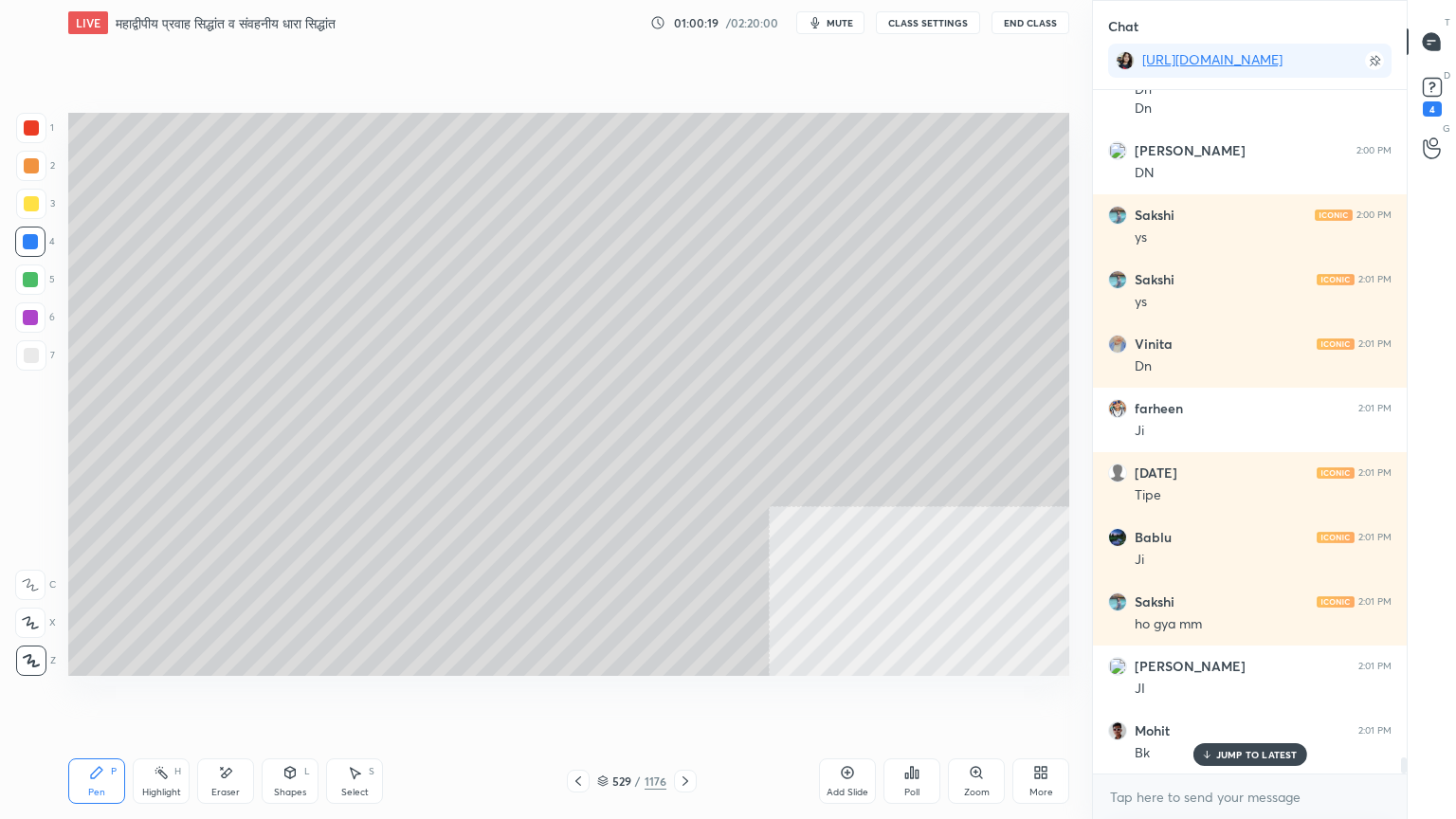 scroll, scrollTop: 28616, scrollLeft: 0, axis: vertical 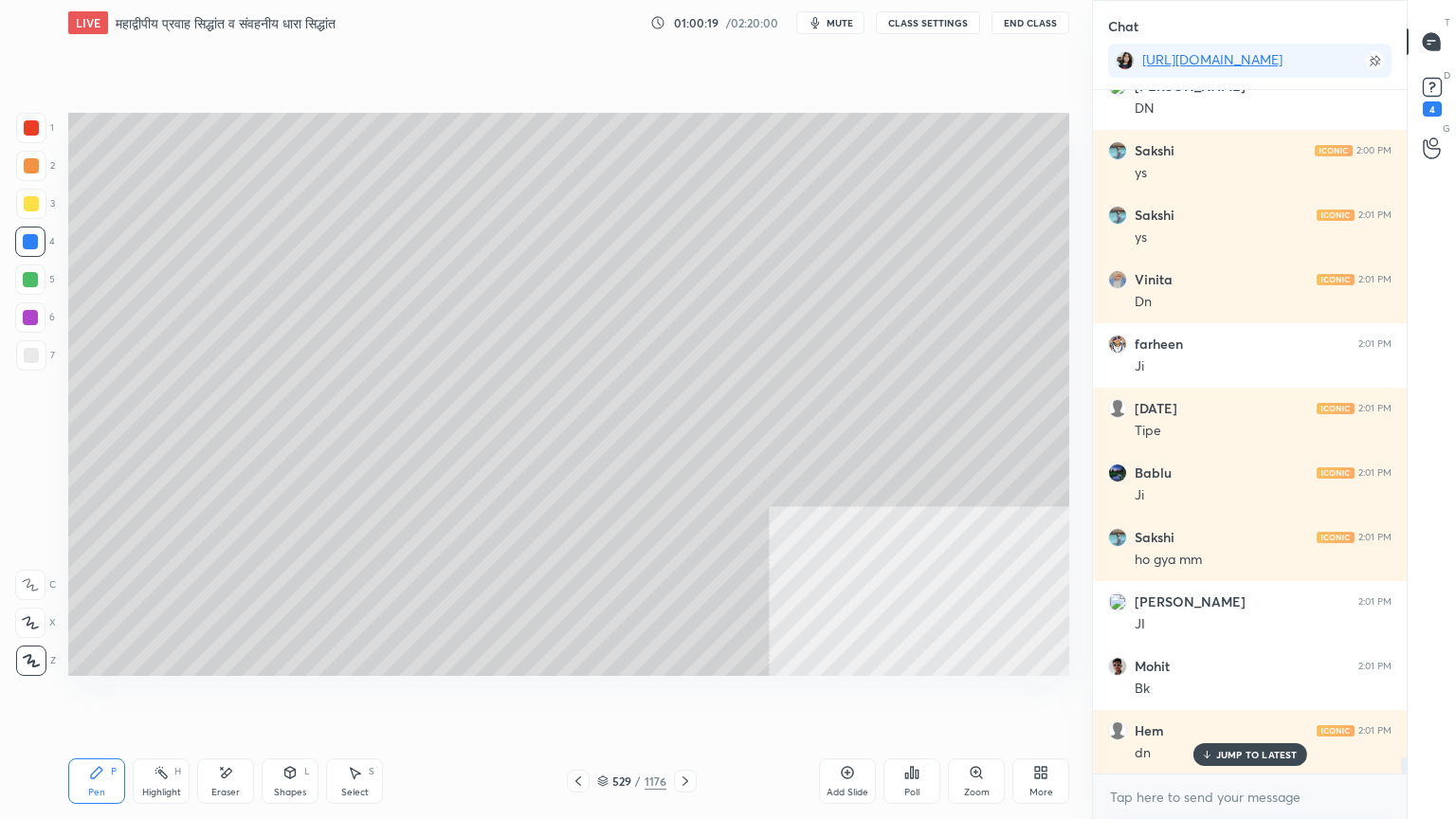 click on "Select S" at bounding box center [355, 781] 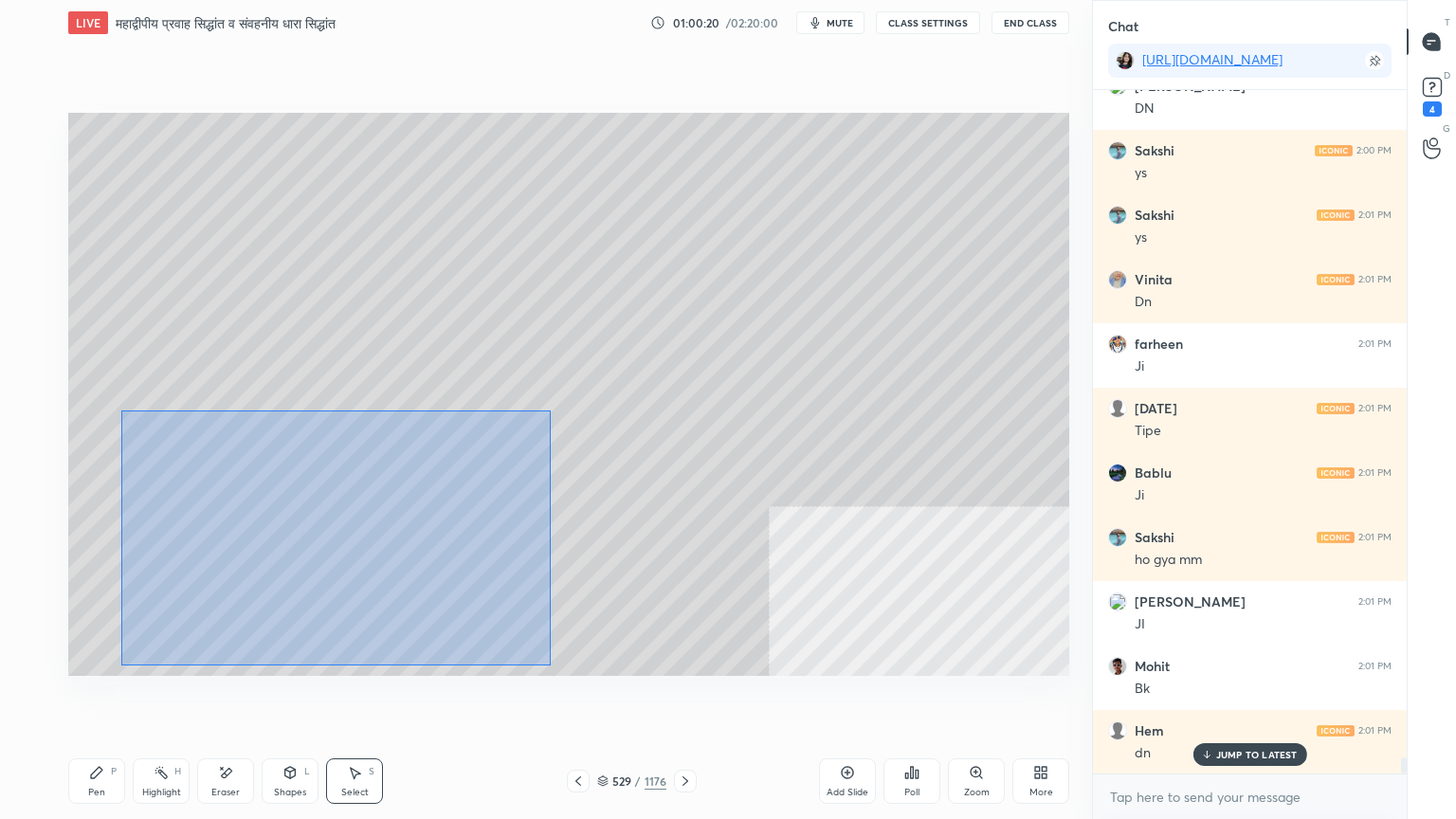 drag, startPoint x: 121, startPoint y: 410, endPoint x: 349, endPoint y: 547, distance: 265.9944 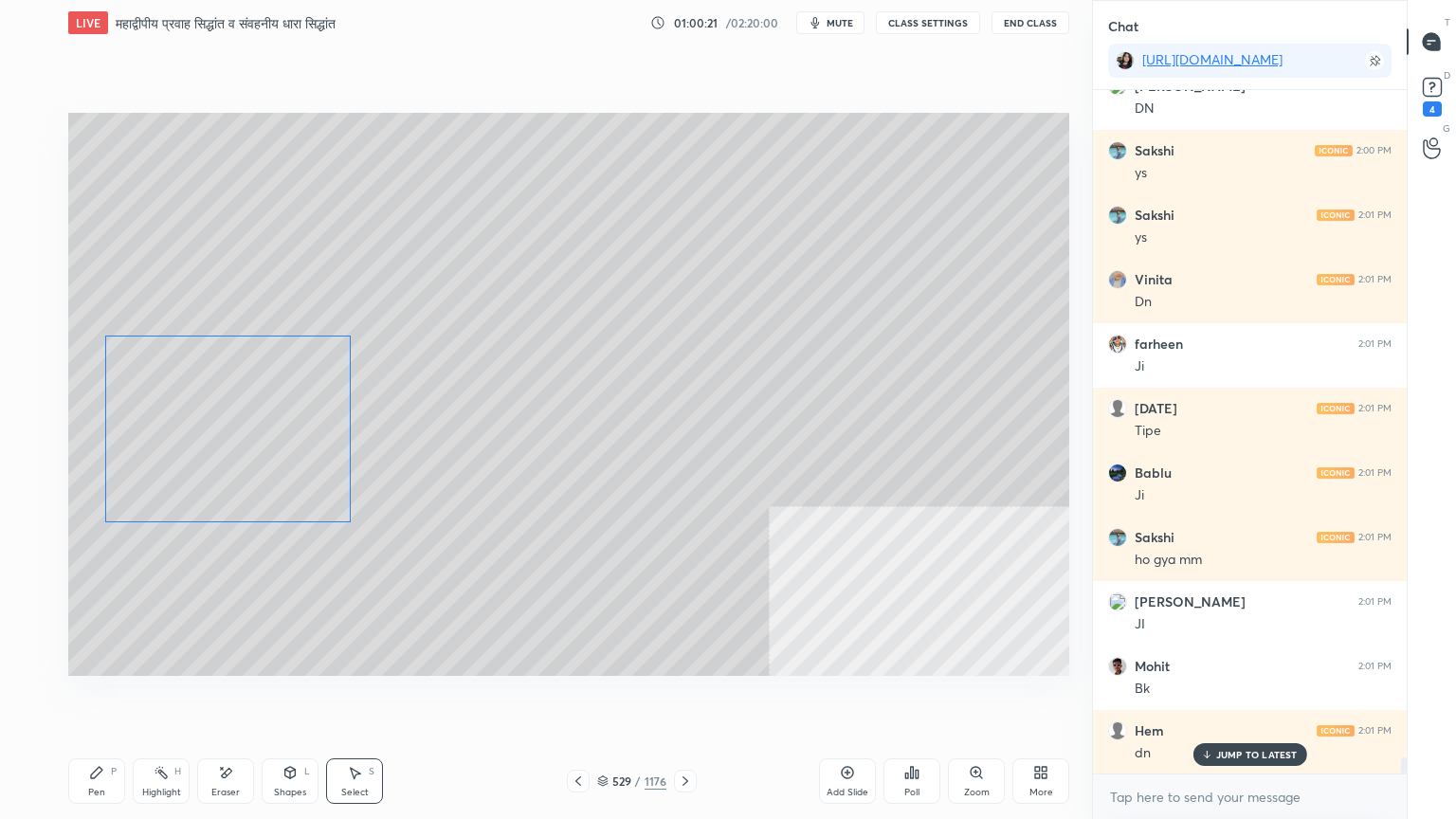 drag, startPoint x: 230, startPoint y: 429, endPoint x: 252, endPoint y: 428, distance: 22.022716 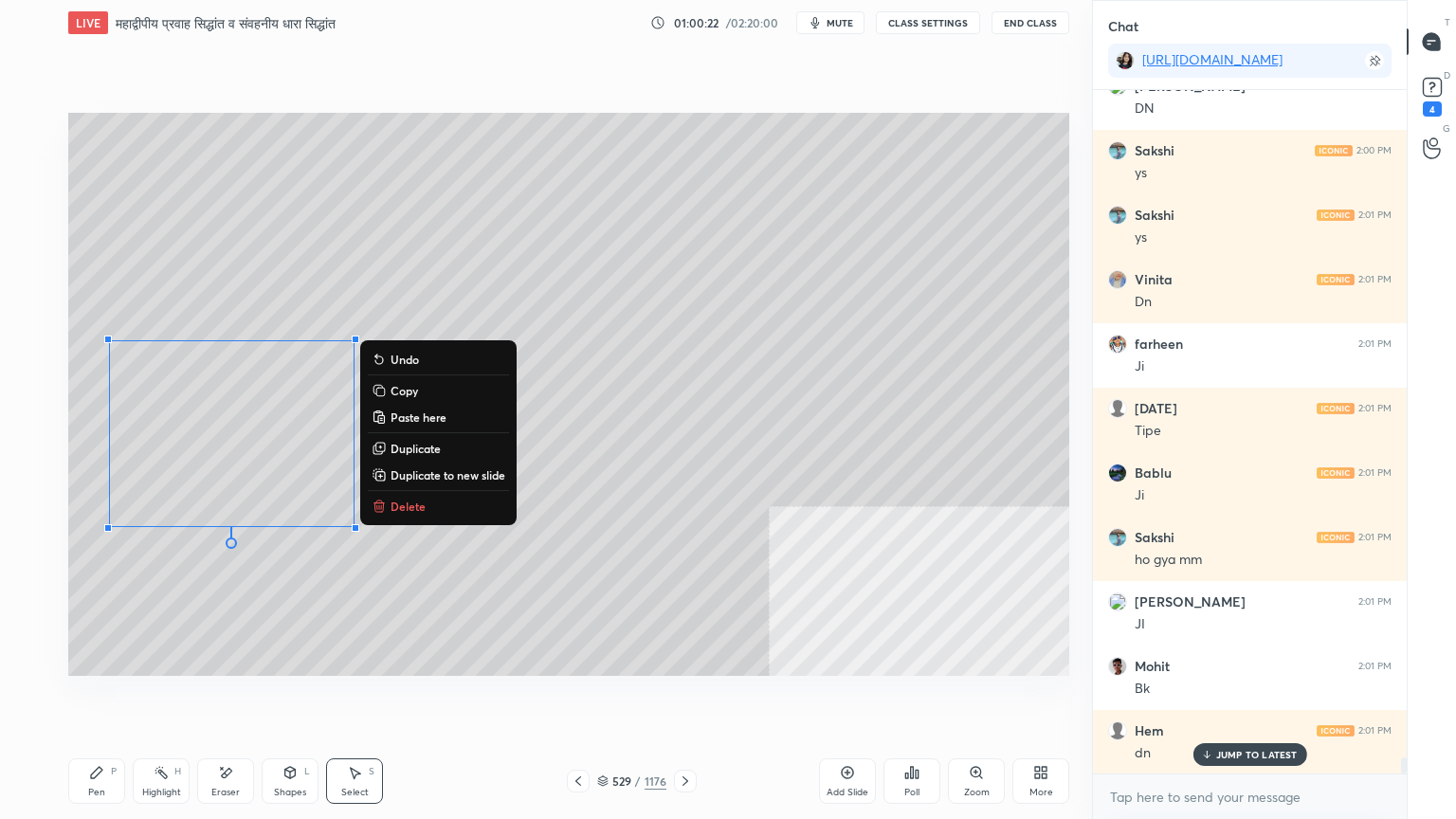 click on "Pen P" at bounding box center [97, 781] 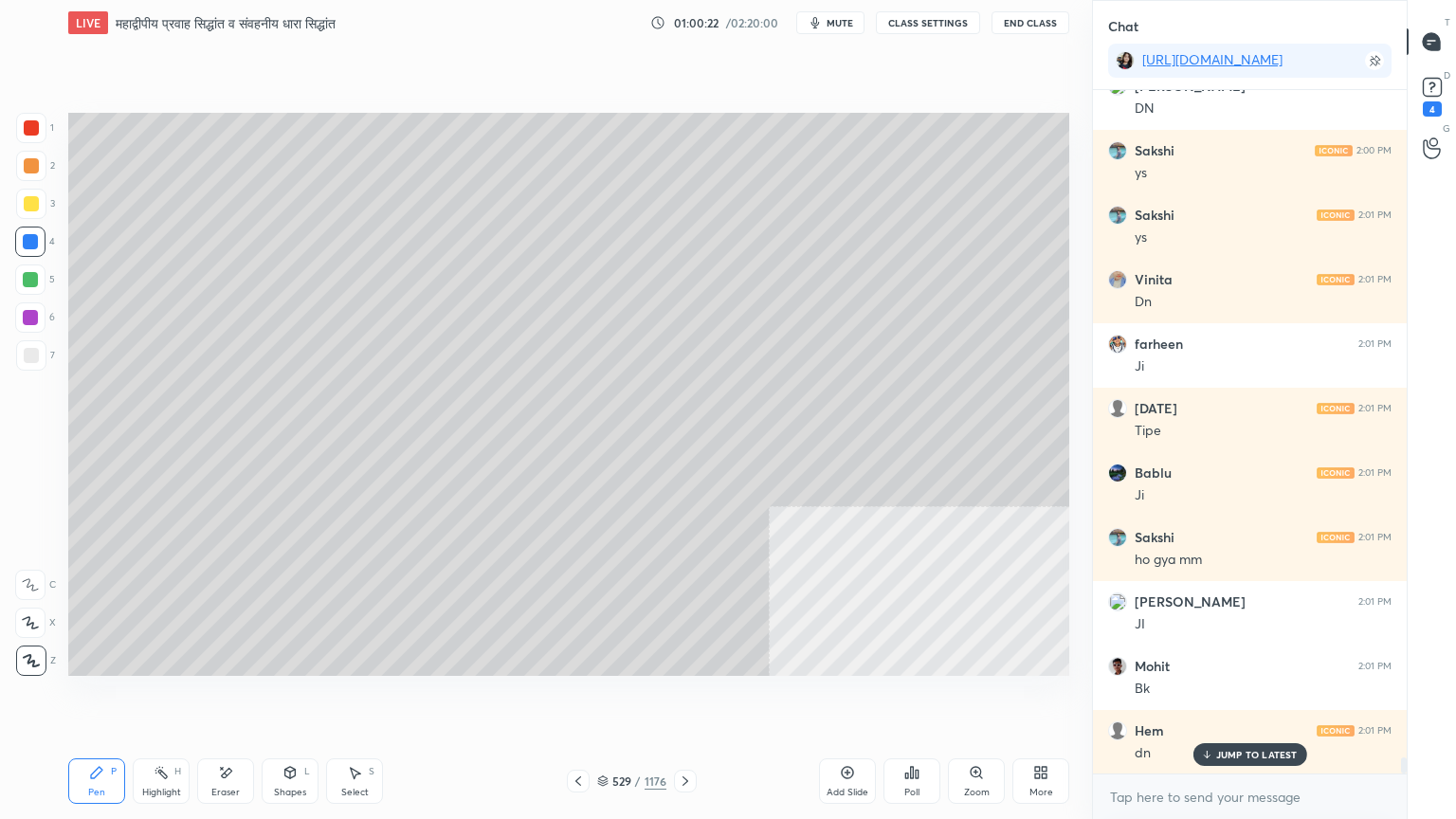 scroll, scrollTop: 28680, scrollLeft: 0, axis: vertical 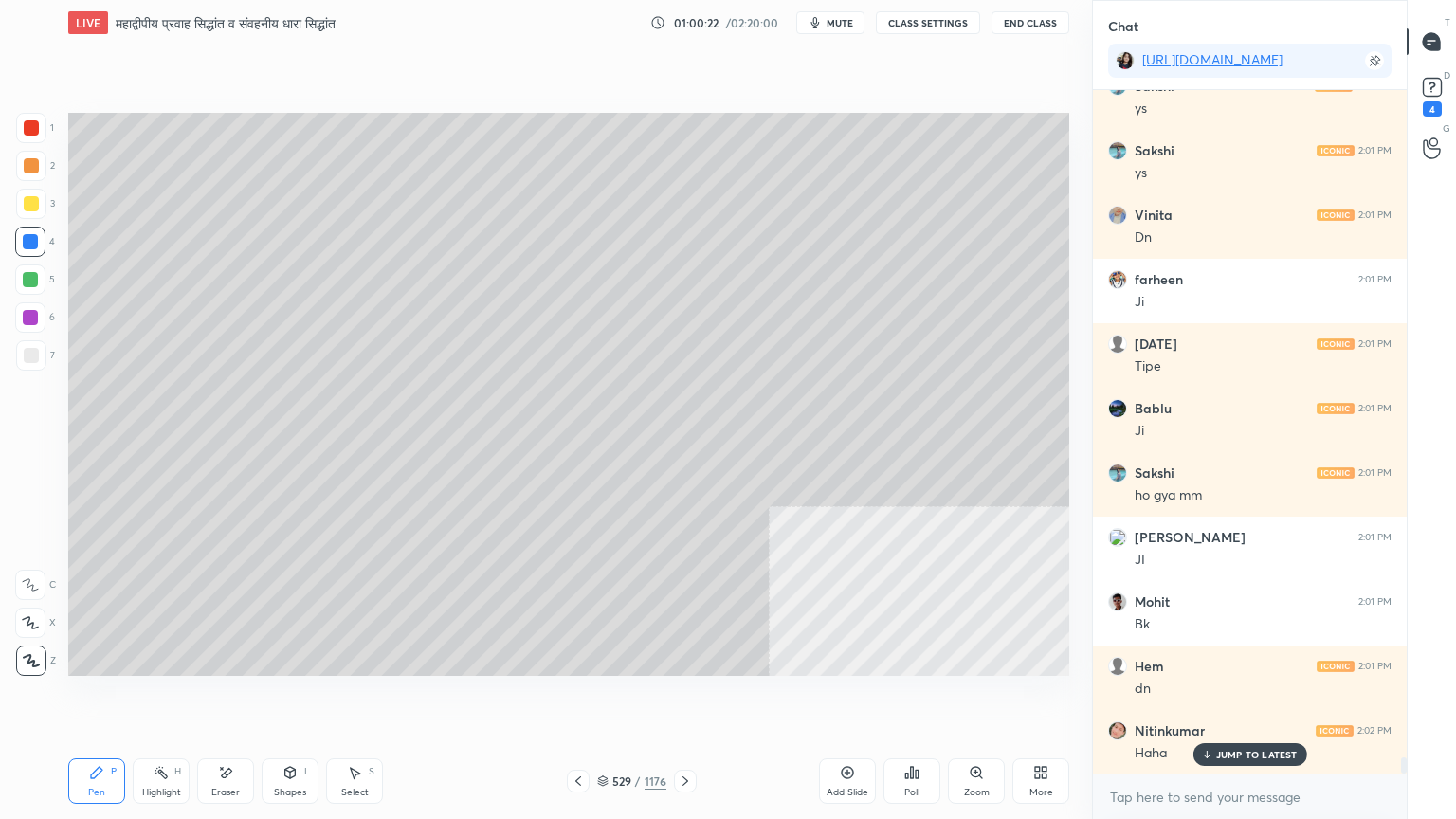 click at bounding box center (31, 355) 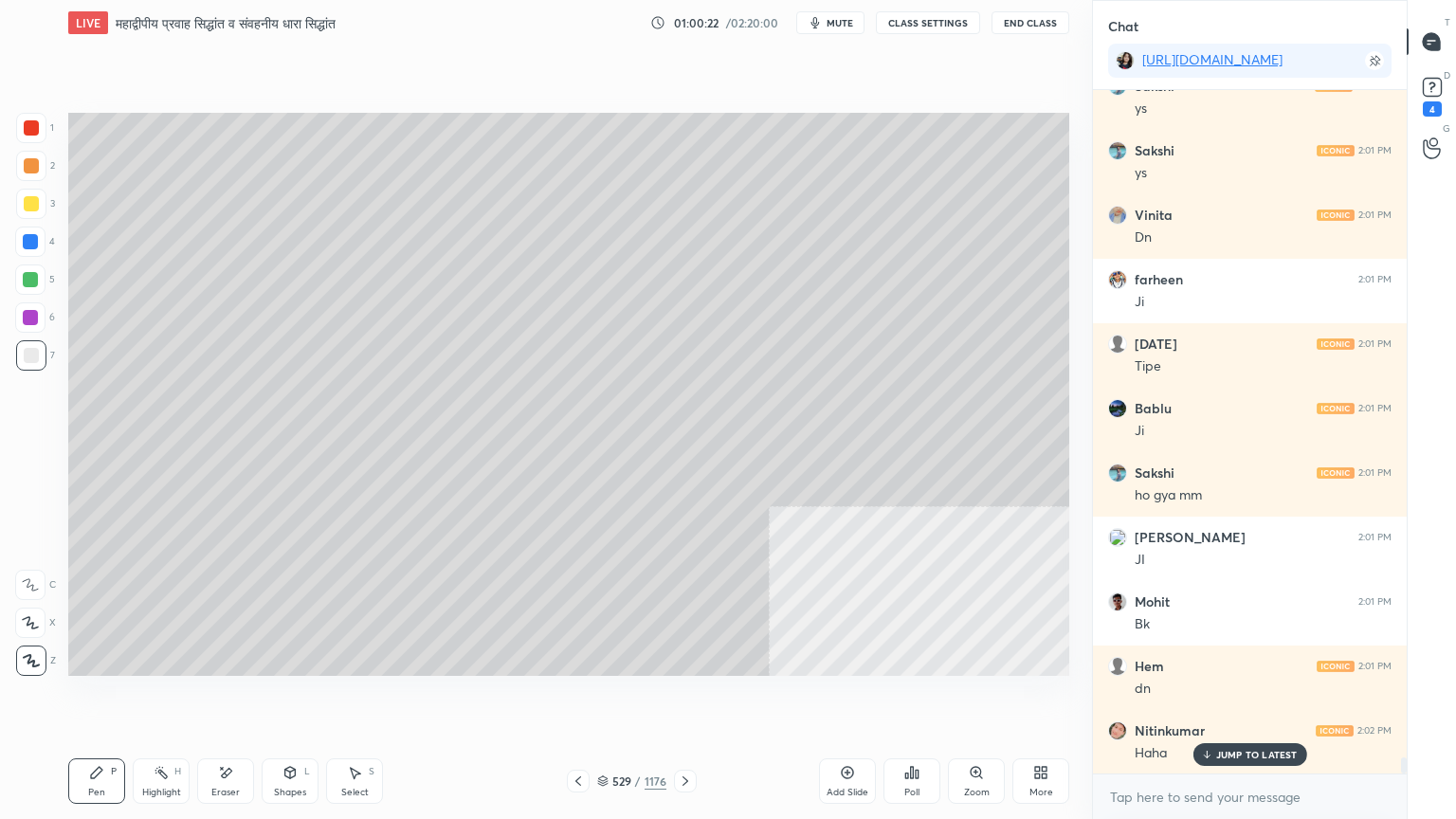 click at bounding box center [31, 355] 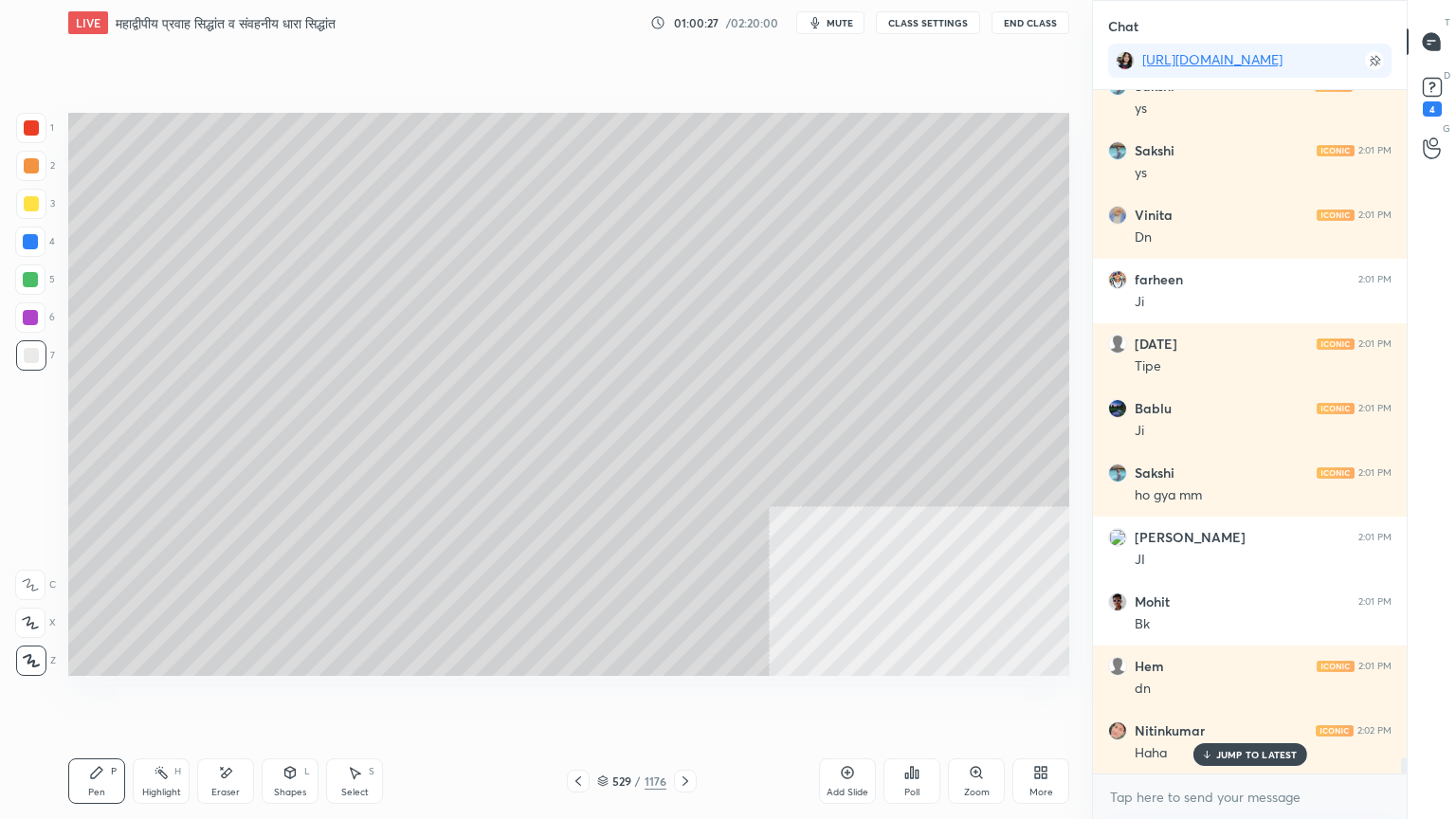 scroll, scrollTop: 28745, scrollLeft: 0, axis: vertical 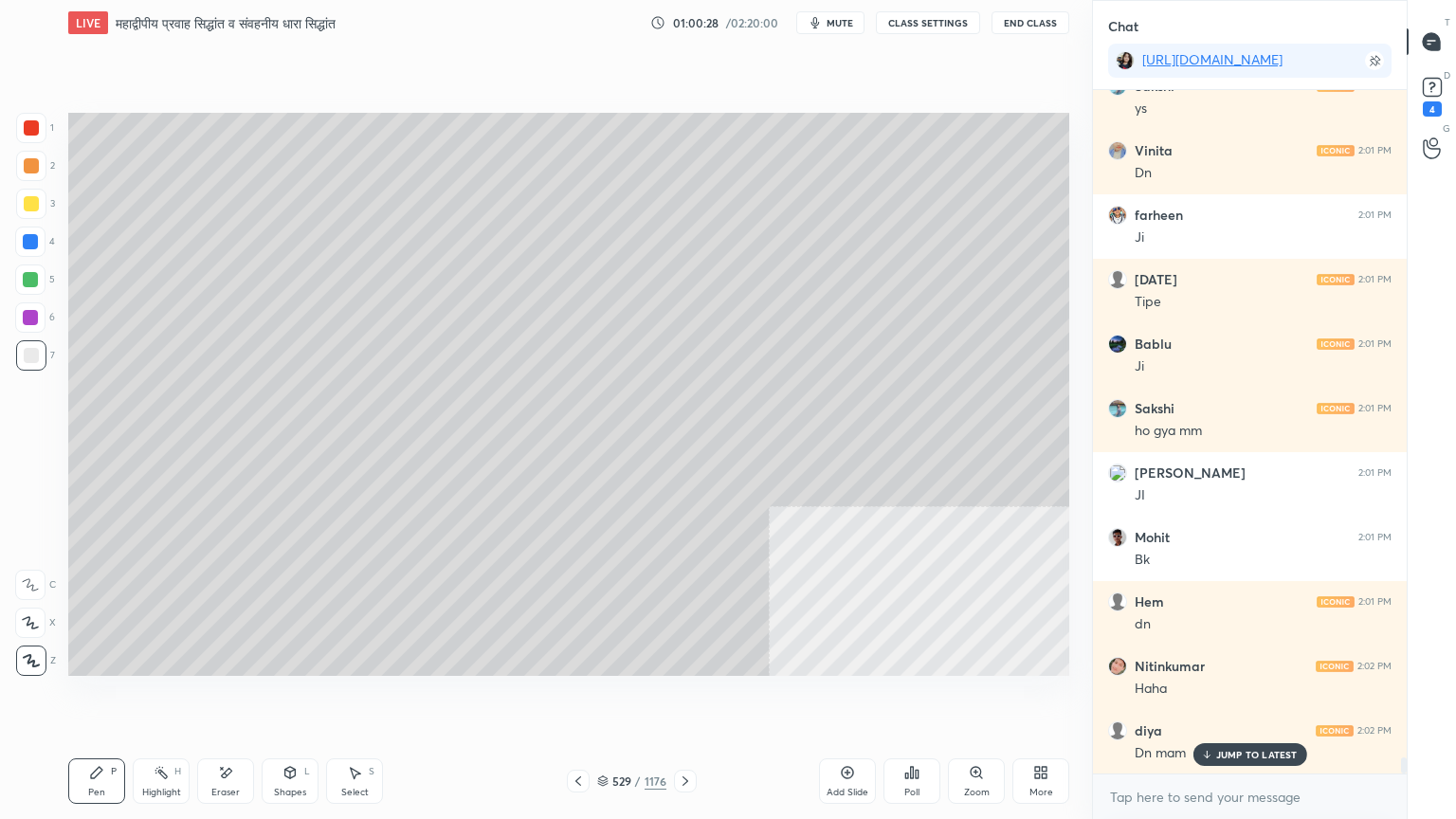 click at bounding box center (30, 242) 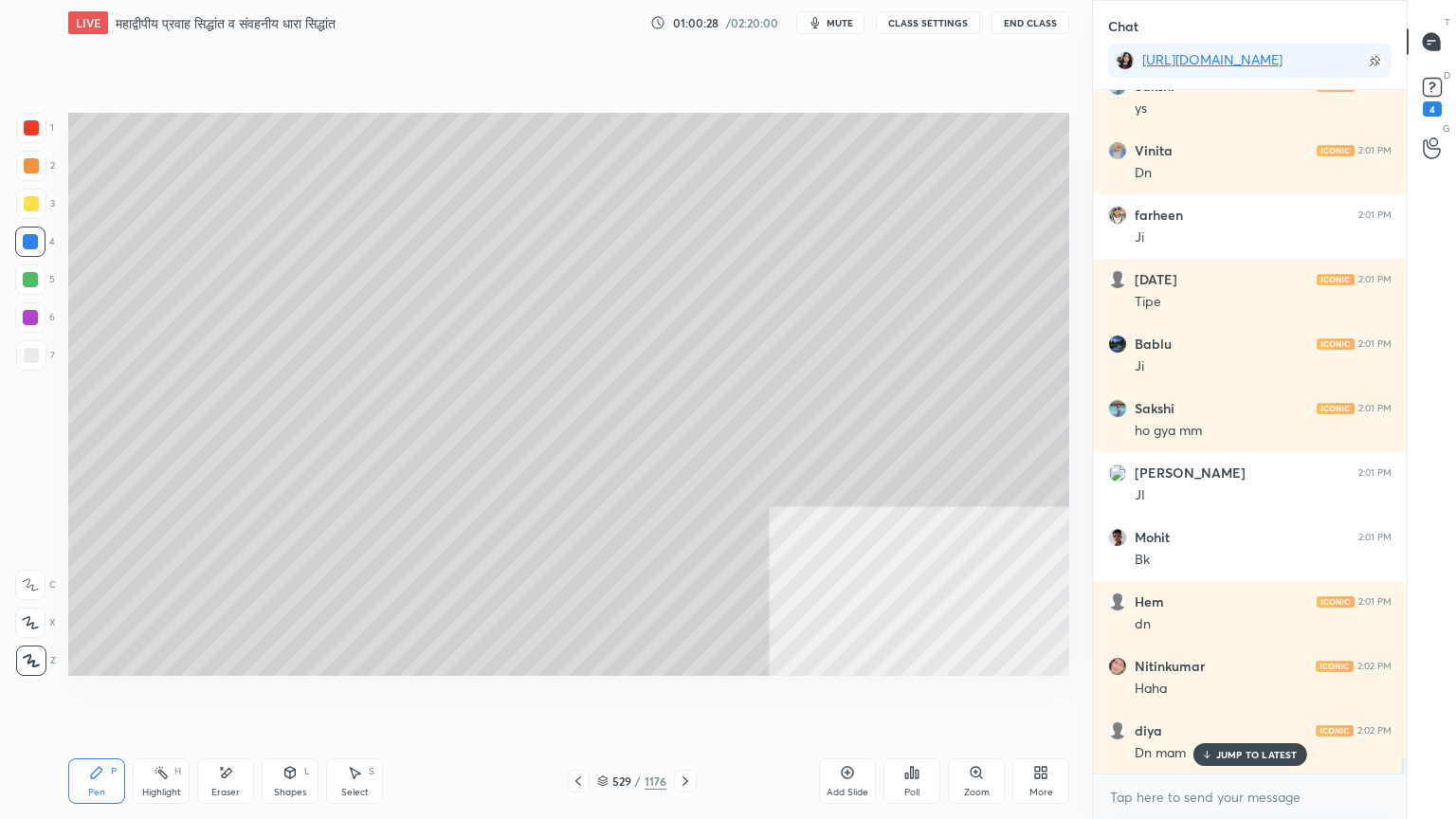 click at bounding box center (30, 242) 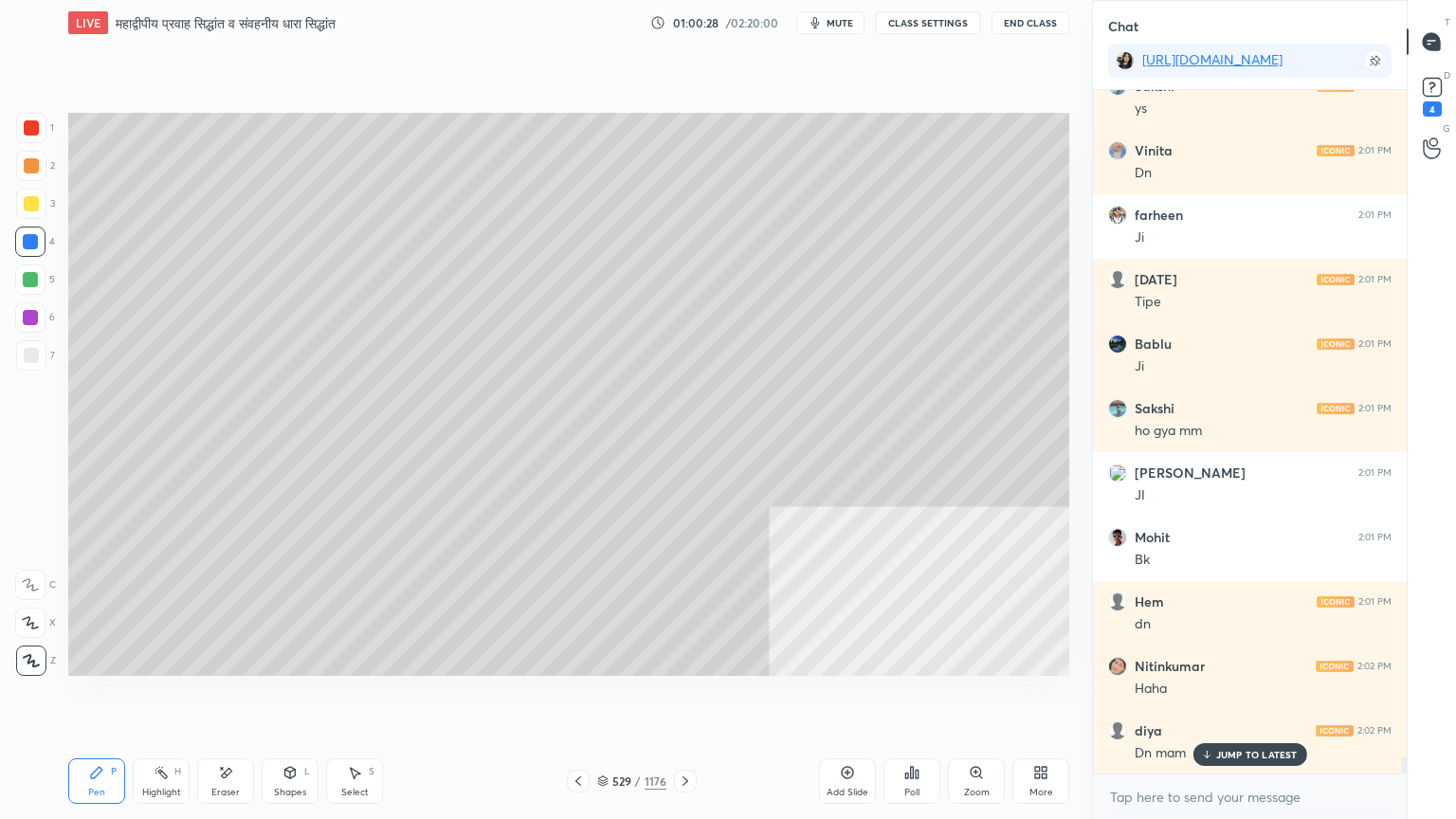 click at bounding box center (30, 242) 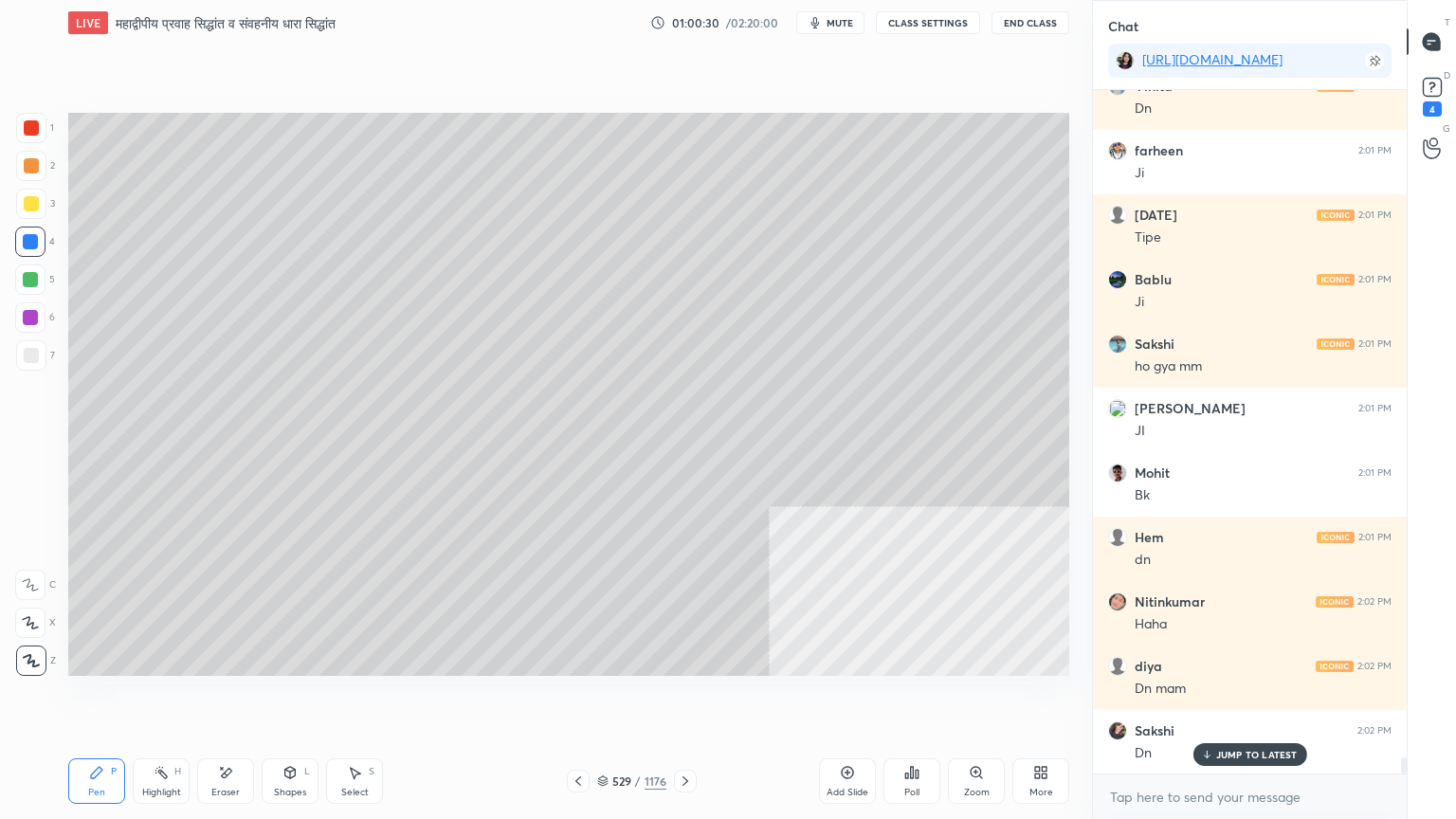 click on "JUMP TO LATEST" at bounding box center (1257, 755) 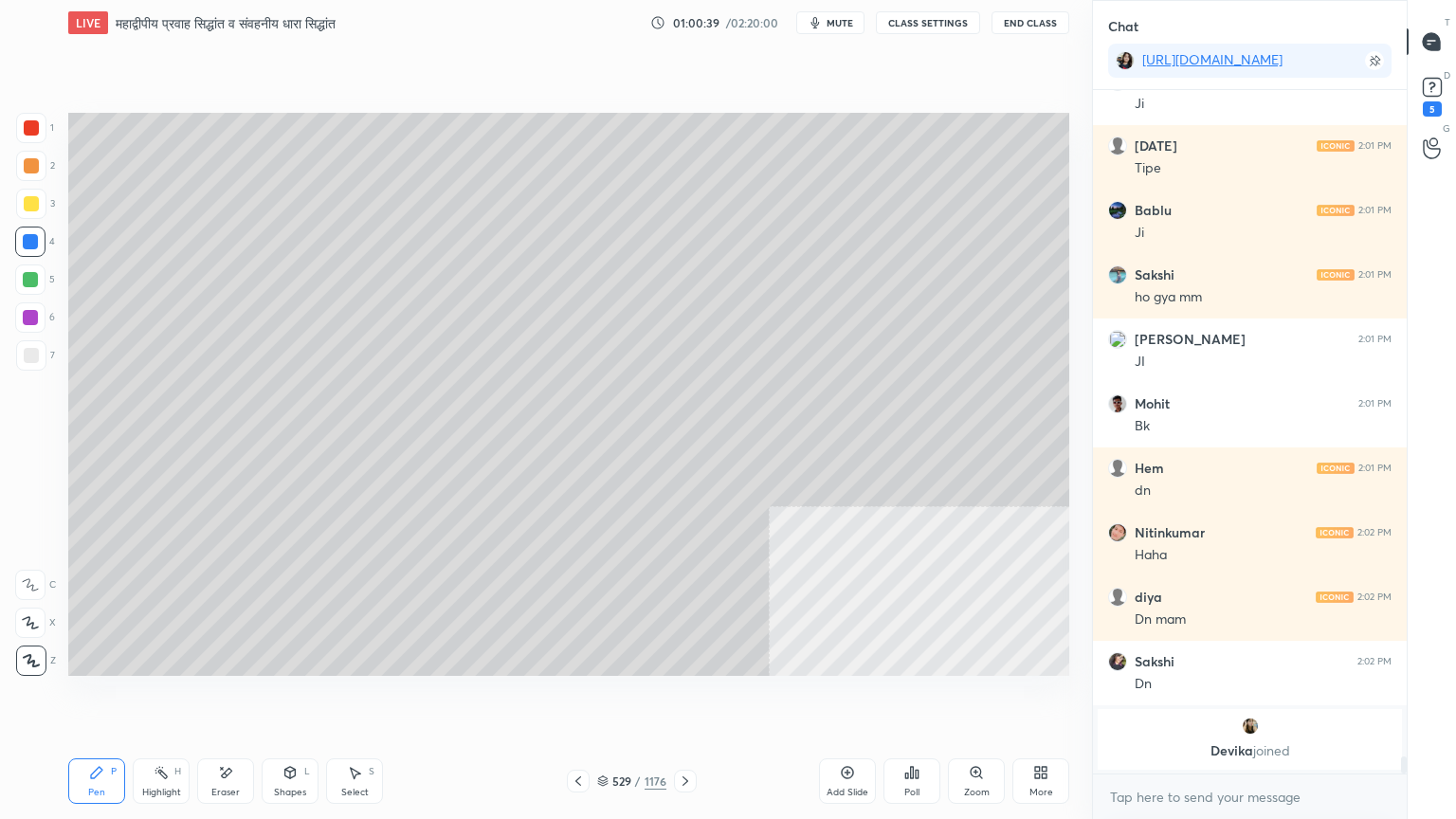 scroll, scrollTop: 27458, scrollLeft: 0, axis: vertical 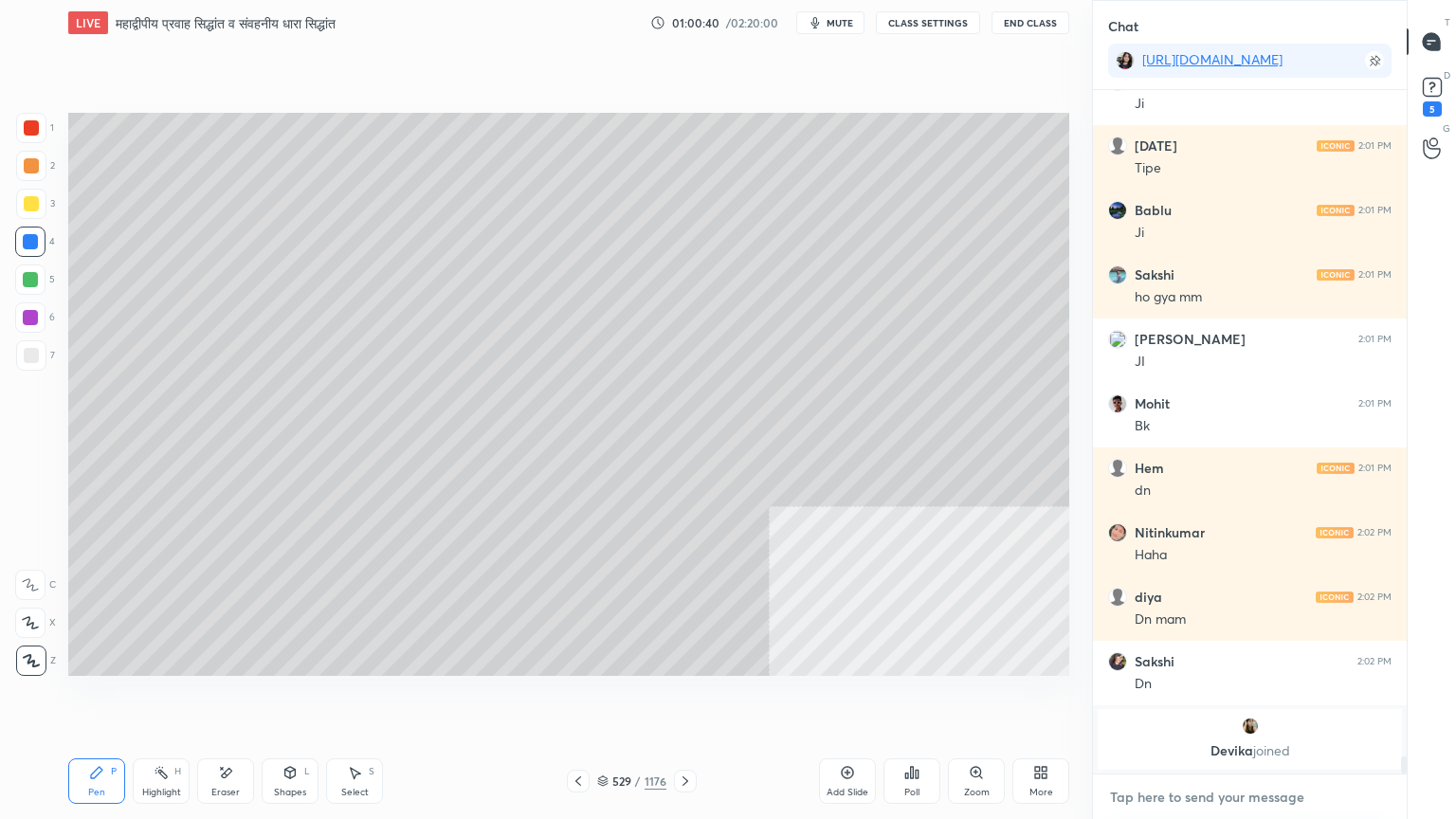 drag, startPoint x: 1170, startPoint y: 811, endPoint x: 1185, endPoint y: 809, distance: 15.13275 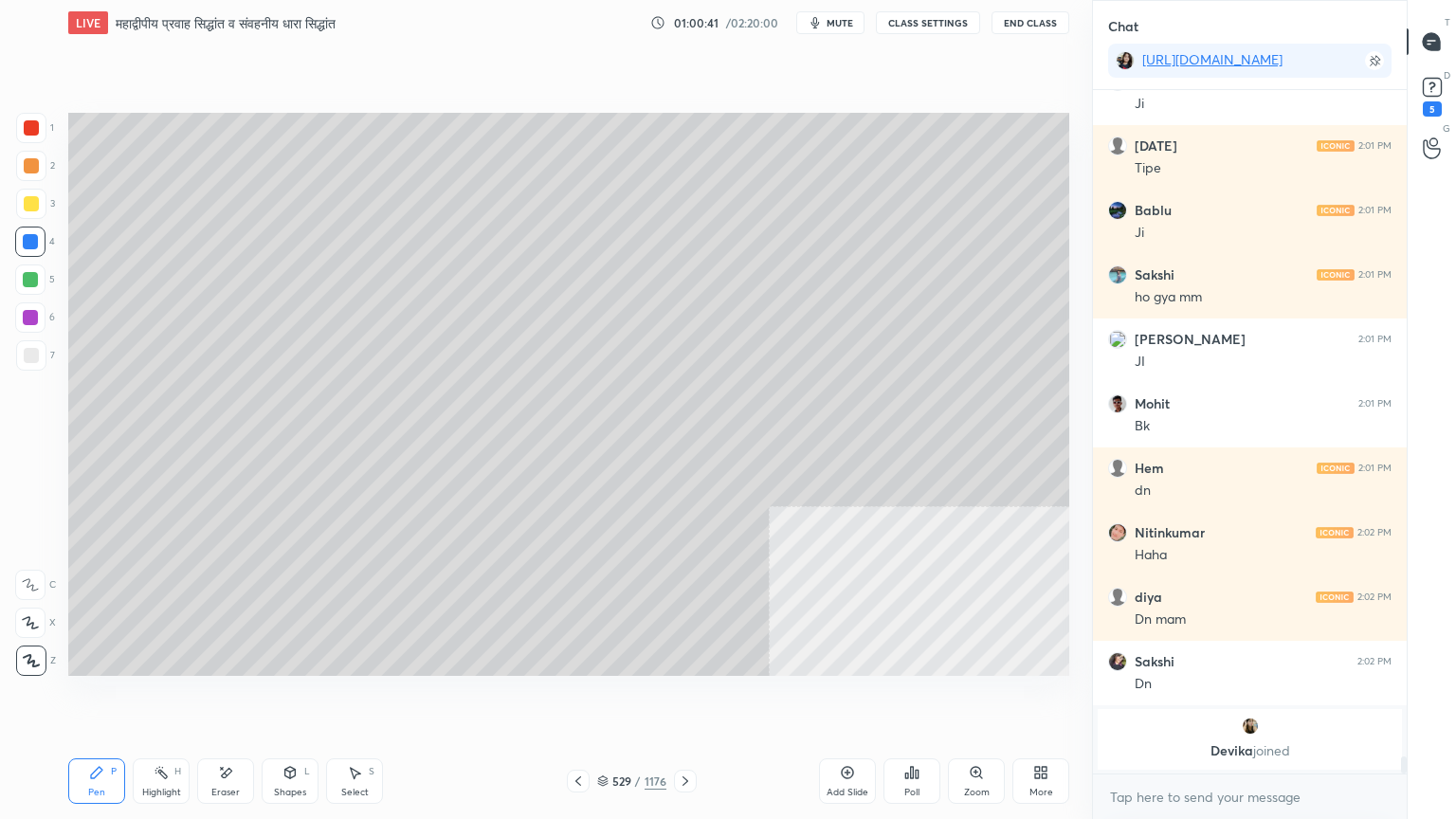 click on "x" at bounding box center (1249, 796) 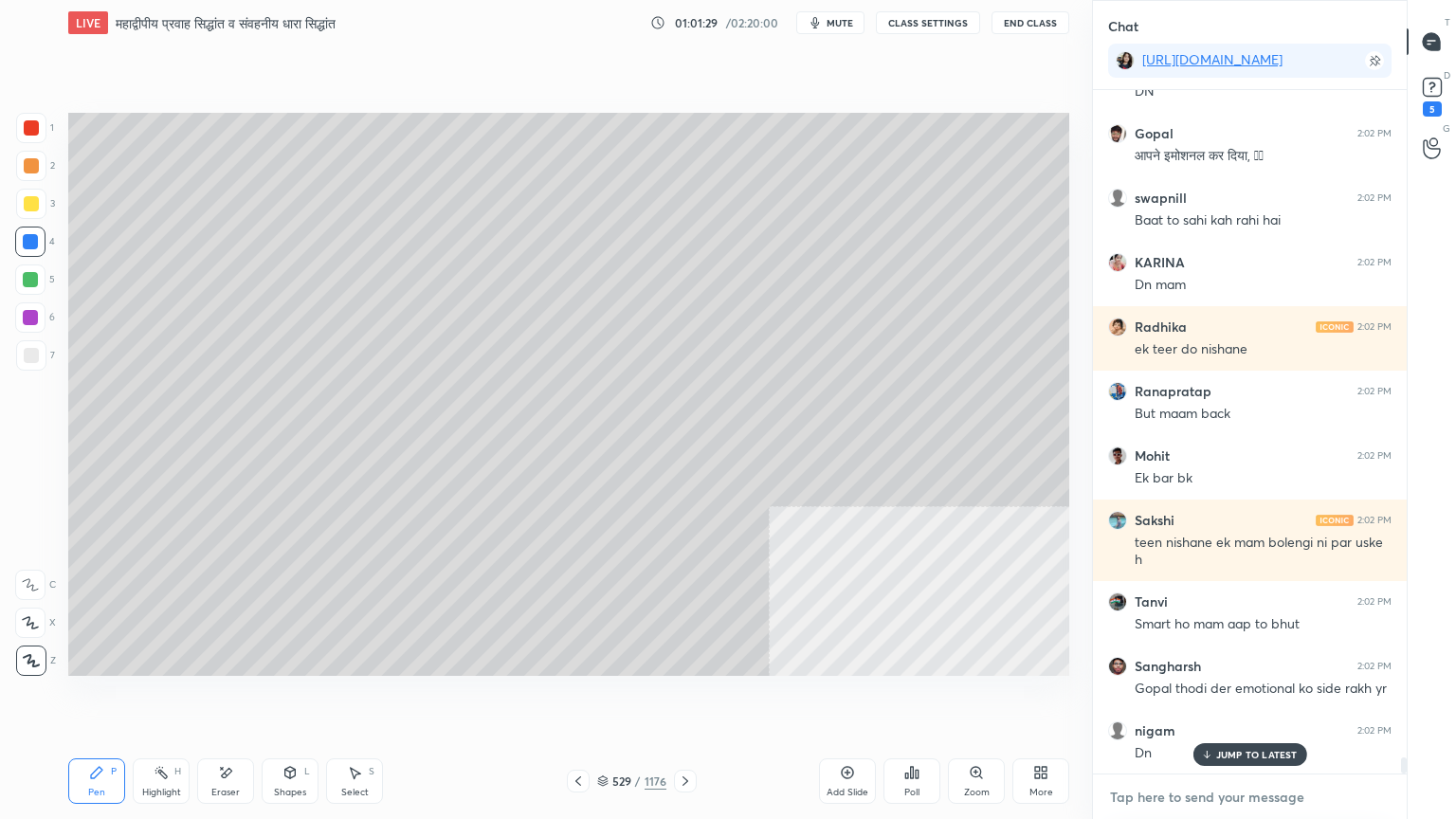 scroll, scrollTop: 28506, scrollLeft: 0, axis: vertical 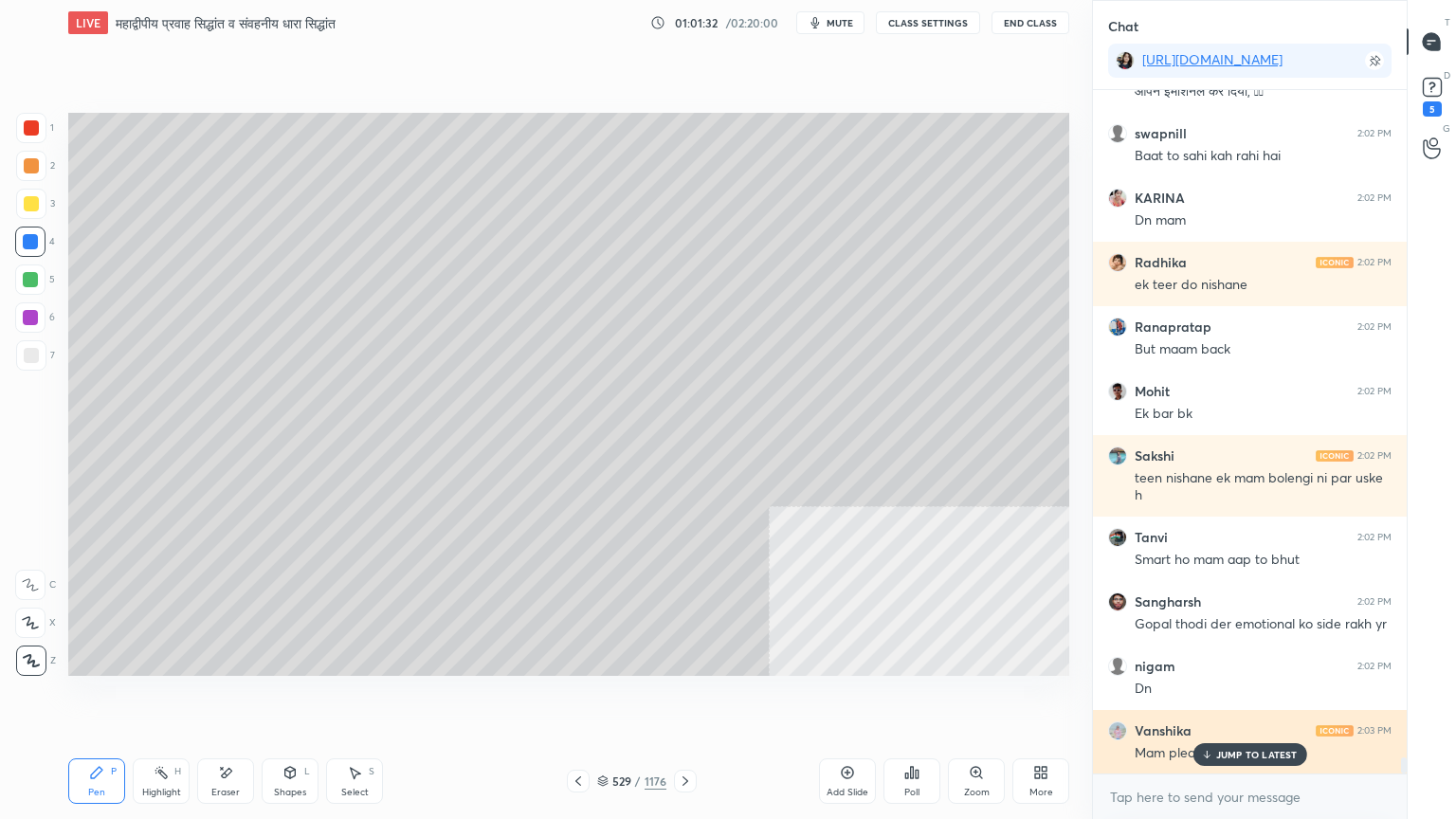click on "JUMP TO LATEST" at bounding box center [1249, 755] 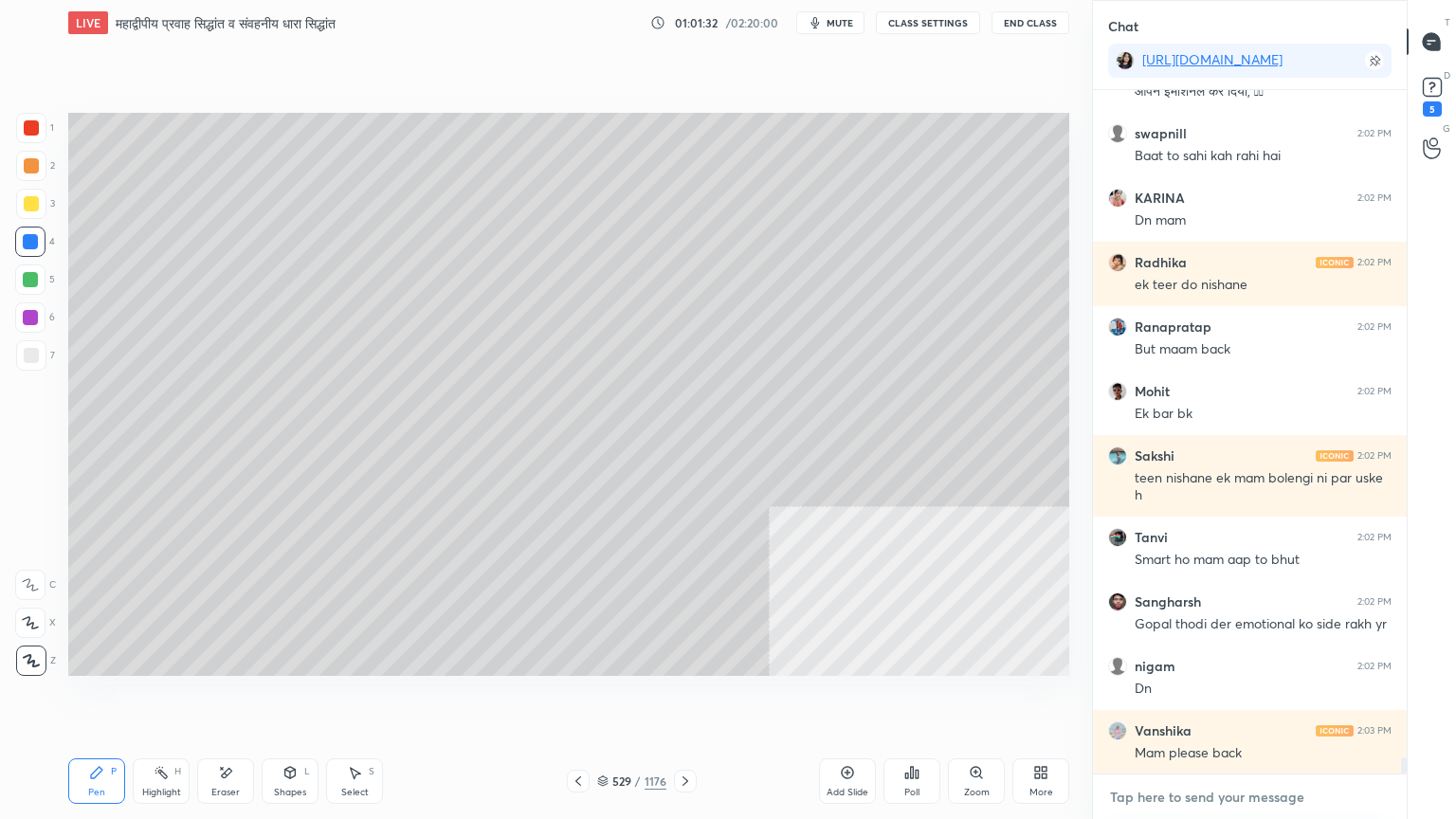 click at bounding box center (1249, 797) 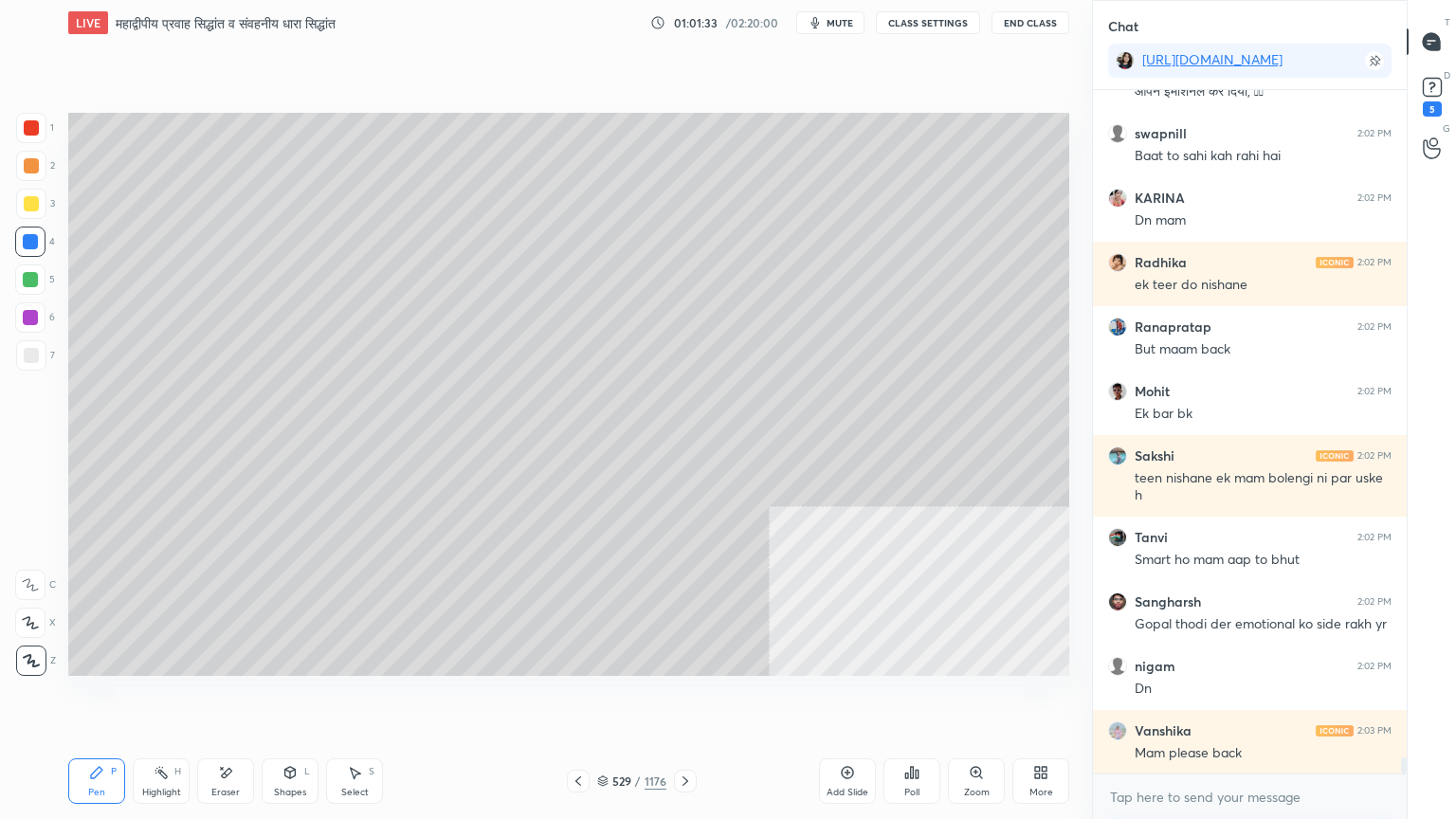 click on "Setting up your live class Poll for   secs No correct answer Start poll" at bounding box center [569, 394] 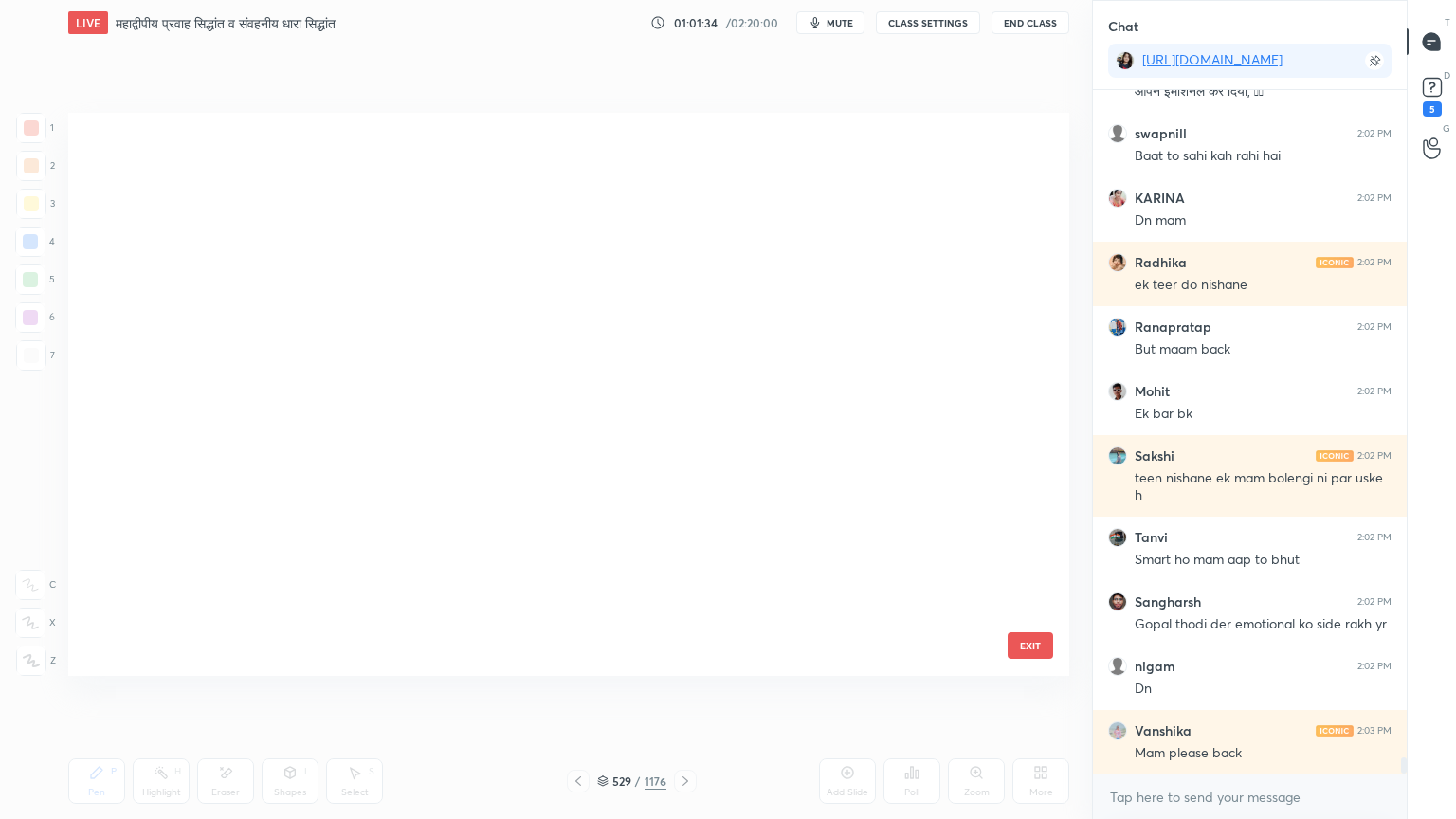 scroll, scrollTop: 30140, scrollLeft: 0, axis: vertical 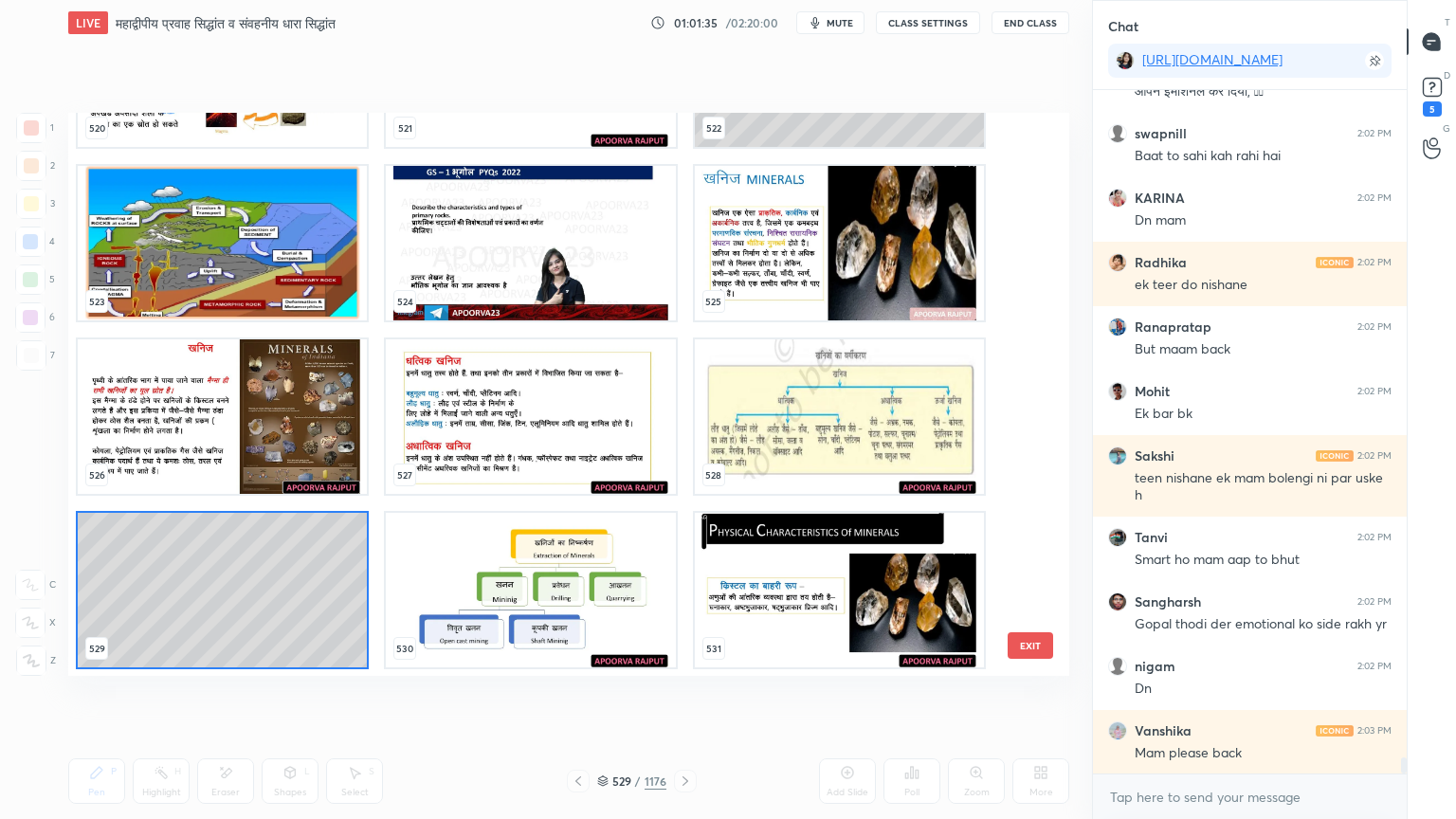 click at bounding box center [530, 416] 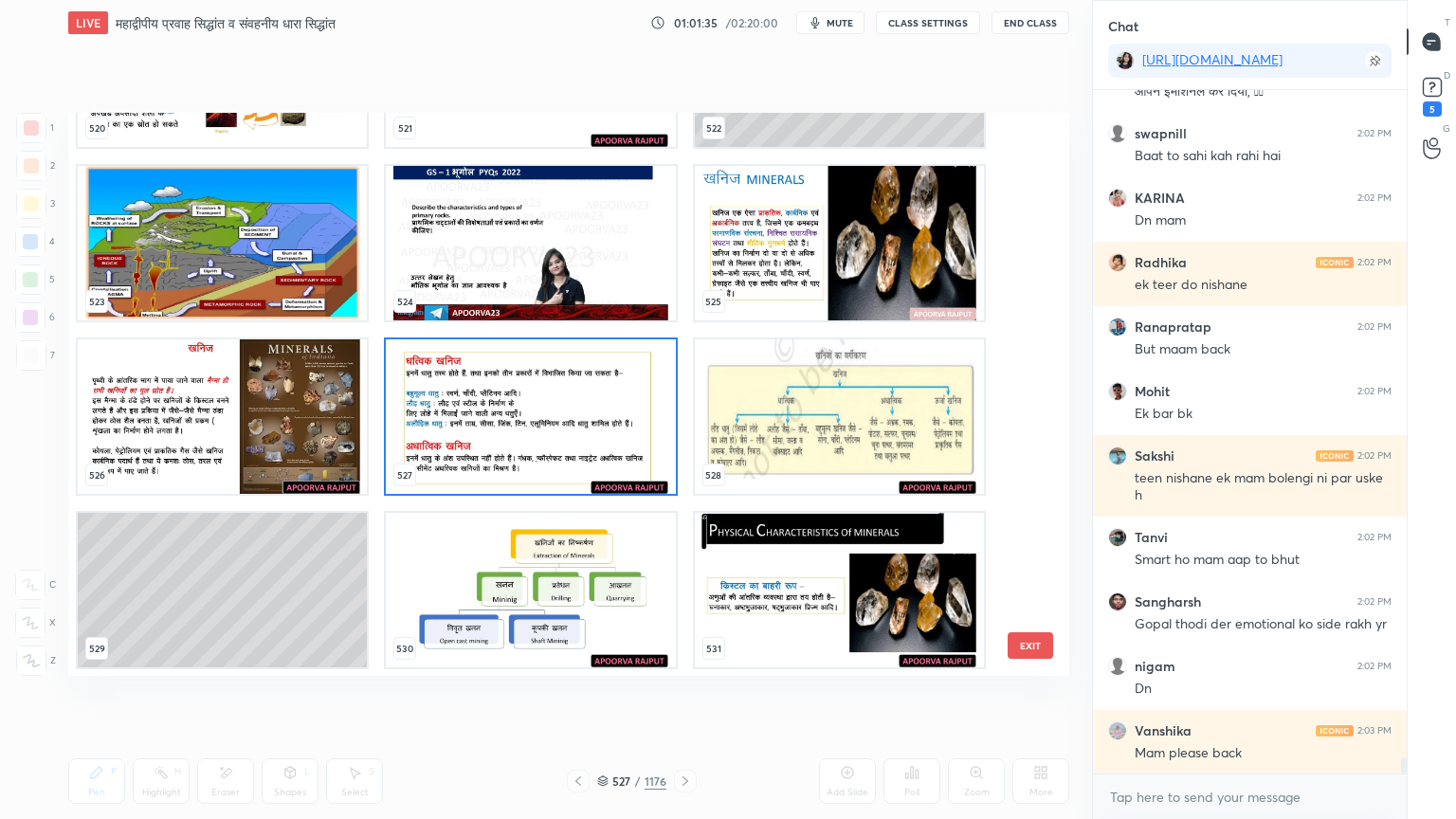 click at bounding box center (530, 416) 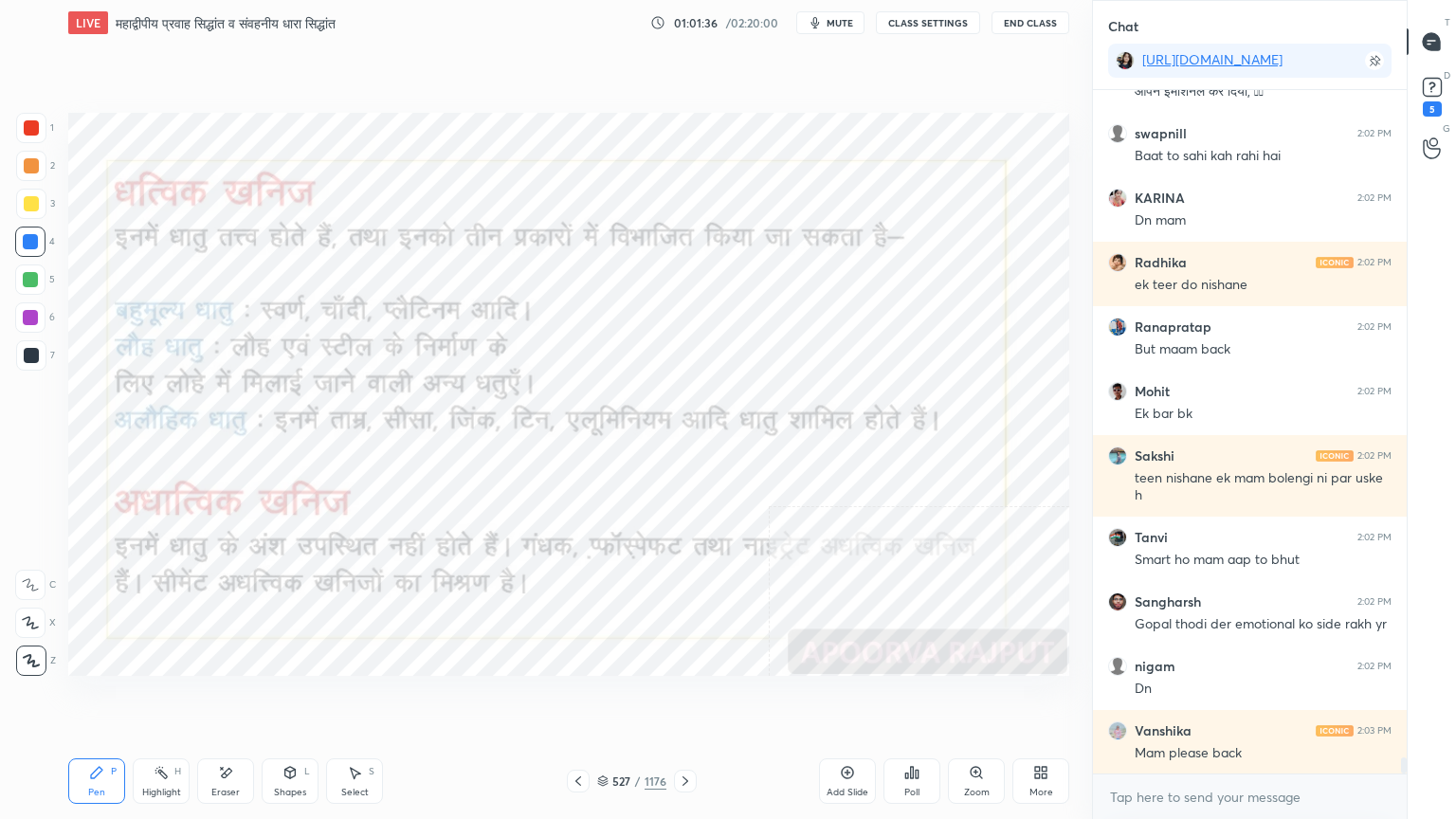click at bounding box center [530, 416] 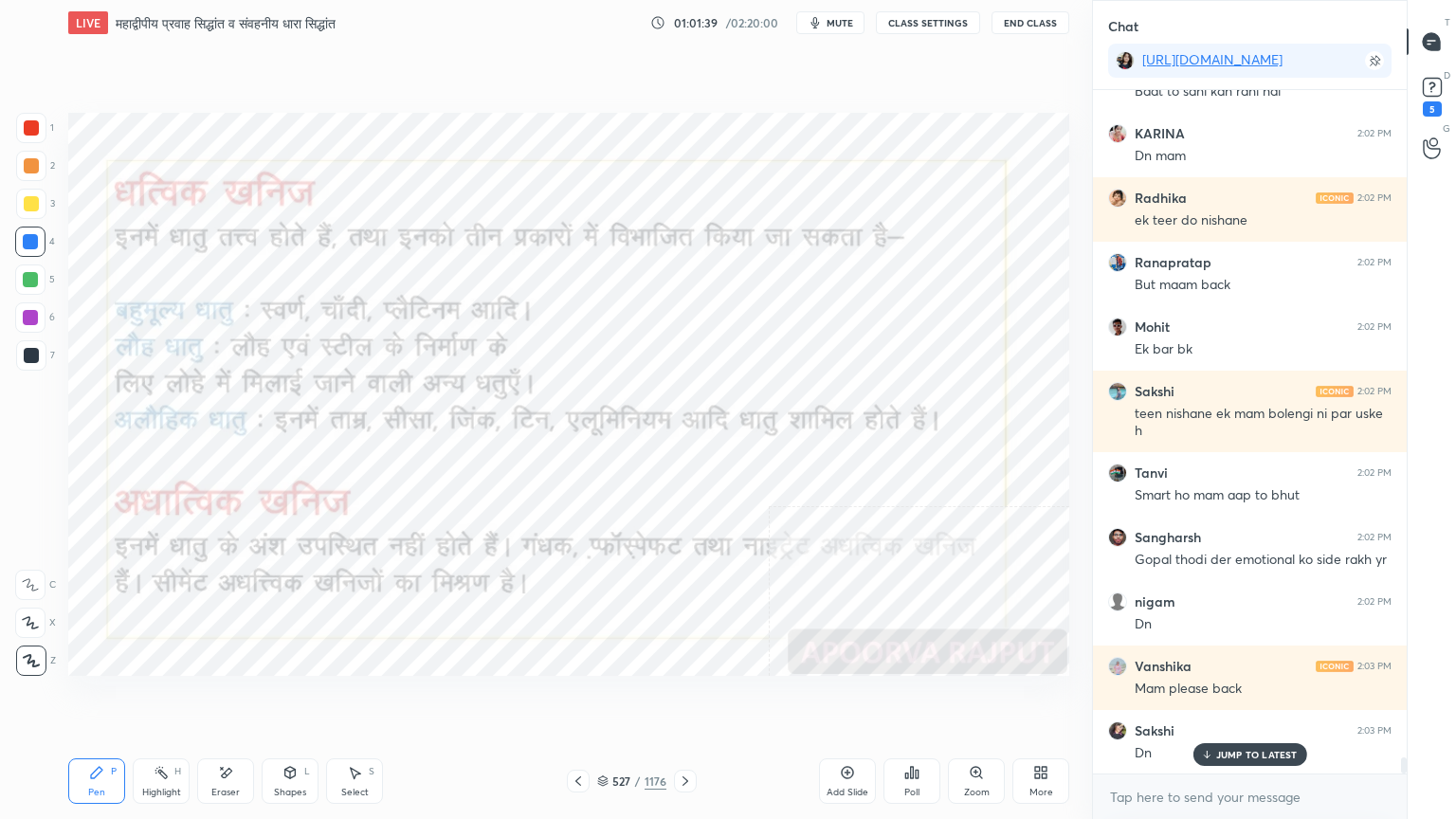 scroll, scrollTop: 28635, scrollLeft: 0, axis: vertical 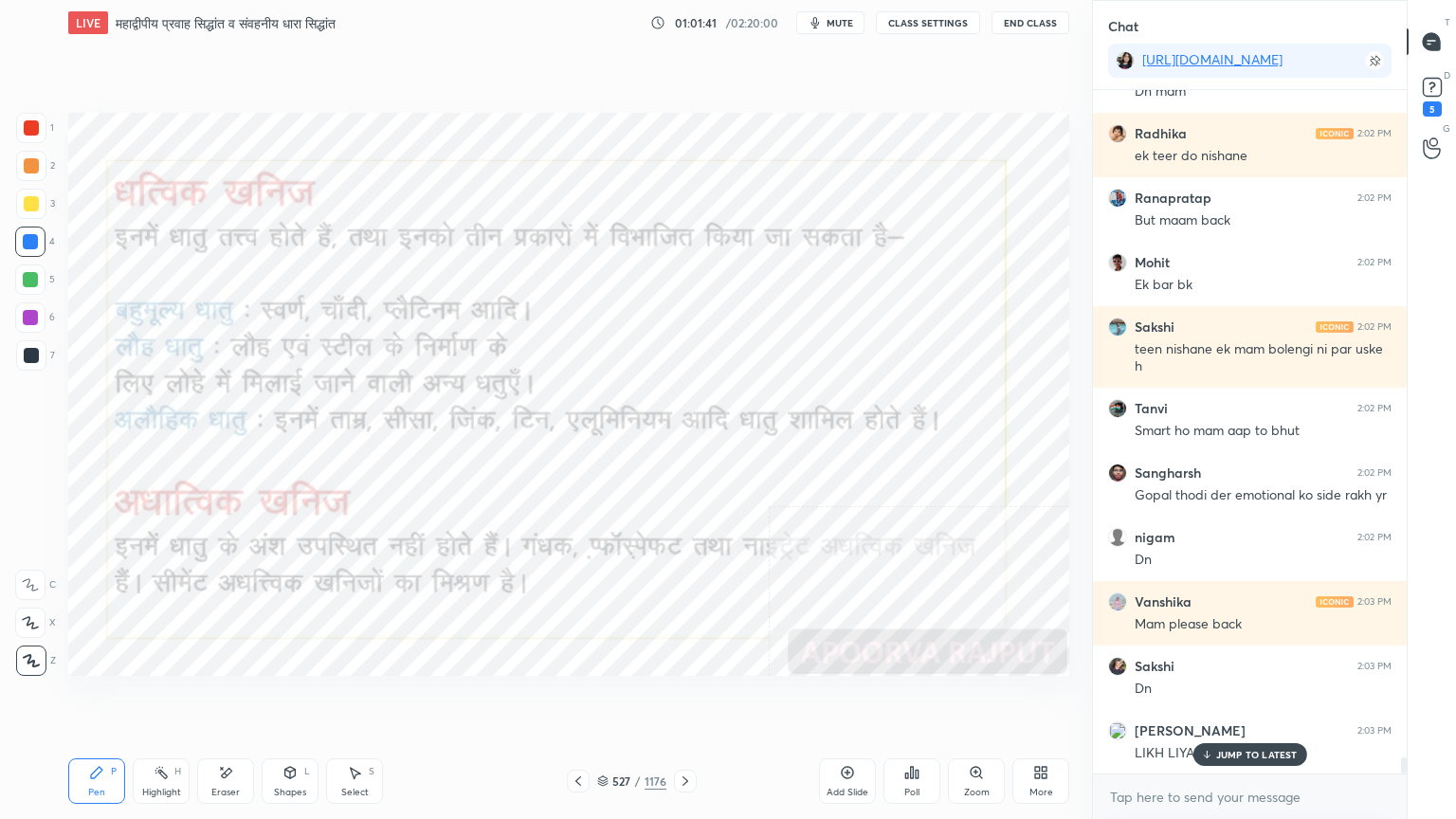 click 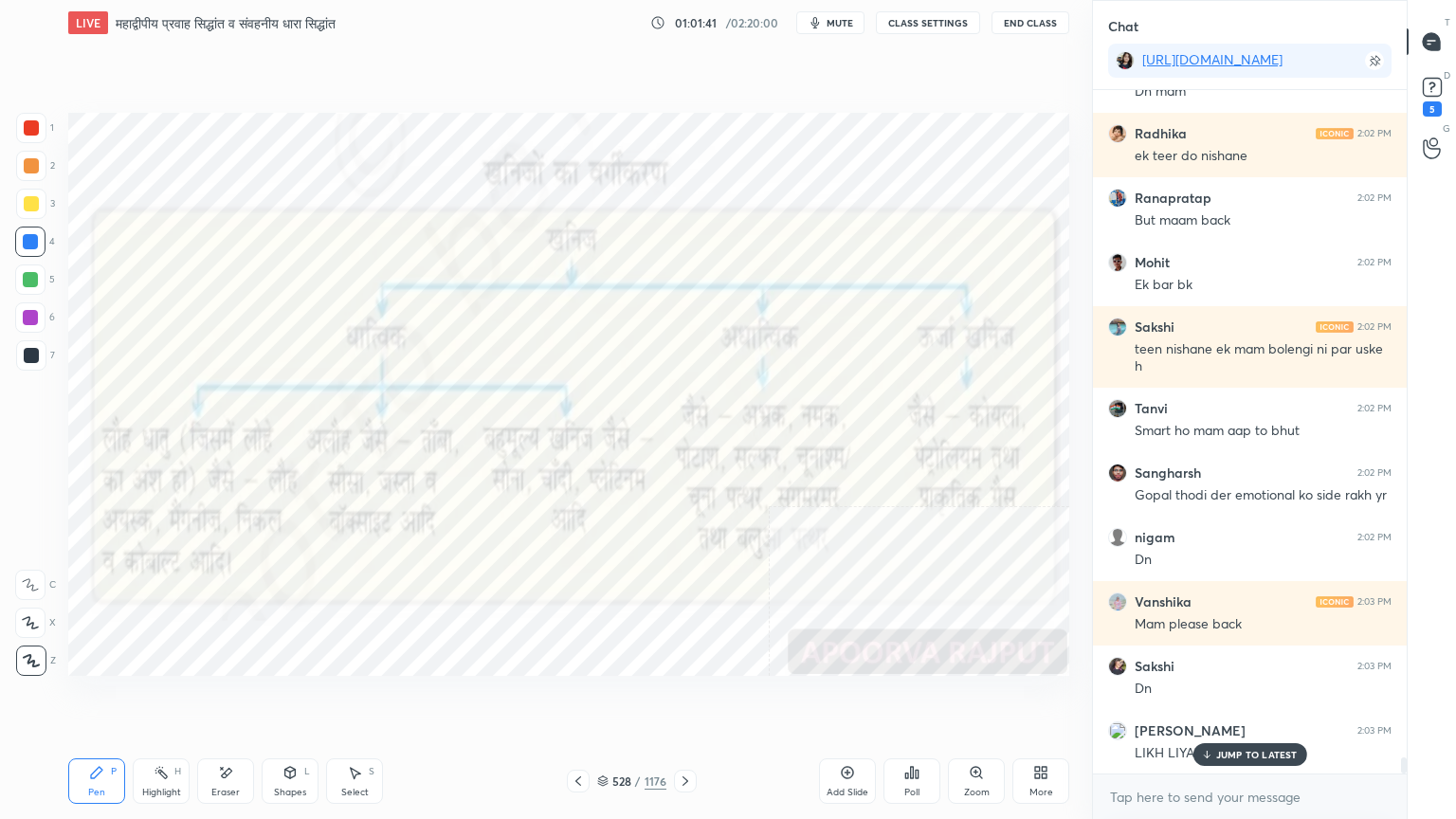click 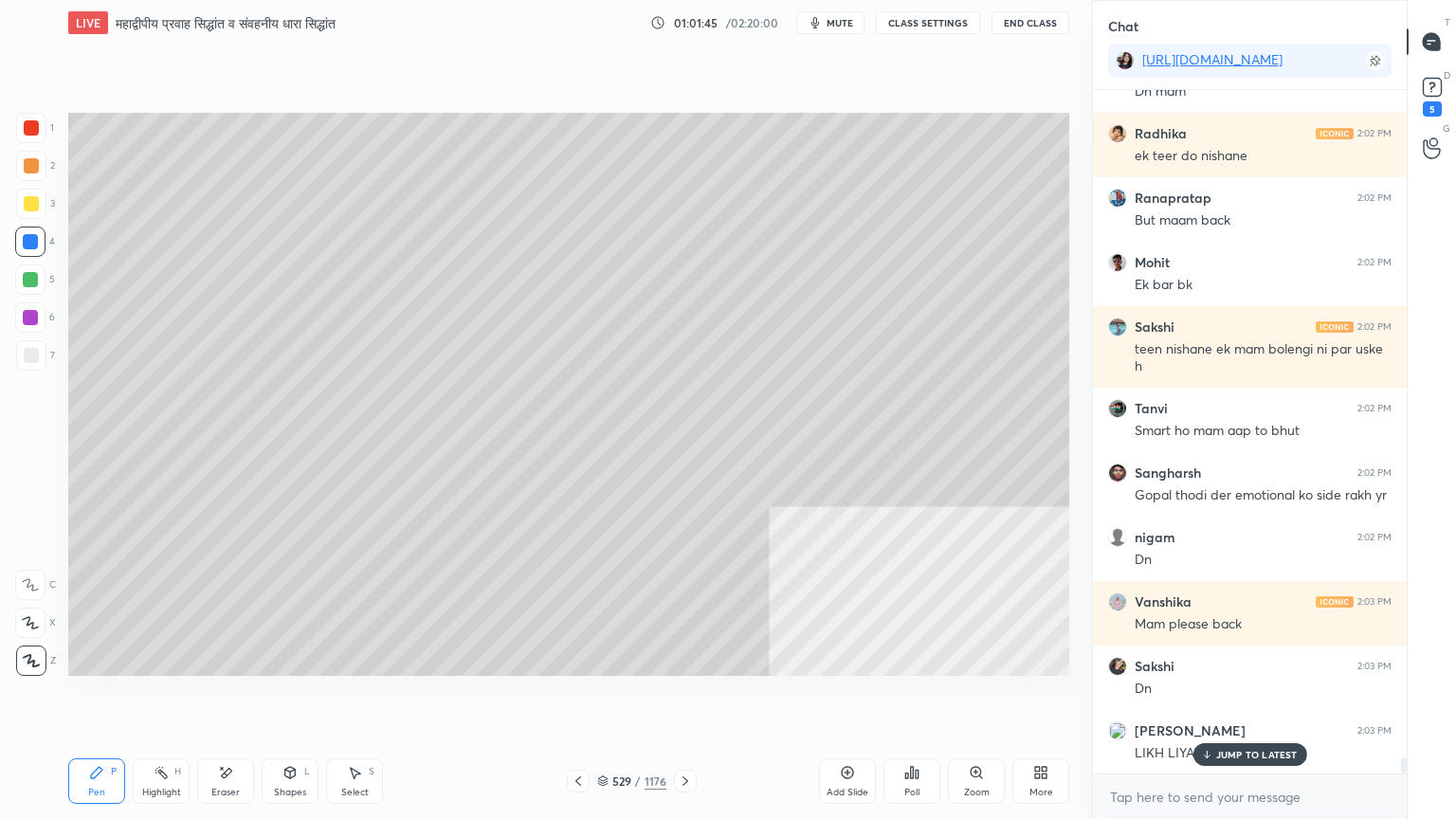 drag, startPoint x: 1234, startPoint y: 751, endPoint x: 1228, endPoint y: 781, distance: 30.59412 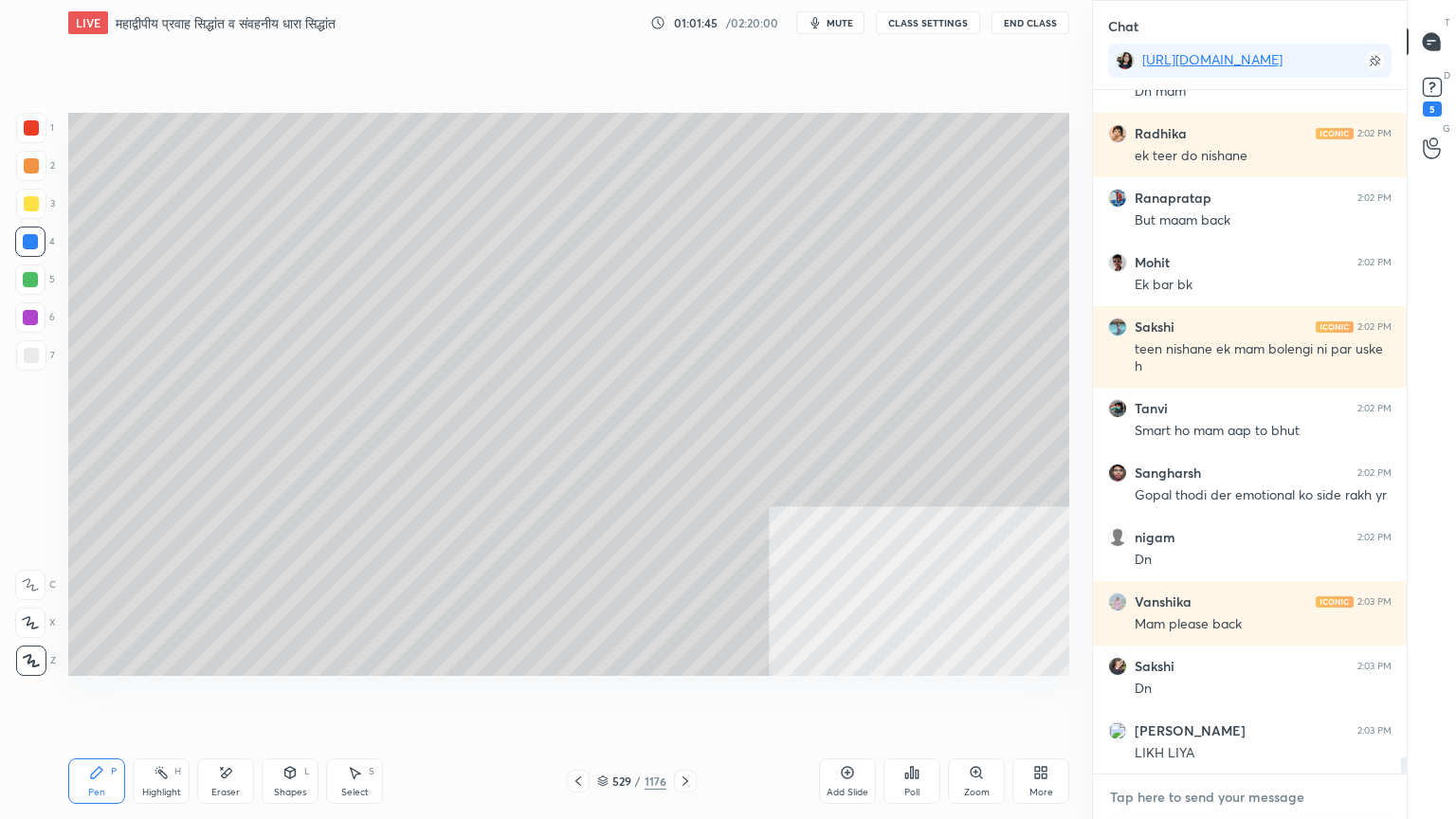 click at bounding box center (1249, 797) 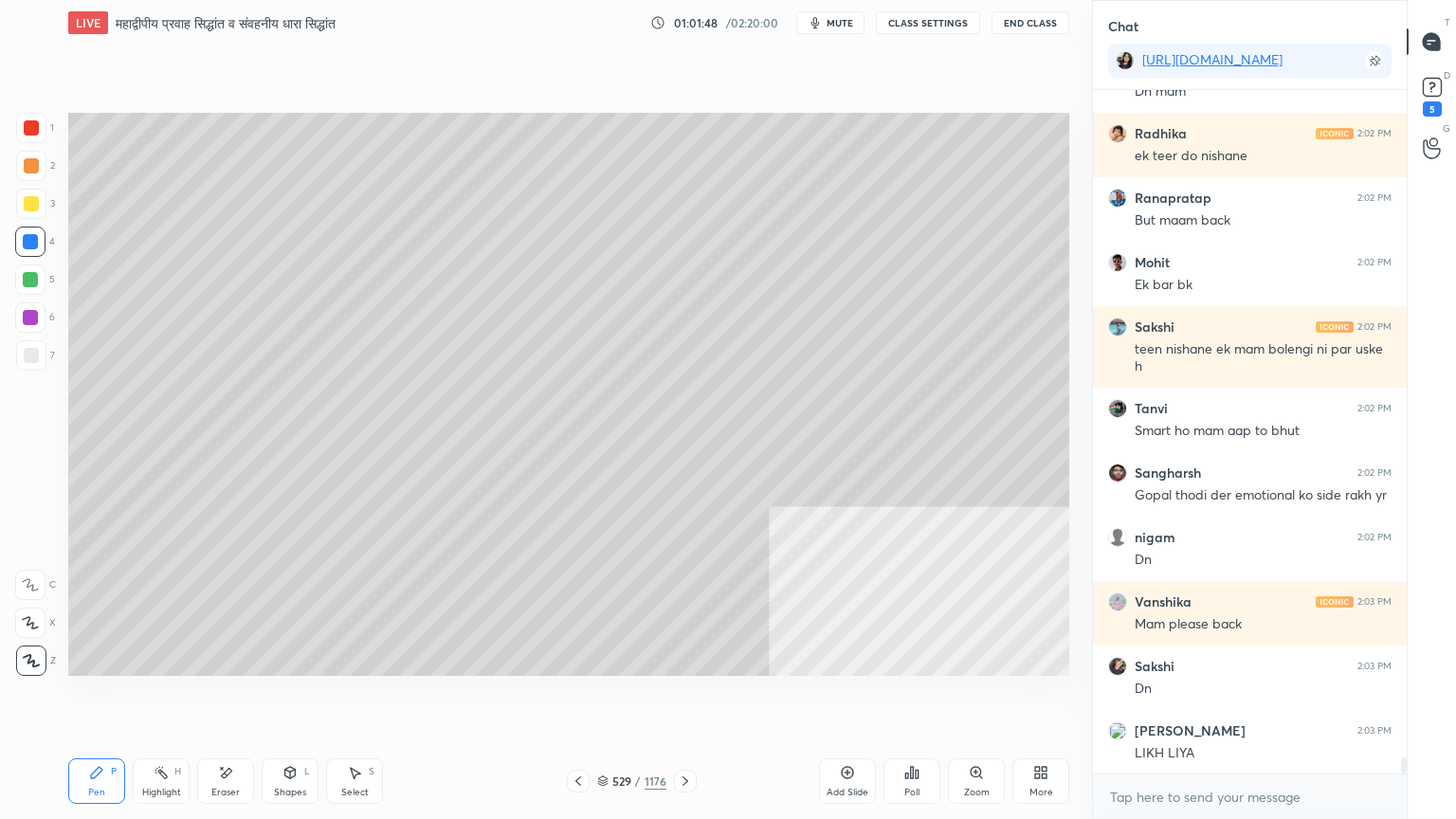 click on "Setting up your live class Poll for   secs No correct answer Start poll" at bounding box center (569, 394) 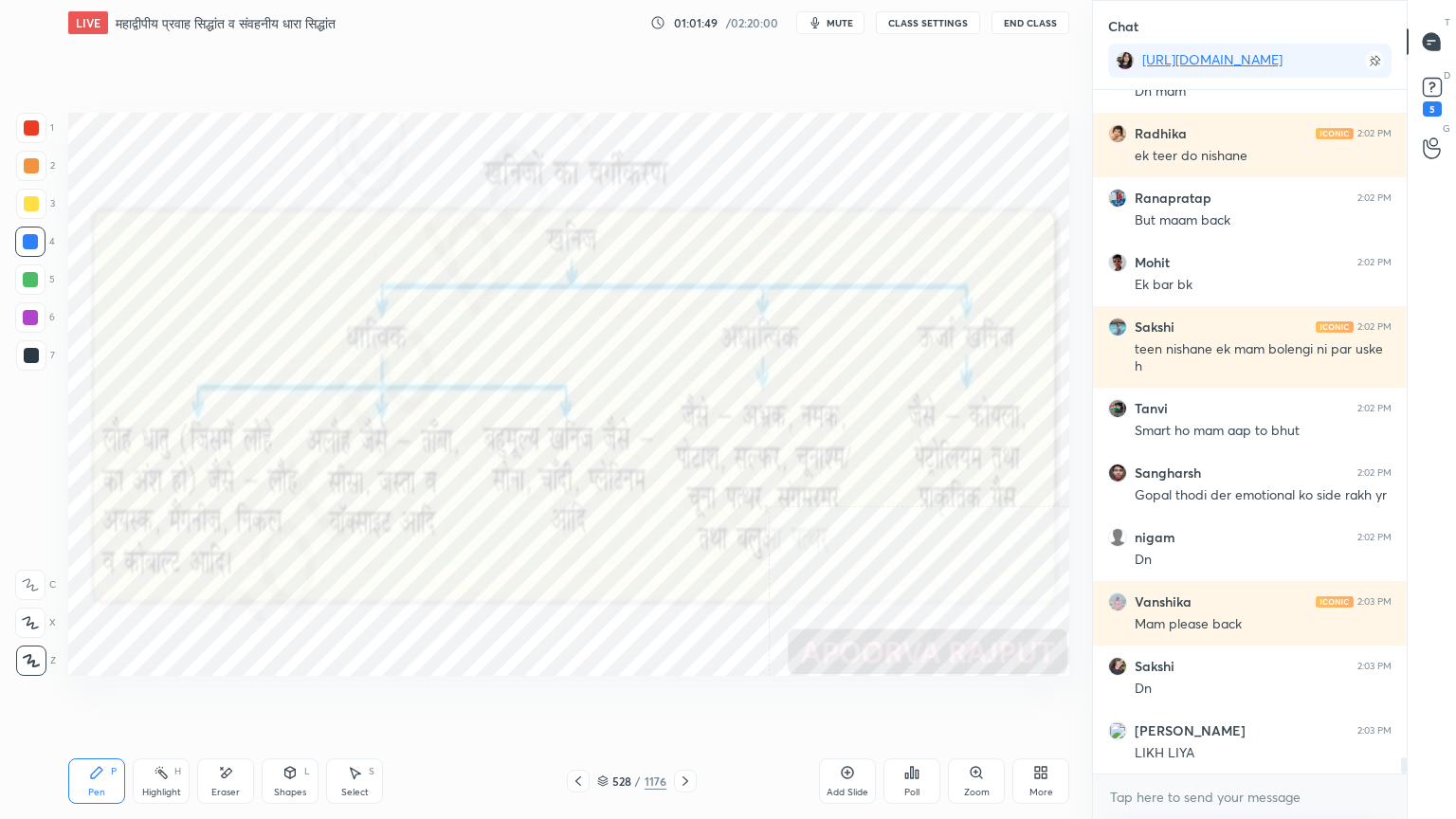 click 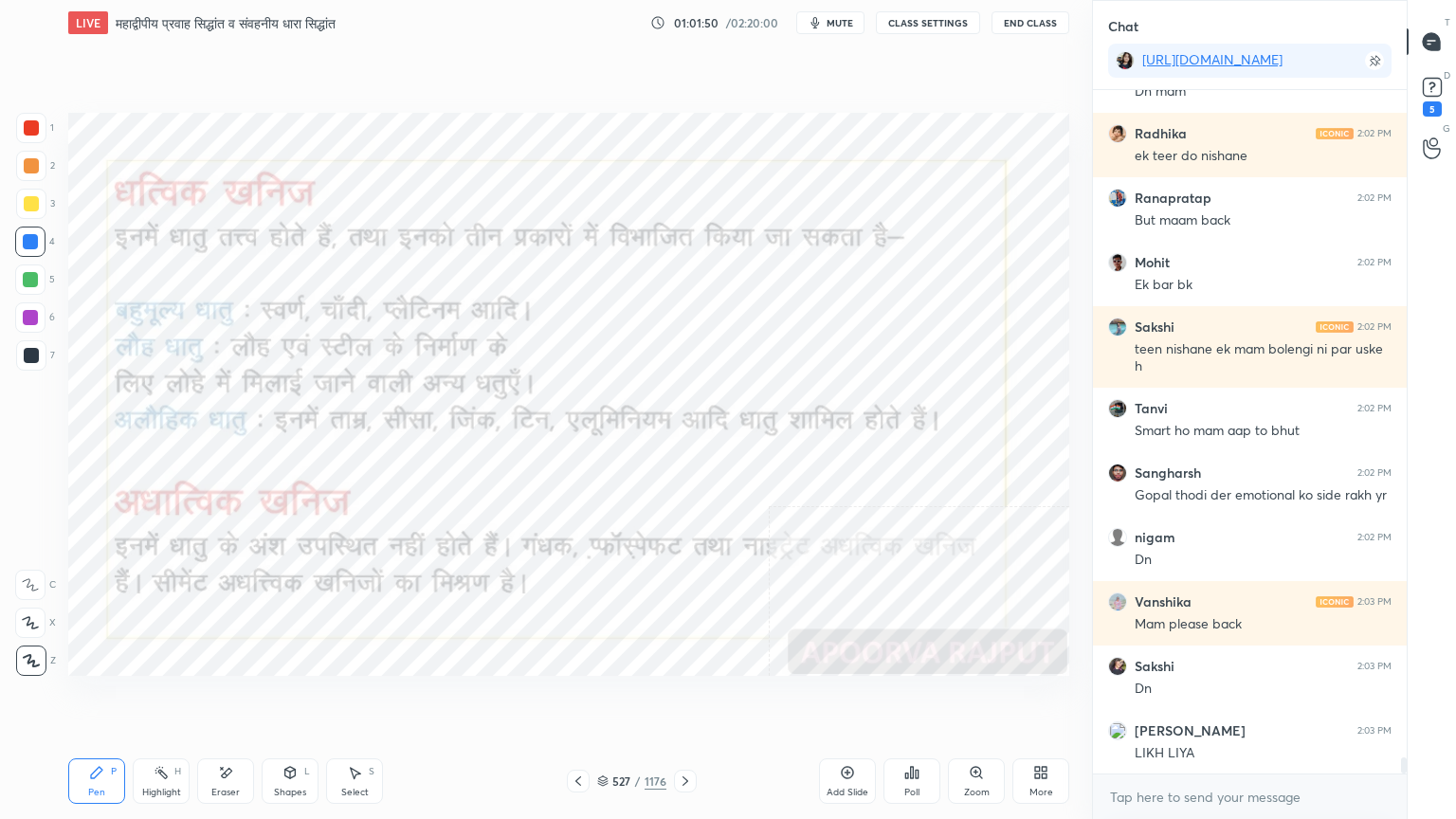 click 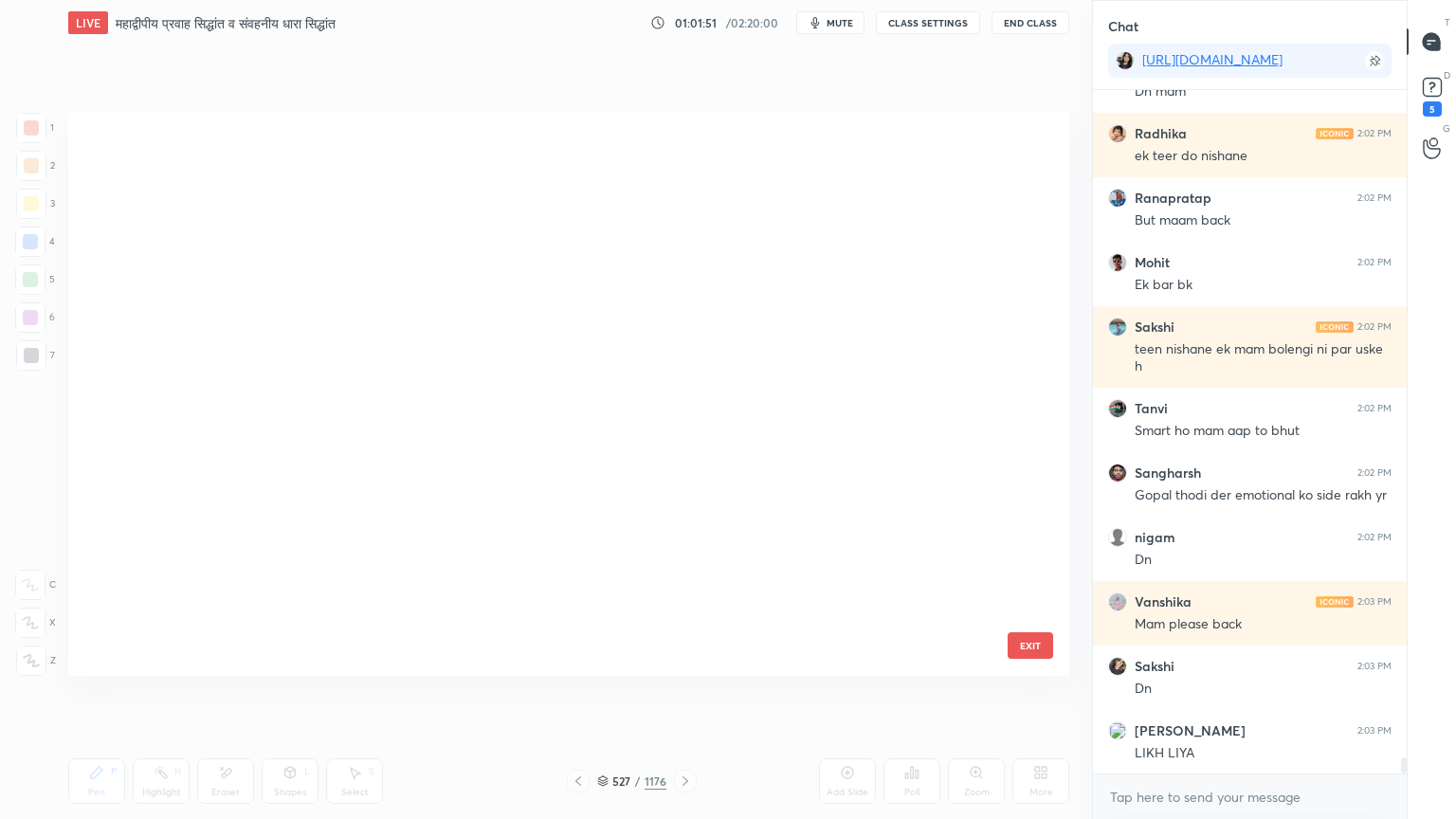scroll, scrollTop: 29967, scrollLeft: 0, axis: vertical 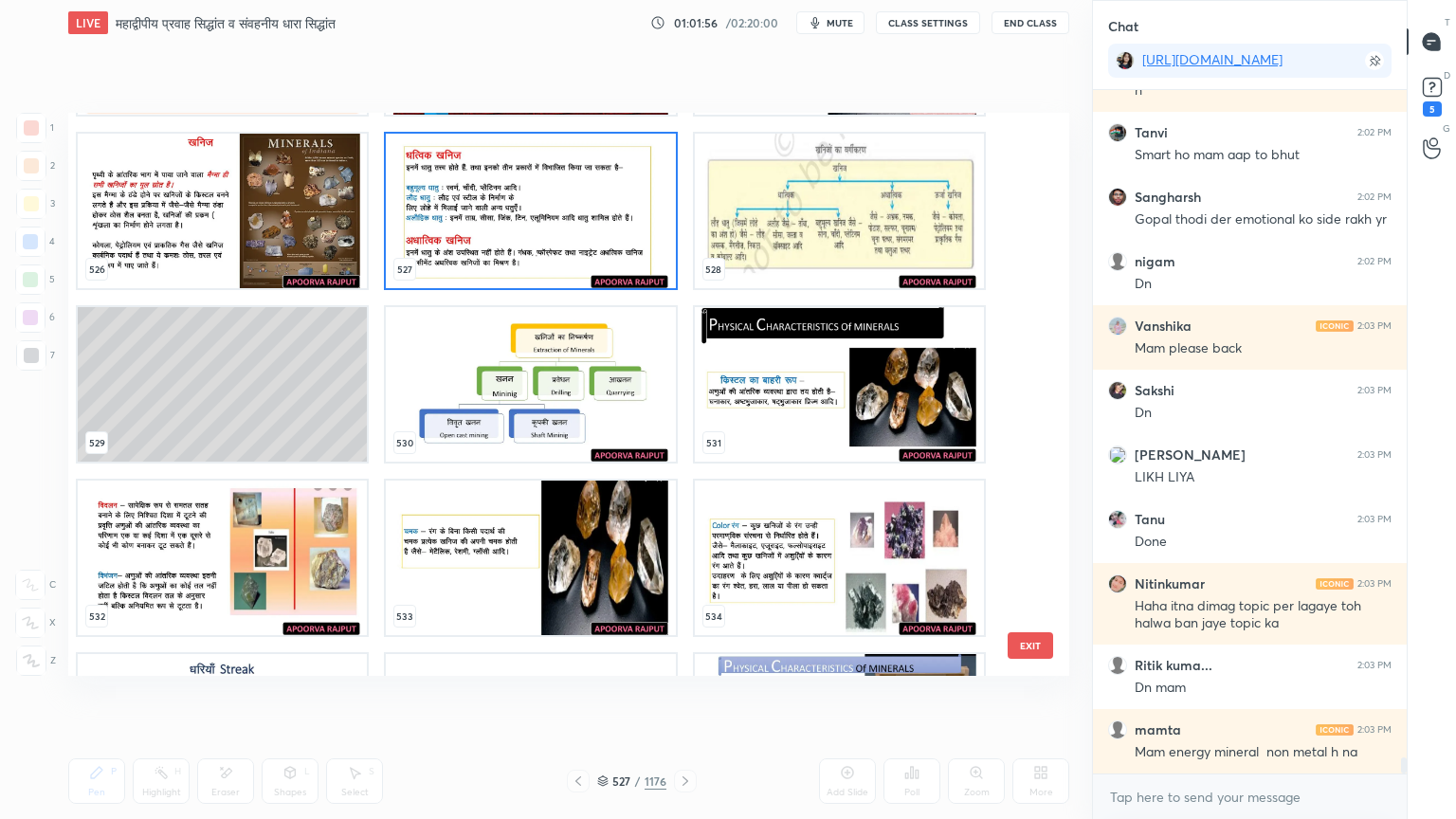 click at bounding box center (530, 210) 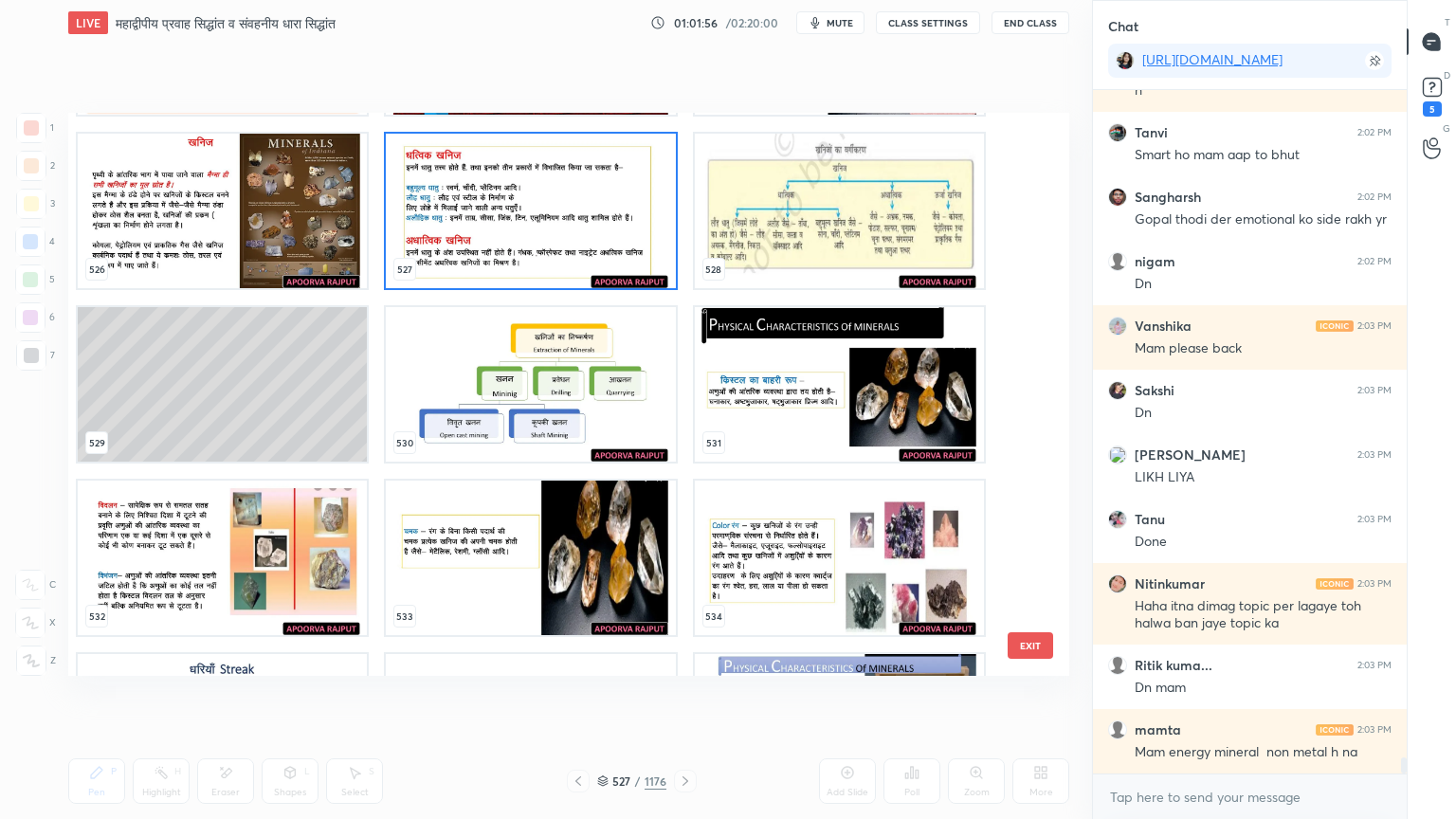 click at bounding box center [530, 210] 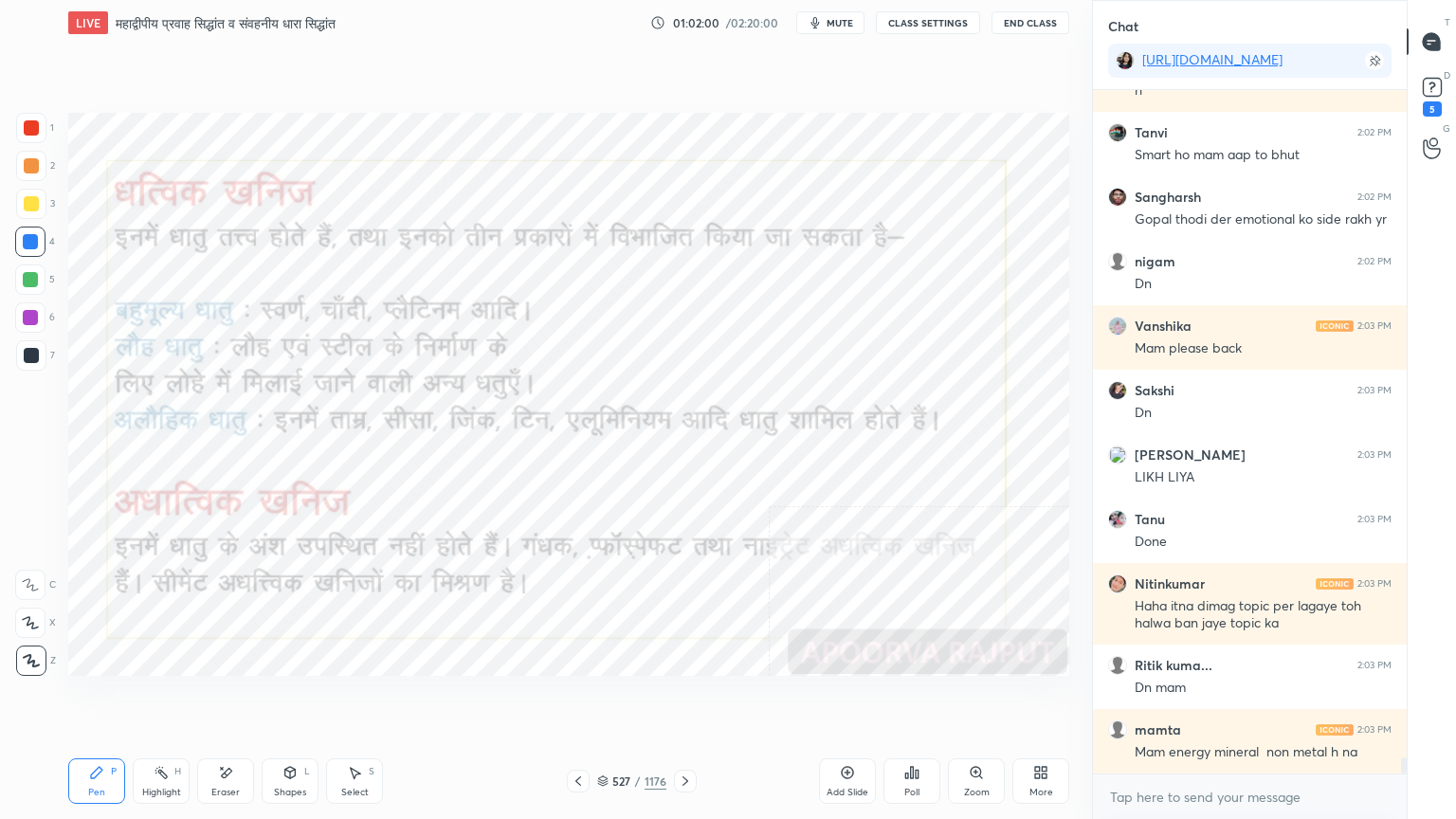 scroll, scrollTop: 28991, scrollLeft: 0, axis: vertical 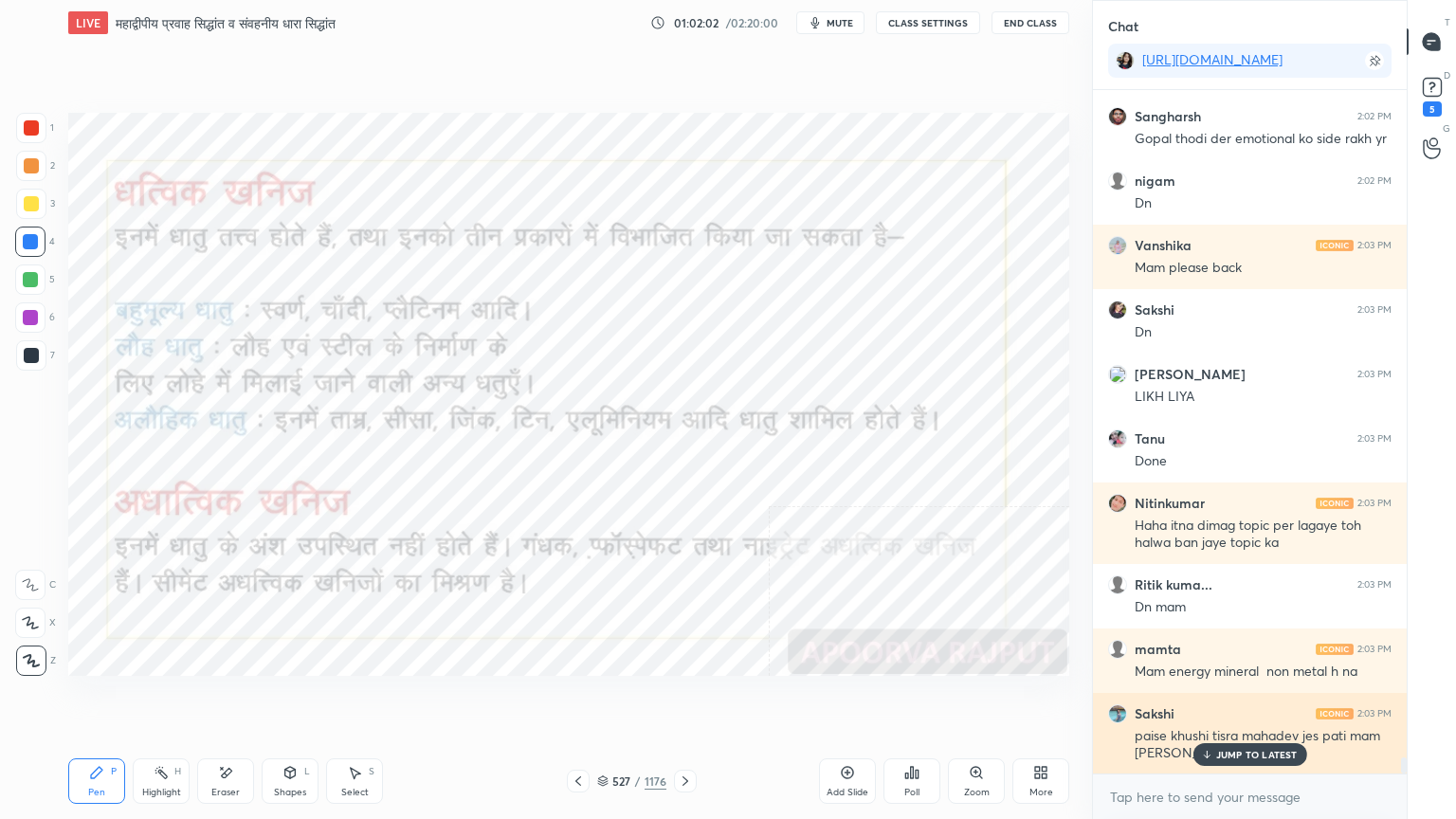 click on "JUMP TO LATEST" at bounding box center [1257, 755] 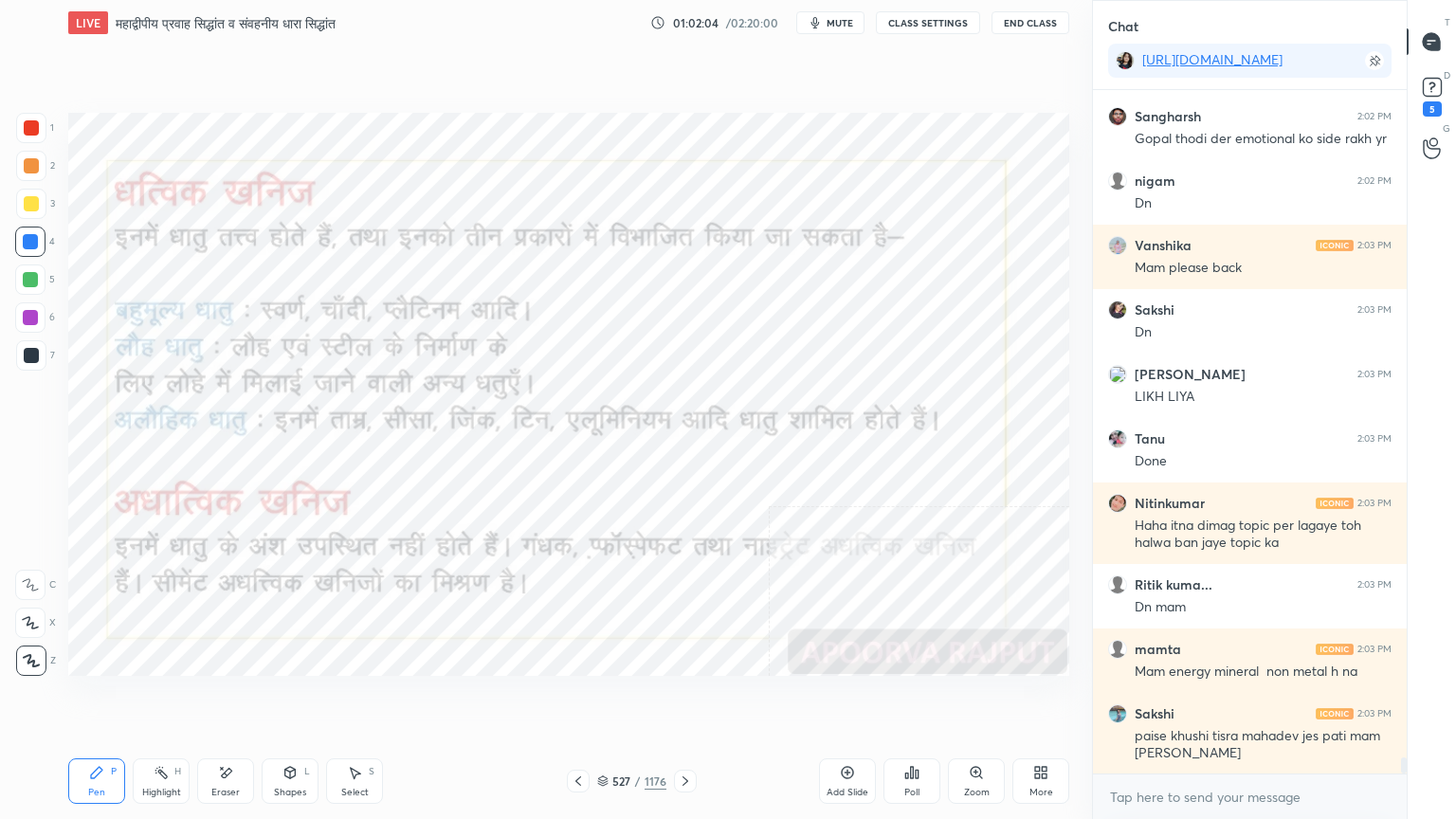 drag, startPoint x: 578, startPoint y: 716, endPoint x: 595, endPoint y: 708, distance: 18.788294 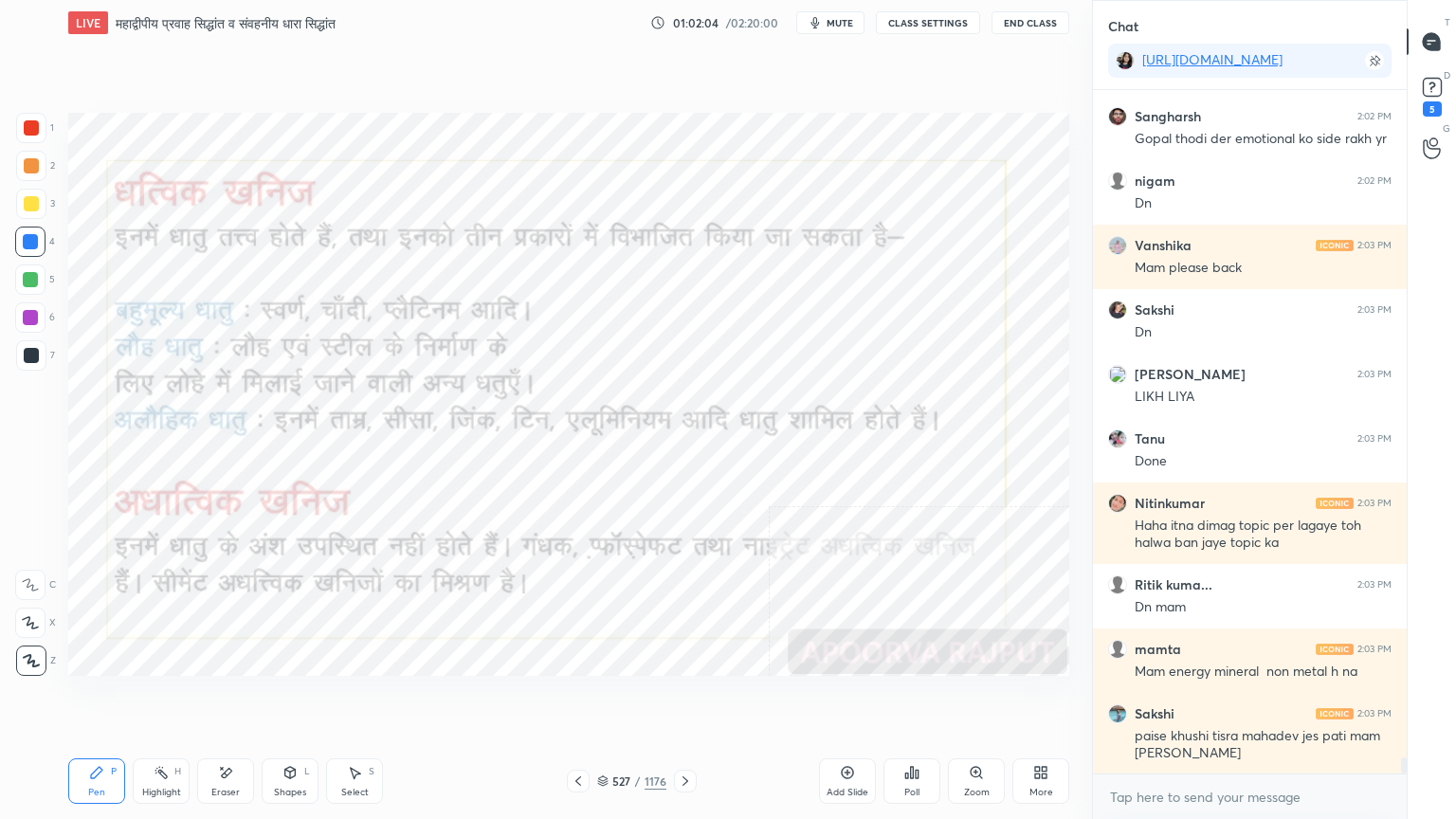 click on "Setting up your live class Poll for   secs No correct answer Start poll" at bounding box center [569, 394] 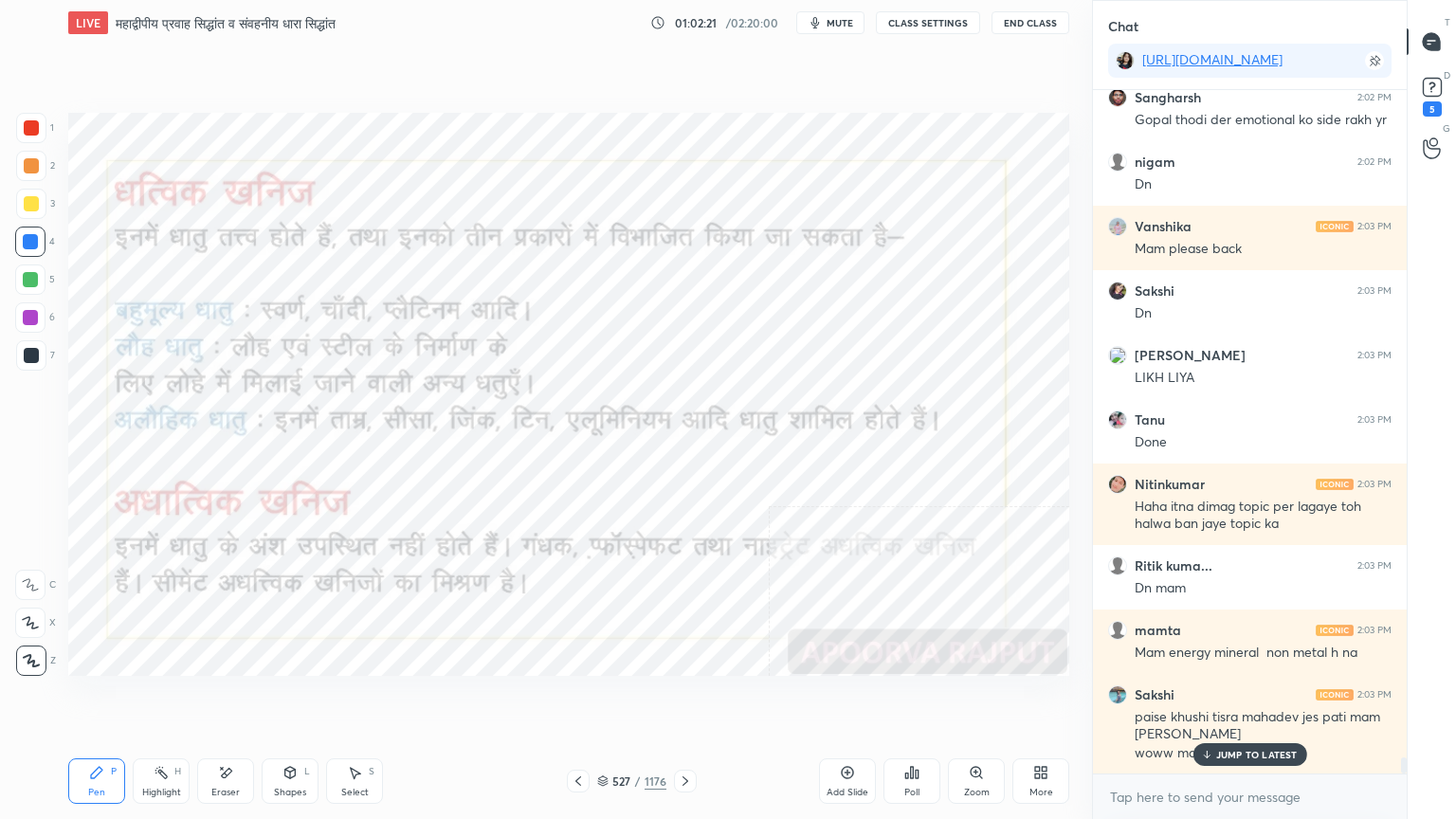 scroll, scrollTop: 29074, scrollLeft: 0, axis: vertical 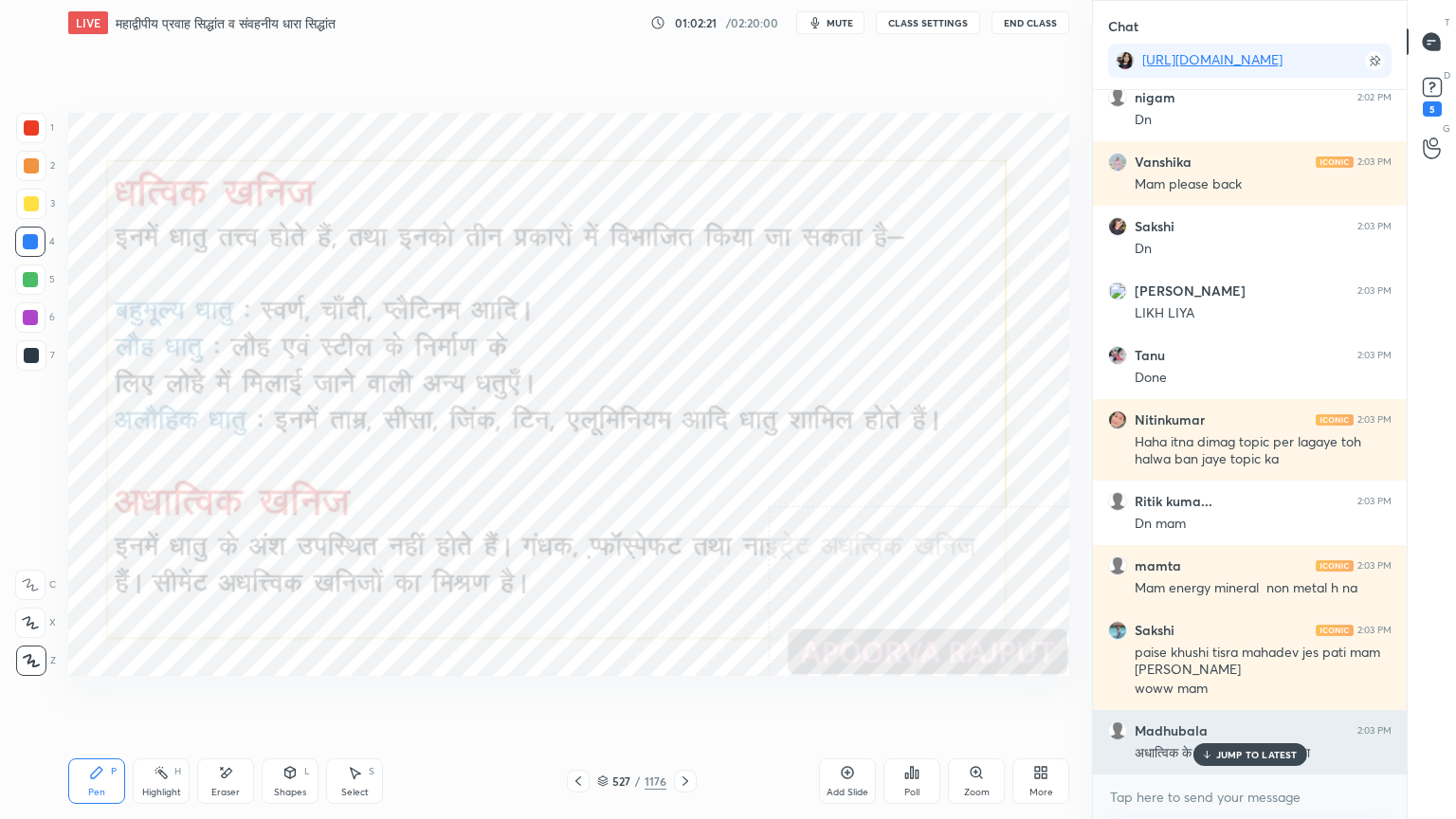 click on "JUMP TO LATEST" at bounding box center [1257, 755] 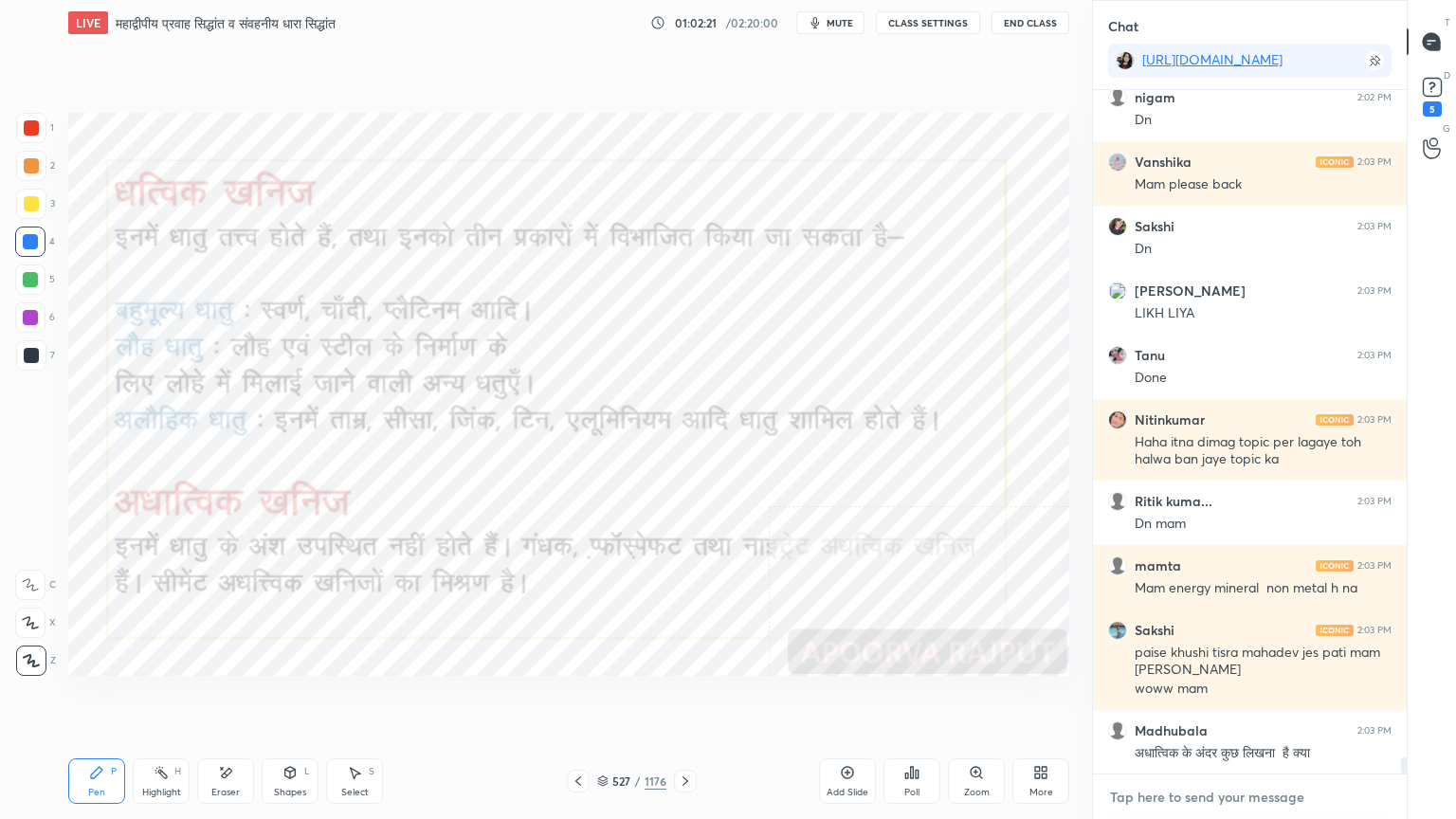 click at bounding box center [1249, 797] 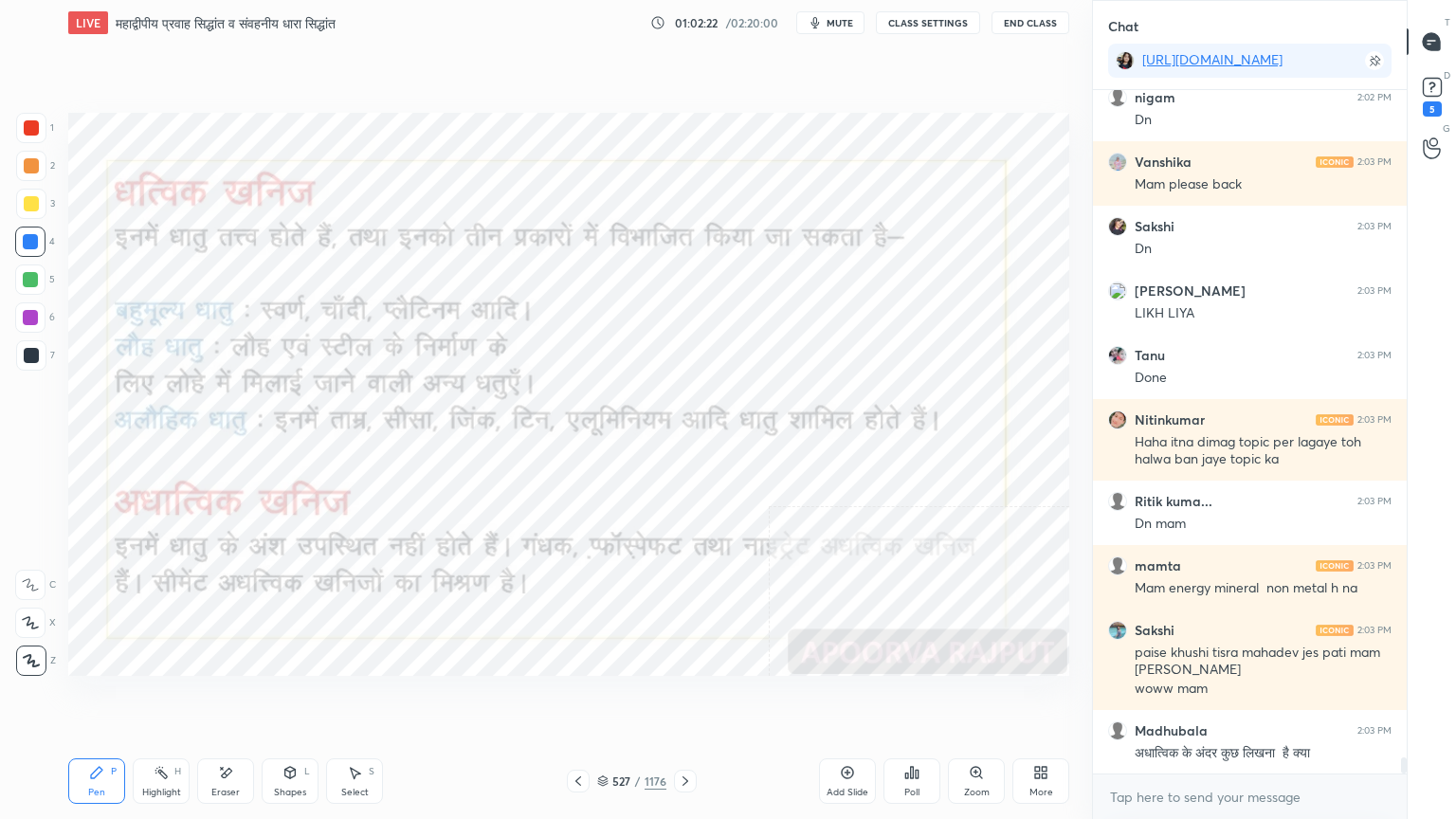 click on "Setting up your live class Poll for   secs No correct answer Start poll" at bounding box center [569, 394] 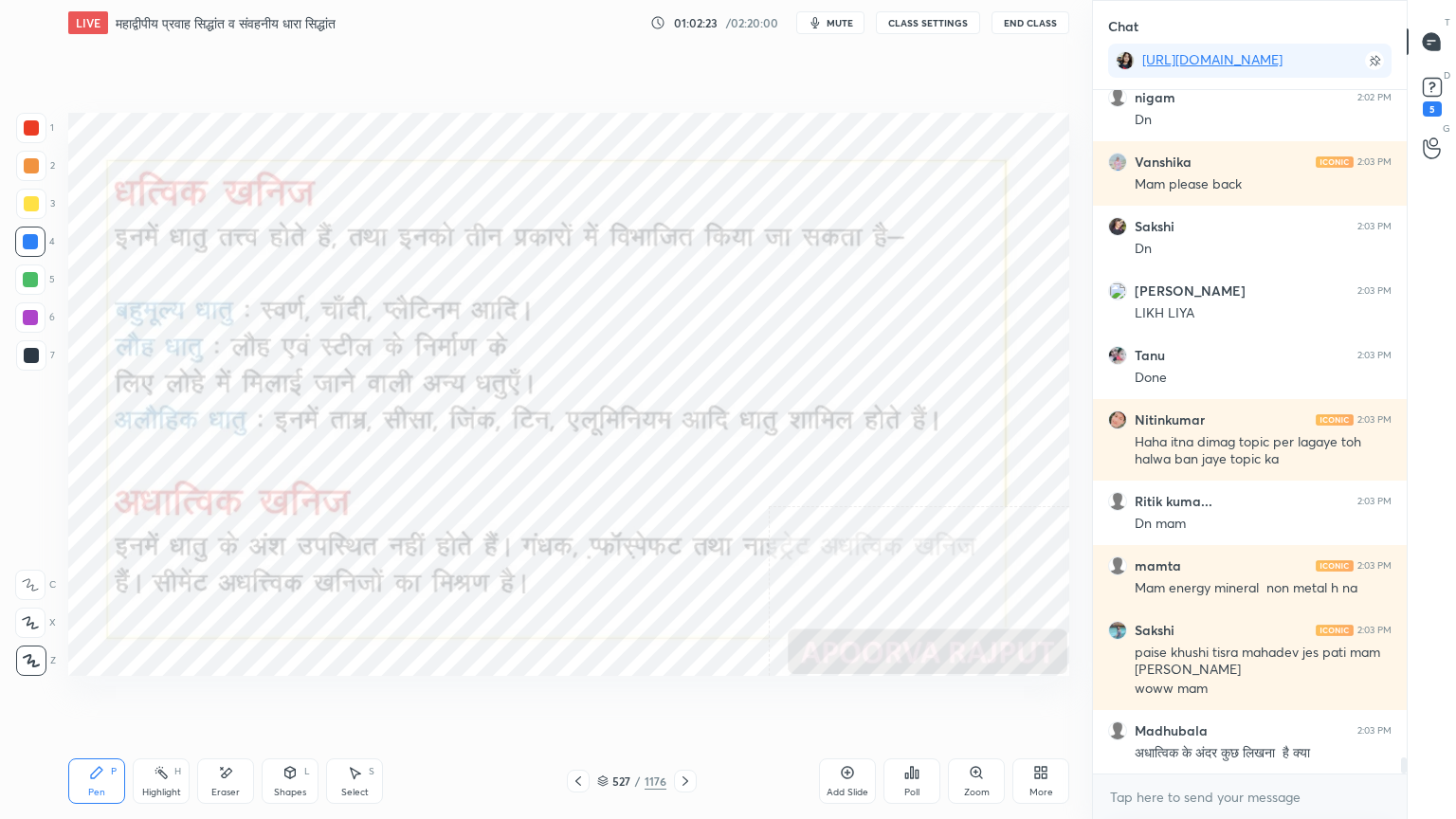 click on "Pen P Highlight H Eraser Shapes L Select S 527 / 1176 Add Slide Poll Zoom More" at bounding box center (569, 781) 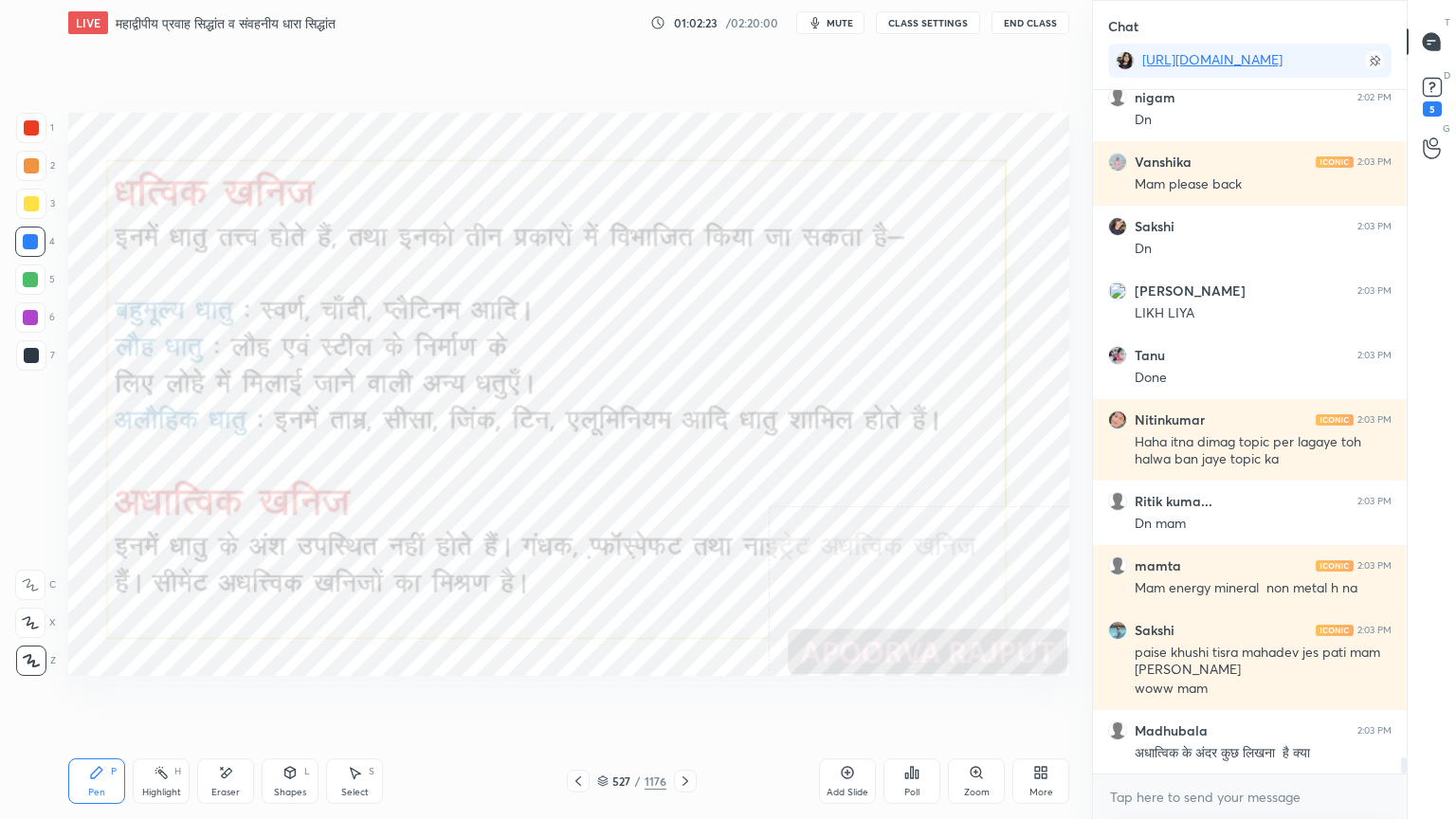 scroll, scrollTop: 29139, scrollLeft: 0, axis: vertical 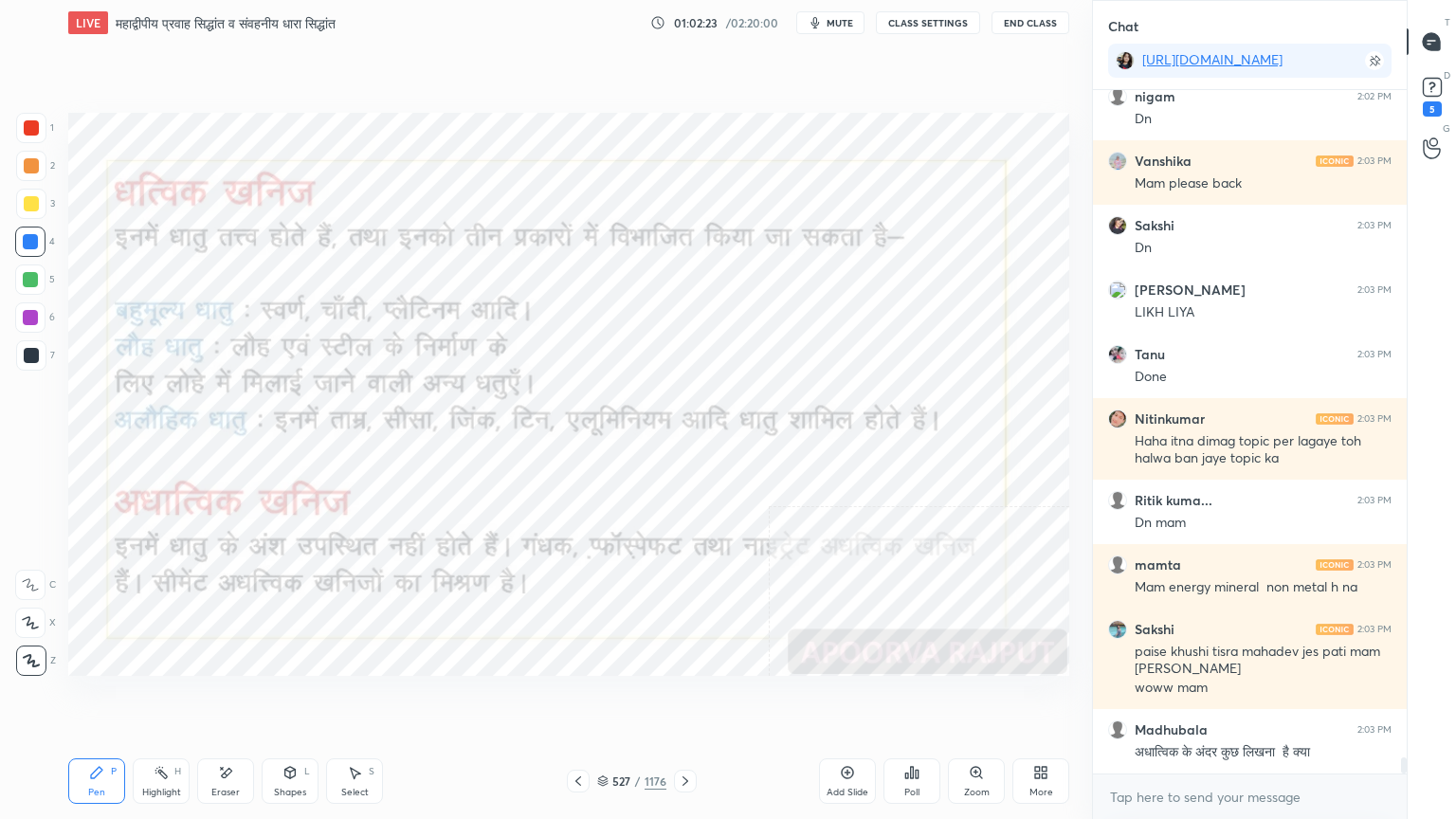 click on "Pen P Highlight H Eraser Shapes L Select S 527 / 1176 Add Slide Poll Zoom More" at bounding box center [569, 781] 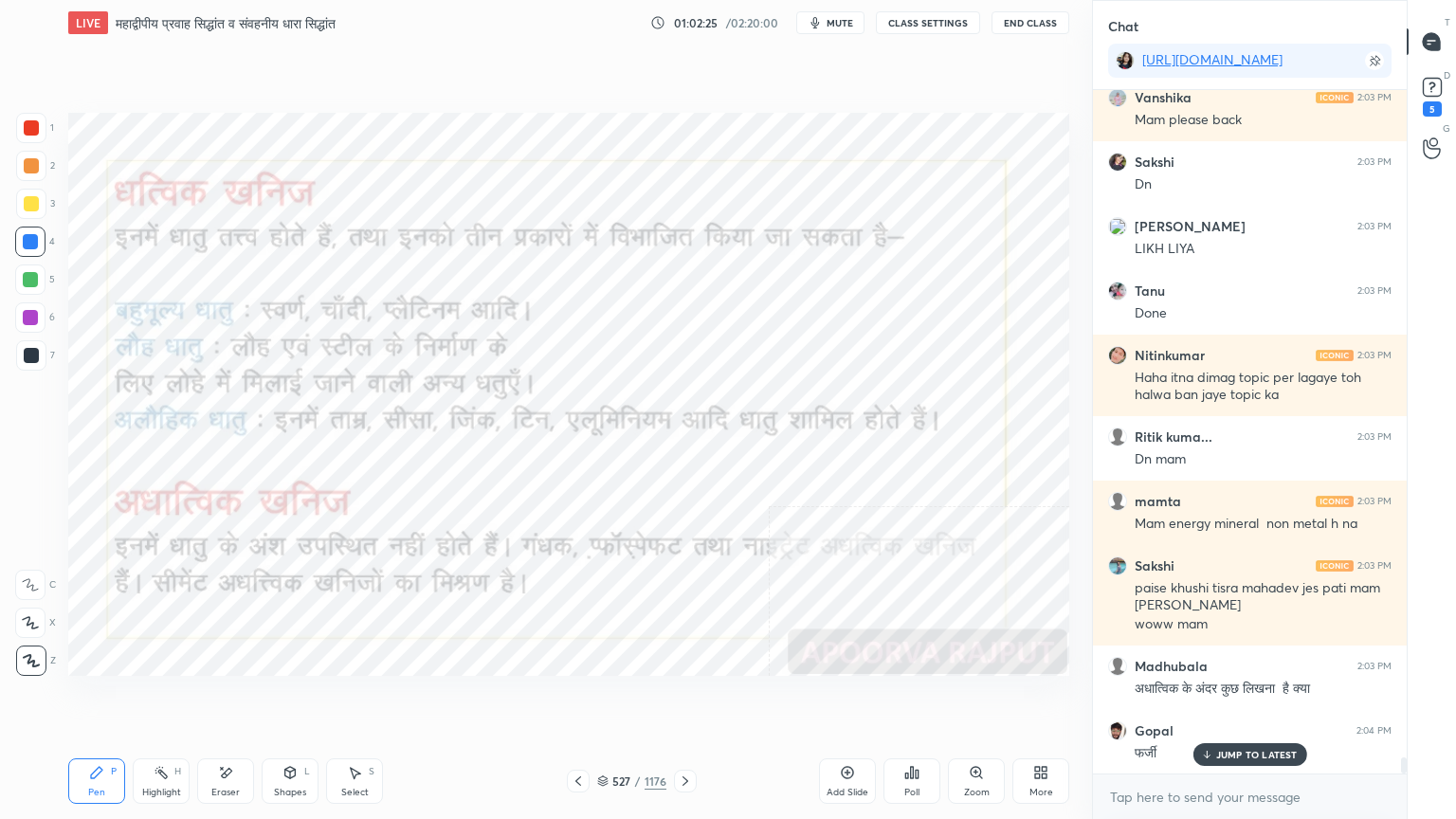 click on "JUMP TO LATEST" at bounding box center (1257, 755) 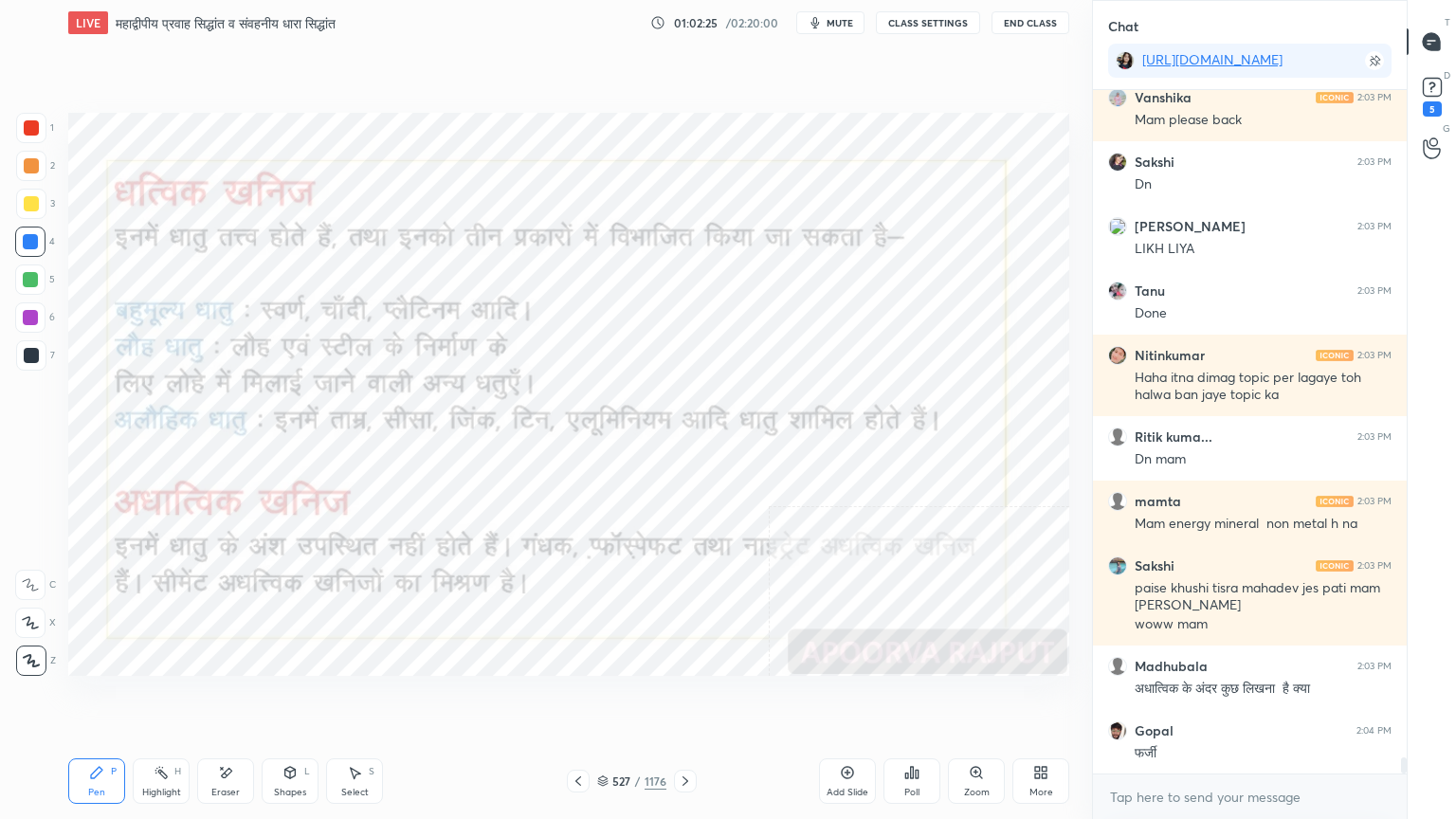 click on "Pen P Highlight H Eraser Shapes L Select S 527 / 1176 Add Slide Poll Zoom More" at bounding box center (569, 781) 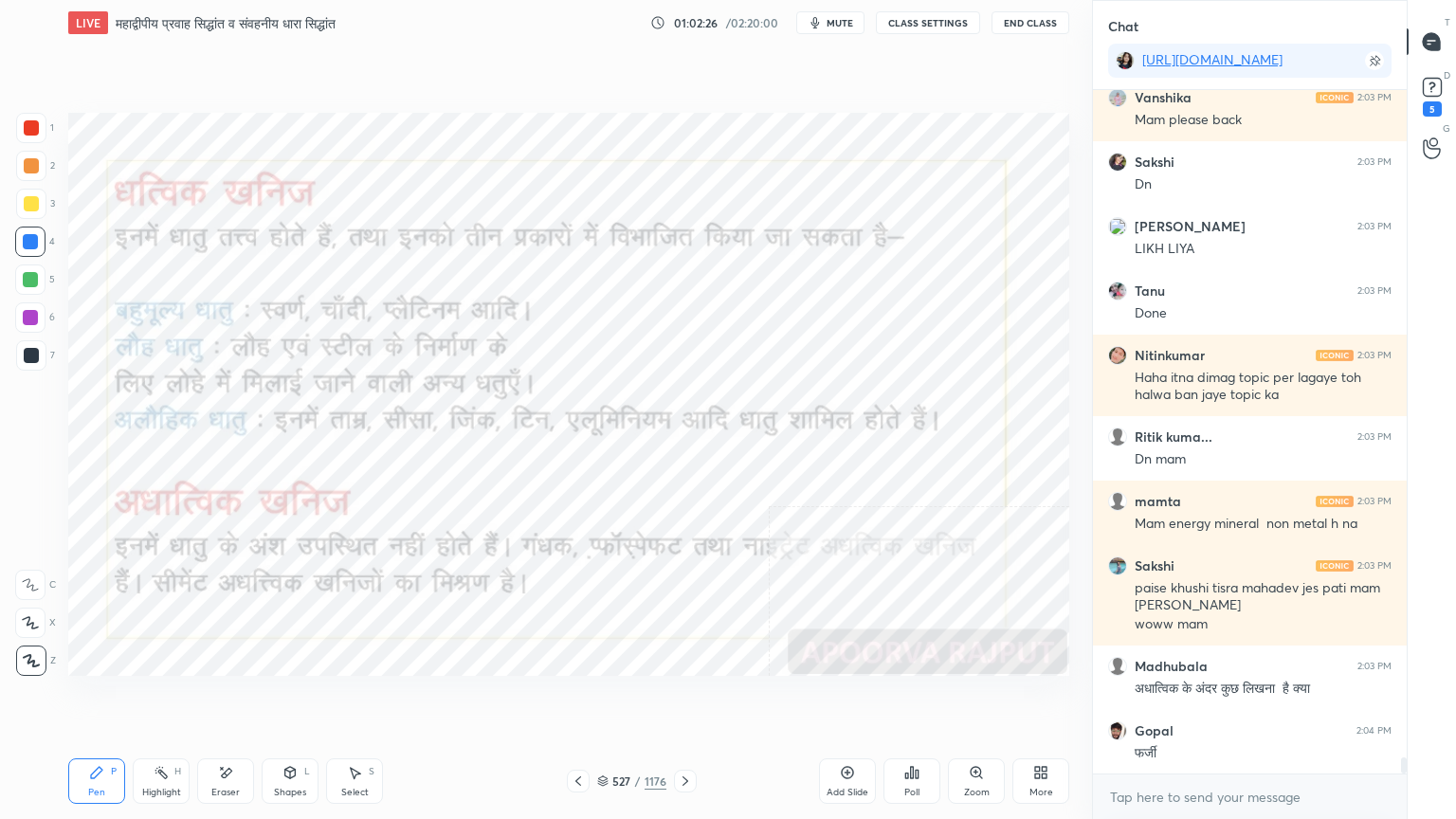 click on "Pen P Highlight H Eraser Shapes L Select S 527 / 1176 Add Slide Poll Zoom More" at bounding box center [569, 781] 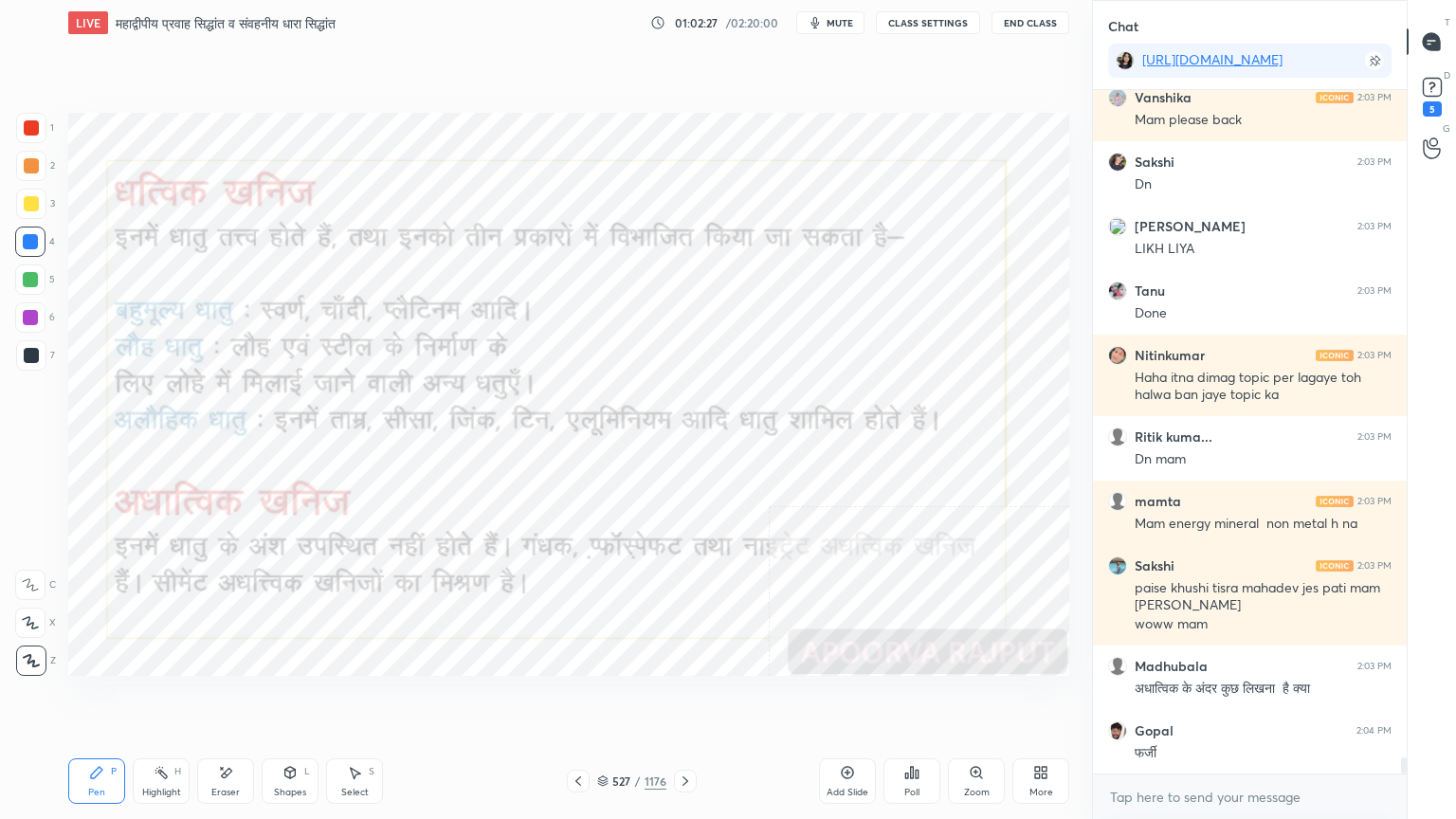 click on "Pen P Highlight H Eraser Shapes L Select S 527 / 1176 Add Slide Poll Zoom More" at bounding box center [569, 781] 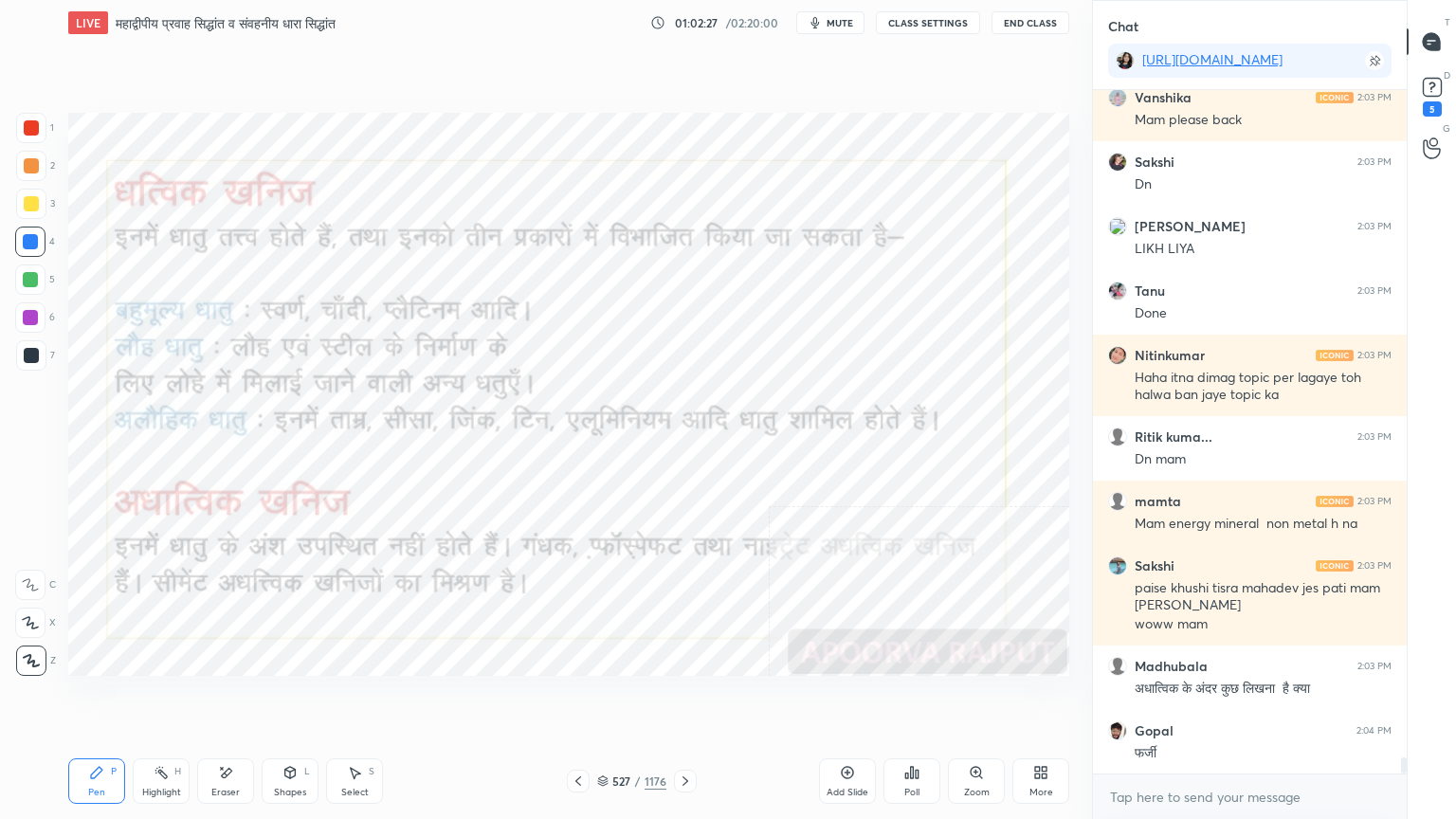 click 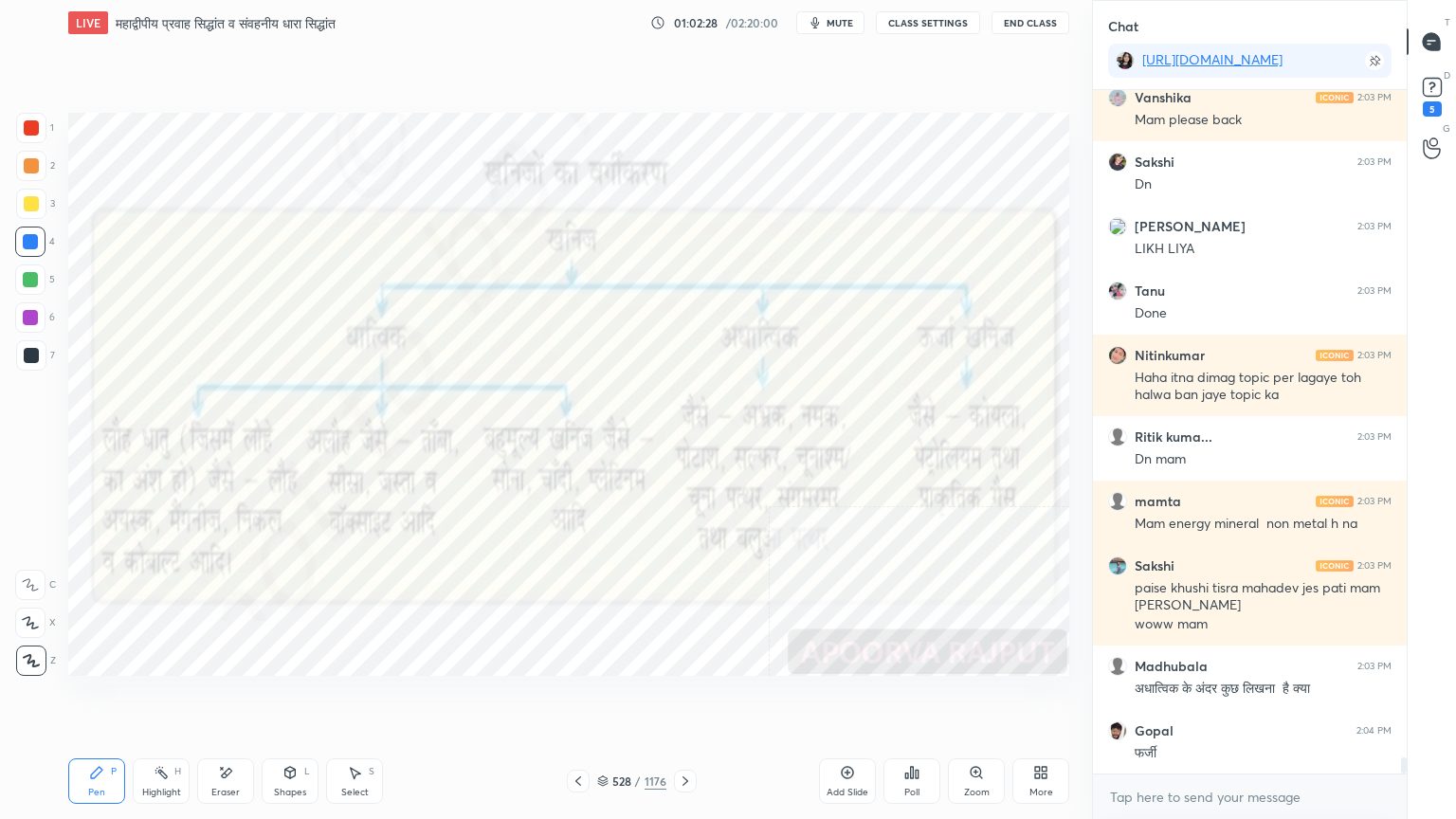 click 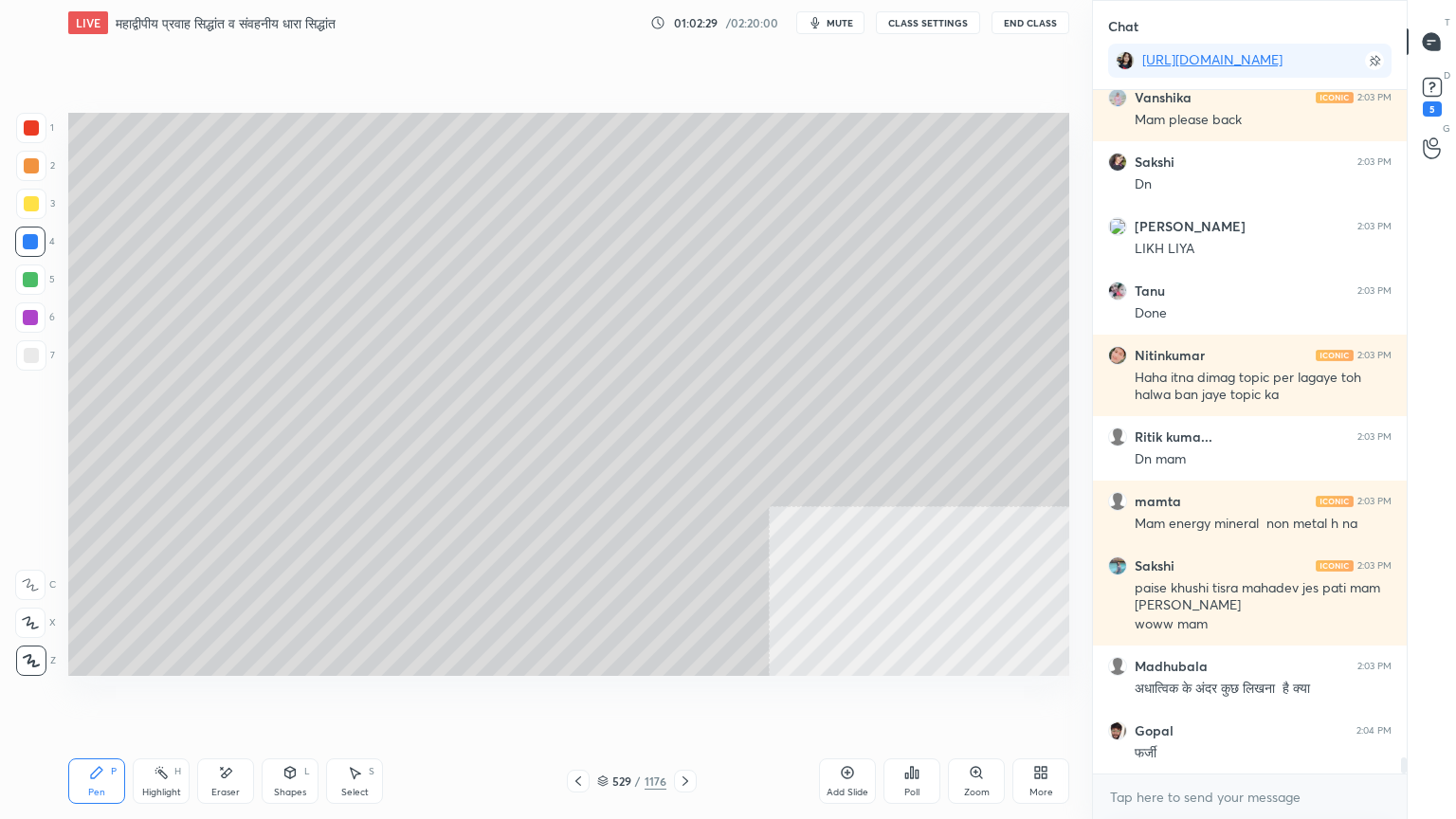 click on "Pen P Highlight H Eraser Shapes L Select S 529 / 1176 Add Slide Poll Zoom More" at bounding box center [569, 781] 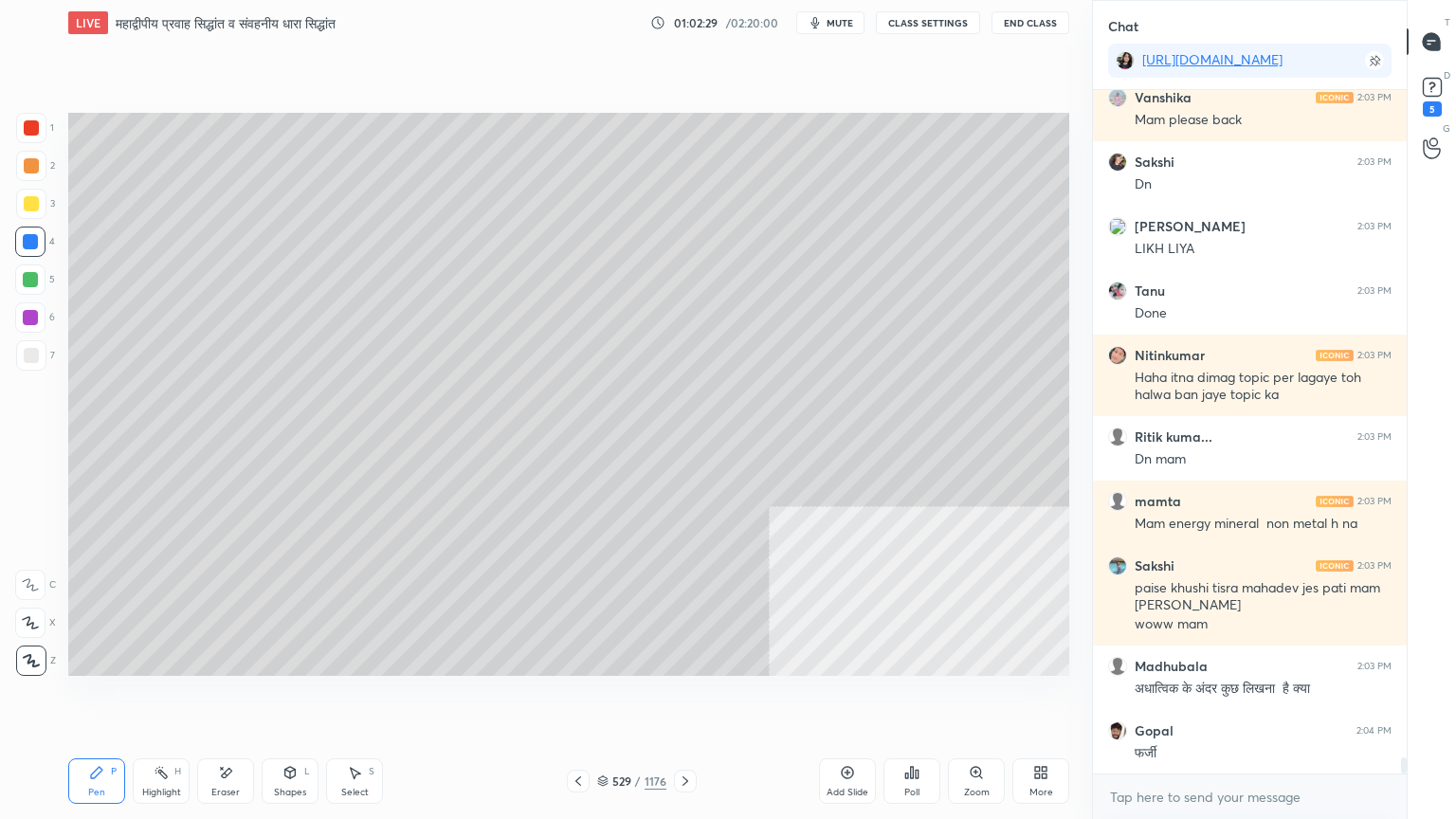 click 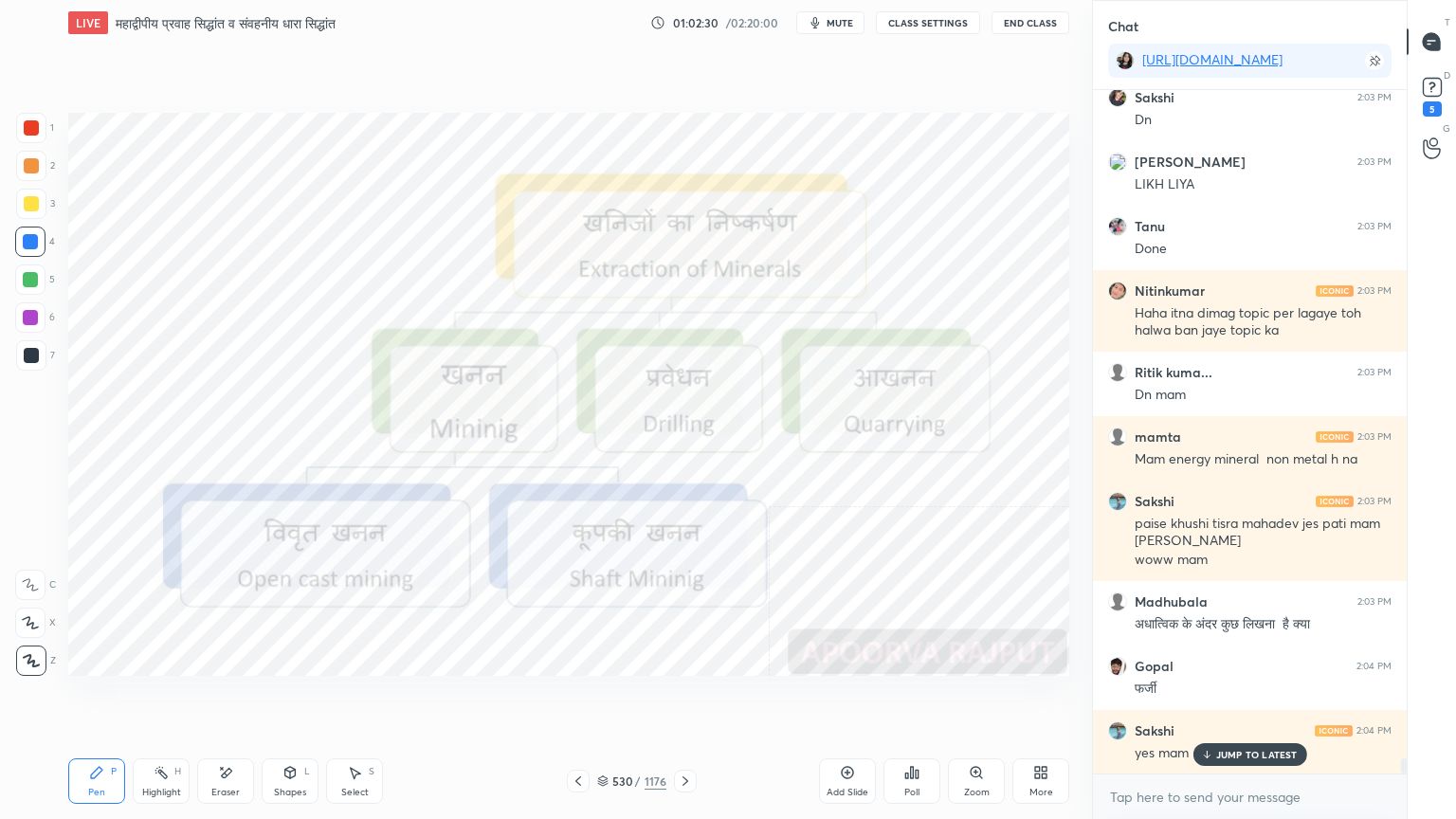 scroll, scrollTop: 29268, scrollLeft: 0, axis: vertical 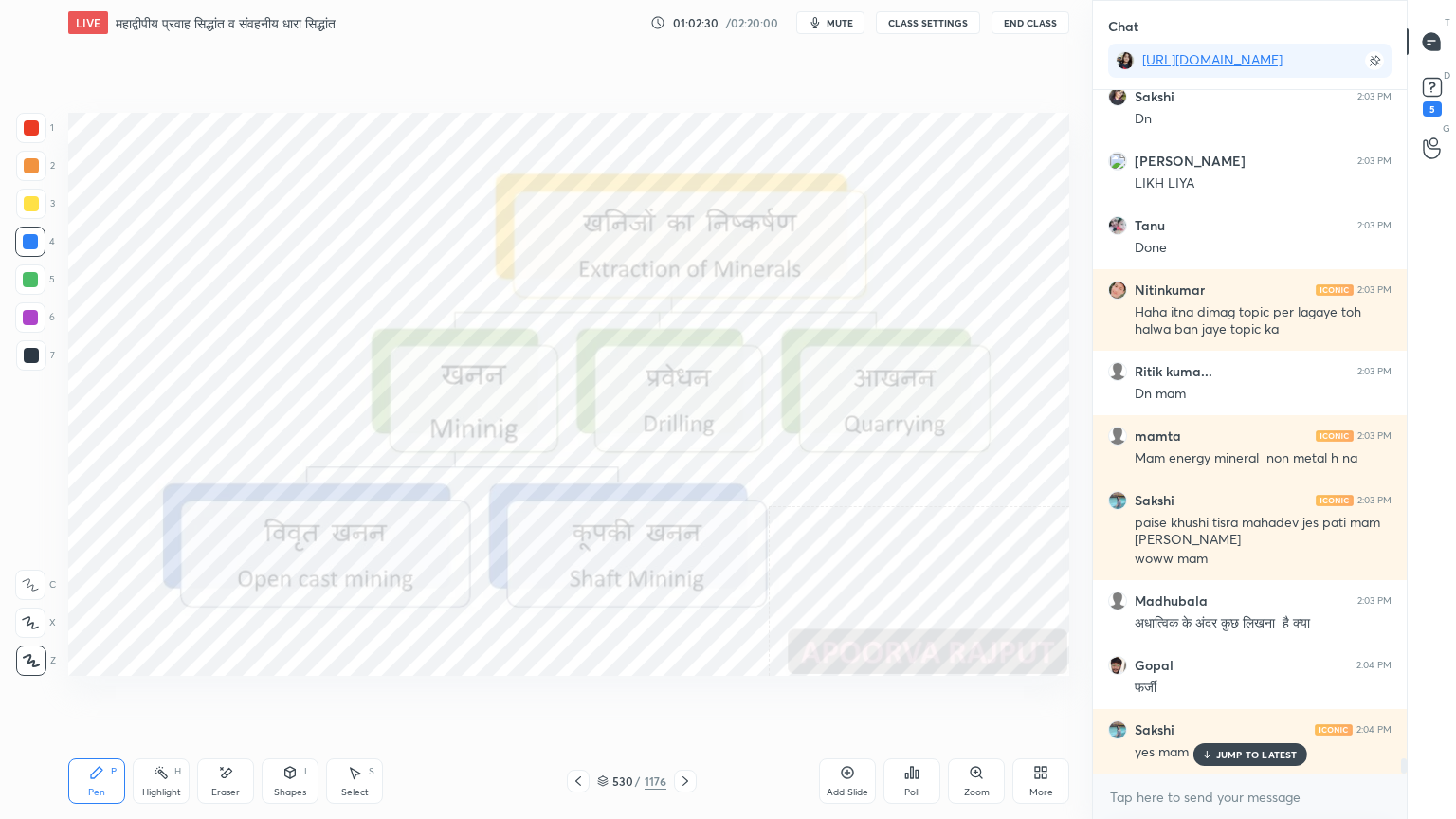 click on "JUMP TO LATEST" at bounding box center (1257, 755) 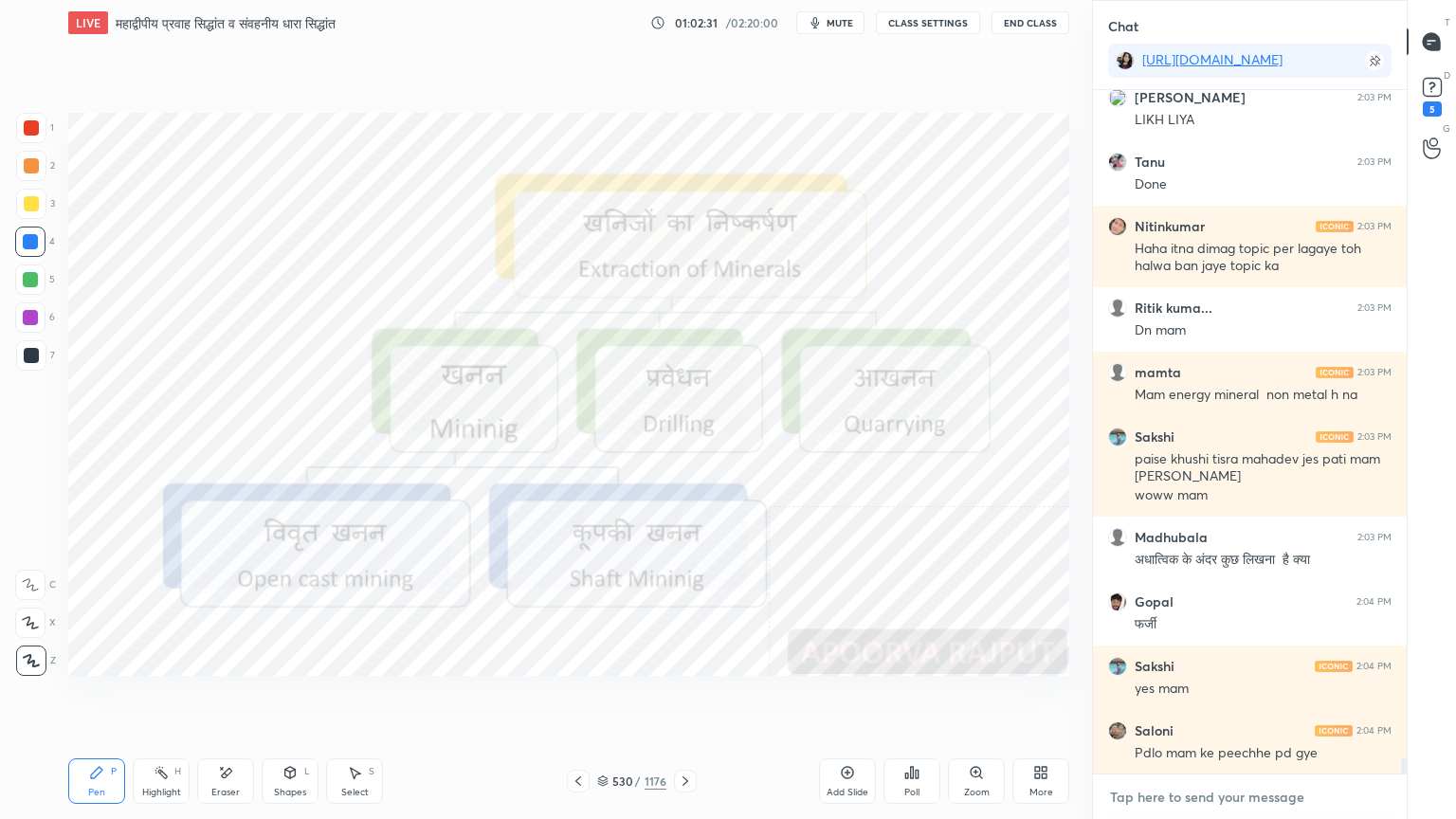 click at bounding box center [1249, 797] 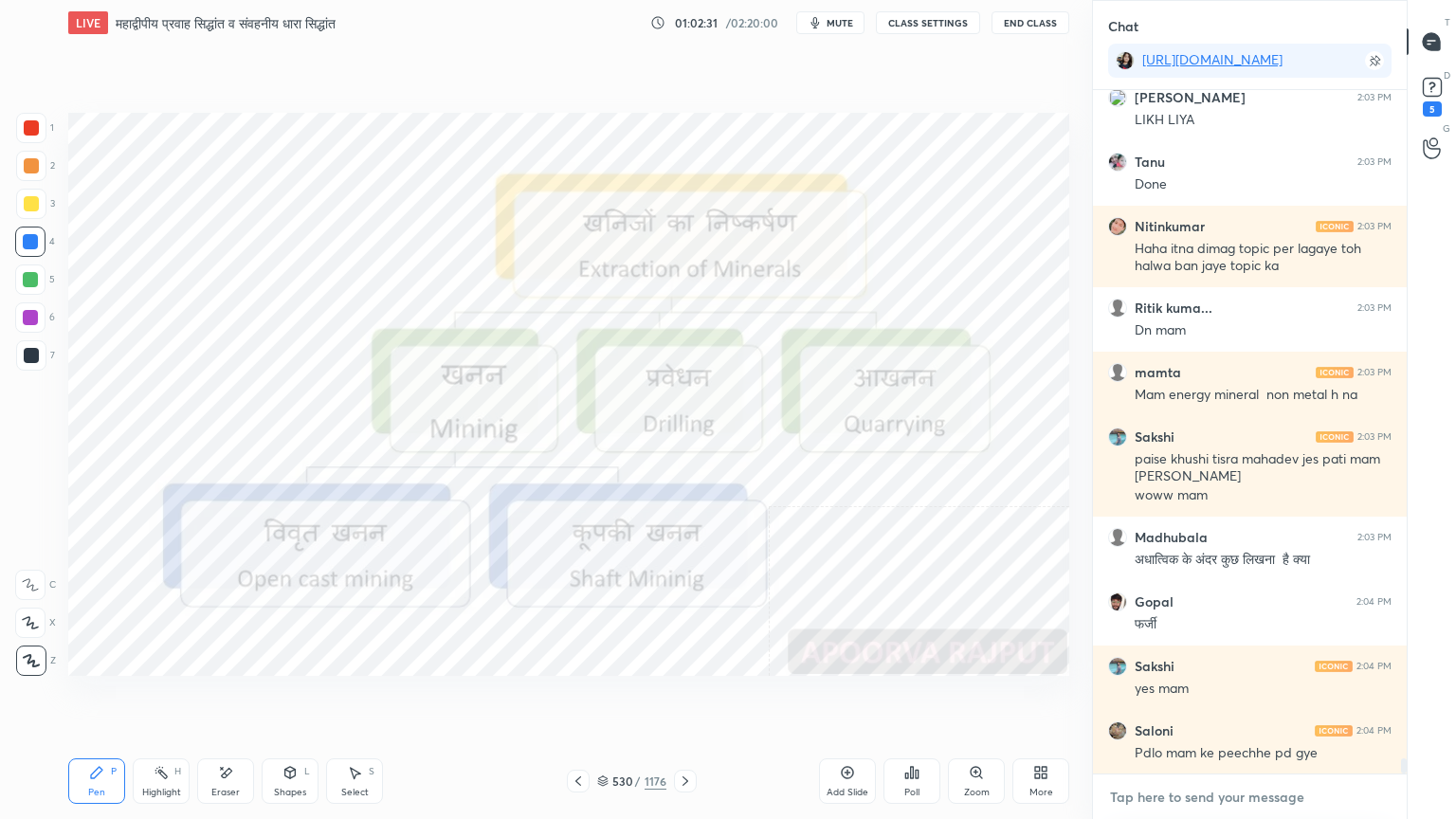 click at bounding box center [1249, 797] 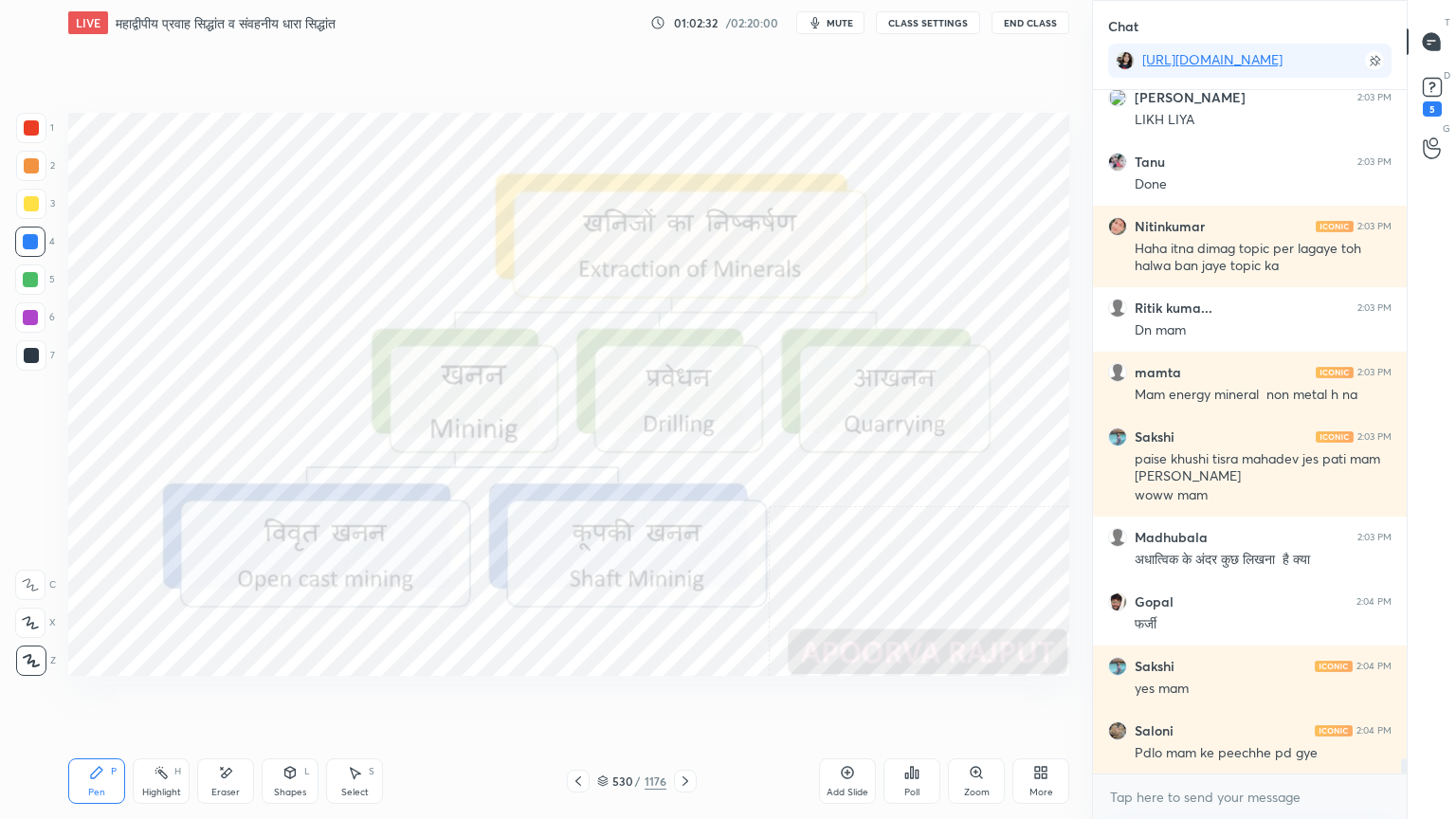 click on "x" at bounding box center [1249, 796] 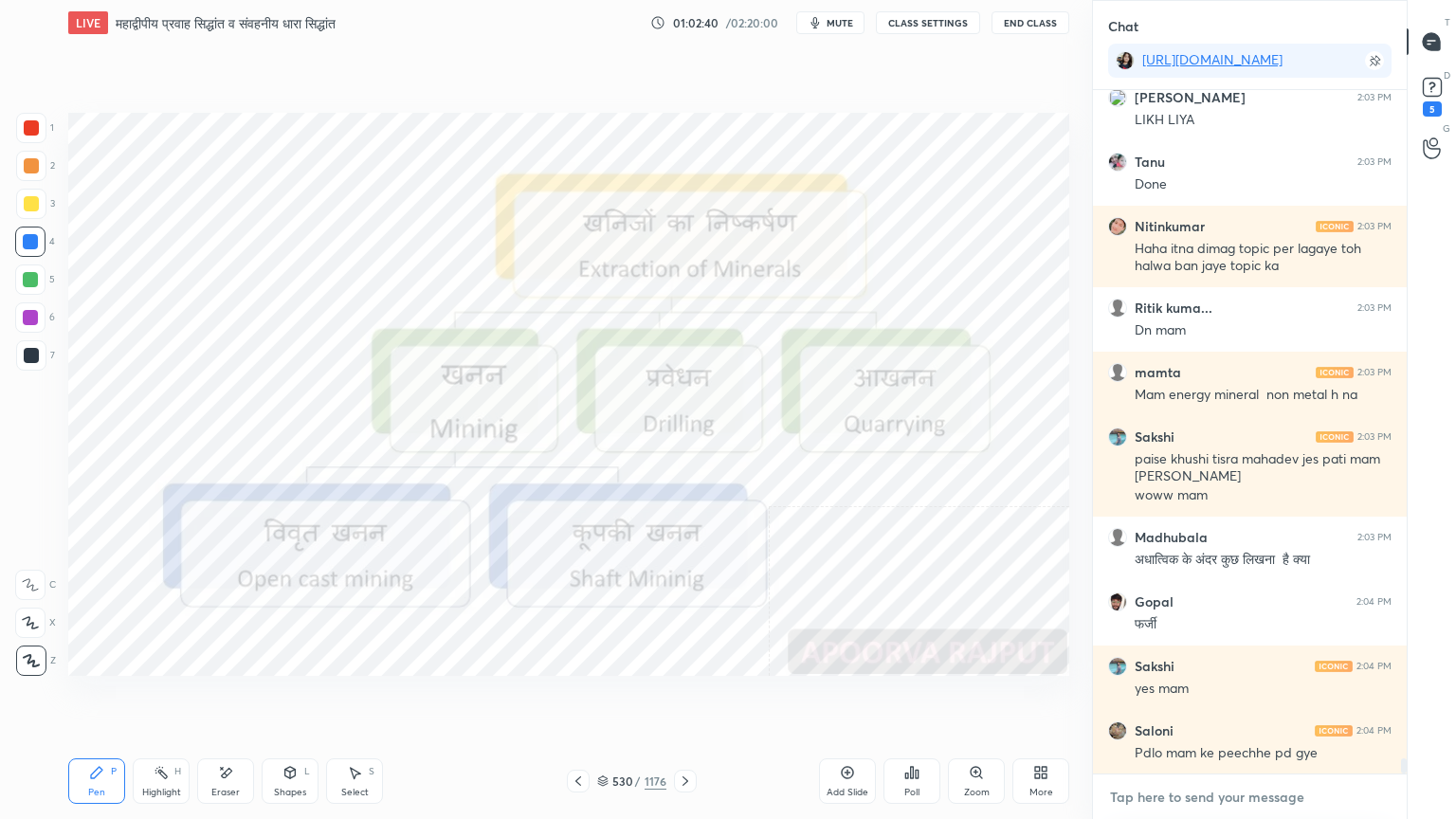 scroll, scrollTop: 29332, scrollLeft: 0, axis: vertical 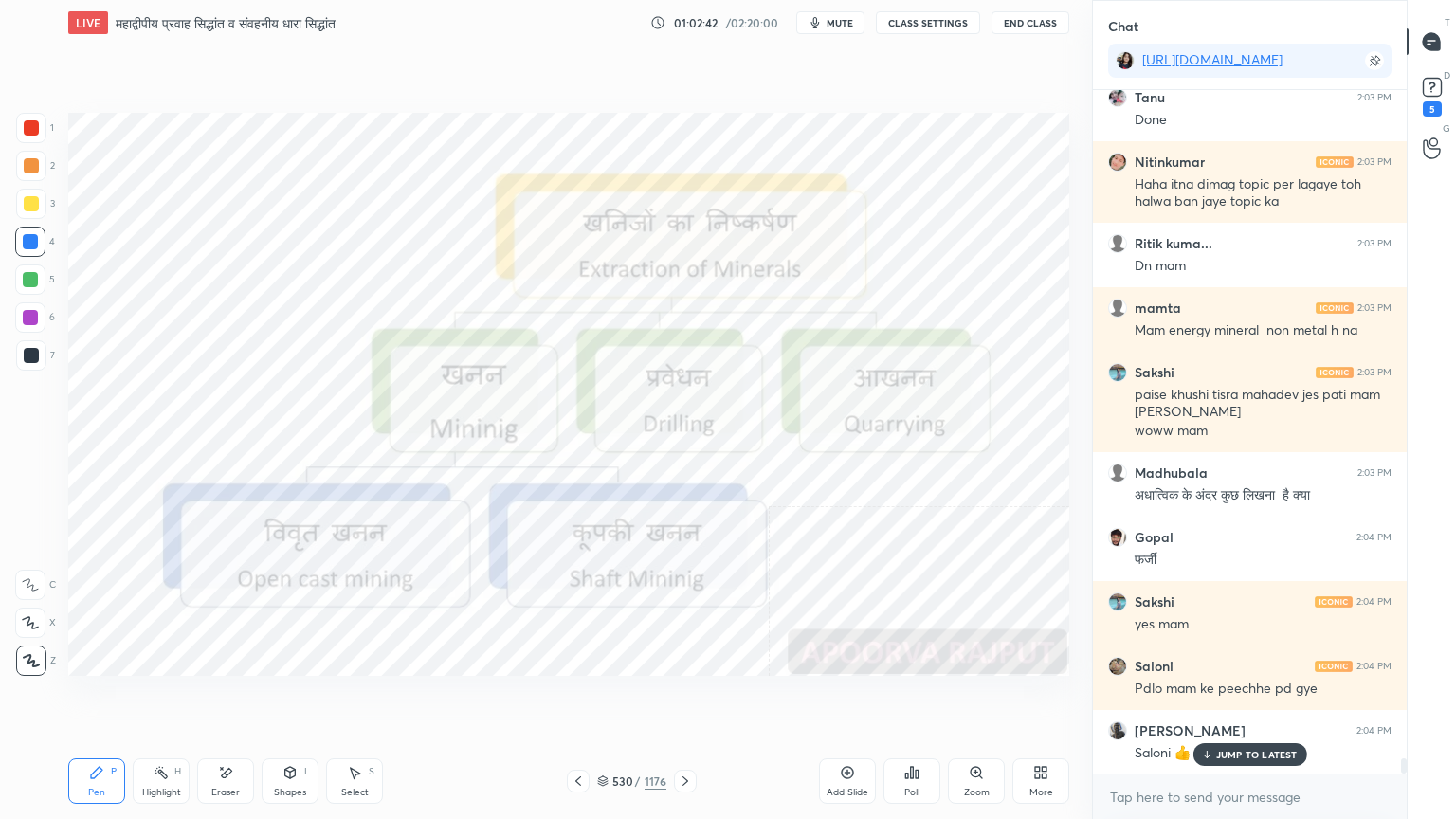 drag, startPoint x: 1226, startPoint y: 755, endPoint x: 1225, endPoint y: 790, distance: 35.014283 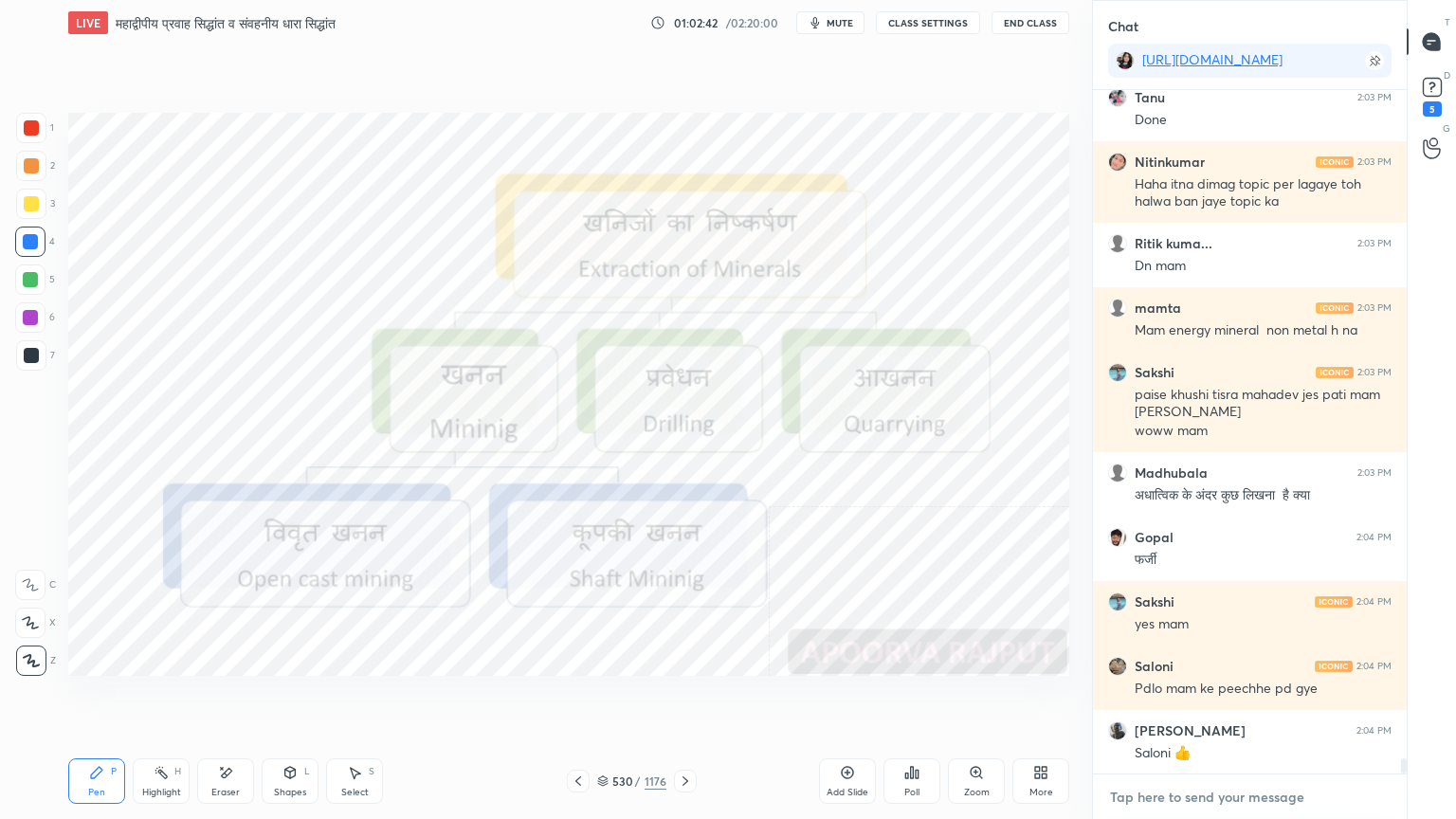 click at bounding box center (1249, 797) 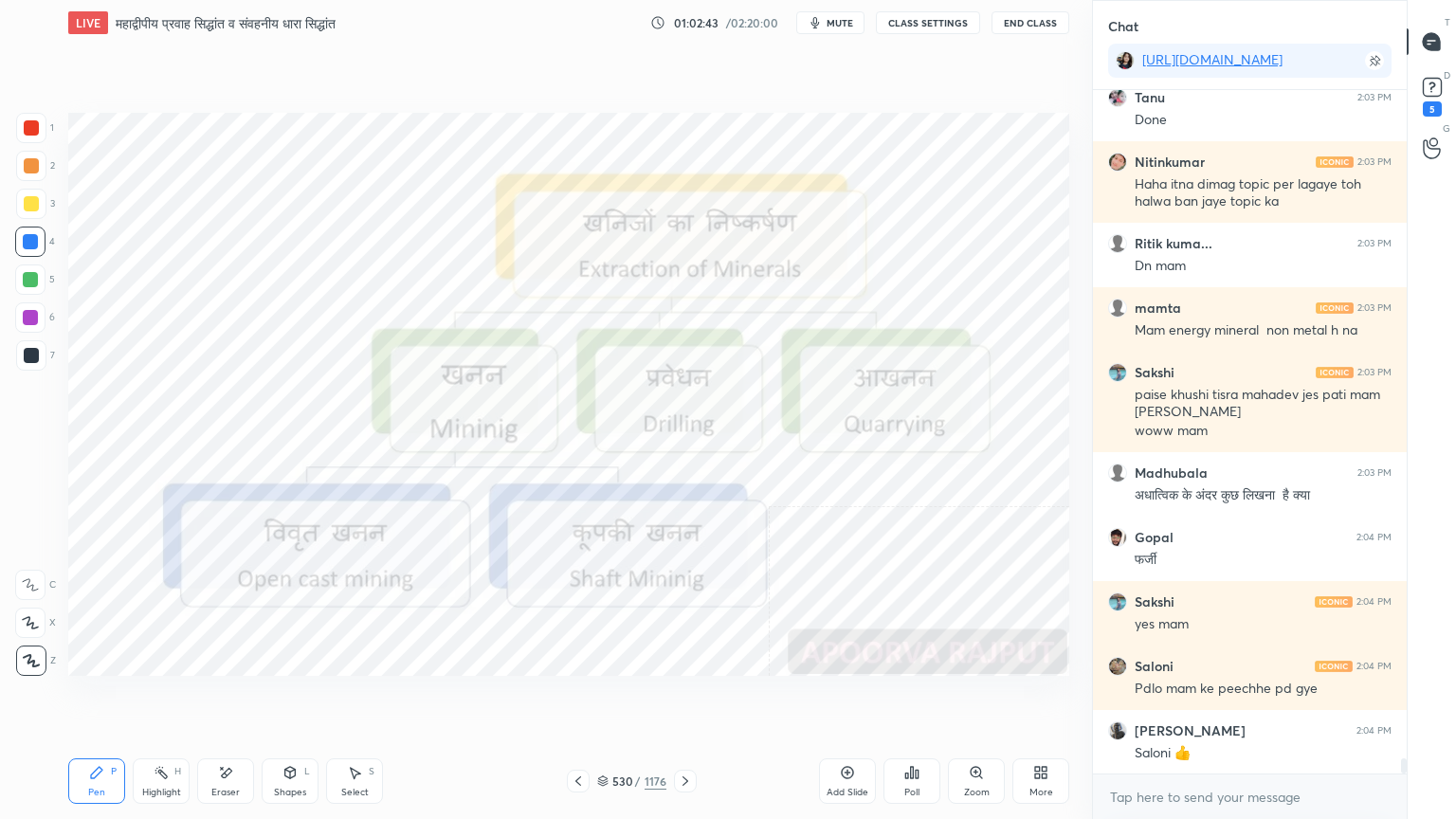 click at bounding box center (30, 242) 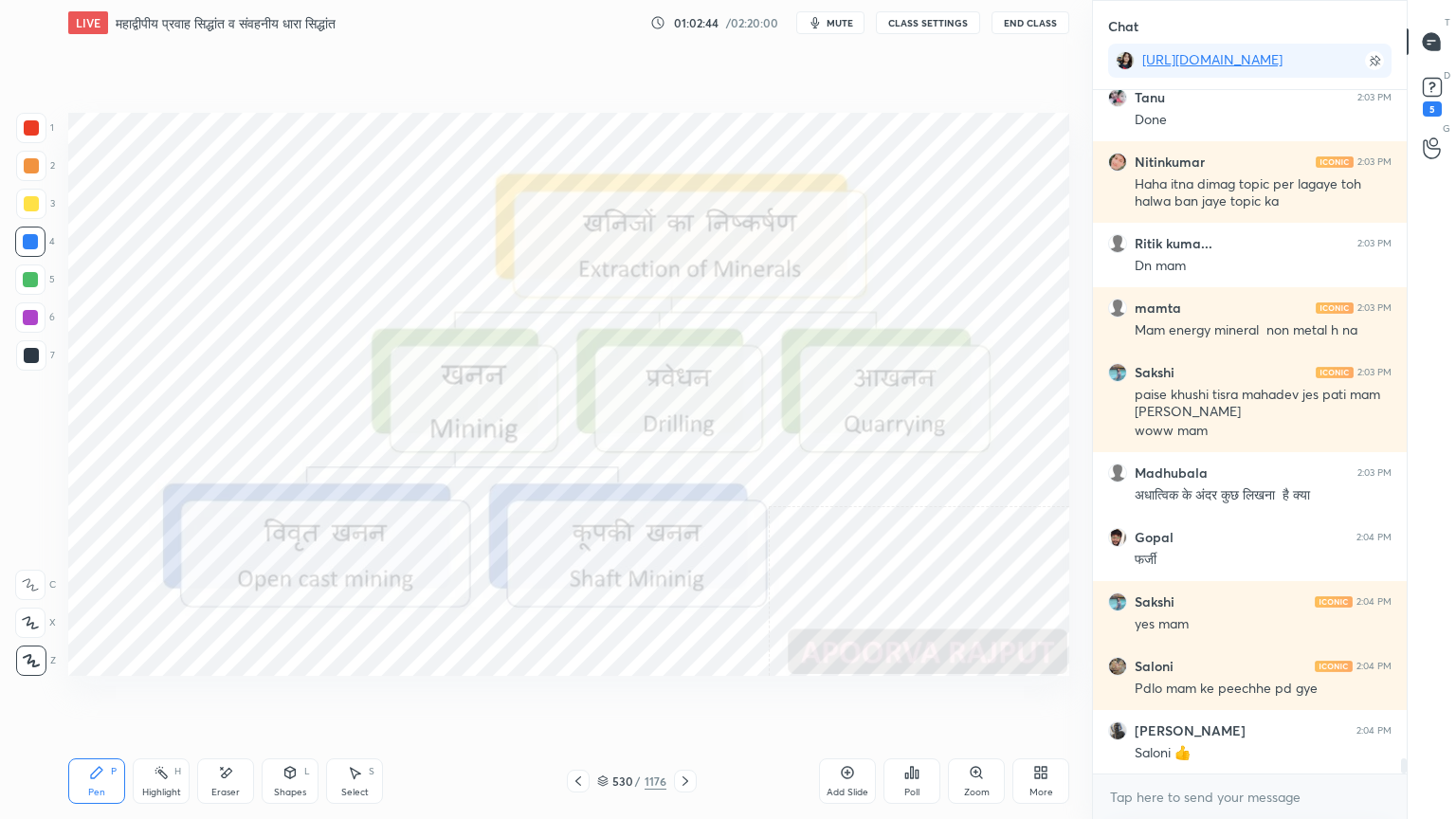 click at bounding box center [30, 242] 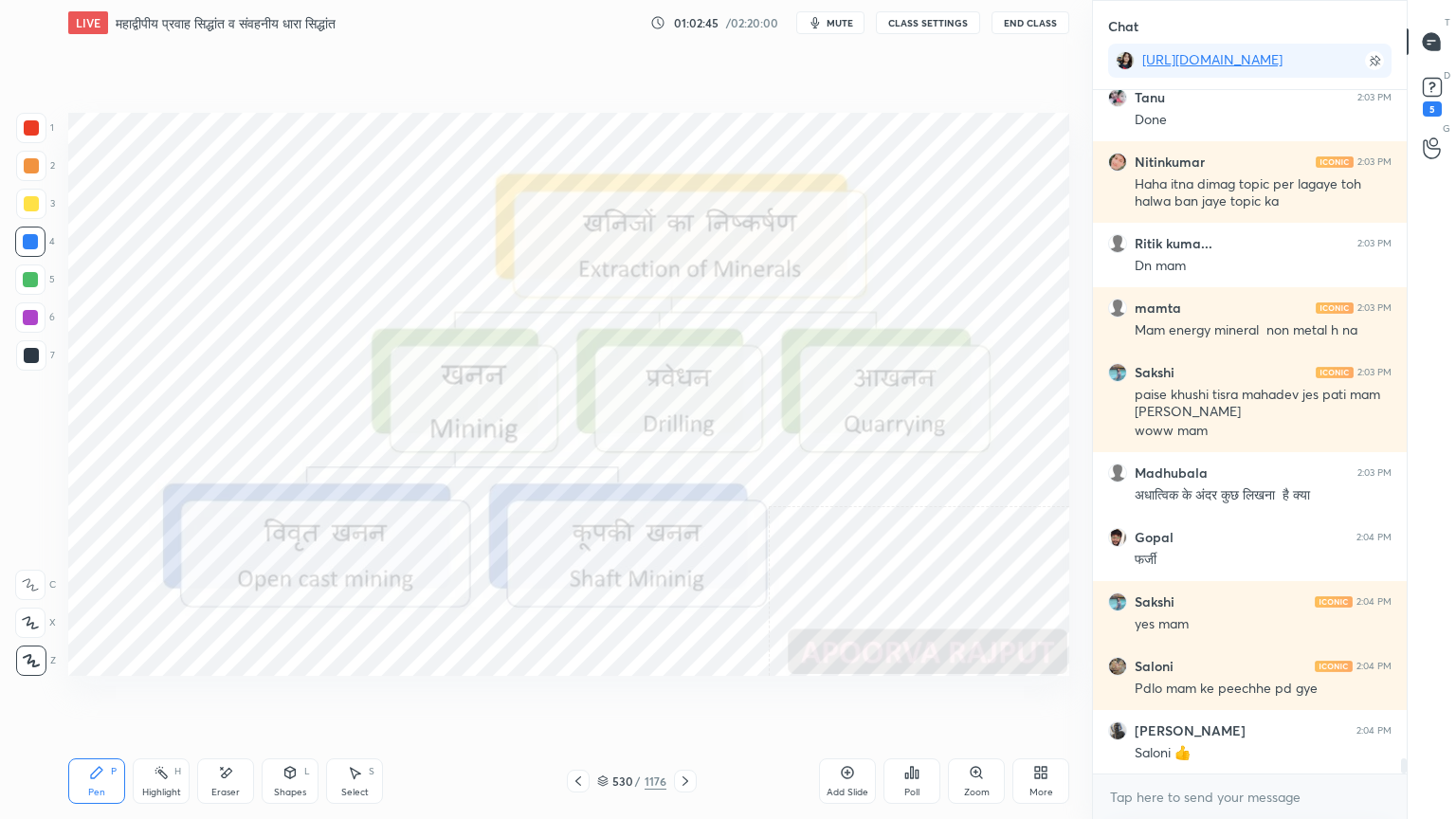scroll, scrollTop: 29397, scrollLeft: 0, axis: vertical 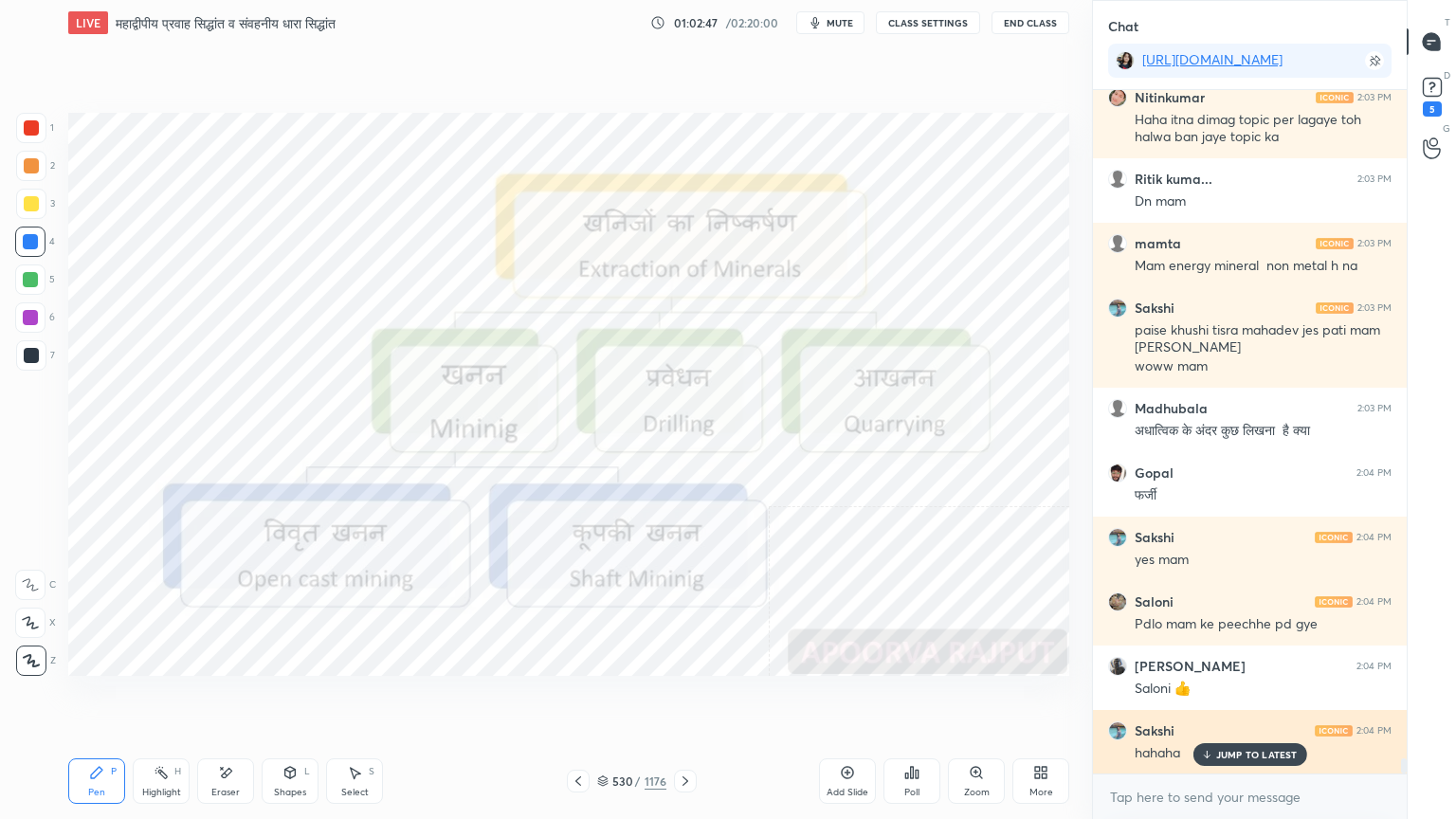 click on "JUMP TO LATEST" at bounding box center [1257, 755] 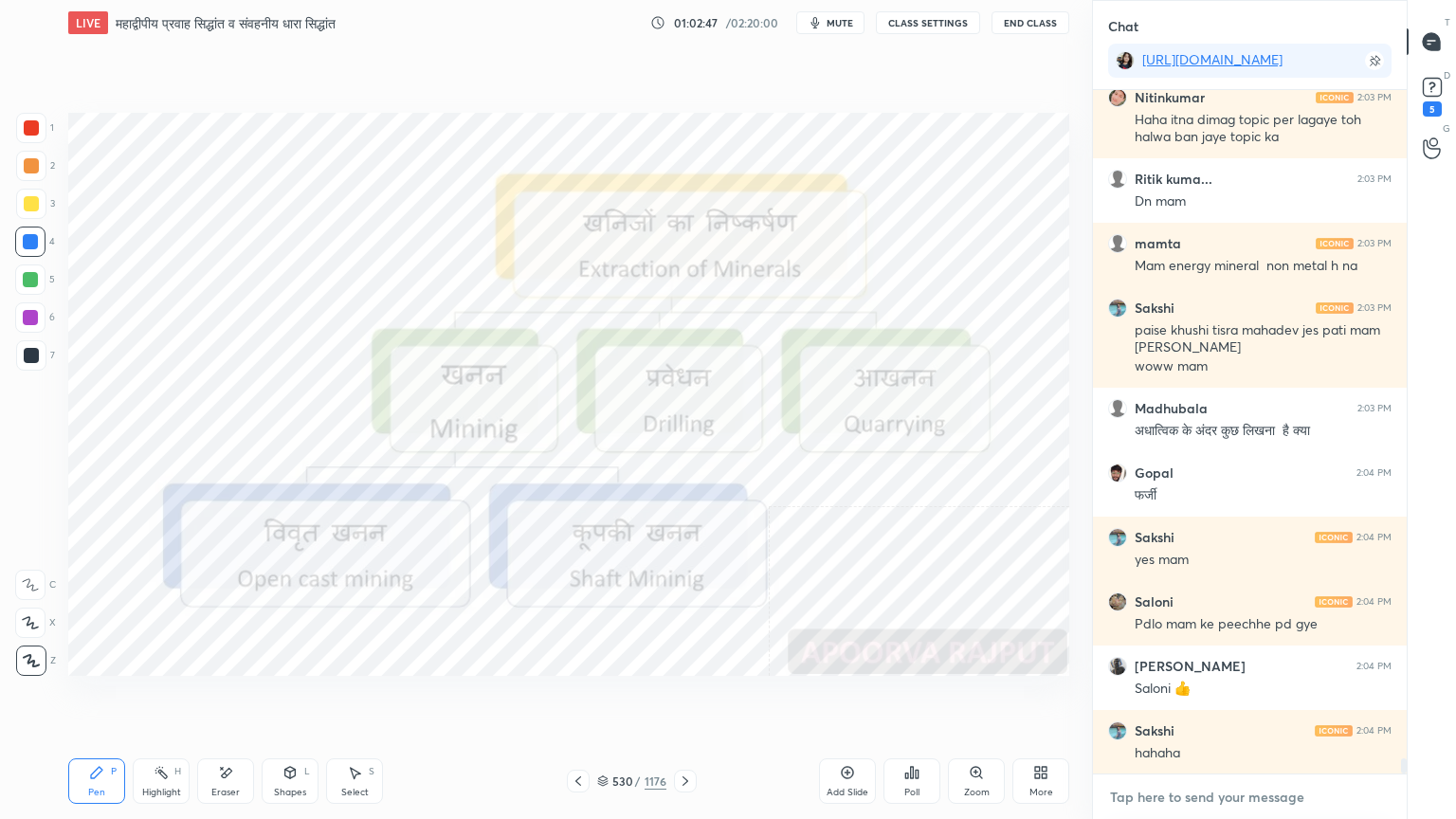click at bounding box center (1249, 797) 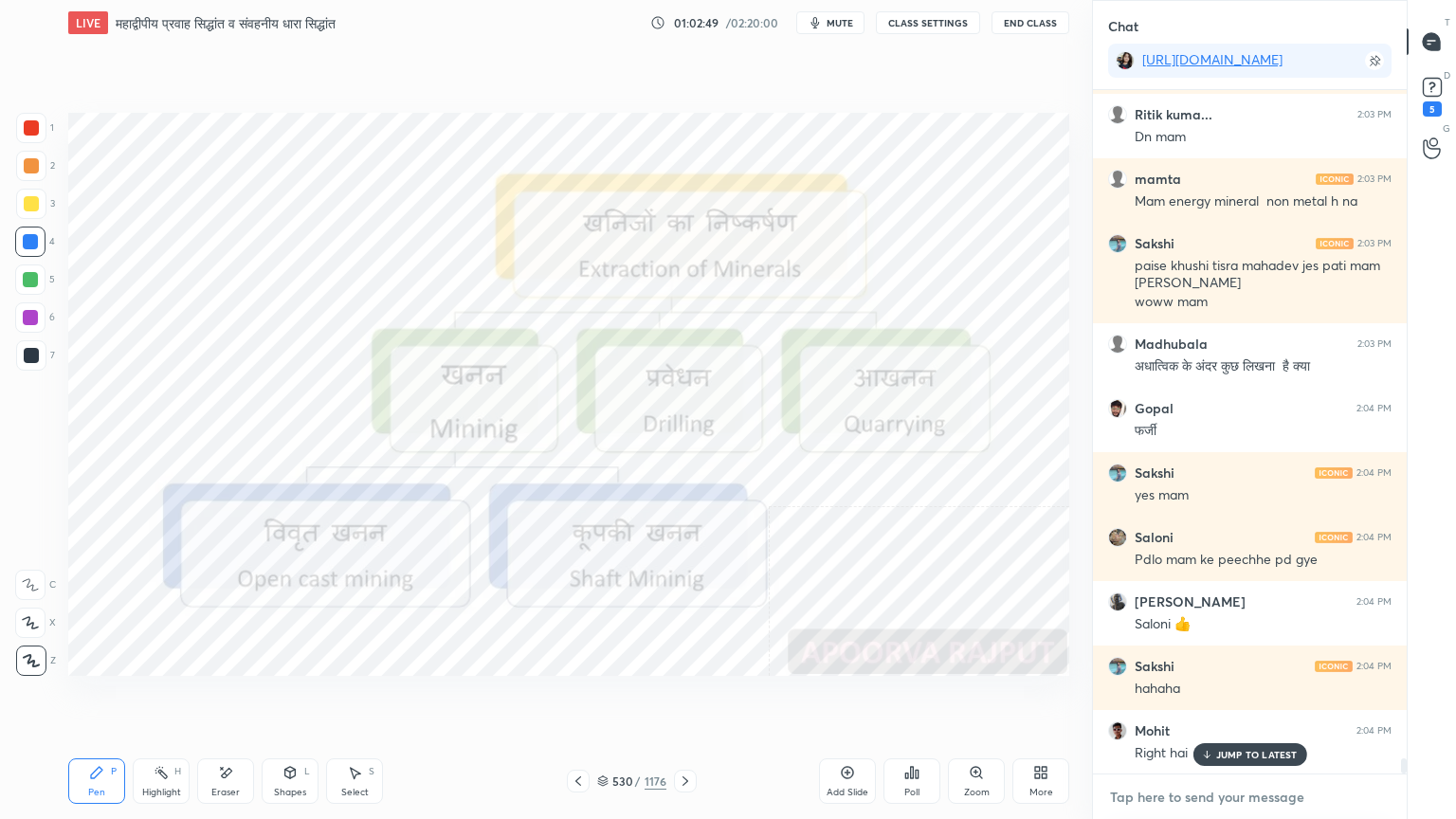 scroll, scrollTop: 29526, scrollLeft: 0, axis: vertical 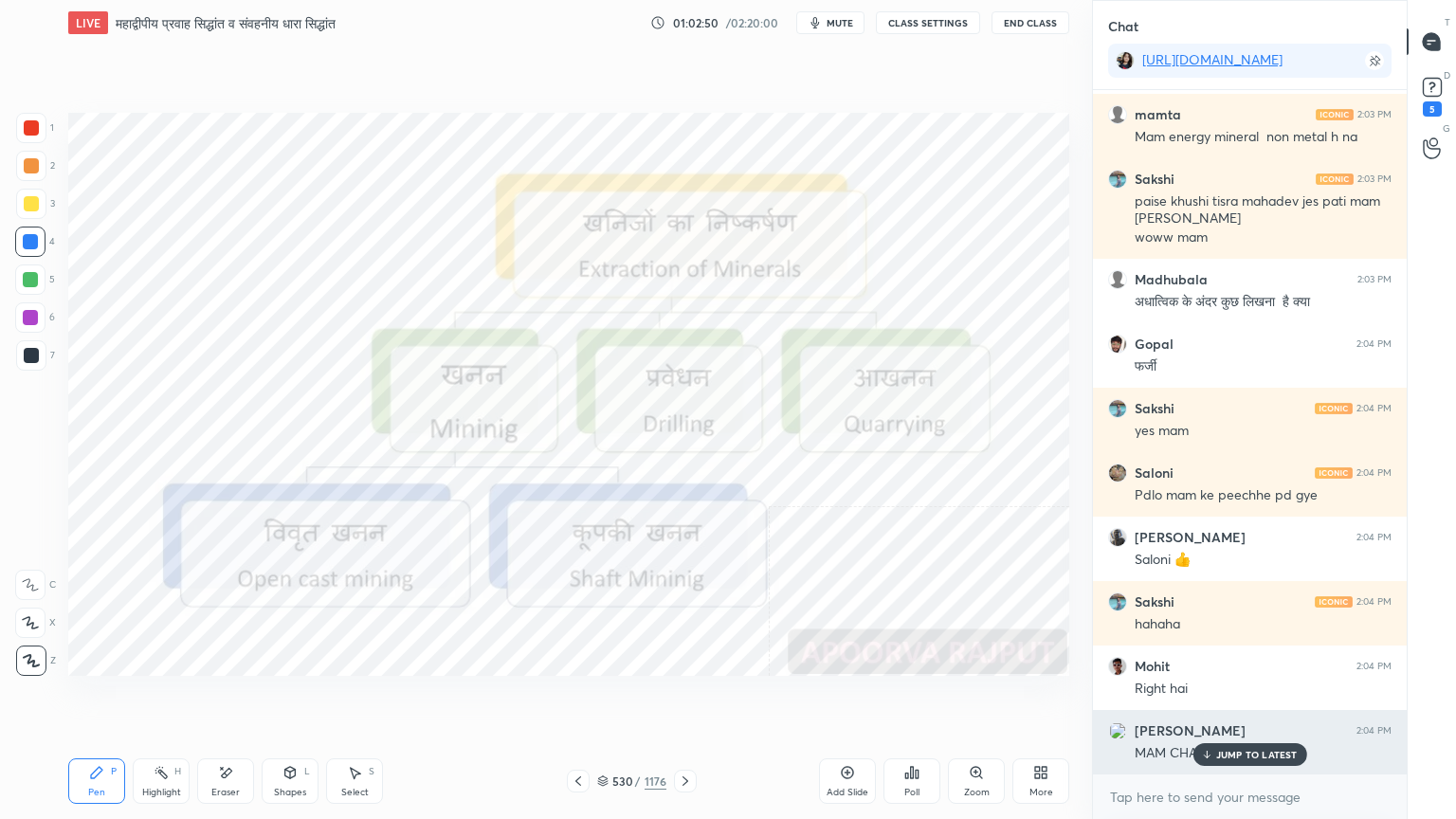 click on "JUMP TO LATEST" at bounding box center (1257, 755) 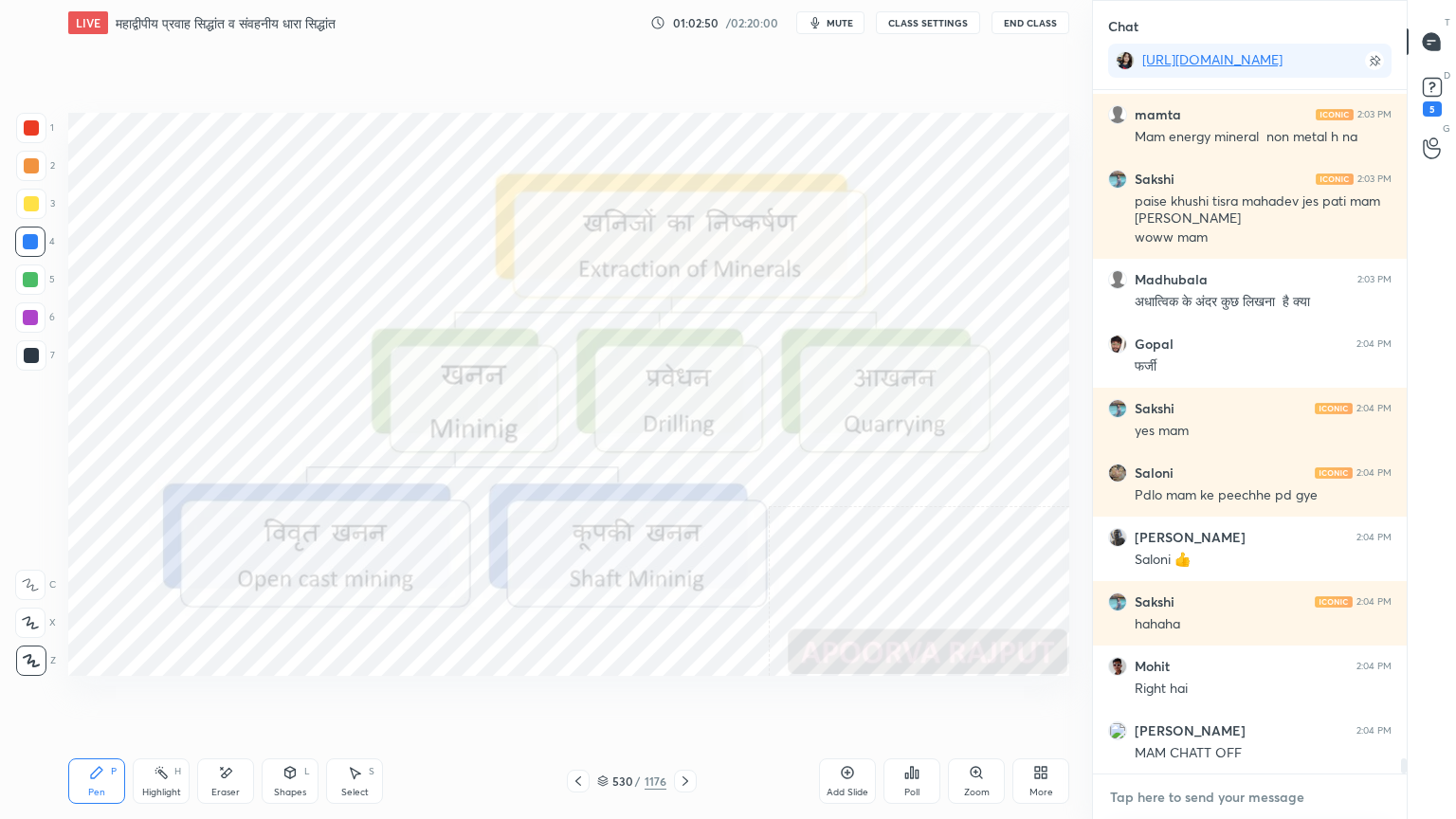 click at bounding box center [1249, 797] 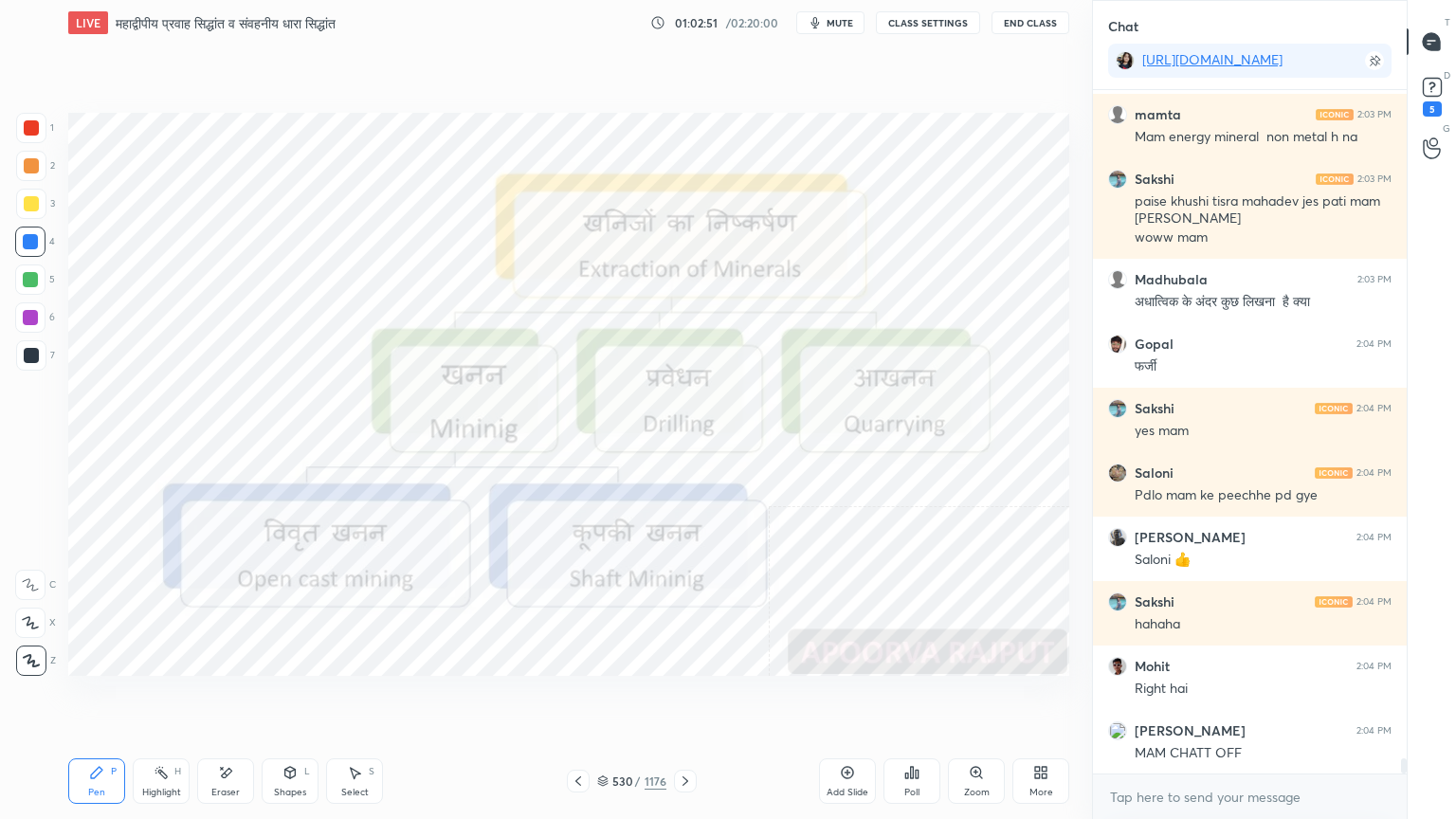 drag, startPoint x: 1207, startPoint y: 818, endPoint x: 1154, endPoint y: 788, distance: 60.90156 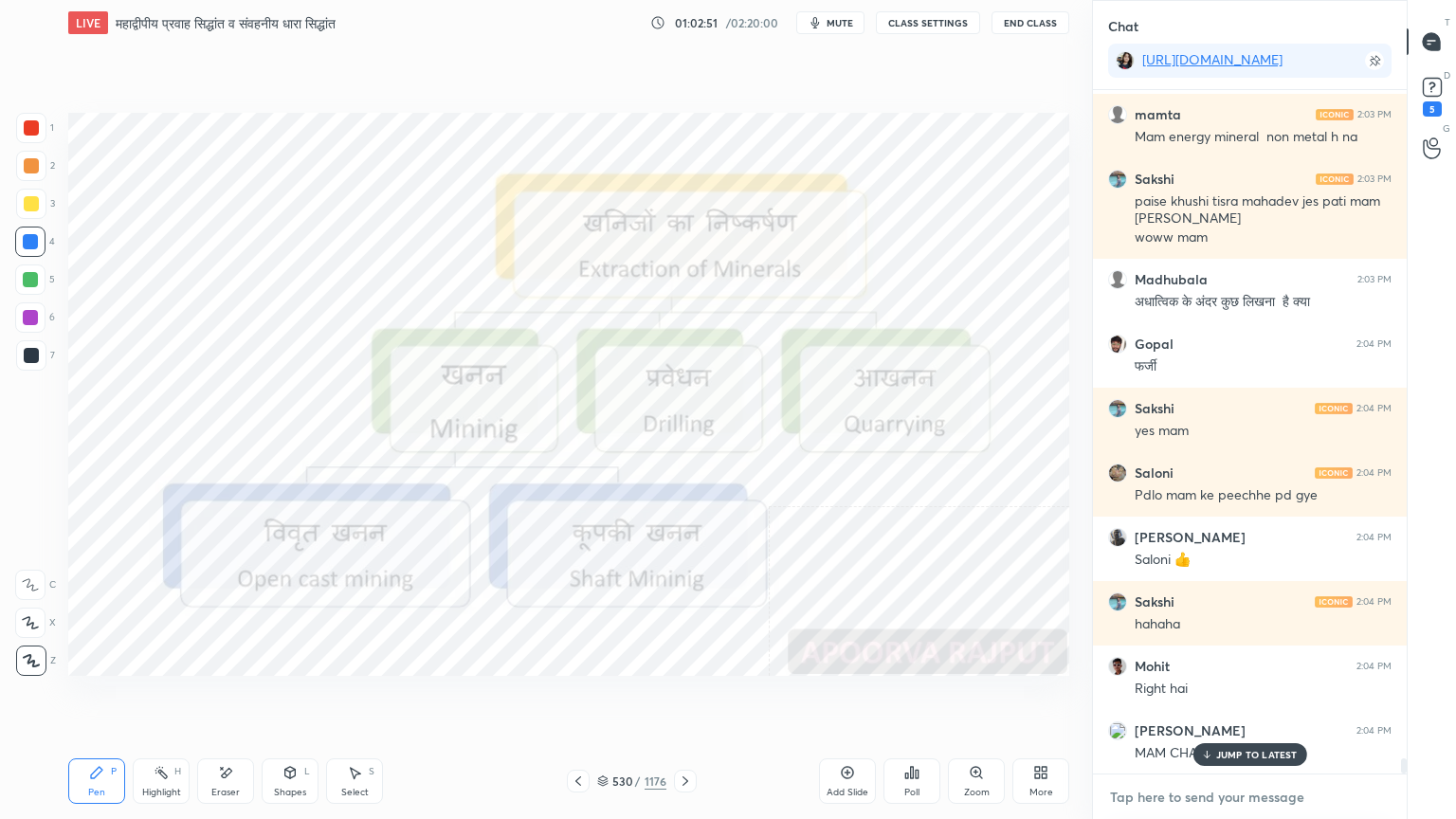 scroll, scrollTop: 29590, scrollLeft: 0, axis: vertical 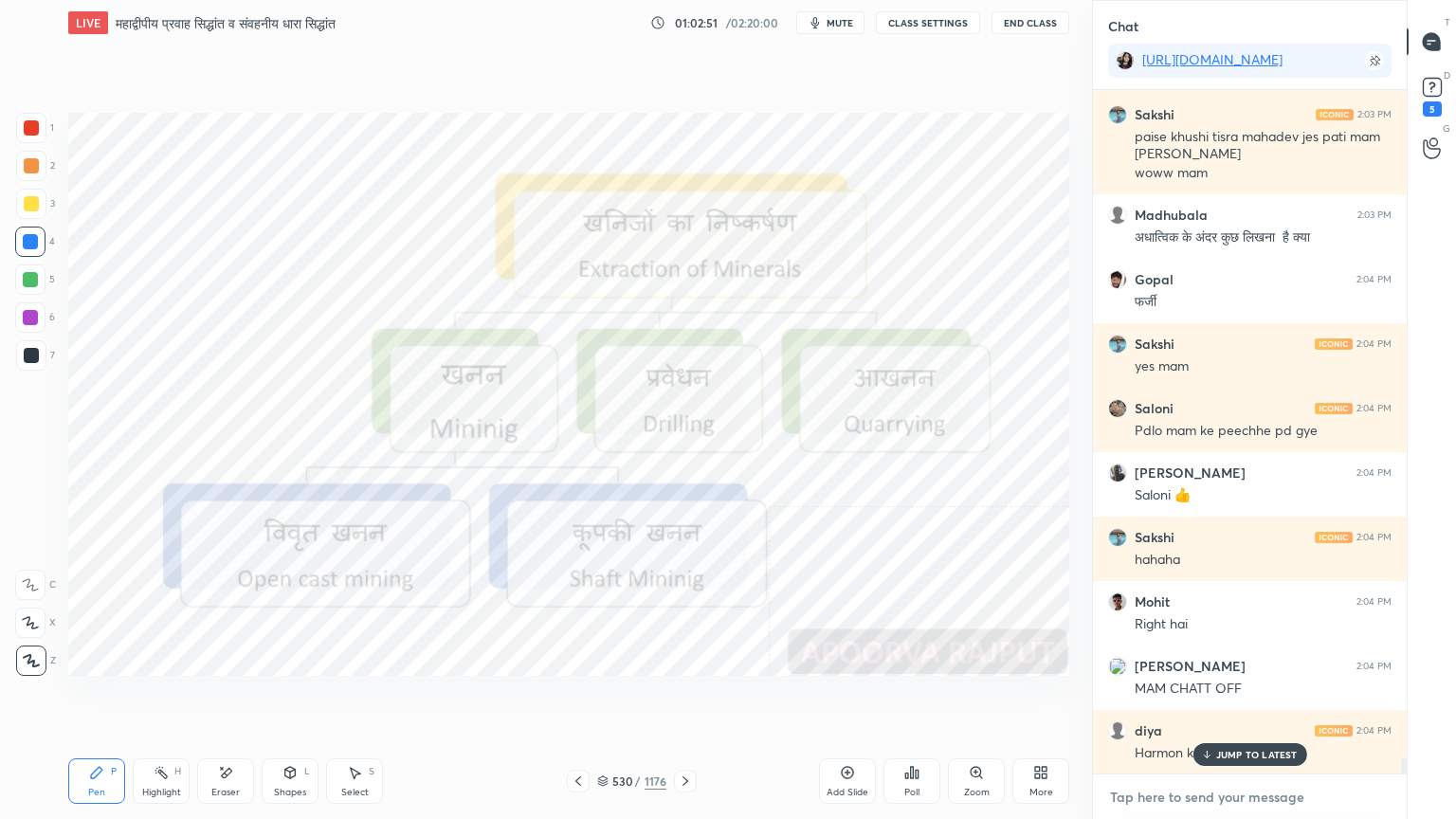 click at bounding box center (1249, 797) 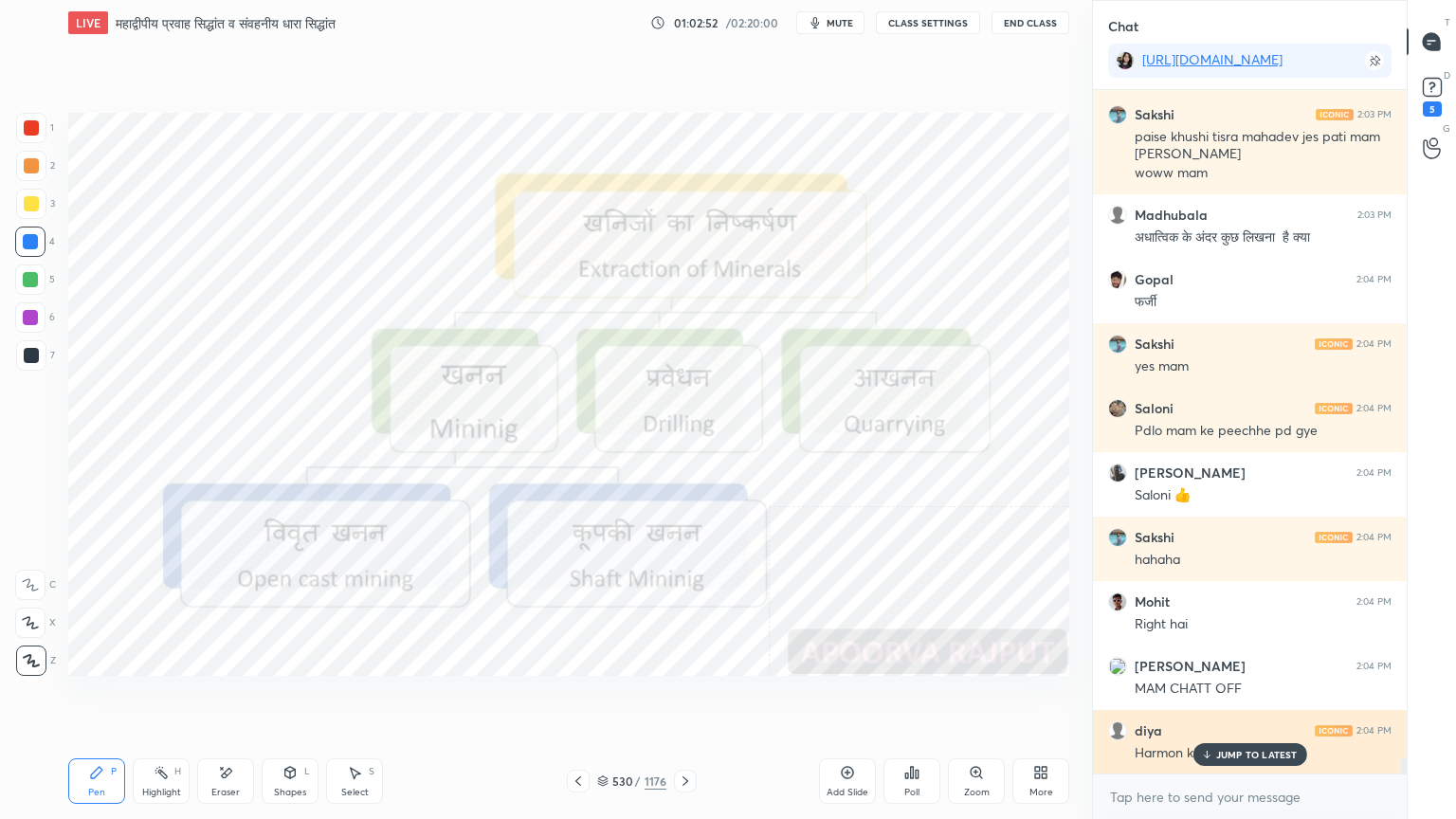 click on "JUMP TO LATEST" at bounding box center [1257, 755] 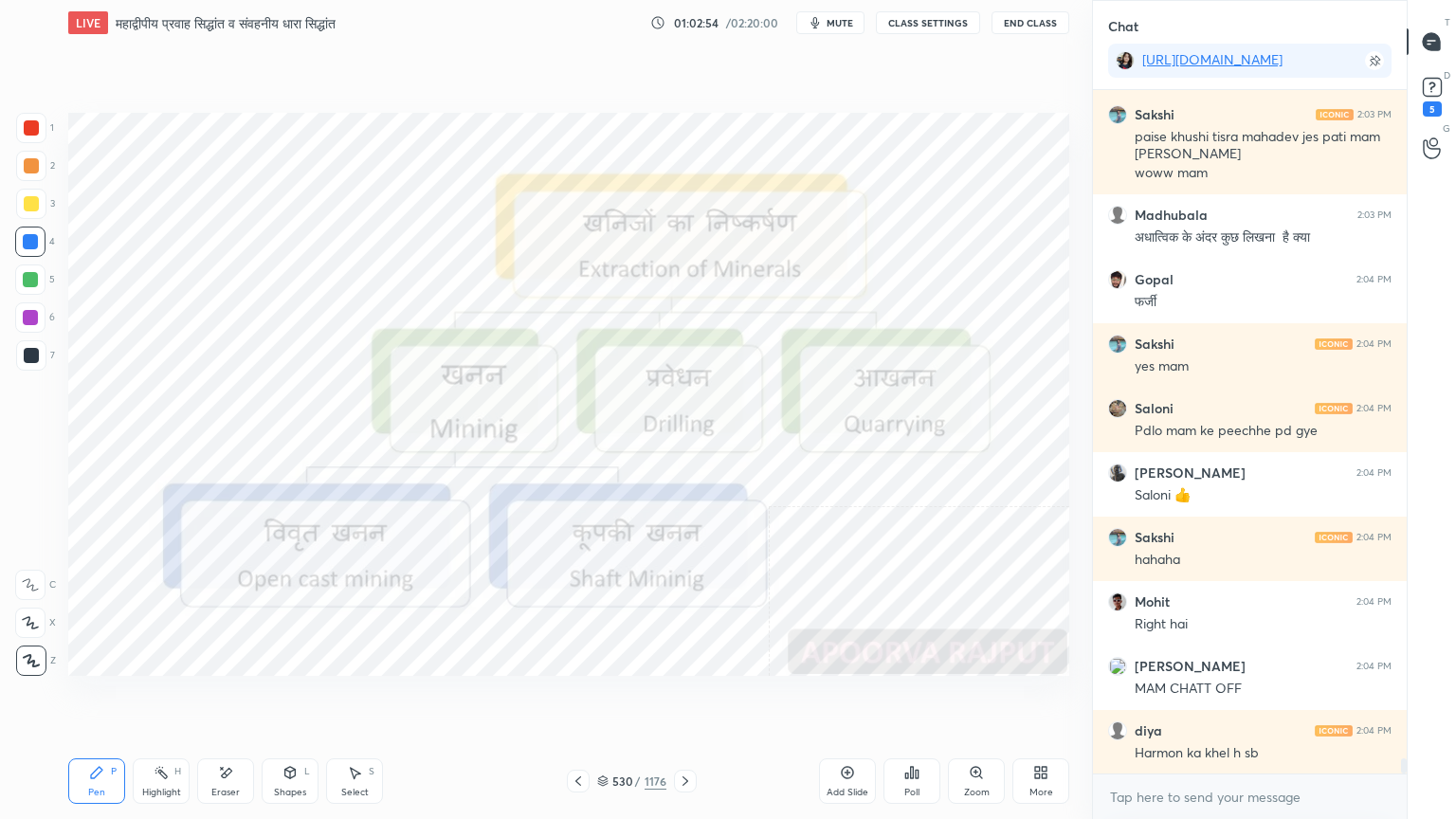 click on "CLASS SETTINGS" at bounding box center (928, 23) 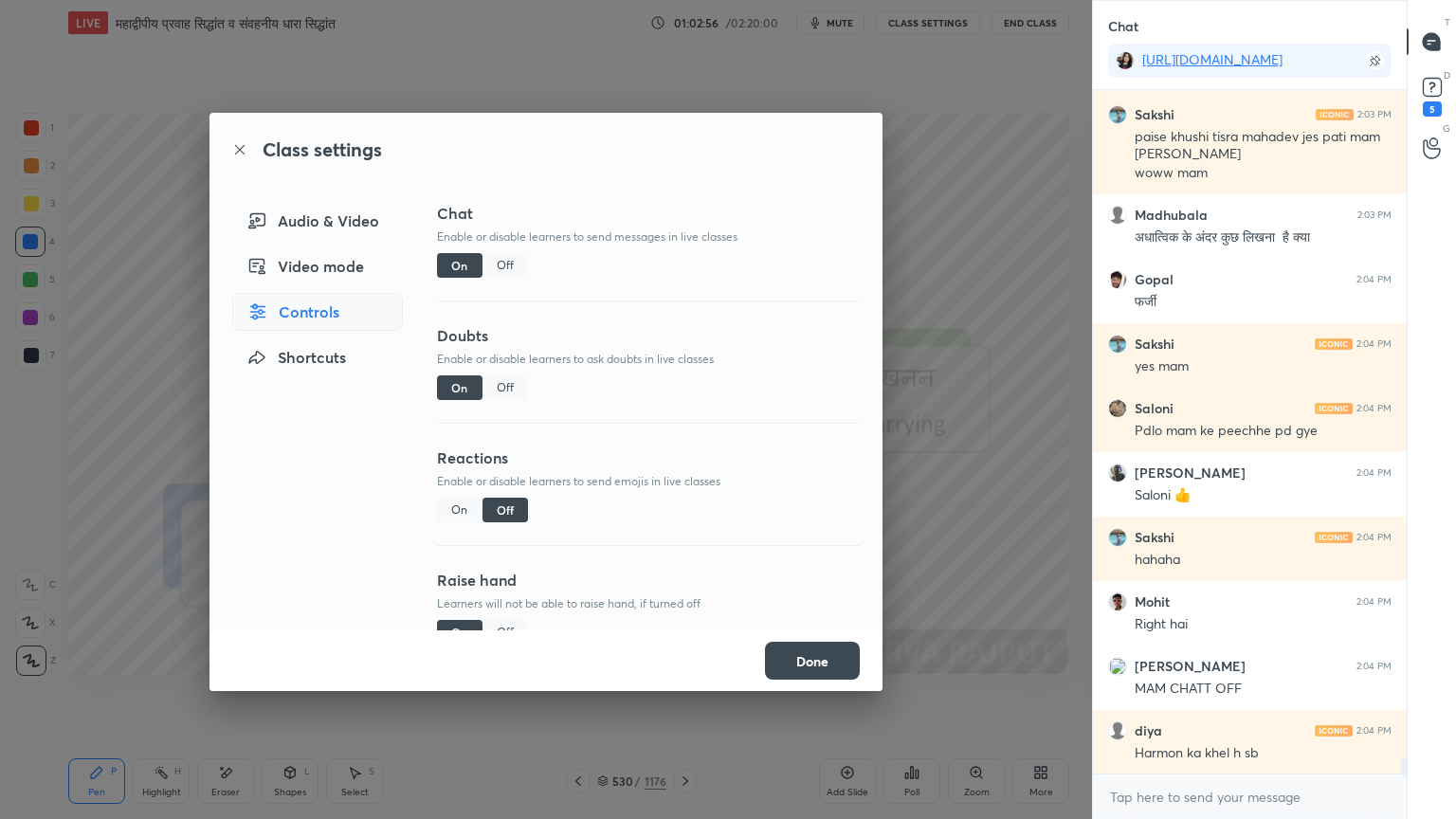 scroll, scrollTop: 29655, scrollLeft: 0, axis: vertical 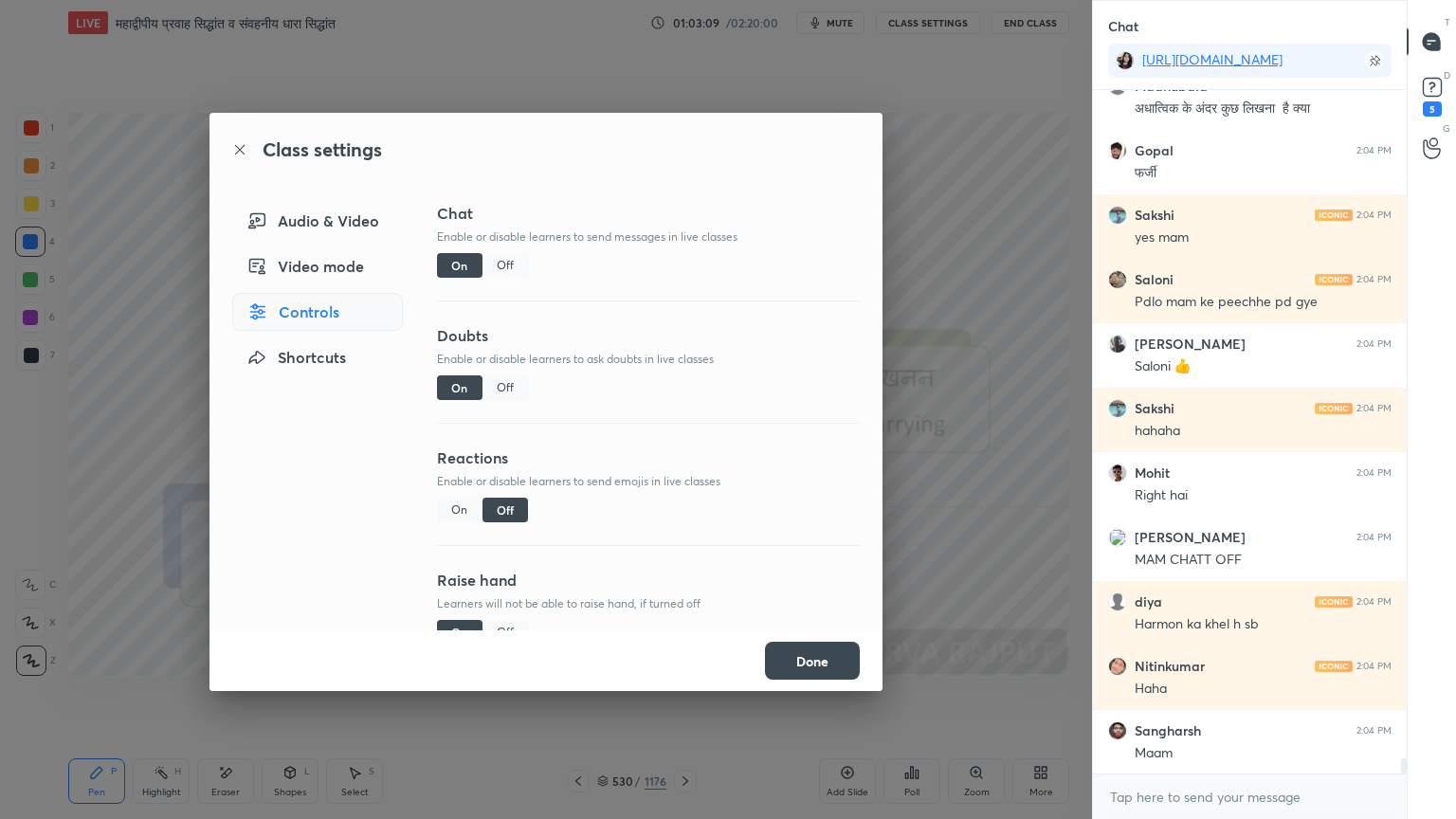 click on "Done" at bounding box center [812, 661] 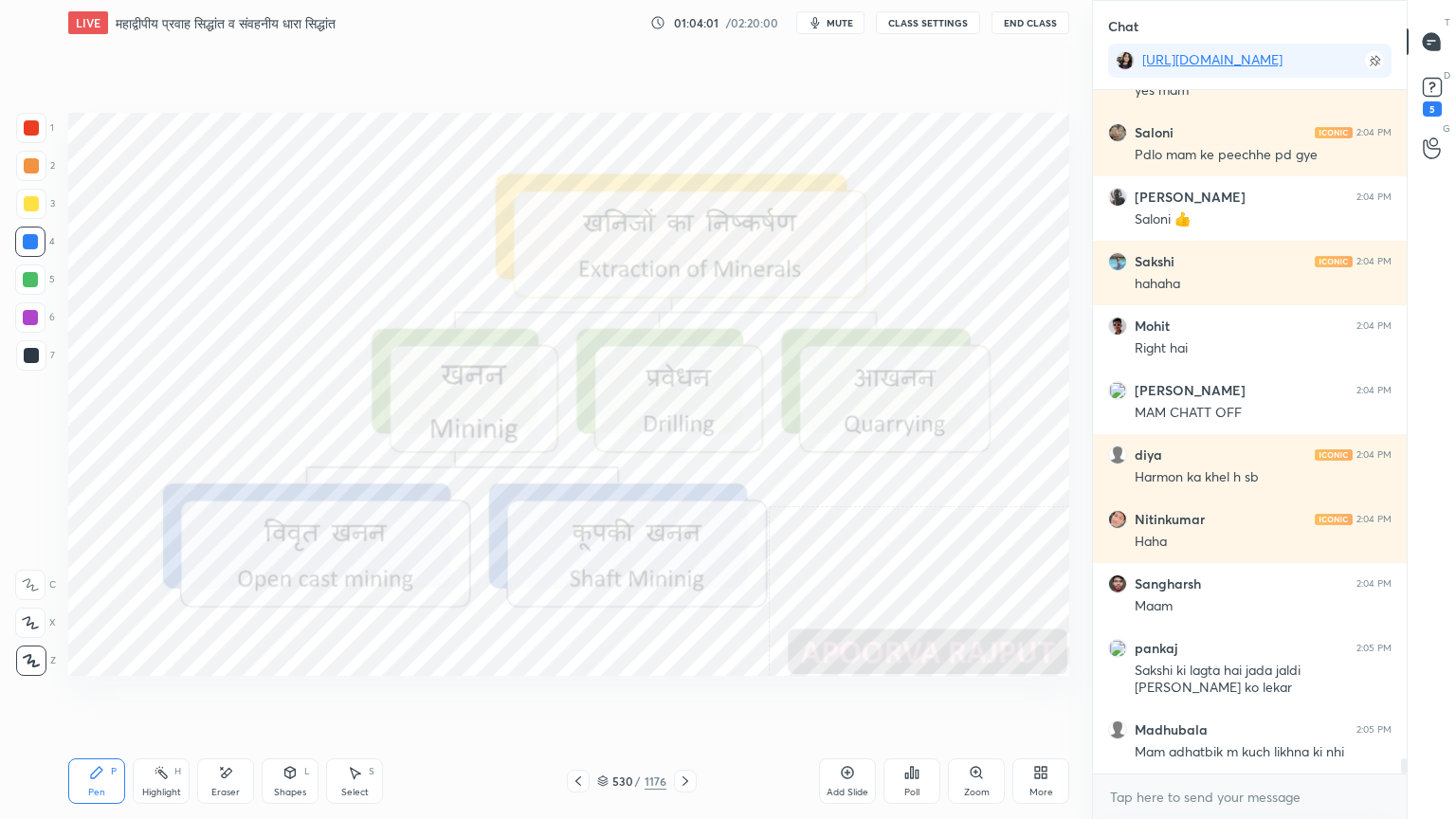 scroll, scrollTop: 29930, scrollLeft: 0, axis: vertical 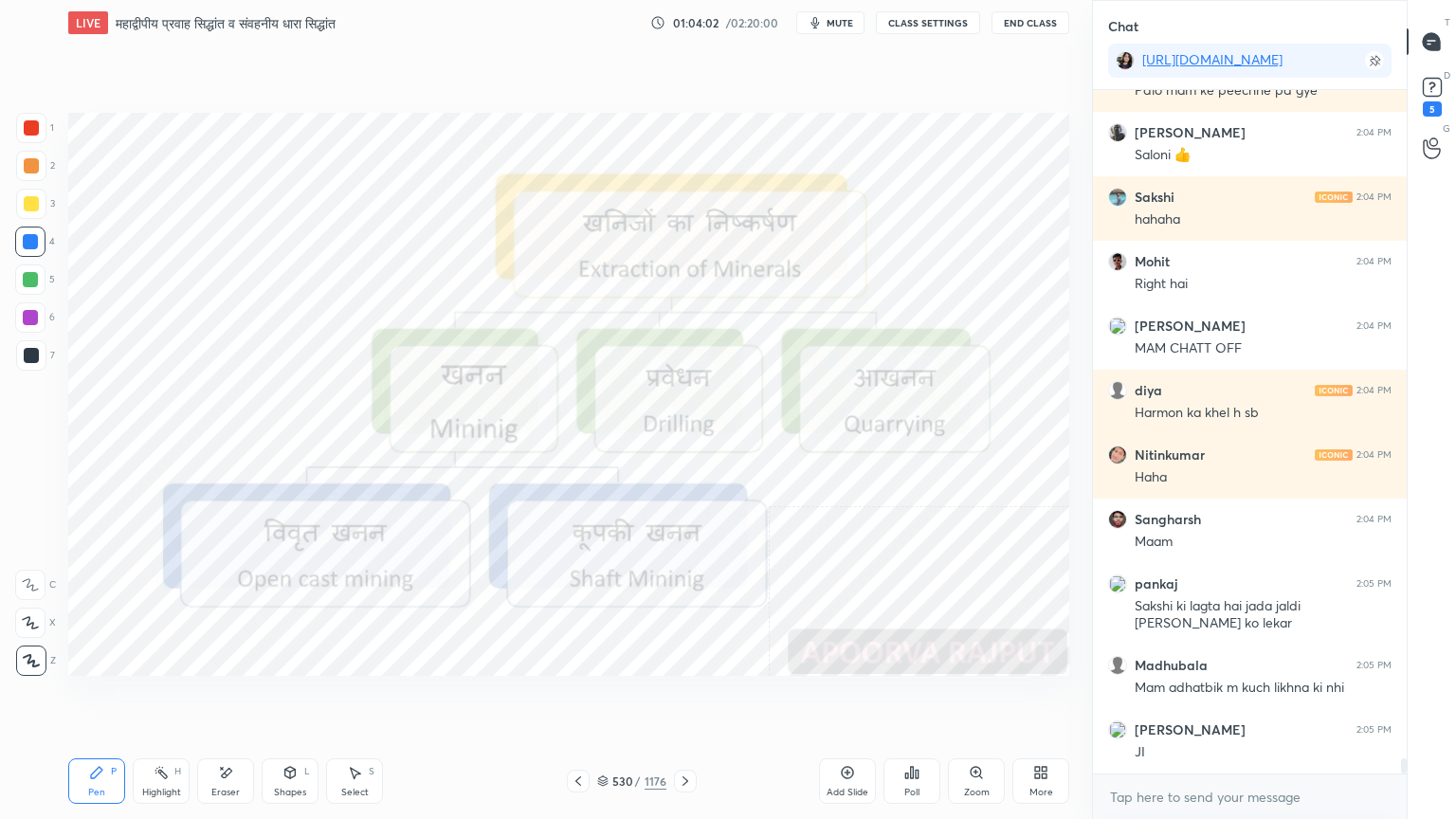 click on "Eraser" at bounding box center (226, 781) 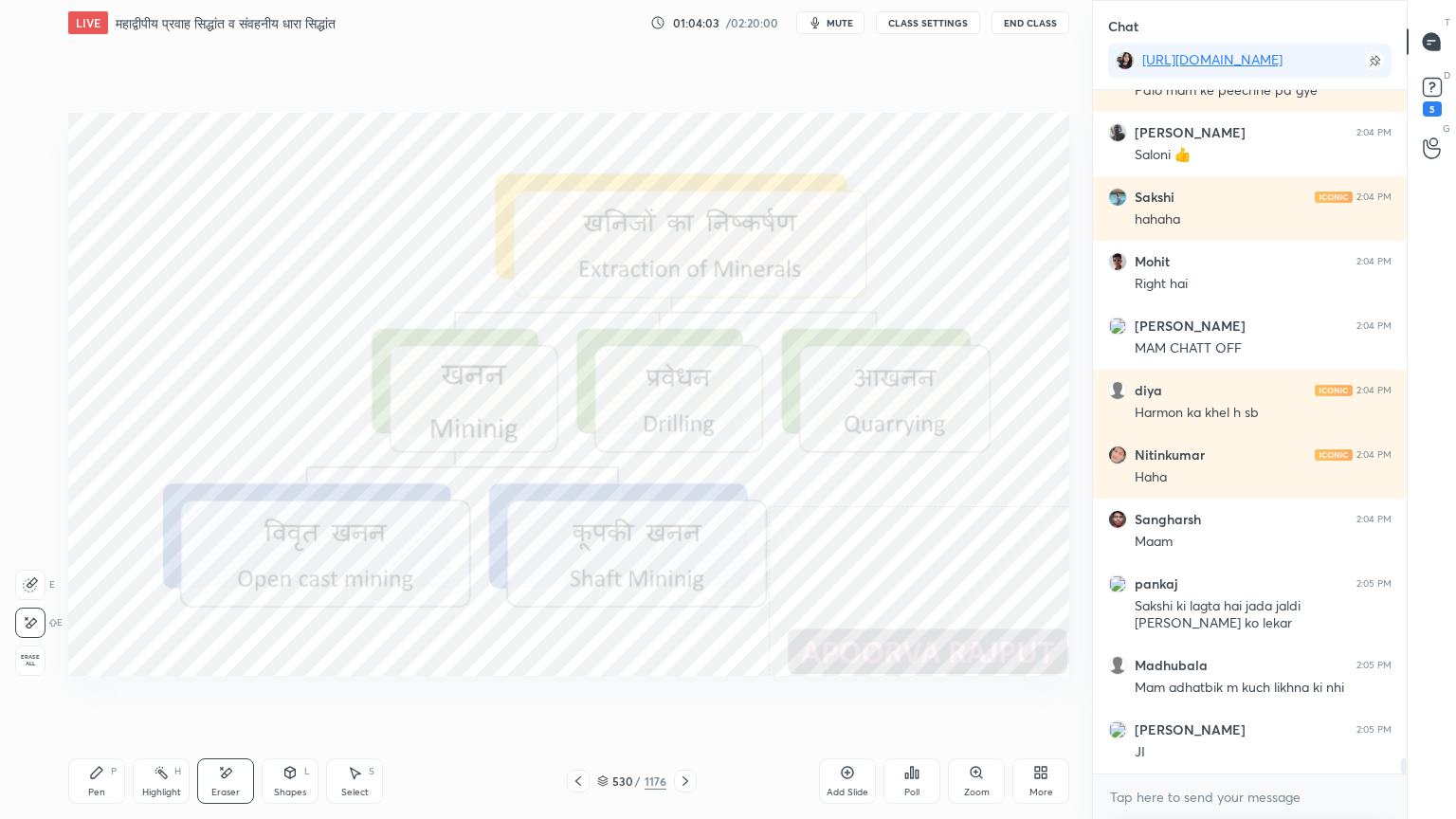 click on "Erase all" at bounding box center [30, 661] 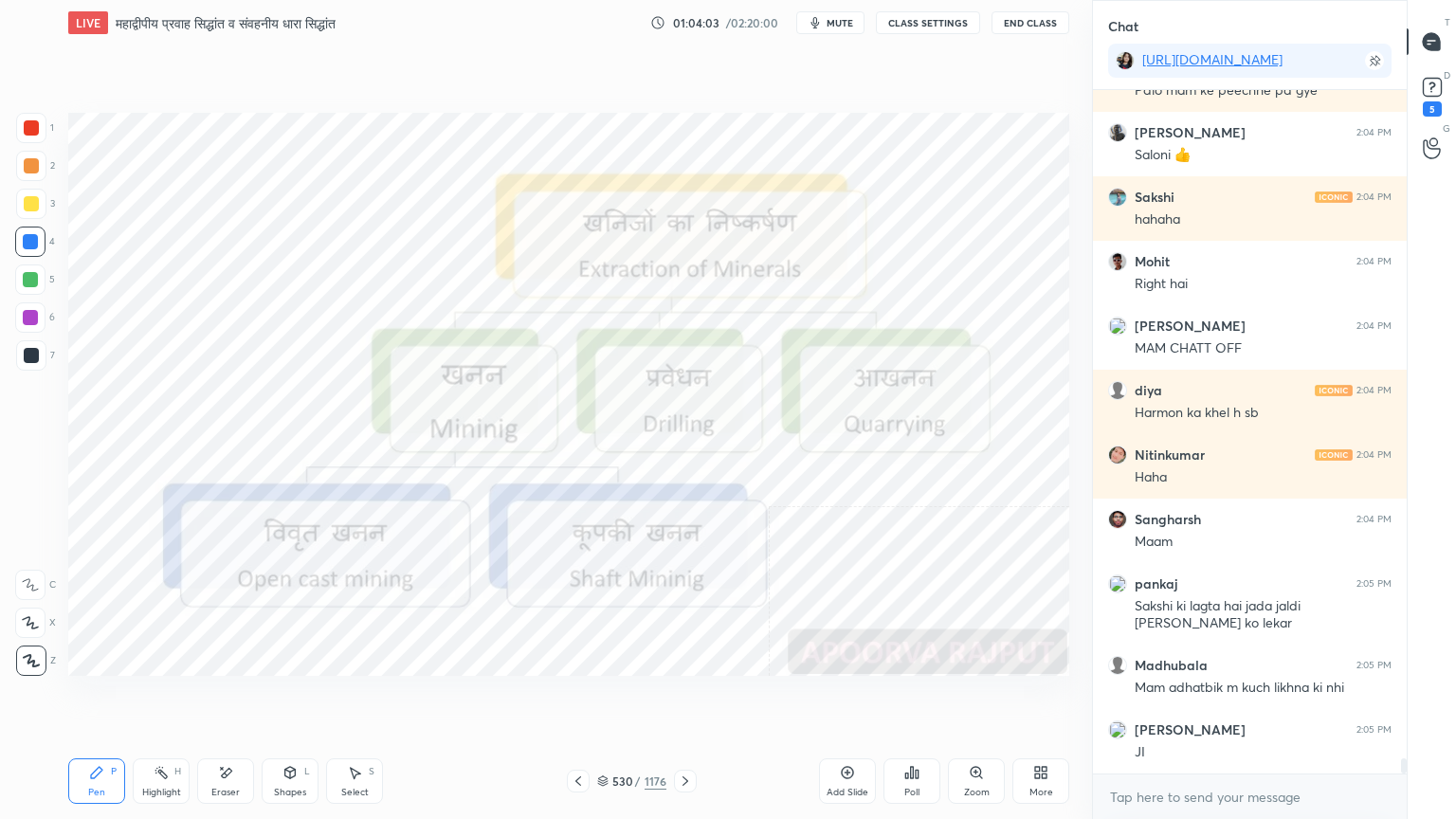 click on "1 2 3 4 5 6 7 C X Z E E Erase all   H H" at bounding box center (30, 394) 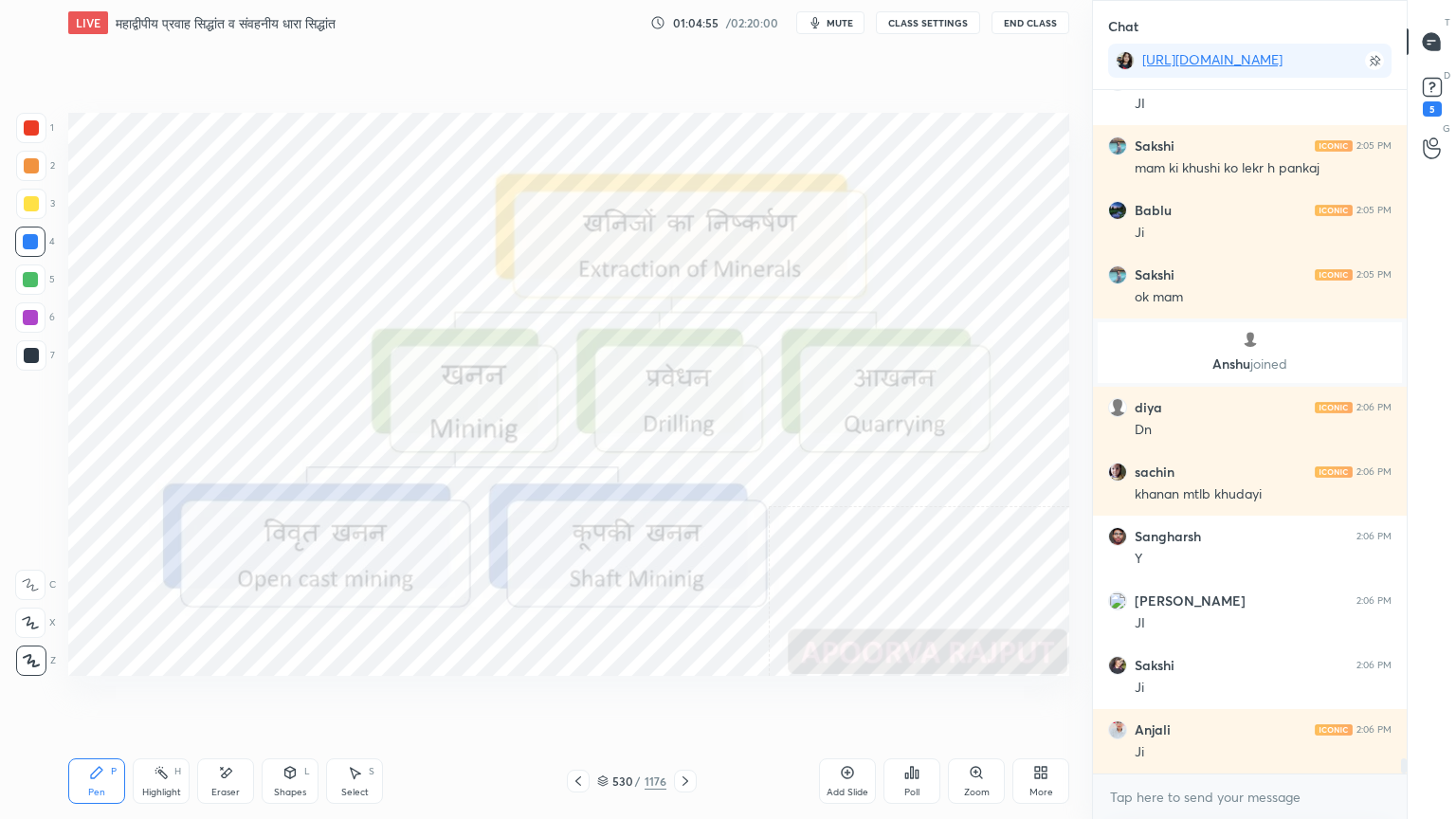 scroll, scrollTop: 29968, scrollLeft: 0, axis: vertical 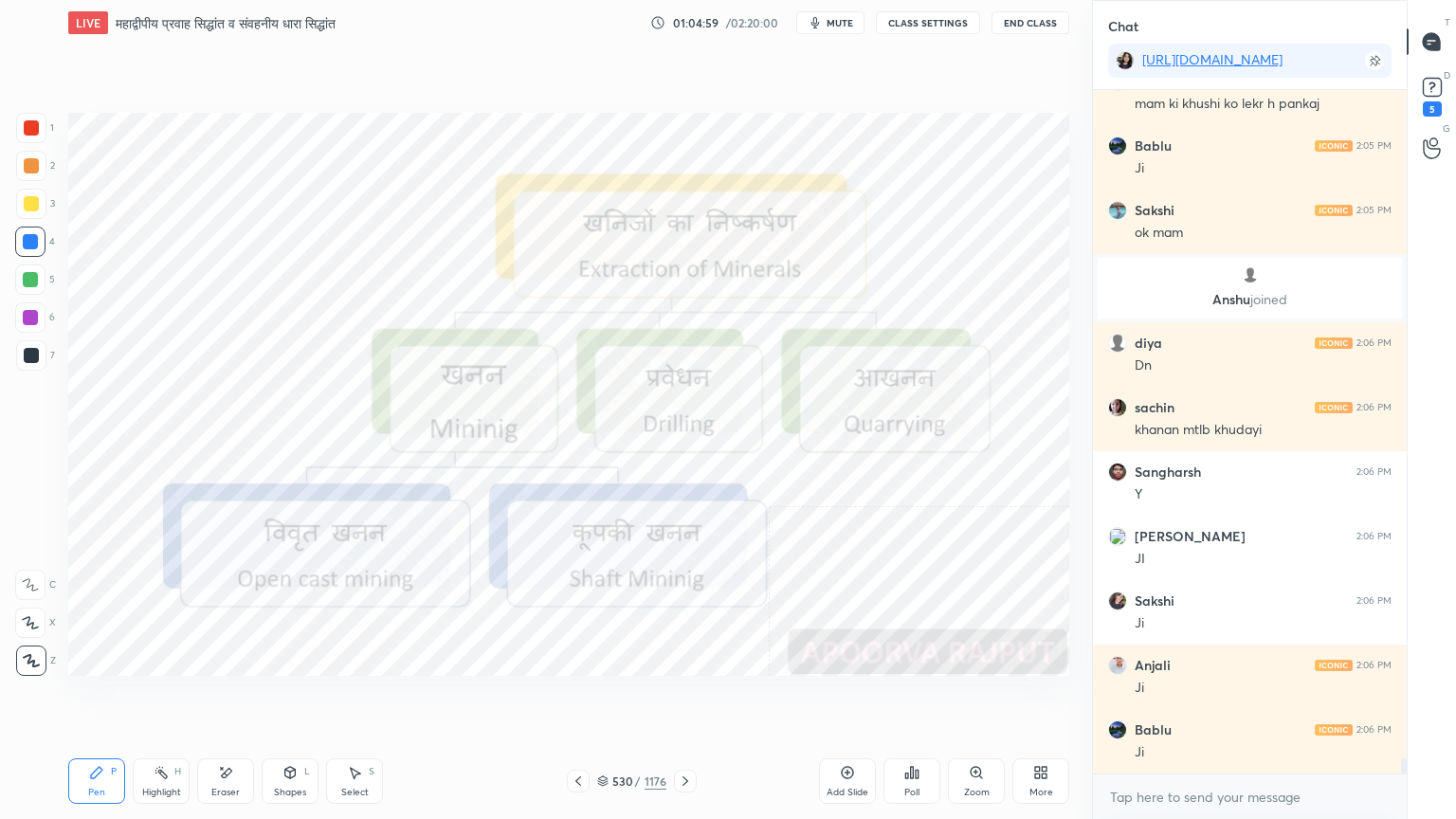 click on "Eraser" at bounding box center (226, 781) 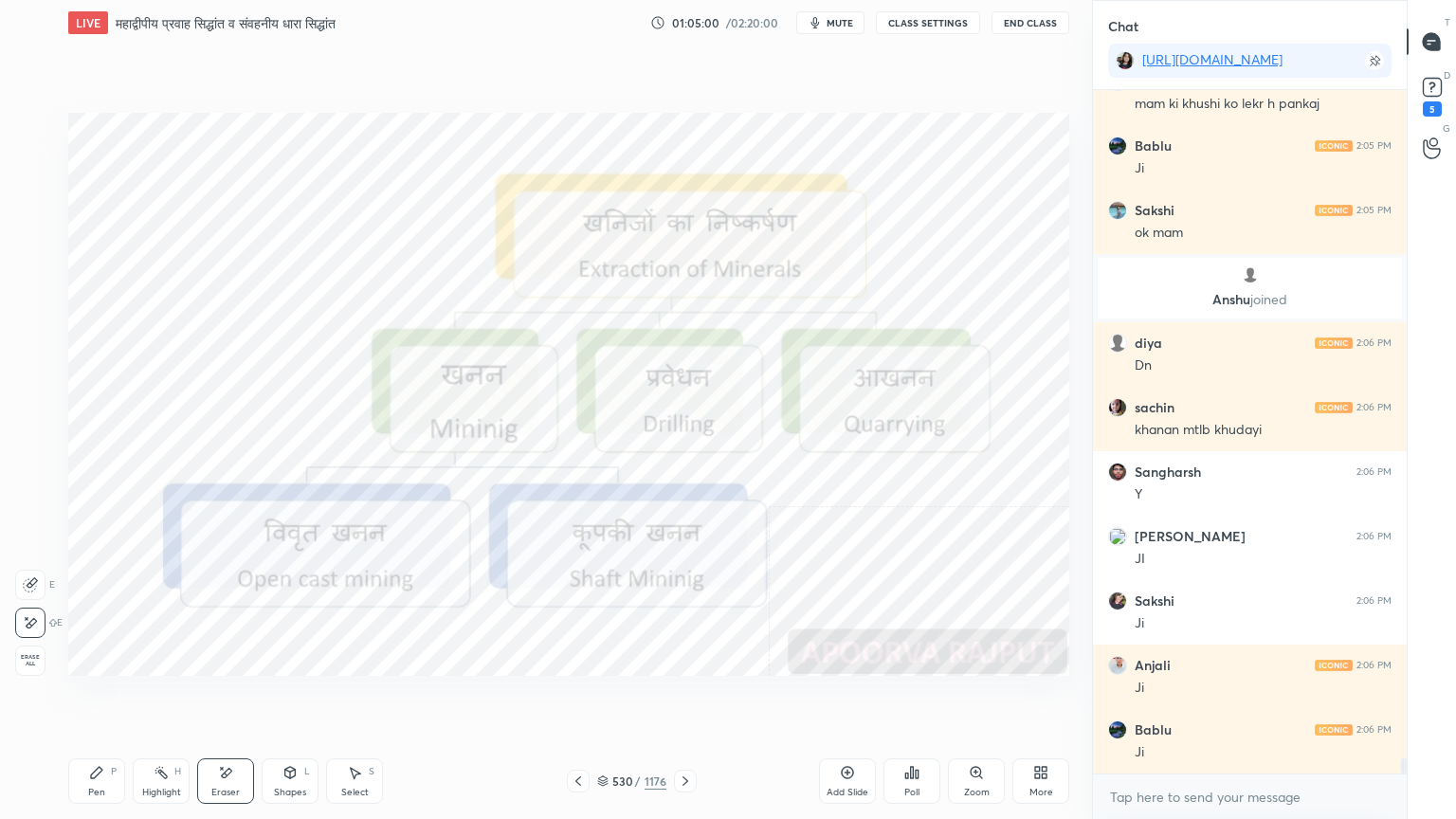 click on "Erase all" at bounding box center (30, 661) 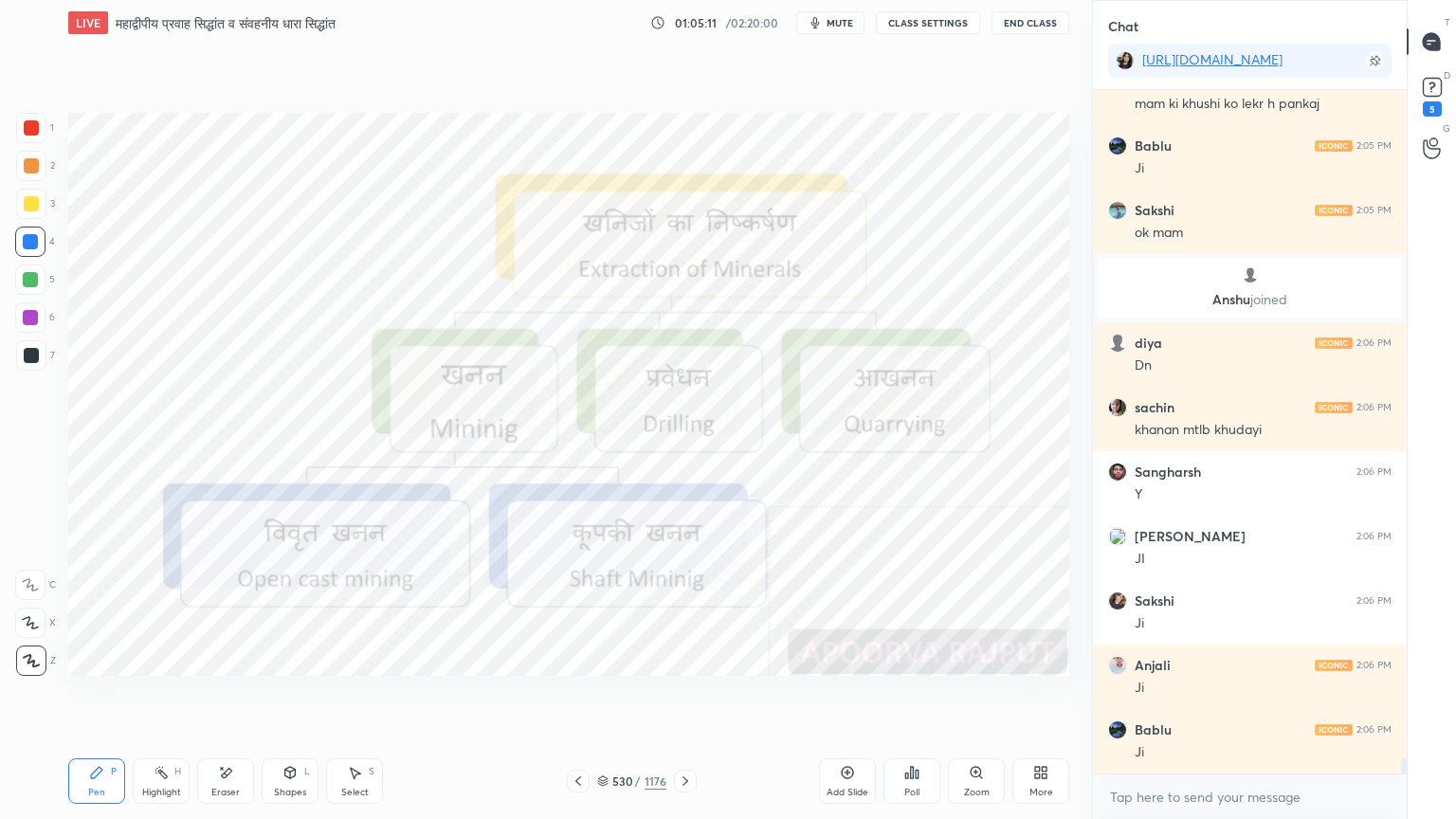 click on "Eraser" at bounding box center (226, 792) 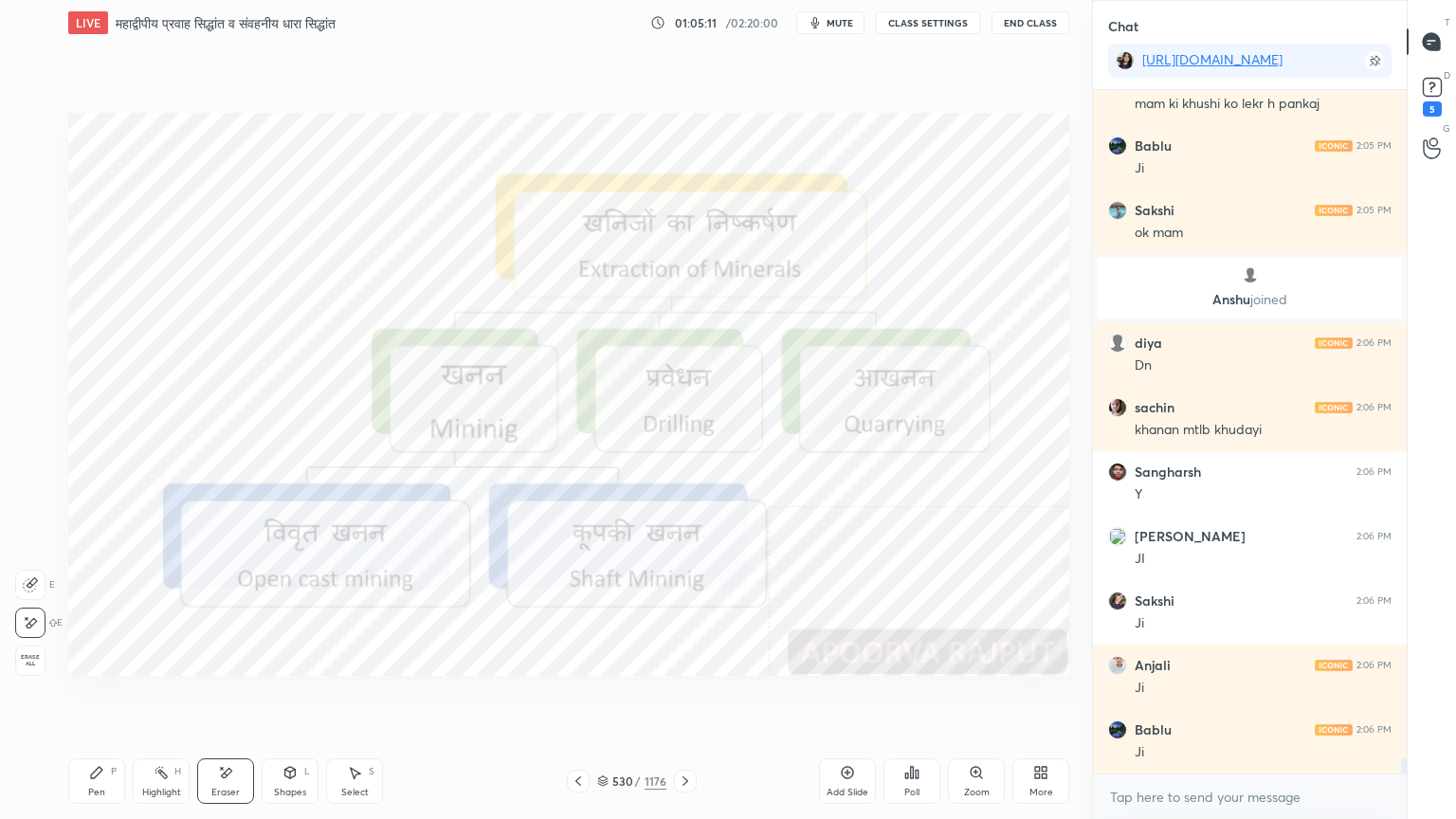 click on "Erase all" at bounding box center (30, 661) 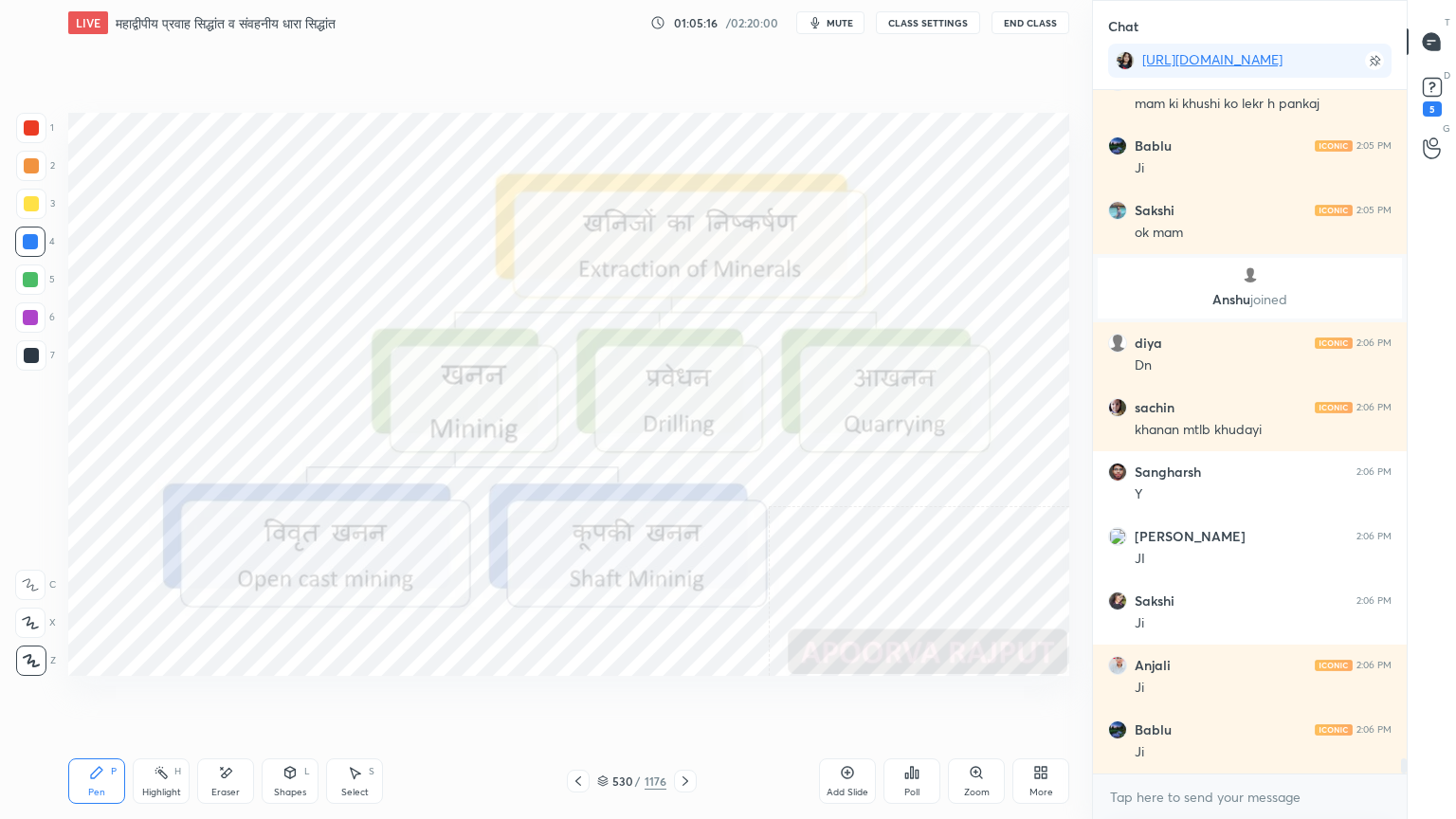 click 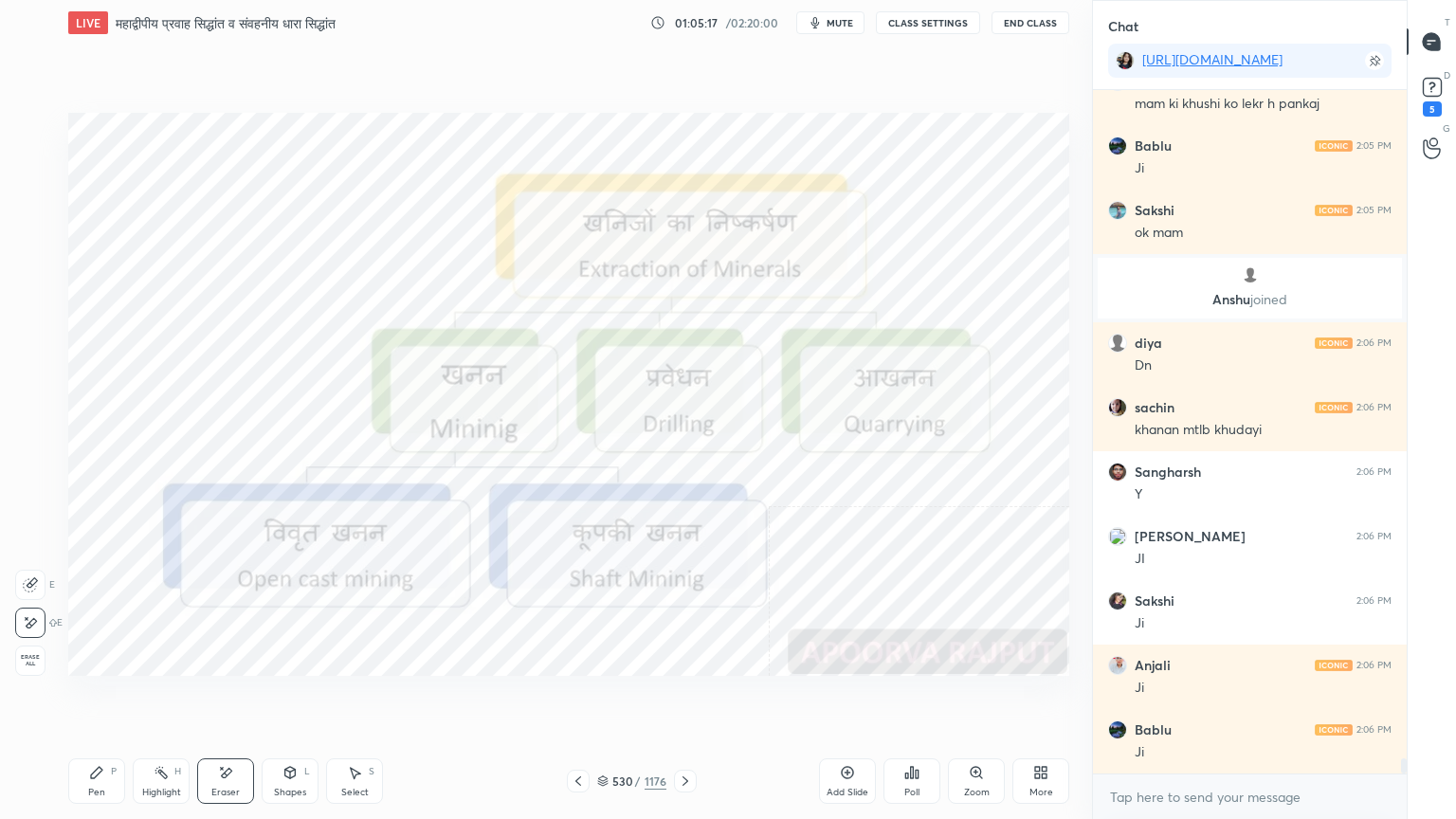 click on "Erase all" at bounding box center [30, 661] 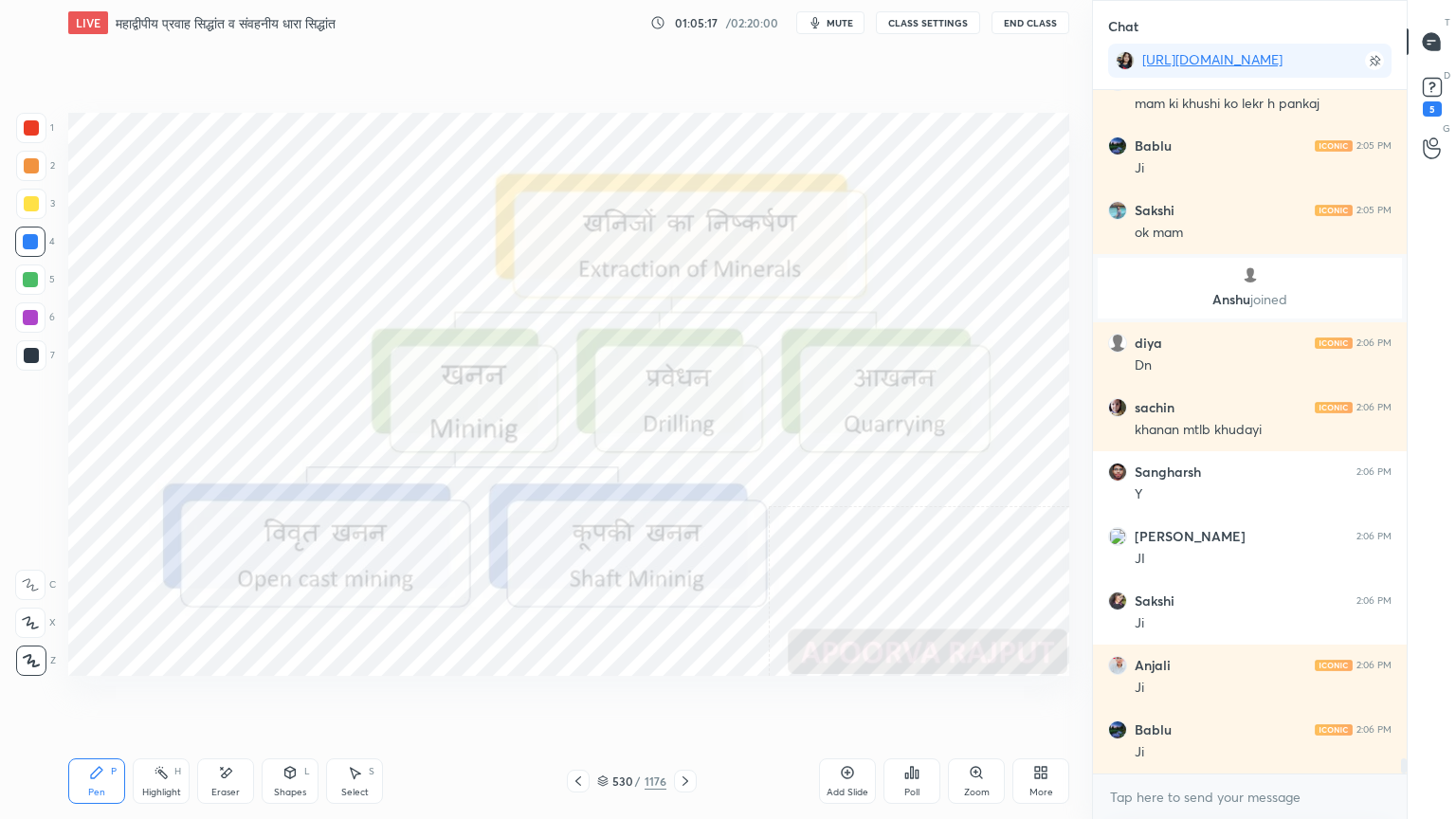 drag, startPoint x: 42, startPoint y: 652, endPoint x: 61, endPoint y: 634, distance: 26.1725 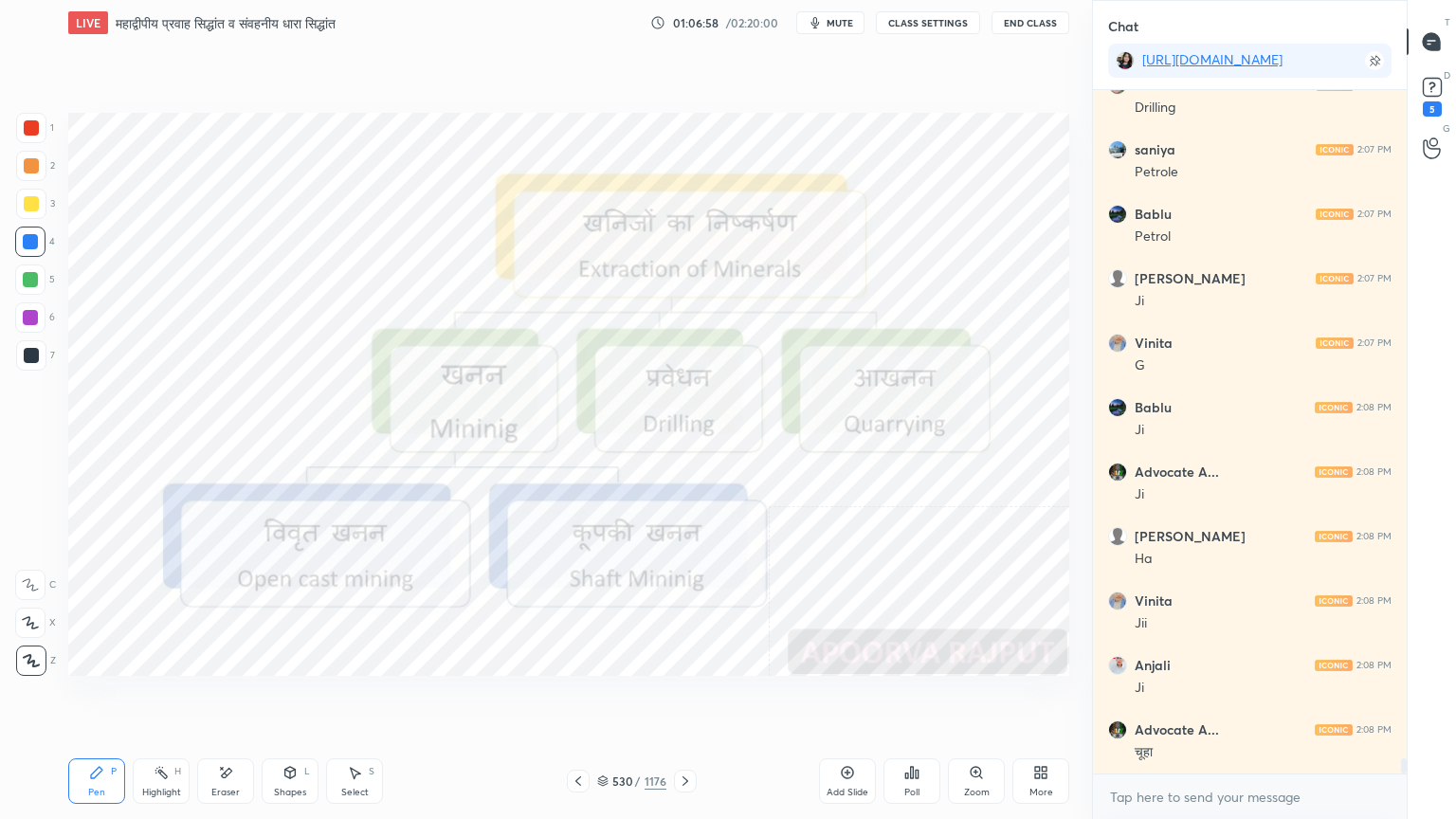 scroll, scrollTop: 30871, scrollLeft: 0, axis: vertical 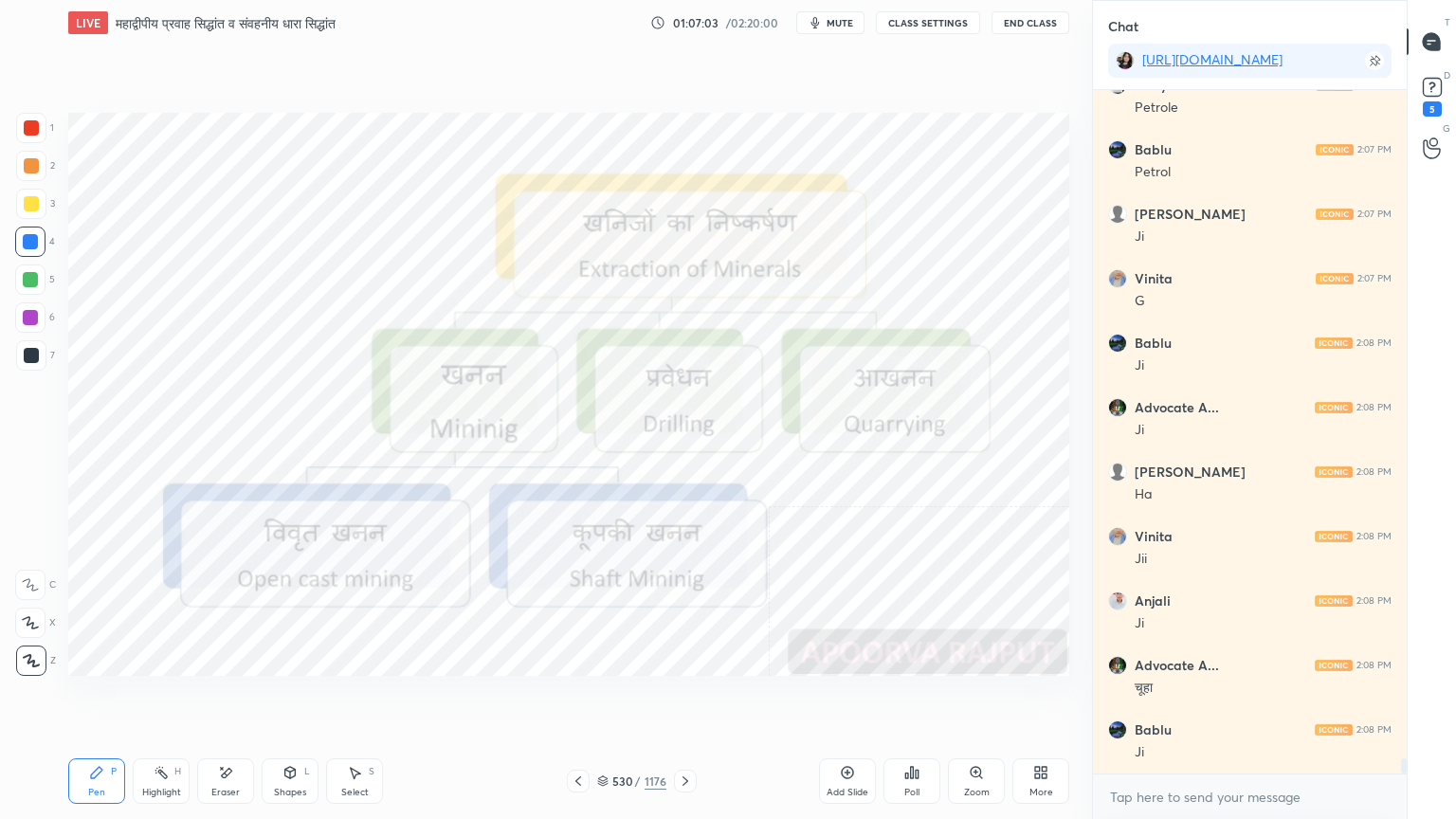 drag, startPoint x: 234, startPoint y: 787, endPoint x: 173, endPoint y: 759, distance: 67.1193 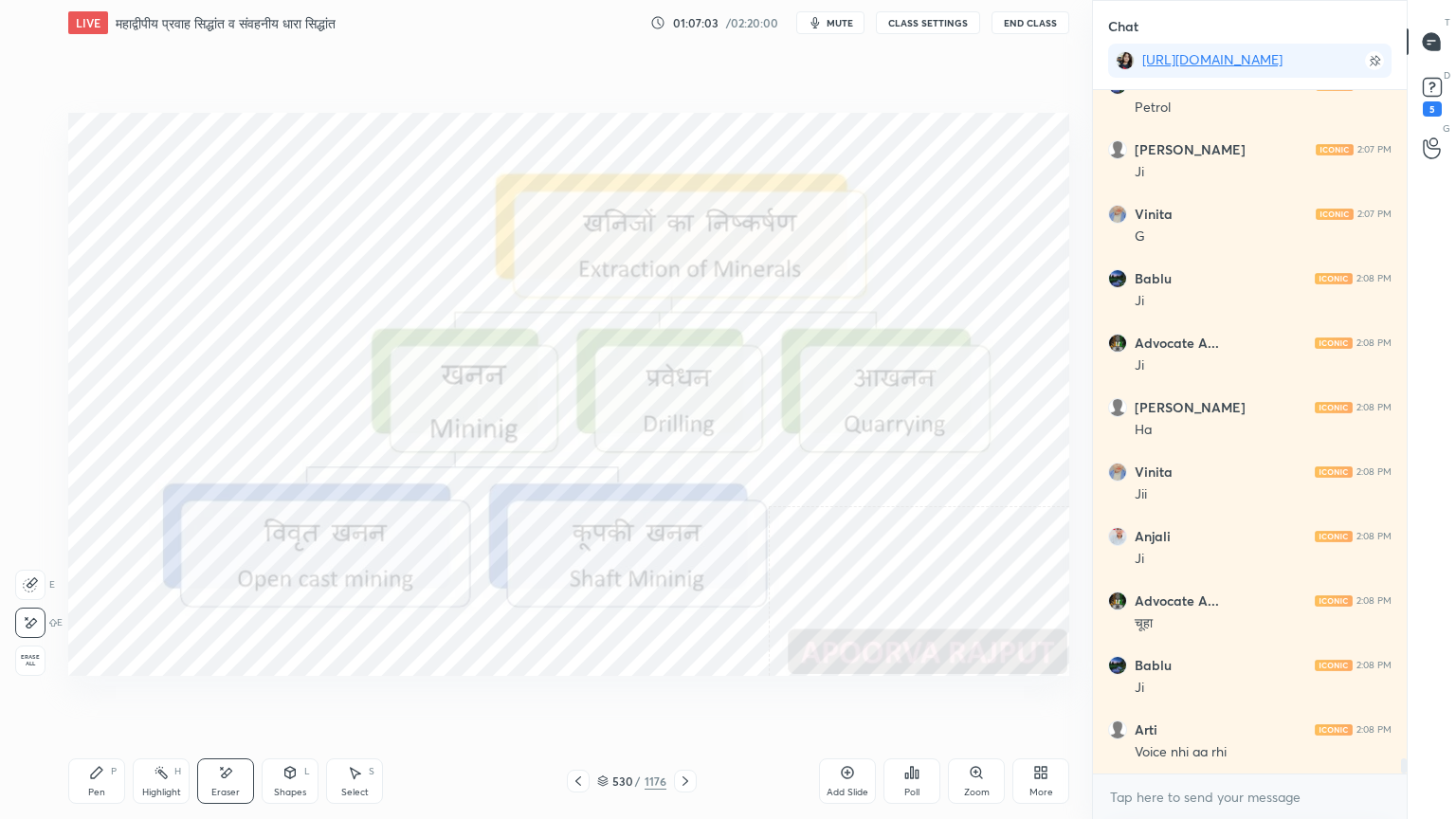click on "Erase all" at bounding box center (30, 661) 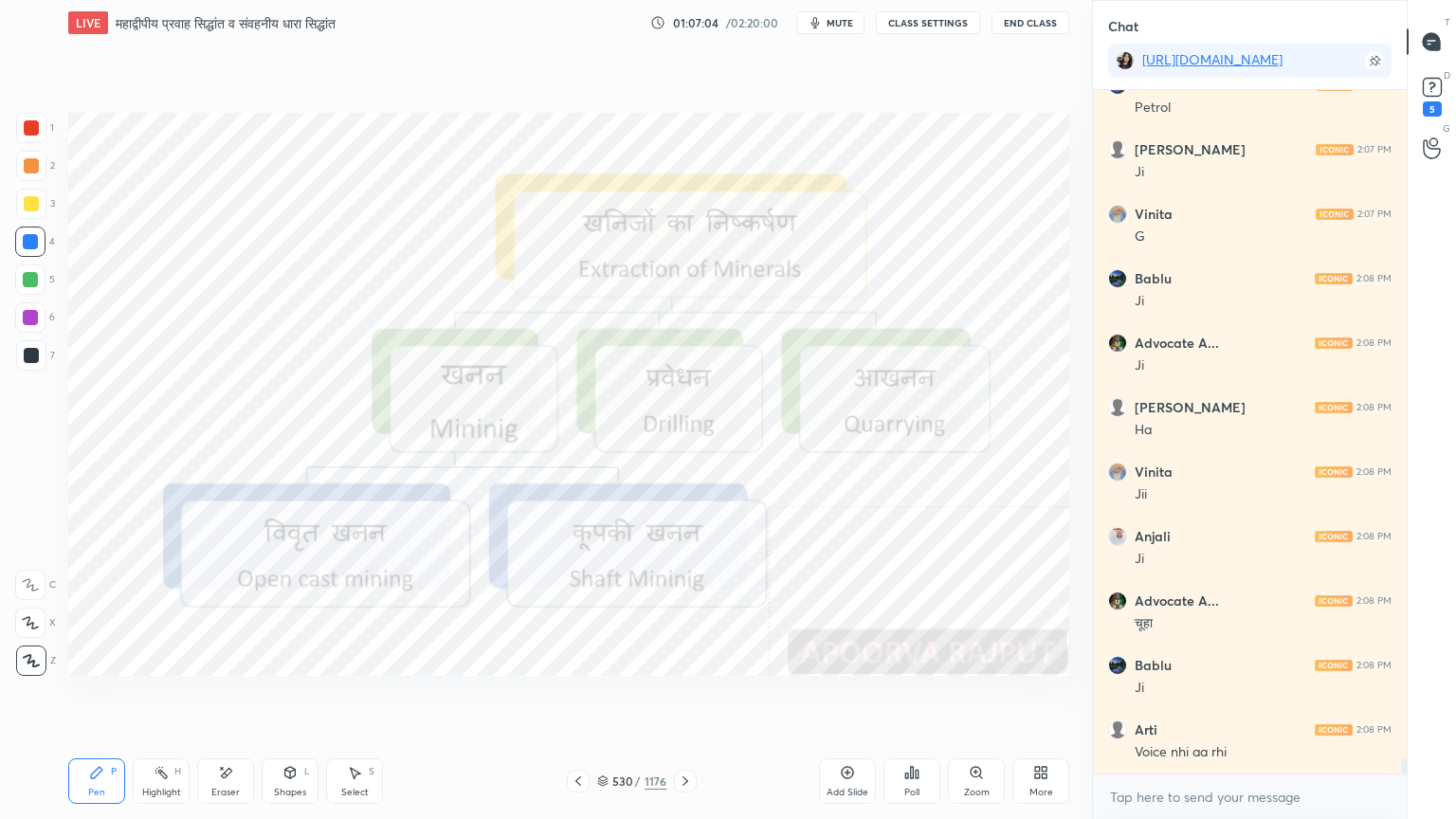 drag, startPoint x: 26, startPoint y: 654, endPoint x: 57, endPoint y: 622, distance: 44.55334 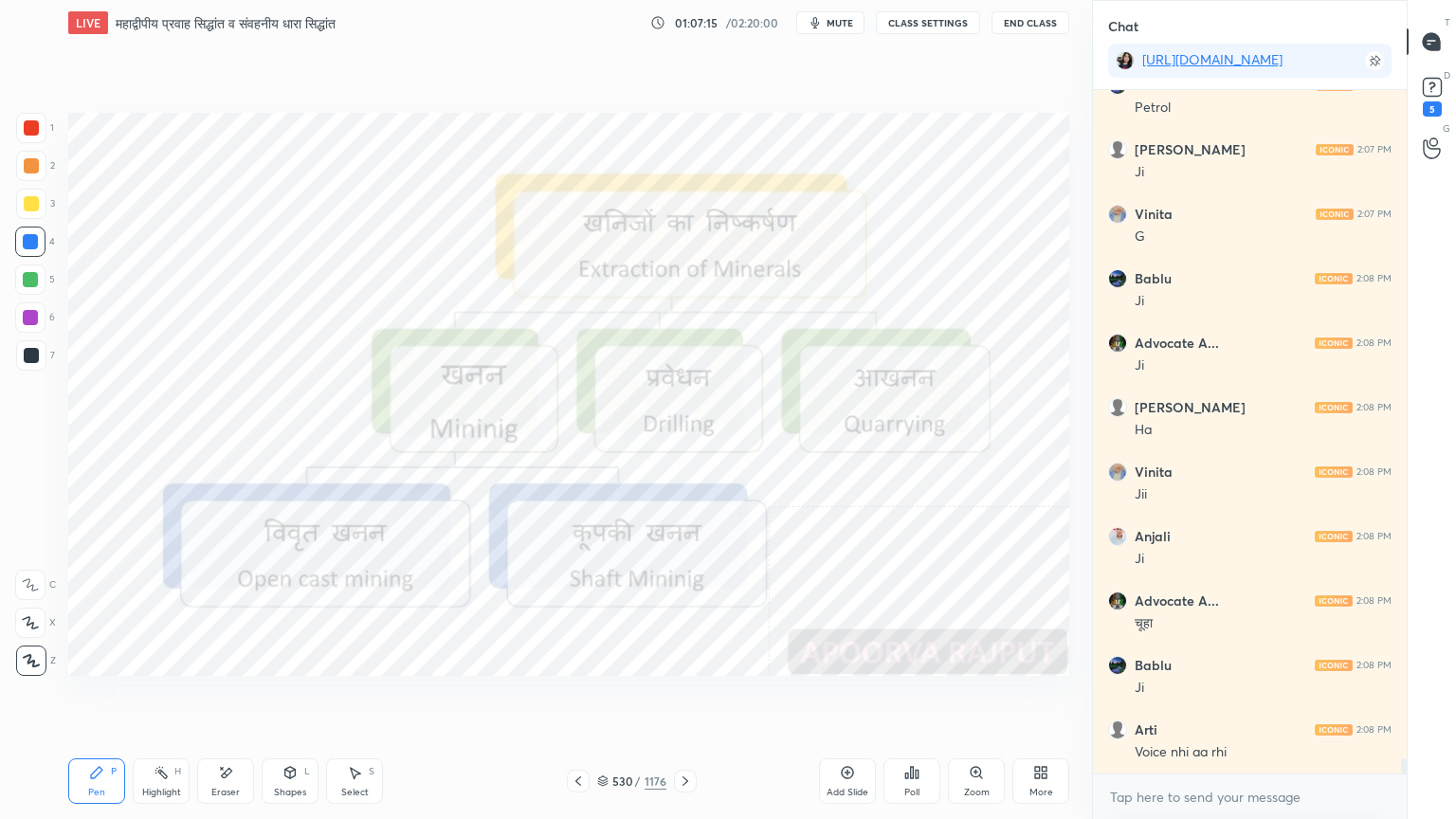 scroll, scrollTop: 31000, scrollLeft: 0, axis: vertical 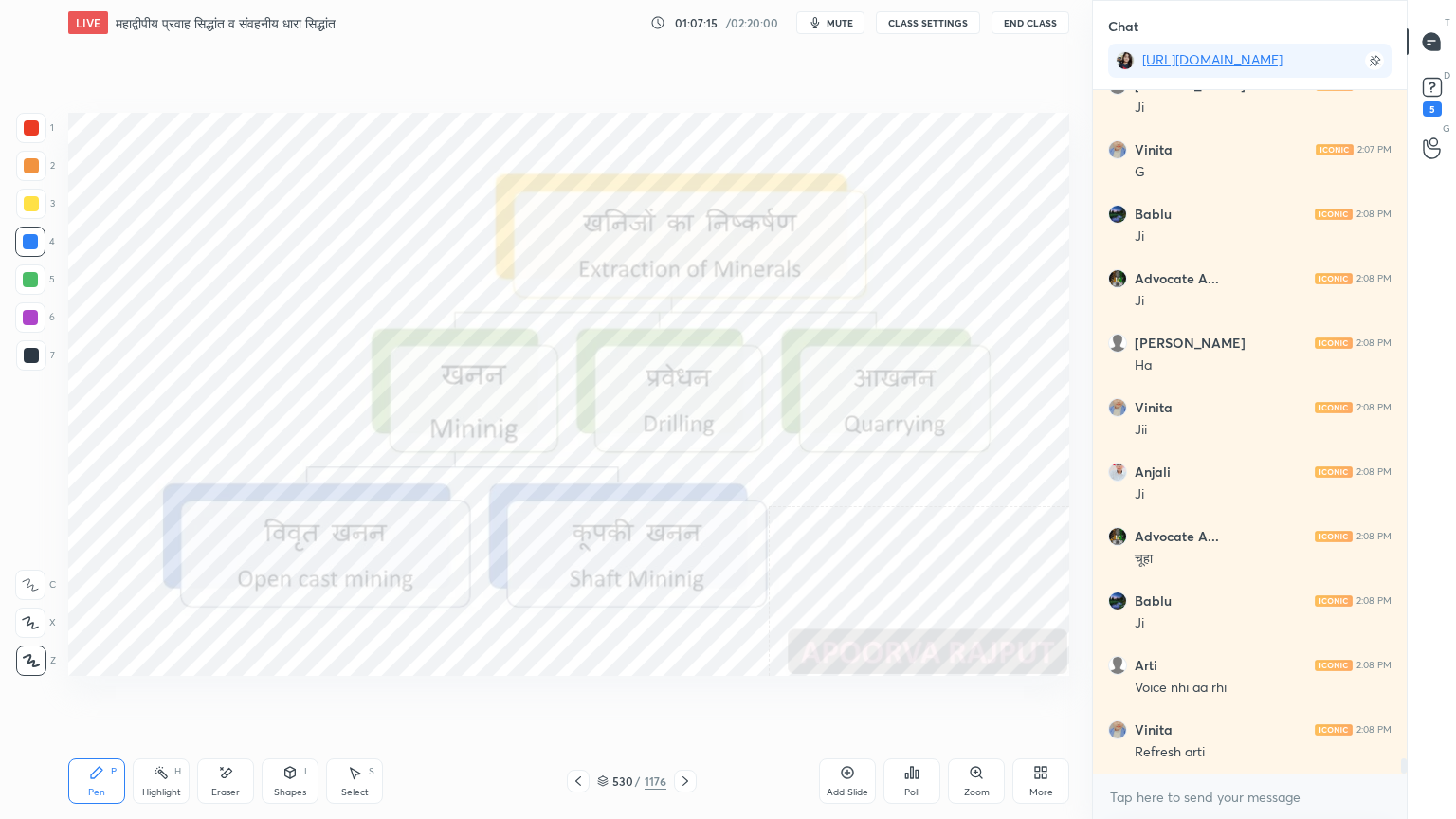 drag, startPoint x: 236, startPoint y: 780, endPoint x: 231, endPoint y: 768, distance: 13 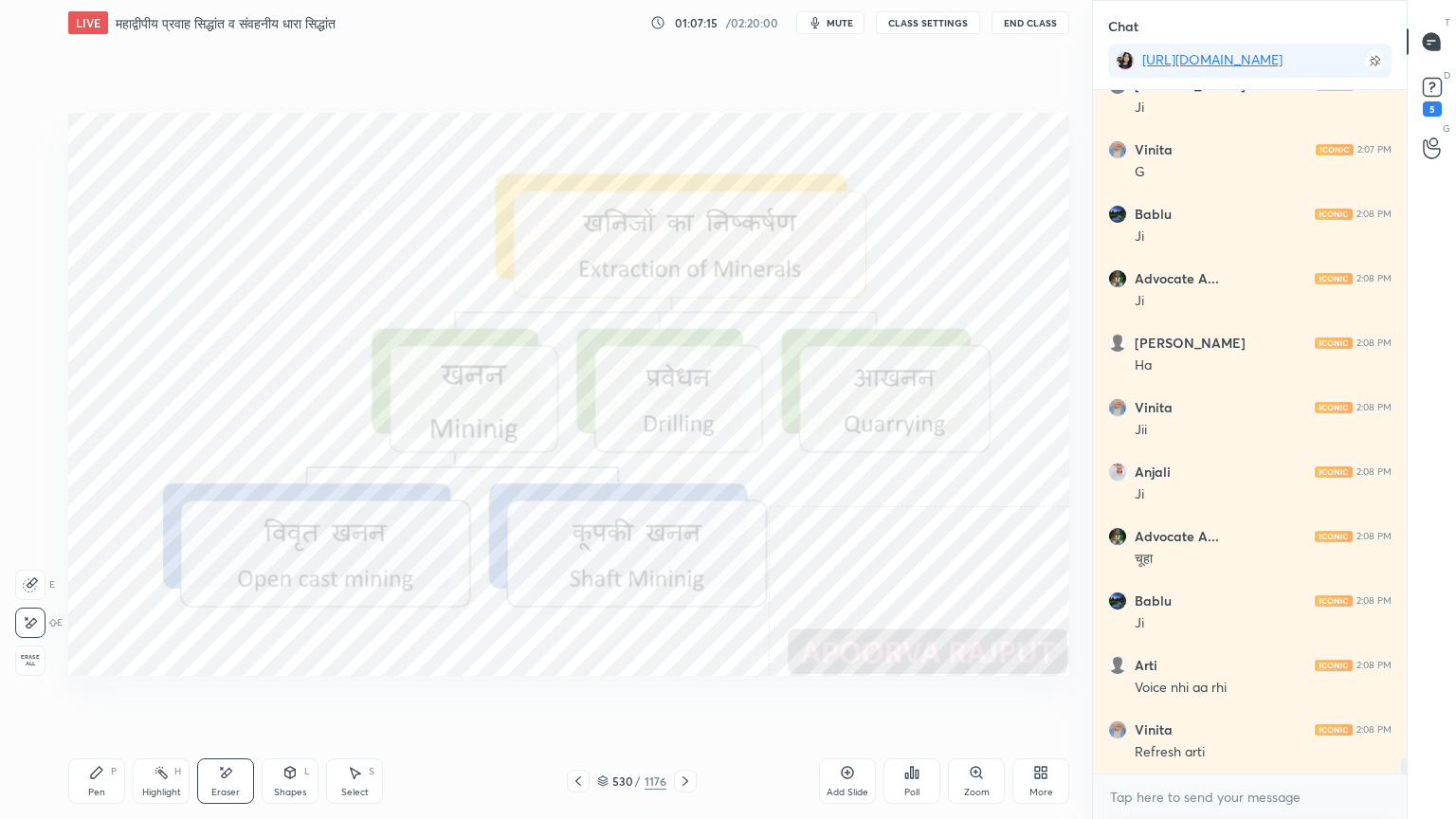 click on "Erase all" at bounding box center [30, 661] 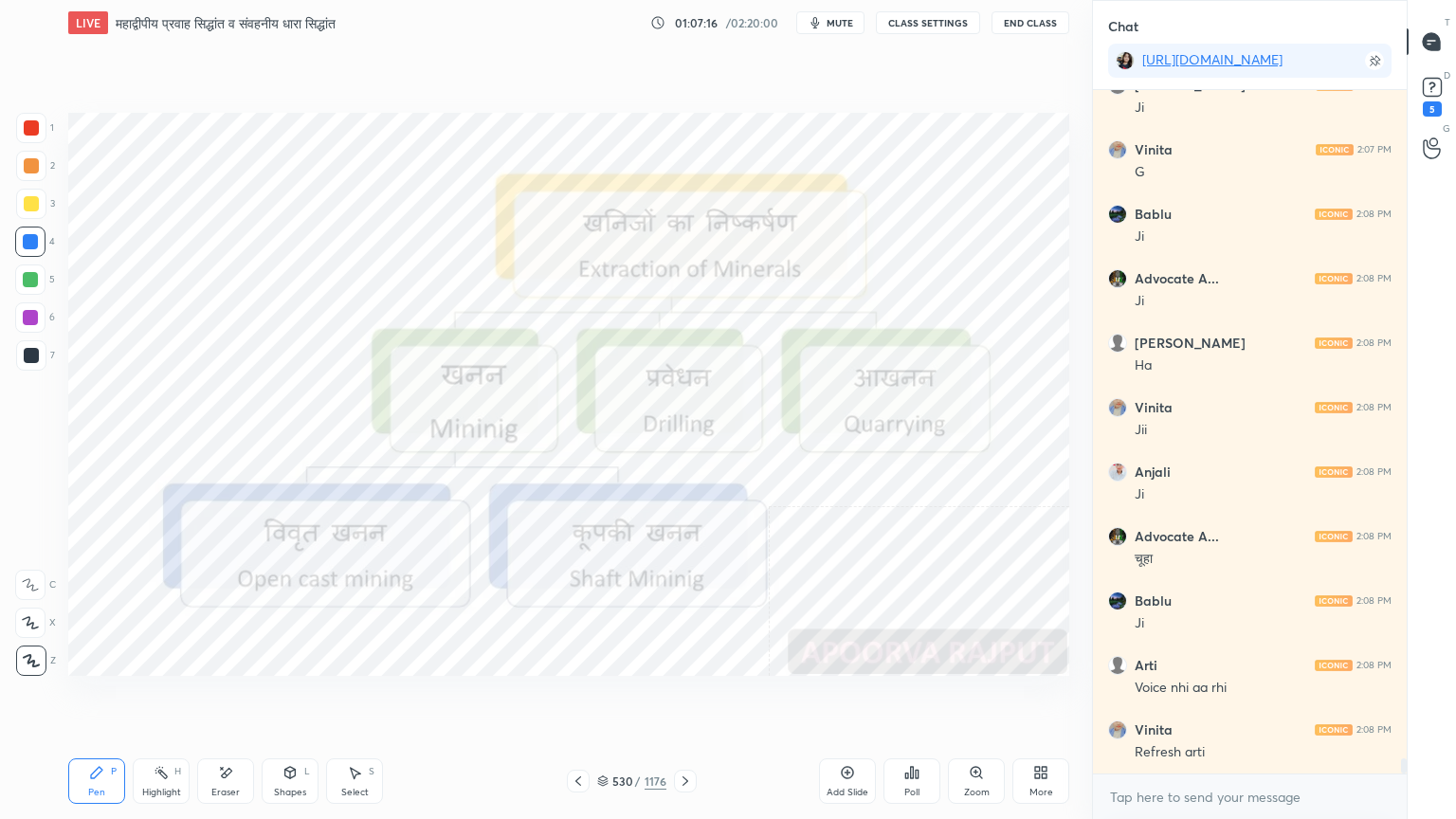 click on "1 2 3 4 5 6 7 C X Z E E Erase all   H H" at bounding box center (30, 394) 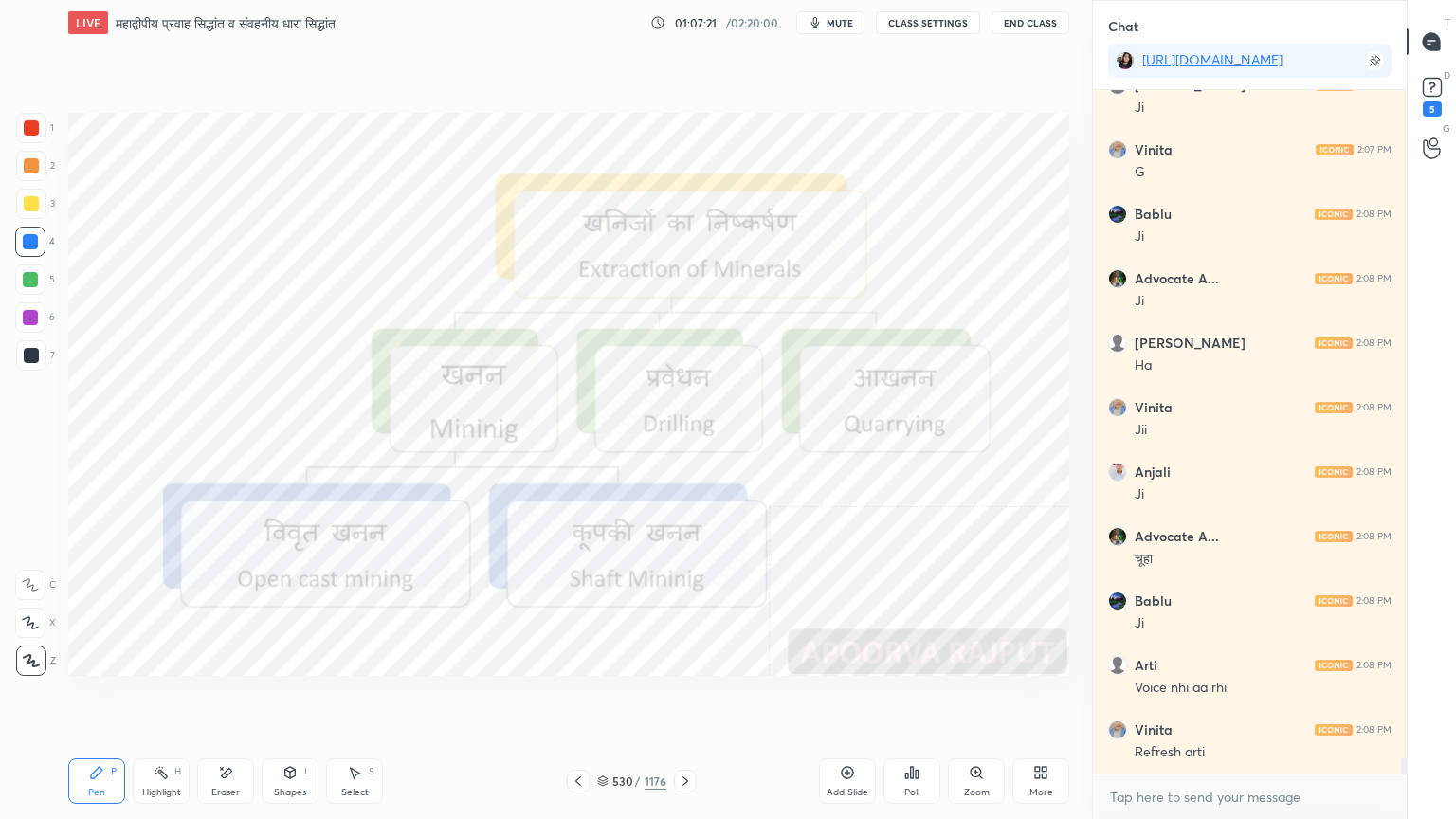 click on "Eraser" at bounding box center [226, 781] 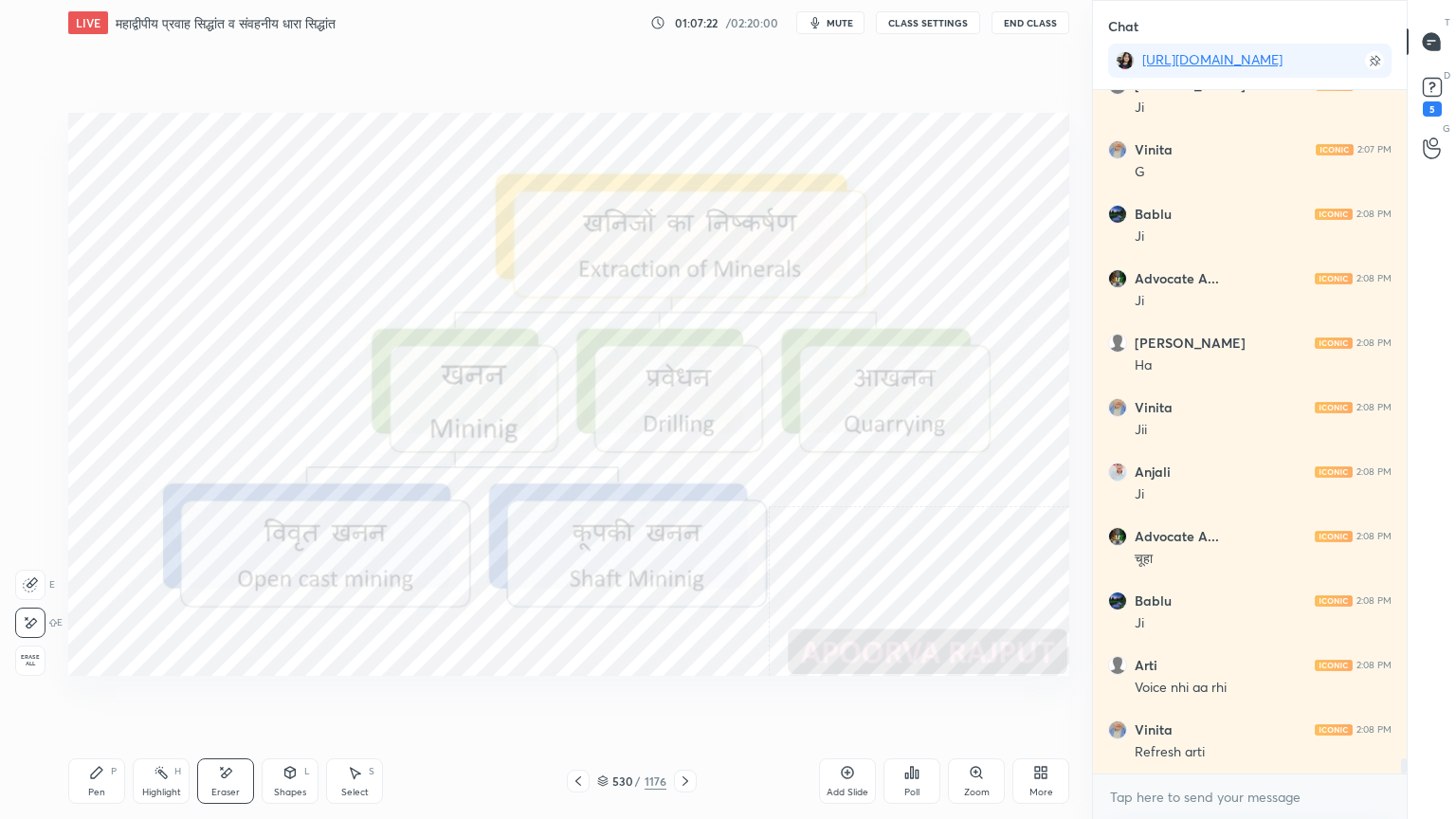 click on "Erase all" at bounding box center [30, 661] 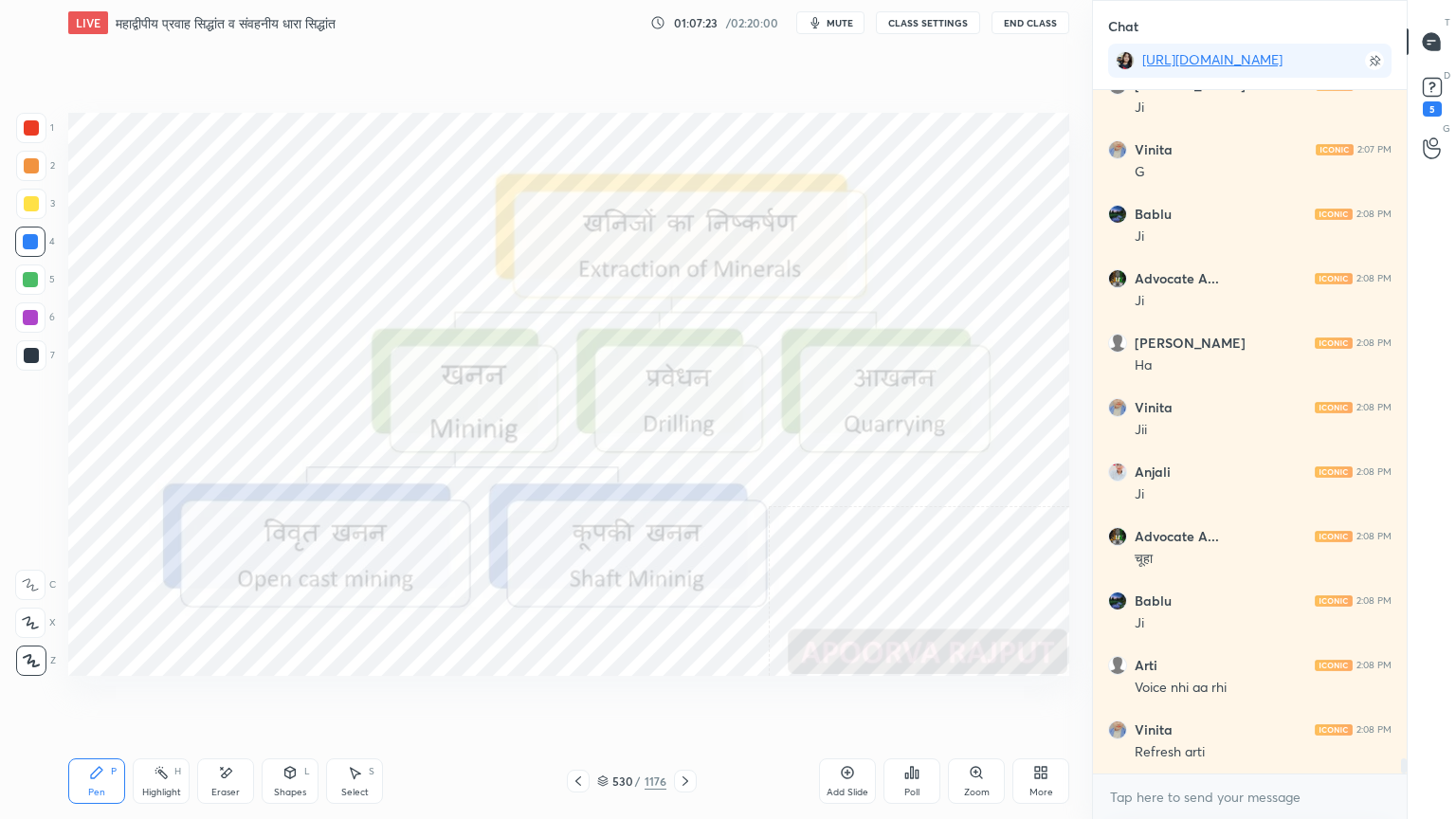 click 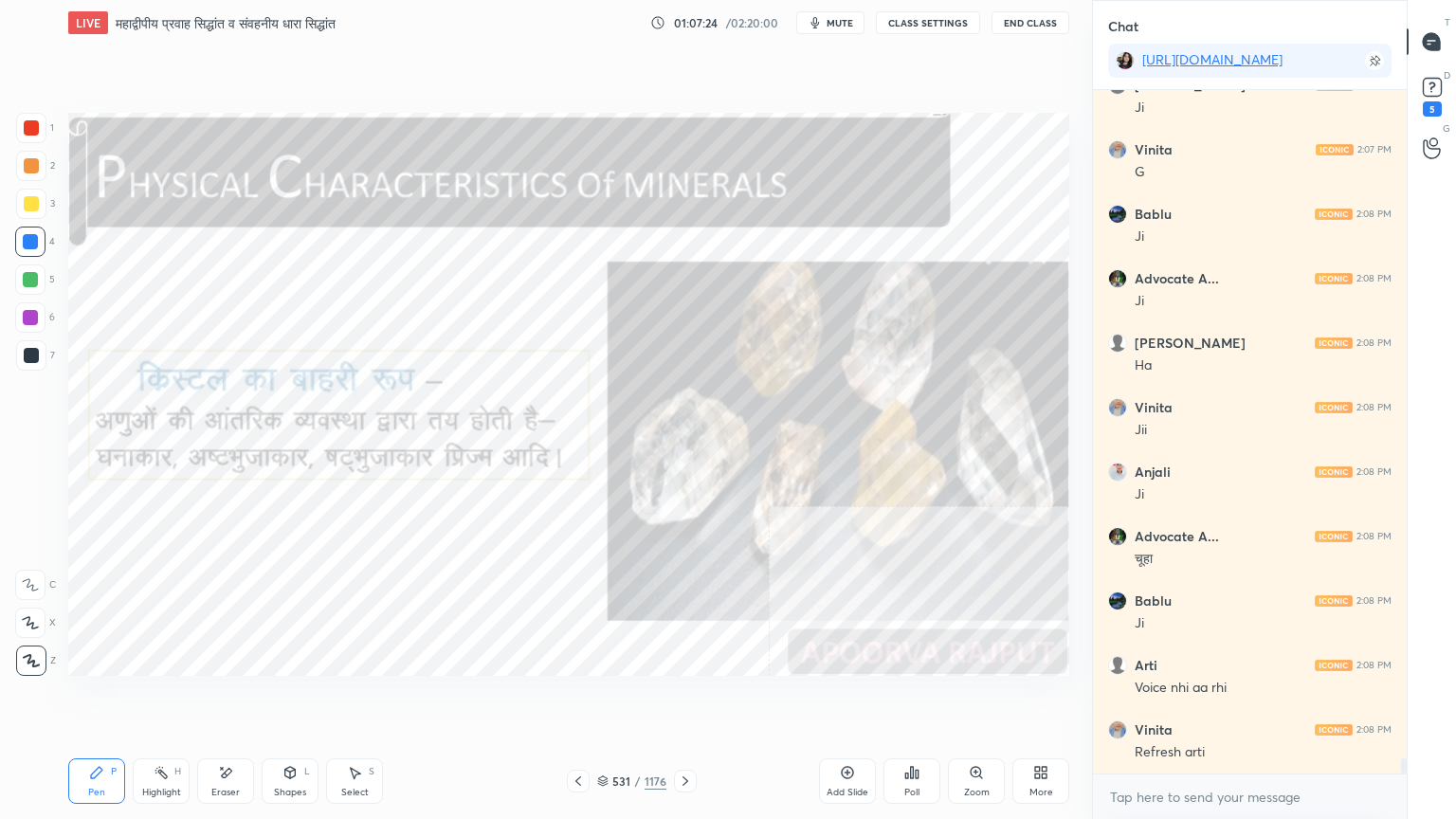 click 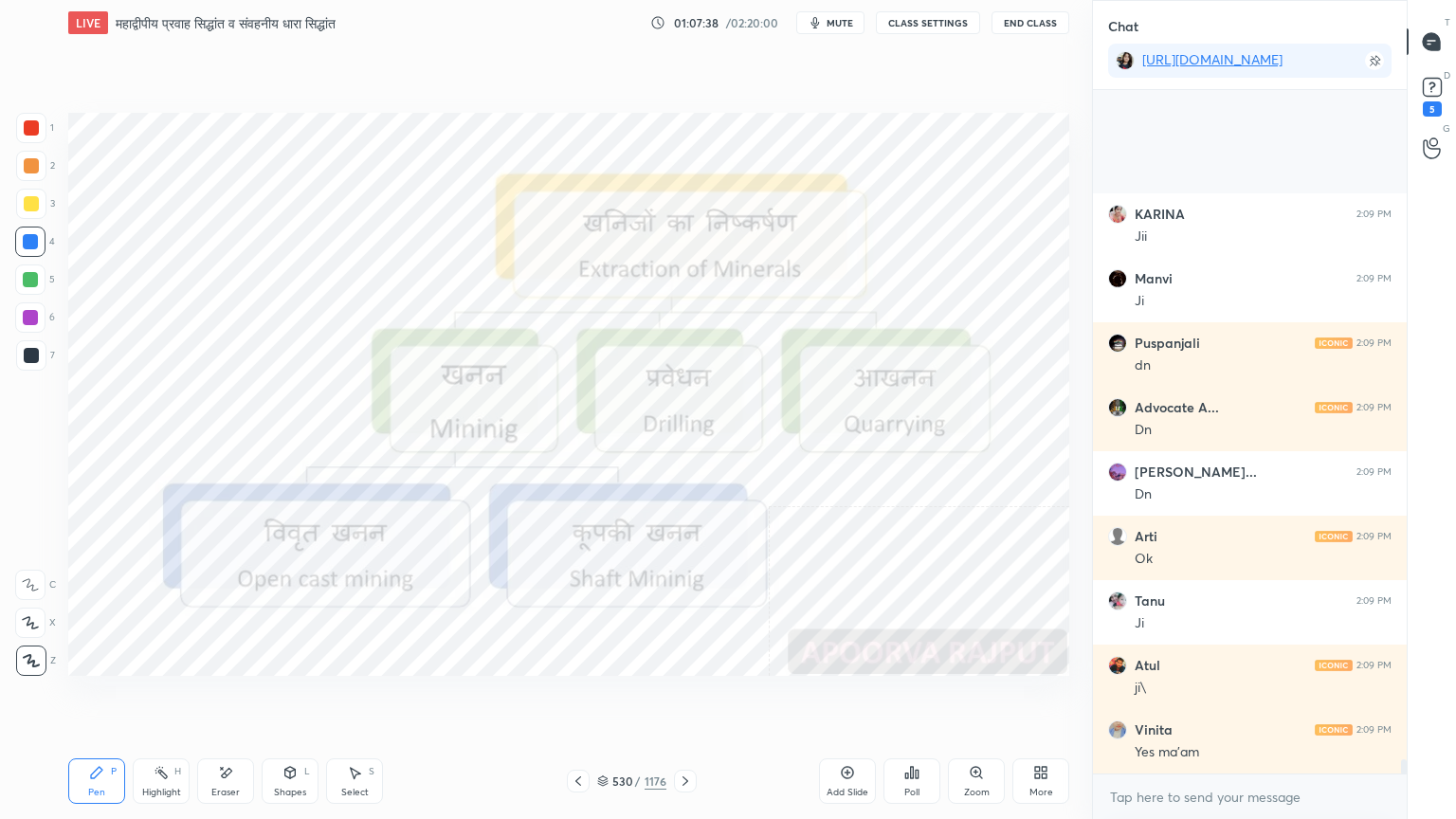 scroll, scrollTop: 32096, scrollLeft: 0, axis: vertical 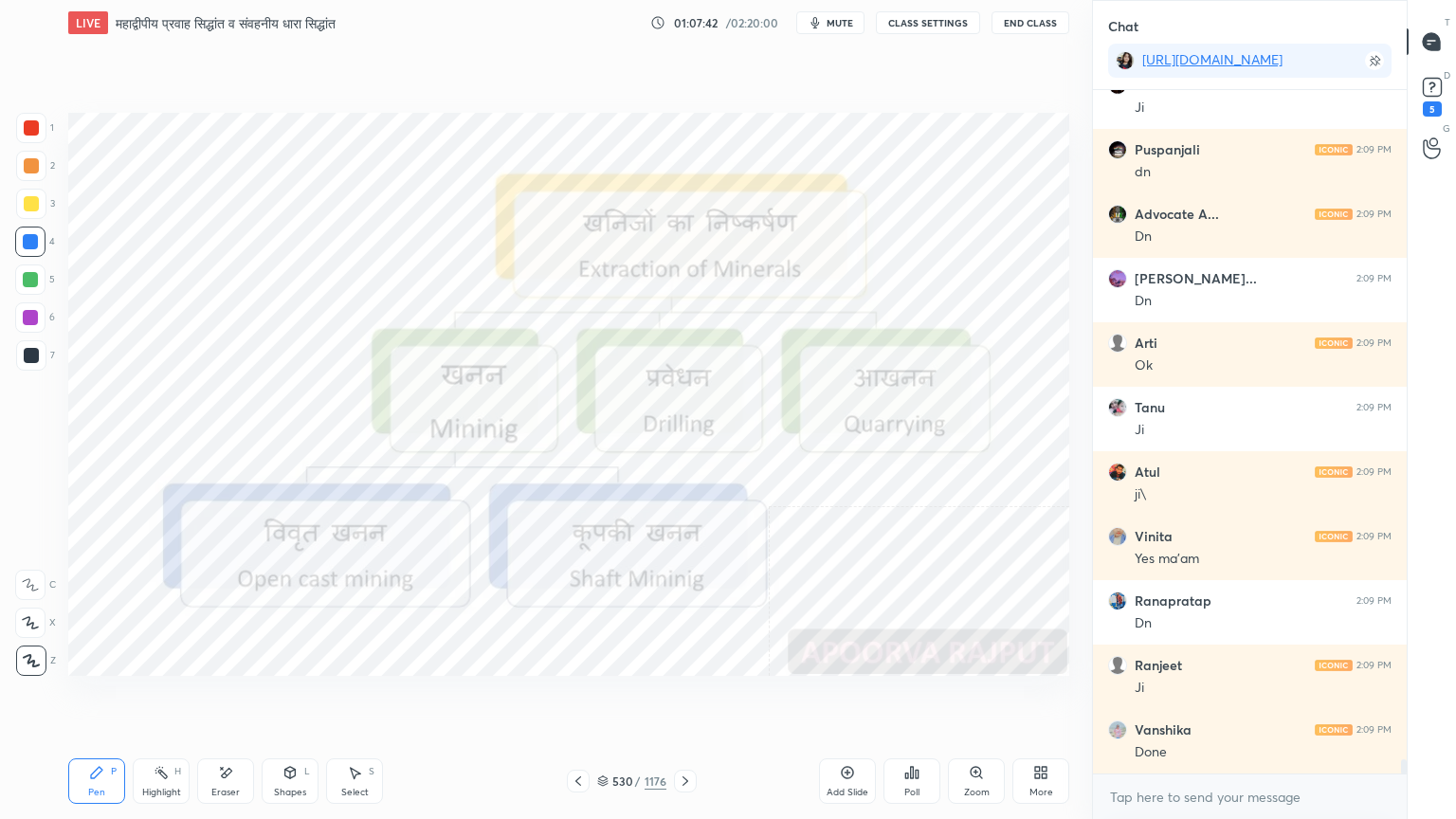 click 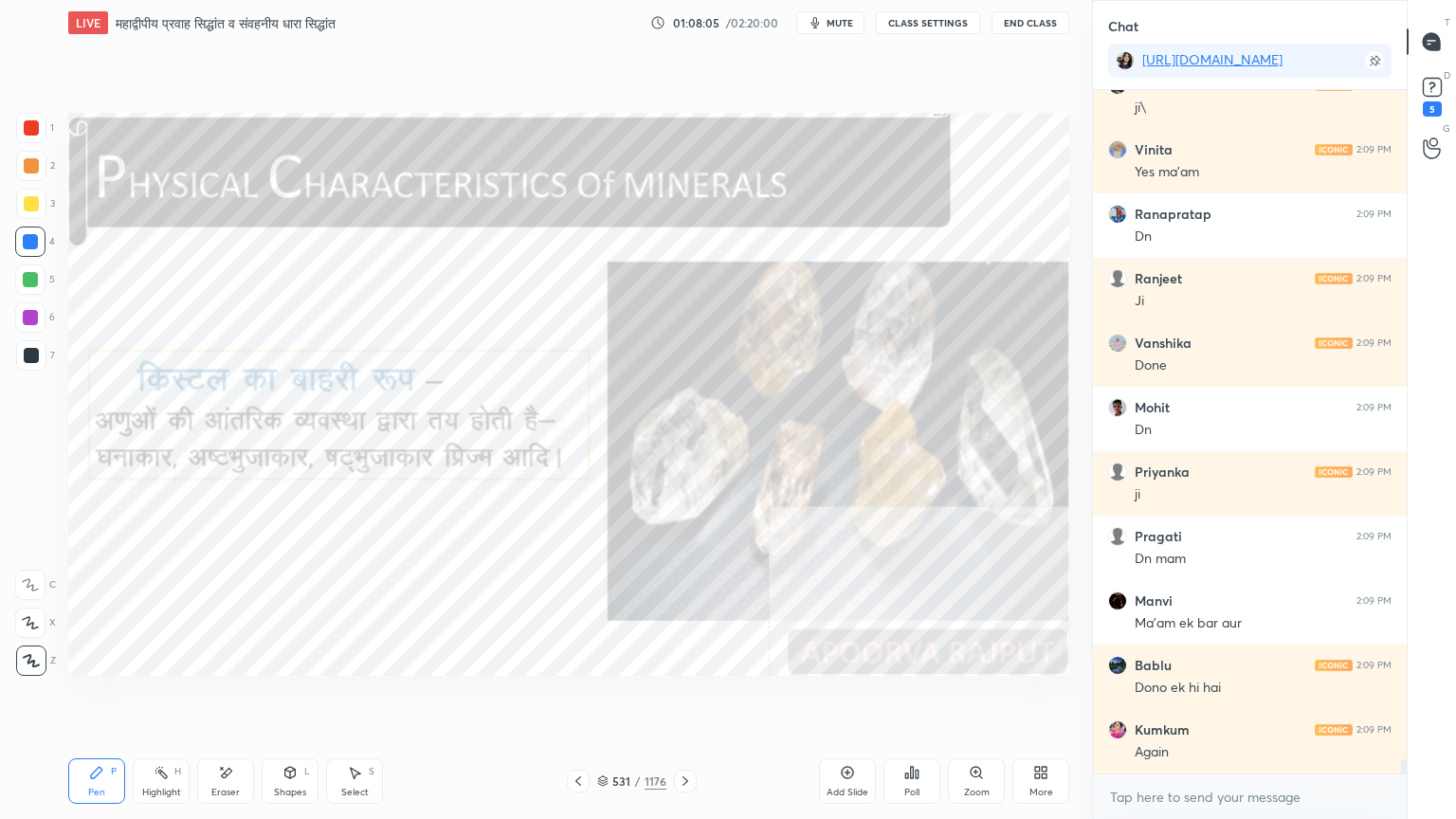 scroll, scrollTop: 32547, scrollLeft: 0, axis: vertical 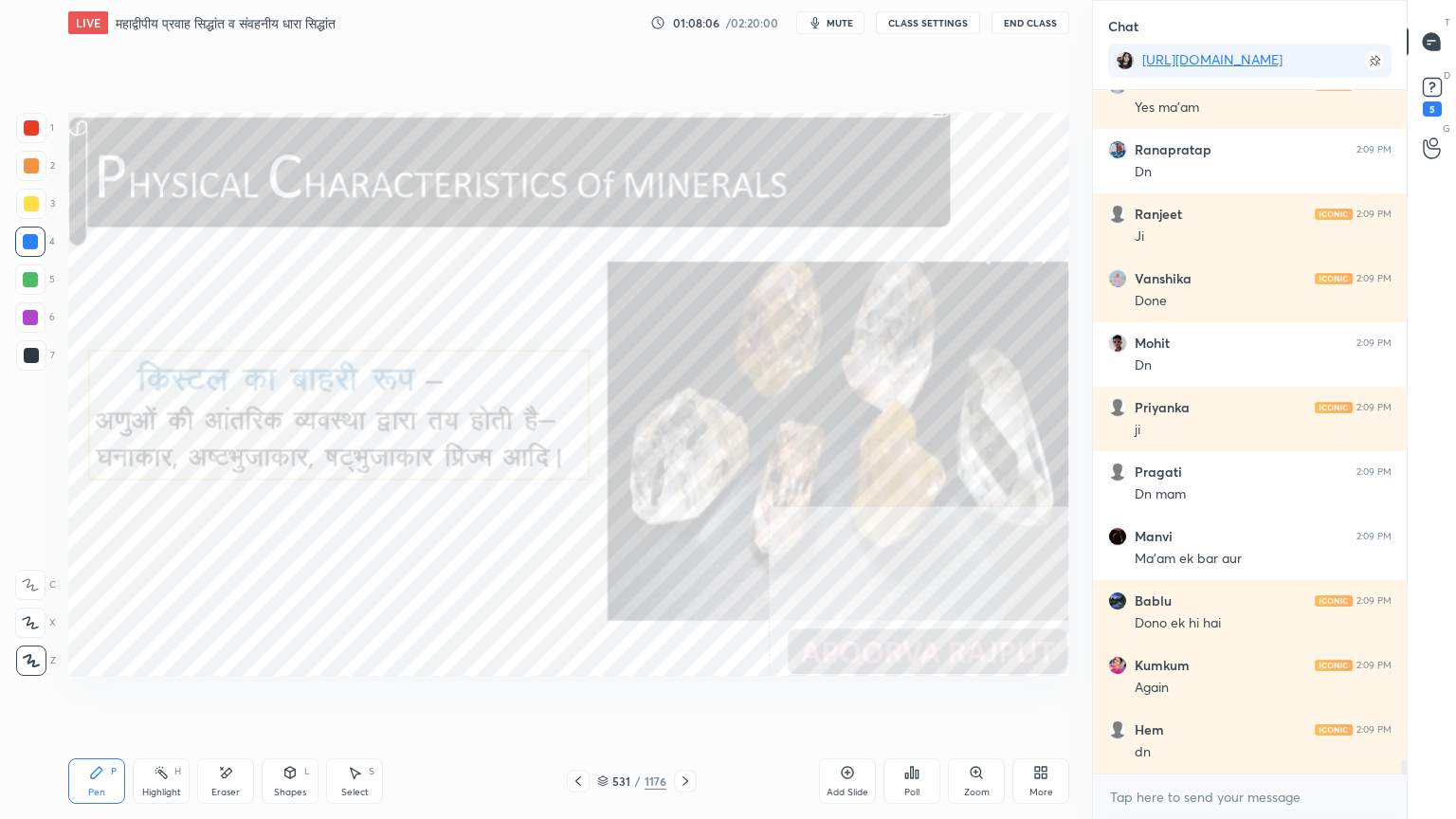 click 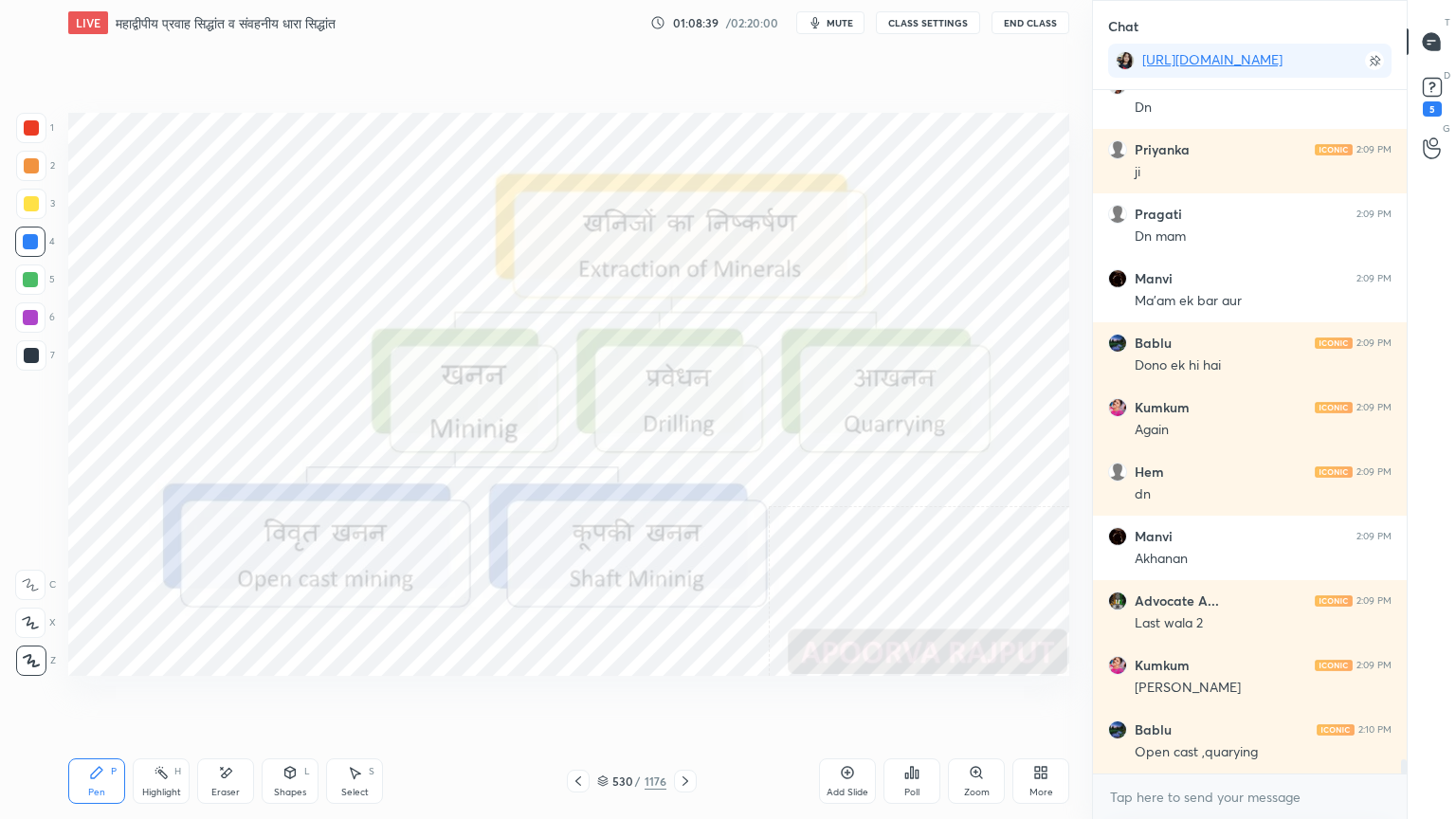 scroll, scrollTop: 32869, scrollLeft: 0, axis: vertical 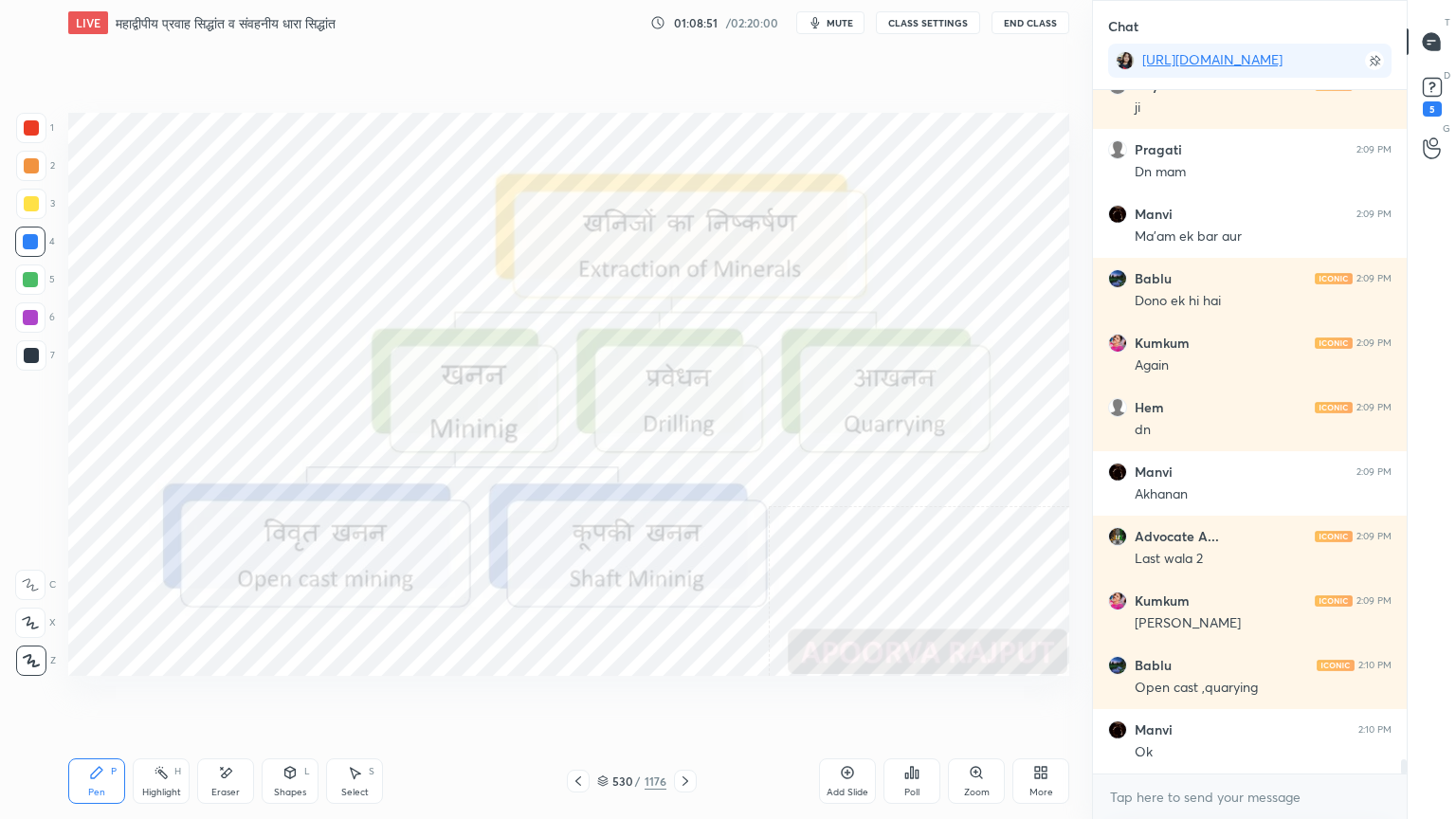 click 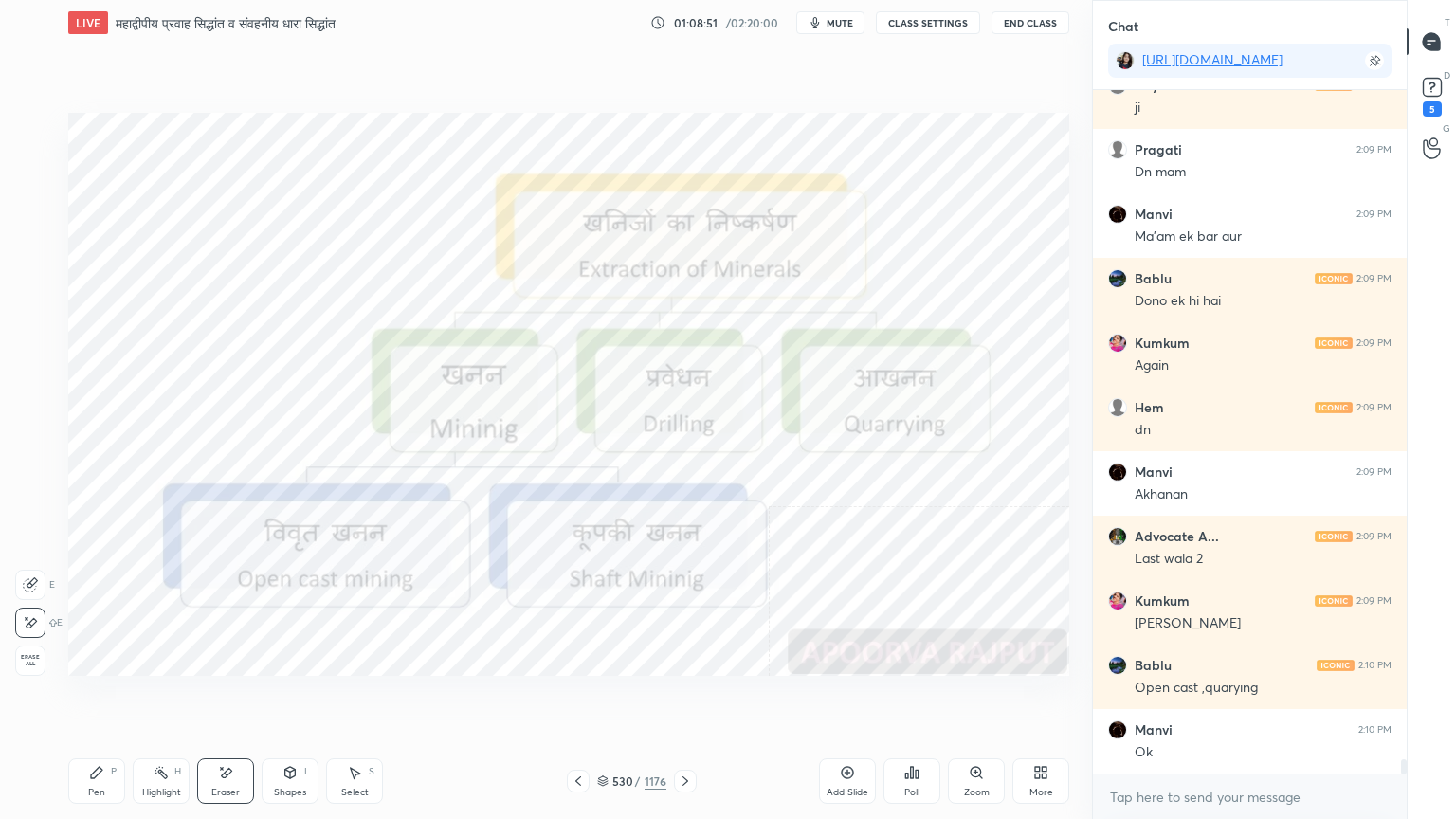 drag, startPoint x: 34, startPoint y: 656, endPoint x: 42, endPoint y: 649, distance: 10.630146 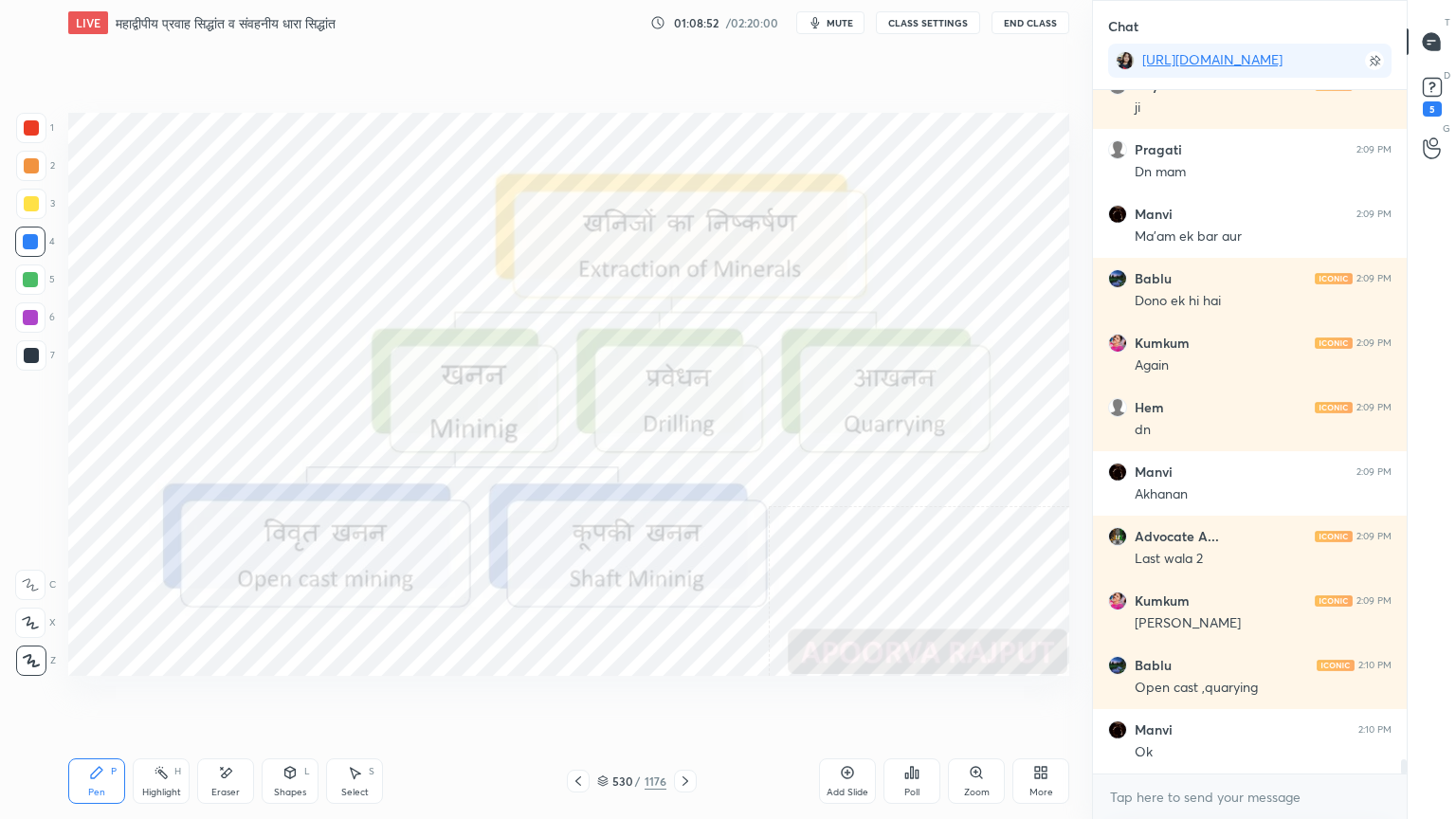 drag, startPoint x: 42, startPoint y: 650, endPoint x: 51, endPoint y: 644, distance: 10.816654 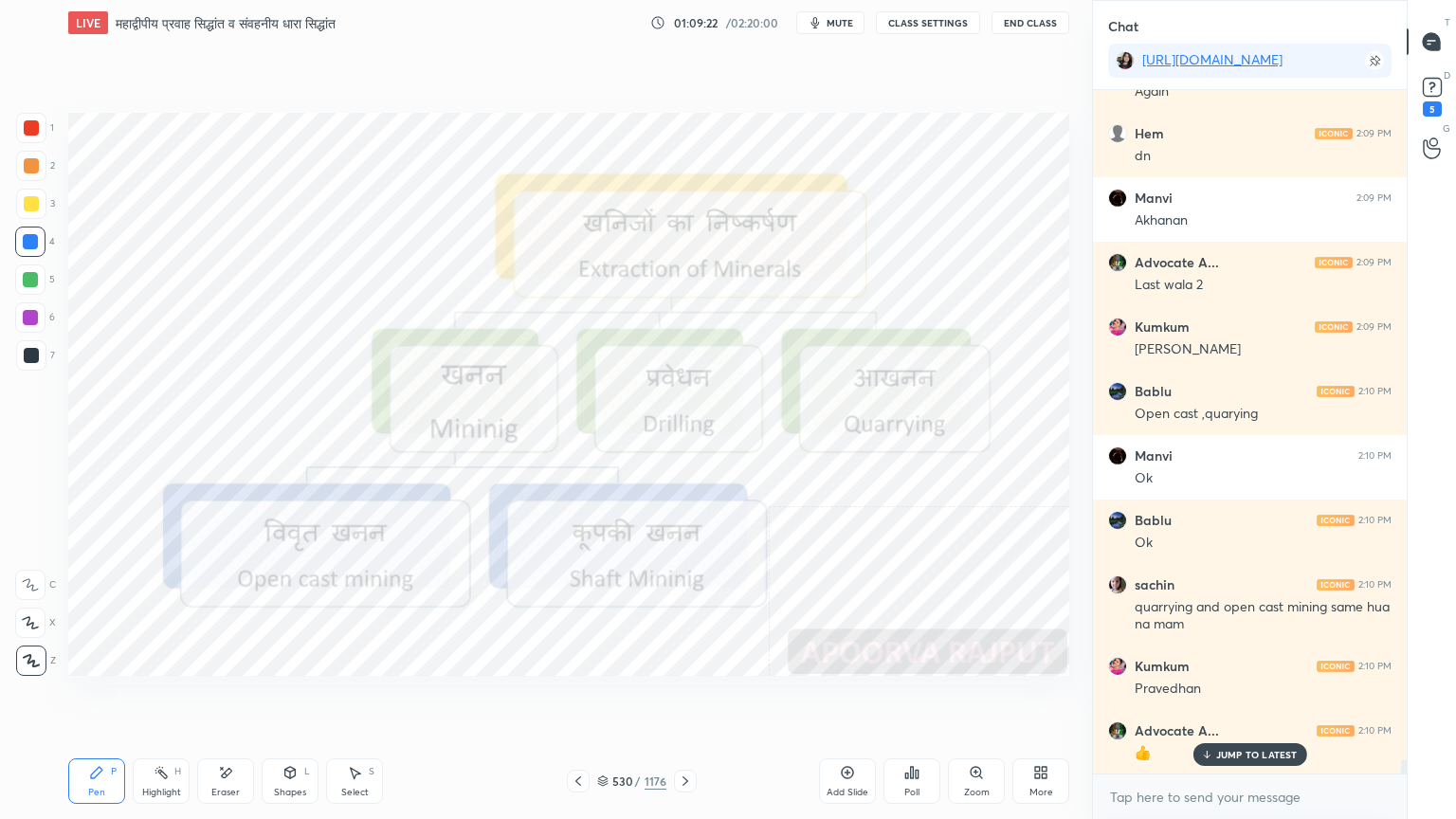 scroll, scrollTop: 33207, scrollLeft: 0, axis: vertical 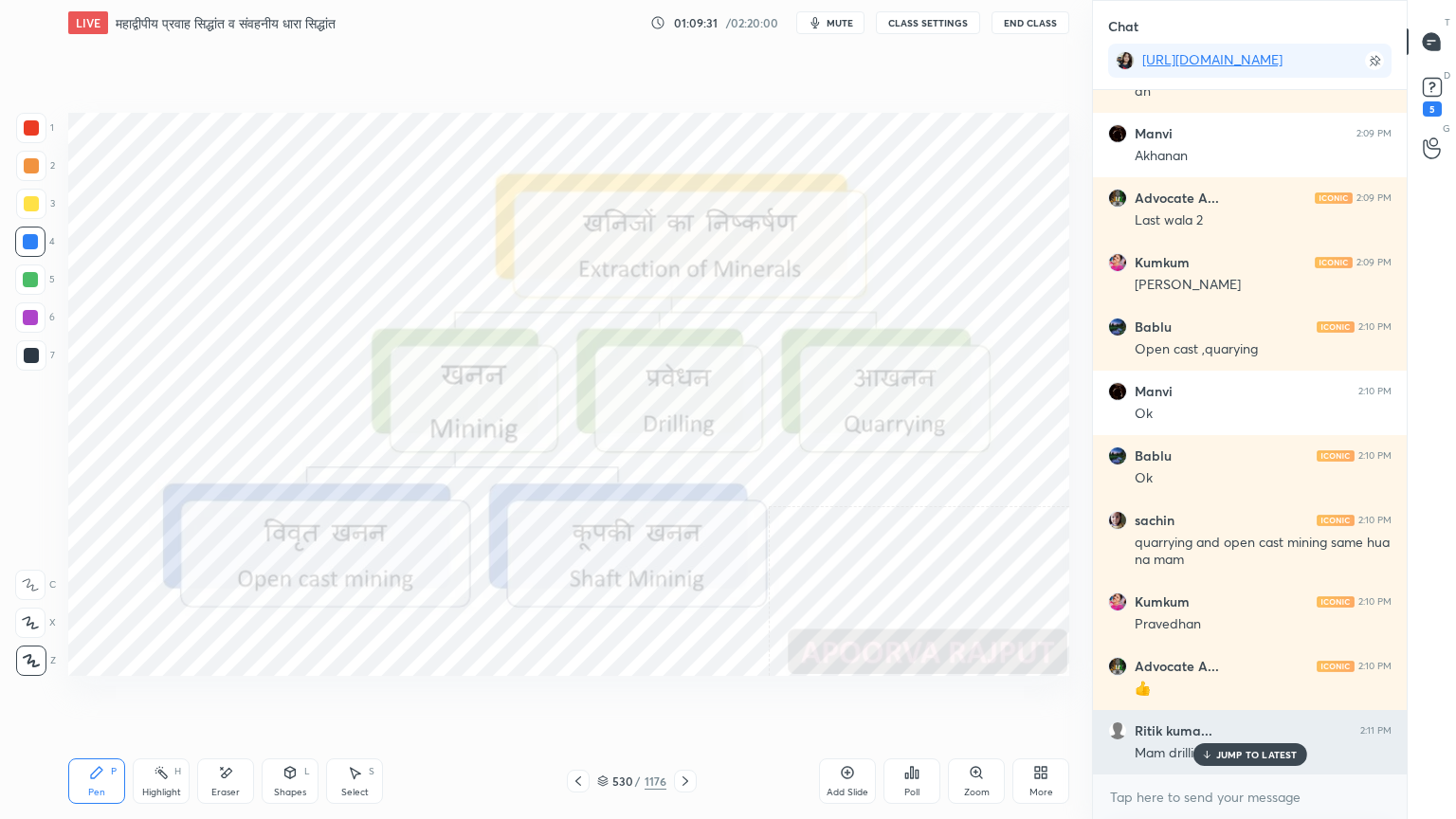 click on "JUMP TO LATEST" at bounding box center [1257, 755] 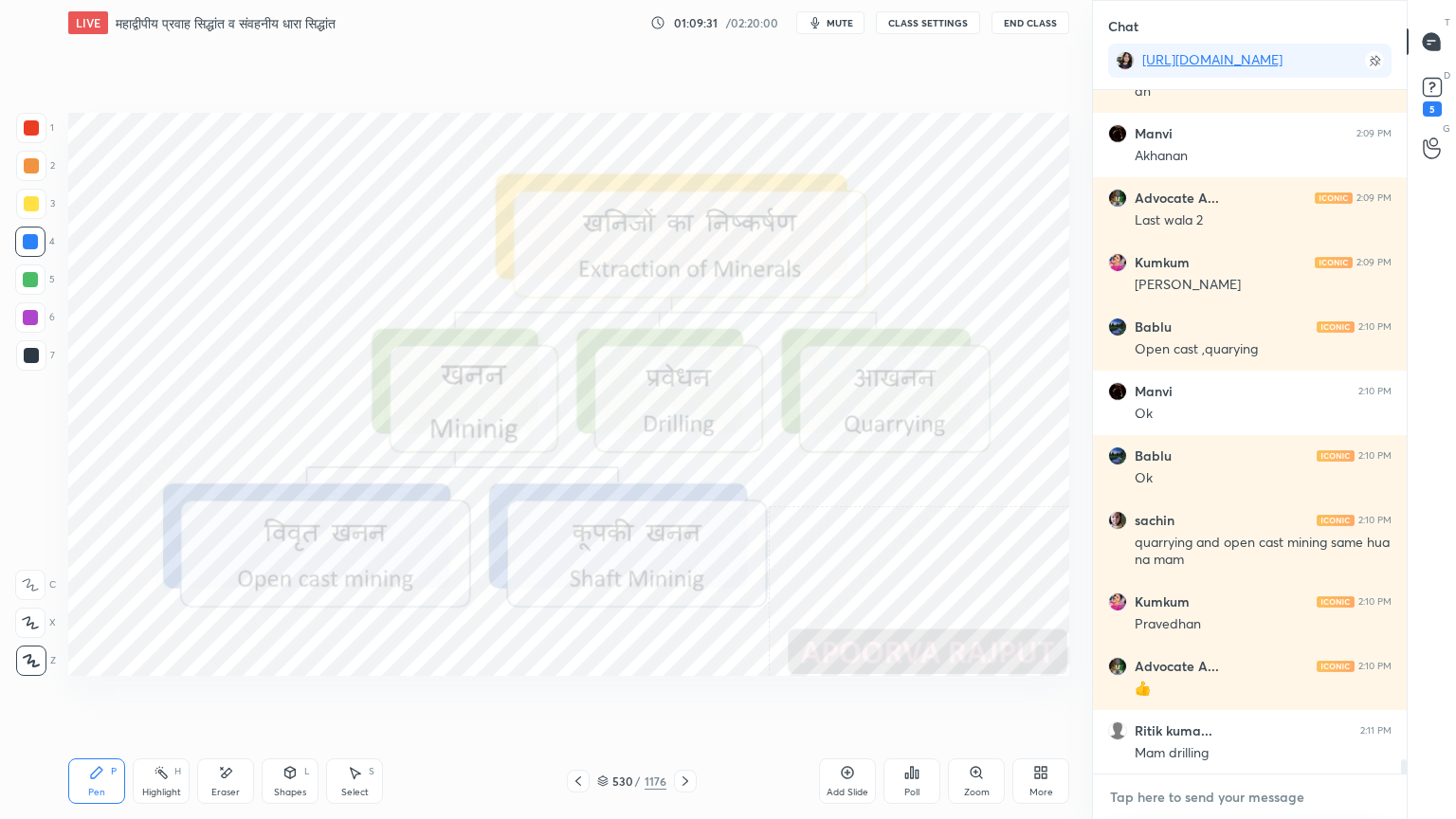 click at bounding box center (1249, 797) 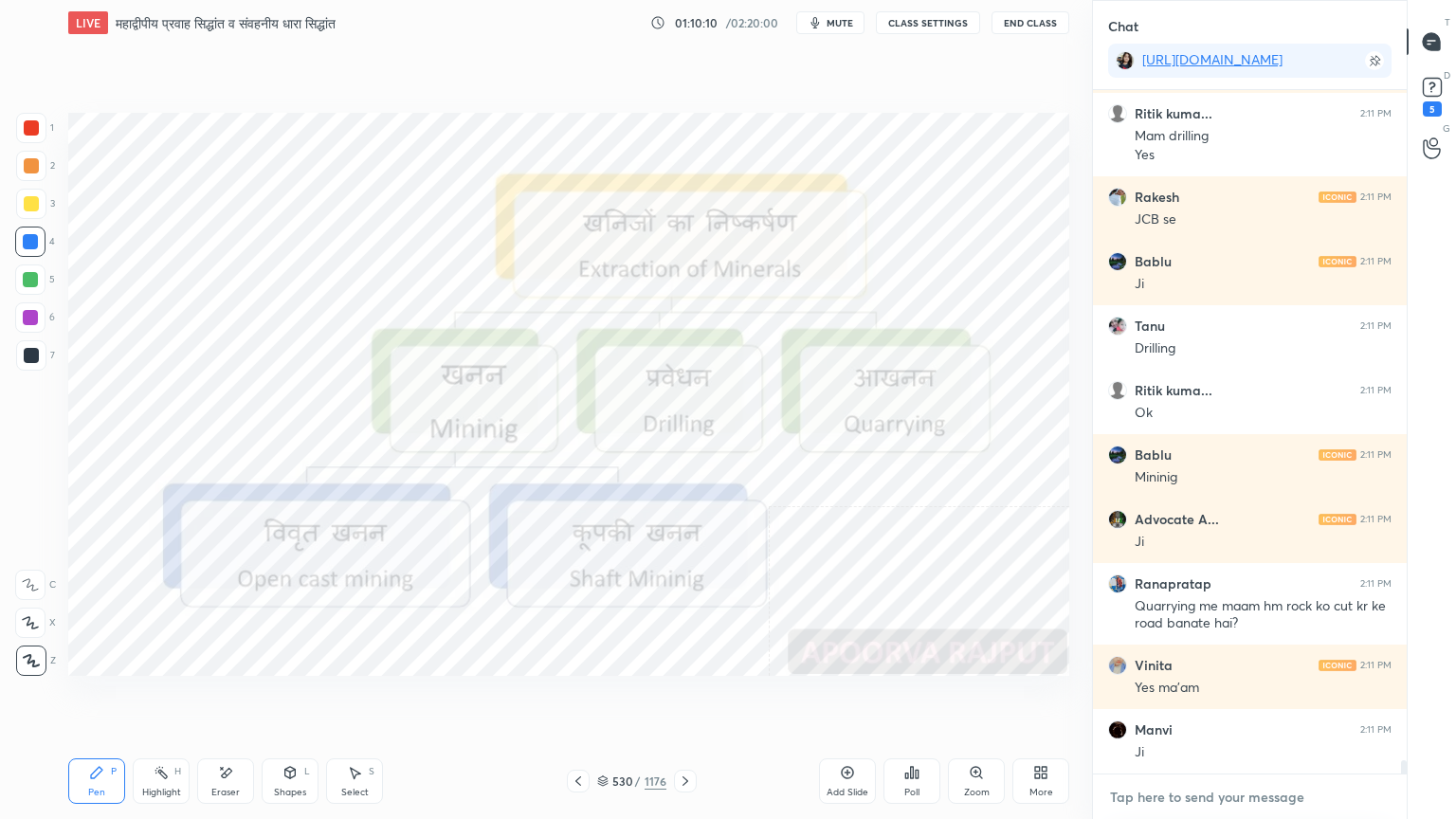 scroll, scrollTop: 33889, scrollLeft: 0, axis: vertical 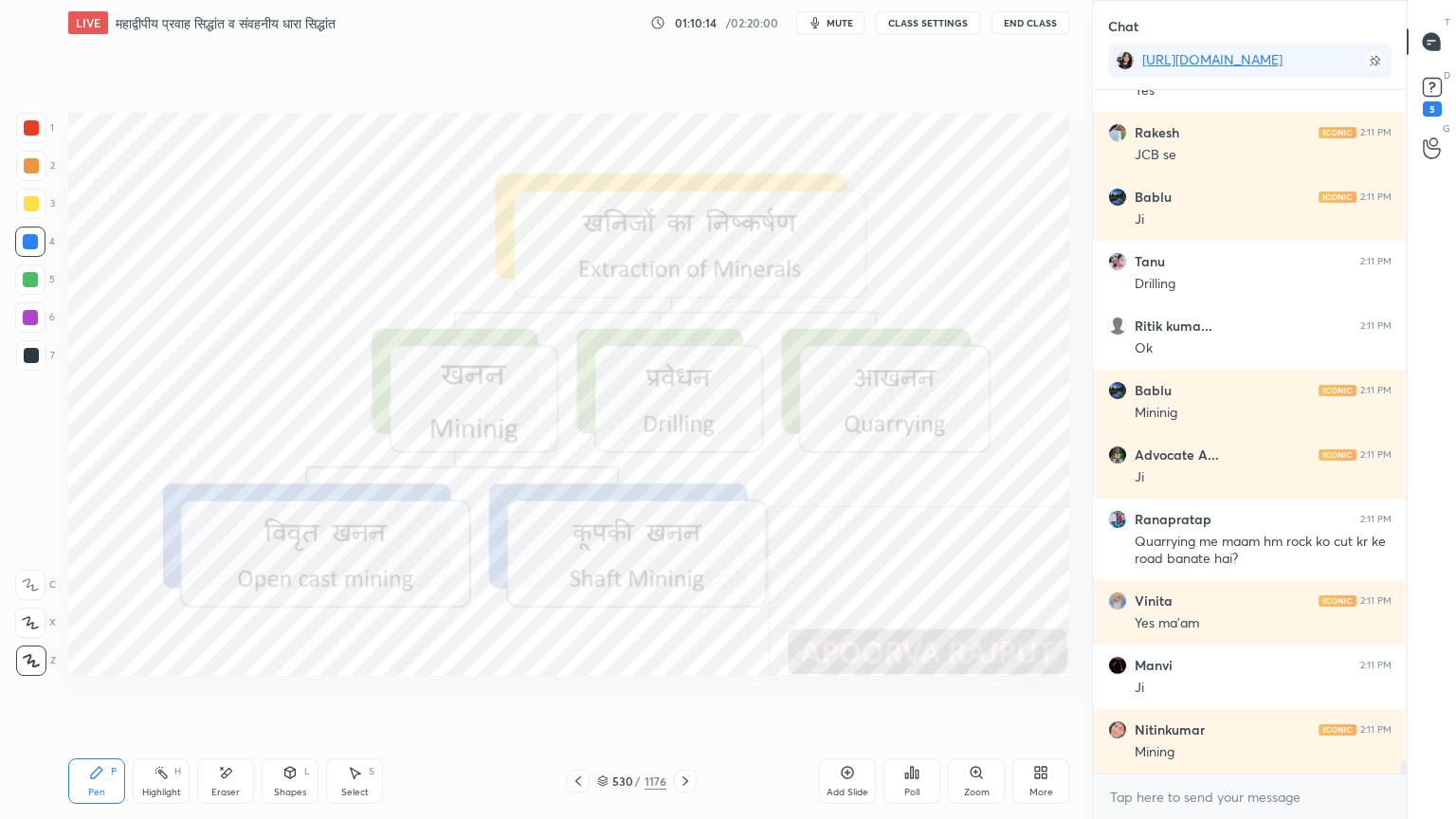 click 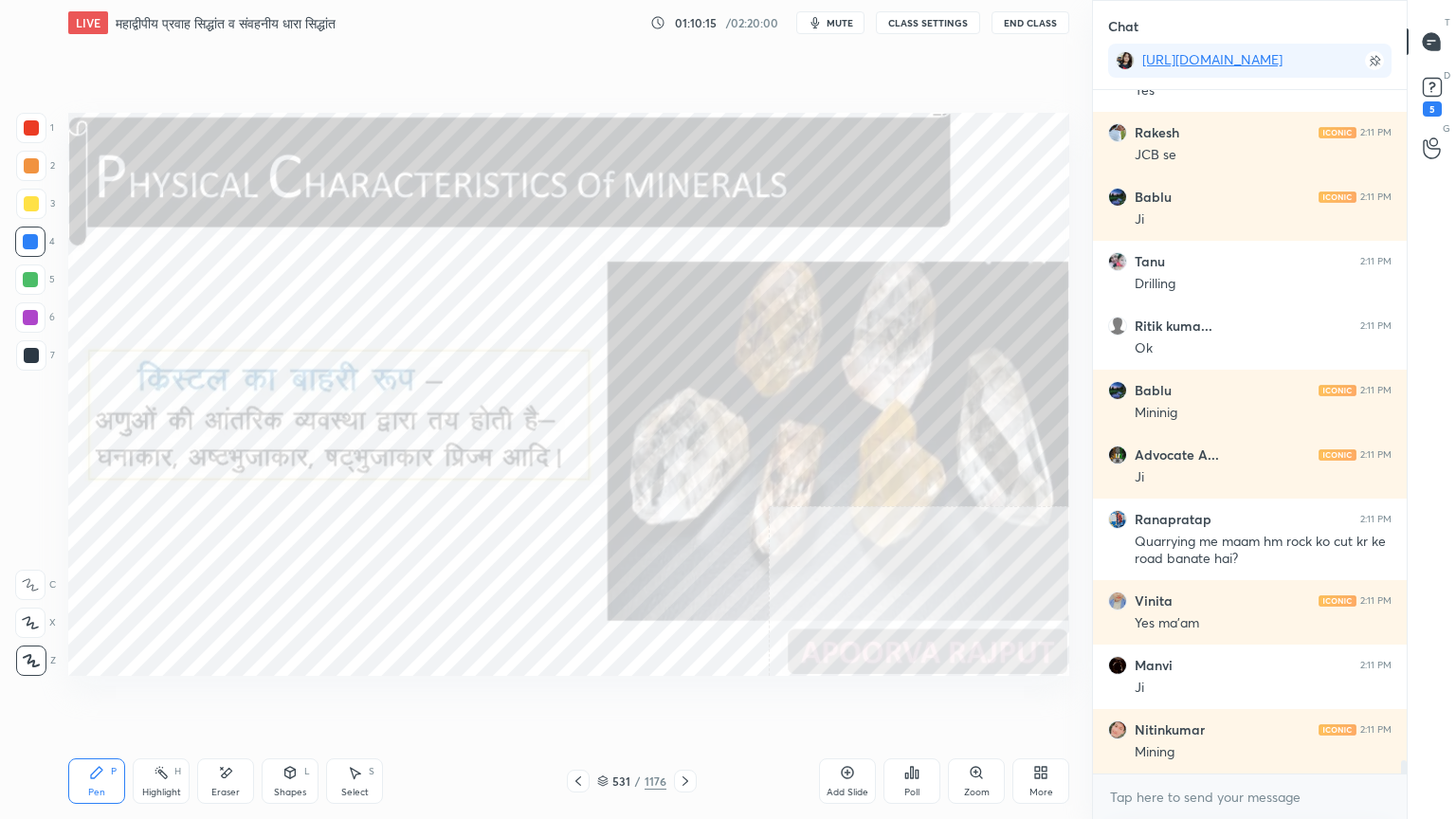 click on "Add Slide" at bounding box center [847, 781] 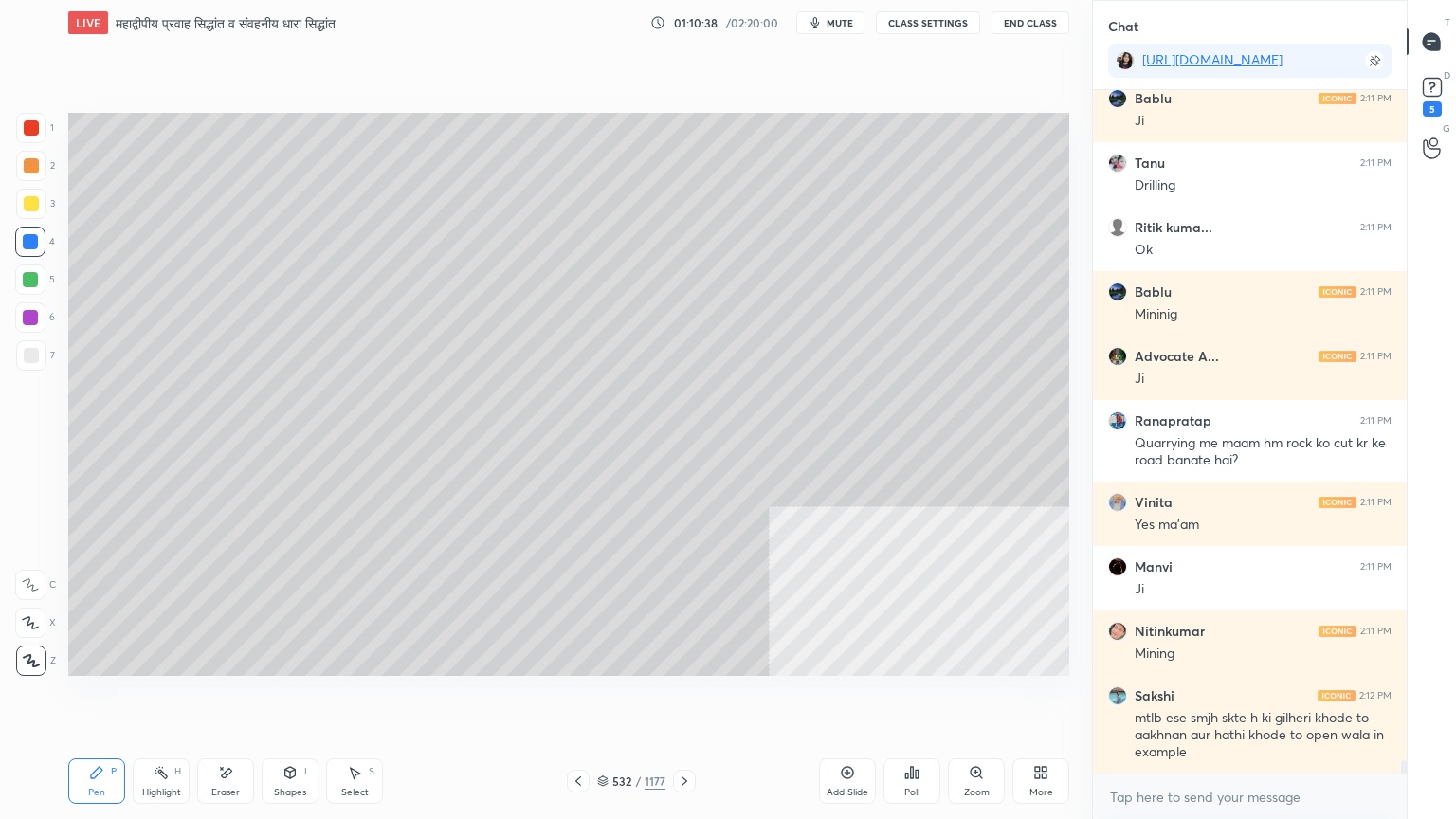 scroll, scrollTop: 34052, scrollLeft: 0, axis: vertical 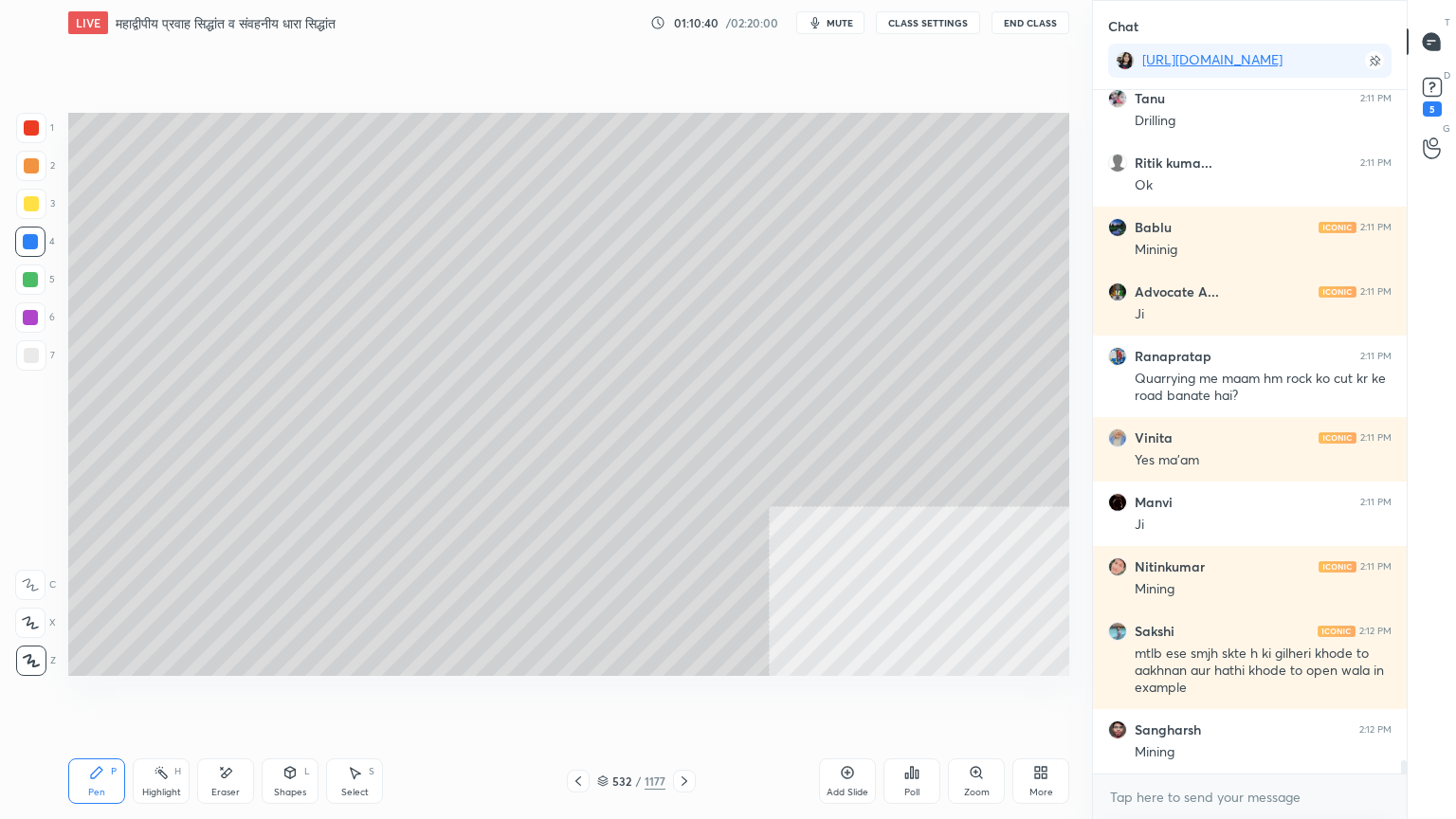 click at bounding box center [31, 355] 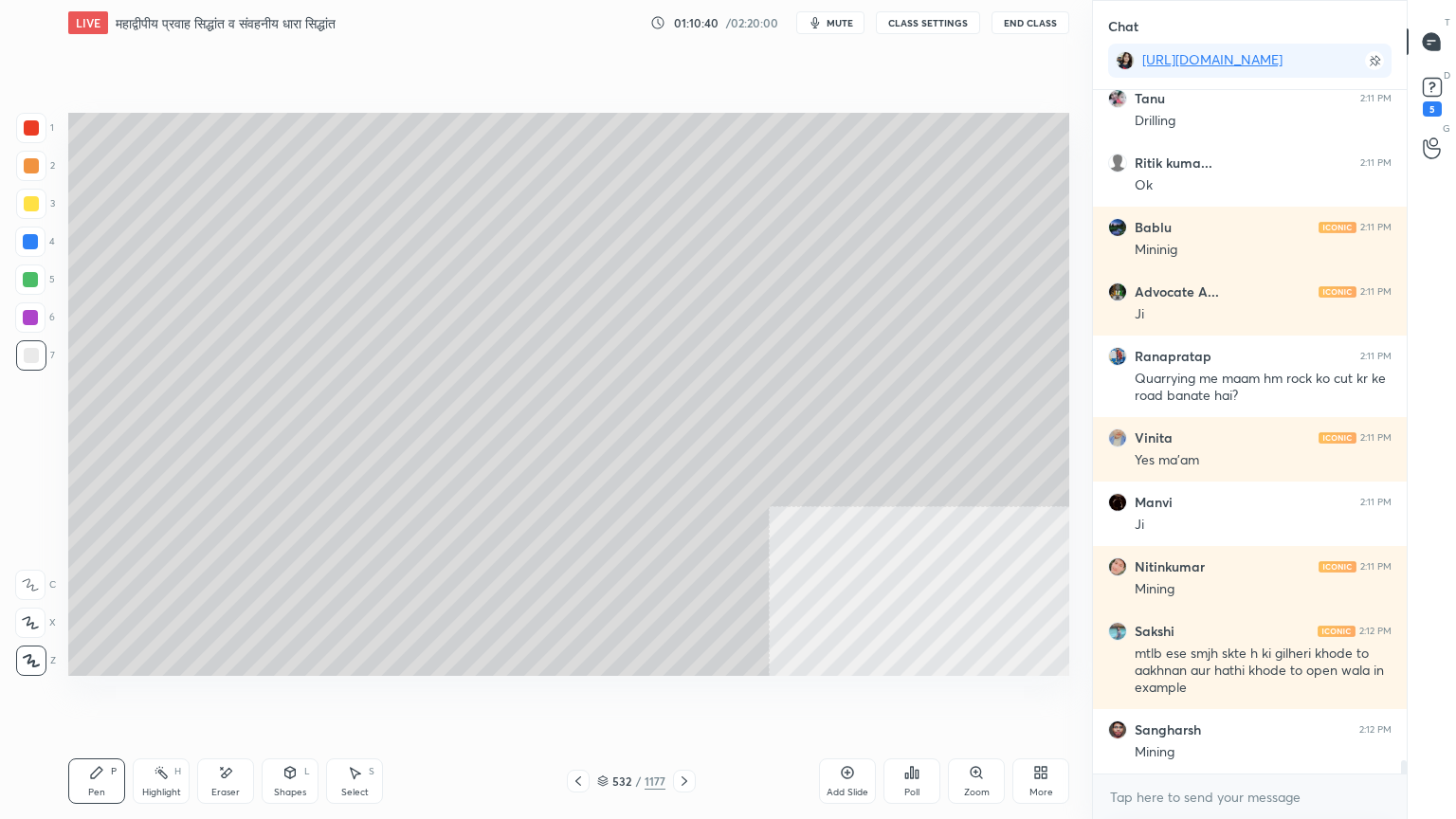 click at bounding box center [31, 355] 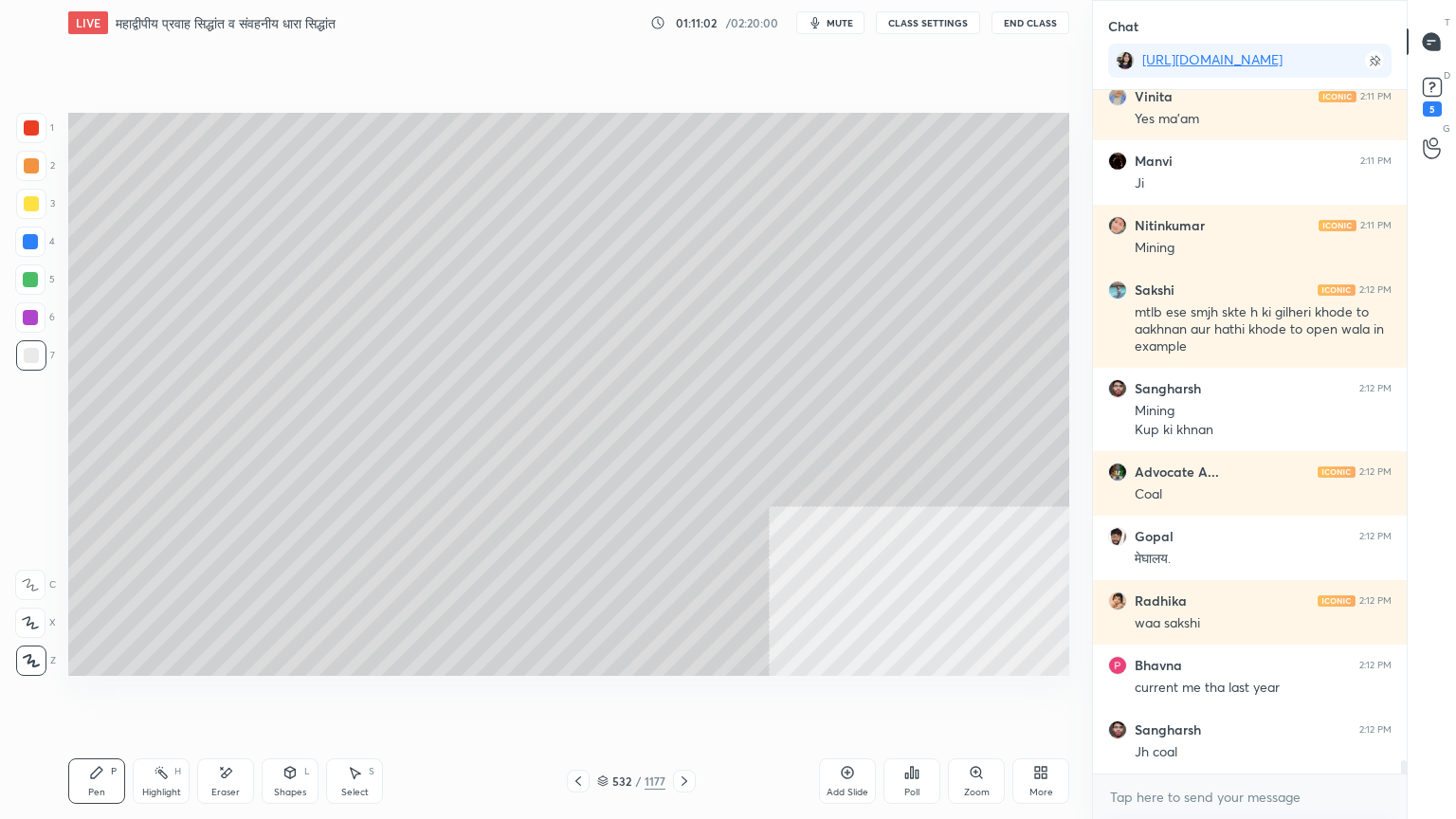 scroll, scrollTop: 34474, scrollLeft: 0, axis: vertical 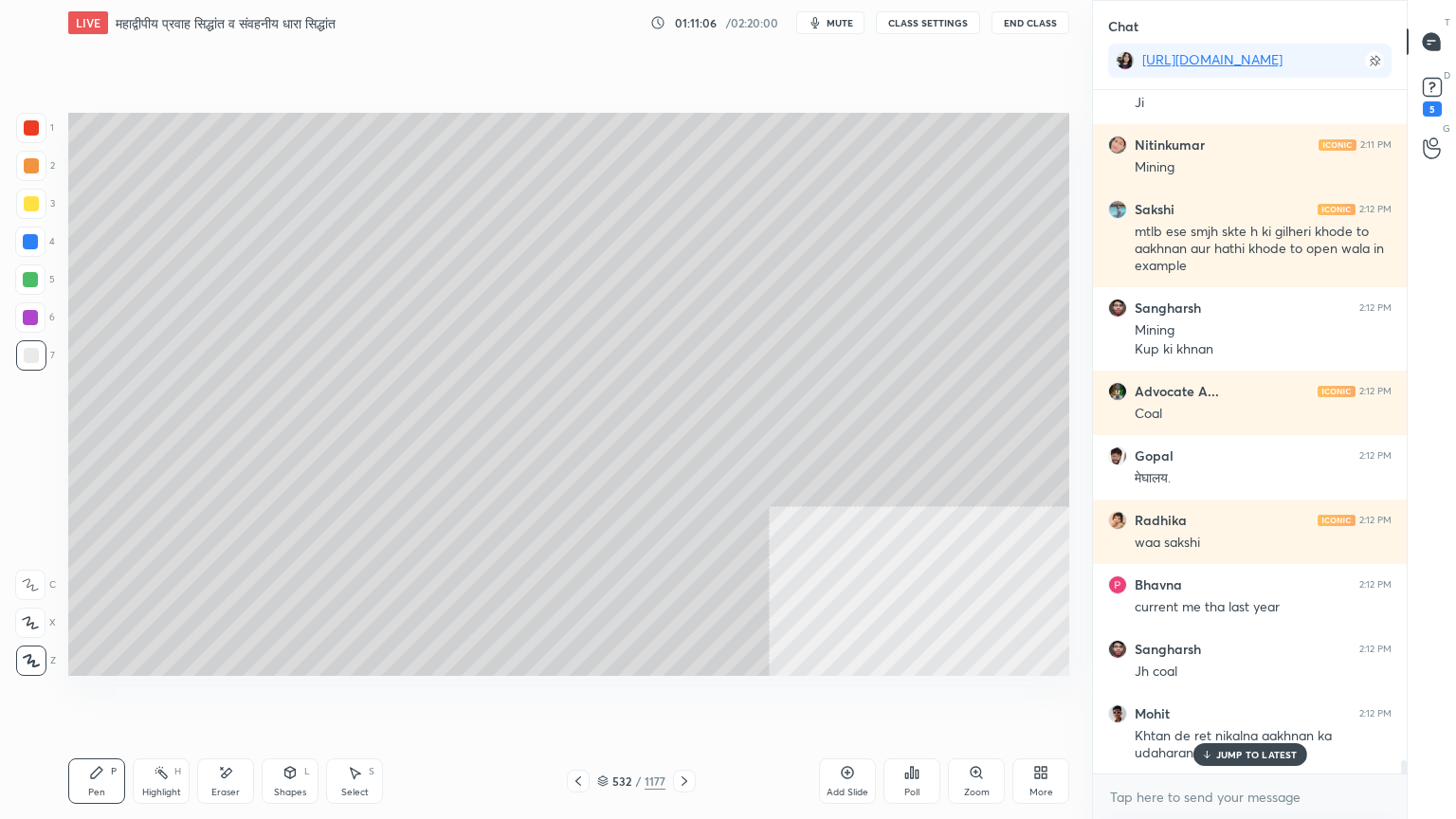 click on "JUMP TO LATEST" at bounding box center [1257, 755] 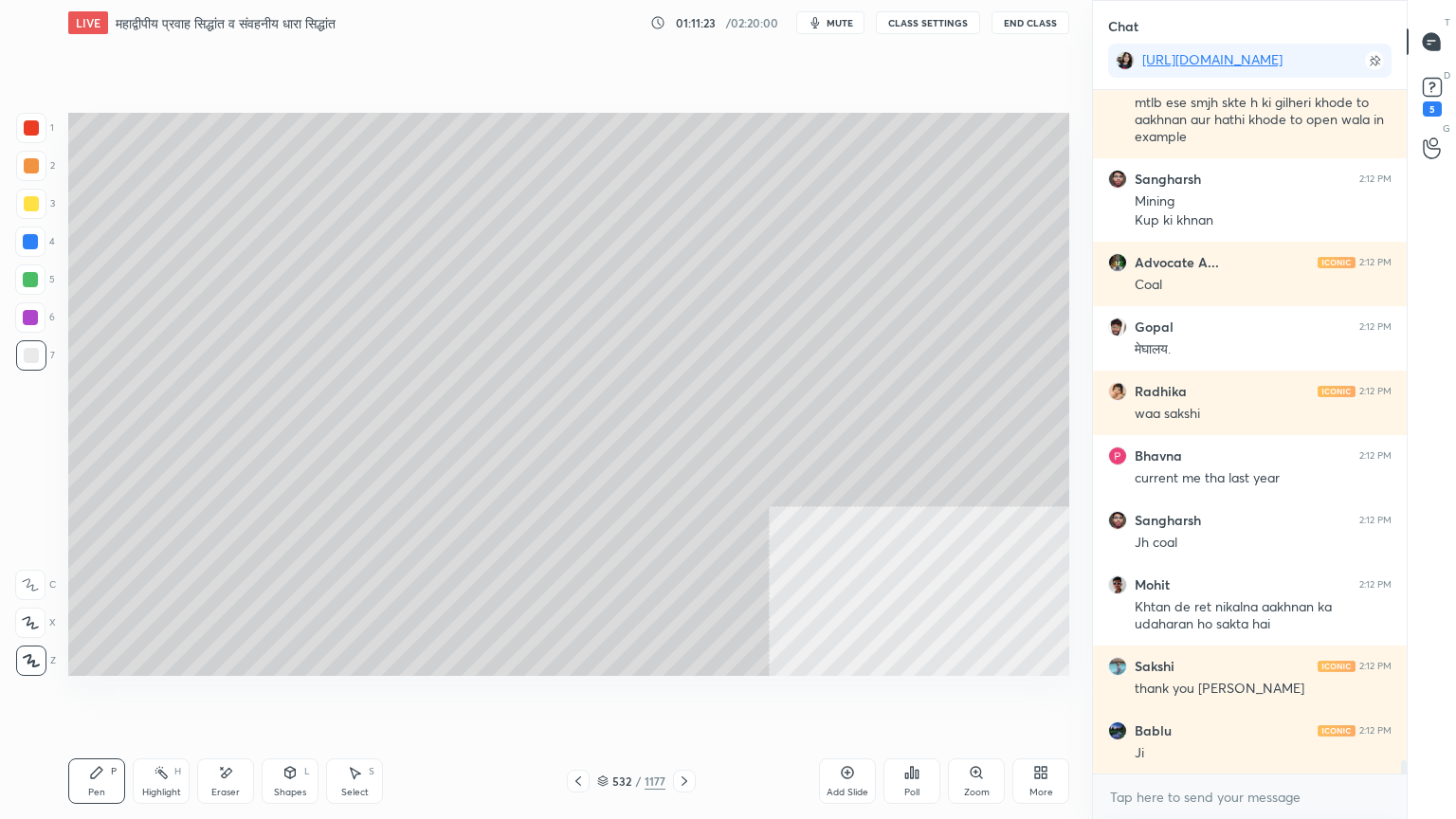 scroll, scrollTop: 34667, scrollLeft: 0, axis: vertical 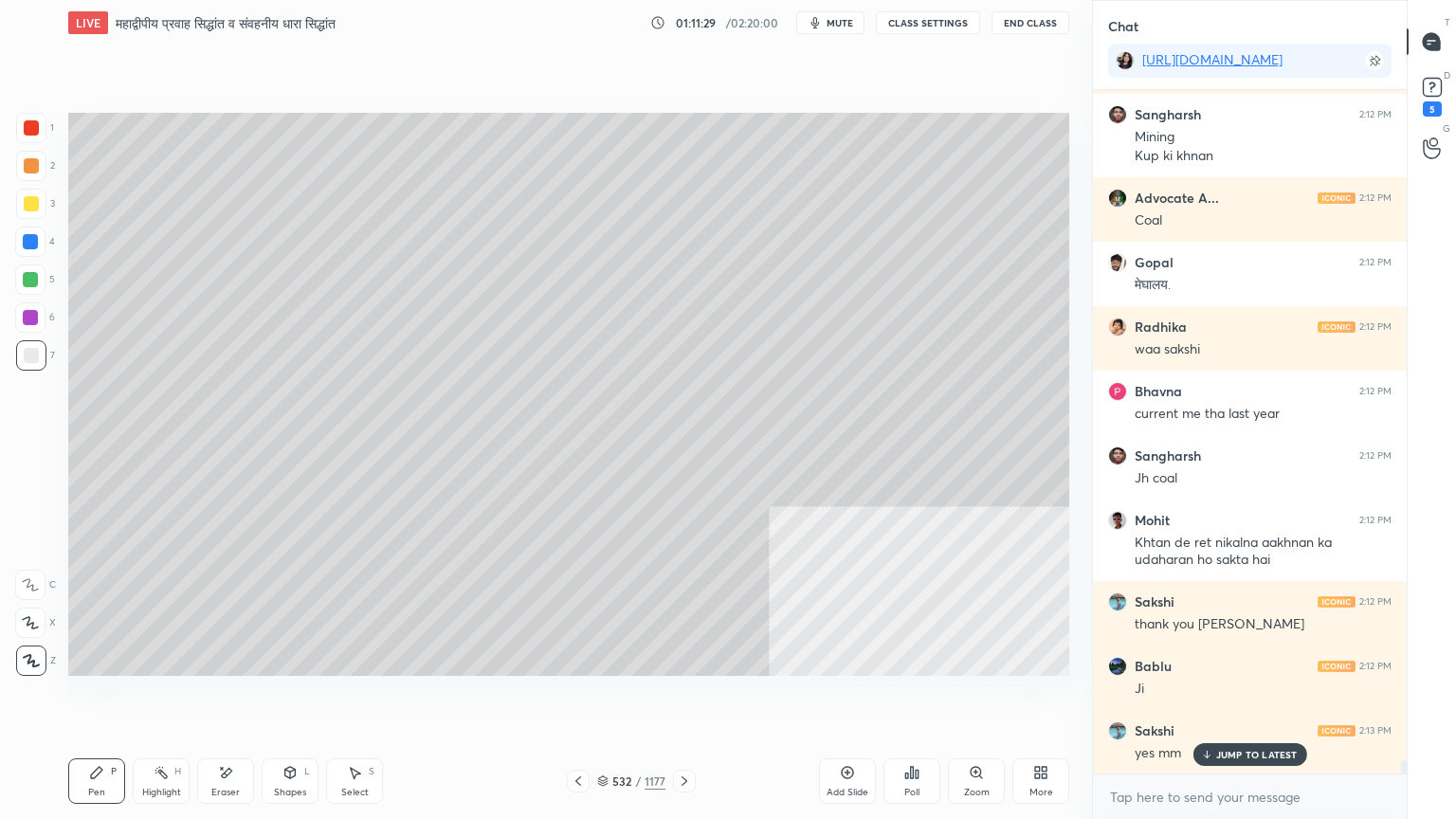 click on "JUMP TO LATEST" at bounding box center [1249, 755] 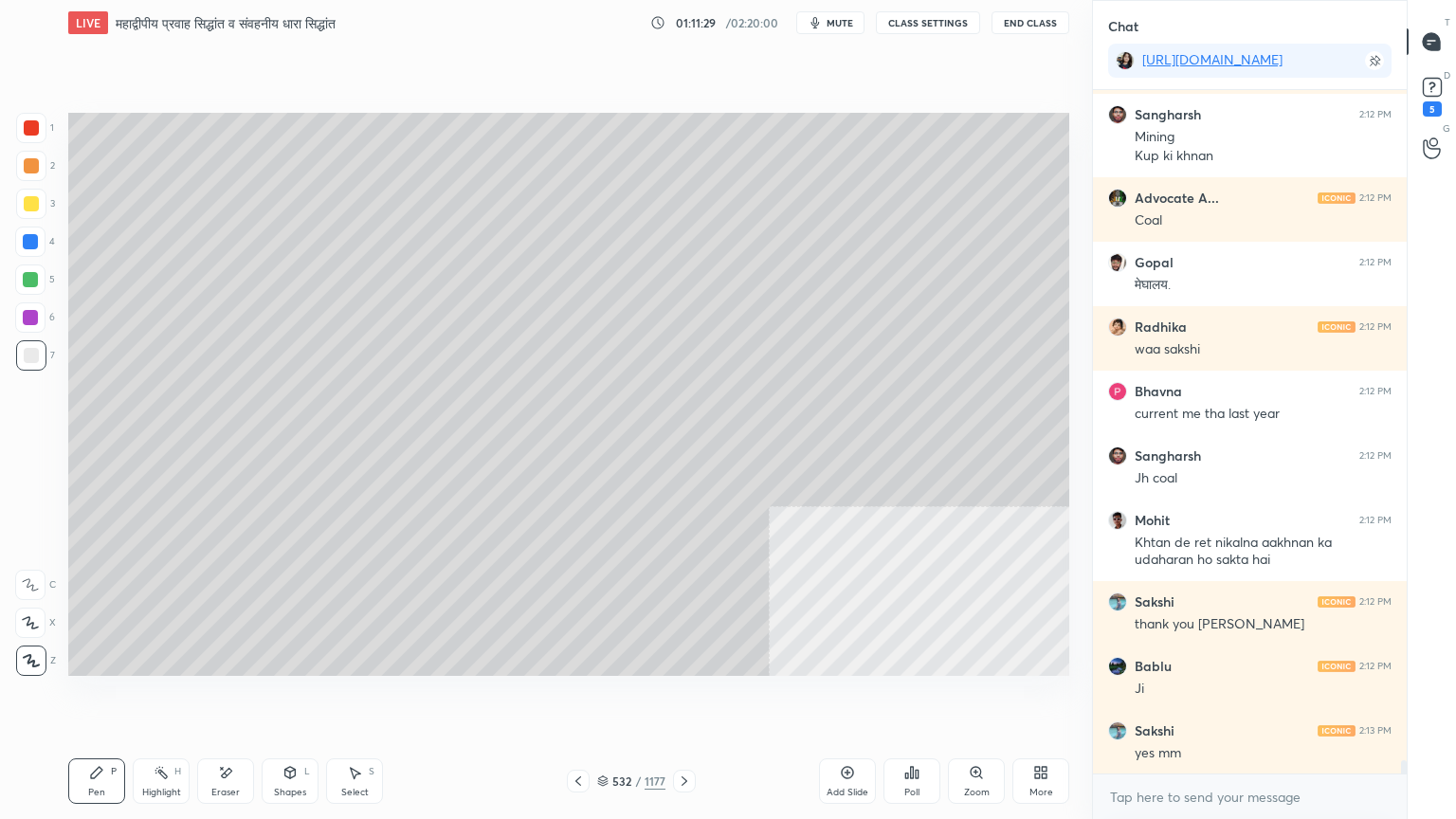 click on "x" at bounding box center [1249, 796] 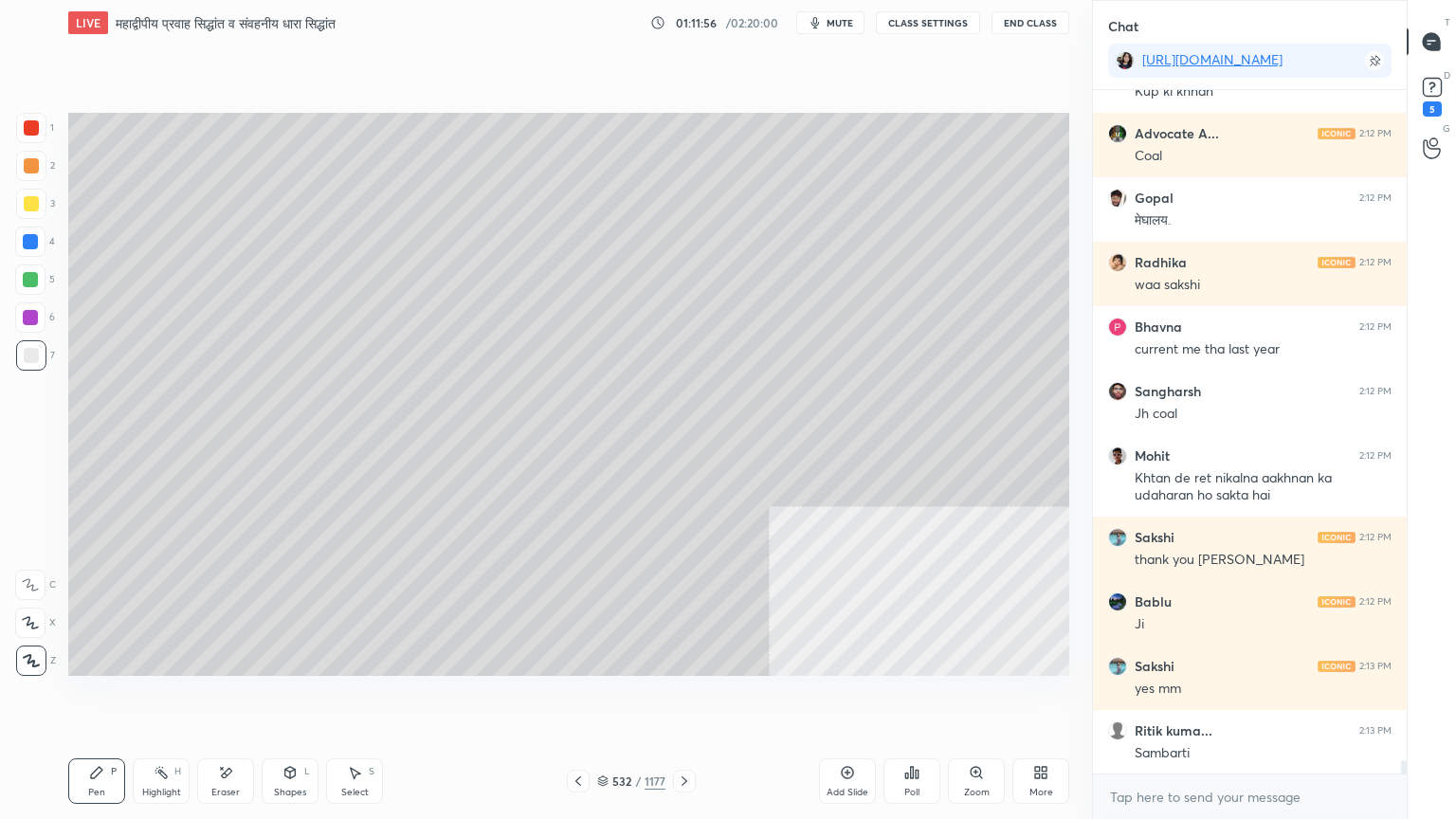 scroll, scrollTop: 34796, scrollLeft: 0, axis: vertical 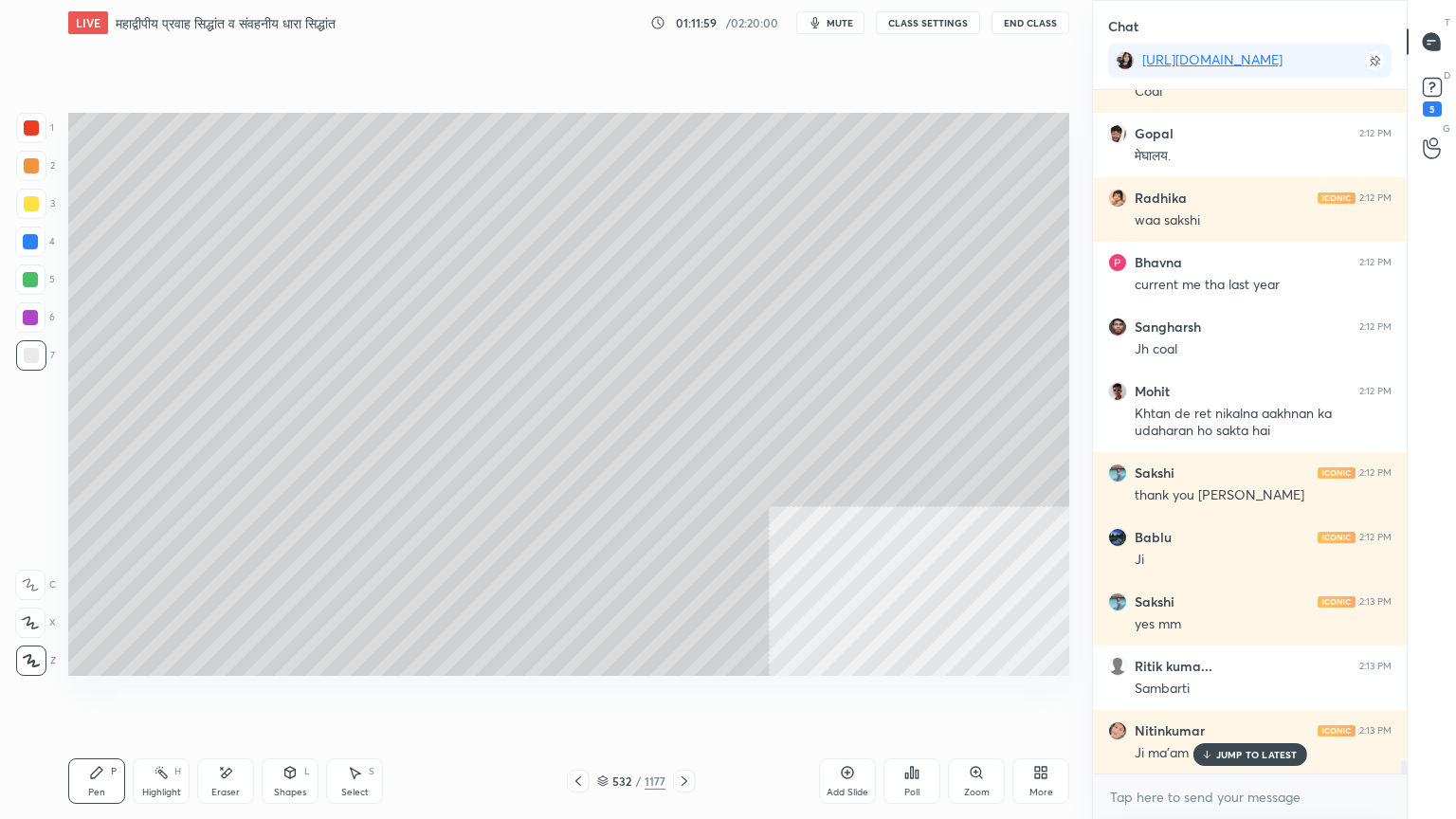 click on "4" at bounding box center (35, 246) 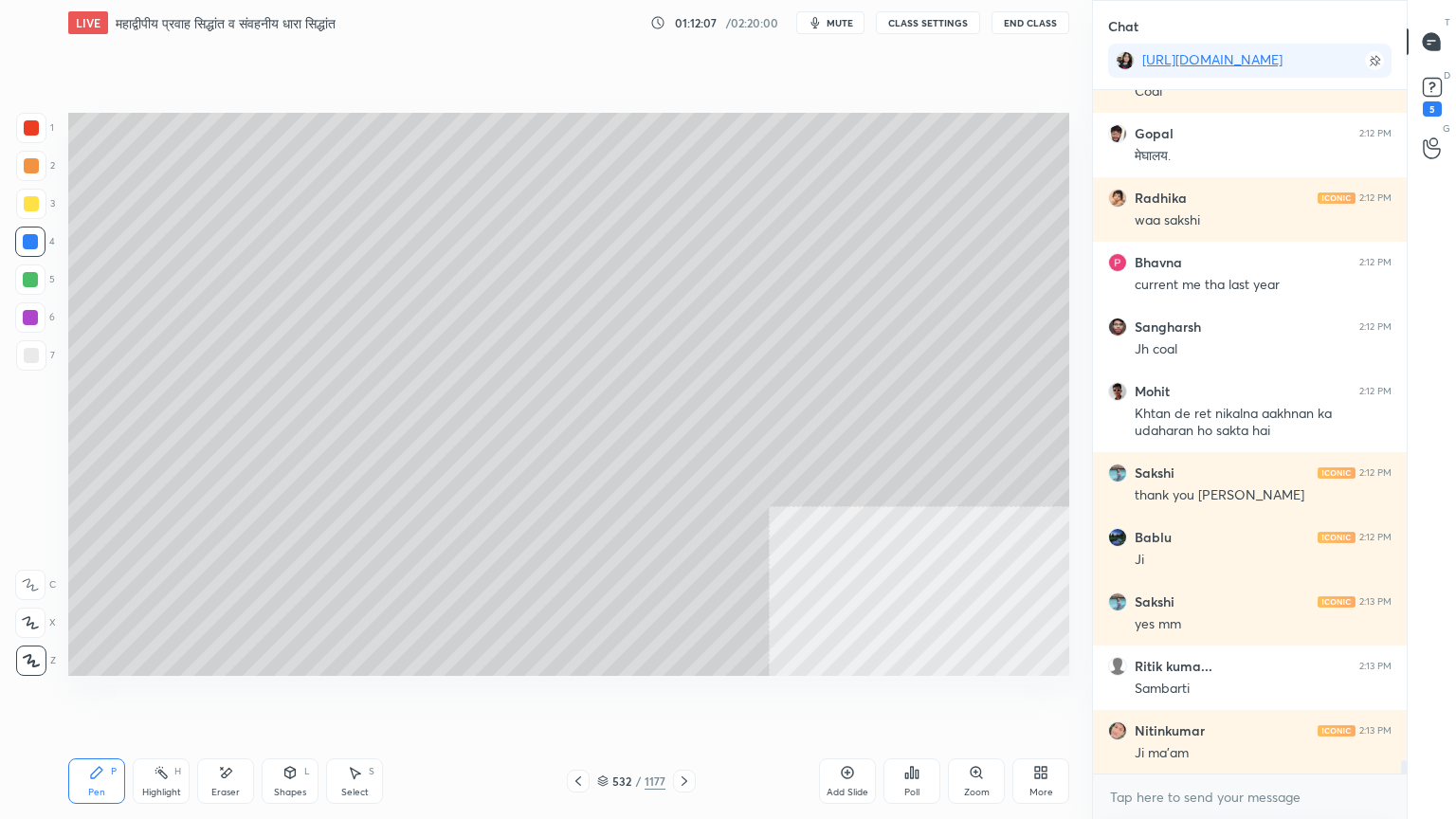 scroll, scrollTop: 34861, scrollLeft: 0, axis: vertical 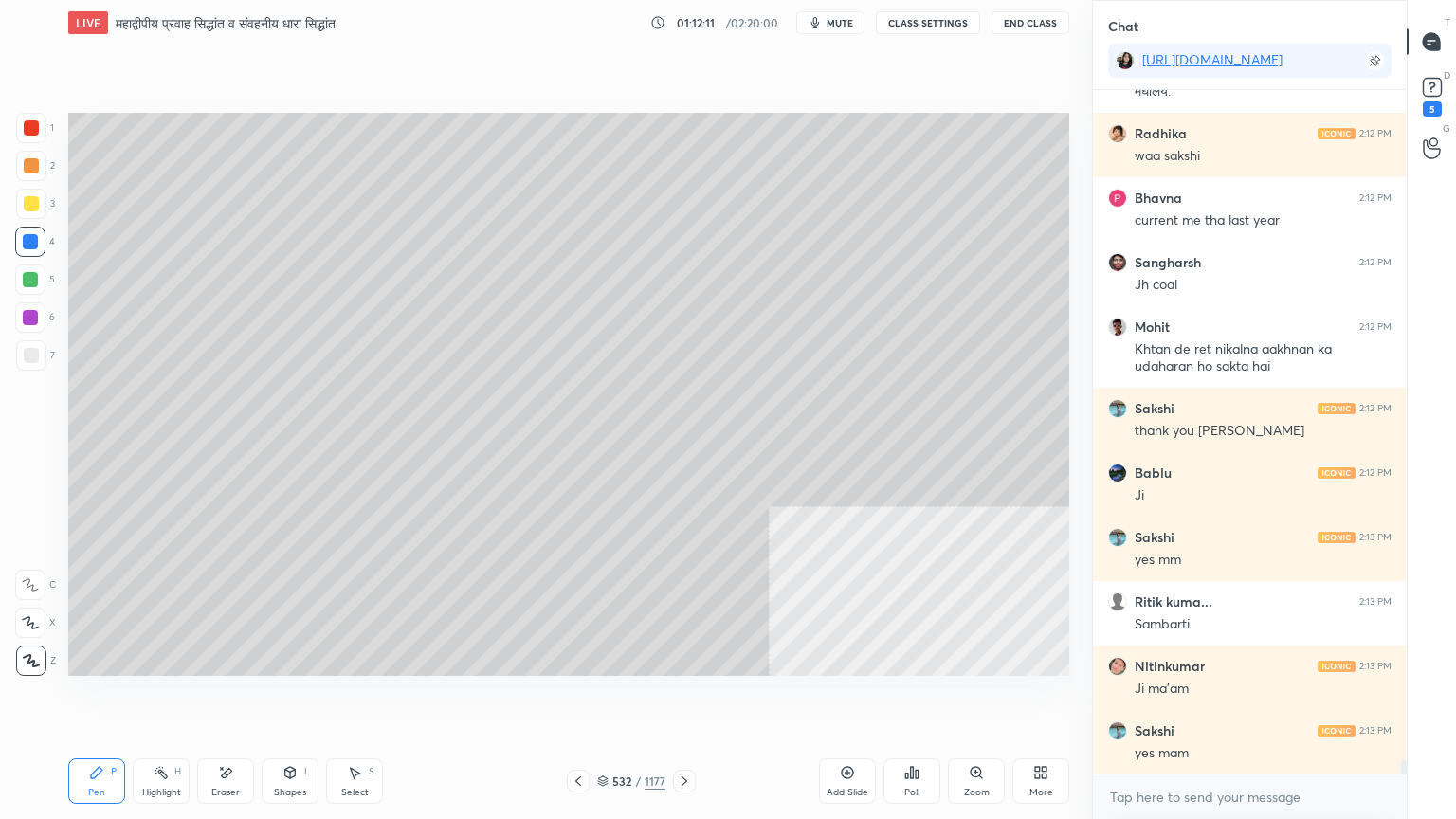 click on "Select S" at bounding box center [355, 781] 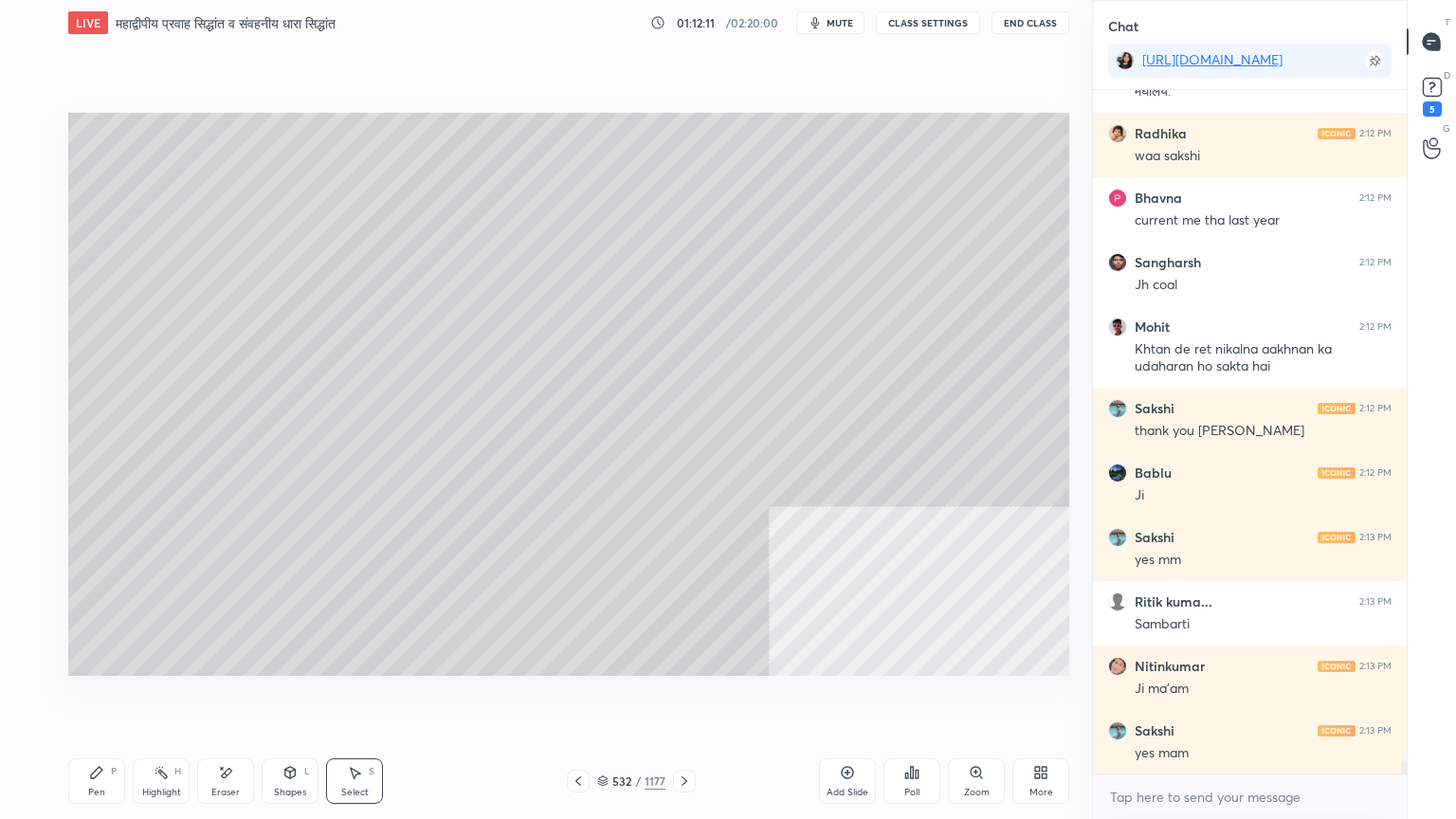 click on "Select S" at bounding box center (355, 781) 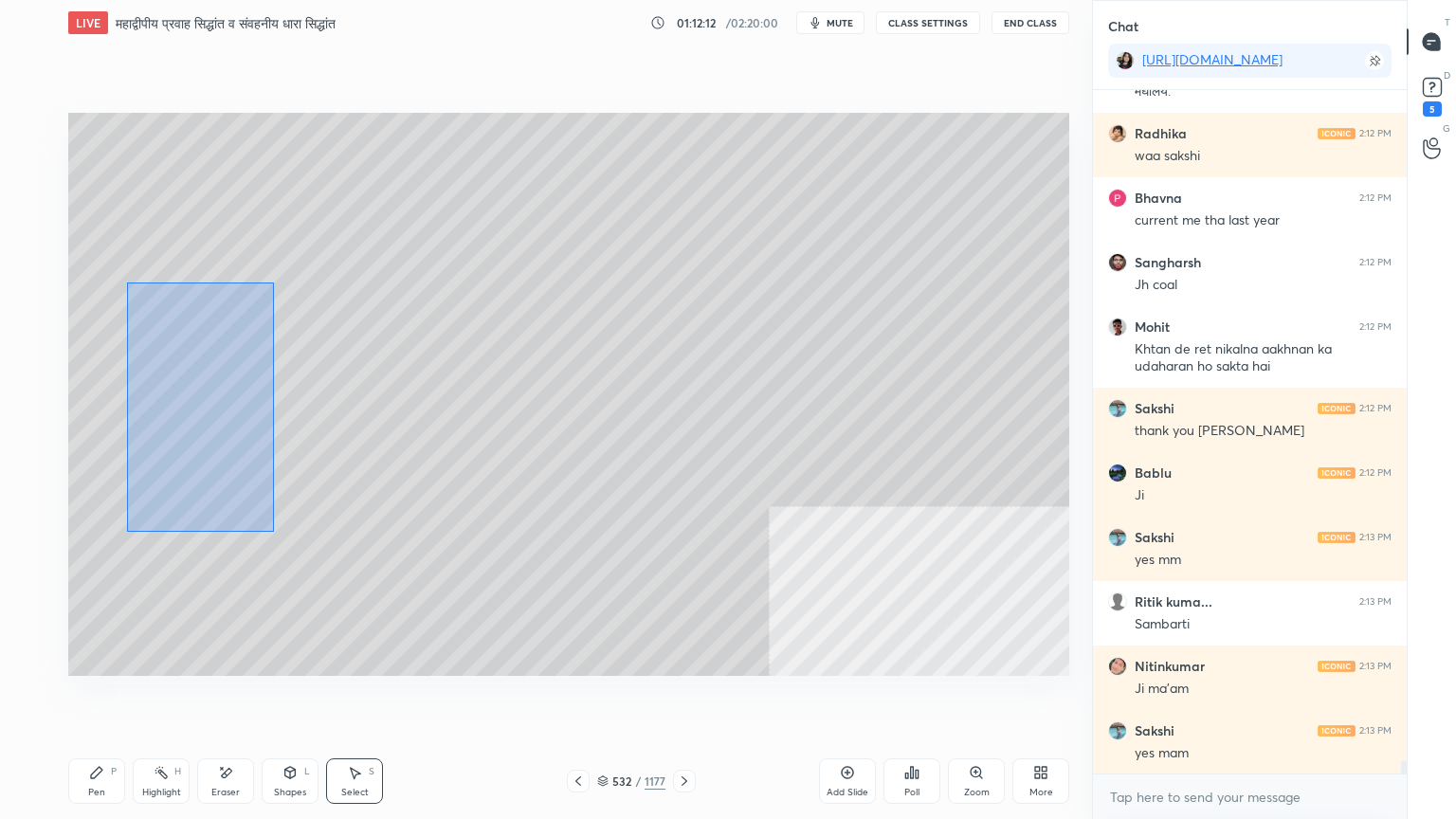drag, startPoint x: 127, startPoint y: 282, endPoint x: 316, endPoint y: 532, distance: 313.4023 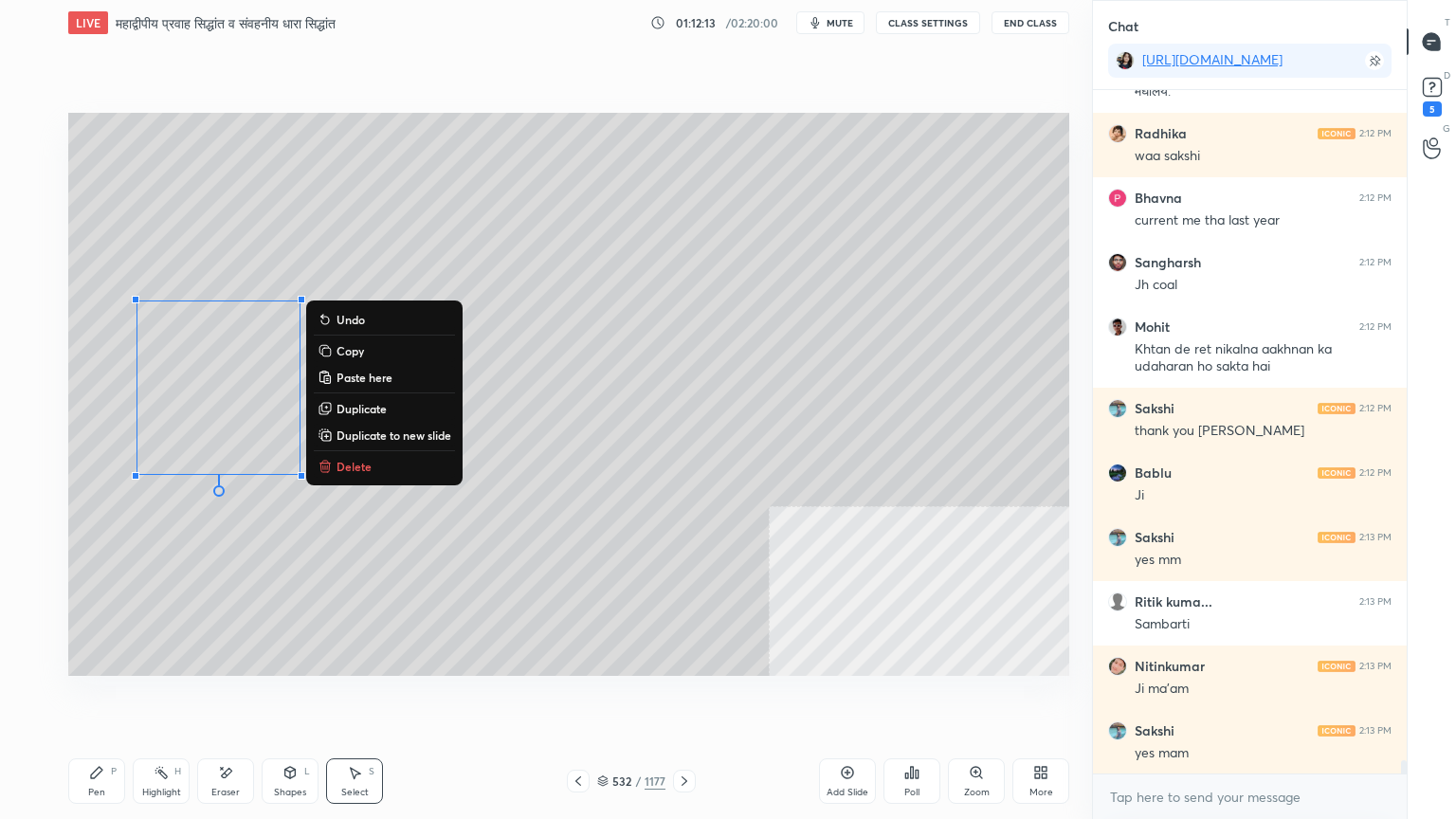 drag, startPoint x: 332, startPoint y: 464, endPoint x: 288, endPoint y: 502, distance: 58.137767 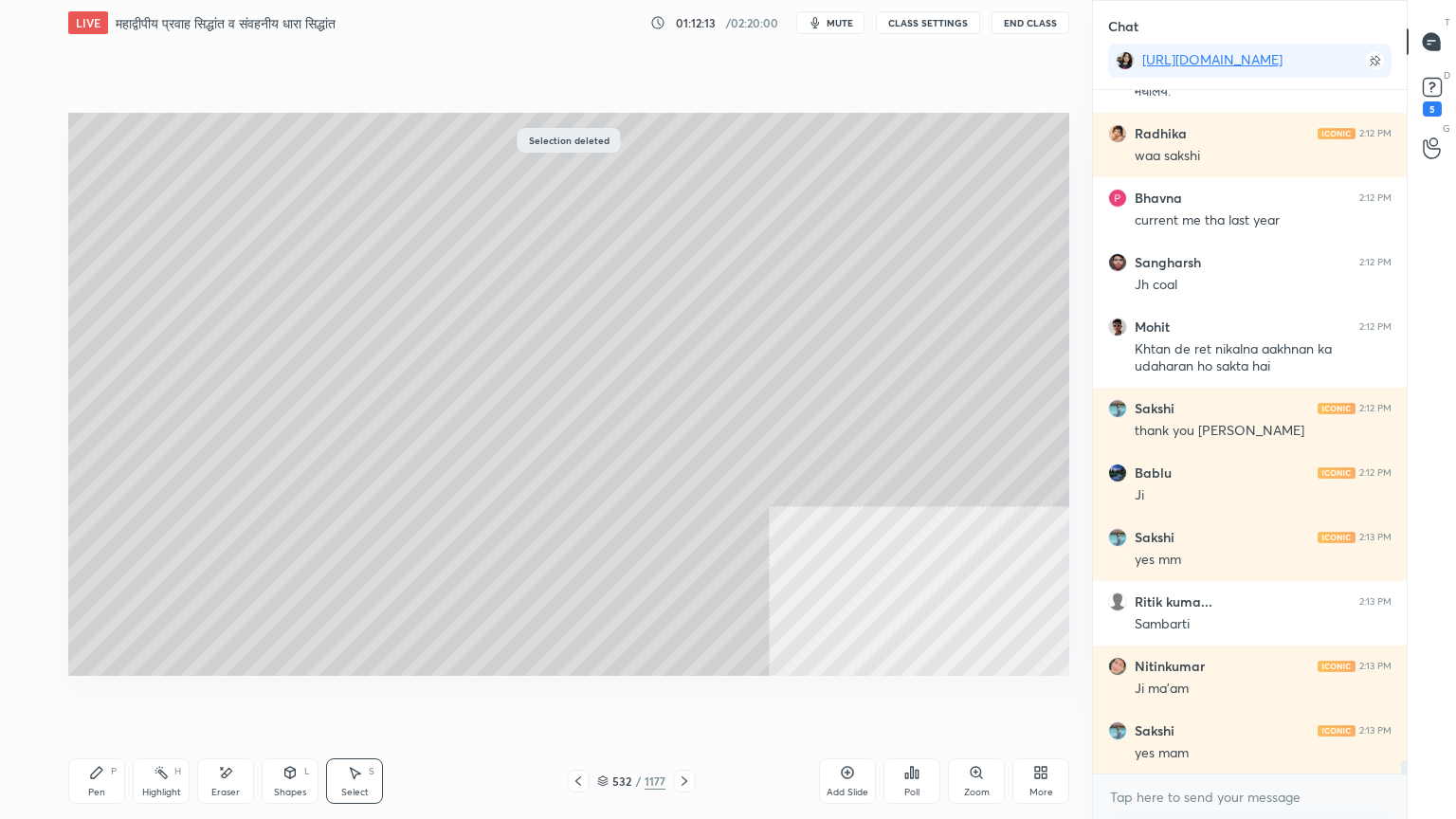 click on "Pen P" at bounding box center [97, 781] 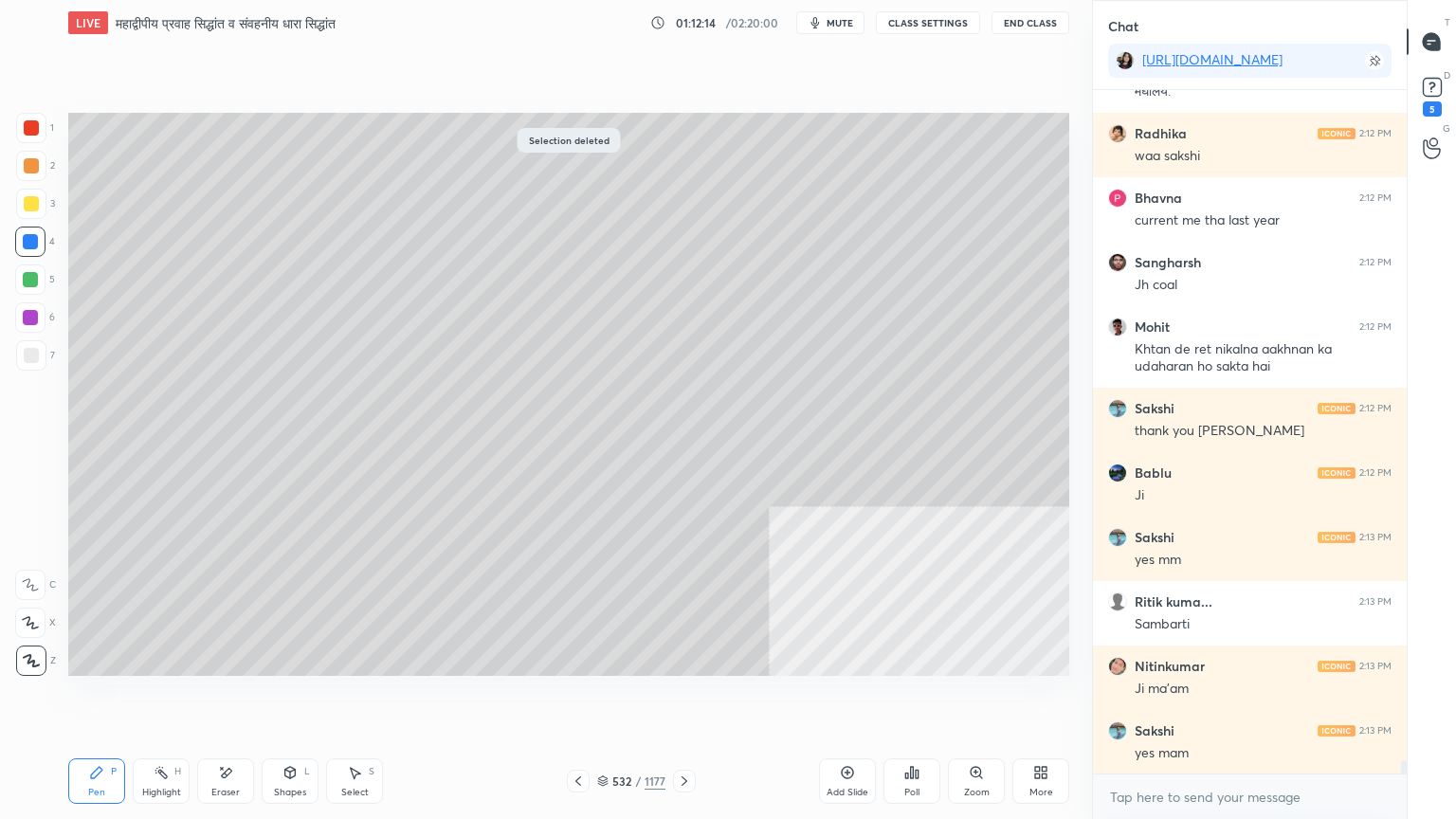 click at bounding box center [31, 355] 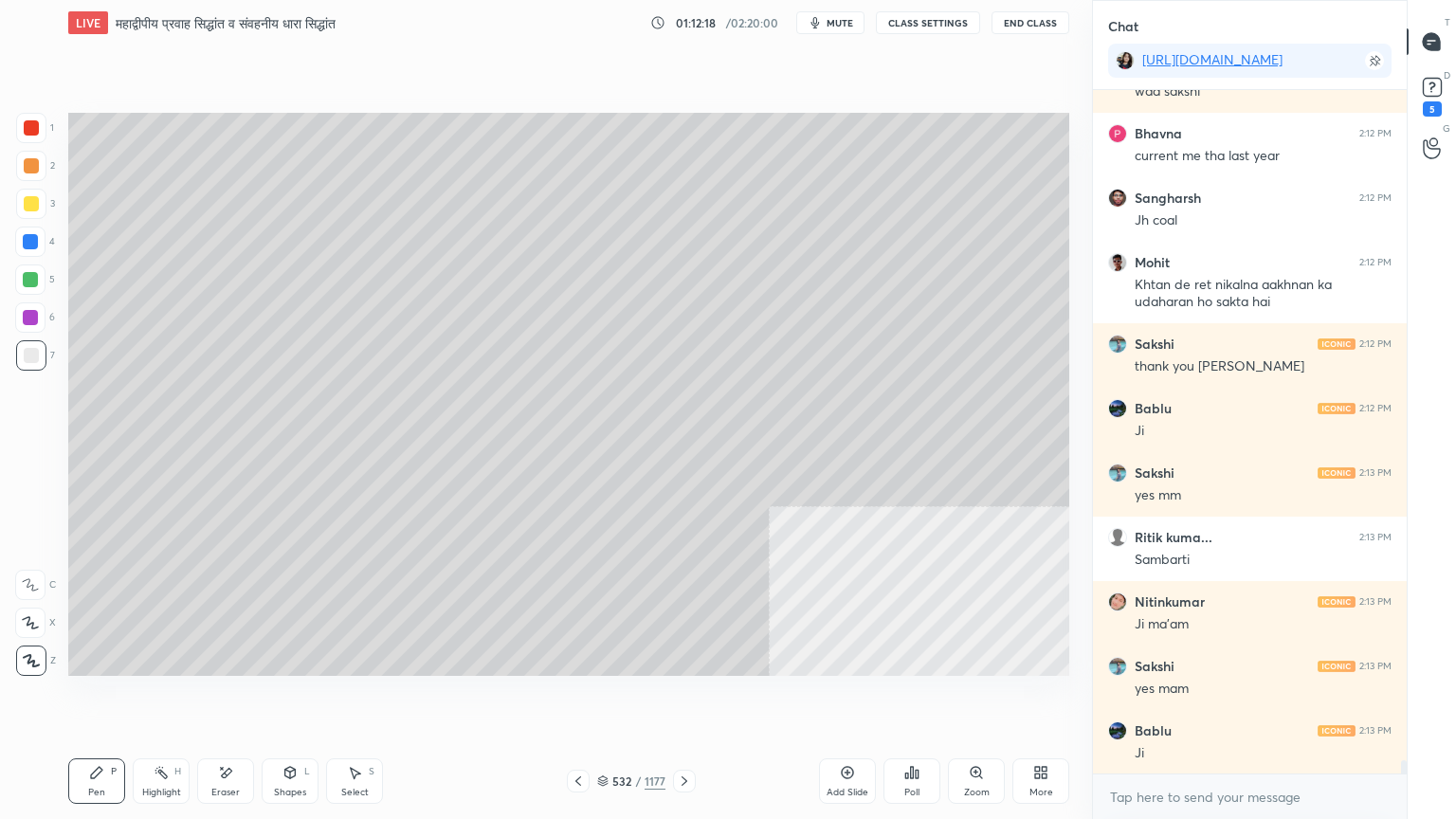 scroll, scrollTop: 34990, scrollLeft: 0, axis: vertical 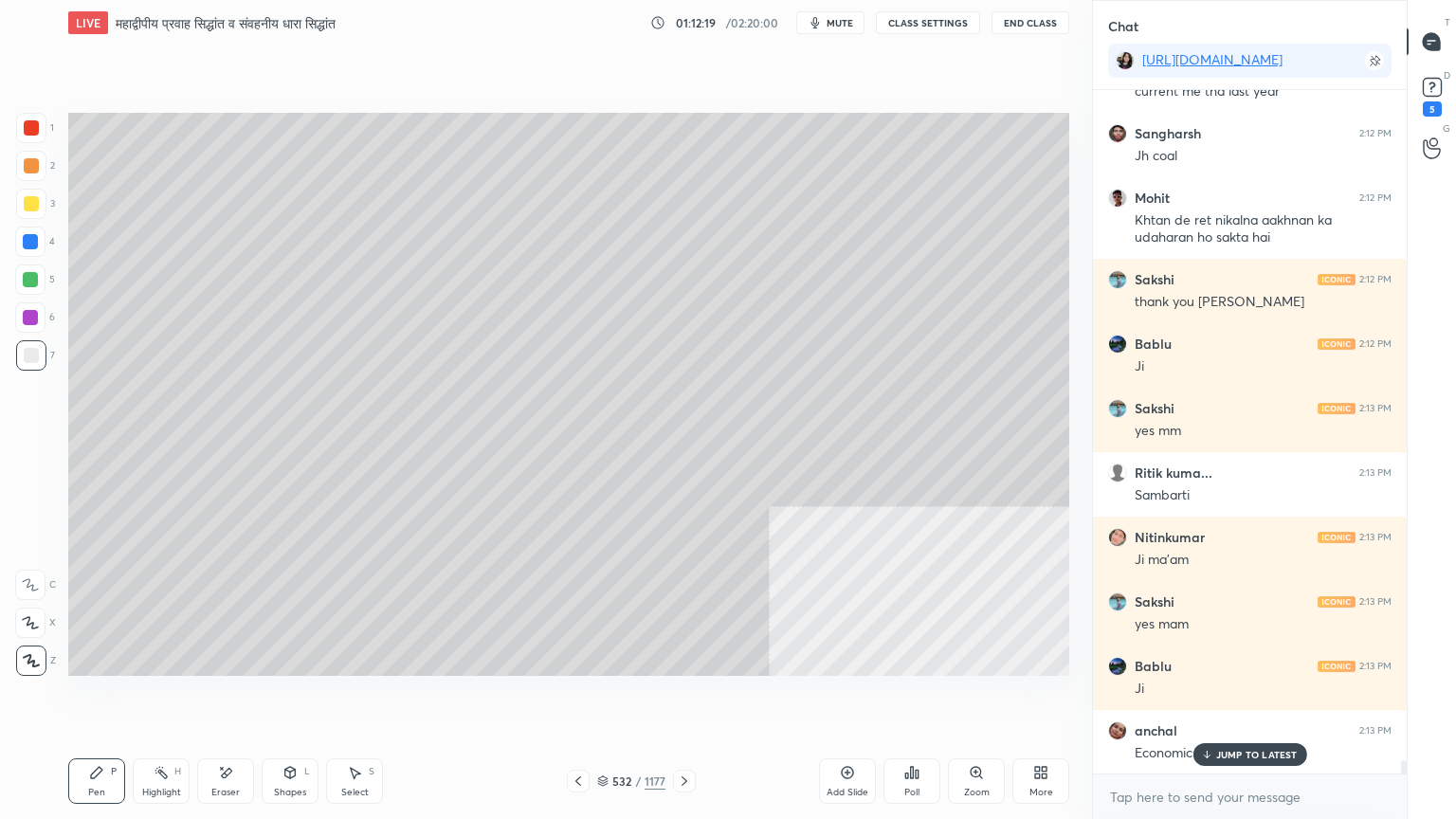 click on "JUMP TO LATEST" at bounding box center [1257, 755] 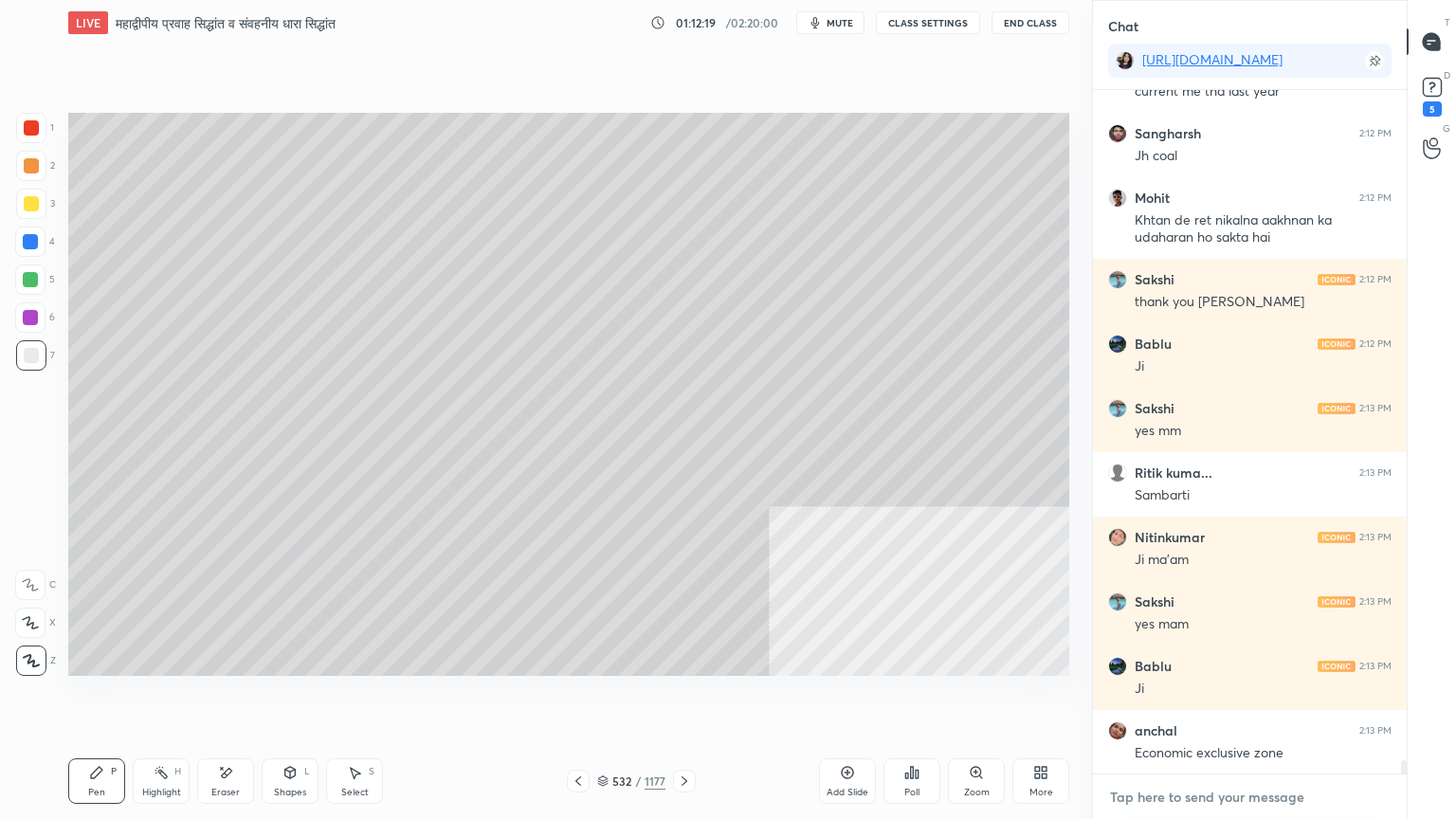 click at bounding box center (1249, 797) 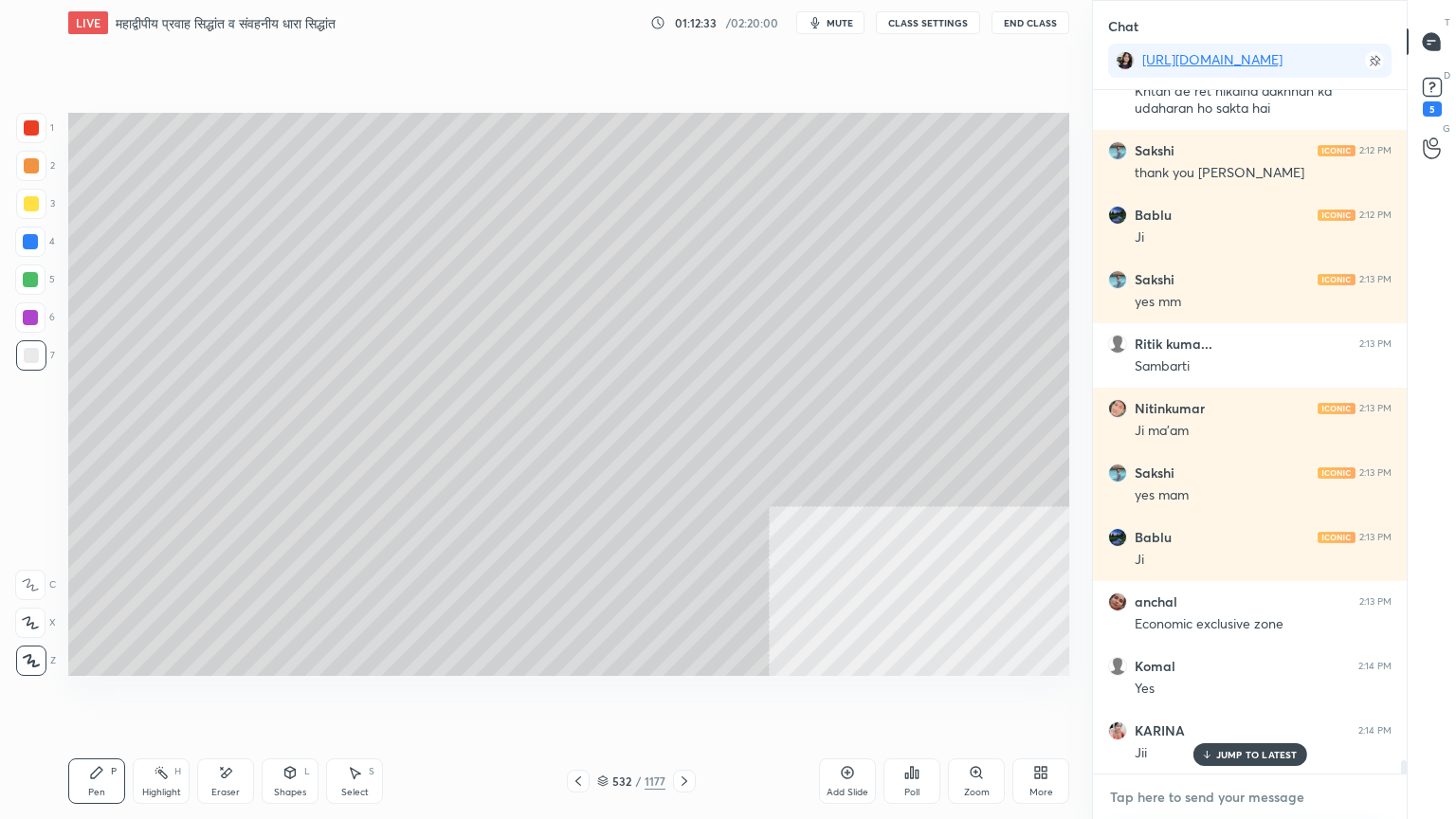 scroll, scrollTop: 35183, scrollLeft: 0, axis: vertical 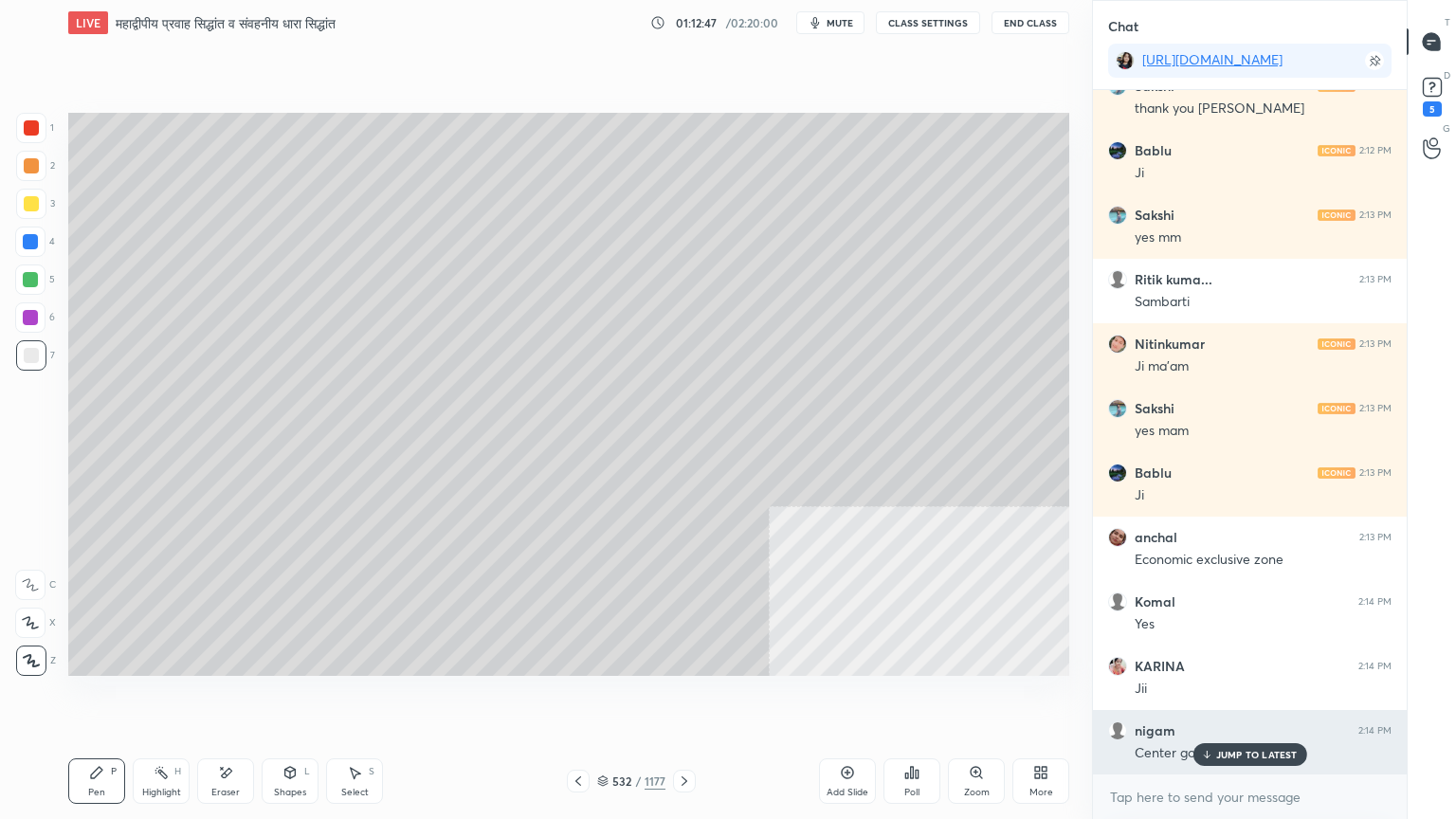 click on "JUMP TO LATEST" at bounding box center [1257, 755] 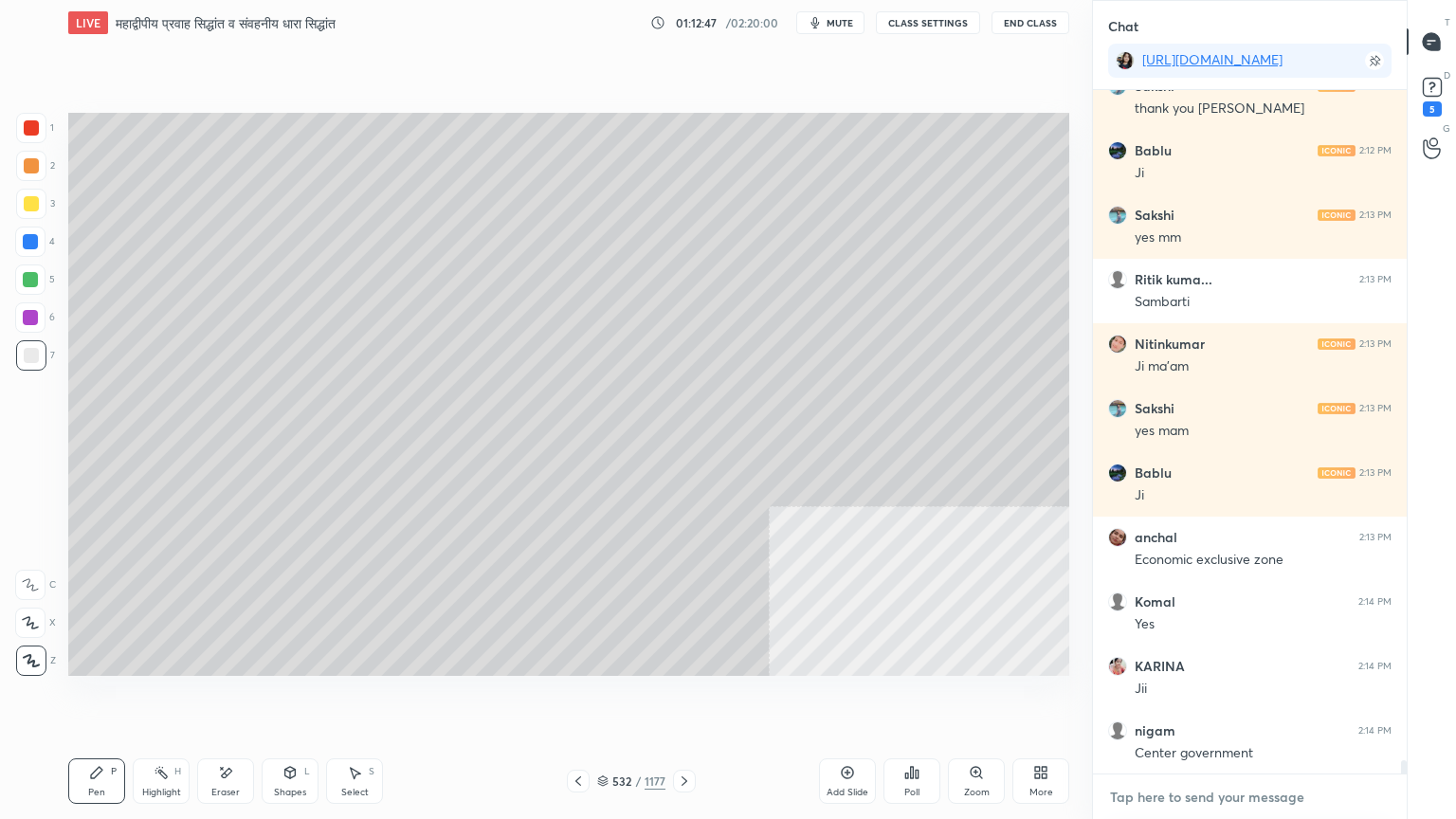 click at bounding box center [1249, 797] 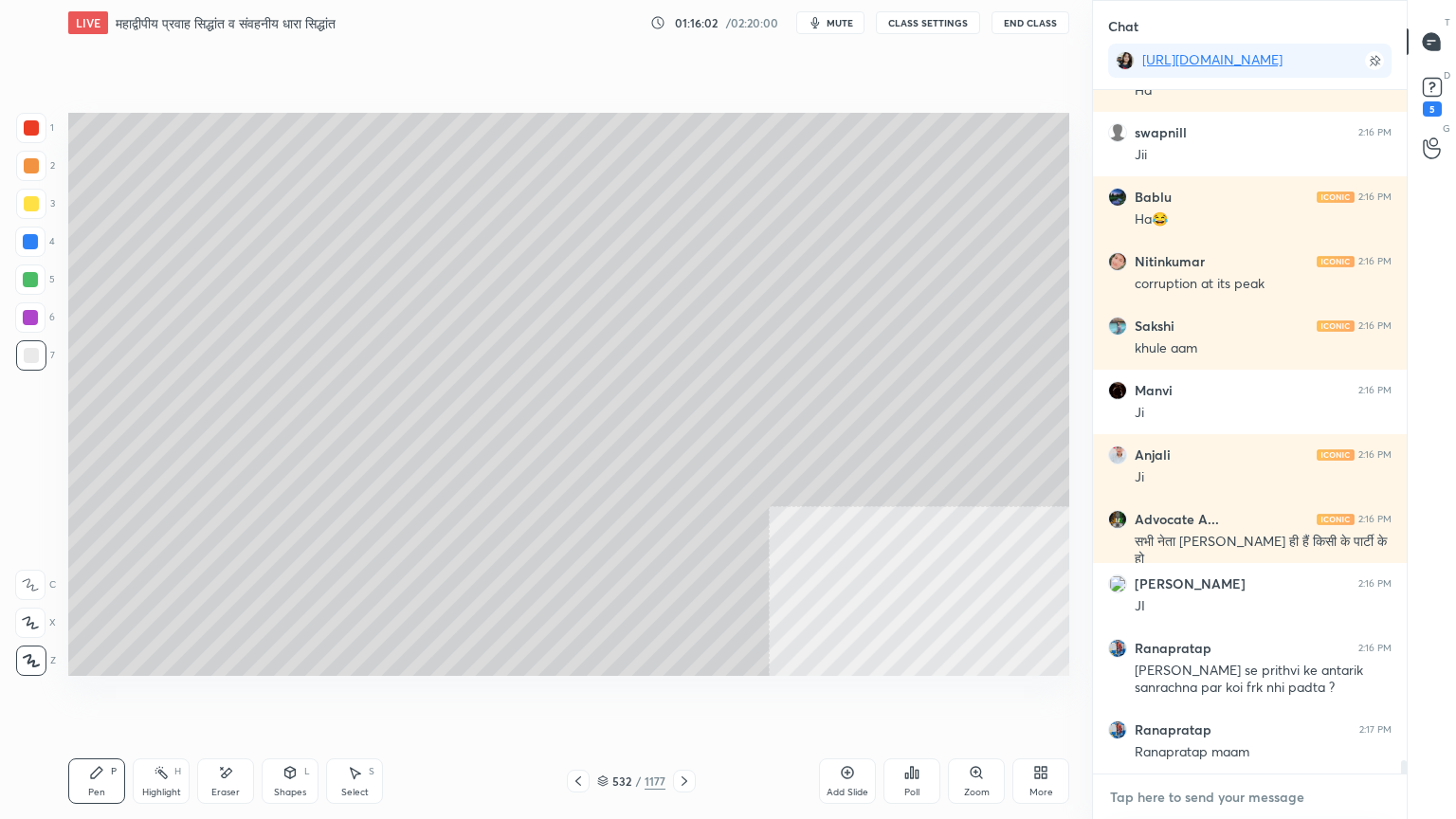 scroll, scrollTop: 35243, scrollLeft: 0, axis: vertical 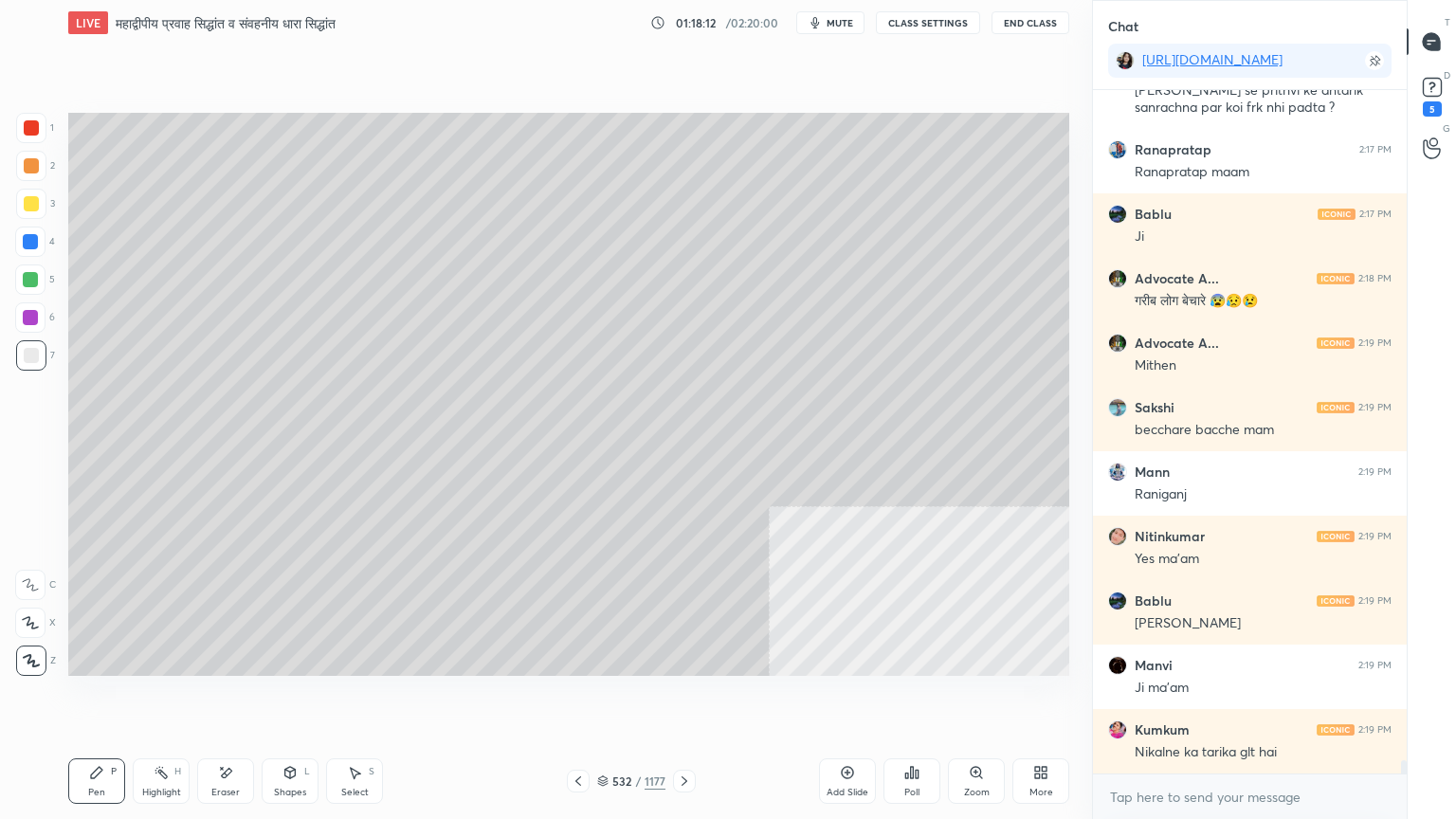 click at bounding box center (30, 242) 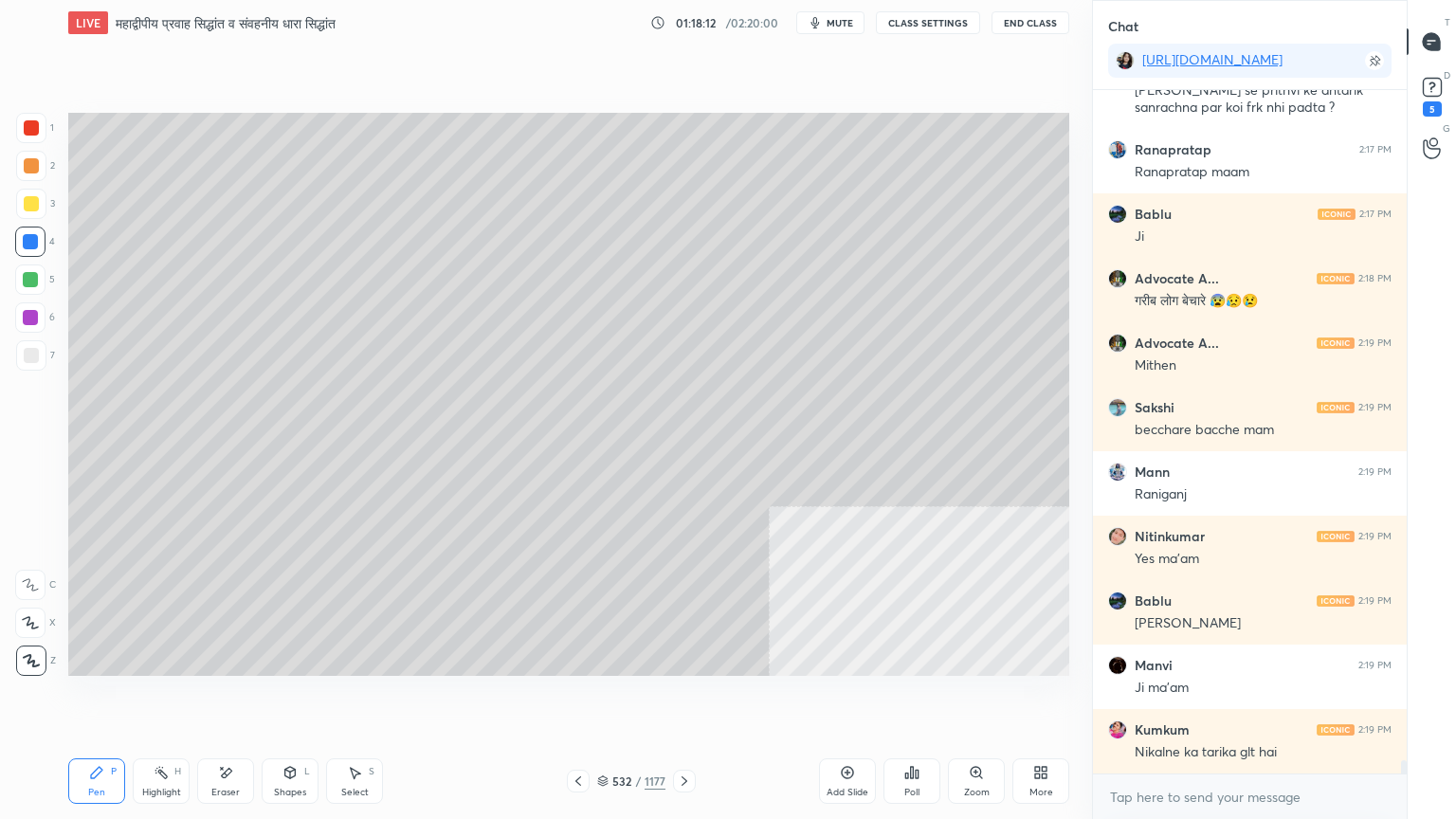 drag, startPoint x: 27, startPoint y: 244, endPoint x: 46, endPoint y: 277, distance: 38.078866 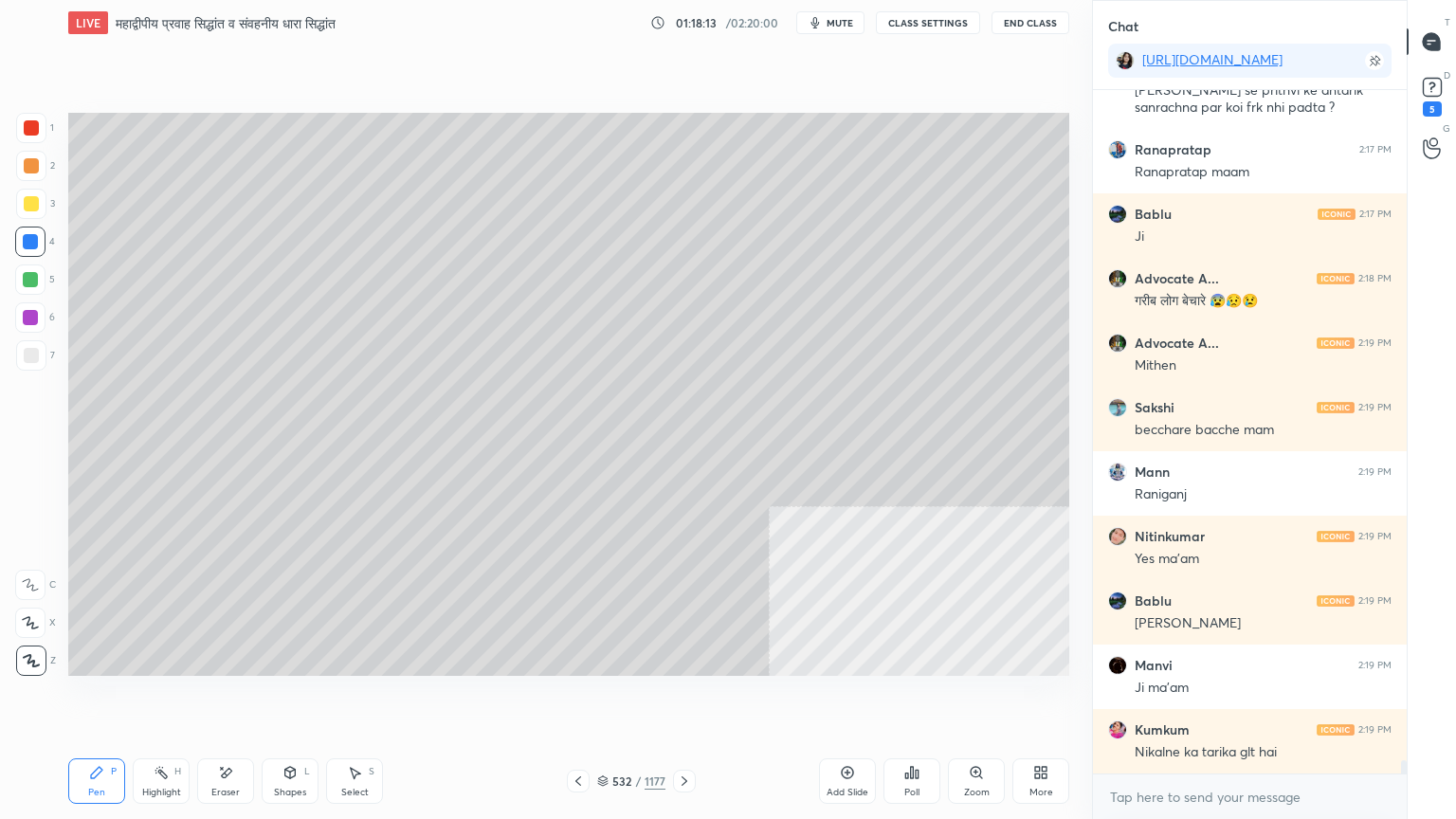 click on "Setting up your live class Poll for   secs No correct answer Start poll" at bounding box center [569, 394] 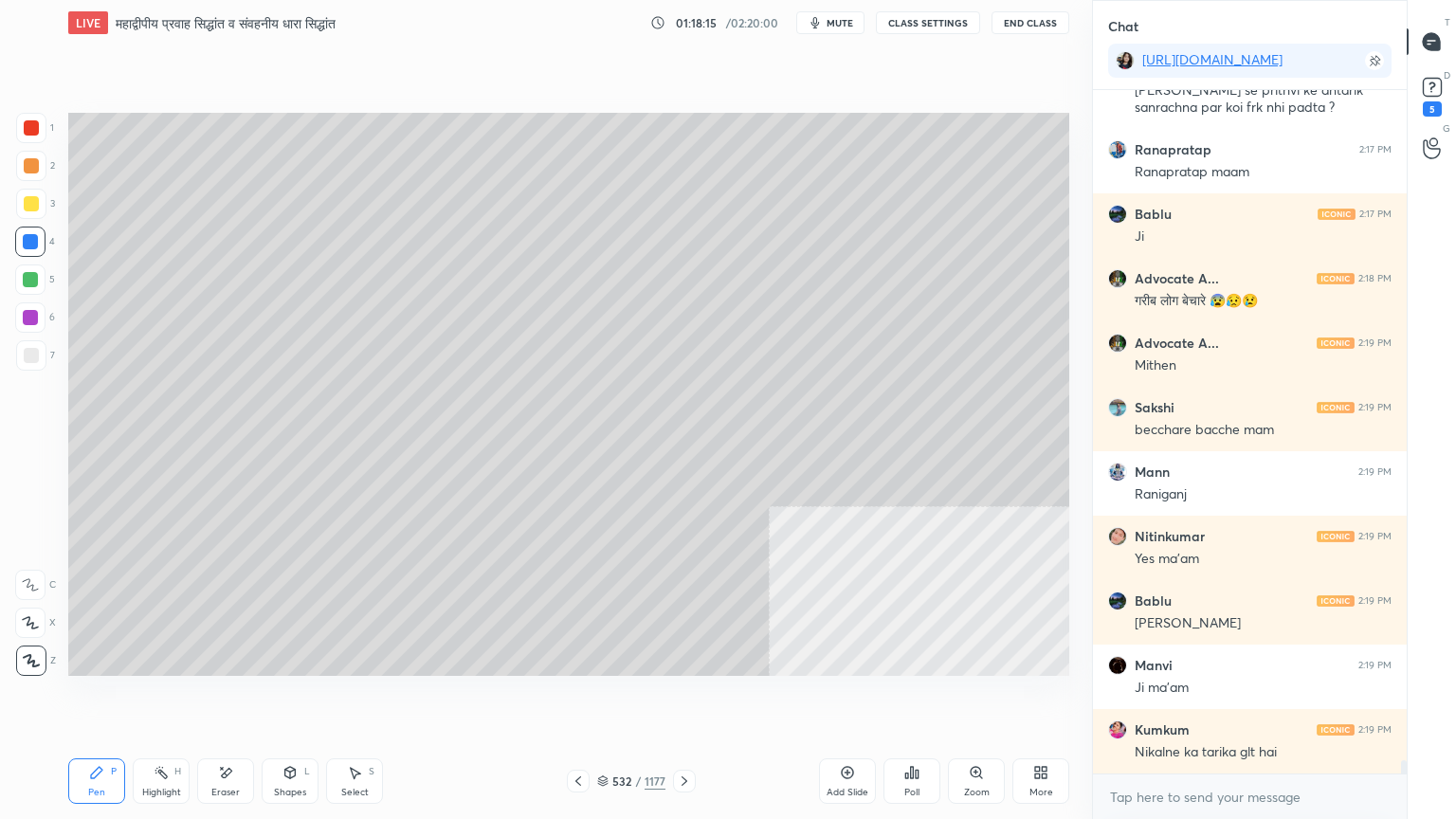 click on "Pen P Highlight H Eraser Shapes L Select S 532 / 1177 Add Slide Poll Zoom More" at bounding box center (569, 781) 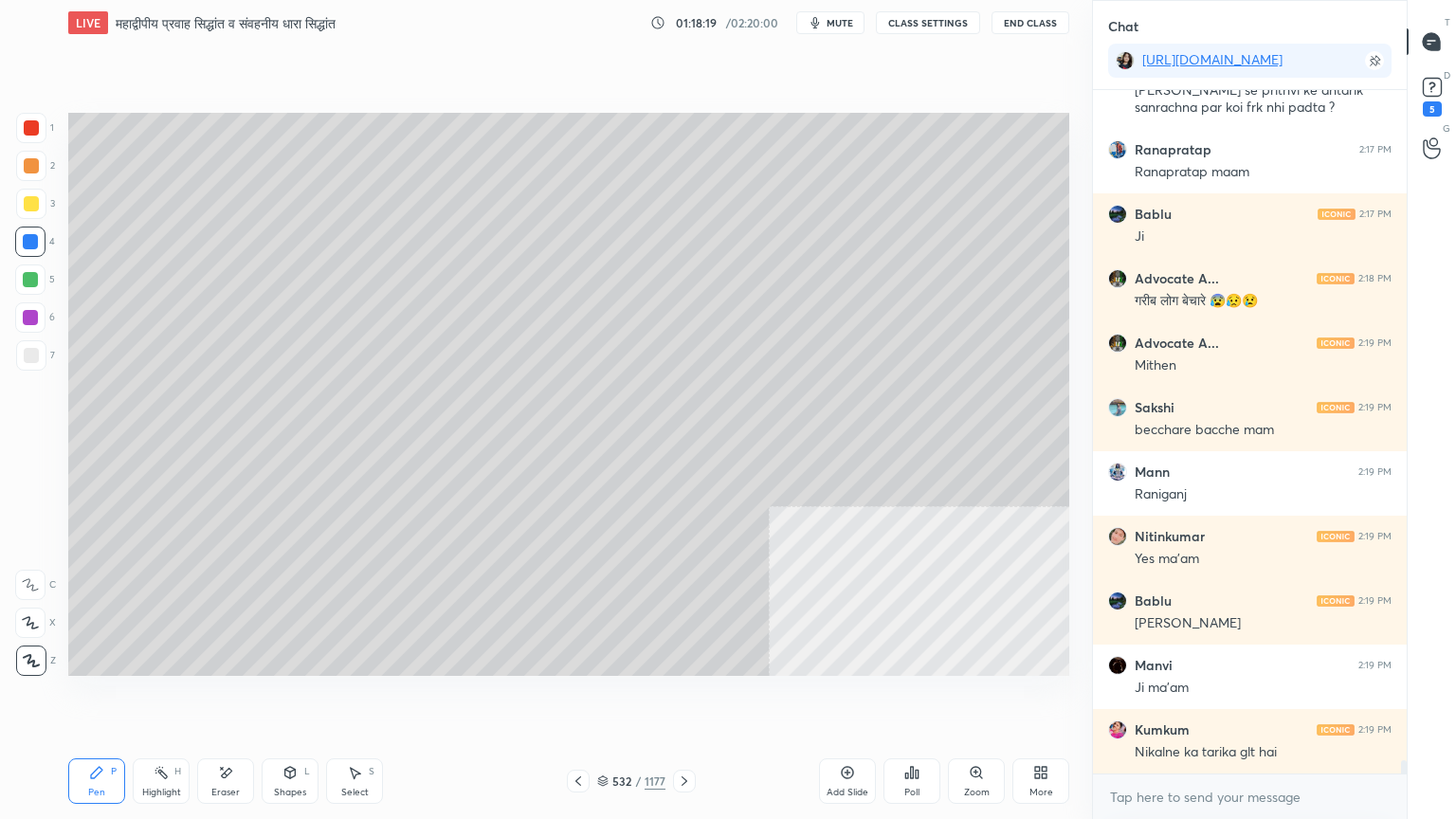 drag, startPoint x: 701, startPoint y: 732, endPoint x: 696, endPoint y: 747, distance: 15.811388 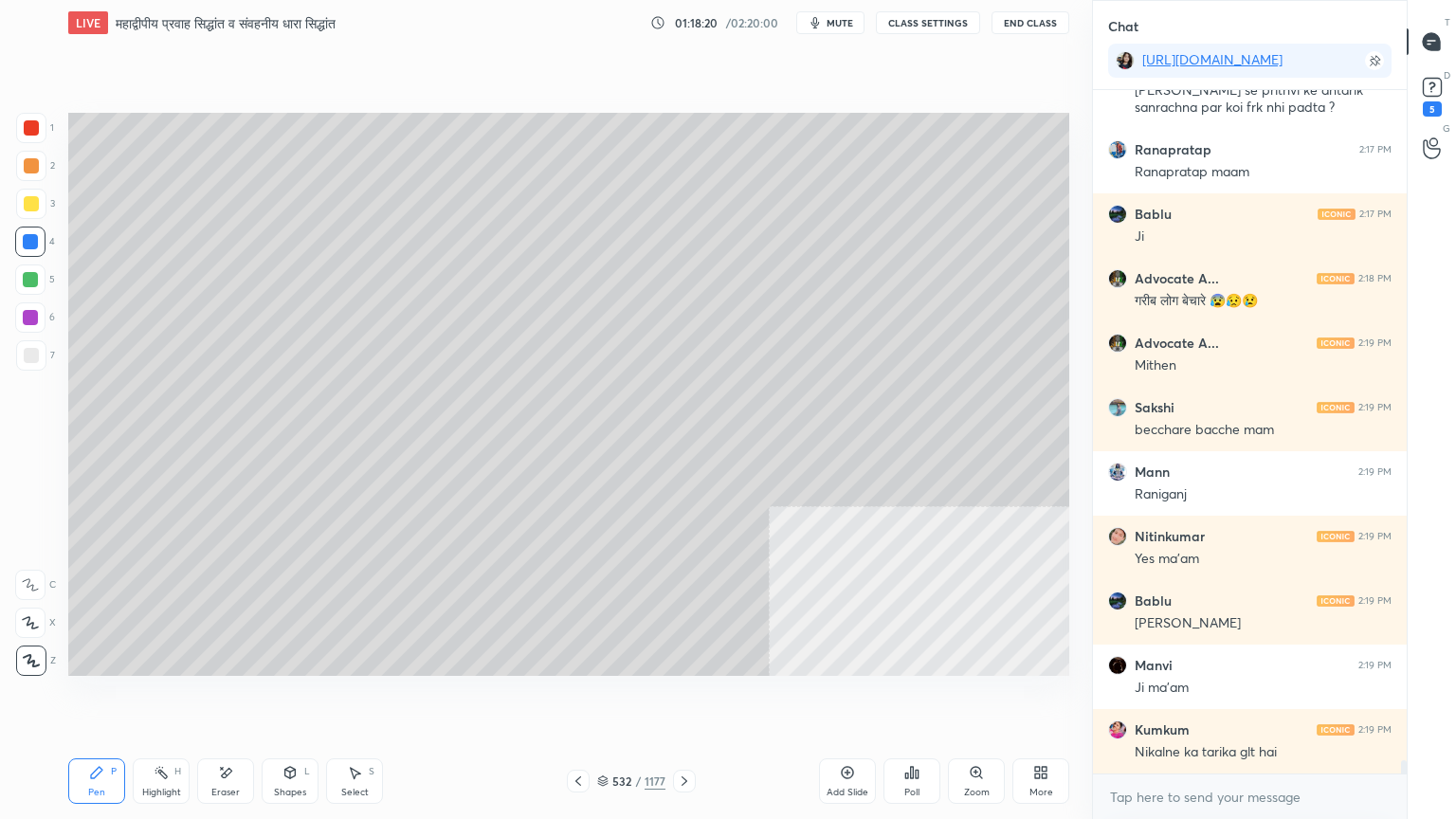 click on "Setting up your live class Poll for   secs No correct answer Start poll" at bounding box center (569, 394) 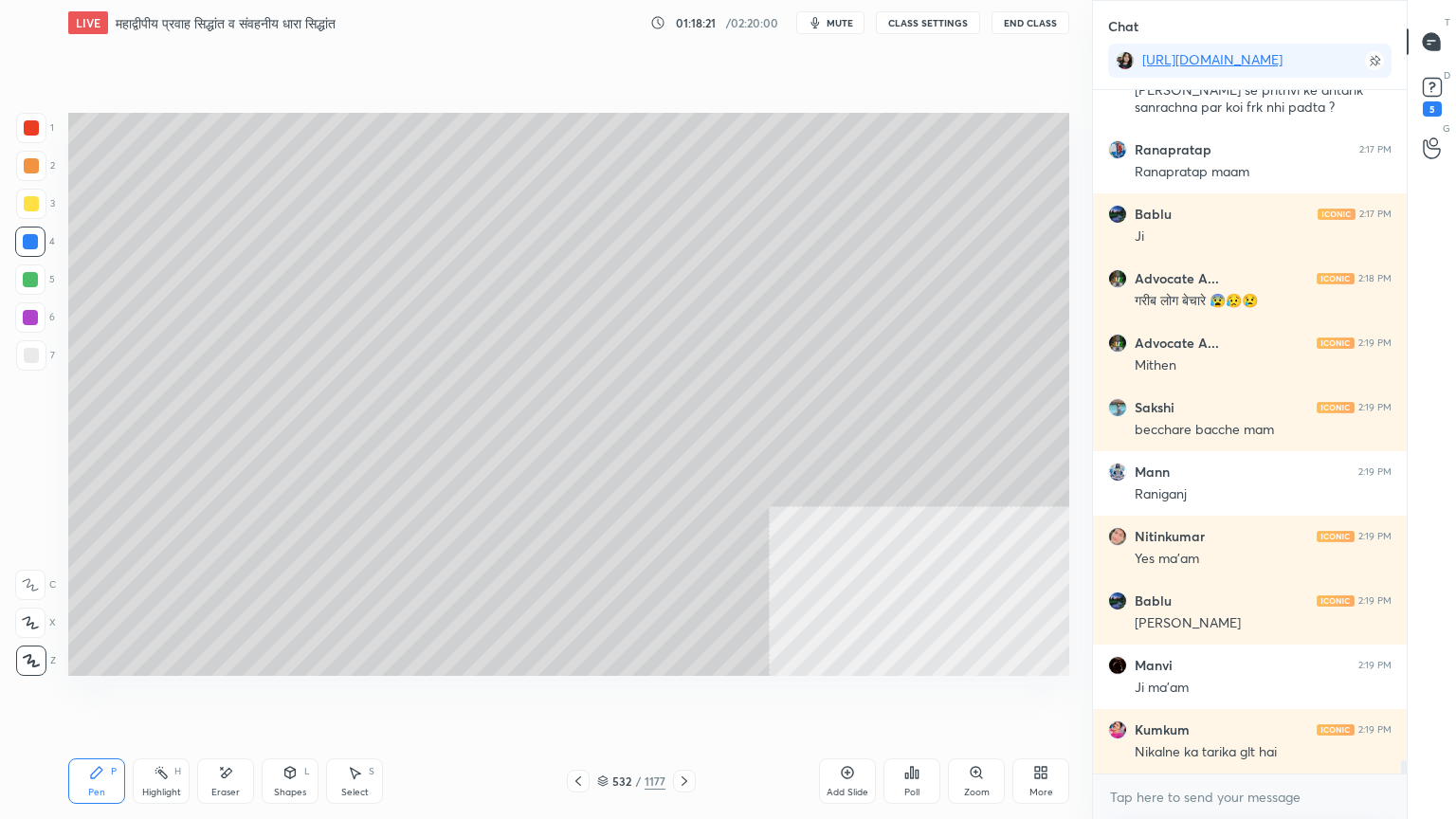 click on "Pen P Highlight H Eraser Shapes L Select S 532 / 1177 Add Slide Poll Zoom More" at bounding box center [569, 781] 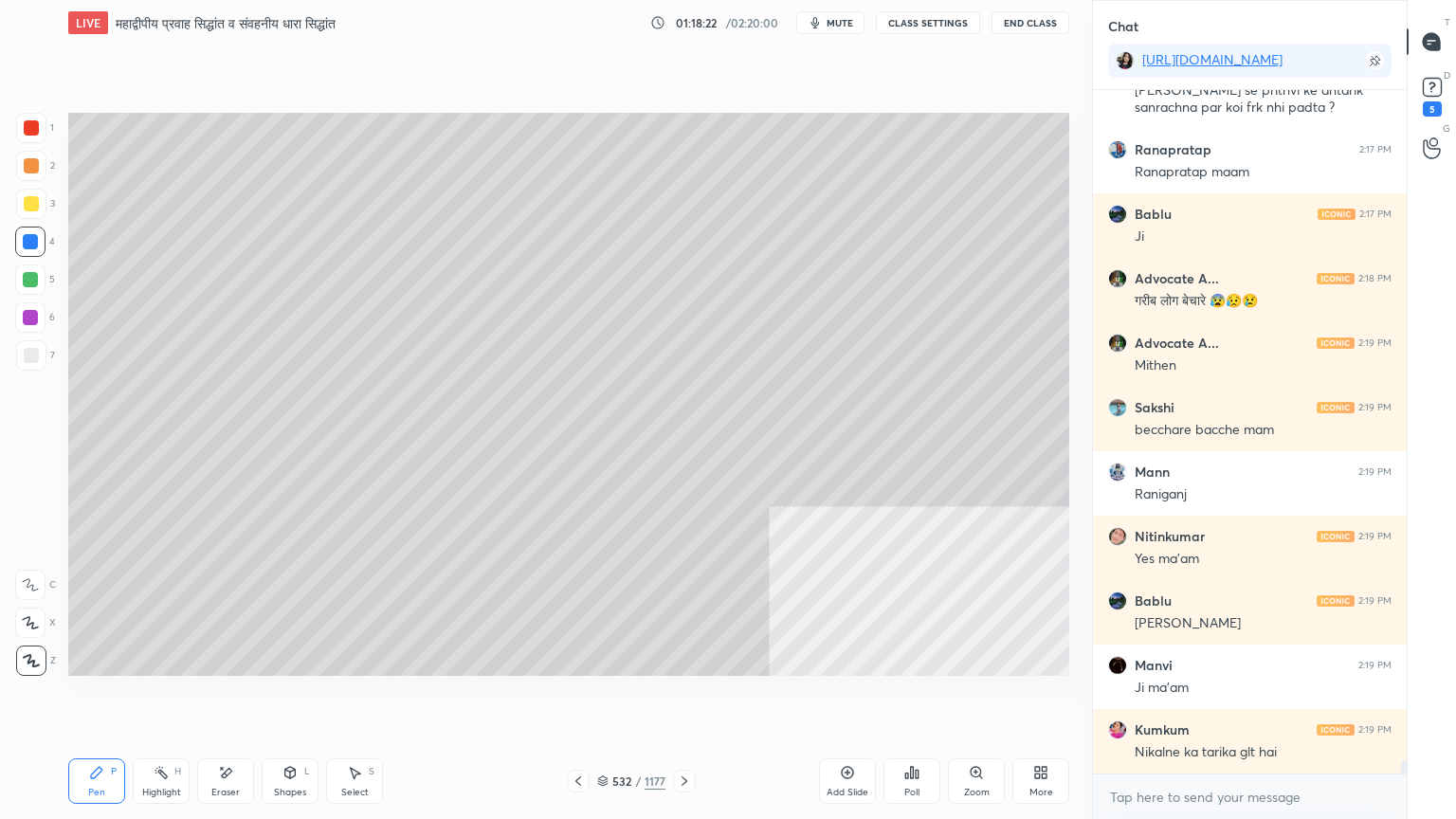 drag, startPoint x: 715, startPoint y: 744, endPoint x: 705, endPoint y: 747, distance: 10.440307 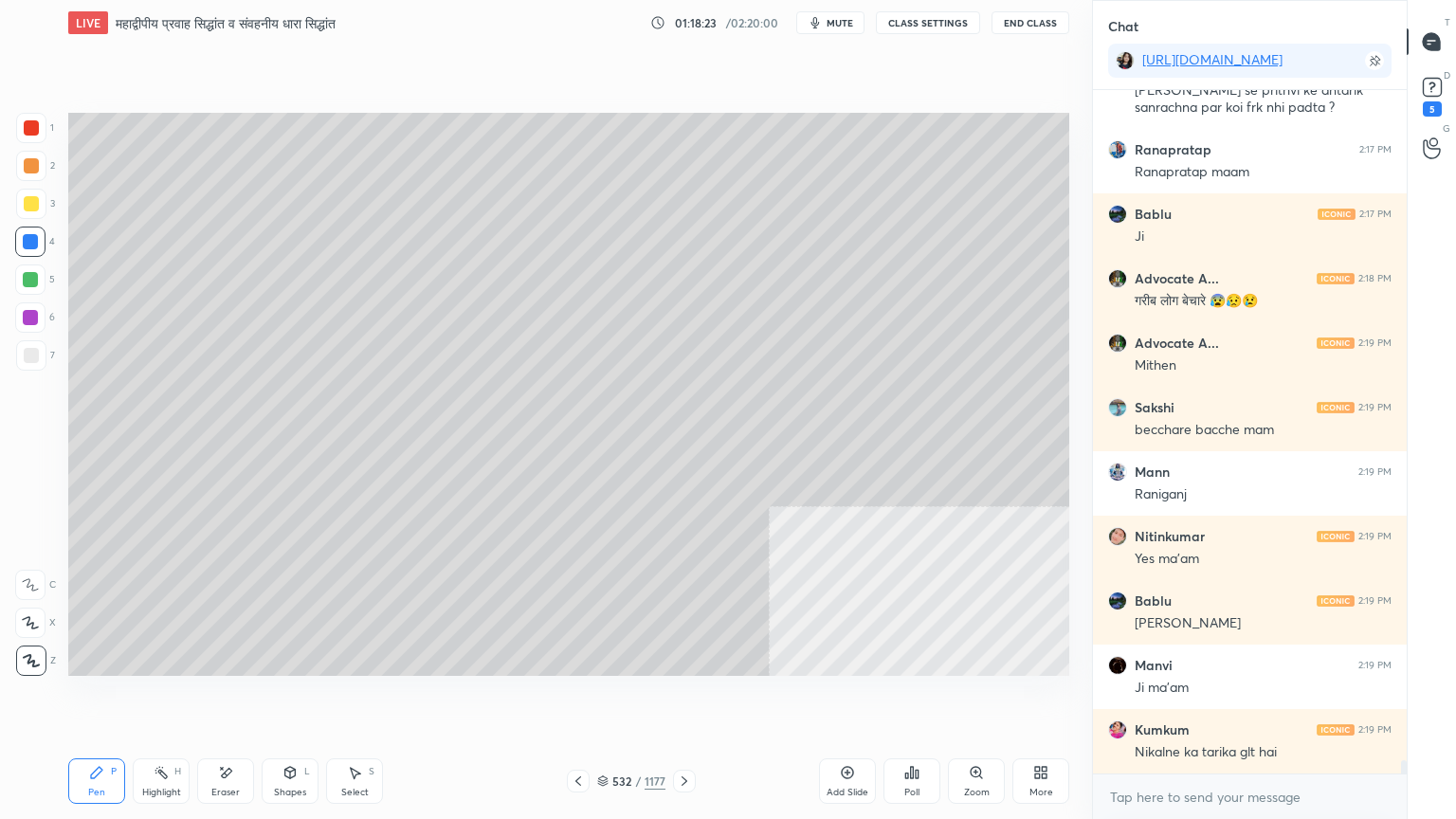 click on "Pen P Highlight H Eraser Shapes L Select S 532 / 1177 Add Slide Poll Zoom More" at bounding box center [569, 781] 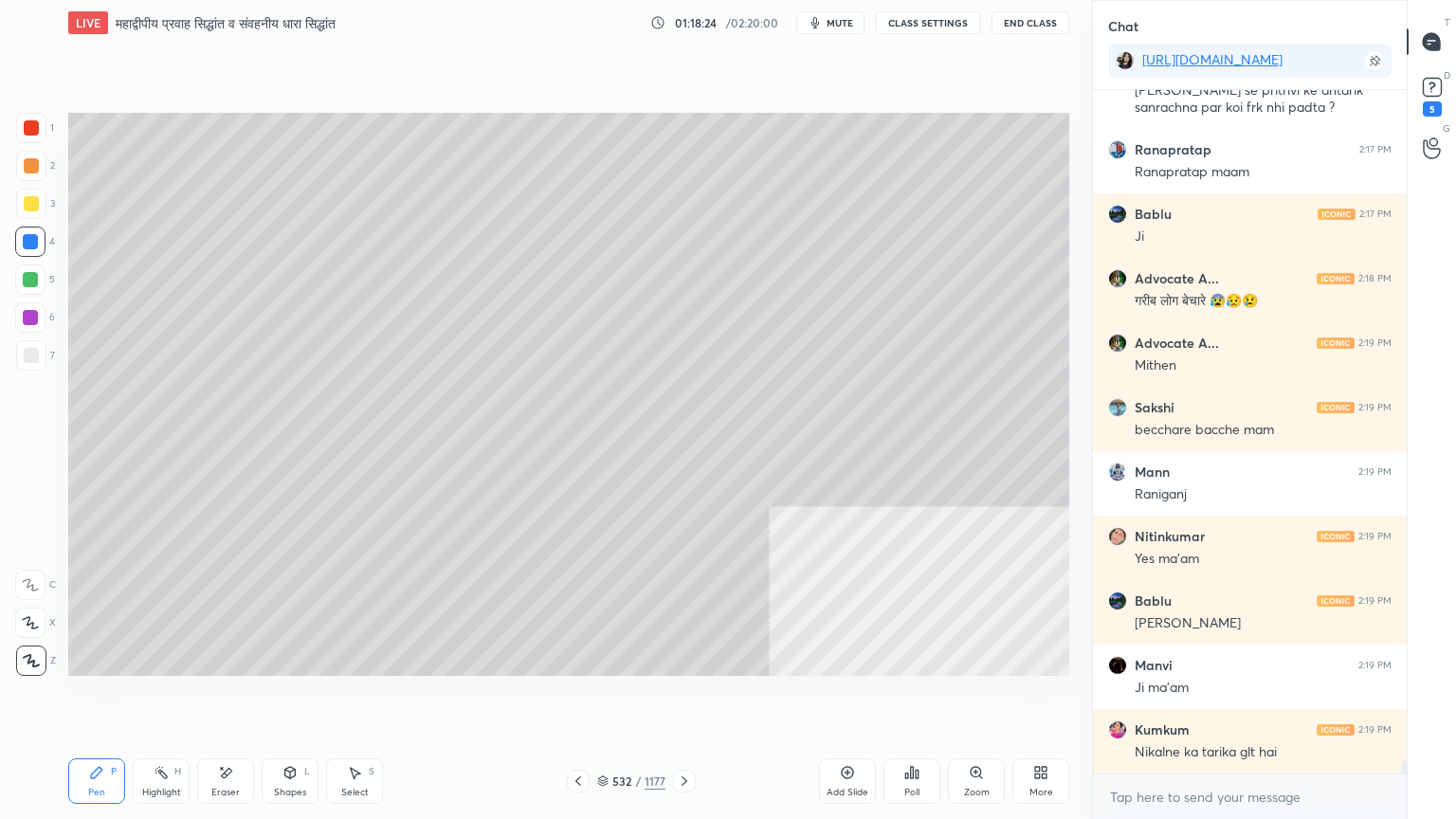 click on "Pen P Highlight H Eraser Shapes L Select S 532 / 1177 Add Slide Poll Zoom More" at bounding box center (569, 781) 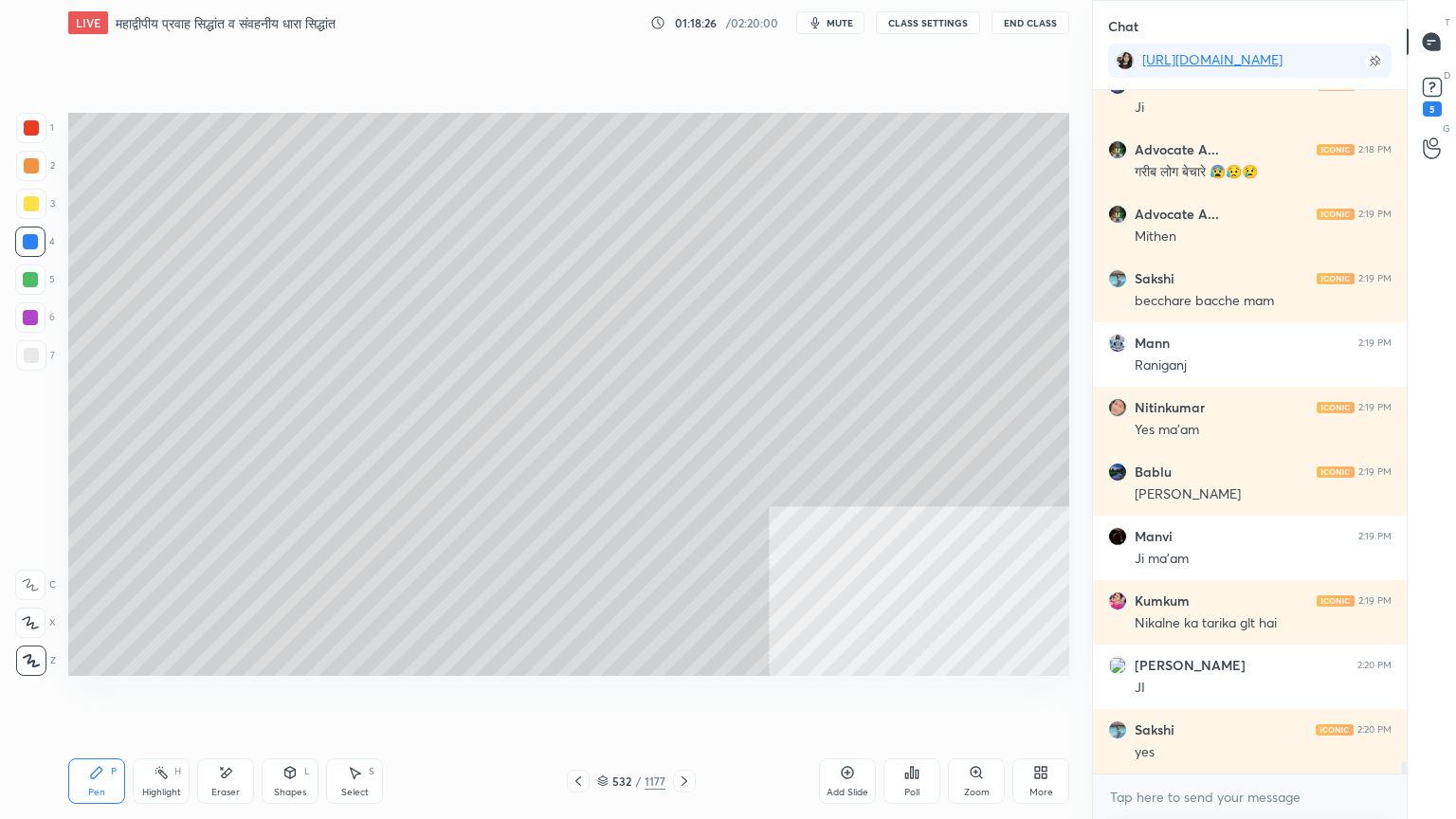 click on "Pen P Highlight H Eraser Shapes L Select S 532 / 1177 Add Slide Poll Zoom More" at bounding box center (569, 781) 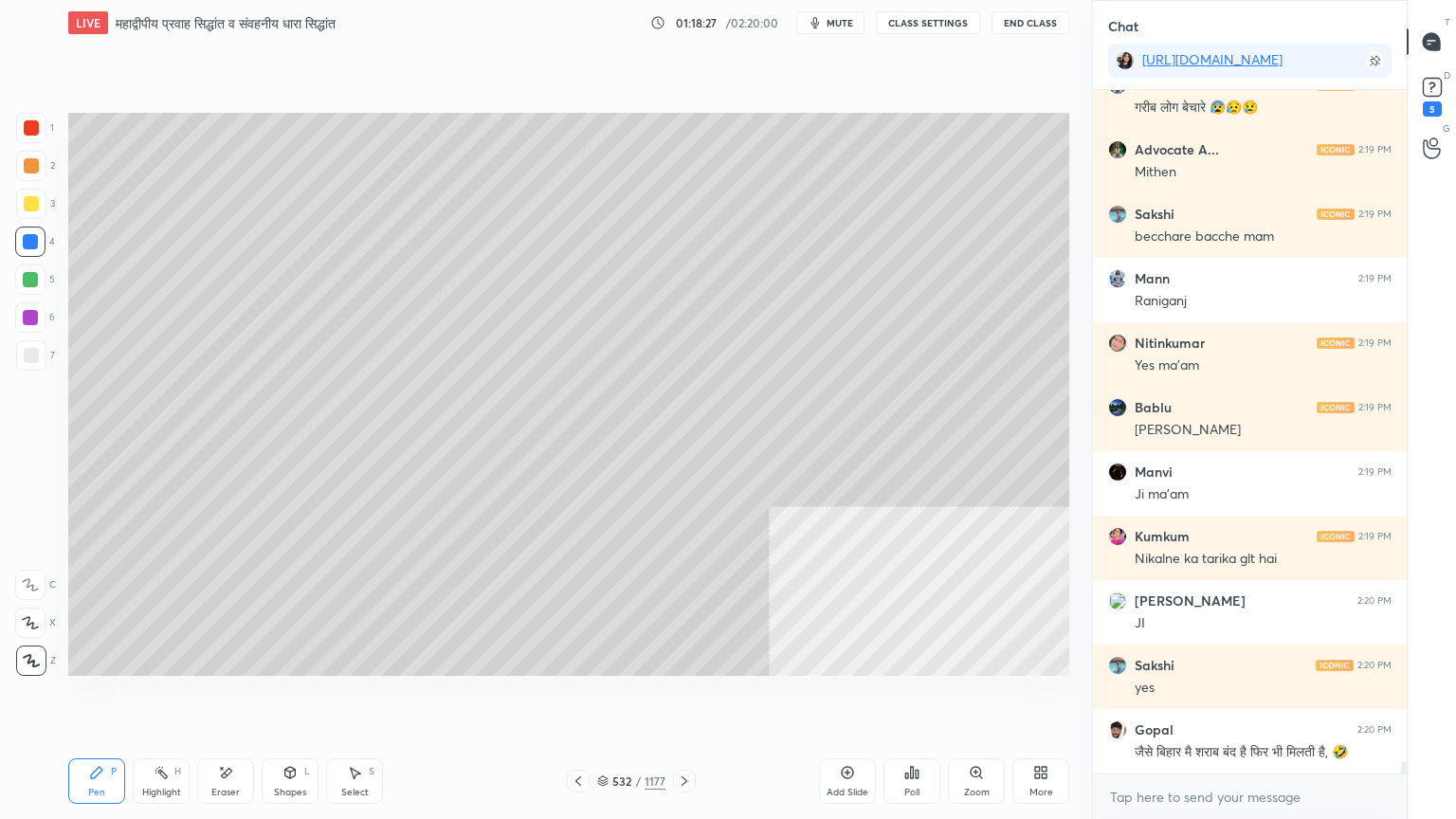 scroll, scrollTop: 36081, scrollLeft: 0, axis: vertical 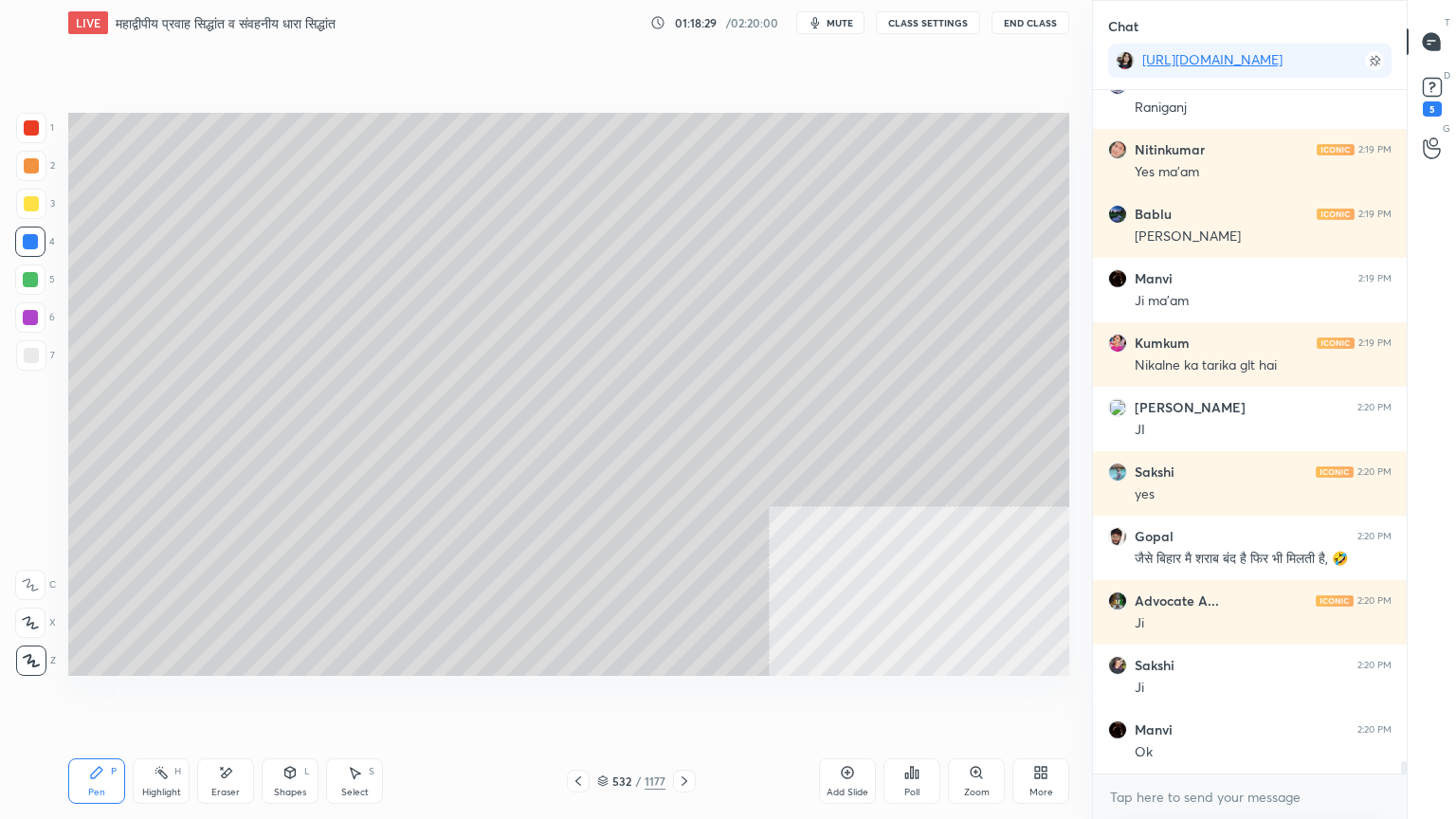 drag, startPoint x: 686, startPoint y: 745, endPoint x: 683, endPoint y: 762, distance: 17.262677 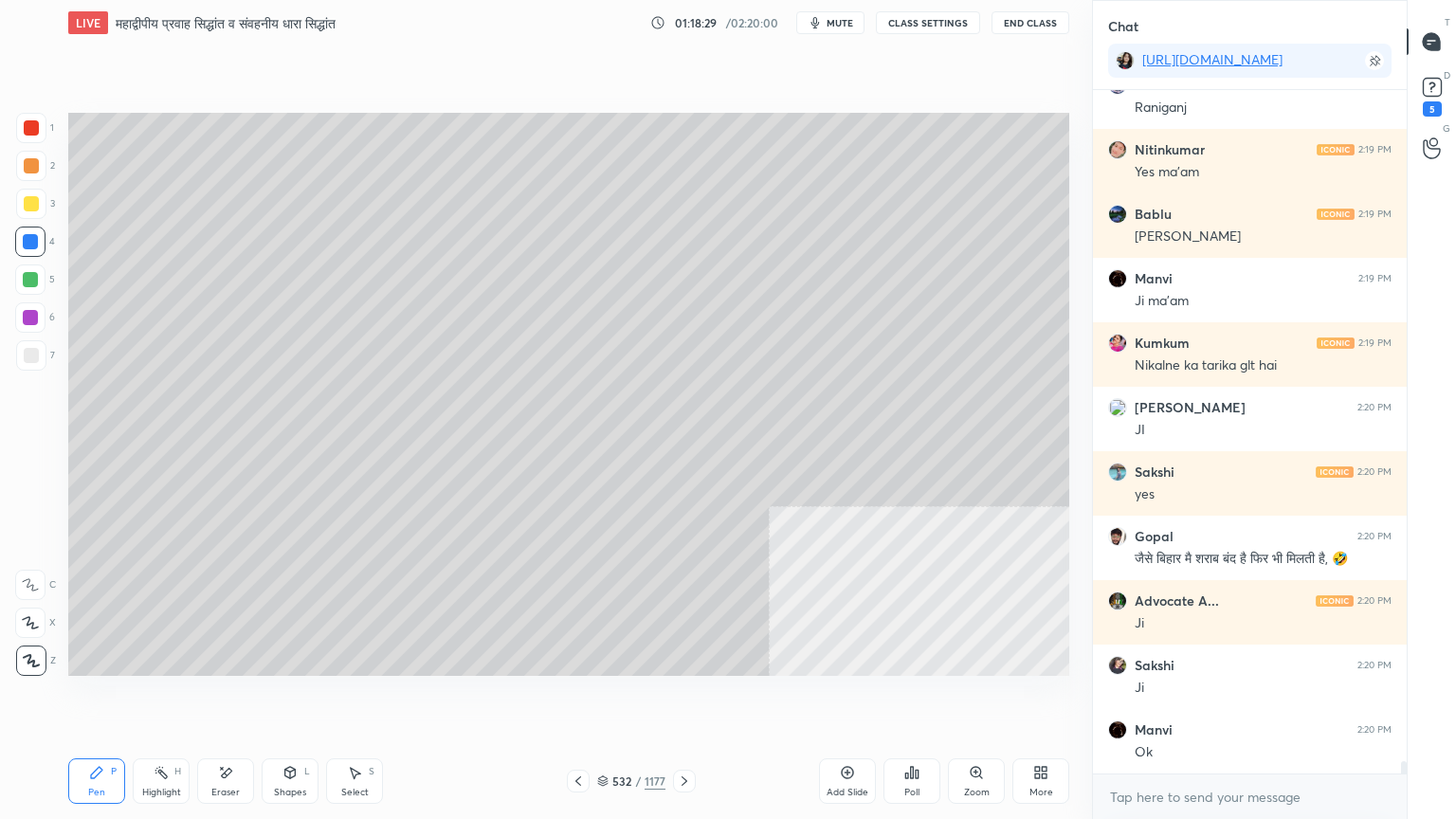 click on "Pen P Highlight H Eraser Shapes L Select S 532 / 1177 Add Slide Poll Zoom More" at bounding box center [569, 781] 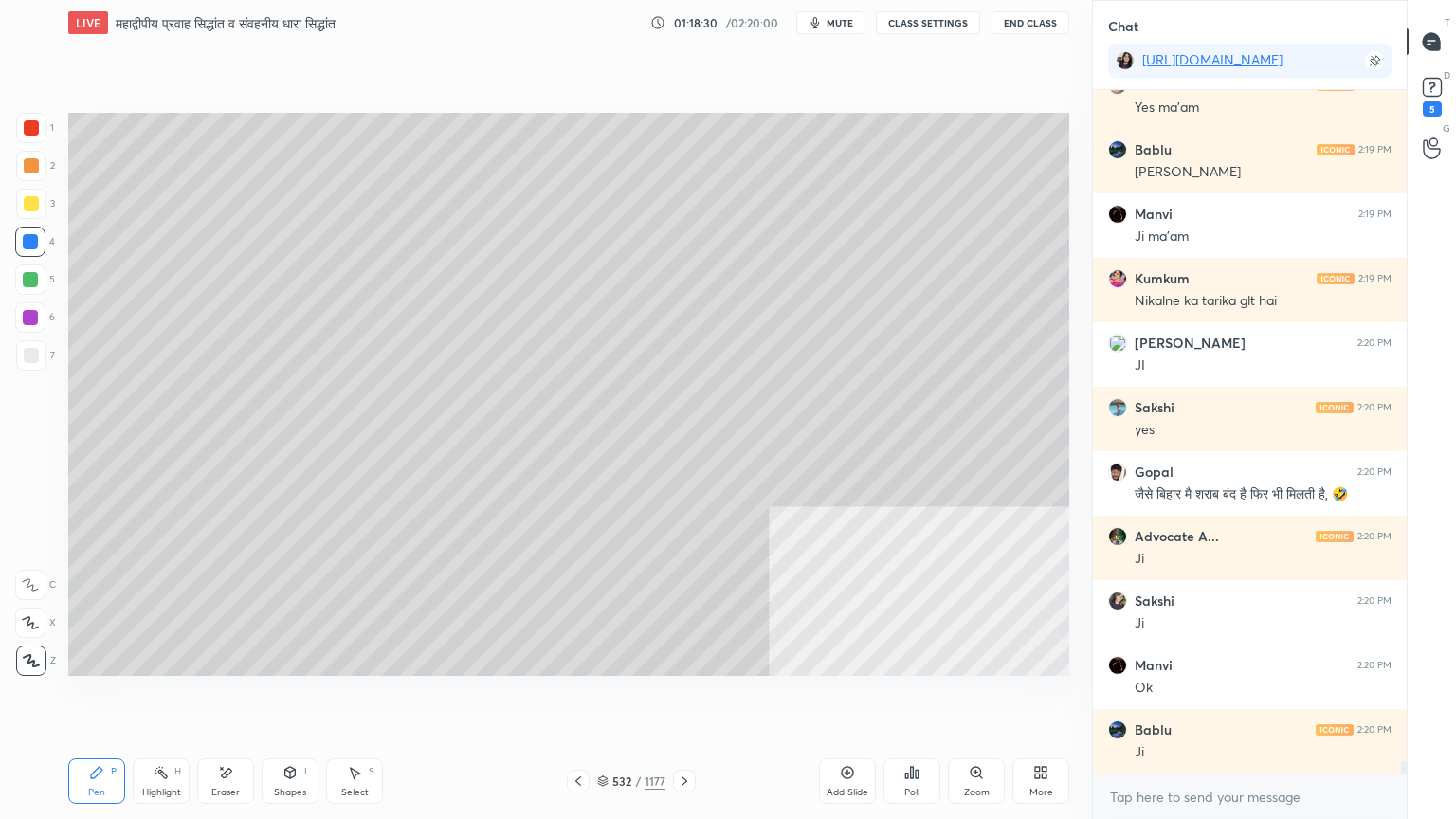 click 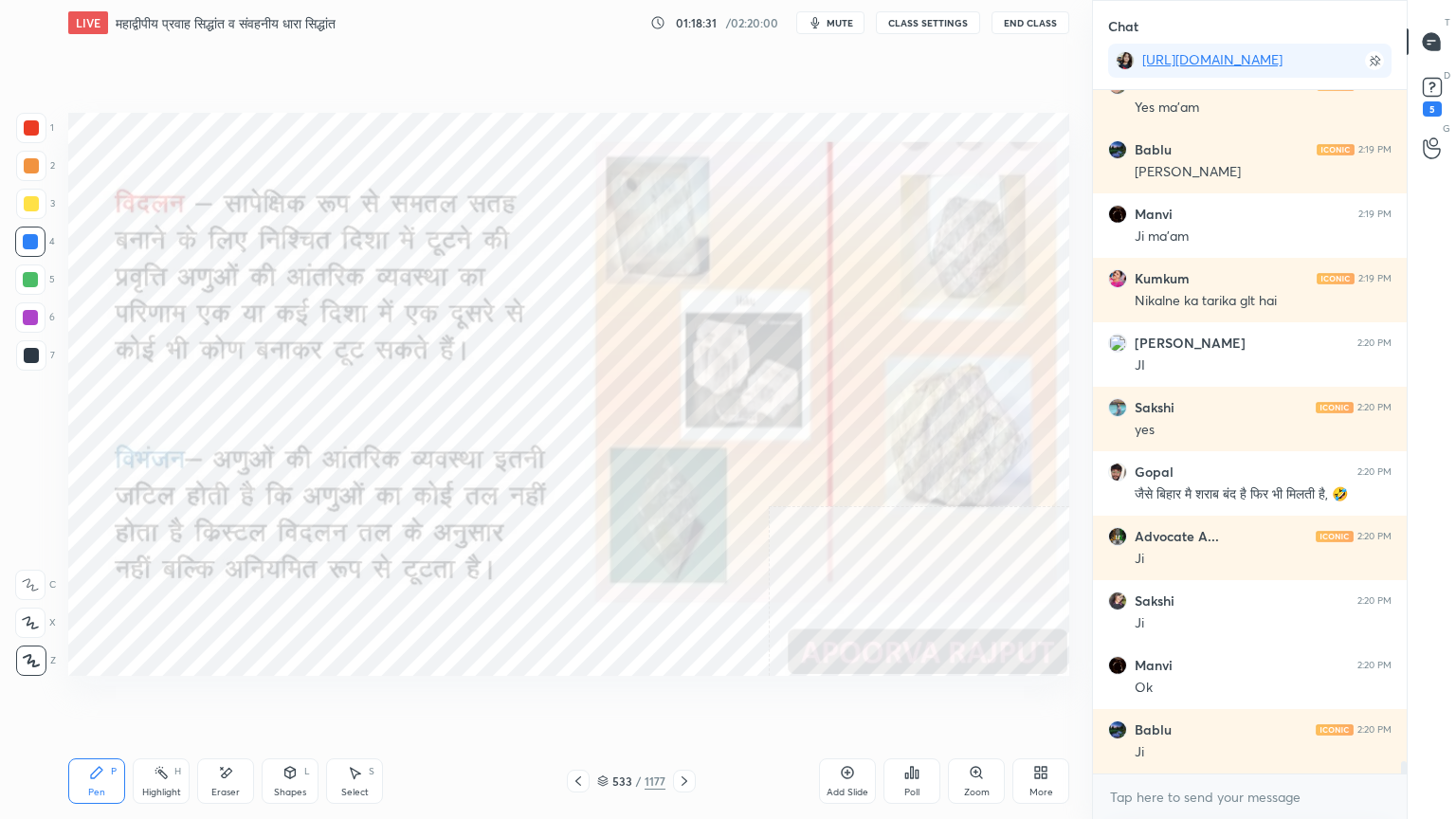 click 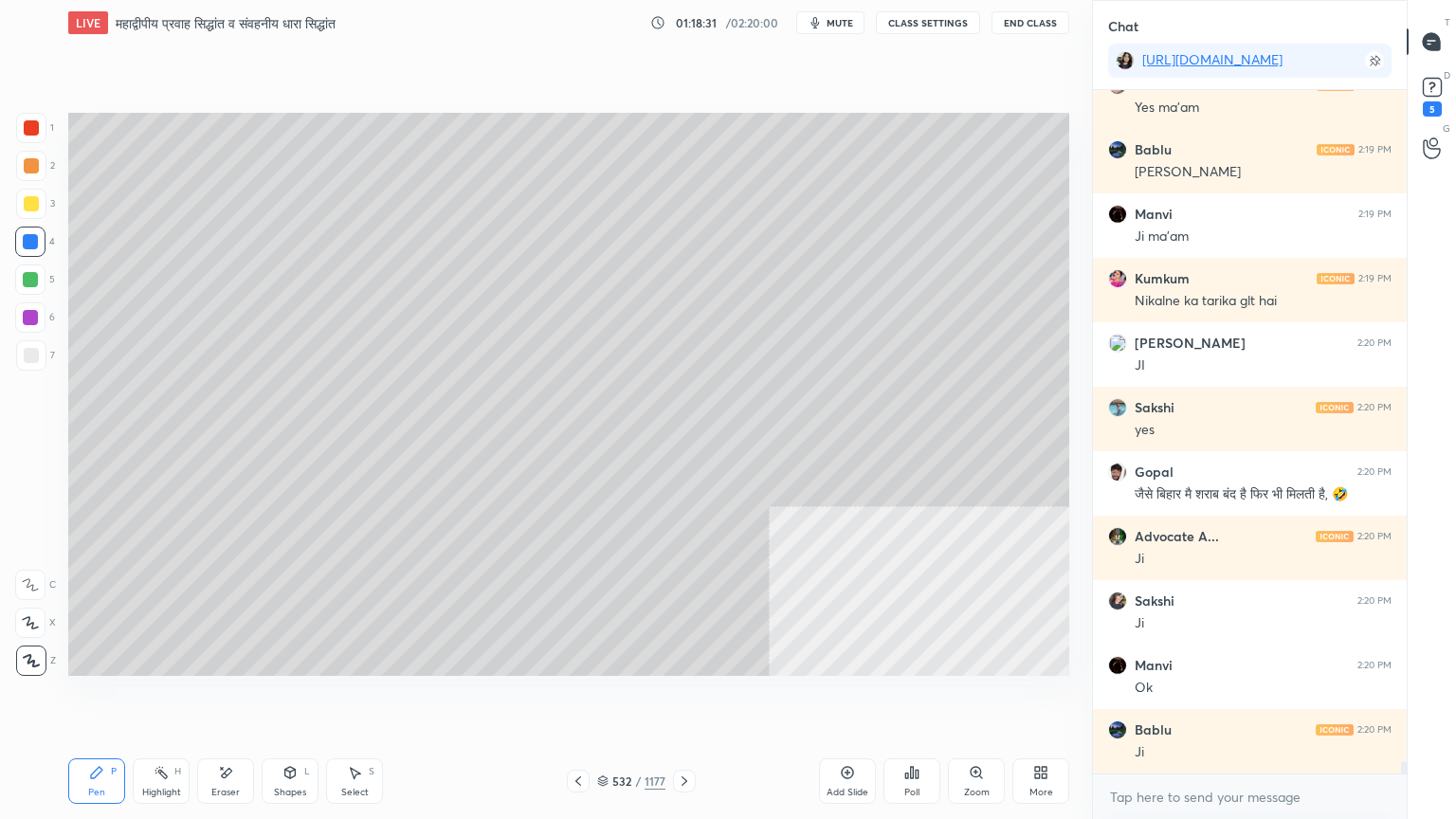 click 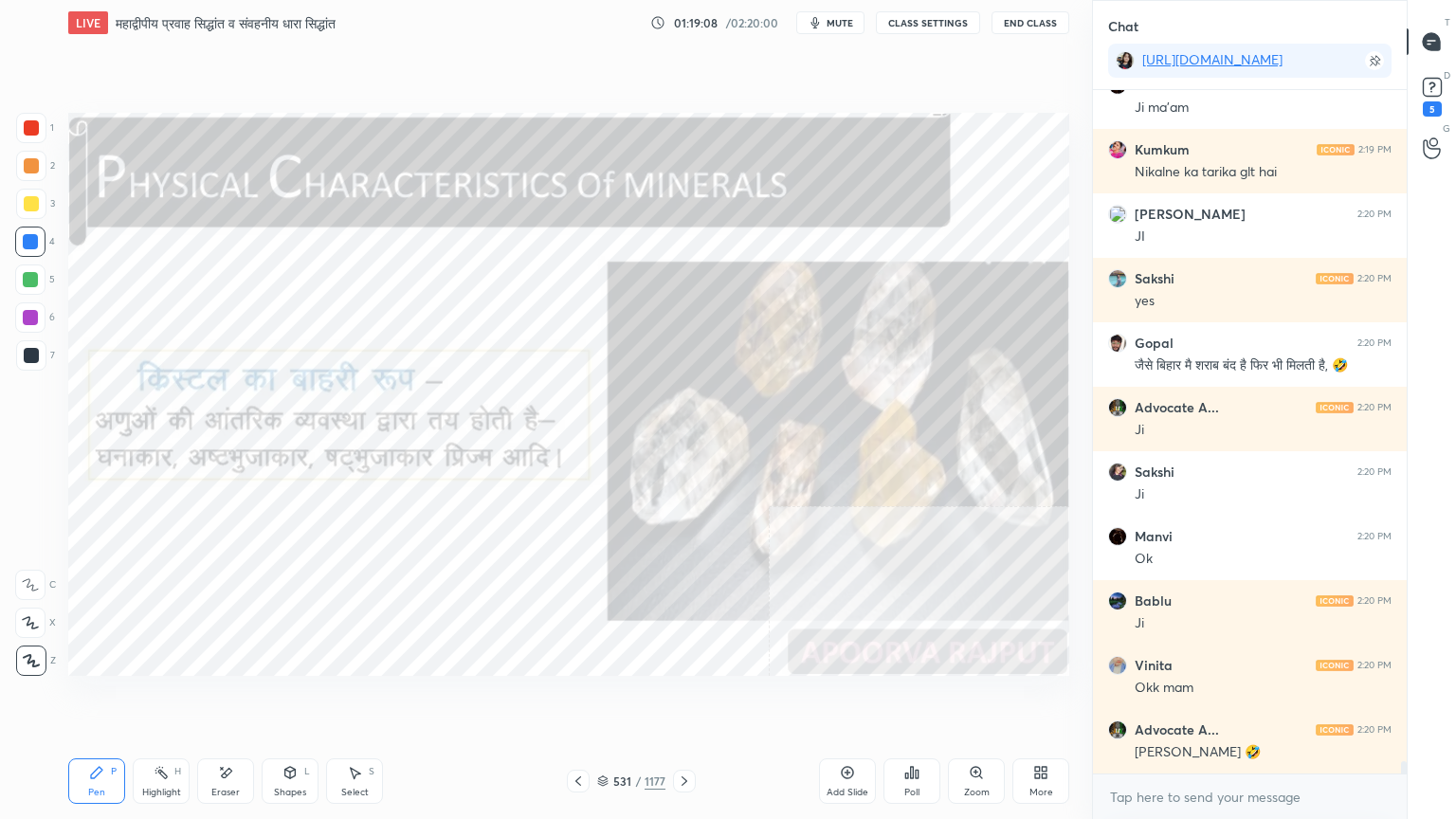 scroll, scrollTop: 36403, scrollLeft: 0, axis: vertical 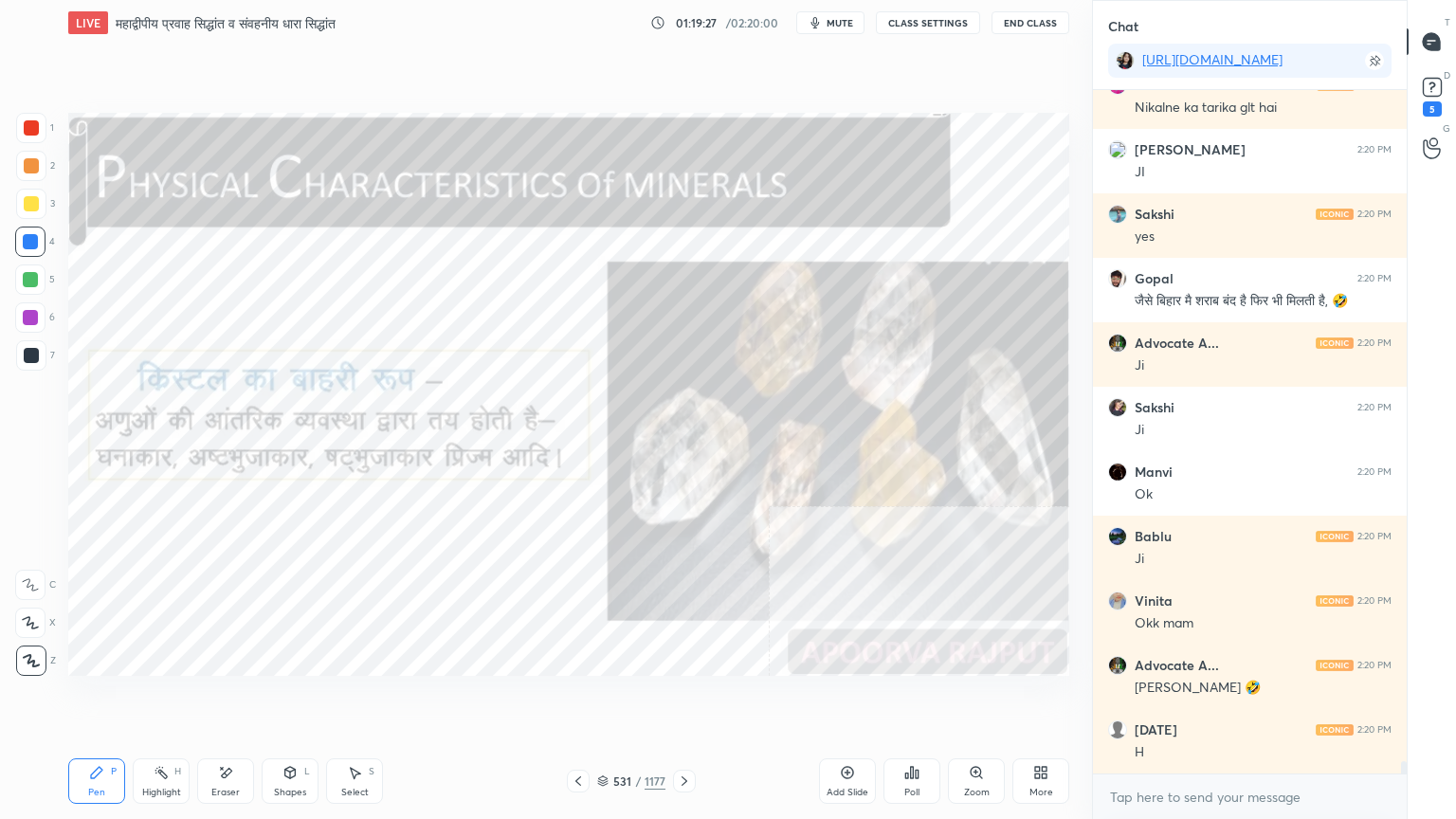 drag, startPoint x: 227, startPoint y: 777, endPoint x: 216, endPoint y: 775, distance: 11.18034 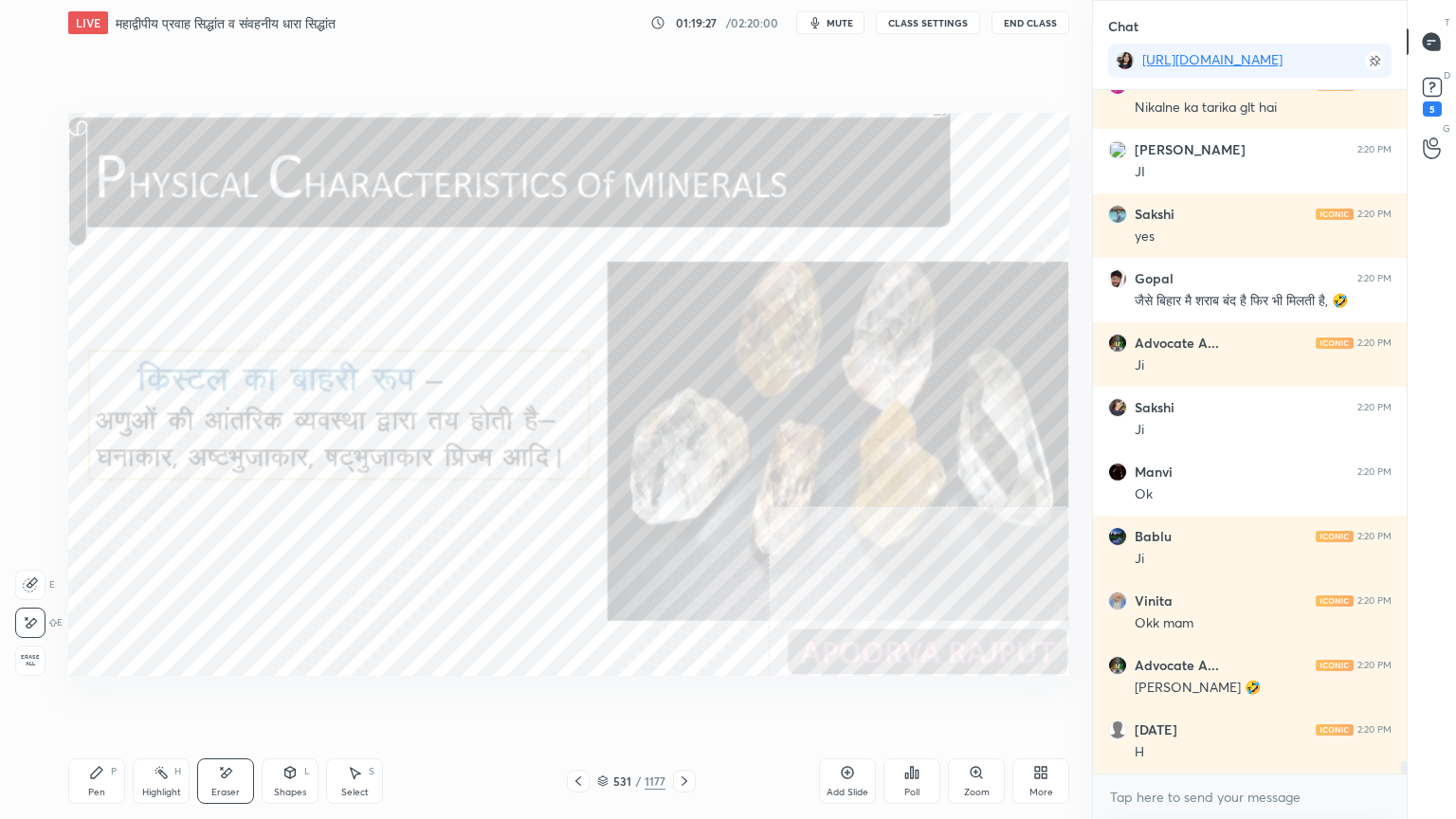click on "Erase all" at bounding box center (30, 661) 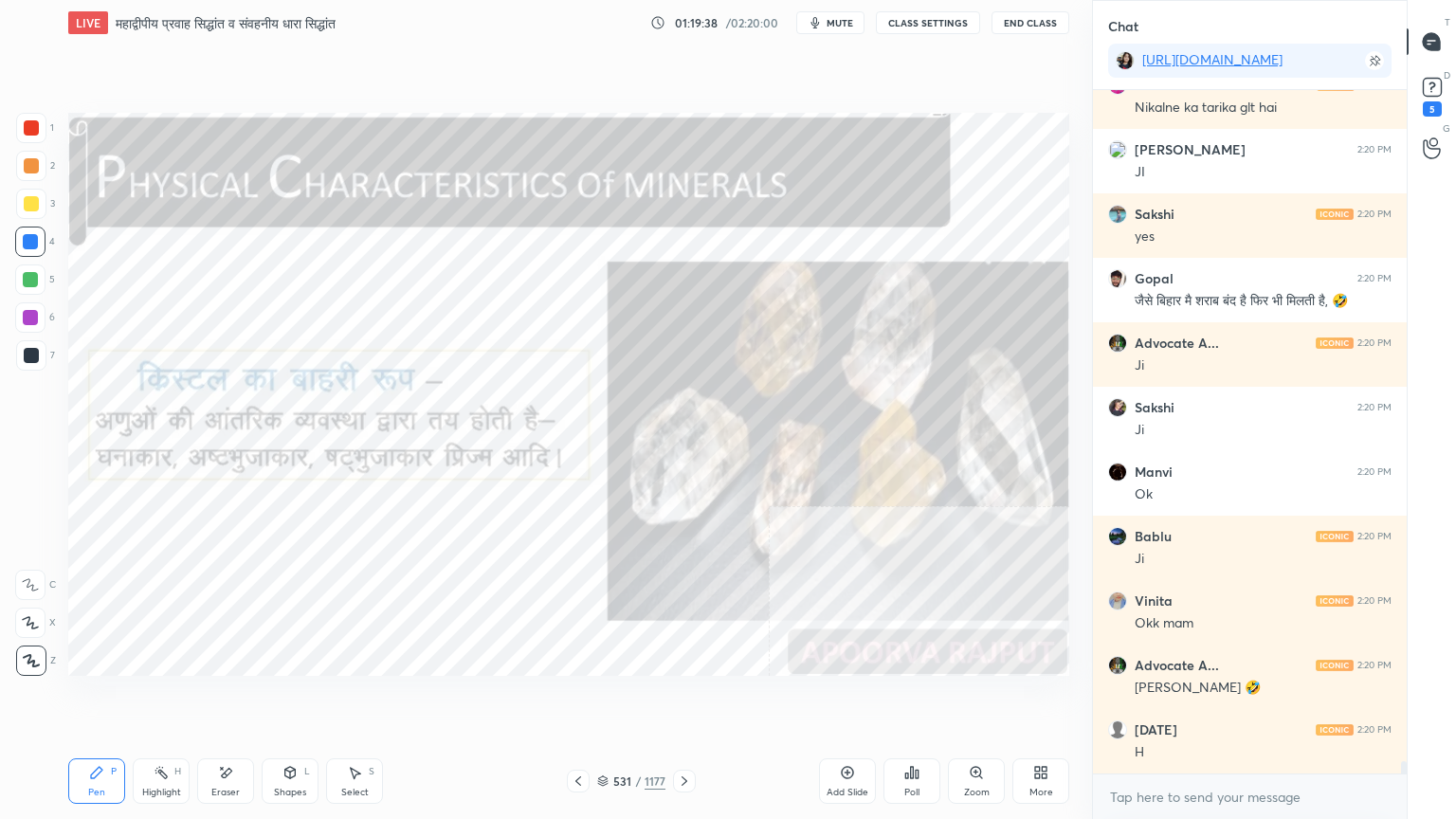 click 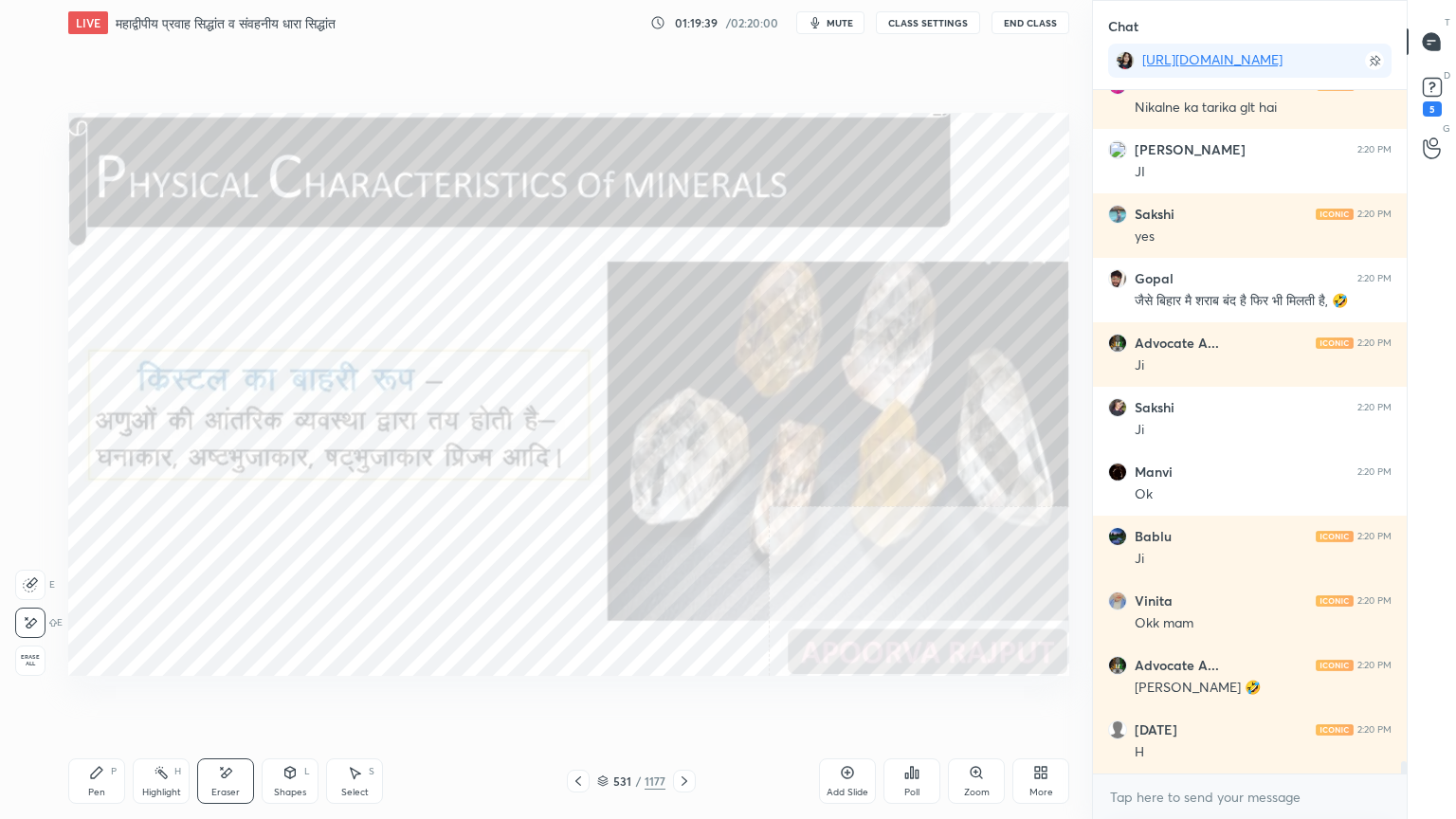click on "Erase all" at bounding box center (30, 661) 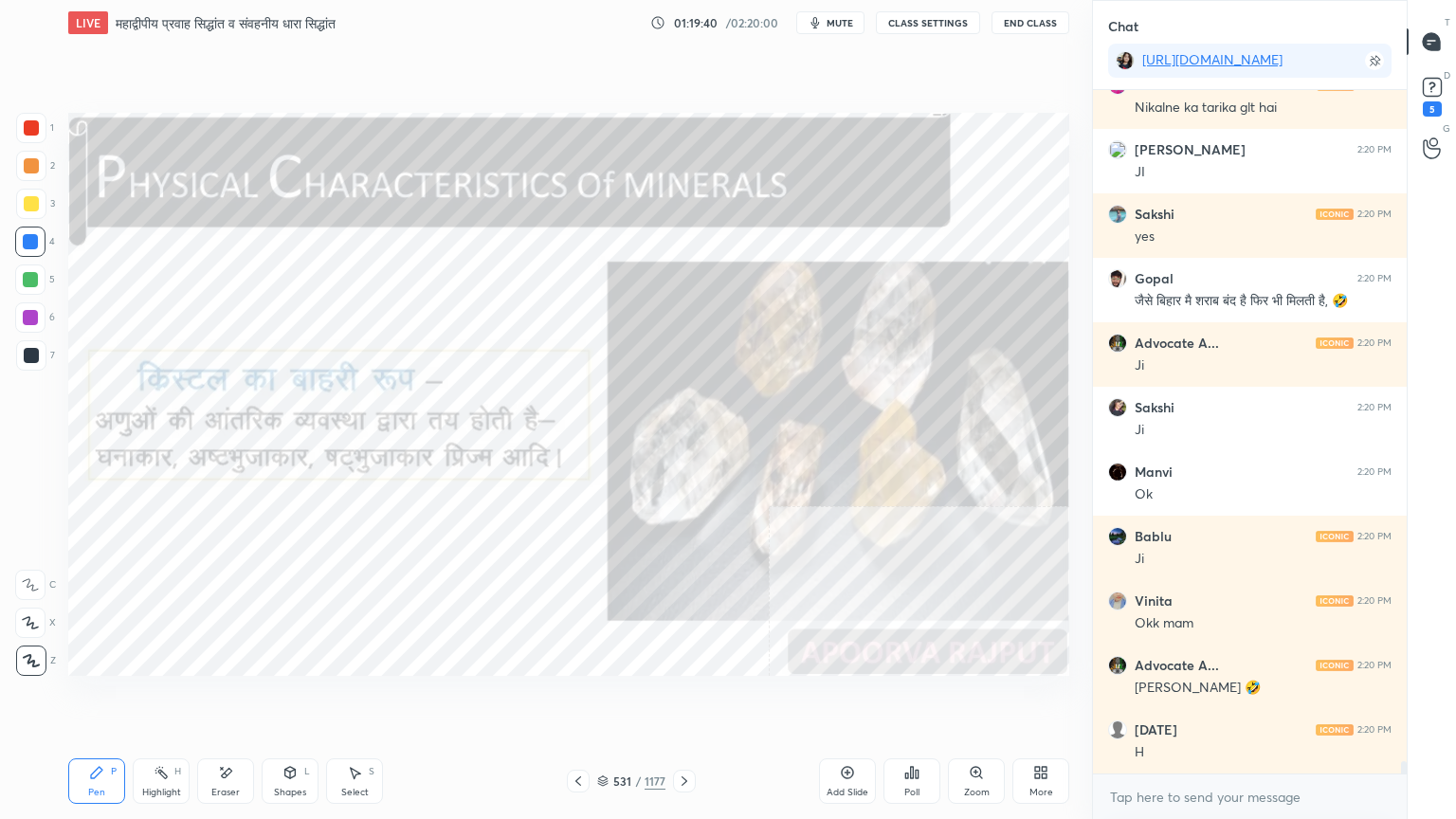 click on "Setting up your live class Poll for   secs No correct answer Start poll" at bounding box center [569, 394] 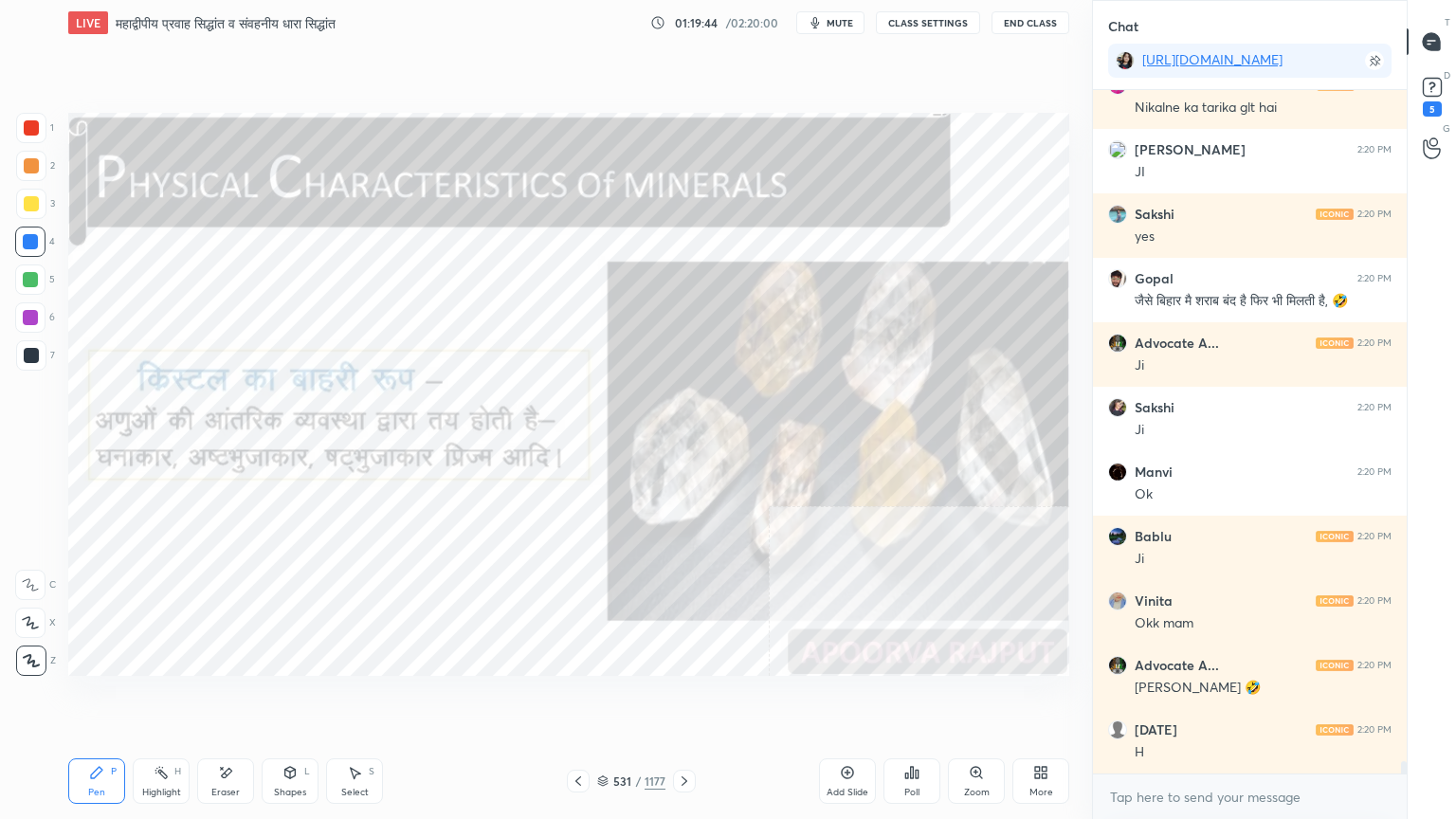 click at bounding box center (684, 781) 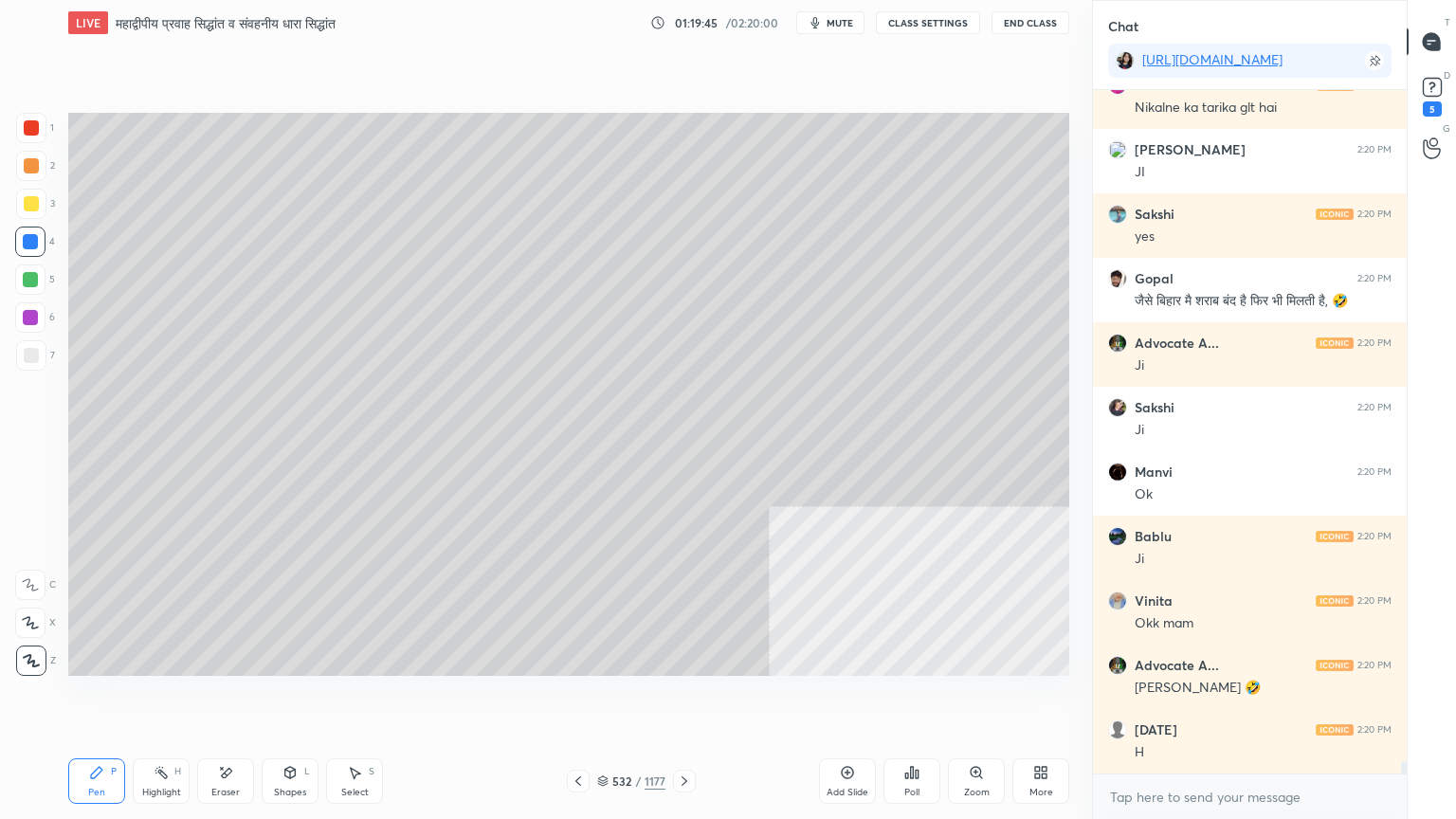 click 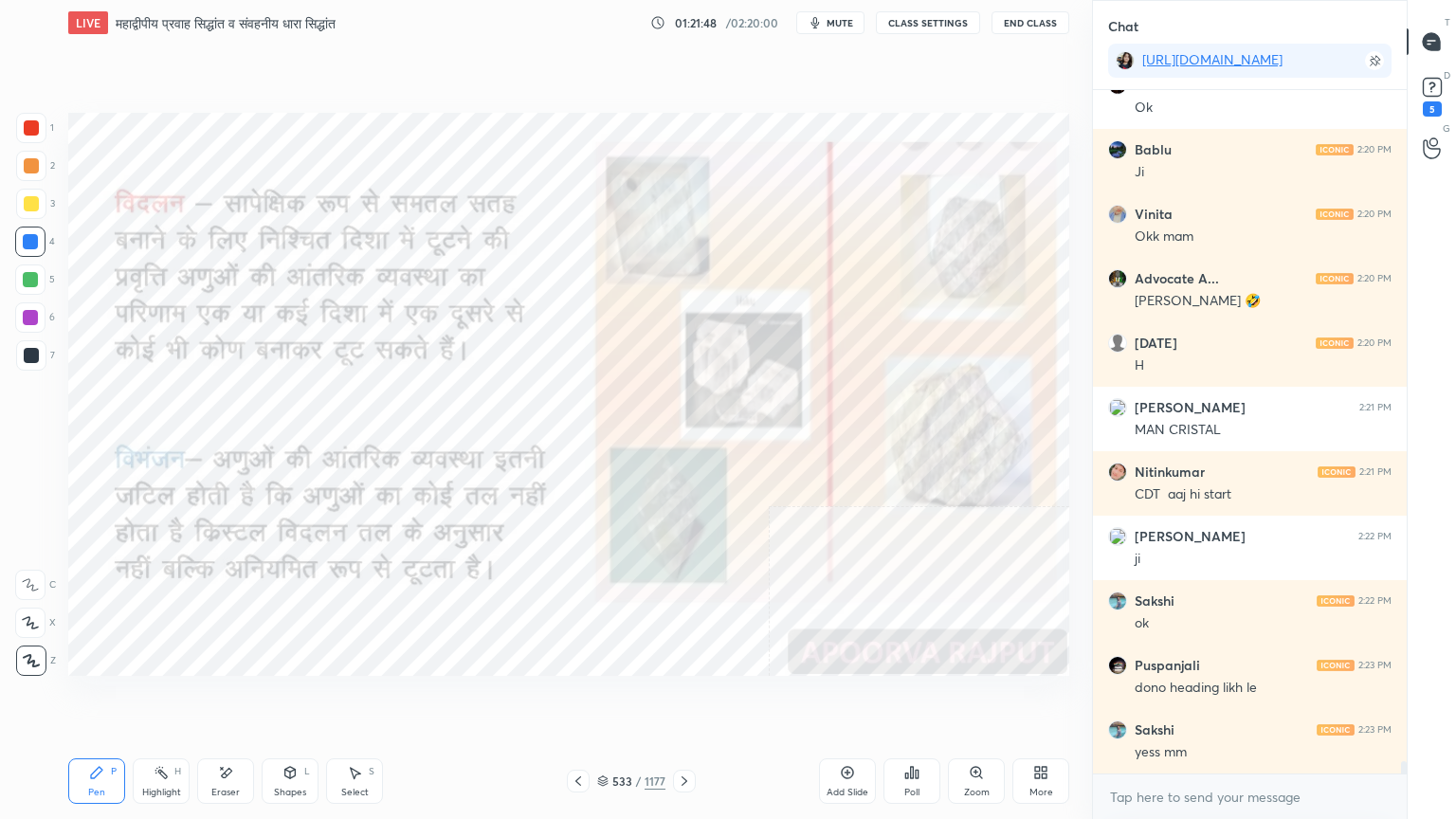 scroll, scrollTop: 36854, scrollLeft: 0, axis: vertical 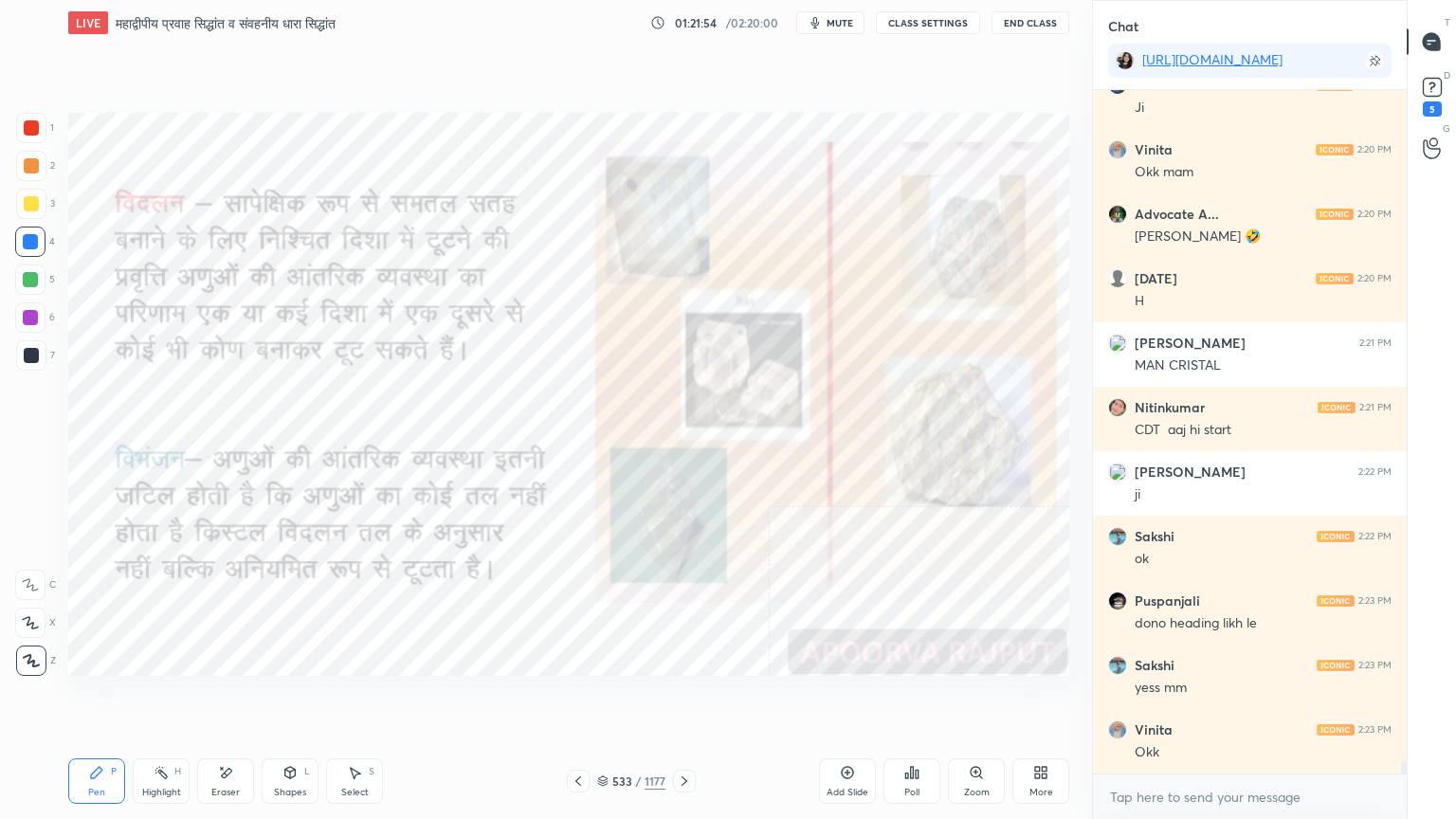 drag, startPoint x: 236, startPoint y: 760, endPoint x: 228, endPoint y: 753, distance: 10.6301458 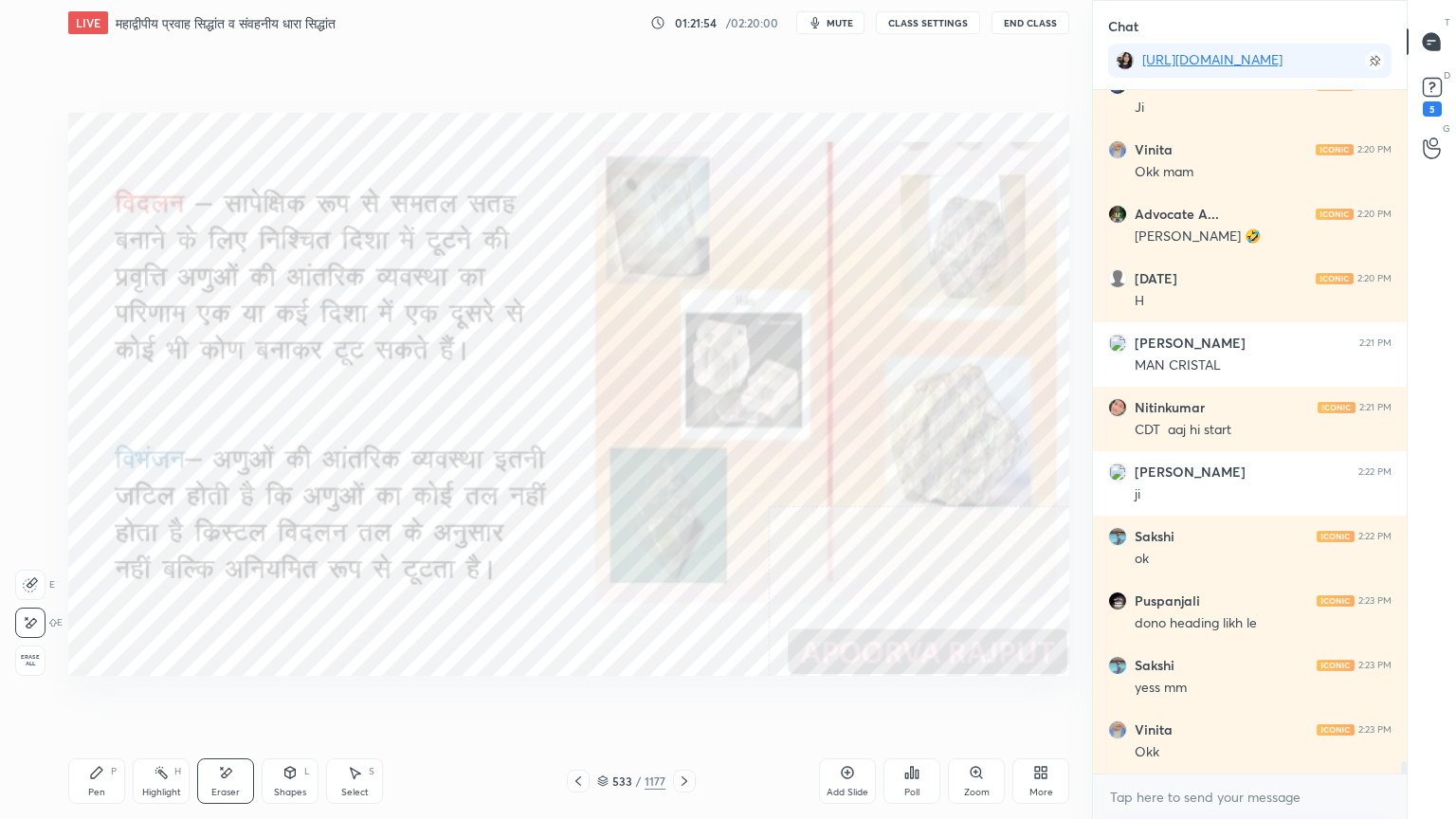 click on "Erase all" at bounding box center [30, 661] 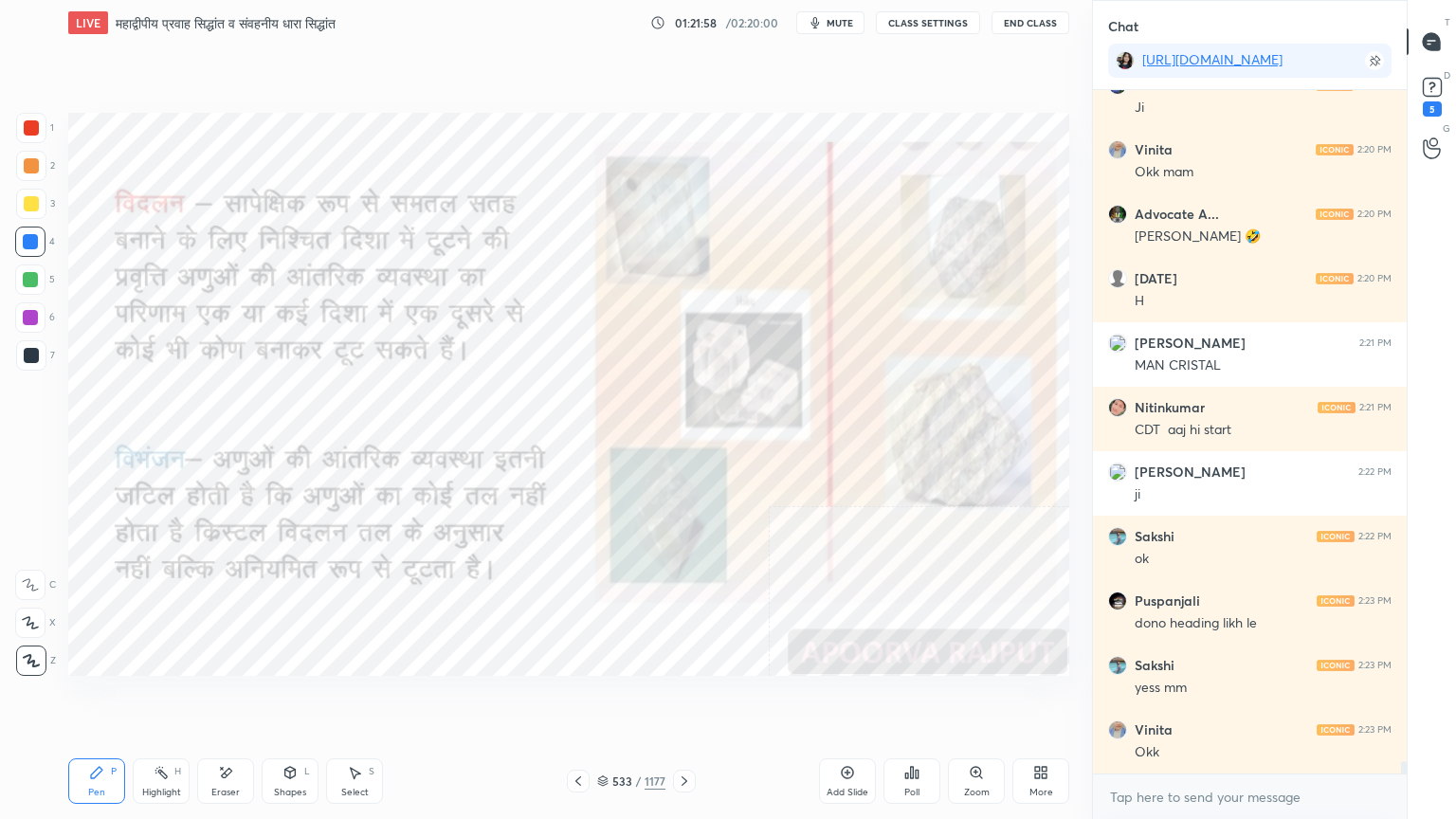 click 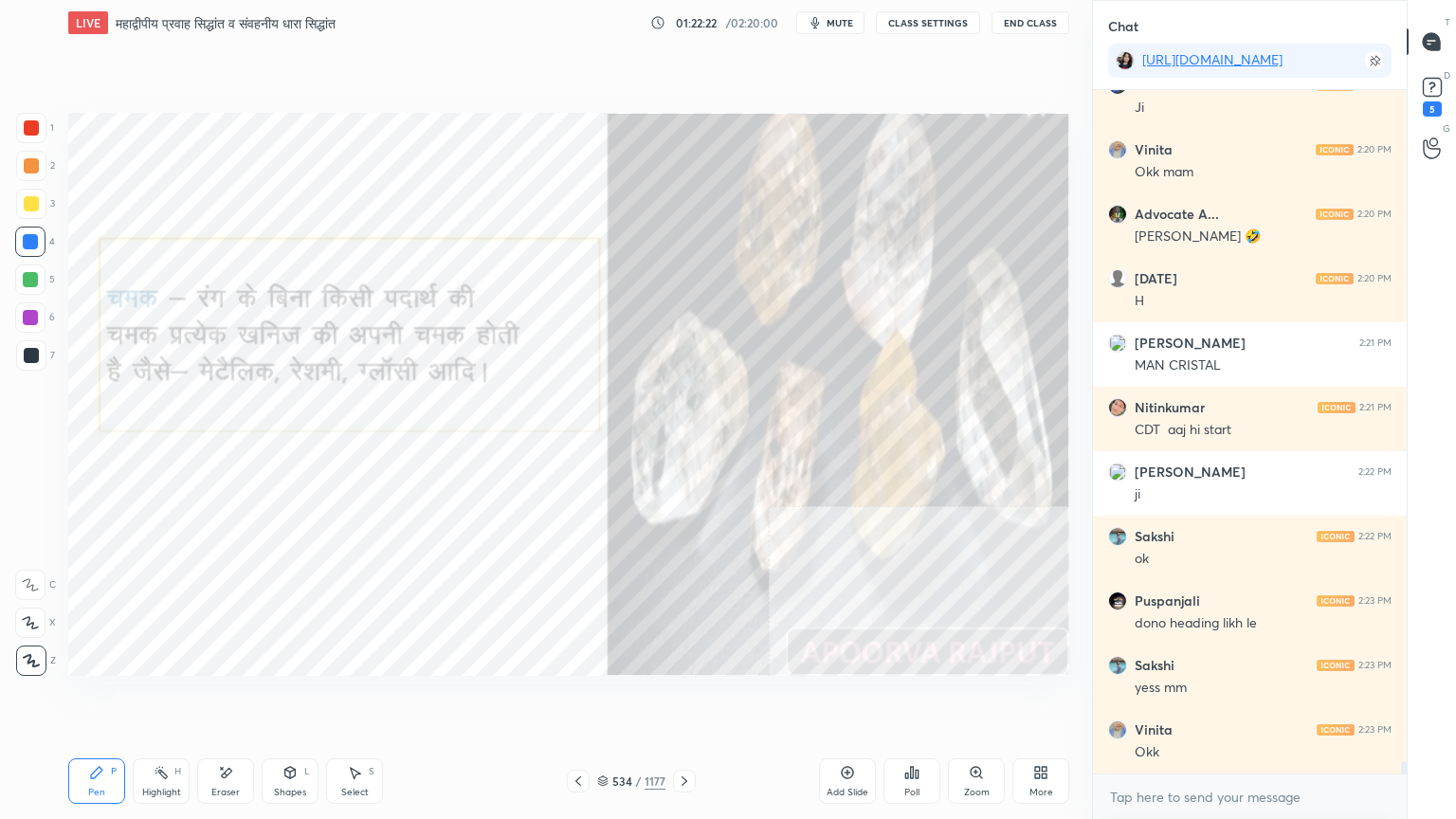 scroll, scrollTop: 36919, scrollLeft: 0, axis: vertical 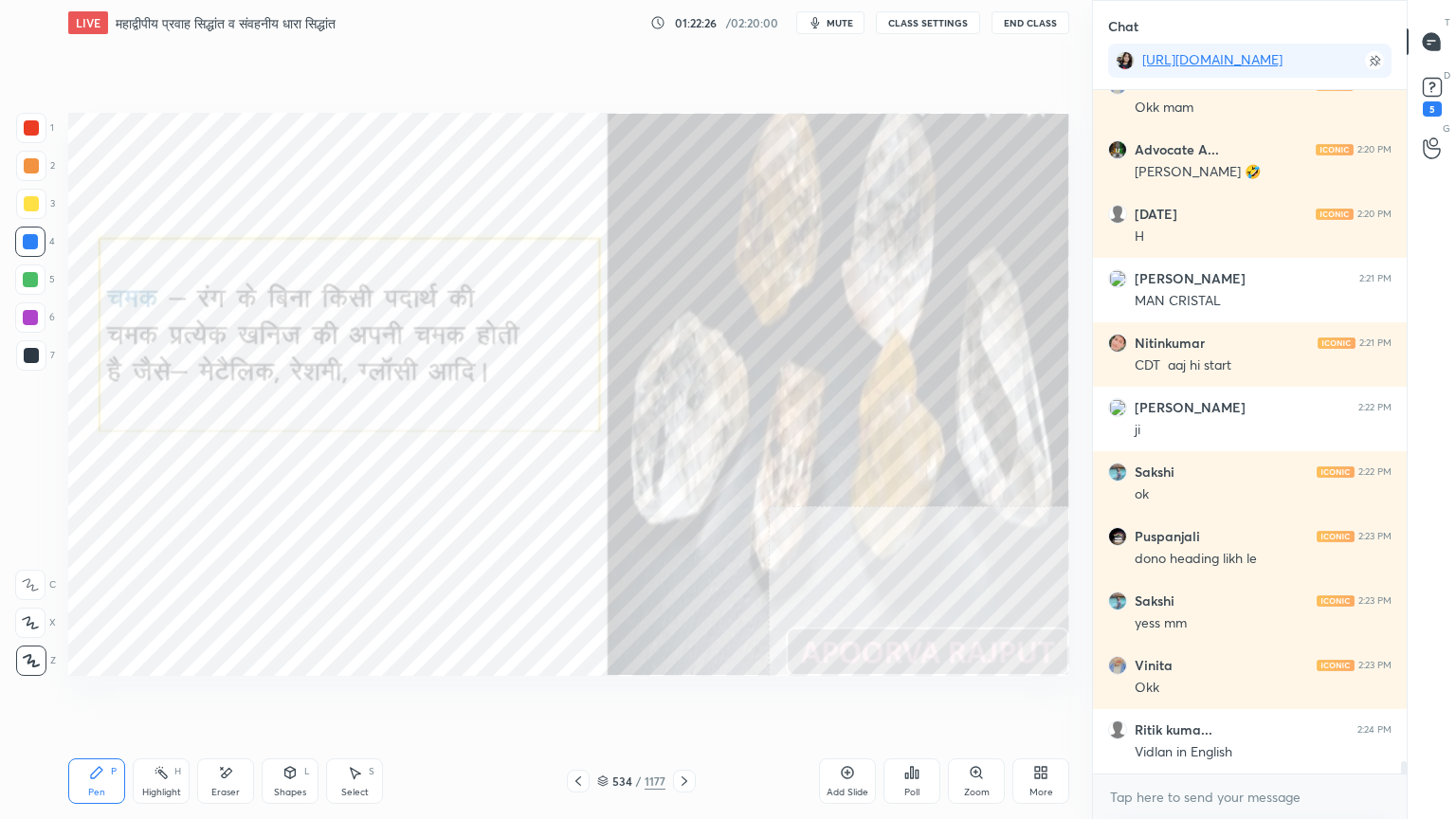 click 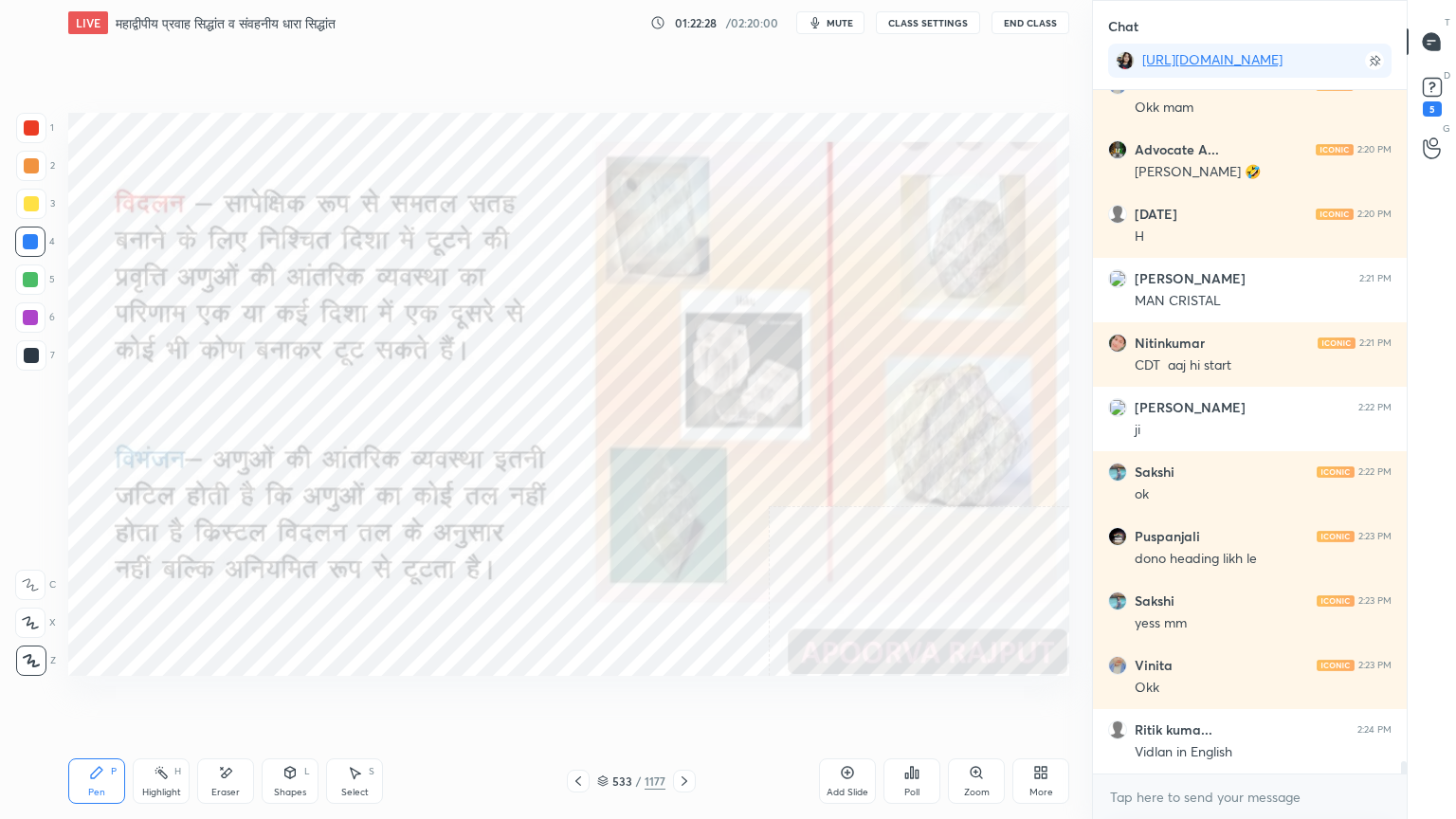click 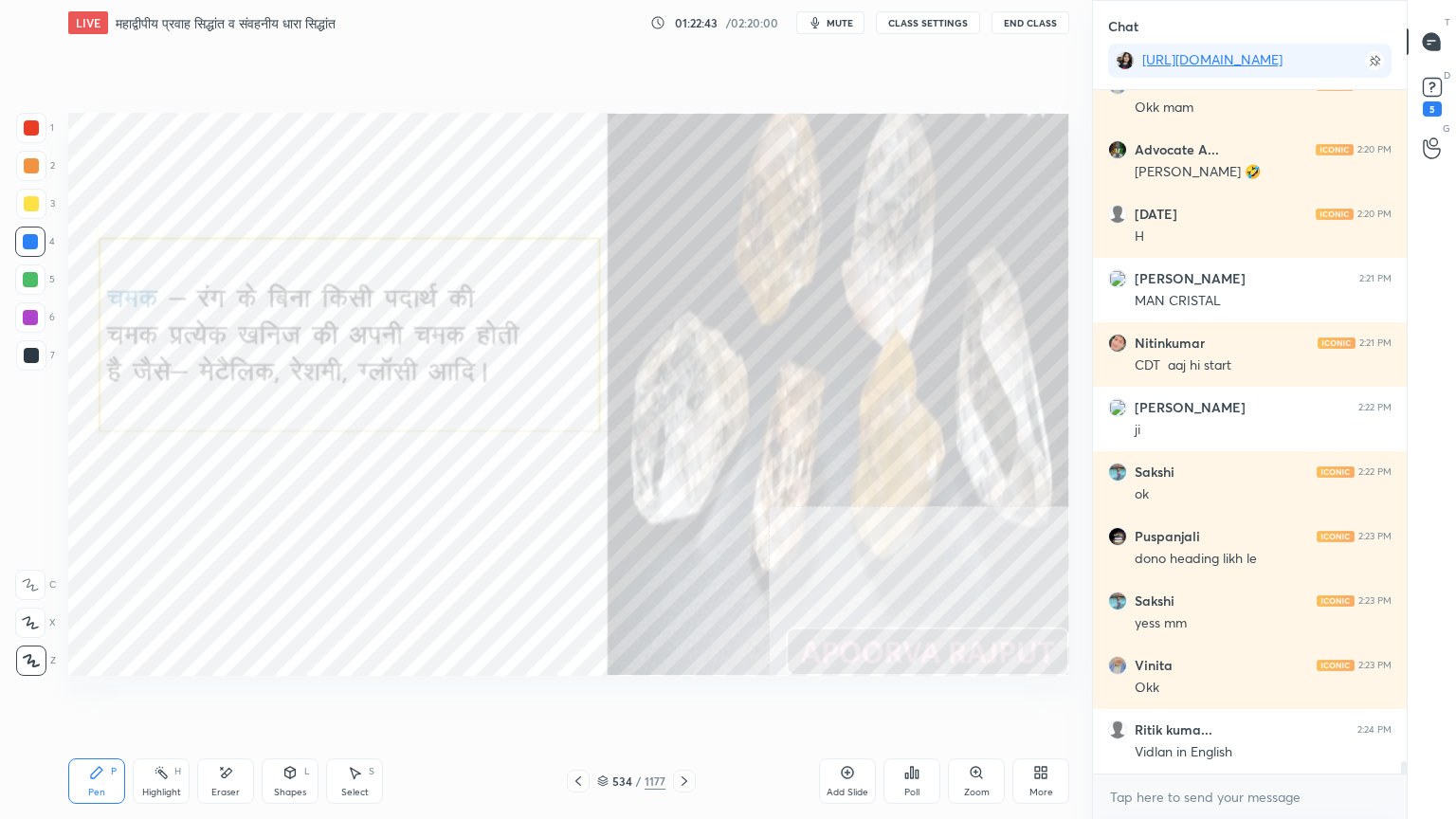 scroll, scrollTop: 36983, scrollLeft: 0, axis: vertical 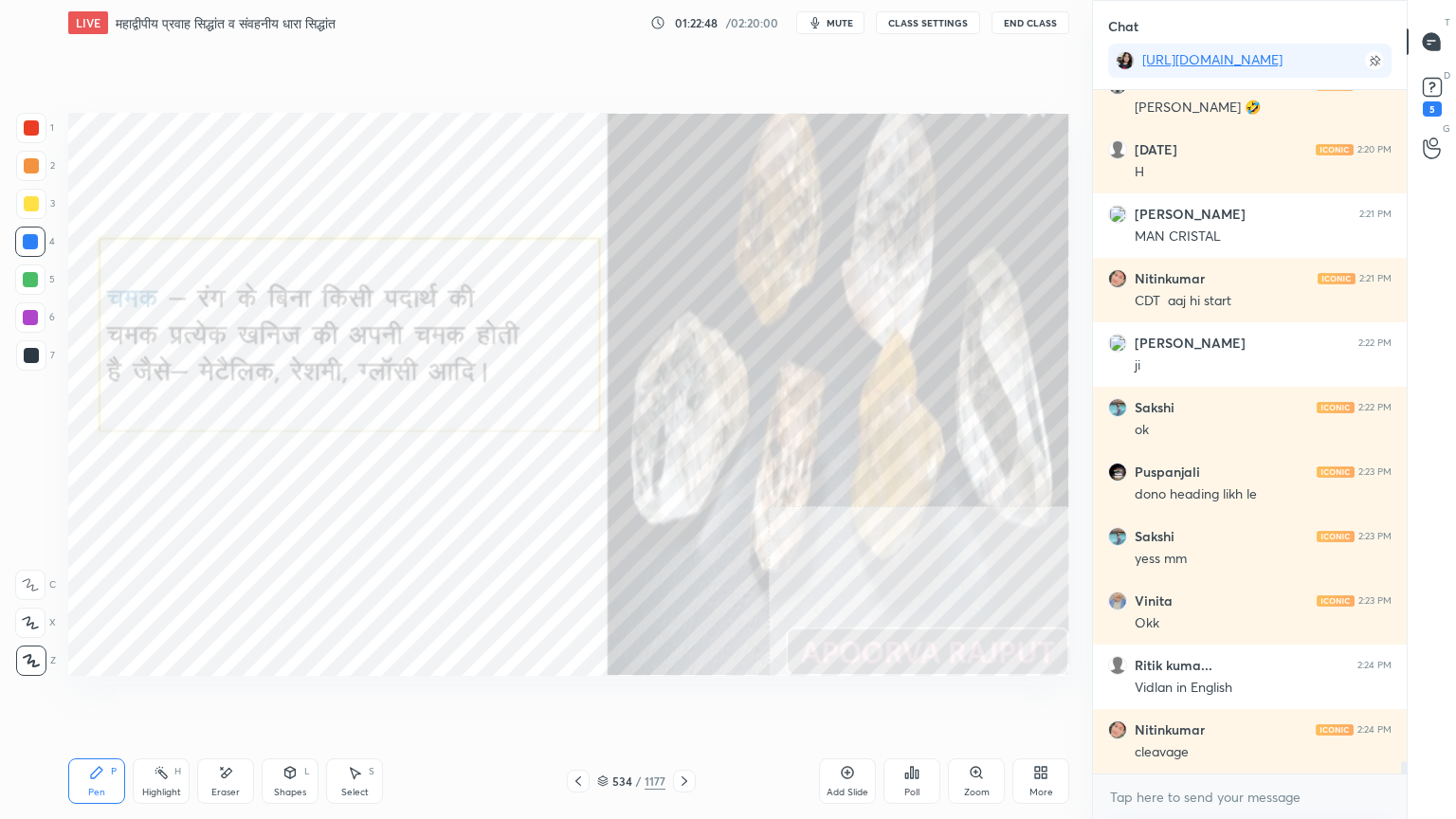 click at bounding box center (578, 781) 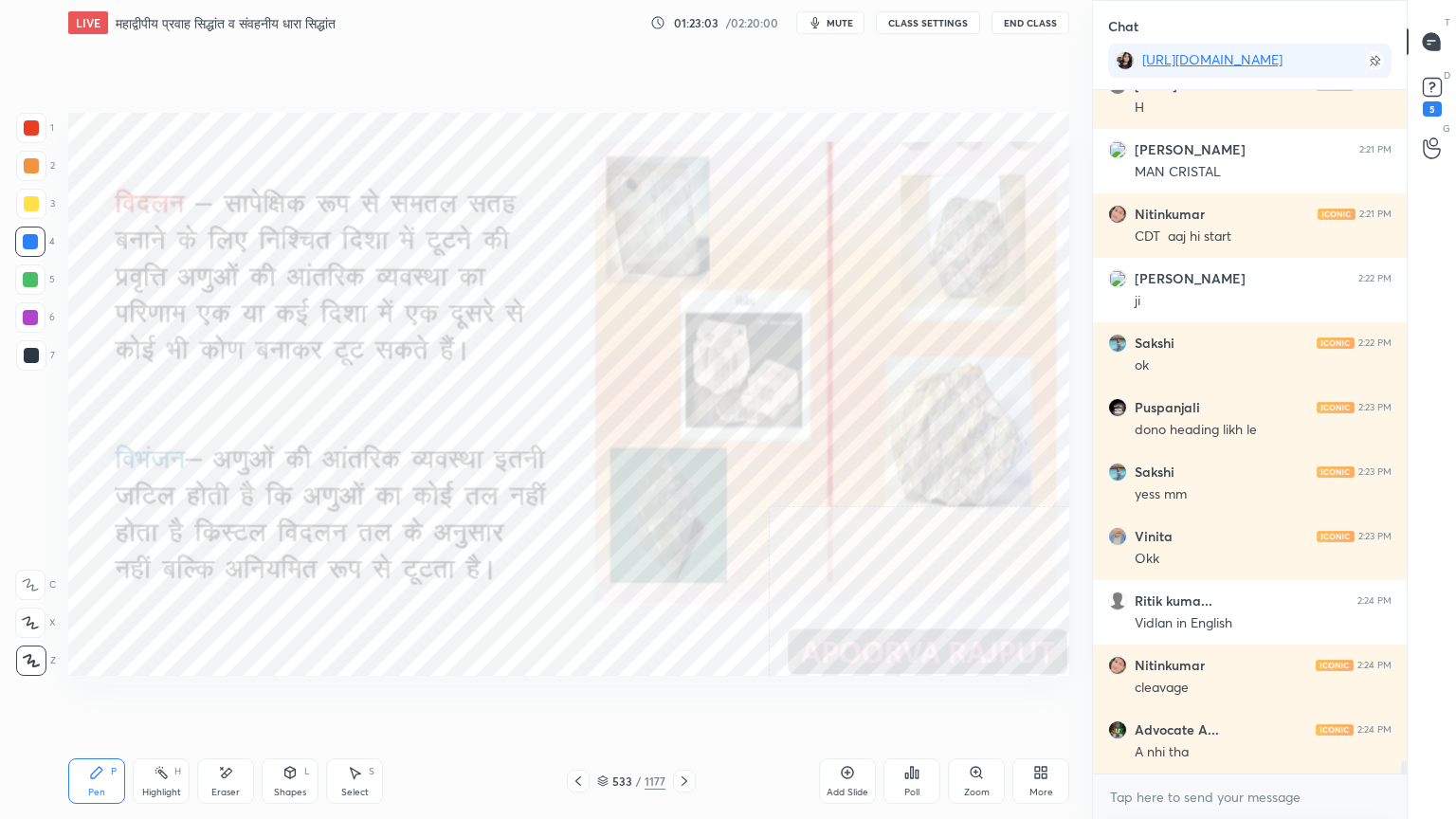 scroll, scrollTop: 37112, scrollLeft: 0, axis: vertical 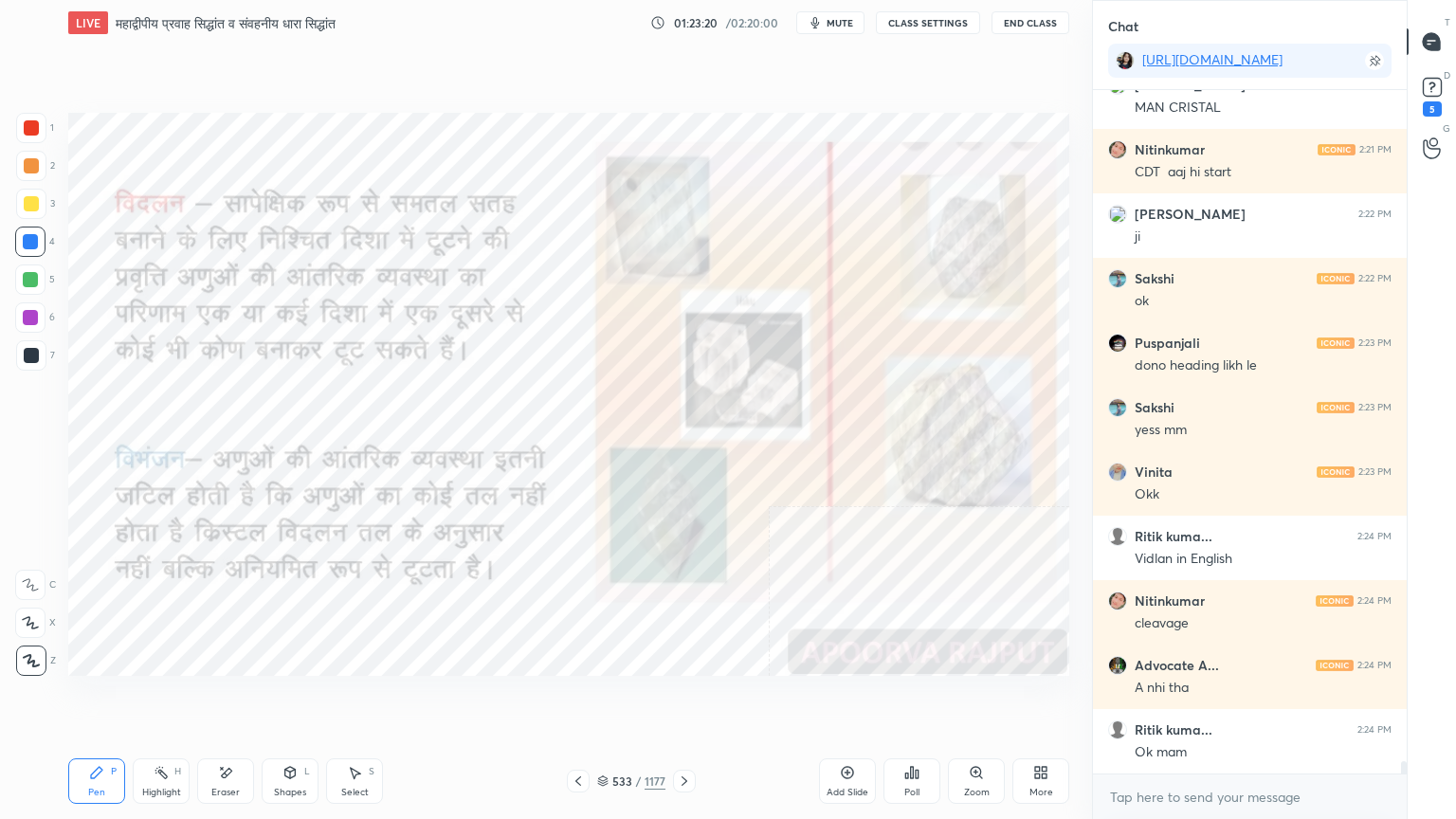 click on "Eraser" at bounding box center [226, 792] 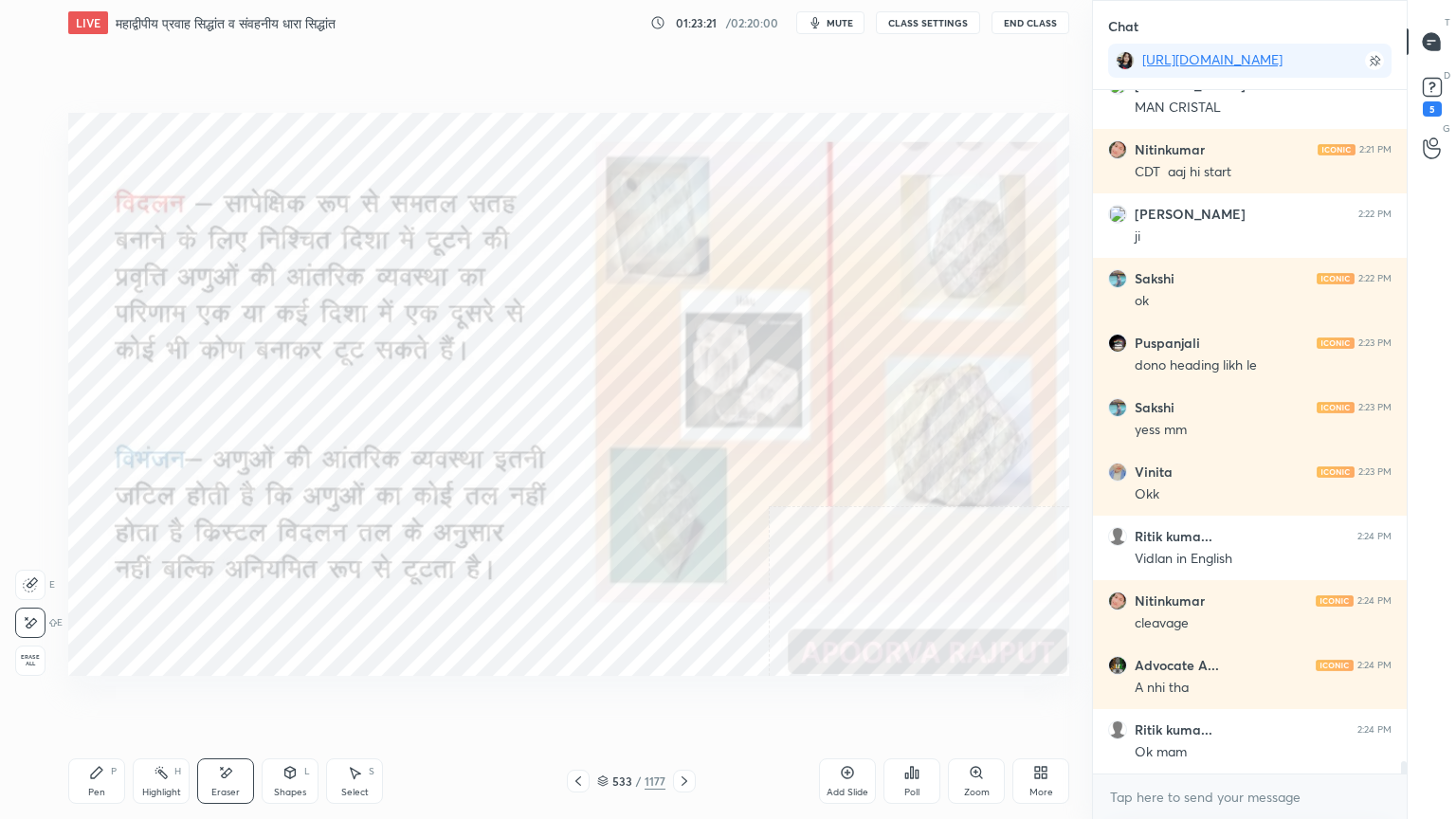 drag, startPoint x: 32, startPoint y: 652, endPoint x: 61, endPoint y: 645, distance: 29.83287 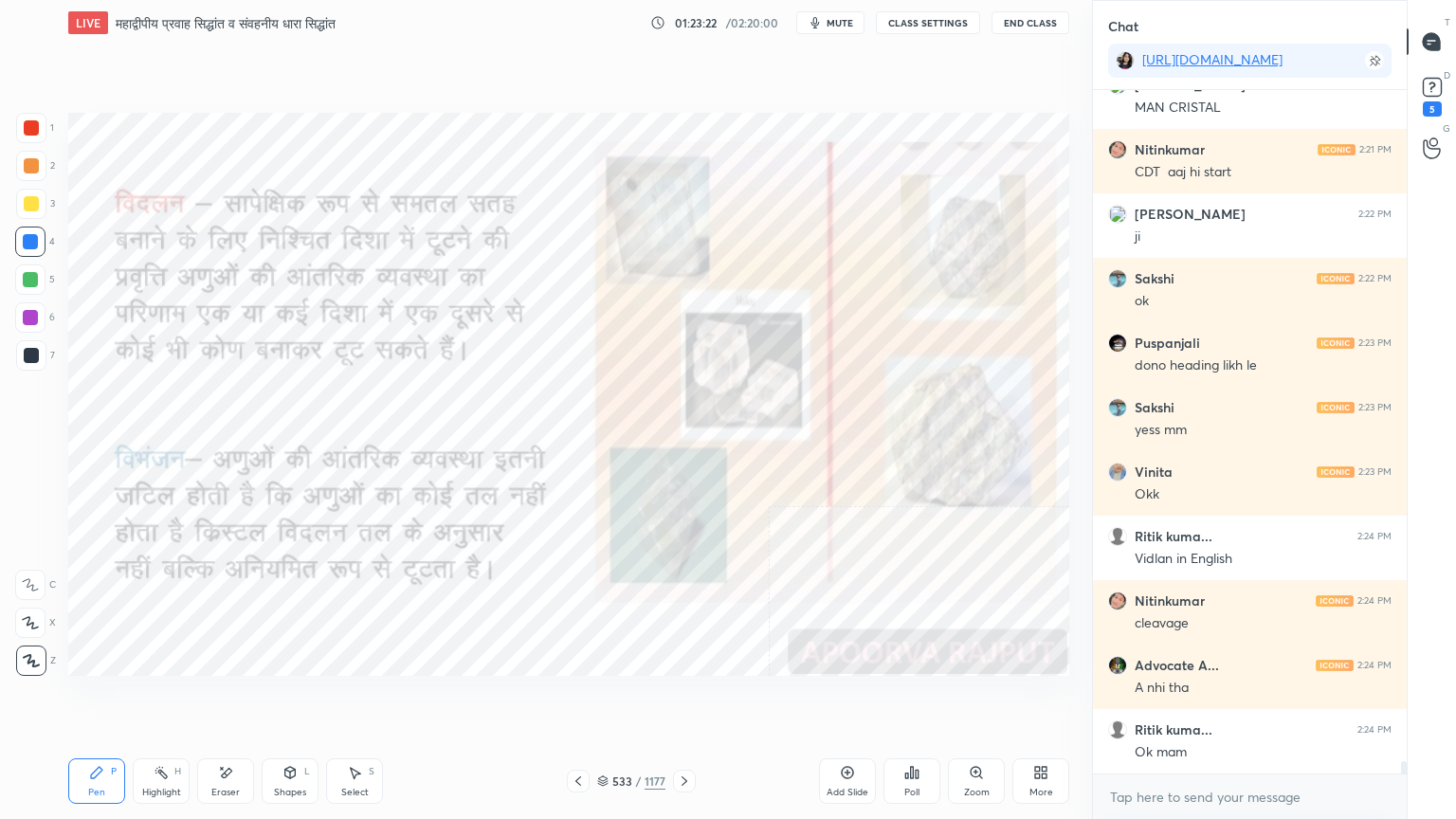 click 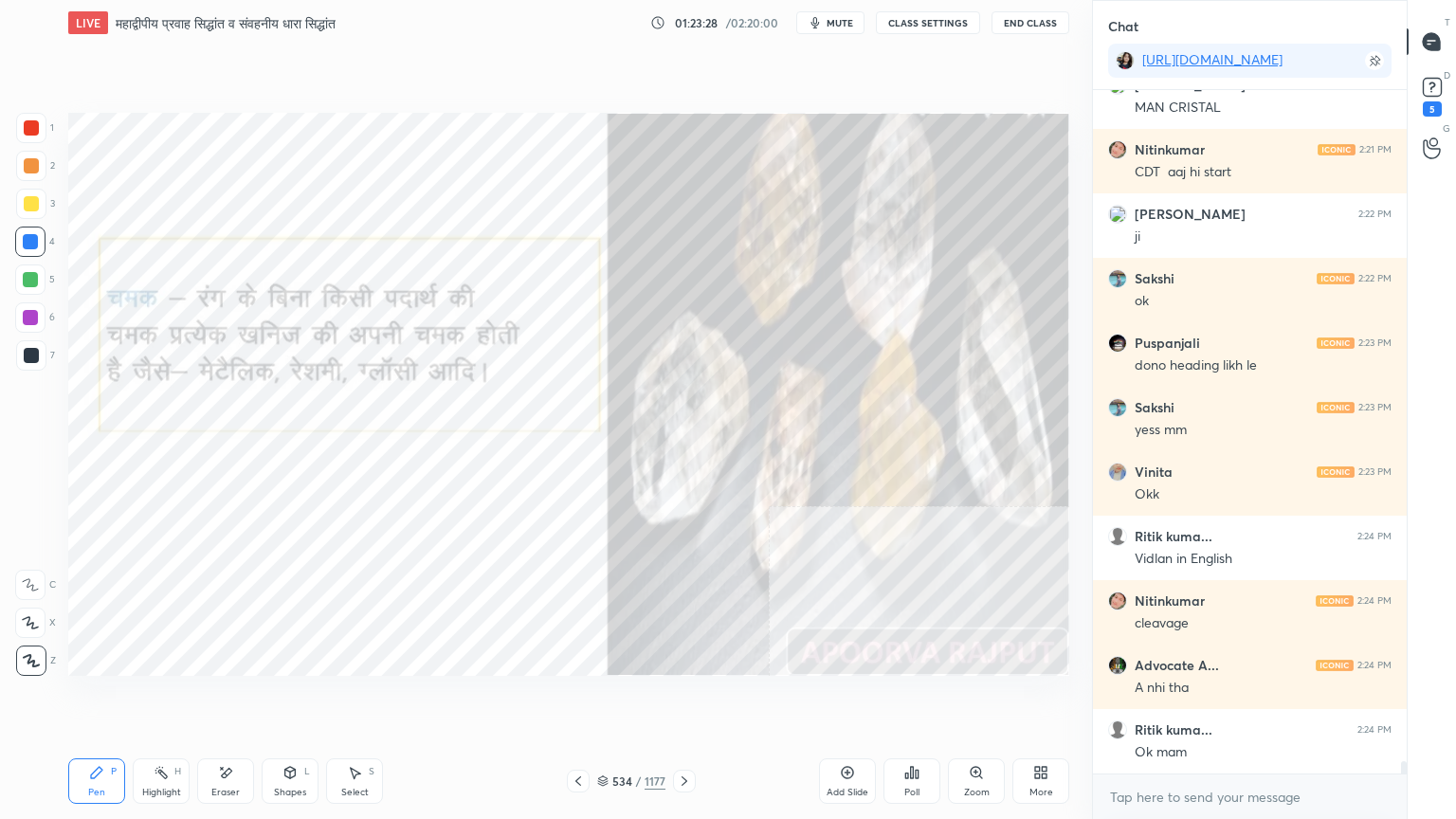 click 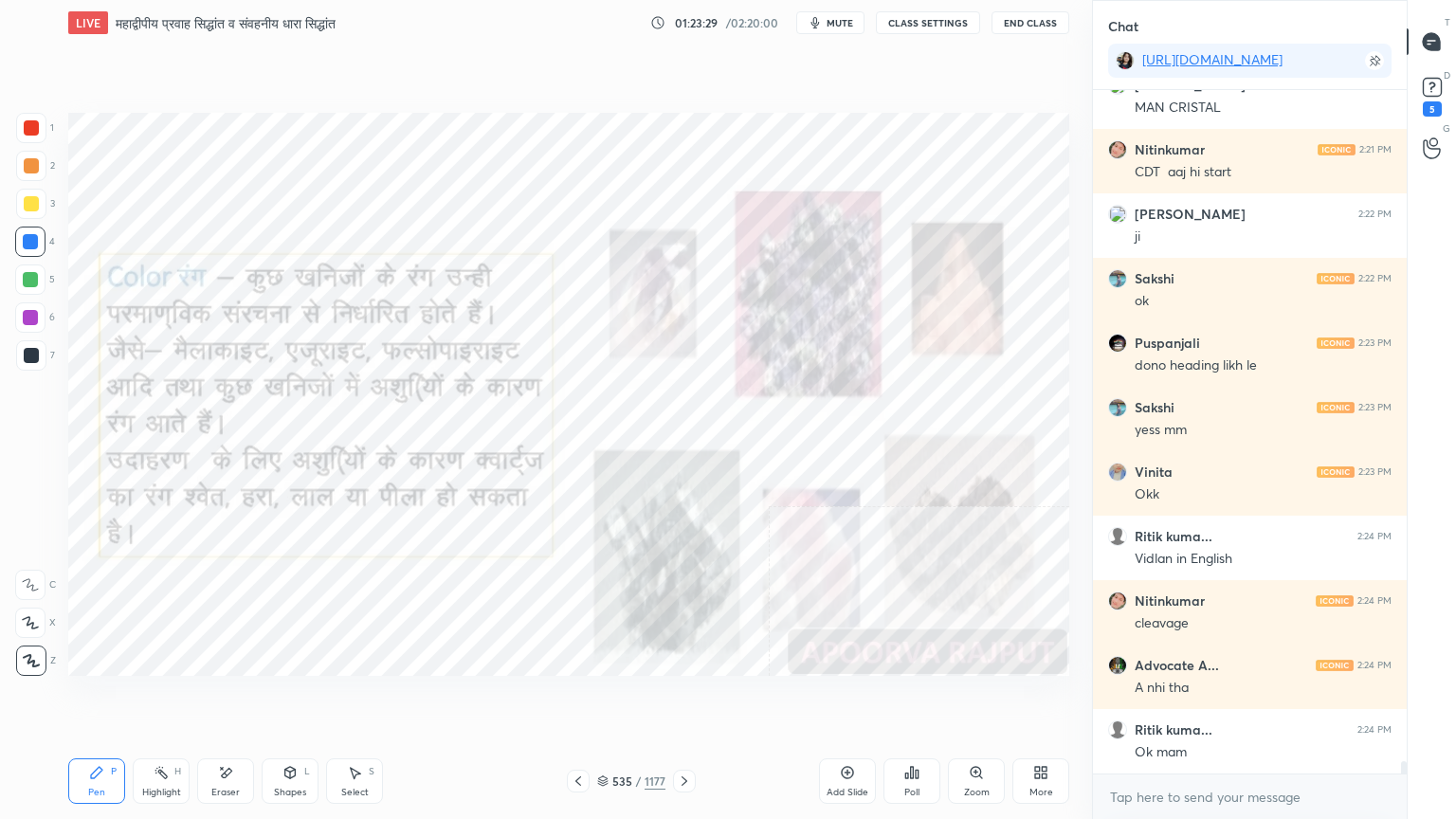 click 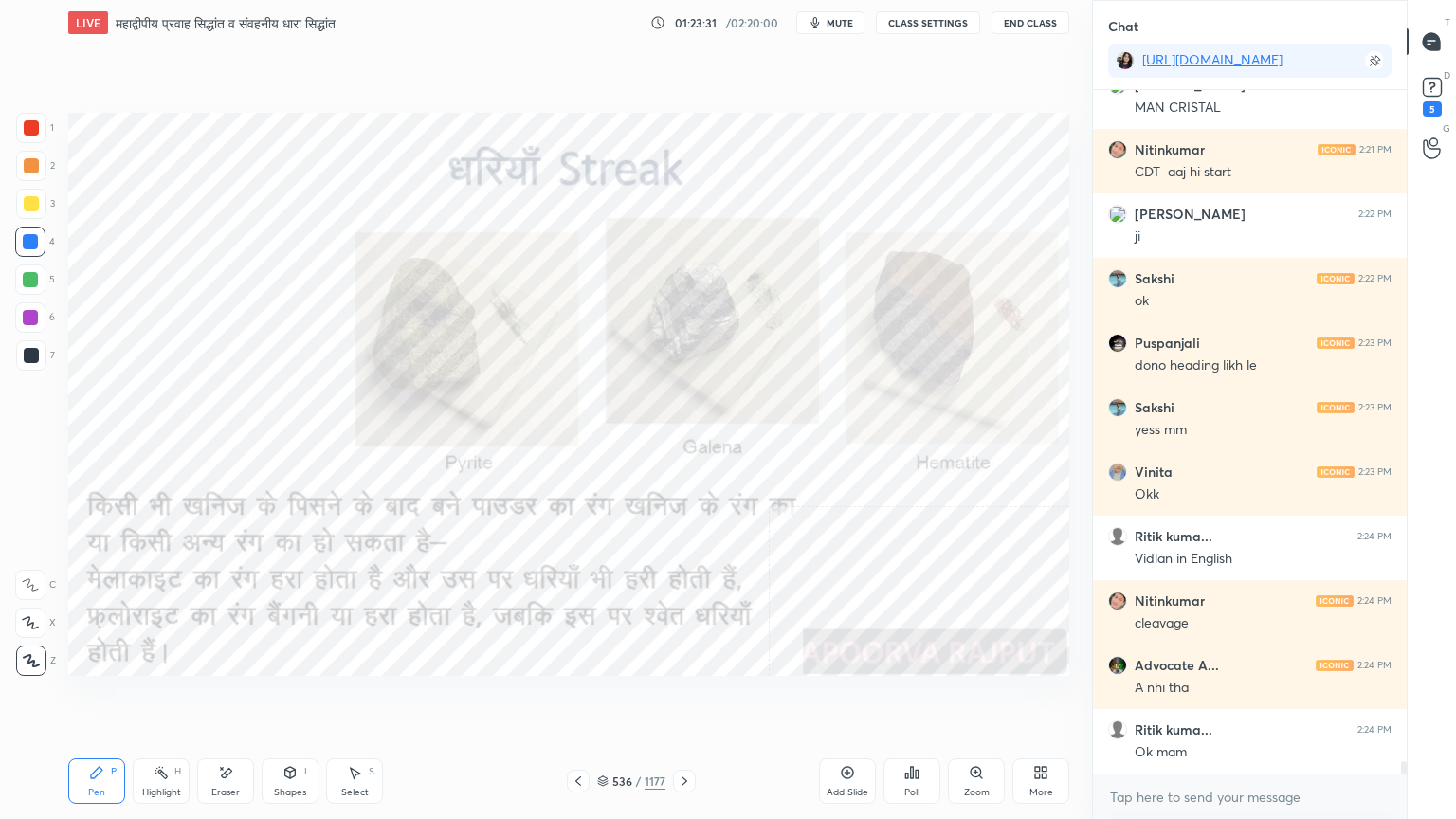 click 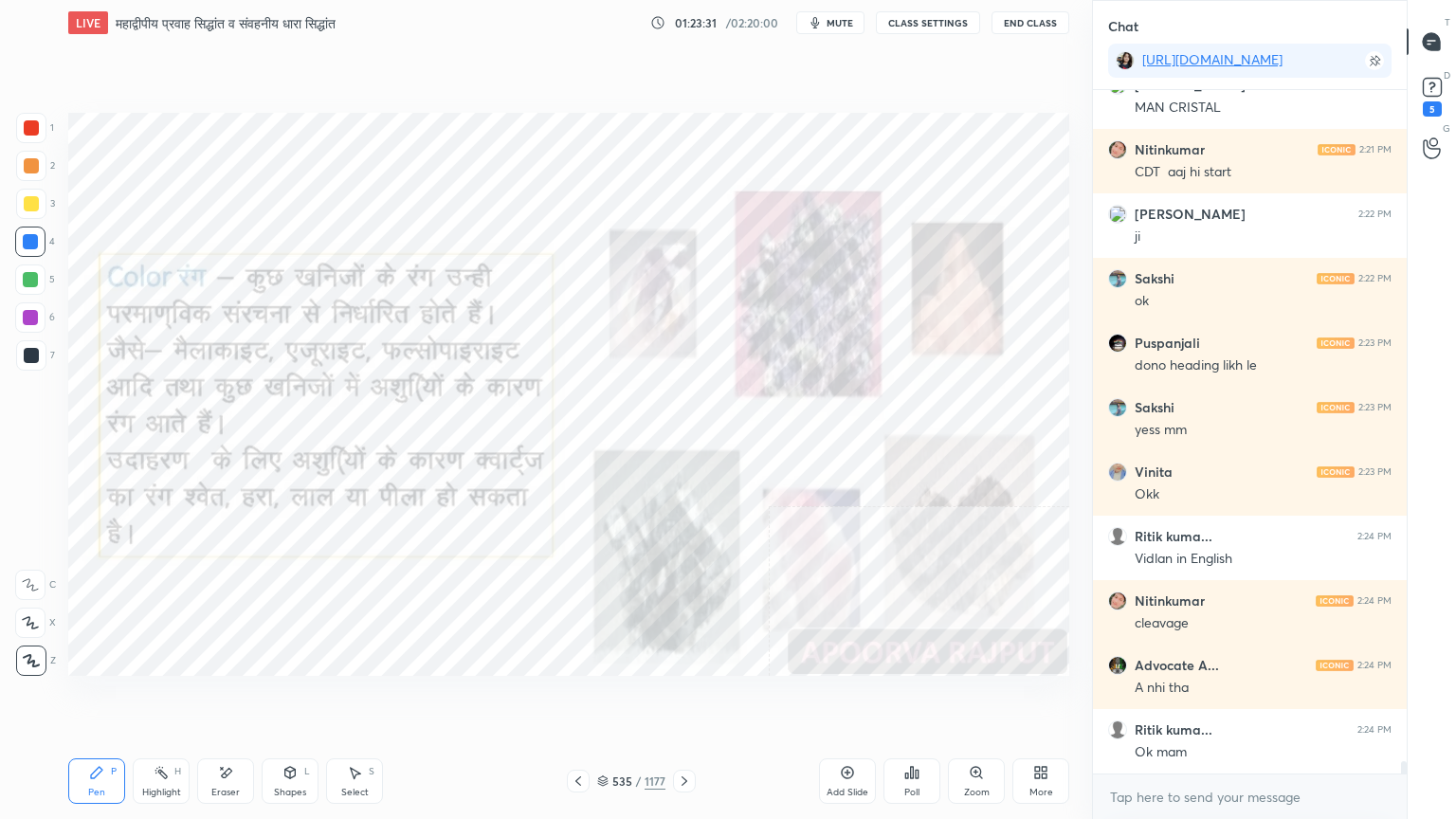 click 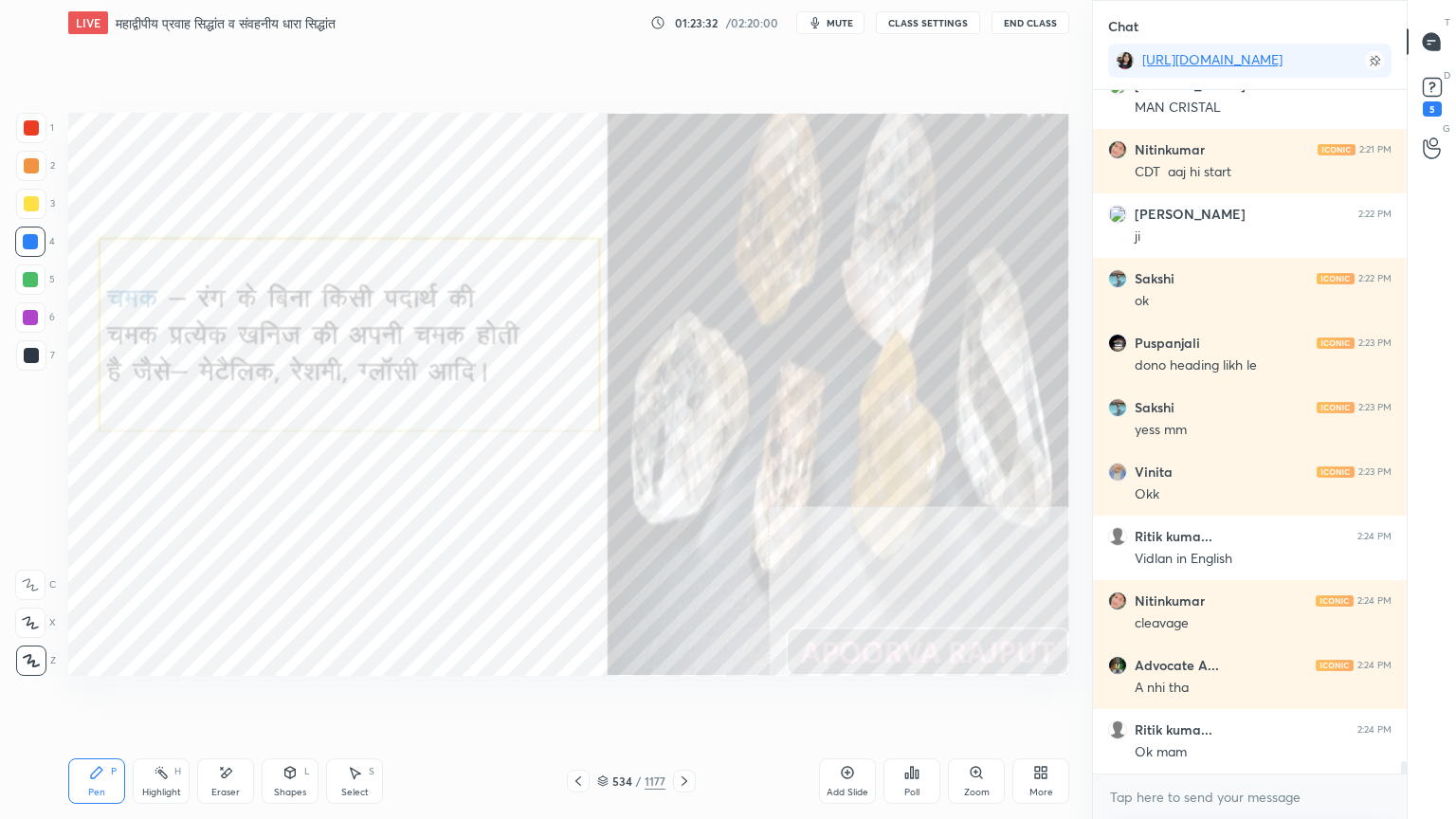 click 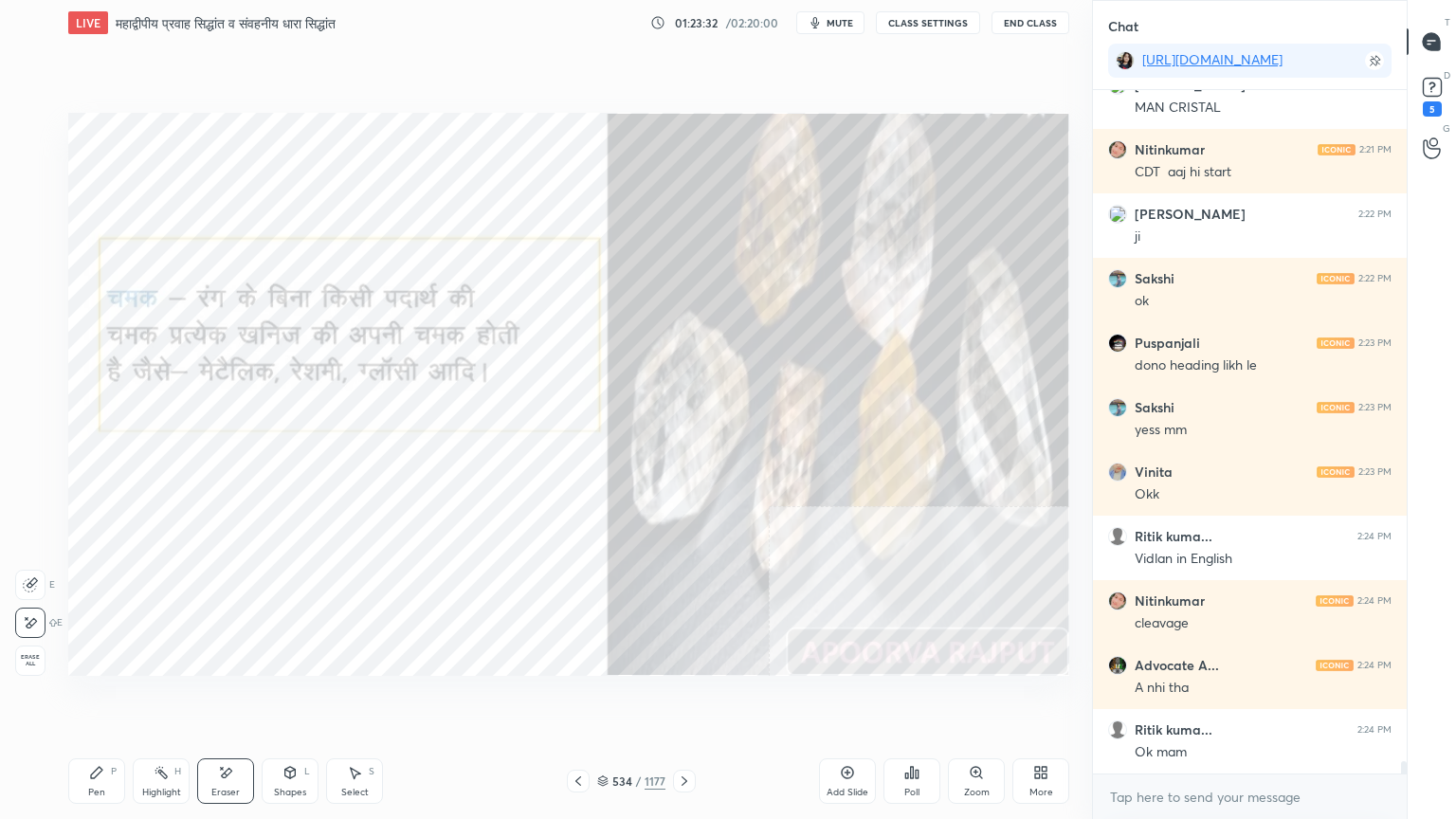 scroll, scrollTop: 37176, scrollLeft: 0, axis: vertical 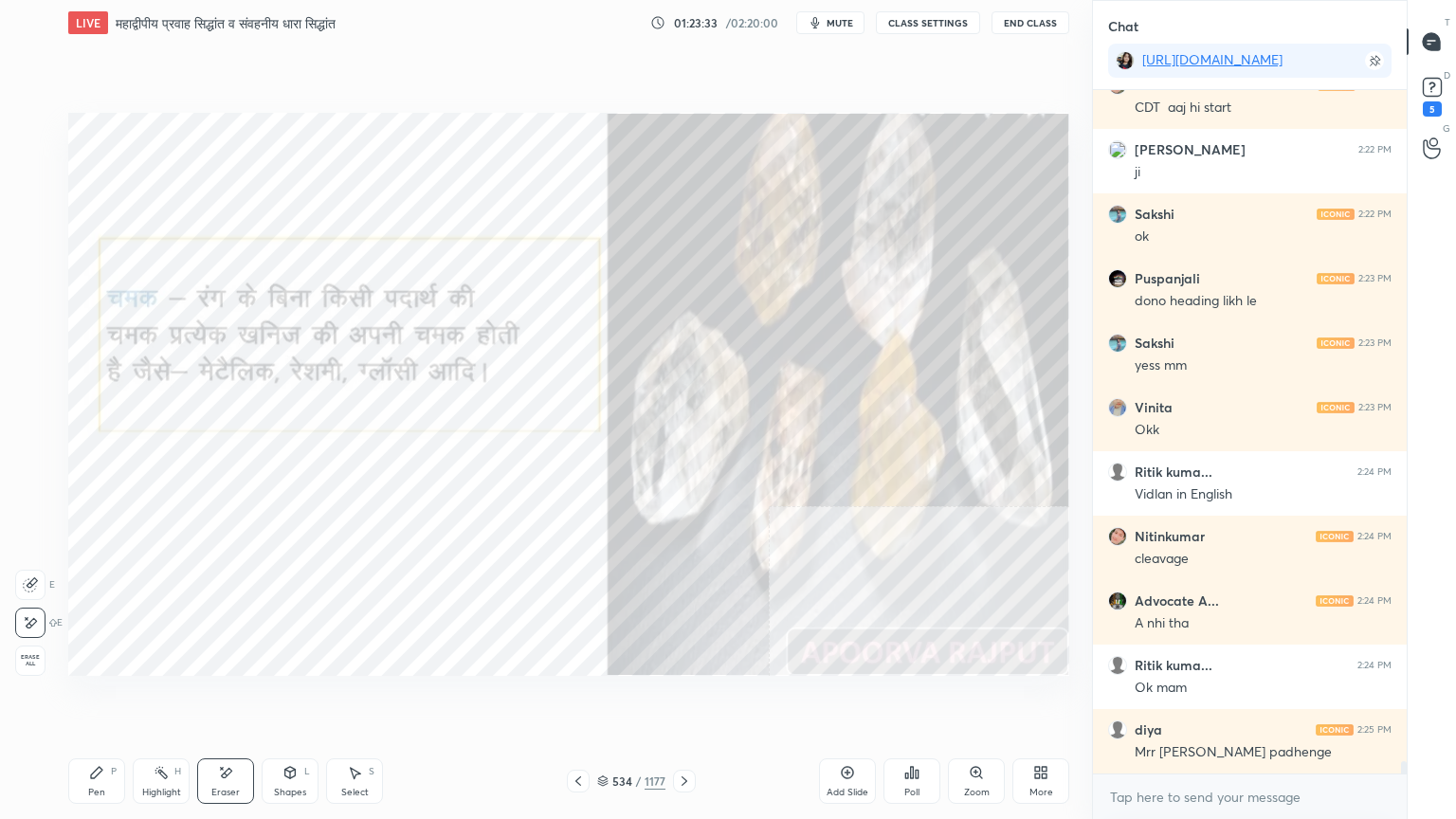 click on "Erase all" at bounding box center [30, 661] 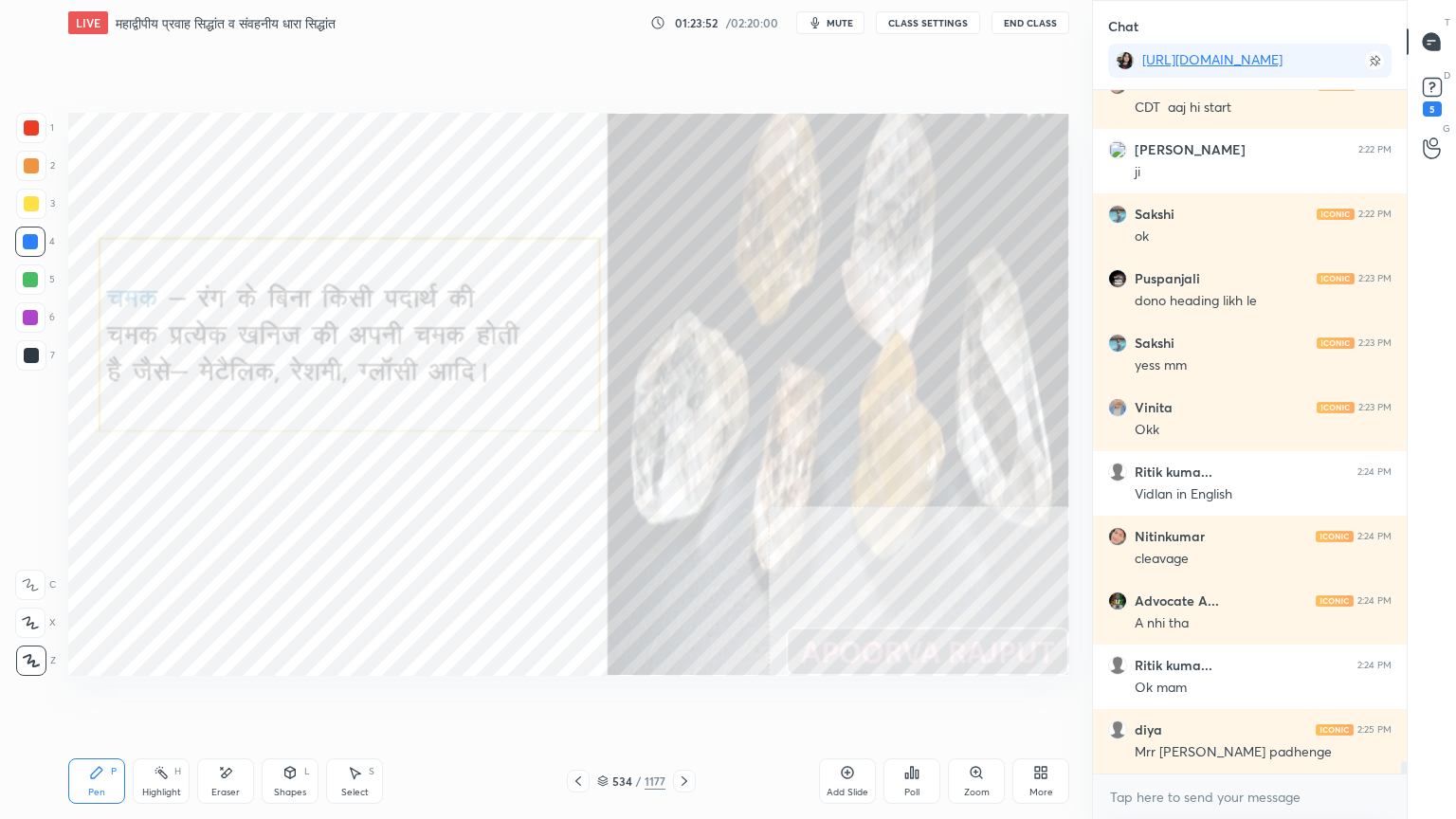 click 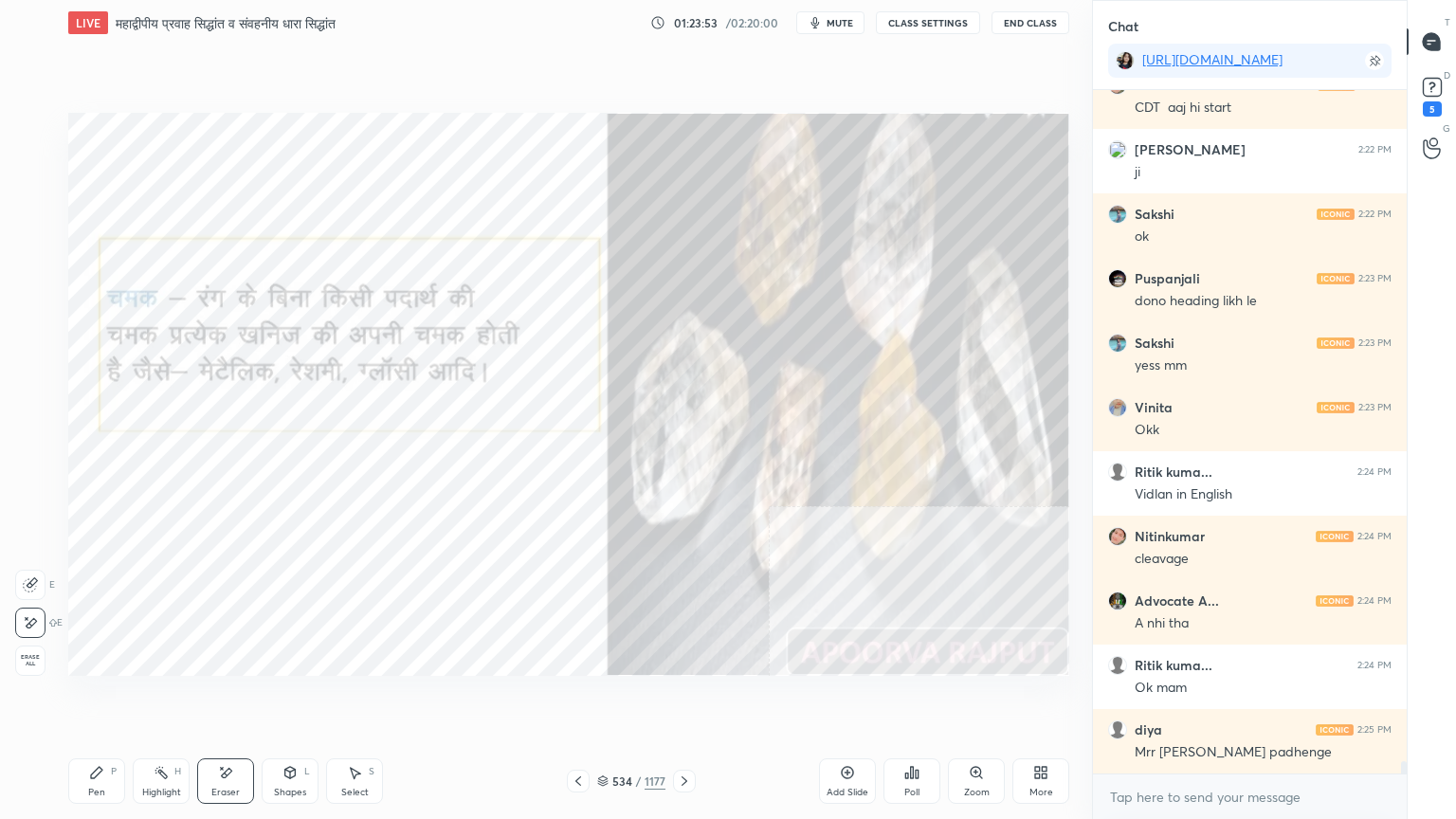 drag, startPoint x: 21, startPoint y: 660, endPoint x: 58, endPoint y: 636, distance: 44.10215 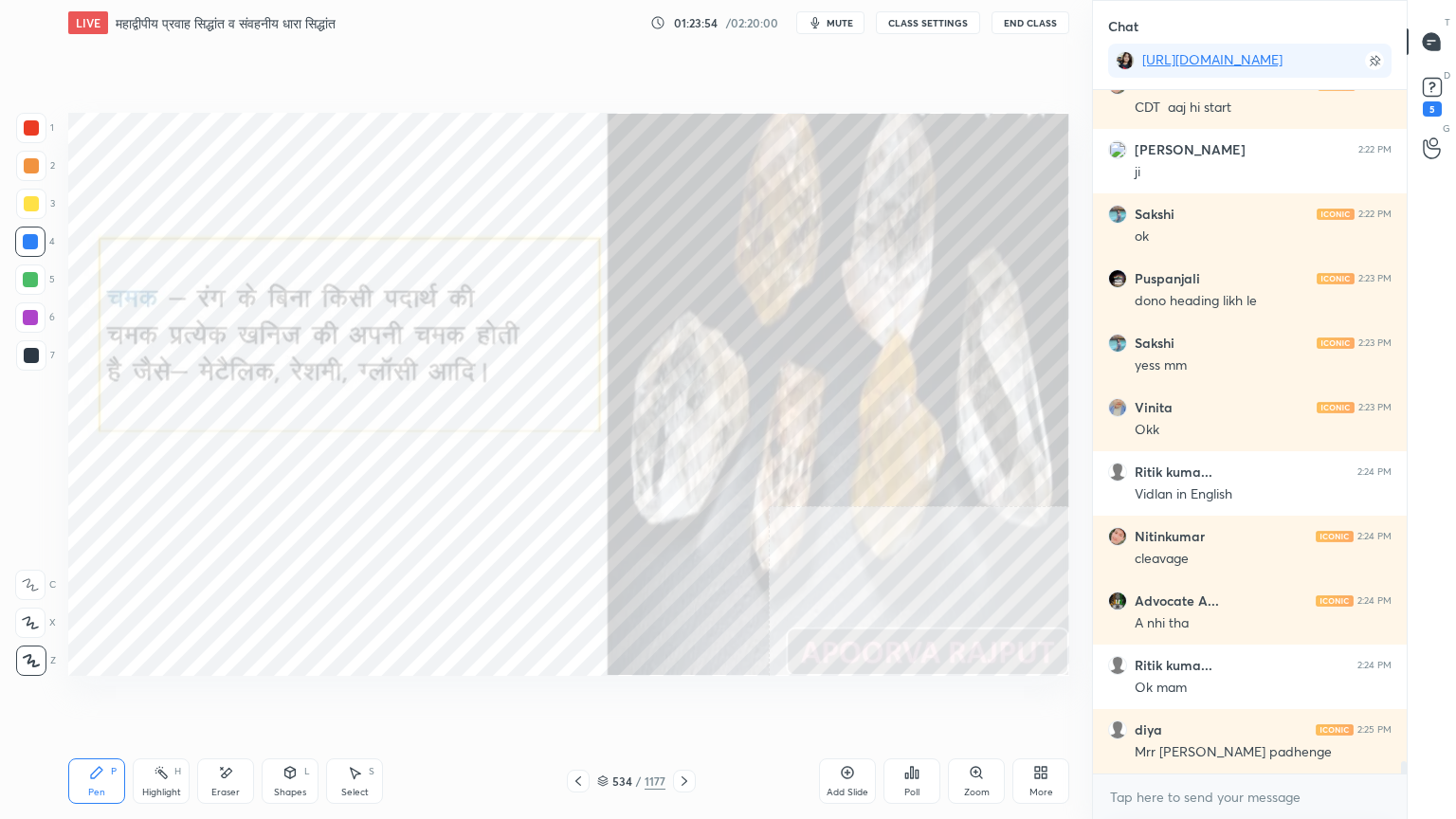 click 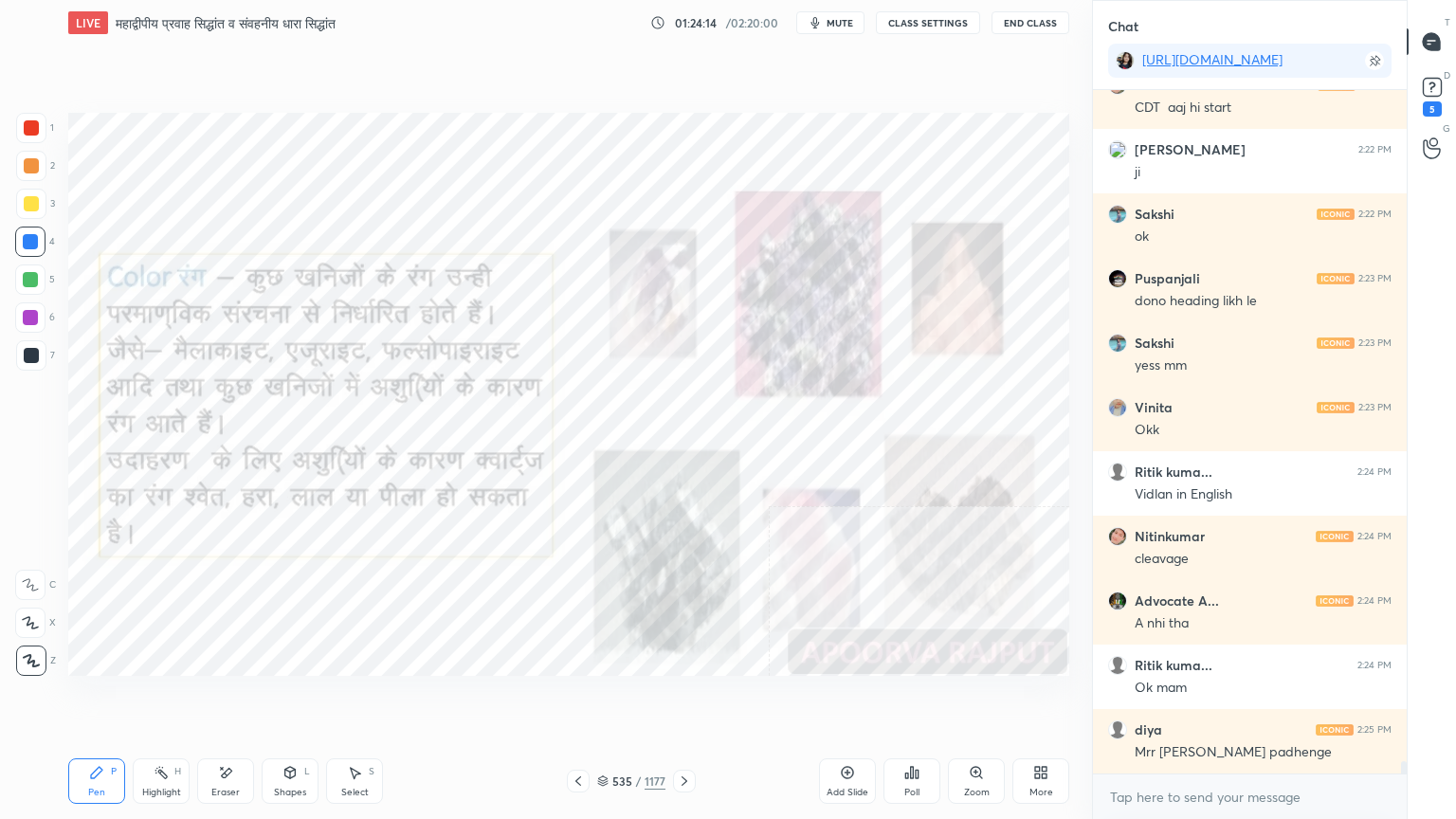 drag, startPoint x: 226, startPoint y: 776, endPoint x: 215, endPoint y: 774, distance: 11.18034 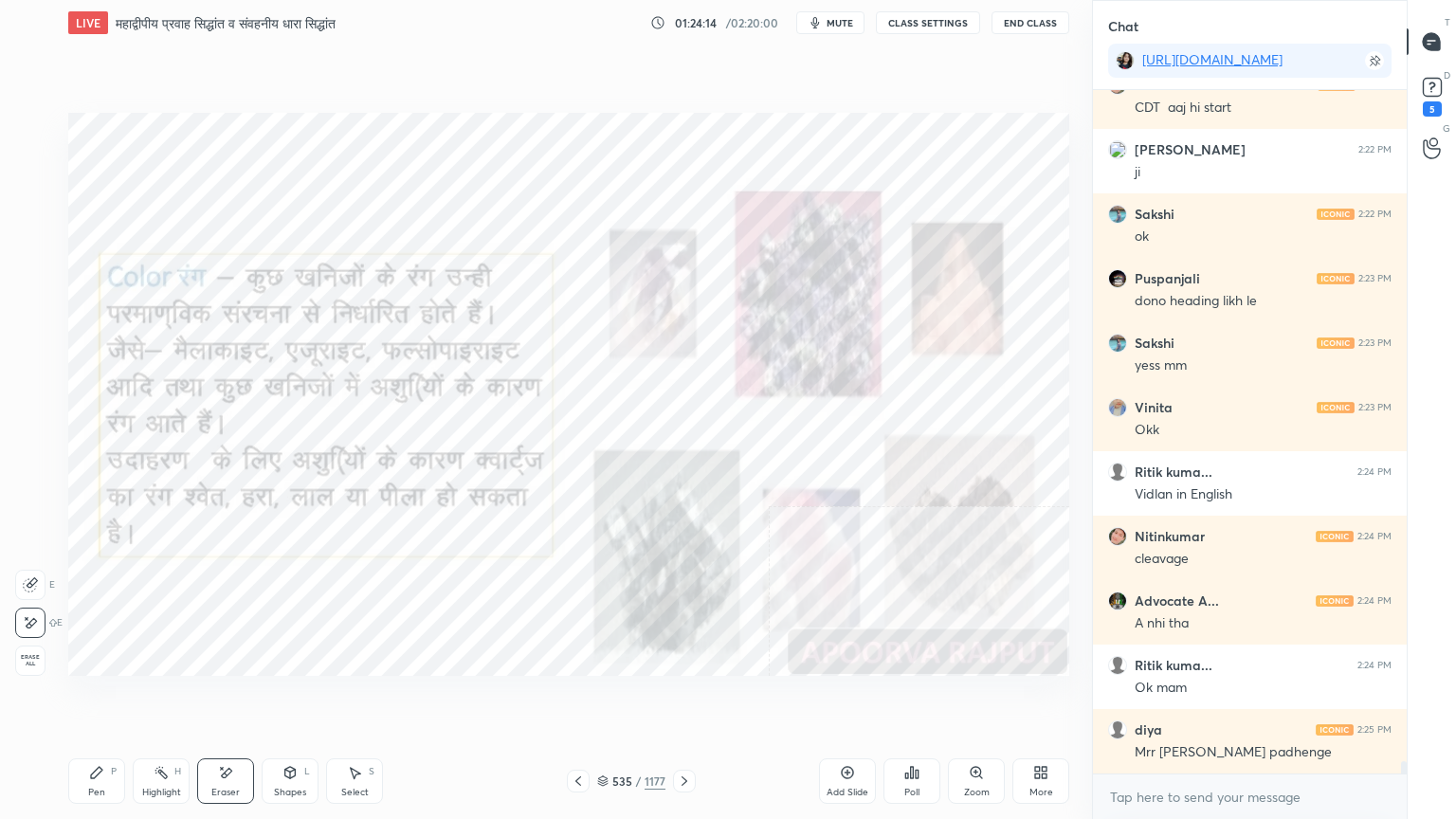 click on "Erase all" at bounding box center (30, 661) 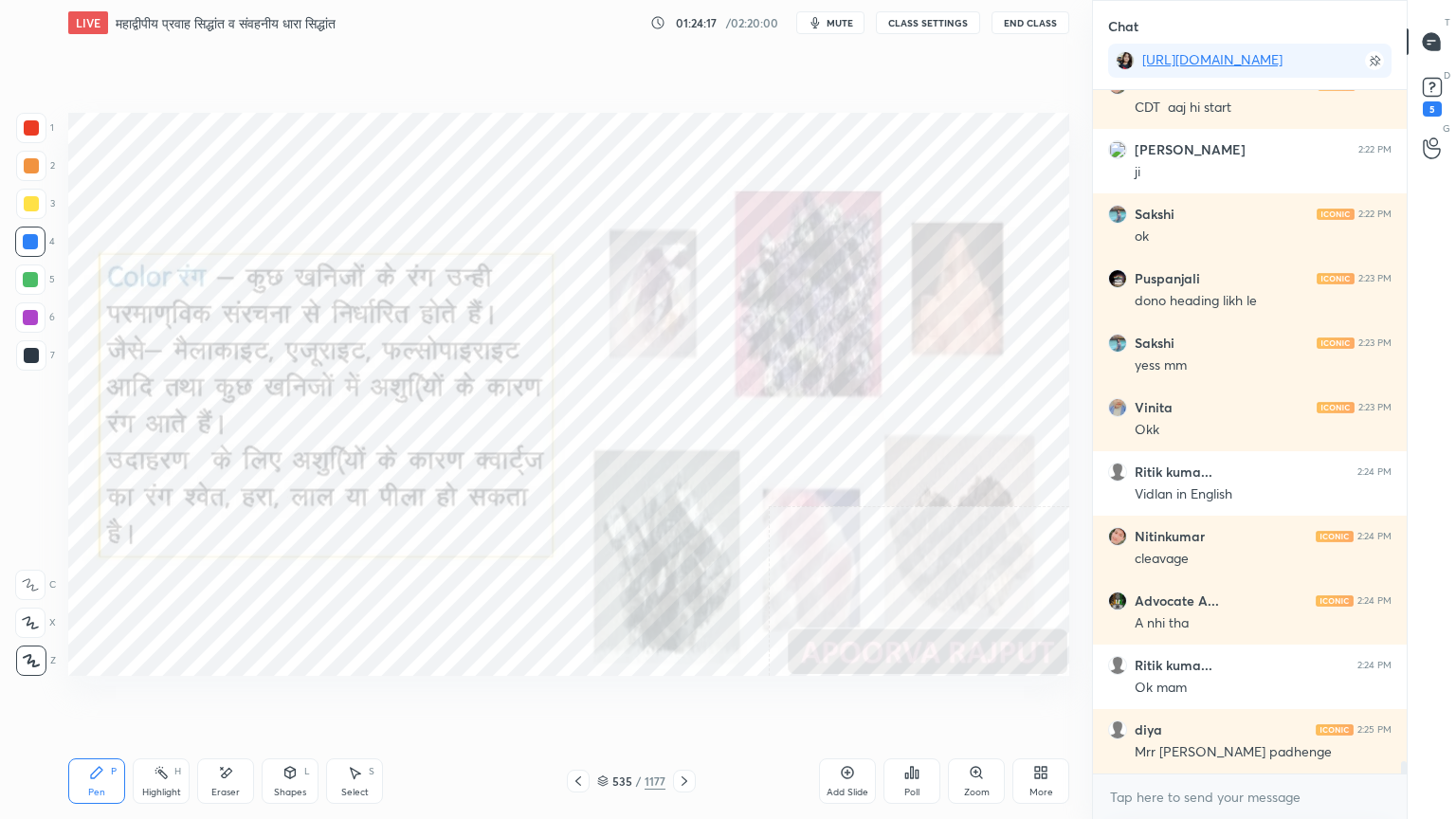 click at bounding box center [684, 781] 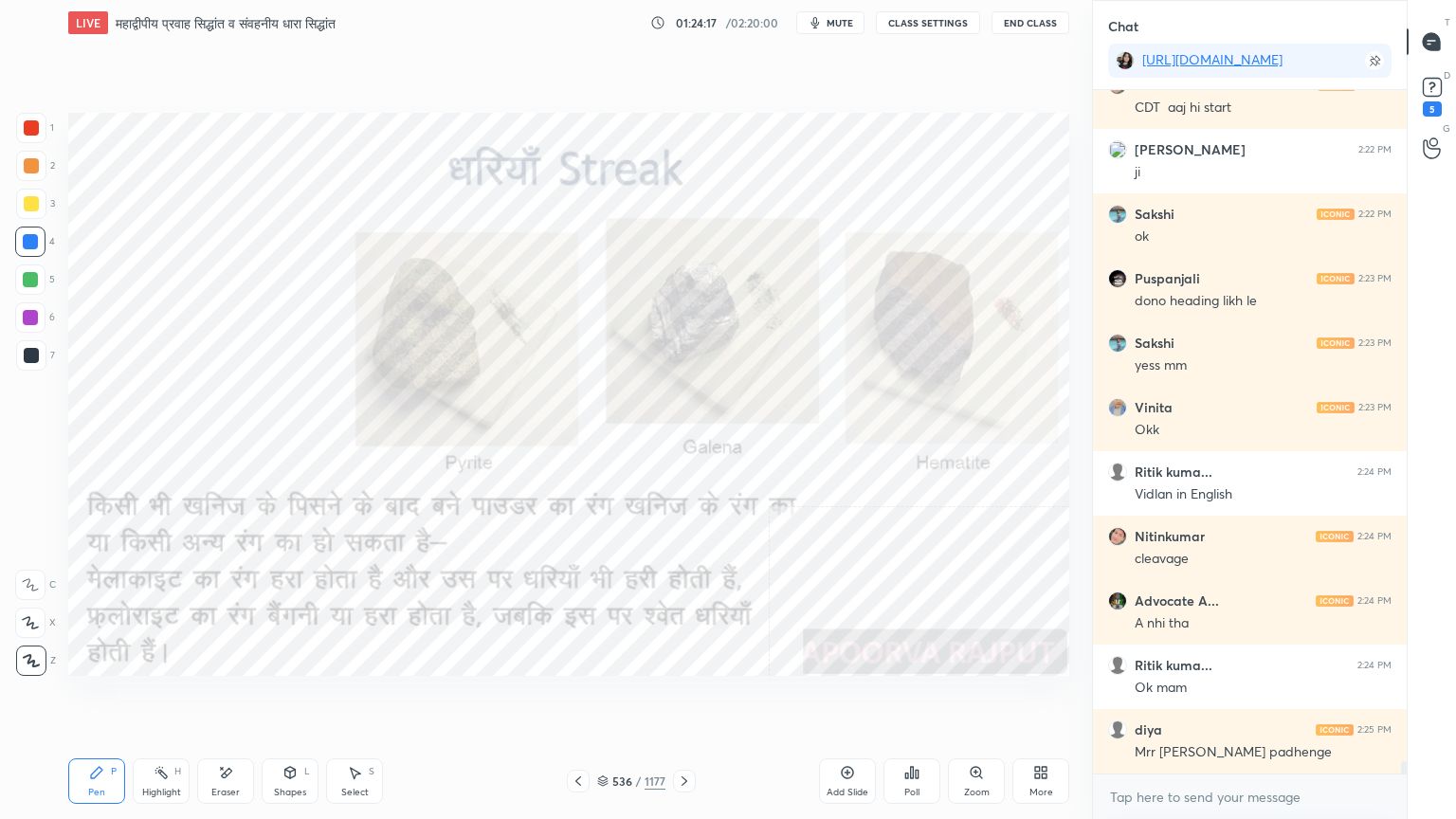 click 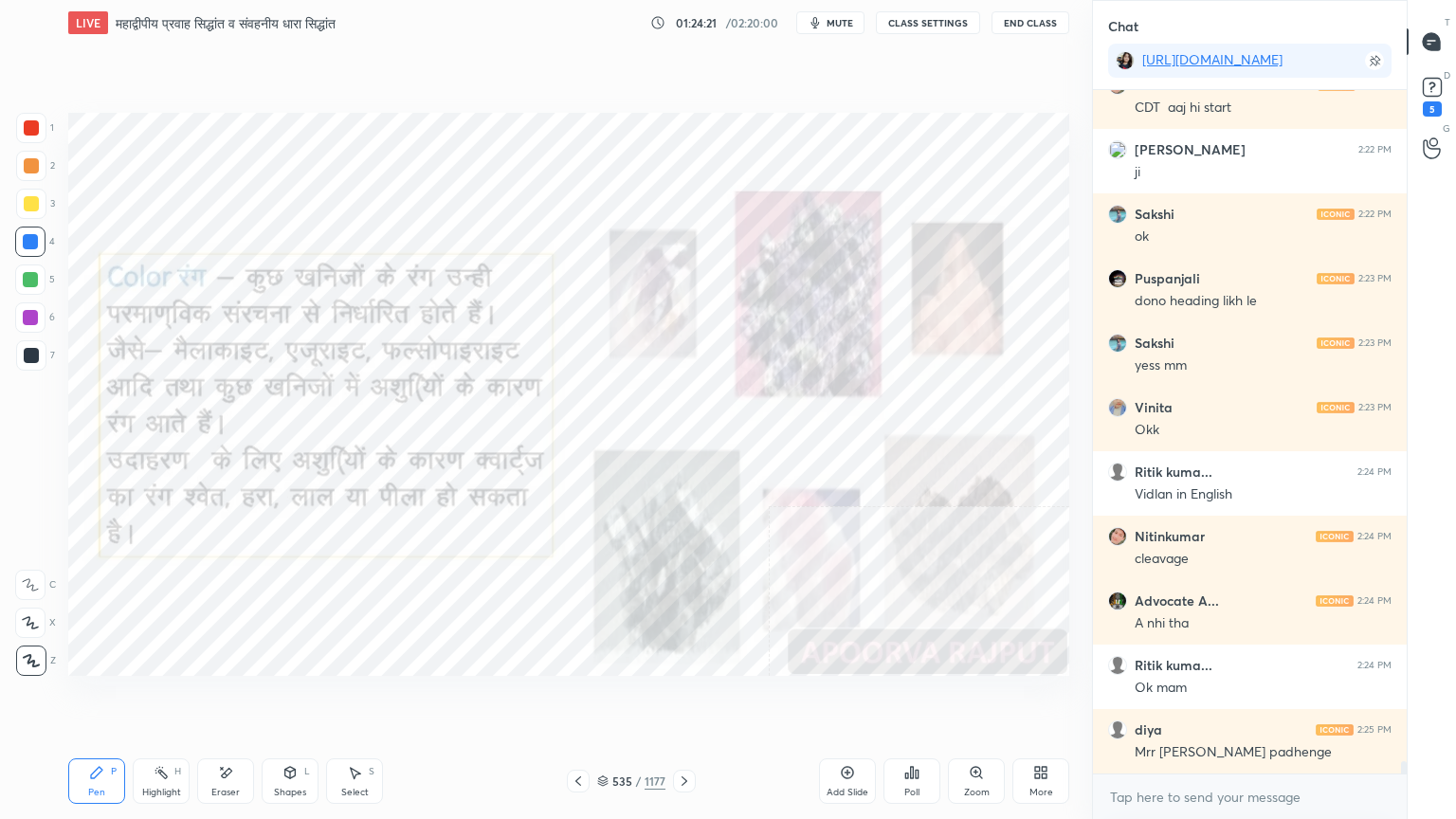 click 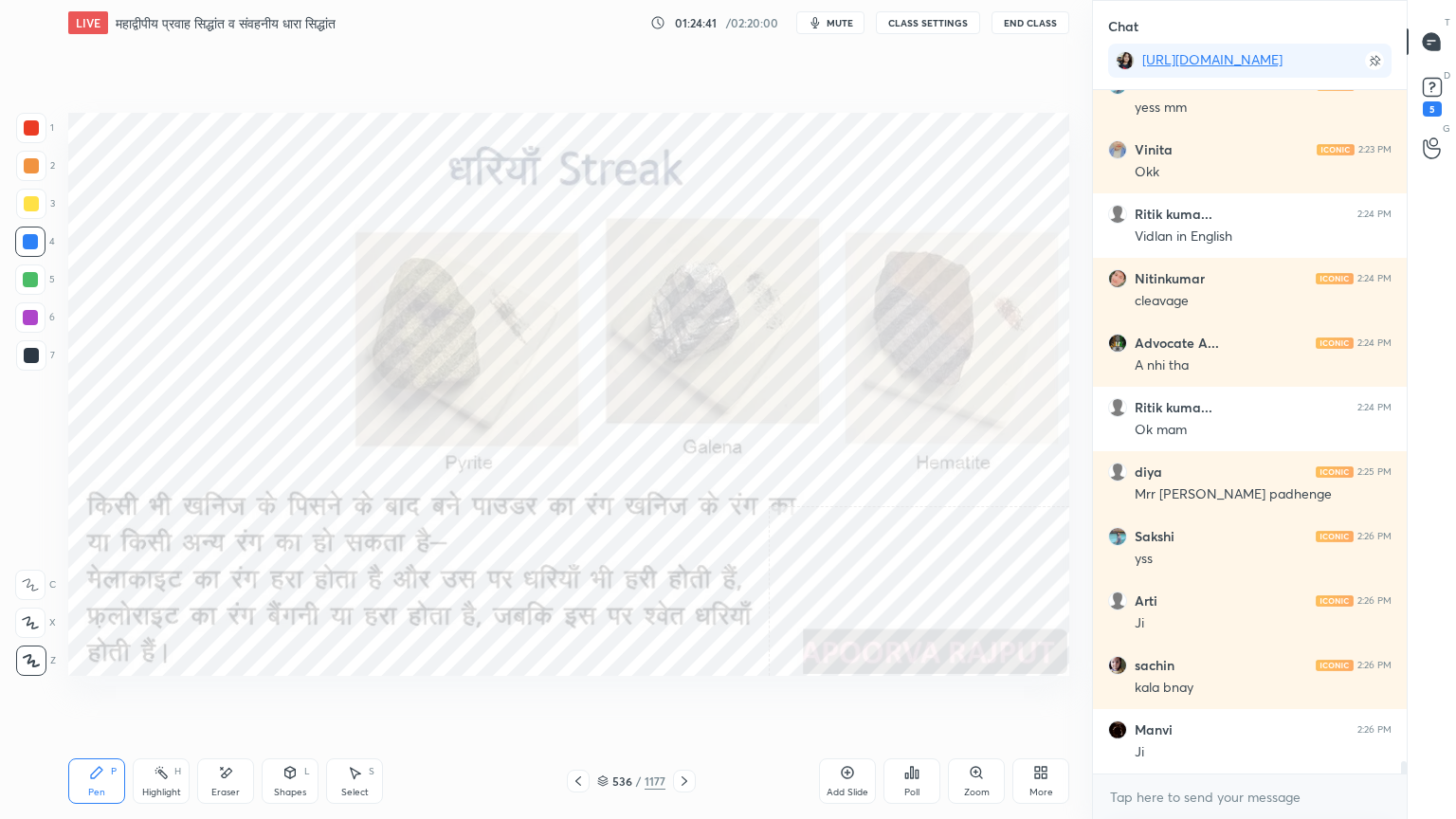 scroll, scrollTop: 37499, scrollLeft: 0, axis: vertical 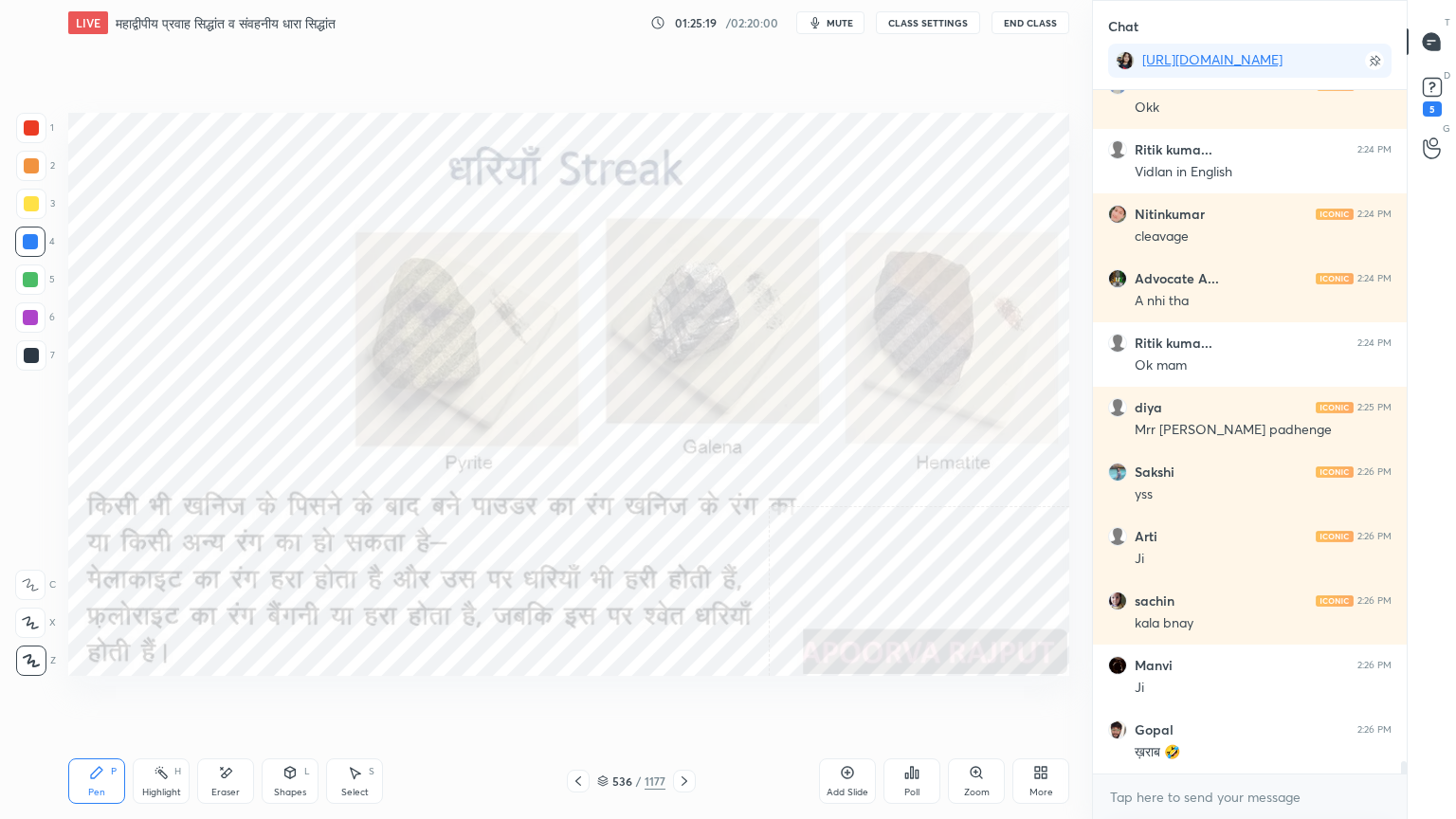 click on "Eraser" at bounding box center (226, 781) 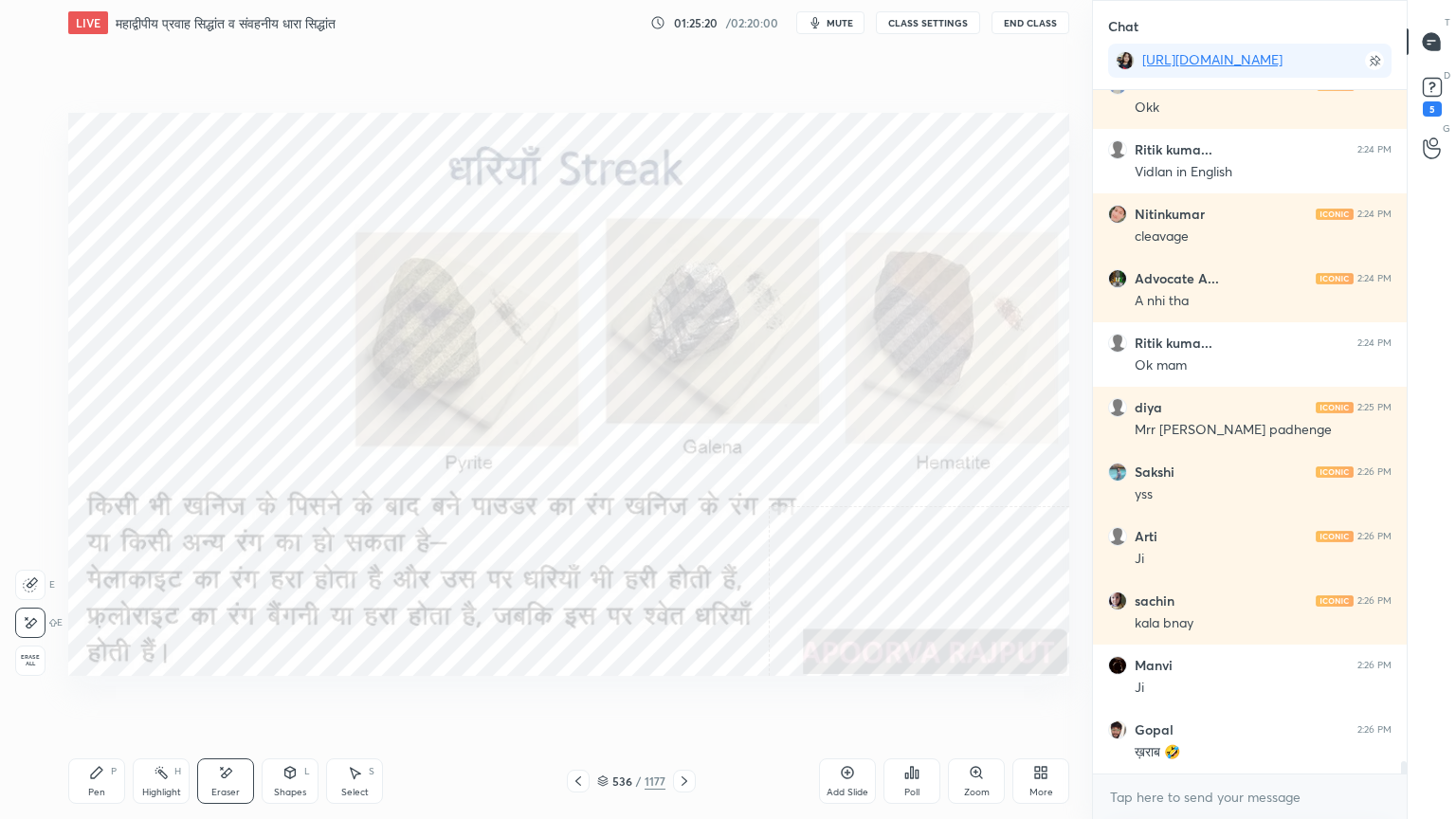 click on "Erase all" at bounding box center [30, 661] 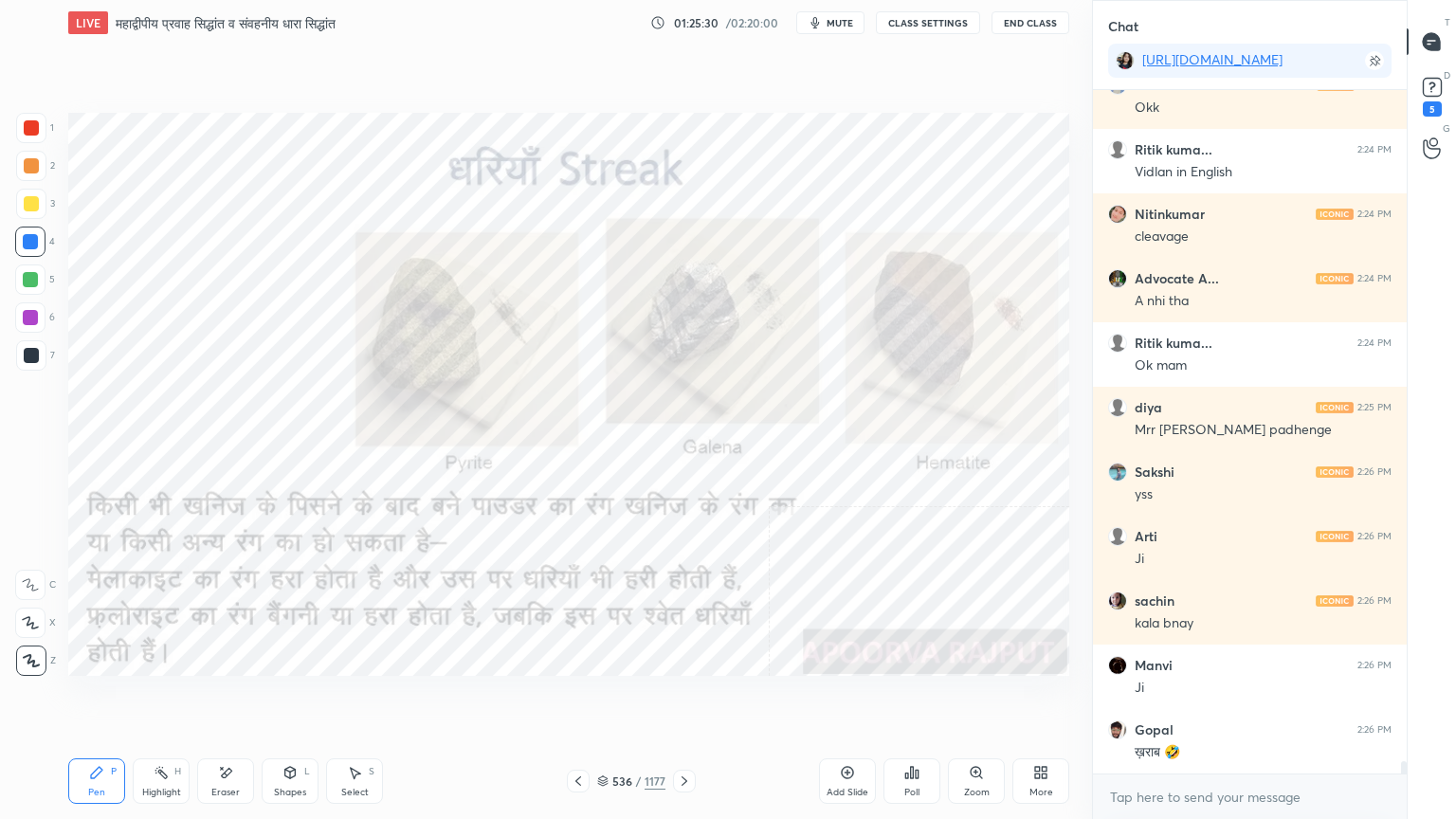 drag, startPoint x: 236, startPoint y: 771, endPoint x: 172, endPoint y: 730, distance: 76.006579 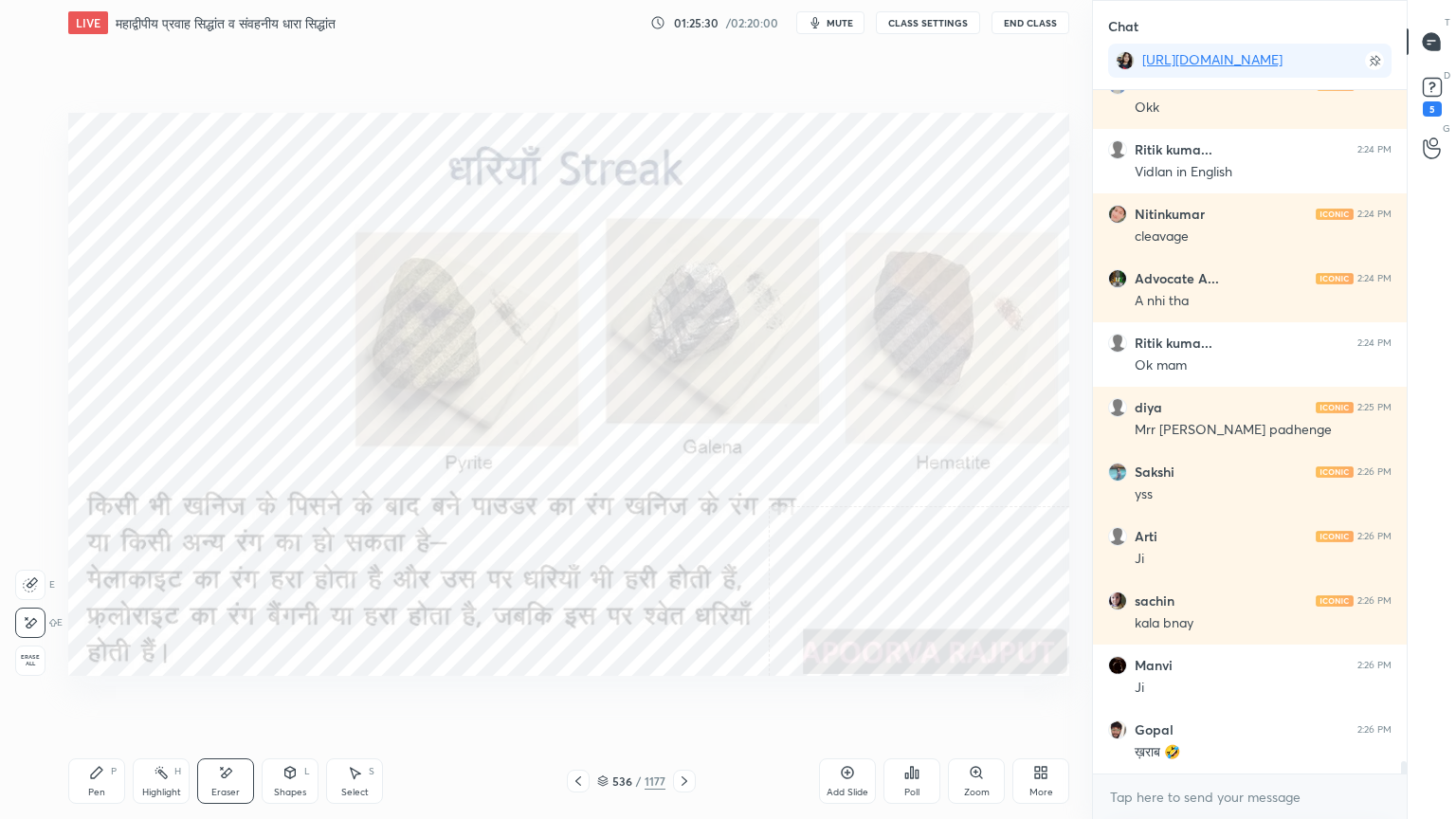 click on "Erase all" at bounding box center [30, 661] 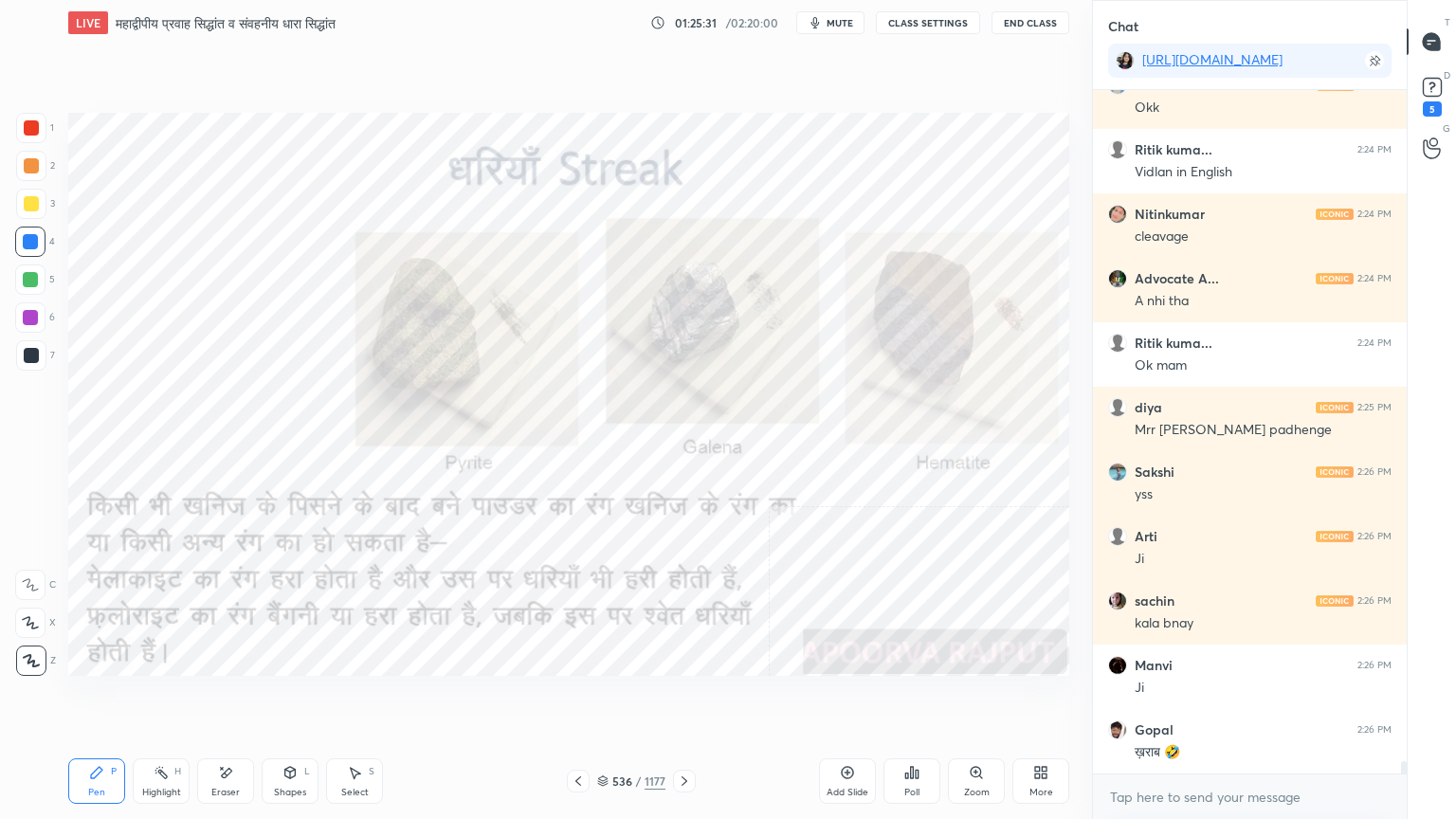 click on "1 2 3 4 5 6 7 C X Z E E Erase all   H H" at bounding box center [30, 394] 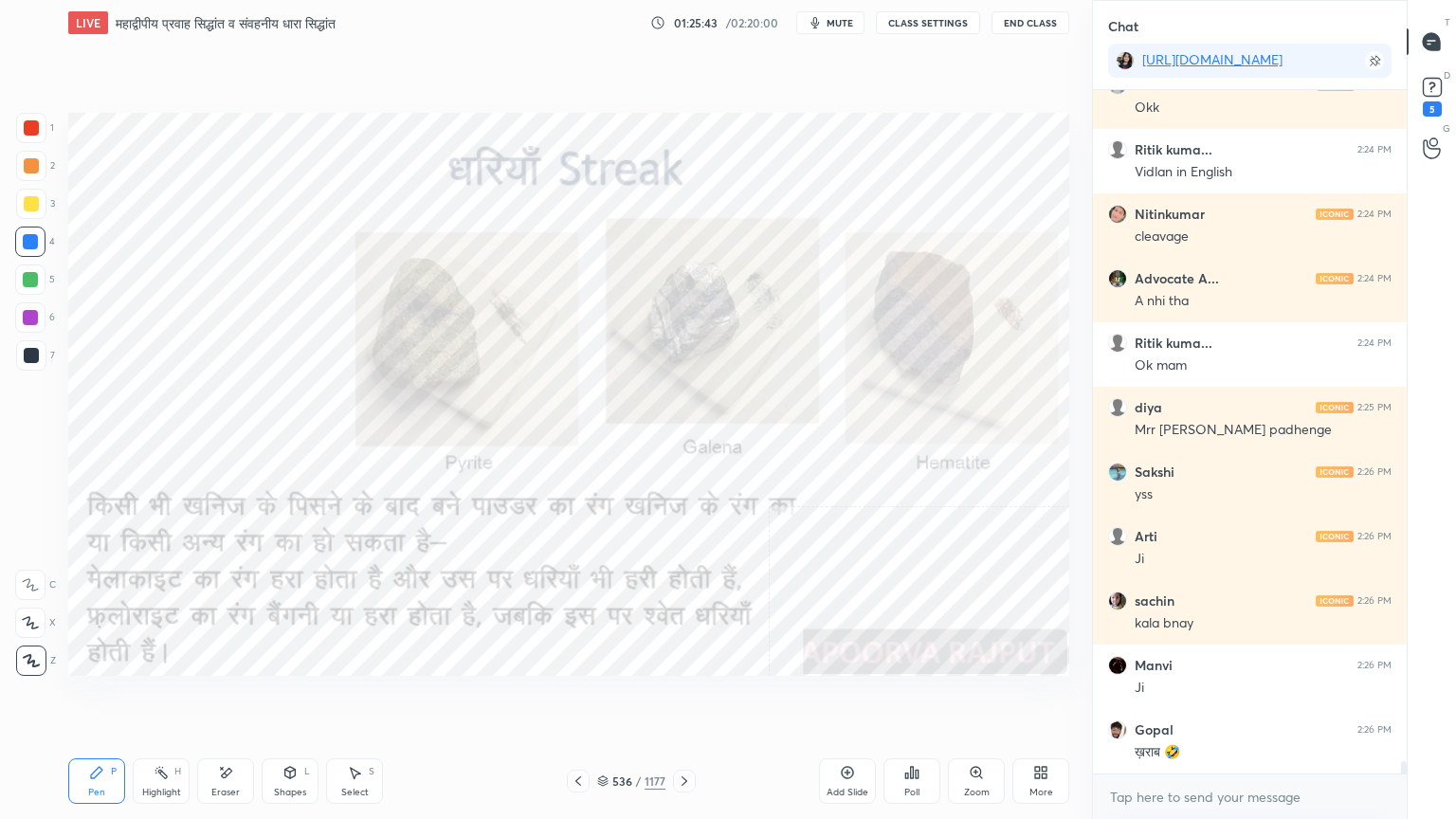 scroll, scrollTop: 37563, scrollLeft: 0, axis: vertical 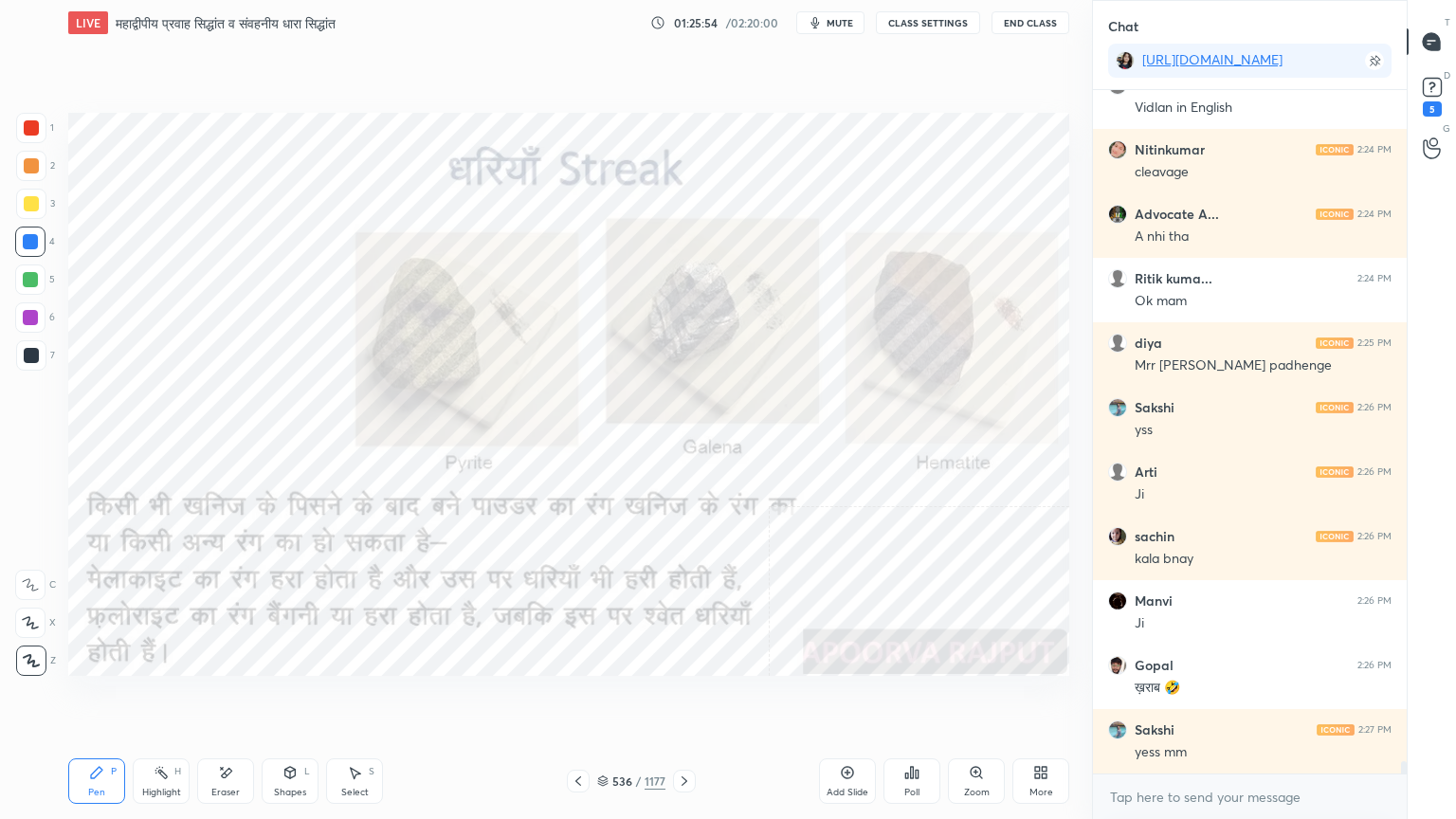click on "Eraser" at bounding box center [226, 781] 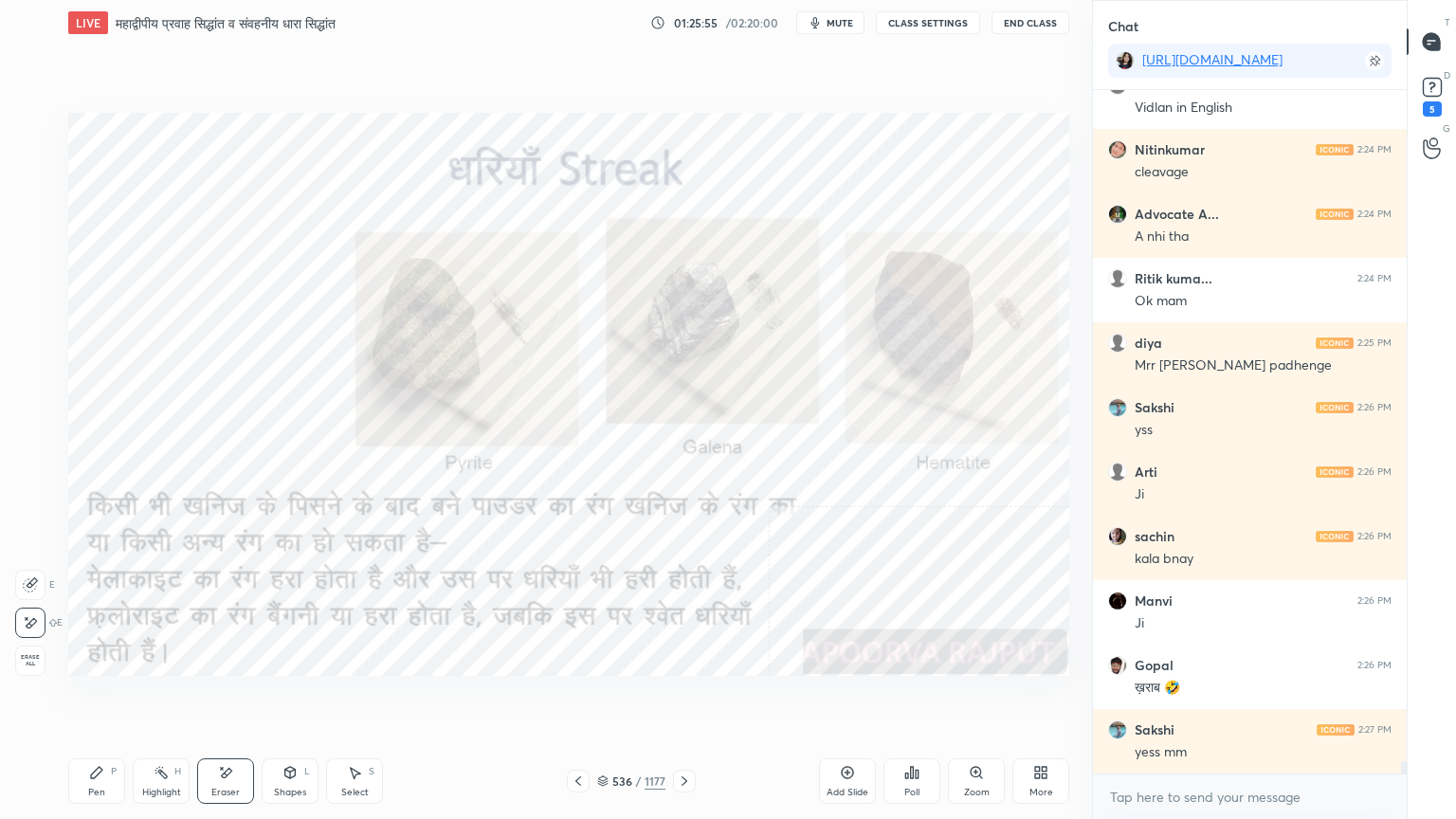 drag, startPoint x: 34, startPoint y: 652, endPoint x: 61, endPoint y: 639, distance: 29.966648 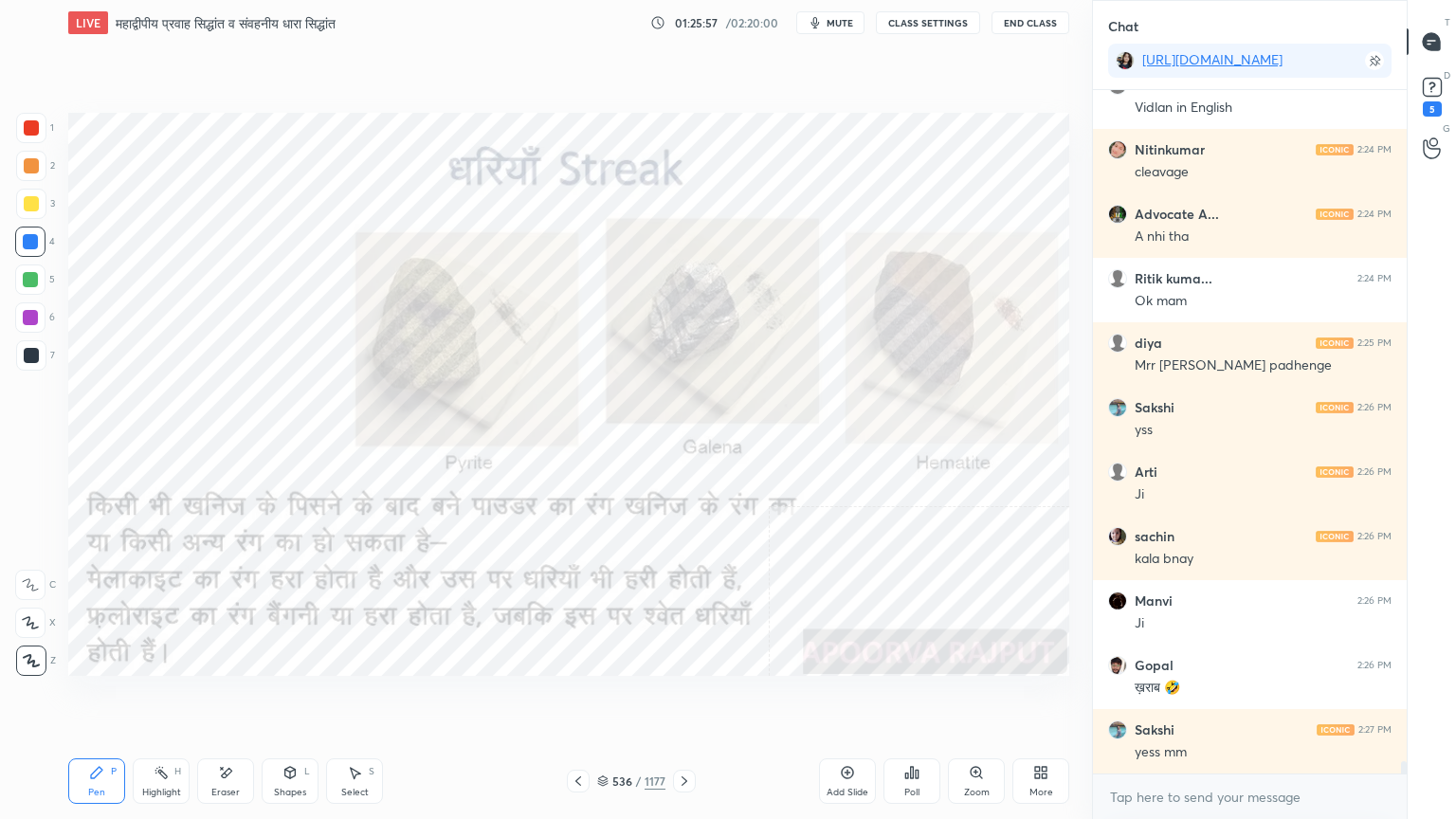 drag, startPoint x: 684, startPoint y: 725, endPoint x: 695, endPoint y: 729, distance: 11.7046999 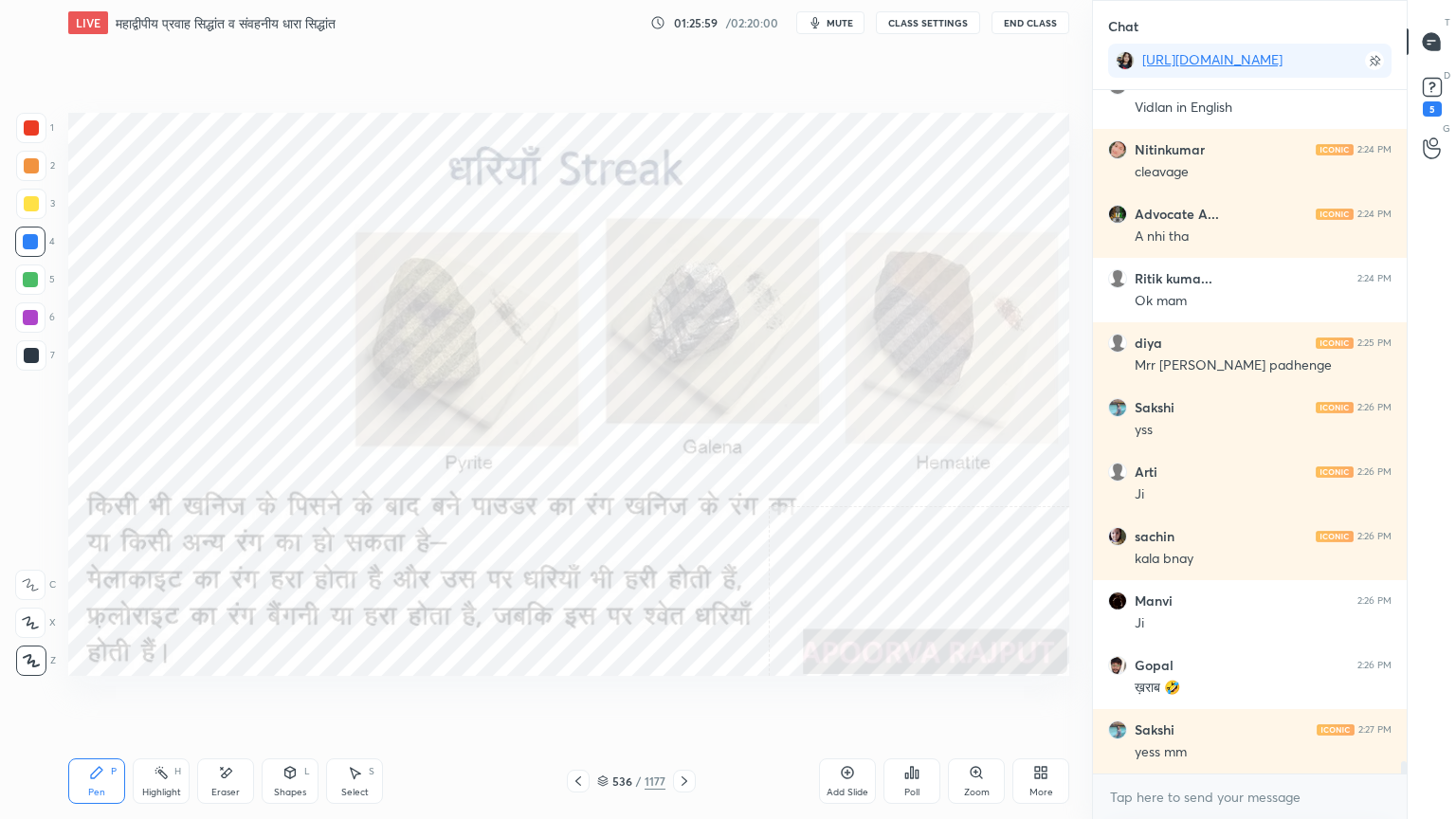 click 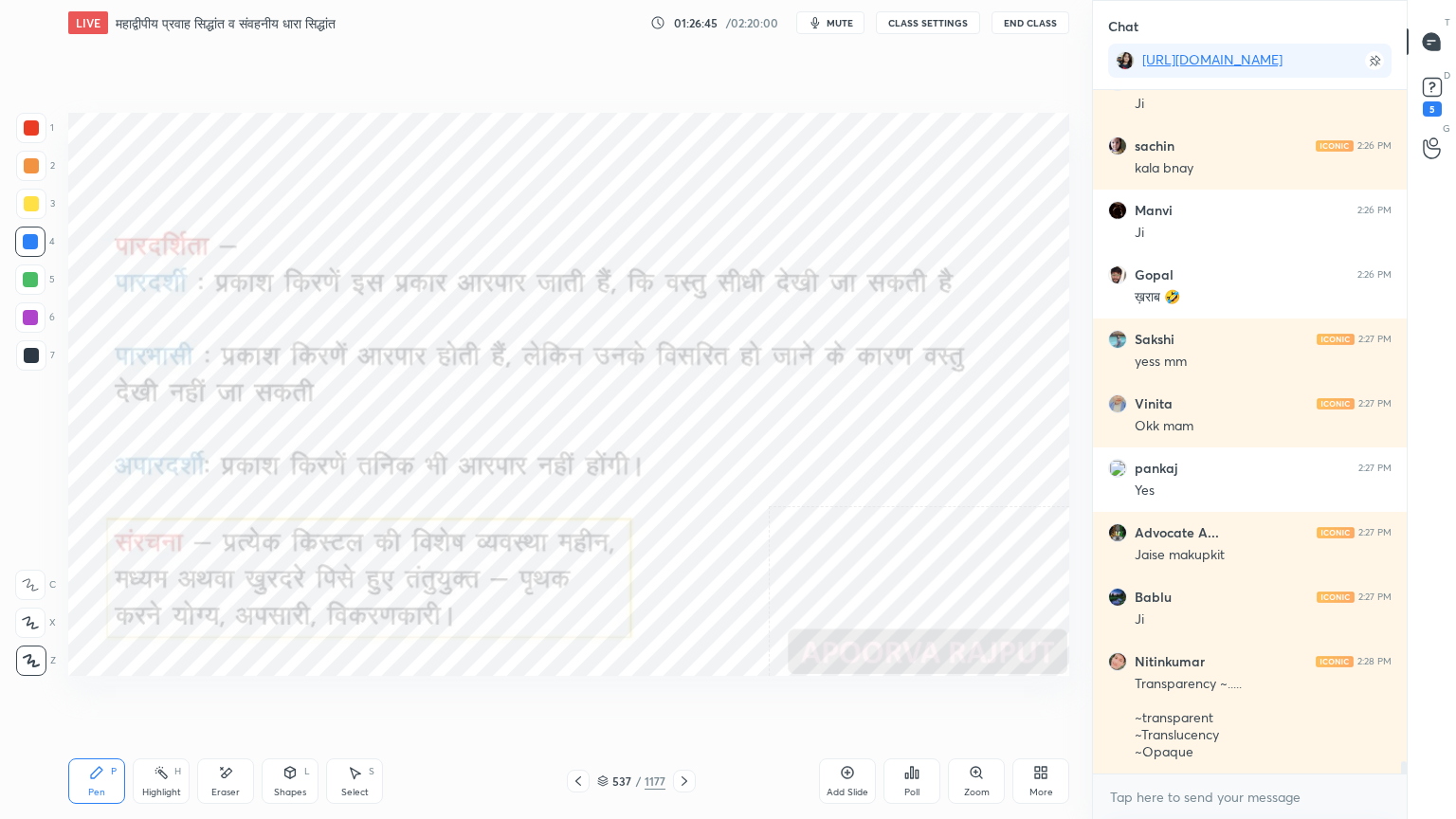 scroll, scrollTop: 38018, scrollLeft: 0, axis: vertical 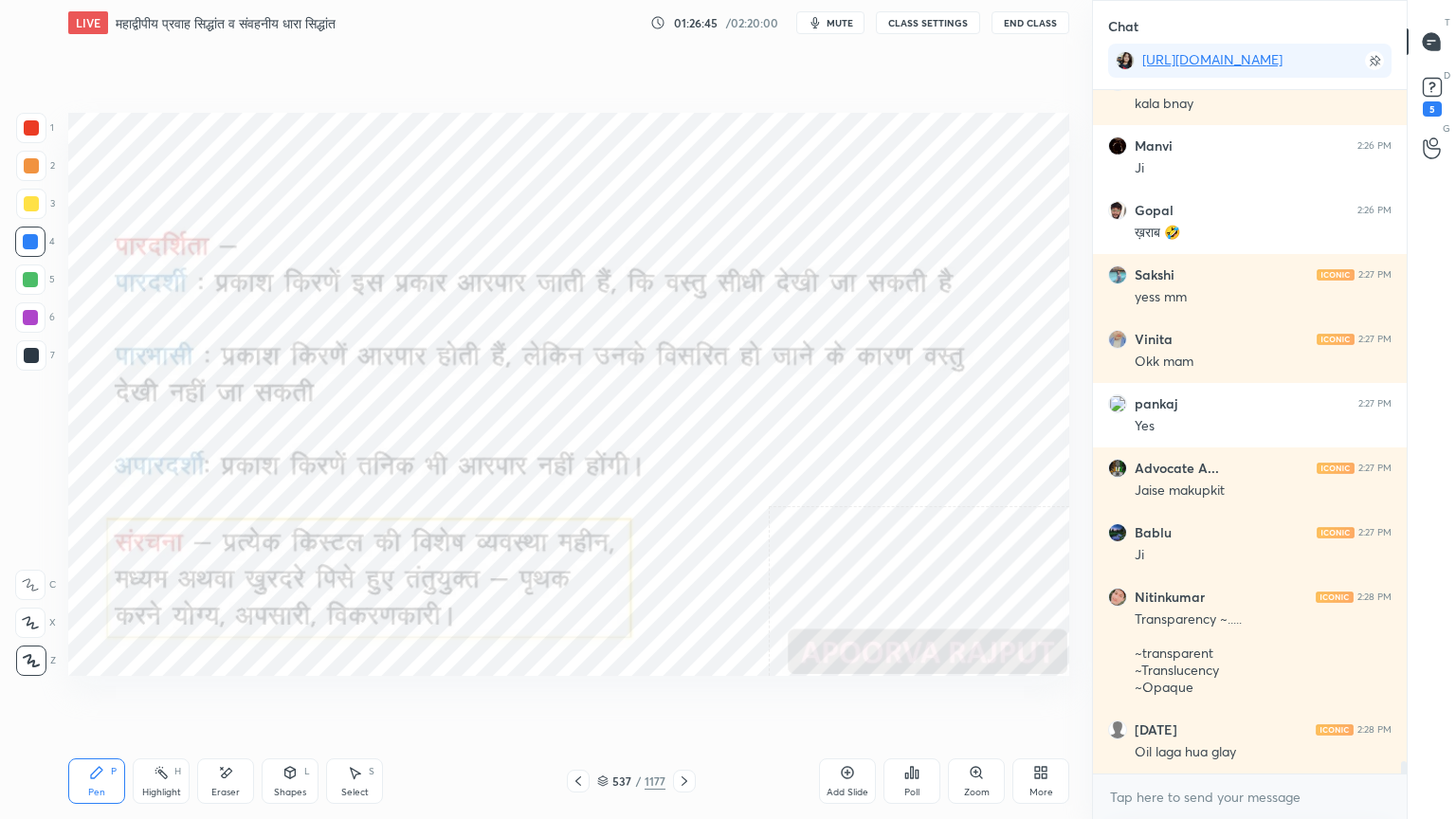 drag, startPoint x: 235, startPoint y: 774, endPoint x: 190, endPoint y: 747, distance: 52.478567 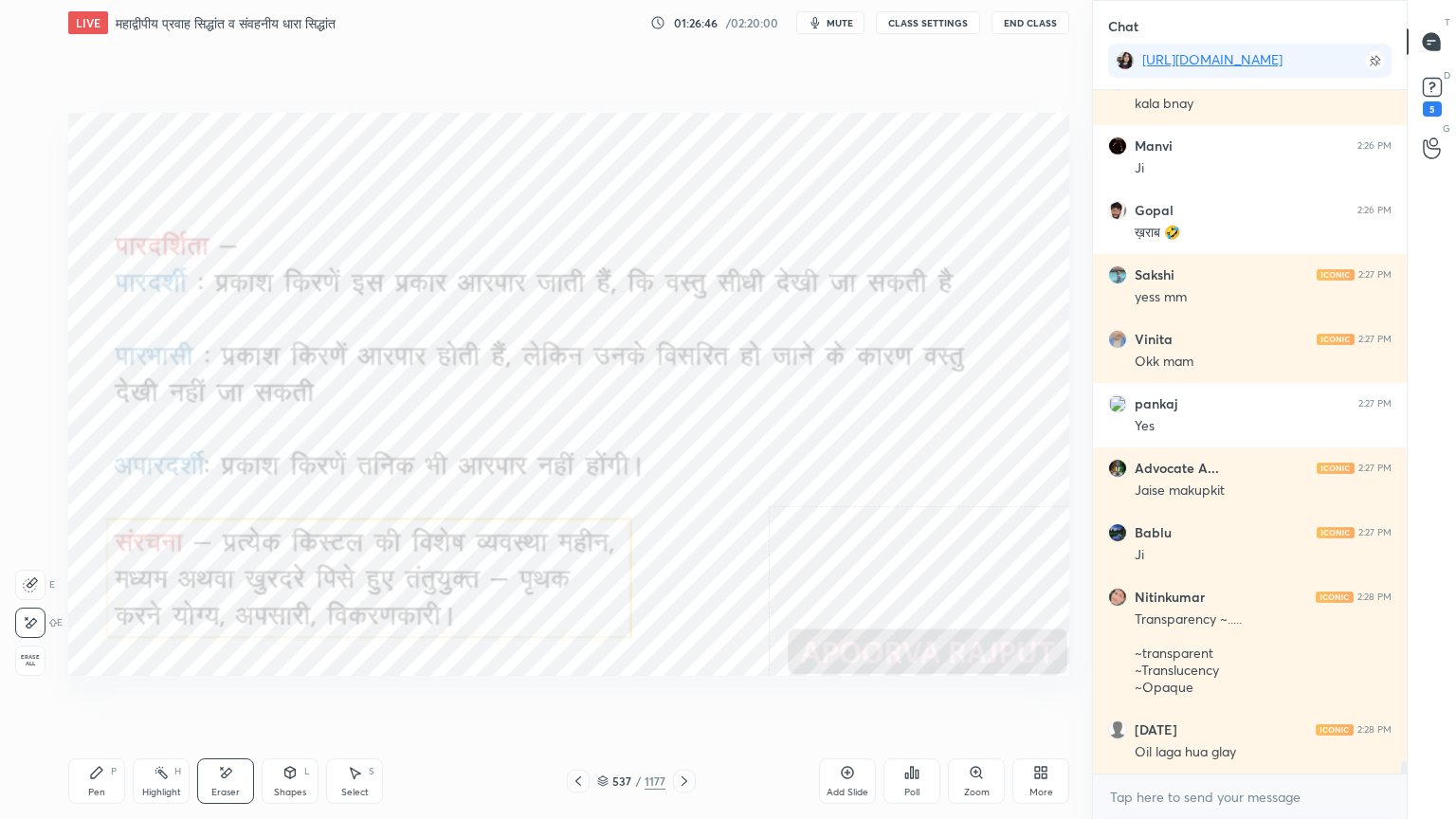 click on "Erase all" at bounding box center (30, 661) 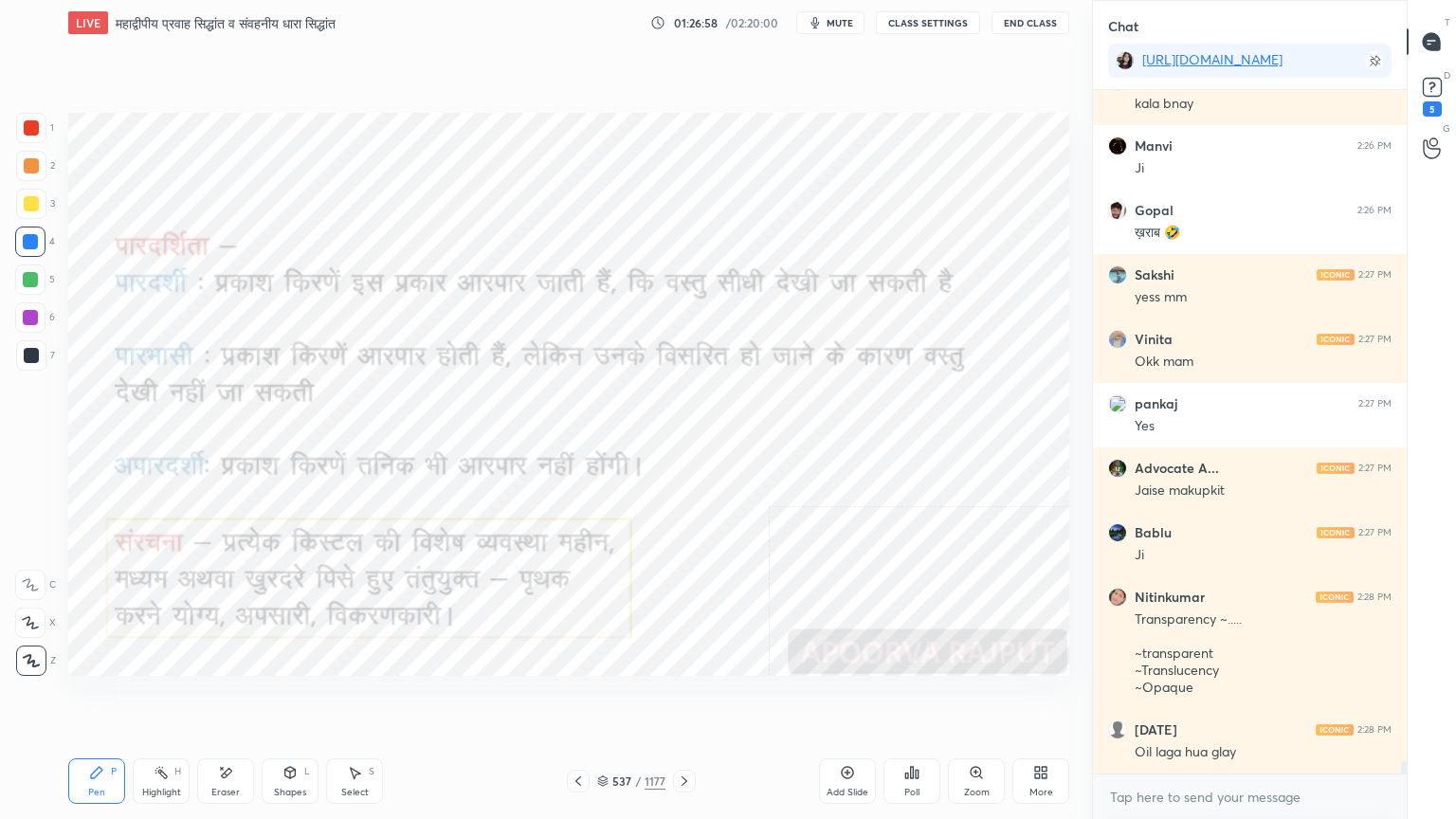 click on "Eraser" at bounding box center (226, 781) 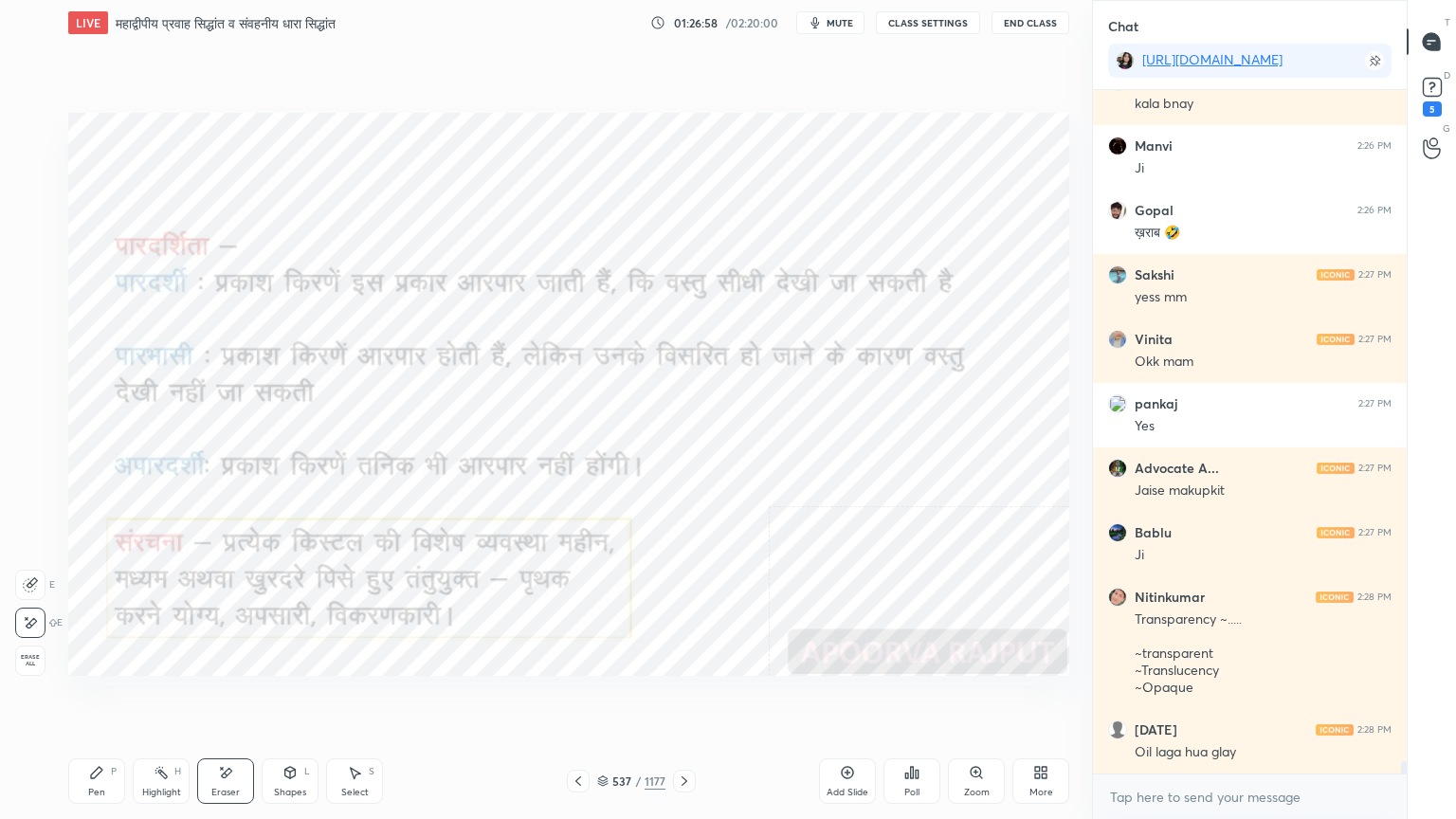 click on "Eraser" at bounding box center (226, 781) 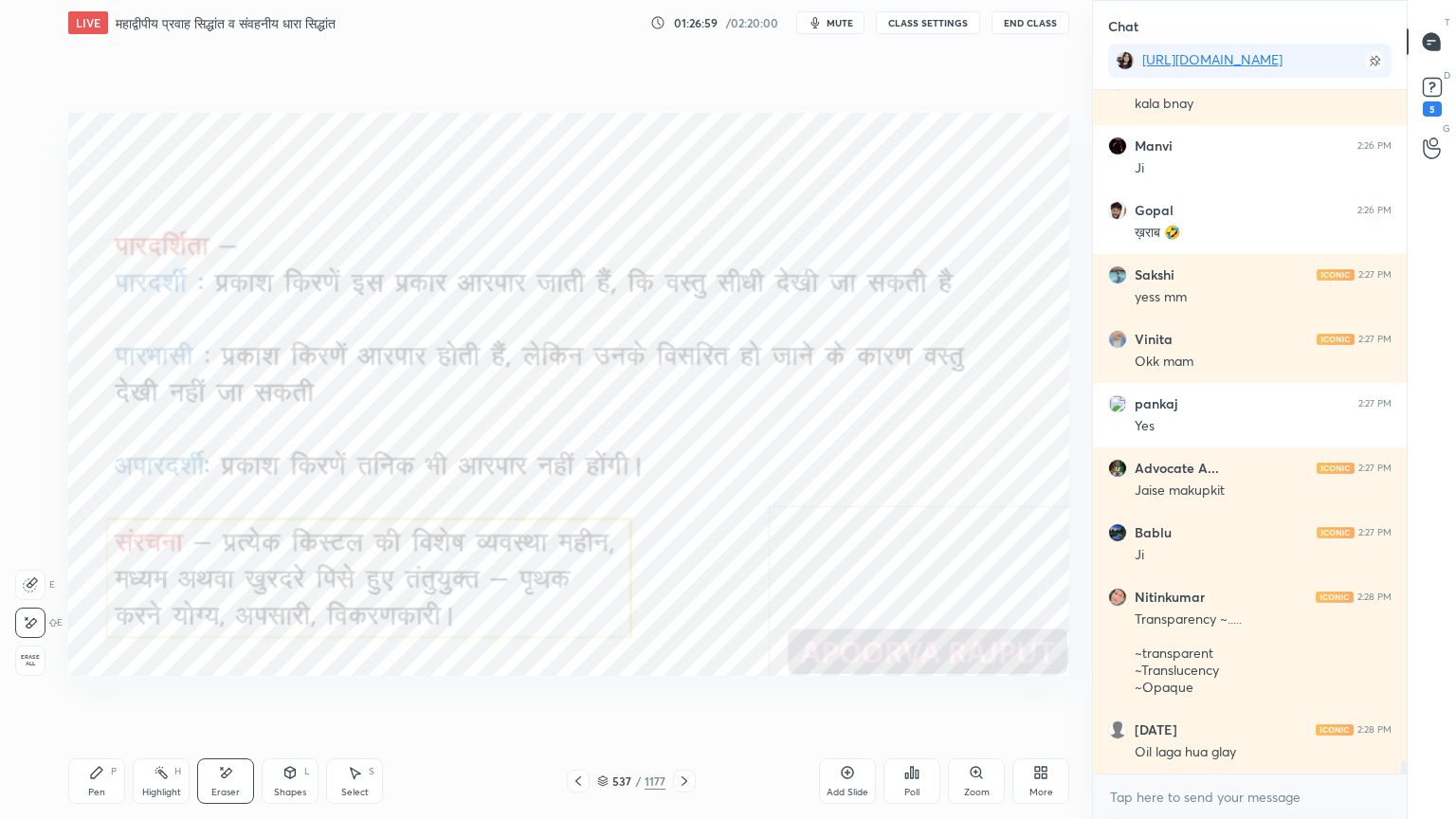 drag, startPoint x: 30, startPoint y: 656, endPoint x: 66, endPoint y: 656, distance: 36 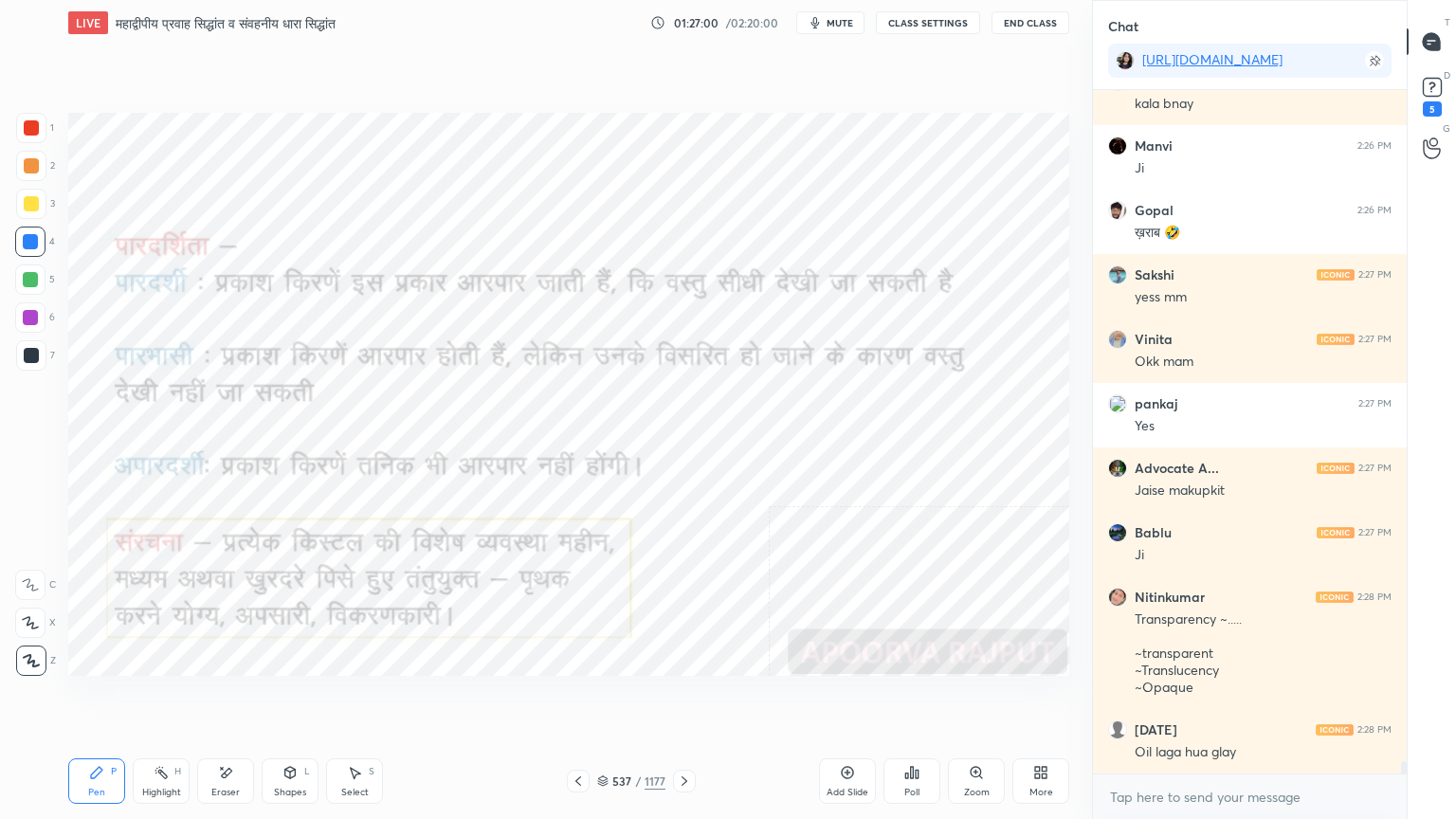 click 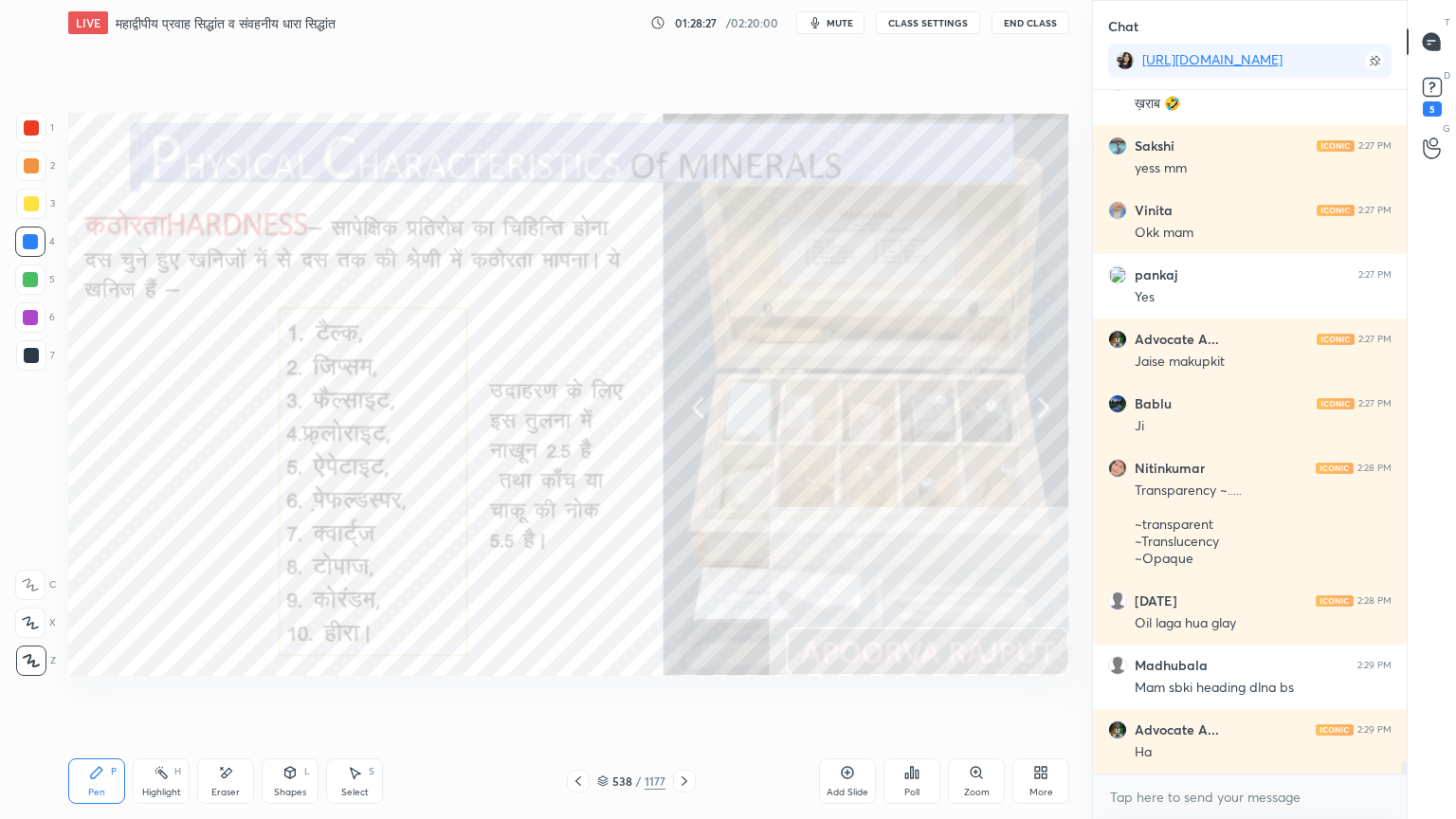 scroll, scrollTop: 38228, scrollLeft: 0, axis: vertical 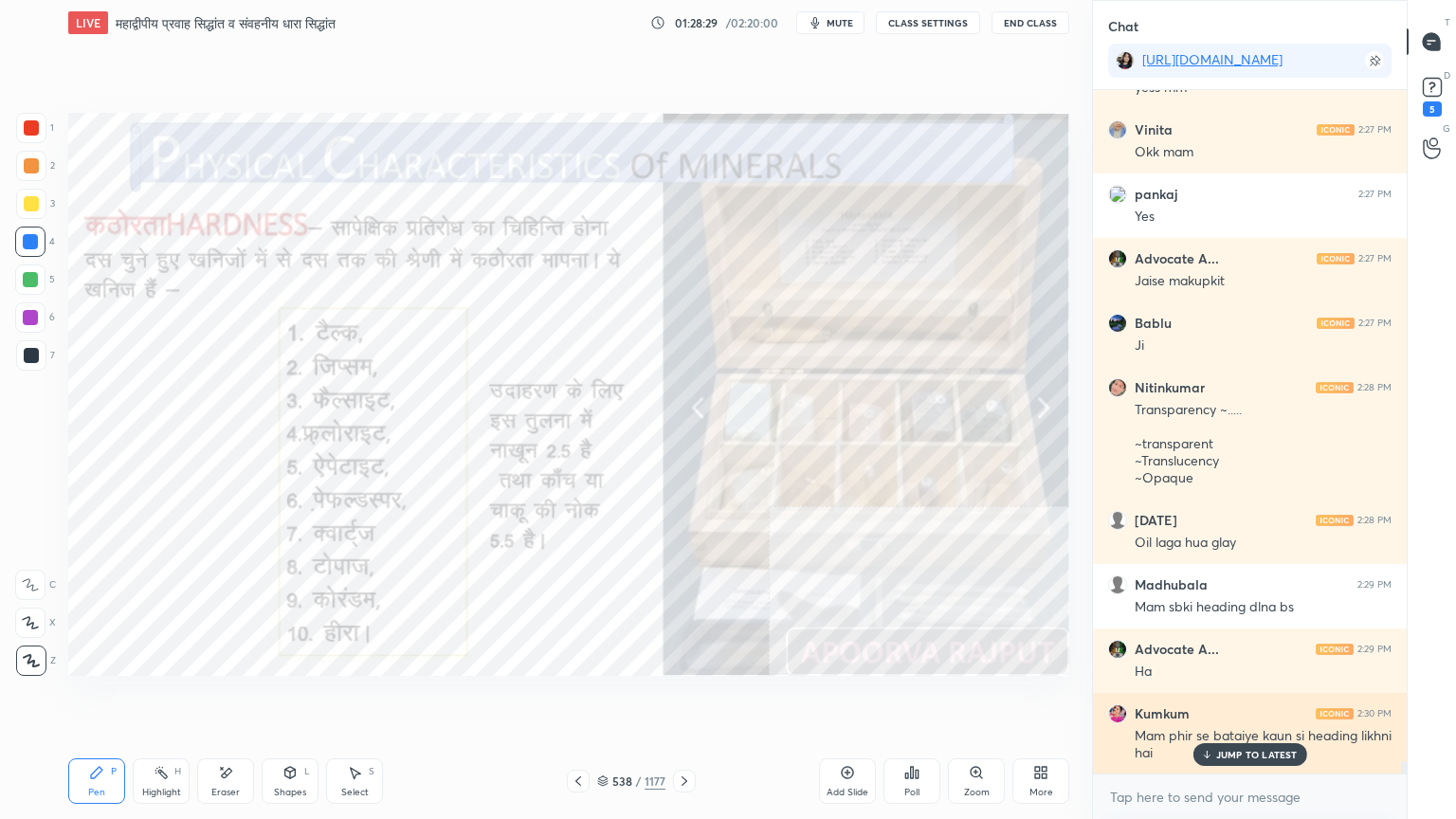 click on "JUMP TO LATEST" at bounding box center (1257, 755) 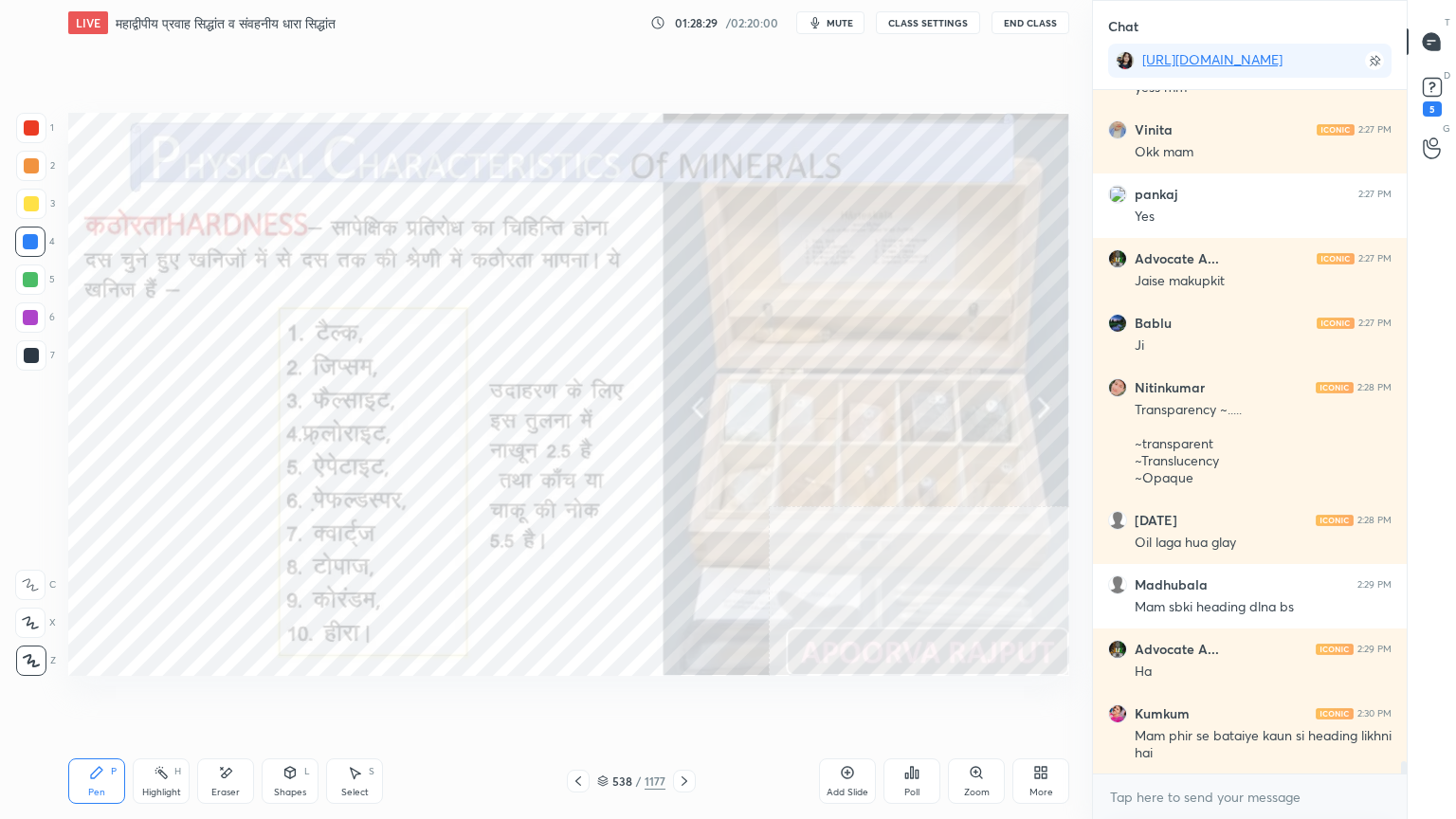 click on "x" at bounding box center (1249, 796) 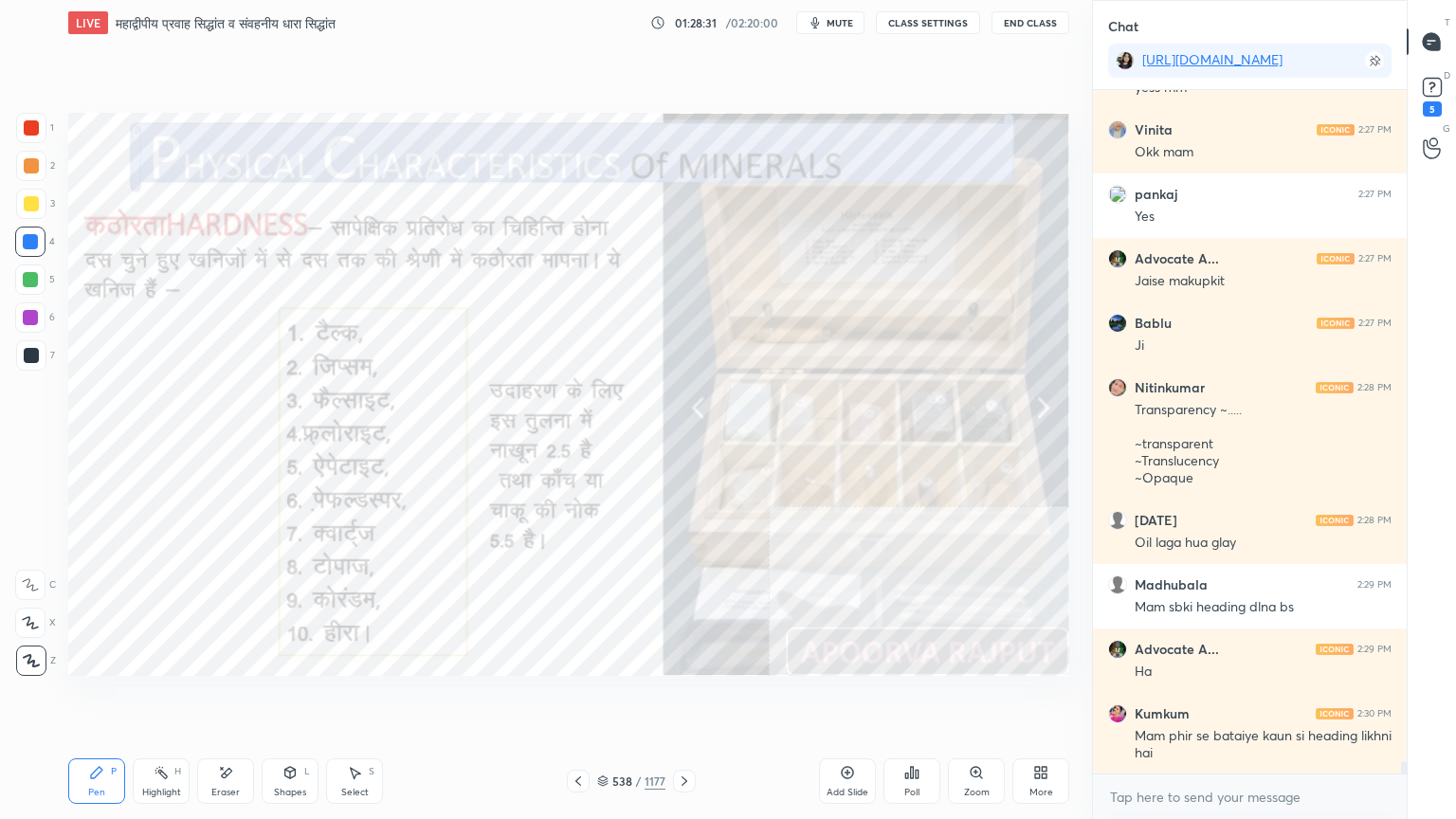 click 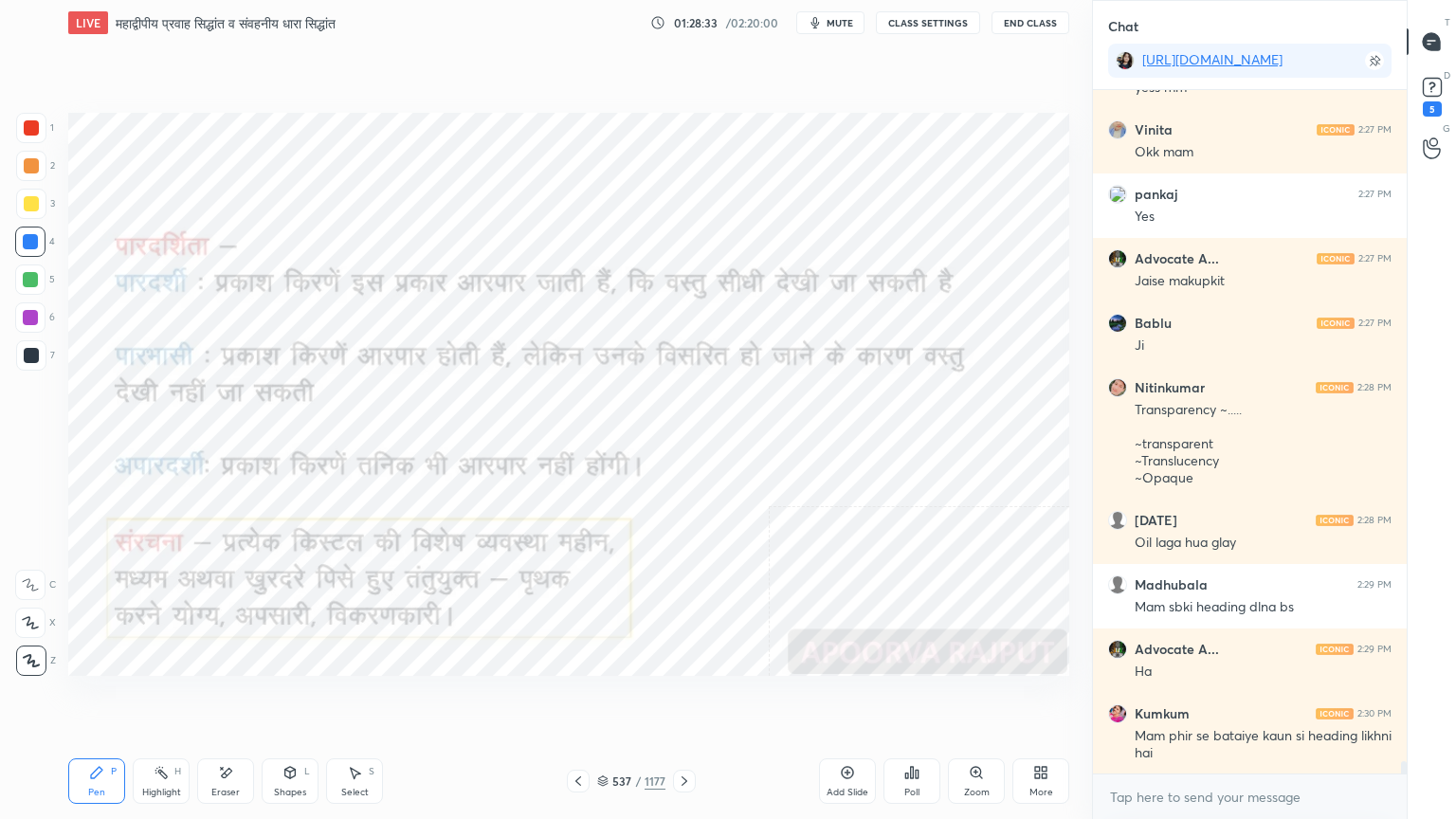 click 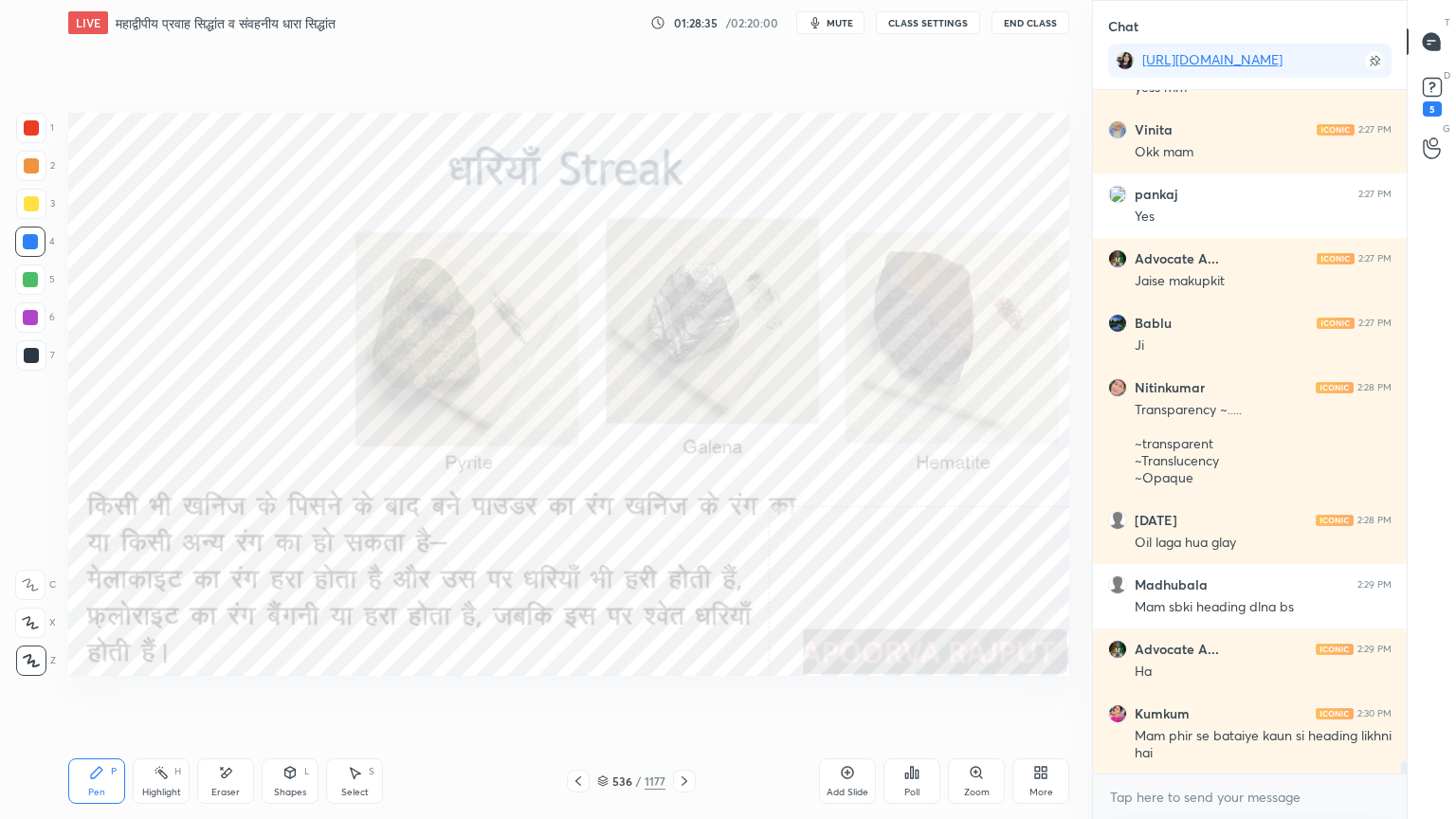 click 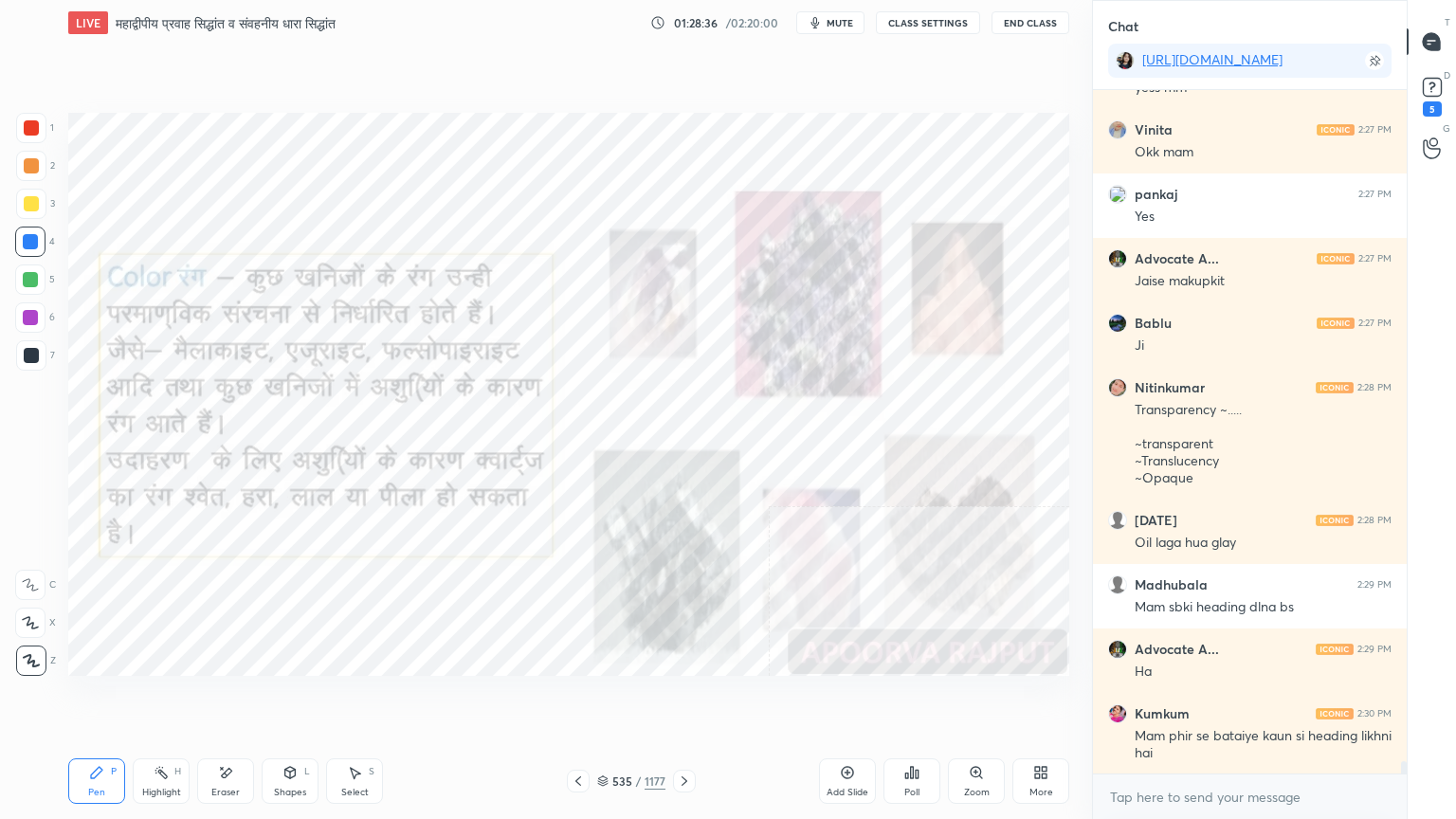 click at bounding box center (684, 781) 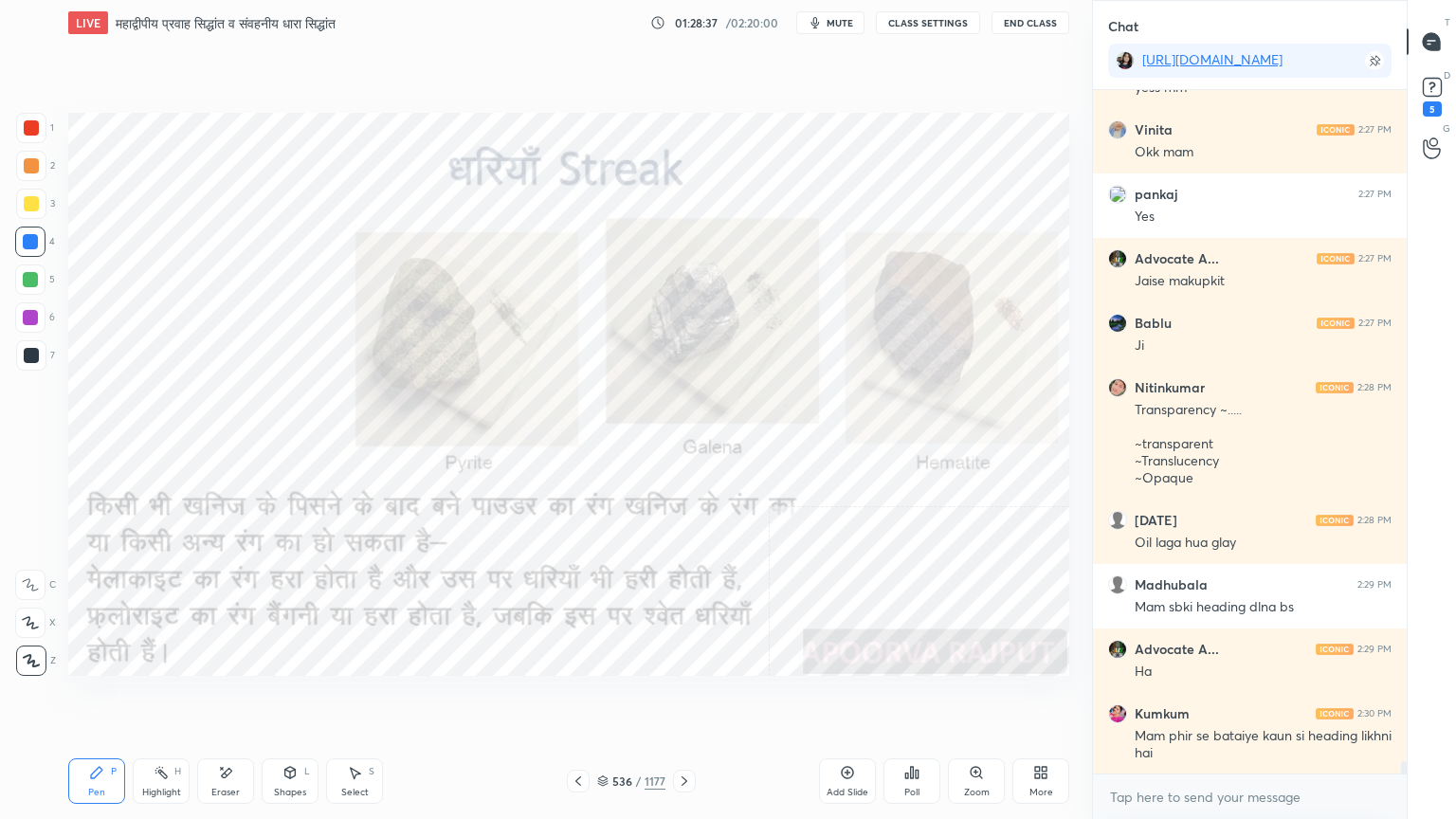 click 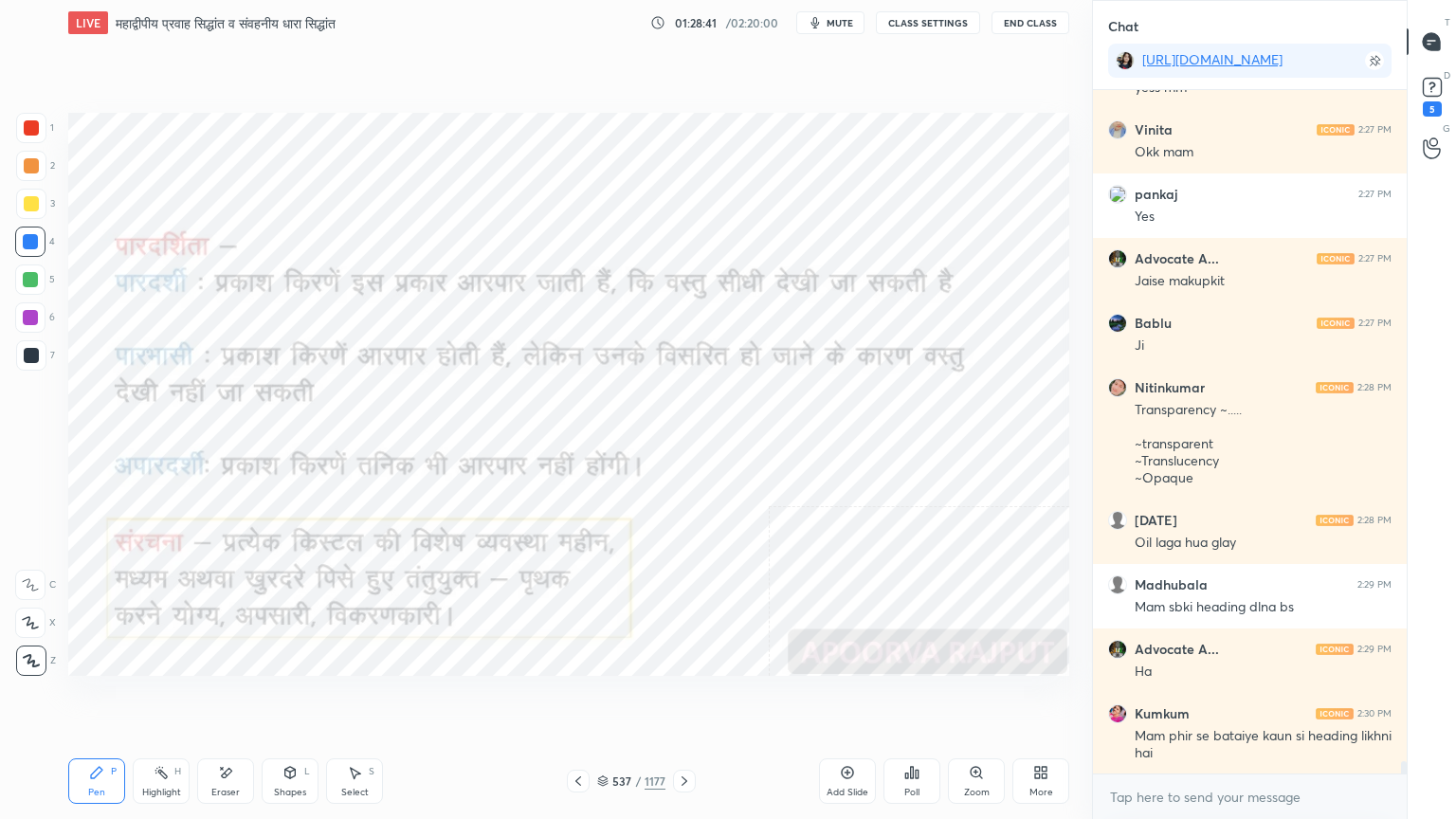 click 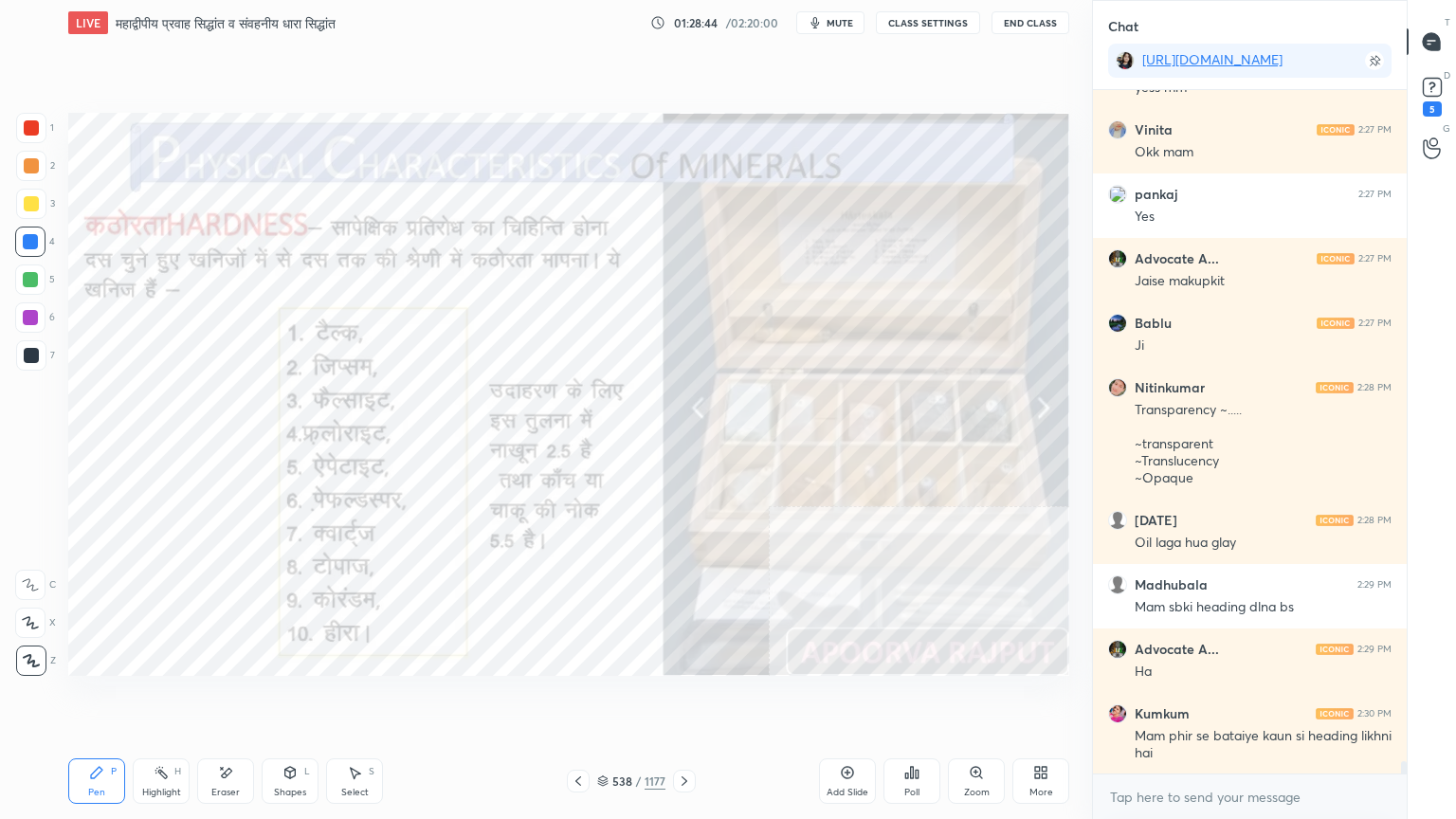 click 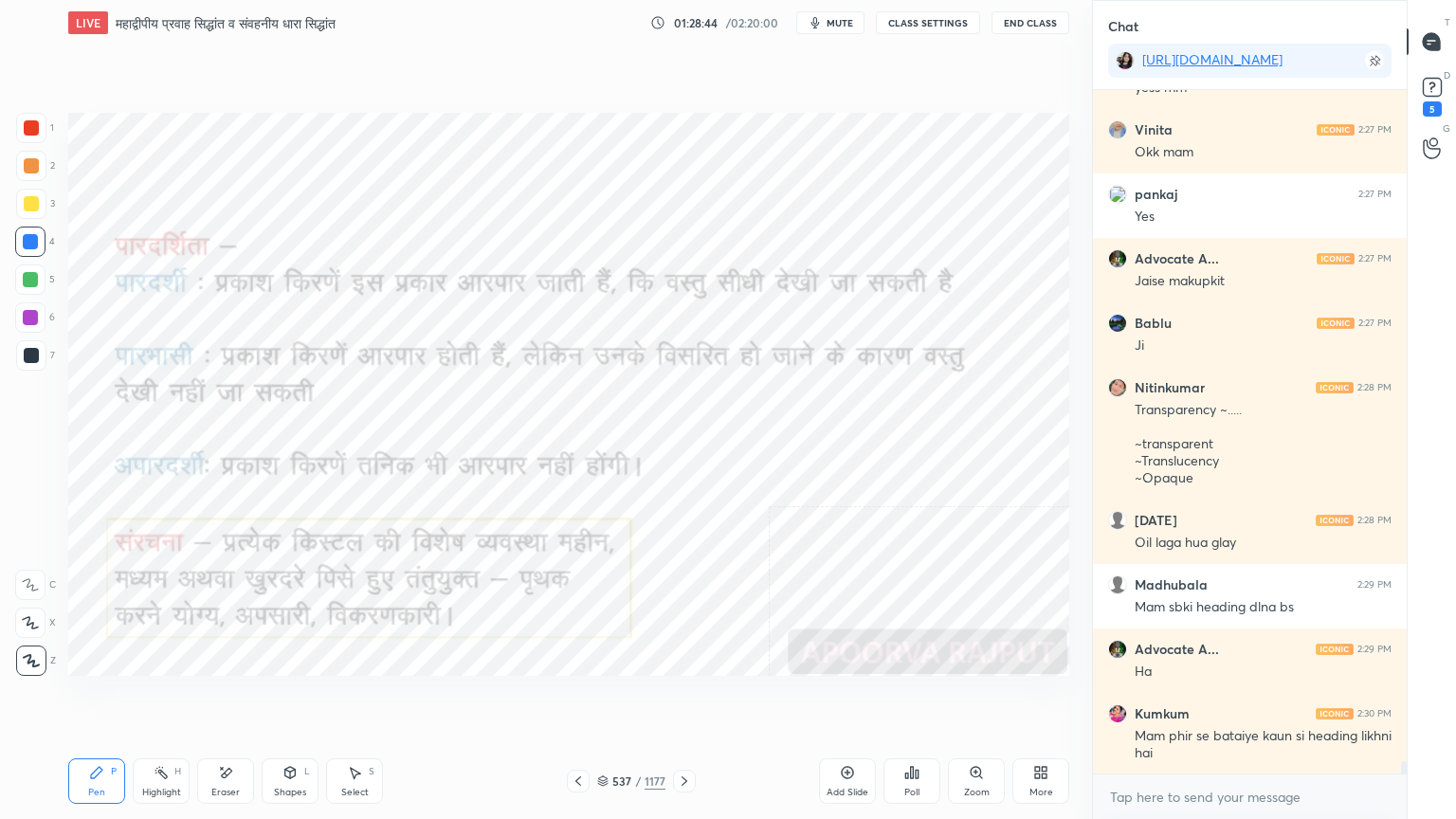 click 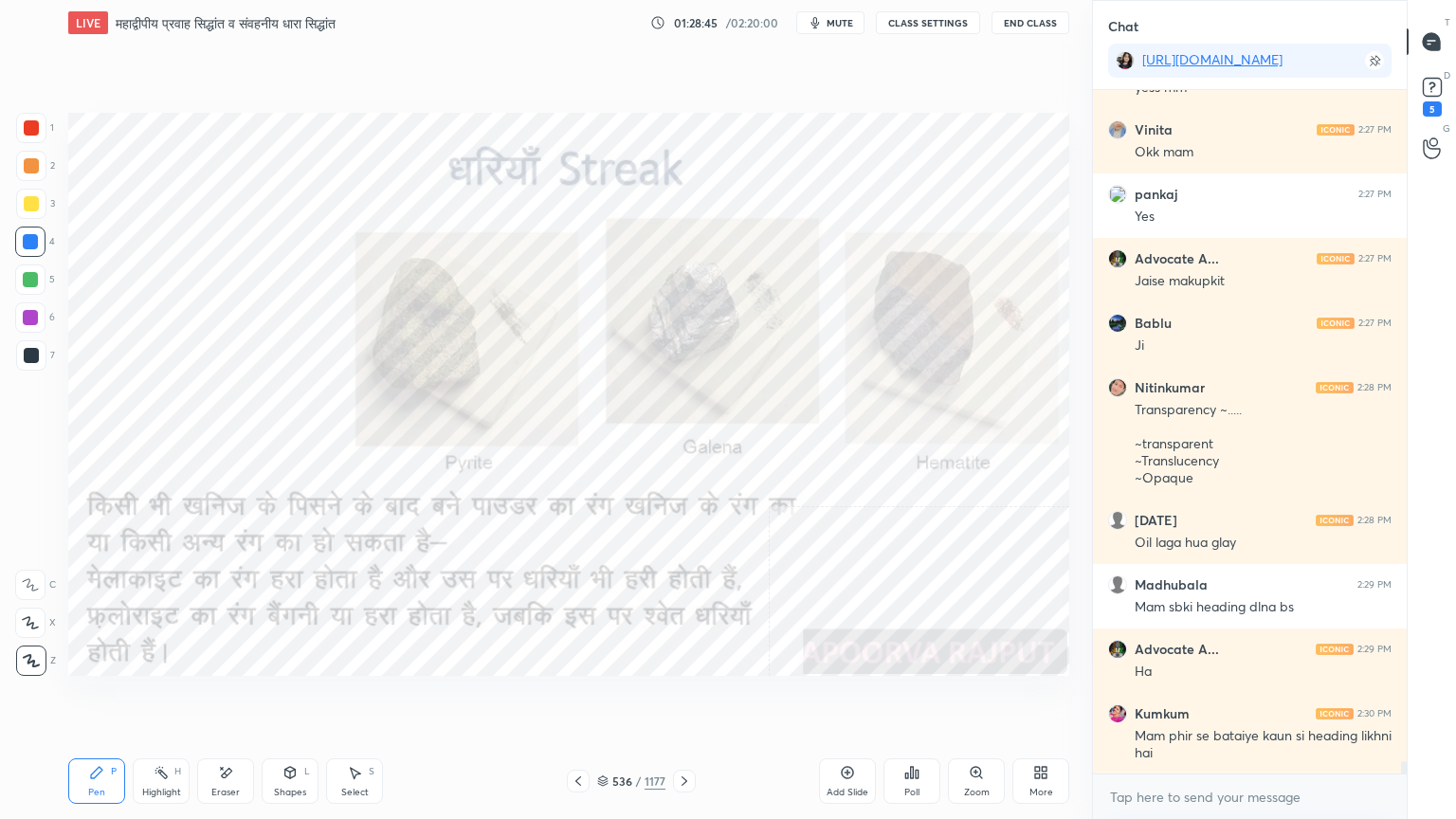 click 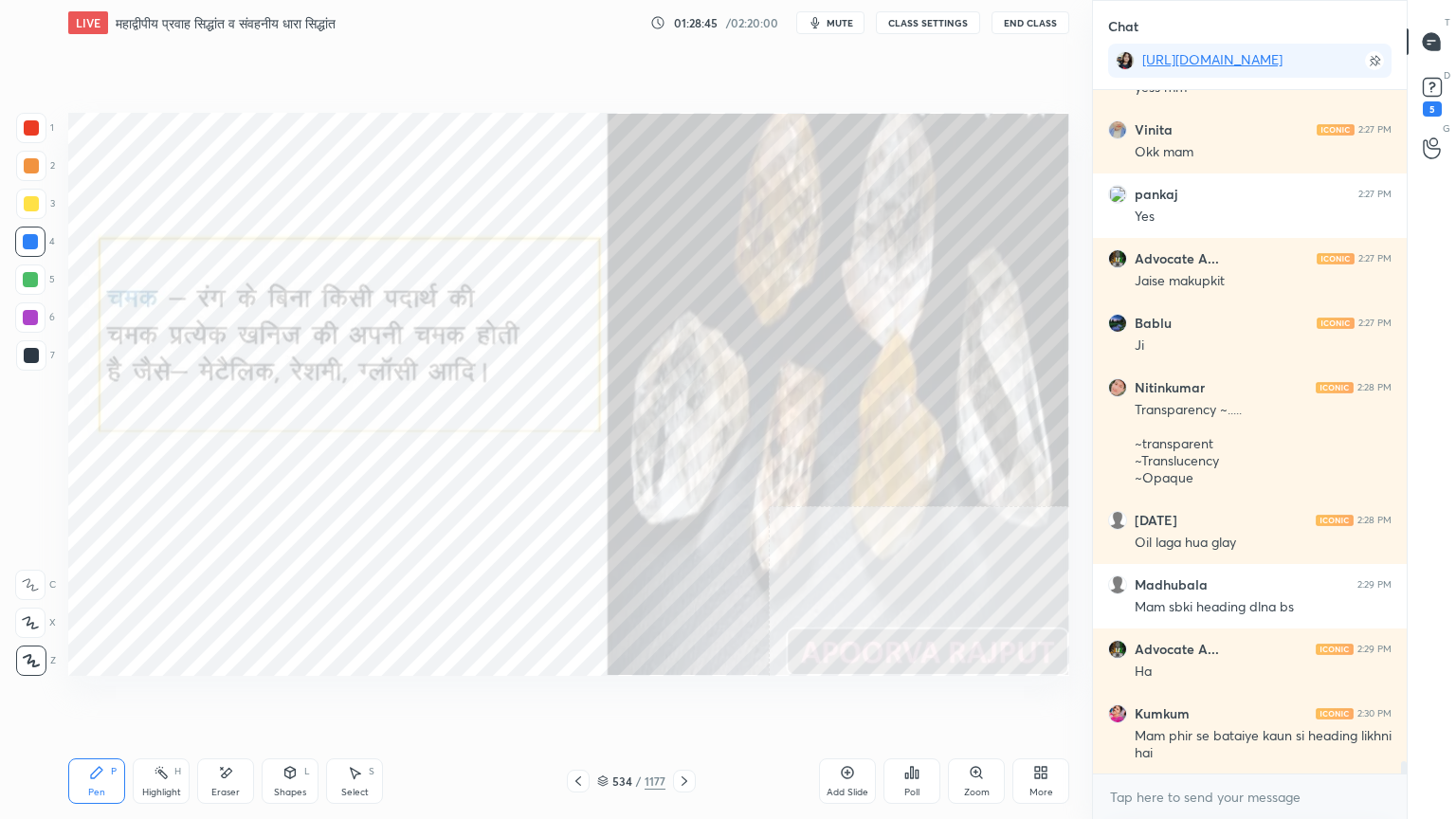 click at bounding box center [578, 781] 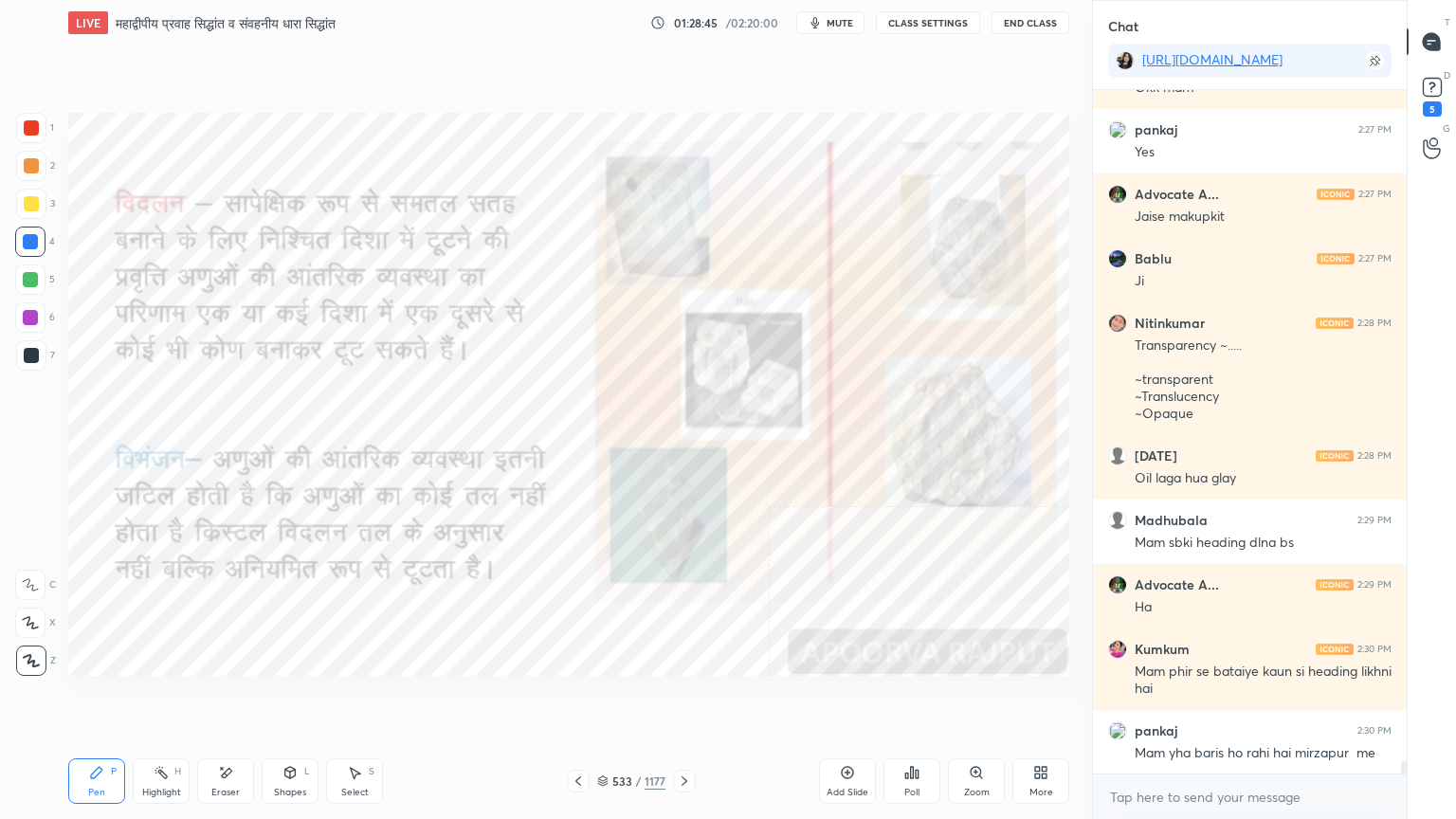 click at bounding box center (578, 781) 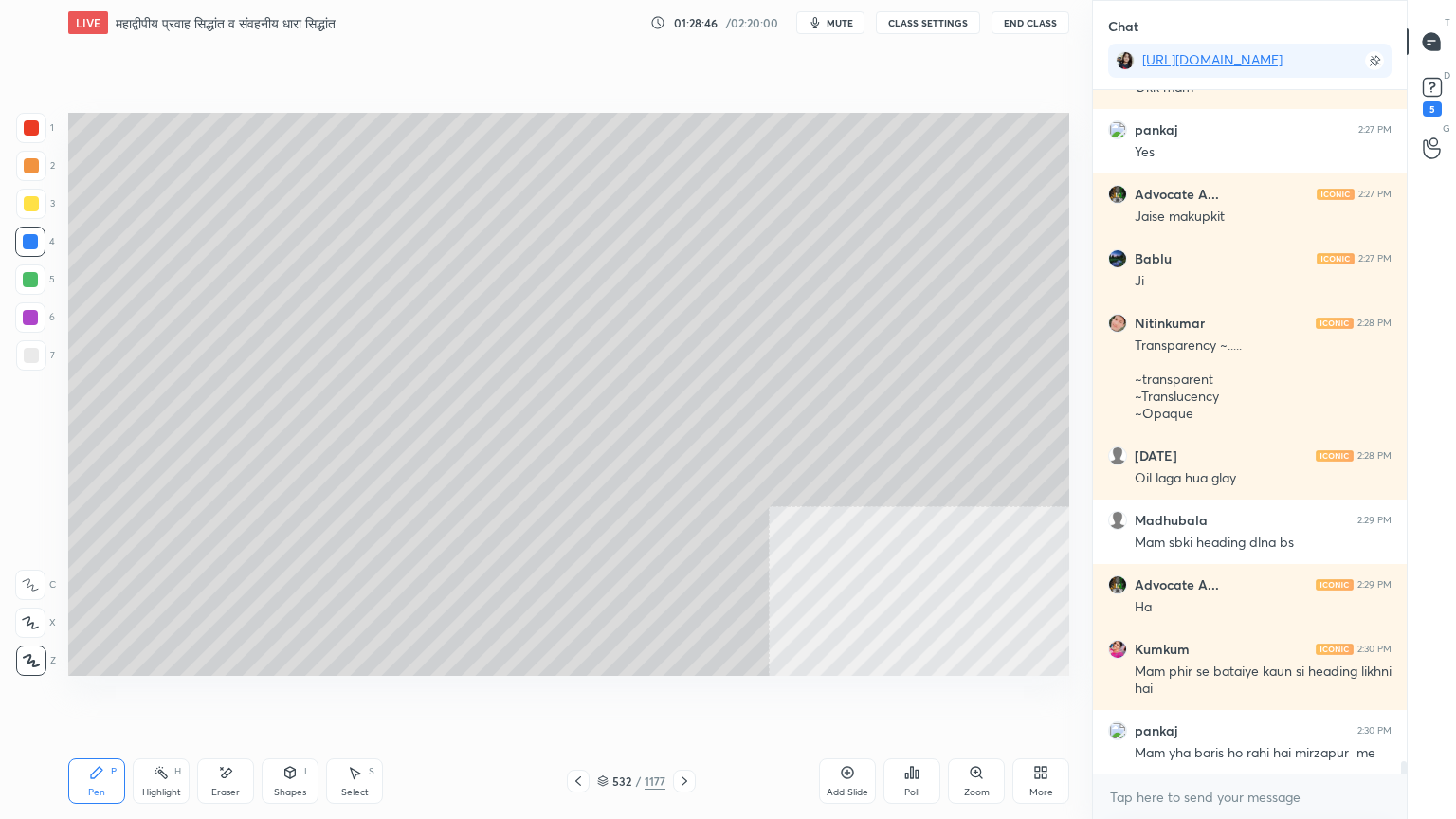 click 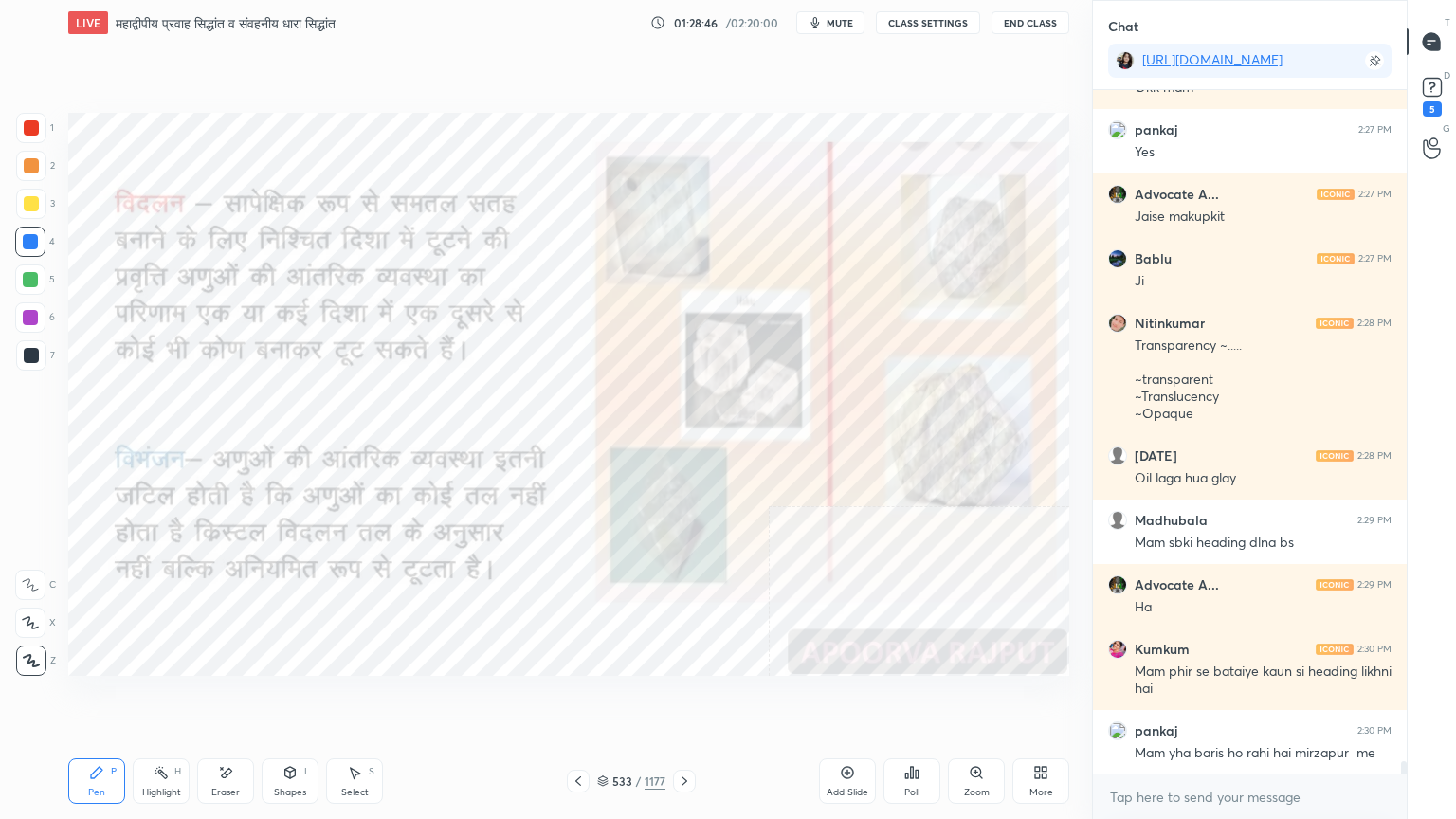 click 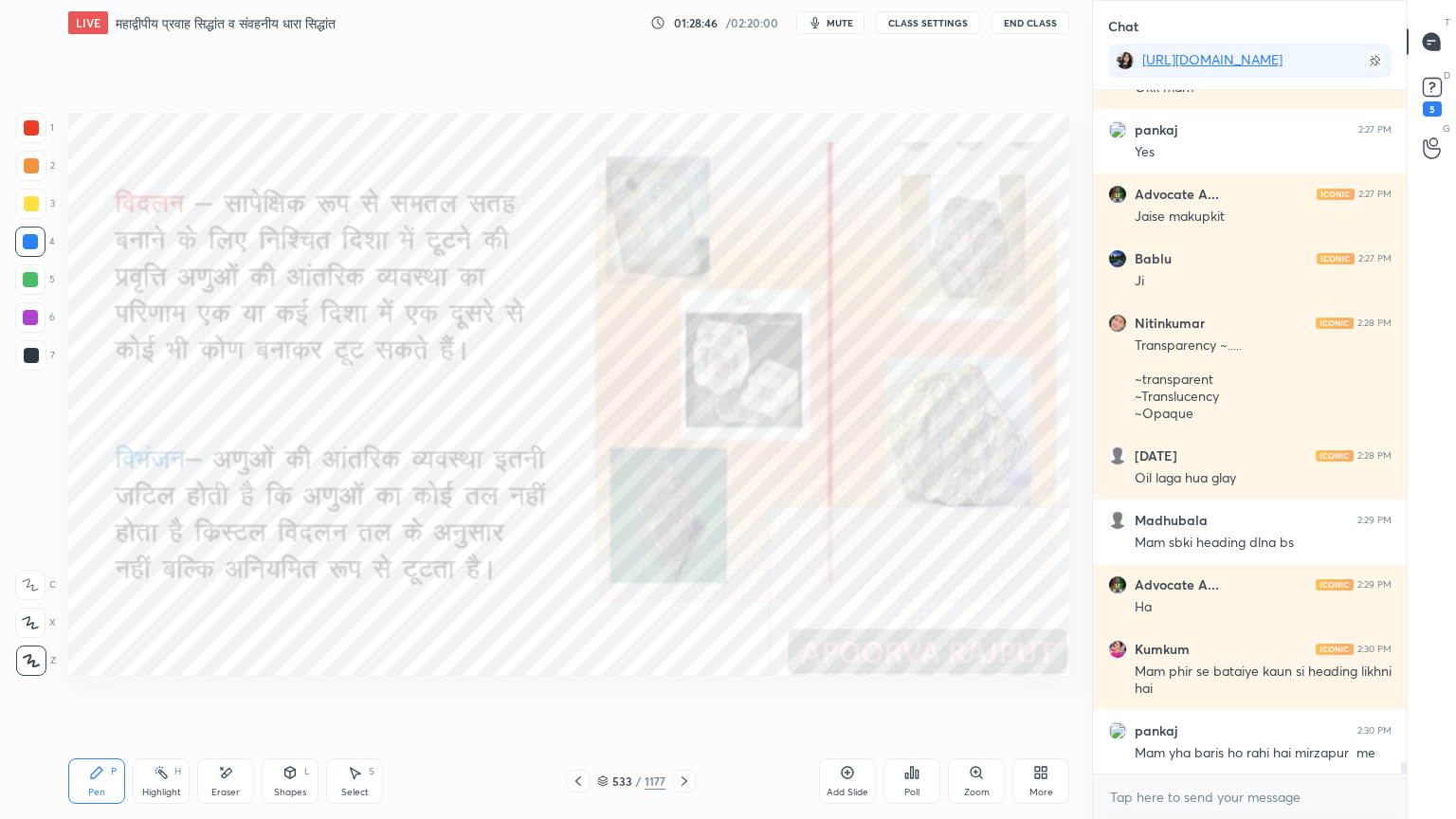 scroll, scrollTop: 38356, scrollLeft: 0, axis: vertical 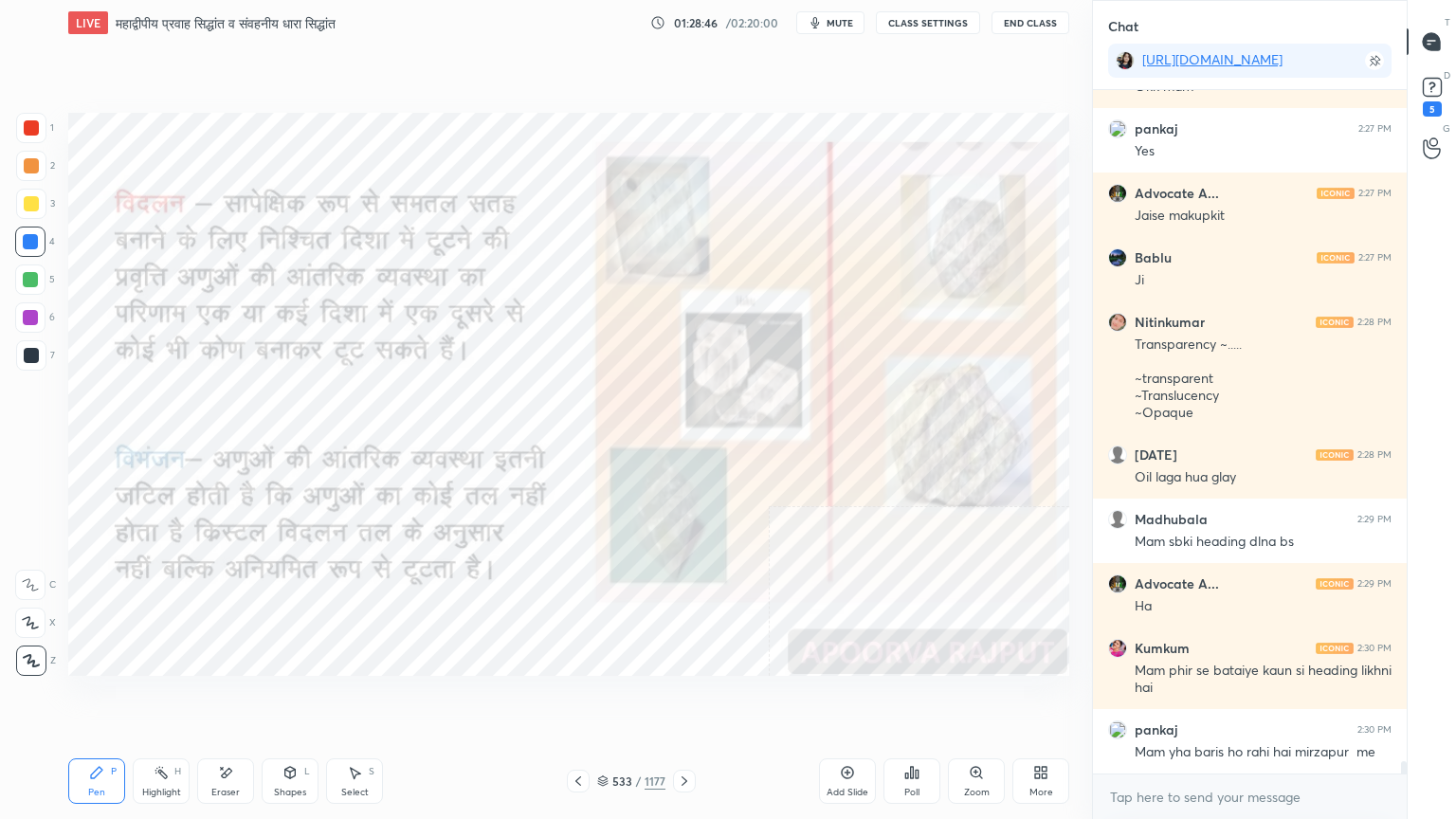 click at bounding box center [684, 781] 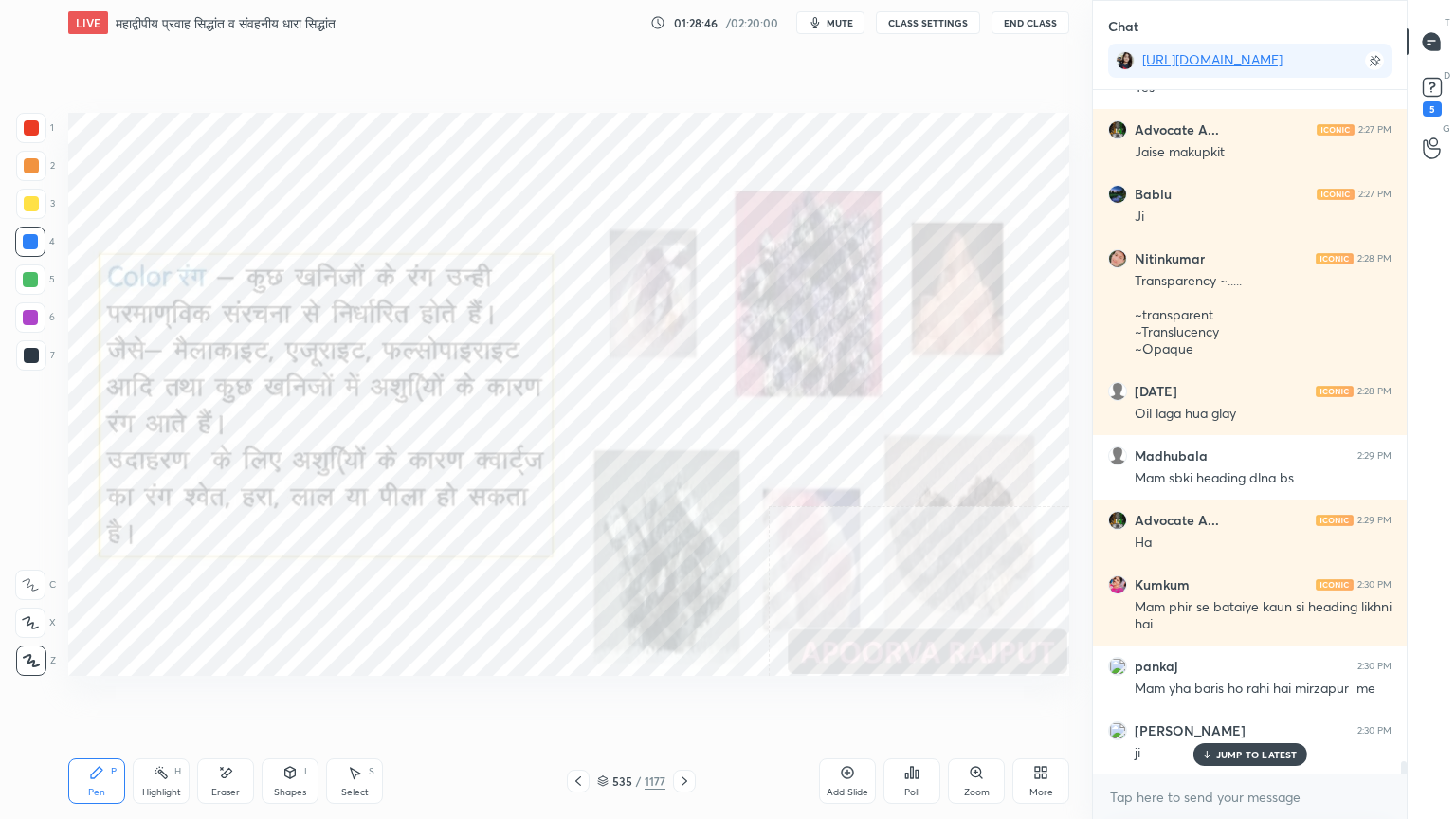 click at bounding box center [684, 781] 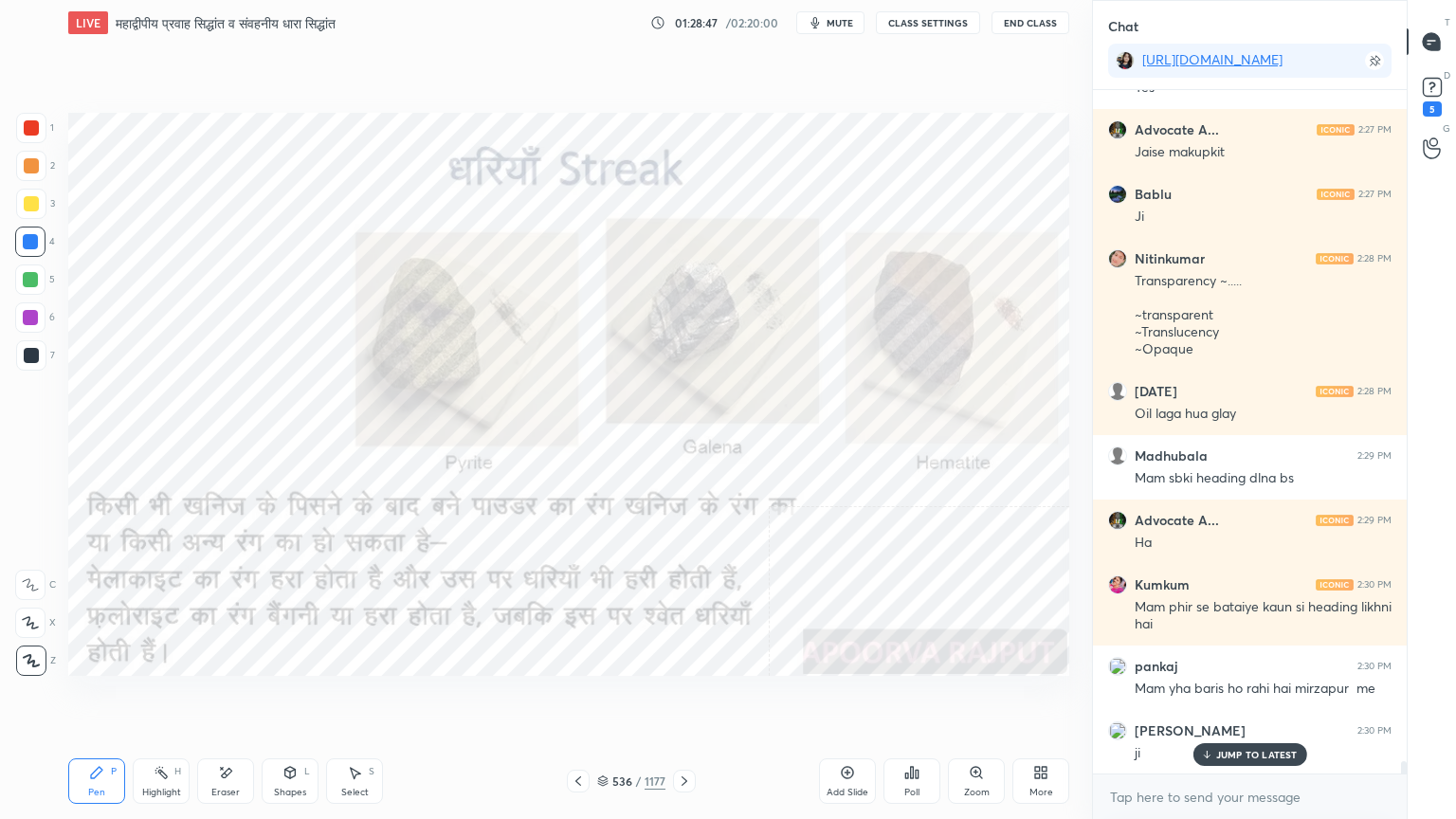 click 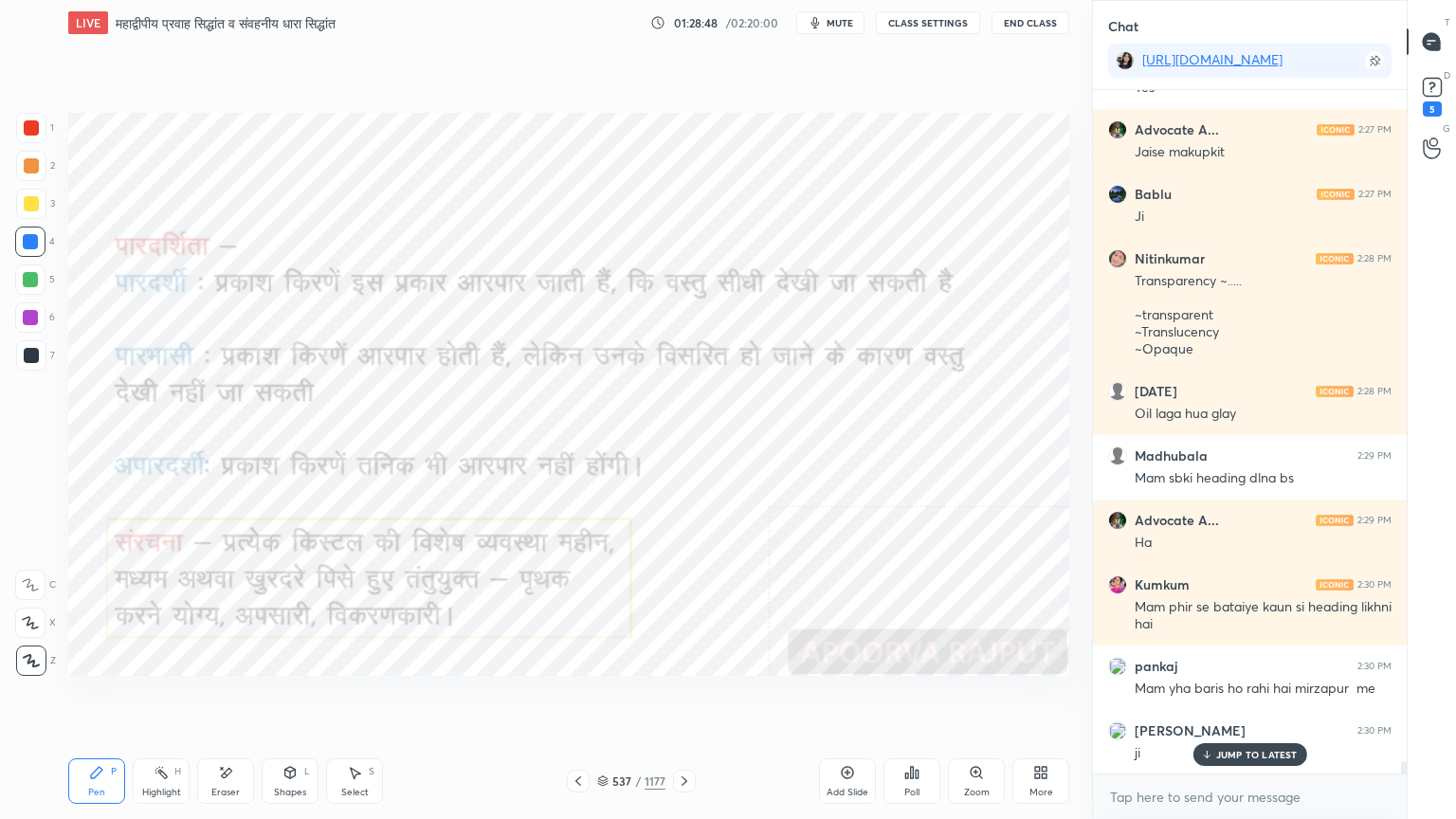 click 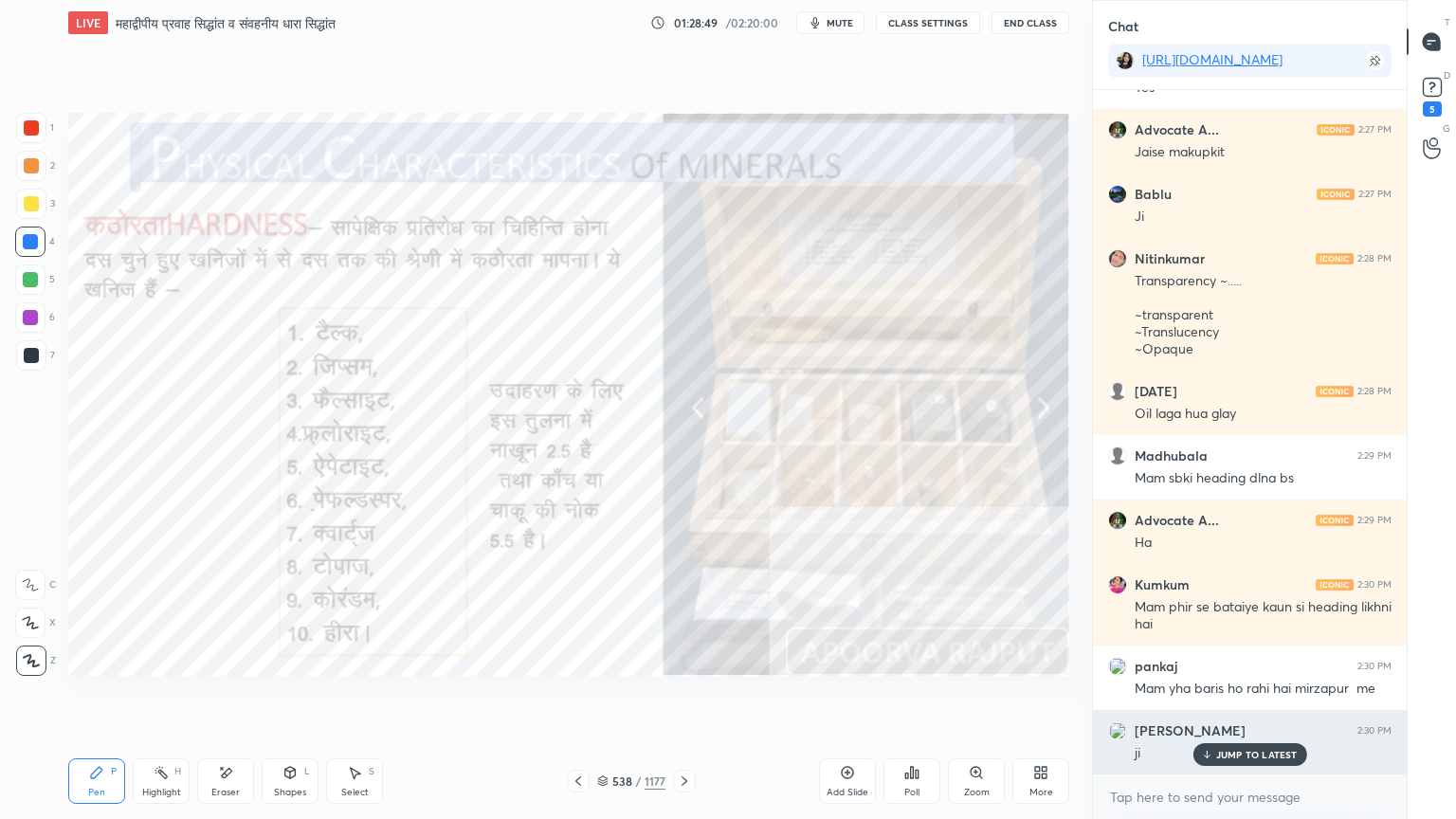 click on "JUMP TO LATEST" at bounding box center (1257, 755) 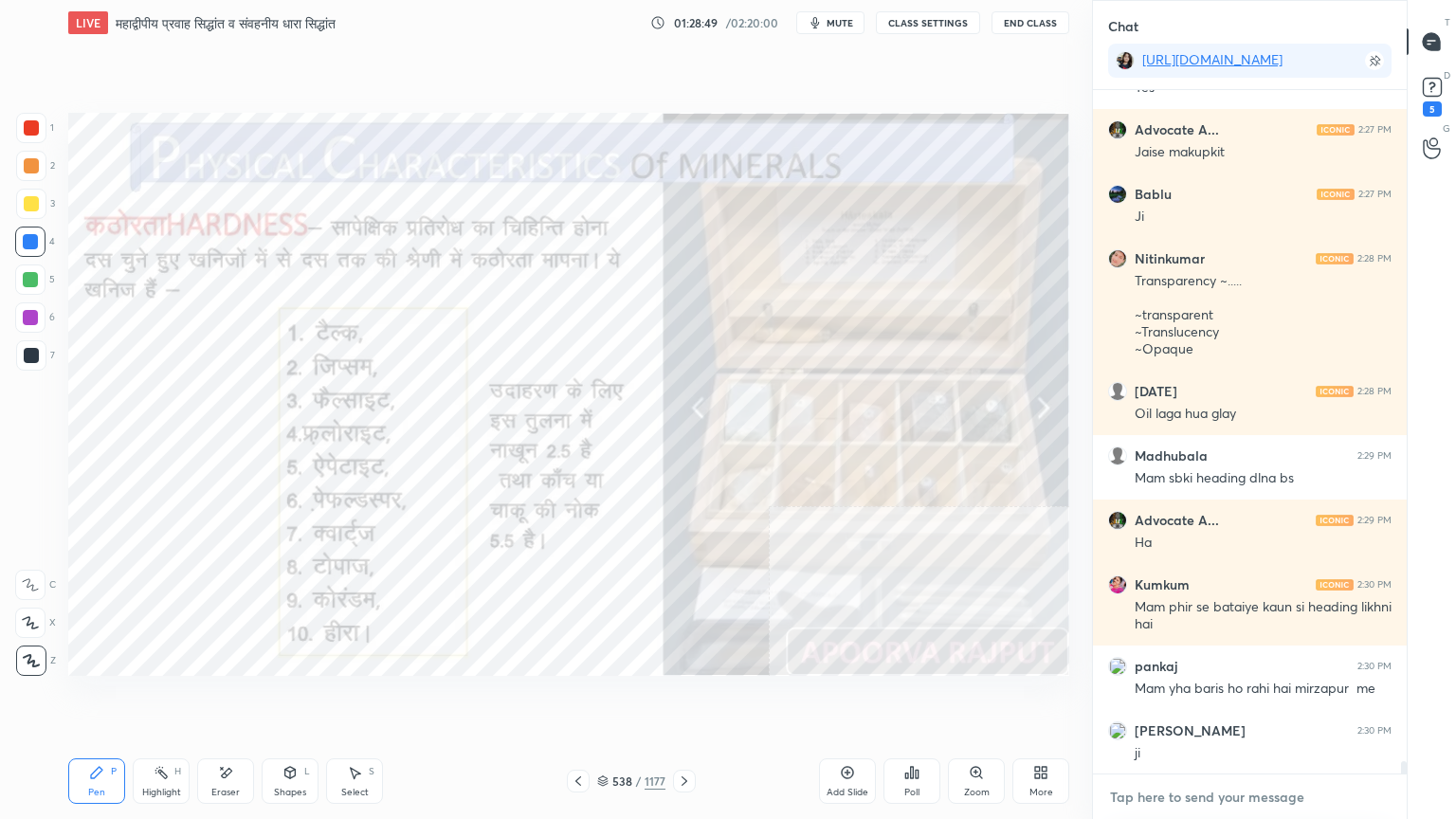 click at bounding box center (1249, 797) 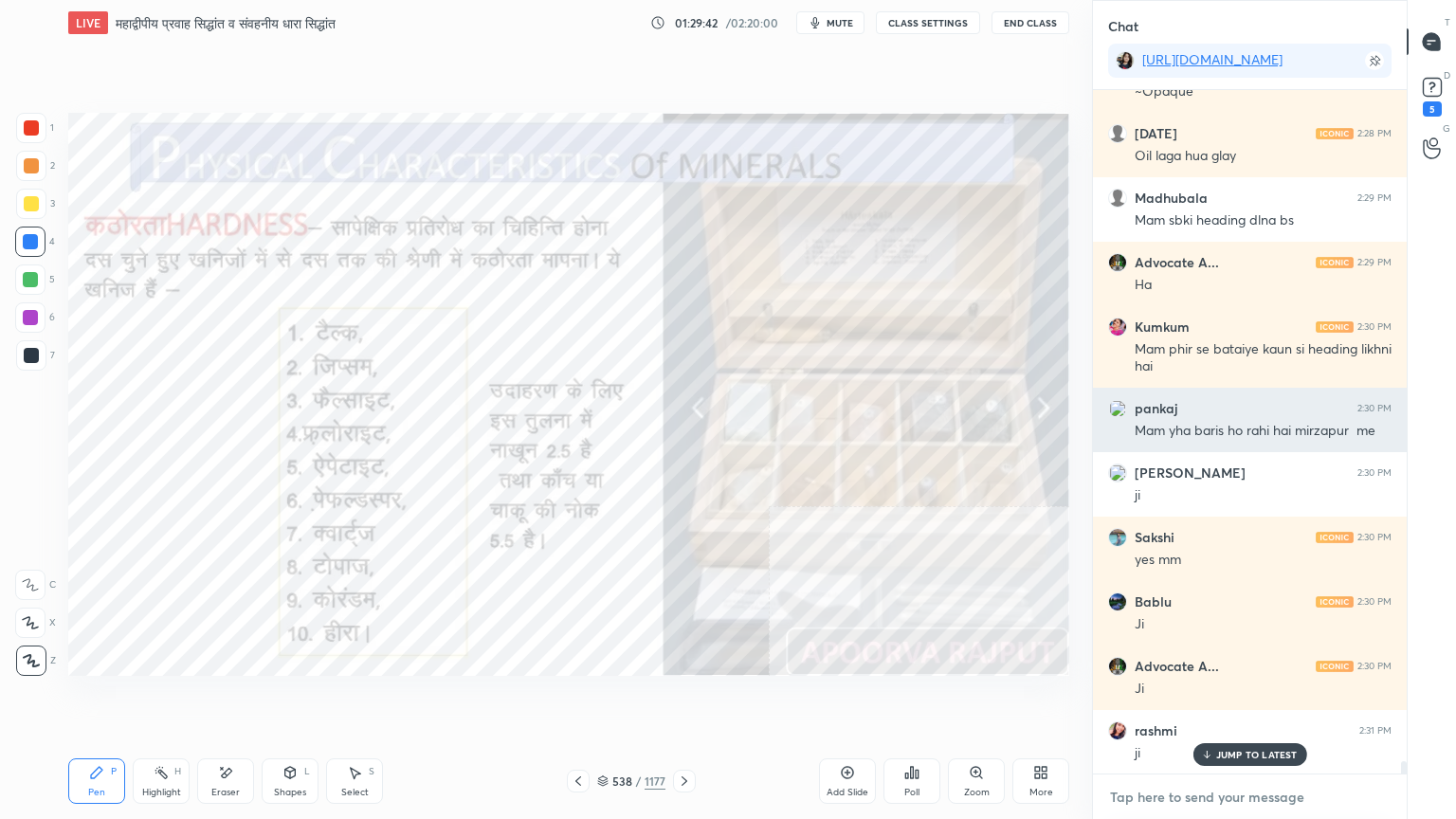 scroll, scrollTop: 38679, scrollLeft: 0, axis: vertical 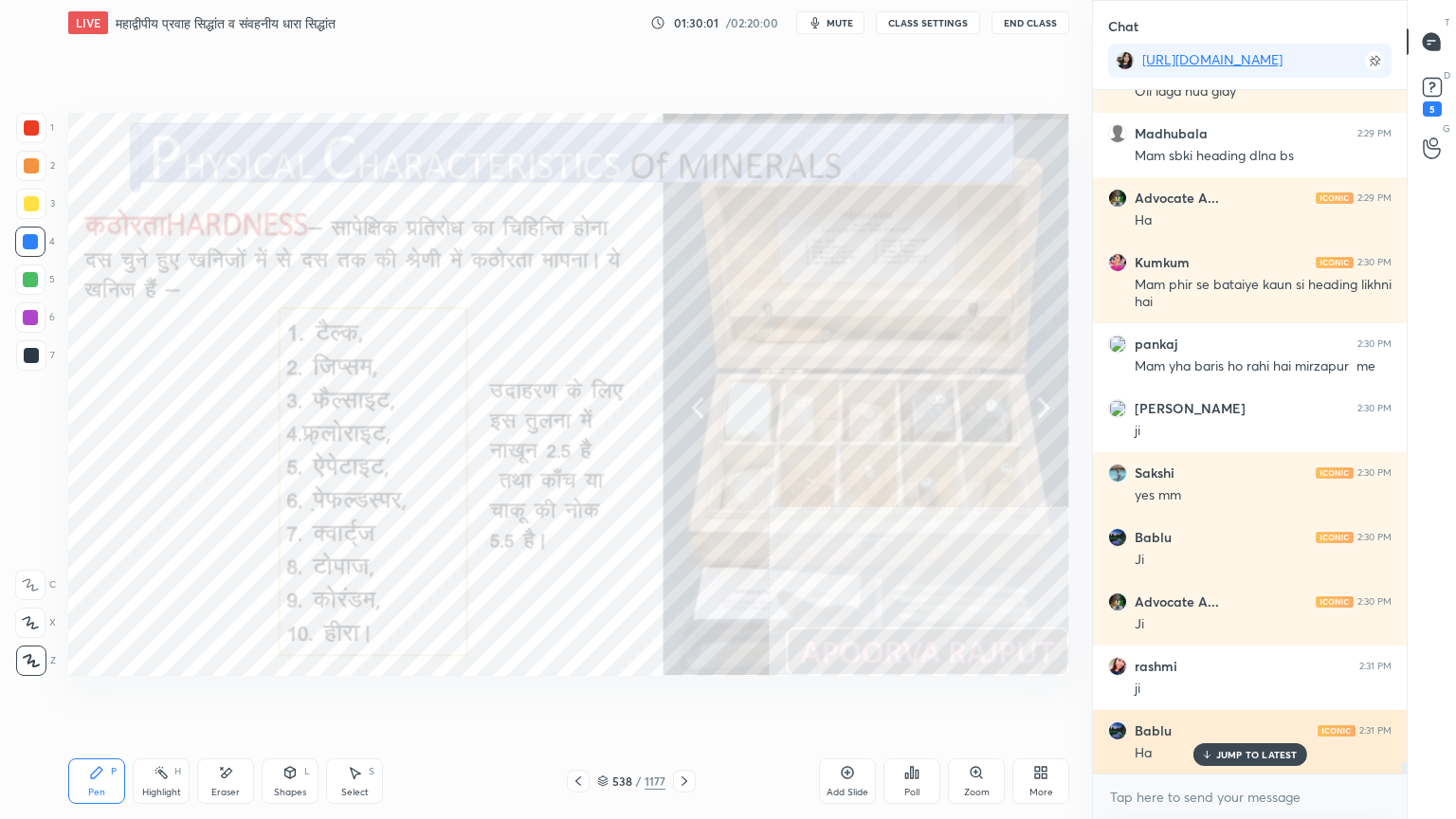 click on "JUMP TO LATEST" at bounding box center (1257, 755) 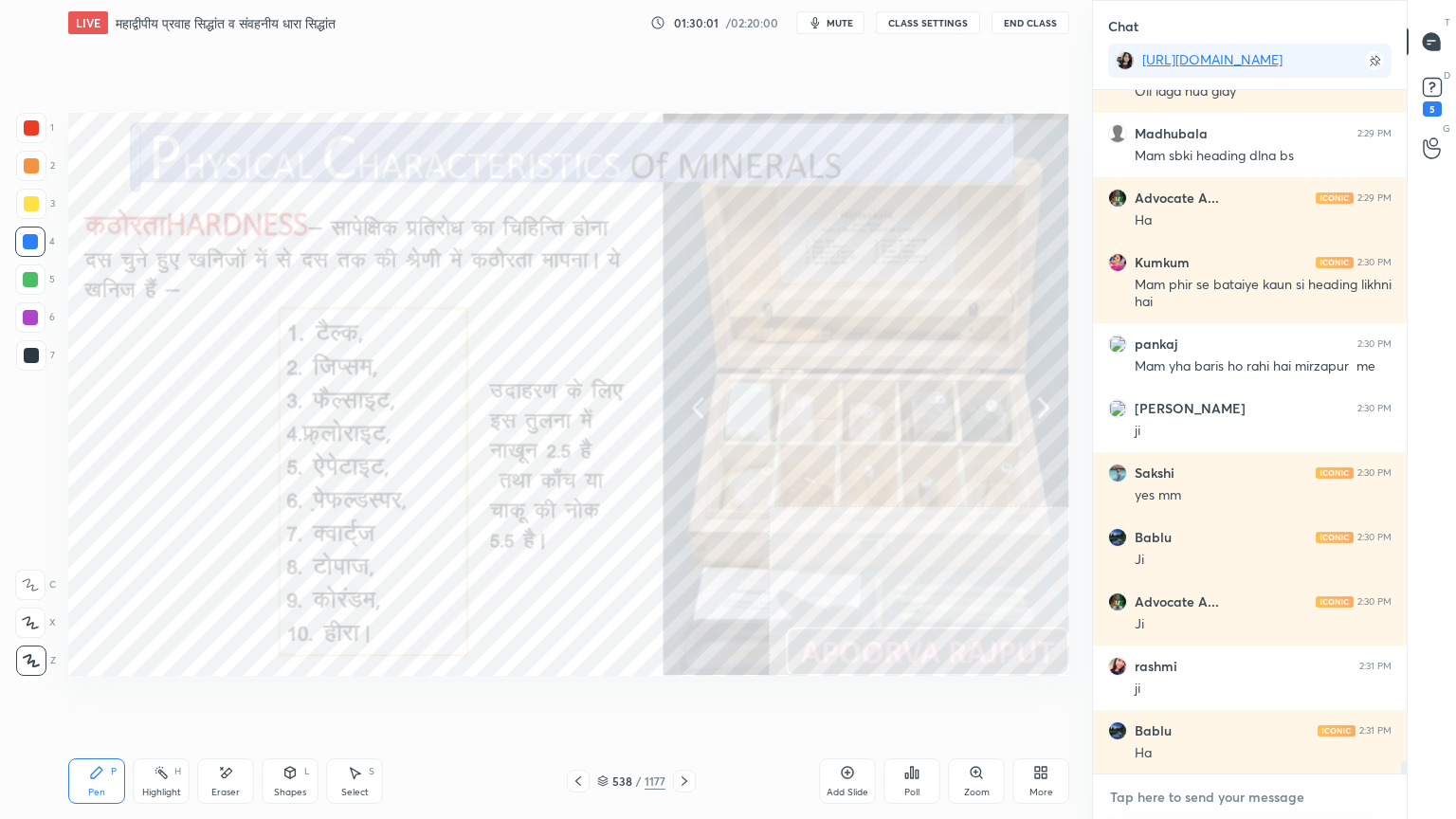 click at bounding box center [1249, 797] 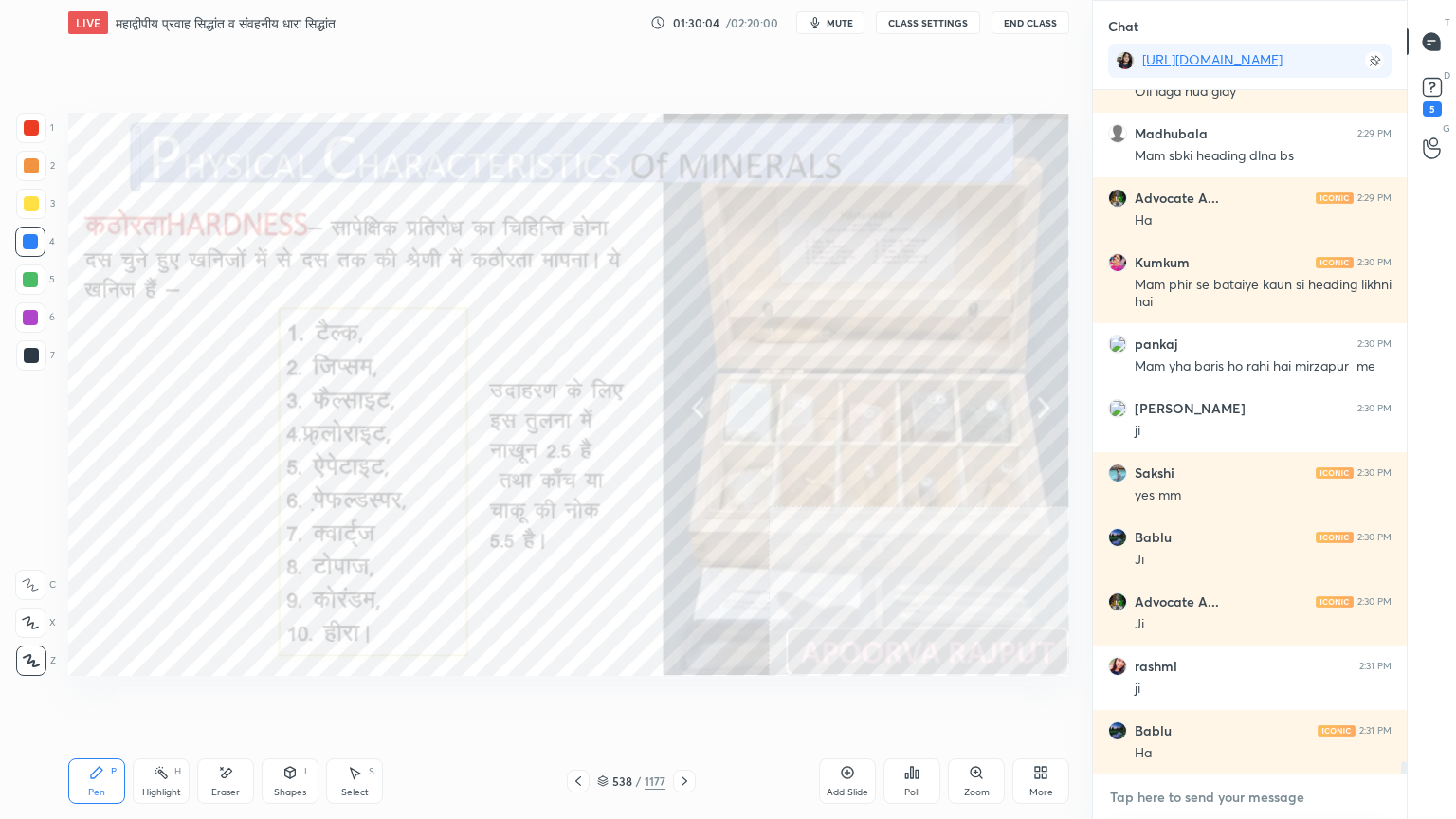 scroll, scrollTop: 38743, scrollLeft: 0, axis: vertical 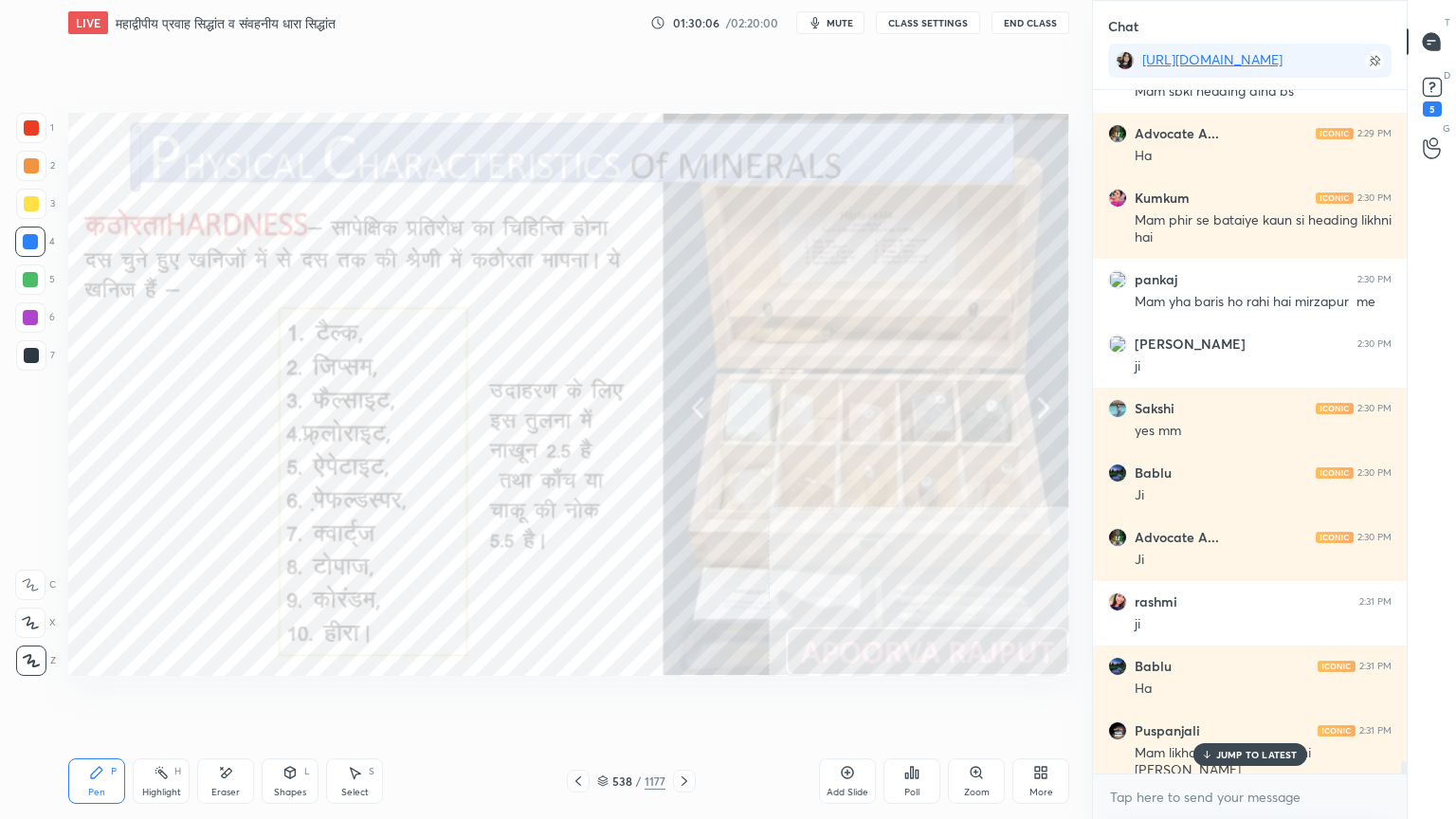 drag, startPoint x: 1273, startPoint y: 751, endPoint x: 1271, endPoint y: 776, distance: 25.079872 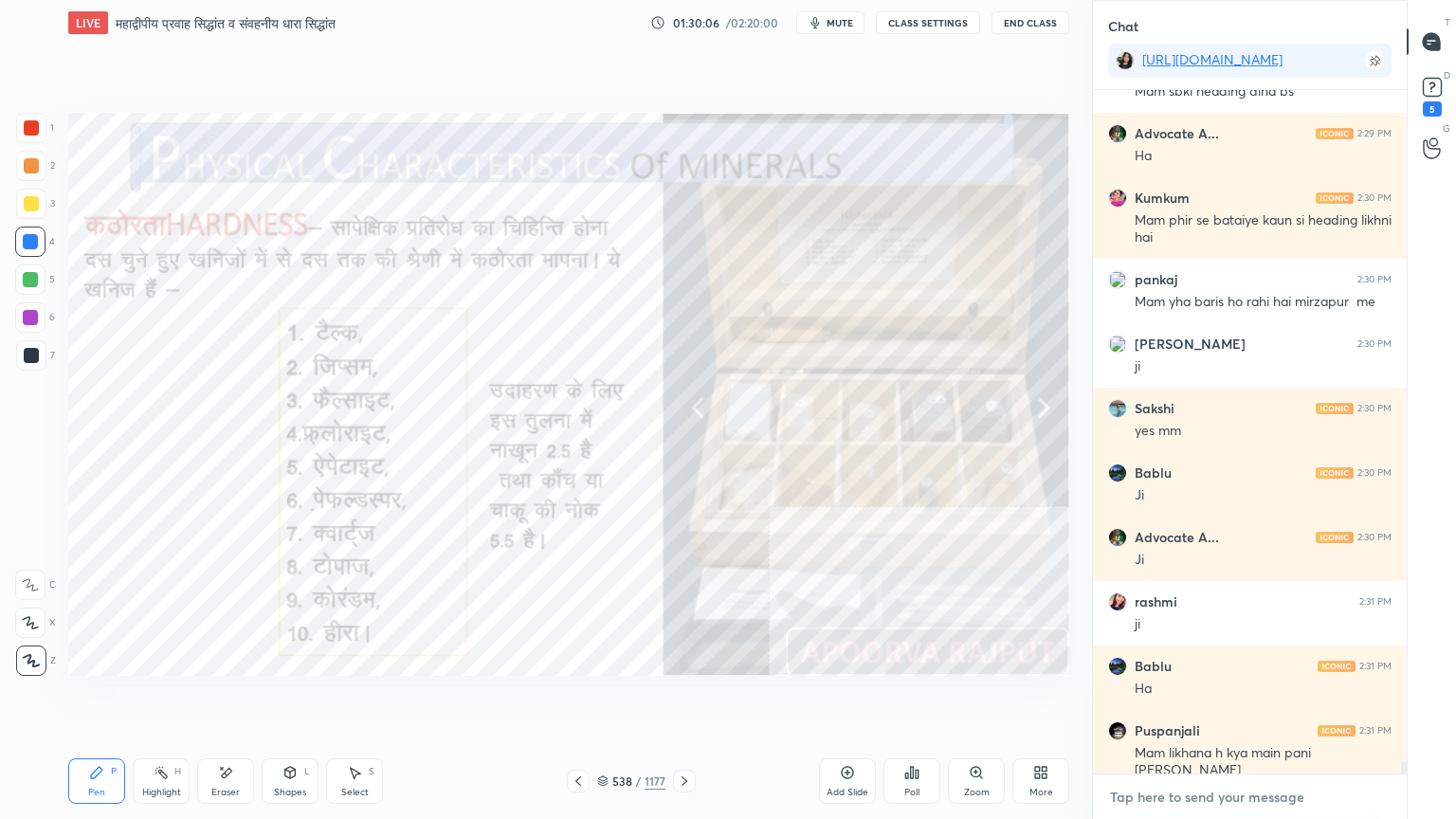 click at bounding box center (1249, 797) 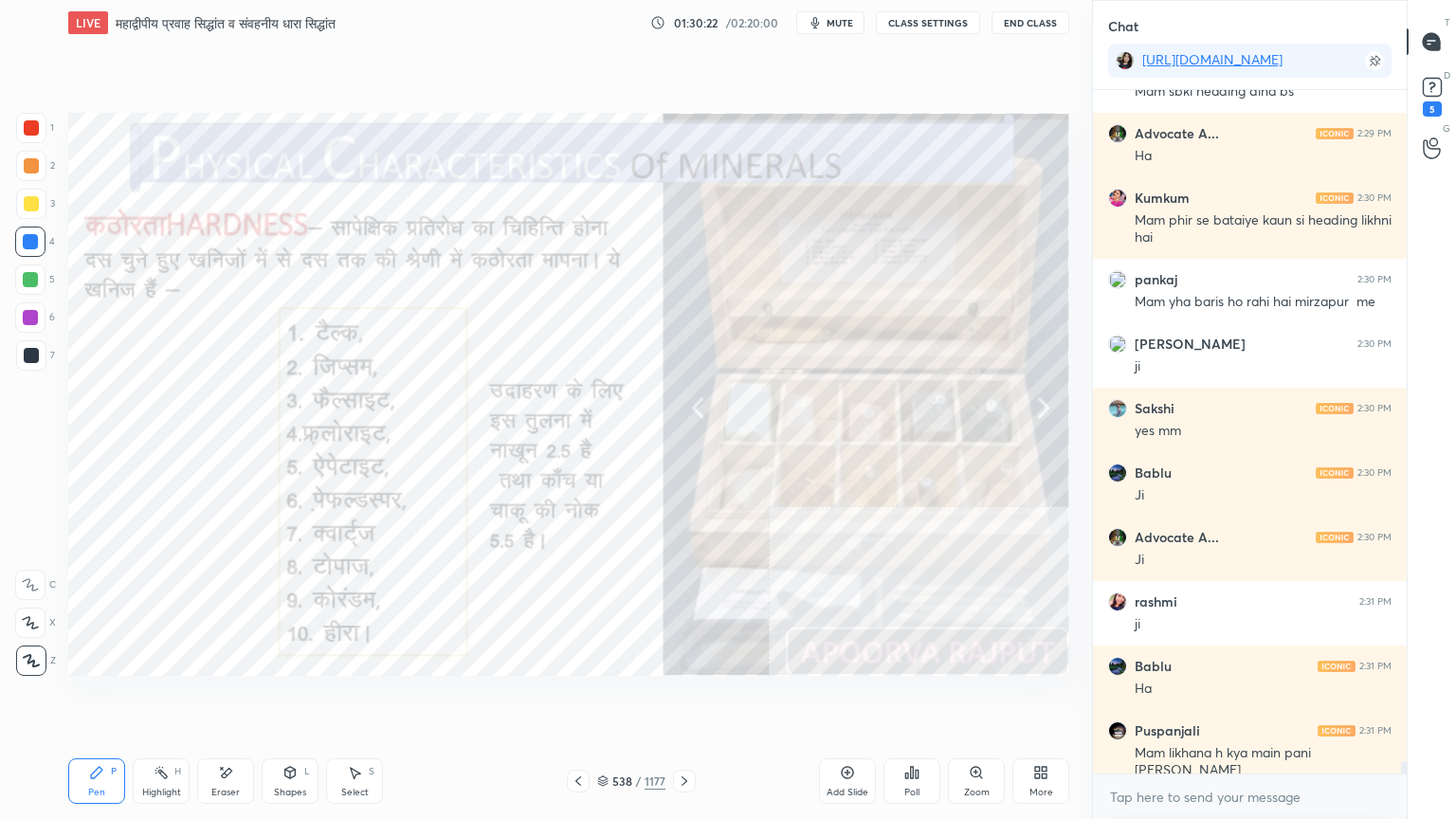 scroll, scrollTop: 38808, scrollLeft: 0, axis: vertical 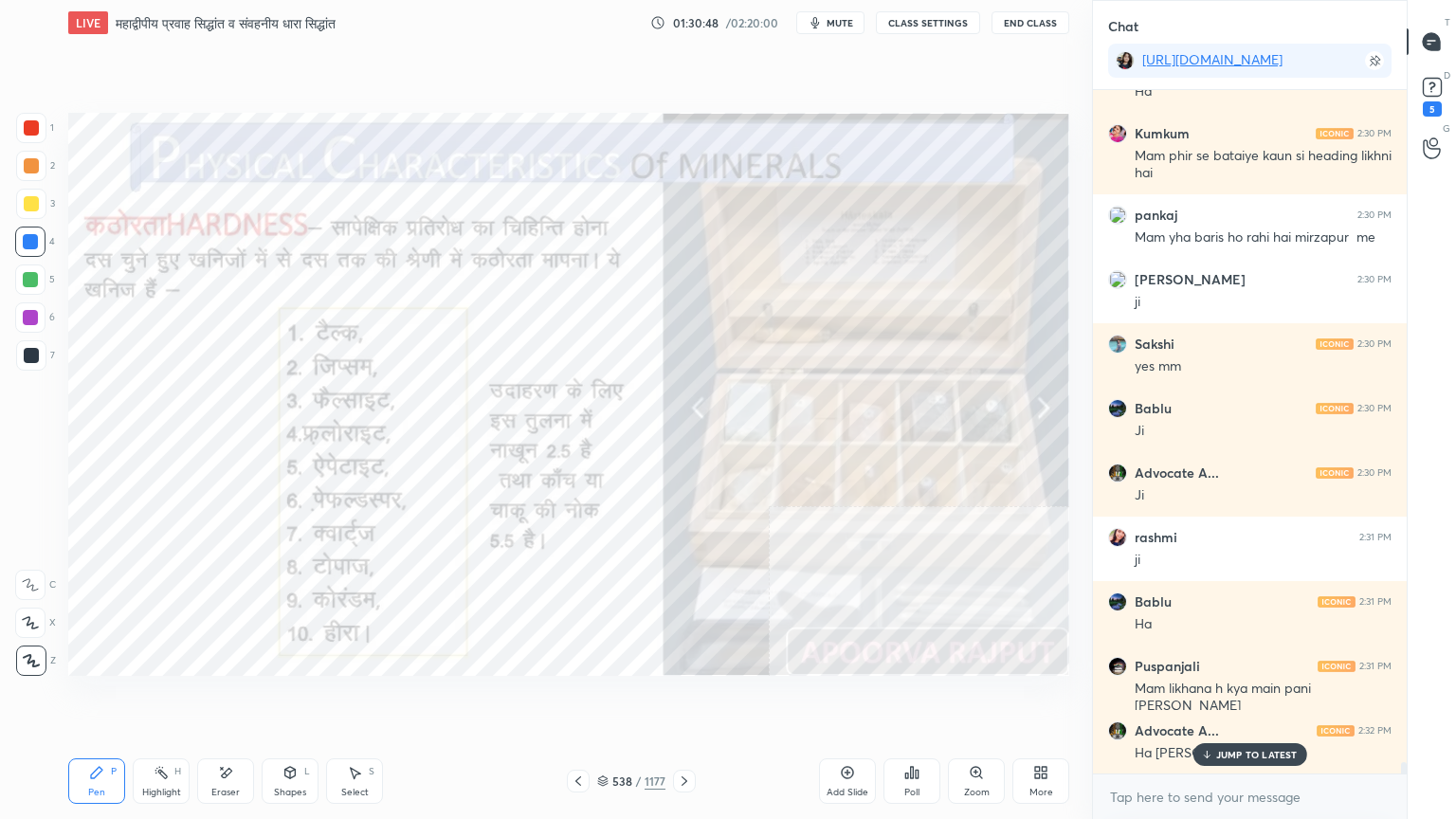drag, startPoint x: 224, startPoint y: 780, endPoint x: 221, endPoint y: 766, distance: 14.317821 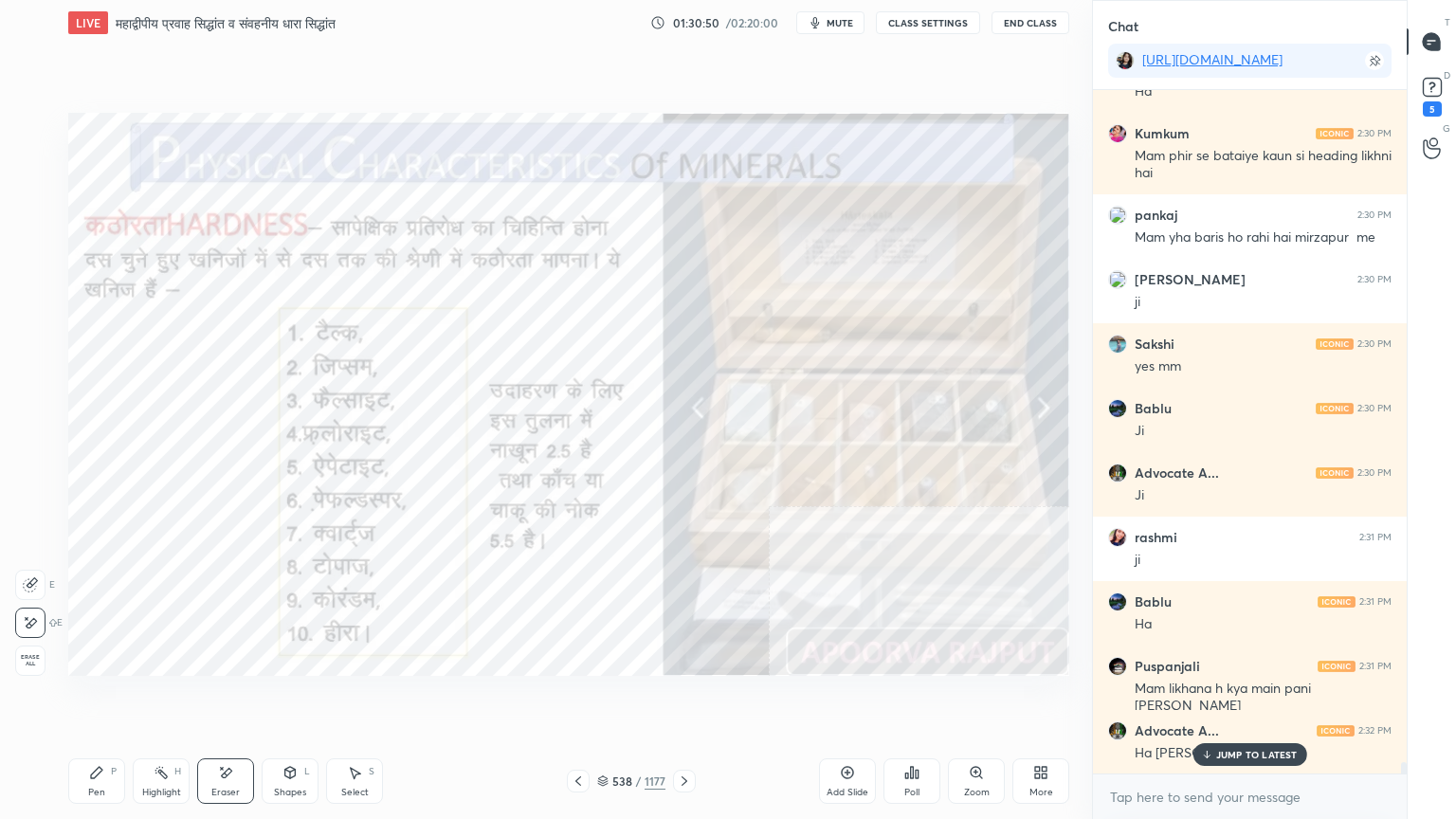 click on "Pen P" at bounding box center [97, 781] 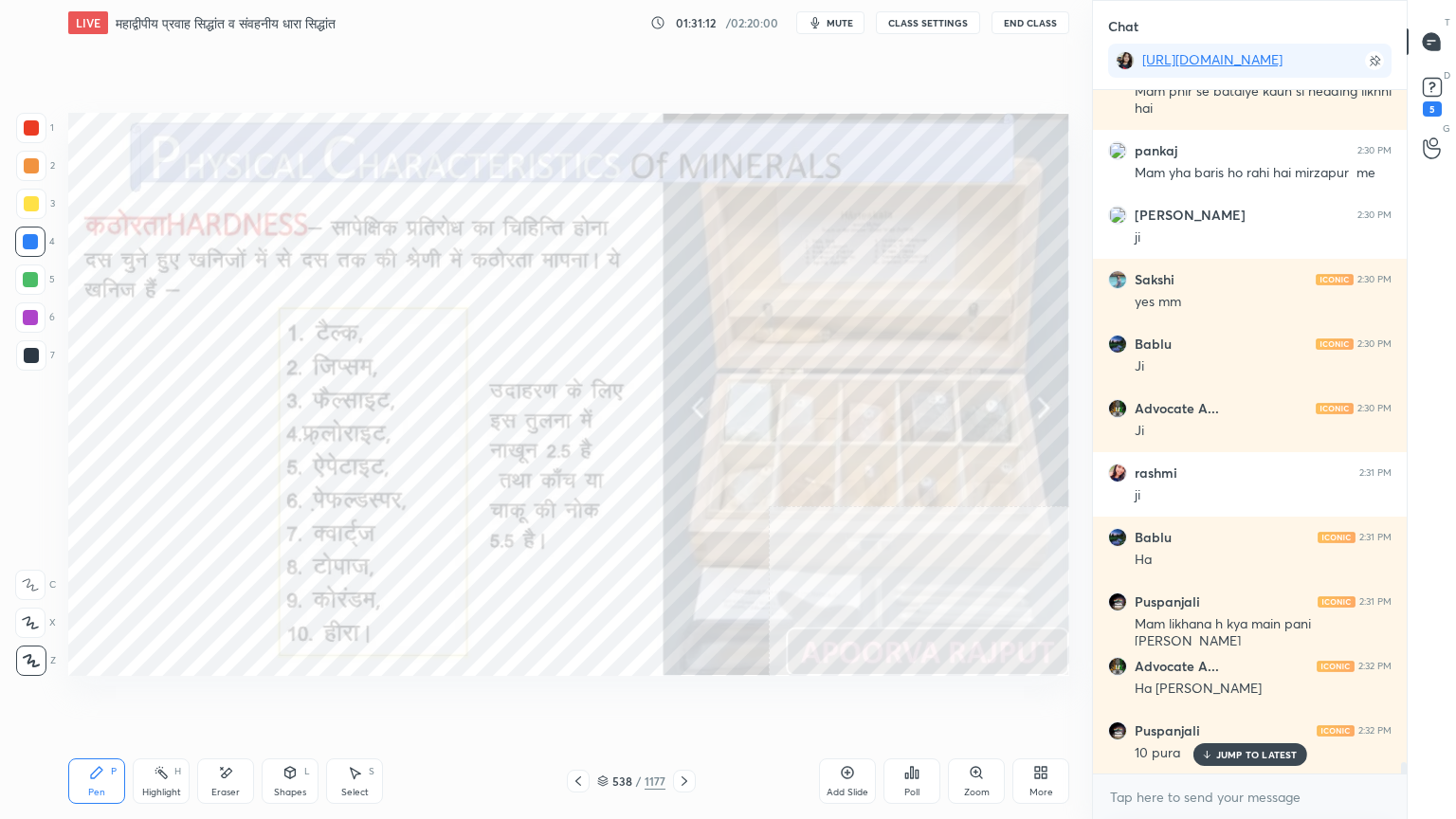 scroll, scrollTop: 38937, scrollLeft: 0, axis: vertical 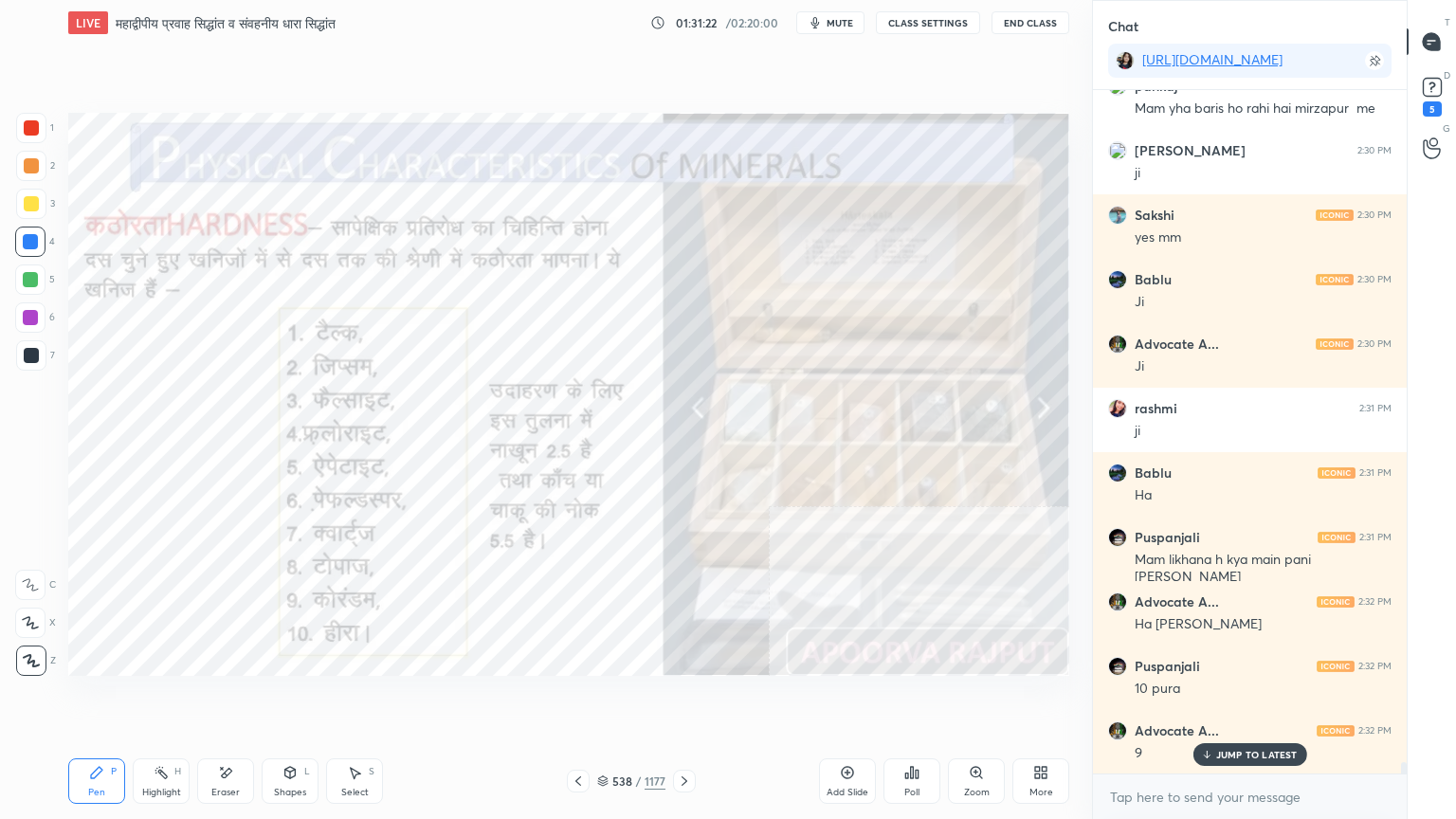 drag, startPoint x: 607, startPoint y: 783, endPoint x: 641, endPoint y: 762, distance: 39.962482 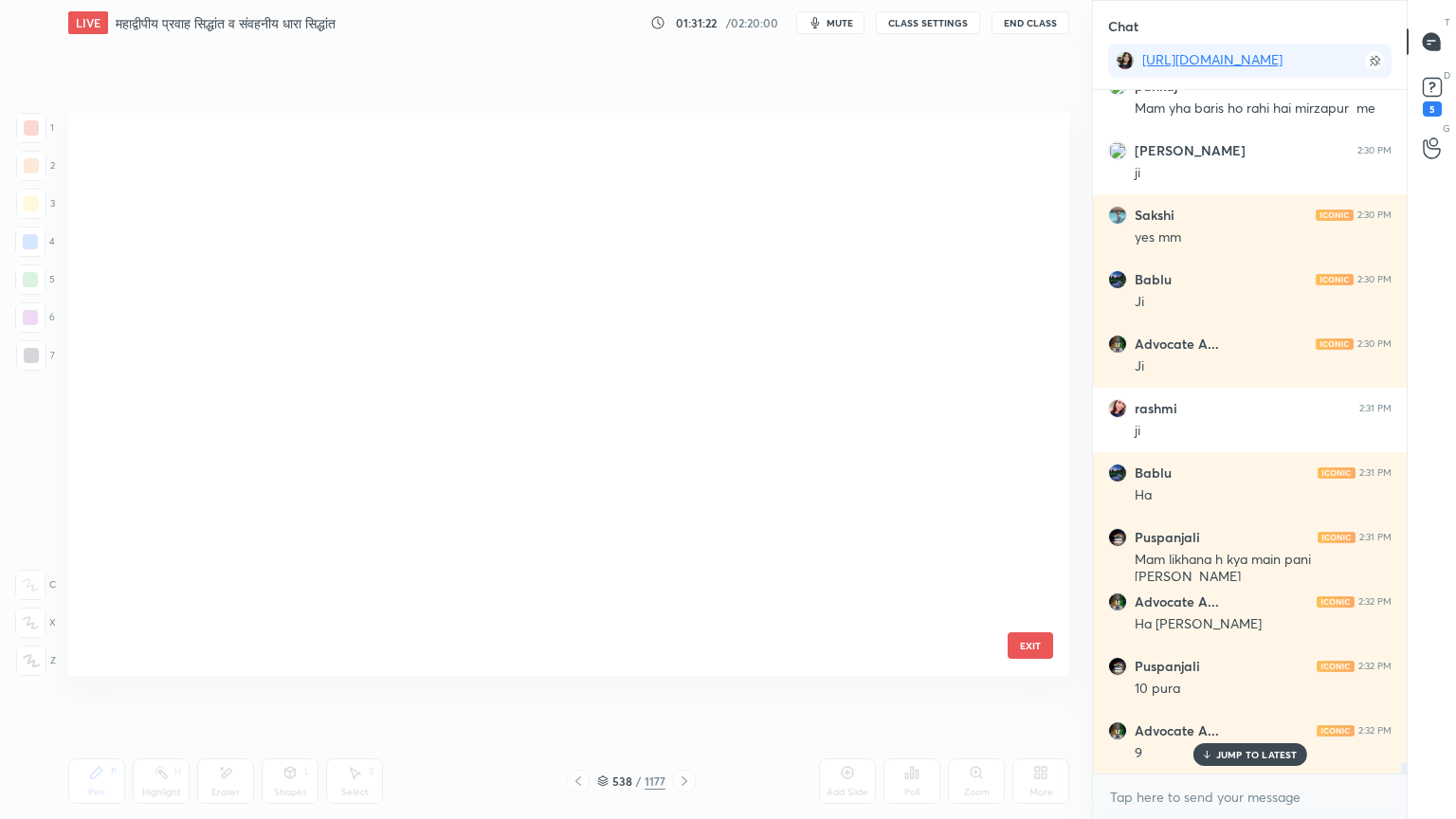 scroll, scrollTop: 30661, scrollLeft: 0, axis: vertical 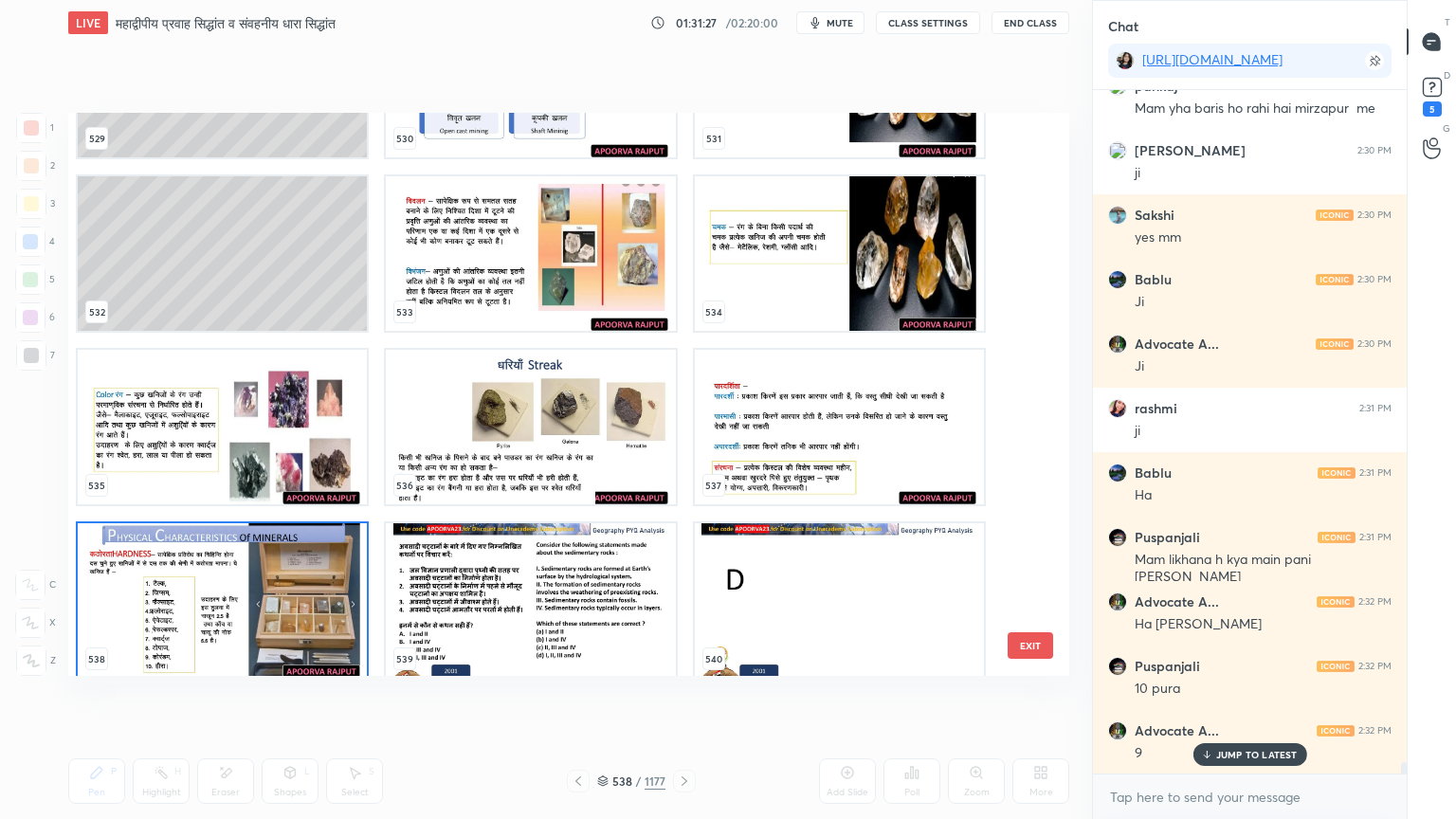 click at bounding box center (222, 600) 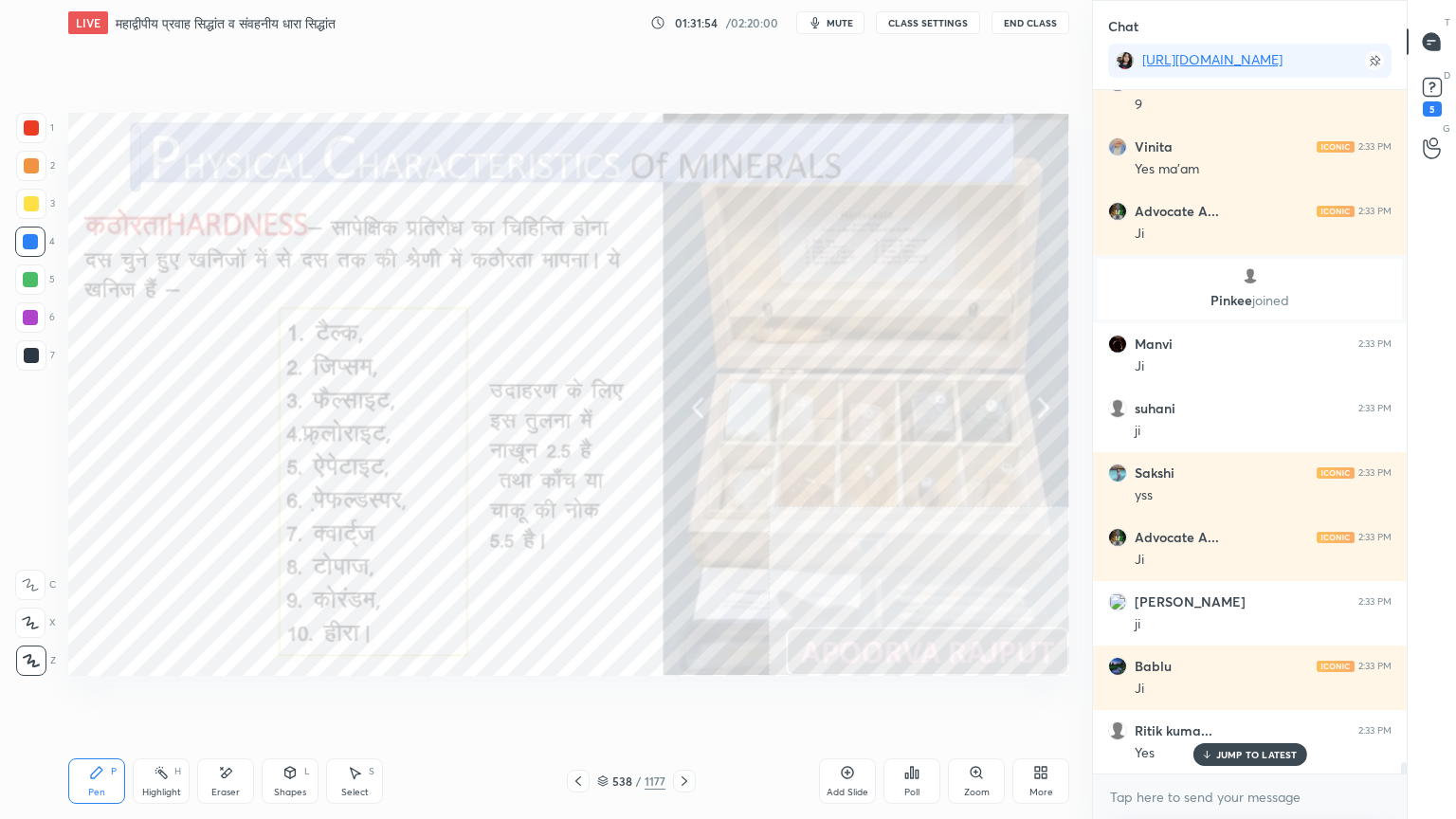 scroll, scrollTop: 39649, scrollLeft: 0, axis: vertical 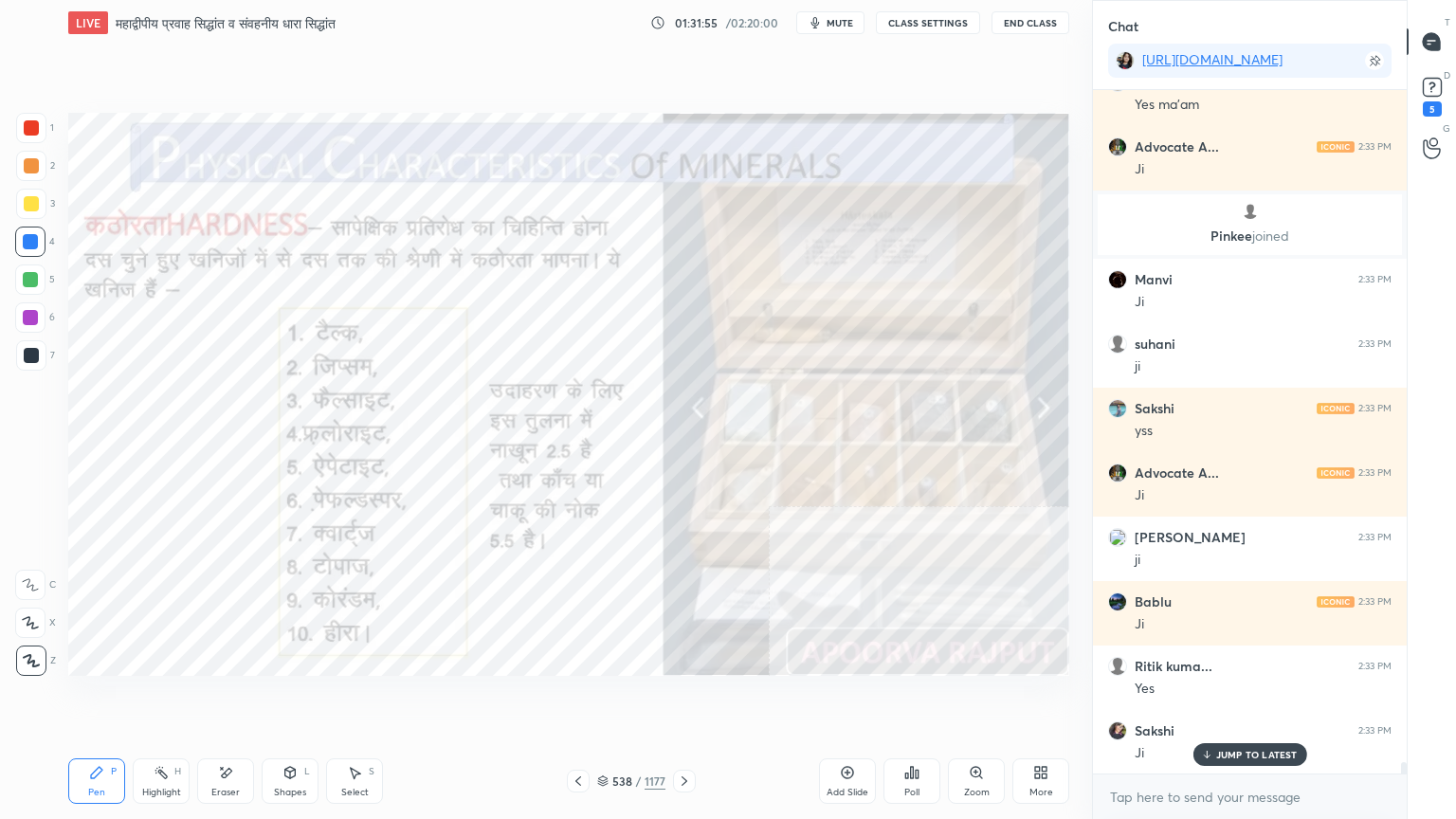 click on "Pen P Highlight H Eraser Shapes L Select S 538 / 1177 Add Slide Poll Zoom More" at bounding box center (569, 781) 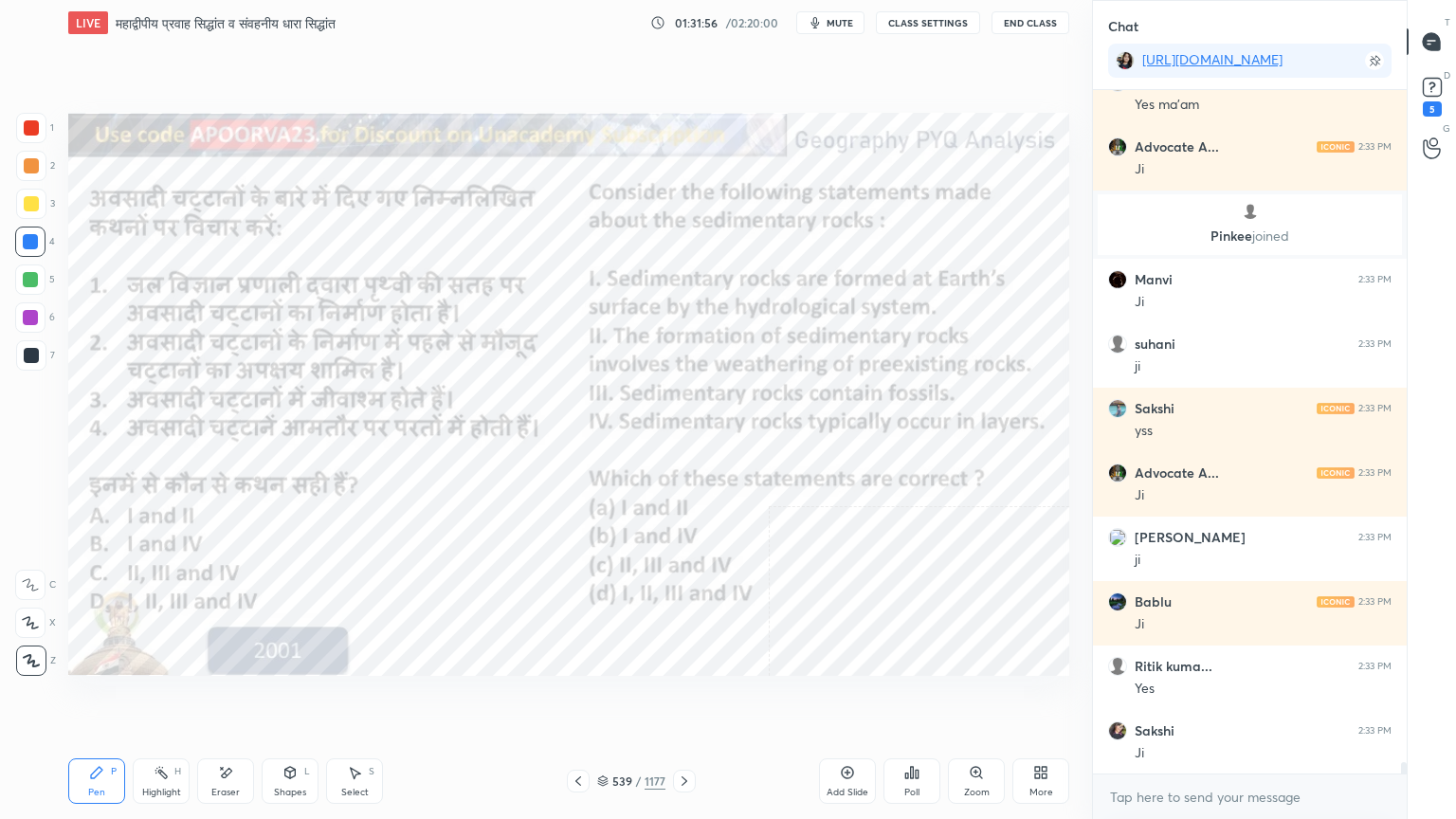 scroll, scrollTop: 39714, scrollLeft: 0, axis: vertical 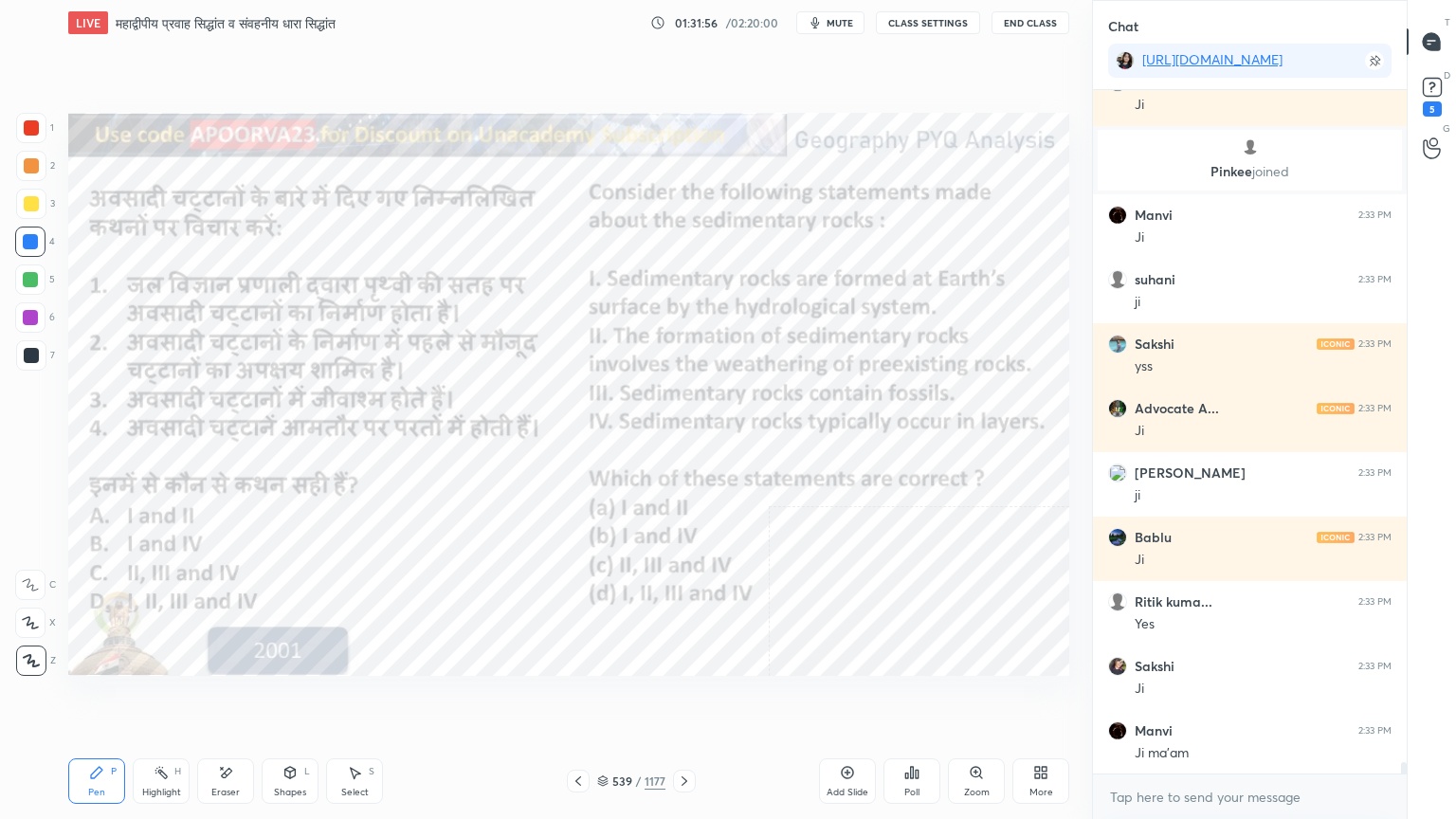 click 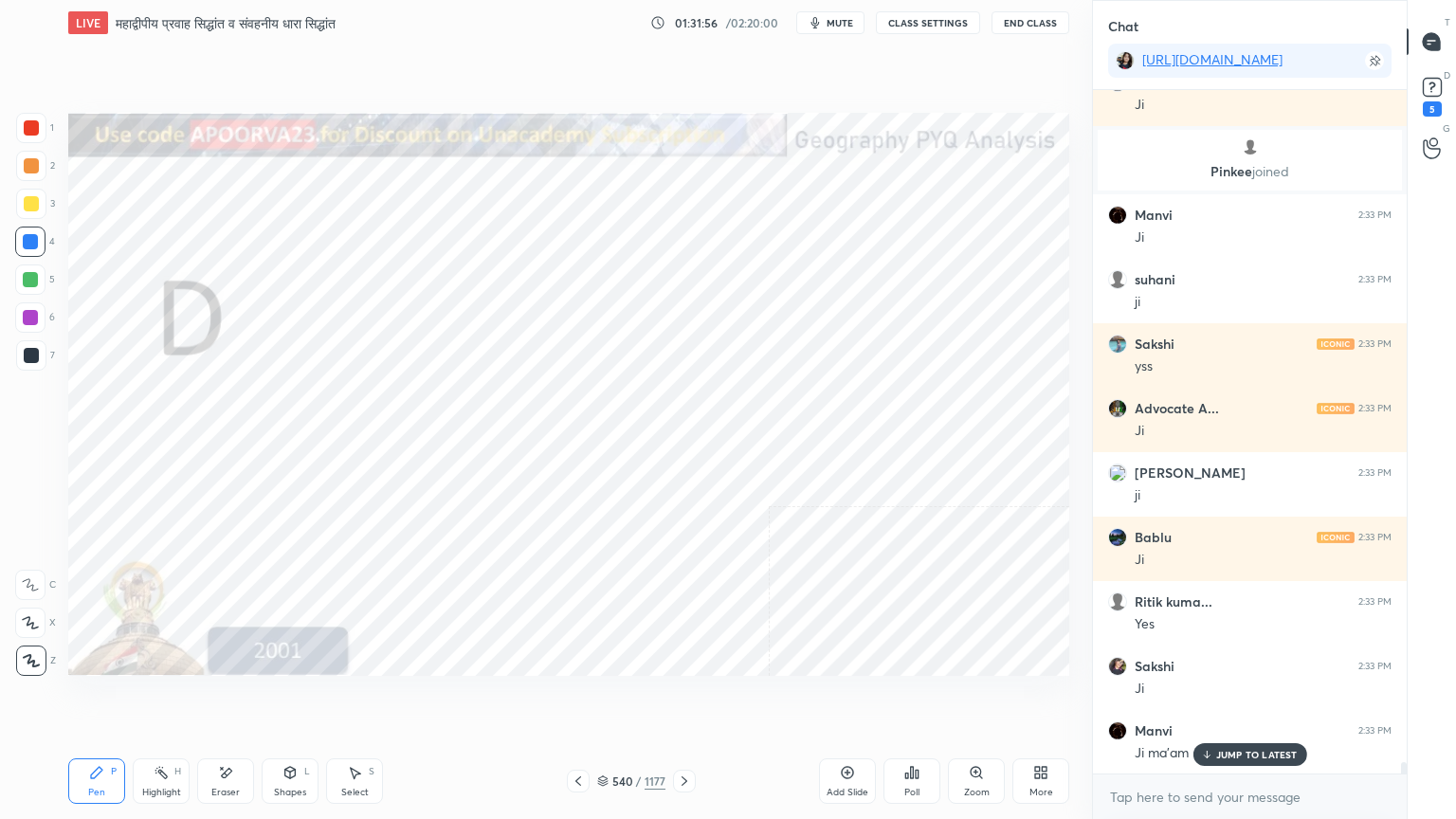 click 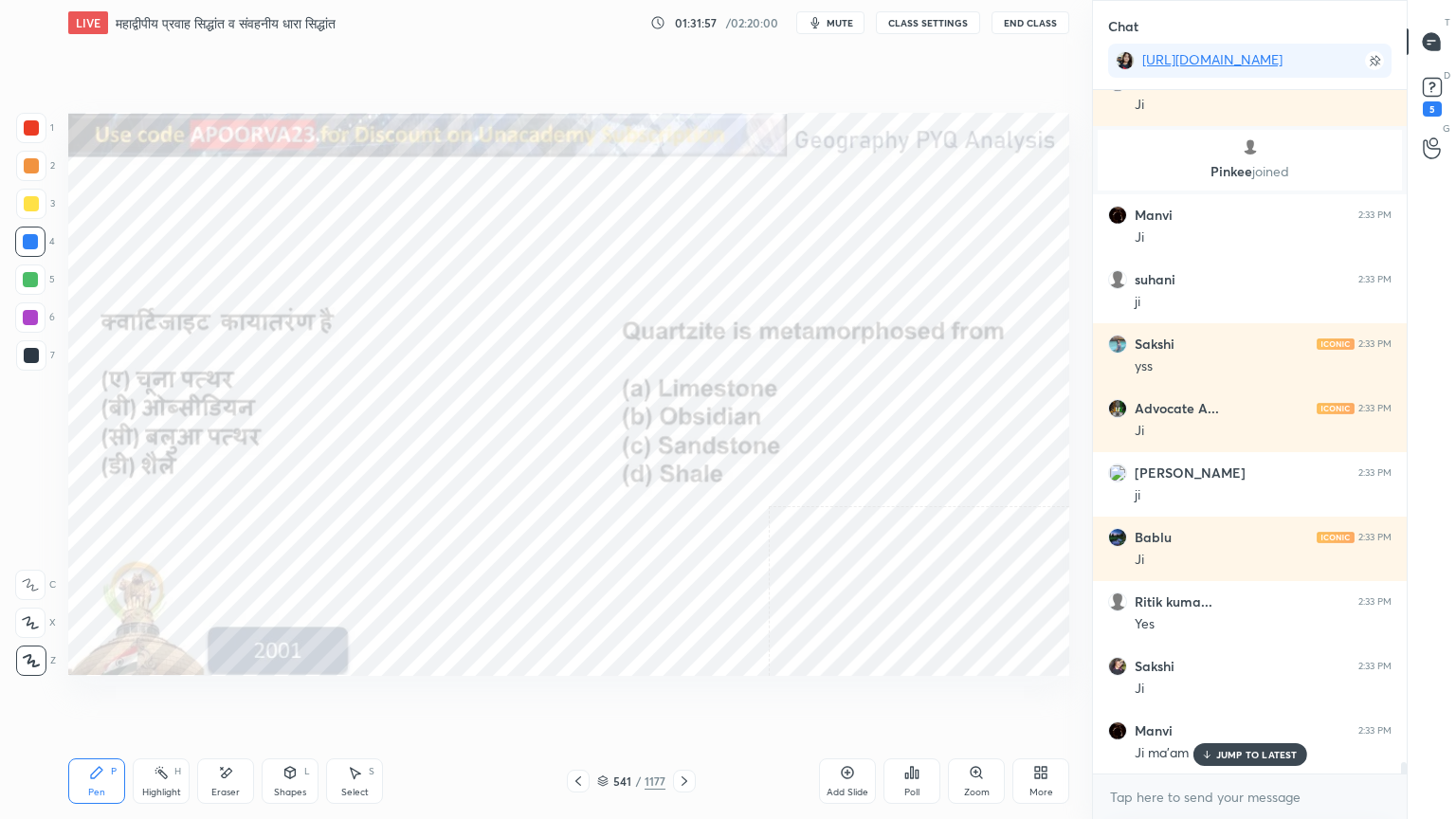 scroll, scrollTop: 39778, scrollLeft: 0, axis: vertical 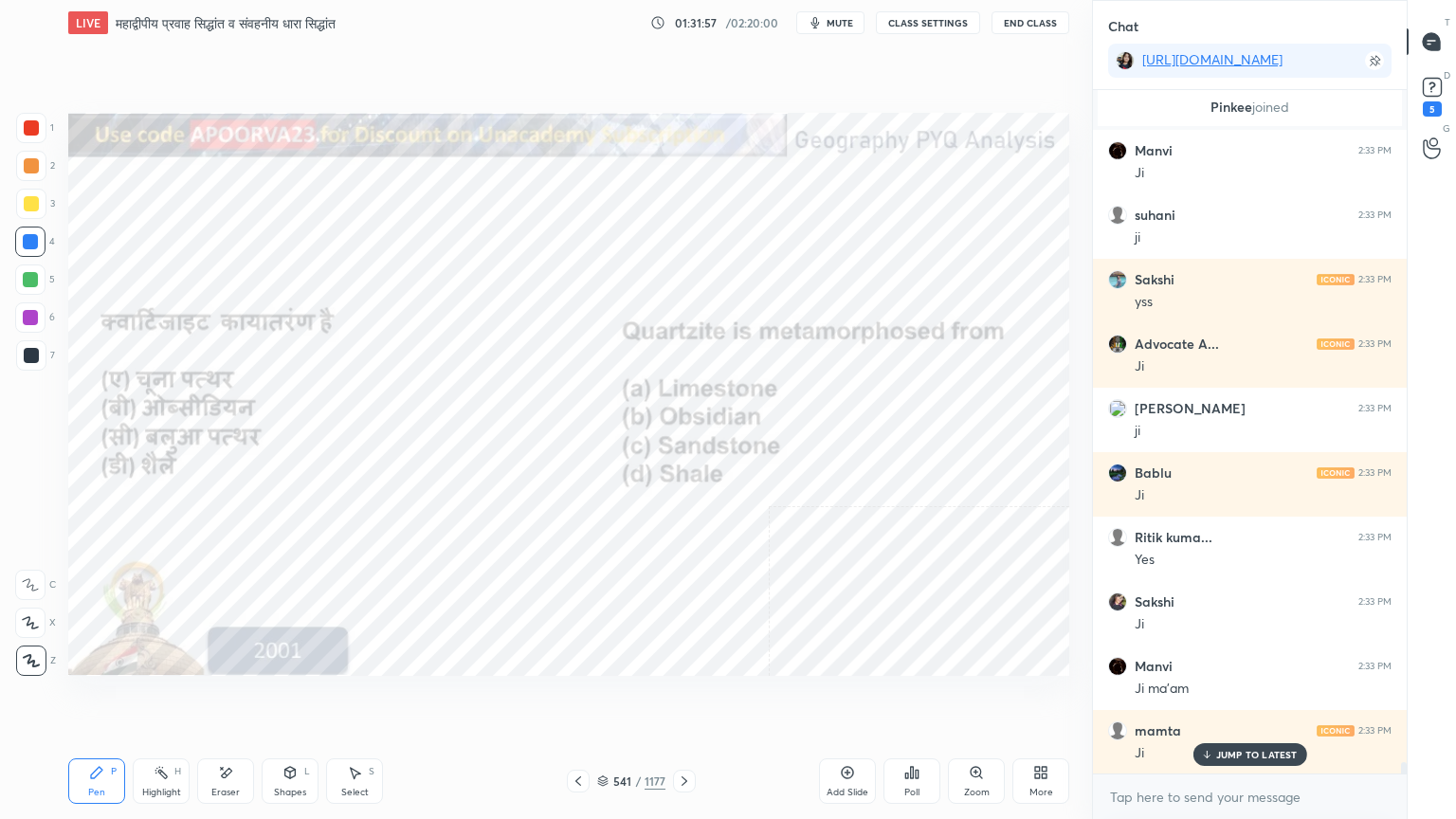 click 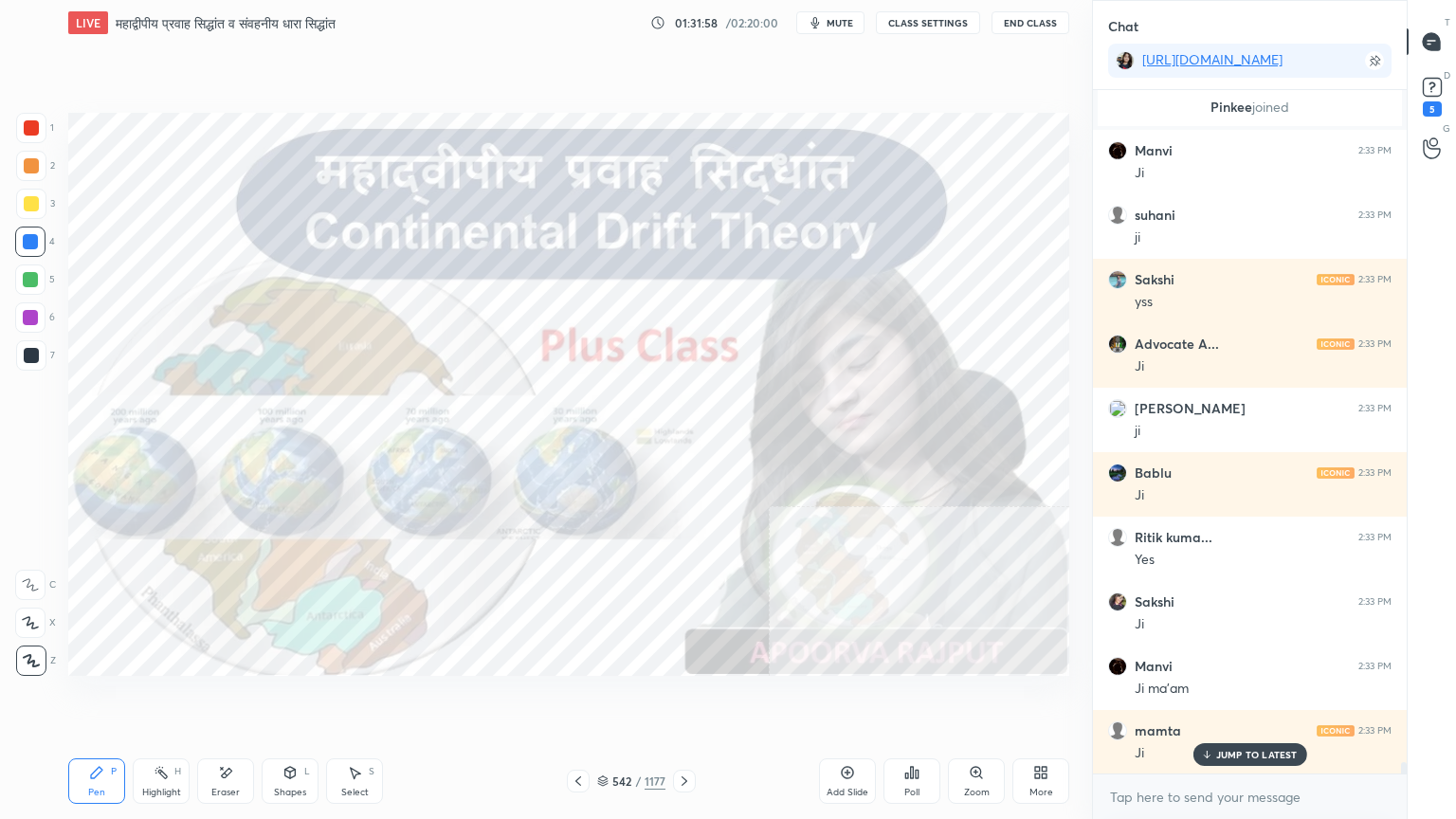 drag, startPoint x: 1236, startPoint y: 758, endPoint x: 1229, endPoint y: 795, distance: 37.656341 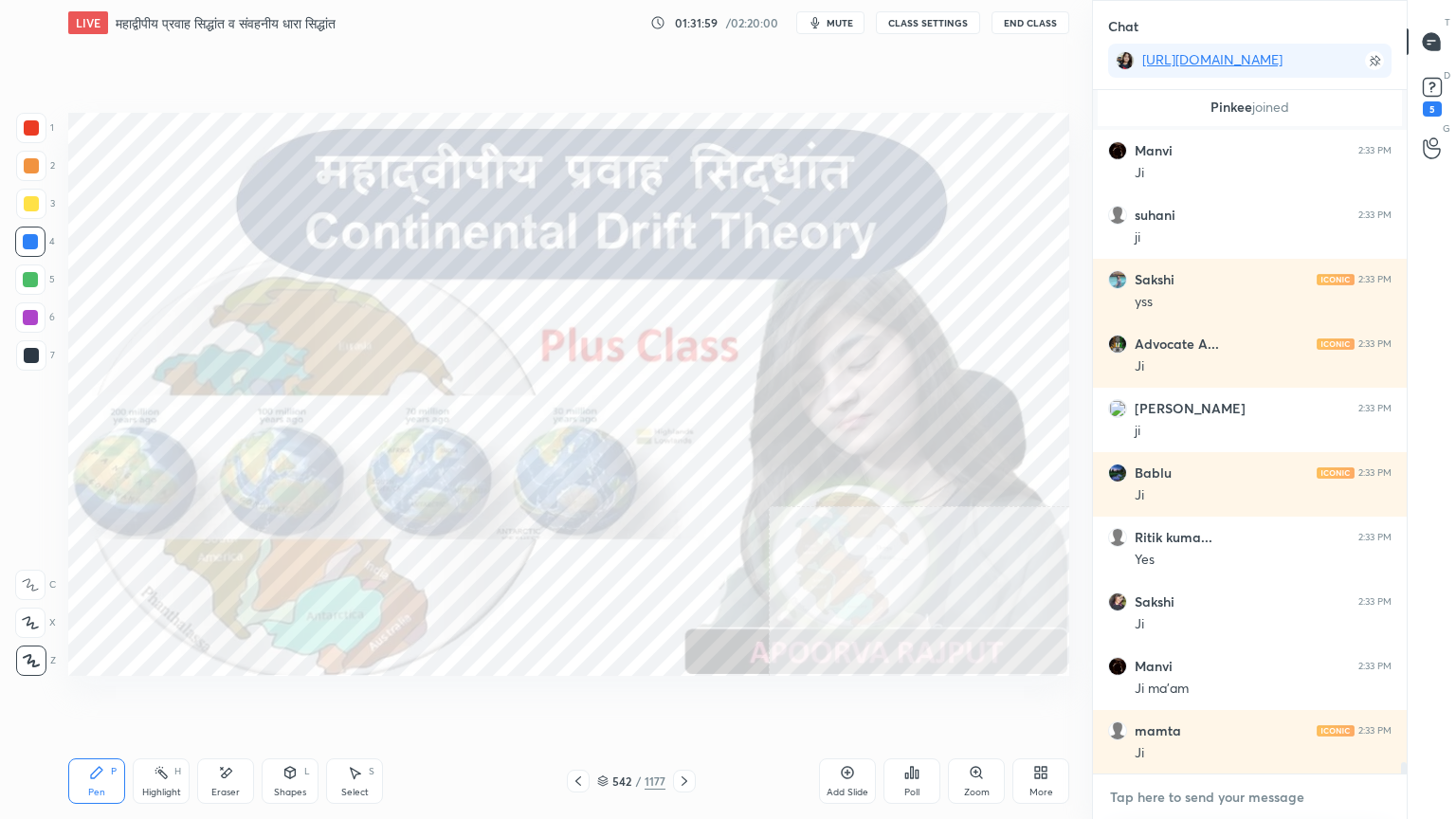click at bounding box center (1249, 797) 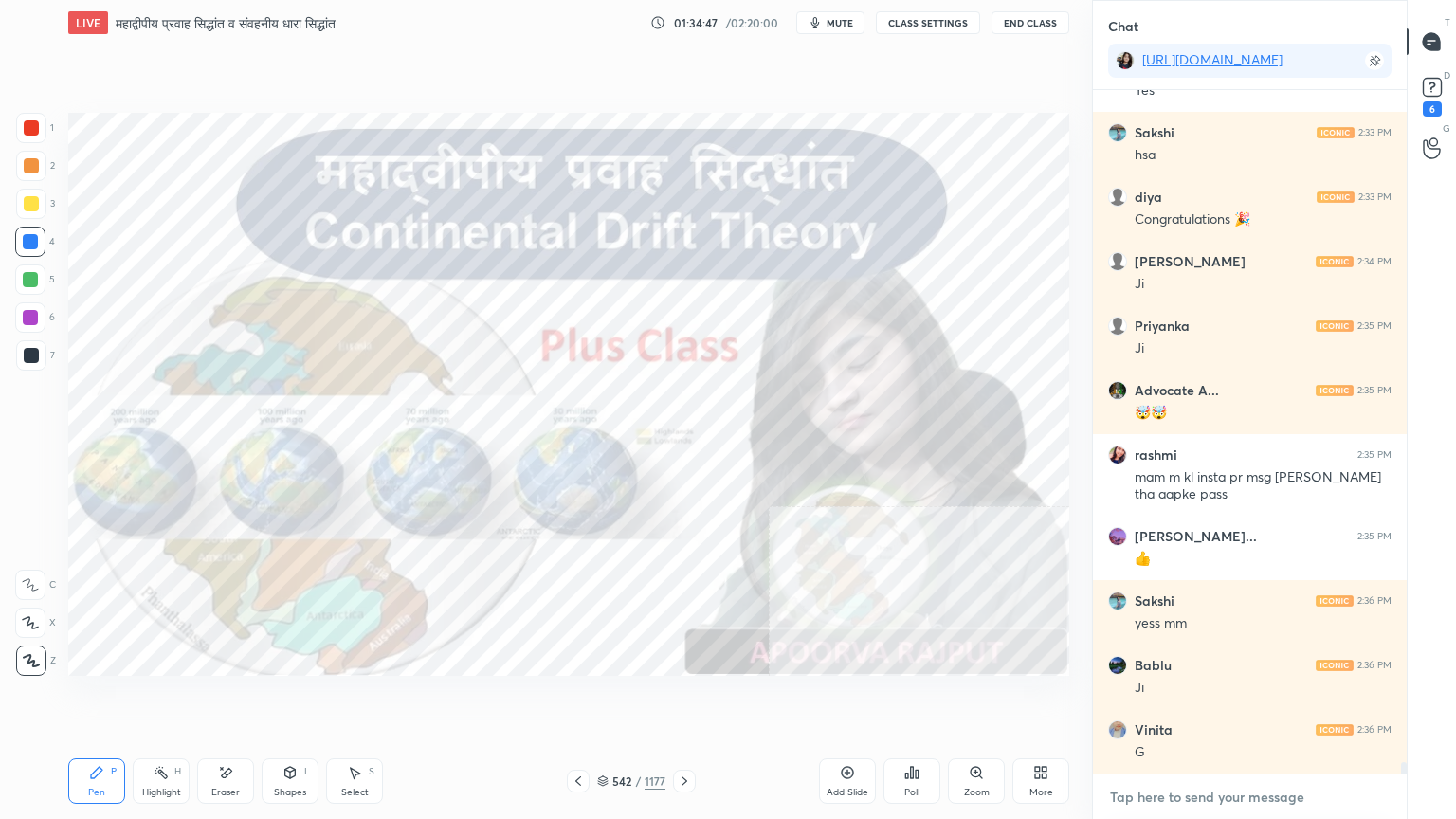 scroll, scrollTop: 40654, scrollLeft: 0, axis: vertical 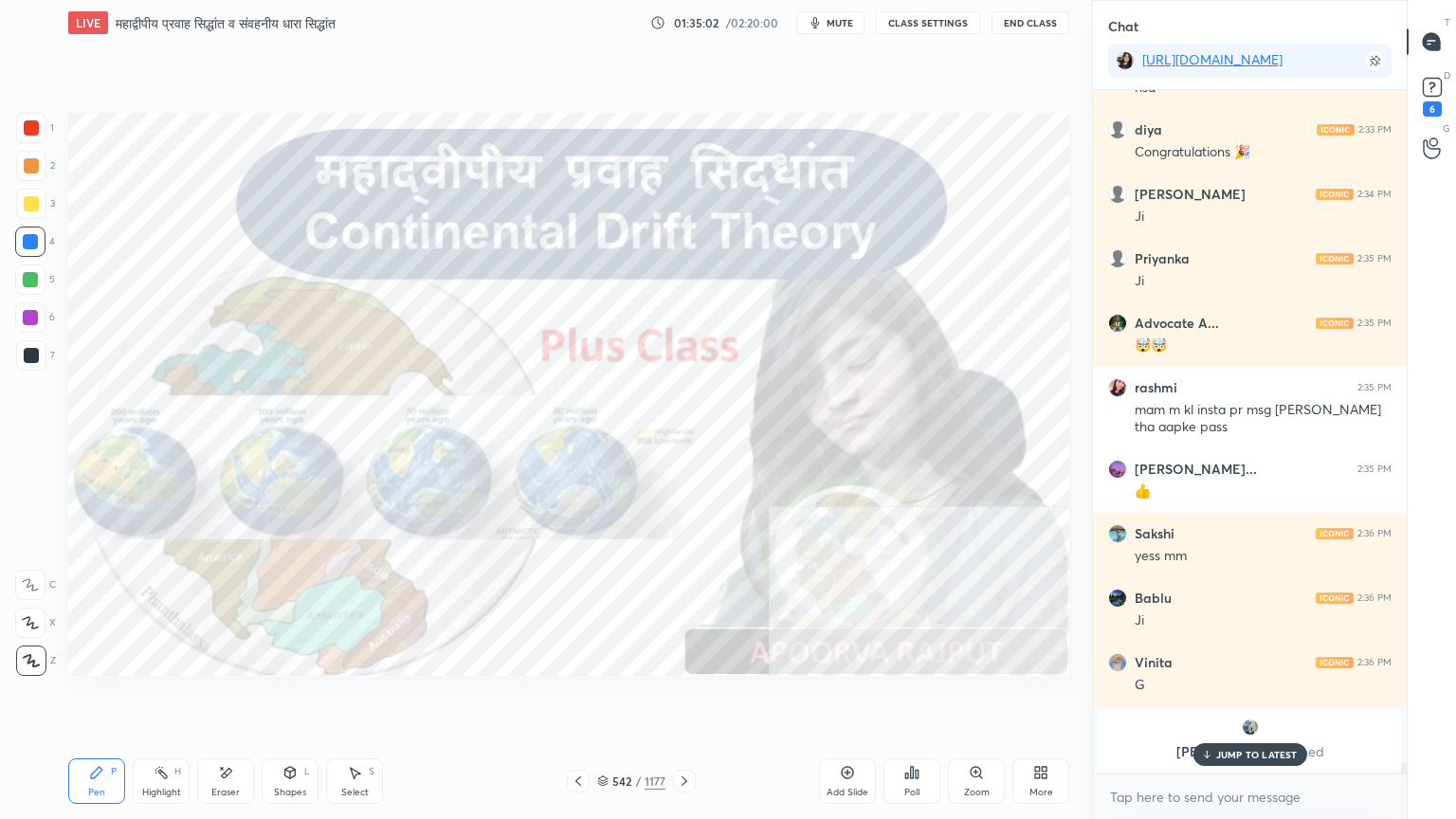 click on "JUMP TO LATEST" at bounding box center (1257, 755) 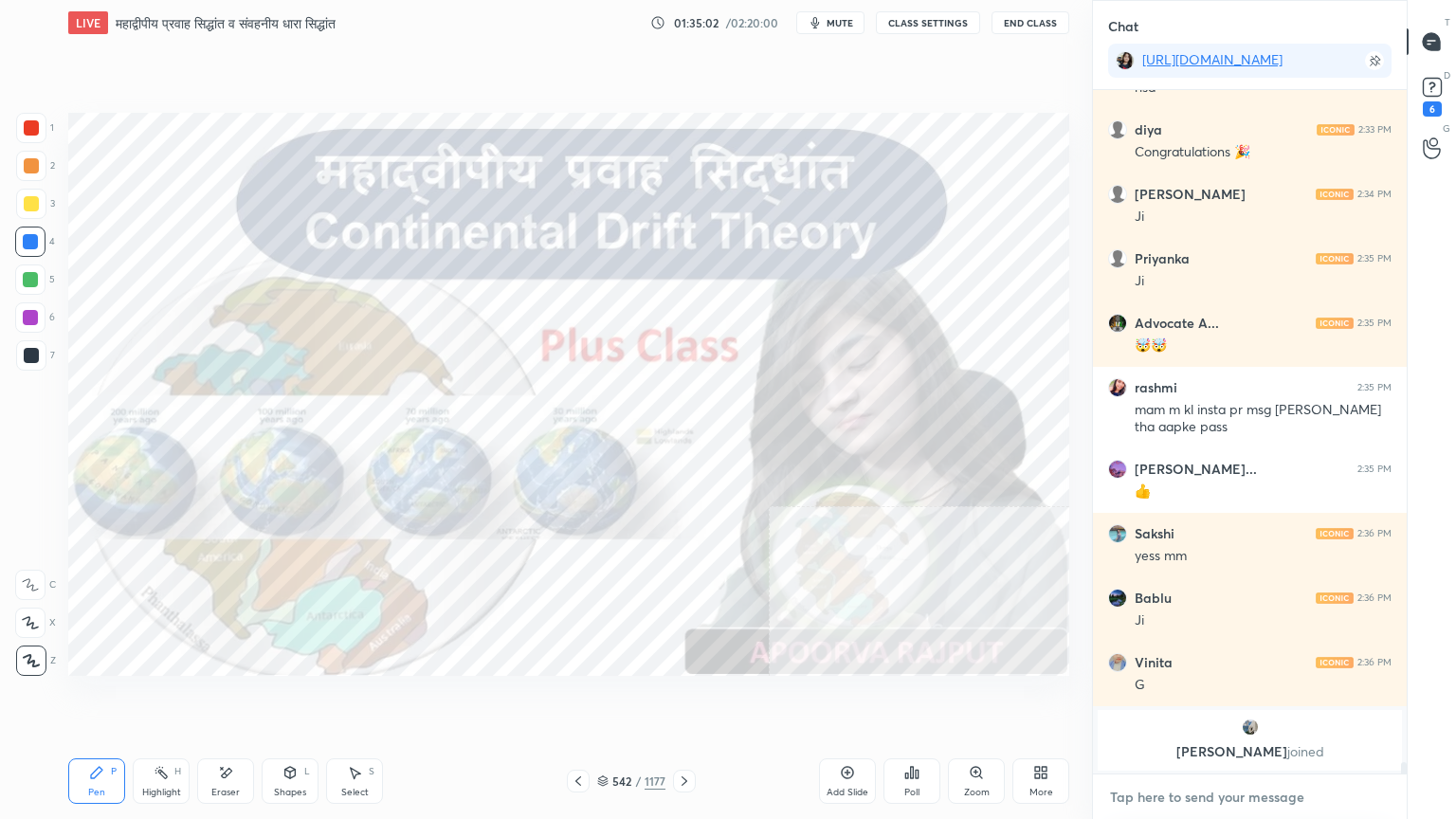 click at bounding box center (1249, 797) 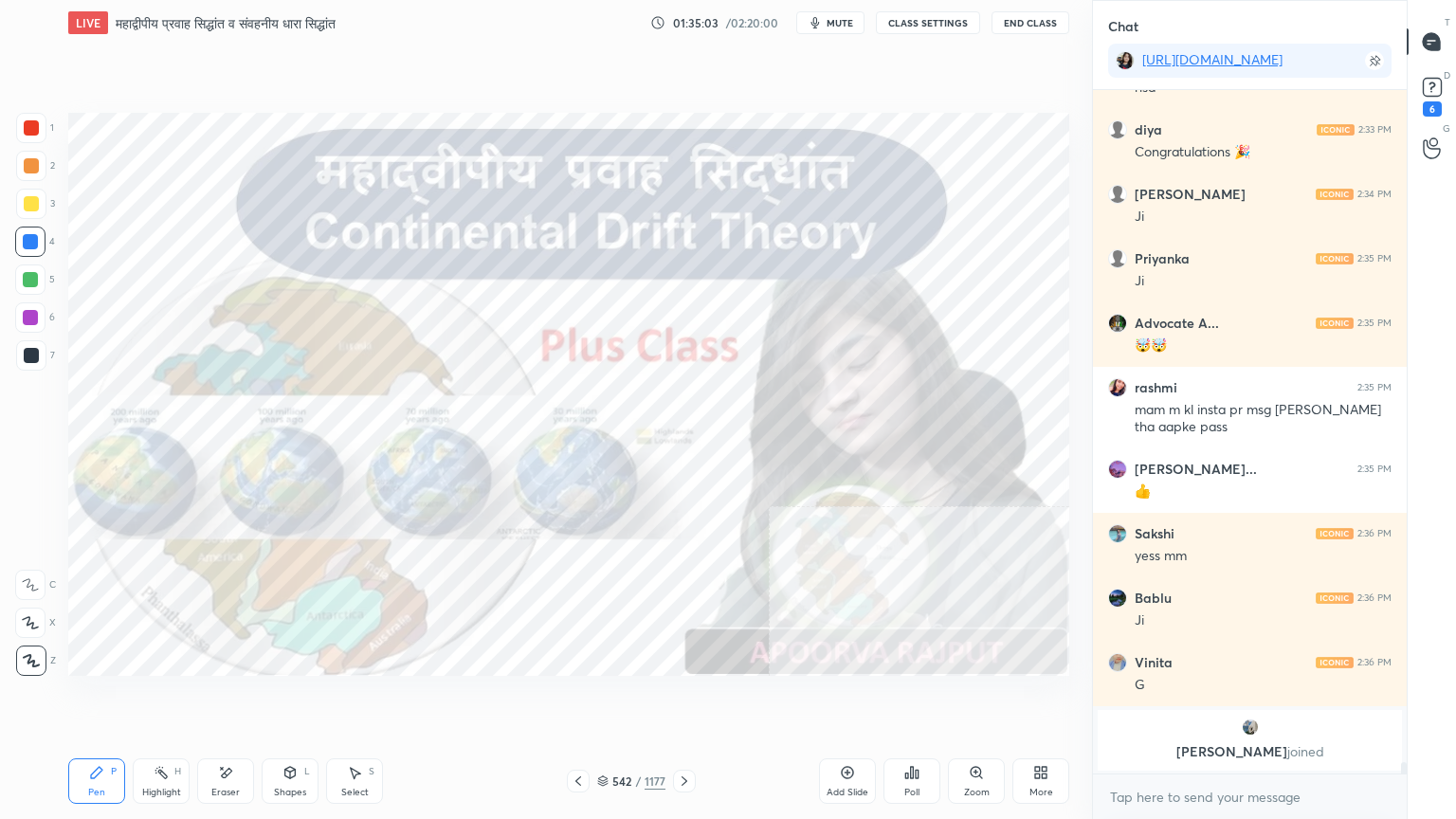 click on "More" at bounding box center (1041, 781) 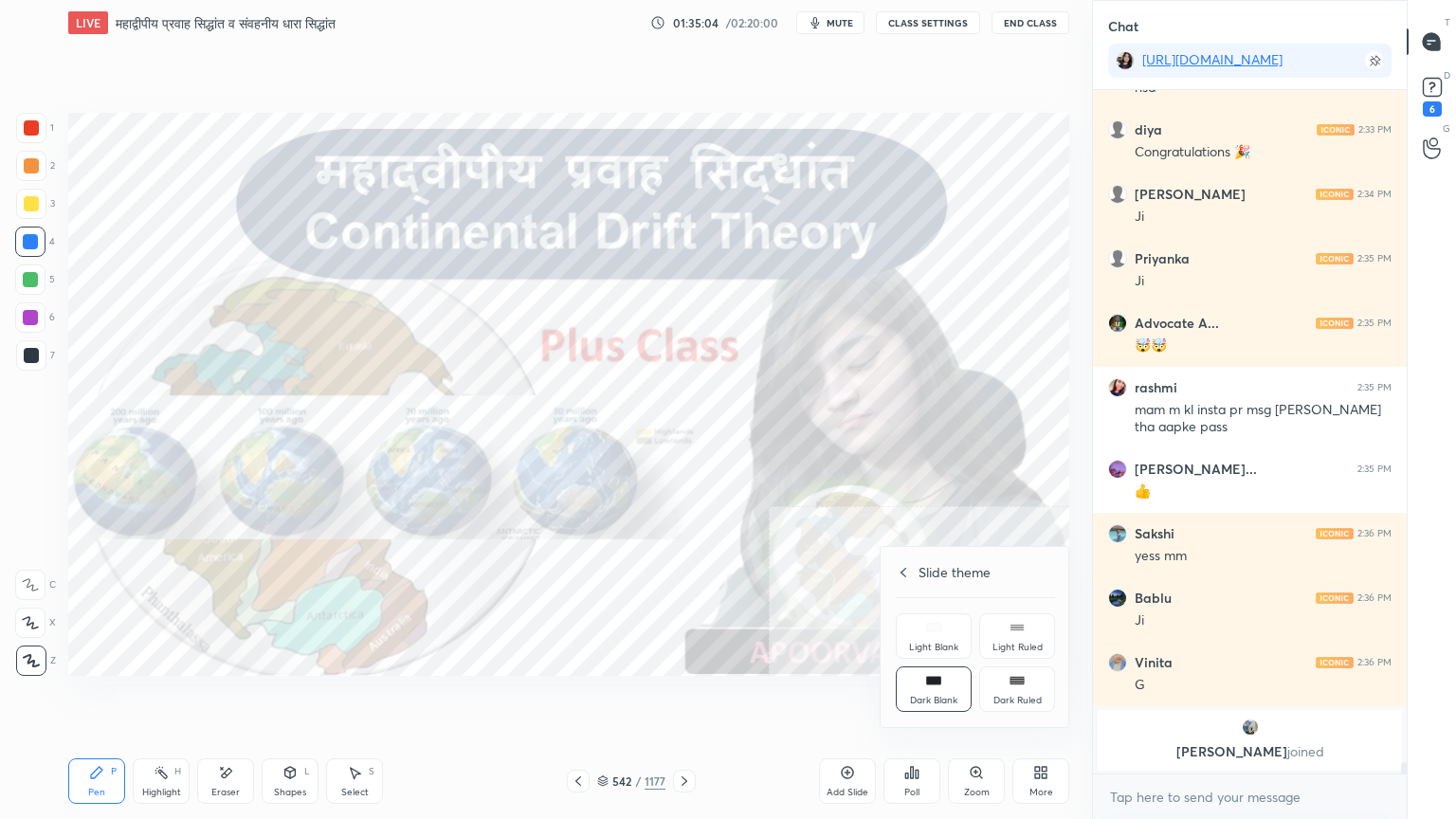click 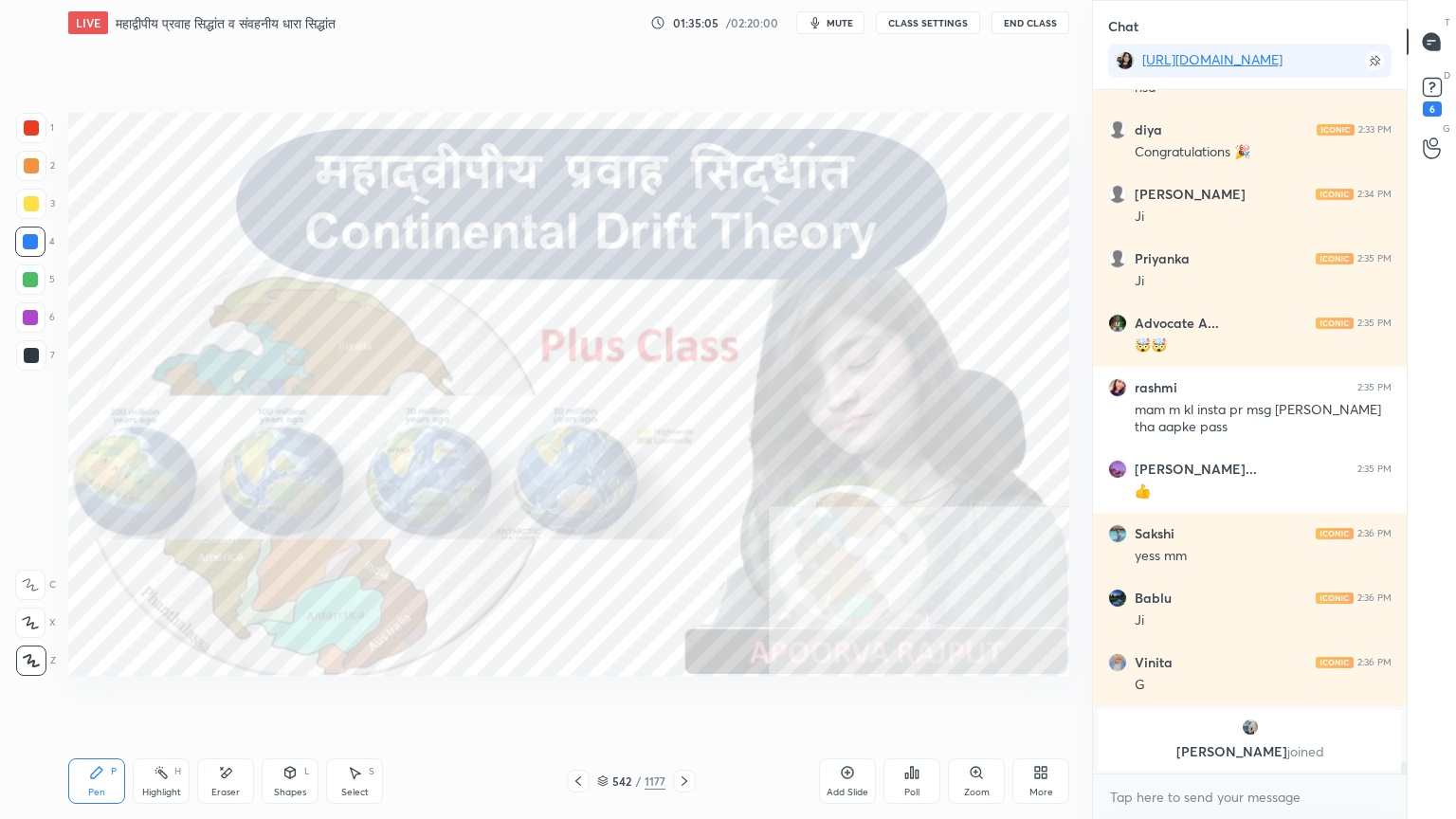 click on "Add Slide" at bounding box center [847, 781] 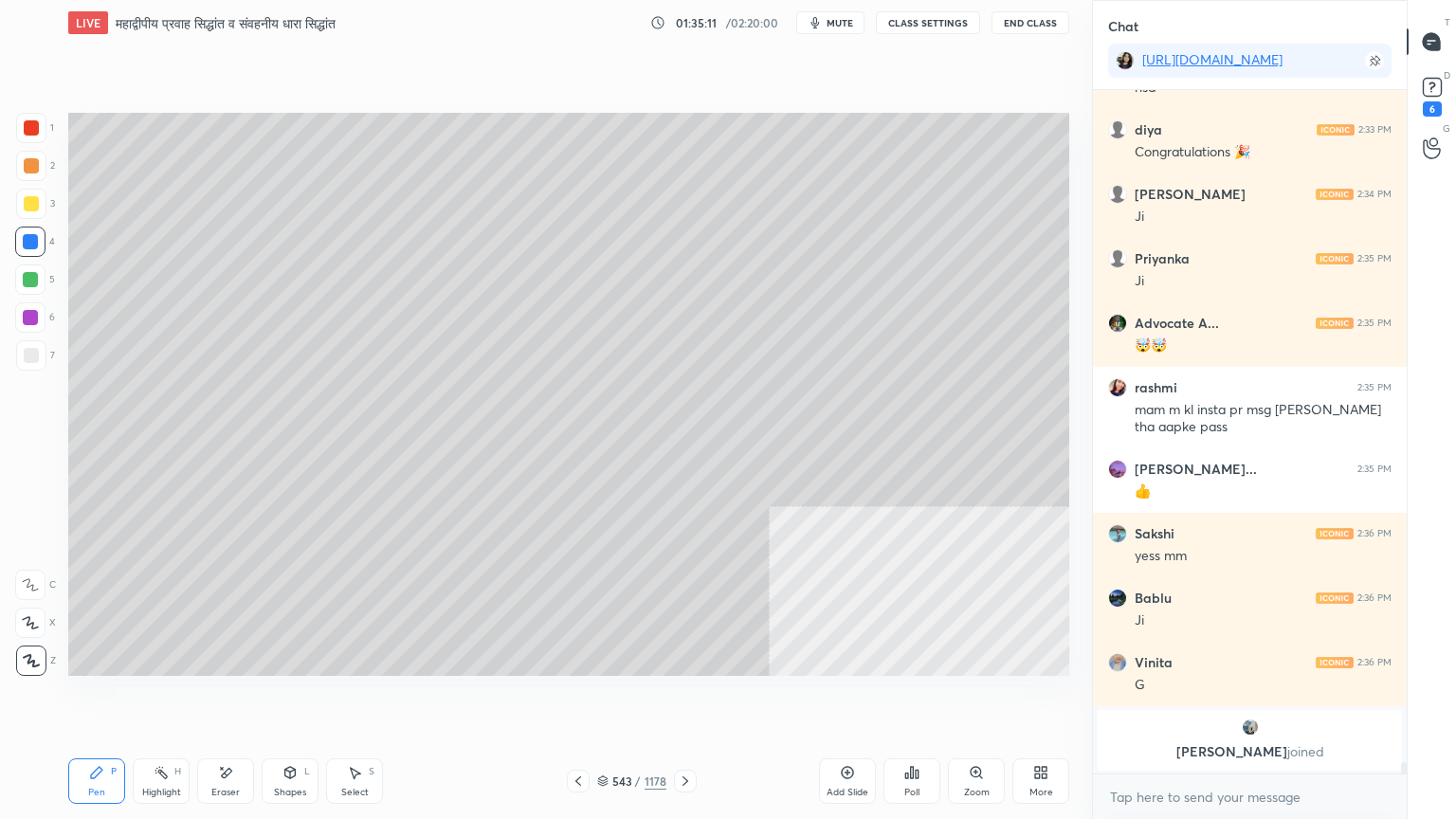 click 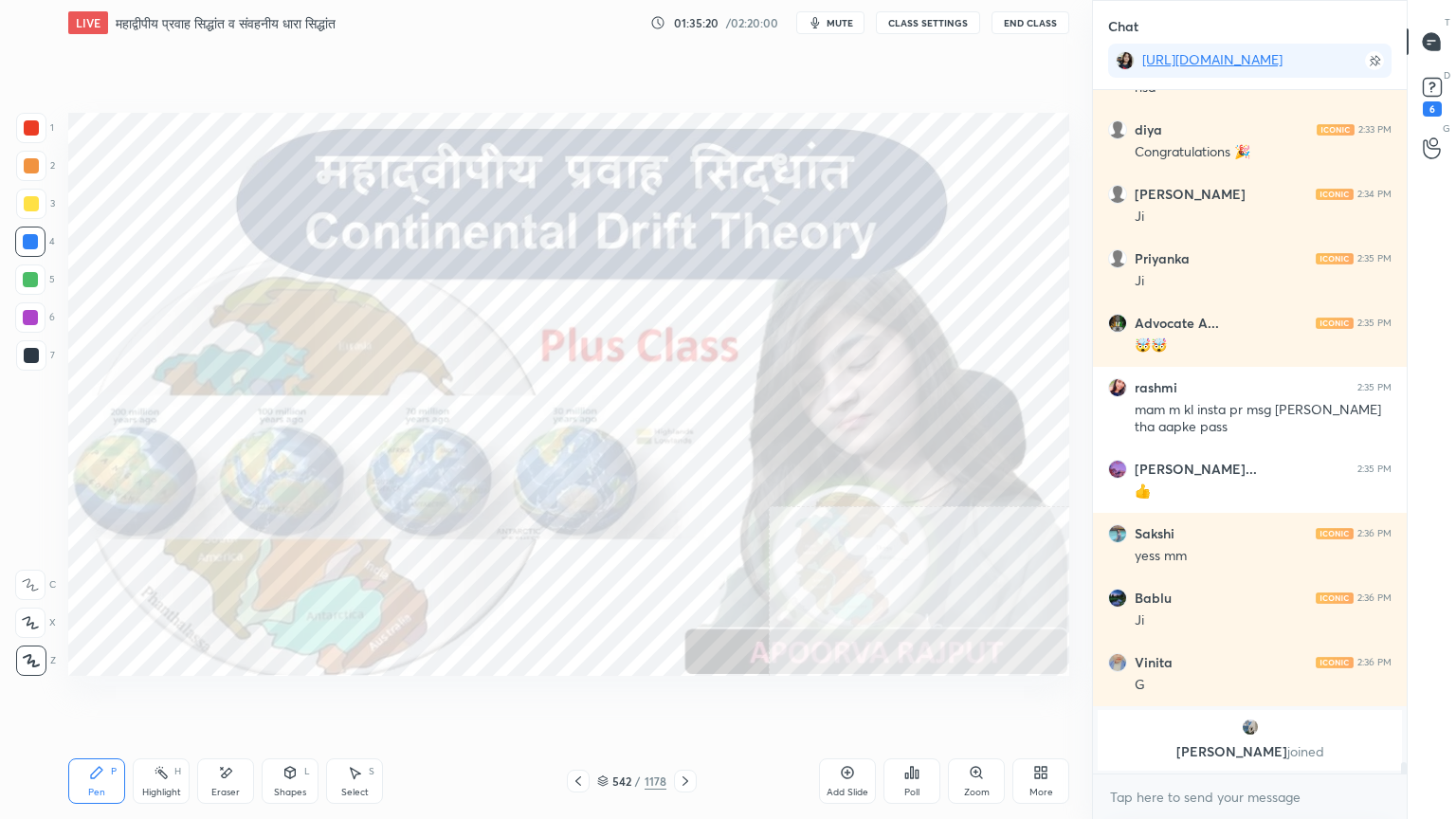 click 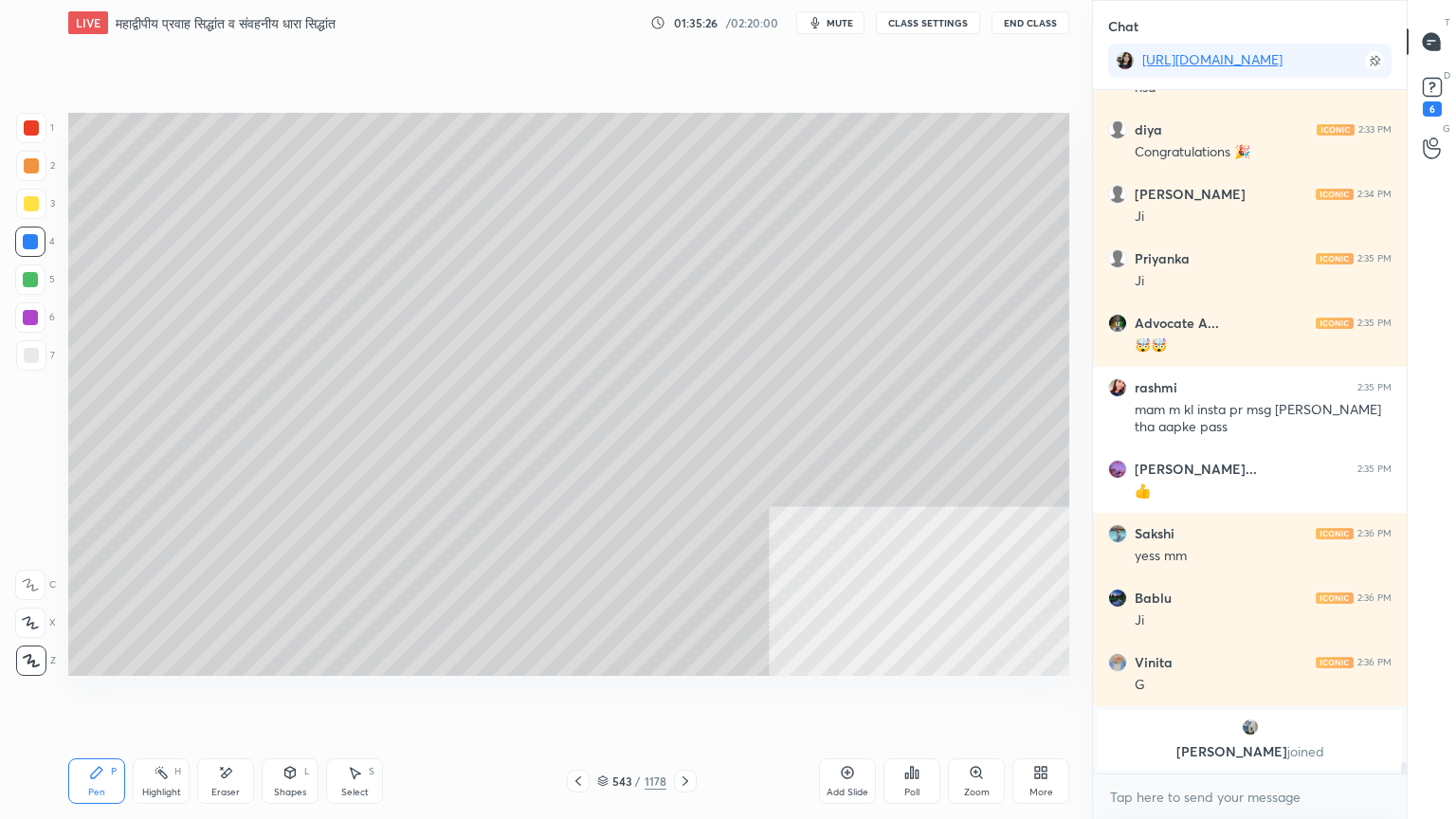 scroll, scrollTop: 38830, scrollLeft: 0, axis: vertical 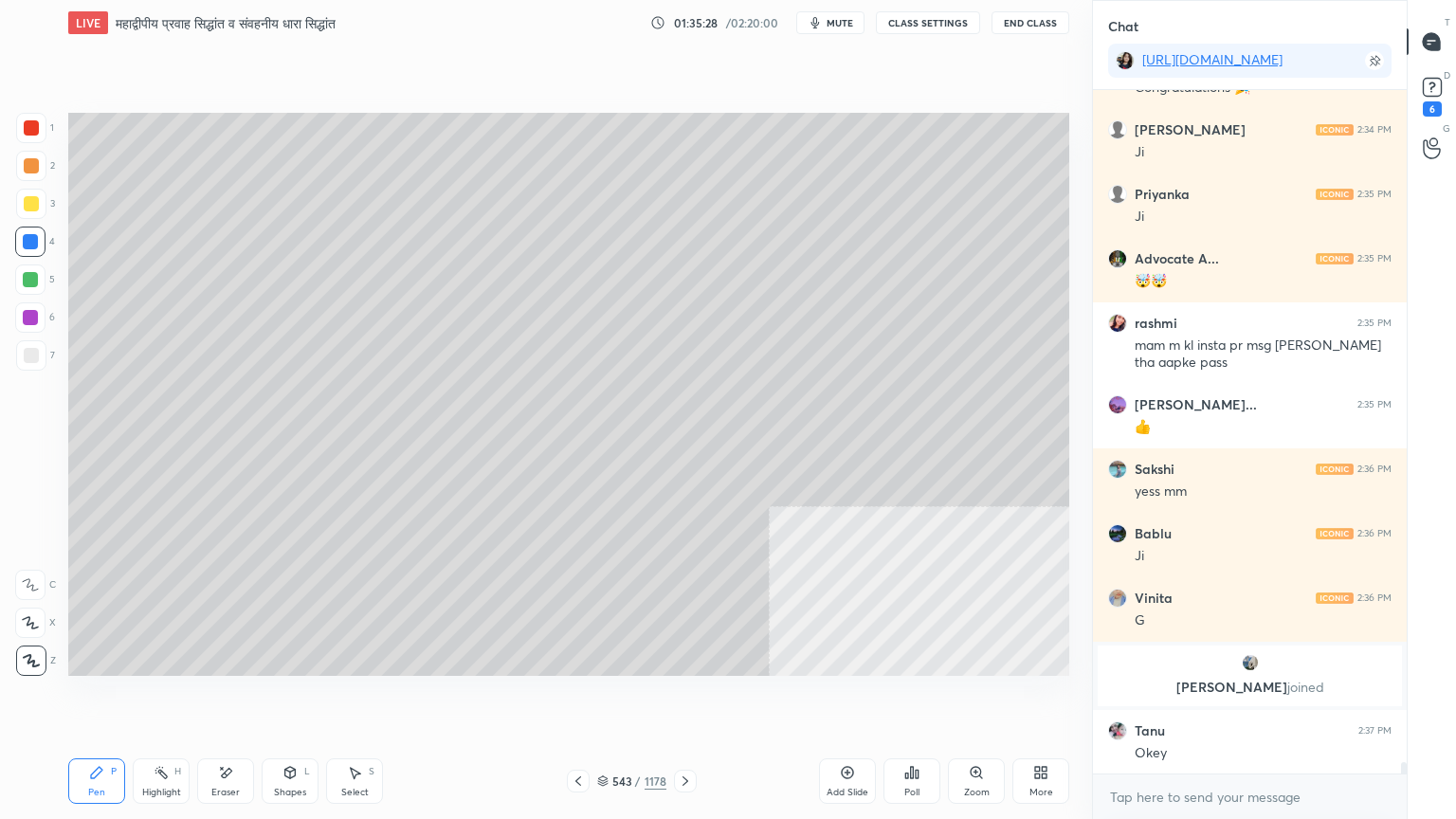 click on "Shapes L" at bounding box center [290, 781] 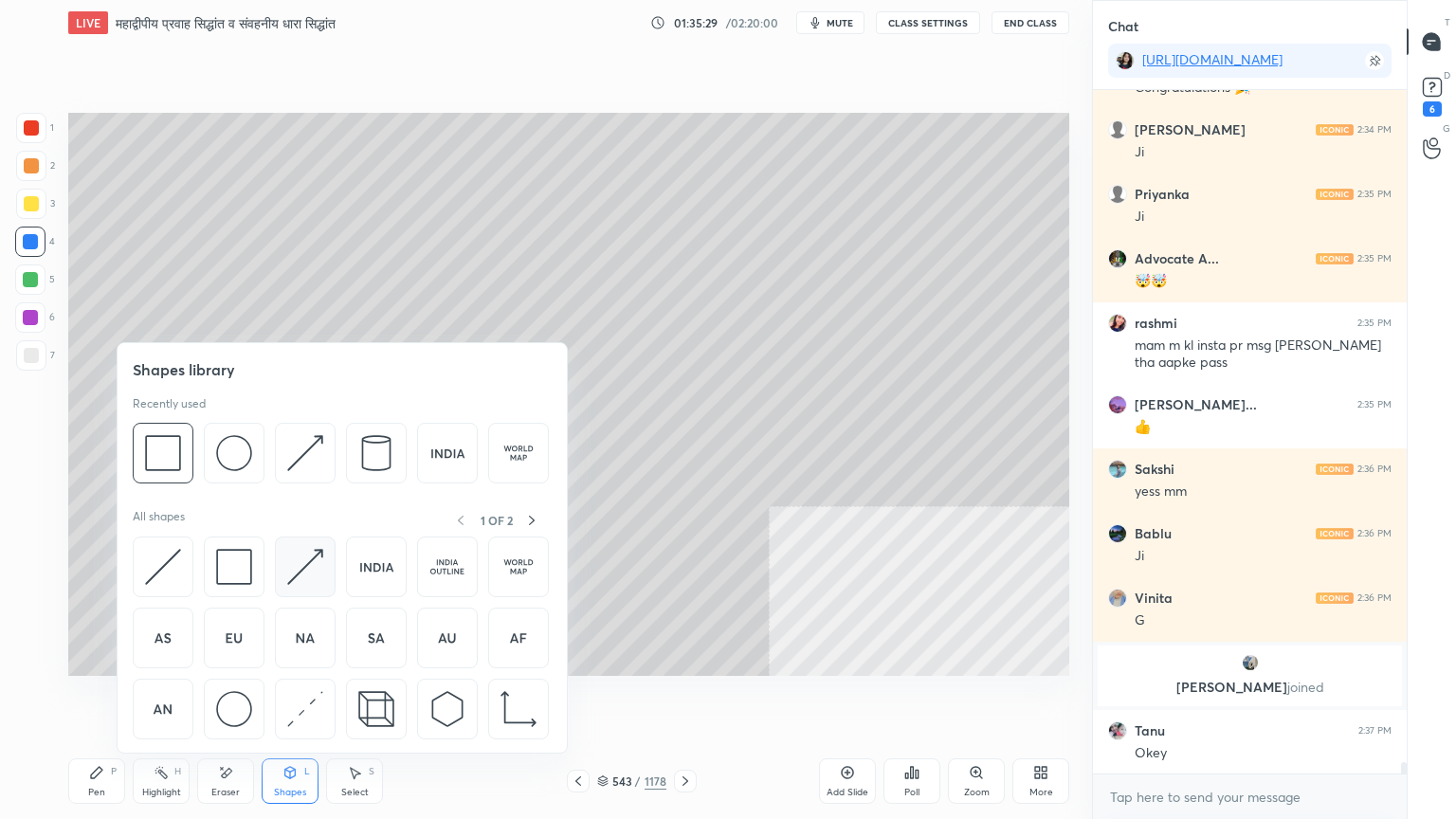 click at bounding box center (305, 567) 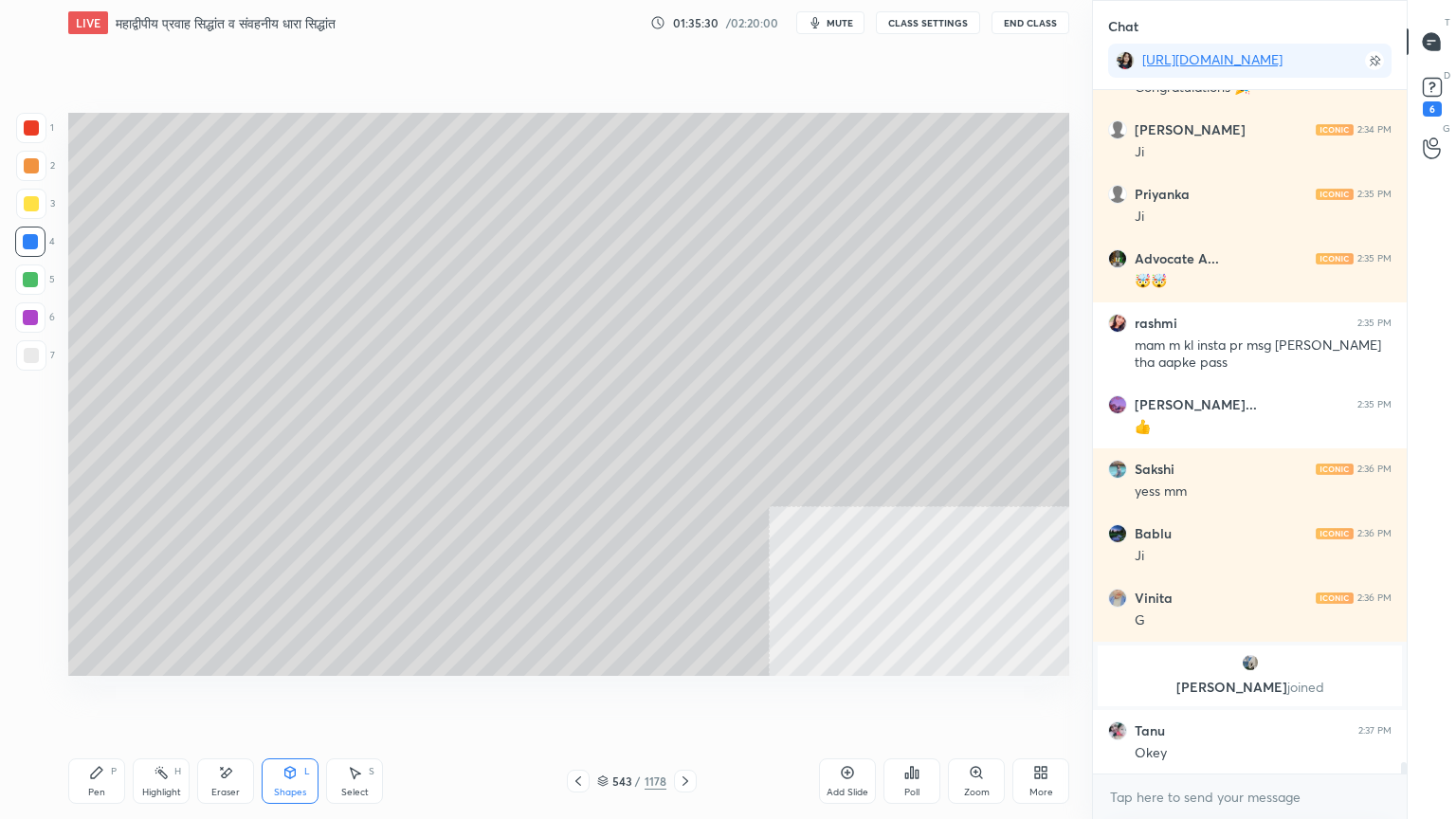 click at bounding box center [31, 355] 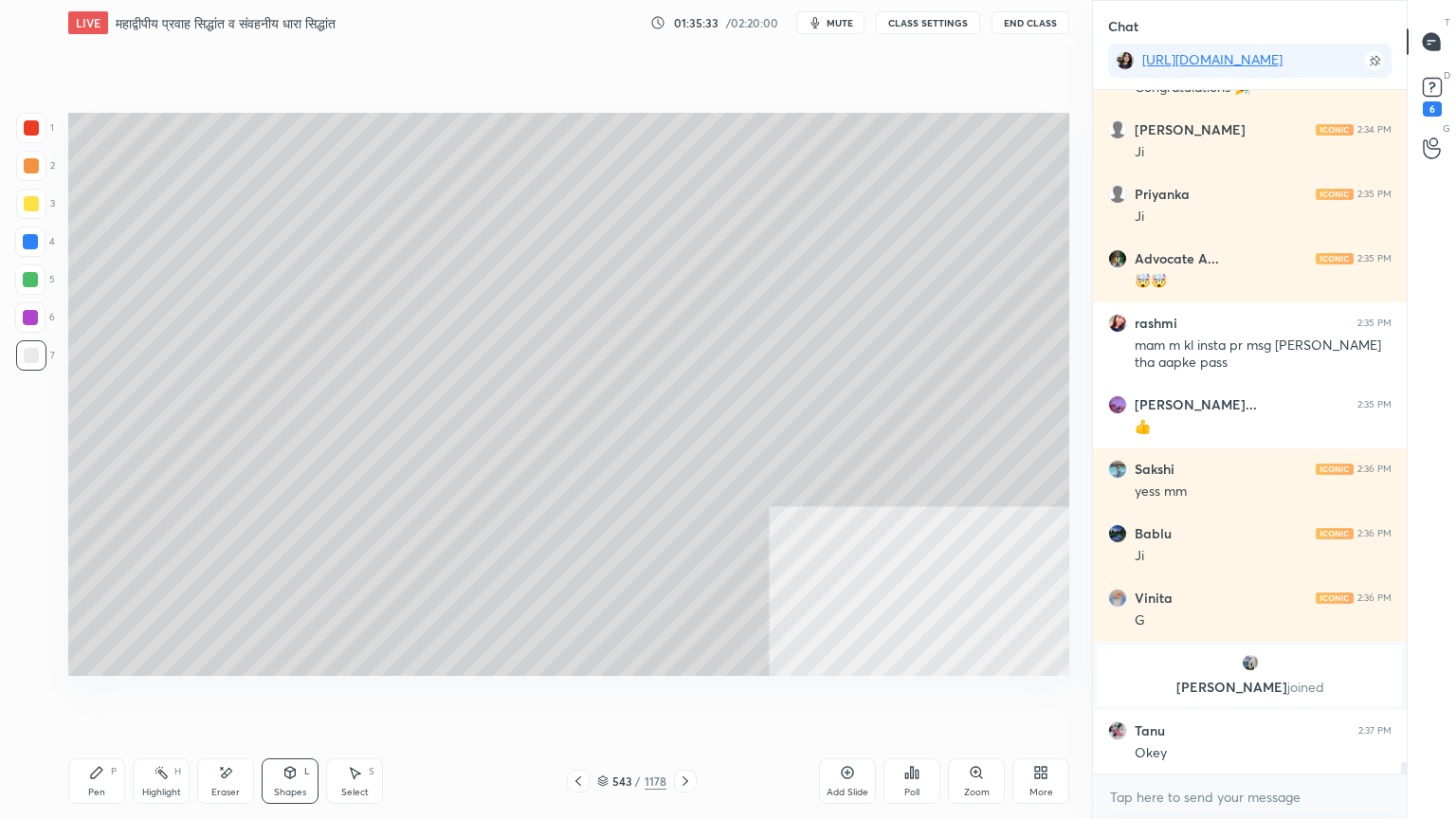 click on "Pen P" at bounding box center [97, 781] 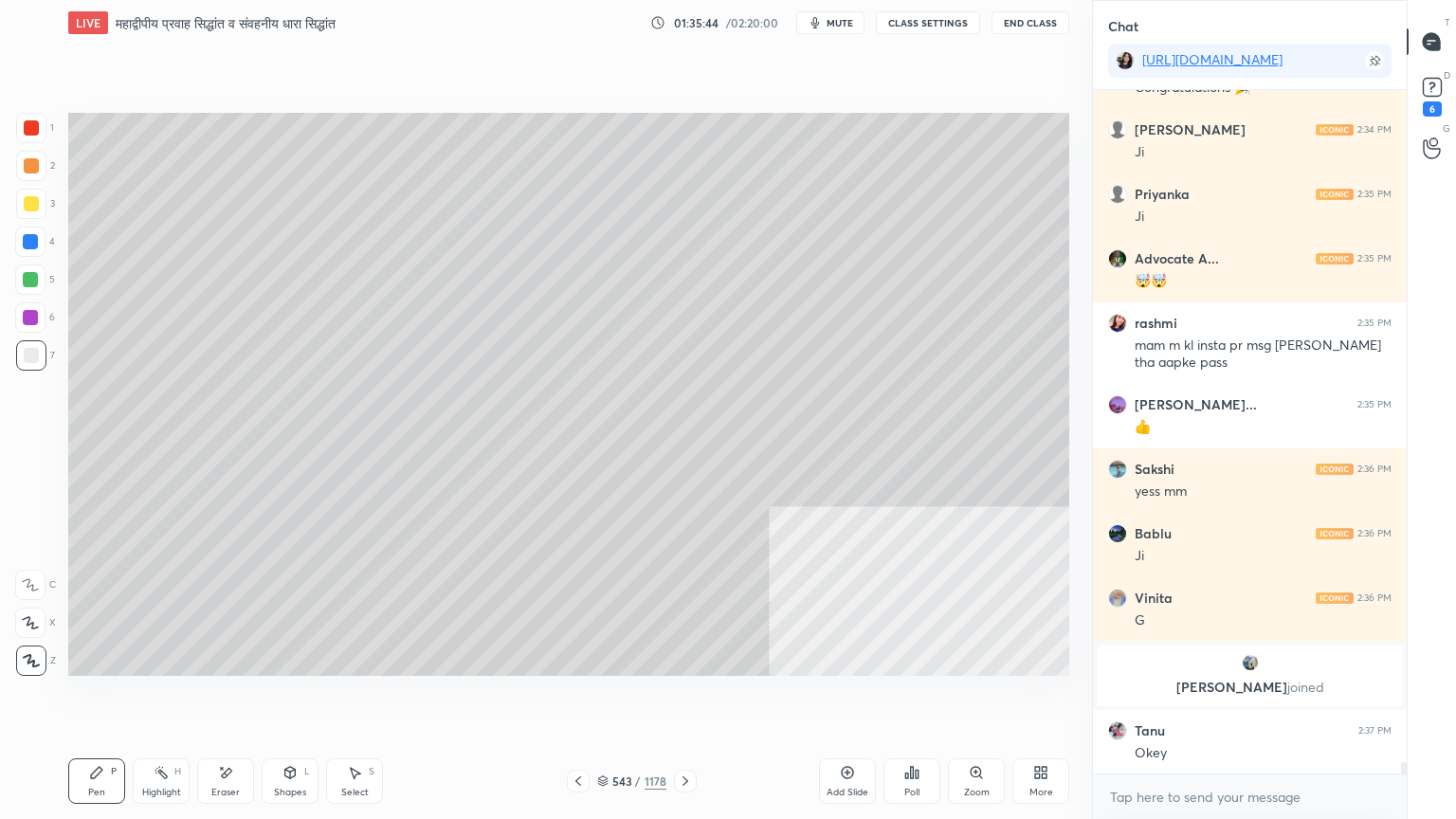 scroll, scrollTop: 38899, scrollLeft: 0, axis: vertical 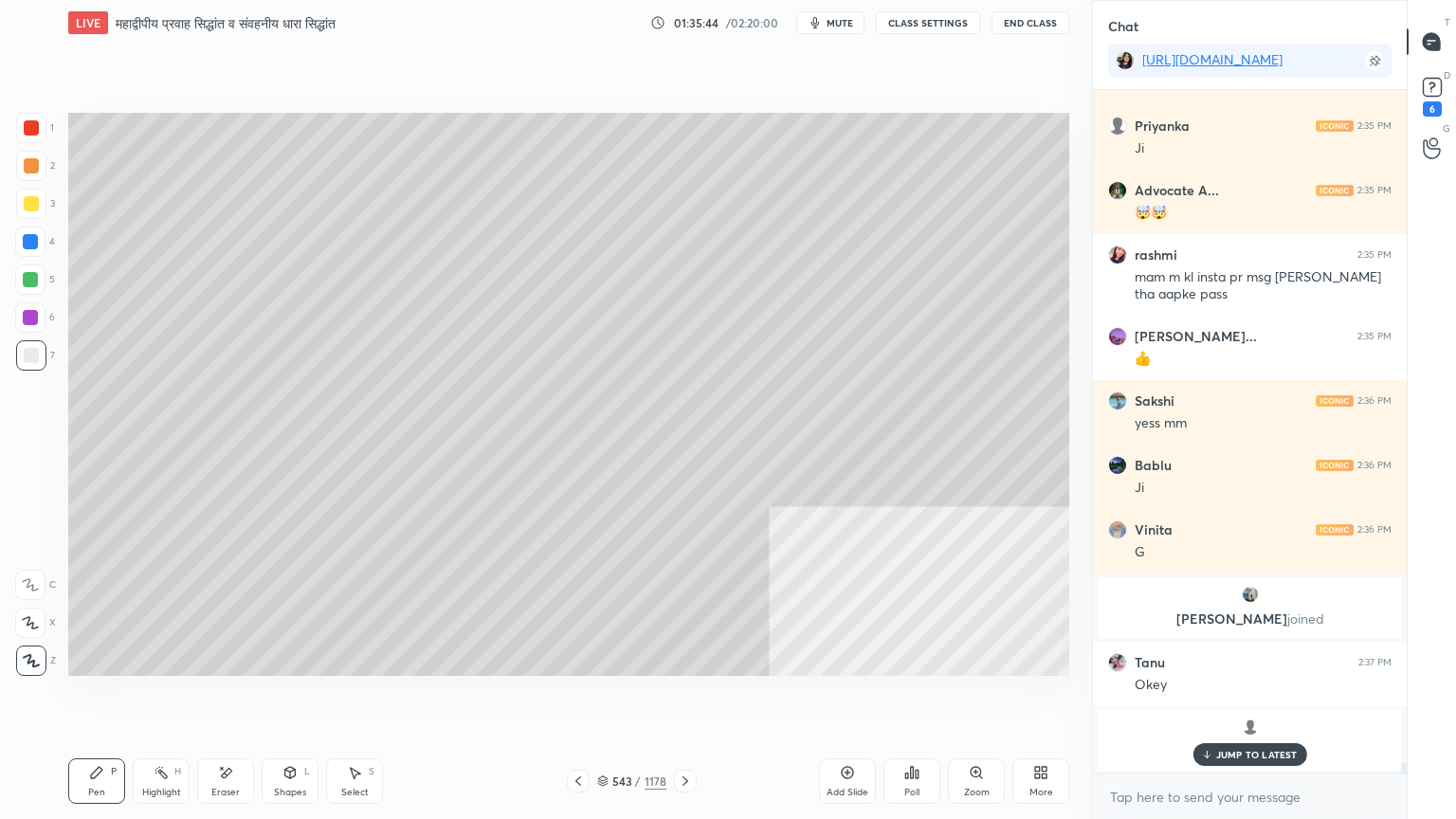 click on "Shapes" at bounding box center [290, 792] 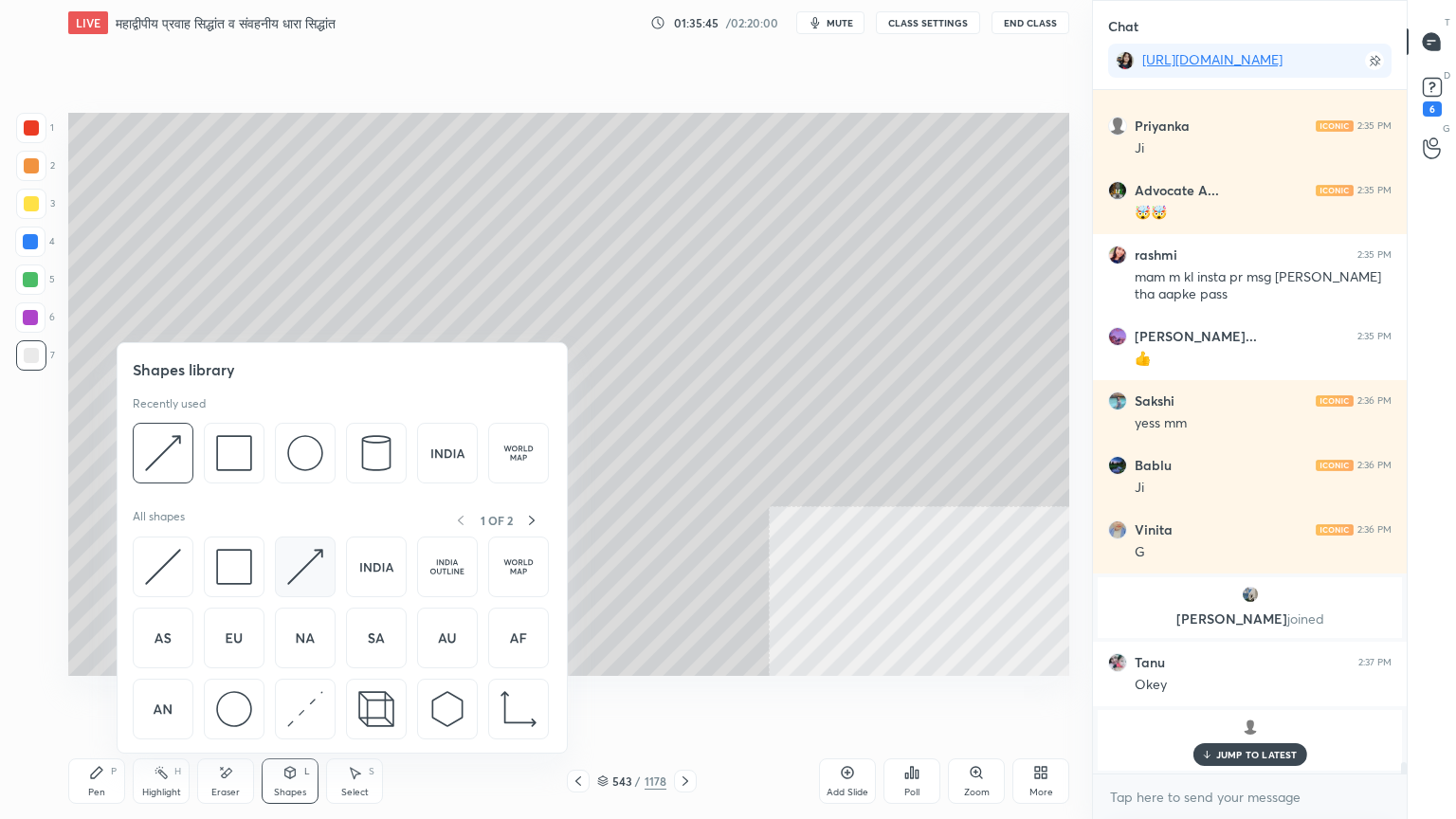 click at bounding box center (305, 567) 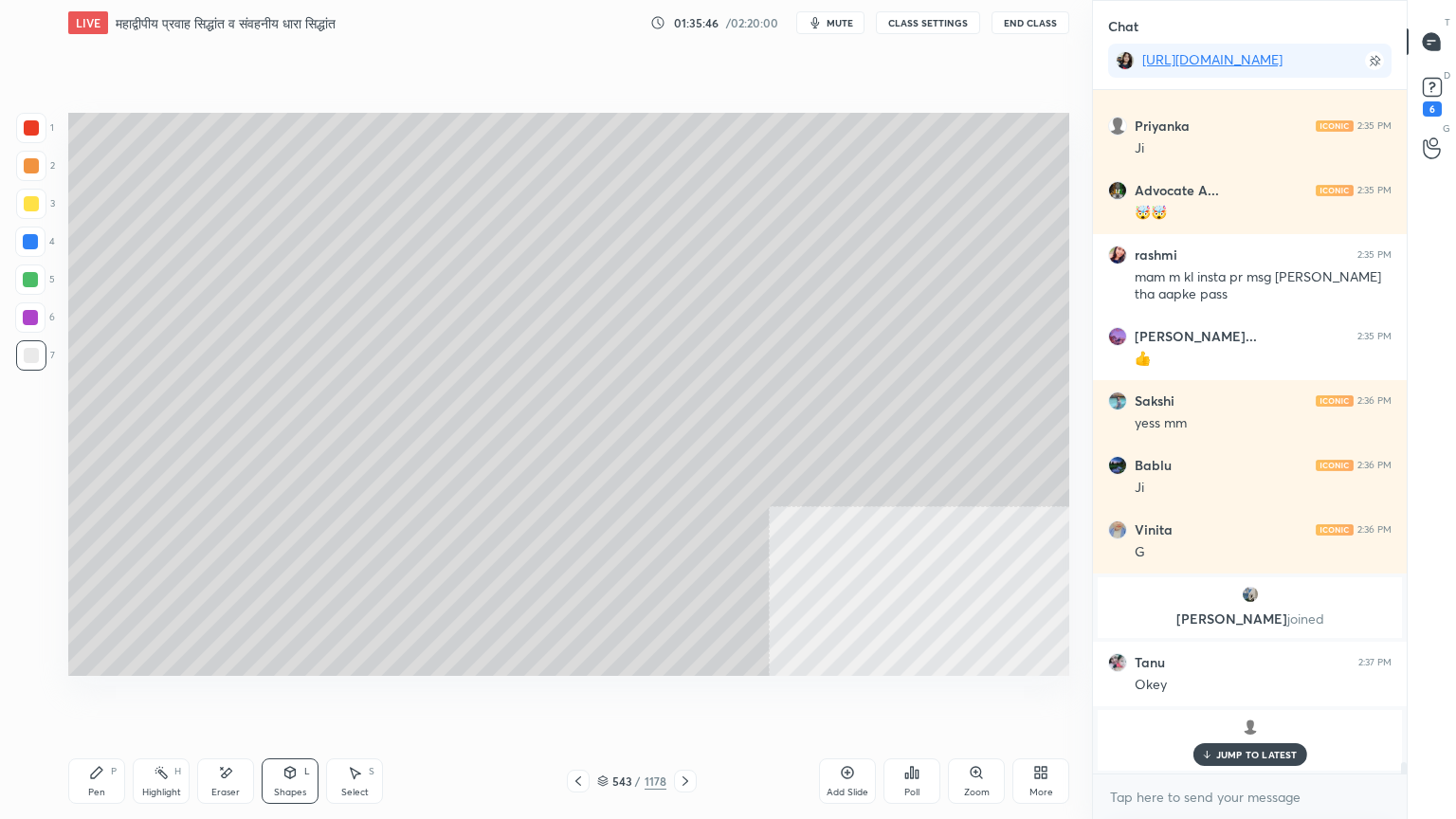 scroll, scrollTop: 38929, scrollLeft: 0, axis: vertical 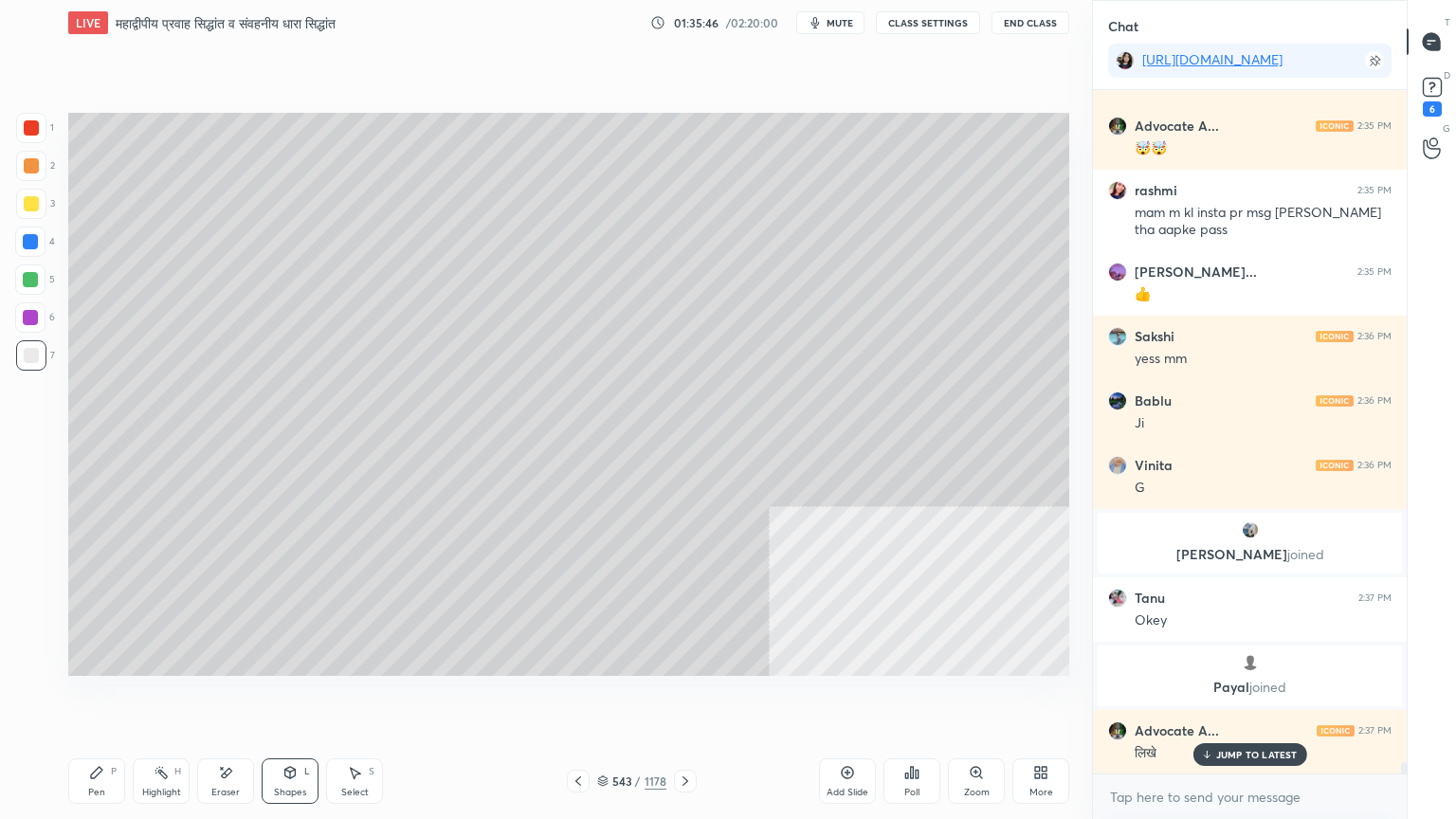 click at bounding box center [30, 280] 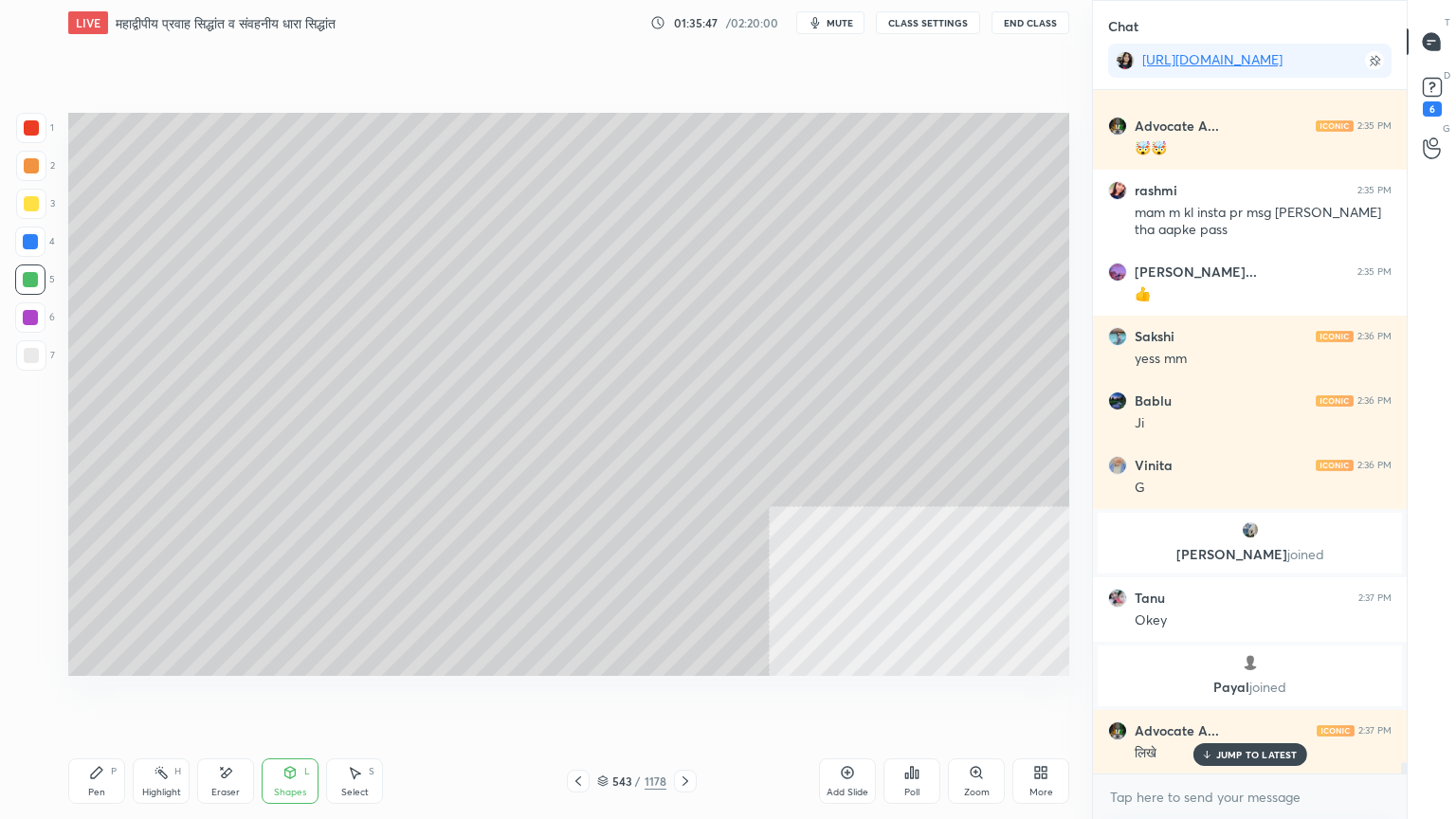click at bounding box center (31, 204) 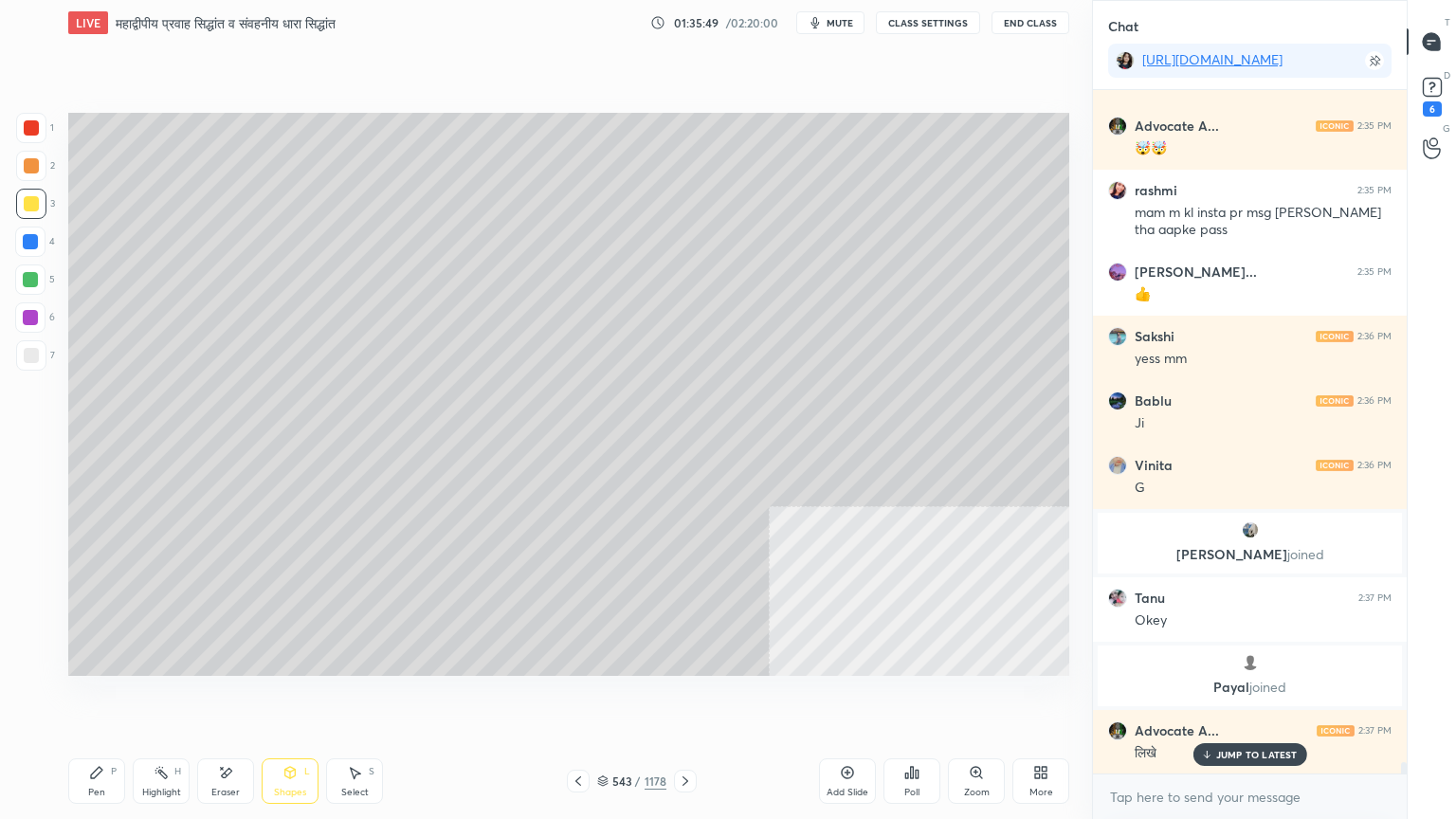 click on "Pen P" at bounding box center [97, 781] 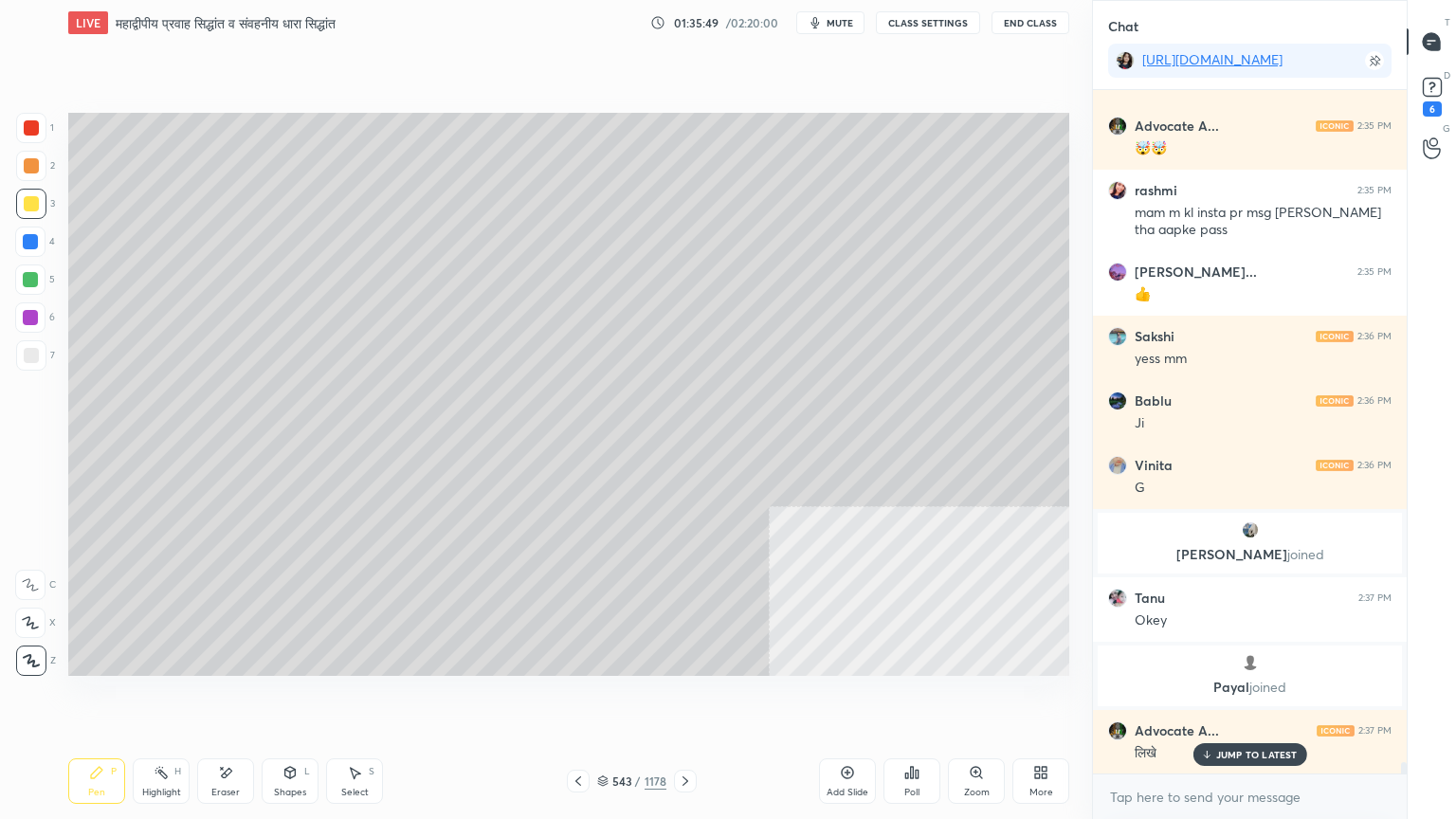 click on "P" at bounding box center [114, 772] 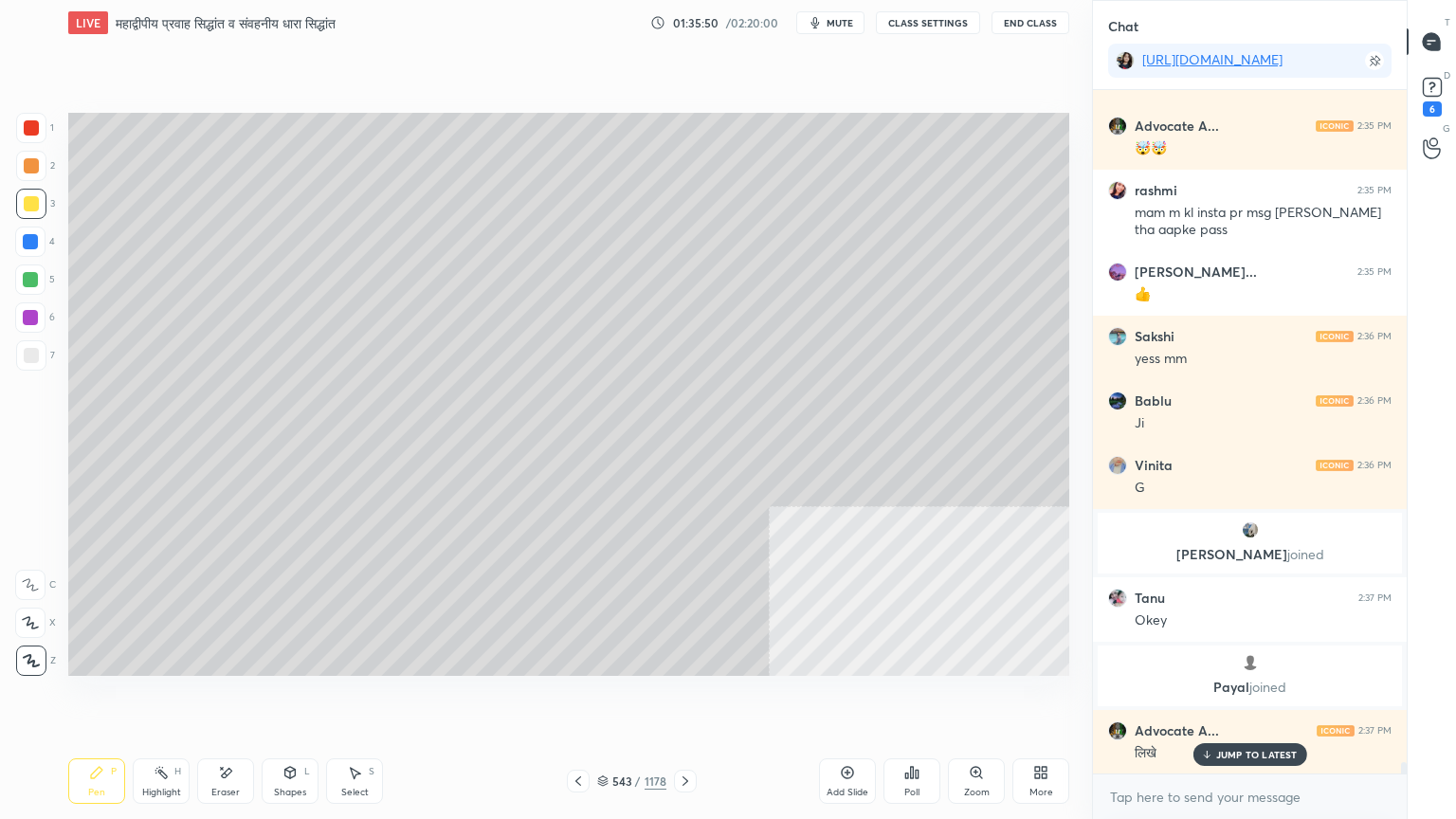 click at bounding box center (31, 355) 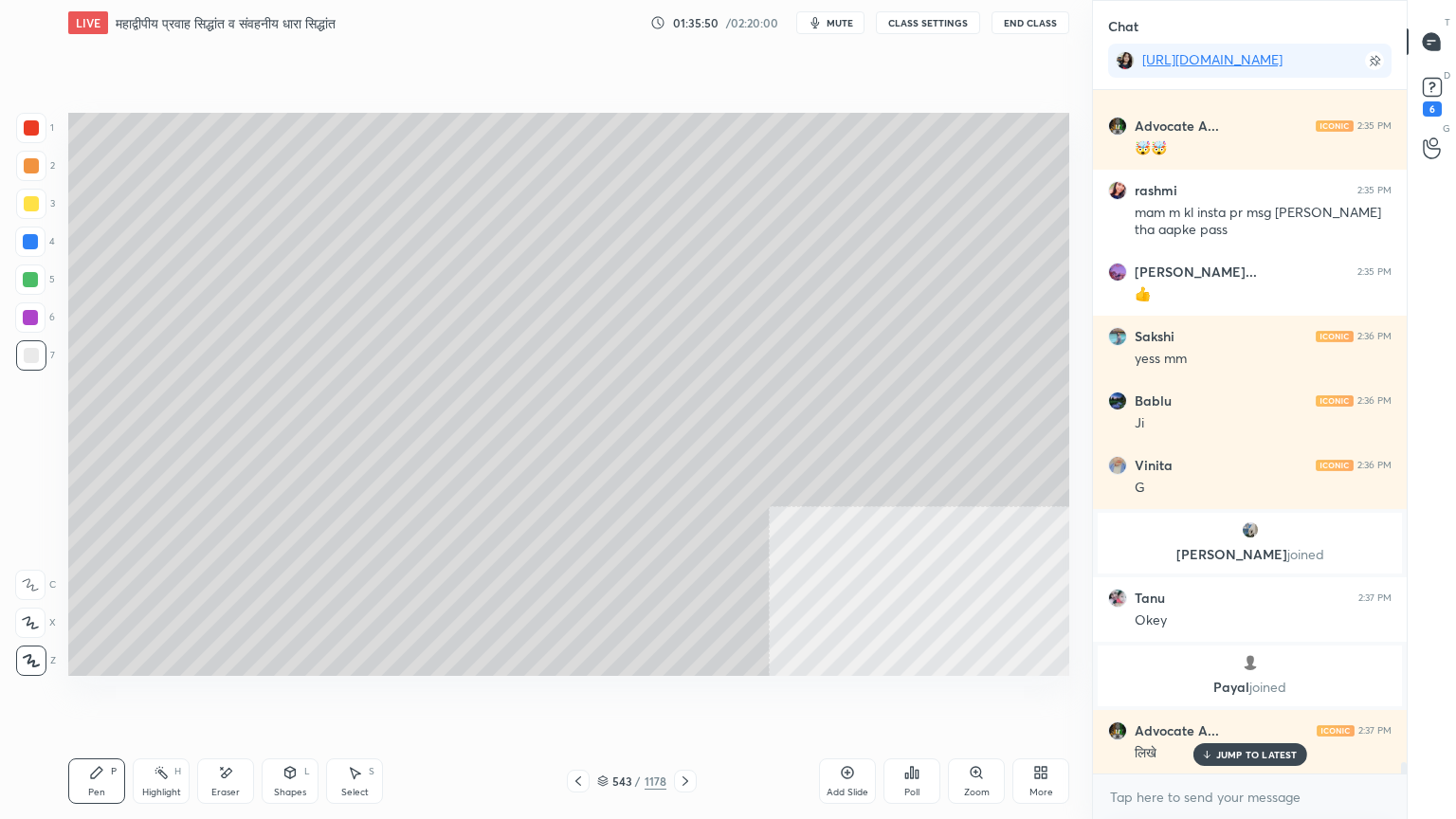drag, startPoint x: 31, startPoint y: 356, endPoint x: 65, endPoint y: 356, distance: 34 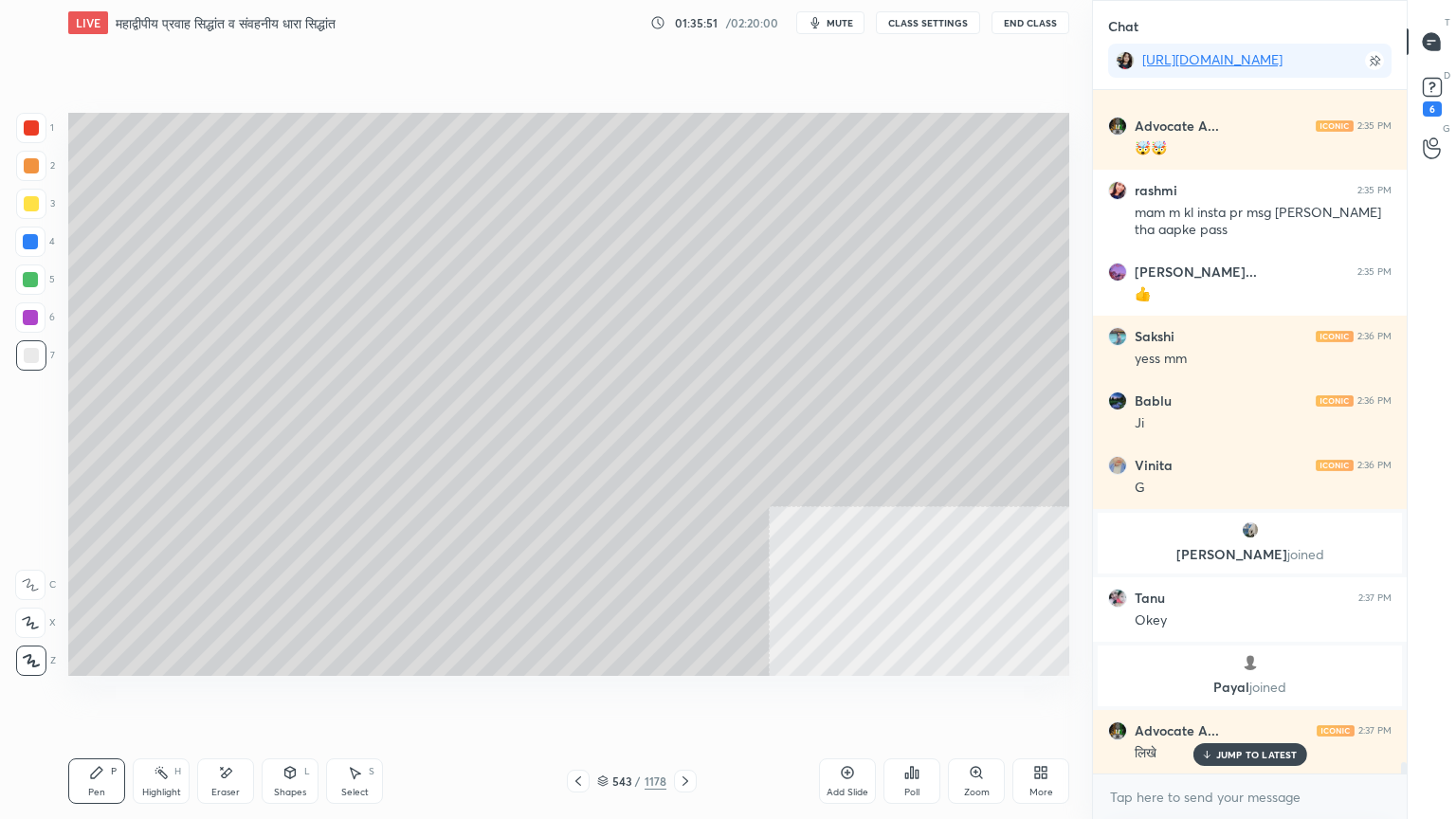 click at bounding box center (31, 204) 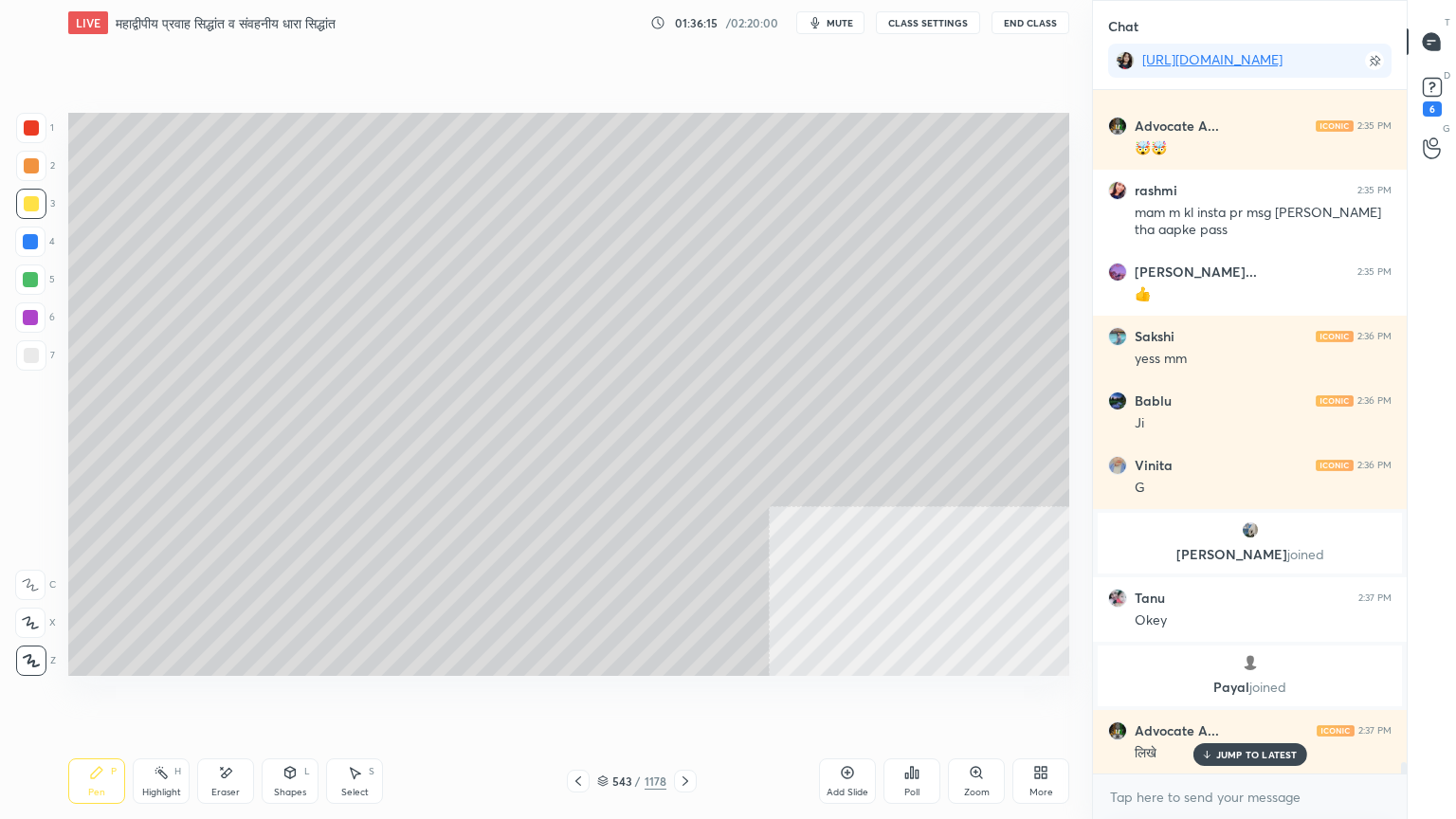scroll, scrollTop: 38994, scrollLeft: 0, axis: vertical 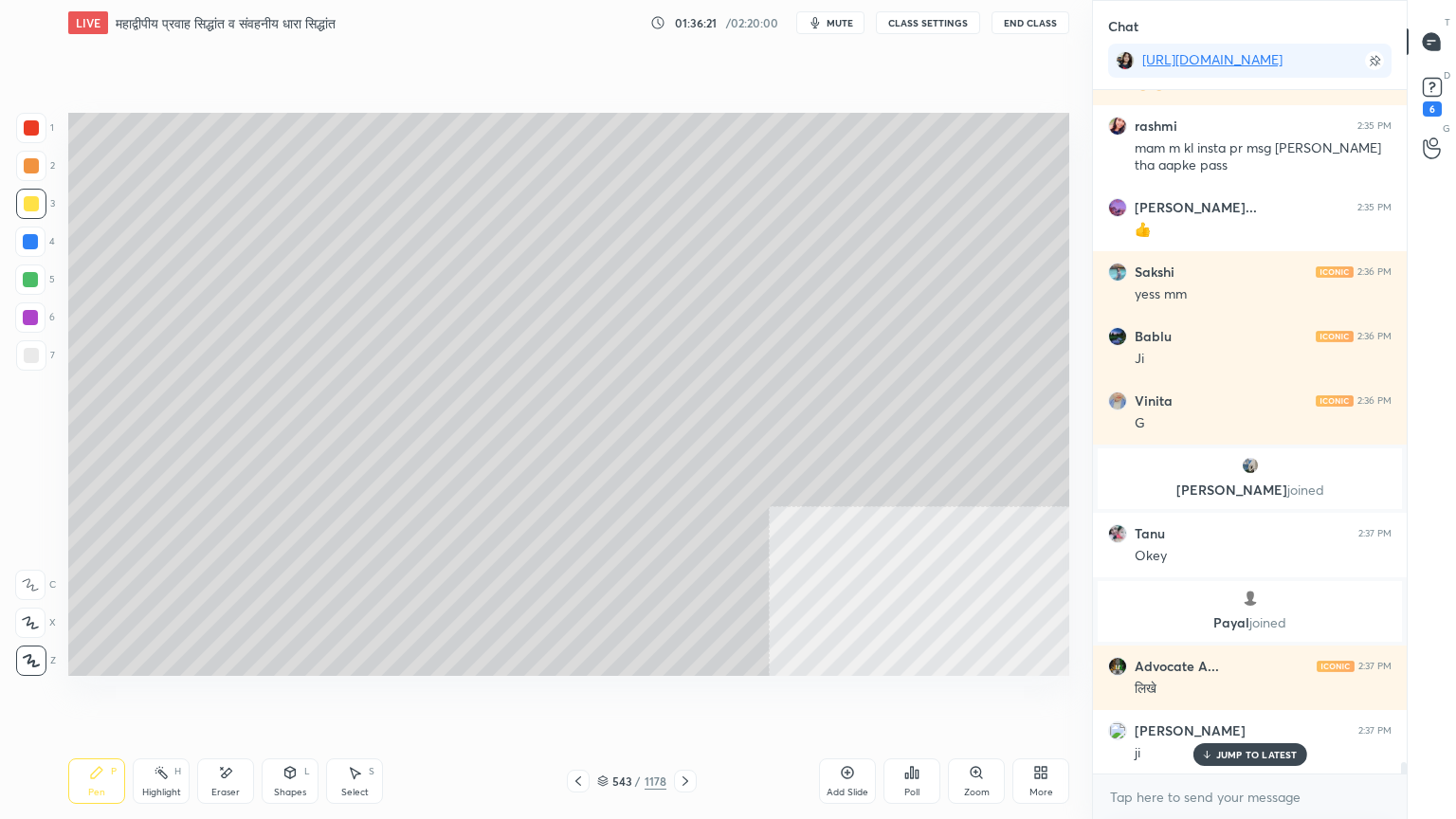 click on "Shapes L" at bounding box center (290, 781) 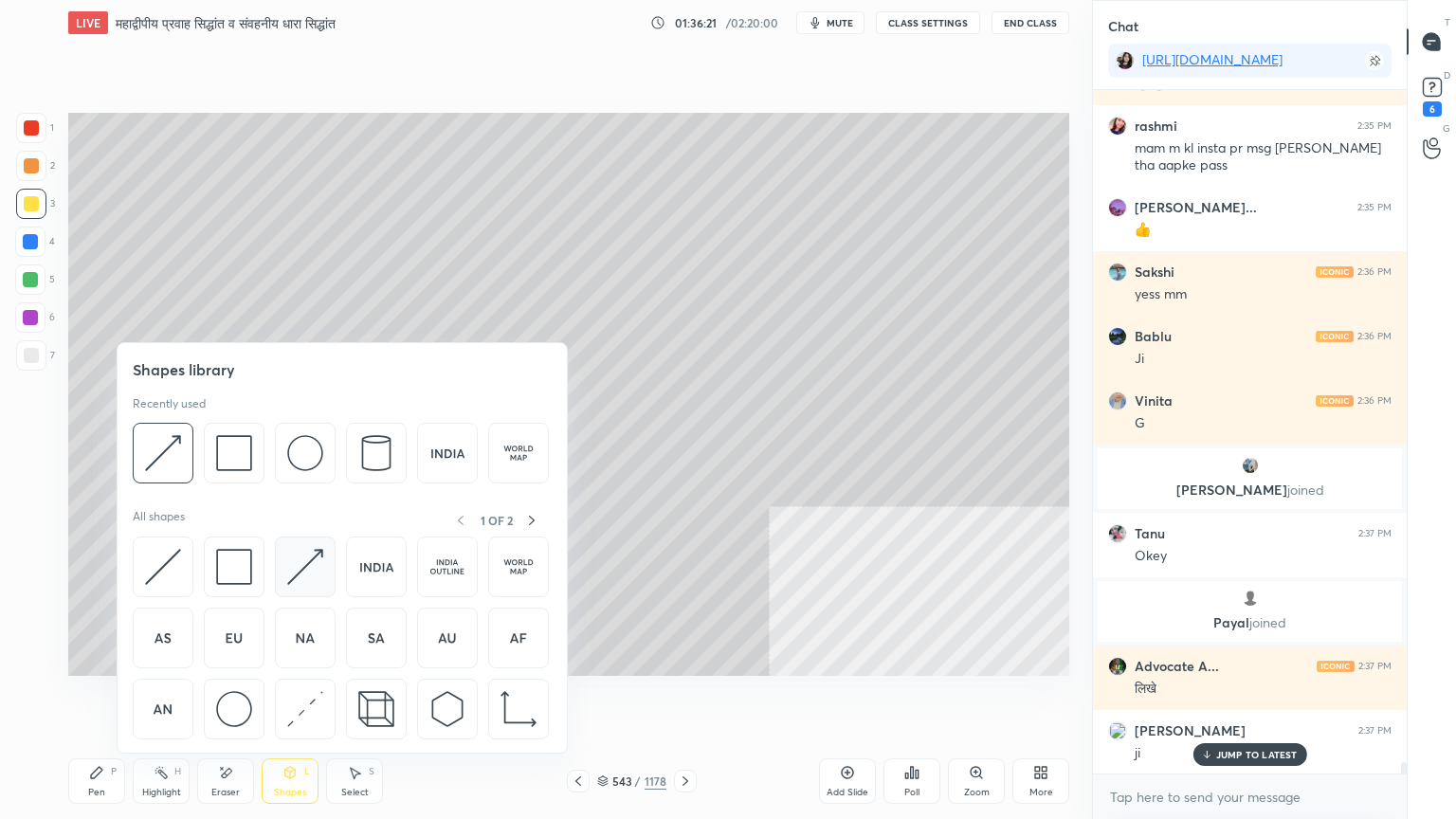 click at bounding box center (305, 567) 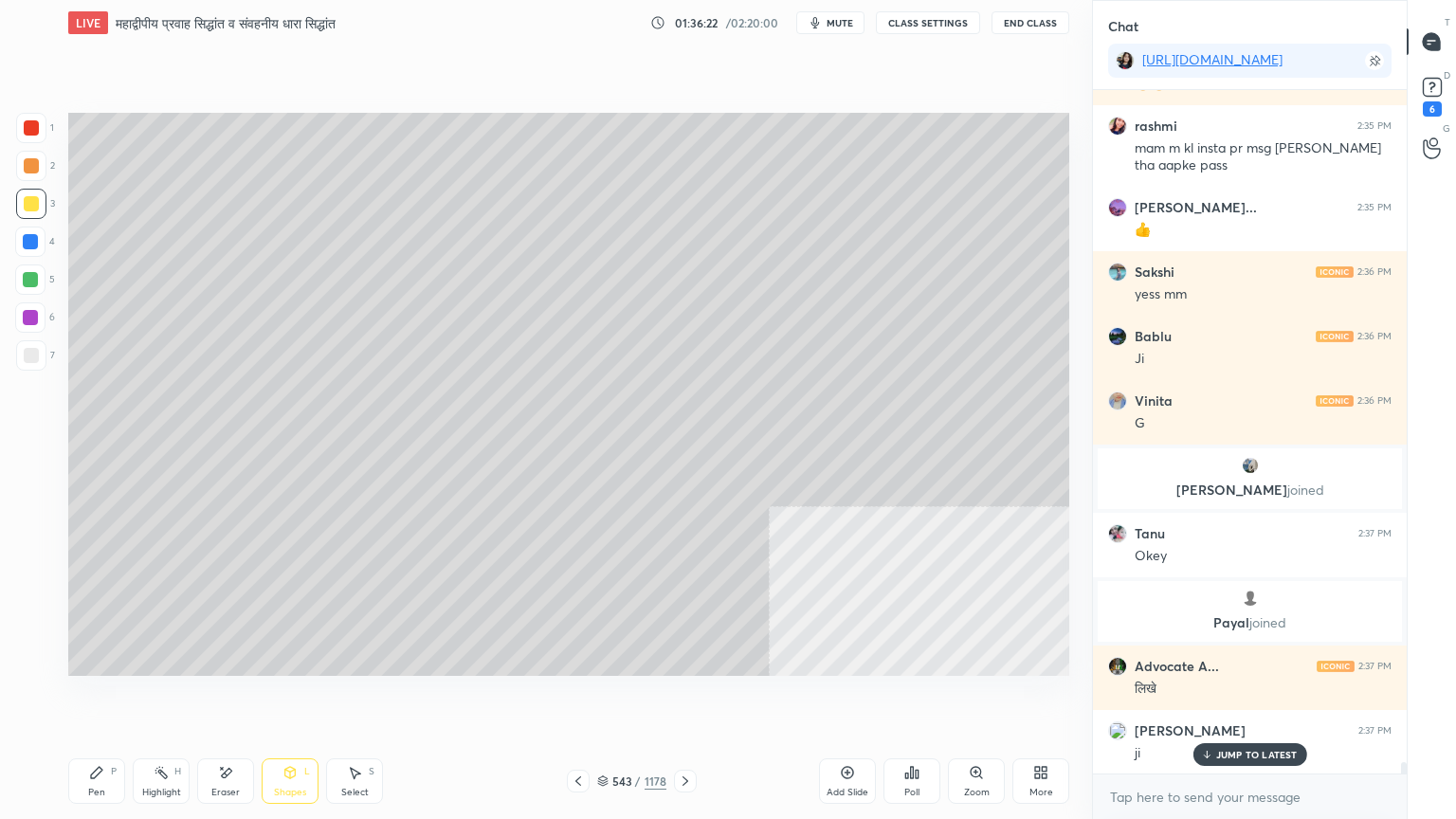 click at bounding box center (31, 128) 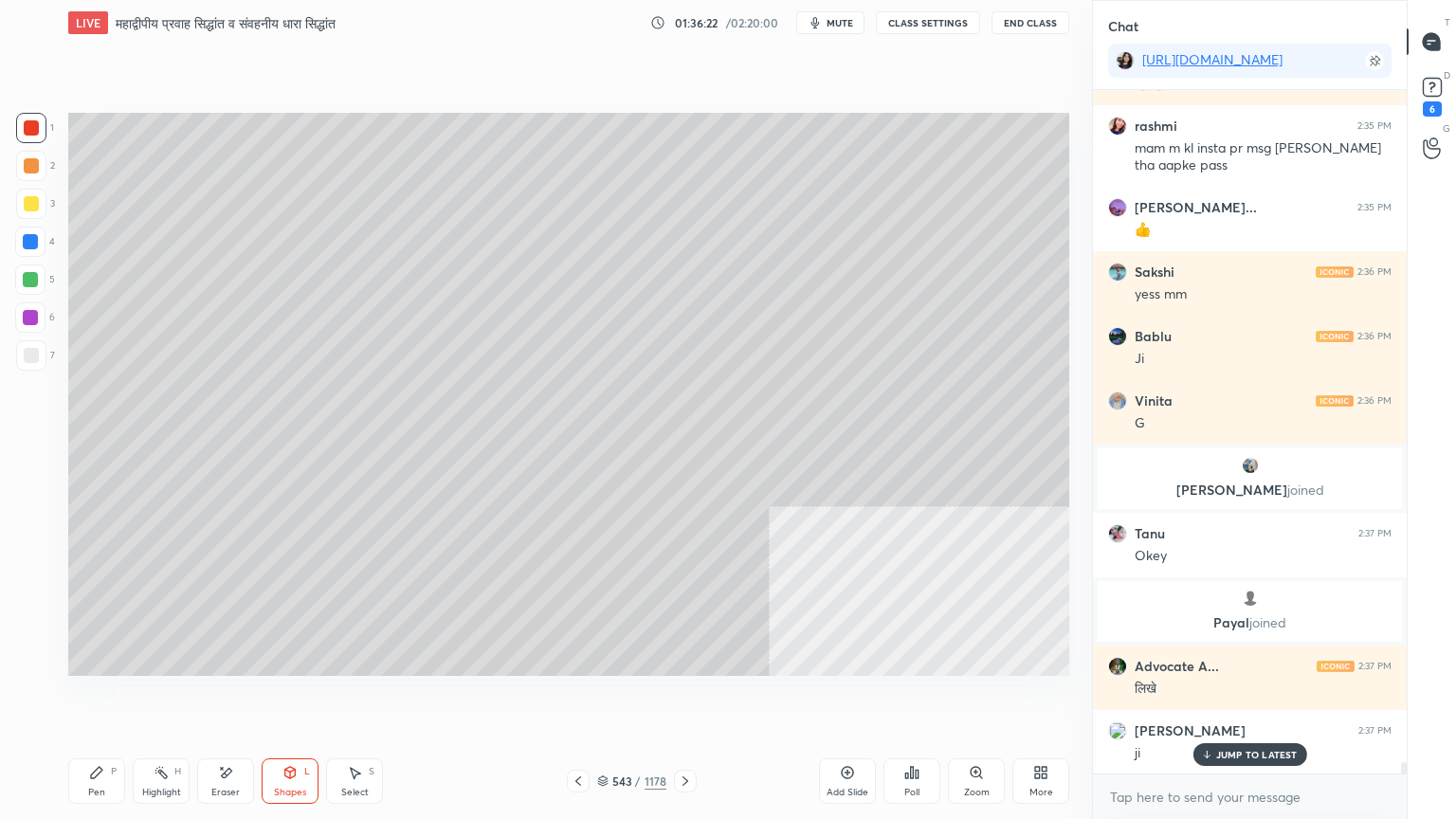 drag, startPoint x: 27, startPoint y: 135, endPoint x: 61, endPoint y: 136, distance: 34.014703 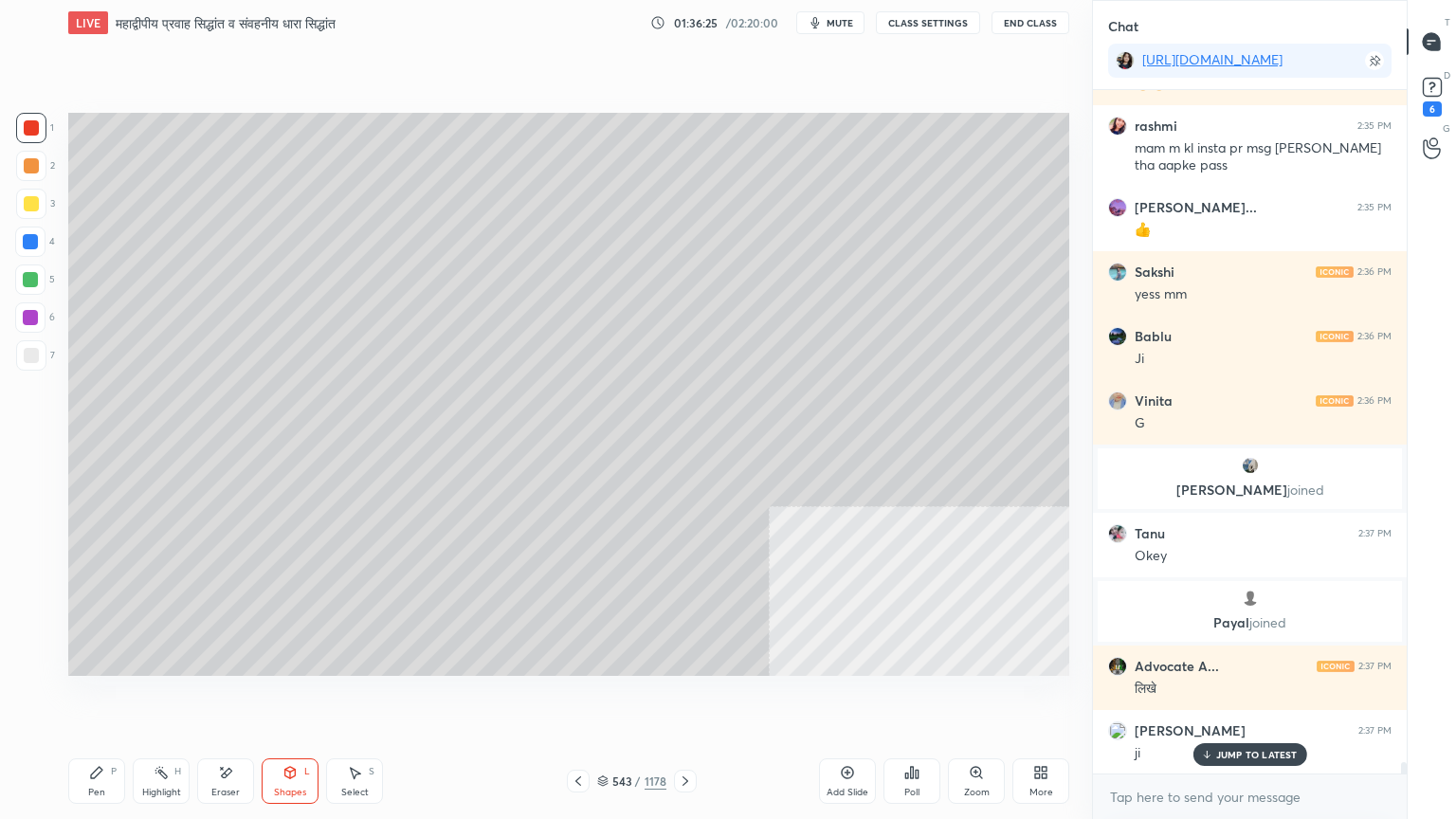 click on "Select S" at bounding box center [355, 781] 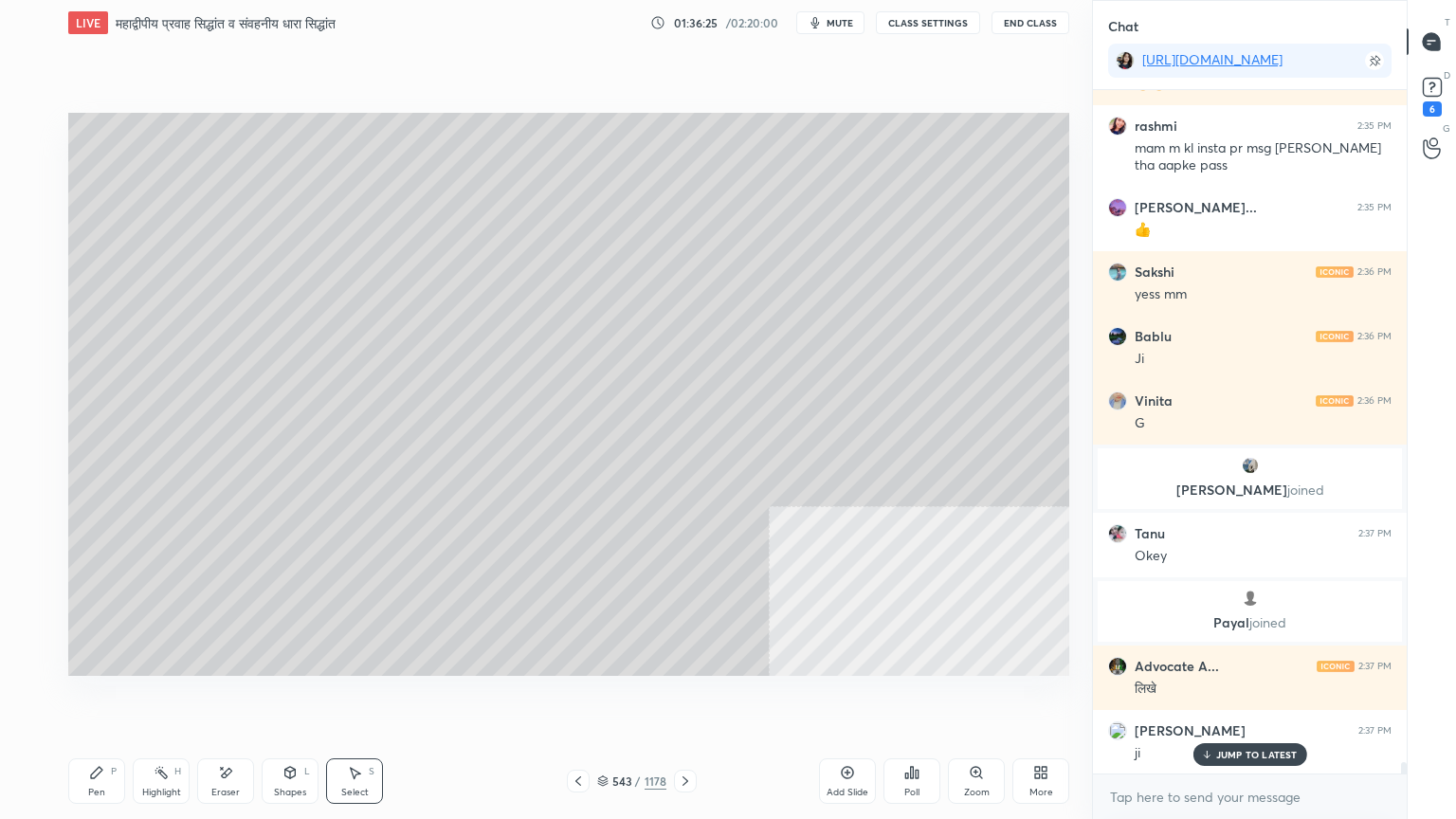 click on "Select S" at bounding box center [355, 781] 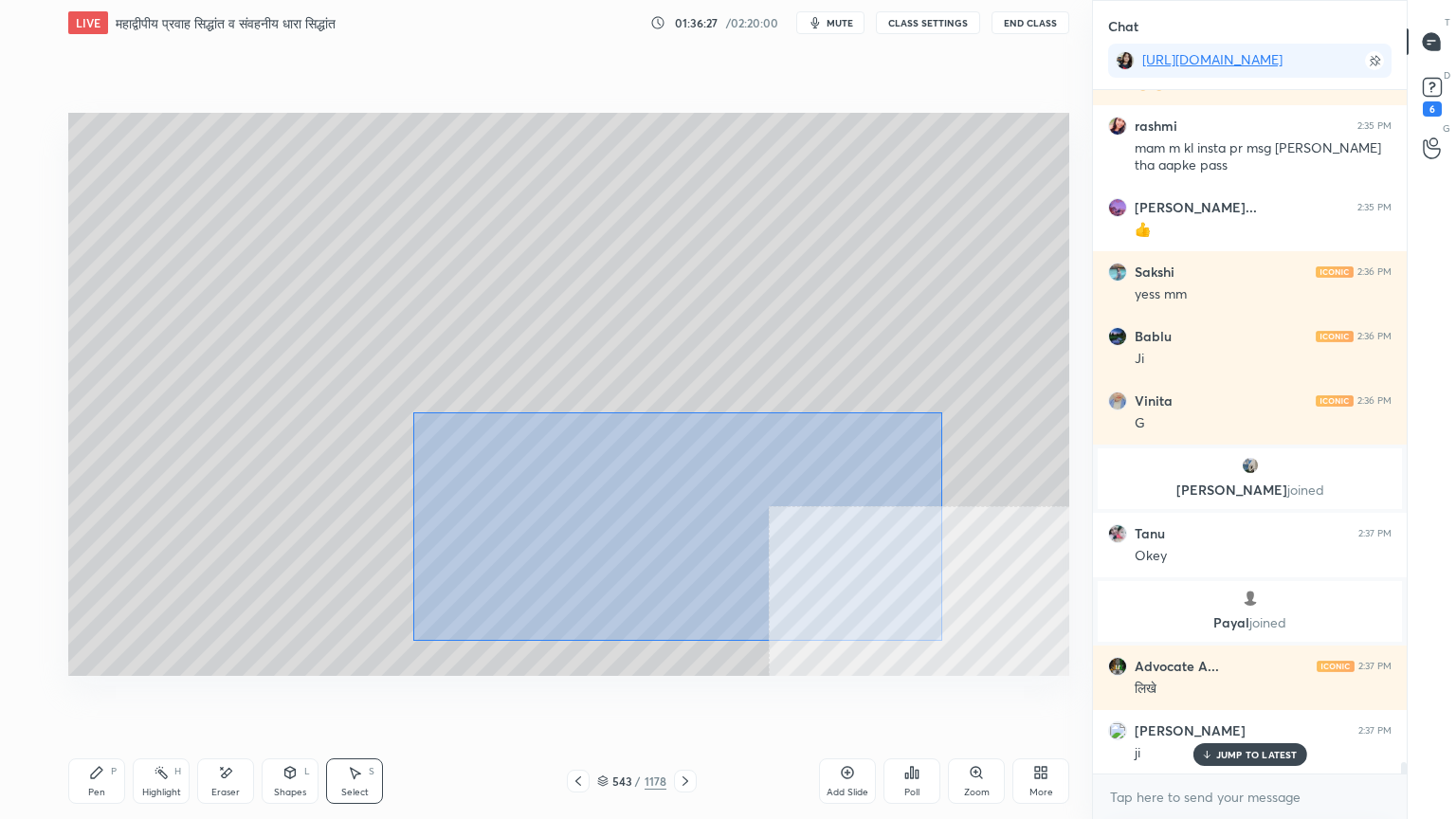 drag, startPoint x: 420, startPoint y: 420, endPoint x: 876, endPoint y: 582, distance: 483.9215 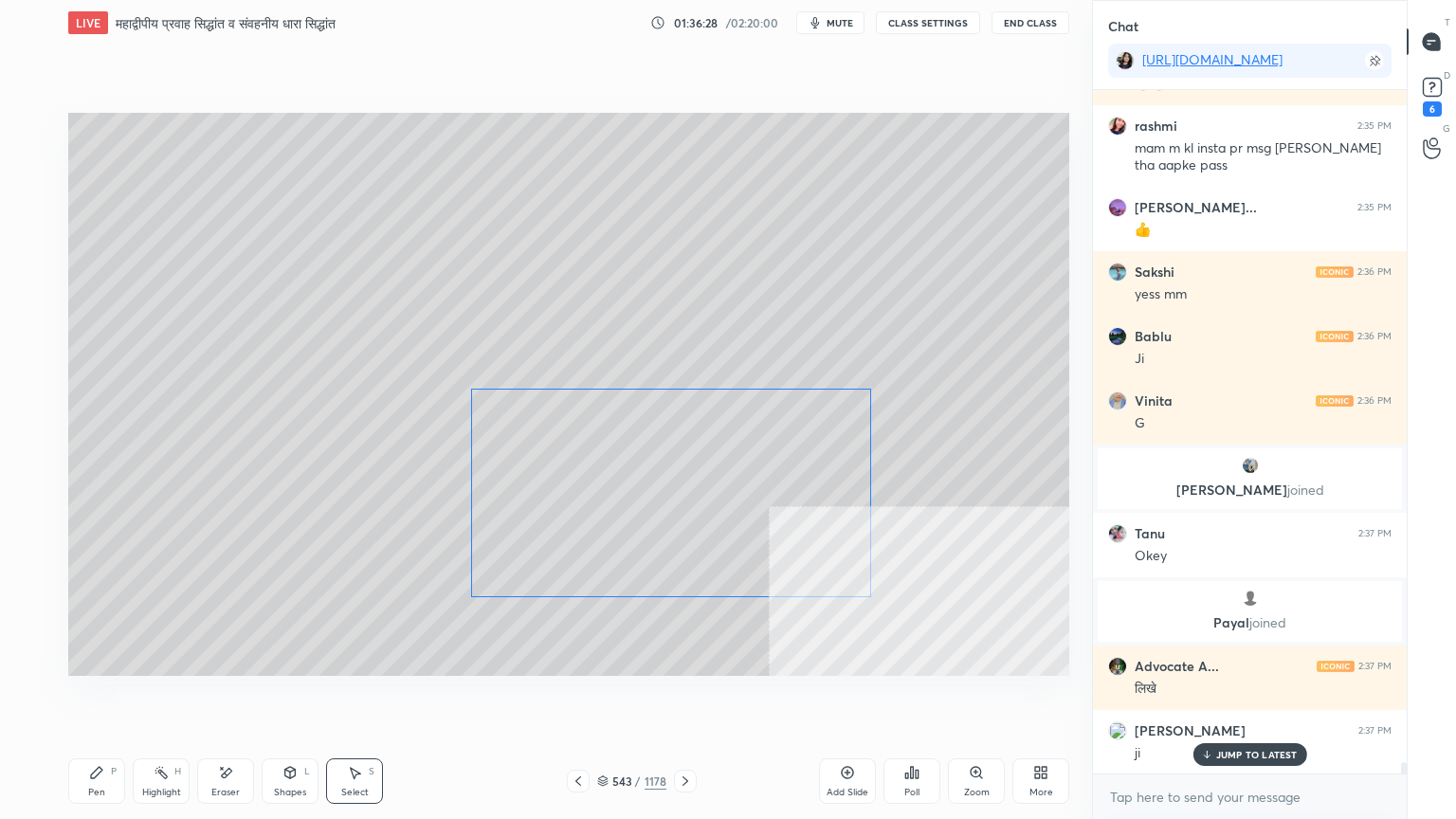 drag, startPoint x: 704, startPoint y: 505, endPoint x: 705, endPoint y: 479, distance: 26.01922 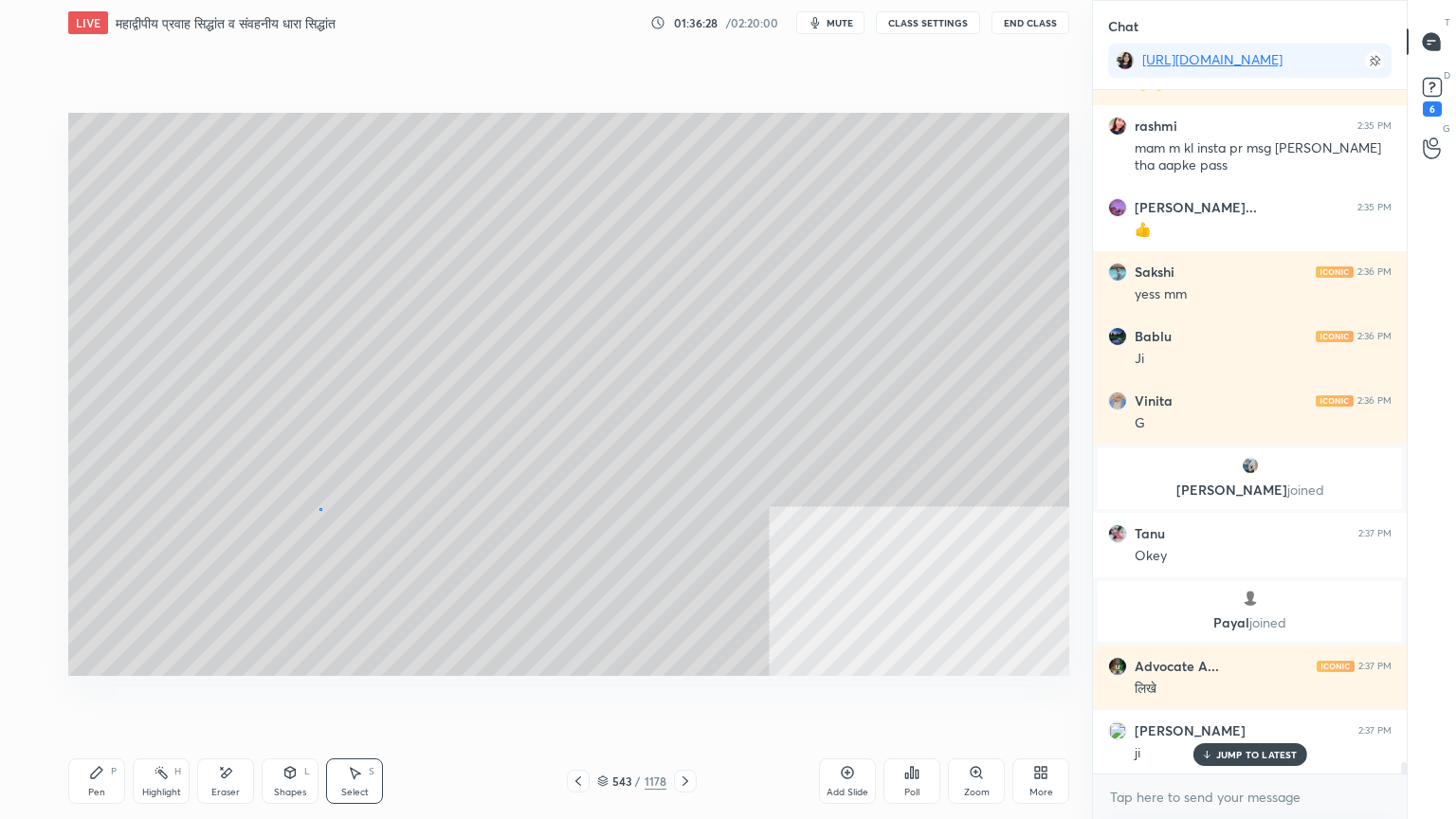 drag, startPoint x: 320, startPoint y: 508, endPoint x: 461, endPoint y: 515, distance: 141.17365 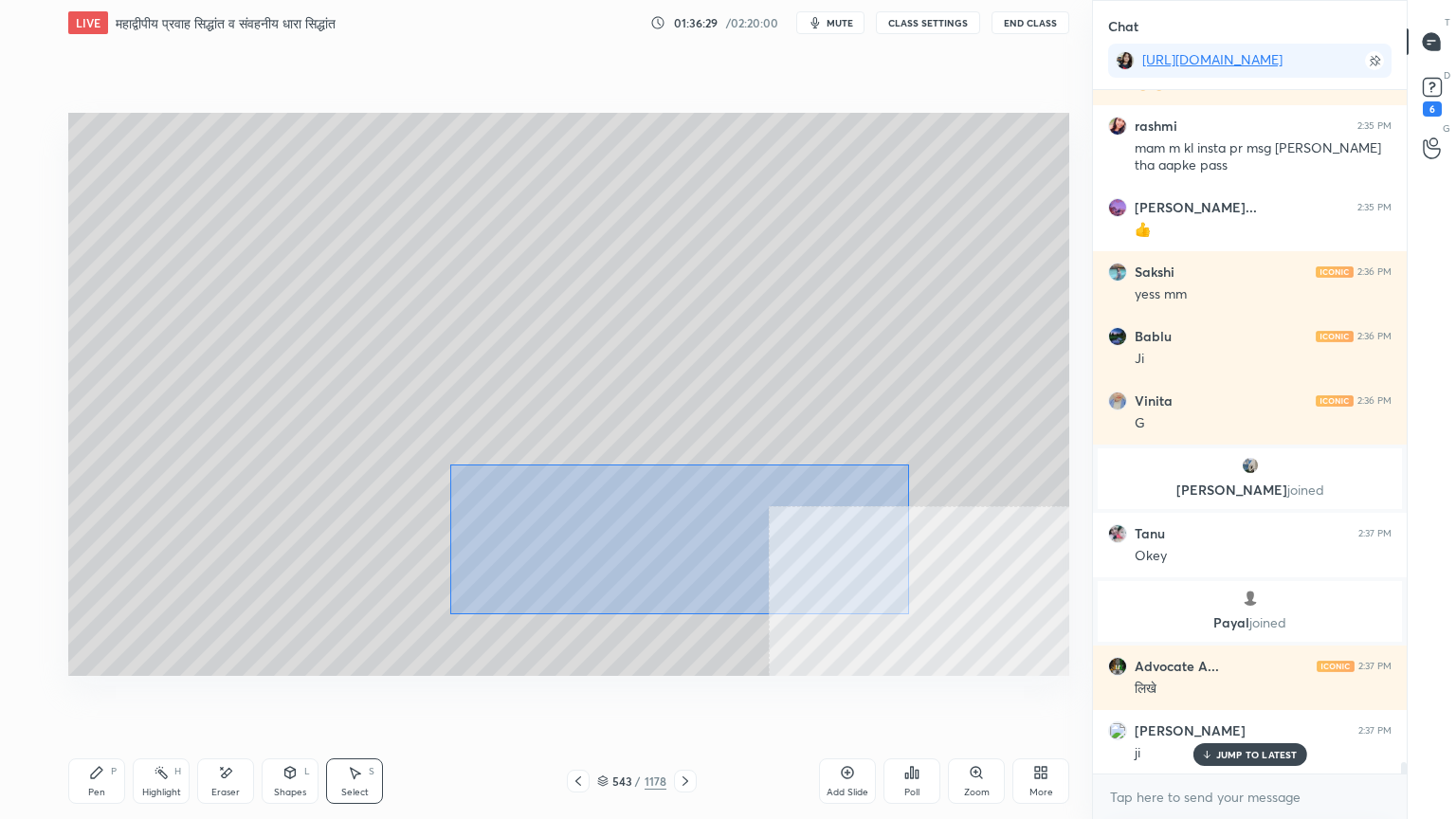 drag, startPoint x: 450, startPoint y: 464, endPoint x: 799, endPoint y: 557, distance: 361.1786 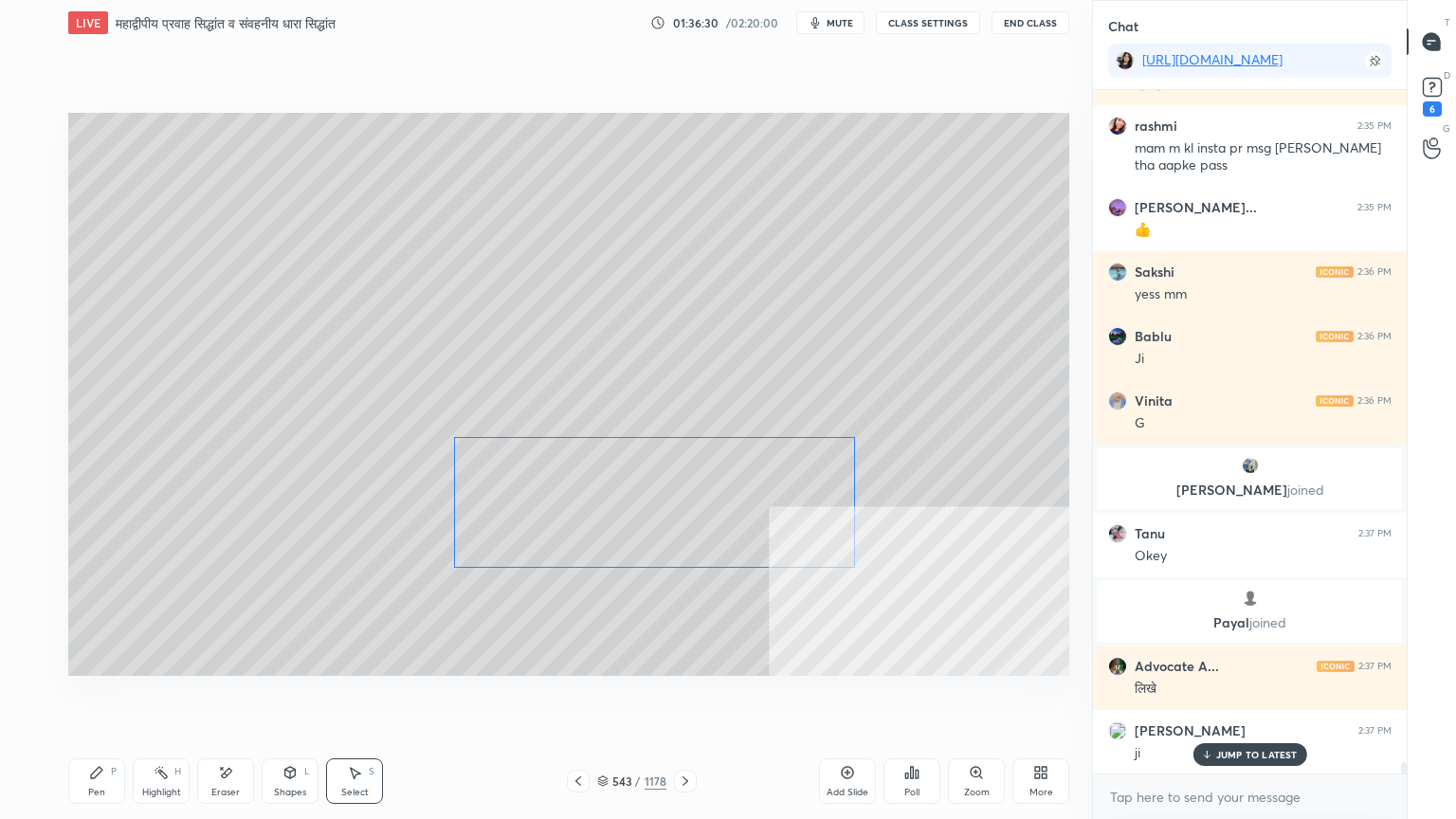 drag, startPoint x: 686, startPoint y: 523, endPoint x: 534, endPoint y: 482, distance: 157.43253 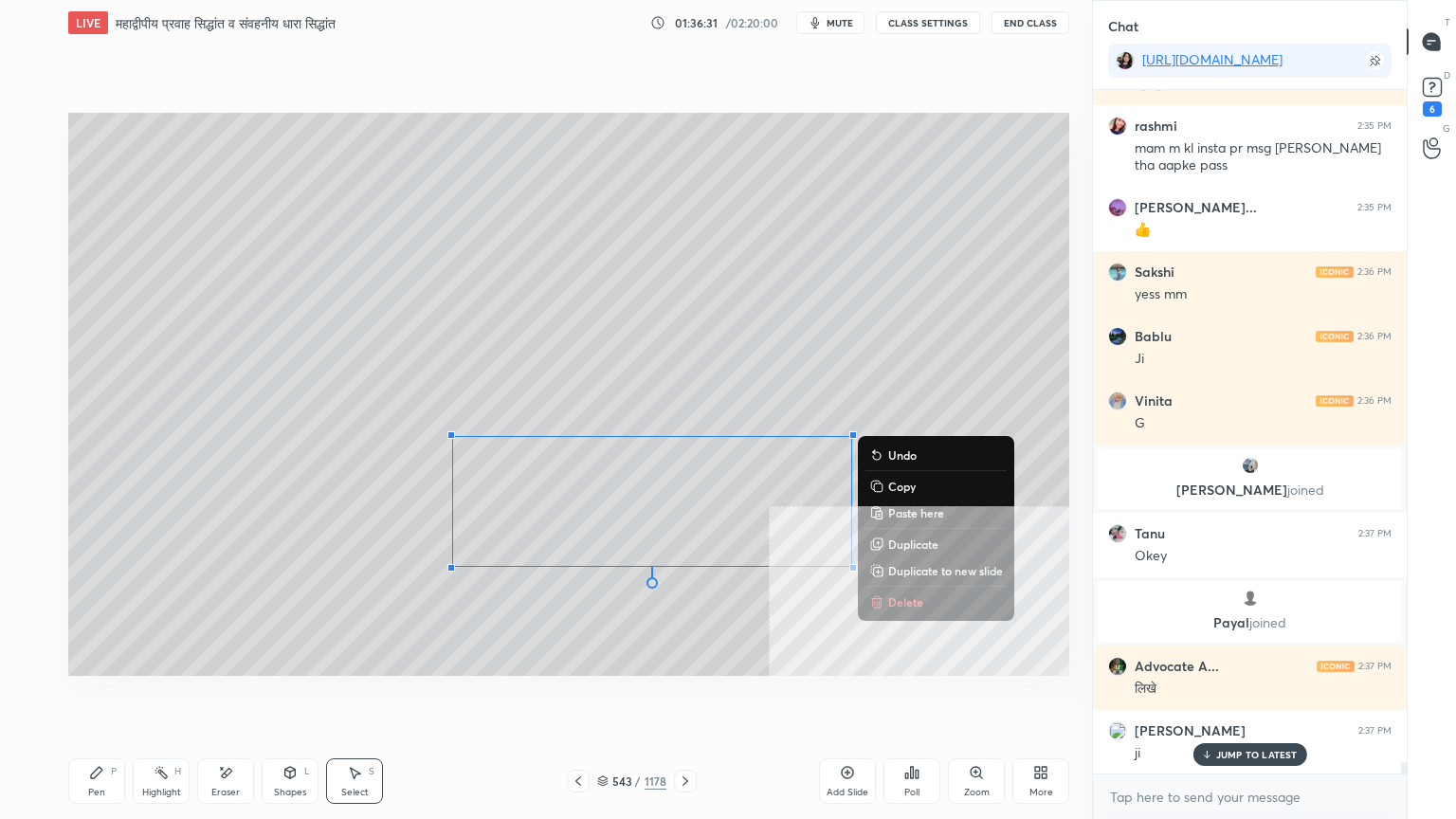 click on "0 ° Undo Copy Paste here Duplicate Duplicate to new slide Delete" at bounding box center [569, 394] 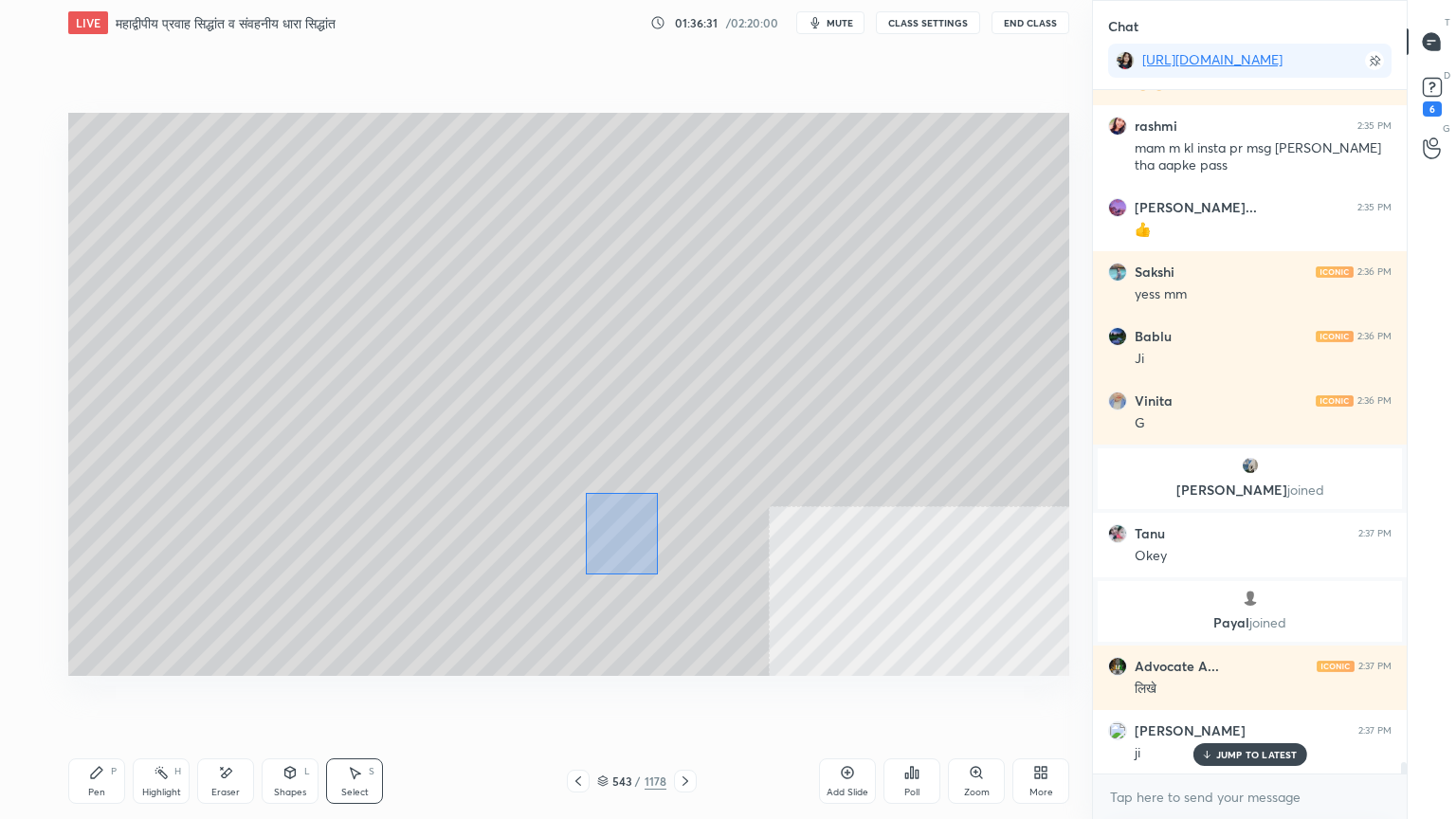 click on "0 ° Undo Copy Paste here Duplicate Duplicate to new slide Delete" at bounding box center [569, 394] 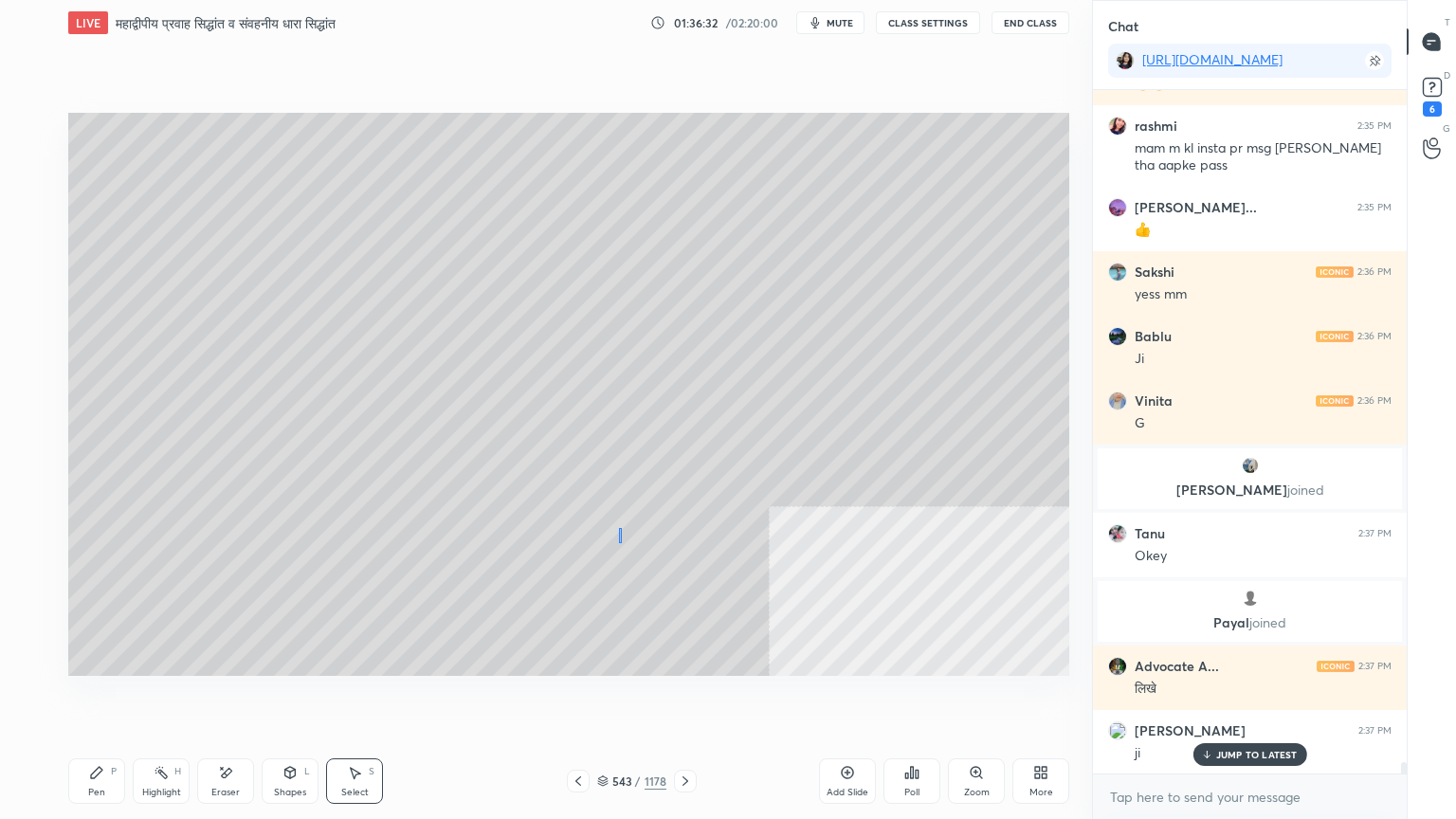 drag, startPoint x: 620, startPoint y: 542, endPoint x: 610, endPoint y: 519, distance: 25.08 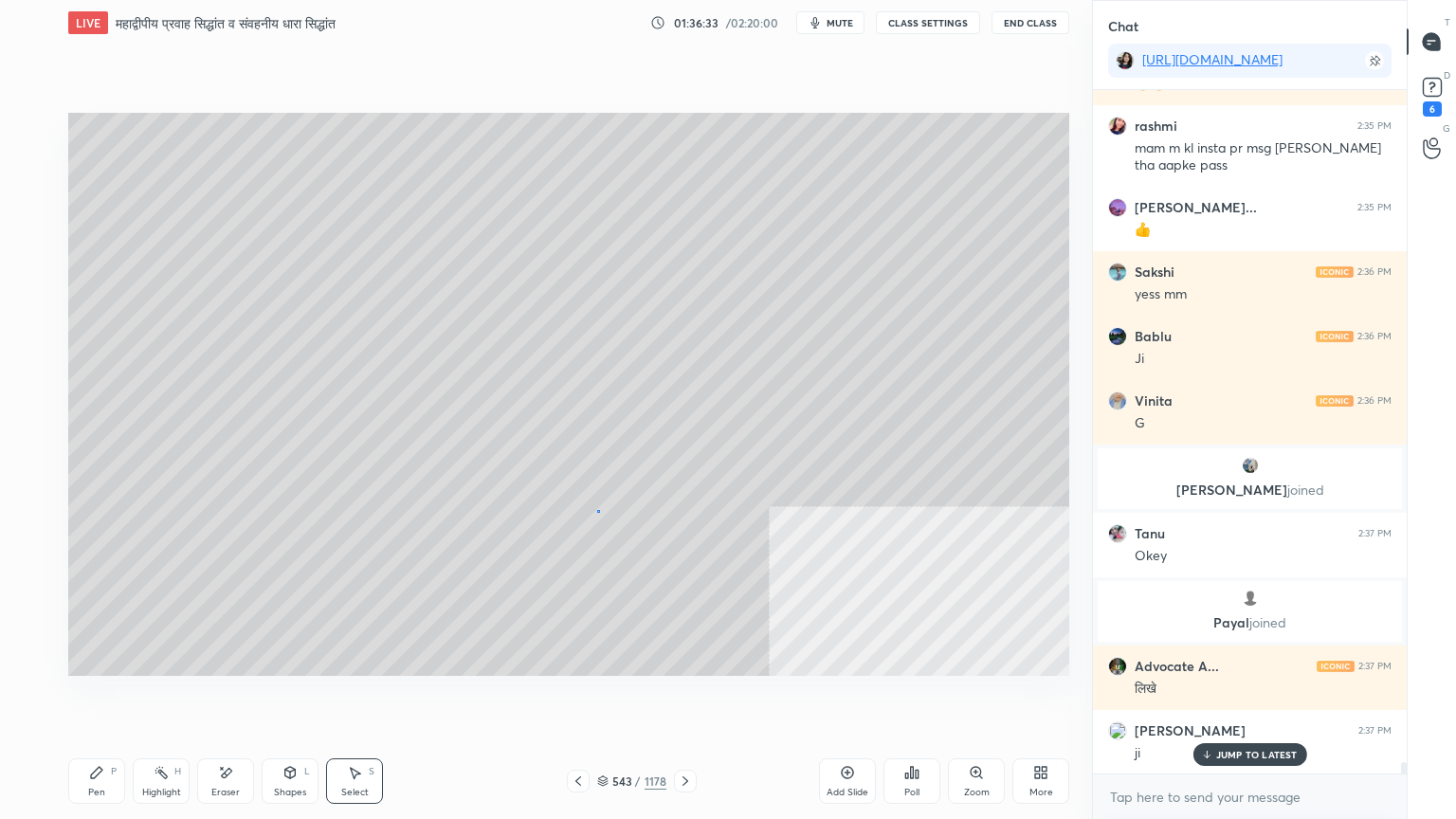drag, startPoint x: 597, startPoint y: 510, endPoint x: 646, endPoint y: 580, distance: 85.44589 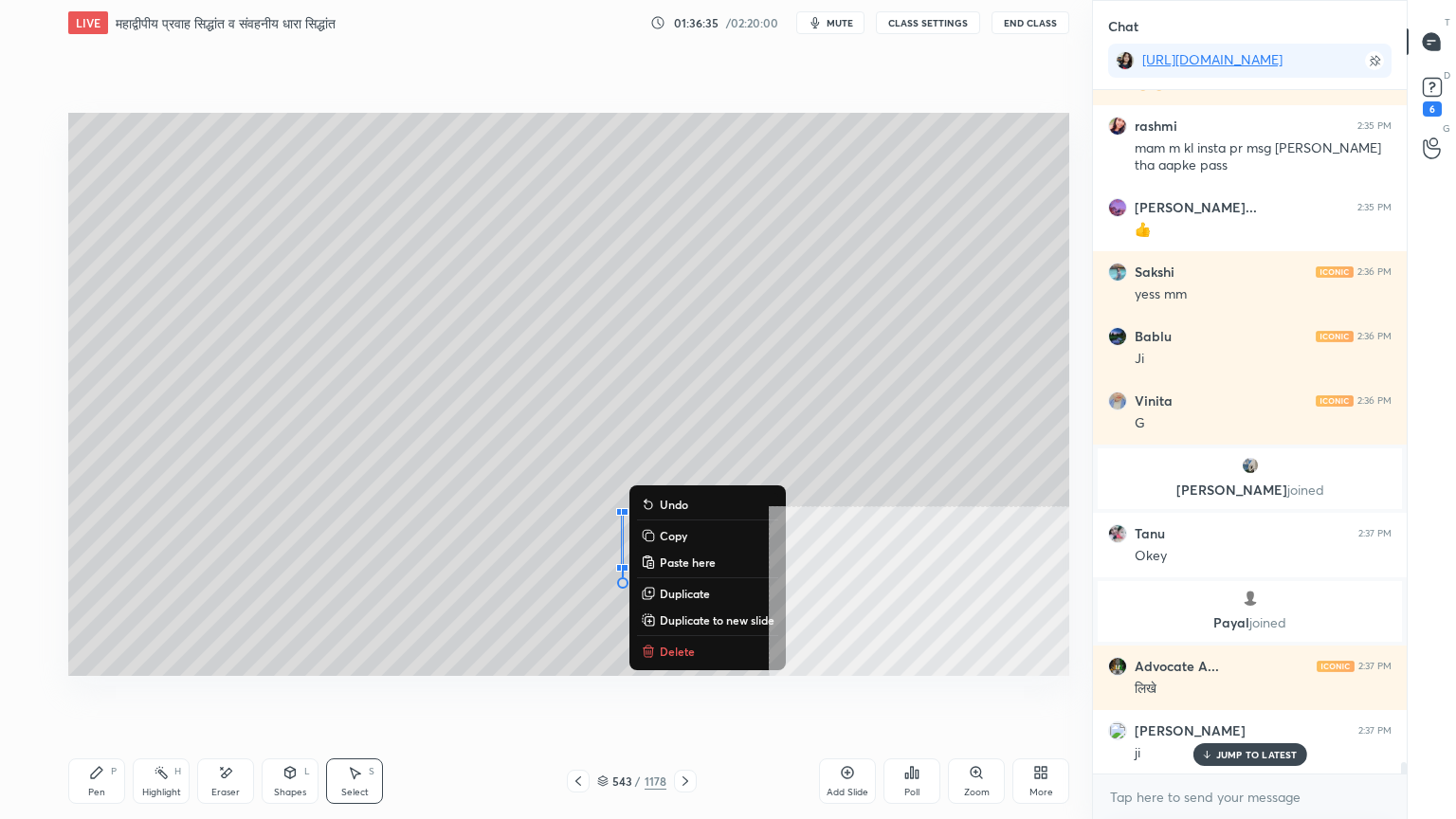 click on "Delete" at bounding box center [677, 651] 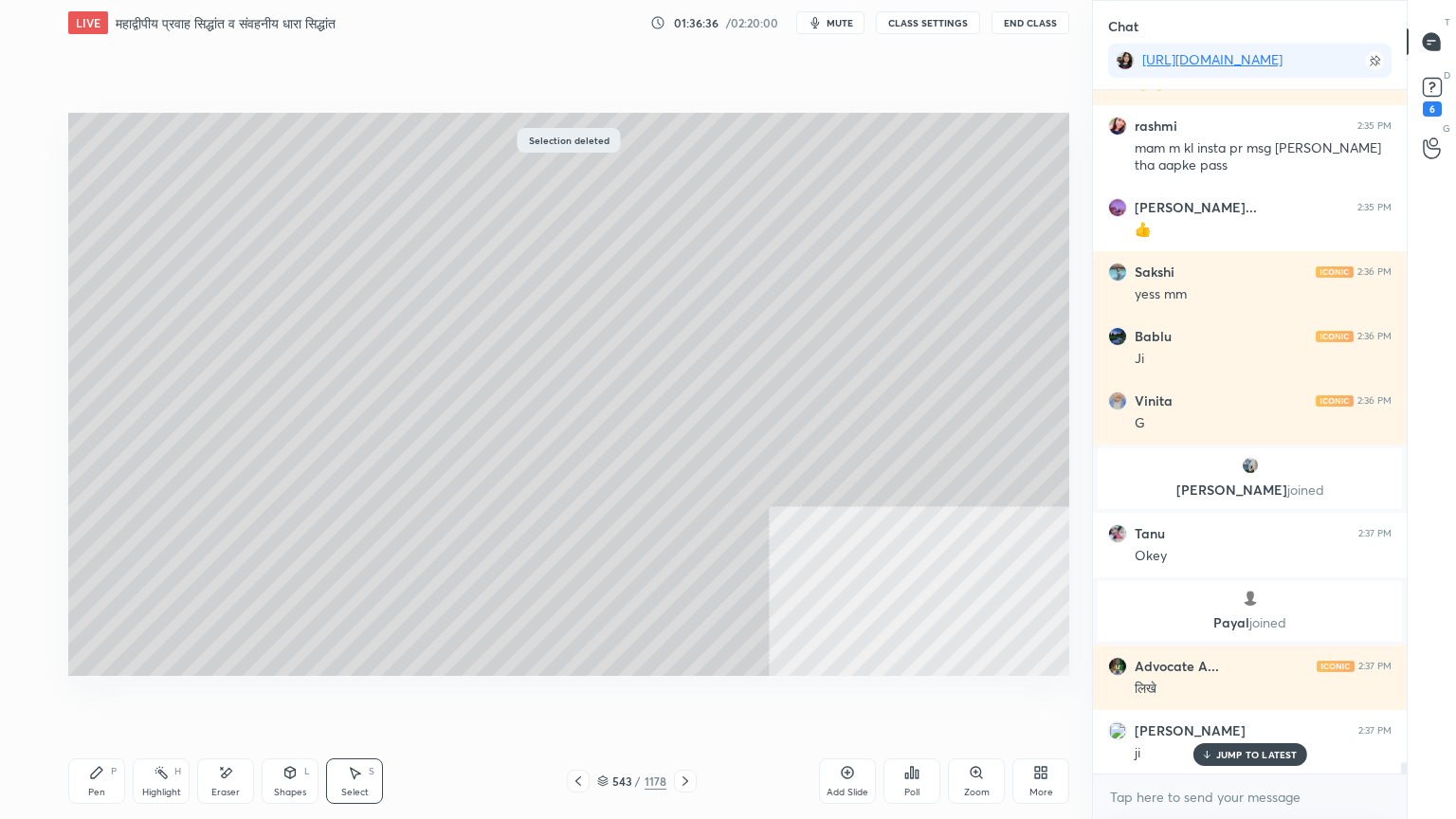 click on "Pen P" at bounding box center [97, 781] 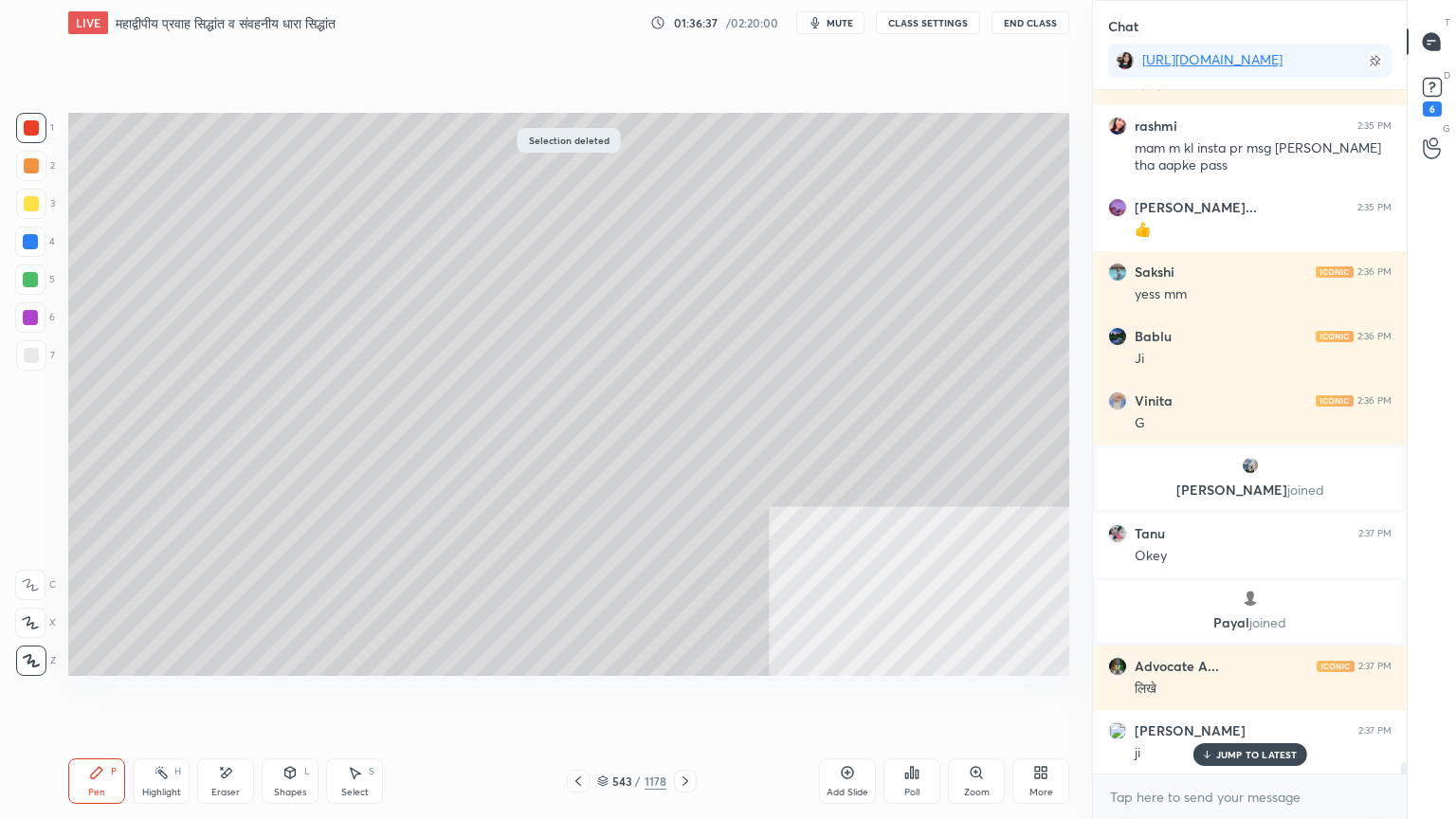 drag, startPoint x: 293, startPoint y: 780, endPoint x: 300, endPoint y: 755, distance: 25.96151 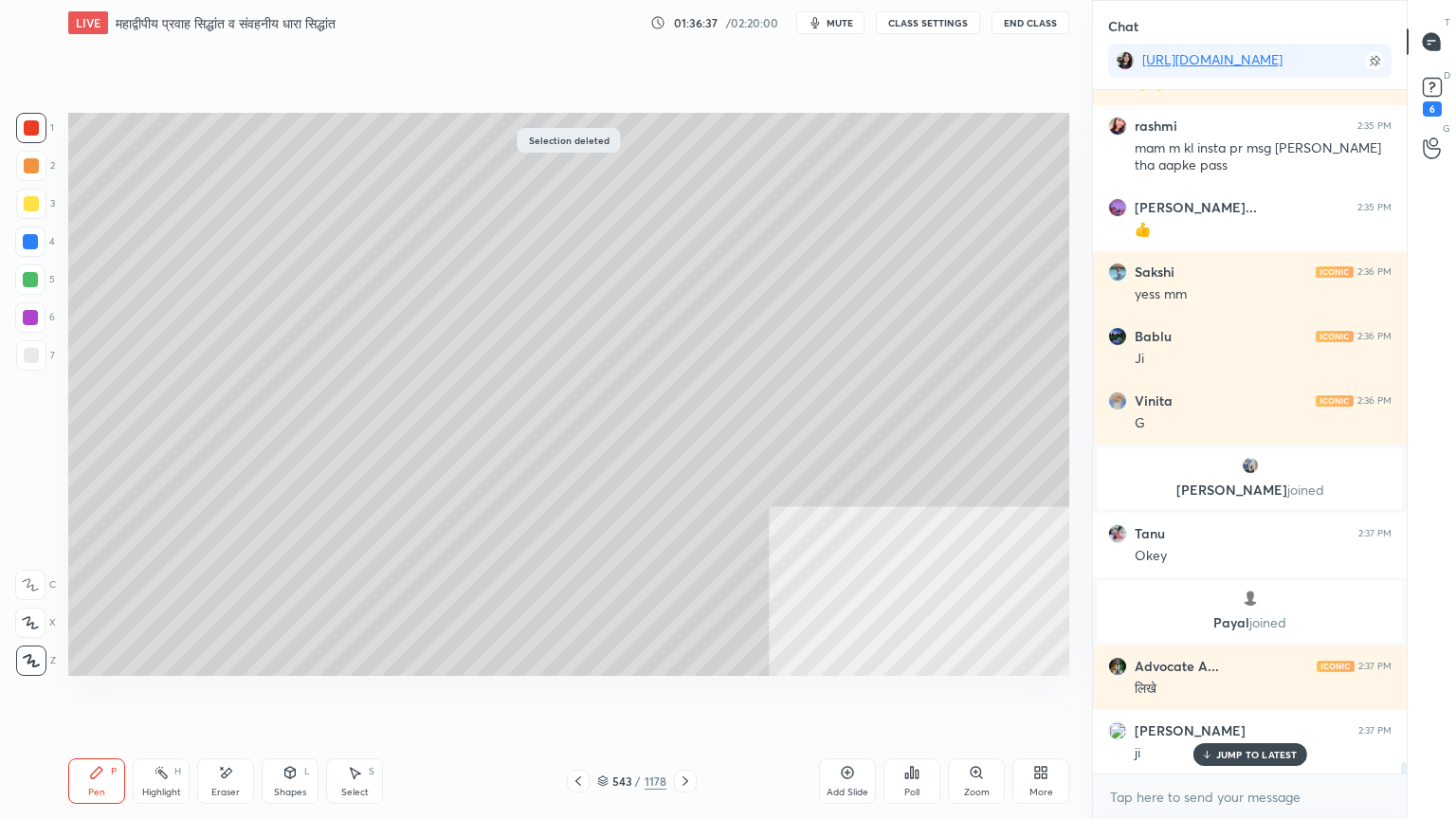click on "Shapes L" at bounding box center [290, 781] 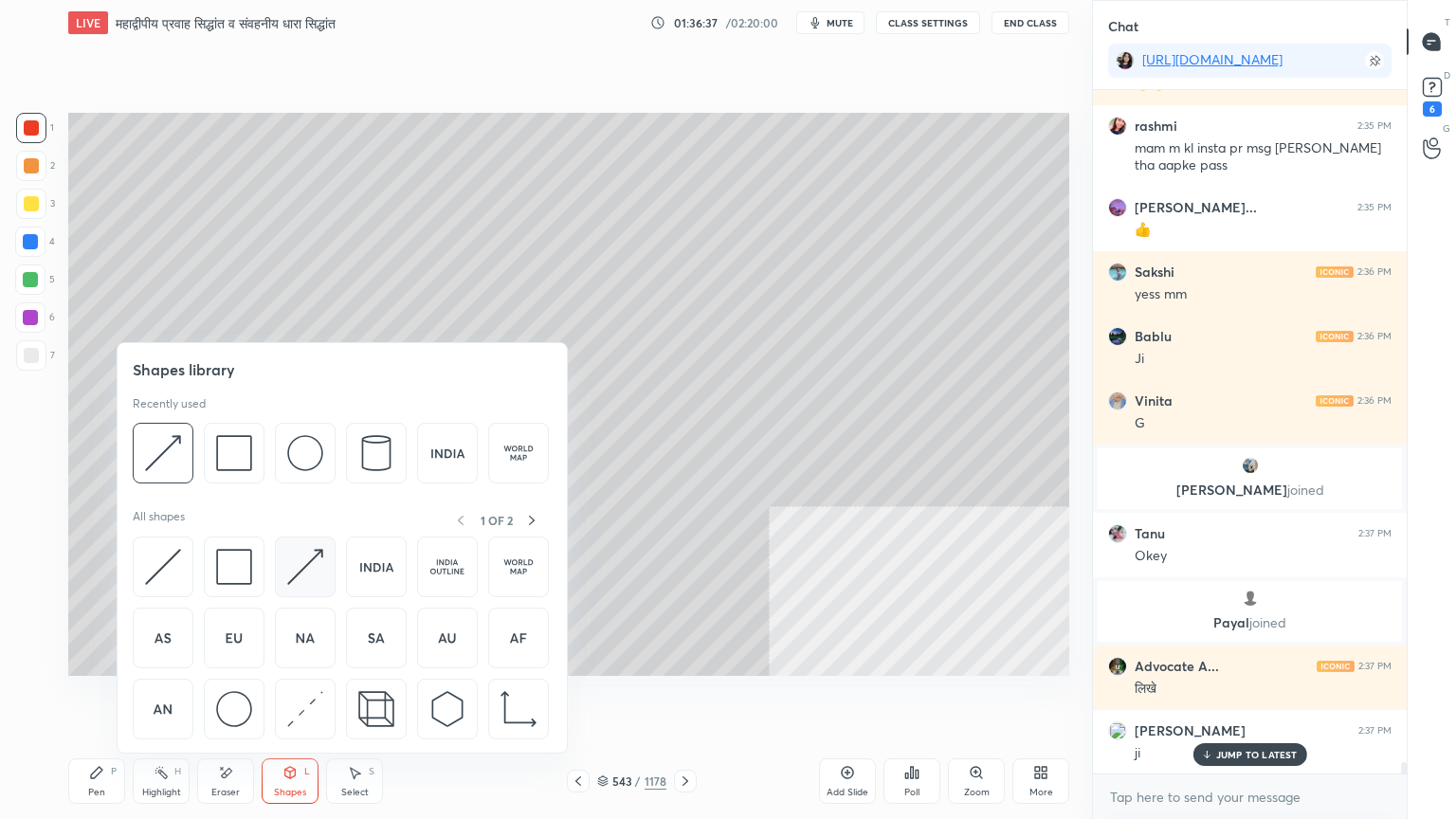 click at bounding box center (305, 567) 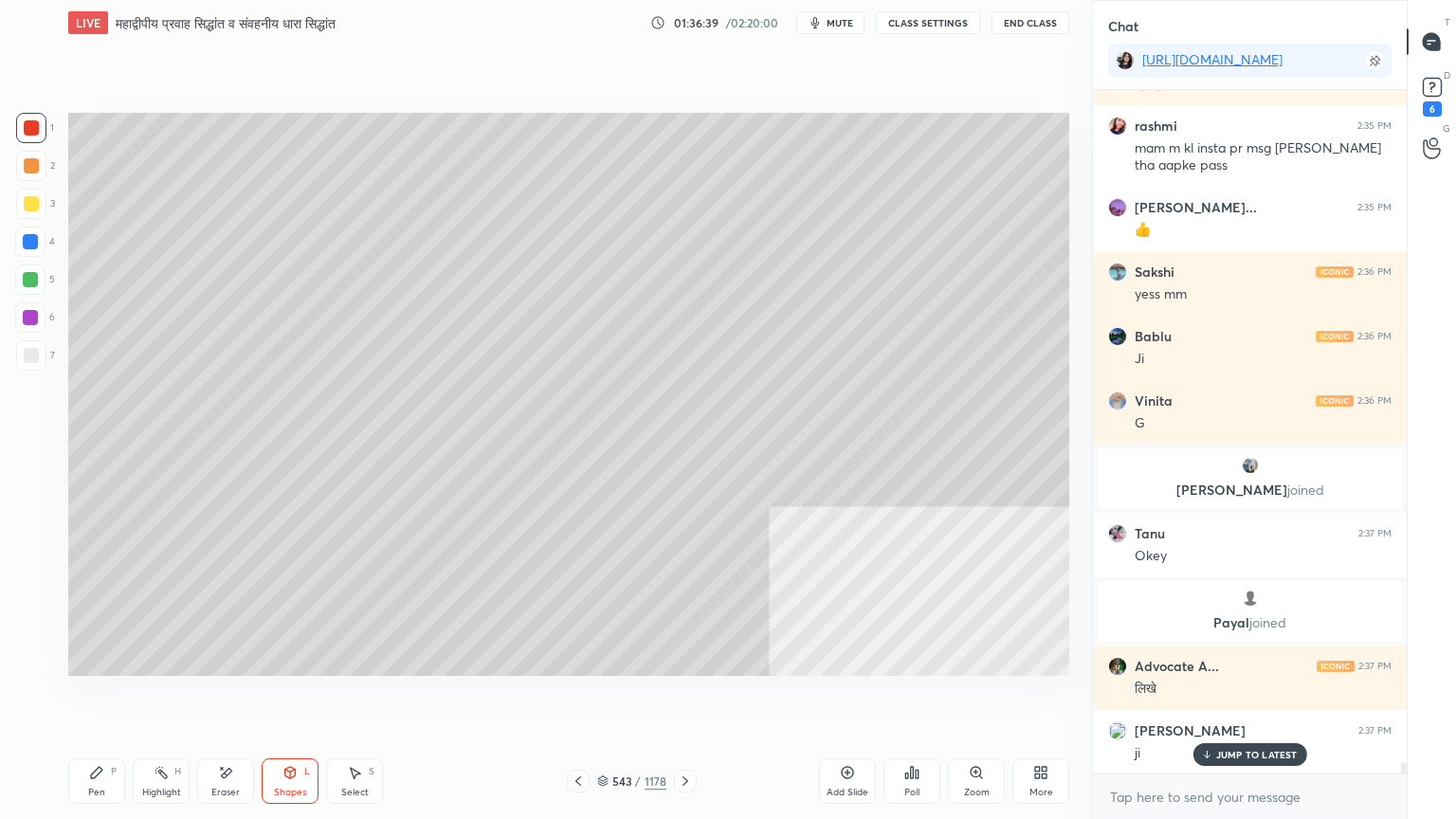 drag, startPoint x: 224, startPoint y: 785, endPoint x: 227, endPoint y: 774, distance: 11.401754 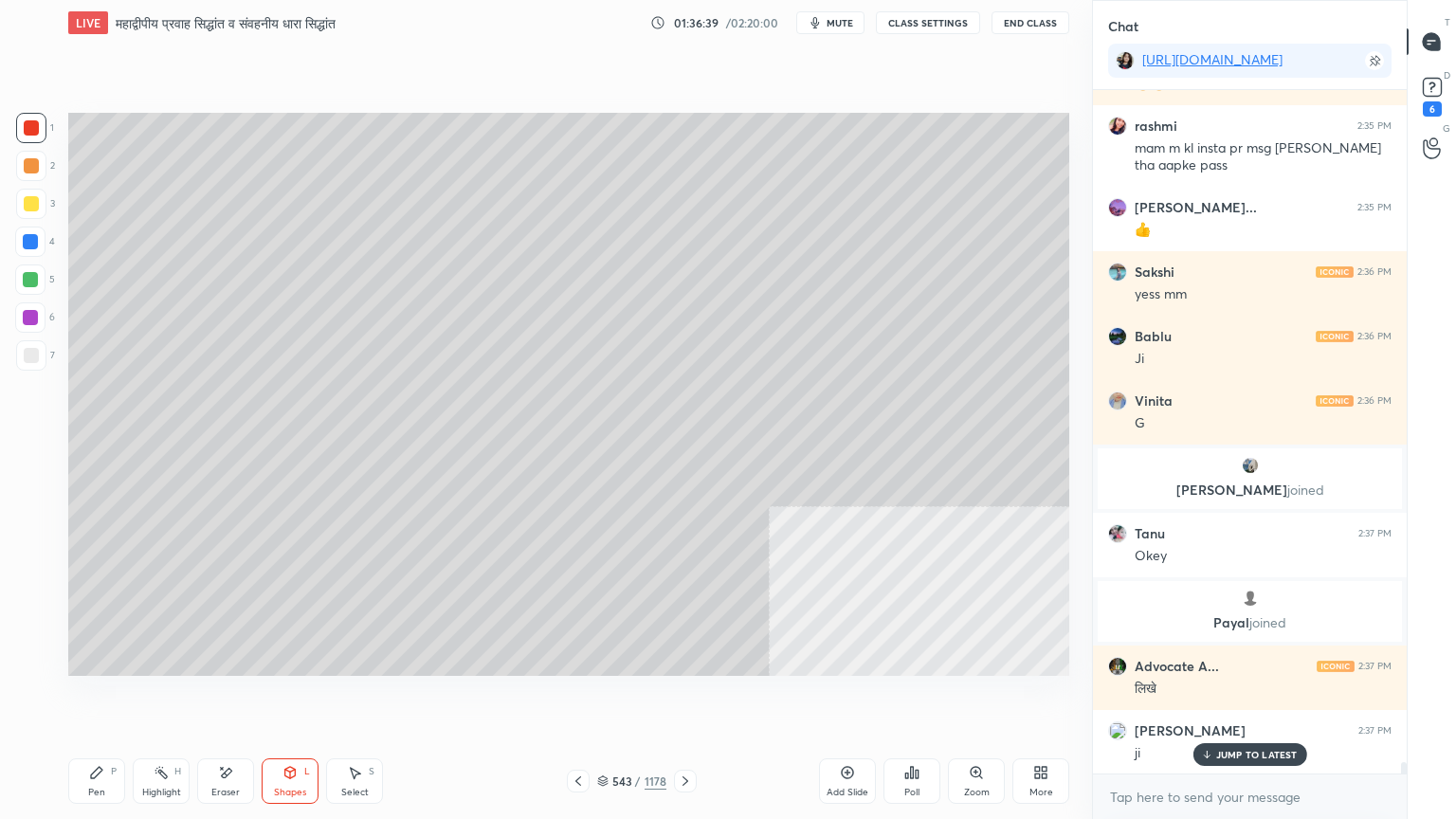 click on "Eraser" at bounding box center (226, 781) 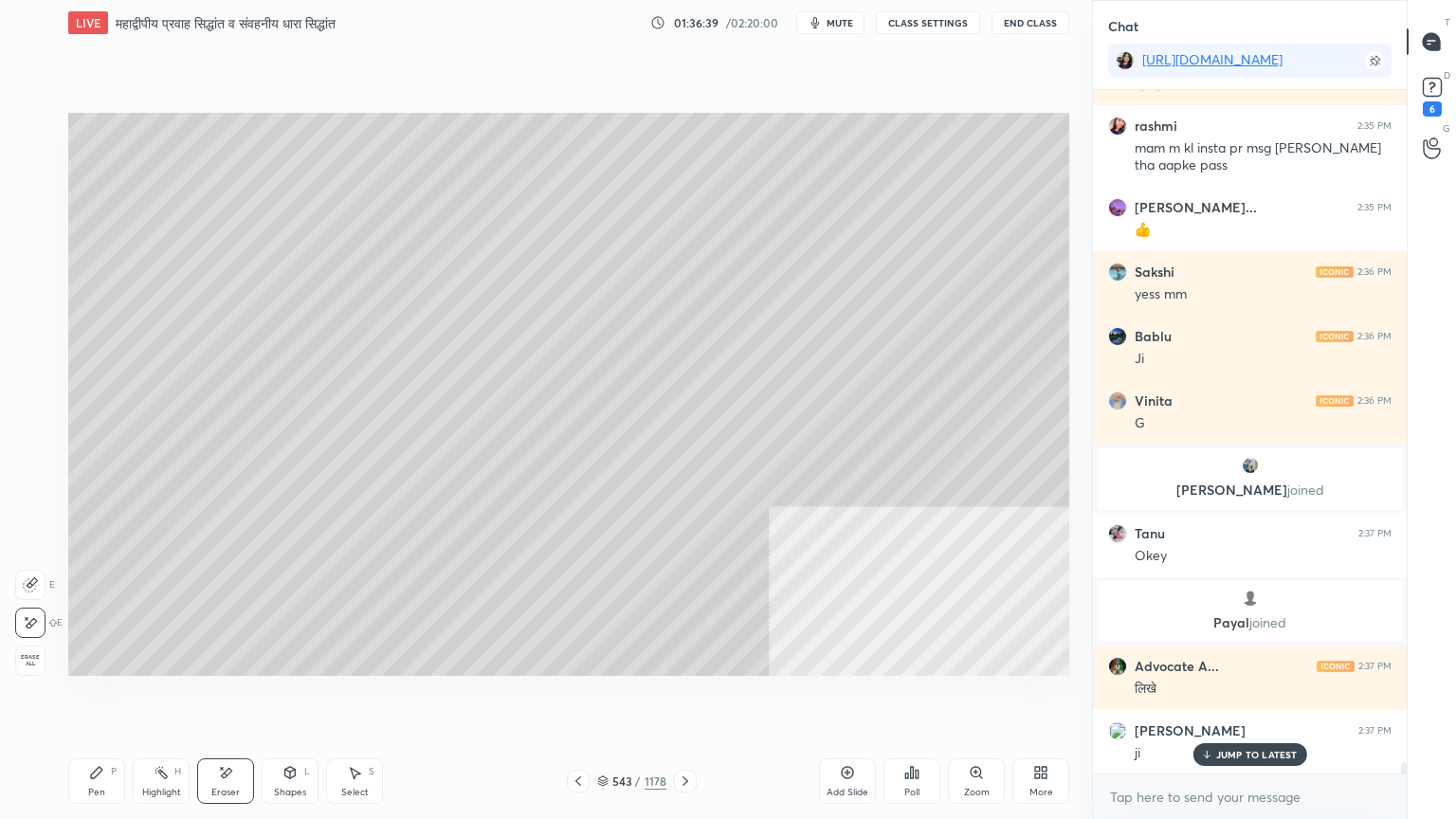 click on "Eraser" at bounding box center [226, 781] 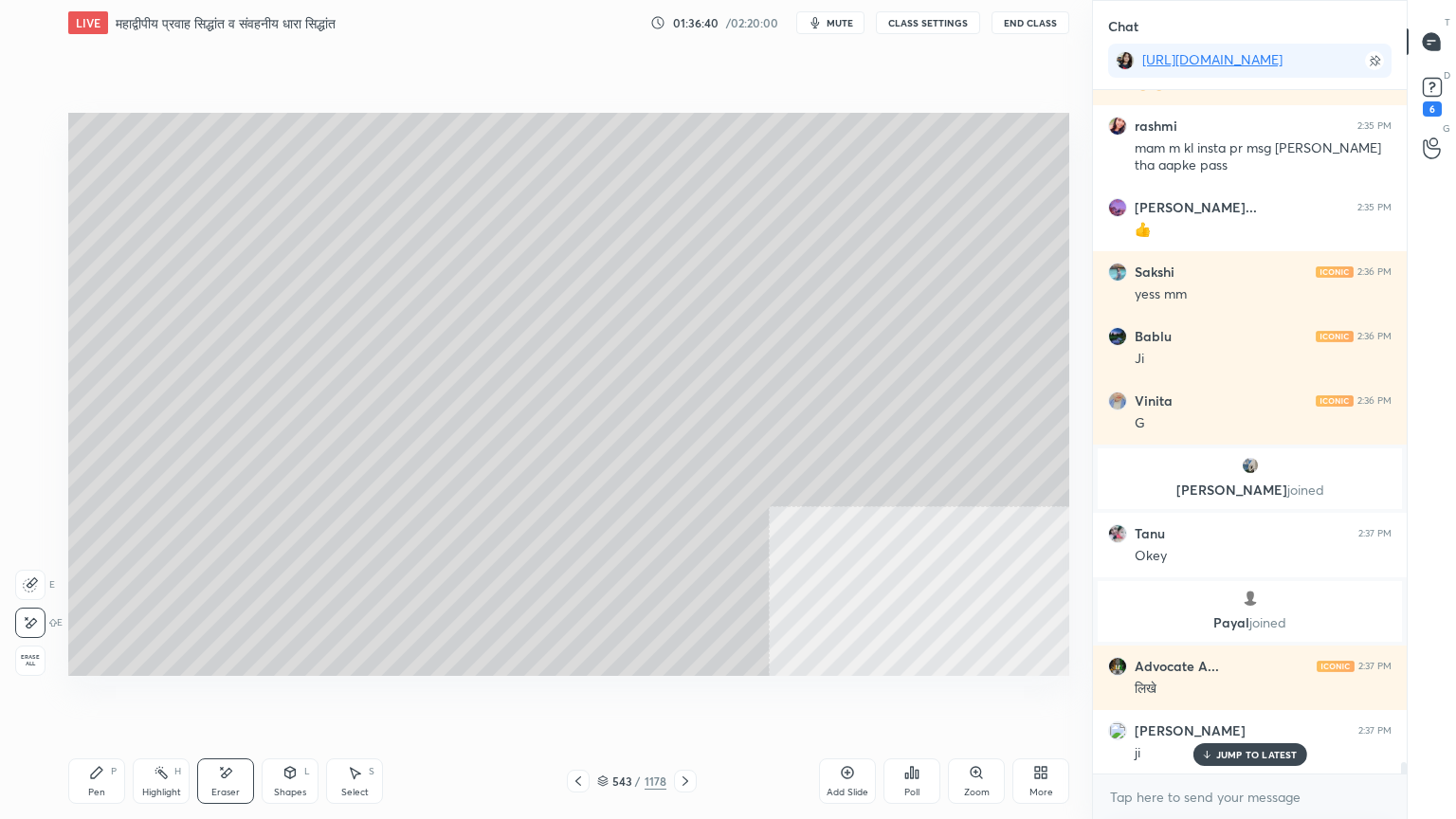 scroll, scrollTop: 39058, scrollLeft: 0, axis: vertical 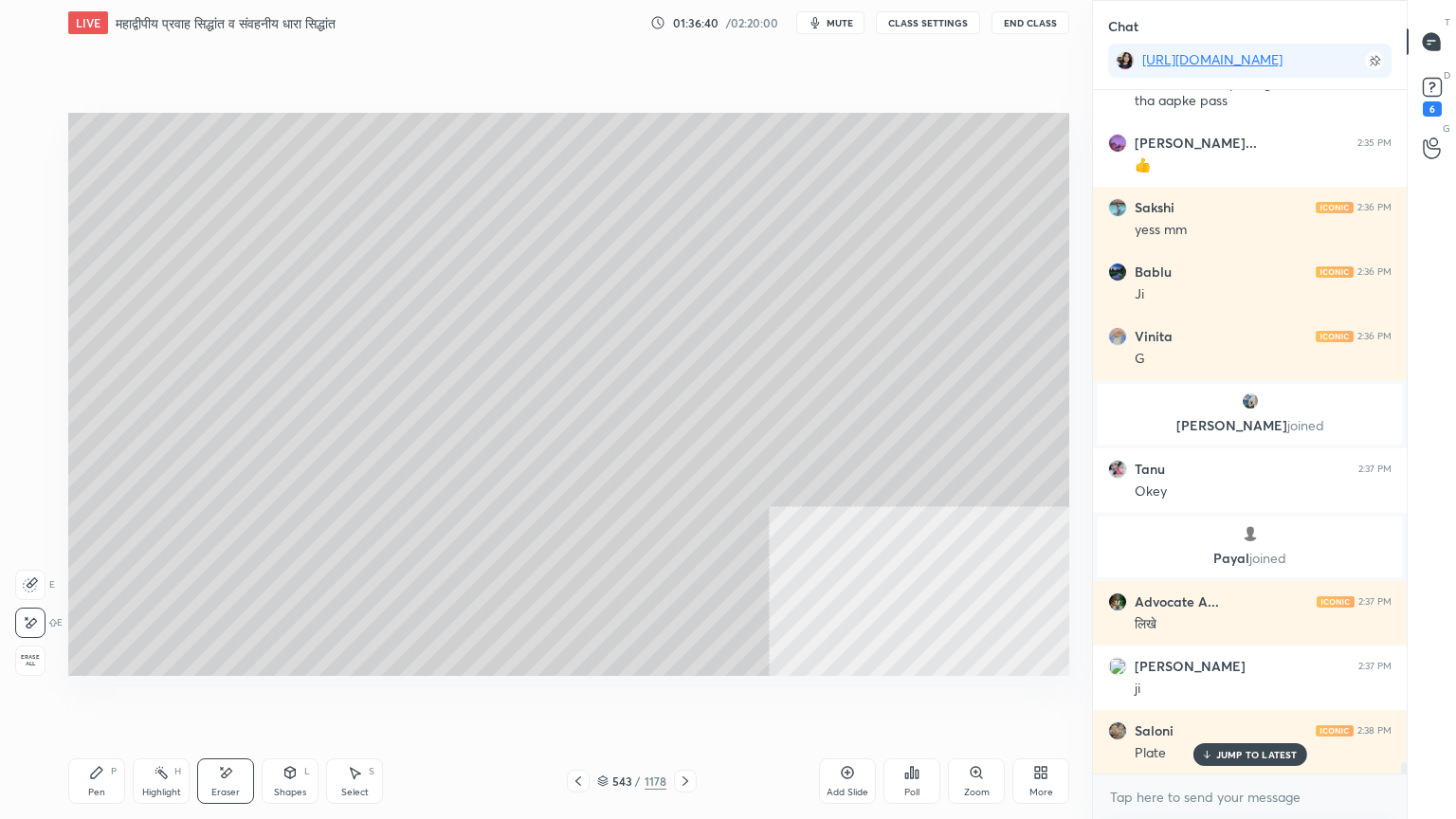 click on "Shapes L" at bounding box center (290, 781) 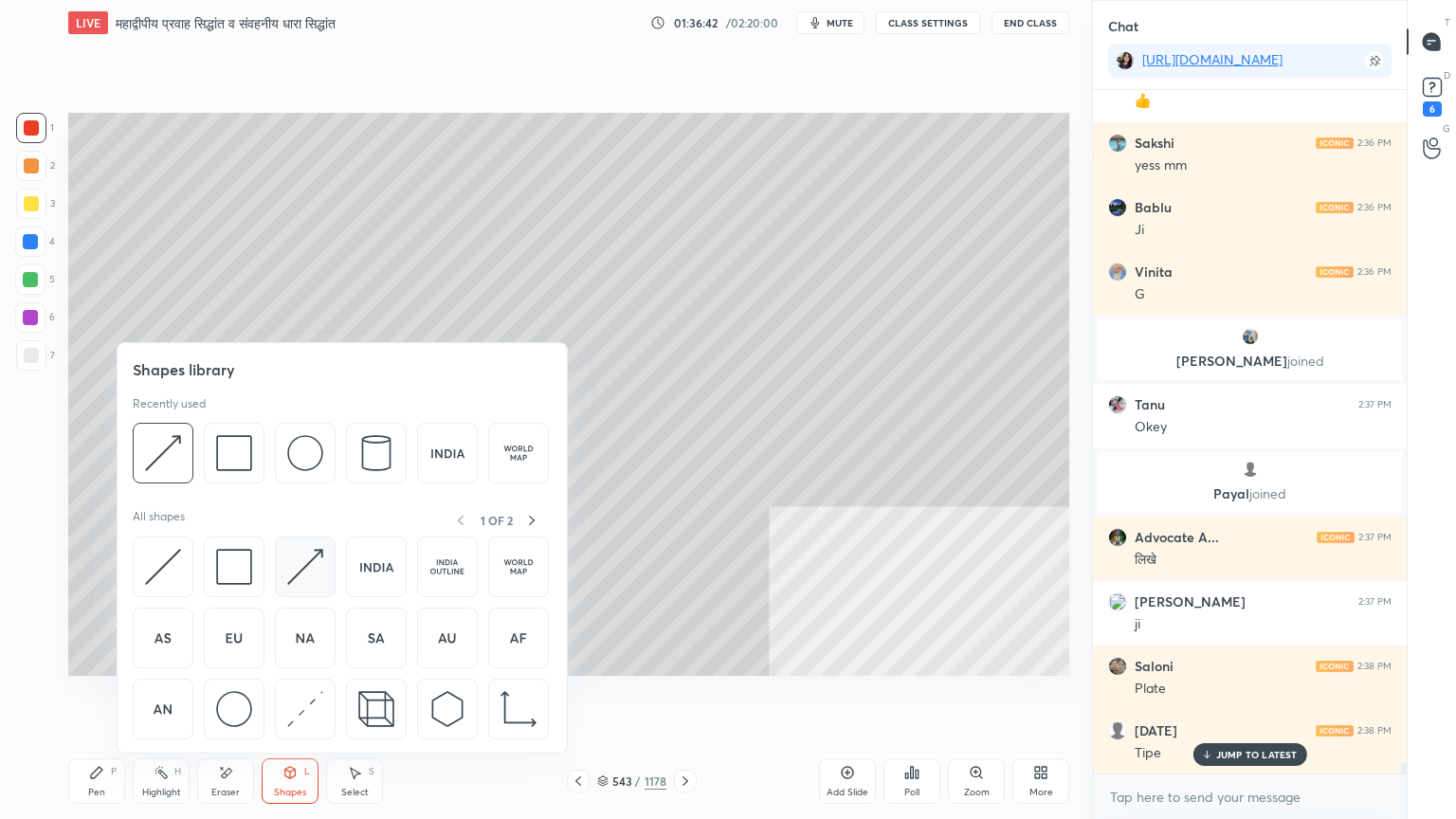 click at bounding box center (305, 567) 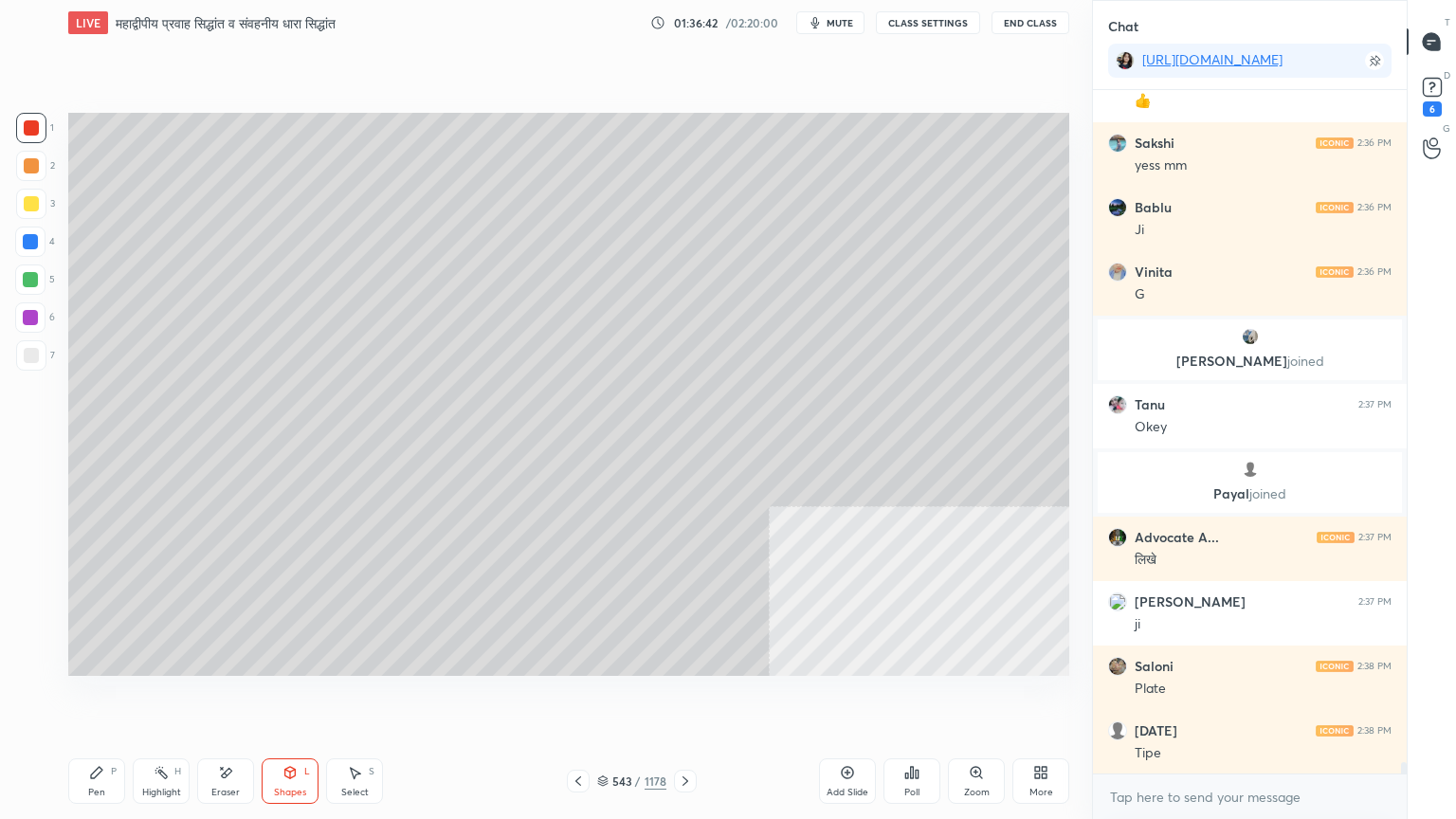 scroll, scrollTop: 39187, scrollLeft: 0, axis: vertical 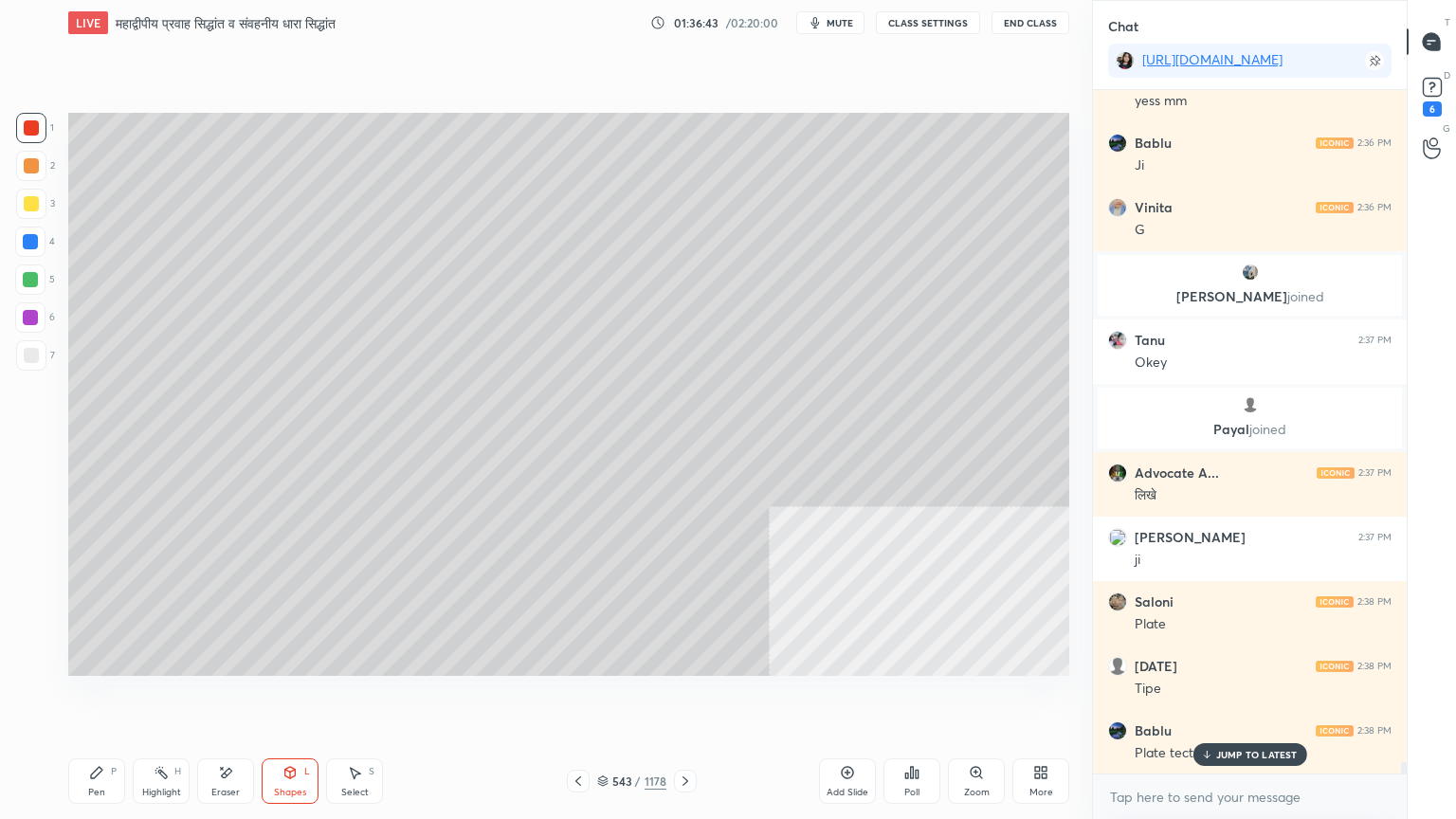 drag, startPoint x: 28, startPoint y: 230, endPoint x: 36, endPoint y: 244, distance: 16.124515 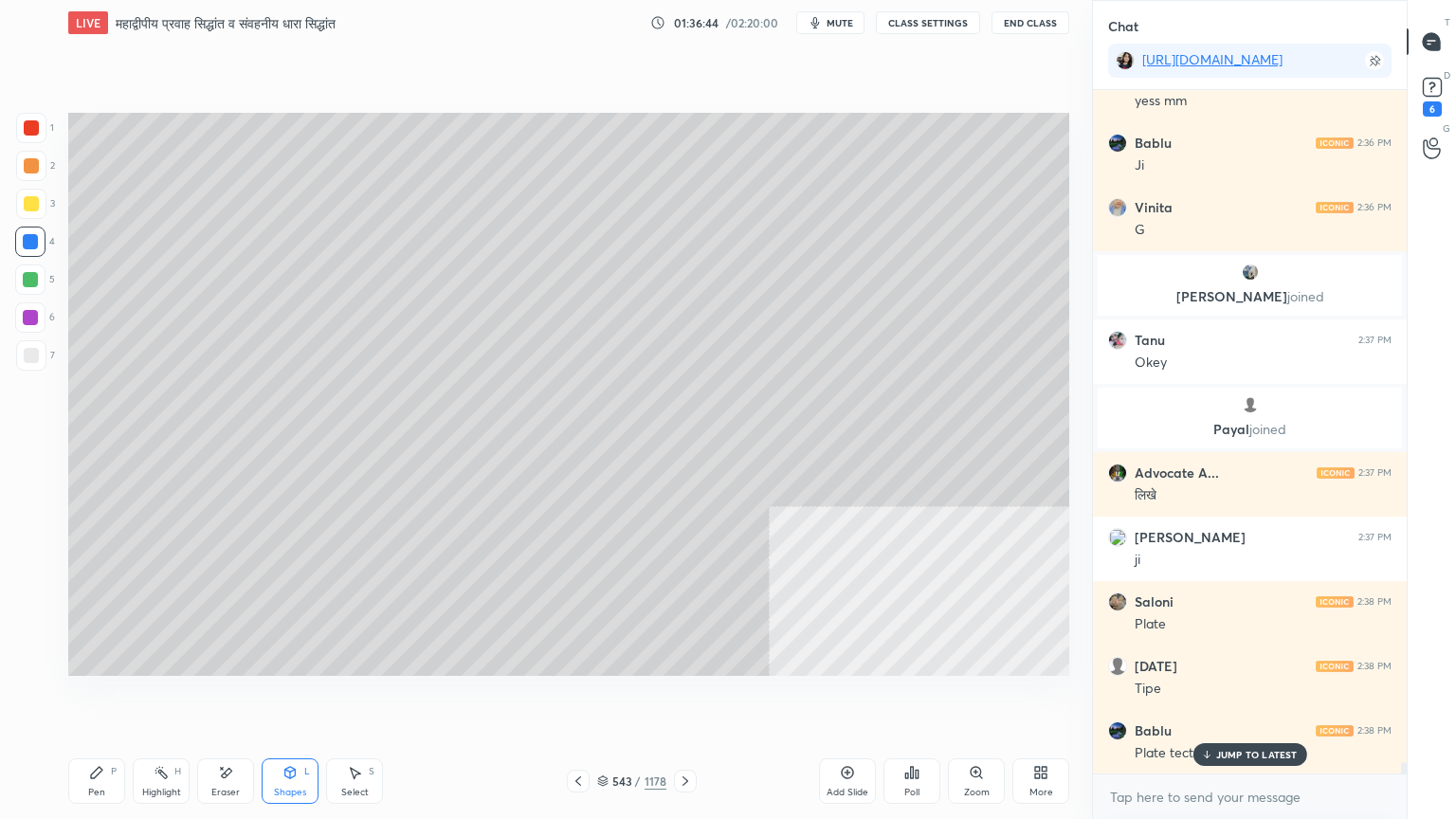 click on "Shapes L" at bounding box center (290, 781) 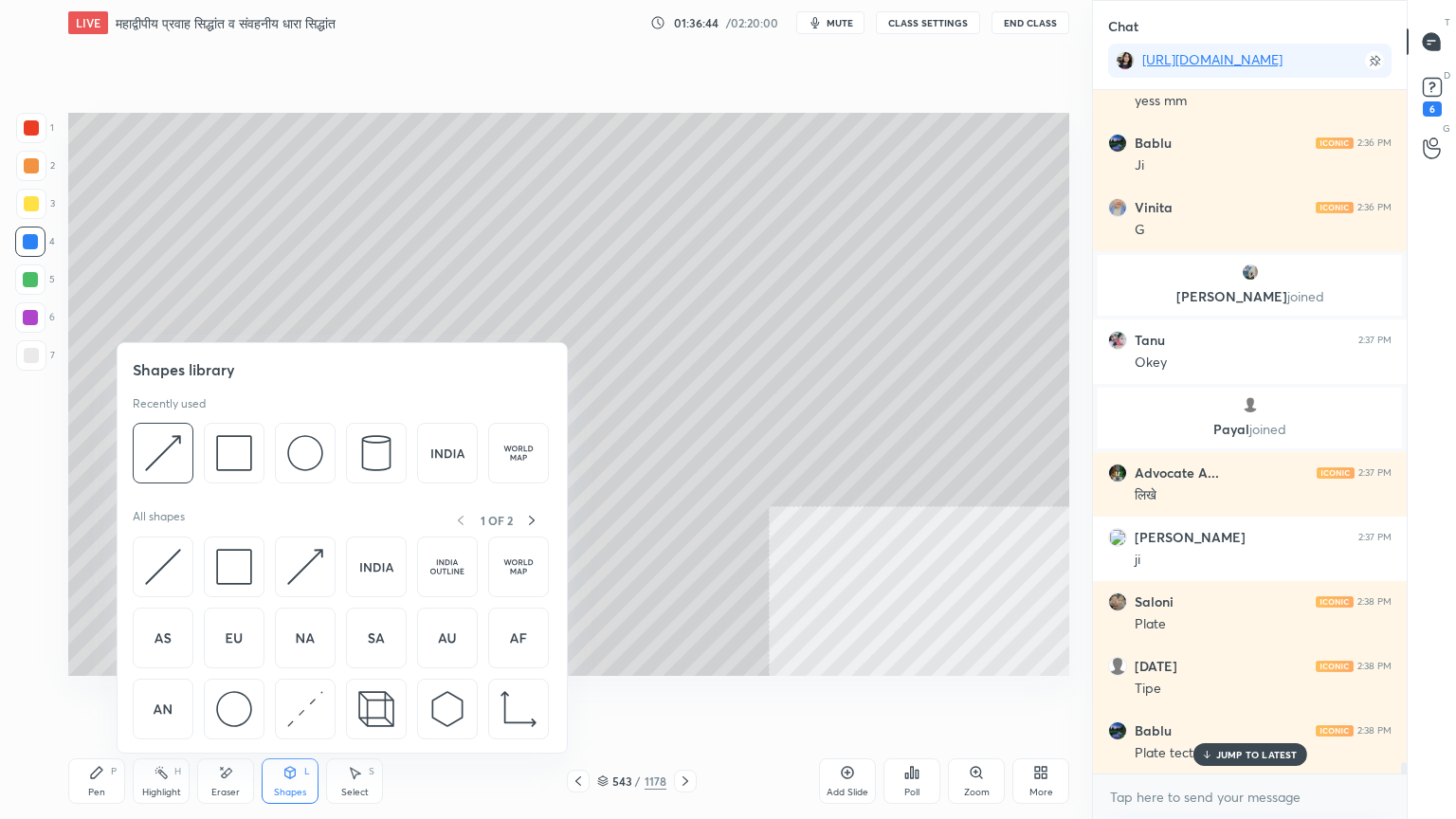 click on "Eraser" at bounding box center [226, 781] 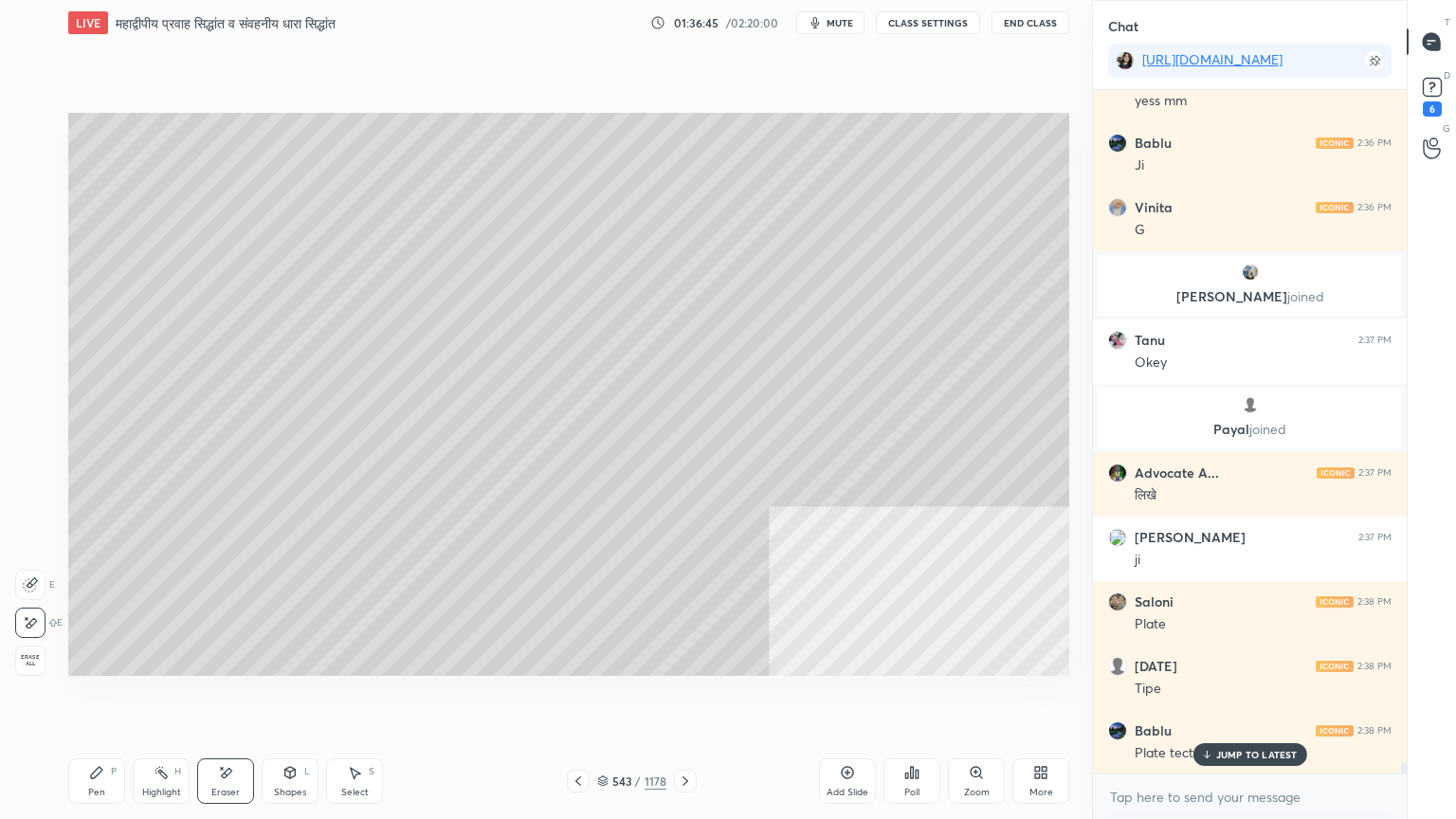 click on "Shapes L" at bounding box center [290, 781] 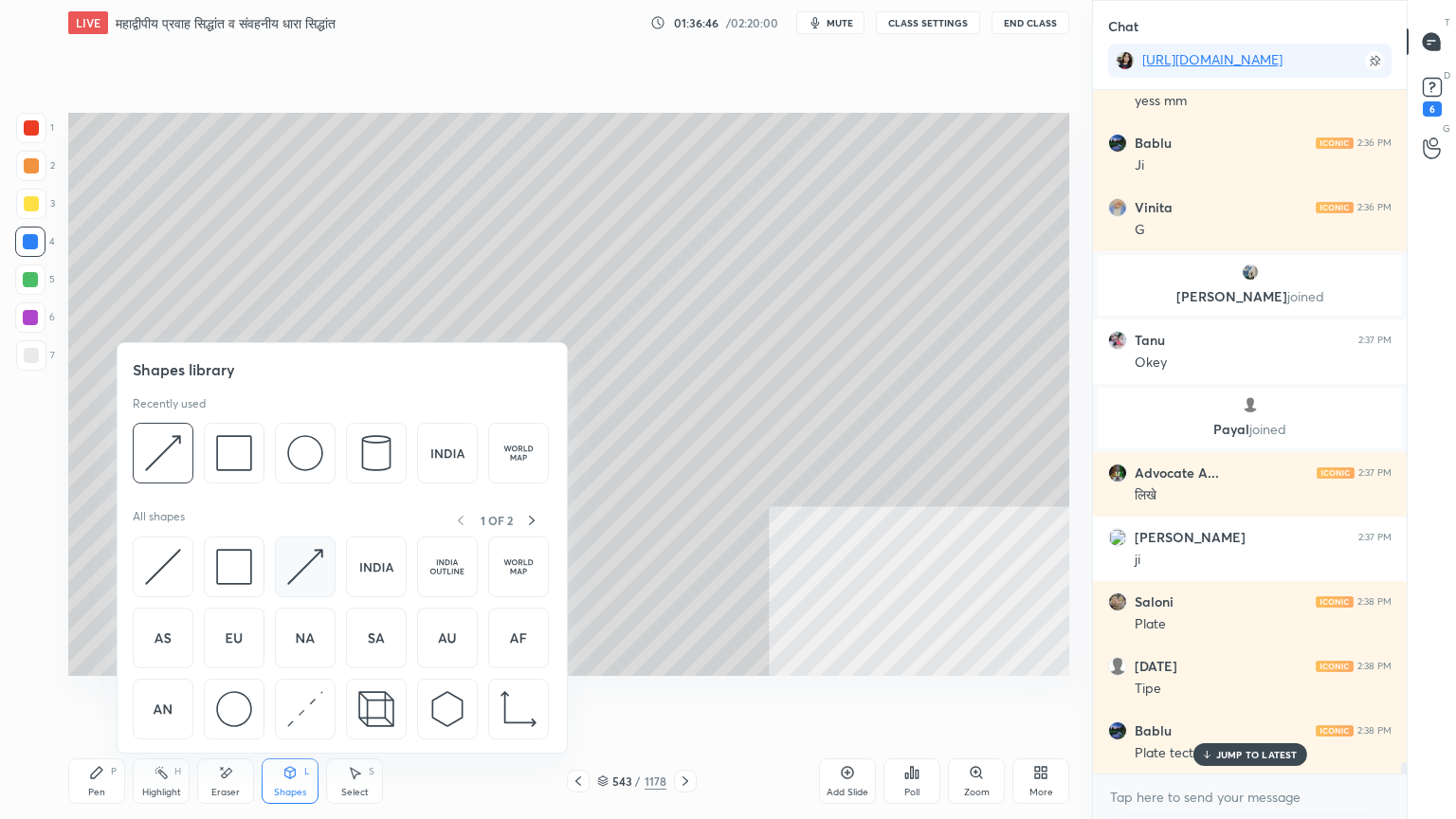 click at bounding box center (305, 567) 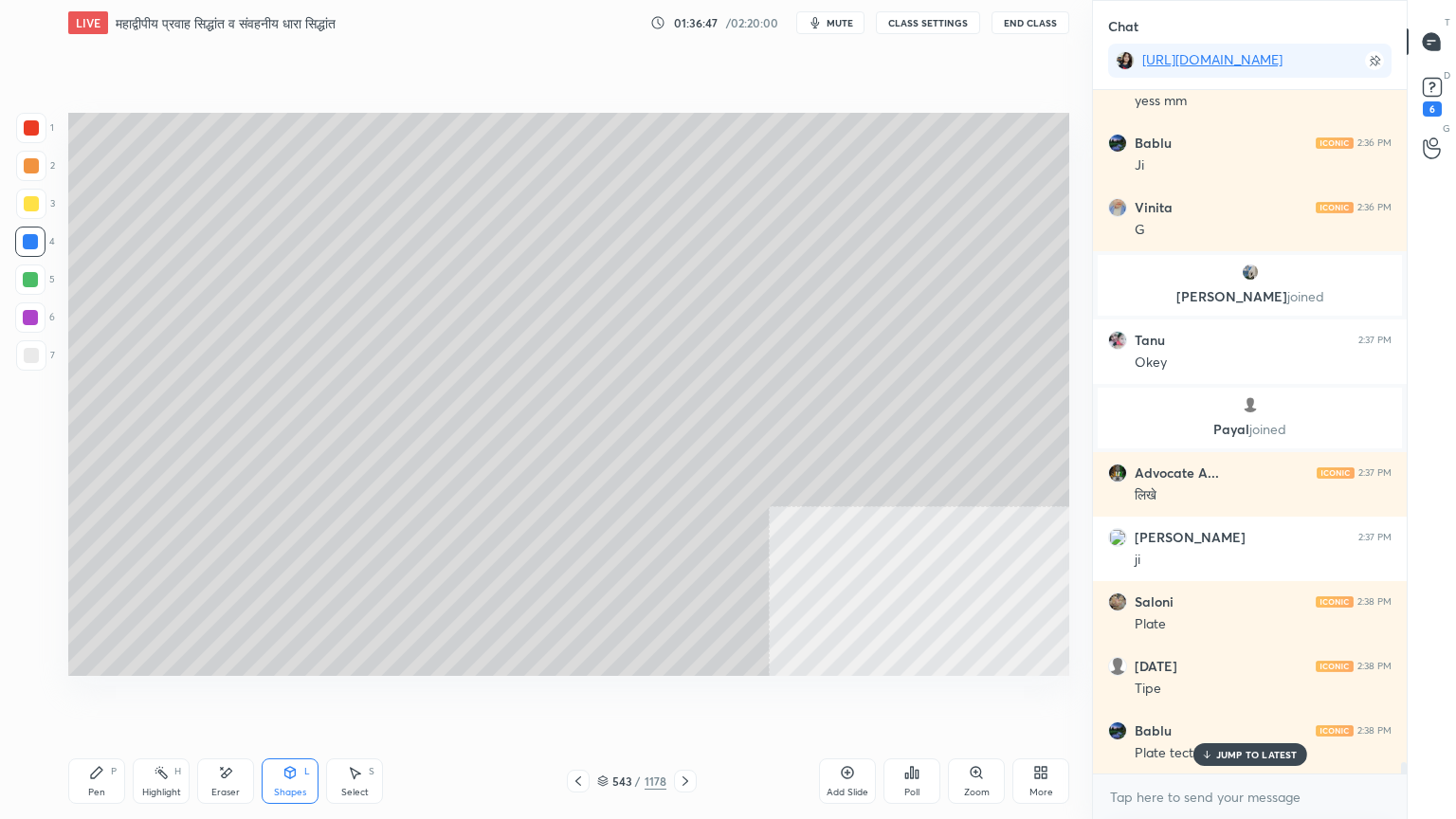 click on "1" at bounding box center (35, 132) 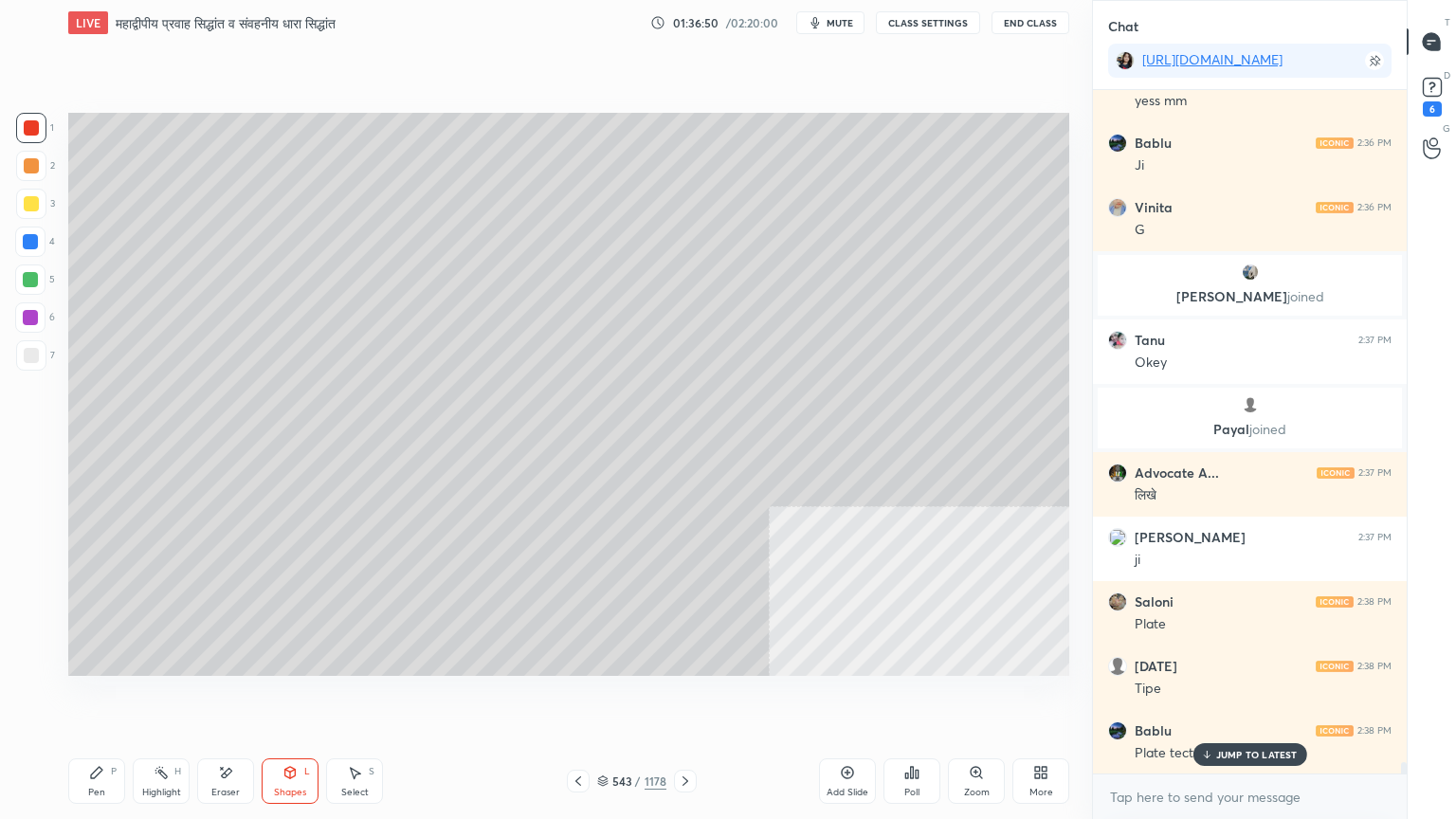 click on "Pen P" at bounding box center [97, 781] 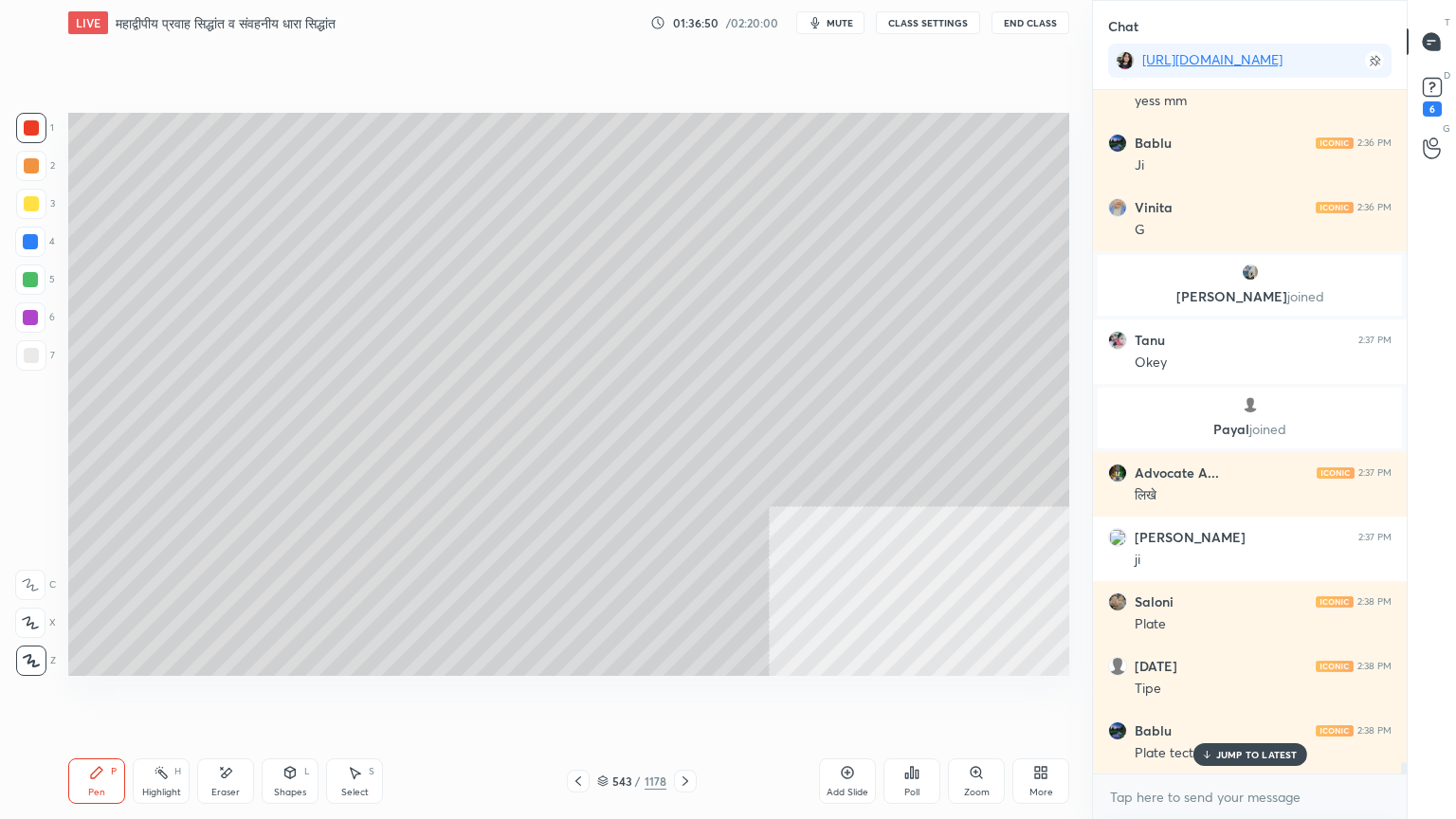 click on "Pen P" at bounding box center (97, 781) 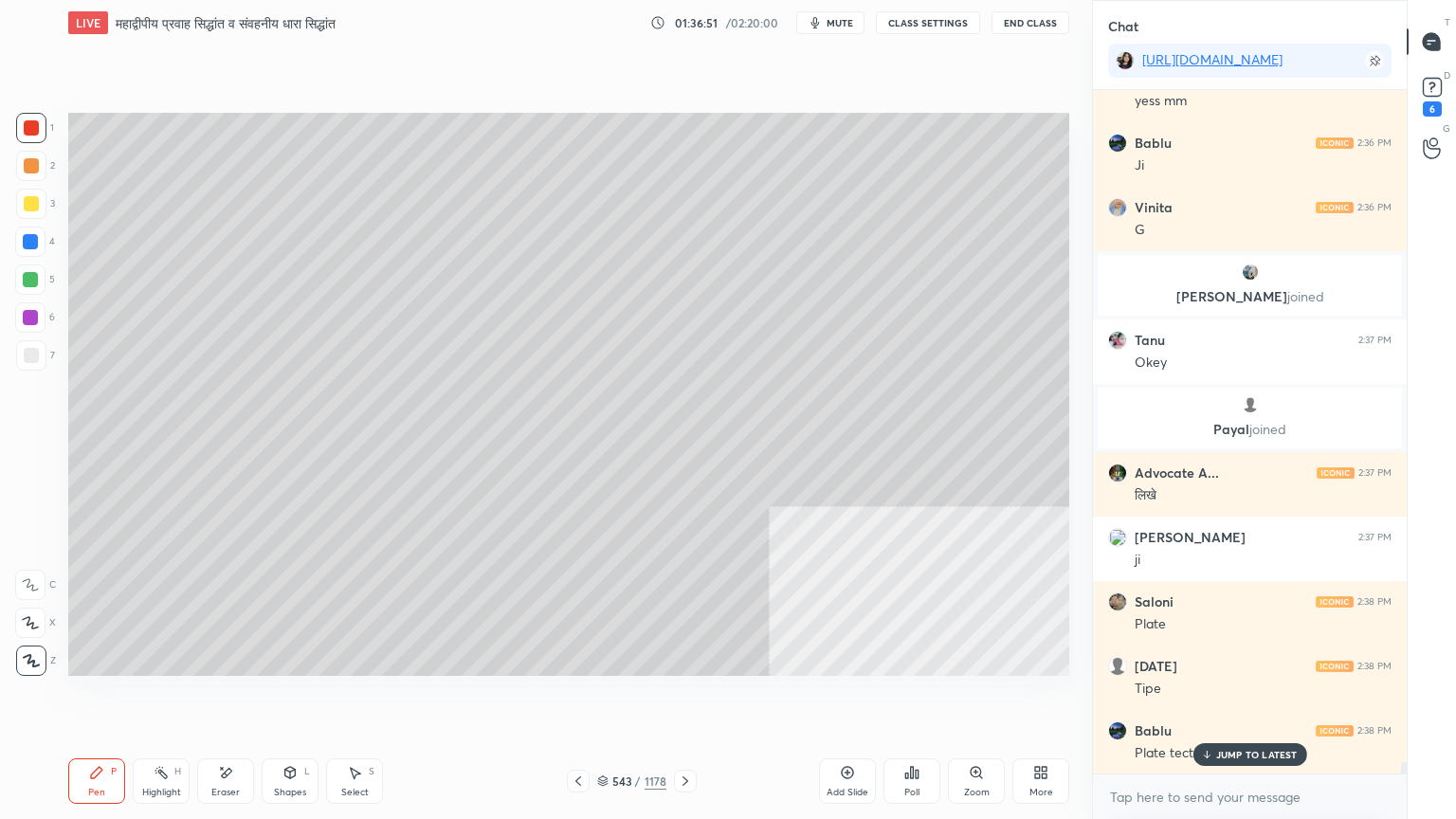 scroll, scrollTop: 39251, scrollLeft: 0, axis: vertical 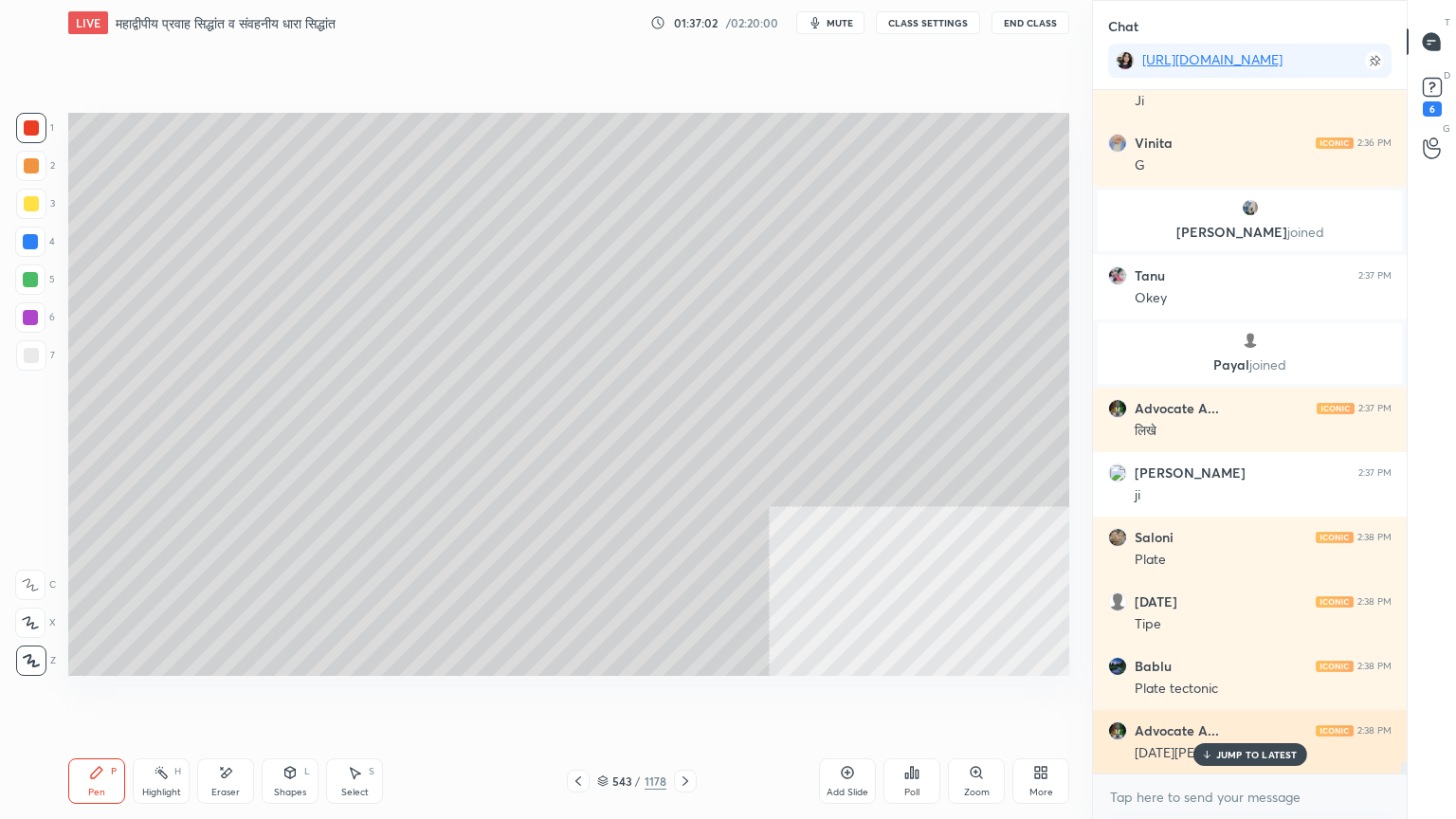 click on "JUMP TO LATEST" at bounding box center [1257, 755] 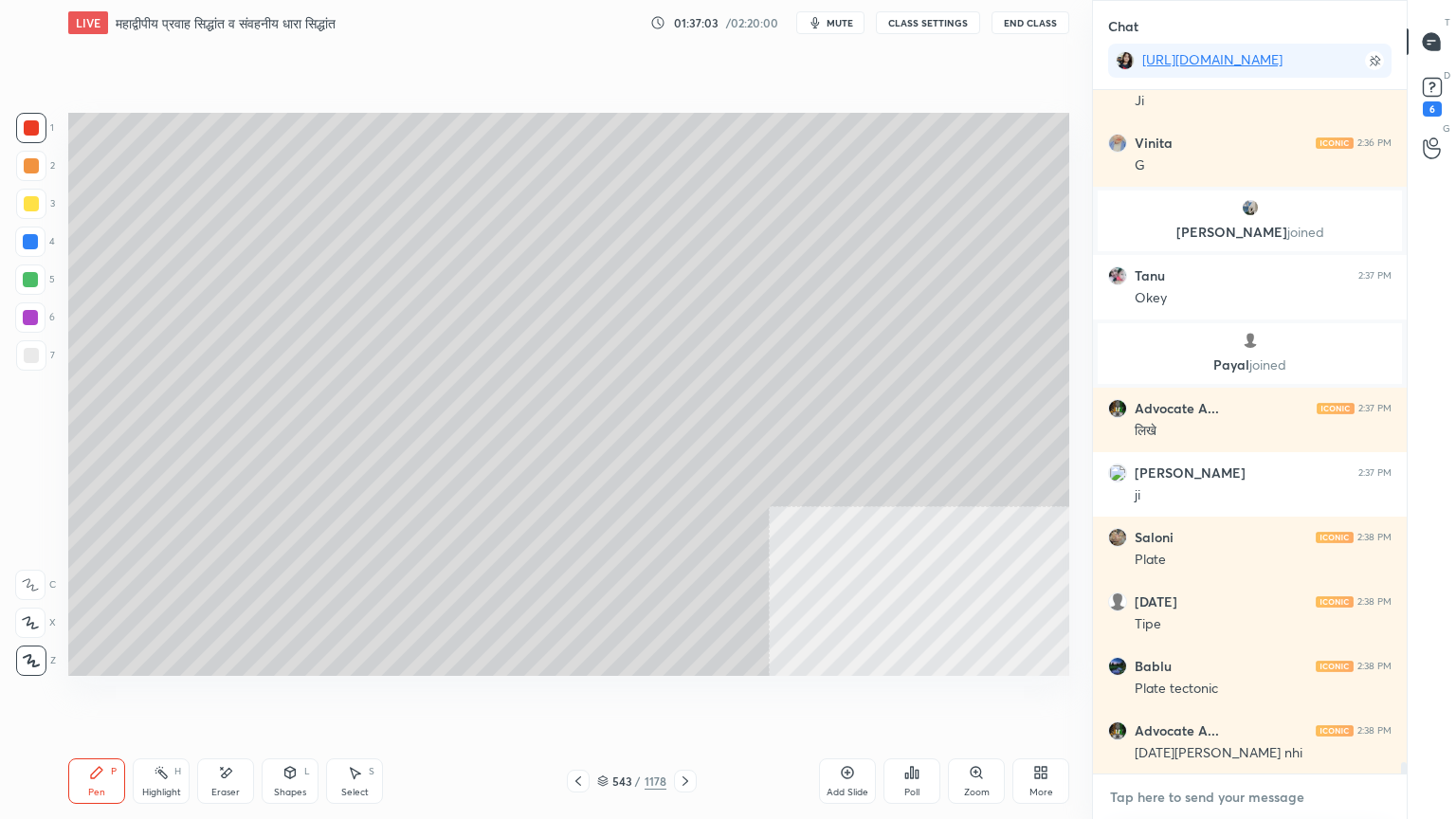 click at bounding box center [1249, 797] 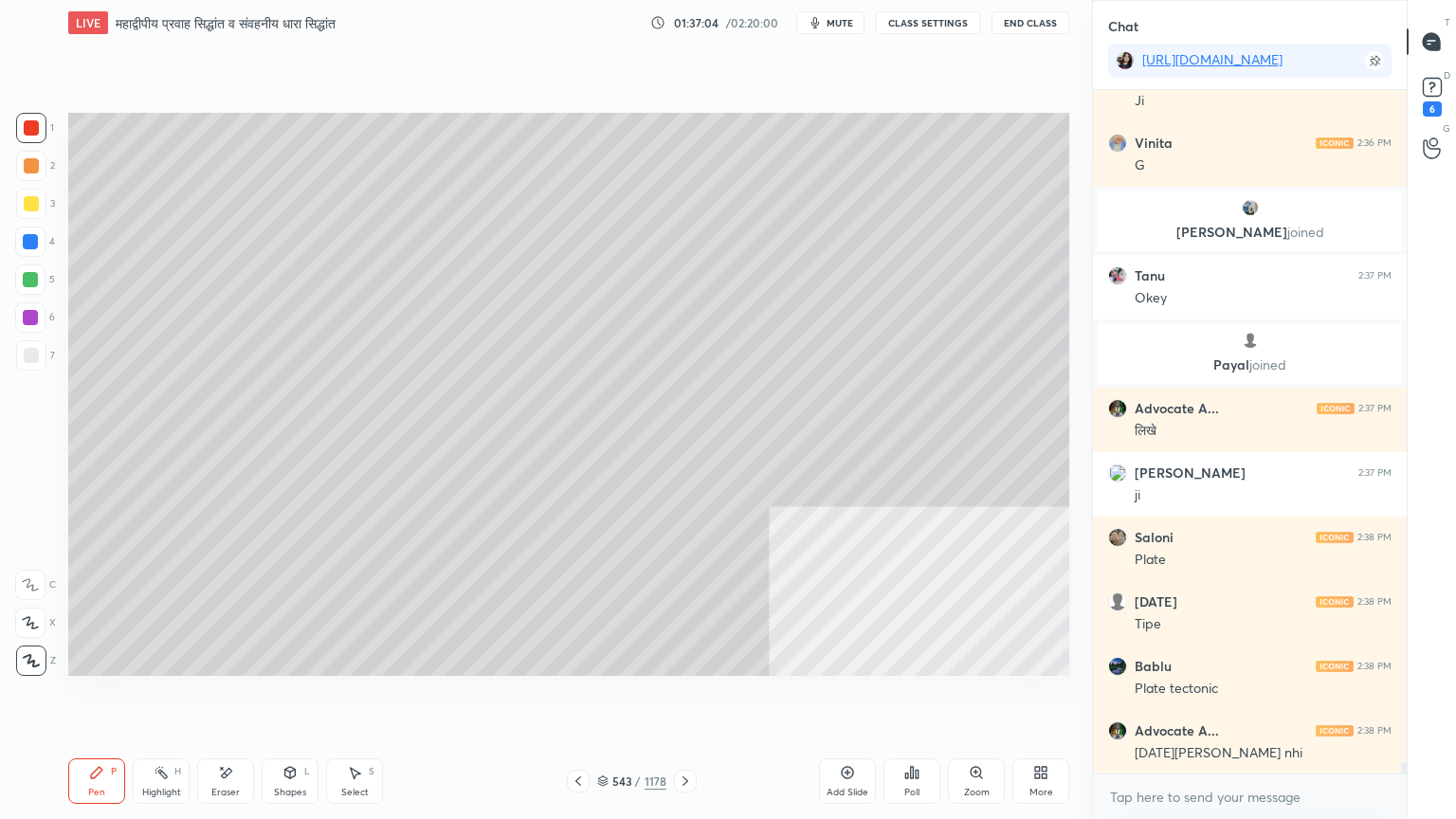 click on "Select S" at bounding box center (355, 781) 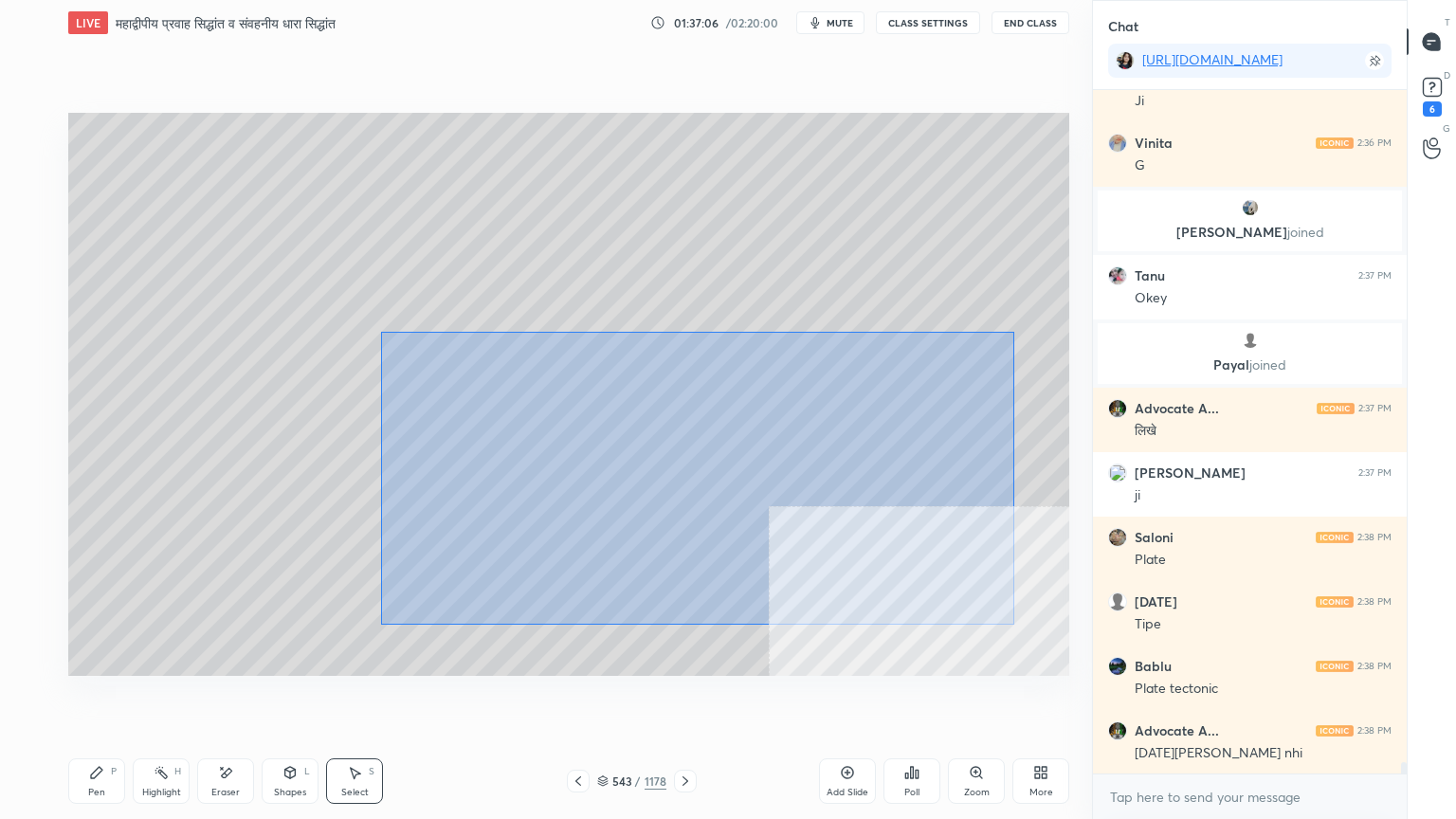 drag, startPoint x: 381, startPoint y: 331, endPoint x: 906, endPoint y: 542, distance: 565.81446 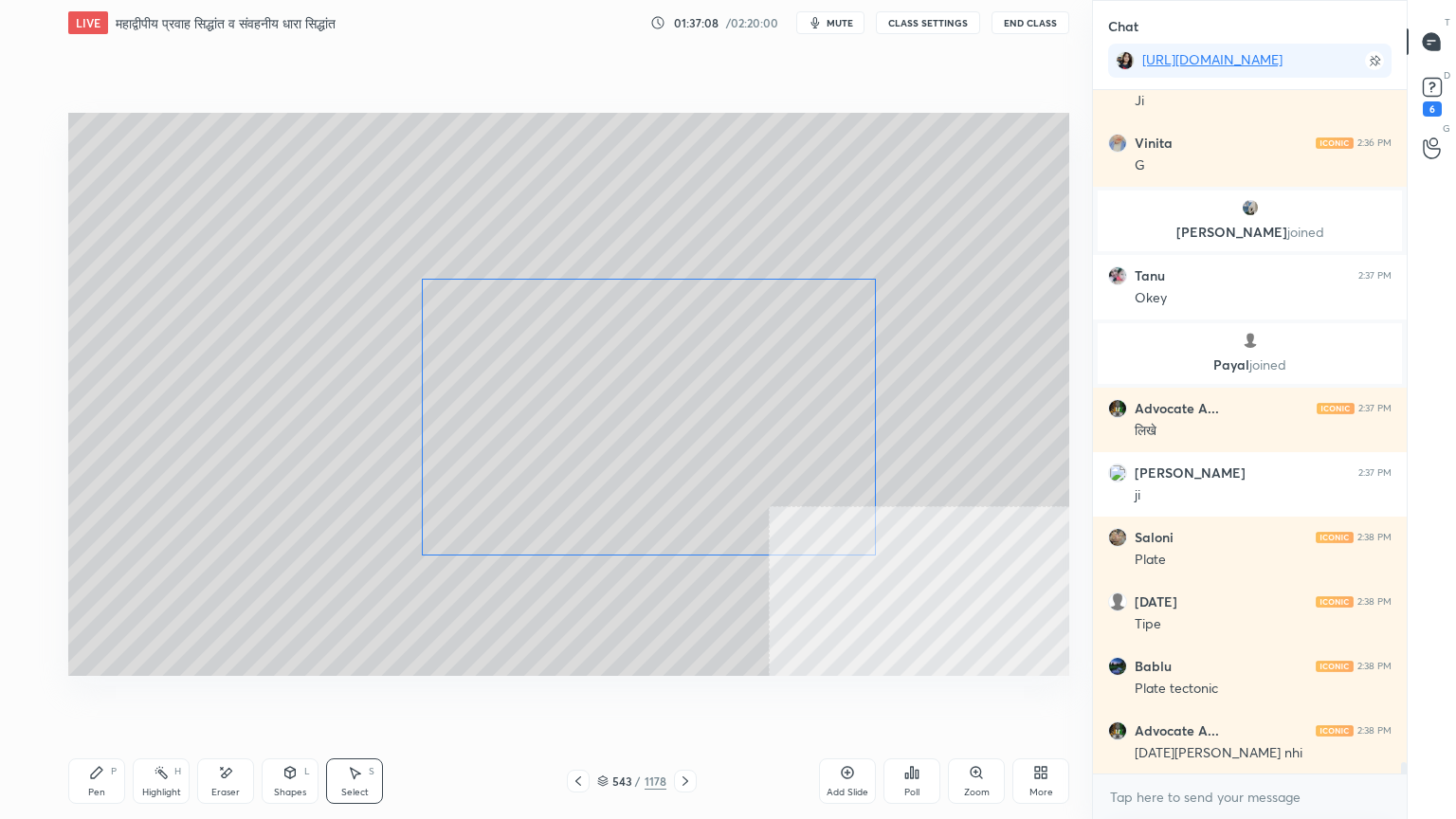 drag, startPoint x: 777, startPoint y: 413, endPoint x: 770, endPoint y: 368, distance: 45.5412 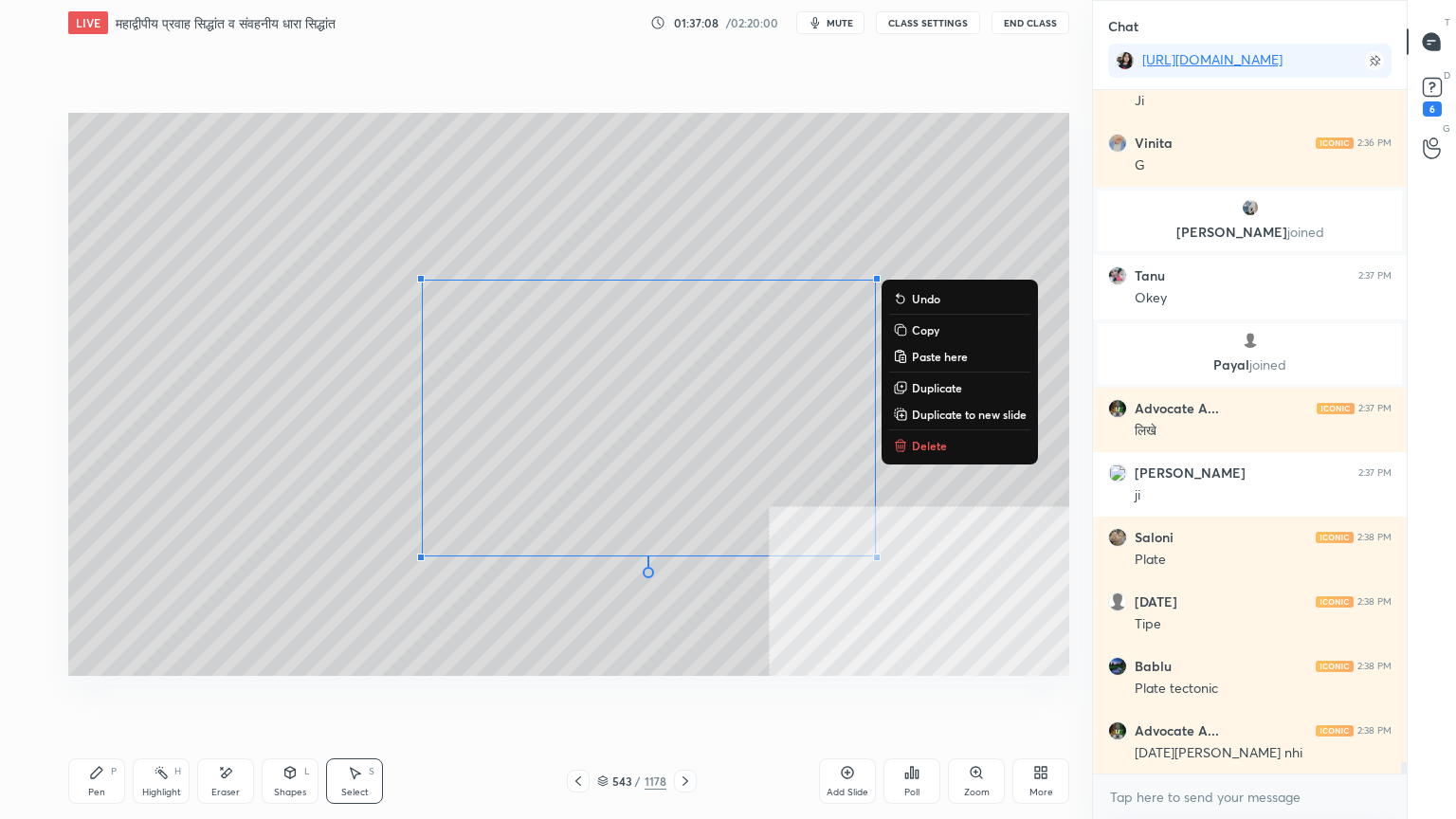 click on "0 ° Undo Copy Paste here Duplicate Duplicate to new slide Delete" at bounding box center [569, 394] 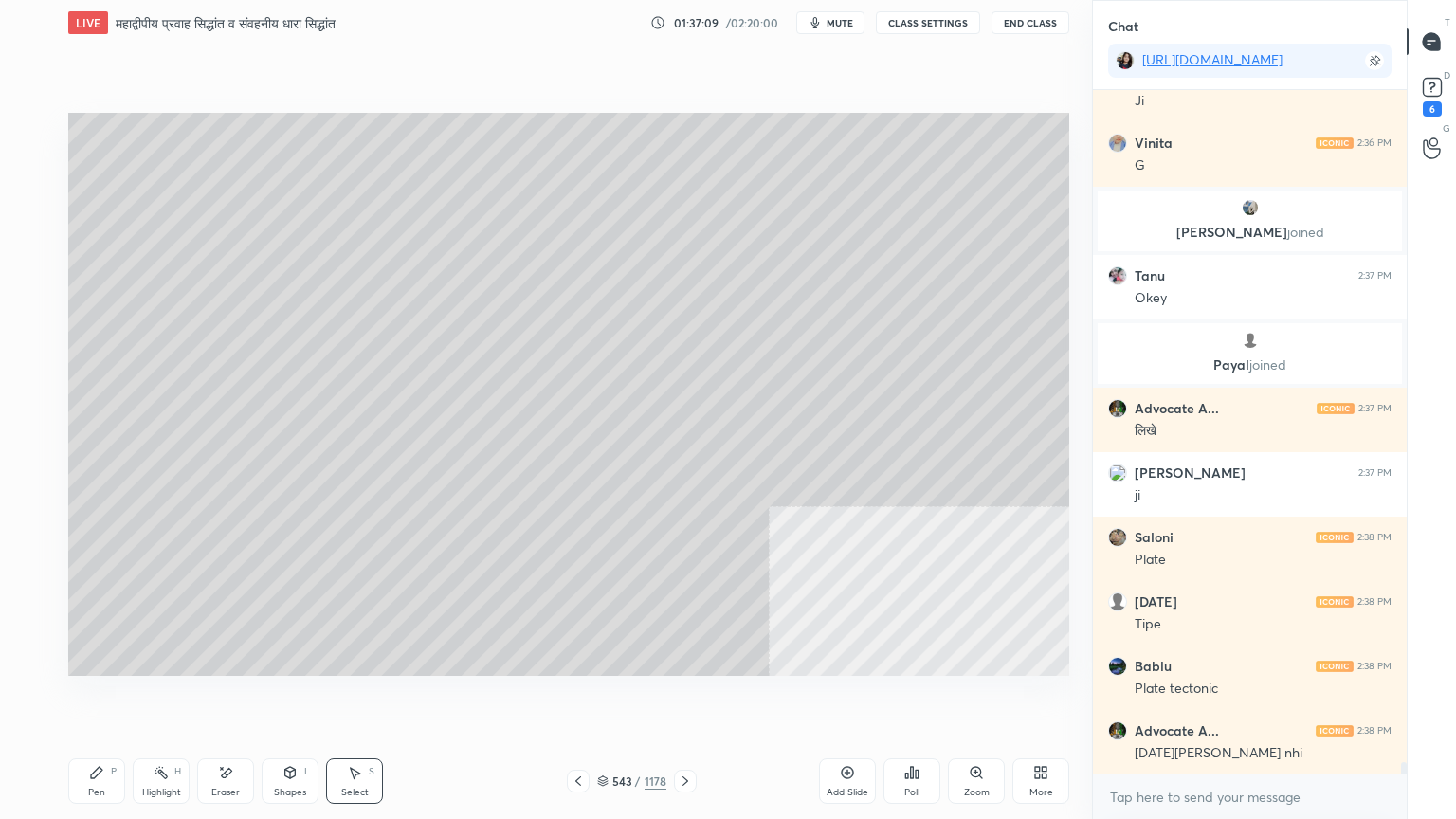 click on "Pen P" at bounding box center (97, 781) 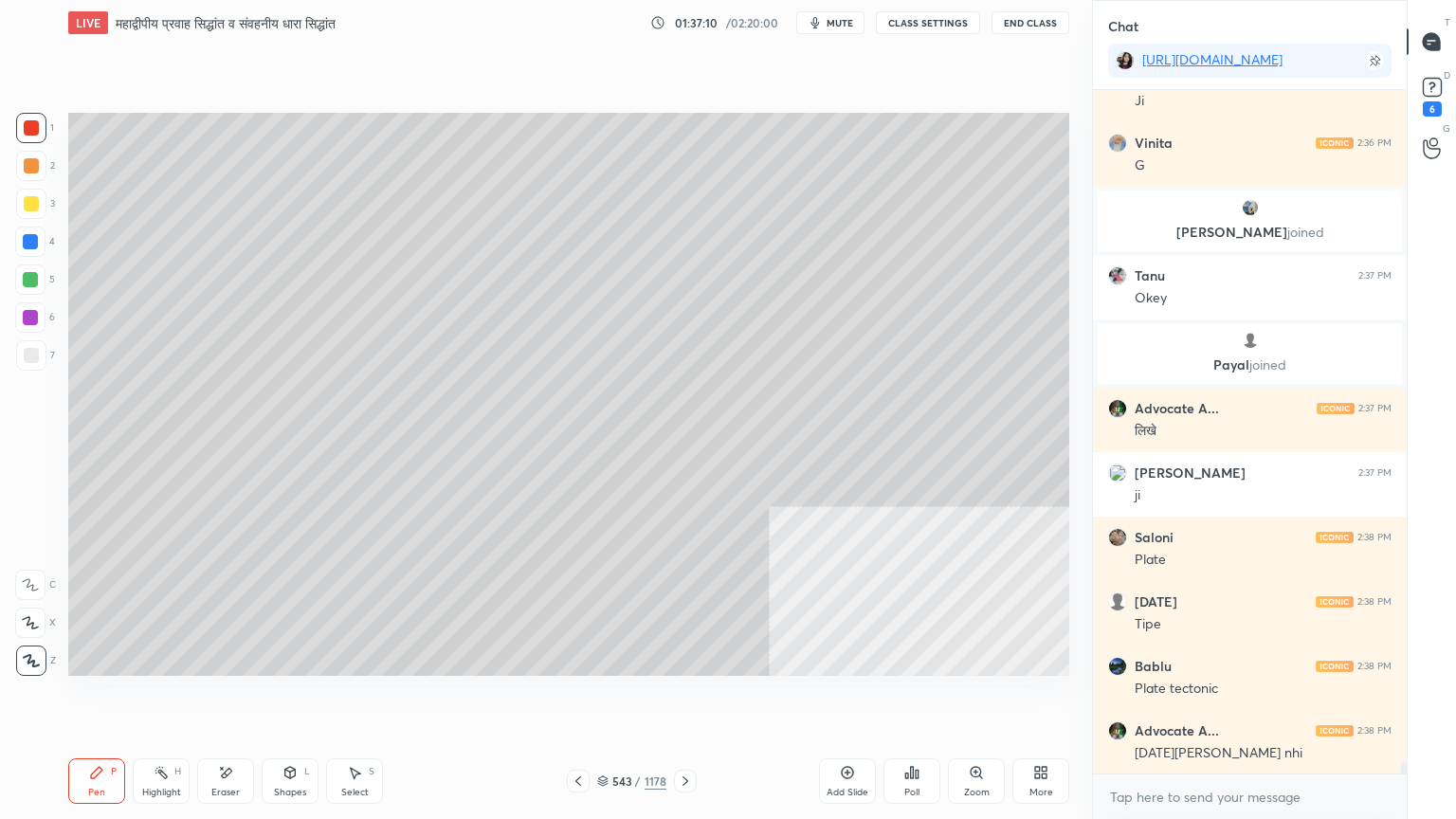click at bounding box center [31, 355] 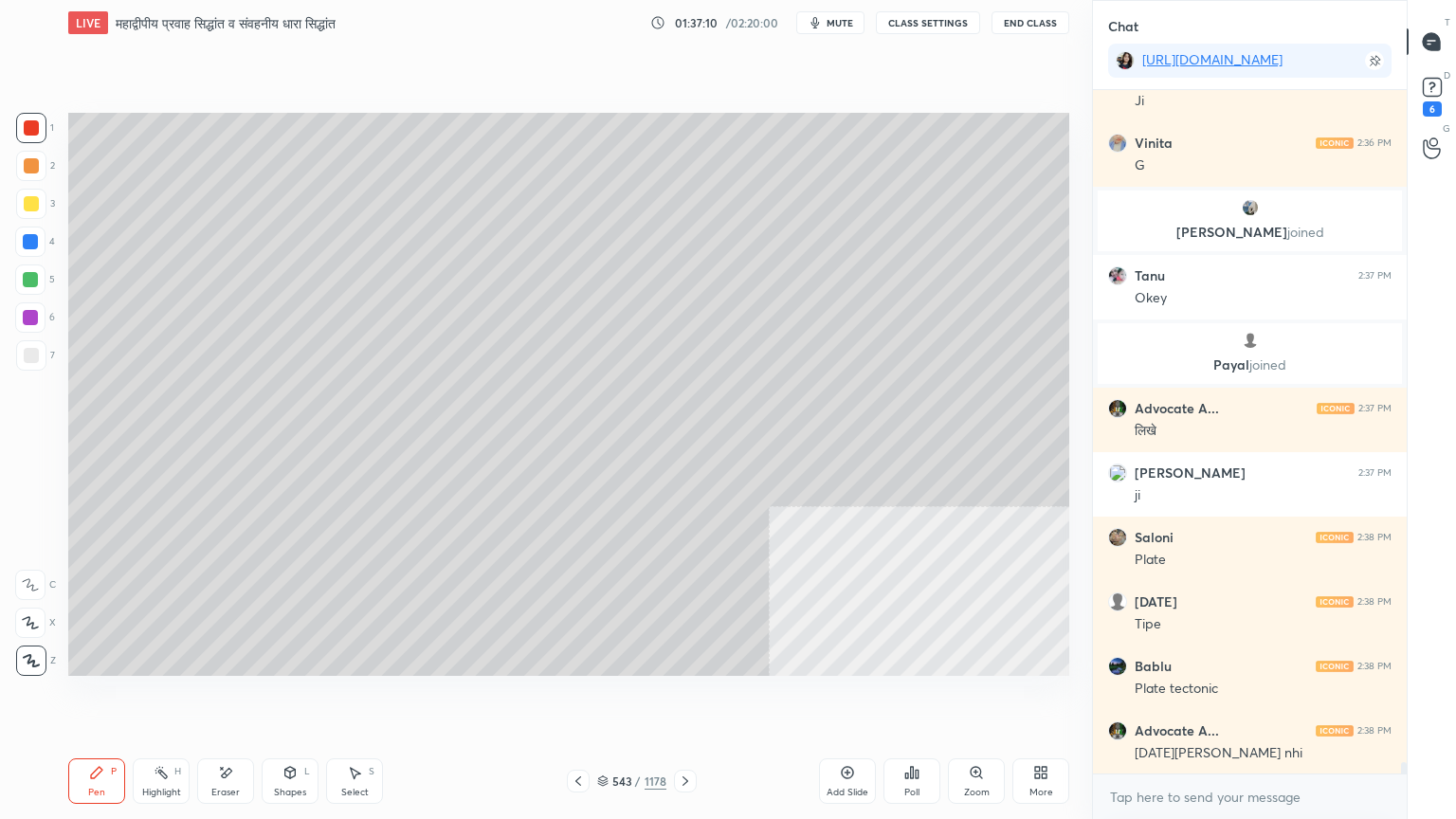 click at bounding box center (31, 355) 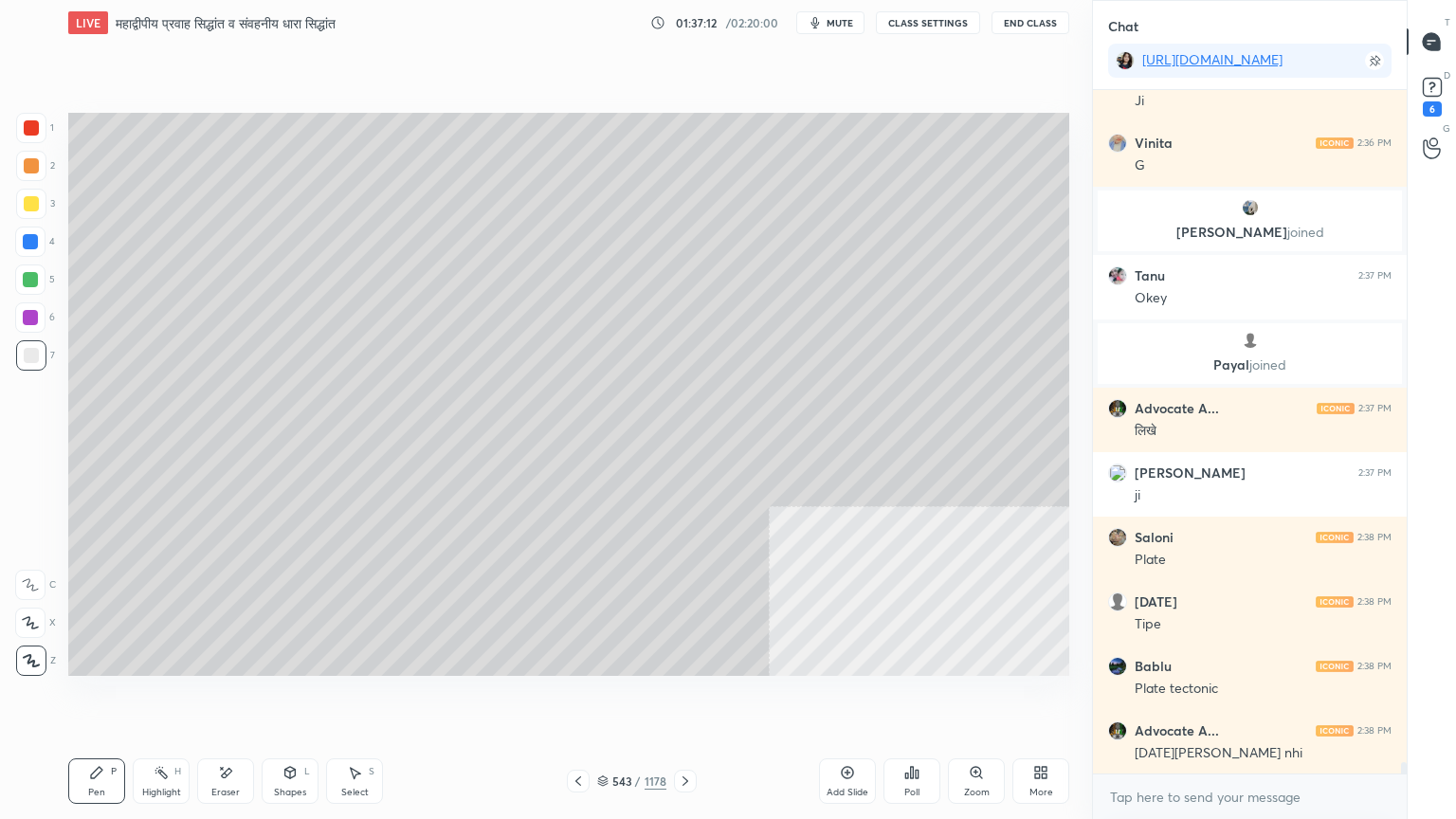 click on "Select" at bounding box center (355, 792) 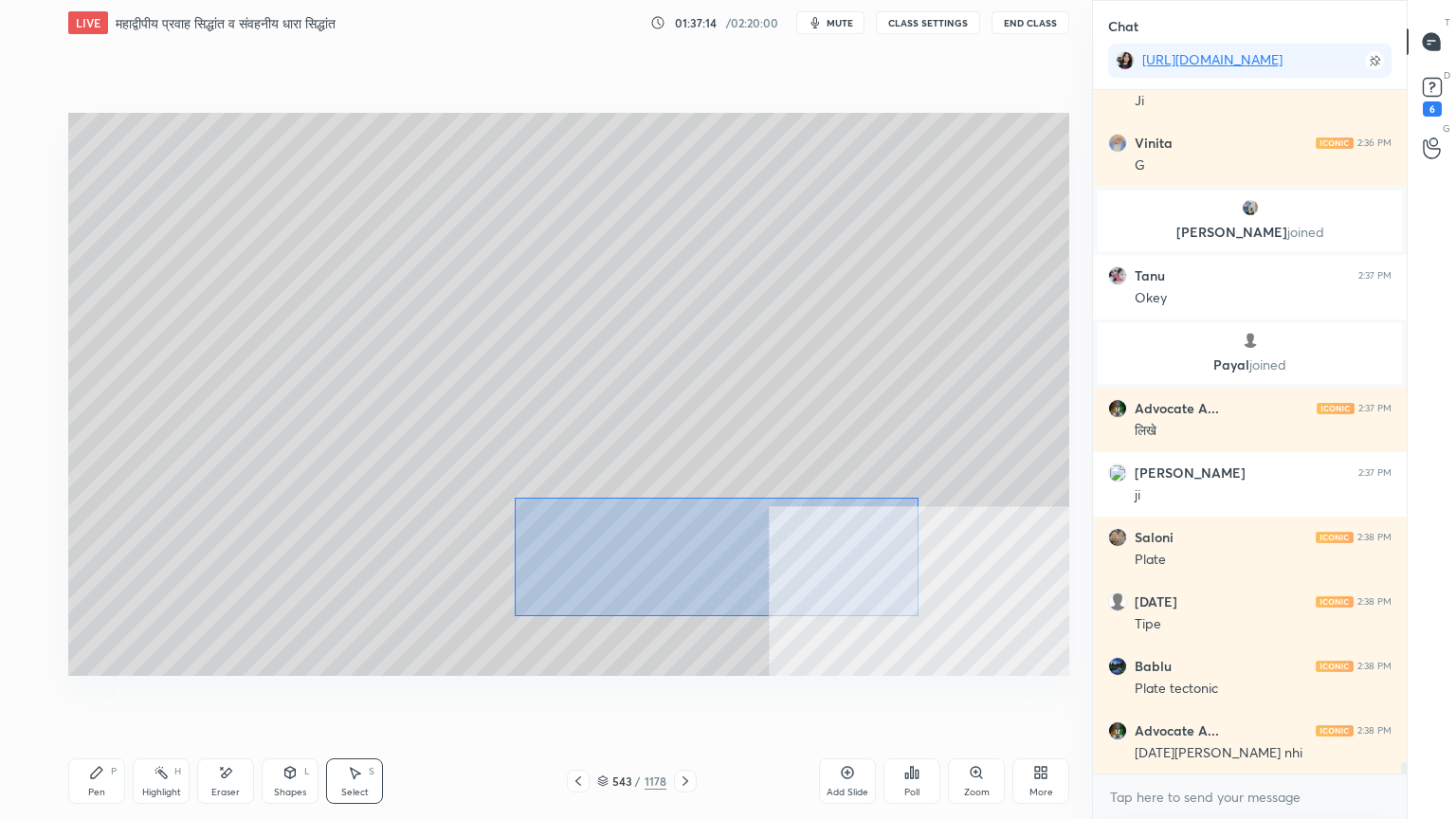 drag, startPoint x: 515, startPoint y: 497, endPoint x: 901, endPoint y: 605, distance: 400.8242 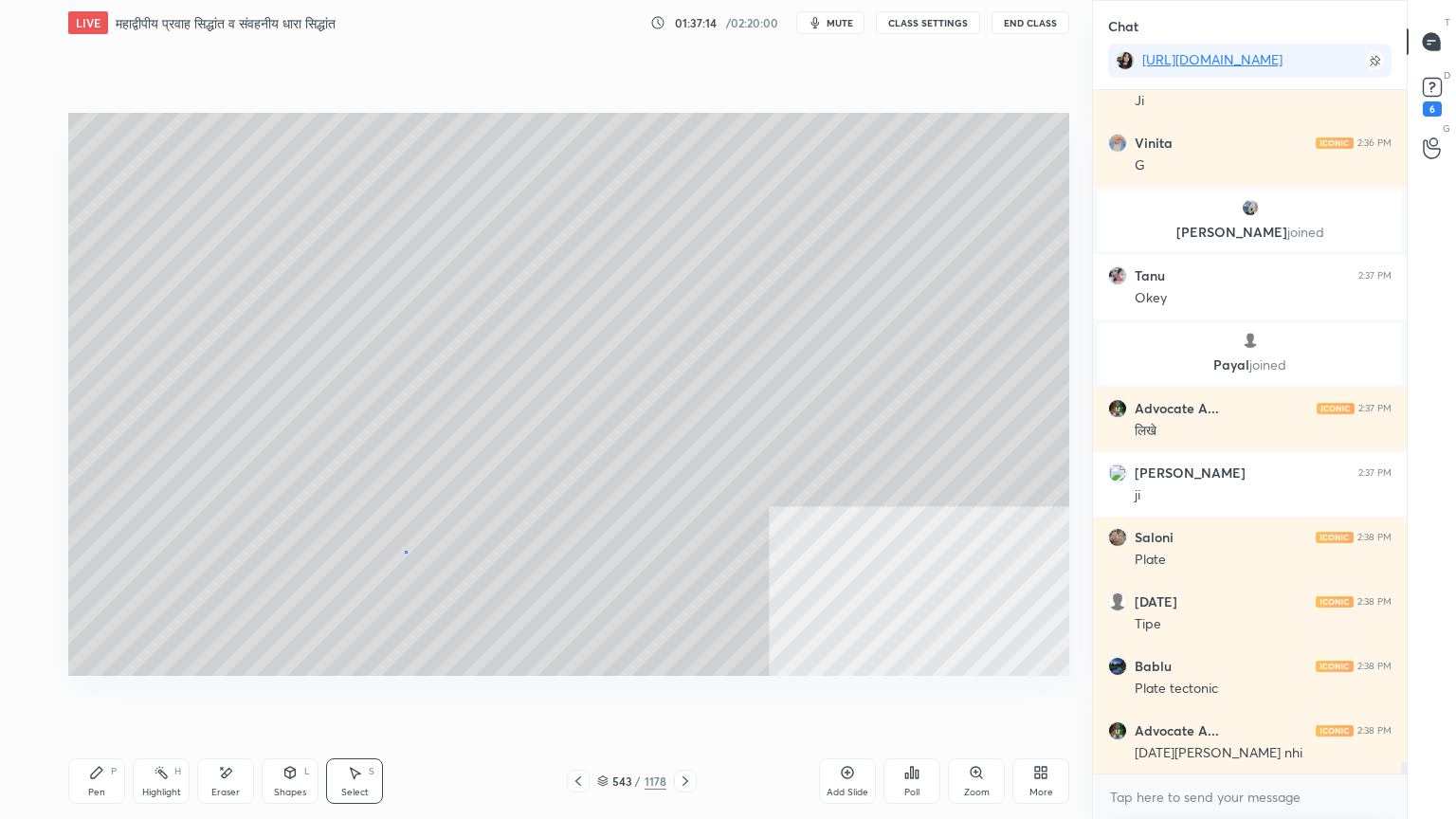 drag, startPoint x: 406, startPoint y: 551, endPoint x: 368, endPoint y: 573, distance: 43.908997 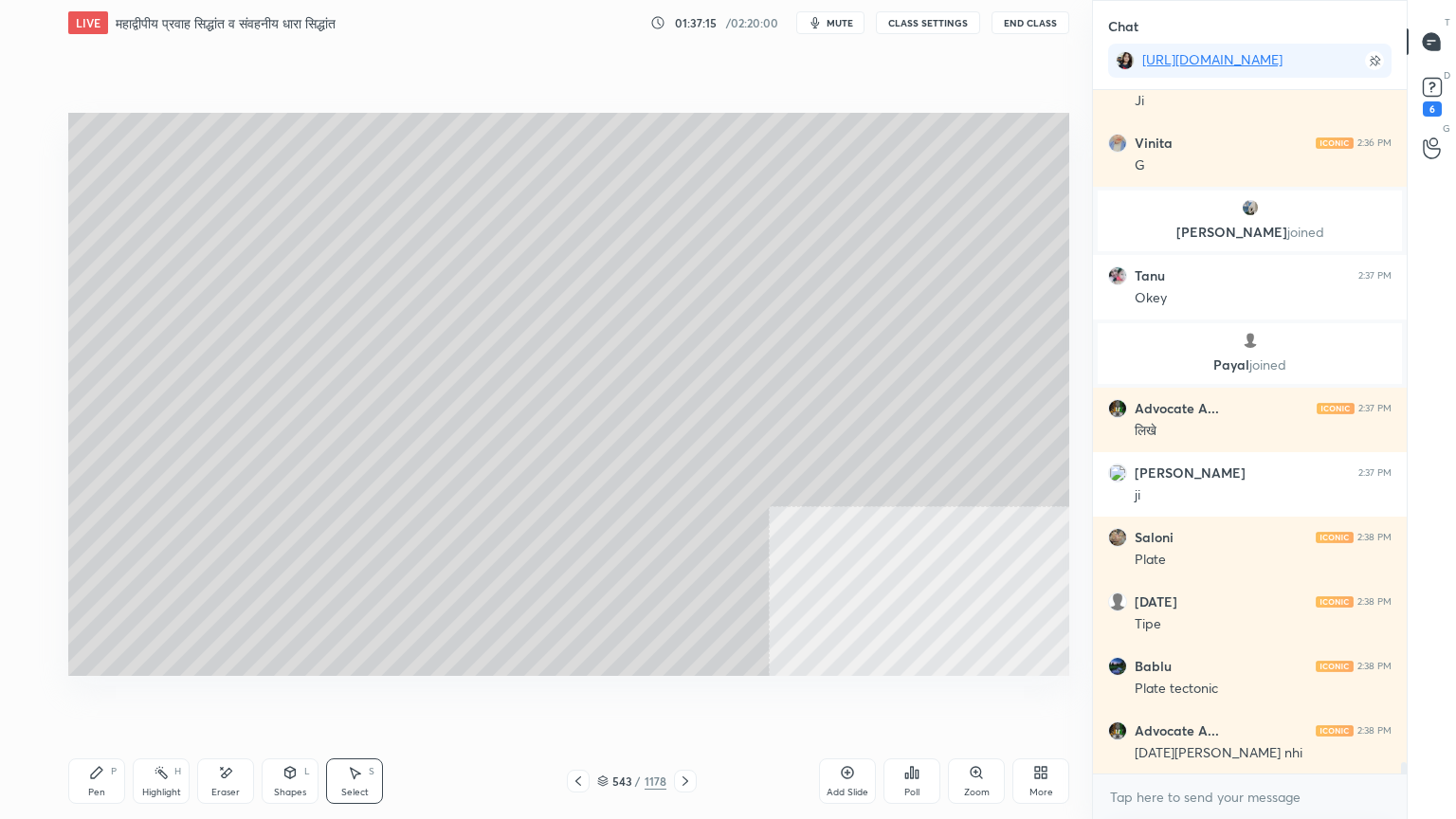 click on "Pen P" at bounding box center (97, 781) 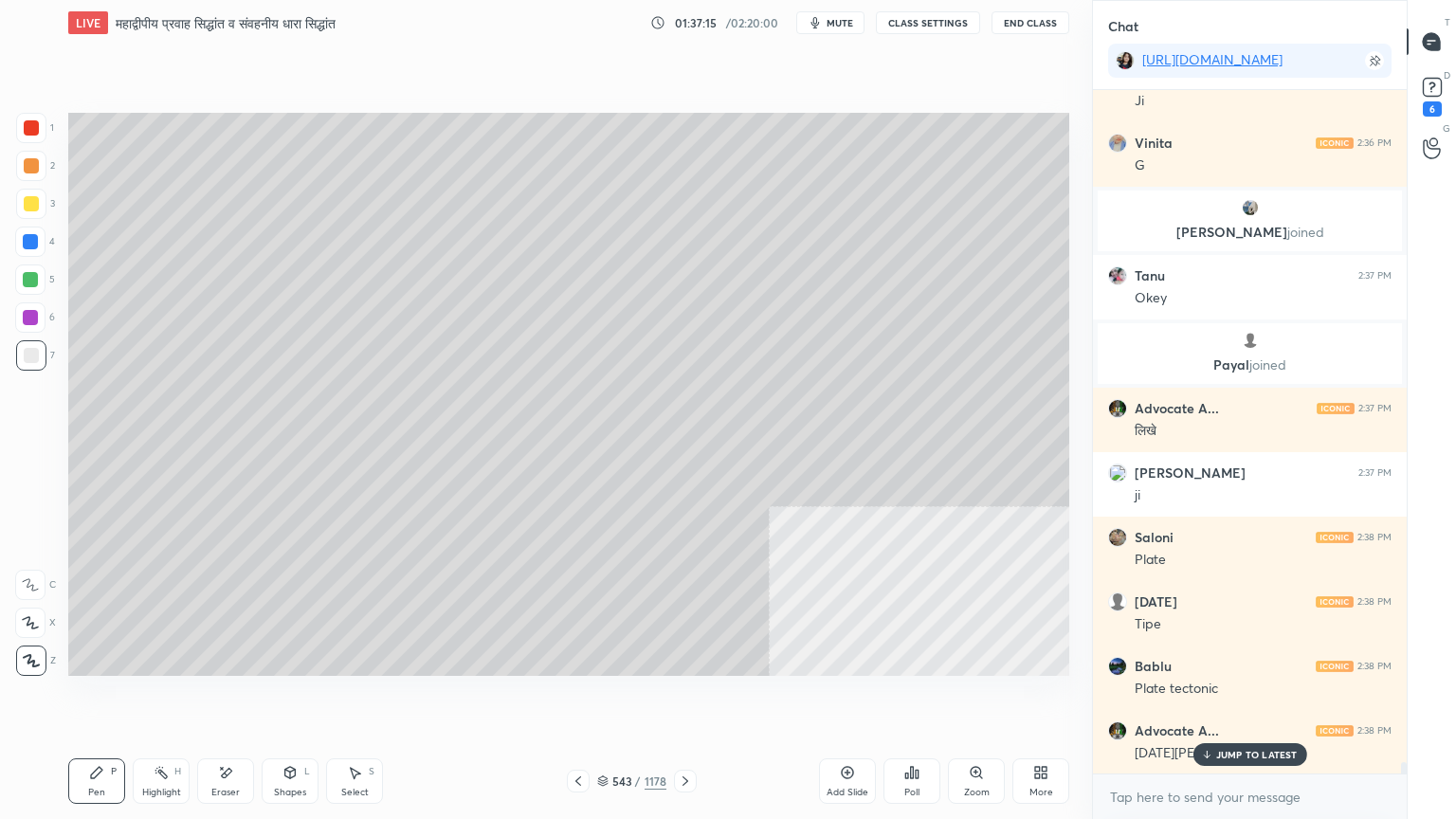 click on "P" at bounding box center [114, 772] 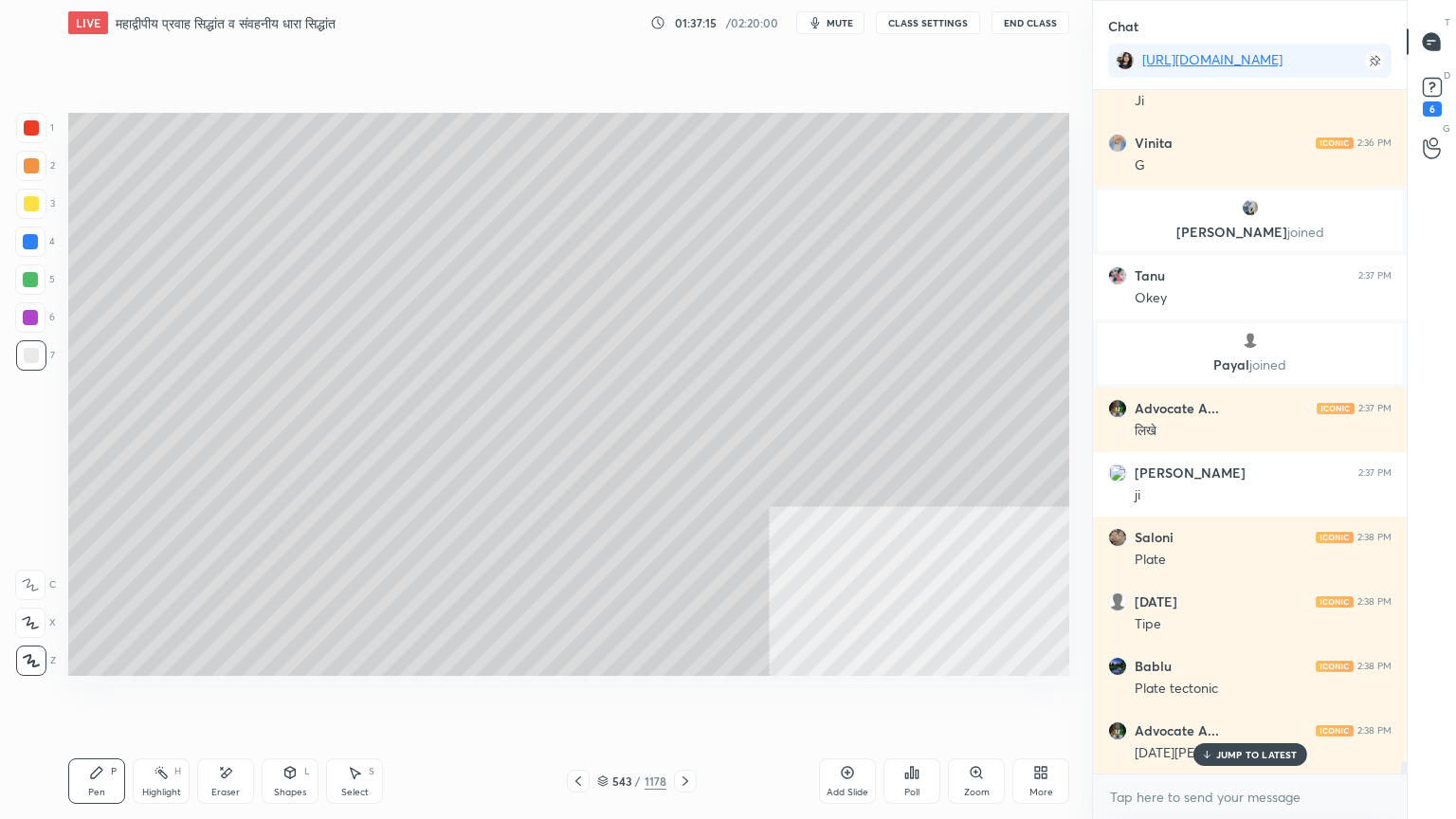 scroll, scrollTop: 39316, scrollLeft: 0, axis: vertical 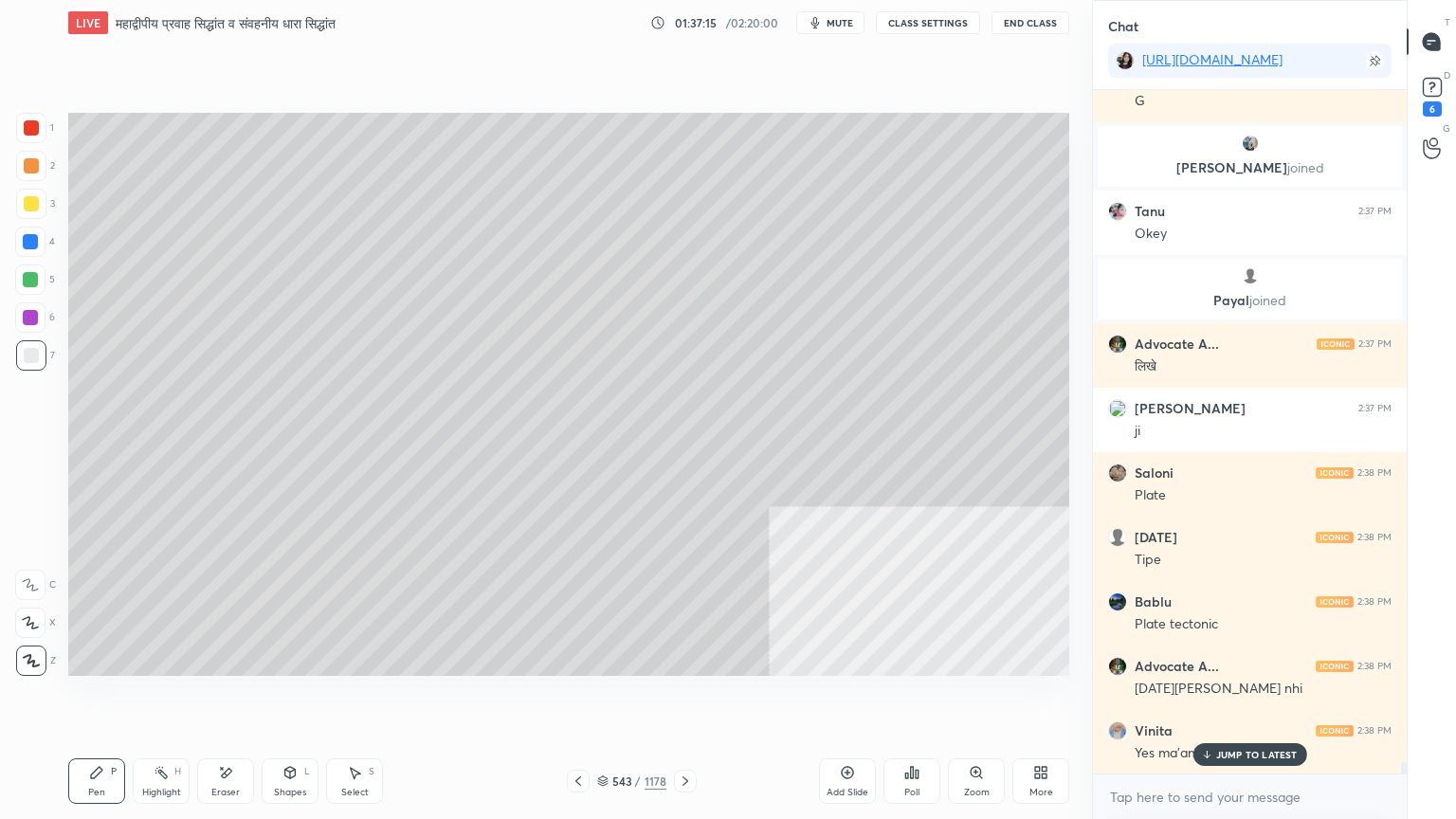 click at bounding box center (31, 355) 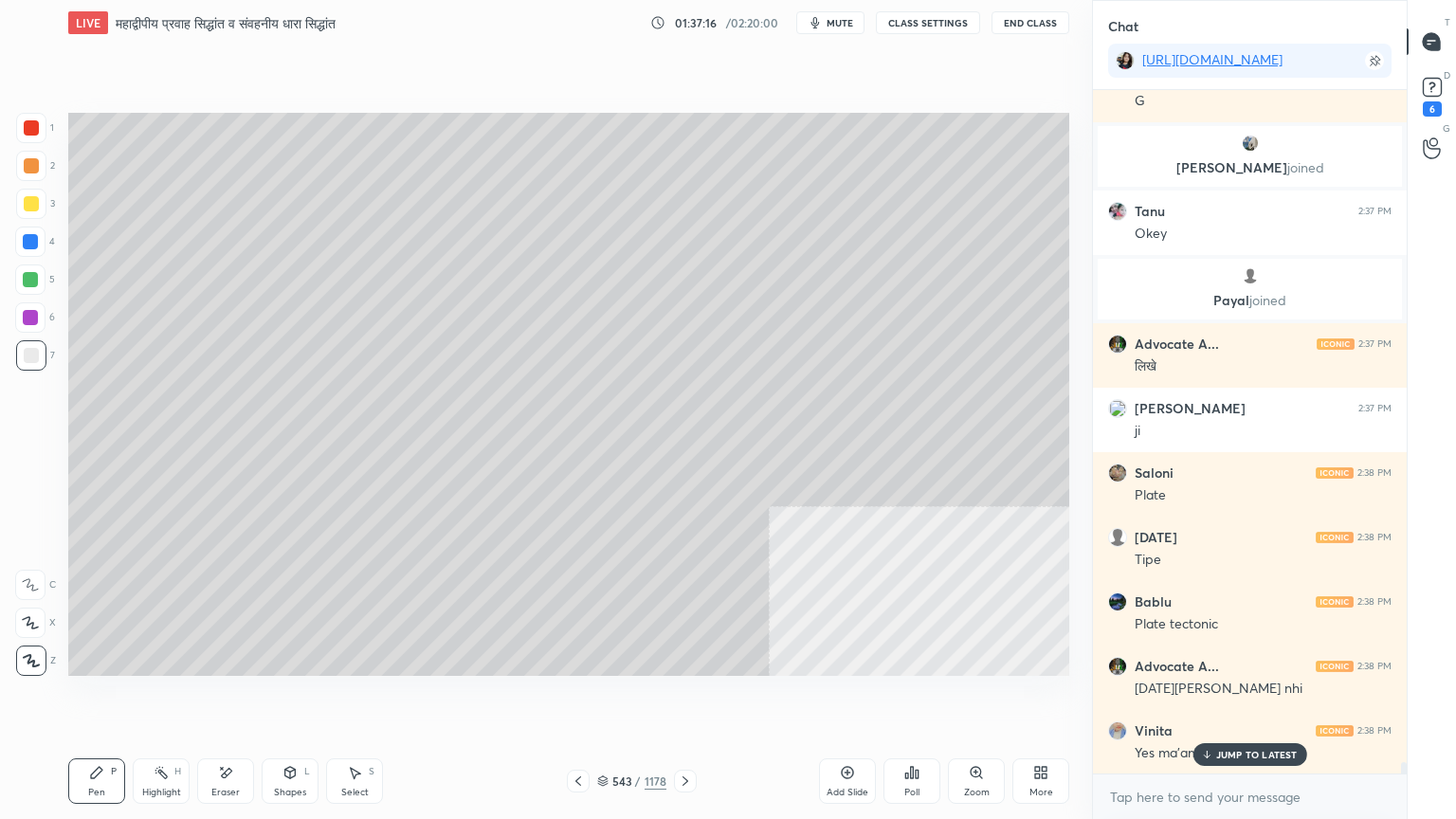 click on "JUMP TO LATEST" at bounding box center (1257, 755) 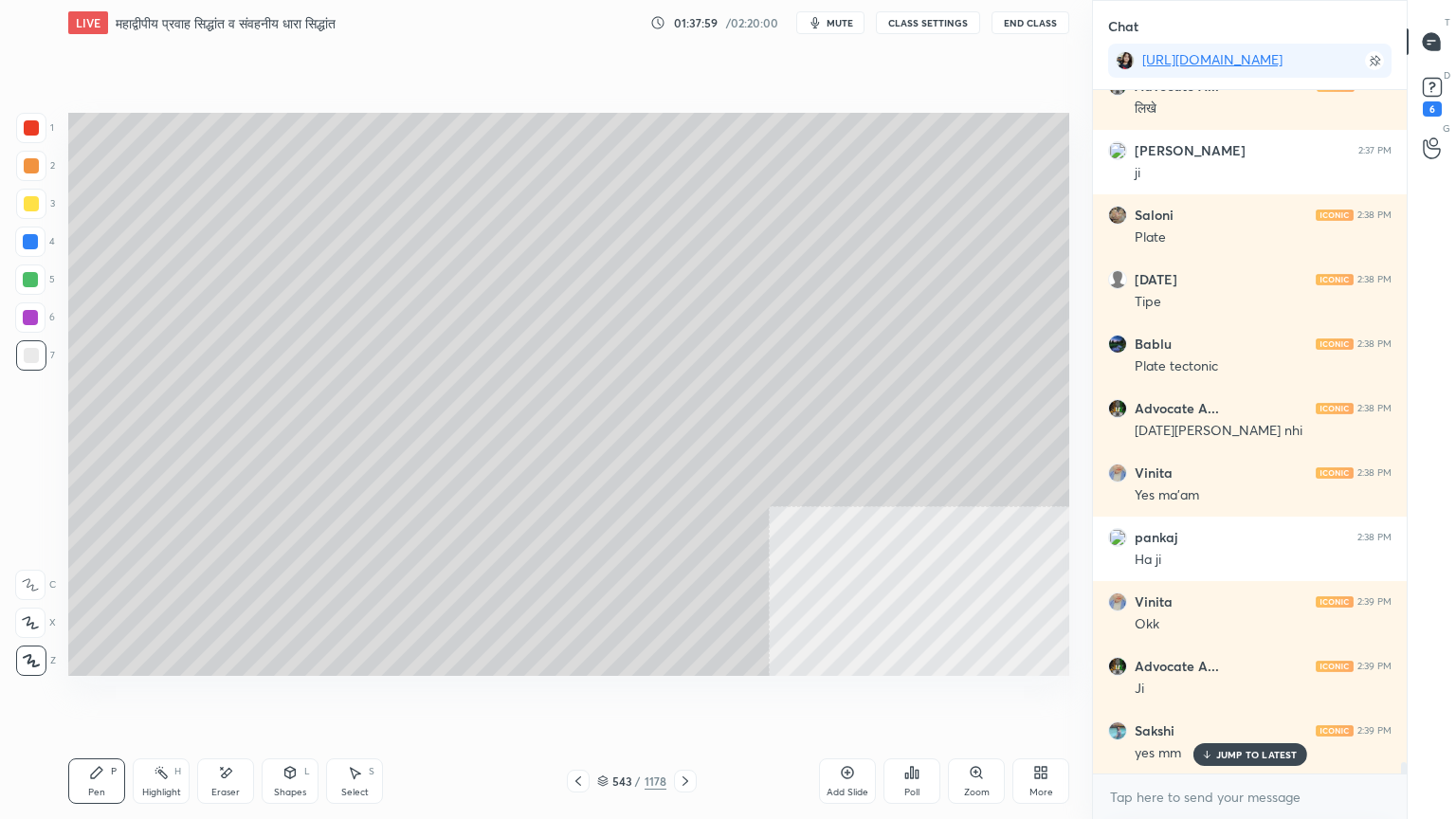 scroll, scrollTop: 39638, scrollLeft: 0, axis: vertical 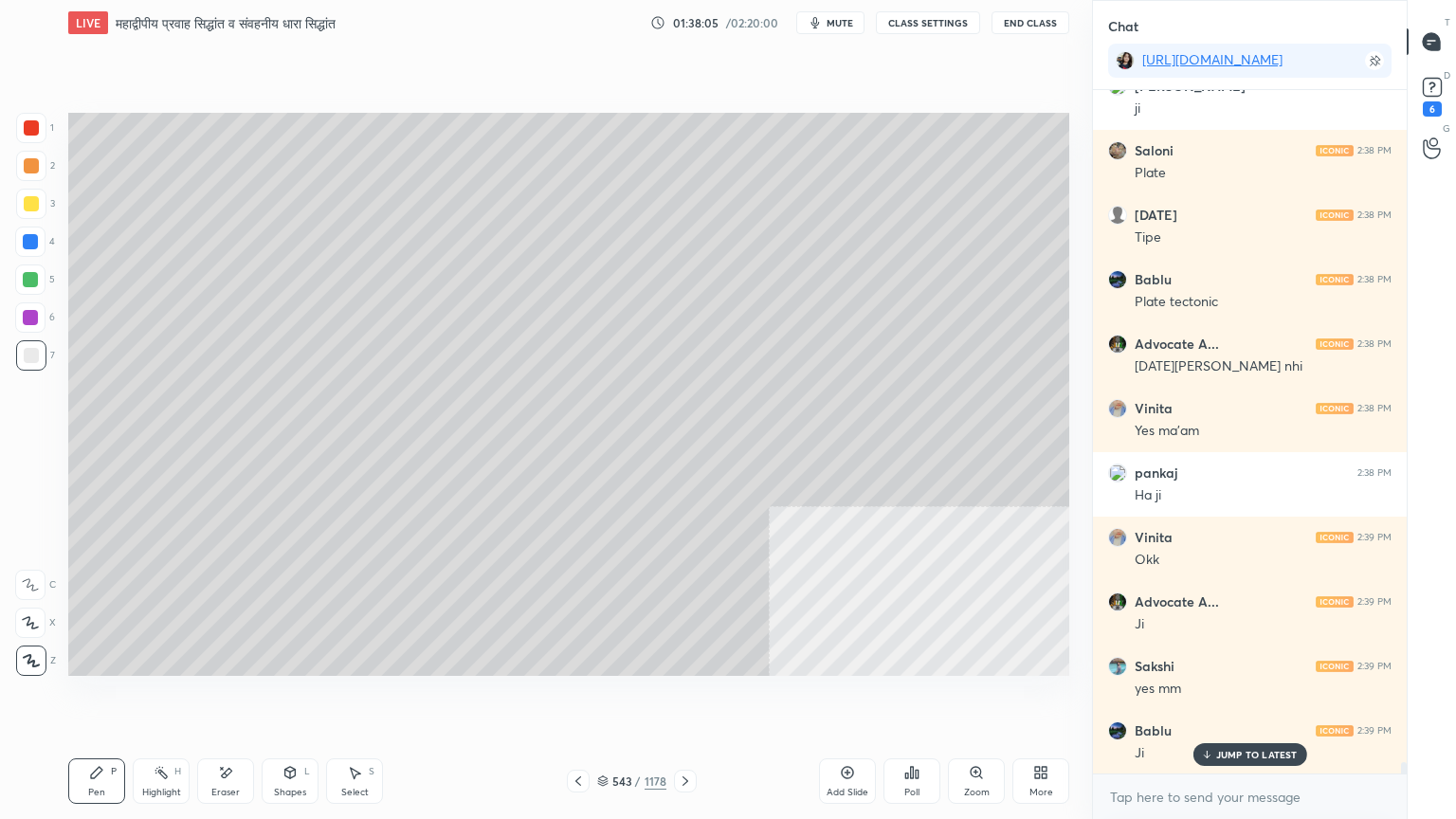 click 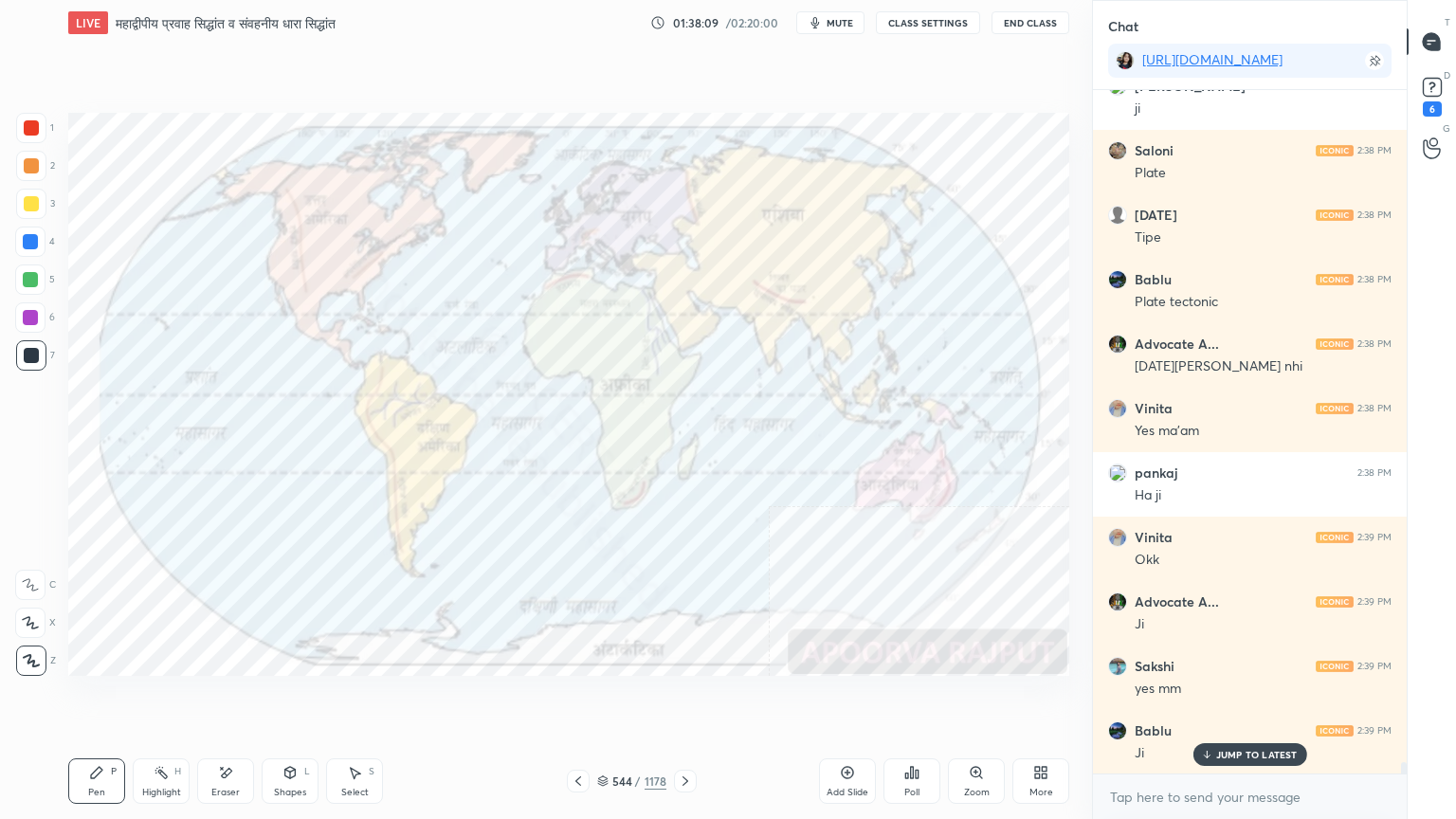 scroll, scrollTop: 39703, scrollLeft: 0, axis: vertical 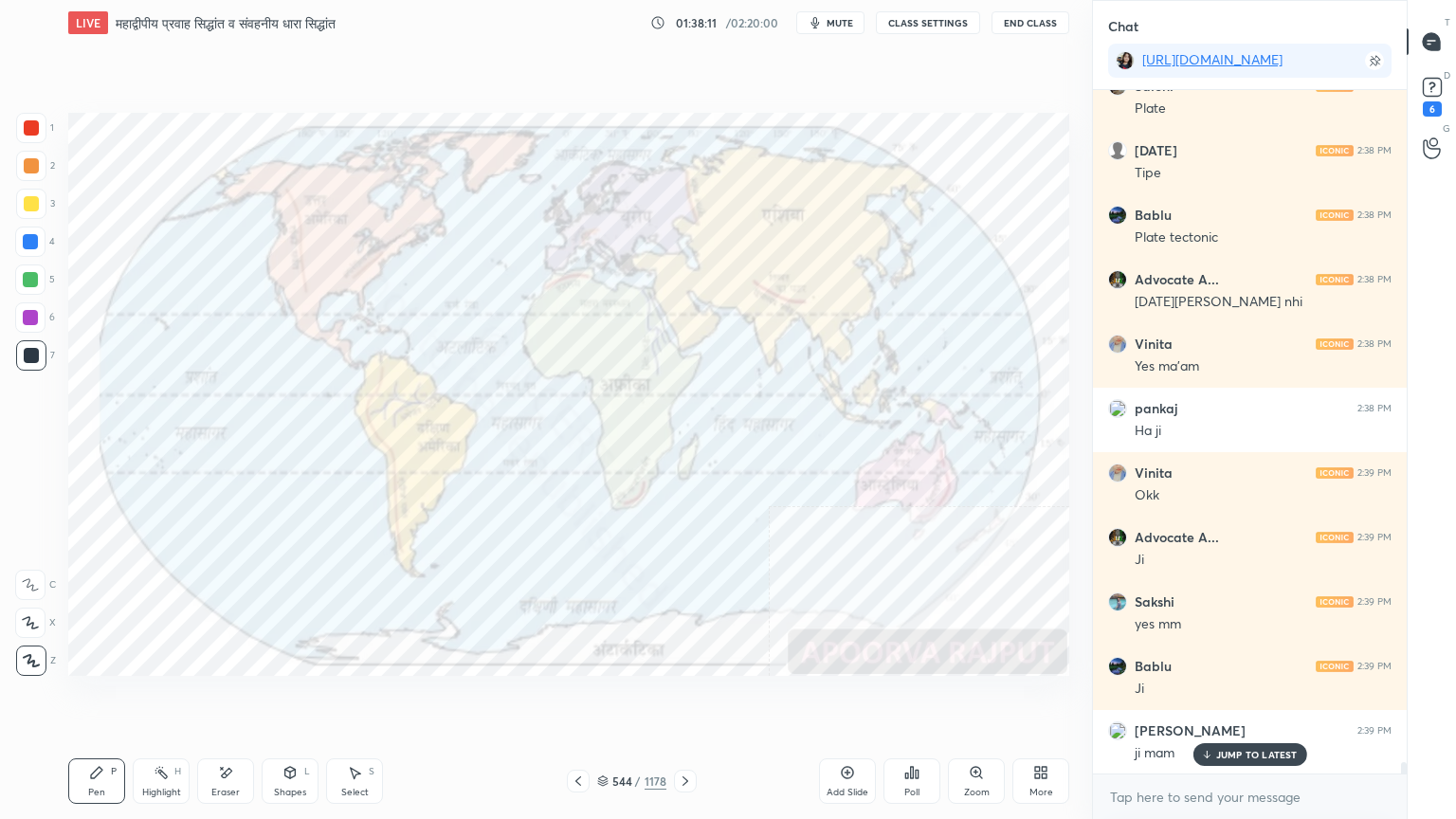 drag, startPoint x: 678, startPoint y: 736, endPoint x: 688, endPoint y: 725, distance: 14.866069 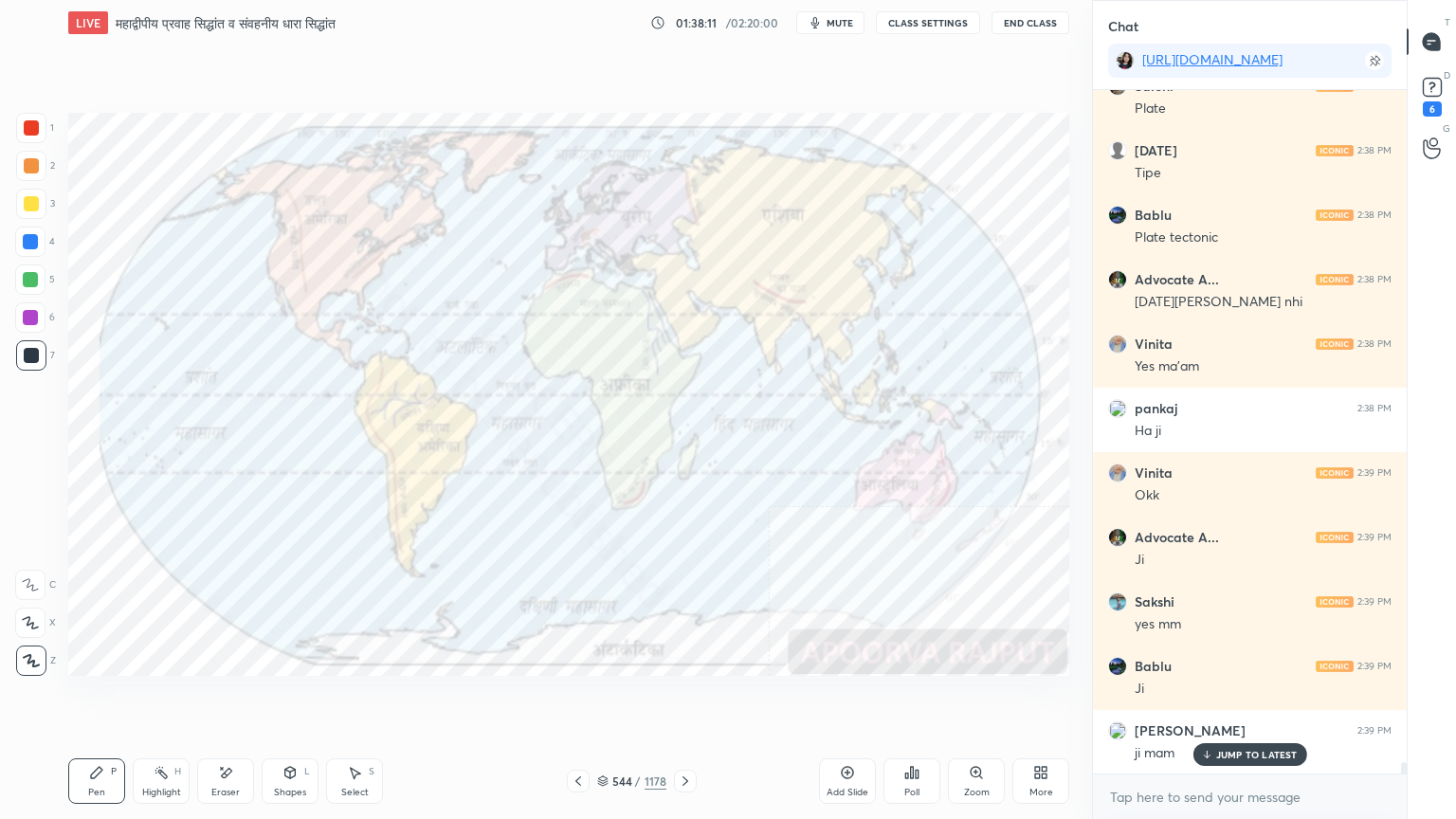 click on "Setting up your live class Poll for   secs No correct answer Start poll" at bounding box center (569, 394) 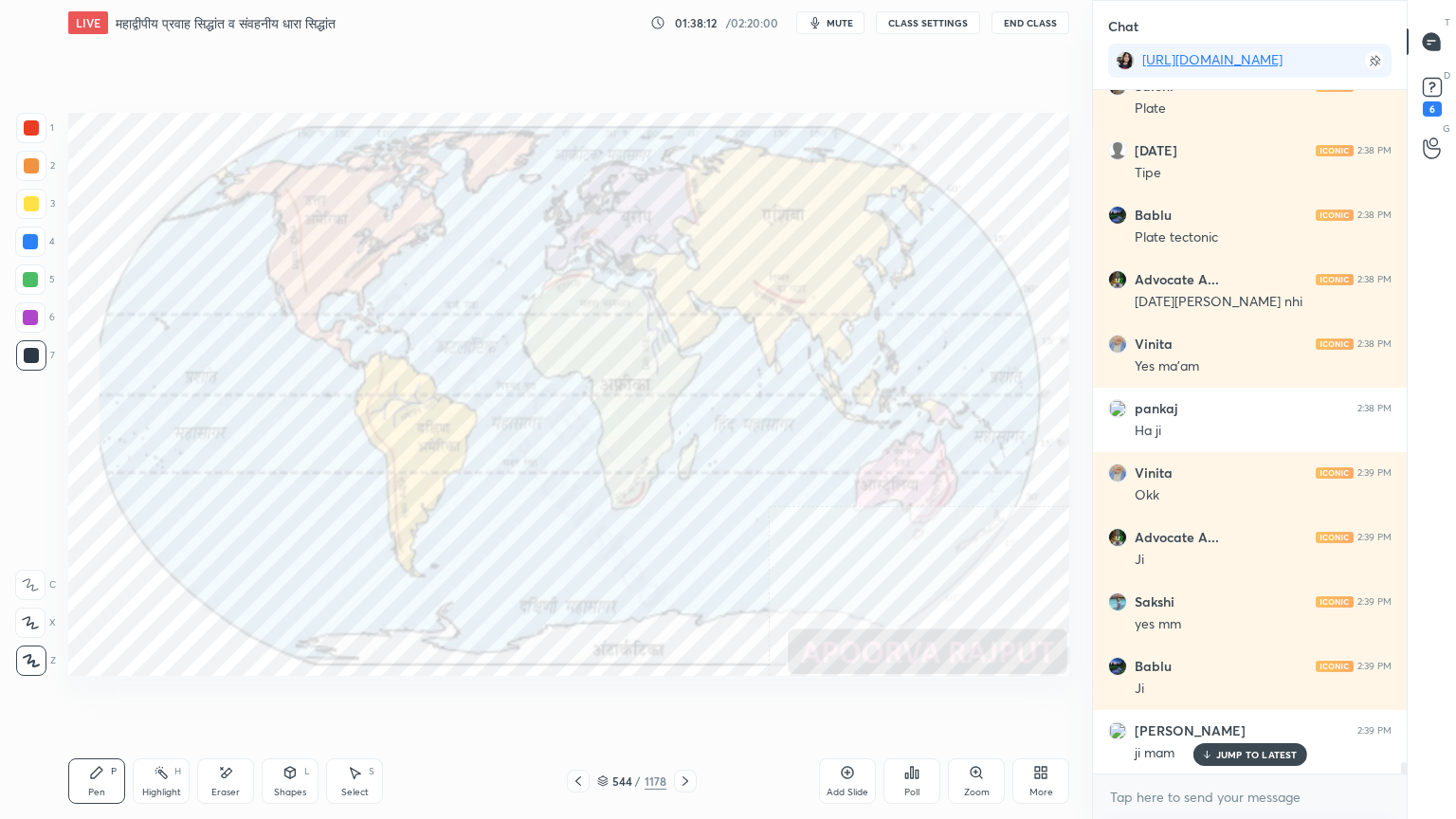 click at bounding box center [30, 242] 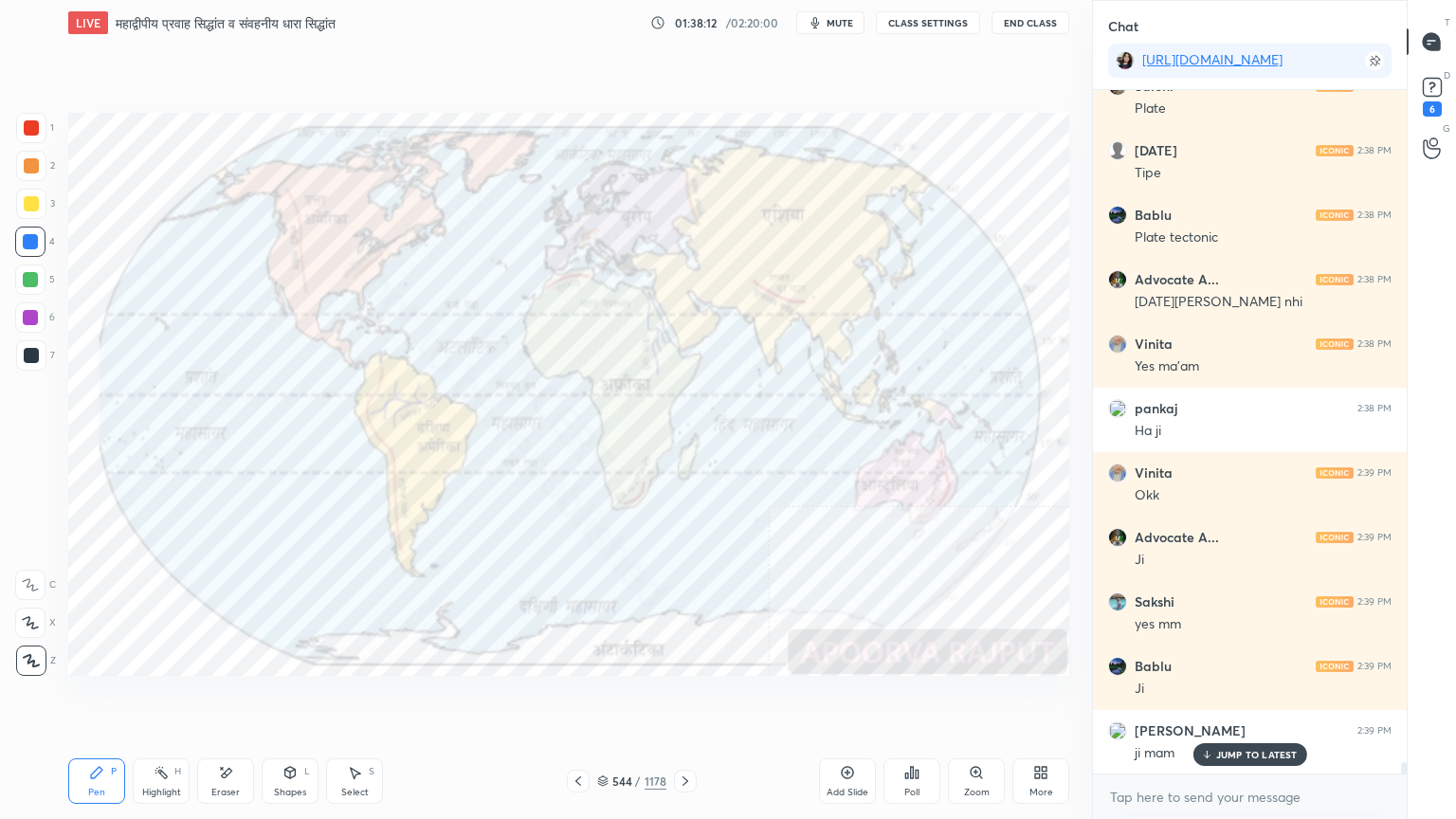 click at bounding box center [30, 242] 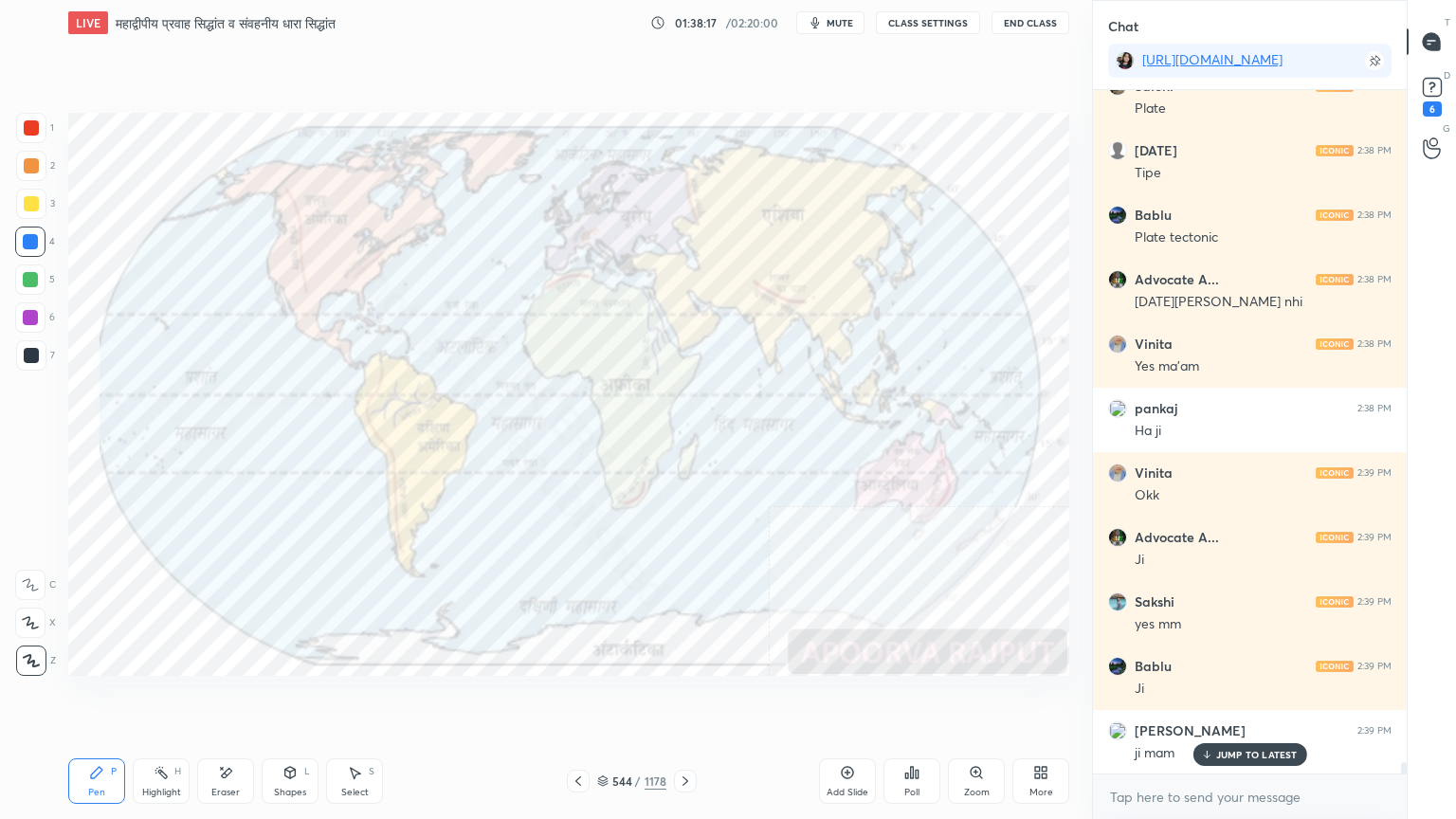 click 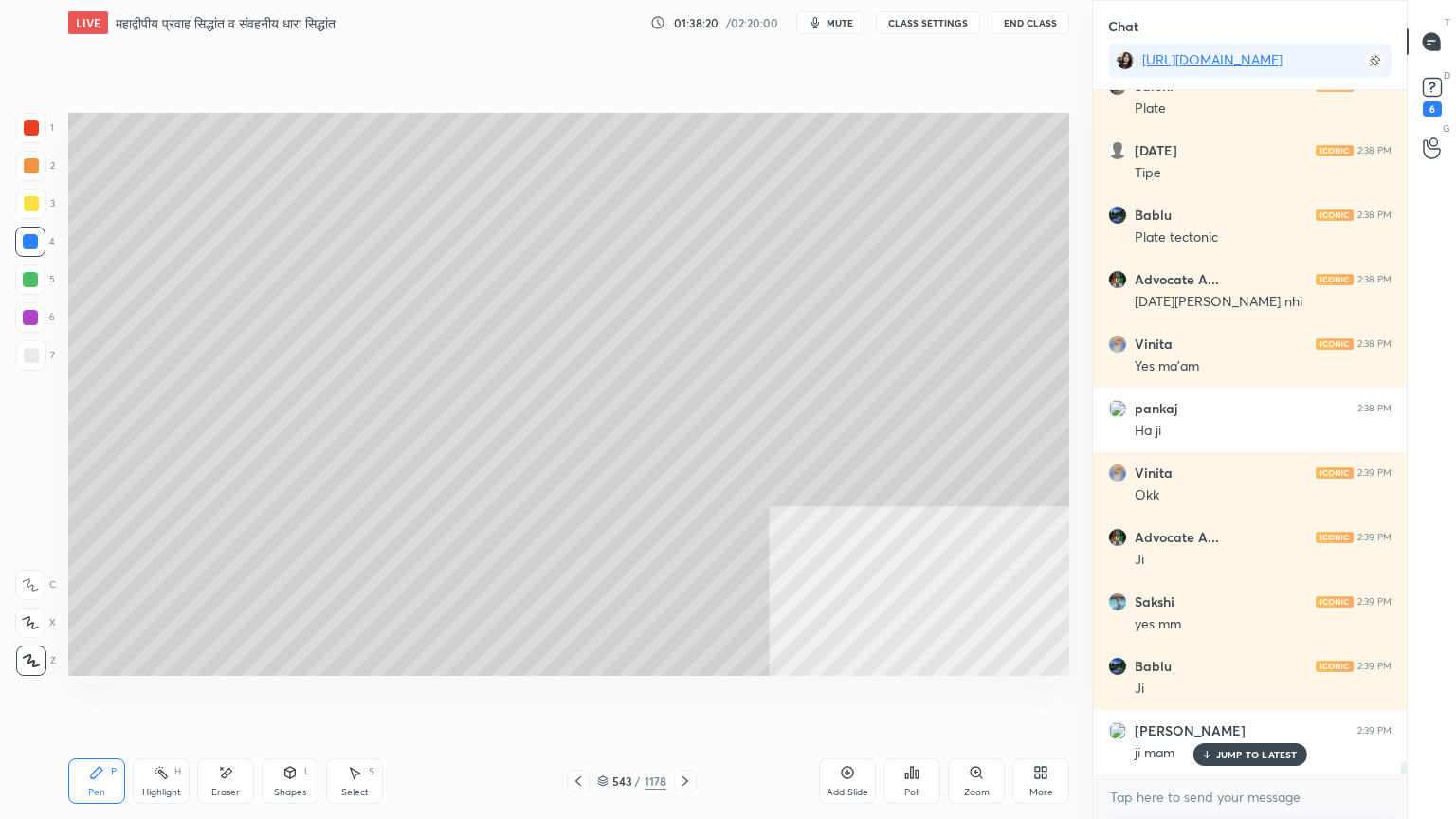 drag, startPoint x: 685, startPoint y: 777, endPoint x: 747, endPoint y: 745, distance: 69.7711 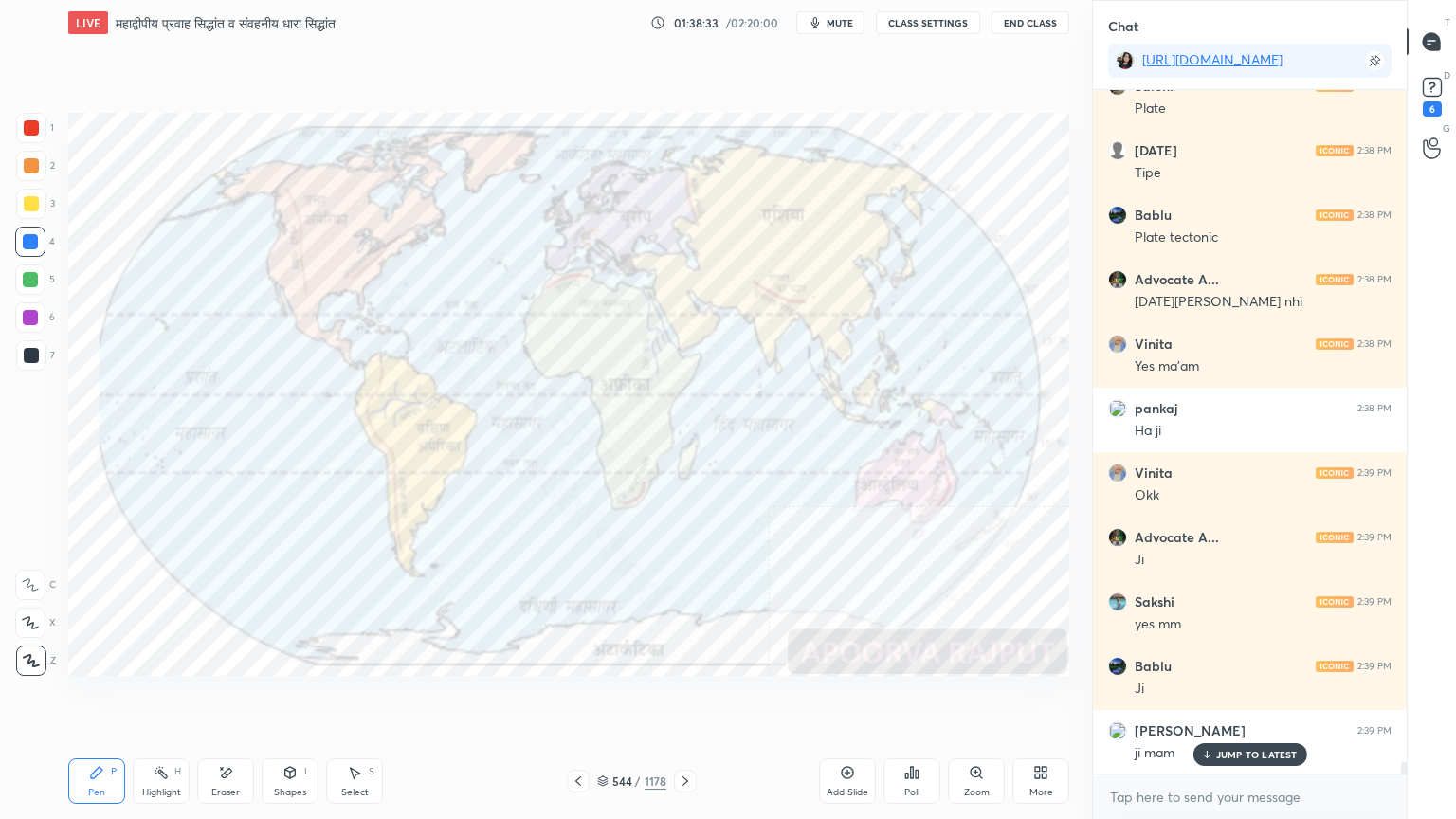 click on "Eraser" at bounding box center (226, 781) 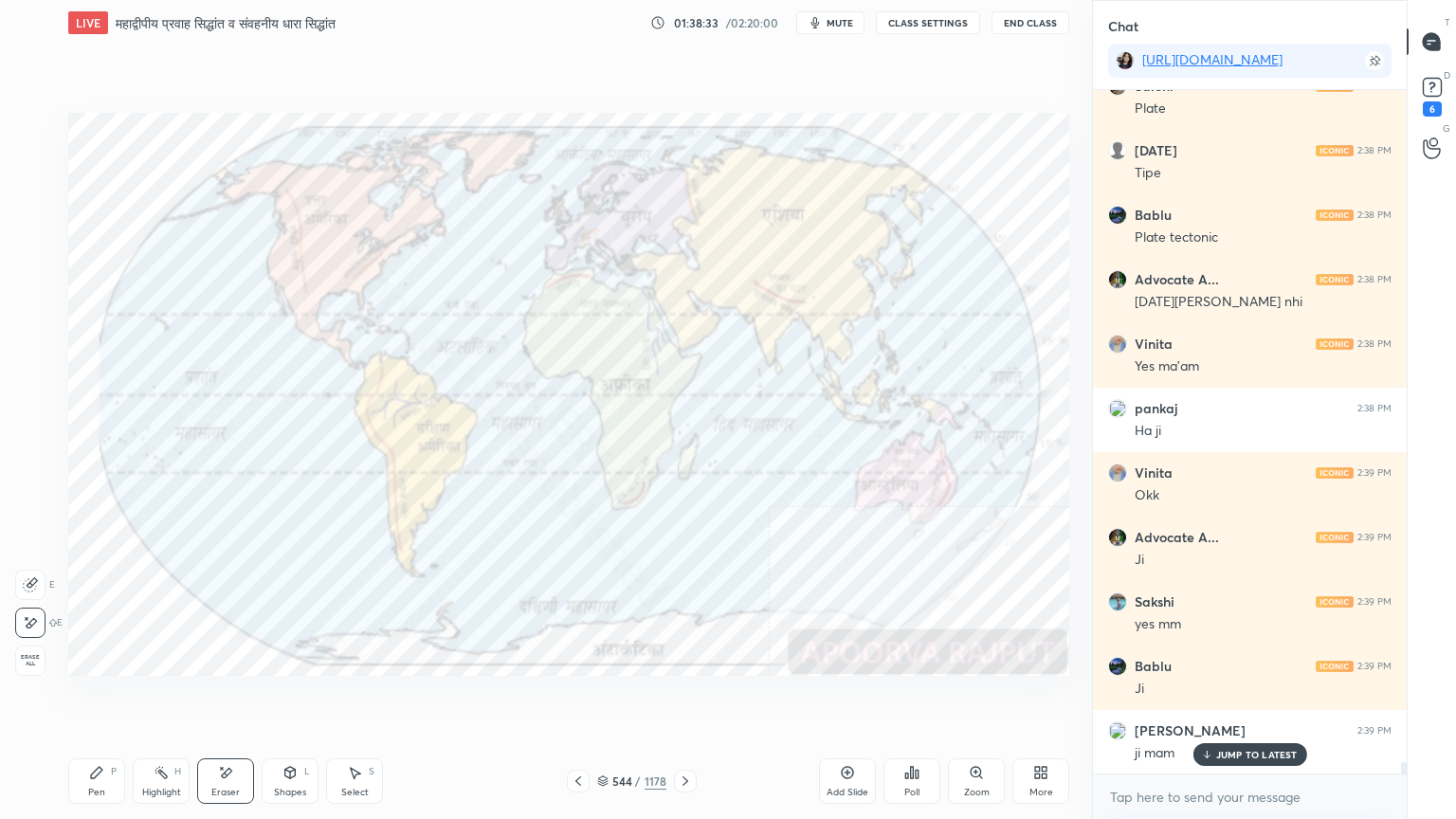 drag, startPoint x: 29, startPoint y: 652, endPoint x: 27, endPoint y: 643, distance: 9.219544 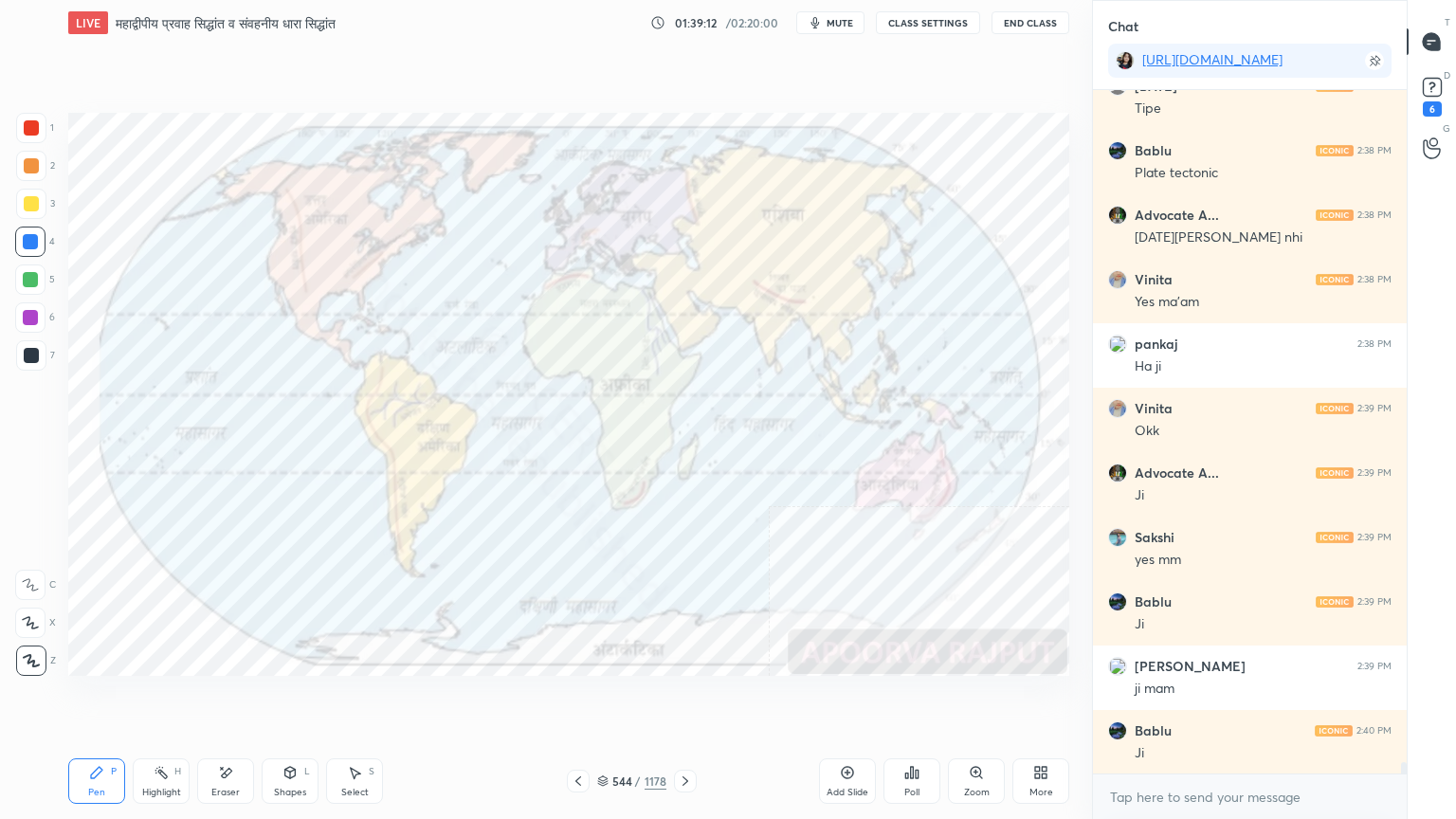 scroll, scrollTop: 39835, scrollLeft: 0, axis: vertical 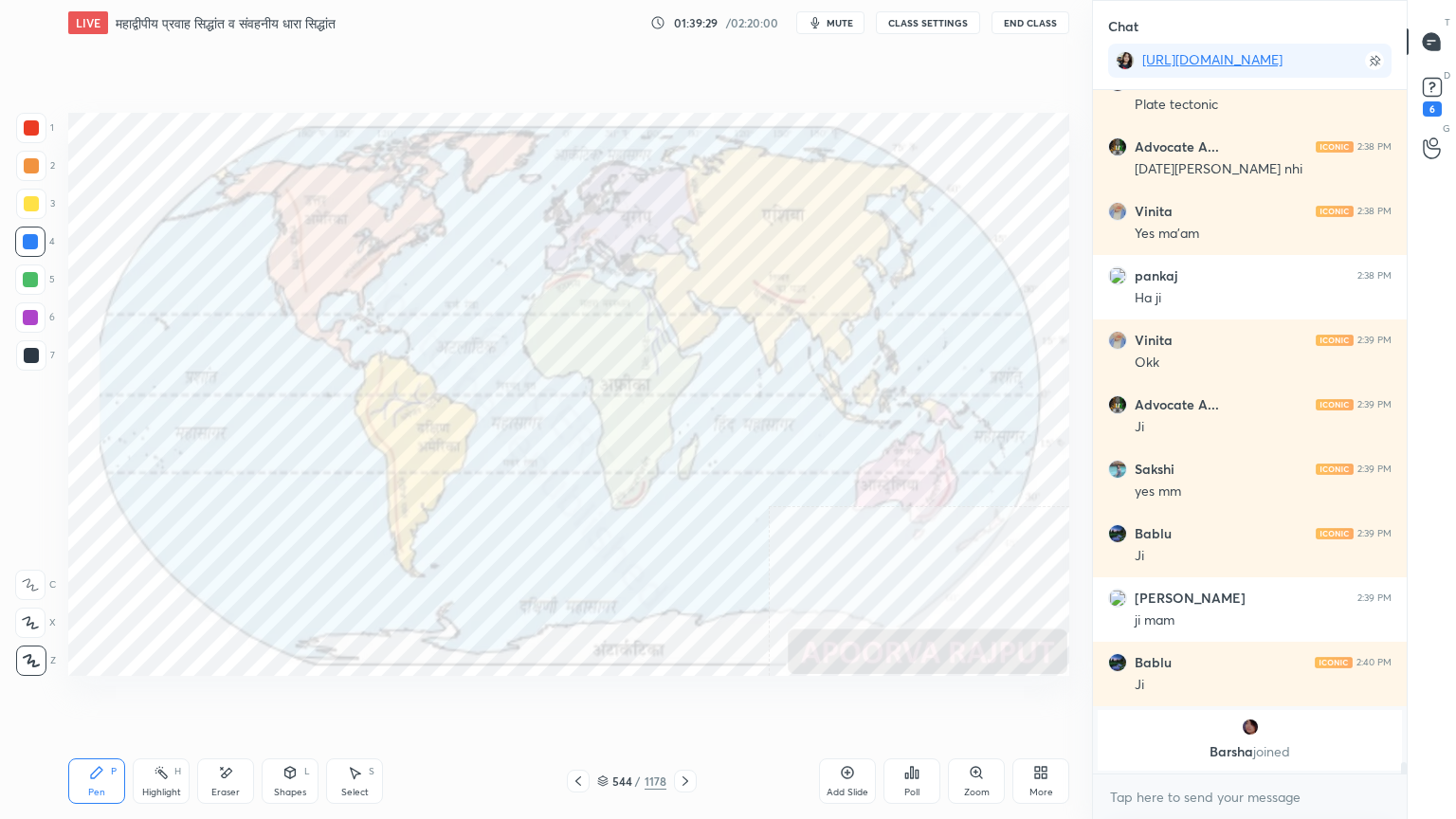 drag, startPoint x: 222, startPoint y: 806, endPoint x: 224, endPoint y: 796, distance: 10.198039 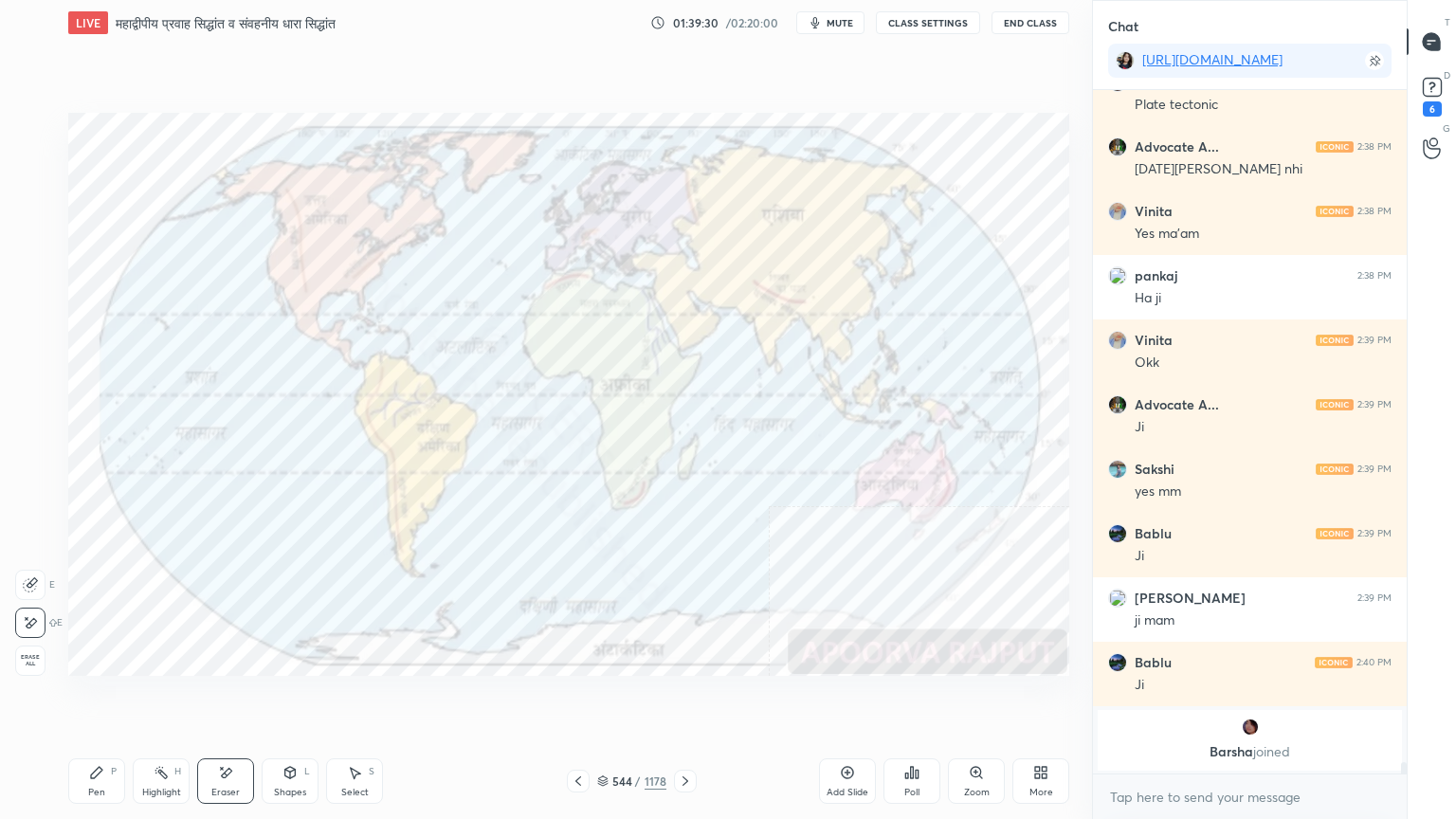click on "Erase all" at bounding box center [30, 661] 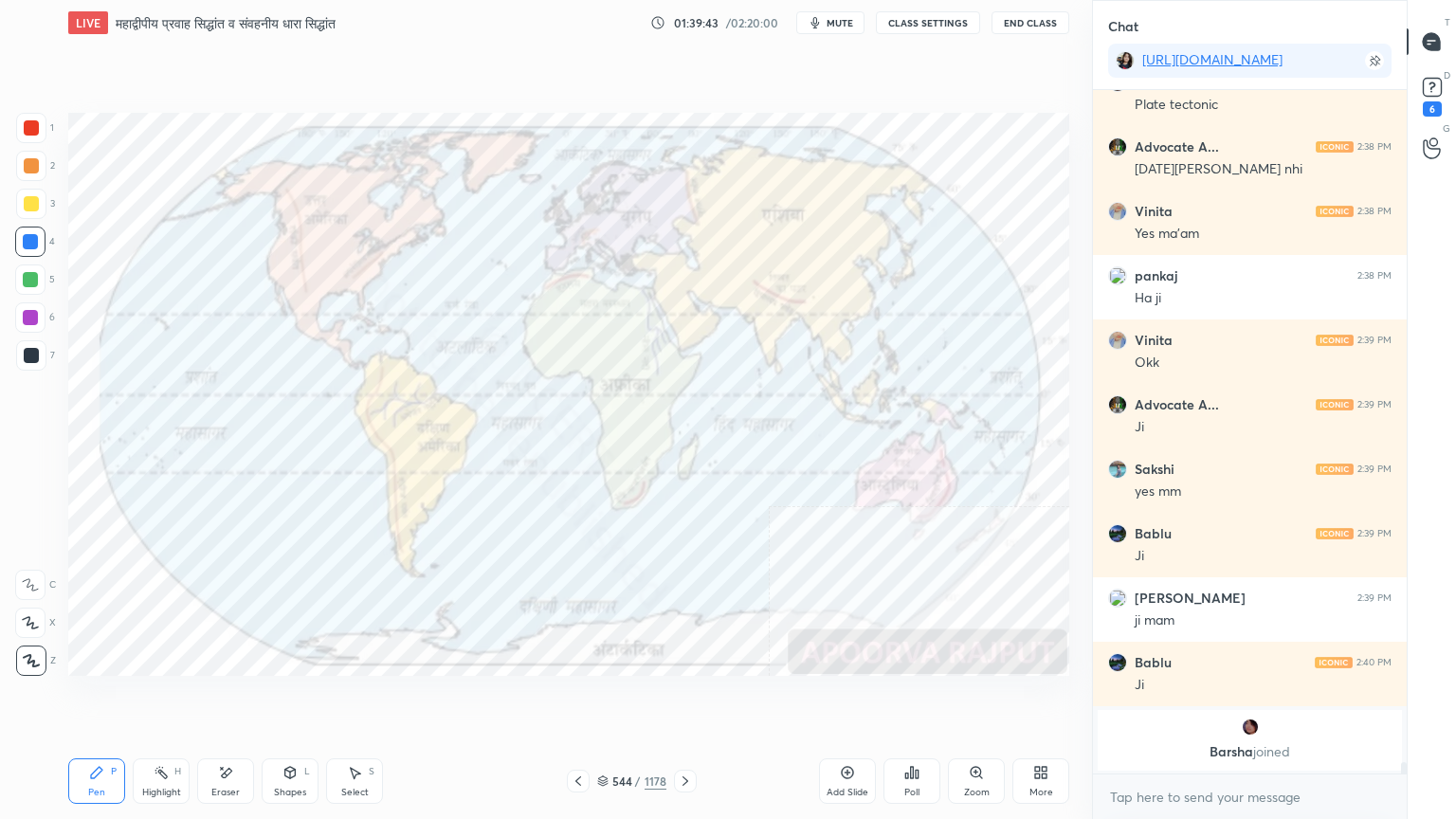 click on "Eraser" at bounding box center (226, 792) 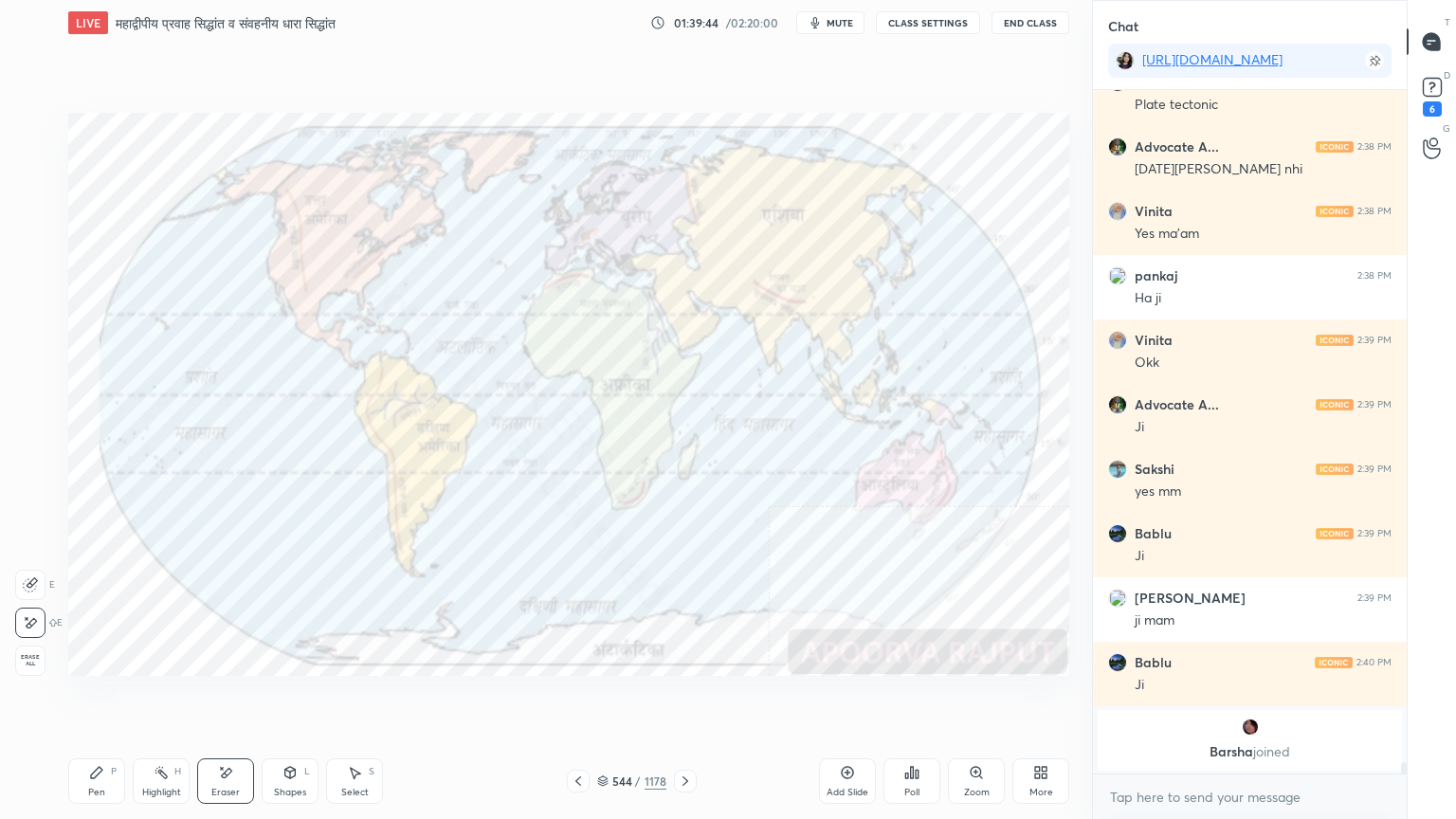 click on "Erase all" at bounding box center (30, 661) 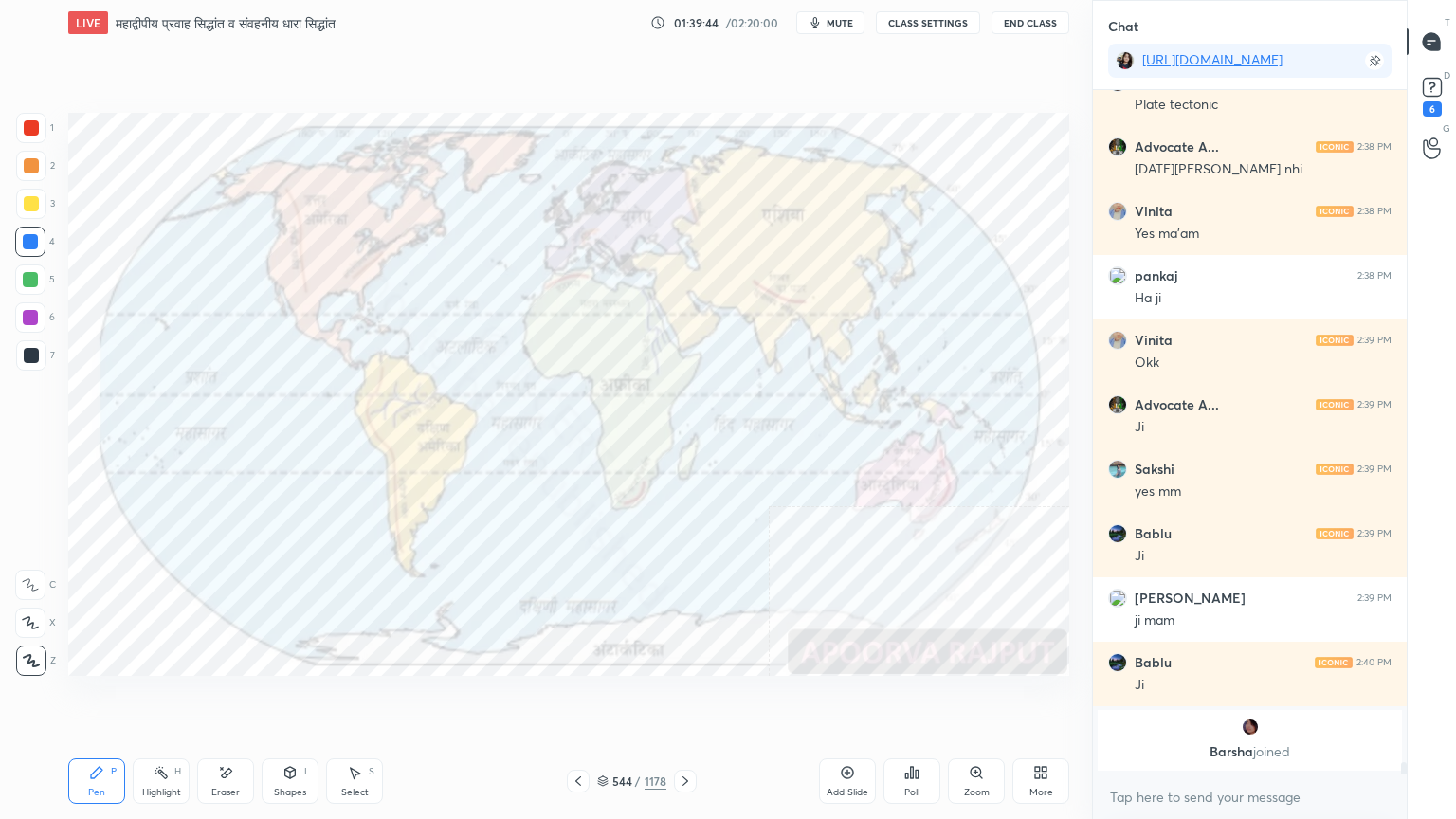 drag, startPoint x: 30, startPoint y: 649, endPoint x: 64, endPoint y: 606, distance: 54.81788 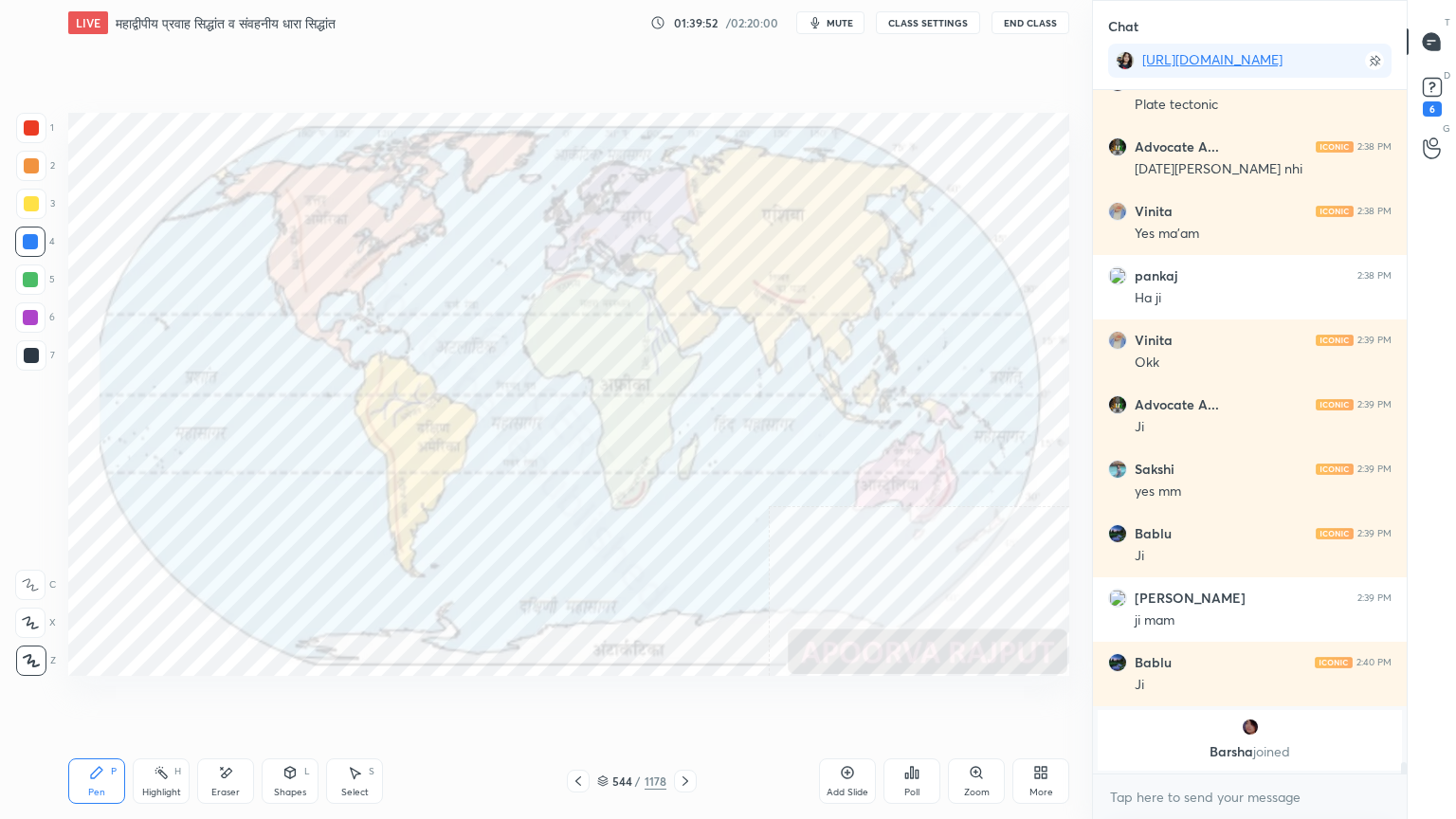click on "Eraser" at bounding box center (226, 781) 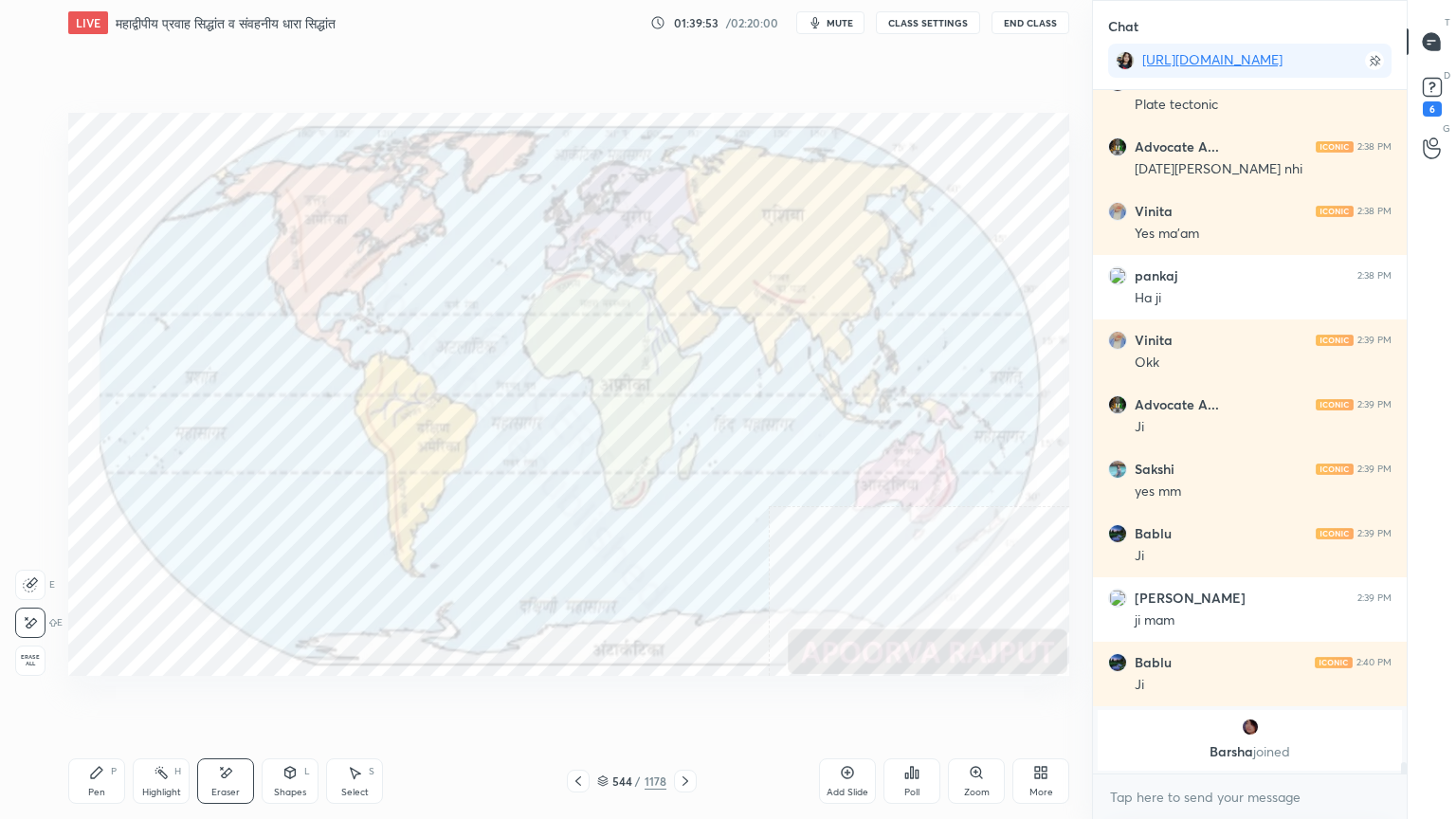 click on "Erase all" at bounding box center [30, 661] 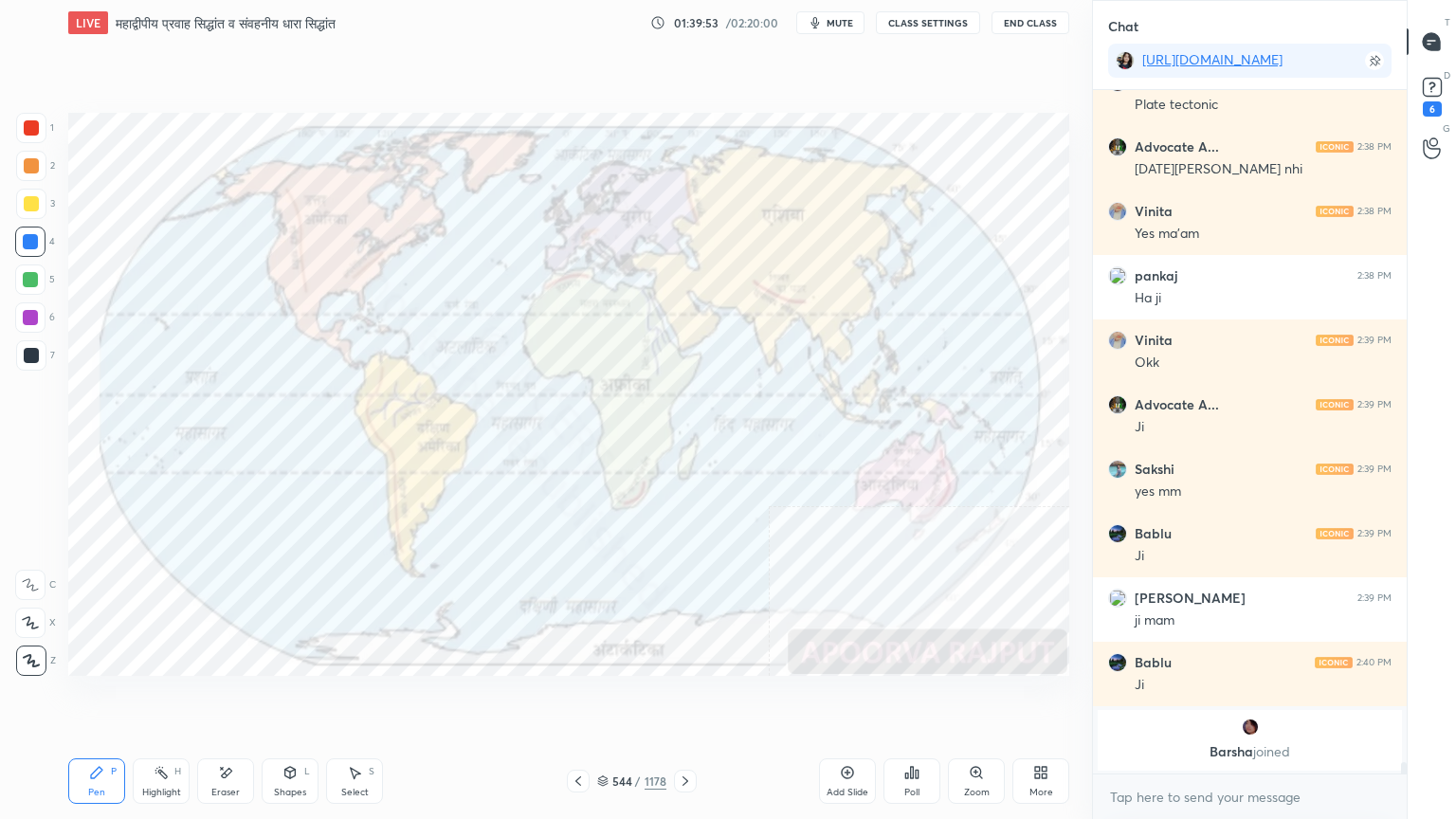 click on "1 2 3 4 5 6 7 C X Z E E Erase all   H H" at bounding box center (30, 394) 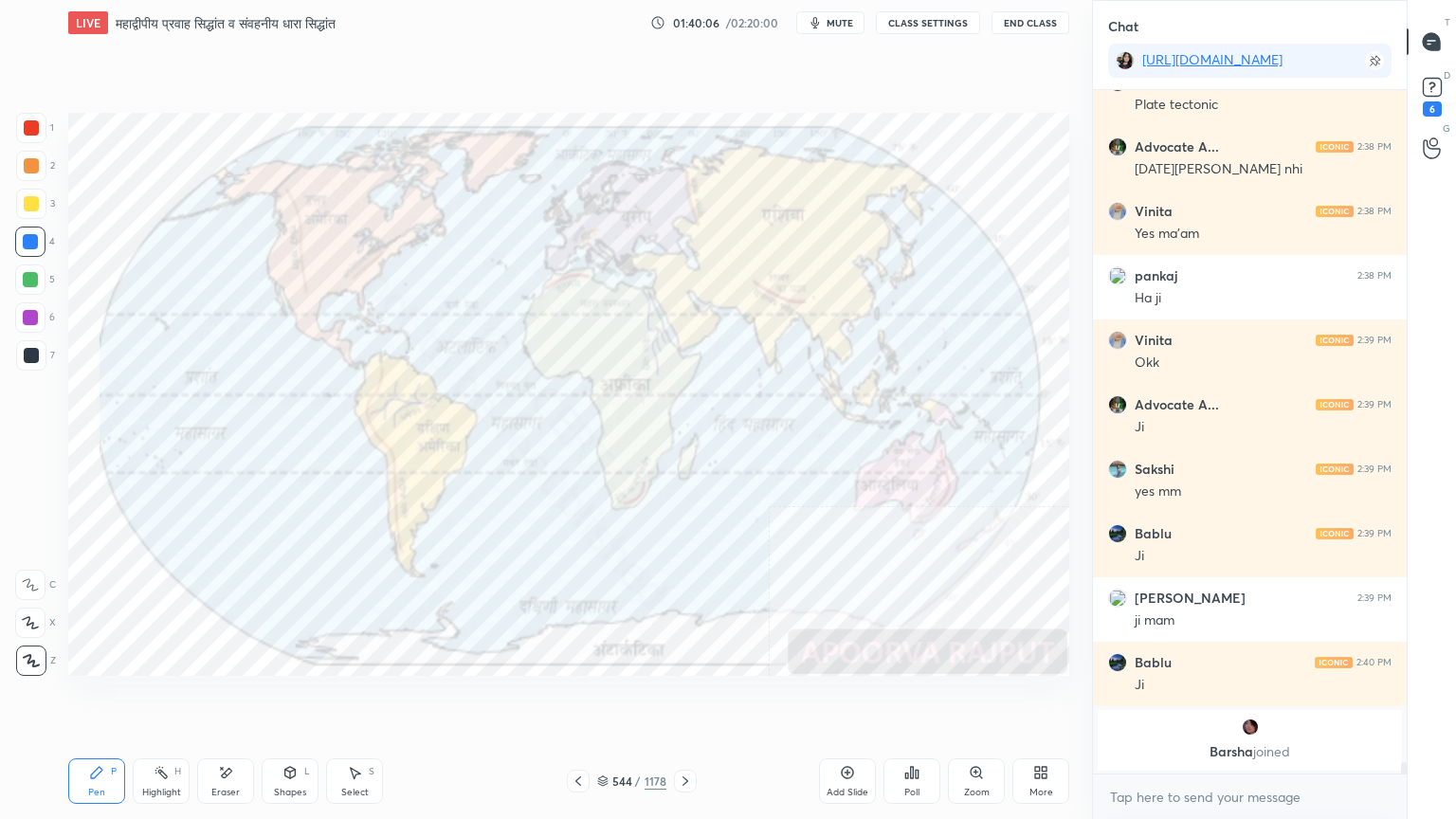 click 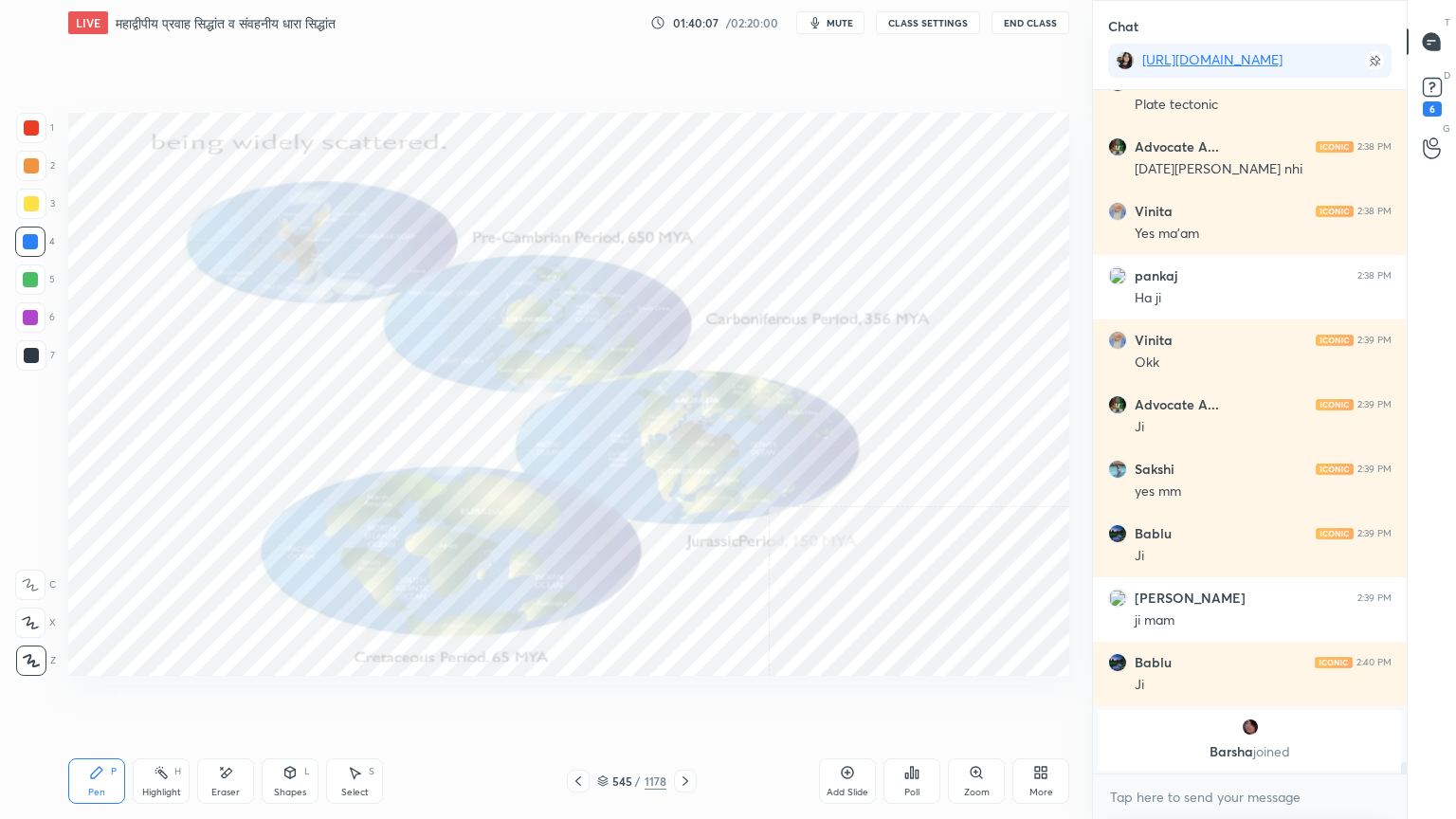 scroll, scrollTop: 39611, scrollLeft: 0, axis: vertical 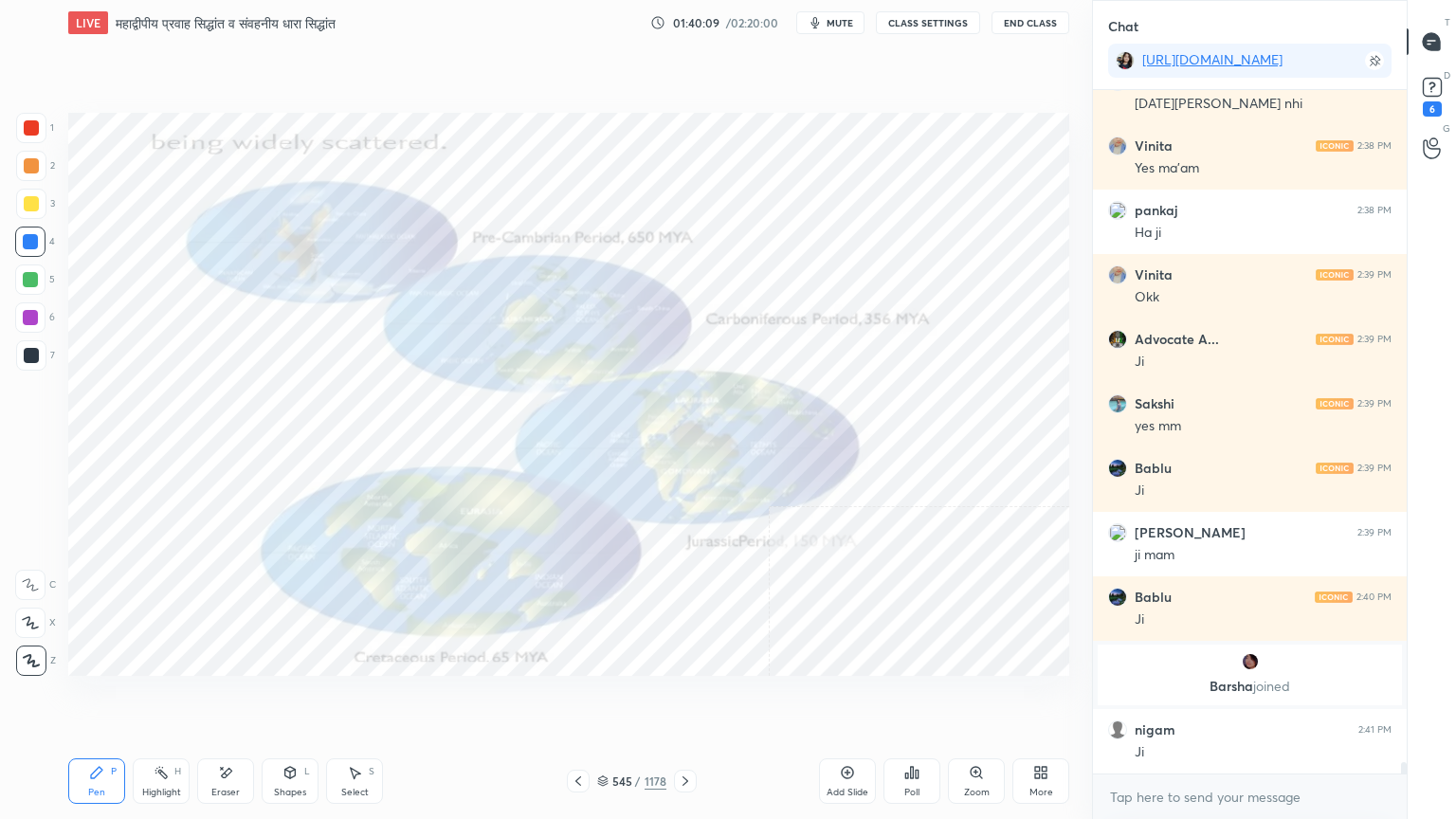click 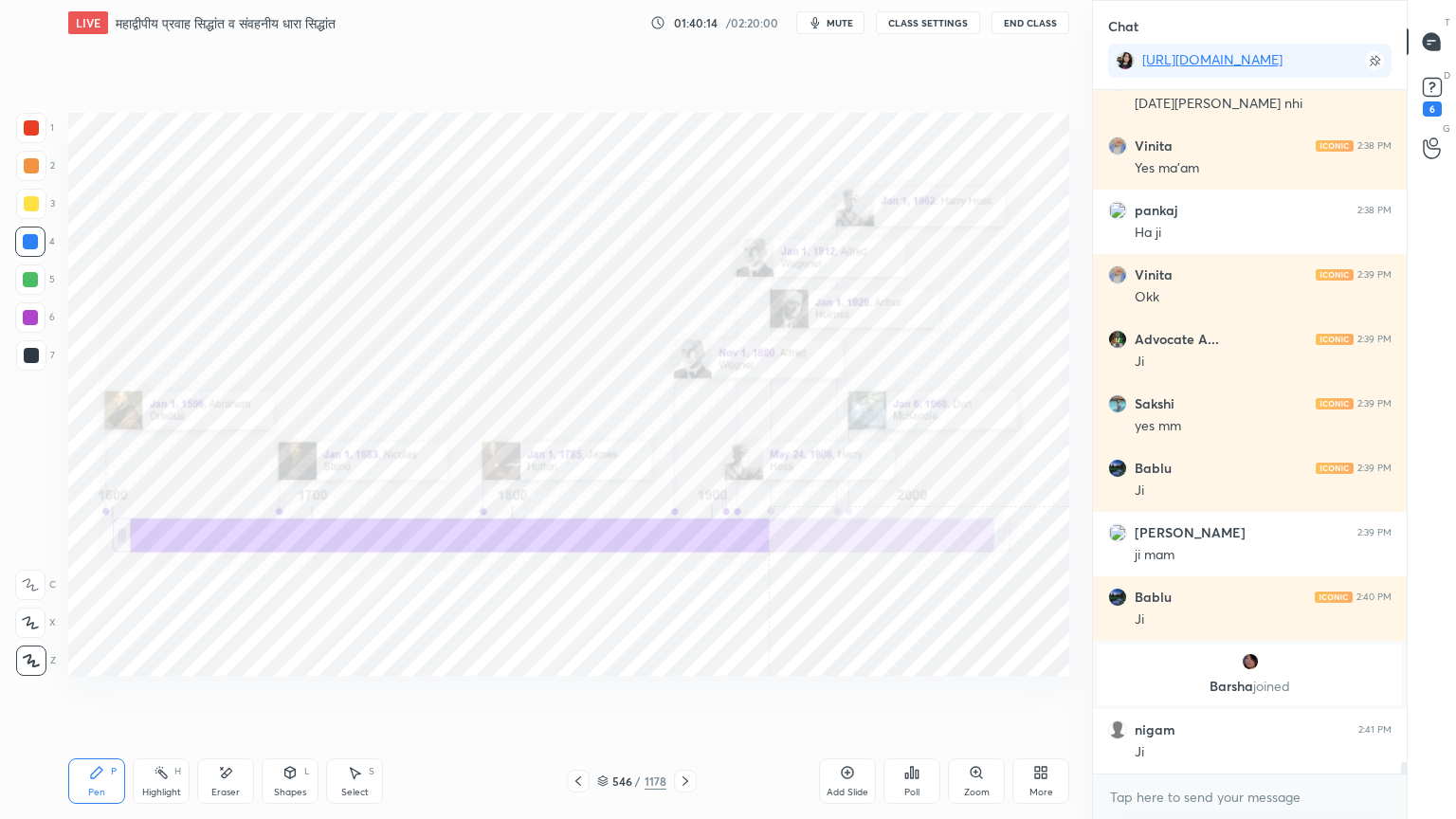 click 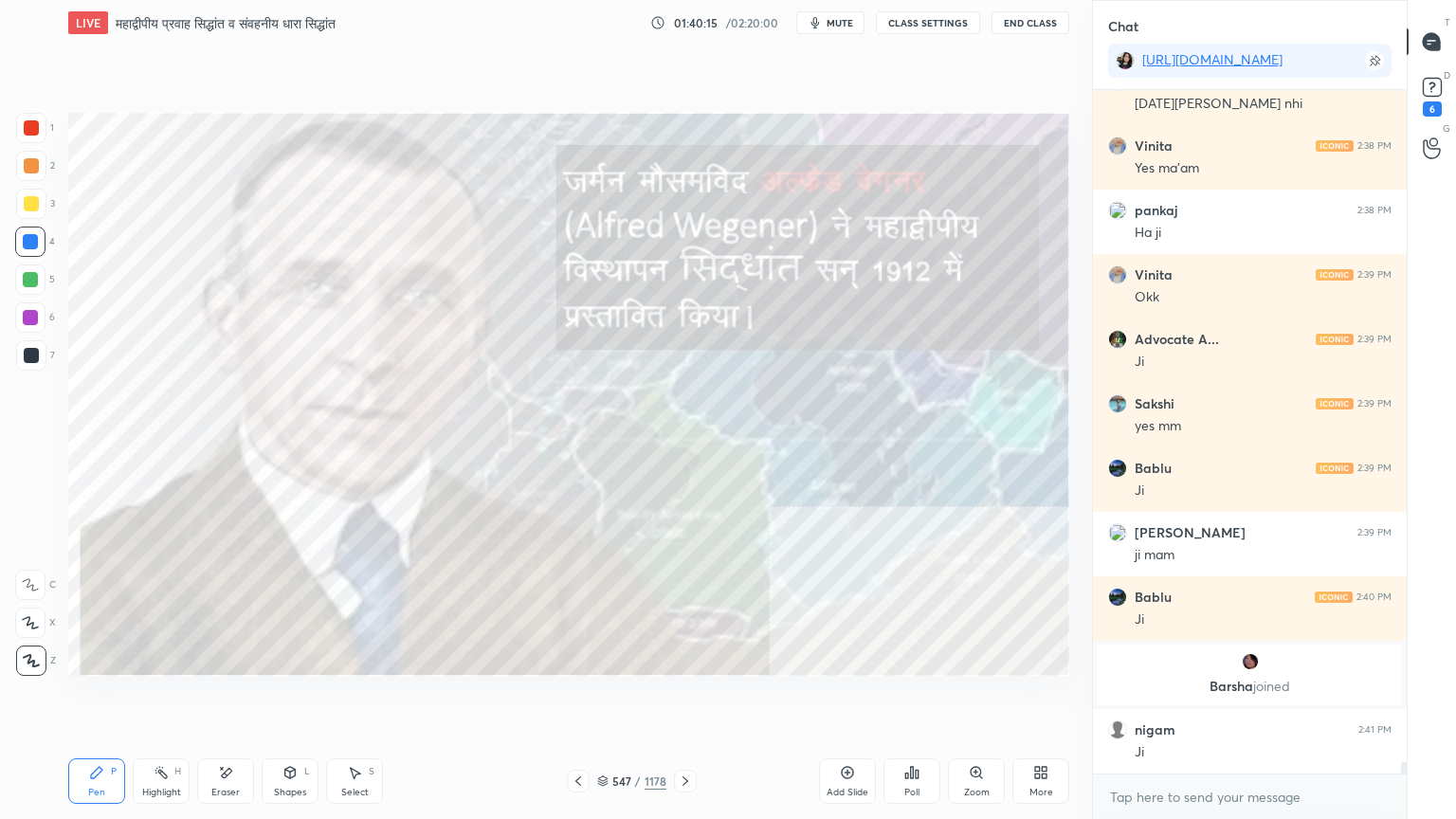click 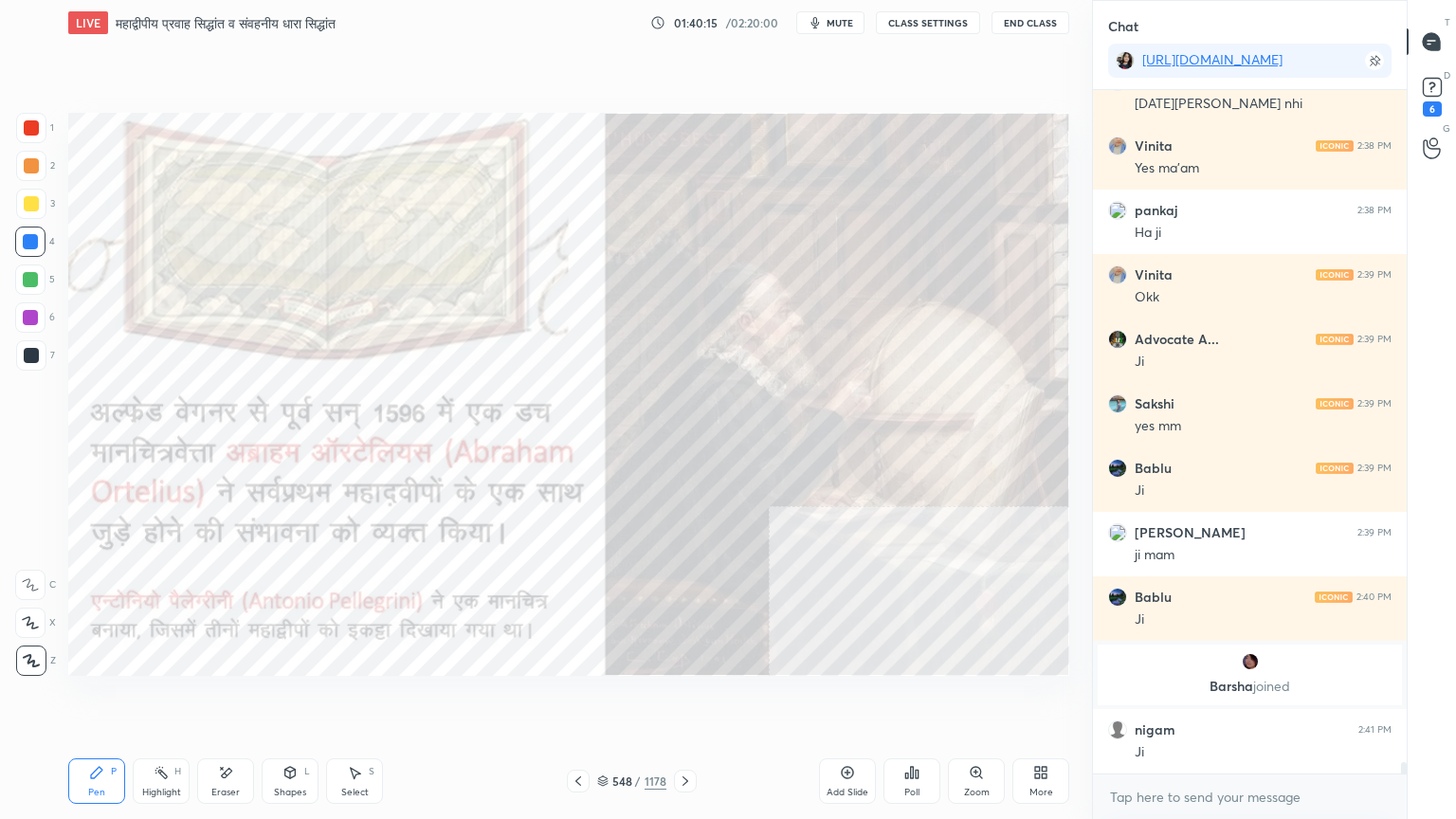 click at bounding box center [685, 781] 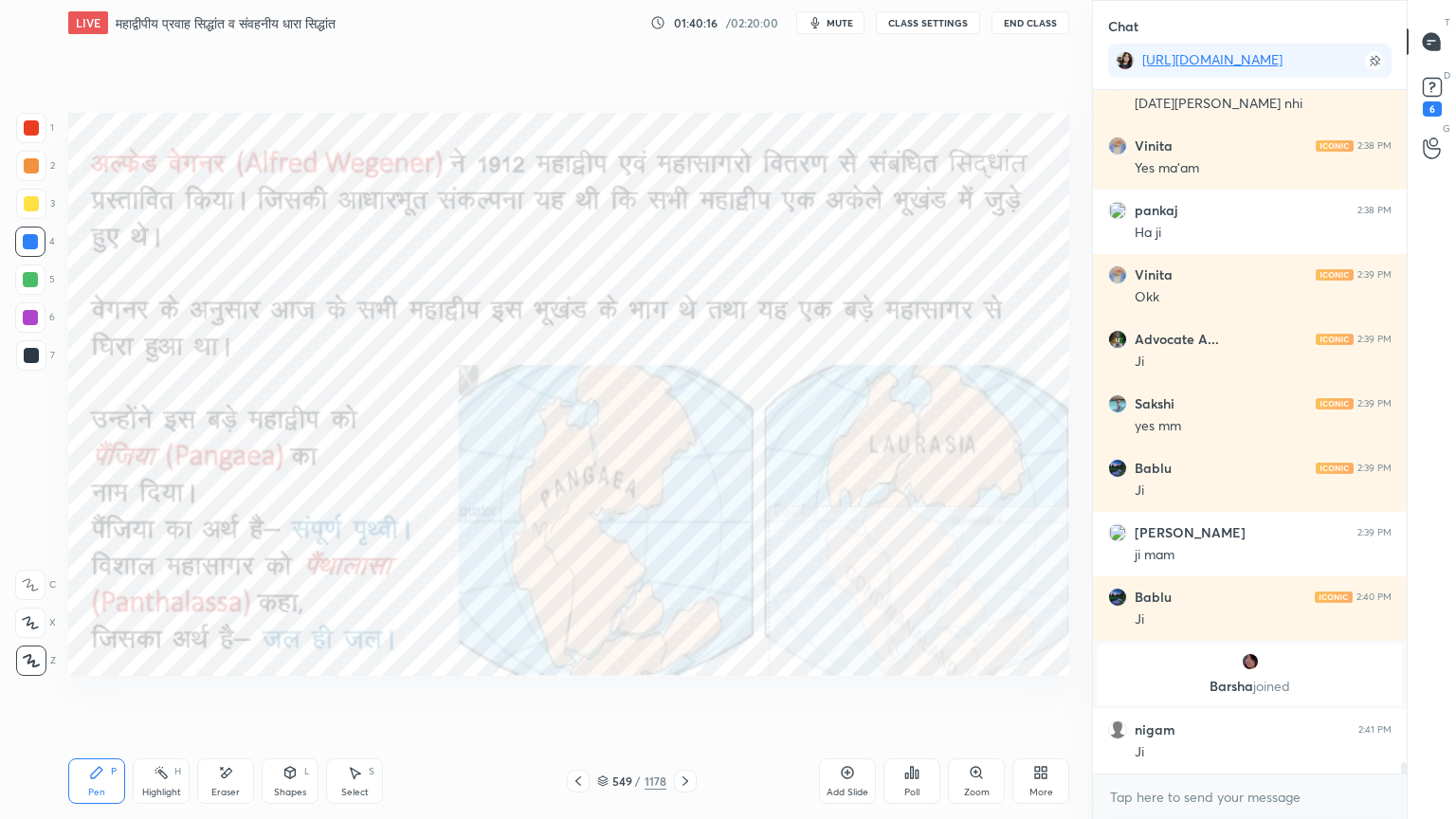 drag, startPoint x: 576, startPoint y: 788, endPoint x: 585, endPoint y: 778, distance: 13.453624 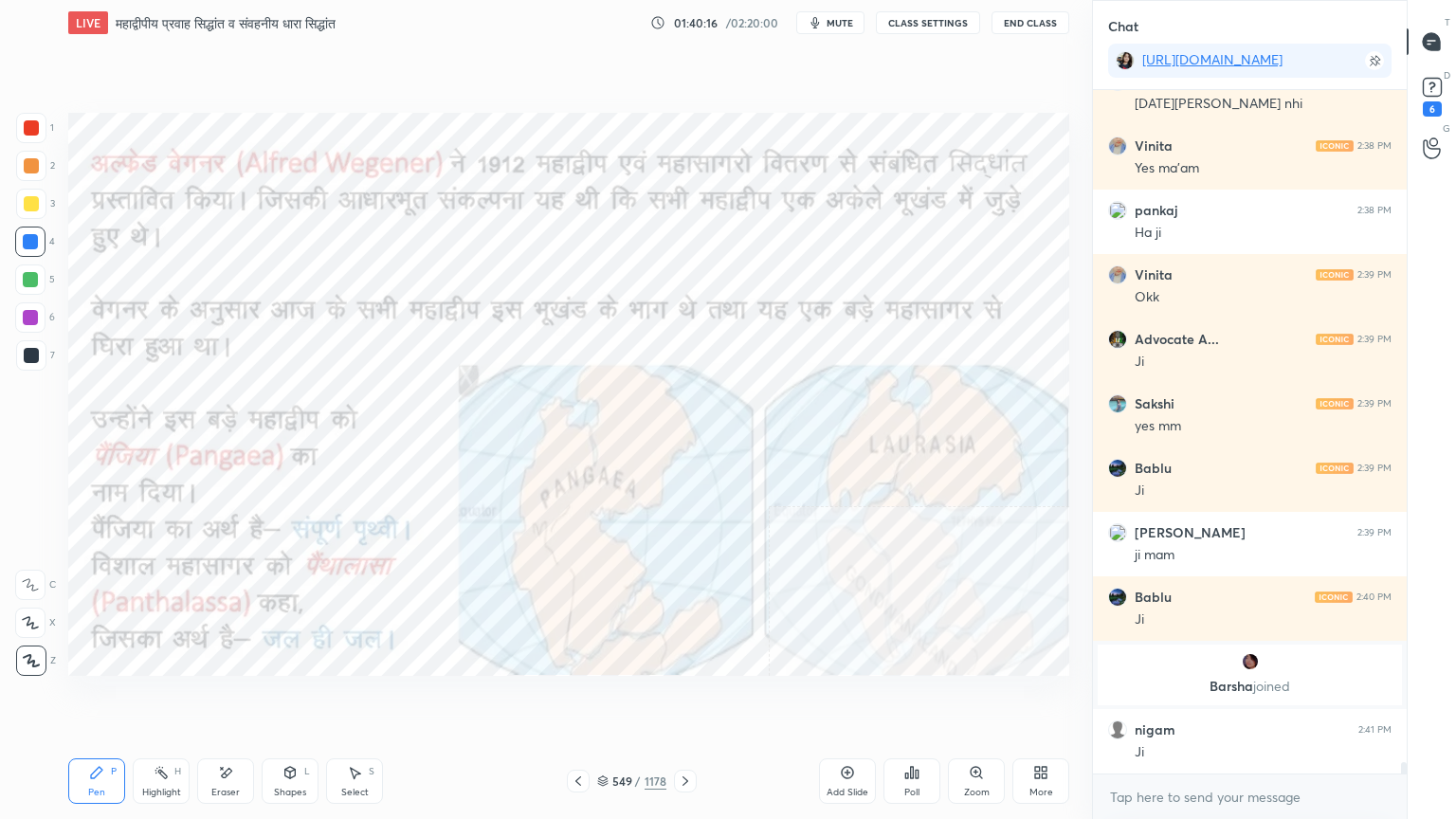 click 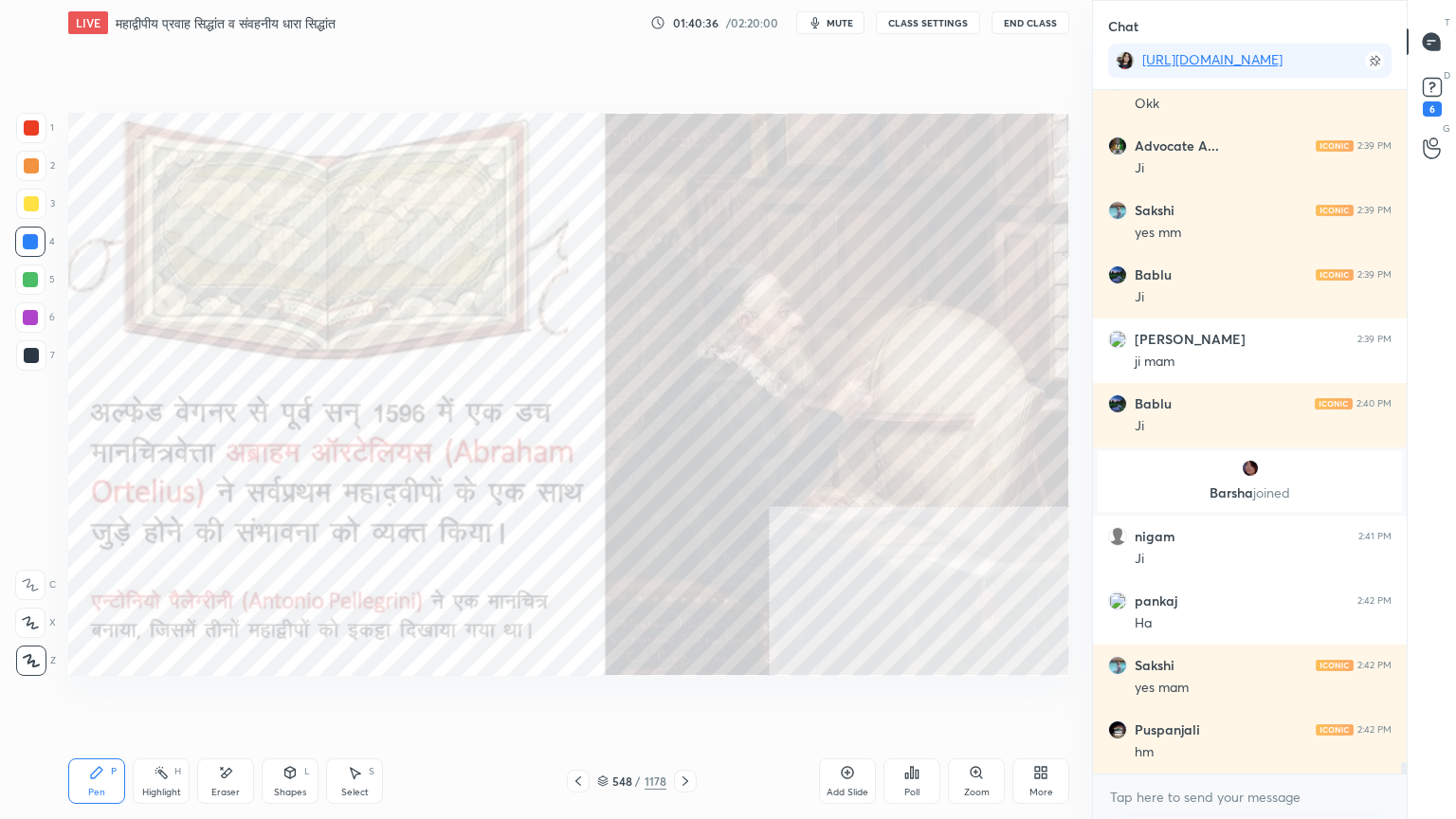 scroll, scrollTop: 39868, scrollLeft: 0, axis: vertical 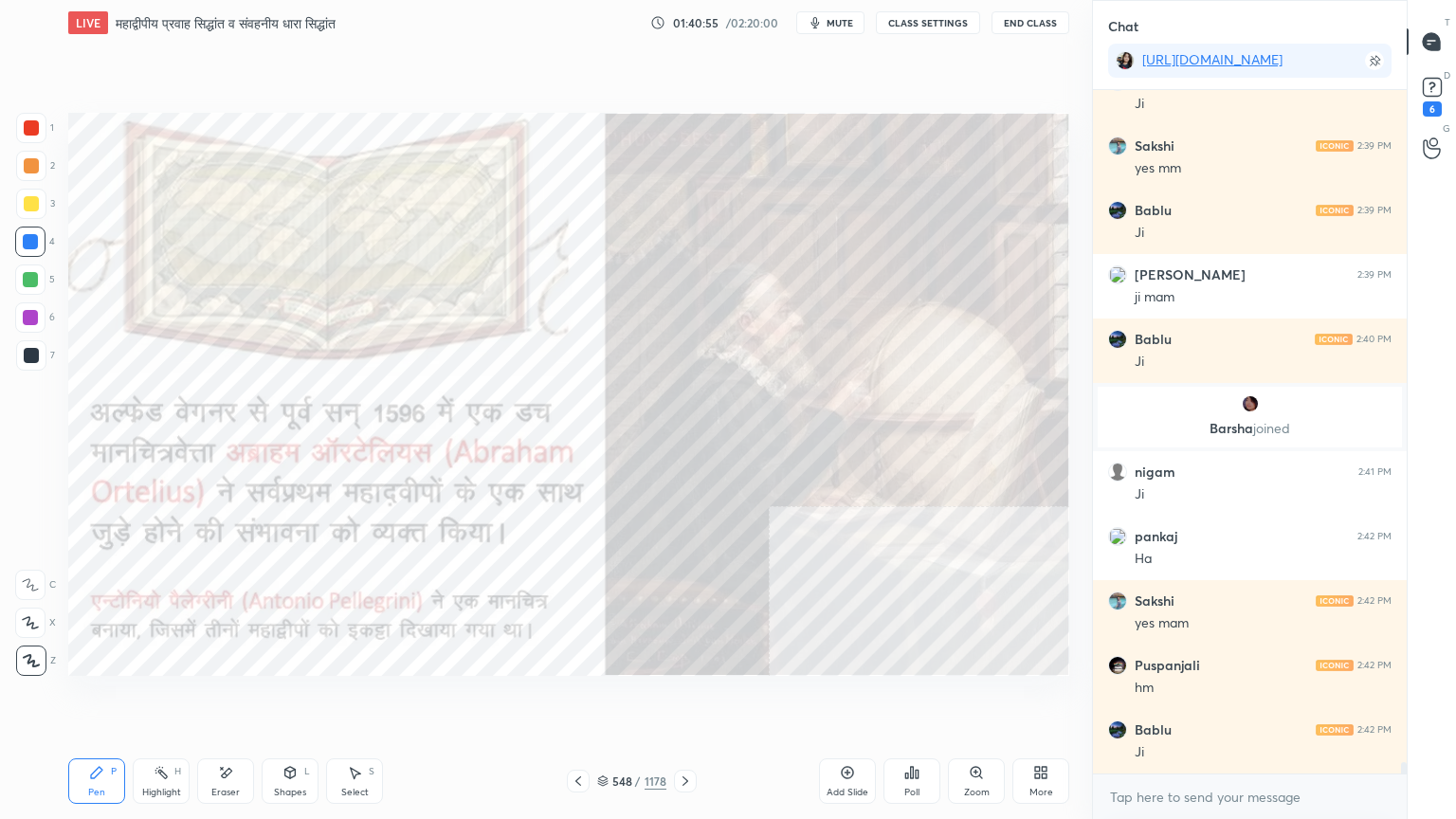 drag, startPoint x: 586, startPoint y: 759, endPoint x: 625, endPoint y: 751, distance: 39.812058 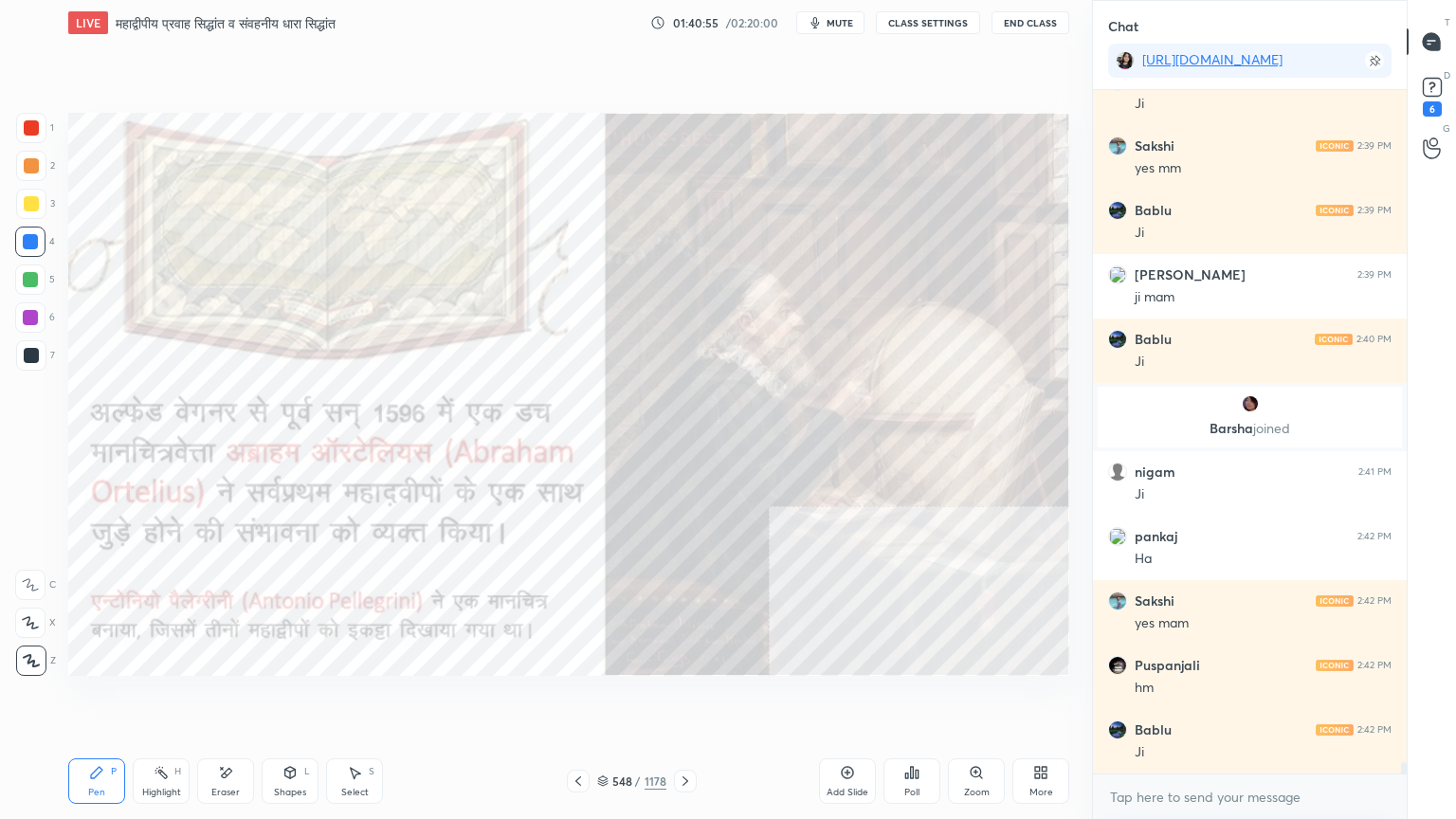 click on "Pen P Highlight H Eraser Shapes L Select S 548 / 1178 Add Slide Poll Zoom More" at bounding box center (569, 781) 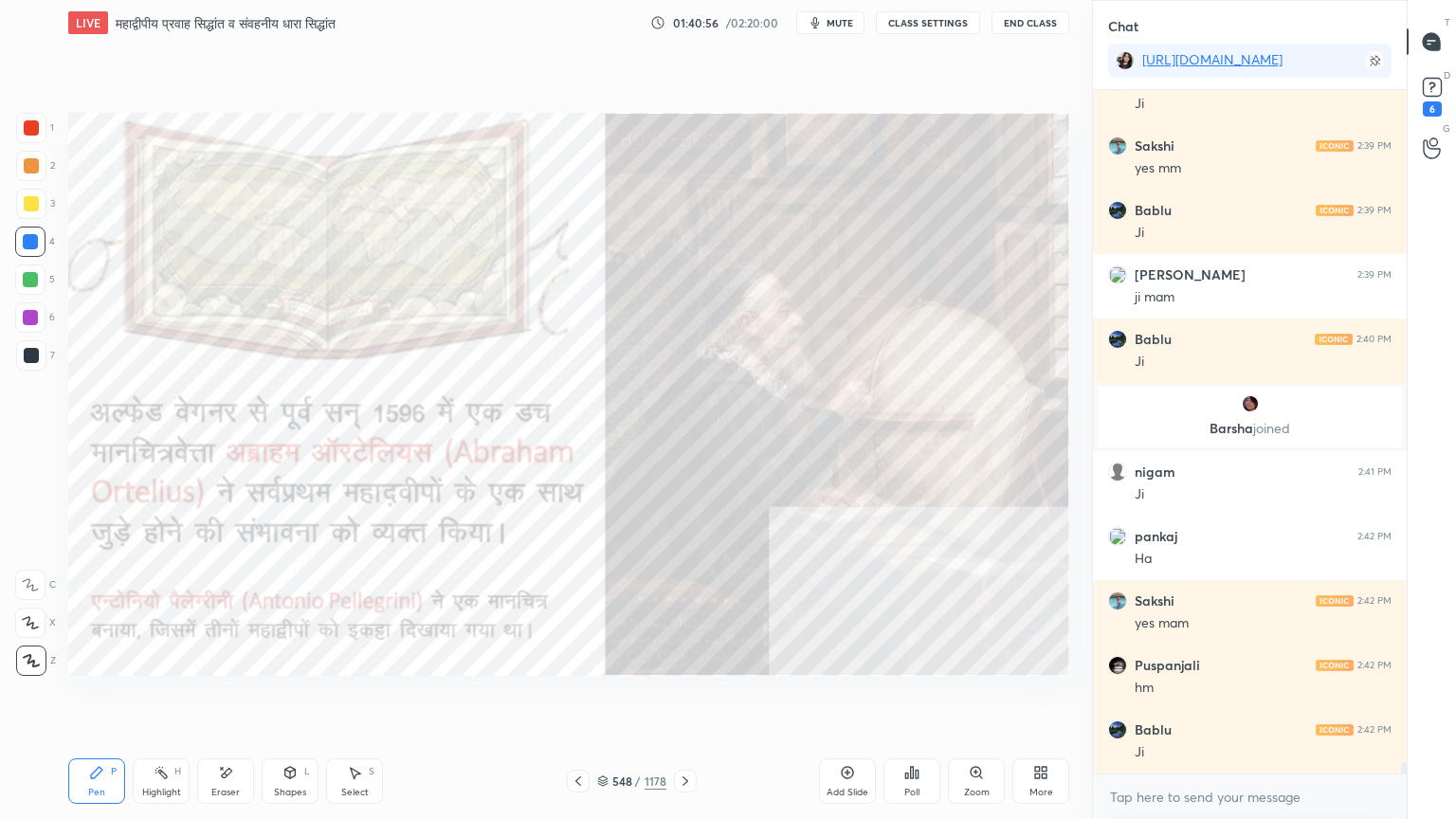 click on "Pen P Highlight H Eraser Shapes L Select S 548 / 1178 Add Slide Poll Zoom More" at bounding box center (569, 781) 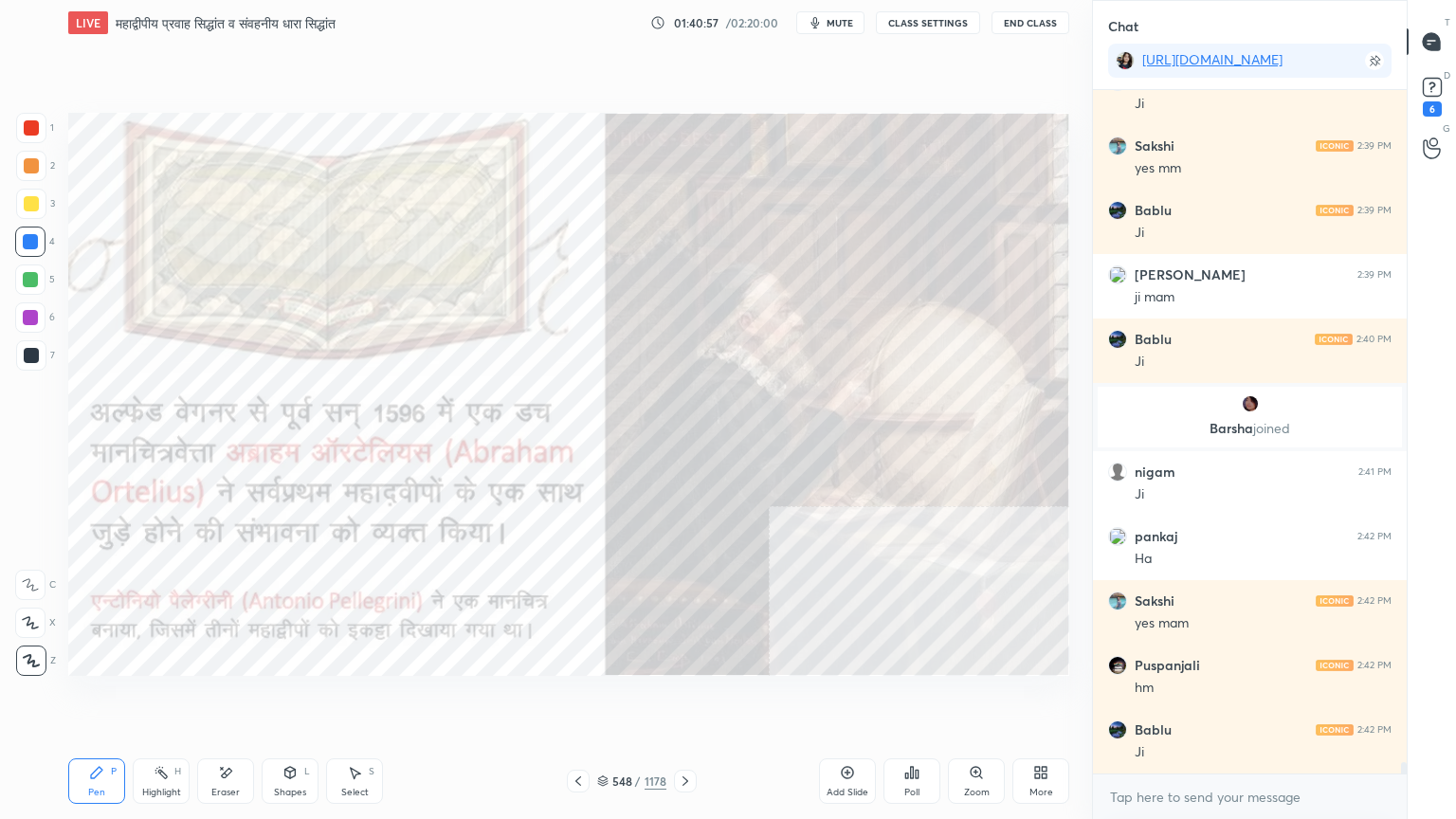 drag, startPoint x: 599, startPoint y: 755, endPoint x: 584, endPoint y: 775, distance: 25 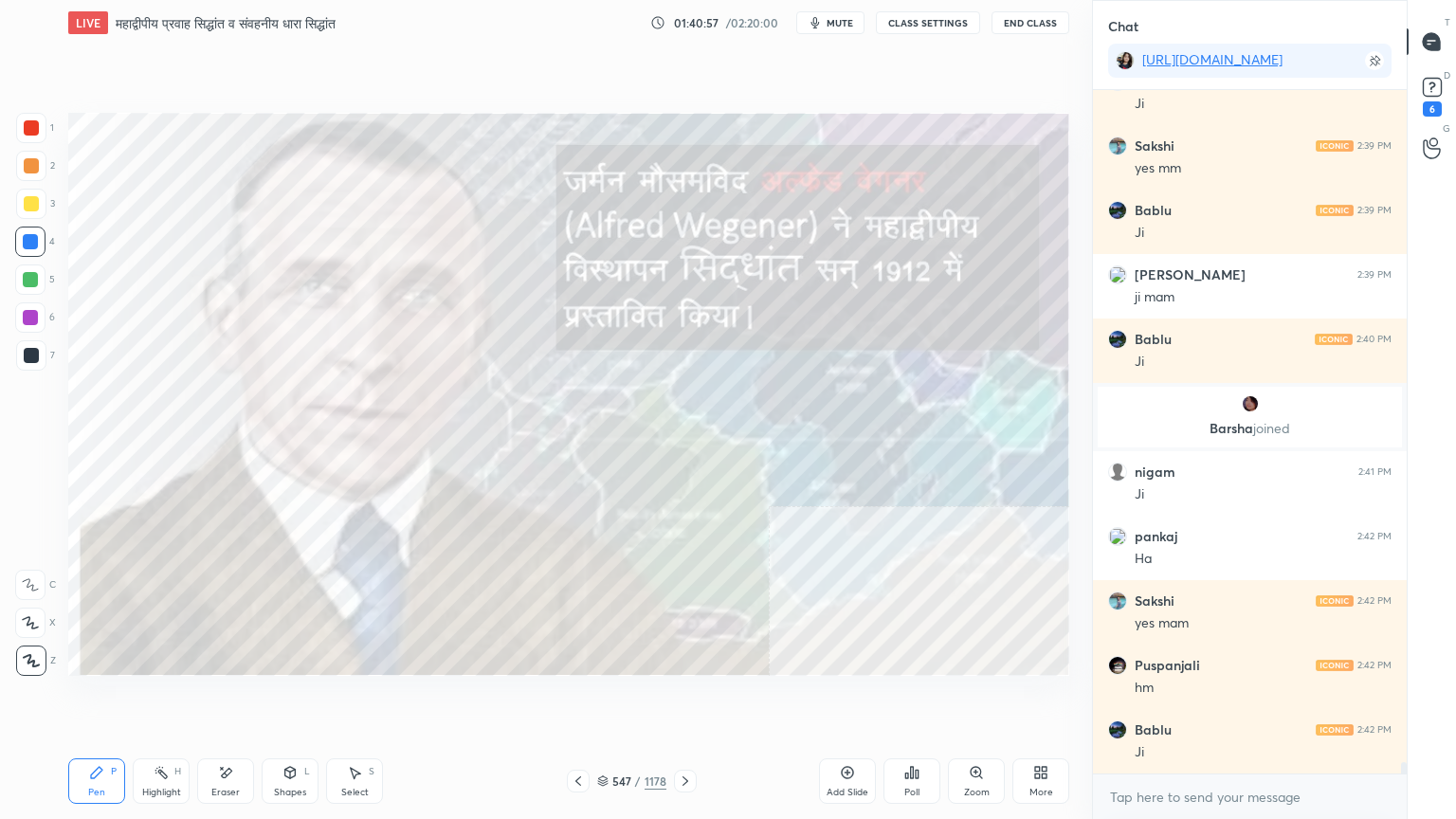 click 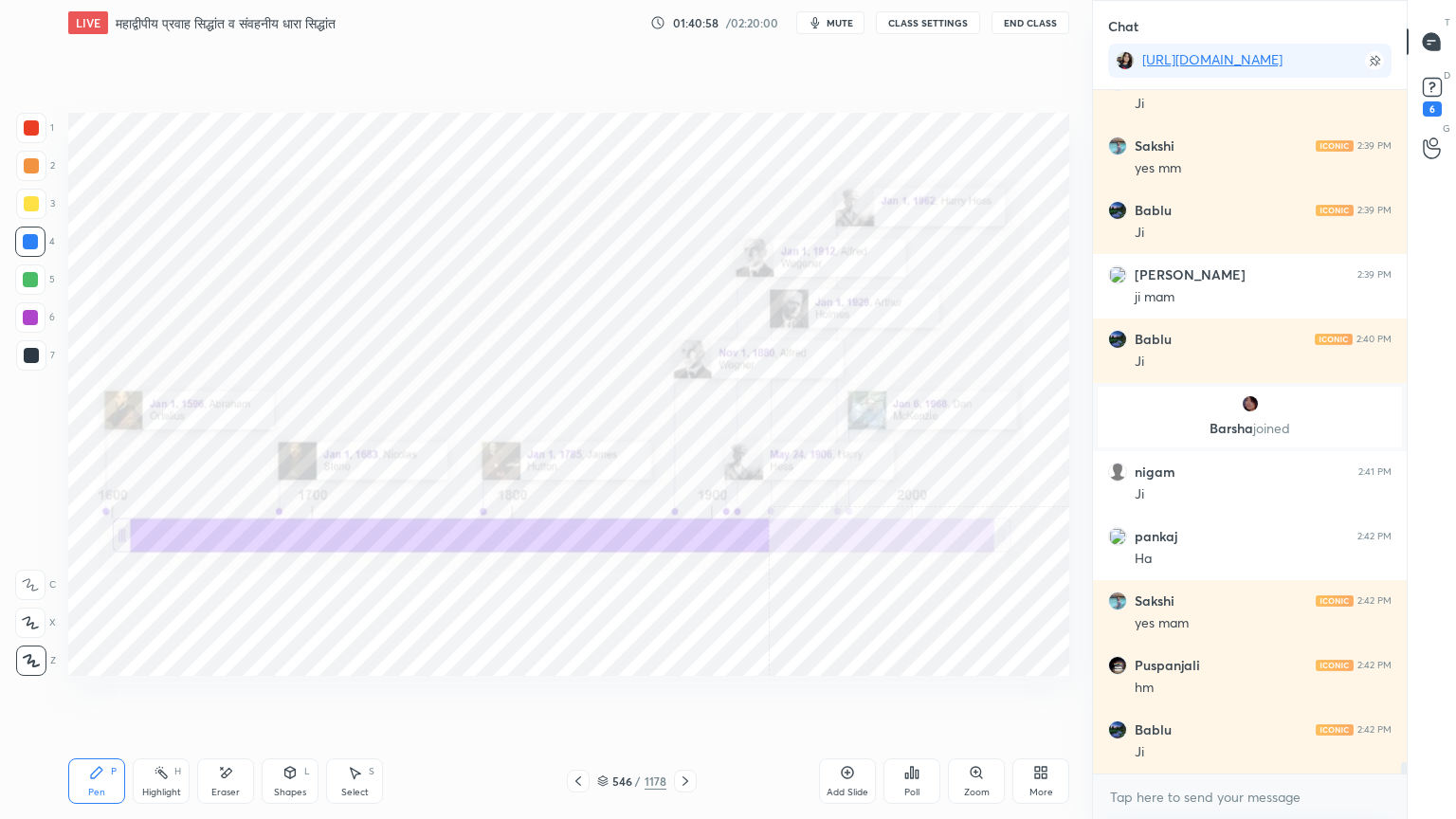 click 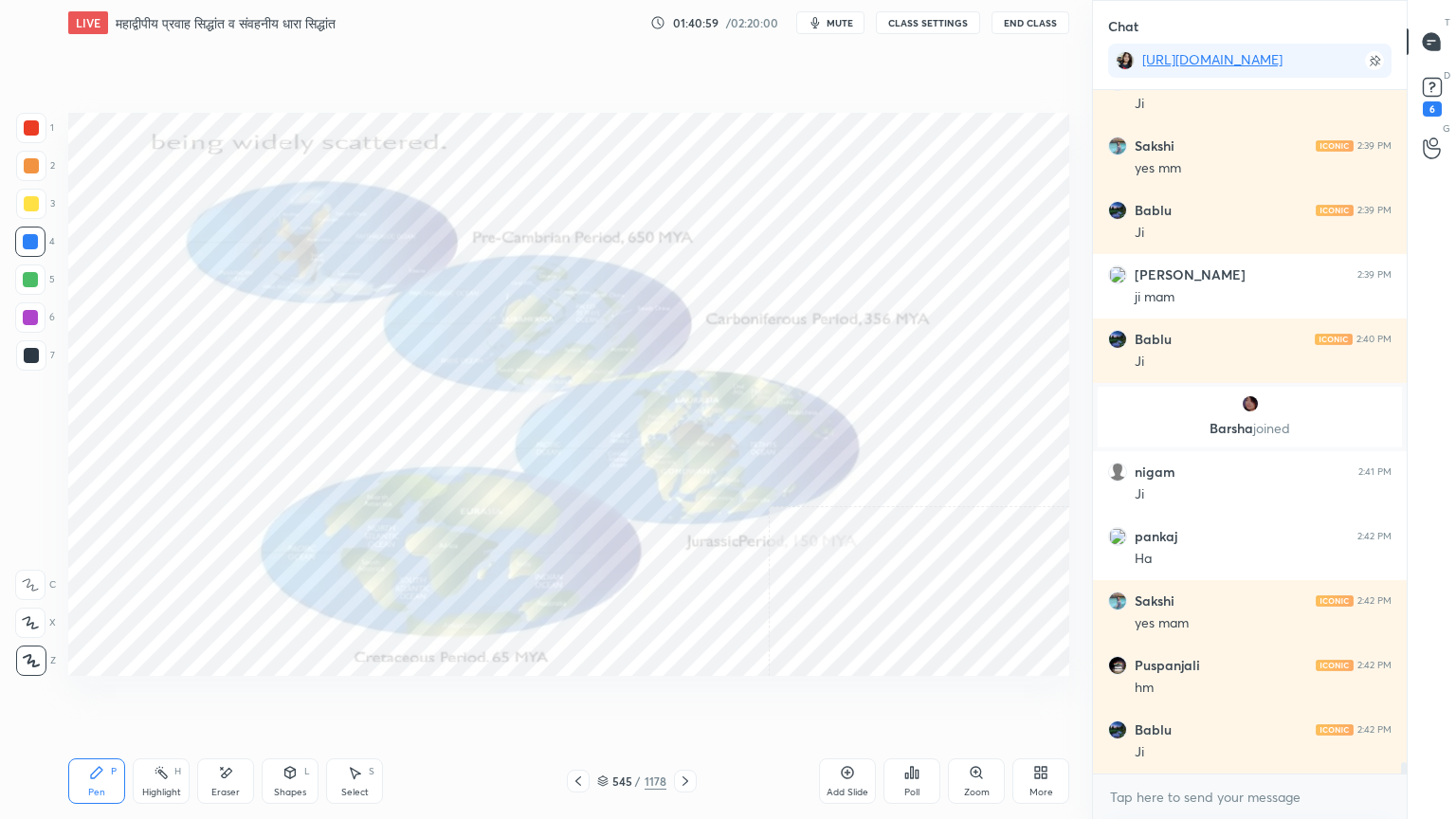 click 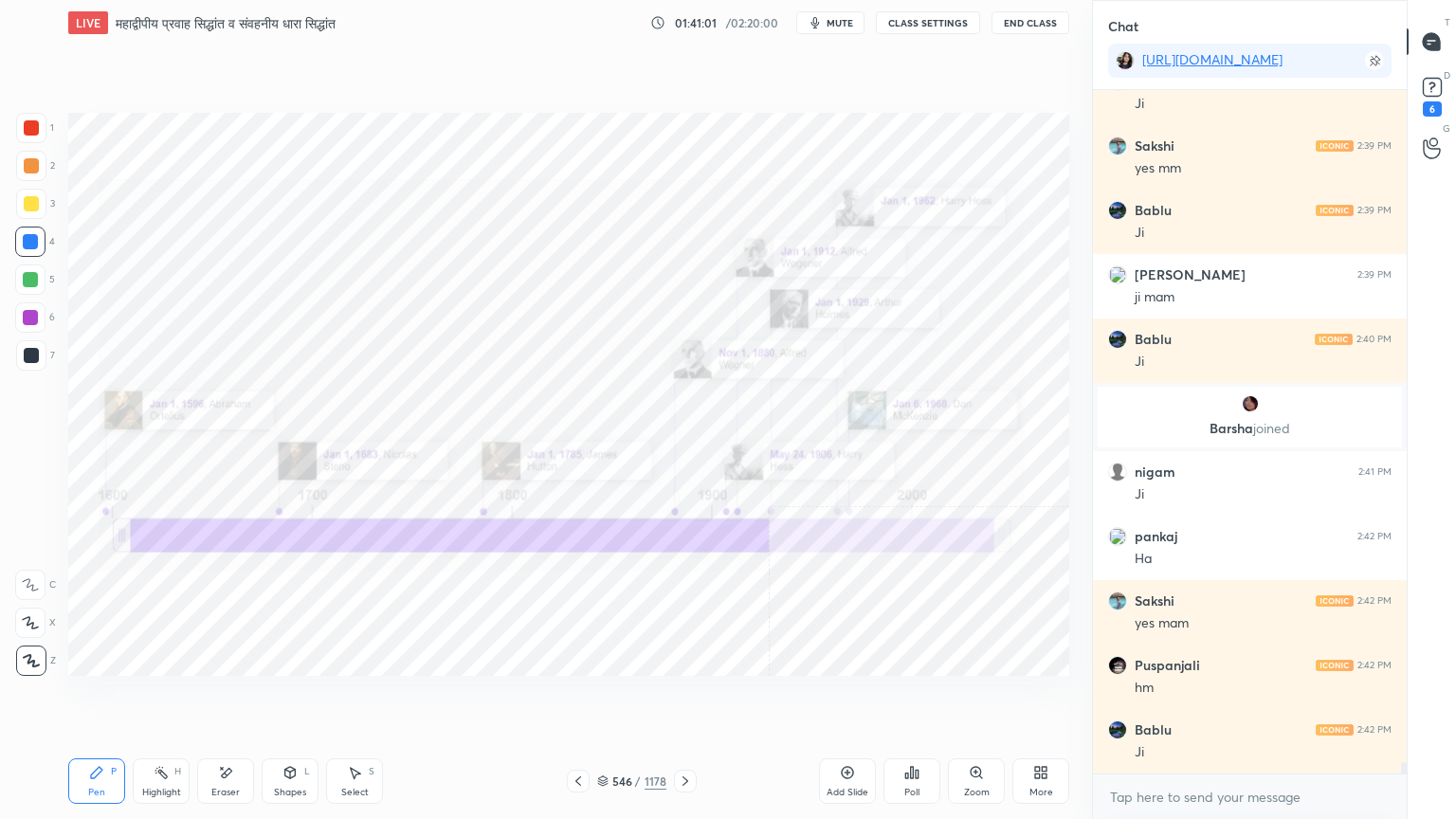 click at bounding box center (685, 781) 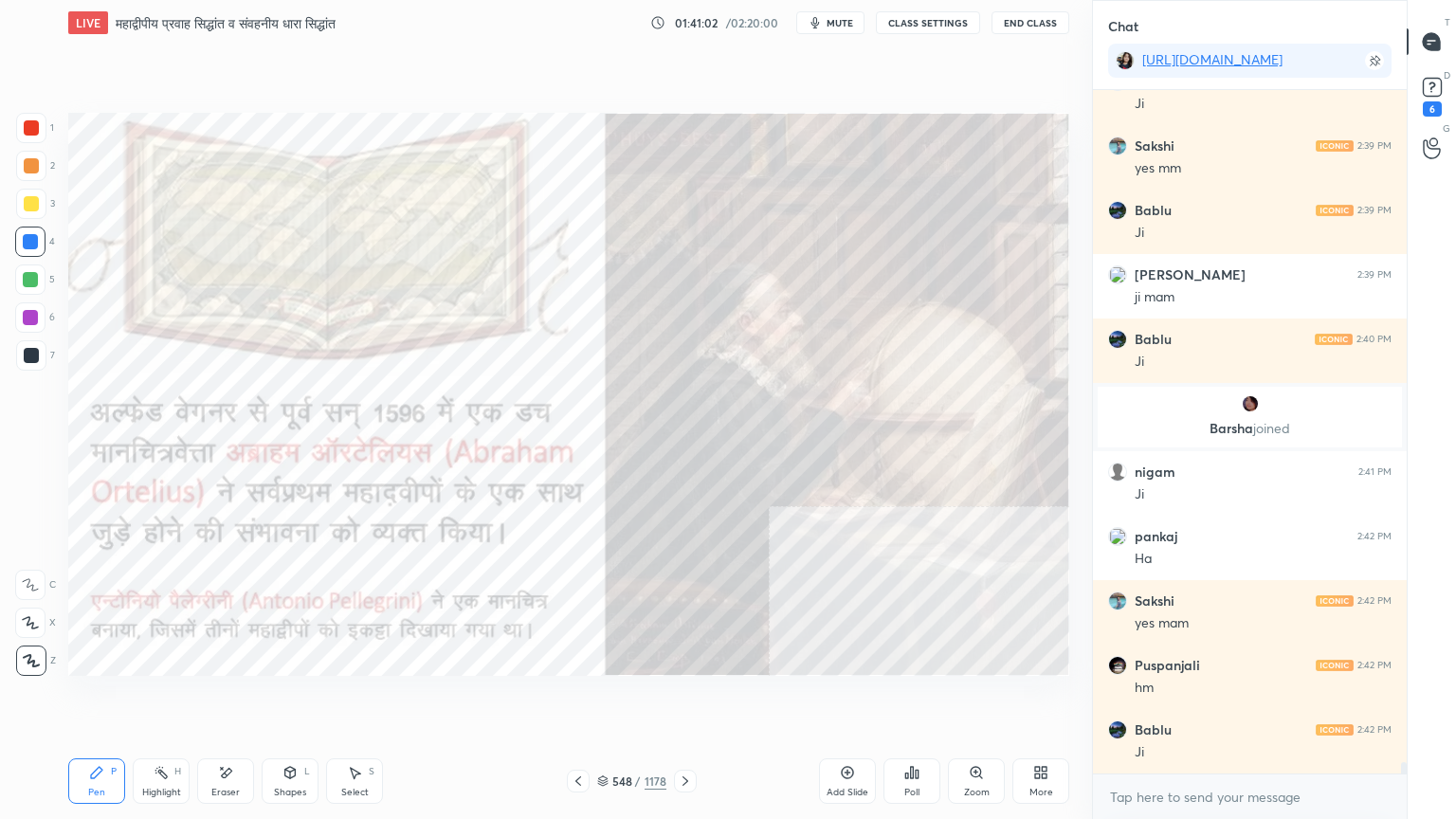 click 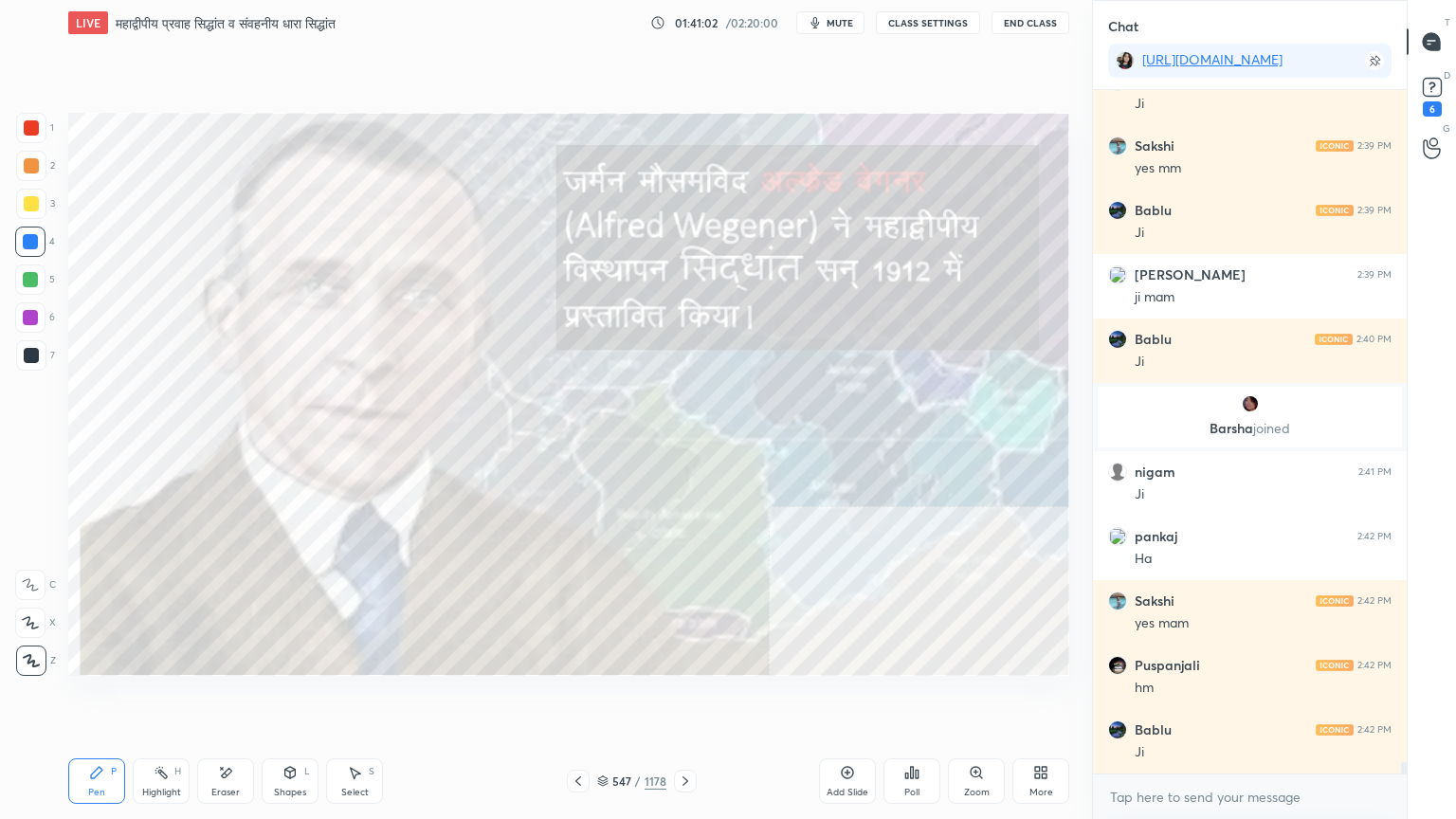 click 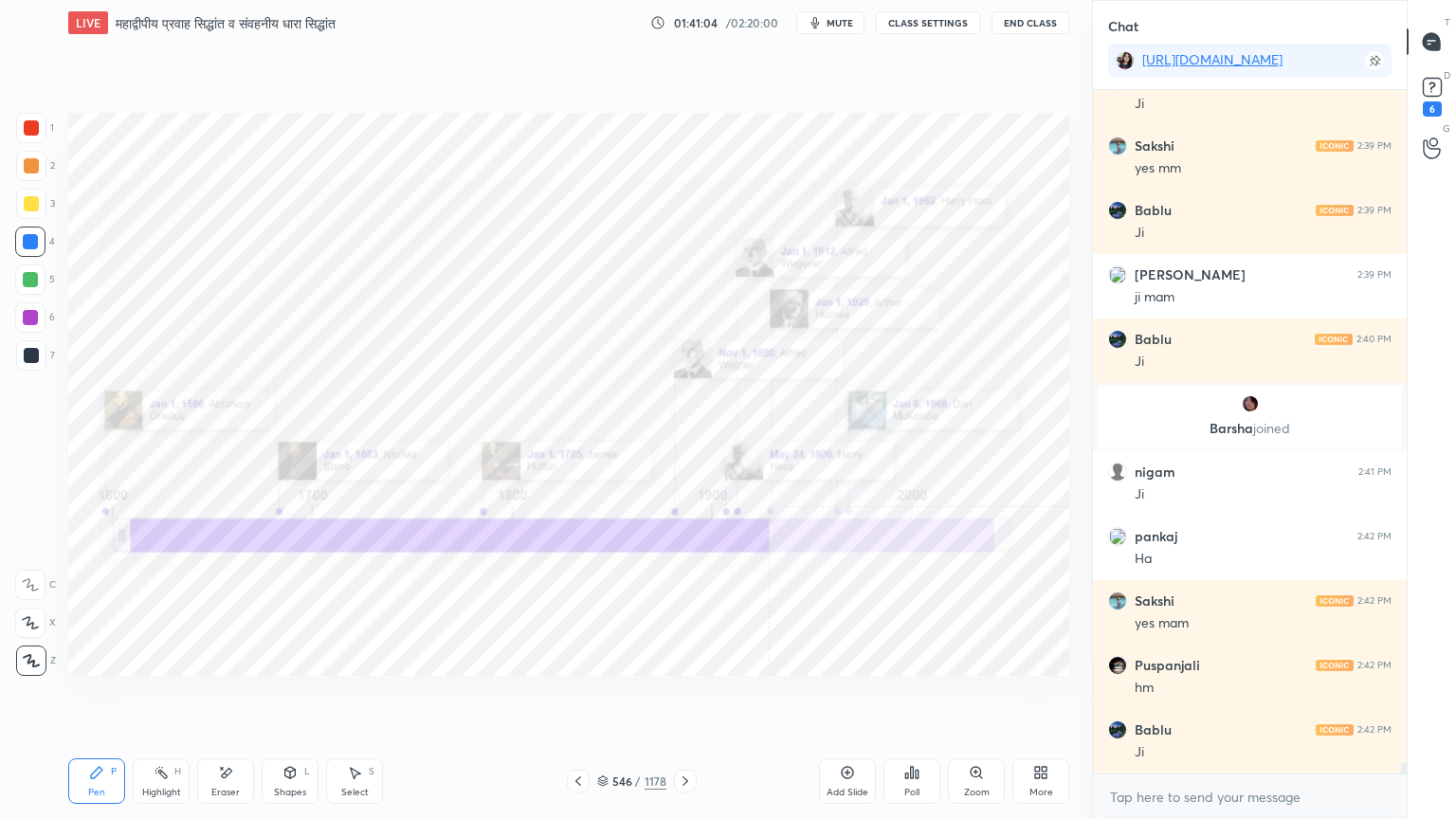 scroll, scrollTop: 39933, scrollLeft: 0, axis: vertical 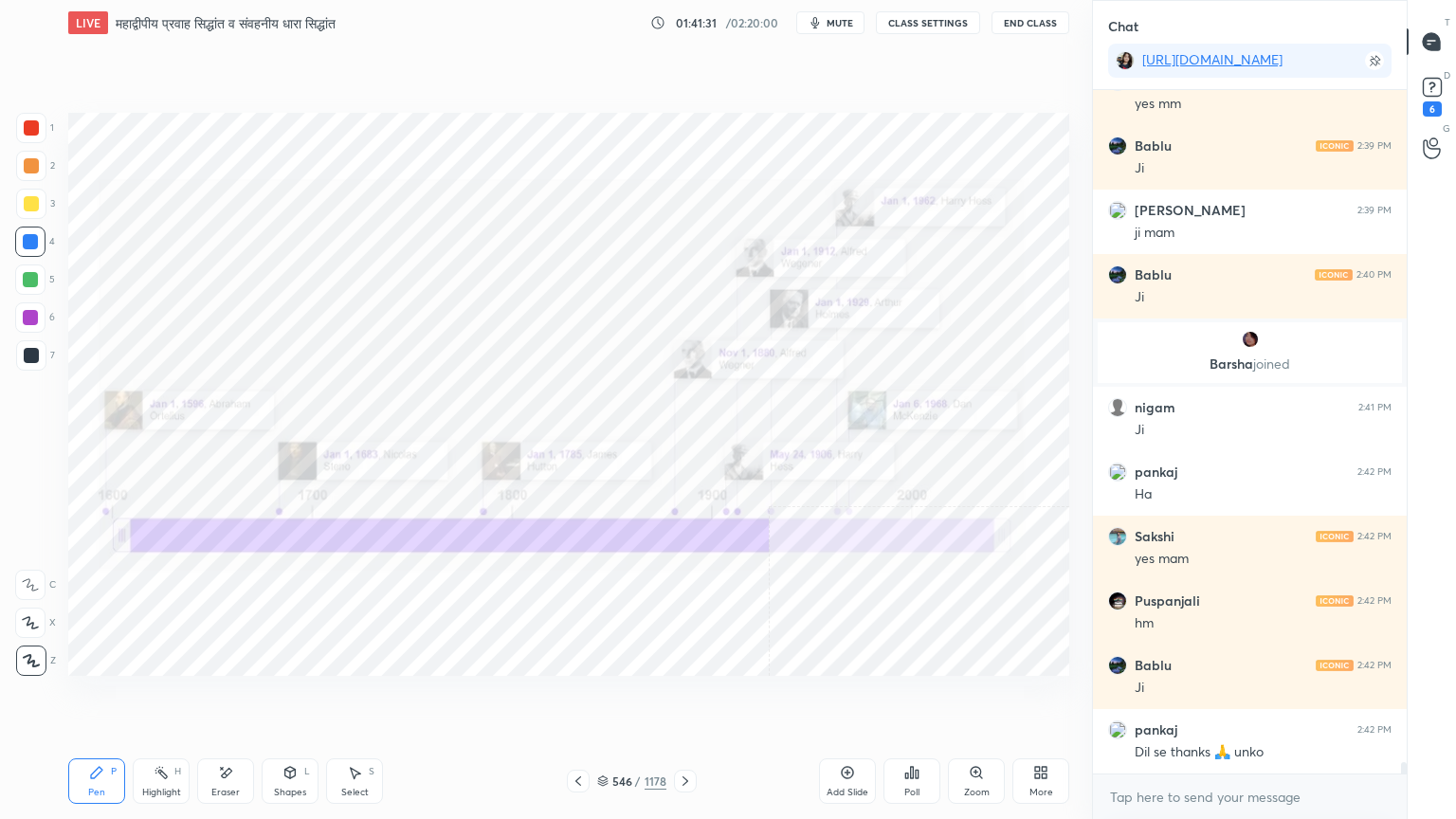 click on "Eraser" at bounding box center (226, 781) 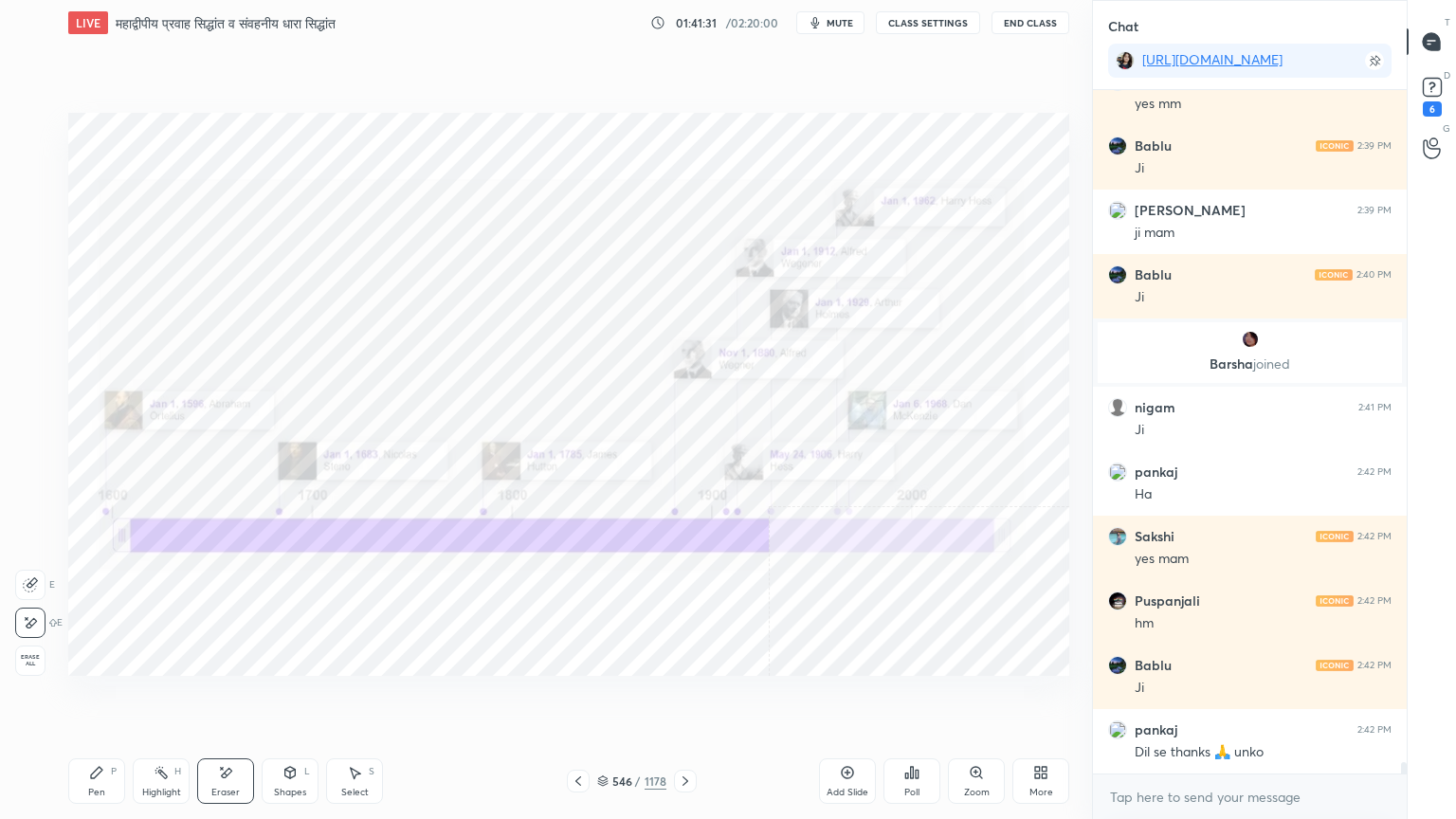click on "Erase all" at bounding box center (30, 661) 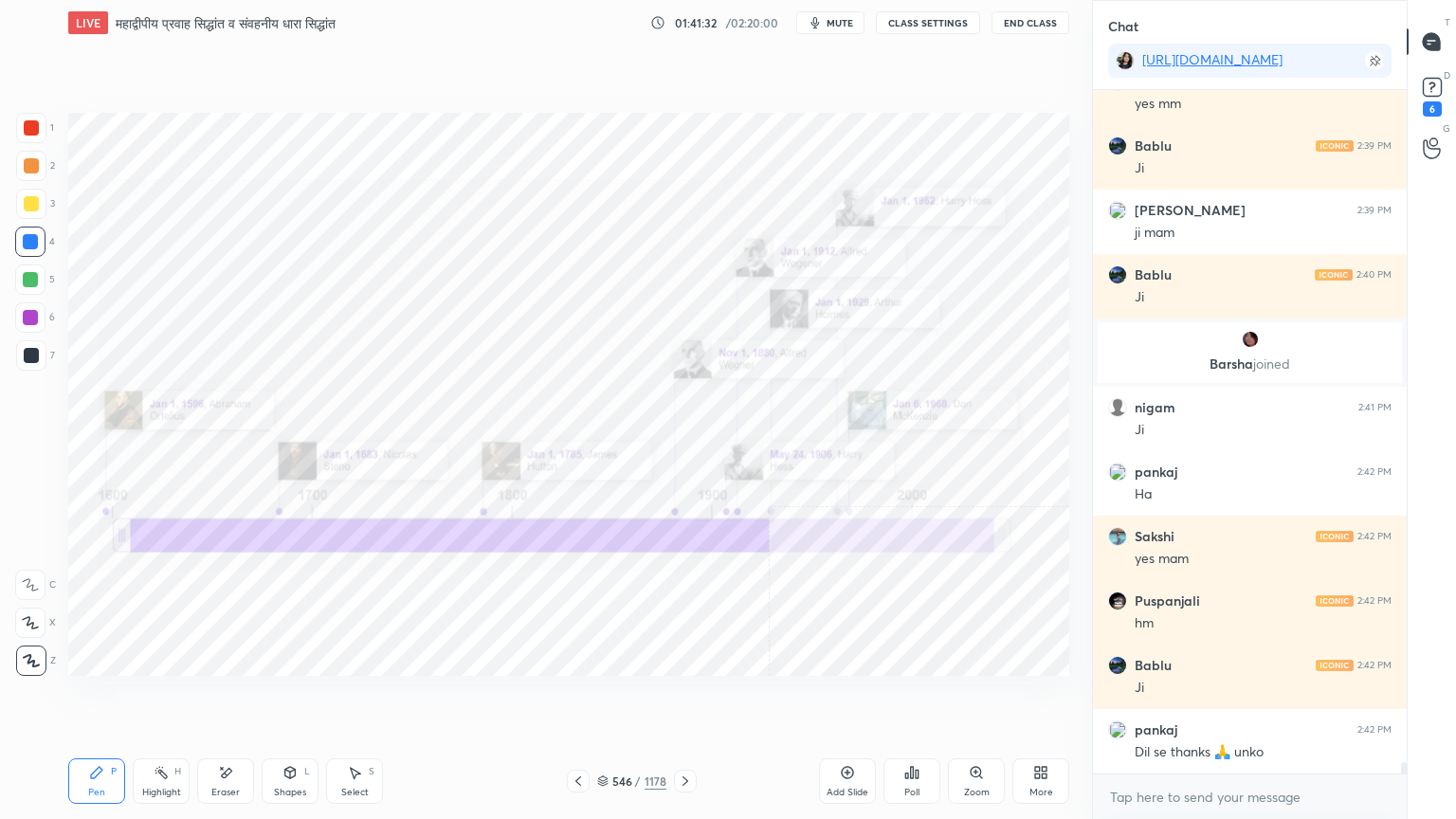 click 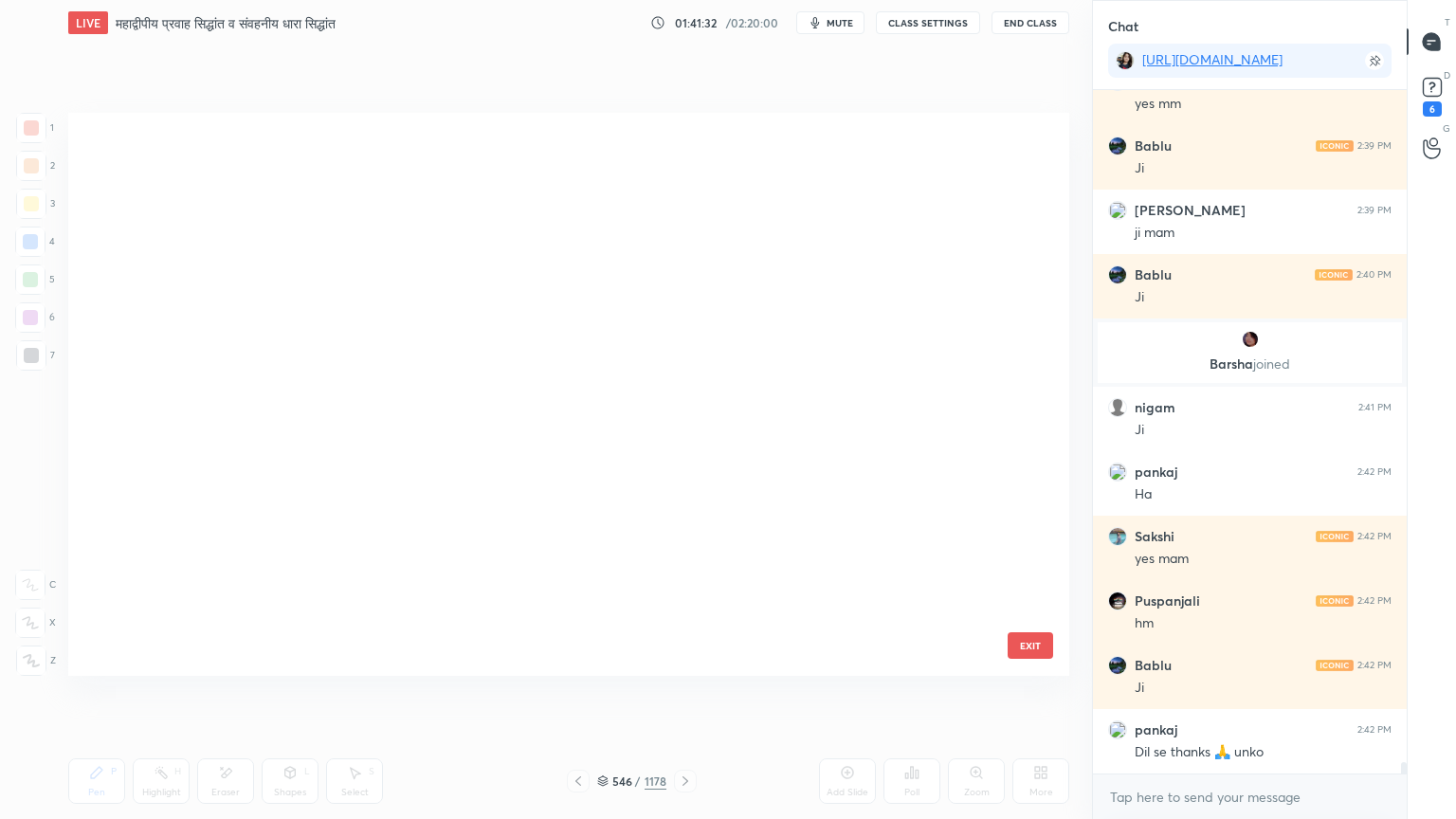 scroll, scrollTop: 31008, scrollLeft: 0, axis: vertical 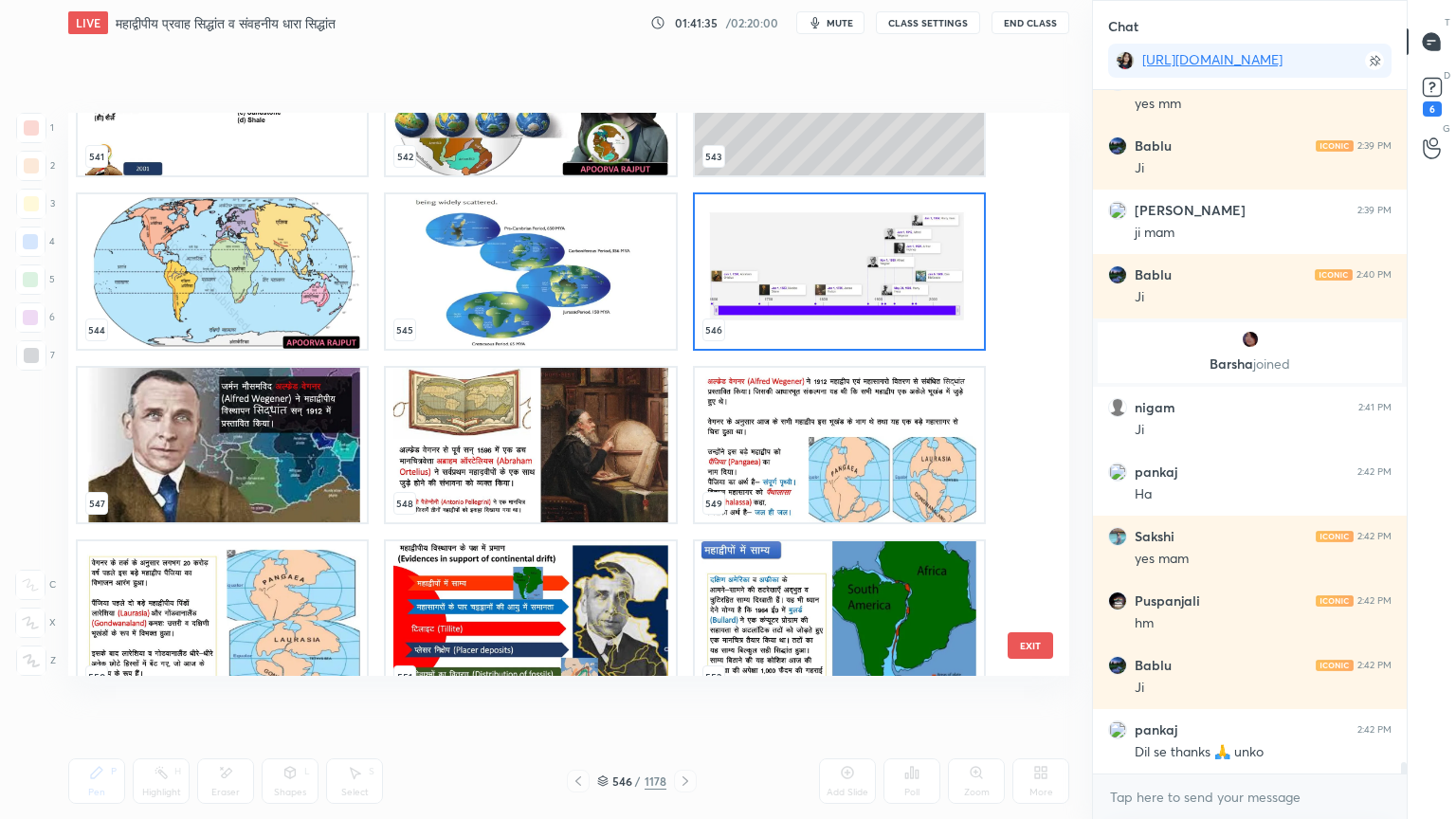 click at bounding box center [222, 445] 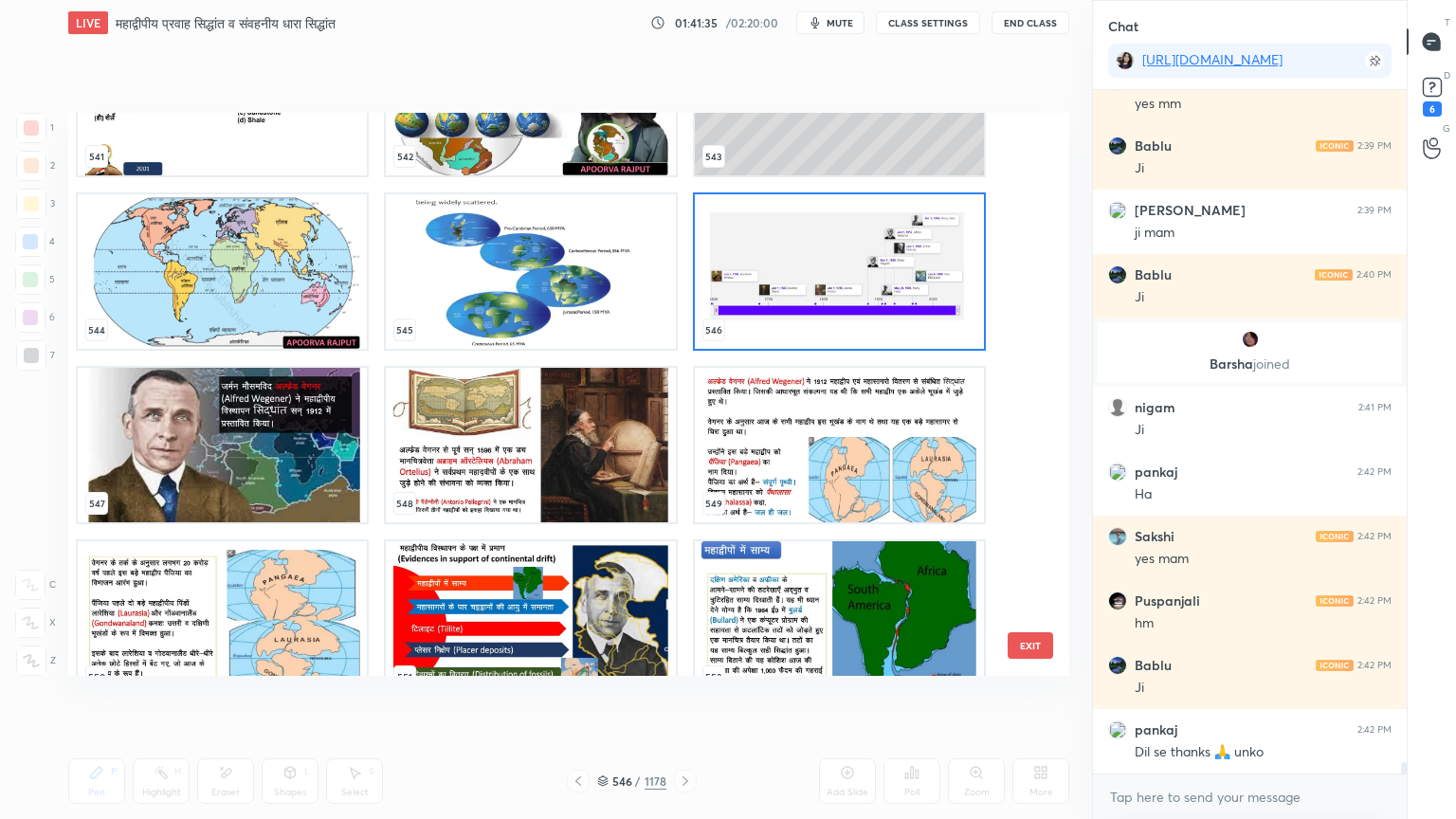 click at bounding box center (222, 445) 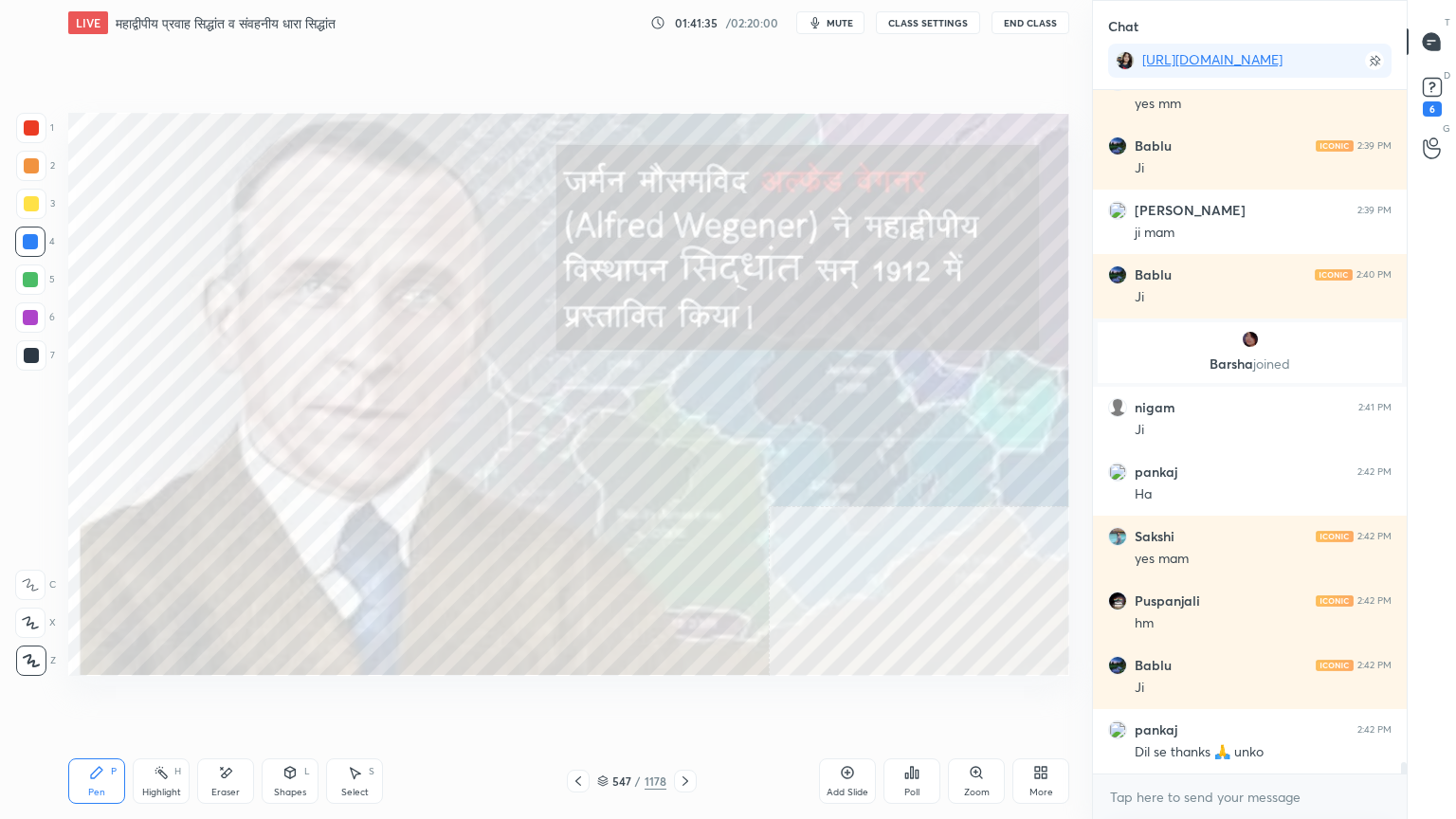 click at bounding box center (222, 445) 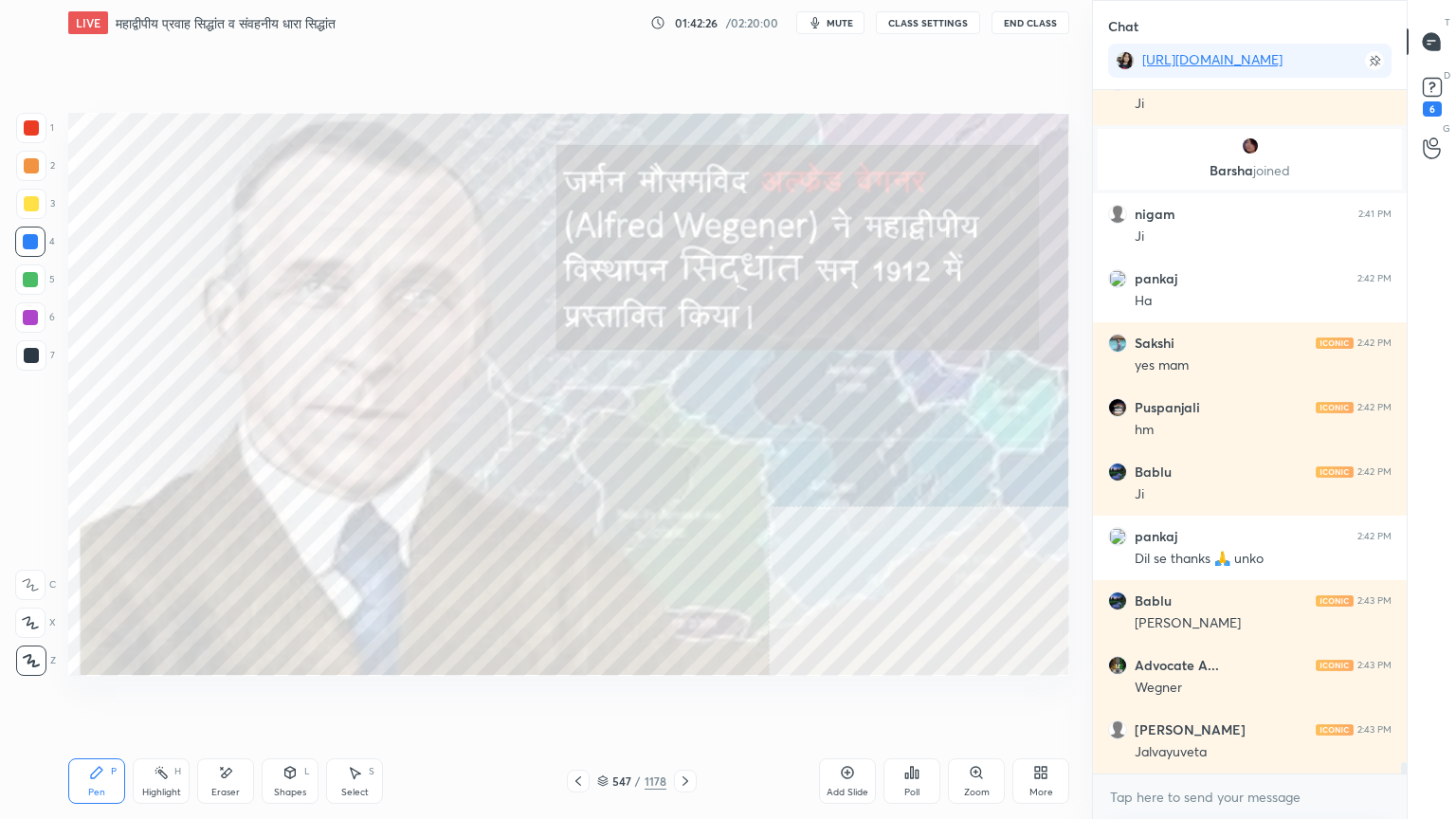 scroll, scrollTop: 40191, scrollLeft: 0, axis: vertical 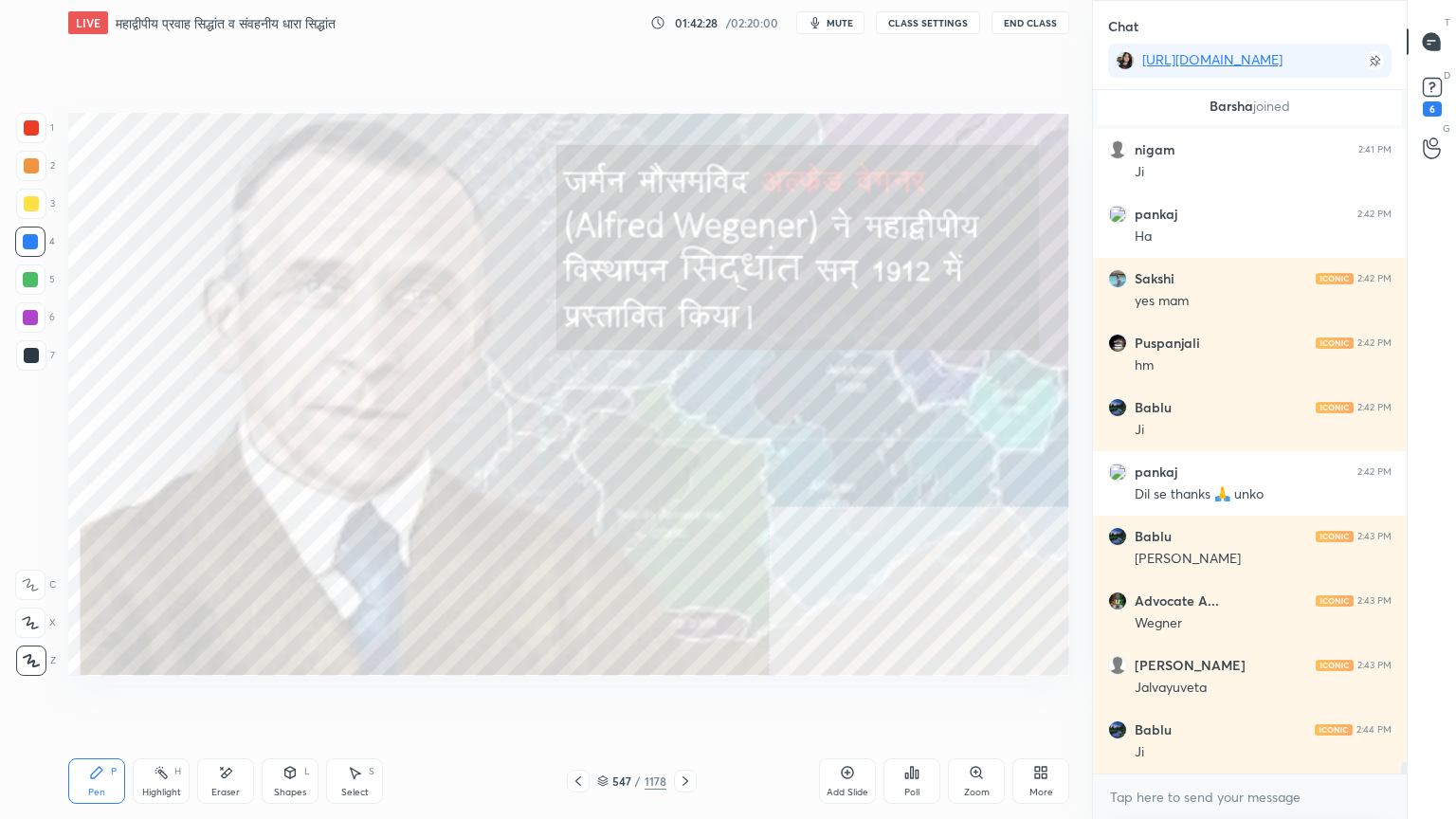 click 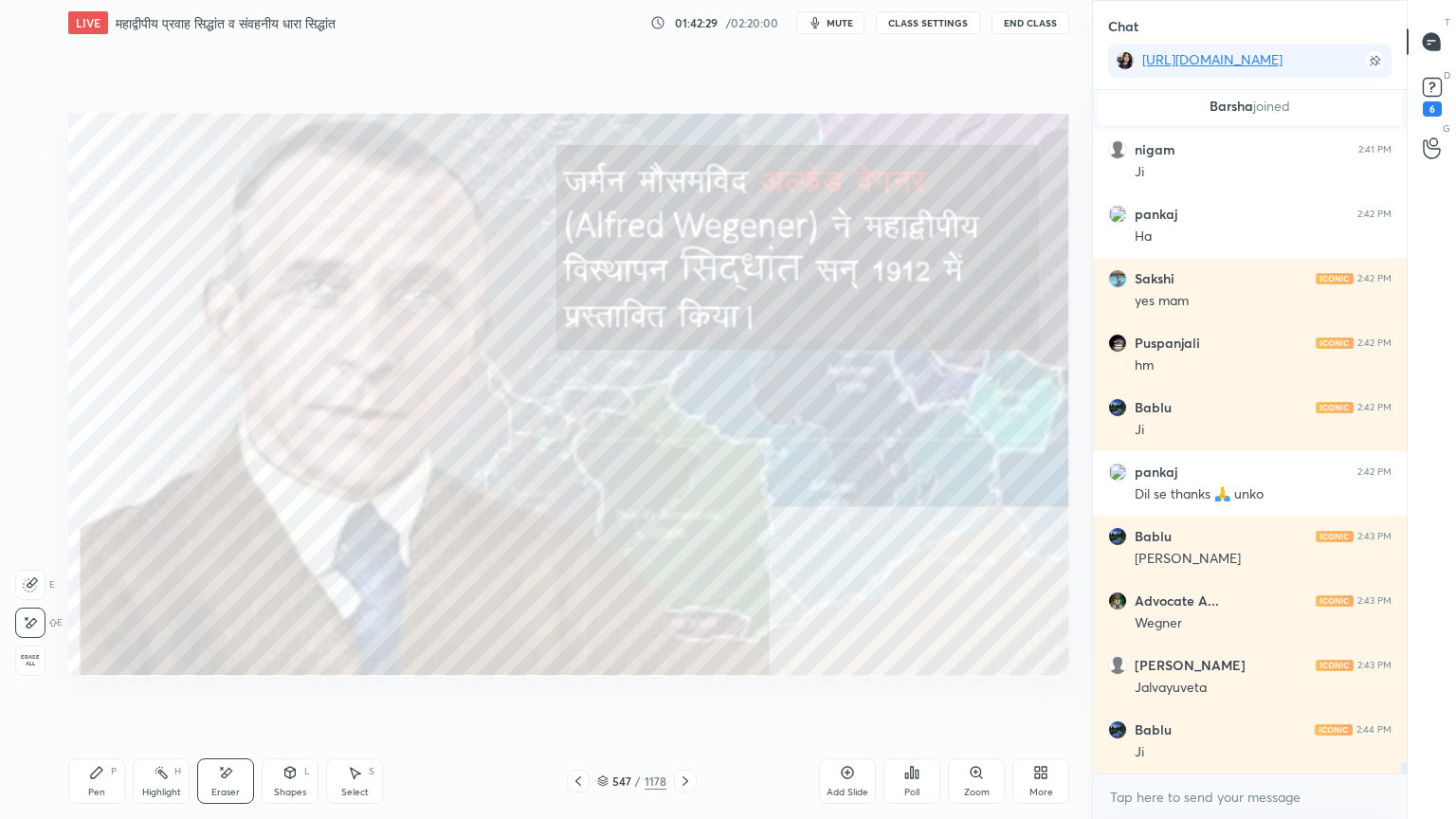 click on "Erase all" at bounding box center (30, 661) 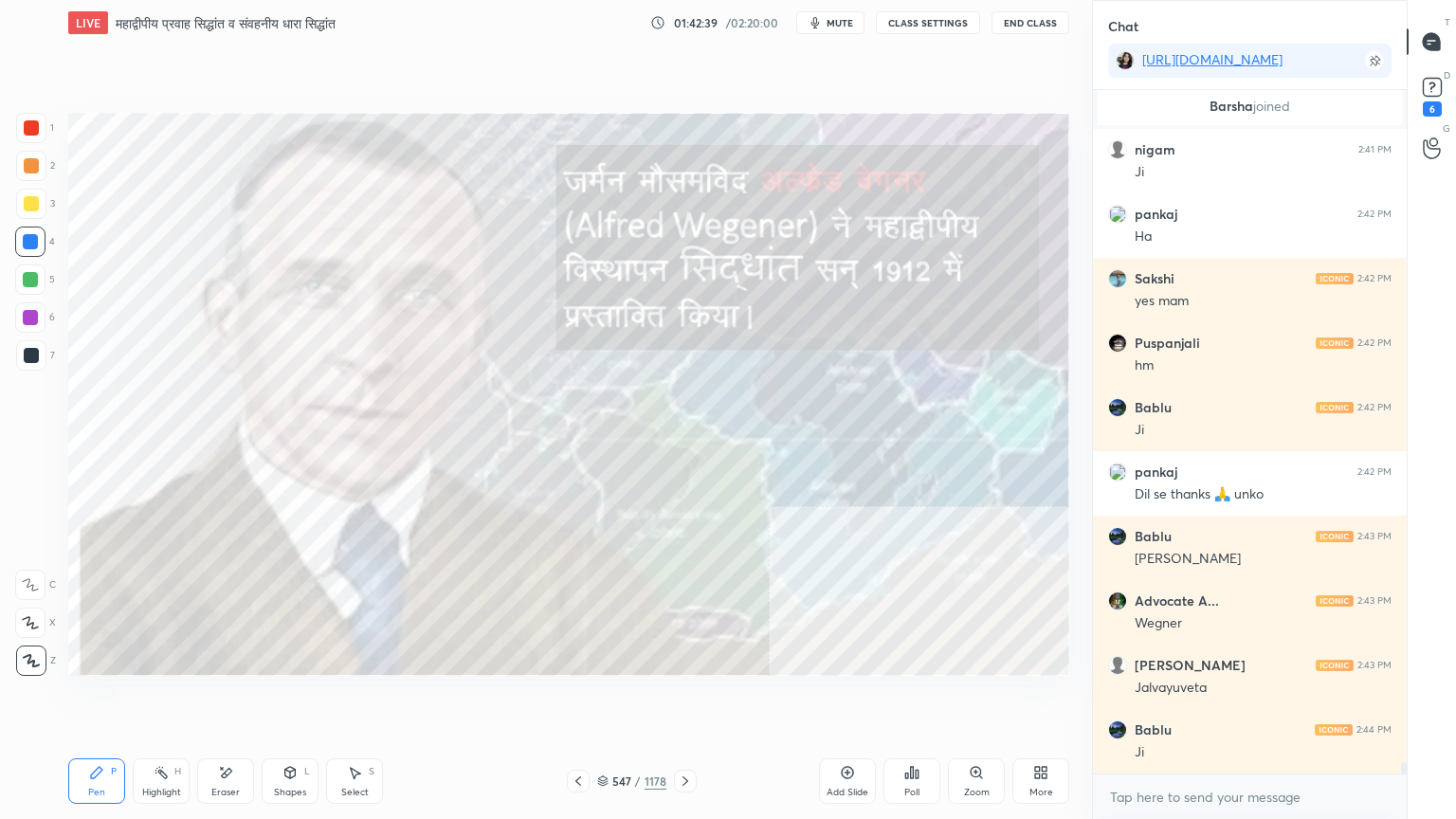 click on "Pen P Highlight H Eraser Shapes L Select S 547 / 1178 Add Slide Poll Zoom More" at bounding box center (569, 781) 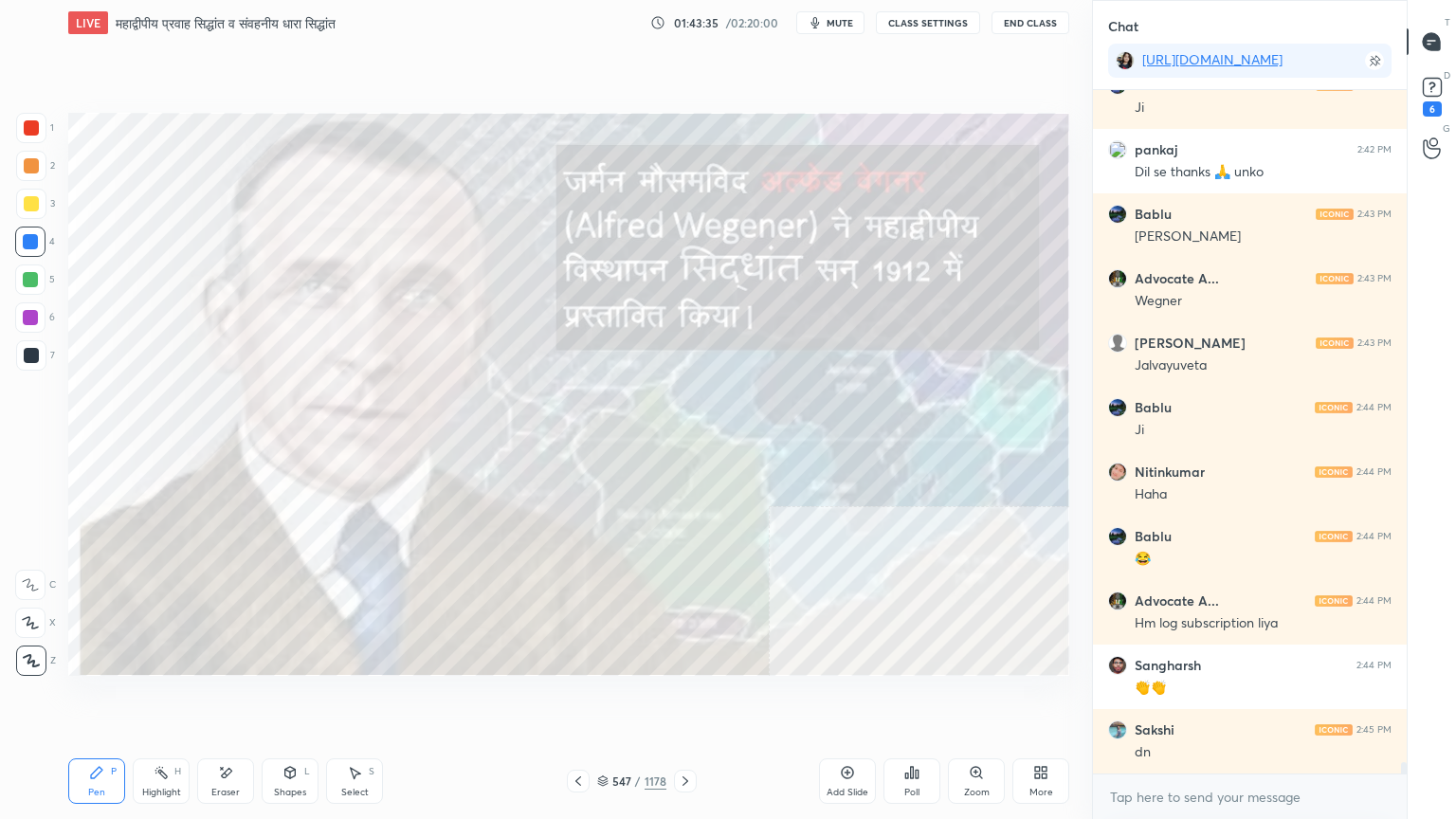 scroll, scrollTop: 40577, scrollLeft: 0, axis: vertical 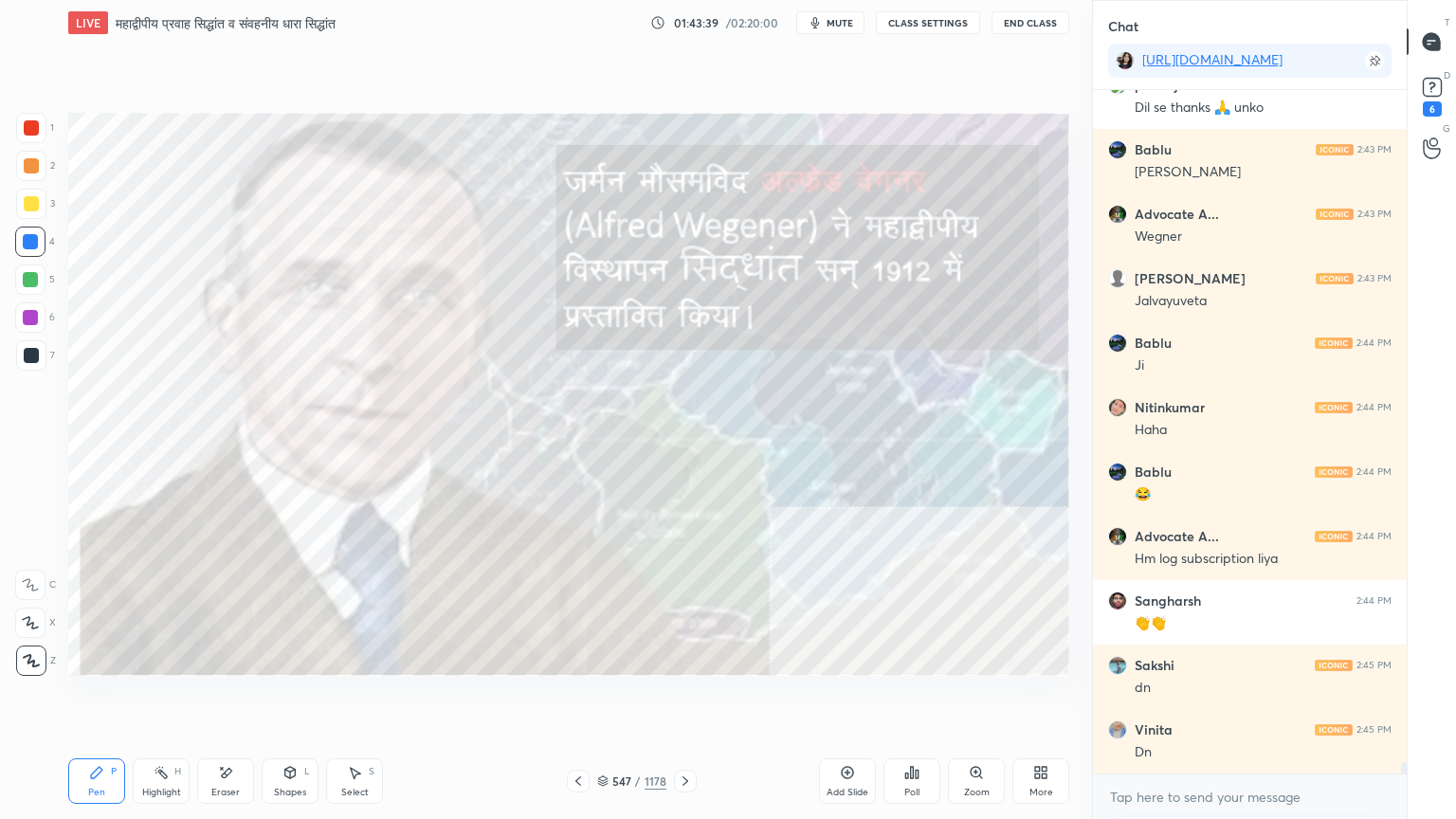 click 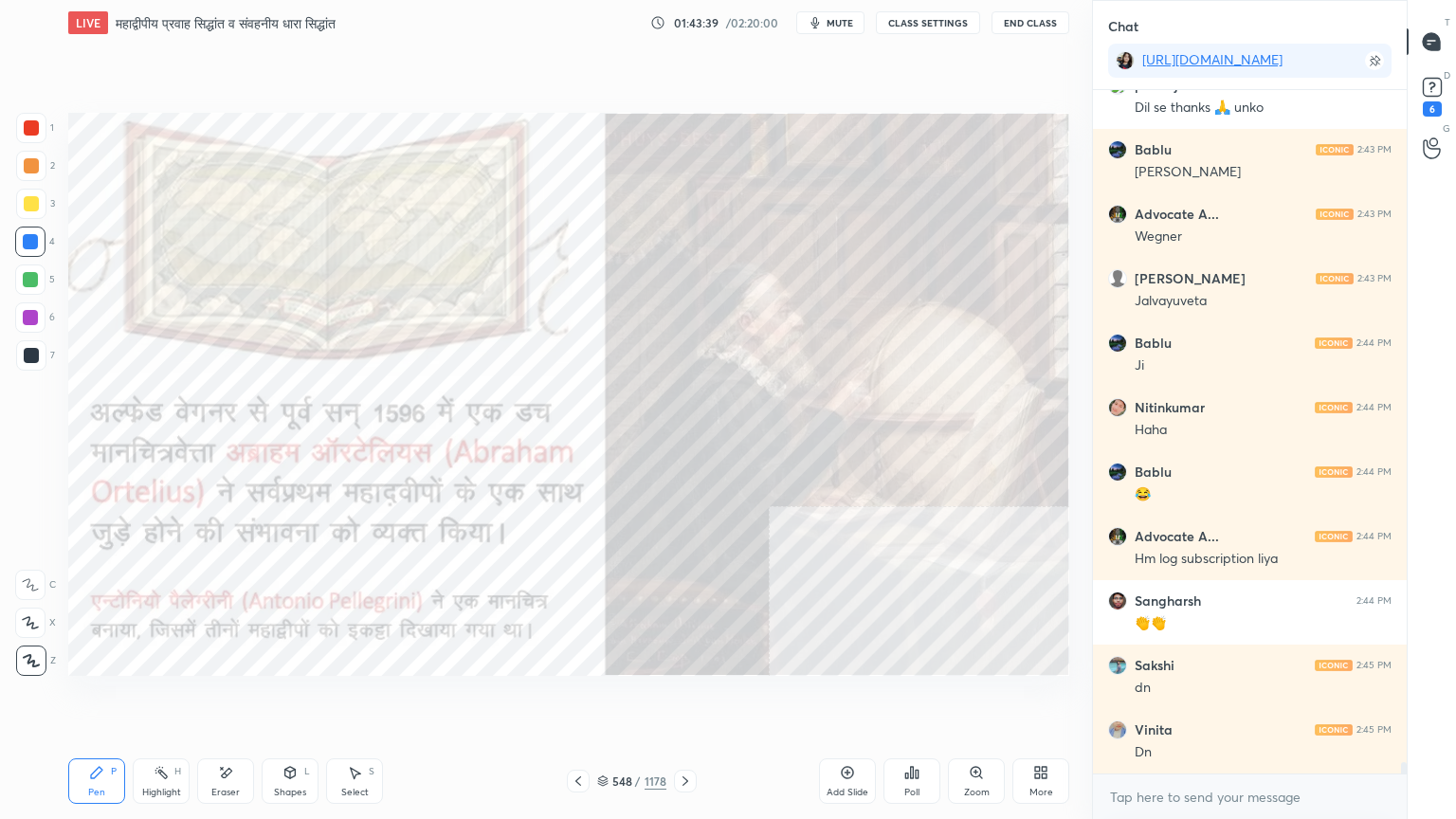 click 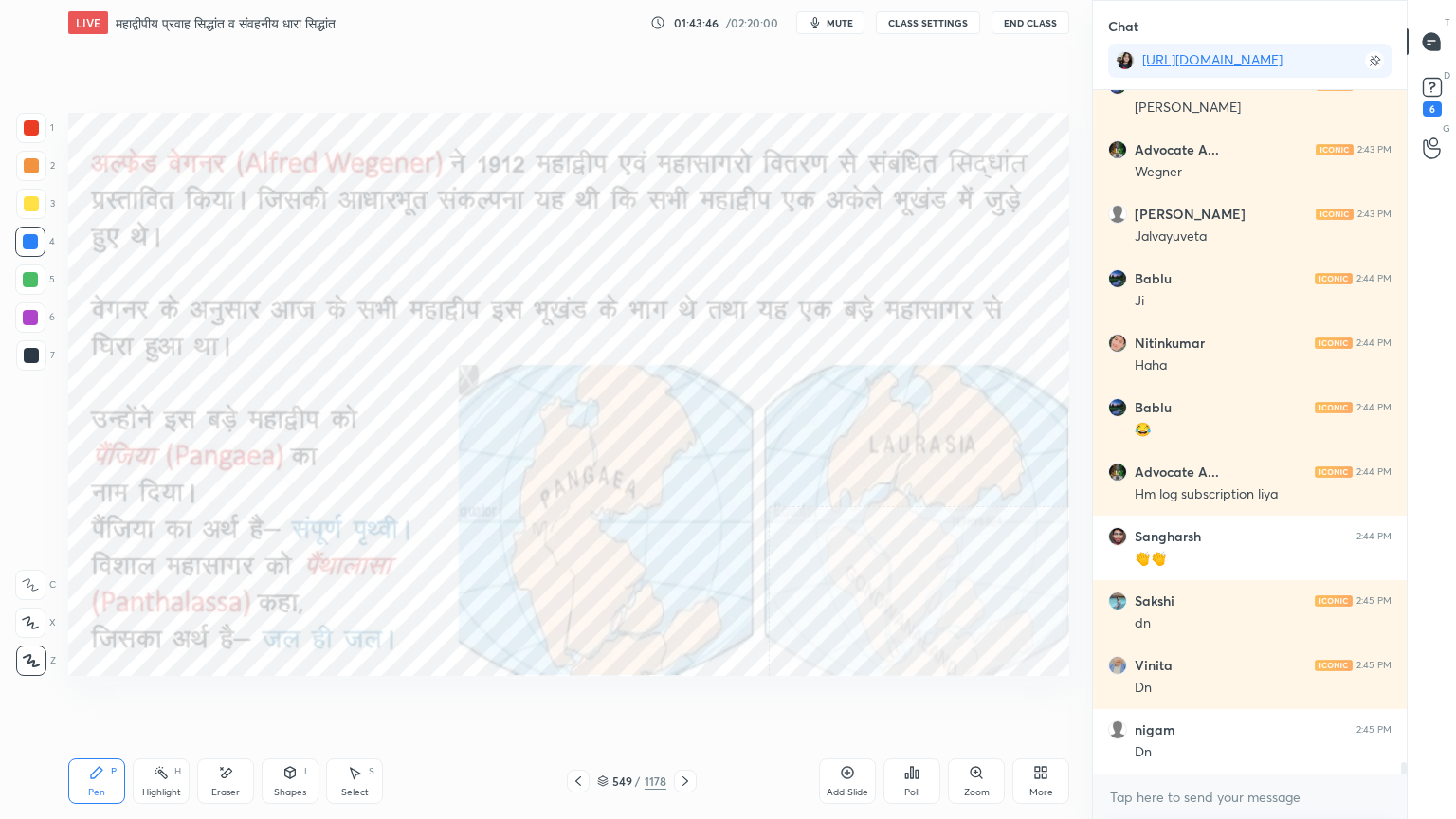 scroll, scrollTop: 40706, scrollLeft: 0, axis: vertical 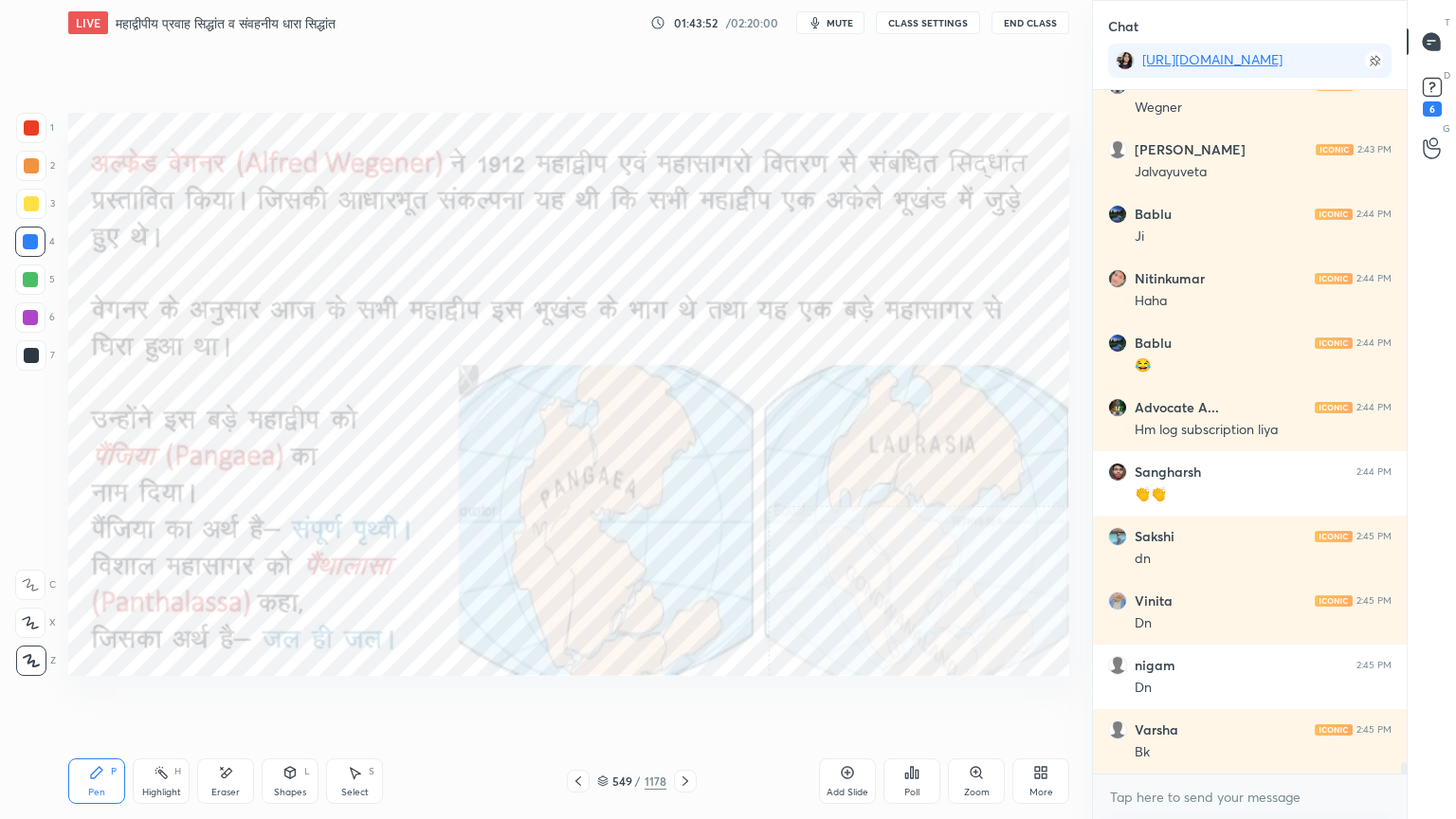 click 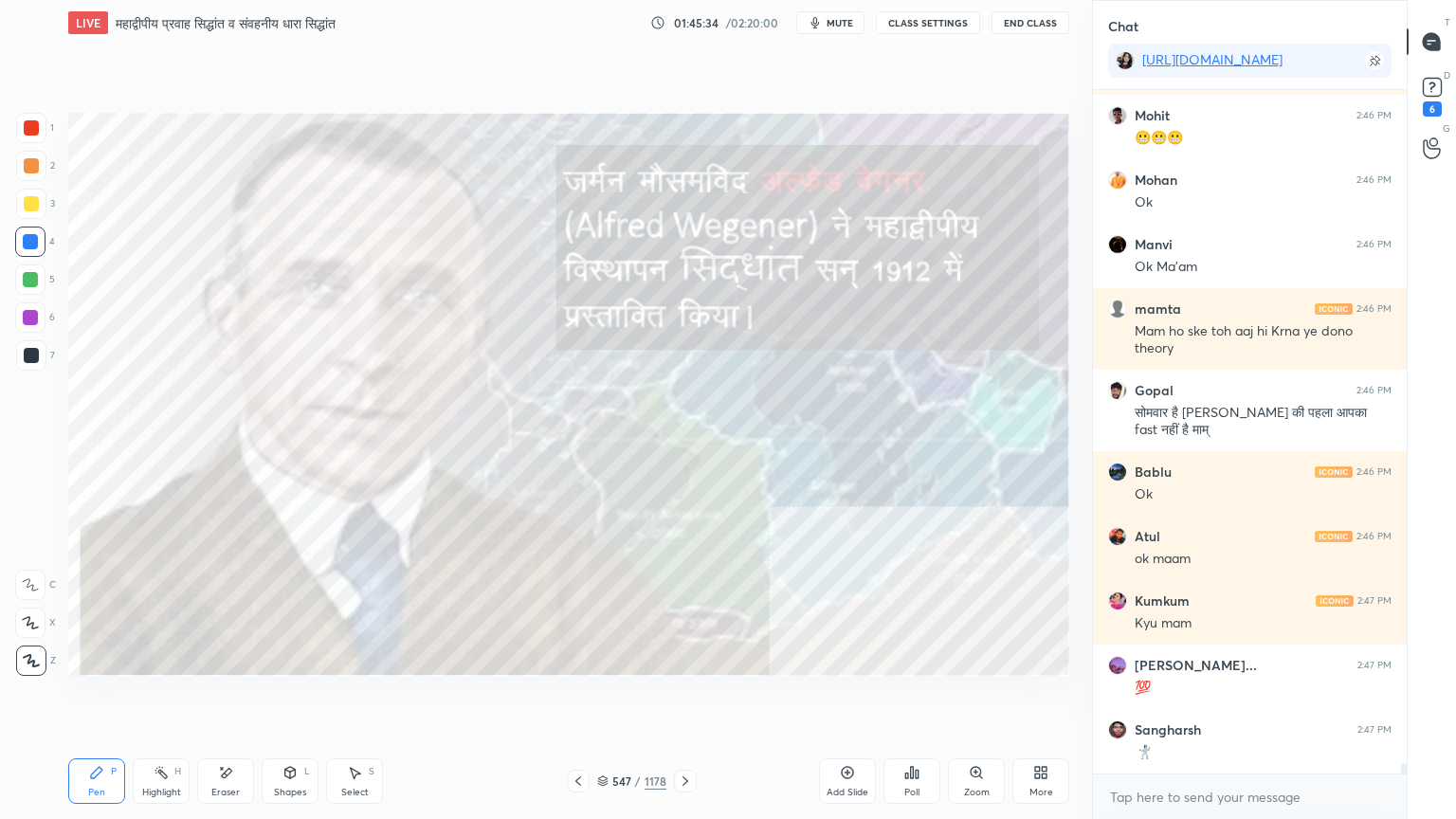 scroll, scrollTop: 43319, scrollLeft: 0, axis: vertical 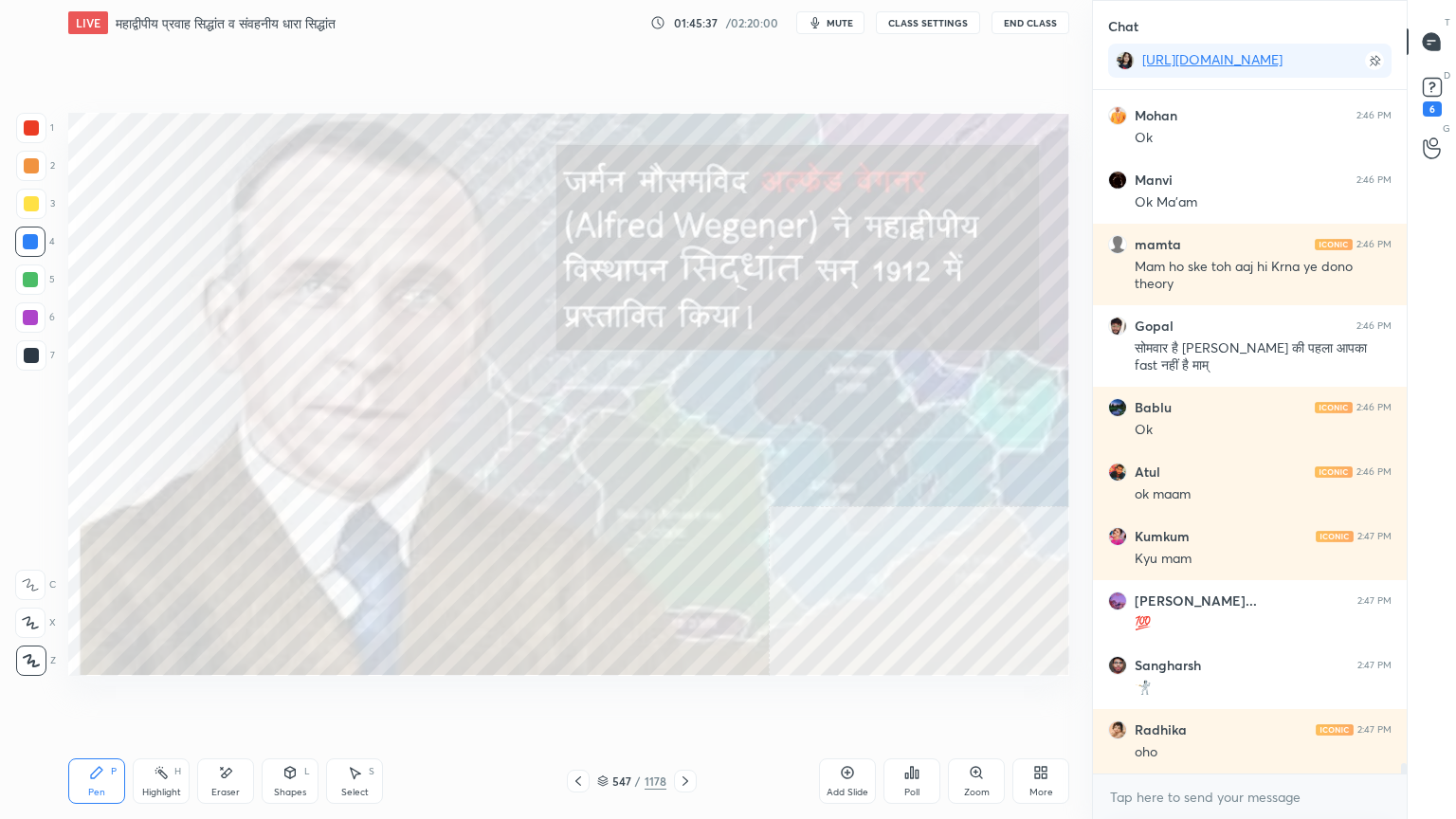 click at bounding box center (30, 242) 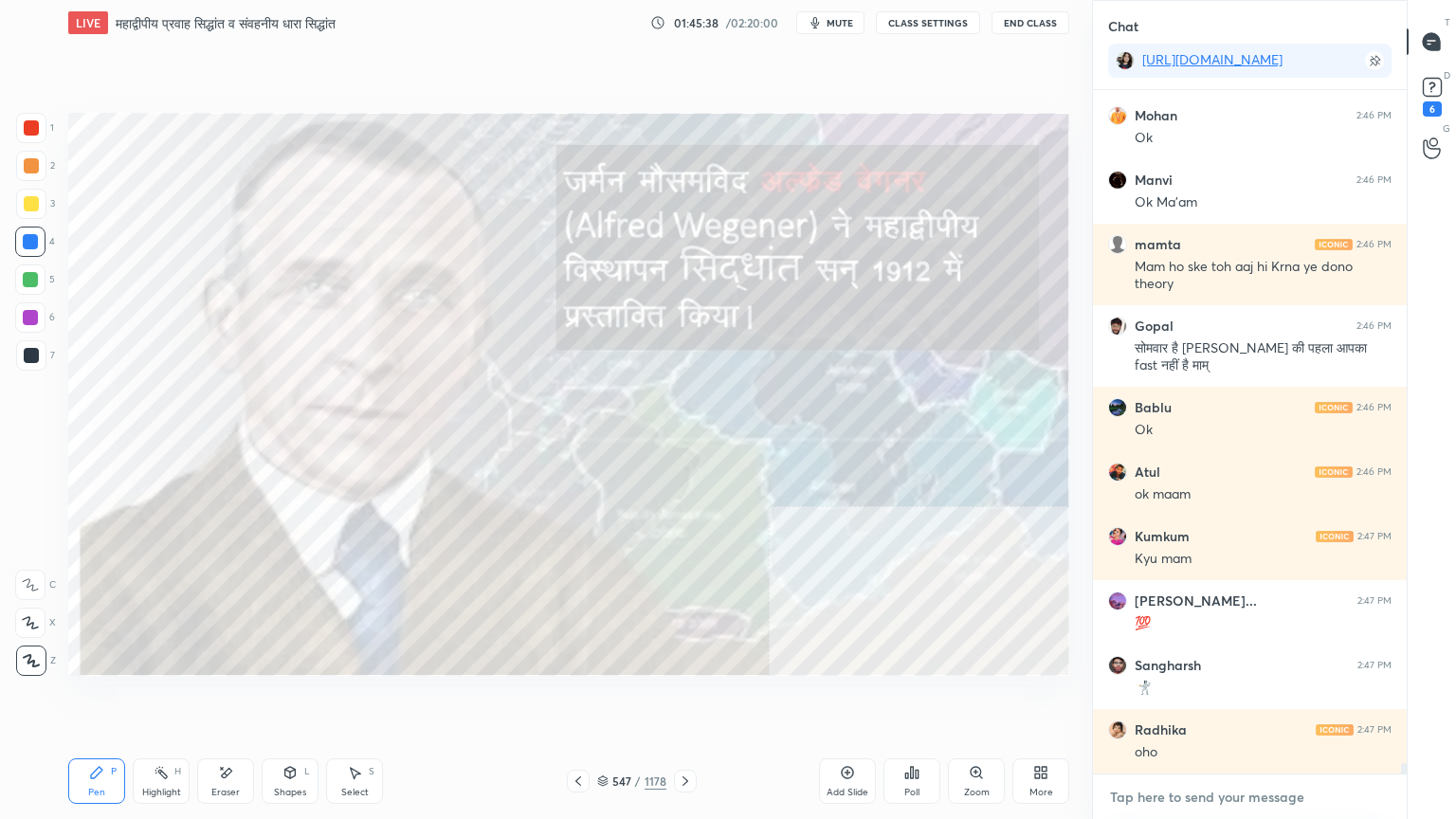 click at bounding box center [1249, 797] 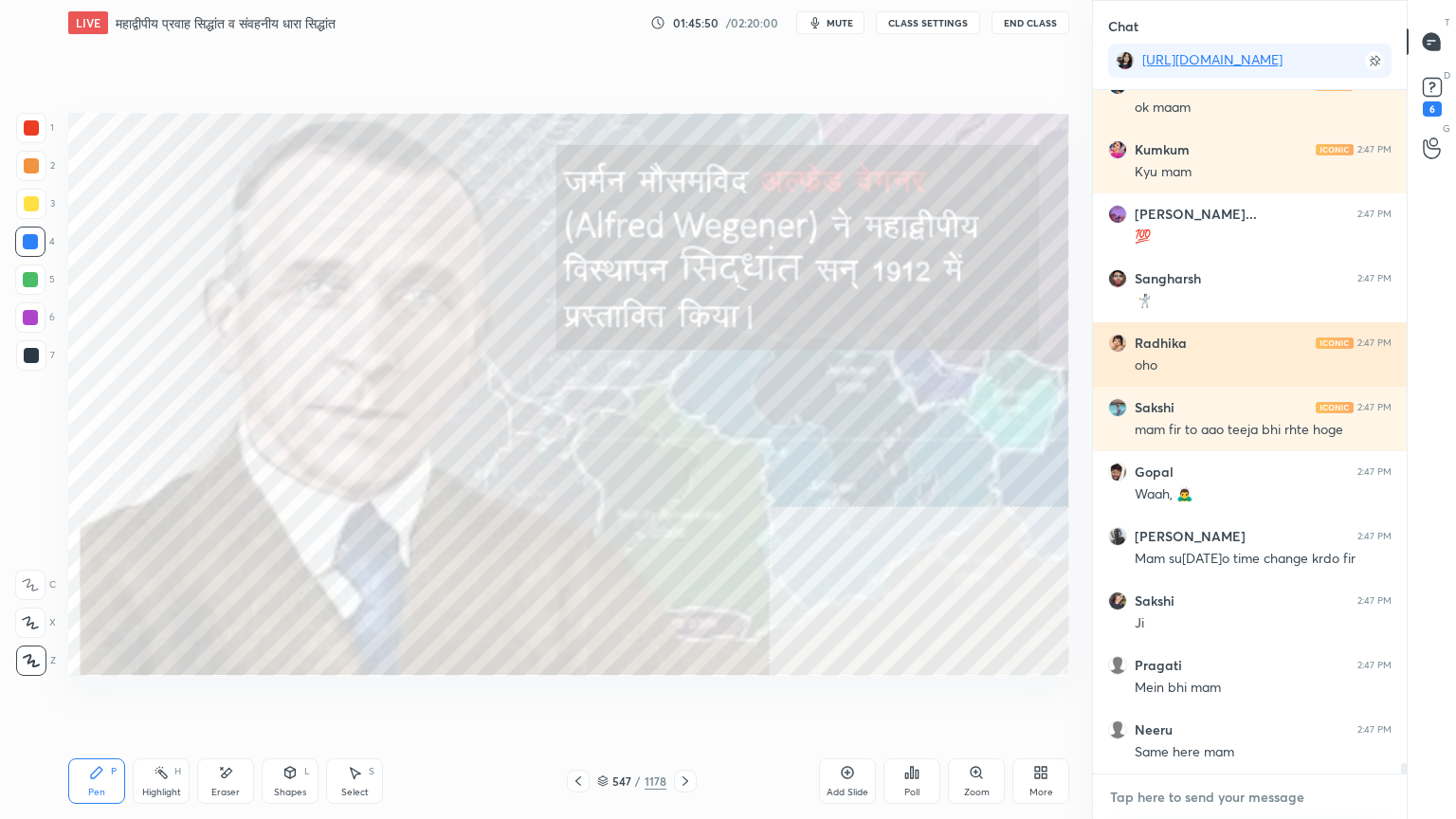 scroll, scrollTop: 43770, scrollLeft: 0, axis: vertical 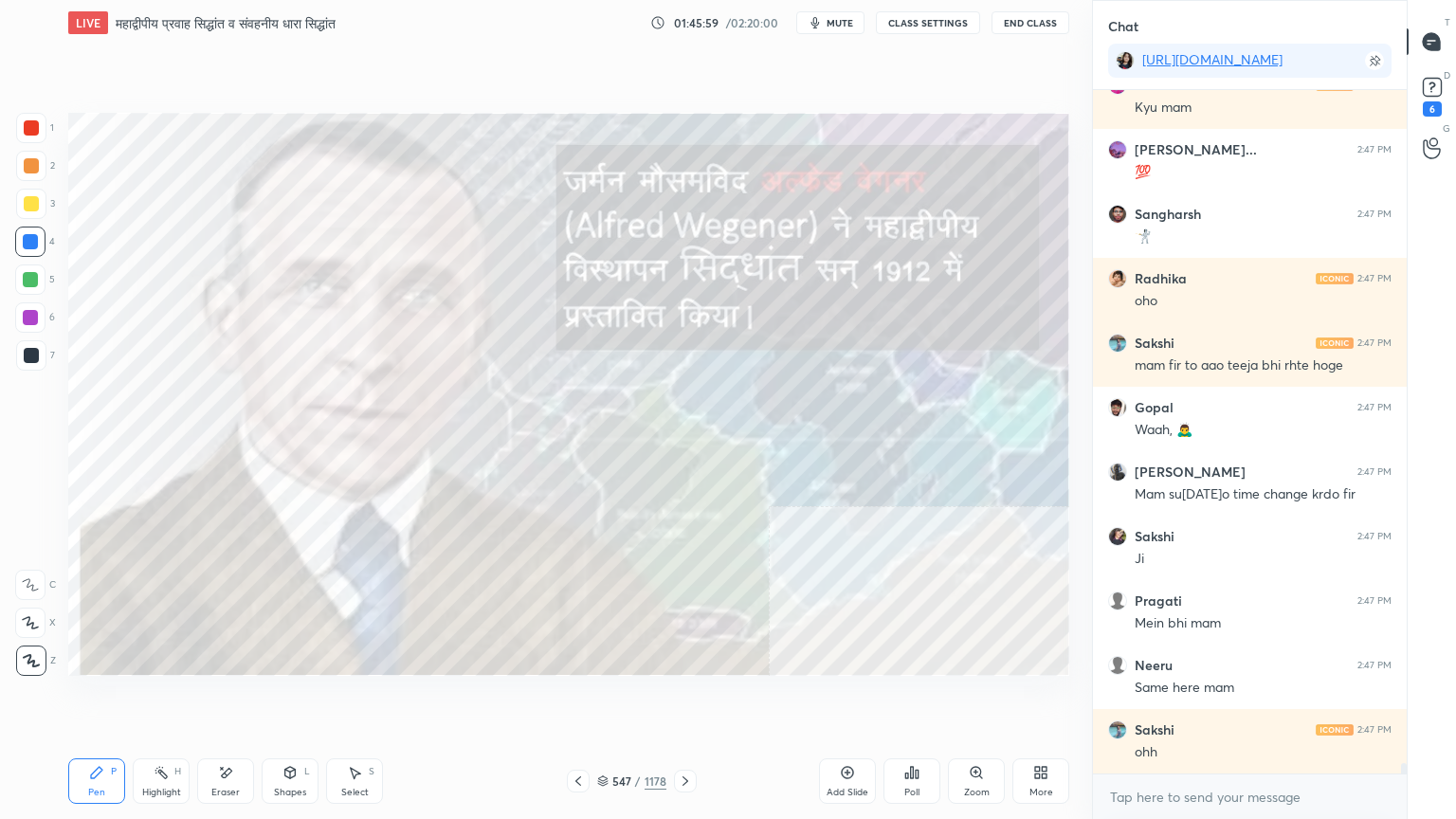 click on "Setting up your live class Poll for   secs No correct answer Start poll" at bounding box center (569, 394) 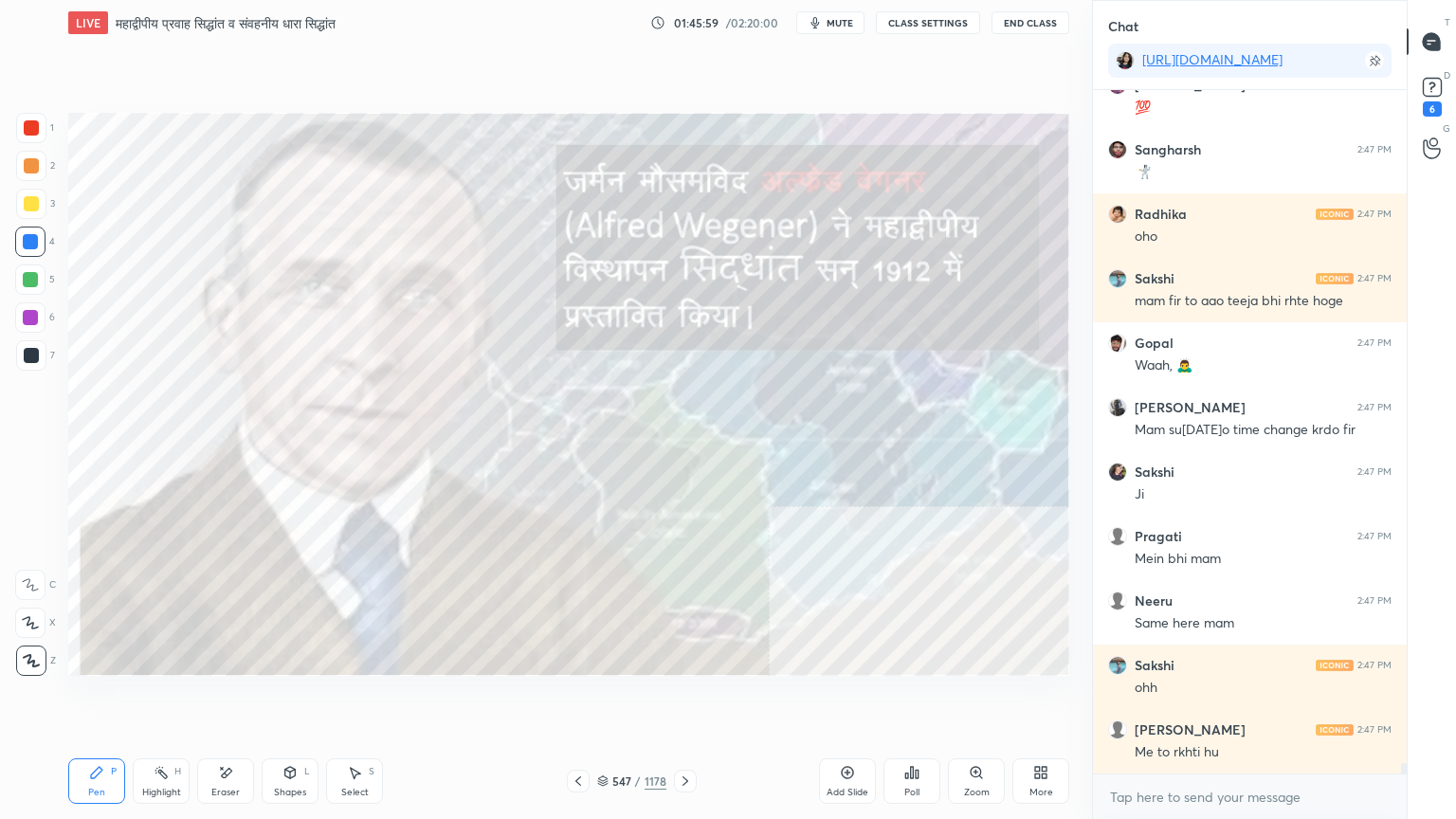 click 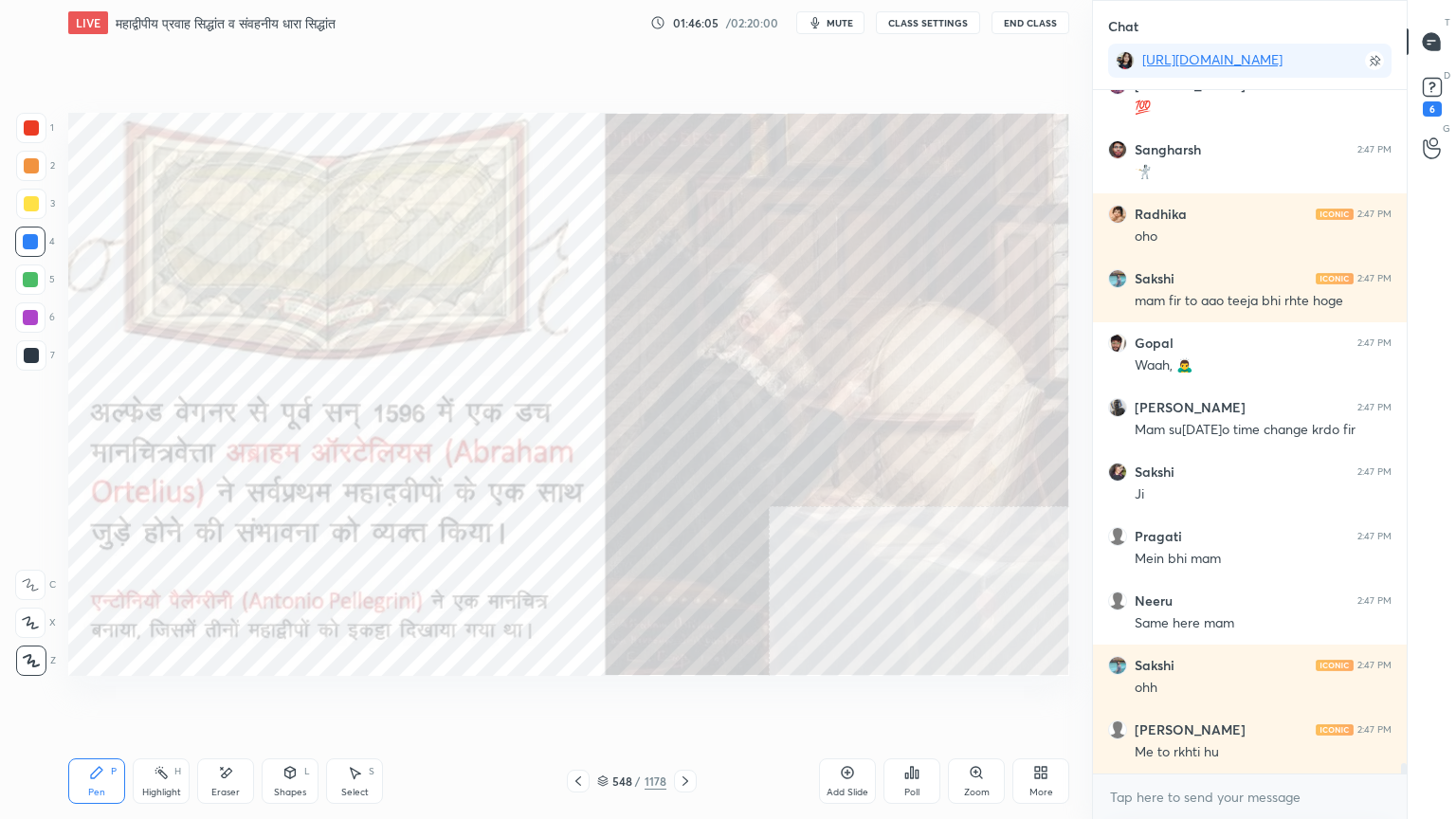 click 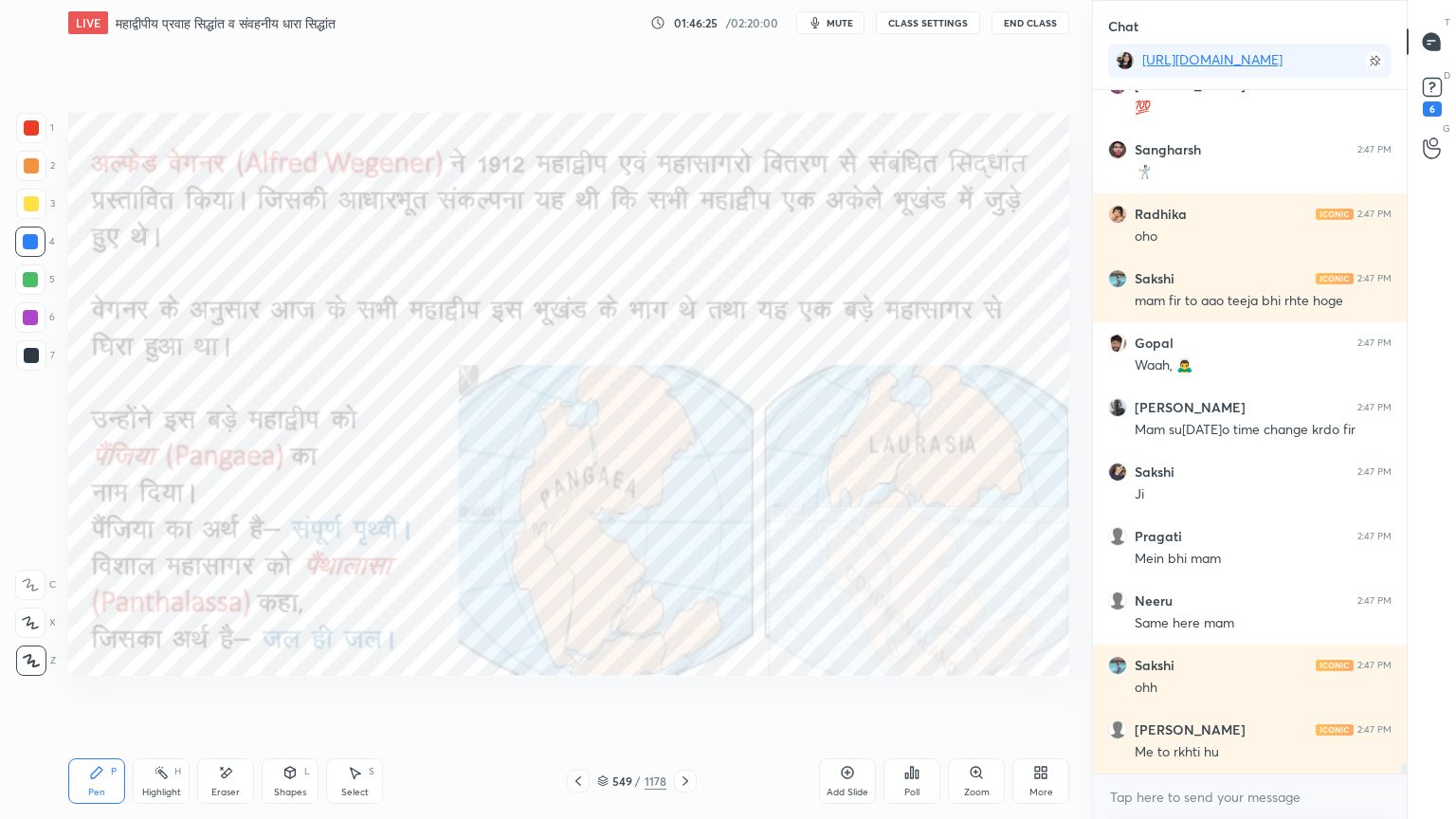 click on "Eraser" at bounding box center (226, 781) 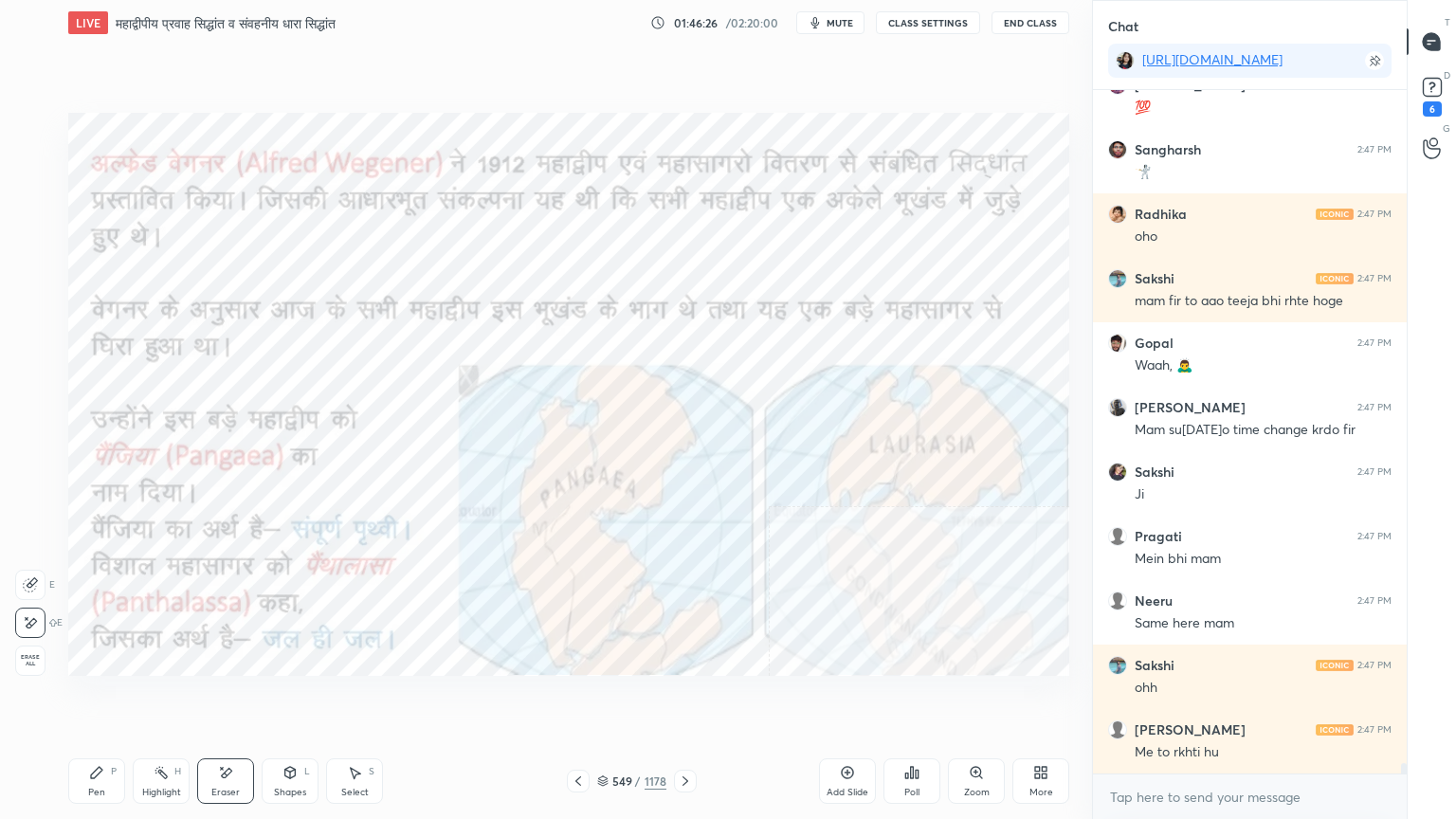 click on "Erase all" at bounding box center [30, 661] 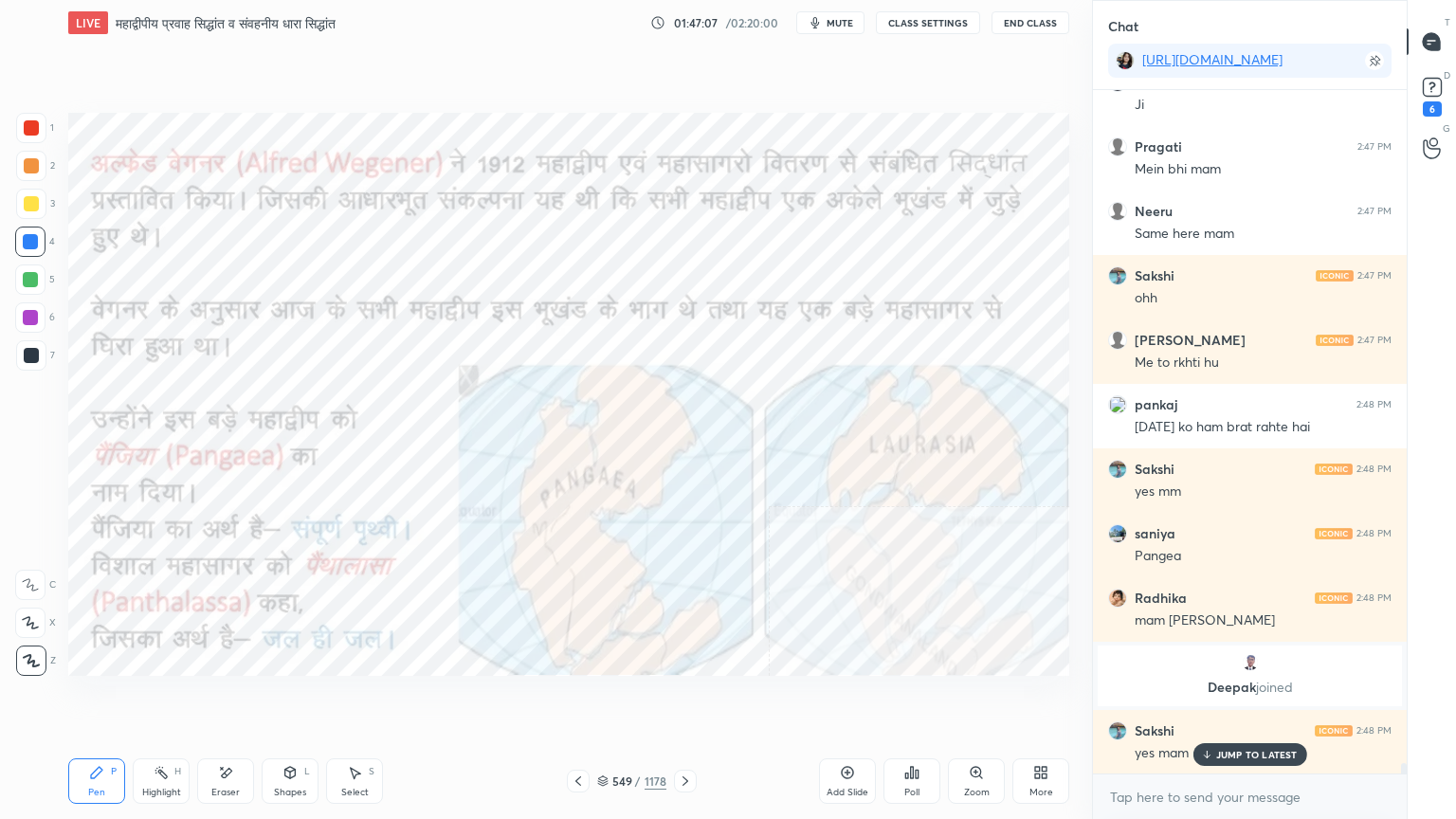 scroll, scrollTop: 43100, scrollLeft: 0, axis: vertical 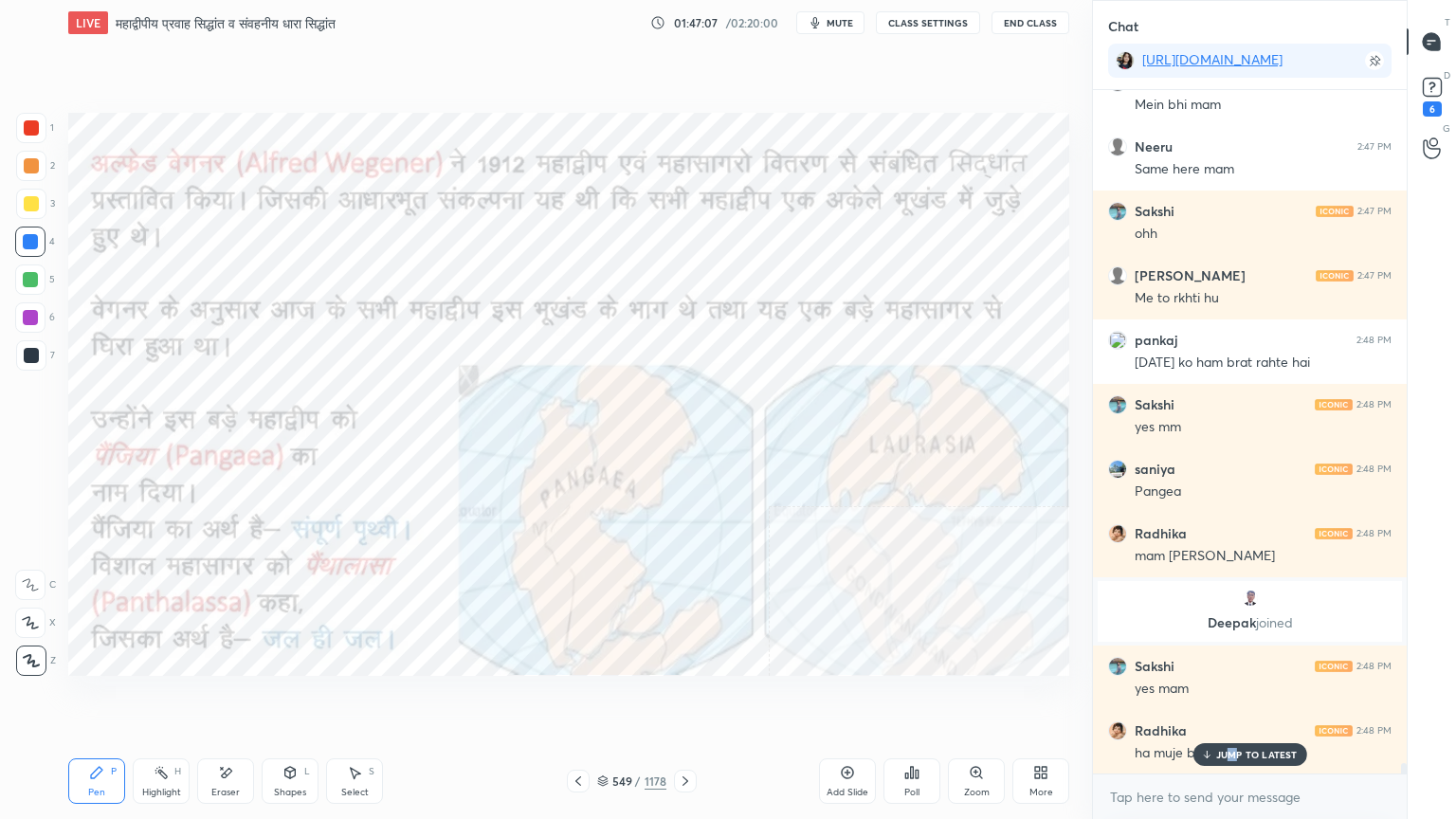 drag, startPoint x: 1232, startPoint y: 758, endPoint x: 1227, endPoint y: 774, distance: 16.763055 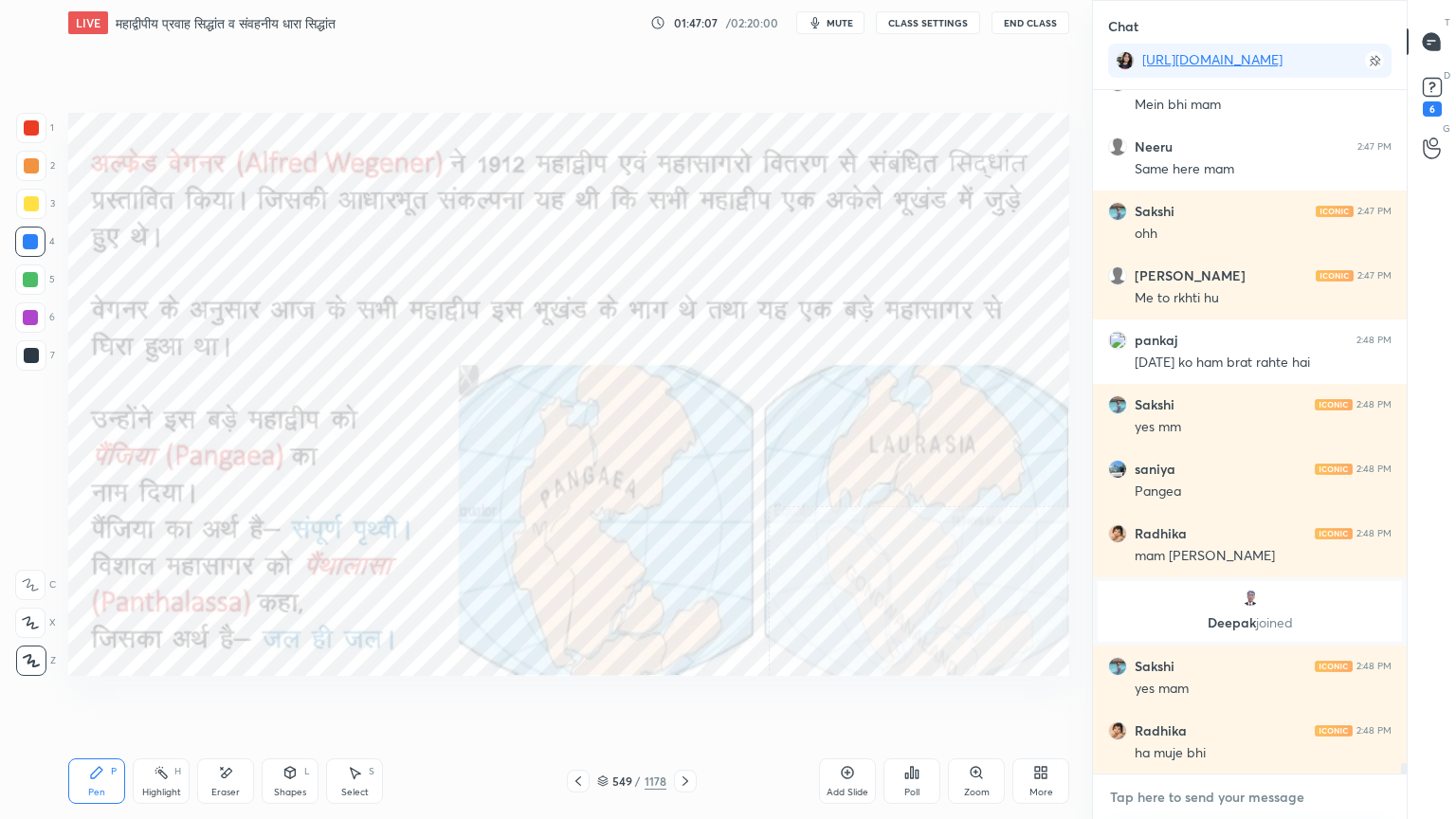 click at bounding box center (1249, 797) 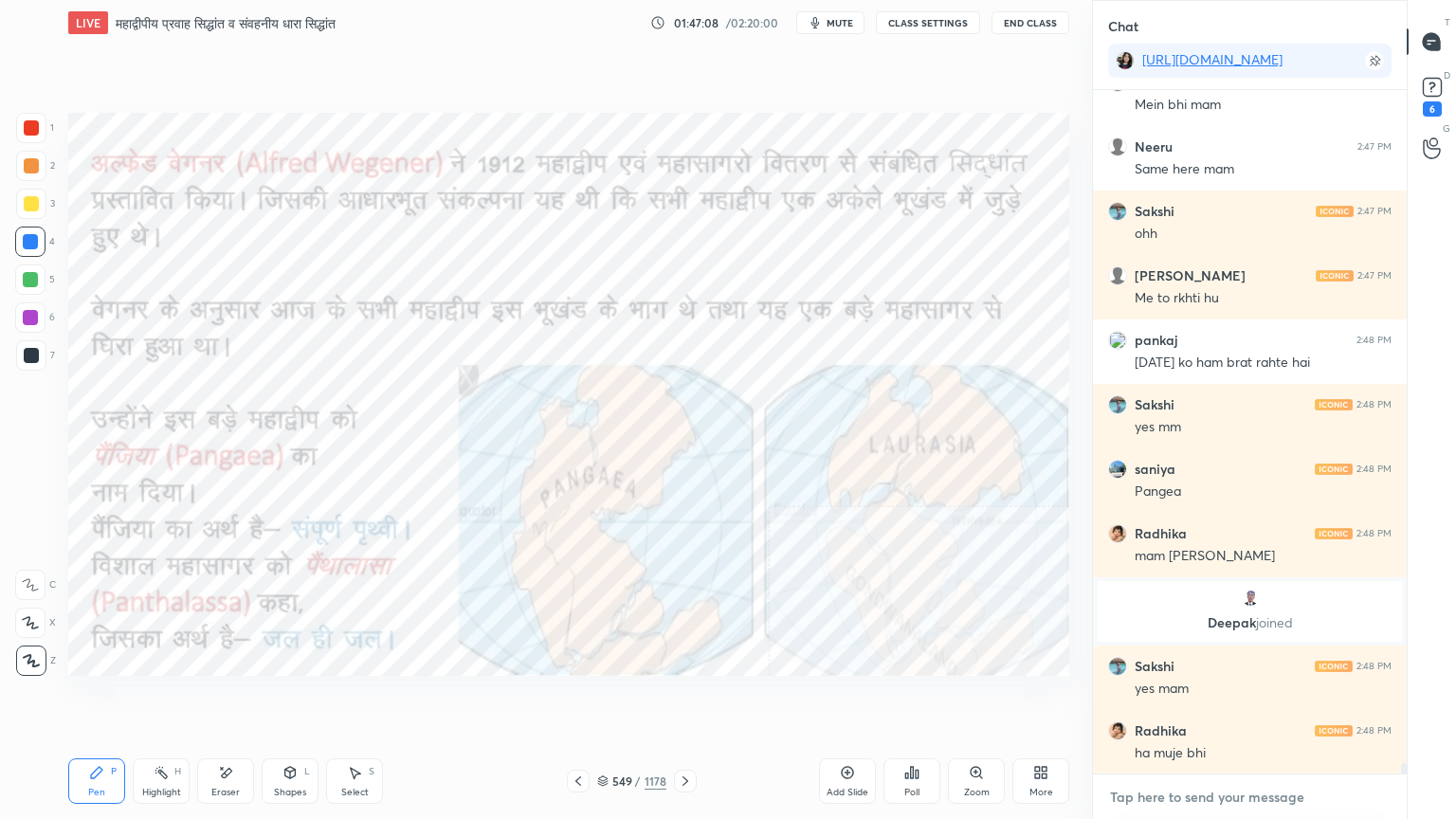scroll, scrollTop: 43229, scrollLeft: 0, axis: vertical 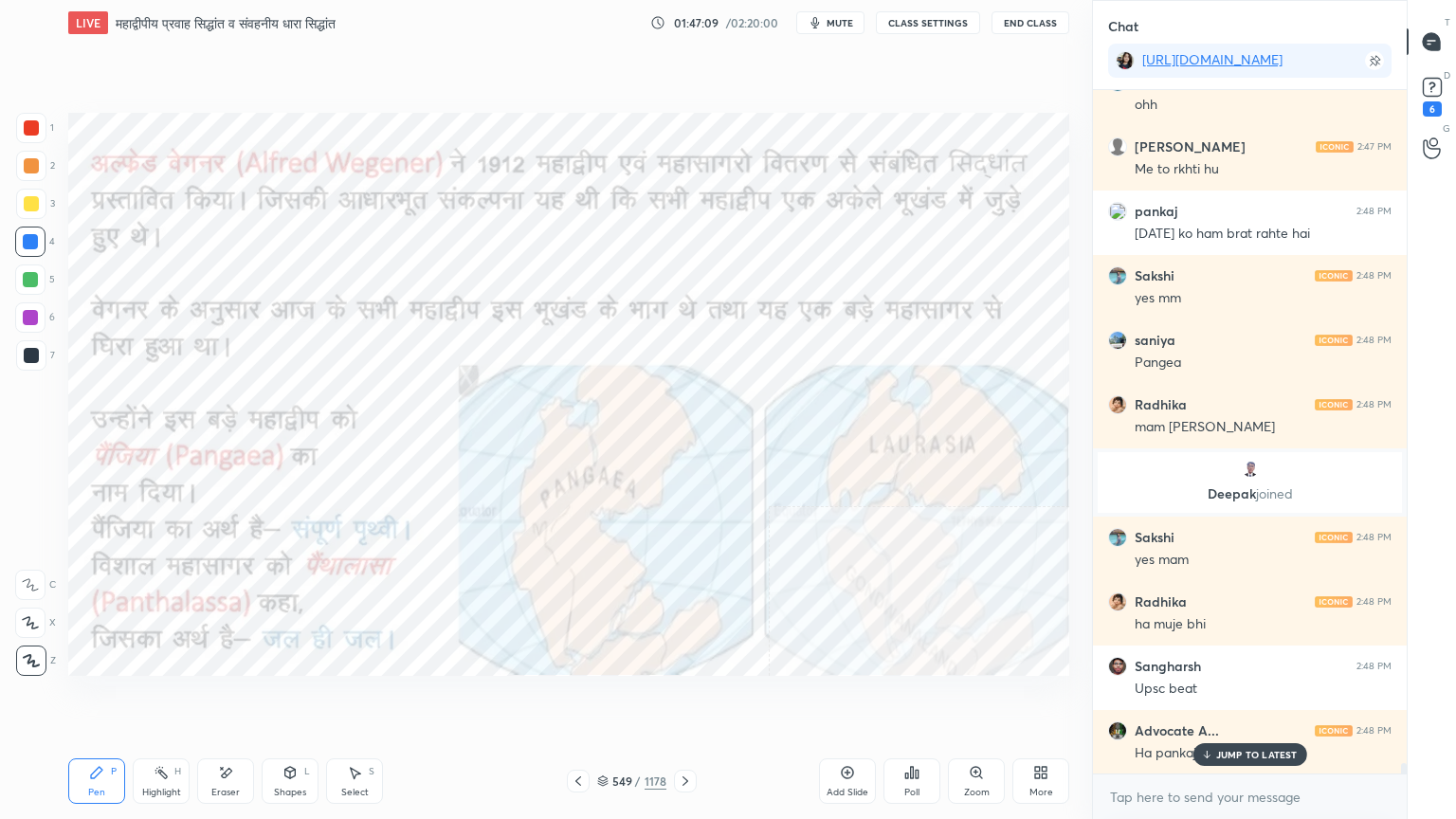 drag, startPoint x: 1261, startPoint y: 756, endPoint x: 1250, endPoint y: 794, distance: 39.560081 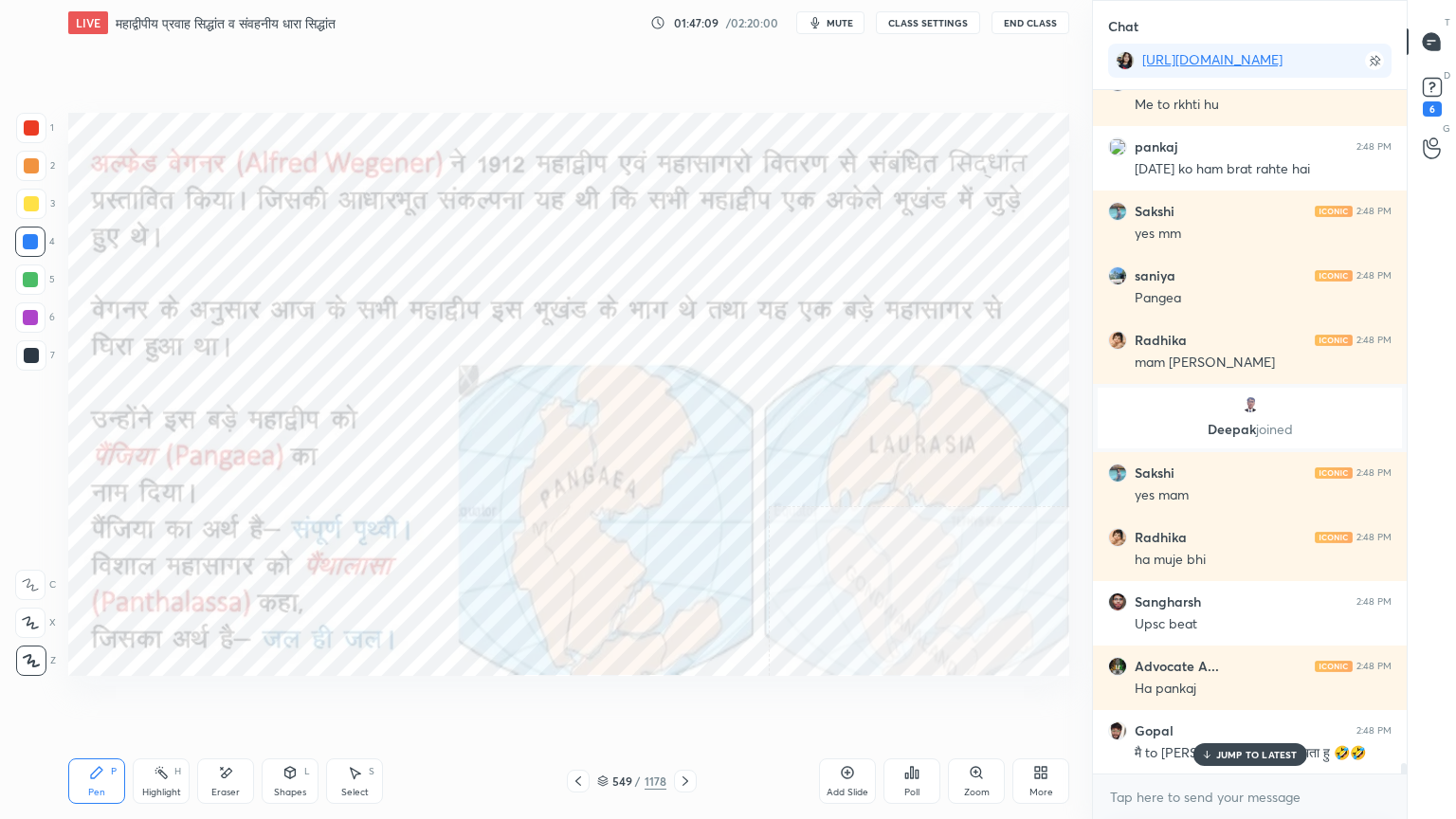 click on "x" at bounding box center (1249, 796) 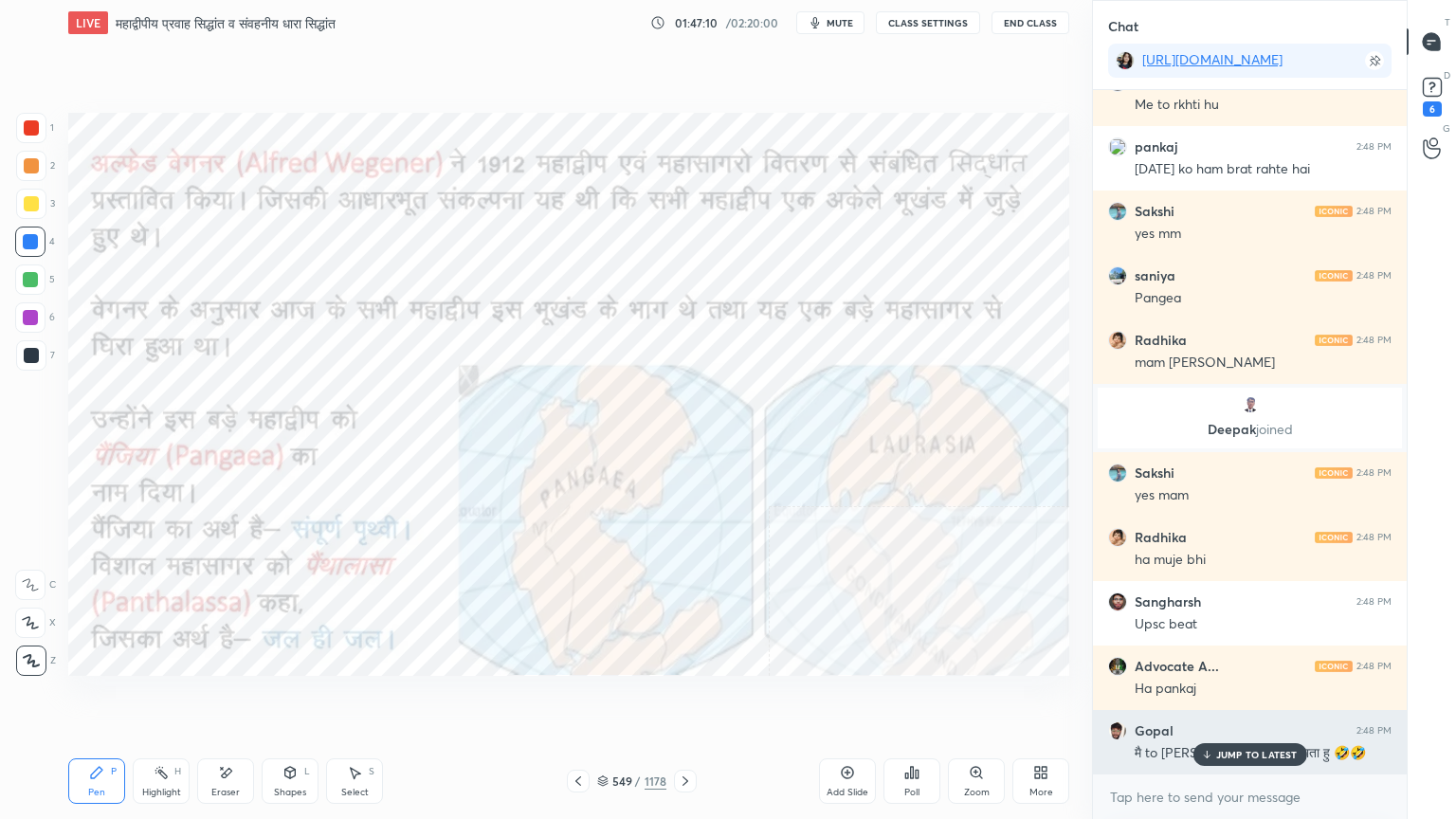 click on "JUMP TO LATEST" at bounding box center [1257, 755] 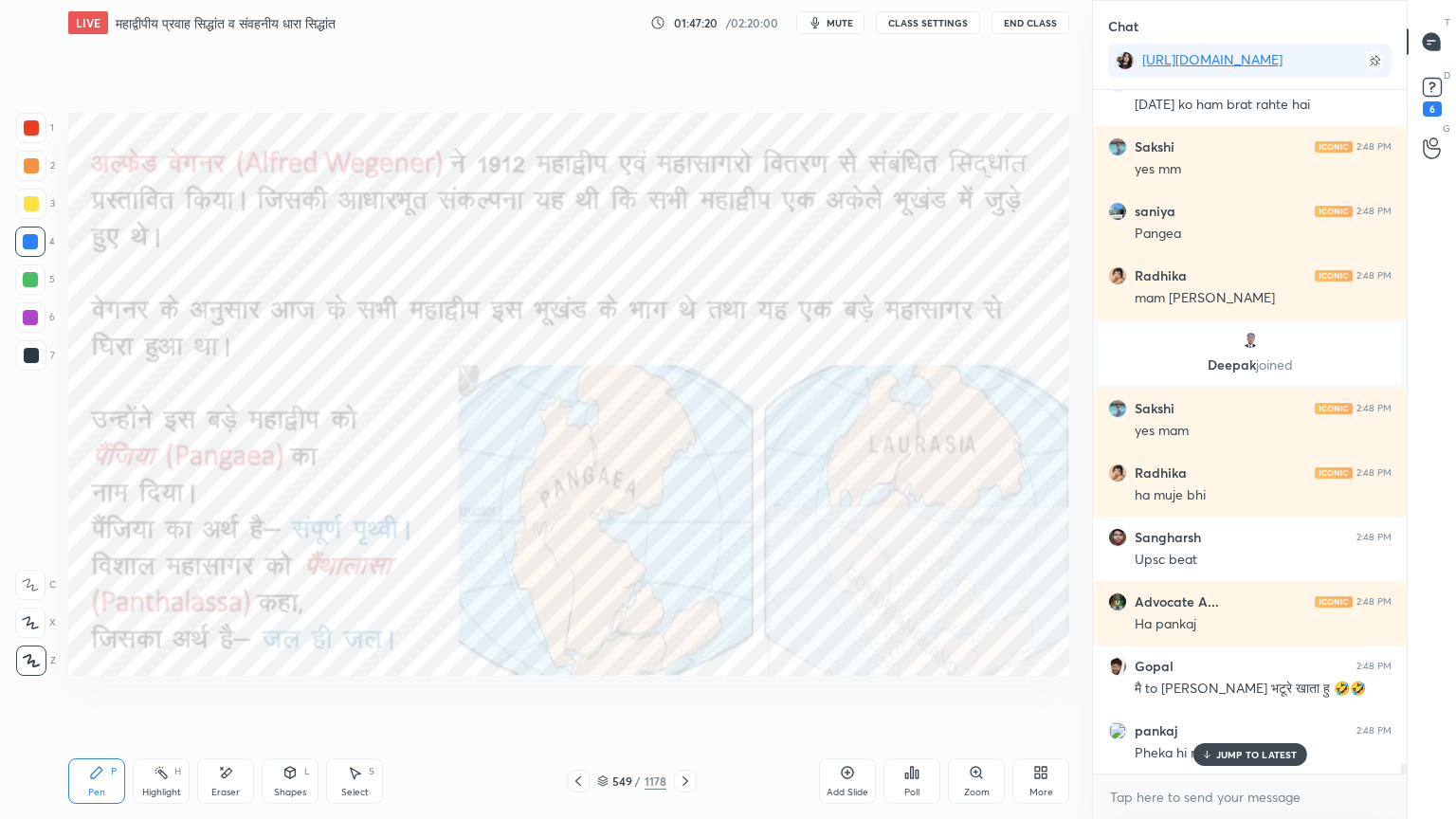 scroll, scrollTop: 43422, scrollLeft: 0, axis: vertical 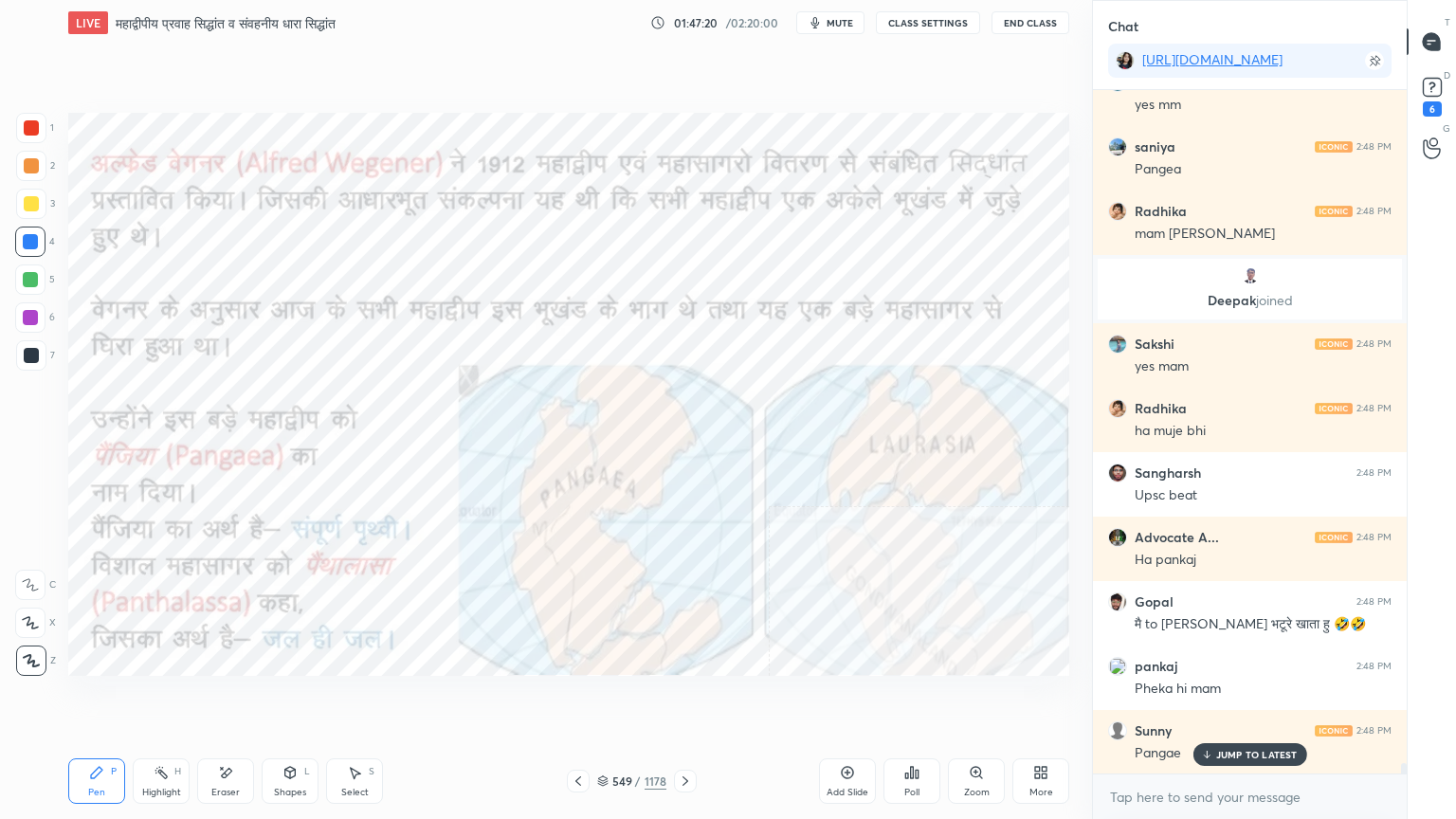 drag, startPoint x: 1266, startPoint y: 756, endPoint x: 1257, endPoint y: 783, distance: 28.460499 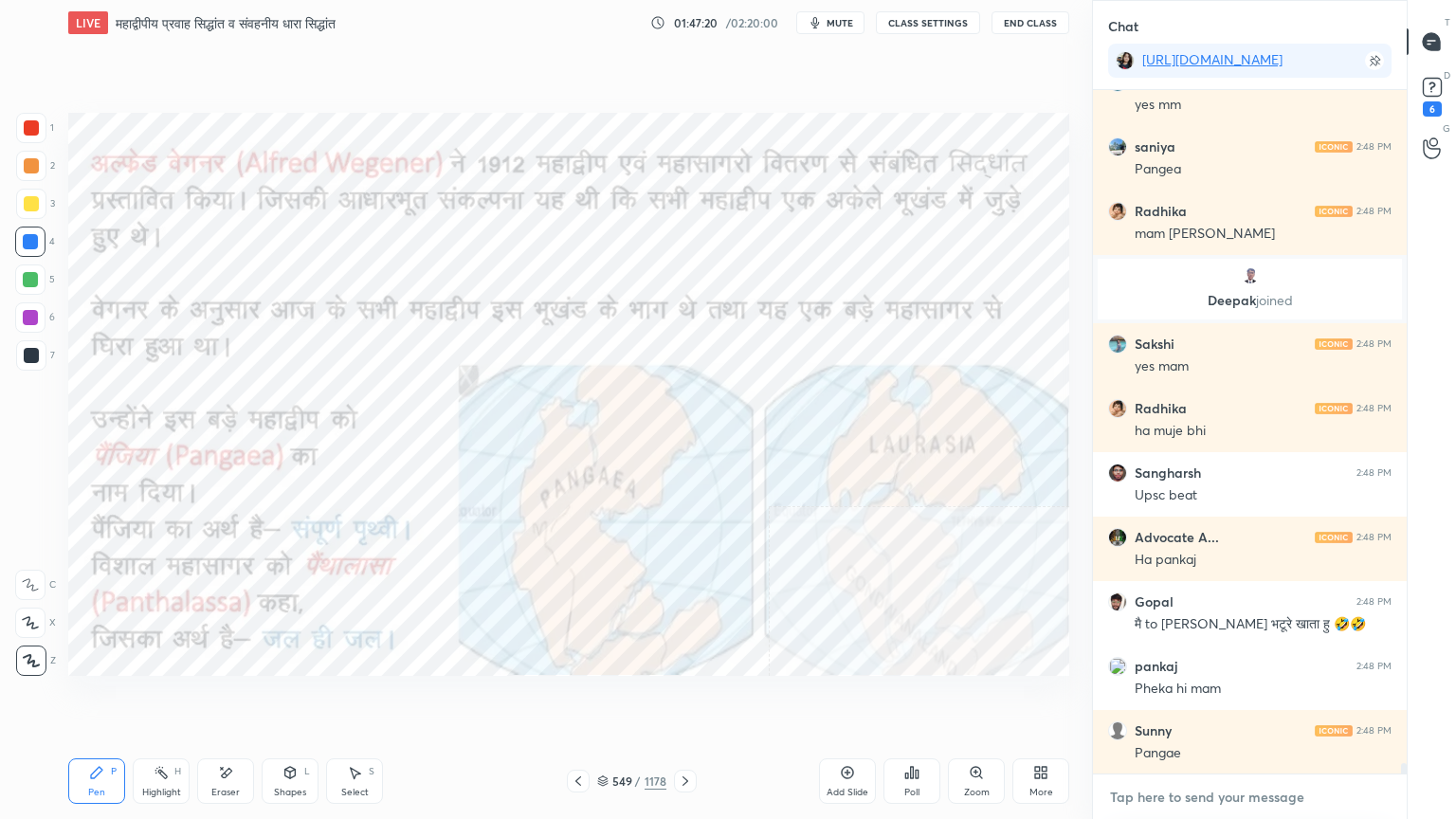 click at bounding box center [1249, 797] 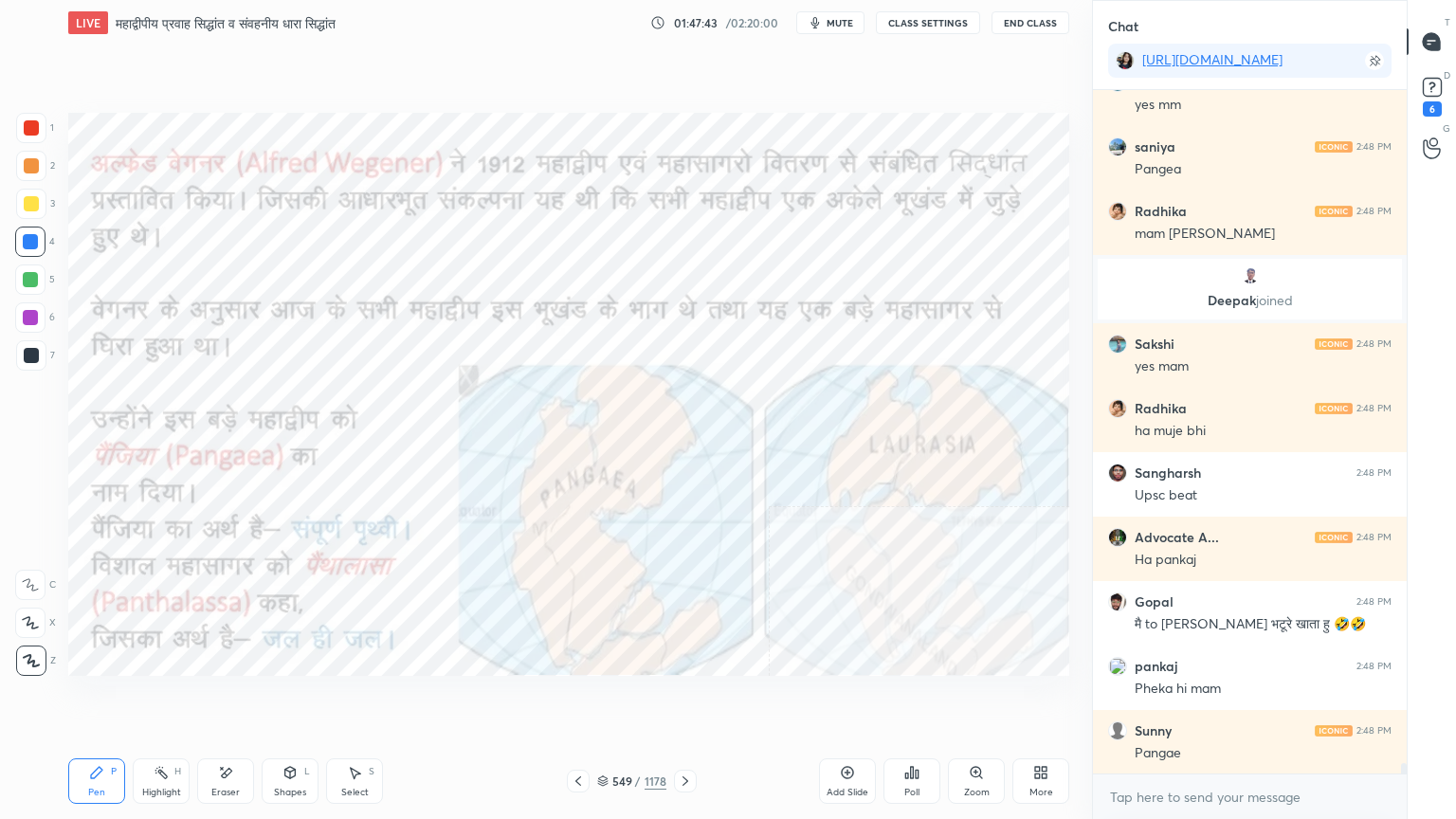 scroll, scrollTop: 43505, scrollLeft: 0, axis: vertical 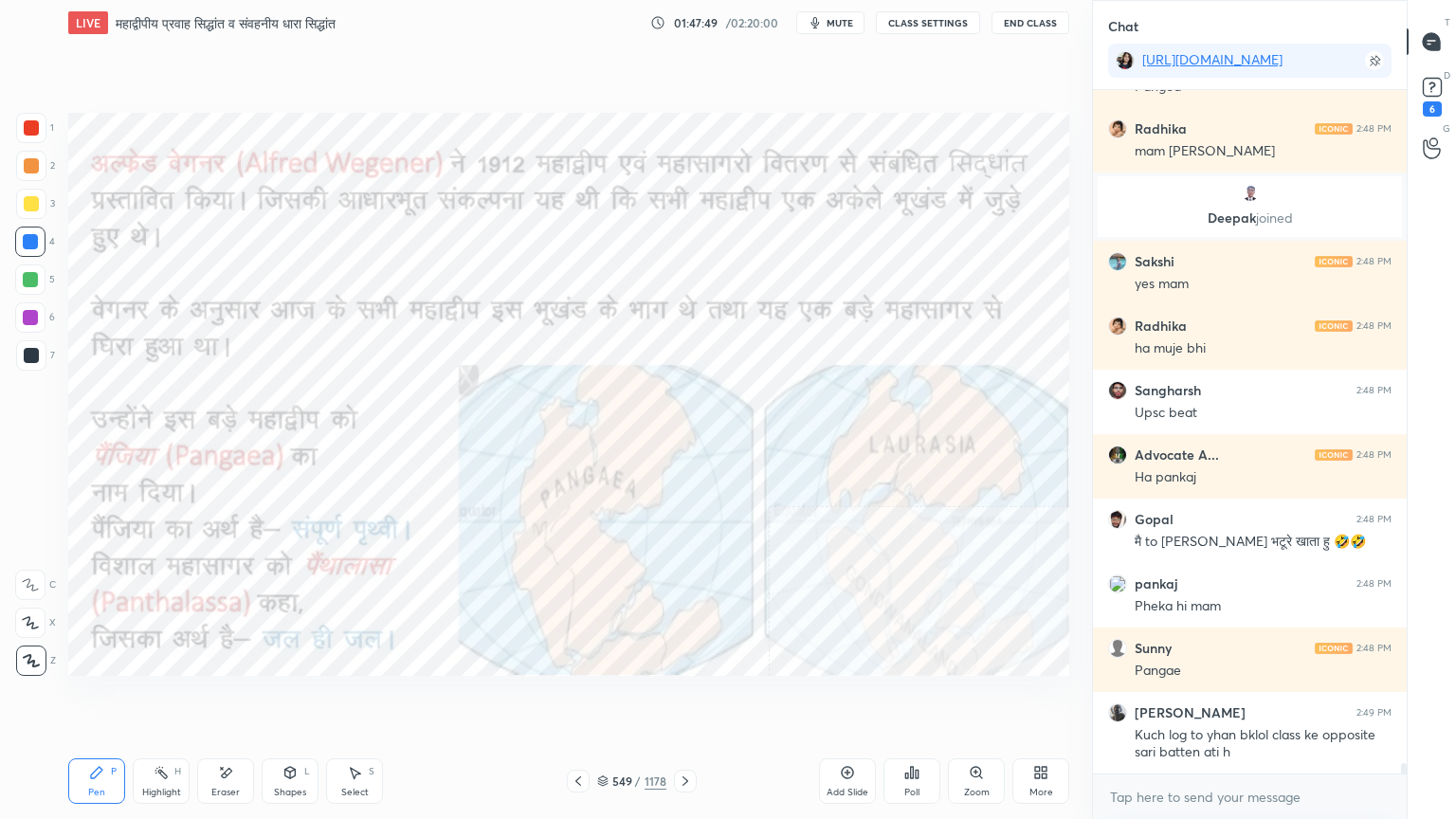 click on "Eraser" at bounding box center [226, 781] 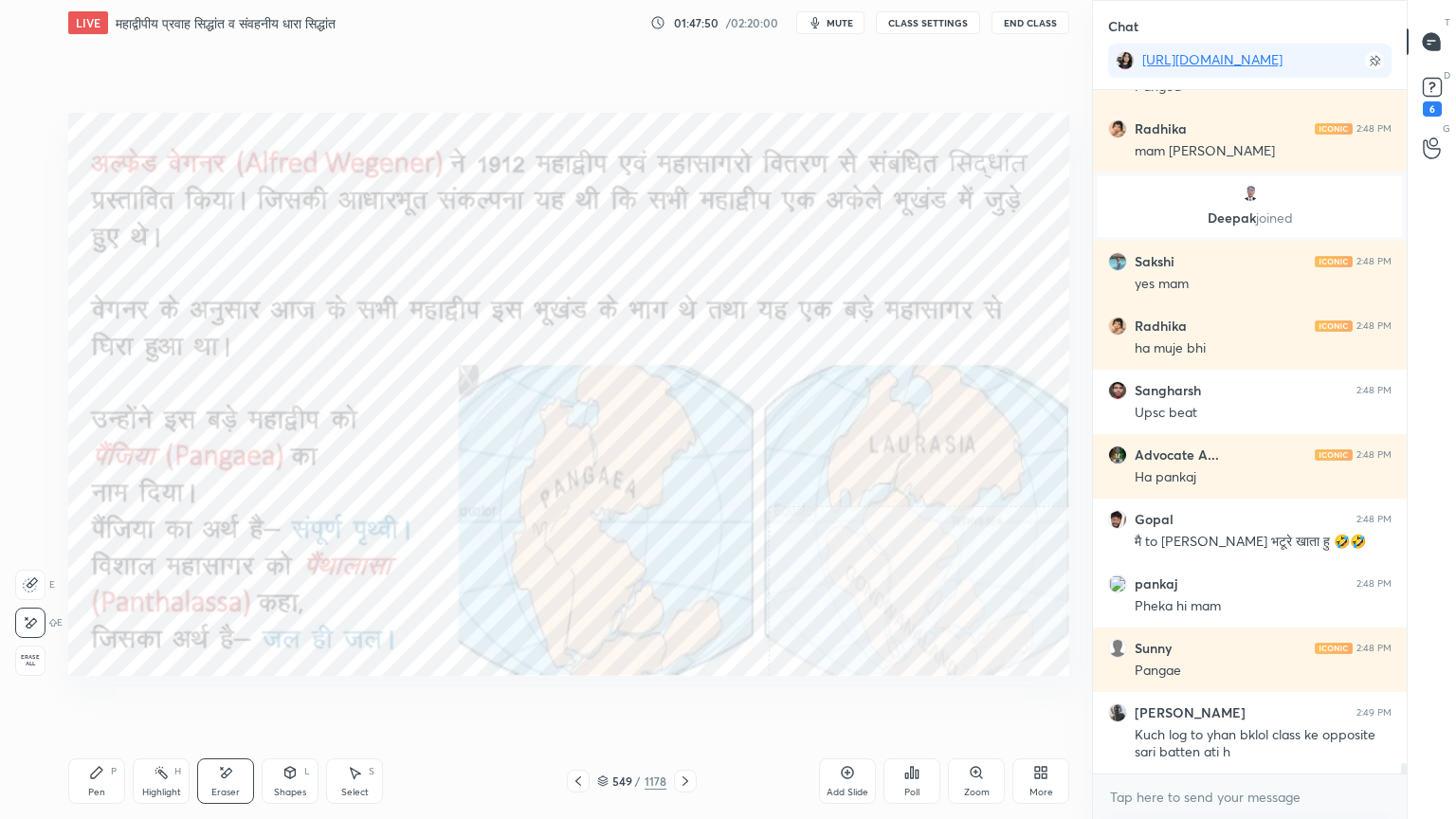 click on "Erase all" at bounding box center (32, 657) 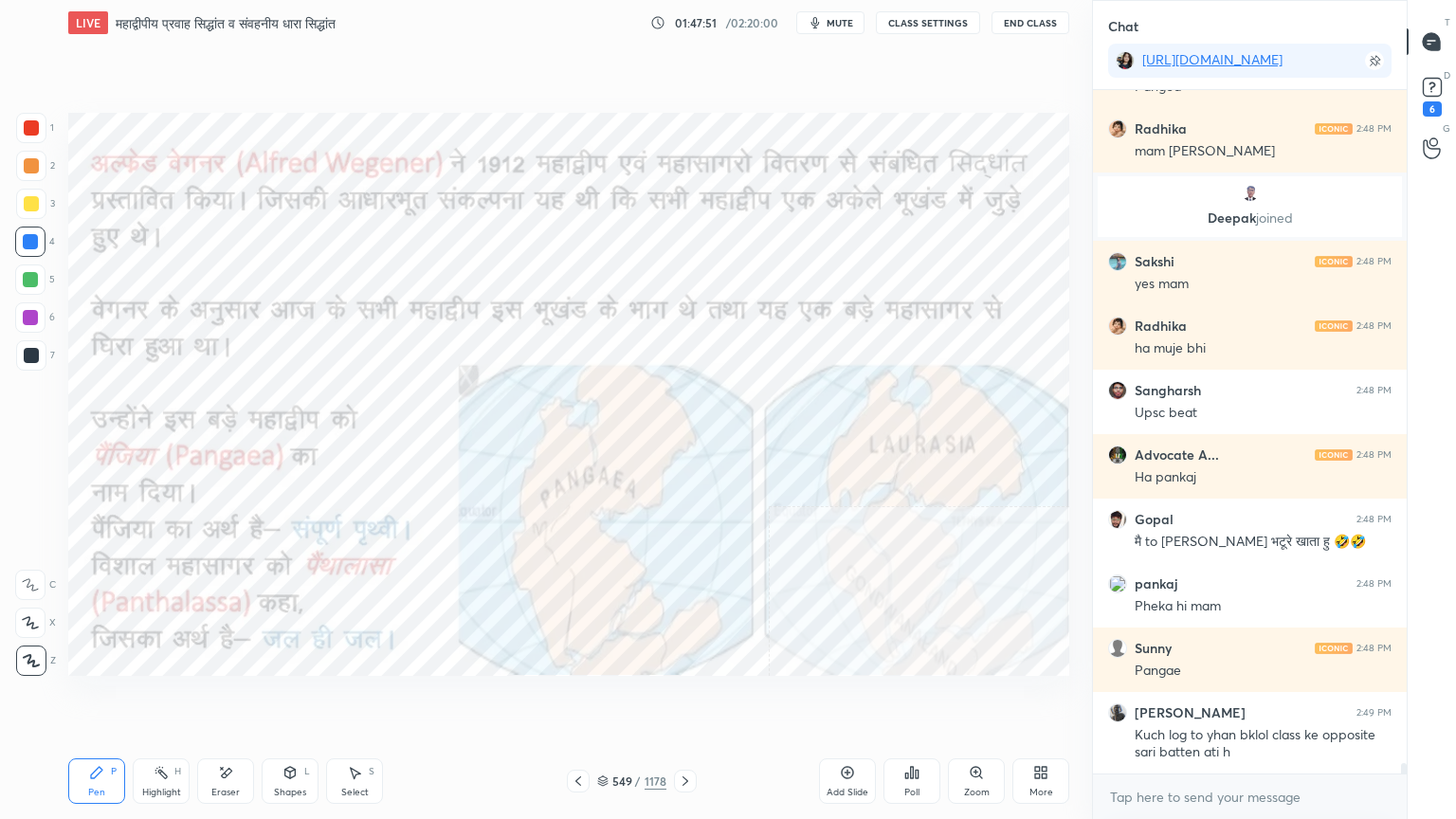 scroll, scrollTop: 43569, scrollLeft: 0, axis: vertical 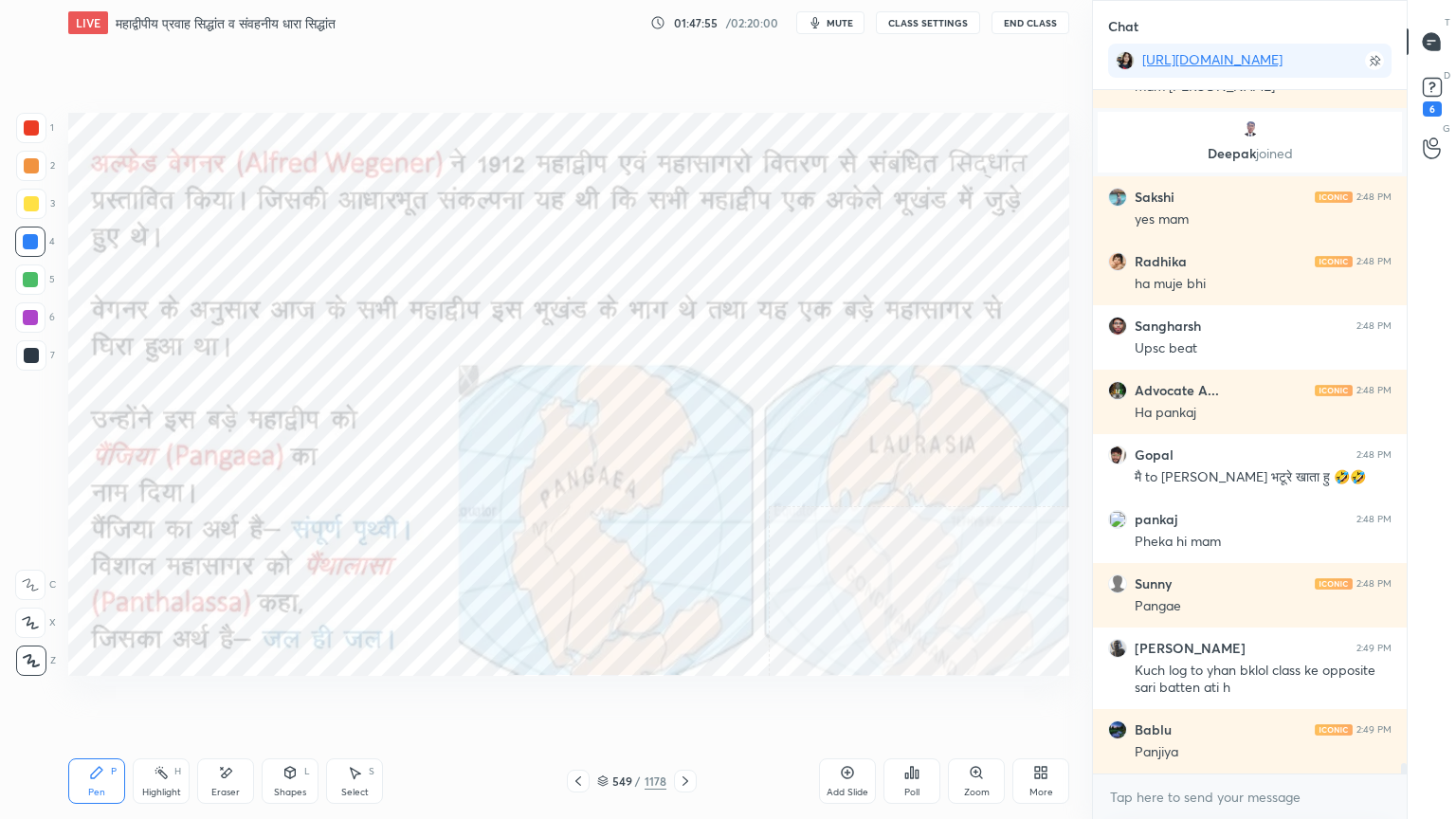 click on "Eraser" at bounding box center (226, 781) 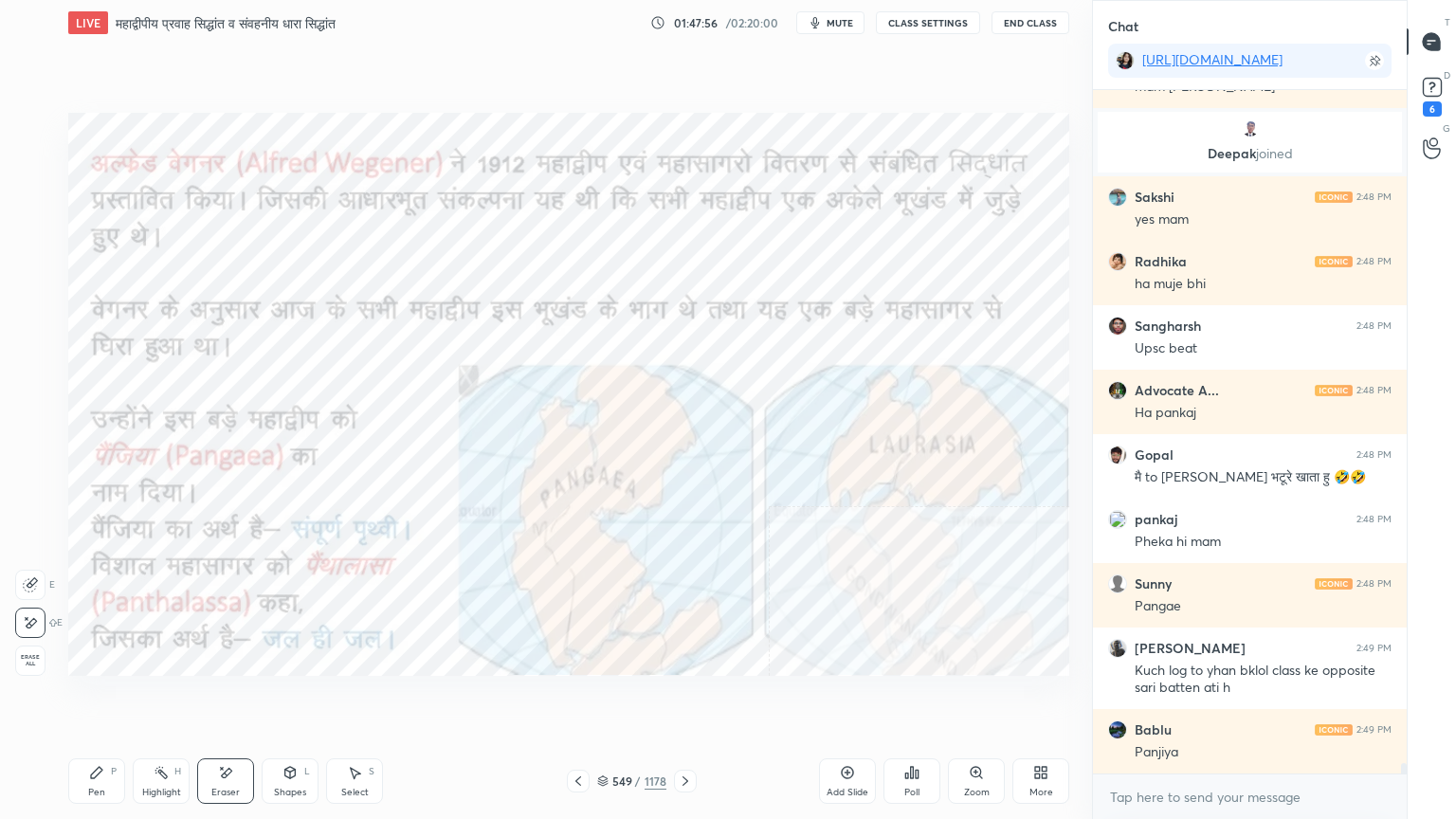 click on "Erase all" at bounding box center [30, 661] 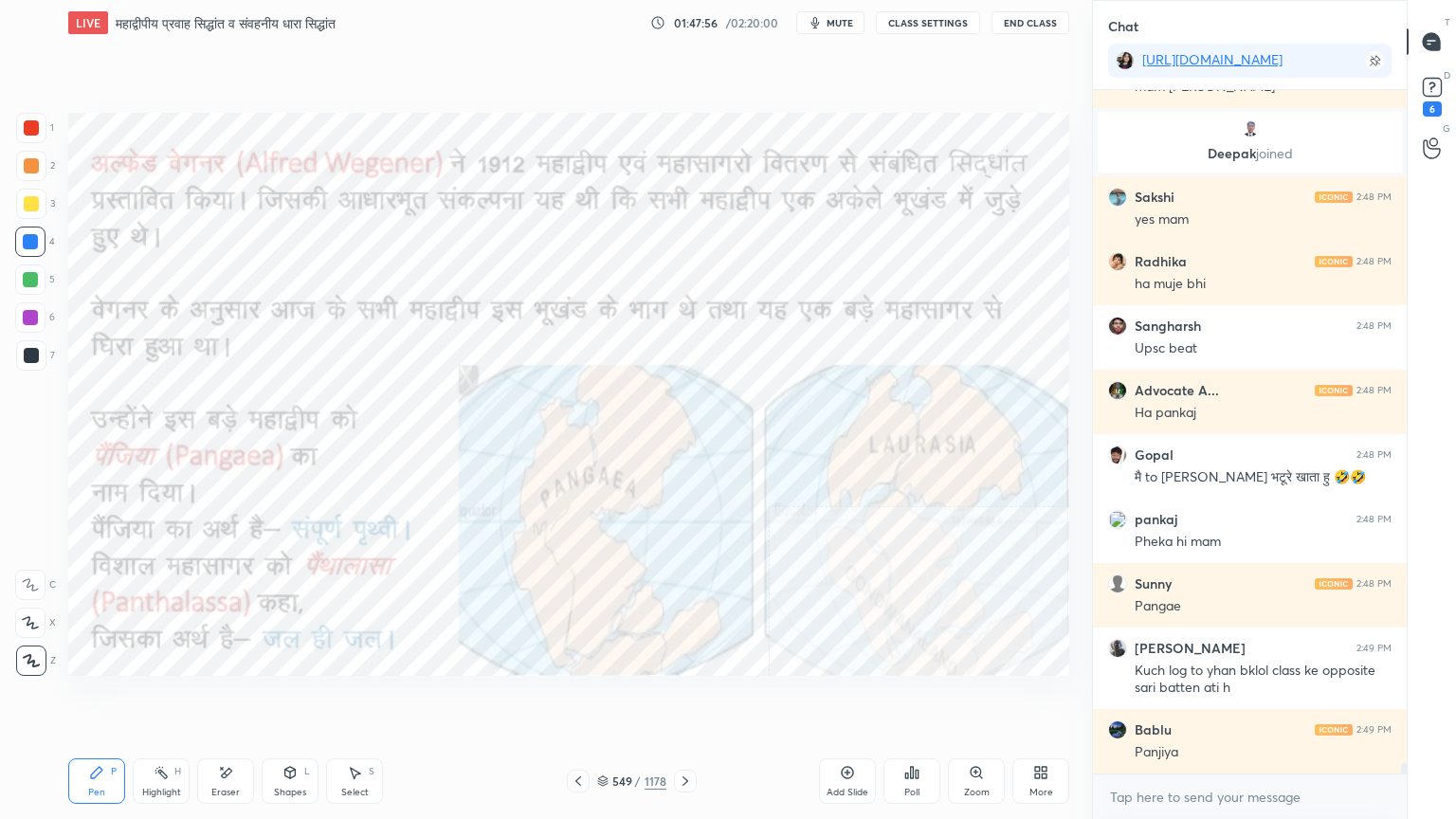 click on "1 2 3 4 5 6 7 C X Z E E Erase all   H H" at bounding box center (30, 394) 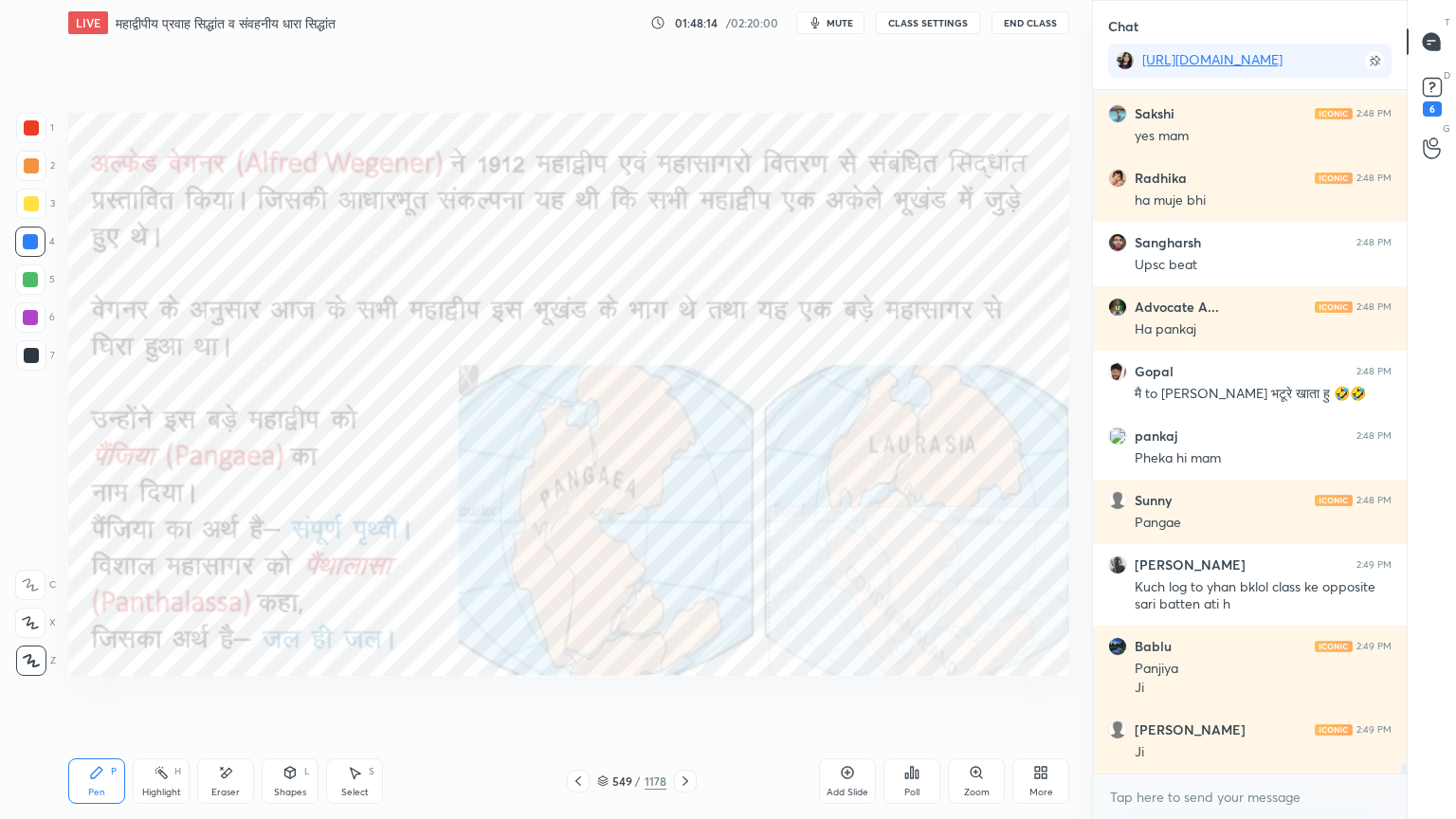 scroll, scrollTop: 43717, scrollLeft: 0, axis: vertical 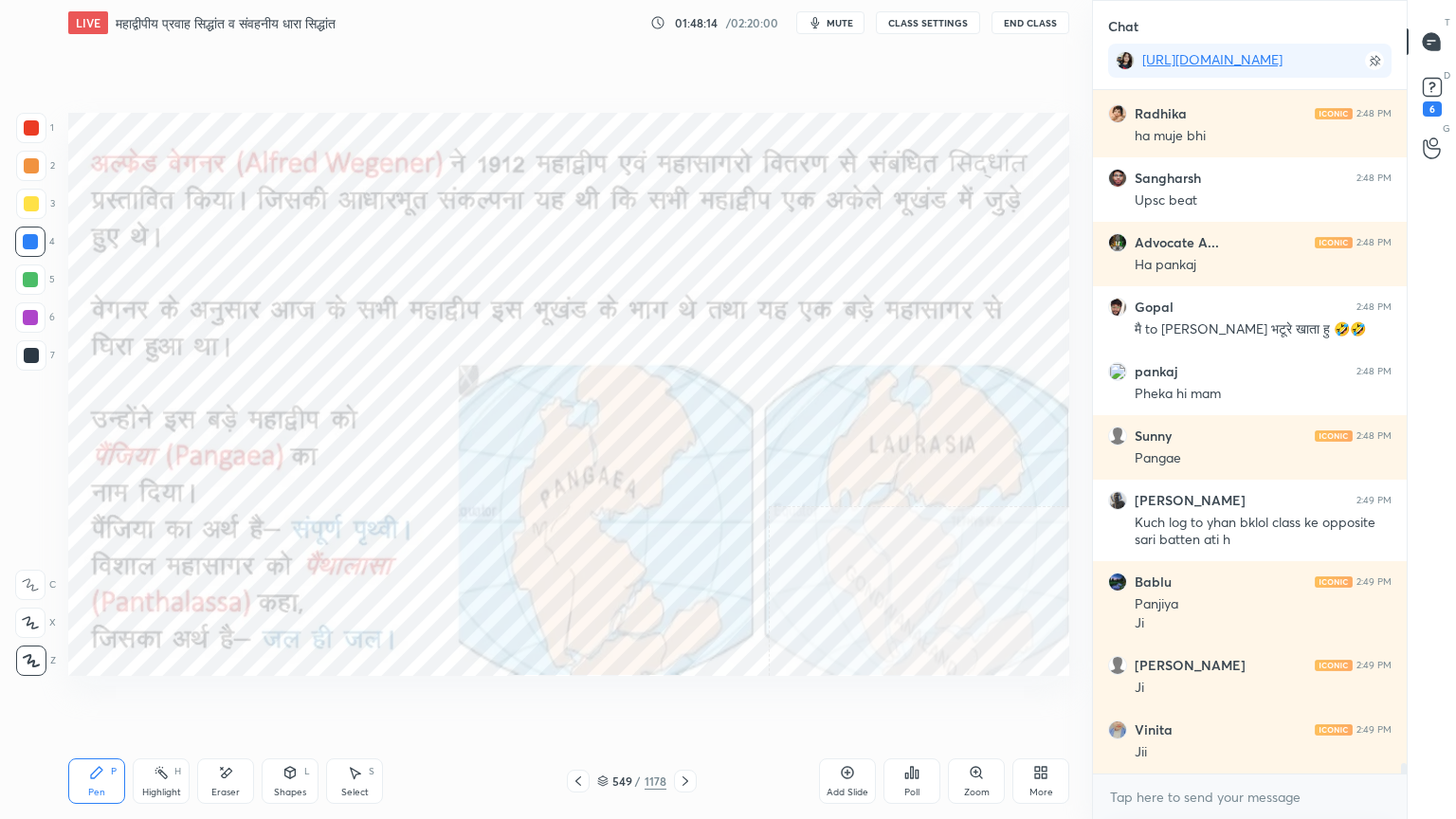 click on "Eraser" at bounding box center [226, 792] 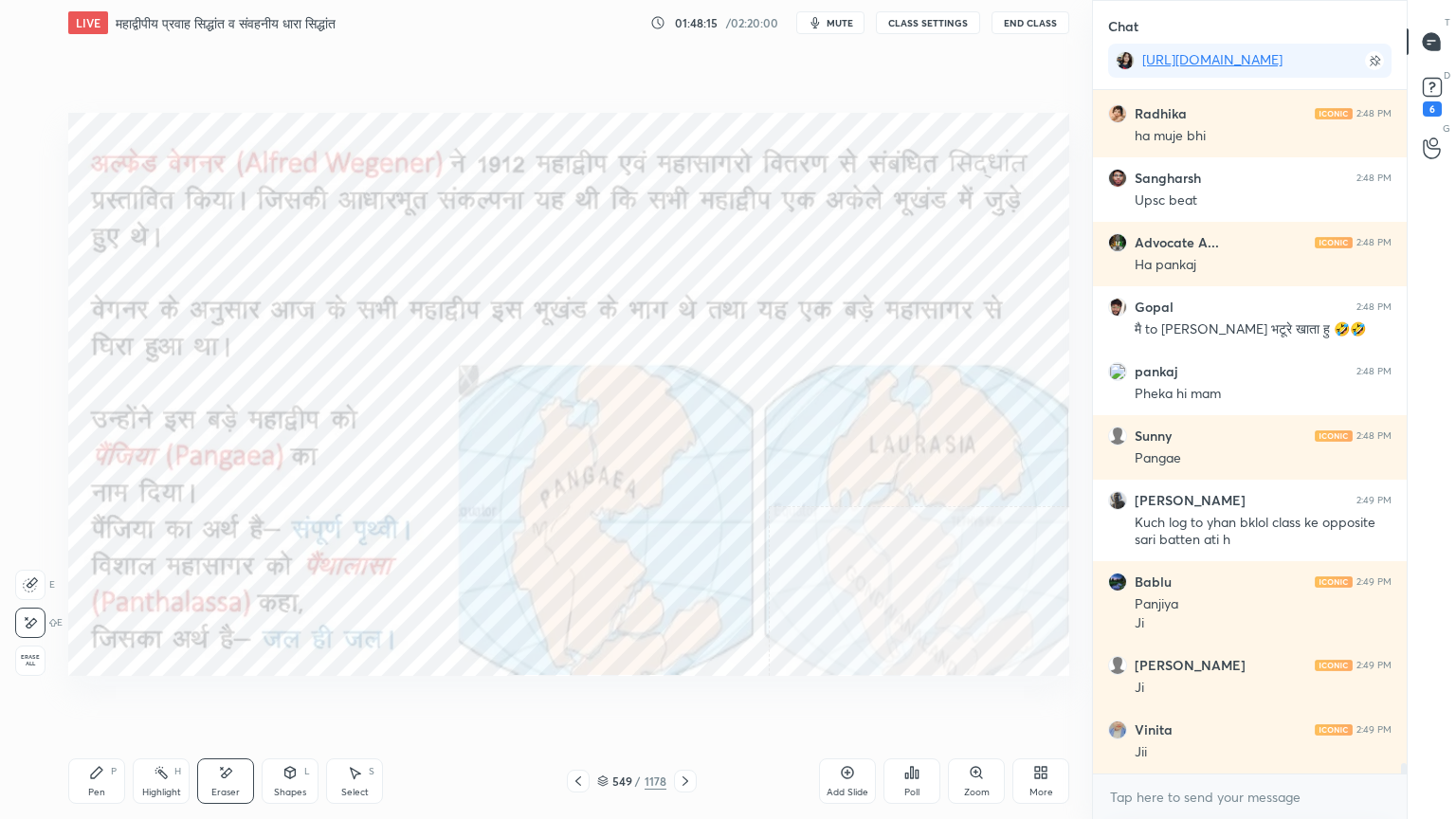 click on "Erase all" at bounding box center [30, 661] 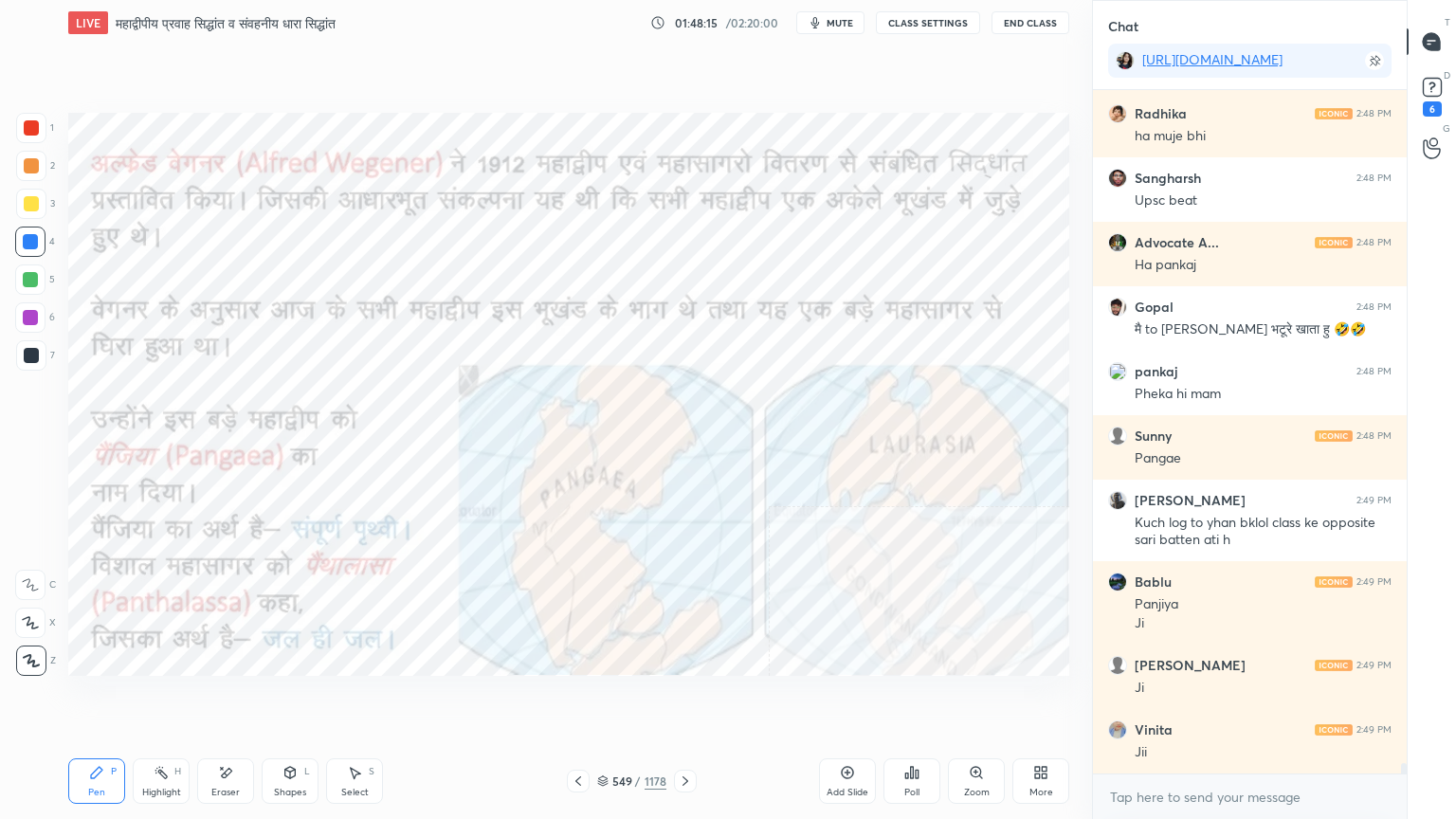 scroll, scrollTop: 43781, scrollLeft: 0, axis: vertical 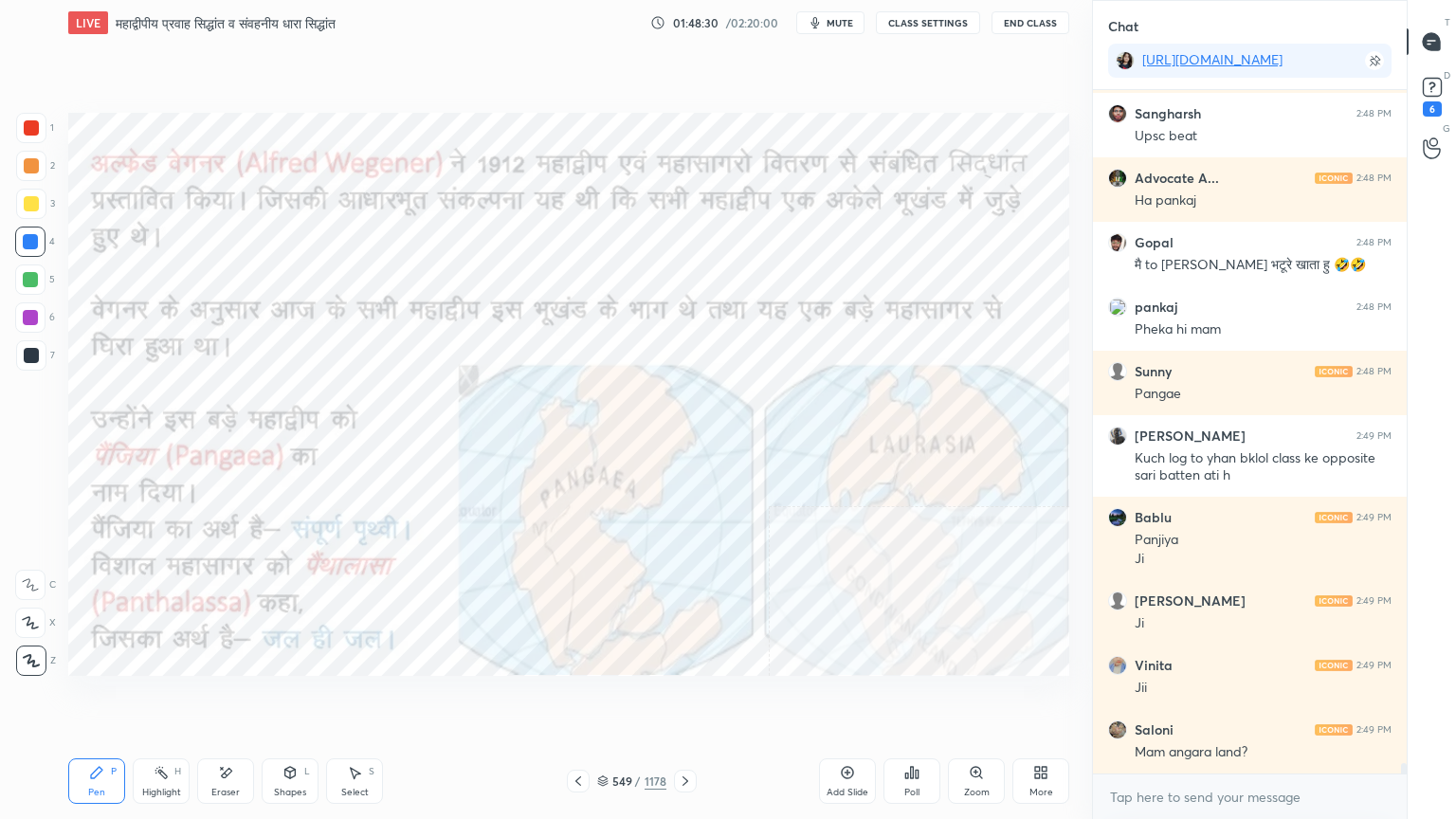 click on "Eraser" at bounding box center (226, 781) 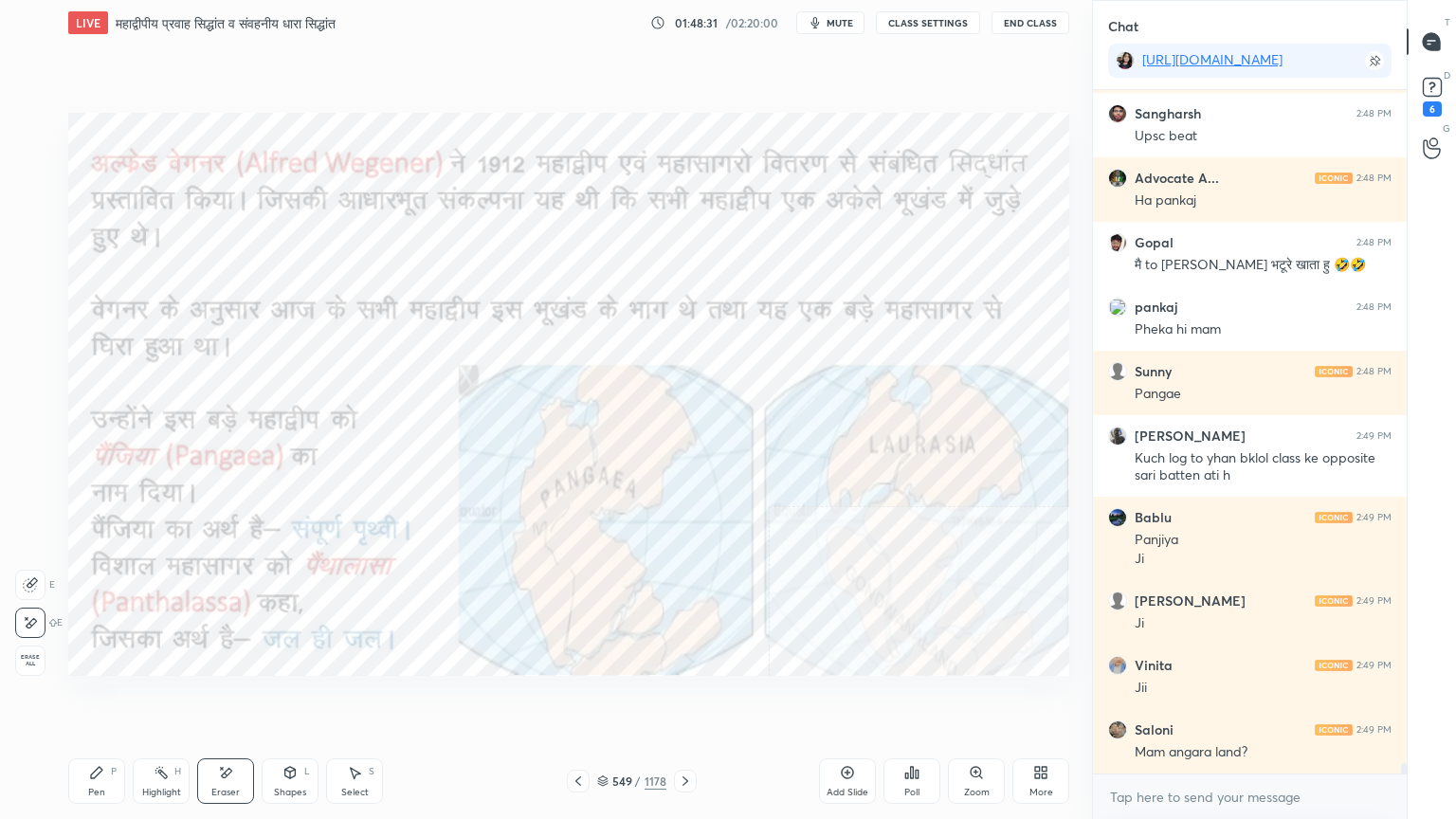 click on "Erase all" at bounding box center [30, 661] 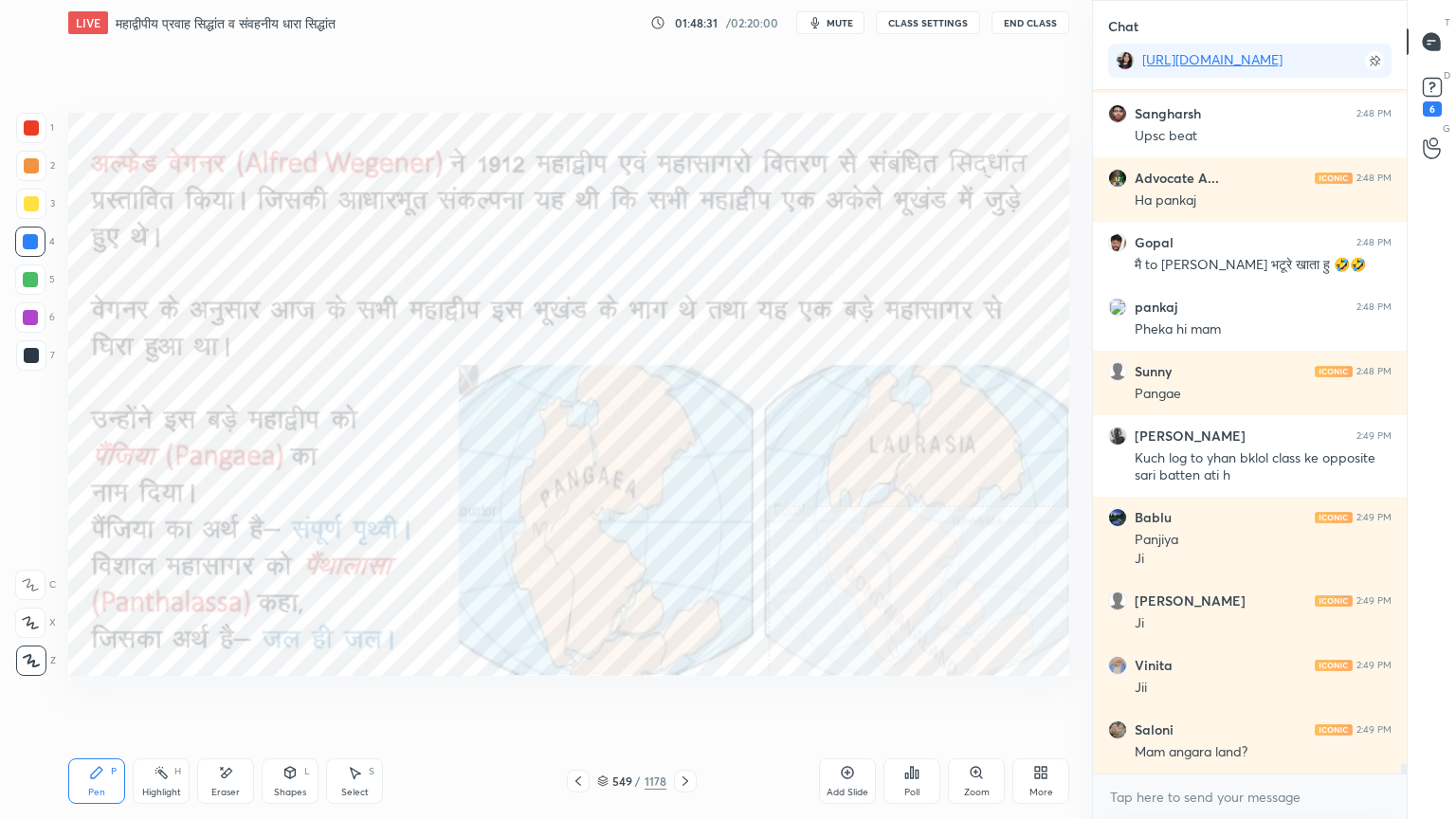 click on "1 2 3 4 5 6 7 C X Z E E Erase all   H H" at bounding box center (30, 394) 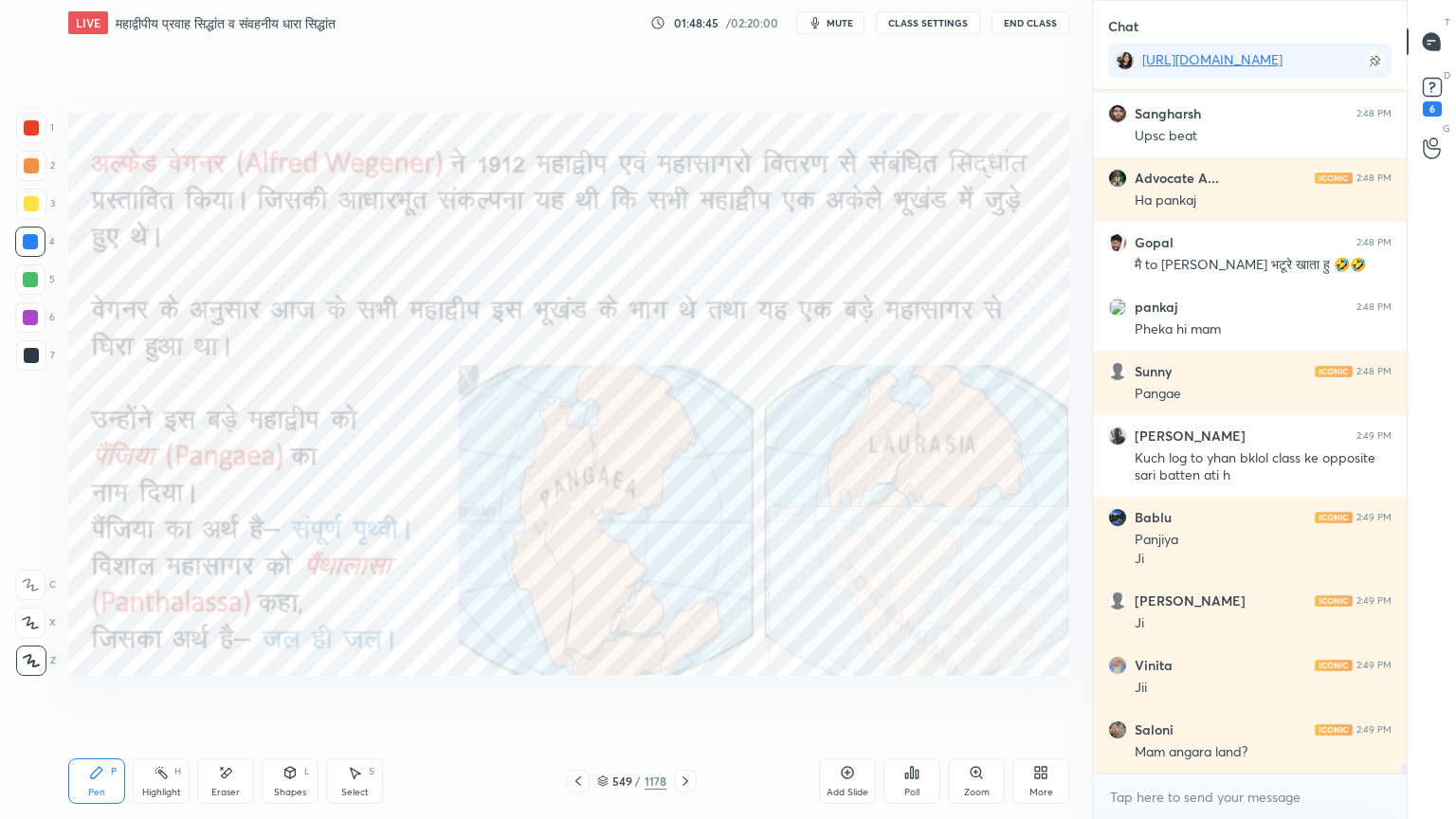 drag, startPoint x: 235, startPoint y: 772, endPoint x: 227, endPoint y: 758, distance: 16.124515 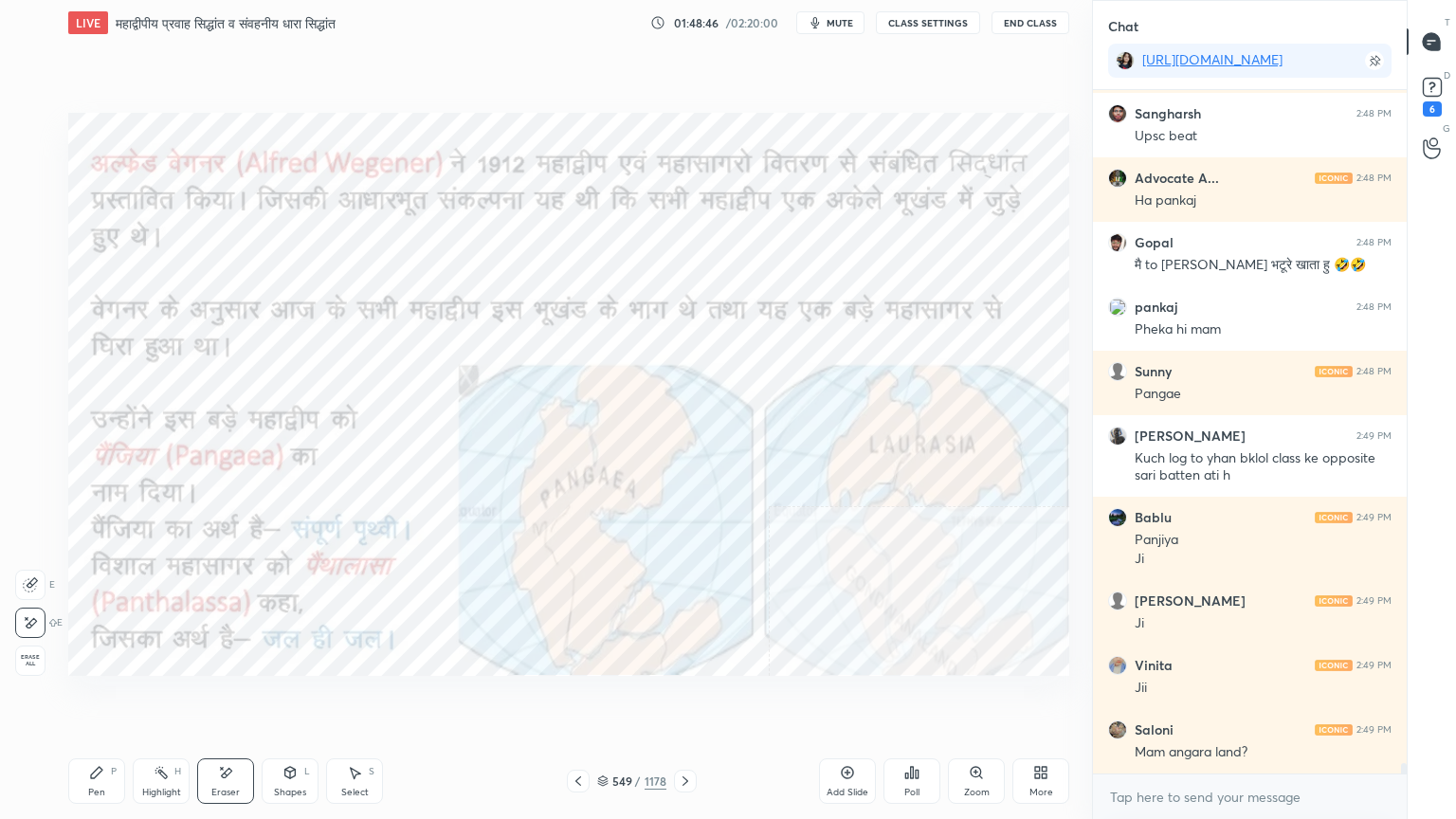 click on "Erase all" at bounding box center [30, 661] 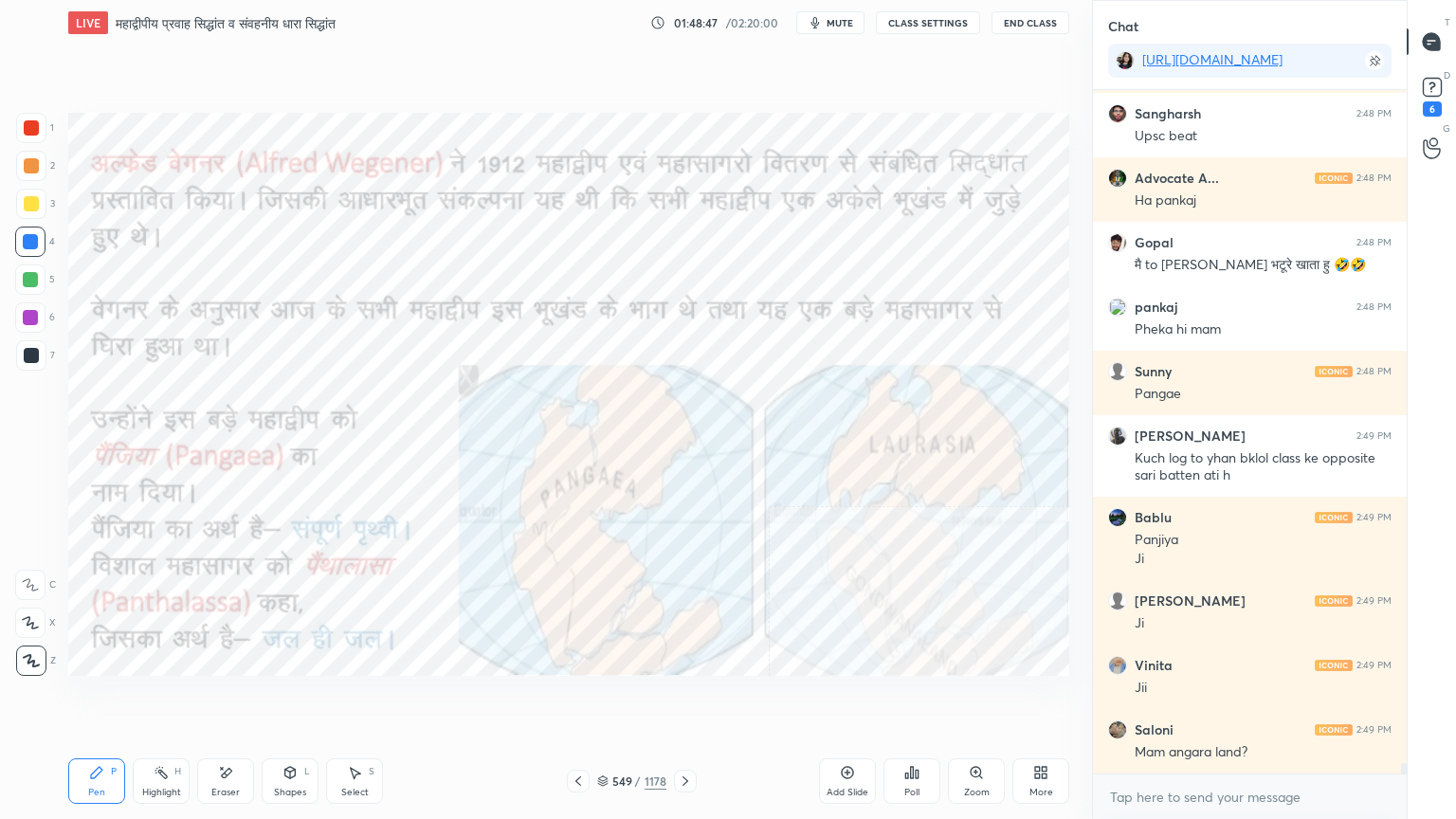 scroll, scrollTop: 43846, scrollLeft: 0, axis: vertical 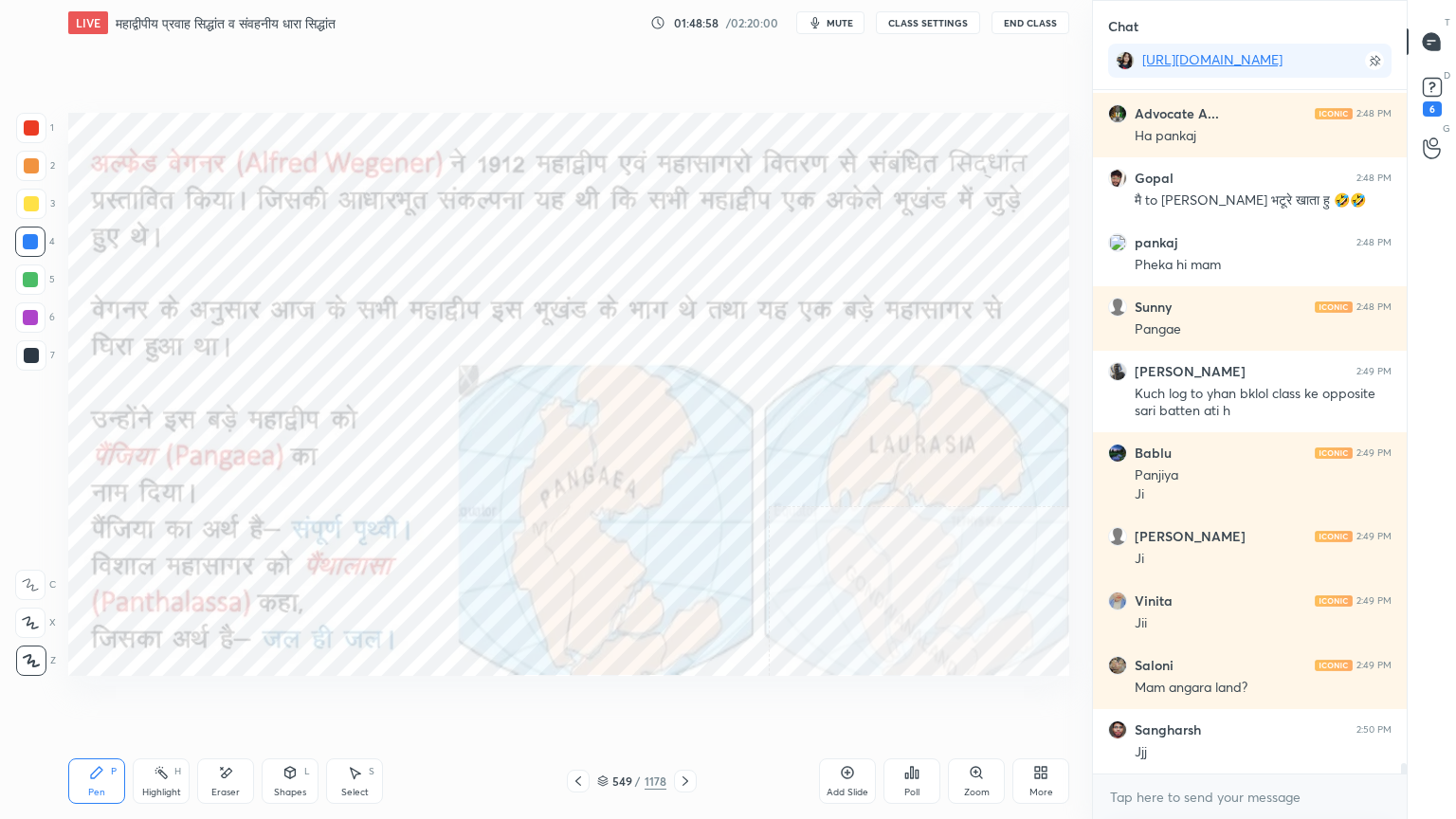 click on "Eraser" at bounding box center (226, 792) 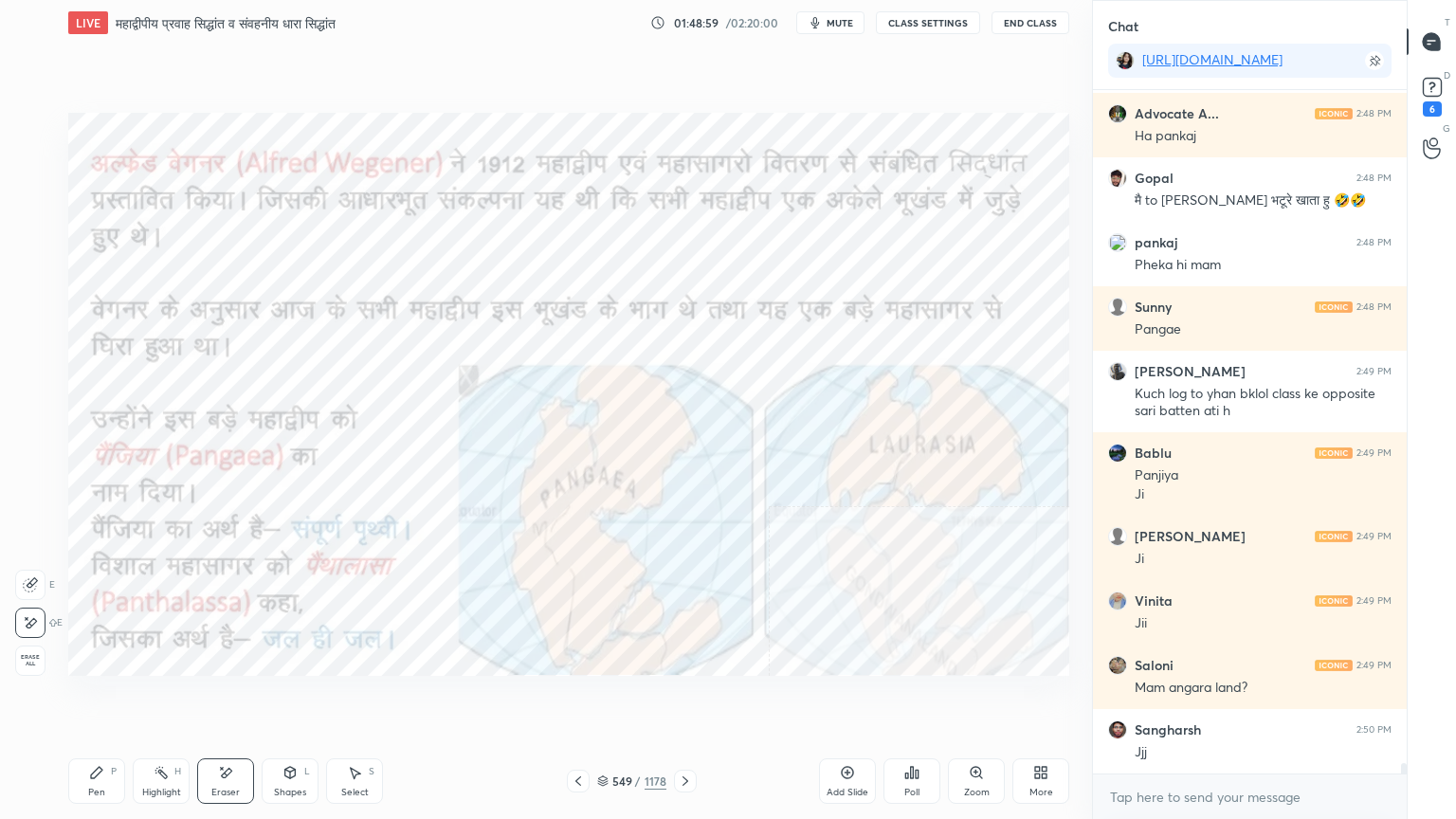 click on "Erase all" at bounding box center [30, 661] 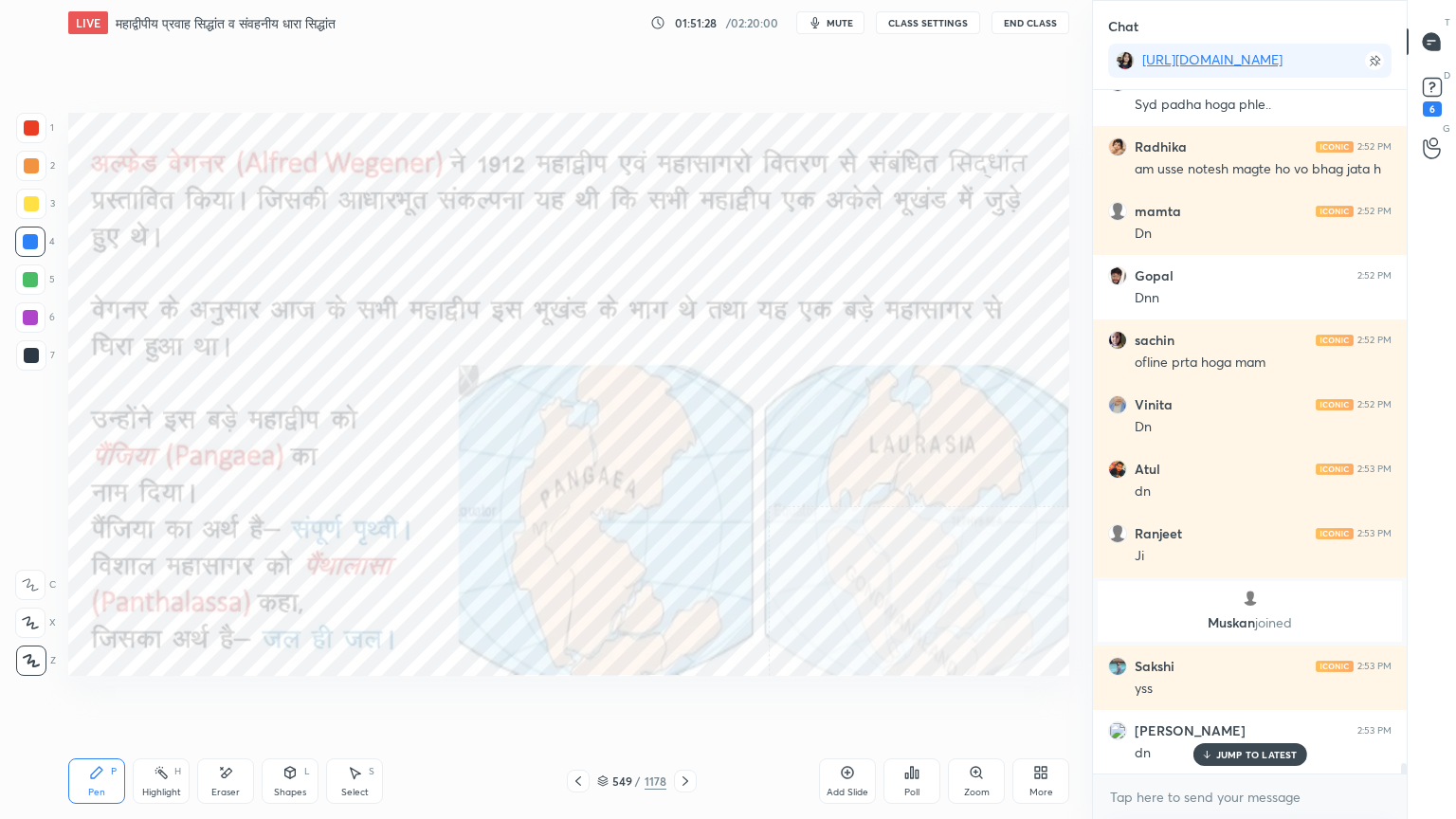scroll, scrollTop: 44950, scrollLeft: 0, axis: vertical 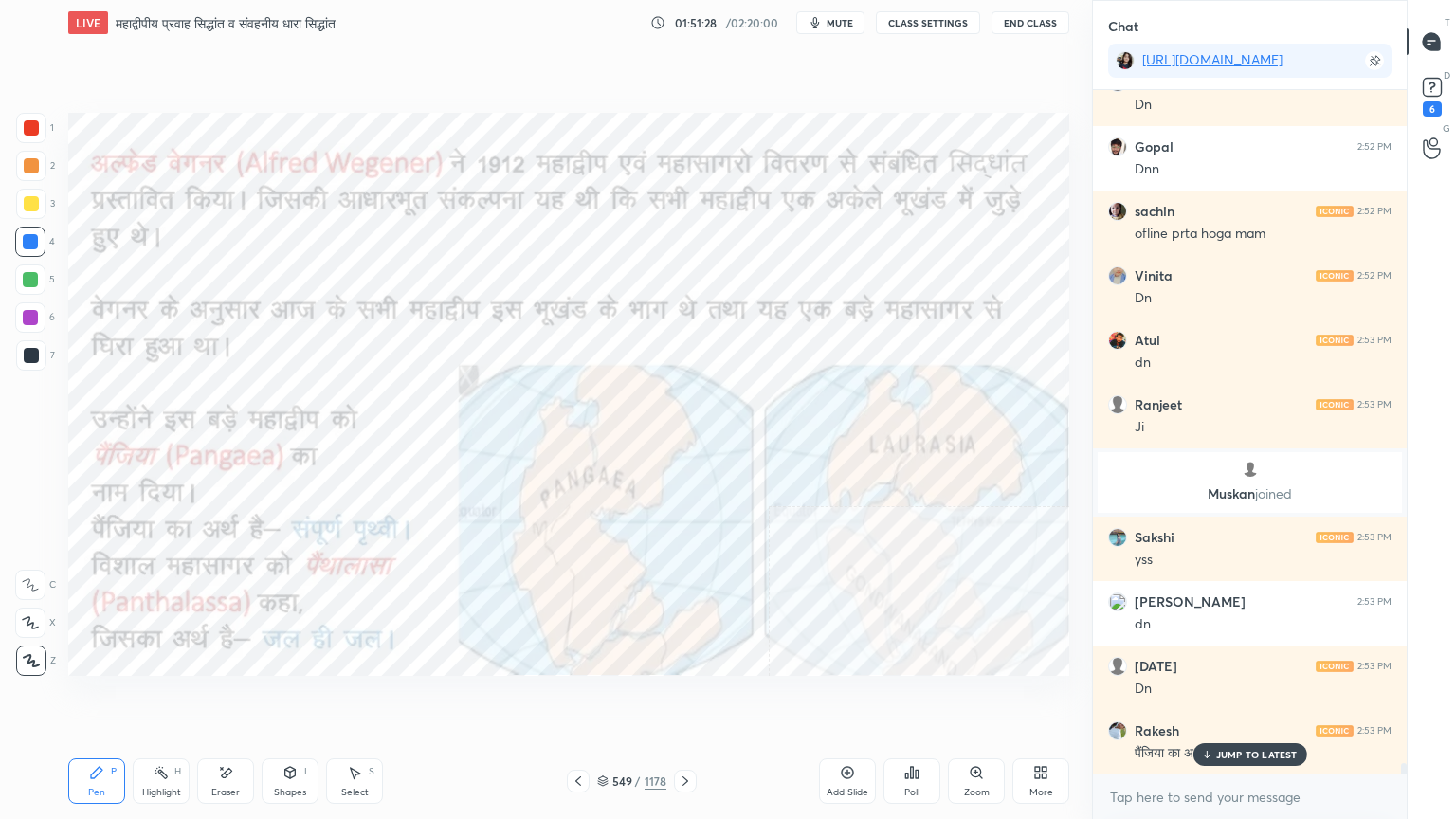 click on "JUMP TO LATEST" at bounding box center (1257, 755) 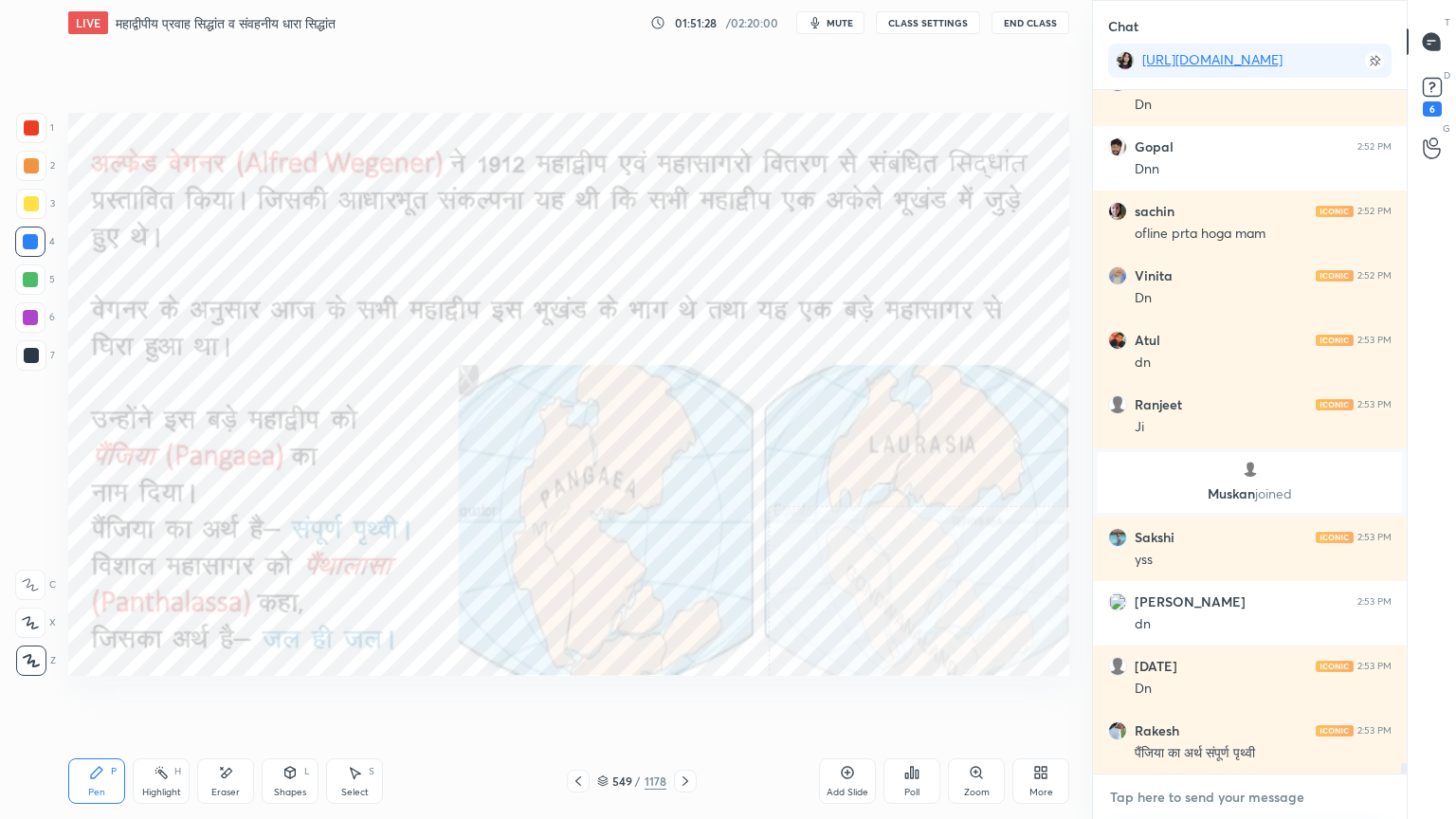 click at bounding box center [1249, 797] 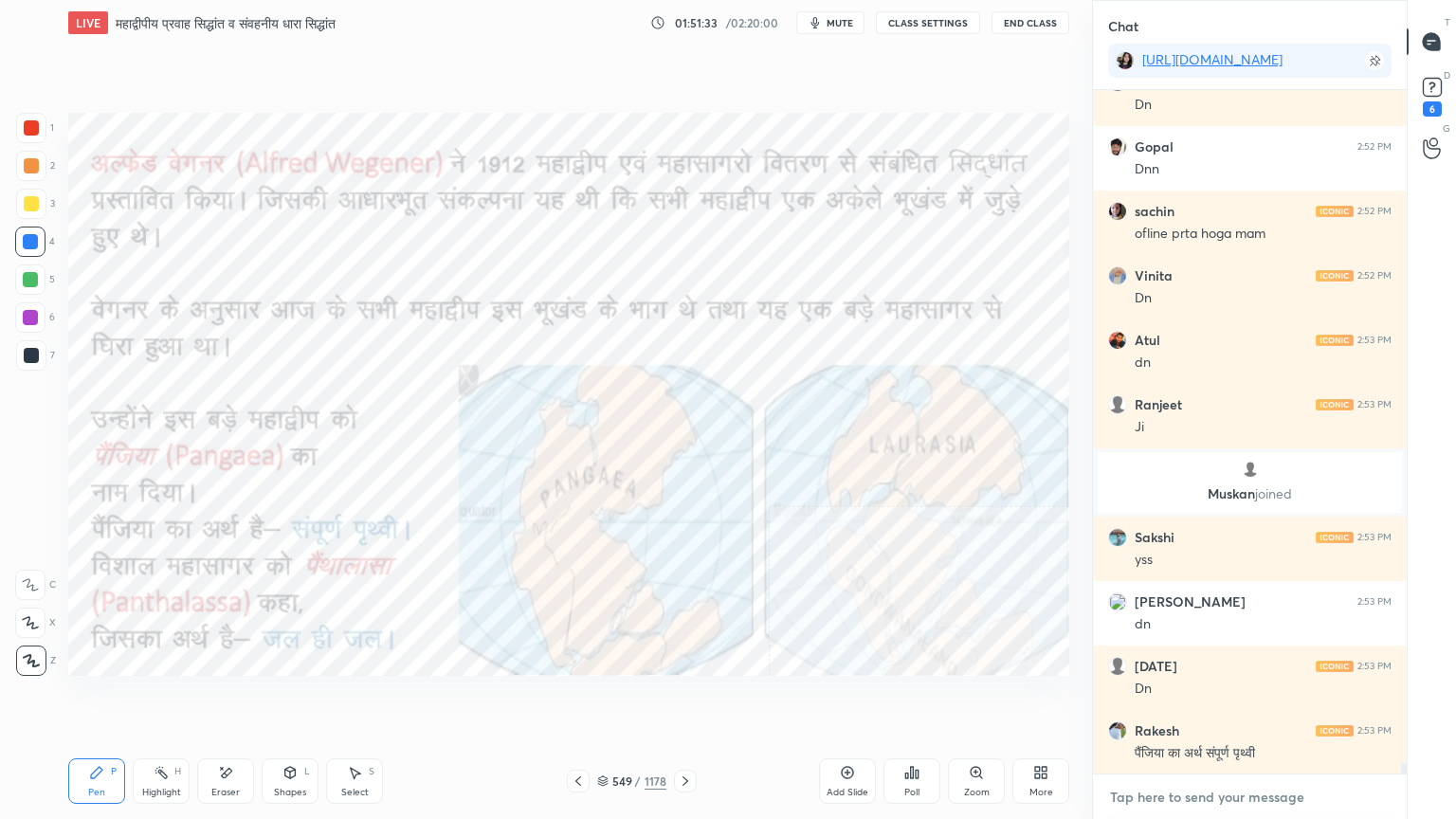 scroll, scrollTop: 45015, scrollLeft: 0, axis: vertical 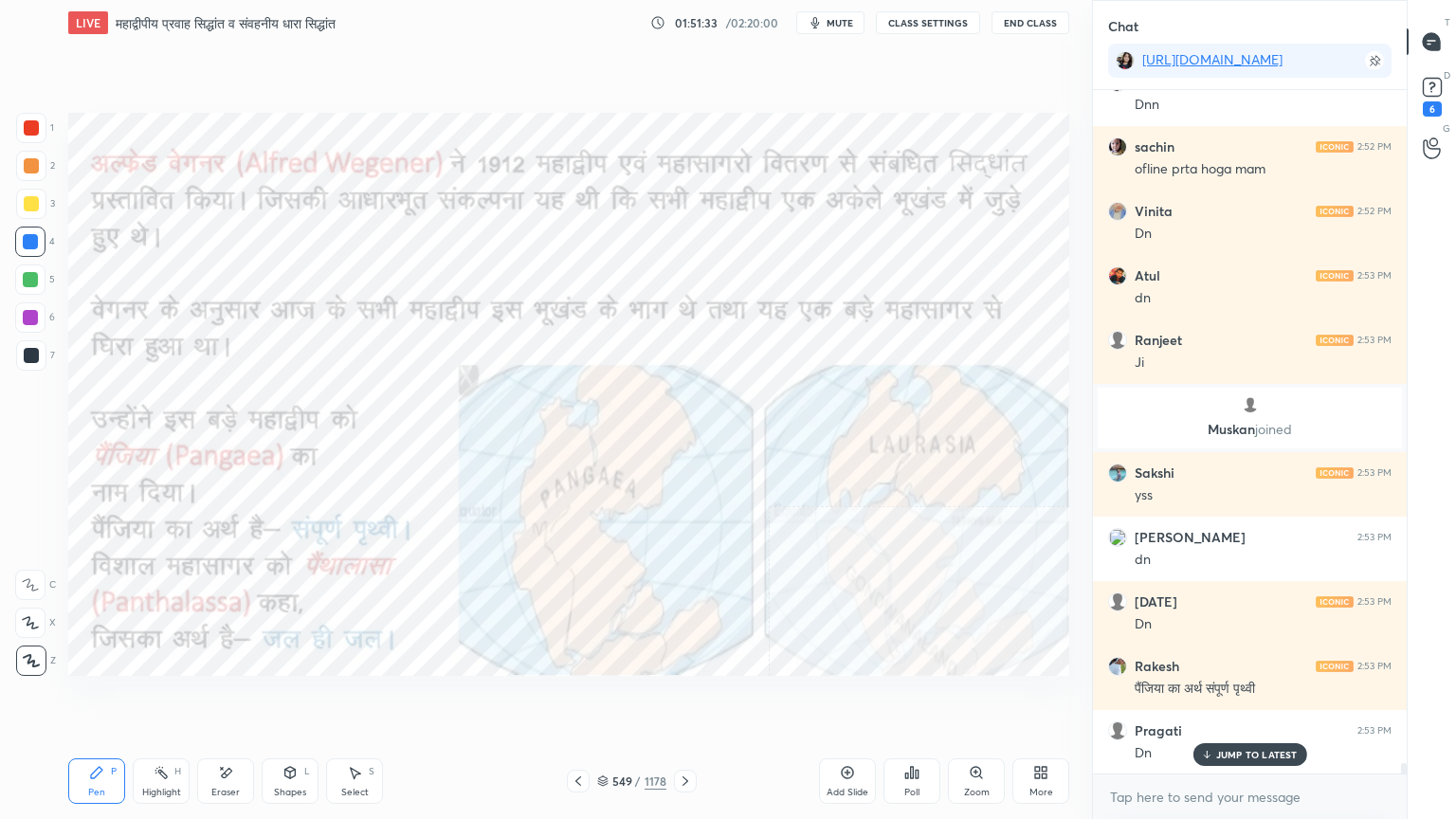 click on "More" at bounding box center [1041, 781] 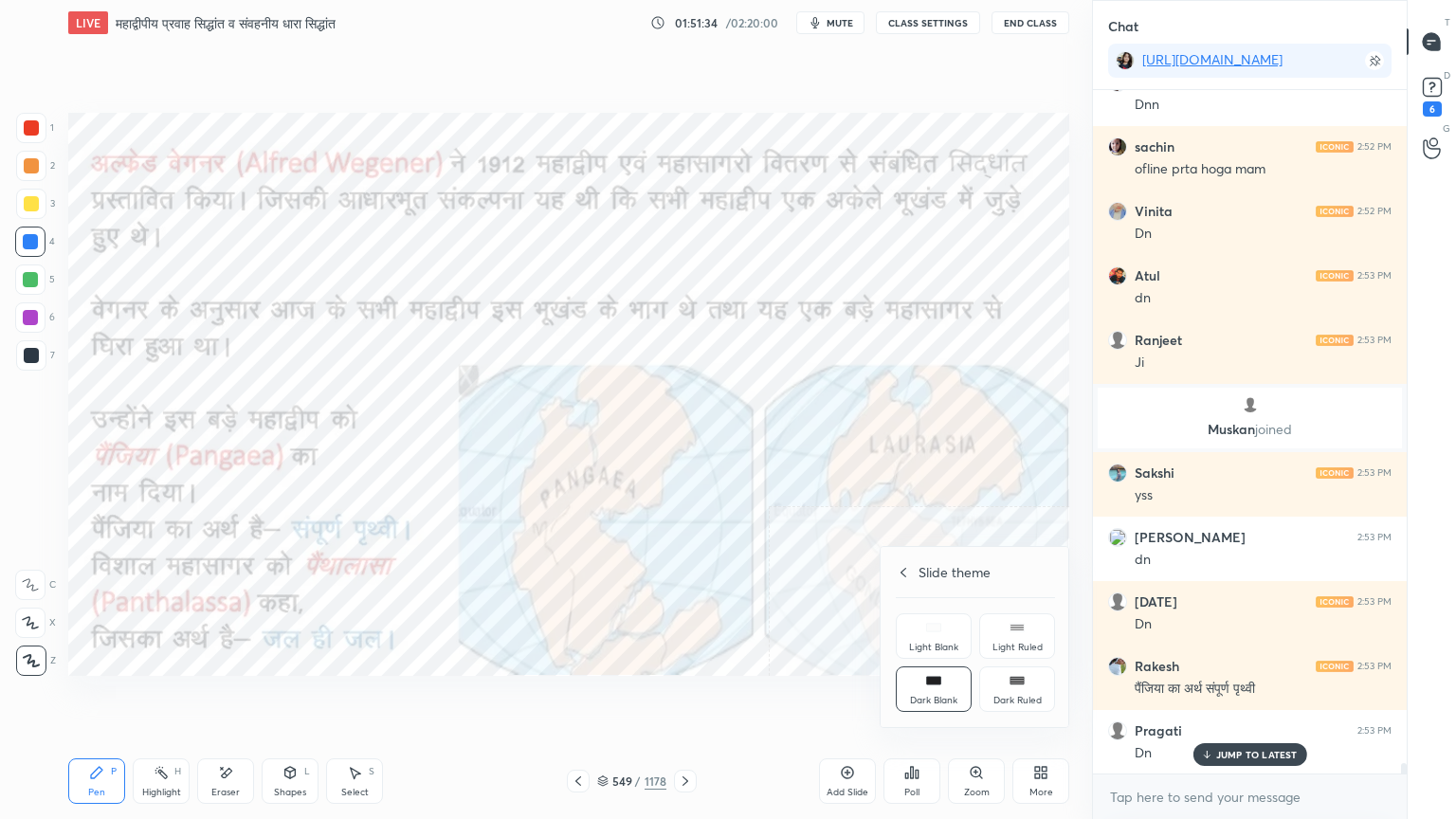 drag, startPoint x: 932, startPoint y: 691, endPoint x: 824, endPoint y: 717, distance: 111.08555 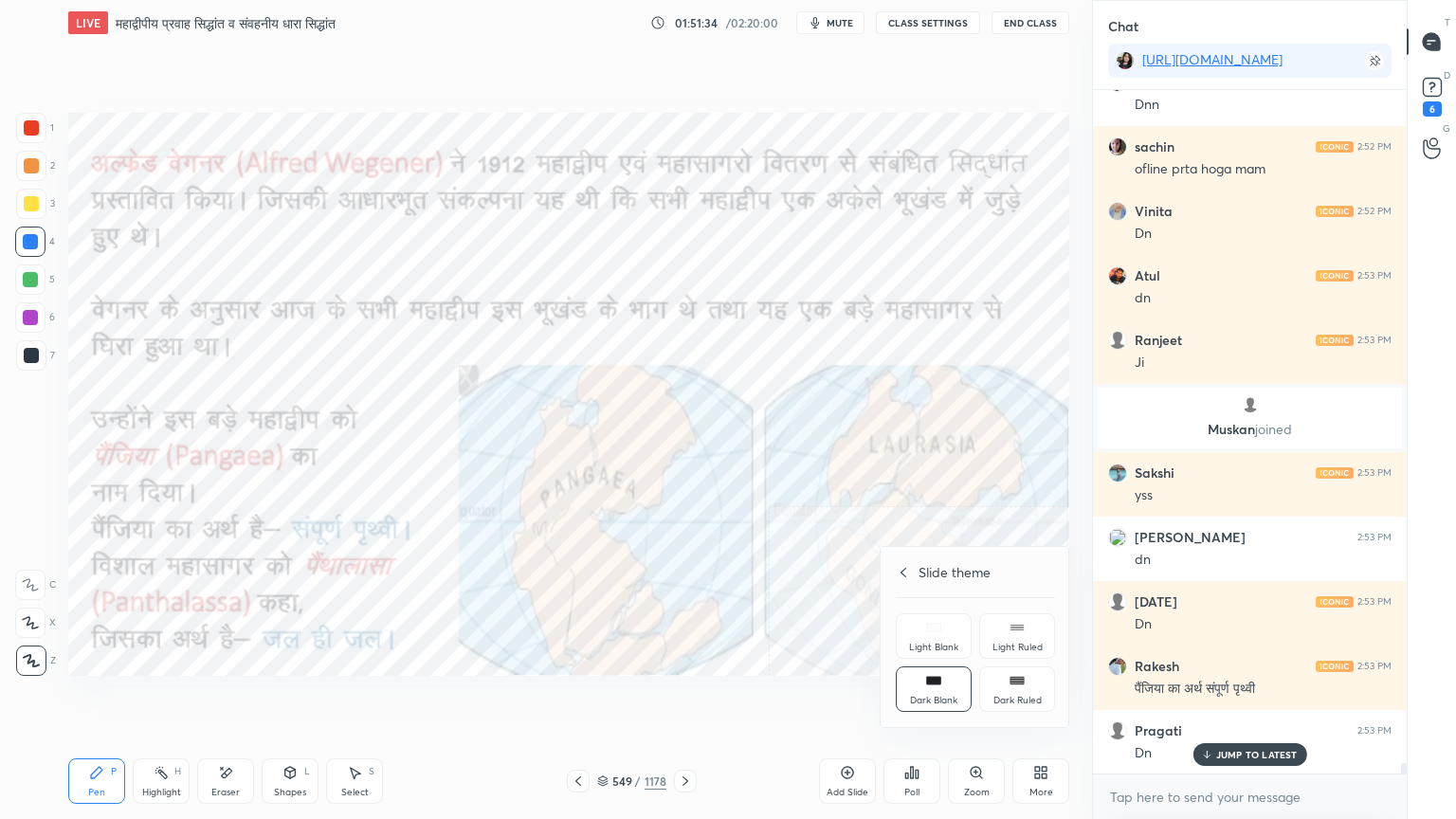 click on "Dark Blank" at bounding box center (934, 689) 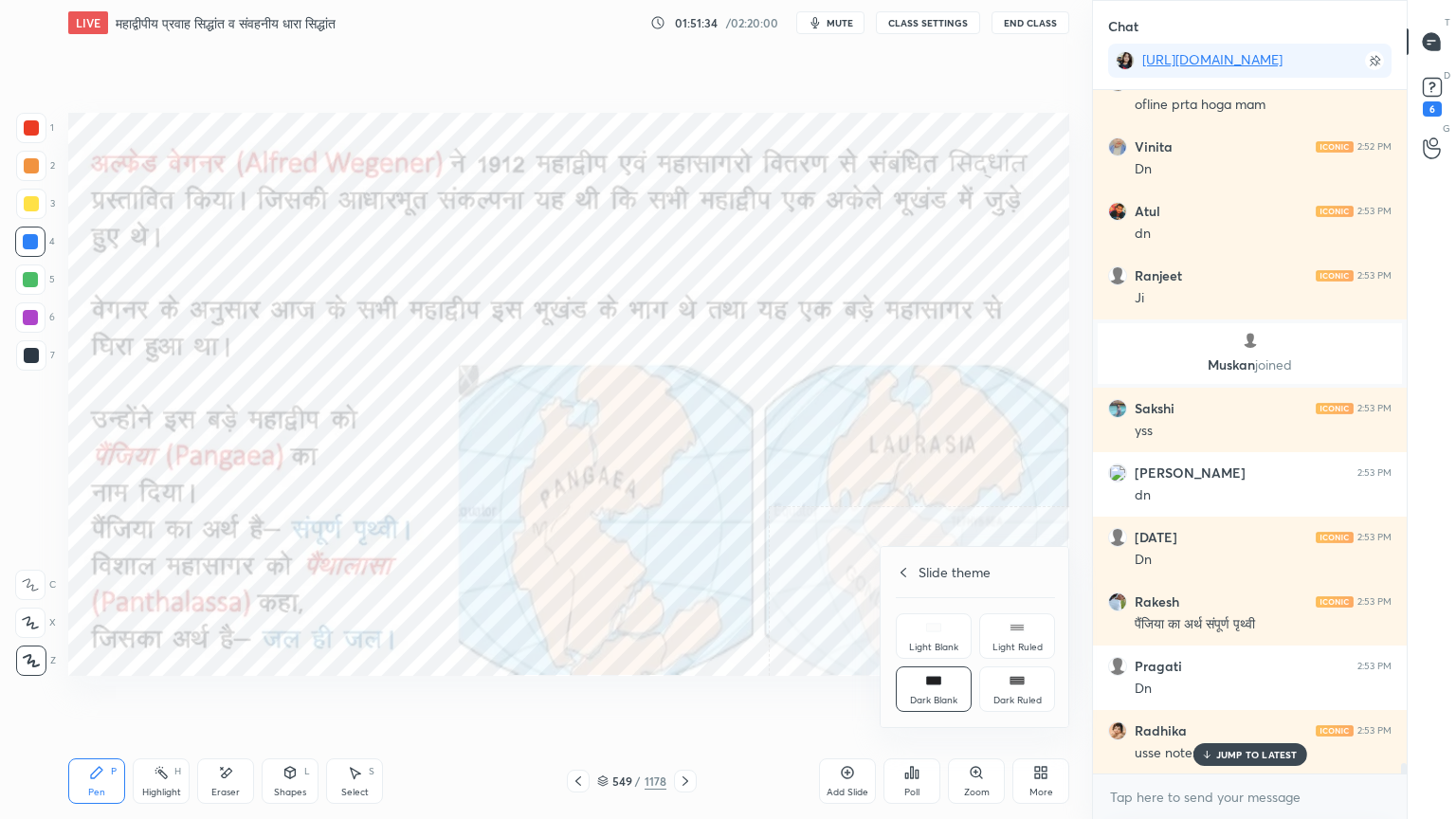 drag, startPoint x: 763, startPoint y: 719, endPoint x: 832, endPoint y: 765, distance: 82.92768 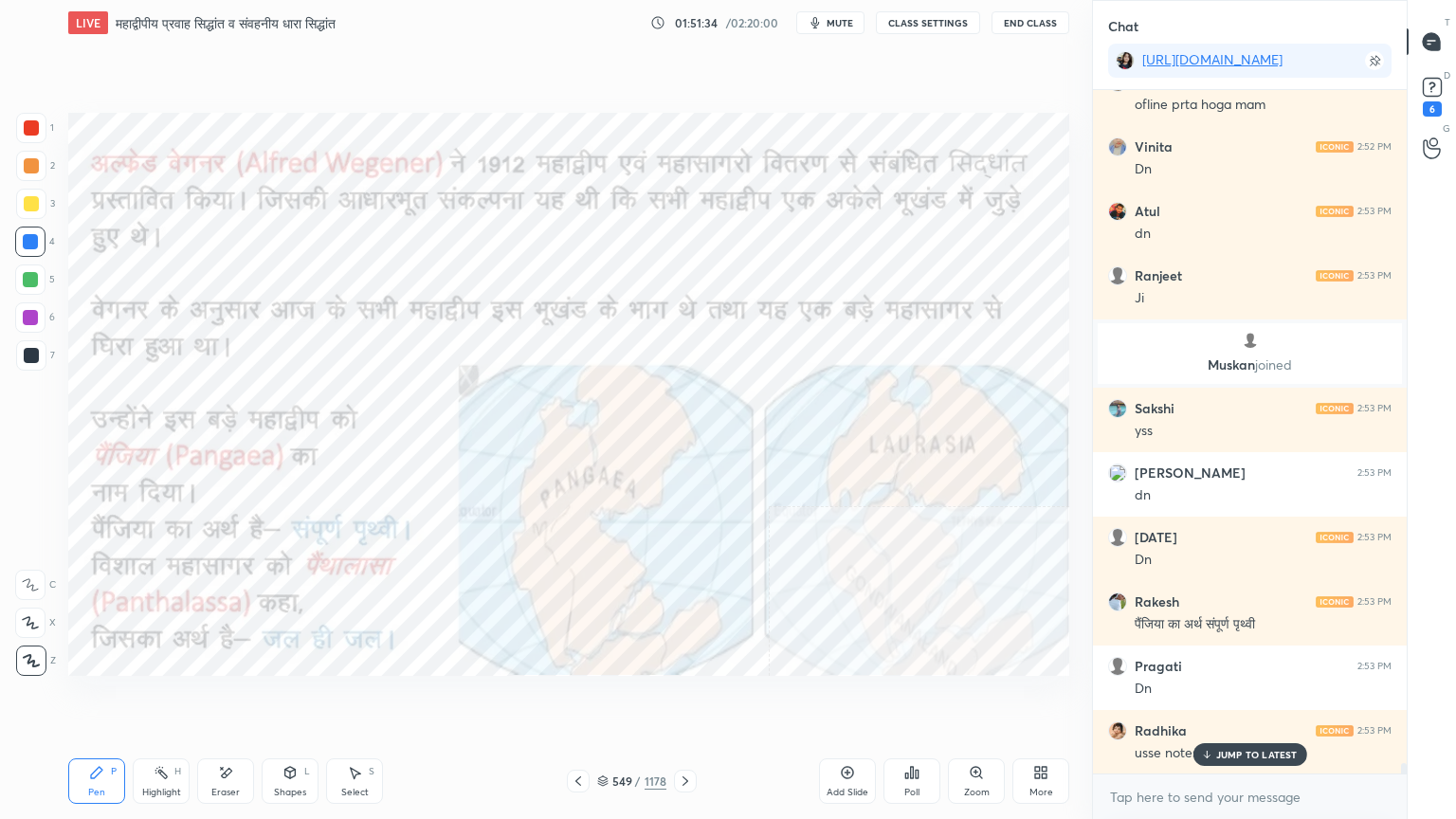 click 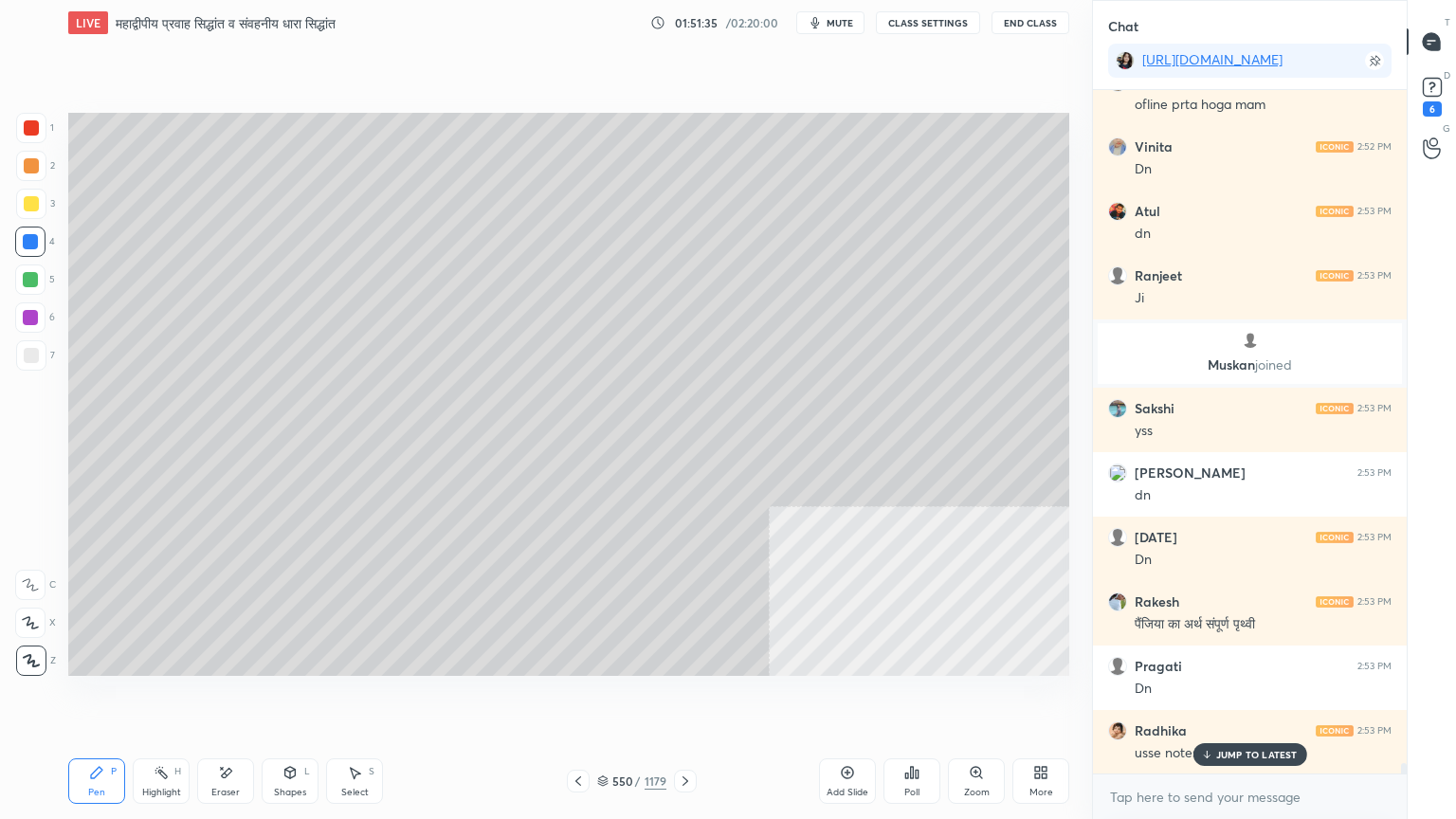 drag, startPoint x: 296, startPoint y: 789, endPoint x: 285, endPoint y: 755, distance: 35.73514 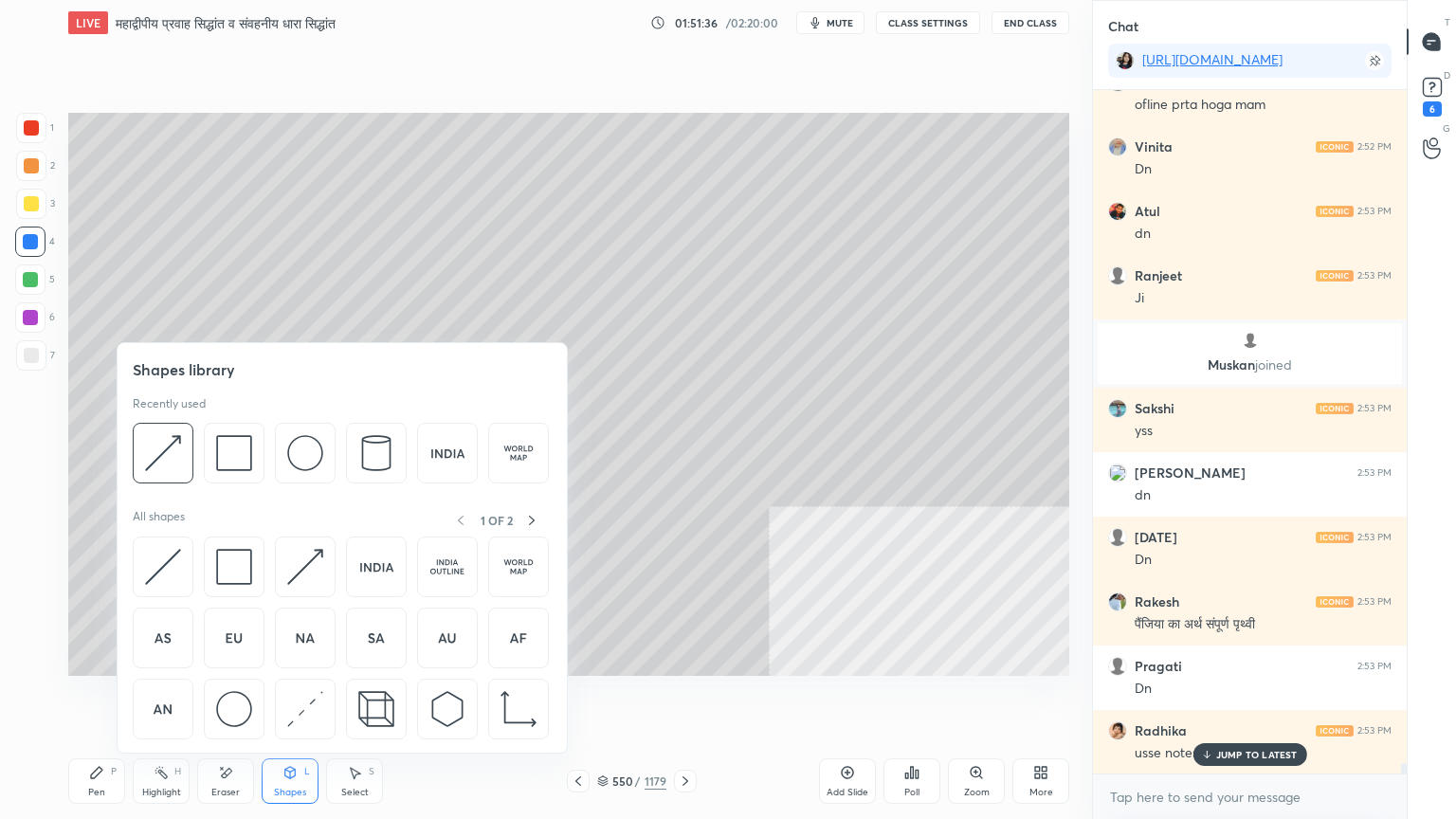 click at bounding box center [234, 709] 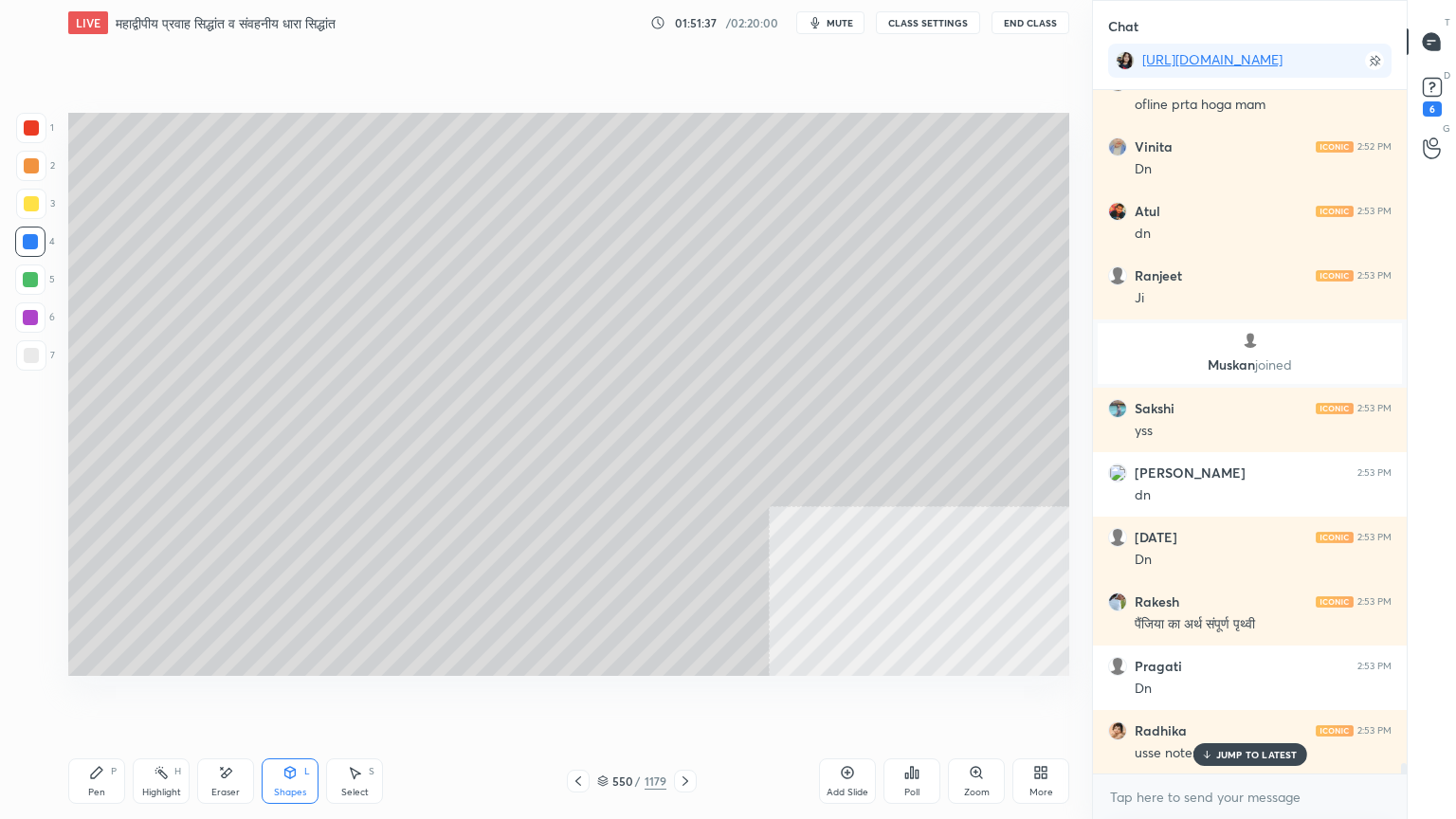 scroll, scrollTop: 45144, scrollLeft: 0, axis: vertical 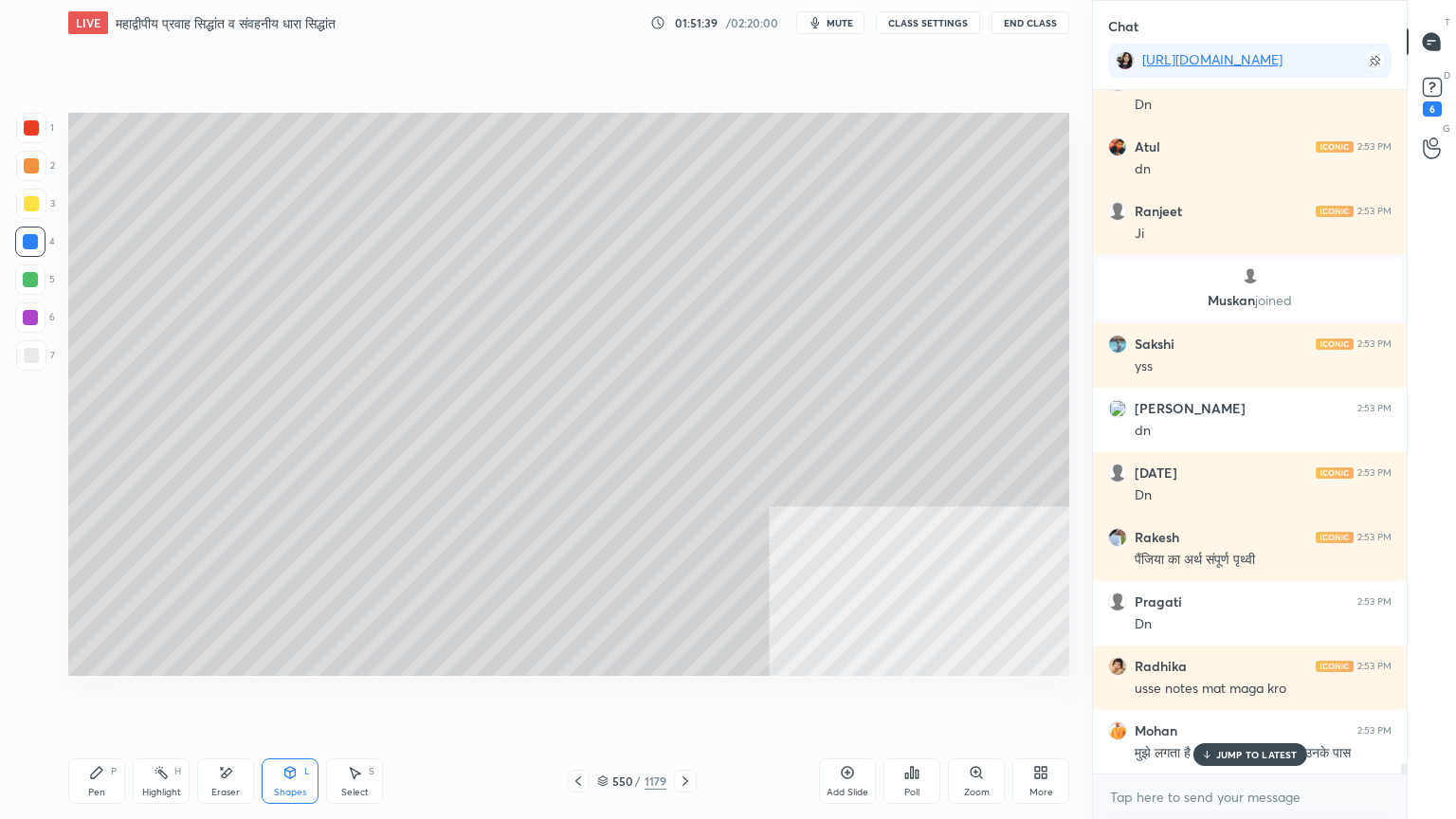 drag, startPoint x: 80, startPoint y: 784, endPoint x: 87, endPoint y: 755, distance: 29.83287 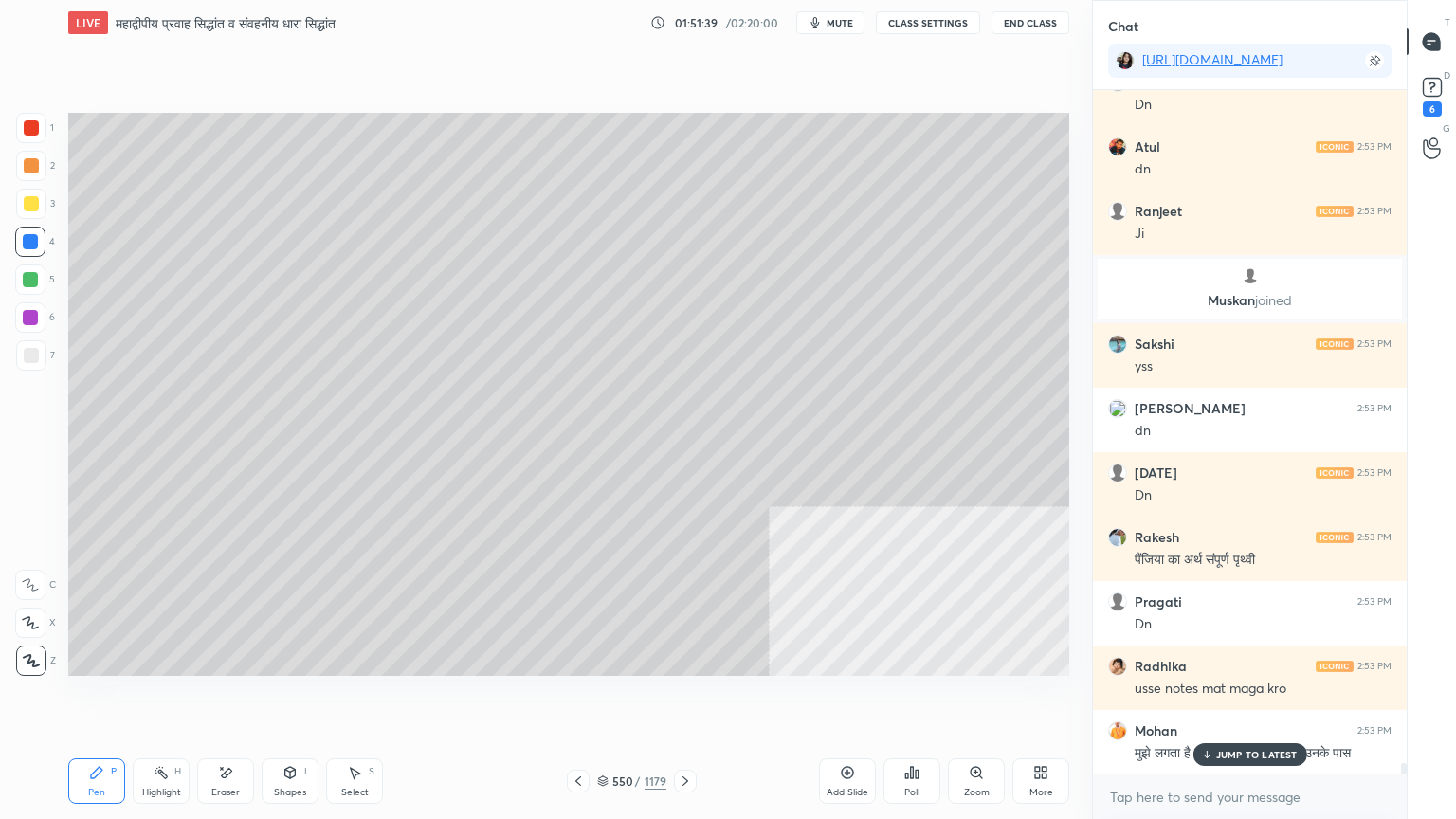 click at bounding box center (31, 355) 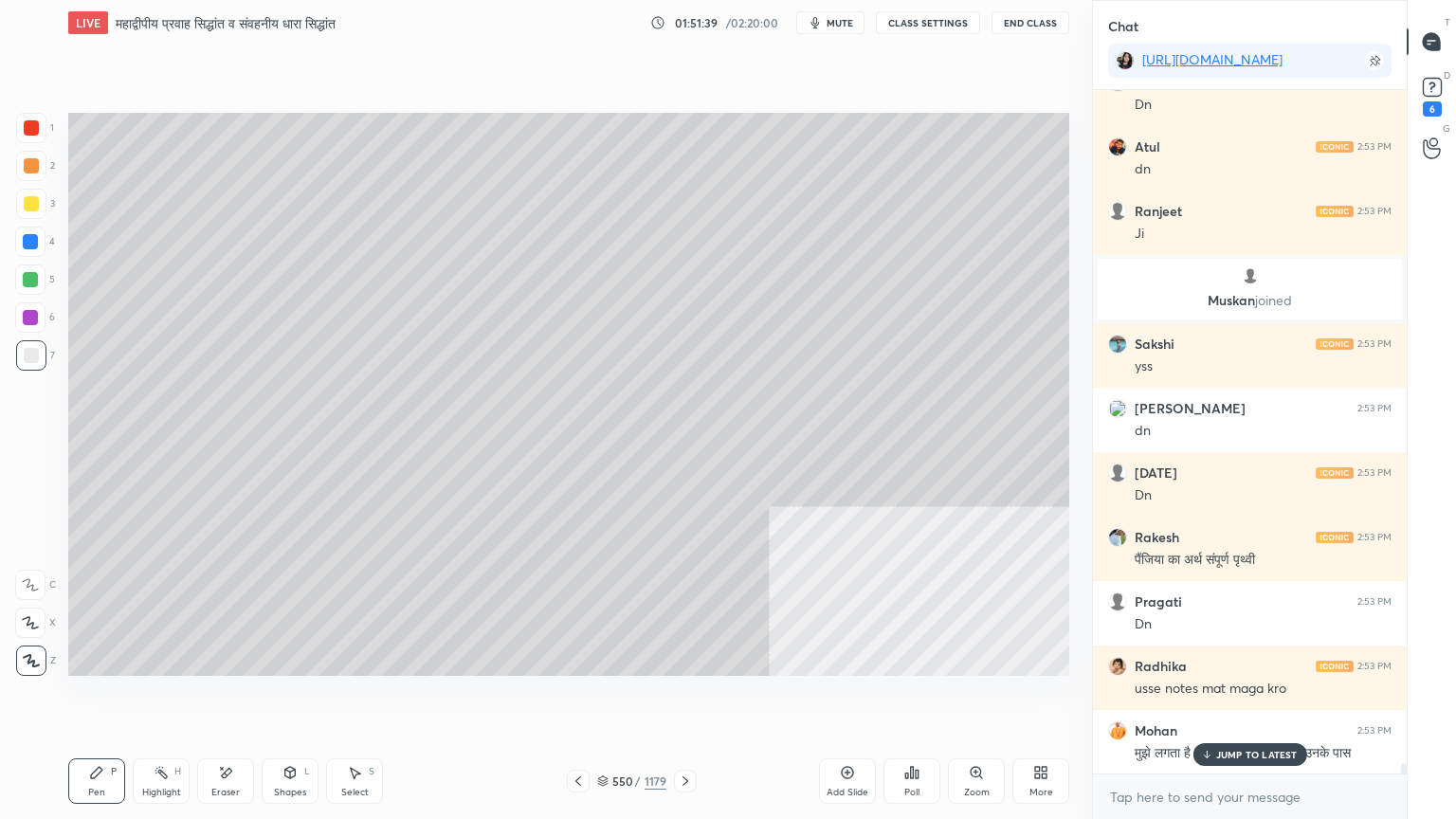 click at bounding box center [31, 355] 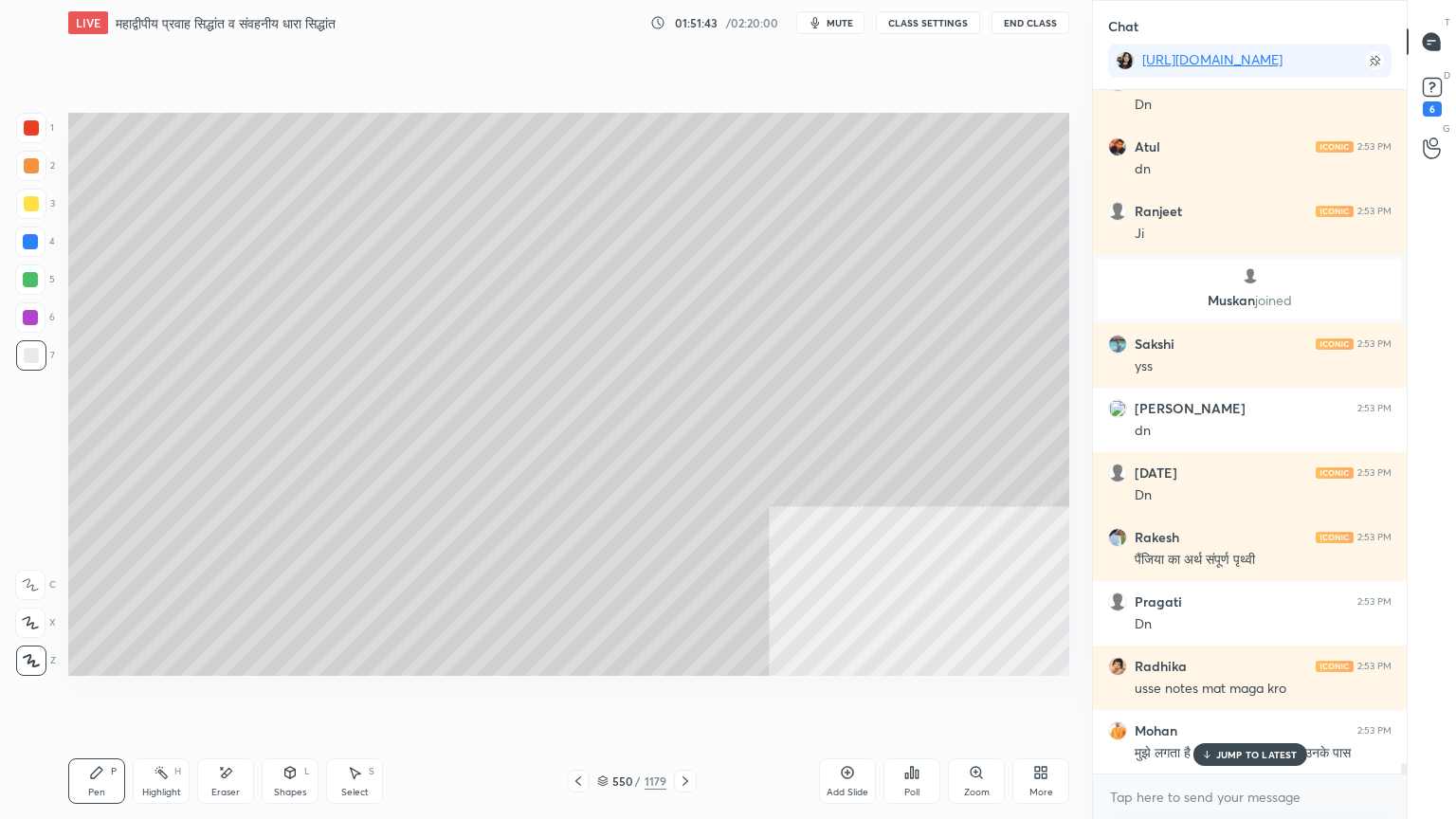 click on "Select S" at bounding box center [355, 781] 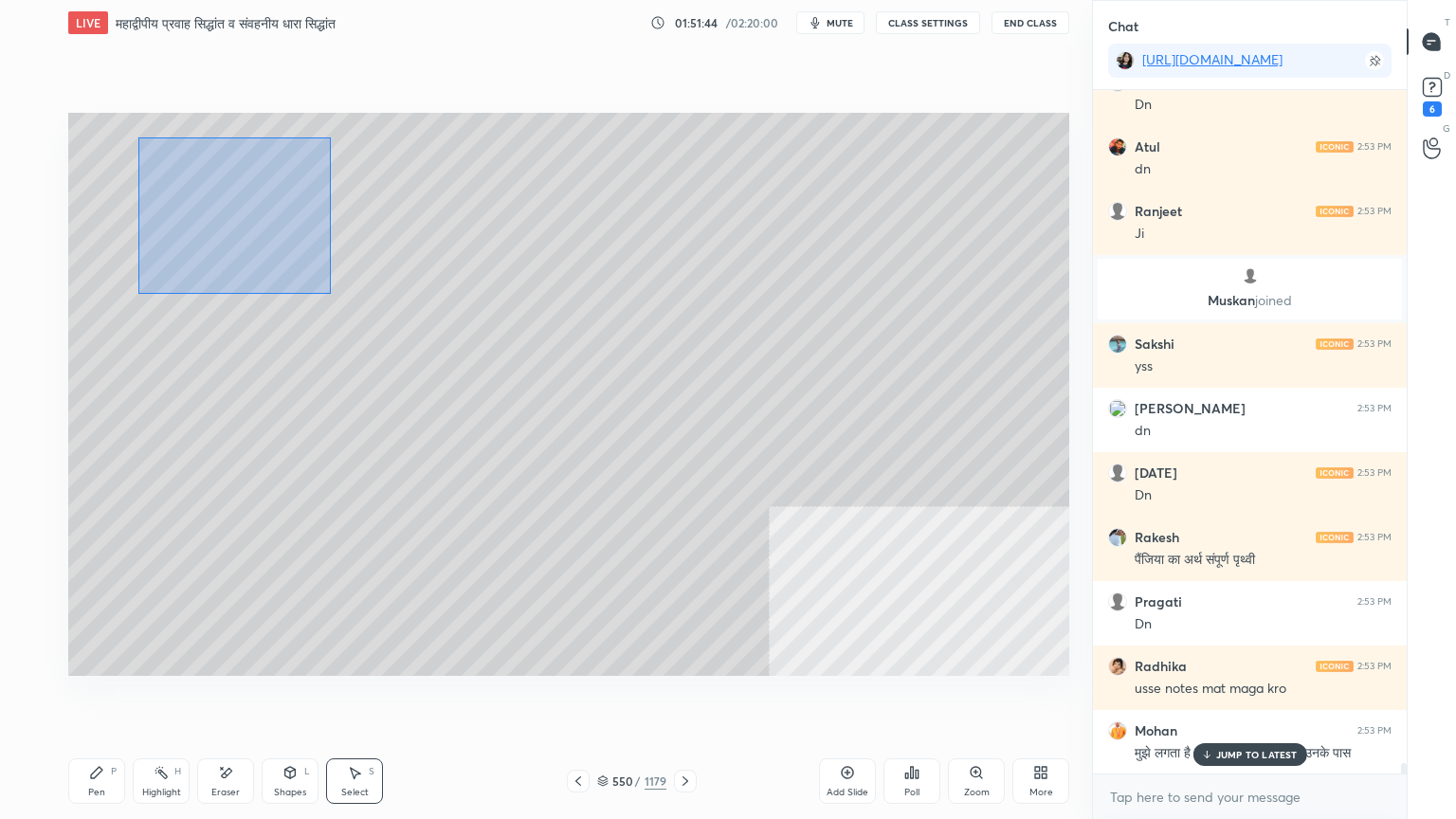 drag, startPoint x: 171, startPoint y: 169, endPoint x: 637, endPoint y: 512, distance: 578.6234 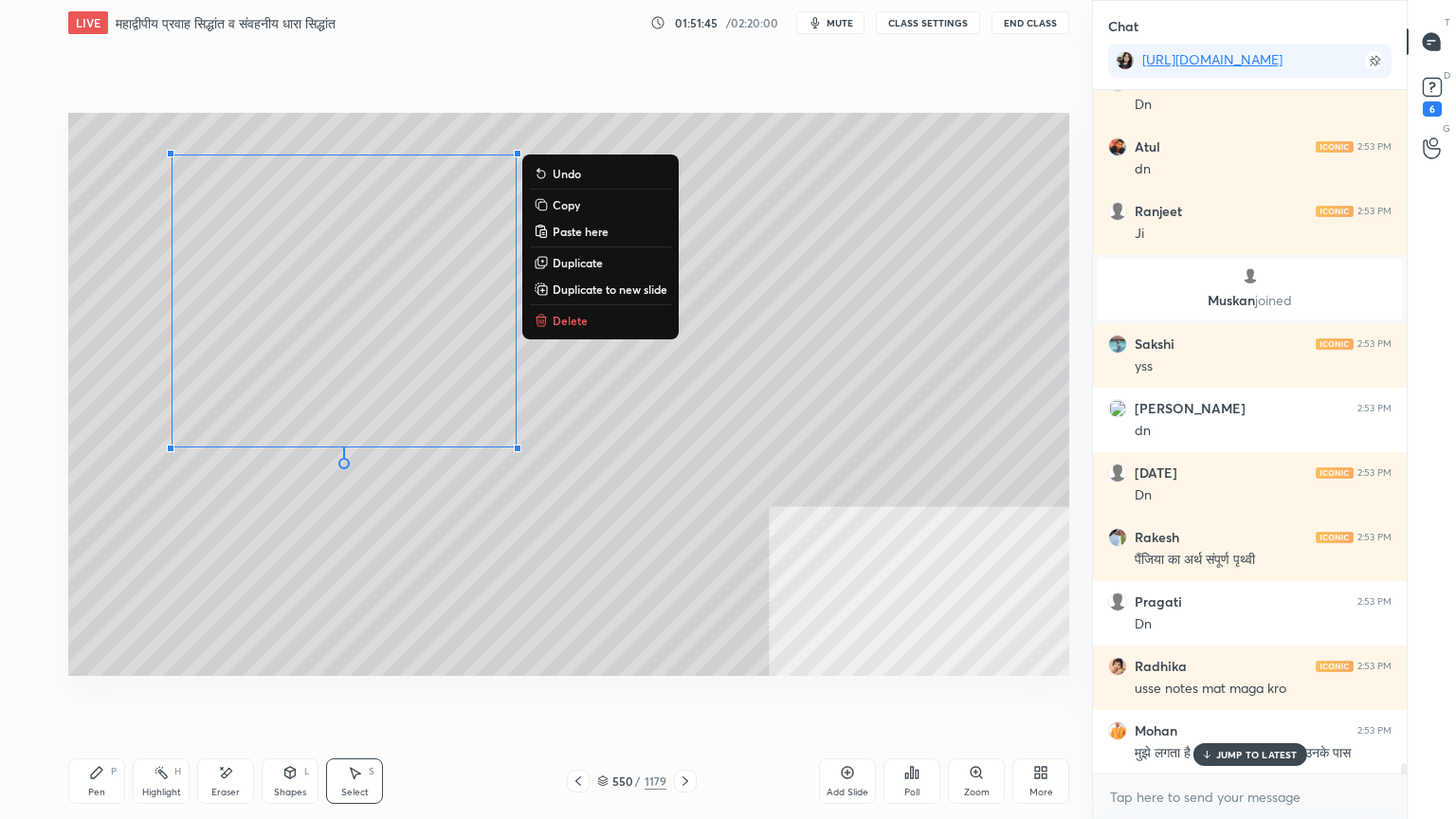 click on "Duplicate" at bounding box center [577, 263] 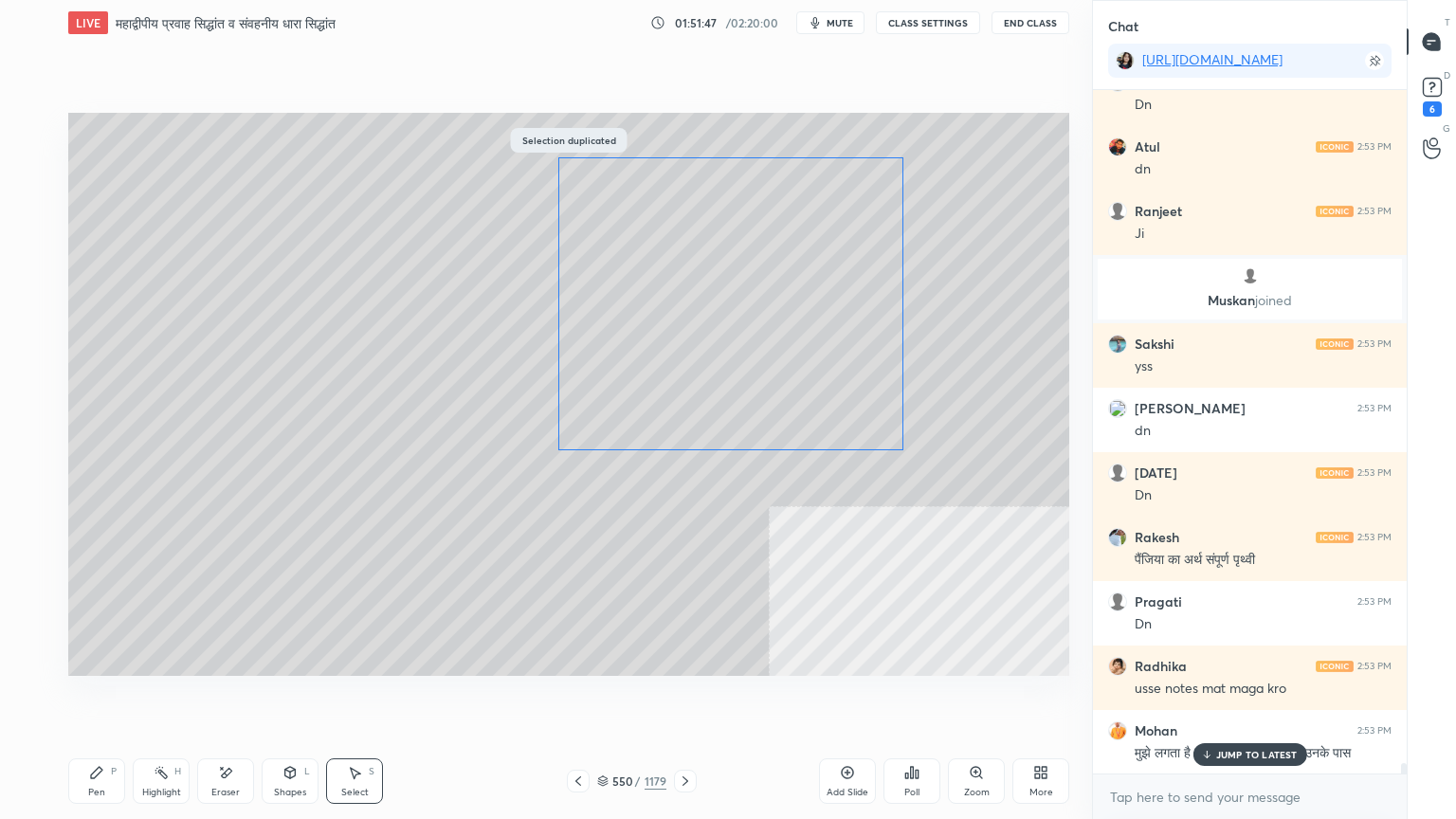 drag, startPoint x: 520, startPoint y: 344, endPoint x: 674, endPoint y: 317, distance: 156.34897 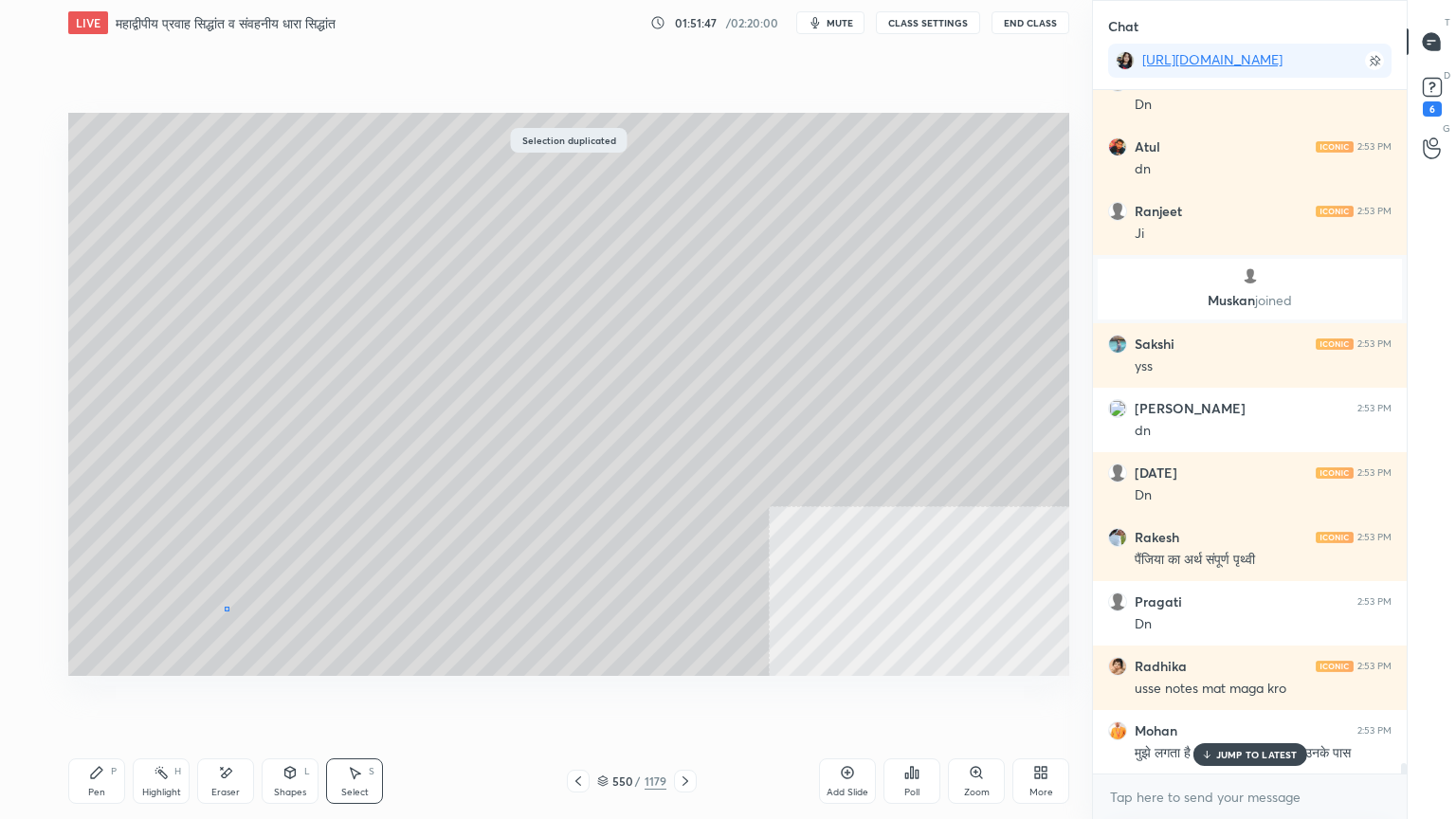 click on "0 ° Undo Copy Paste here Duplicate Duplicate to new slide Delete" at bounding box center (569, 394) 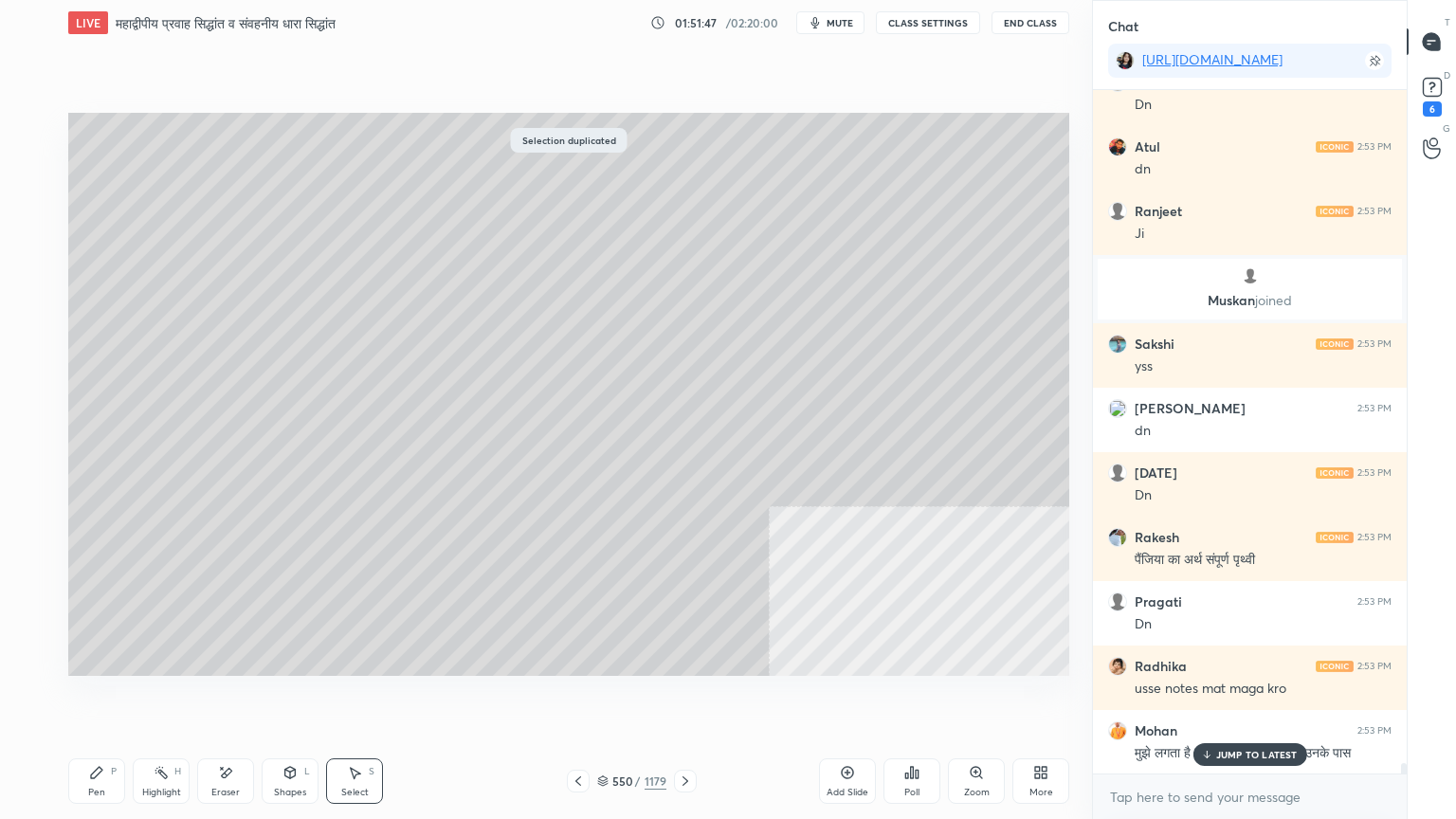 click on "Eraser" at bounding box center (226, 781) 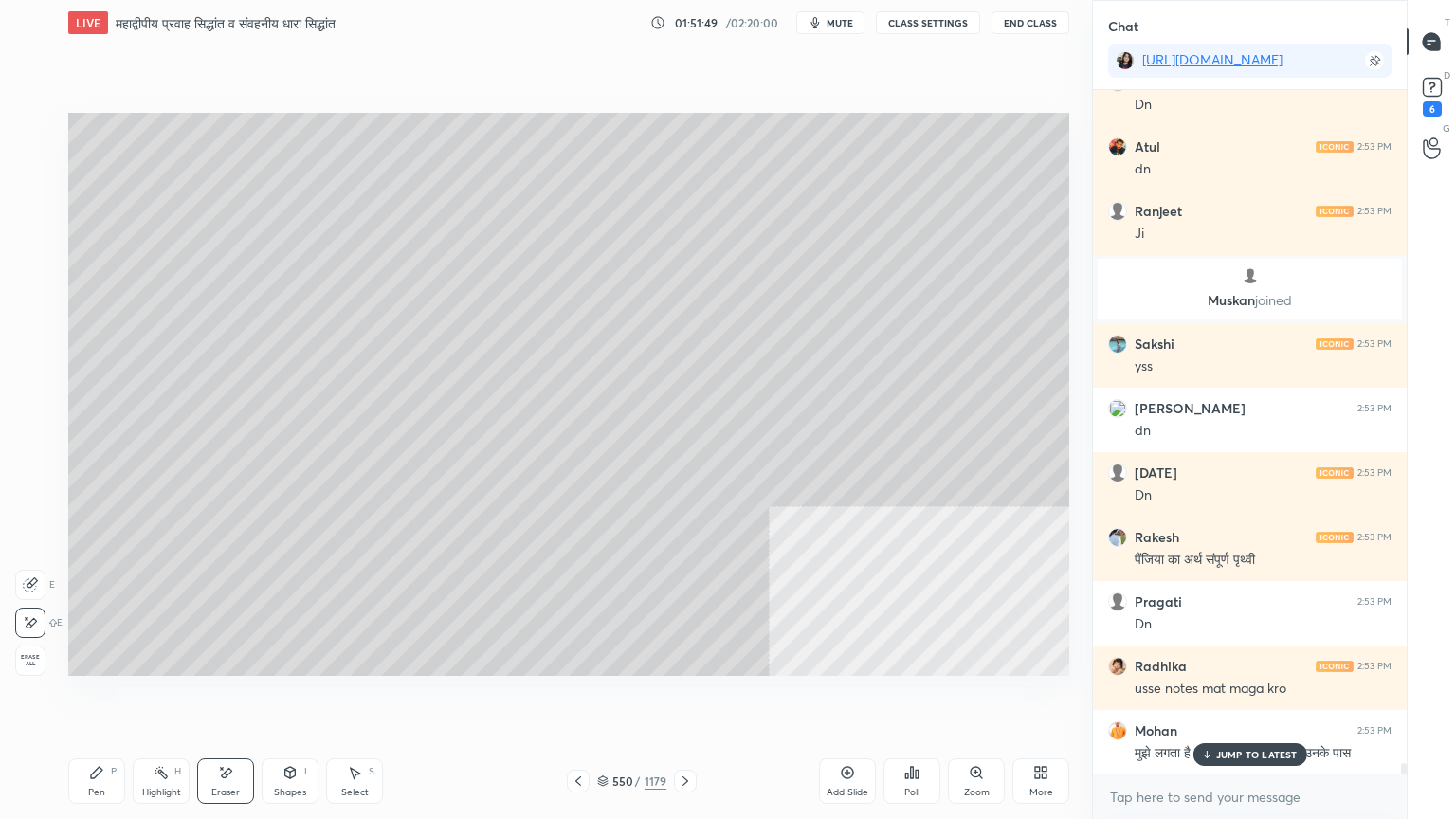 click on "Pen P" at bounding box center [97, 781] 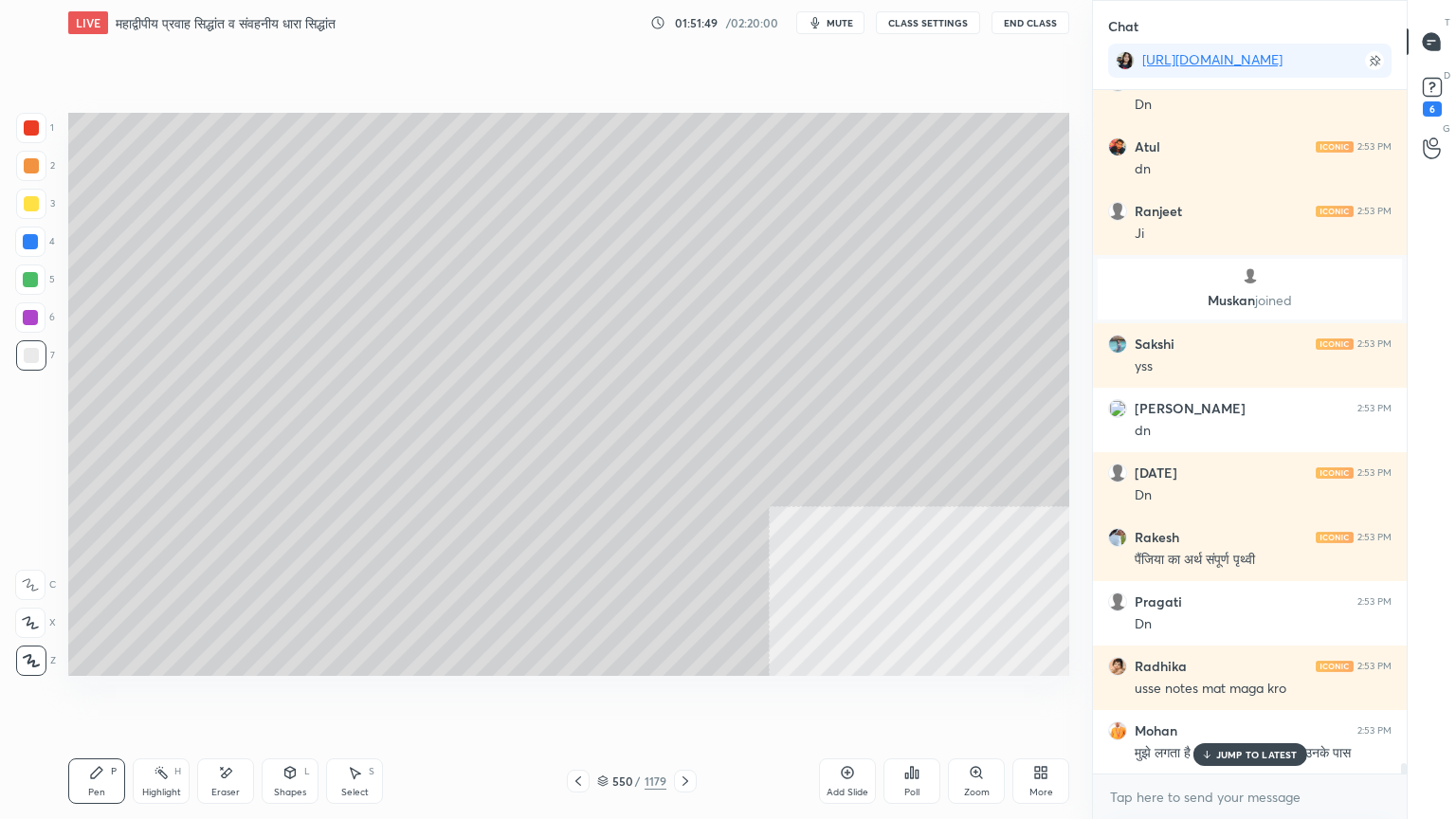 click on "Pen P" at bounding box center [97, 781] 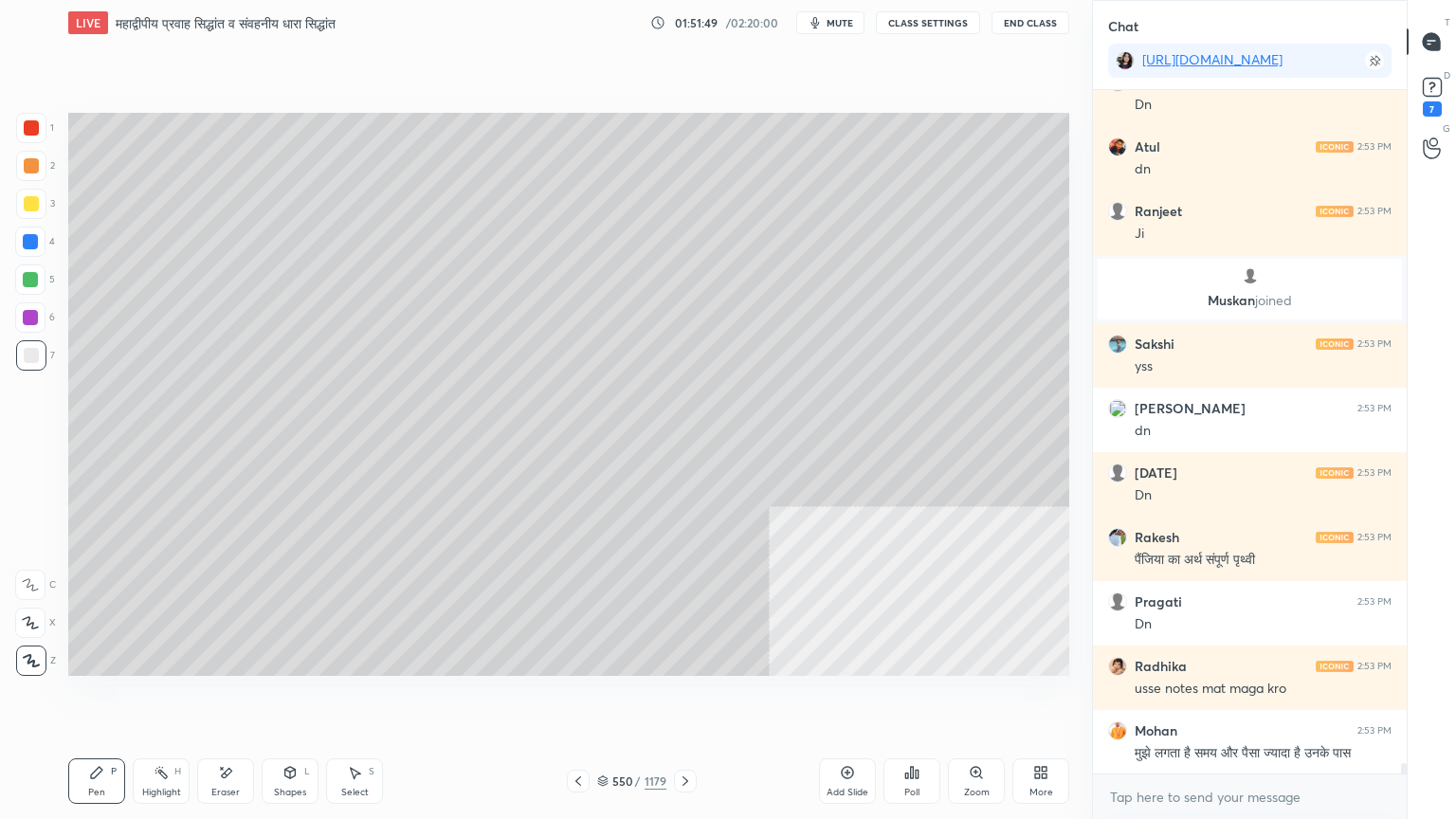 click at bounding box center (31, 355) 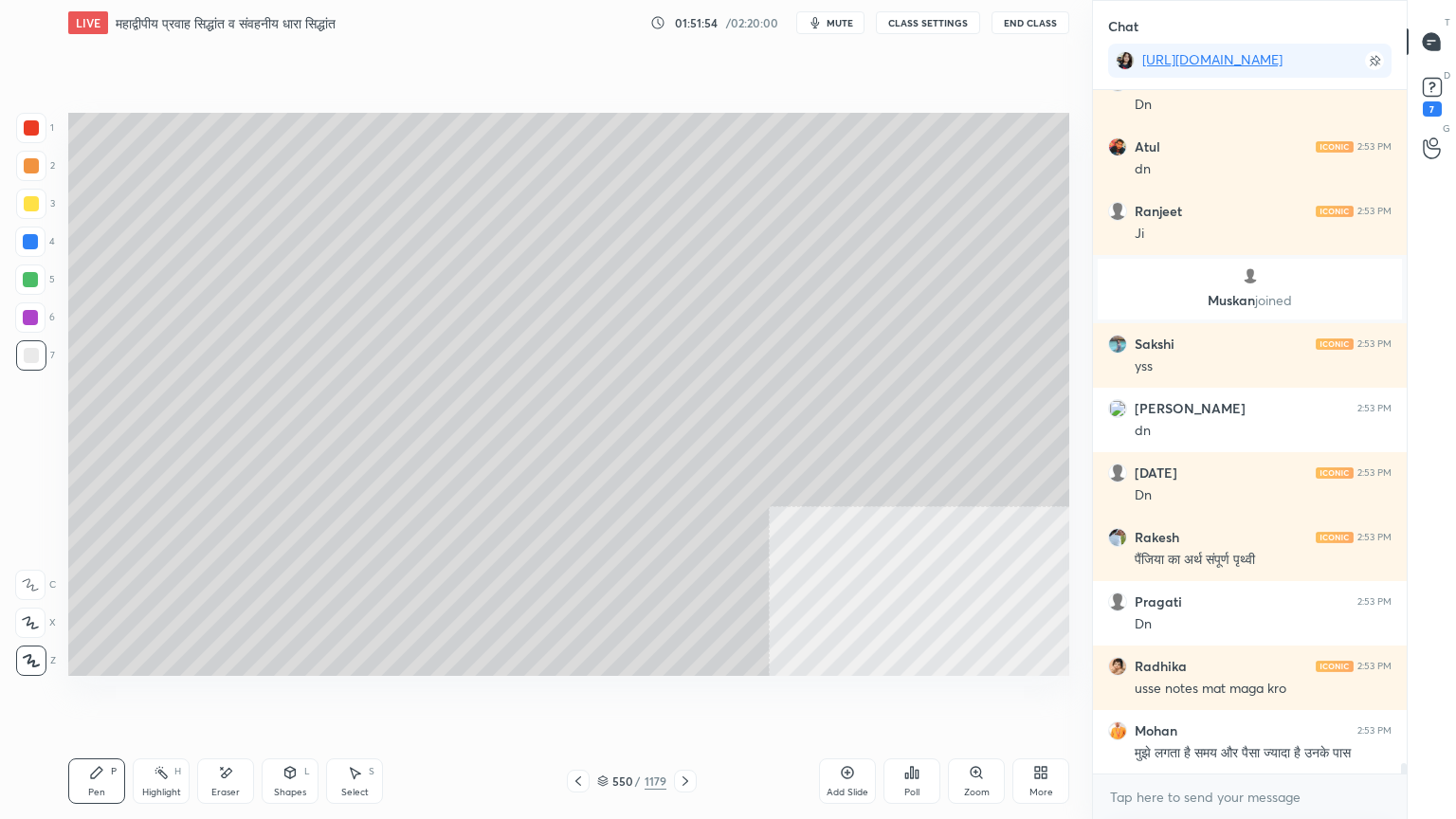 click 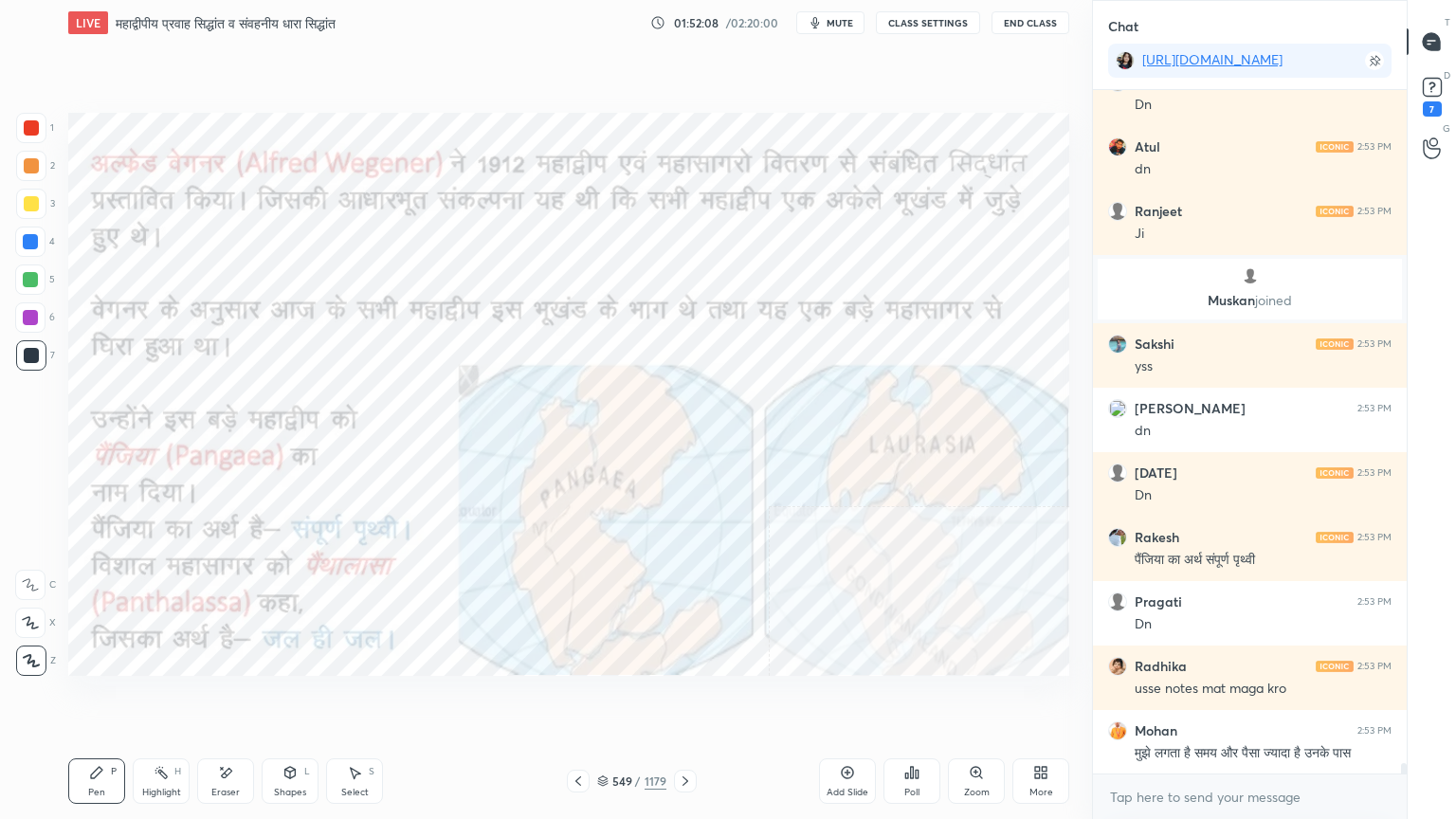 click 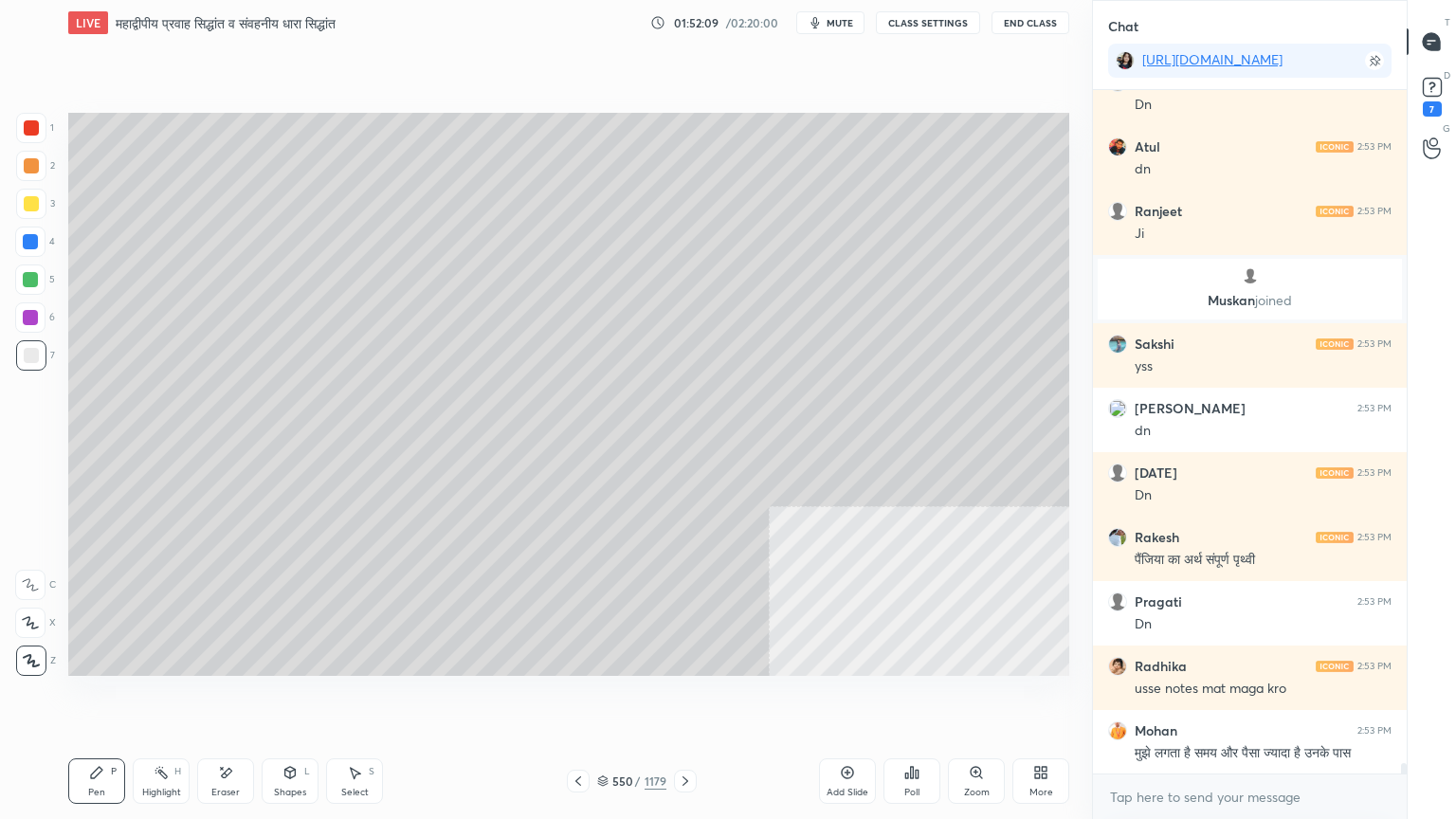 click at bounding box center [30, 242] 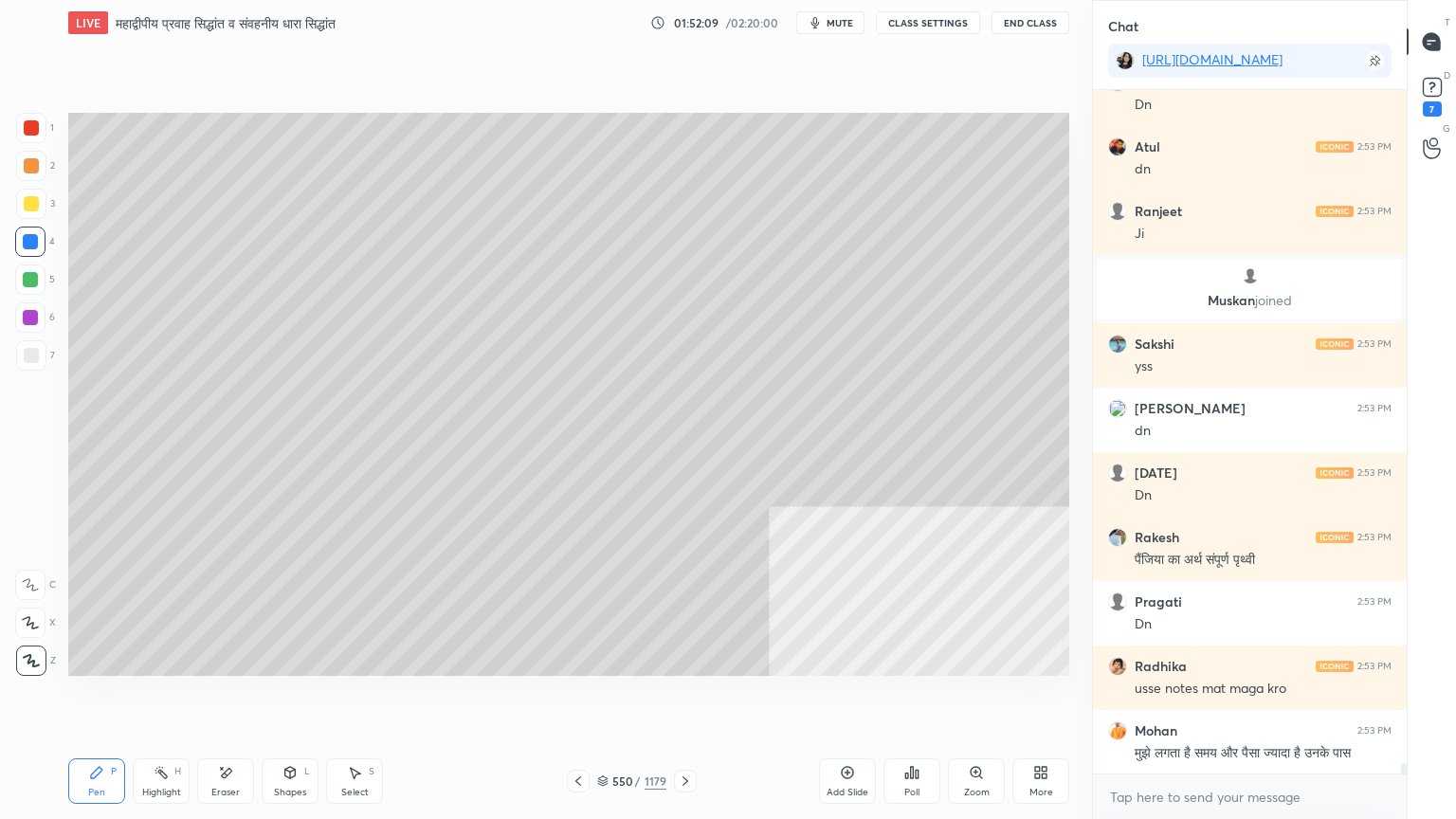 click at bounding box center [30, 242] 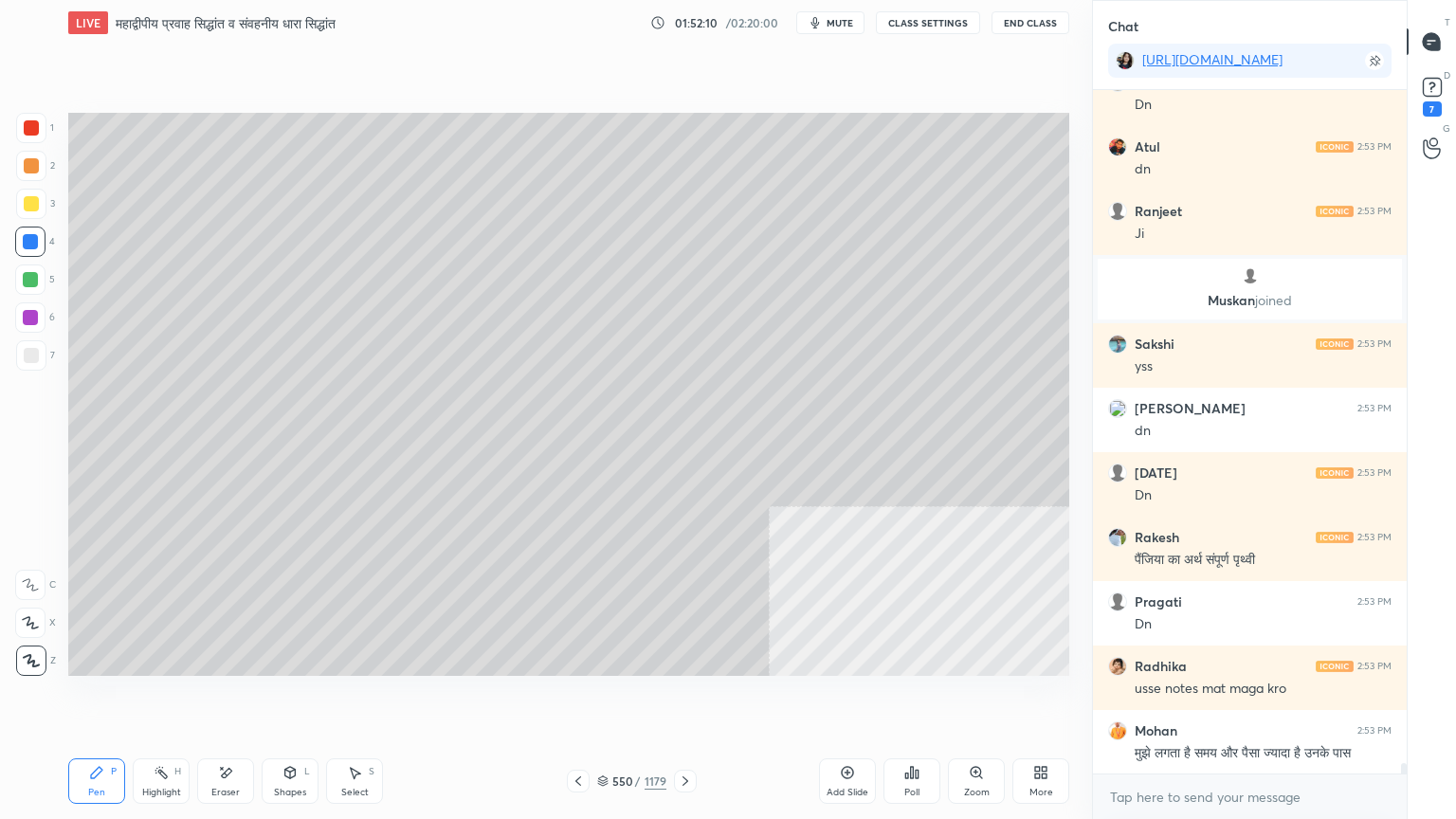 click at bounding box center [31, 355] 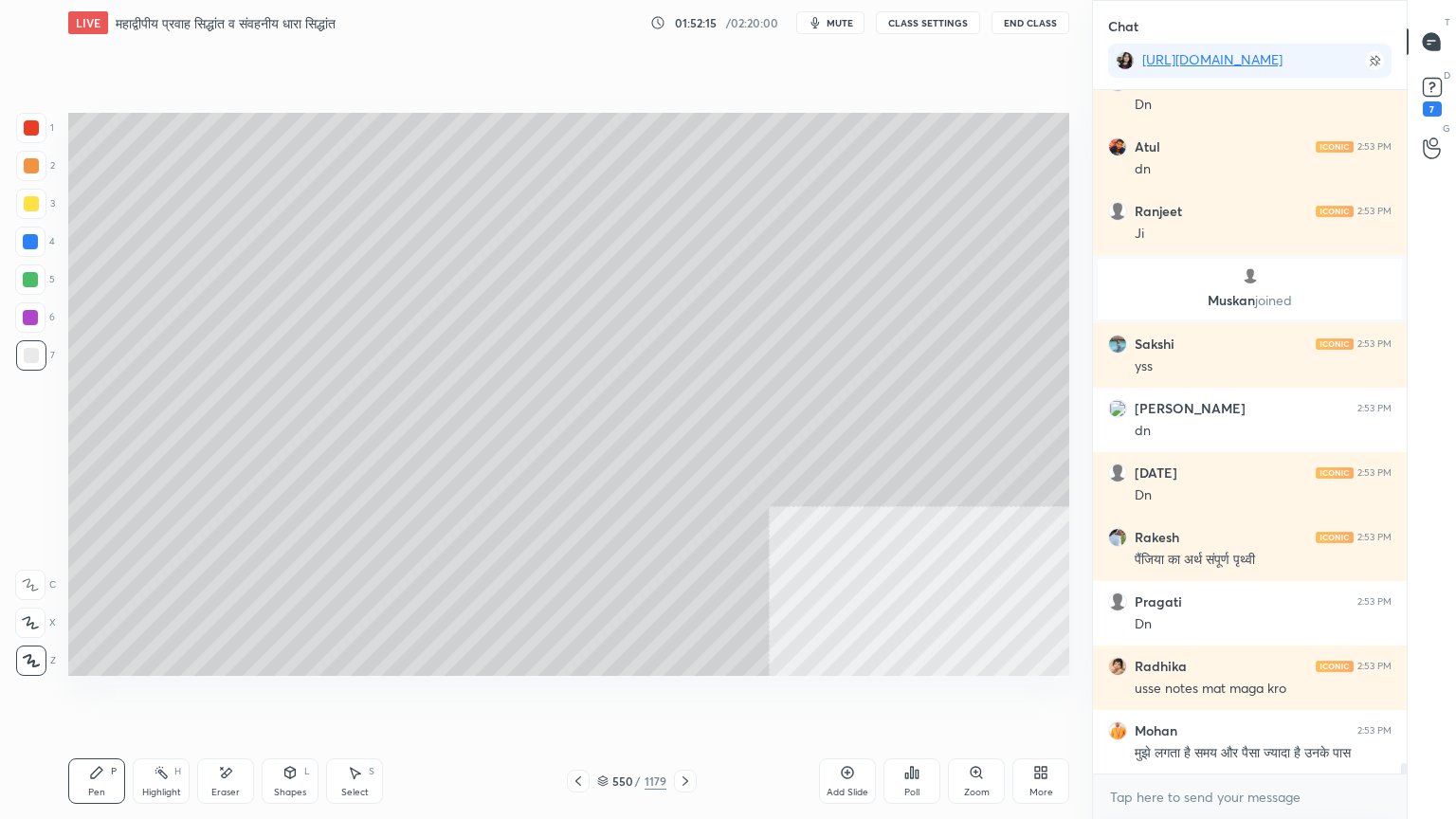 click at bounding box center [30, 242] 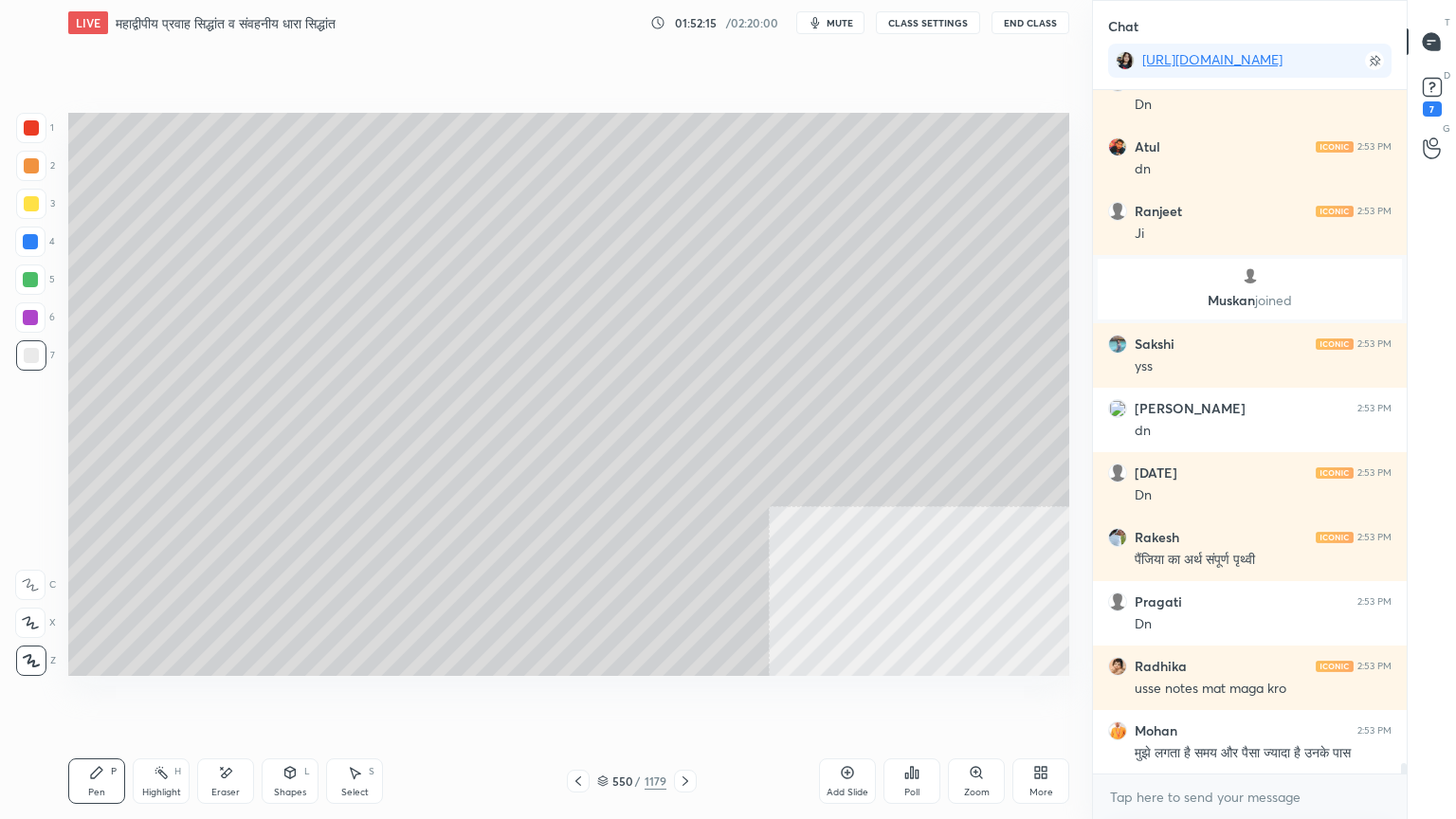 click at bounding box center (30, 242) 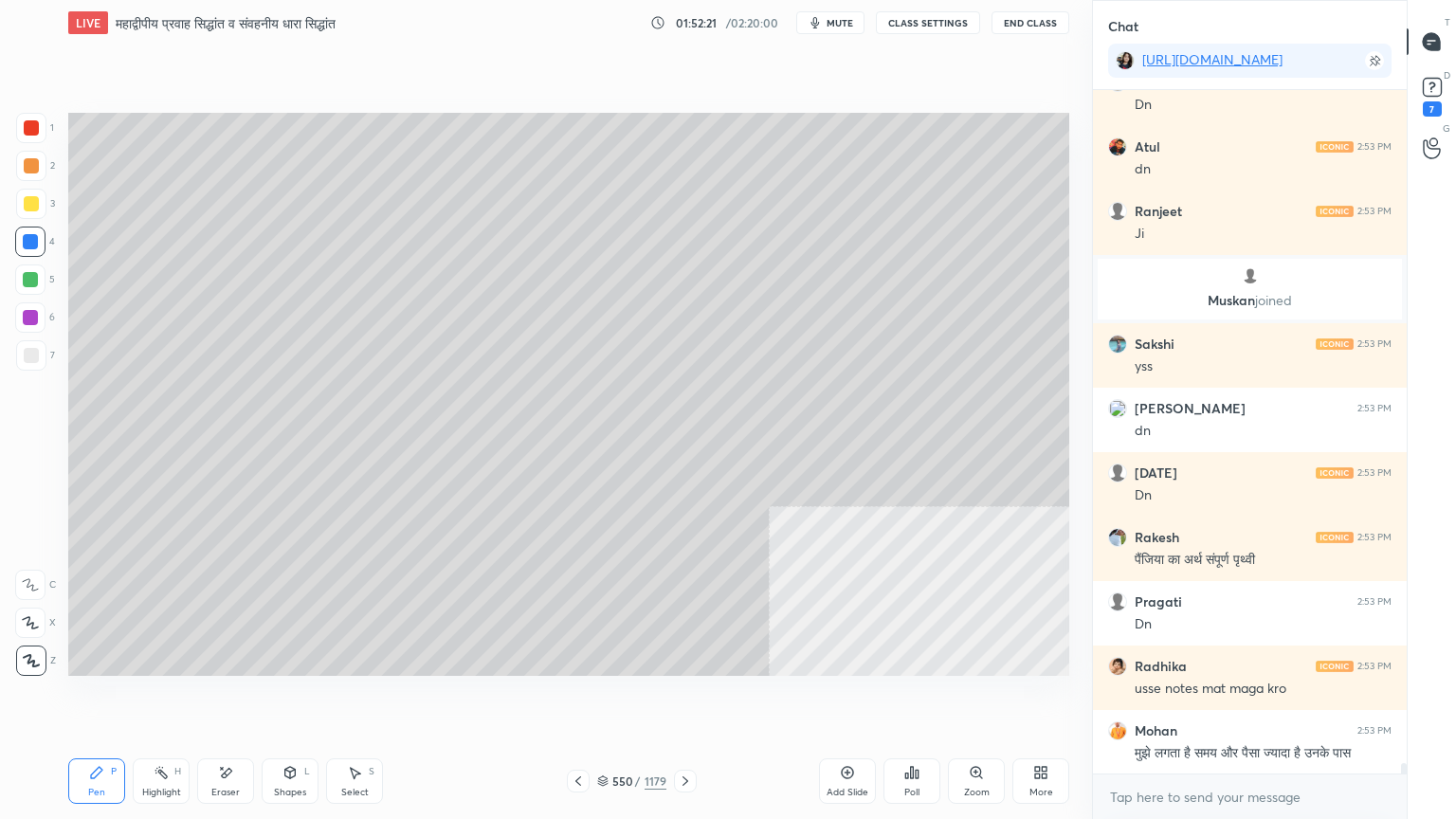 click at bounding box center [31, 355] 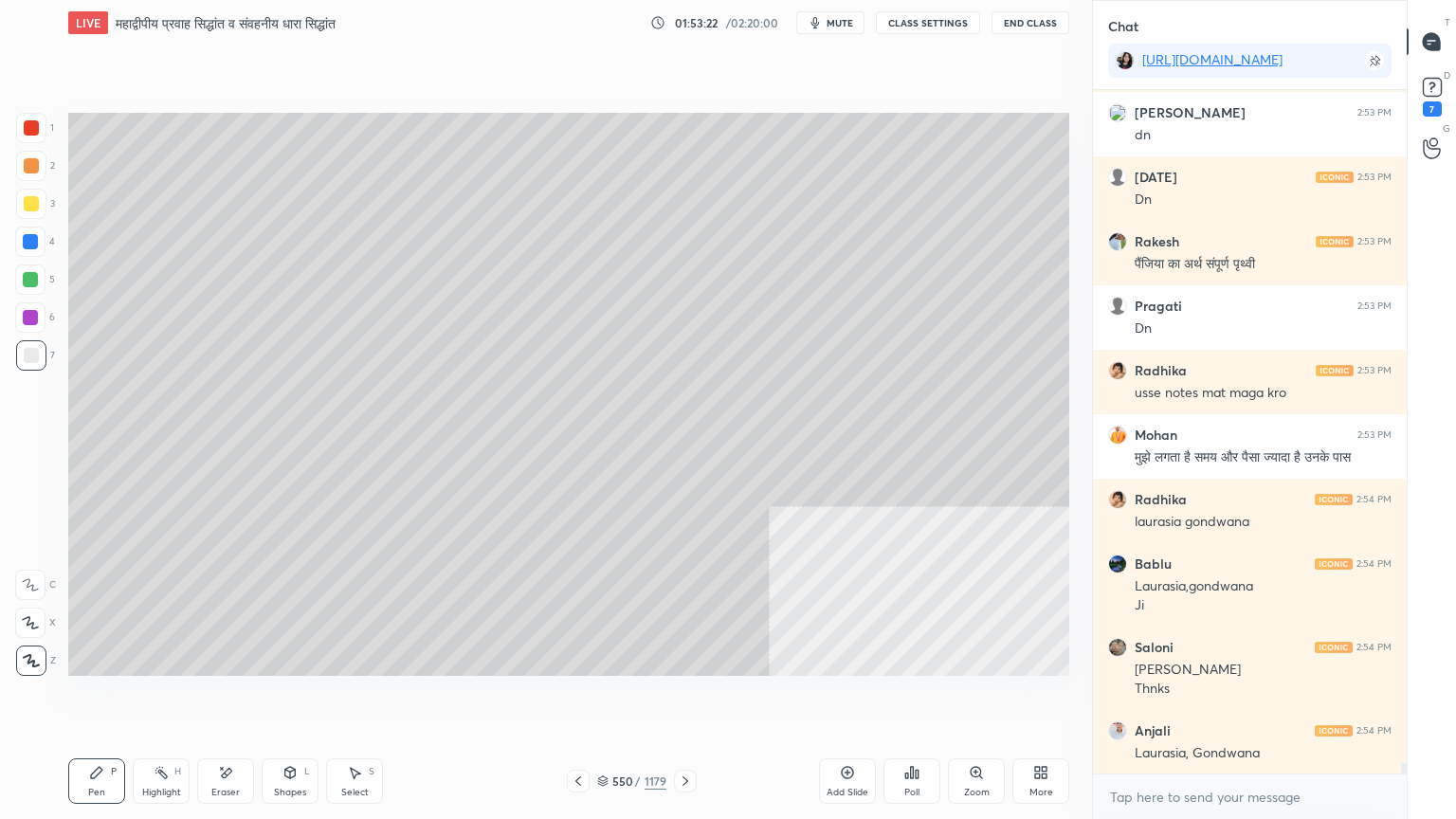 scroll, scrollTop: 45504, scrollLeft: 0, axis: vertical 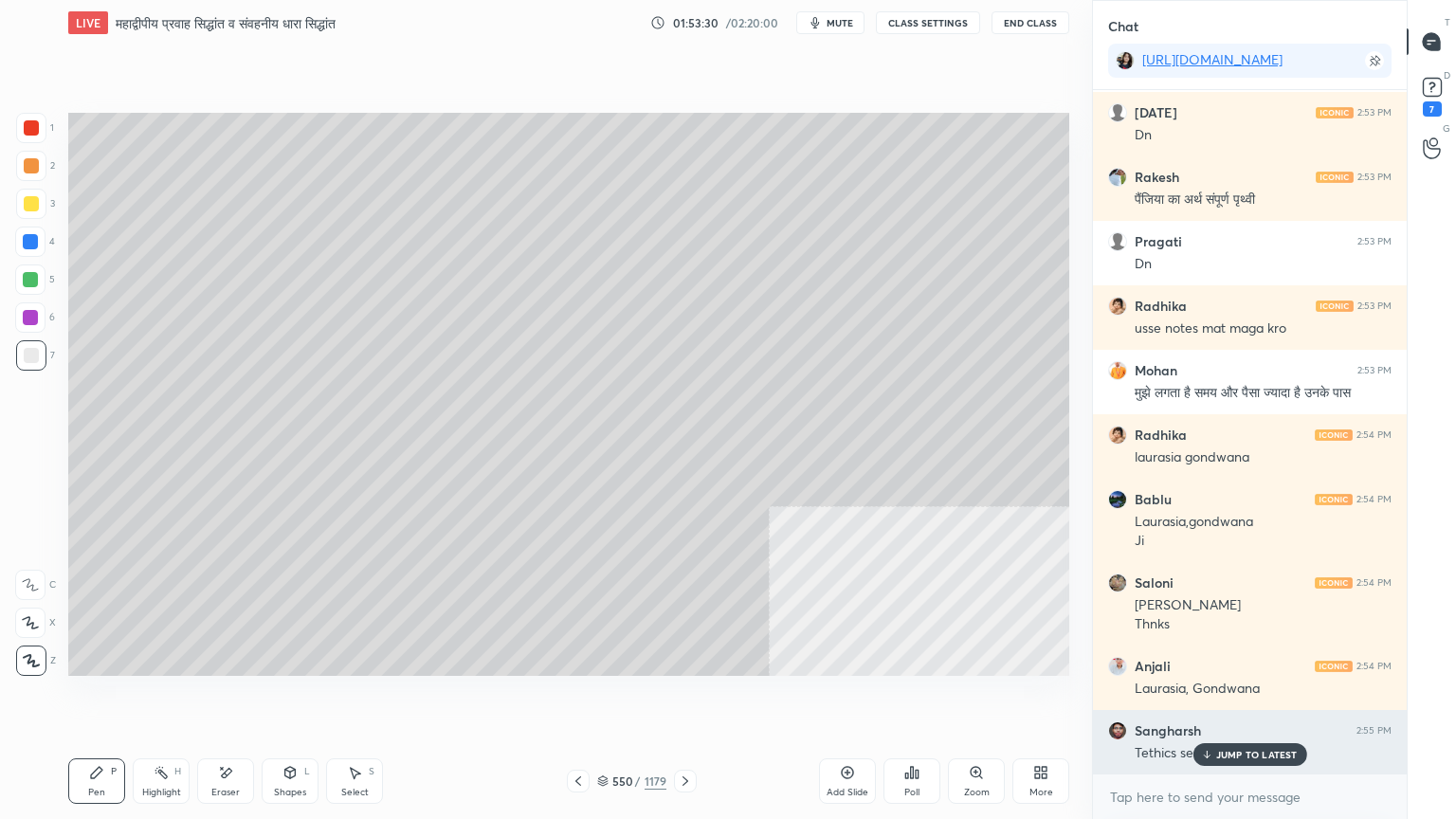 click on "JUMP TO LATEST" at bounding box center [1257, 755] 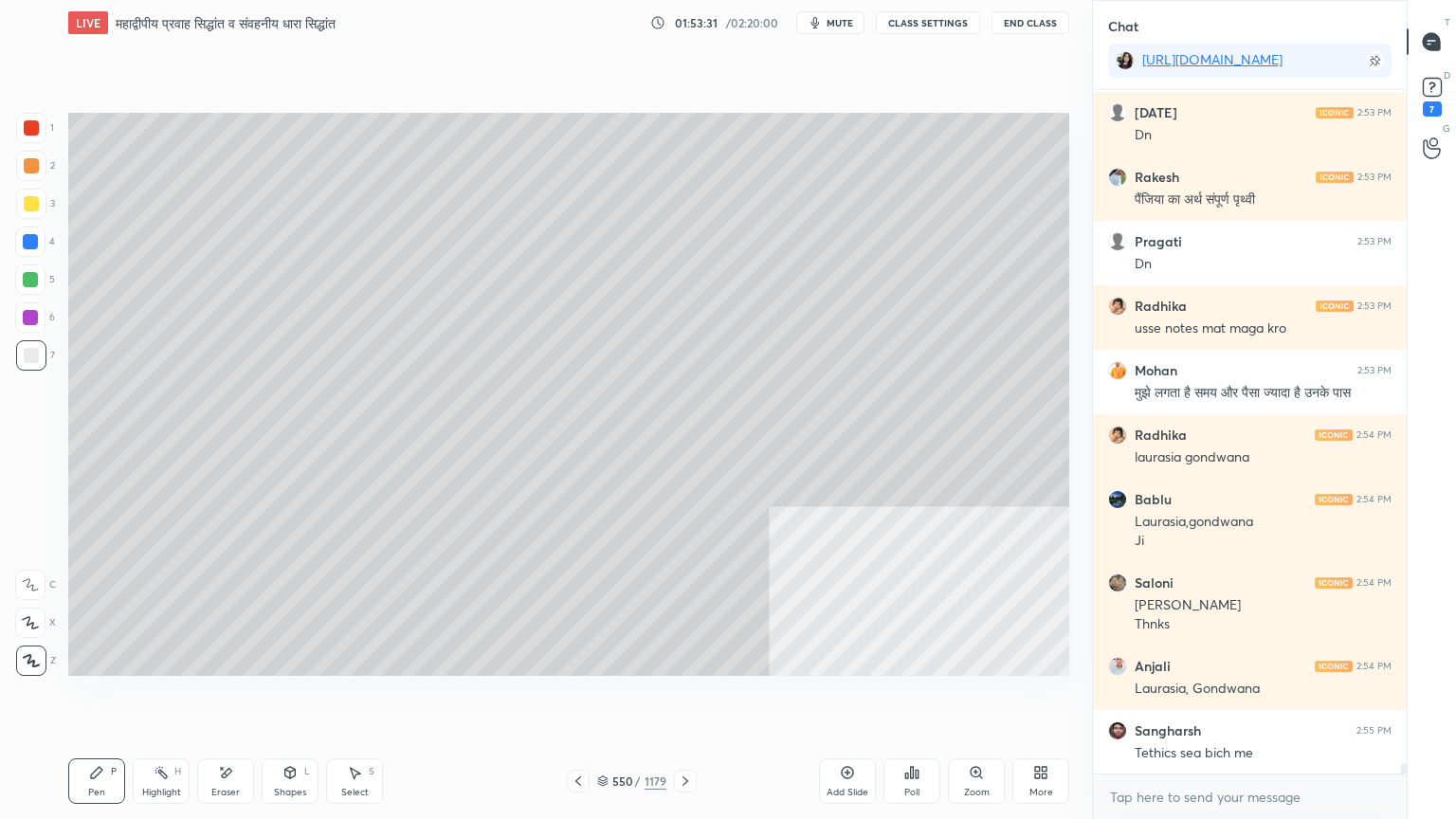 click at bounding box center (30, 242) 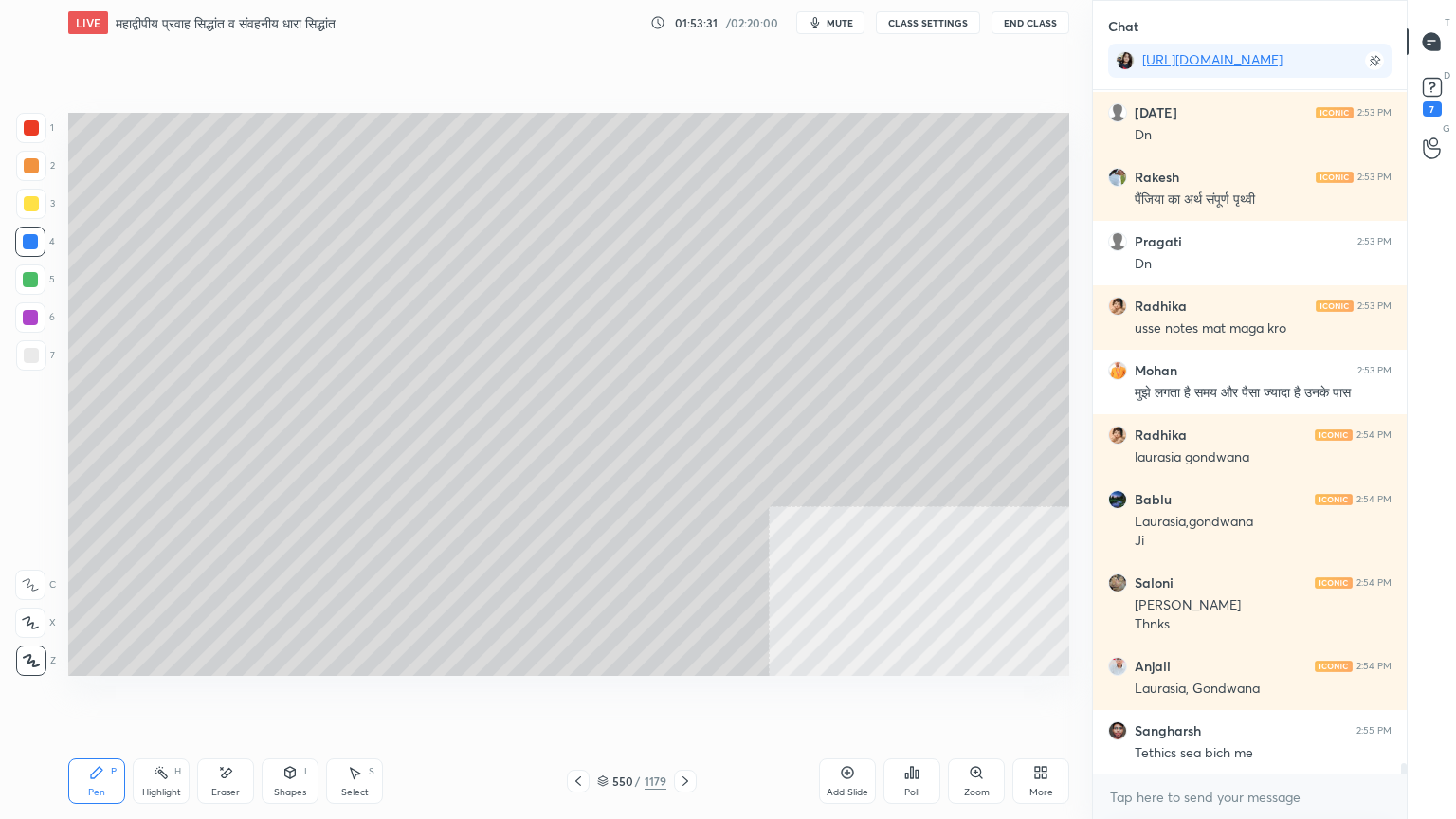 click at bounding box center (30, 242) 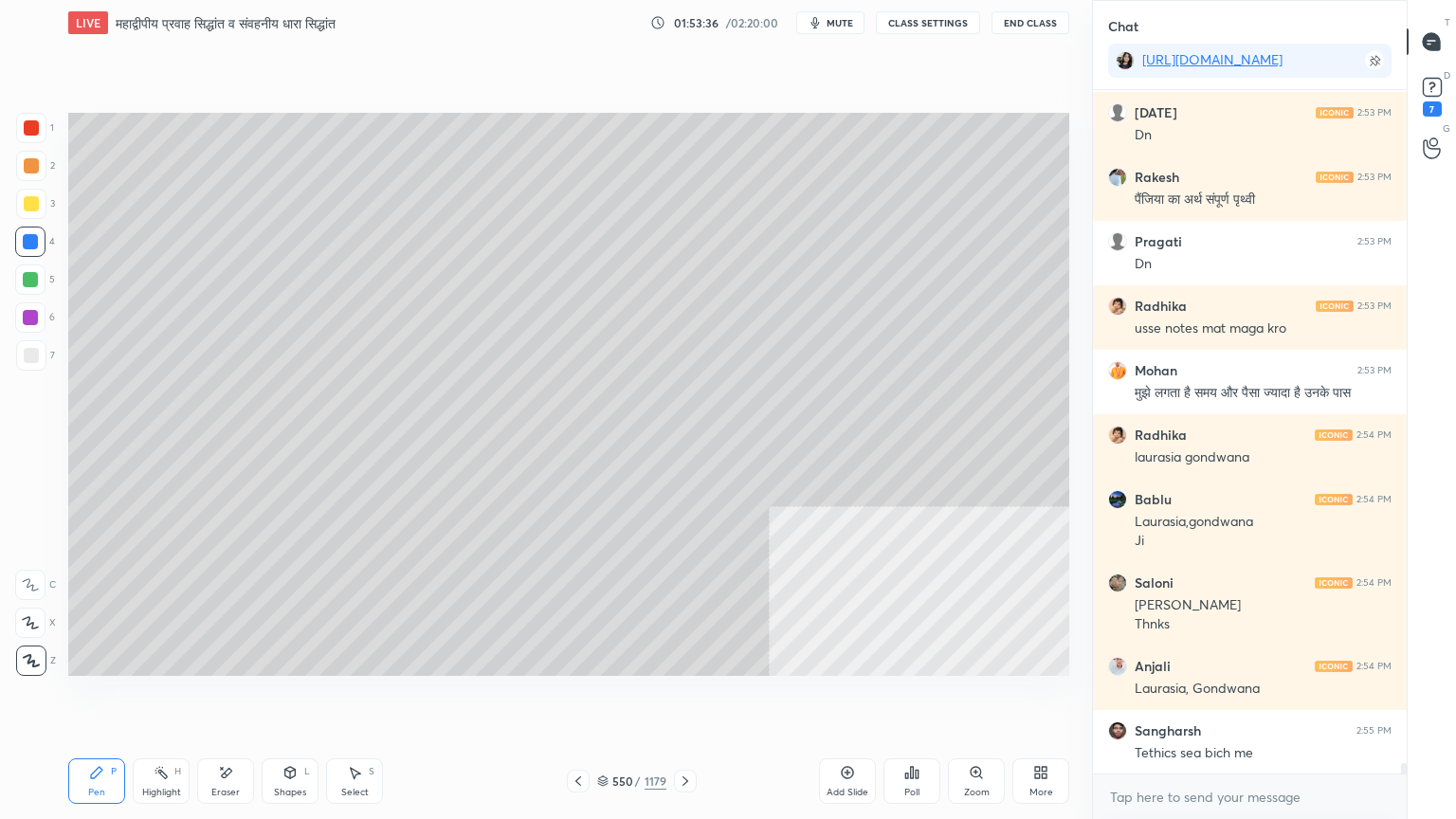scroll, scrollTop: 45568, scrollLeft: 0, axis: vertical 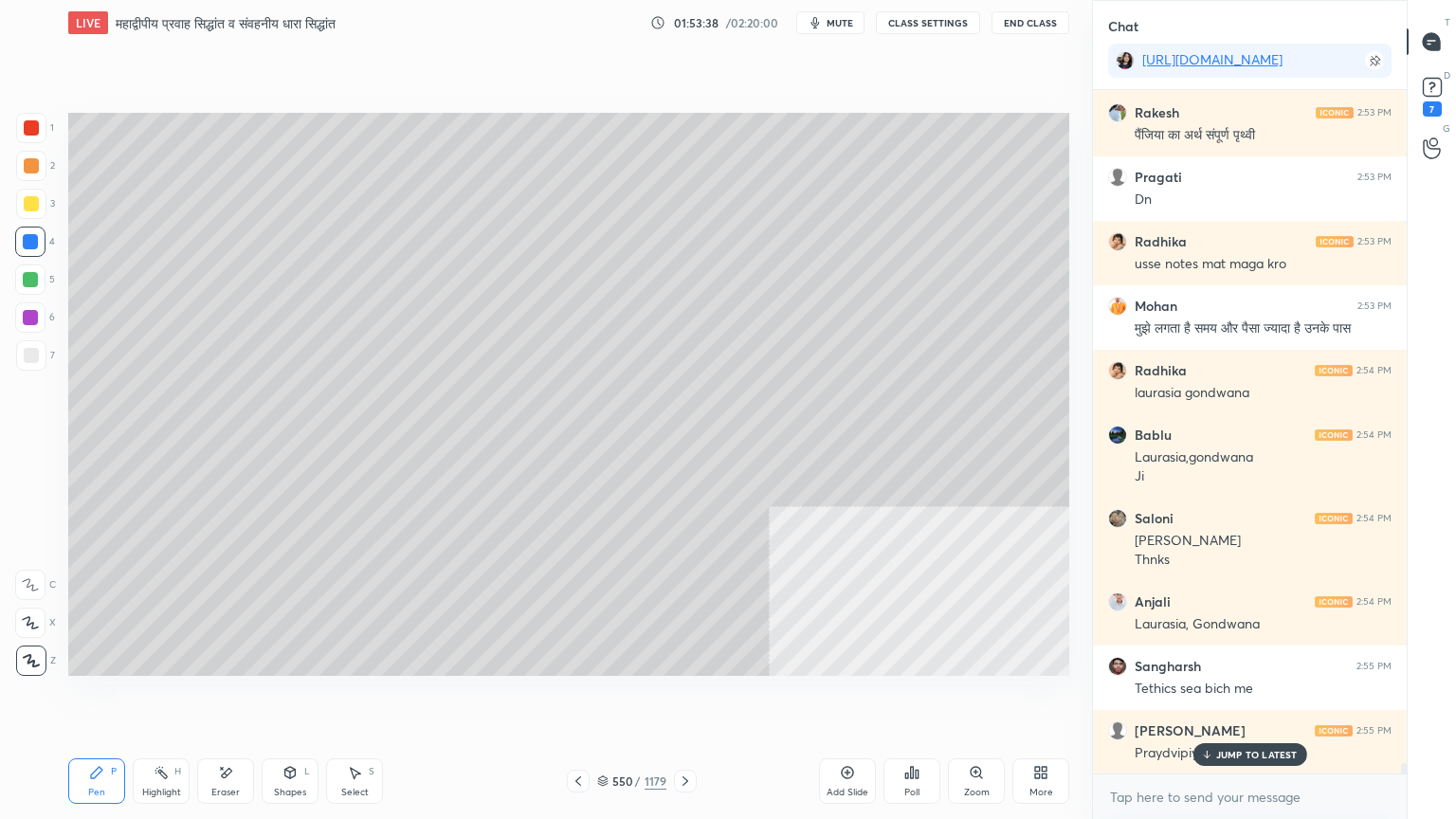 drag, startPoint x: 1279, startPoint y: 758, endPoint x: 1265, endPoint y: 796, distance: 40.496913 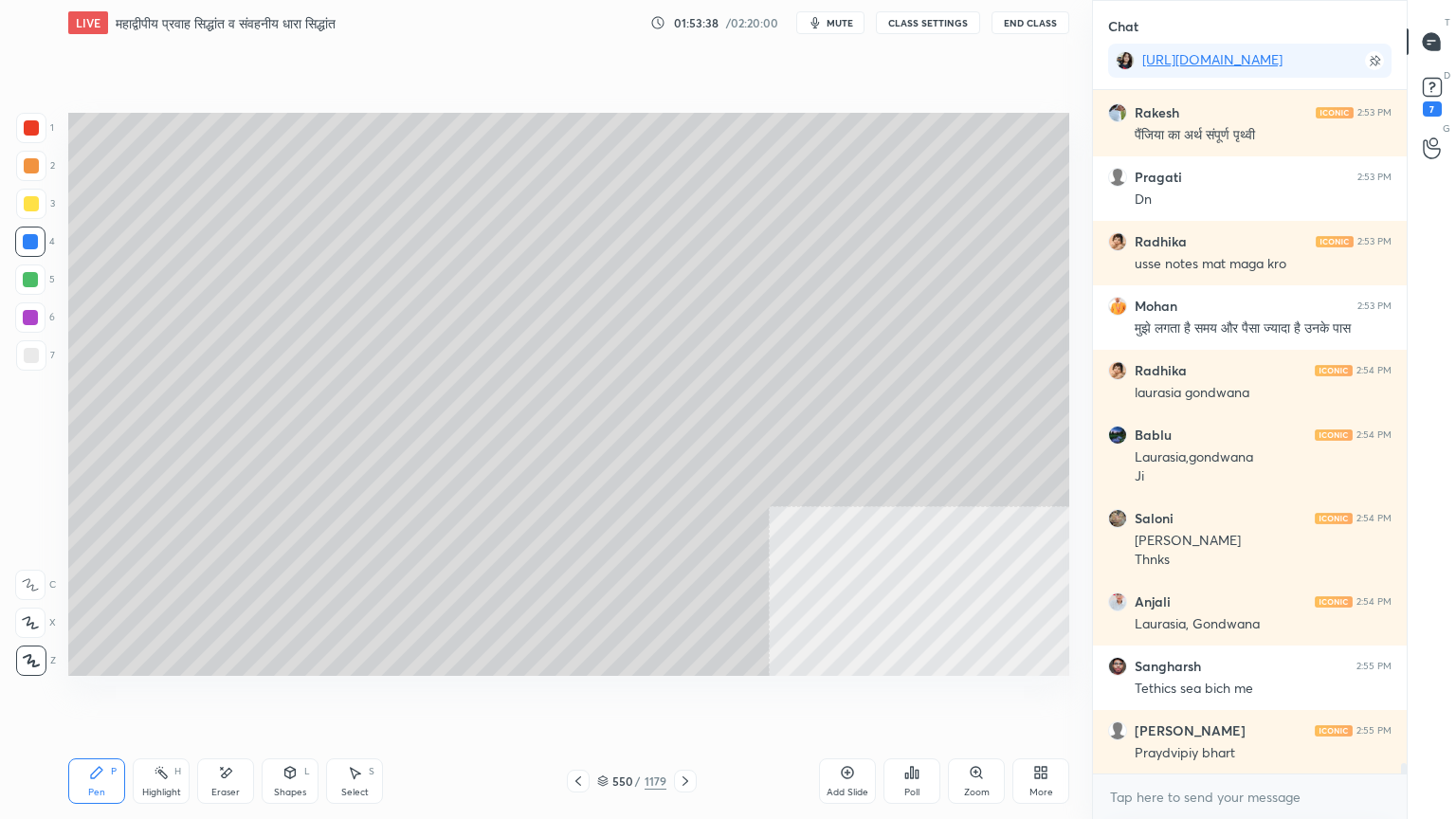 click on "x" at bounding box center [1249, 796] 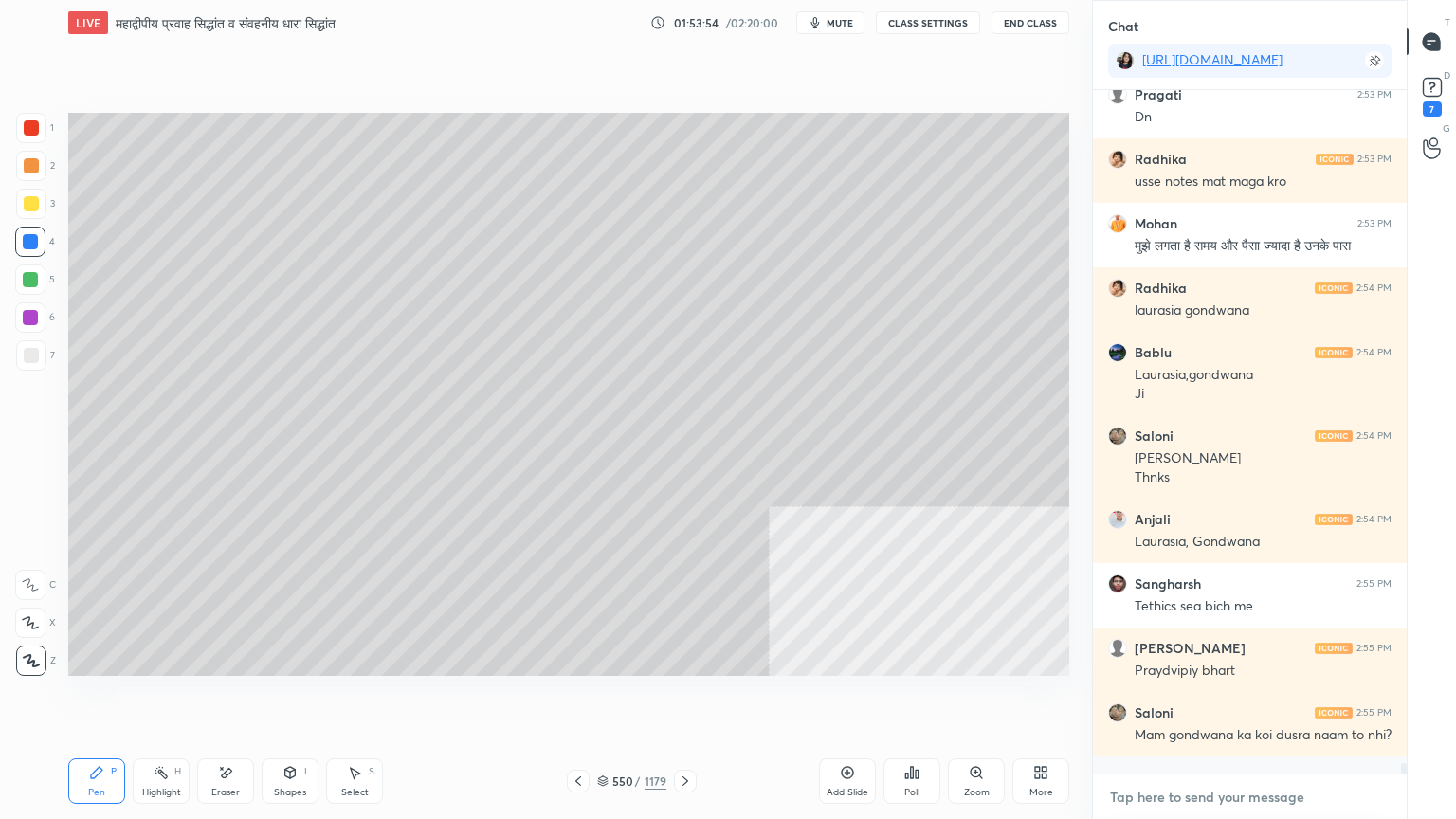 scroll, scrollTop: 45715, scrollLeft: 0, axis: vertical 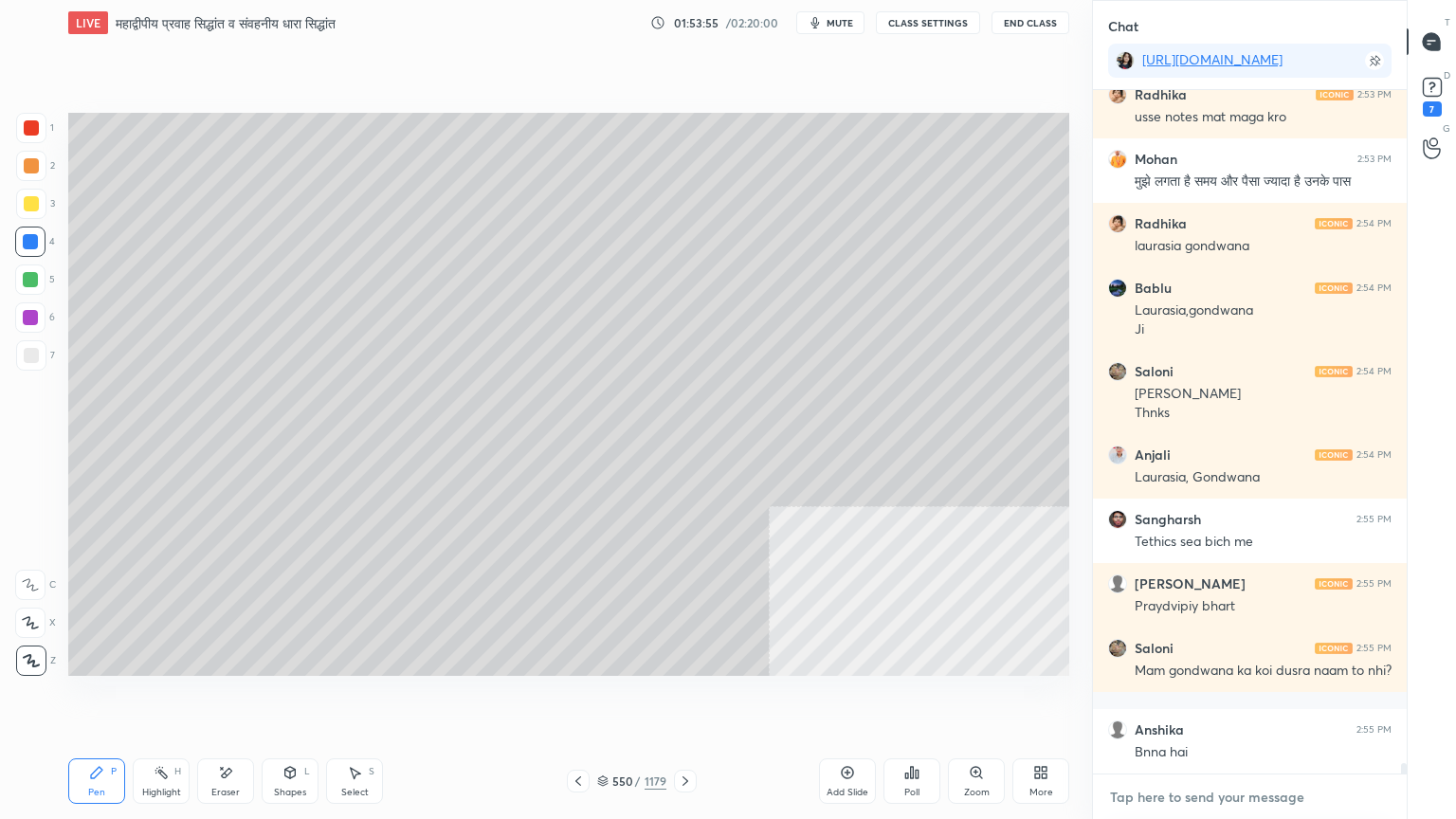 click at bounding box center [1249, 797] 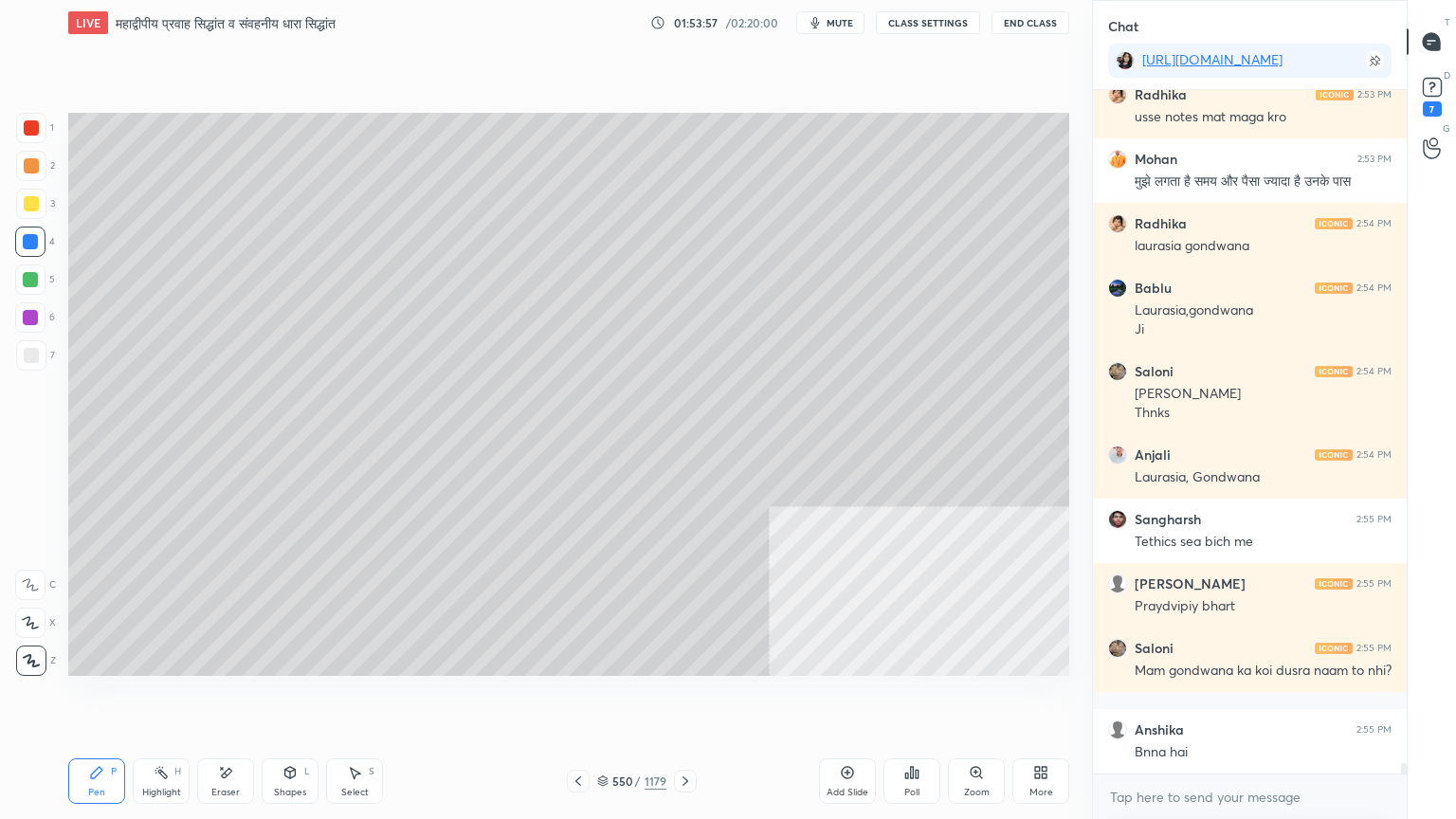 click at bounding box center (31, 355) 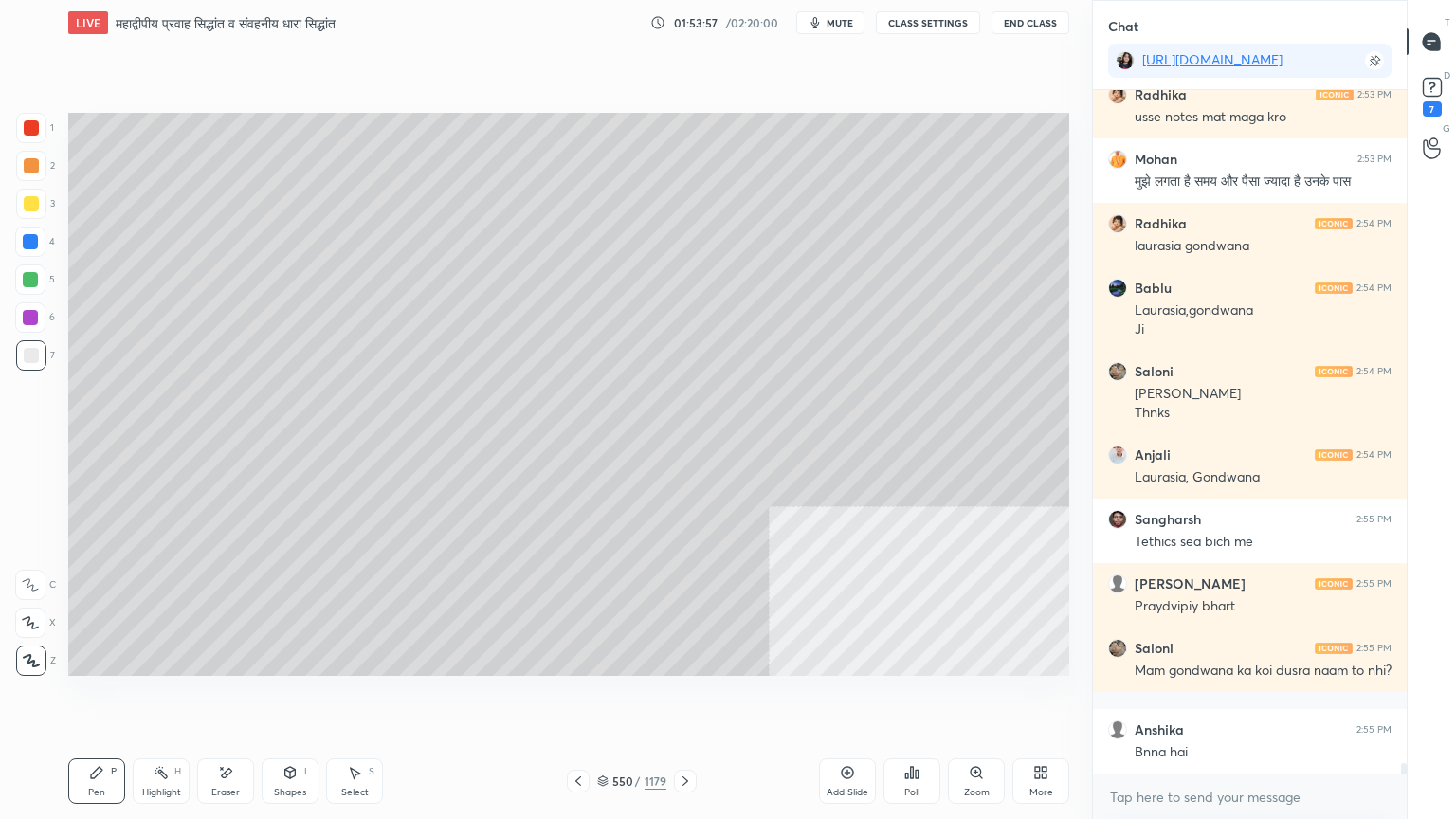 click at bounding box center [31, 355] 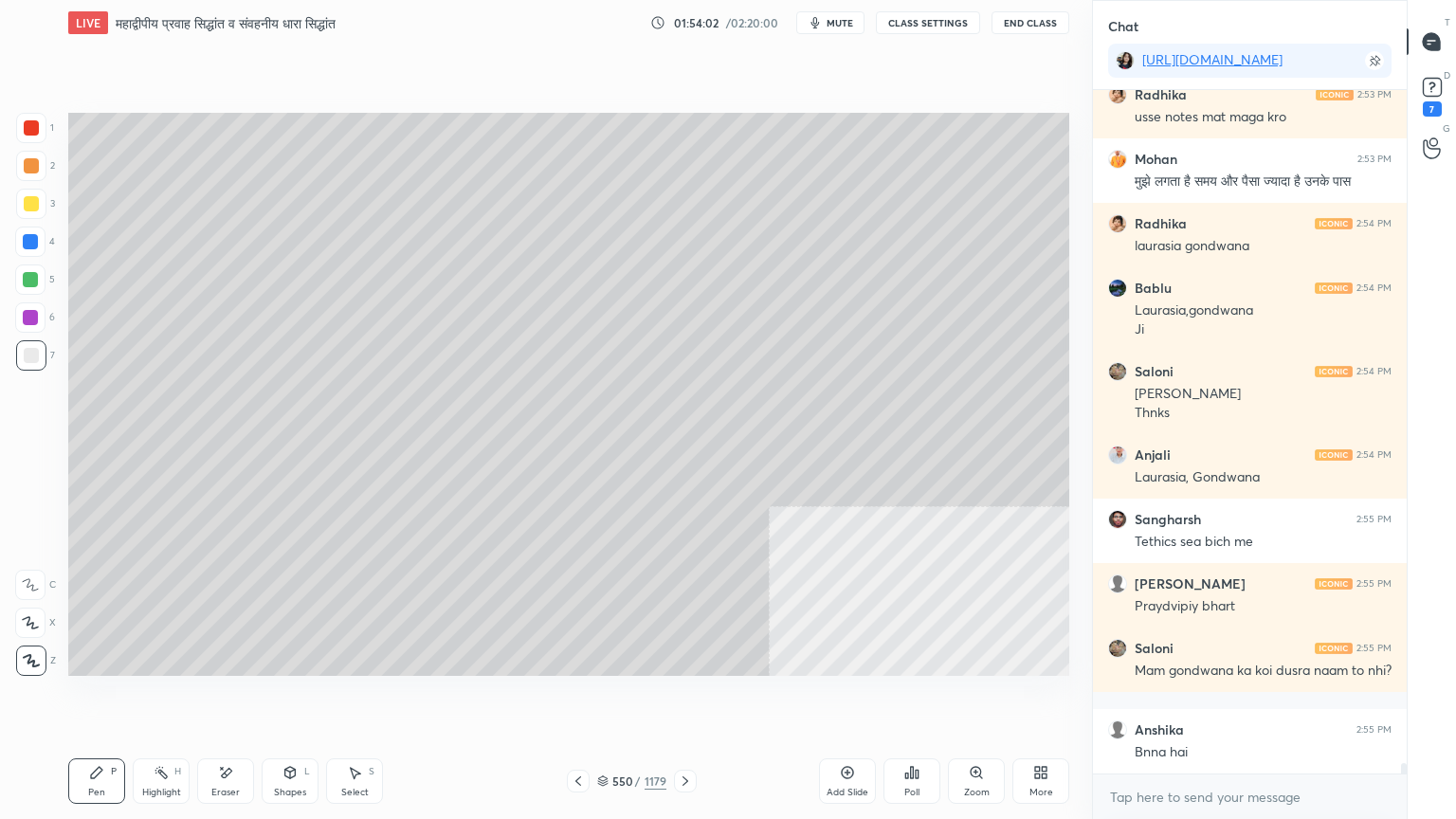 click on "Eraser" at bounding box center [226, 781] 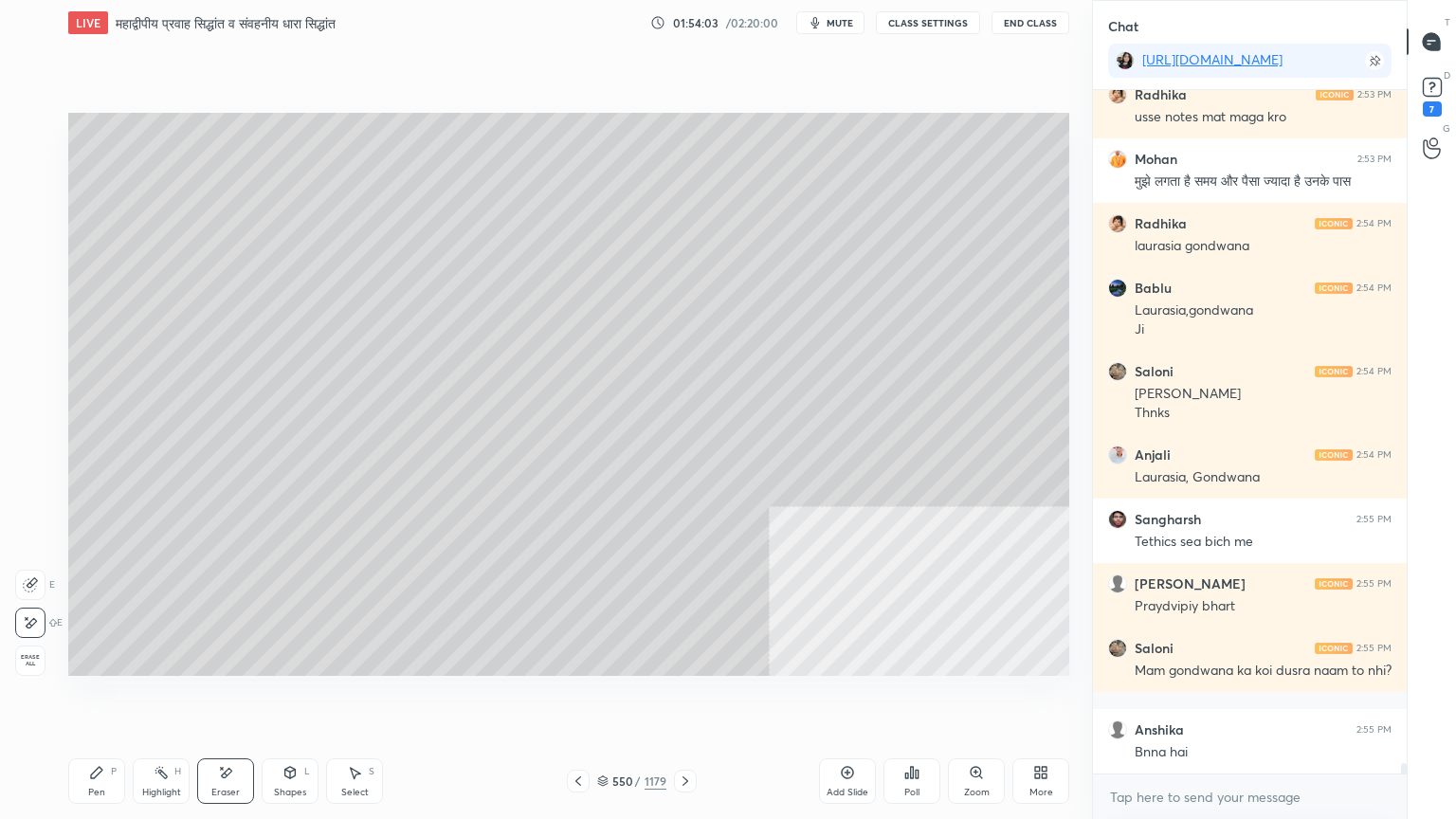 click on "Eraser" at bounding box center (226, 781) 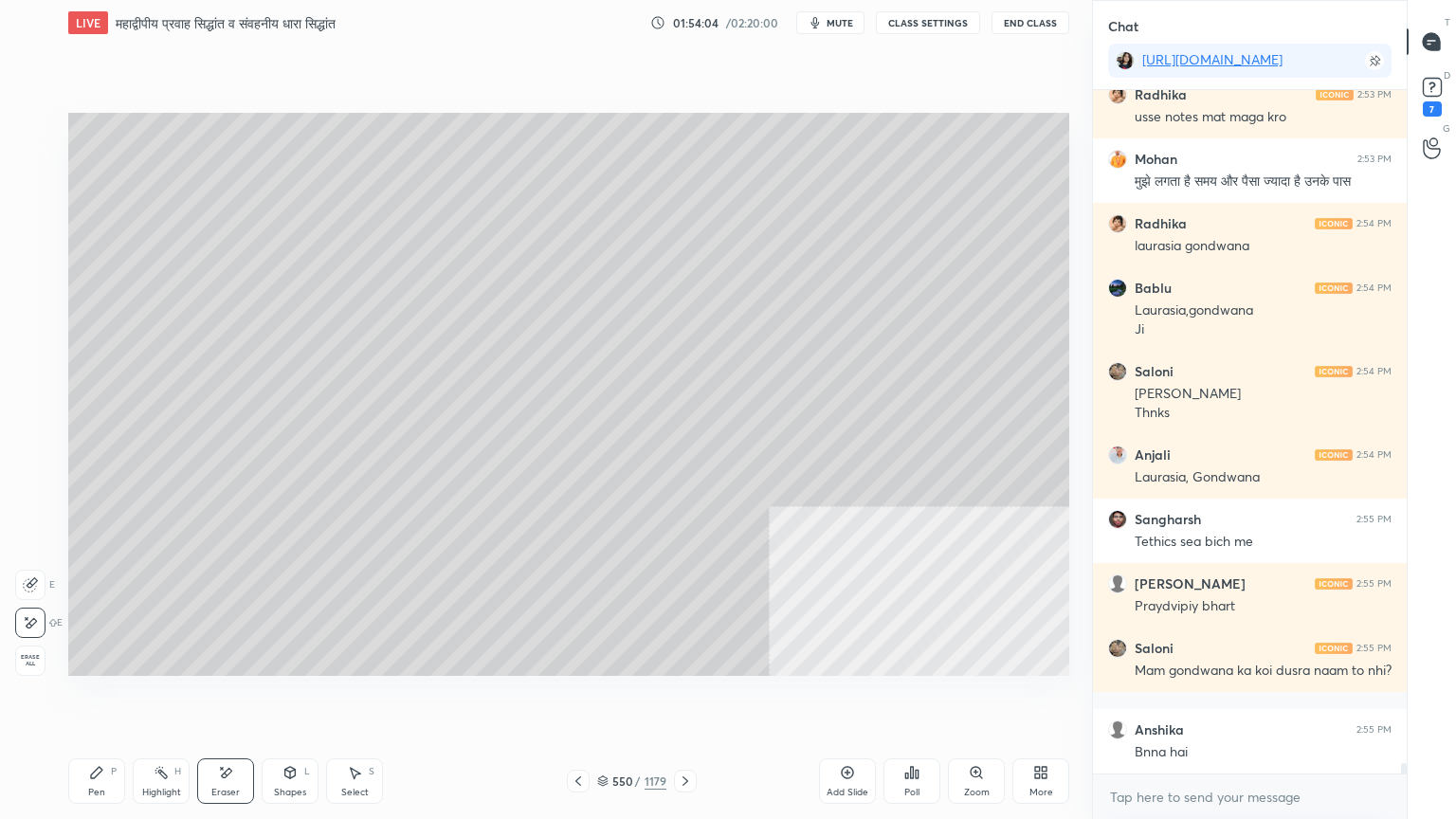 click on "Pen" at bounding box center [97, 792] 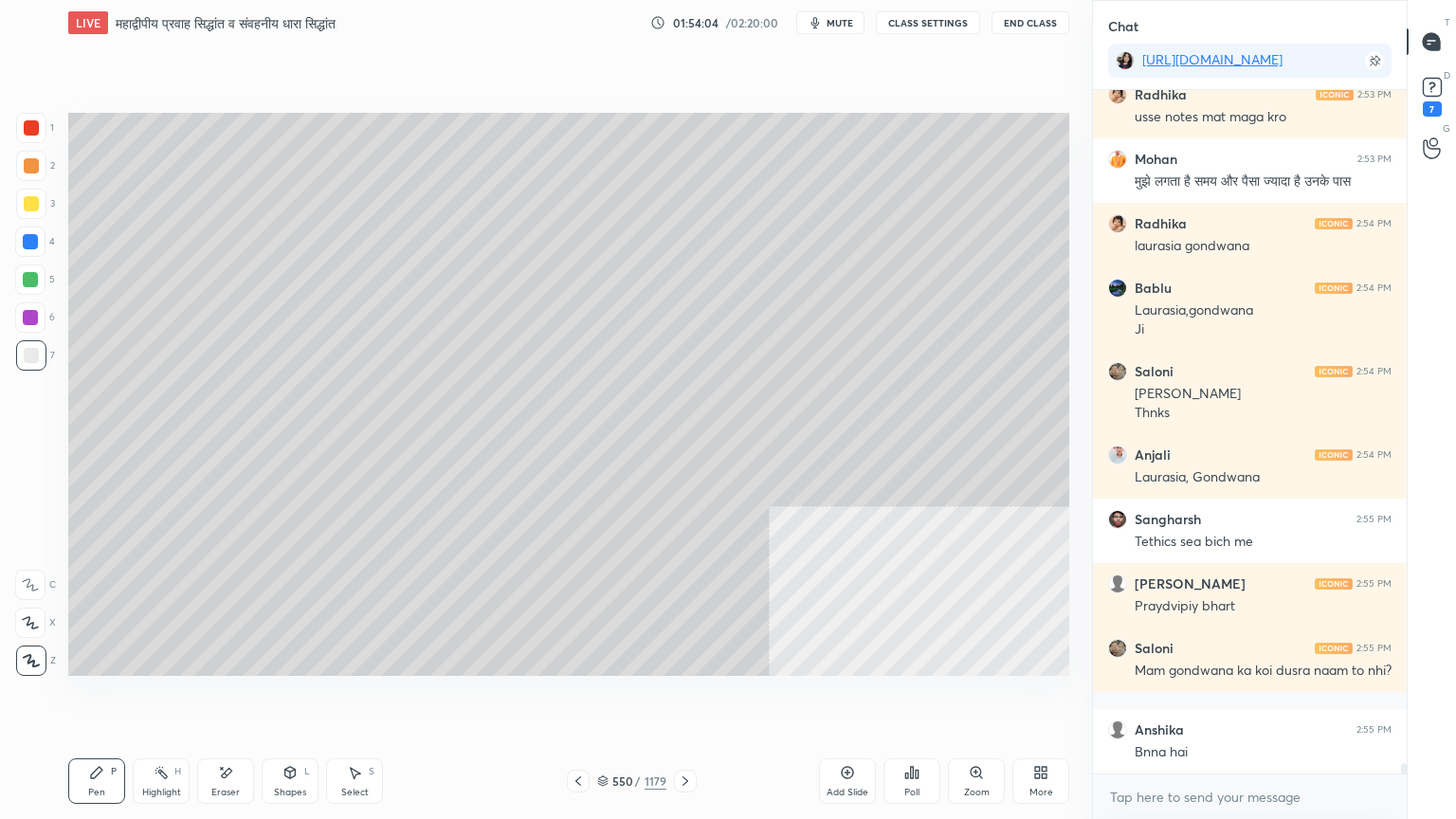 click on "Pen P" at bounding box center (97, 781) 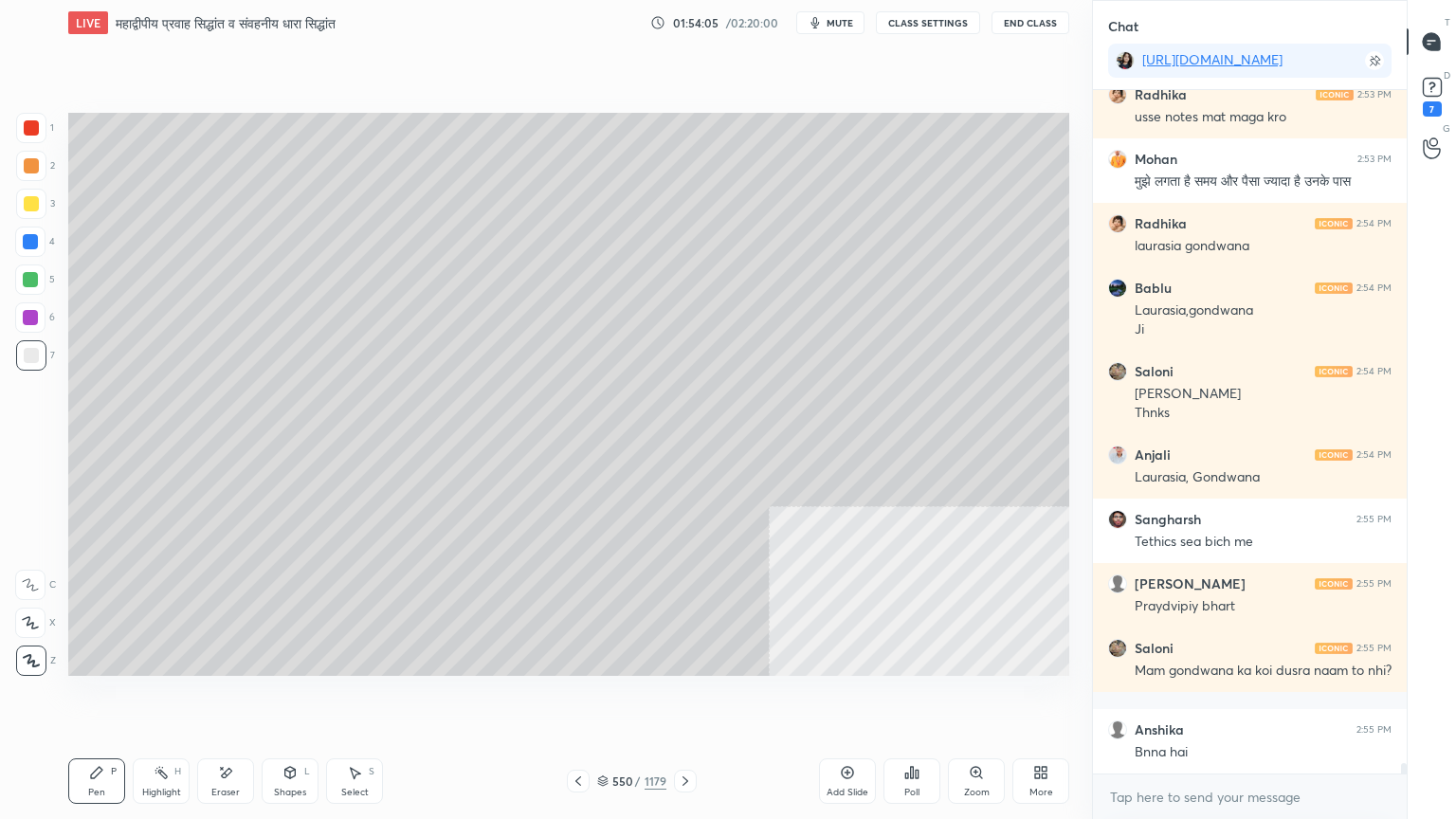 scroll, scrollTop: 45796, scrollLeft: 0, axis: vertical 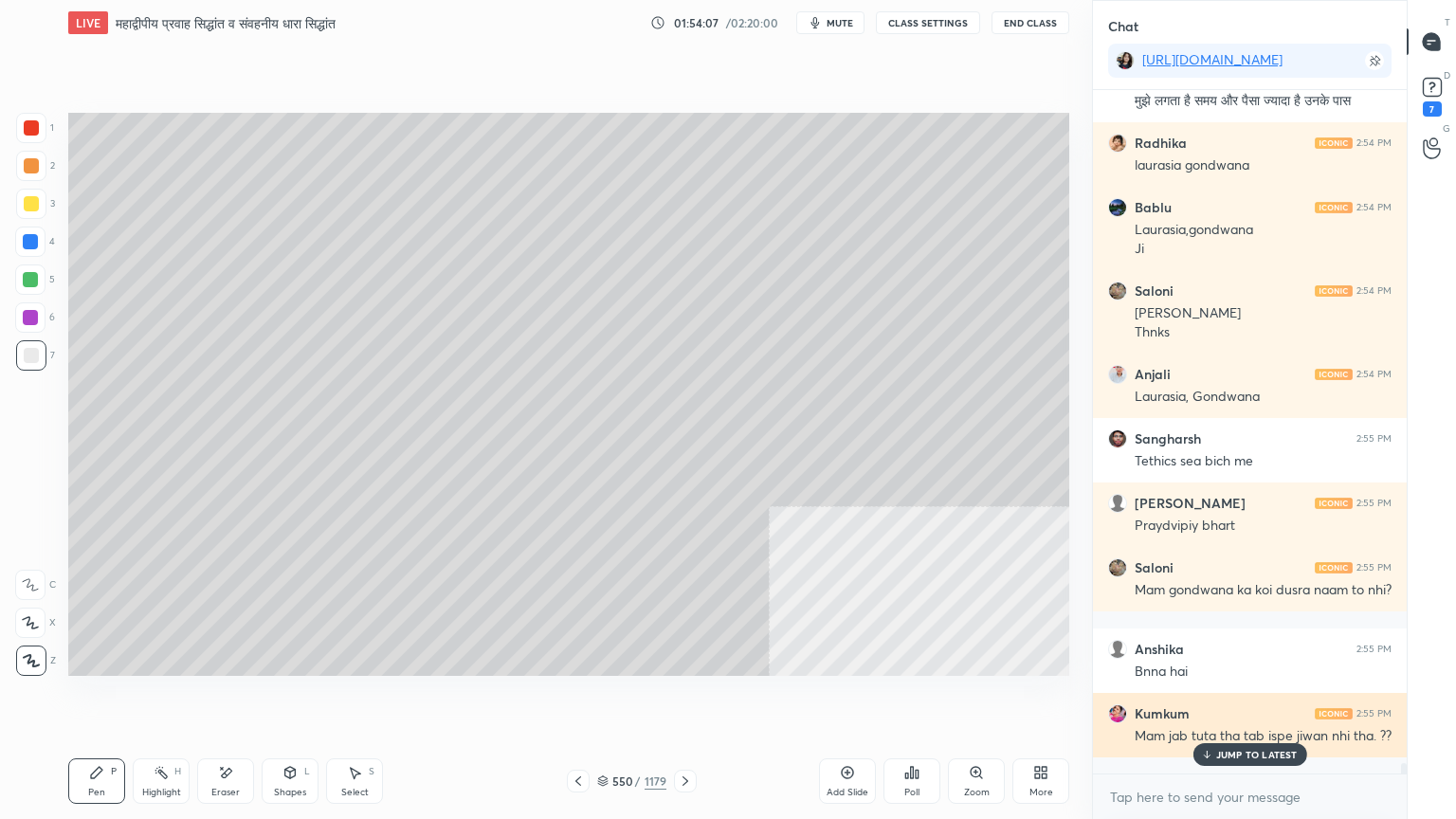click on "JUMP TO LATEST" at bounding box center [1257, 755] 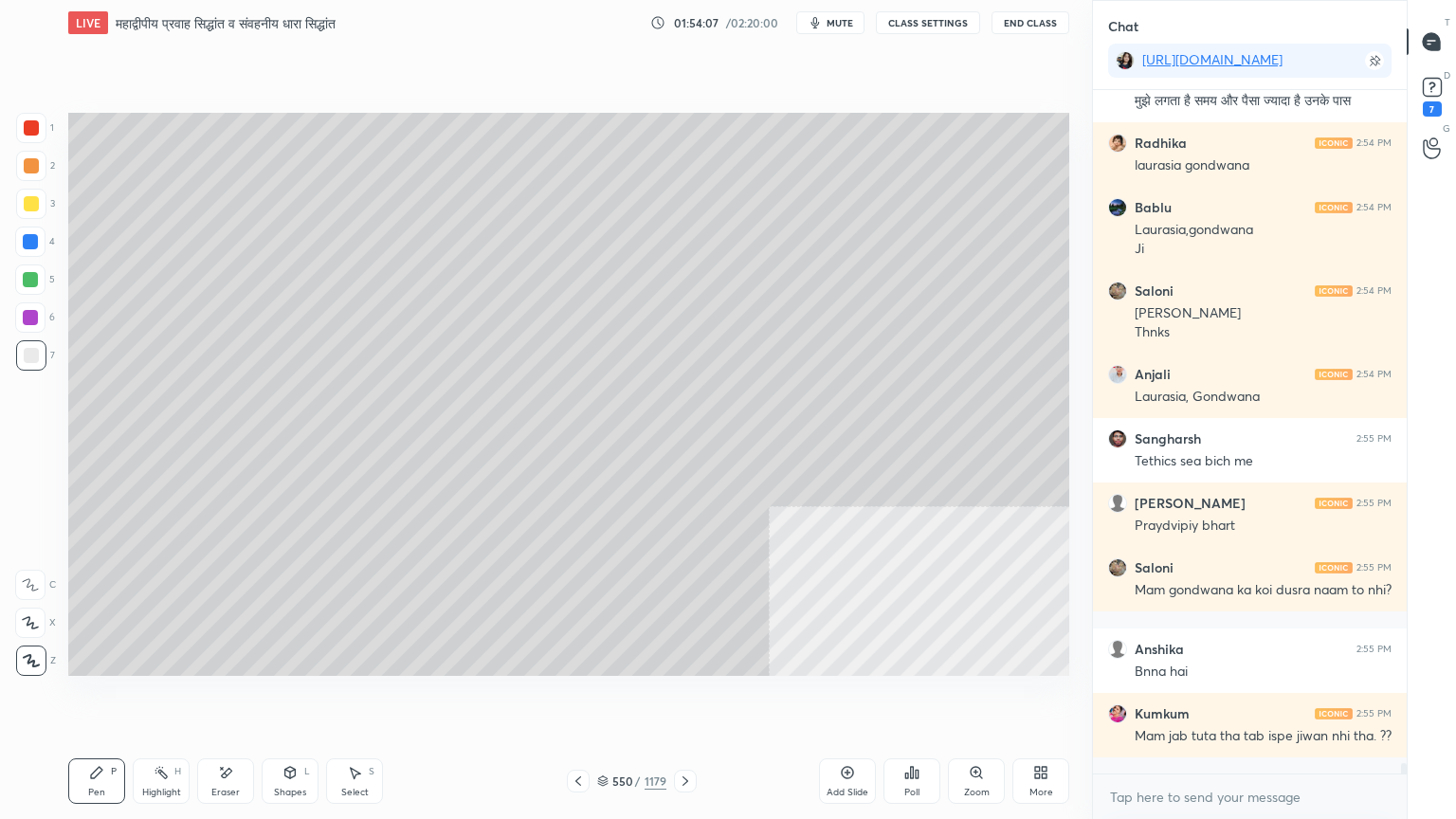 click on "x" at bounding box center [1249, 796] 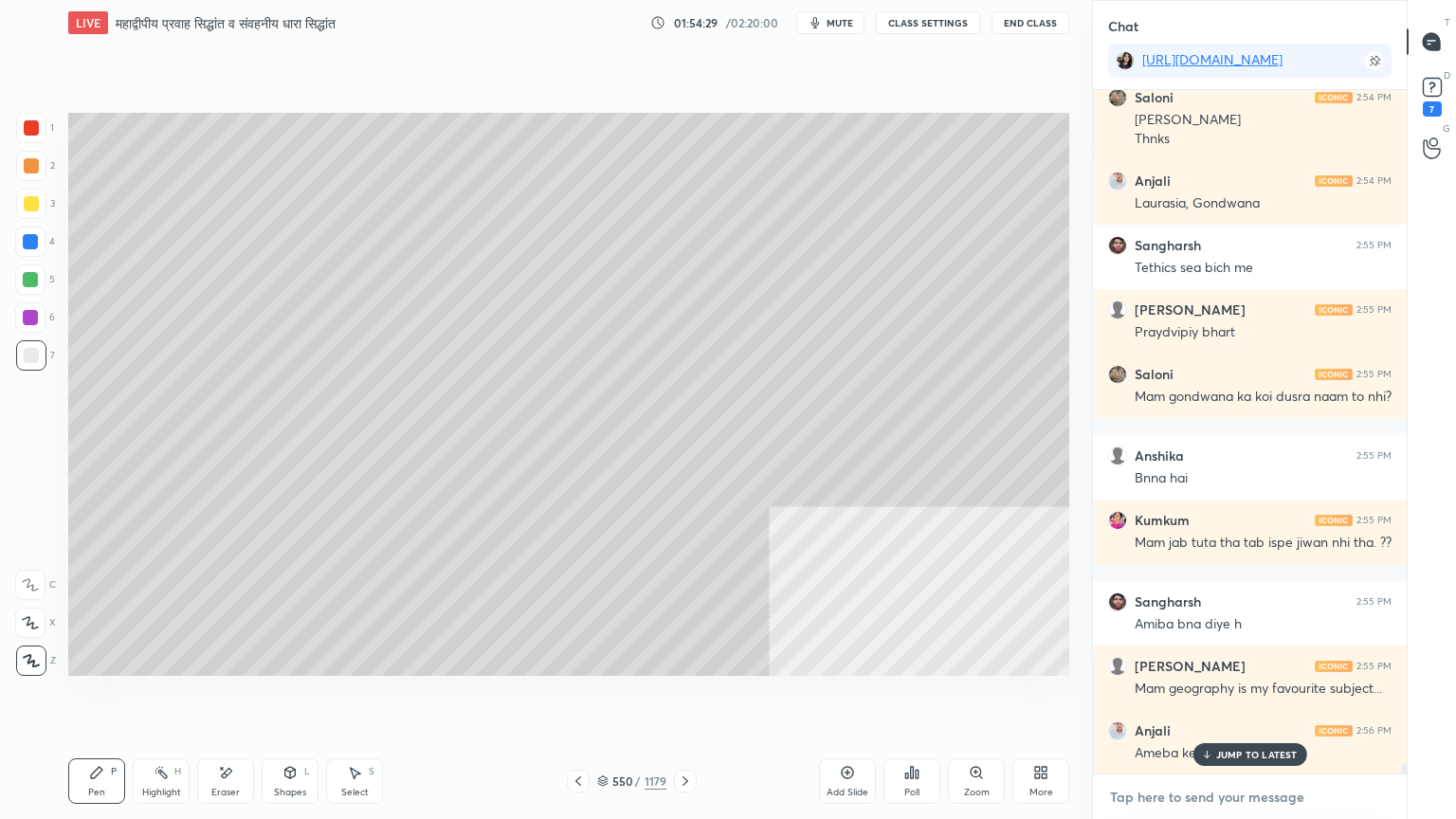 scroll, scrollTop: 46054, scrollLeft: 0, axis: vertical 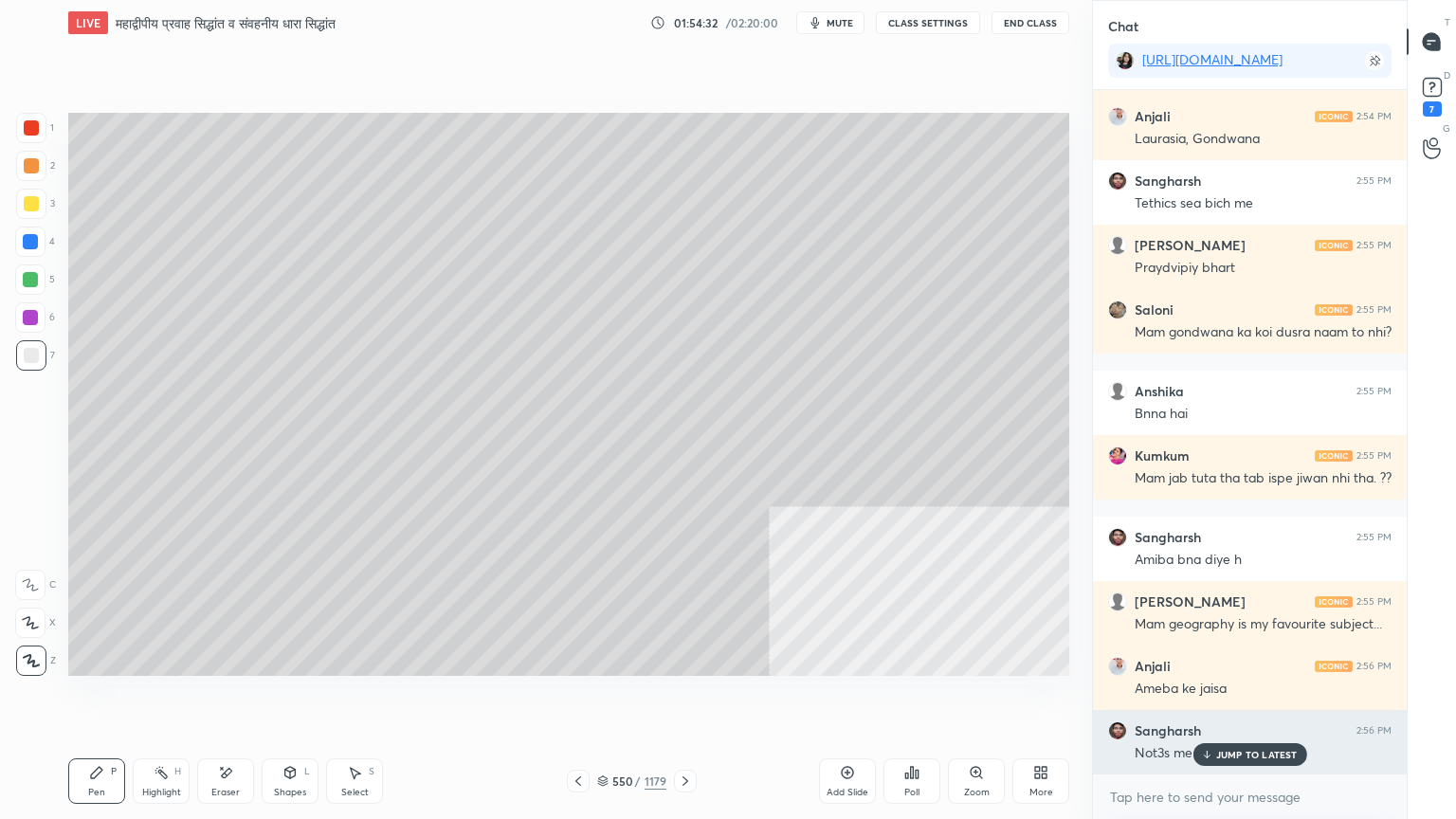 click on "JUMP TO LATEST" at bounding box center [1249, 755] 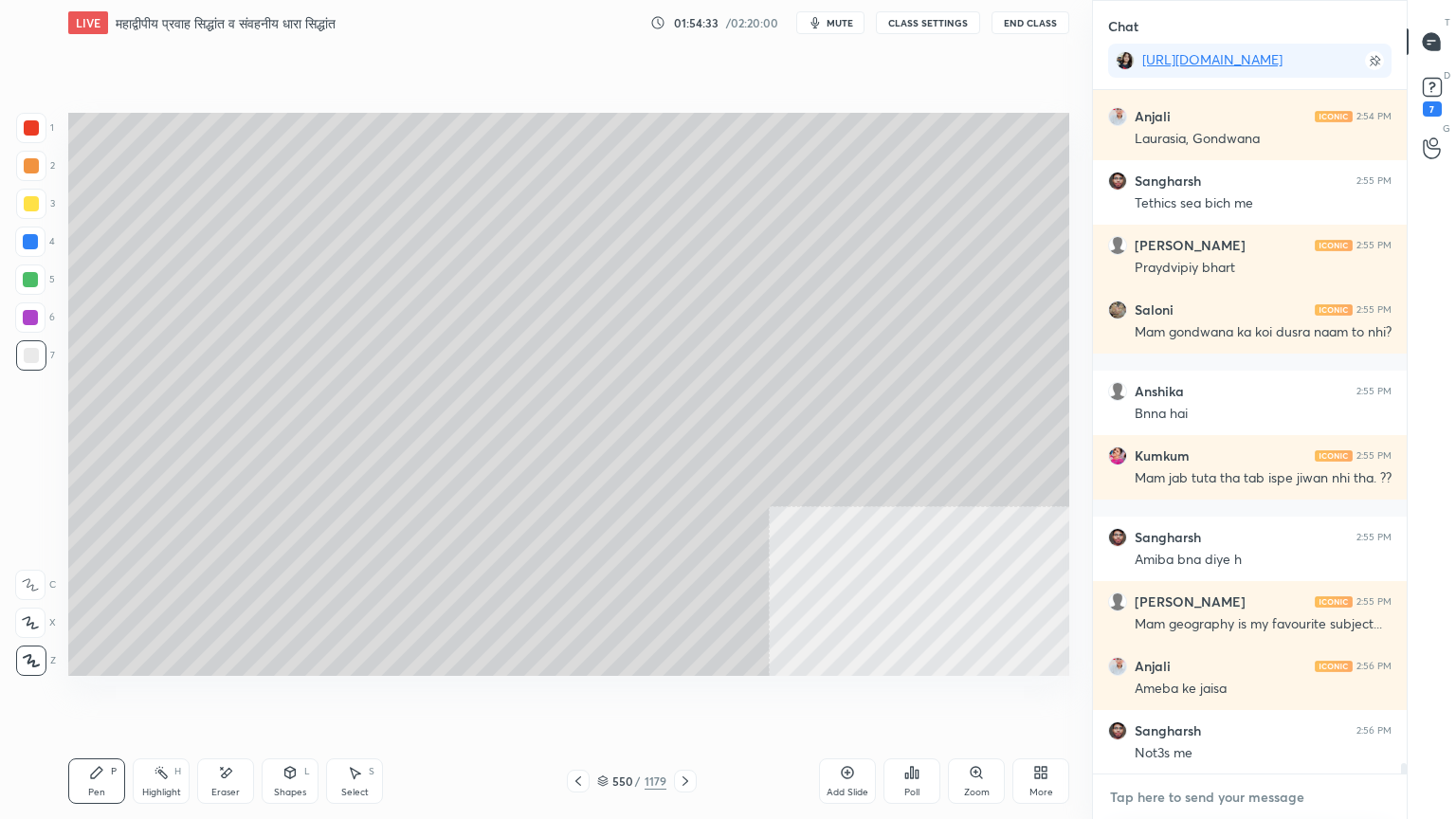 click at bounding box center (1249, 797) 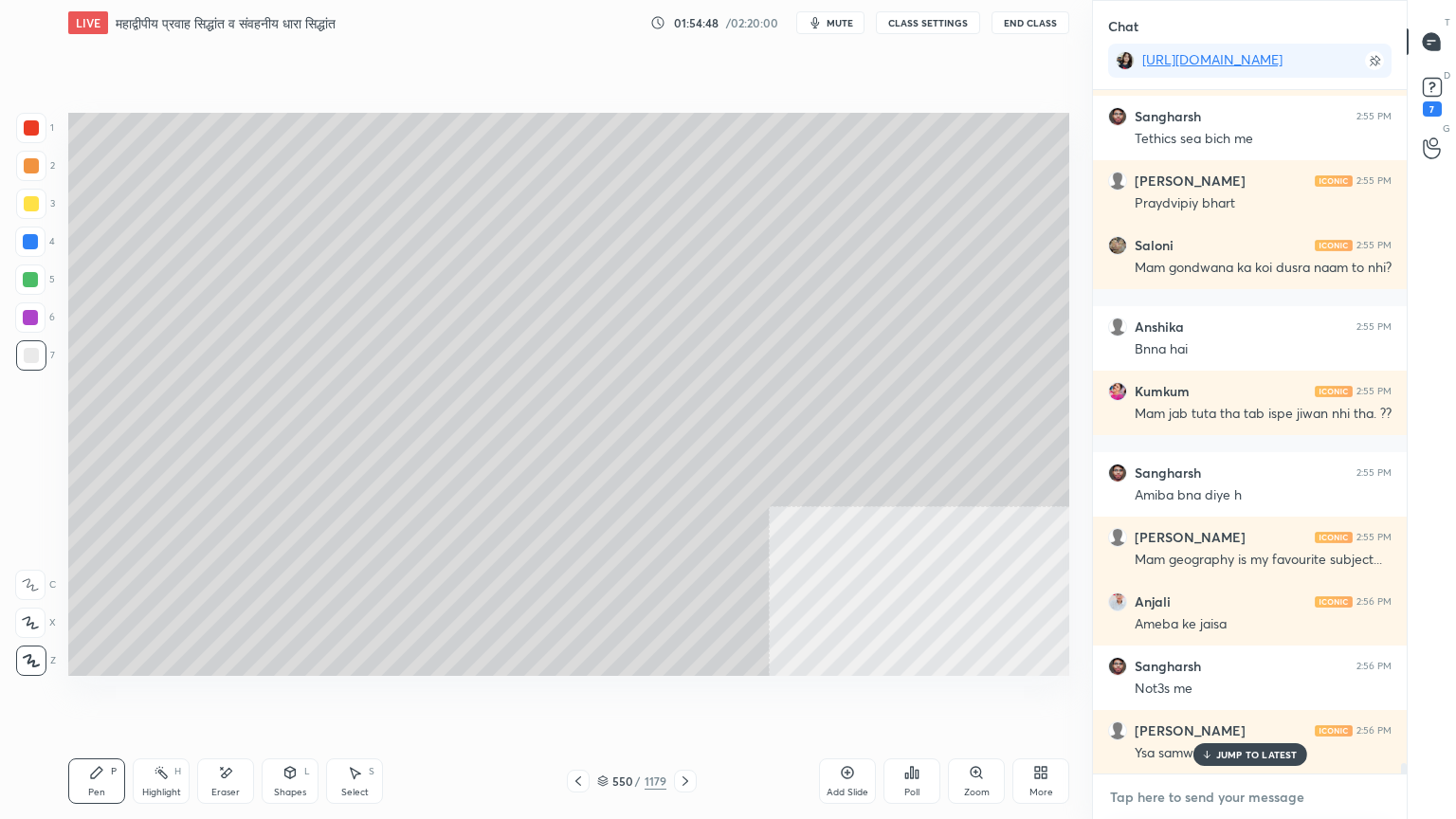 scroll, scrollTop: 46182, scrollLeft: 0, axis: vertical 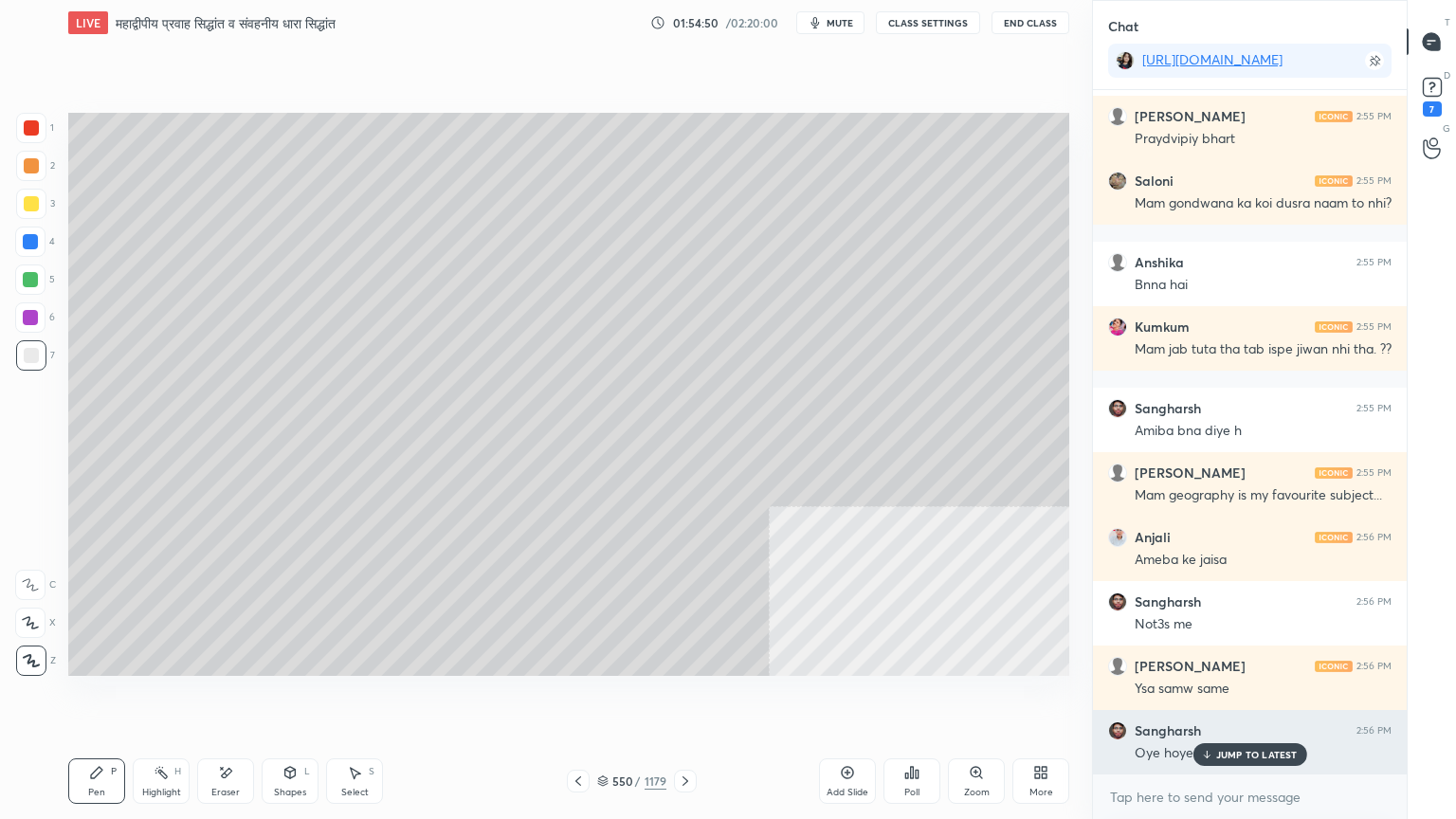 click on "JUMP TO LATEST" at bounding box center (1249, 755) 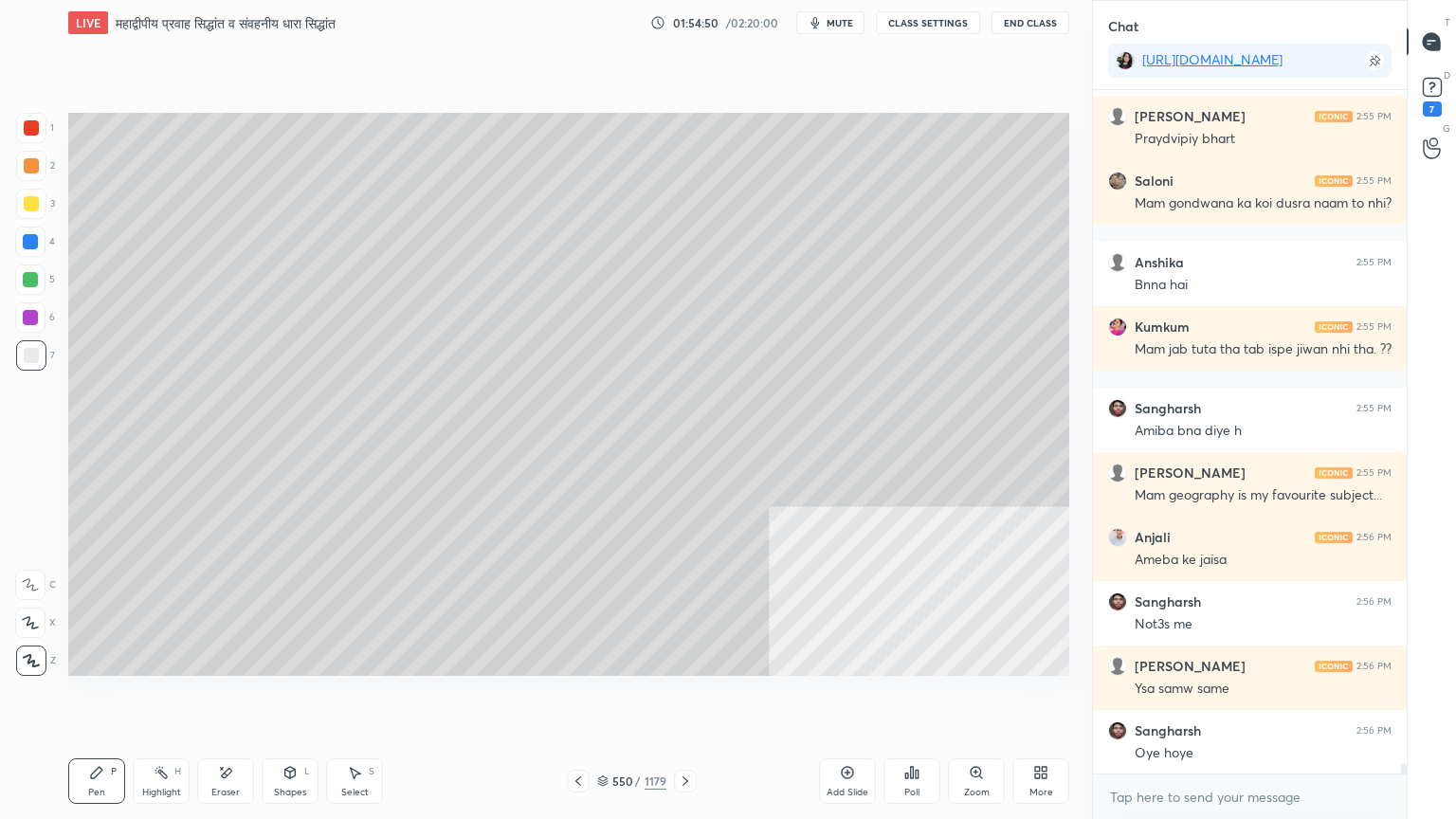 click on "x" at bounding box center [1249, 796] 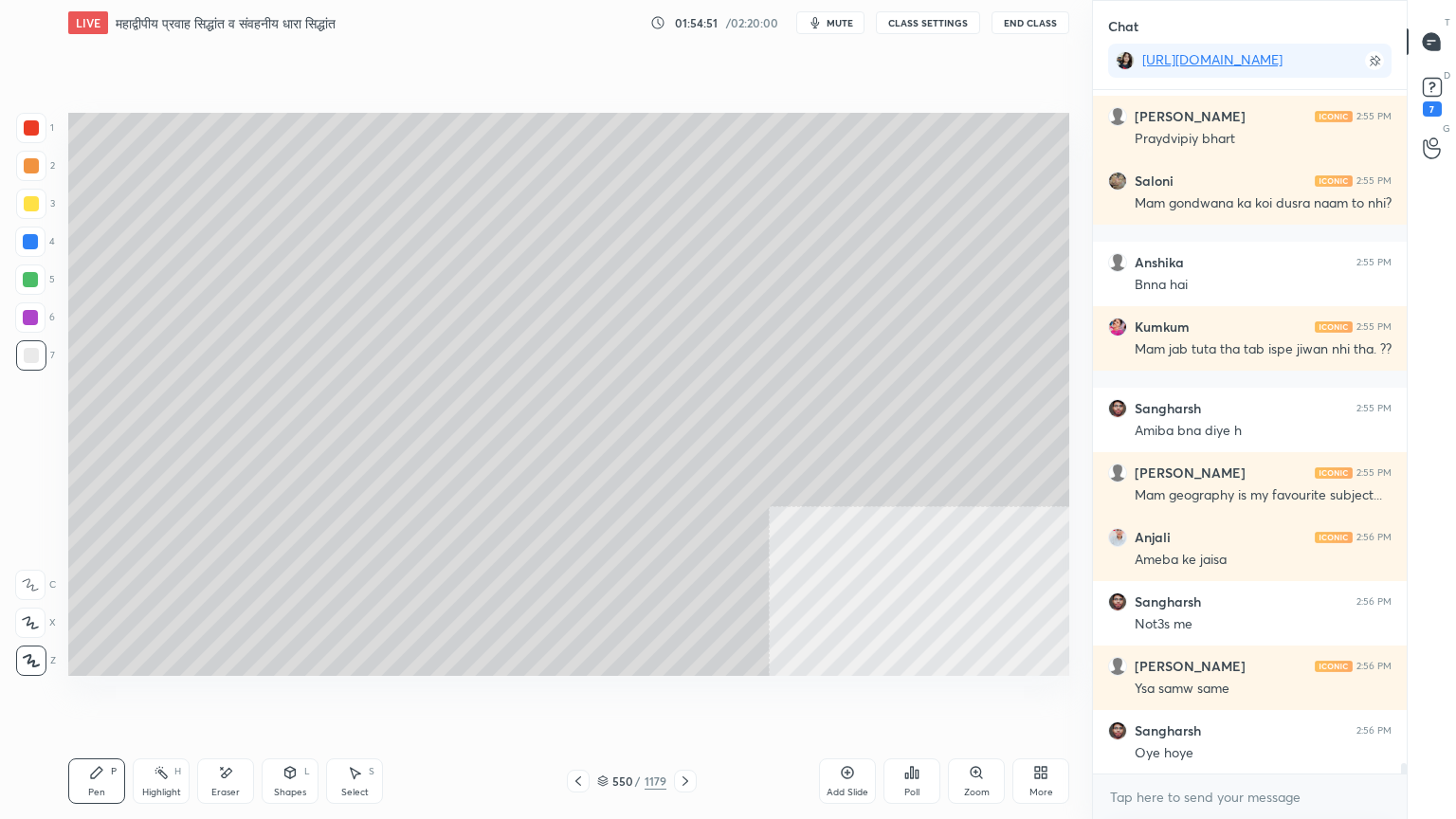 click at bounding box center [30, 242] 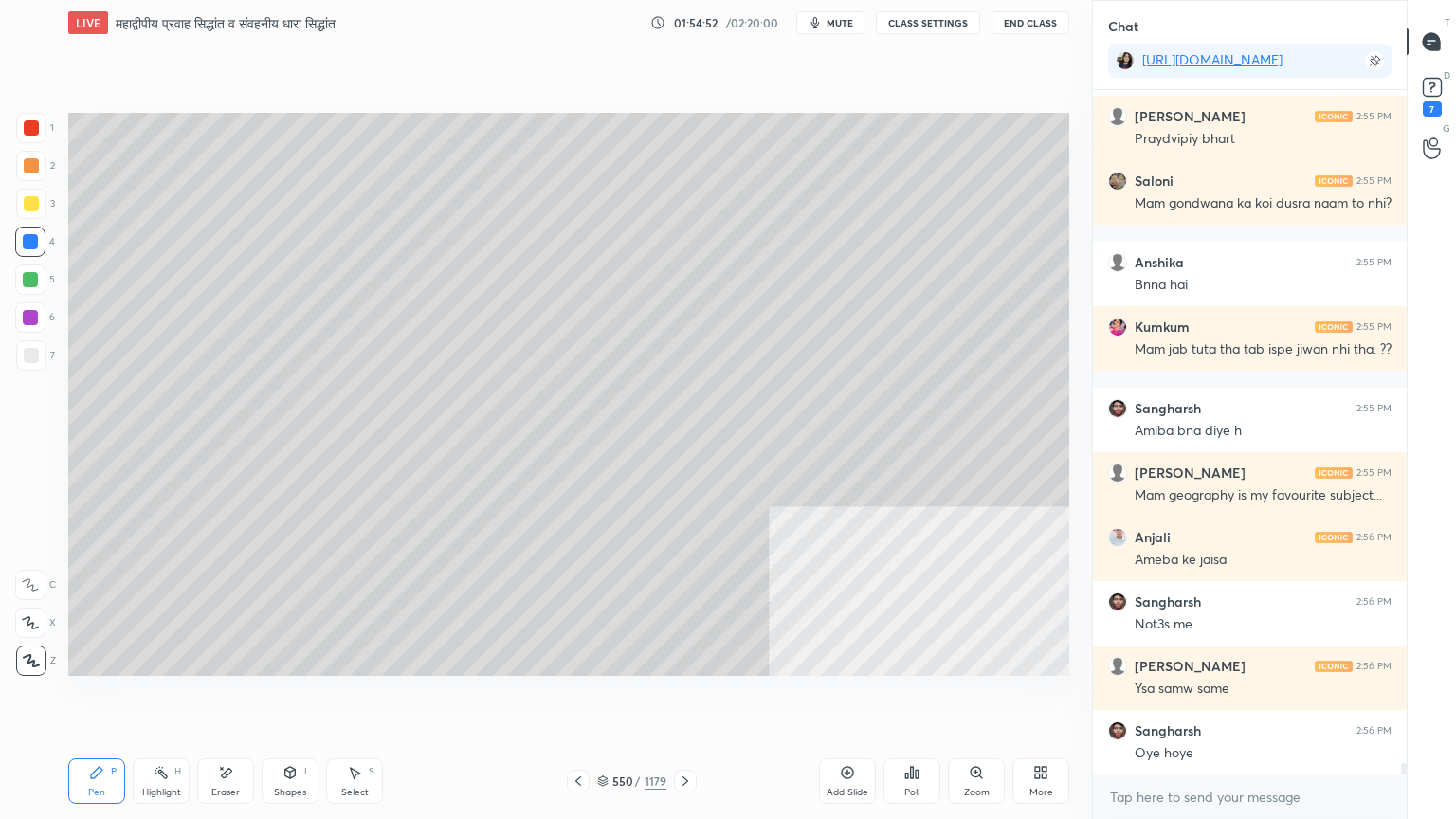 click at bounding box center [30, 242] 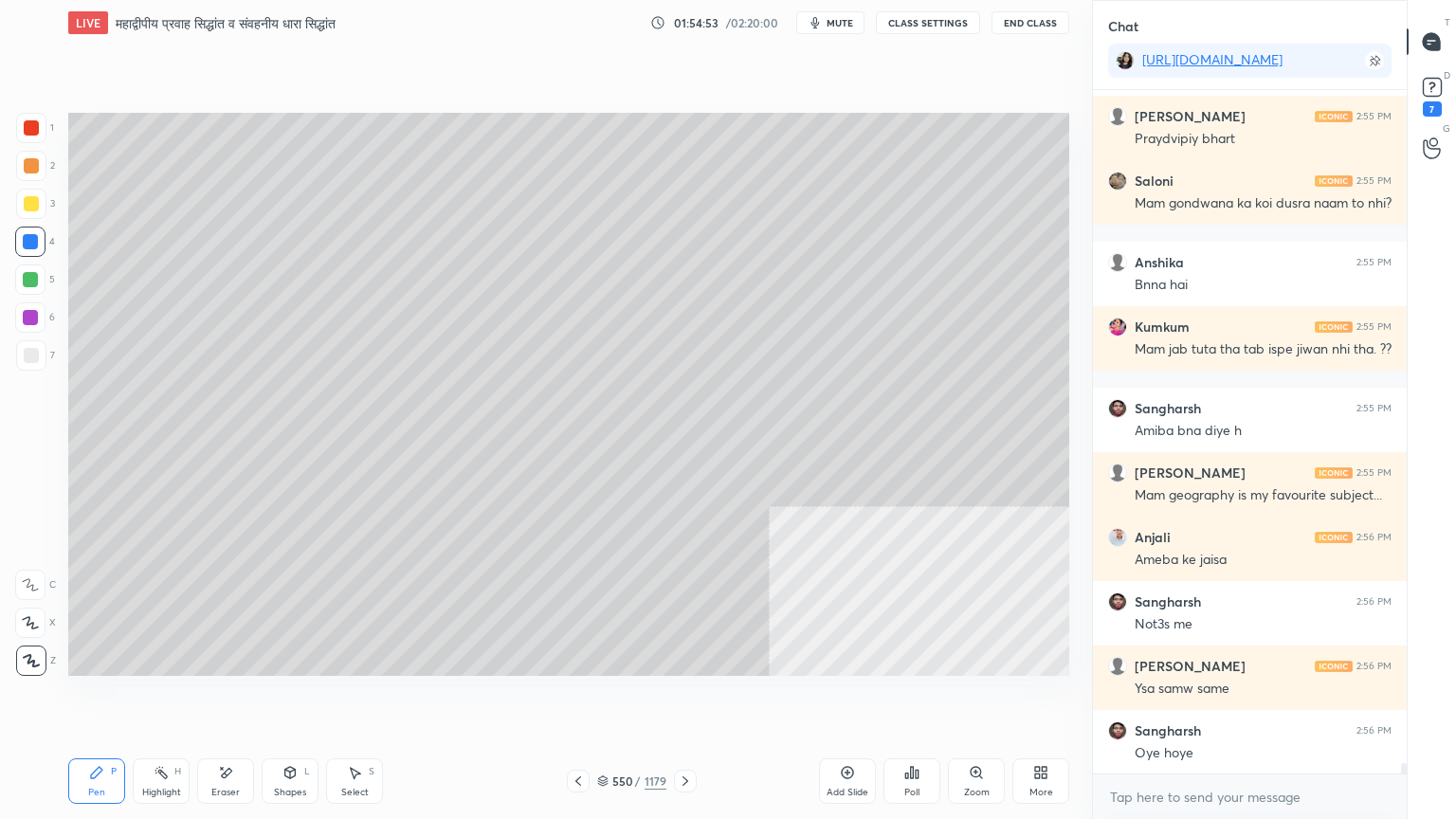 click on "Setting up your live class Poll for   secs No correct answer Start poll" at bounding box center [569, 394] 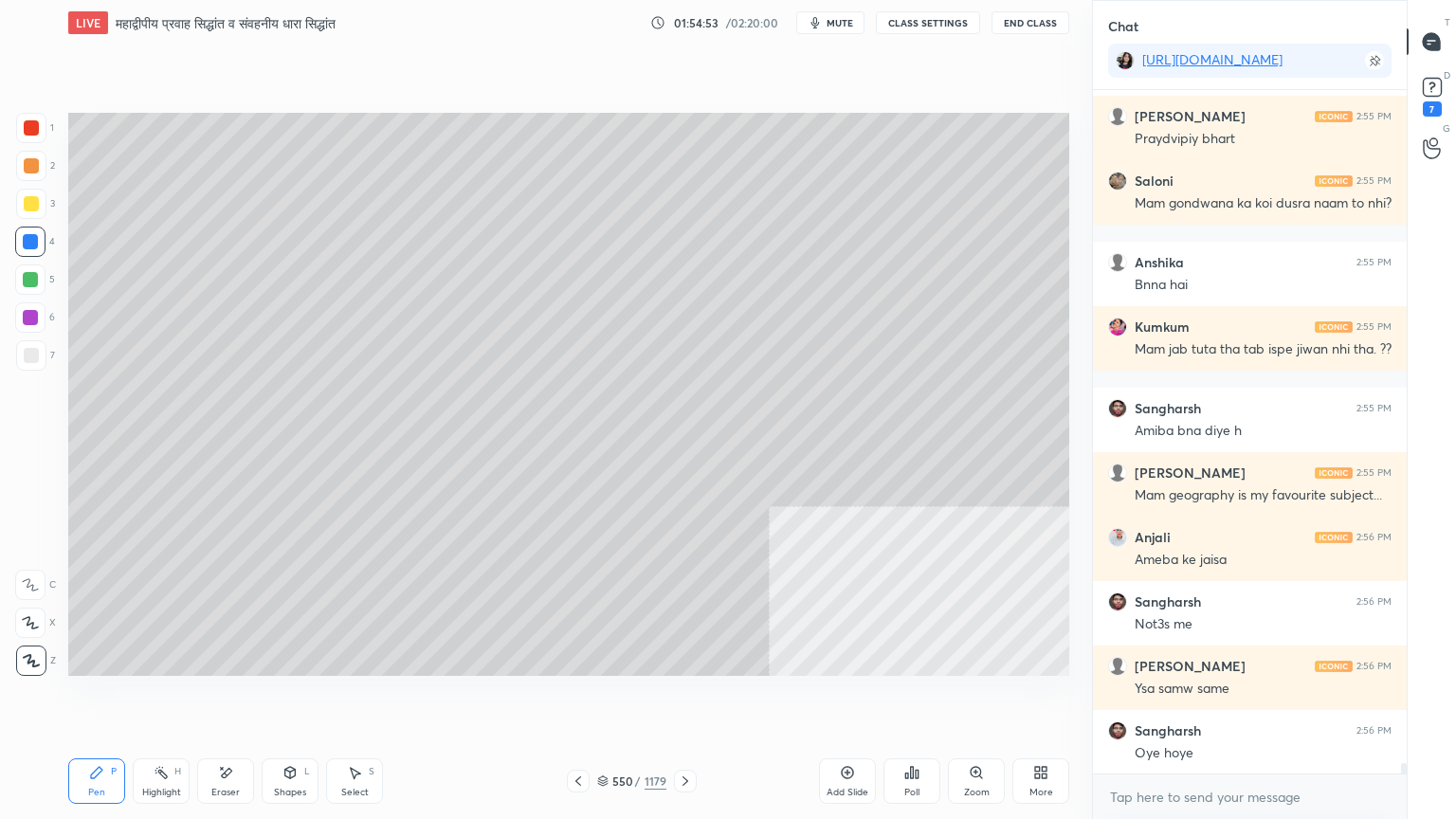 drag, startPoint x: 667, startPoint y: 725, endPoint x: 675, endPoint y: 718, distance: 10.630146 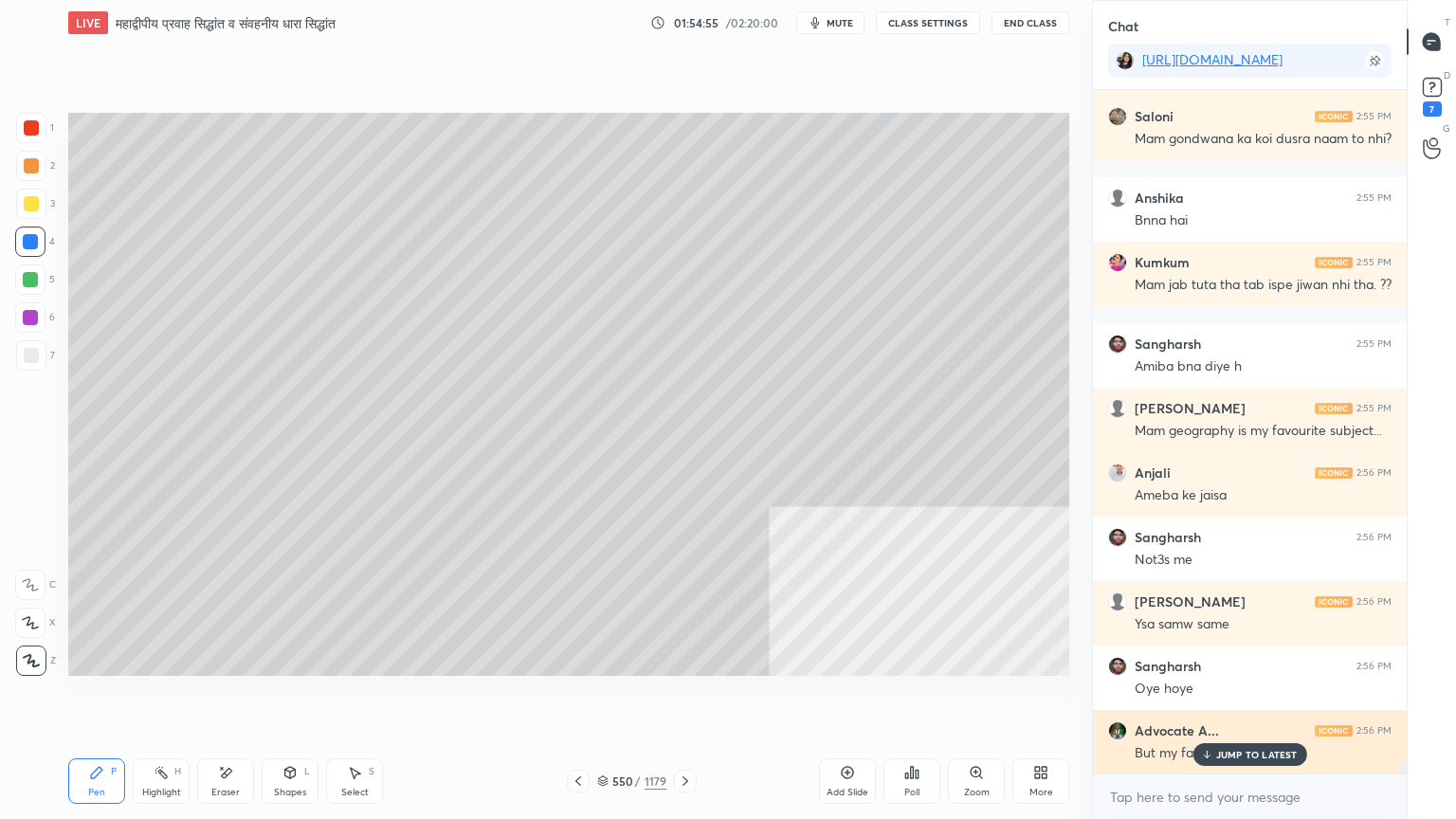 click on "JUMP TO LATEST" at bounding box center [1257, 755] 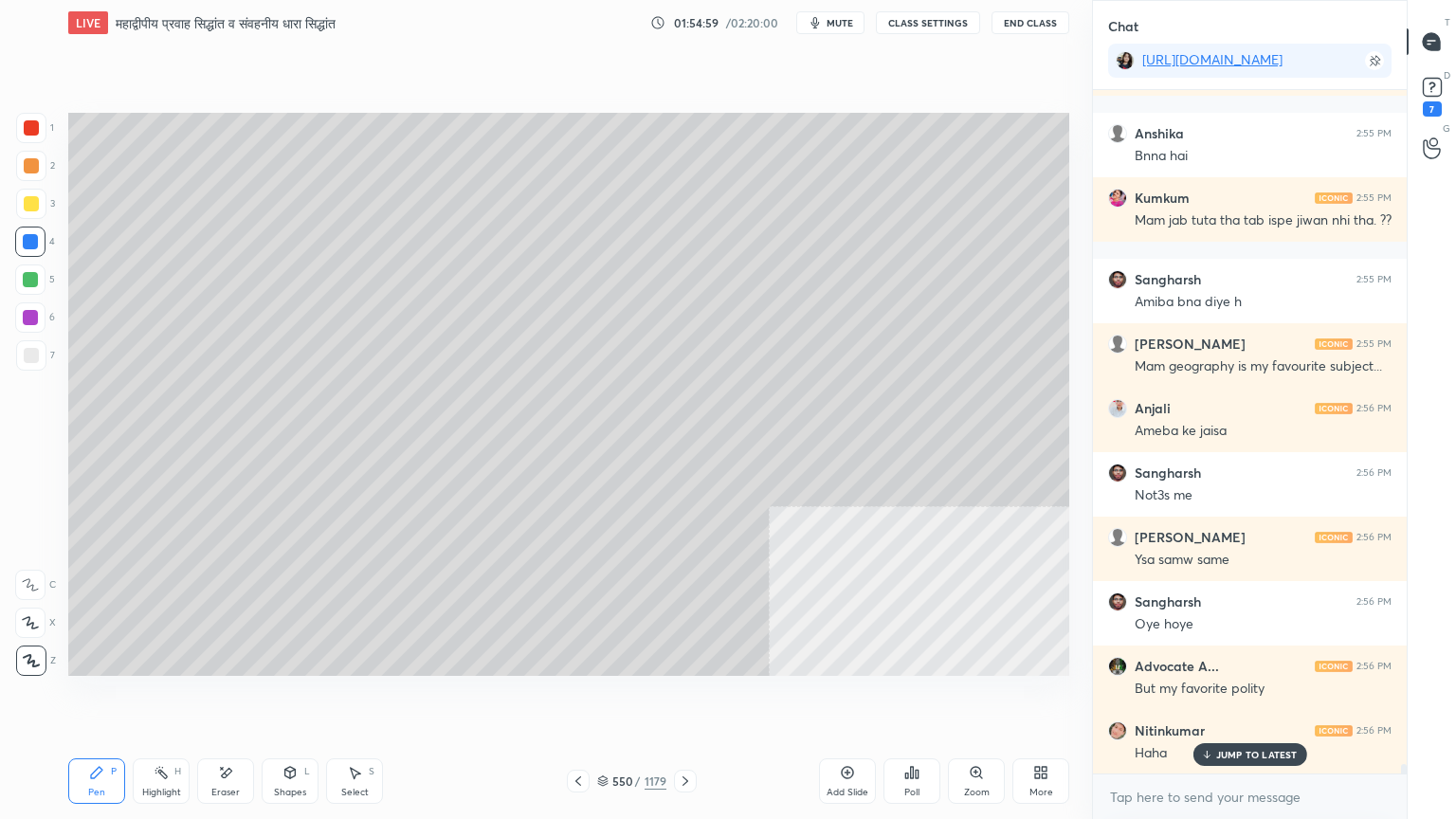 scroll, scrollTop: 46376, scrollLeft: 0, axis: vertical 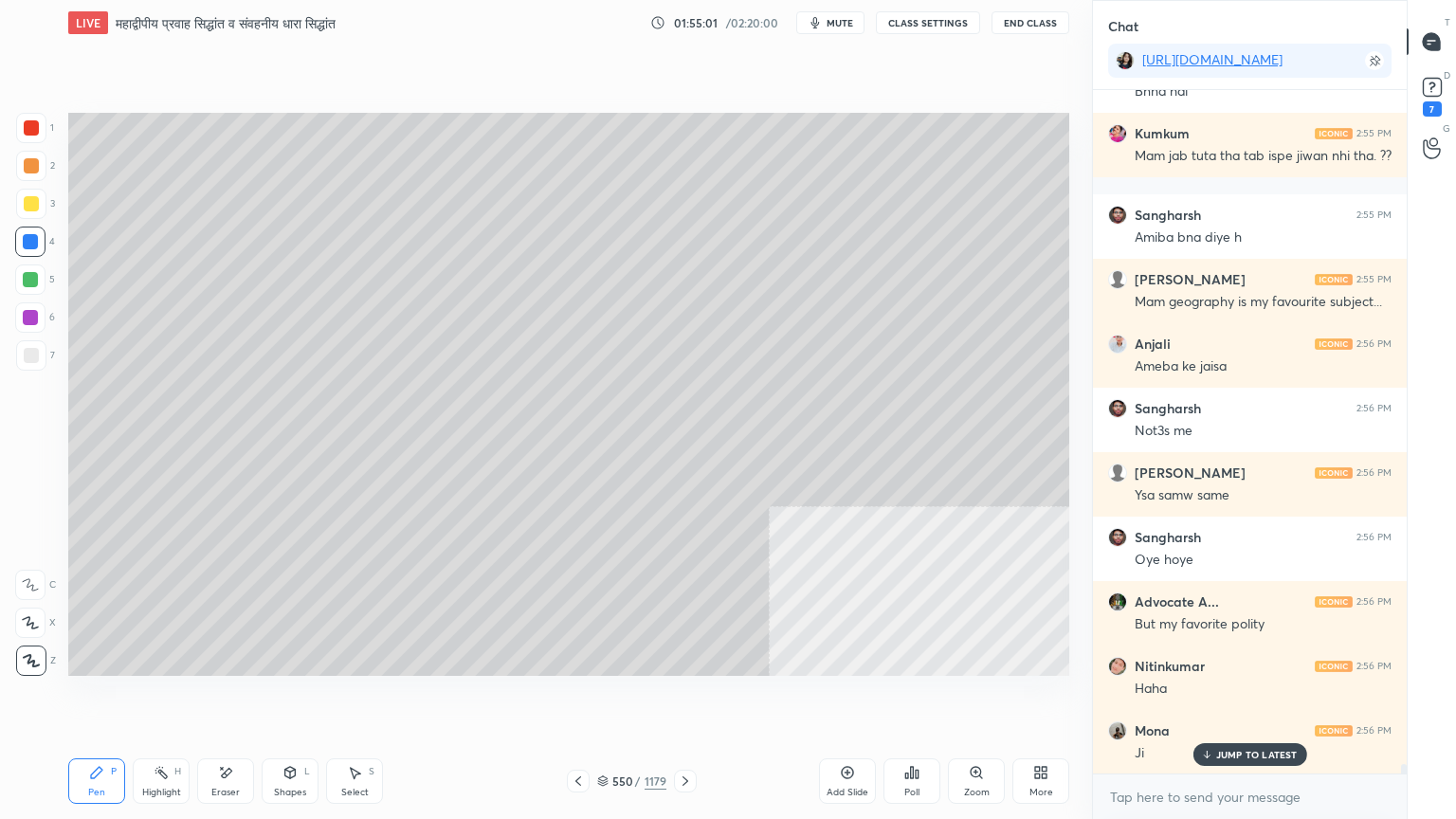 click on "Setting up your live class Poll for   secs No correct answer Start poll" at bounding box center [569, 394] 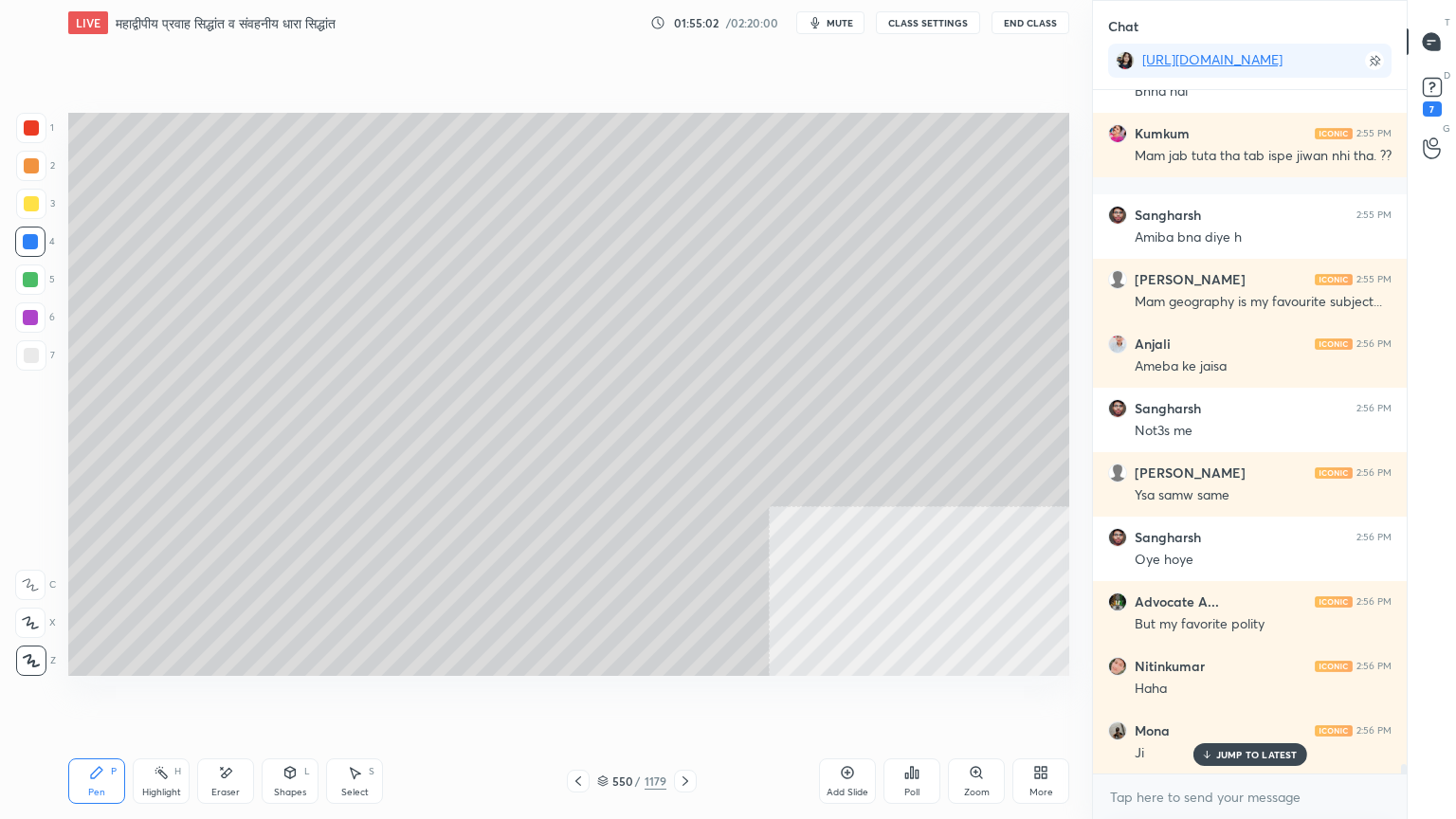 drag, startPoint x: 701, startPoint y: 737, endPoint x: 698, endPoint y: 747, distance: 10.440307 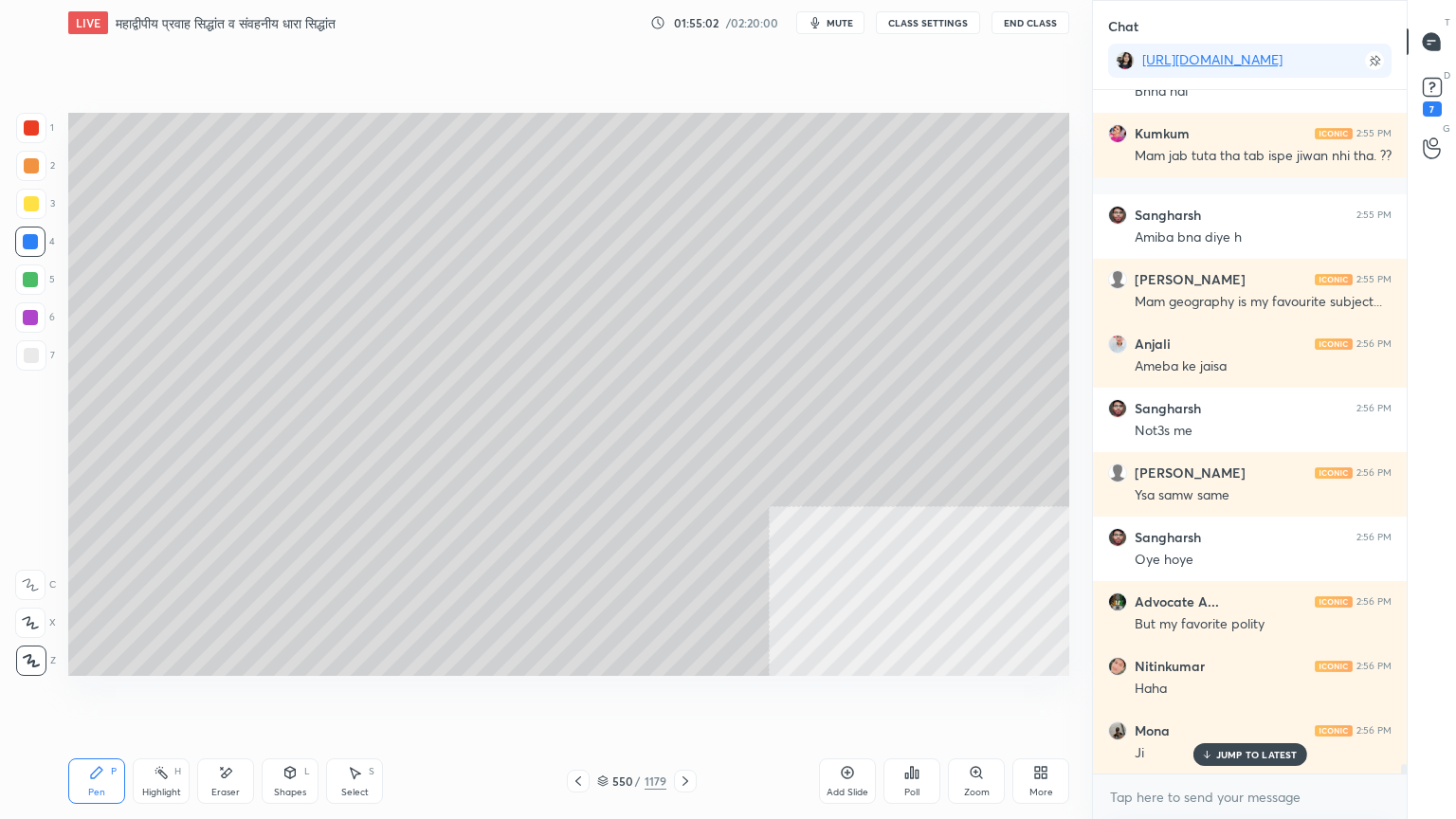 click on "Setting up your live class Poll for   secs No correct answer Start poll" at bounding box center (569, 394) 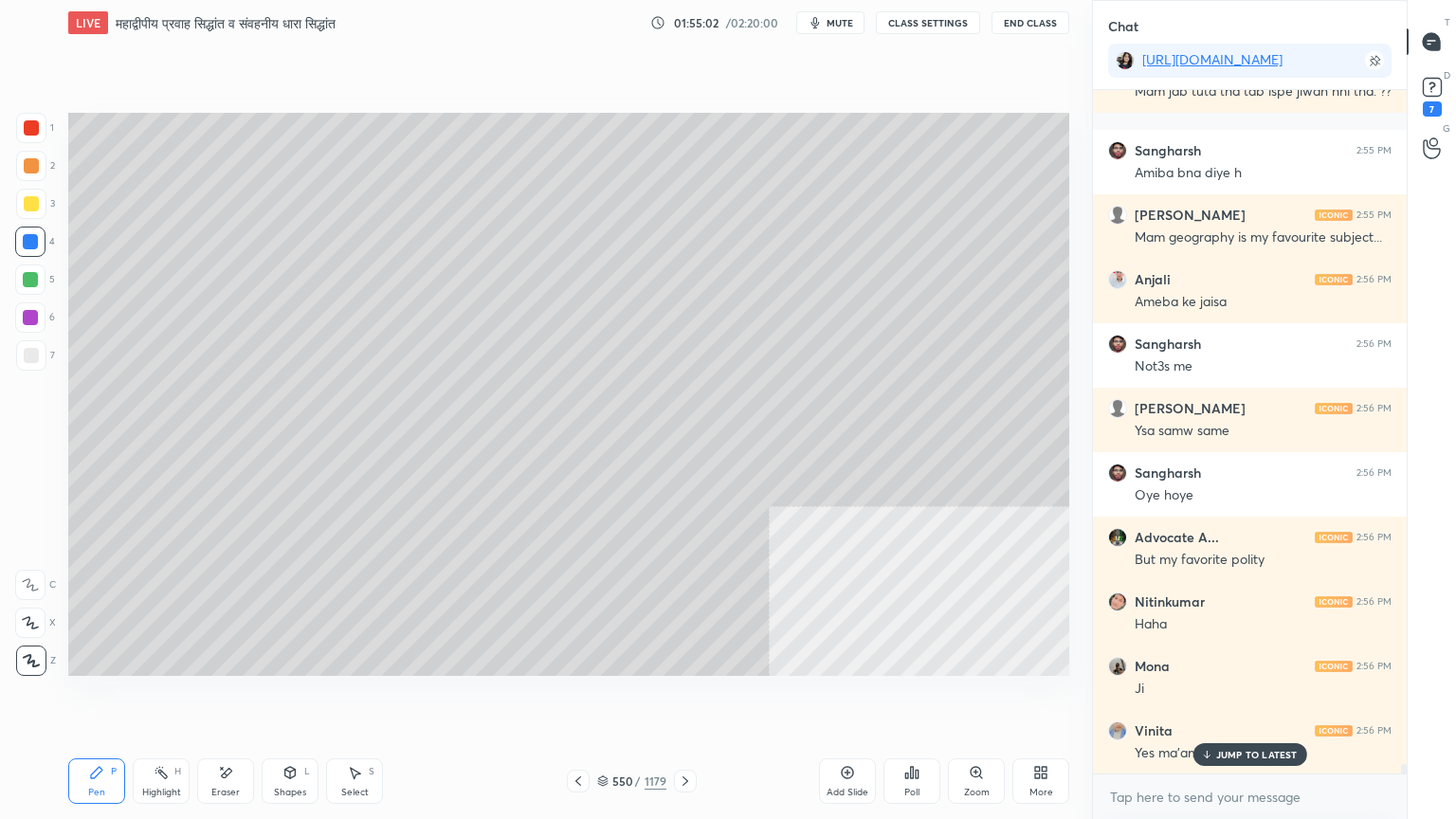 click 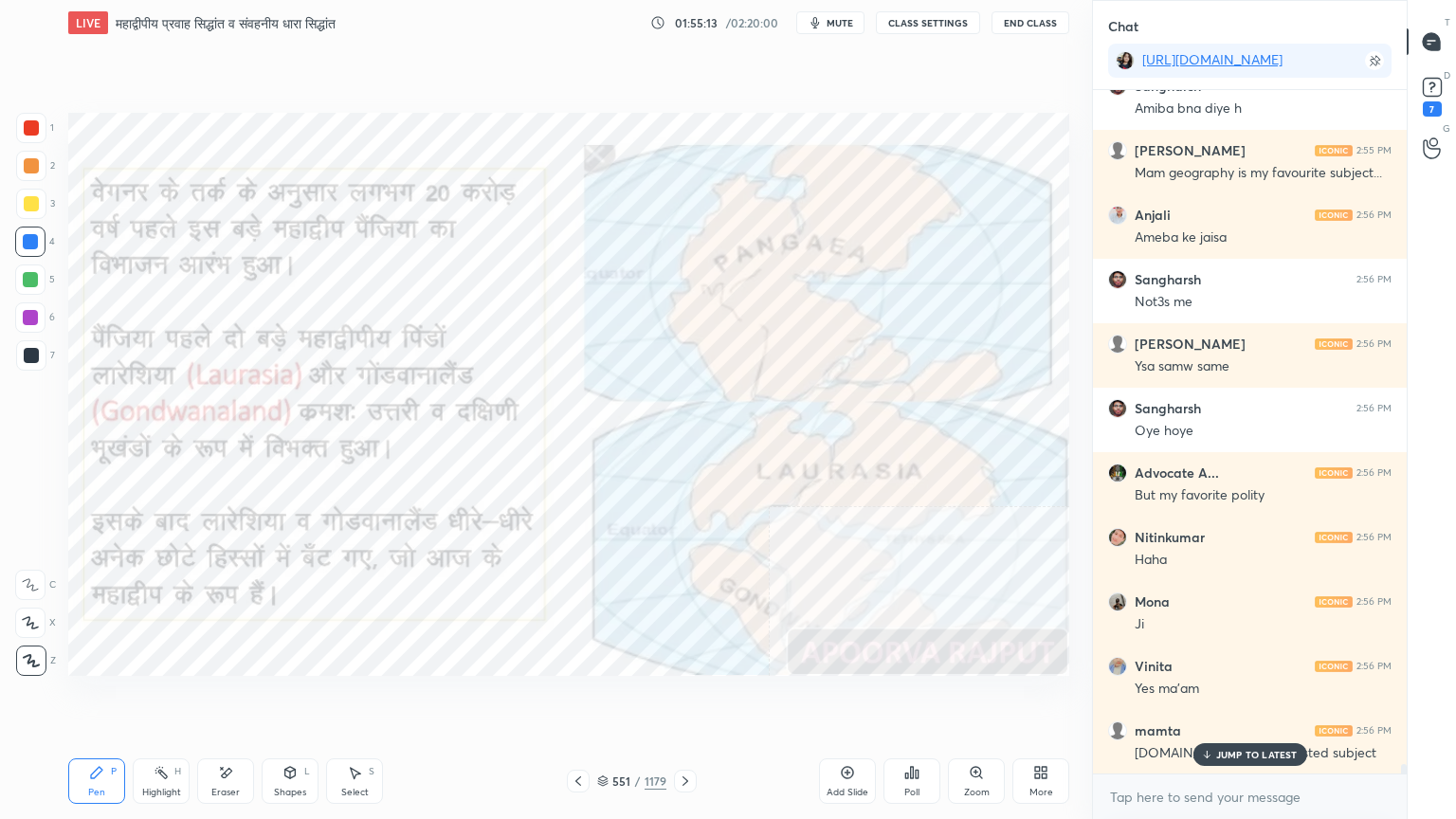 scroll, scrollTop: 46569, scrollLeft: 0, axis: vertical 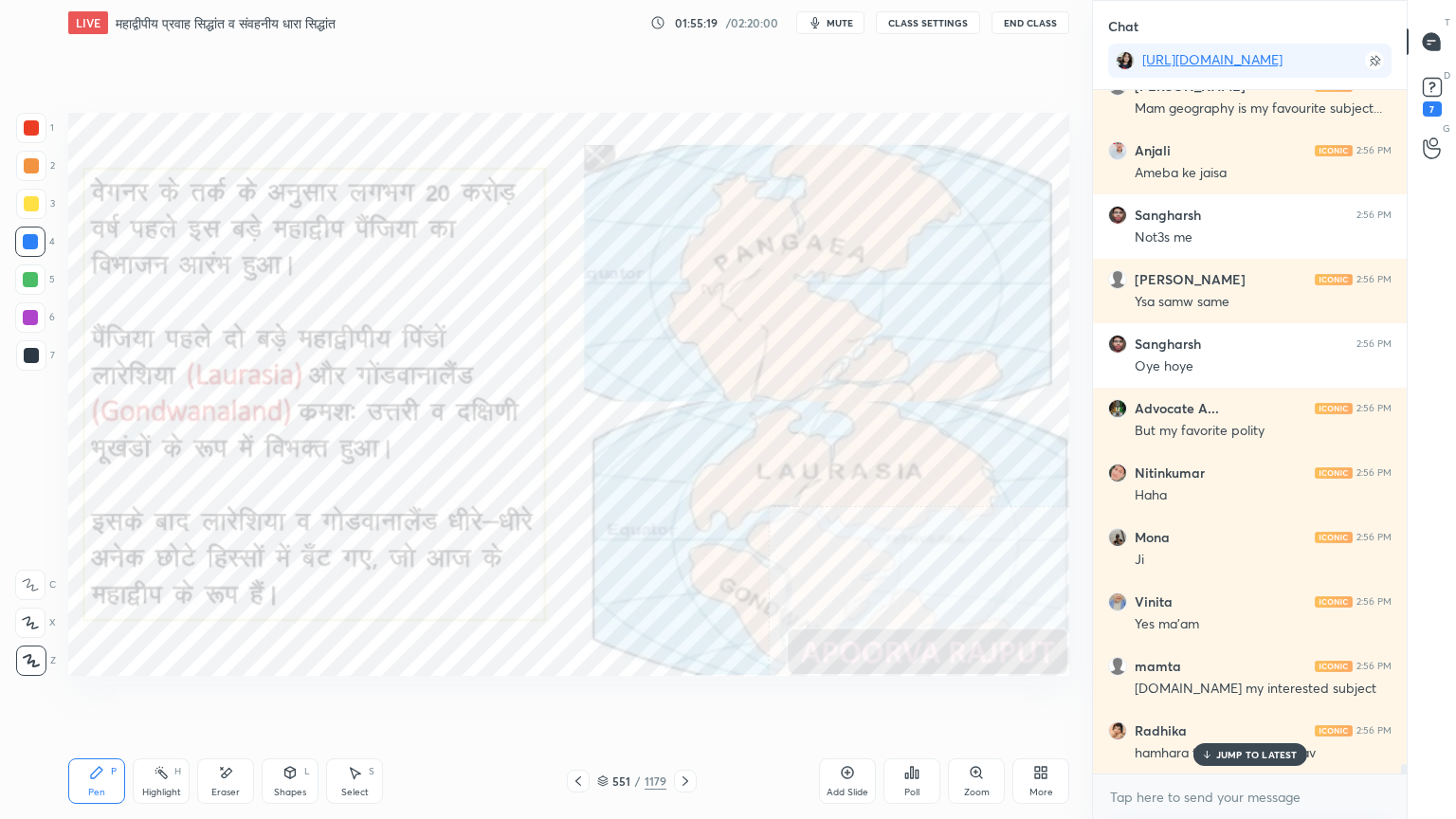 click 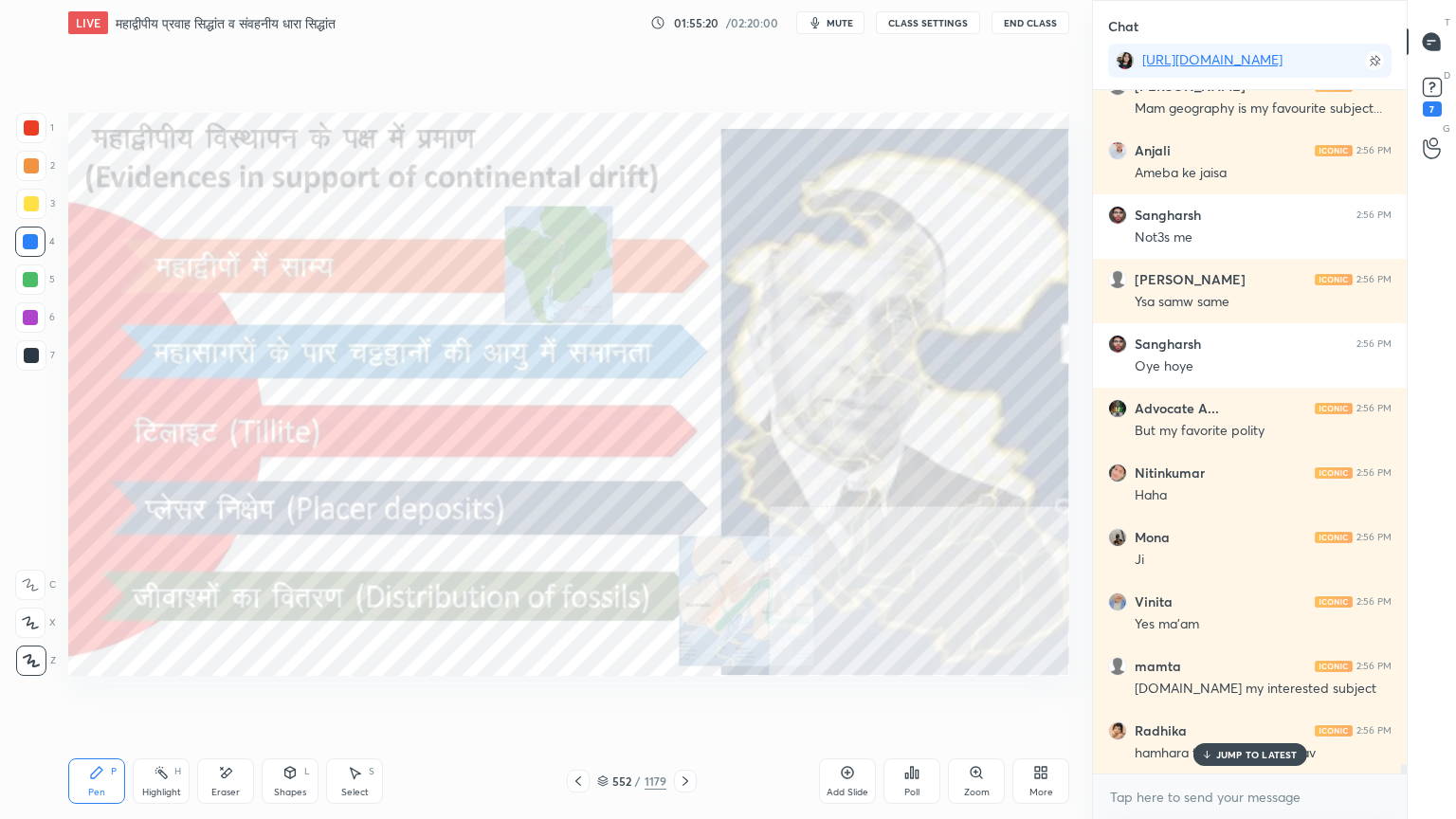 click on "JUMP TO LATEST" at bounding box center [1257, 755] 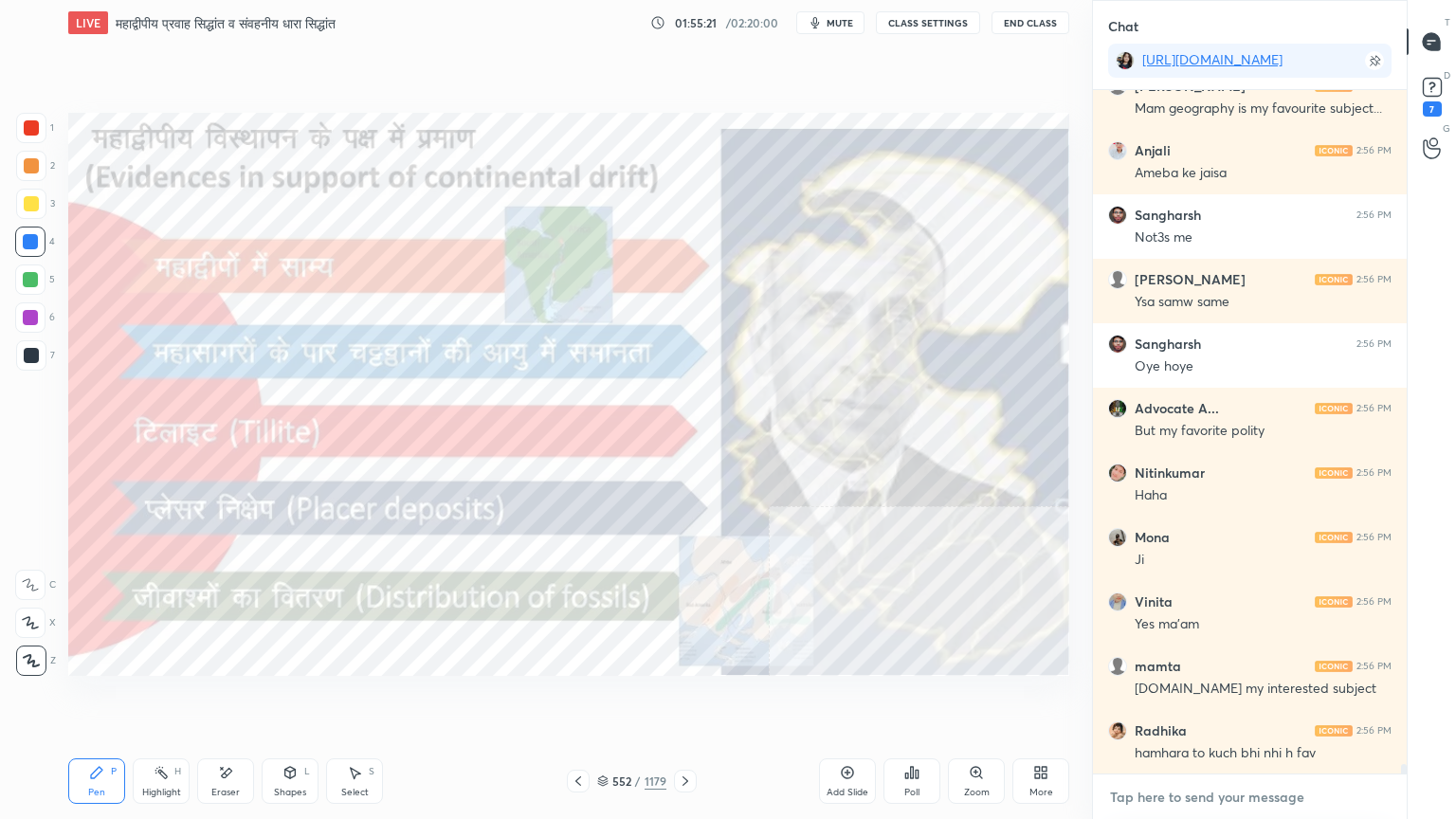 click at bounding box center (1249, 797) 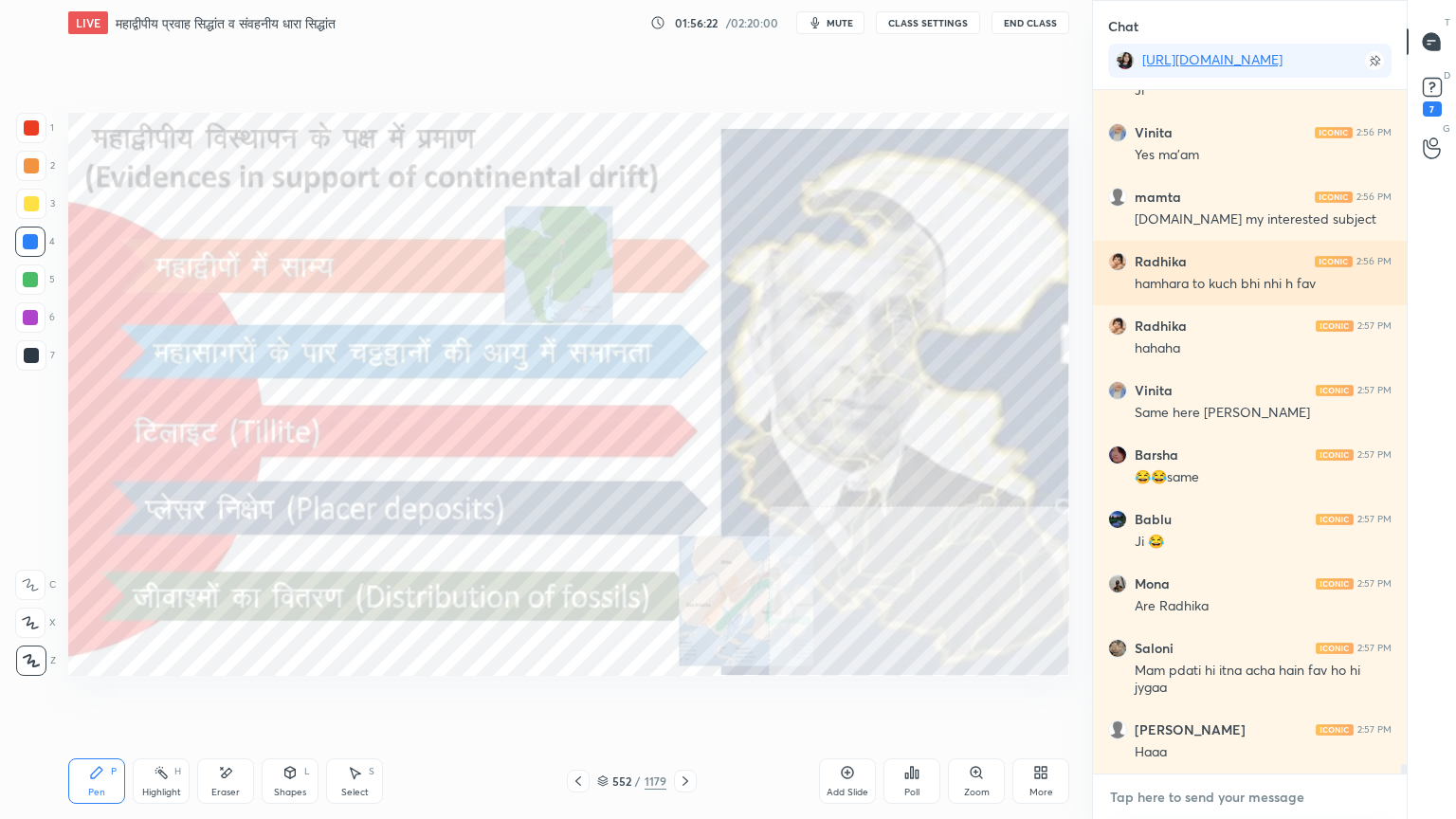 scroll, scrollTop: 47103, scrollLeft: 0, axis: vertical 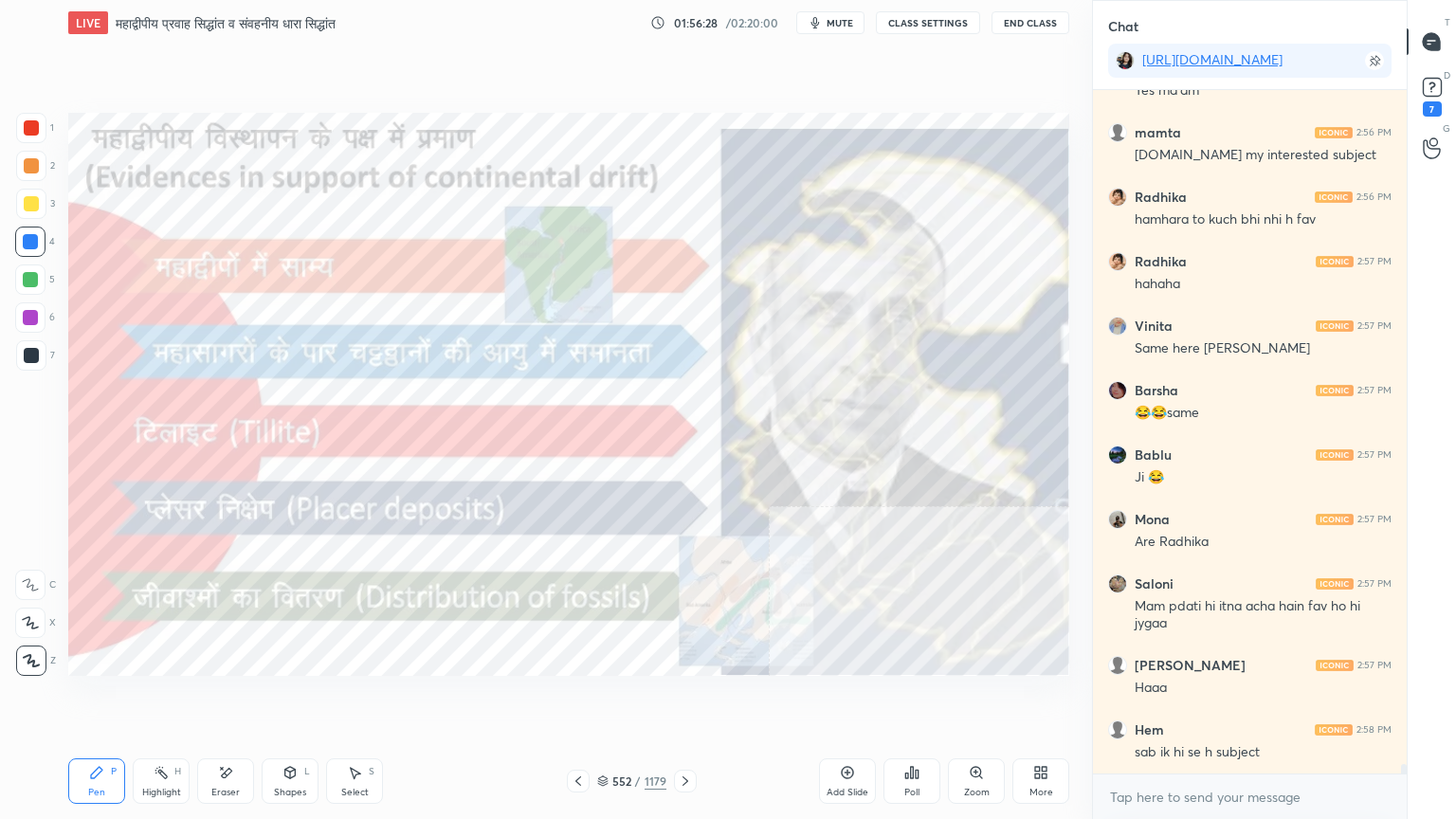 click 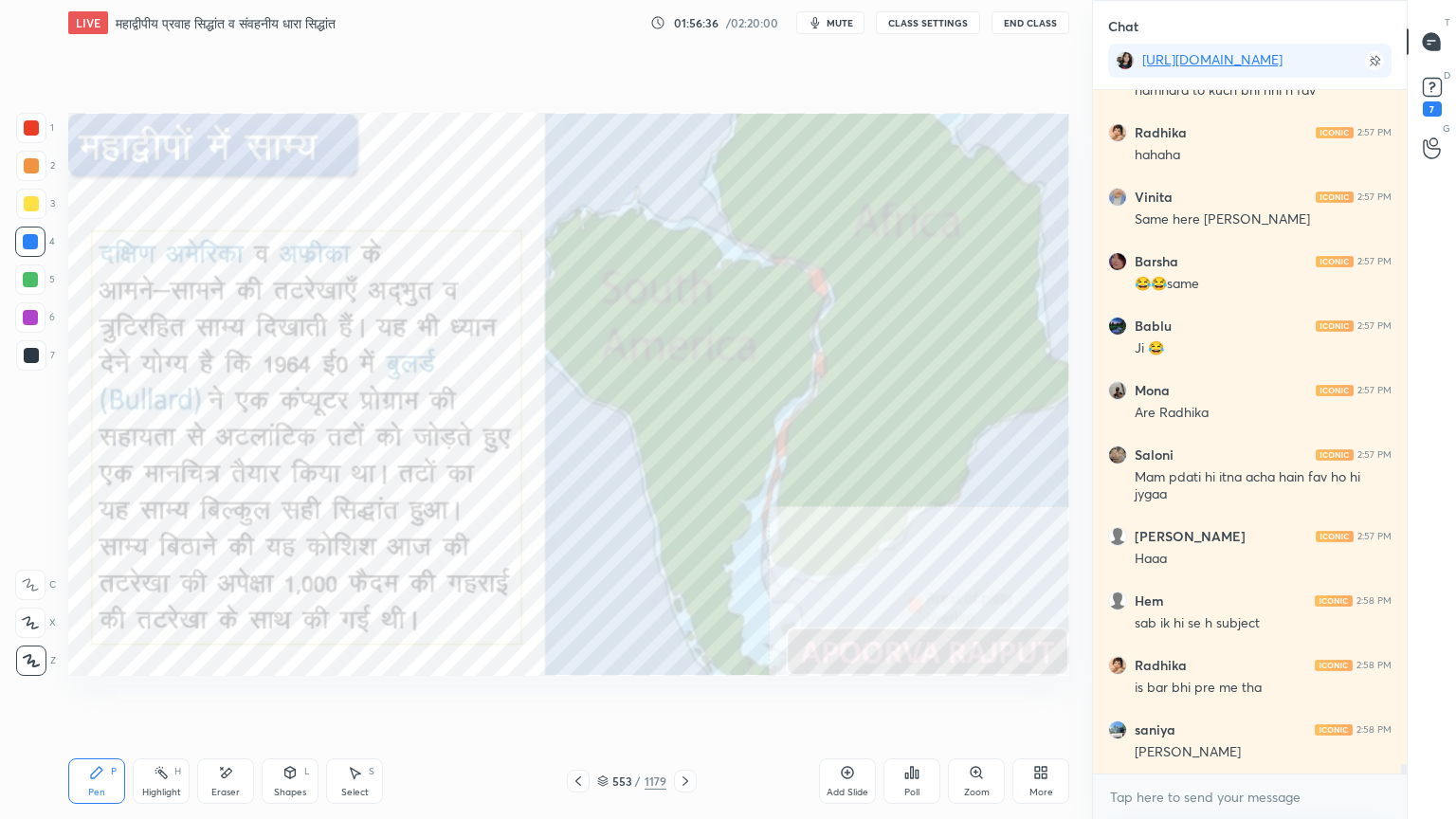 scroll, scrollTop: 47296, scrollLeft: 0, axis: vertical 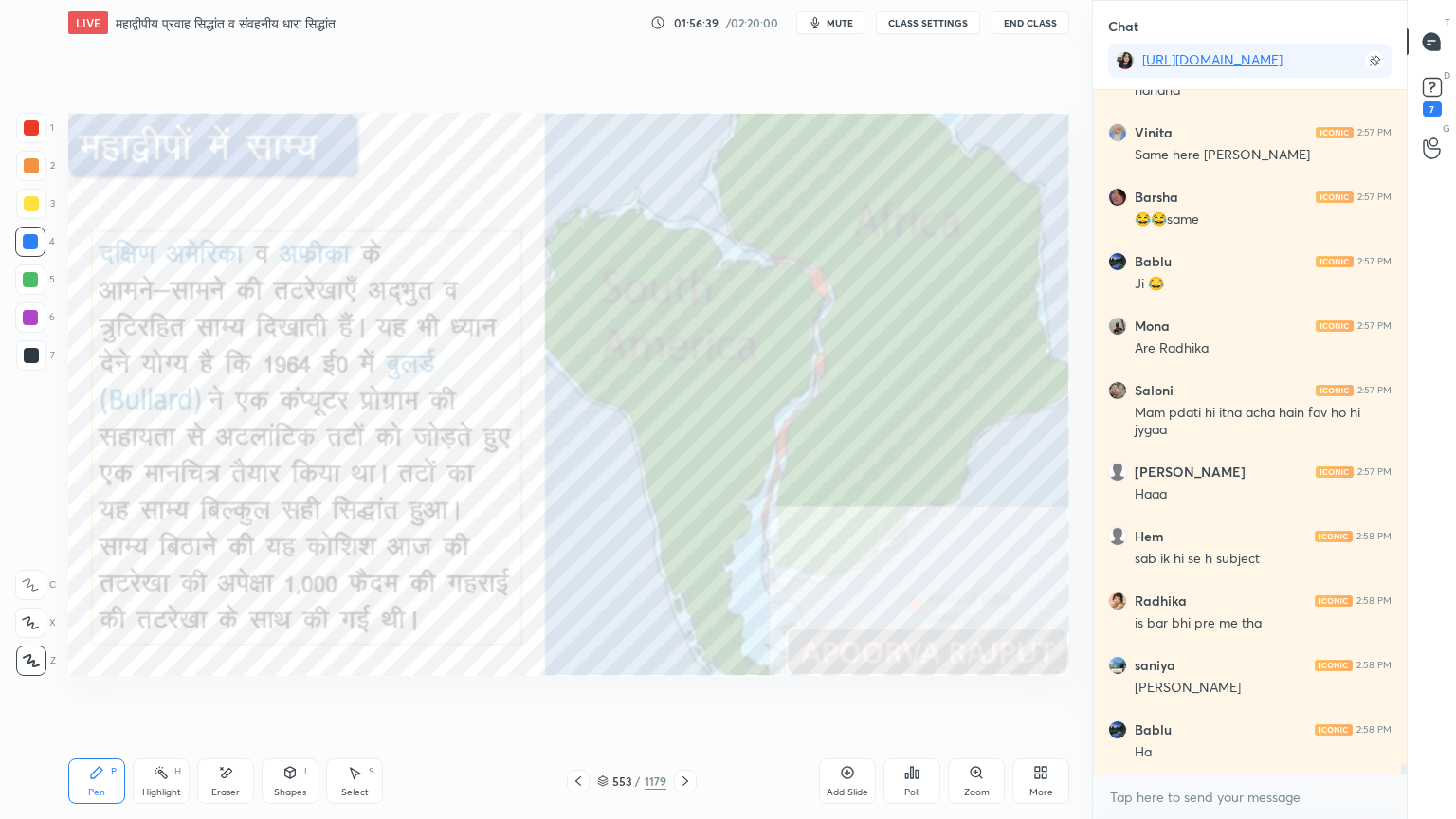click 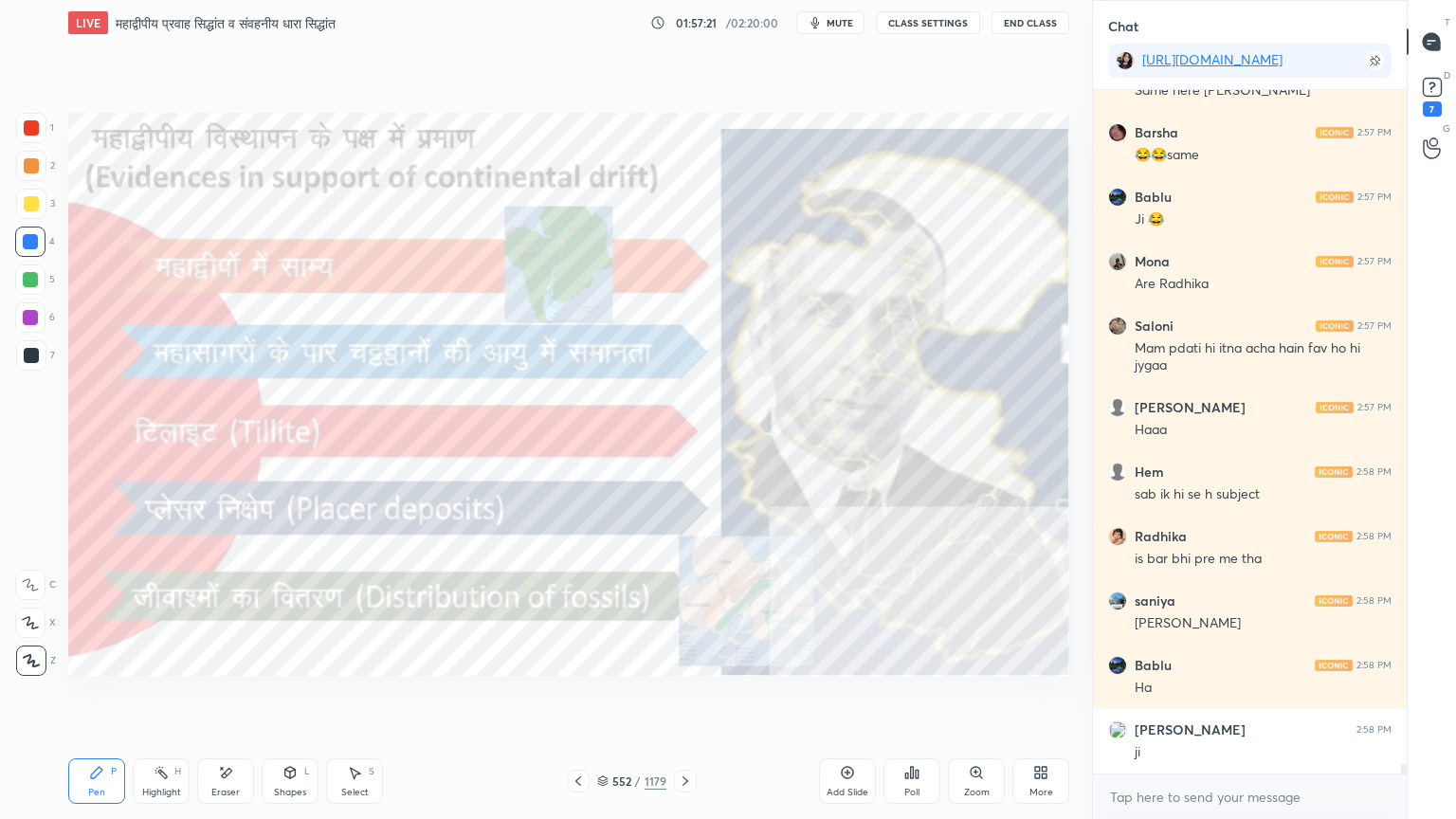 scroll, scrollTop: 47425, scrollLeft: 0, axis: vertical 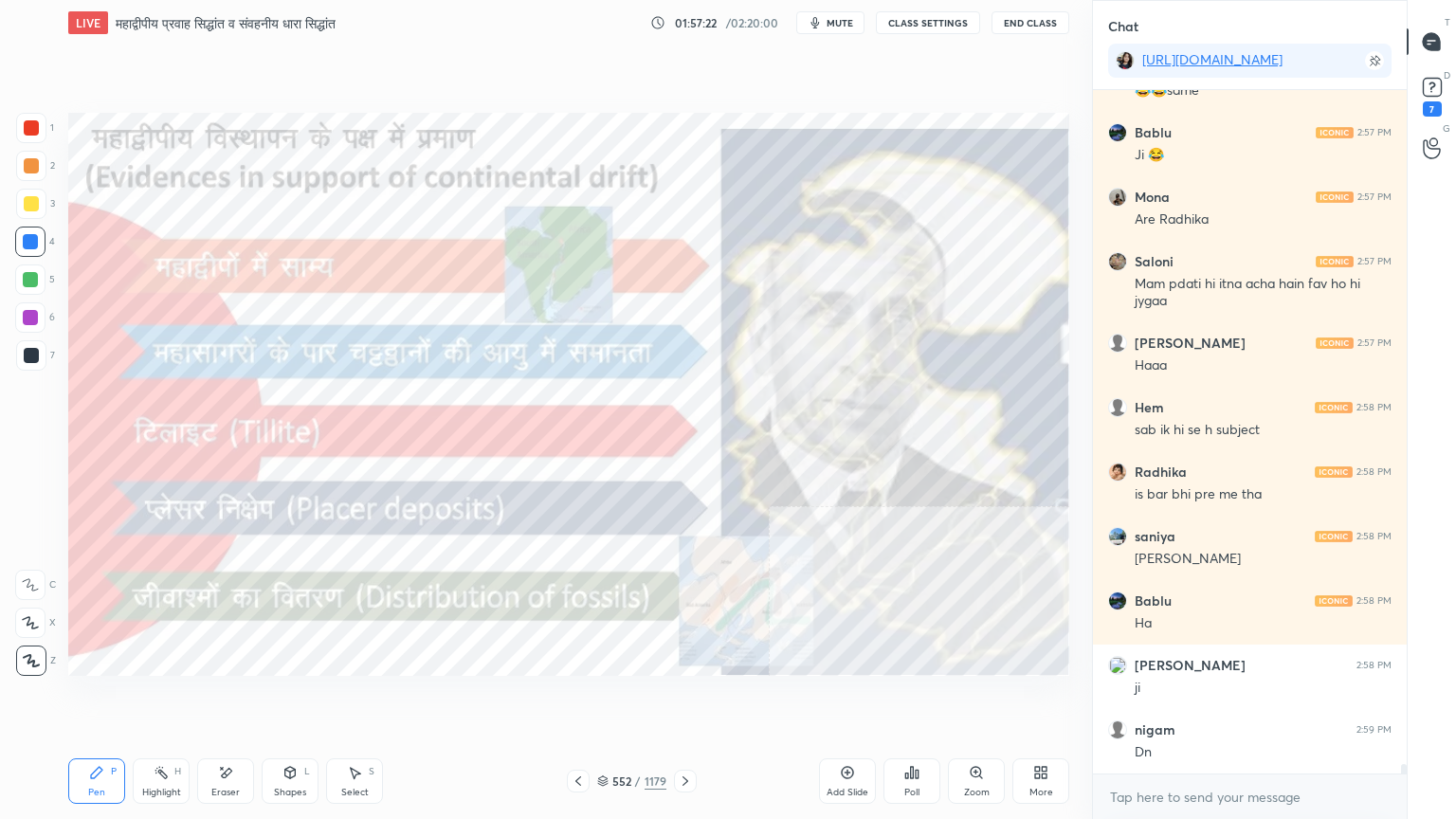 drag, startPoint x: 683, startPoint y: 777, endPoint x: 694, endPoint y: 772, distance: 12.083046 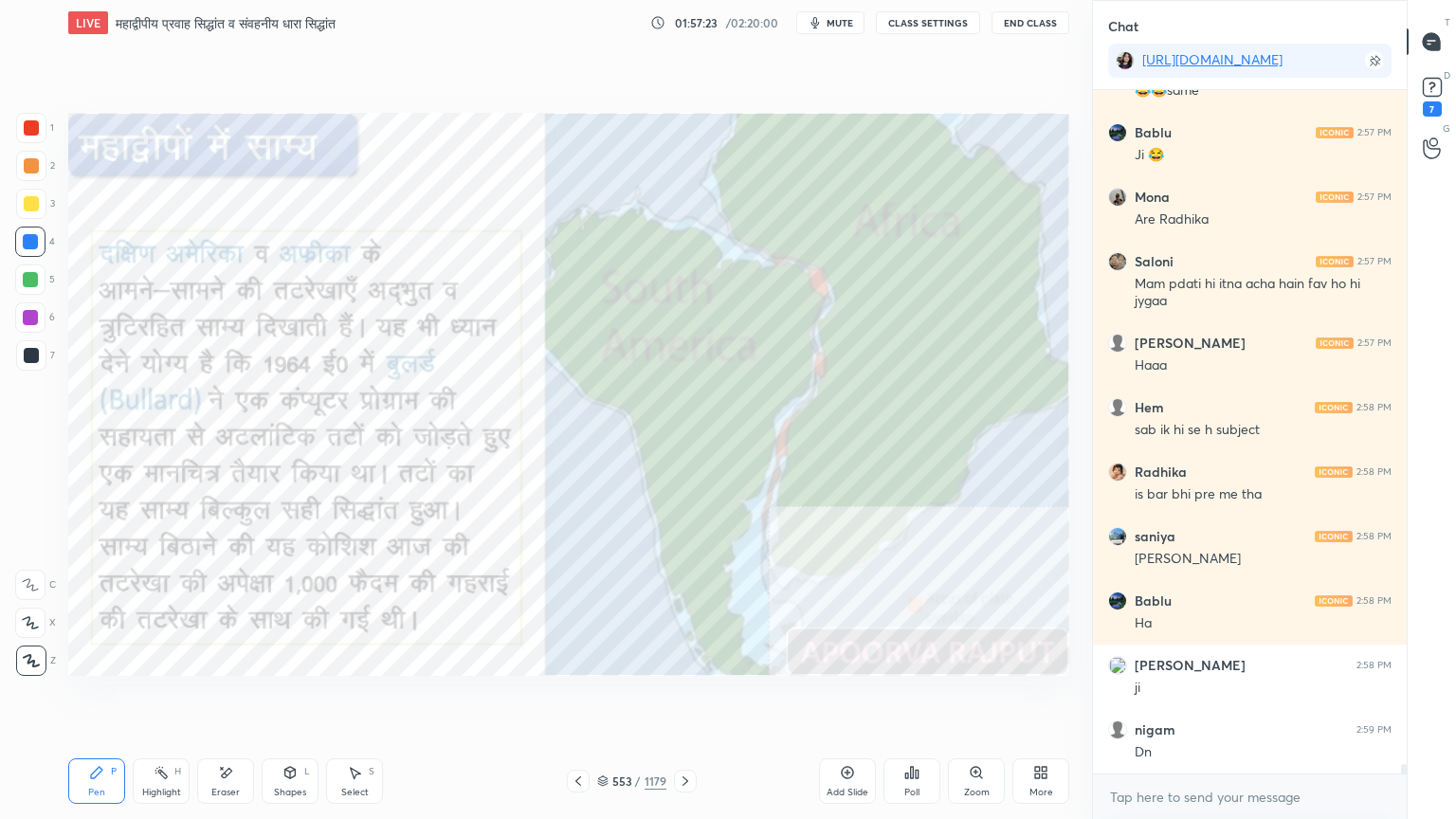 scroll, scrollTop: 47490, scrollLeft: 0, axis: vertical 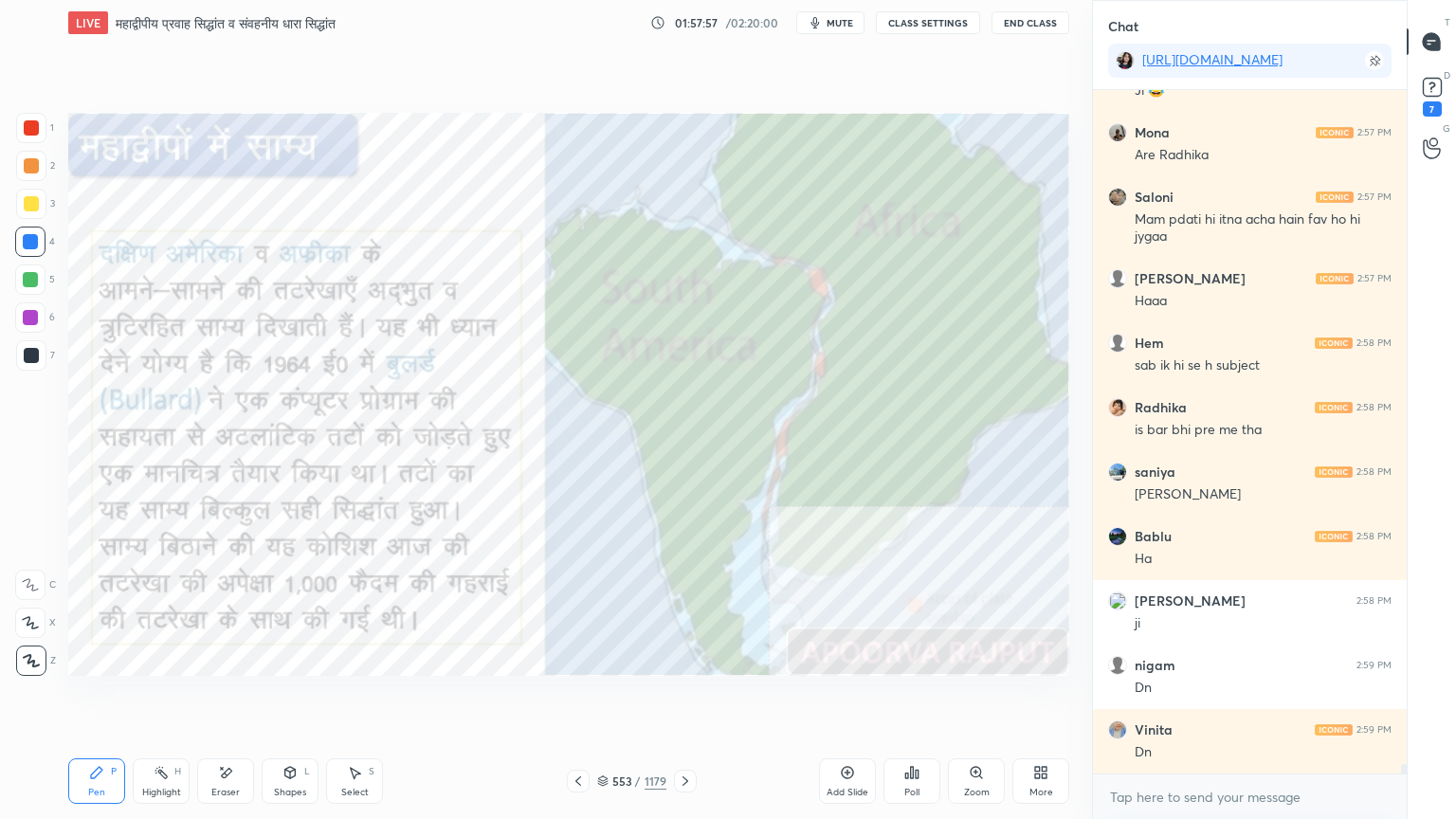 click 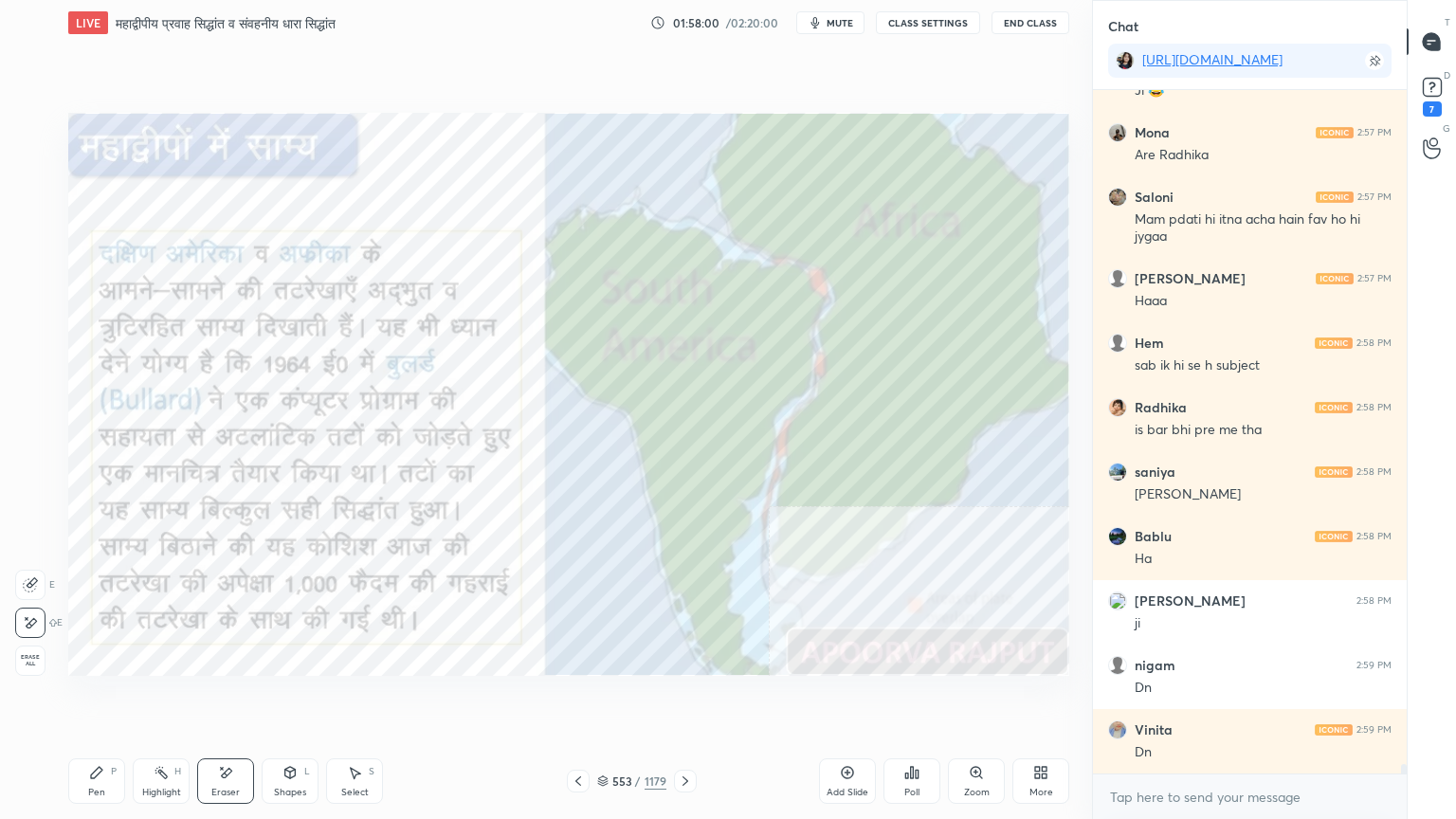 click on "Erase all" at bounding box center (30, 661) 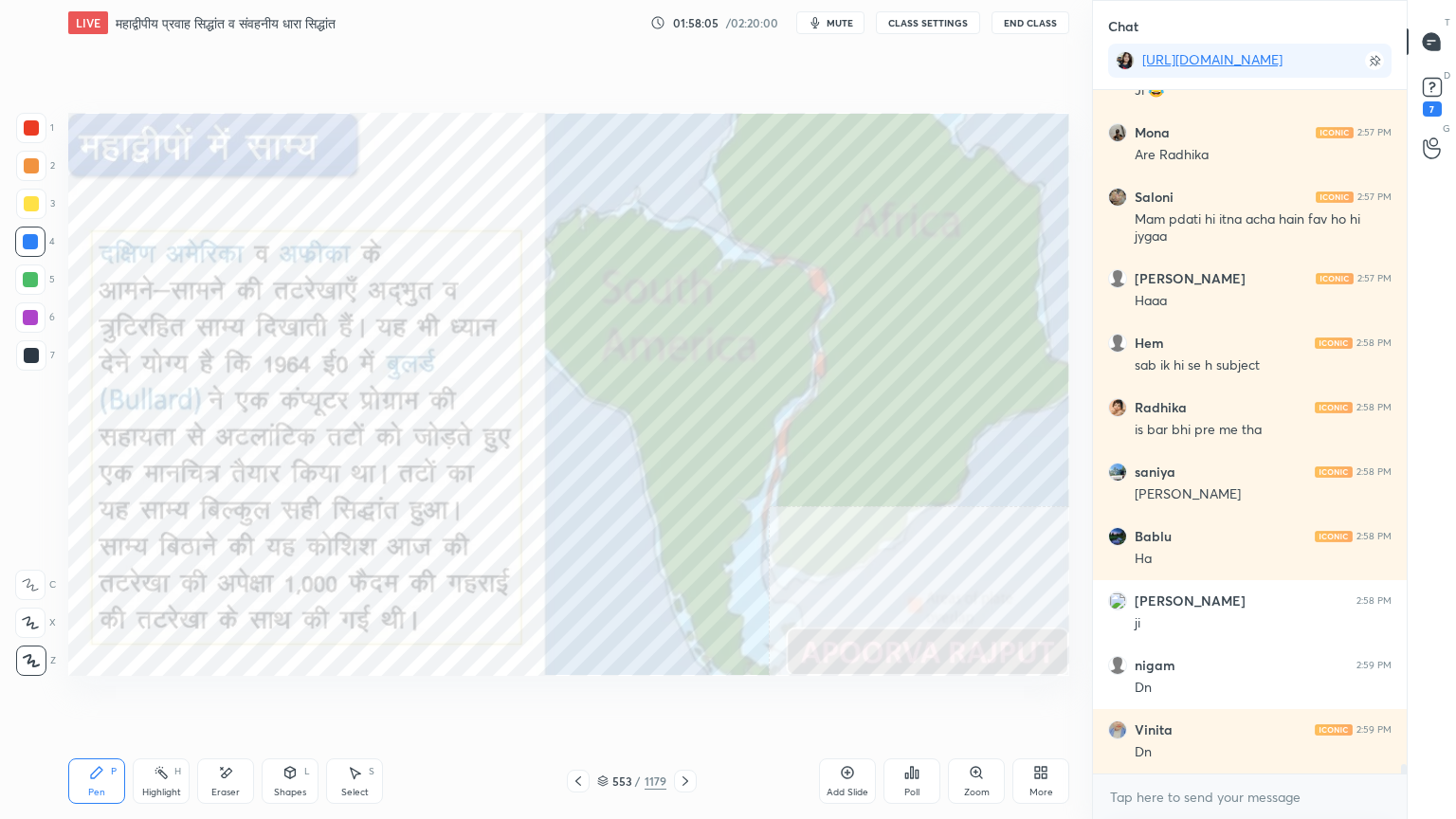 scroll, scrollTop: 47554, scrollLeft: 0, axis: vertical 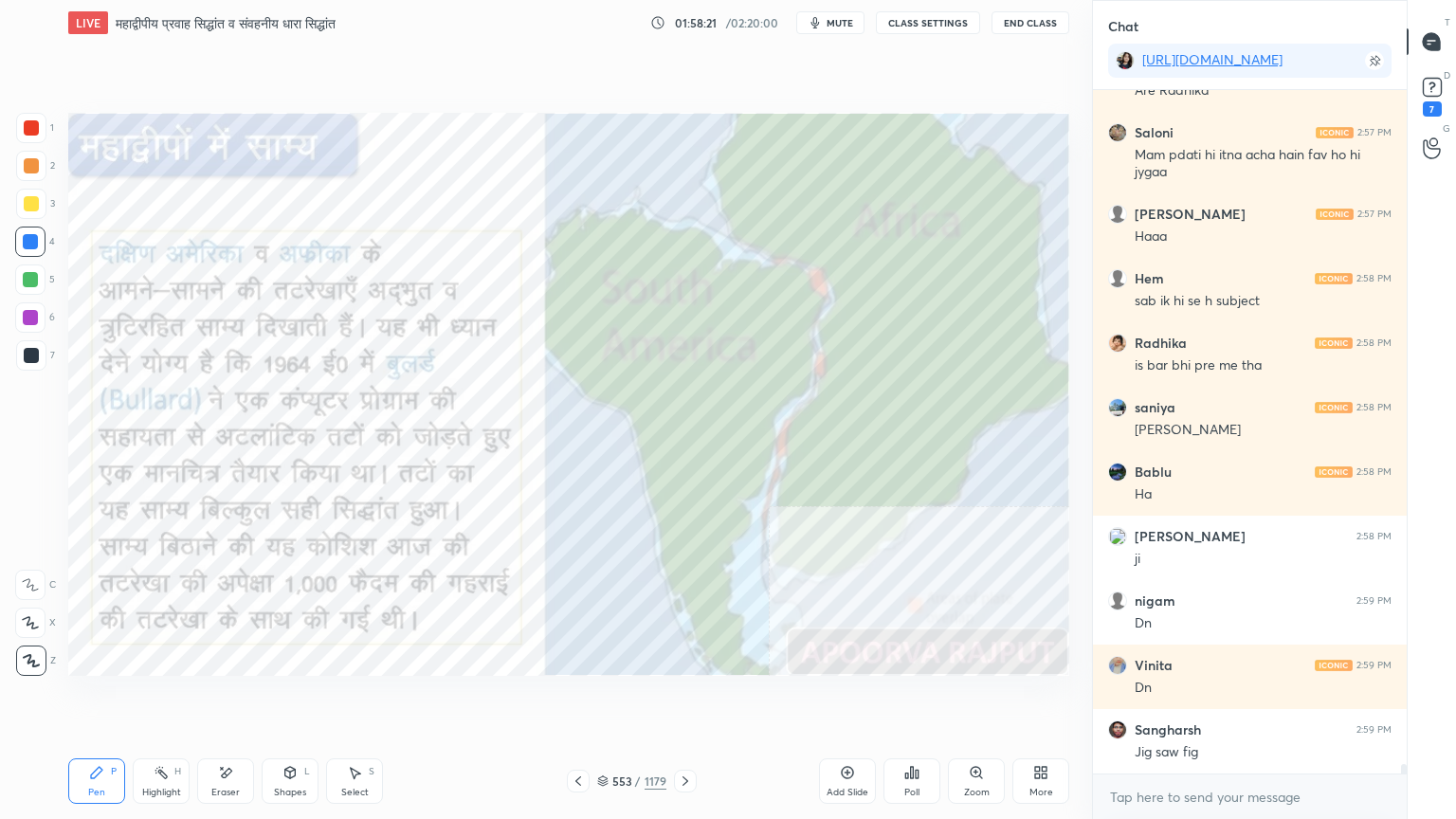drag, startPoint x: 217, startPoint y: 789, endPoint x: 216, endPoint y: 768, distance: 21.023796 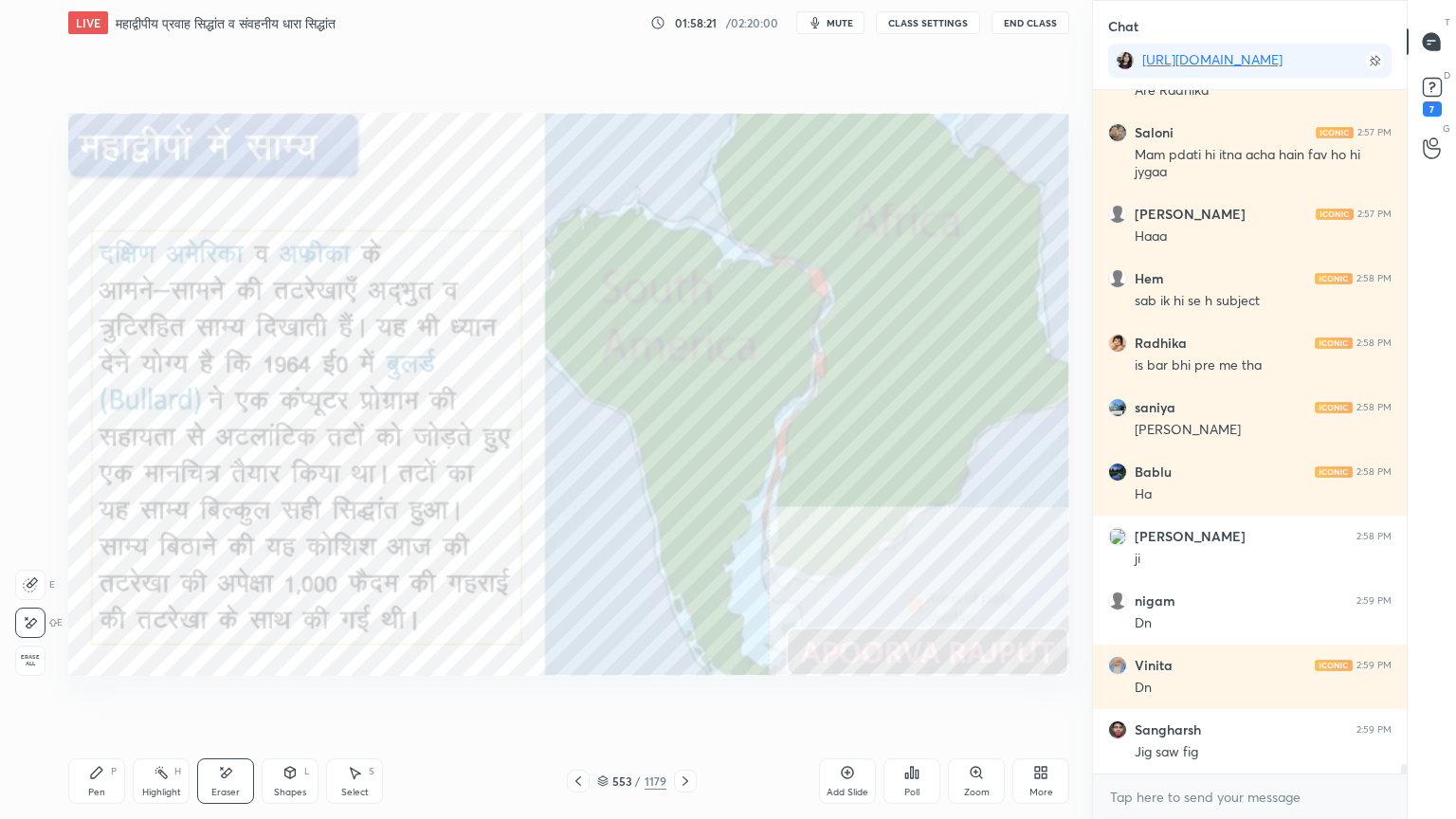 click on "Erase all" at bounding box center [30, 661] 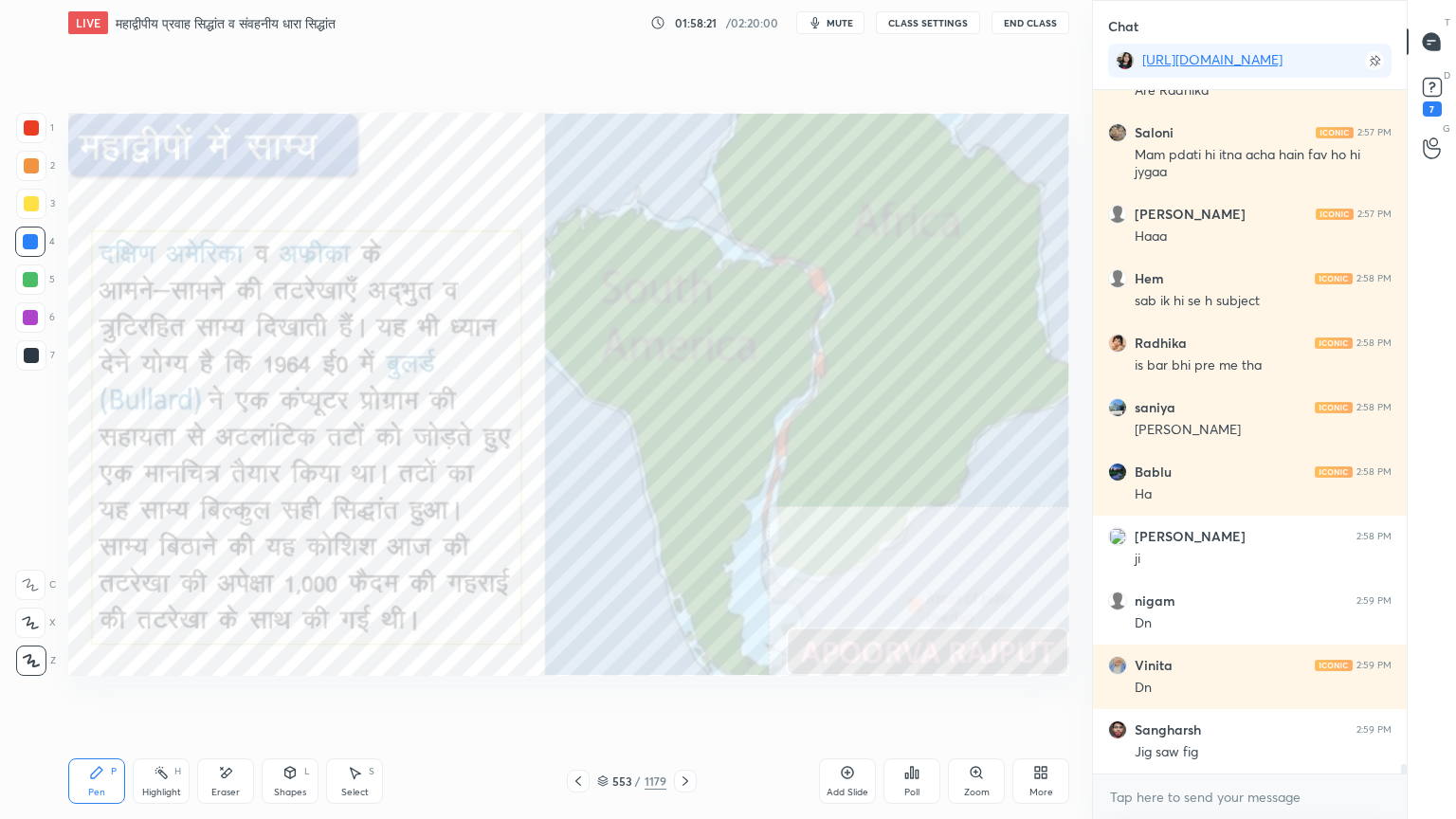 click on "1 2 3 4 5 6 7 C X Z E E Erase all   H H" at bounding box center (30, 394) 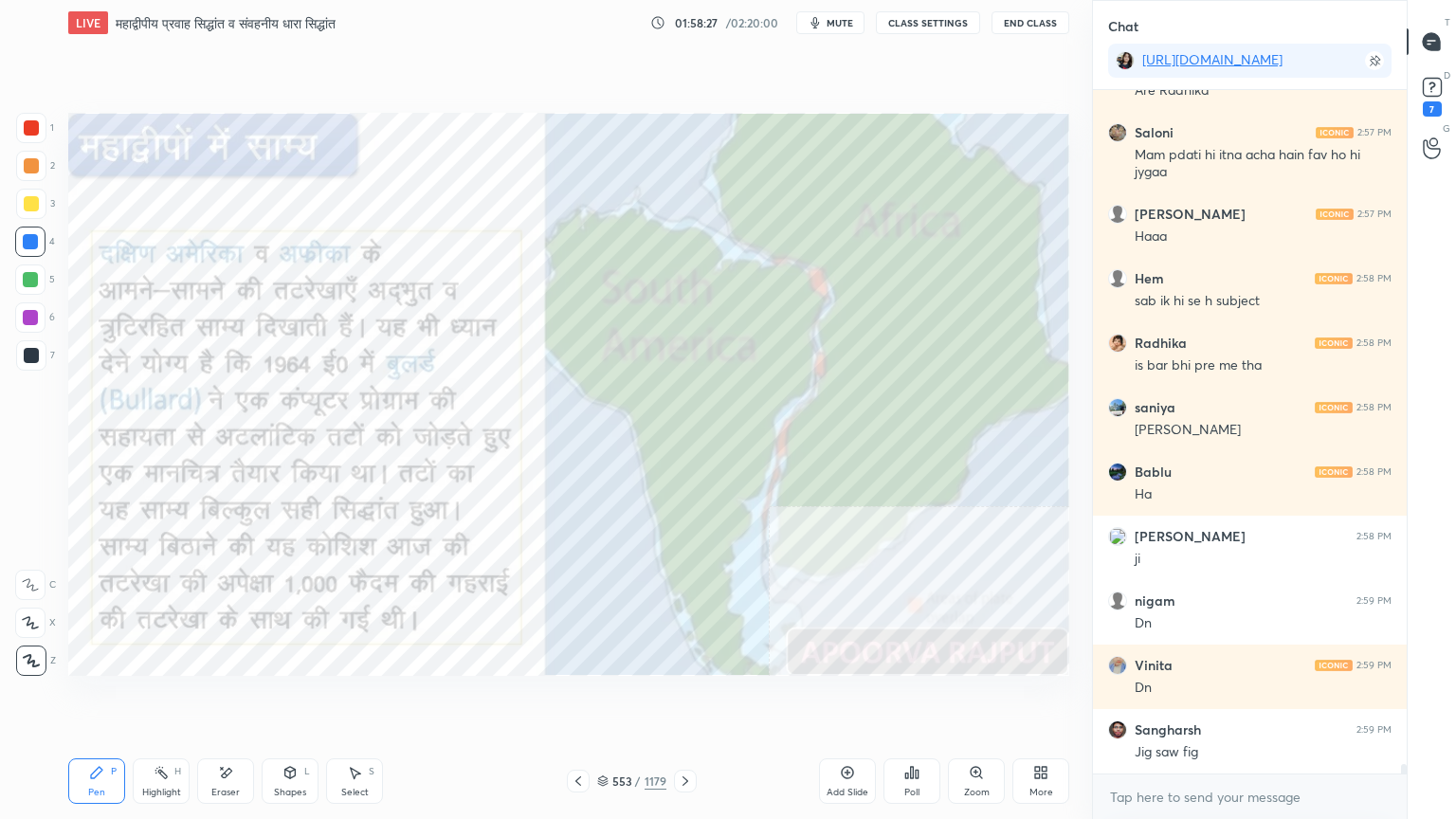 click at bounding box center [30, 242] 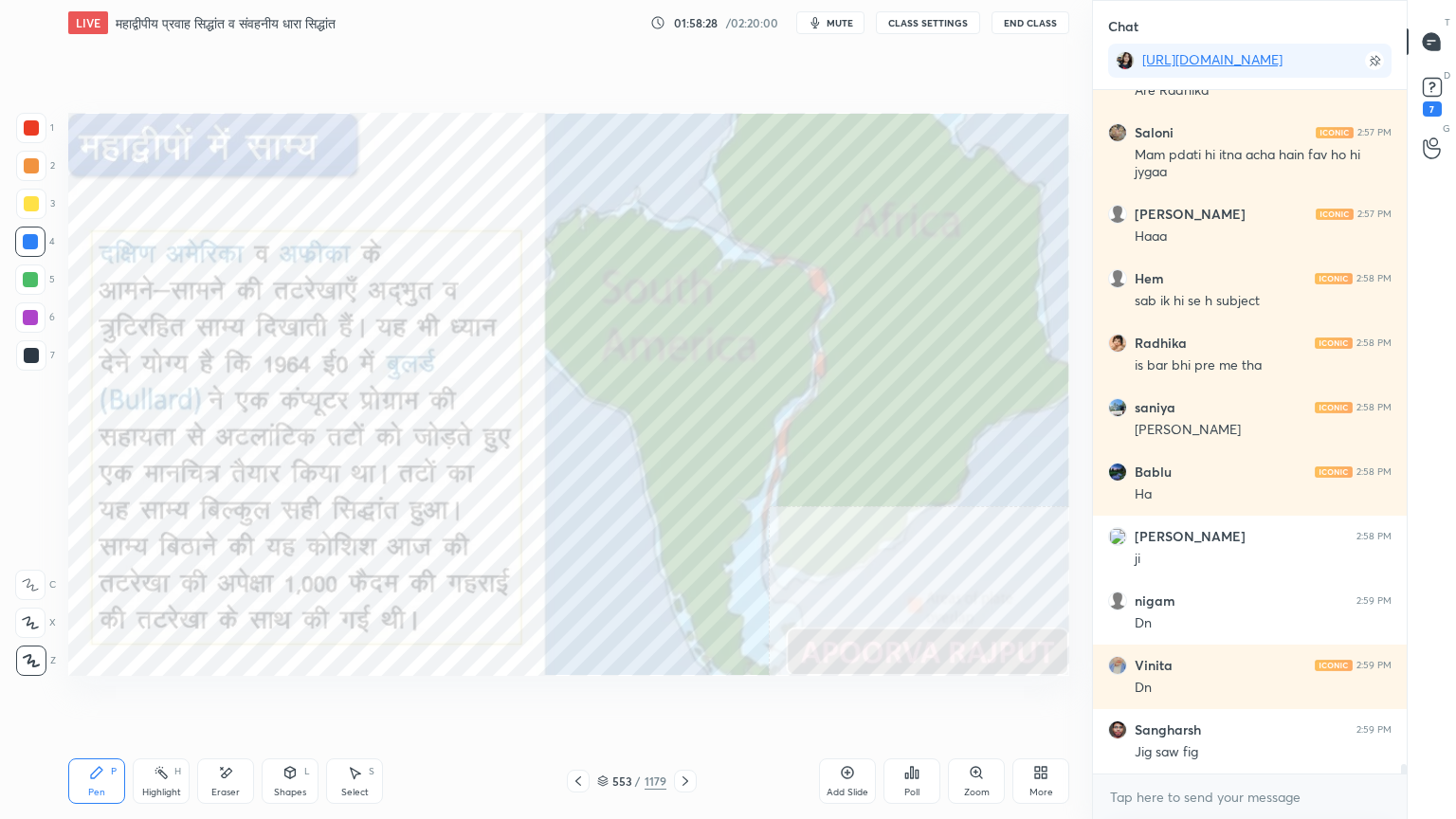 scroll, scrollTop: 47619, scrollLeft: 0, axis: vertical 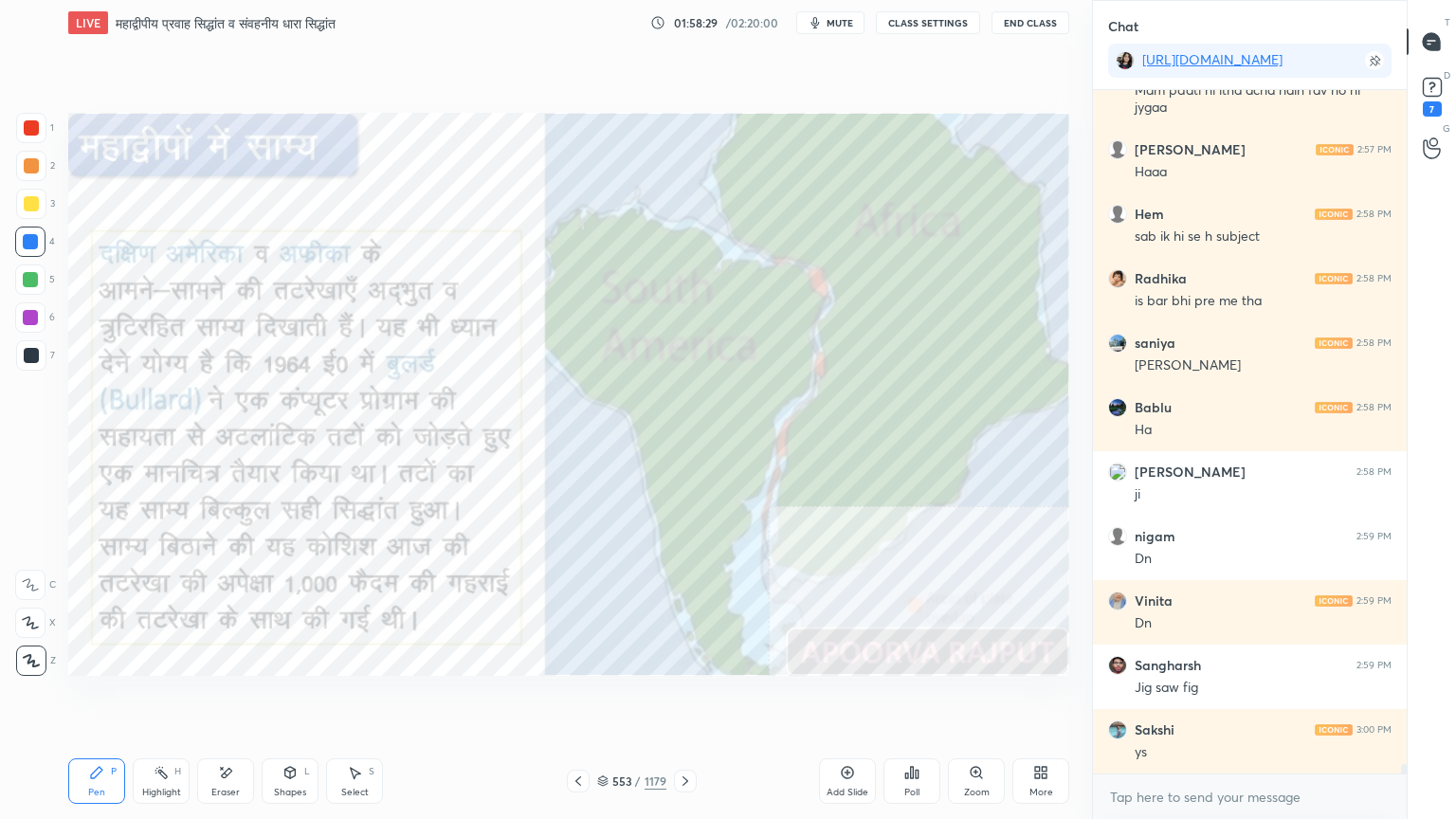 drag, startPoint x: 236, startPoint y: 780, endPoint x: 164, endPoint y: 737, distance: 83.86298 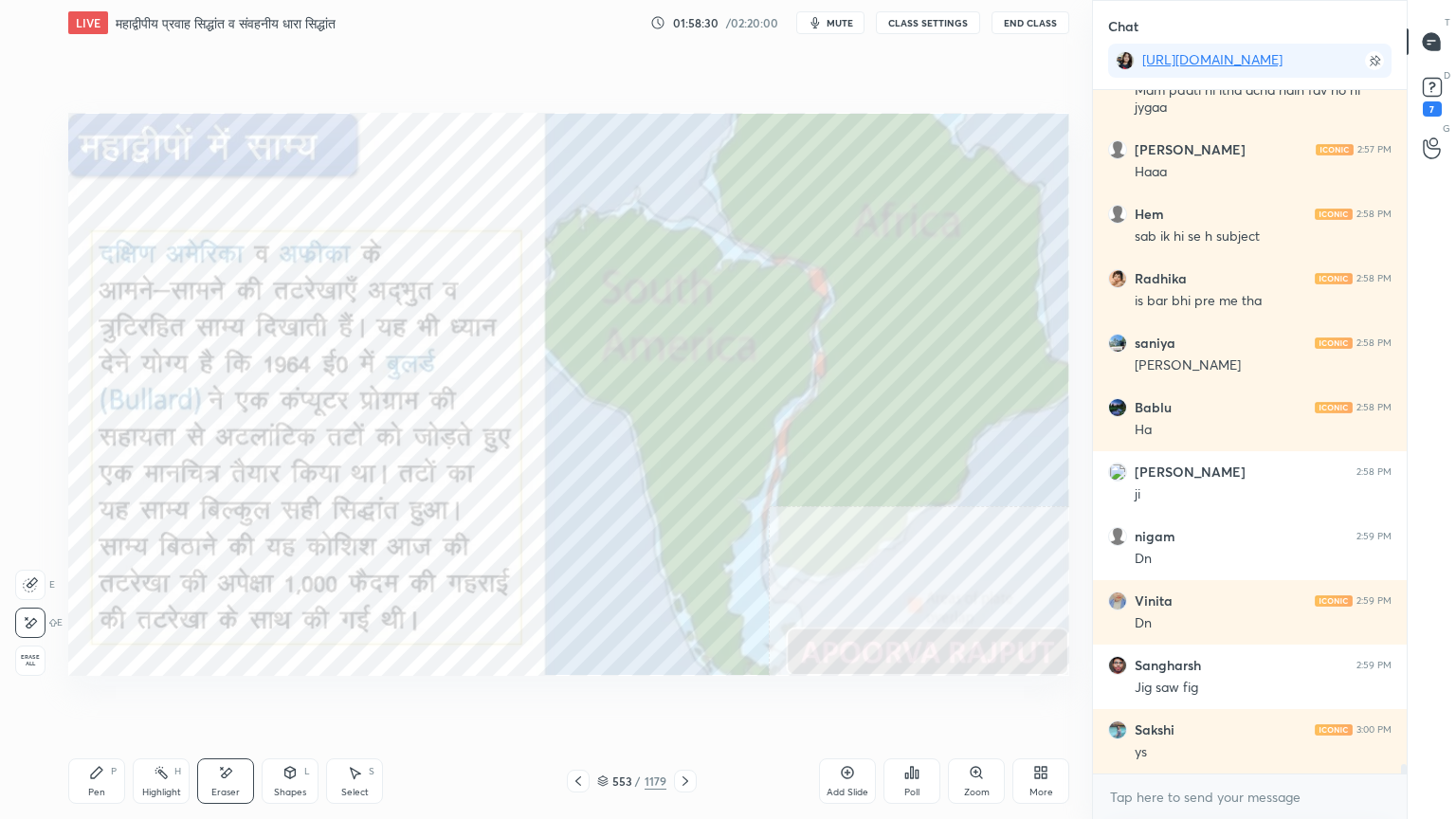 click on "Erase all" at bounding box center (30, 661) 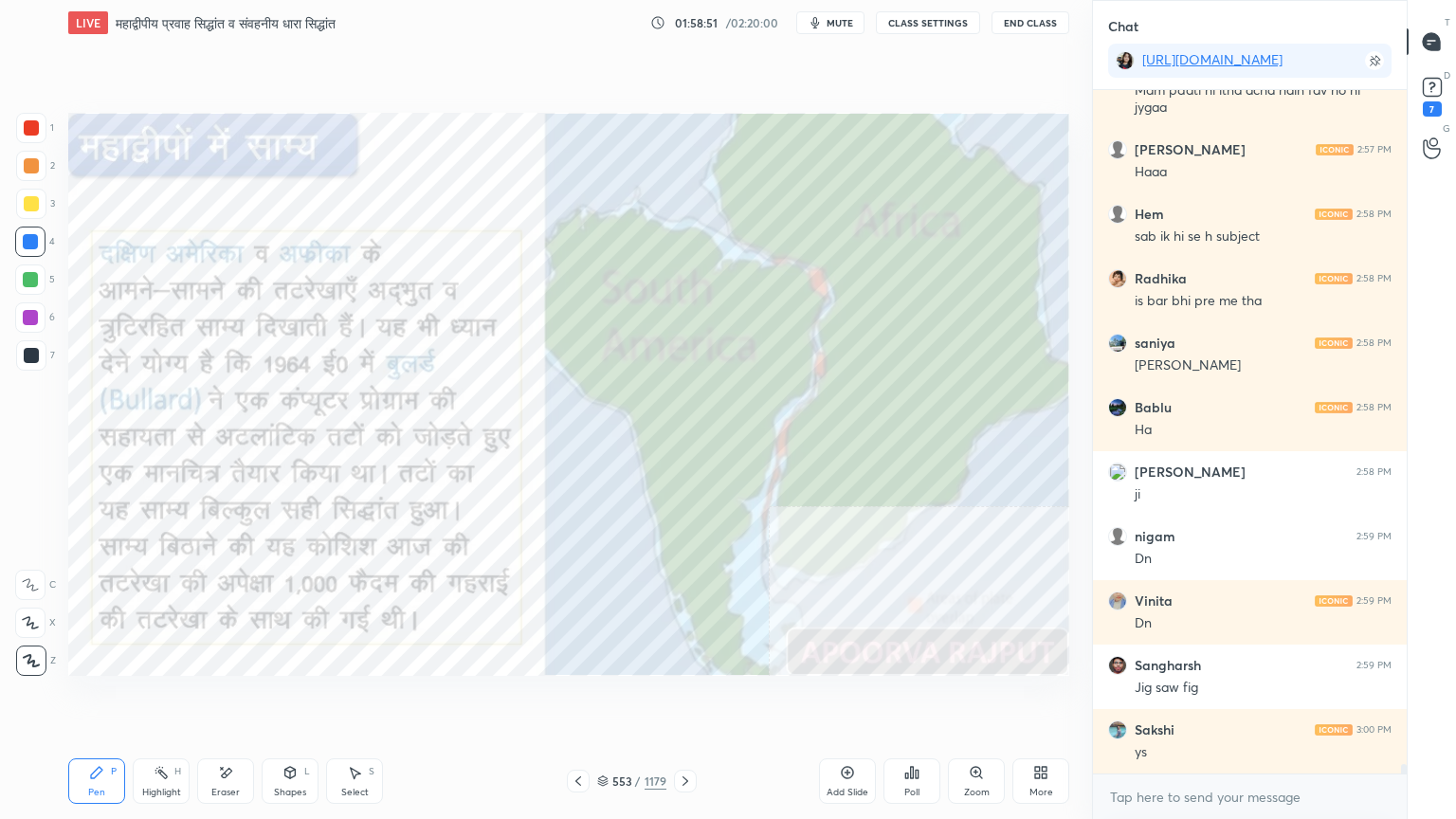click on "Eraser" at bounding box center [226, 792] 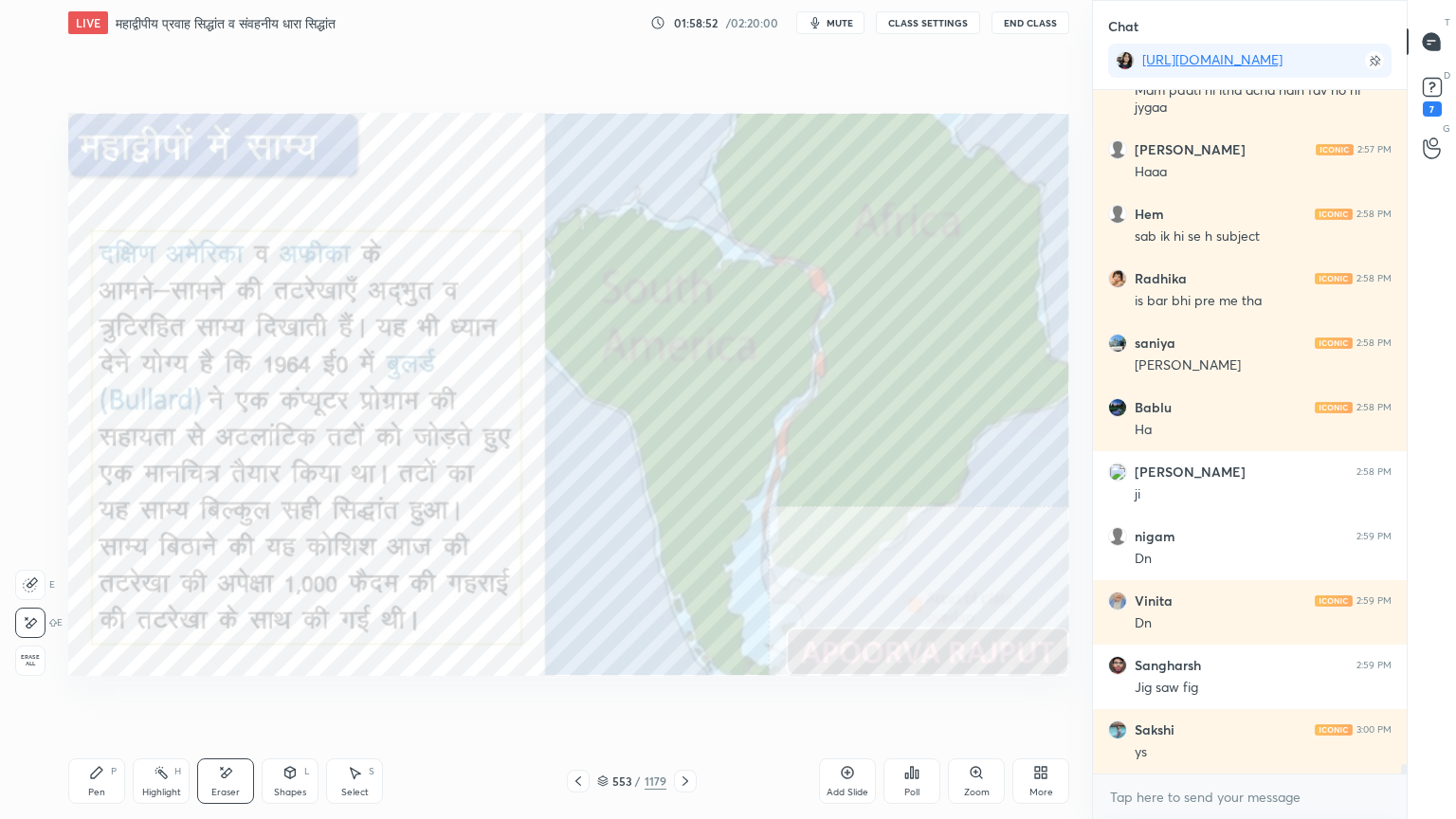 click on "Erase all" at bounding box center (30, 661) 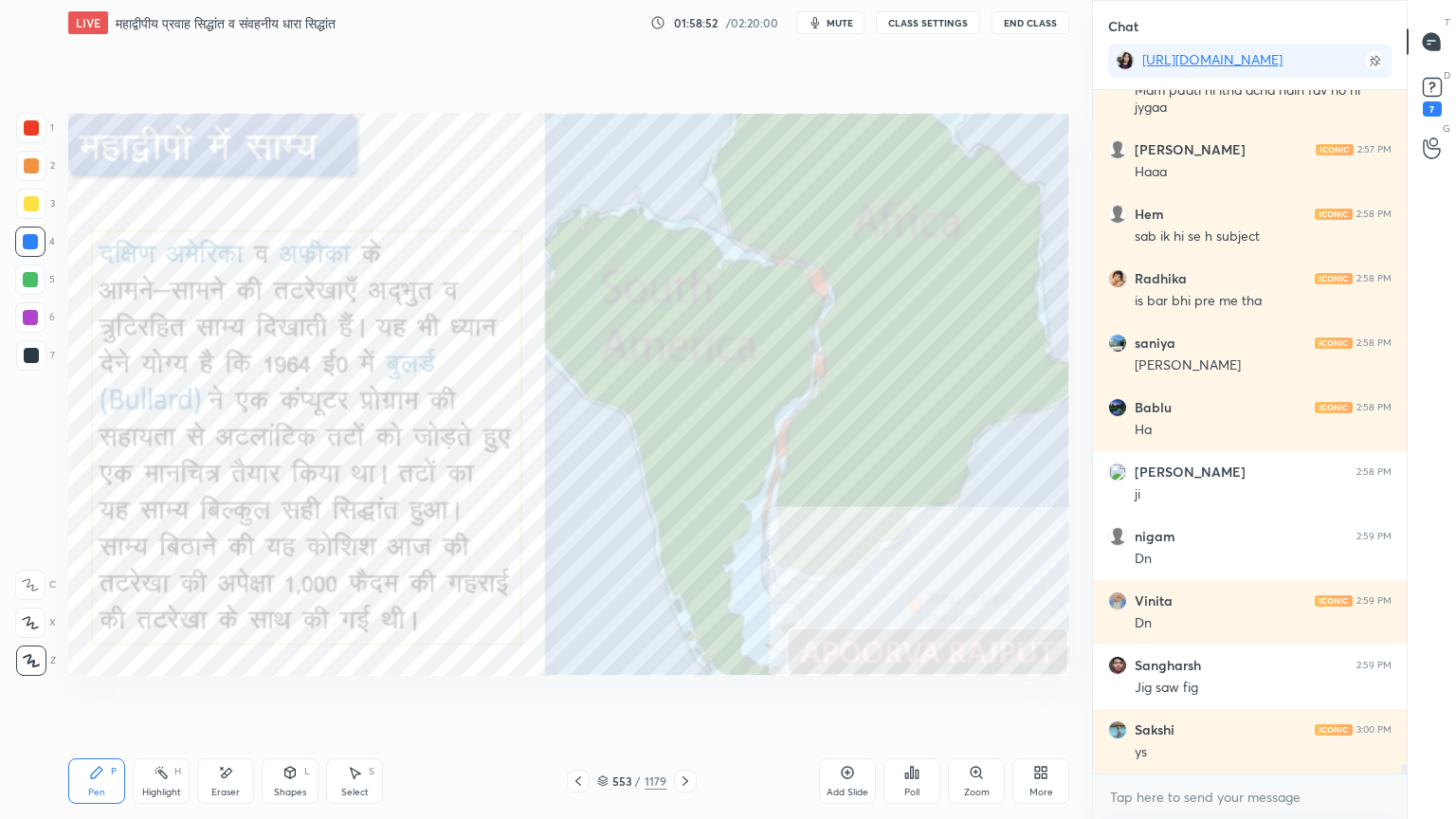 drag, startPoint x: 42, startPoint y: 648, endPoint x: 63, endPoint y: 628, distance: 29 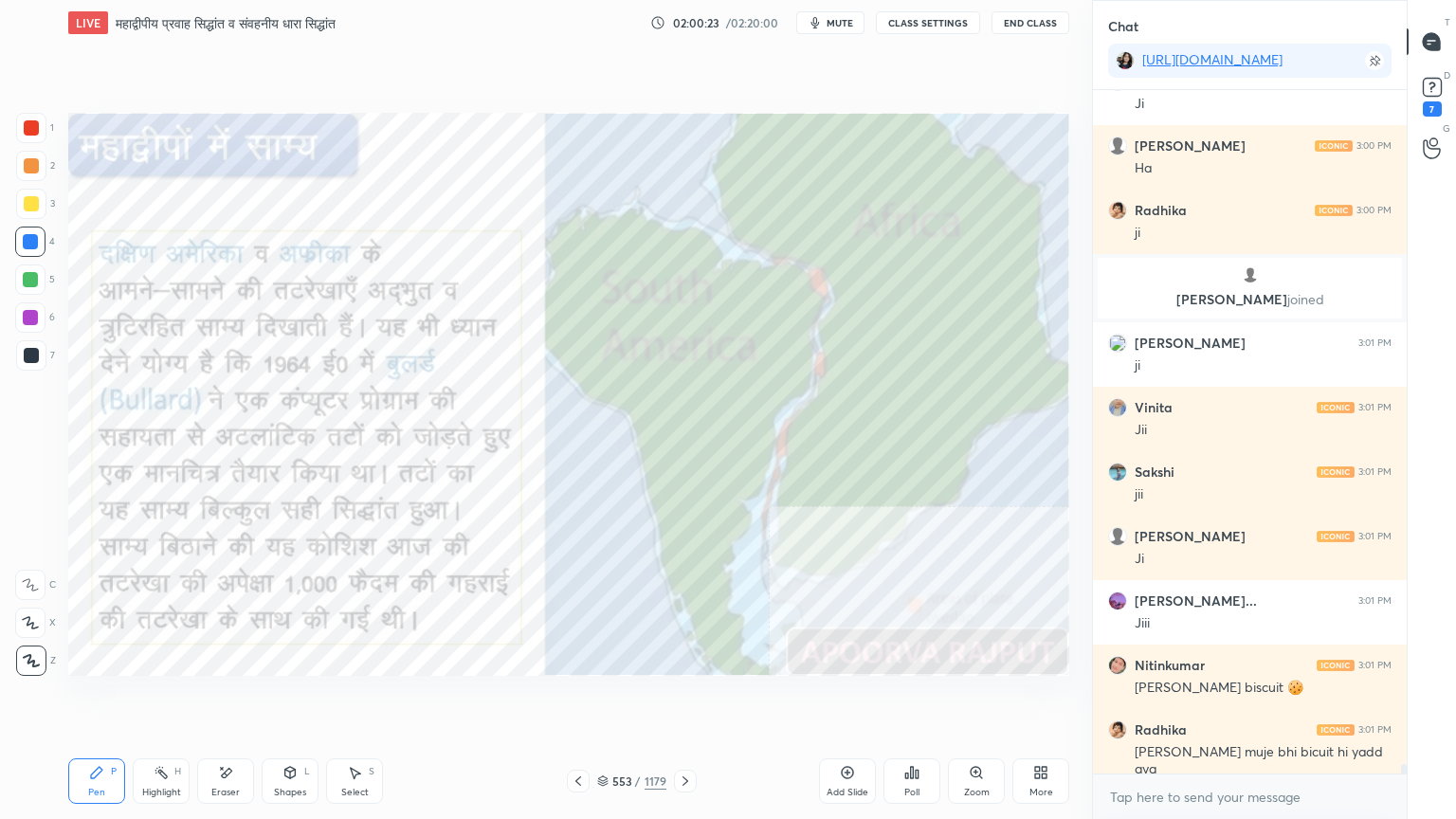 scroll, scrollTop: 47547, scrollLeft: 0, axis: vertical 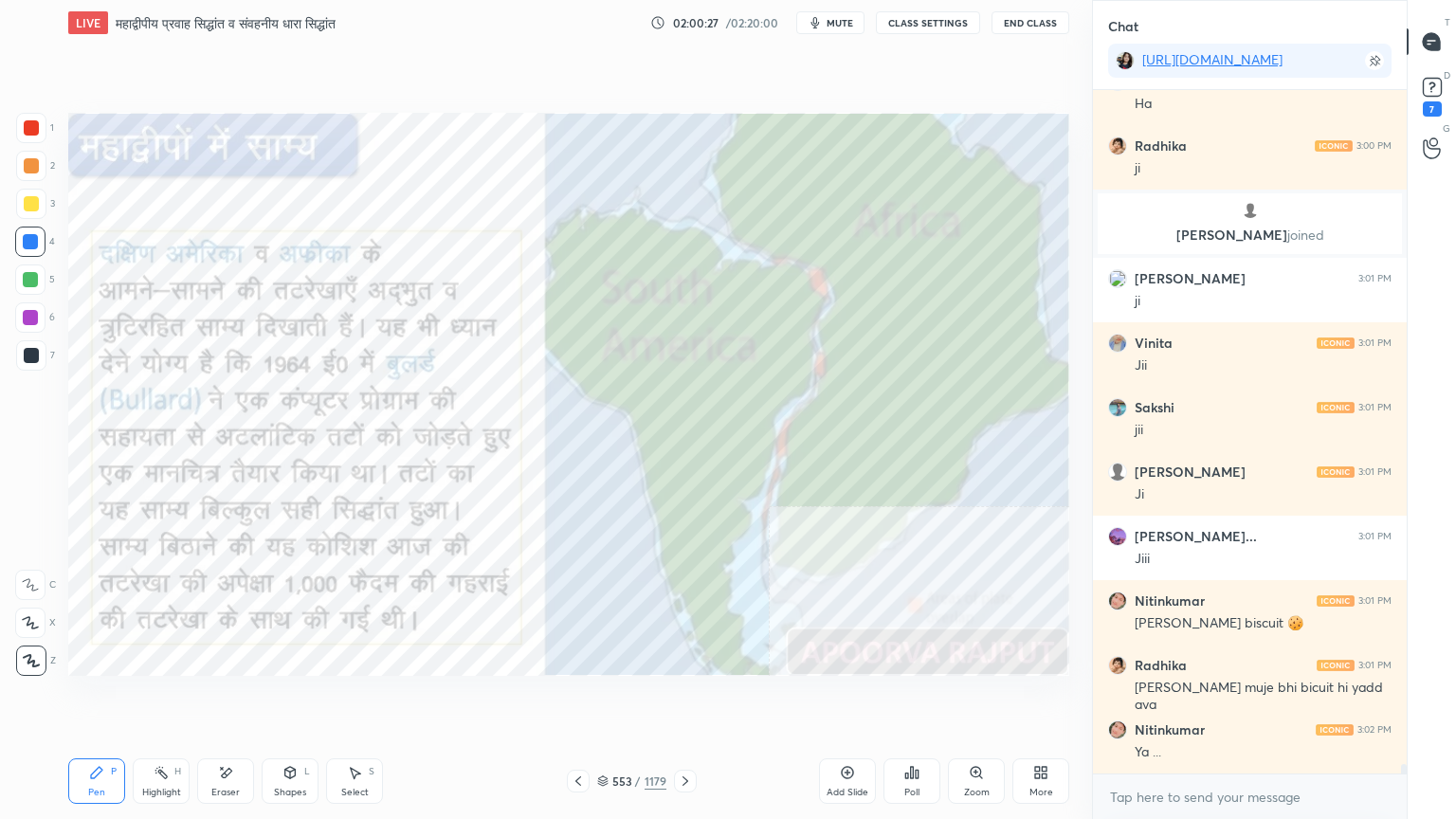 click on "Setting up your live class Poll for   secs No correct answer Start poll" at bounding box center (569, 394) 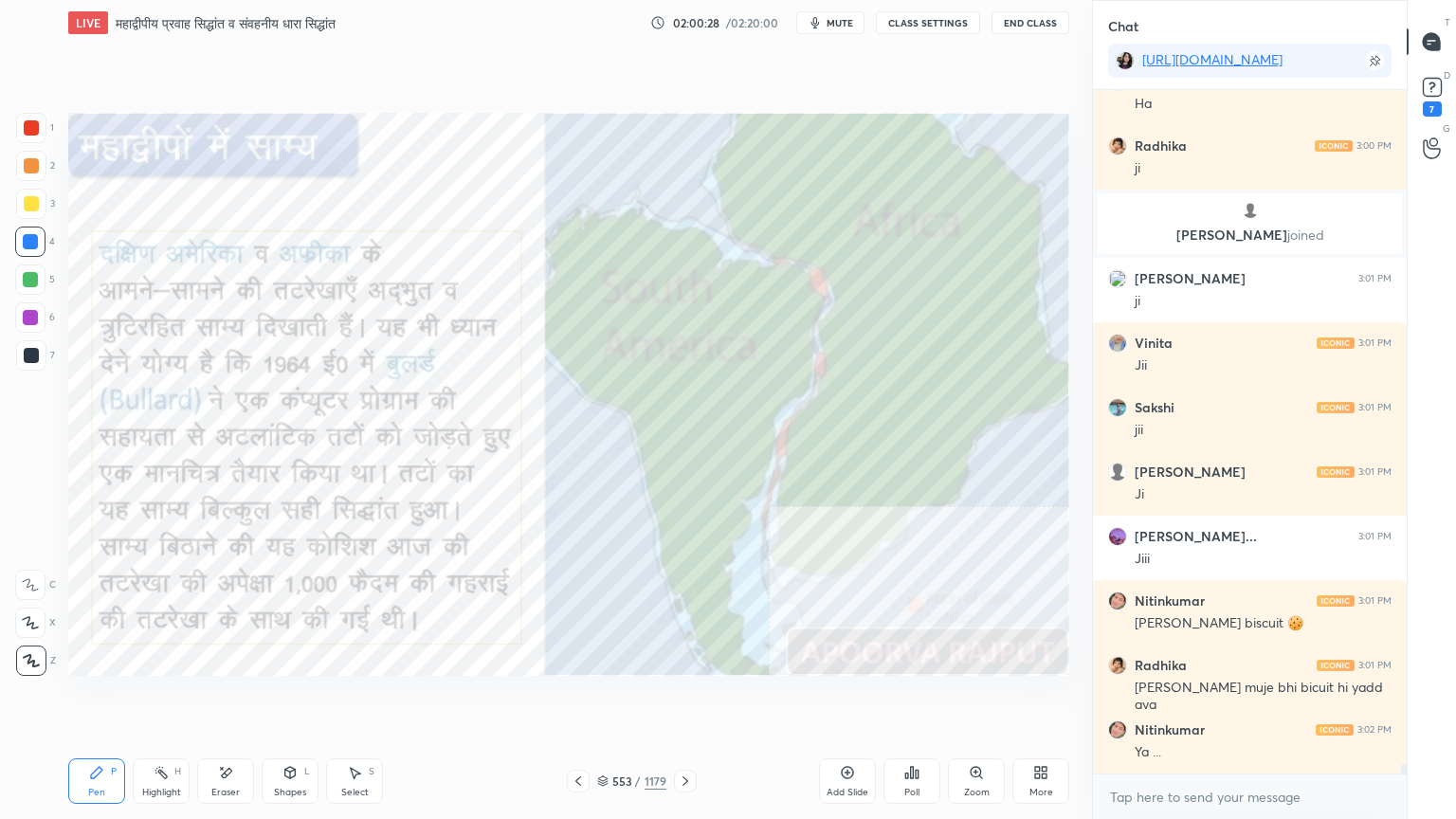 drag, startPoint x: 607, startPoint y: 779, endPoint x: 631, endPoint y: 772, distance: 25 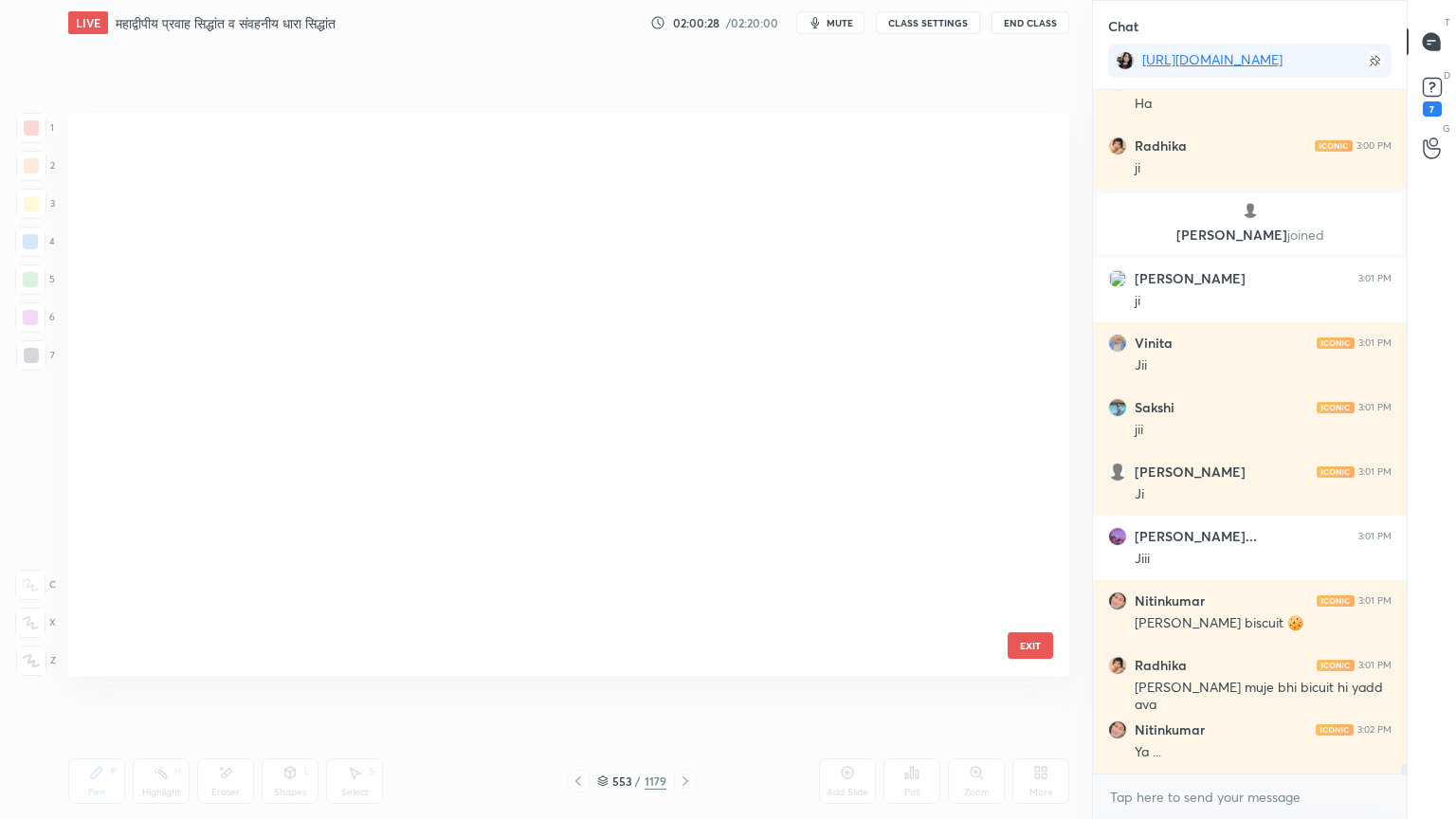 scroll, scrollTop: 31528, scrollLeft: 0, axis: vertical 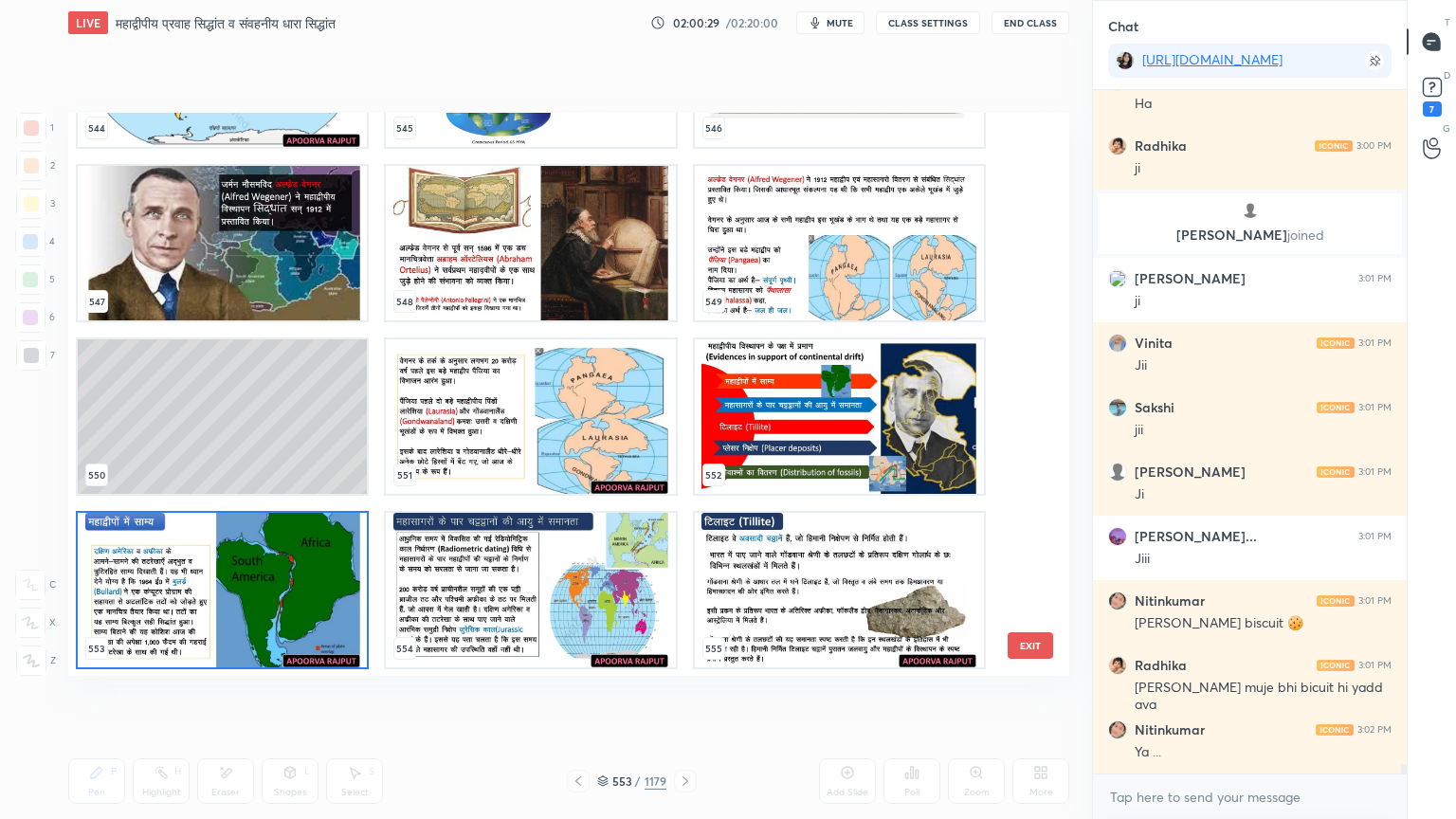 click at bounding box center (530, 590) 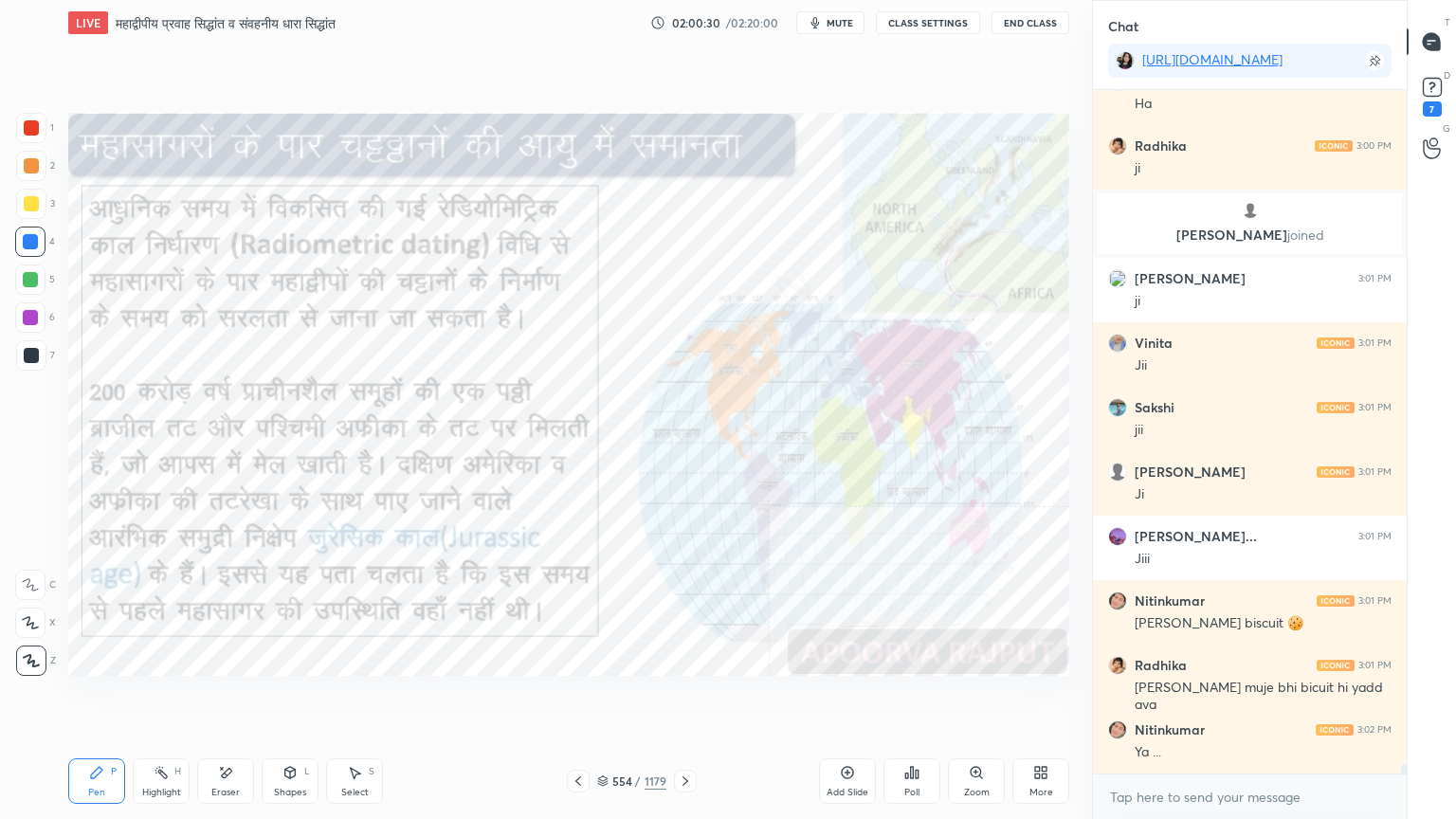 click at bounding box center [530, 590] 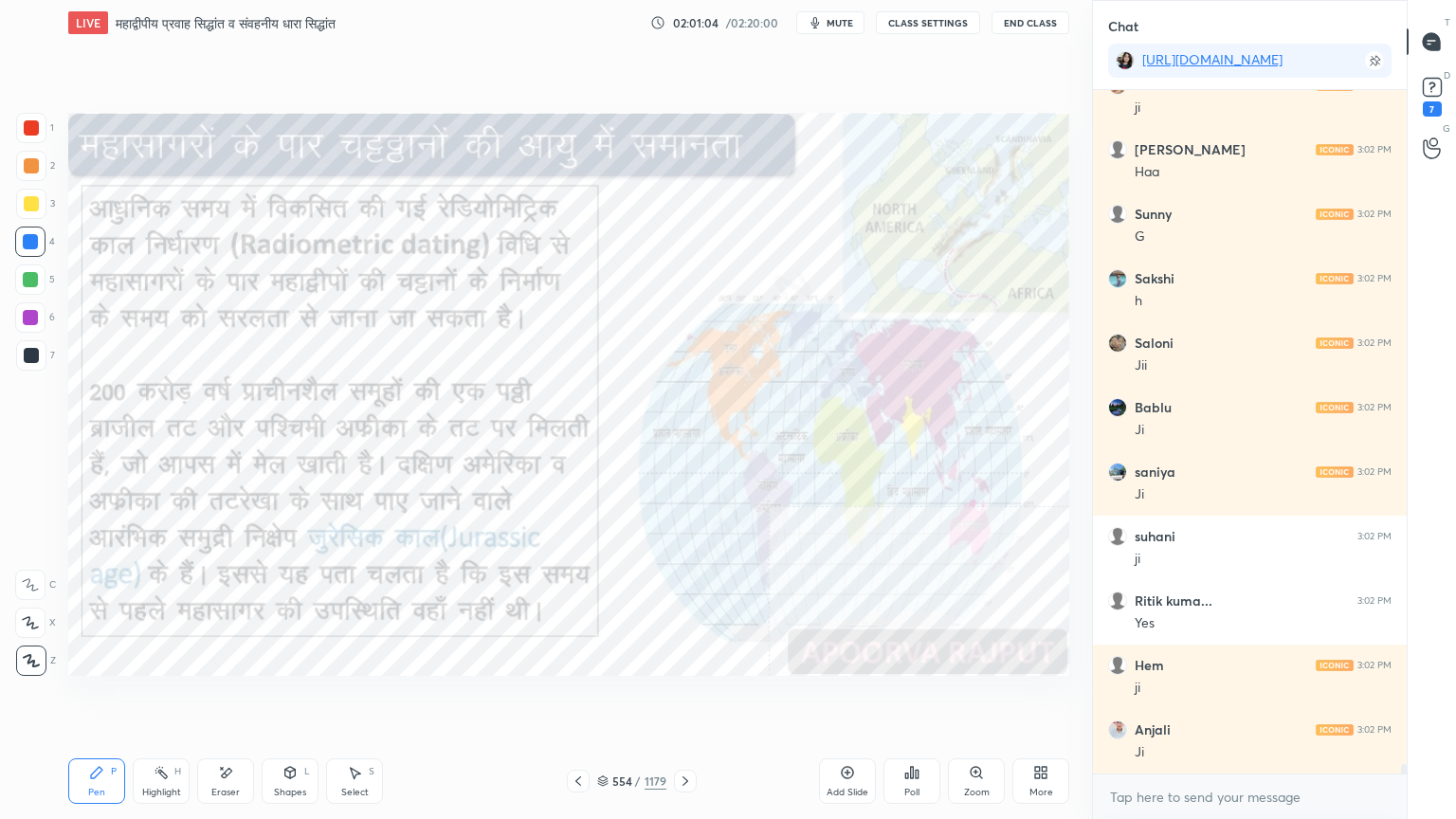 scroll, scrollTop: 48320, scrollLeft: 0, axis: vertical 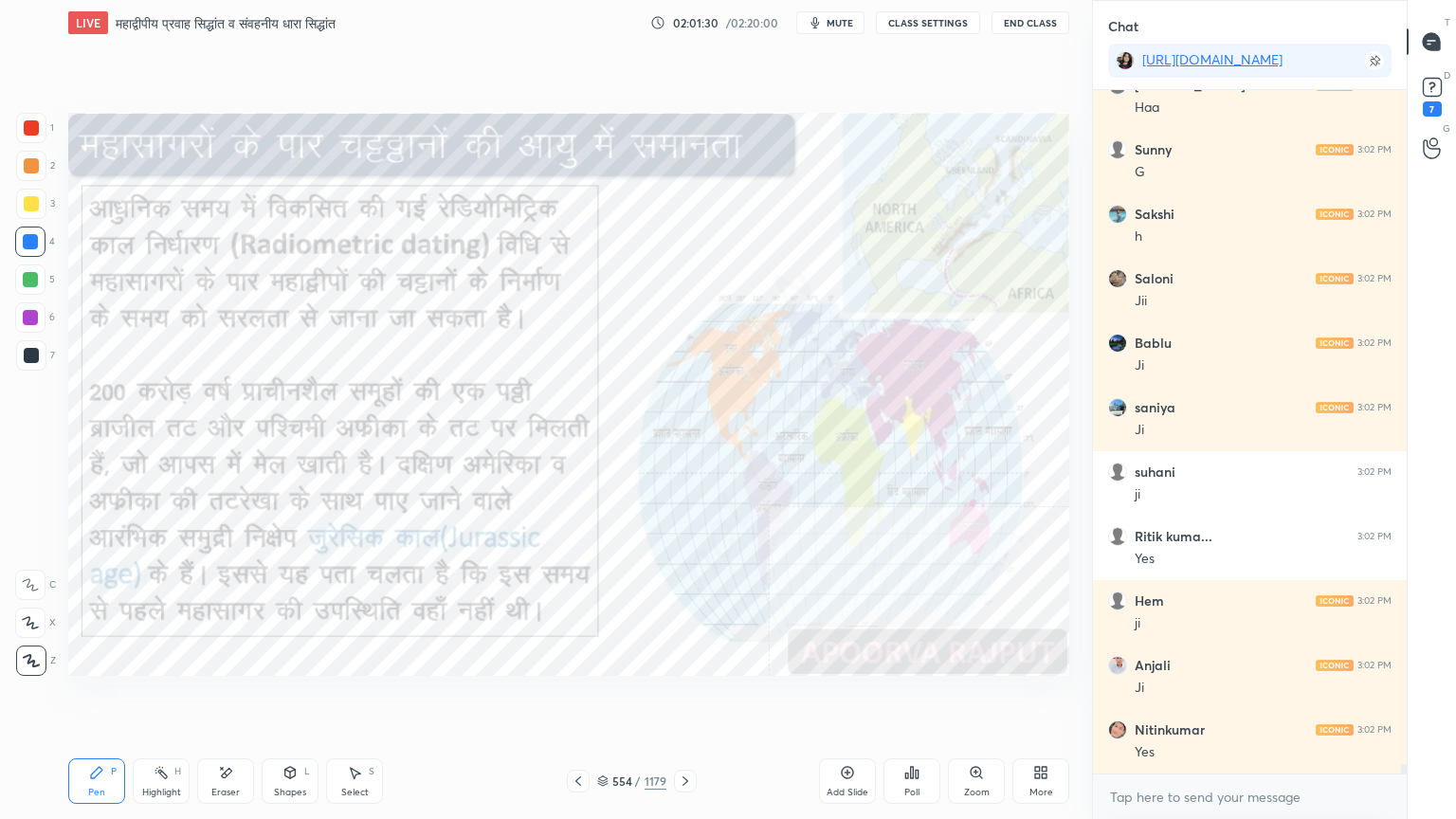 click on "Eraser" at bounding box center [226, 781] 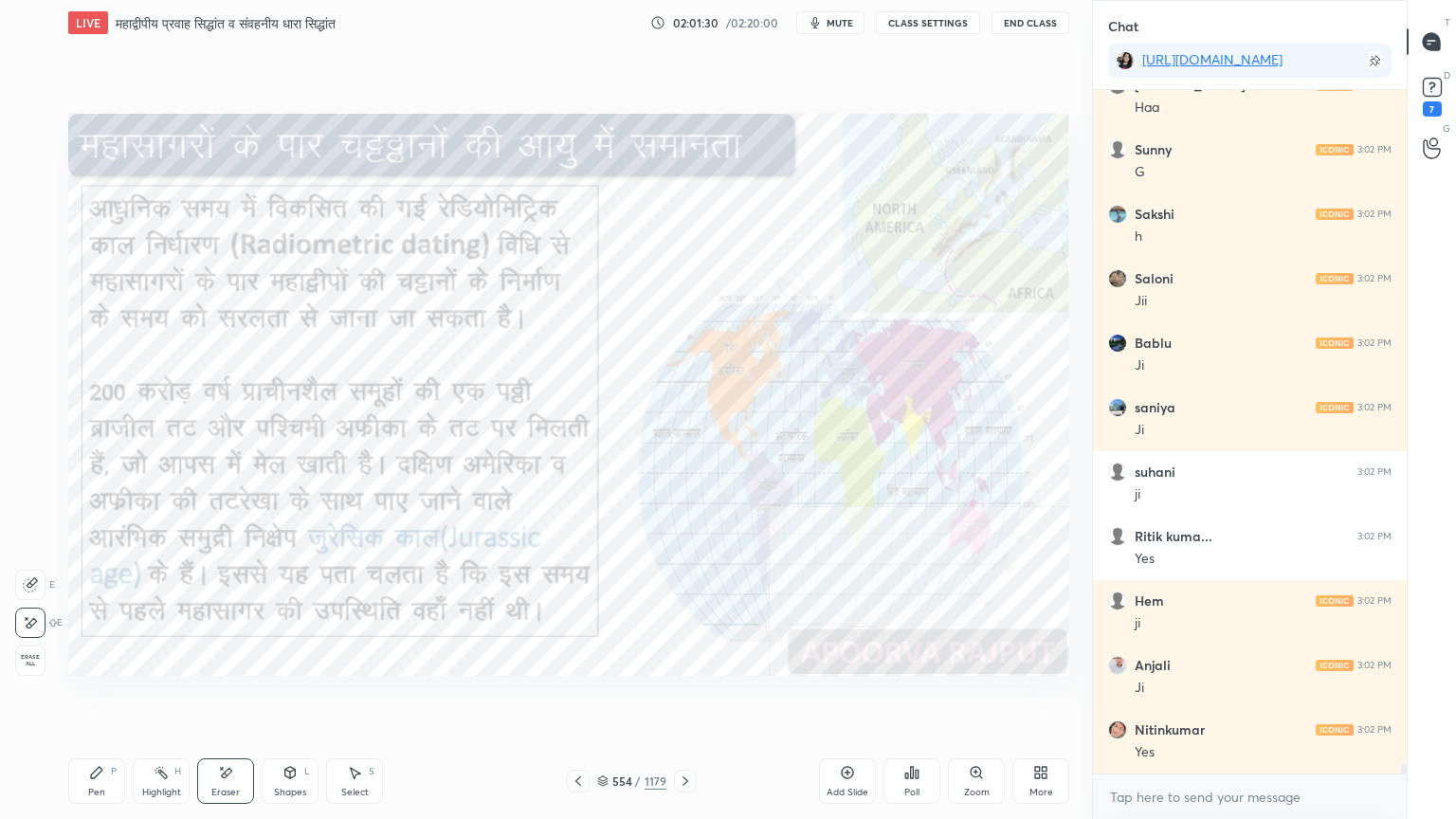 drag, startPoint x: 33, startPoint y: 656, endPoint x: 37, endPoint y: 646, distance: 10.7703296 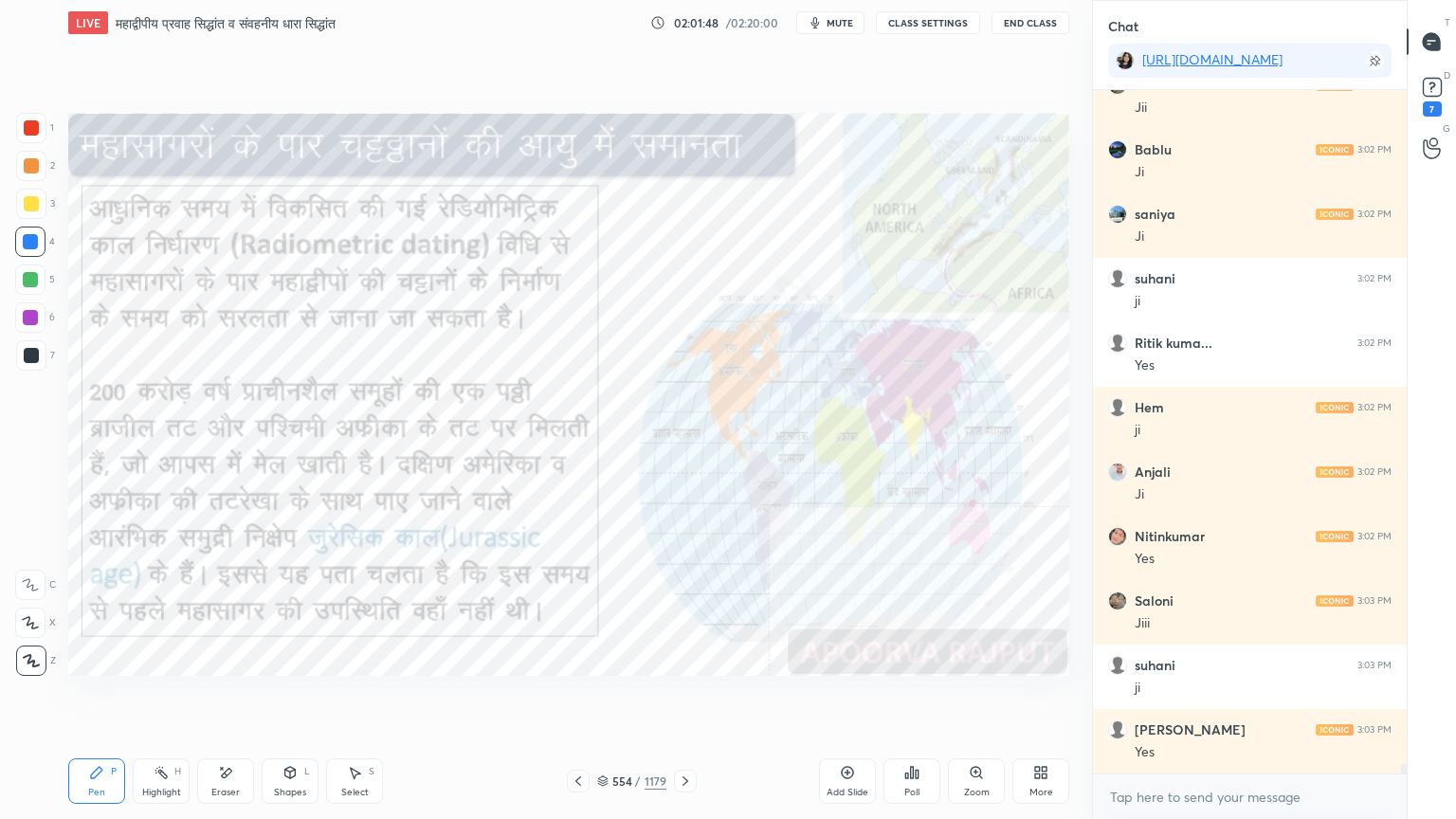 scroll, scrollTop: 48578, scrollLeft: 0, axis: vertical 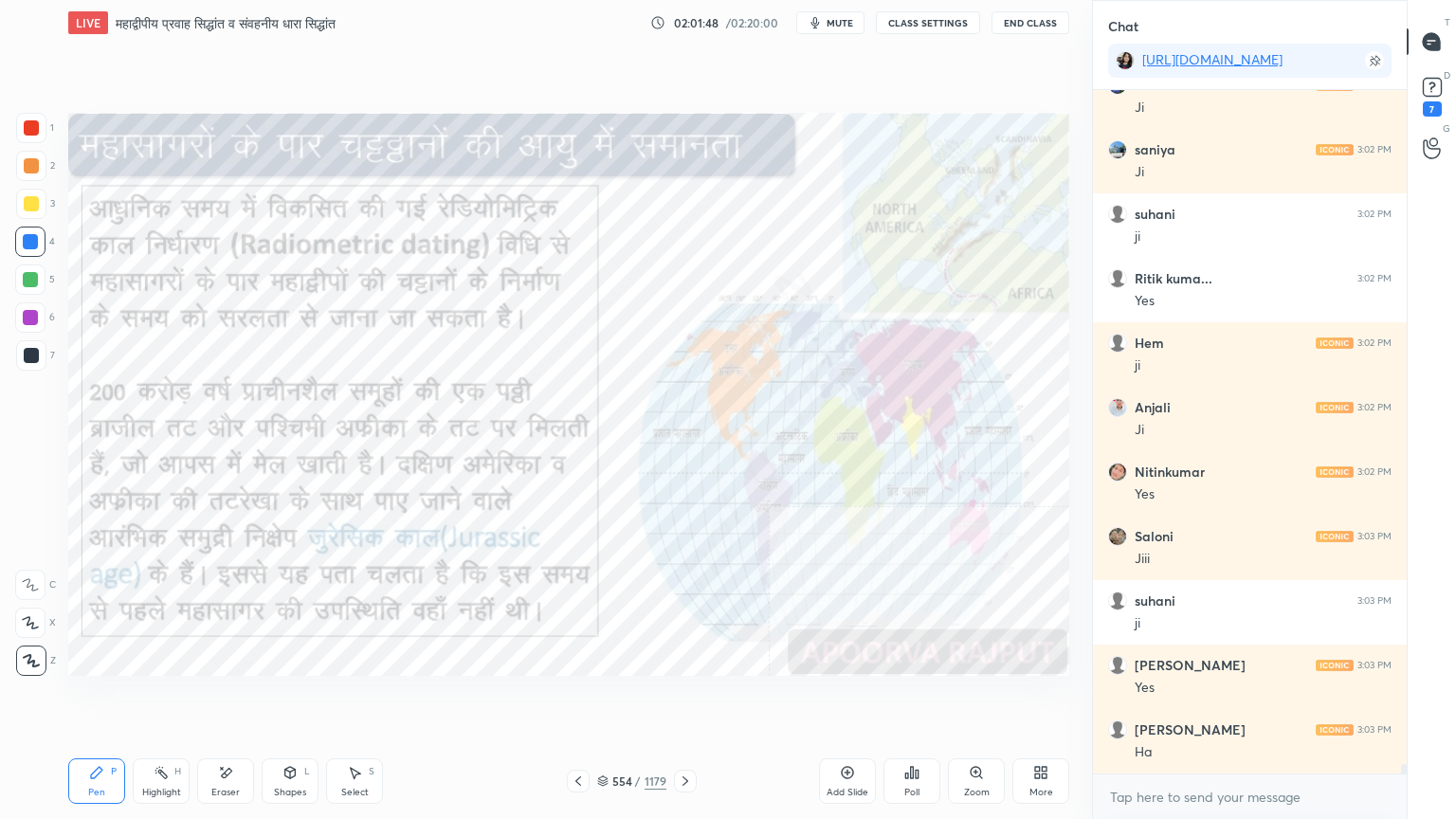 click on "Eraser" at bounding box center (226, 781) 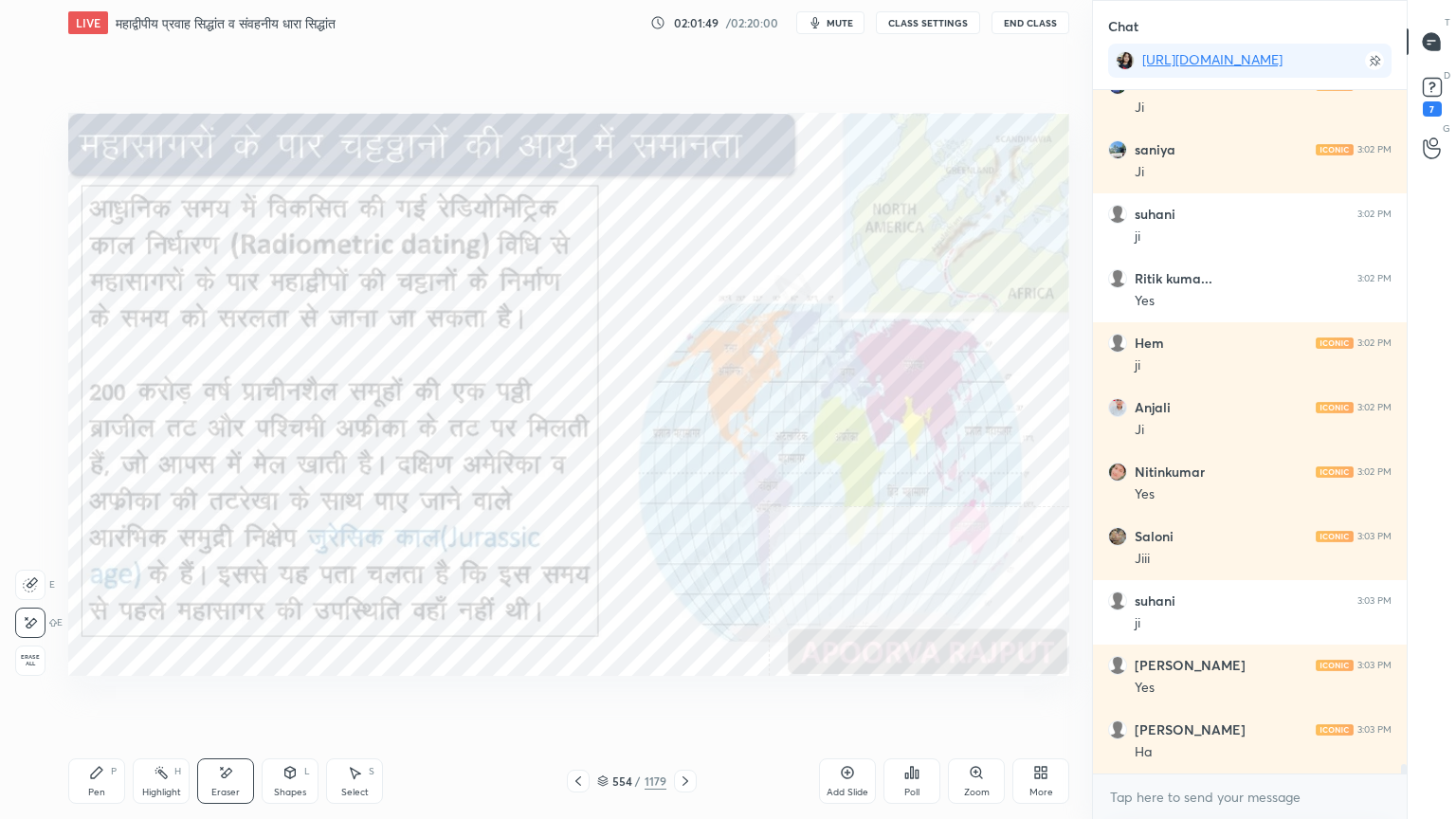 click on "Erase all" at bounding box center [30, 661] 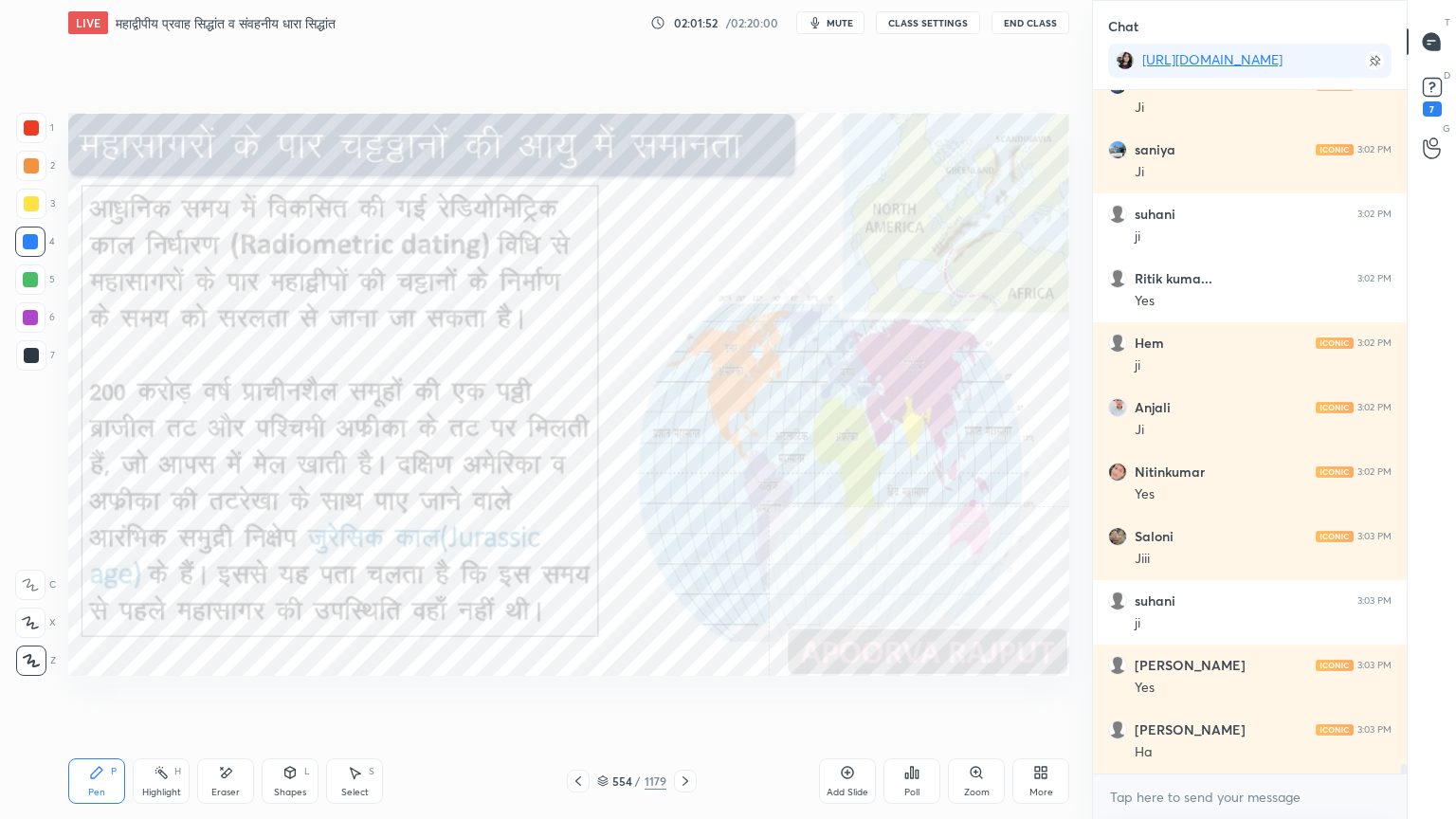 click at bounding box center [578, 781] 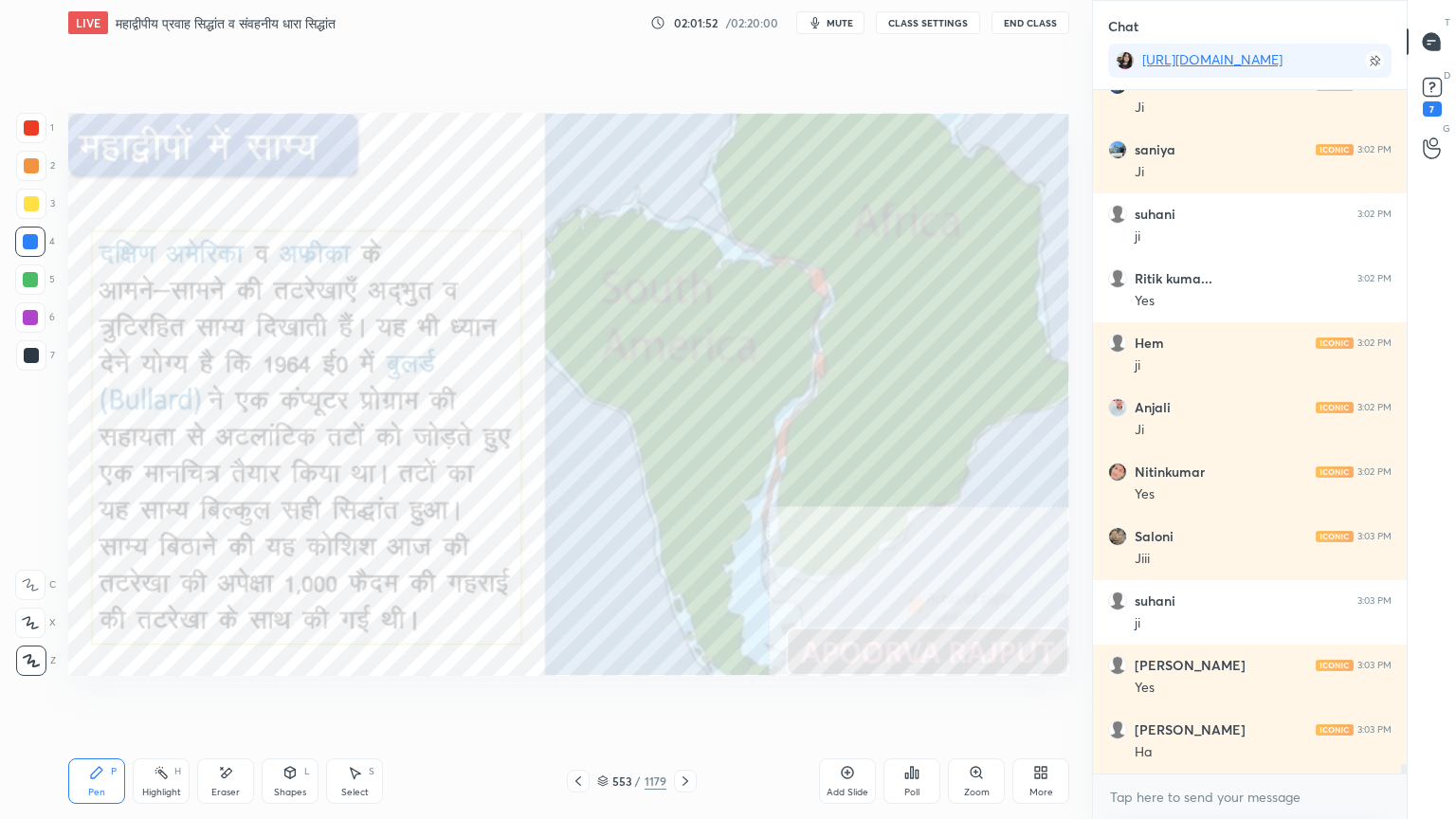 scroll, scrollTop: 48642, scrollLeft: 0, axis: vertical 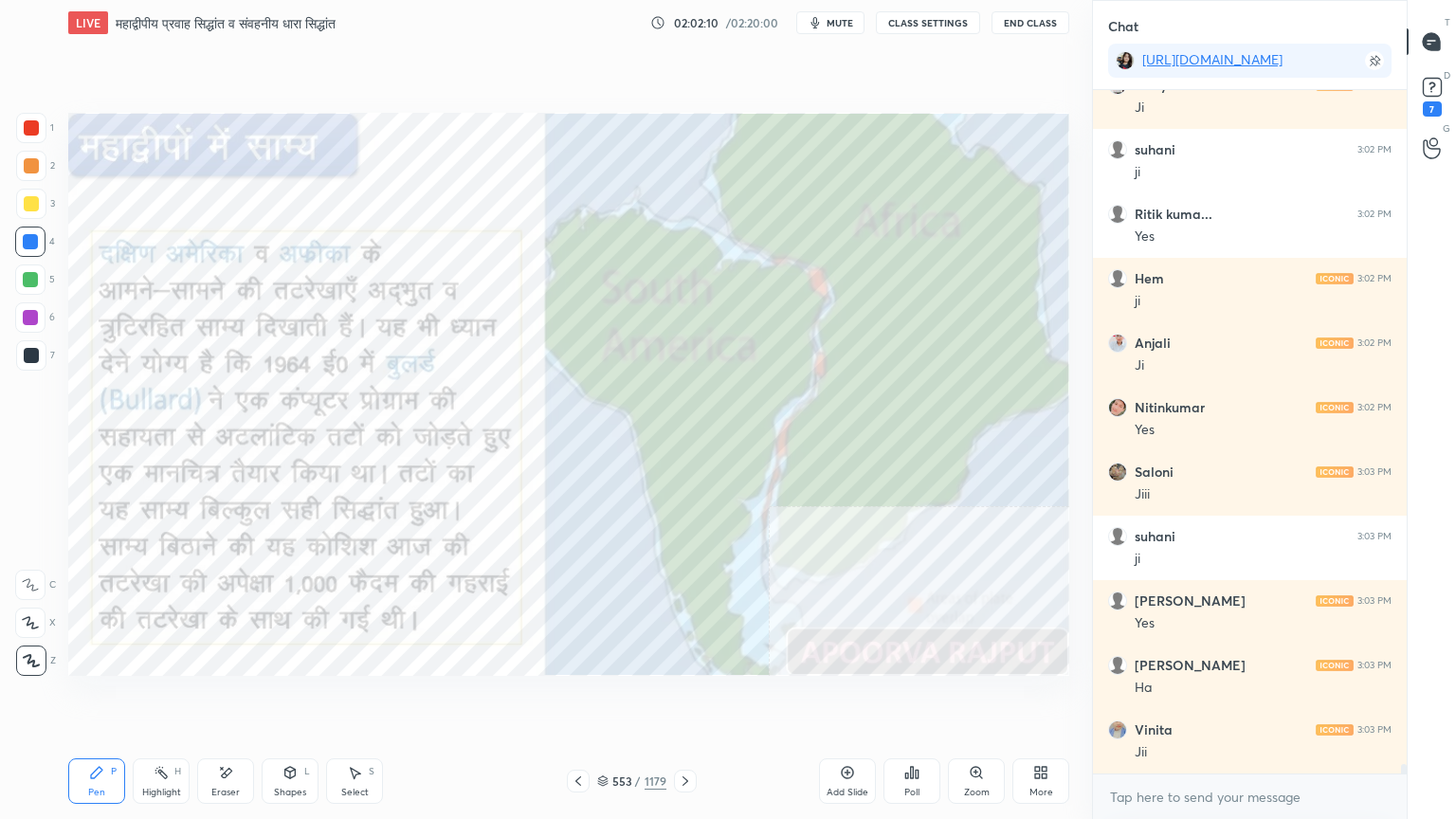 click on "Setting up your live class Poll for   secs No correct answer Start poll" at bounding box center [569, 394] 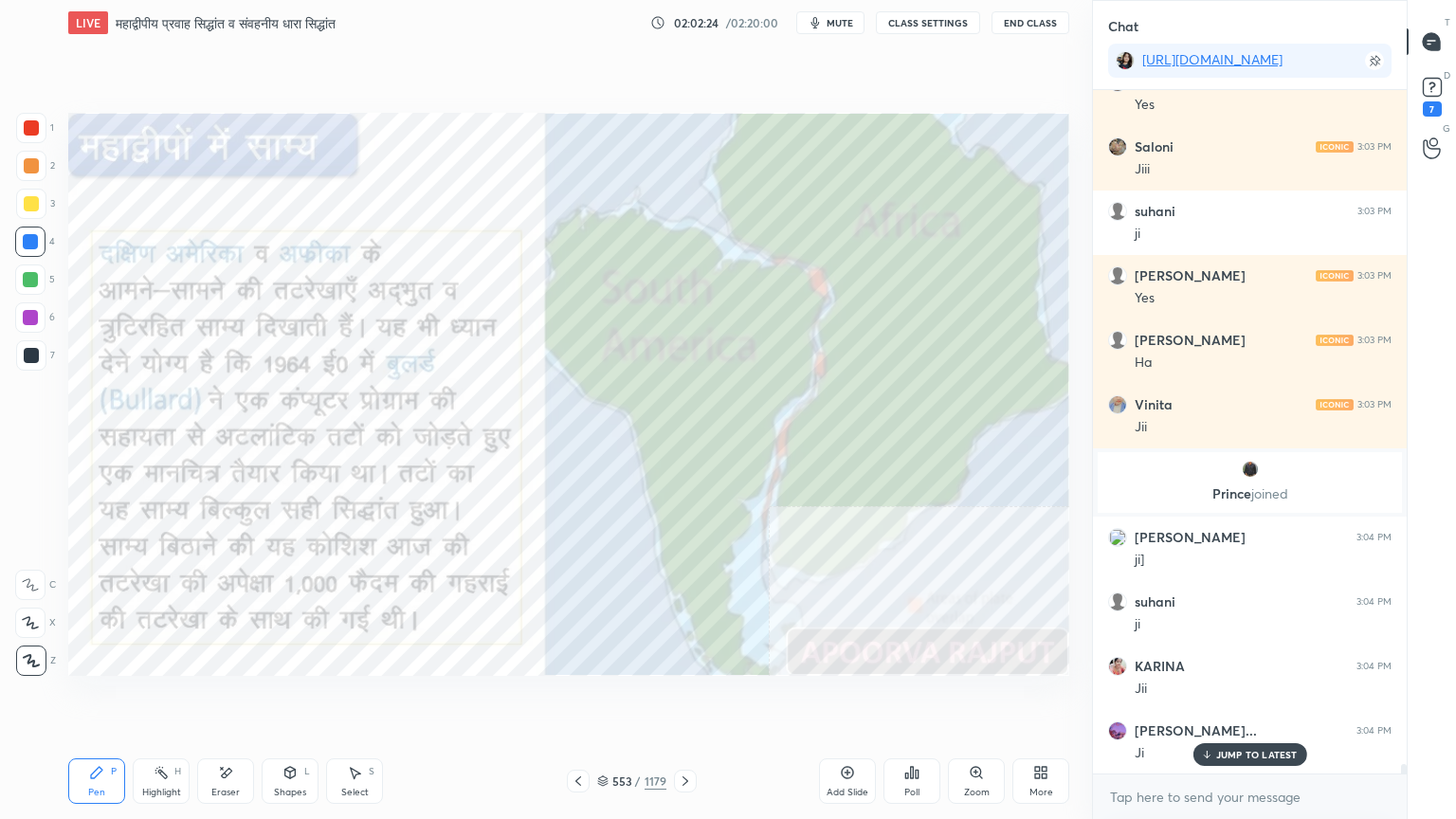 scroll, scrollTop: 48567, scrollLeft: 0, axis: vertical 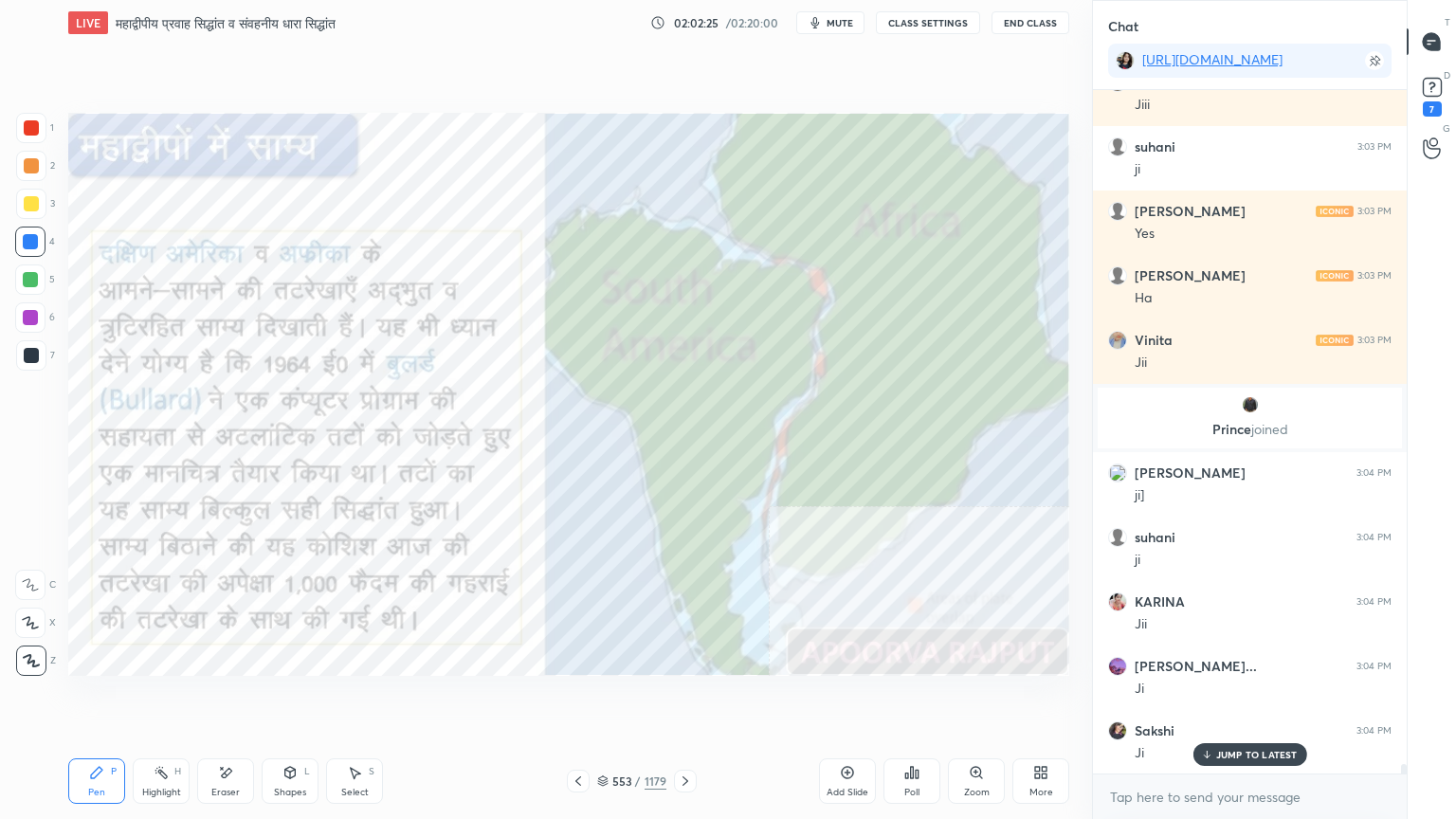 click 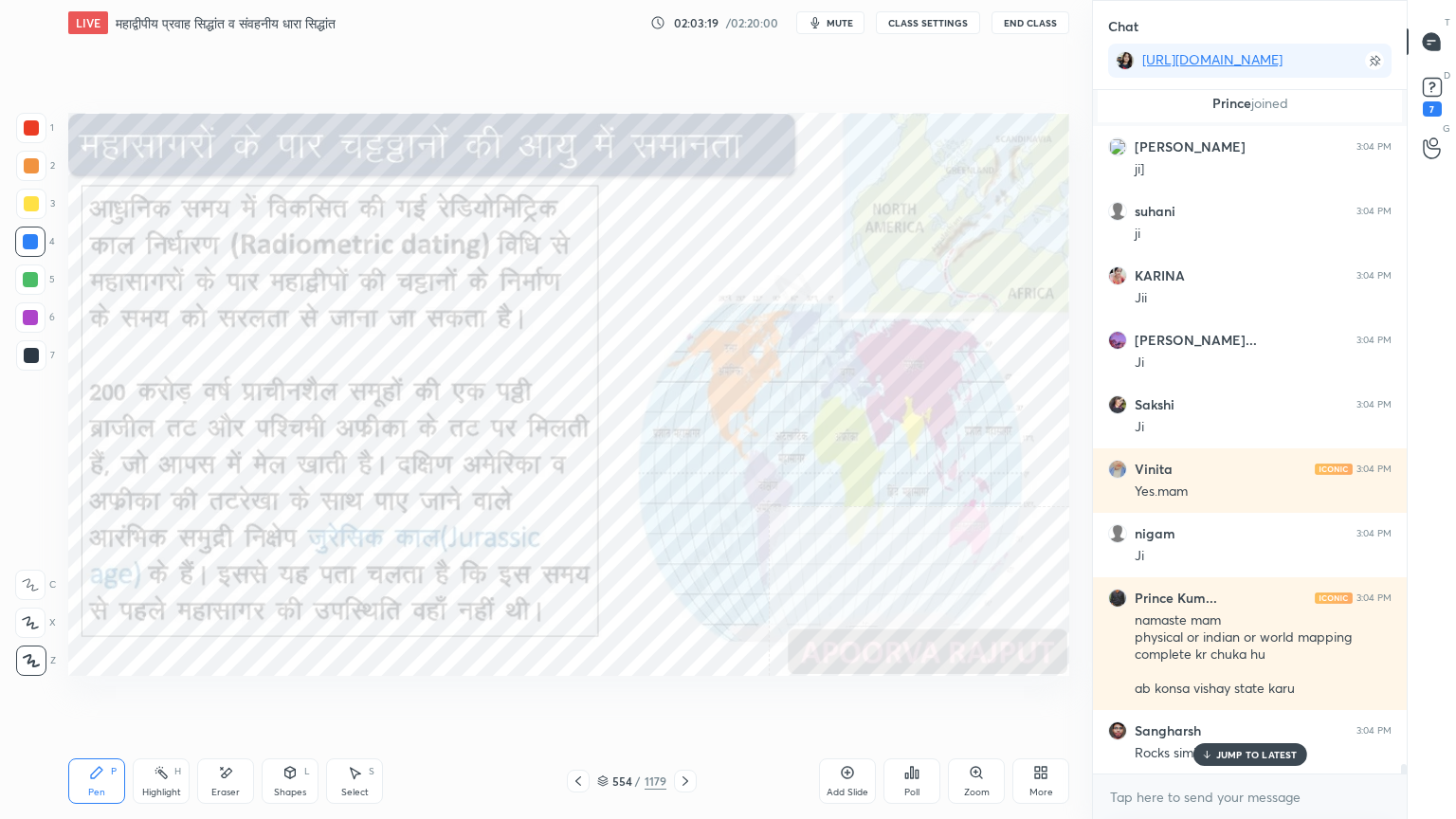 scroll, scrollTop: 48958, scrollLeft: 0, axis: vertical 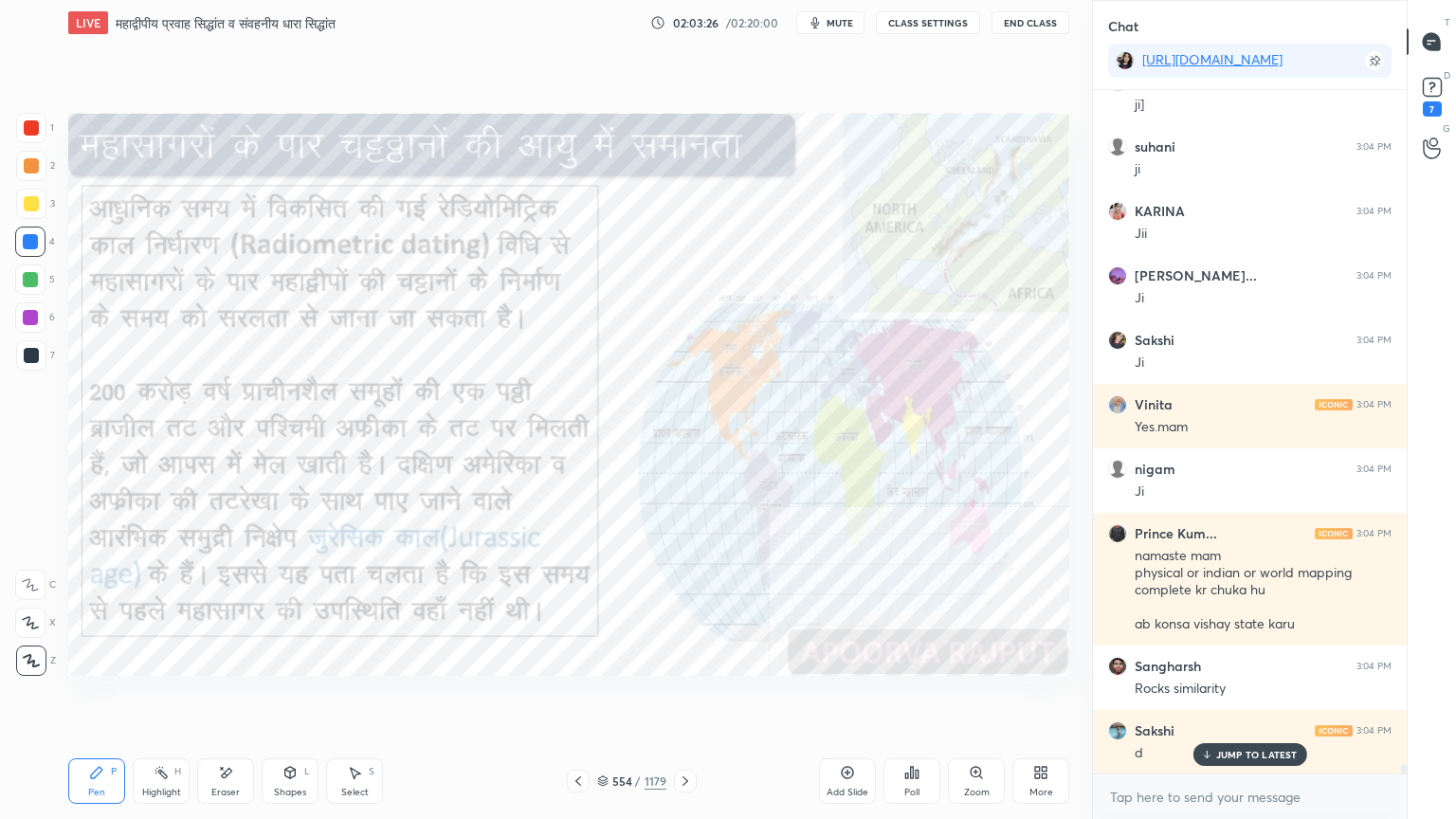 click on "JUMP TO LATEST" at bounding box center [1257, 755] 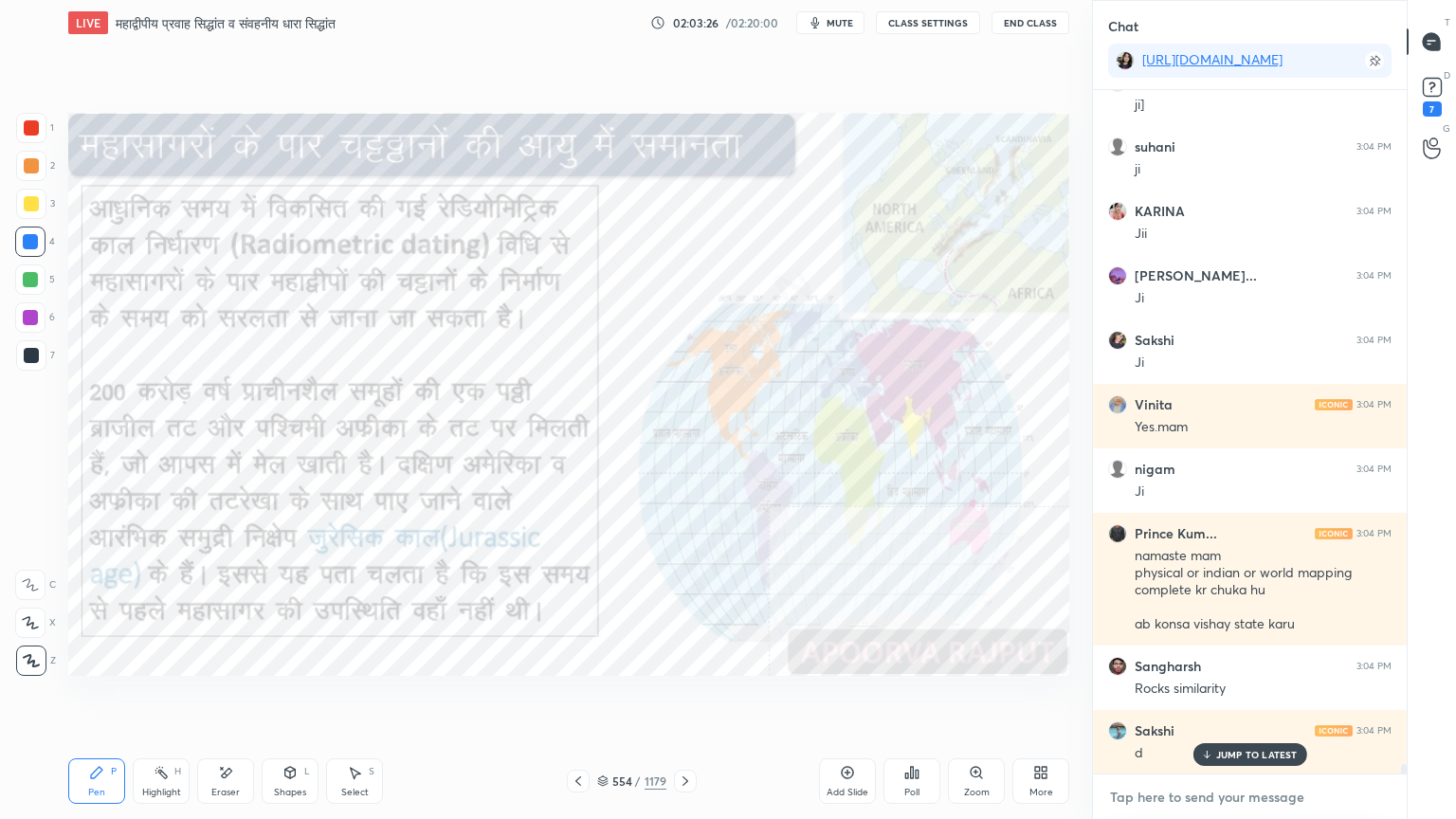 click at bounding box center [1249, 797] 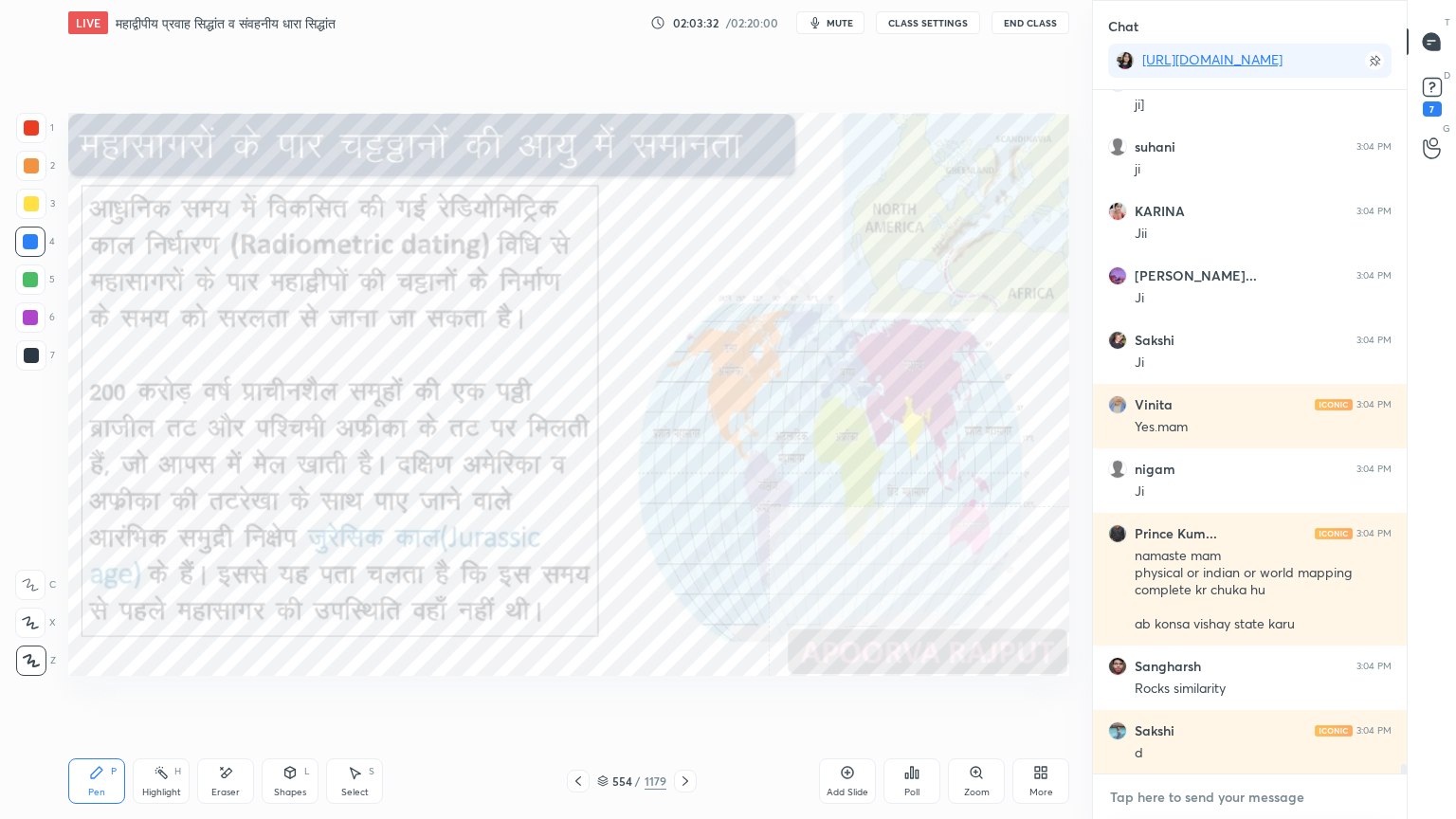 scroll, scrollTop: 49022, scrollLeft: 0, axis: vertical 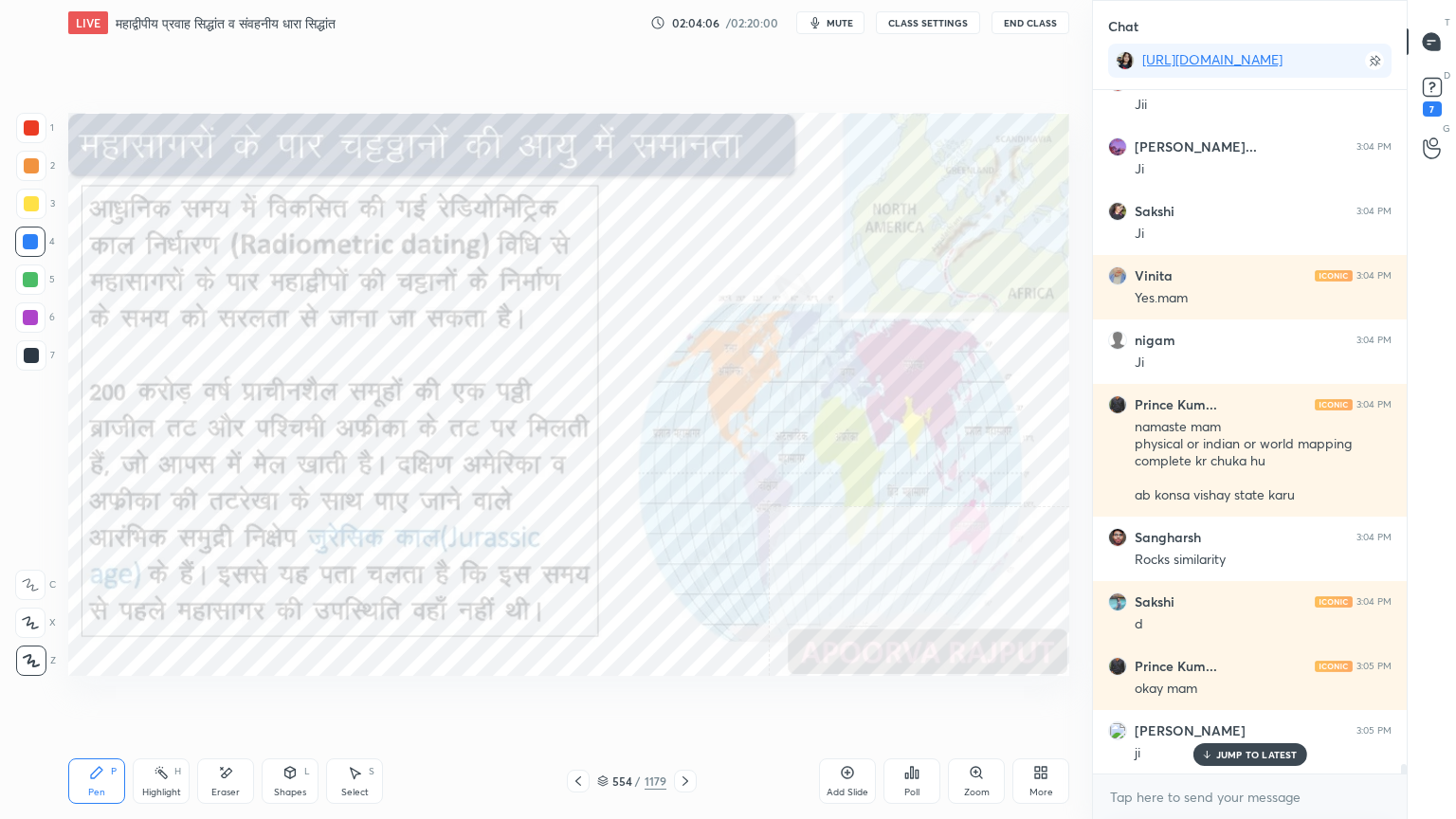click on "Eraser" at bounding box center (226, 781) 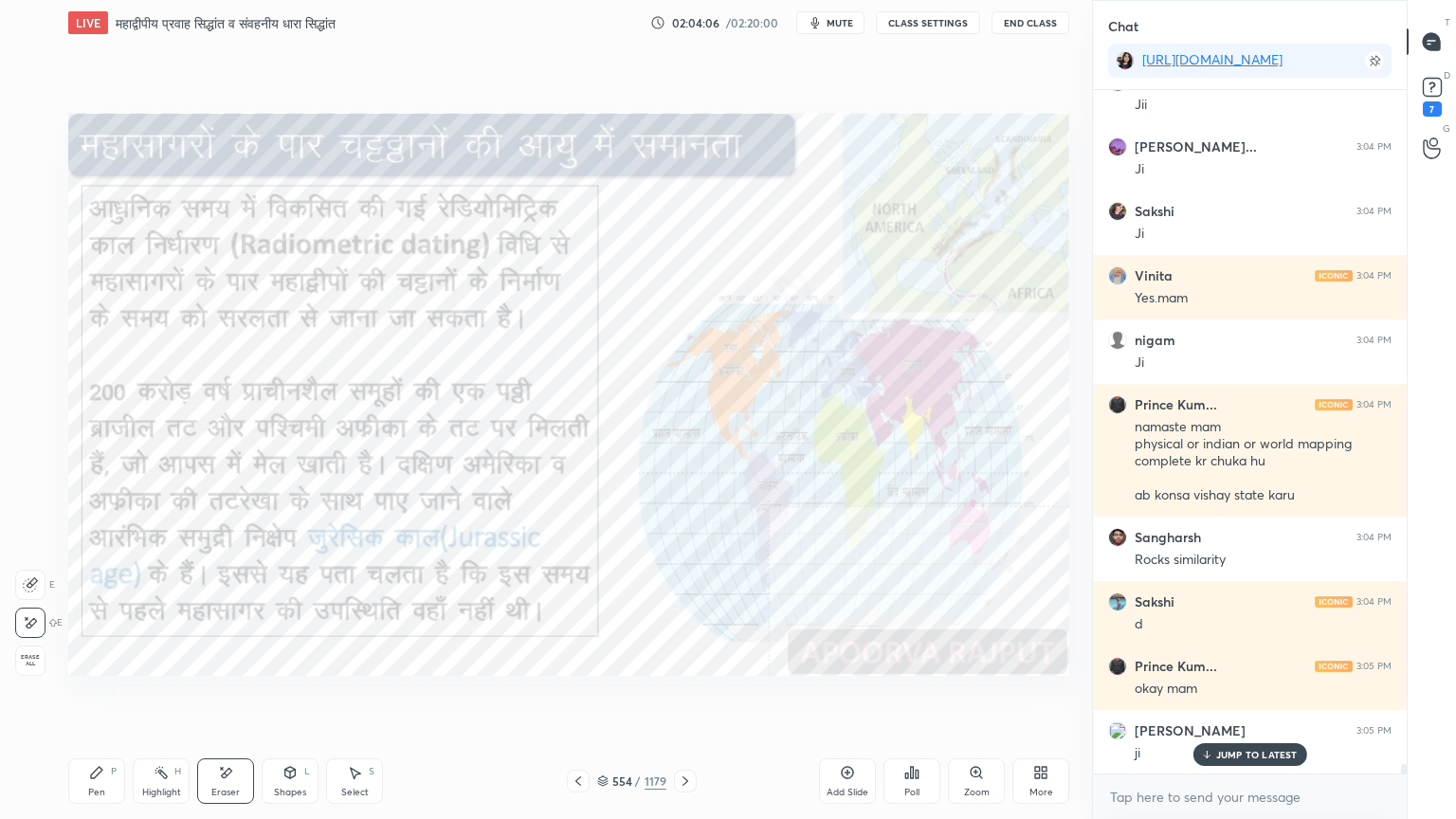 click on "Erase all" at bounding box center (30, 661) 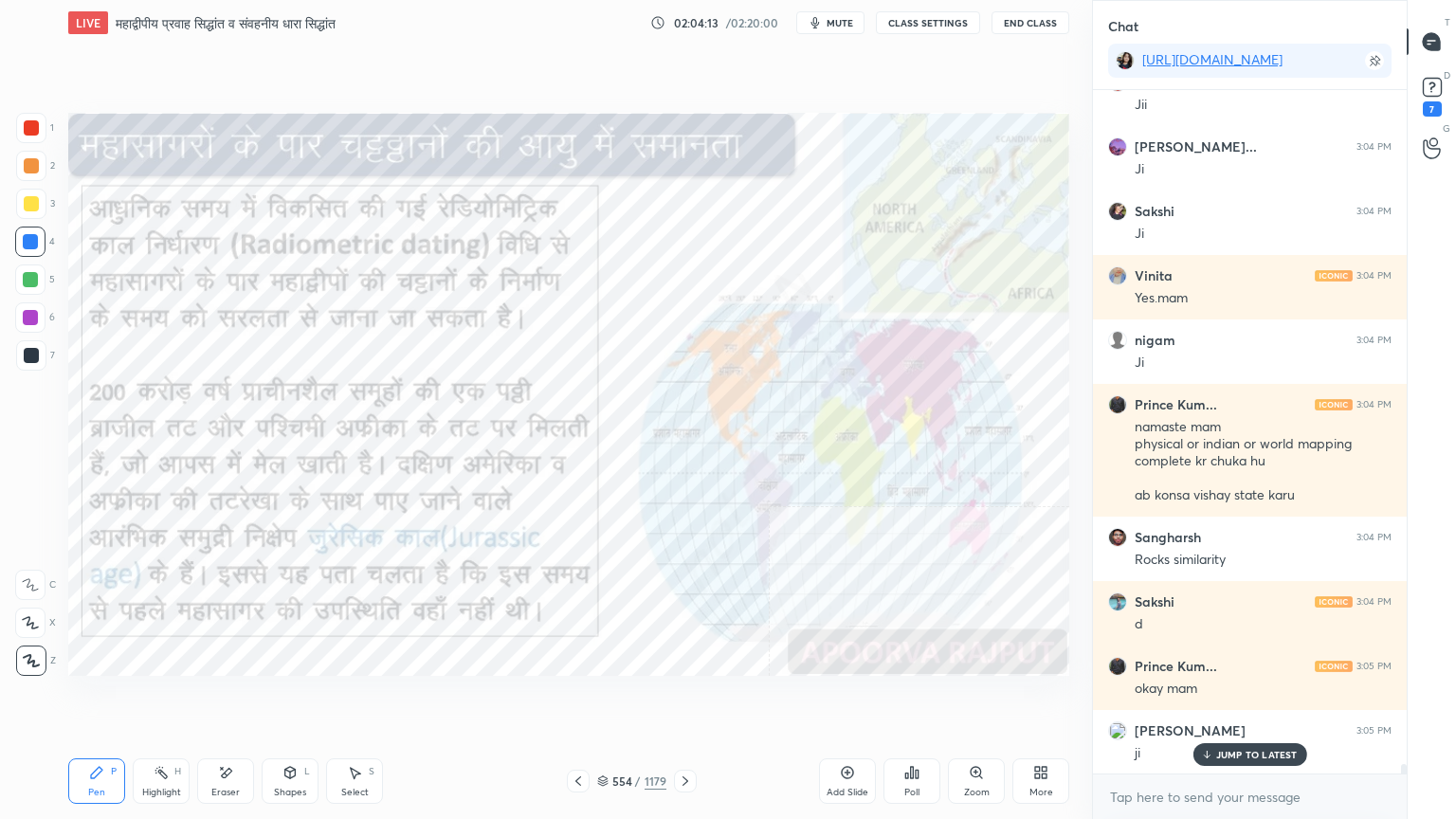 scroll, scrollTop: 49151, scrollLeft: 0, axis: vertical 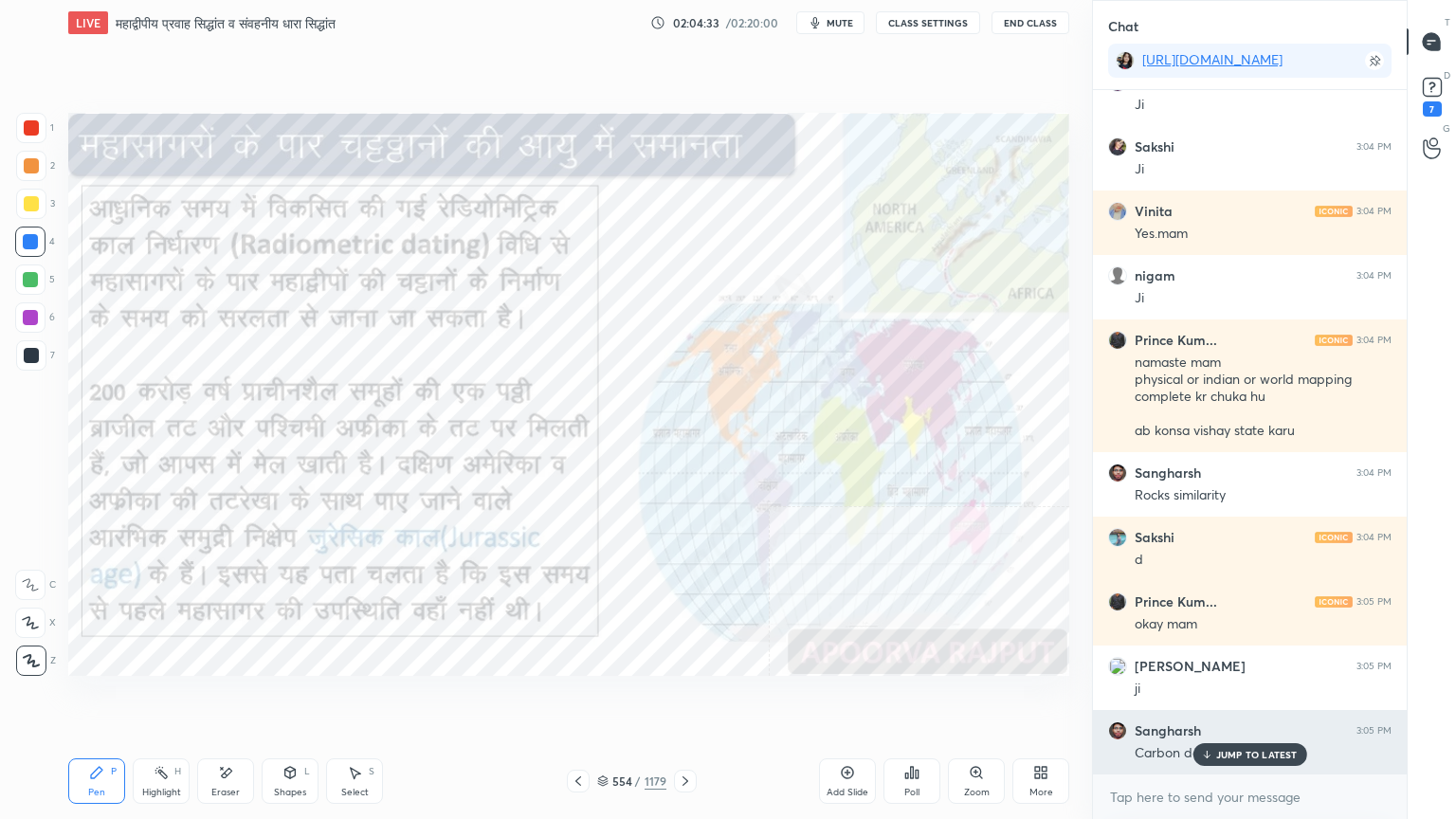 click on "JUMP TO LATEST" at bounding box center [1257, 755] 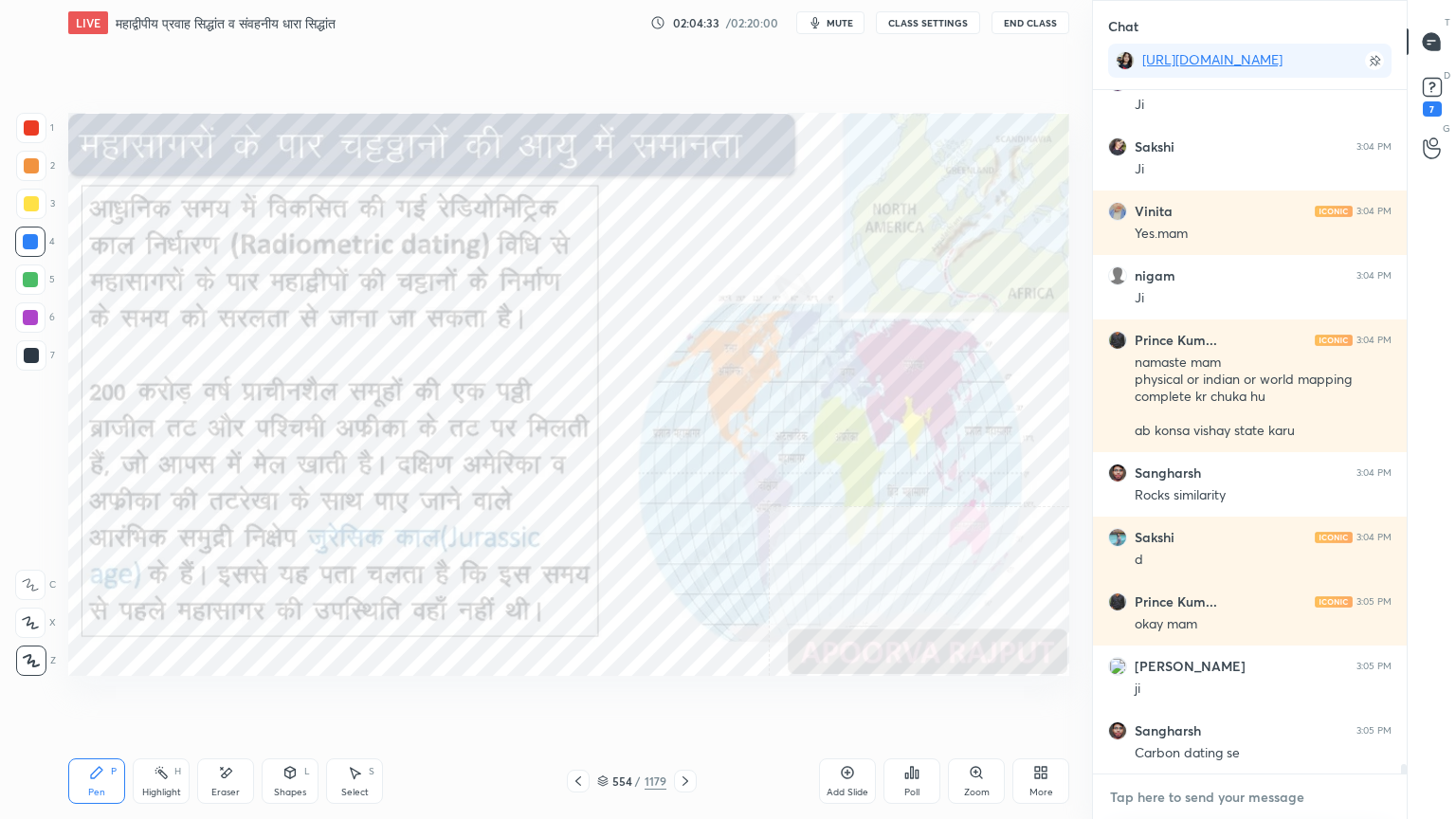 click at bounding box center [1249, 797] 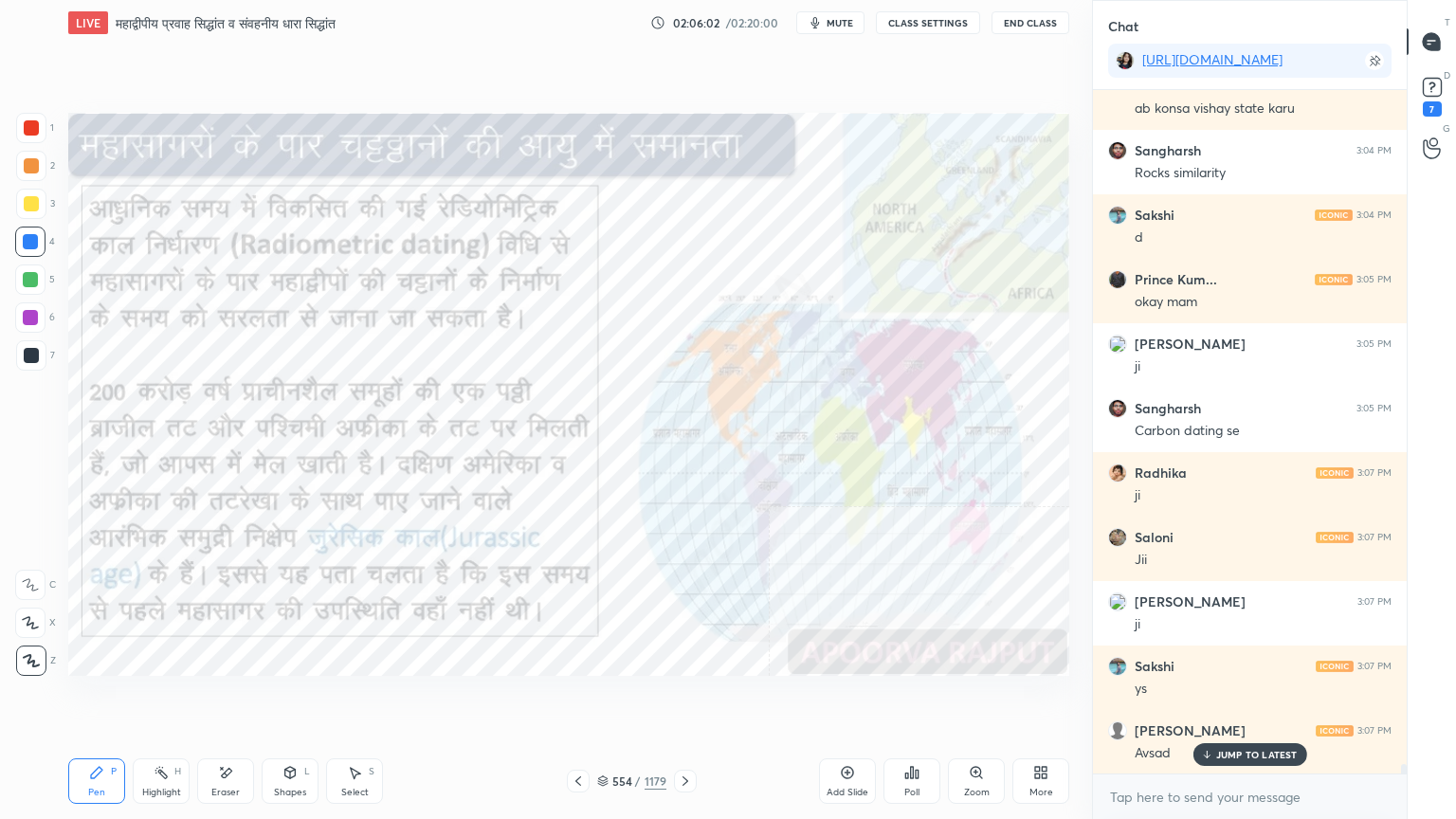 scroll, scrollTop: 49538, scrollLeft: 0, axis: vertical 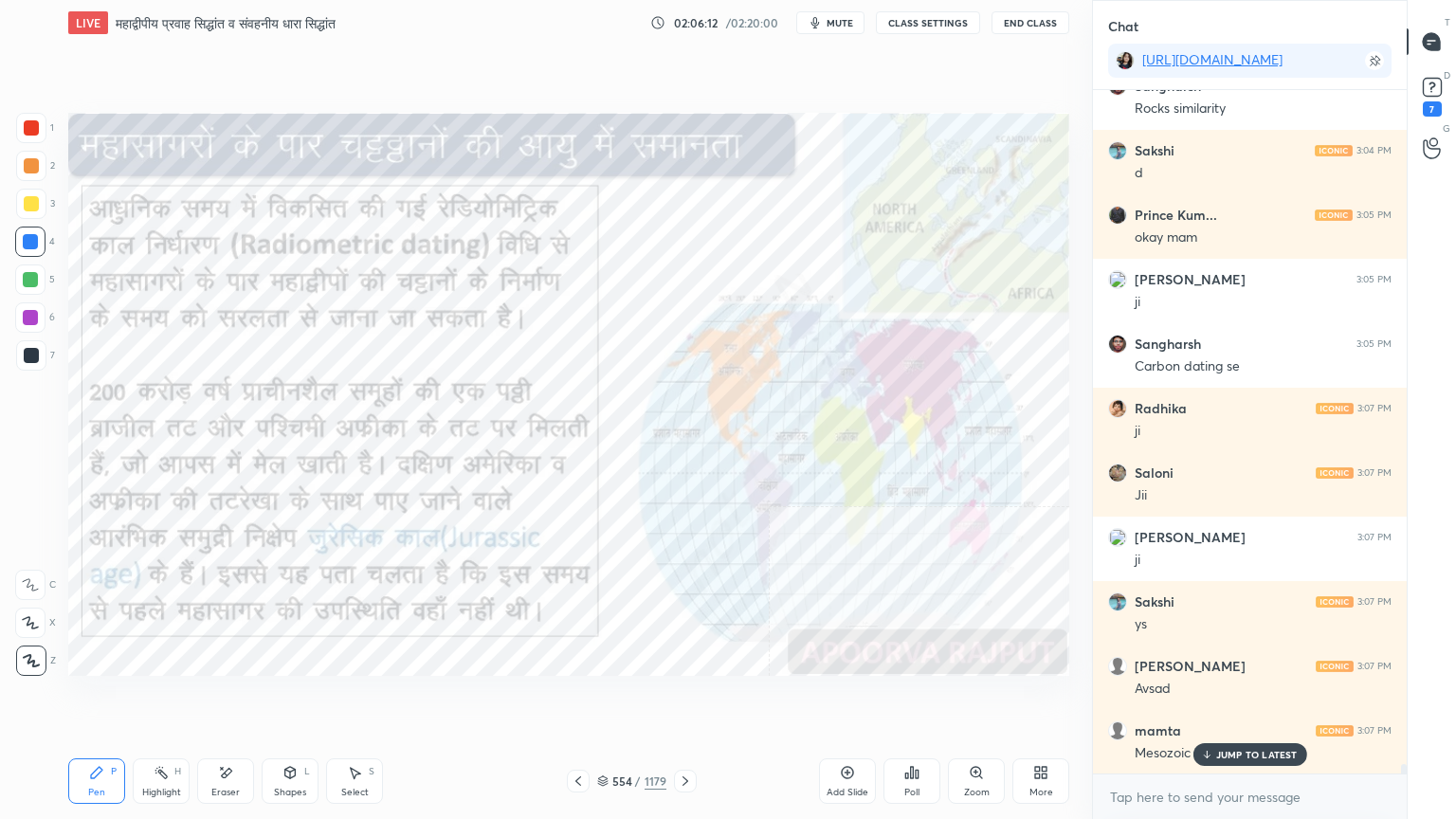 drag, startPoint x: 1224, startPoint y: 754, endPoint x: 1225, endPoint y: 785, distance: 31.01612 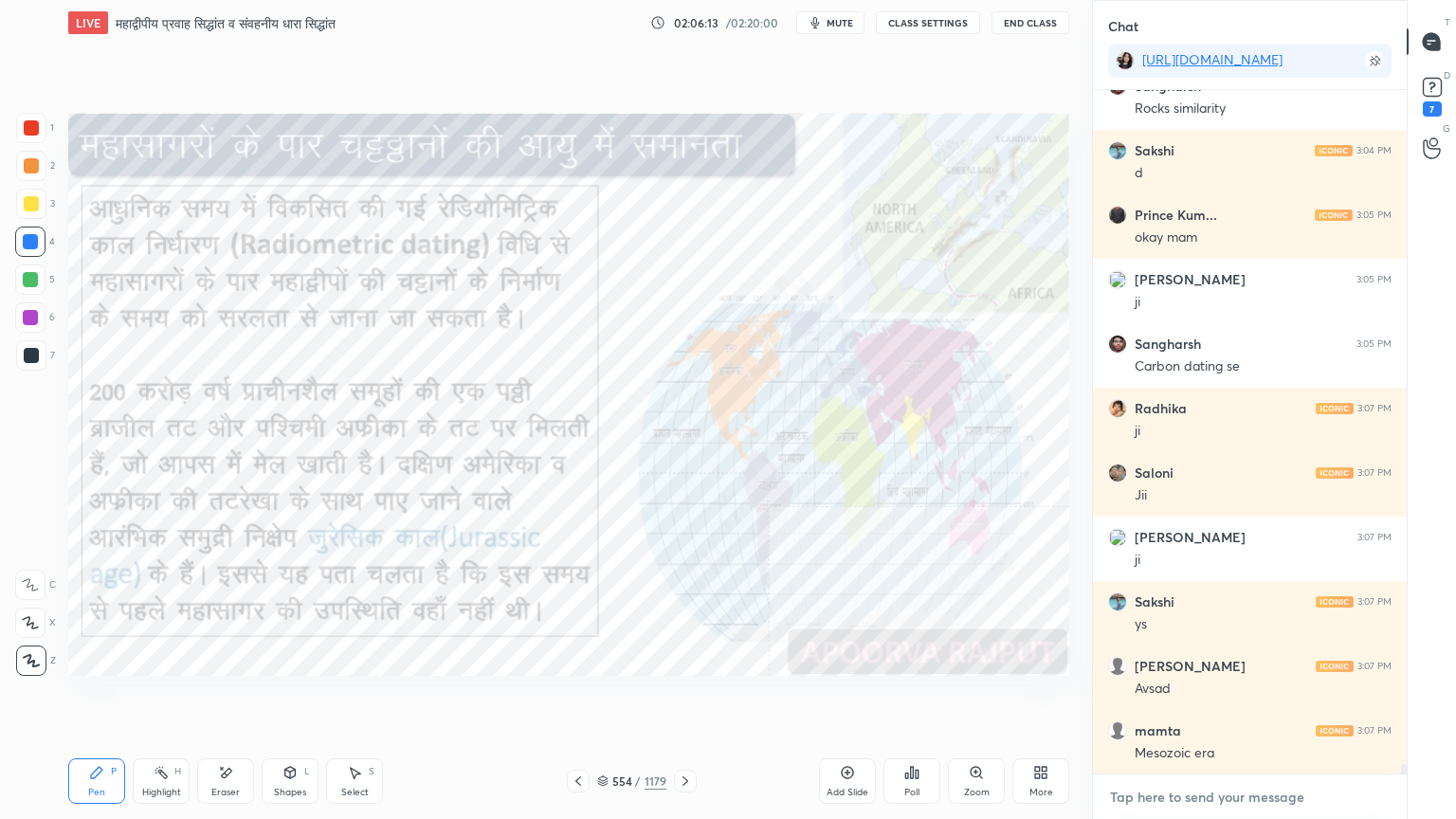 click at bounding box center [1249, 797] 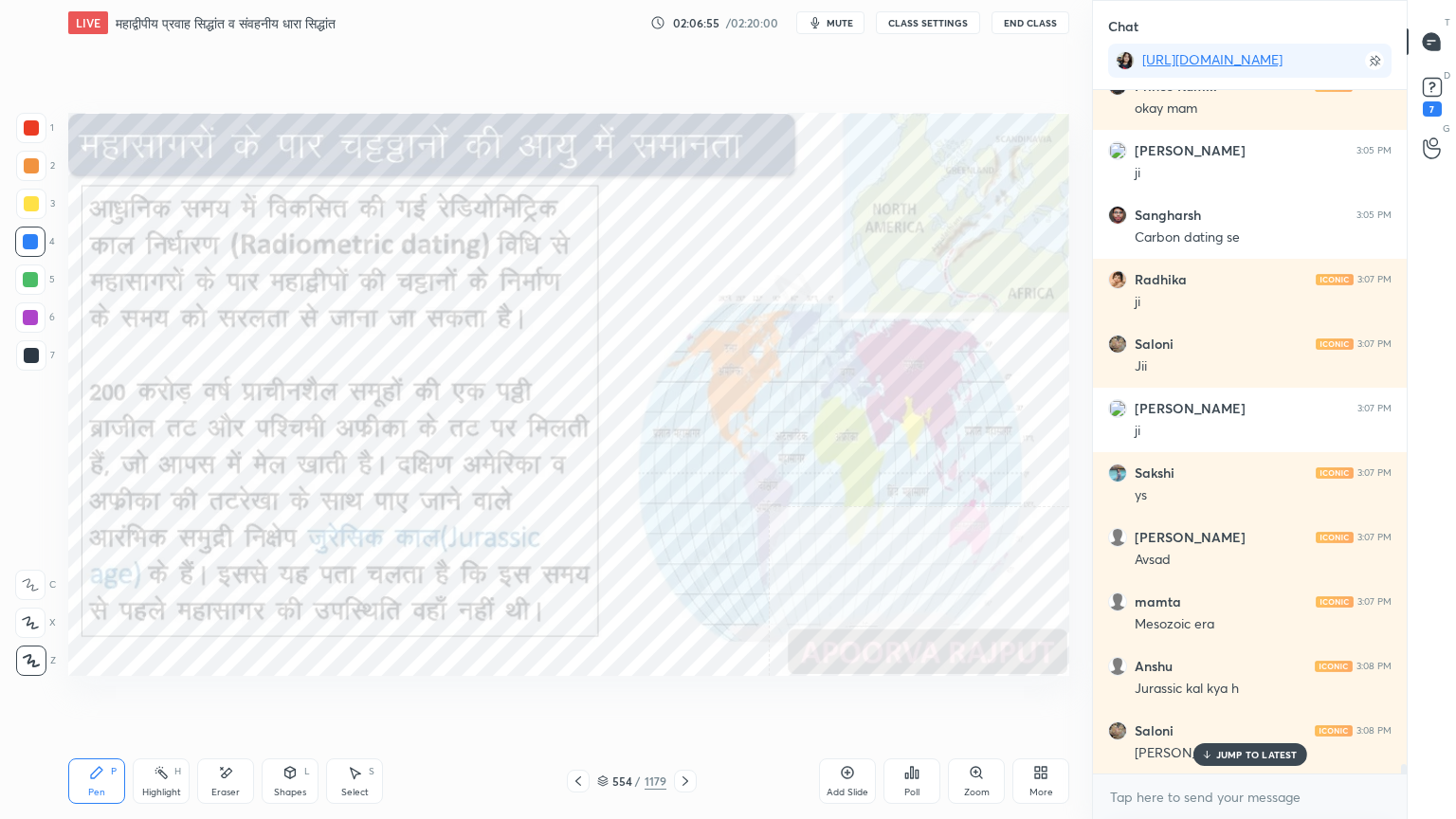 scroll, scrollTop: 49732, scrollLeft: 0, axis: vertical 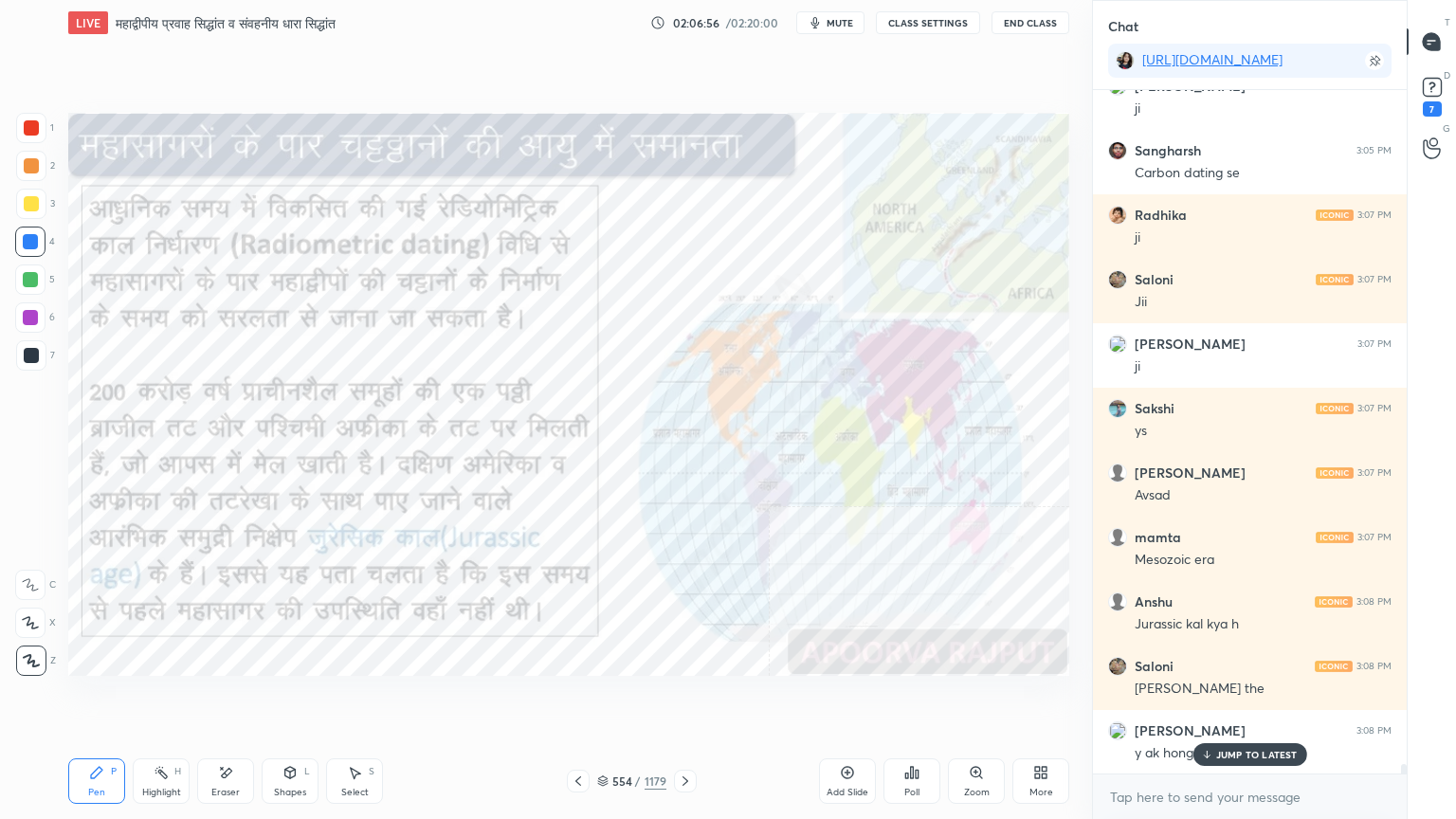 drag, startPoint x: 1247, startPoint y: 760, endPoint x: 1247, endPoint y: 788, distance: 28 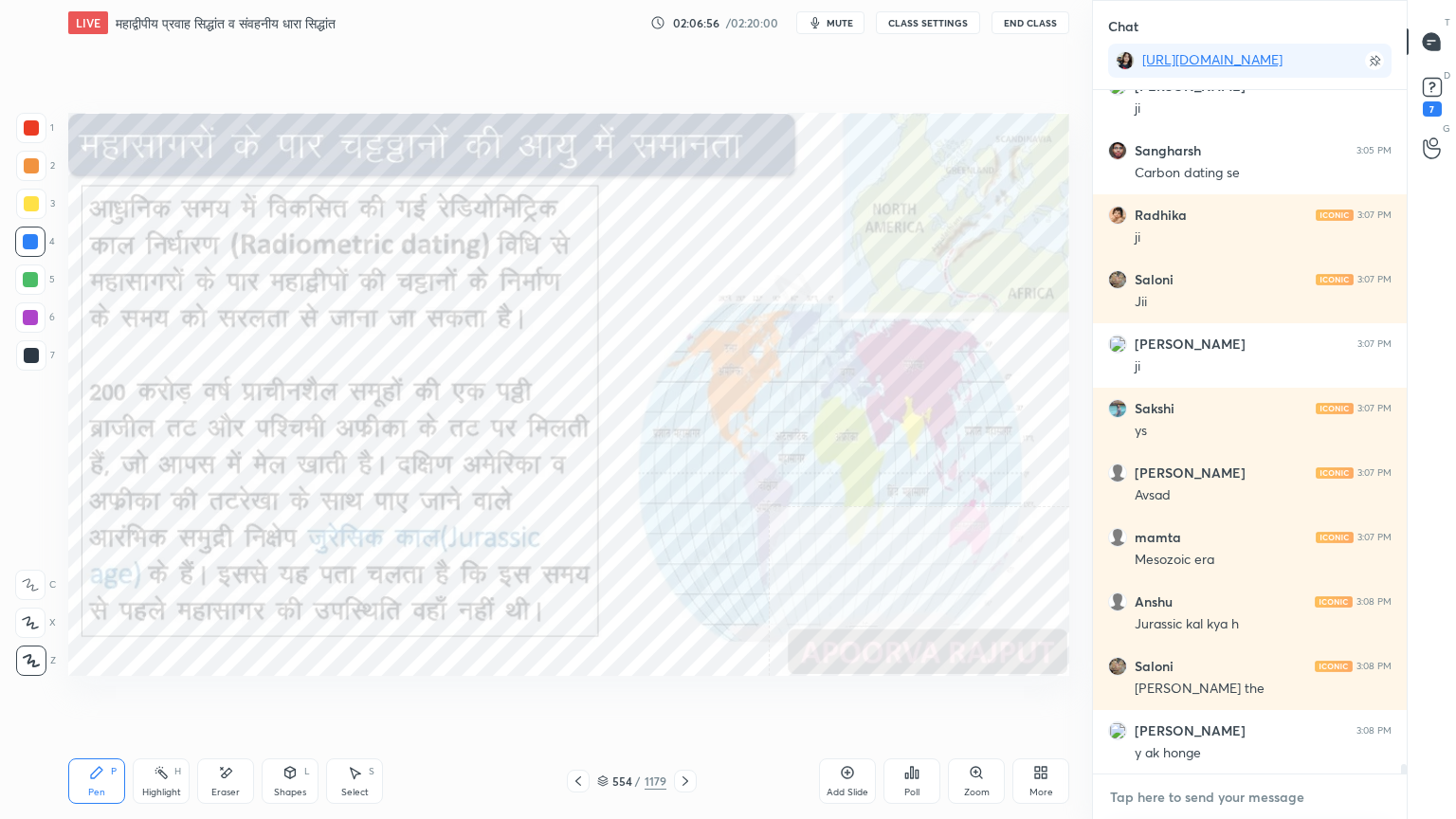 click at bounding box center (1249, 797) 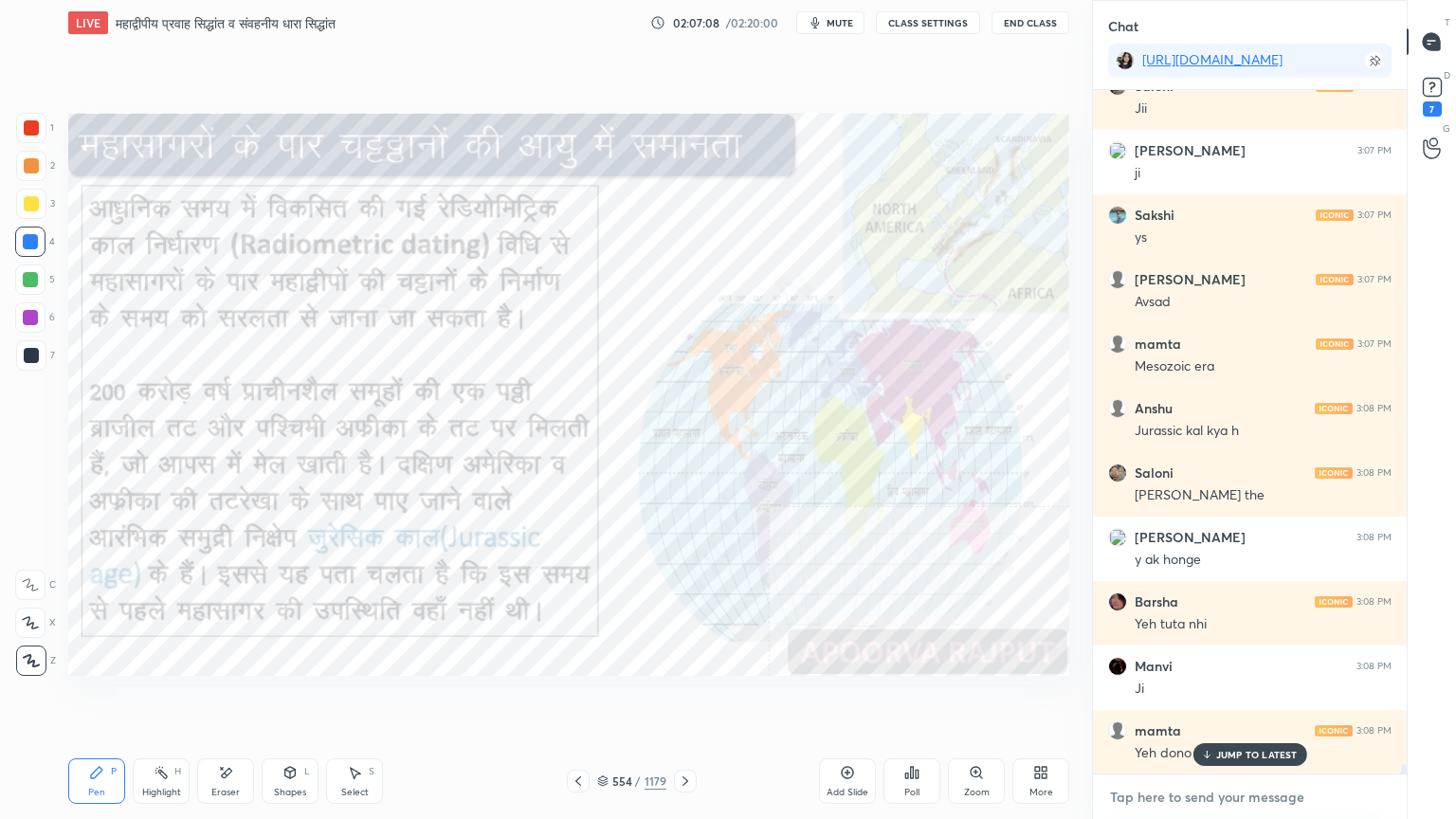 scroll, scrollTop: 49989, scrollLeft: 0, axis: vertical 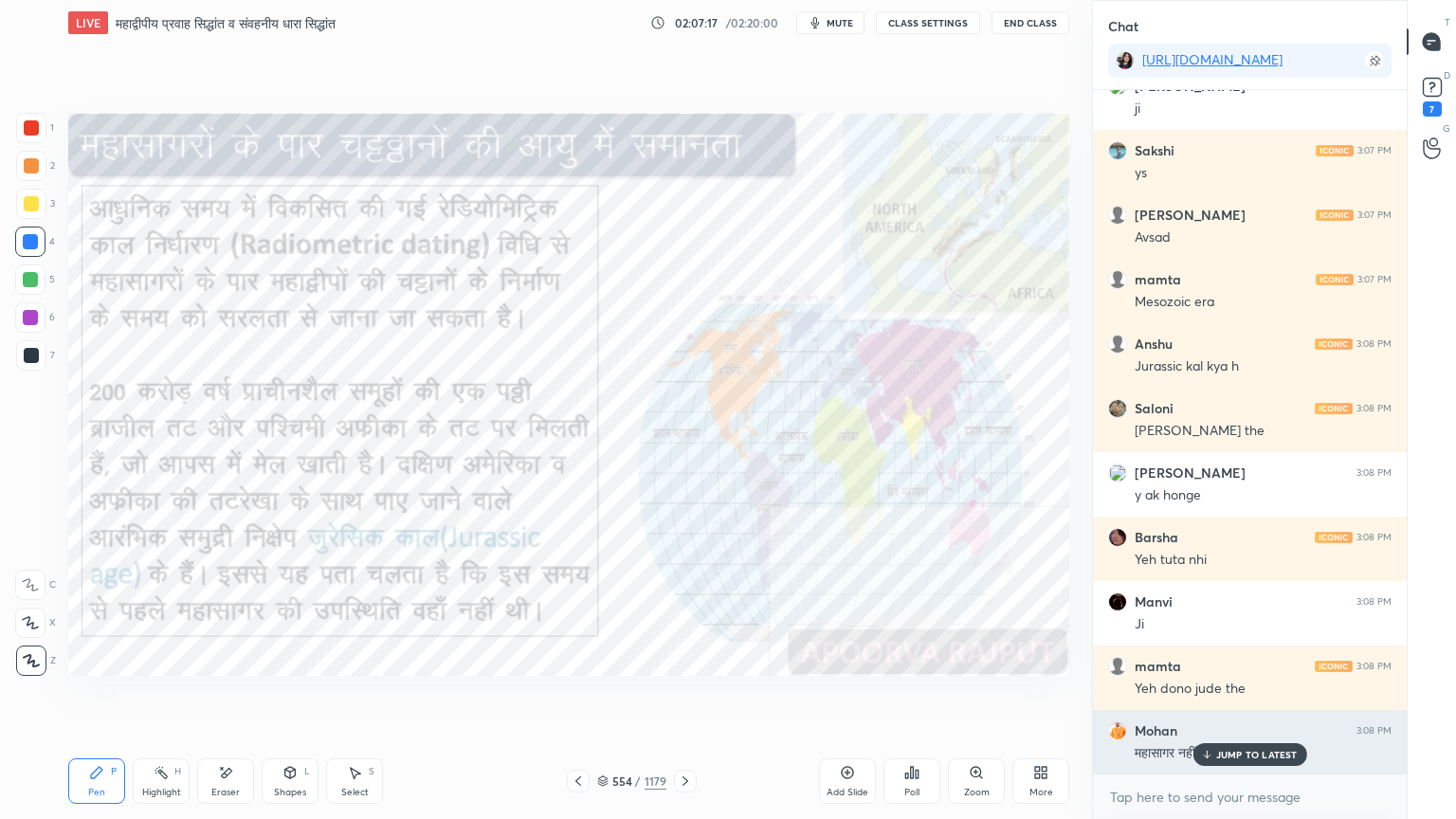 click on "JUMP TO LATEST" at bounding box center (1257, 755) 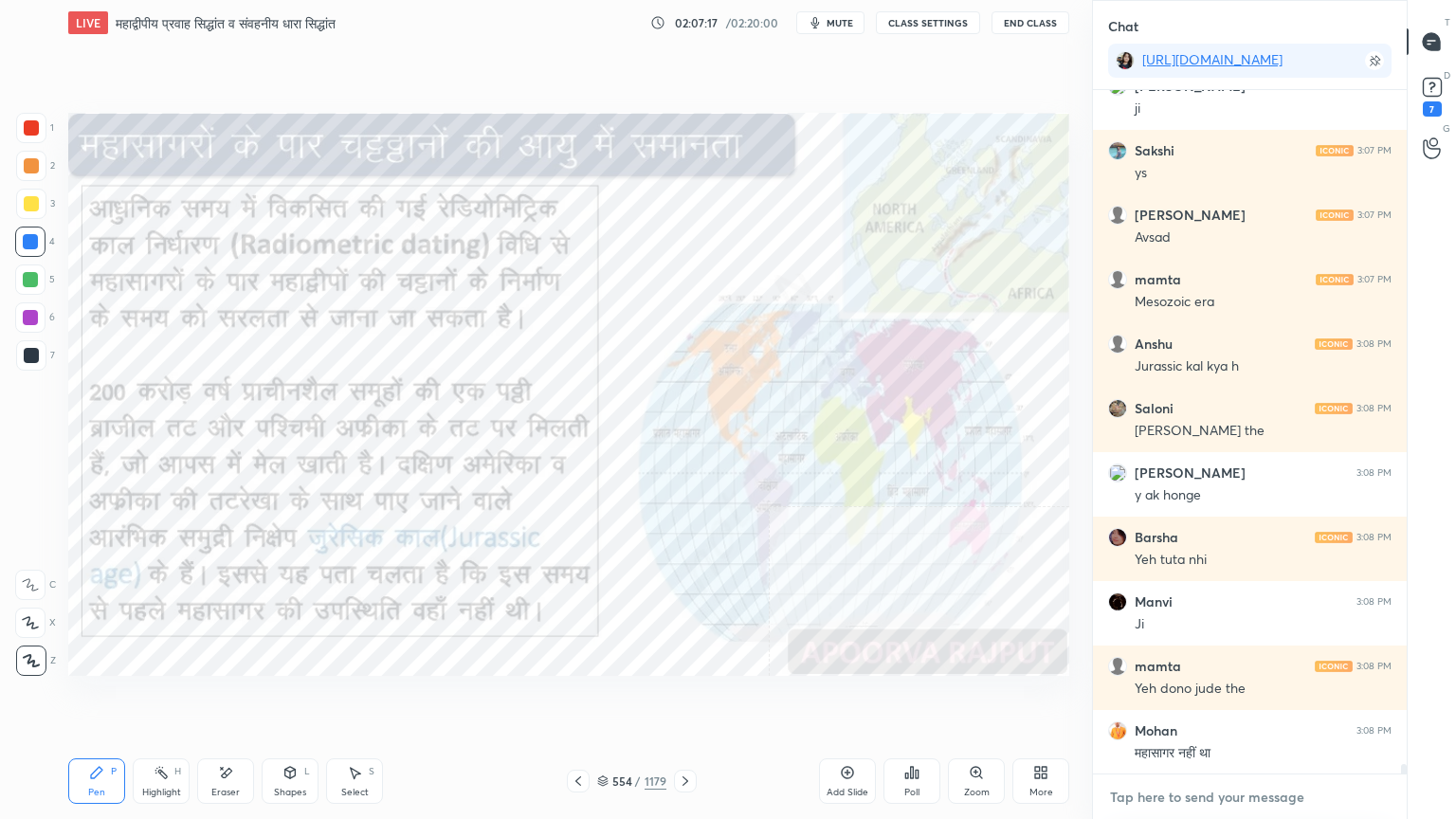 click at bounding box center [1249, 797] 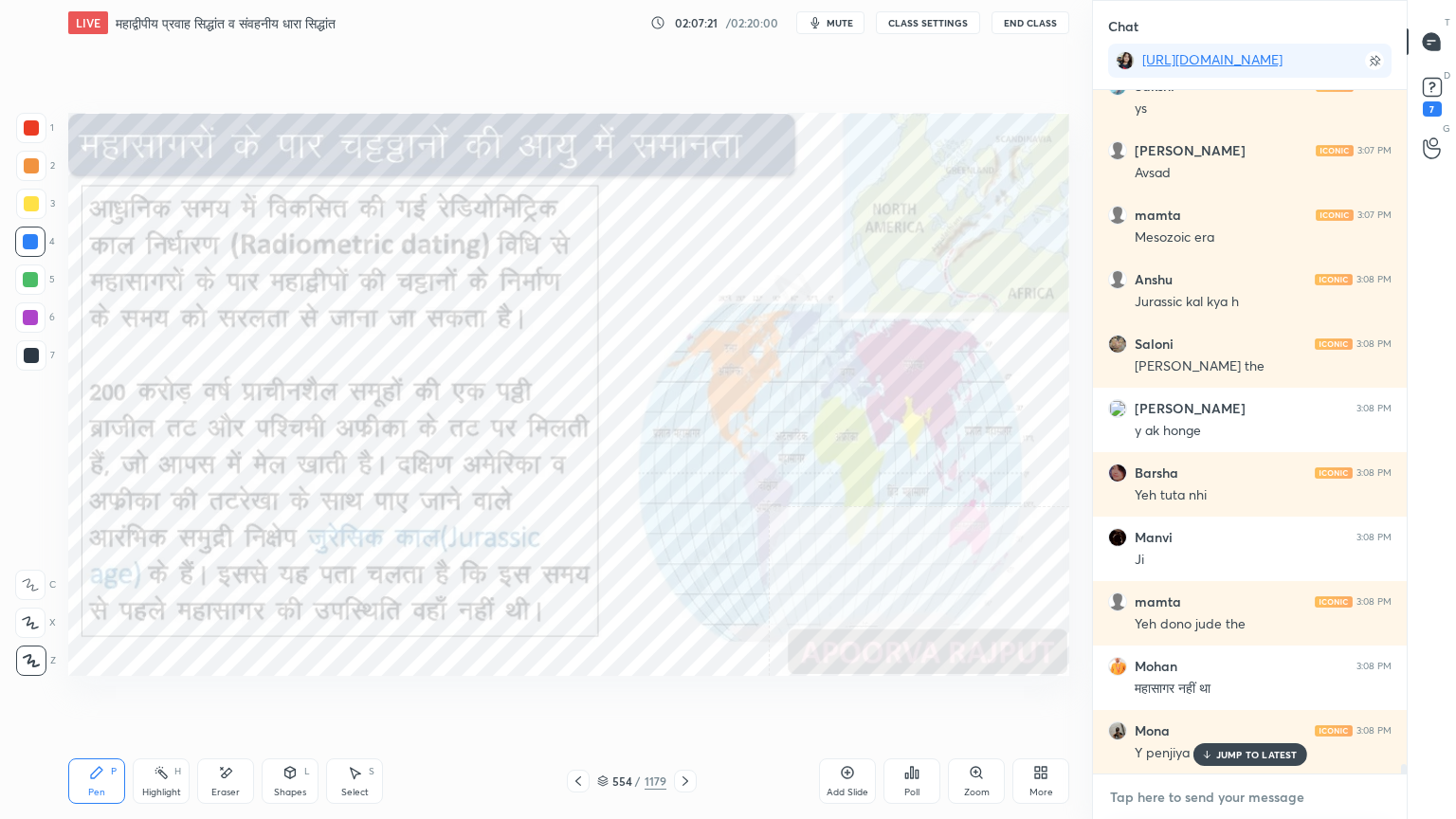 scroll, scrollTop: 50118, scrollLeft: 0, axis: vertical 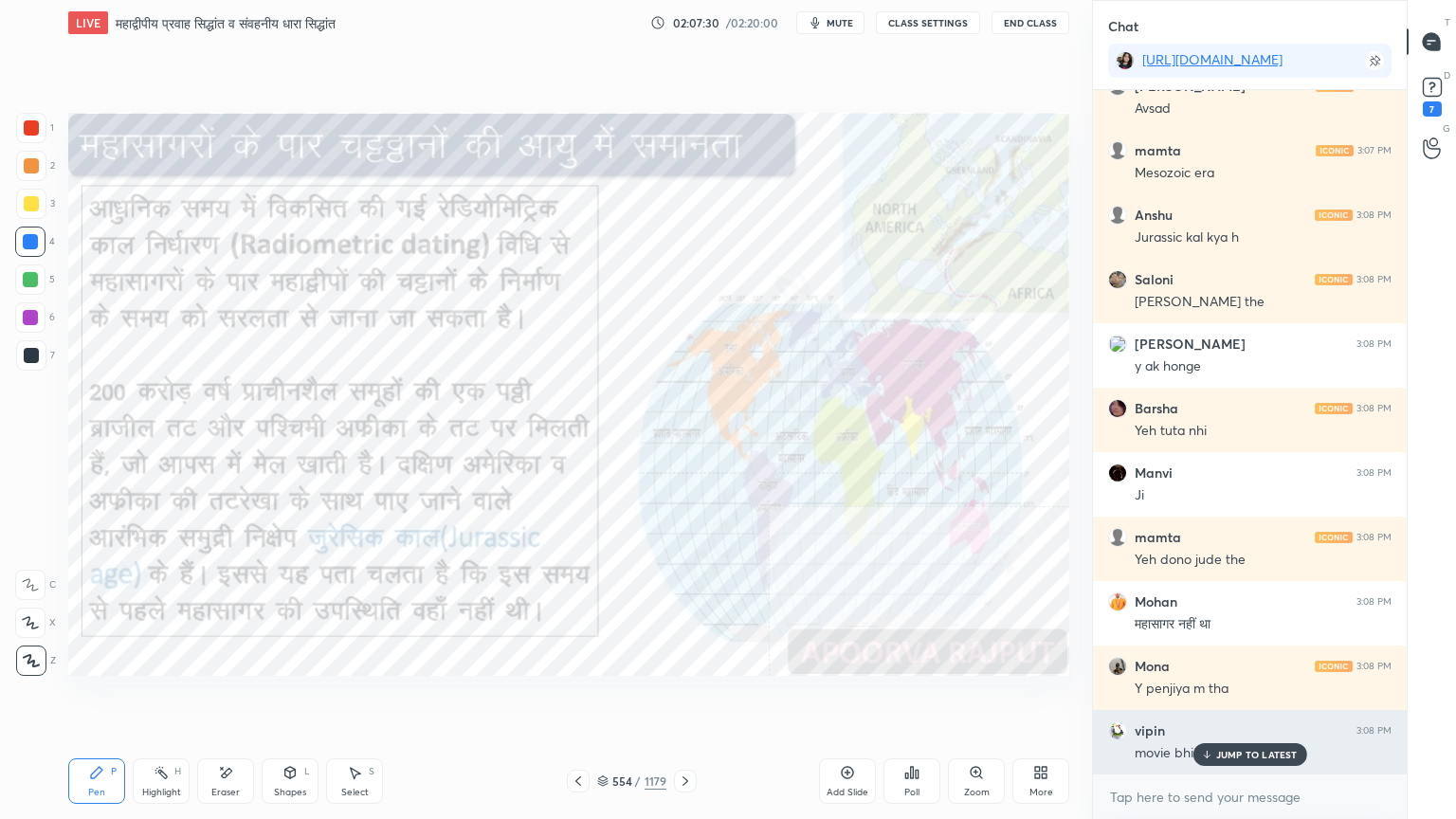 click on "JUMP TO LATEST" at bounding box center (1249, 755) 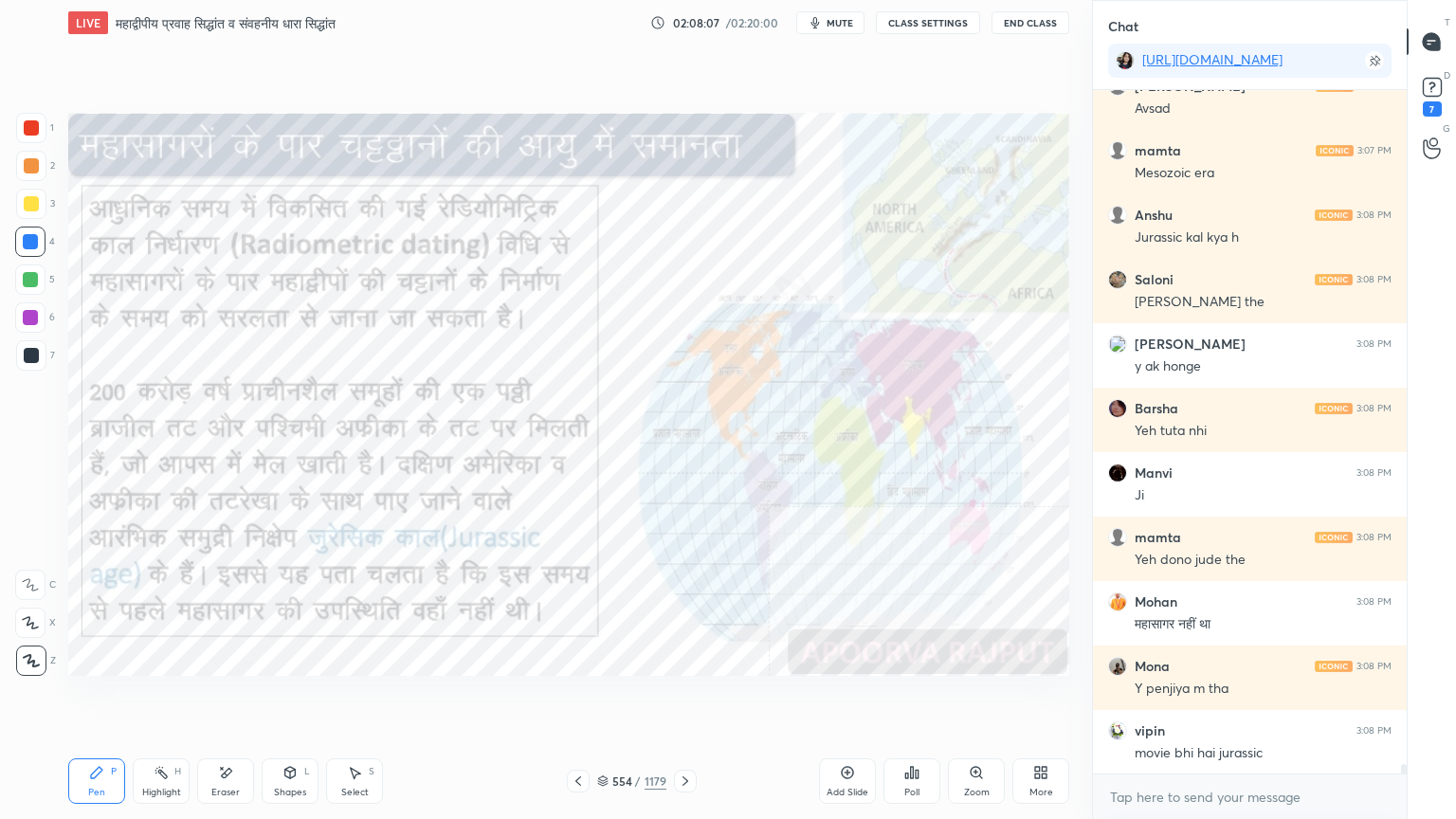 scroll, scrollTop: 50183, scrollLeft: 0, axis: vertical 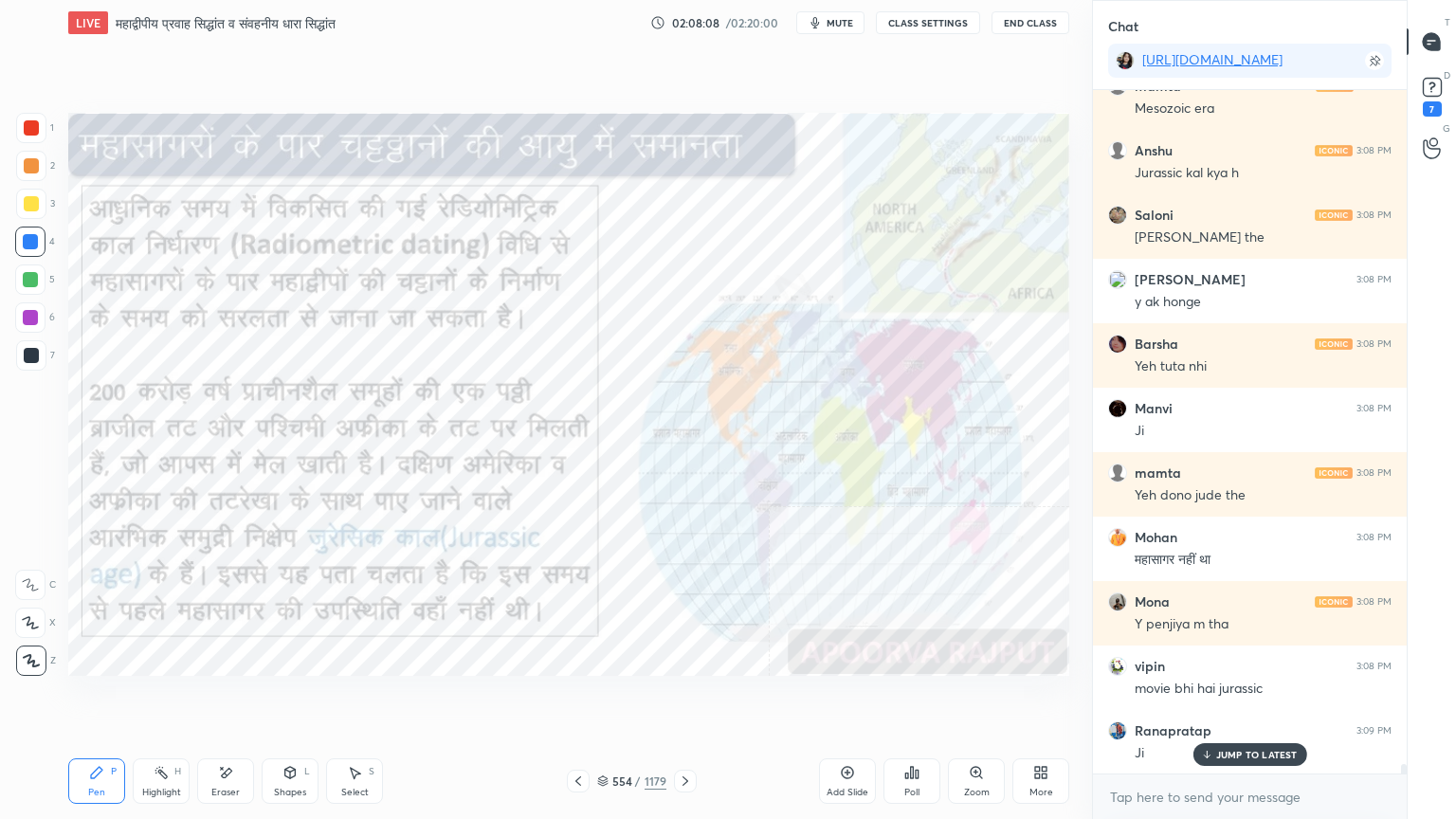 click on "Pen P Highlight H Eraser Shapes L Select S 554 / 1179 Add Slide Poll Zoom More" at bounding box center (569, 781) 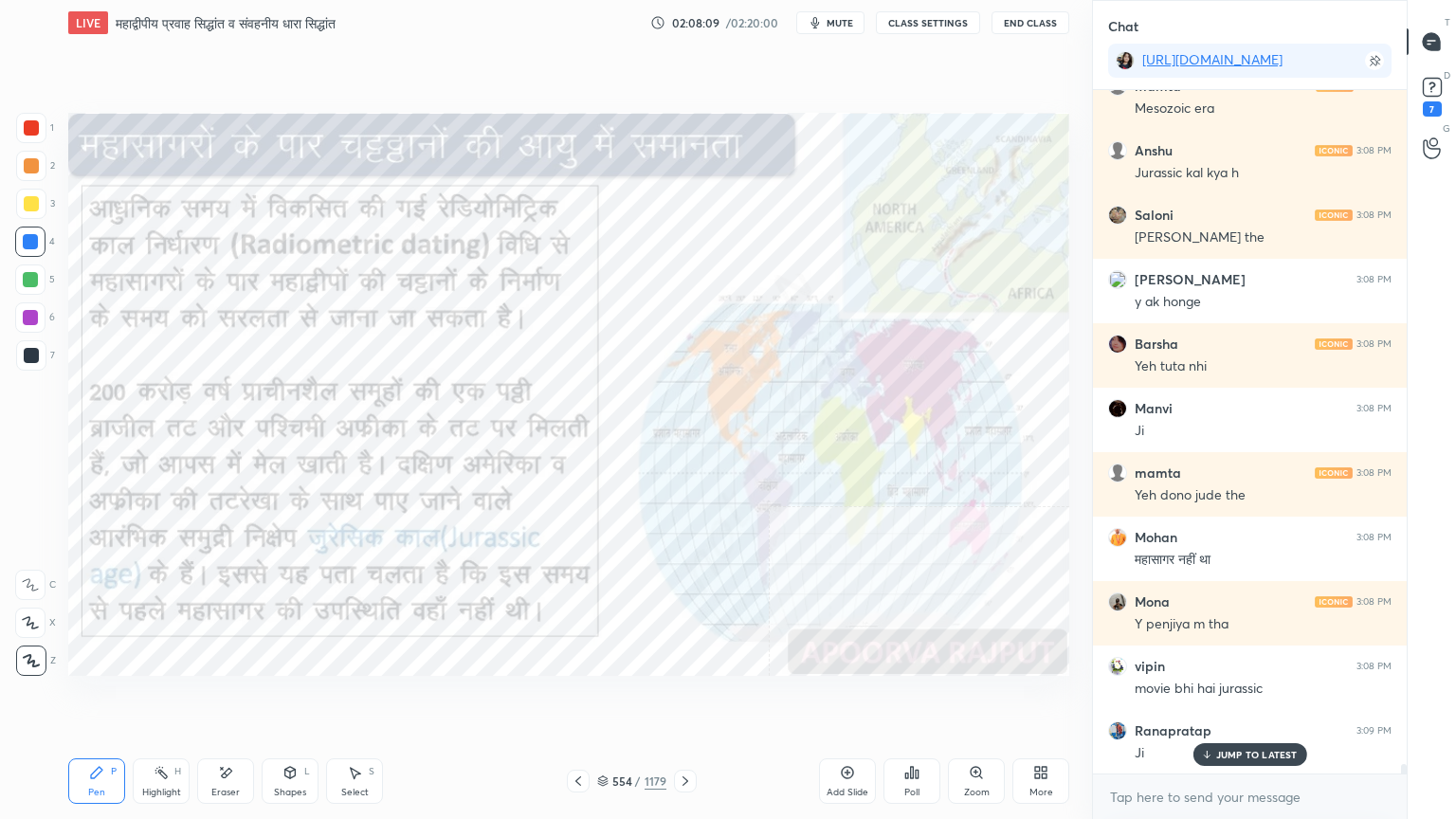 click on "554 / 1179" at bounding box center [631, 781] 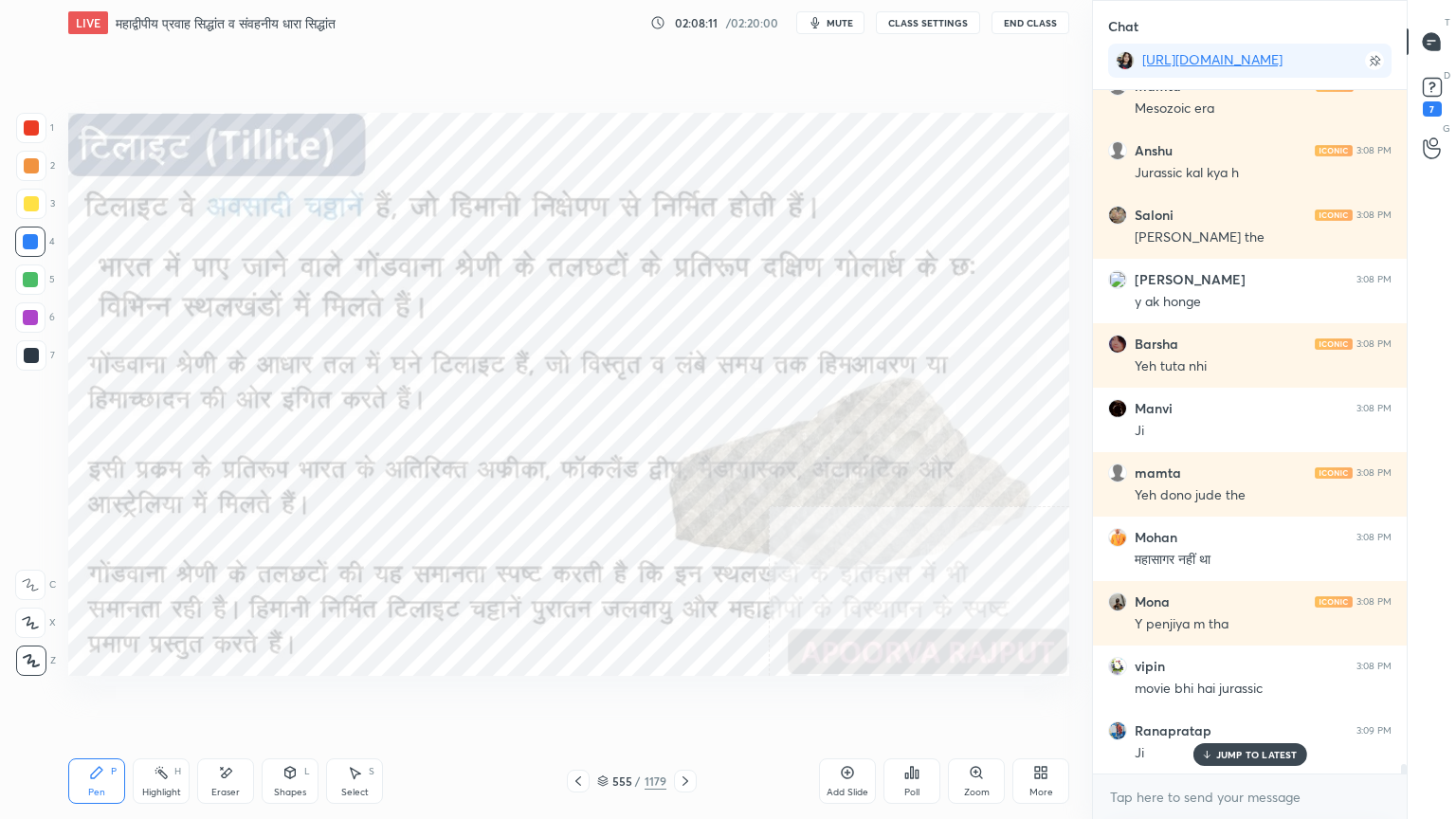 drag, startPoint x: 1231, startPoint y: 755, endPoint x: 1228, endPoint y: 784, distance: 29.154759 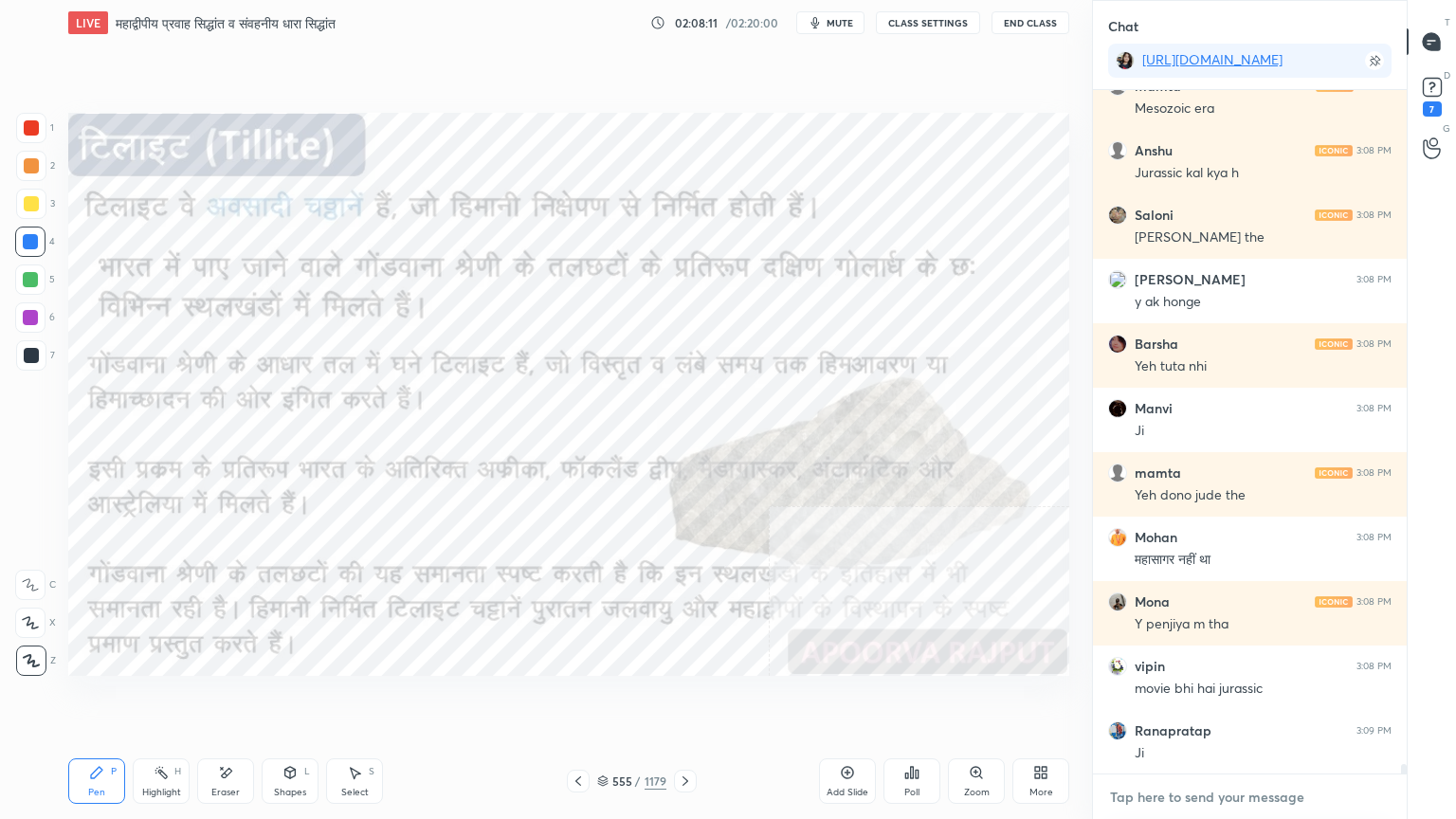click at bounding box center [1249, 797] 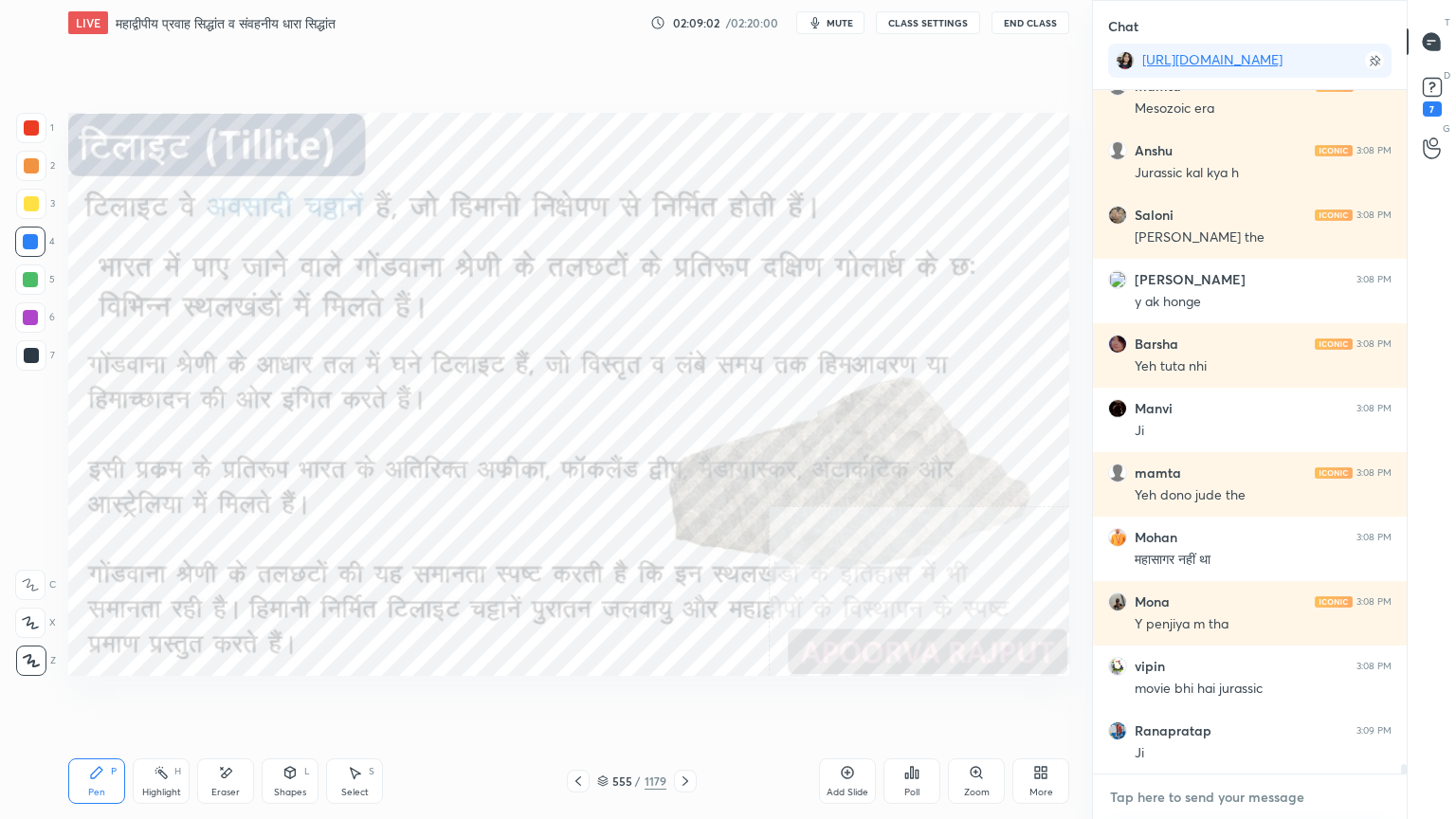 click at bounding box center [1249, 797] 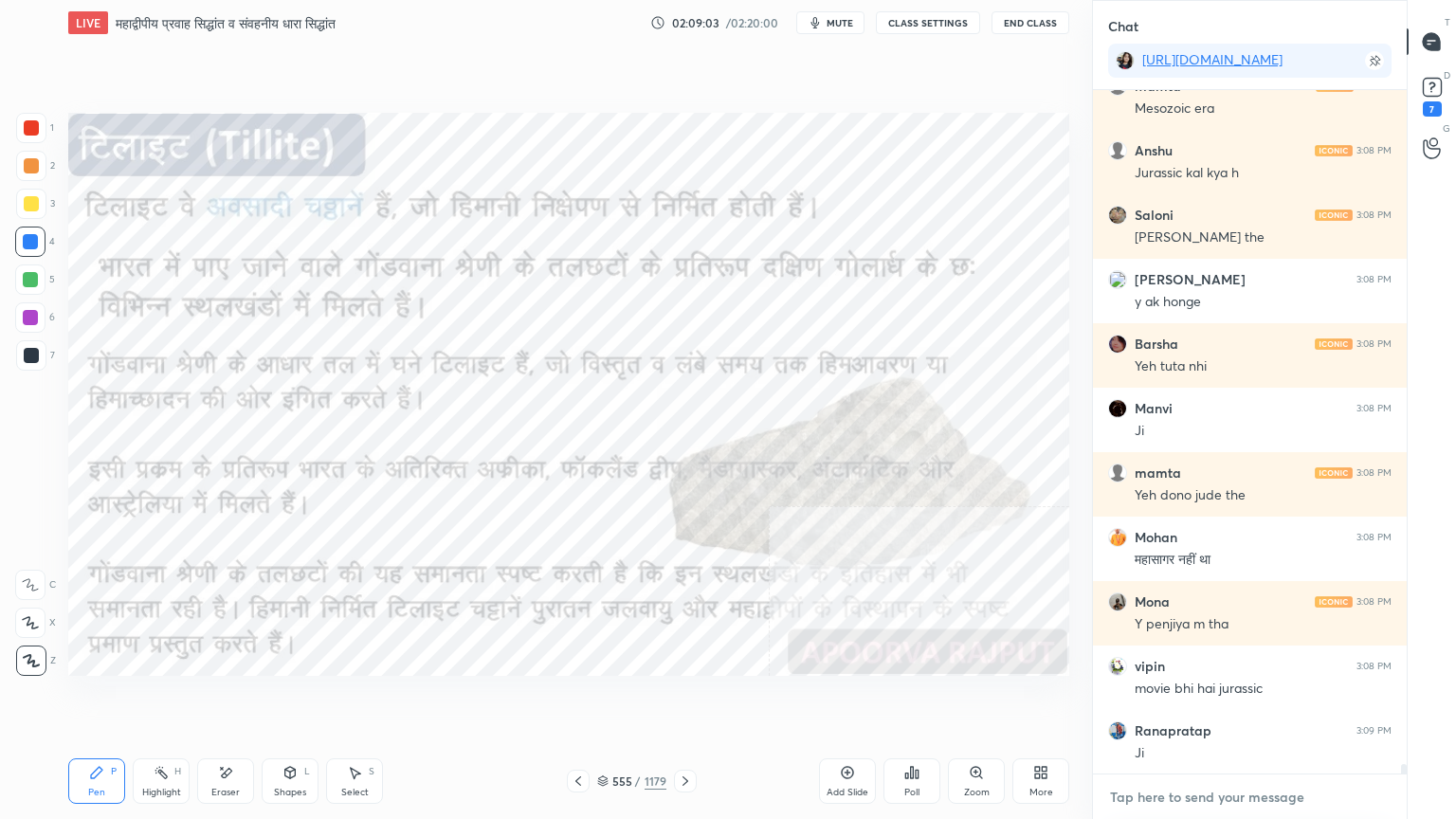 drag, startPoint x: 1170, startPoint y: 806, endPoint x: 1165, endPoint y: 795, distance: 12.083046 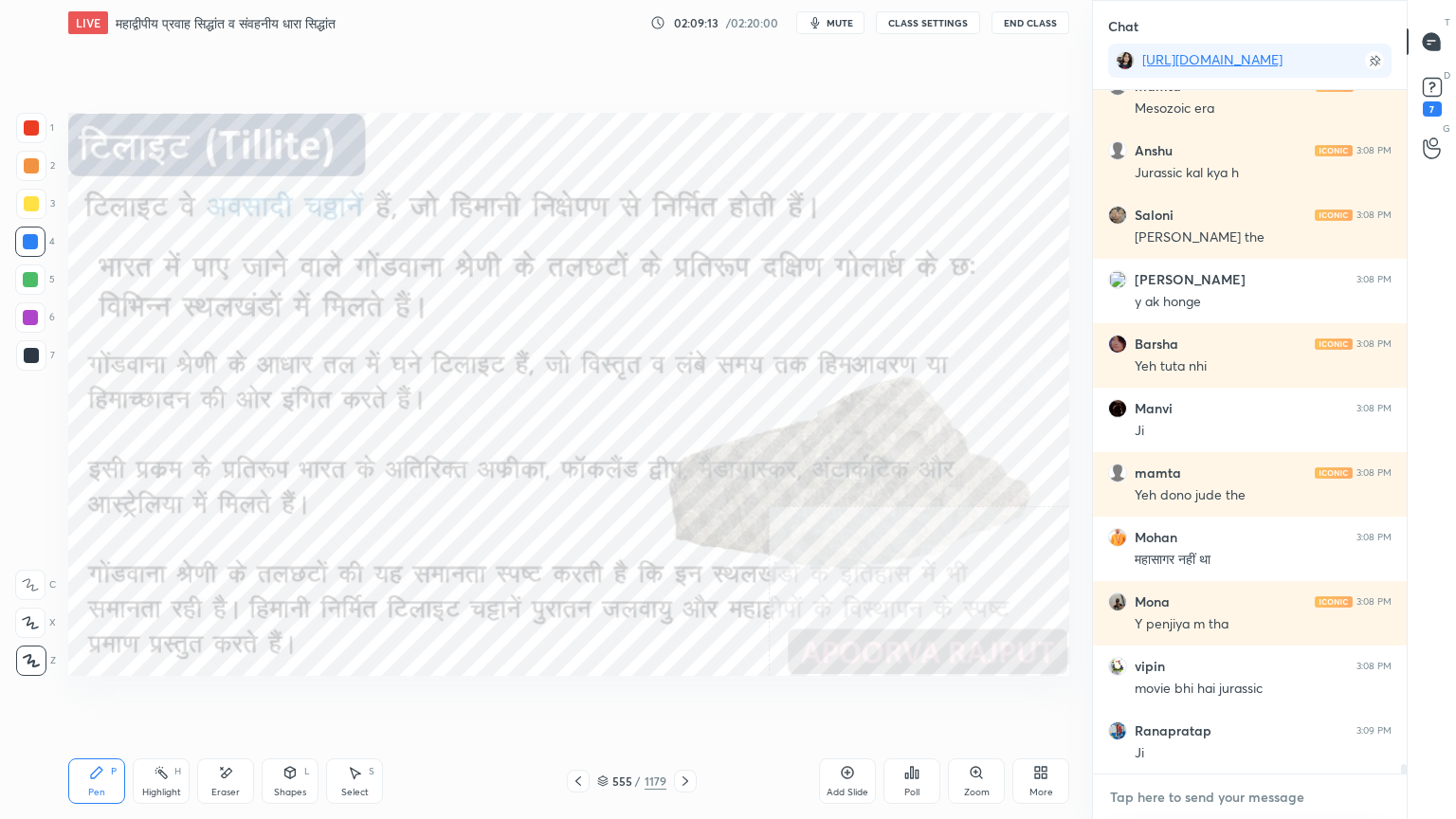 scroll, scrollTop: 50247, scrollLeft: 0, axis: vertical 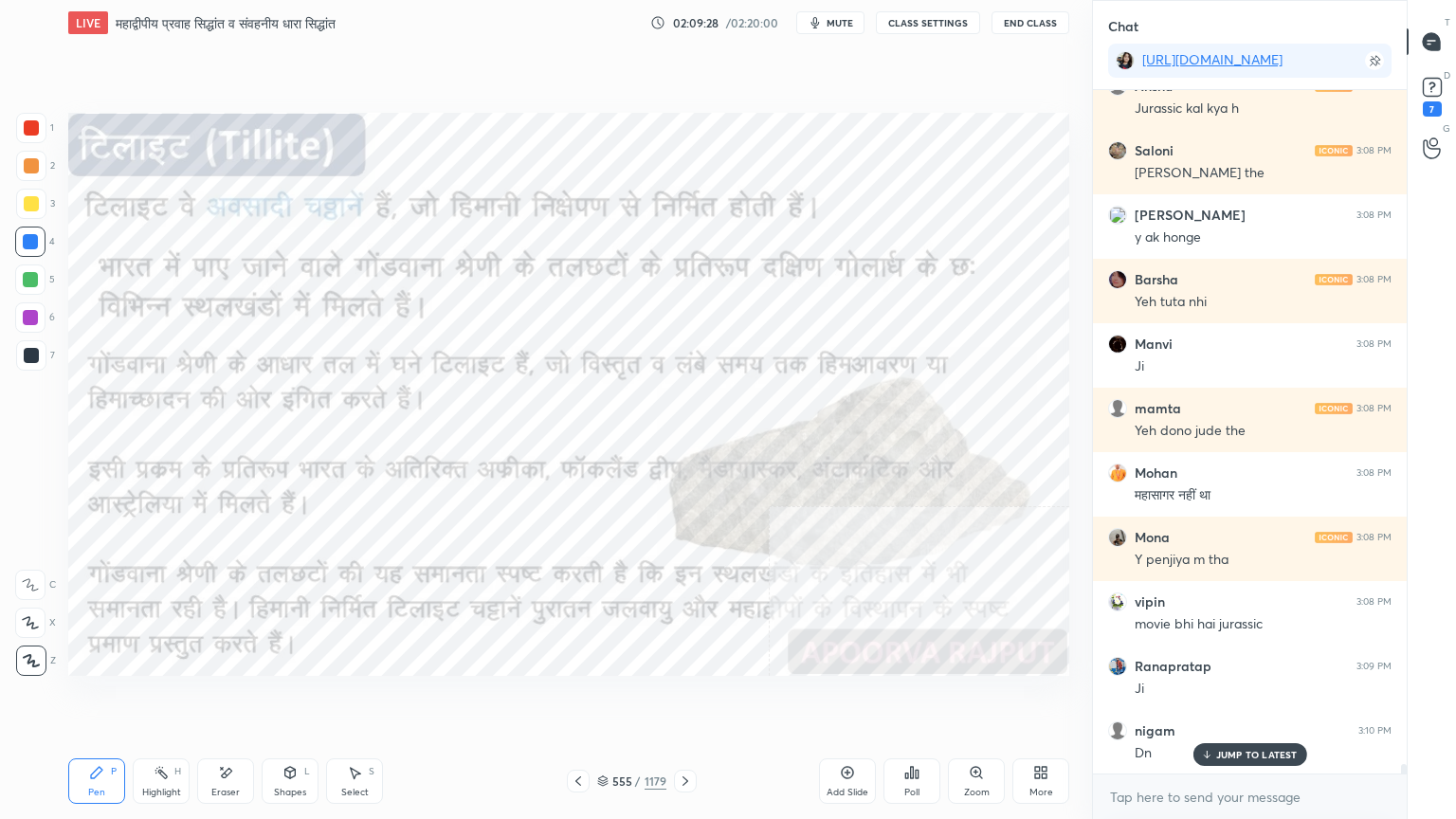drag, startPoint x: 1235, startPoint y: 758, endPoint x: 1236, endPoint y: 783, distance: 25.019992 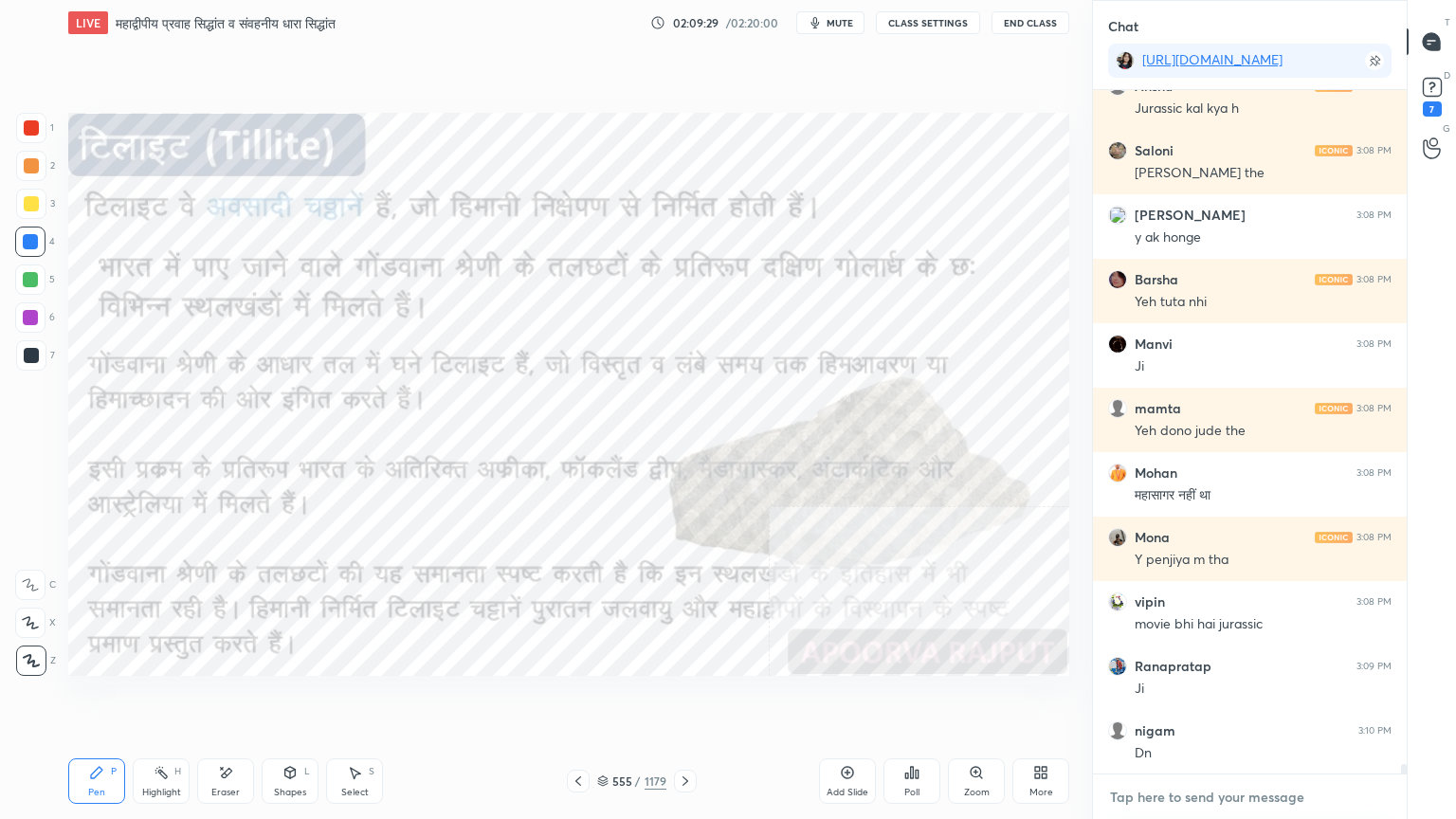click at bounding box center (1249, 797) 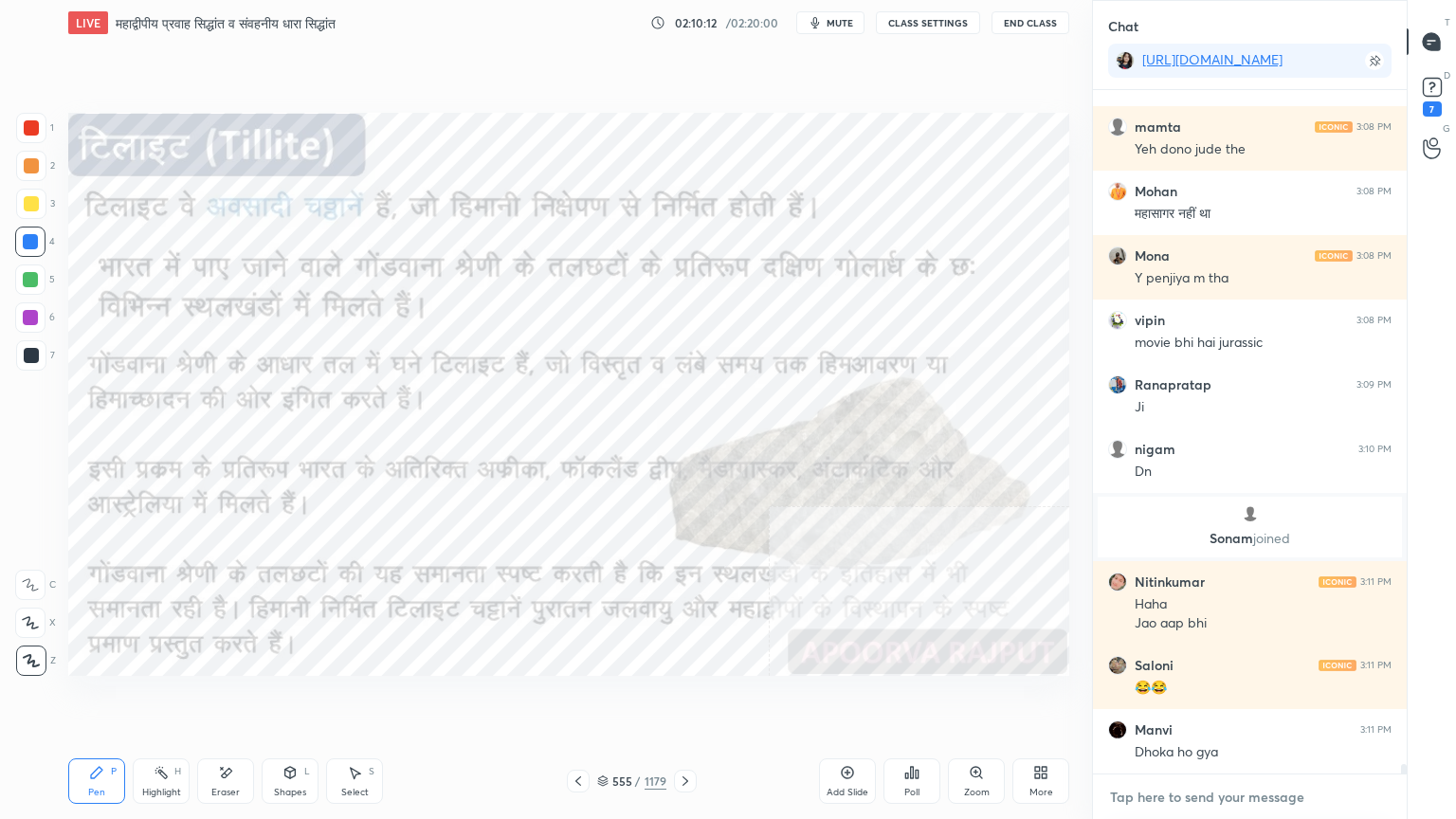 scroll, scrollTop: 49958, scrollLeft: 0, axis: vertical 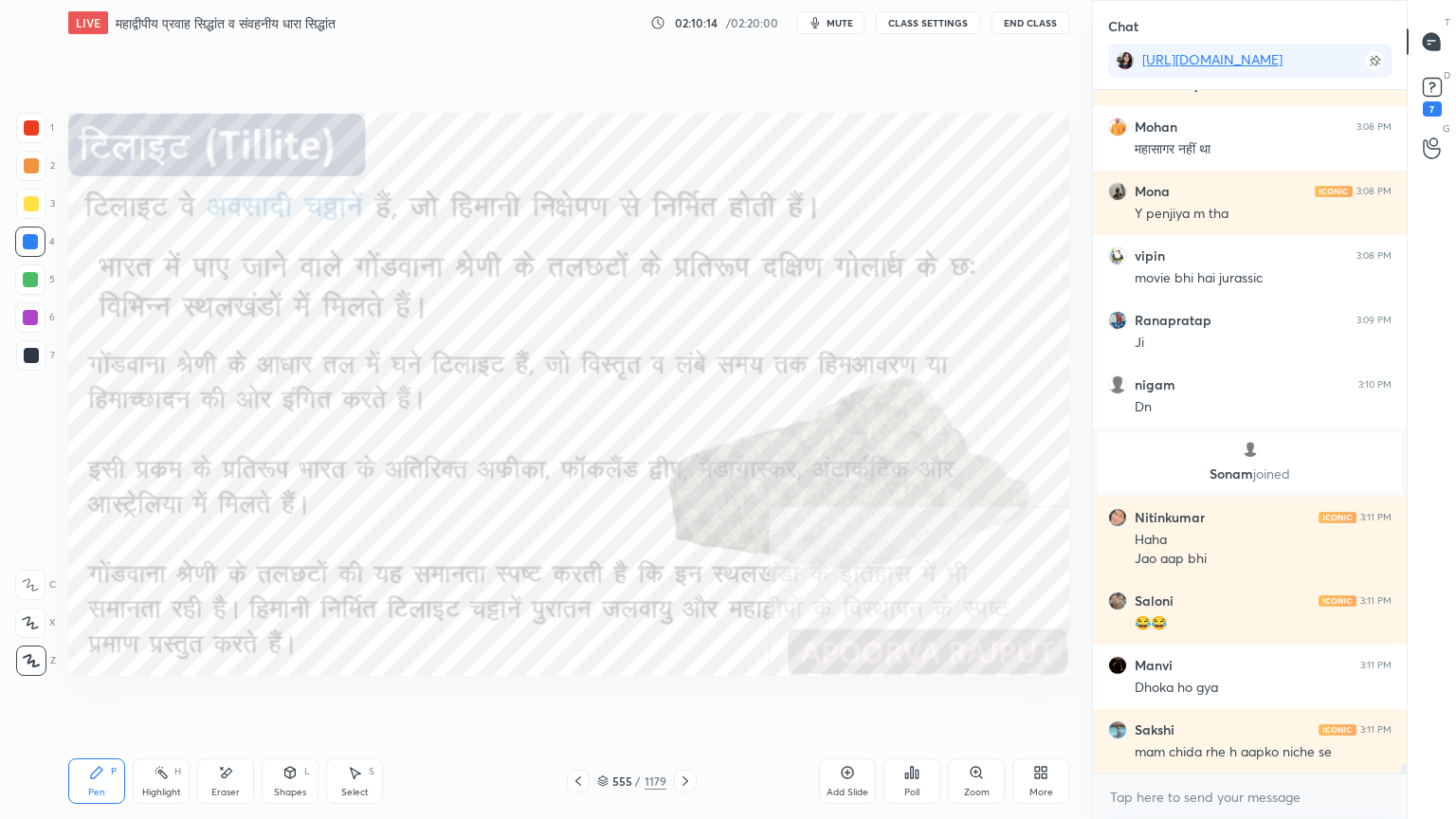 click on "x" at bounding box center (1249, 796) 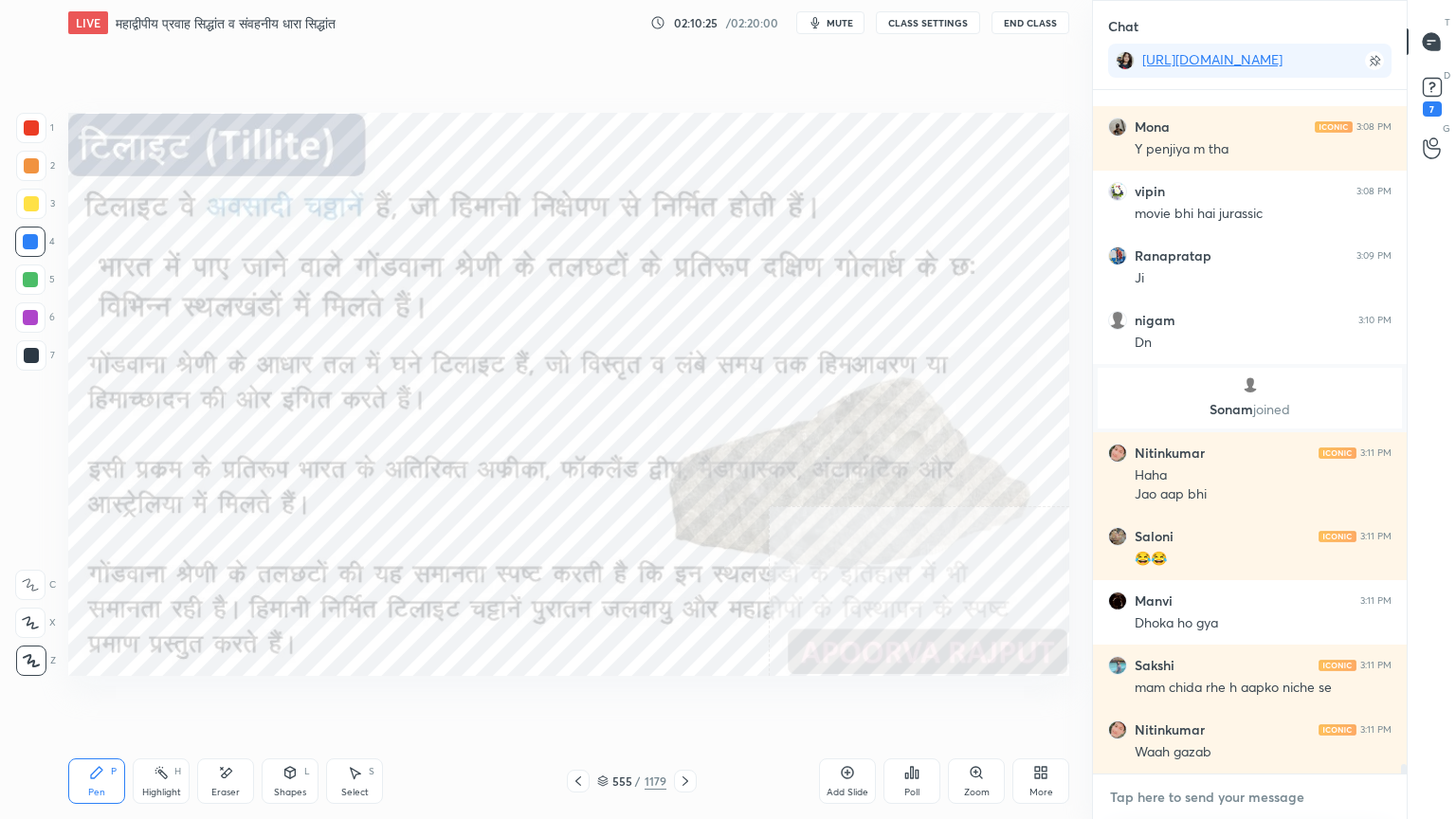 scroll, scrollTop: 50087, scrollLeft: 0, axis: vertical 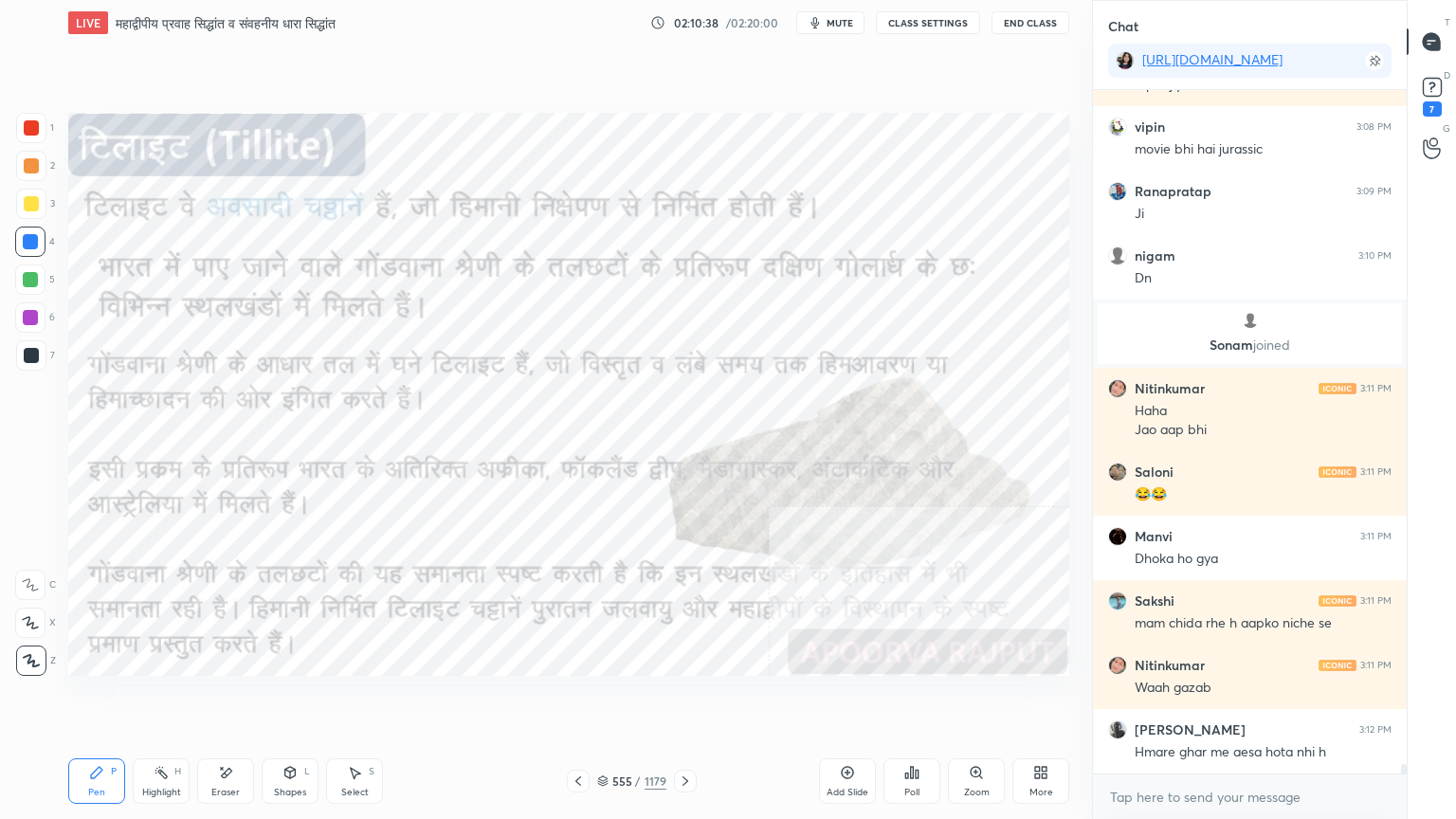 click at bounding box center [30, 242] 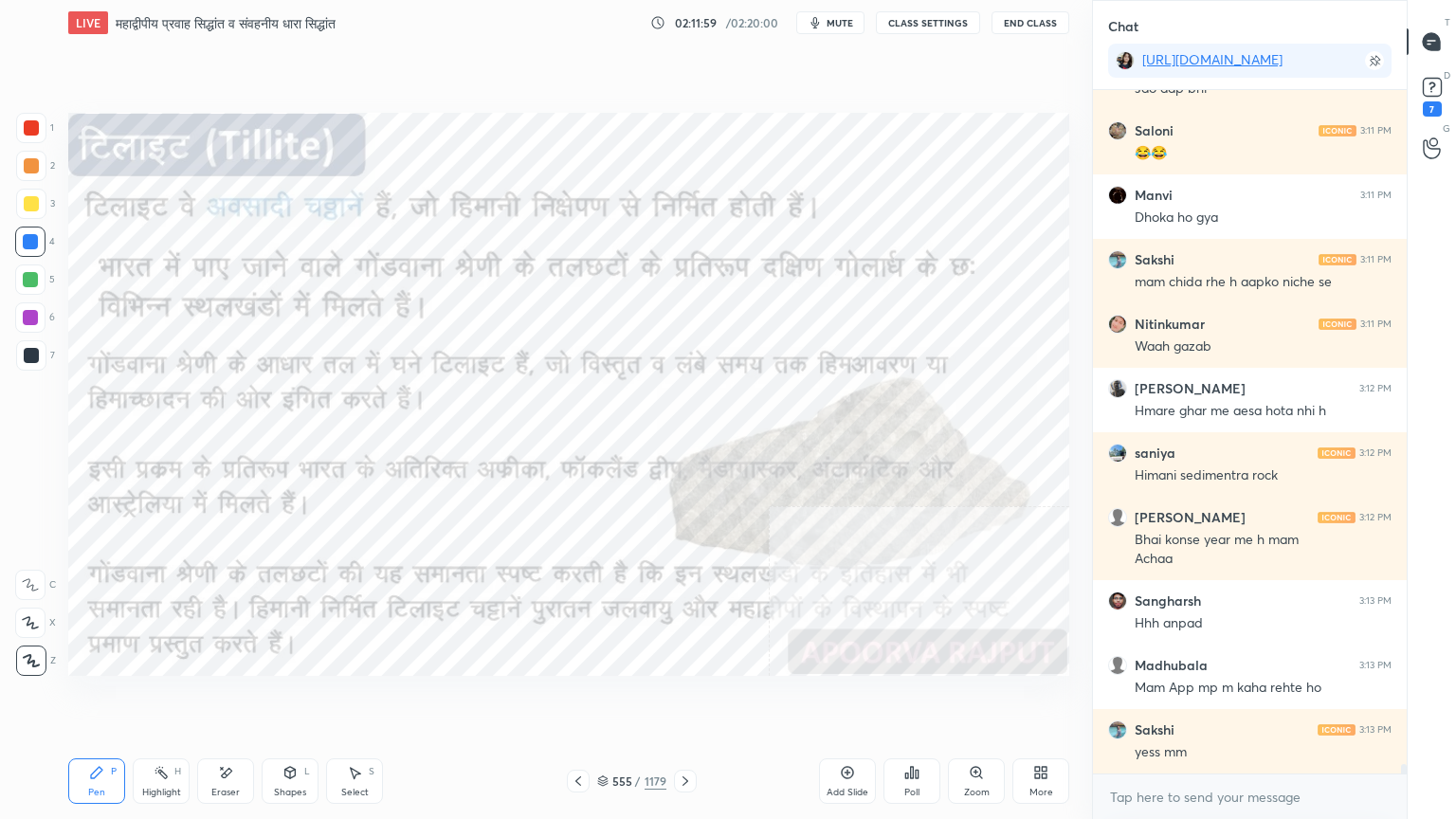 scroll, scrollTop: 50509, scrollLeft: 0, axis: vertical 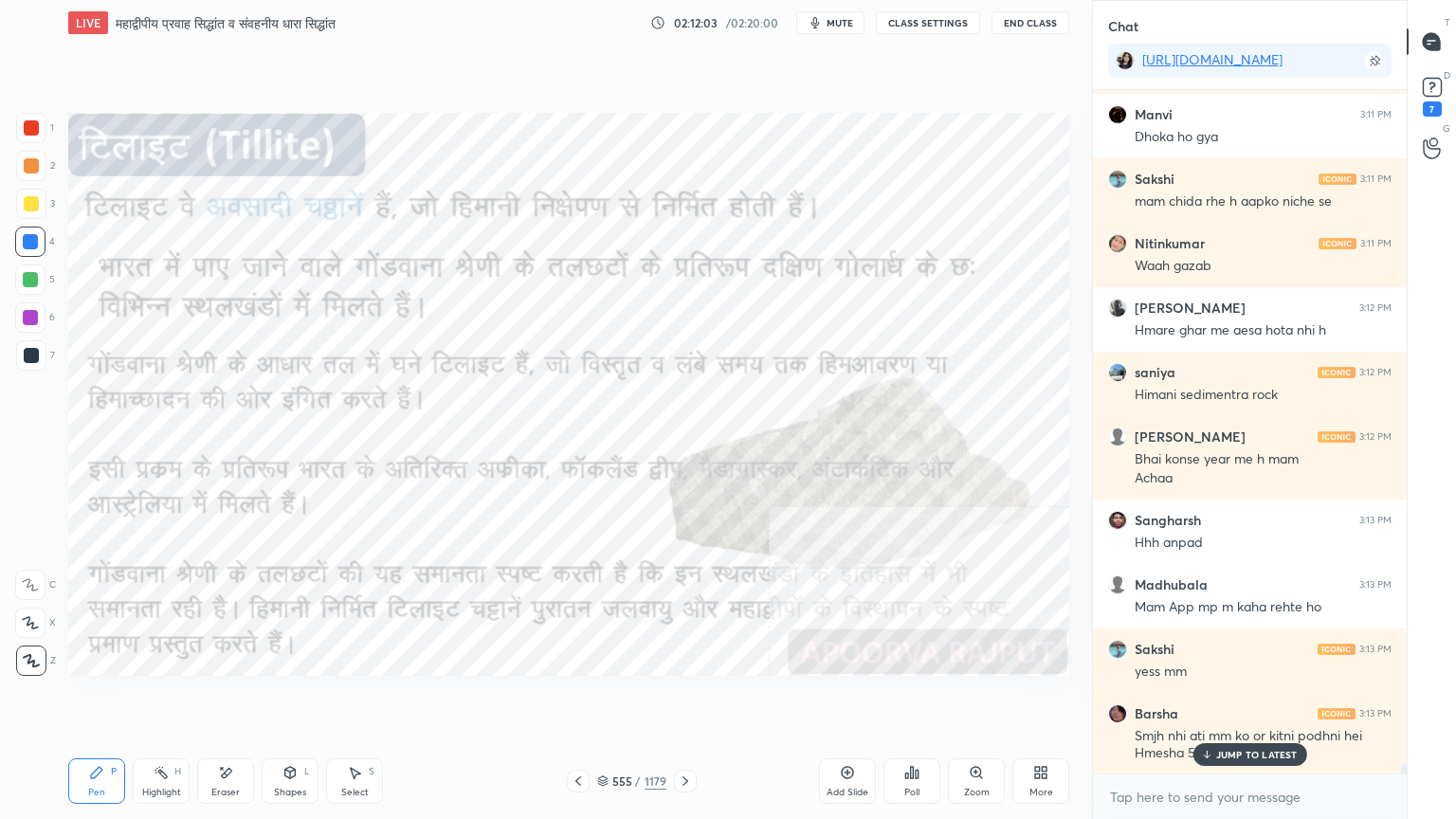 drag, startPoint x: 1245, startPoint y: 750, endPoint x: 1236, endPoint y: 784, distance: 35.171011 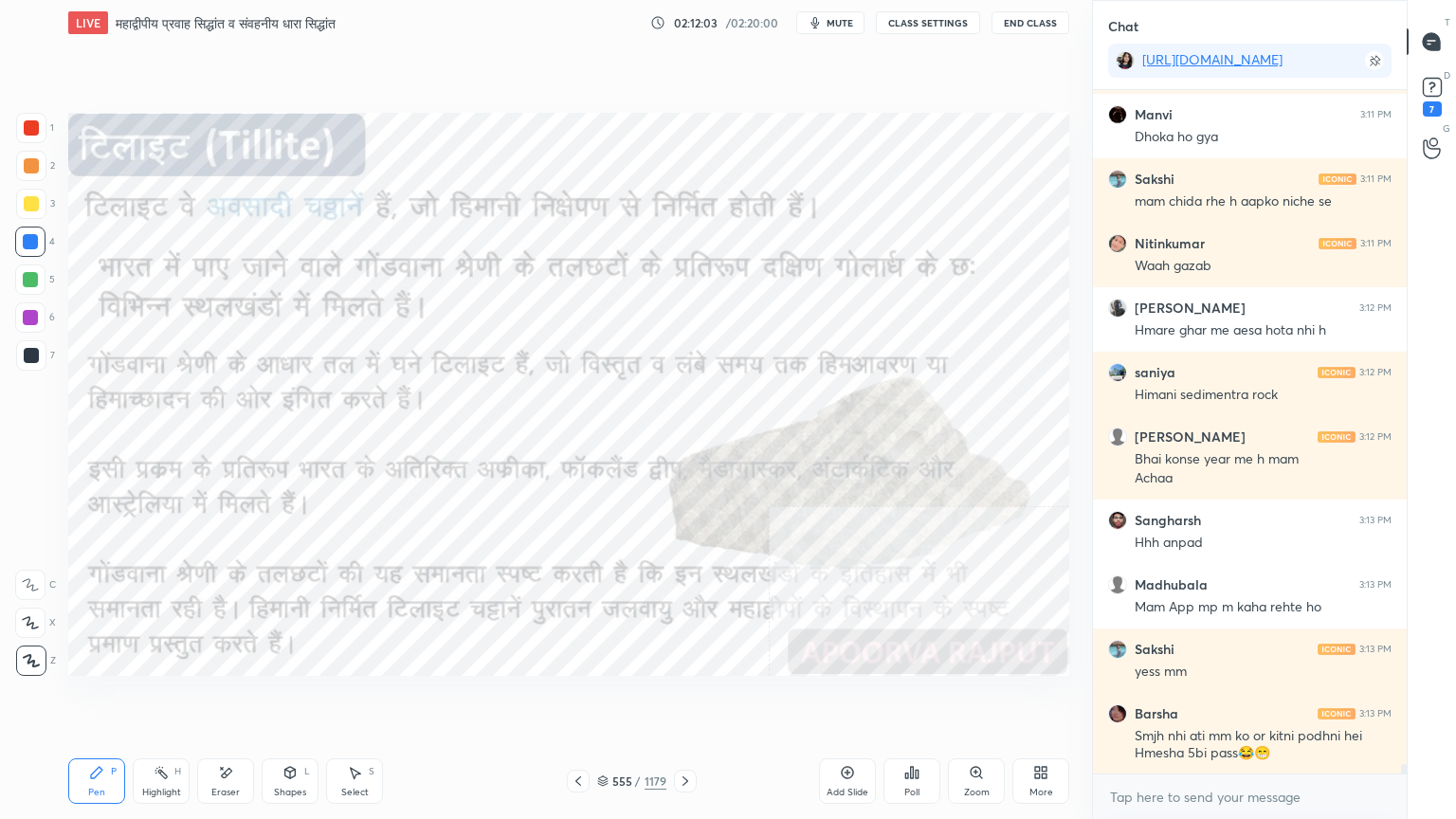 click on "x" at bounding box center (1249, 796) 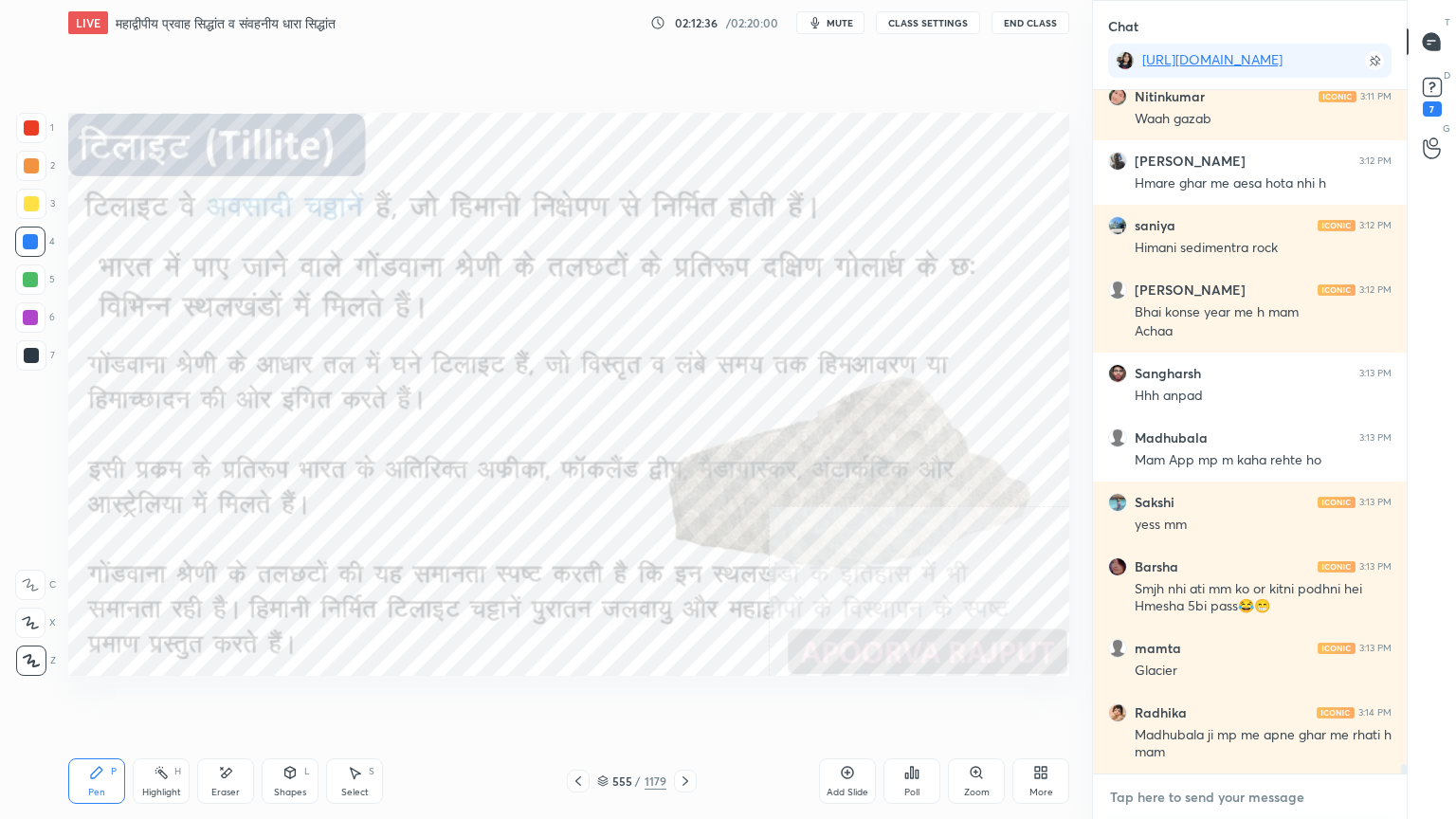 scroll, scrollTop: 50720, scrollLeft: 0, axis: vertical 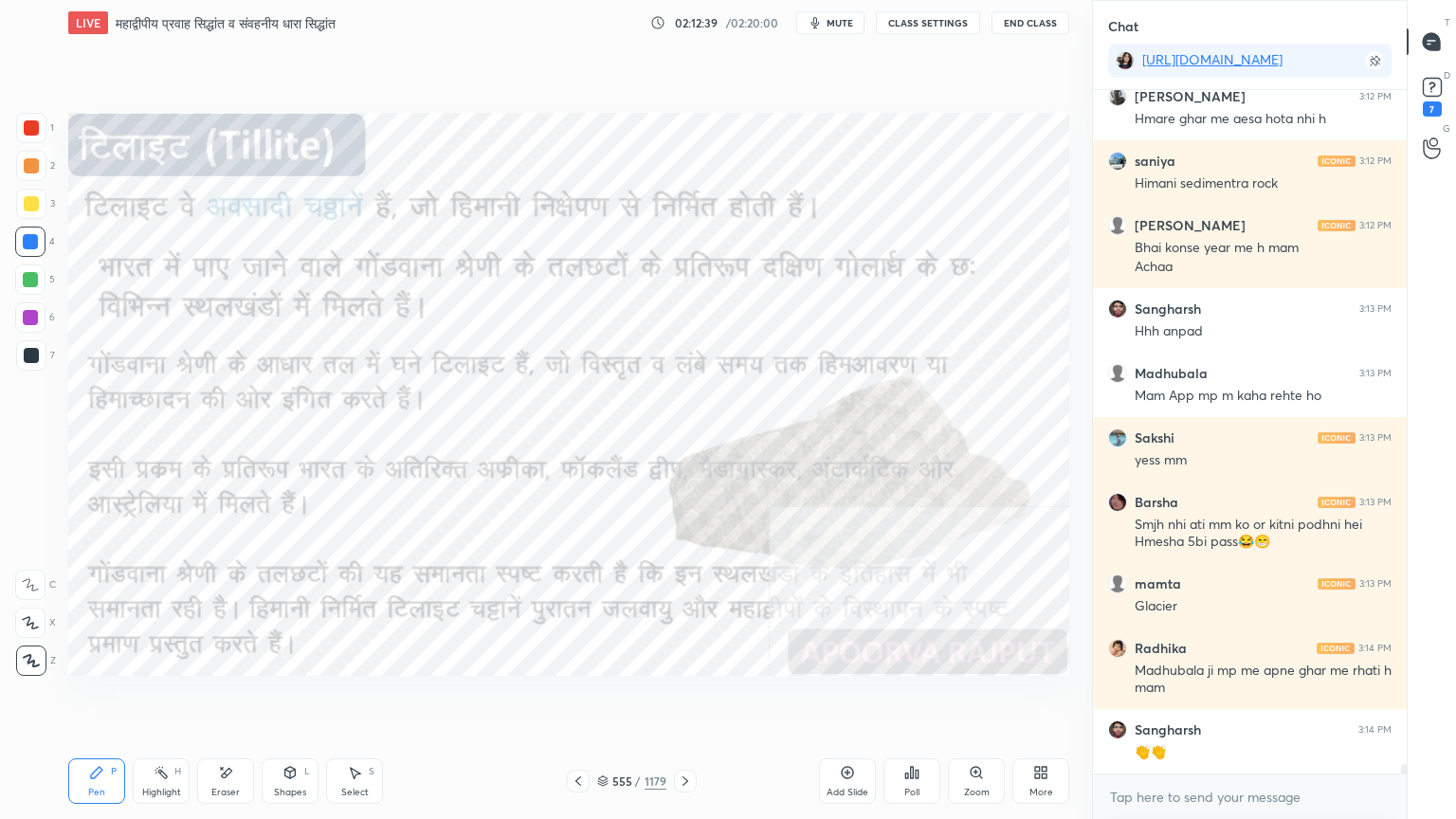 drag, startPoint x: 244, startPoint y: 786, endPoint x: 228, endPoint y: 769, distance: 23.345235 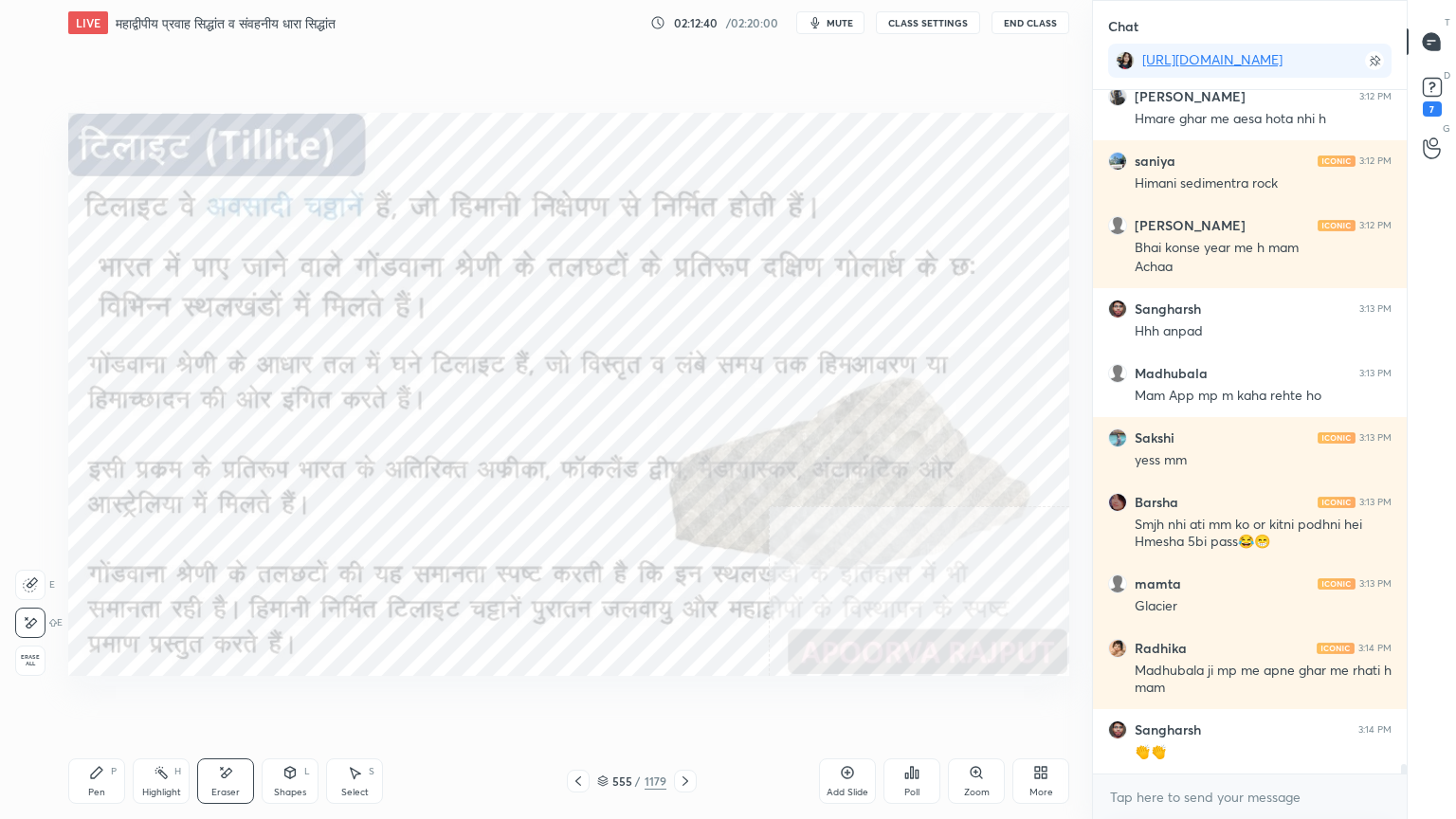 click on "Erase all" at bounding box center (30, 661) 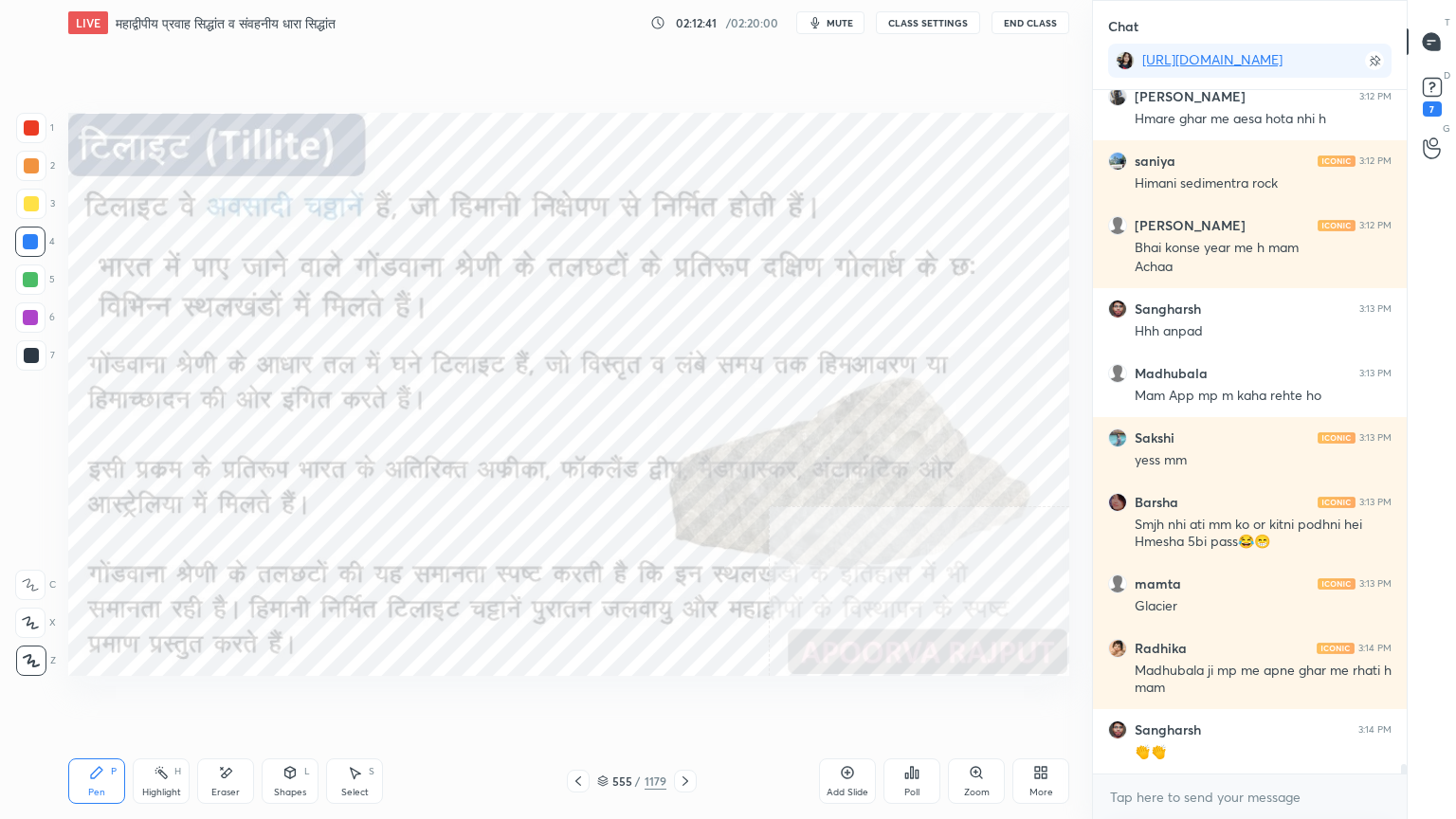 scroll, scrollTop: 50785, scrollLeft: 0, axis: vertical 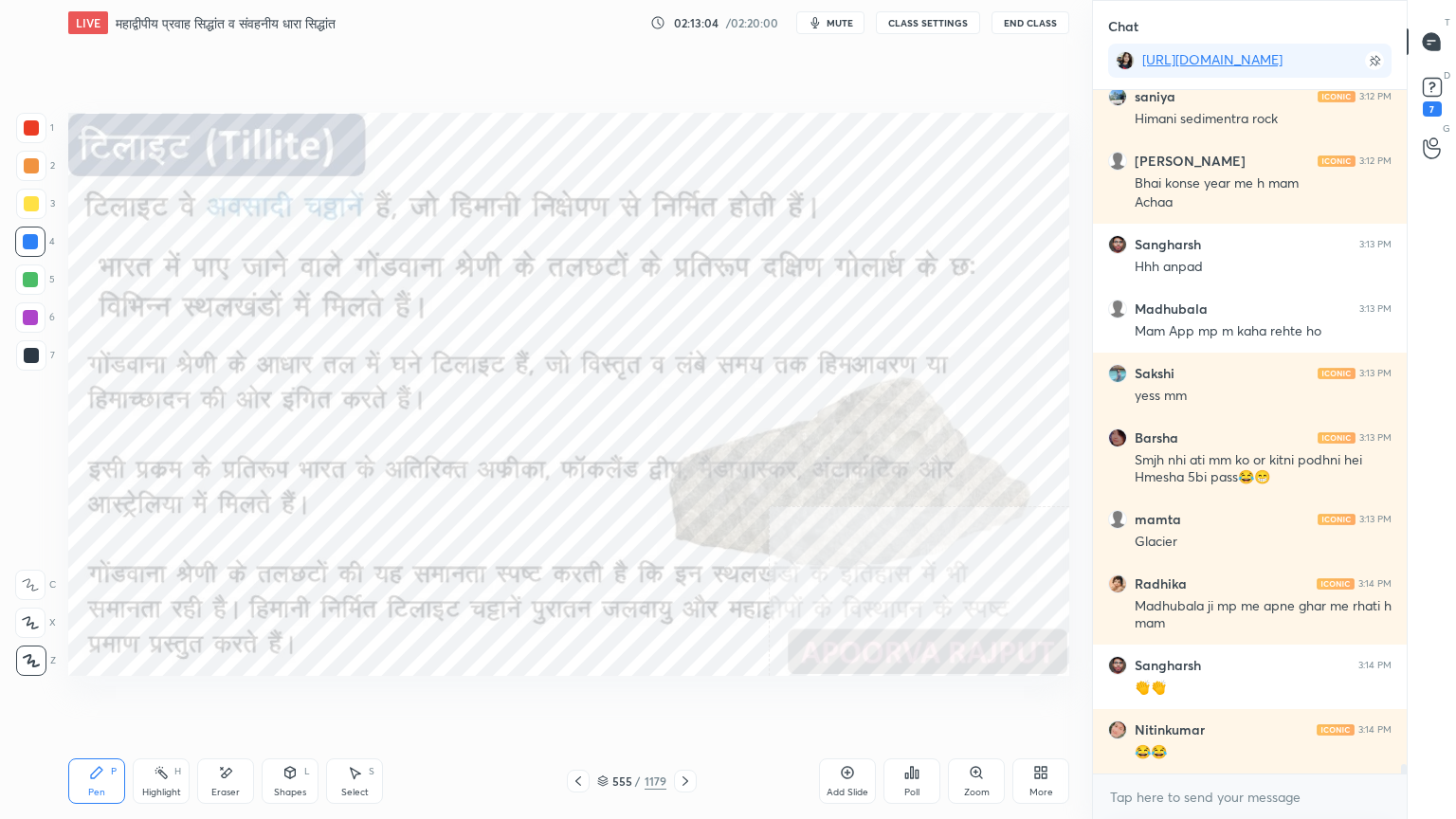 click on "555 / 1179" at bounding box center (631, 781) 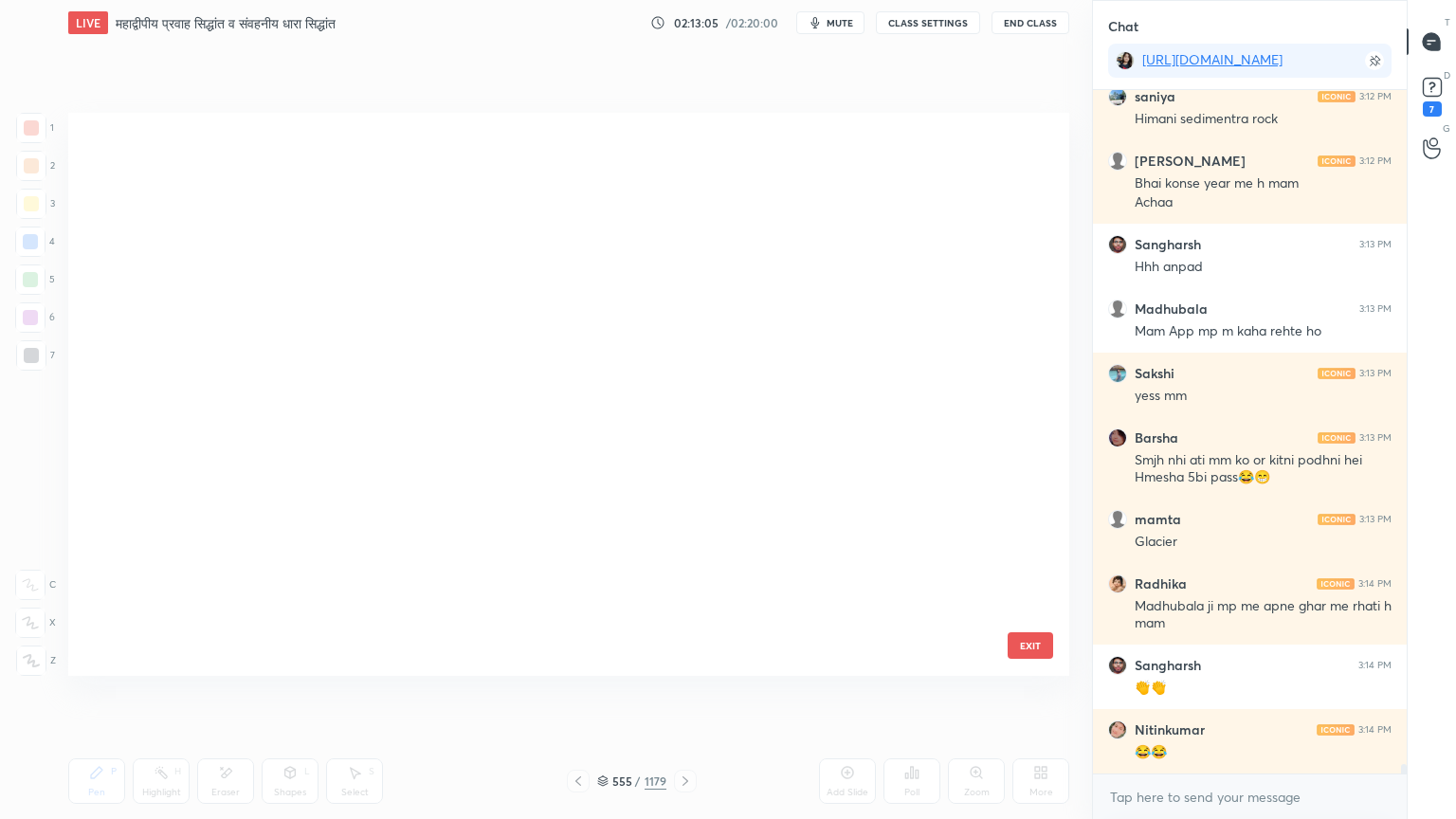scroll, scrollTop: 31528, scrollLeft: 0, axis: vertical 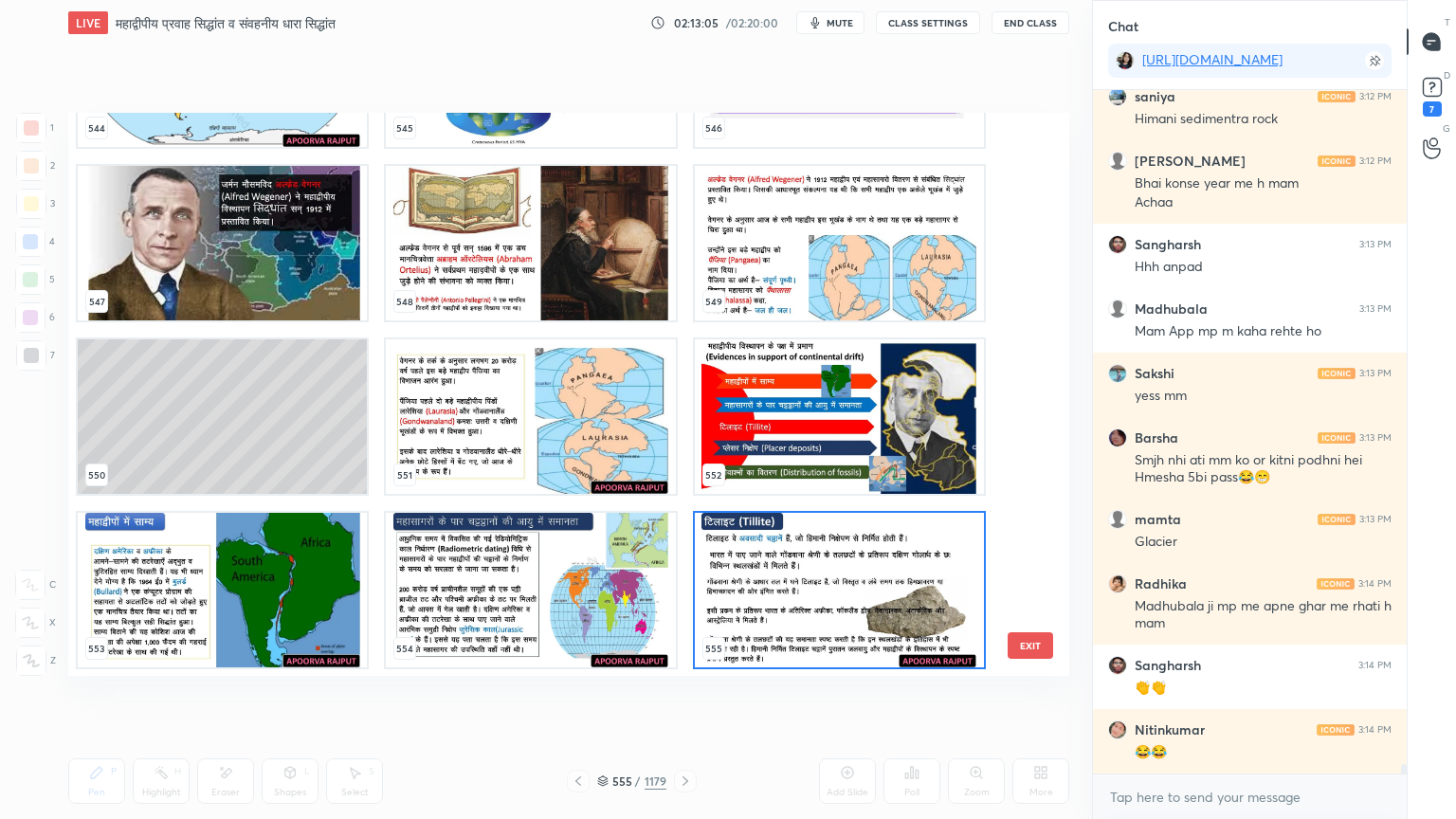 click at bounding box center (530, 590) 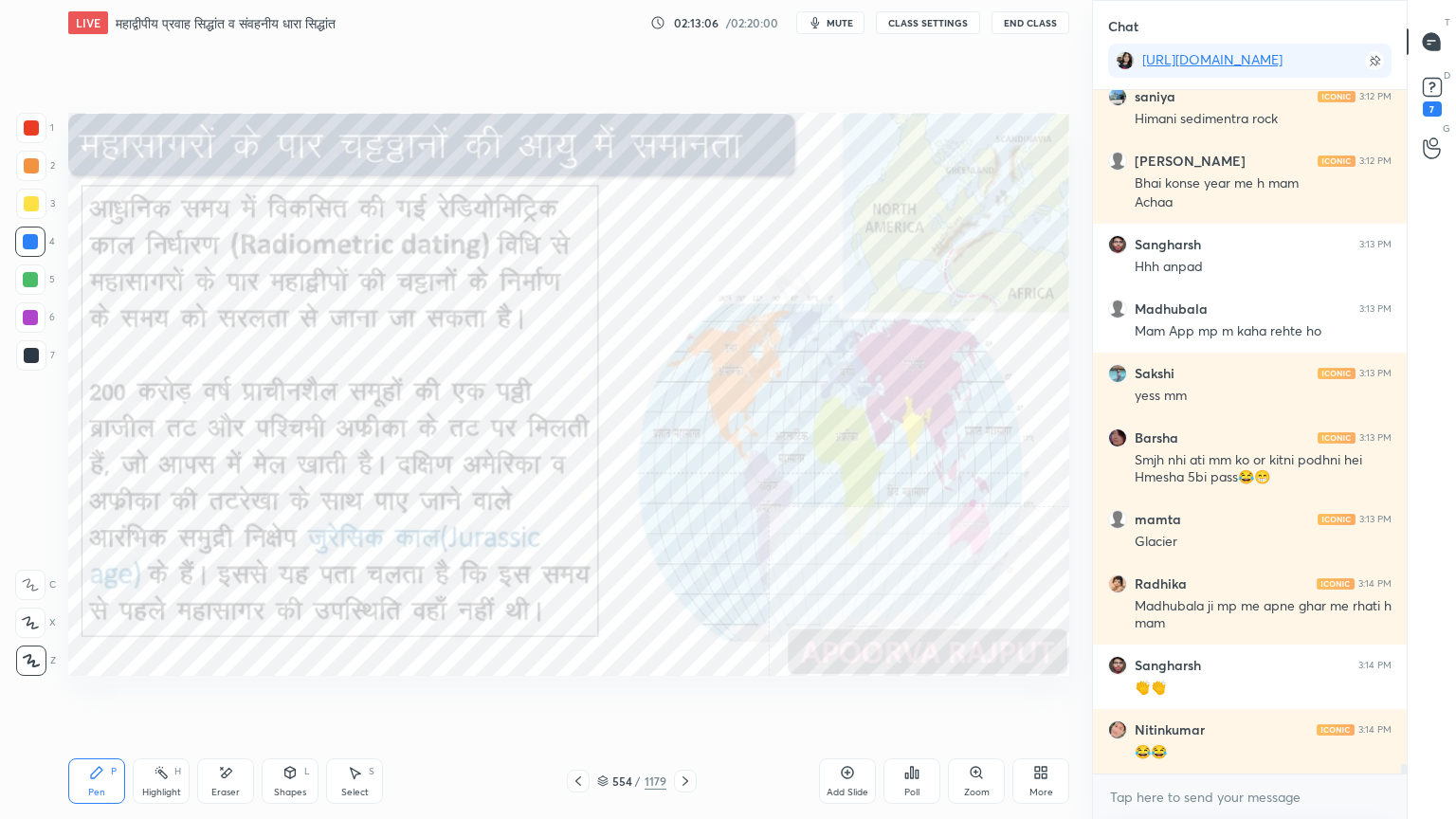 click at bounding box center [530, 590] 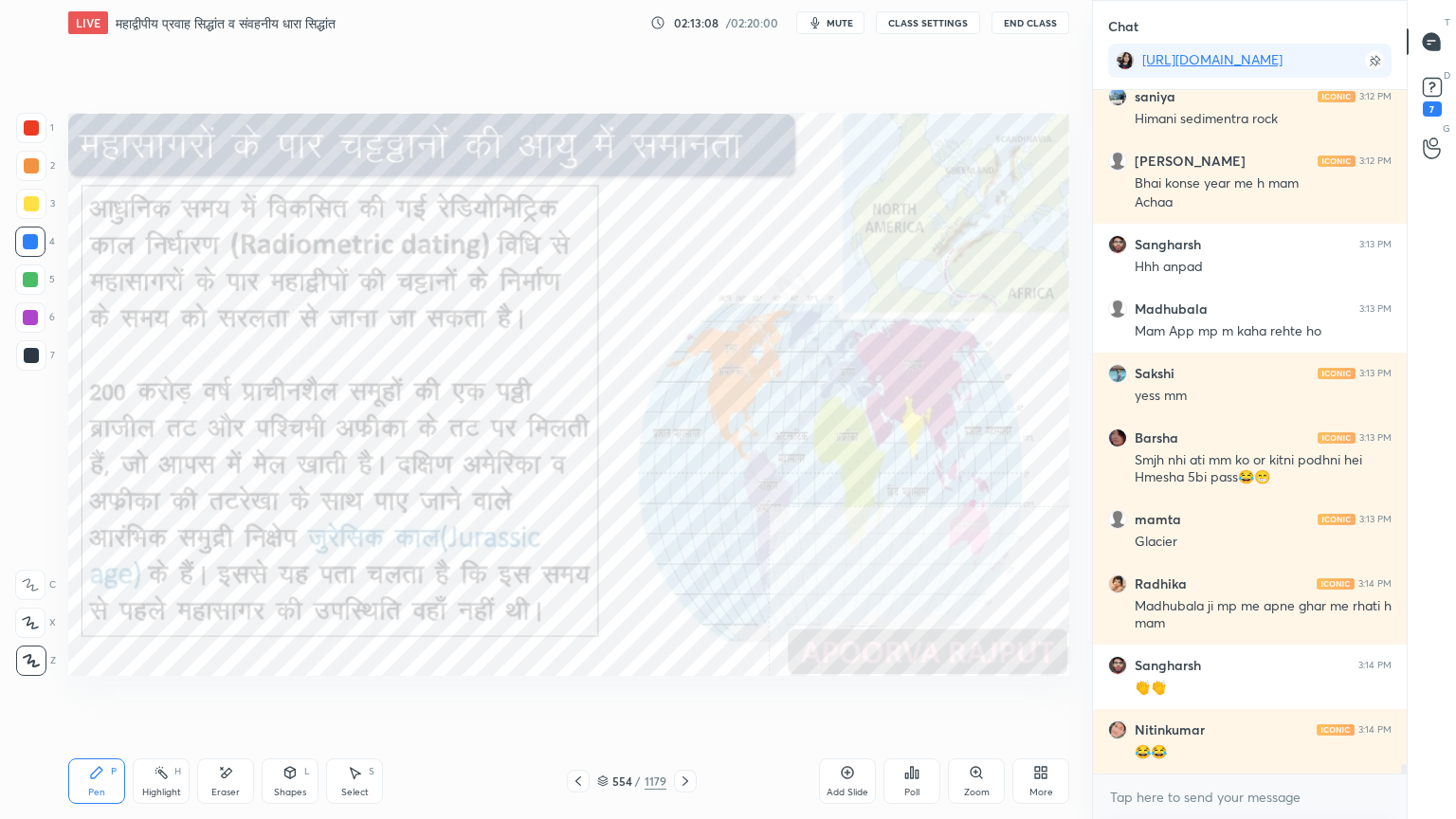 click on "Eraser" at bounding box center [226, 781] 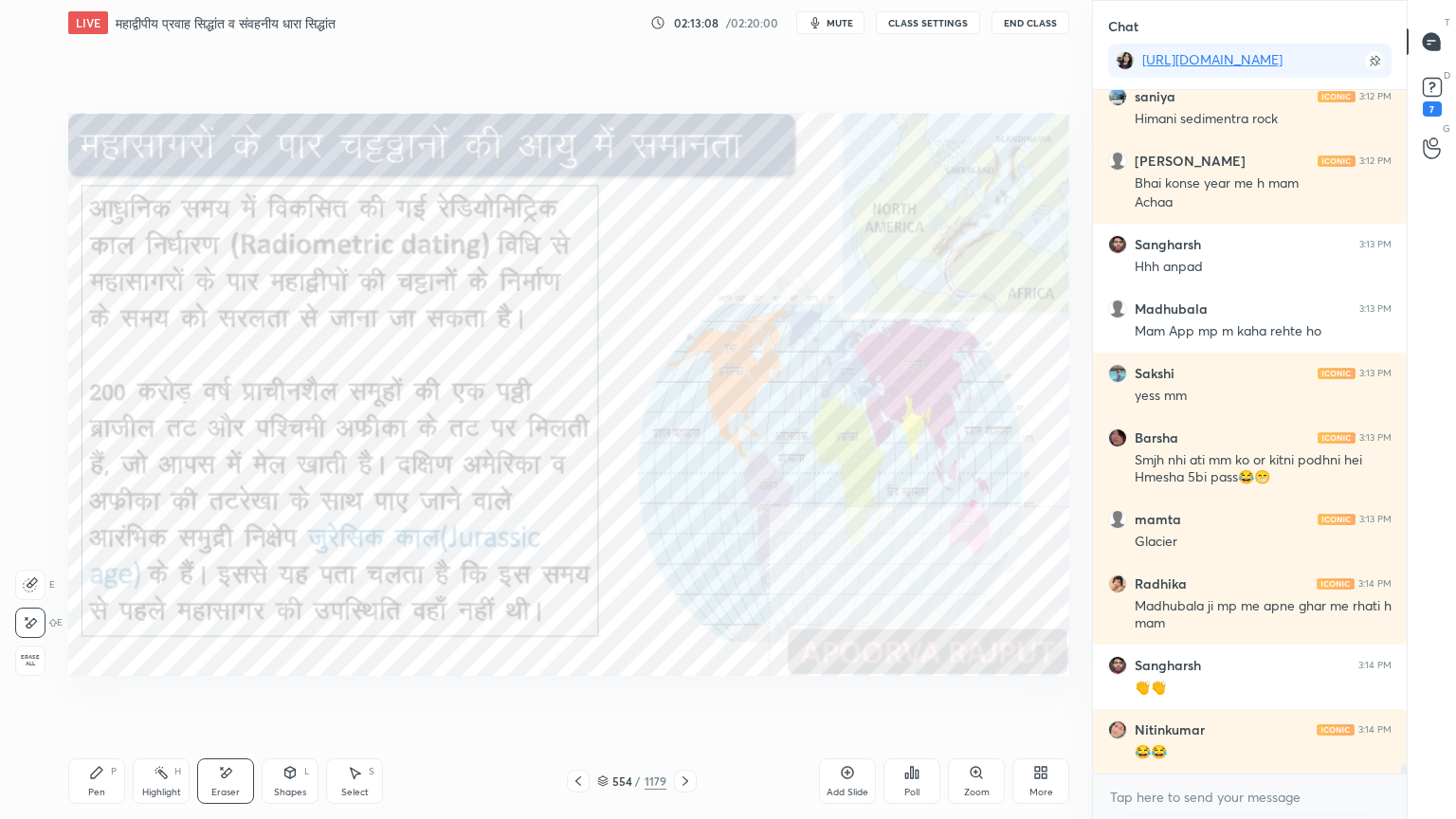click on "Erase all" at bounding box center (30, 661) 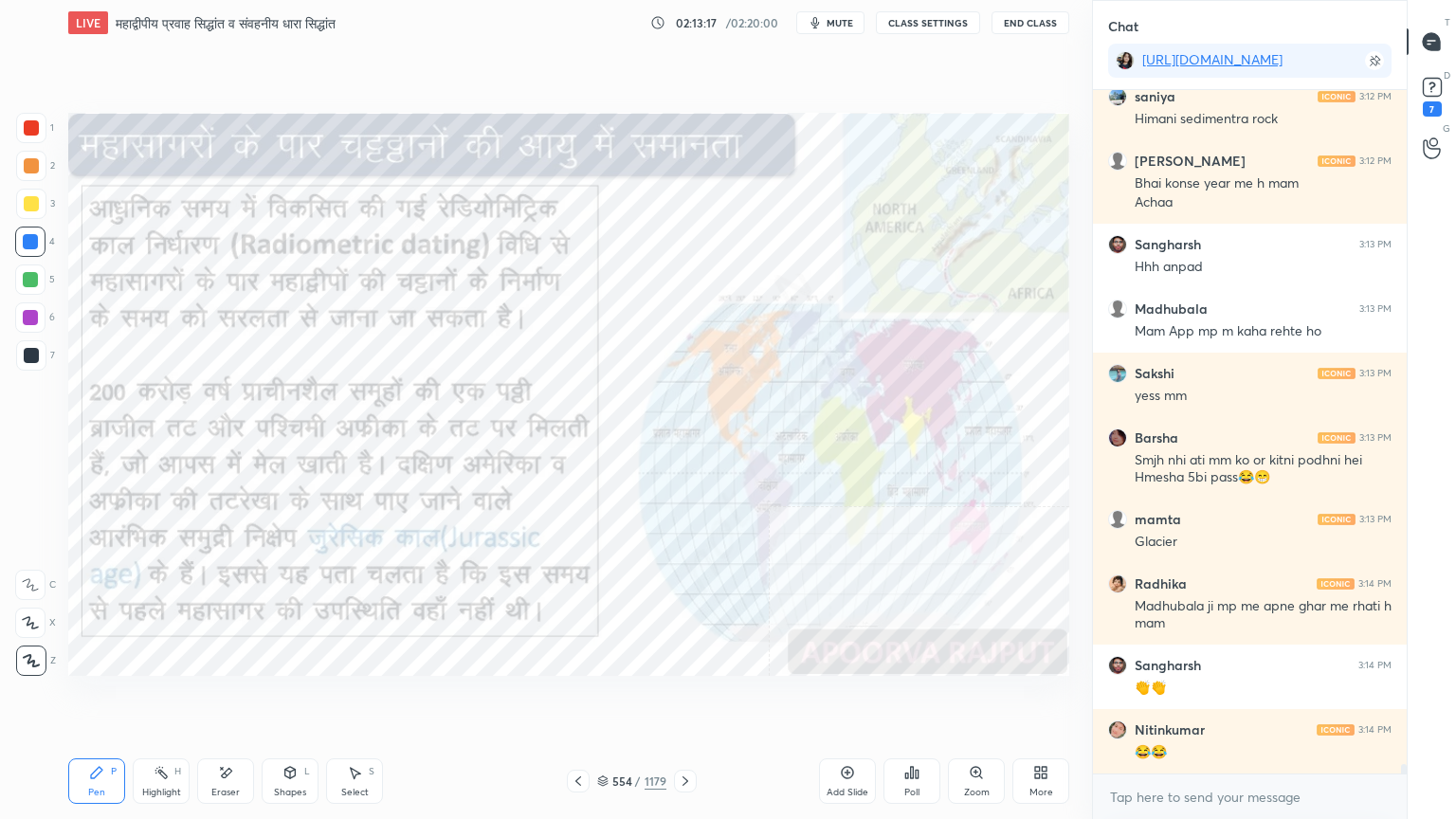drag, startPoint x: 237, startPoint y: 777, endPoint x: 231, endPoint y: 738, distance: 39.4588 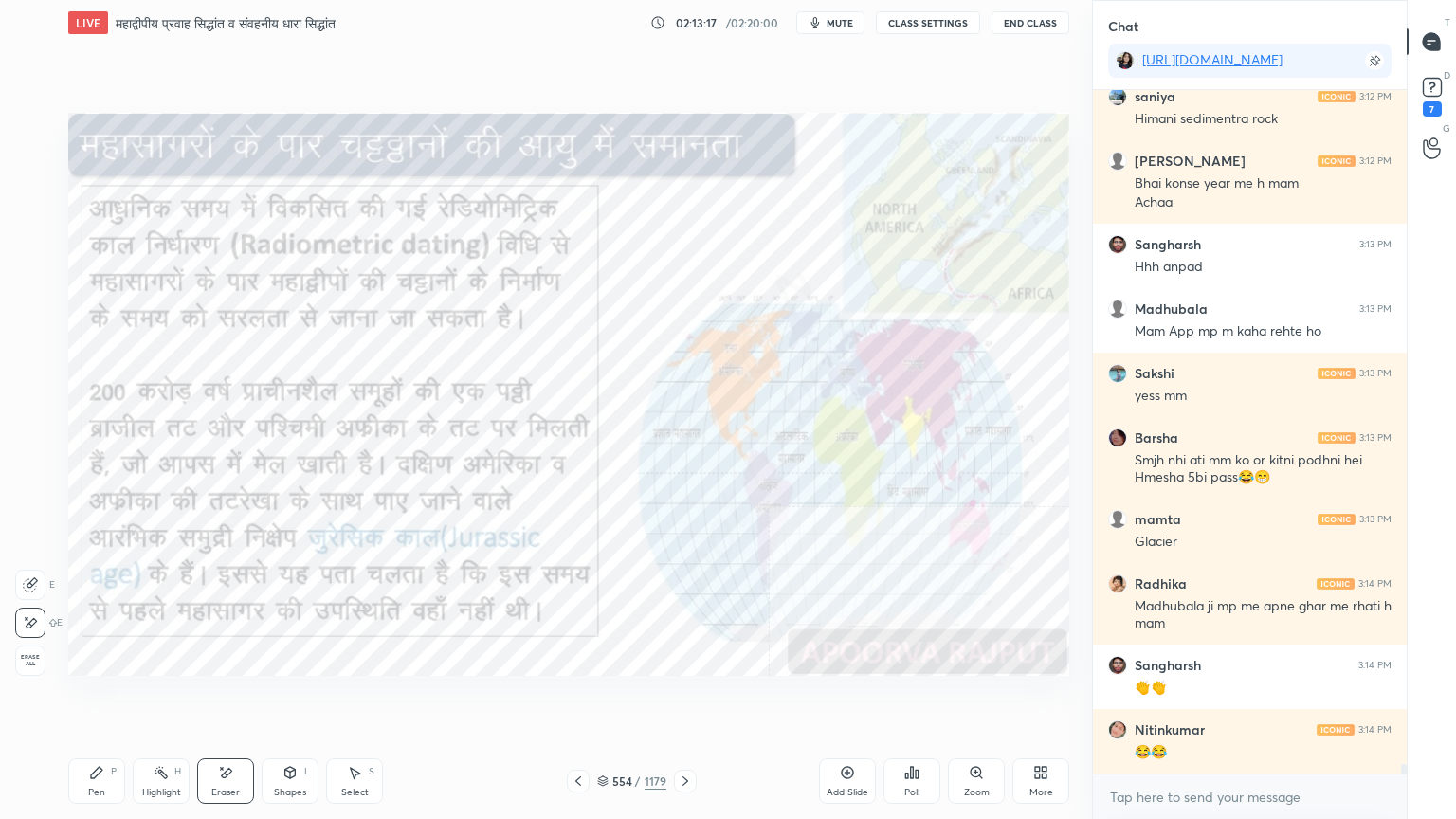 click on "Erase all" at bounding box center (30, 661) 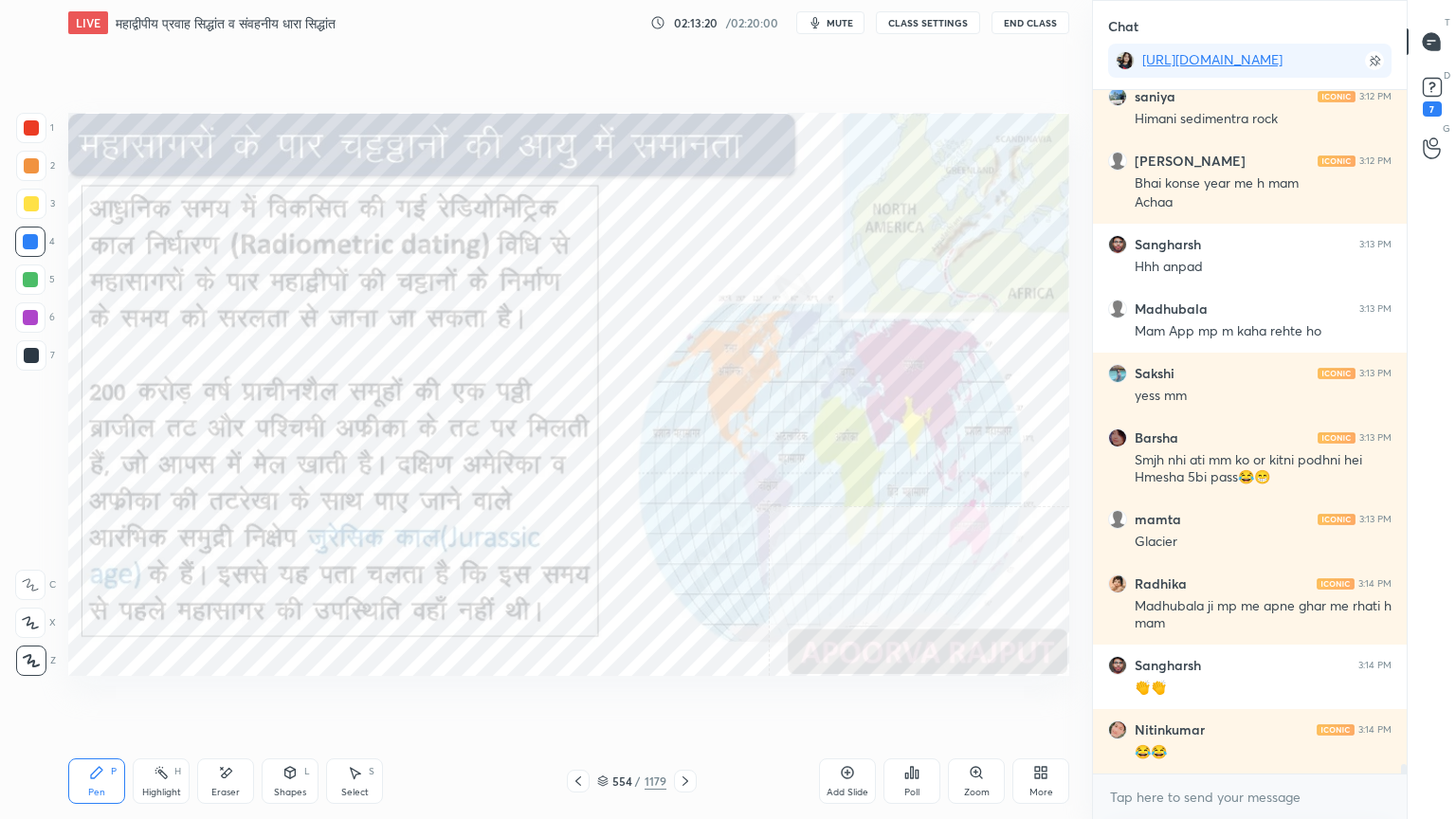 click 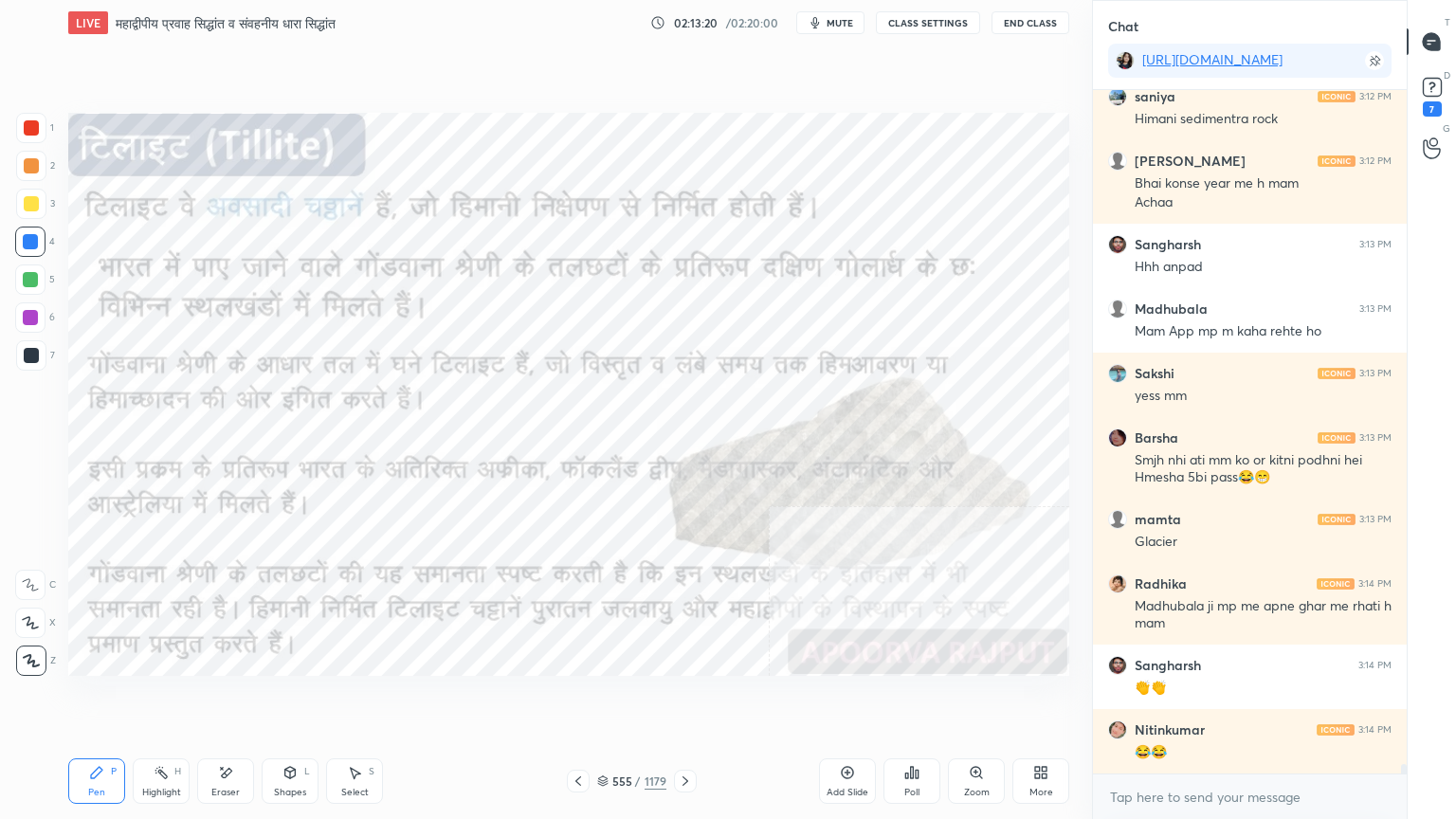 click 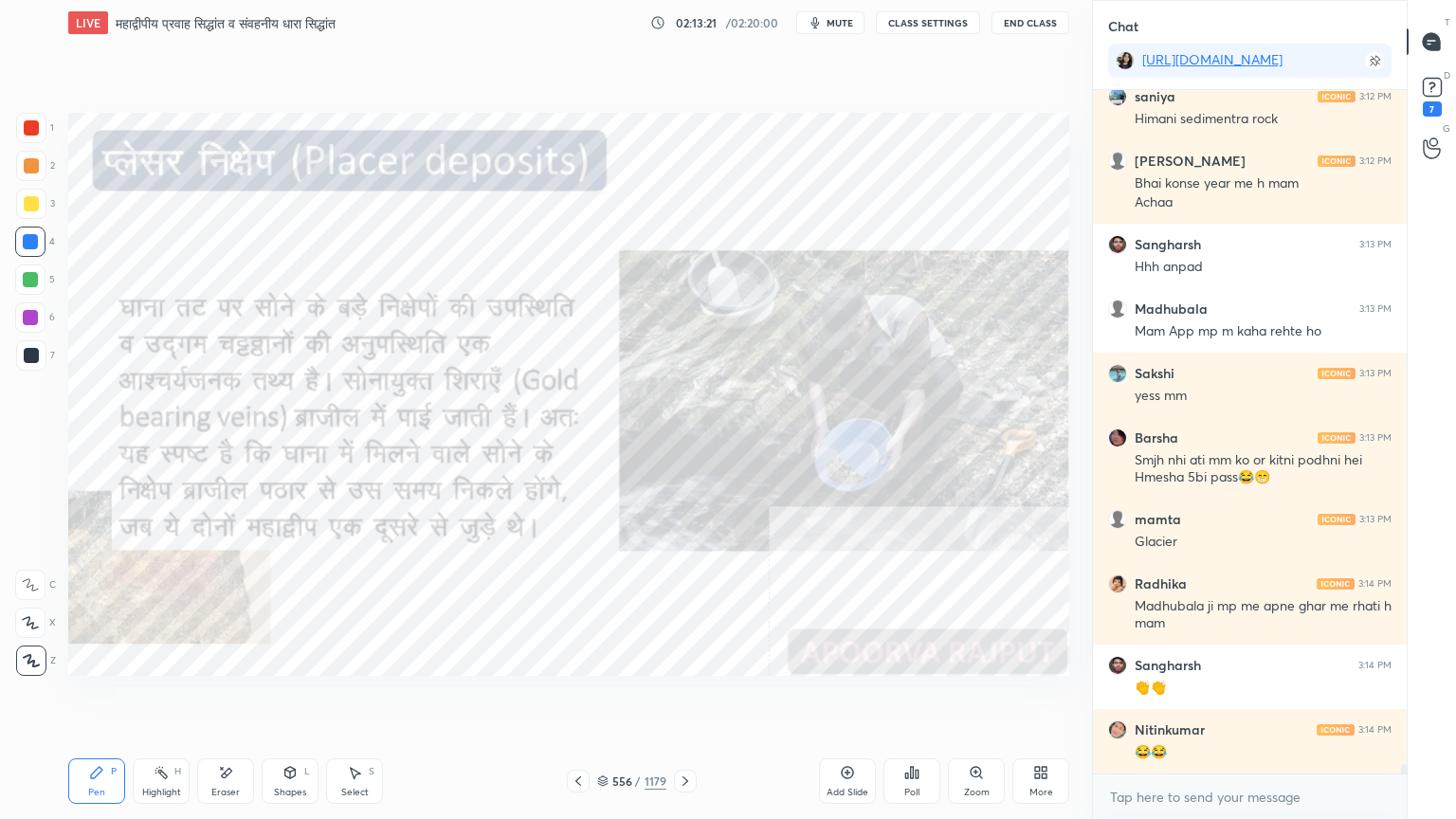 click 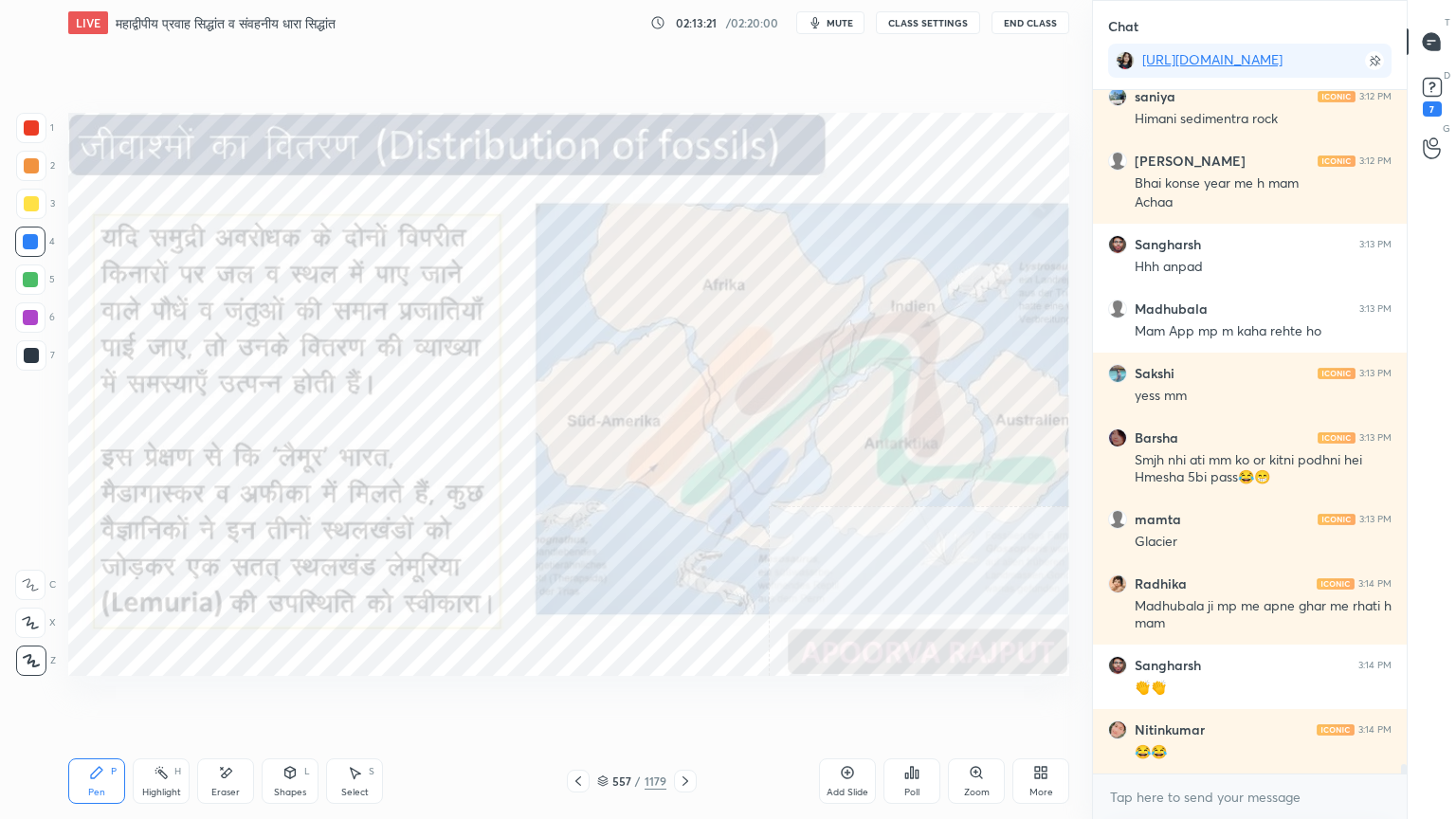 click 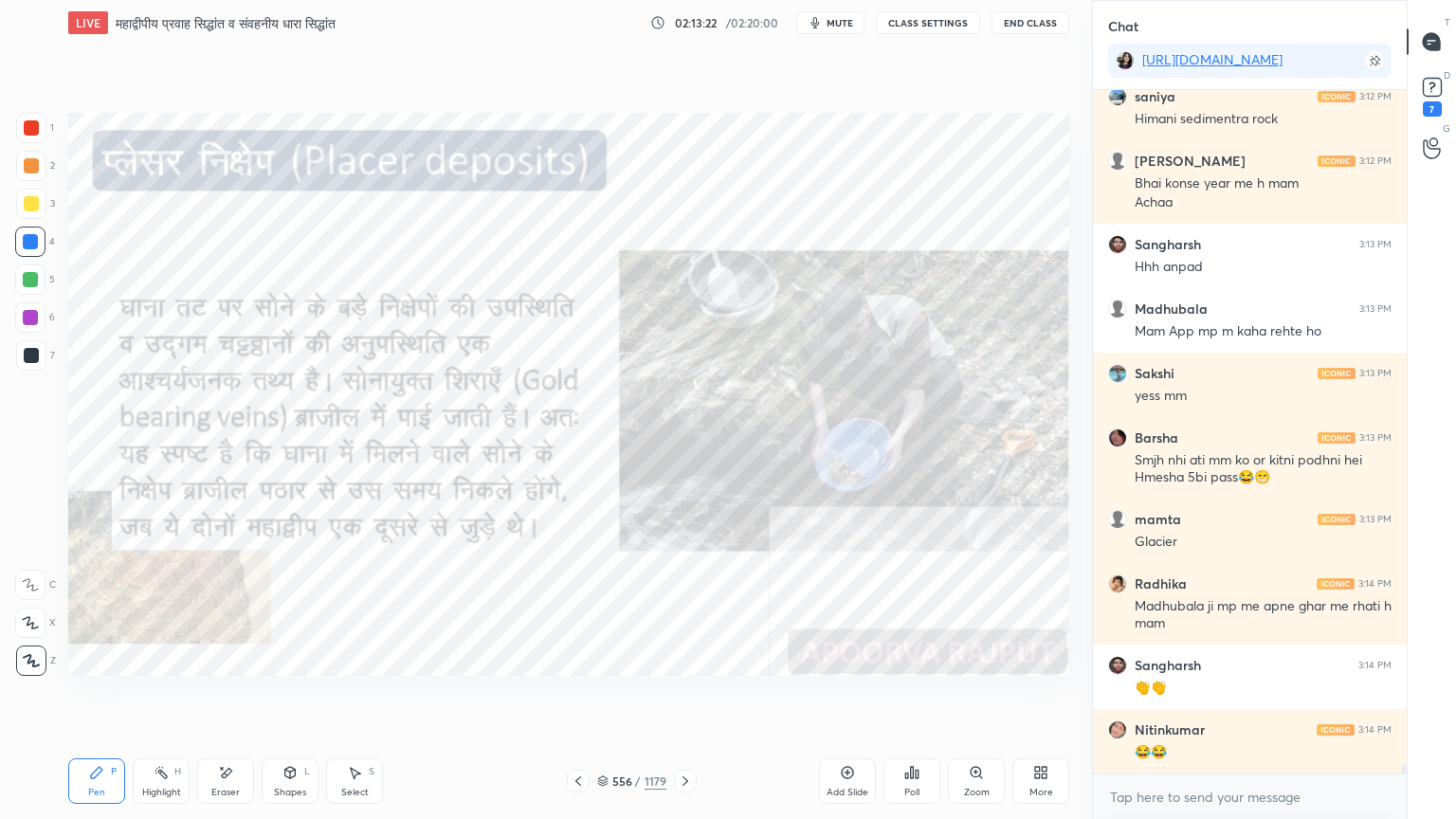 click 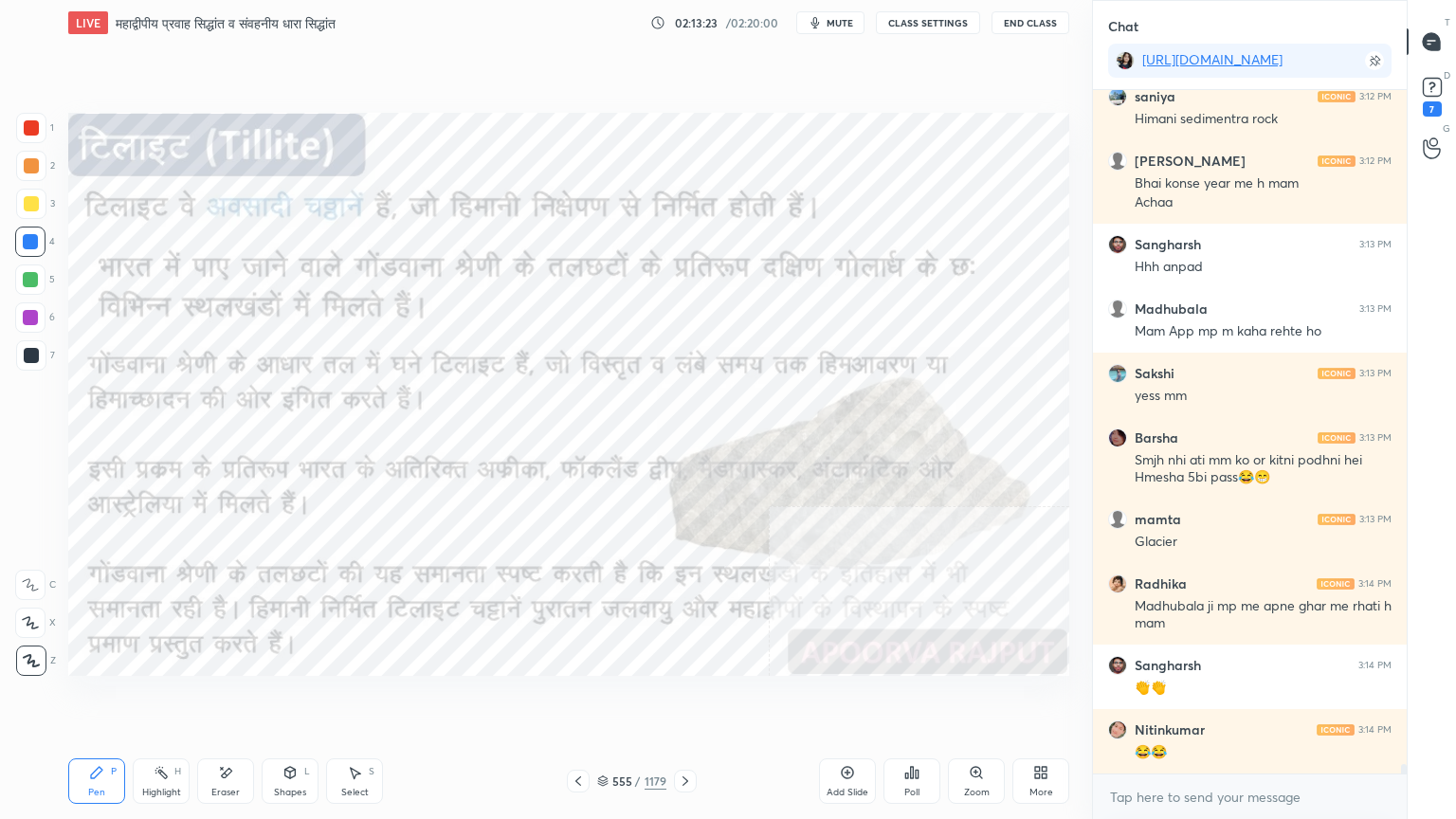 click on "Eraser" at bounding box center (226, 792) 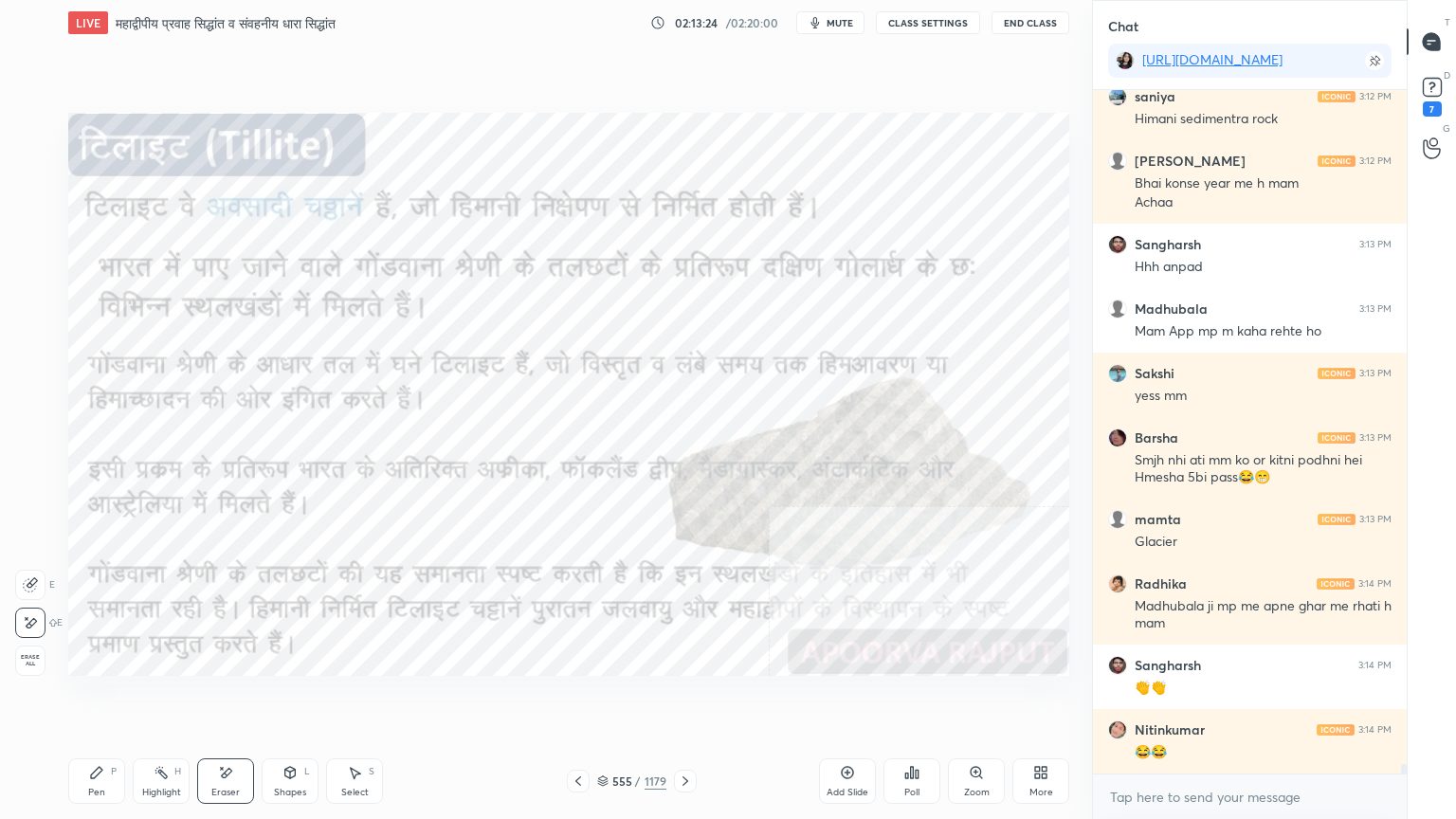 drag, startPoint x: 22, startPoint y: 650, endPoint x: 62, endPoint y: 646, distance: 40.199502 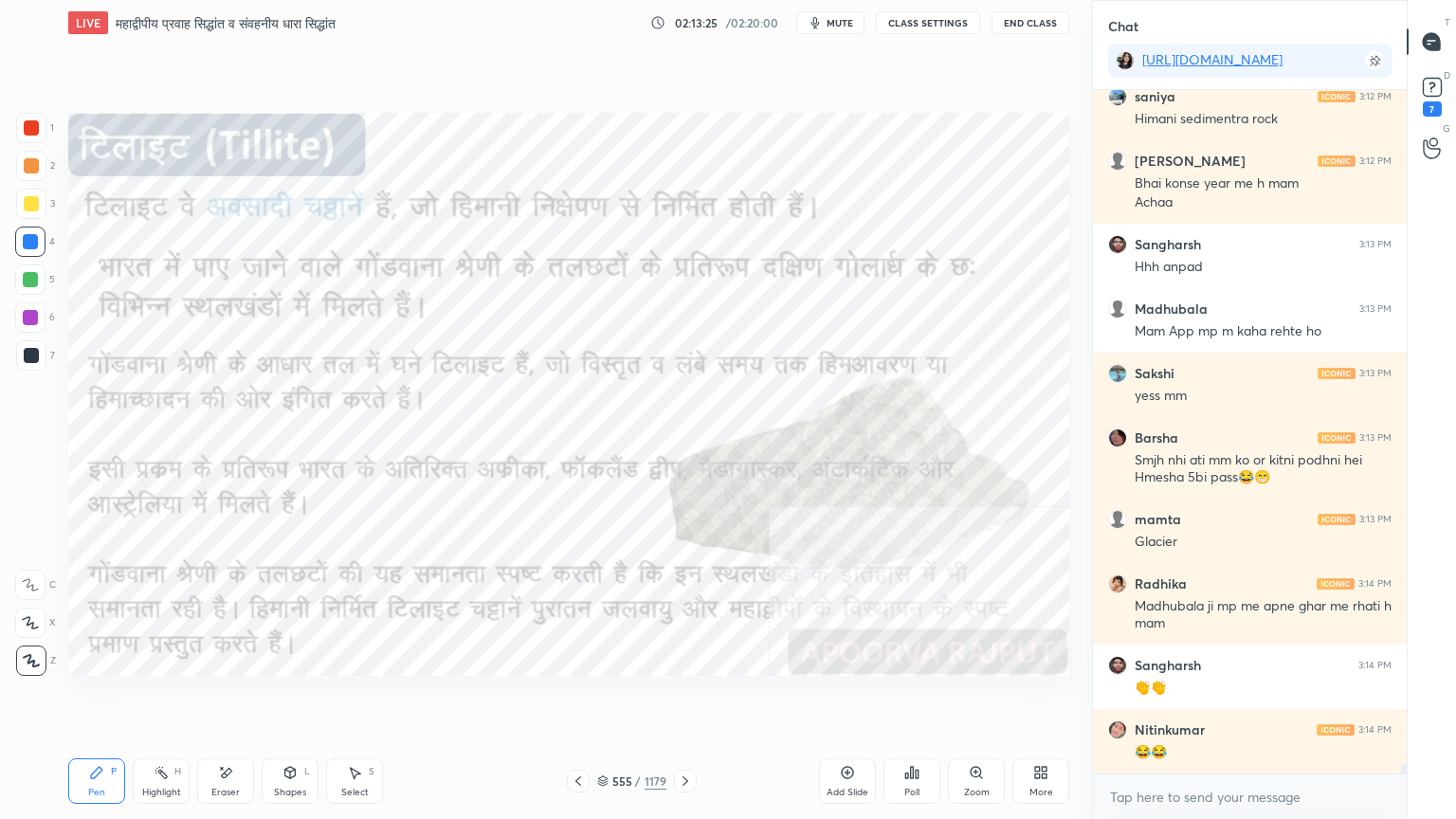 click 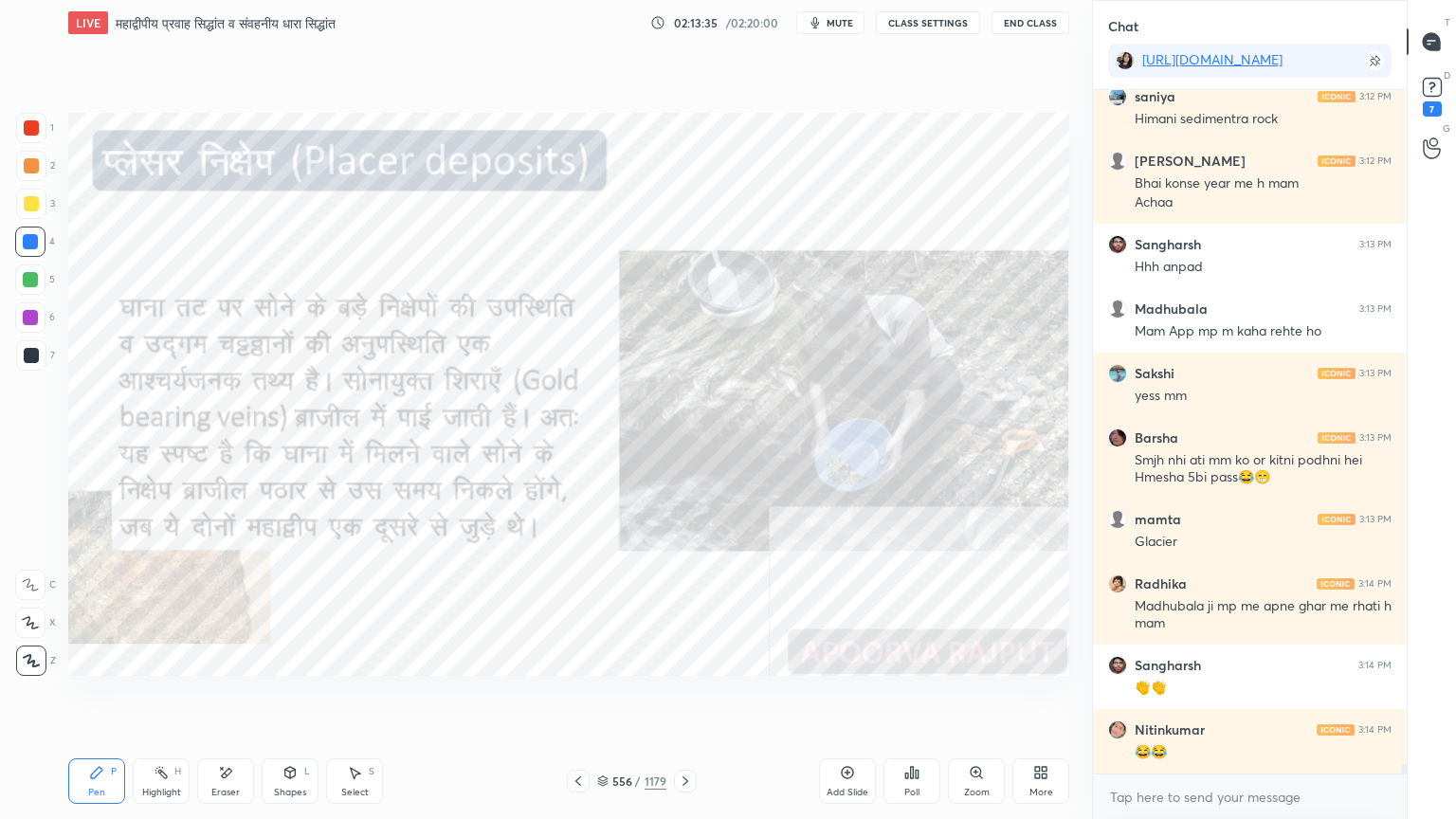 click at bounding box center [578, 781] 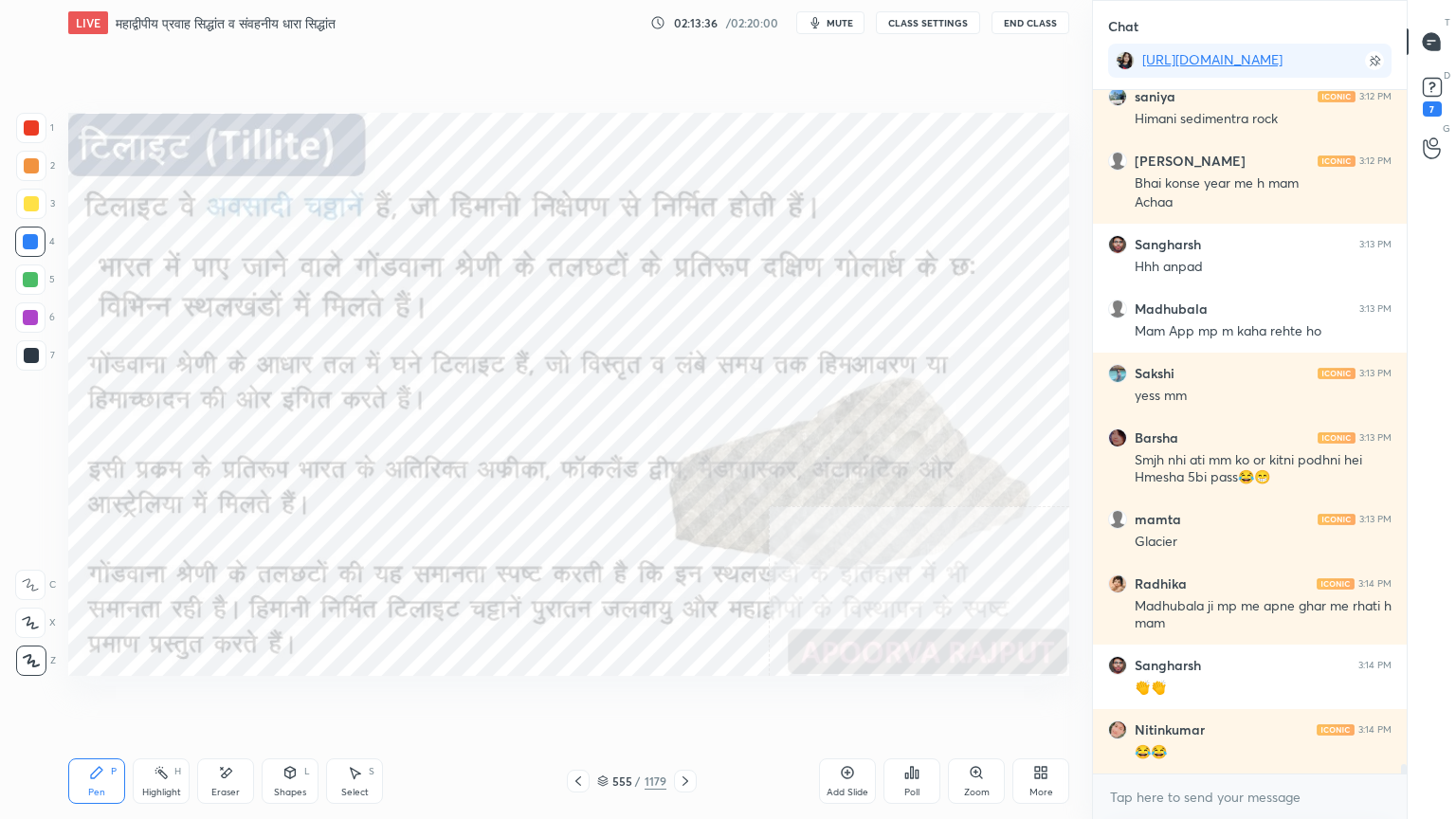 click 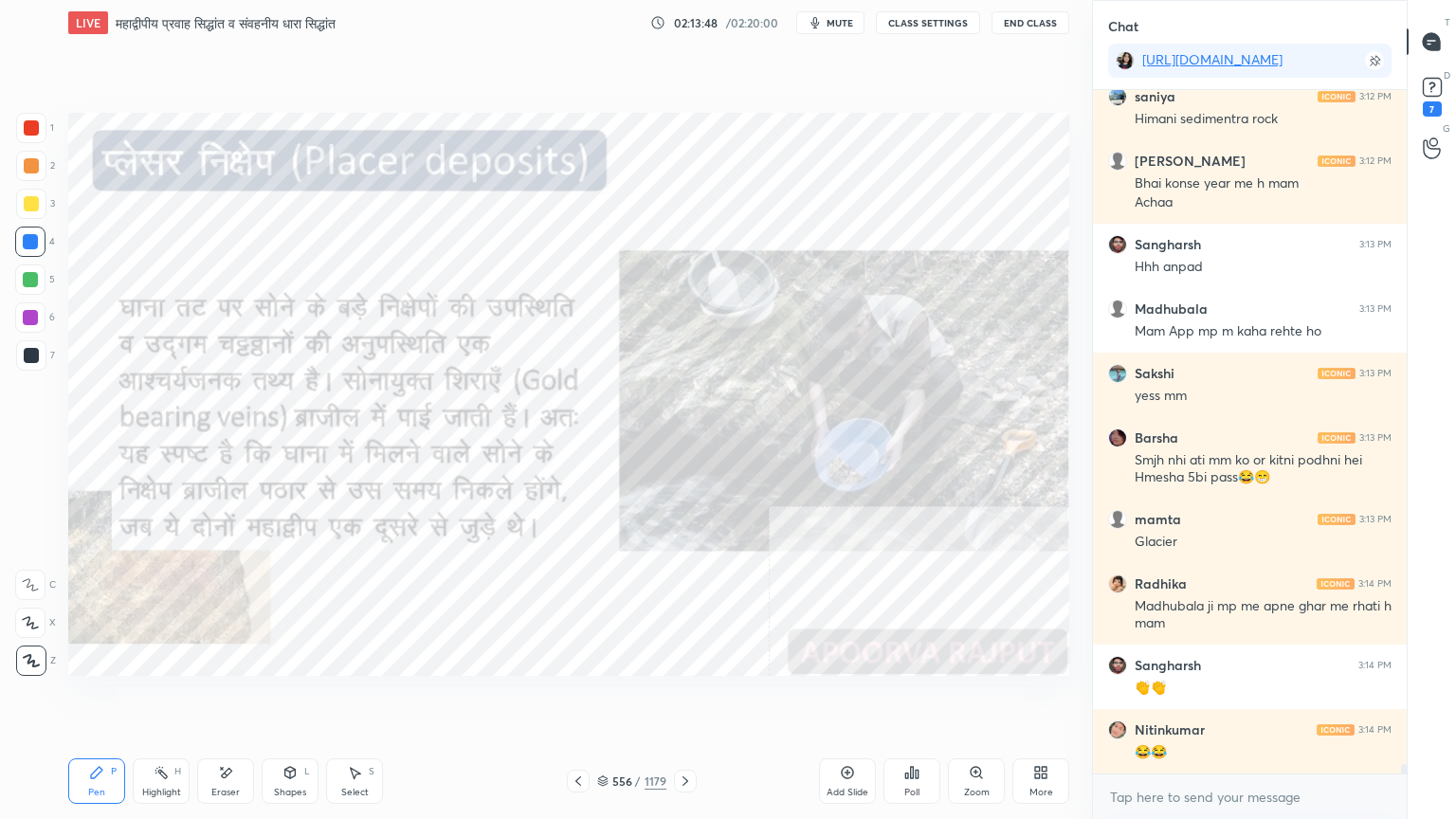 drag, startPoint x: 605, startPoint y: 788, endPoint x: 682, endPoint y: 741, distance: 90.21086 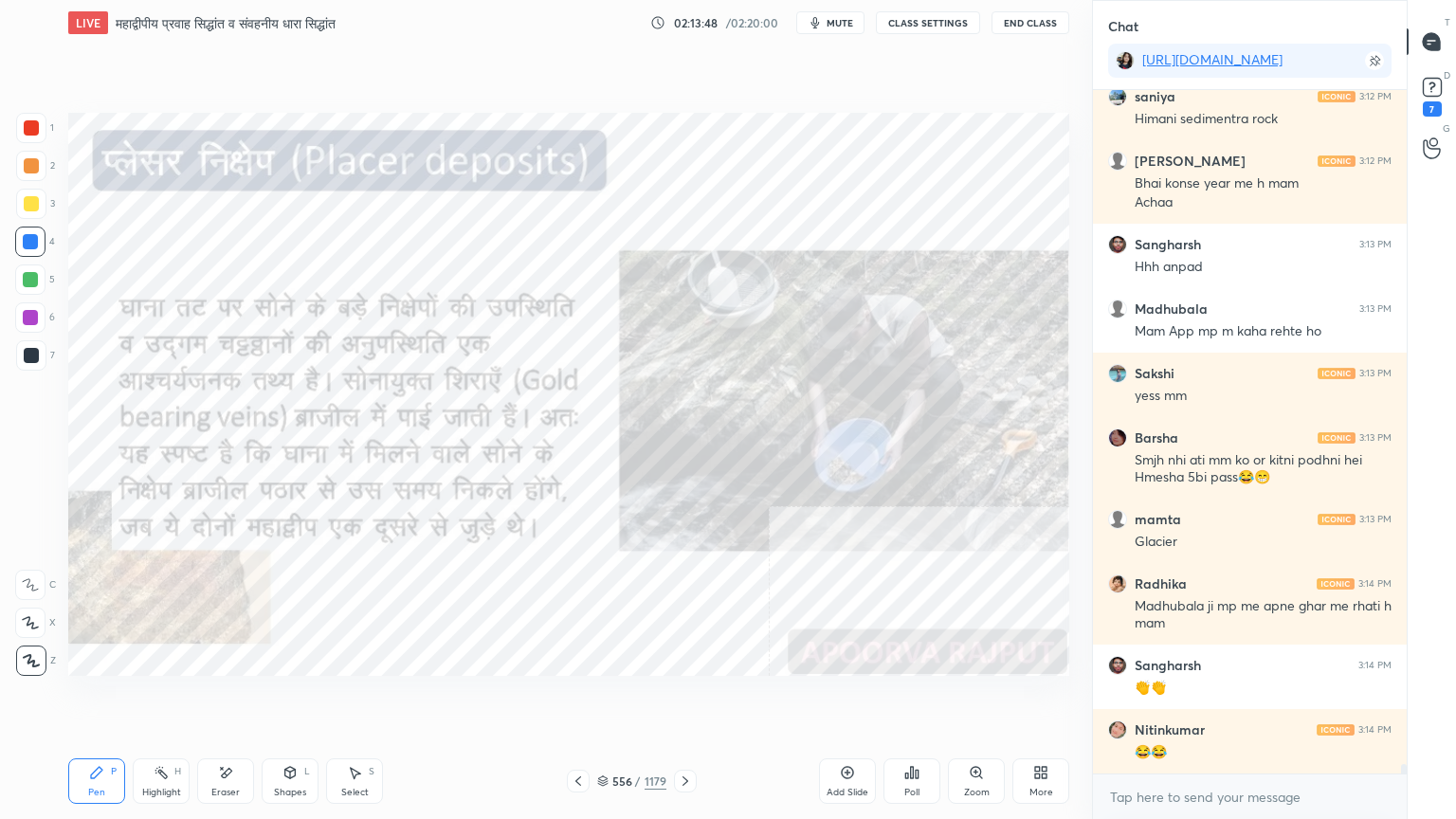 click on "556 / 1179" at bounding box center (631, 781) 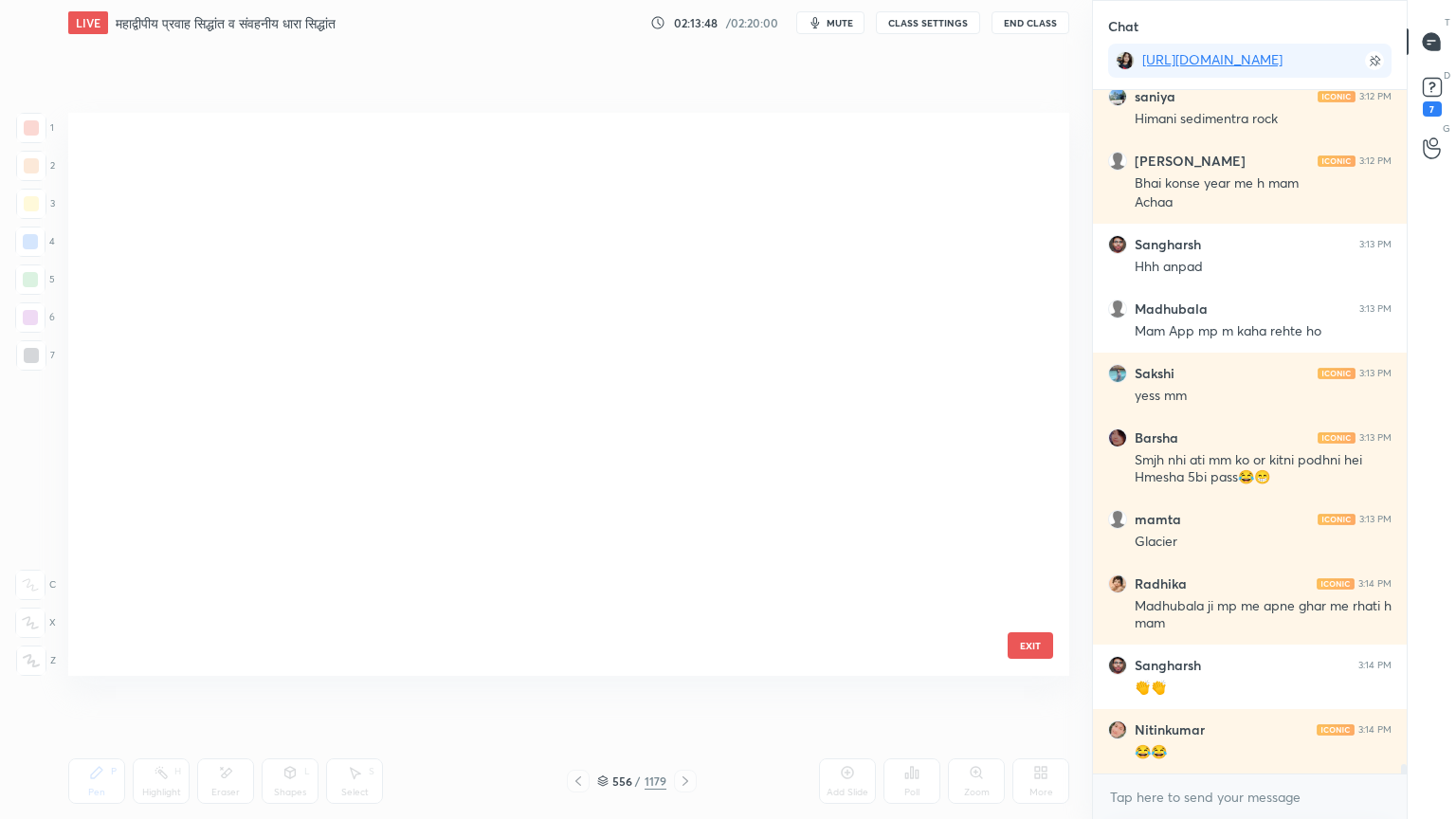 scroll, scrollTop: 31702, scrollLeft: 0, axis: vertical 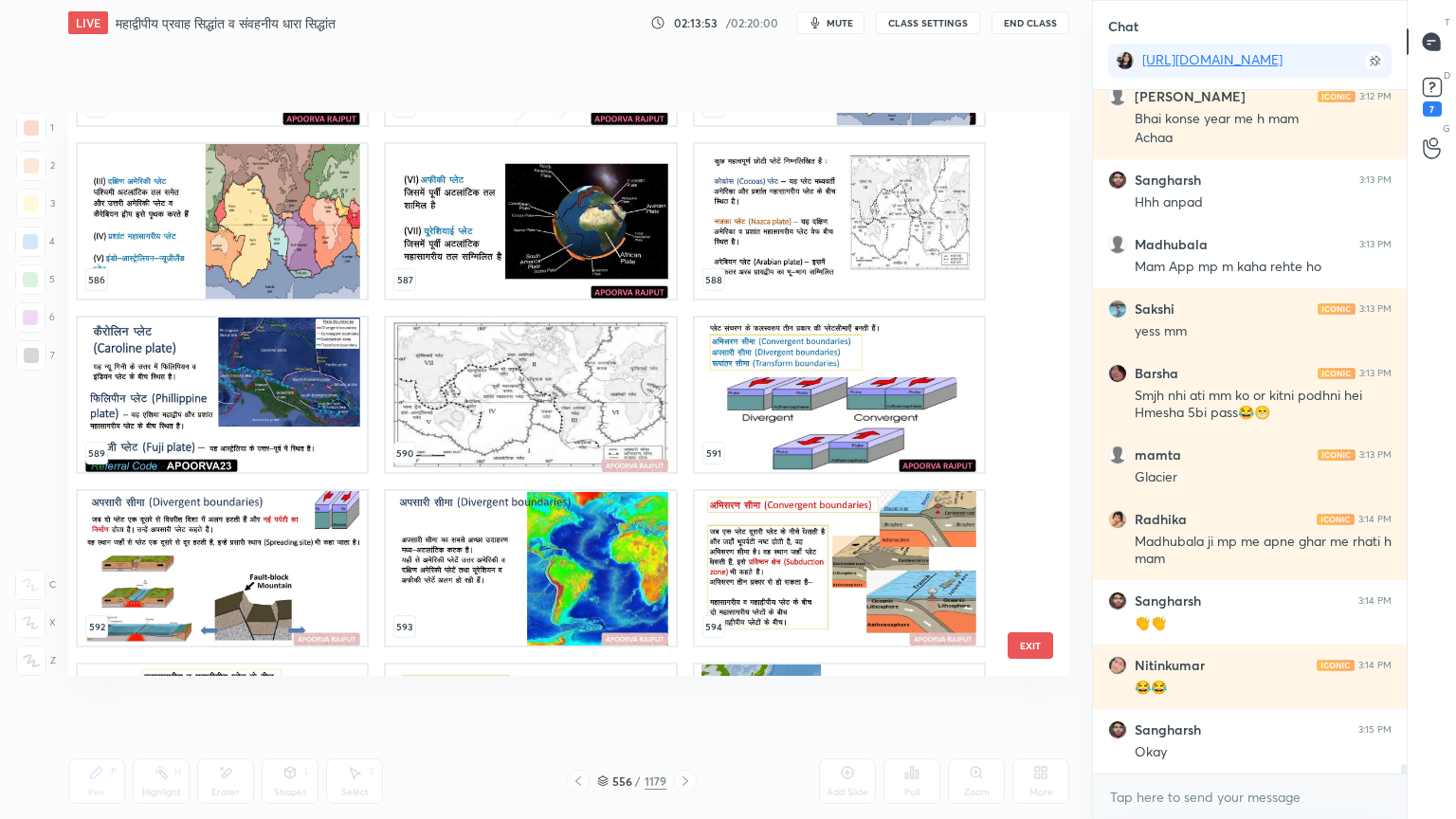 click on "EXIT" at bounding box center [1030, 646] 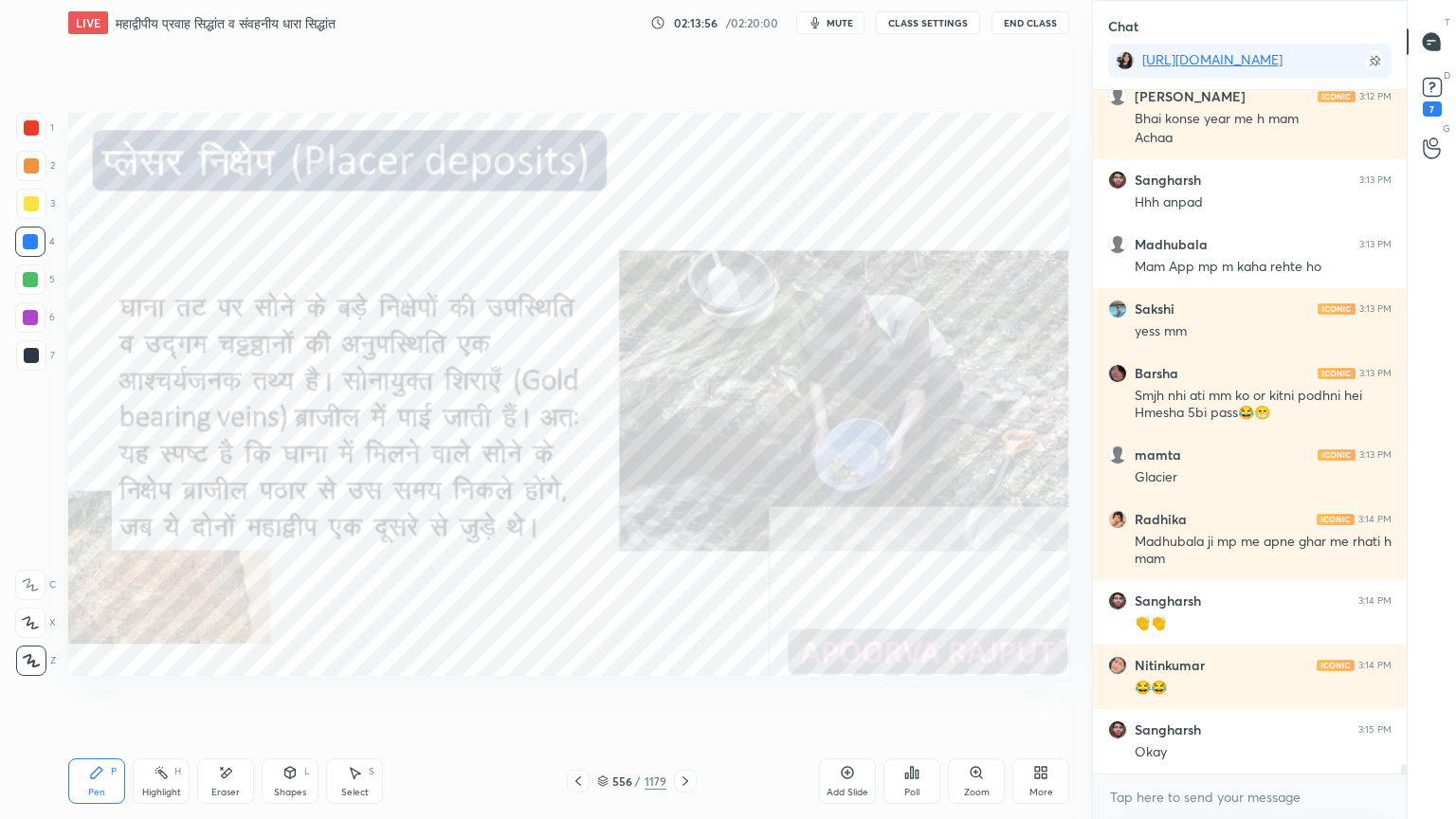 scroll, scrollTop: 50914, scrollLeft: 0, axis: vertical 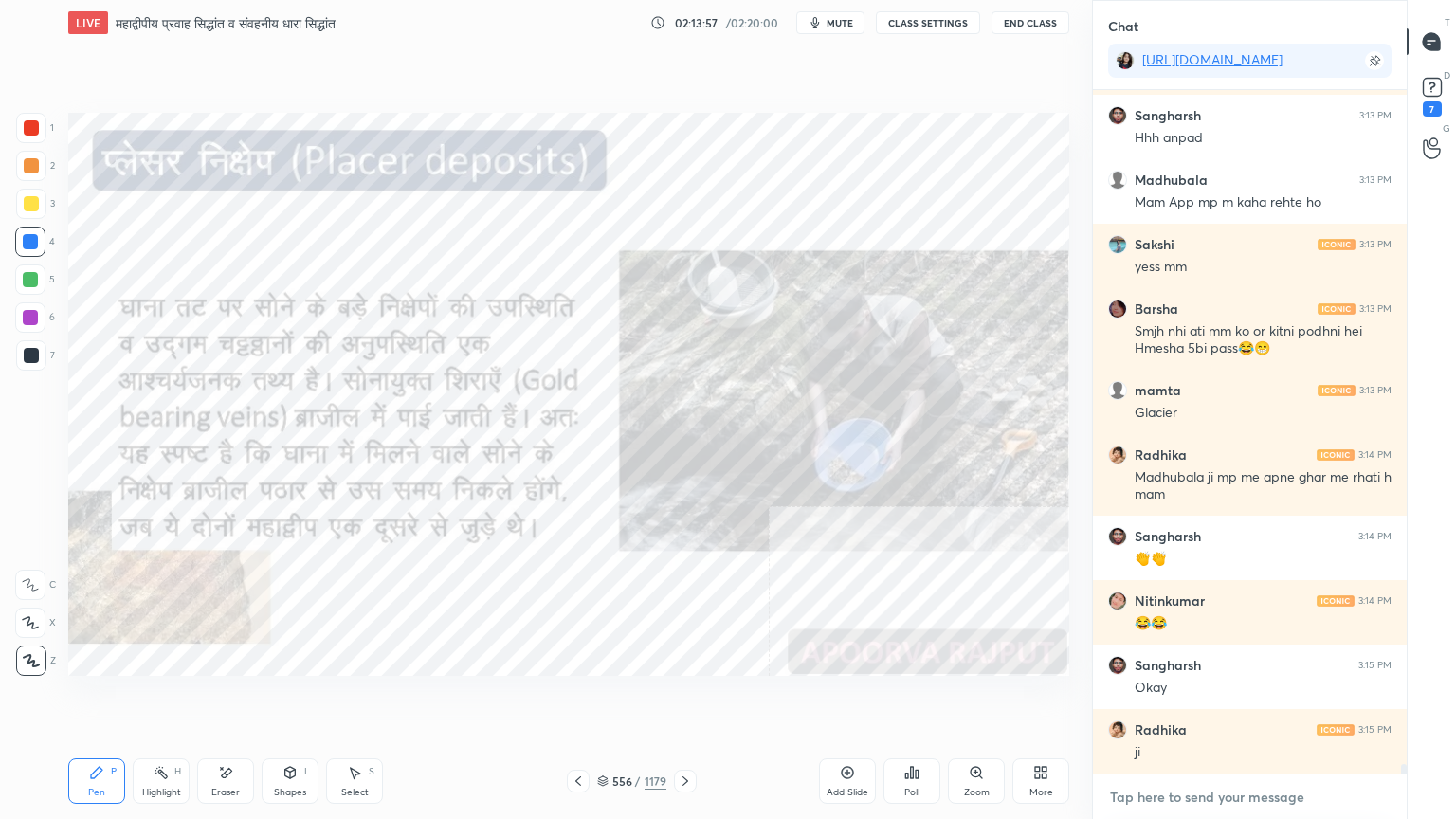 click at bounding box center [1249, 797] 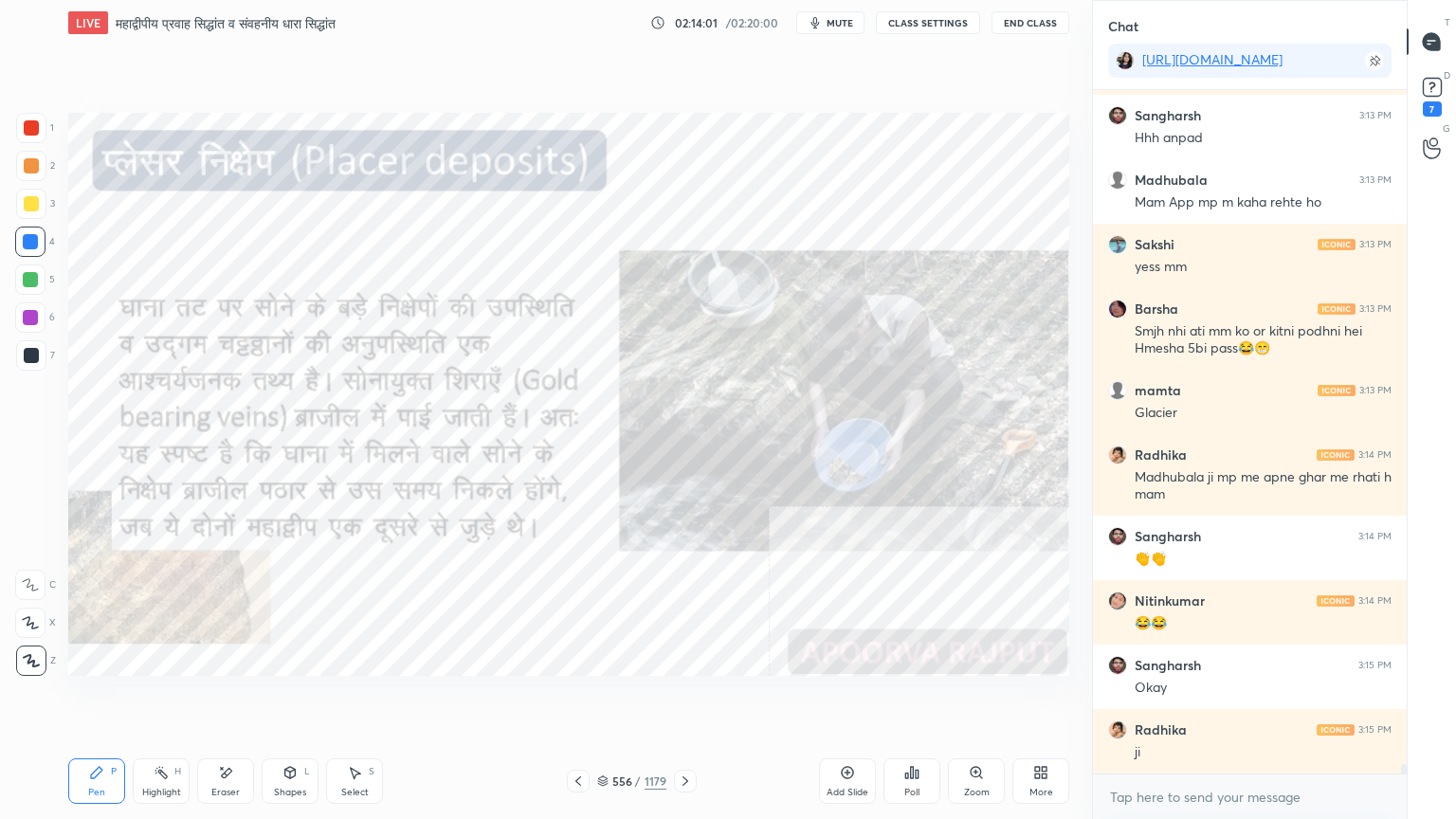 click on "D Doubts (D) 7" at bounding box center (1431, 95) 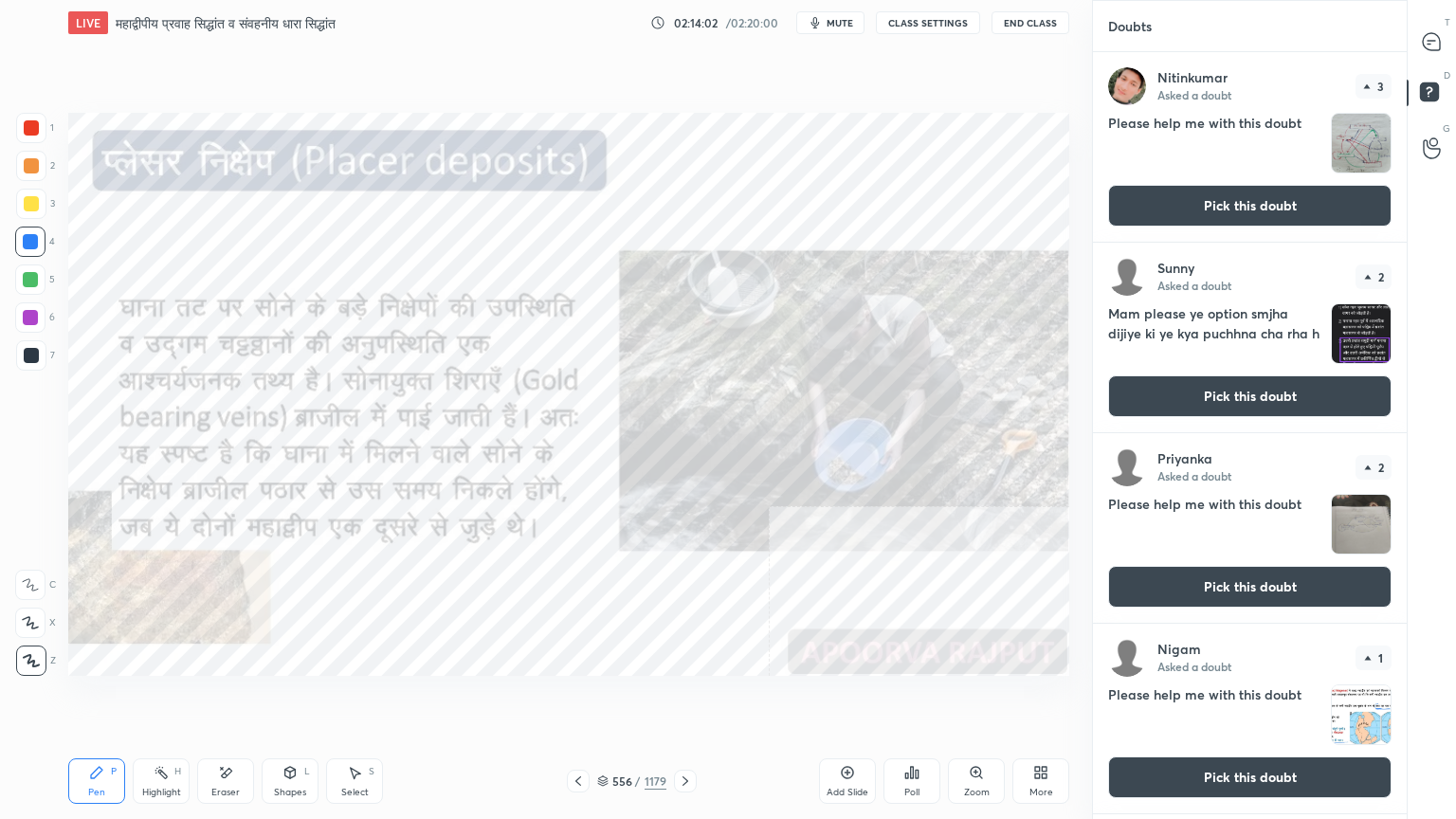 click on "Pick this doubt" at bounding box center [1249, 206] 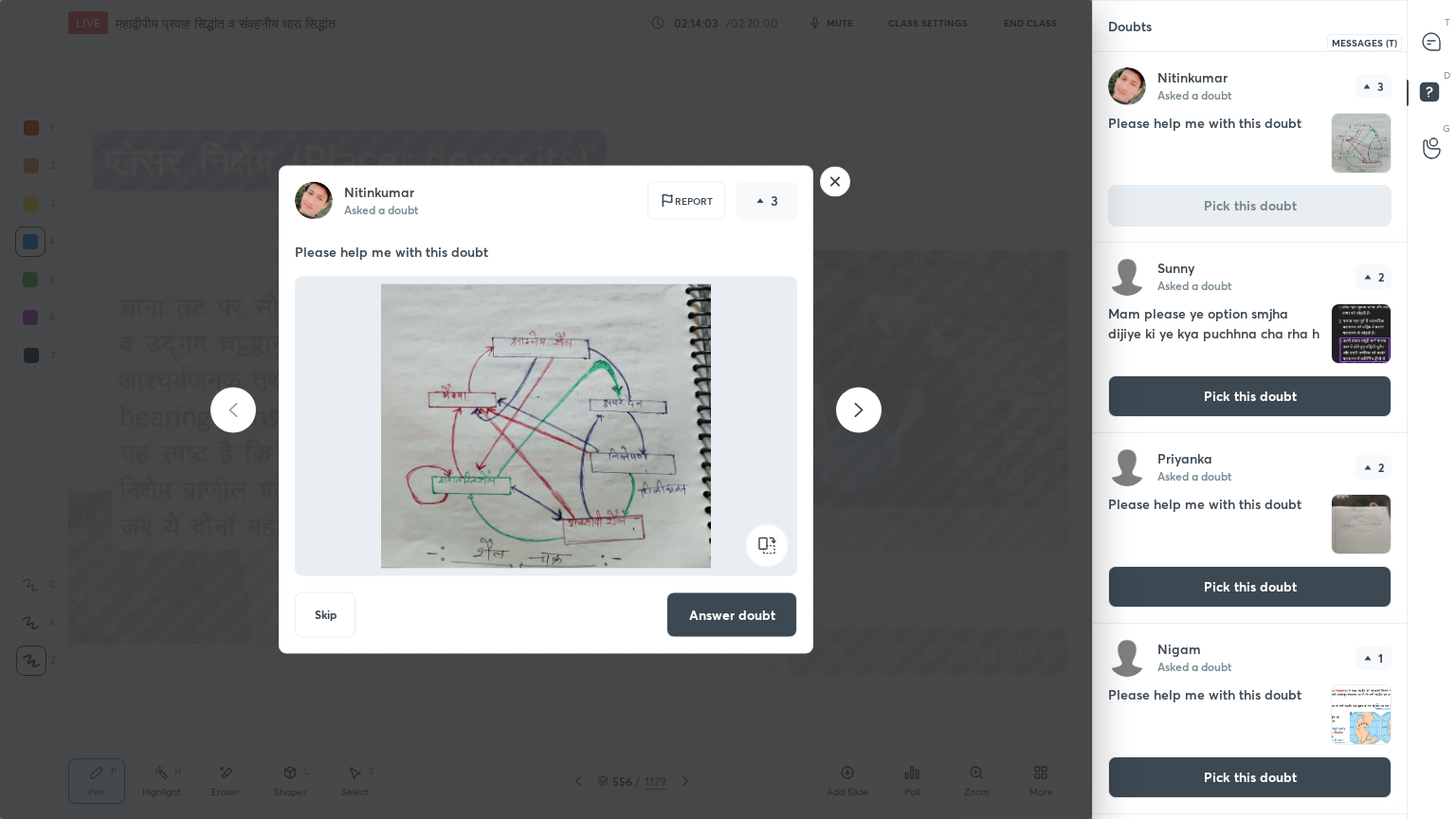 click at bounding box center (1432, 42) 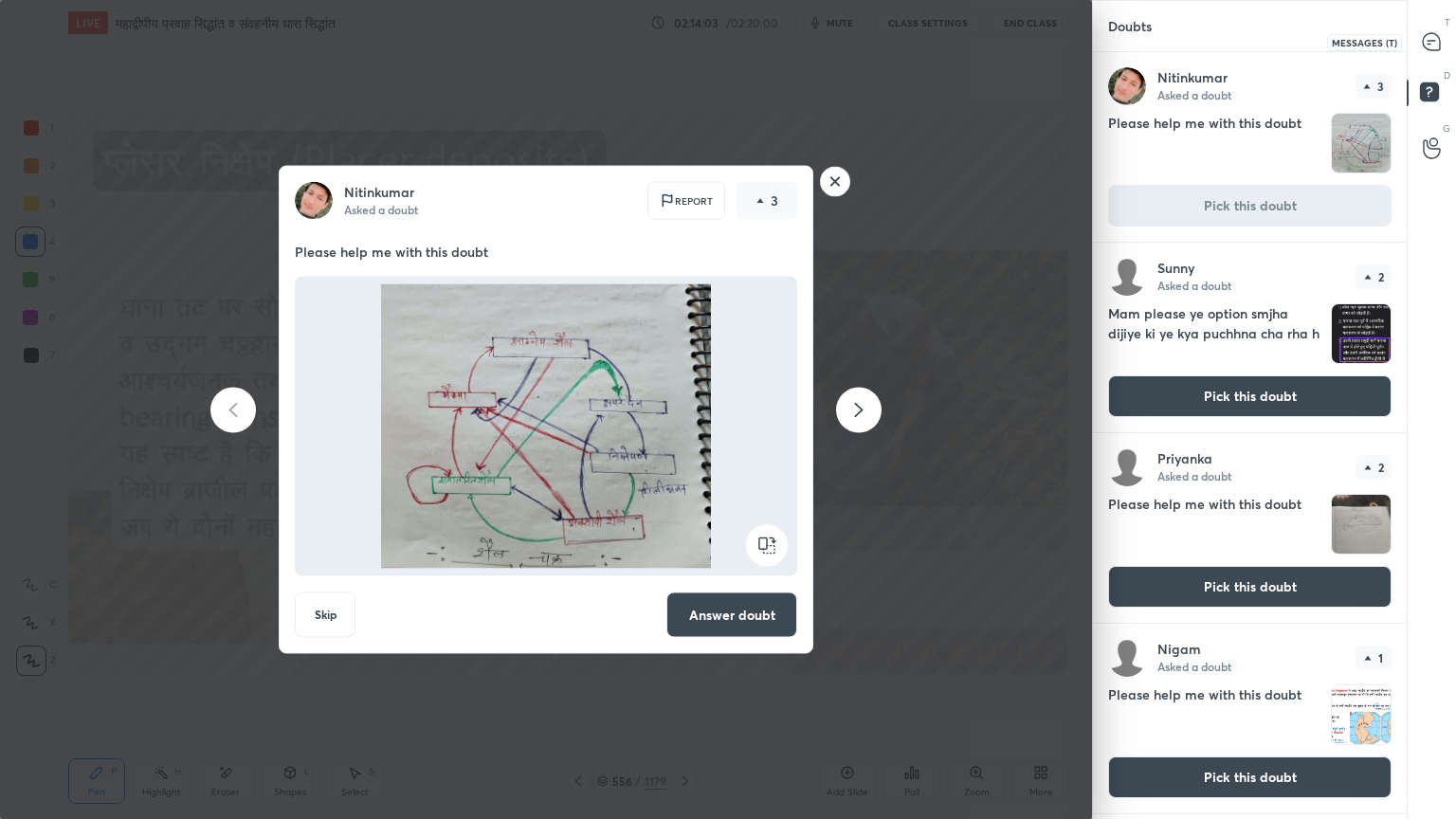 scroll, scrollTop: 723, scrollLeft: 308, axis: both 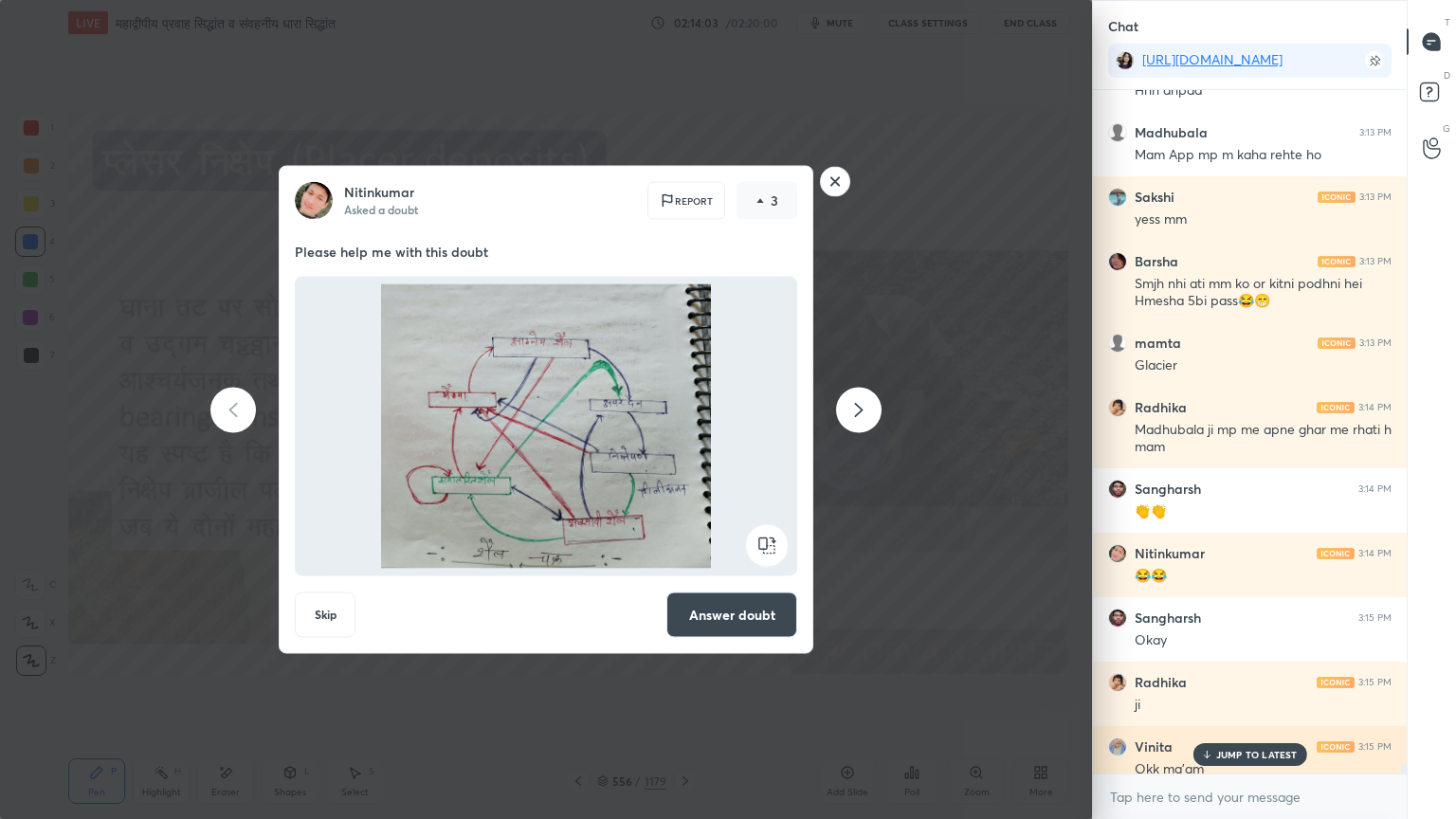 click on "JUMP TO LATEST" at bounding box center (1257, 755) 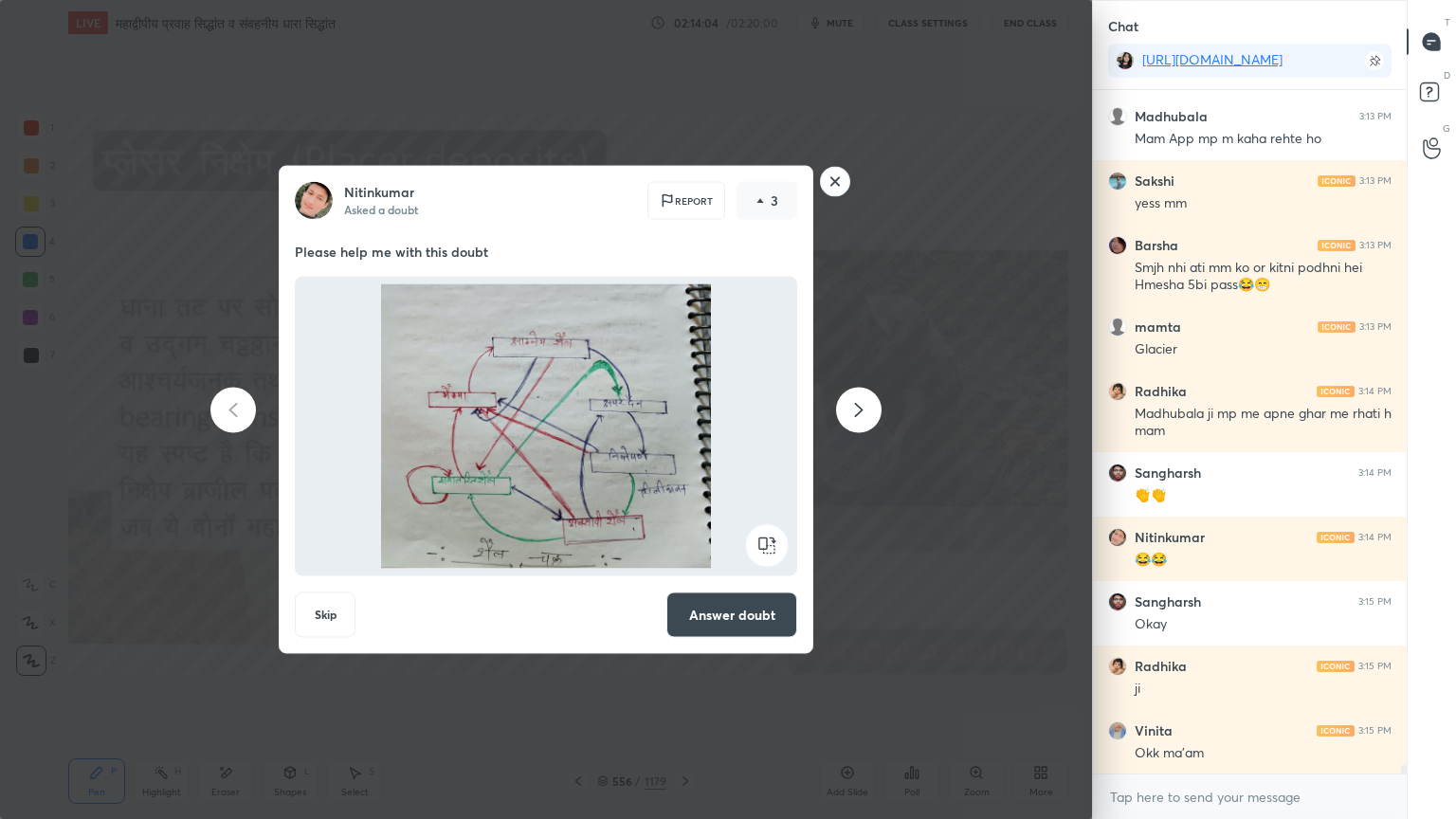 click 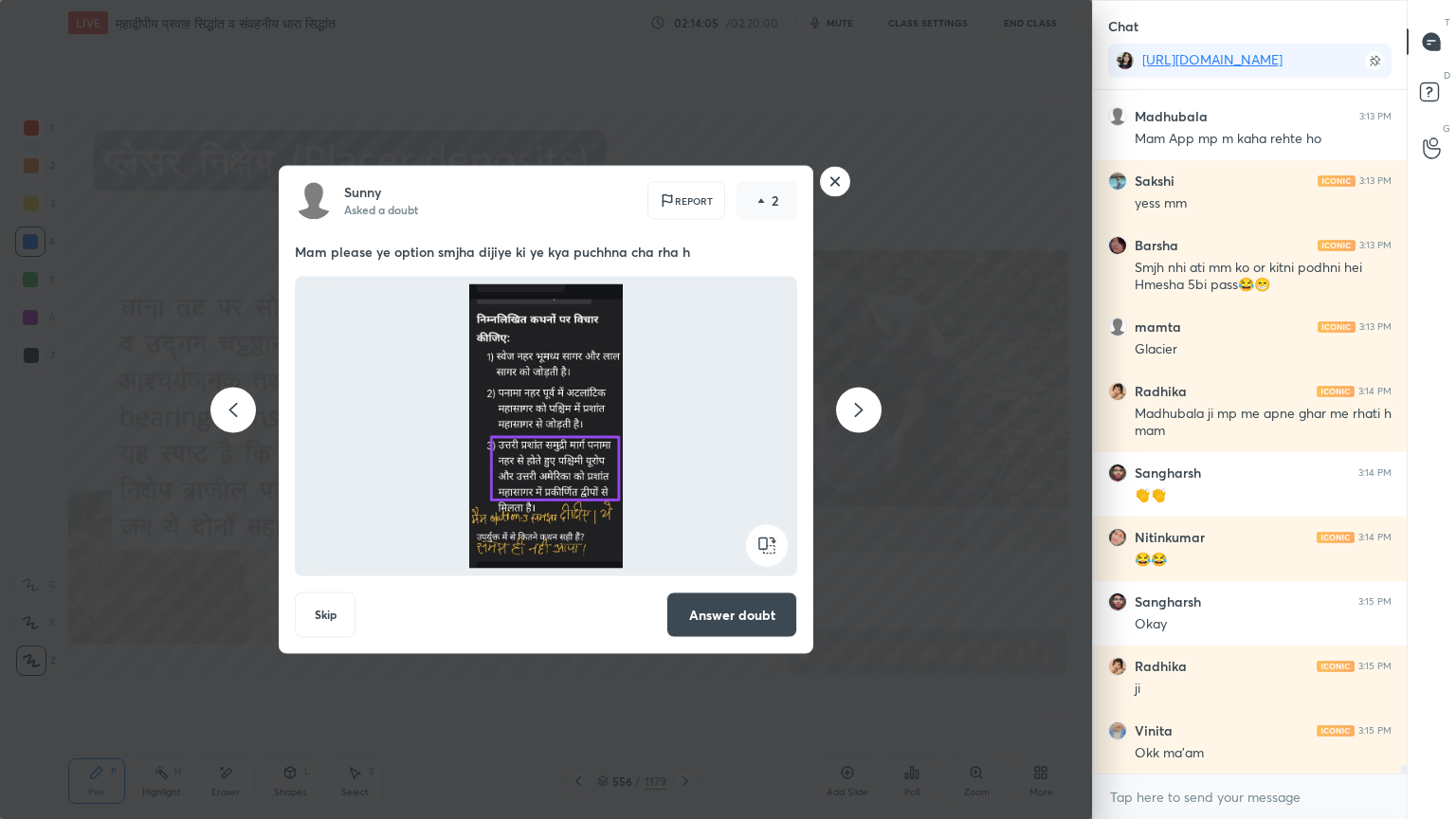 click 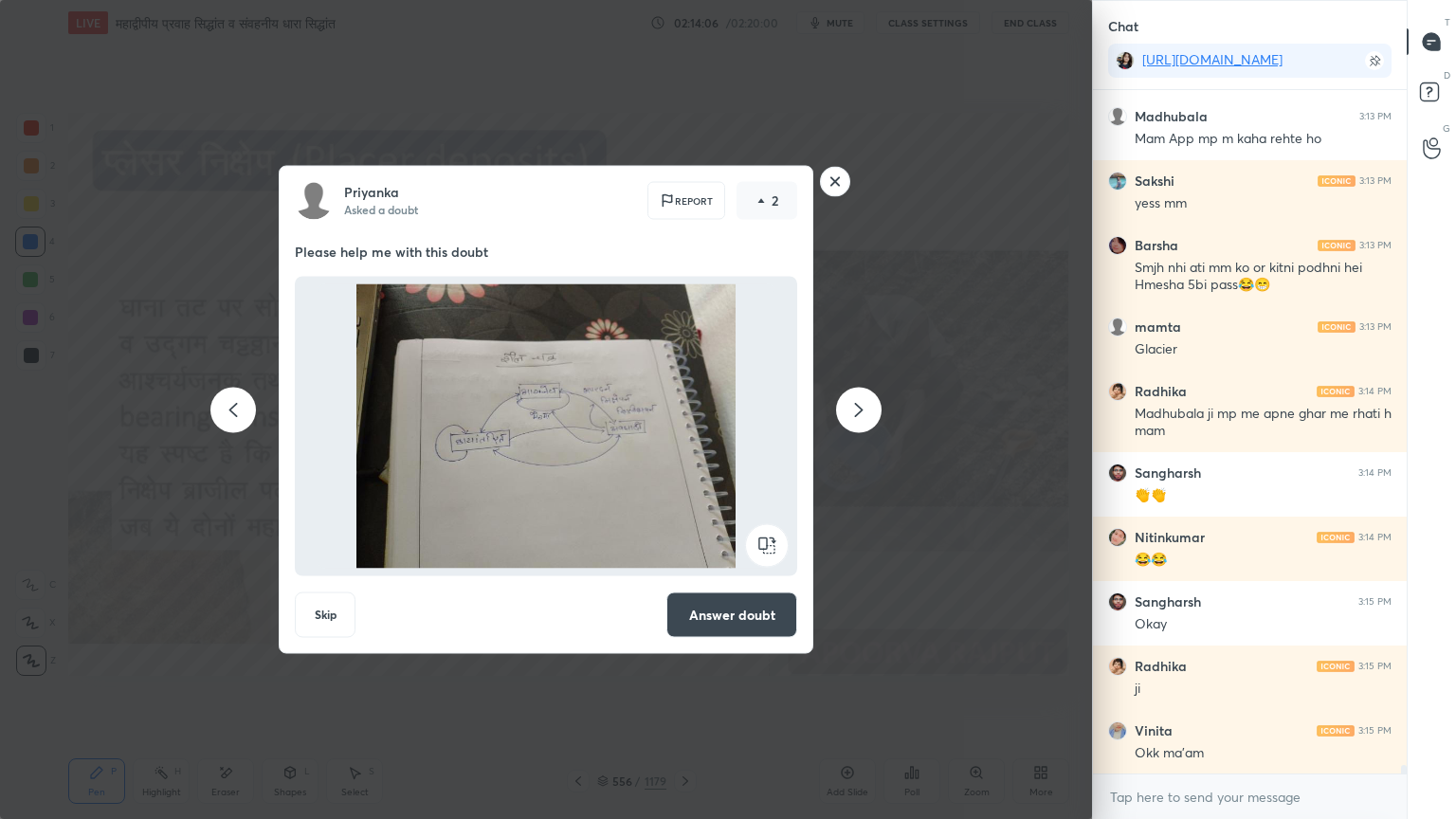 scroll, scrollTop: 51624, scrollLeft: 0, axis: vertical 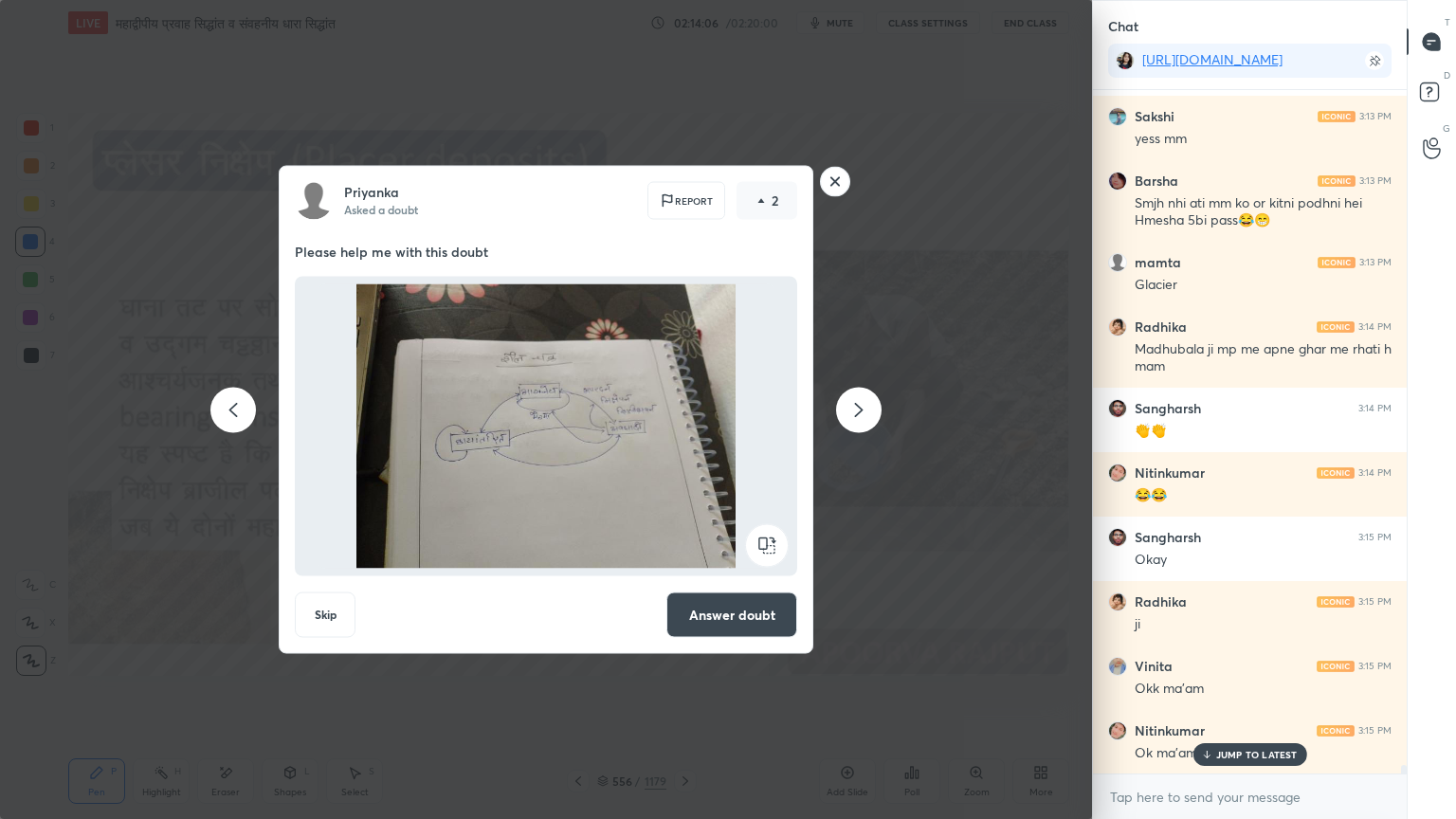 click 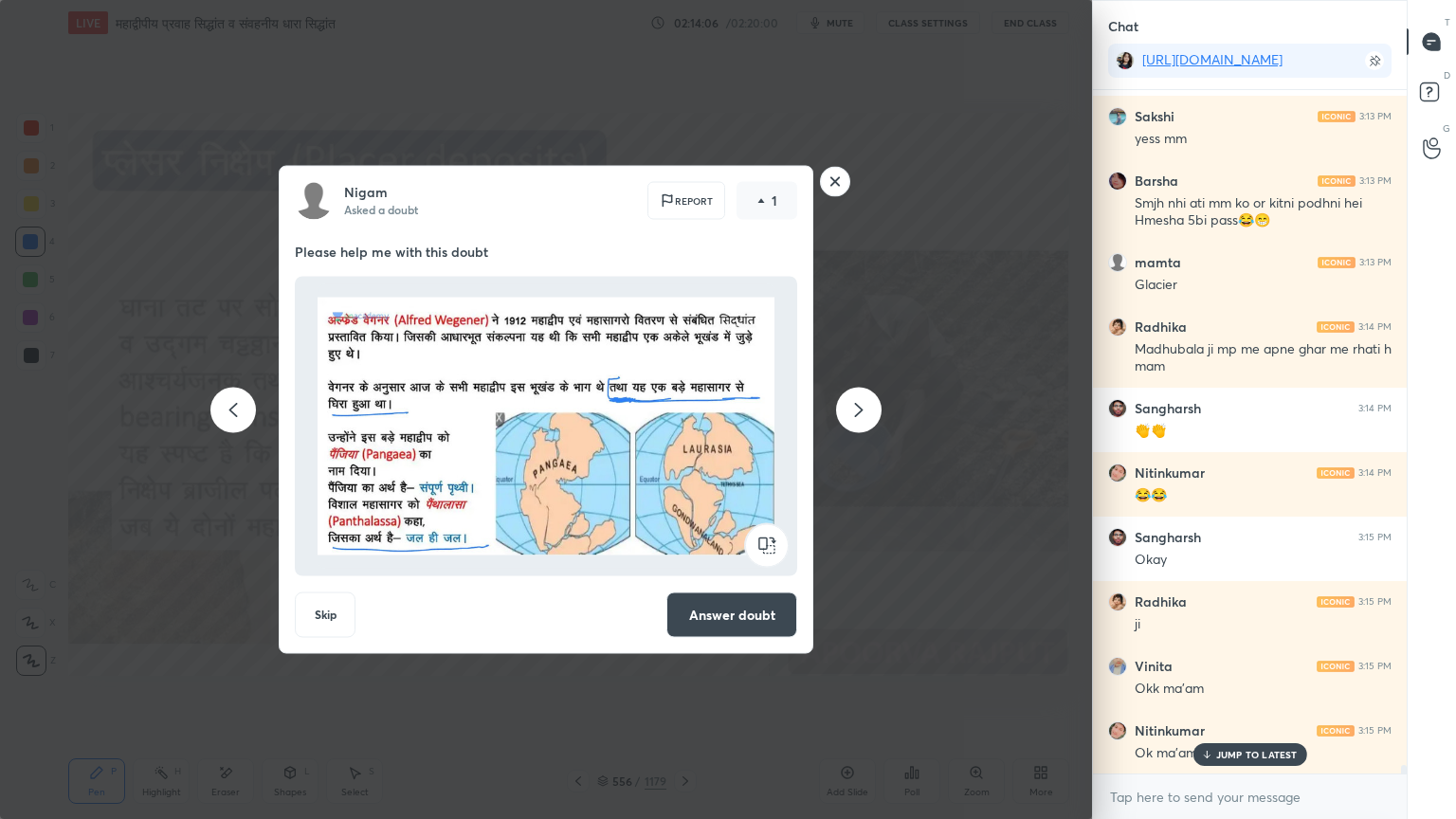 scroll, scrollTop: 33, scrollLeft: 0, axis: vertical 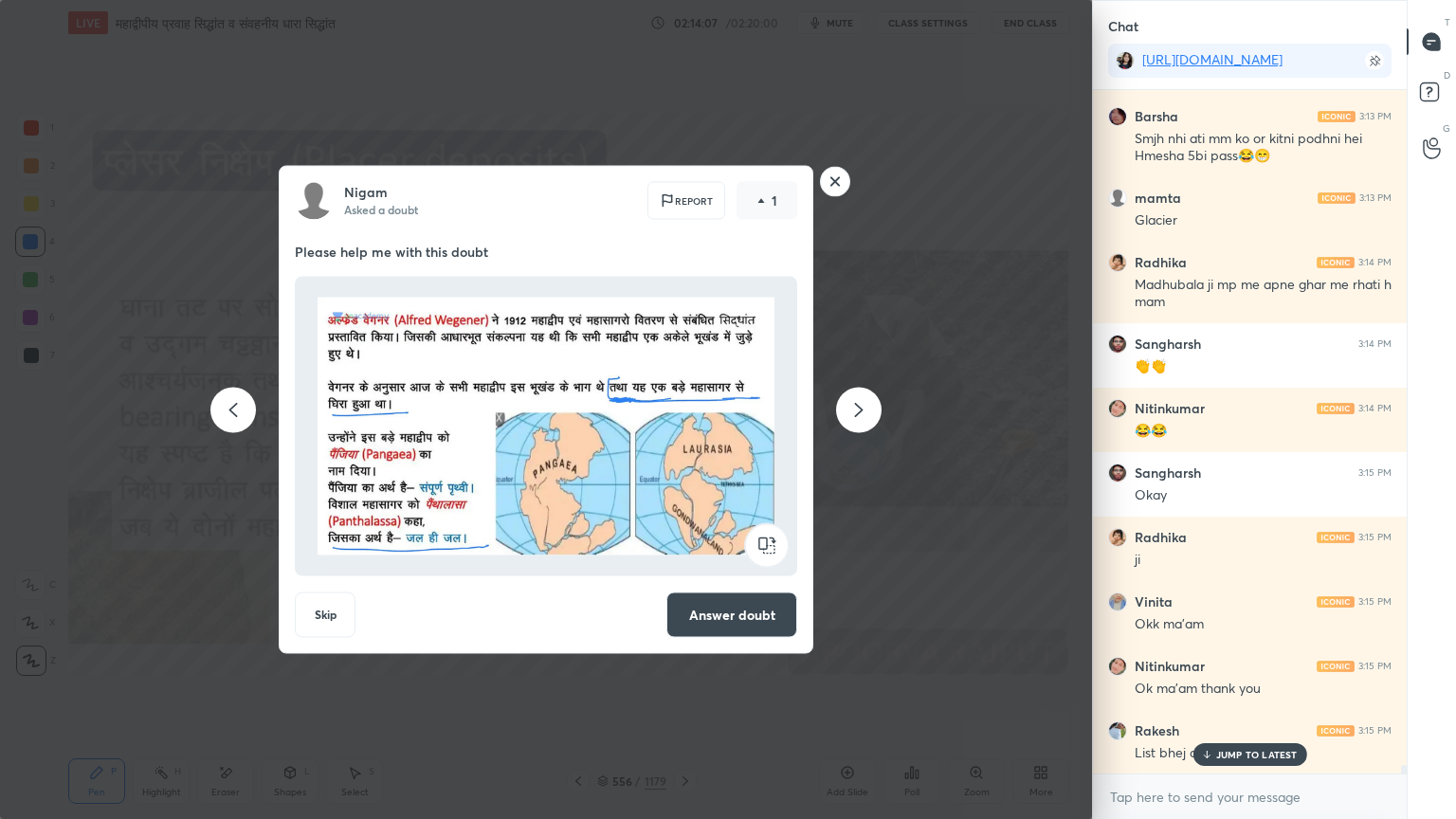 click on "JUMP TO LATEST" at bounding box center [1257, 755] 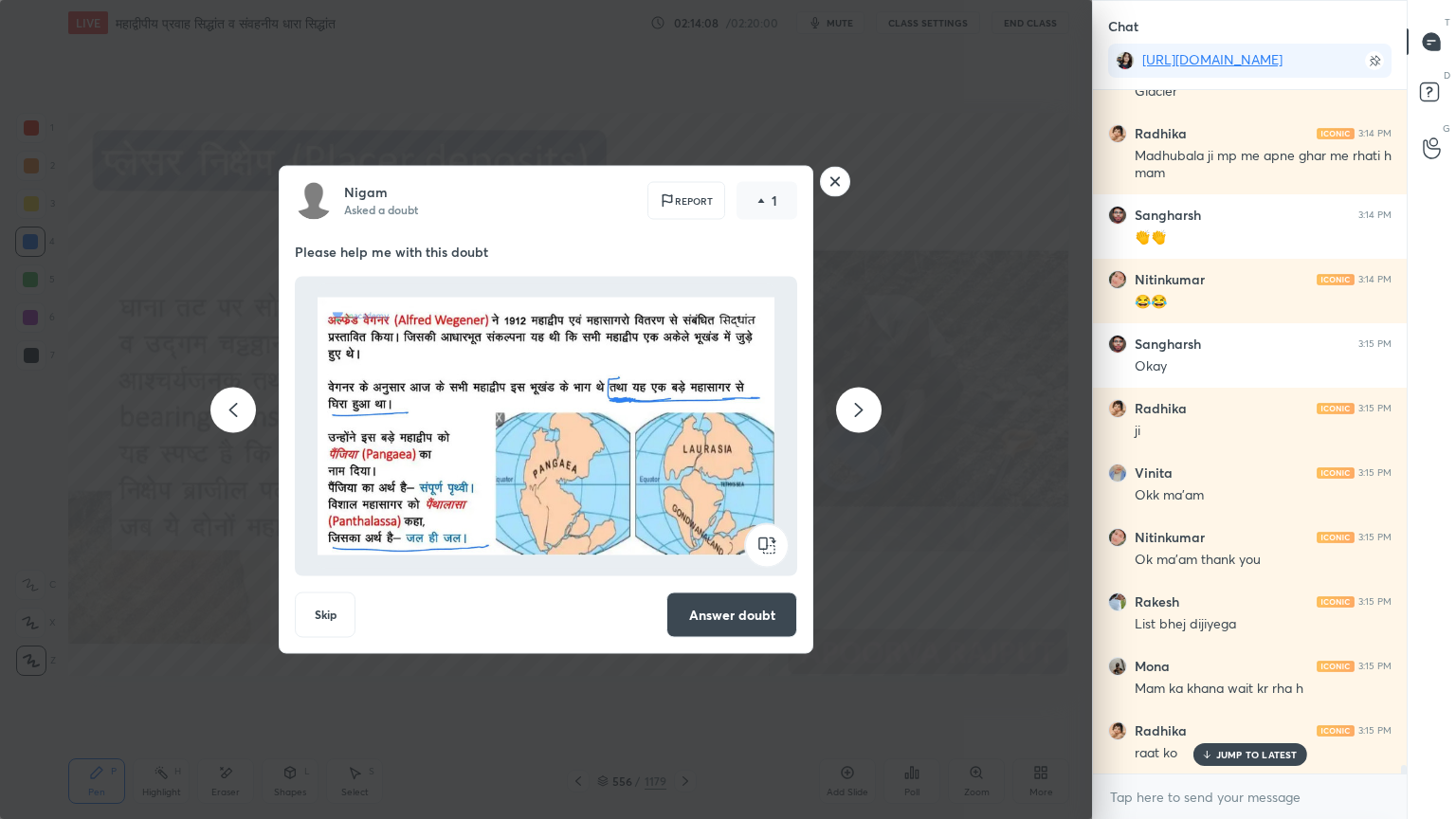 scroll, scrollTop: 51881, scrollLeft: 0, axis: vertical 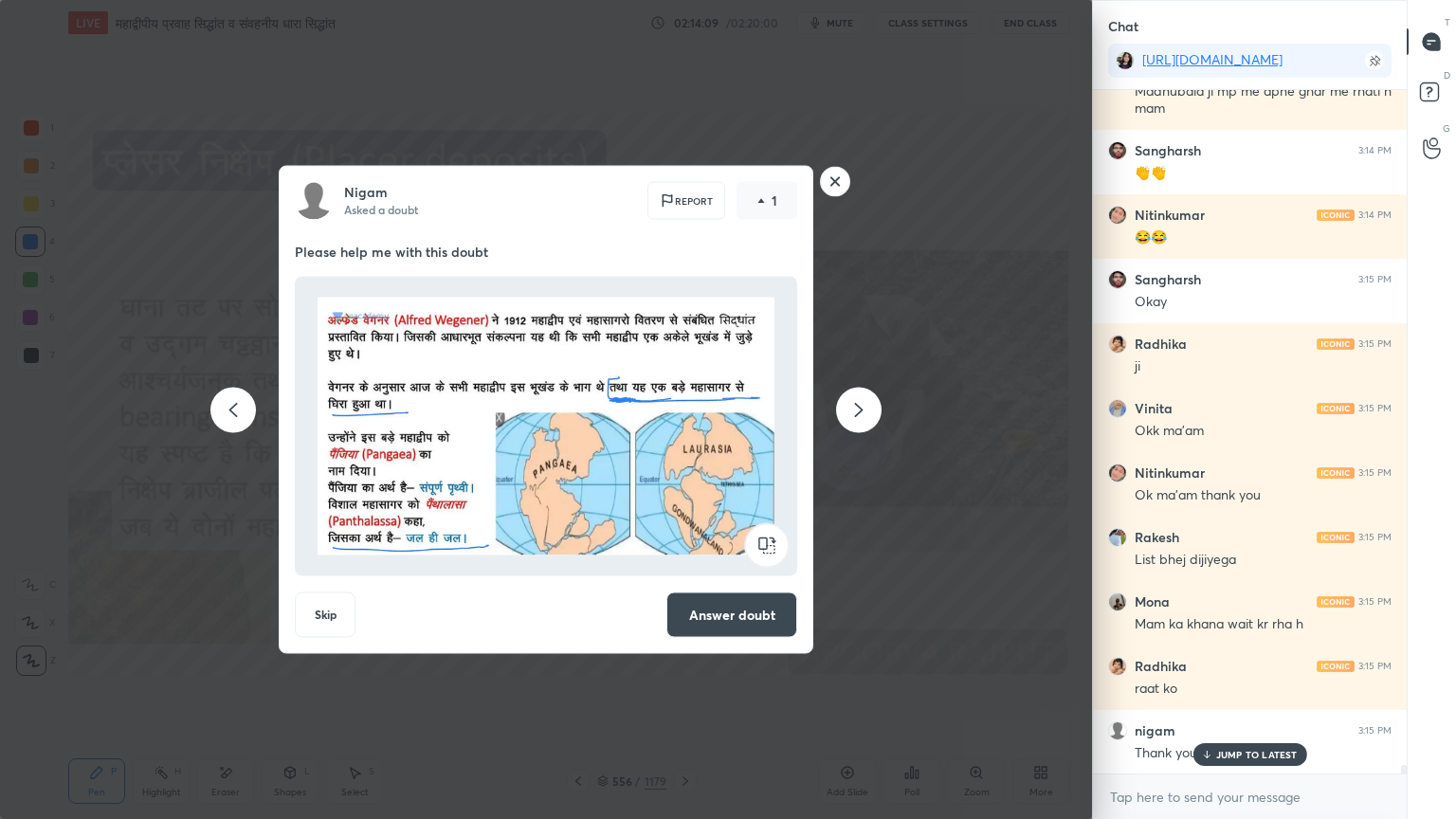 click at bounding box center [859, 410] 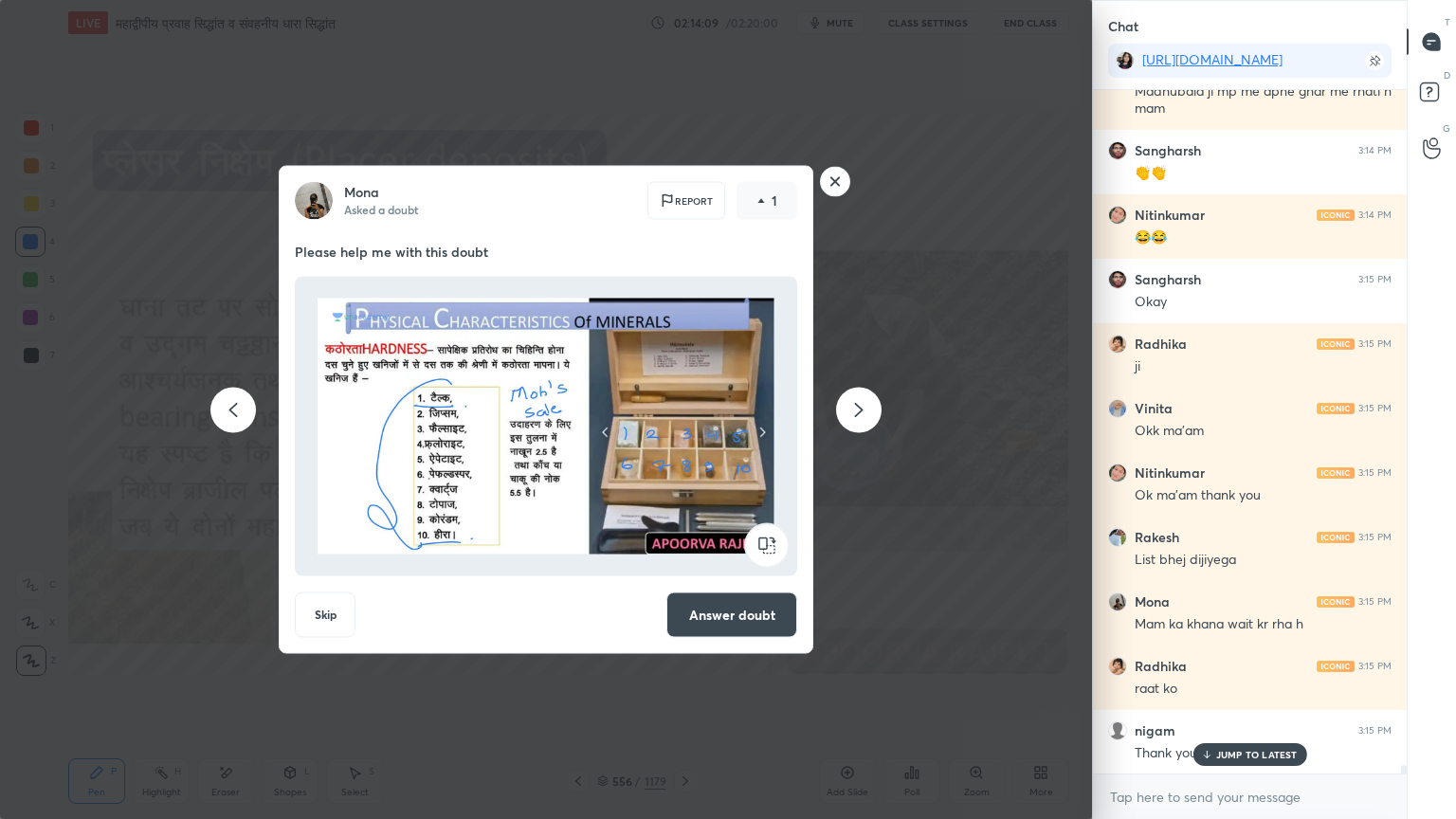 scroll, scrollTop: 51946, scrollLeft: 0, axis: vertical 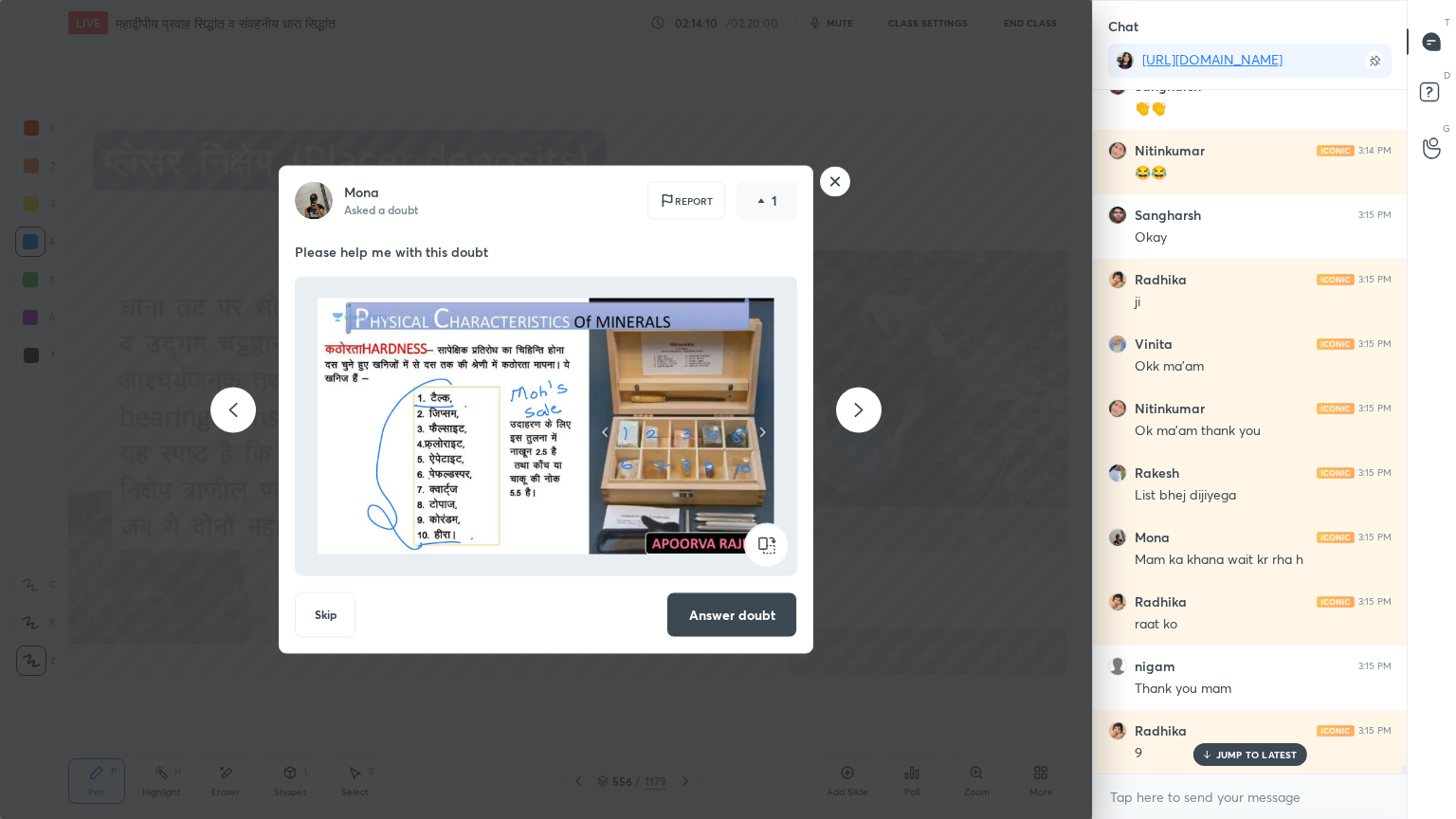 click at bounding box center (859, 410) 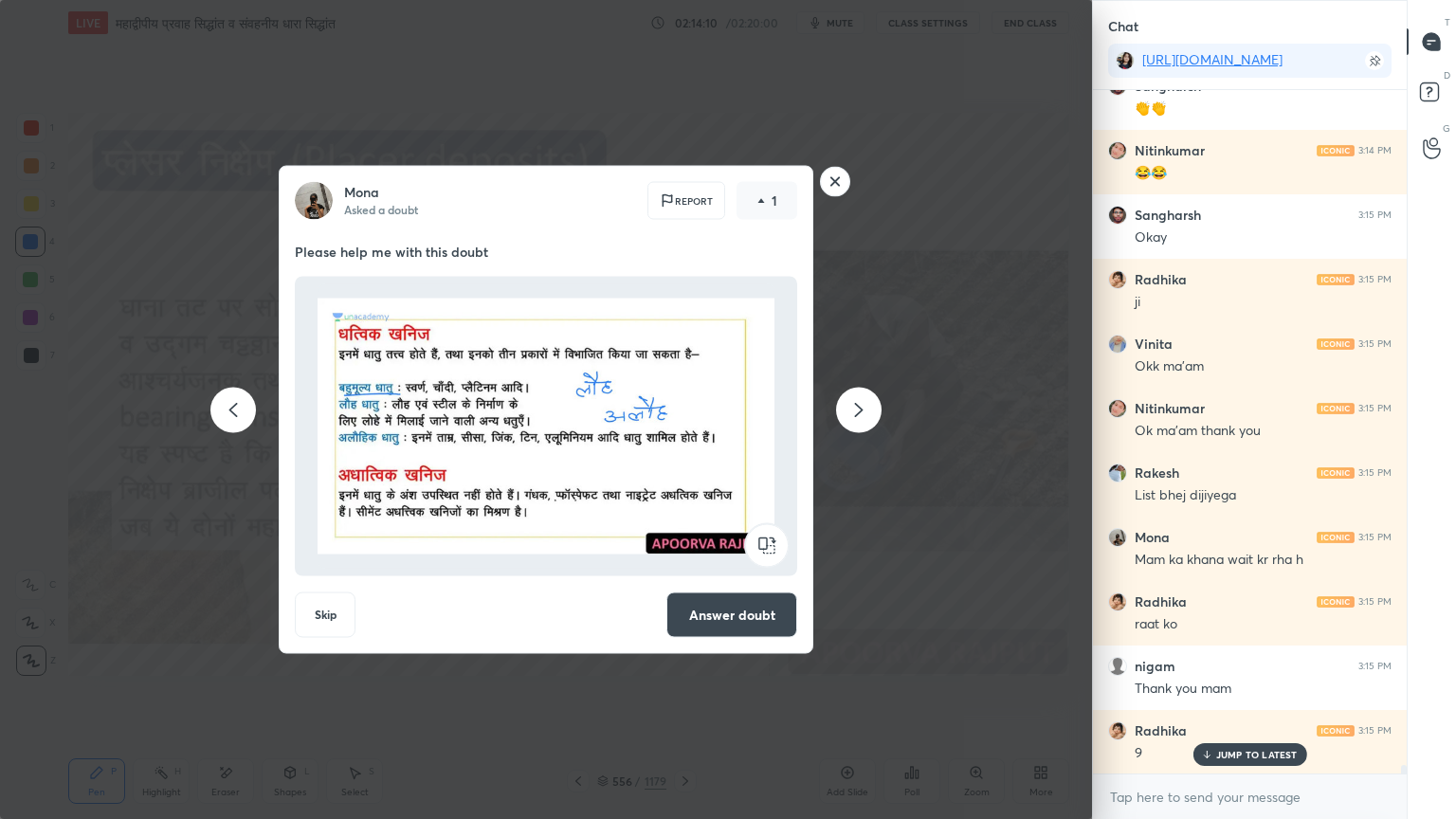 click 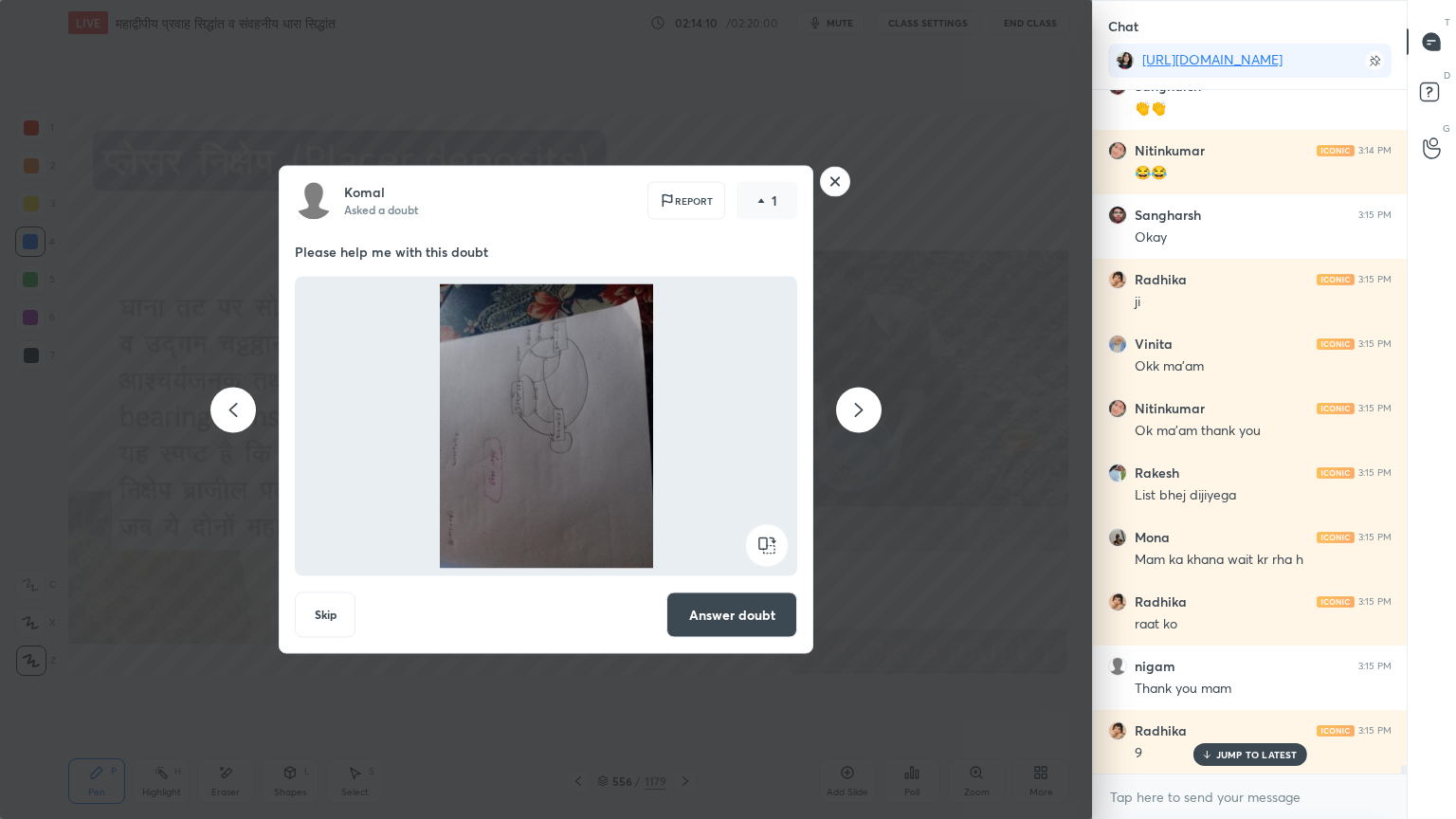 click 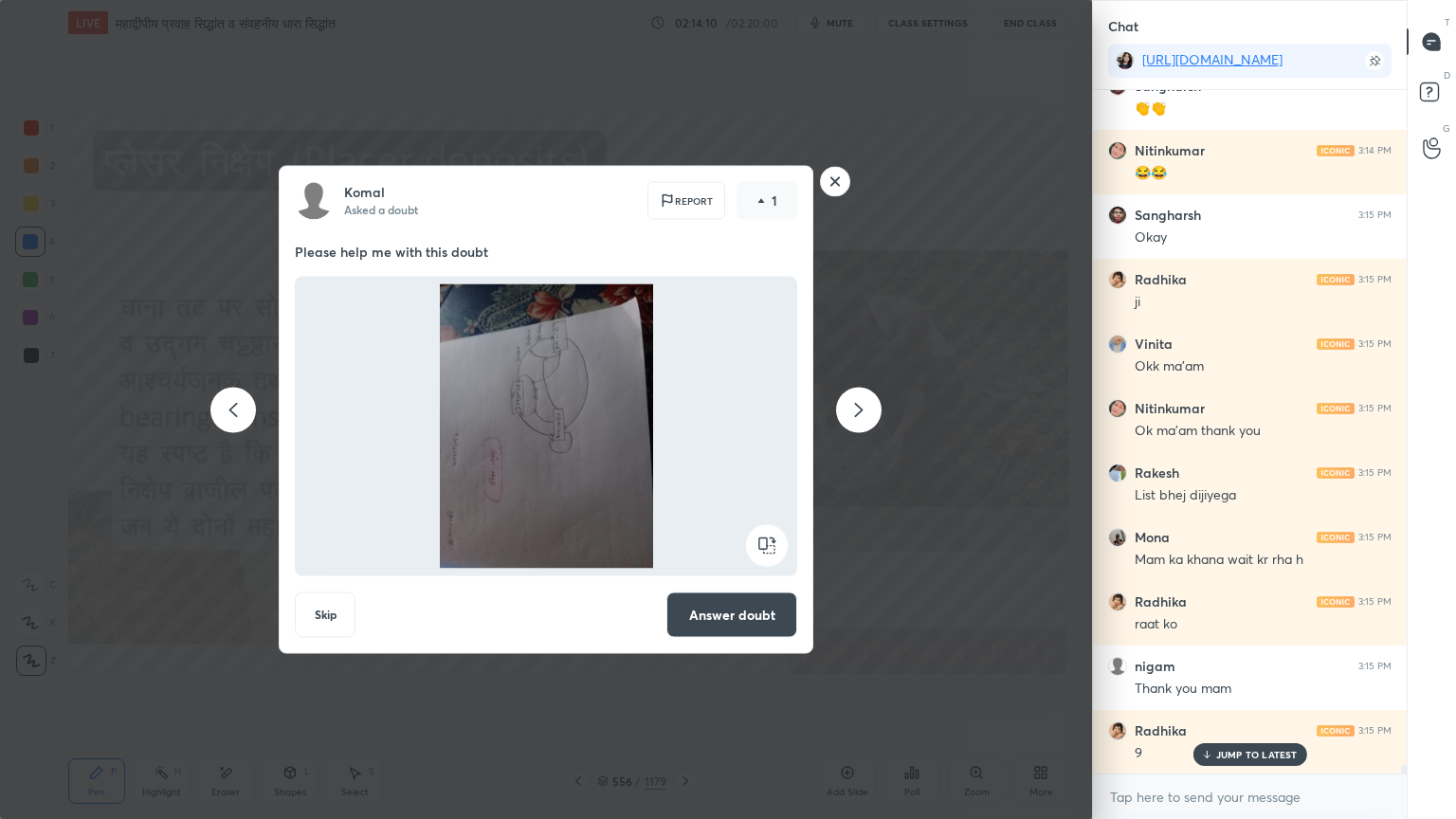 scroll, scrollTop: 52010, scrollLeft: 0, axis: vertical 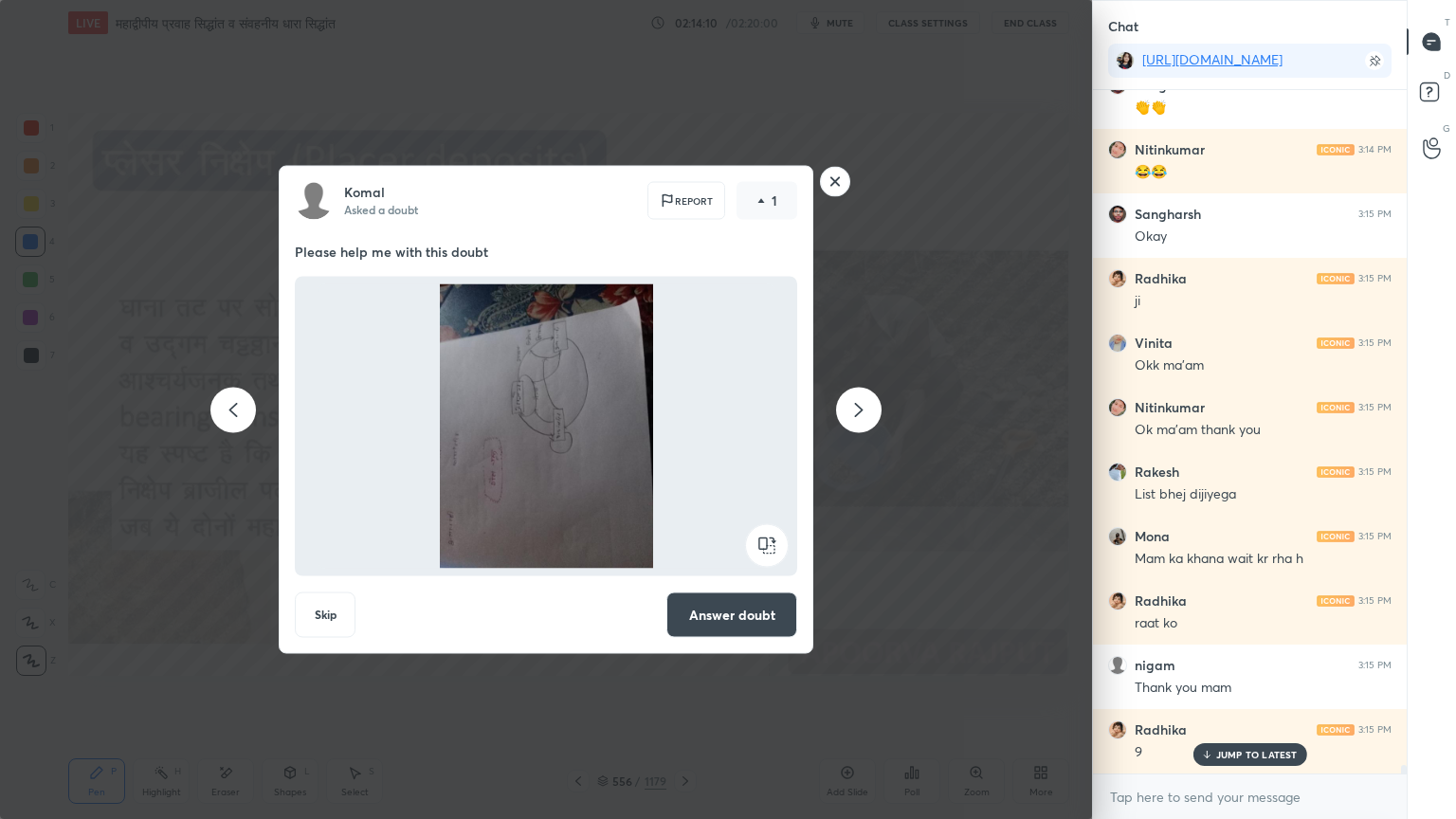 click 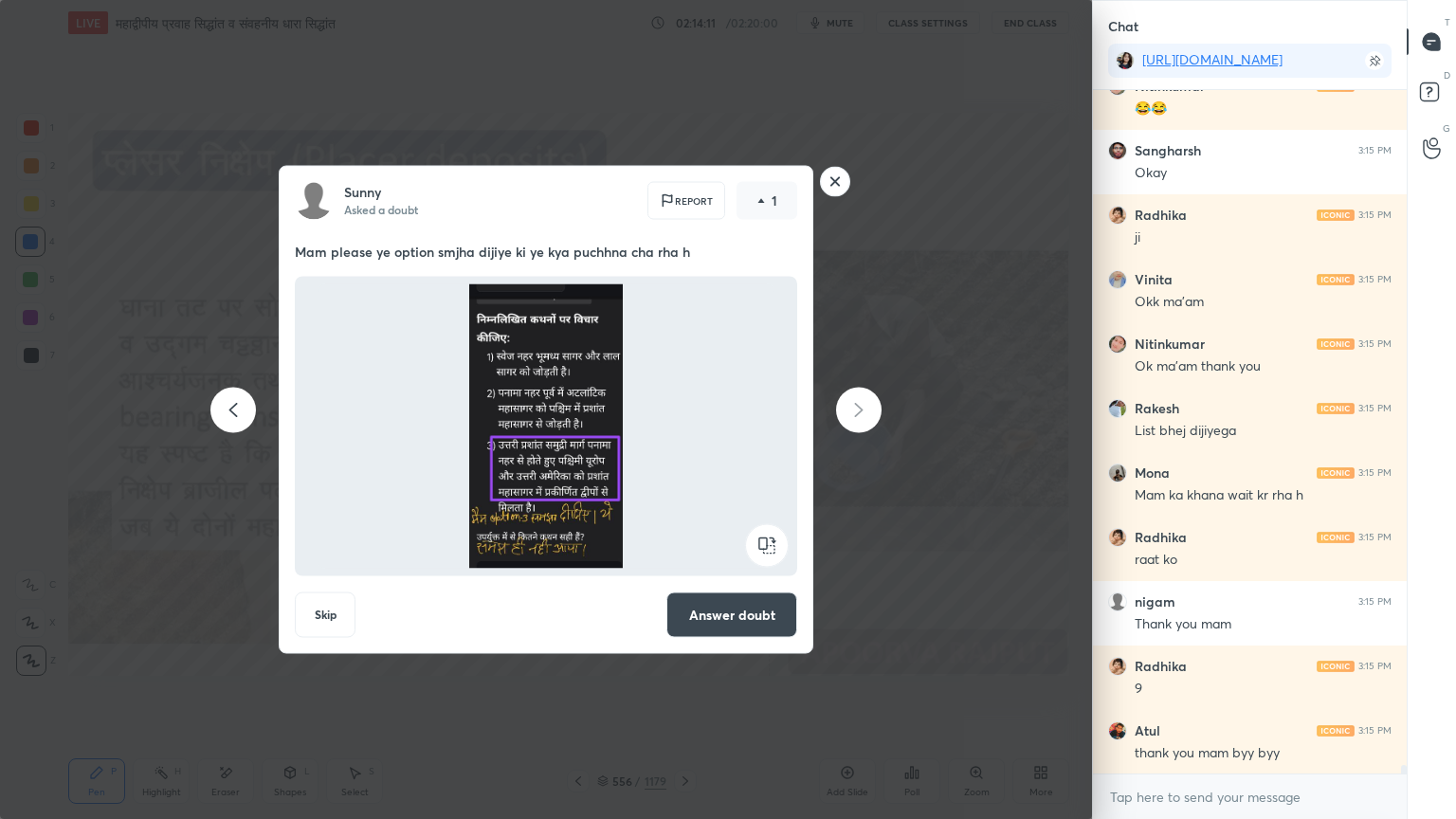 click 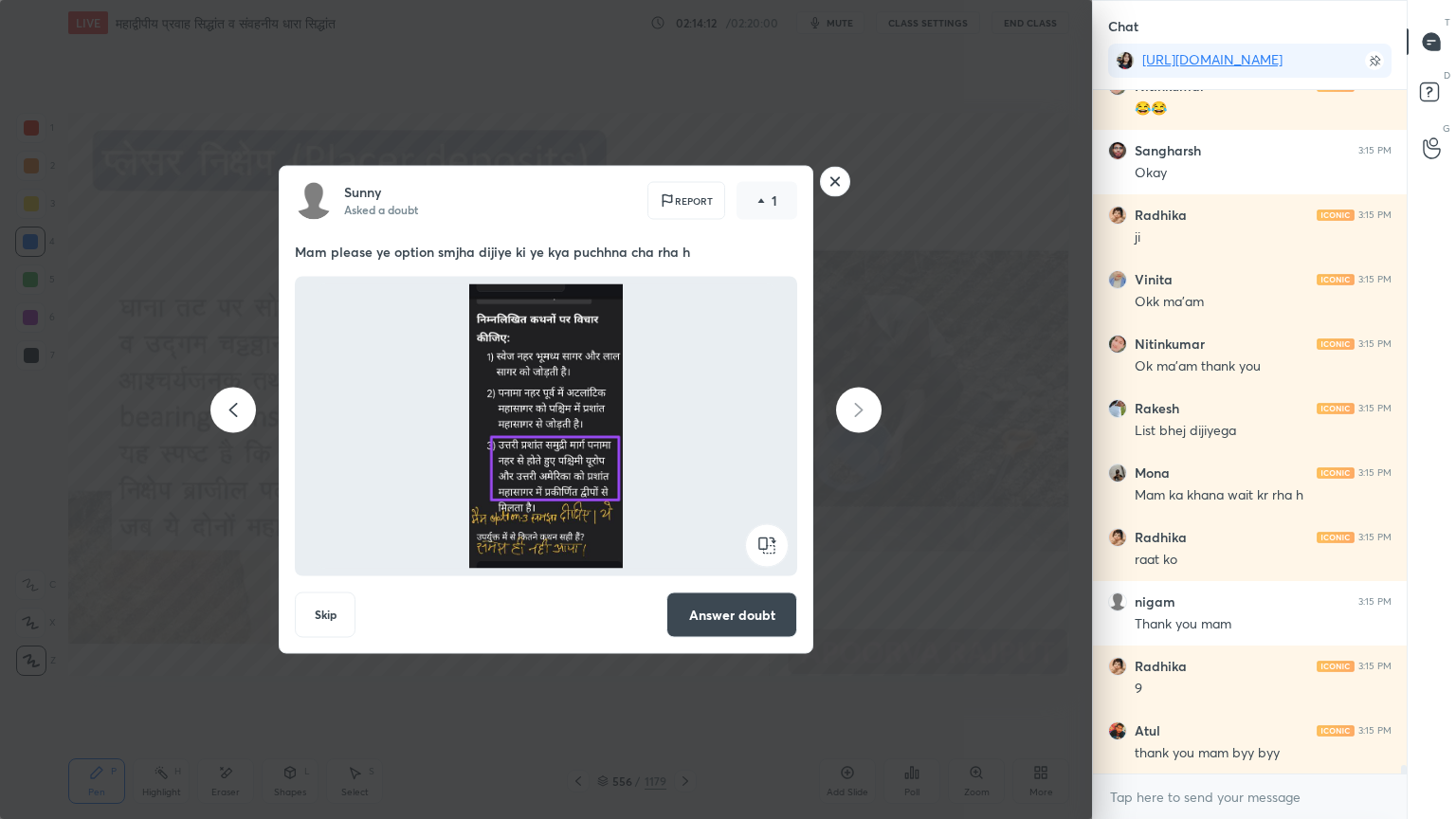 click 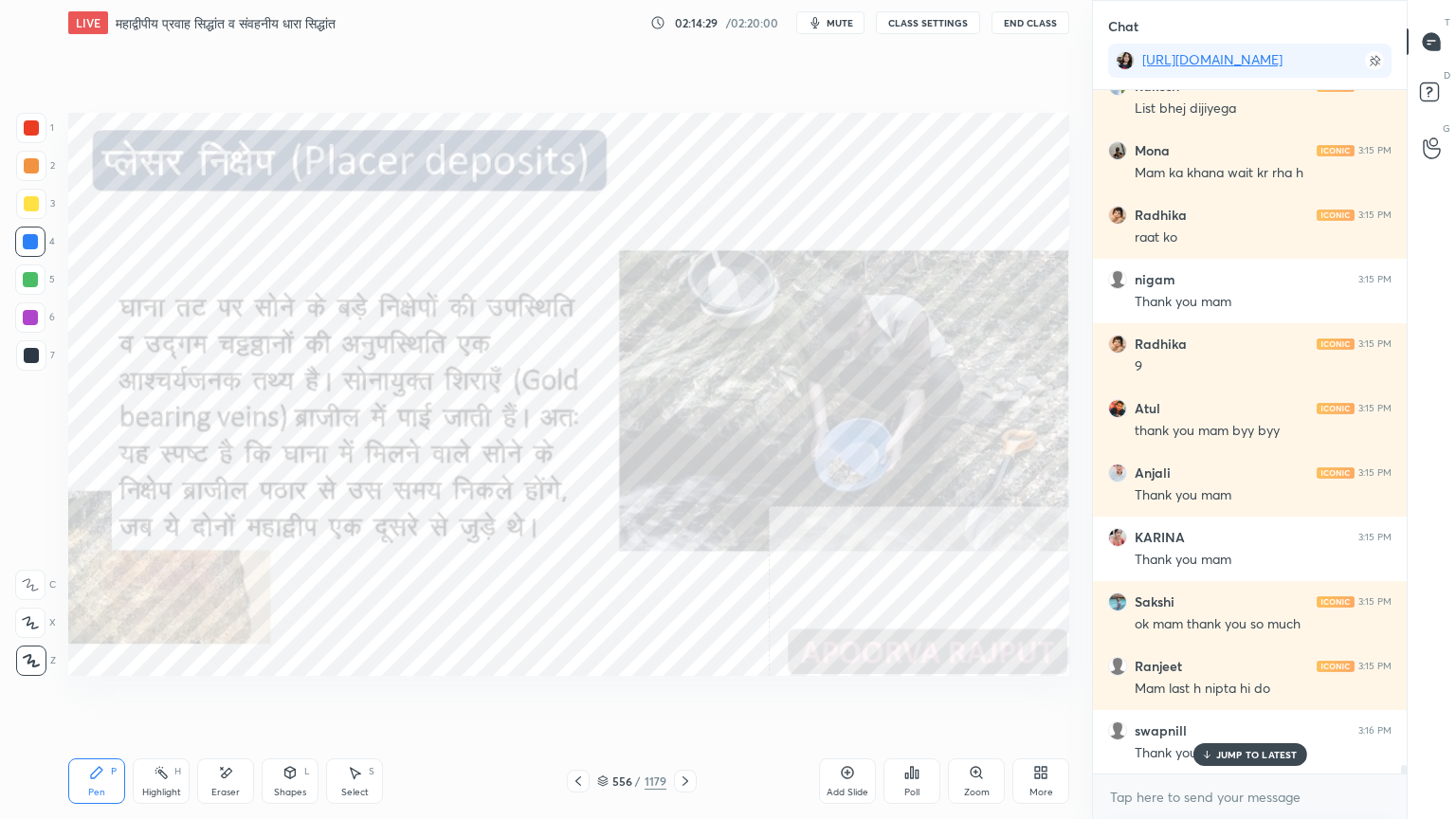 scroll, scrollTop: 52397, scrollLeft: 0, axis: vertical 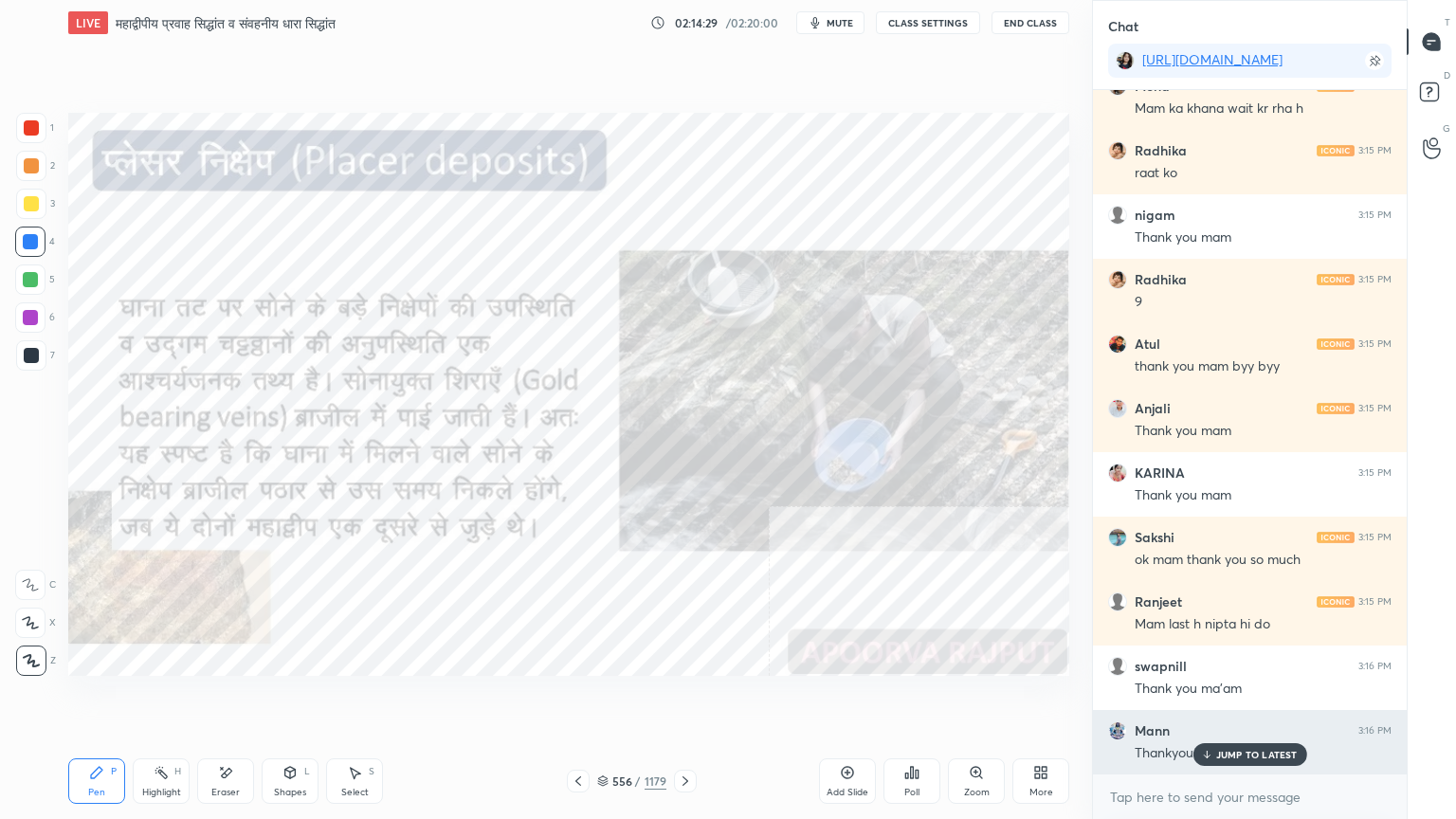 click on "JUMP TO LATEST" at bounding box center (1257, 755) 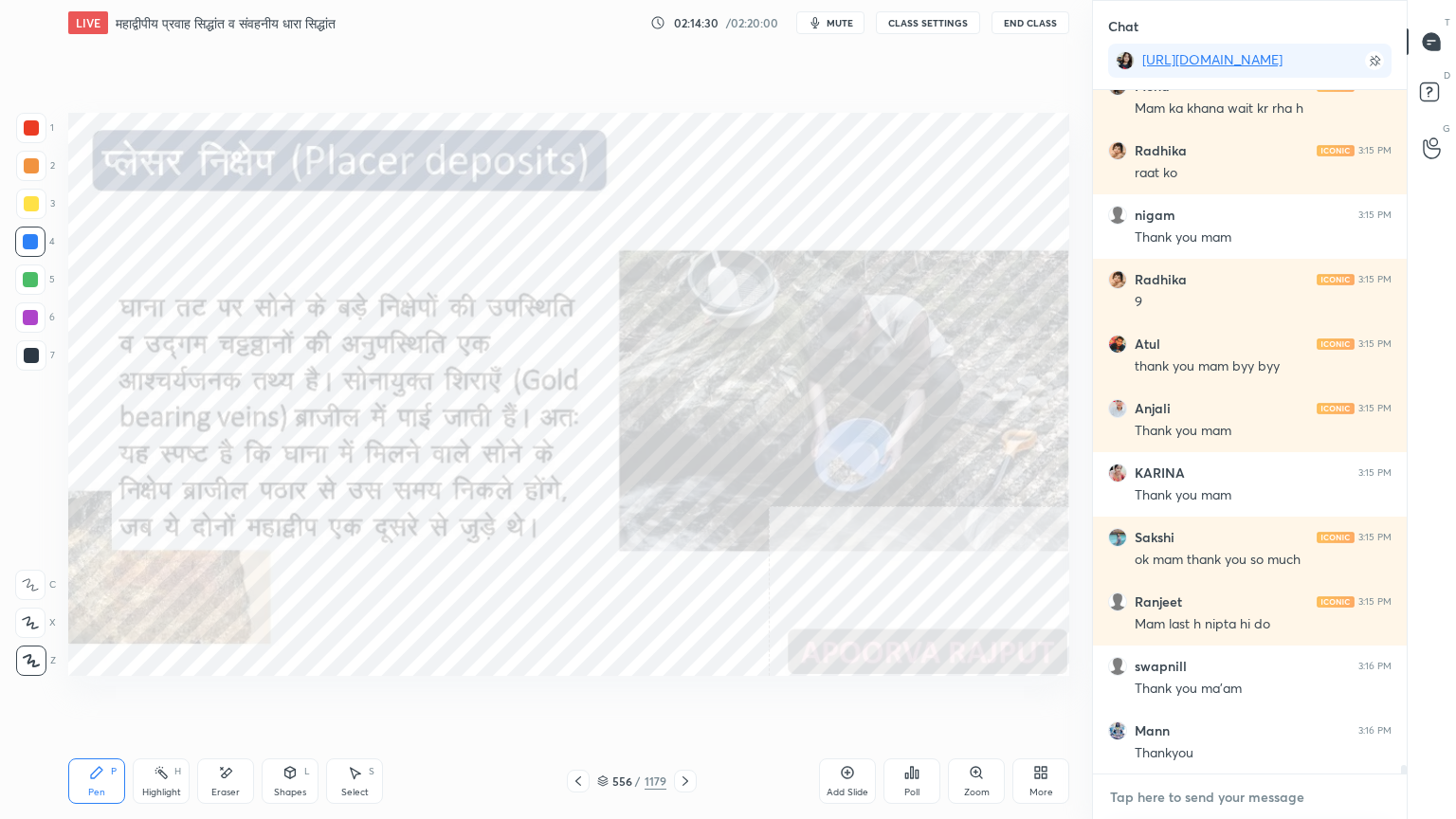 click at bounding box center (1249, 797) 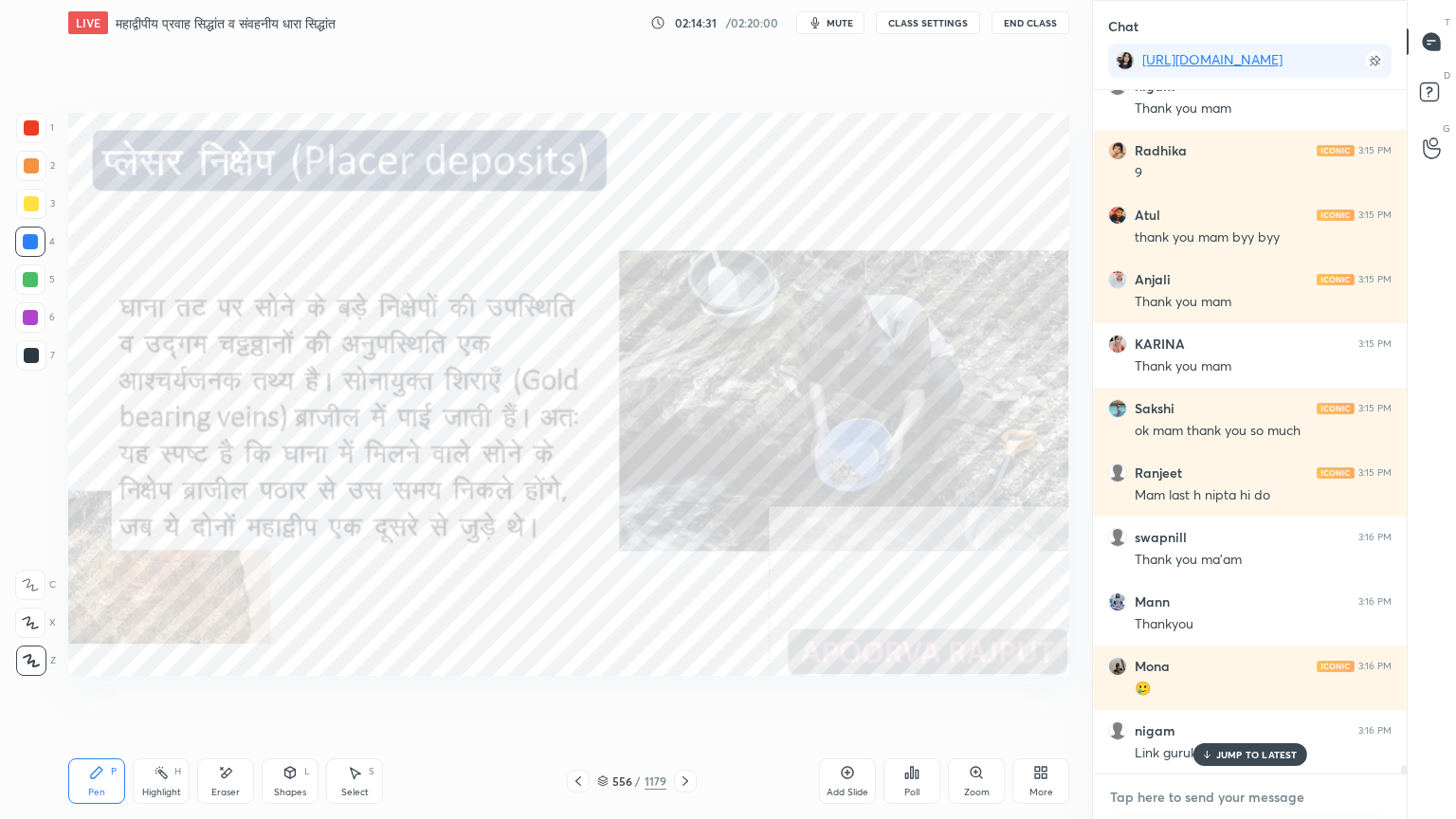 scroll, scrollTop: 52590, scrollLeft: 0, axis: vertical 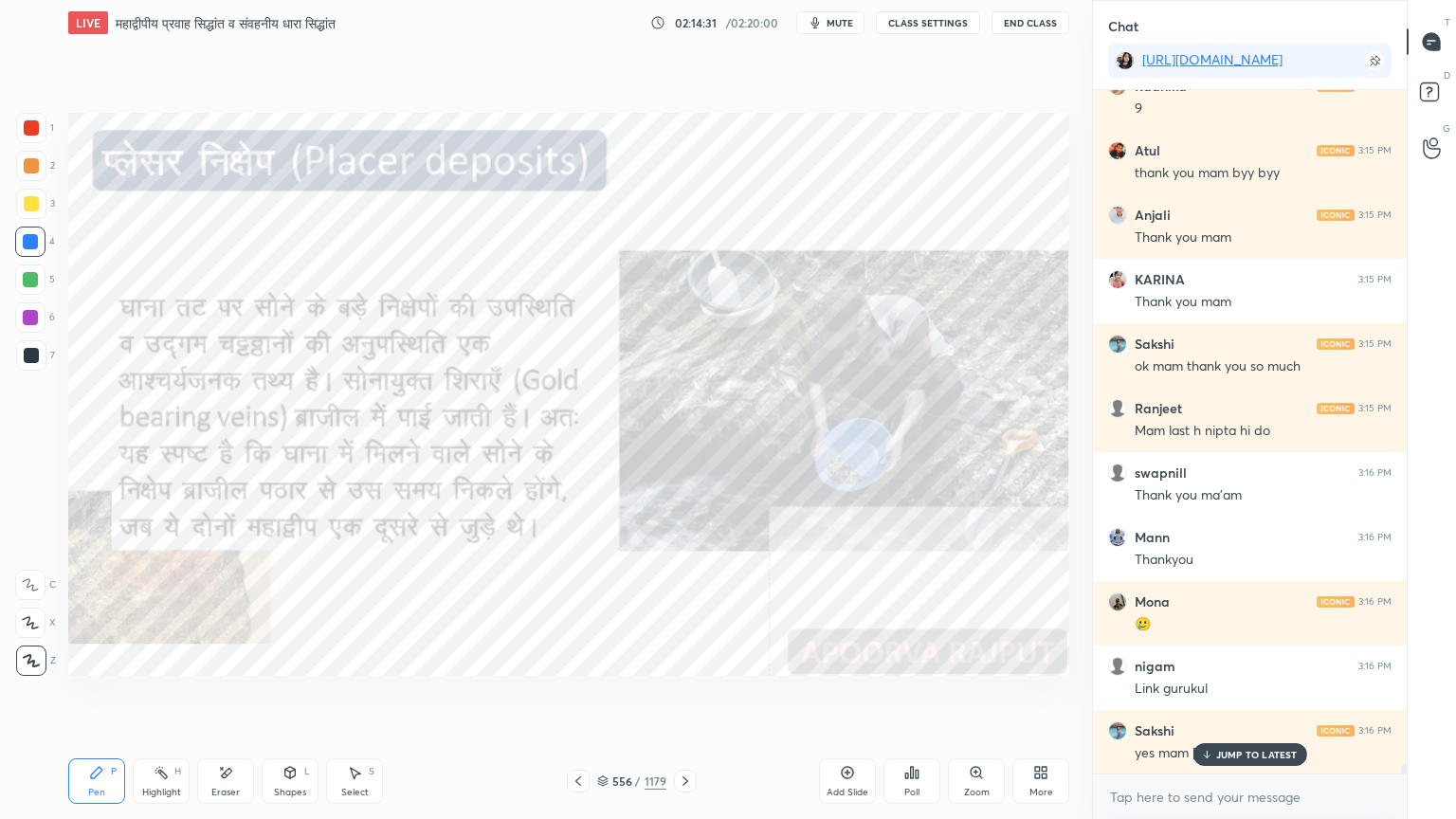 click on "JUMP TO LATEST" at bounding box center [1257, 755] 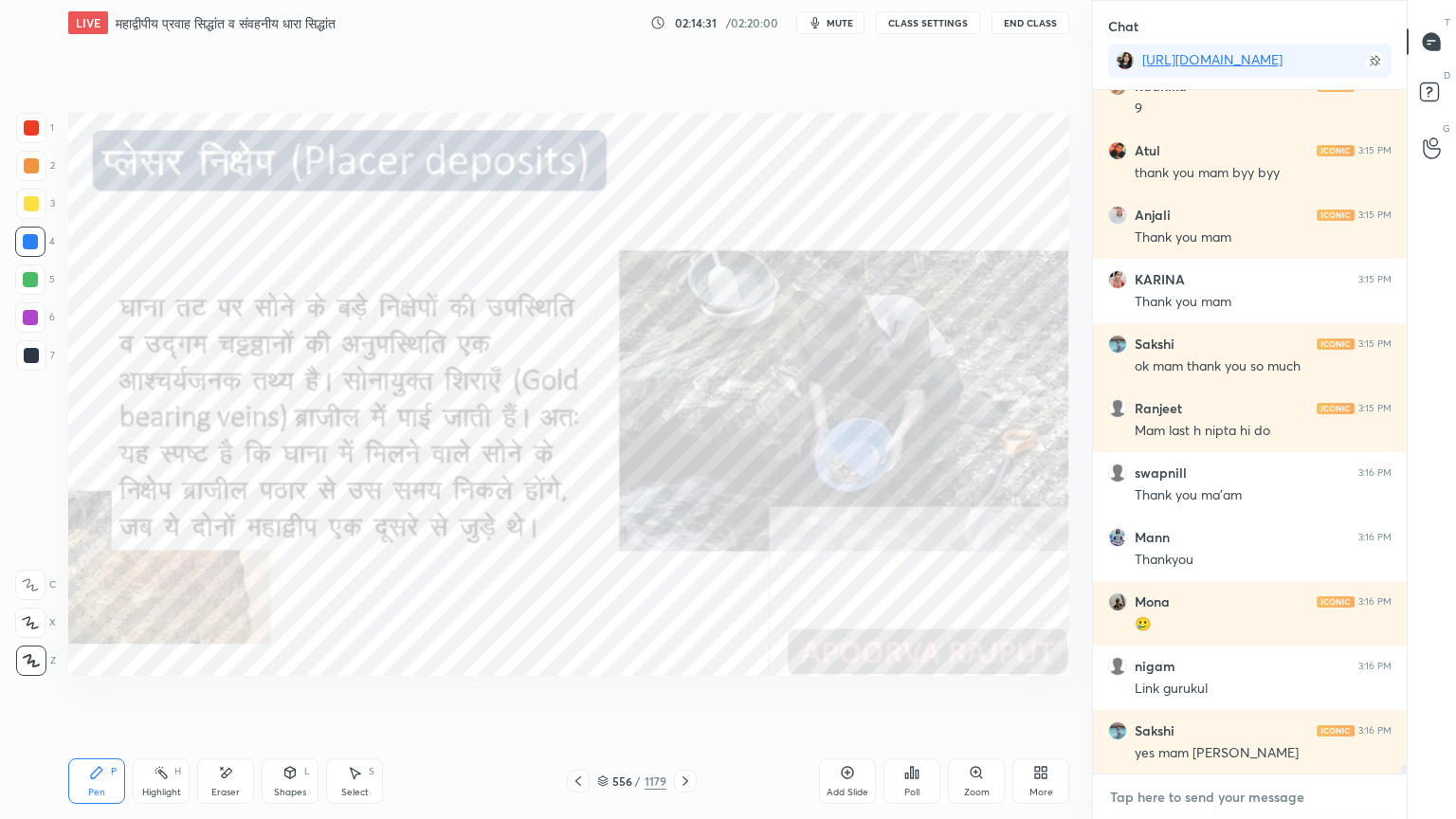 click at bounding box center [1249, 797] 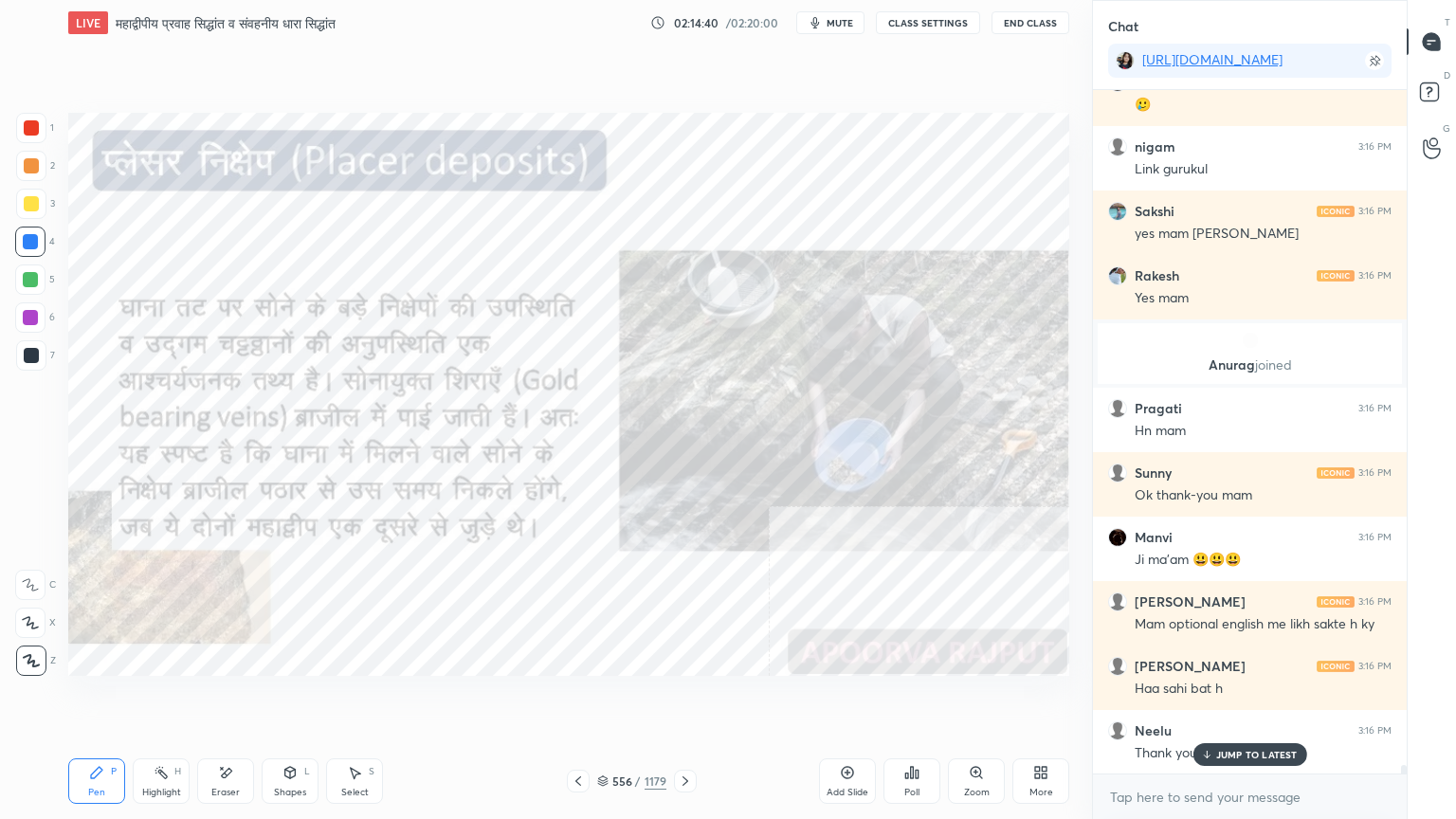 drag, startPoint x: 1226, startPoint y: 758, endPoint x: 1225, endPoint y: 792, distance: 34.014703 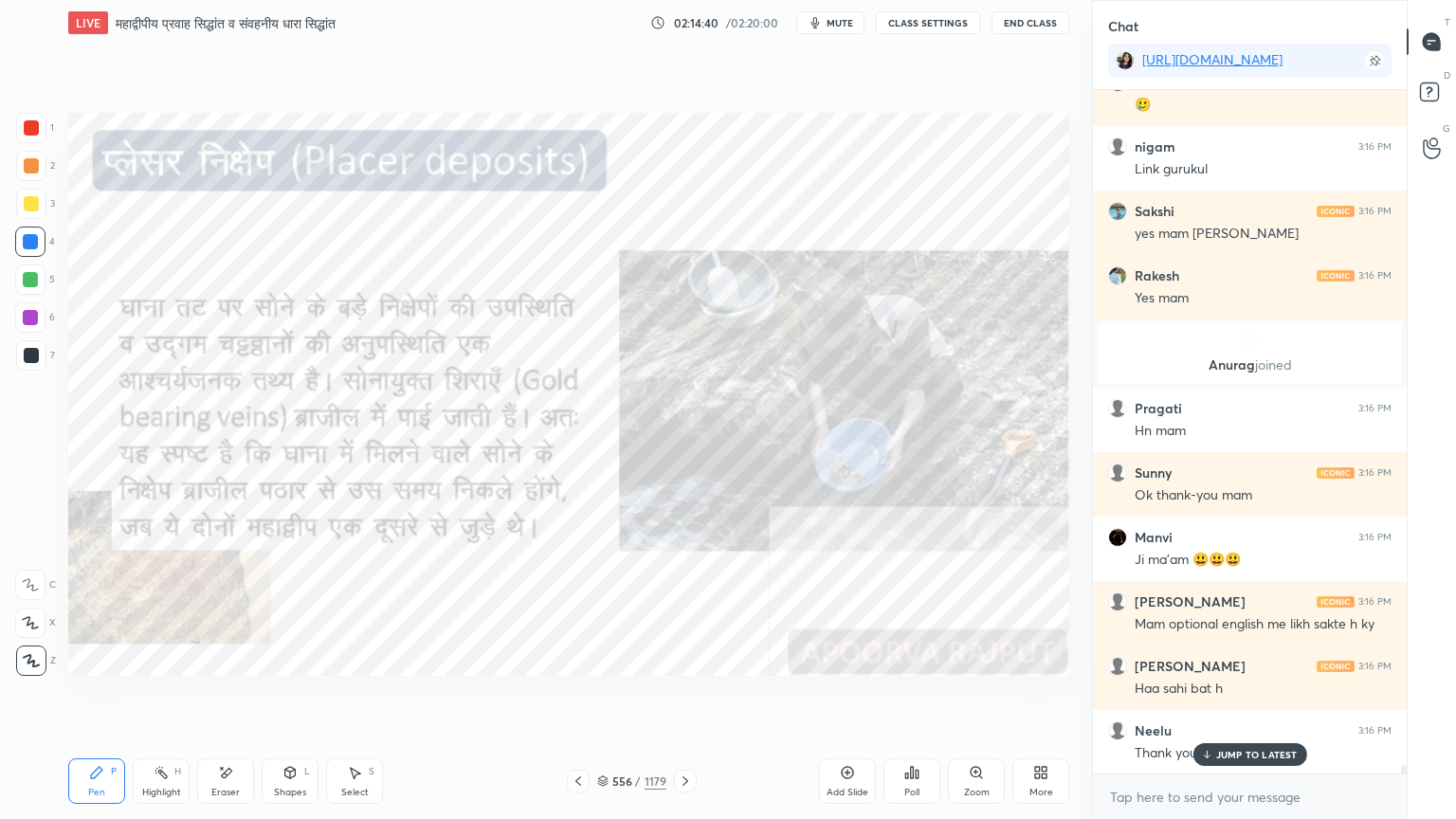 click on "JUMP TO LATEST" at bounding box center [1257, 755] 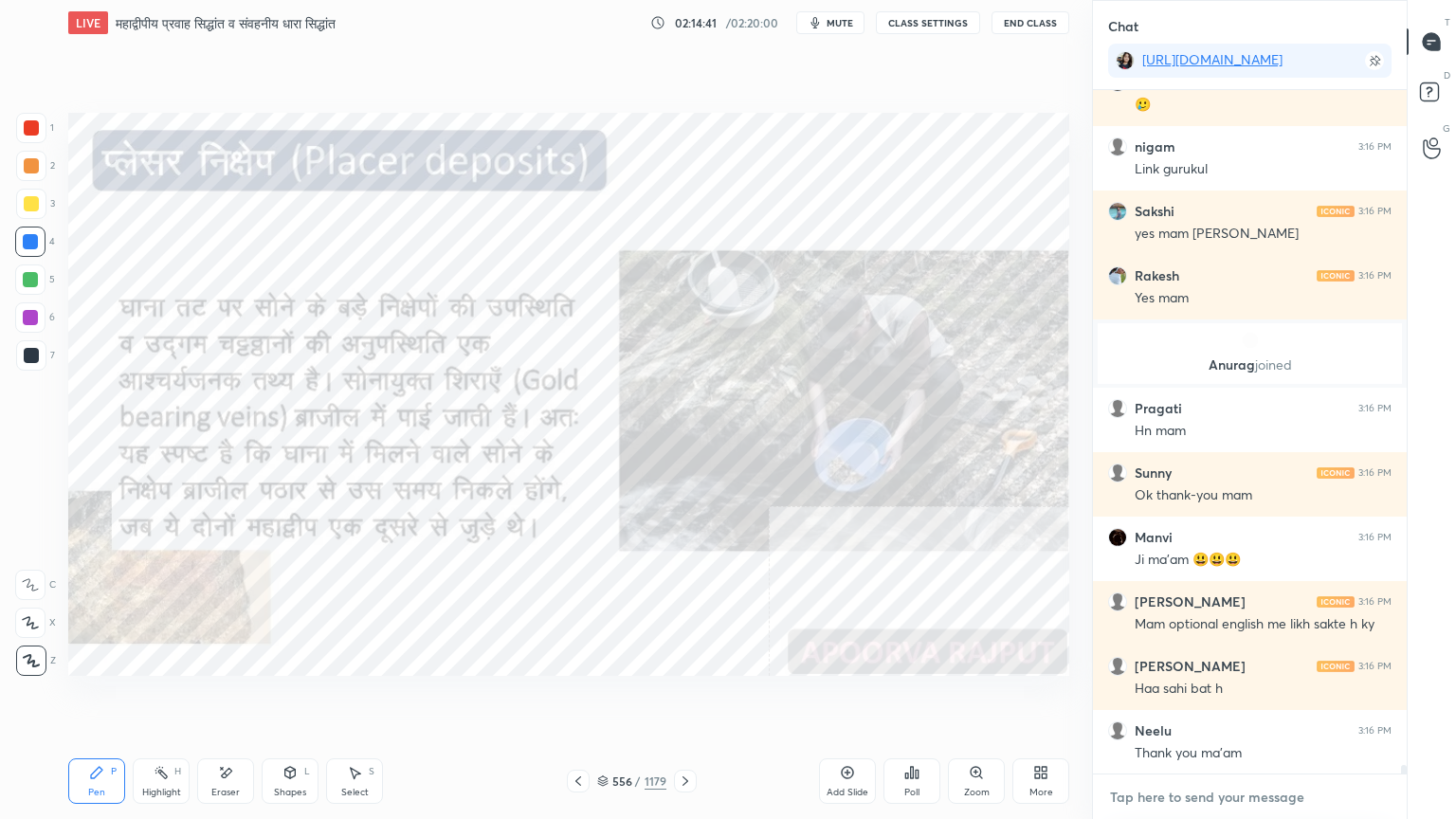 click at bounding box center (1249, 797) 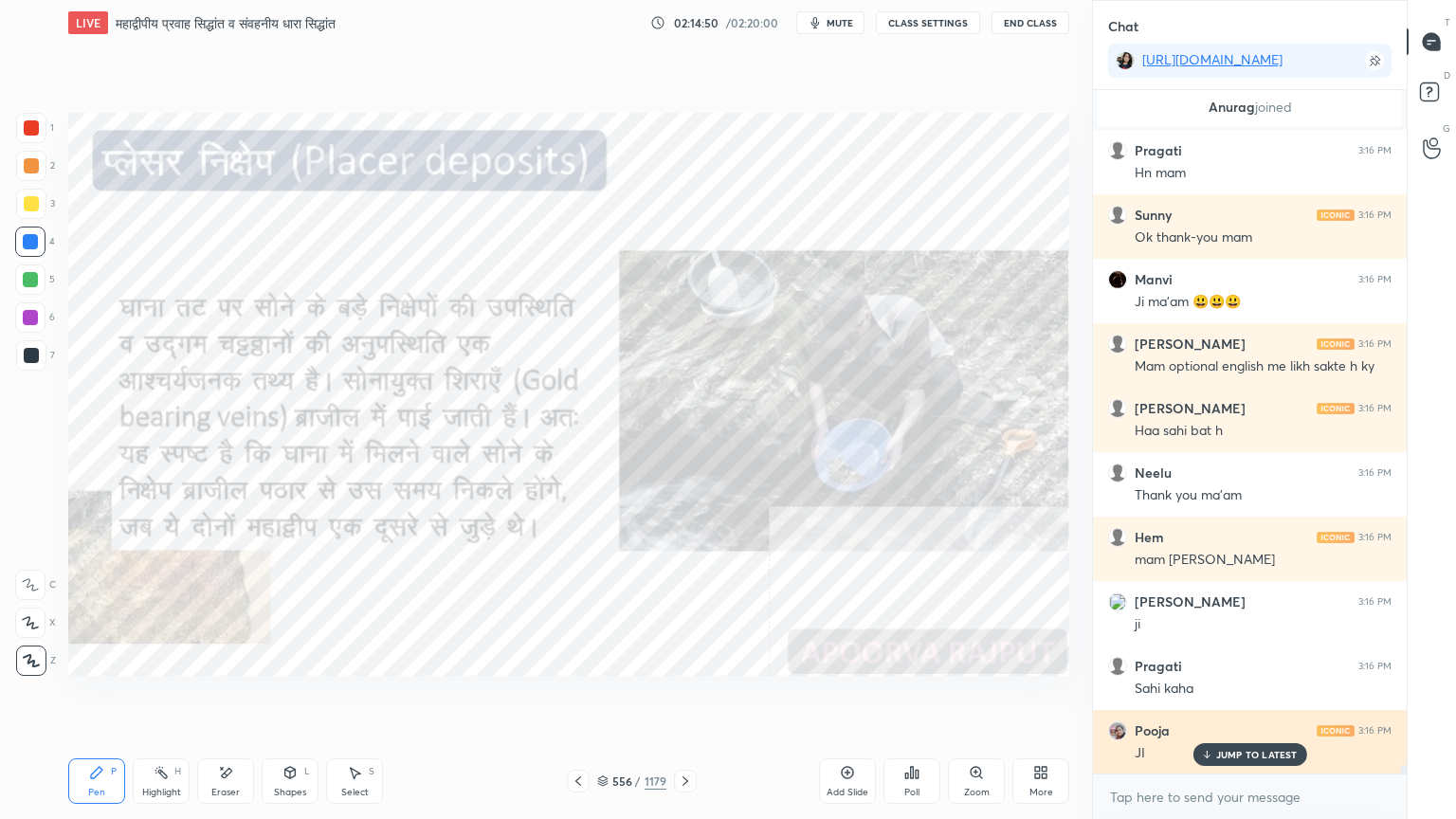 click on "JUMP TO LATEST" at bounding box center [1257, 755] 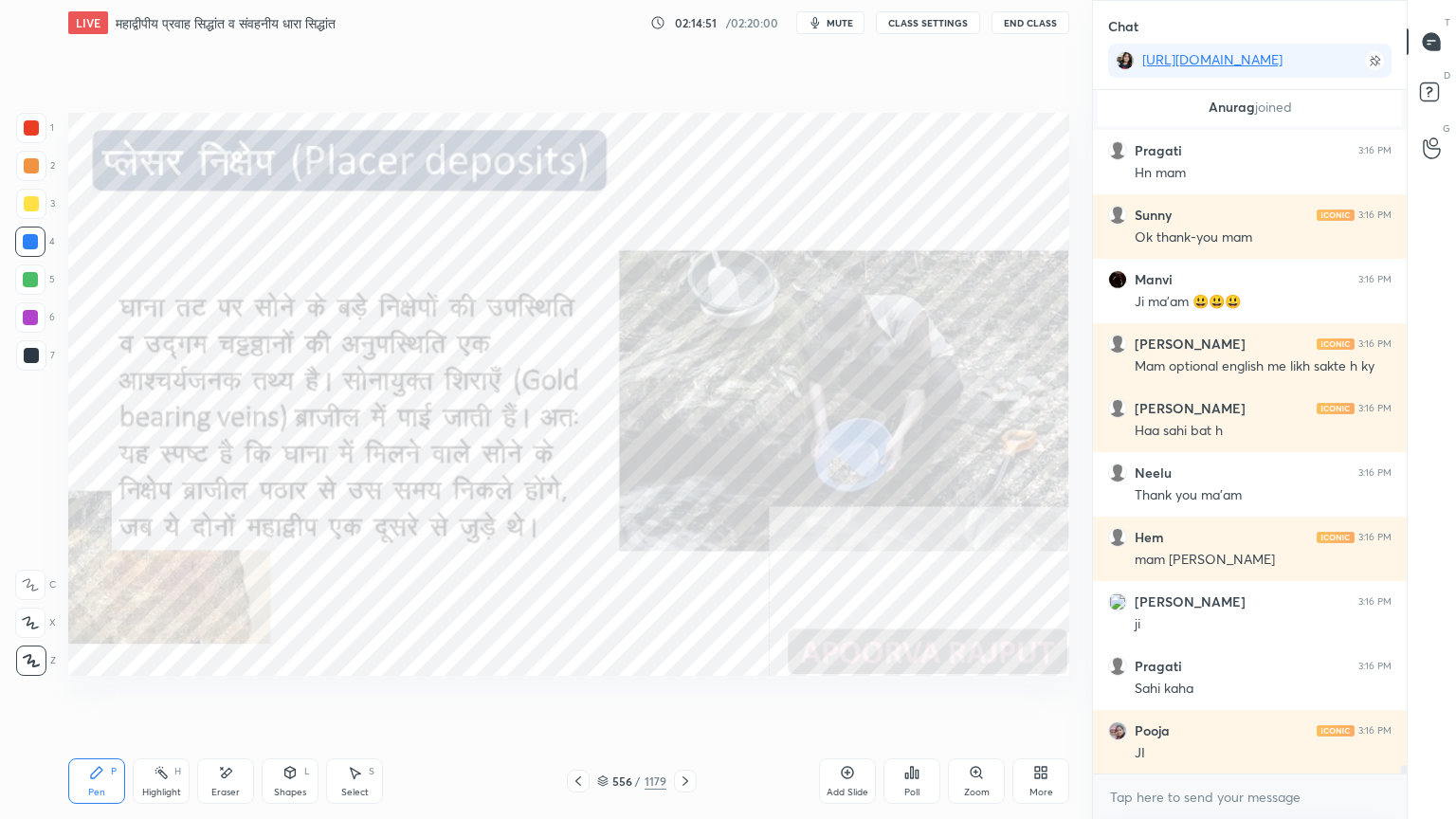 click on "Setting up your live class Poll for   secs No correct answer Start poll" at bounding box center [569, 394] 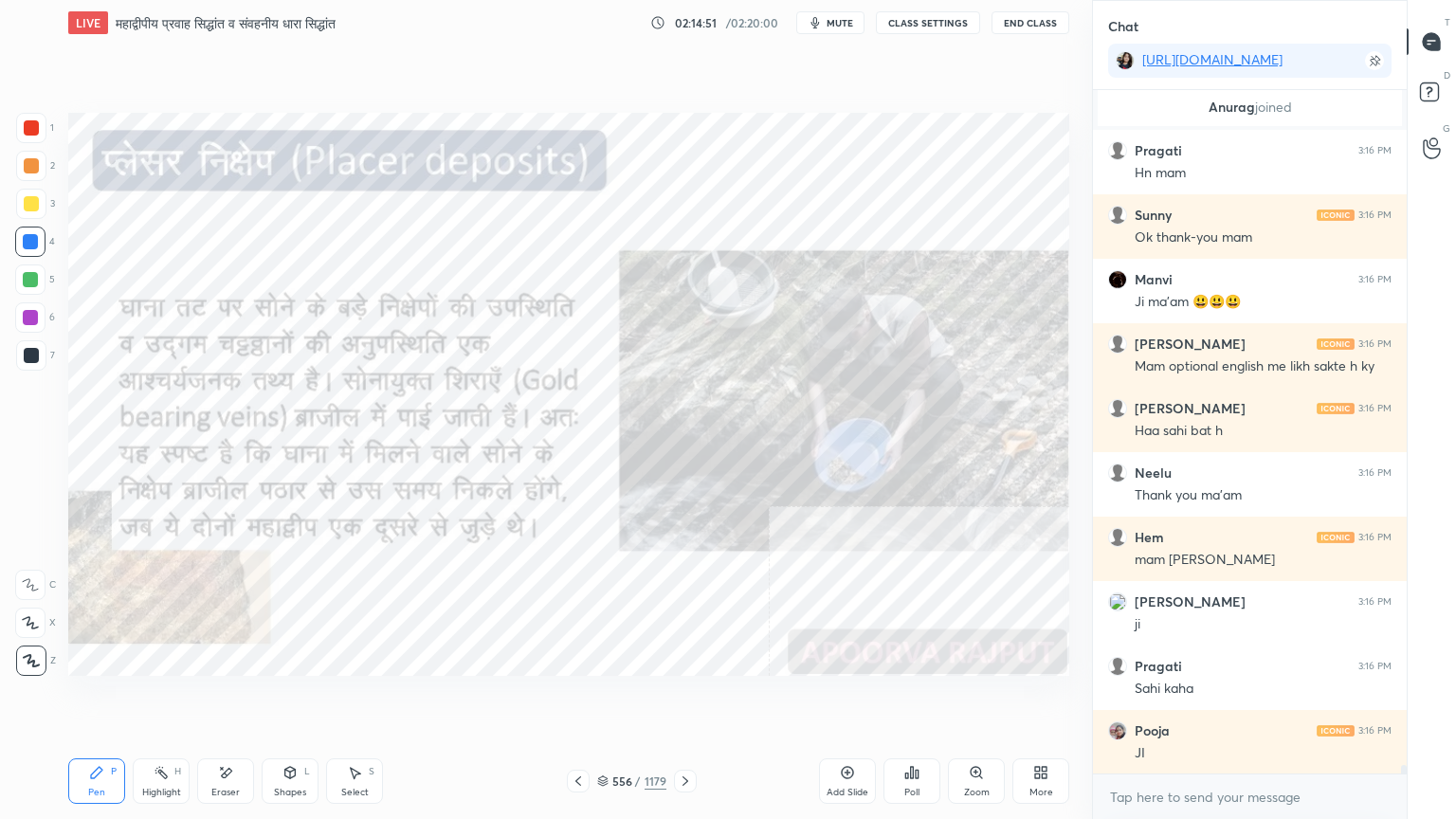 click on "Pen P Highlight H Eraser Shapes L Select S 556 / 1179 Add Slide Poll Zoom More" at bounding box center [569, 781] 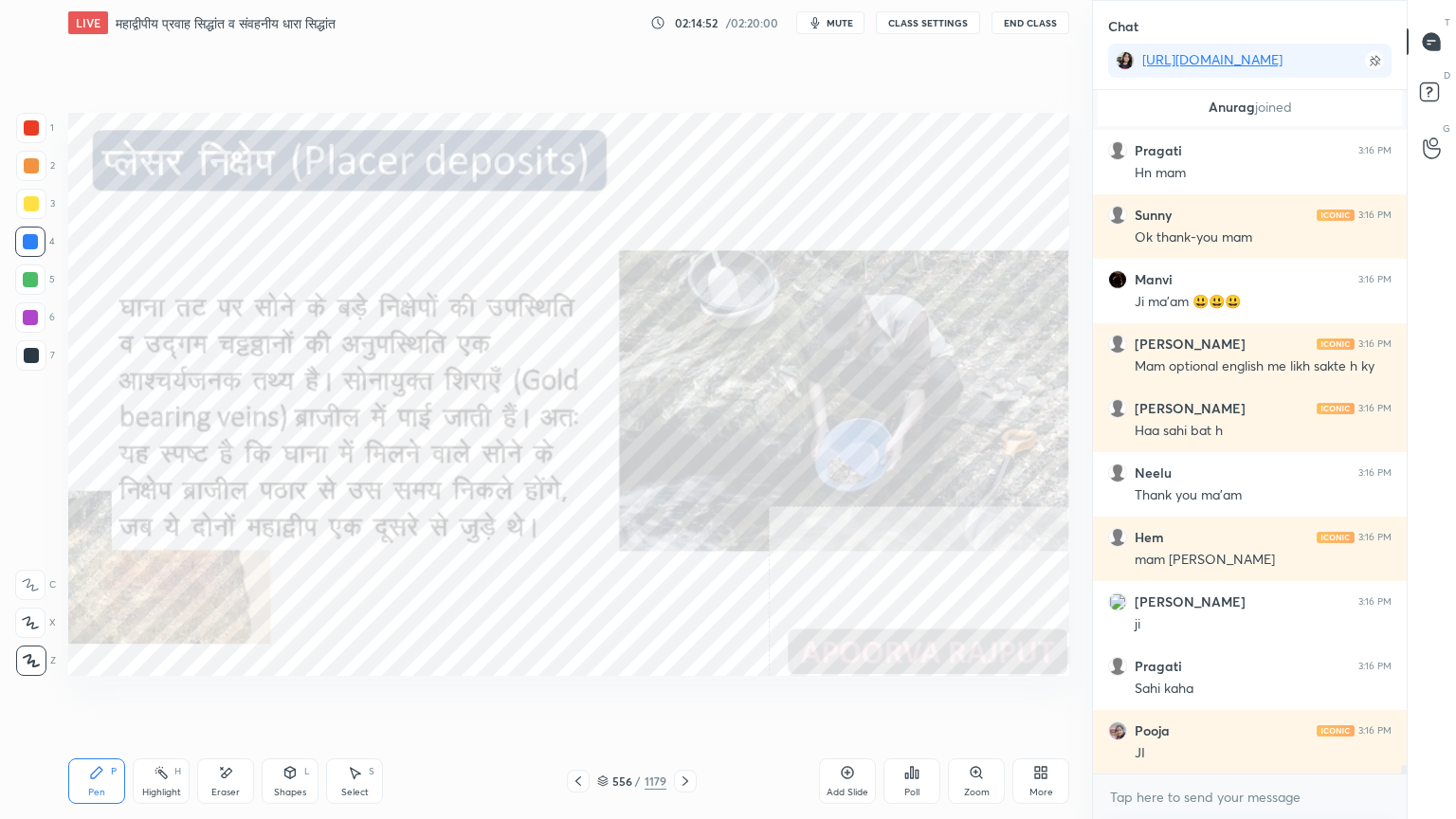 click on "Pen P Highlight H Eraser Shapes L Select S 556 / 1179 Add Slide Poll Zoom More" at bounding box center (569, 781) 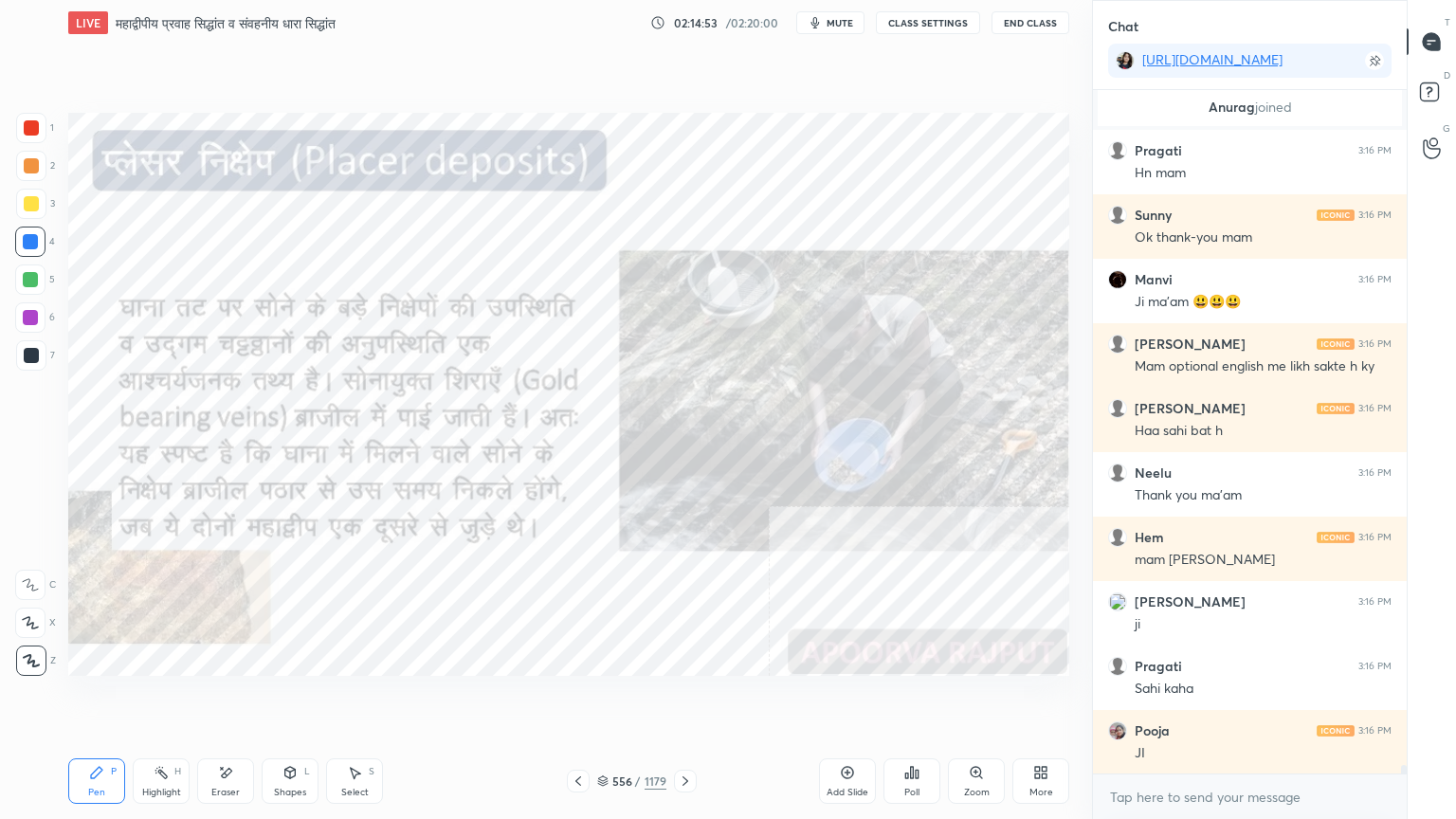 click 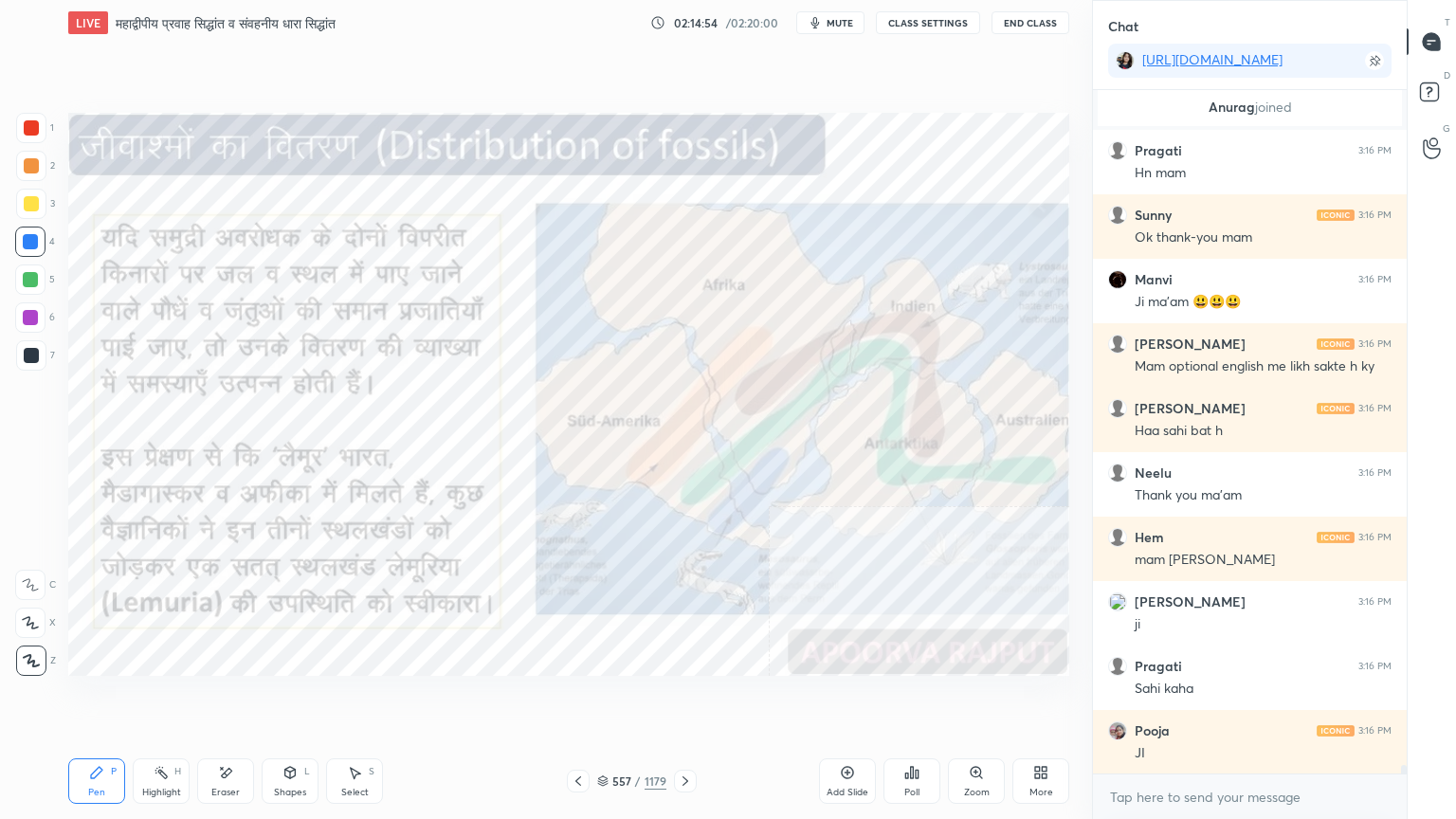 click 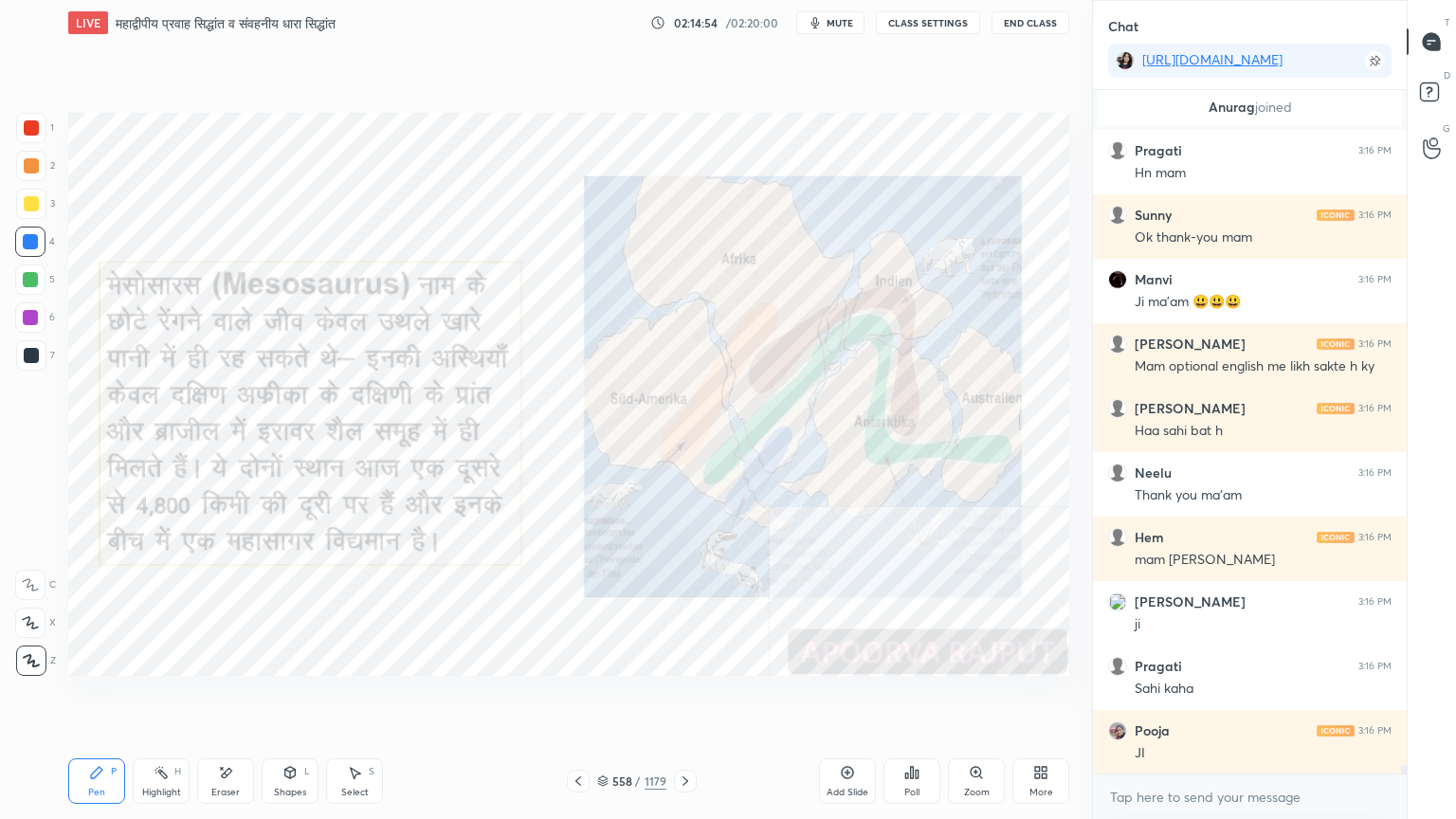 click 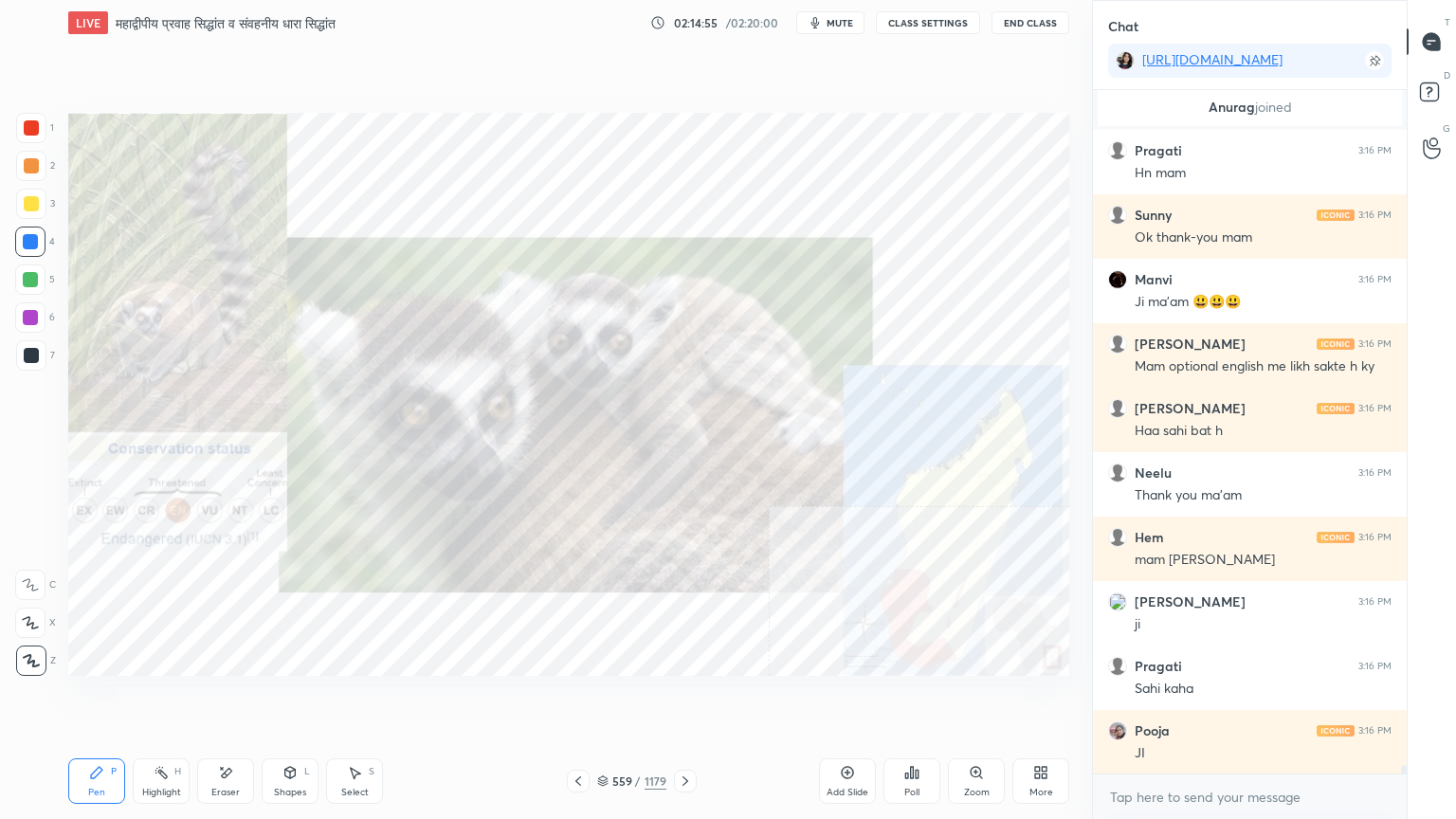 click 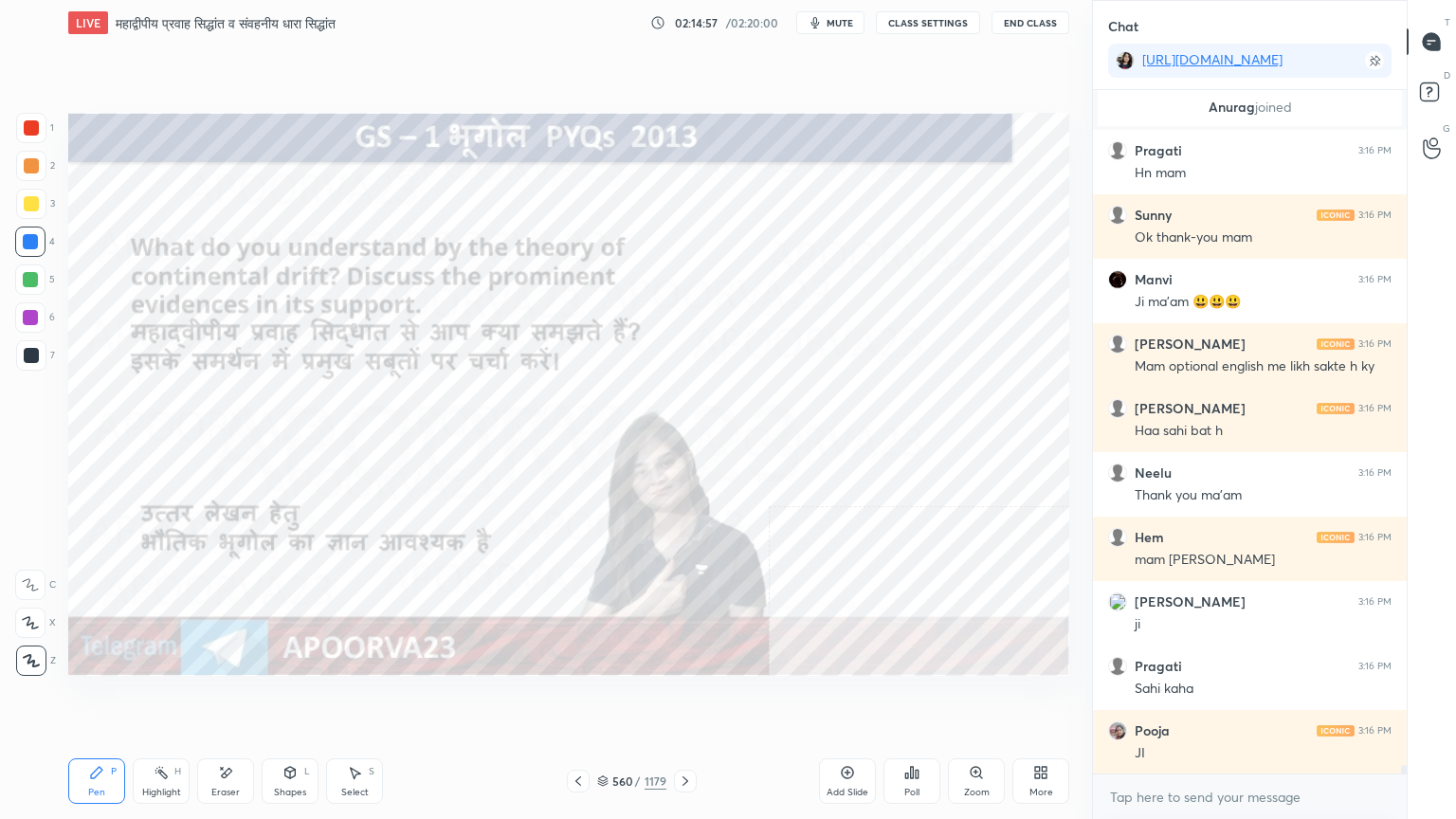 drag, startPoint x: 685, startPoint y: 783, endPoint x: 695, endPoint y: 729, distance: 54.918121 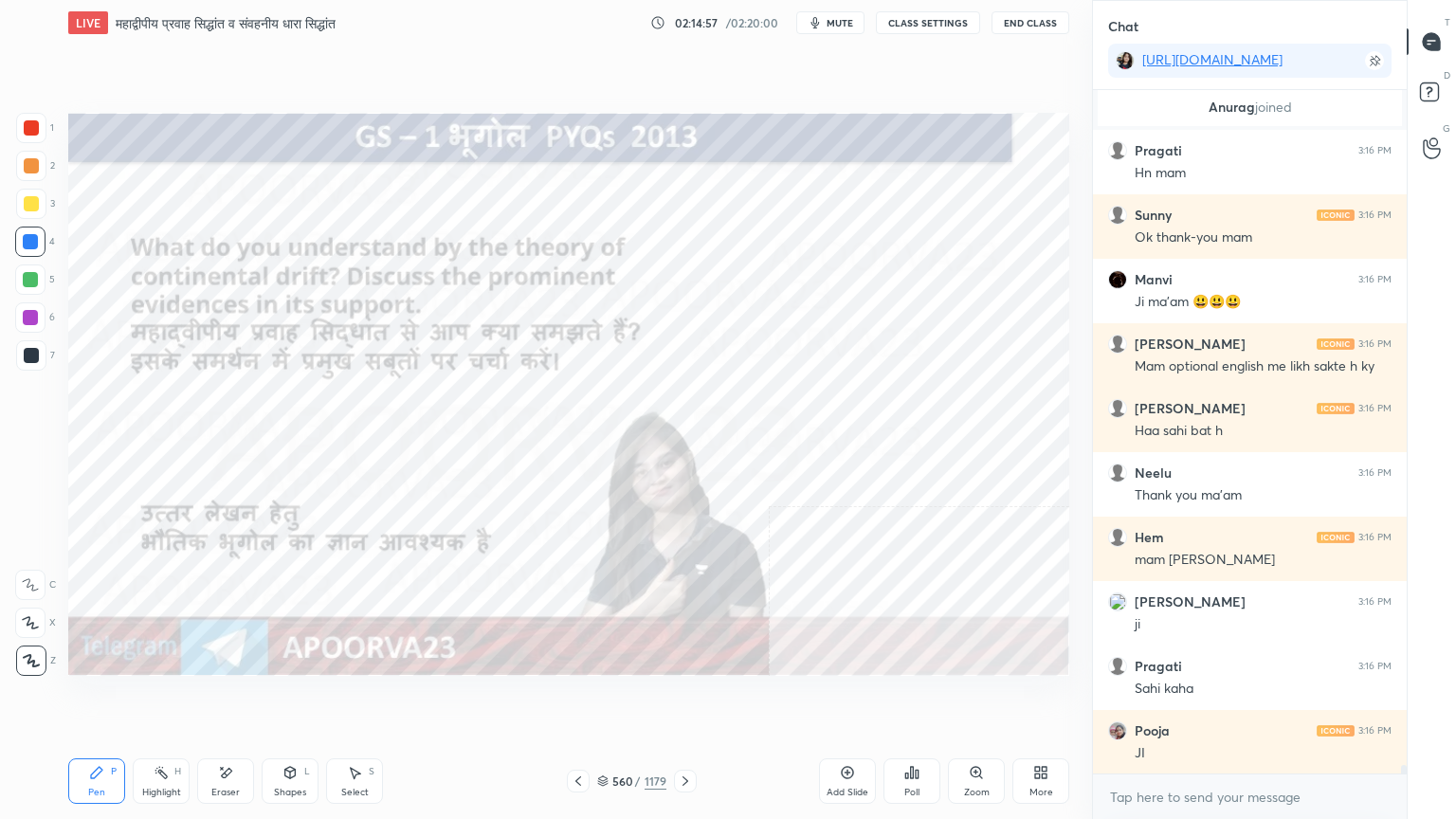 click on "LIVE महाद्वीपीय प्रवाह सिद्धांत व संवहनीय धारा सिद्धांत 02:14:57 /  02:20:00 mute CLASS SETTINGS End Class Setting up your live class Poll for   secs No correct answer Start poll Back महाद्वीपीय प्रवाह सिद्धांत व संवहनीय धारा सिद्धांत • L17 of भूगोल आधारस्‍तंभ: भौतिक भूगोल - Physical Geography [PERSON_NAME] Pen P Highlight H Eraser Shapes L Select S 560 / 1179 Add Slide Poll Zoom More" at bounding box center (569, 410) 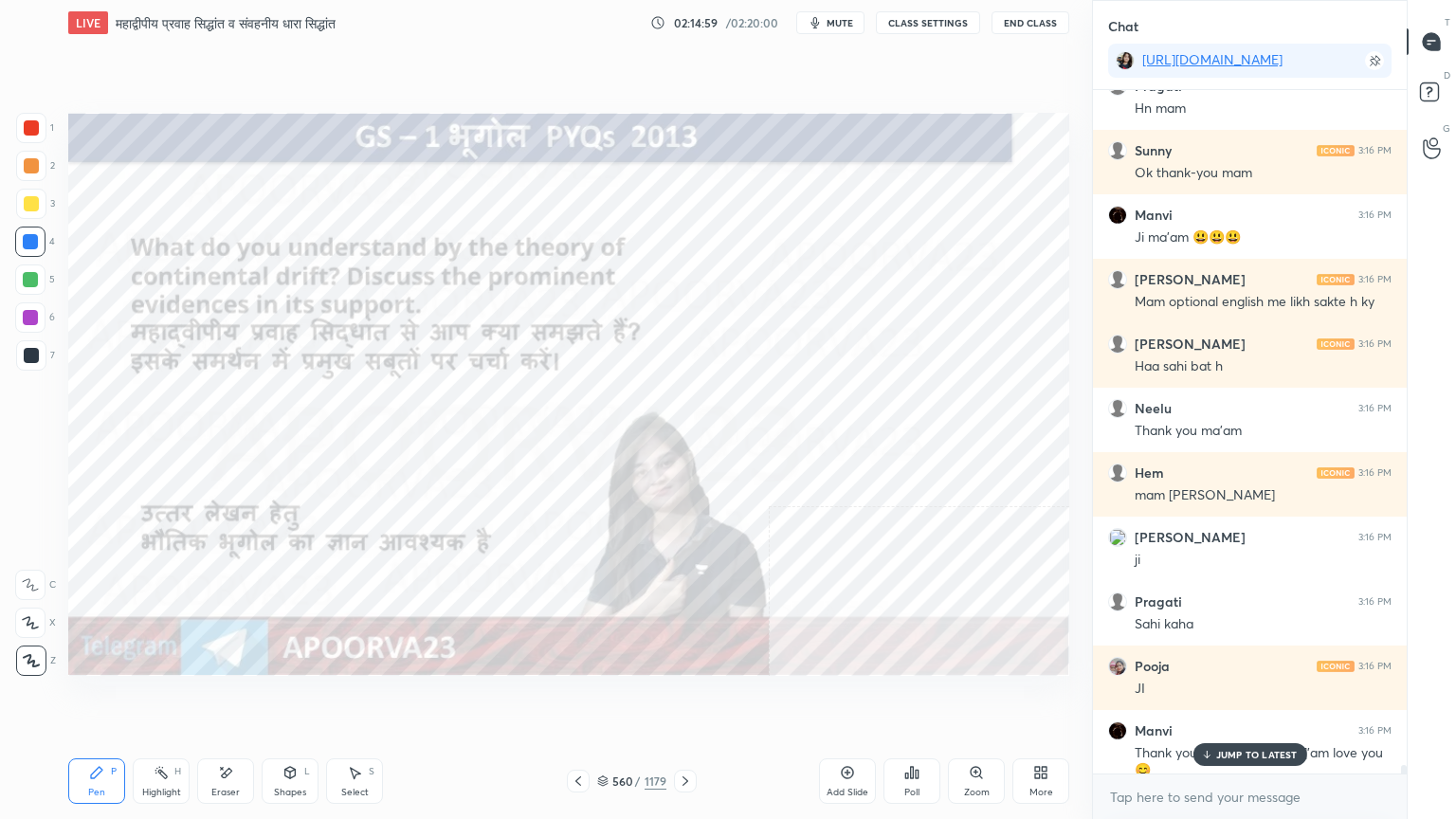 click on "JUMP TO LATEST" at bounding box center [1257, 755] 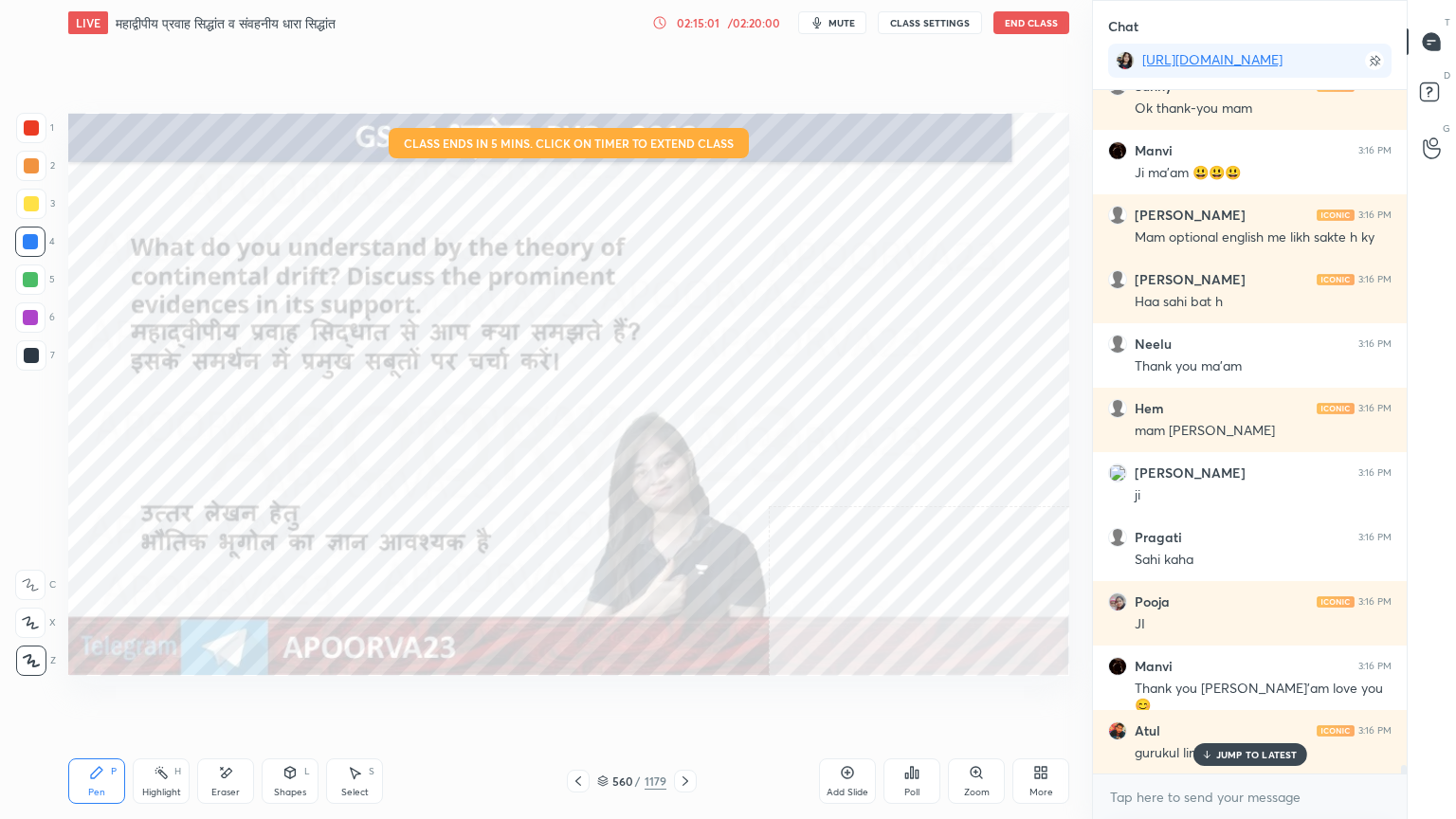 click on "JUMP TO LATEST" at bounding box center [1257, 755] 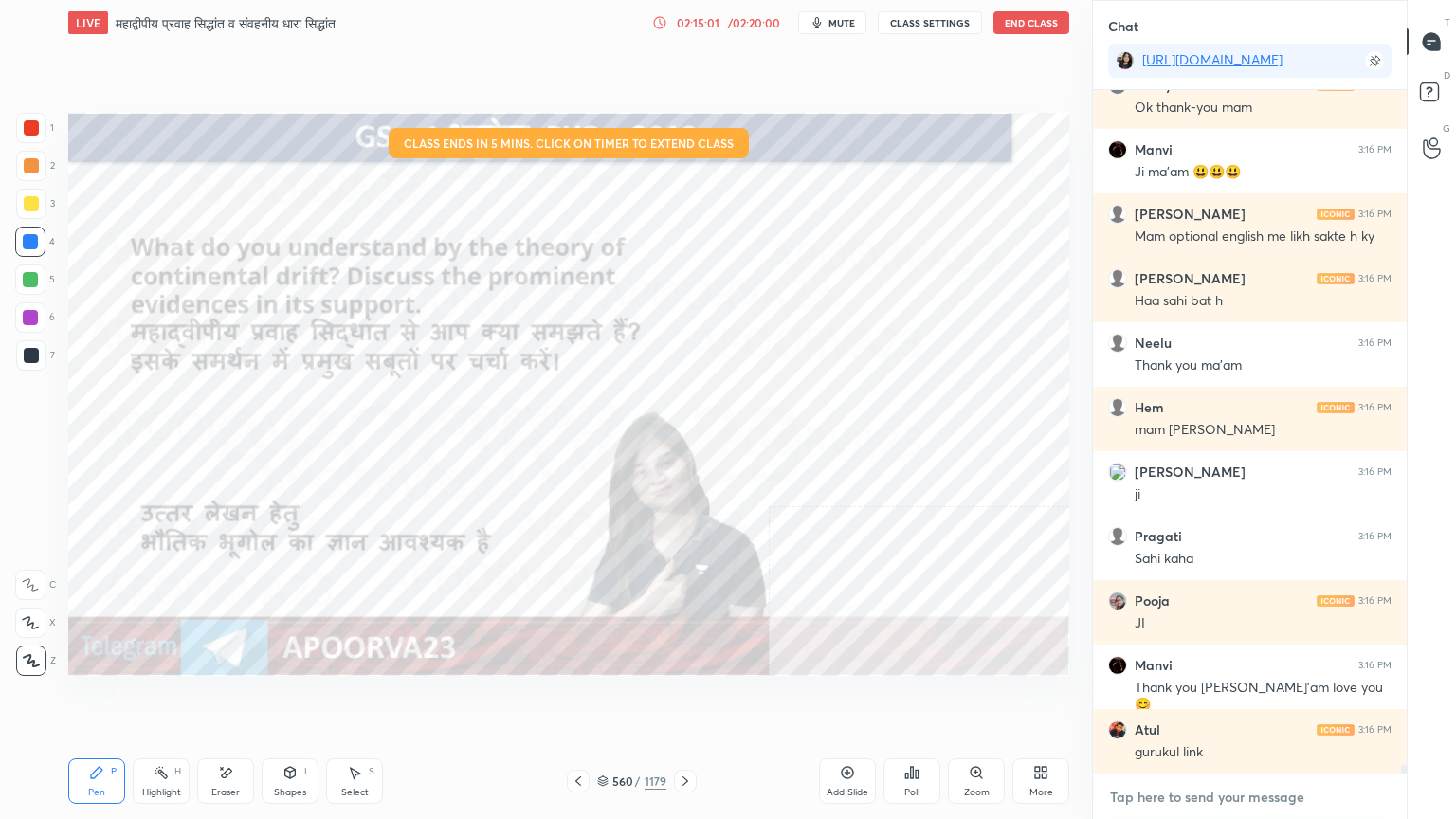 click at bounding box center (1249, 797) 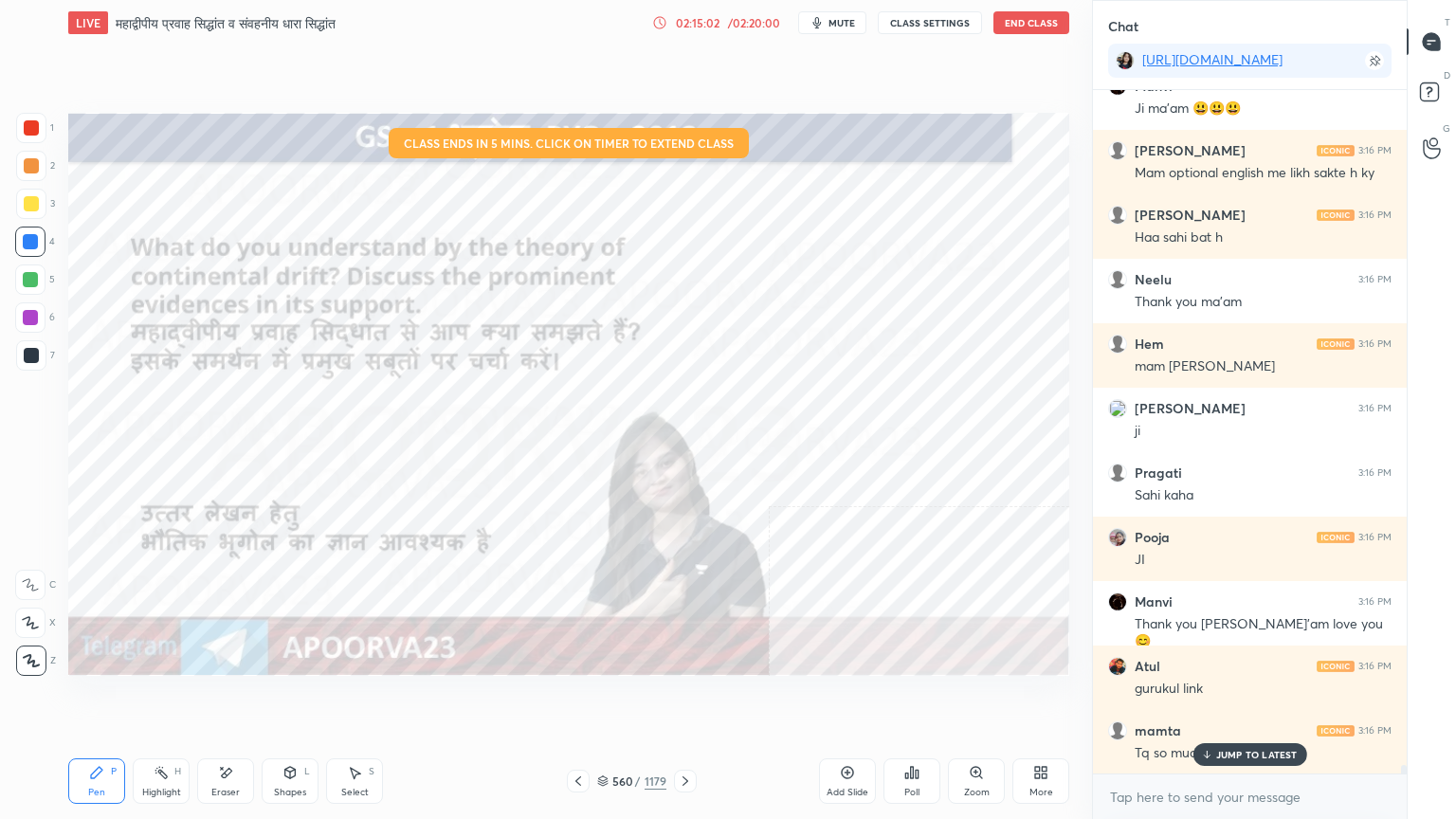 click 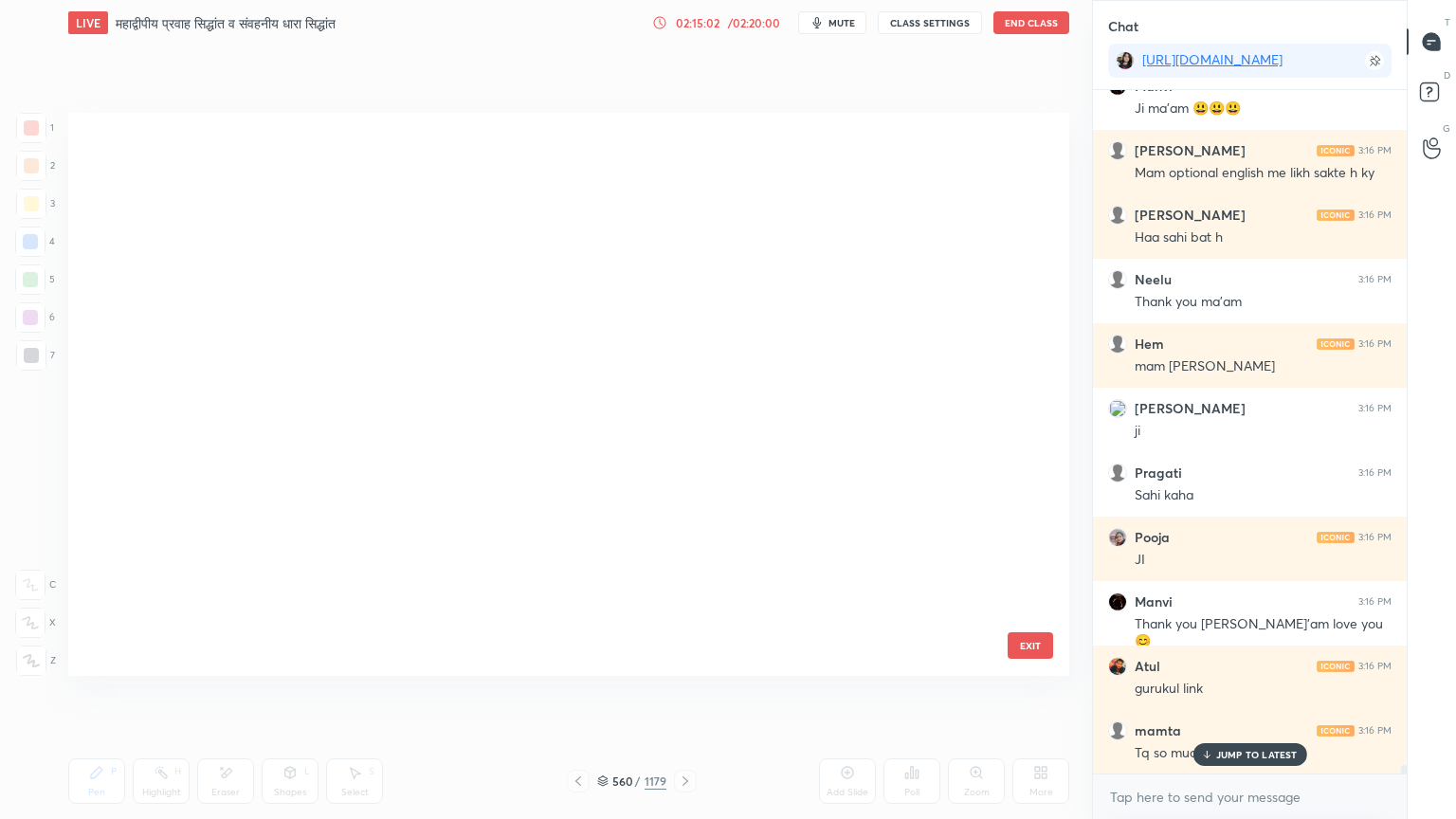 scroll, scrollTop: 31876, scrollLeft: 0, axis: vertical 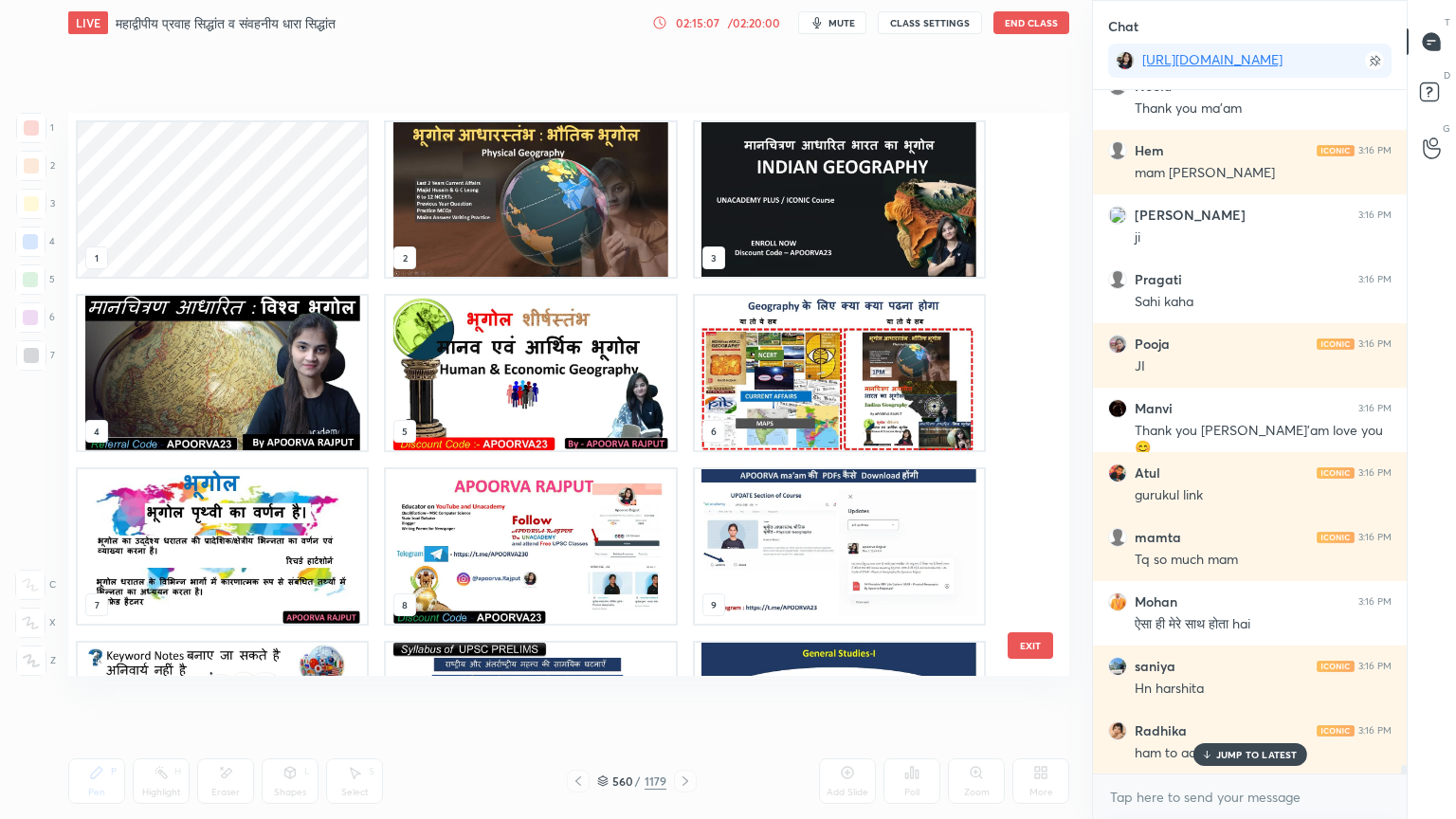 click at bounding box center [530, 199] 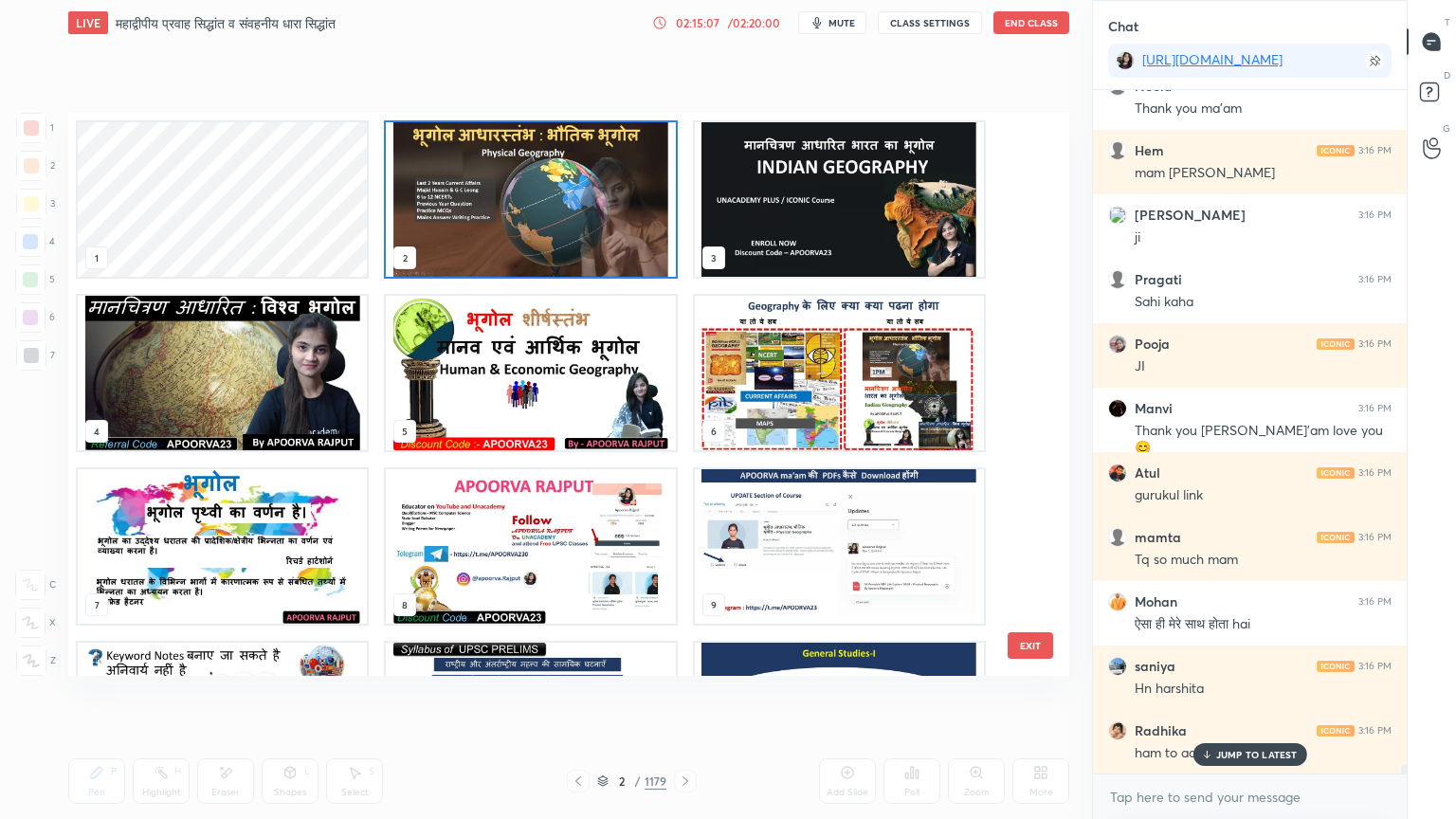 click at bounding box center (530, 199) 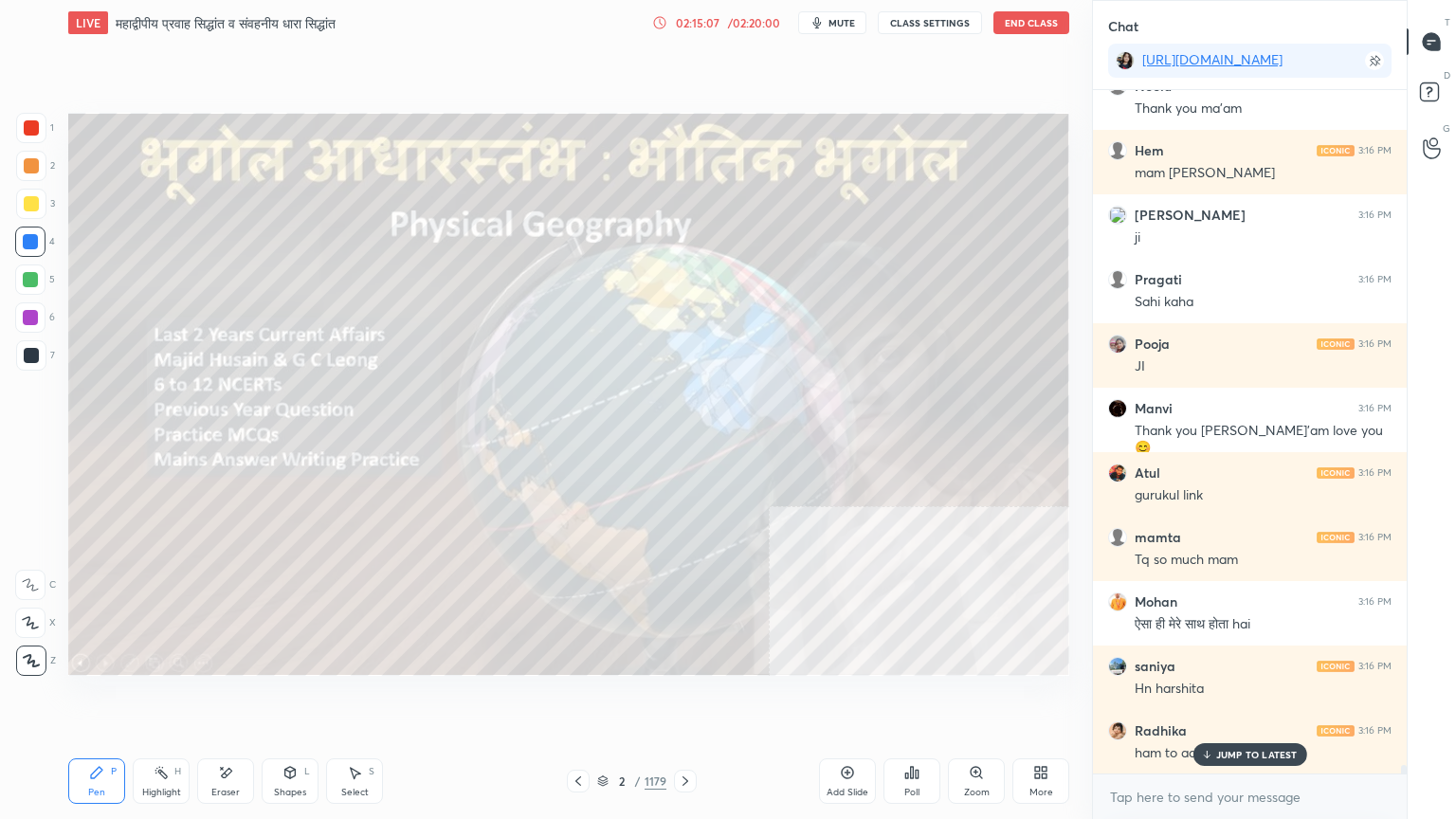 click at bounding box center [530, 199] 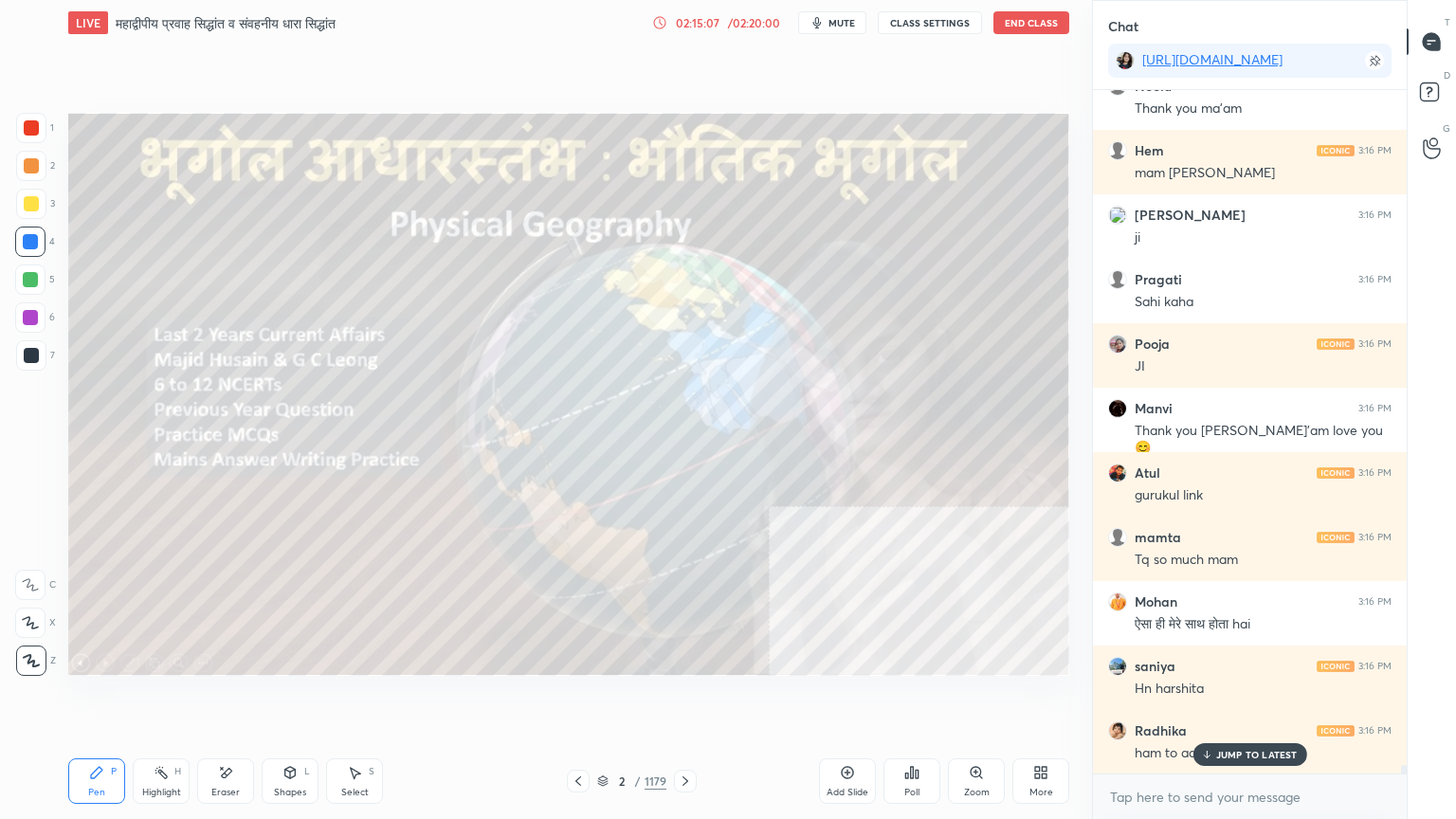 click at bounding box center [530, 199] 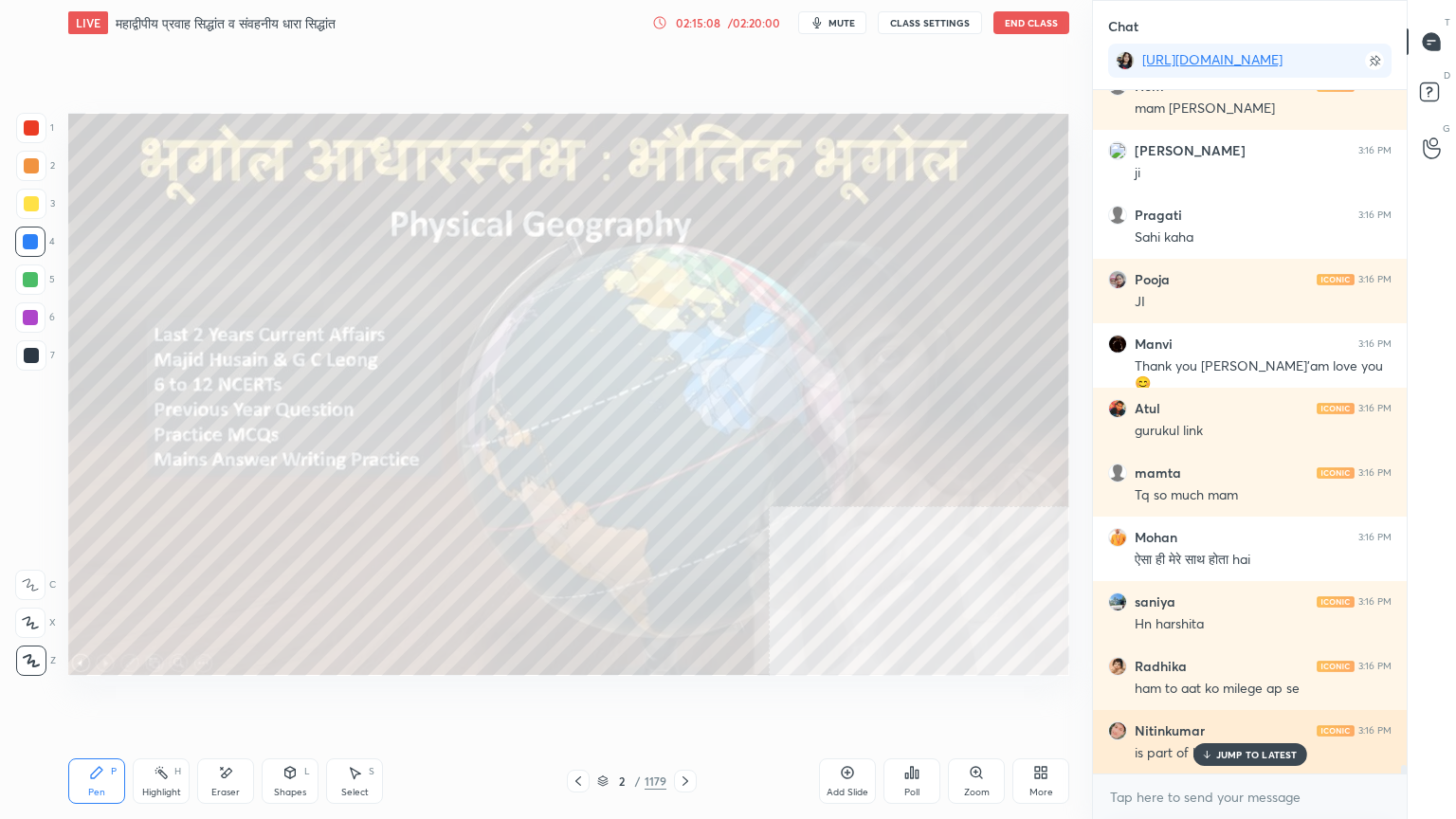 click on "Nitinkumar 3:16 PM is part of life" at bounding box center [1249, 742] 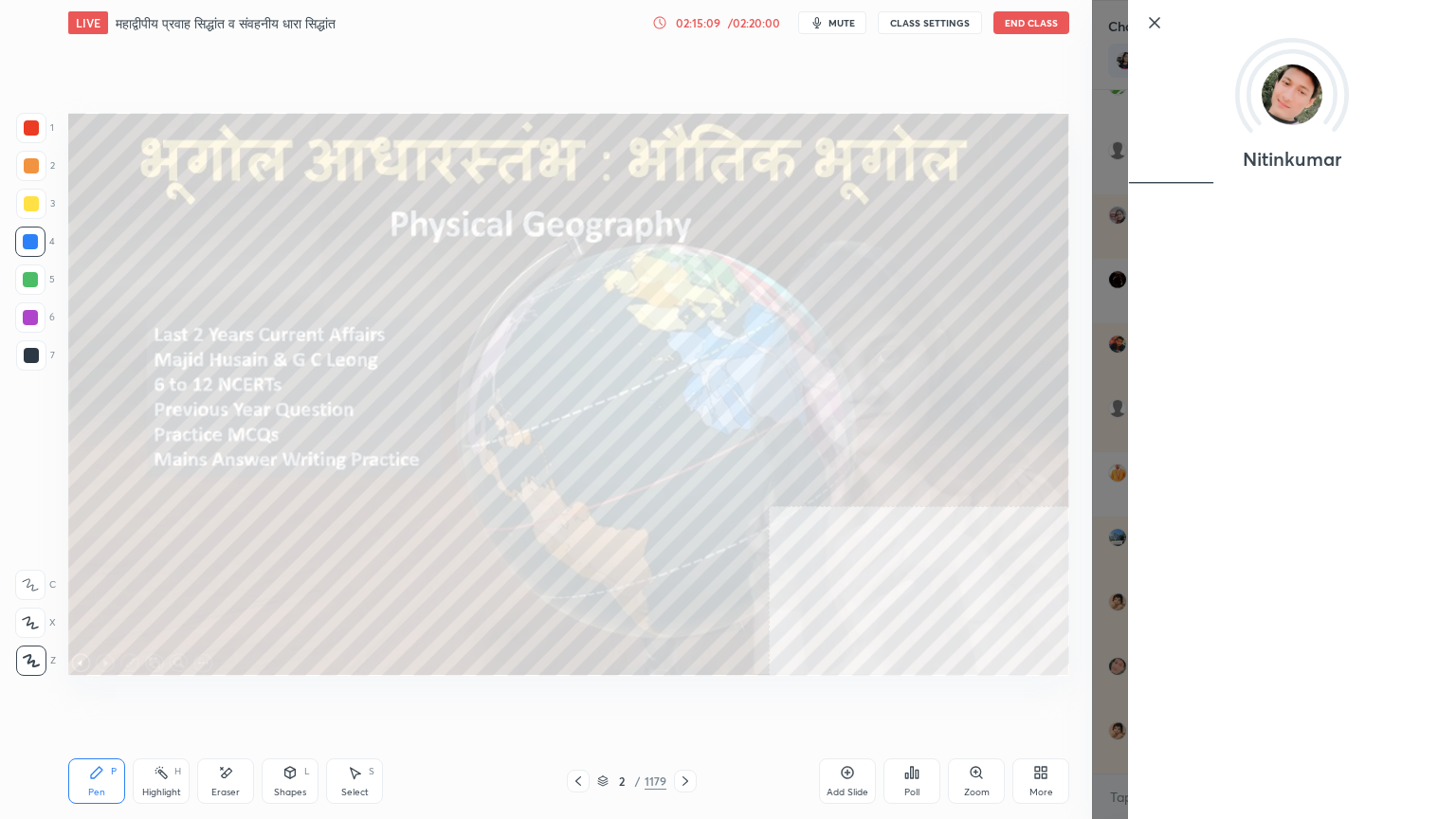 click on "Nitinkumar" at bounding box center [1274, 410] 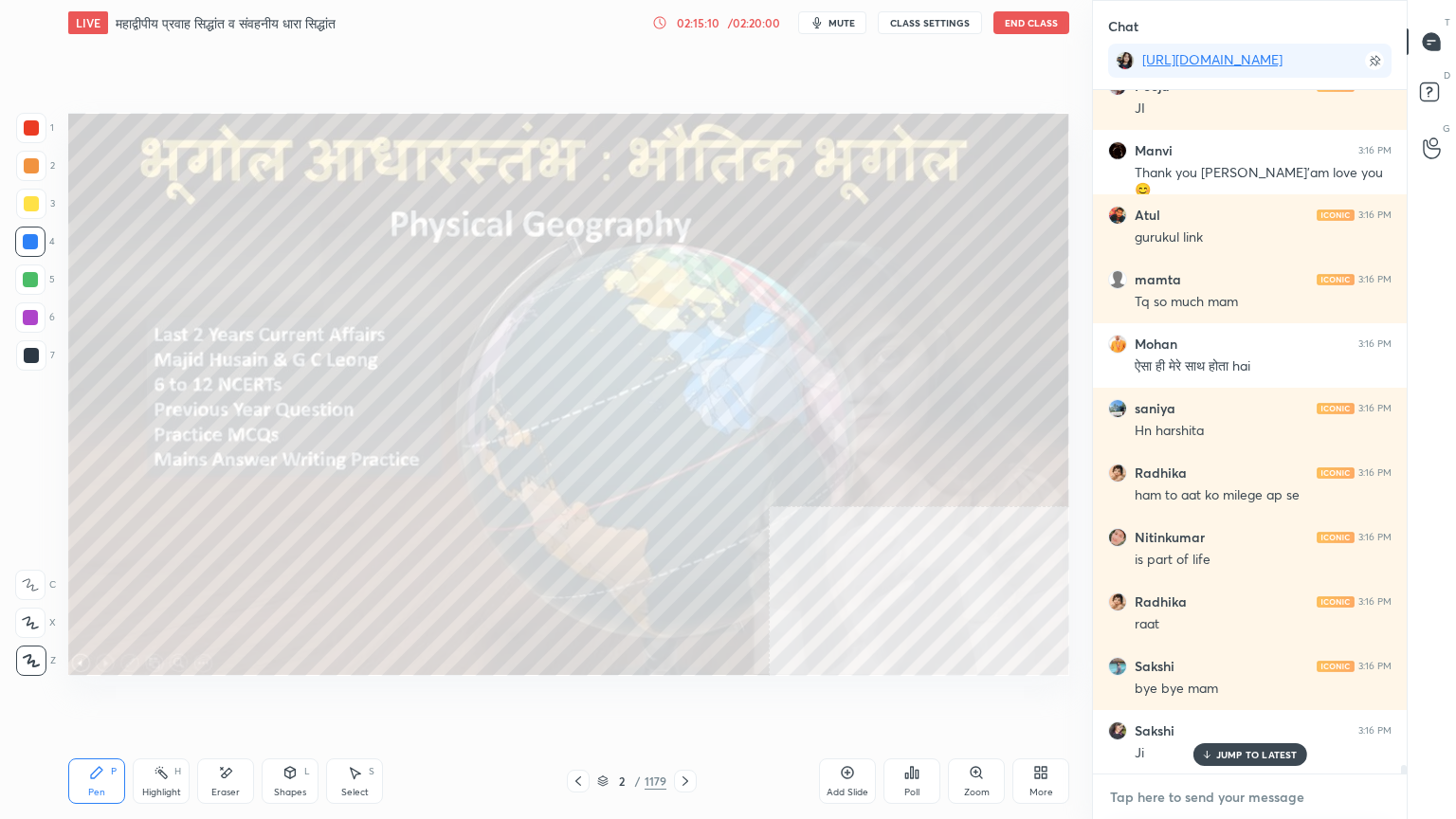 click at bounding box center (1249, 797) 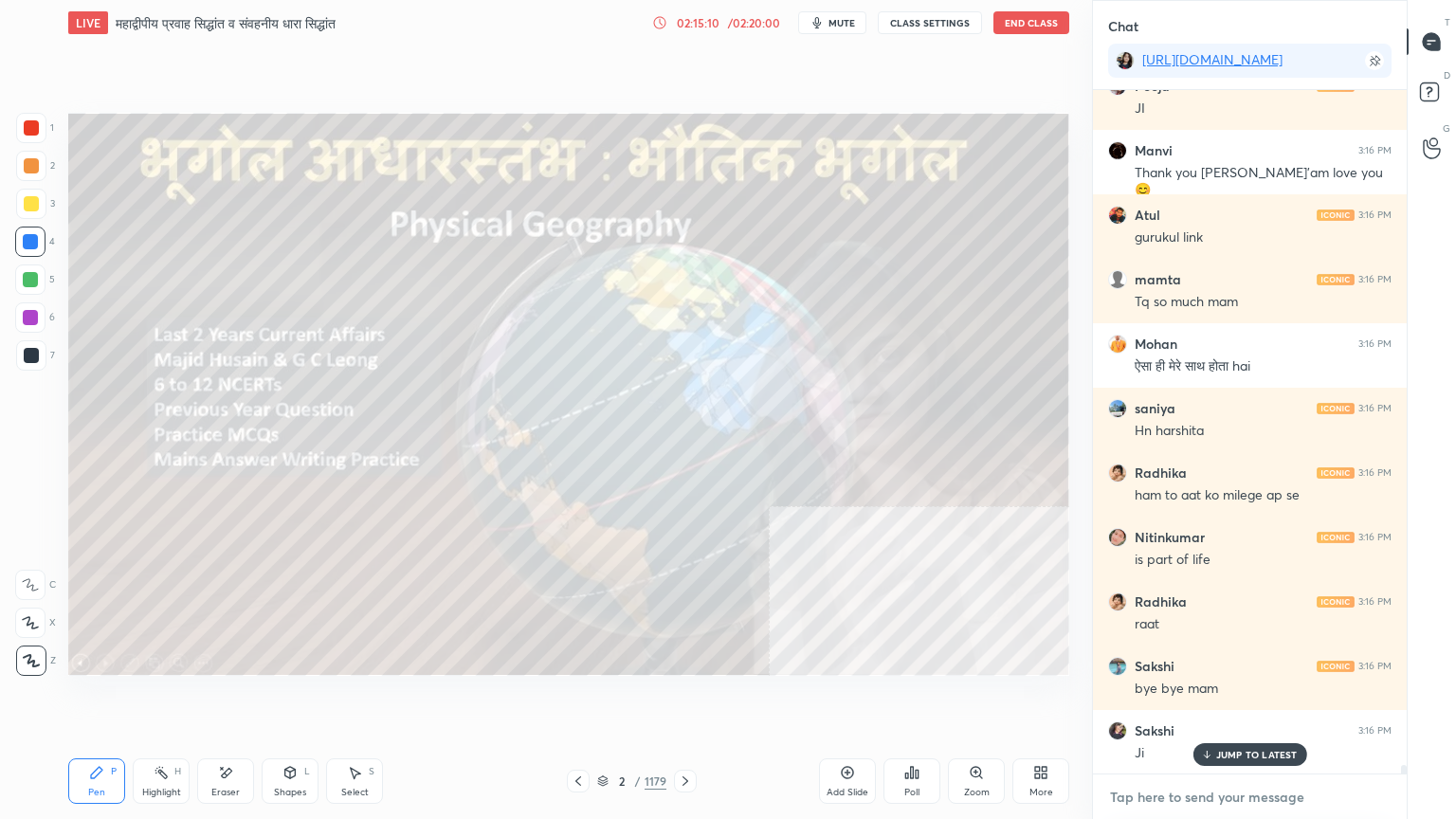 drag, startPoint x: 1191, startPoint y: 807, endPoint x: 1226, endPoint y: 764, distance: 55.443665 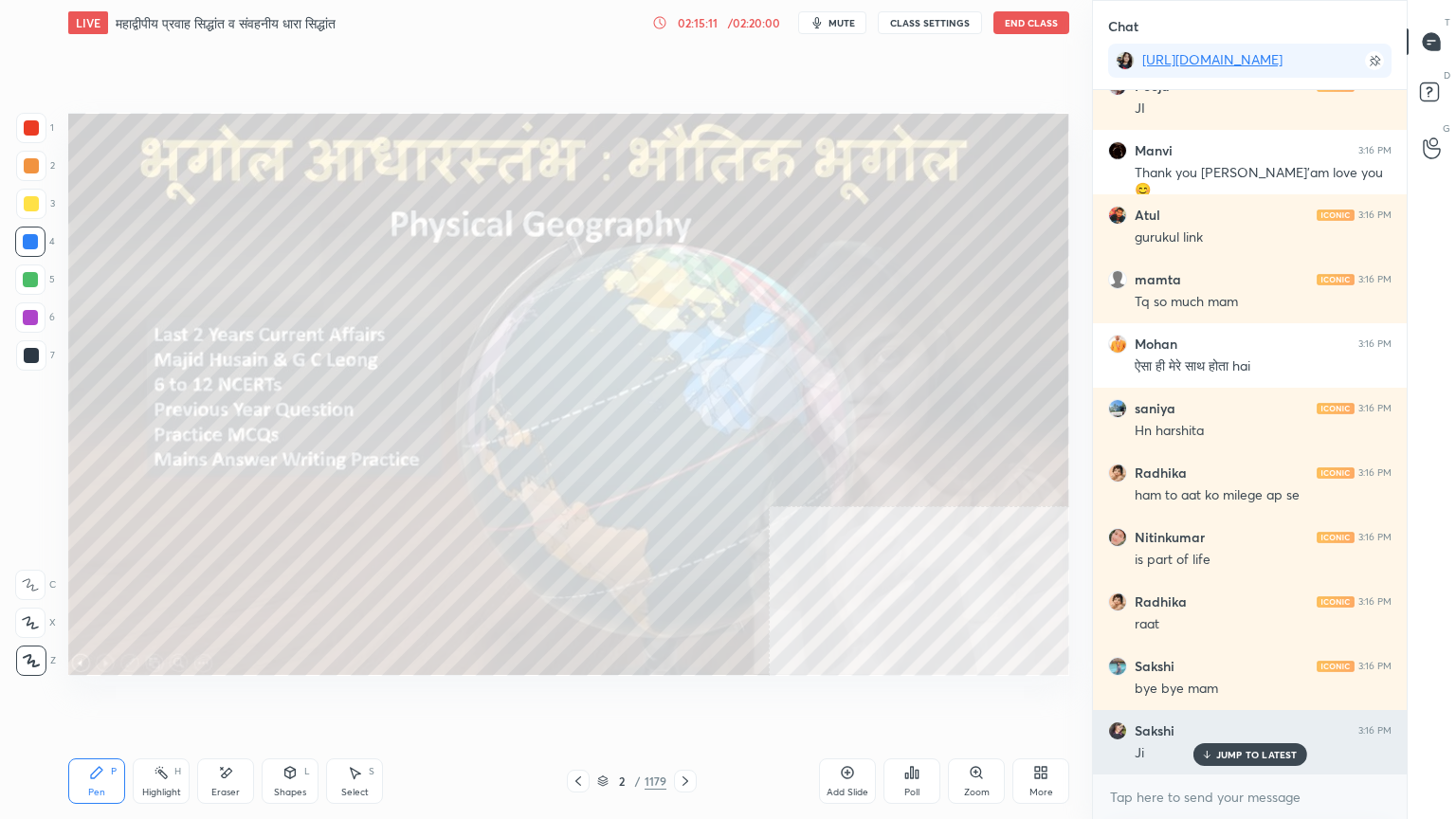 click on "JUMP TO LATEST" at bounding box center (1257, 755) 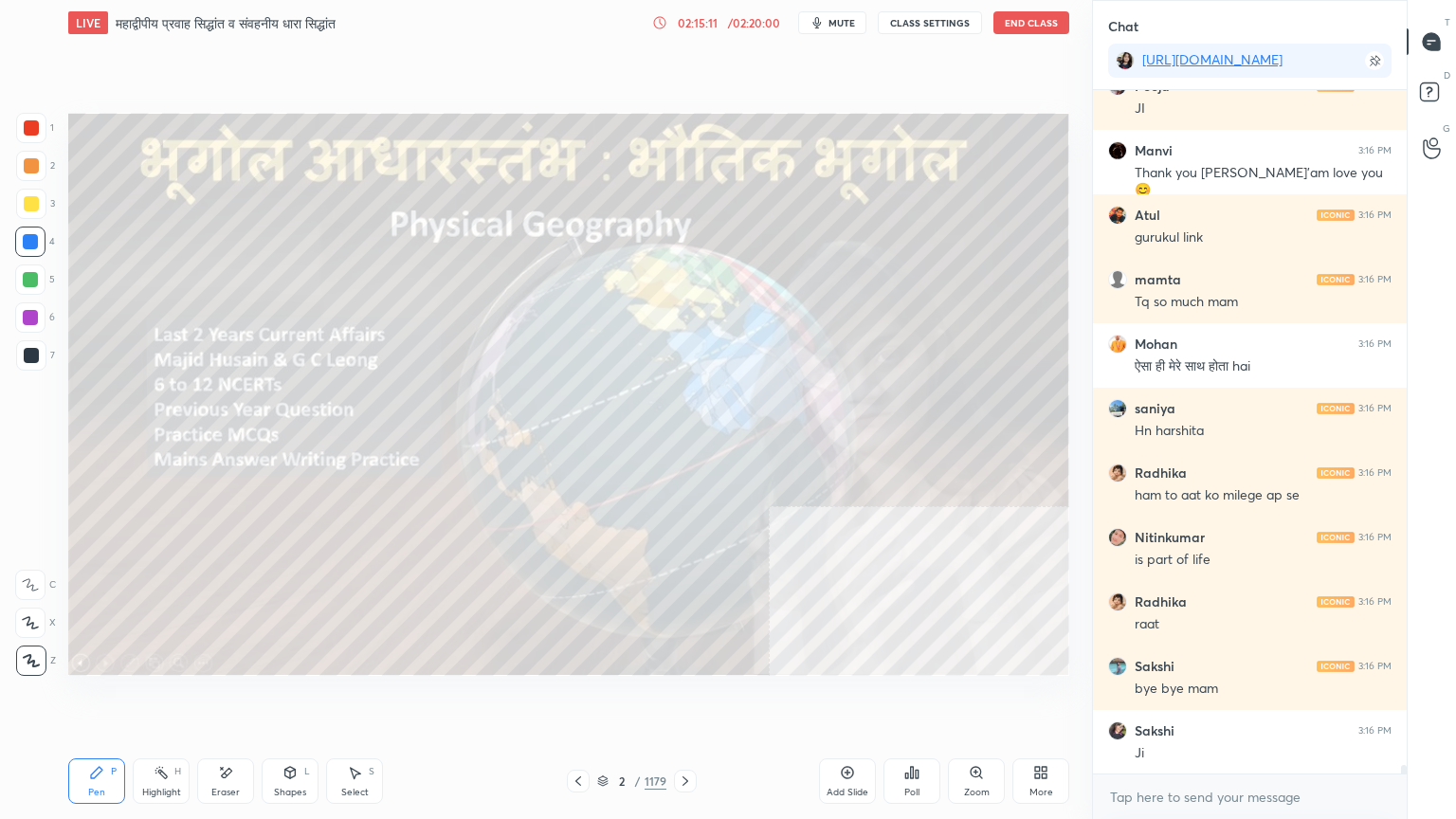 click on "x" at bounding box center [1249, 796] 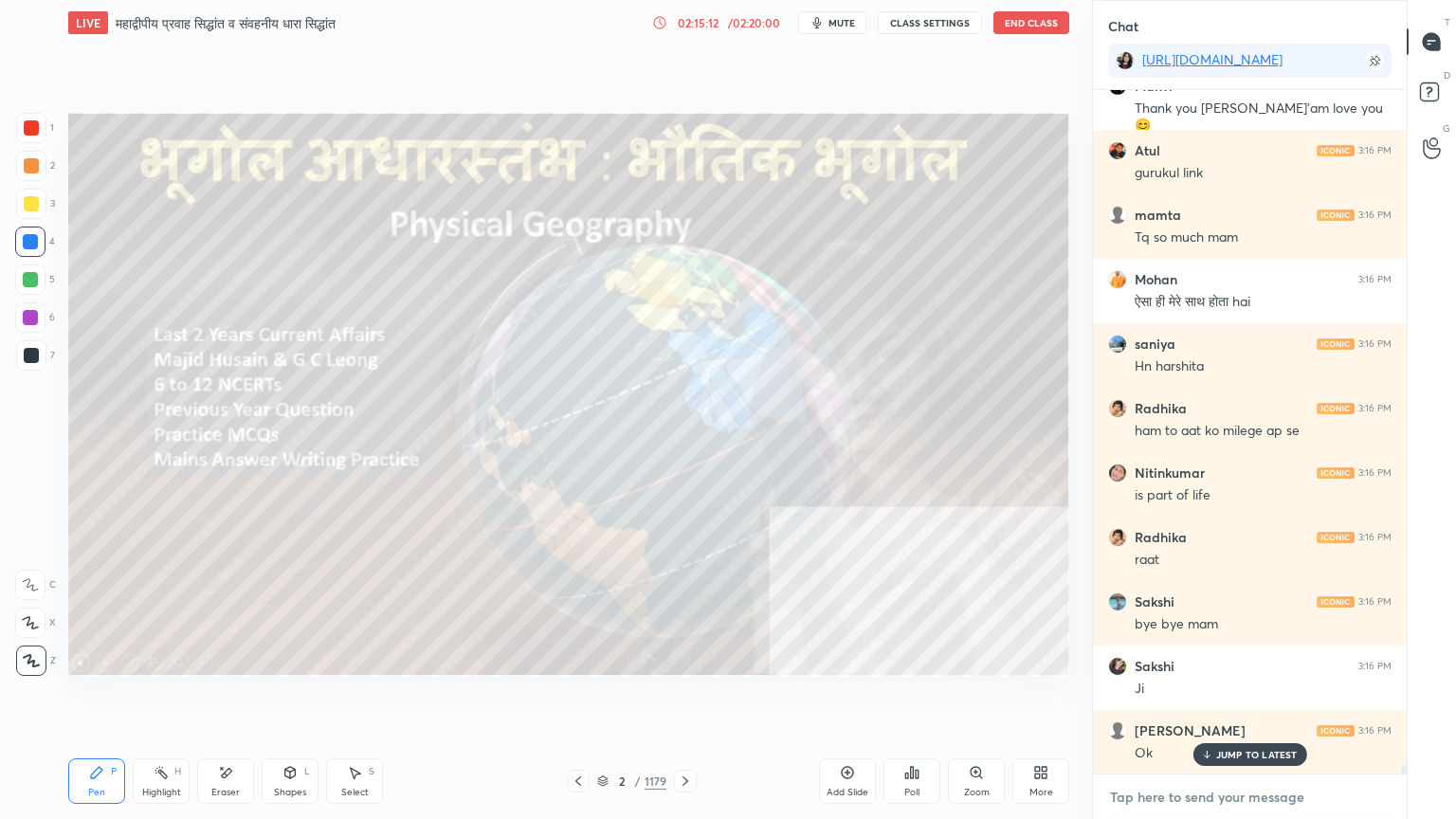 scroll, scrollTop: 54141, scrollLeft: 0, axis: vertical 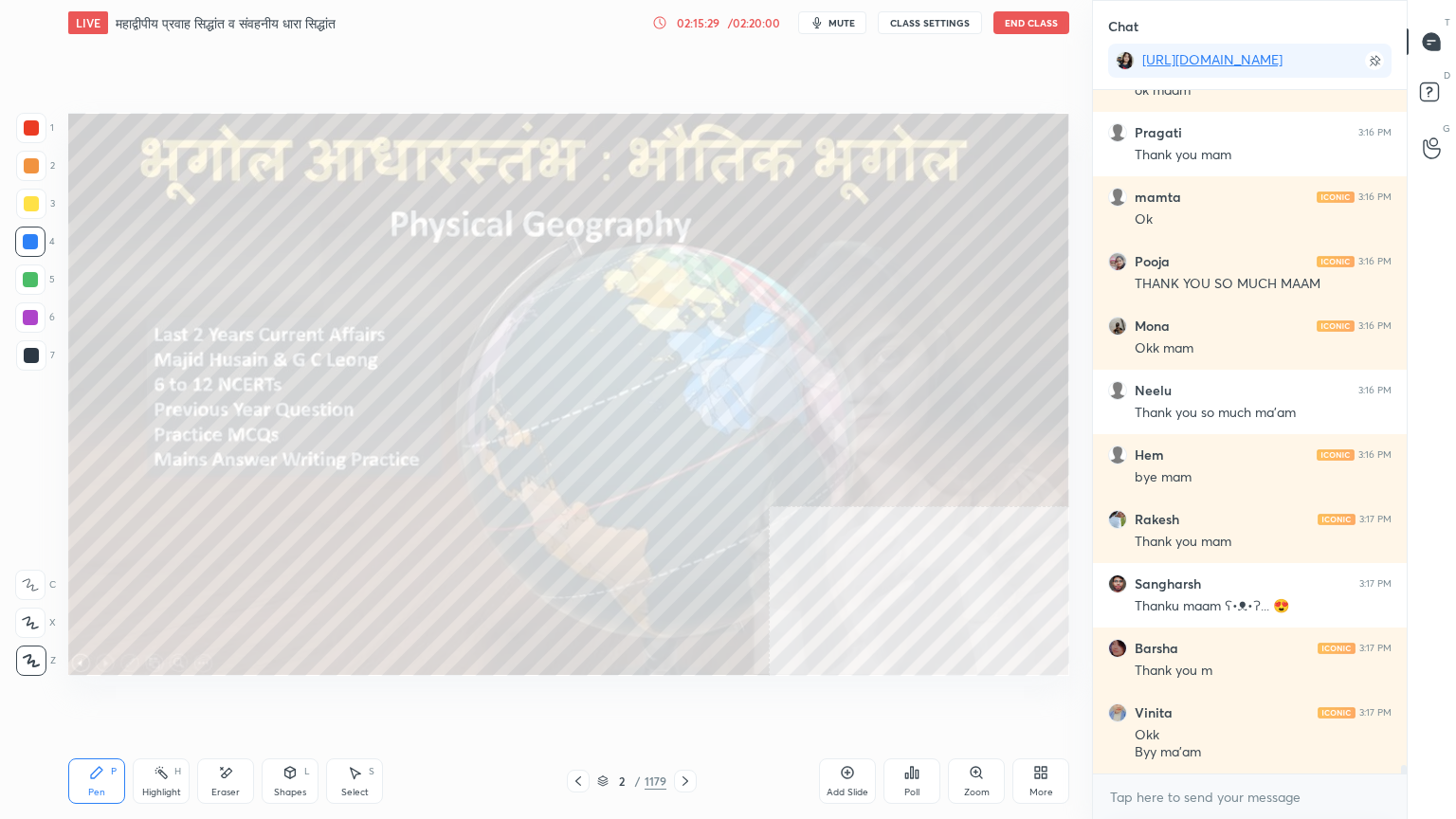 click on "End Class" at bounding box center [1031, 23] 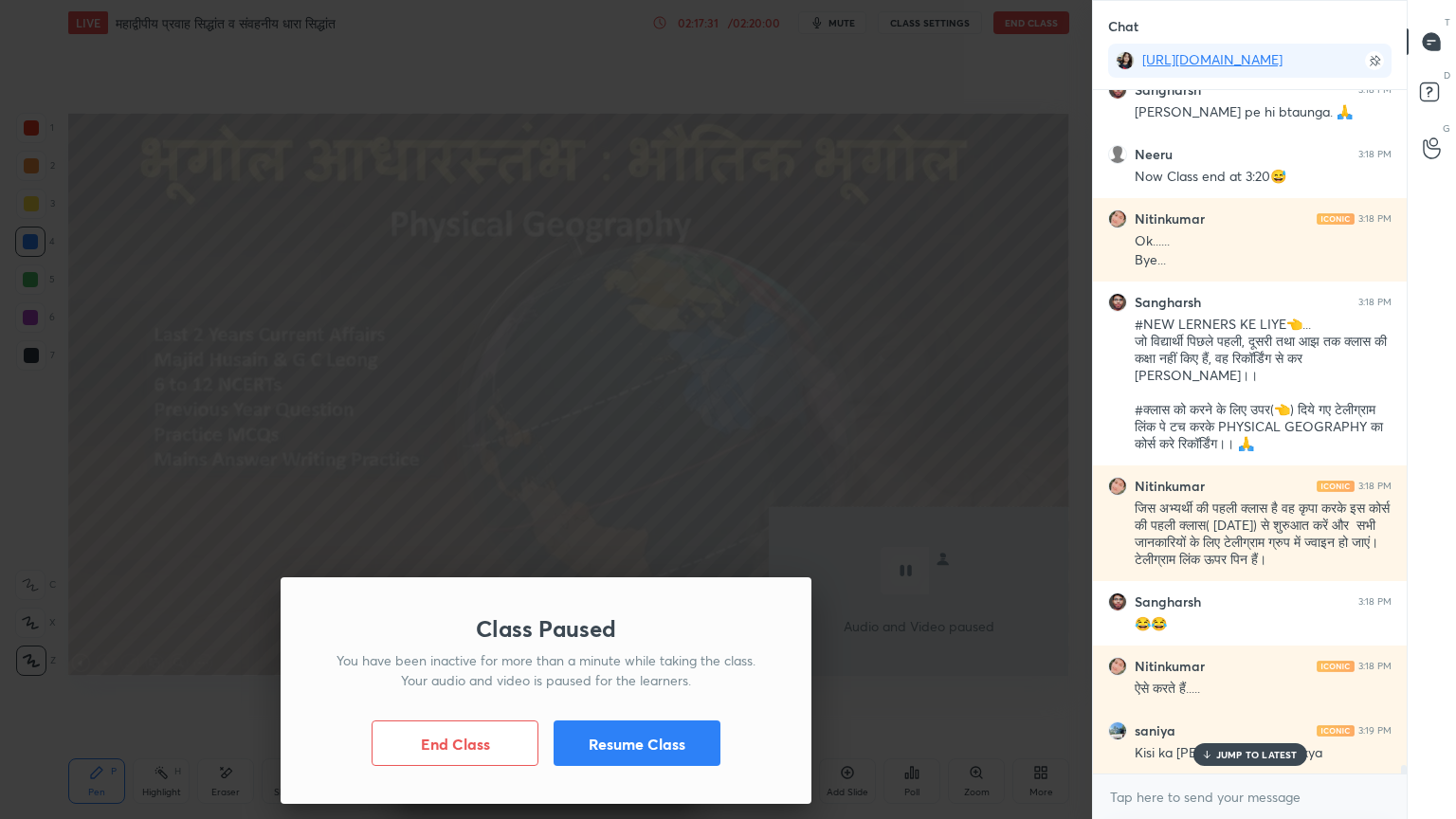 scroll, scrollTop: 54426, scrollLeft: 0, axis: vertical 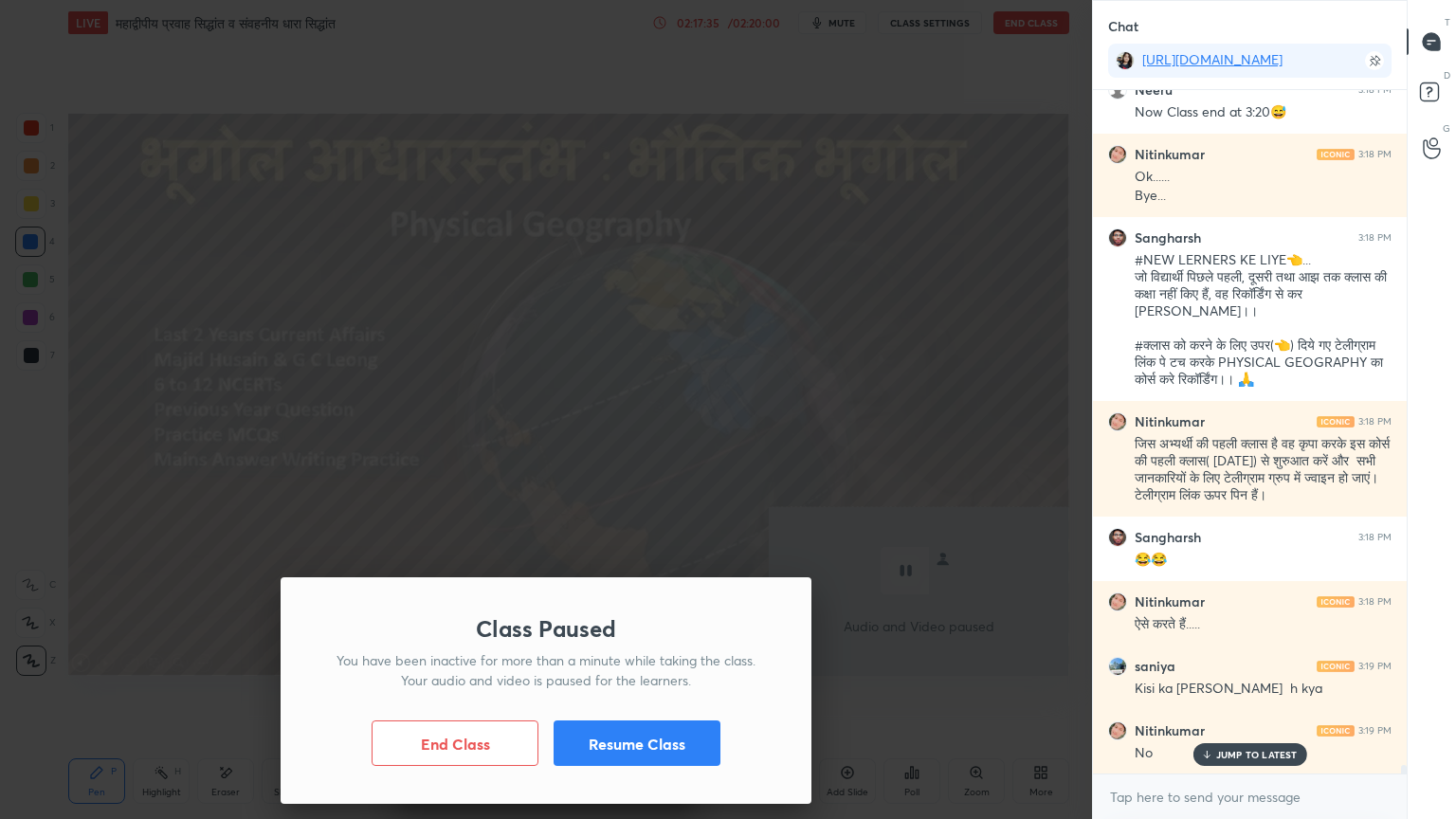 click on "End Class" at bounding box center [455, 743] 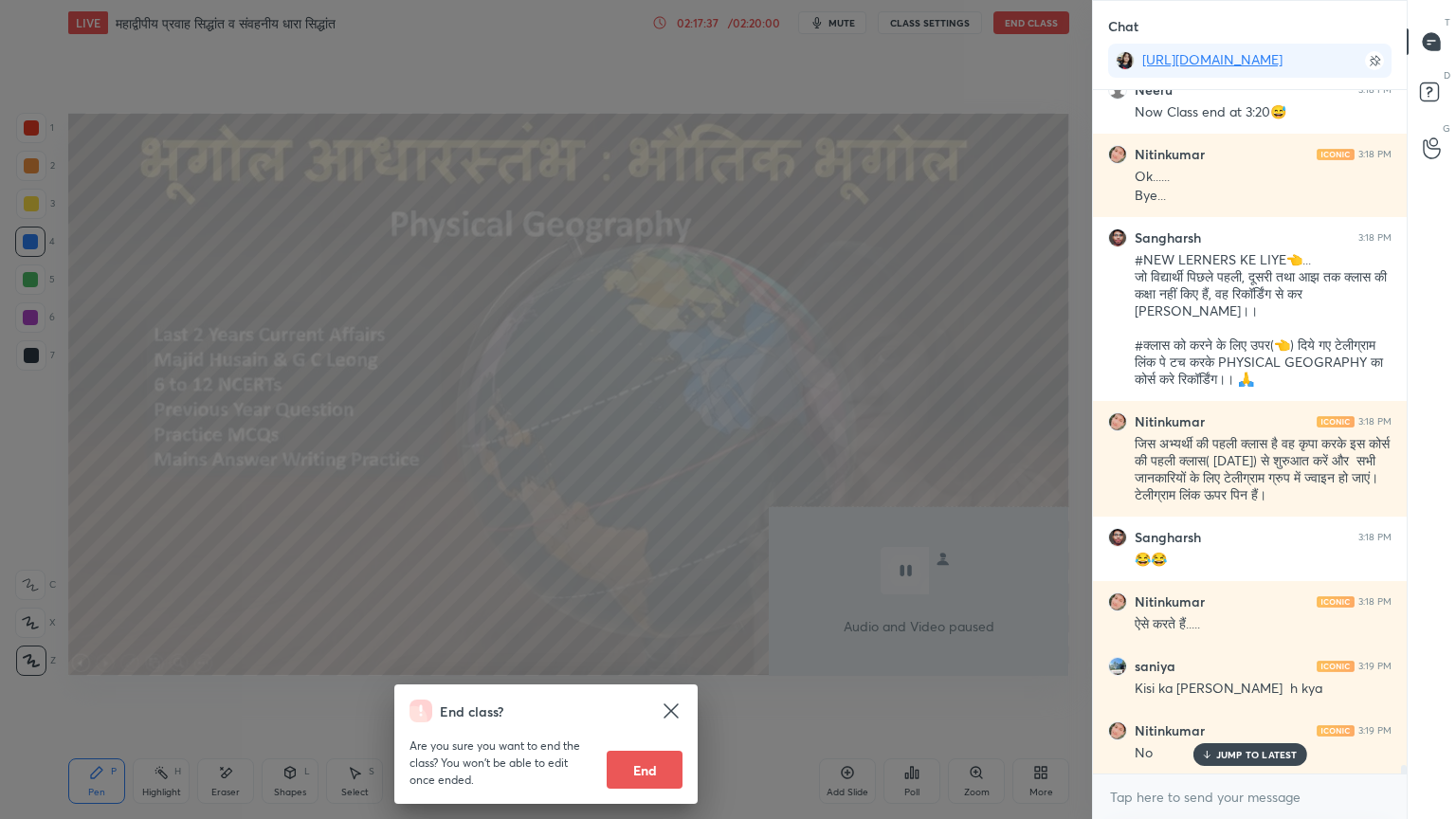 click on "End" at bounding box center (645, 770) 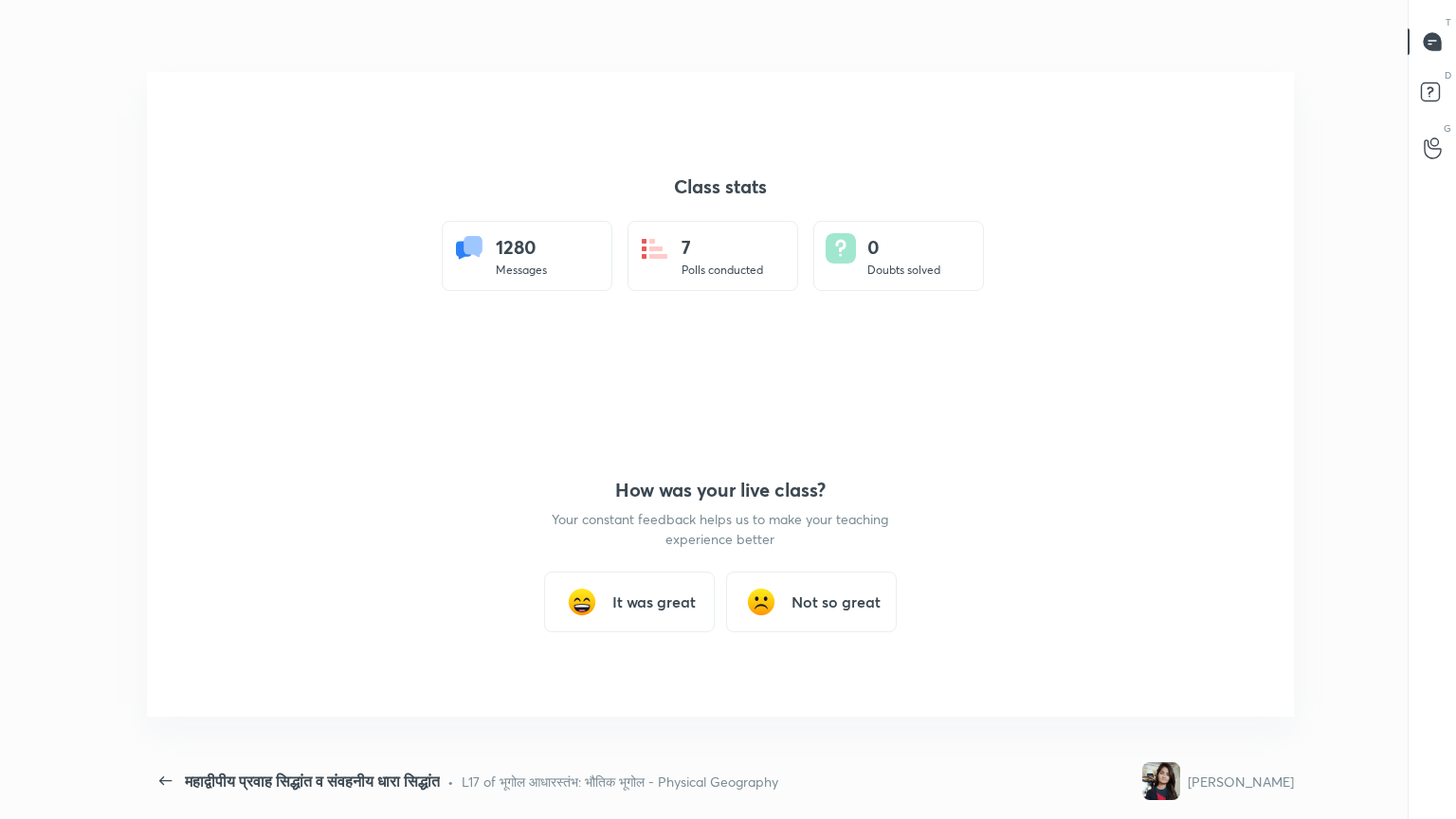 scroll, scrollTop: 0, scrollLeft: 0, axis: both 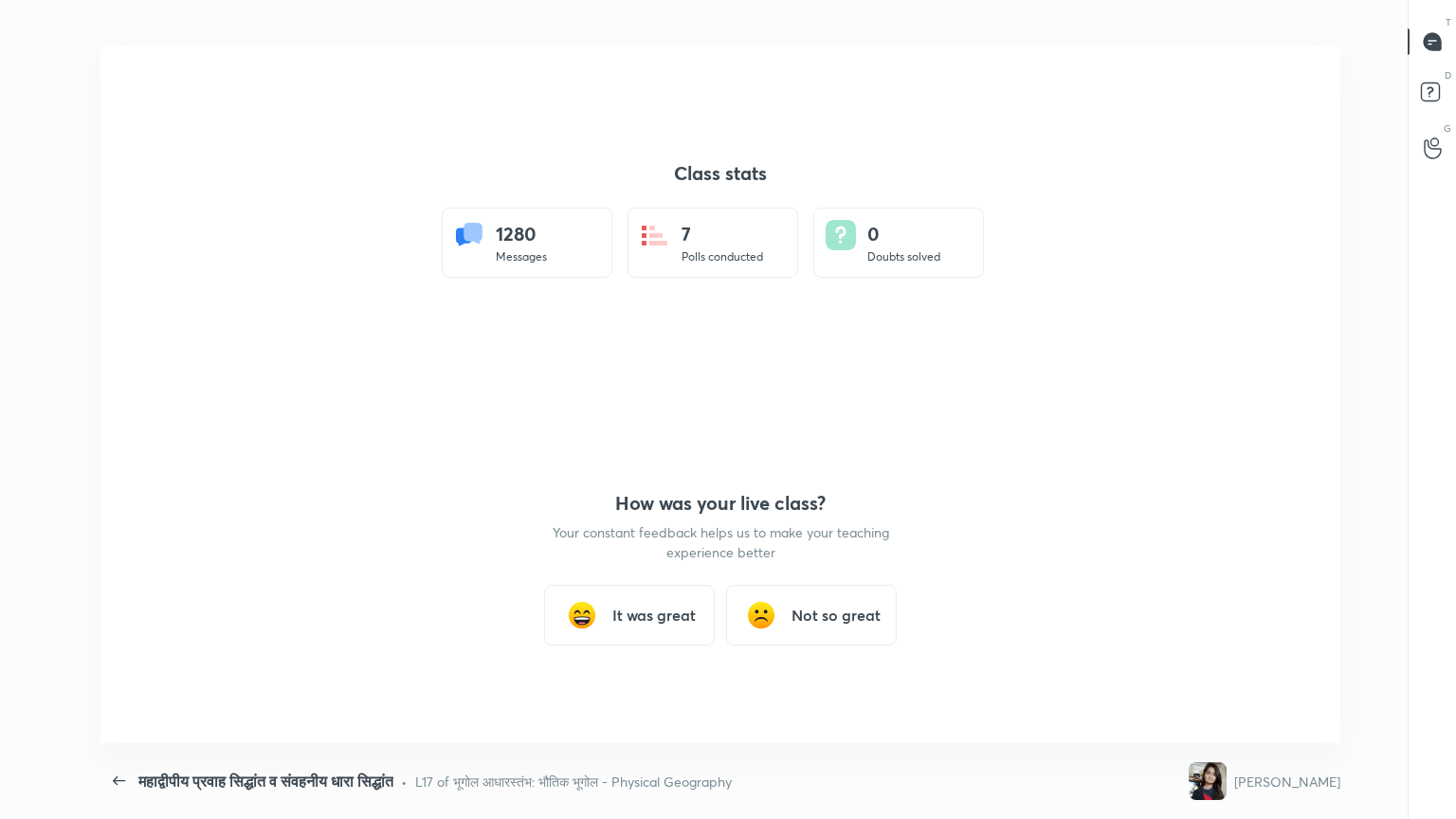 drag, startPoint x: 698, startPoint y: 258, endPoint x: 615, endPoint y: 625, distance: 376.26852 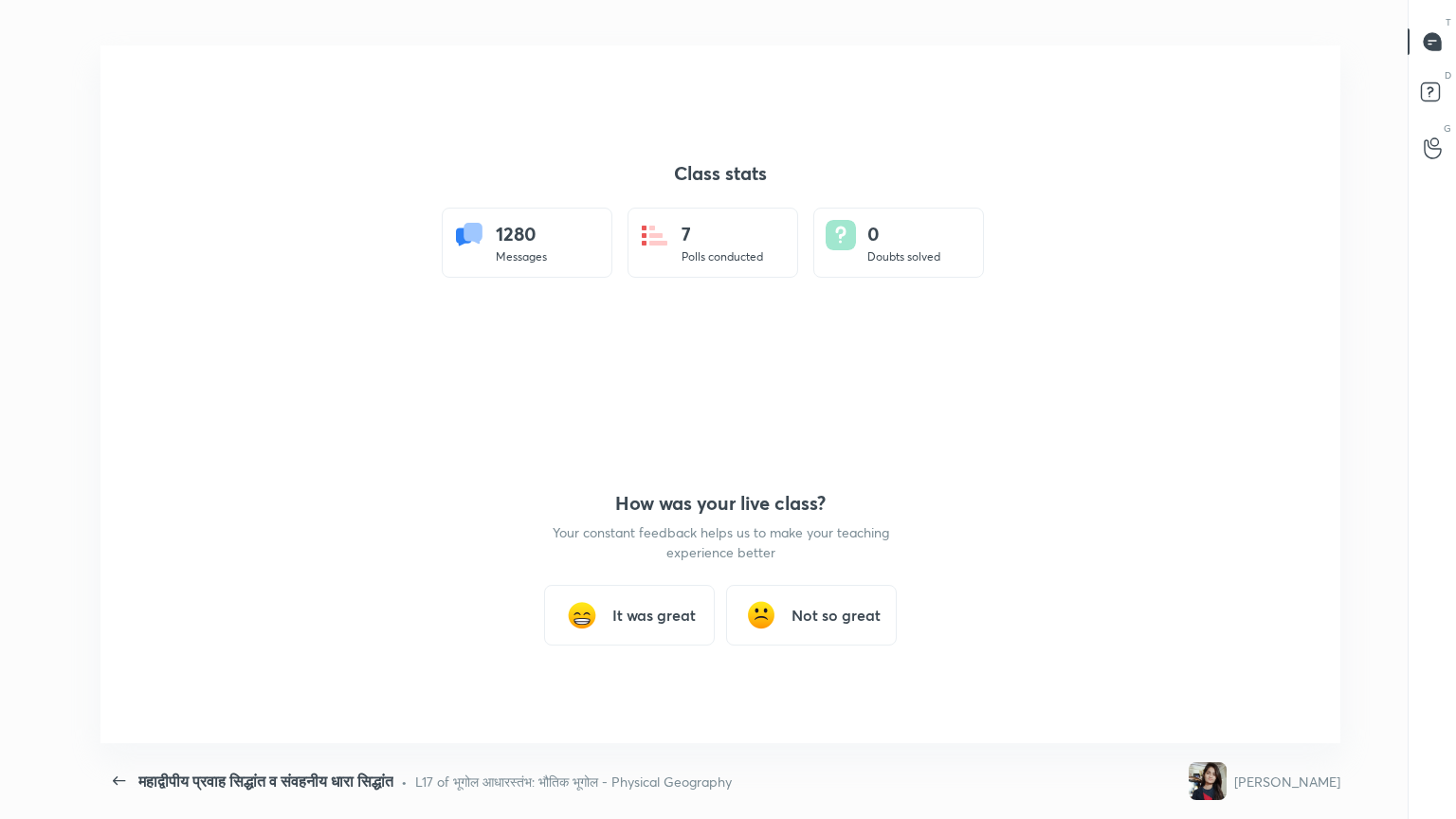click on "Class stats 1280 Messages 7 Polls conducted 0 Doubts solved How was your live class? Your constant feedback helps us to make your teaching experience better It was great Not so great" at bounding box center (720, 394) 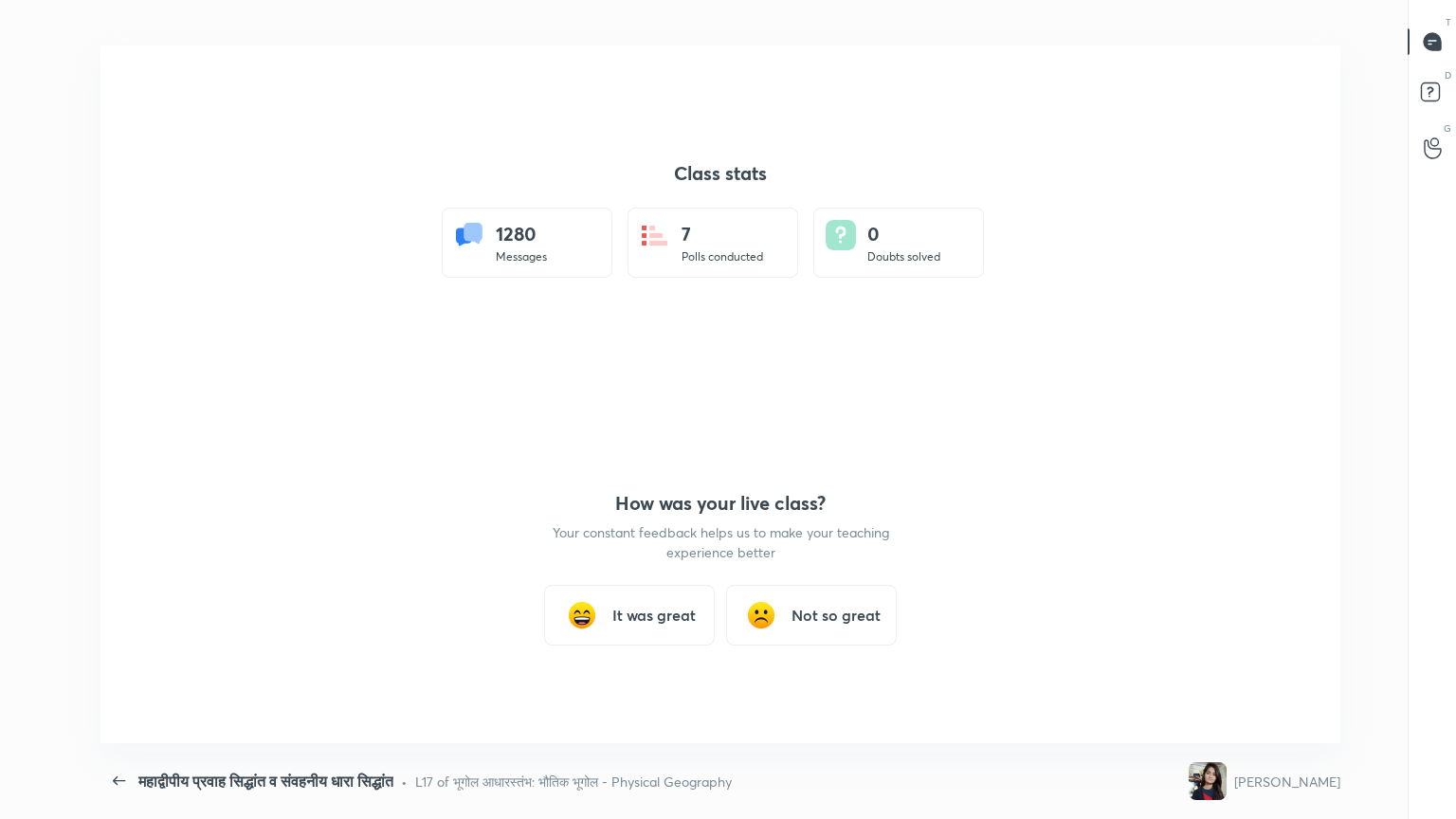 click on "It was great" at bounding box center [654, 615] 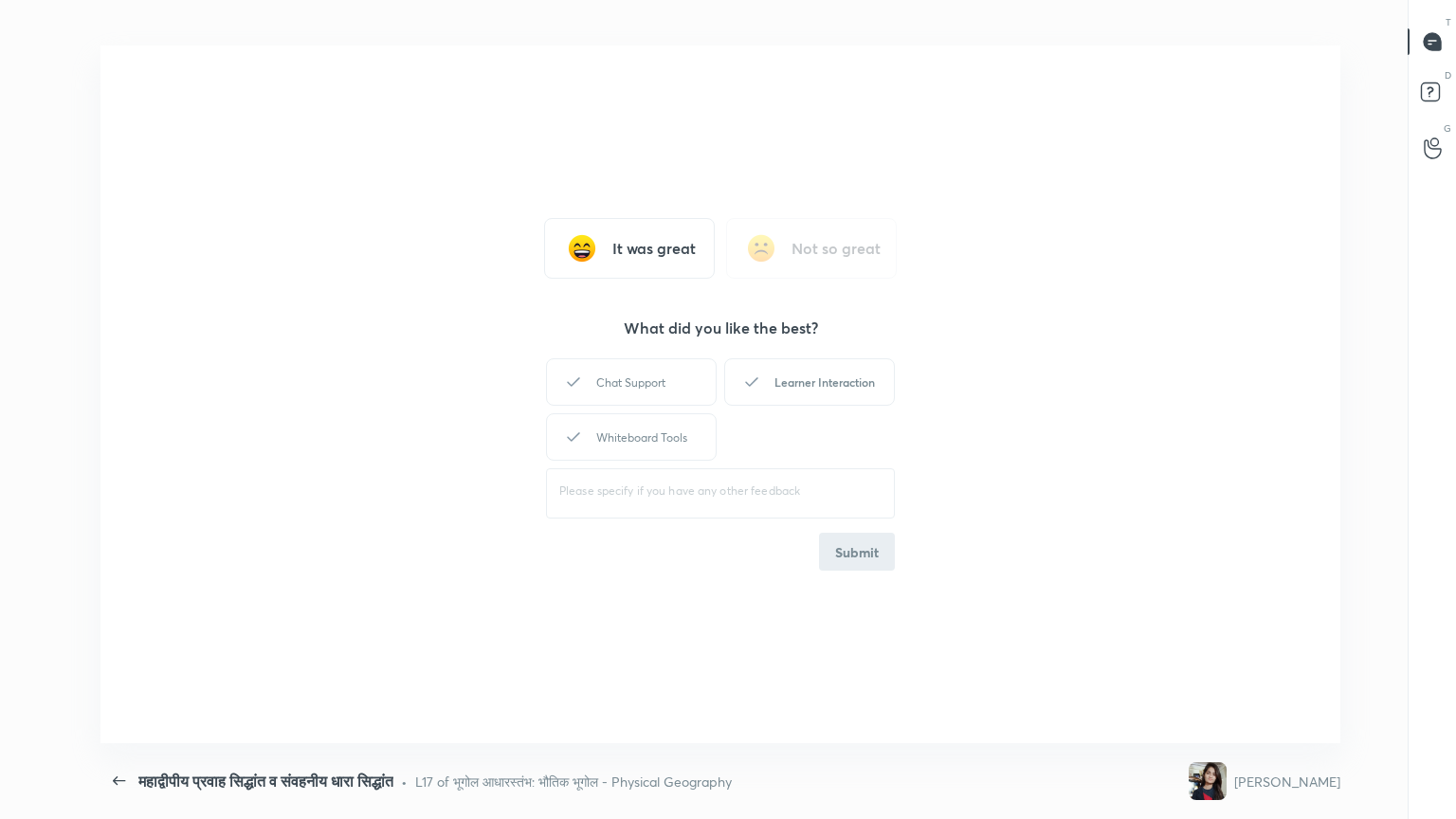 click on "Learner Interaction" at bounding box center (810, 382) 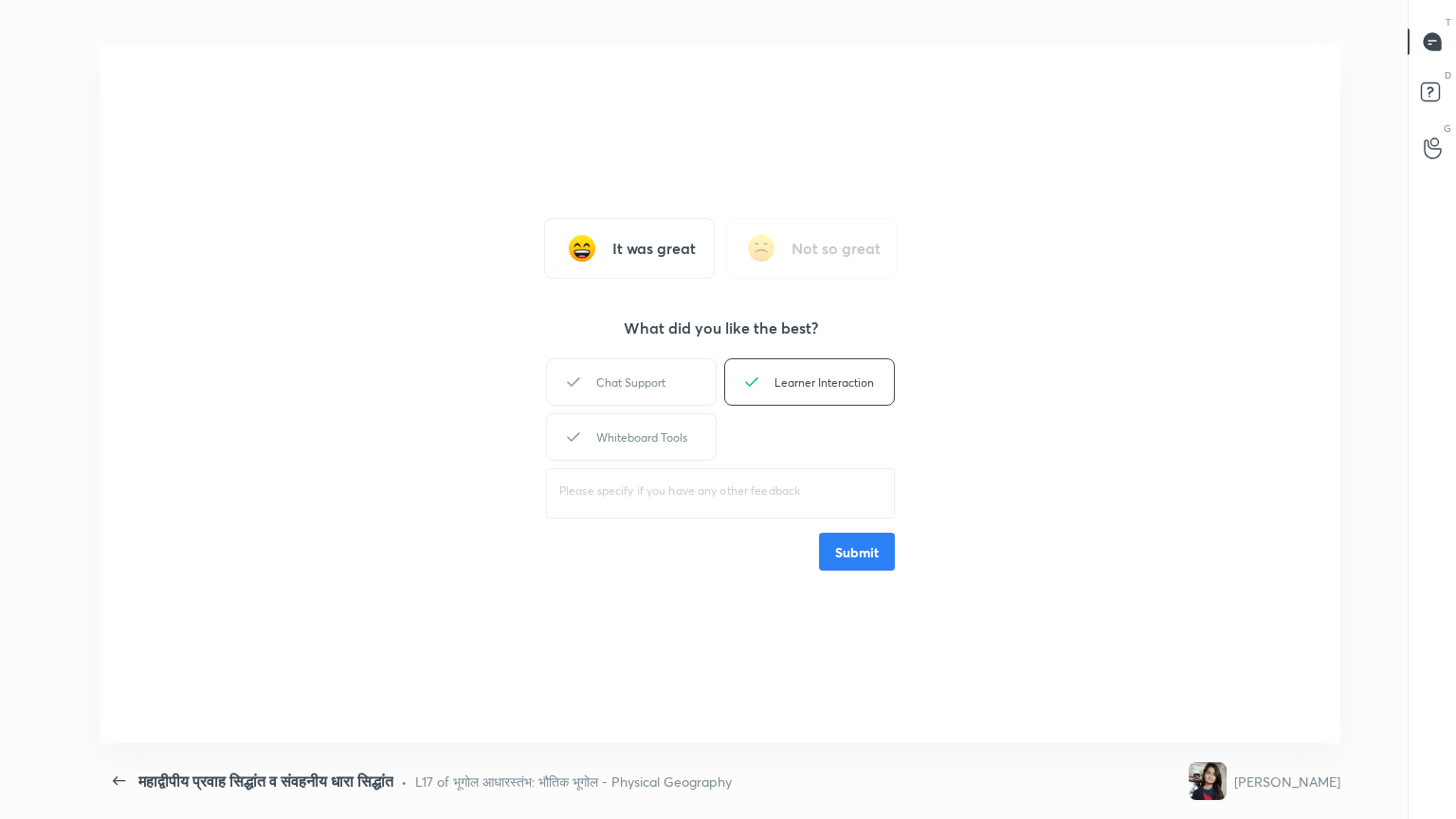 click on "Submit" at bounding box center [857, 552] 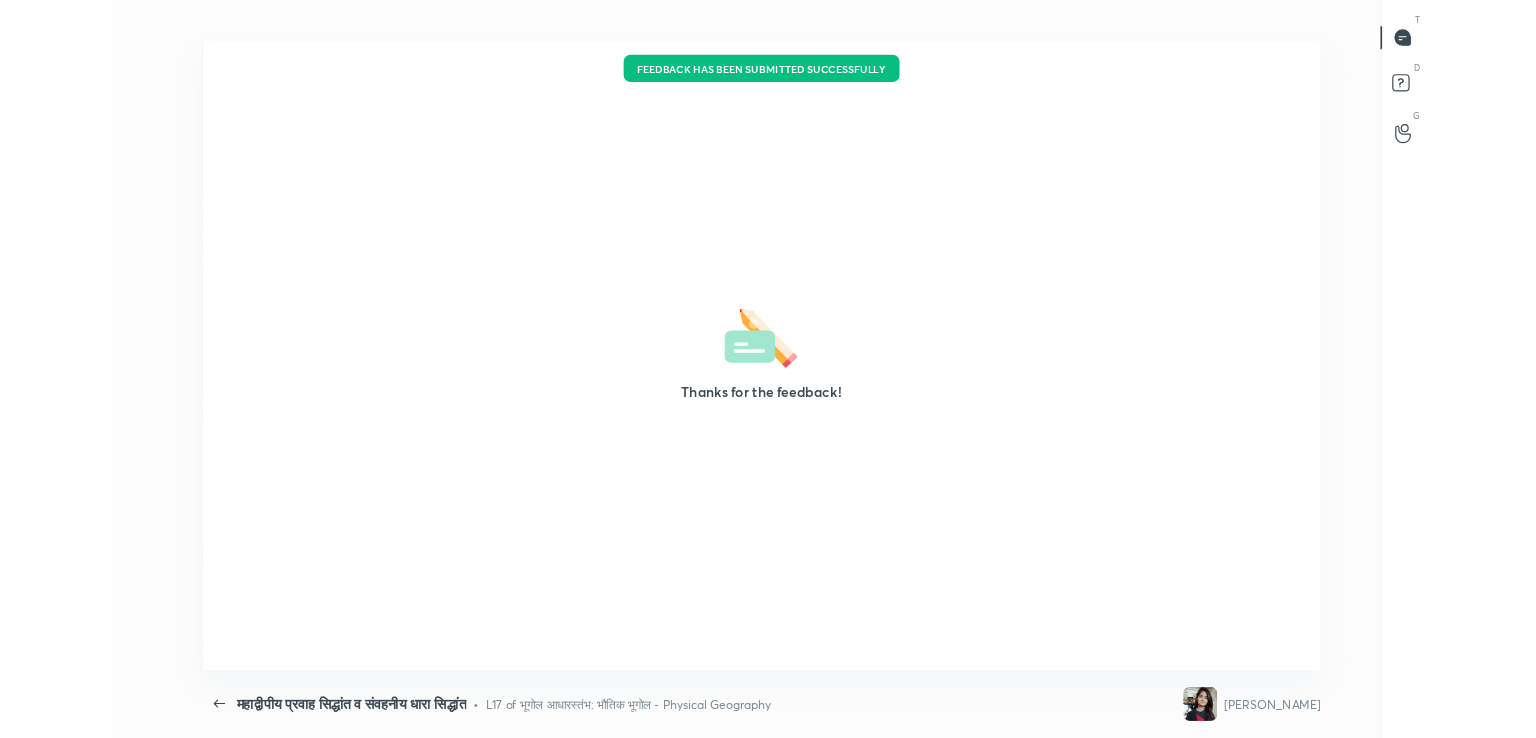 scroll, scrollTop: 610, scrollLeft: 1520, axis: both 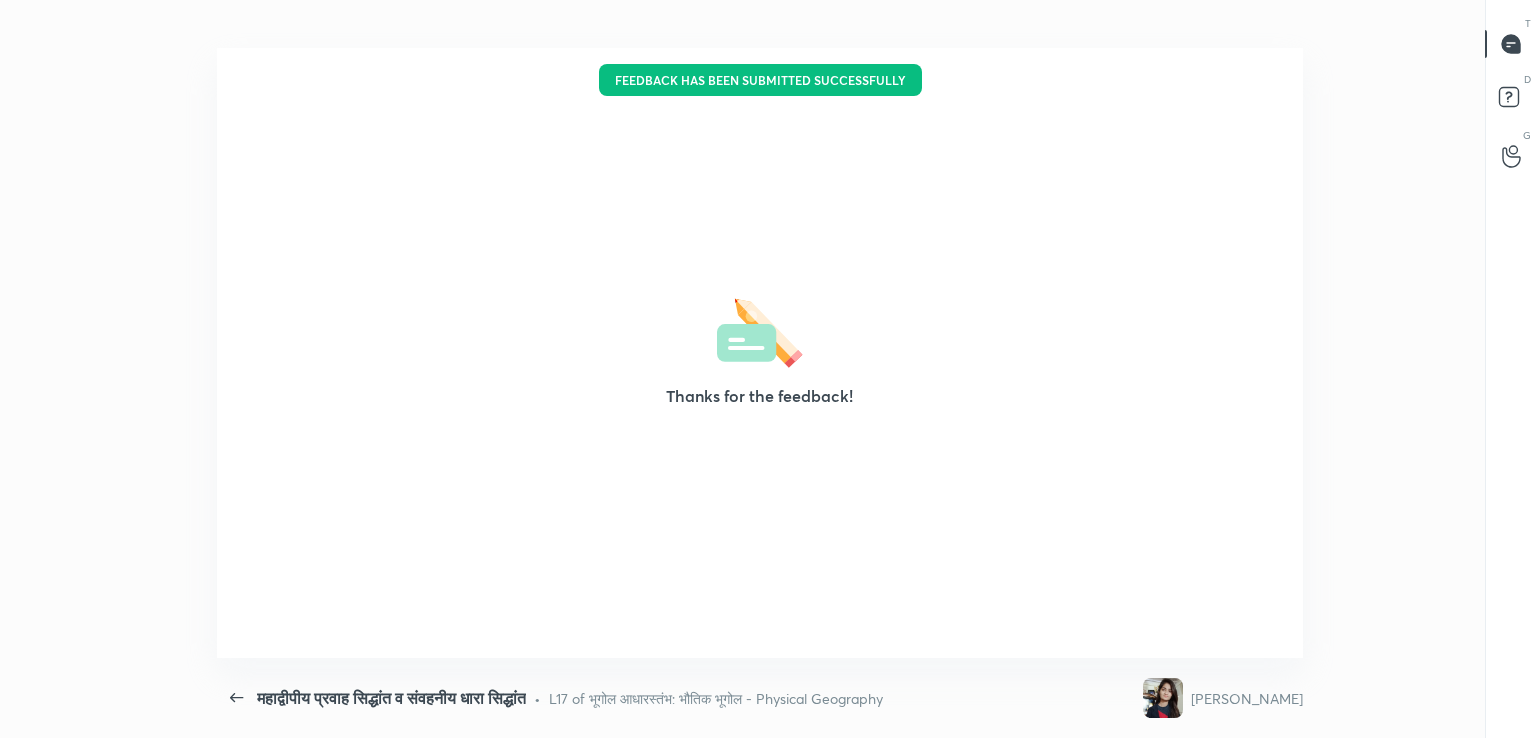 type on "x" 